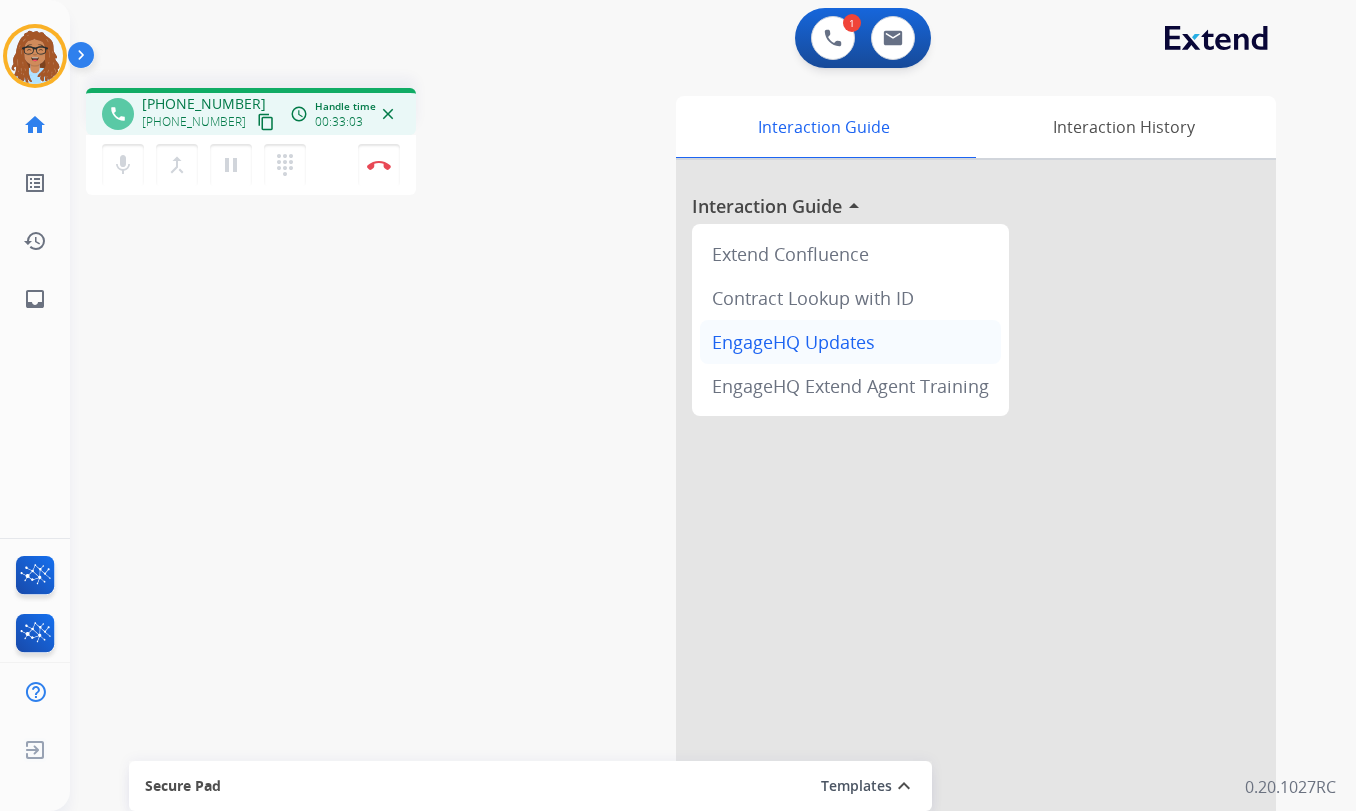 scroll, scrollTop: 0, scrollLeft: 0, axis: both 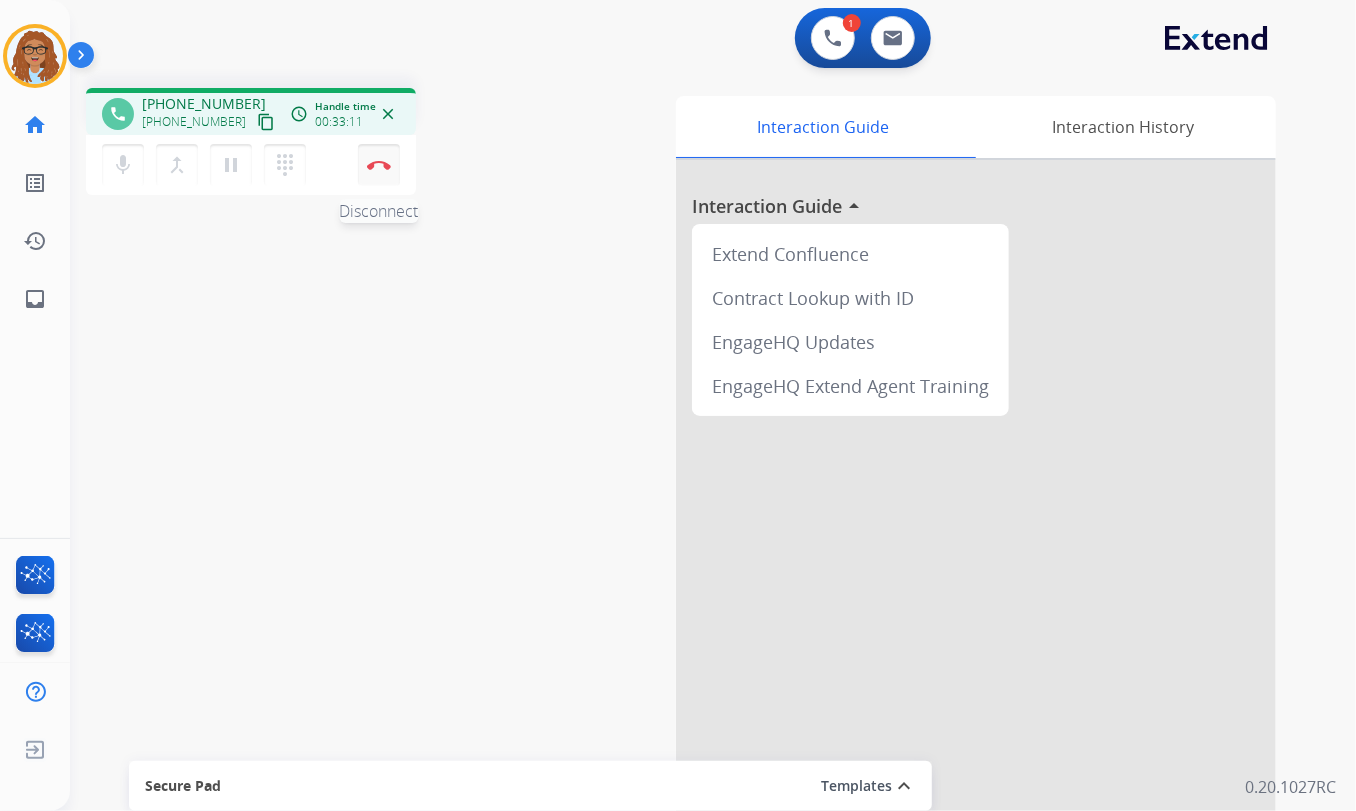 click on "Disconnect" at bounding box center (379, 165) 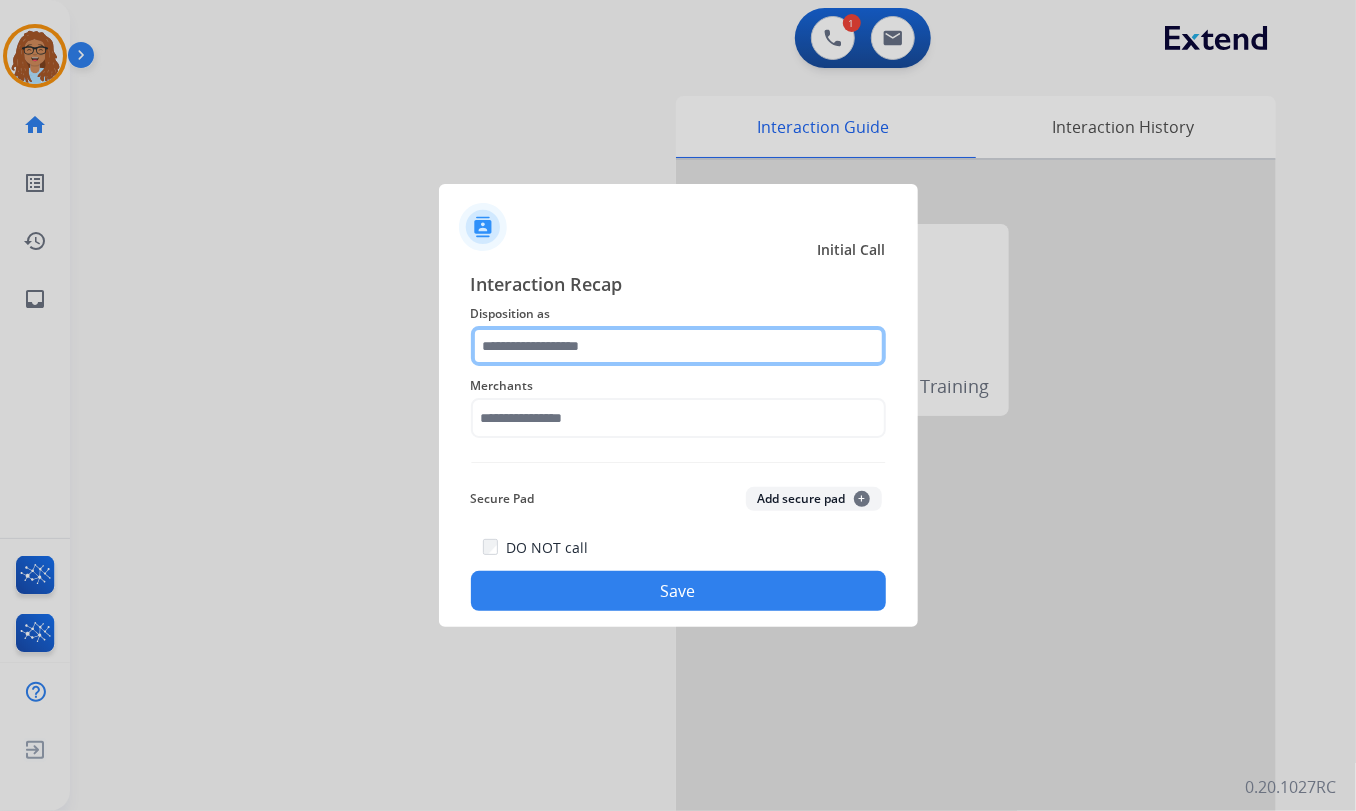click 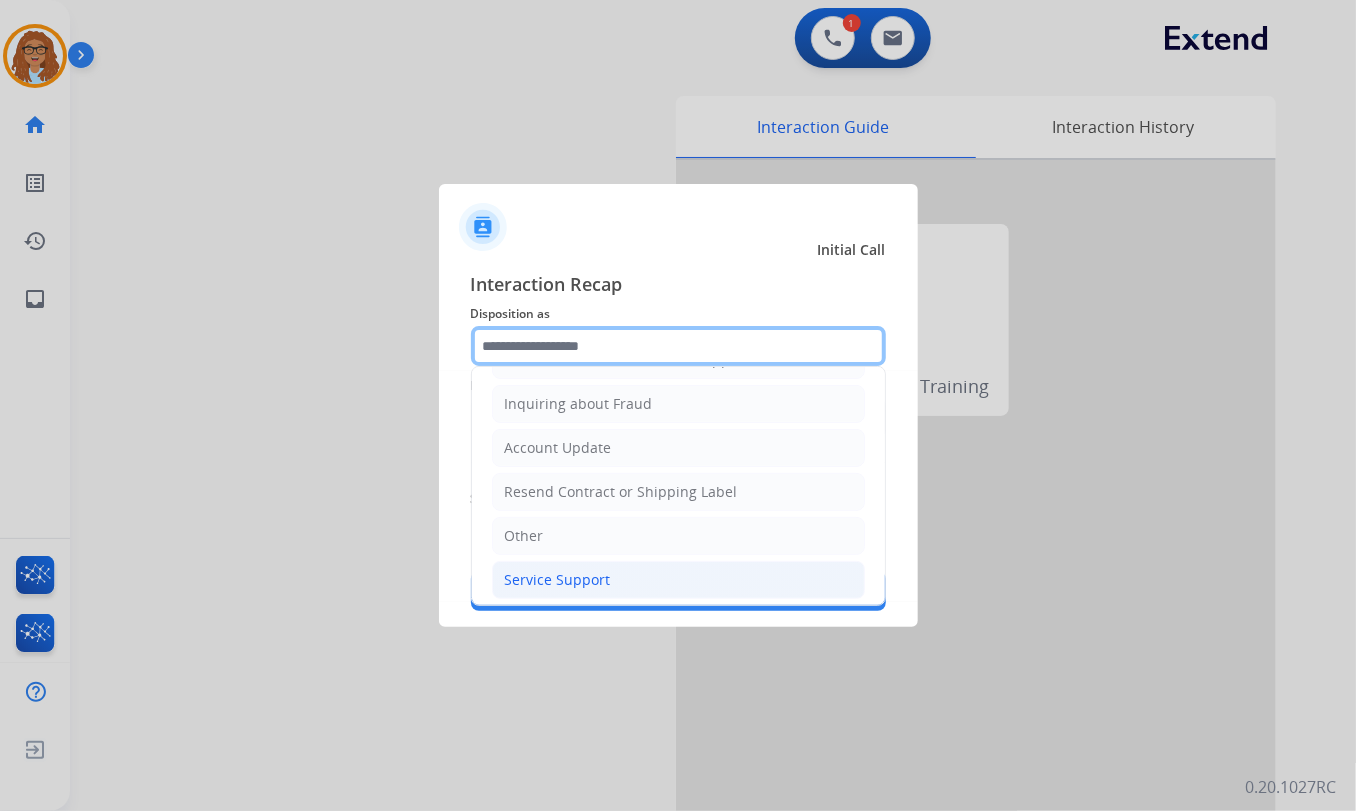 scroll, scrollTop: 309, scrollLeft: 0, axis: vertical 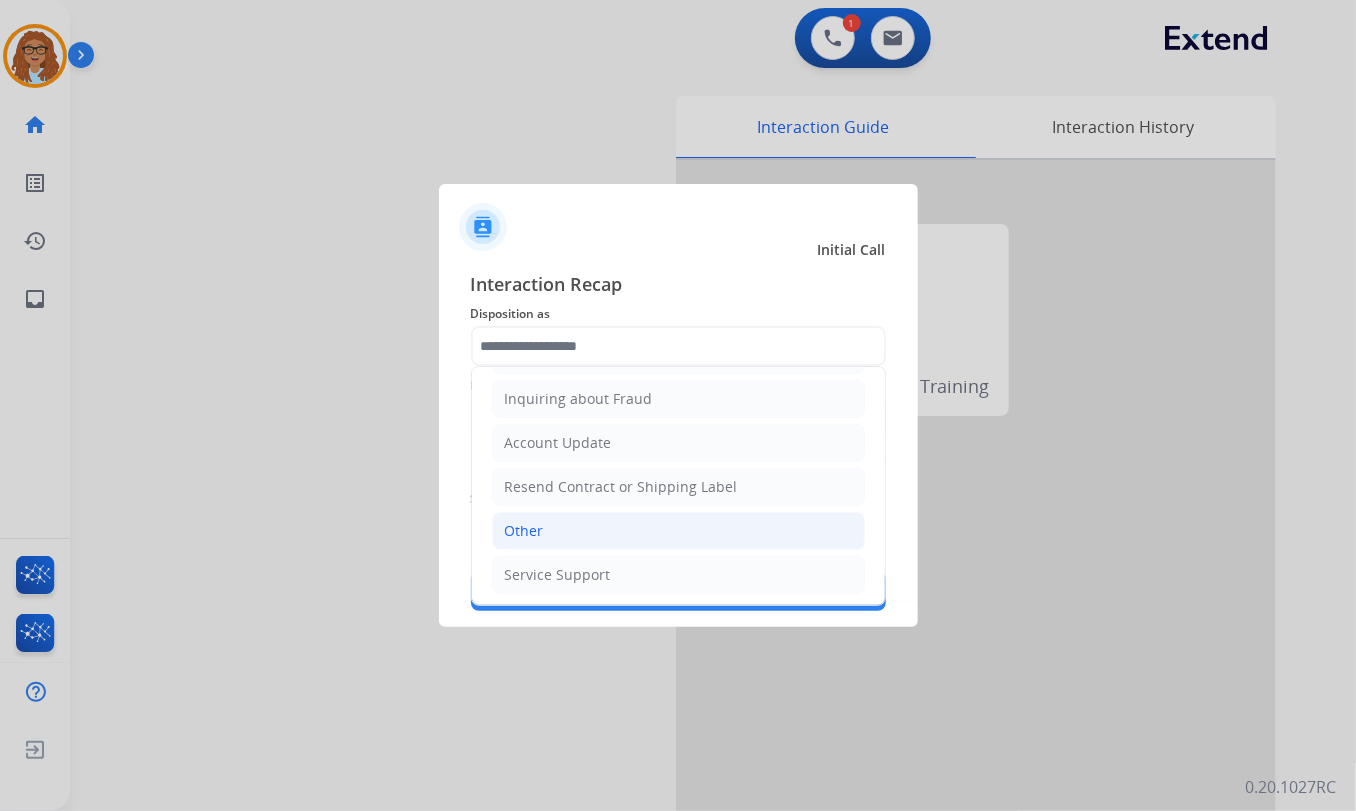 click on "Other" 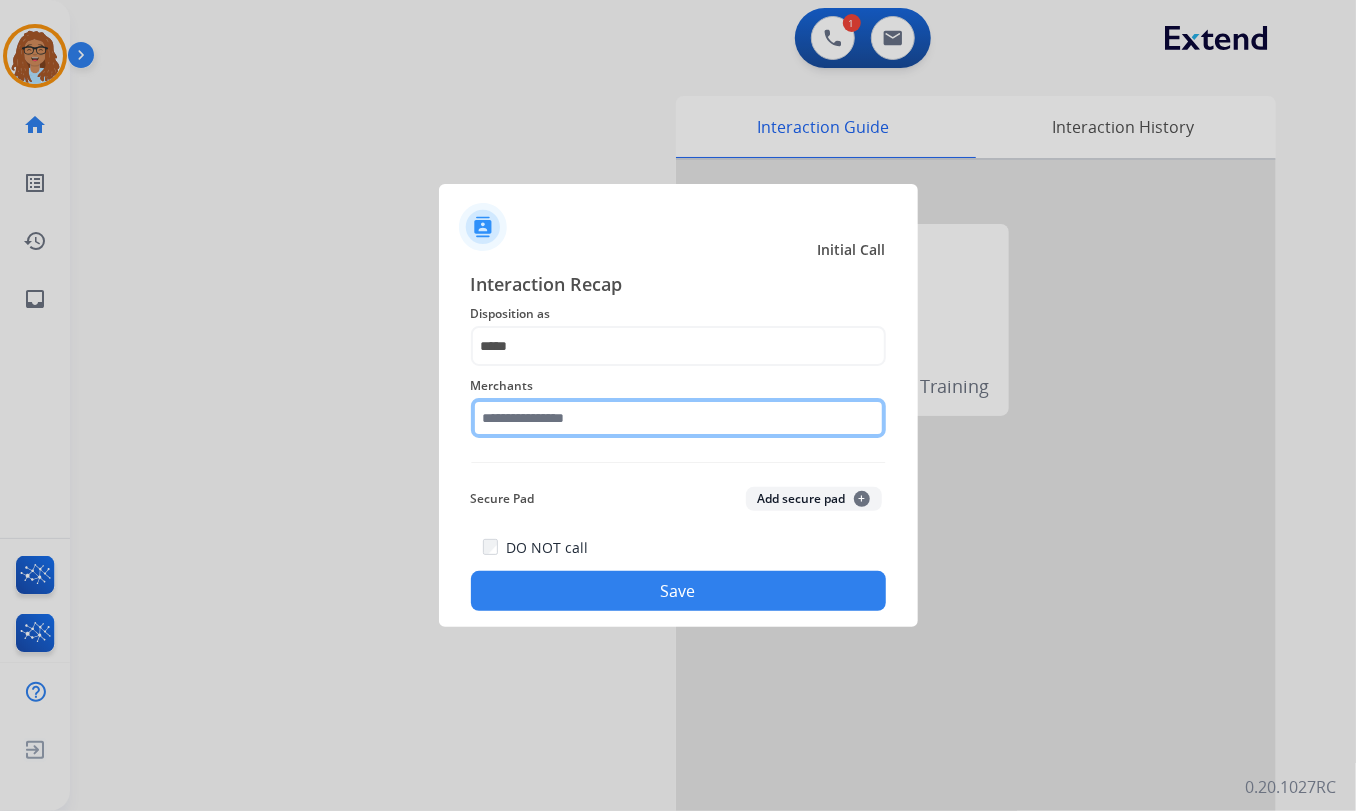 click 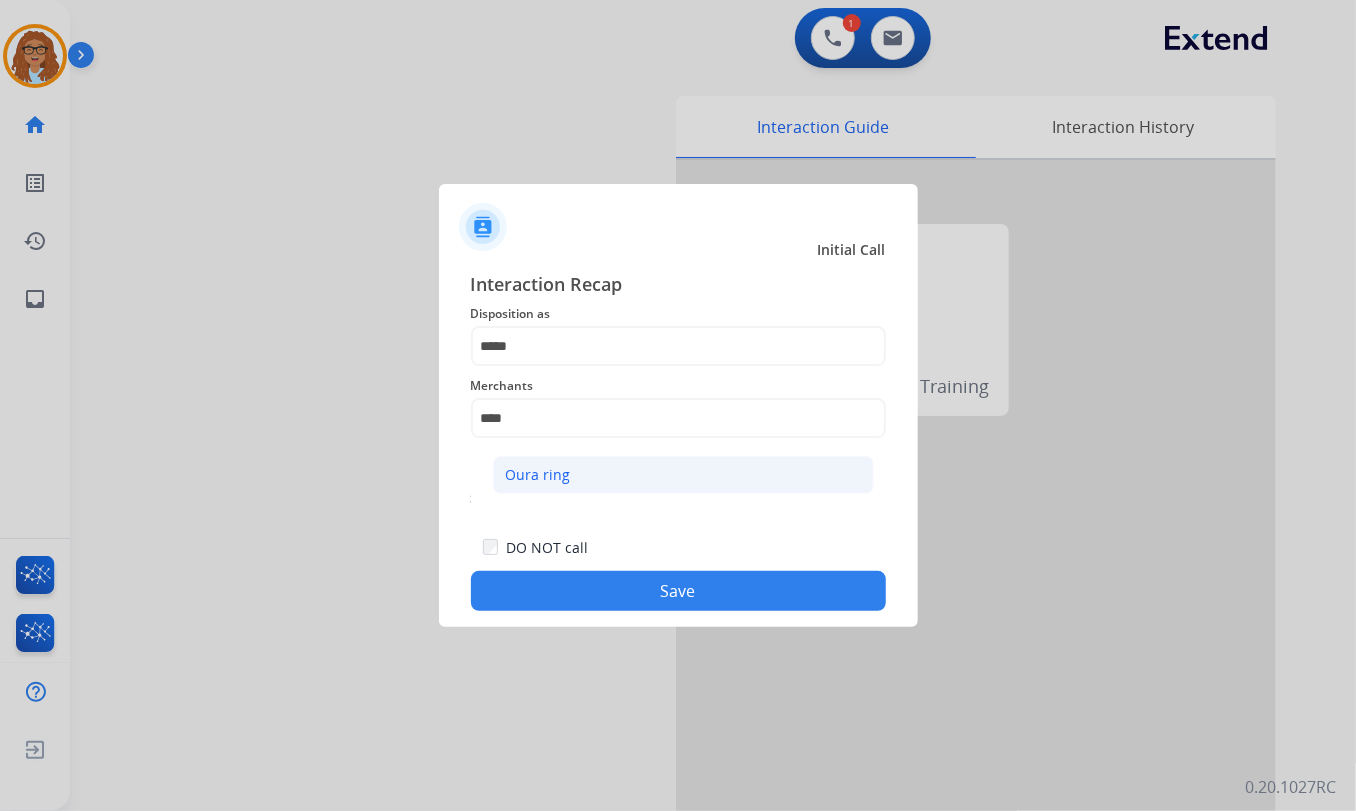 click on "Oura ring" 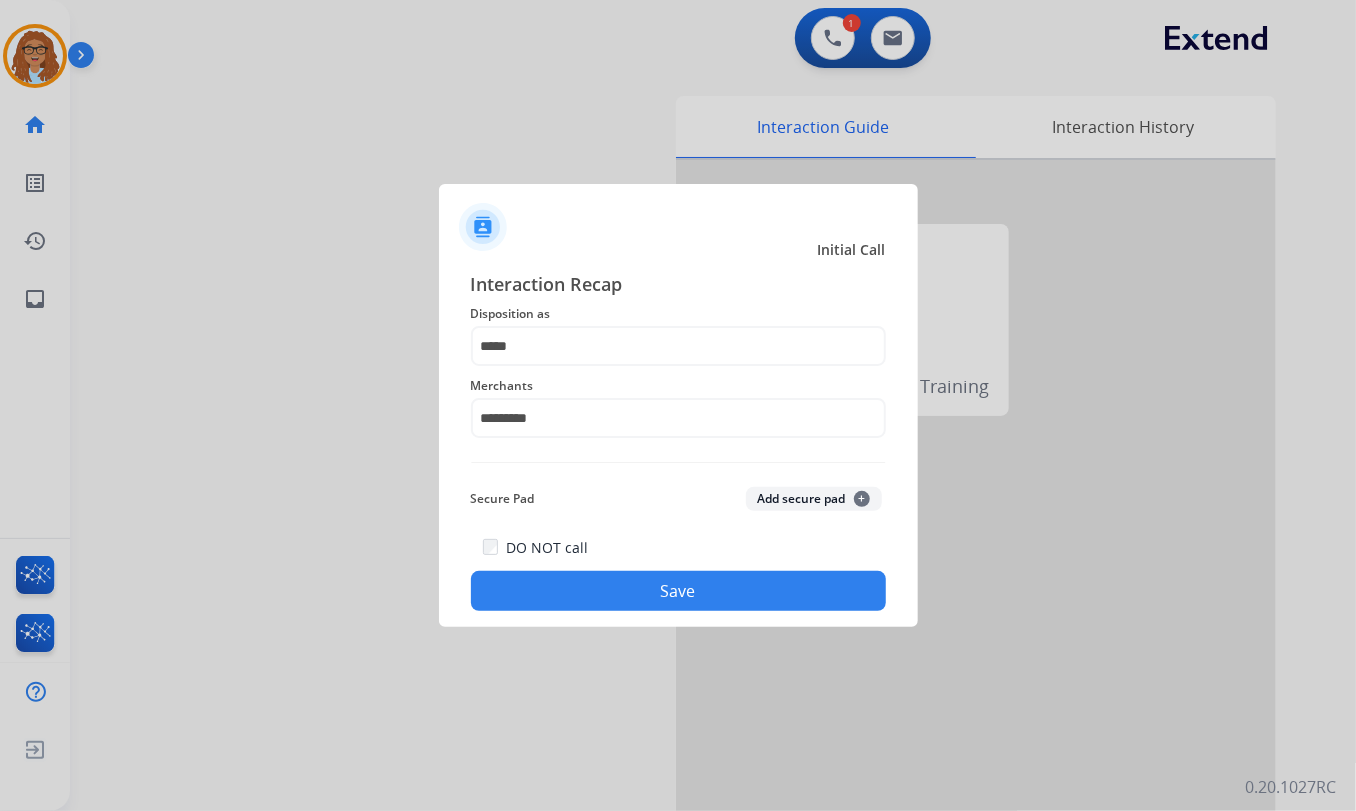 click on "Save" 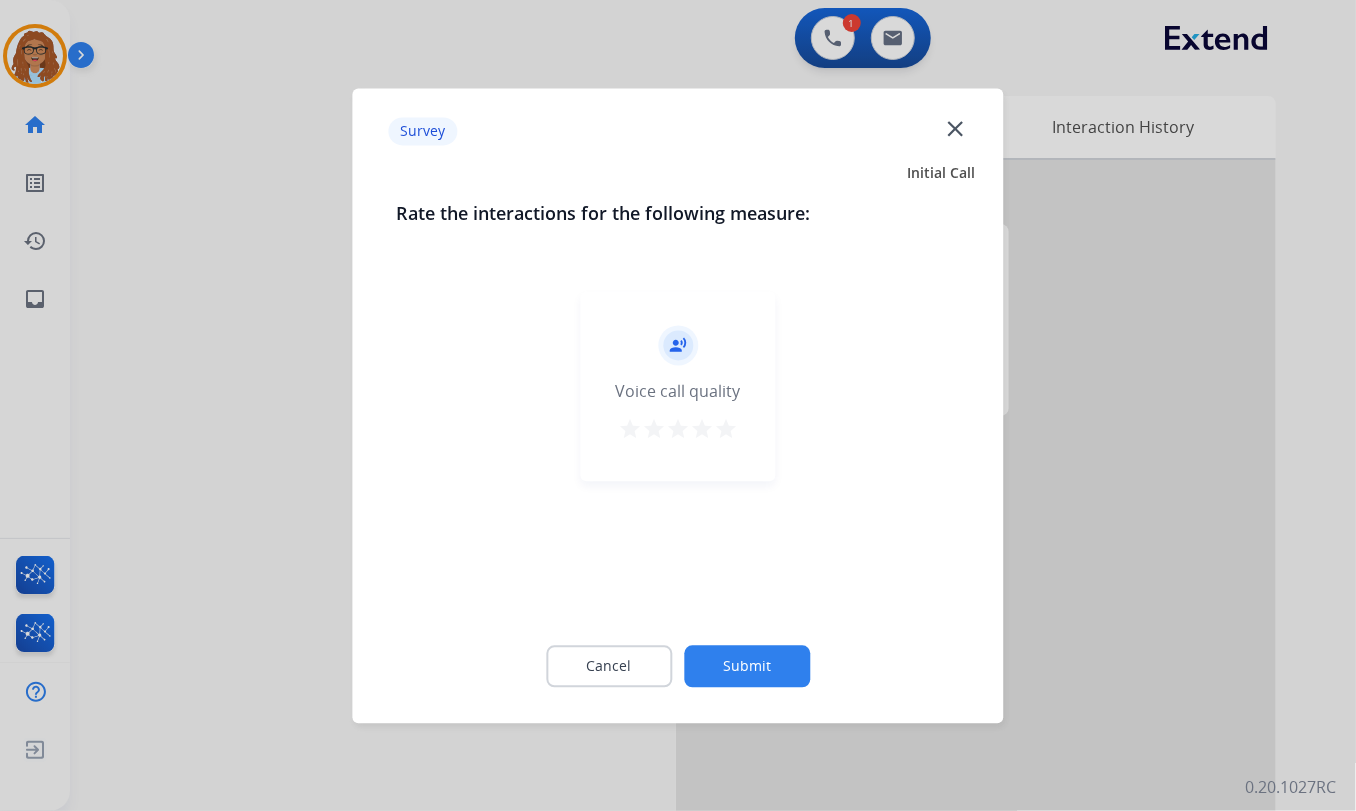 click on "close" 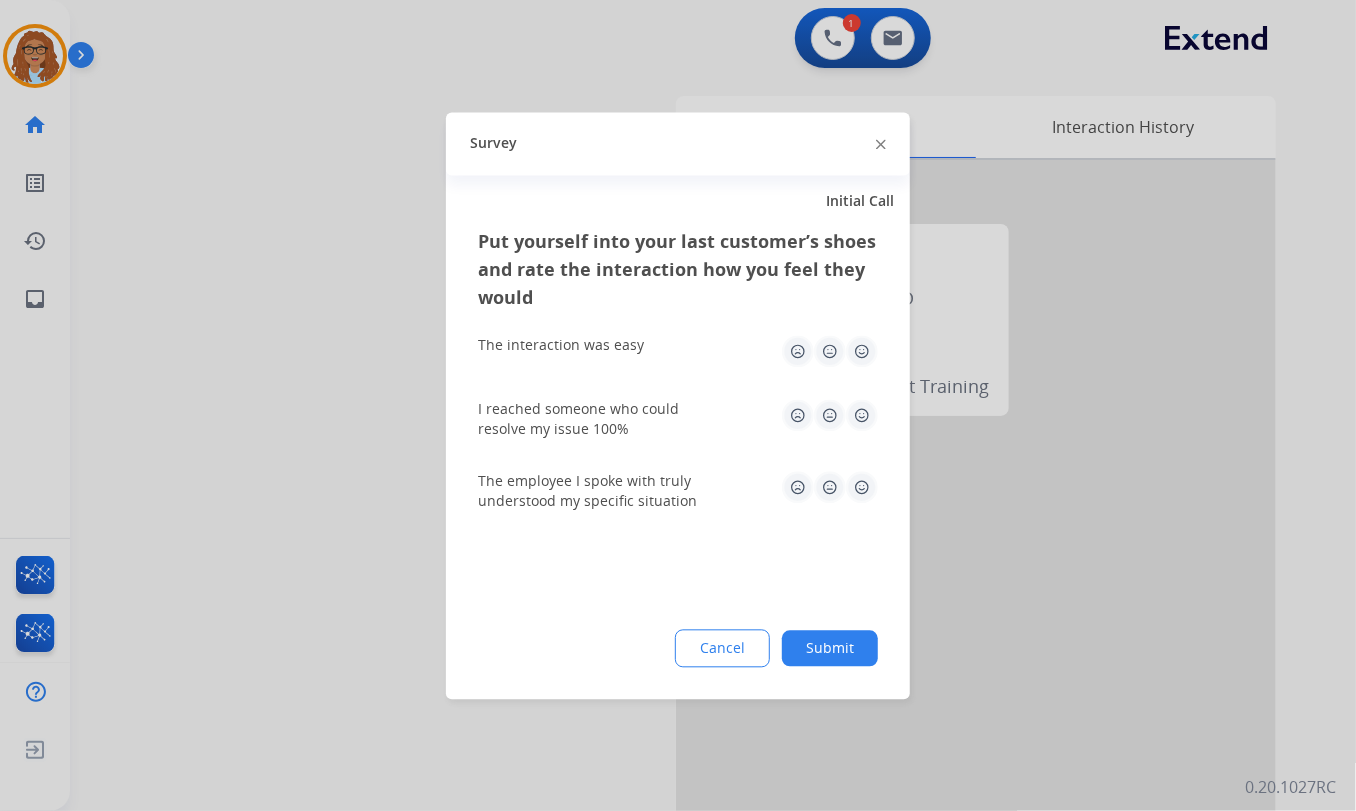drag, startPoint x: 882, startPoint y: 140, endPoint x: 565, endPoint y: 208, distance: 324.21136 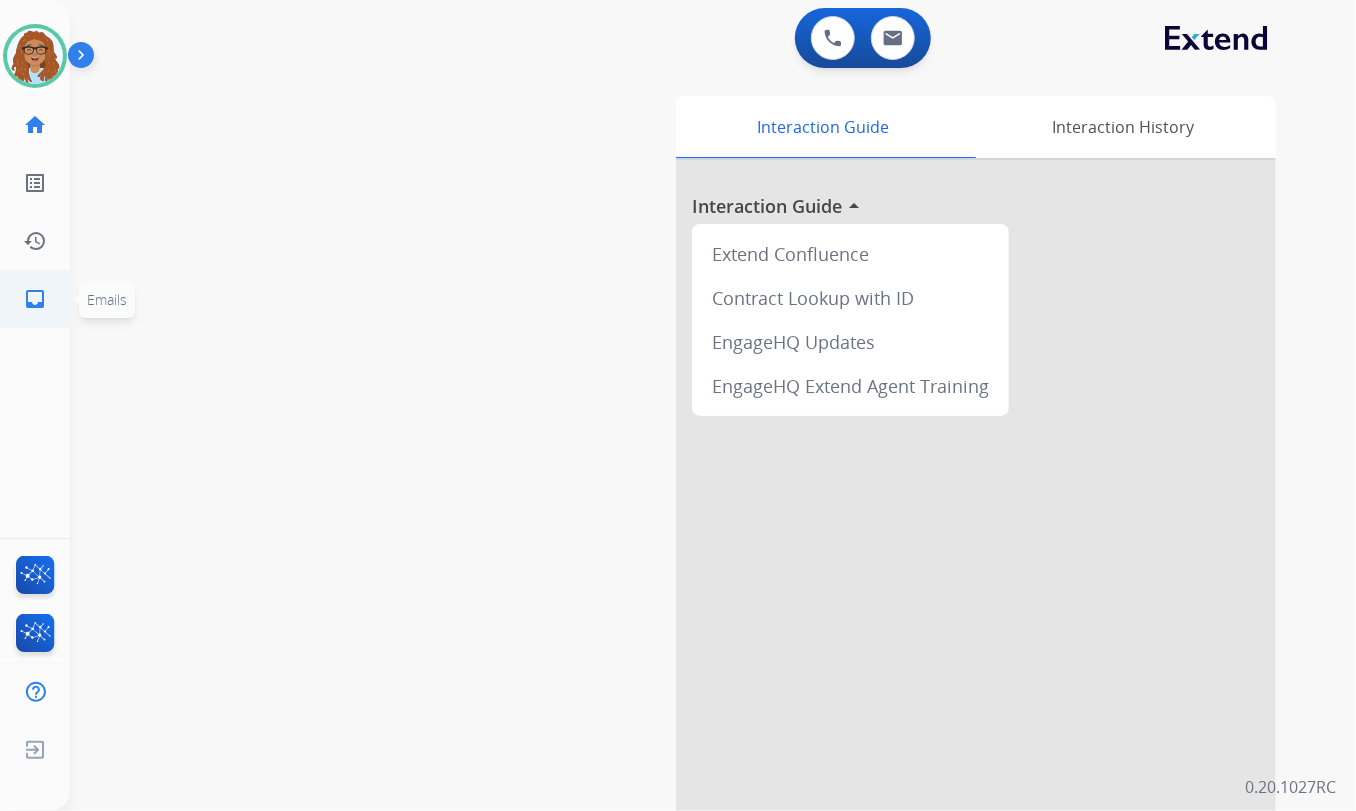 click on "inbox" 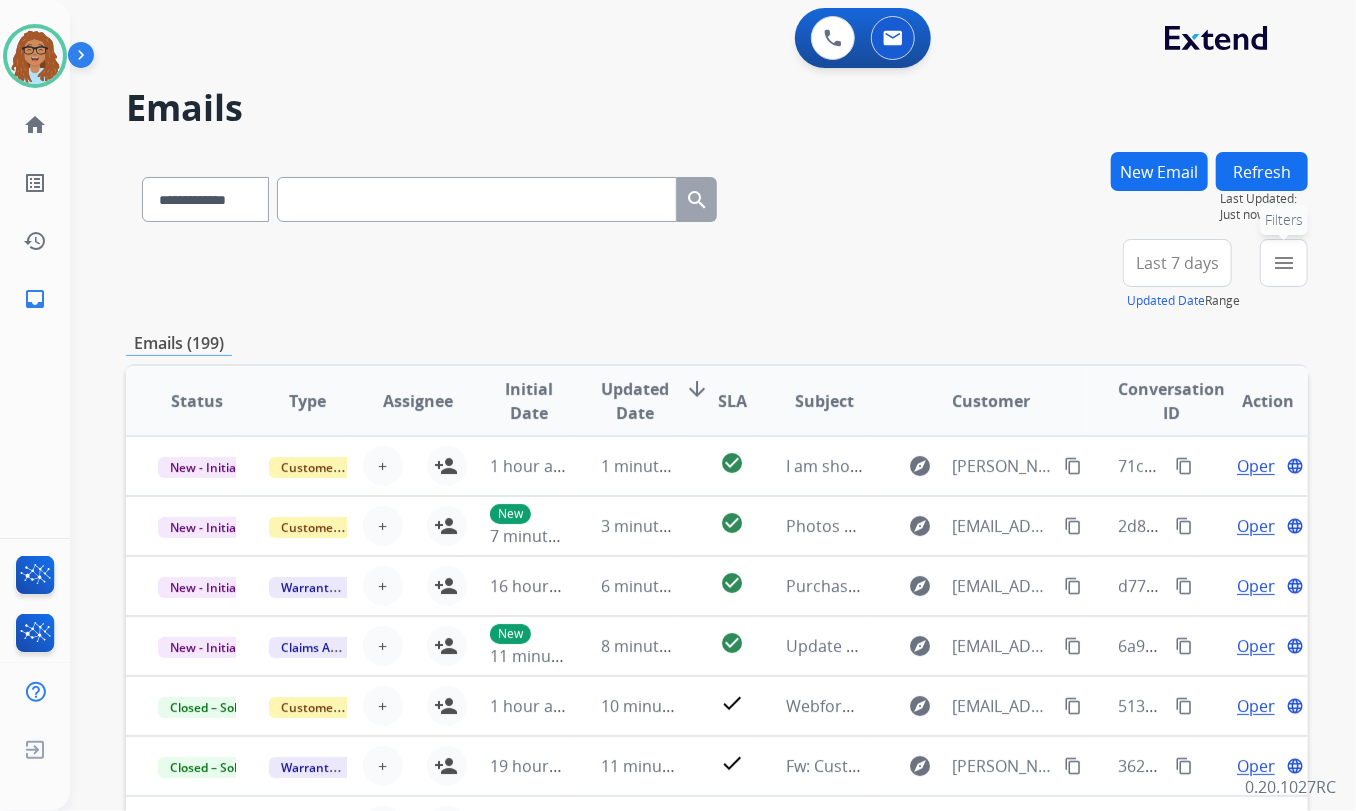 click on "menu  Filters" at bounding box center (1284, 263) 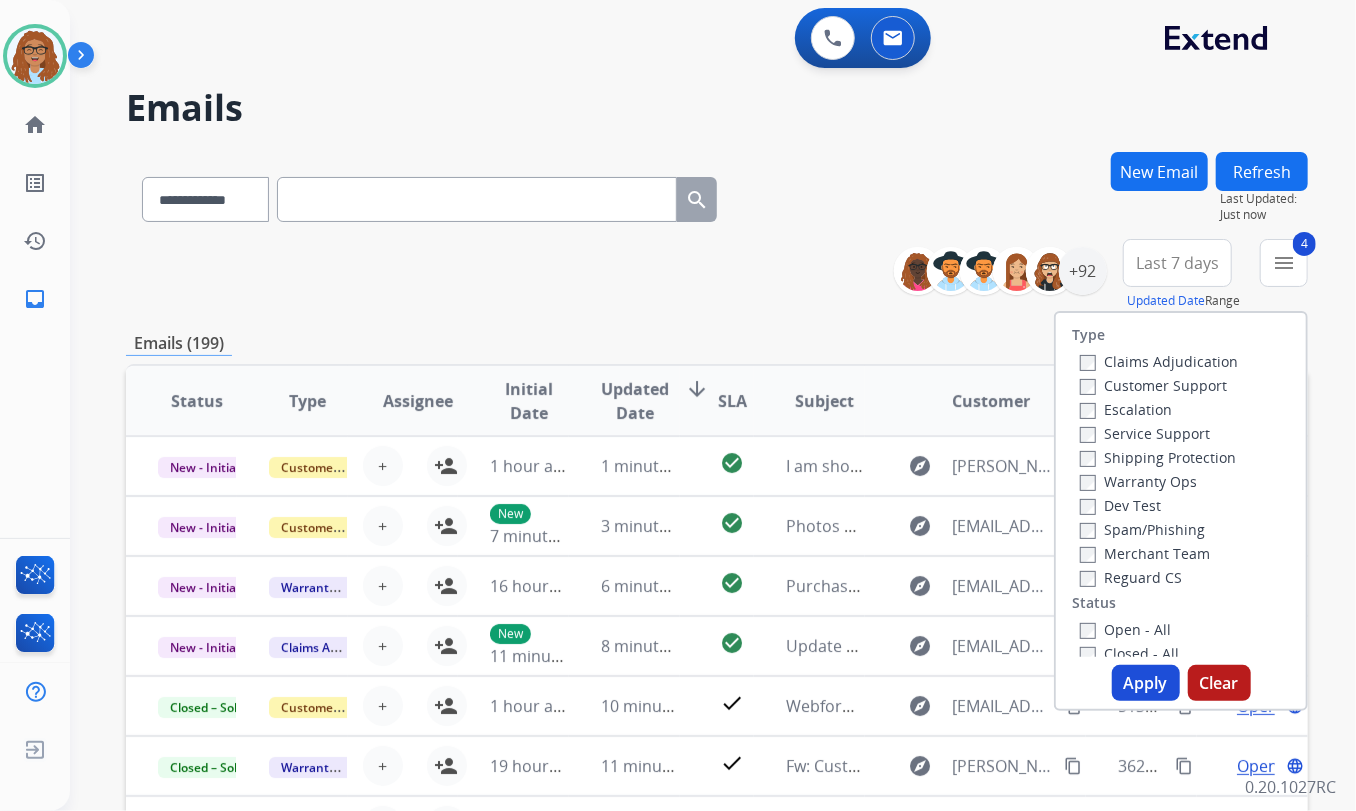 click on "Apply" at bounding box center [1146, 683] 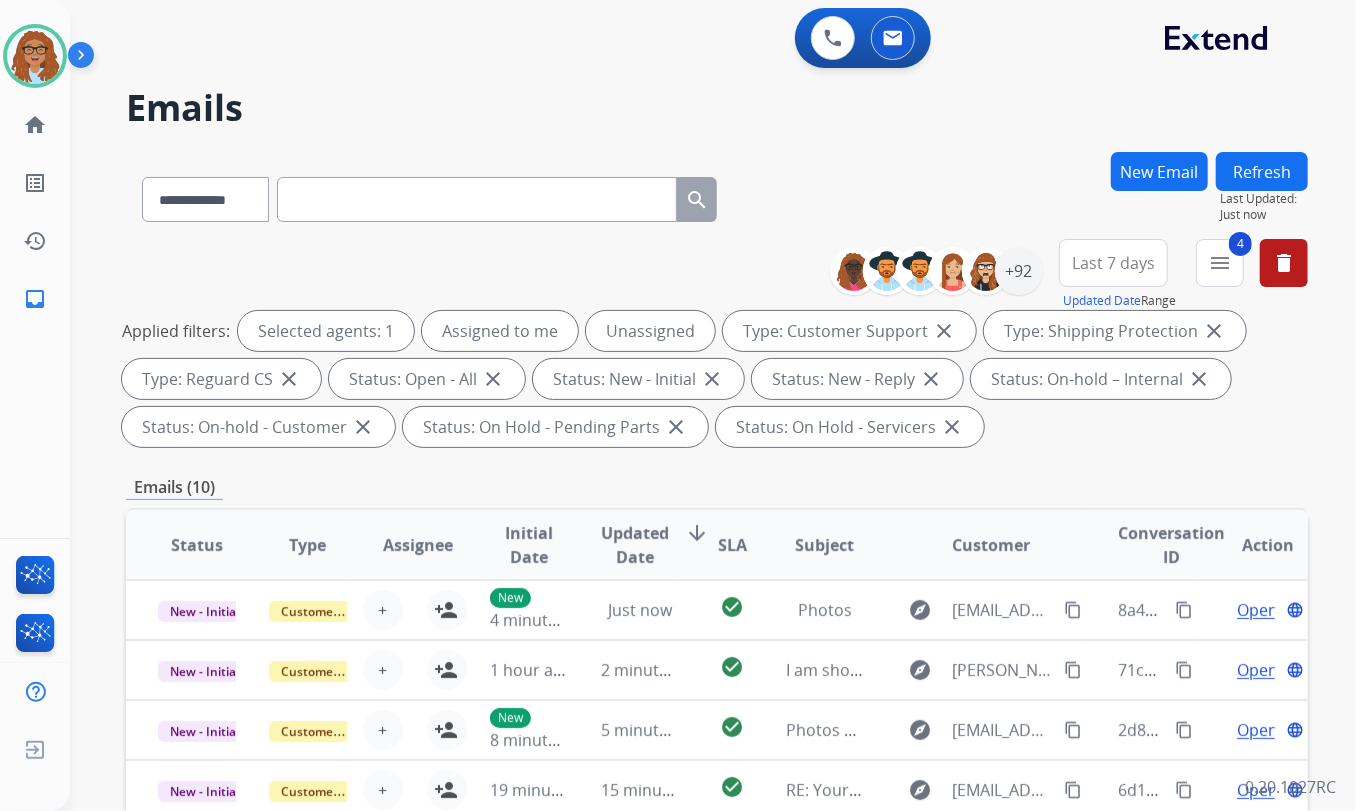 drag, startPoint x: 1104, startPoint y: 259, endPoint x: 1129, endPoint y: 255, distance: 25.317978 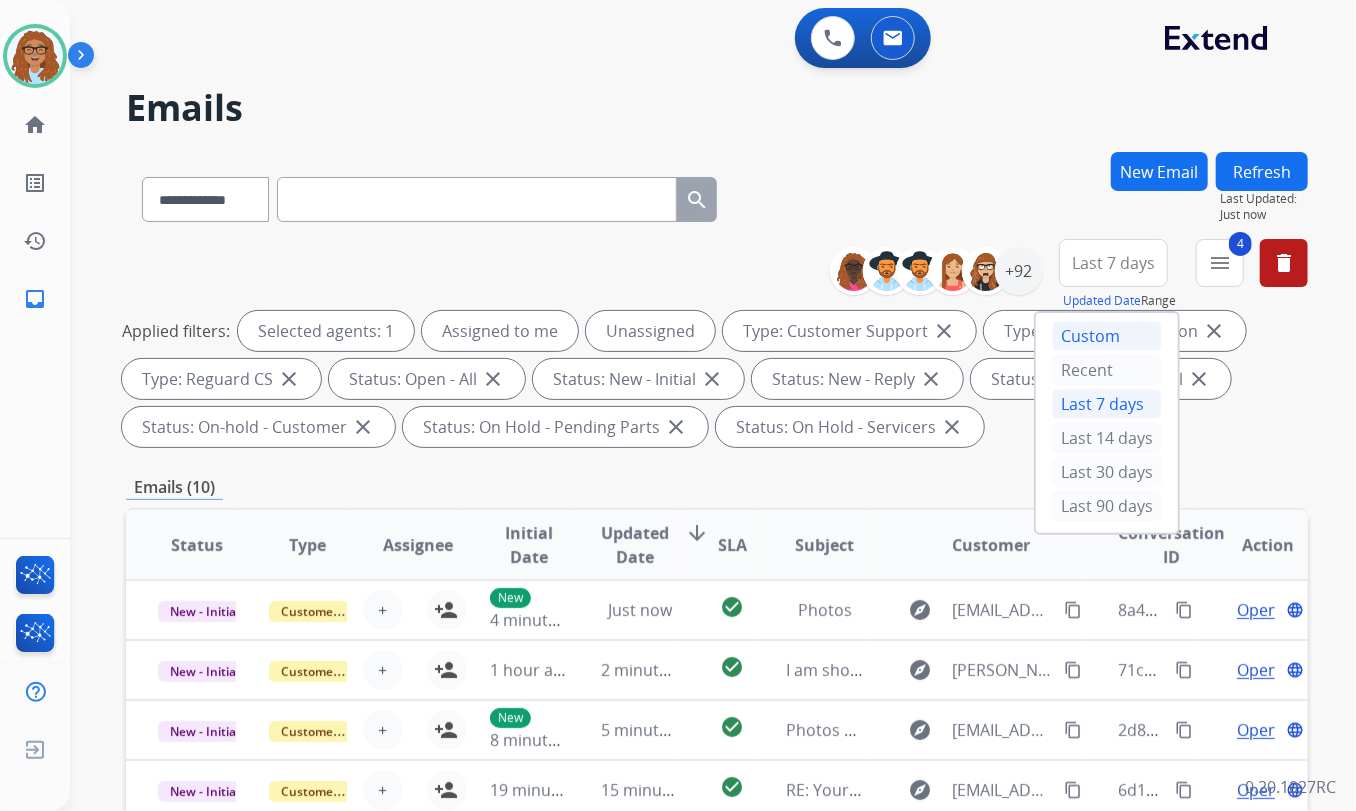 click on "Custom" at bounding box center (1107, 336) 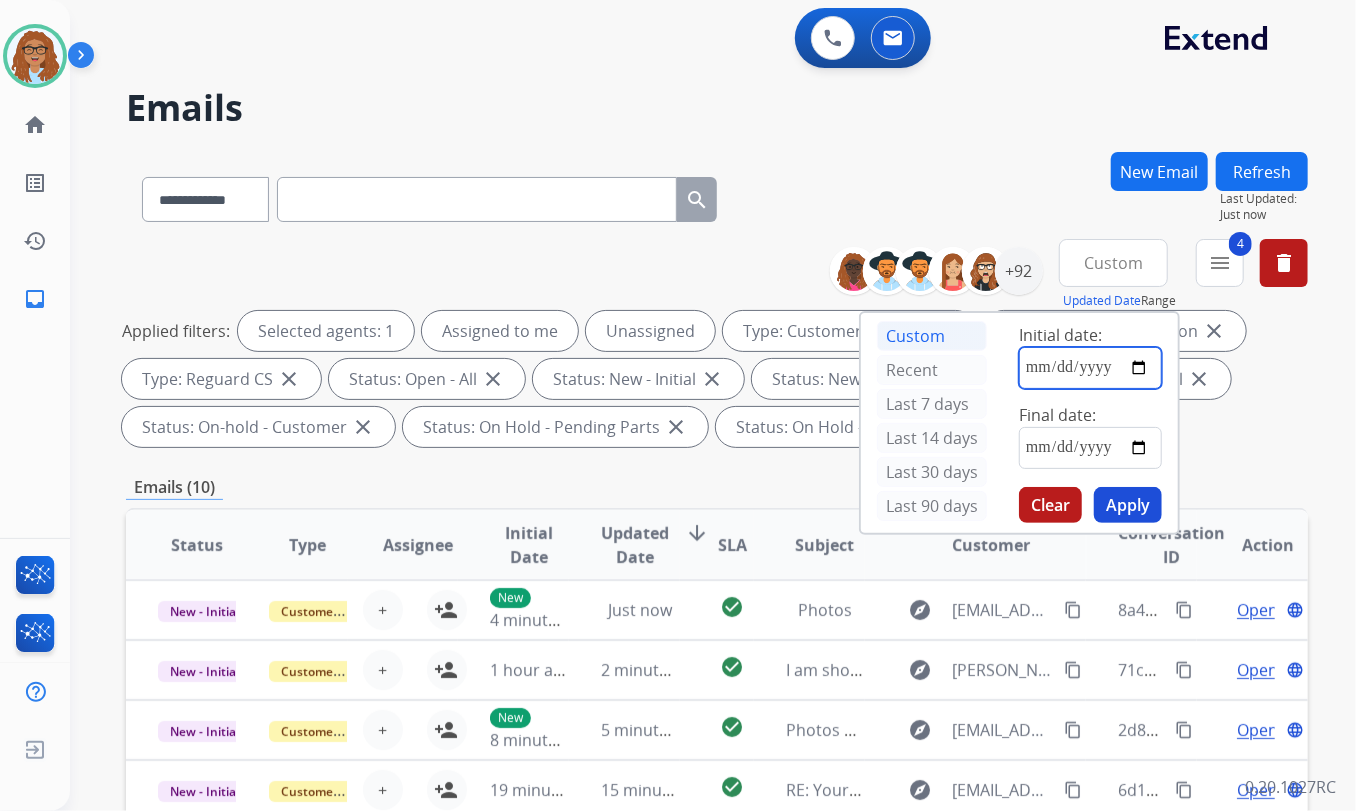 click at bounding box center [1090, 368] 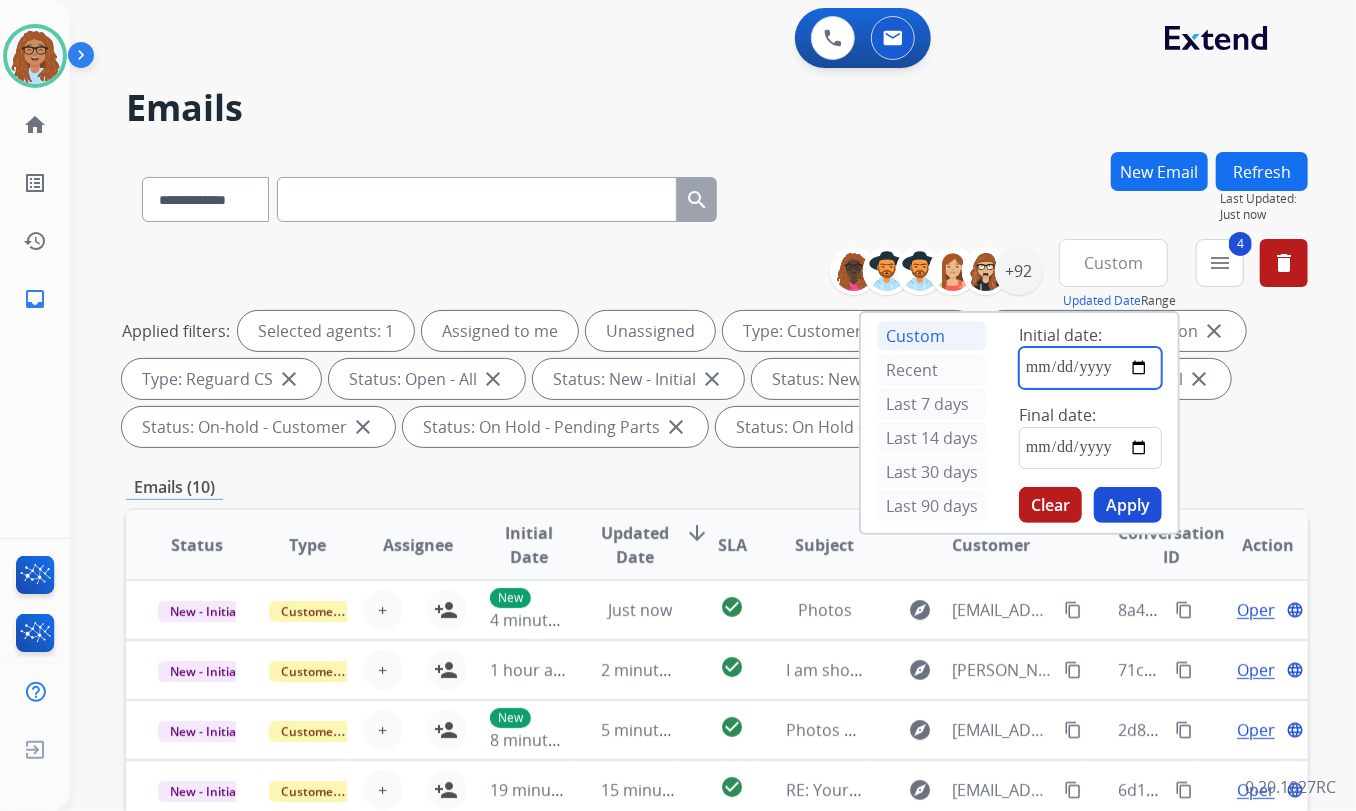 type on "**********" 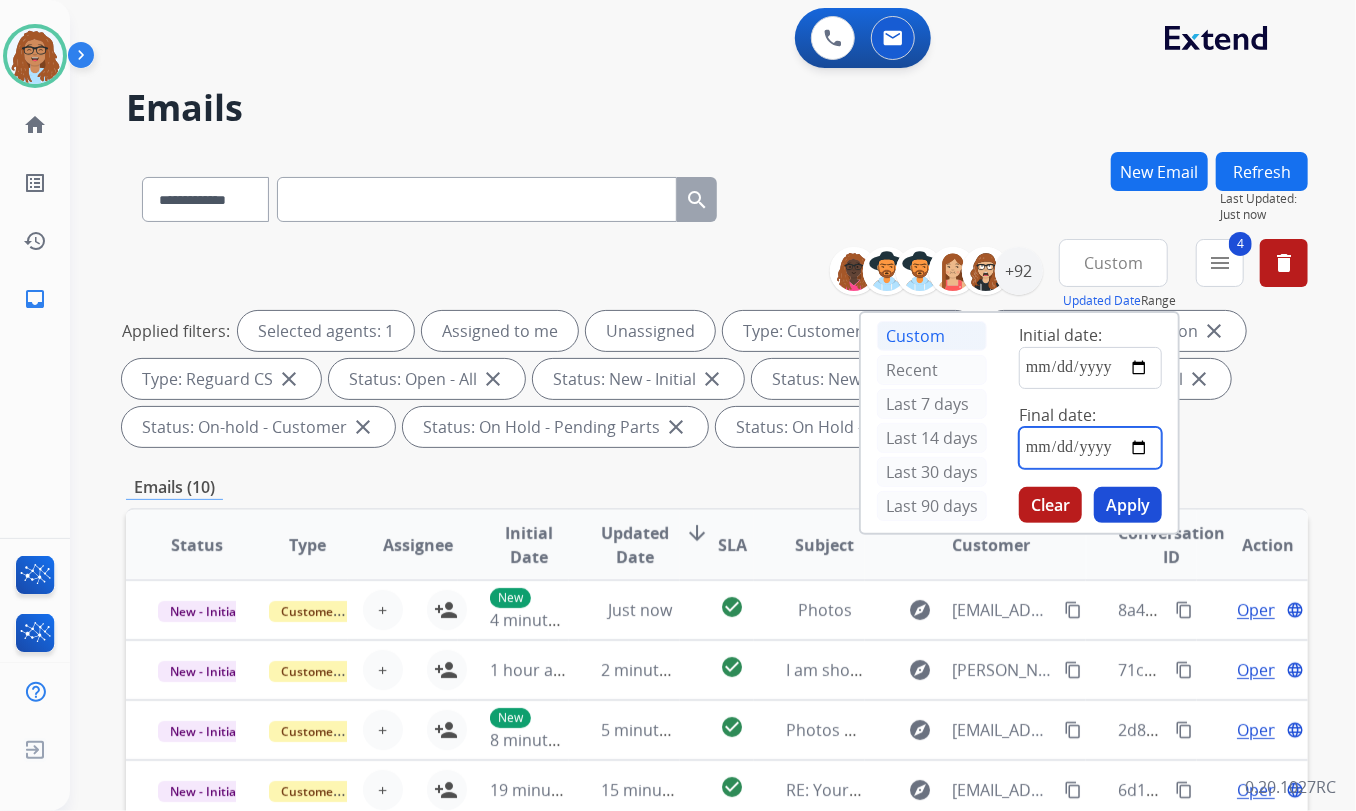 click at bounding box center [1090, 448] 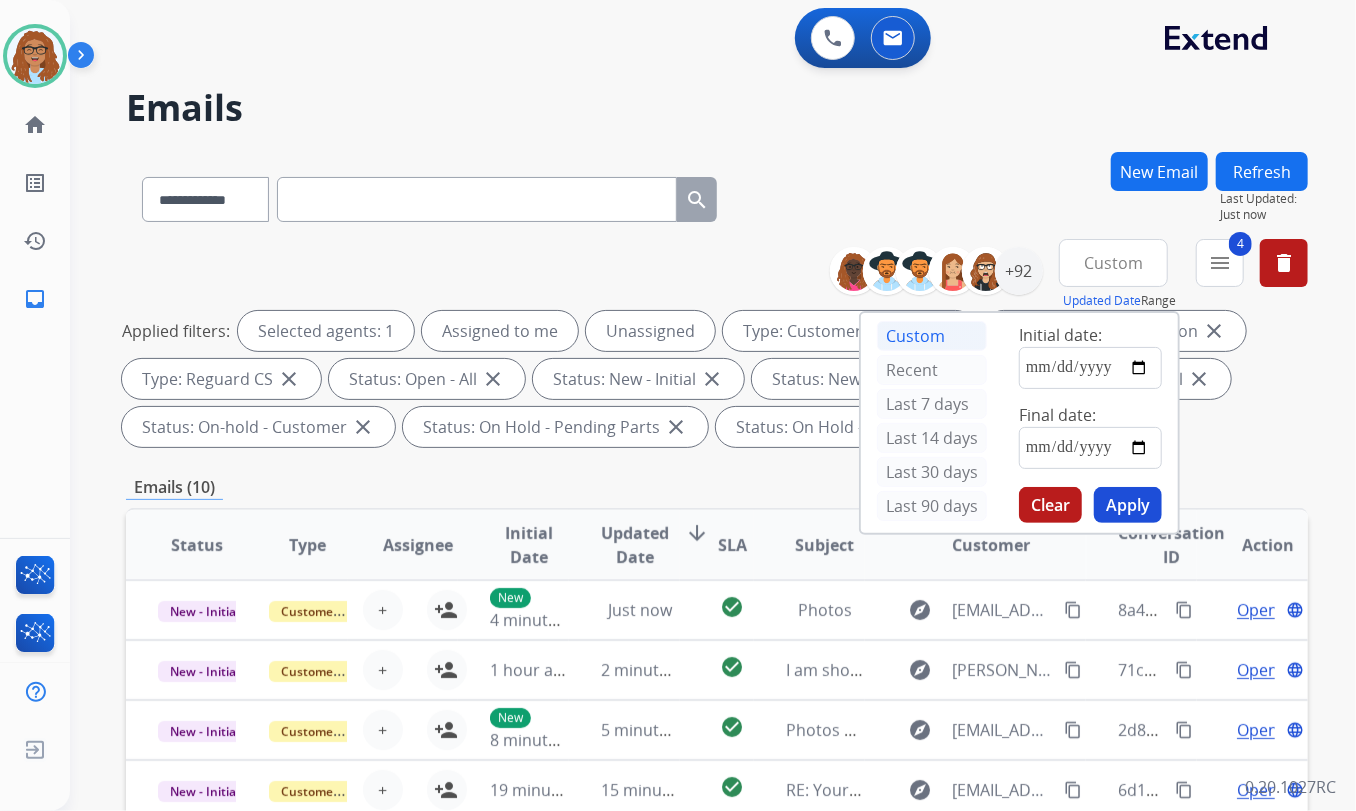 click on "Apply" at bounding box center [1128, 505] 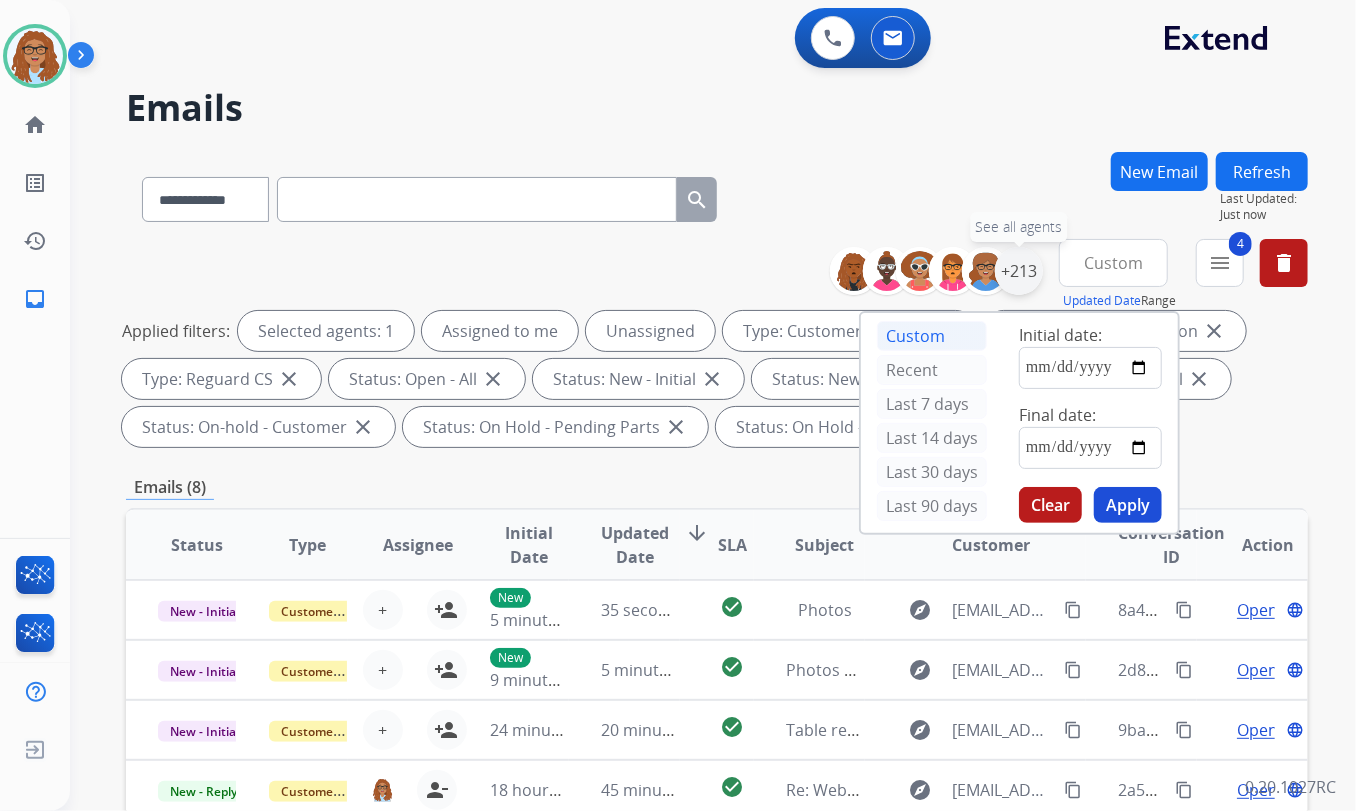 click on "+213" at bounding box center (1019, 271) 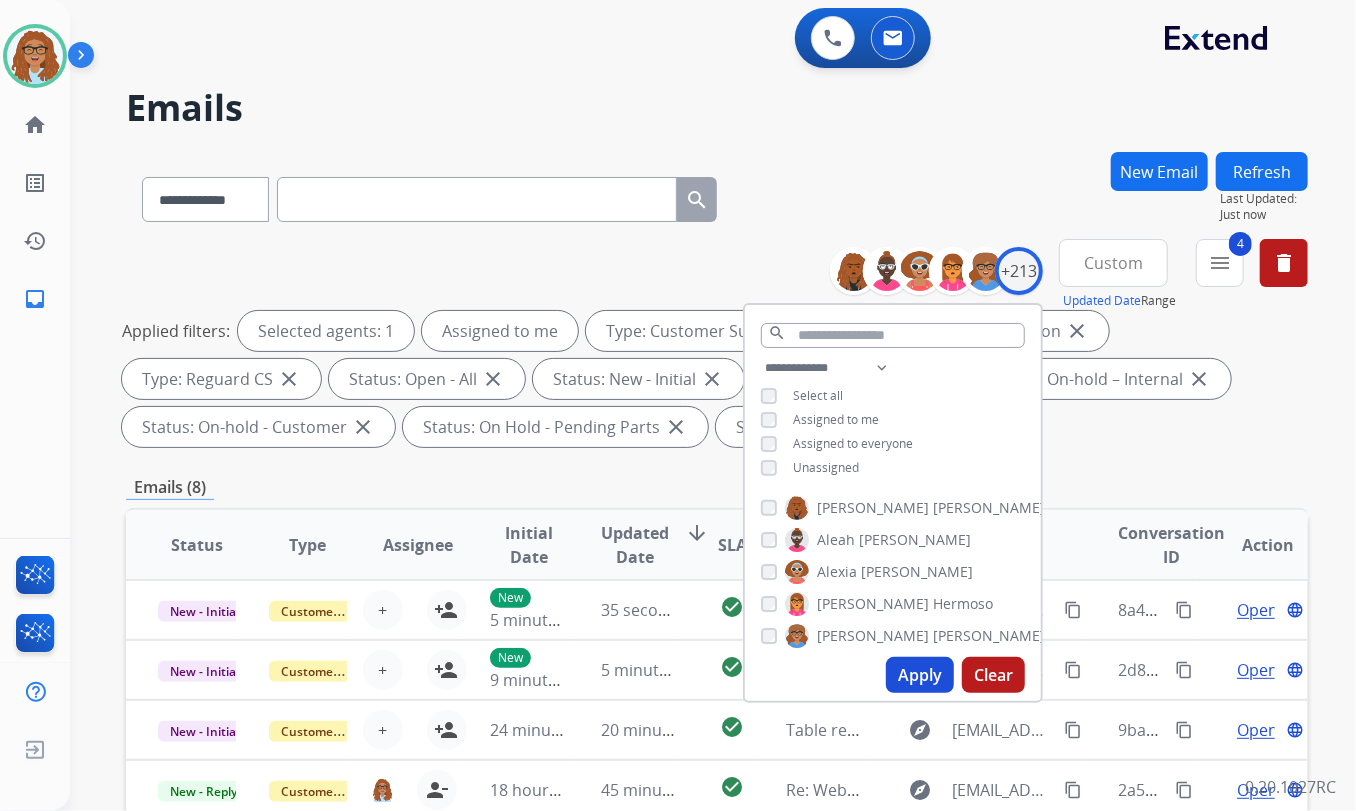 click on "Apply" at bounding box center (920, 675) 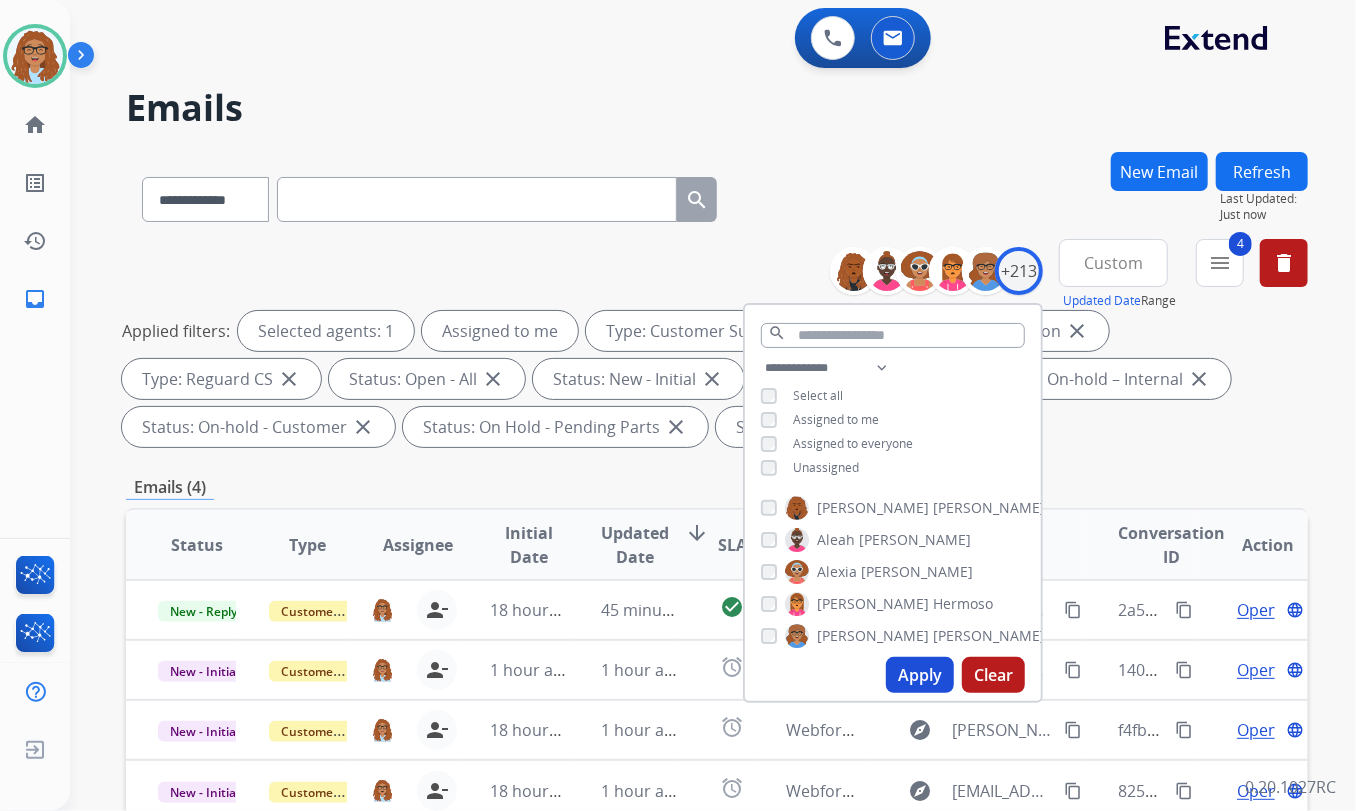 click on "**********" at bounding box center (717, 195) 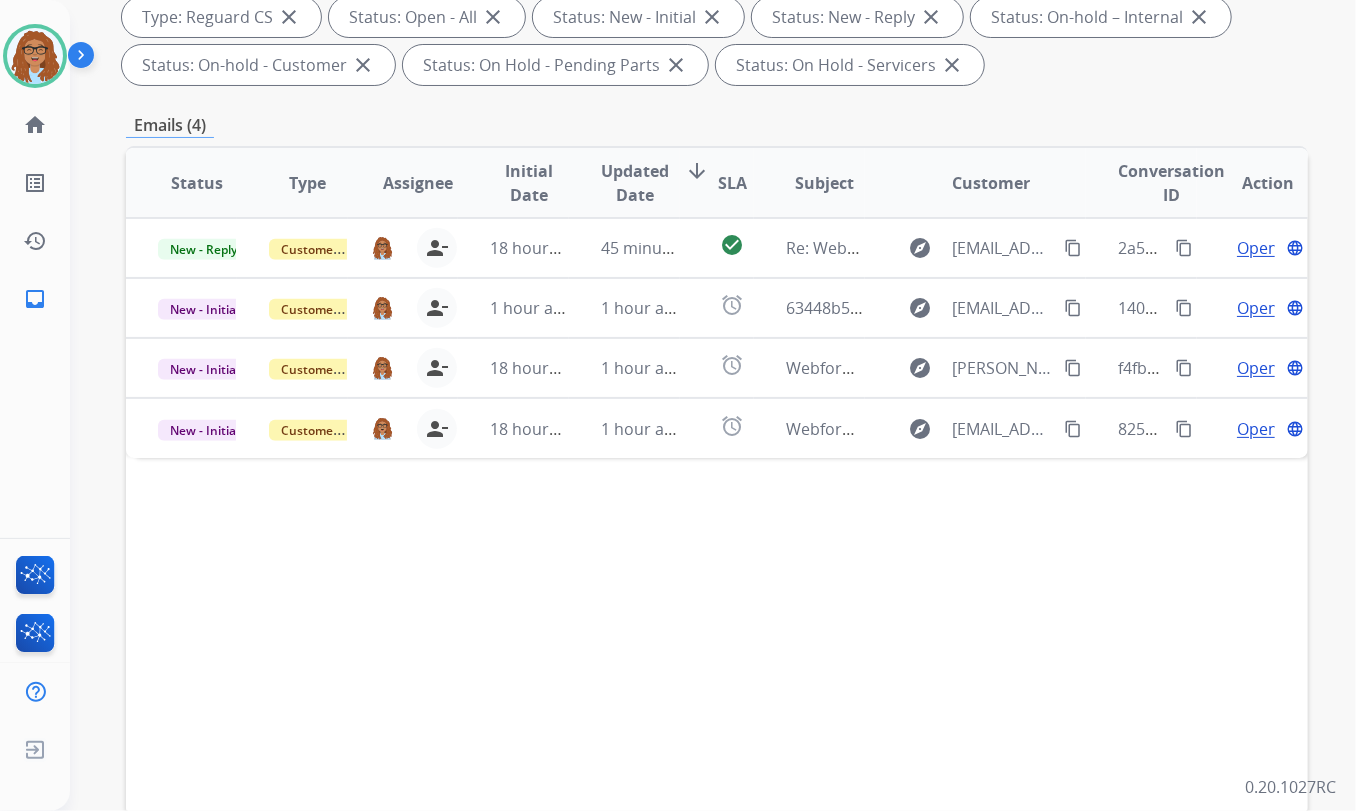 scroll, scrollTop: 363, scrollLeft: 0, axis: vertical 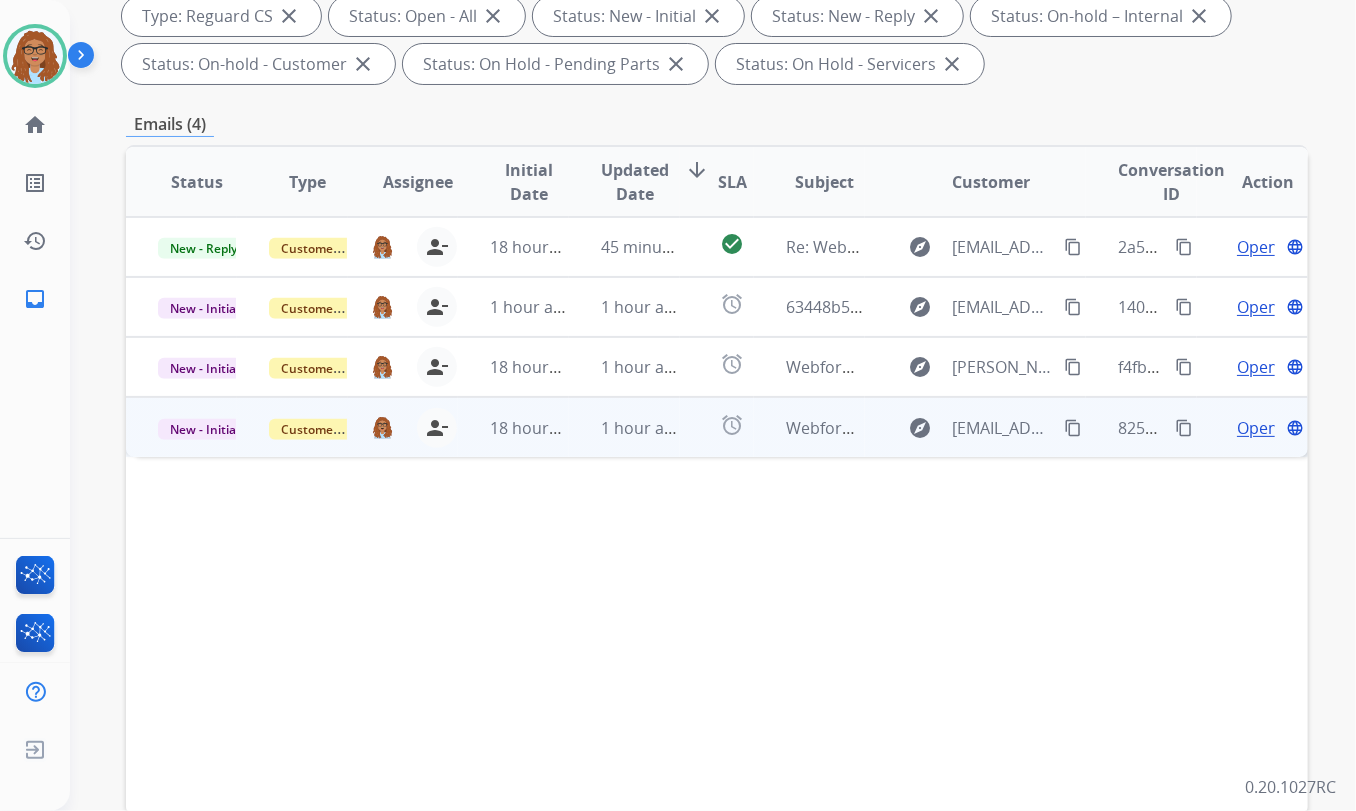 click on "Open" at bounding box center (1257, 428) 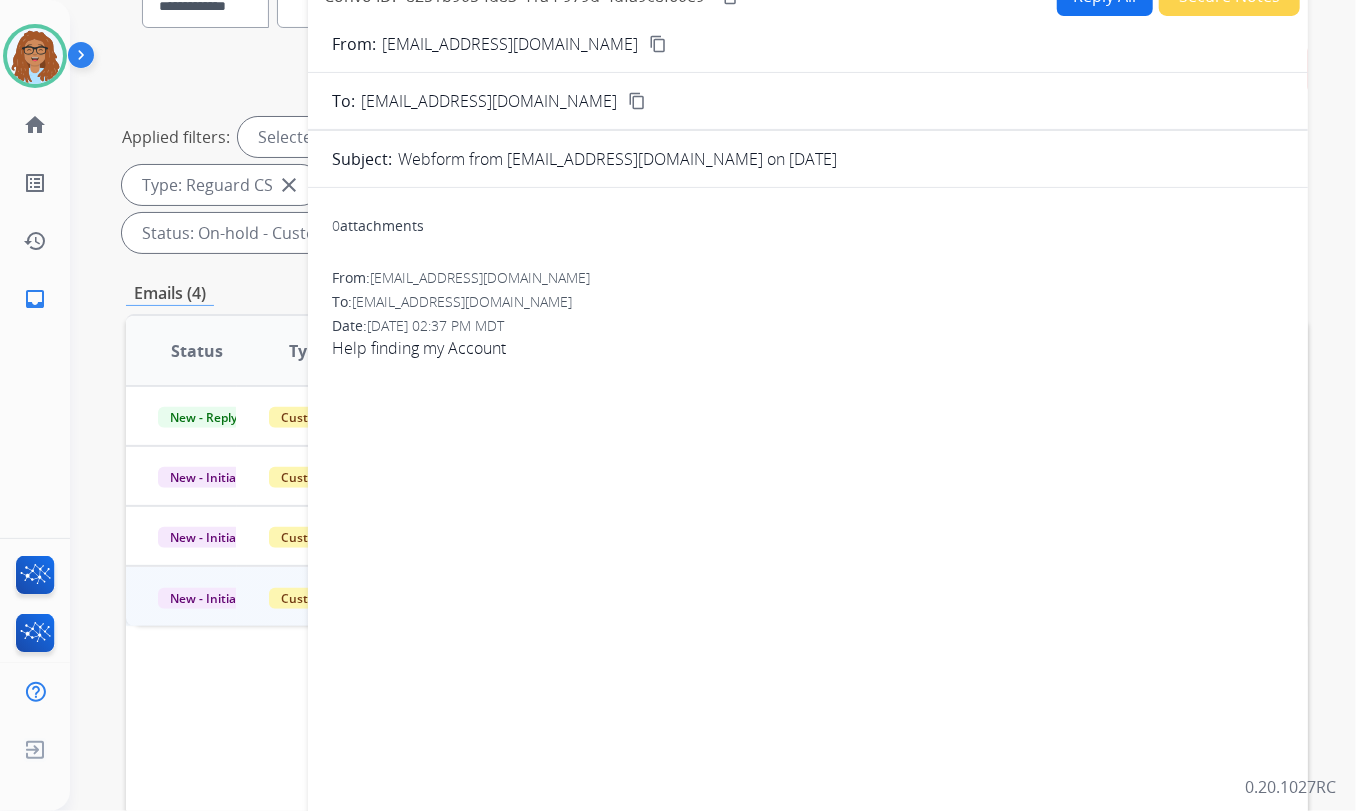 scroll, scrollTop: 0, scrollLeft: 0, axis: both 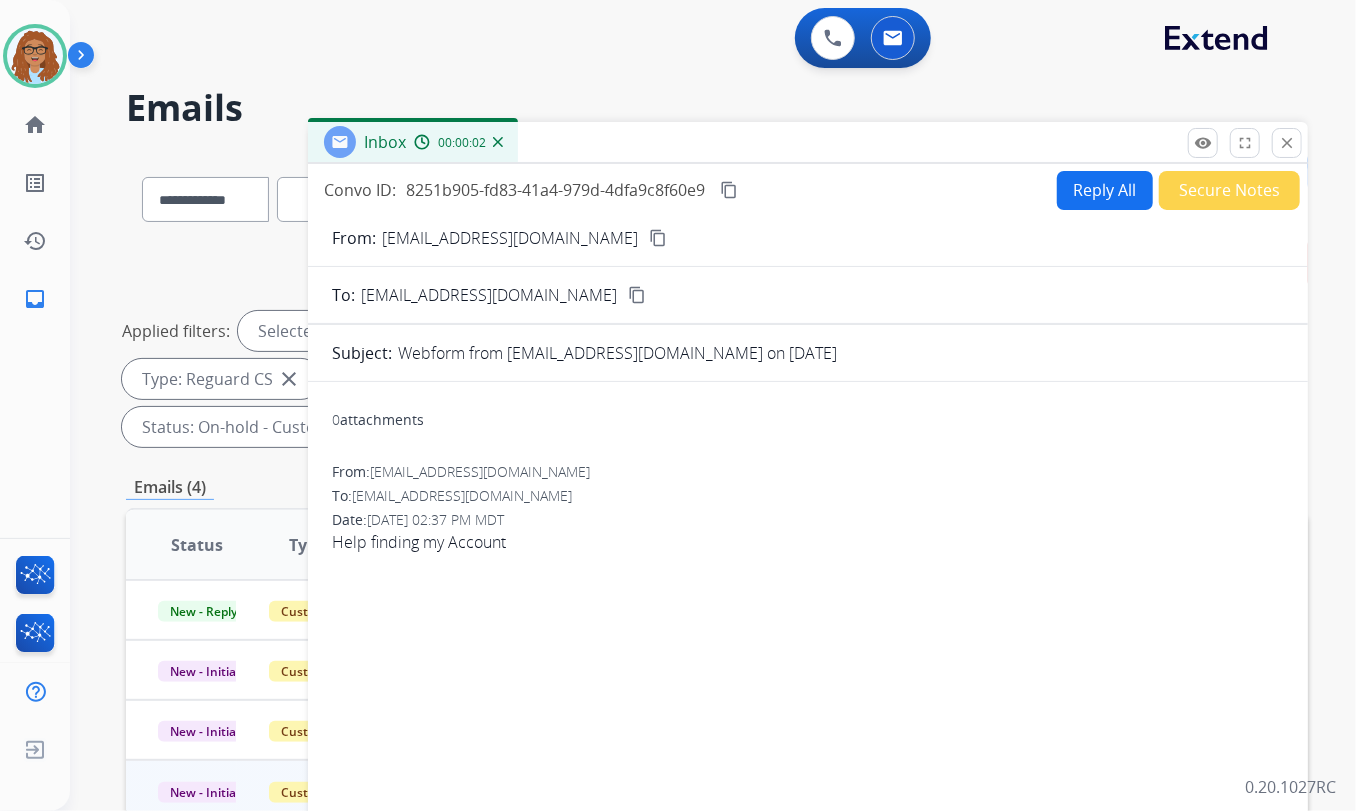click on "Reply All" at bounding box center [1105, 190] 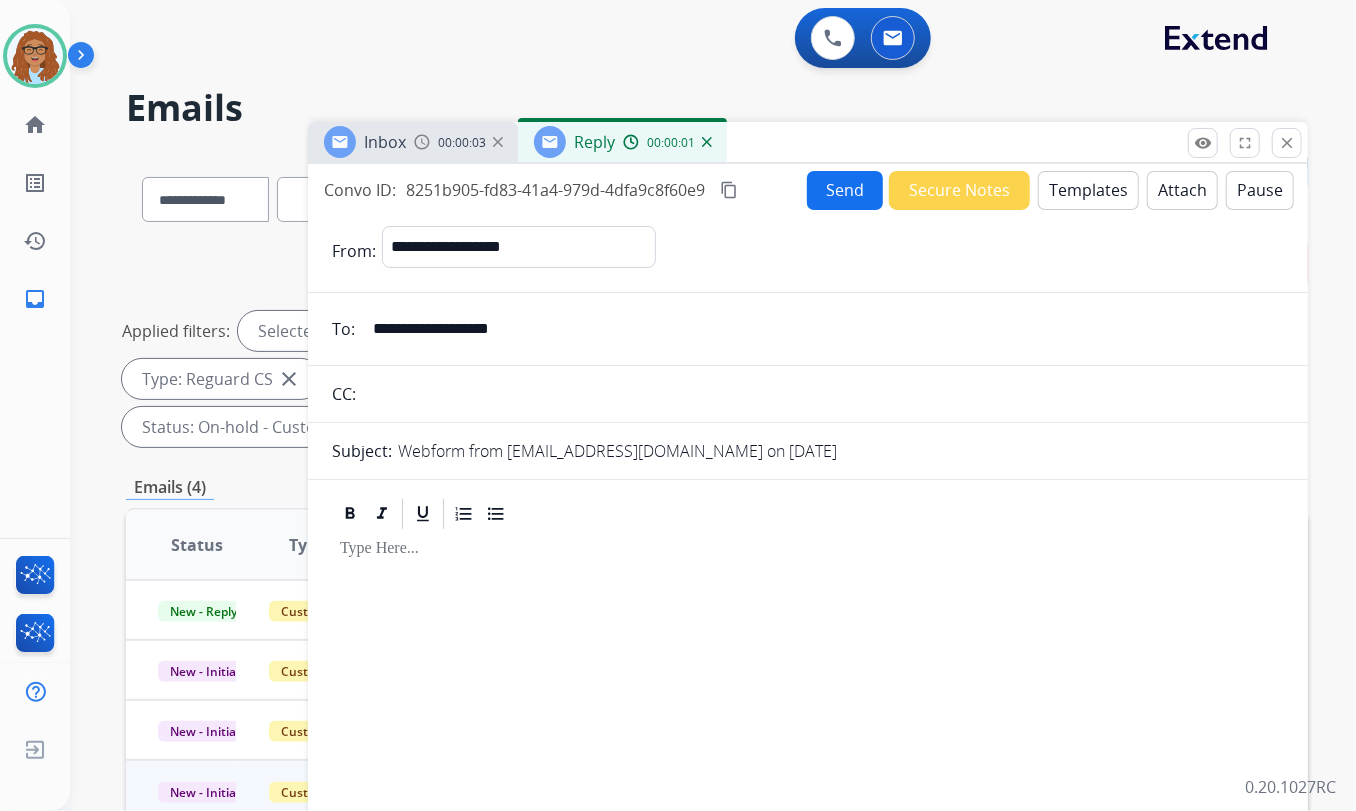 drag, startPoint x: 464, startPoint y: 326, endPoint x: 310, endPoint y: 330, distance: 154.05194 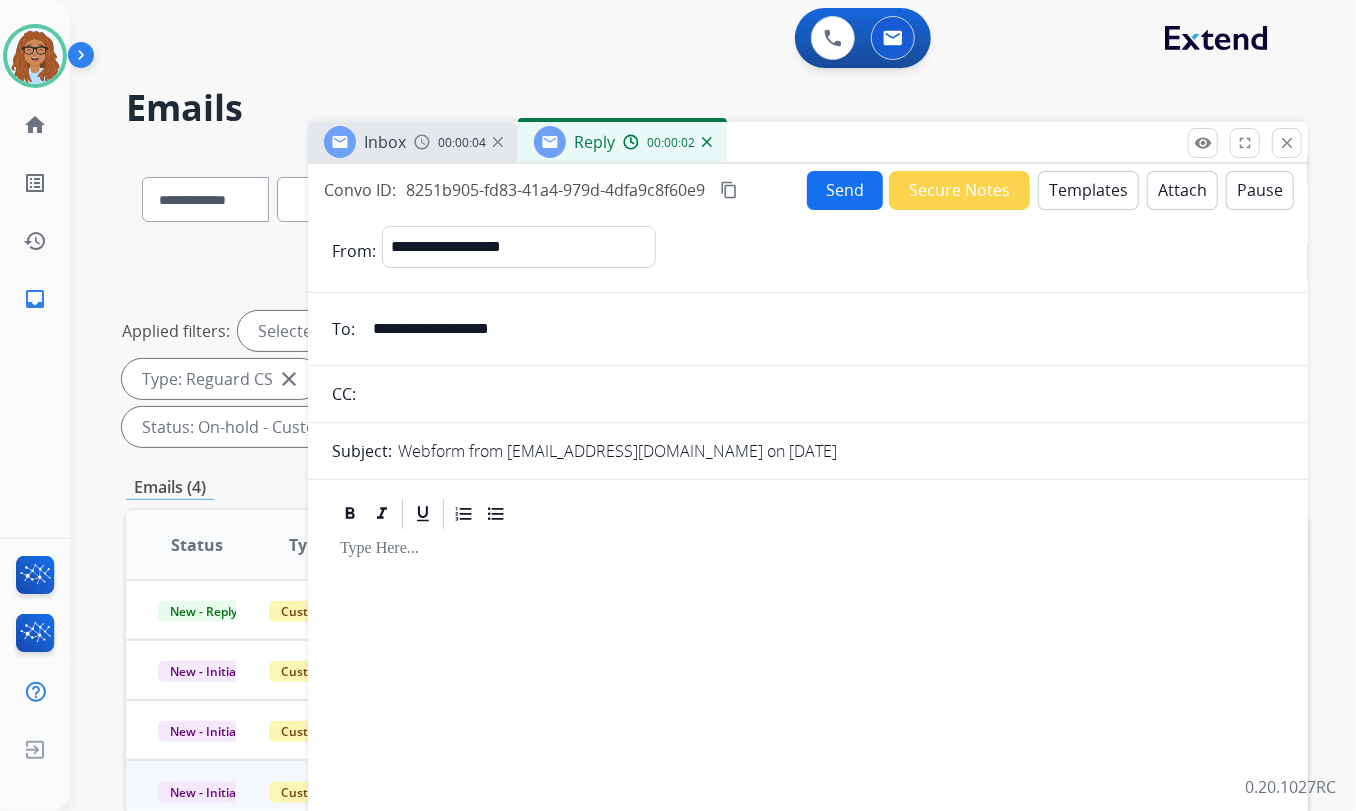 drag, startPoint x: 509, startPoint y: 376, endPoint x: 531, endPoint y: 372, distance: 22.36068 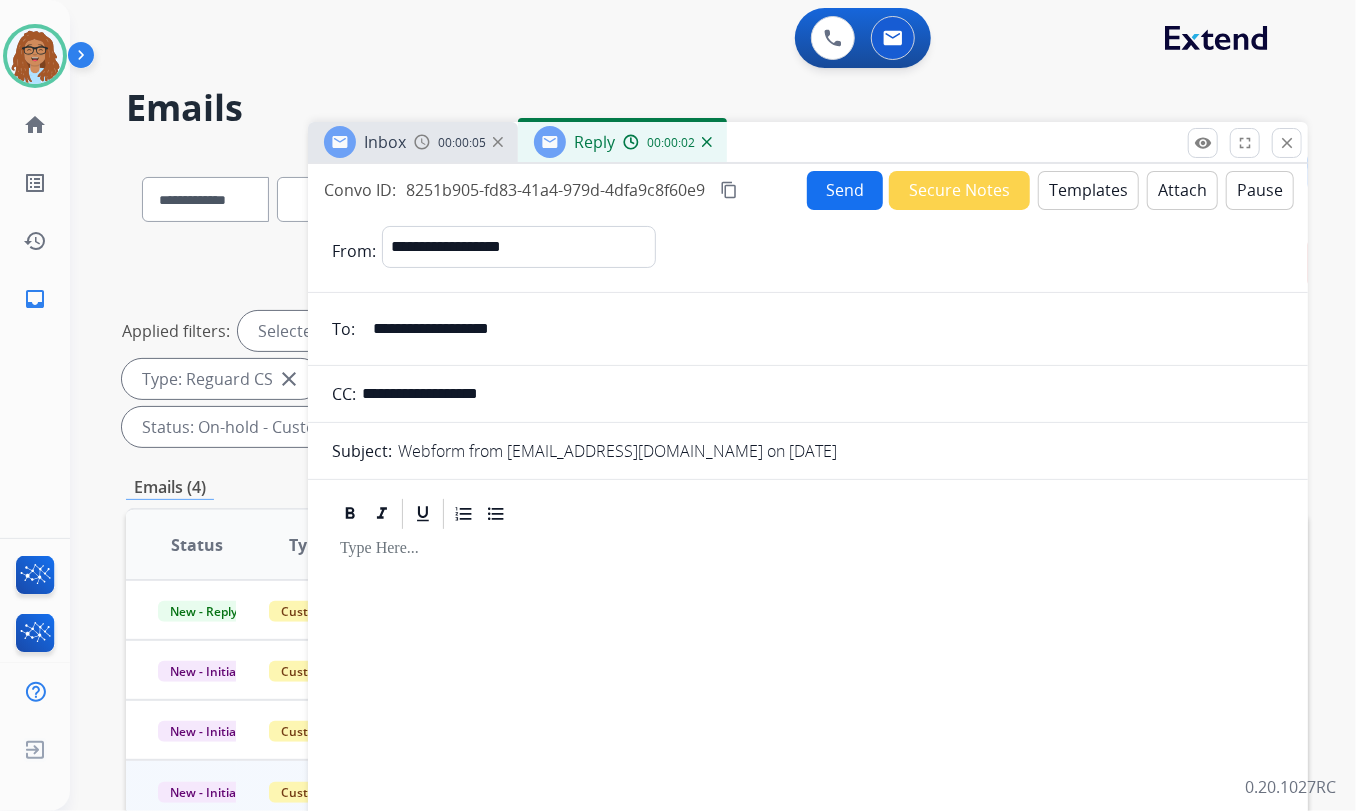 type on "**********" 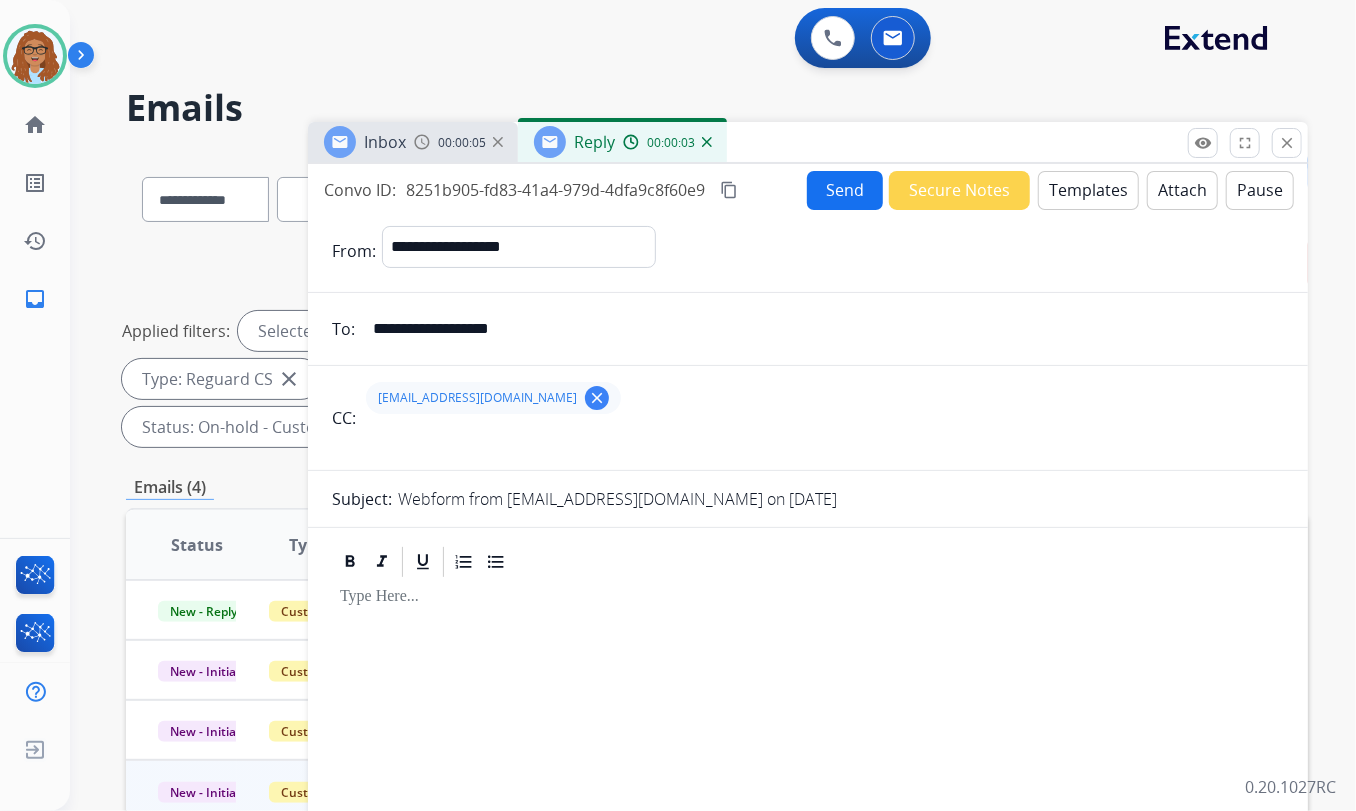 click on "Templates" at bounding box center (1088, 190) 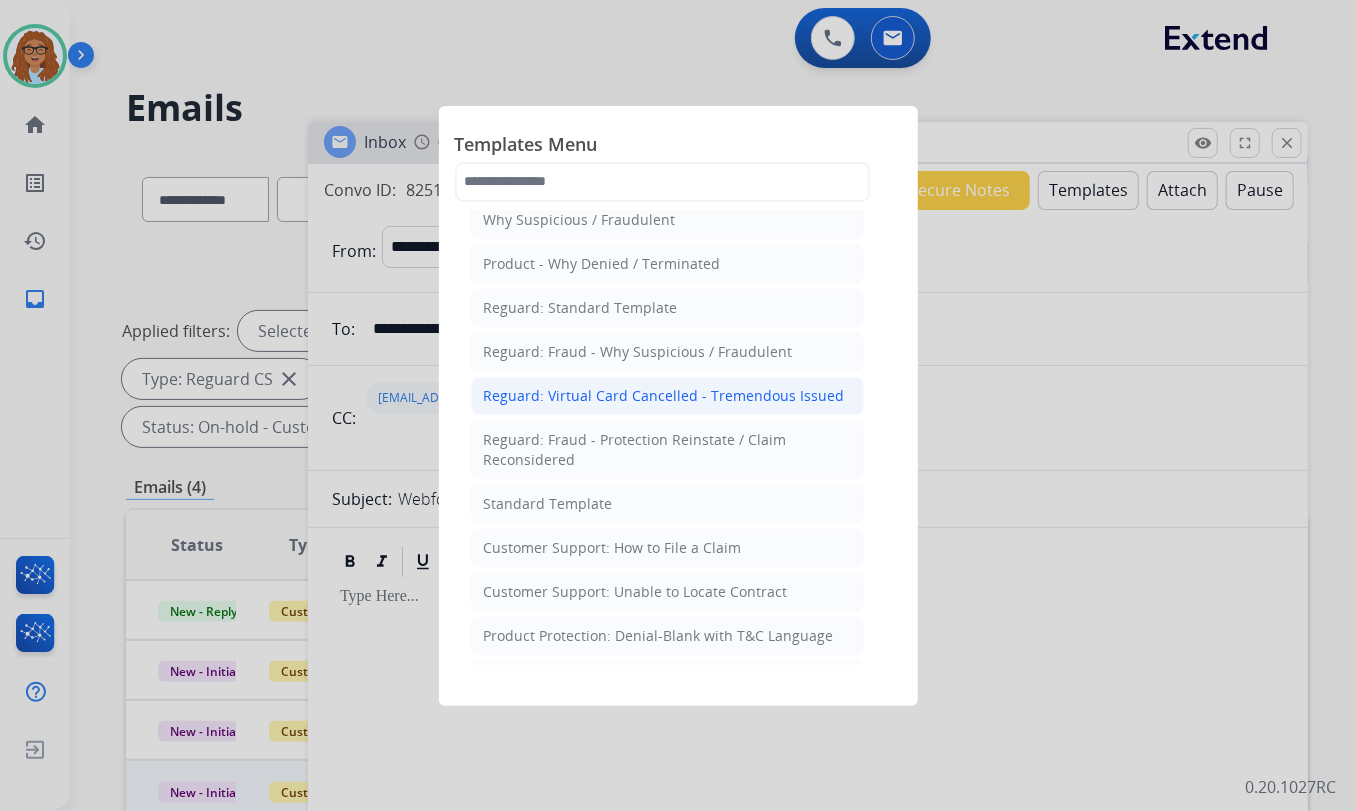scroll, scrollTop: 90, scrollLeft: 0, axis: vertical 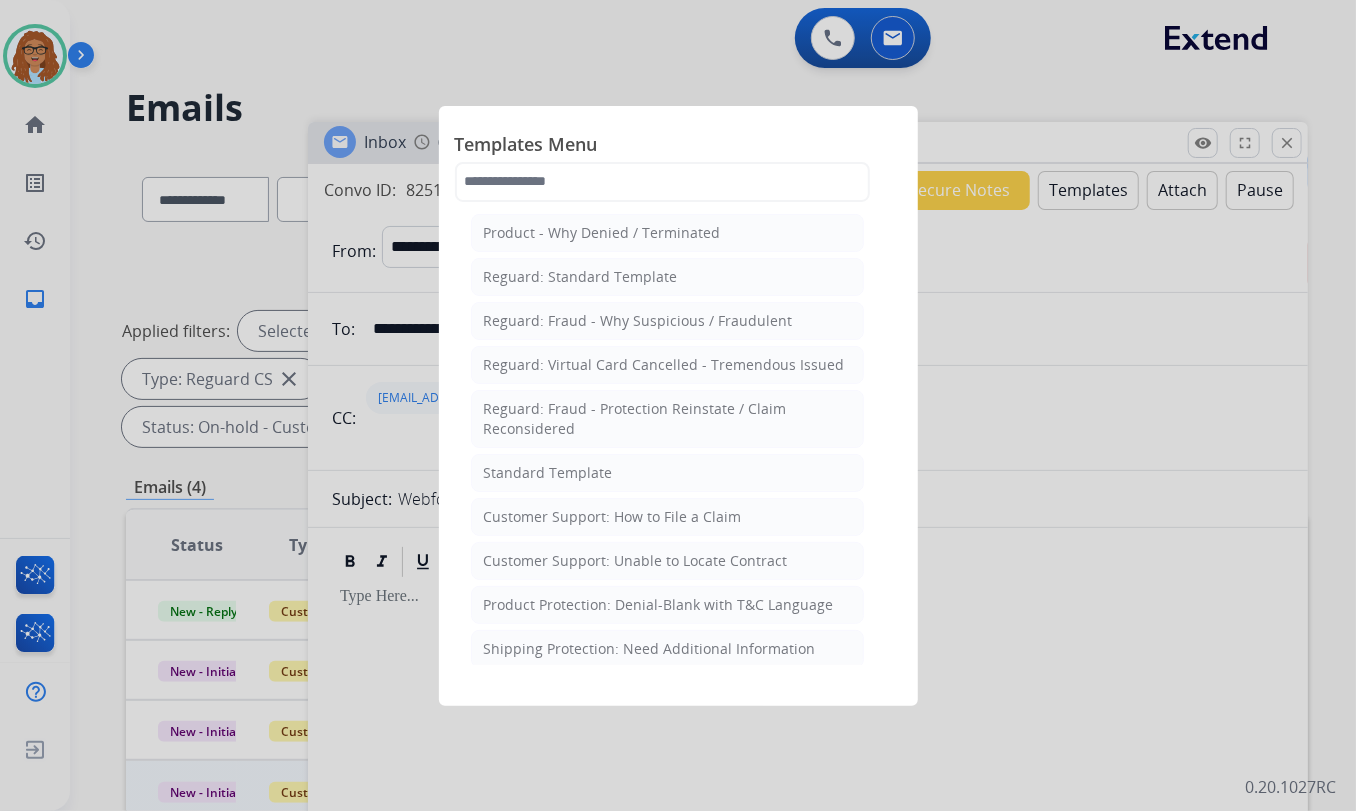 drag, startPoint x: 545, startPoint y: 463, endPoint x: 606, endPoint y: 436, distance: 66.70832 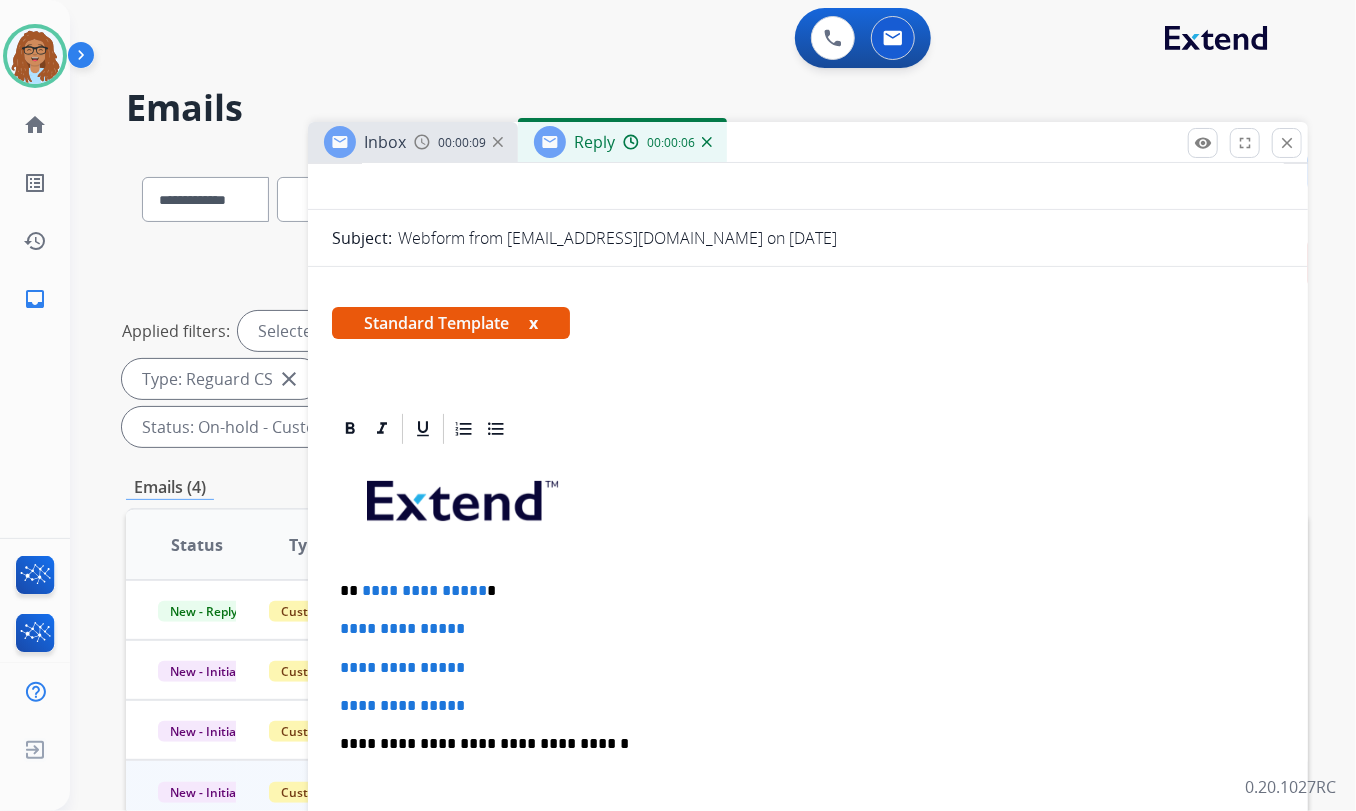 scroll, scrollTop: 272, scrollLeft: 0, axis: vertical 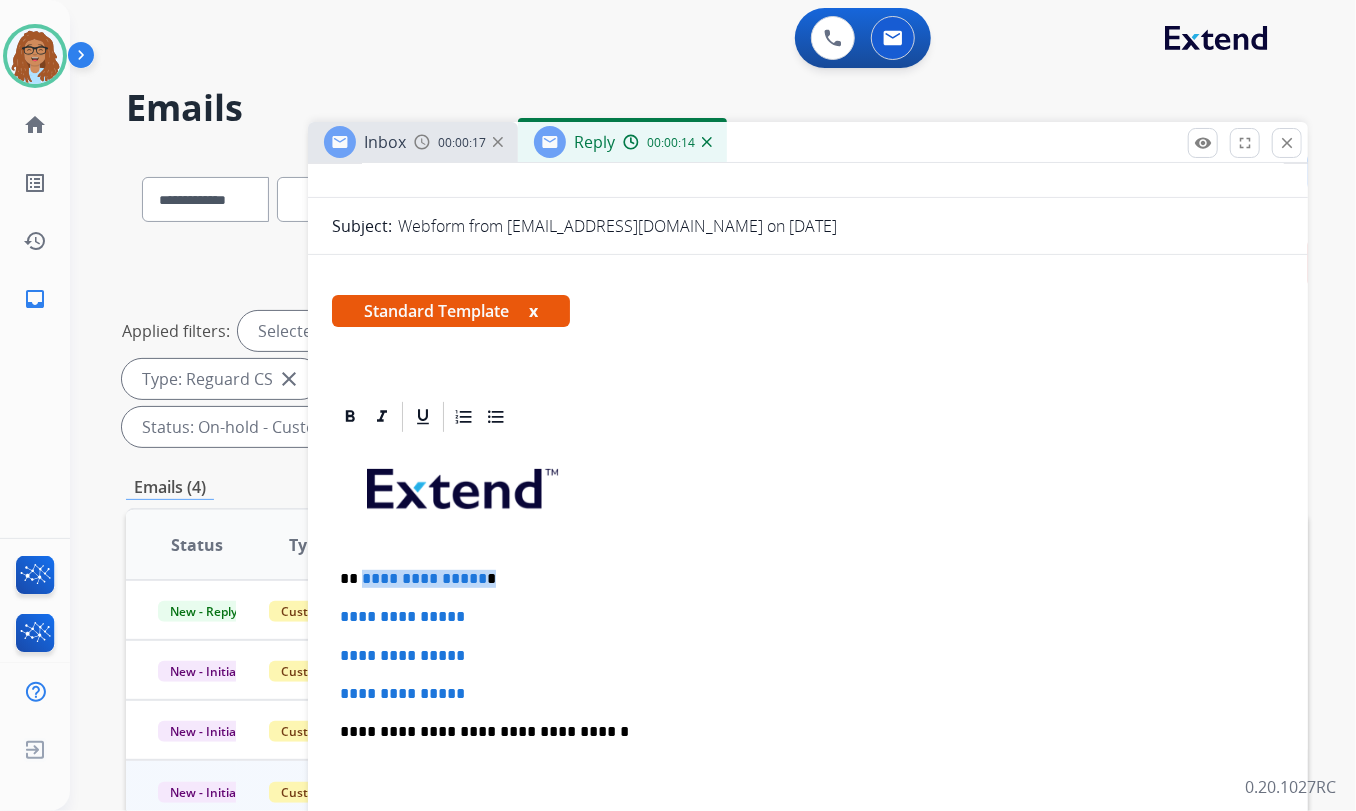 drag, startPoint x: 489, startPoint y: 573, endPoint x: 360, endPoint y: 572, distance: 129.00388 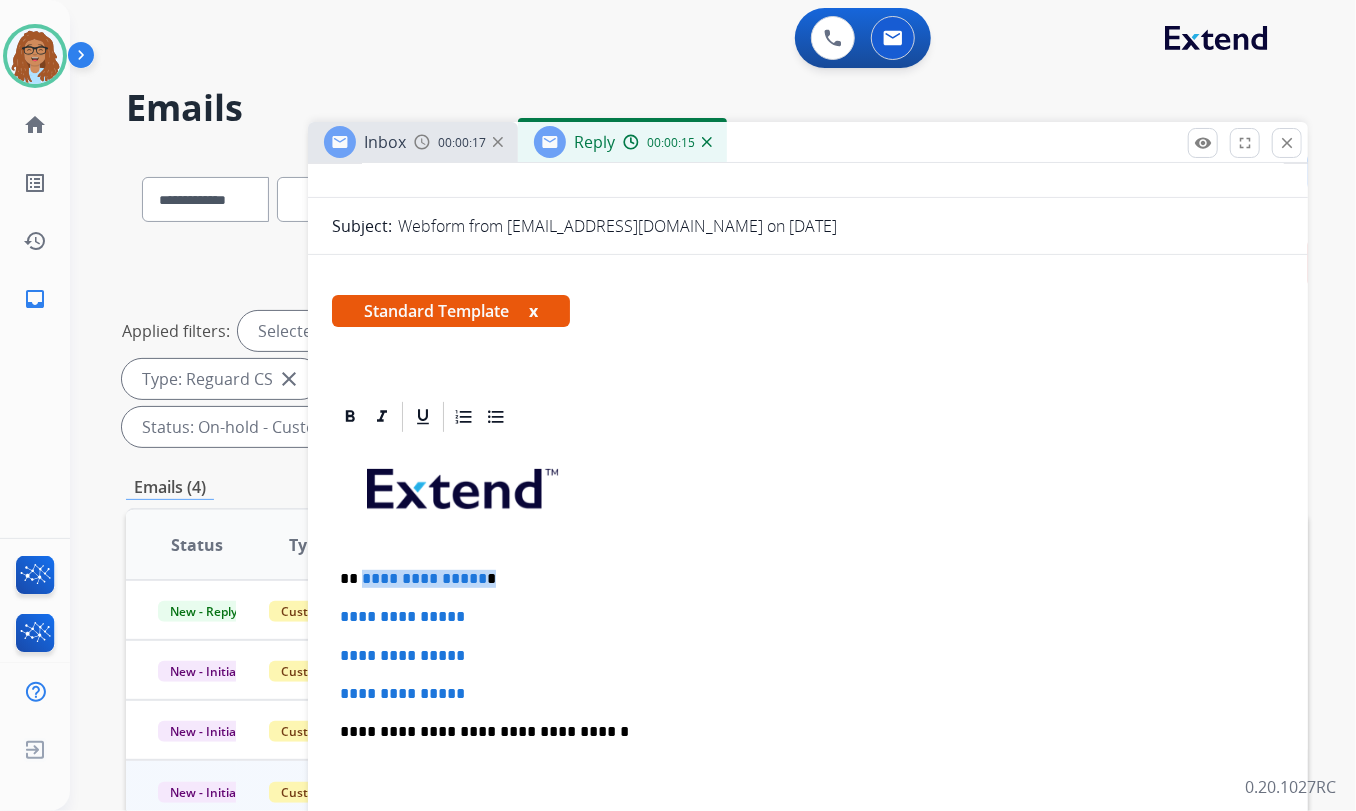 paste 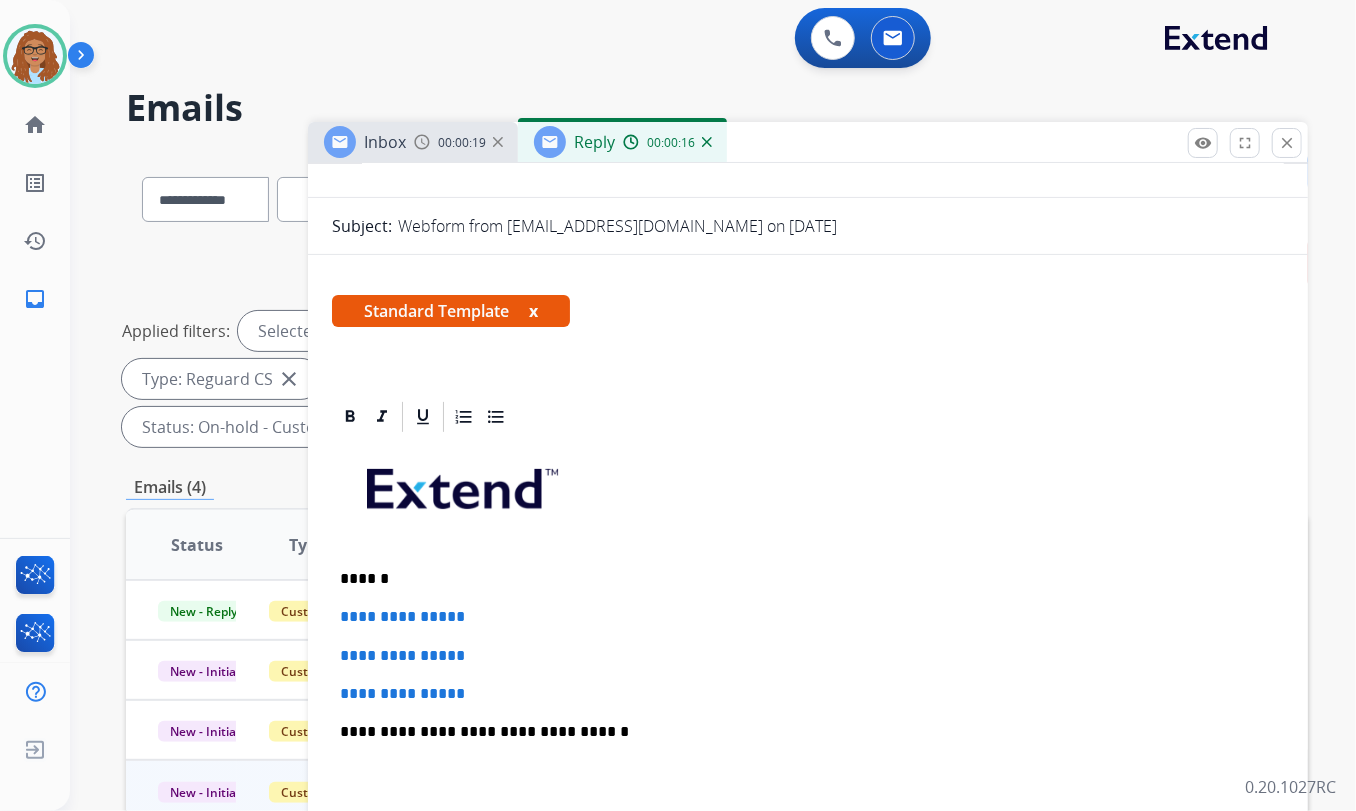 type 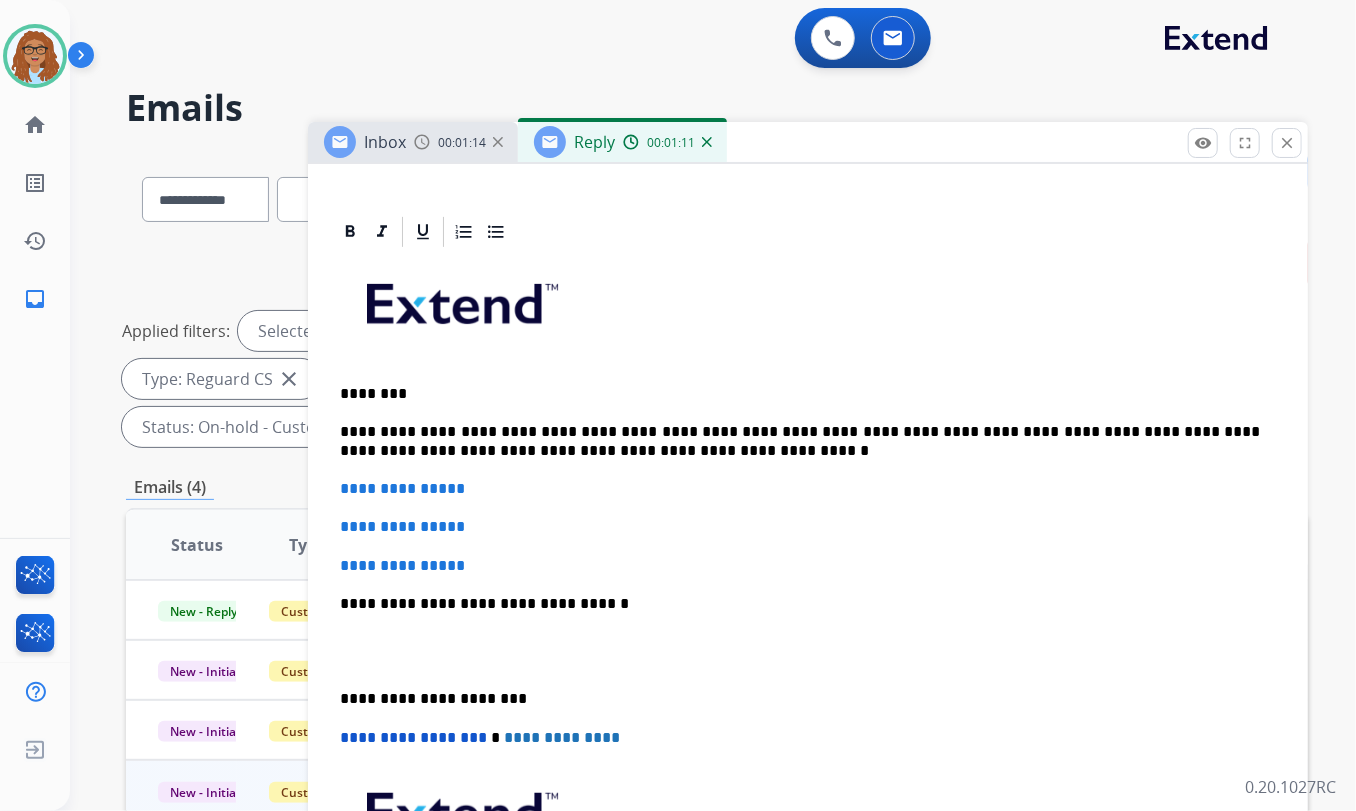 scroll, scrollTop: 541, scrollLeft: 0, axis: vertical 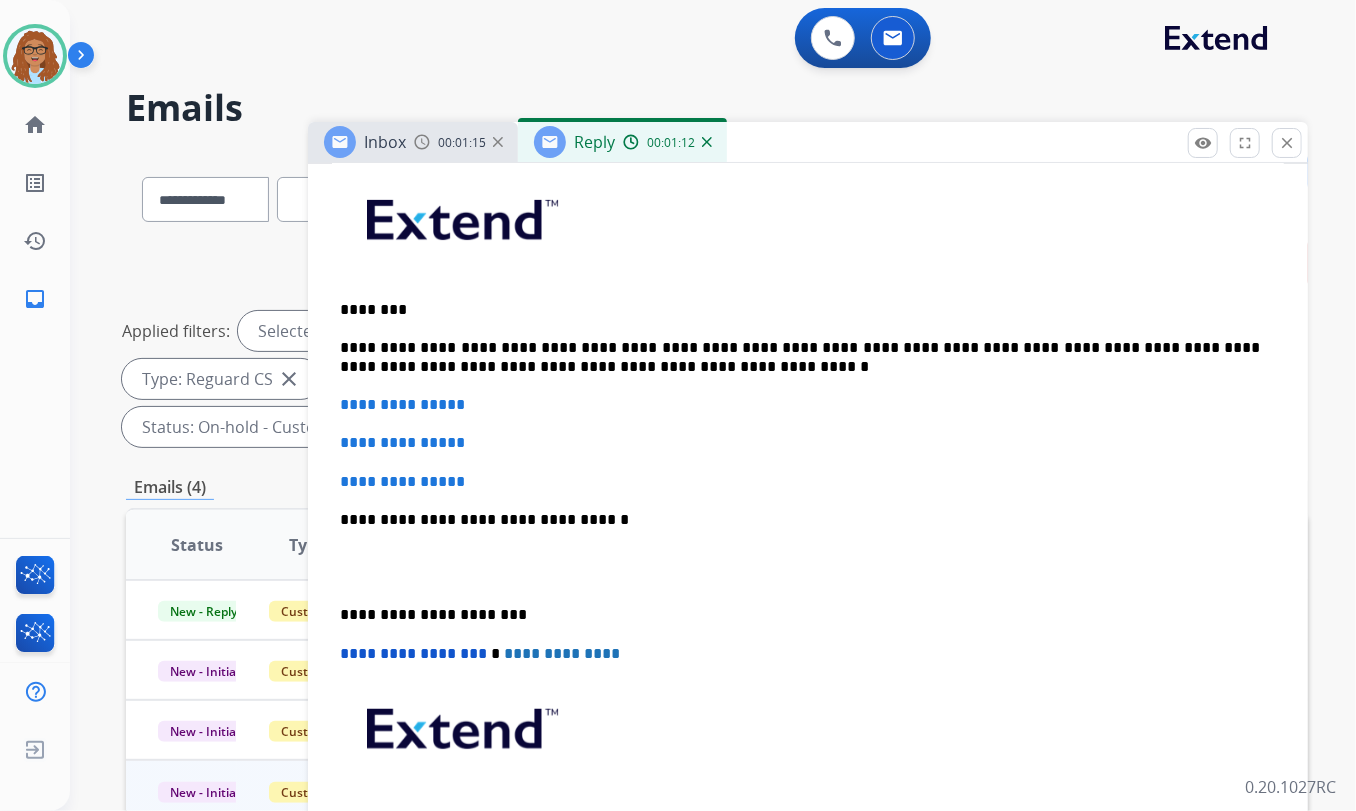click on "**********" at bounding box center (800, 357) 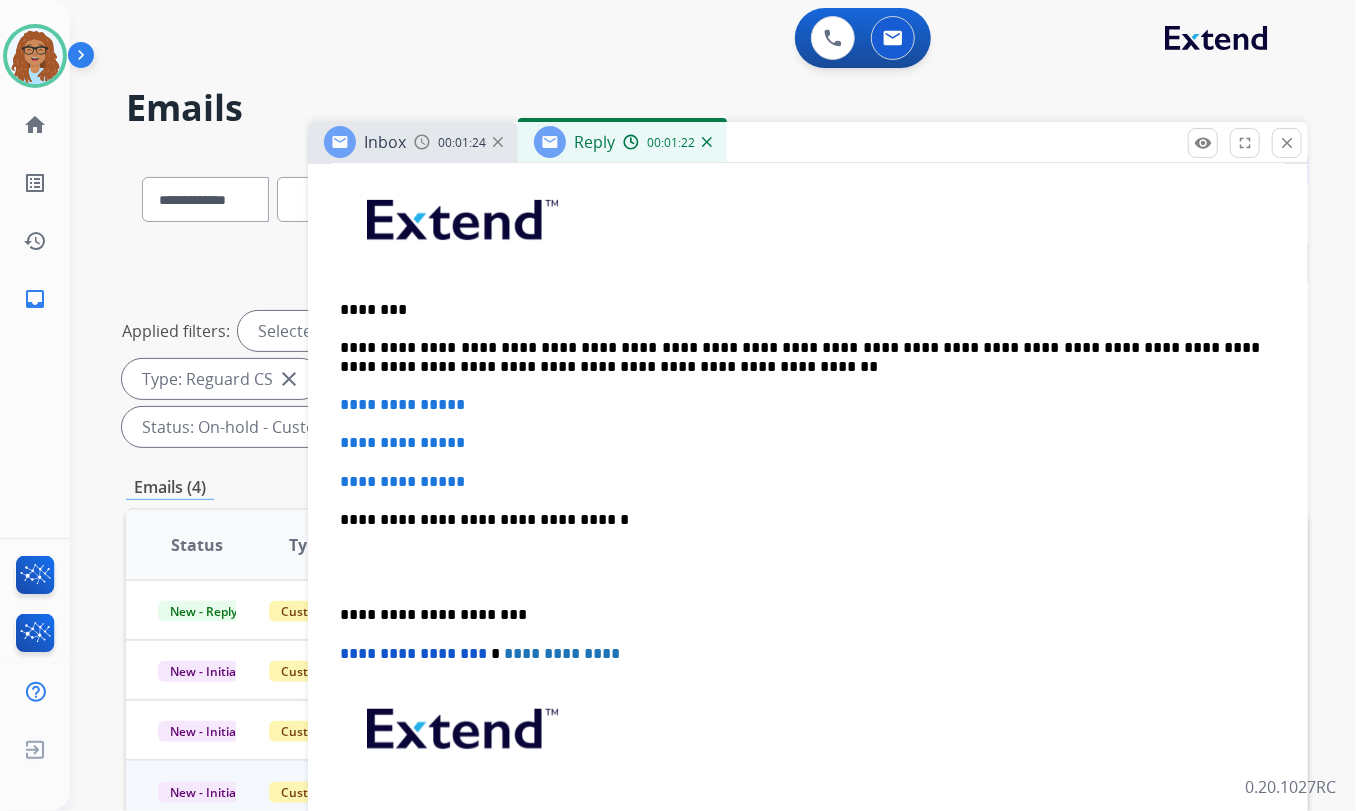 click on "**********" at bounding box center [800, 357] 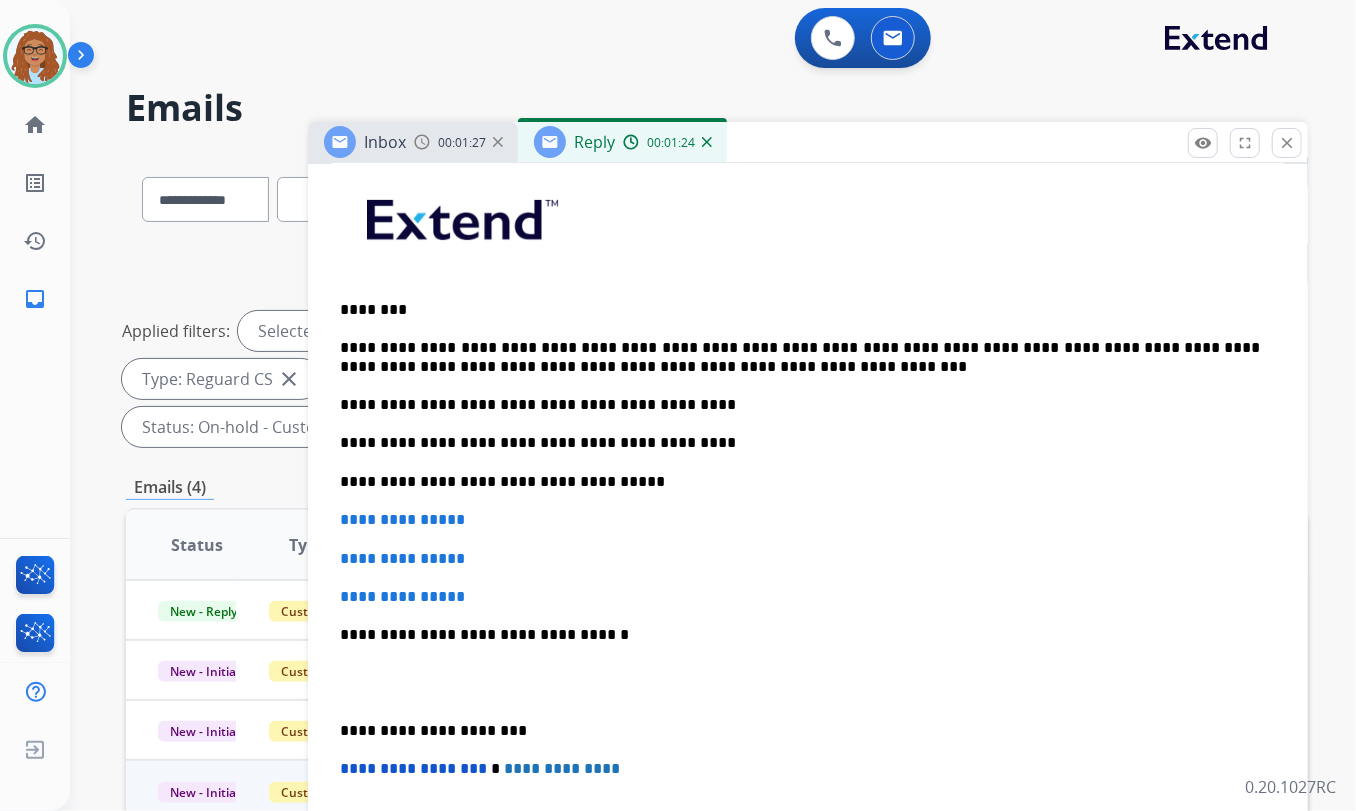 click on "**********" at bounding box center (800, 405) 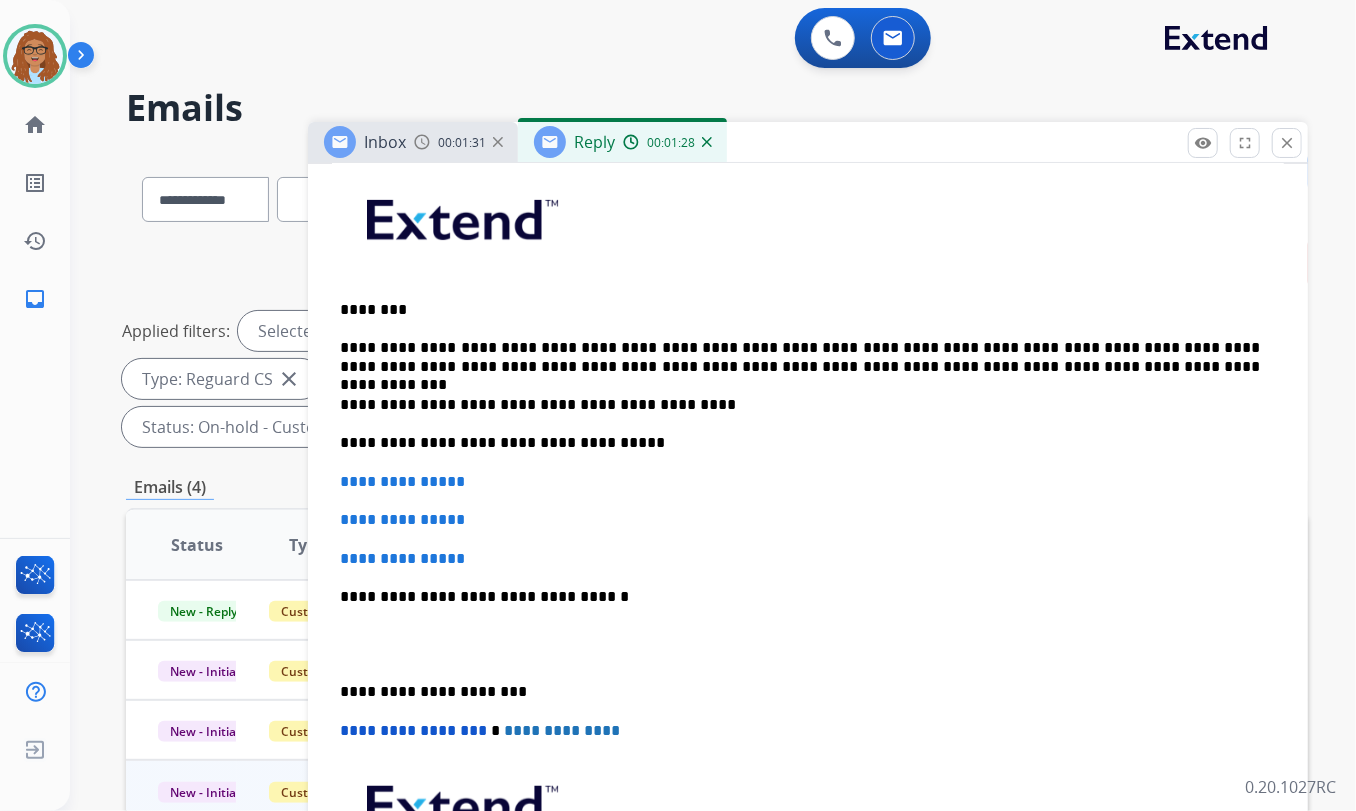 click on "**********" at bounding box center (800, 357) 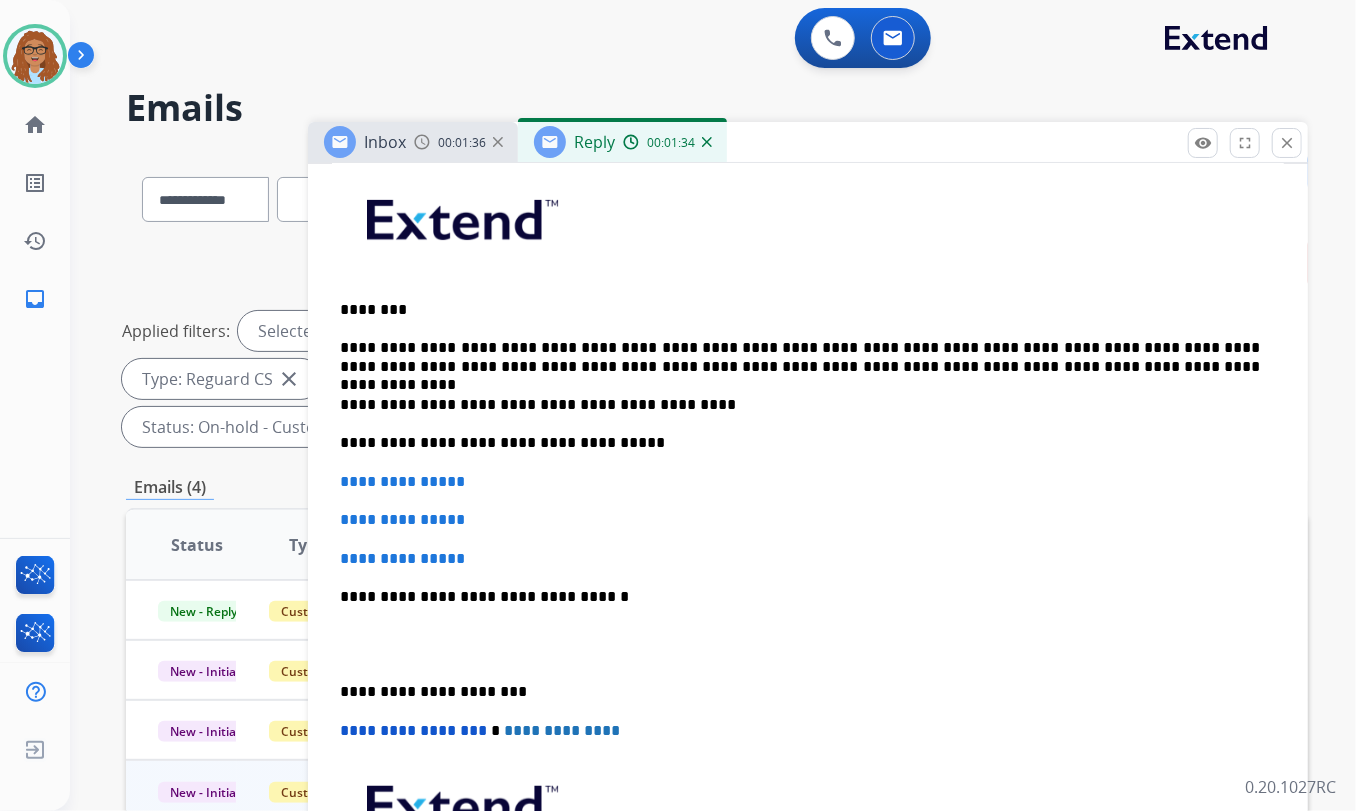 click on "**********" at bounding box center (800, 405) 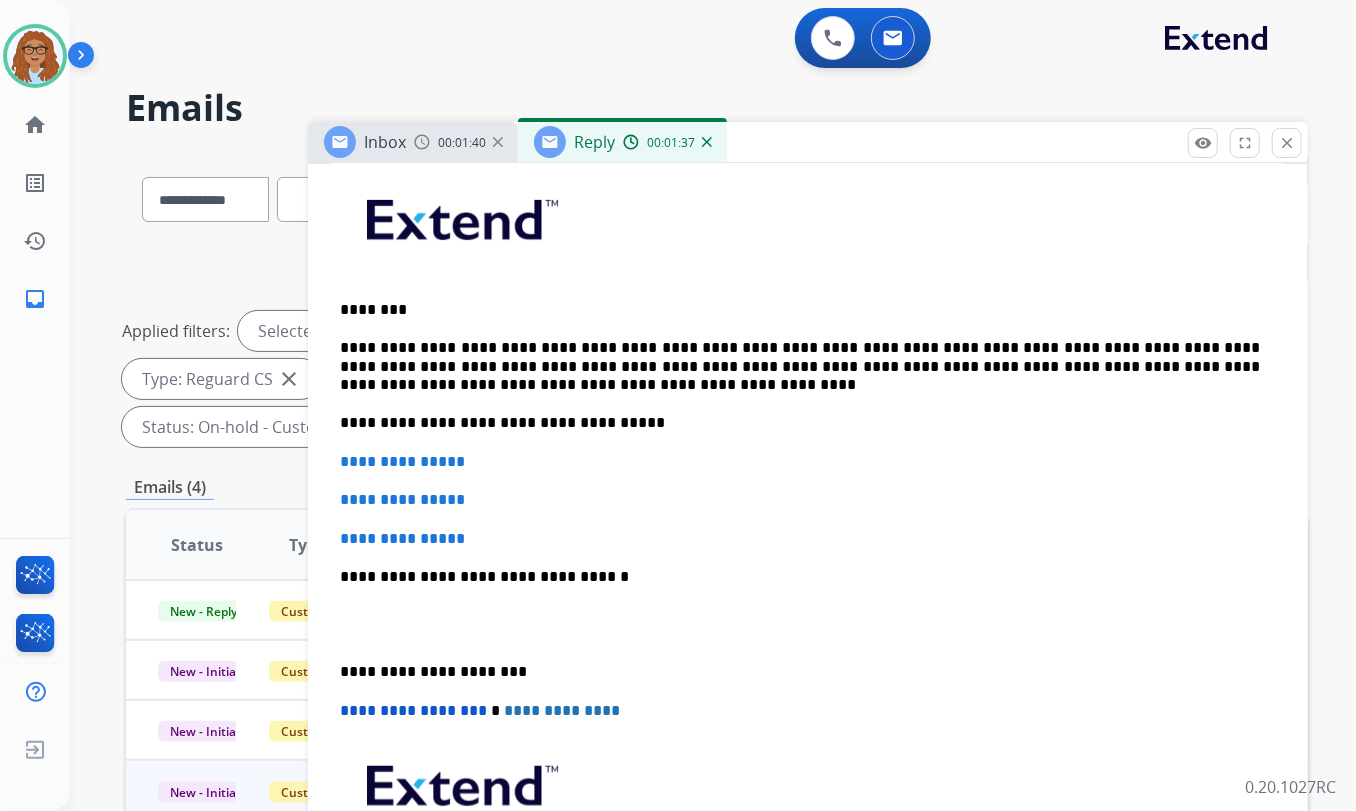 click on "**********" at bounding box center [800, 366] 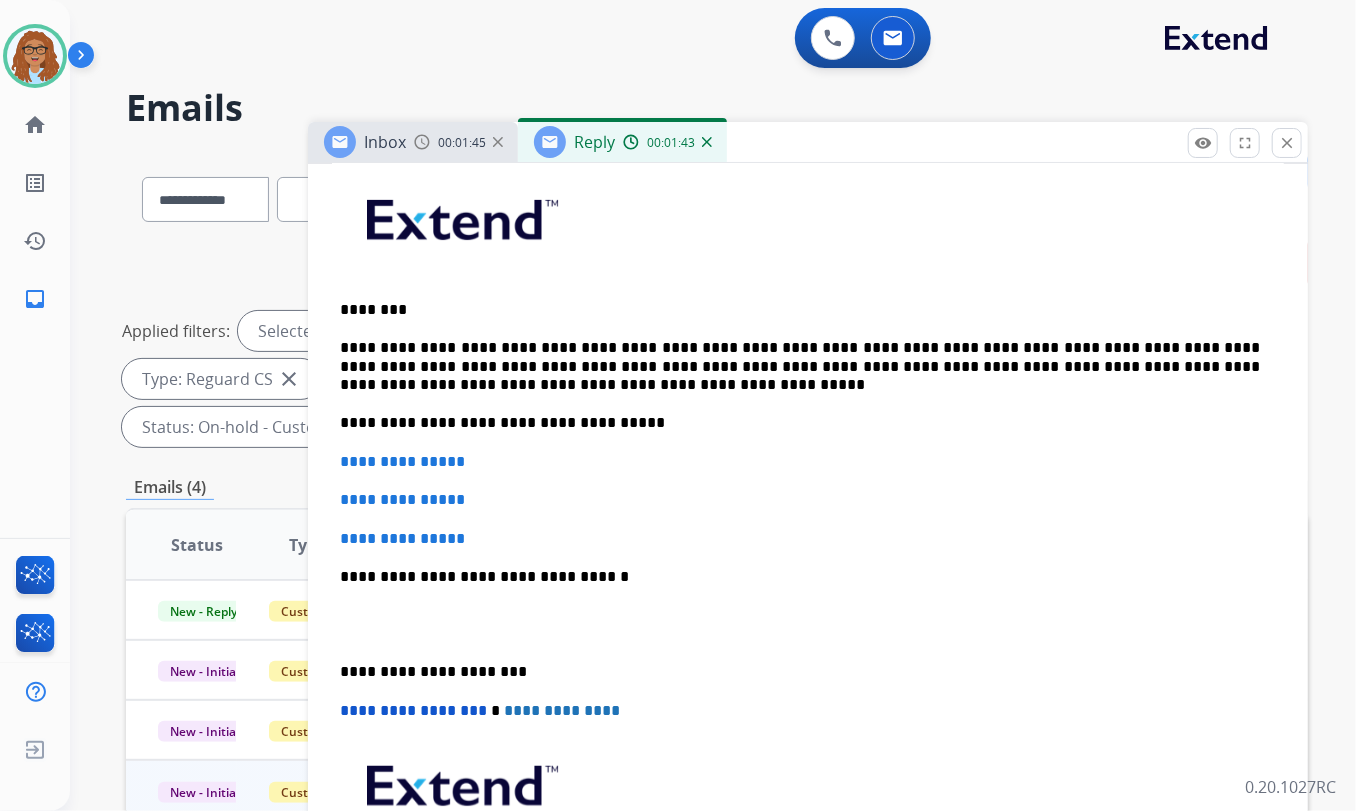 click on "**********" at bounding box center (800, 423) 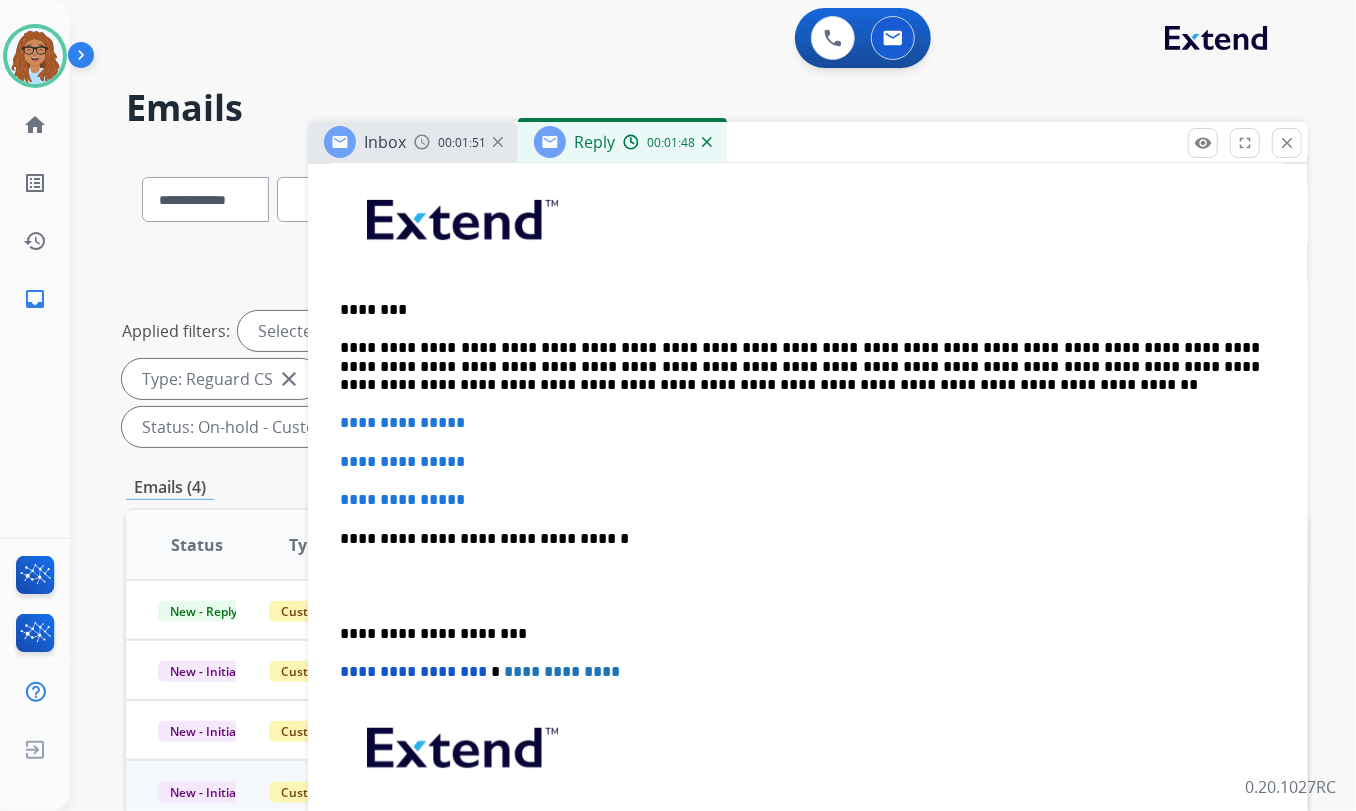 click on "**********" at bounding box center [800, 366] 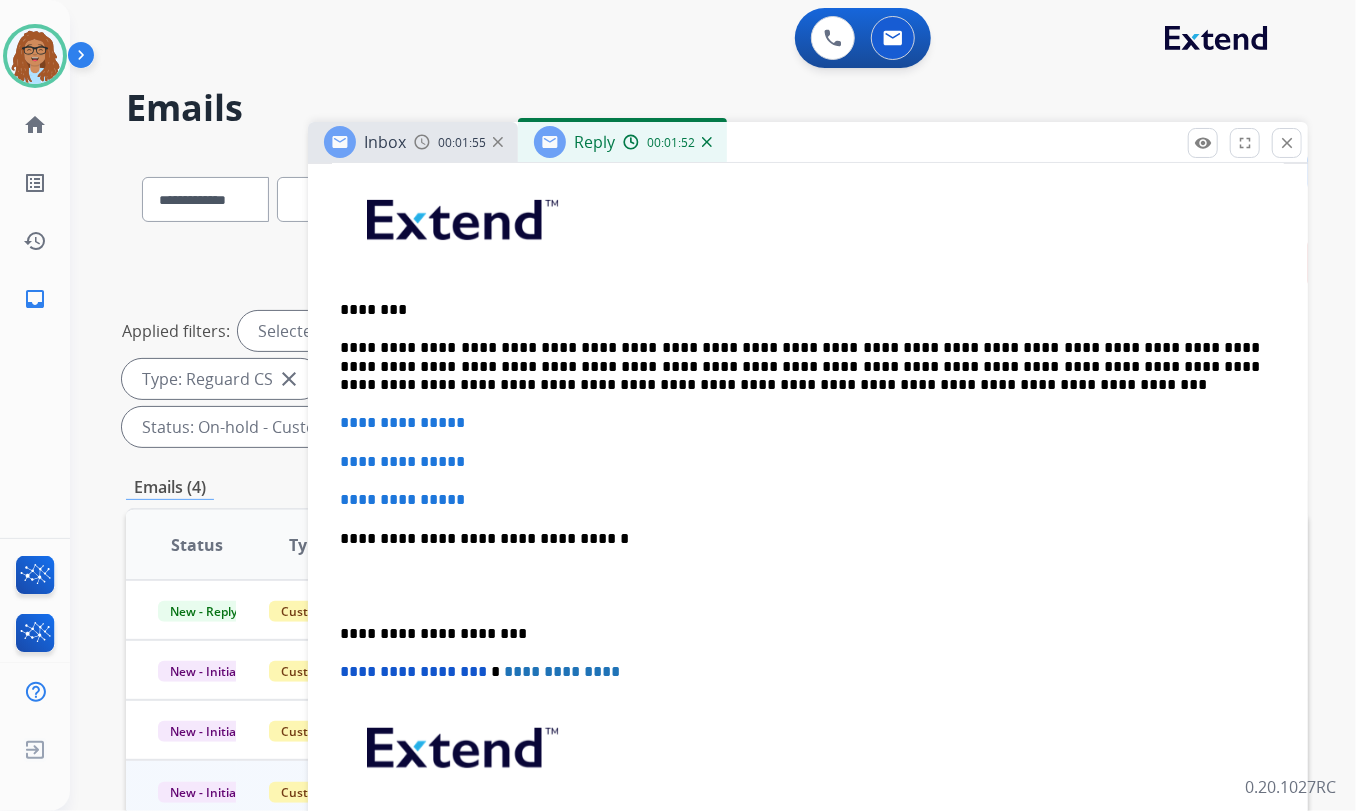 click on "**********" at bounding box center (800, 366) 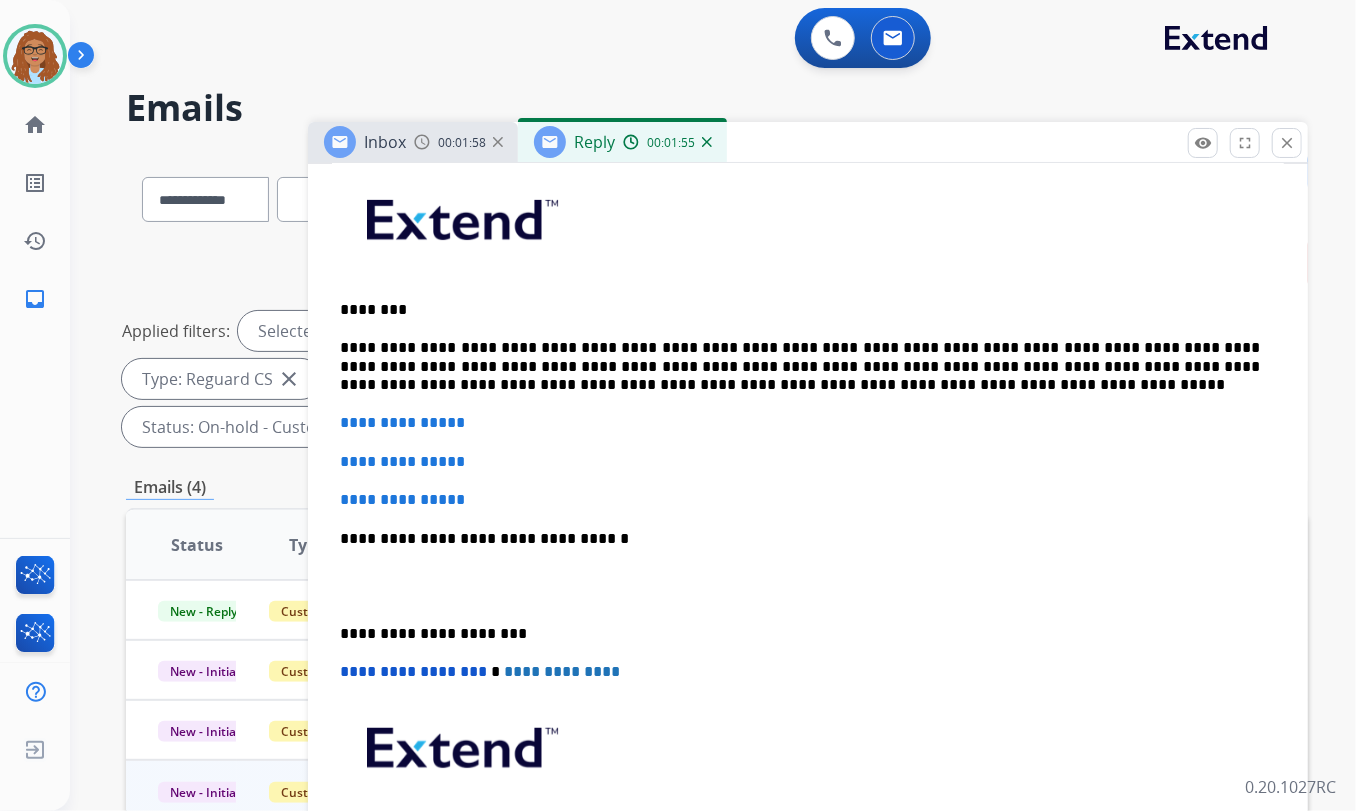 click on "**********" at bounding box center (800, 366) 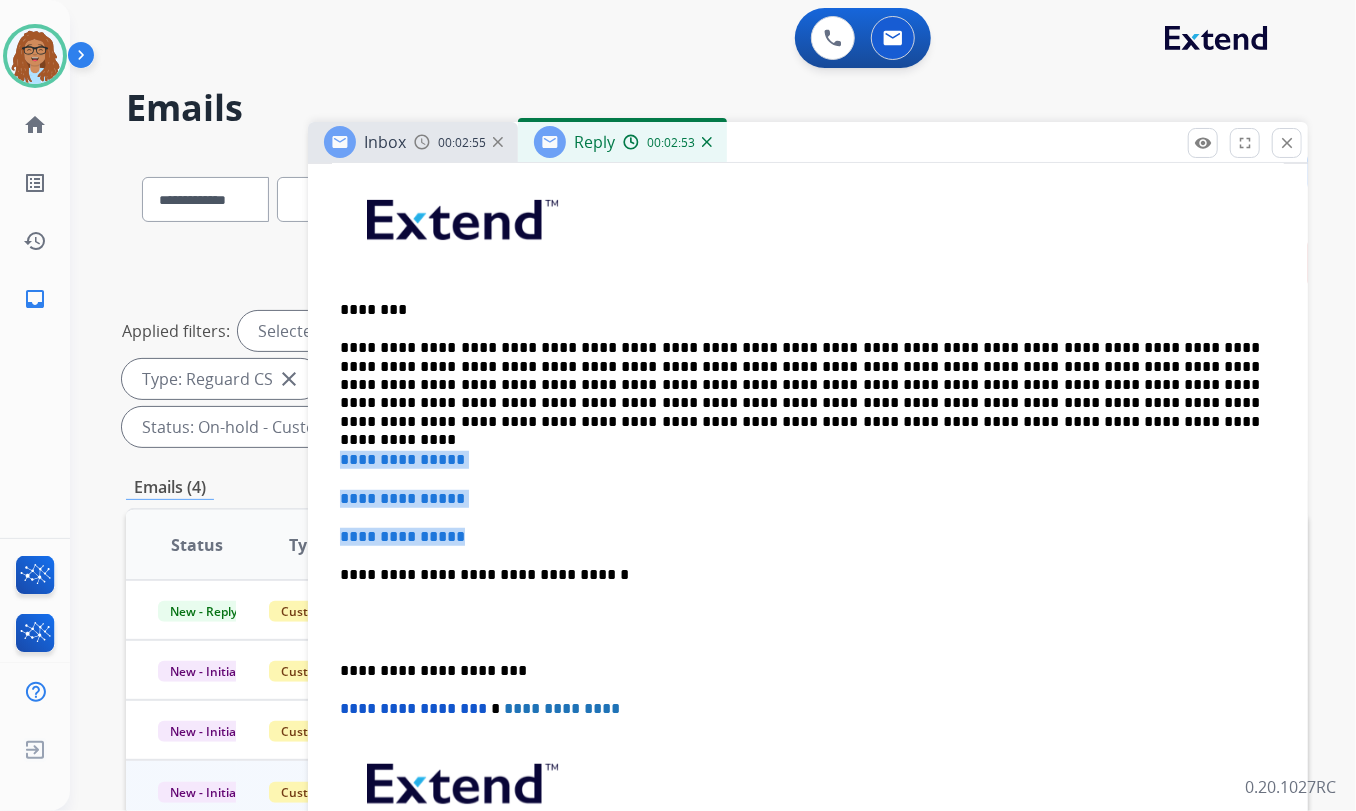 drag, startPoint x: 485, startPoint y: 526, endPoint x: 336, endPoint y: 457, distance: 164.2011 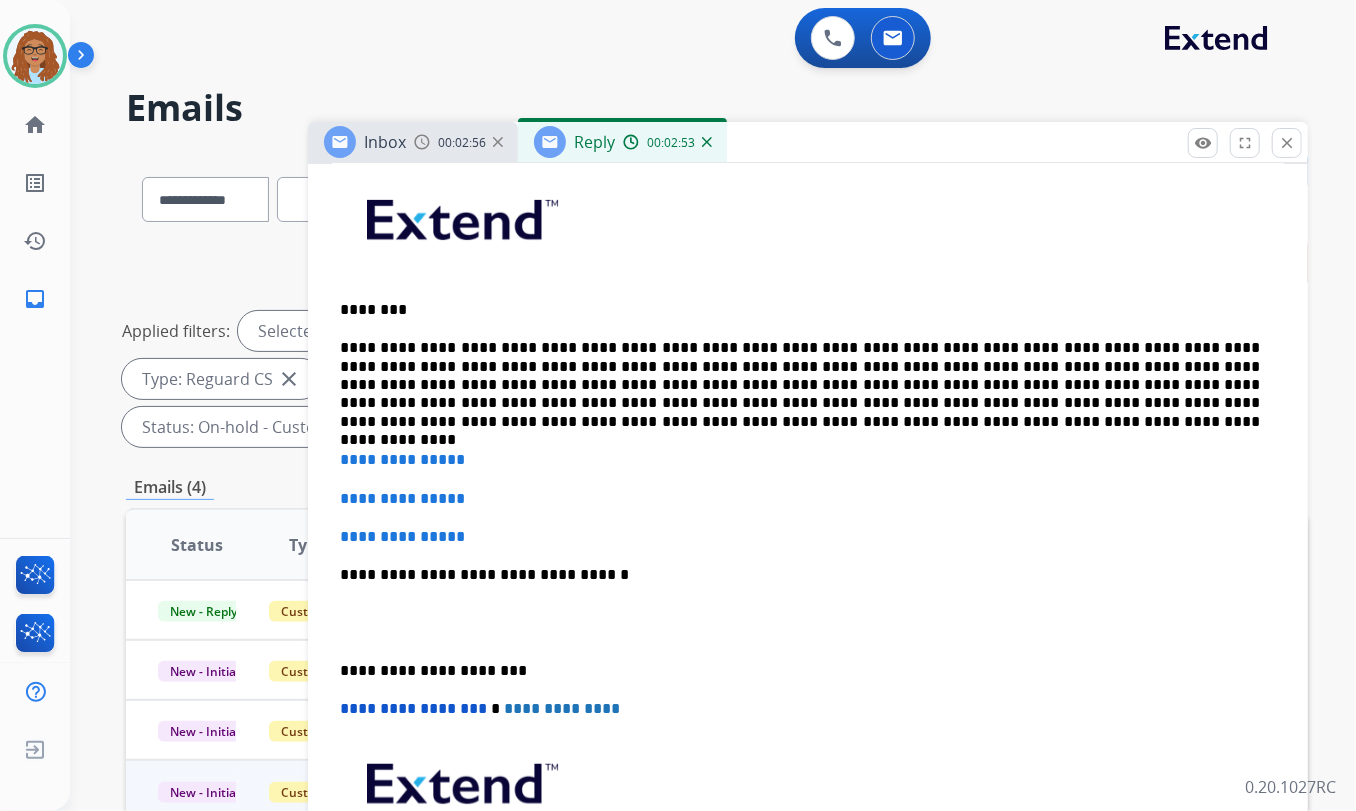 scroll, scrollTop: 520, scrollLeft: 0, axis: vertical 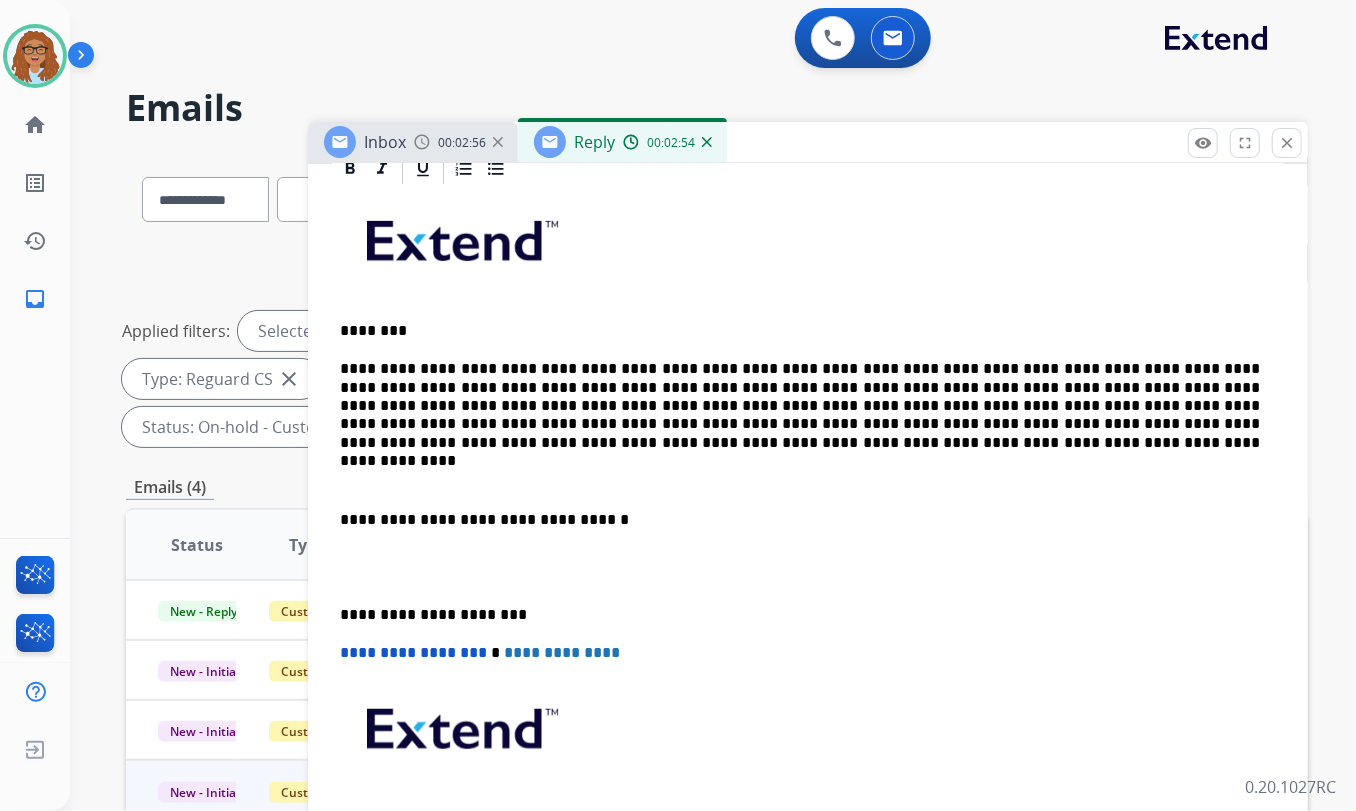 click on "**********" at bounding box center (808, 548) 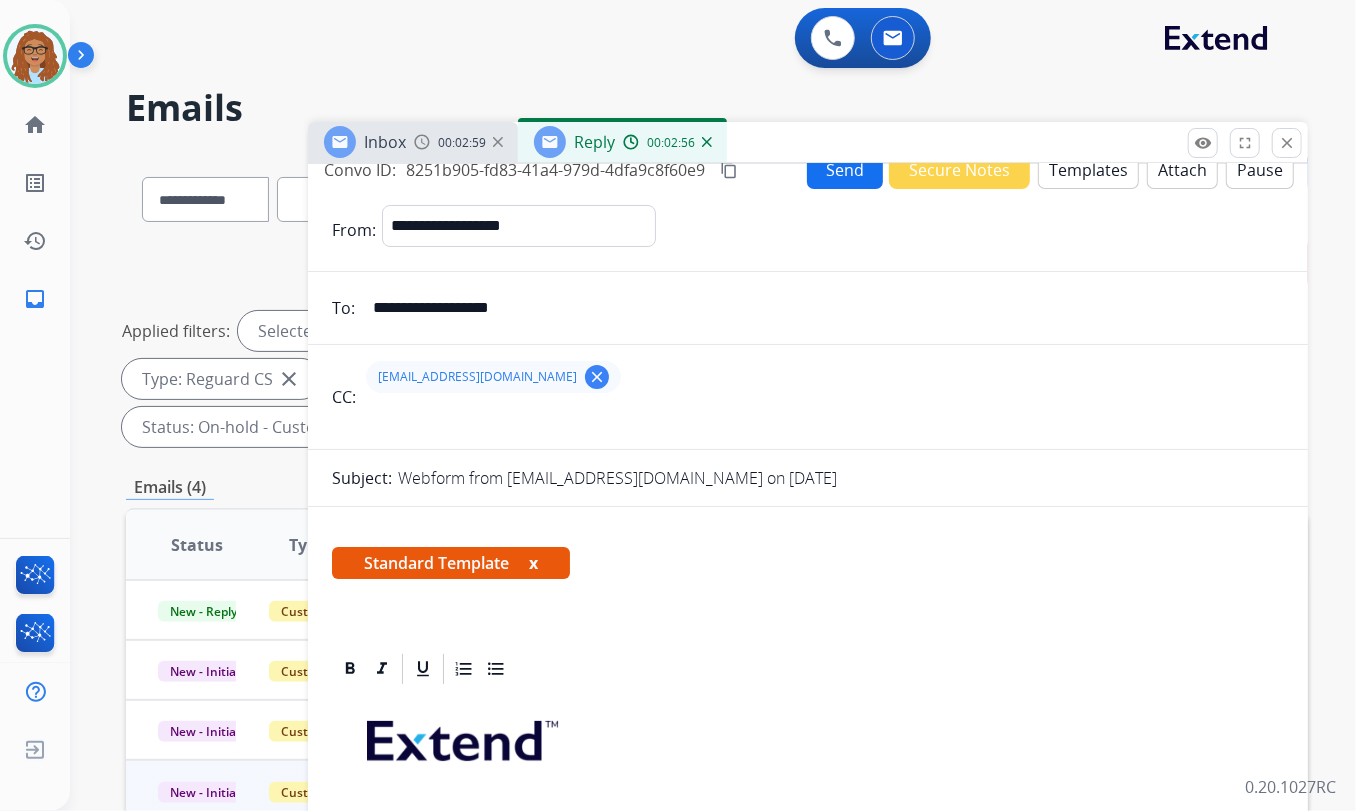 scroll, scrollTop: 0, scrollLeft: 0, axis: both 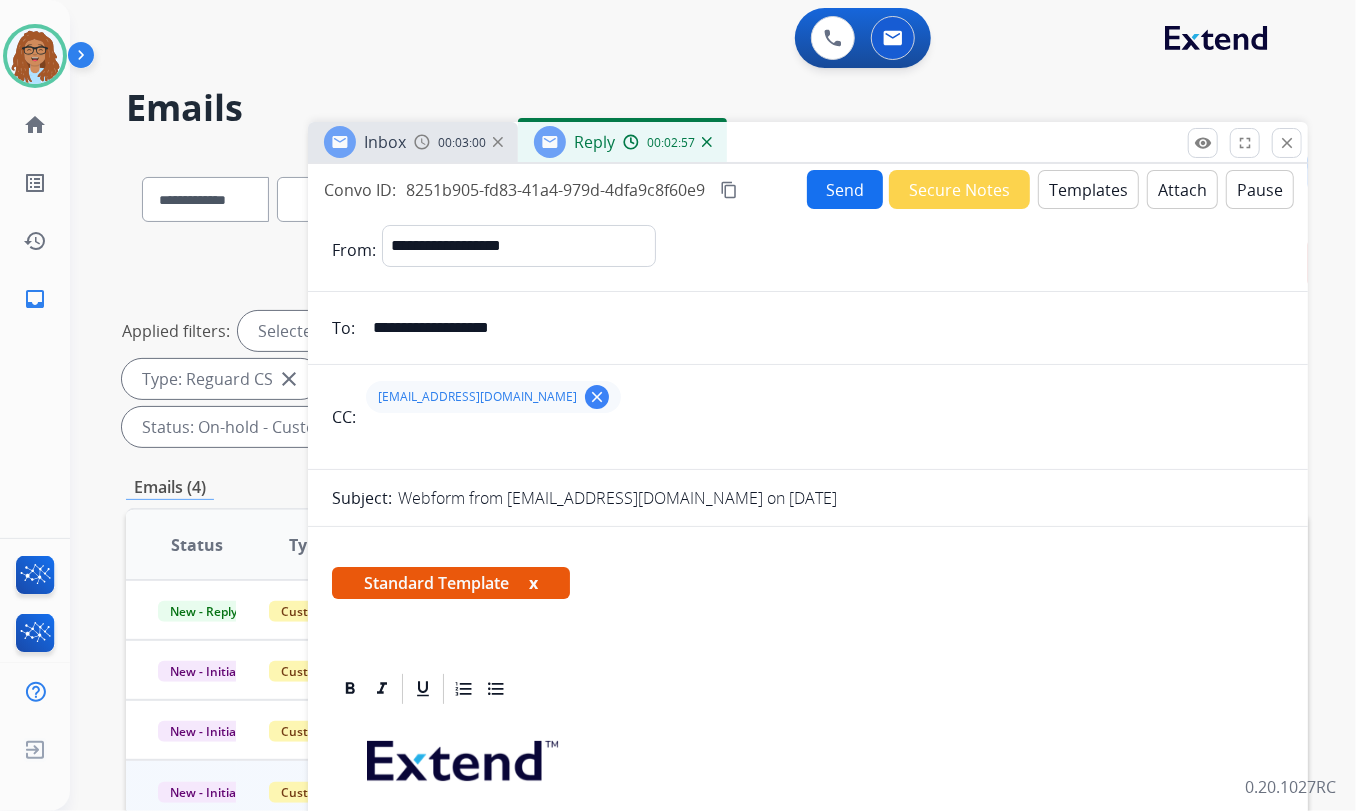 click on "Send" at bounding box center (845, 189) 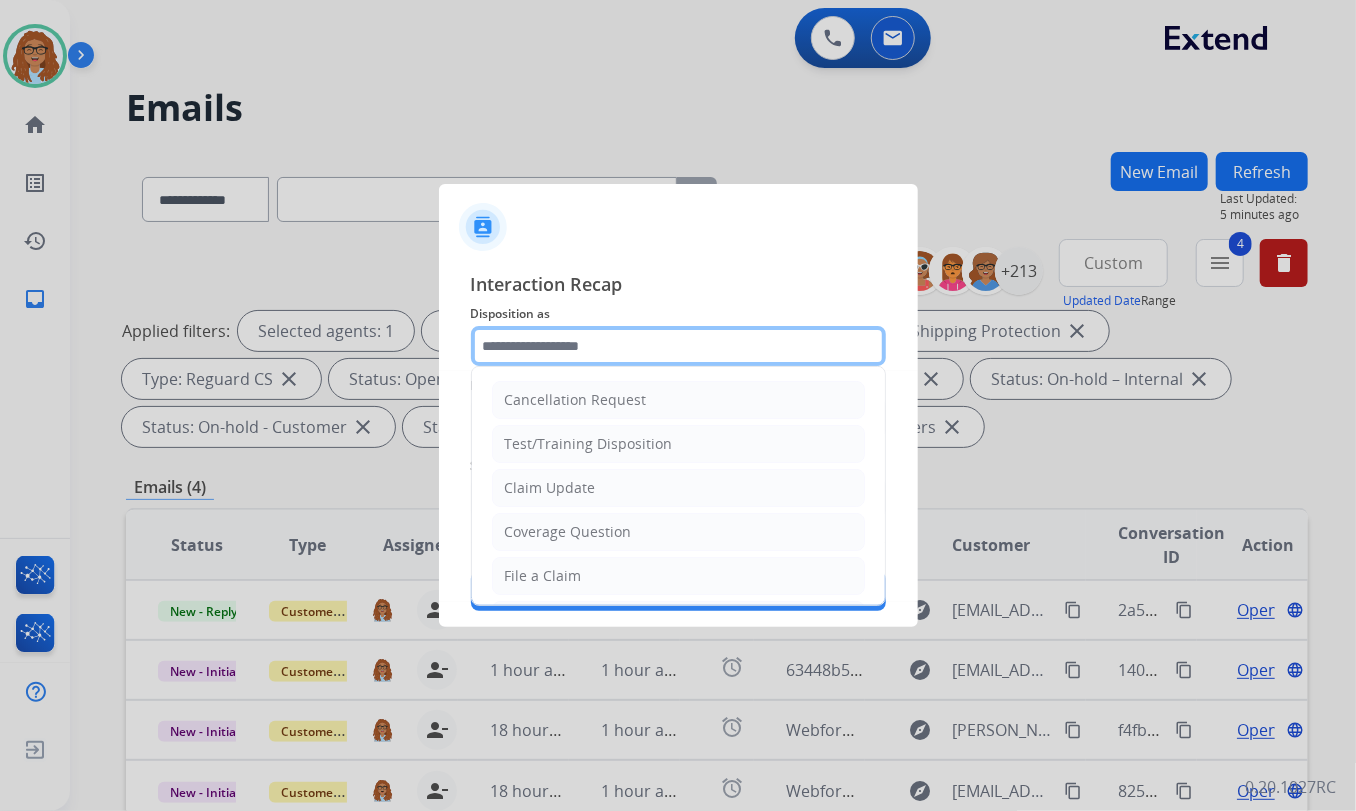 click 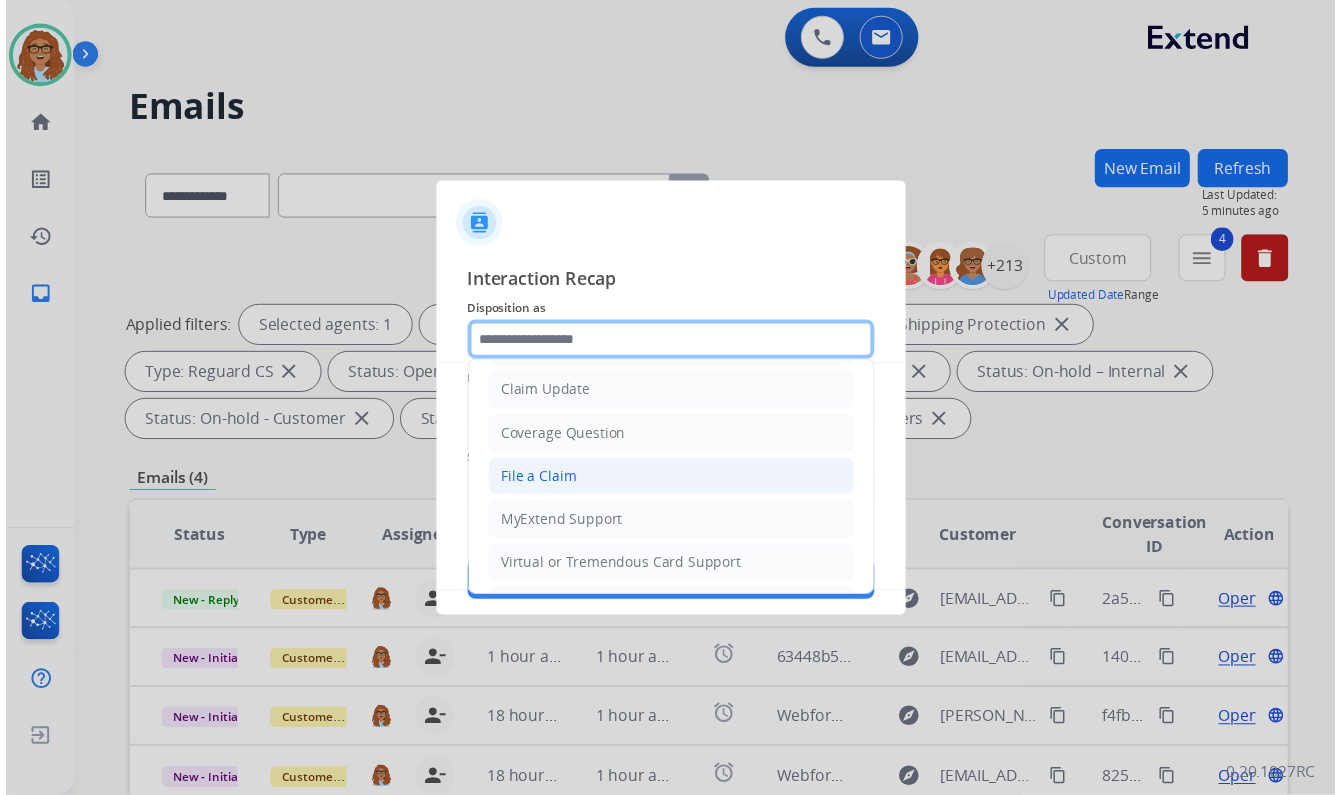 scroll, scrollTop: 90, scrollLeft: 0, axis: vertical 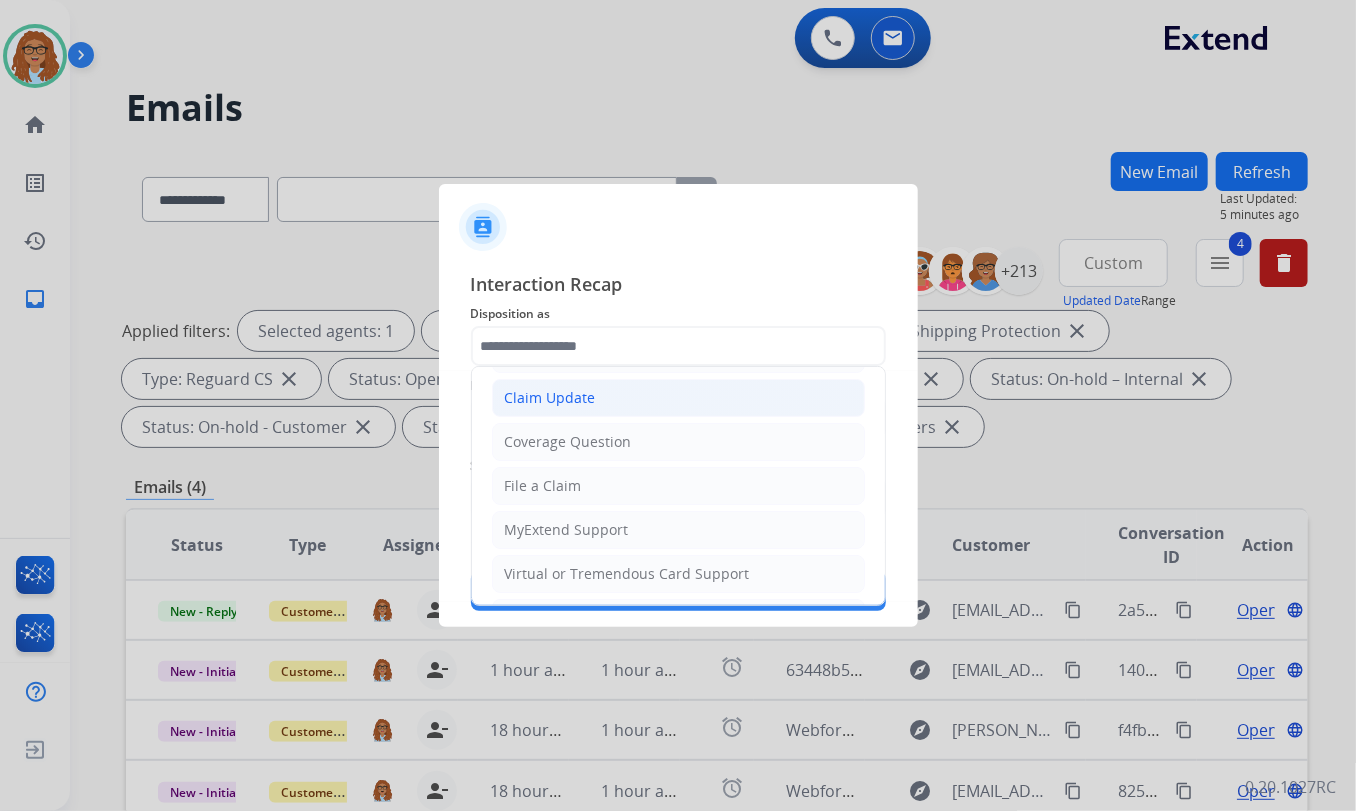click on "Claim Update" 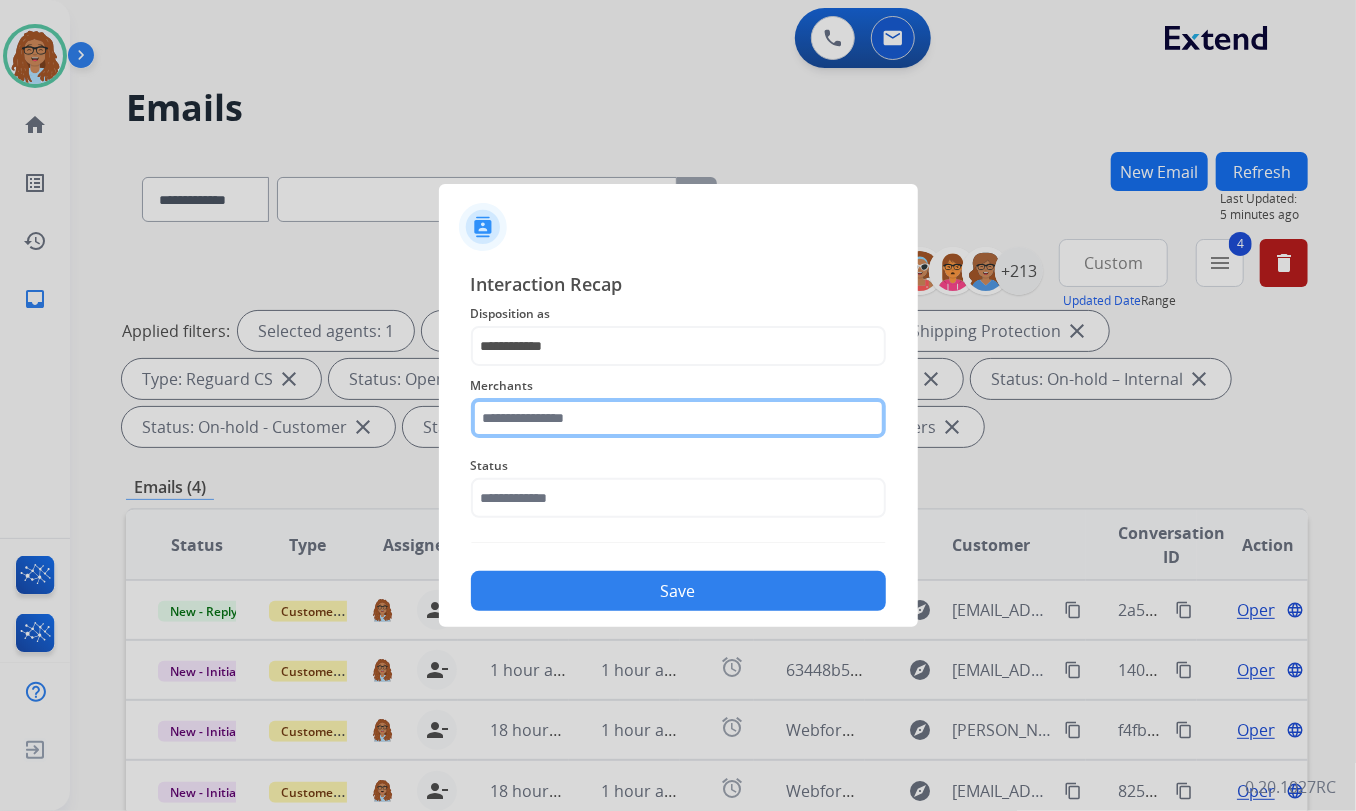 click 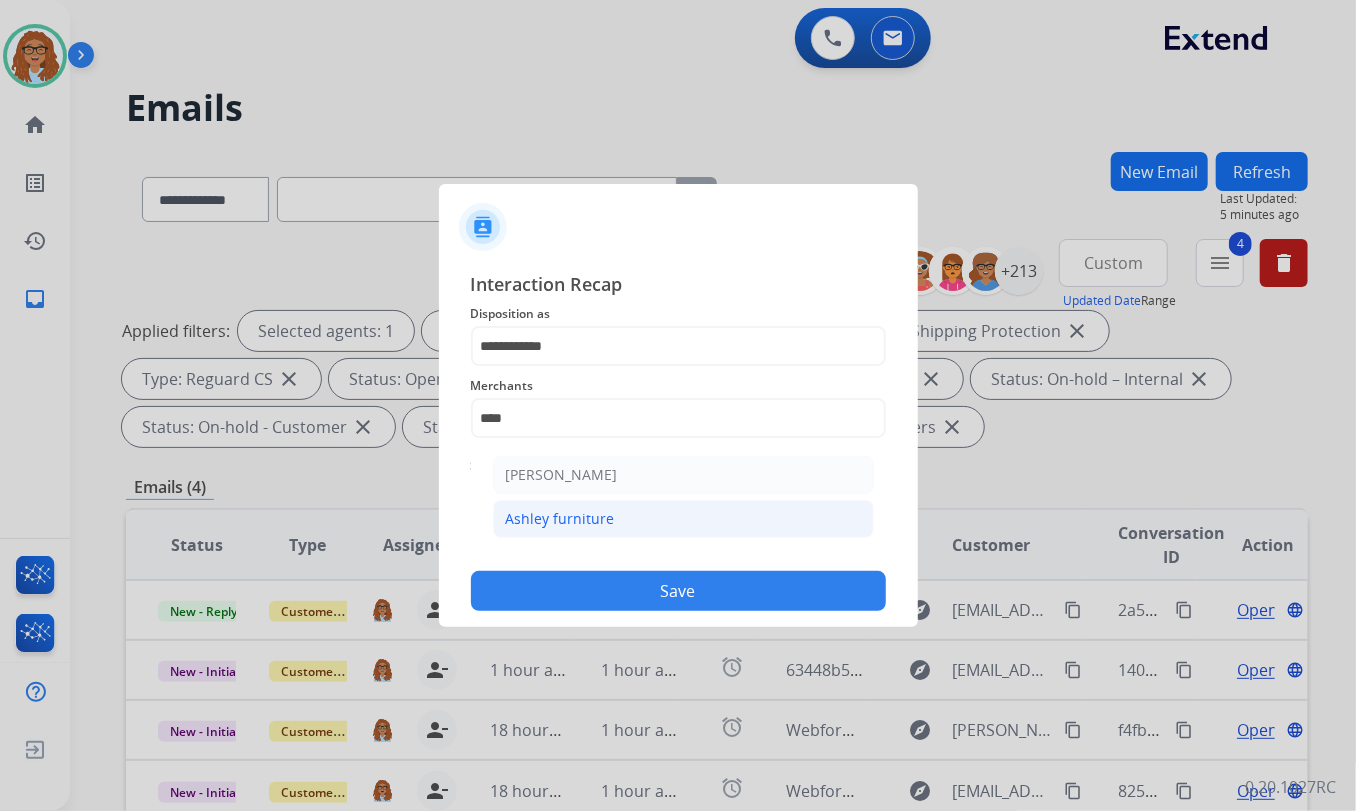 click on "Ashley furniture" 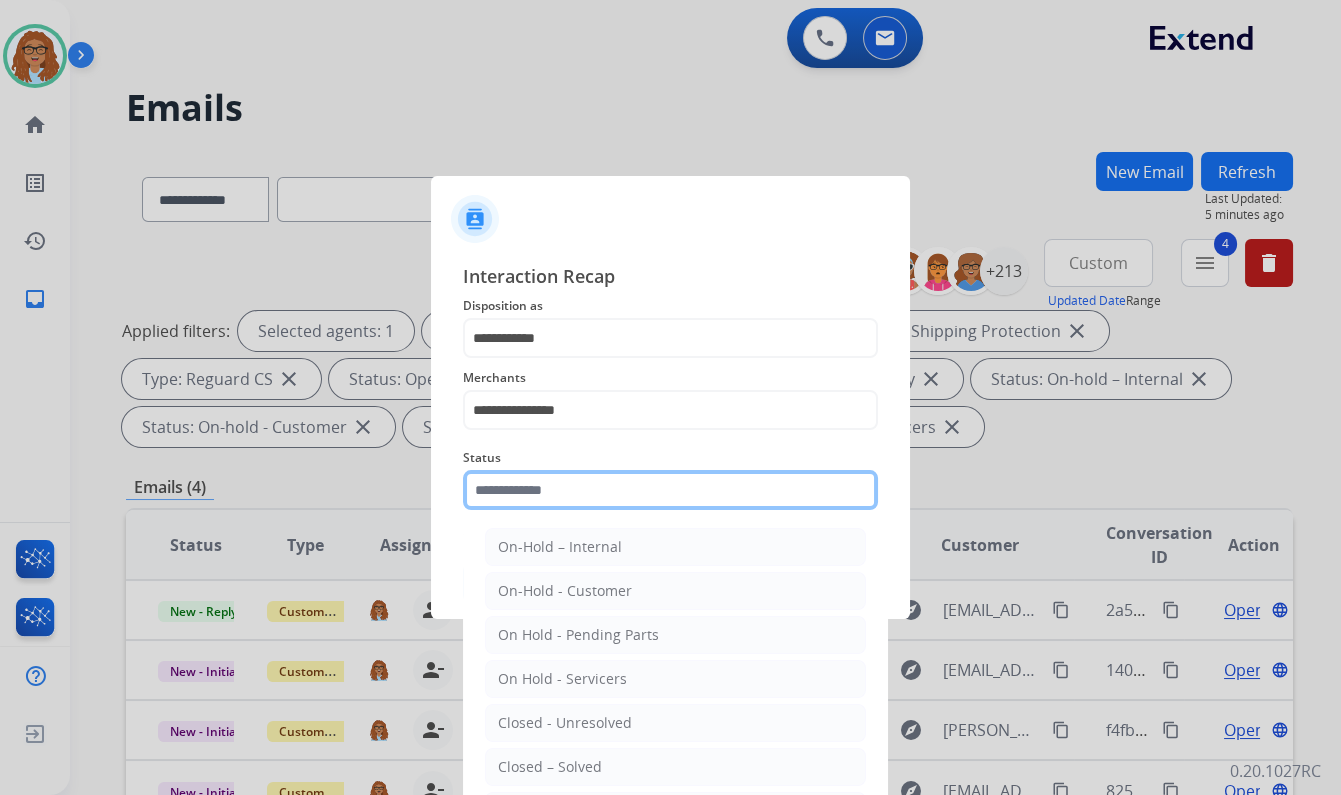 click 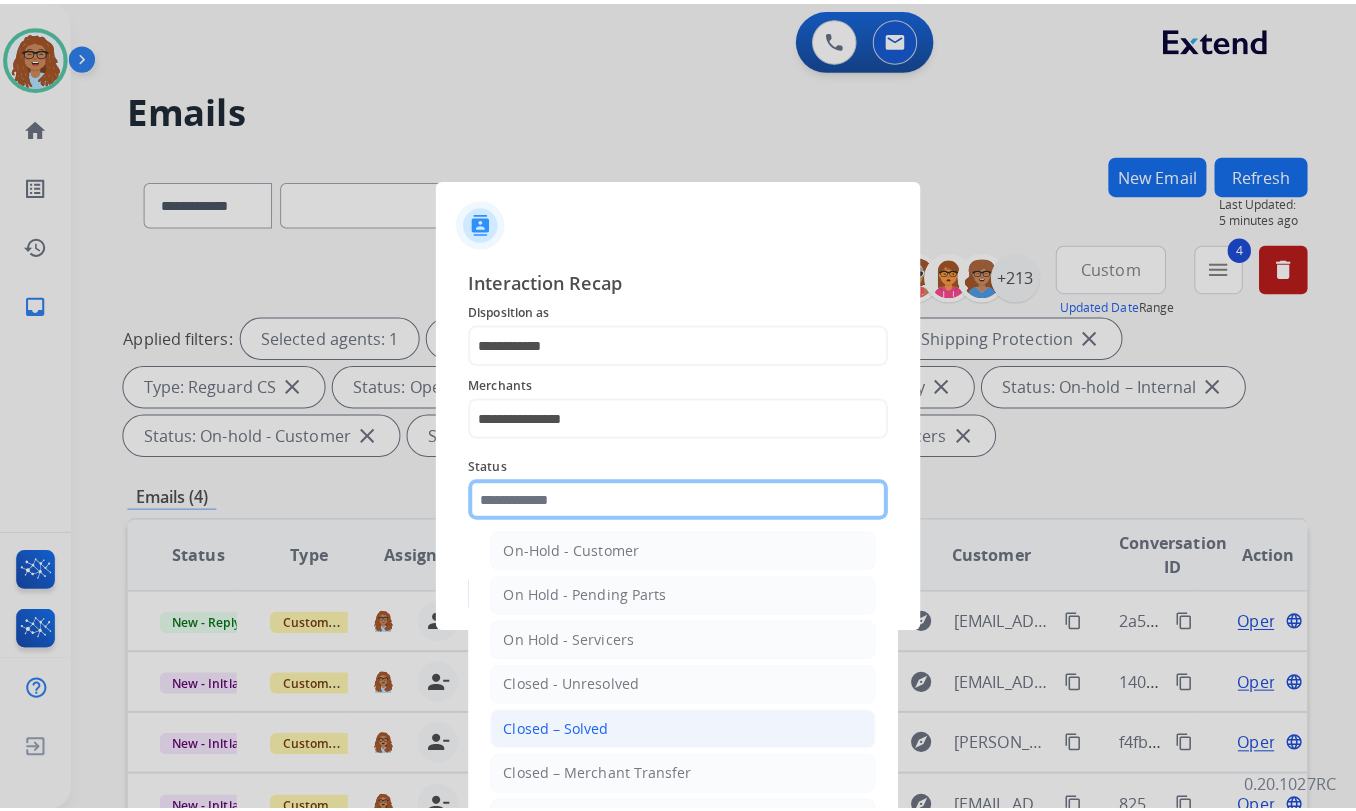 scroll, scrollTop: 90, scrollLeft: 0, axis: vertical 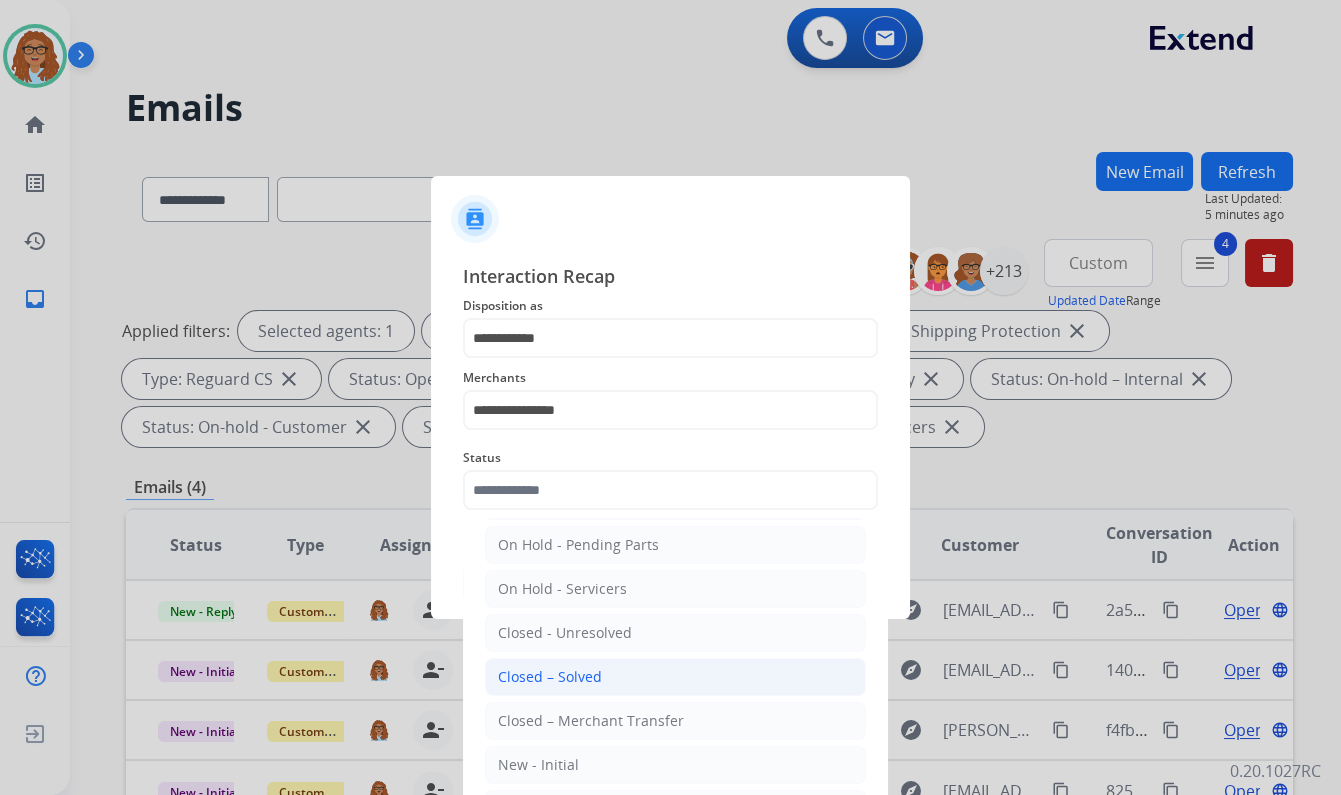 click on "Closed – Solved" 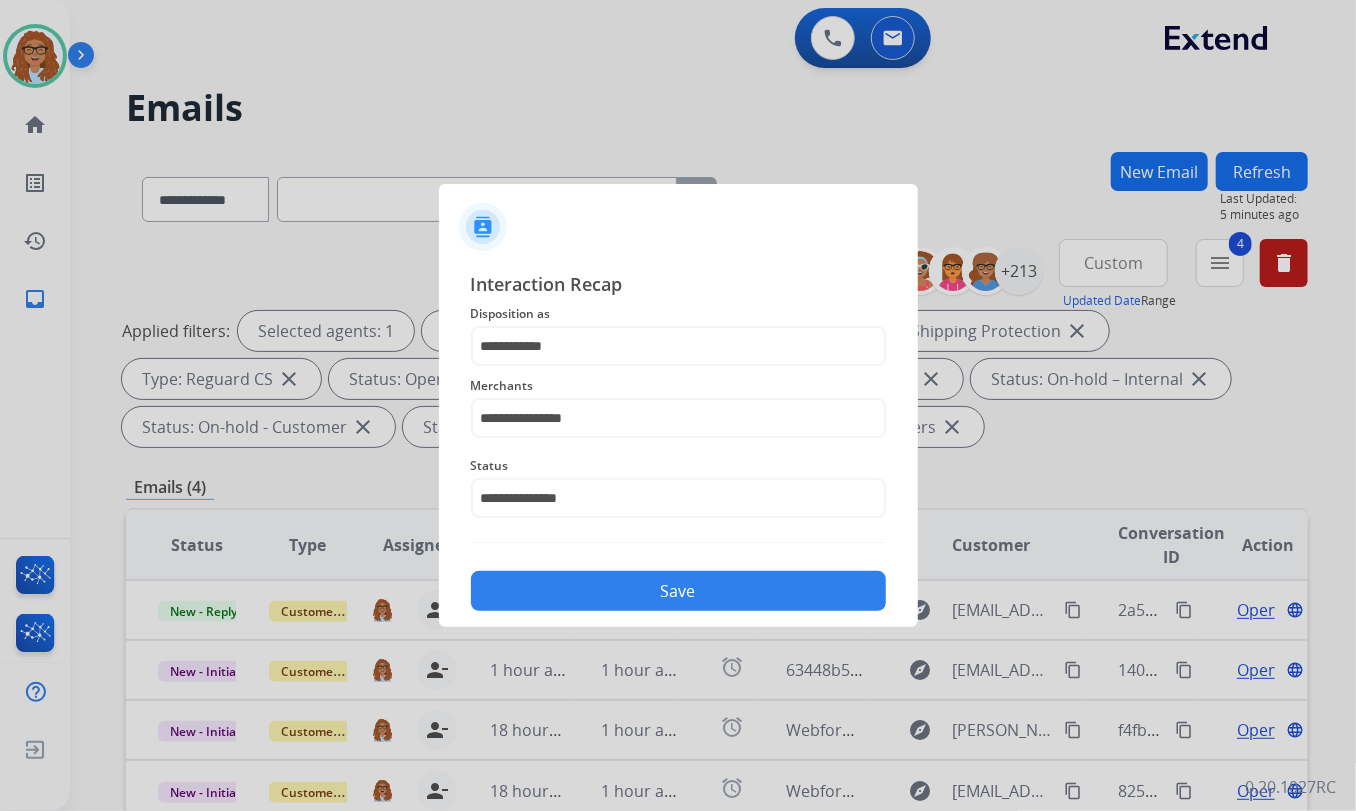 click on "Save" 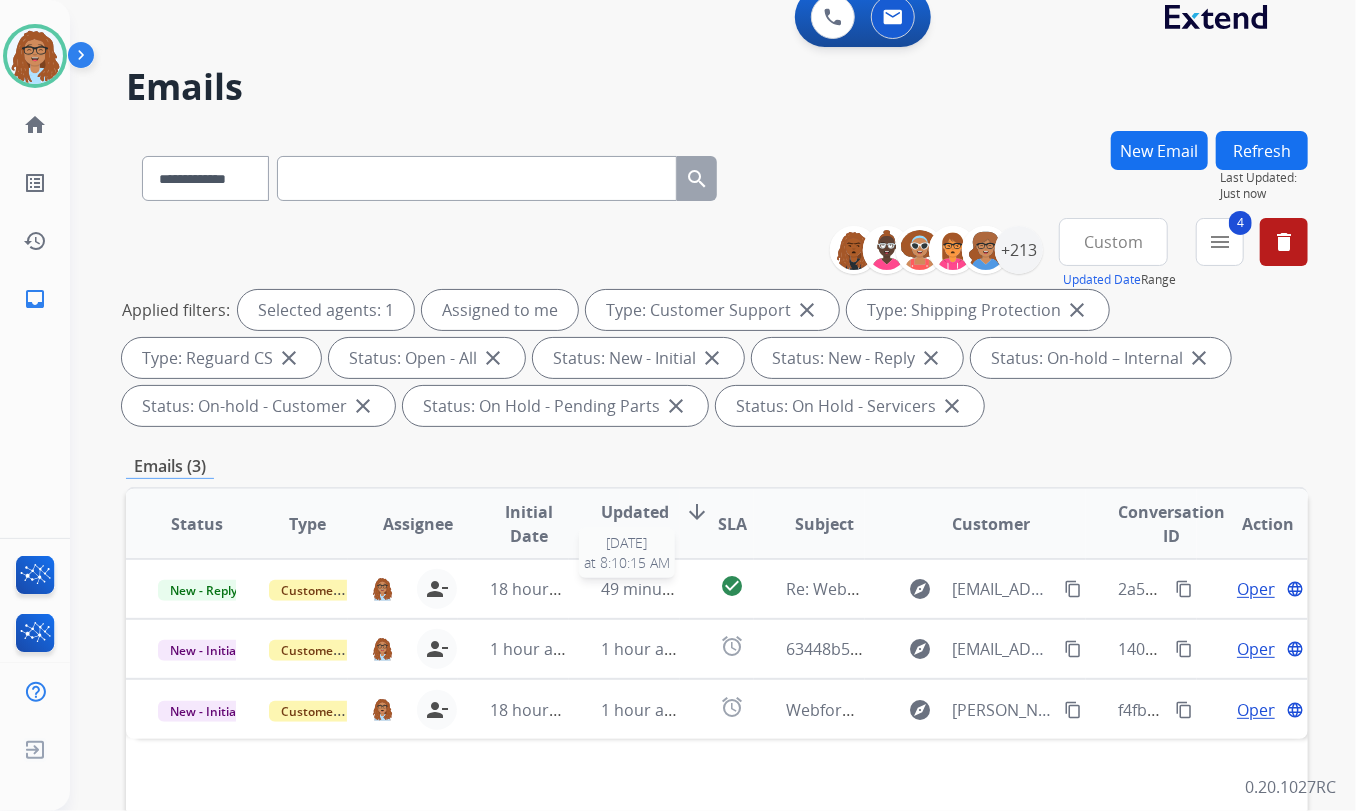 scroll, scrollTop: 90, scrollLeft: 0, axis: vertical 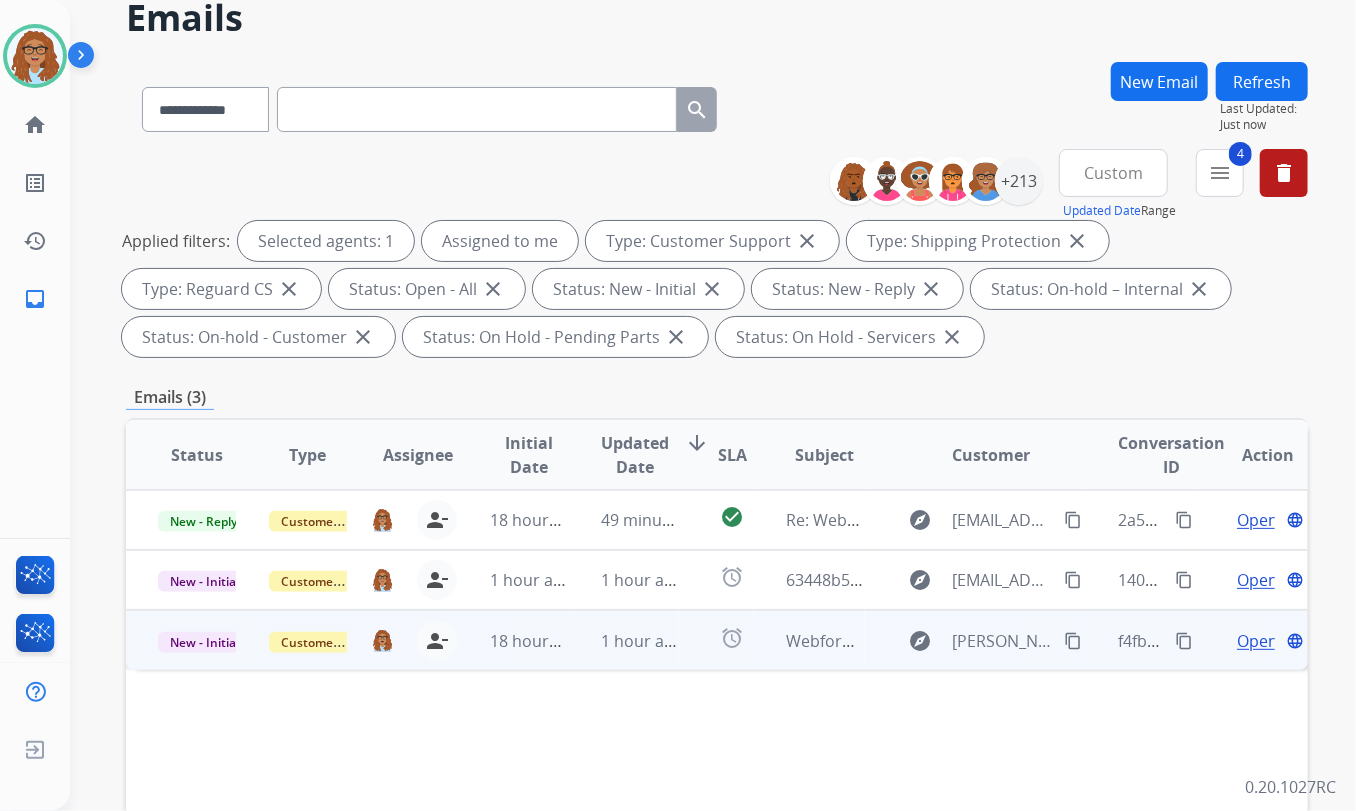 click on "content_copy" at bounding box center (1184, 641) 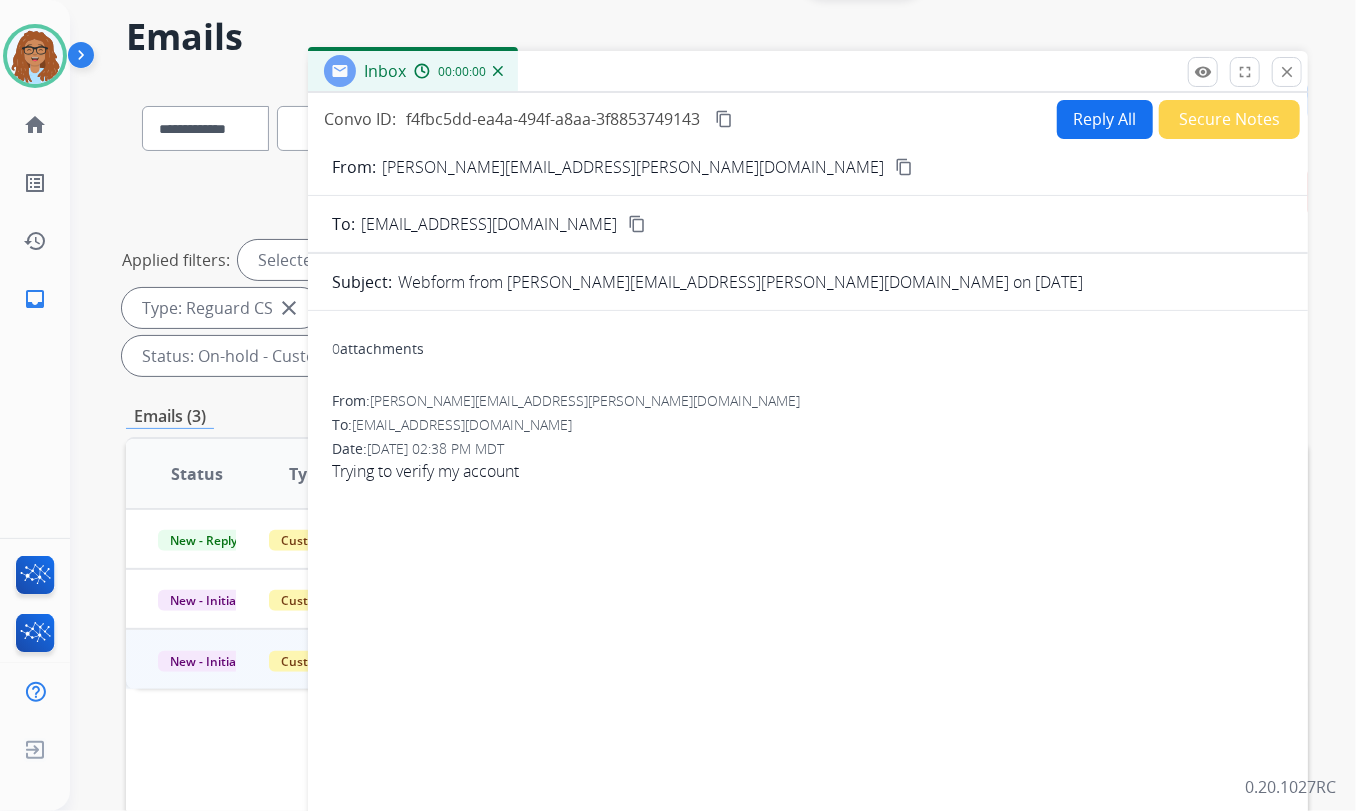 scroll, scrollTop: 90, scrollLeft: 0, axis: vertical 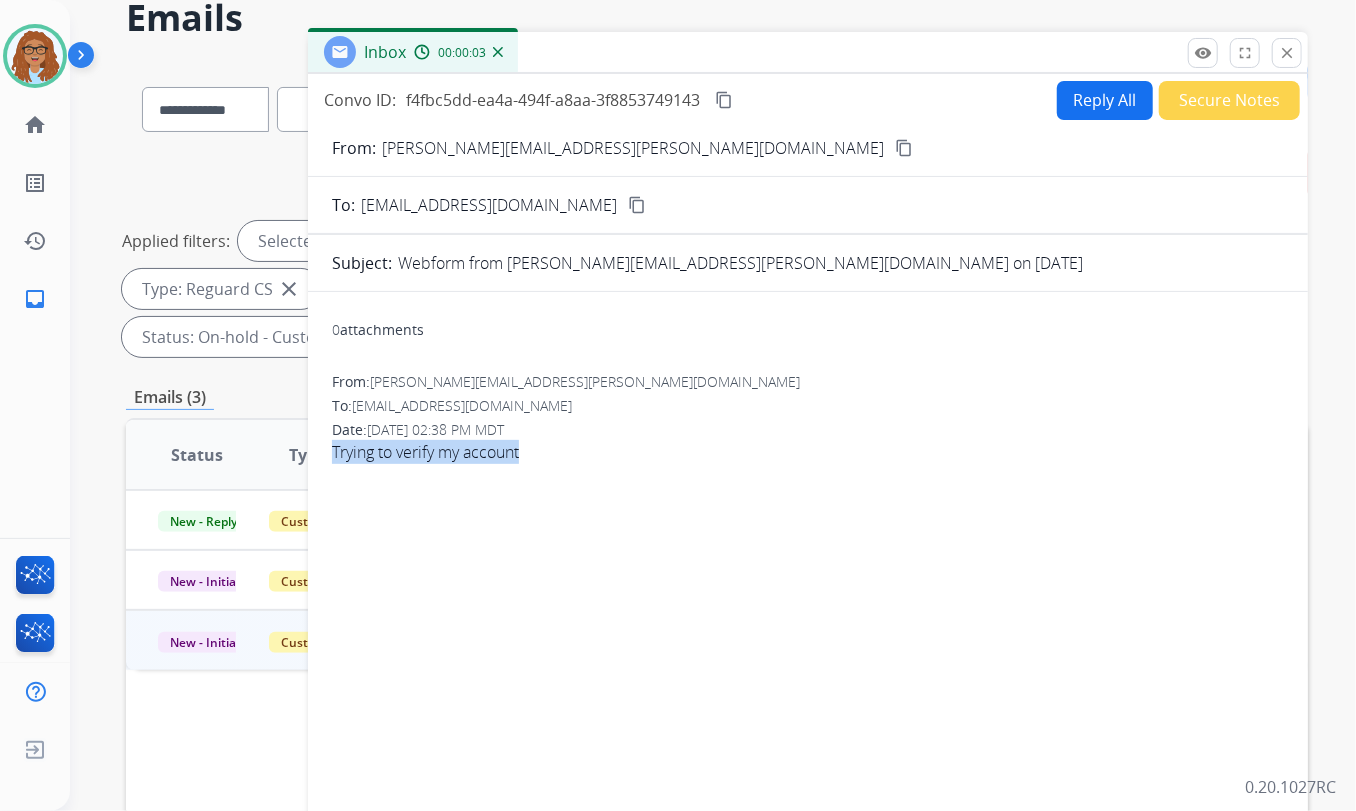 drag, startPoint x: 530, startPoint y: 453, endPoint x: 332, endPoint y: 454, distance: 198.00252 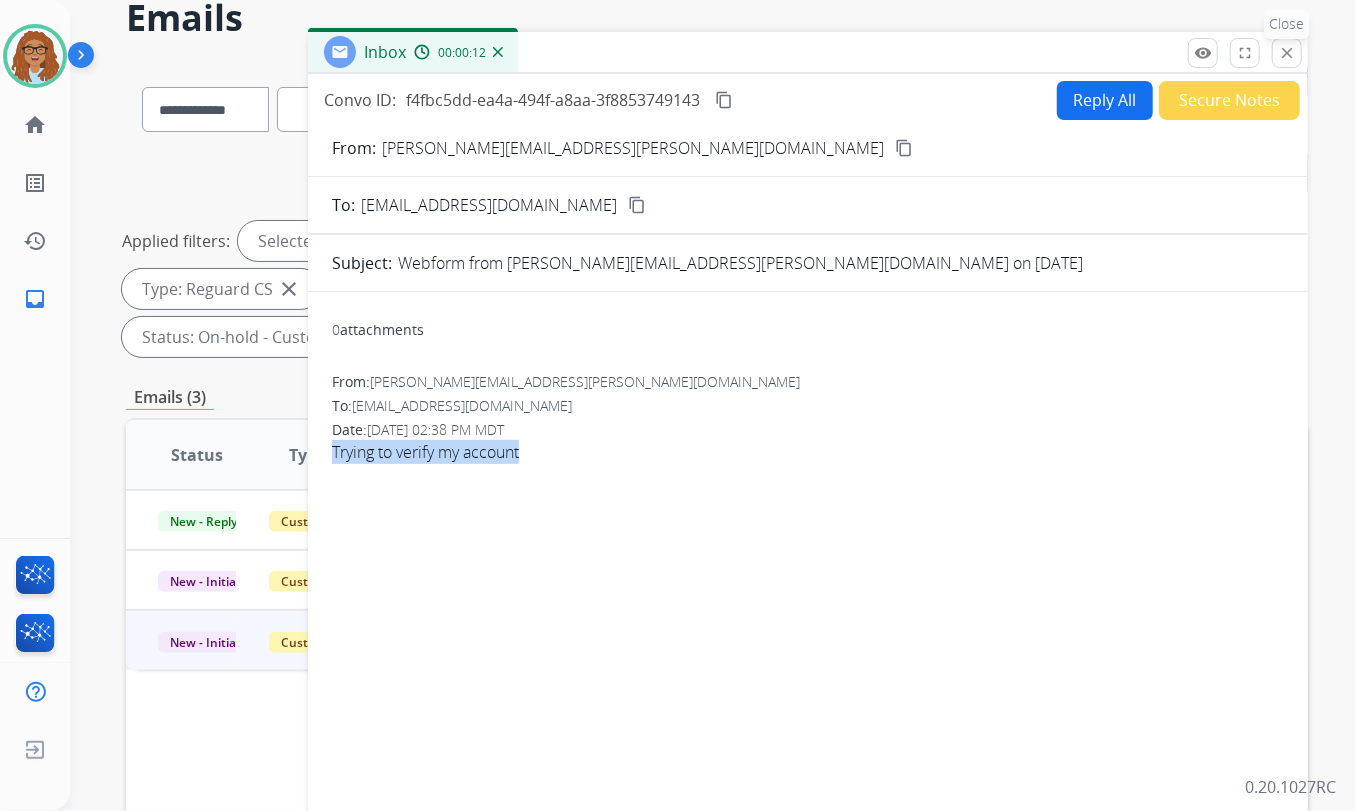 click on "close" at bounding box center [1287, 53] 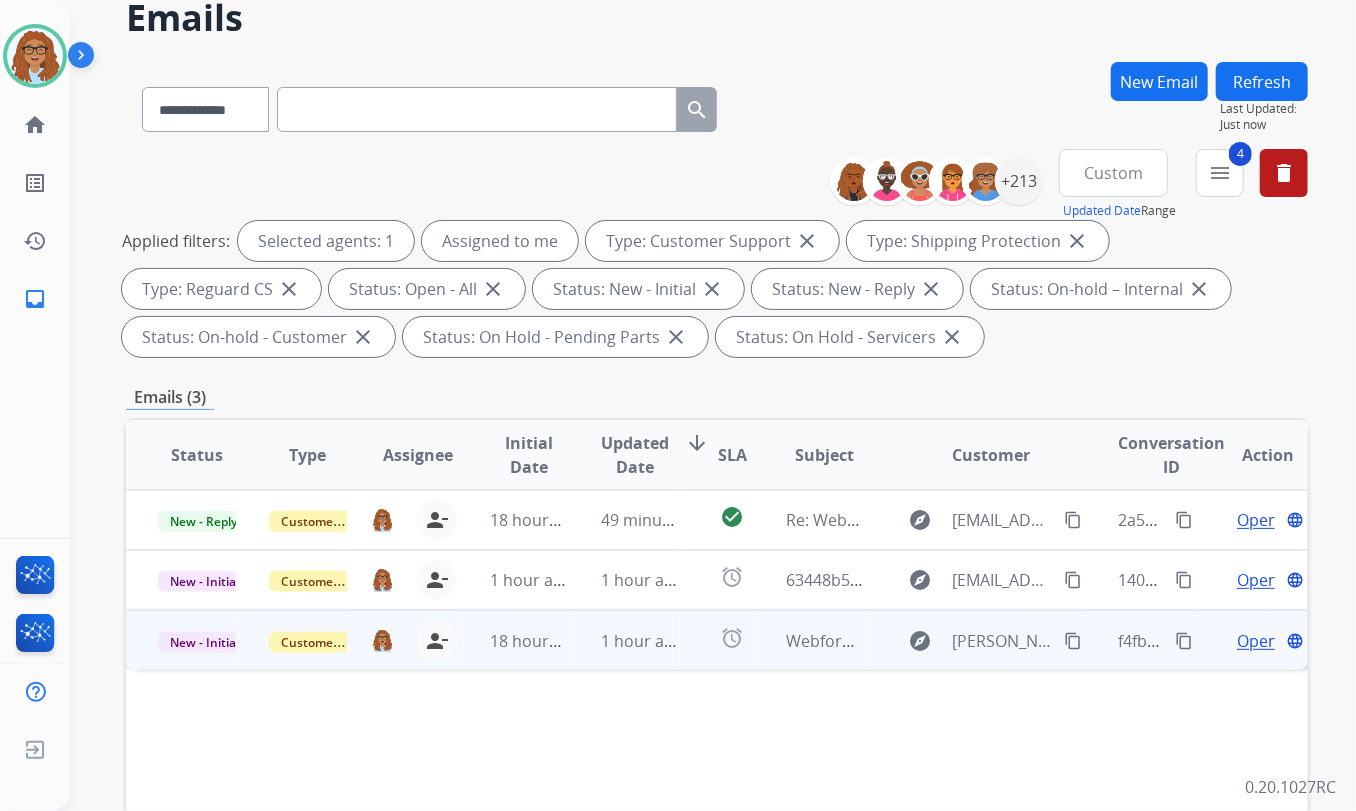 click on "Open" at bounding box center (1257, 641) 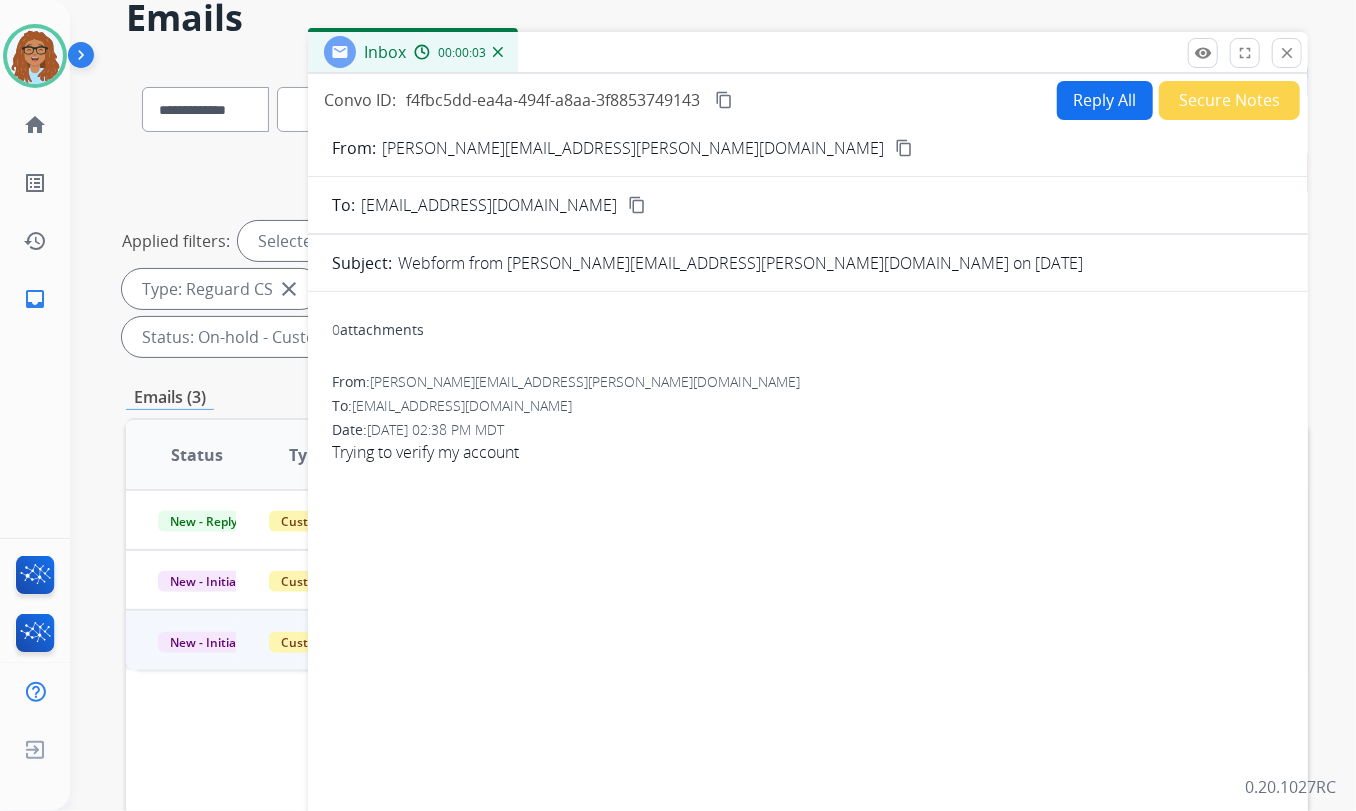 click on "close" at bounding box center (1287, 53) 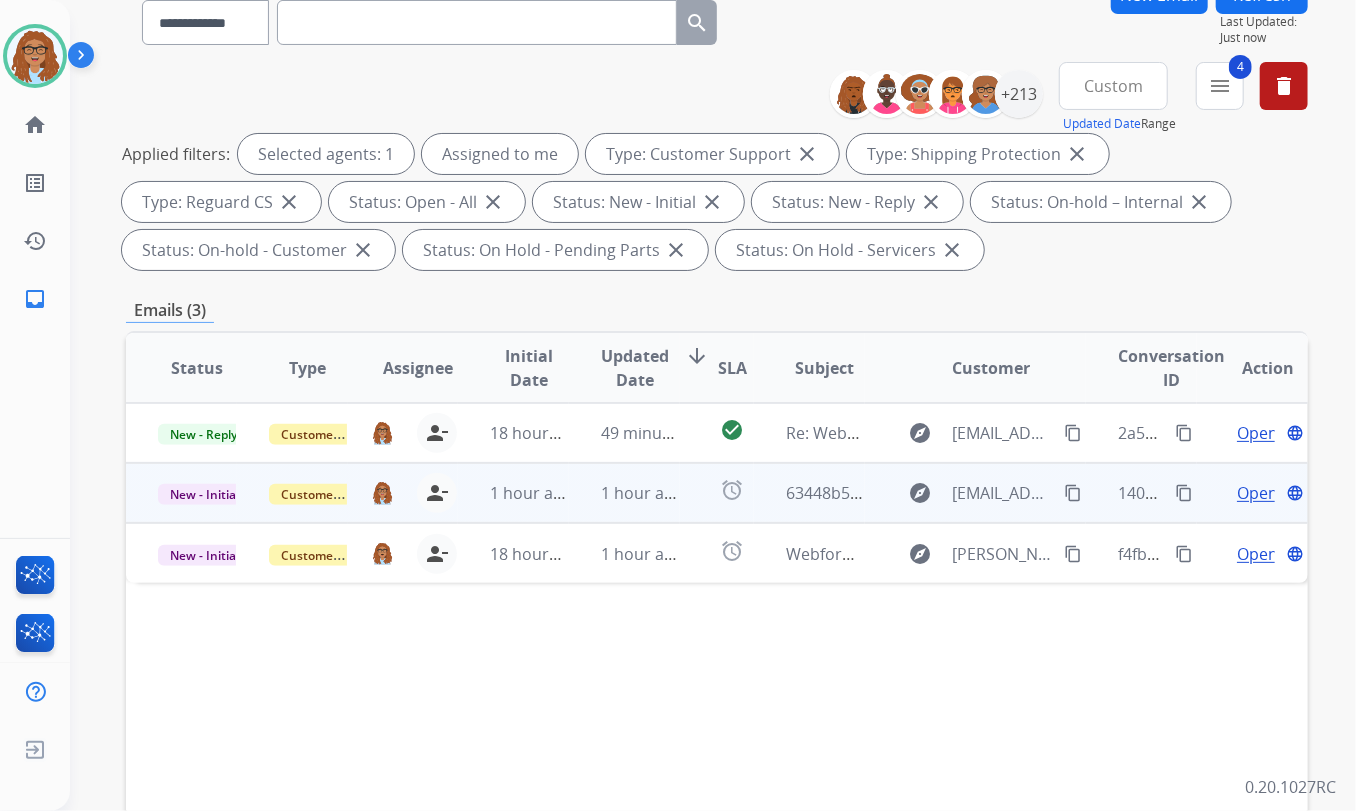 scroll, scrollTop: 181, scrollLeft: 0, axis: vertical 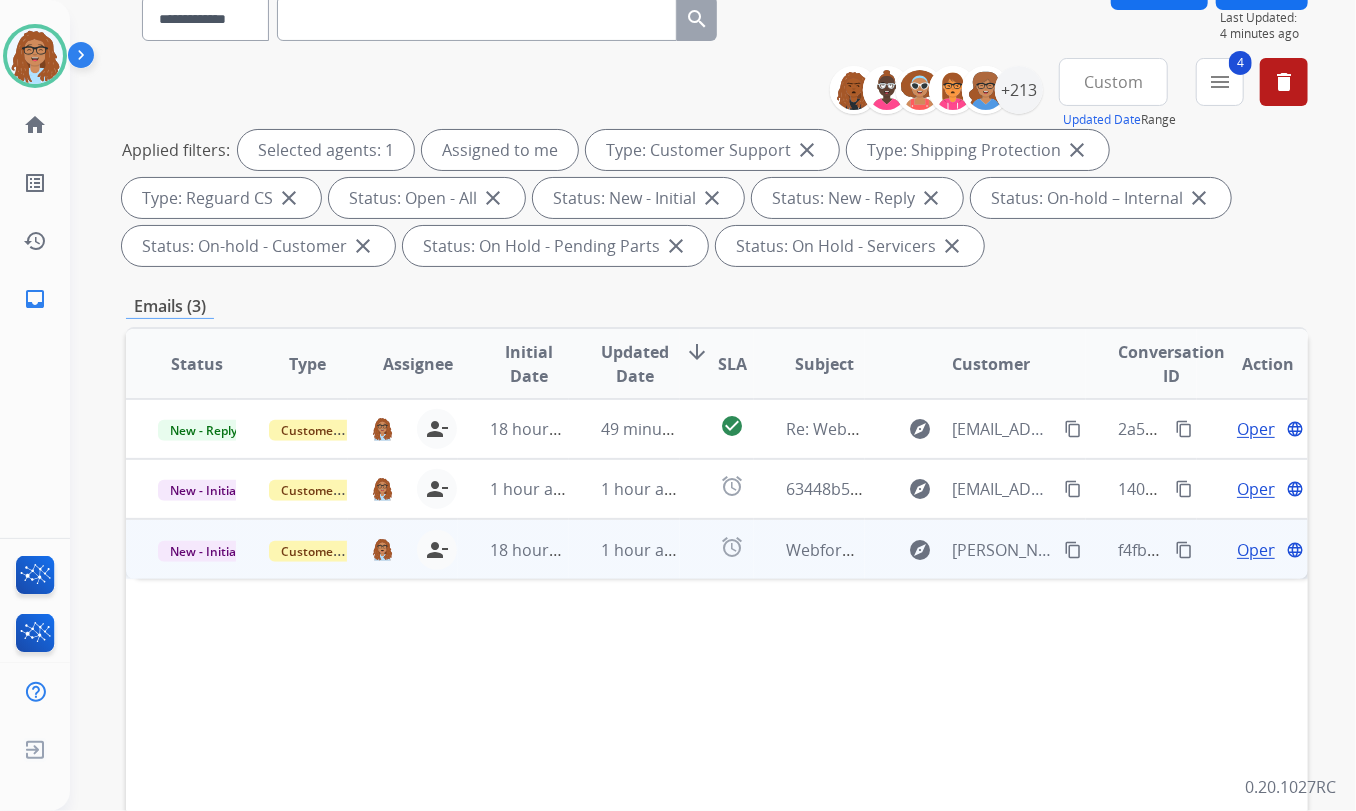 click on "Open" at bounding box center [1257, 550] 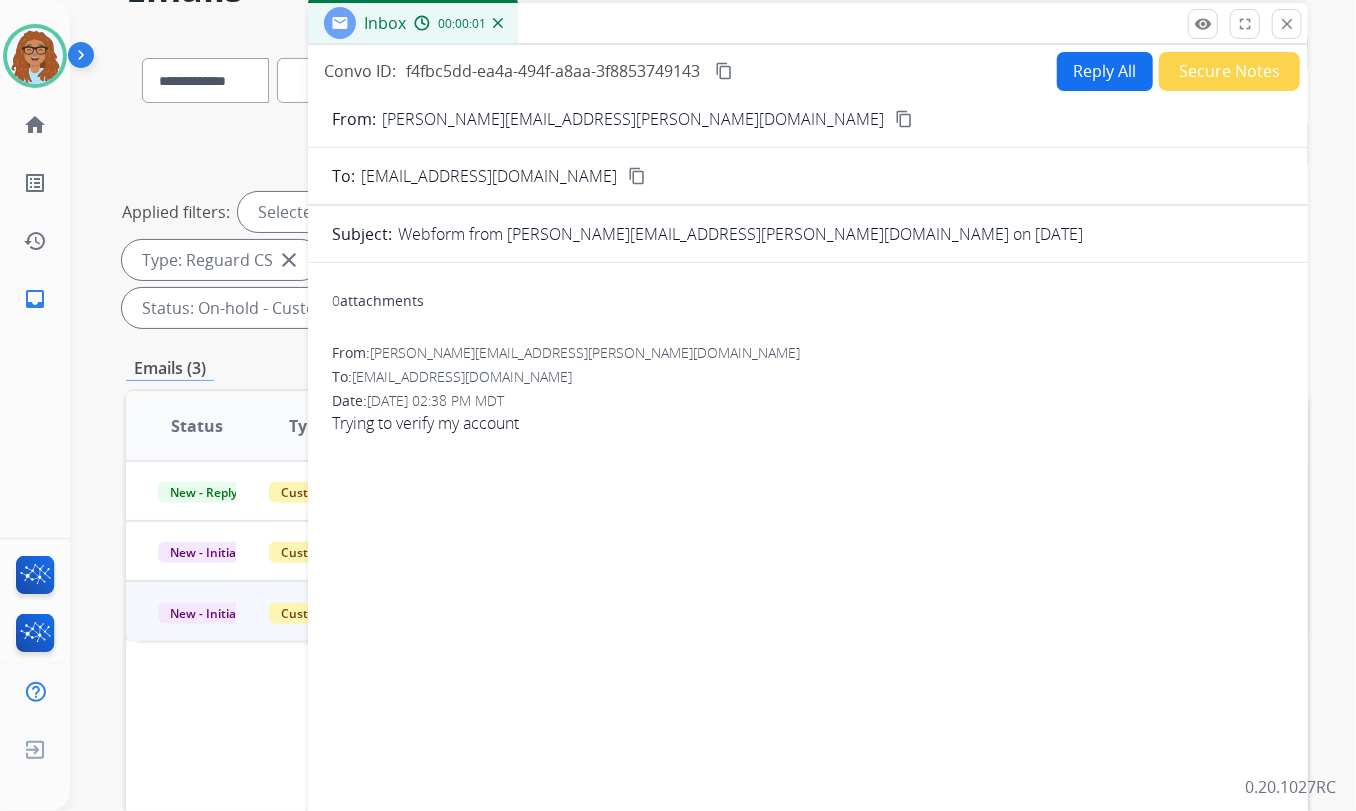 scroll, scrollTop: 90, scrollLeft: 0, axis: vertical 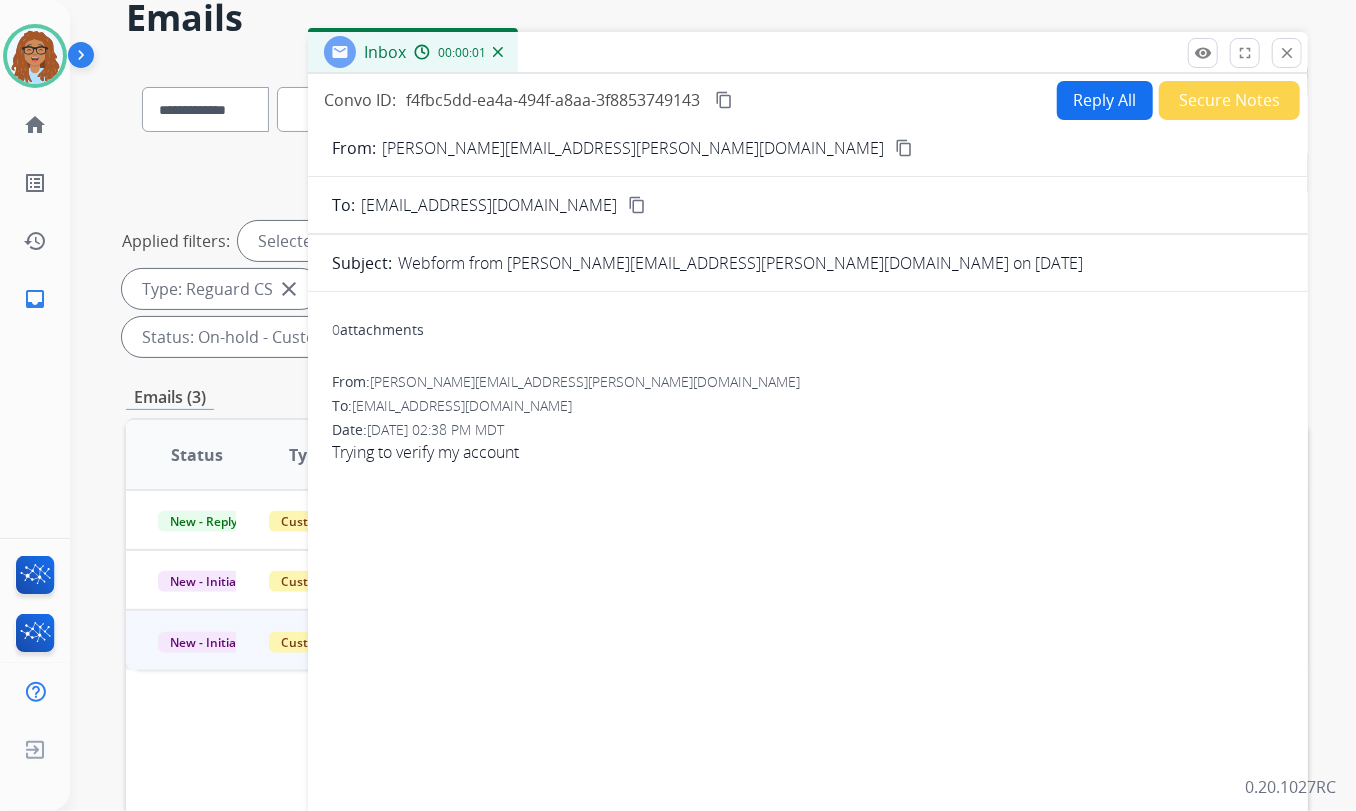 click on "Reply All" at bounding box center (1105, 100) 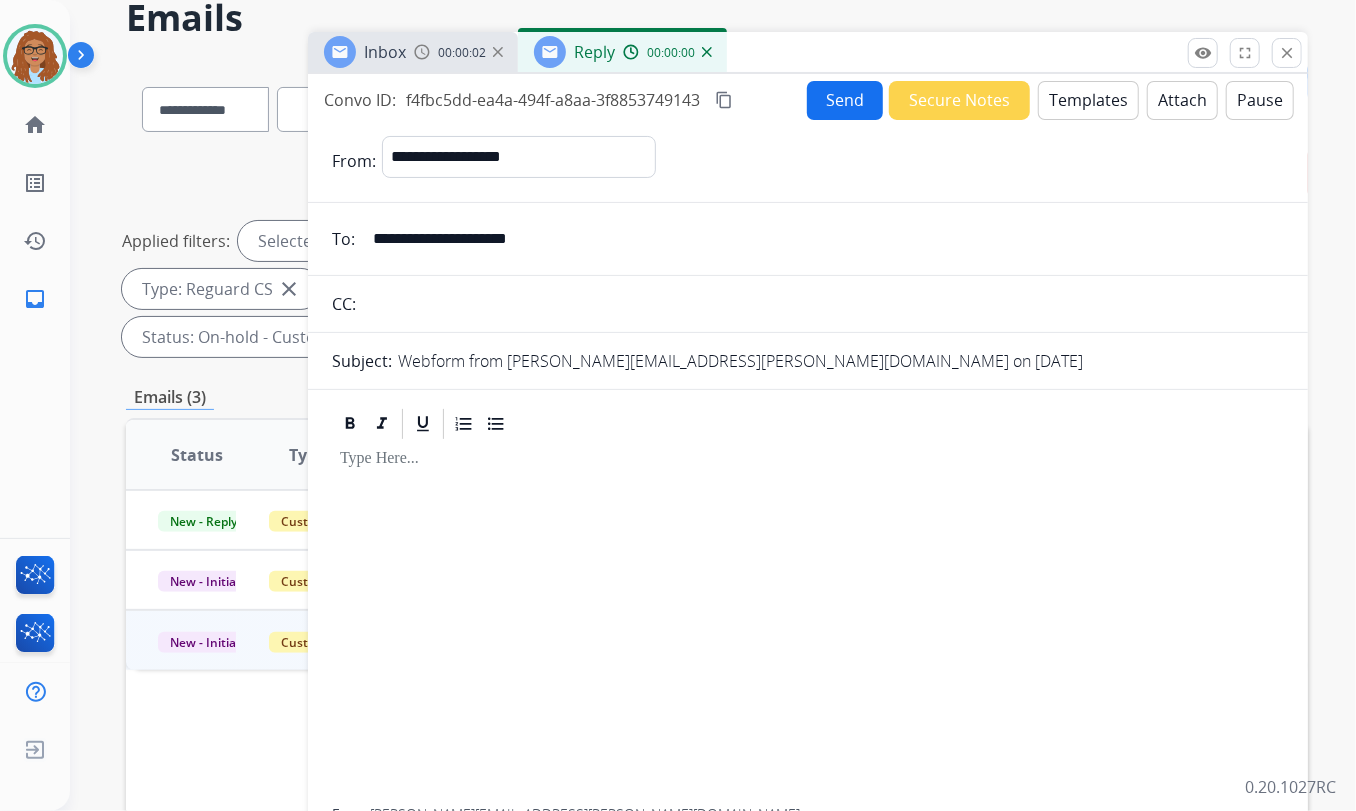 drag, startPoint x: 513, startPoint y: 248, endPoint x: 334, endPoint y: 250, distance: 179.01117 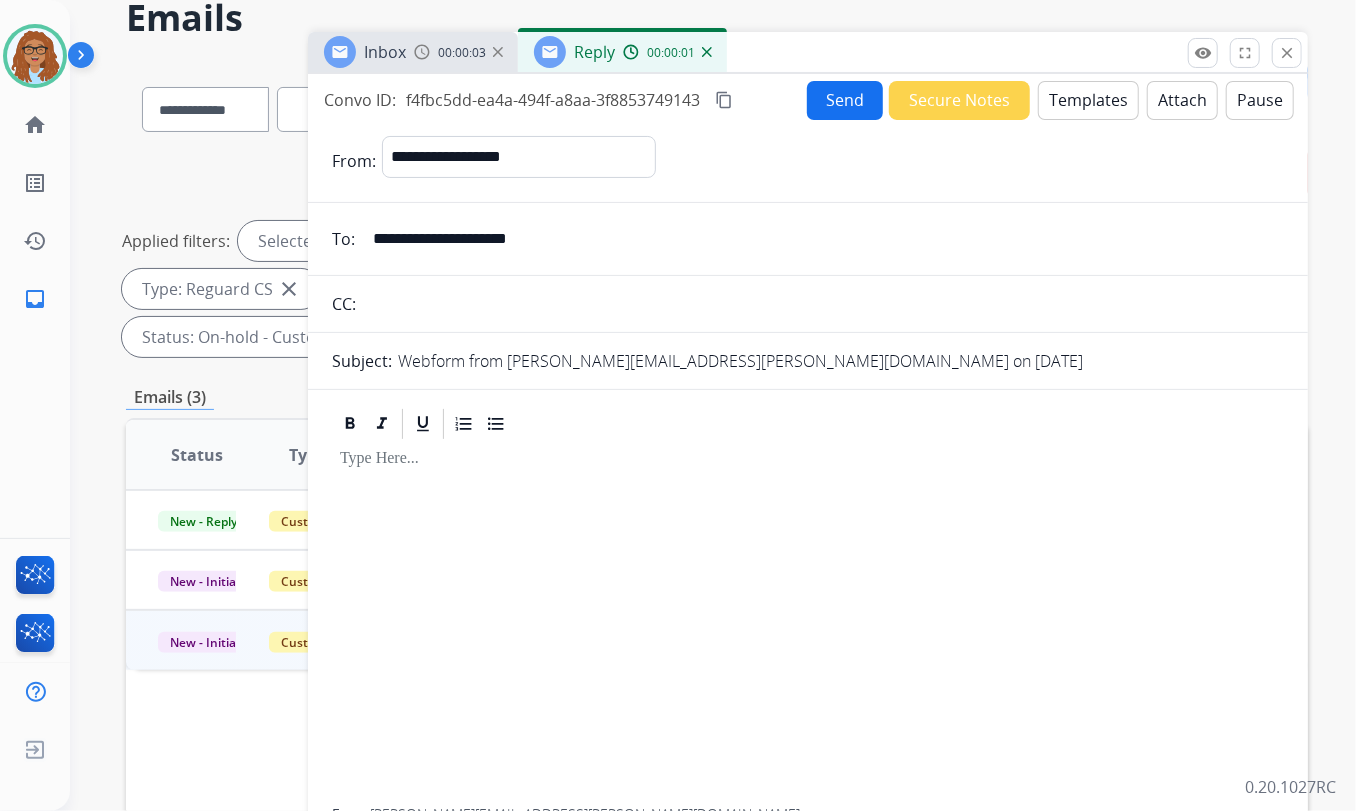 click at bounding box center [823, 304] 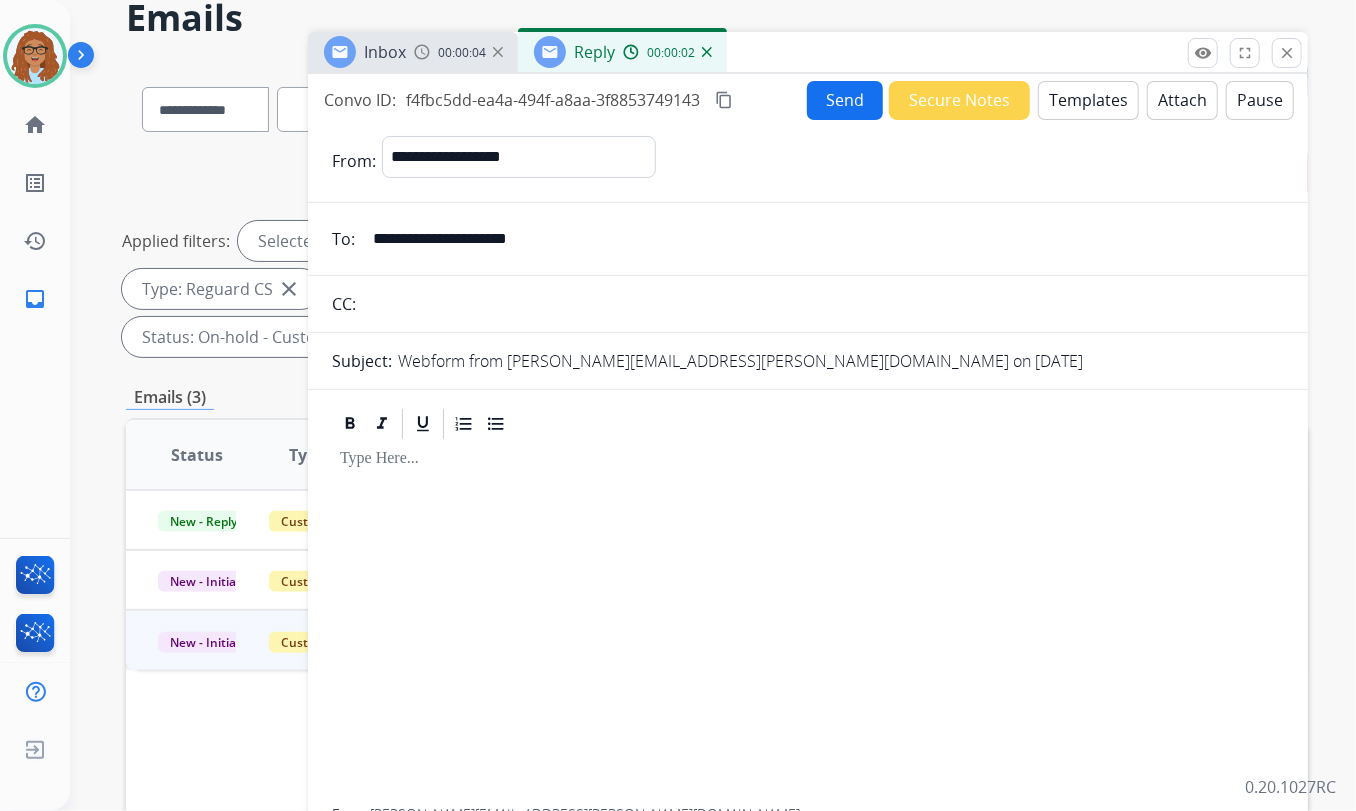 paste on "**********" 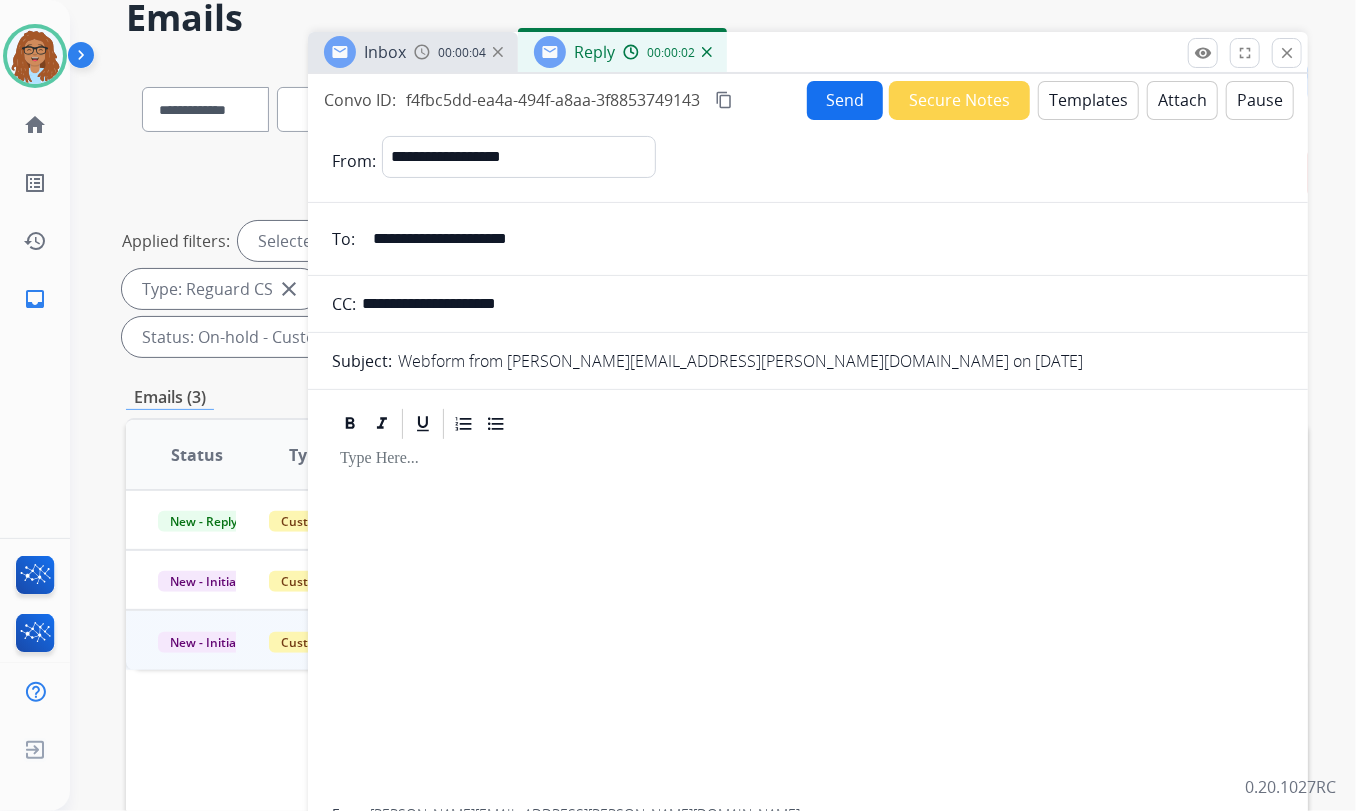 type on "**********" 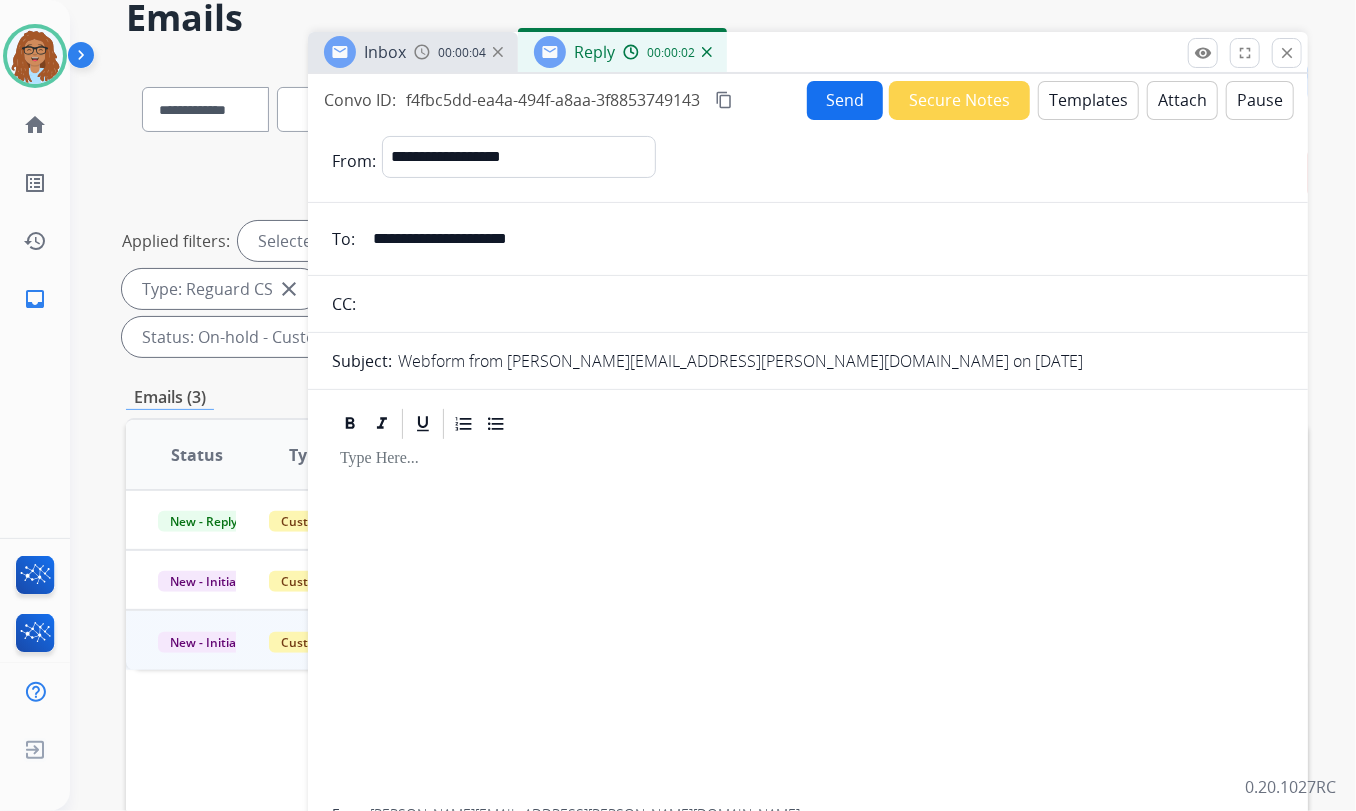 click on "Templates" at bounding box center (1088, 100) 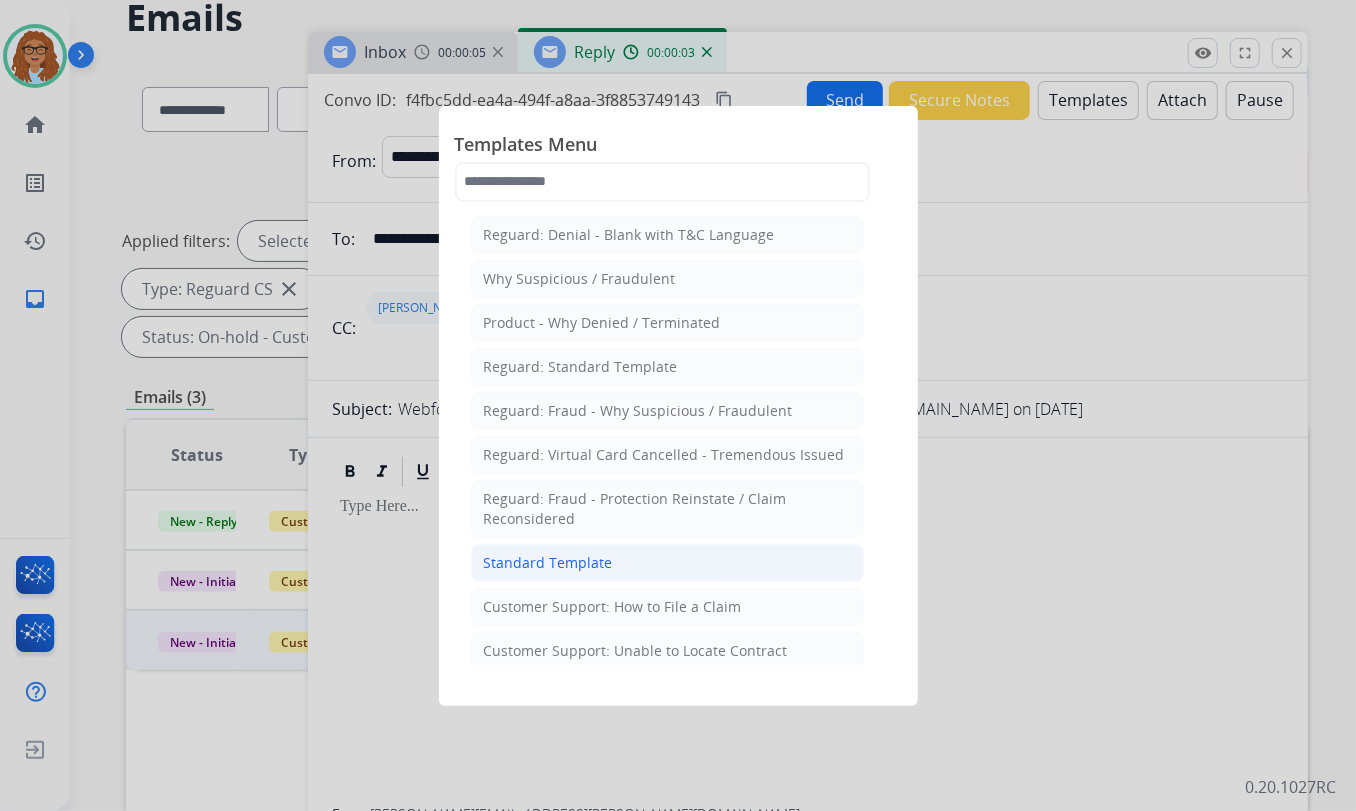 click on "Standard Template" 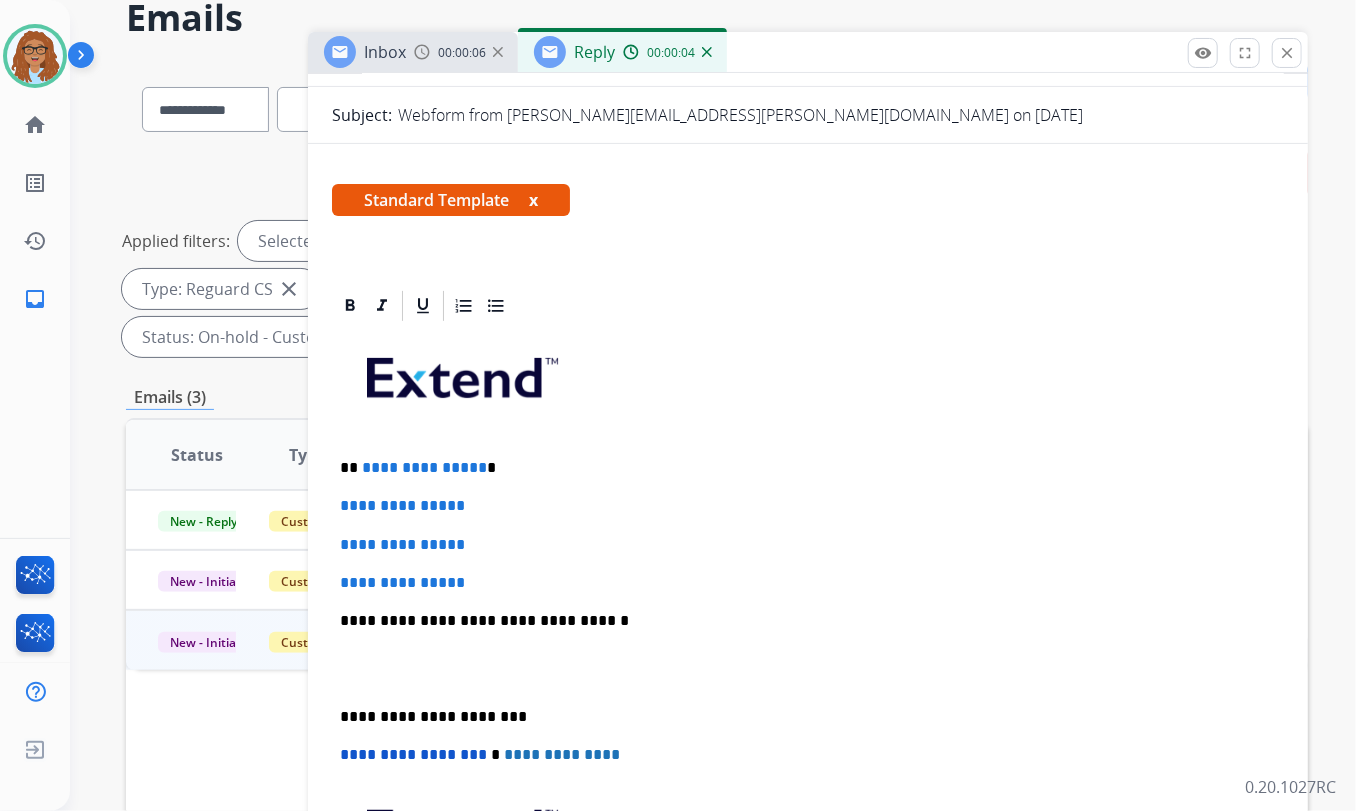 scroll, scrollTop: 454, scrollLeft: 0, axis: vertical 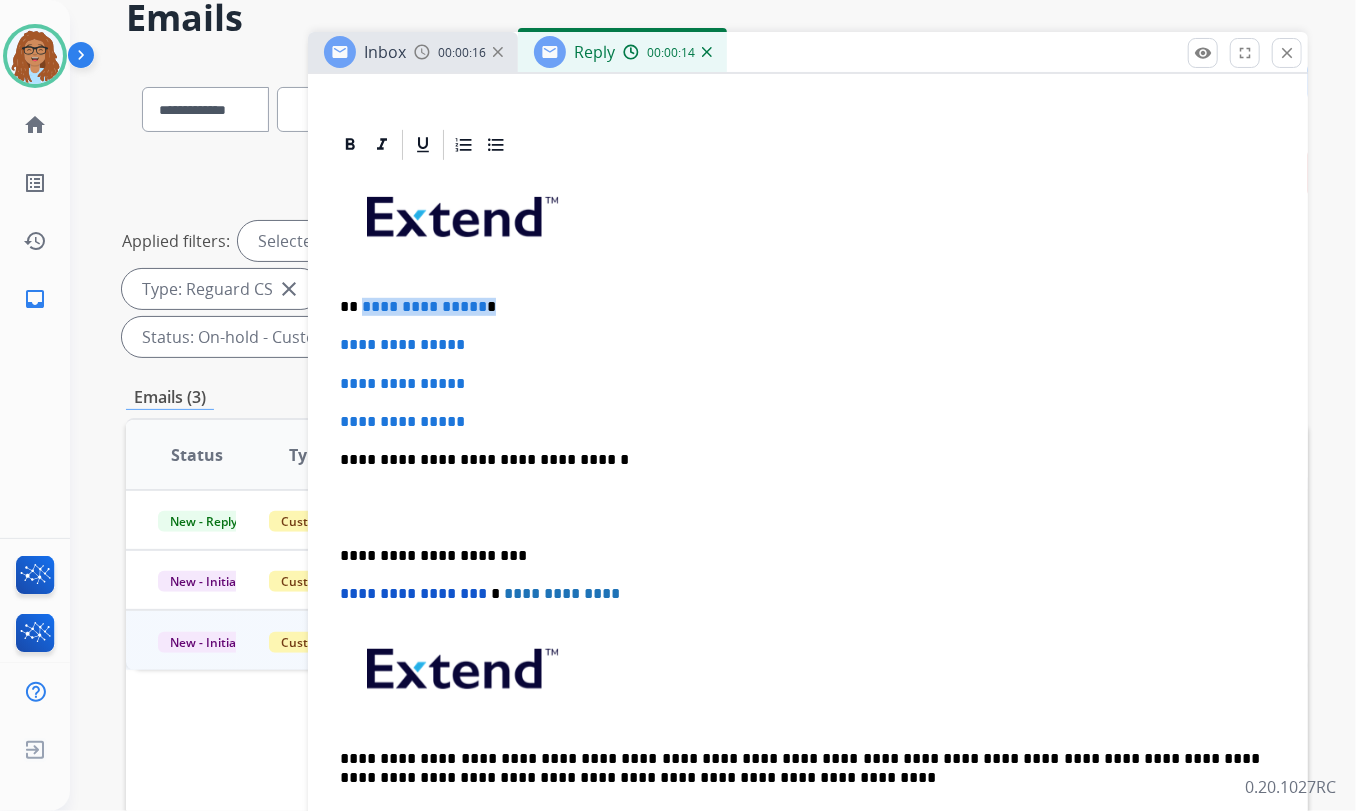 drag, startPoint x: 490, startPoint y: 310, endPoint x: 361, endPoint y: 300, distance: 129.38702 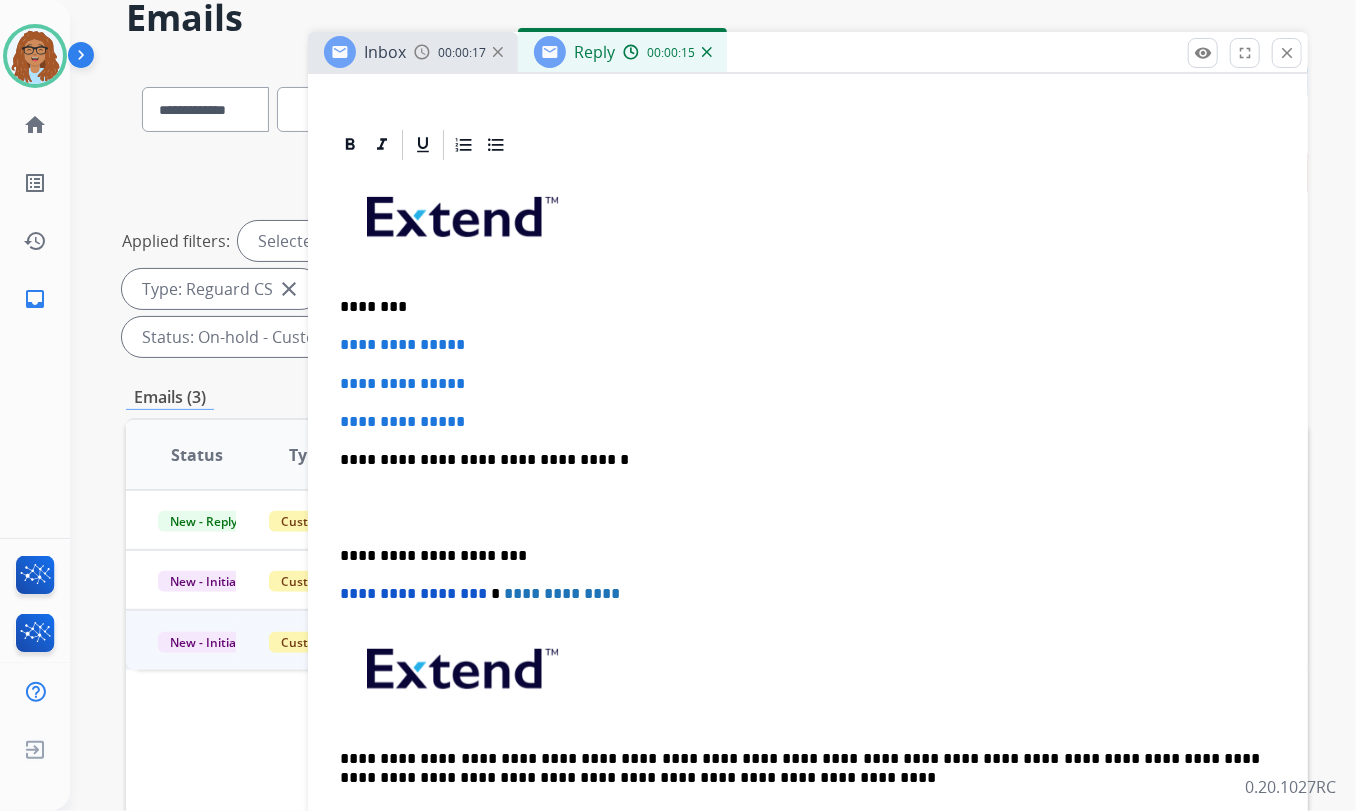 type 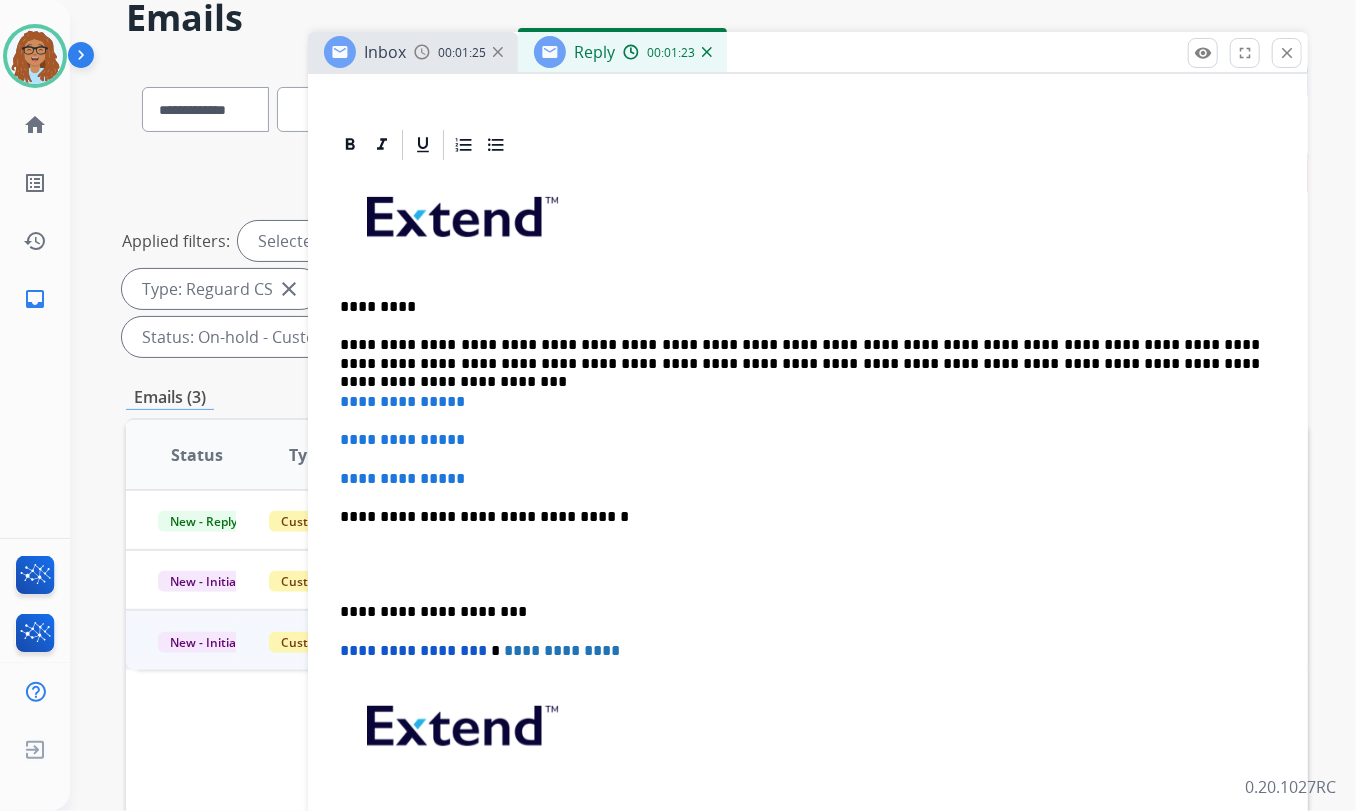 click on "**********" at bounding box center [800, 354] 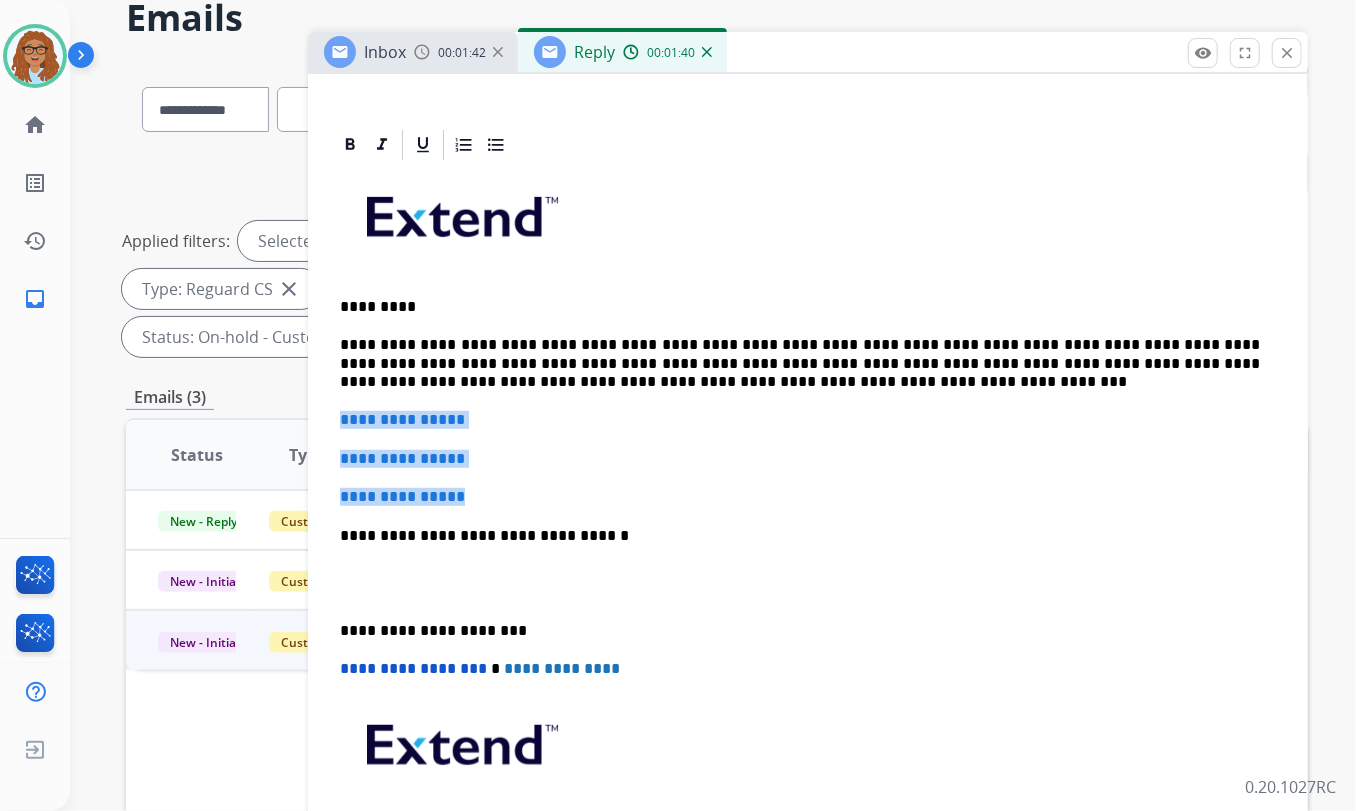 drag, startPoint x: 459, startPoint y: 487, endPoint x: 326, endPoint y: 417, distance: 150.29637 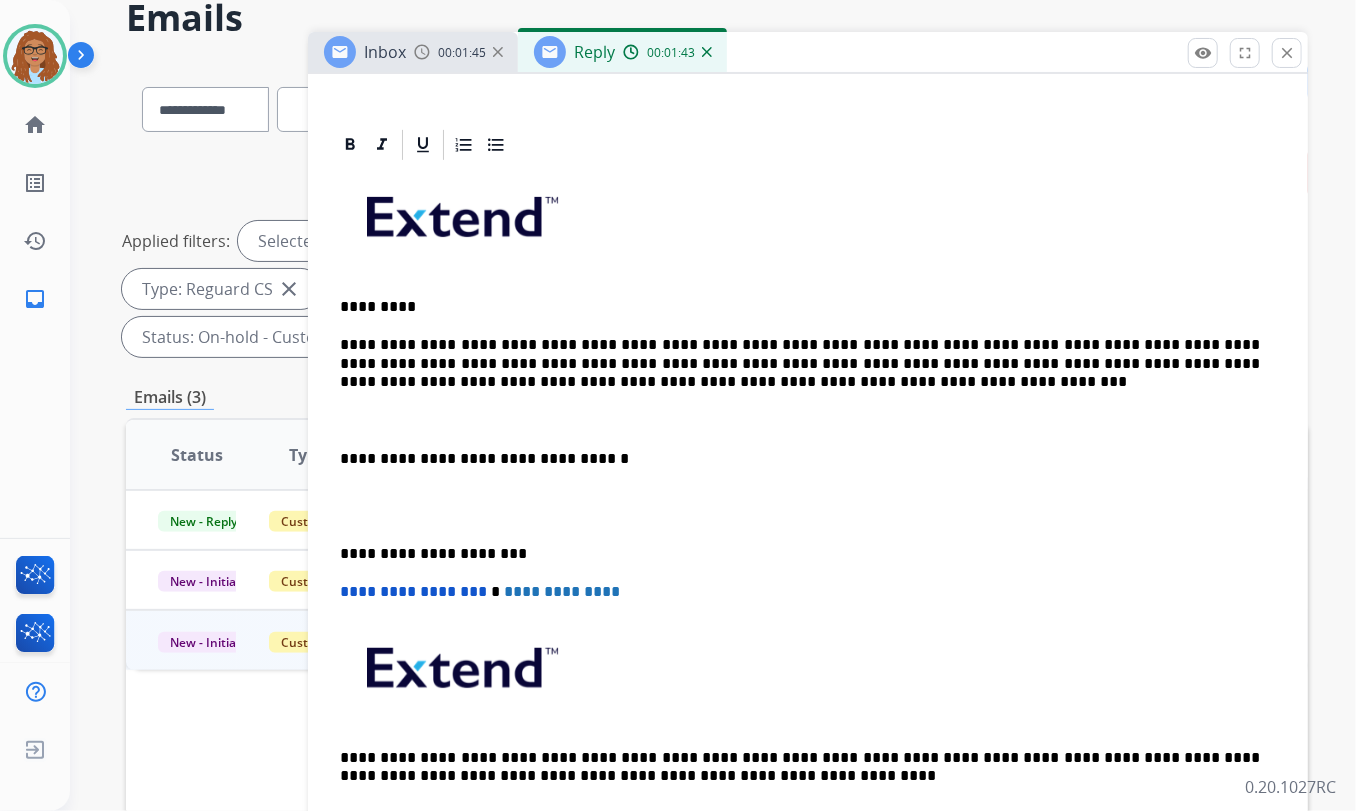 click on "**********" at bounding box center [808, 506] 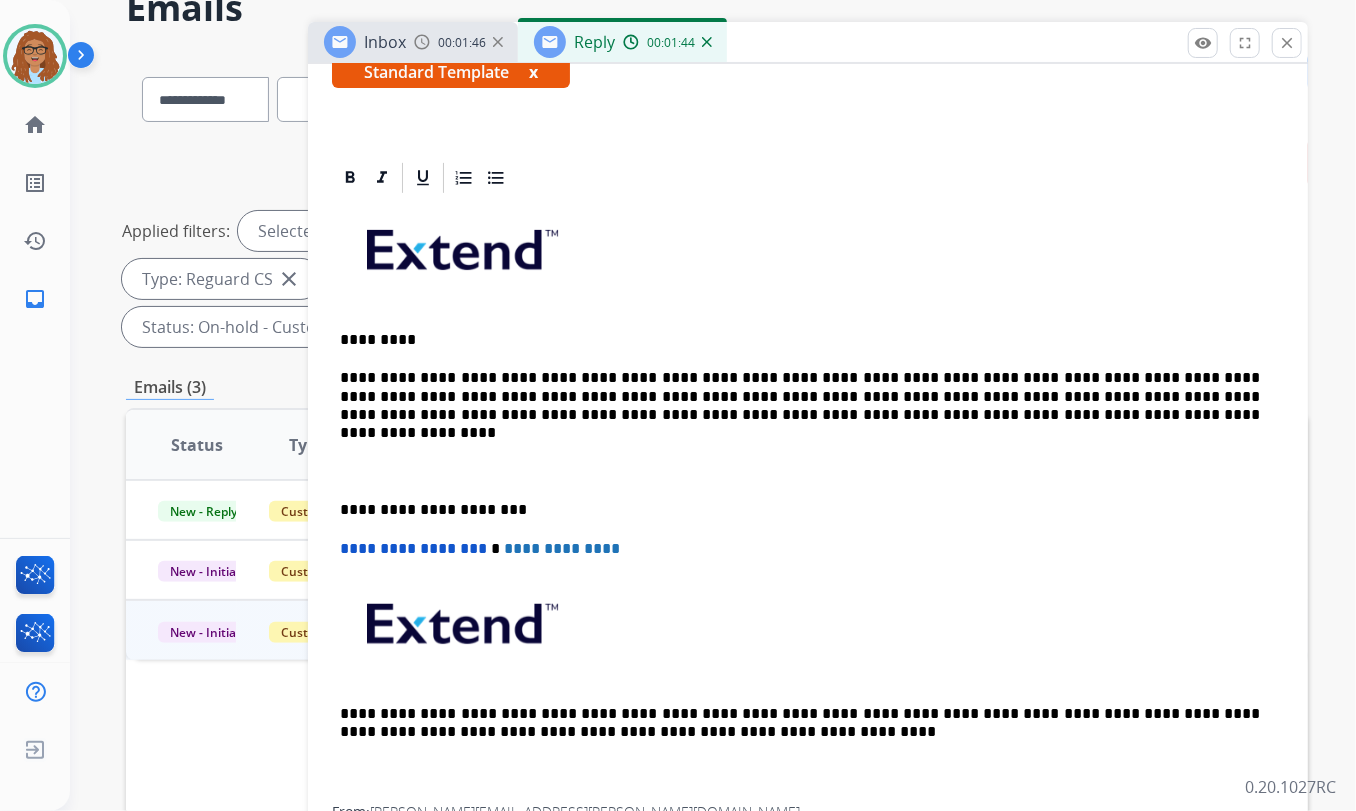 scroll, scrollTop: 406, scrollLeft: 0, axis: vertical 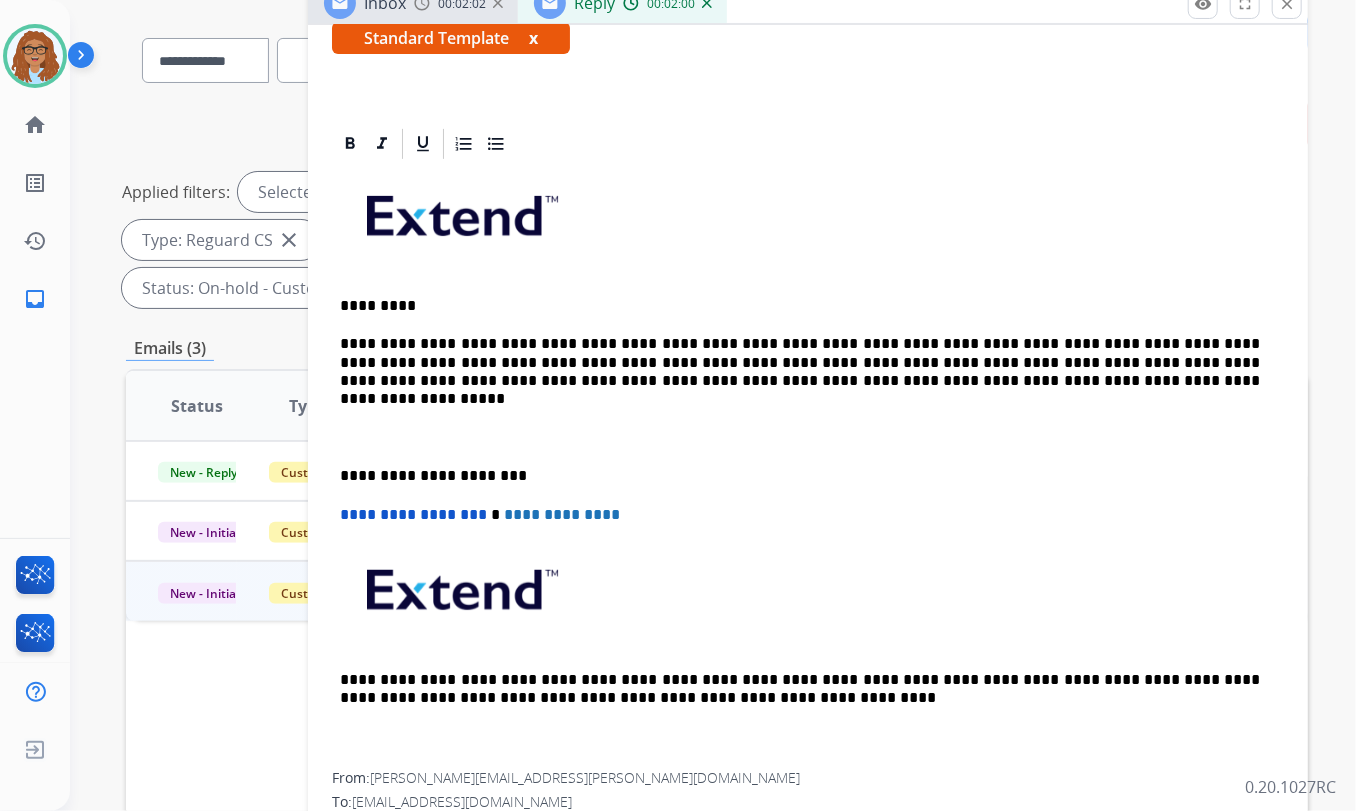 click on "**********" at bounding box center (800, 362) 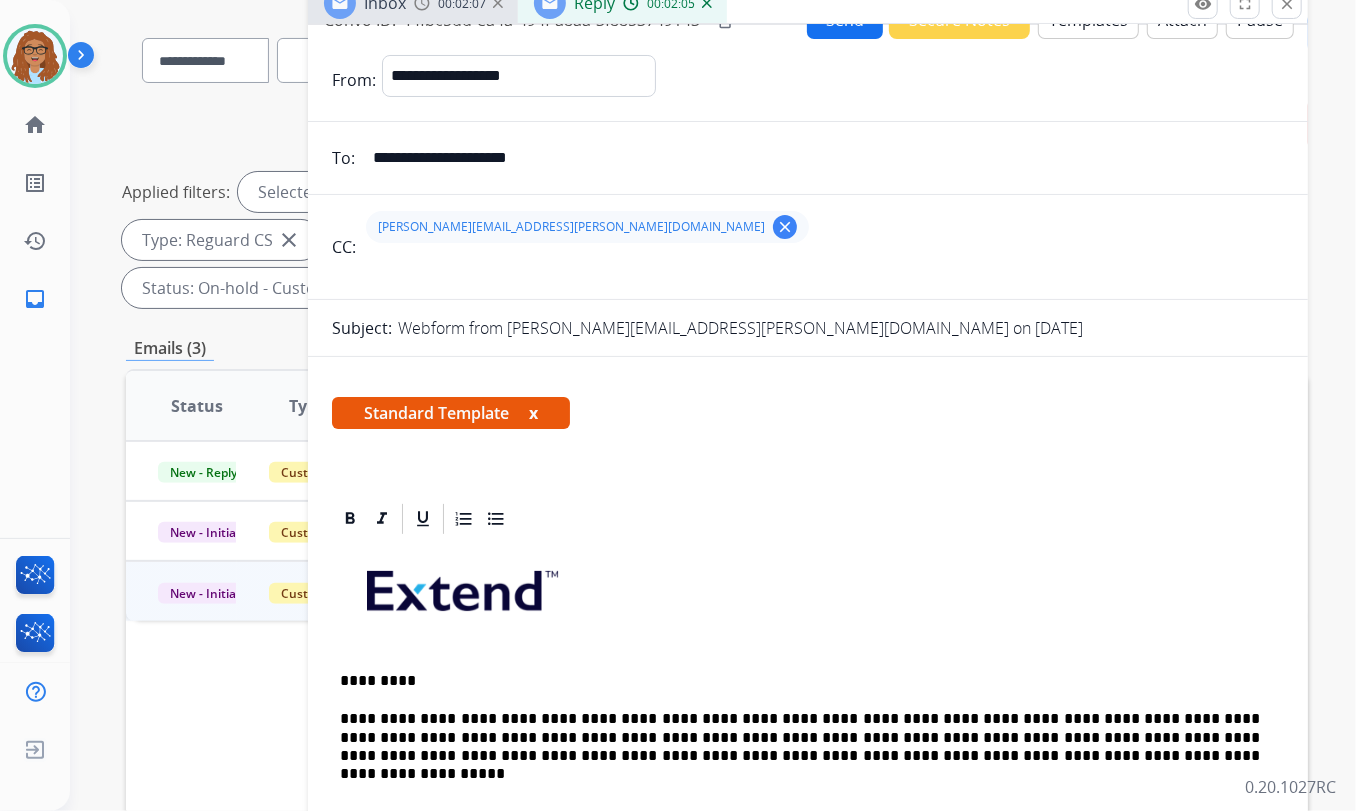scroll, scrollTop: 0, scrollLeft: 0, axis: both 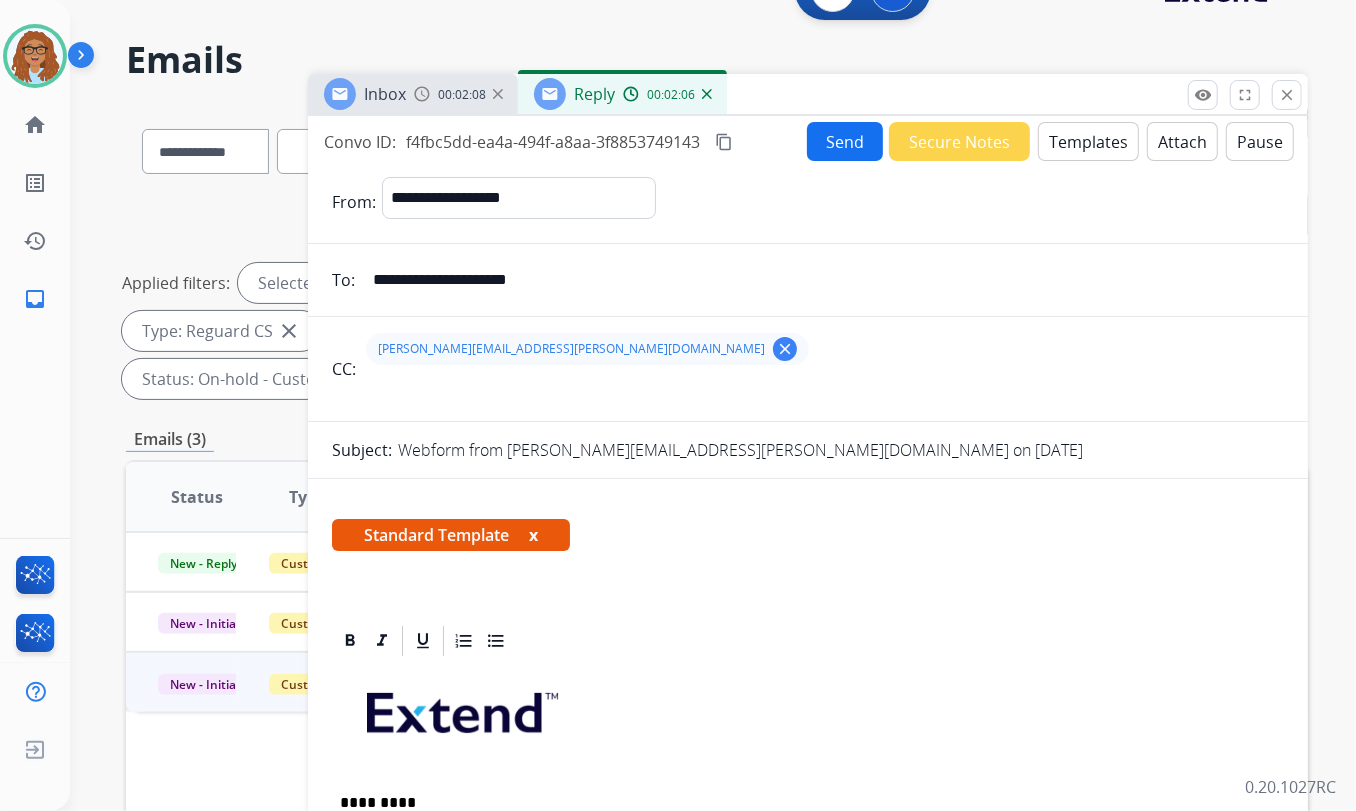 click on "Send" at bounding box center [845, 141] 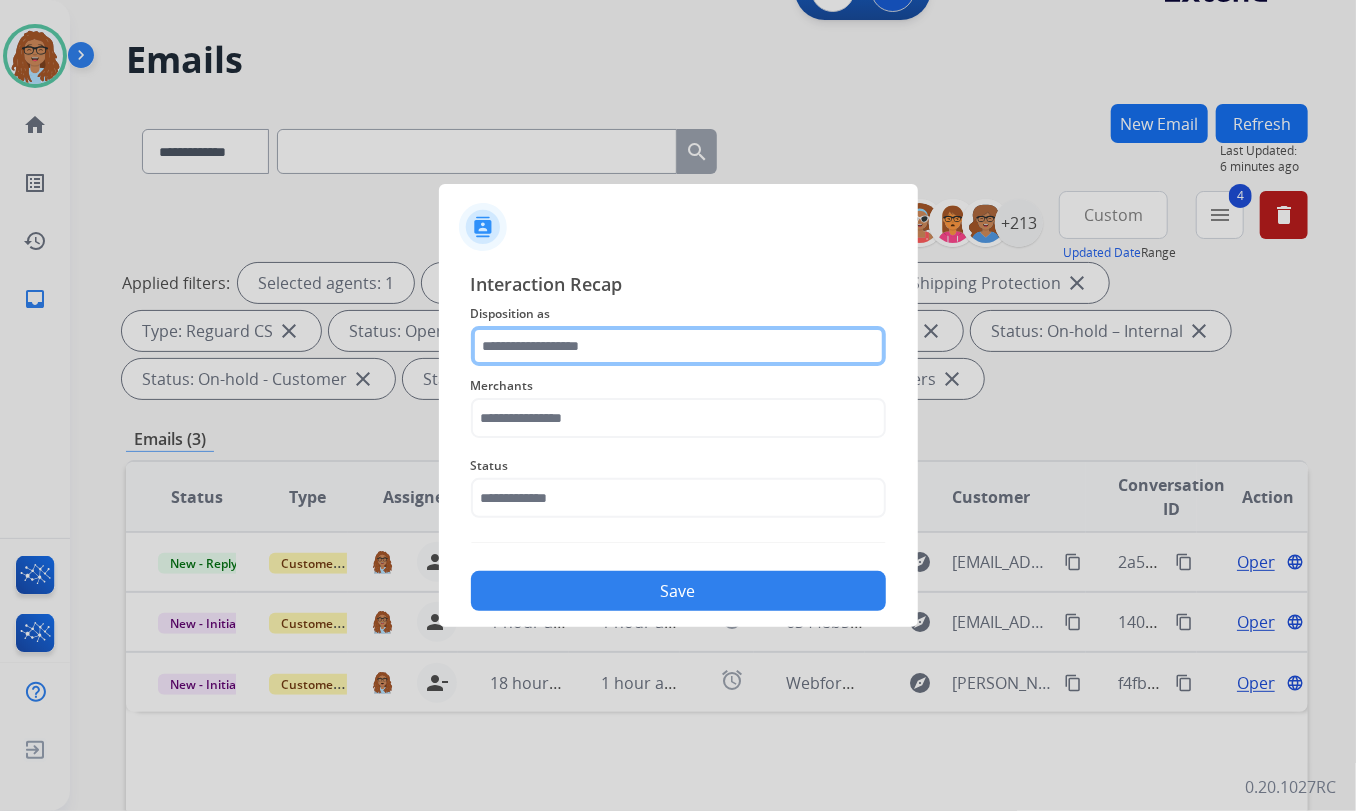 click 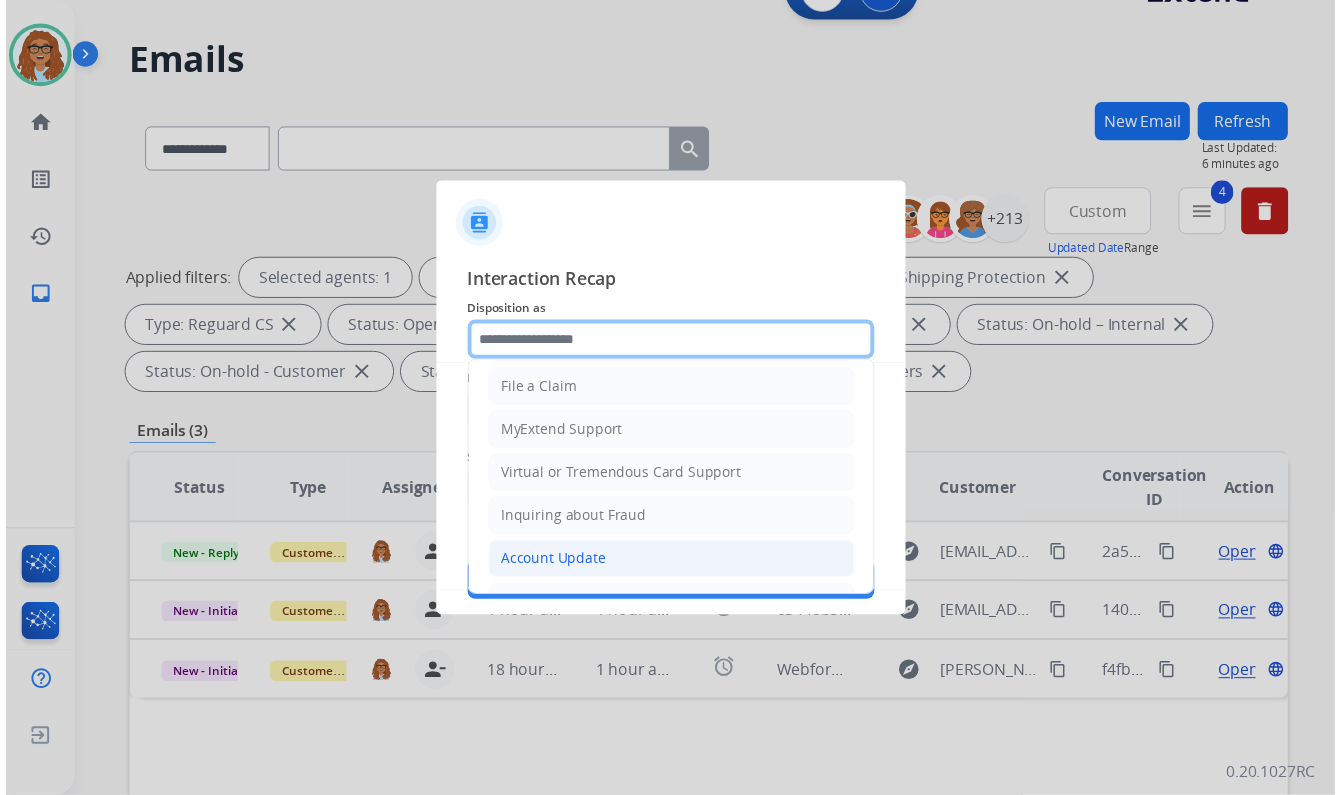 scroll, scrollTop: 181, scrollLeft: 0, axis: vertical 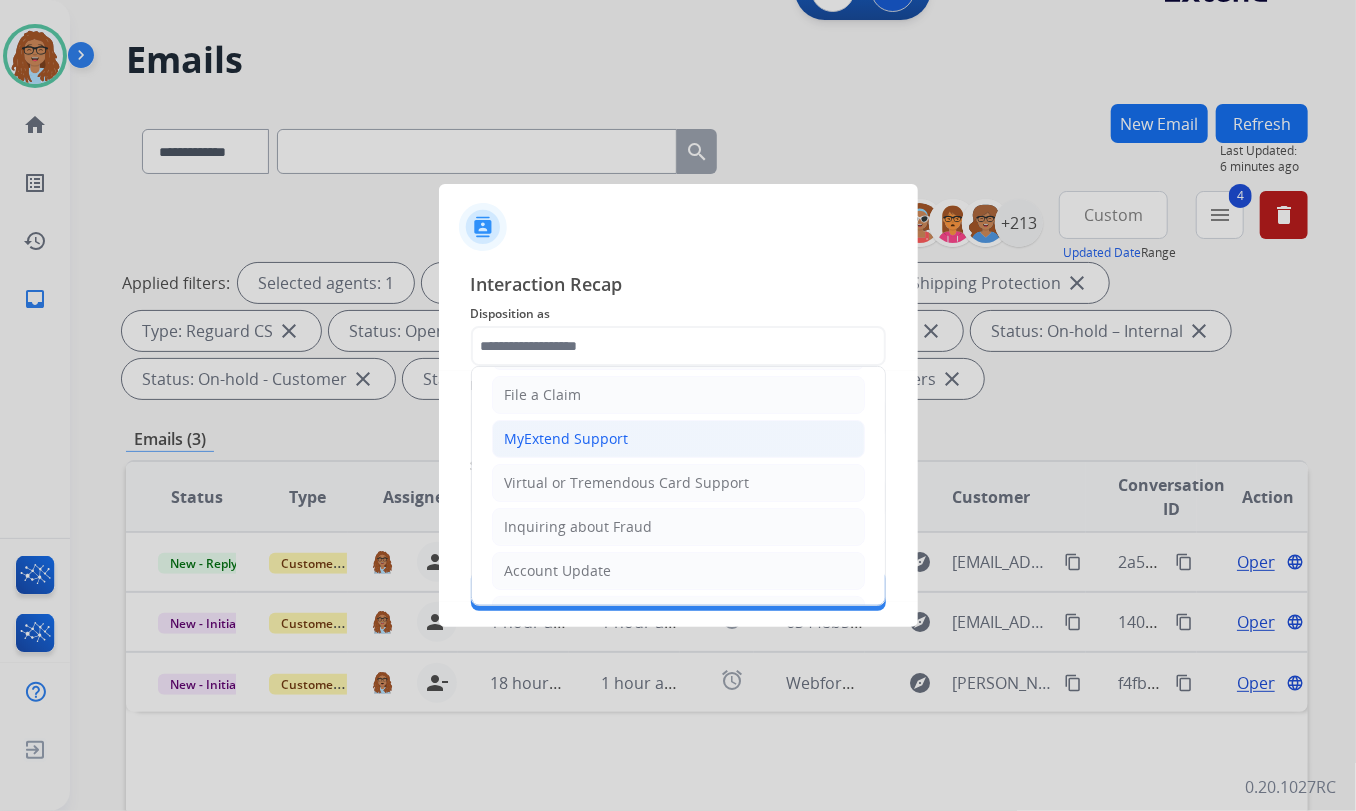 click on "MyExtend Support" 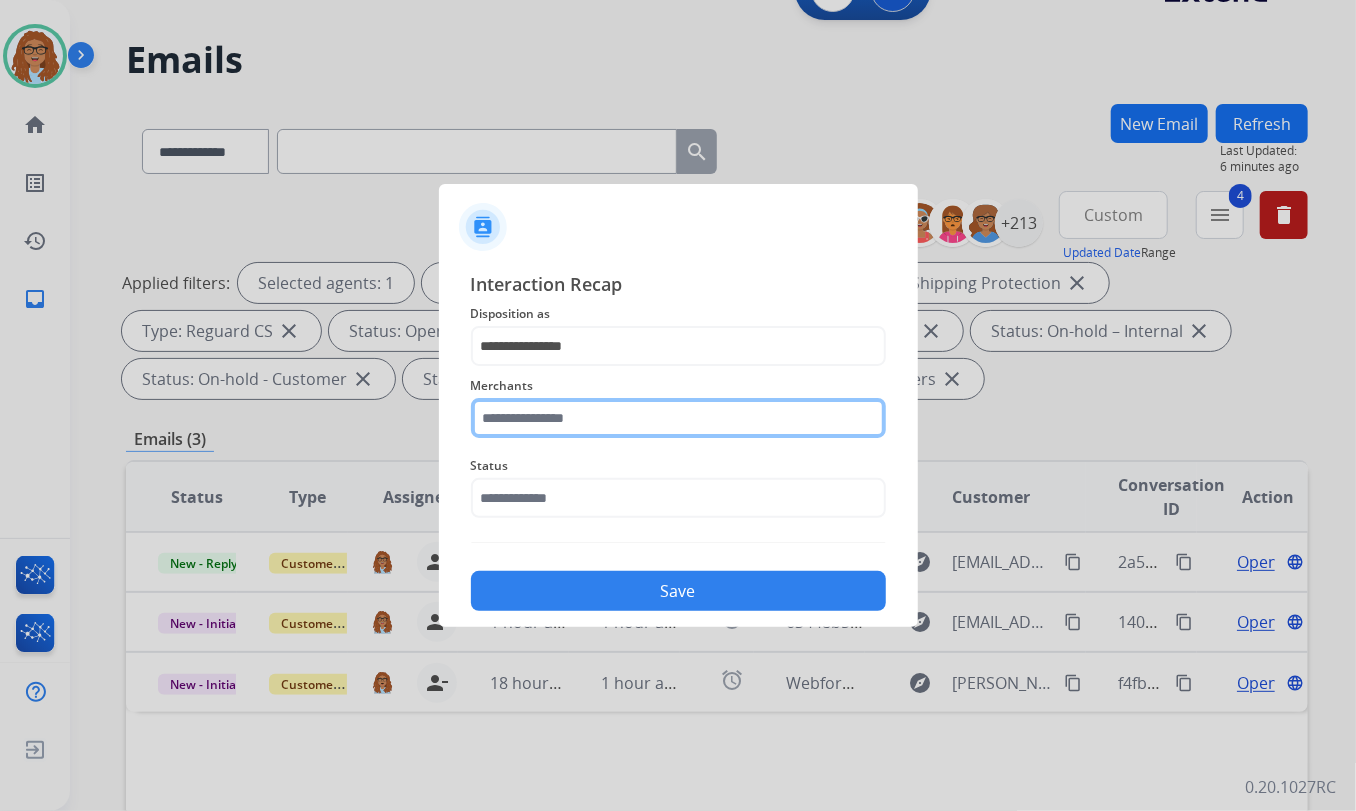 click 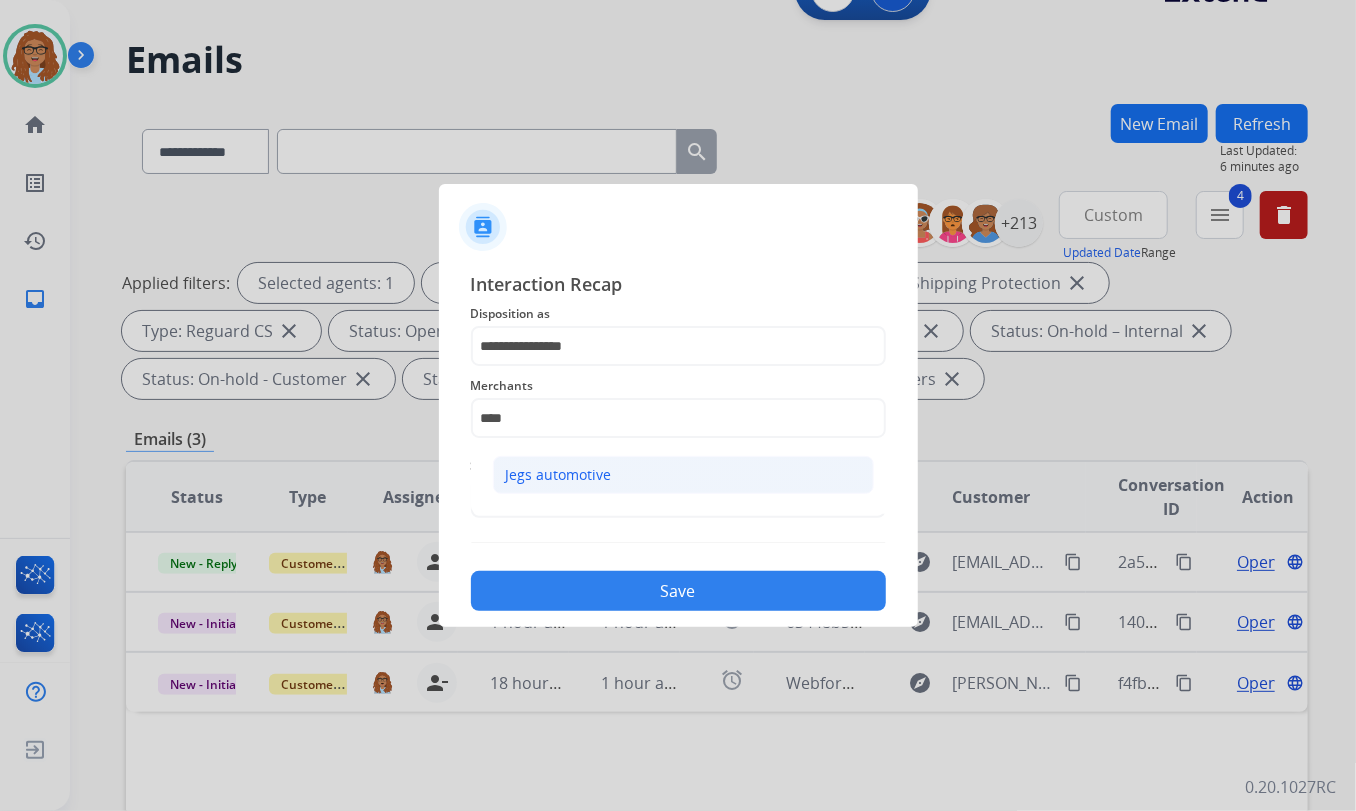 click on "Jegs automotive" 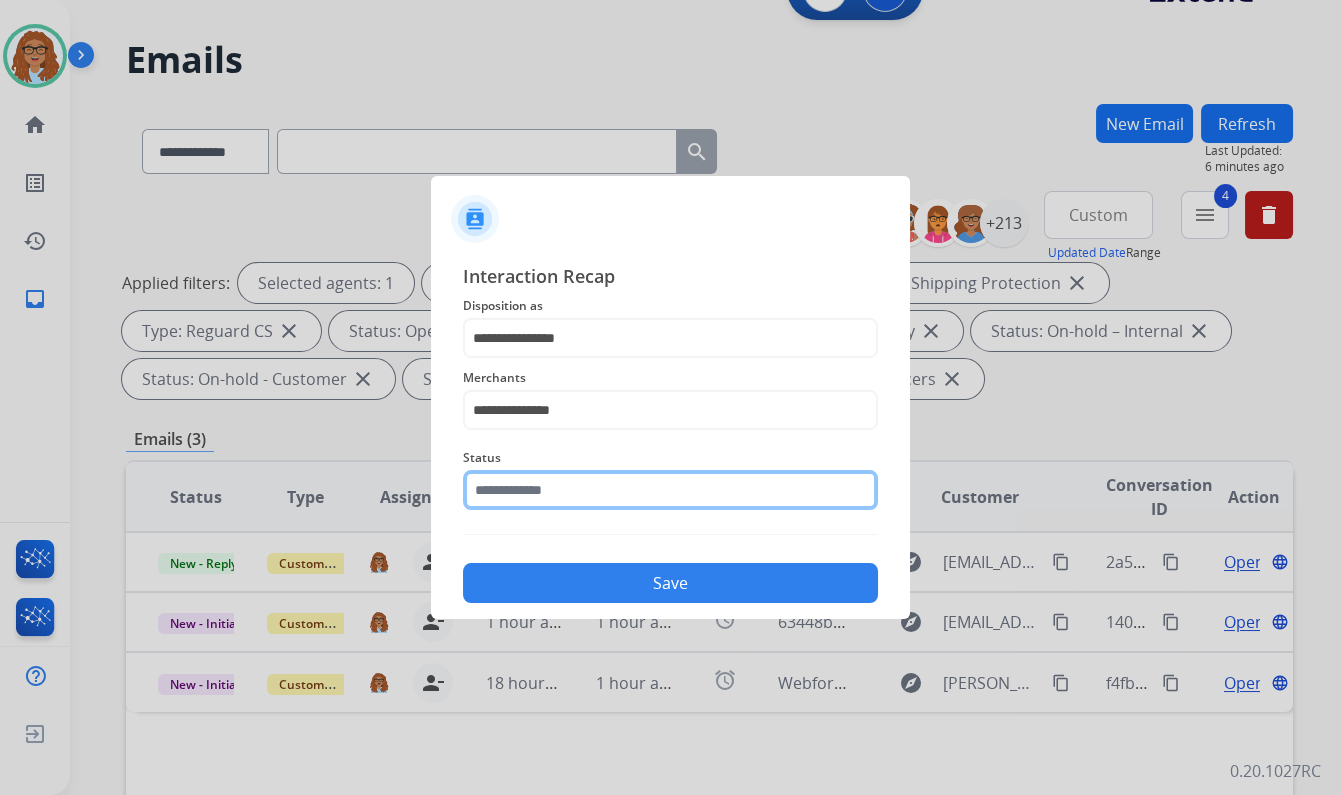 click 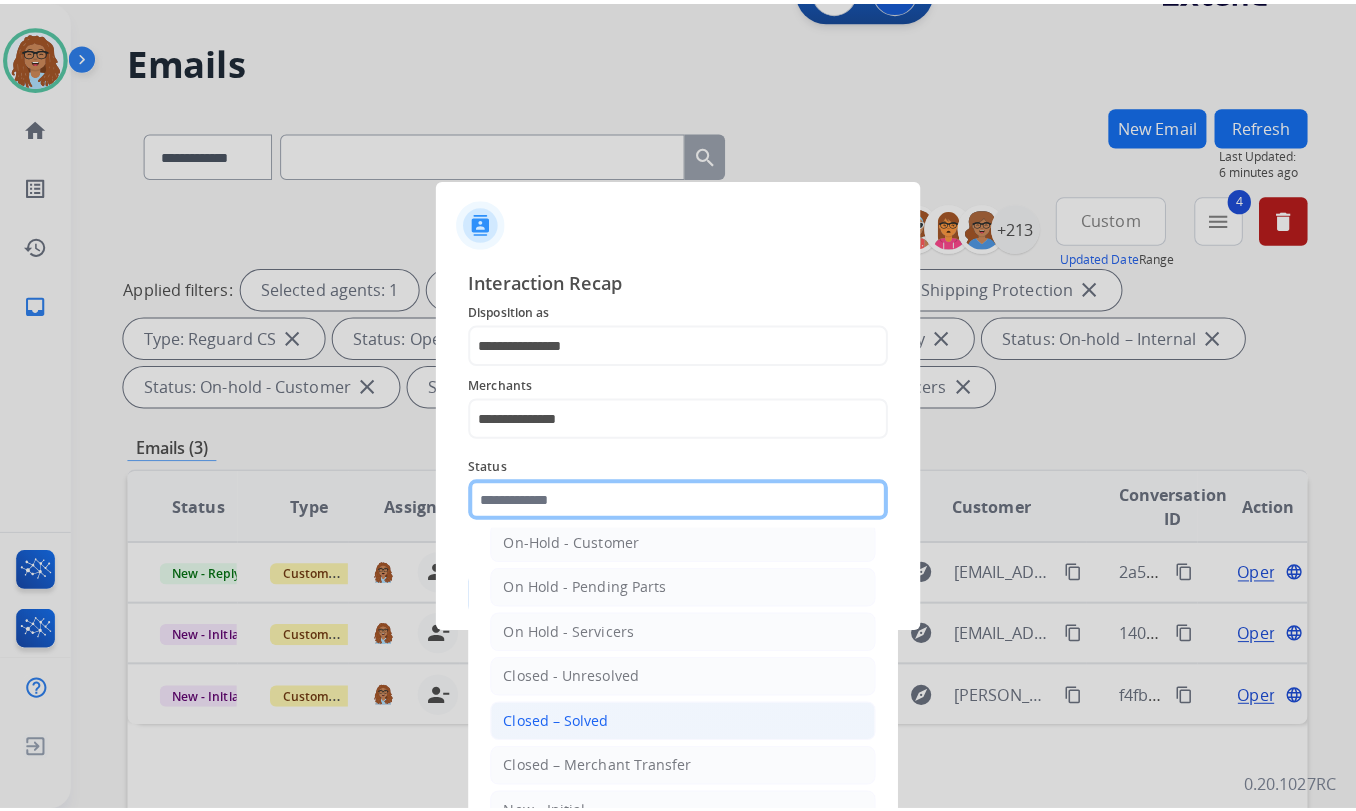 scroll, scrollTop: 118, scrollLeft: 0, axis: vertical 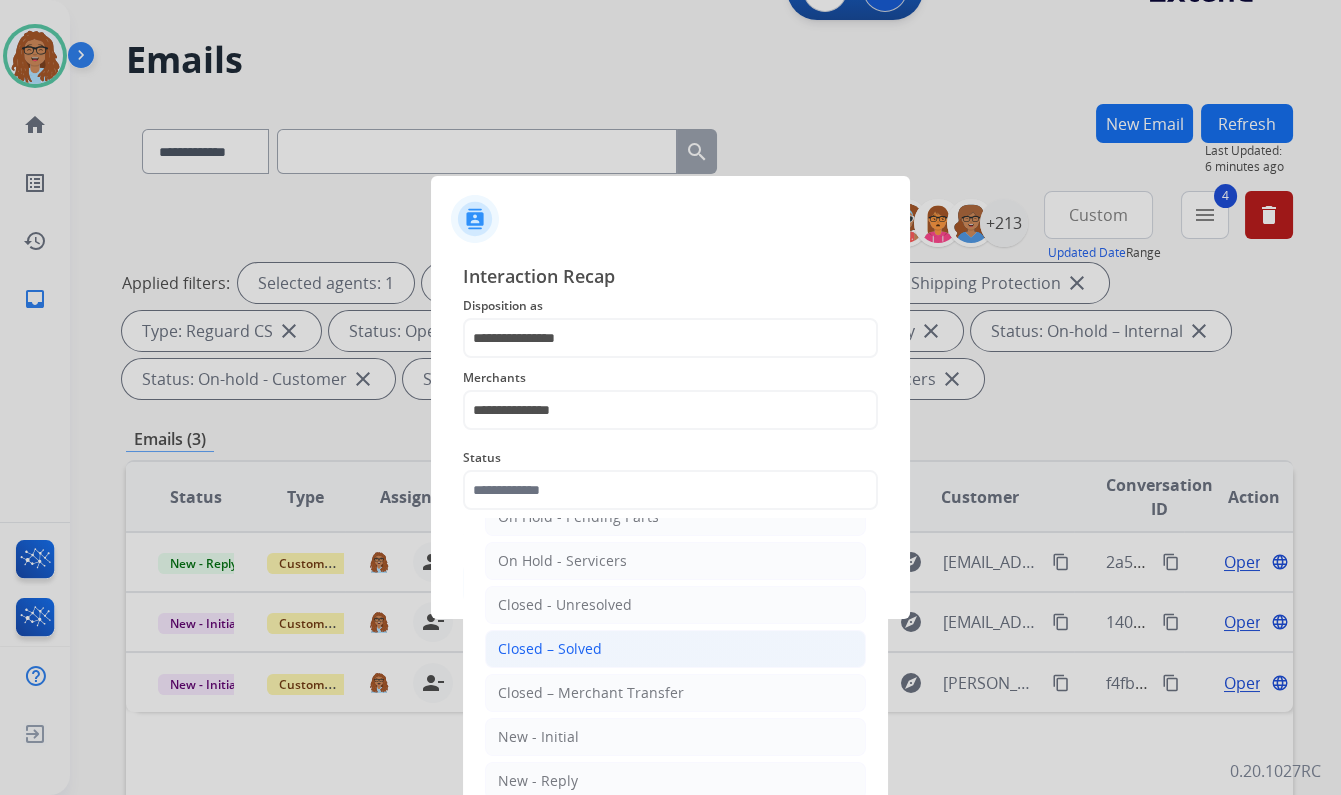 click on "Closed – Solved" 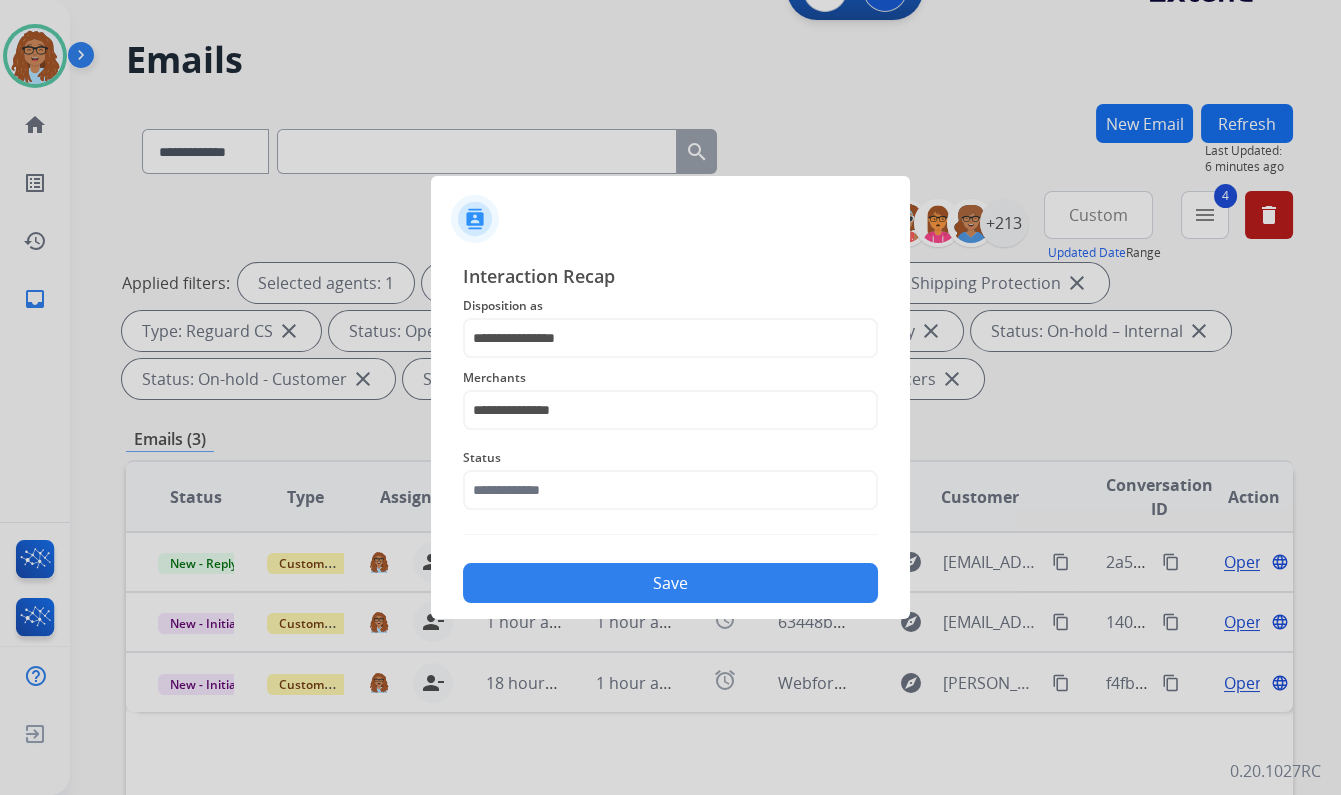 type on "**********" 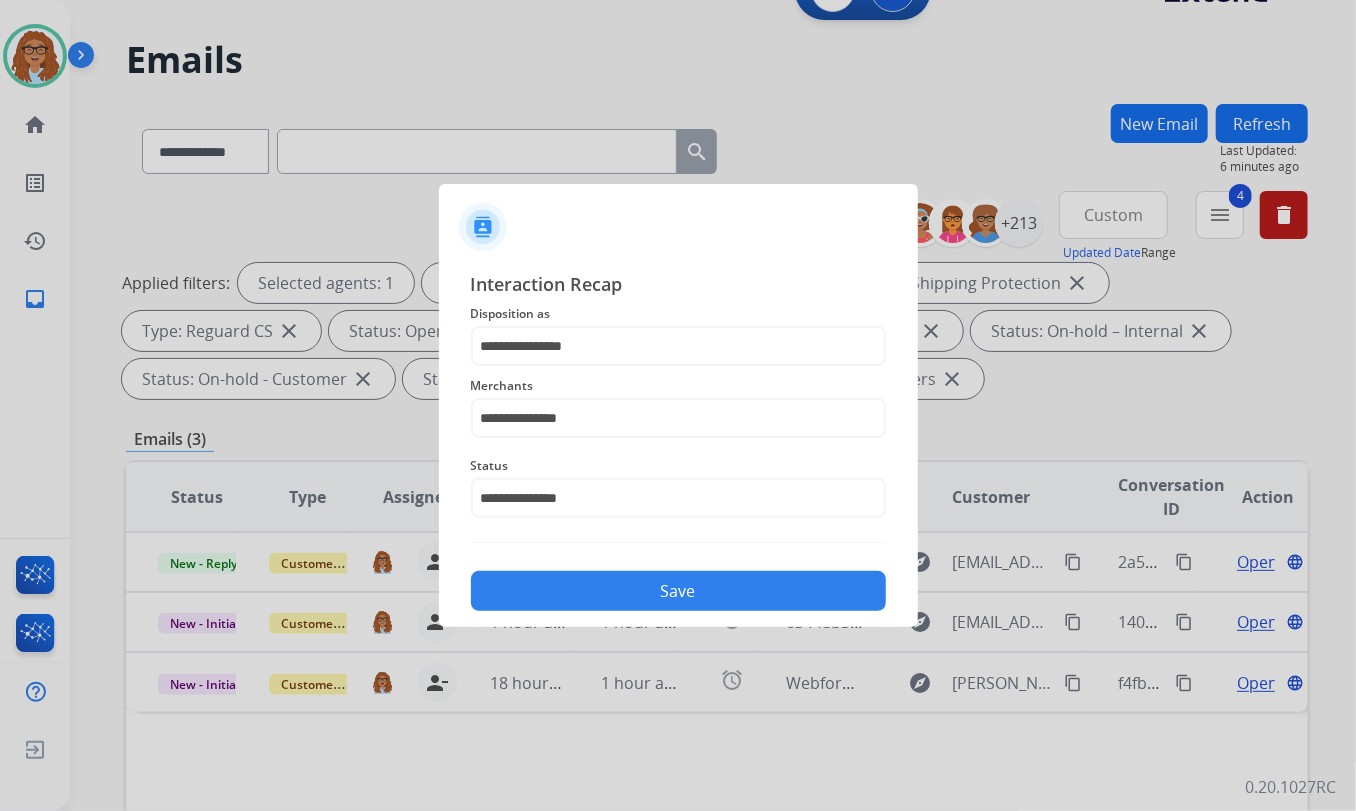 click on "Save" 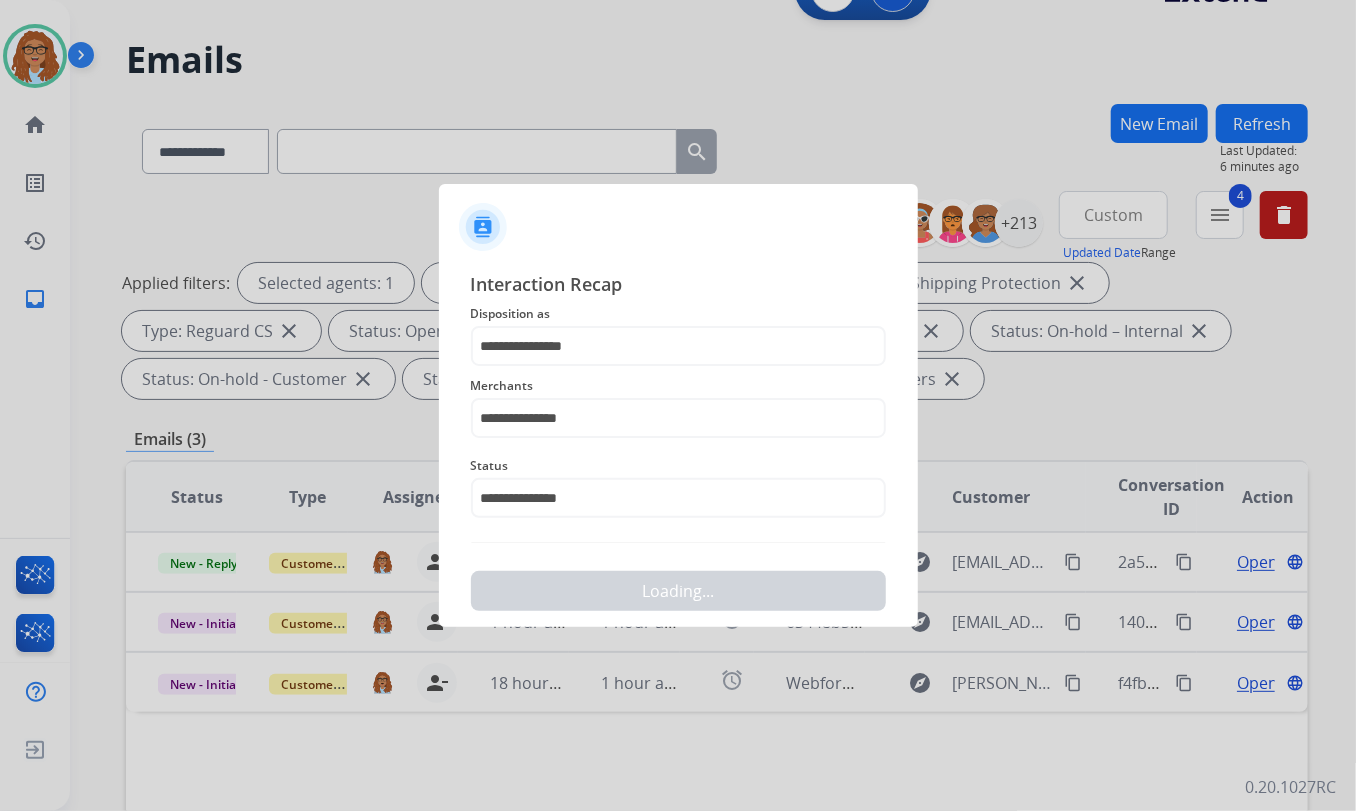 scroll, scrollTop: 0, scrollLeft: 0, axis: both 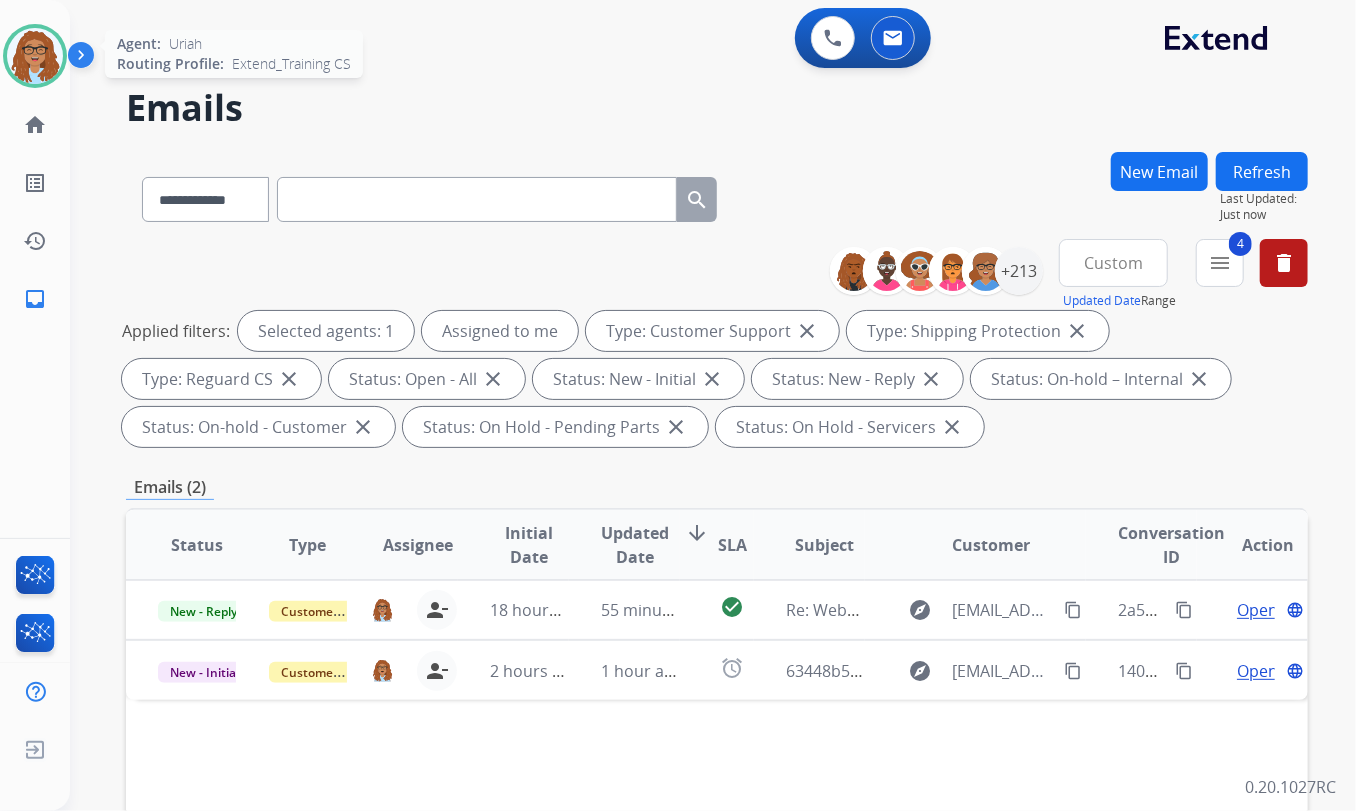 click at bounding box center (35, 56) 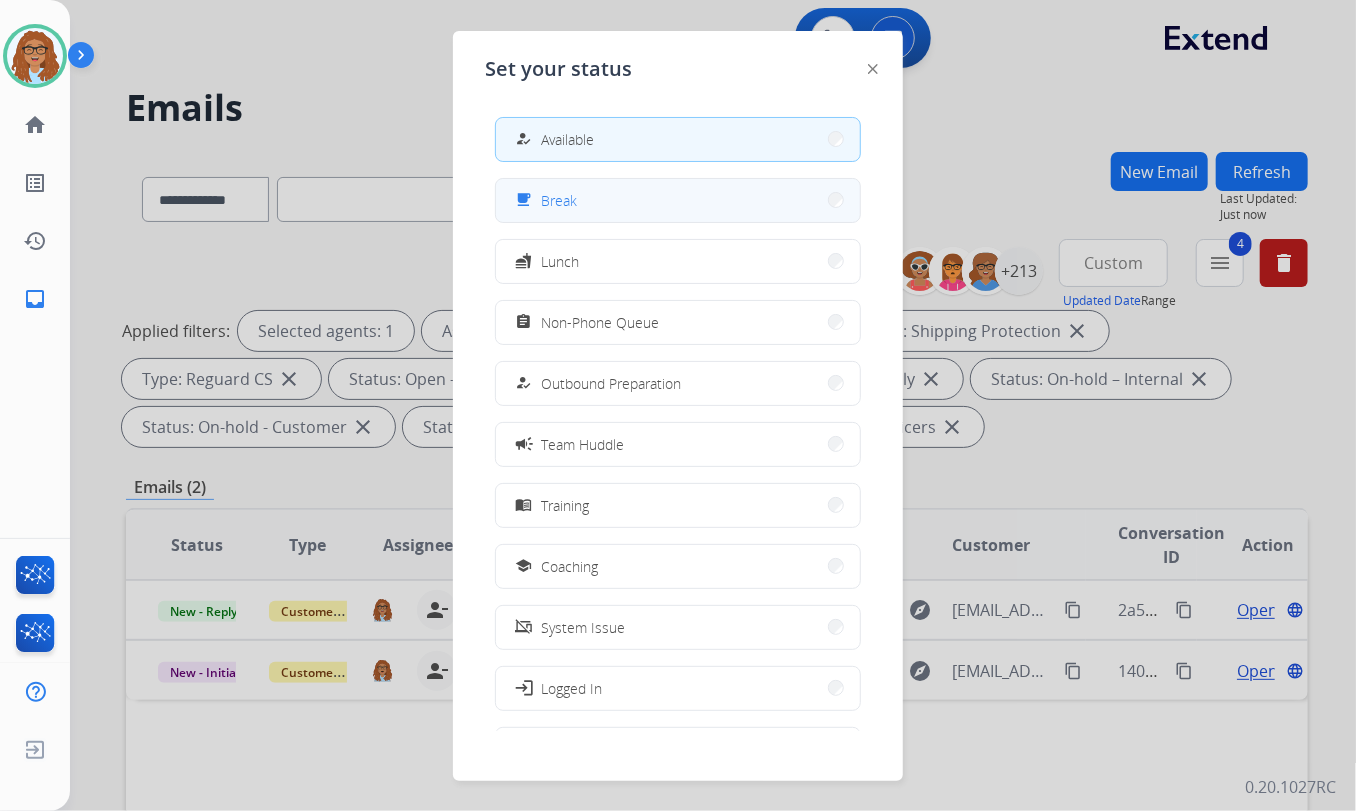 click on "free_breakfast Break" at bounding box center [678, 200] 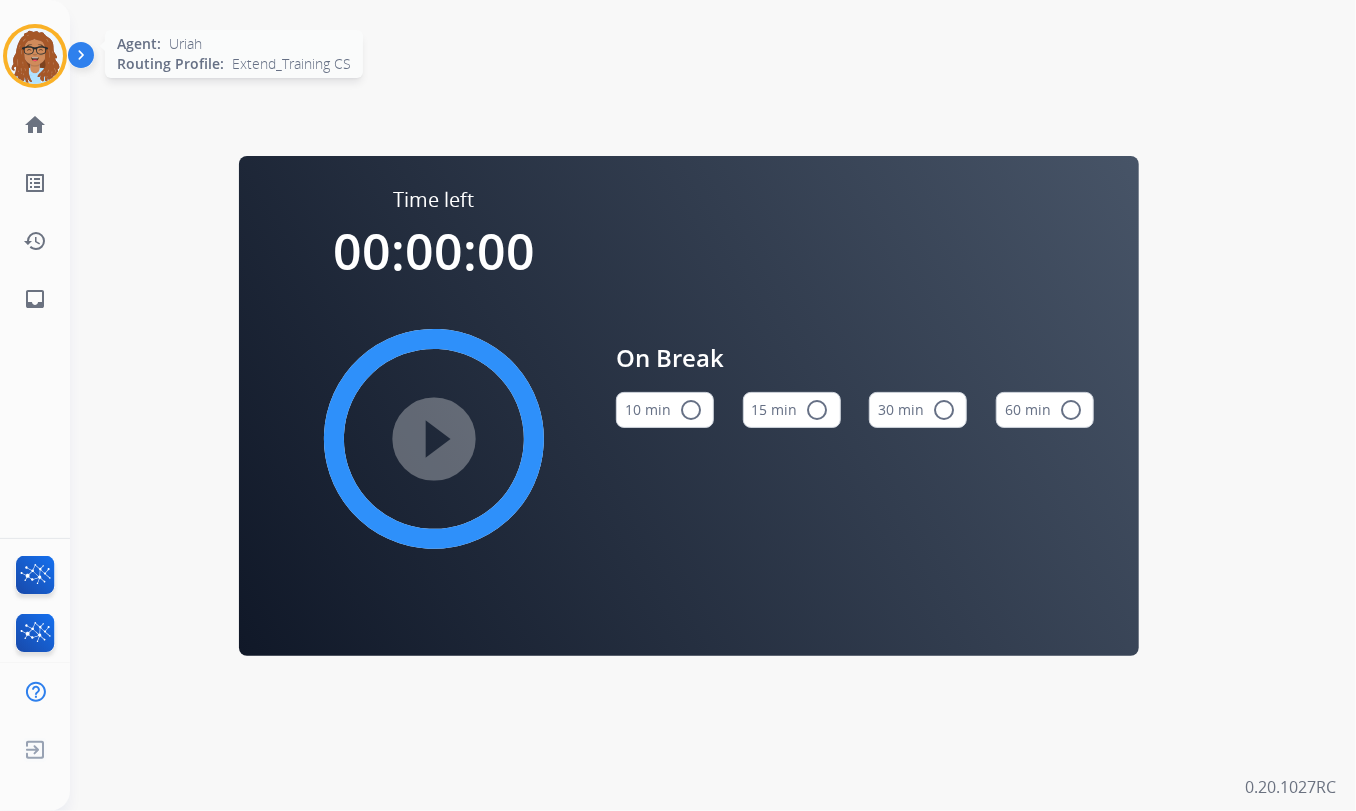 drag, startPoint x: 30, startPoint y: 61, endPoint x: 43, endPoint y: 59, distance: 13.152946 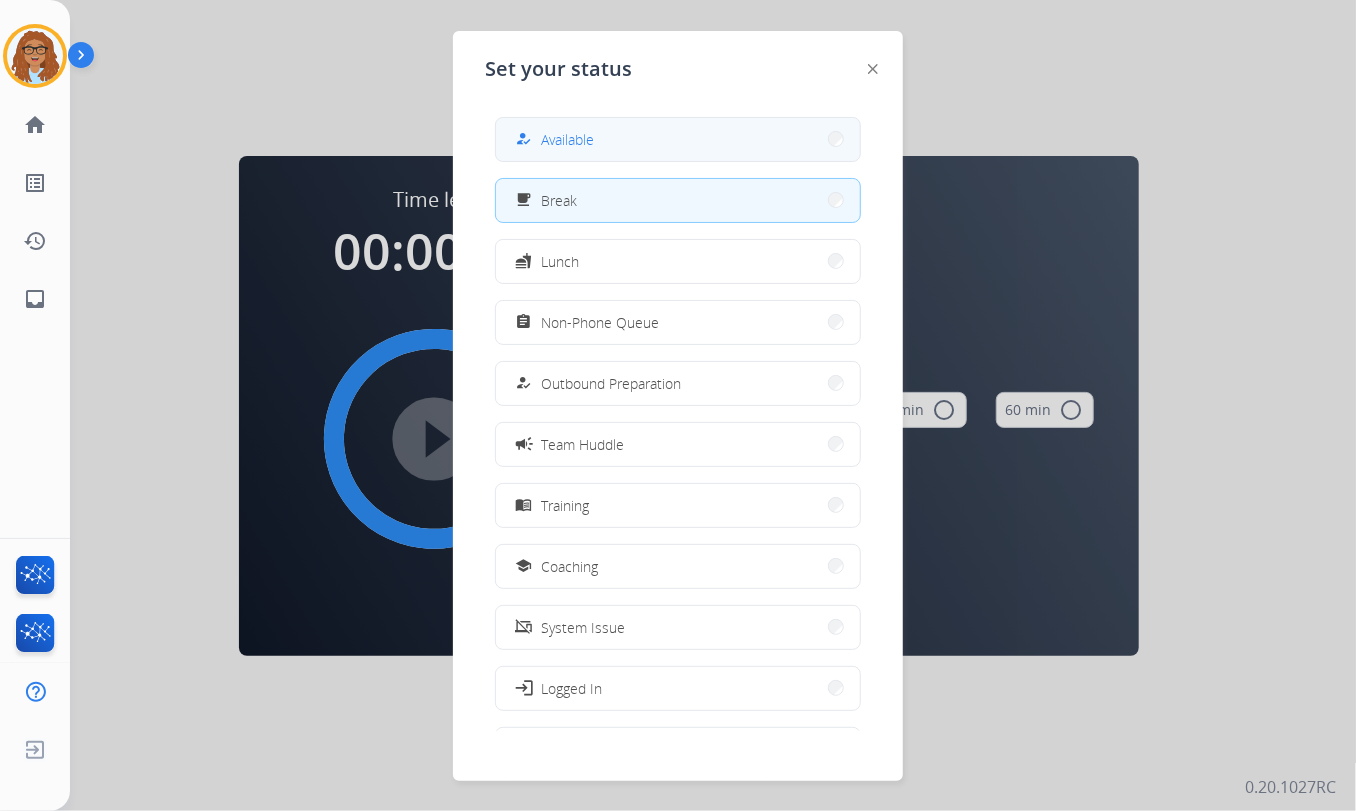 click on "Available" at bounding box center [567, 139] 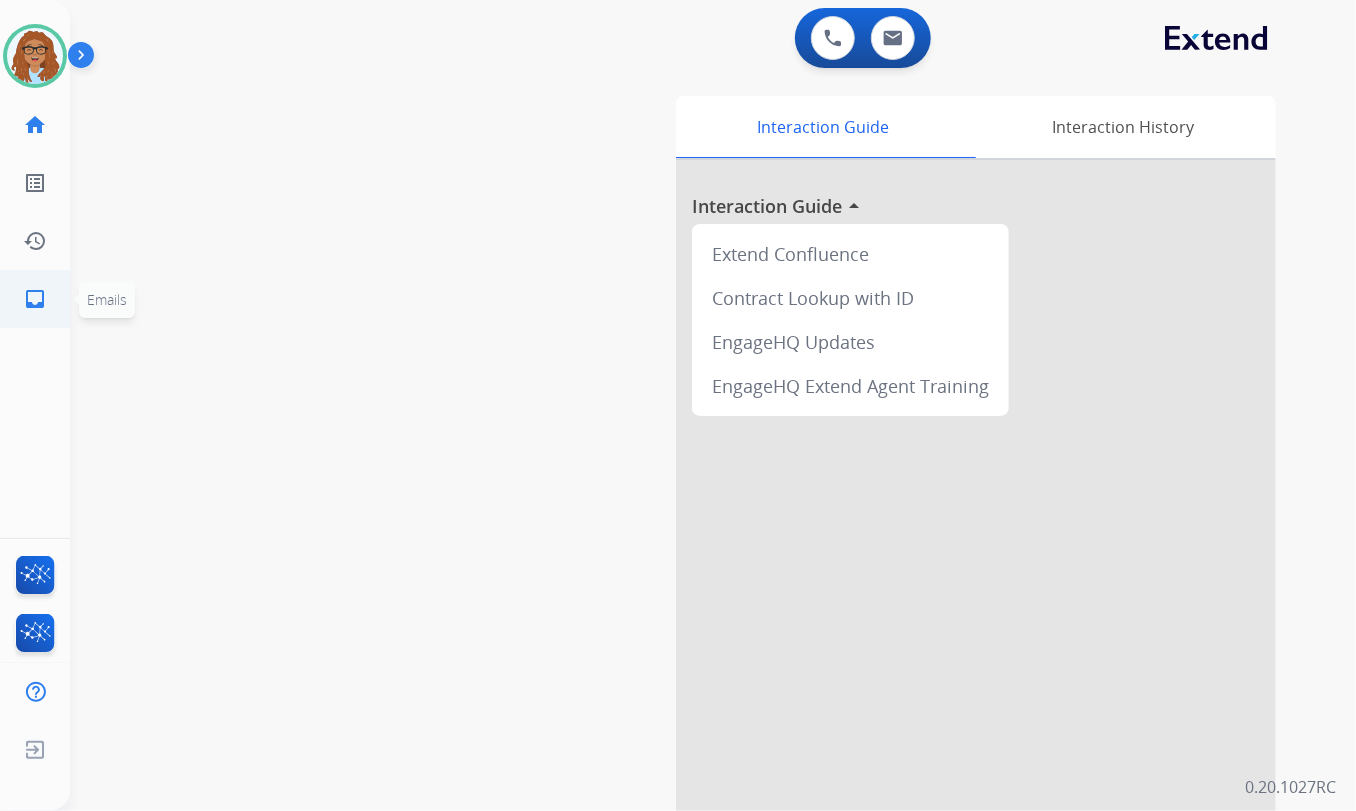 click on "inbox" 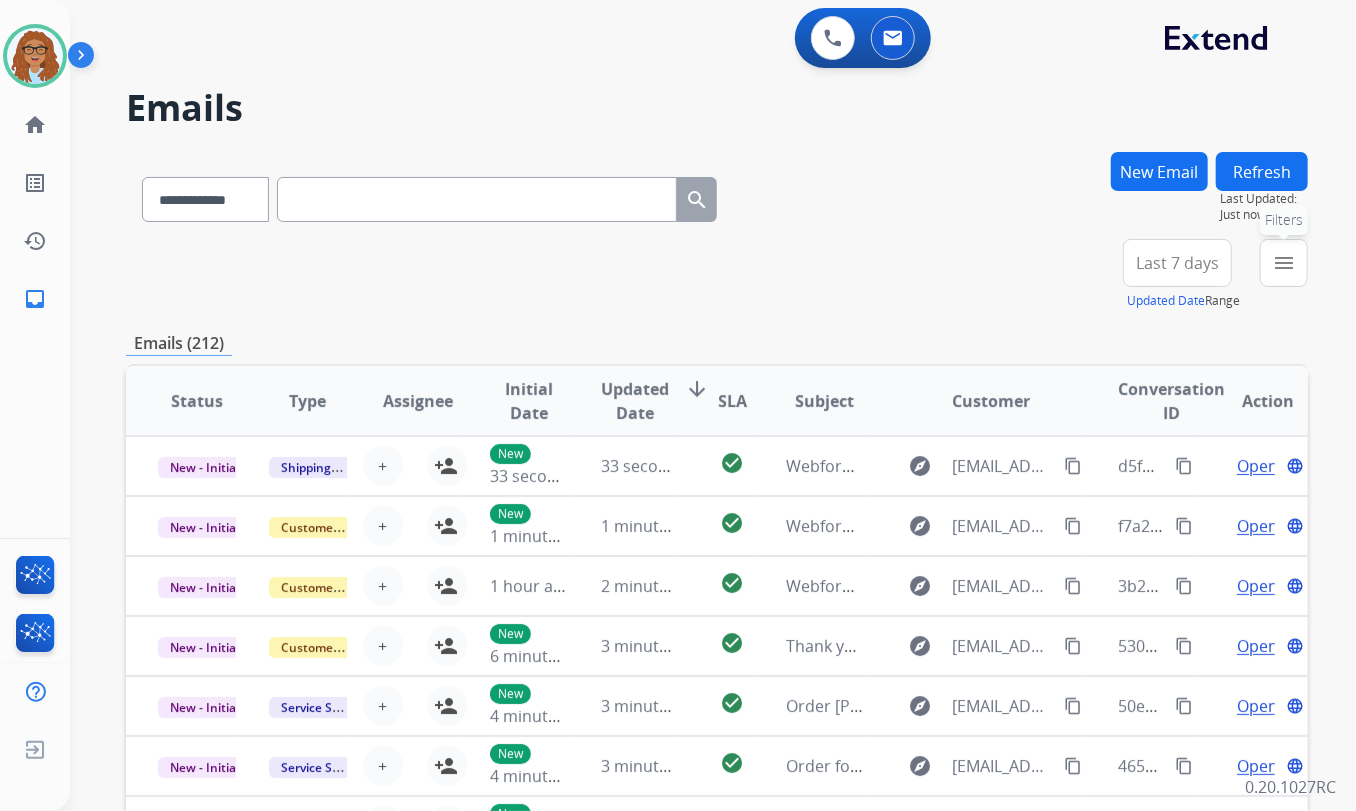 click on "menu" at bounding box center (1284, 263) 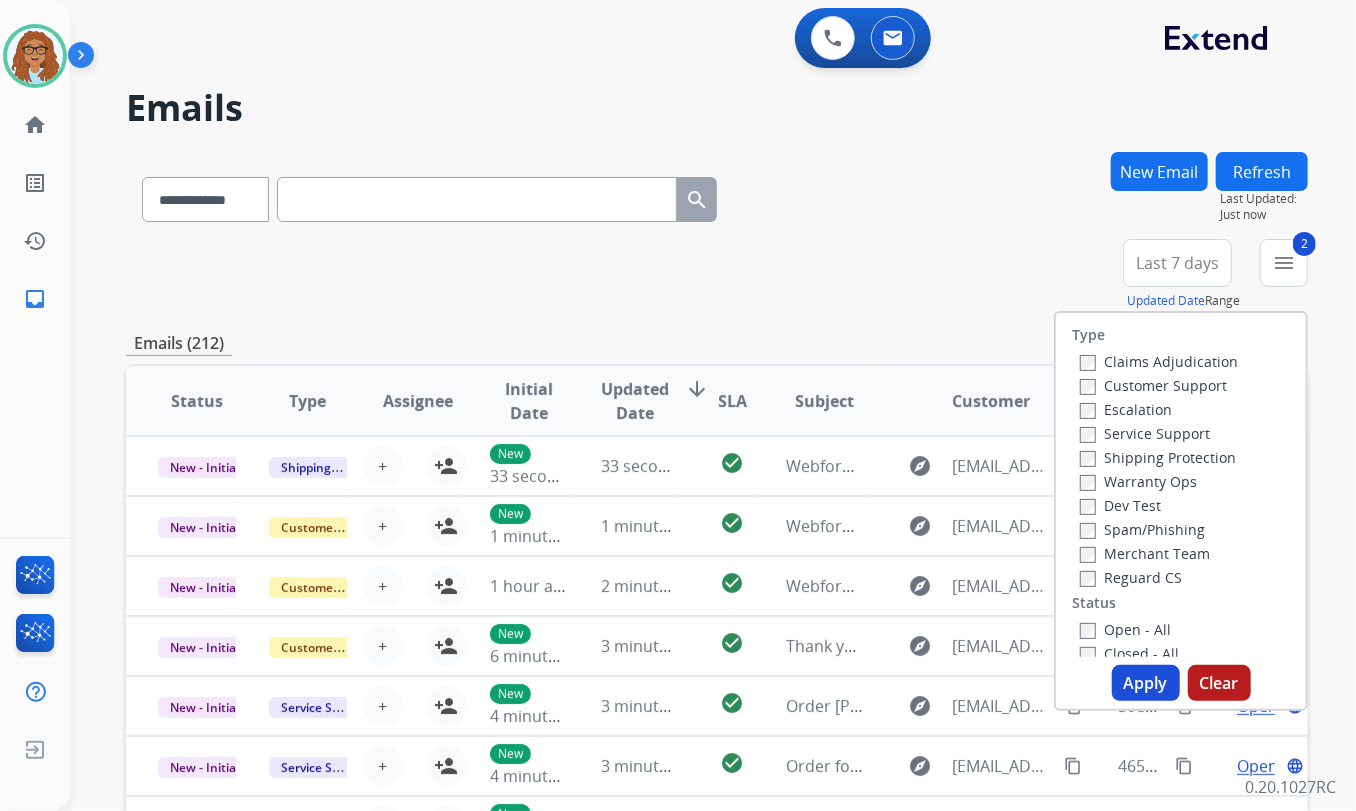 click on "Reguard CS" at bounding box center (1131, 577) 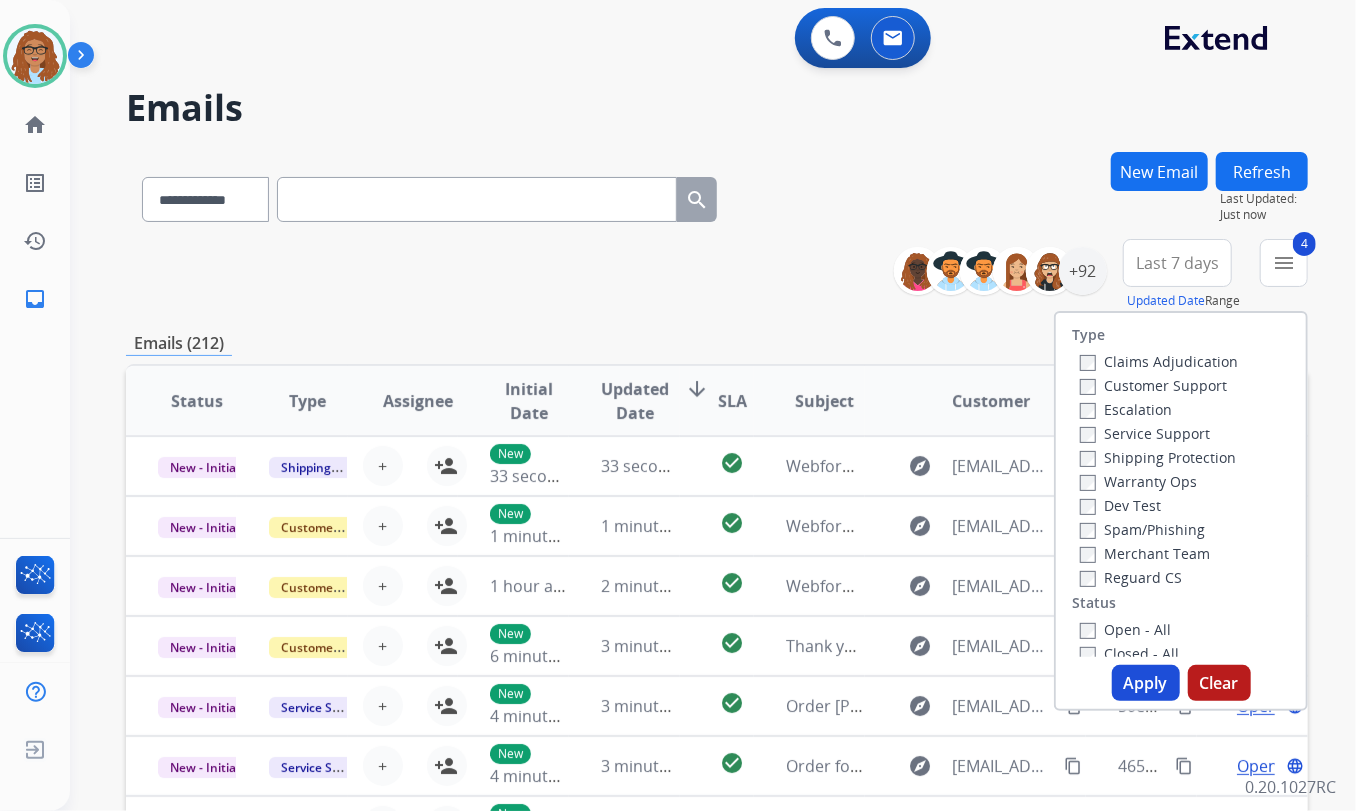 click on "Apply" at bounding box center [1146, 683] 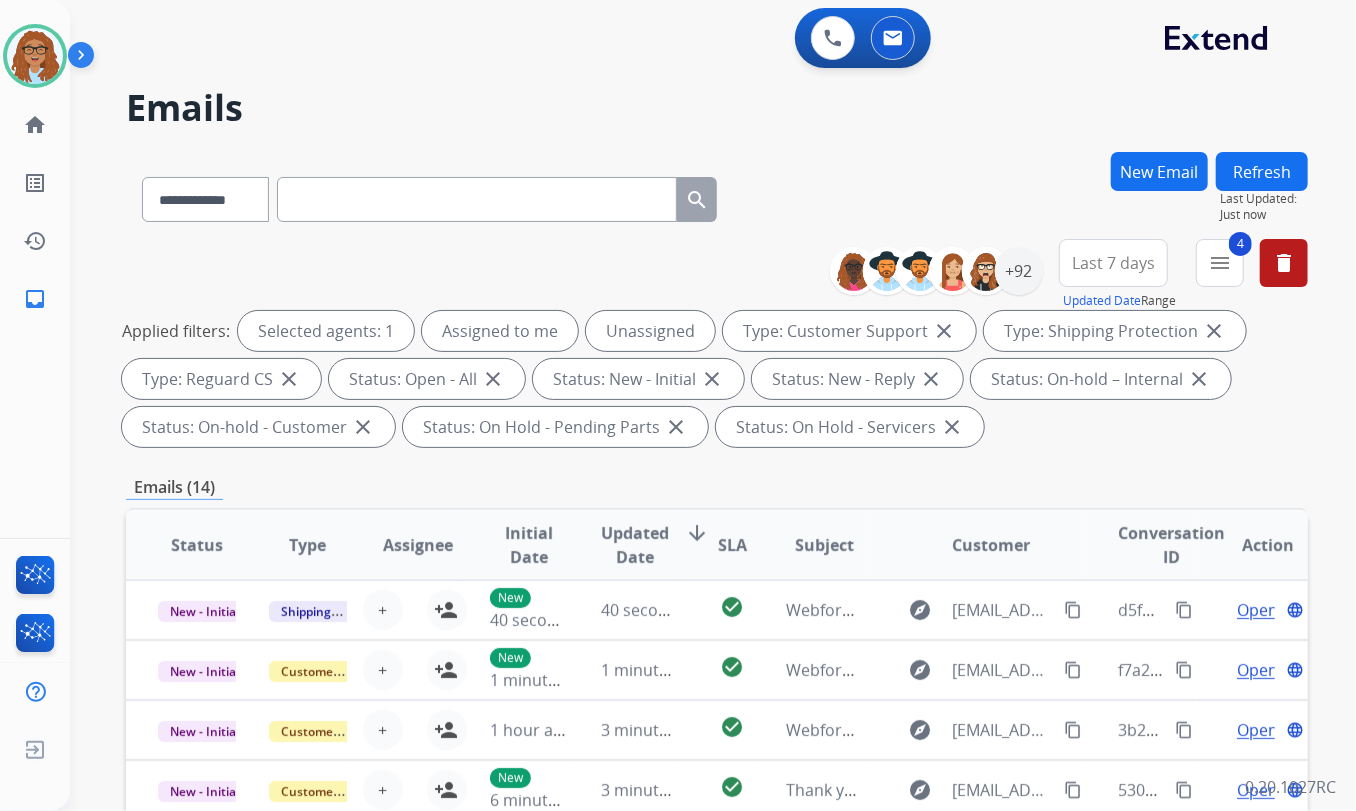 click on "Last 7 days" at bounding box center [1113, 263] 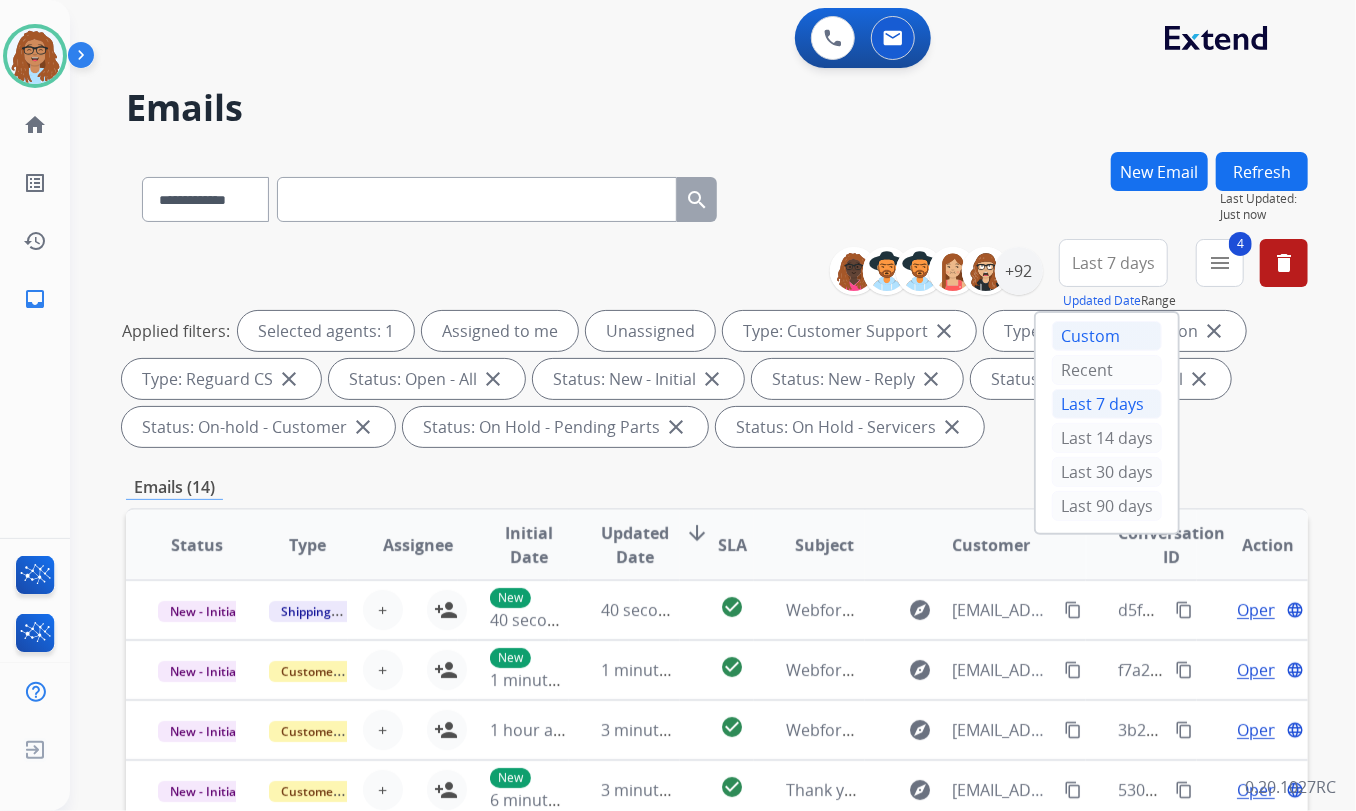 click on "Custom" at bounding box center [1107, 336] 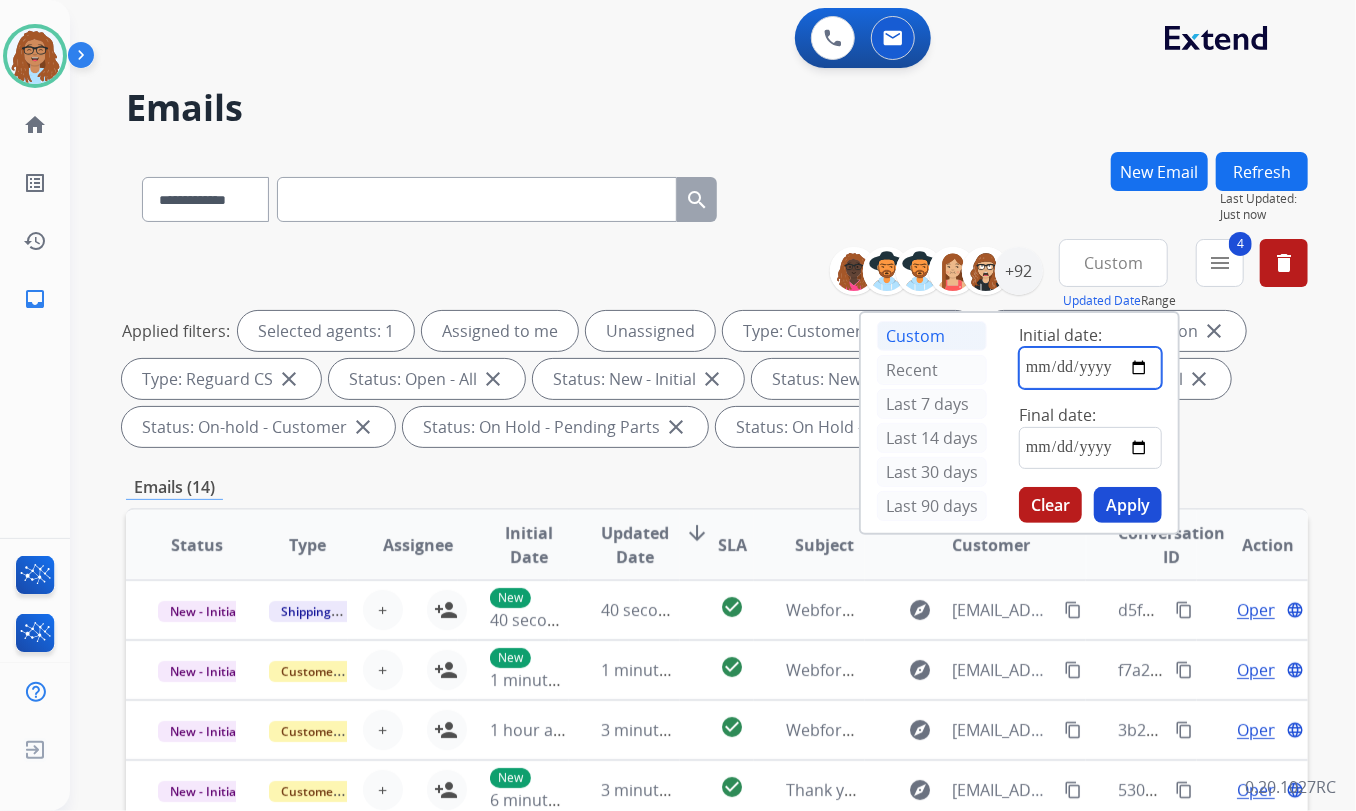 drag, startPoint x: 1137, startPoint y: 370, endPoint x: 1156, endPoint y: 379, distance: 21.023796 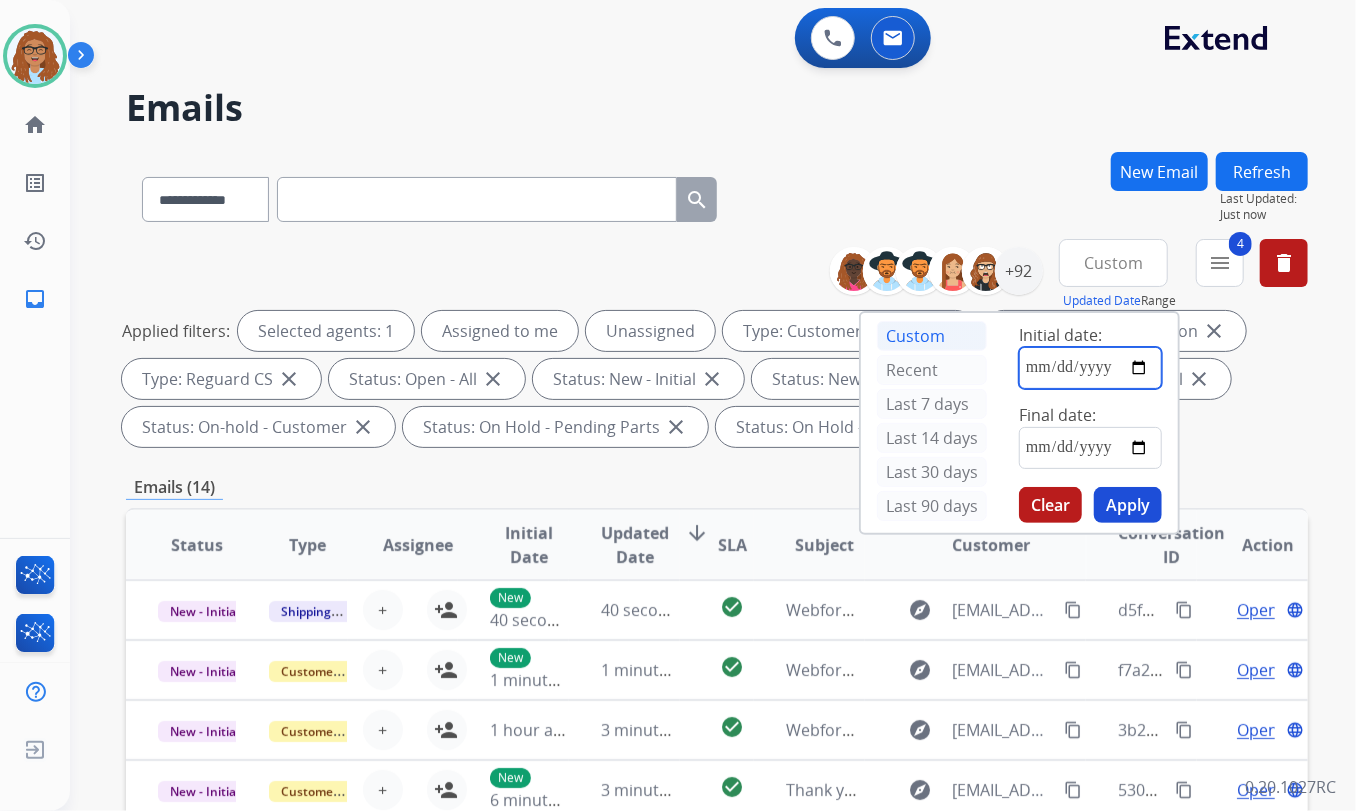 type on "**********" 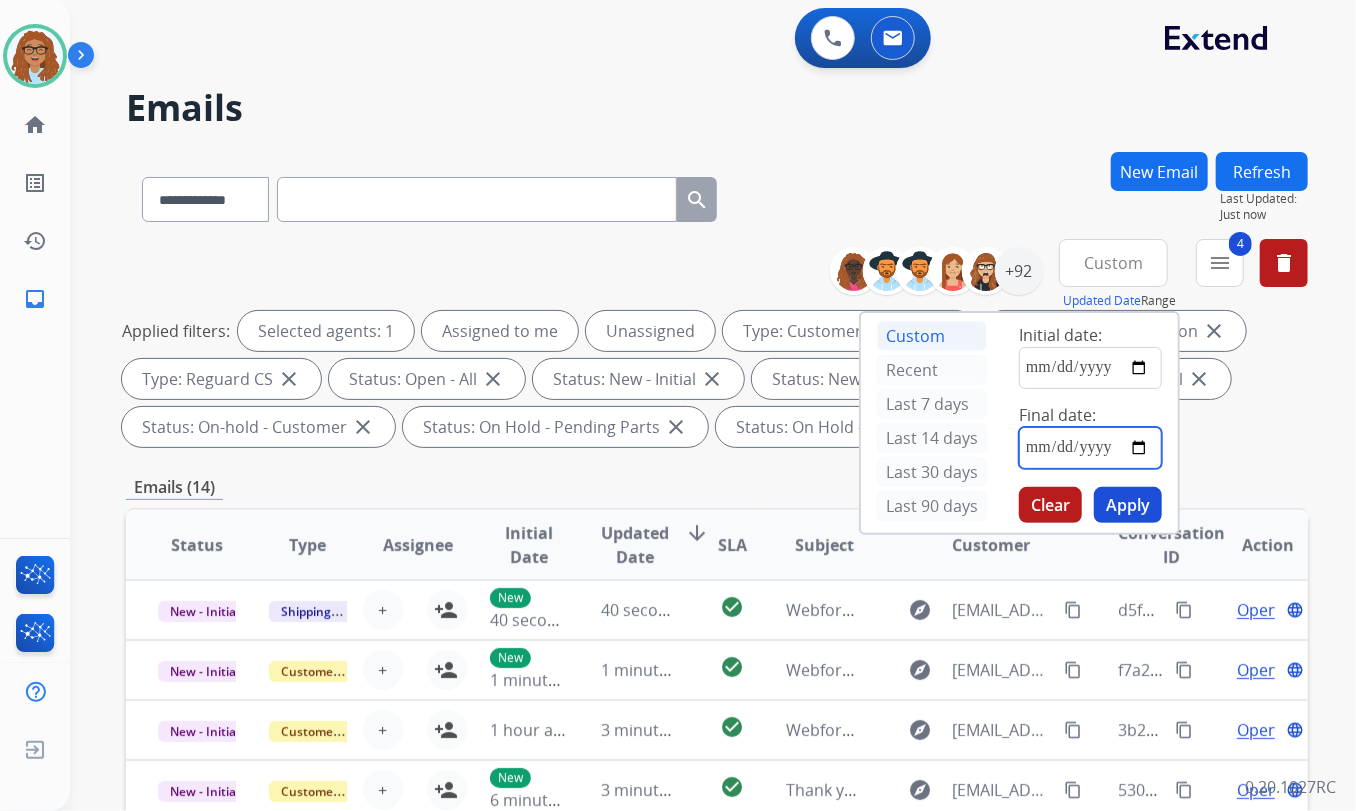 click at bounding box center (1090, 448) 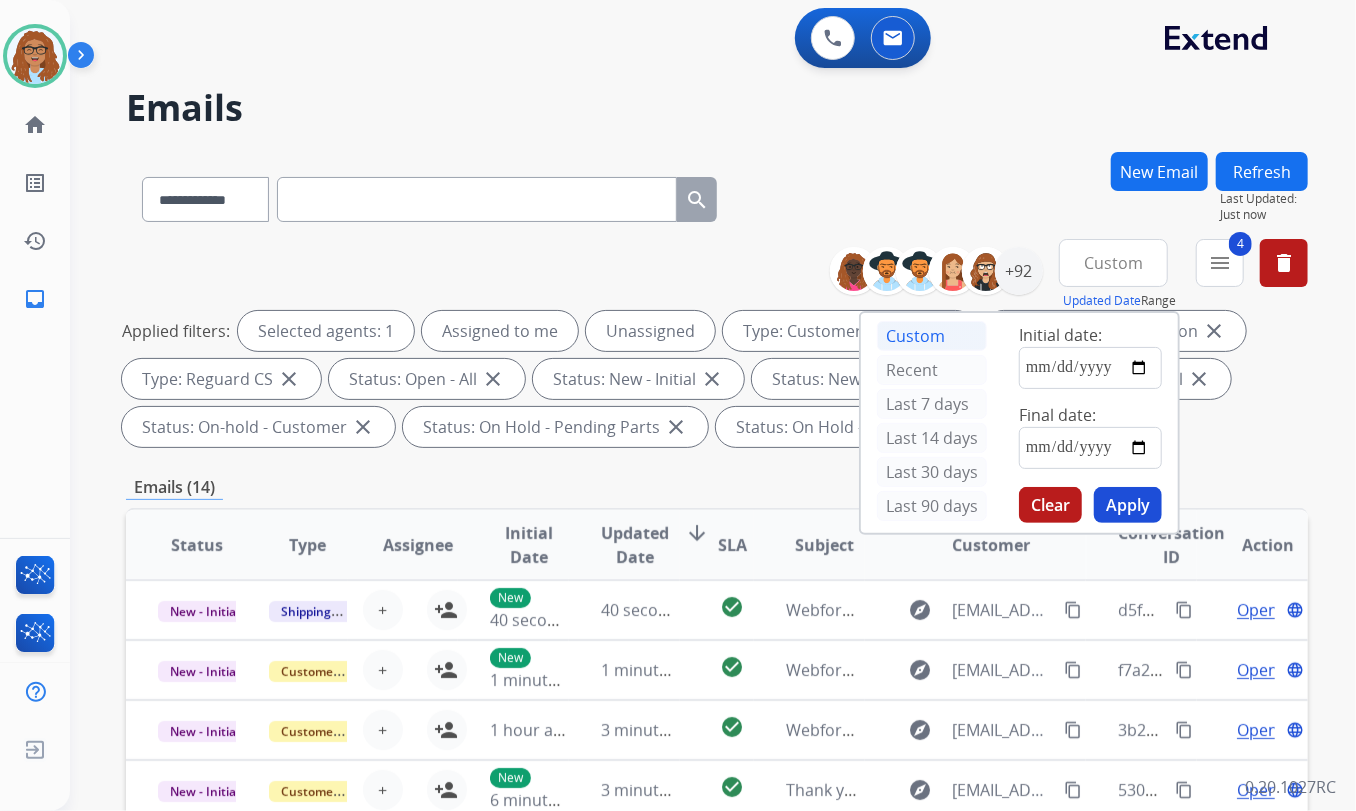 click on "Apply" at bounding box center (1128, 505) 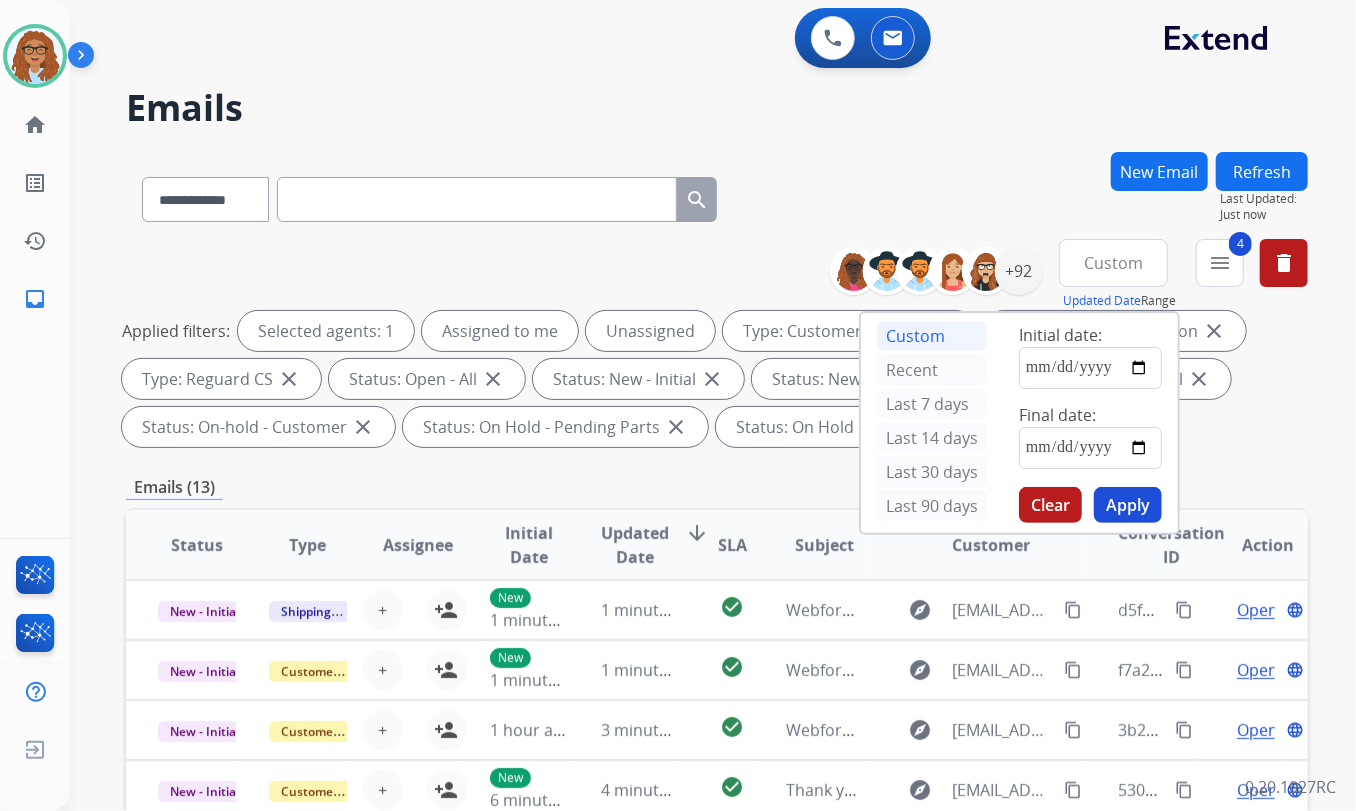 drag, startPoint x: 994, startPoint y: 167, endPoint x: 1017, endPoint y: 309, distance: 143.85062 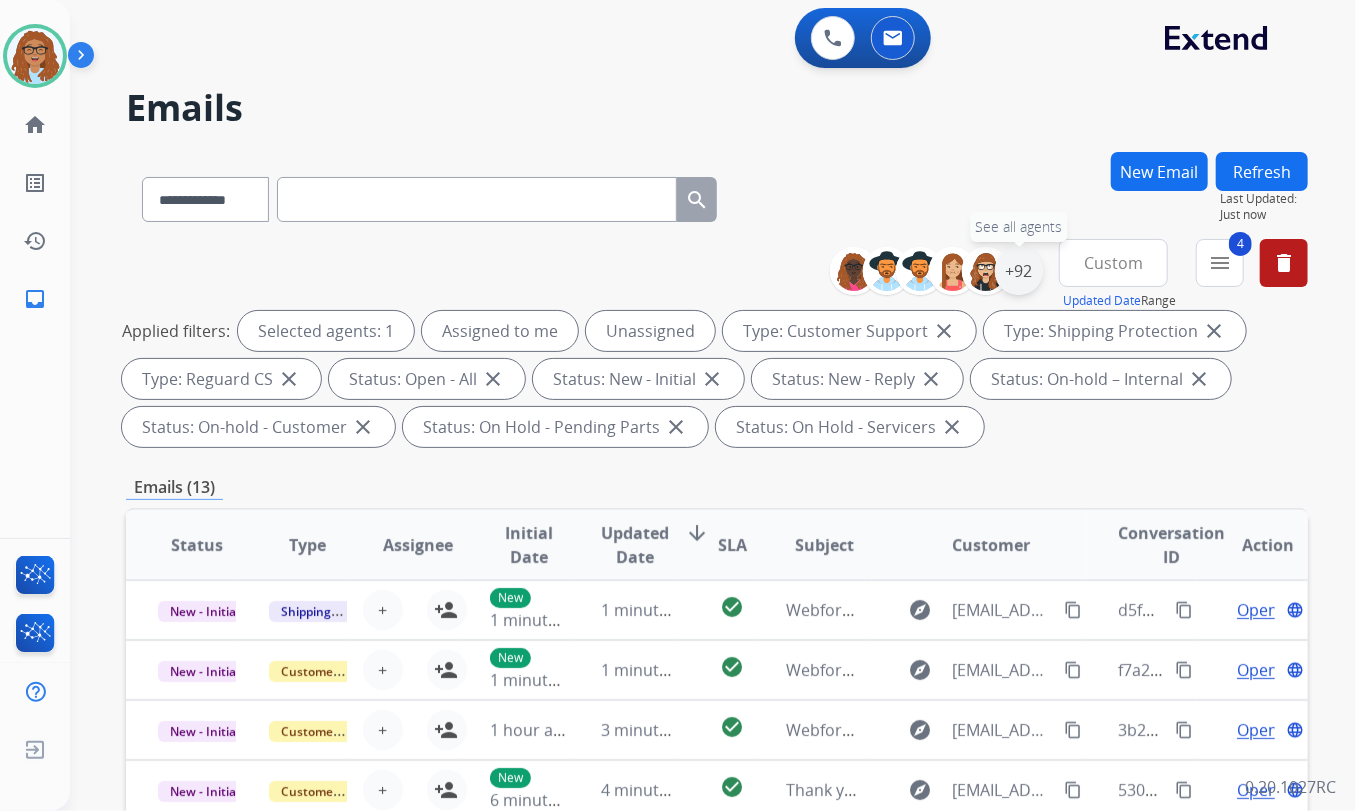 click on "+92" at bounding box center (1019, 271) 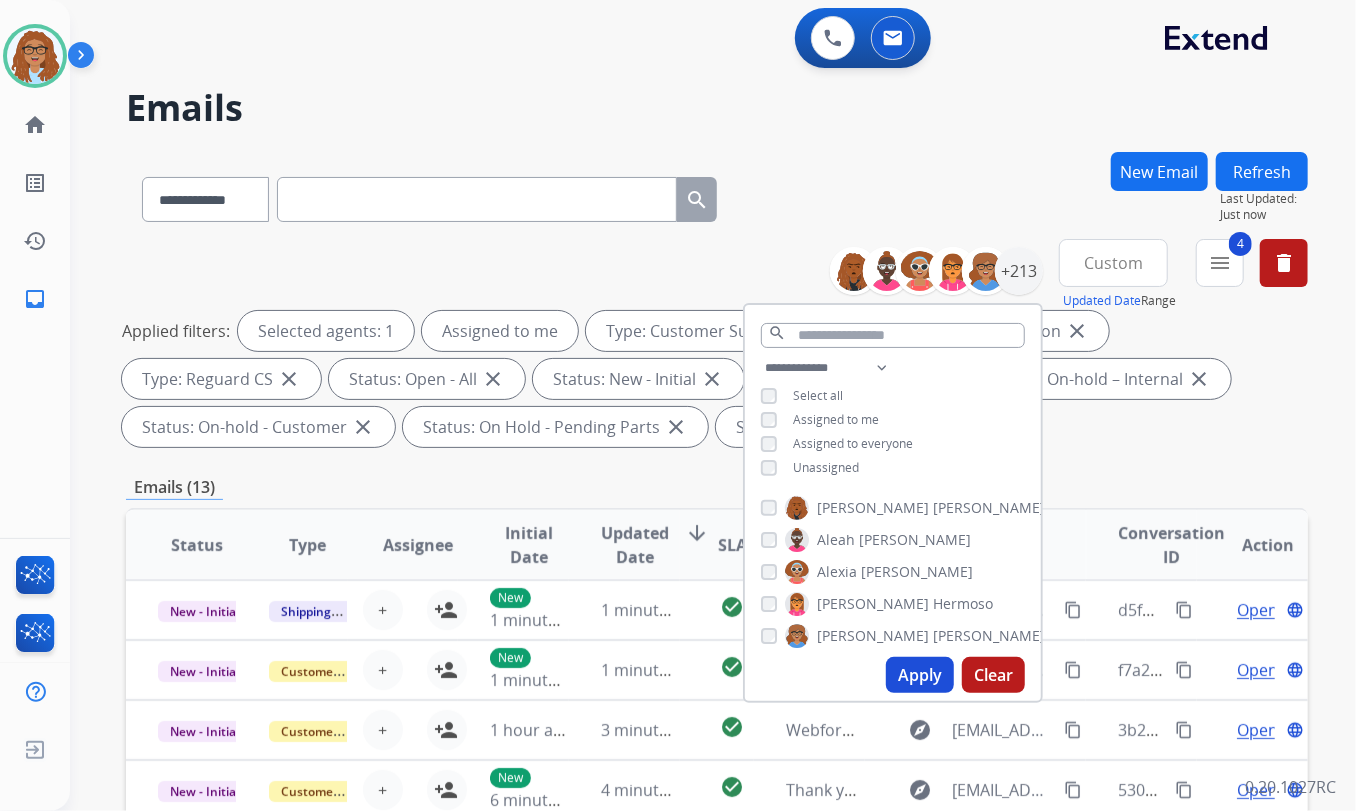 click on "Apply" at bounding box center (920, 675) 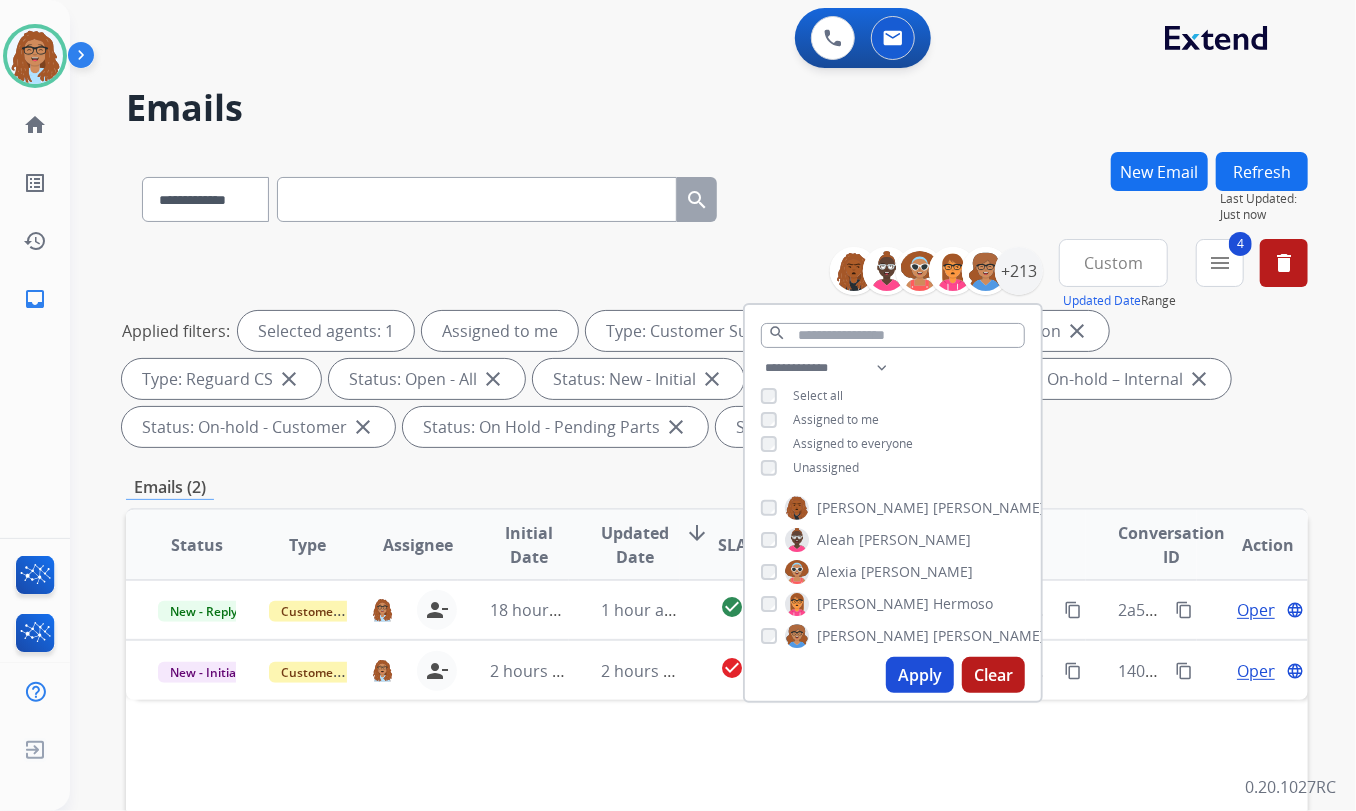 click on "**********" at bounding box center [717, 195] 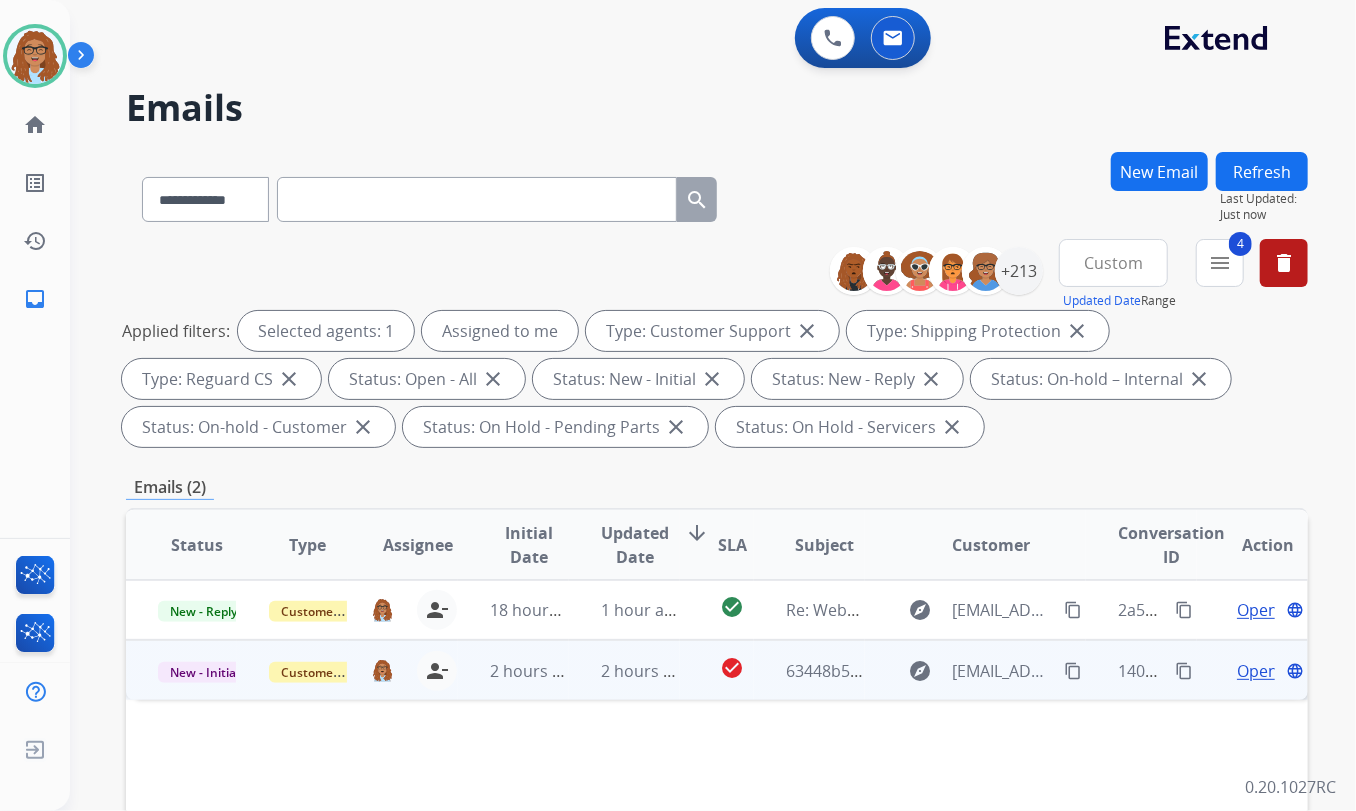 click on "content_copy" at bounding box center (1184, 671) 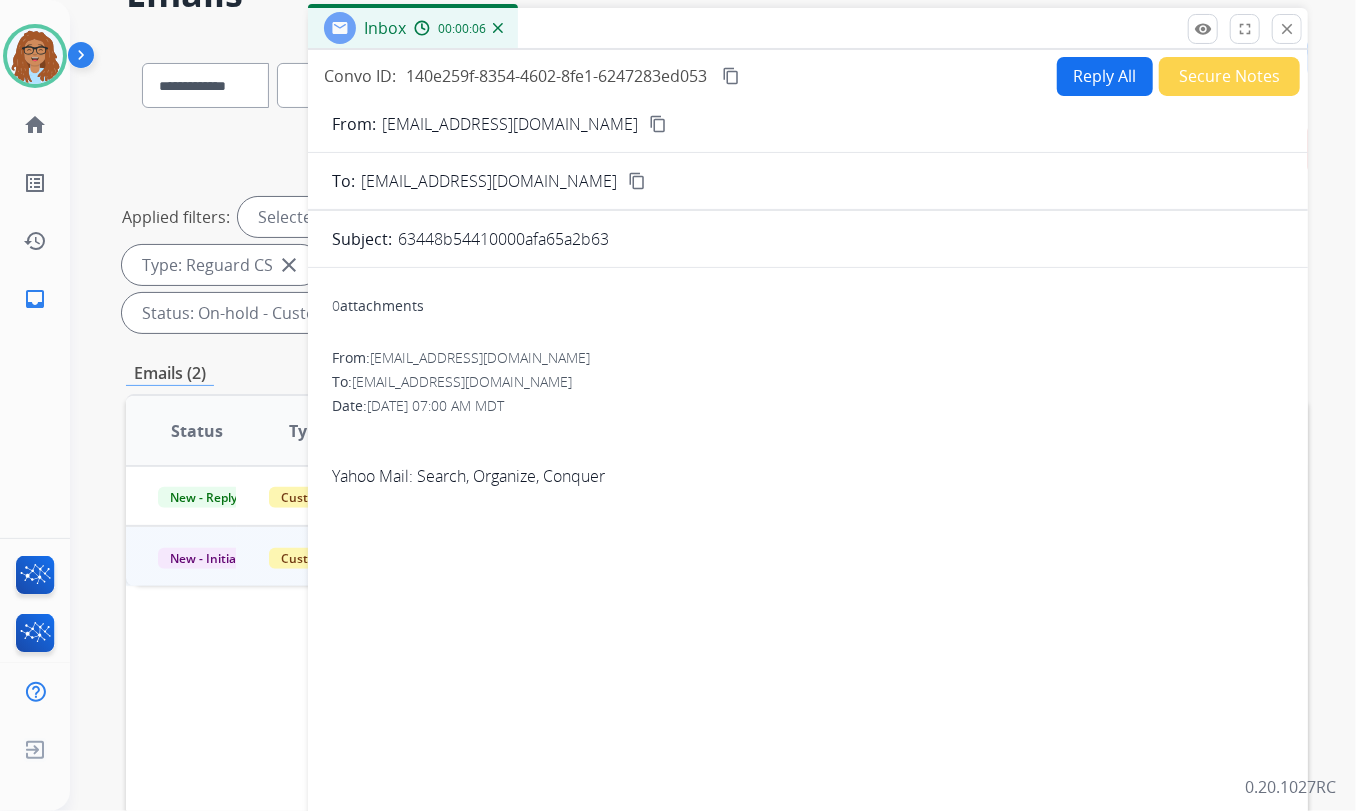 scroll, scrollTop: 0, scrollLeft: 0, axis: both 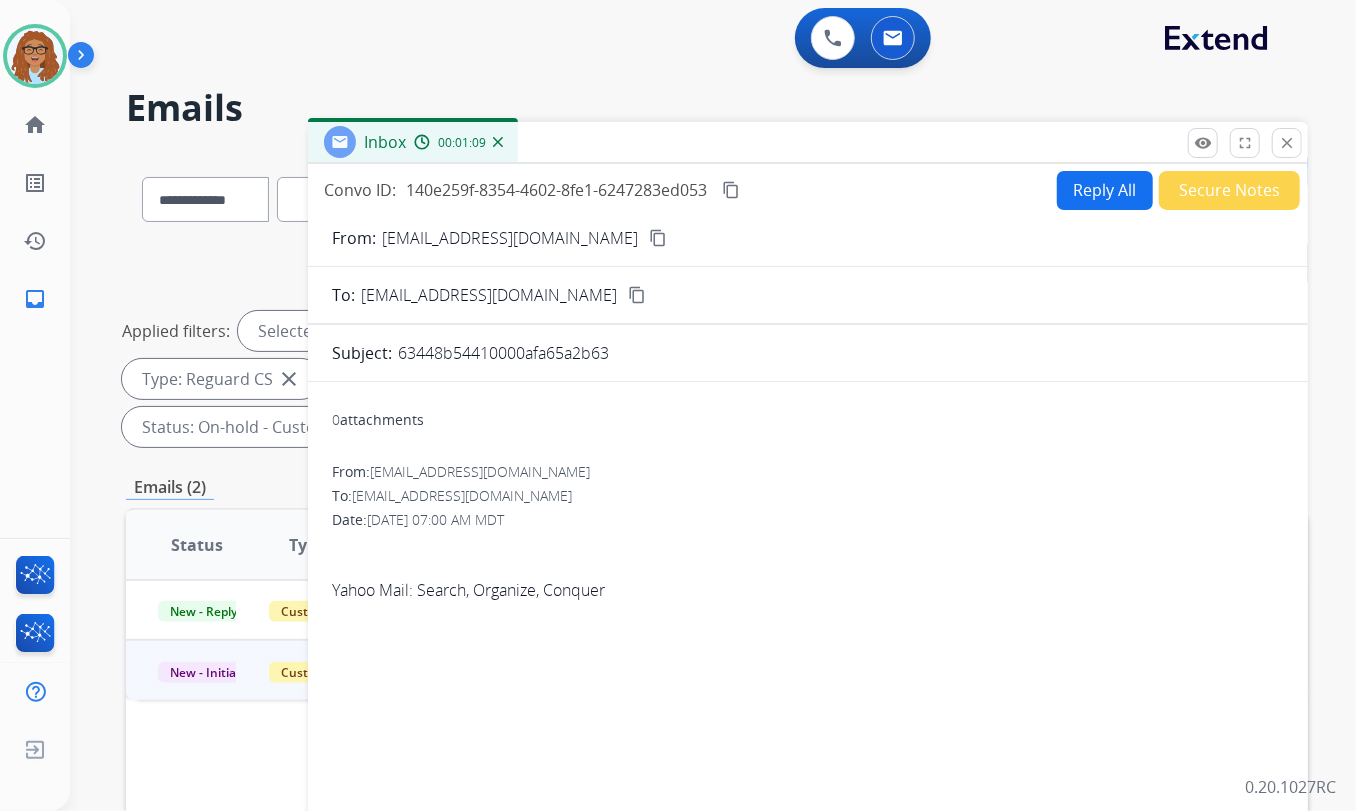 click on "Reply All" at bounding box center (1105, 190) 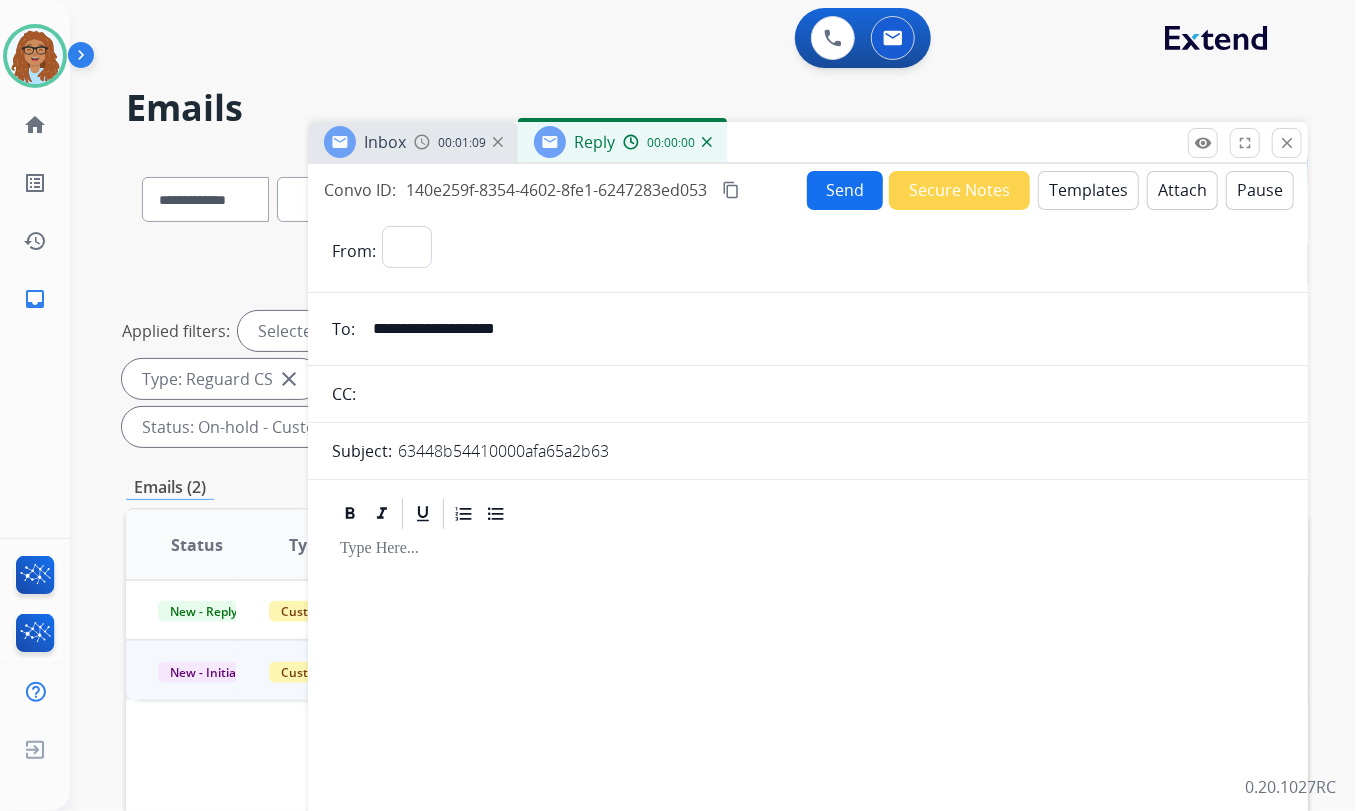 select on "**********" 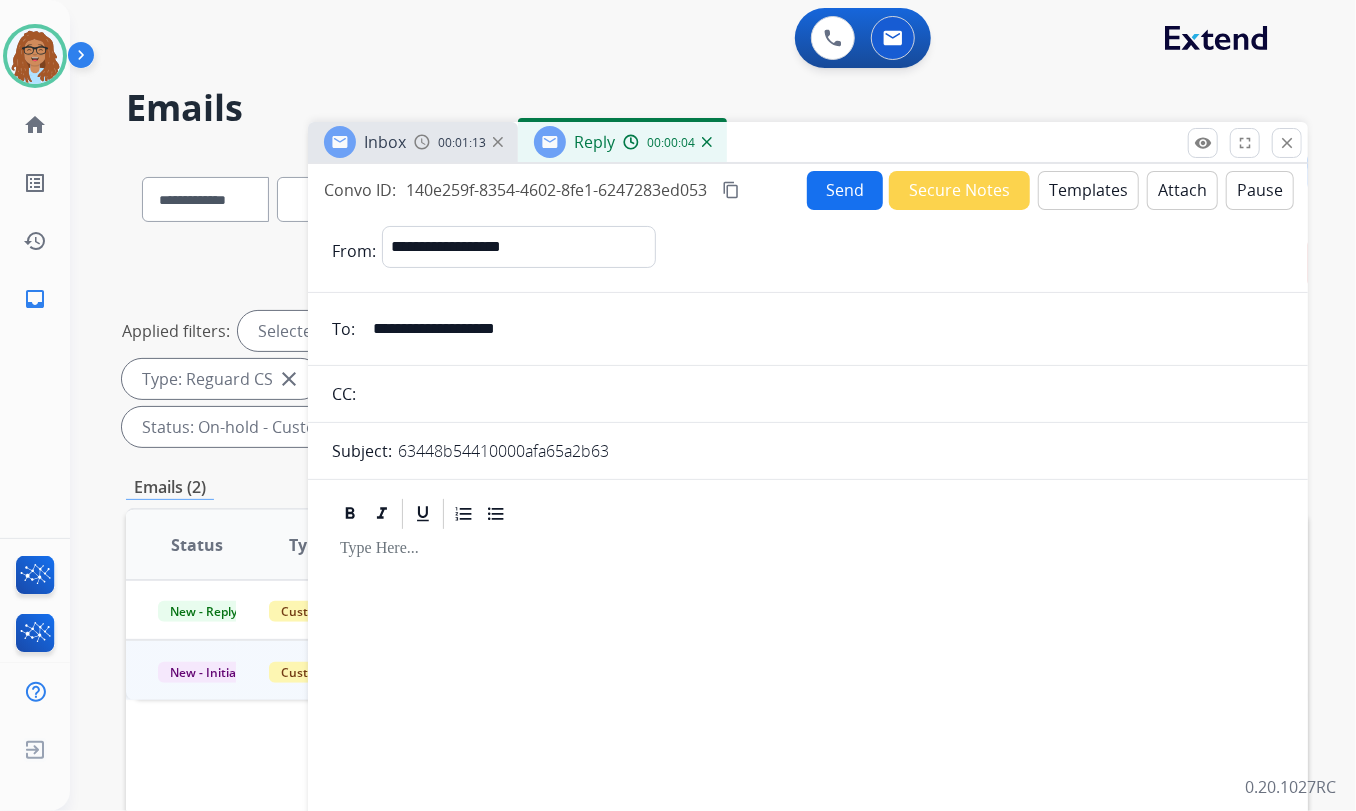 drag, startPoint x: 599, startPoint y: 335, endPoint x: 325, endPoint y: 317, distance: 274.5906 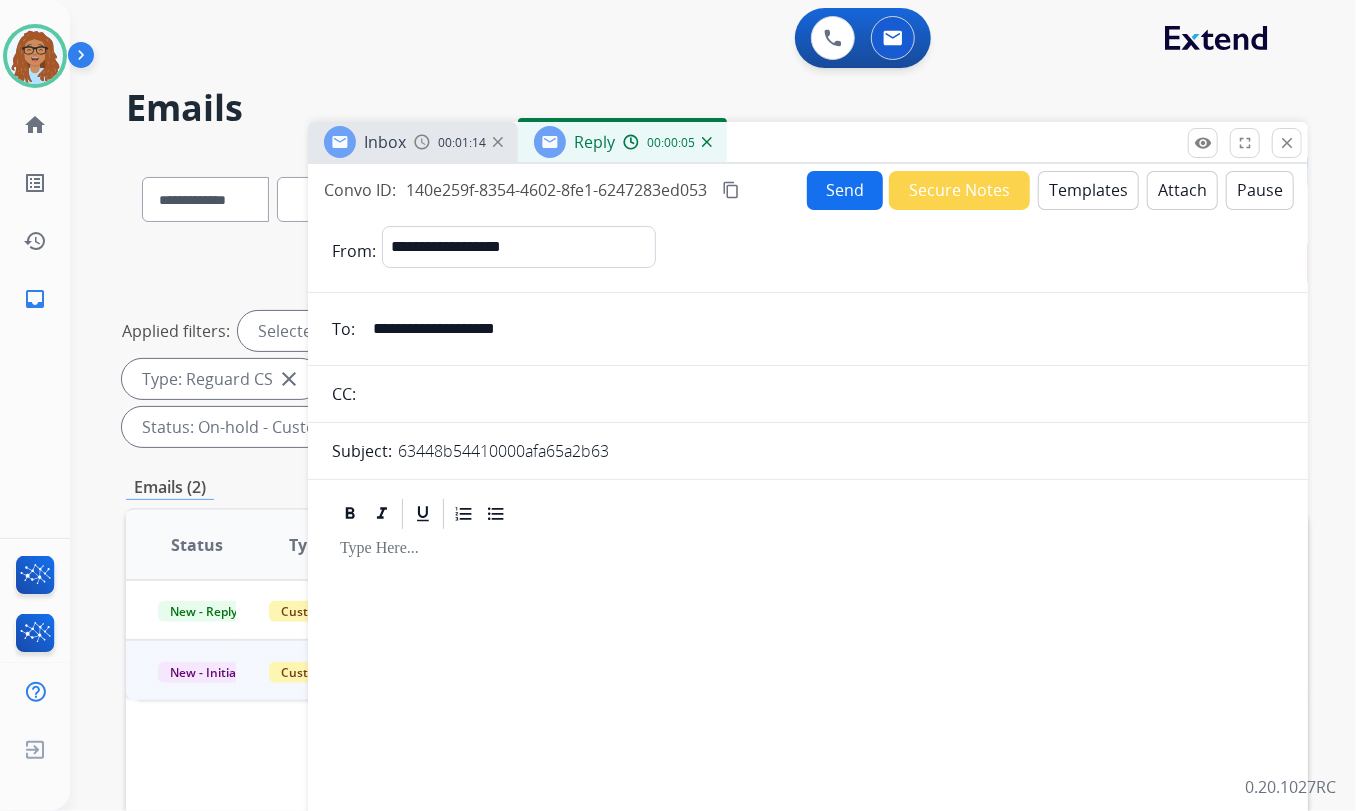 click at bounding box center [823, 394] 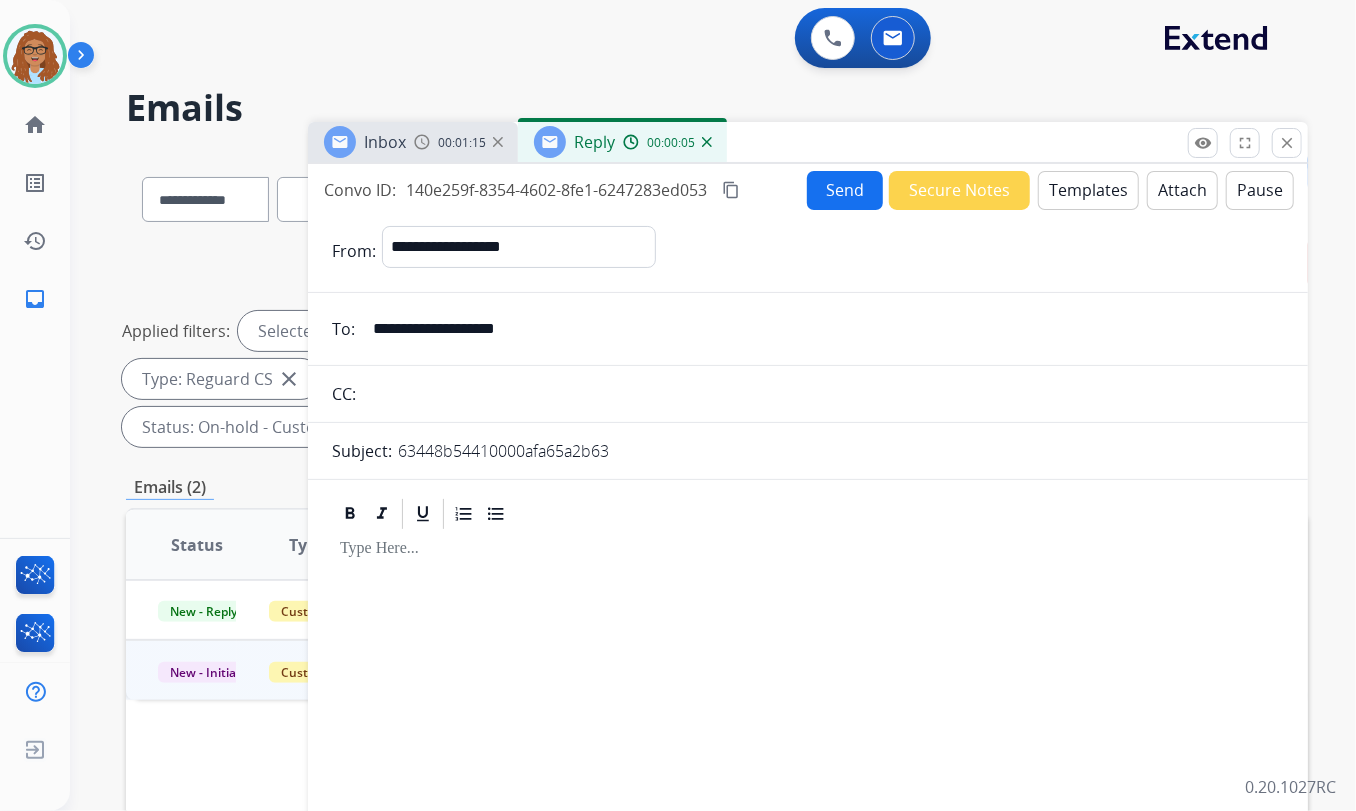paste on "**********" 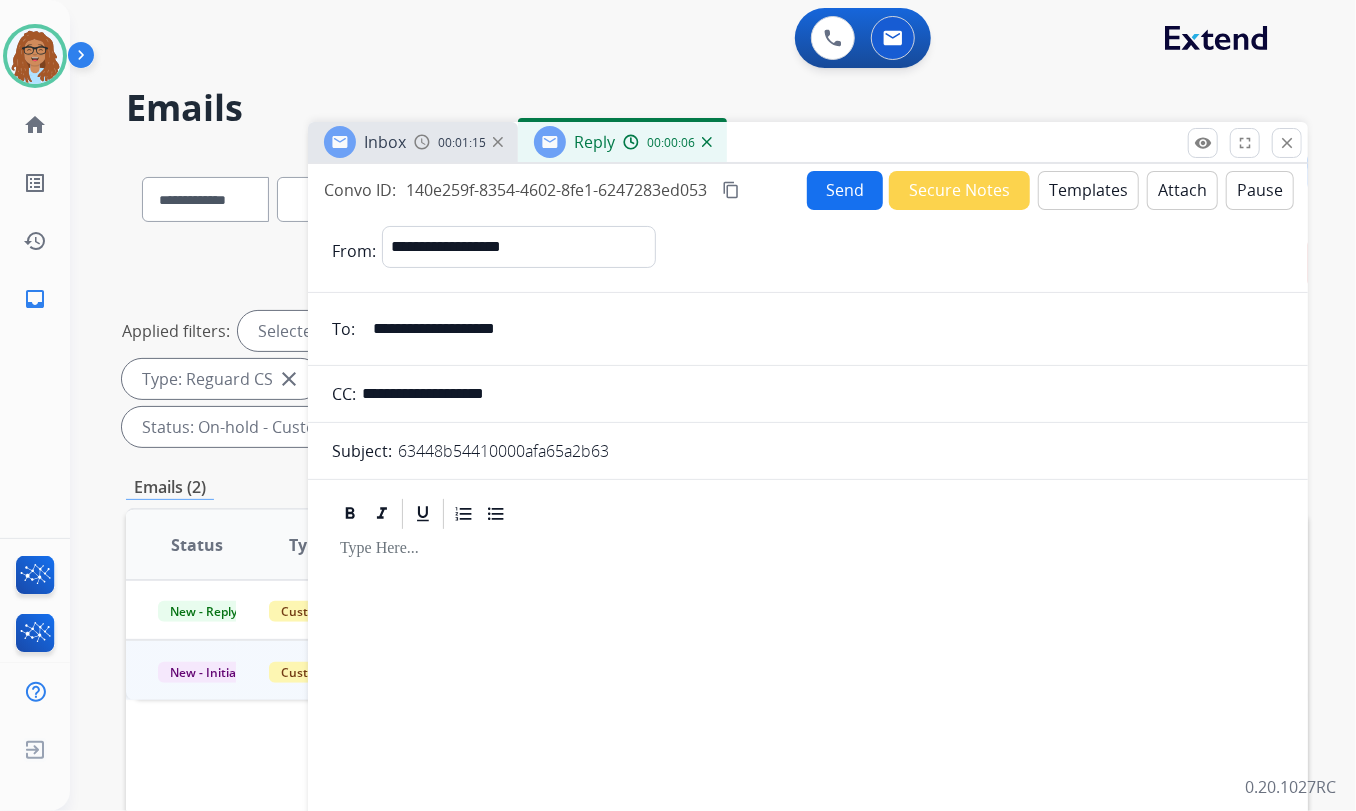 type on "**********" 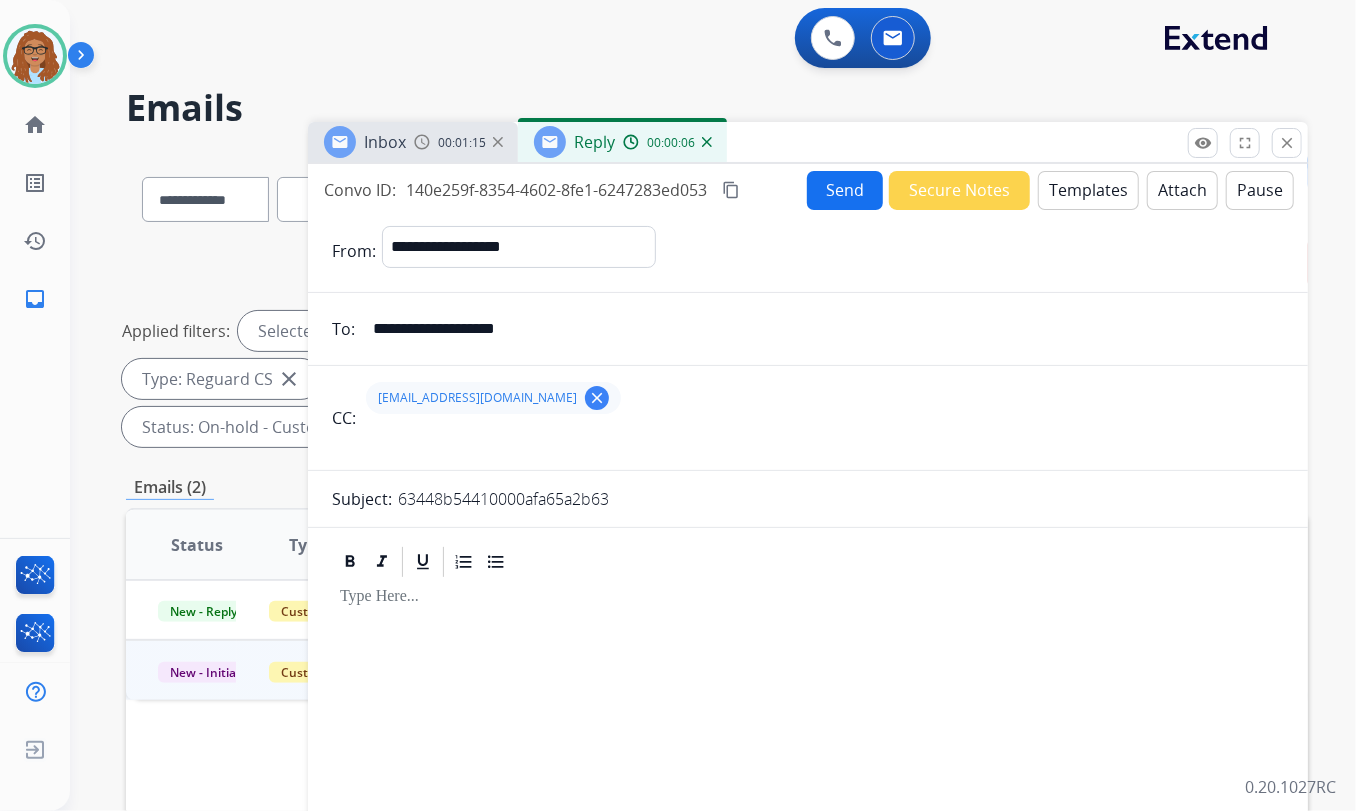 click on "Templates" at bounding box center [1088, 190] 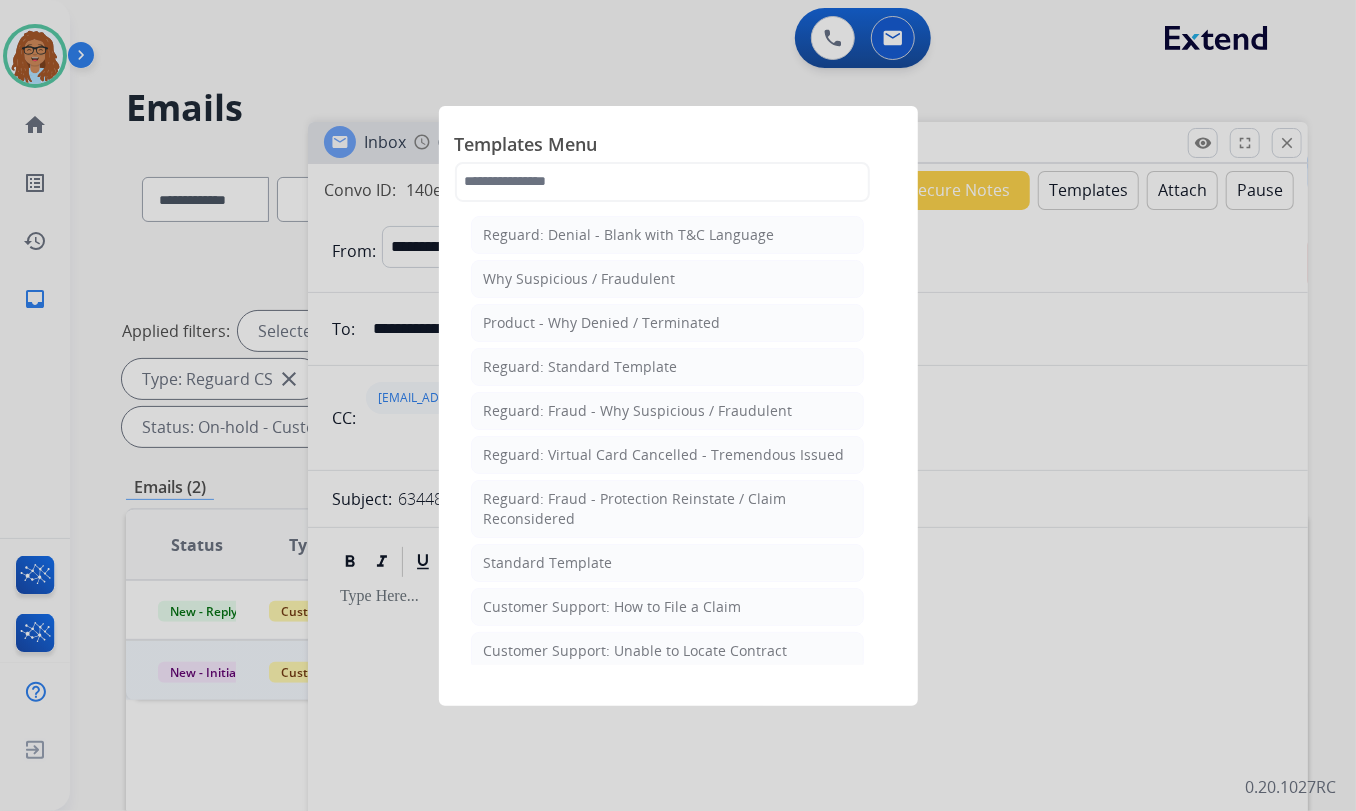 scroll, scrollTop: 90, scrollLeft: 0, axis: vertical 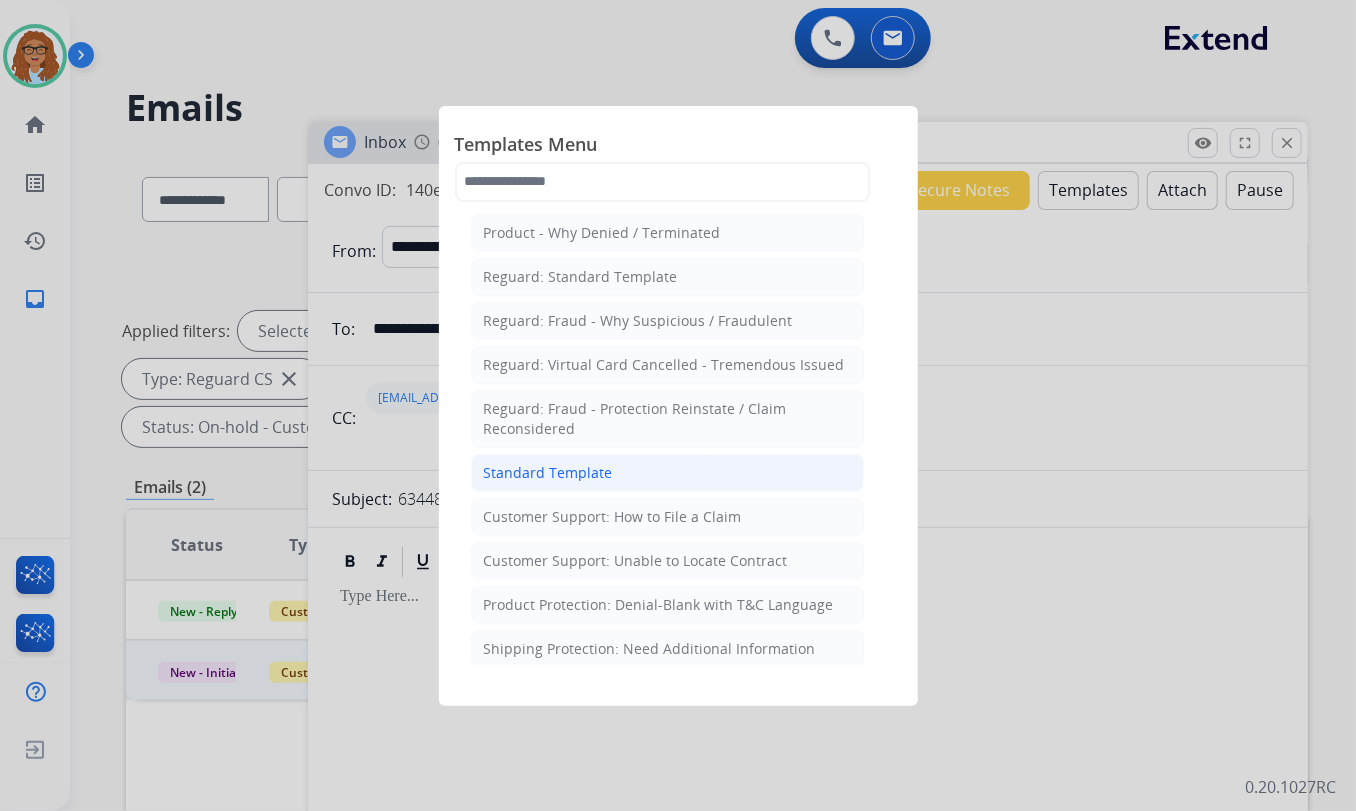 click on "Standard Template" 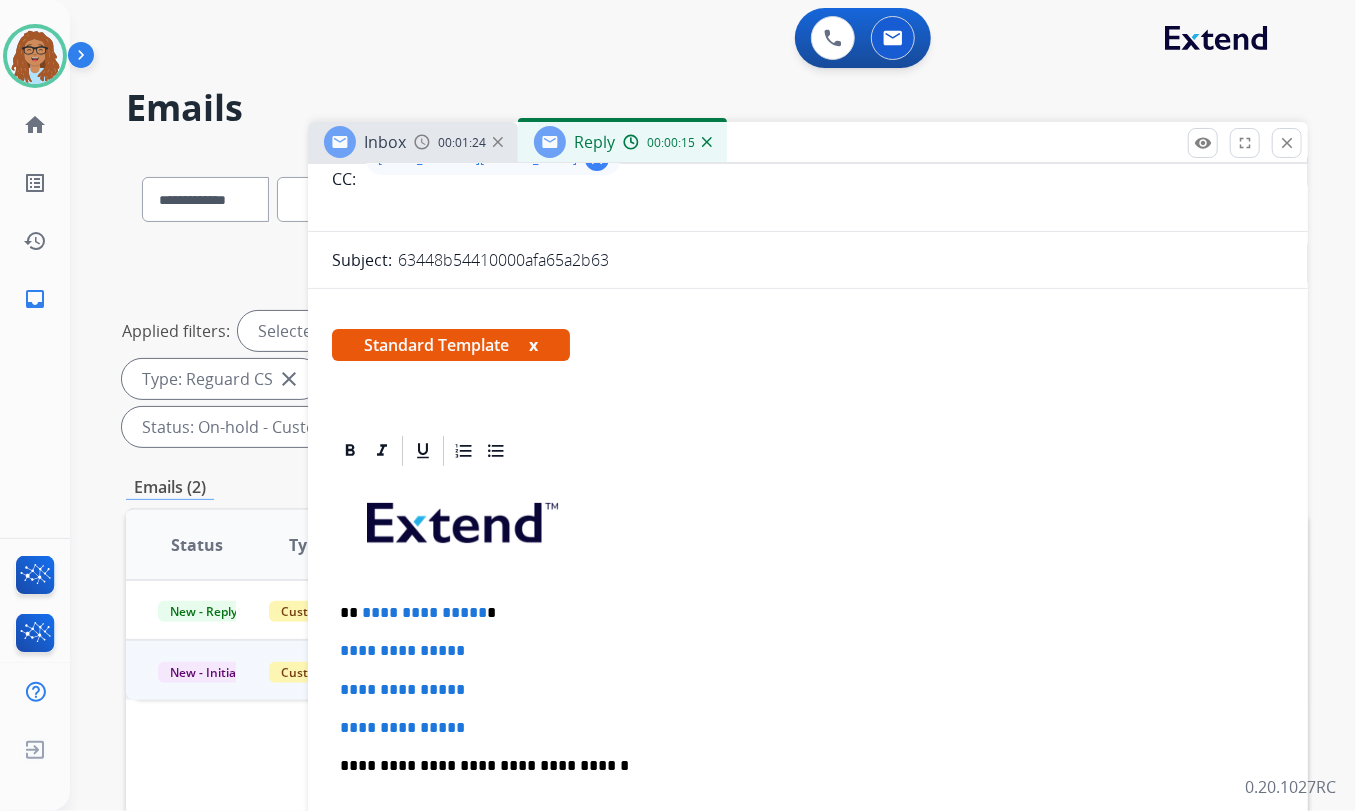 scroll, scrollTop: 272, scrollLeft: 0, axis: vertical 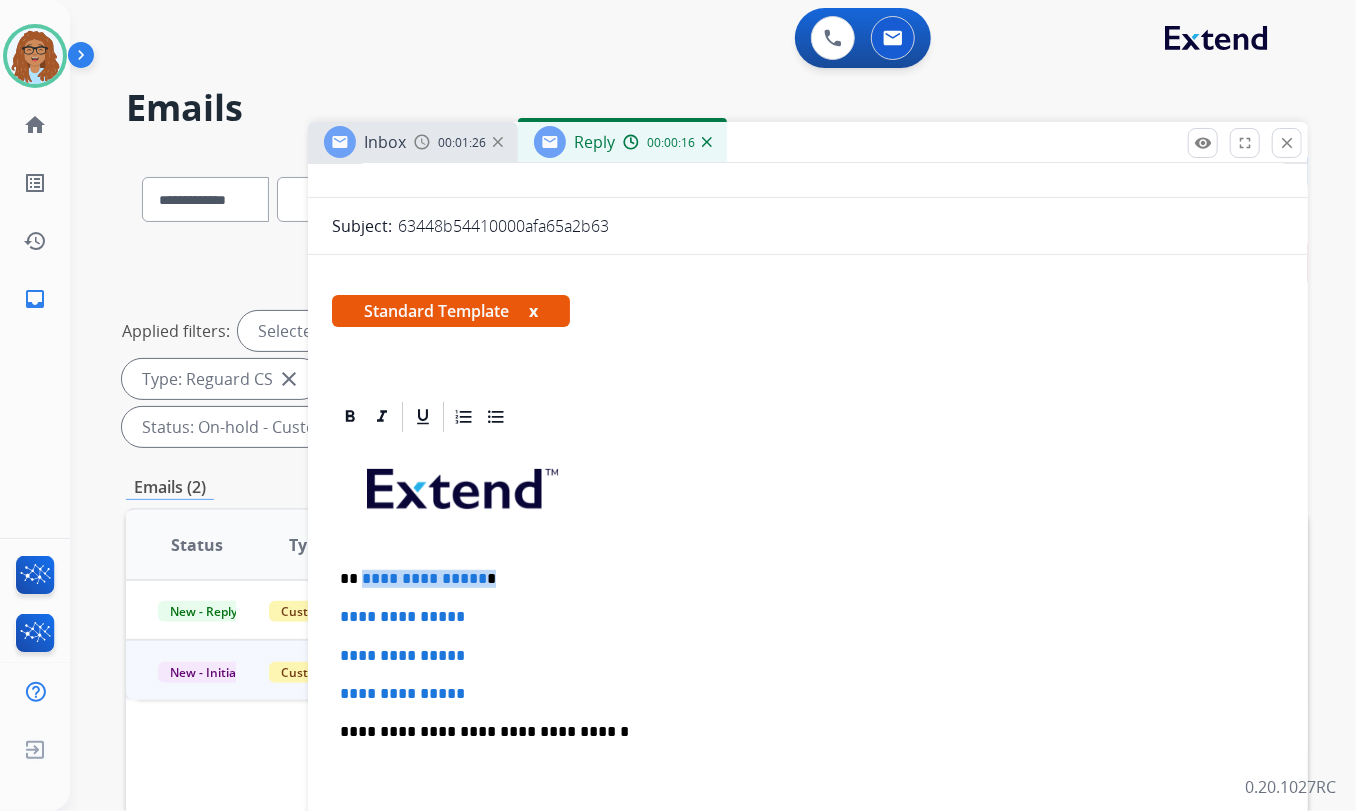 drag, startPoint x: 486, startPoint y: 582, endPoint x: 360, endPoint y: 576, distance: 126.14278 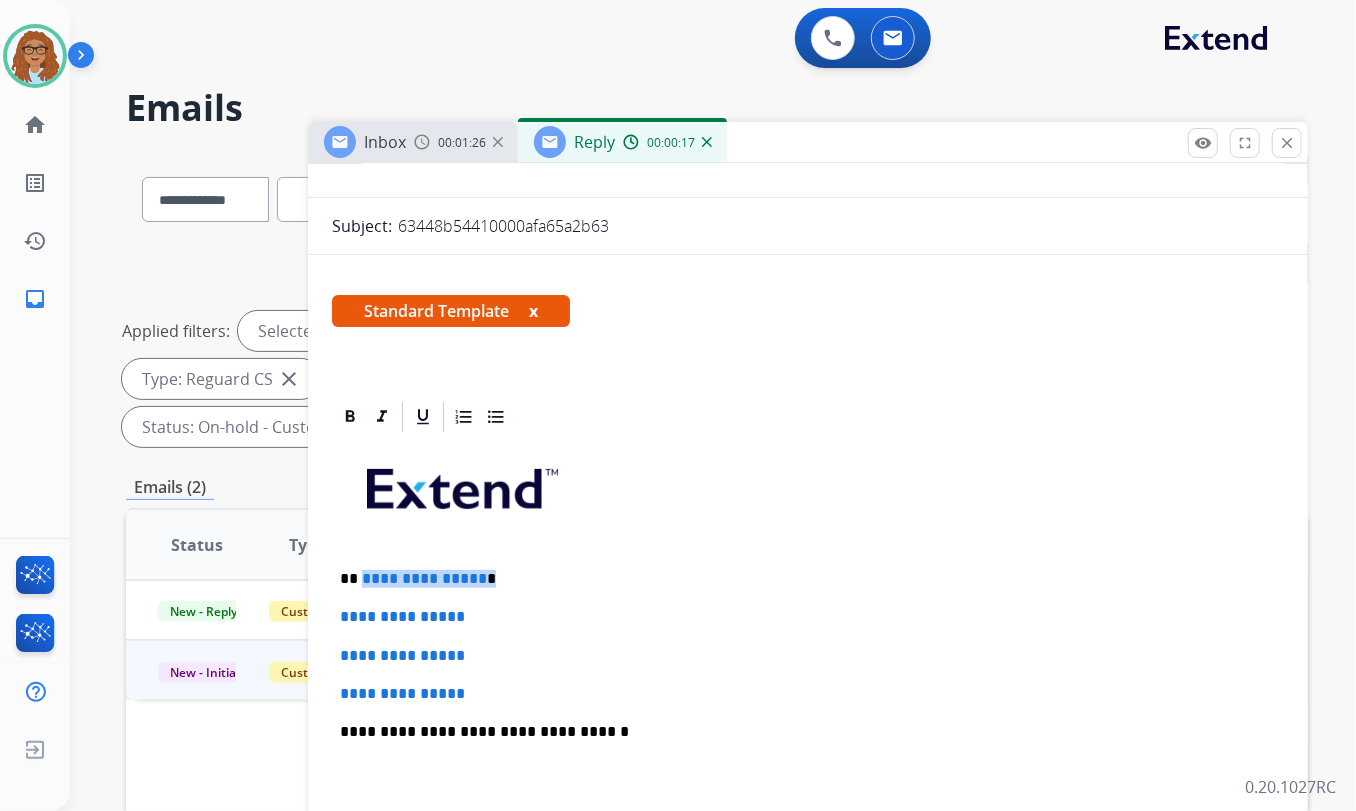 paste 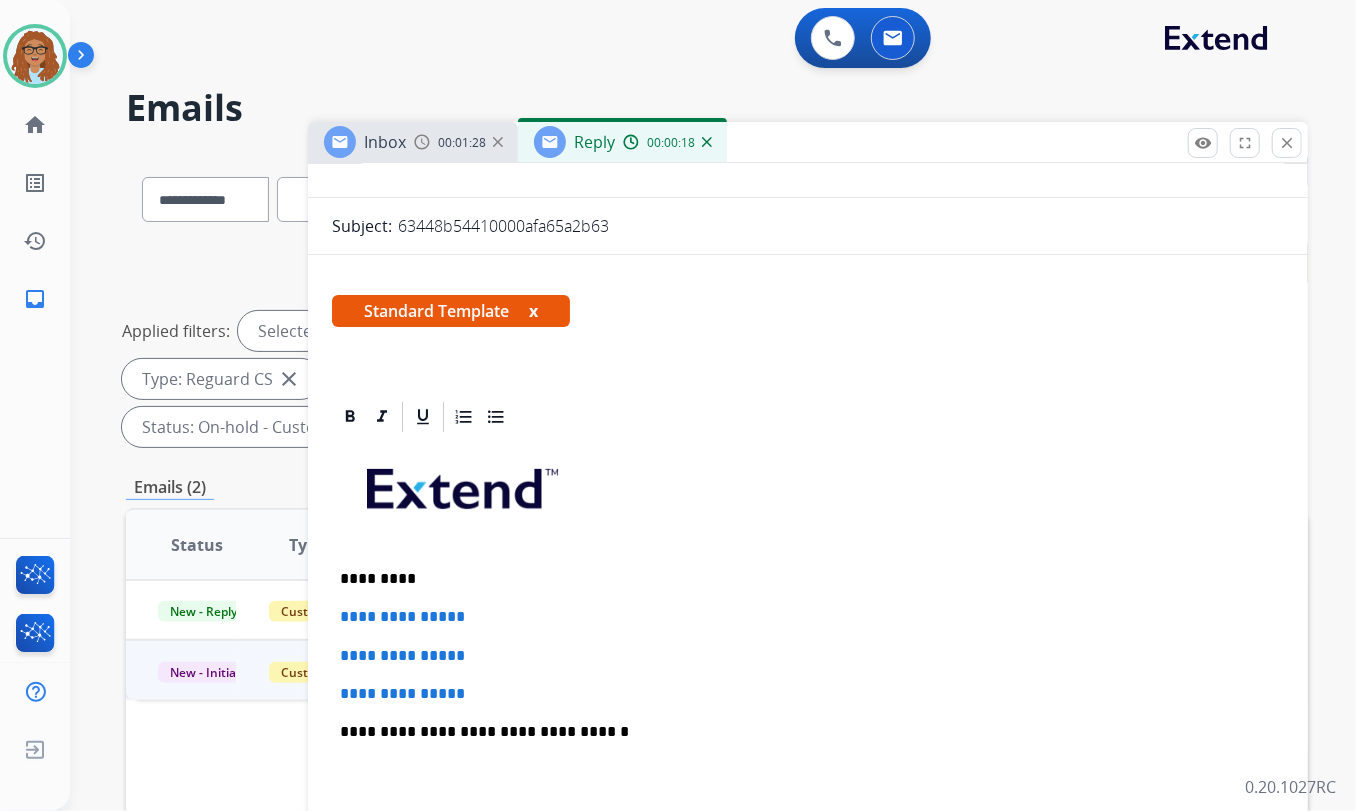 type 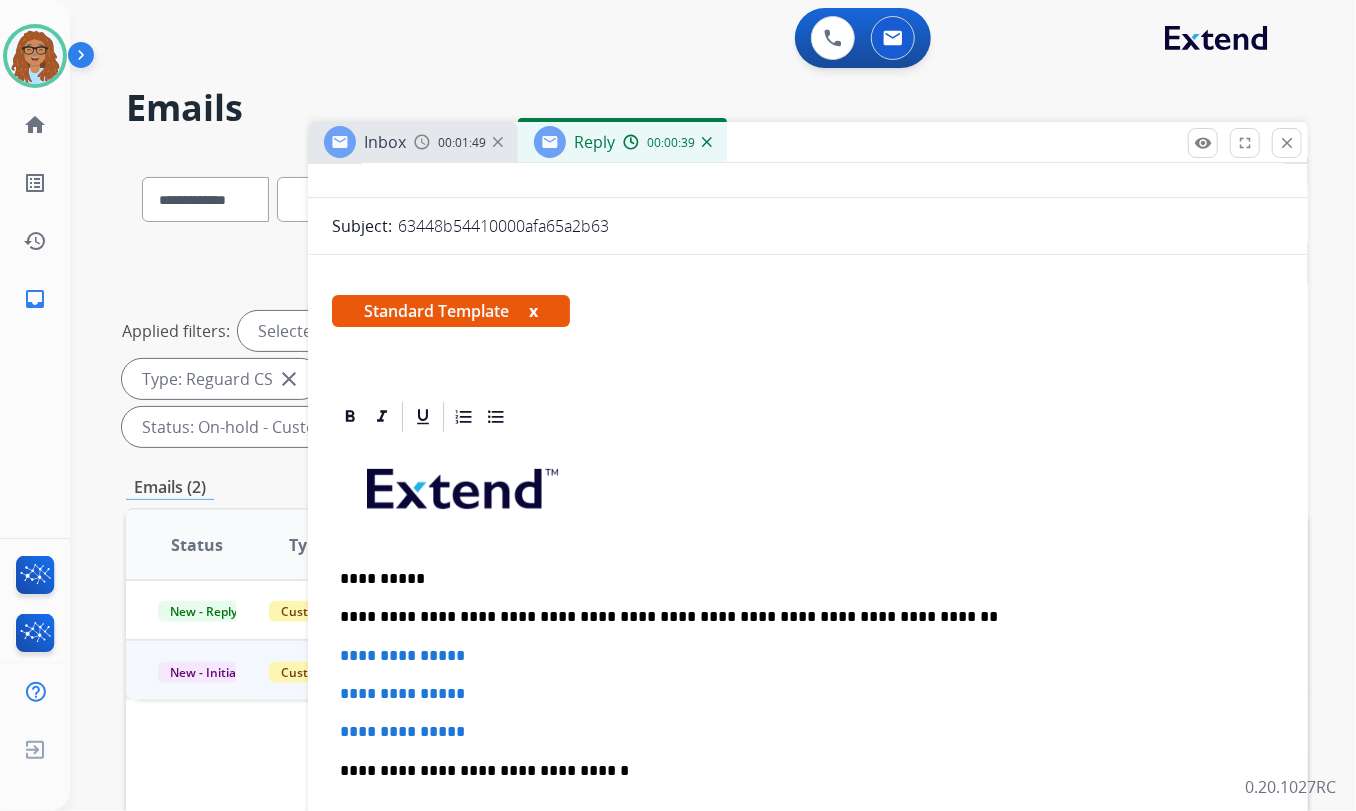 click on "**********" at bounding box center (800, 617) 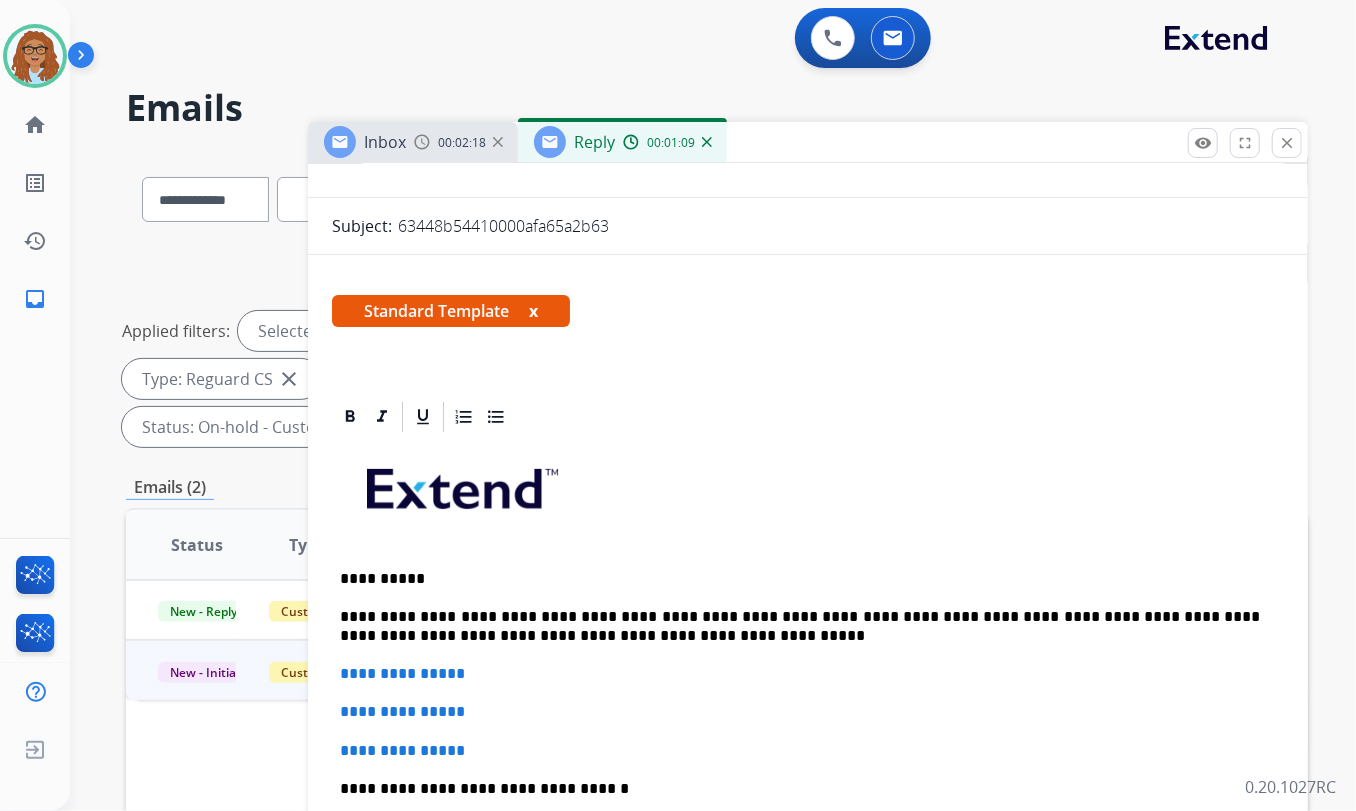 click on "**********" at bounding box center (800, 626) 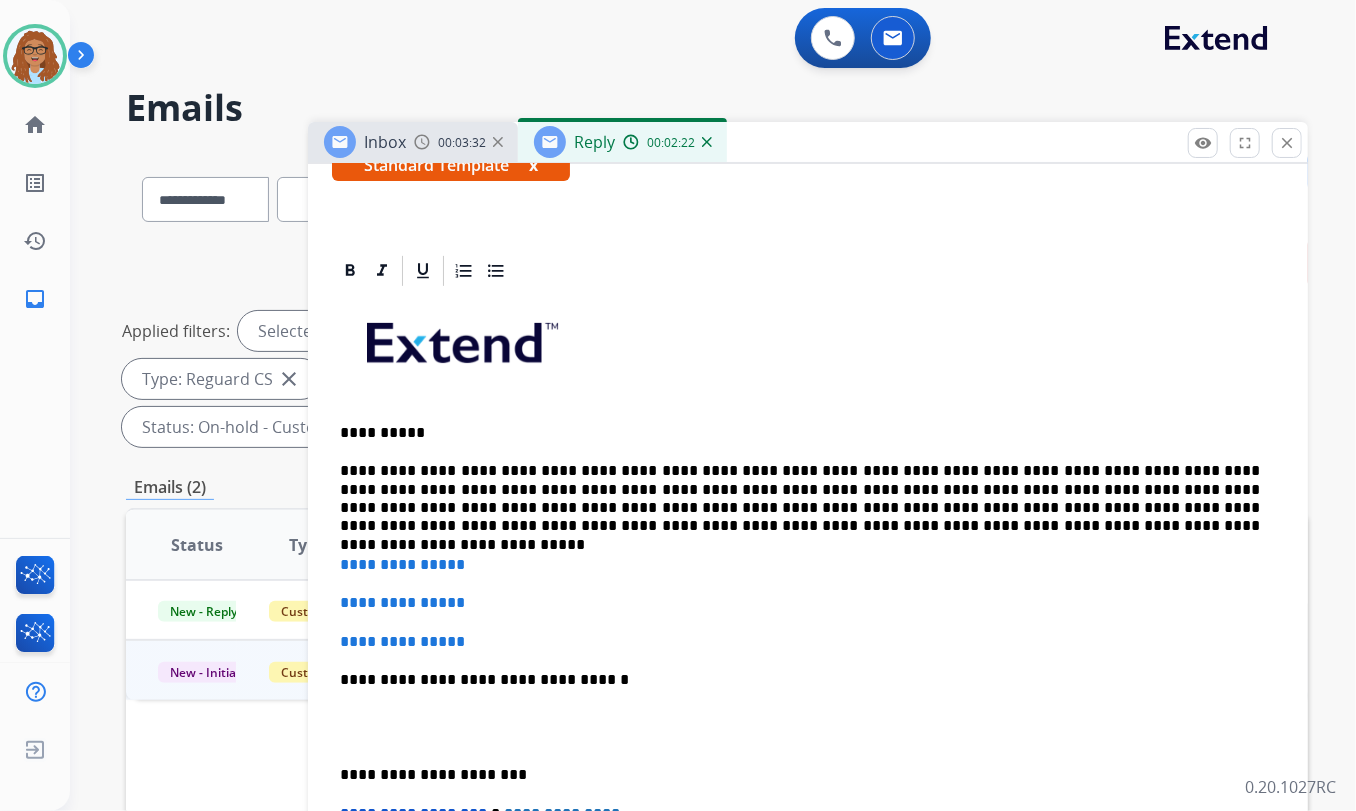 scroll, scrollTop: 454, scrollLeft: 0, axis: vertical 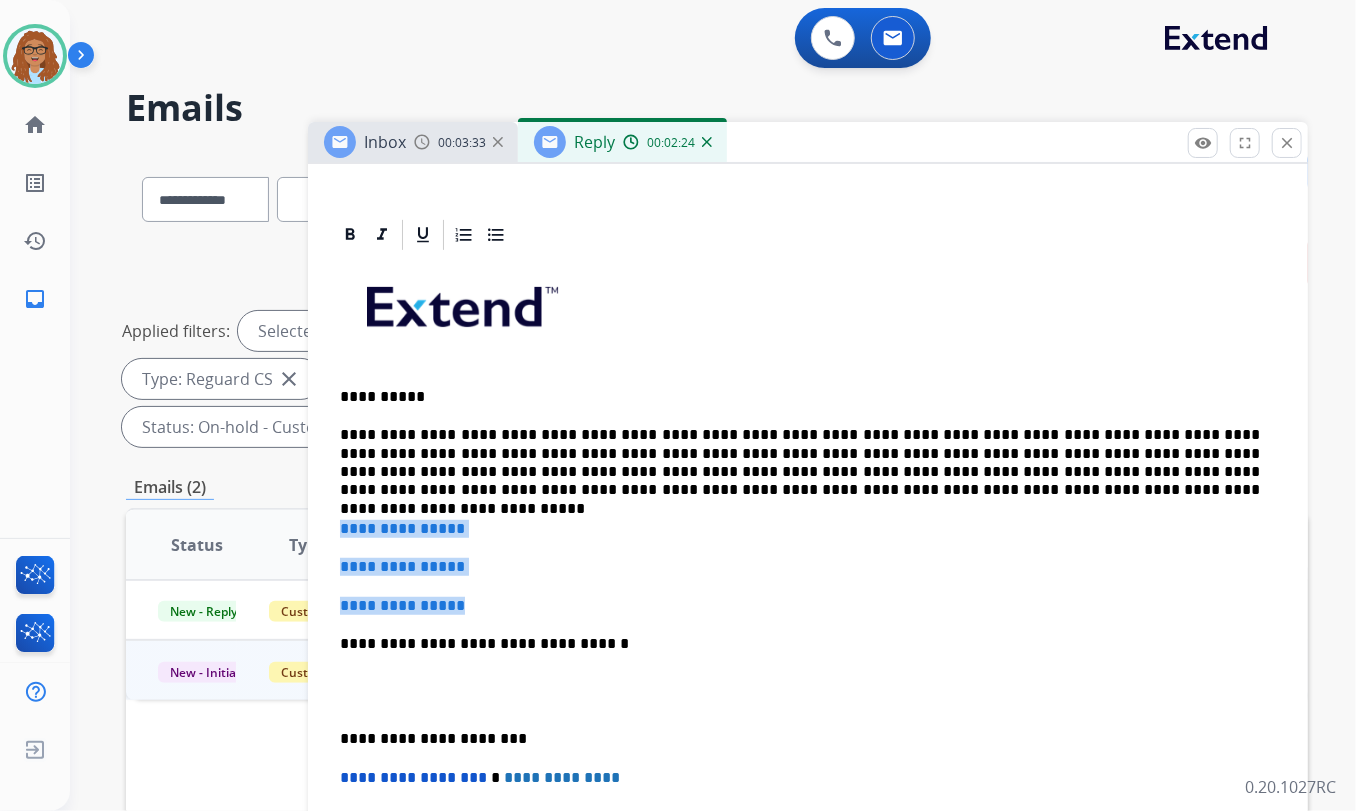 drag, startPoint x: 488, startPoint y: 600, endPoint x: 307, endPoint y: 520, distance: 197.89139 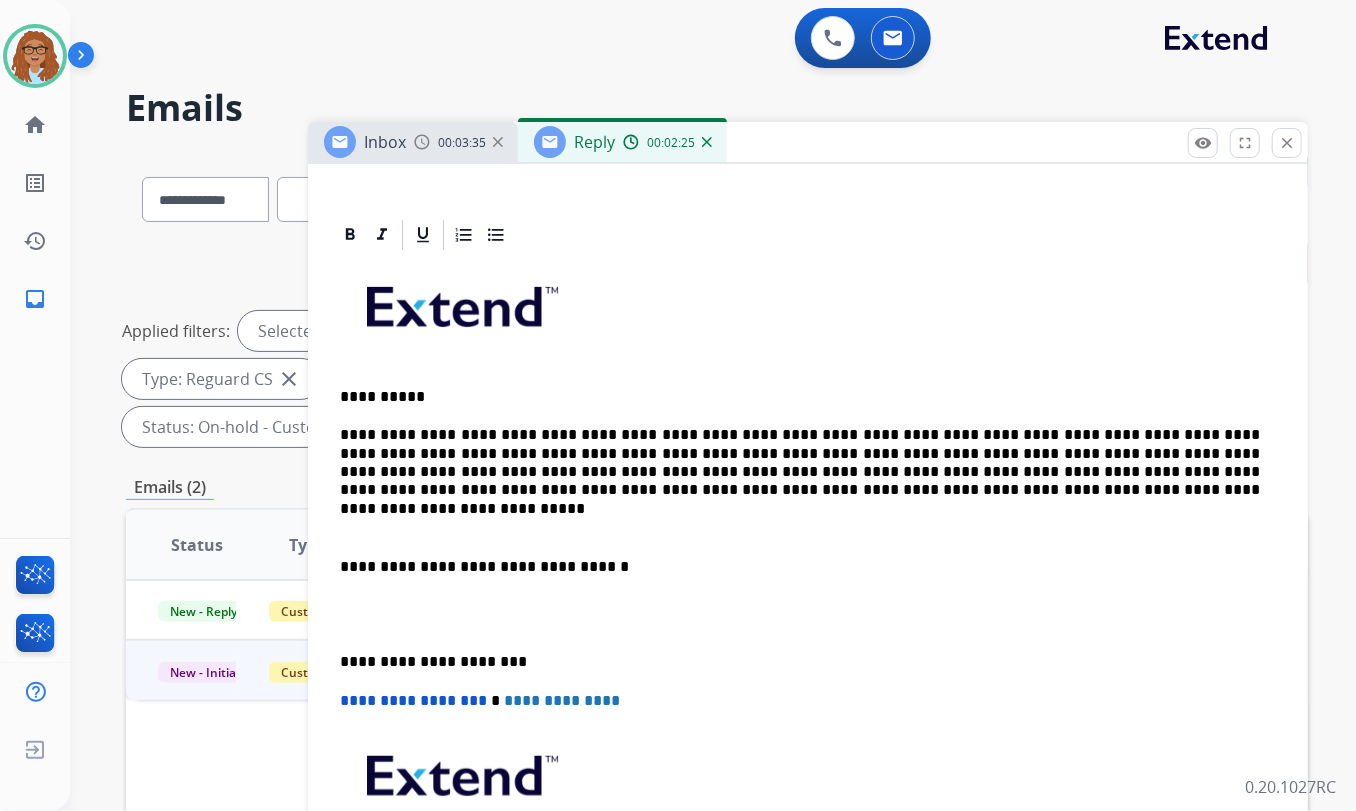 click on "**********" at bounding box center (800, 567) 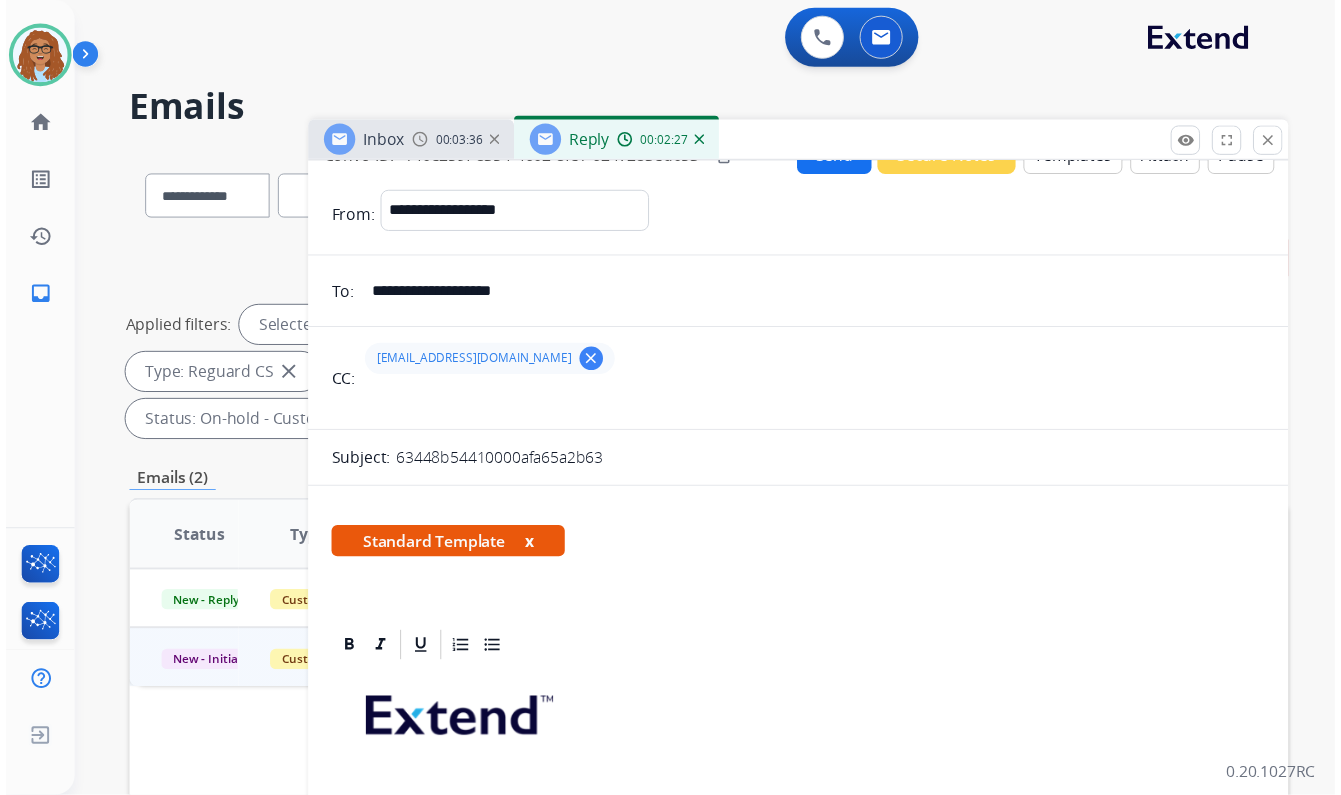 scroll, scrollTop: 0, scrollLeft: 0, axis: both 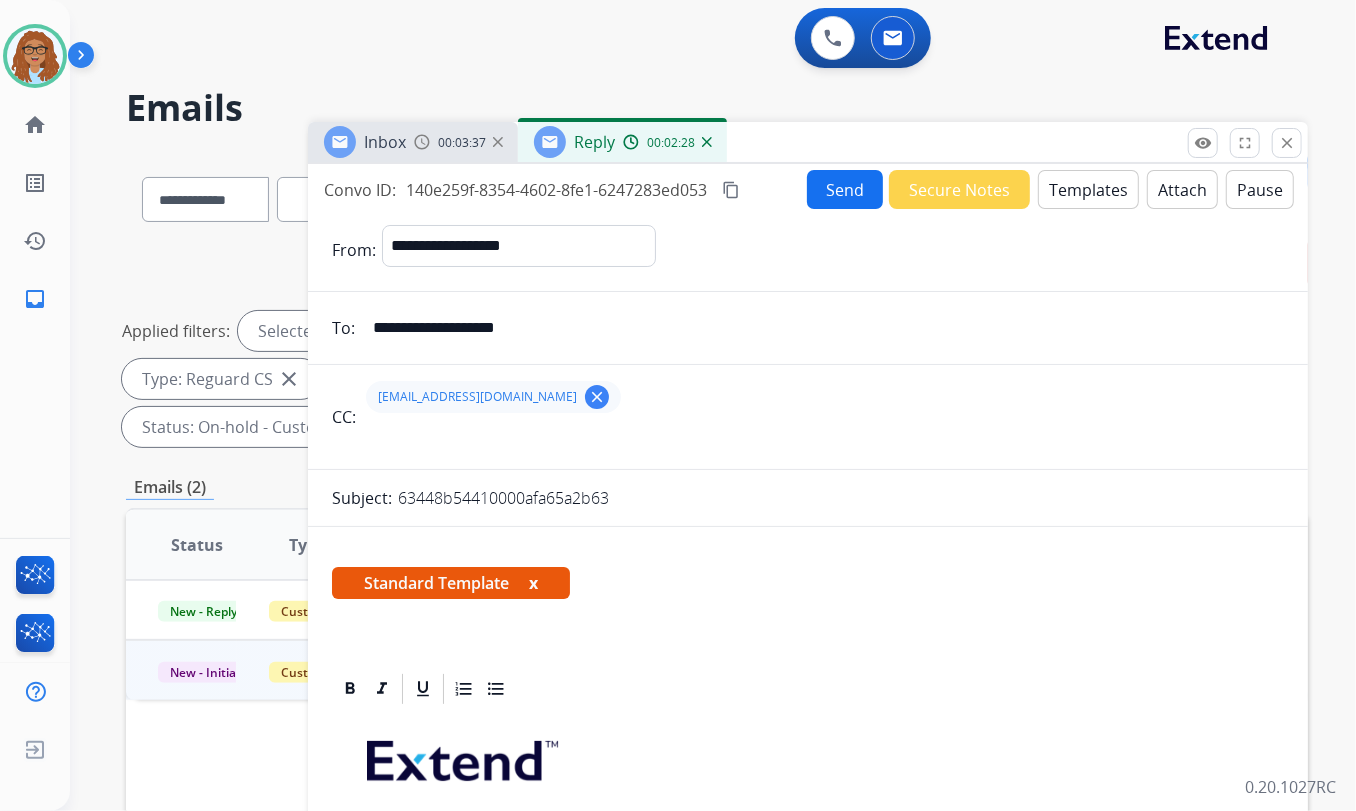 click on "Send" at bounding box center (845, 189) 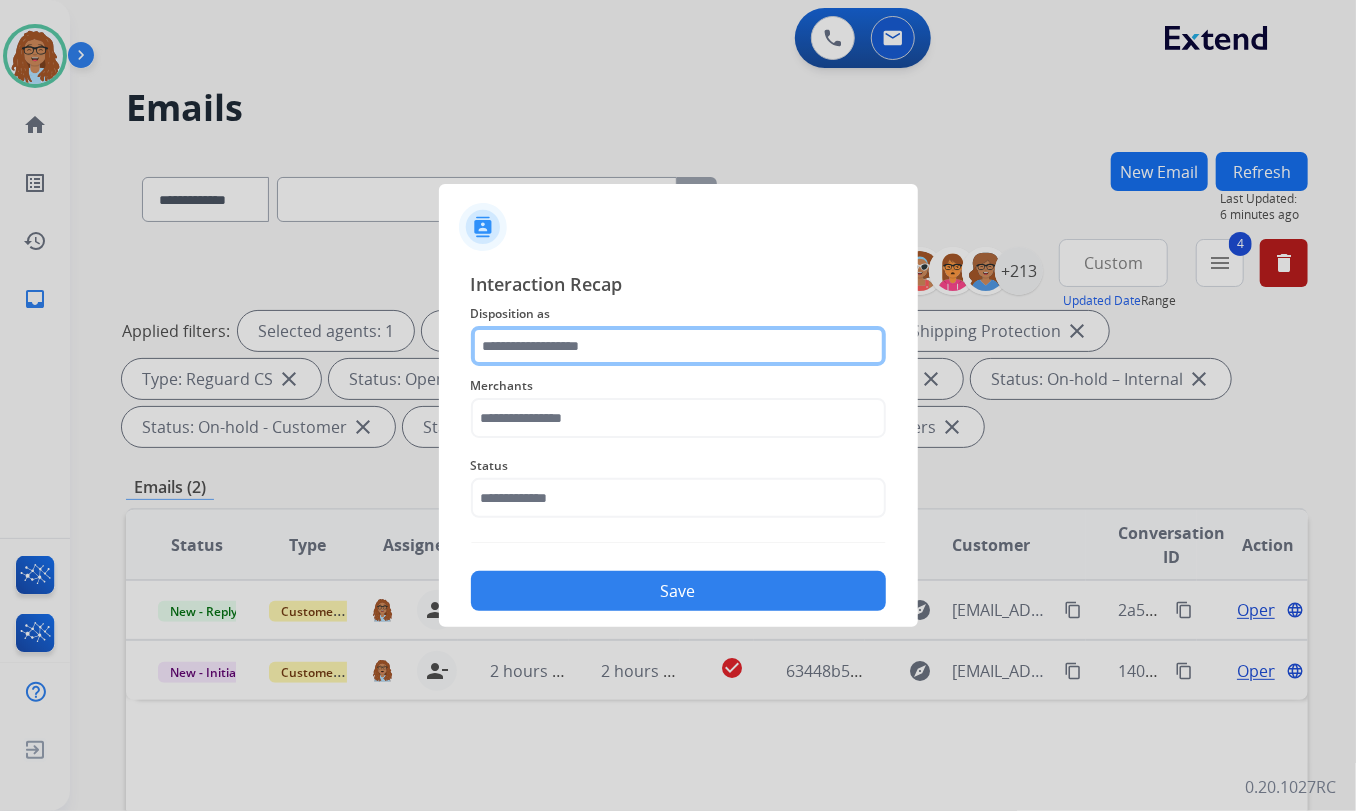 click 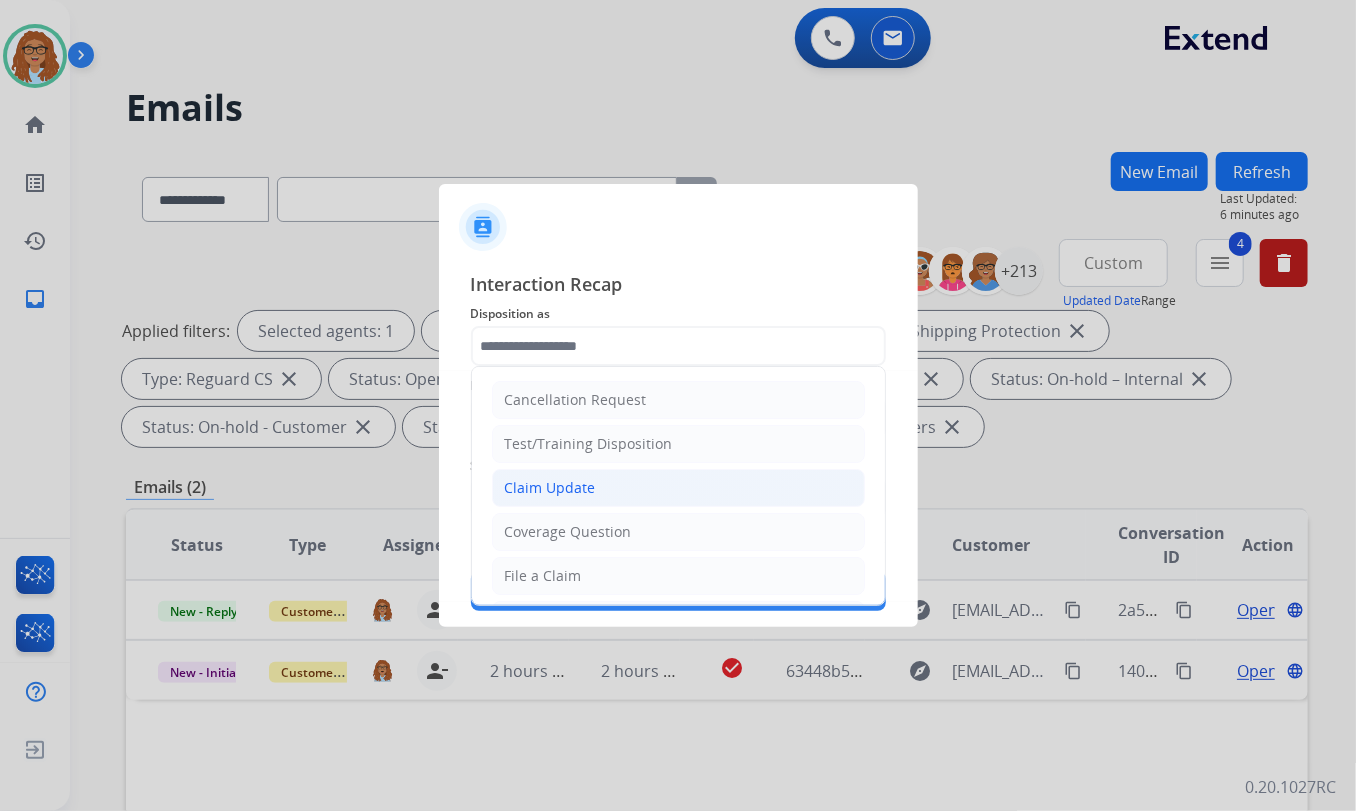 click on "Claim Update" 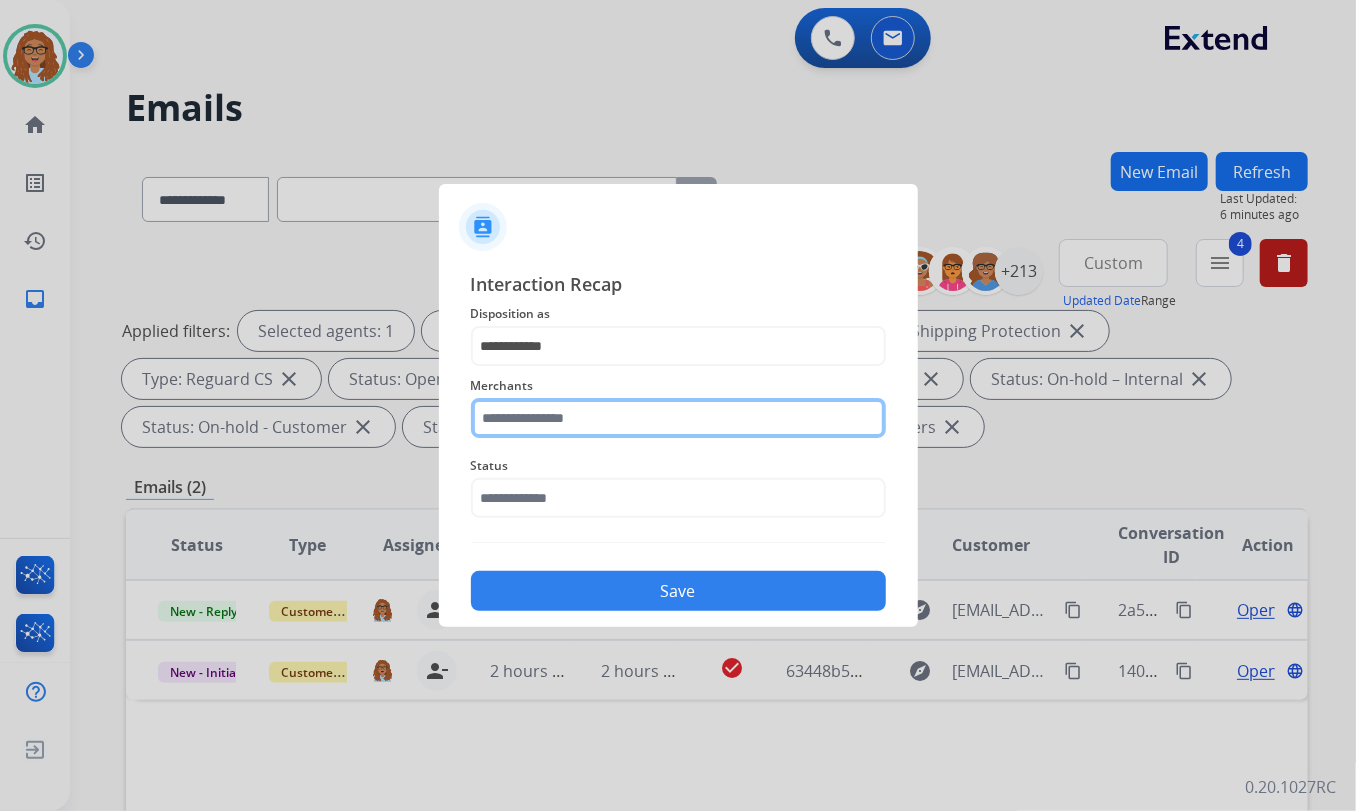 click 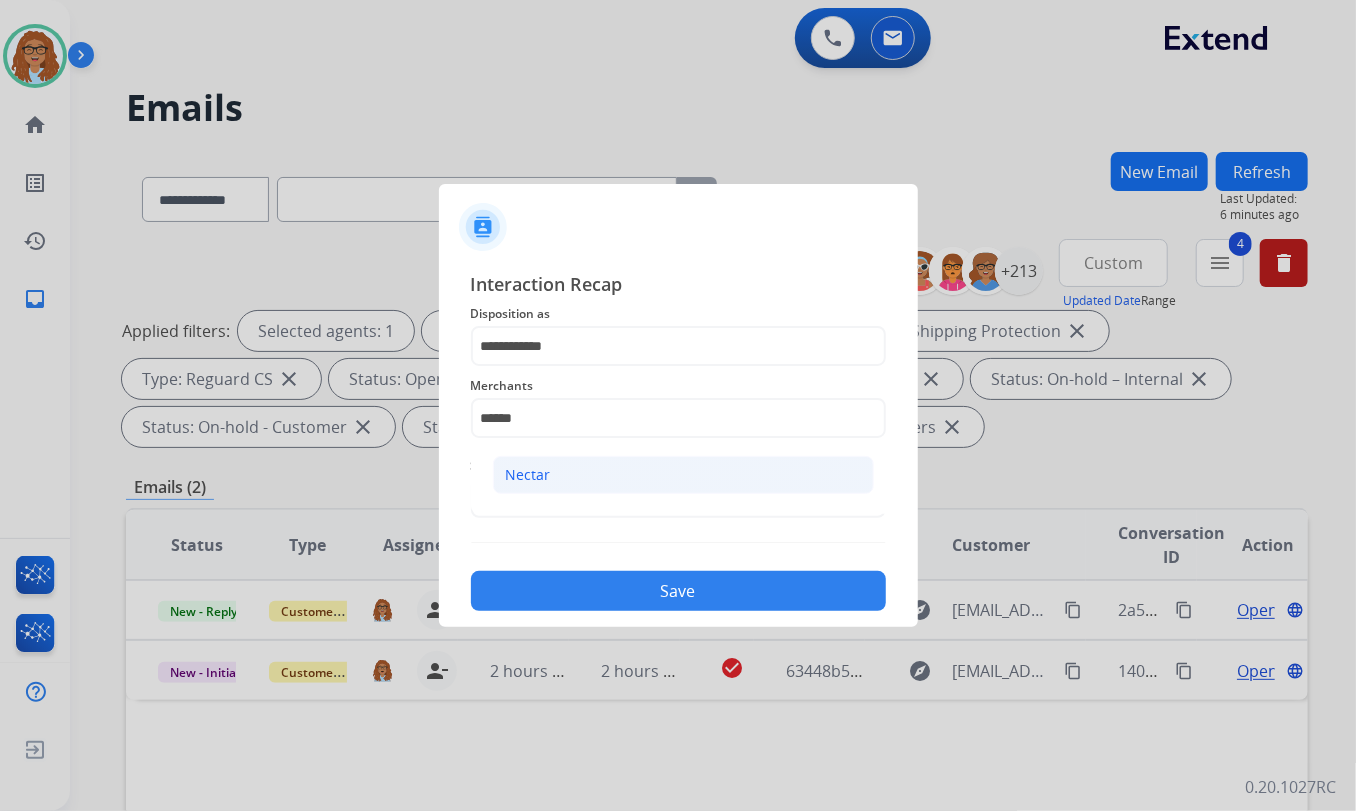 click on "Nectar" 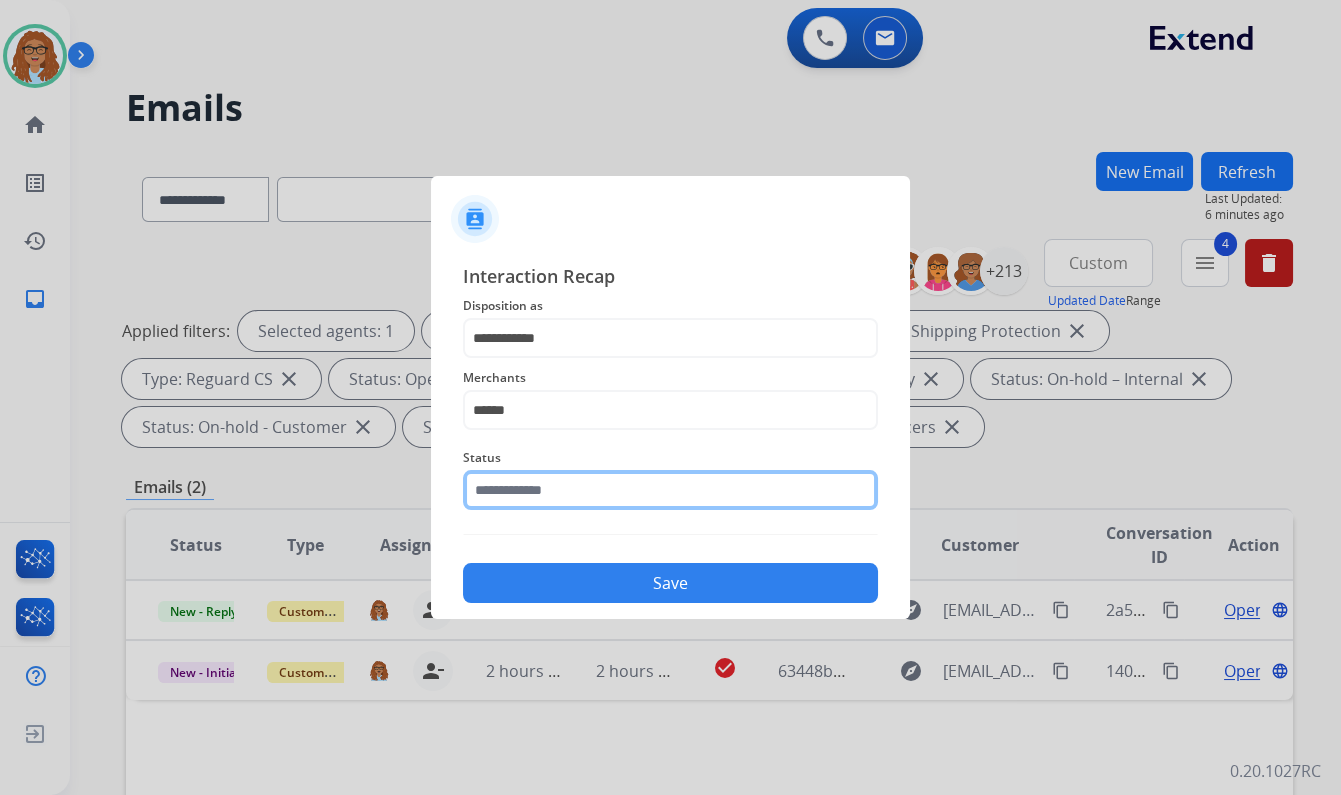 click 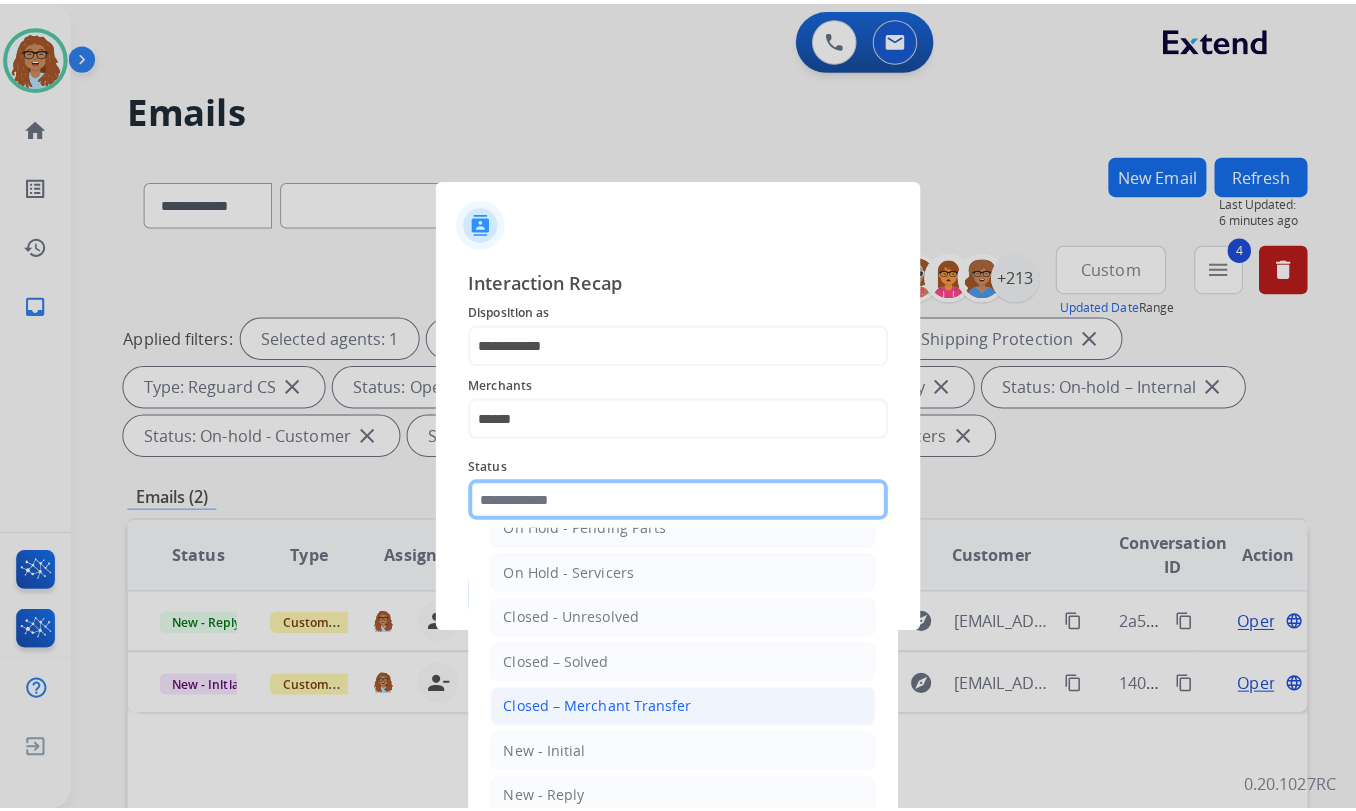 scroll, scrollTop: 118, scrollLeft: 0, axis: vertical 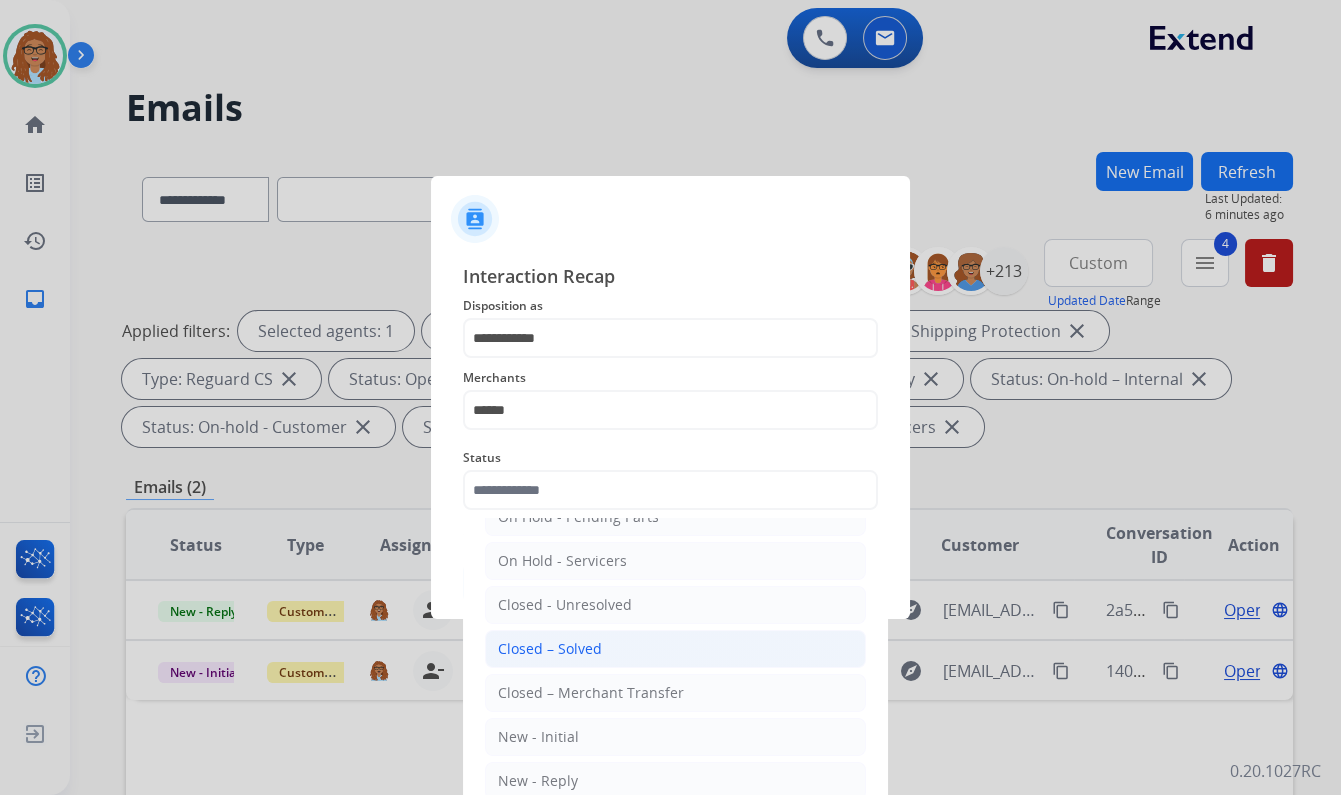 click on "Closed – Solved" 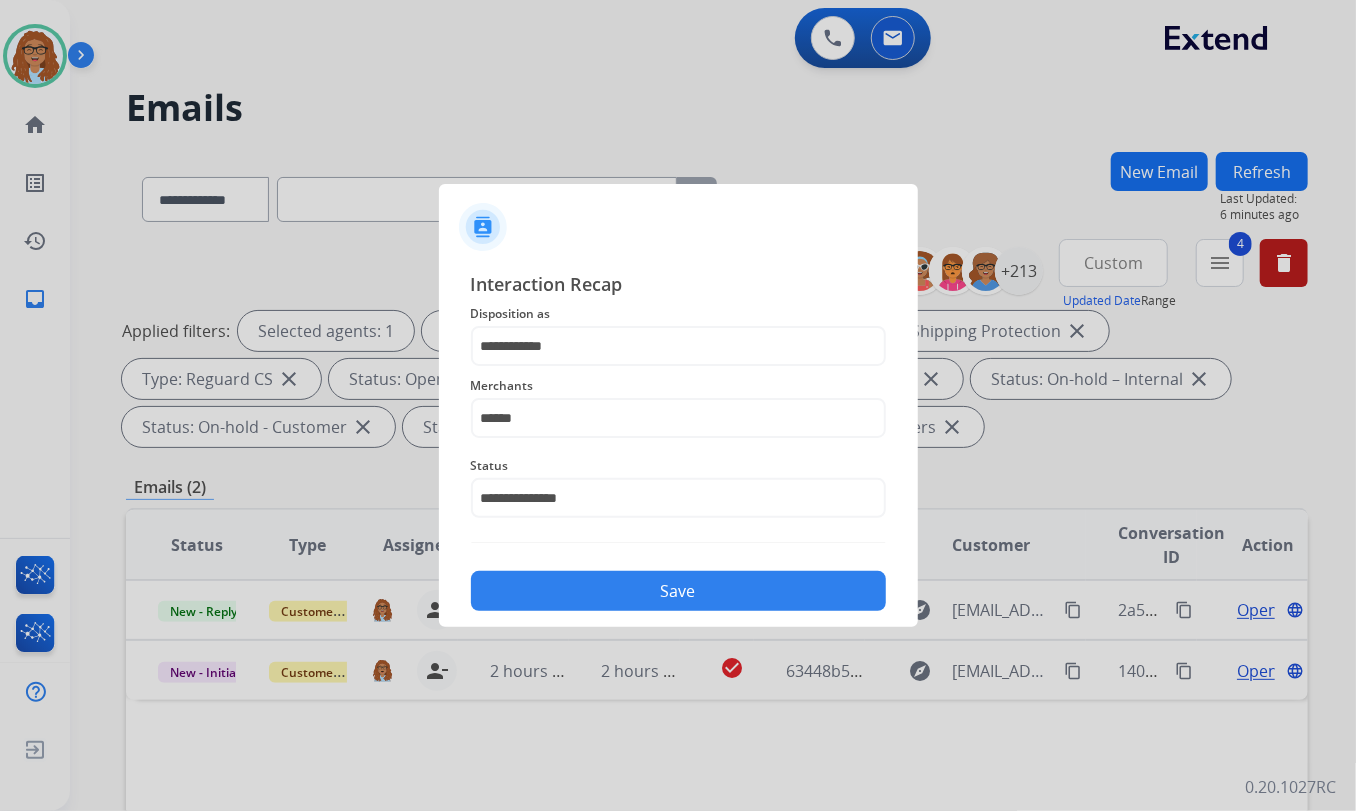 click on "Save" 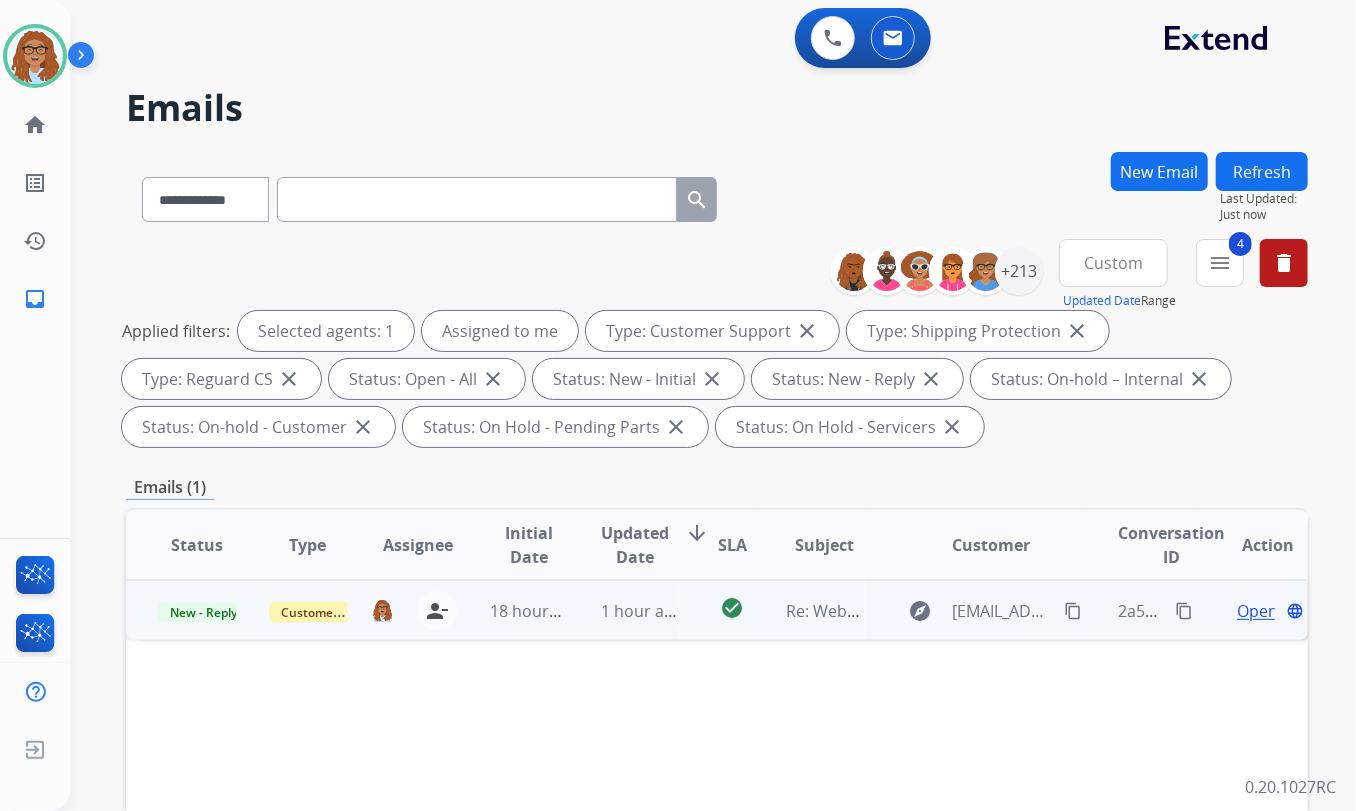 click on "content_copy" at bounding box center [1184, 611] 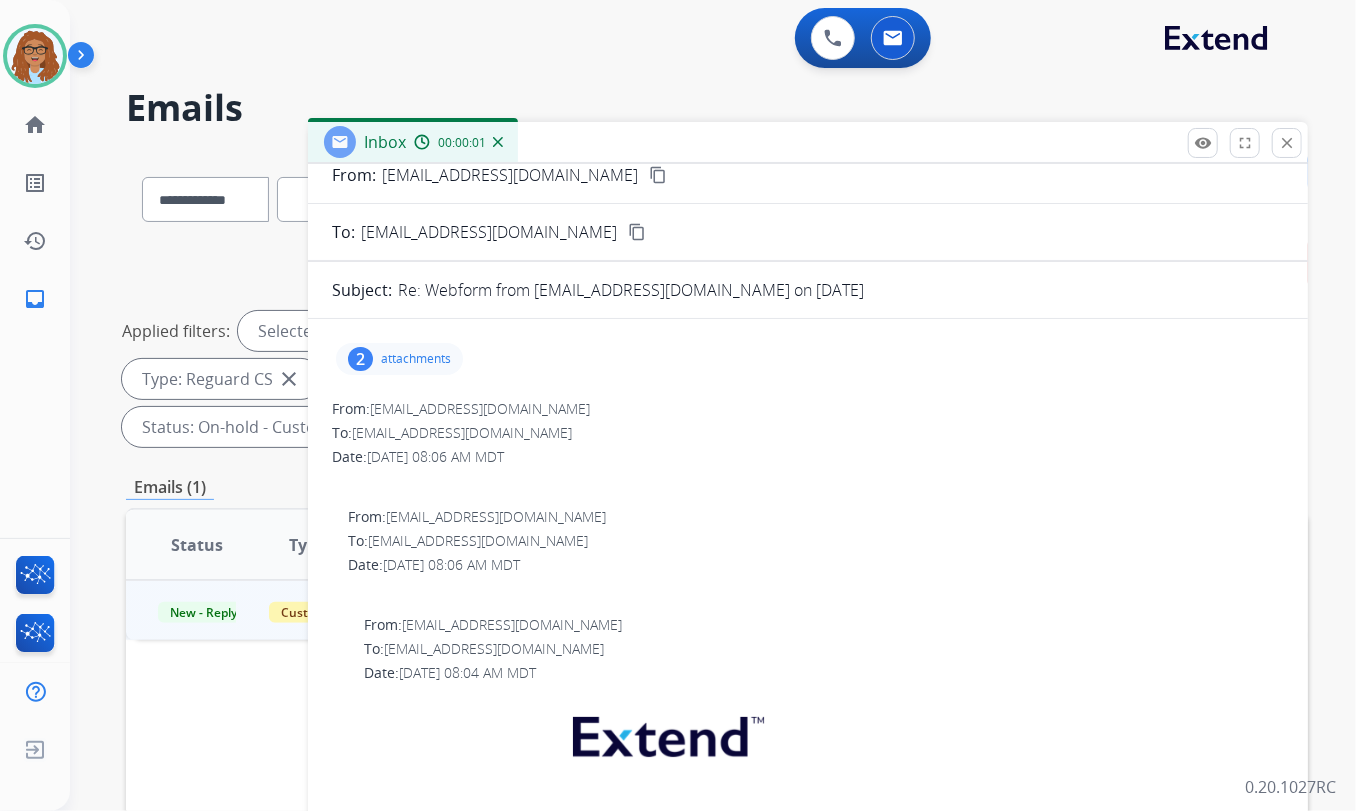 scroll, scrollTop: 90, scrollLeft: 0, axis: vertical 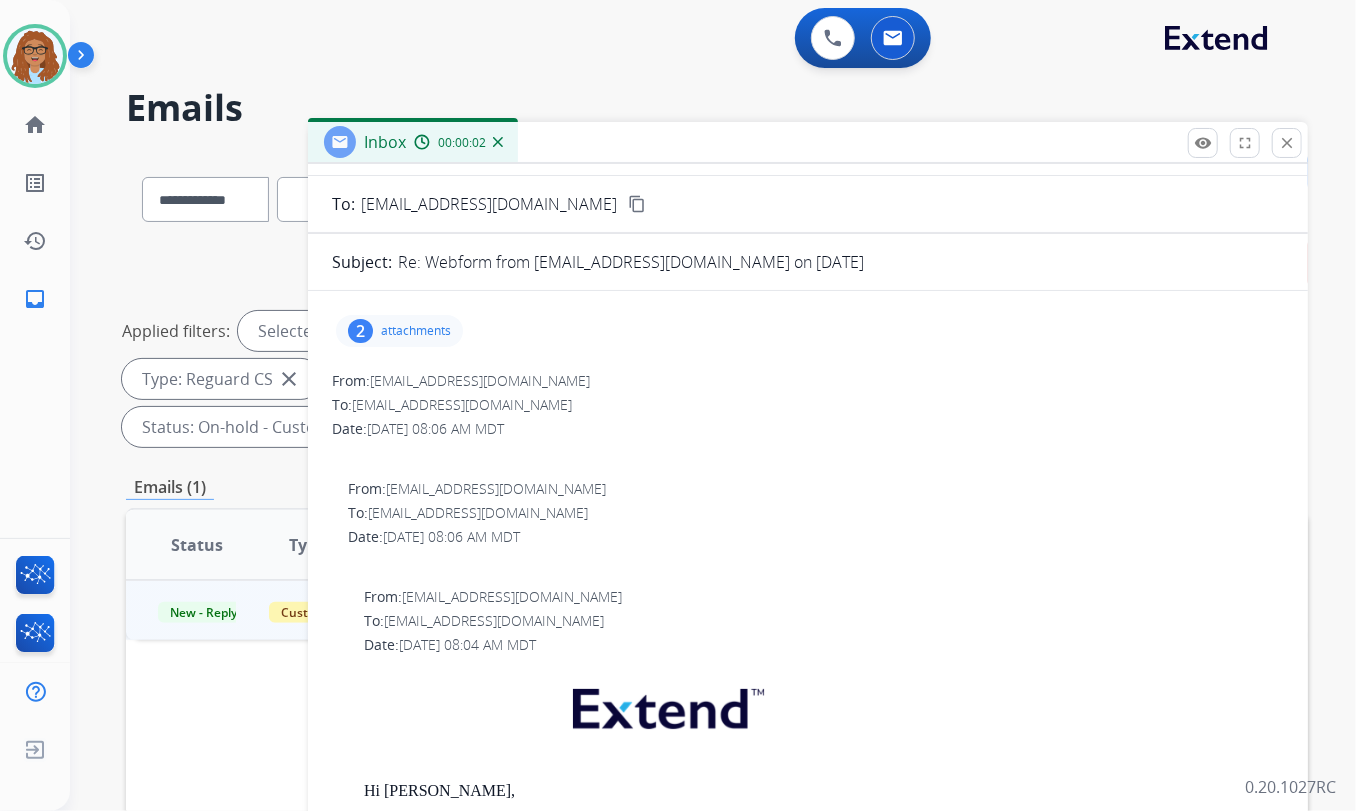 click on "2" at bounding box center (360, 331) 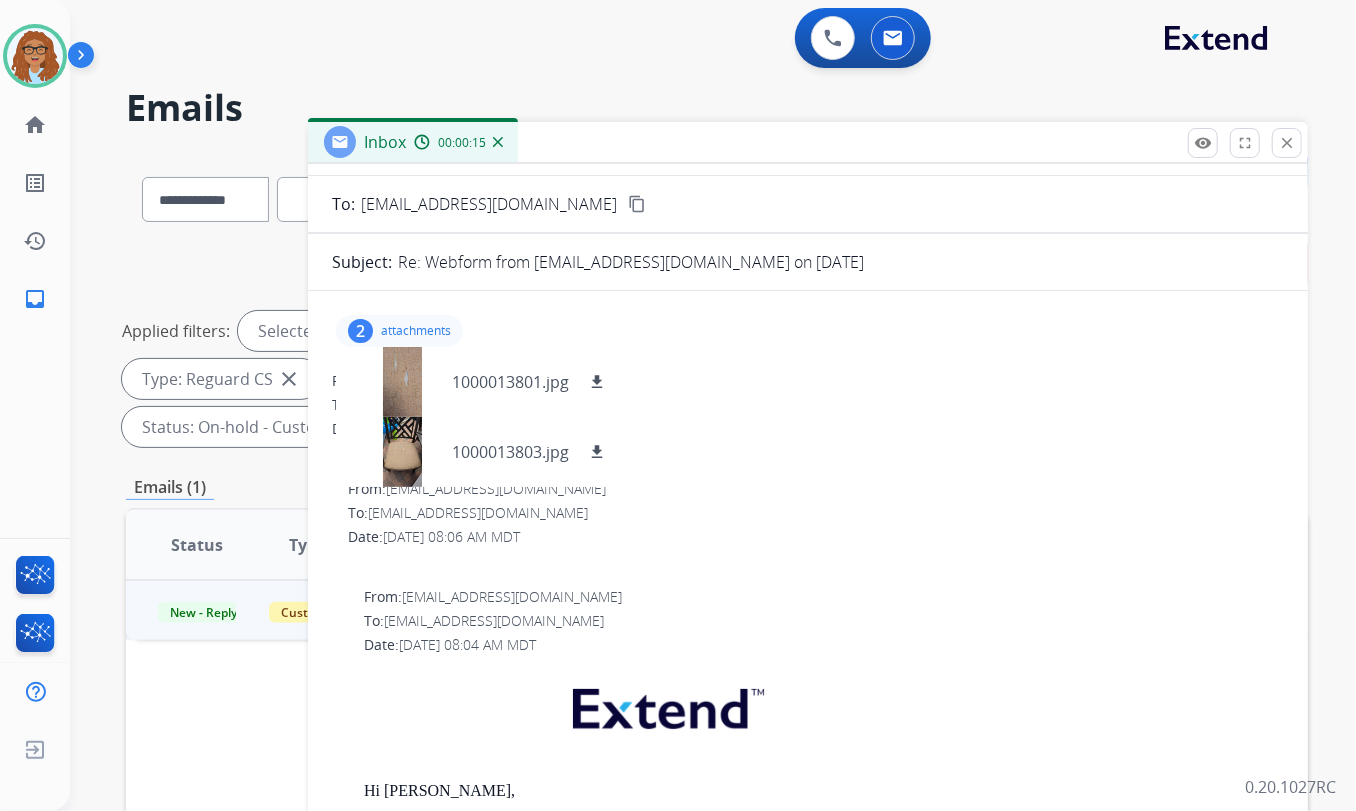 click on "2" at bounding box center [360, 331] 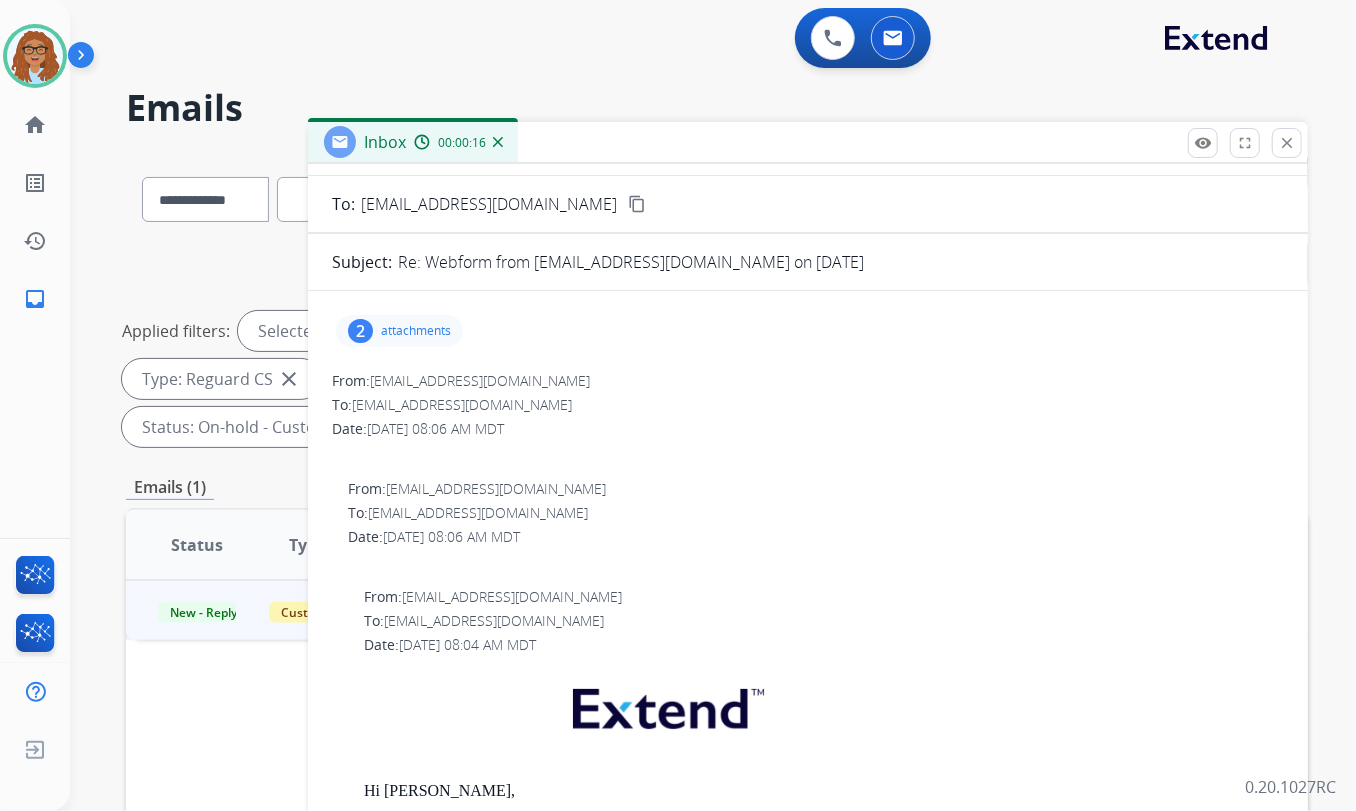 click on "2" at bounding box center [360, 331] 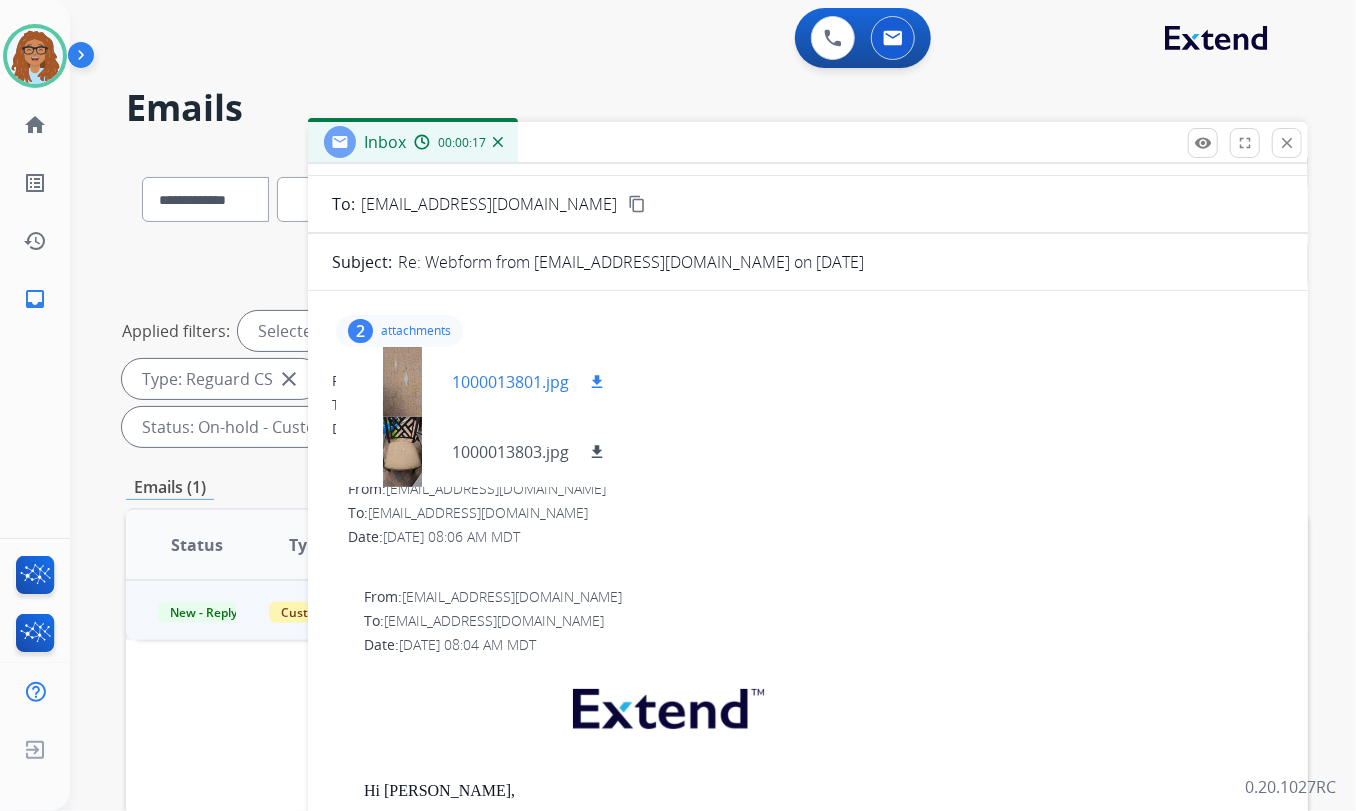 click on "download" at bounding box center (597, 382) 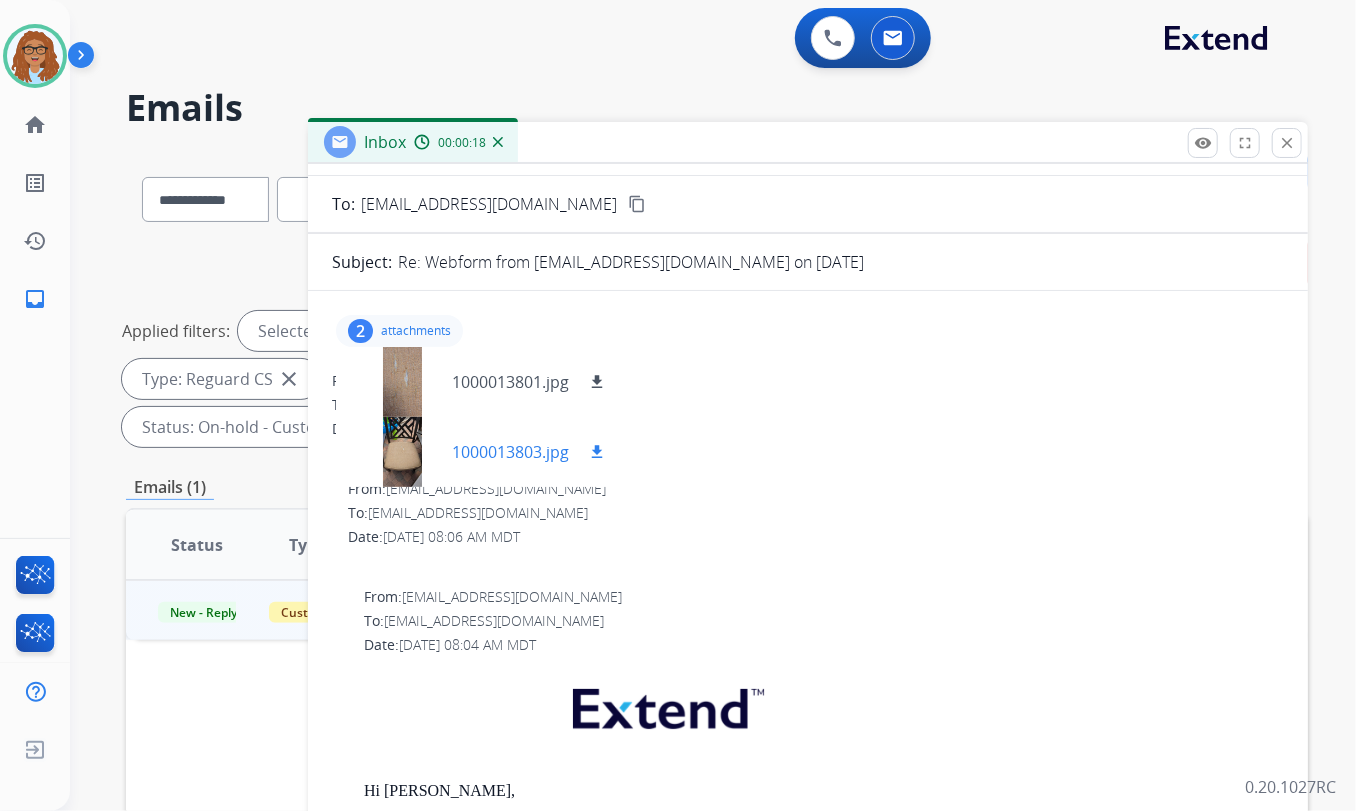 click on "download" at bounding box center (597, 452) 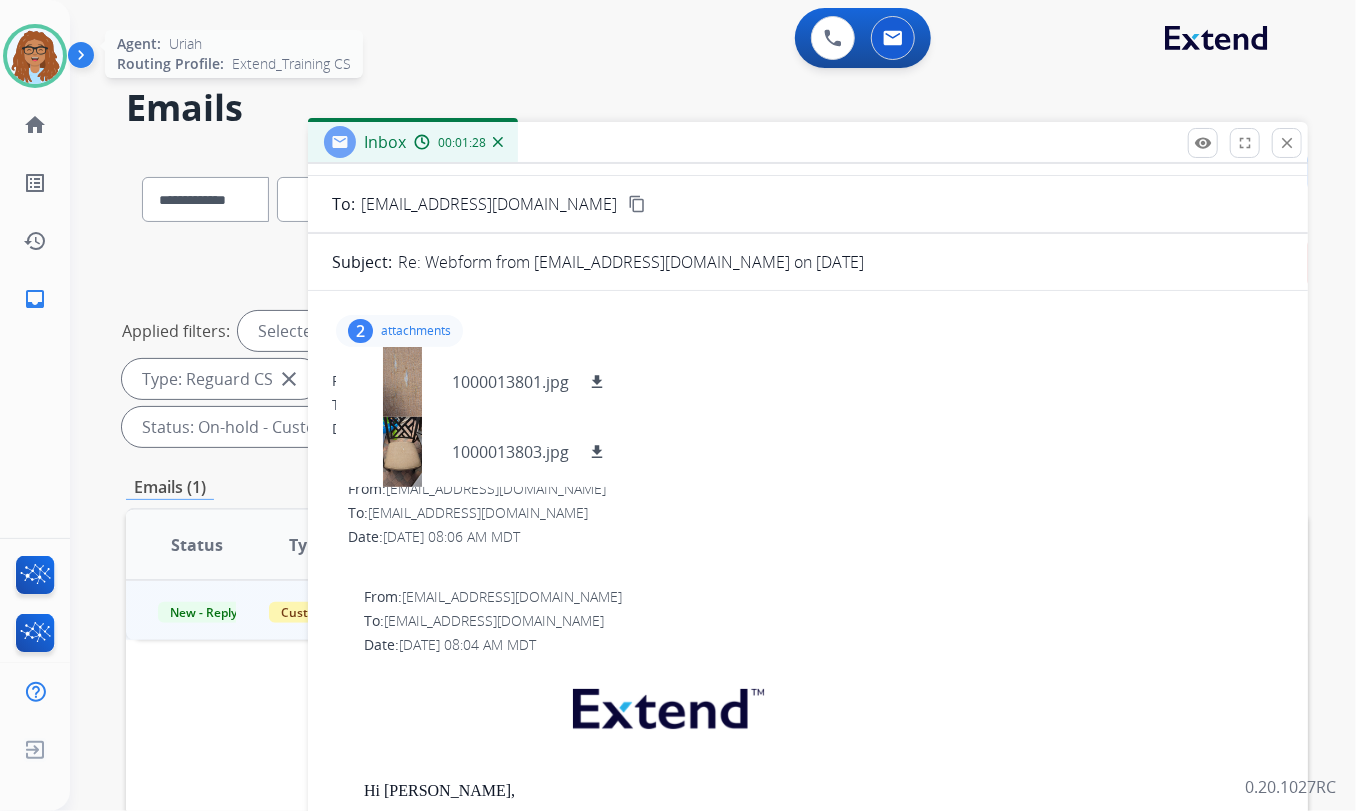 click at bounding box center [35, 56] 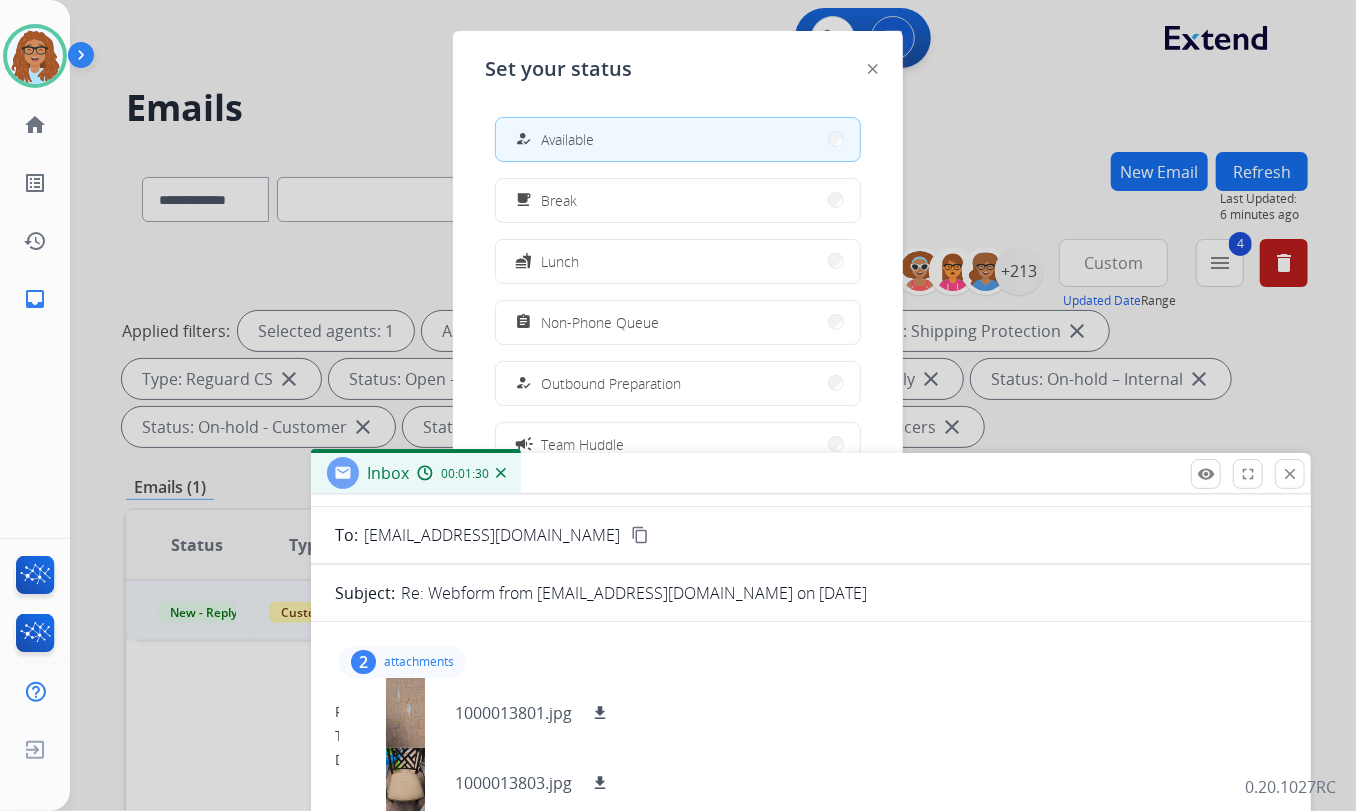 drag, startPoint x: 607, startPoint y: 138, endPoint x: 597, endPoint y: 436, distance: 298.16772 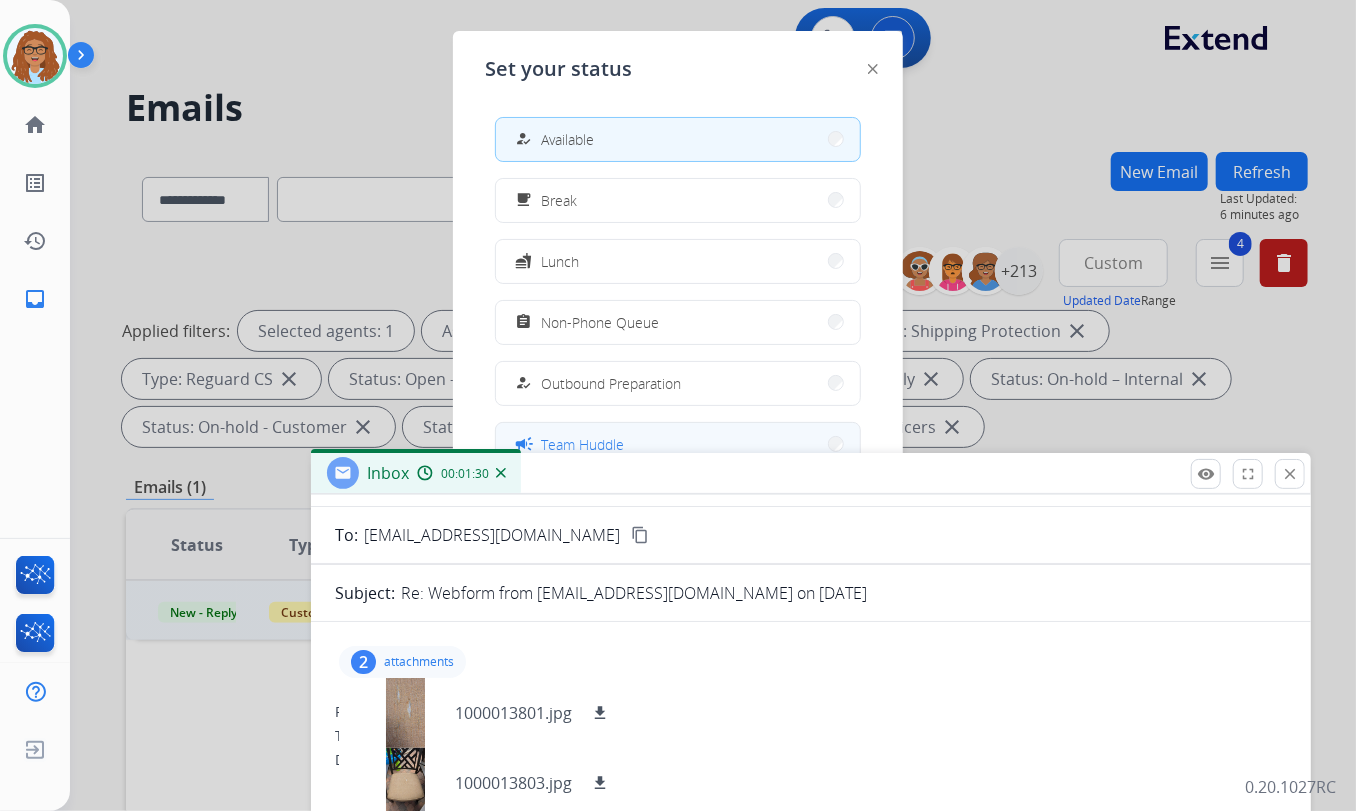 click on "Inbox  00:01:30" at bounding box center (811, 474) 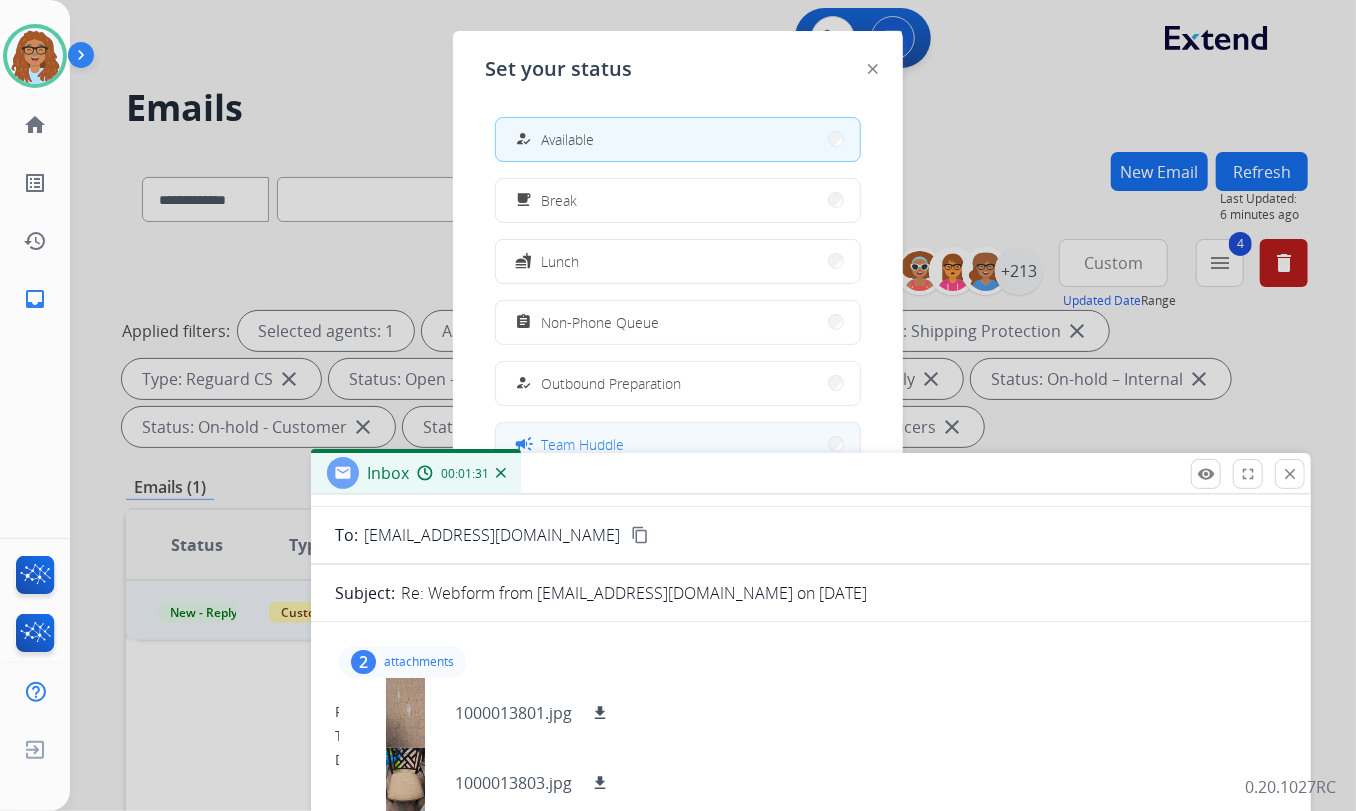 click on "Team Huddle" at bounding box center (582, 444) 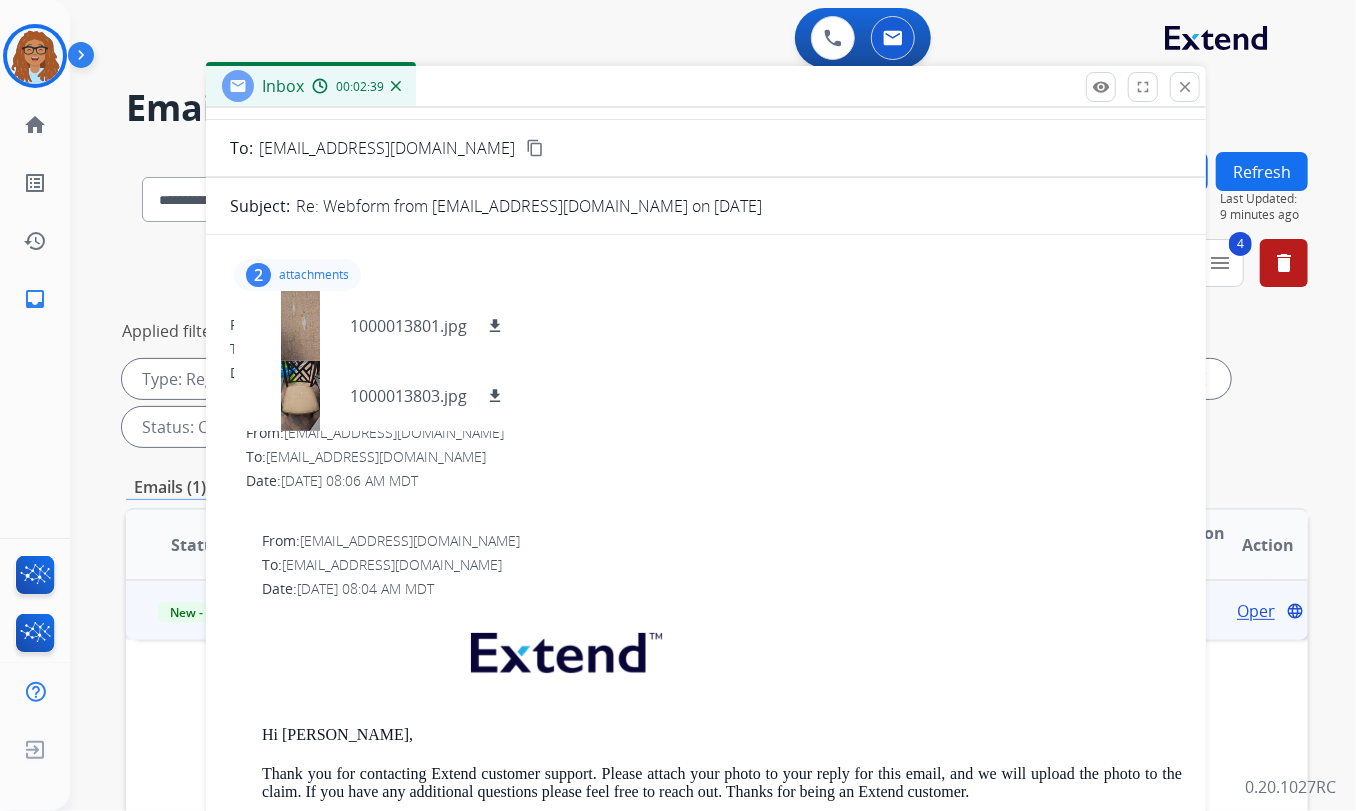 drag, startPoint x: 724, startPoint y: 477, endPoint x: 619, endPoint y: 92, distance: 399.0614 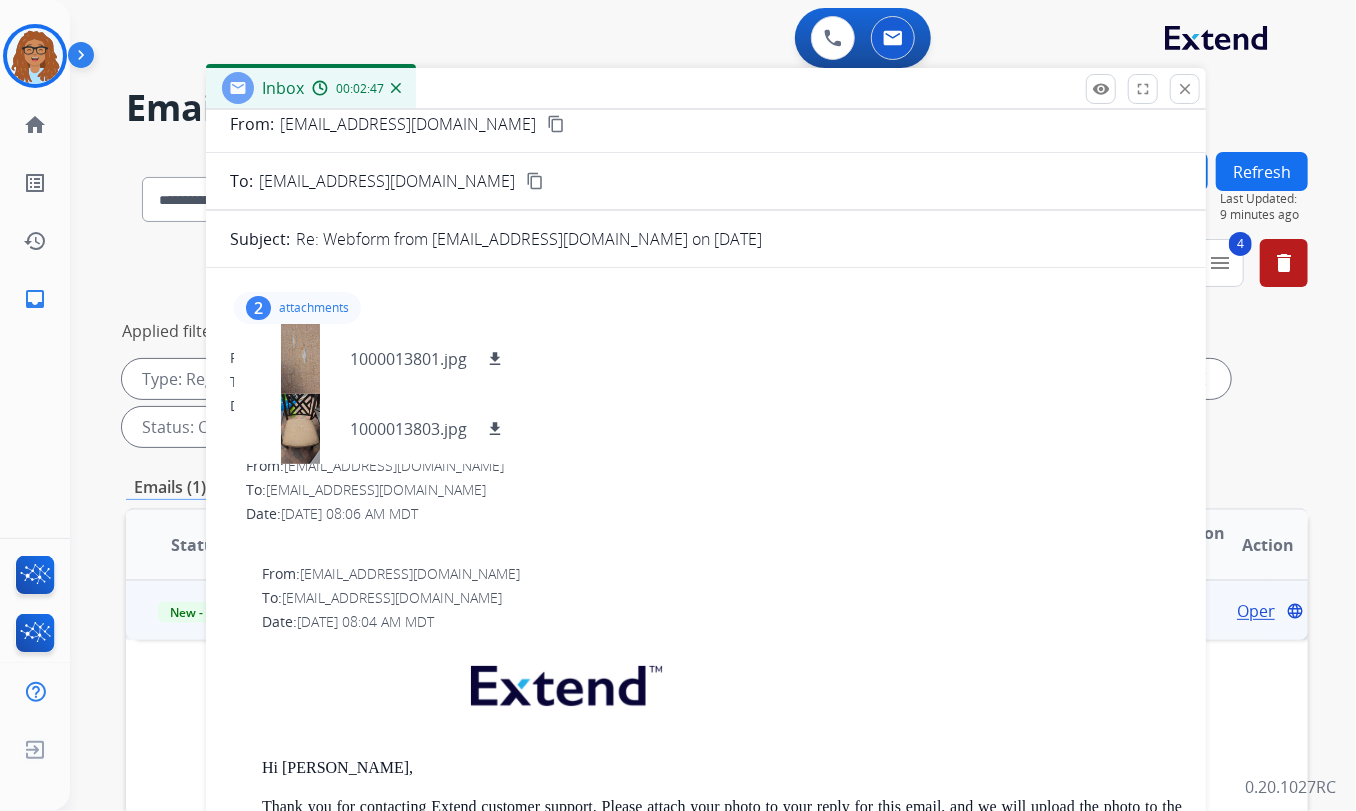 scroll, scrollTop: 0, scrollLeft: 0, axis: both 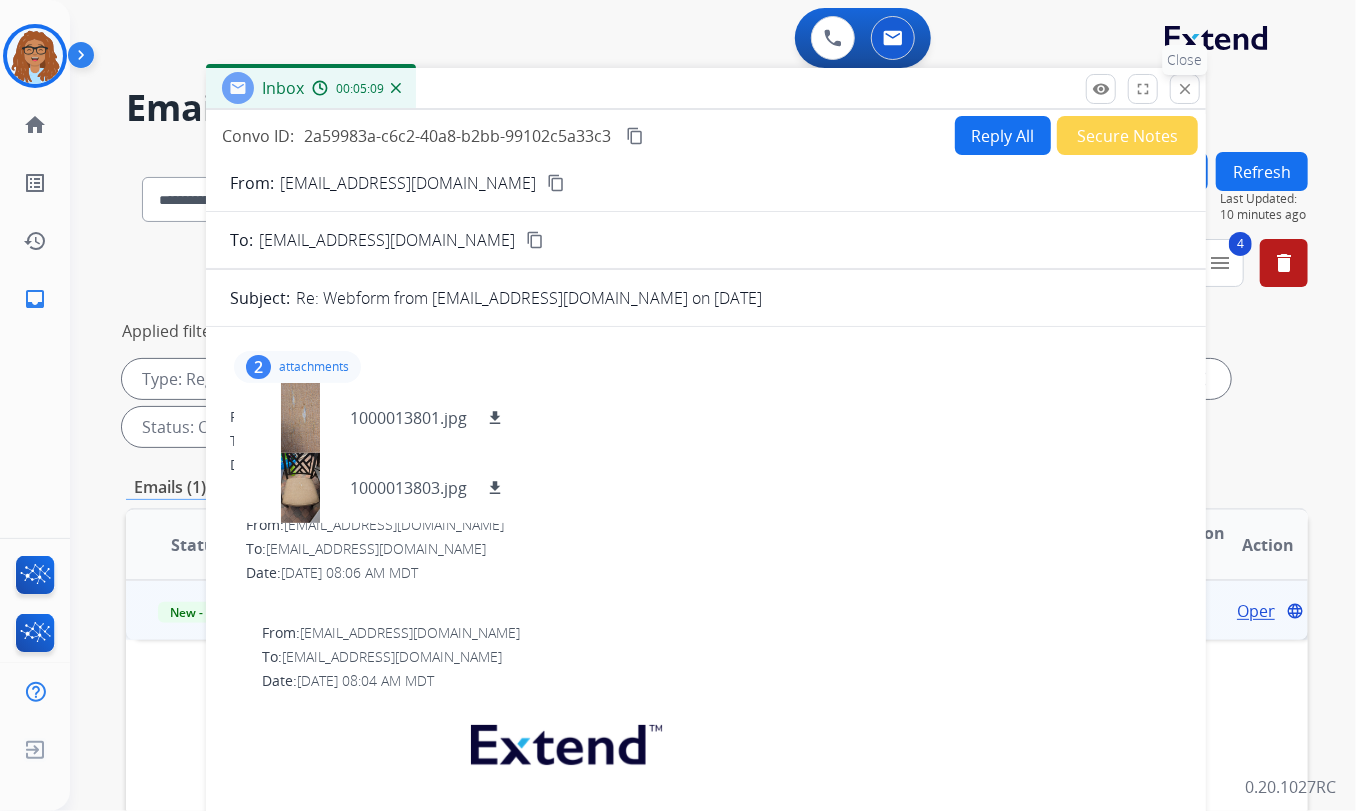 click on "close" at bounding box center (1185, 89) 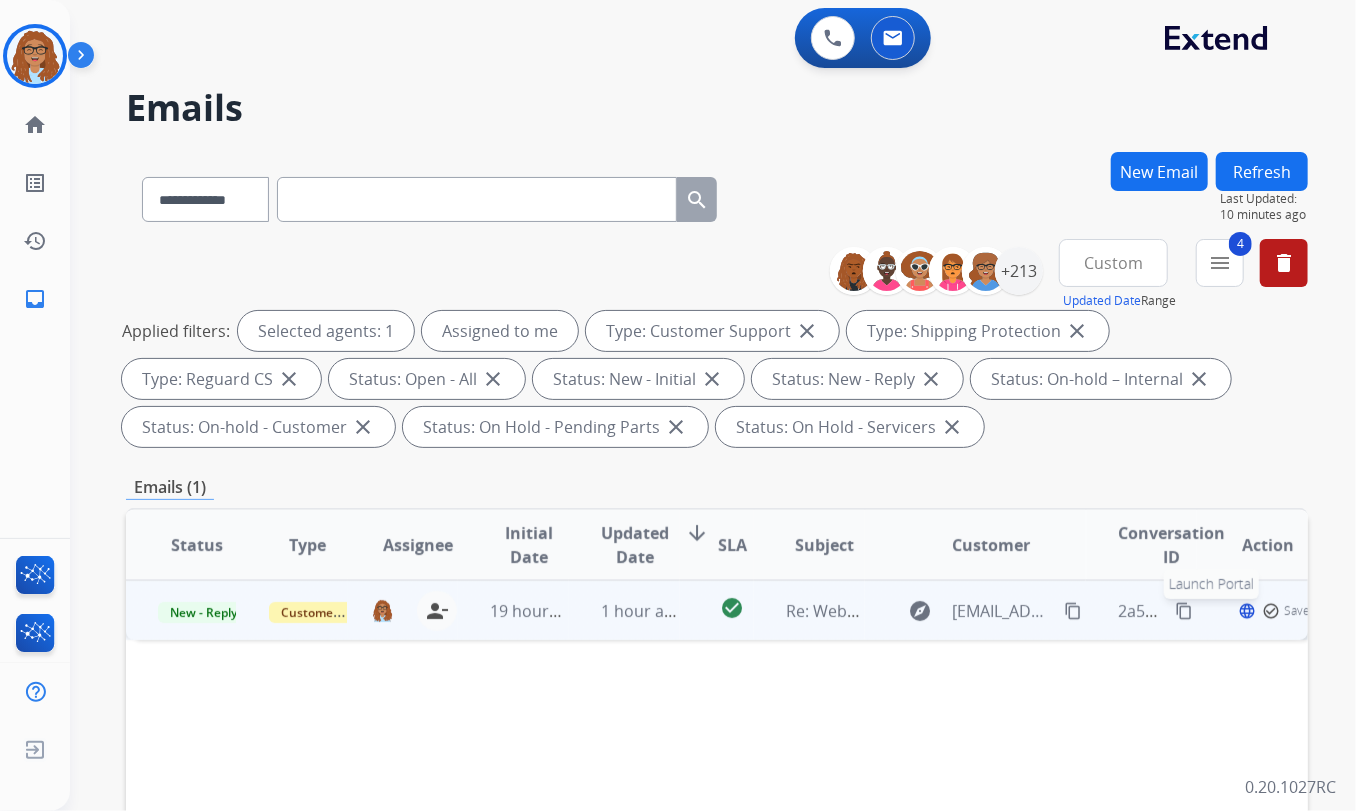 click on "language" at bounding box center [1247, 611] 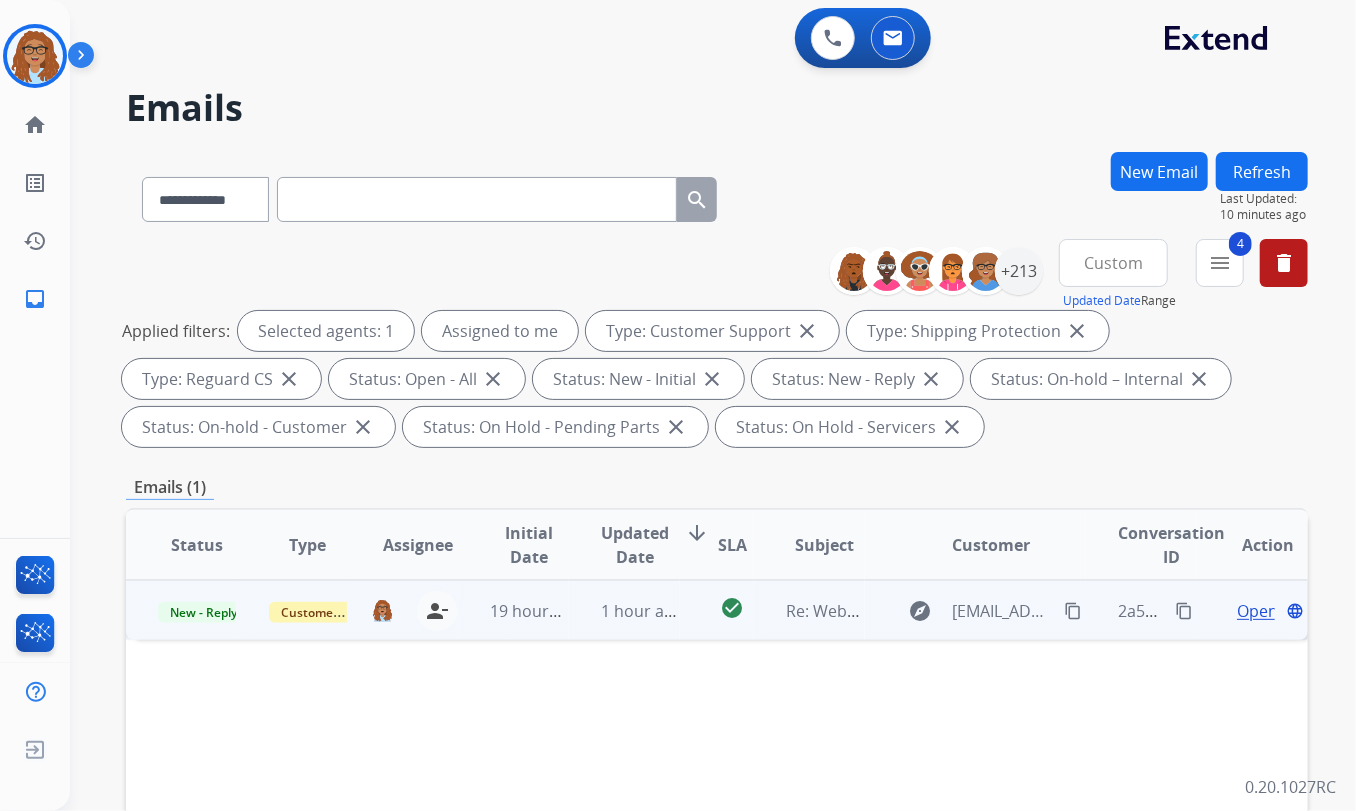 click on "Open" at bounding box center (1257, 611) 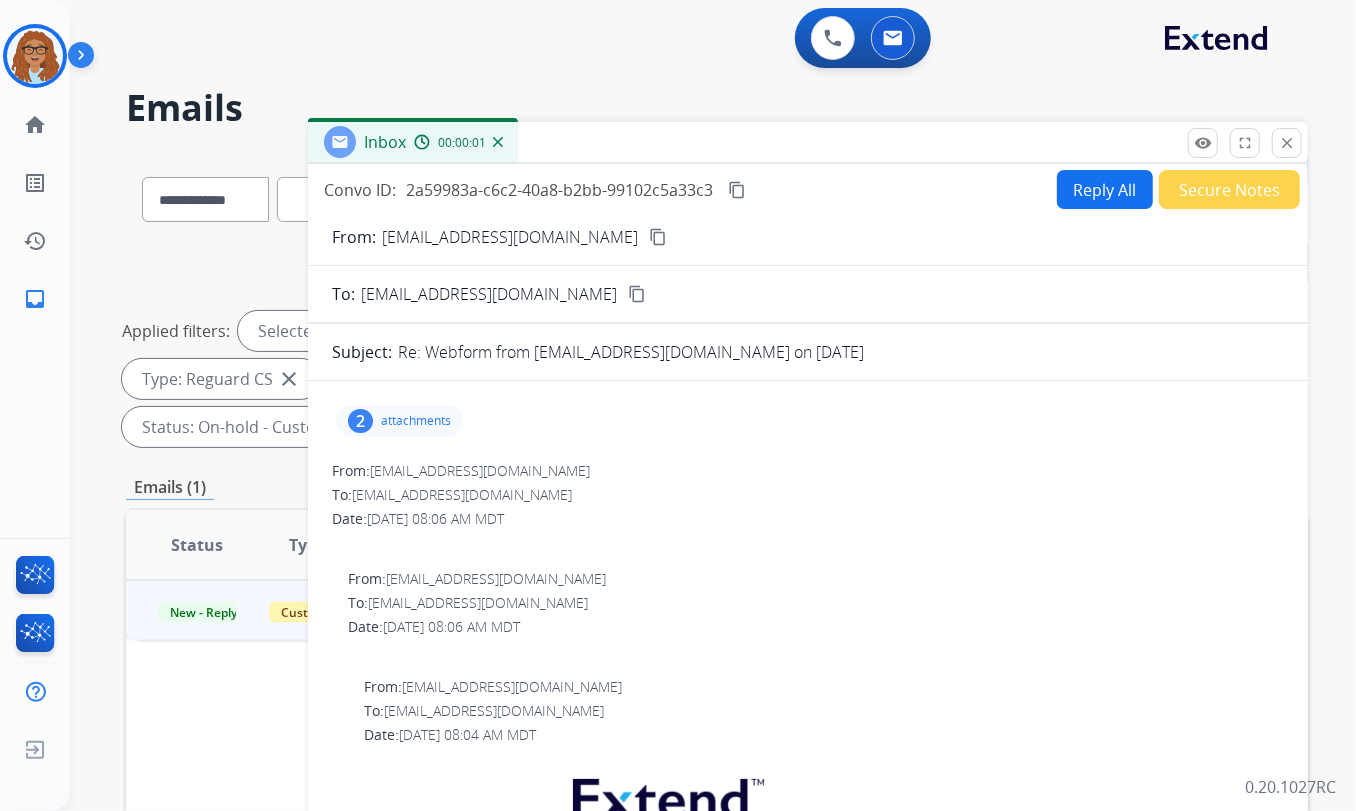 click on "Reply All" at bounding box center (1105, 189) 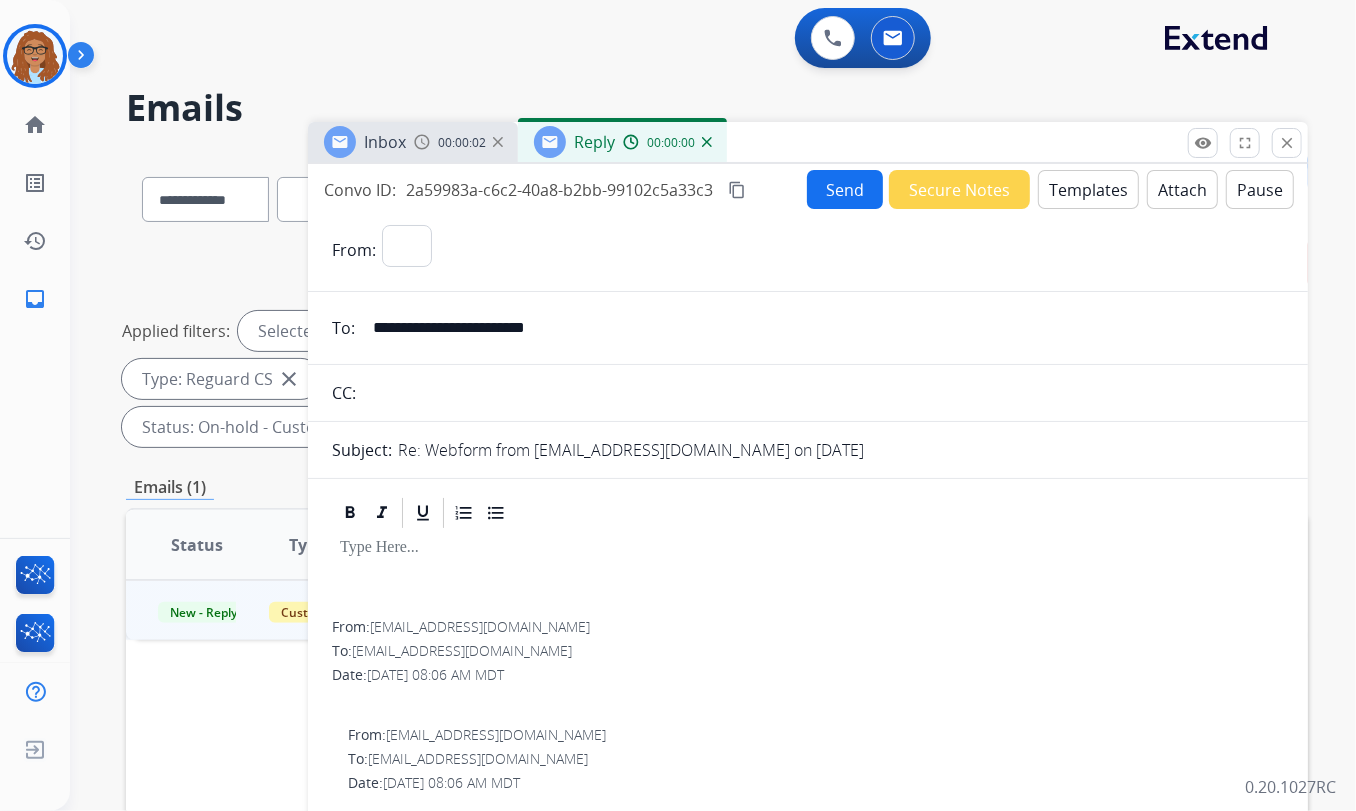 select on "**********" 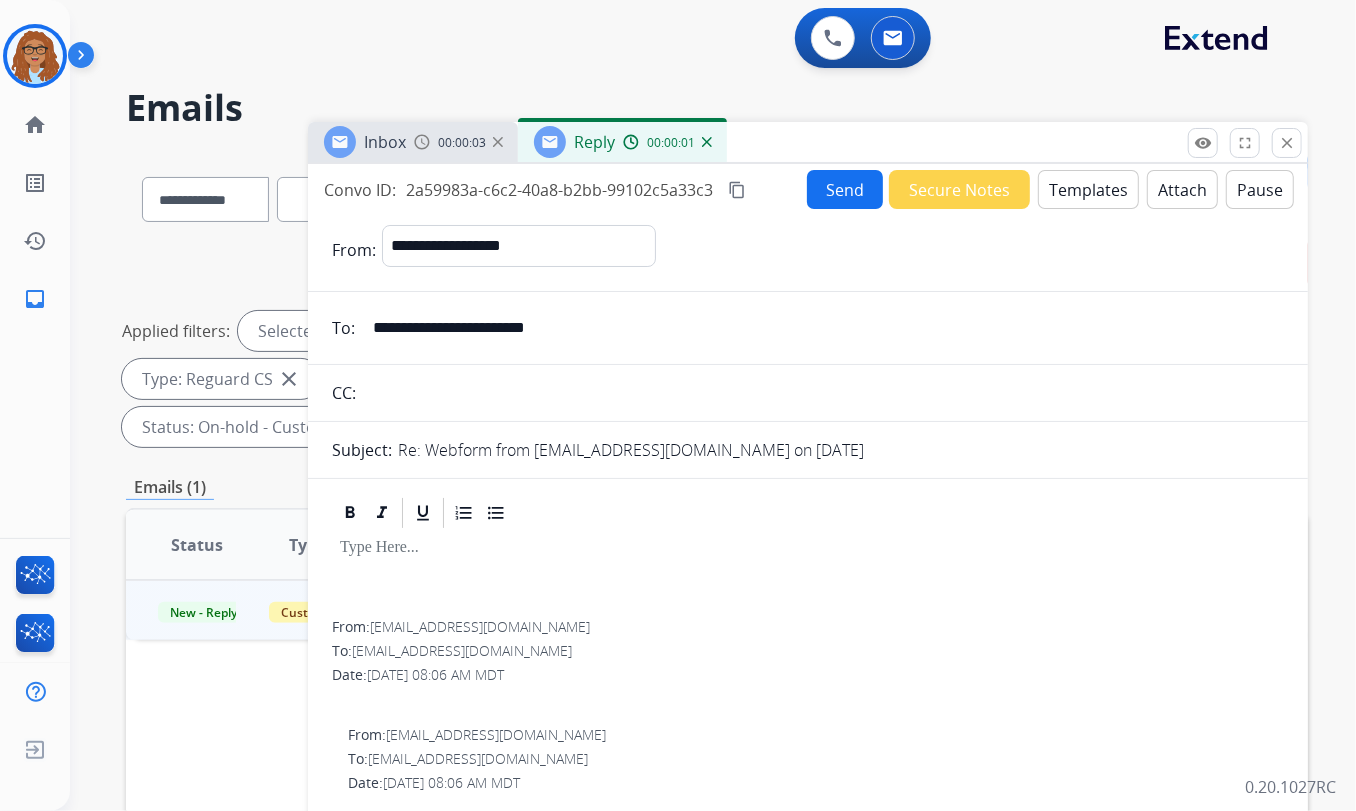 drag, startPoint x: 595, startPoint y: 317, endPoint x: 330, endPoint y: 317, distance: 265 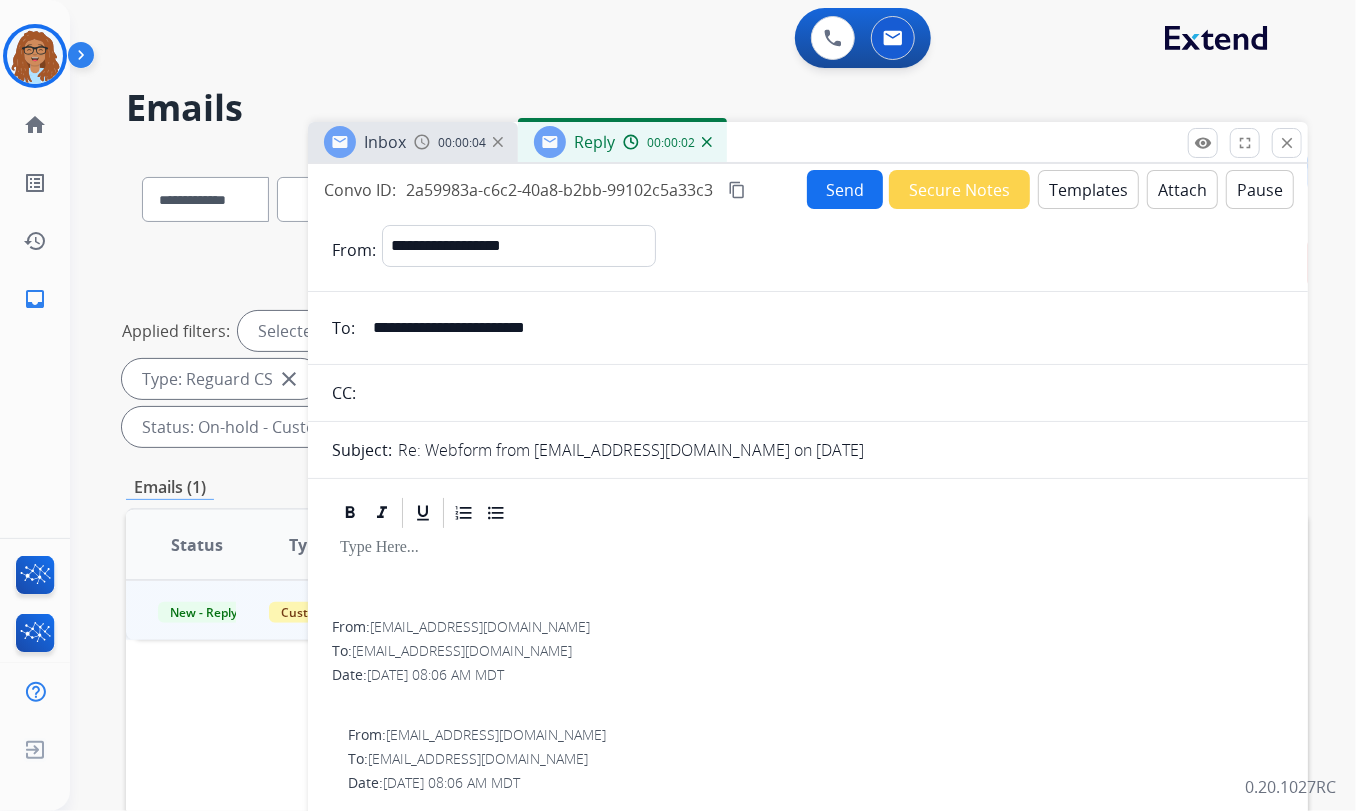 click at bounding box center [823, 393] 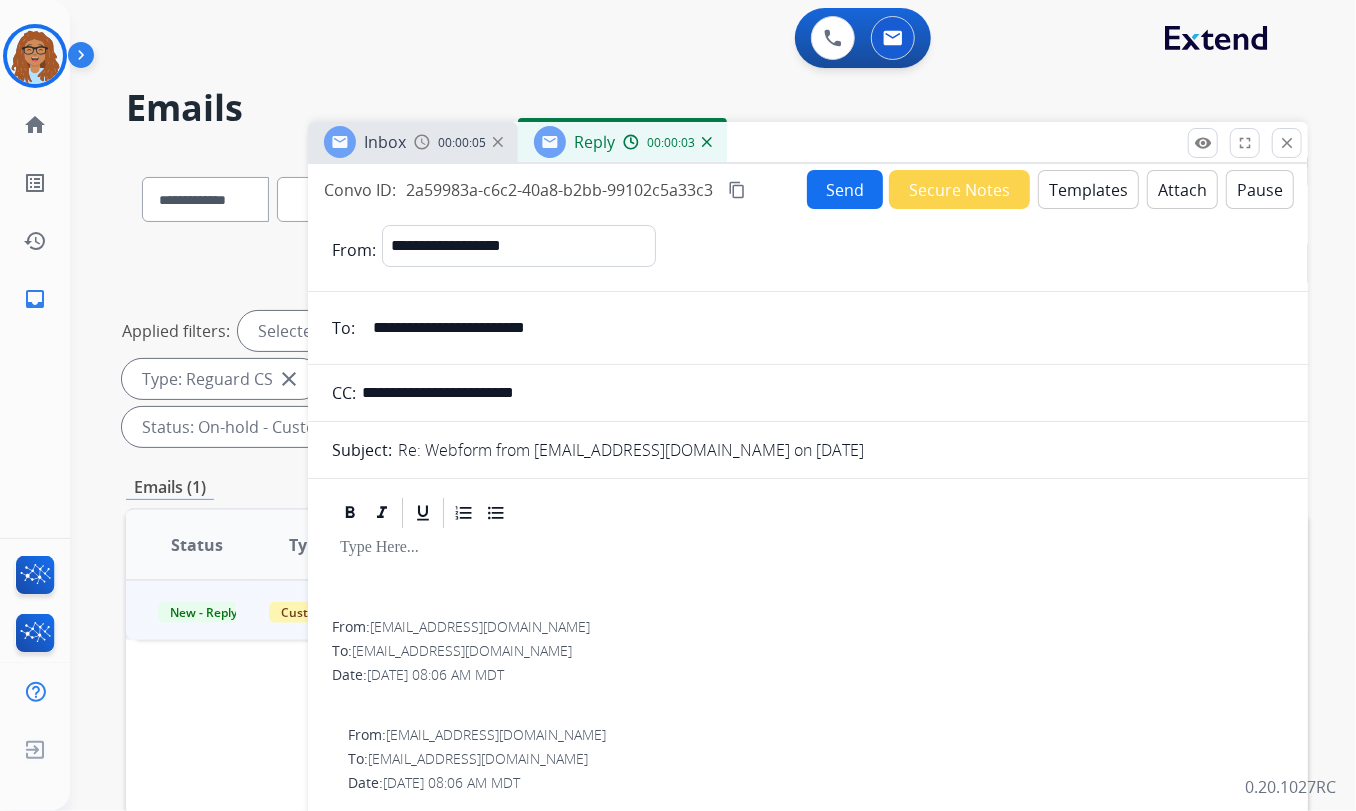 type on "**********" 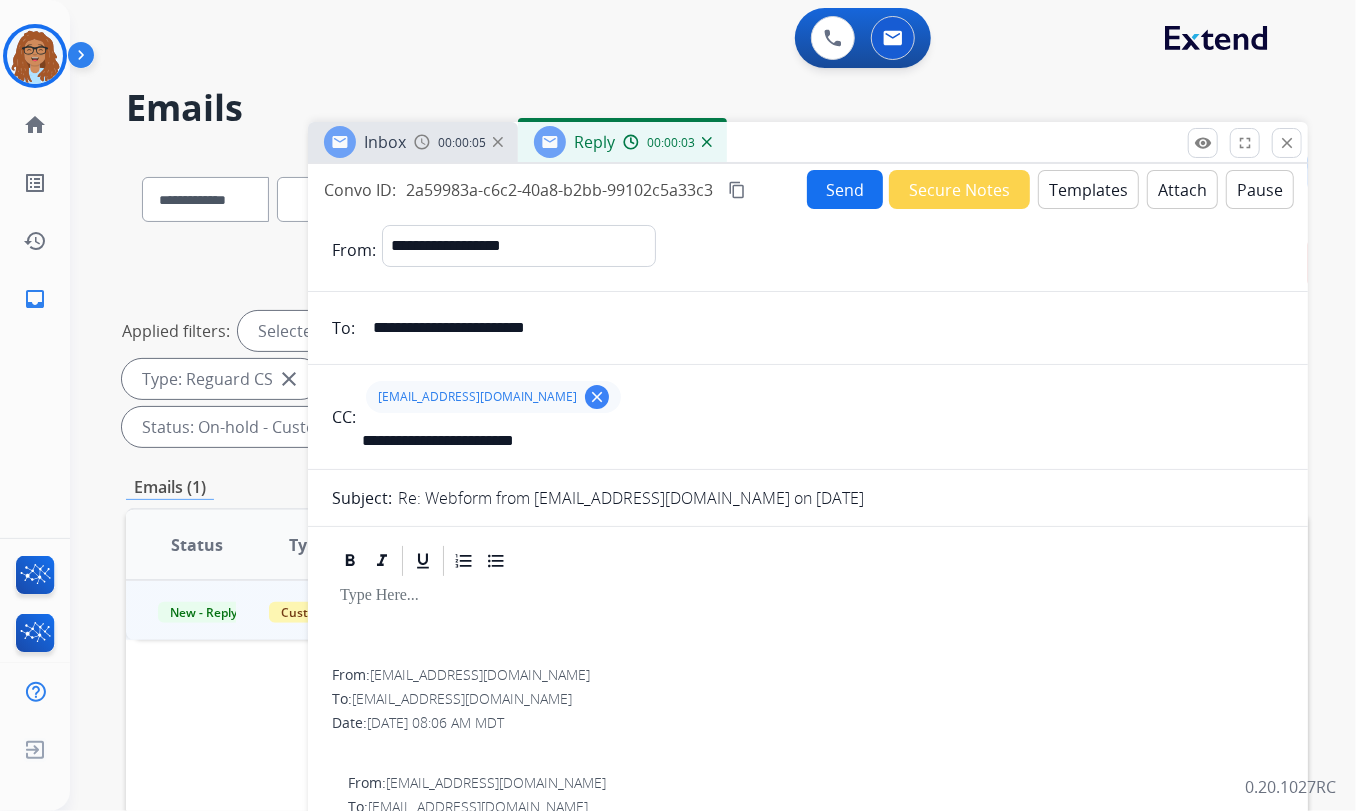 type 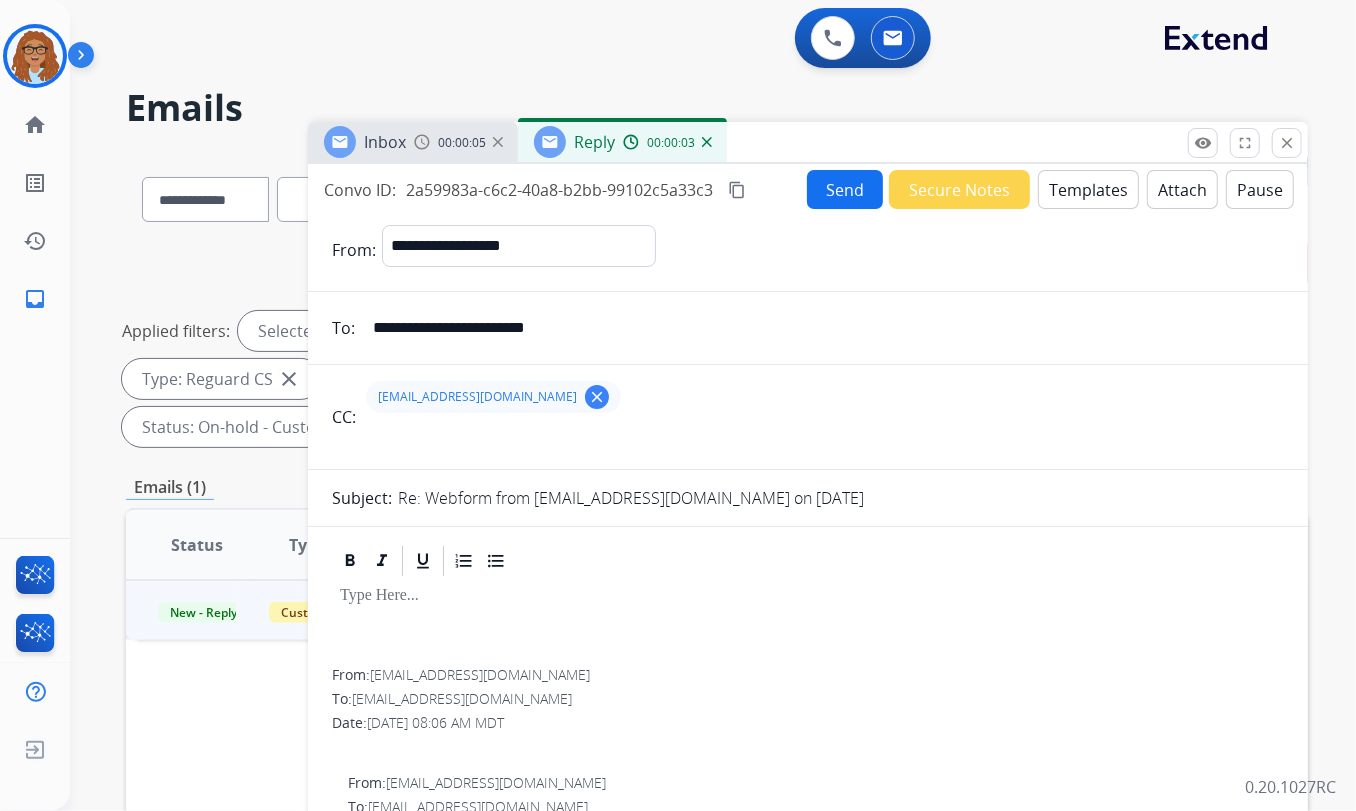 click on "Templates" at bounding box center (1088, 189) 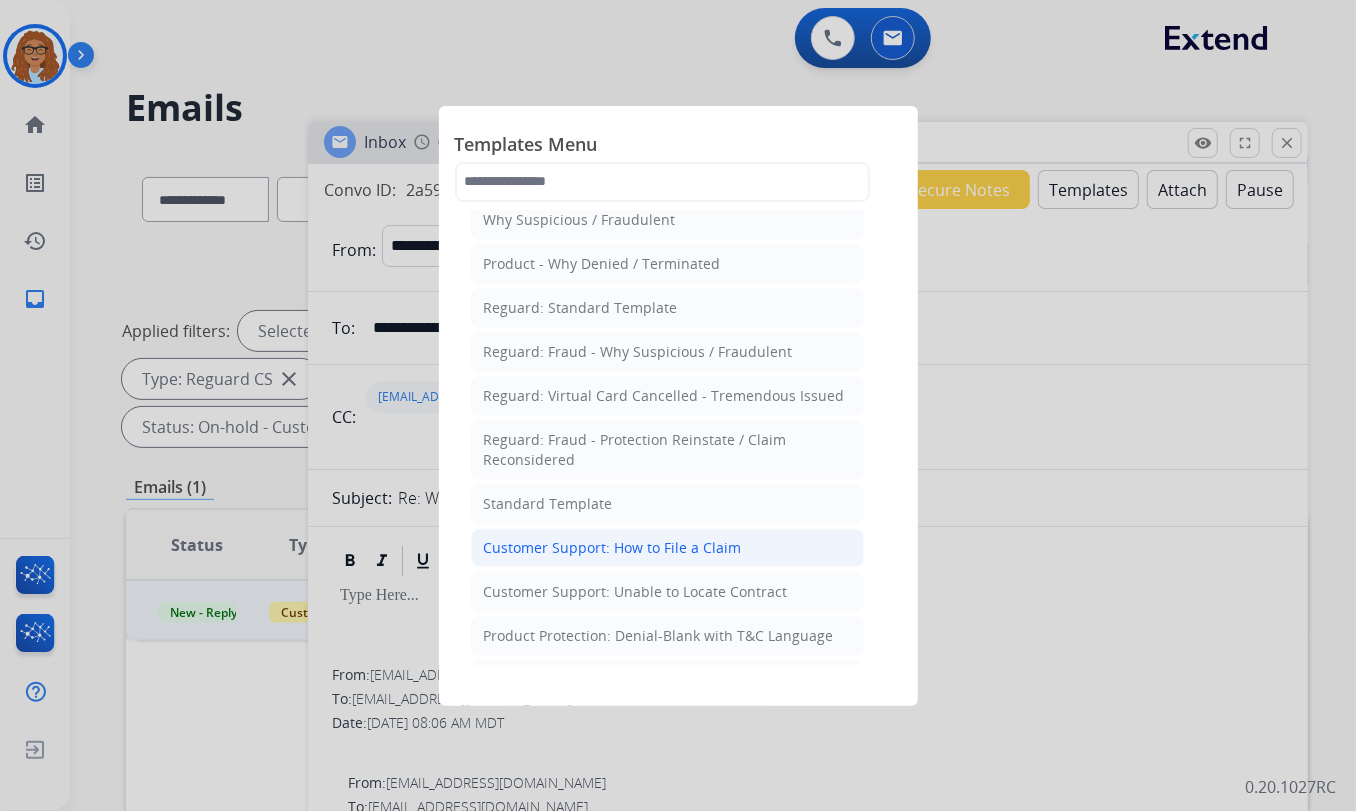 scroll, scrollTop: 90, scrollLeft: 0, axis: vertical 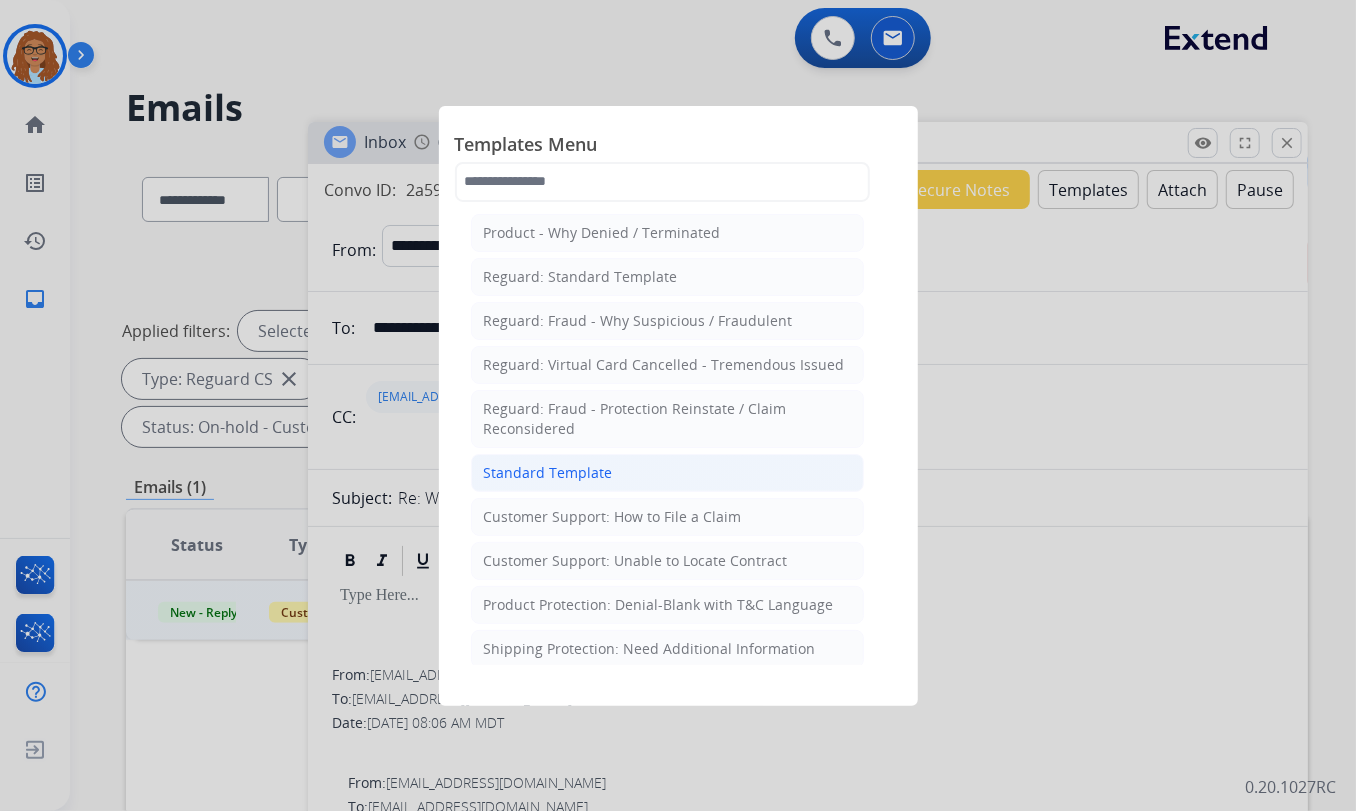 click on "Standard Template" 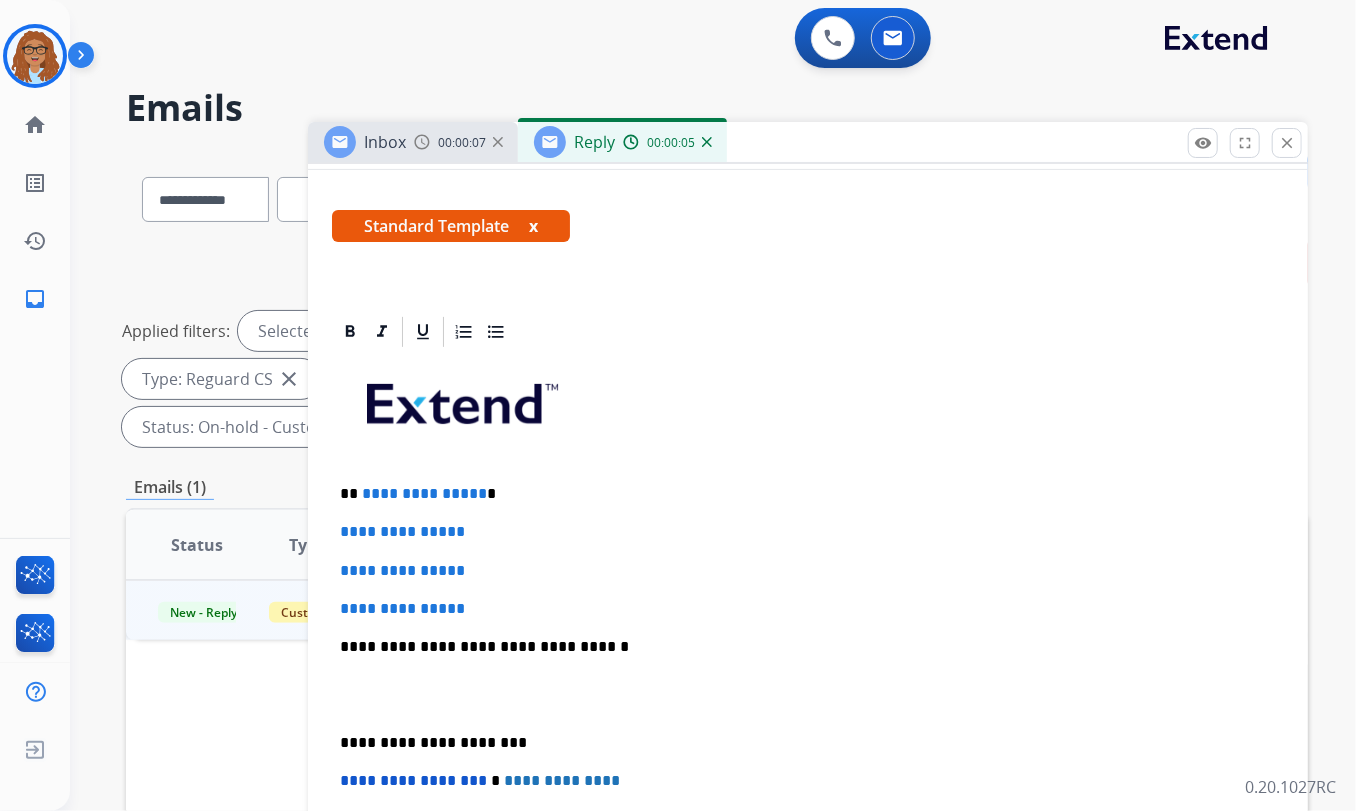 scroll, scrollTop: 363, scrollLeft: 0, axis: vertical 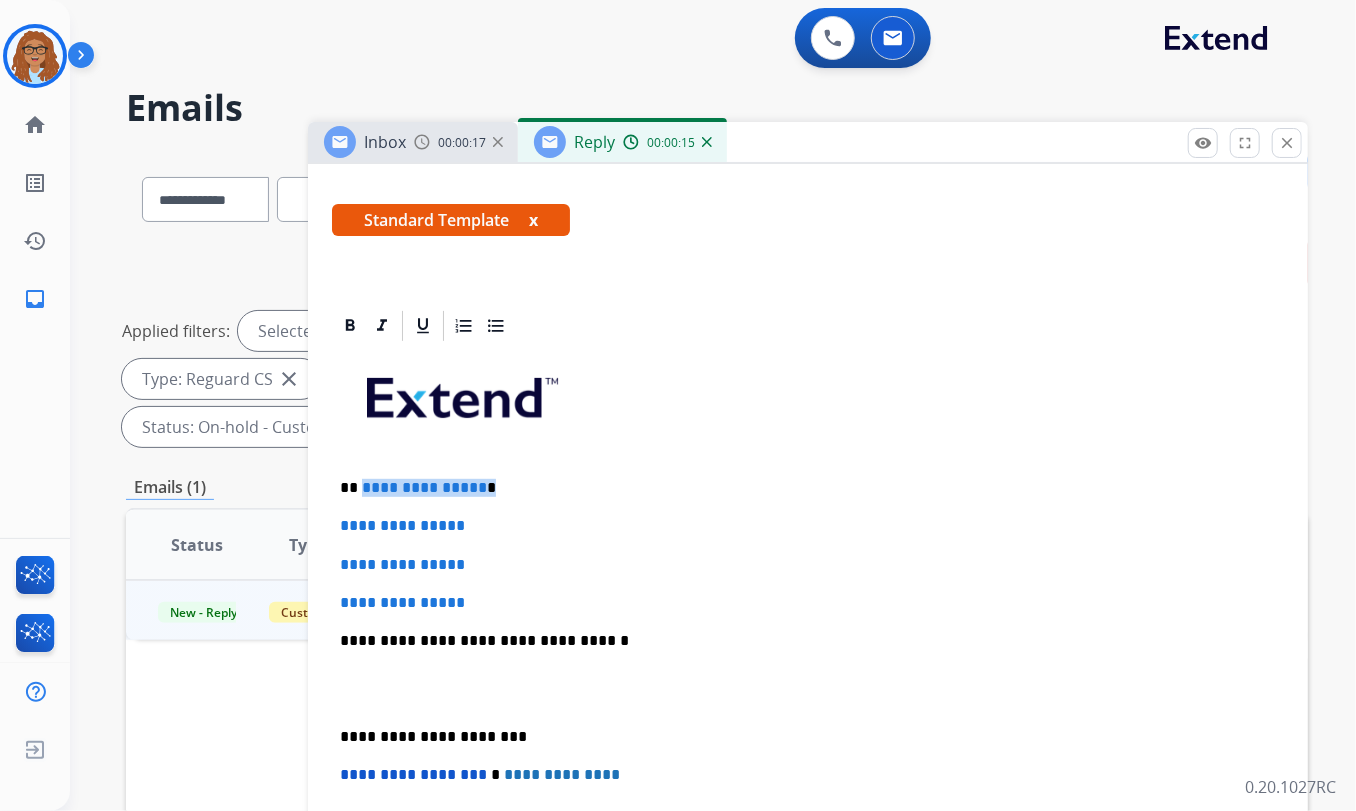 drag, startPoint x: 484, startPoint y: 487, endPoint x: 360, endPoint y: 481, distance: 124.14507 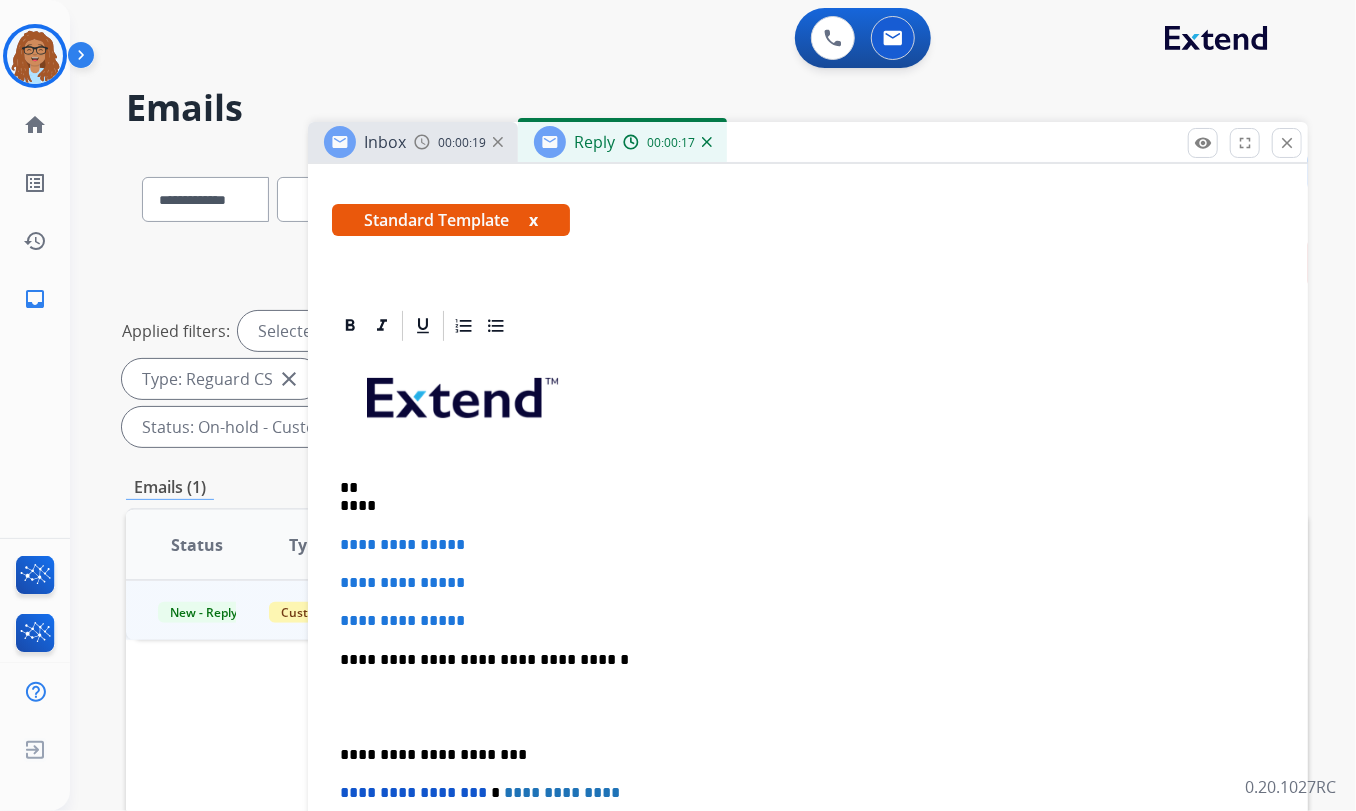 click on "** ****" at bounding box center [800, 497] 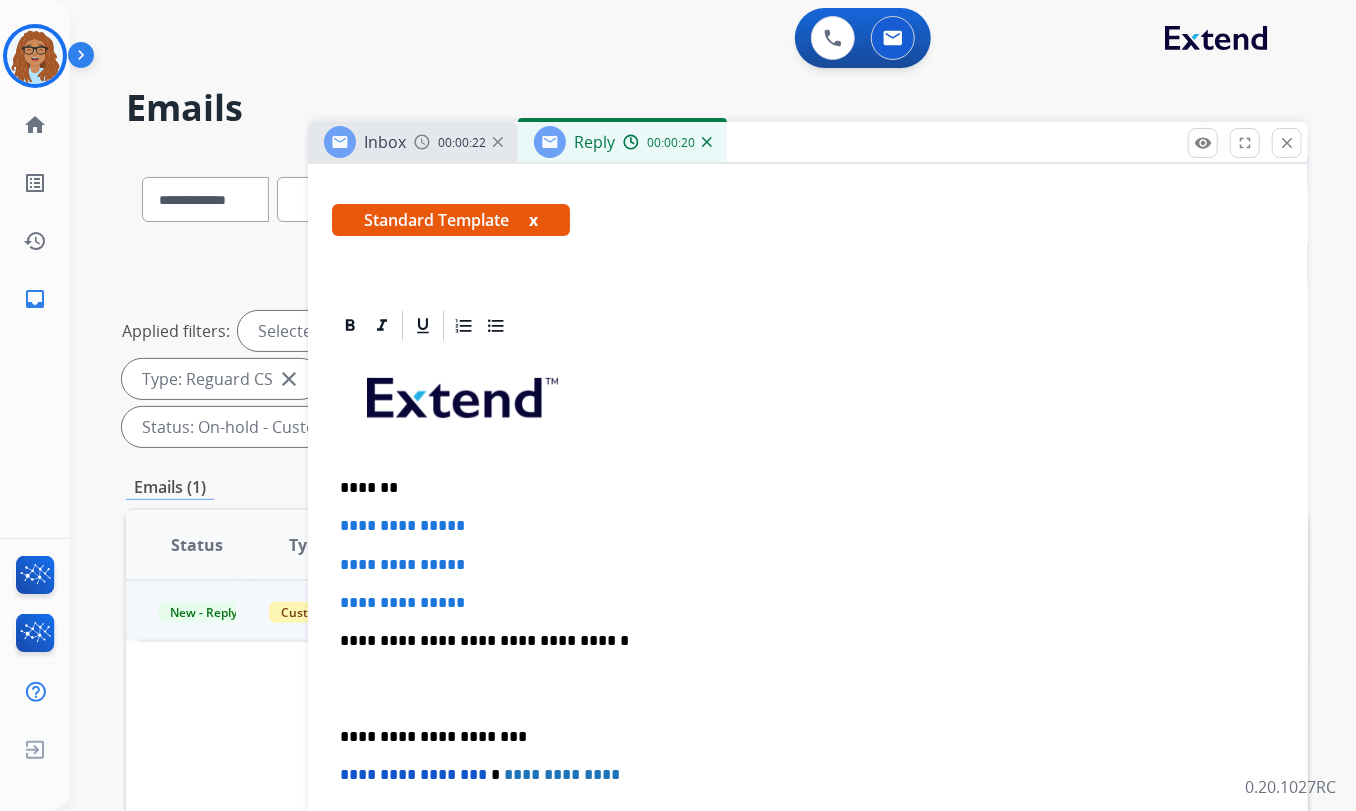 click on "*******" at bounding box center [800, 488] 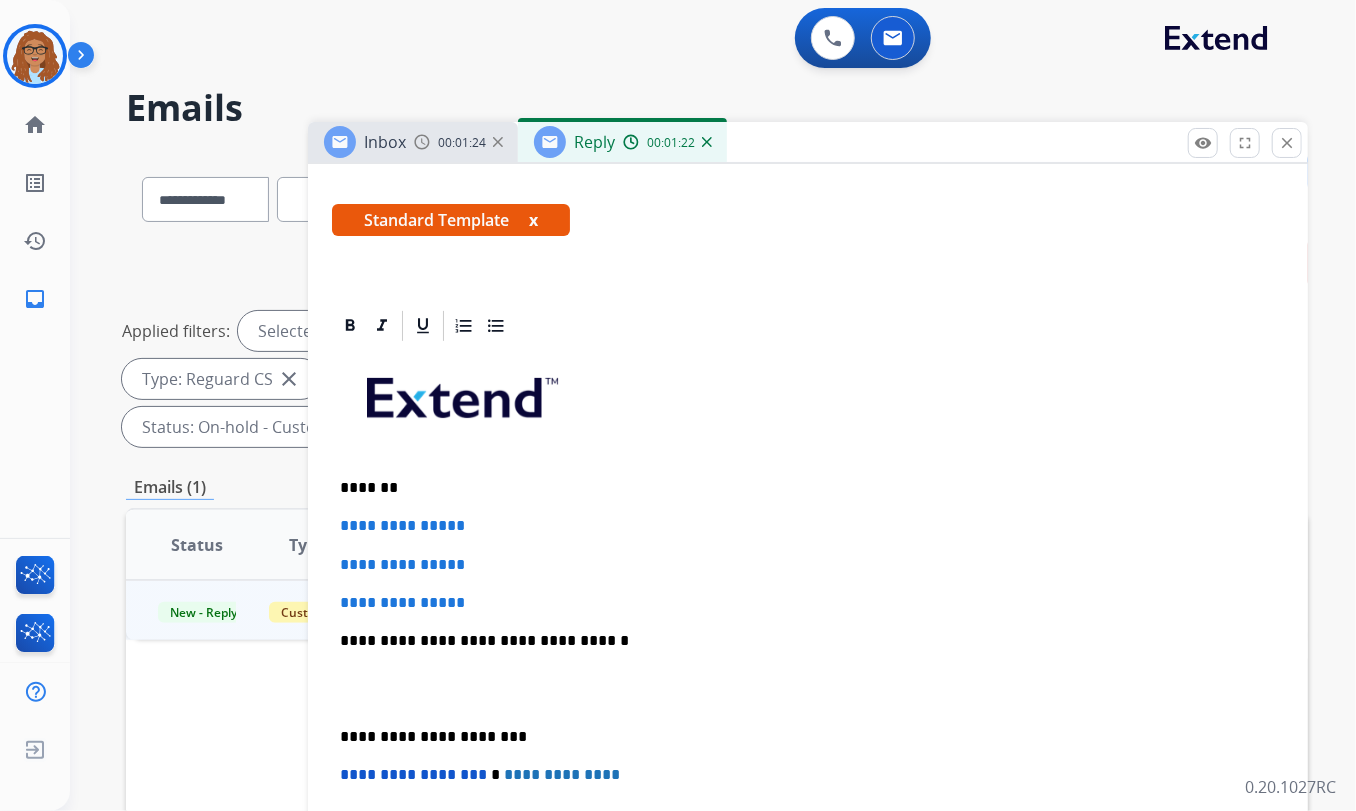 click on "*******" at bounding box center [800, 488] 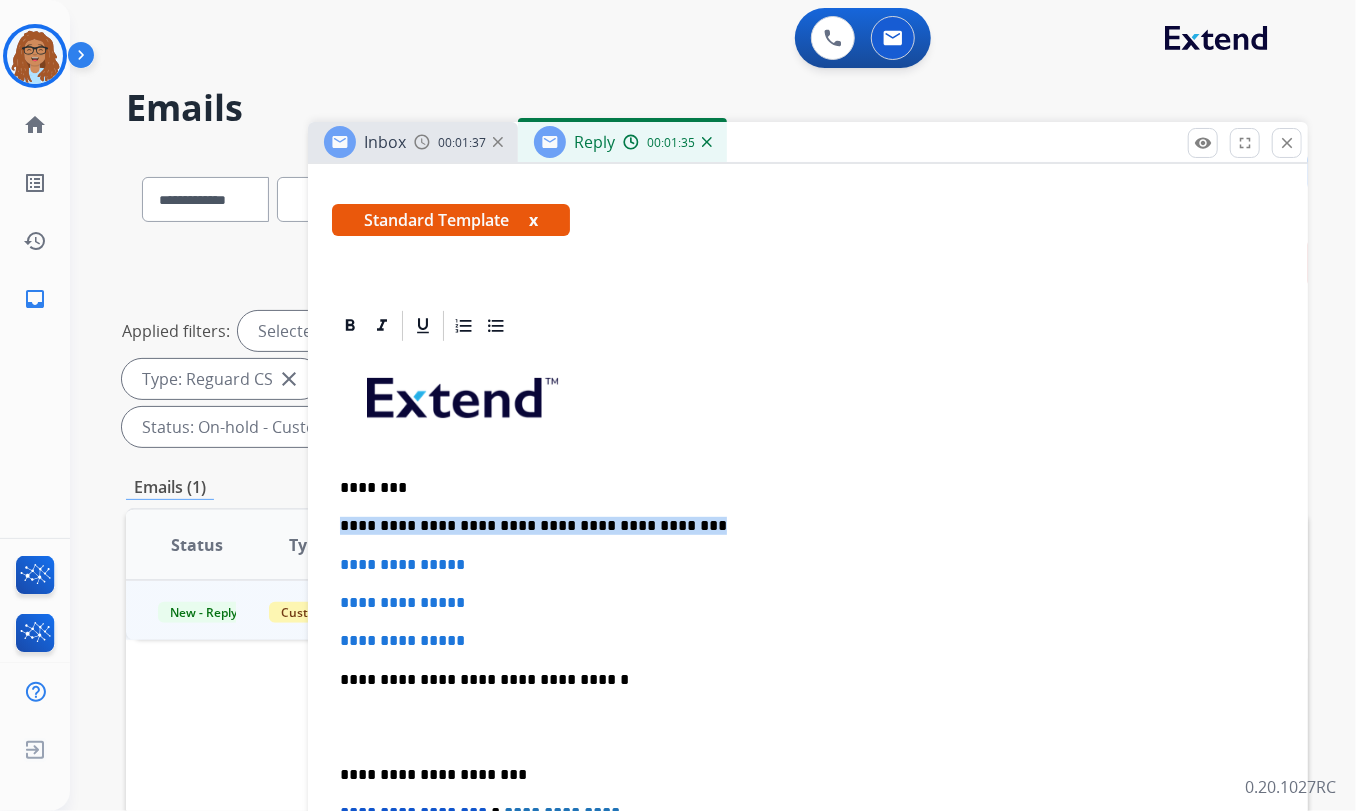 drag, startPoint x: 686, startPoint y: 525, endPoint x: 338, endPoint y: 520, distance: 348.03592 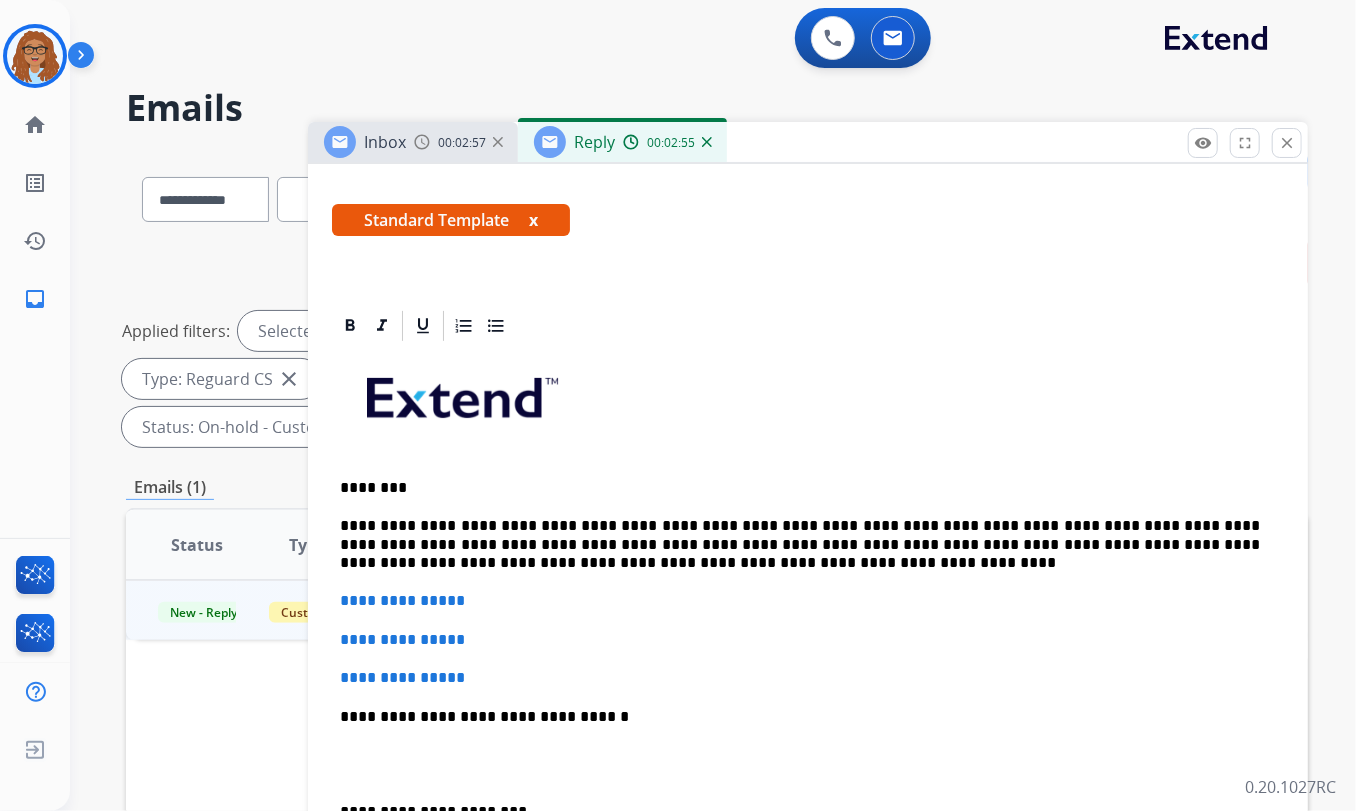 click on "**********" at bounding box center (800, 544) 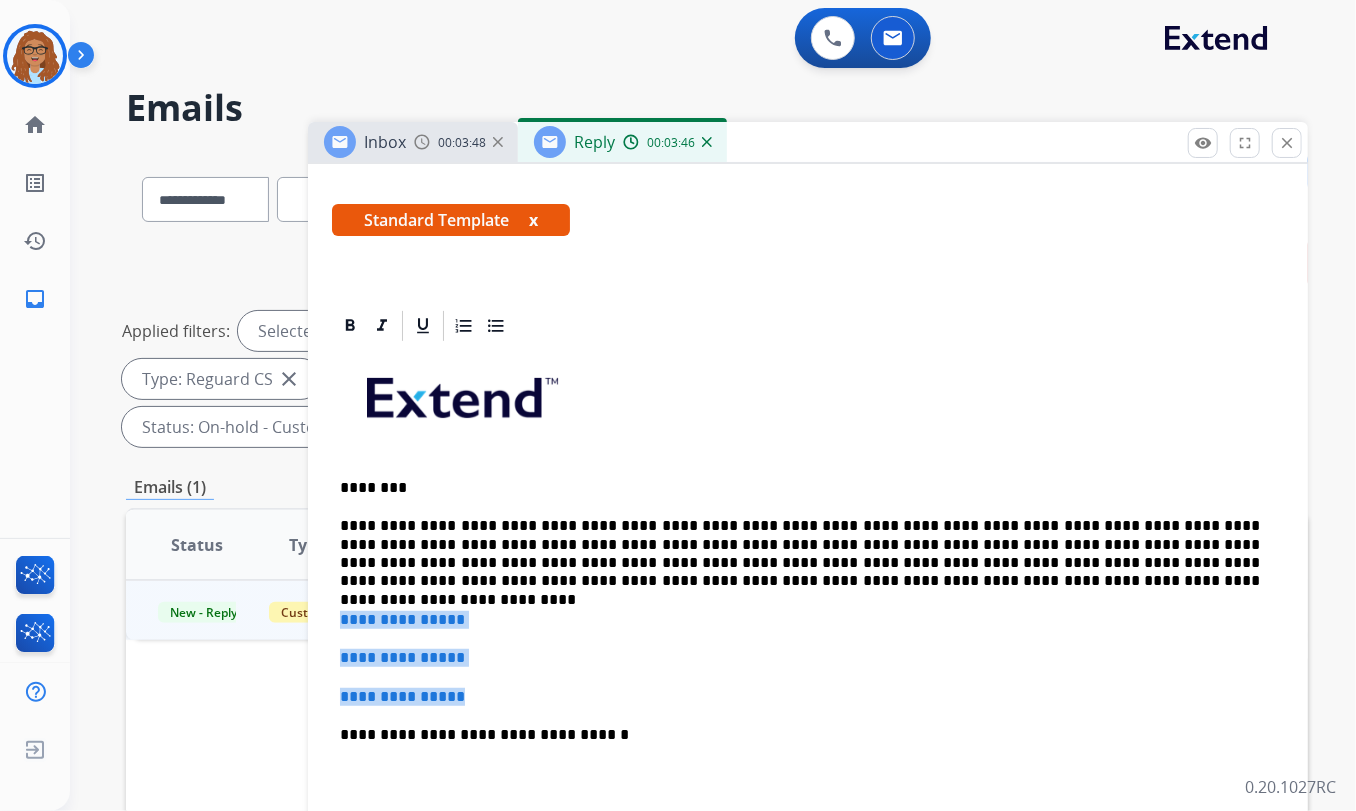 drag, startPoint x: 487, startPoint y: 692, endPoint x: 329, endPoint y: 613, distance: 176.64937 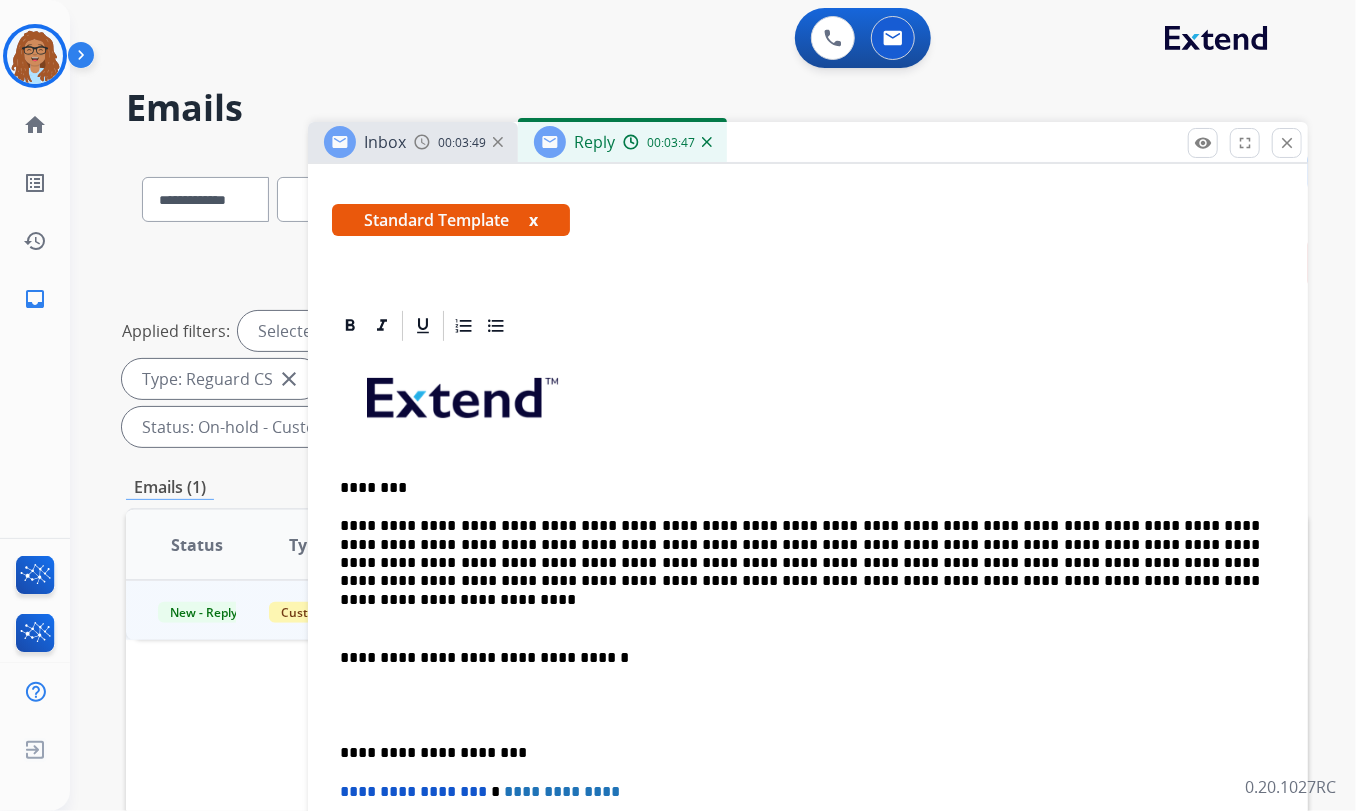 click on "**********" at bounding box center (800, 658) 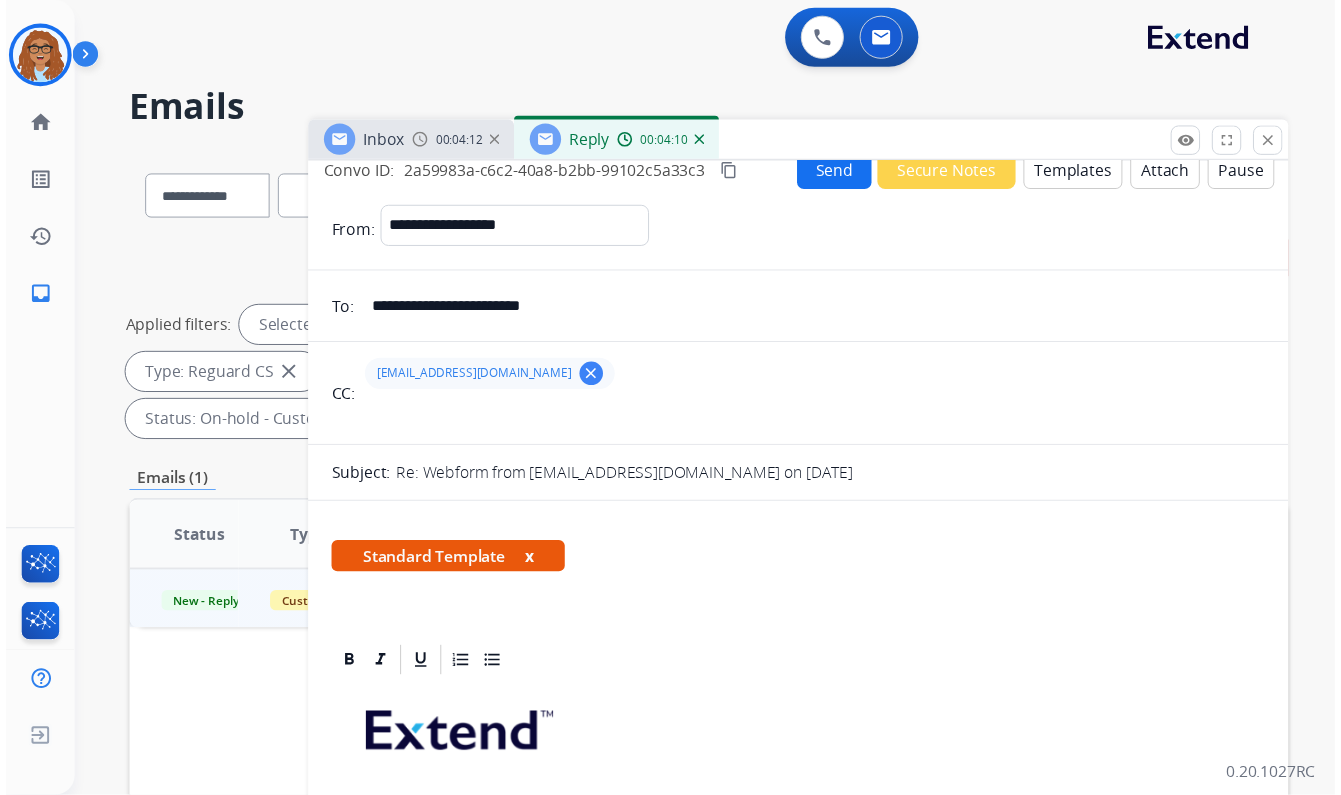 scroll, scrollTop: 0, scrollLeft: 0, axis: both 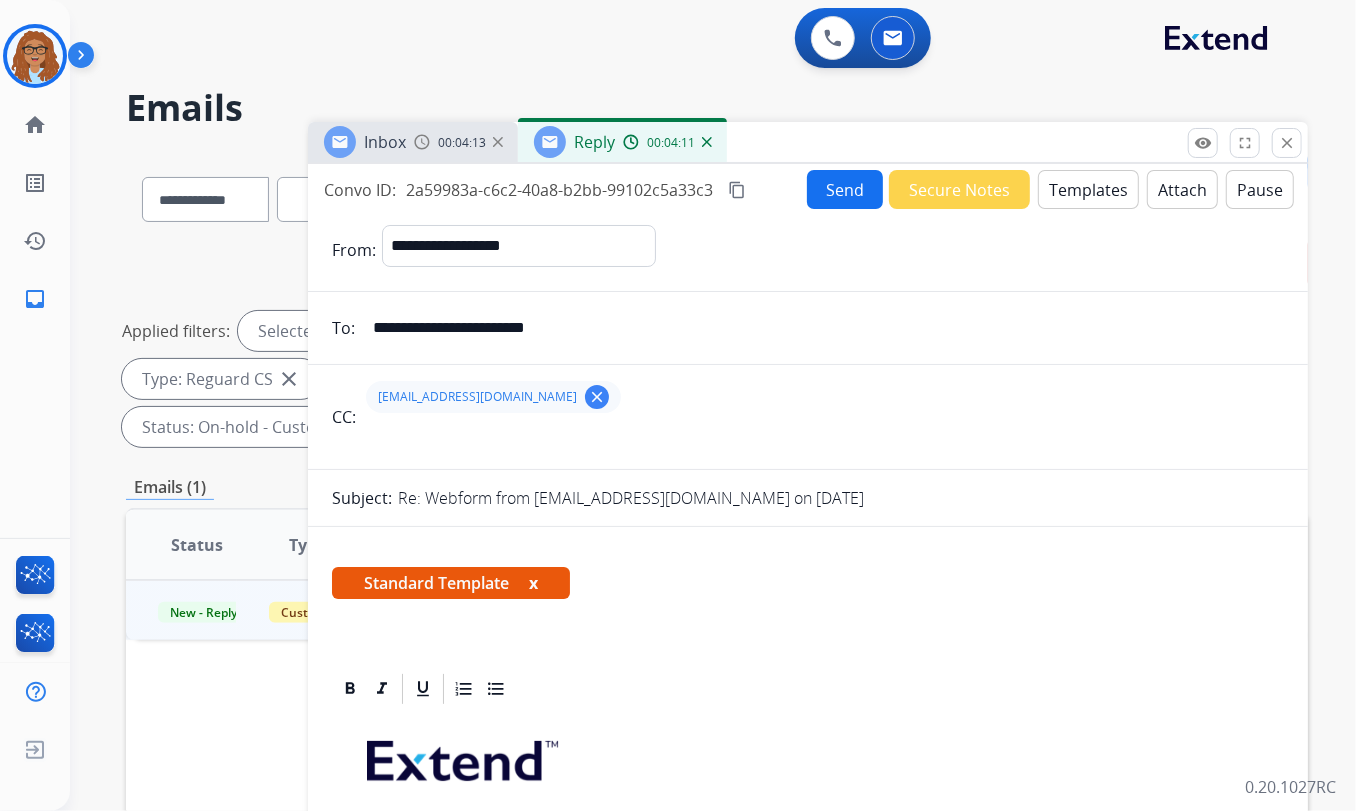 click on "Send" at bounding box center (845, 189) 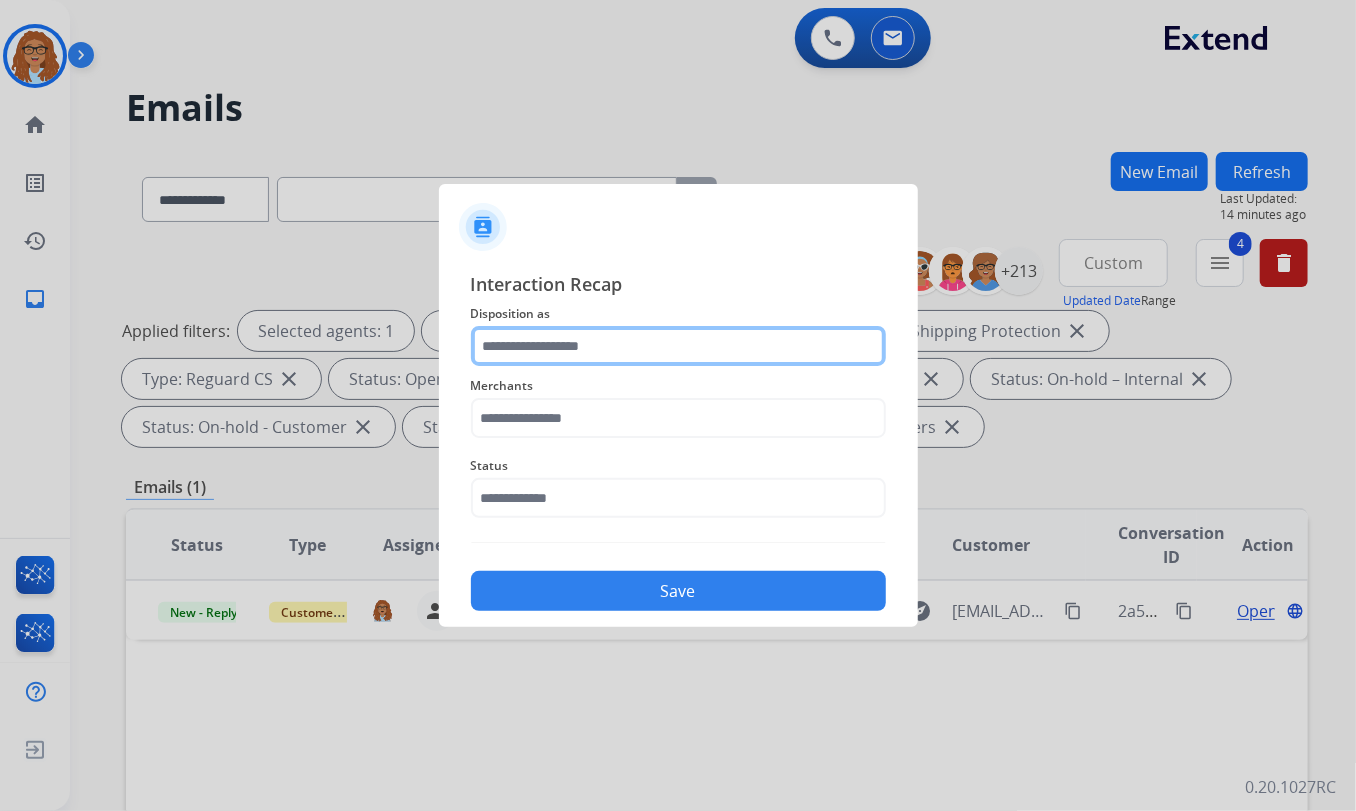 click 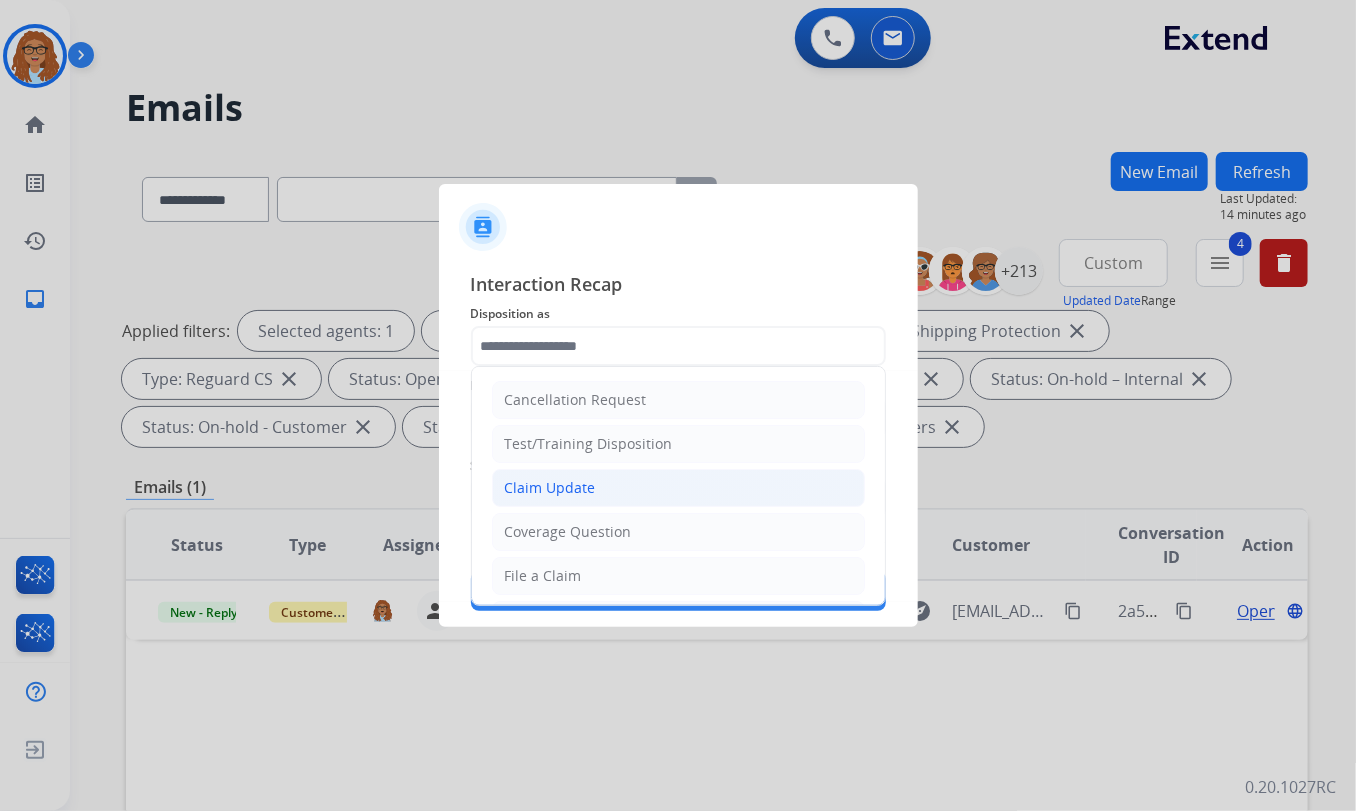 click on "Claim Update" 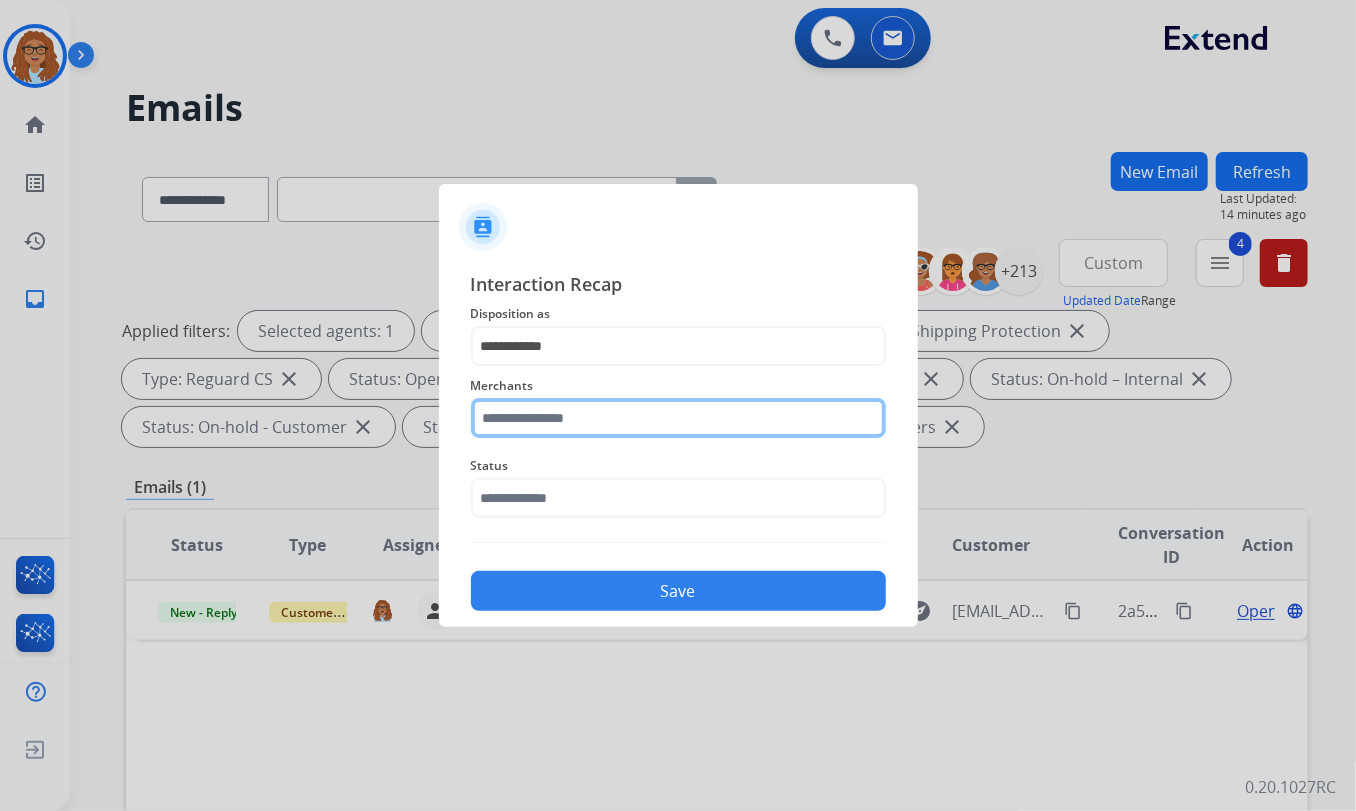 click 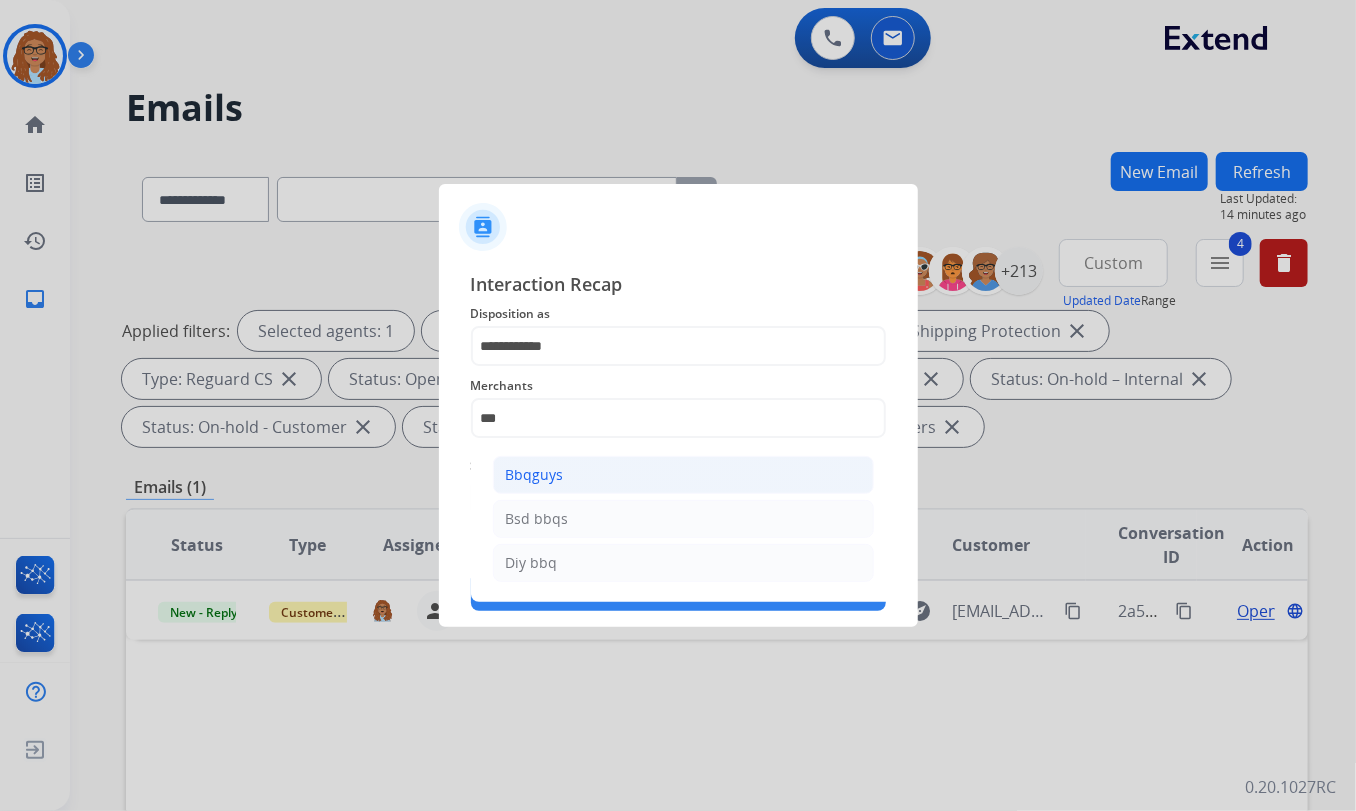 click on "Bbqguys" 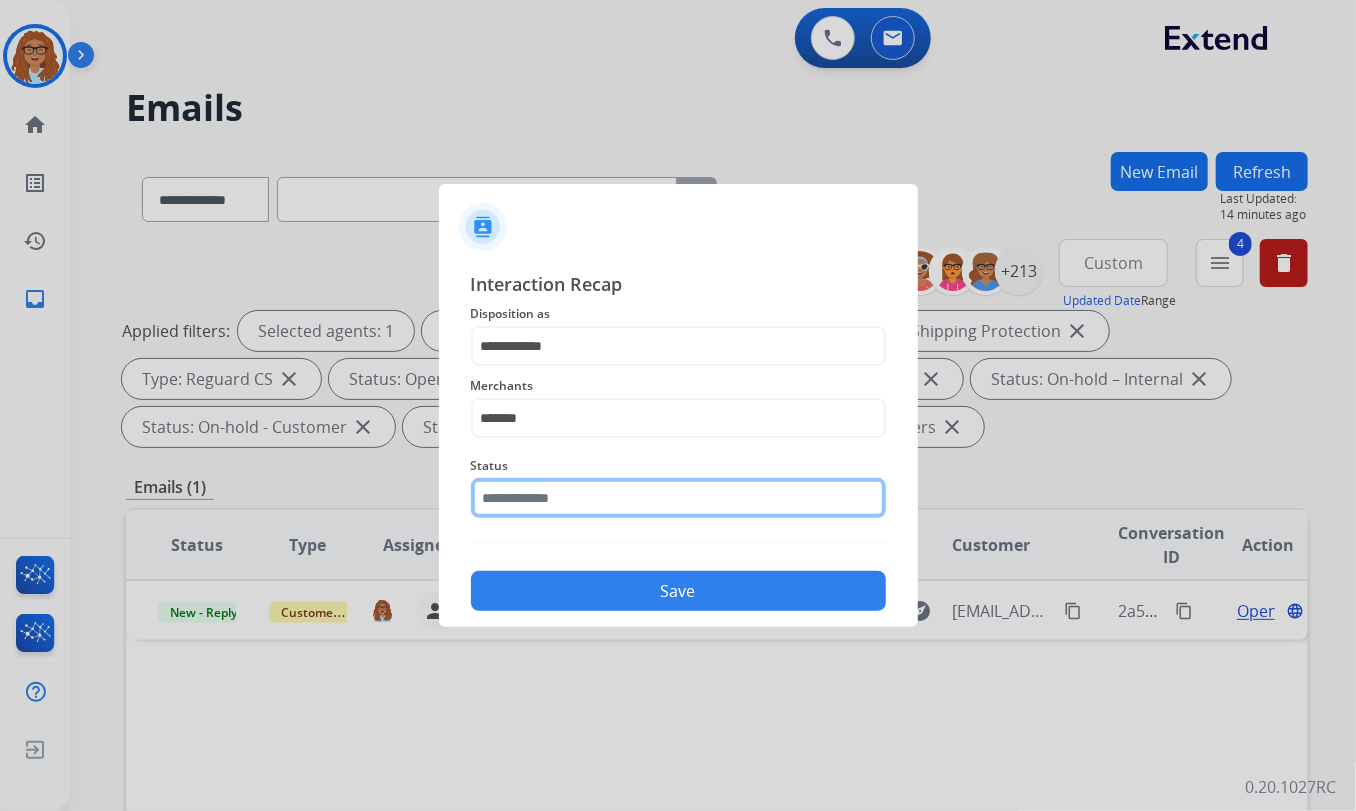 click 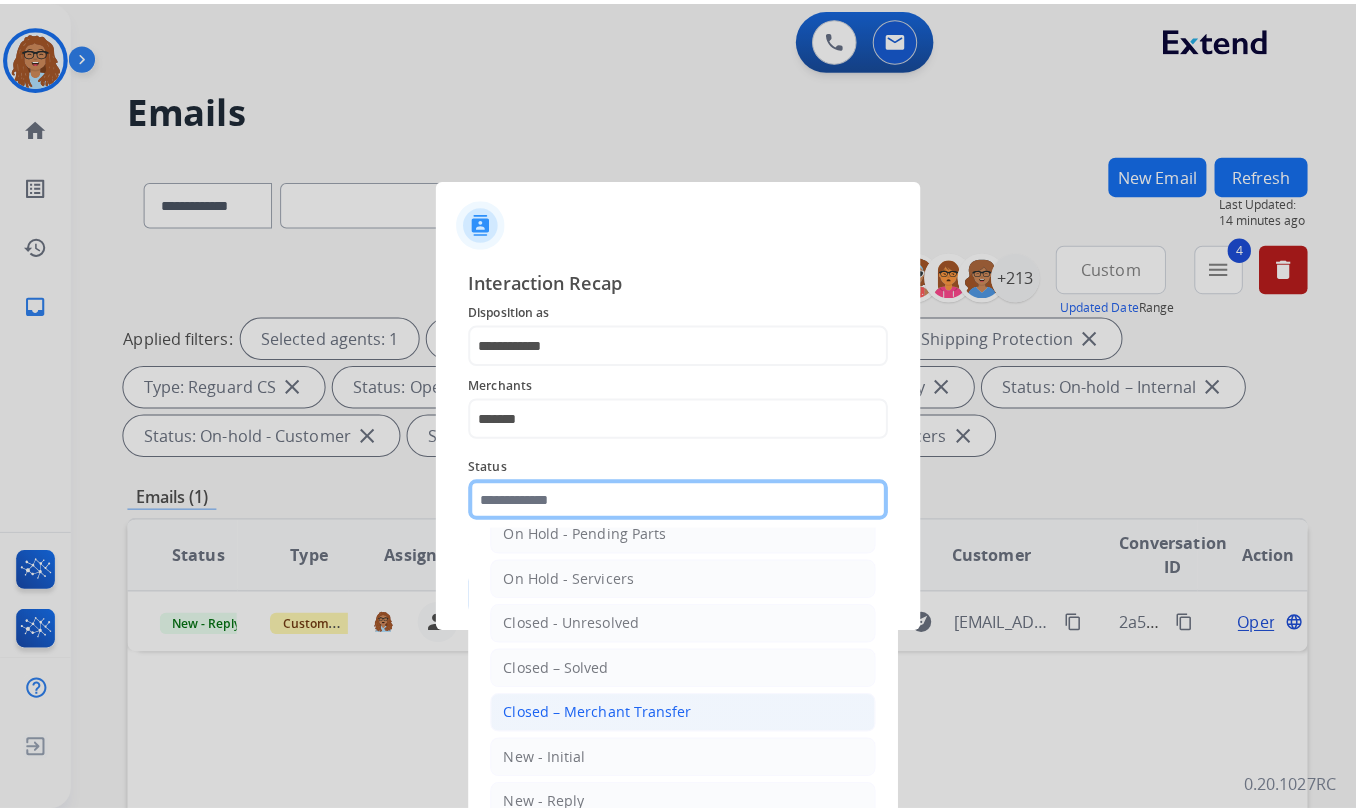 scroll, scrollTop: 118, scrollLeft: 0, axis: vertical 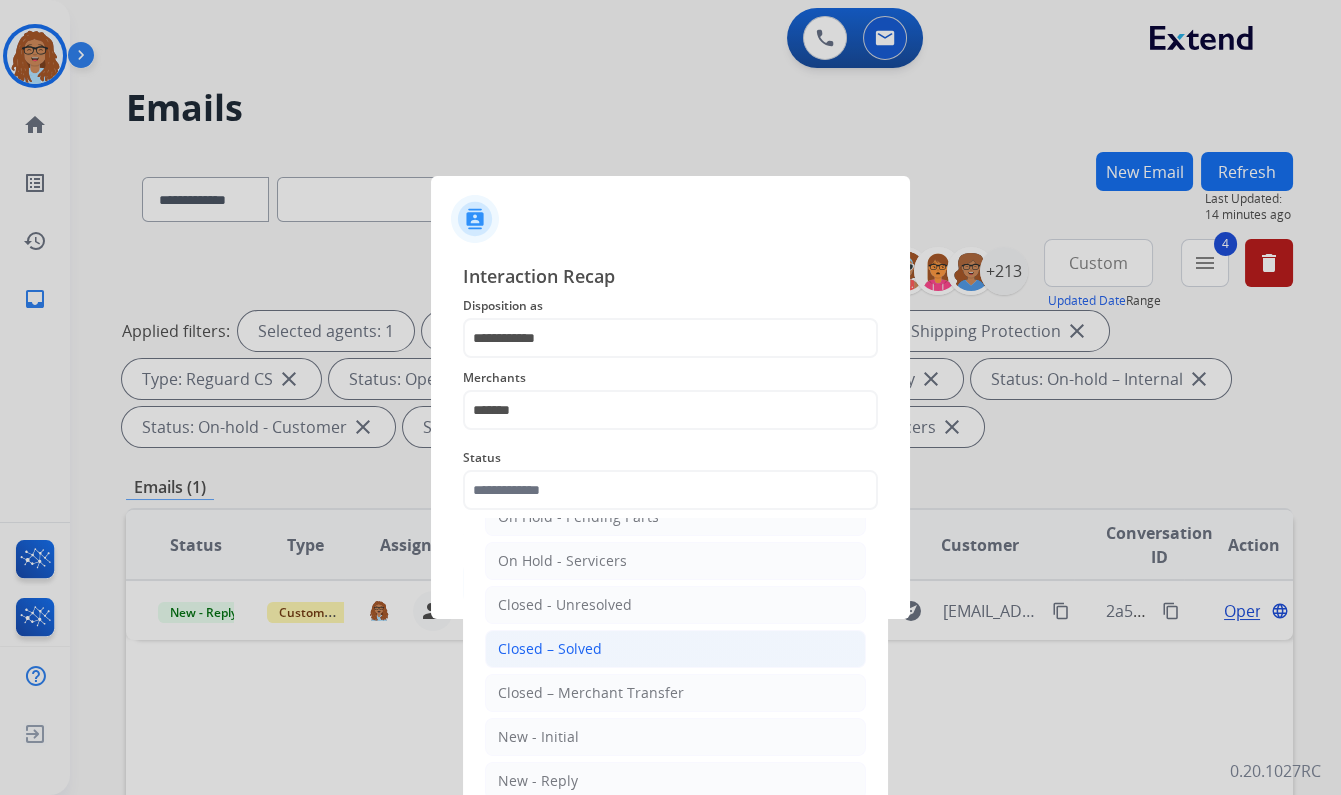 click on "Closed – Solved" 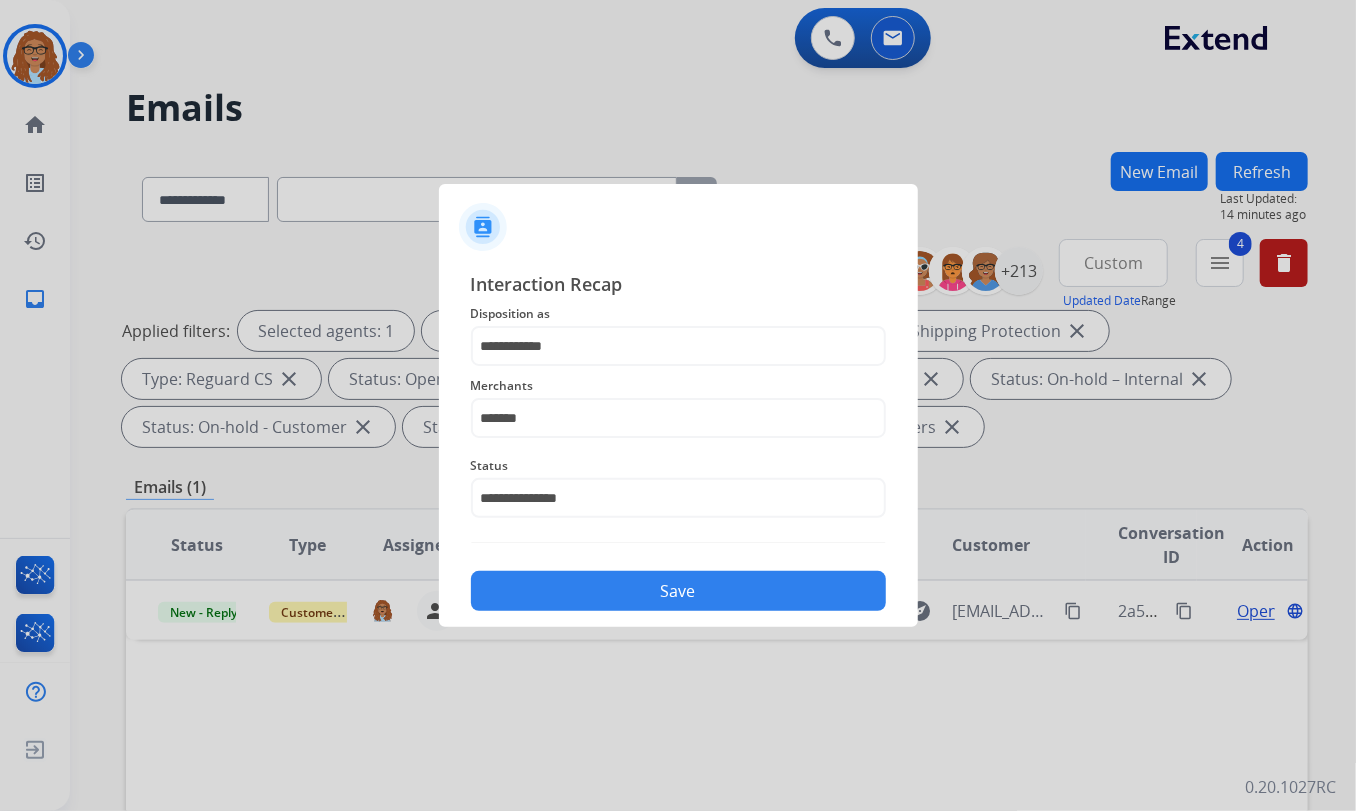 click on "Save" 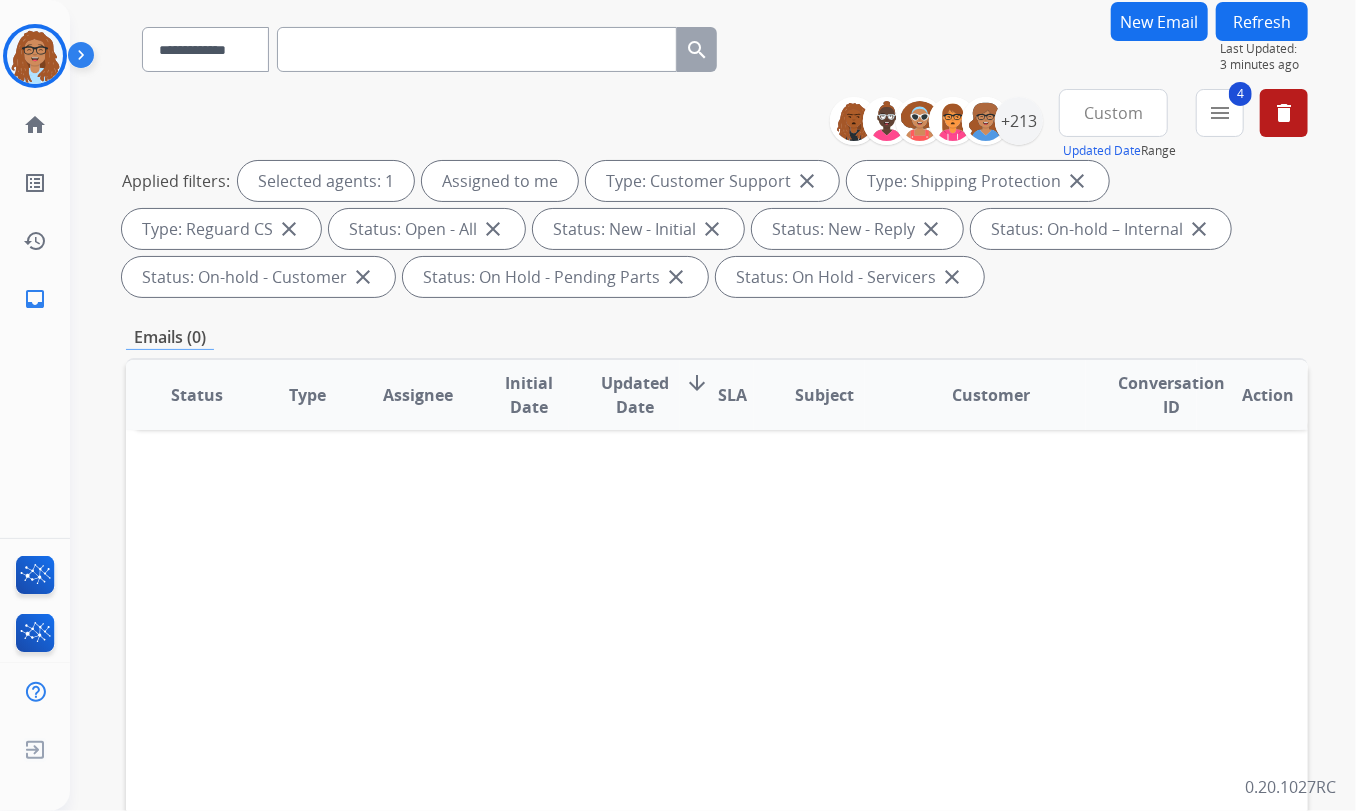 scroll, scrollTop: 0, scrollLeft: 0, axis: both 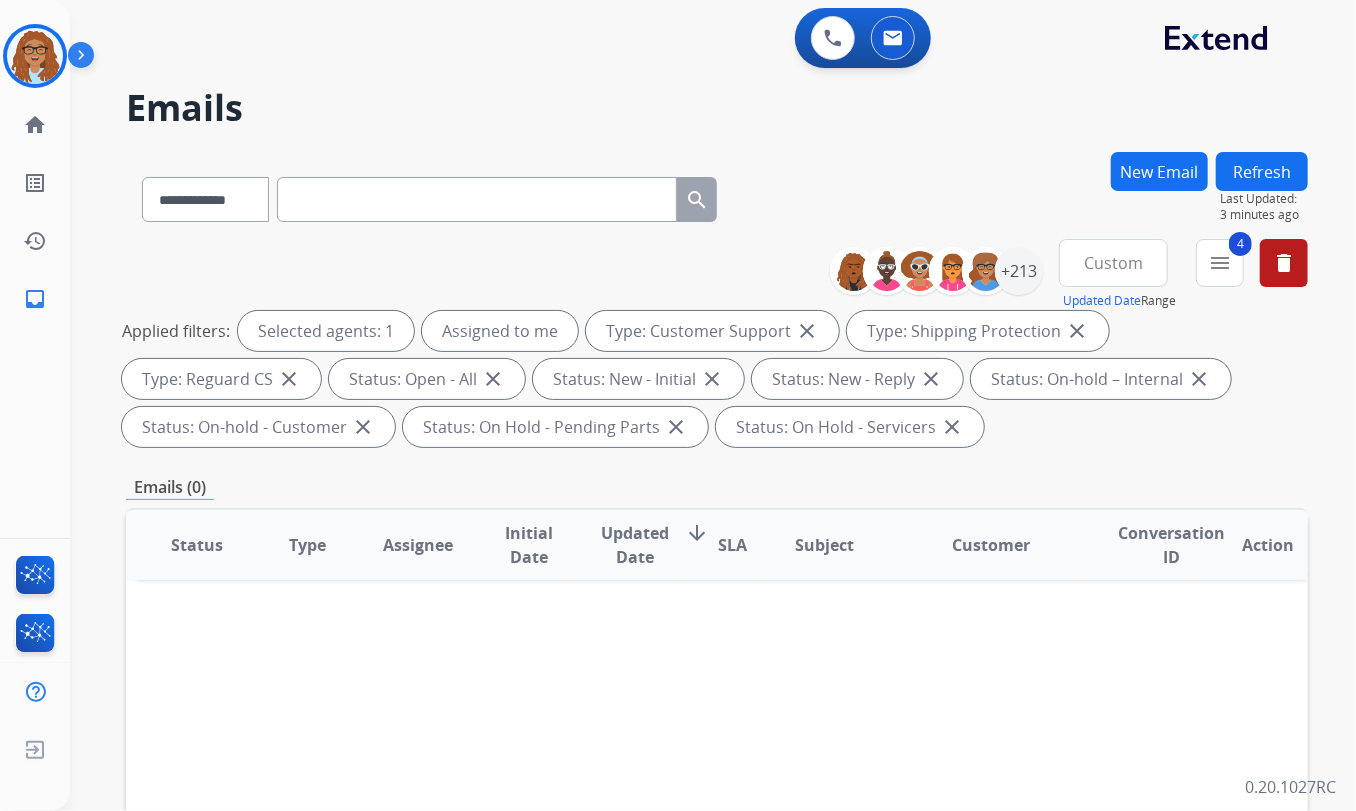 click on "New Email" at bounding box center (1159, 171) 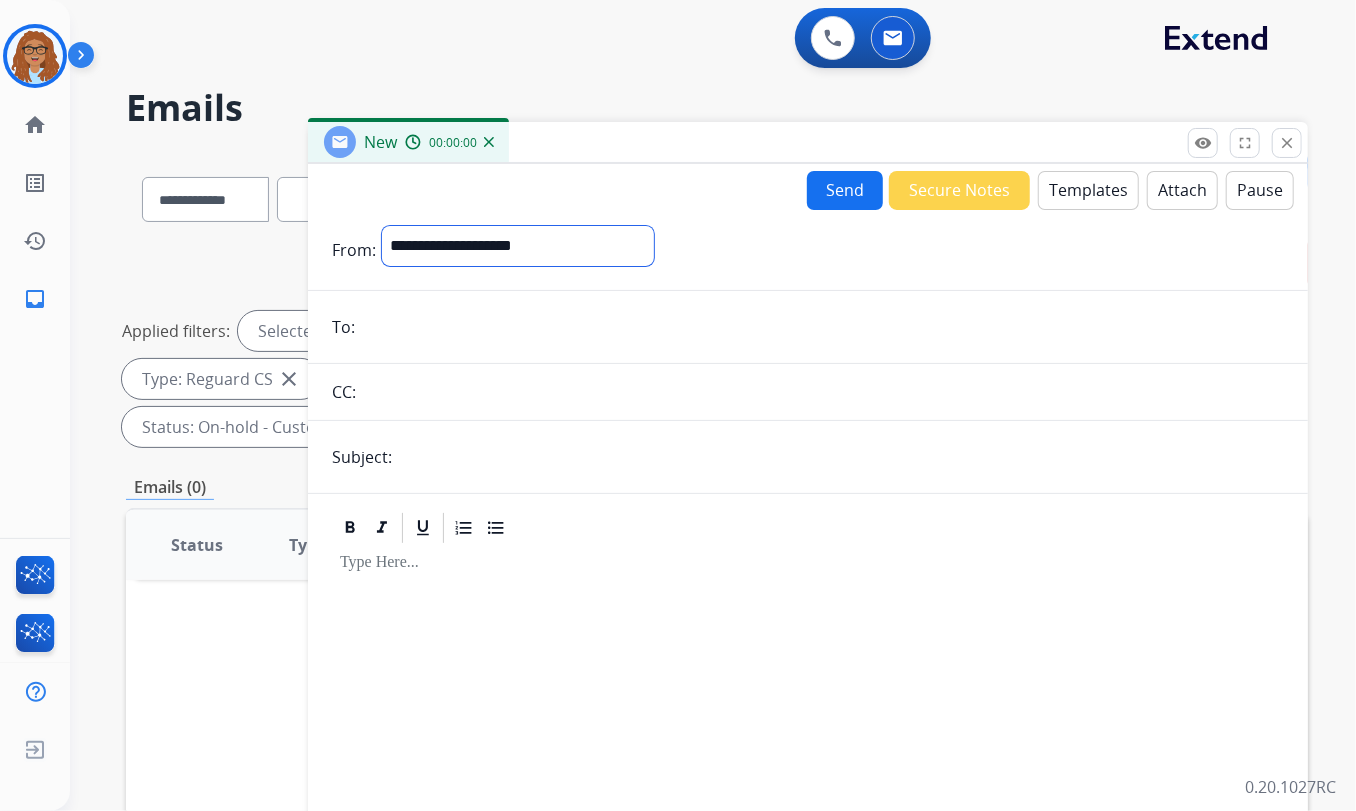 click on "**********" at bounding box center (518, 246) 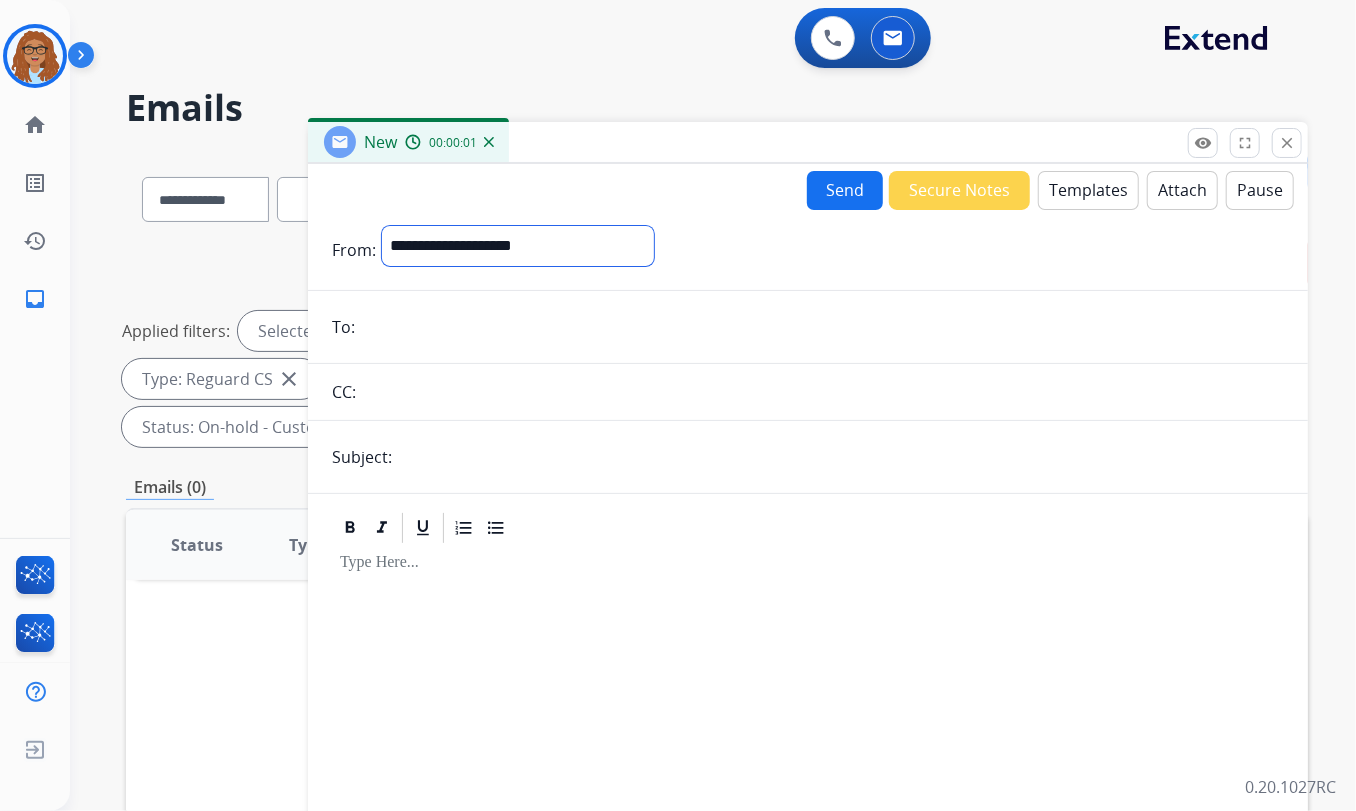 select on "**********" 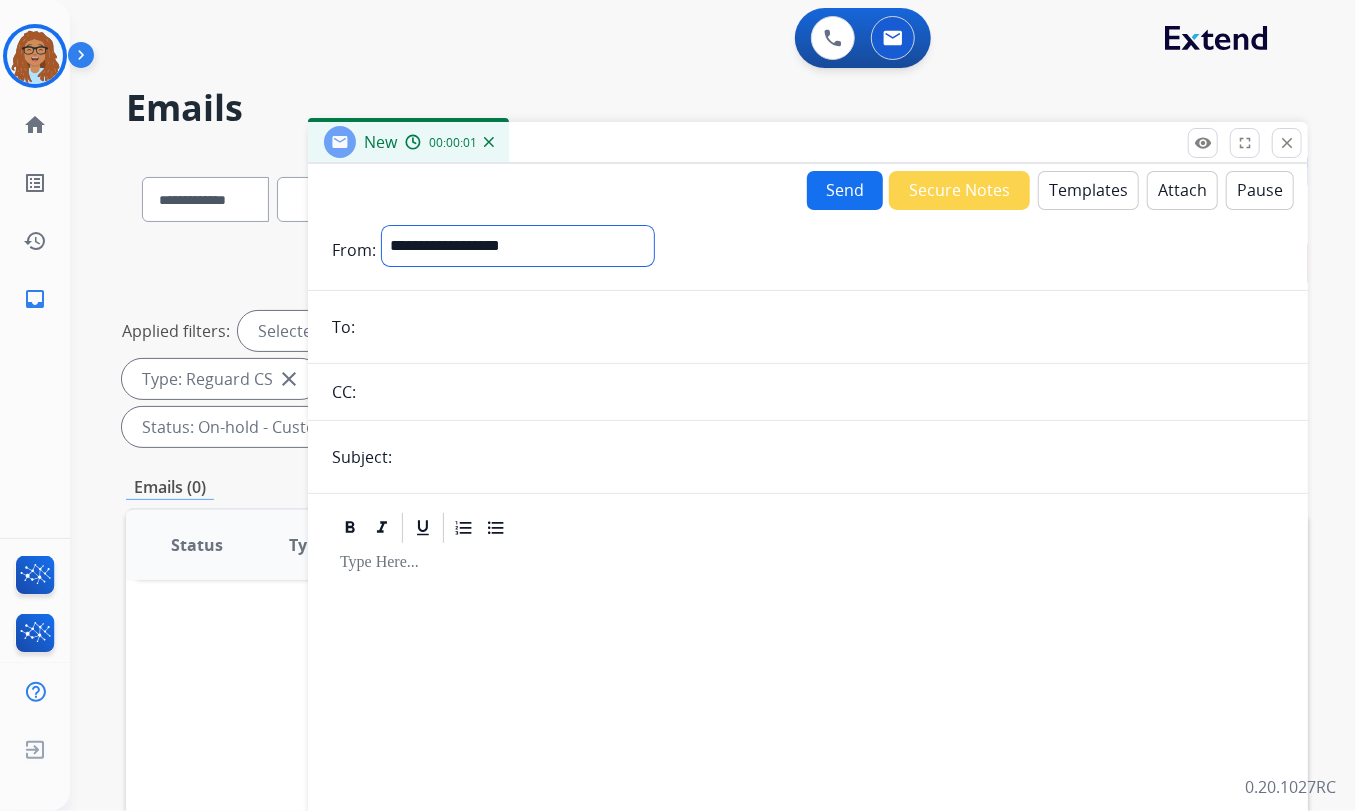 click on "**********" at bounding box center [518, 246] 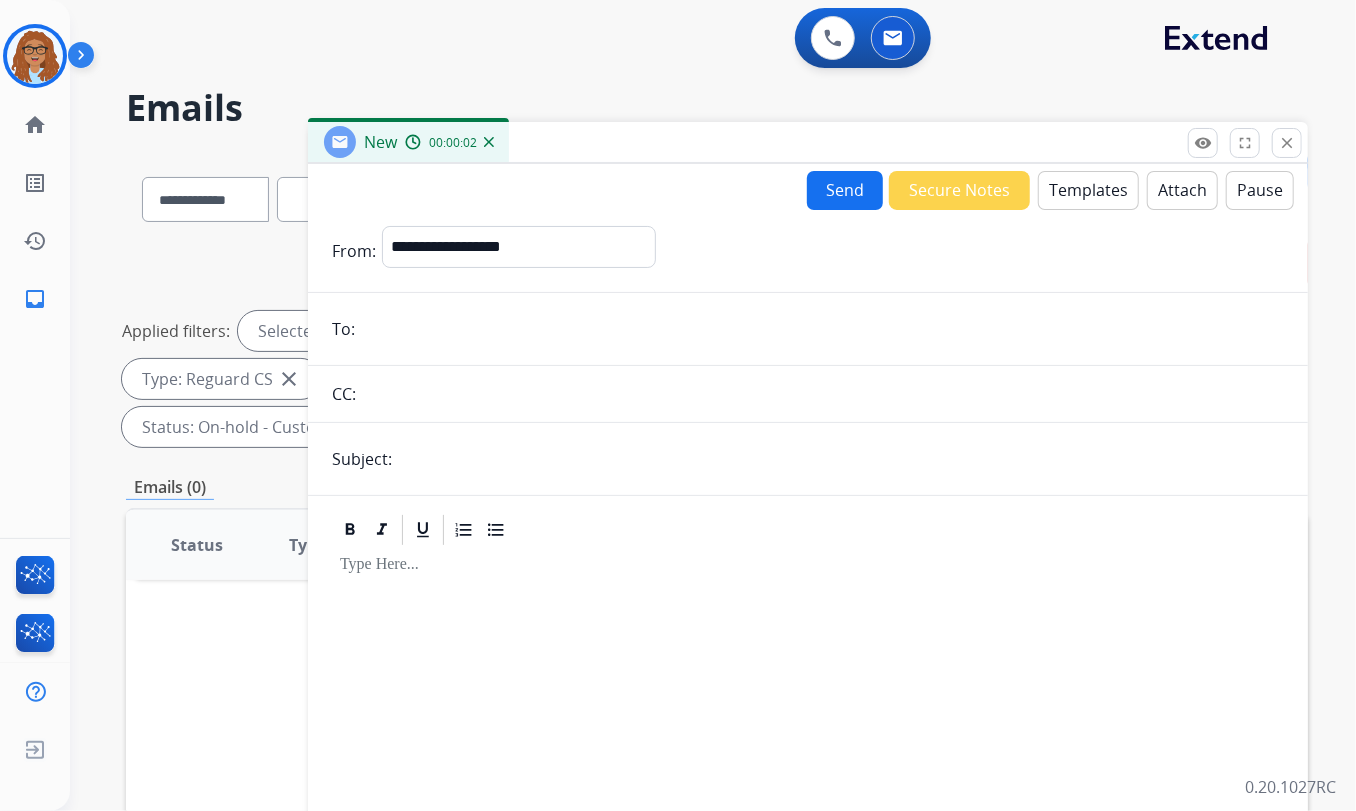 click at bounding box center (822, 329) 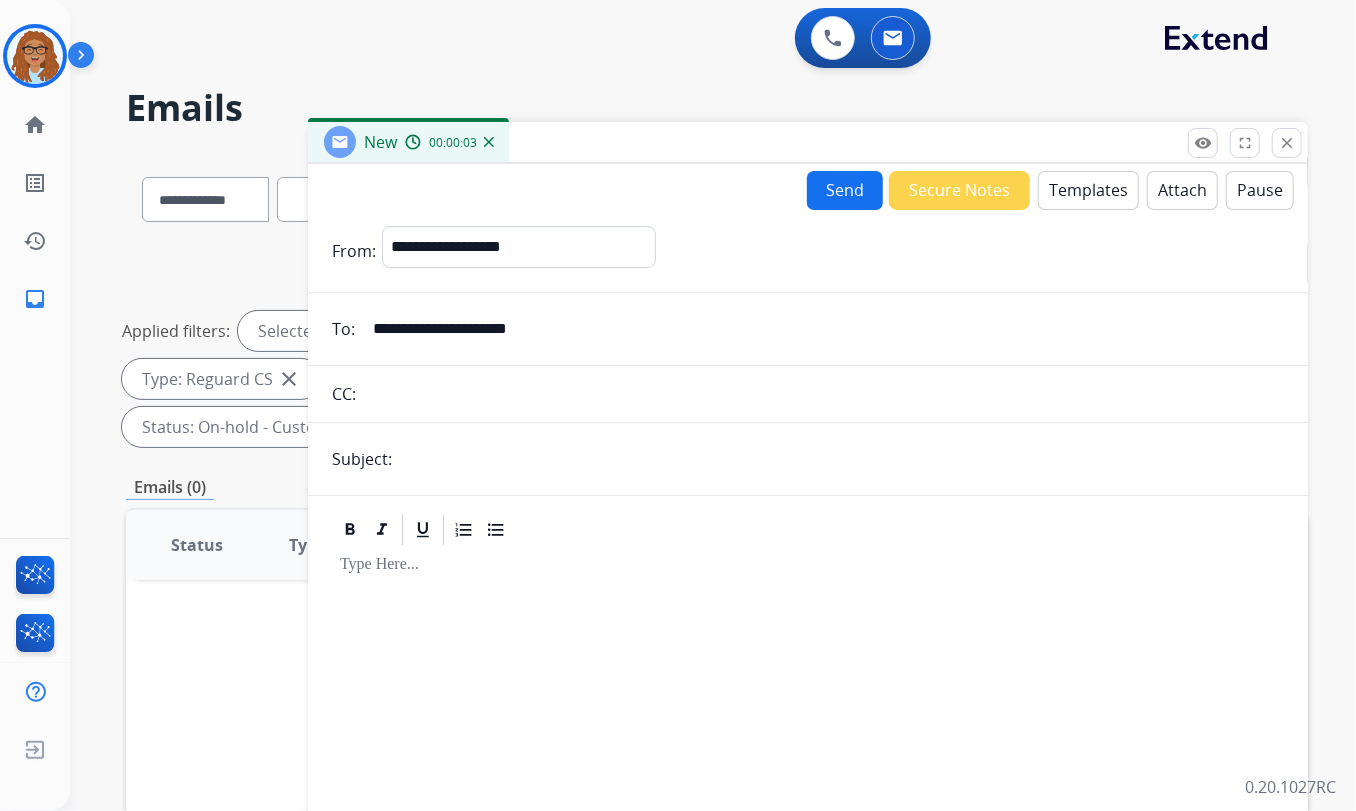 type on "**********" 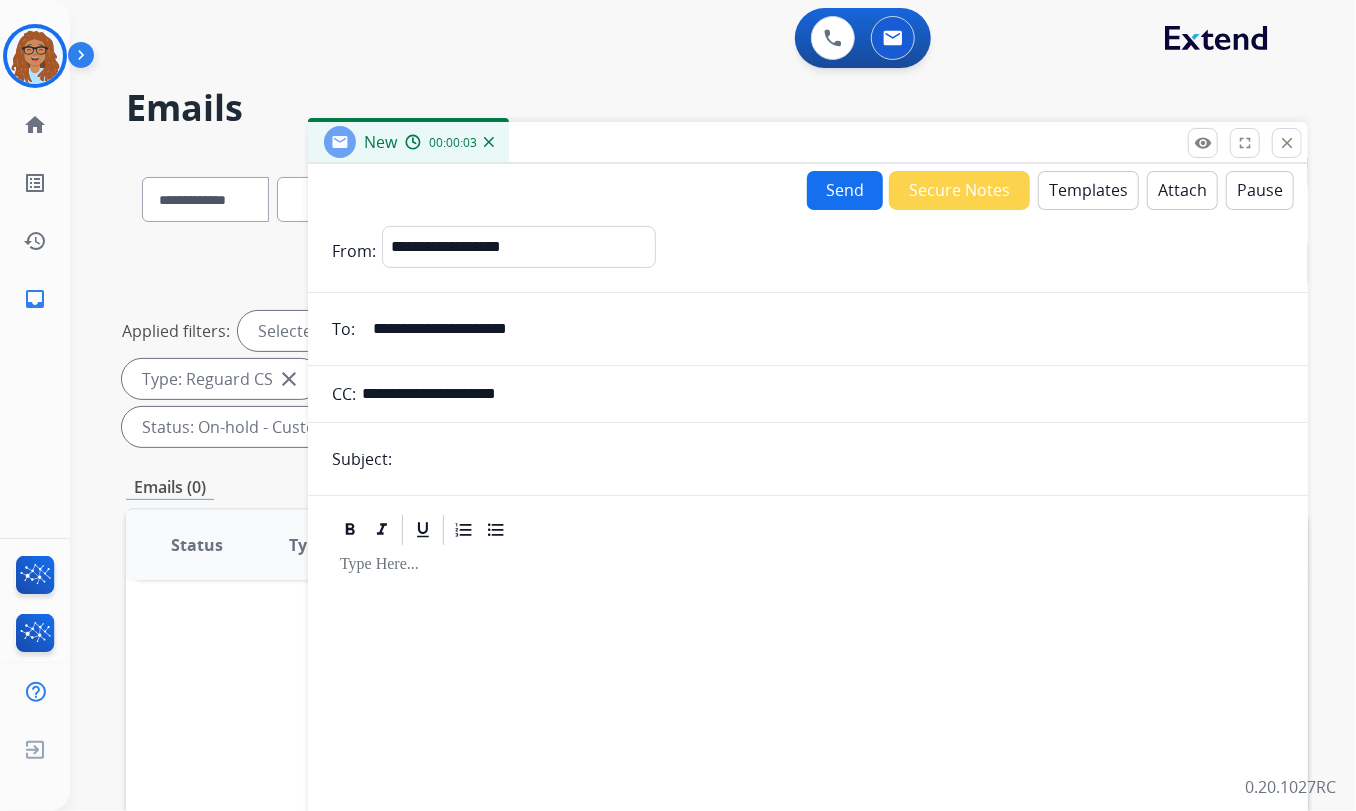 type on "**********" 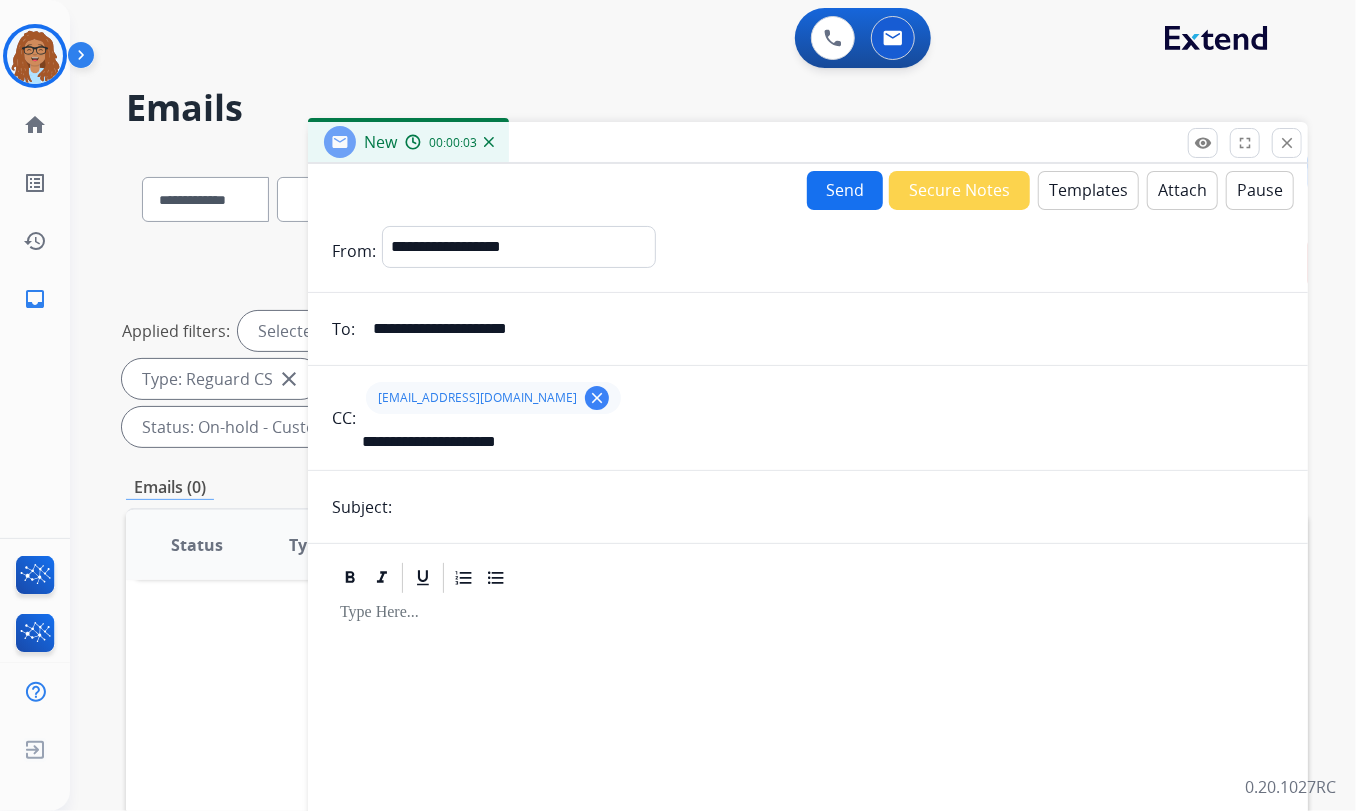 type 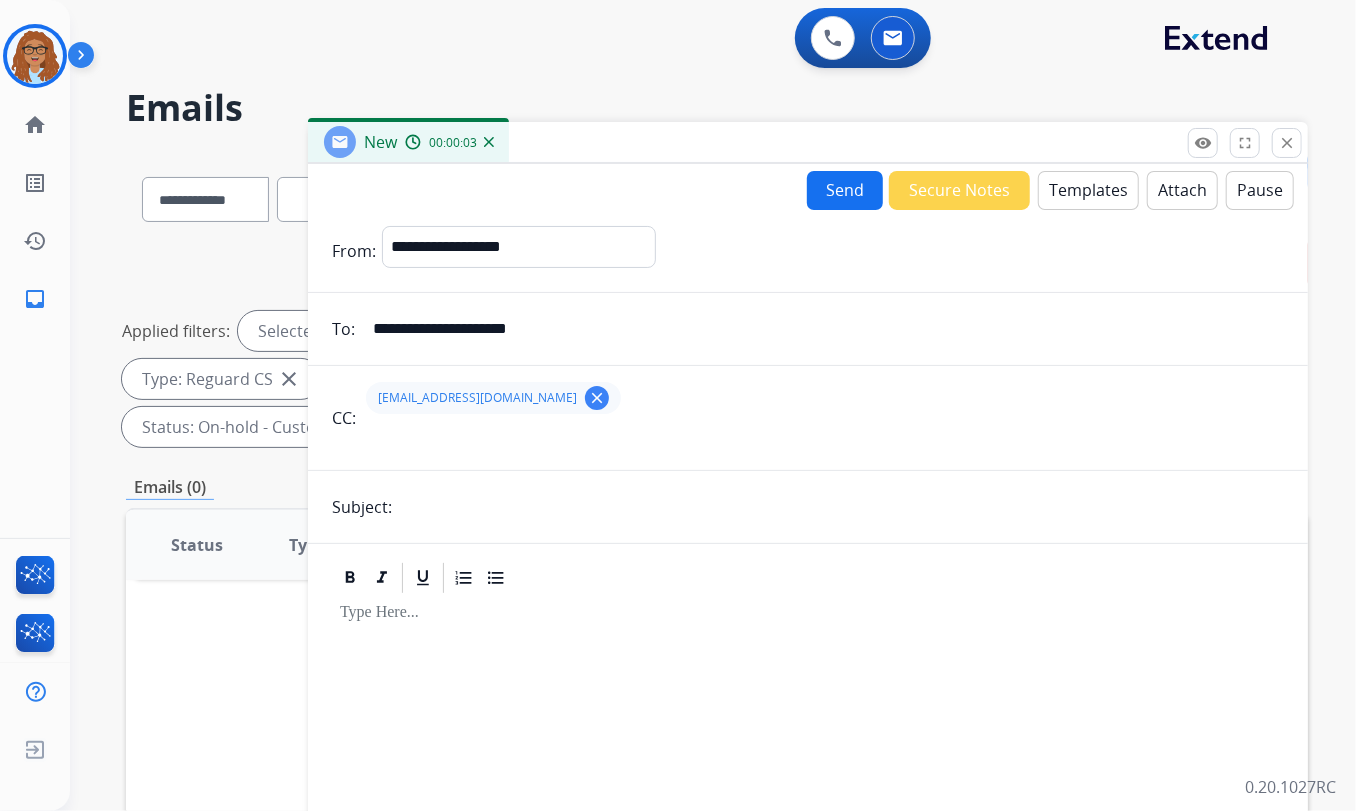 click on "**********" at bounding box center (808, 614) 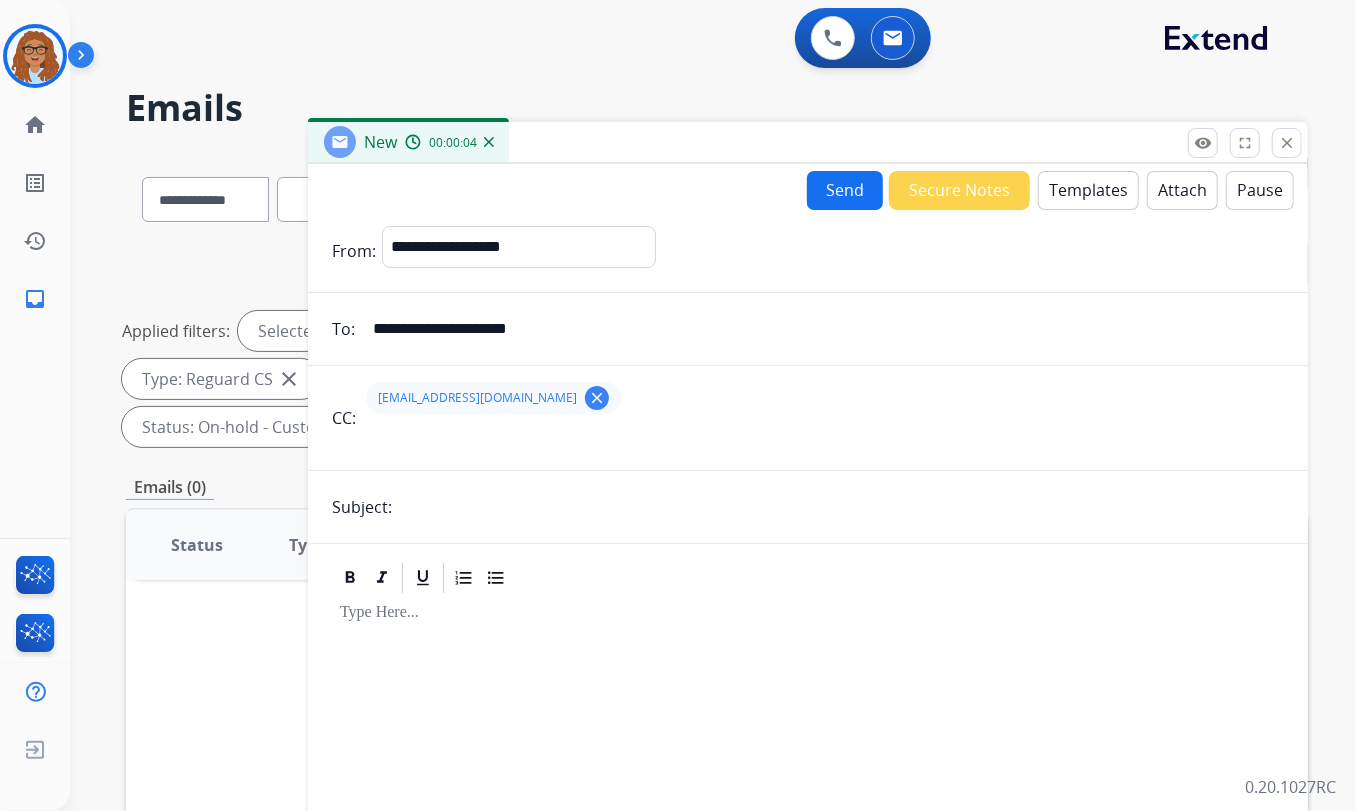 type on "*********" 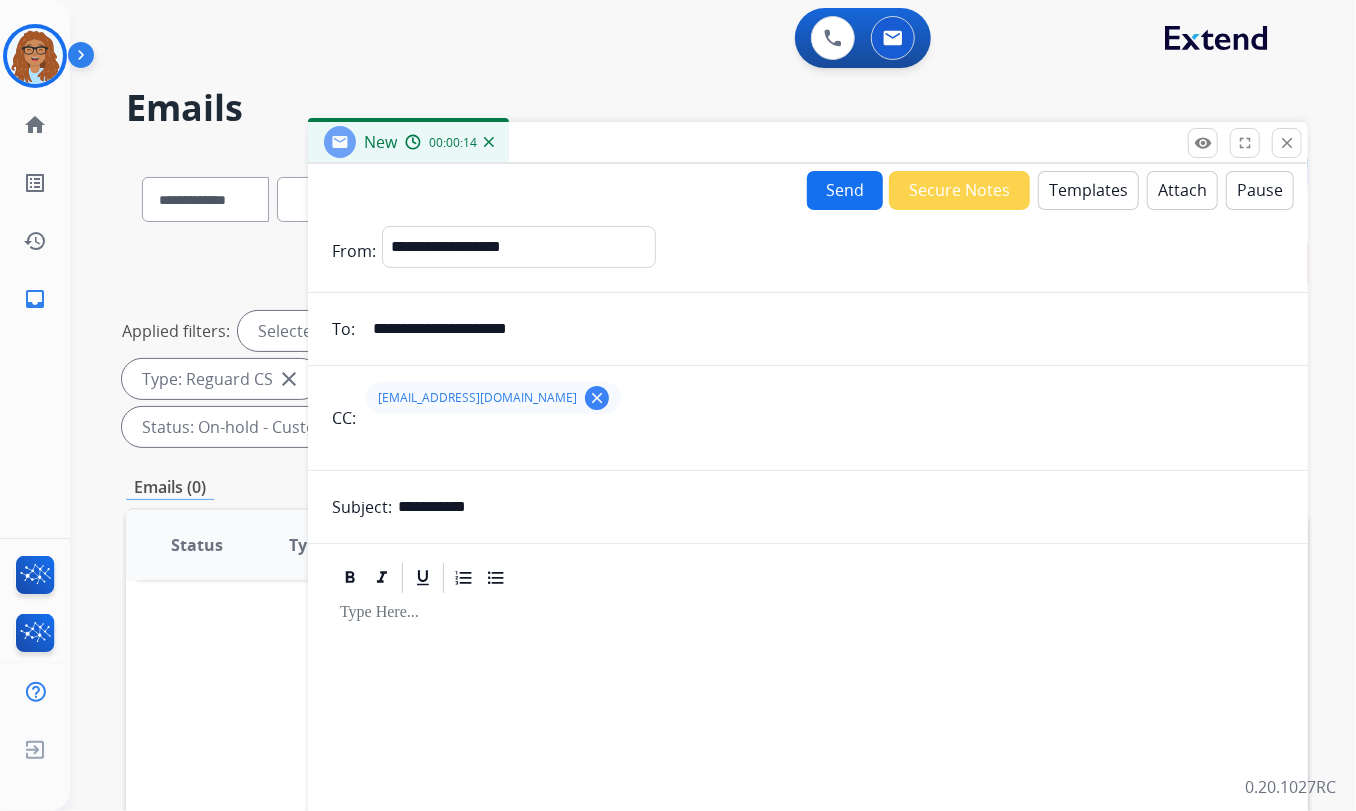 click on "Templates" at bounding box center (1088, 190) 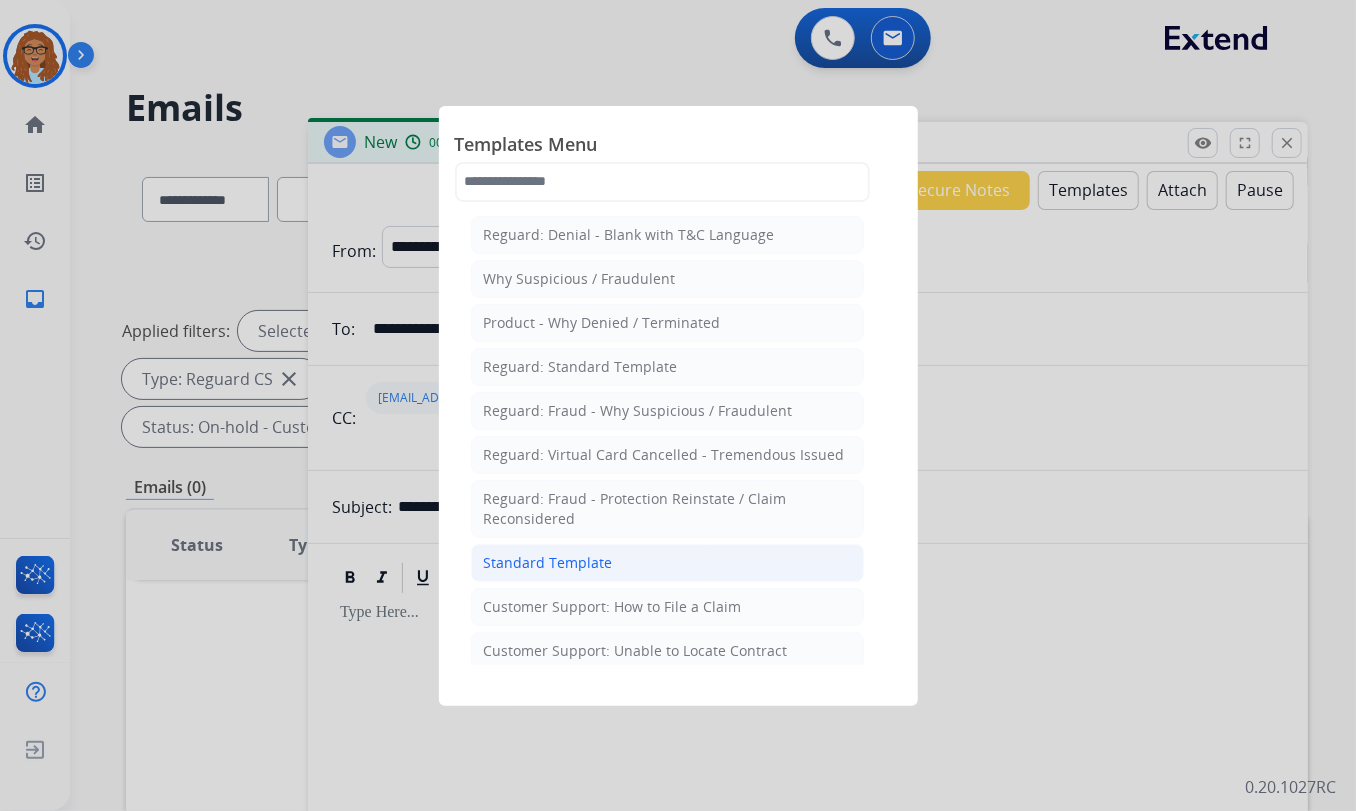click on "Standard Template" 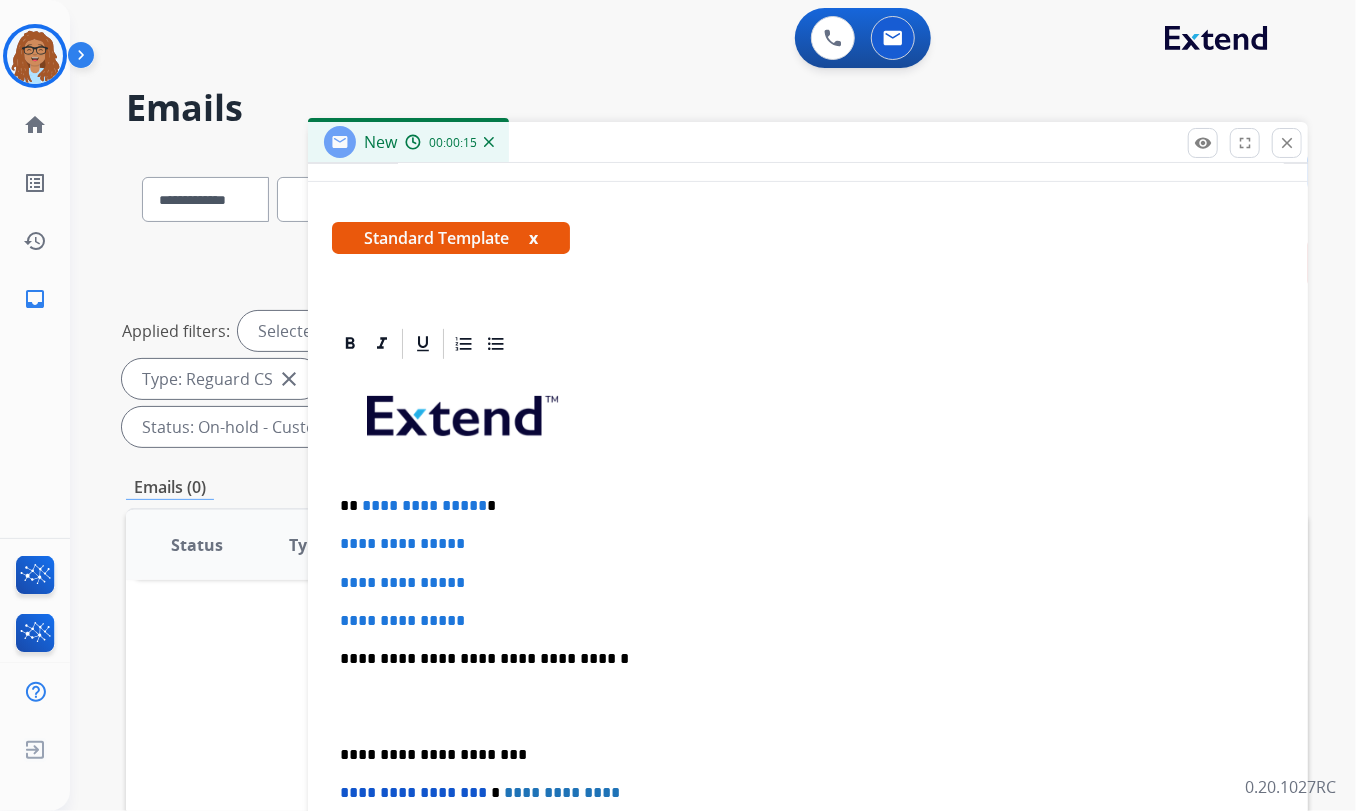 scroll, scrollTop: 363, scrollLeft: 0, axis: vertical 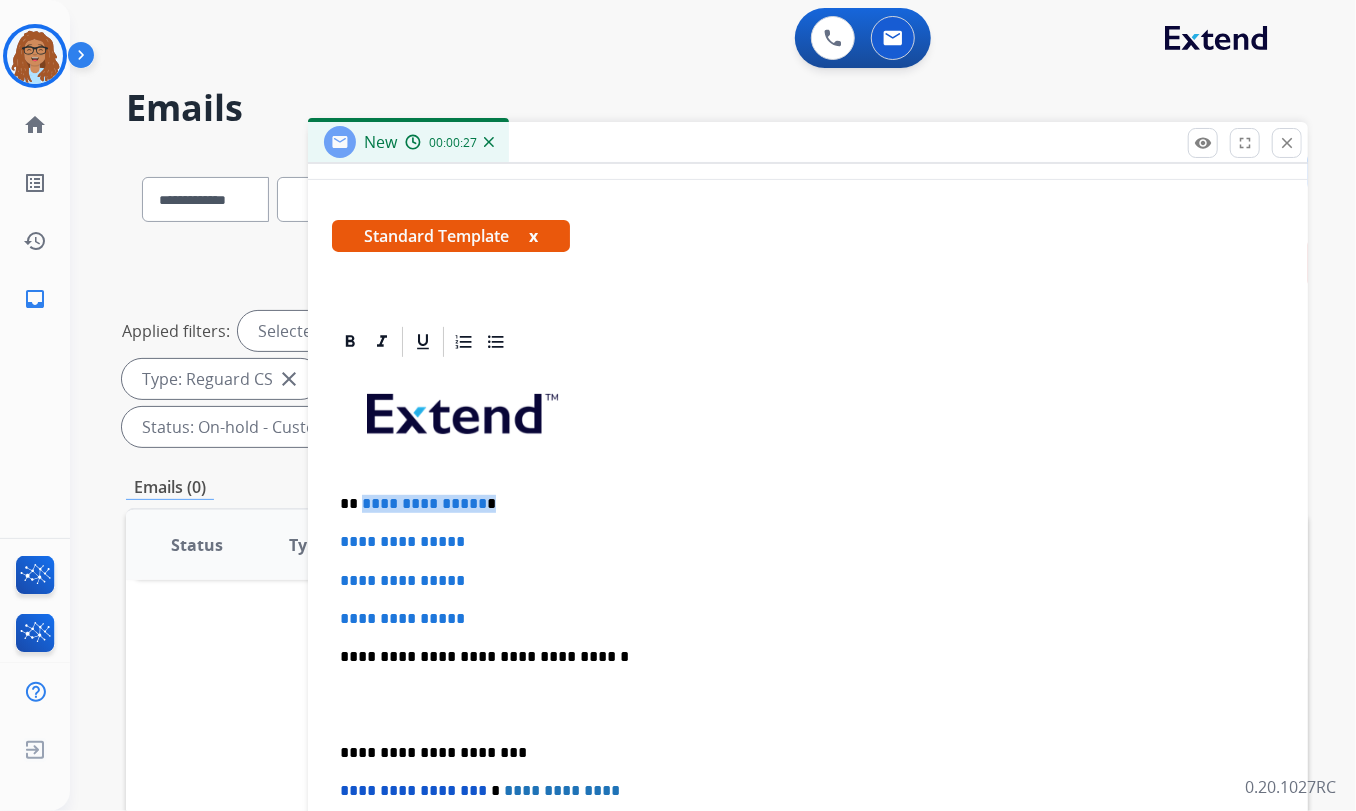drag, startPoint x: 483, startPoint y: 504, endPoint x: 360, endPoint y: 504, distance: 123 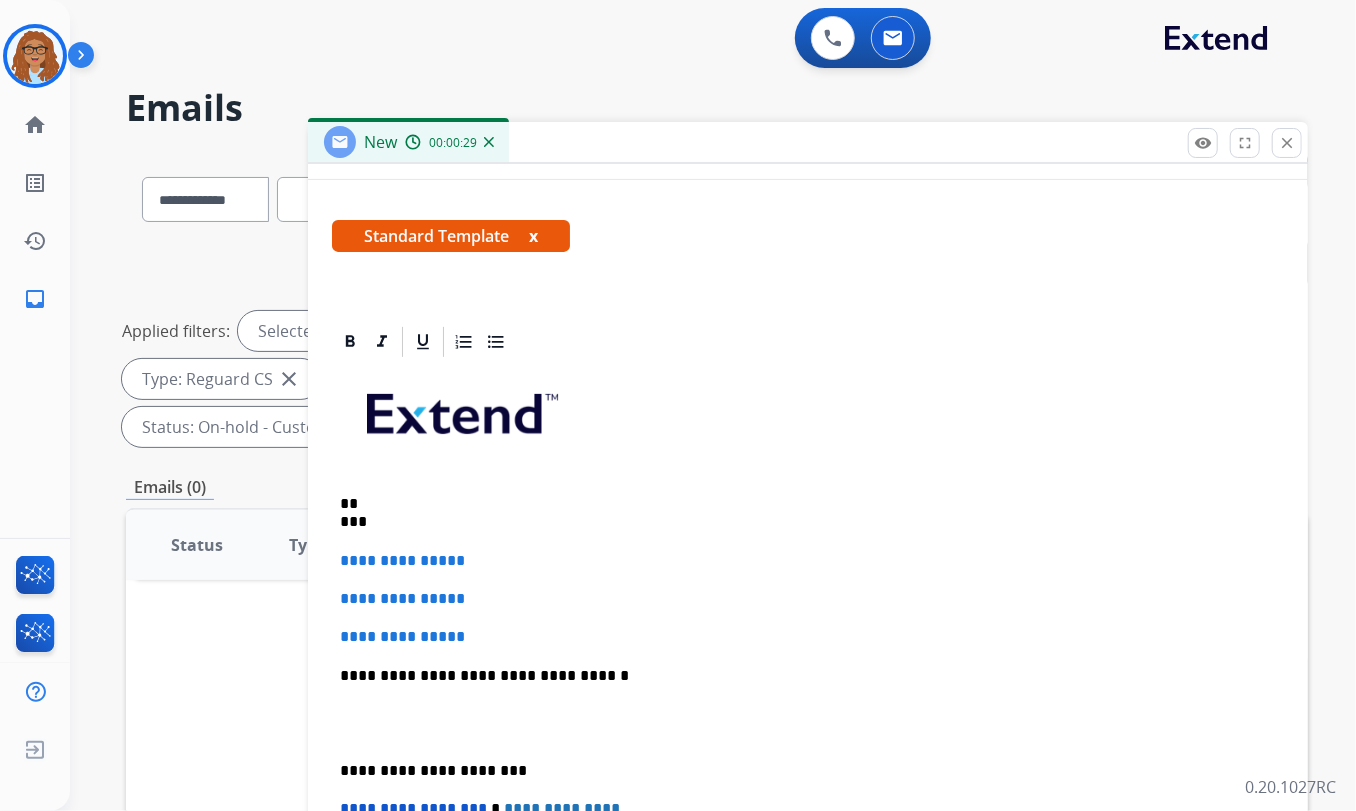 click on "** ***" at bounding box center (800, 513) 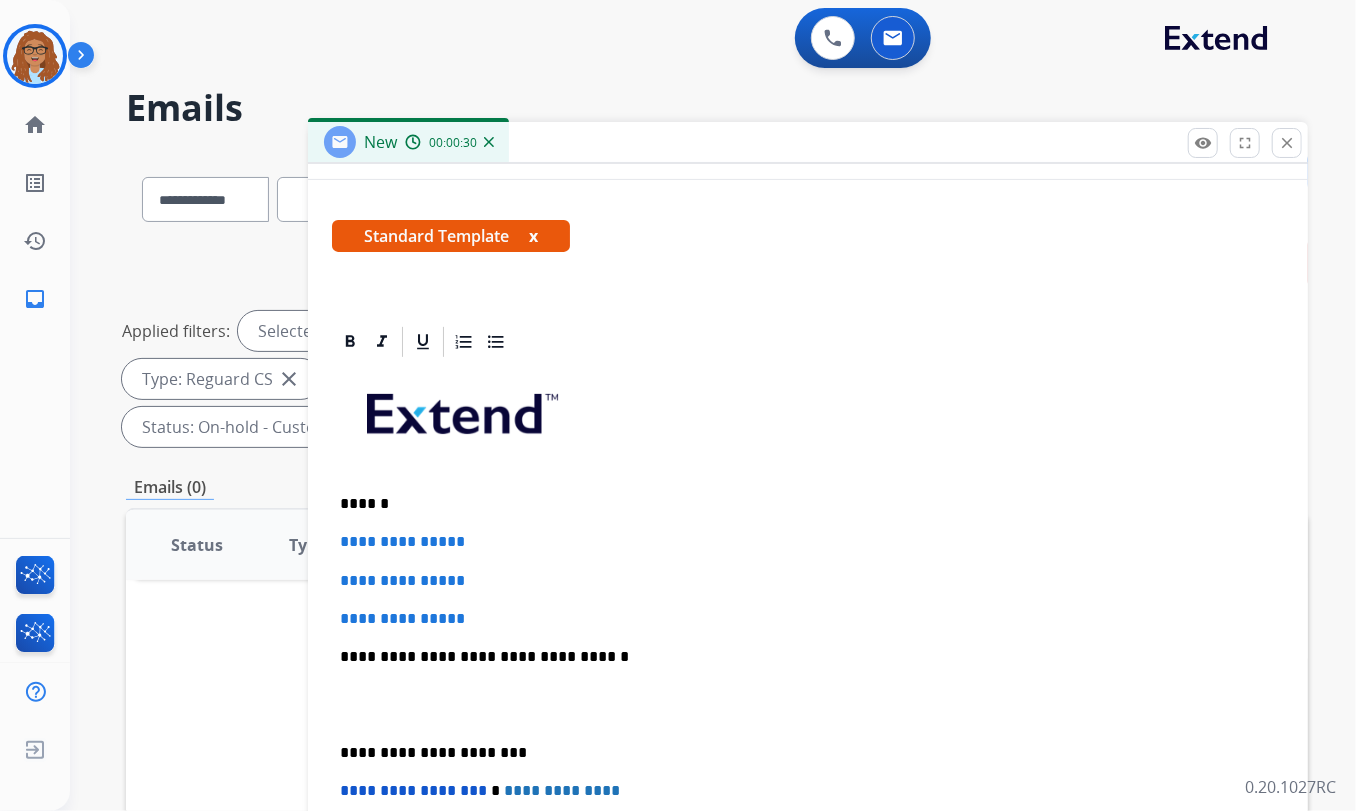 click on "******" at bounding box center (800, 504) 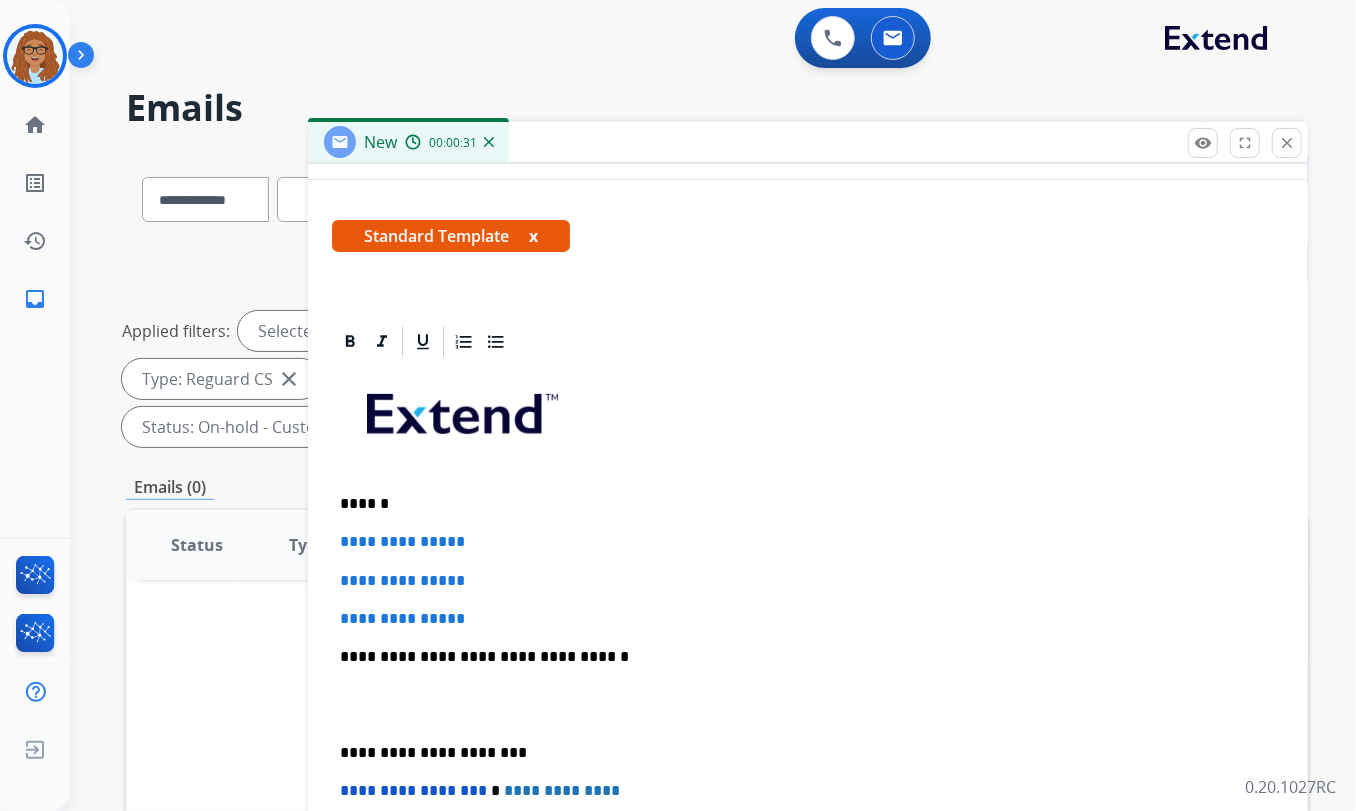 type 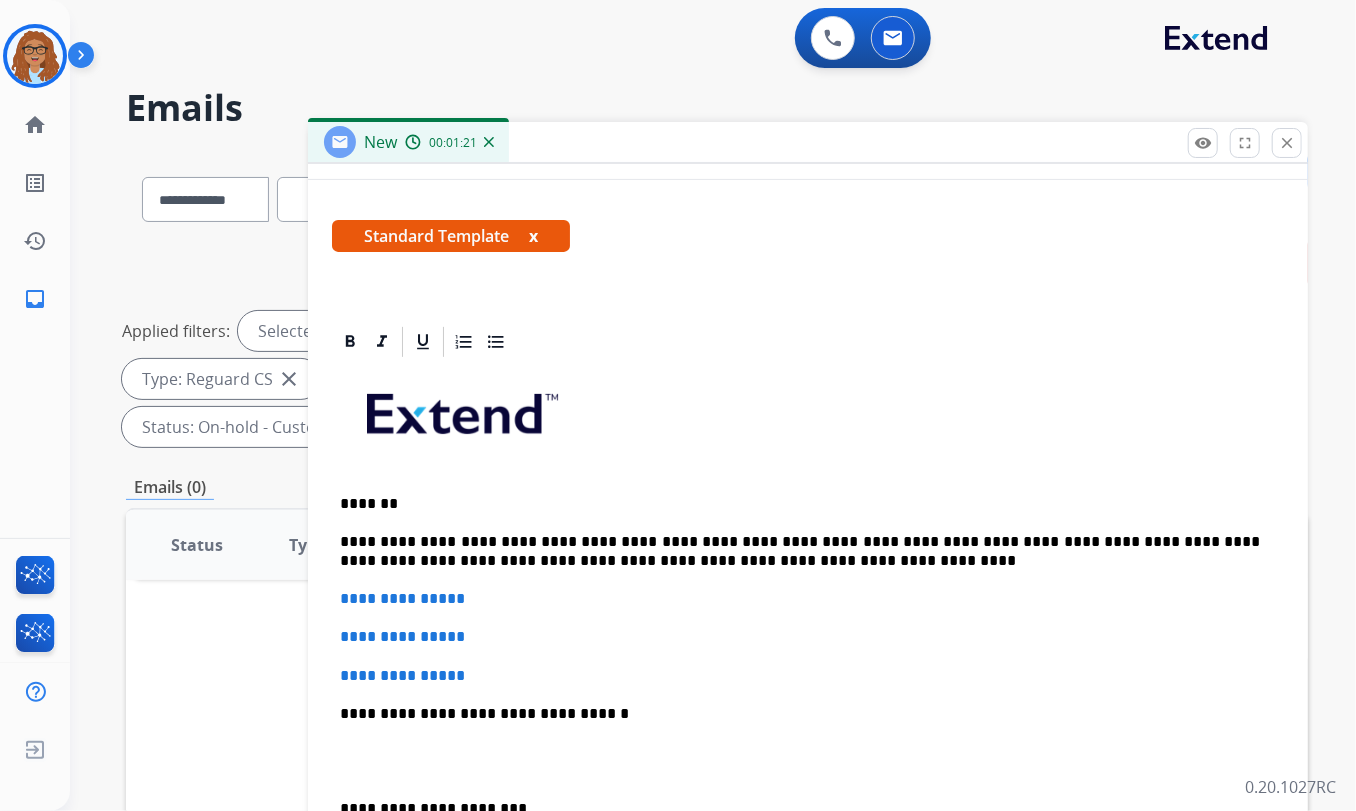 click on "**********" at bounding box center (800, 551) 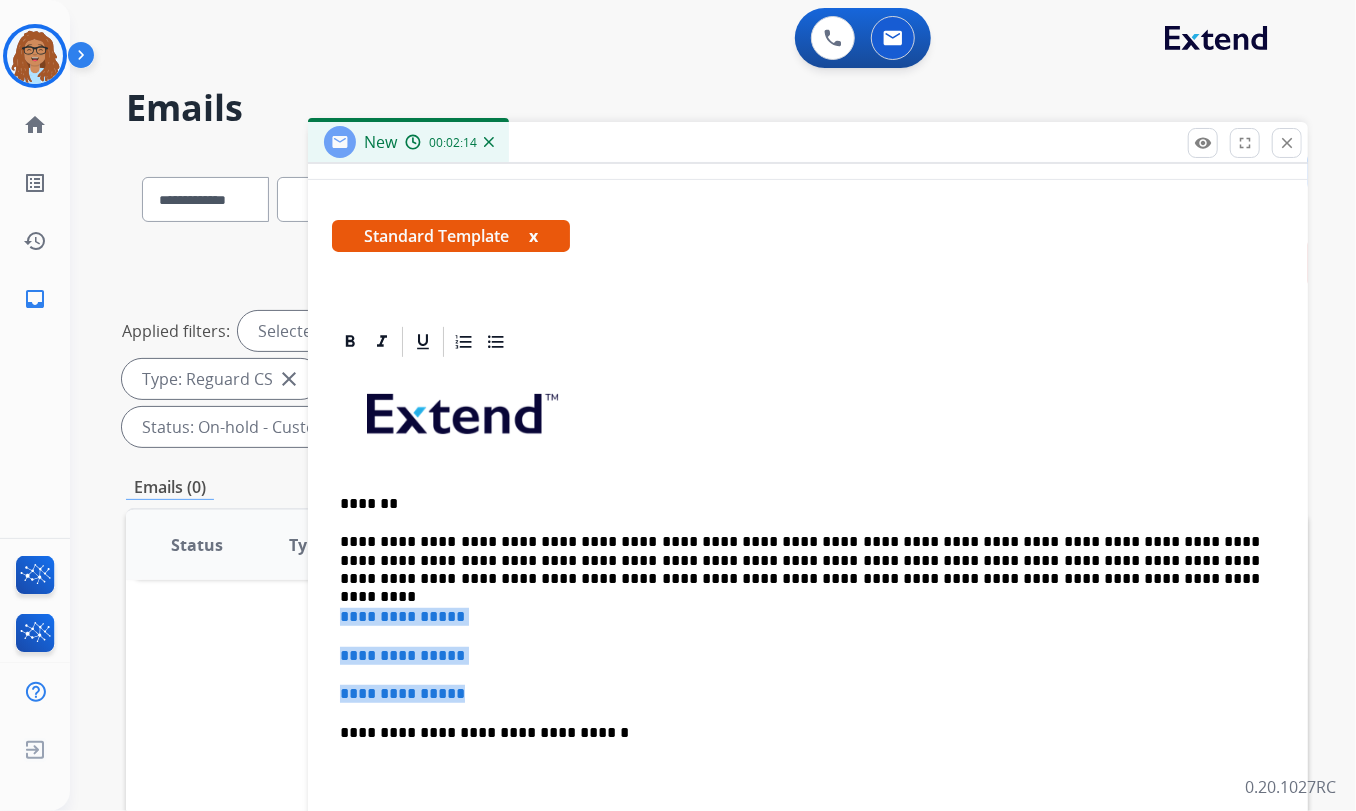 drag, startPoint x: 479, startPoint y: 689, endPoint x: 337, endPoint y: 616, distance: 159.66527 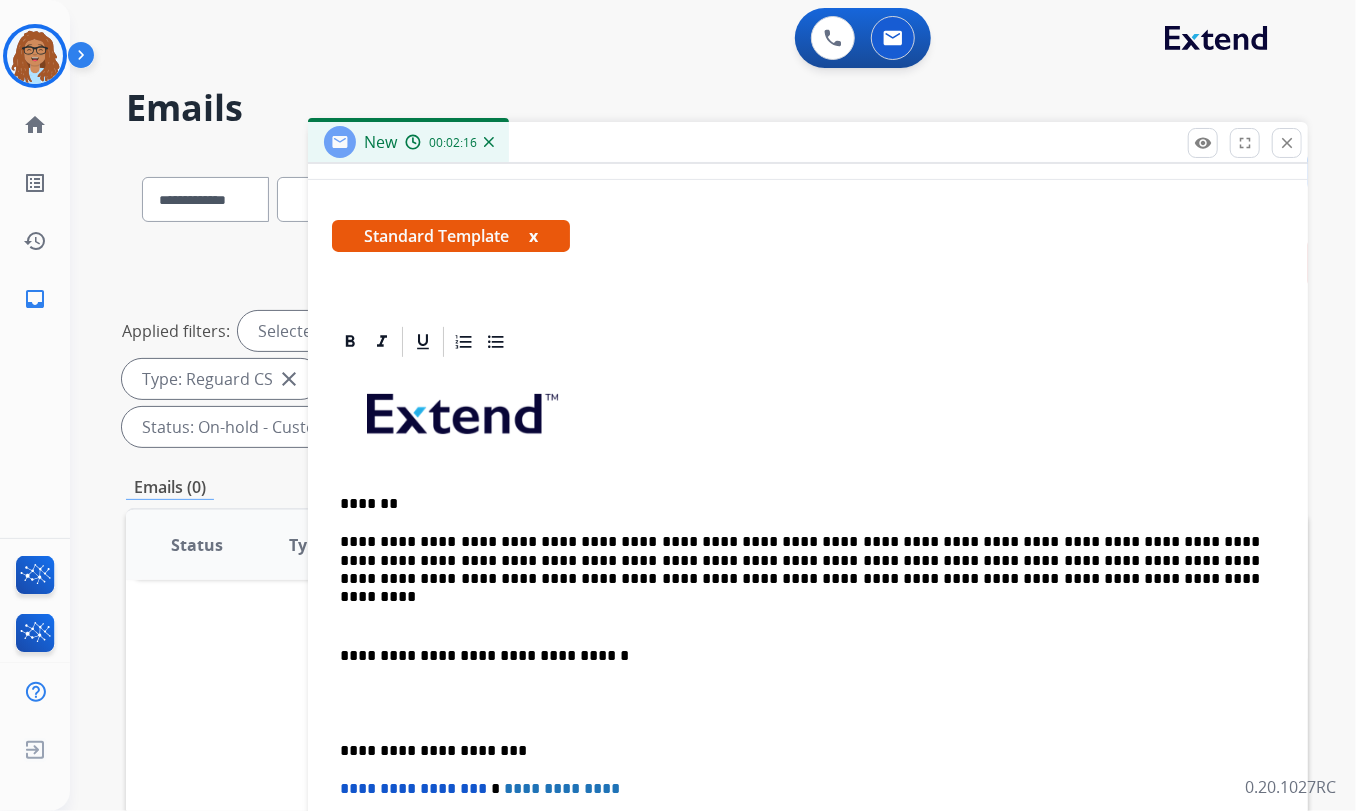 click on "**********" at bounding box center [808, 703] 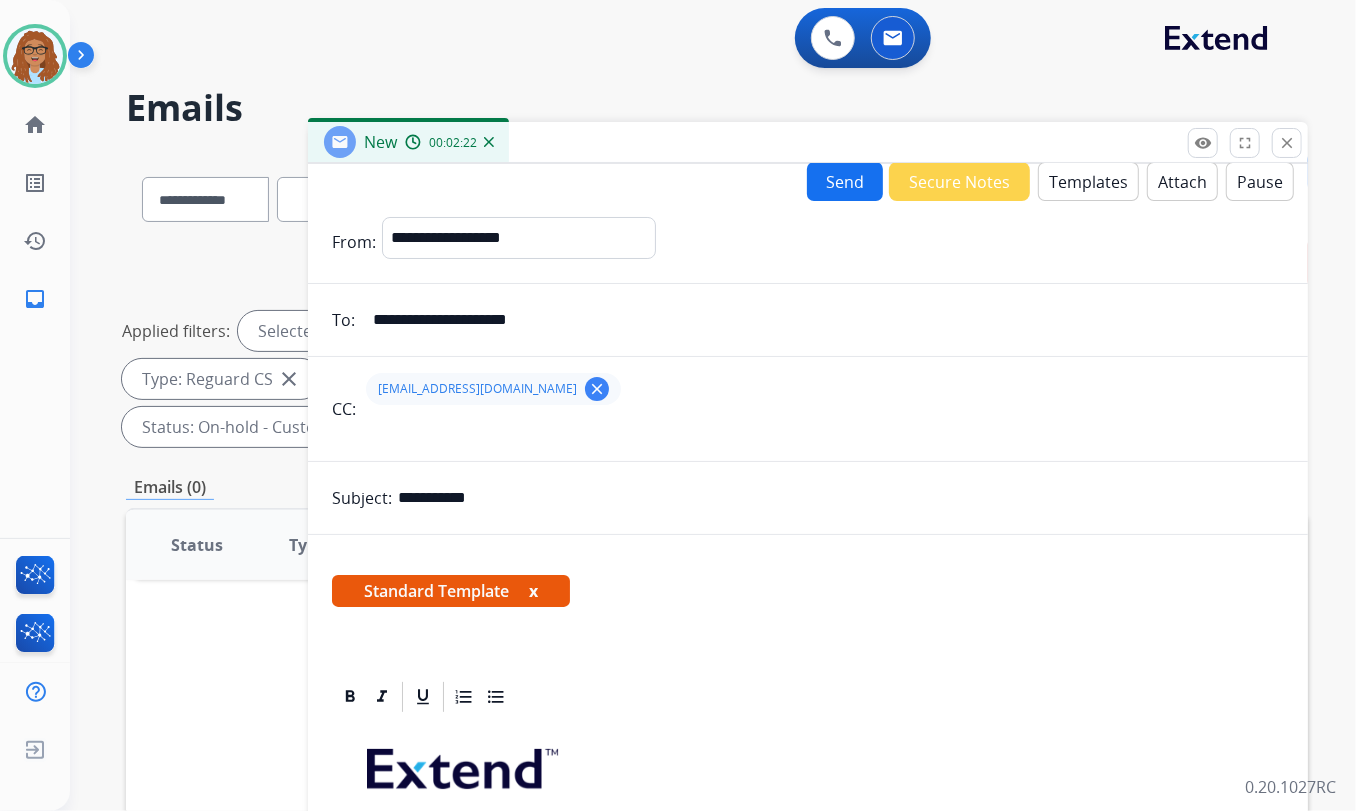 scroll, scrollTop: 0, scrollLeft: 0, axis: both 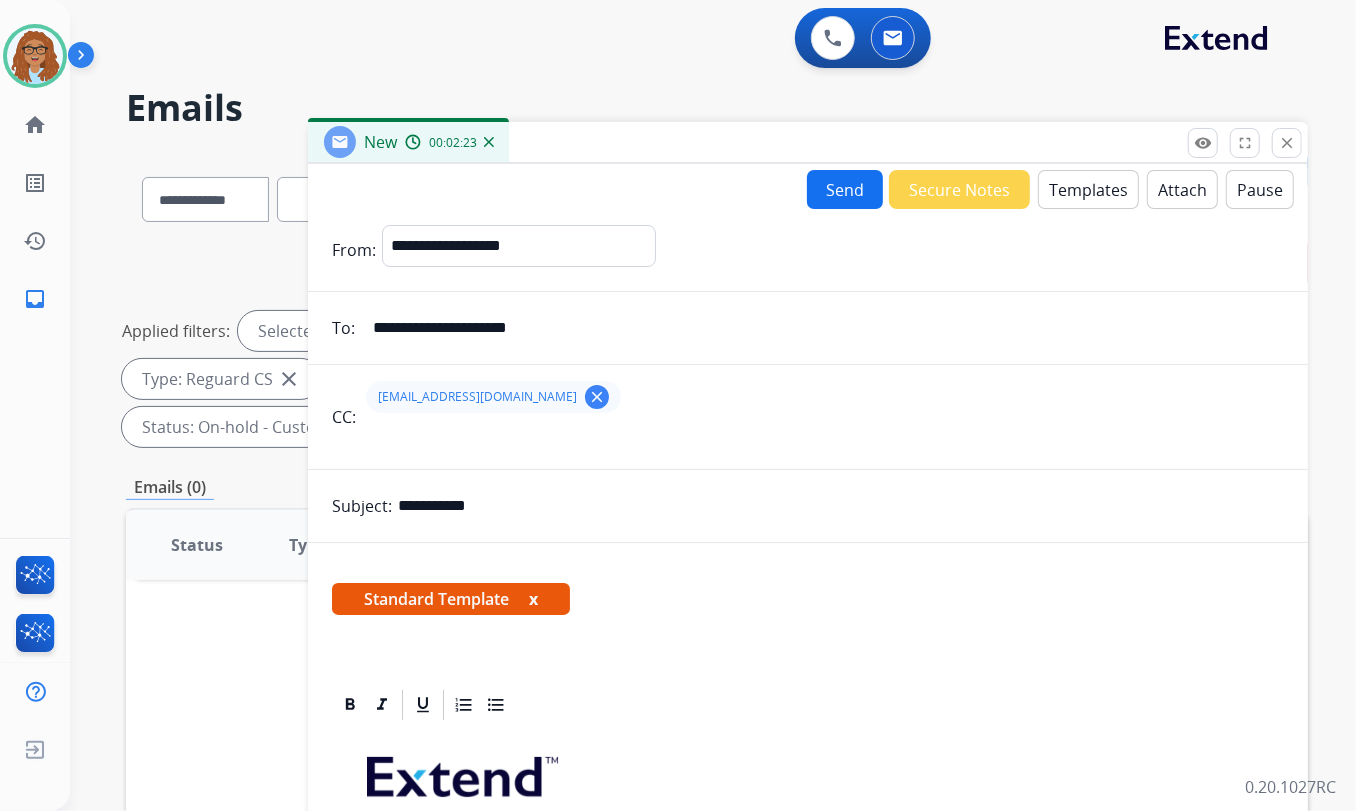 click on "Send" at bounding box center [845, 189] 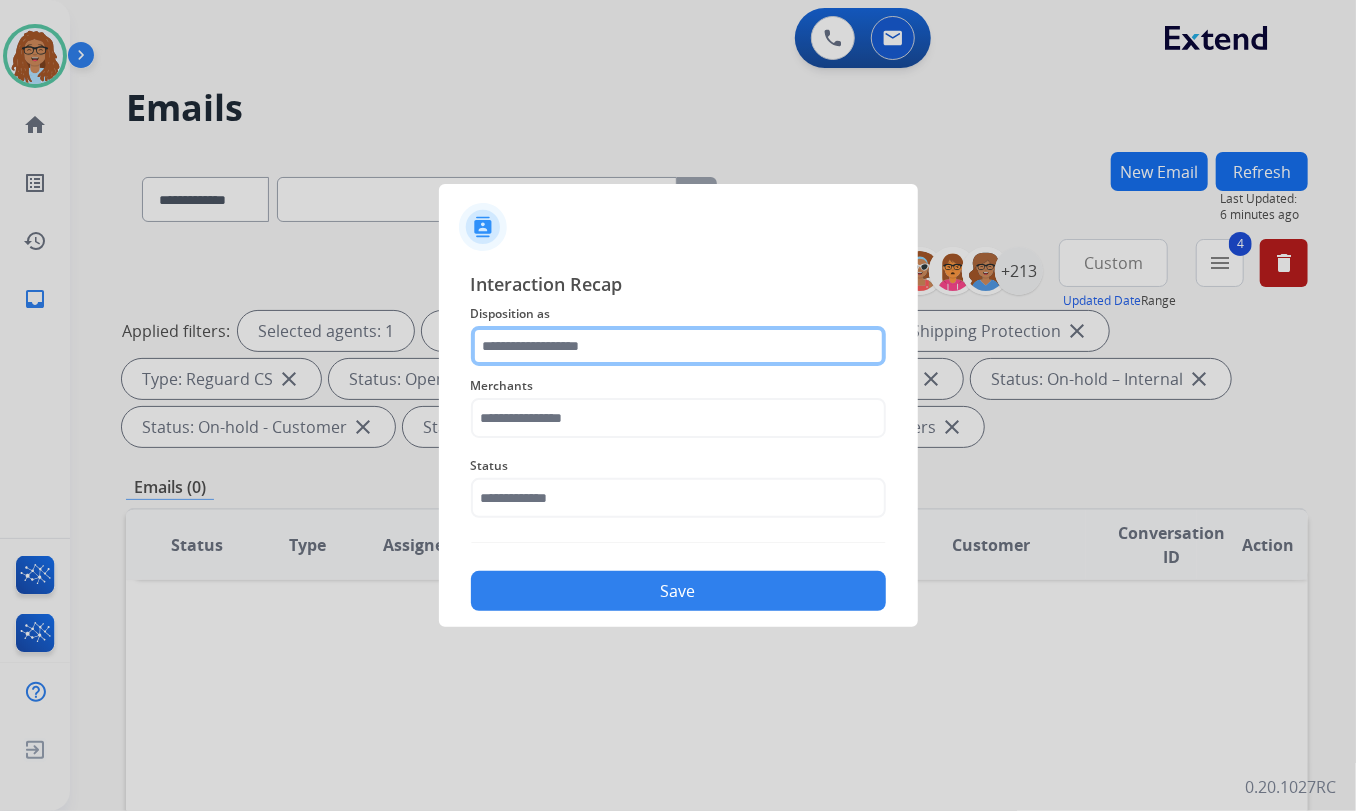 click 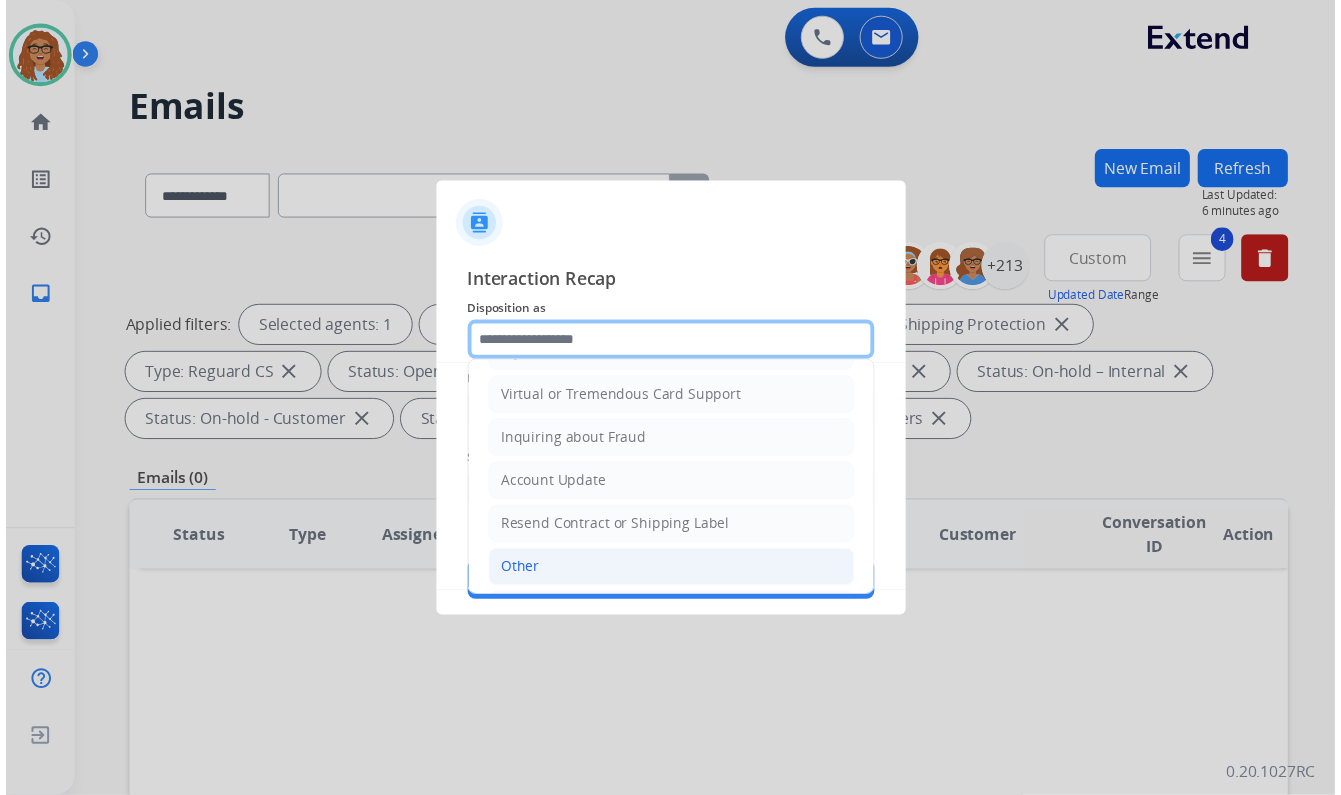 scroll, scrollTop: 309, scrollLeft: 0, axis: vertical 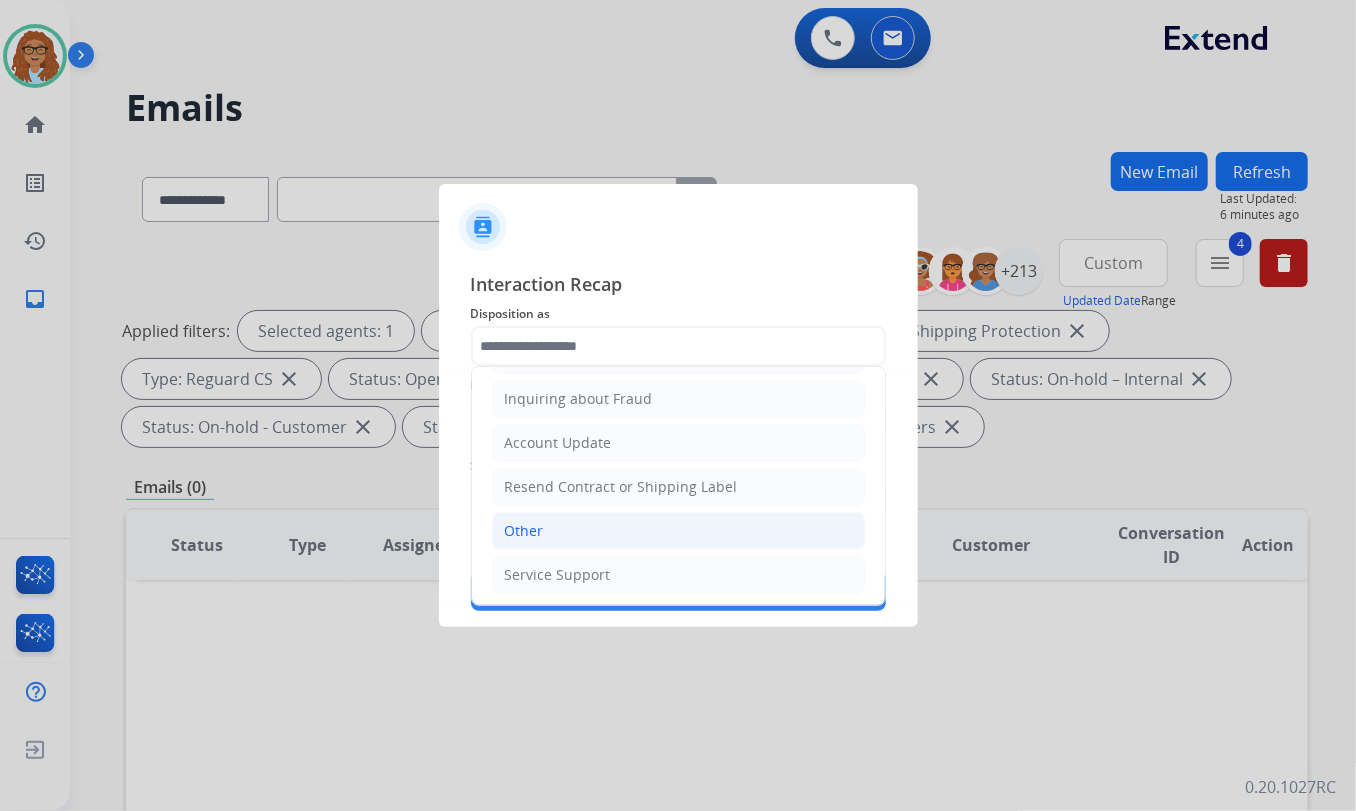 click on "Other" 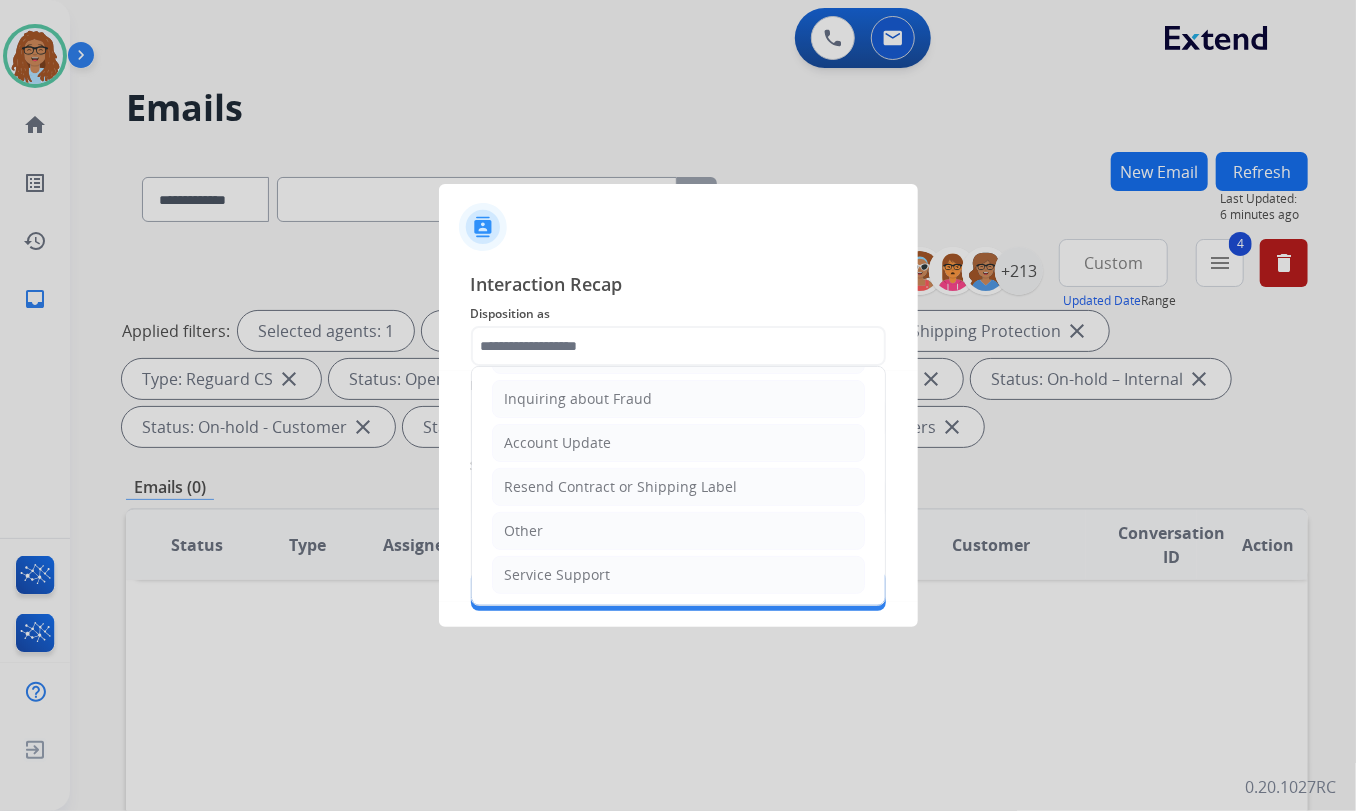 type on "*****" 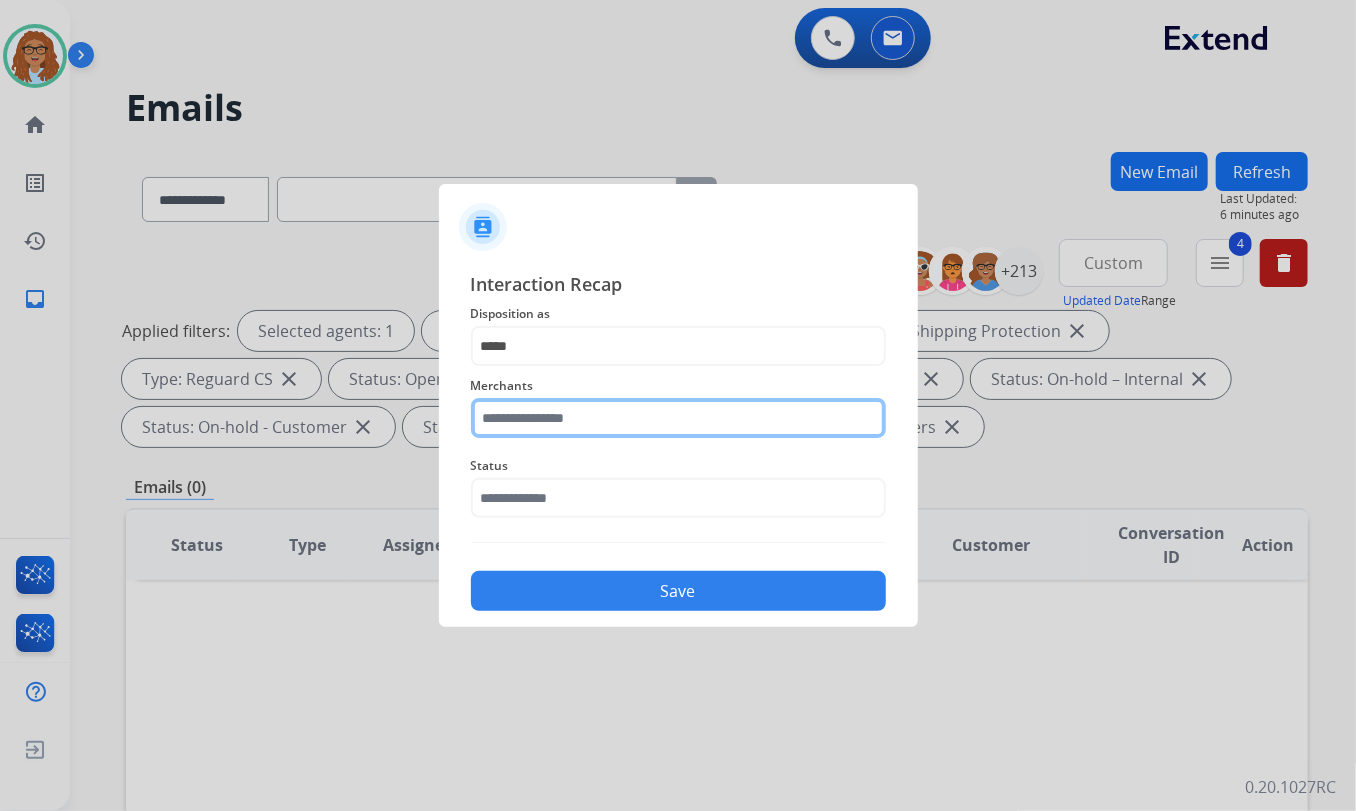 click 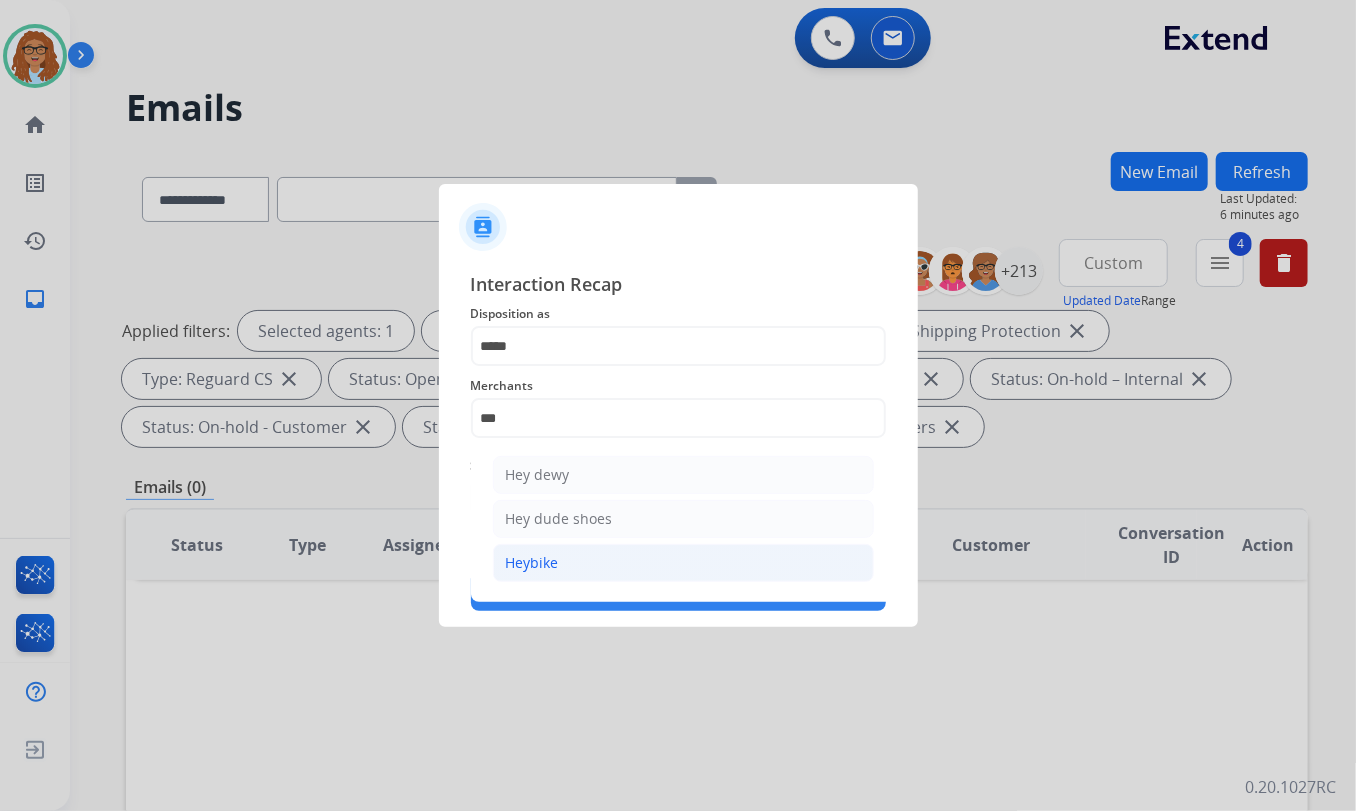 click on "Heybike" 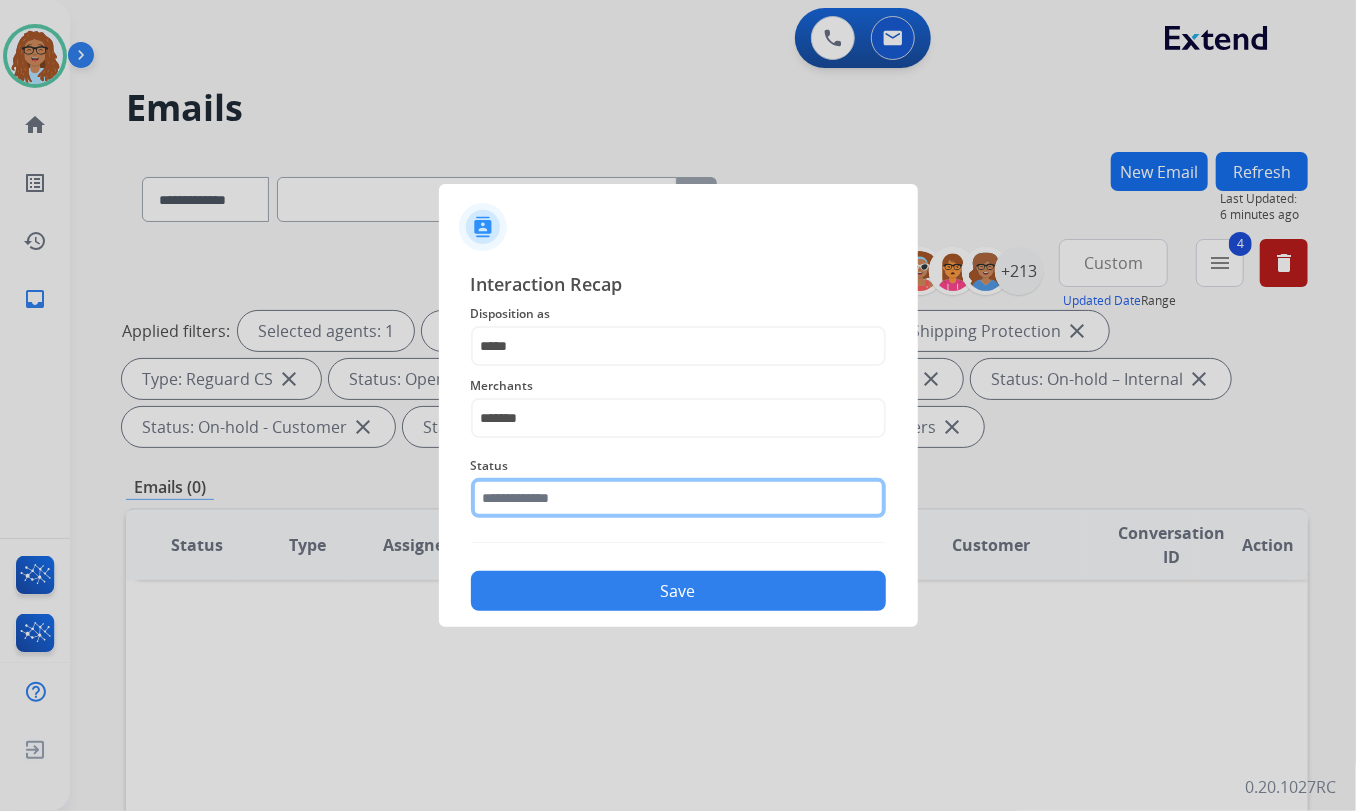 click 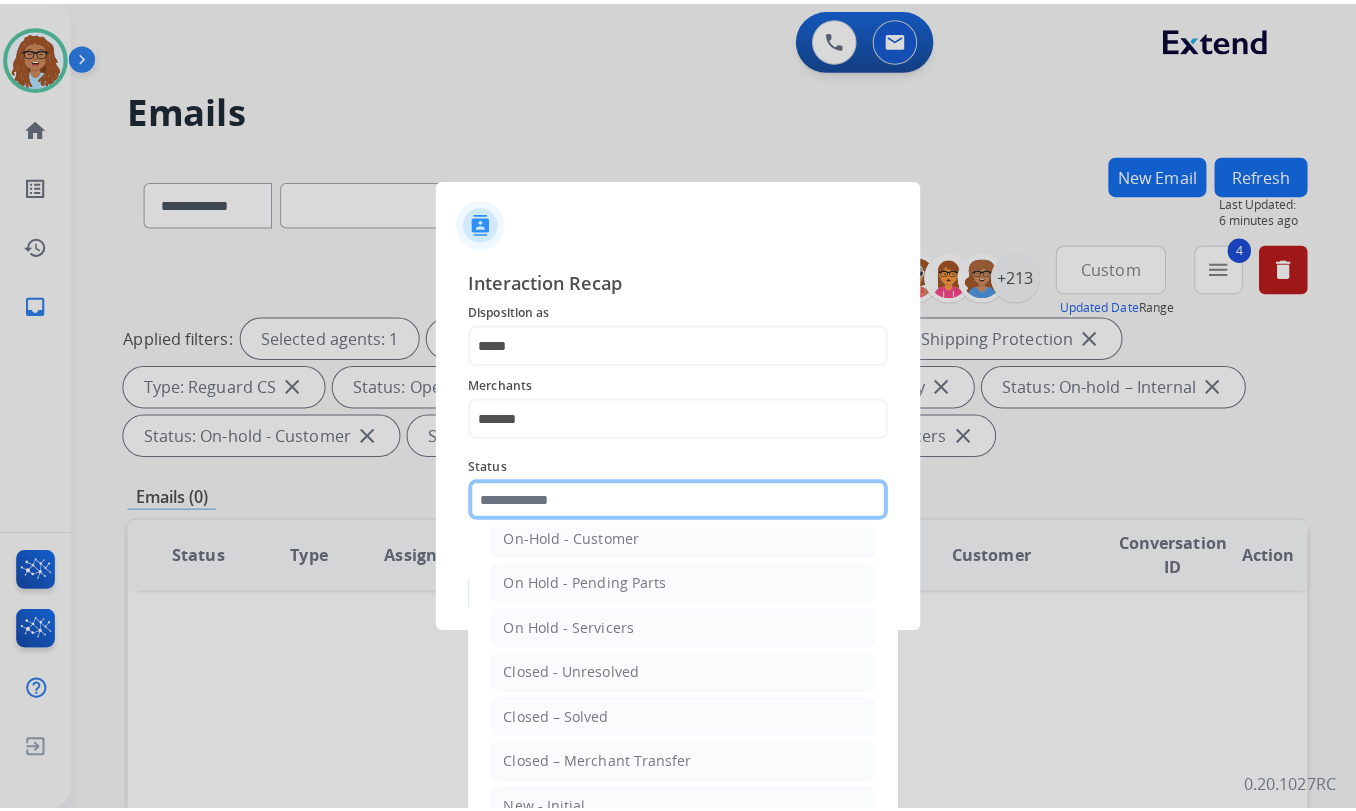 scroll, scrollTop: 90, scrollLeft: 0, axis: vertical 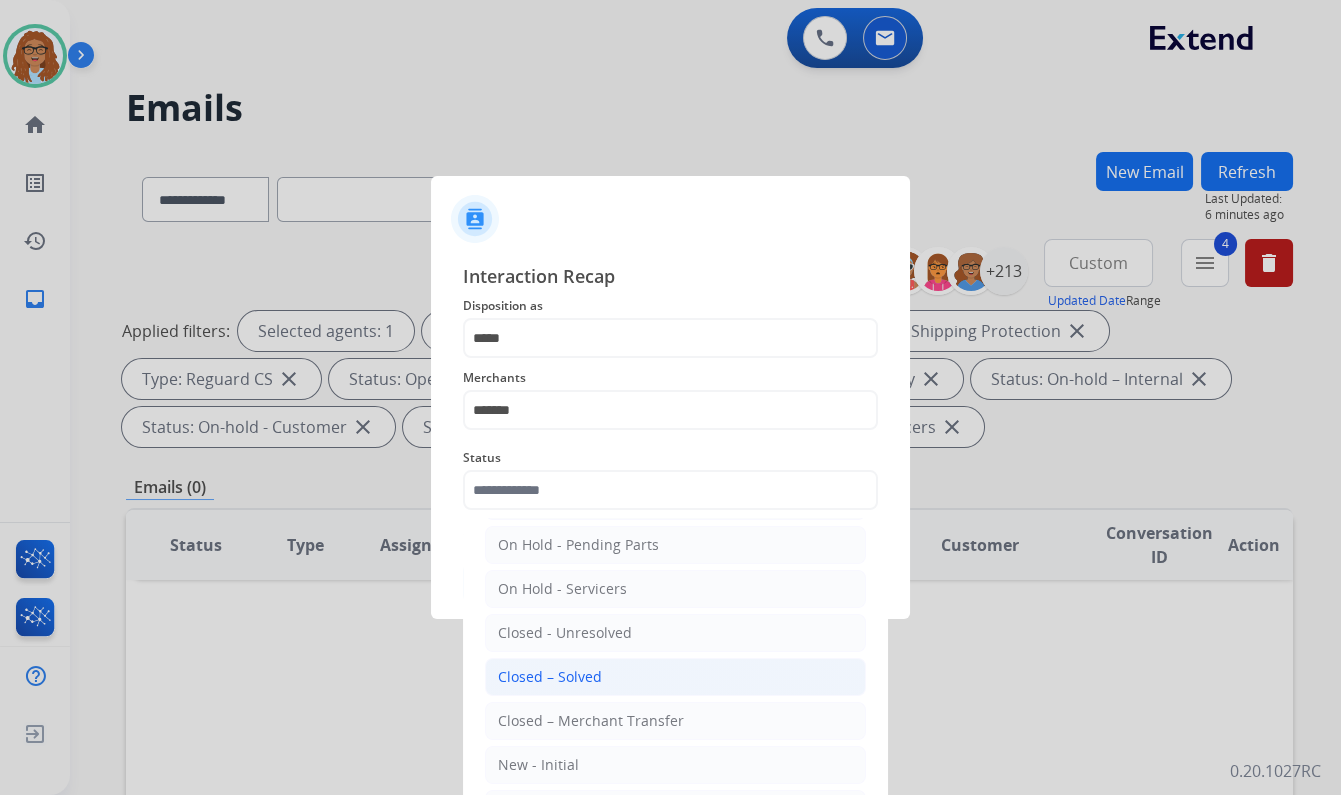 click on "Closed – Solved" 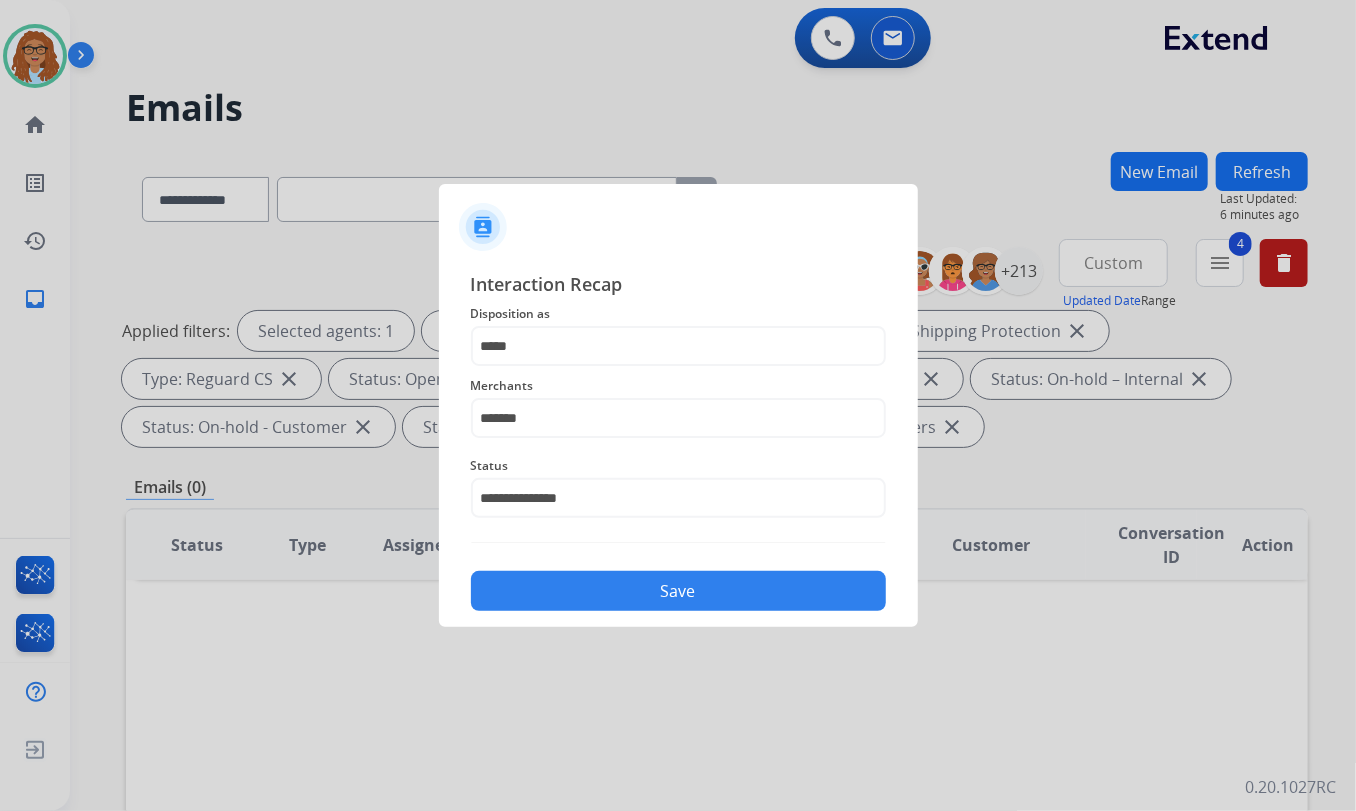 click on "Save" 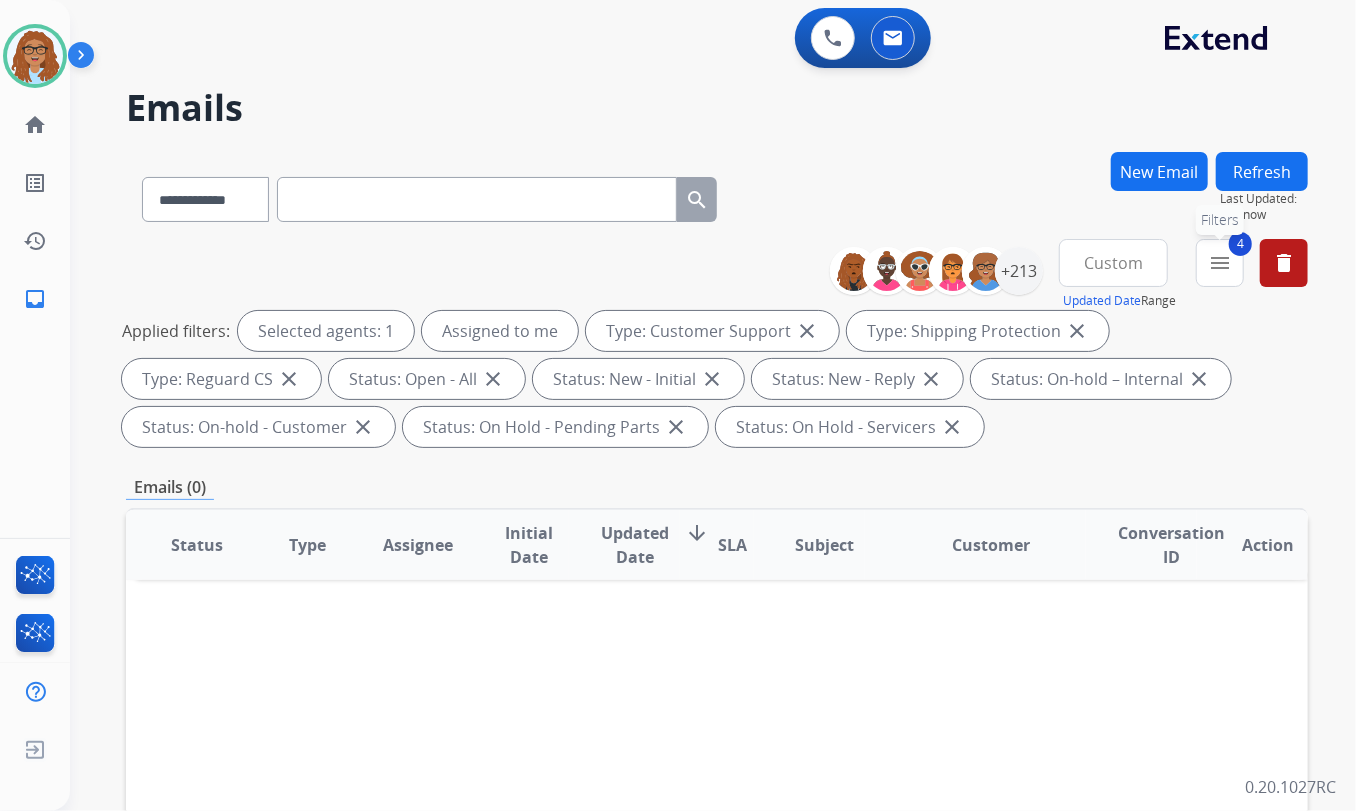 click on "menu" at bounding box center [1220, 263] 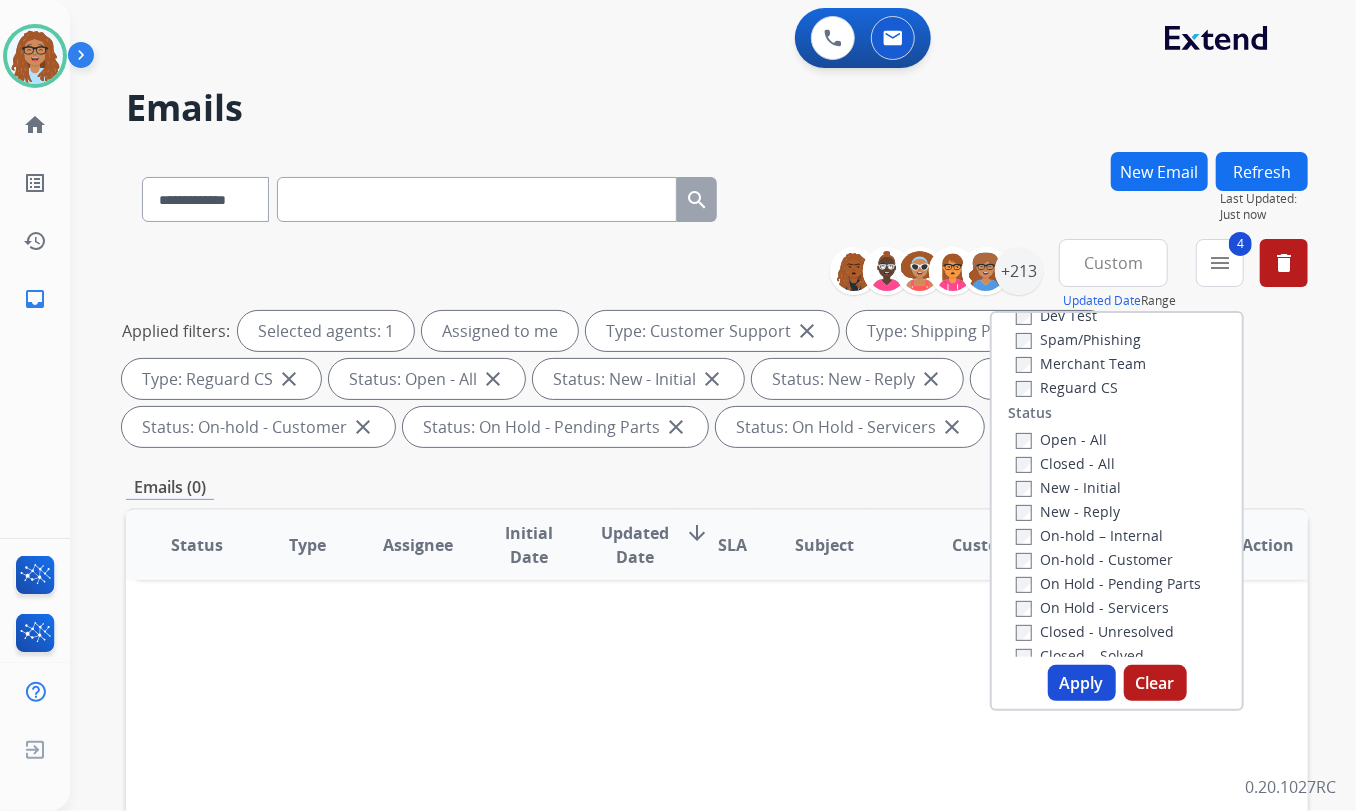 scroll, scrollTop: 272, scrollLeft: 0, axis: vertical 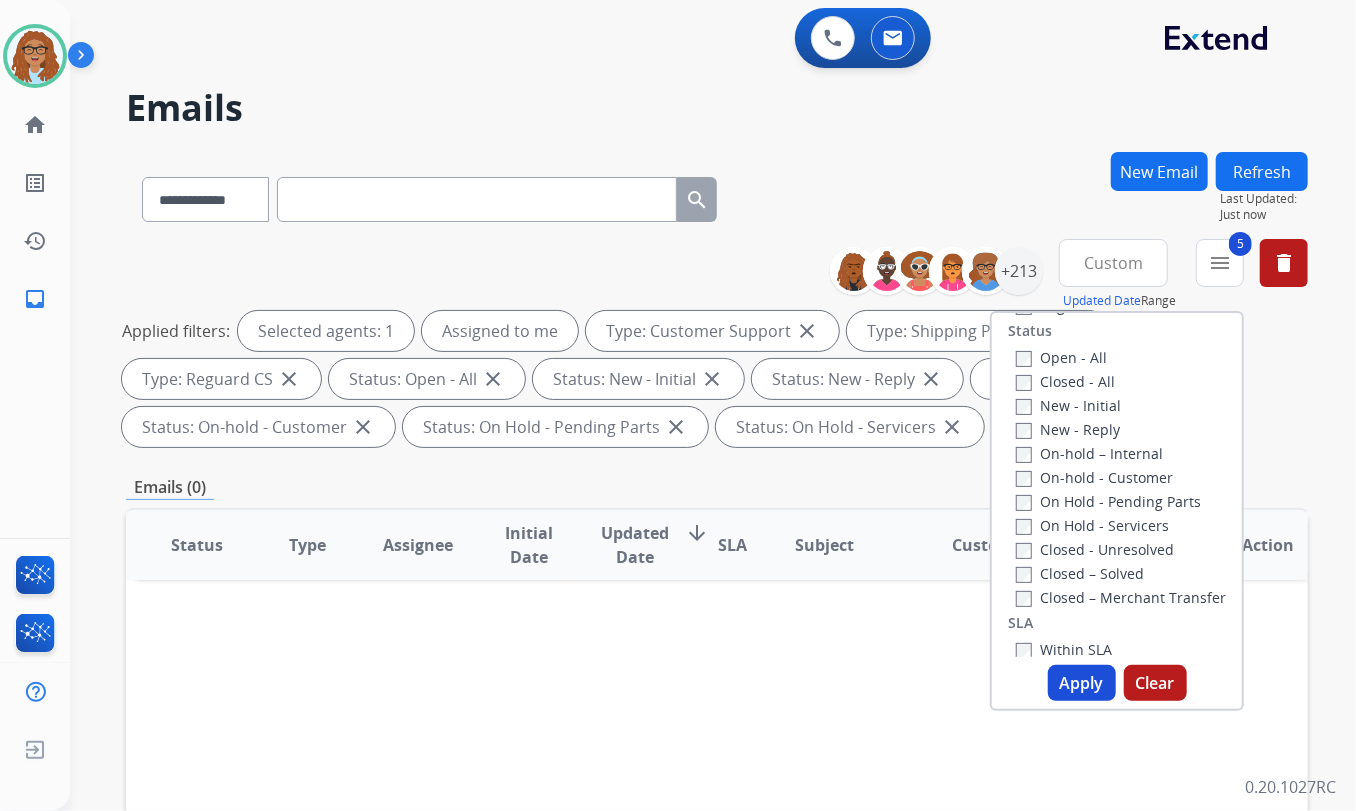 click on "Apply" at bounding box center [1082, 683] 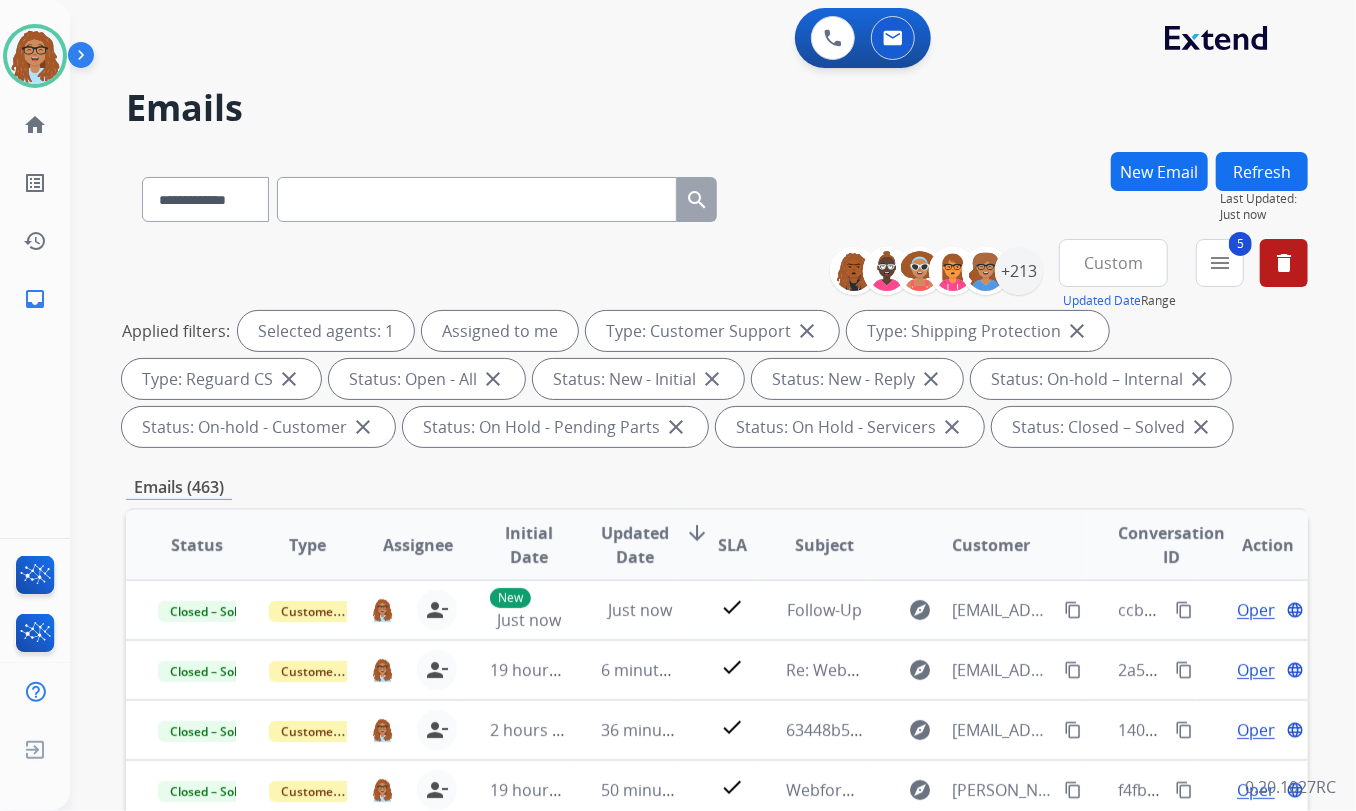 scroll, scrollTop: 1, scrollLeft: 0, axis: vertical 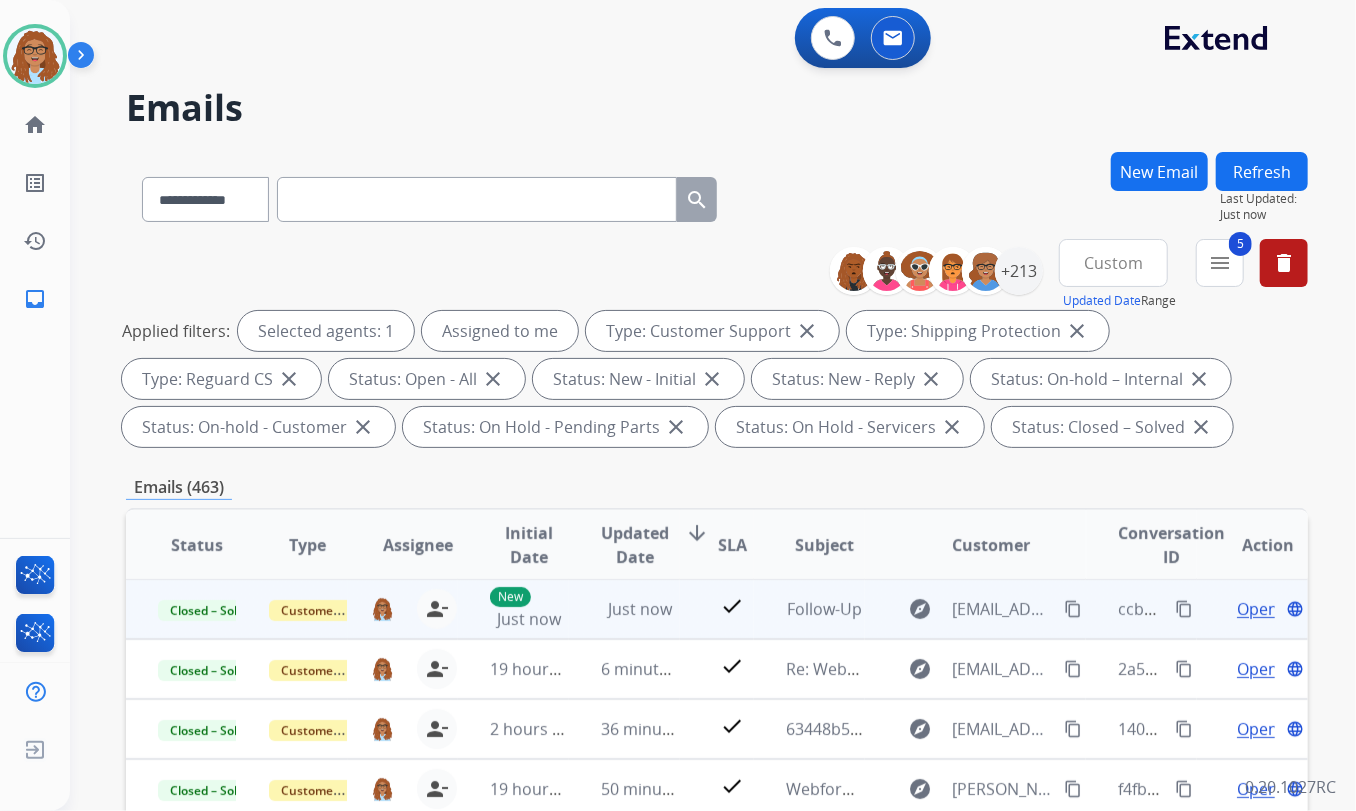 click on "content_copy" at bounding box center [1184, 609] 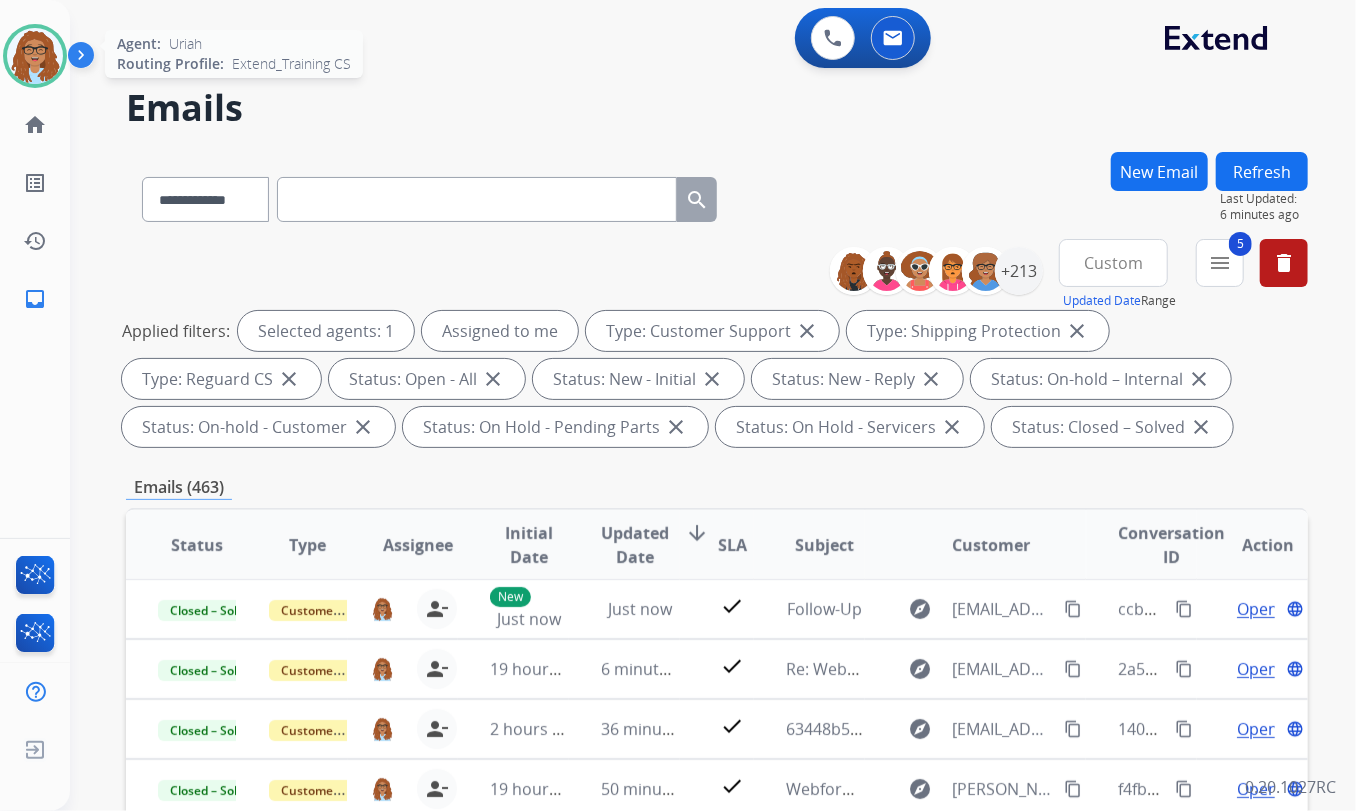 click at bounding box center [35, 56] 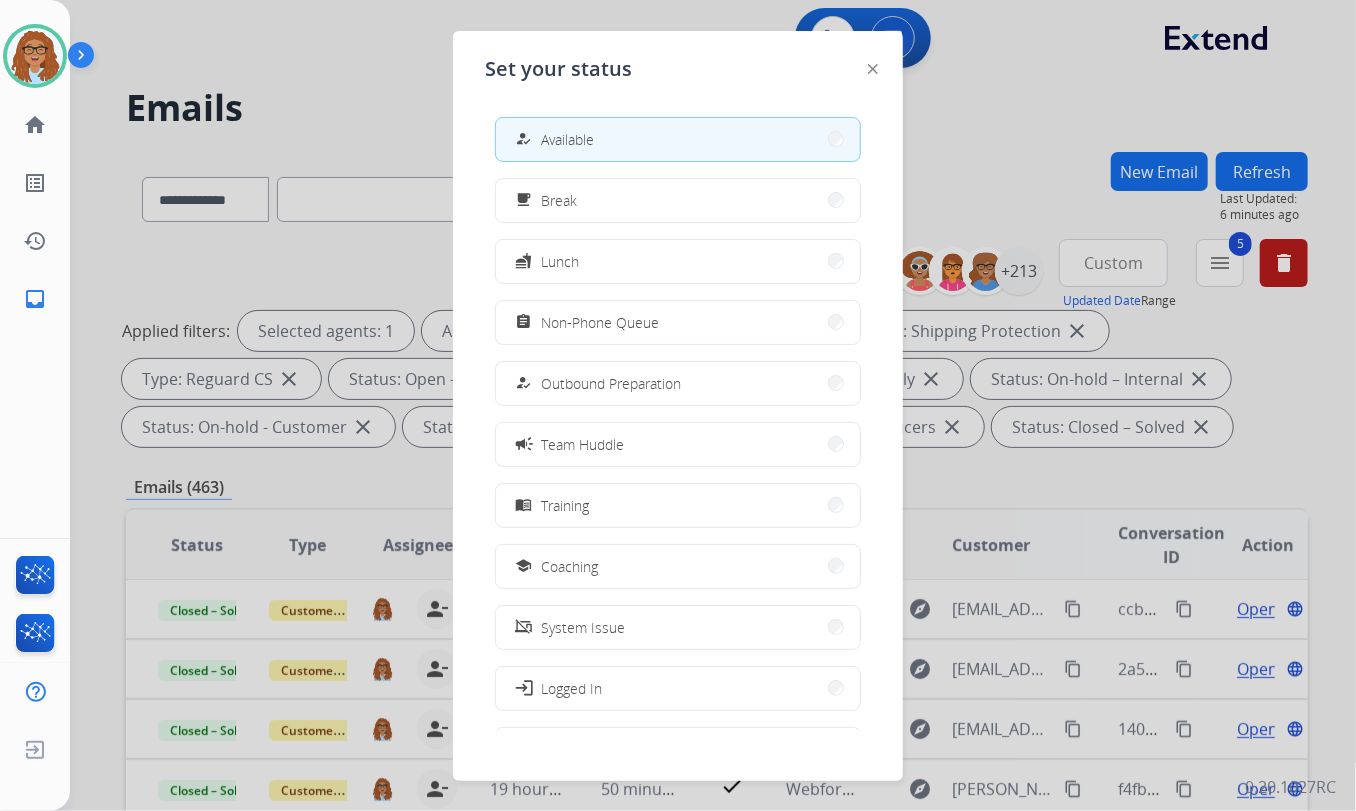 click on "how_to_reg Available" at bounding box center [678, 139] 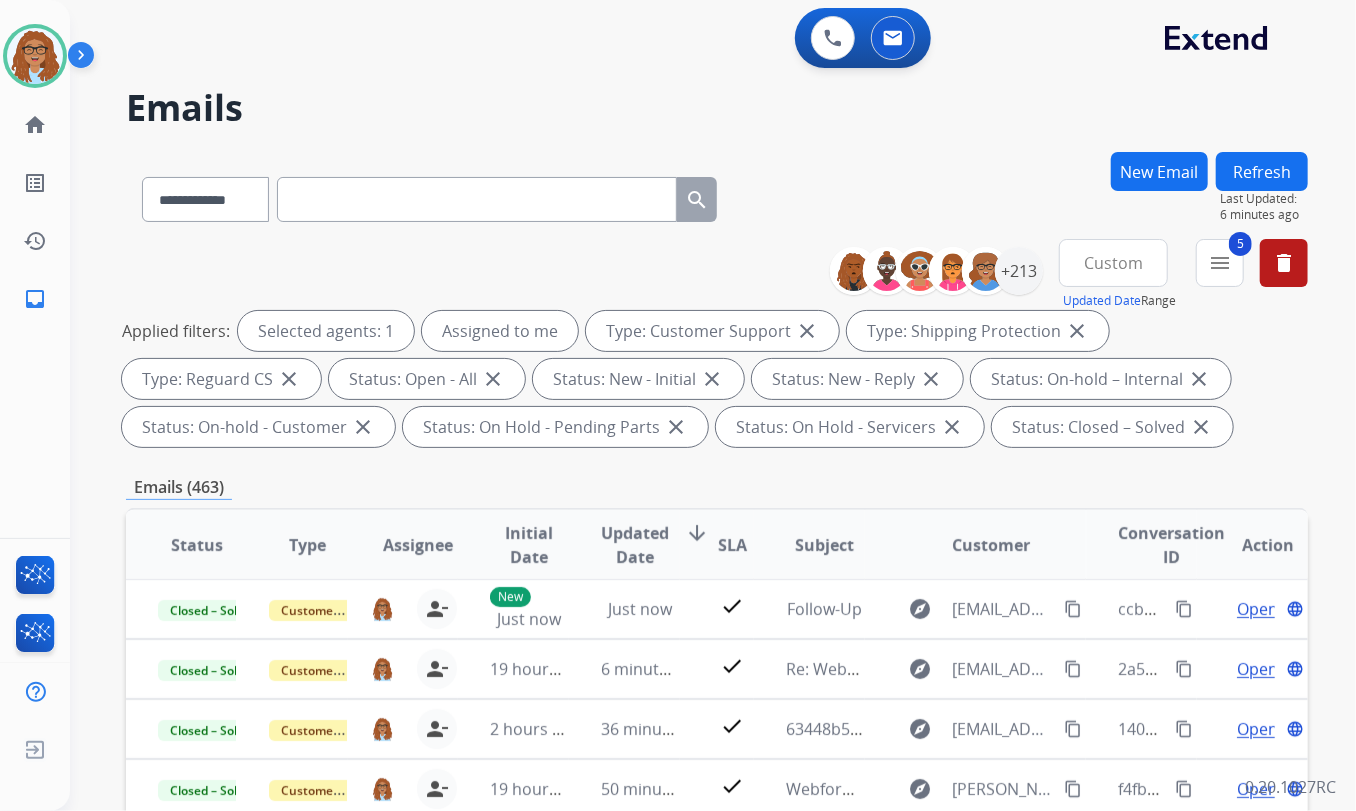 click on "**********" at bounding box center [717, 195] 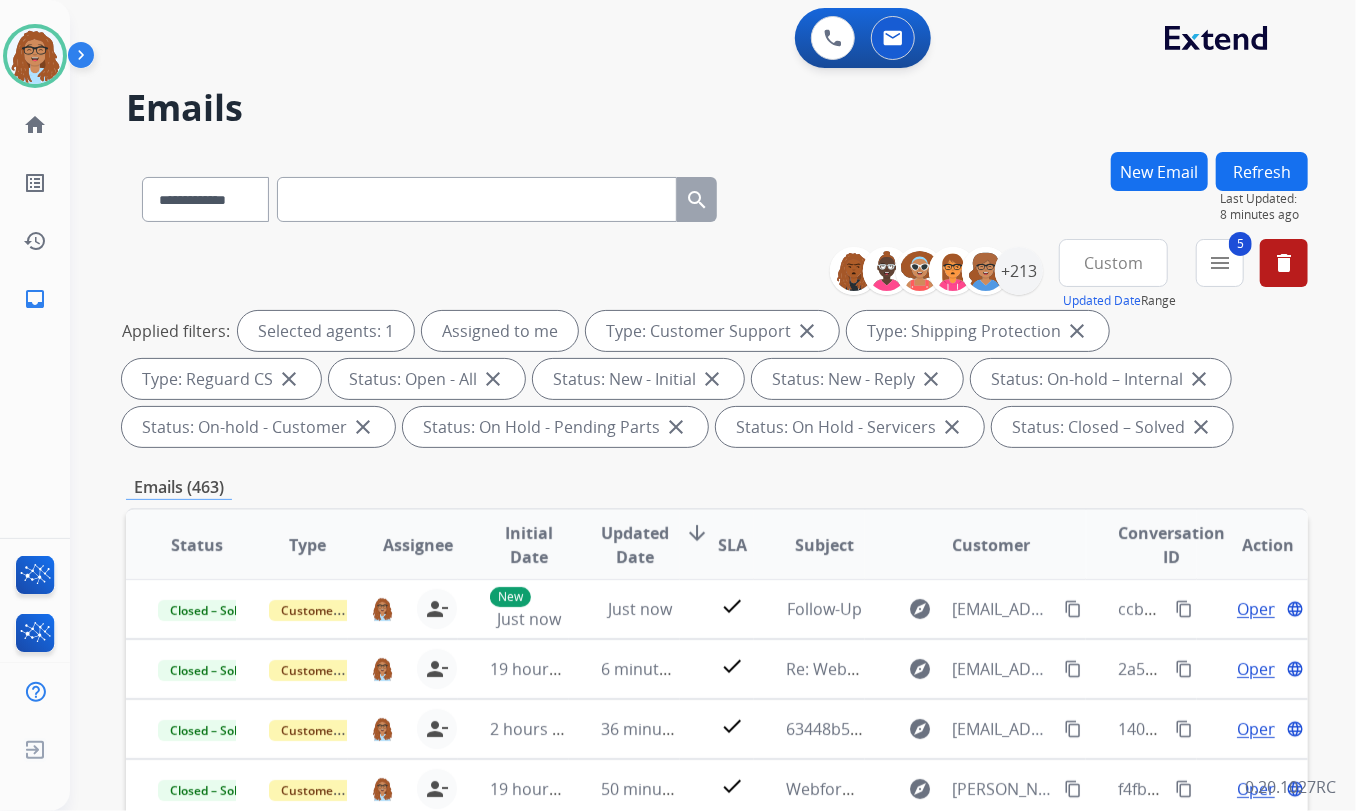 click at bounding box center [477, 199] 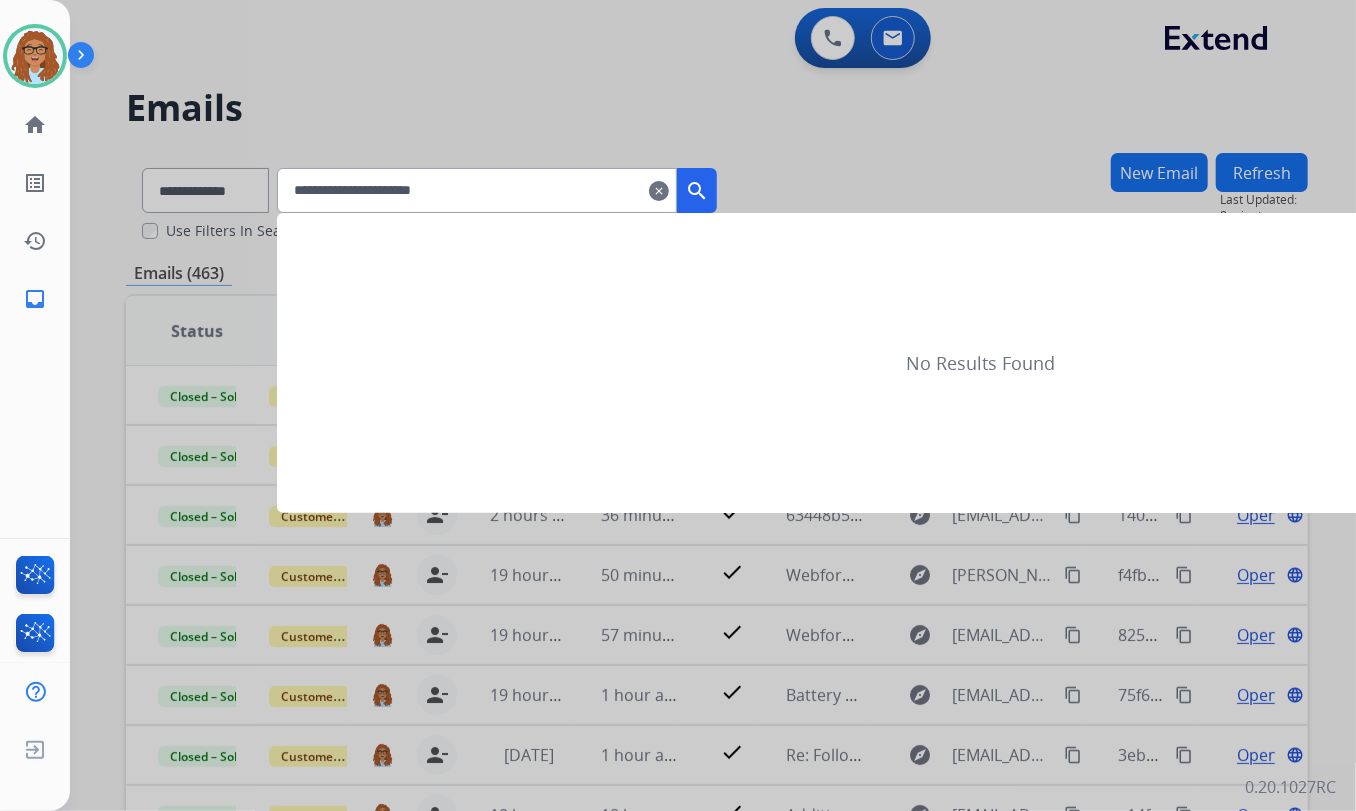 type on "**********" 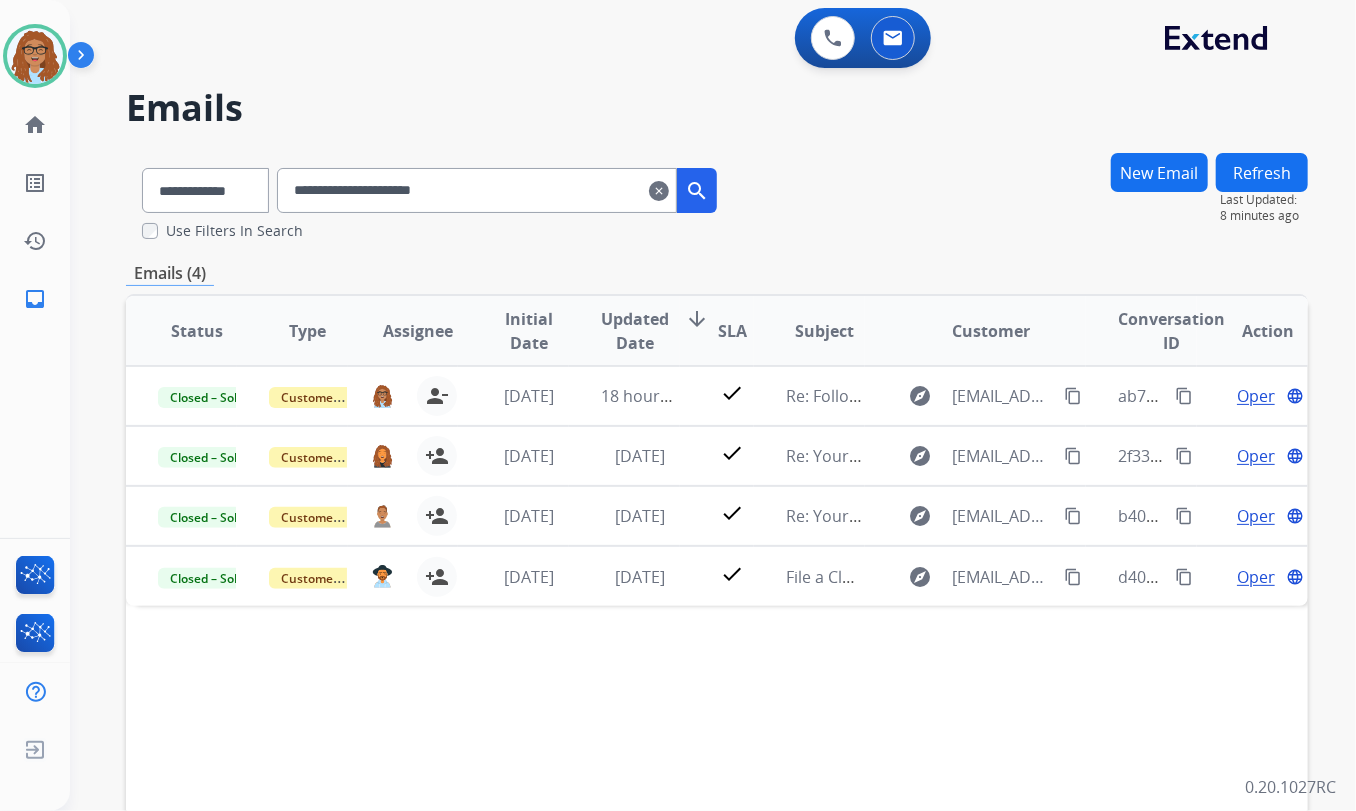 scroll, scrollTop: 0, scrollLeft: 0, axis: both 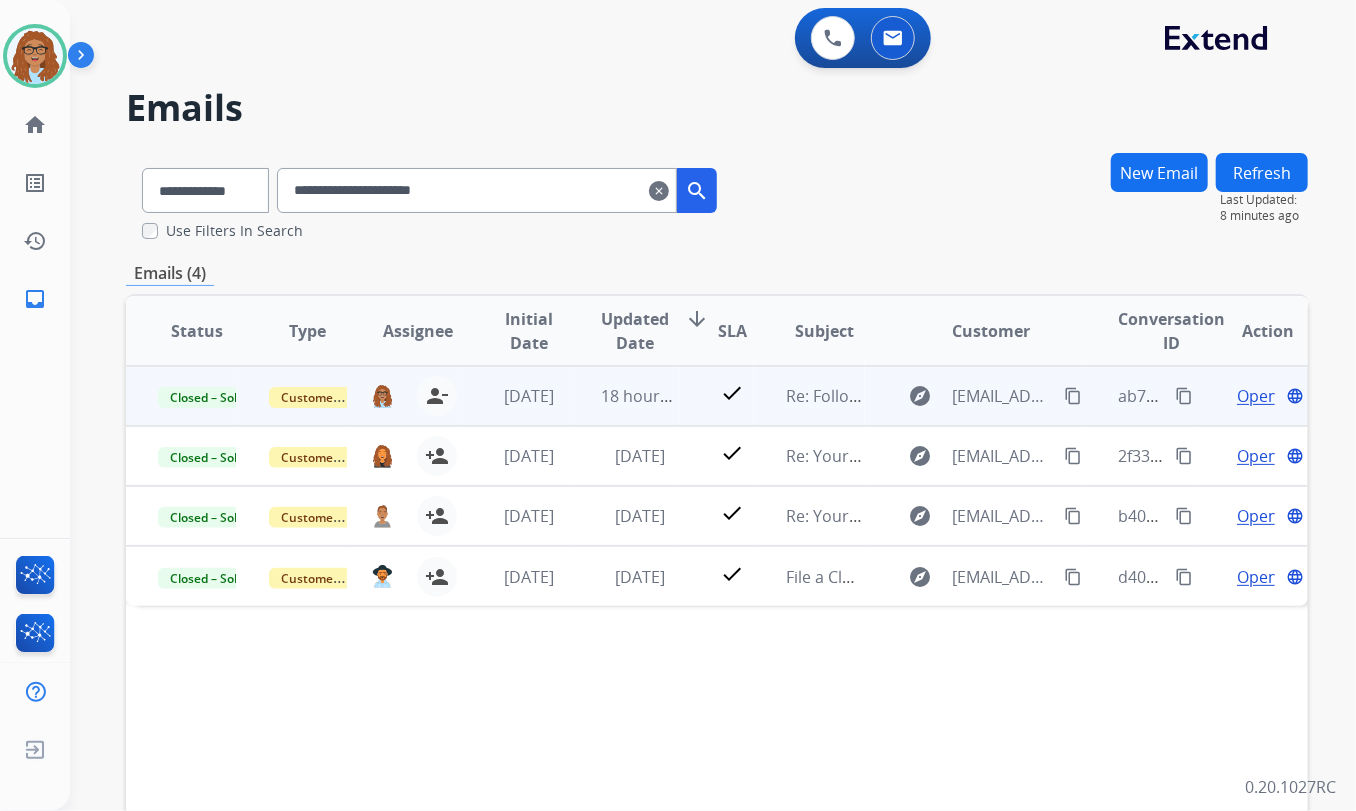 click on "Open" at bounding box center (1257, 396) 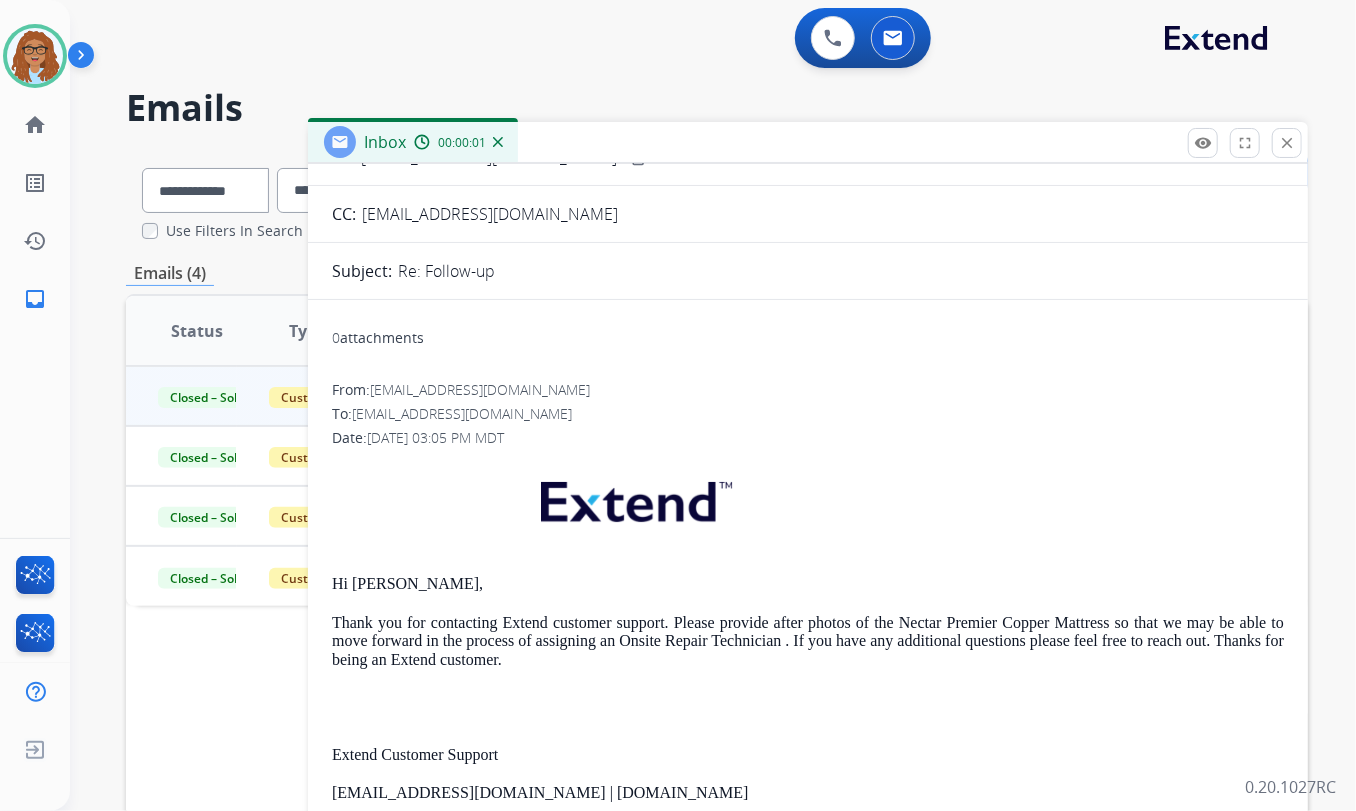 scroll, scrollTop: 181, scrollLeft: 0, axis: vertical 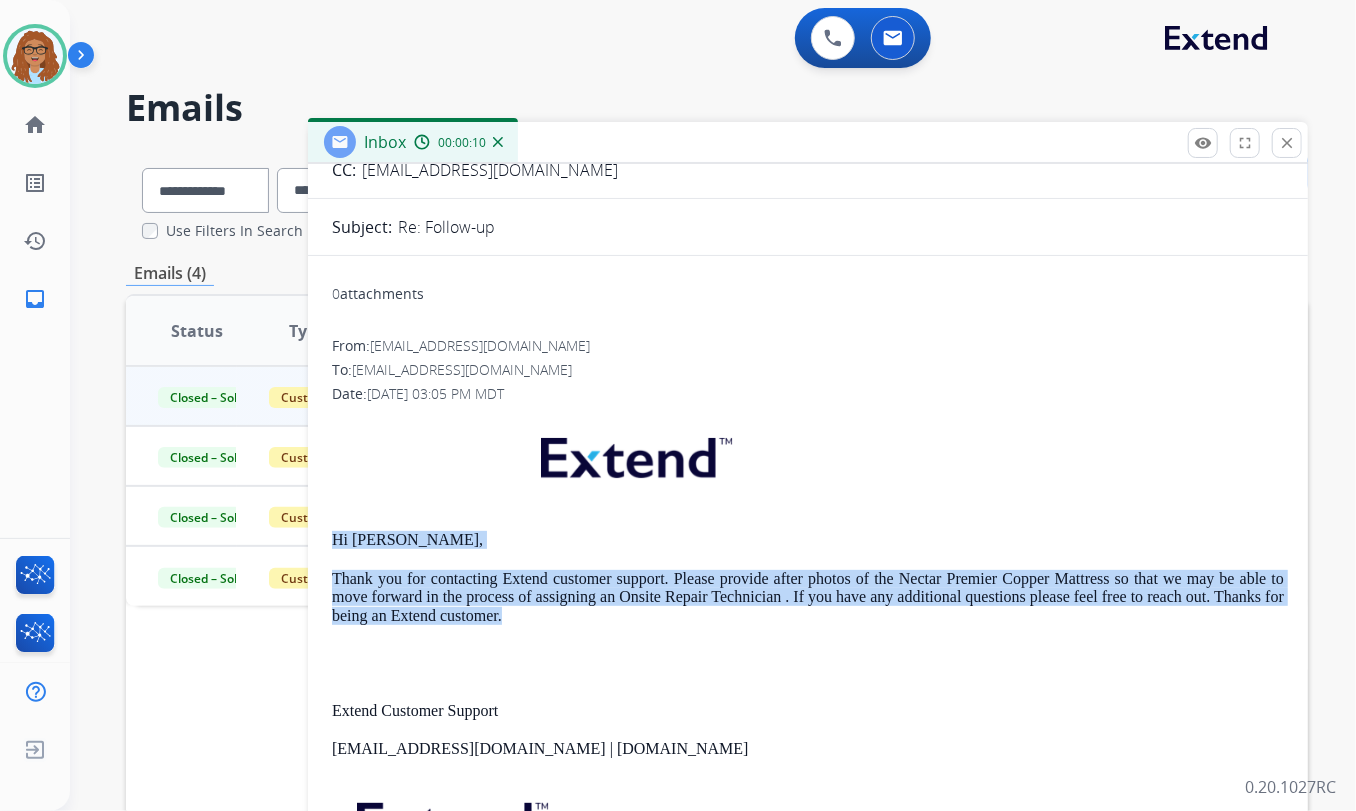 drag, startPoint x: 456, startPoint y: 604, endPoint x: 323, endPoint y: 541, distance: 147.16656 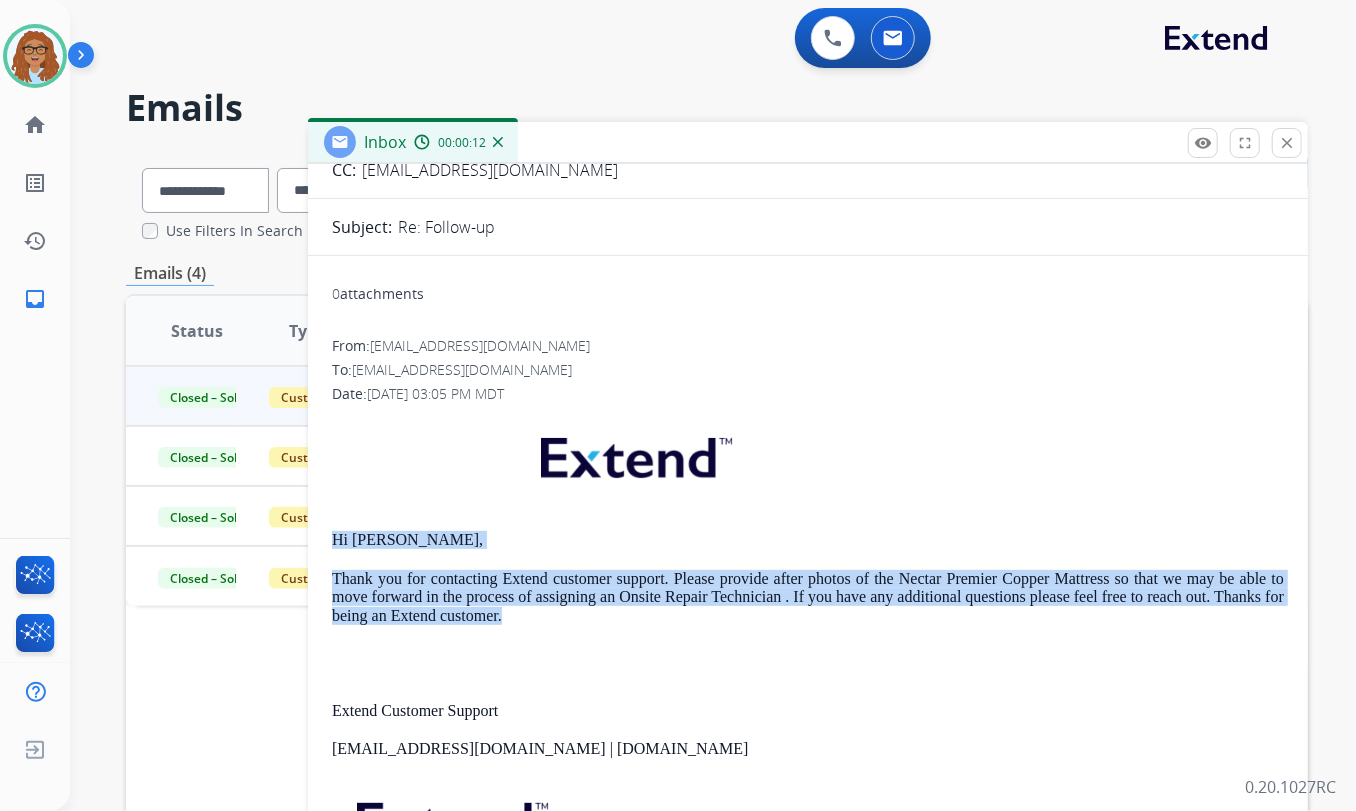 copy on "Hi William, Thank you for contacting Extend customer support. Please provide after photos of the Nectar Premier Copper Mattress so that we may be able to move forward in the process of assigning an Onsite Repair Technician . If you have any additional questions please feel free to reach out. Thanks for being an Extend customer." 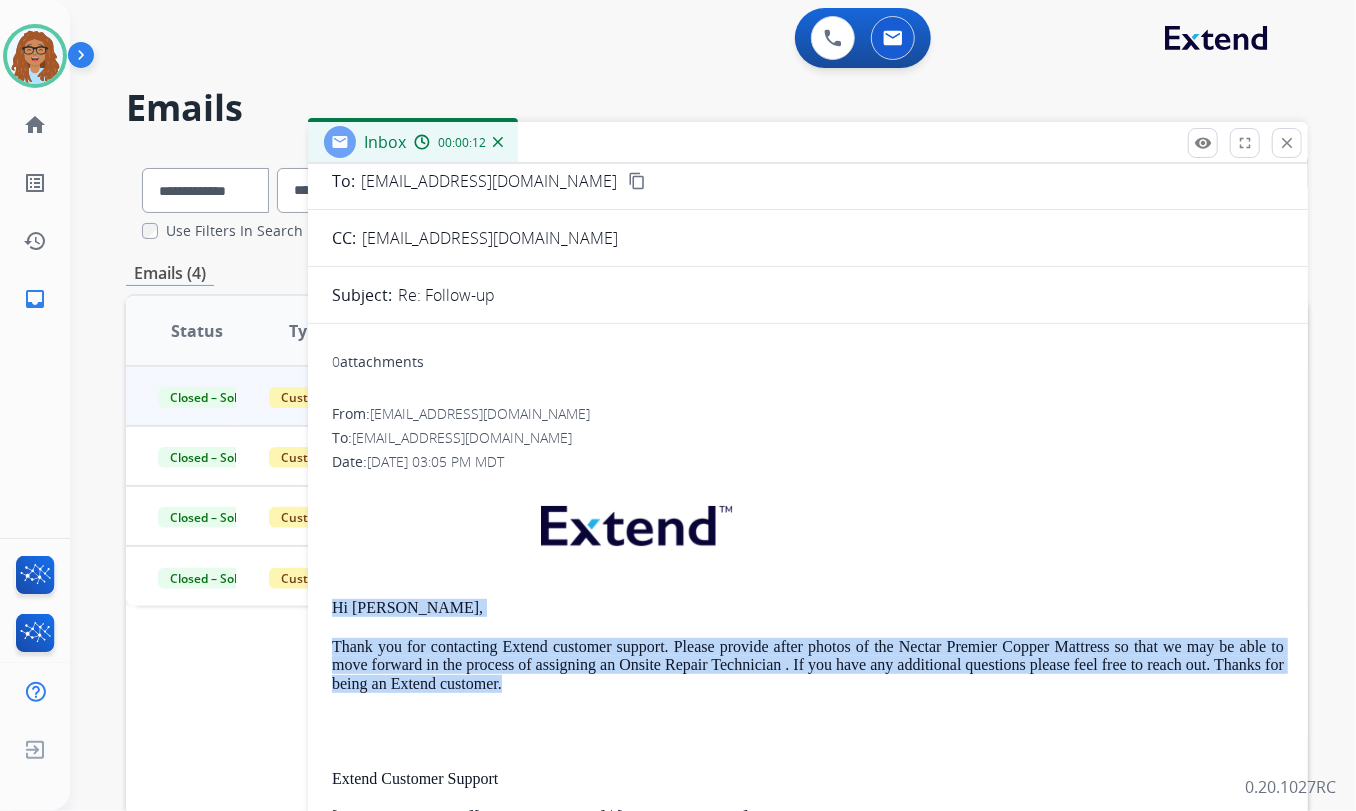 scroll, scrollTop: 0, scrollLeft: 0, axis: both 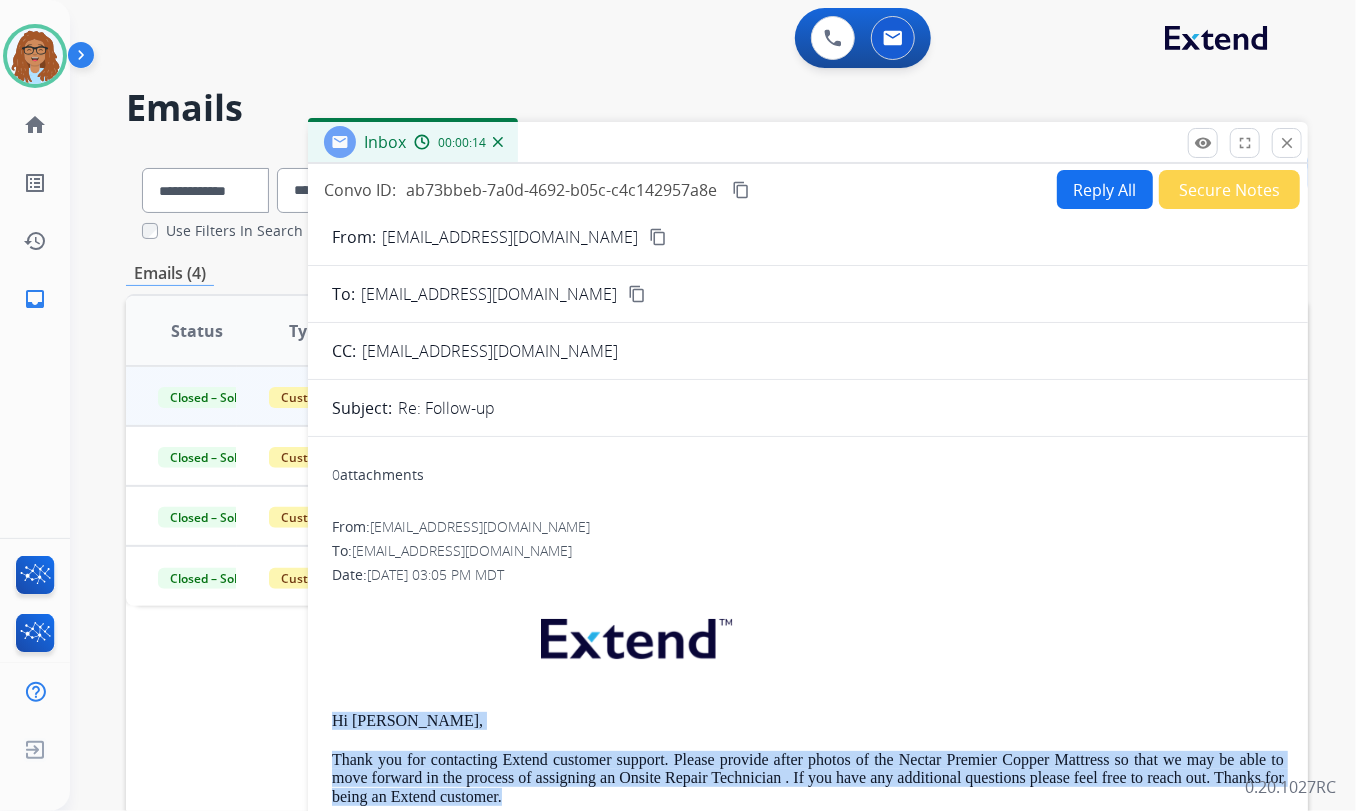 click on "content_copy" at bounding box center [741, 190] 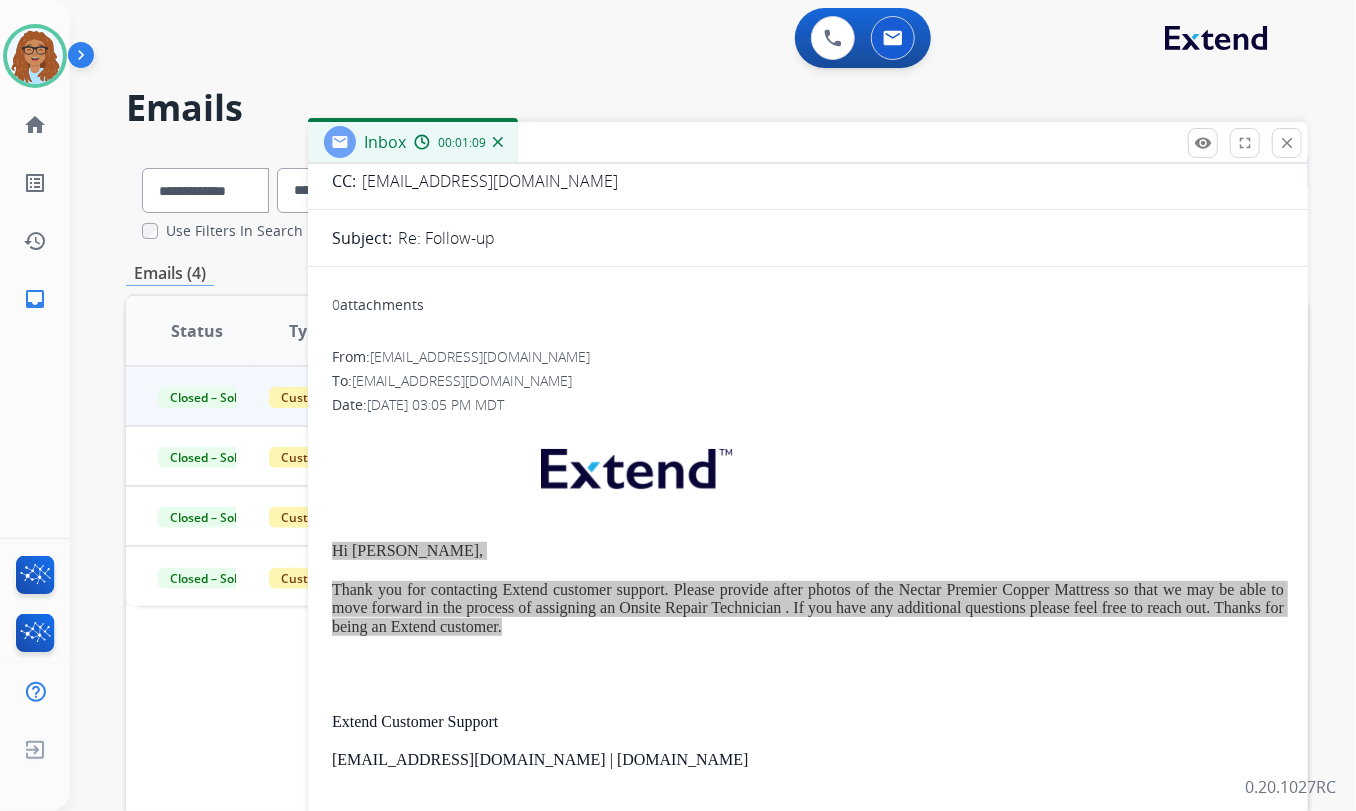 scroll, scrollTop: 181, scrollLeft: 0, axis: vertical 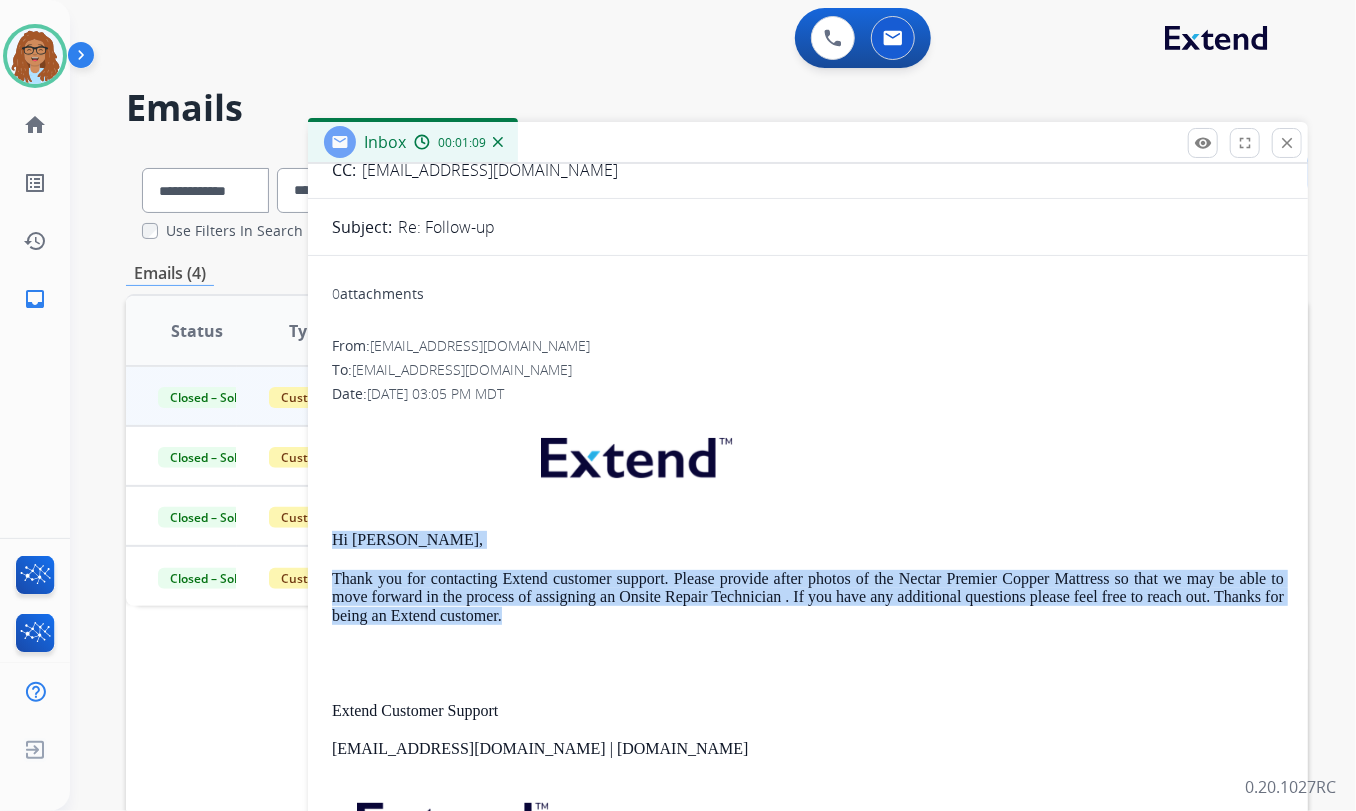 click on "Thank you for contacting Extend customer support. Please provide after photos of the Nectar Premier Copper Mattress so that we may be able to move forward in the process of assigning an Onsite Repair Technician . If you have any additional questions please feel free to reach out. Thanks for being an Extend customer." at bounding box center [808, 597] 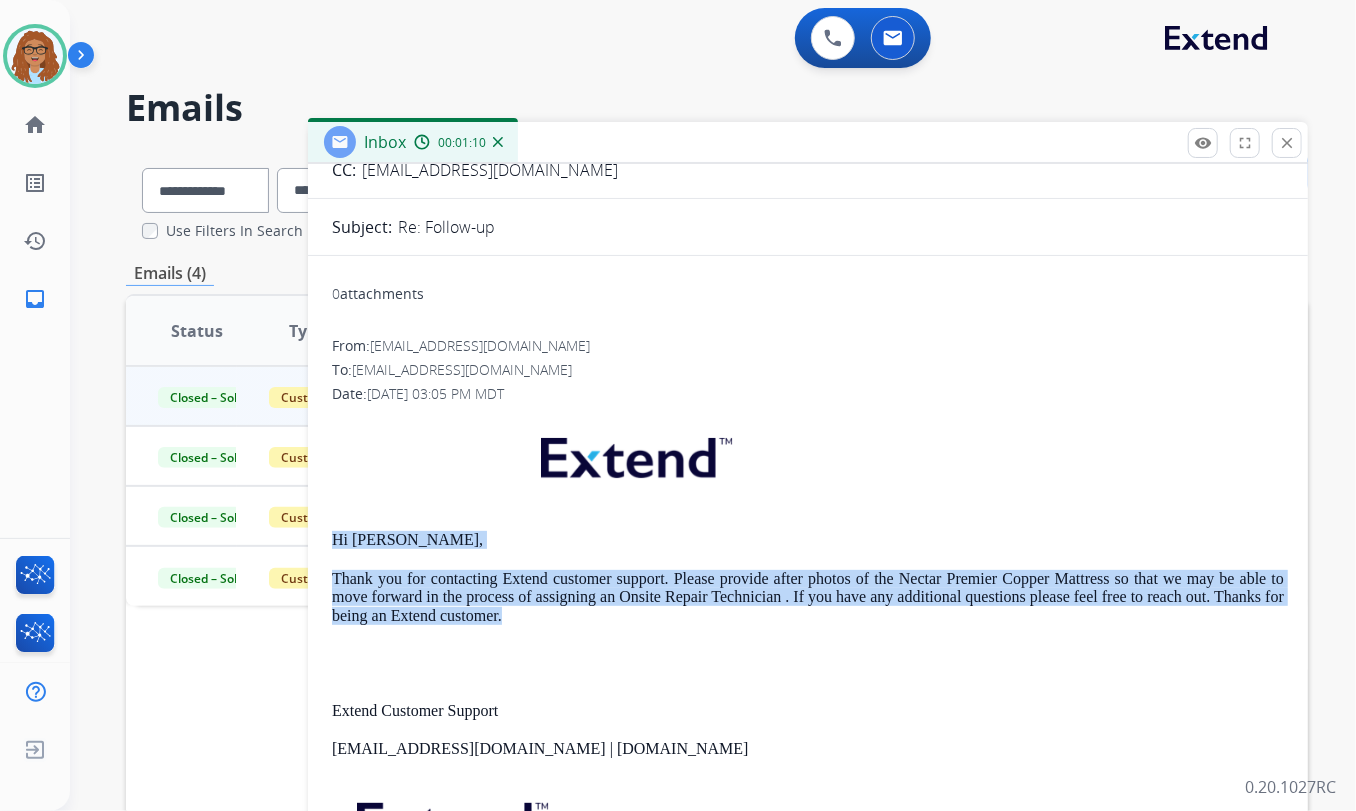 drag, startPoint x: 446, startPoint y: 618, endPoint x: 330, endPoint y: 538, distance: 140.91132 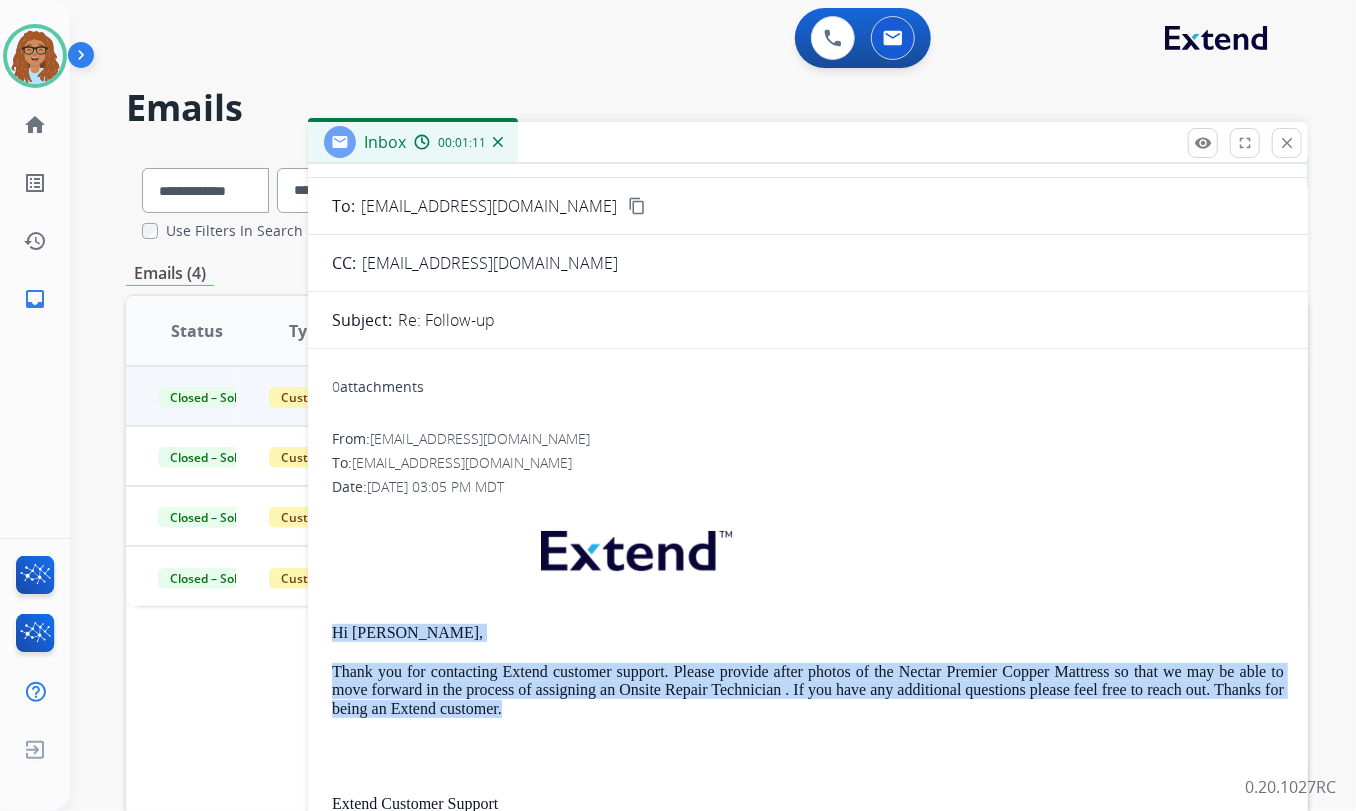 scroll, scrollTop: 0, scrollLeft: 0, axis: both 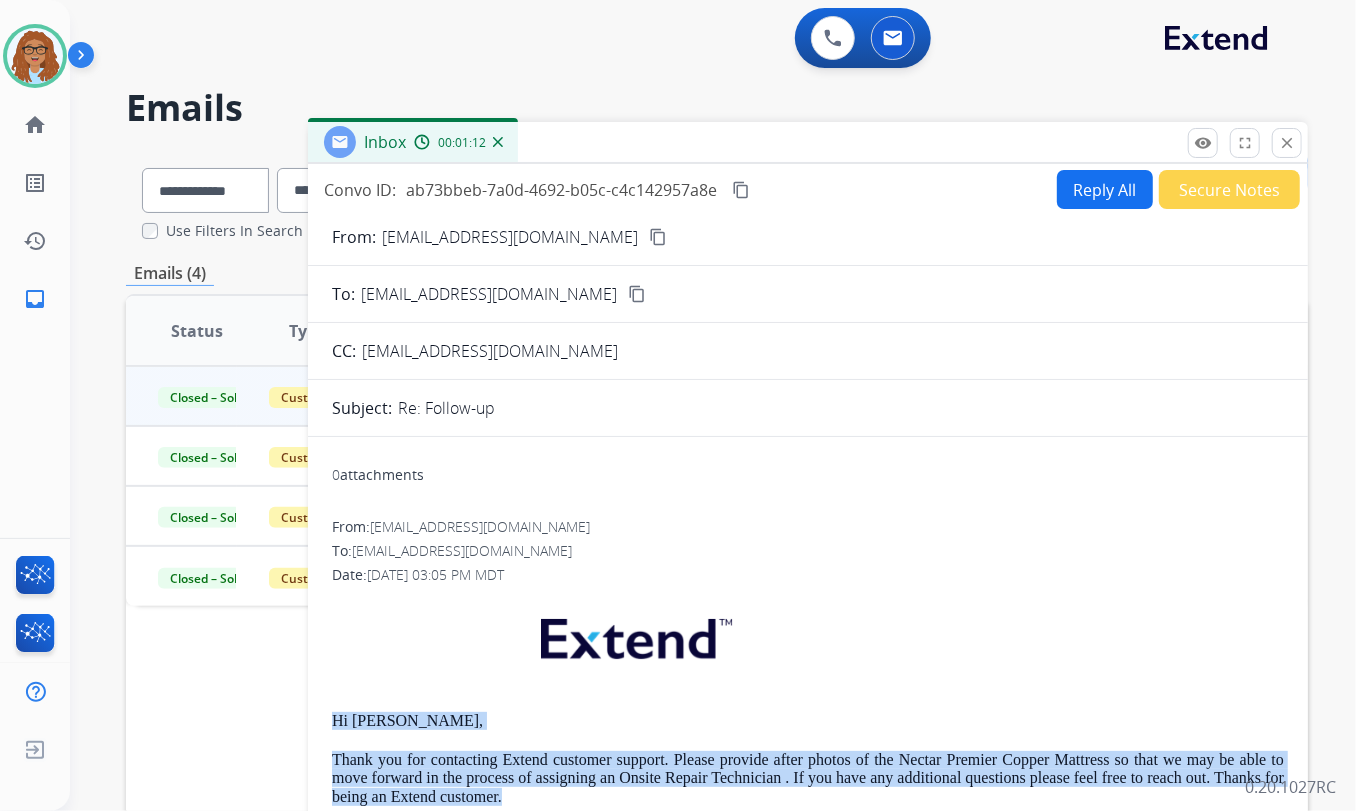 click on "Reply All" at bounding box center (1105, 189) 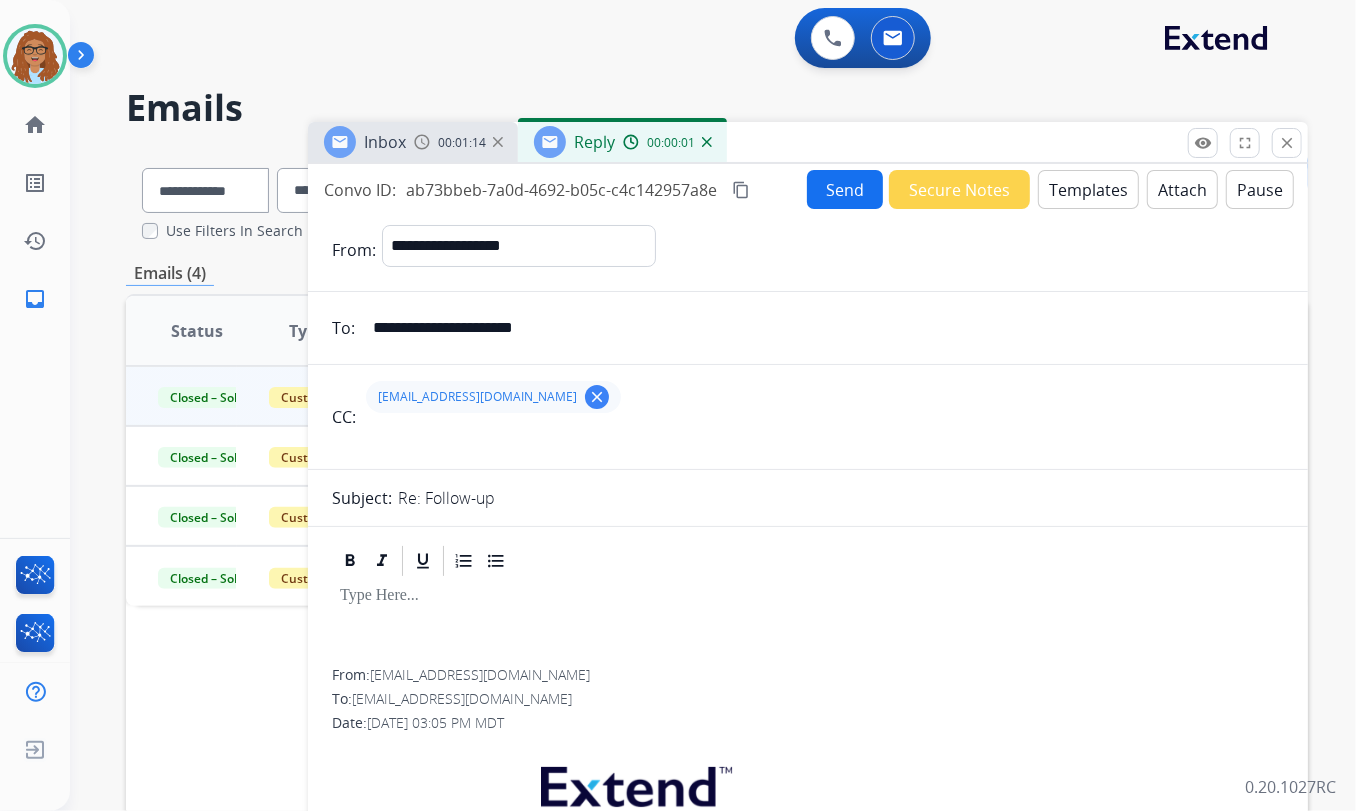 click on "Templates" at bounding box center [1088, 189] 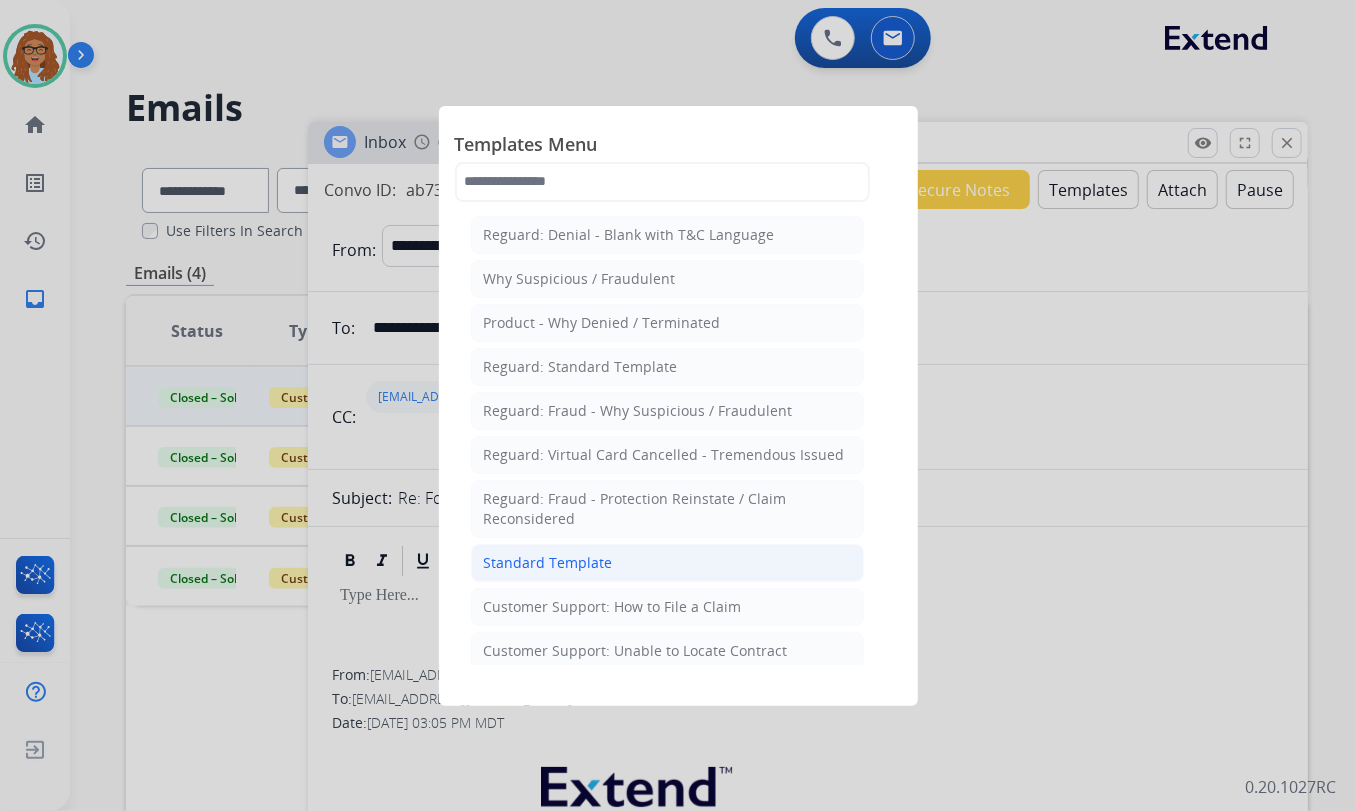 click on "Standard Template" 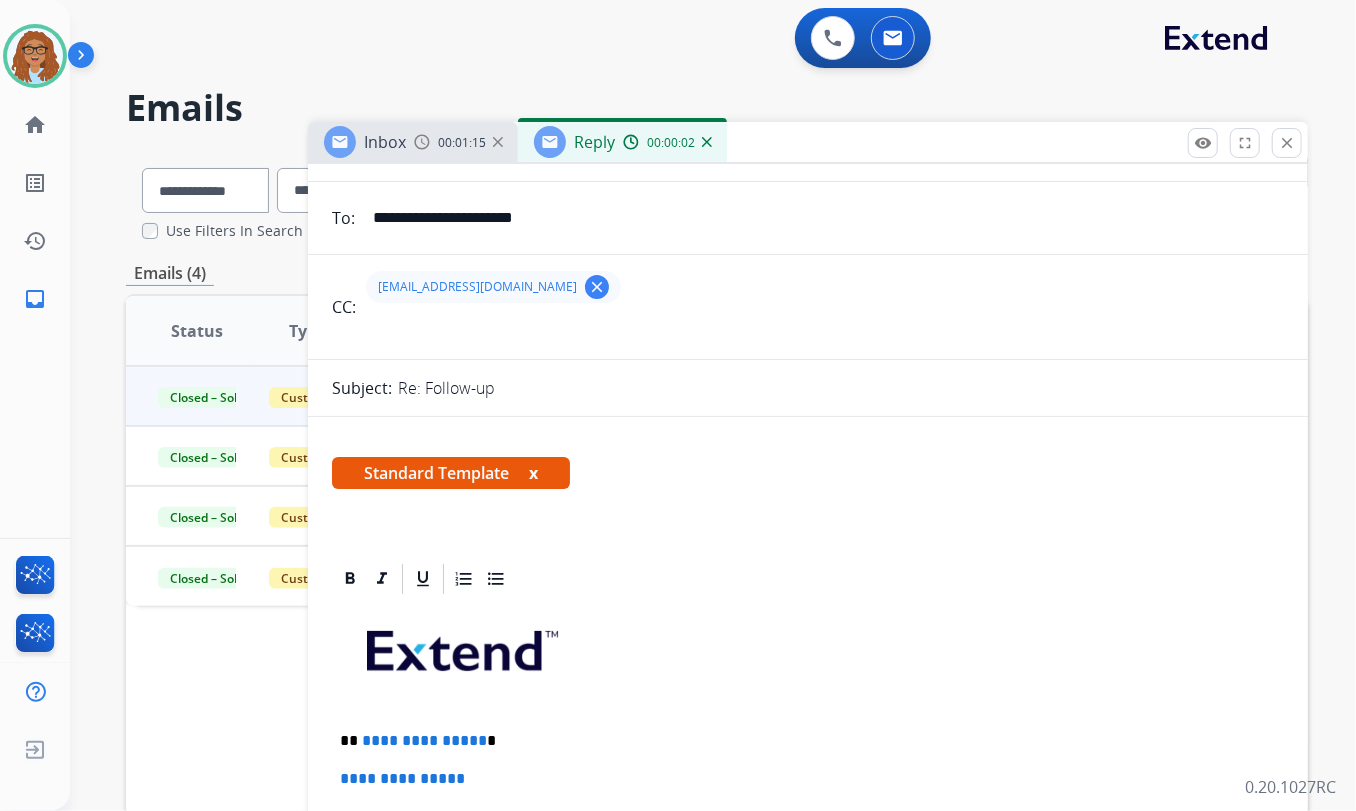 scroll, scrollTop: 363, scrollLeft: 0, axis: vertical 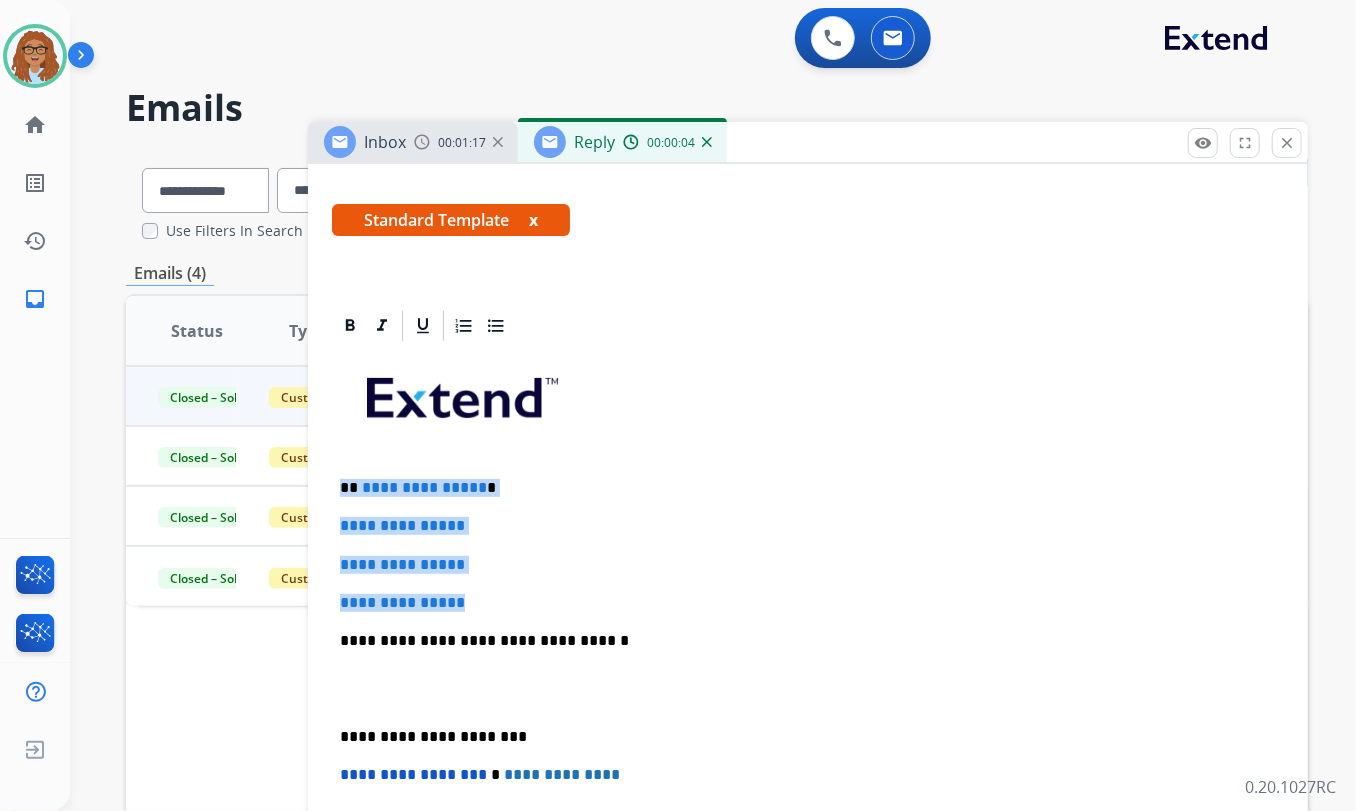 drag, startPoint x: 478, startPoint y: 600, endPoint x: 318, endPoint y: 475, distance: 203.0394 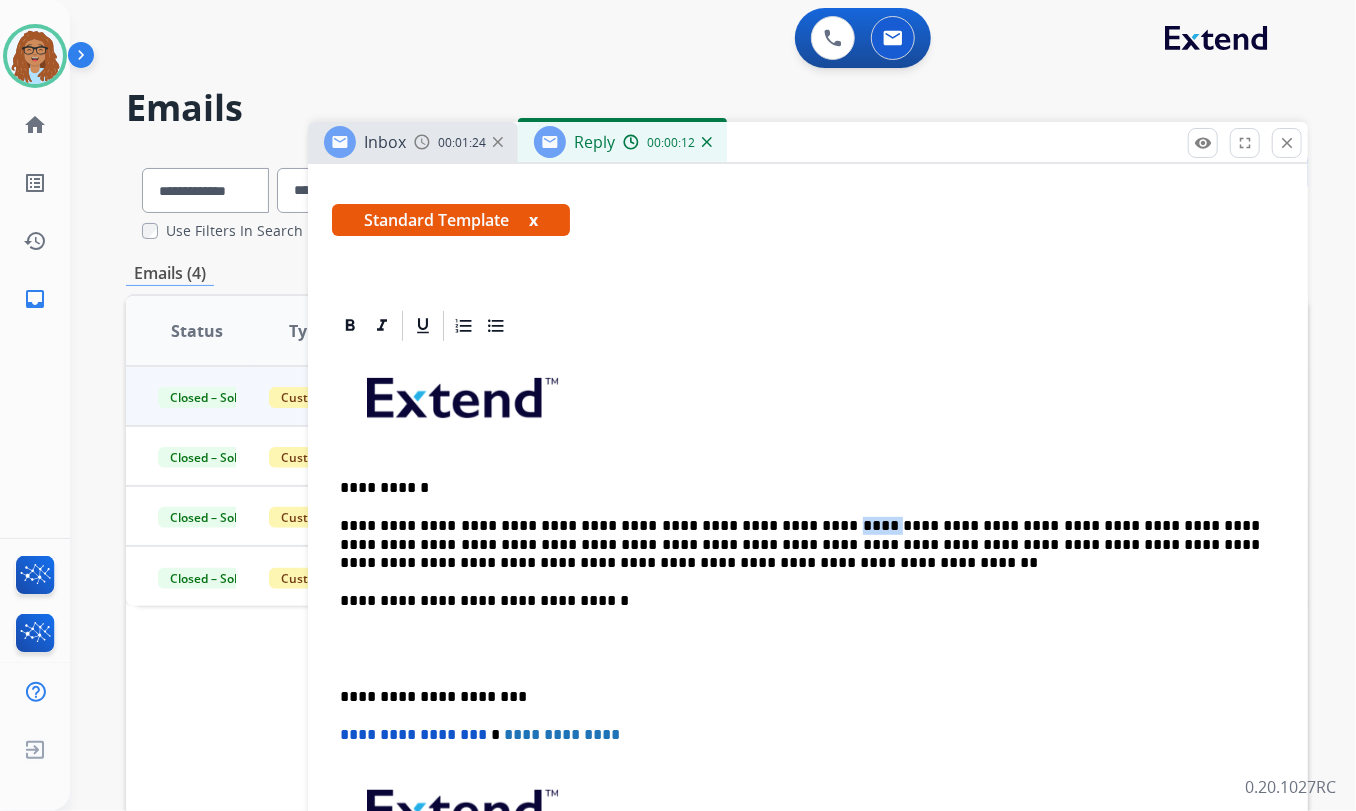 drag, startPoint x: 806, startPoint y: 523, endPoint x: 776, endPoint y: 523, distance: 30 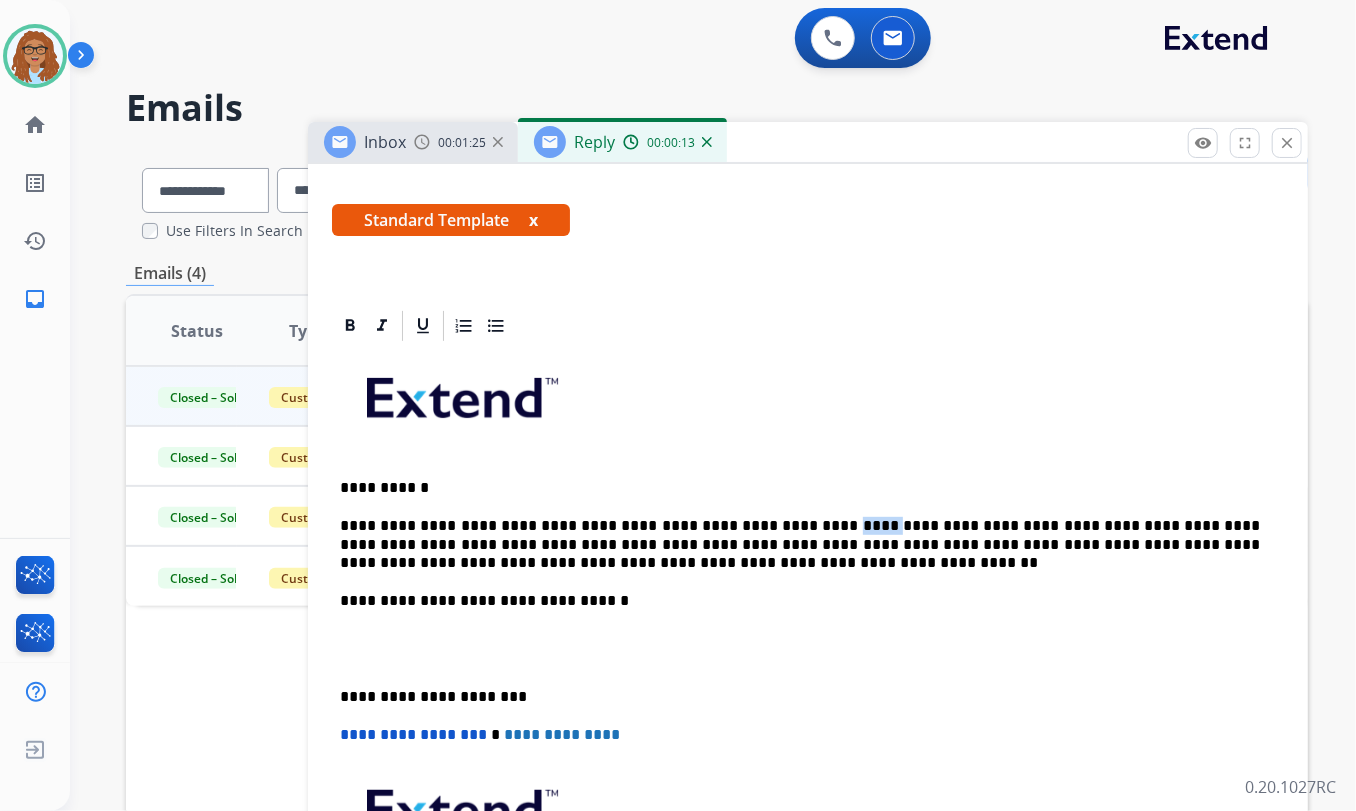 copy on "*****" 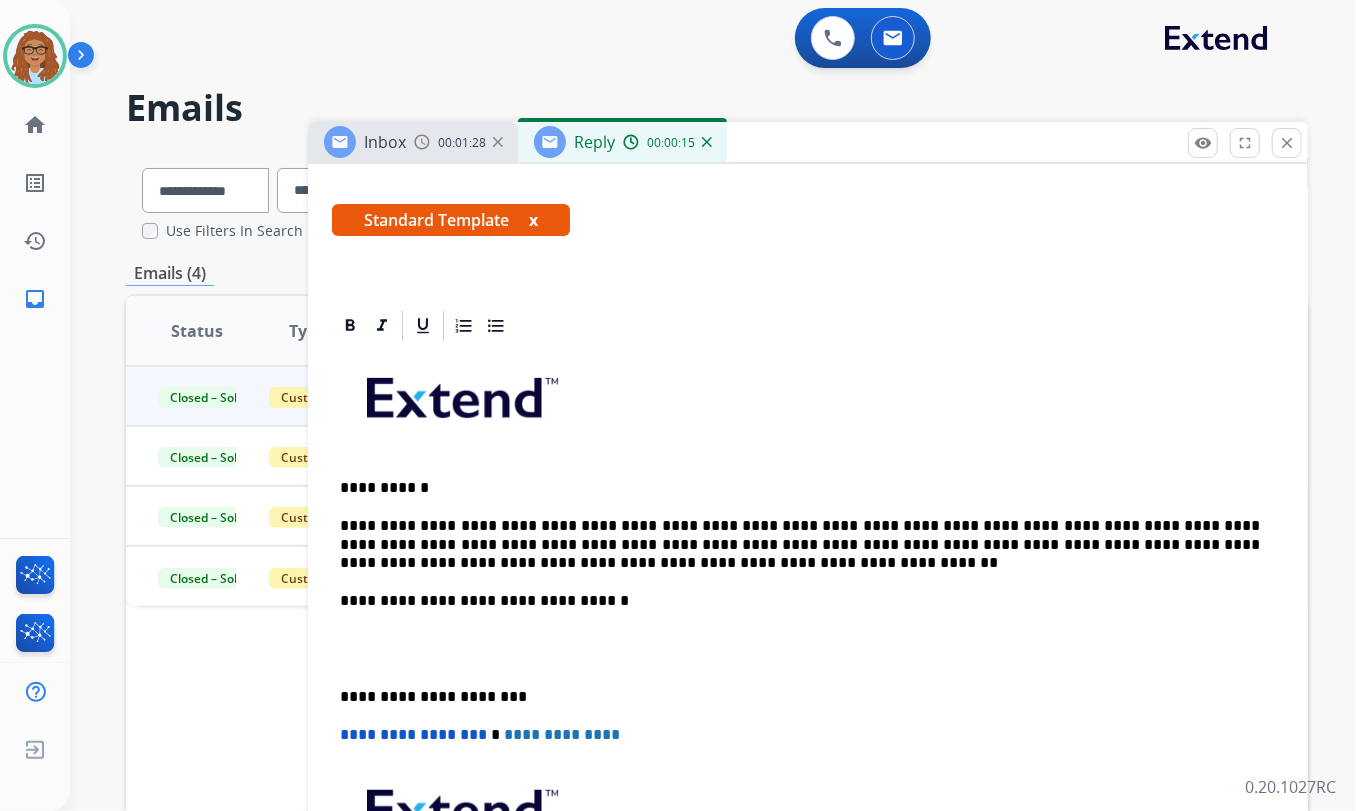 click on "**********" at bounding box center [800, 544] 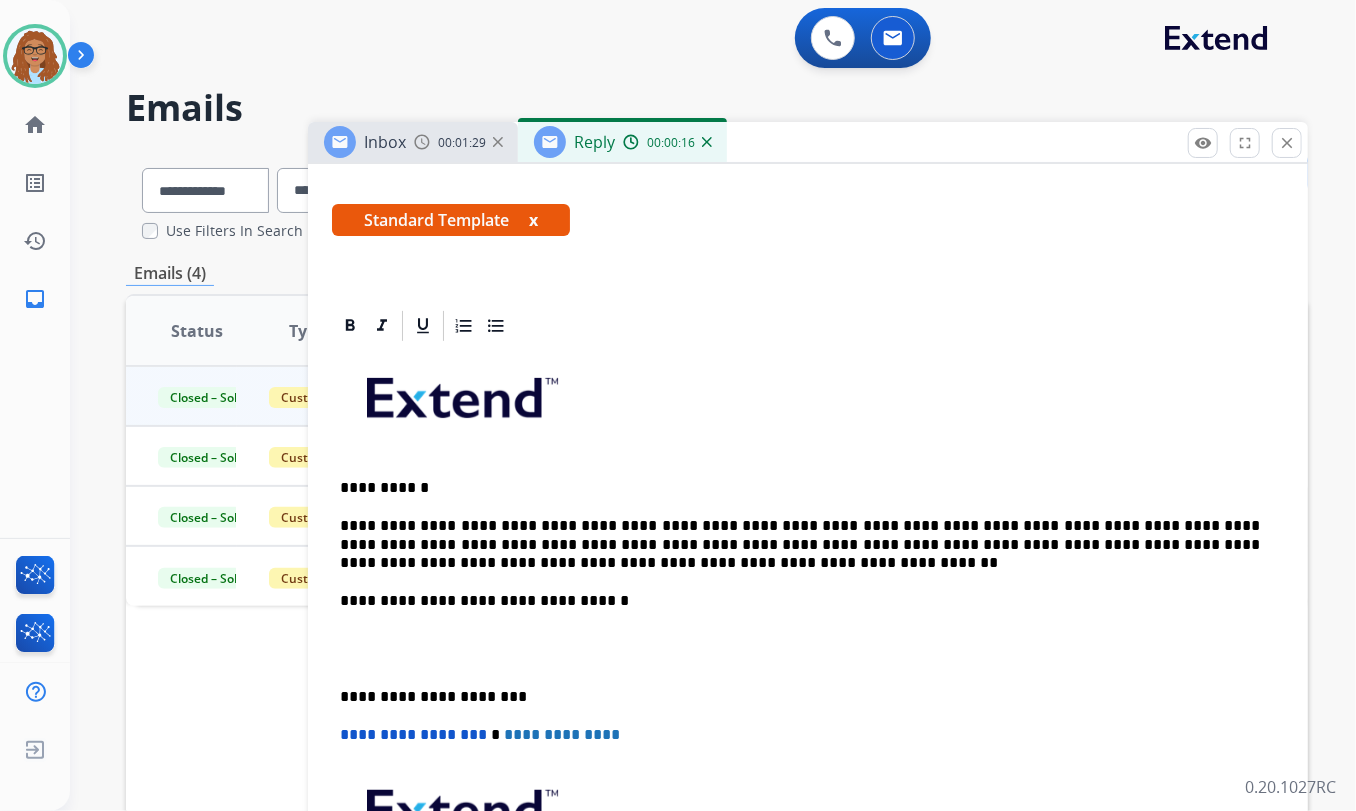 click on "**********" at bounding box center [800, 544] 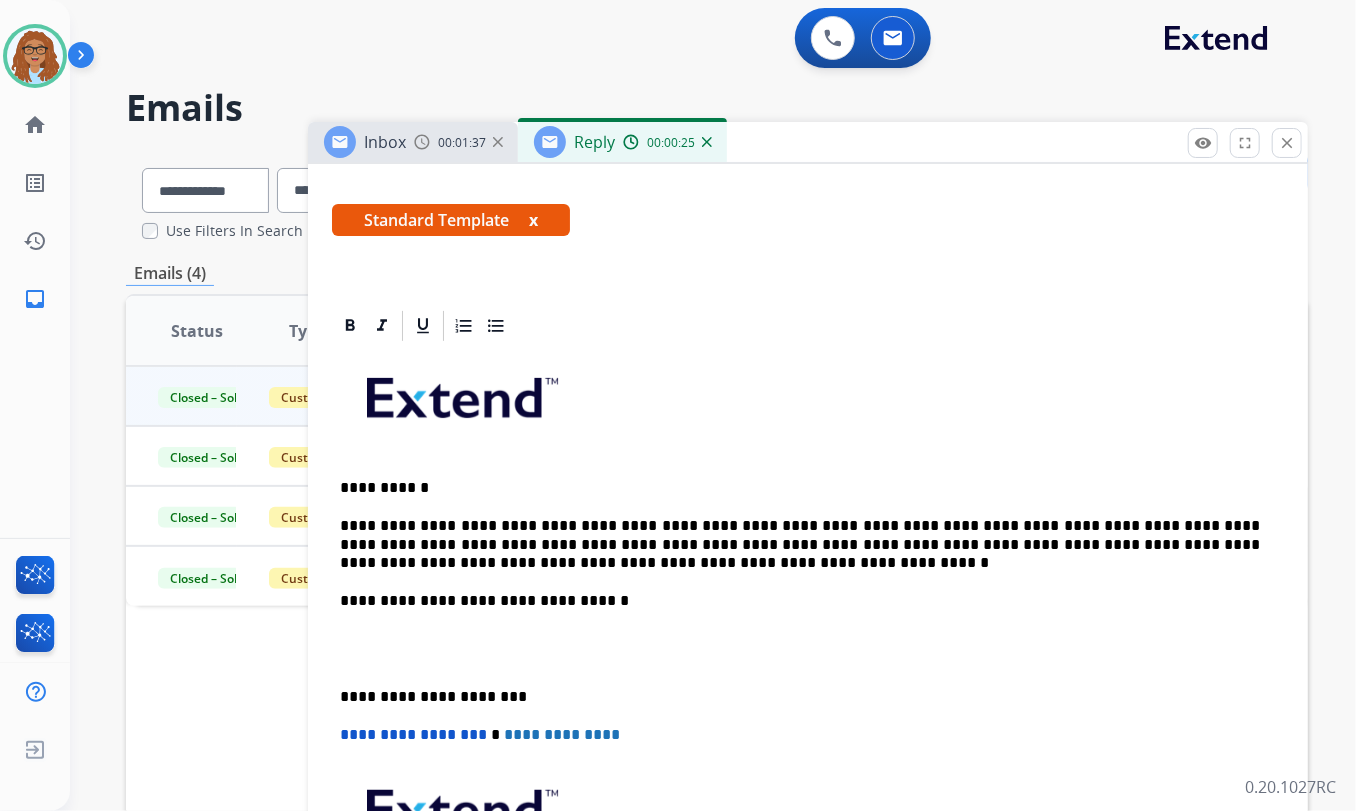 click on "**********" at bounding box center (800, 544) 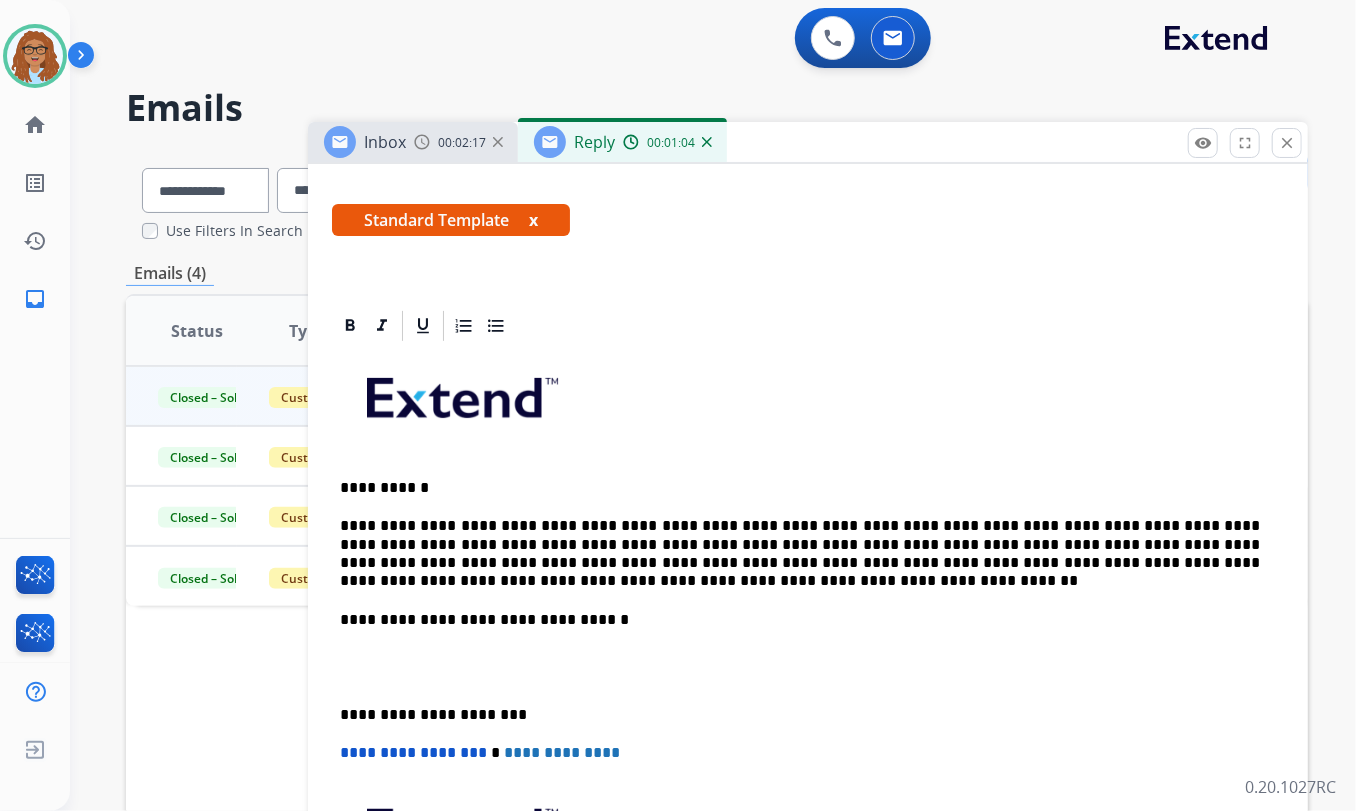 click on "**********" at bounding box center [808, 677] 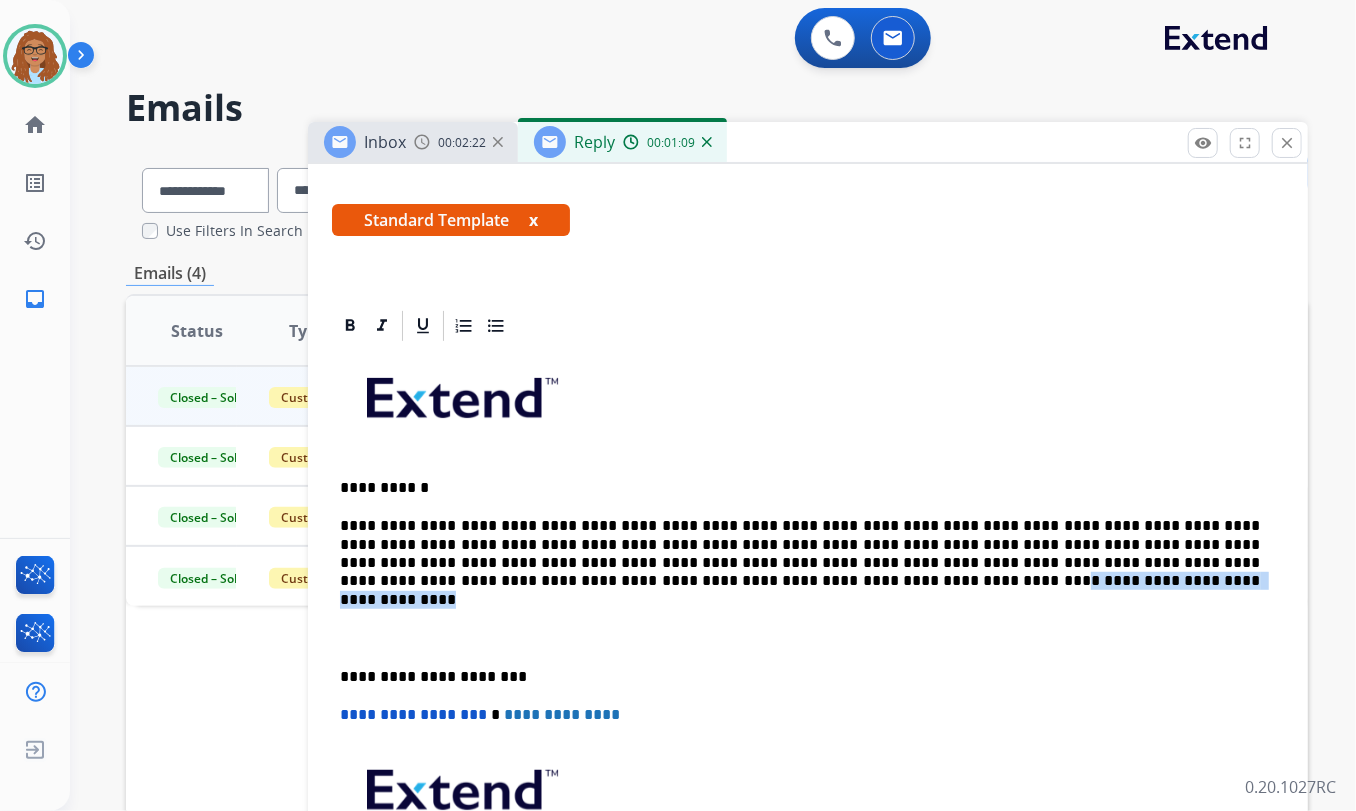 drag, startPoint x: 704, startPoint y: 576, endPoint x: 453, endPoint y: 573, distance: 251.01793 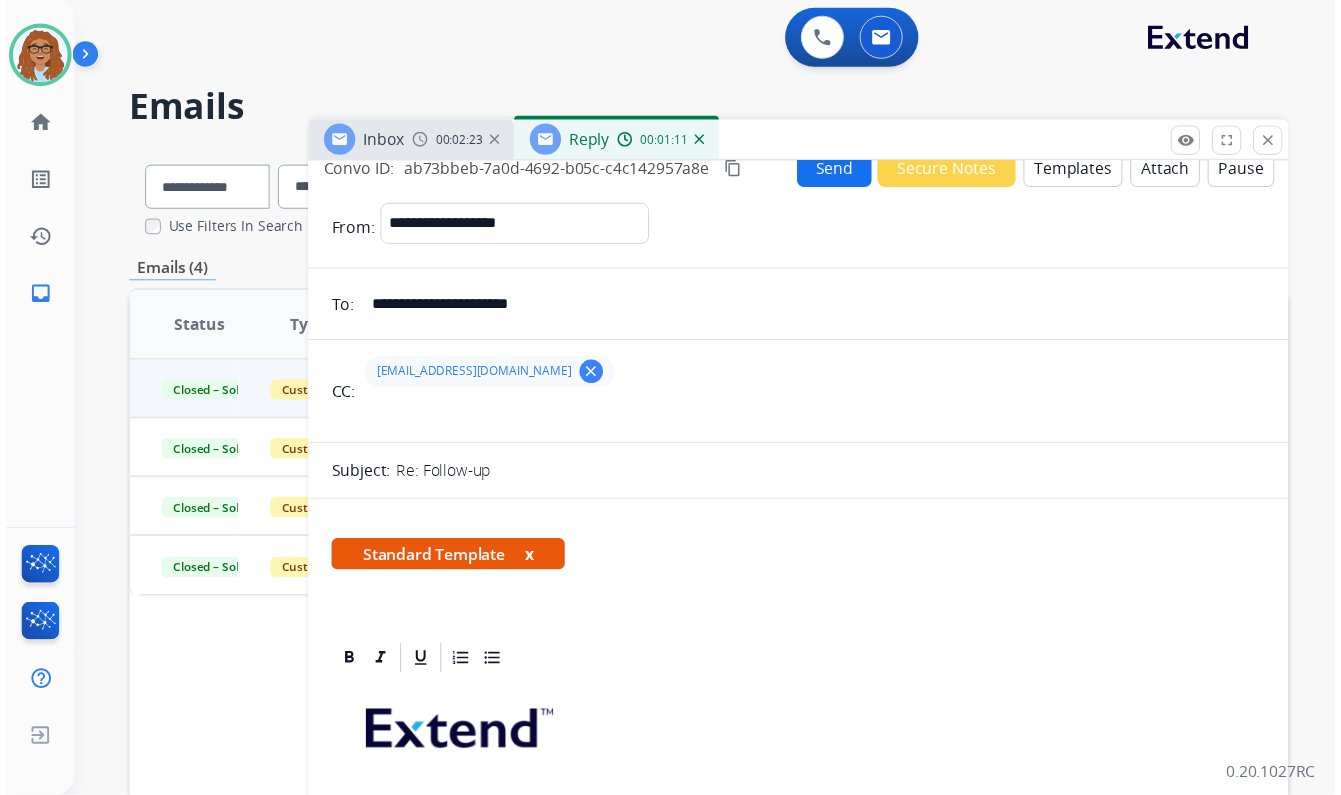 scroll, scrollTop: 0, scrollLeft: 0, axis: both 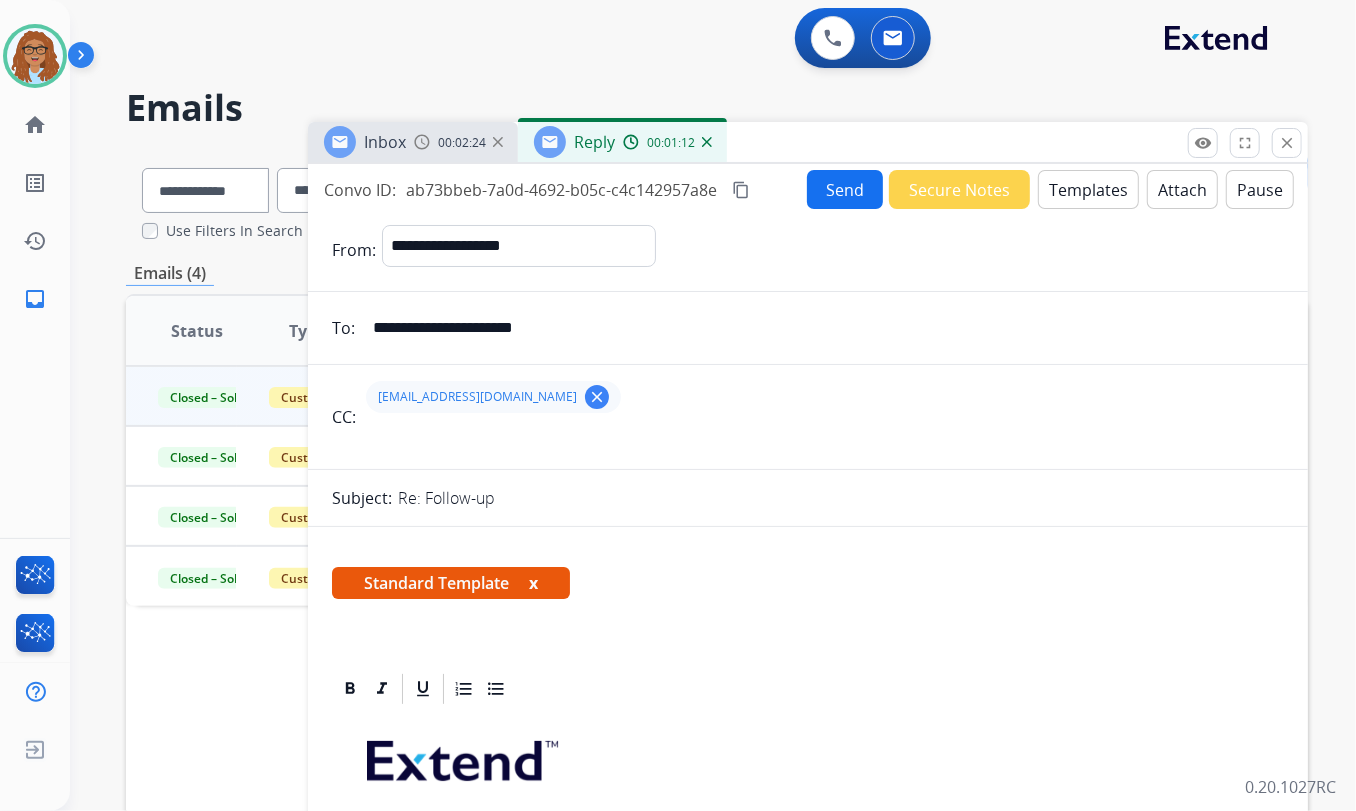click on "Send" at bounding box center (845, 189) 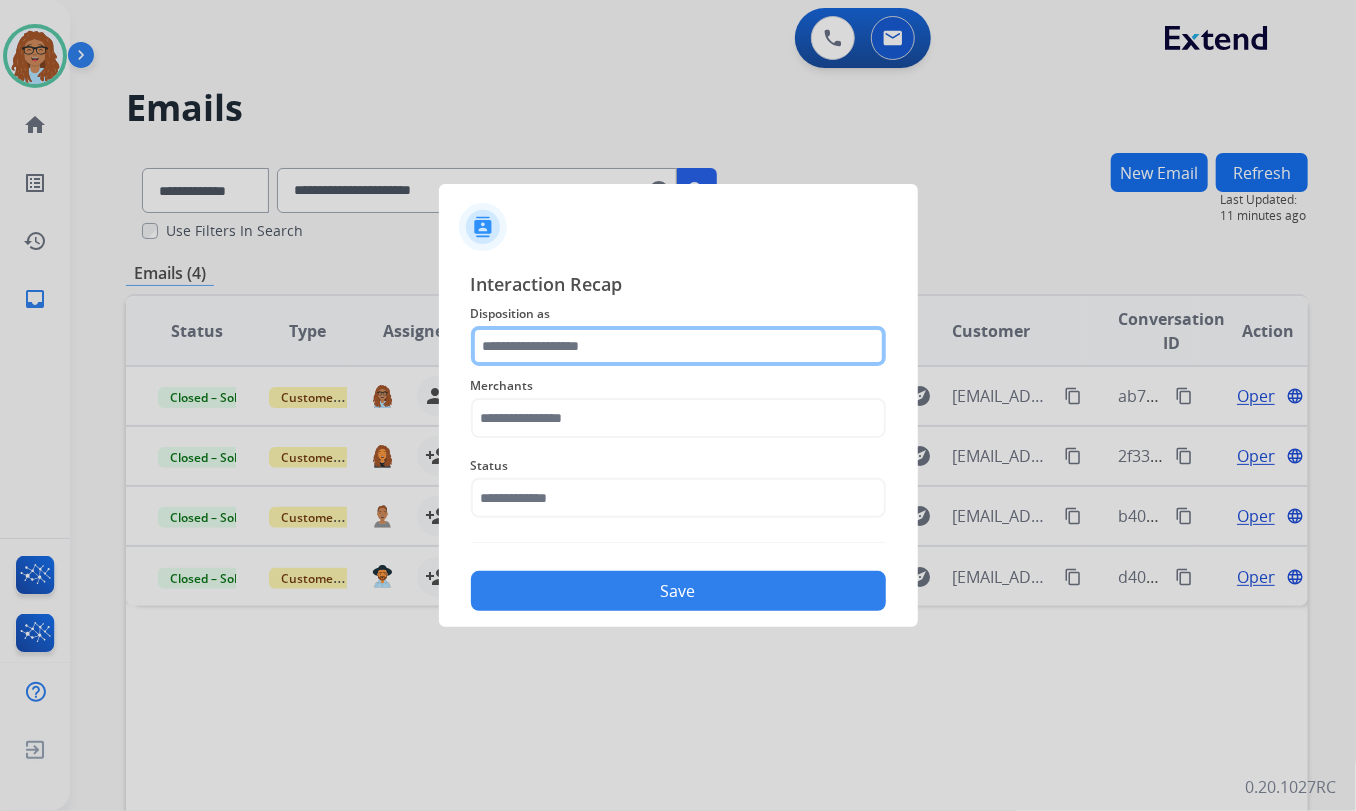 click 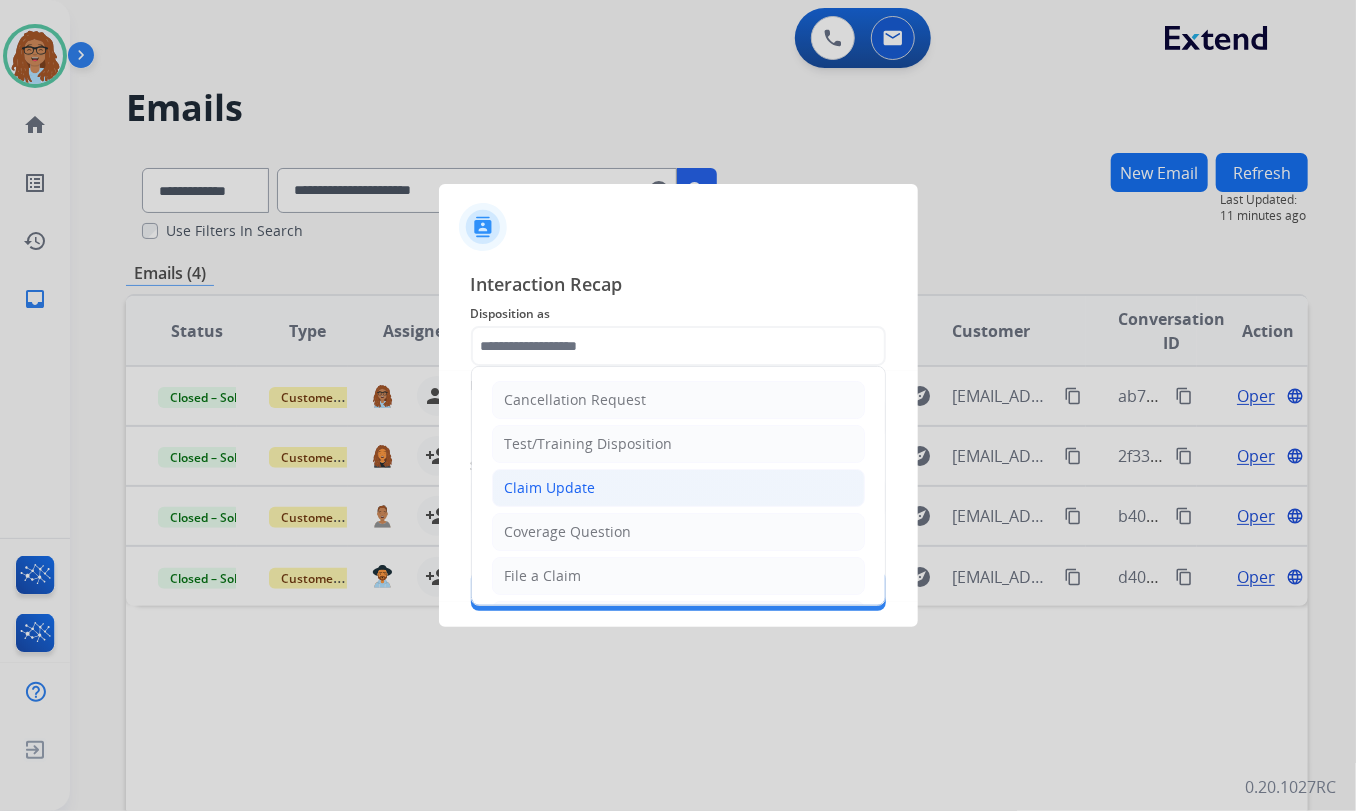 click on "Claim Update" 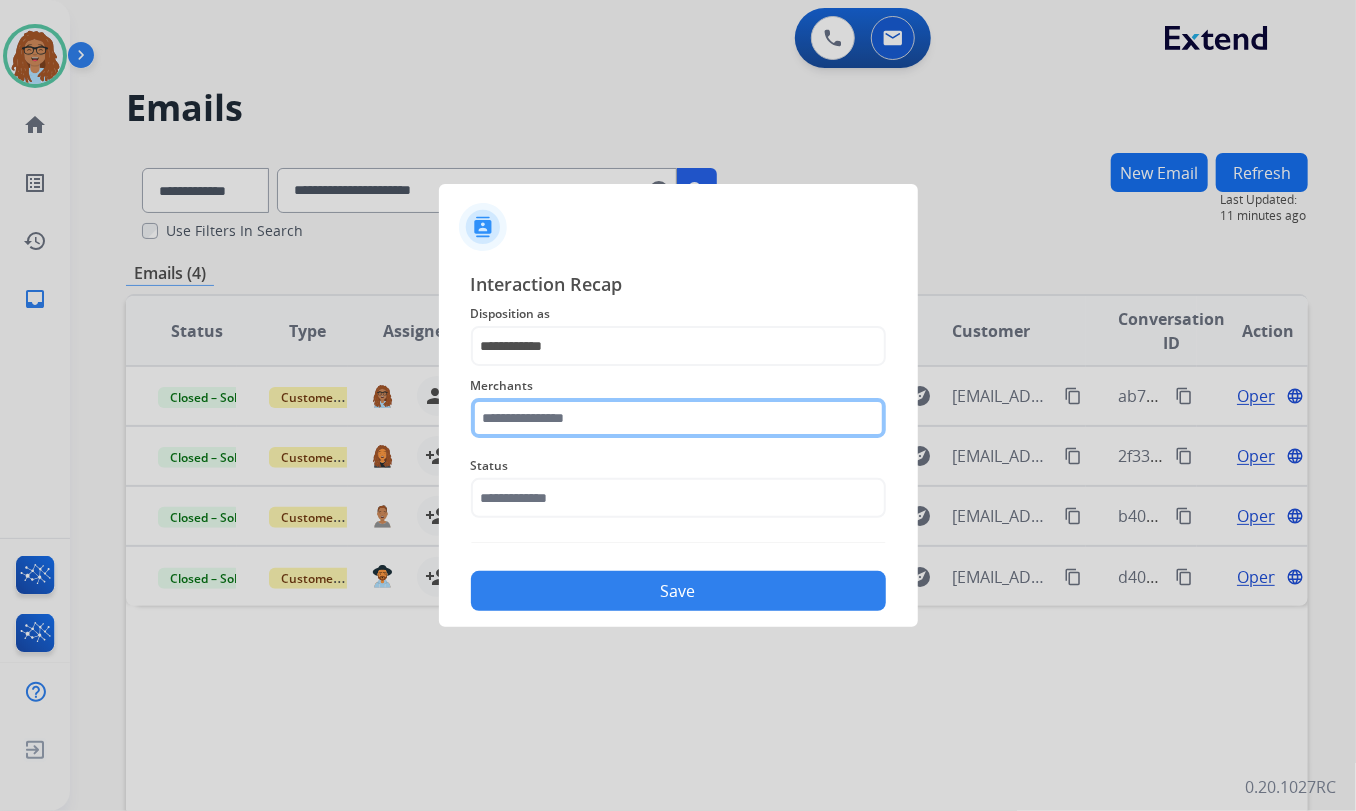 click 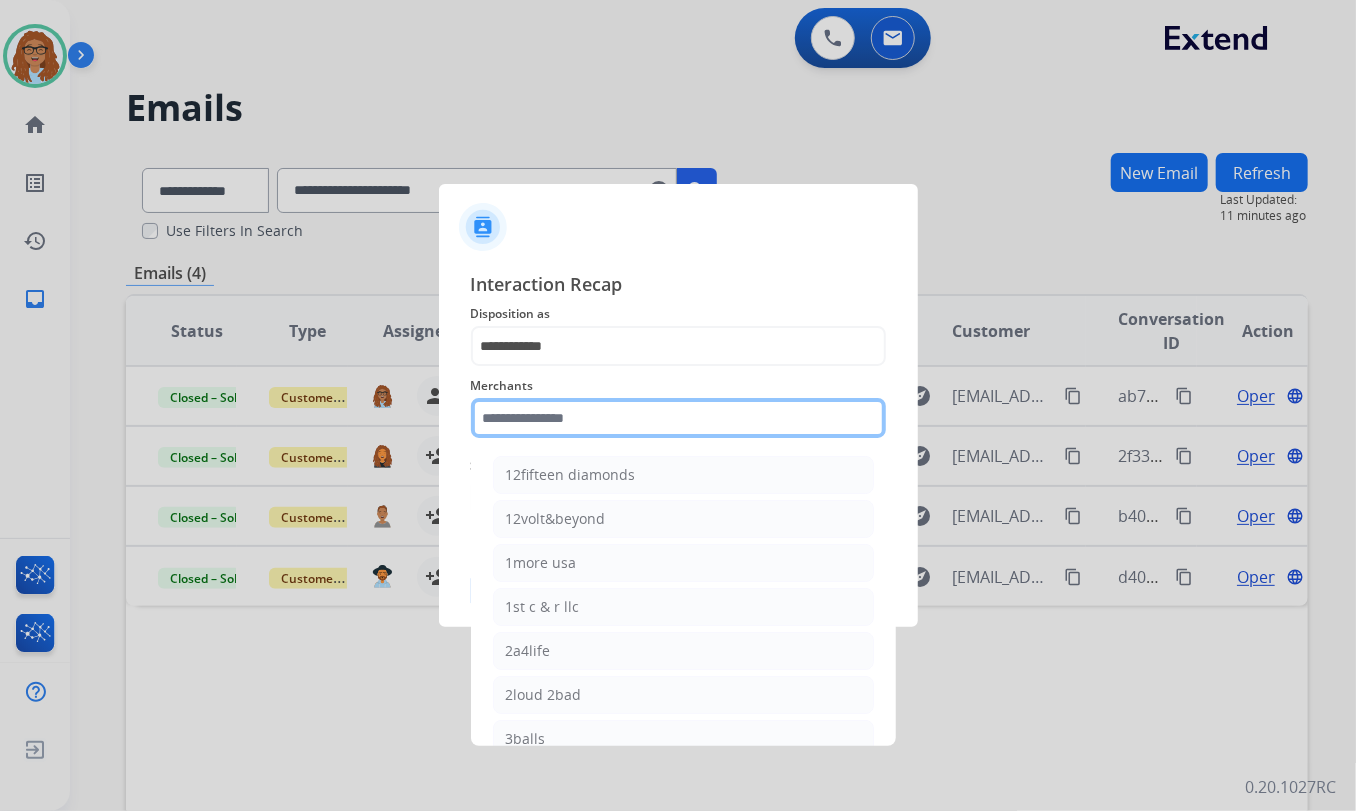 click 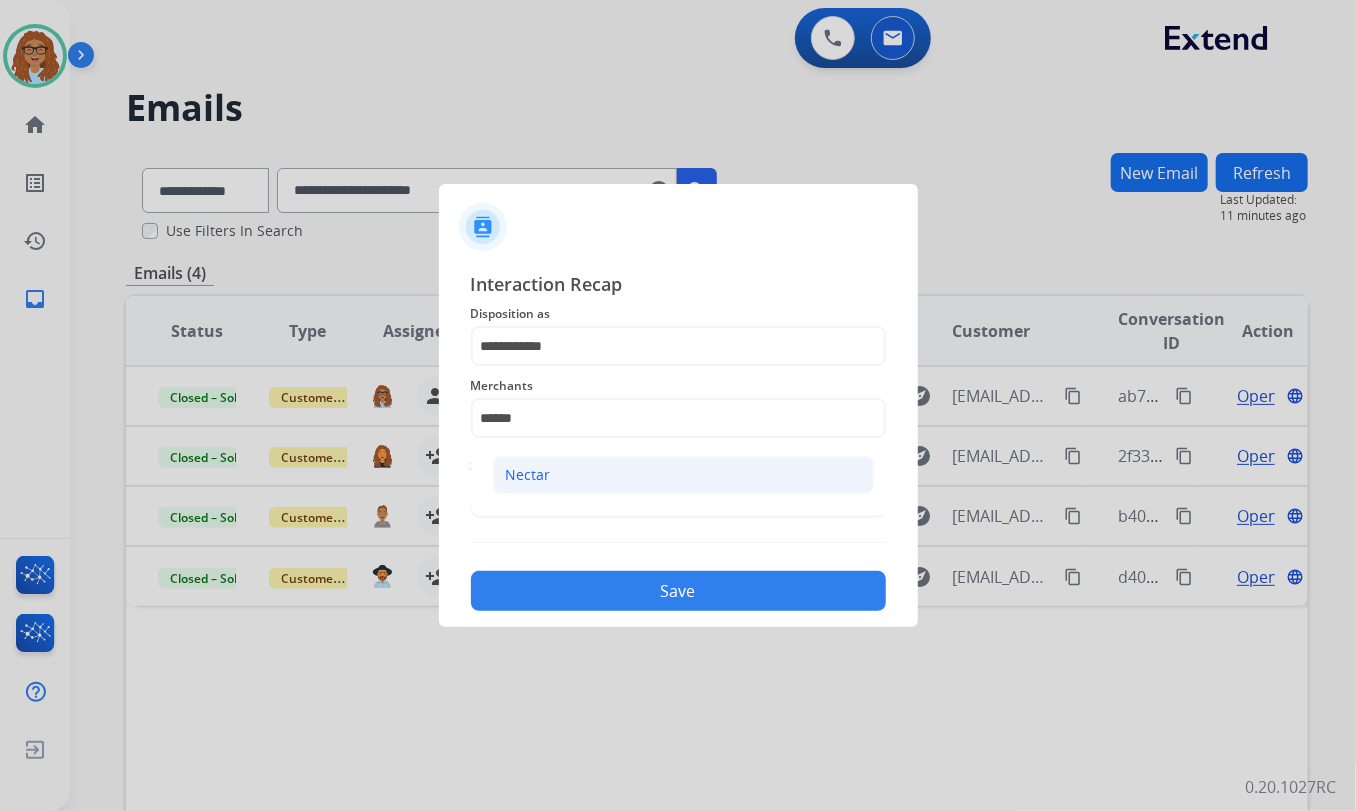 click on "Nectar" 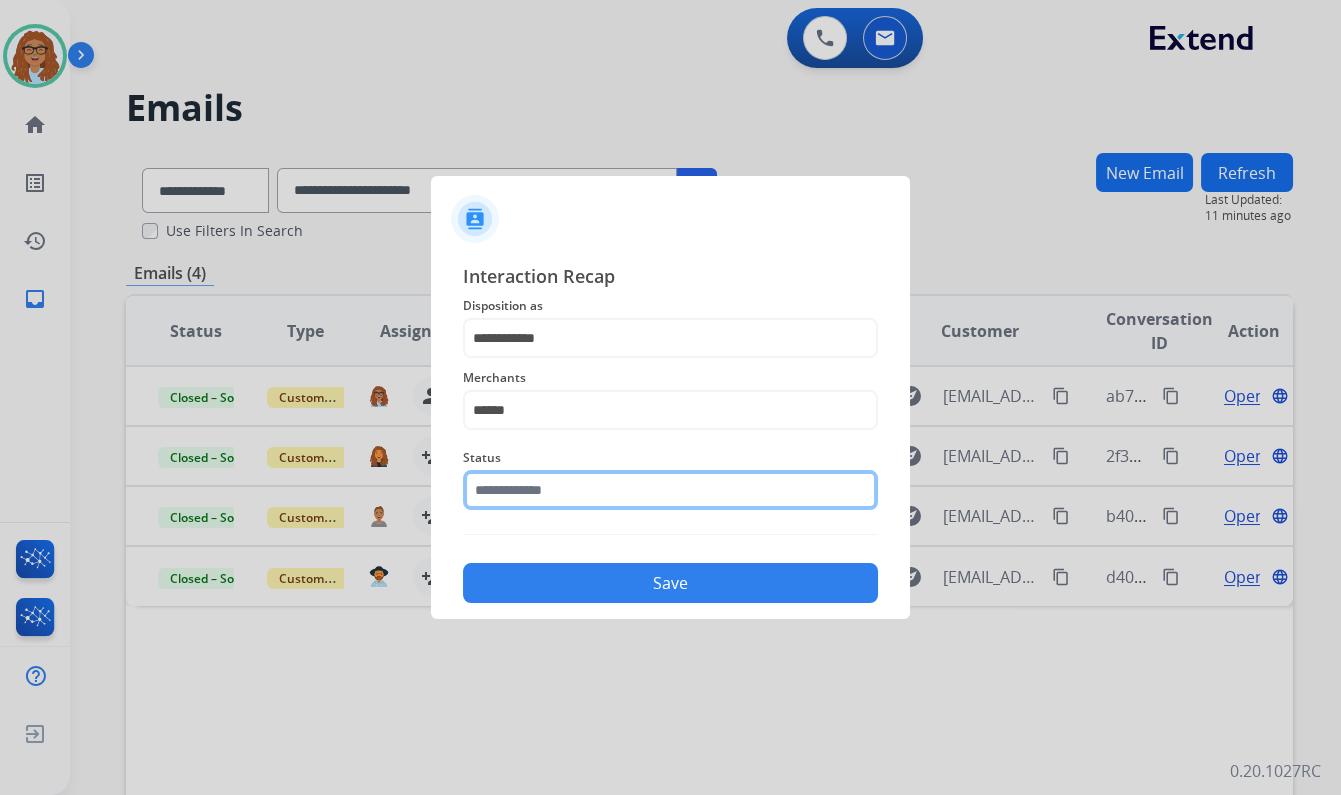 click 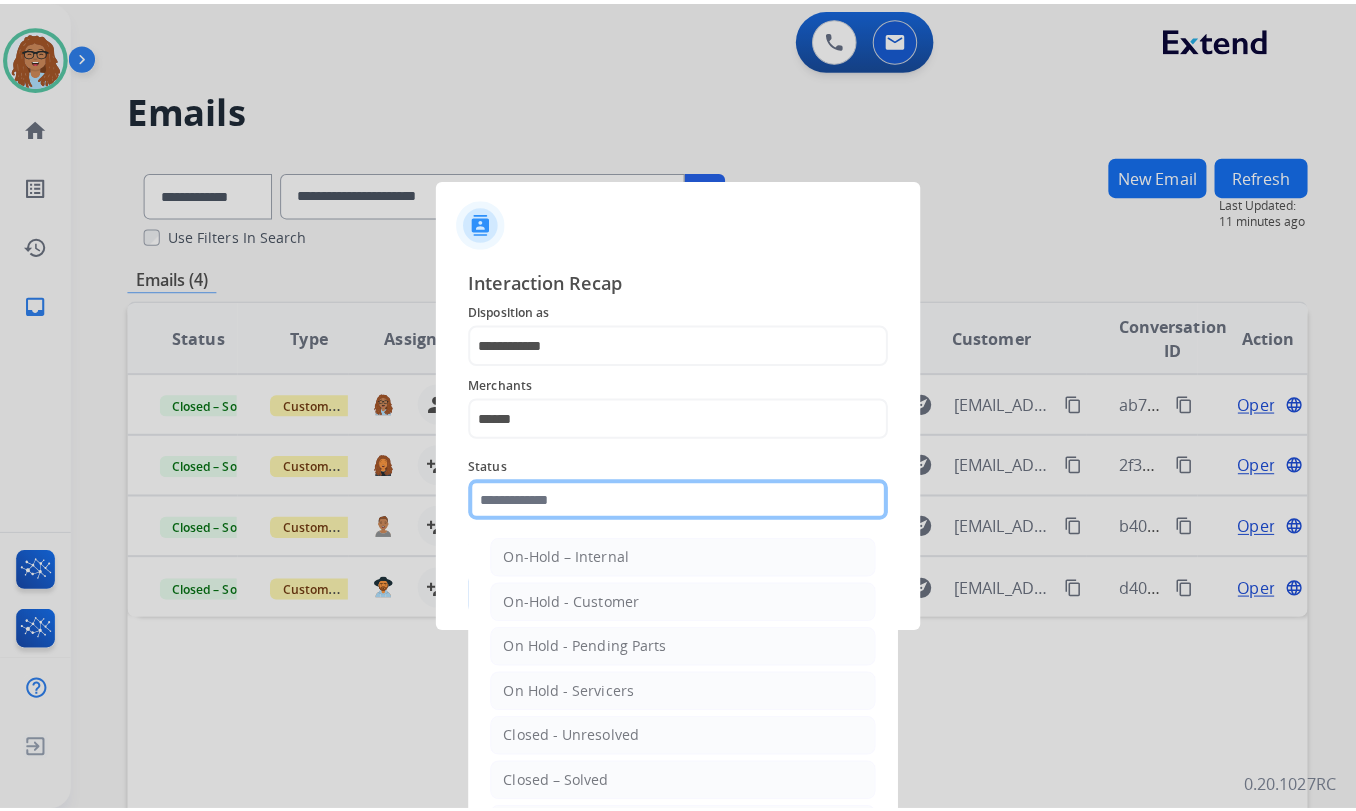 scroll, scrollTop: 90, scrollLeft: 0, axis: vertical 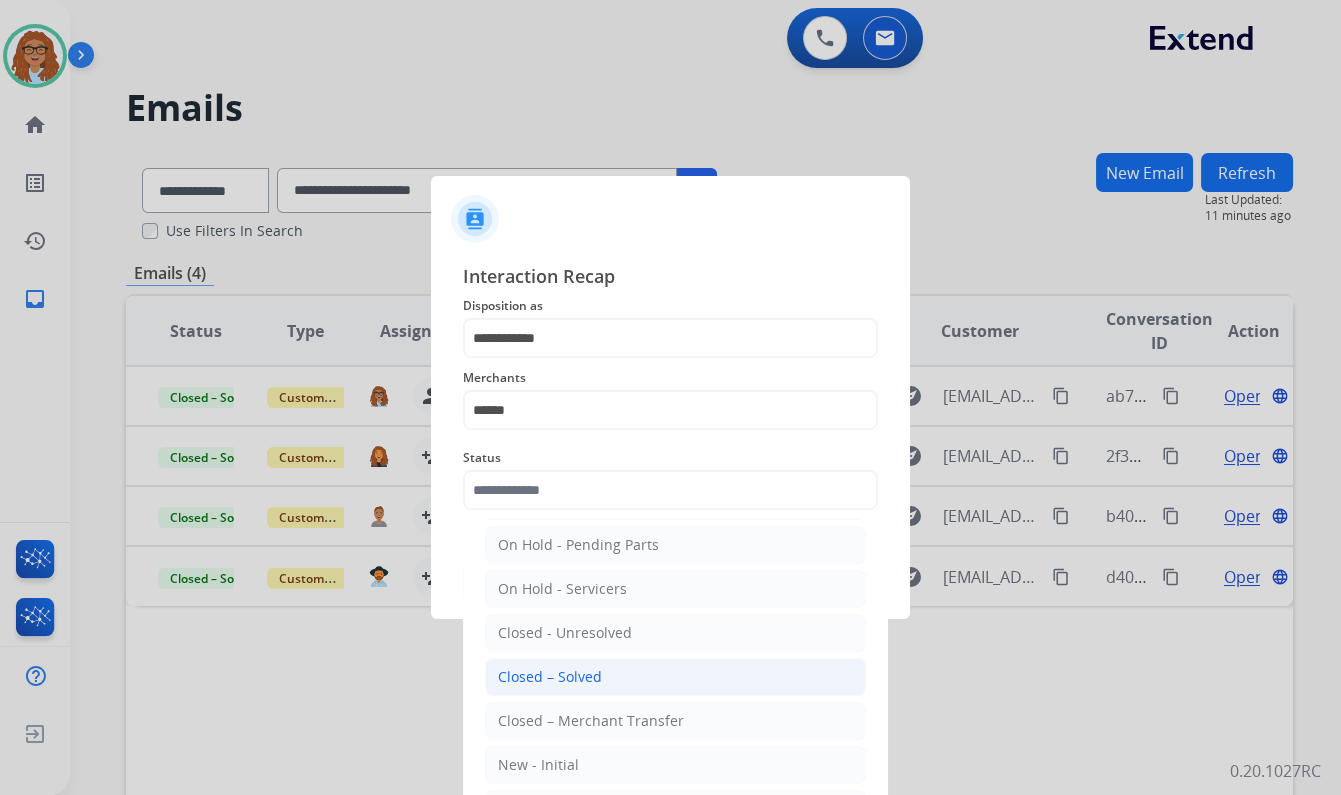 click on "Closed – Solved" 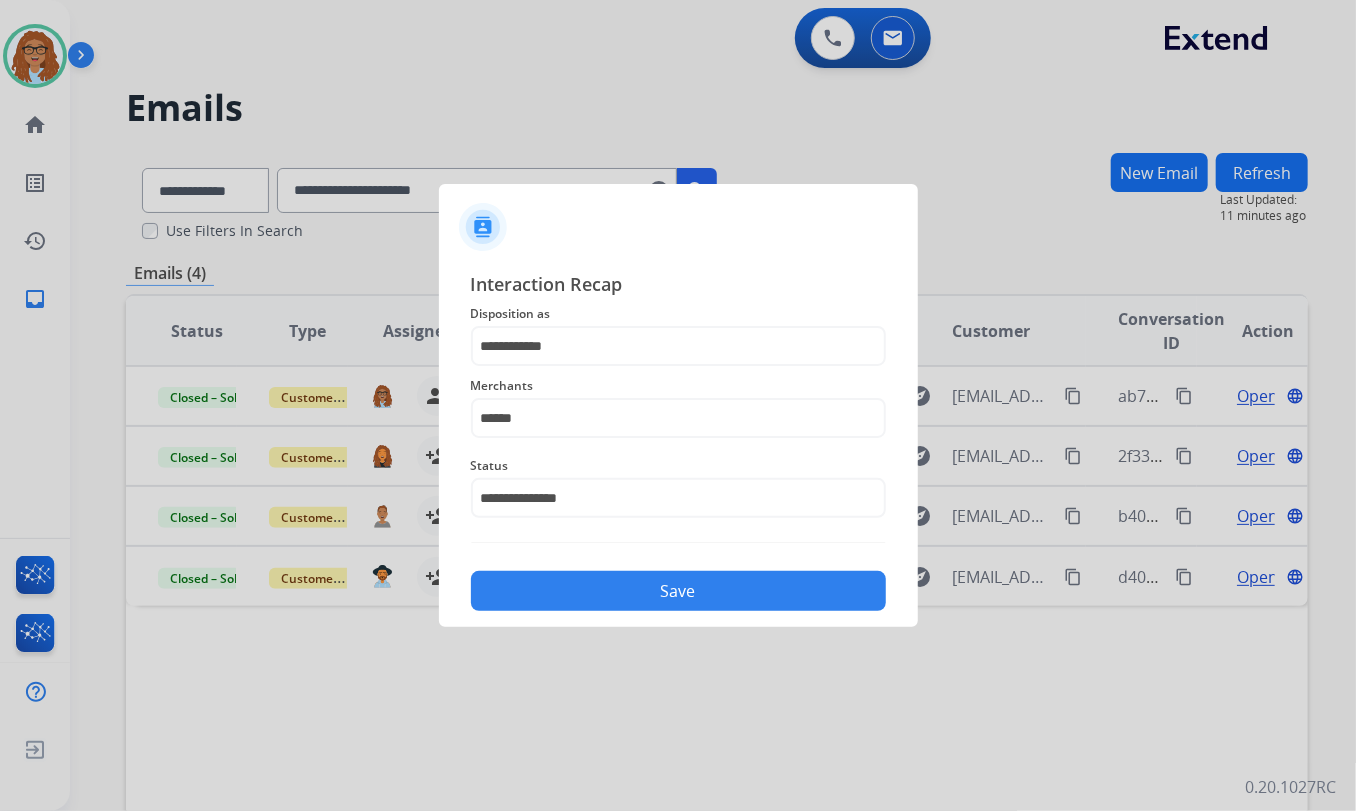 click on "Save" 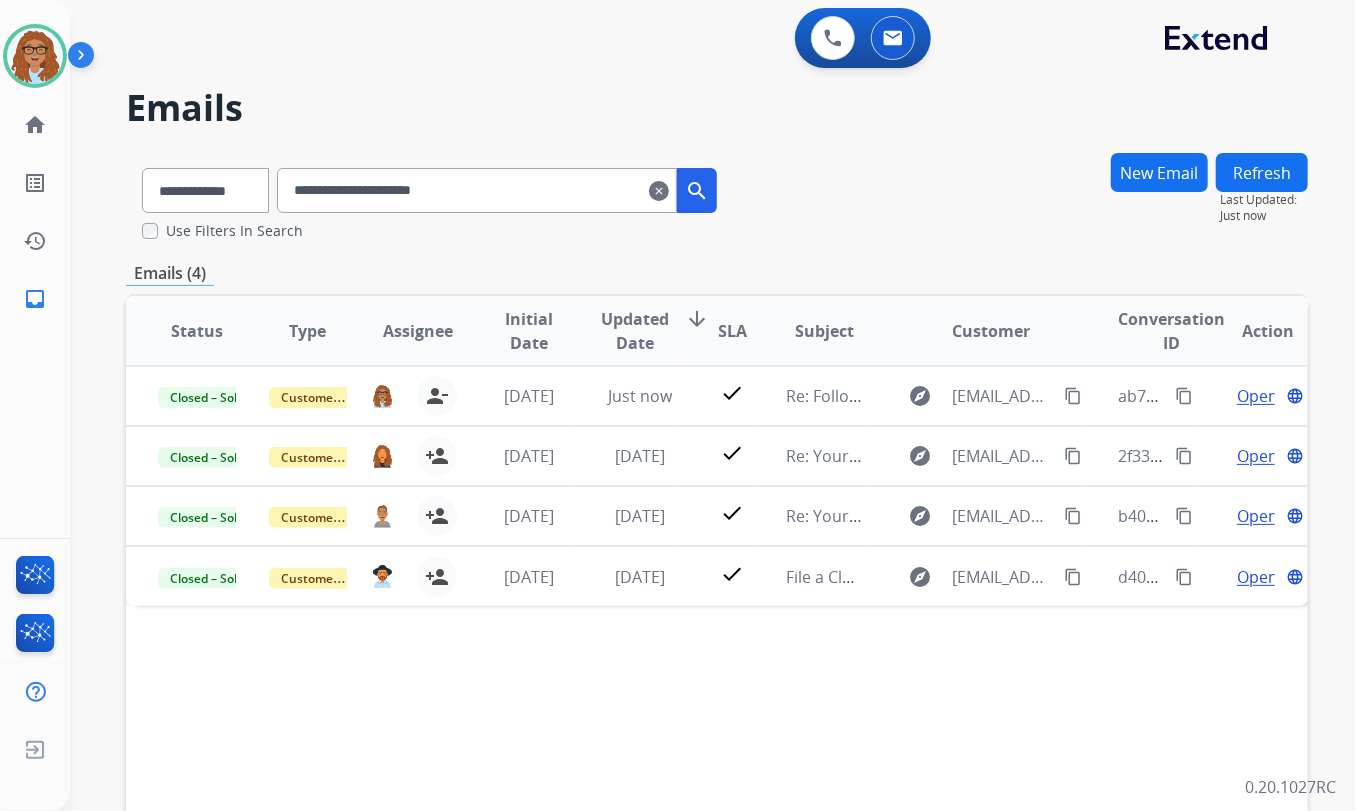 click on "clear" at bounding box center (659, 191) 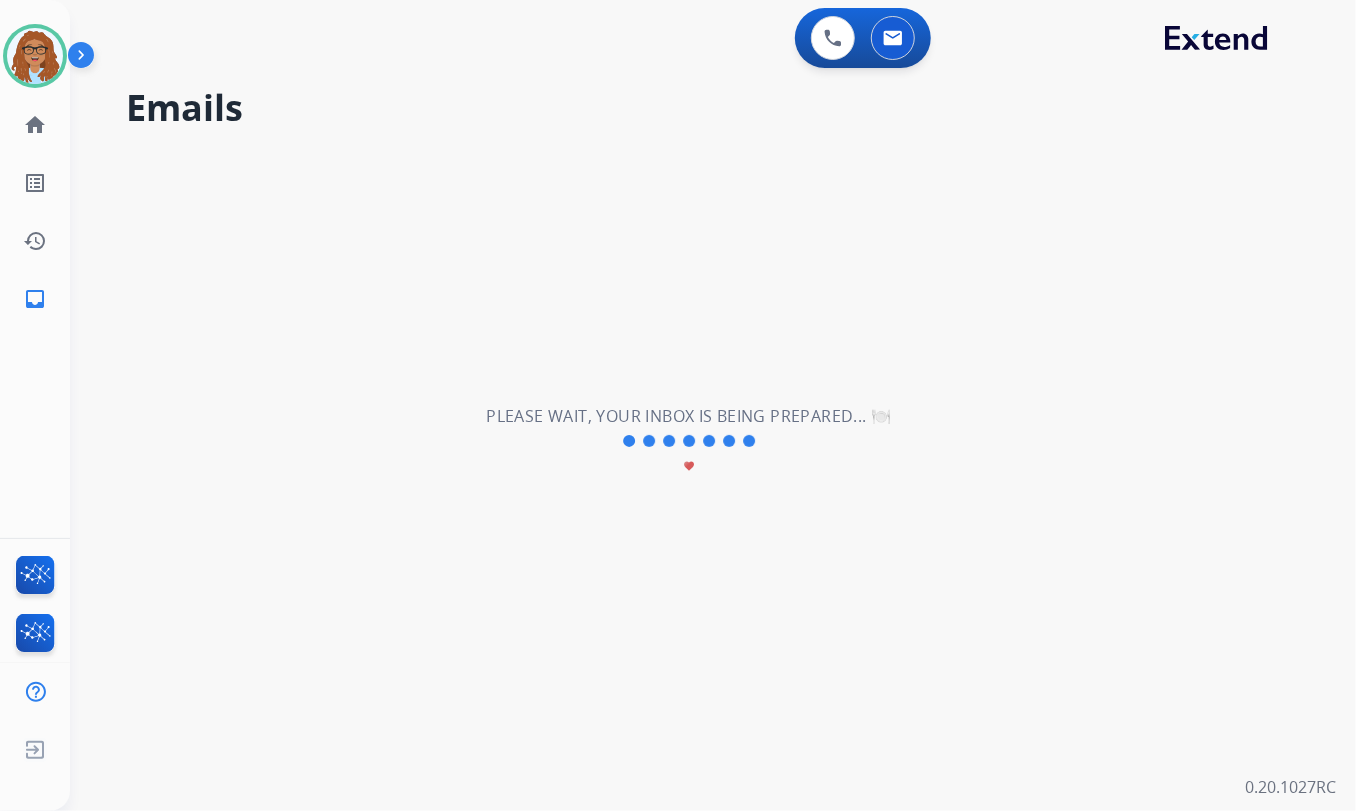 type 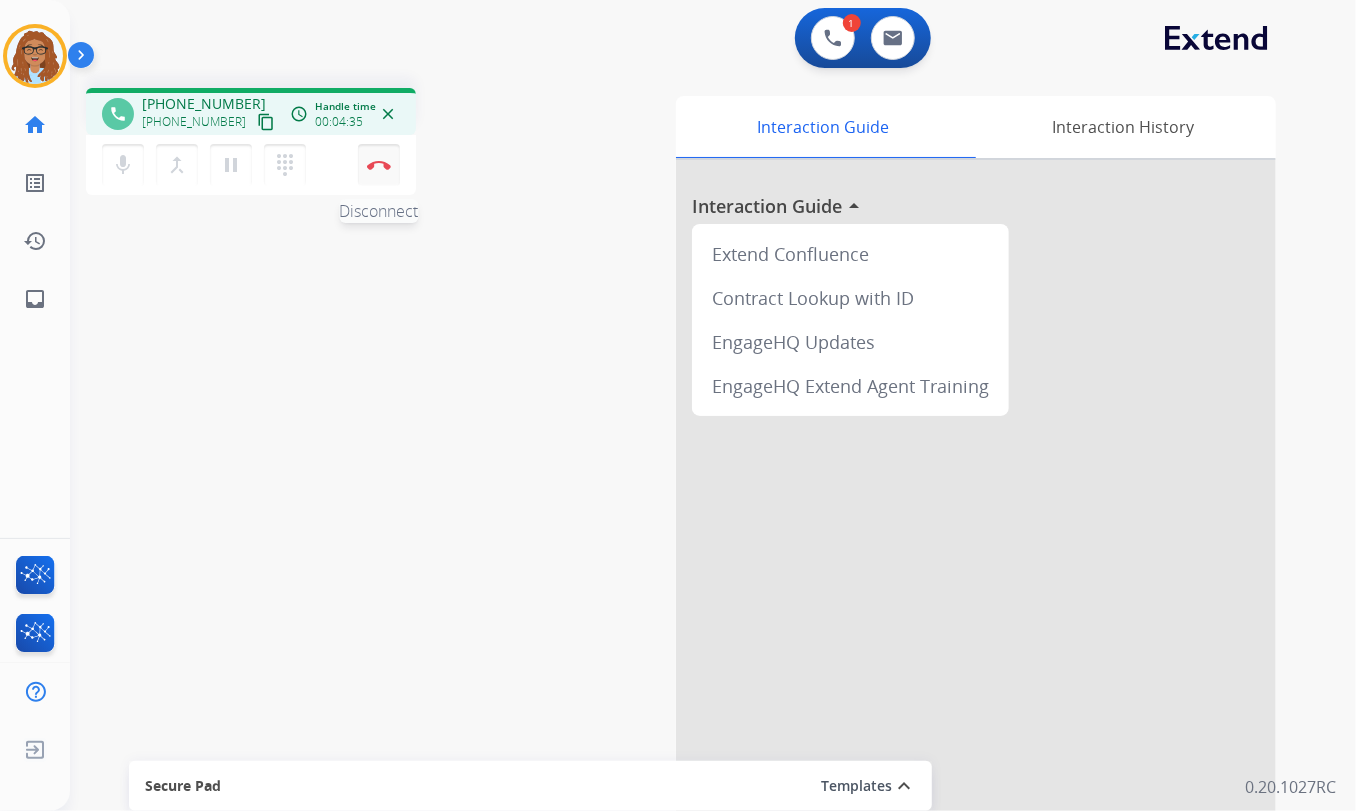 click on "Disconnect" at bounding box center (379, 165) 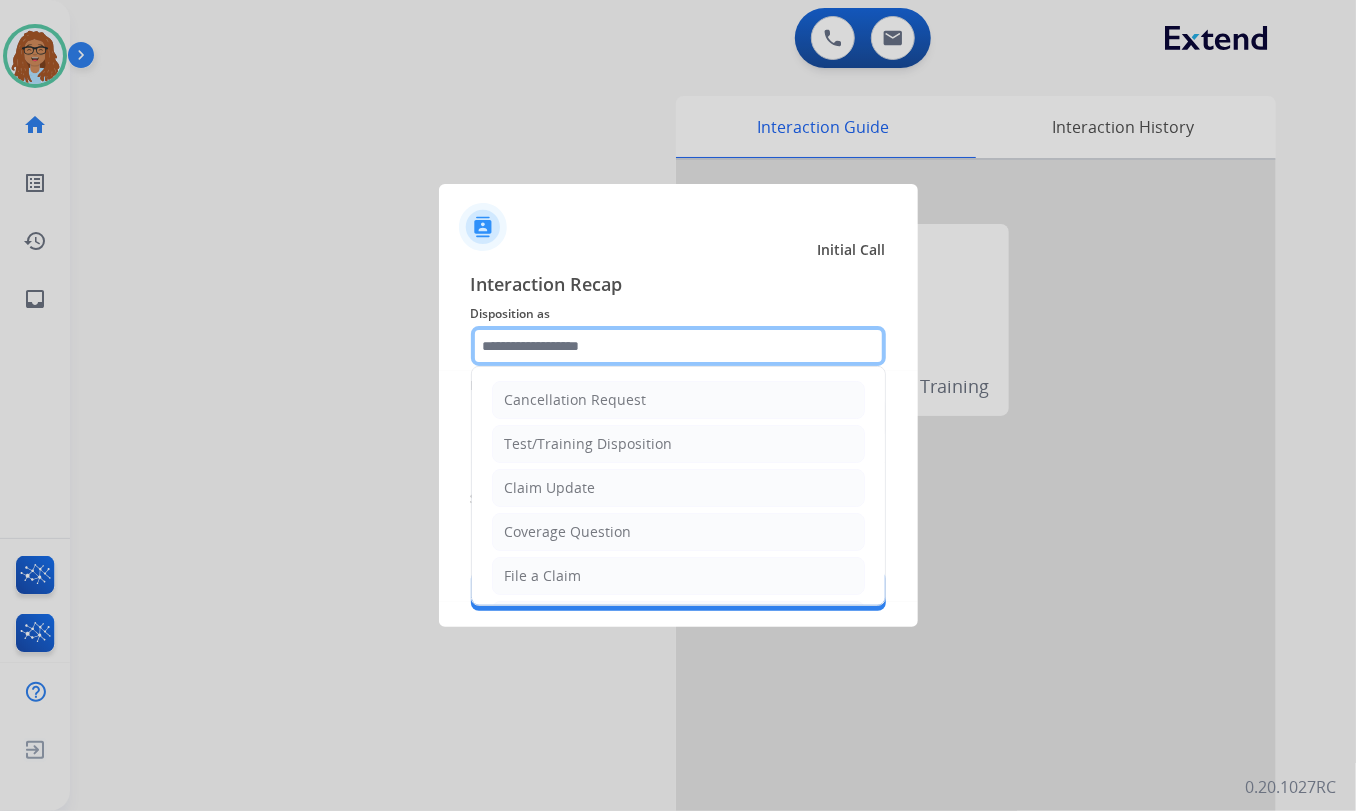 click 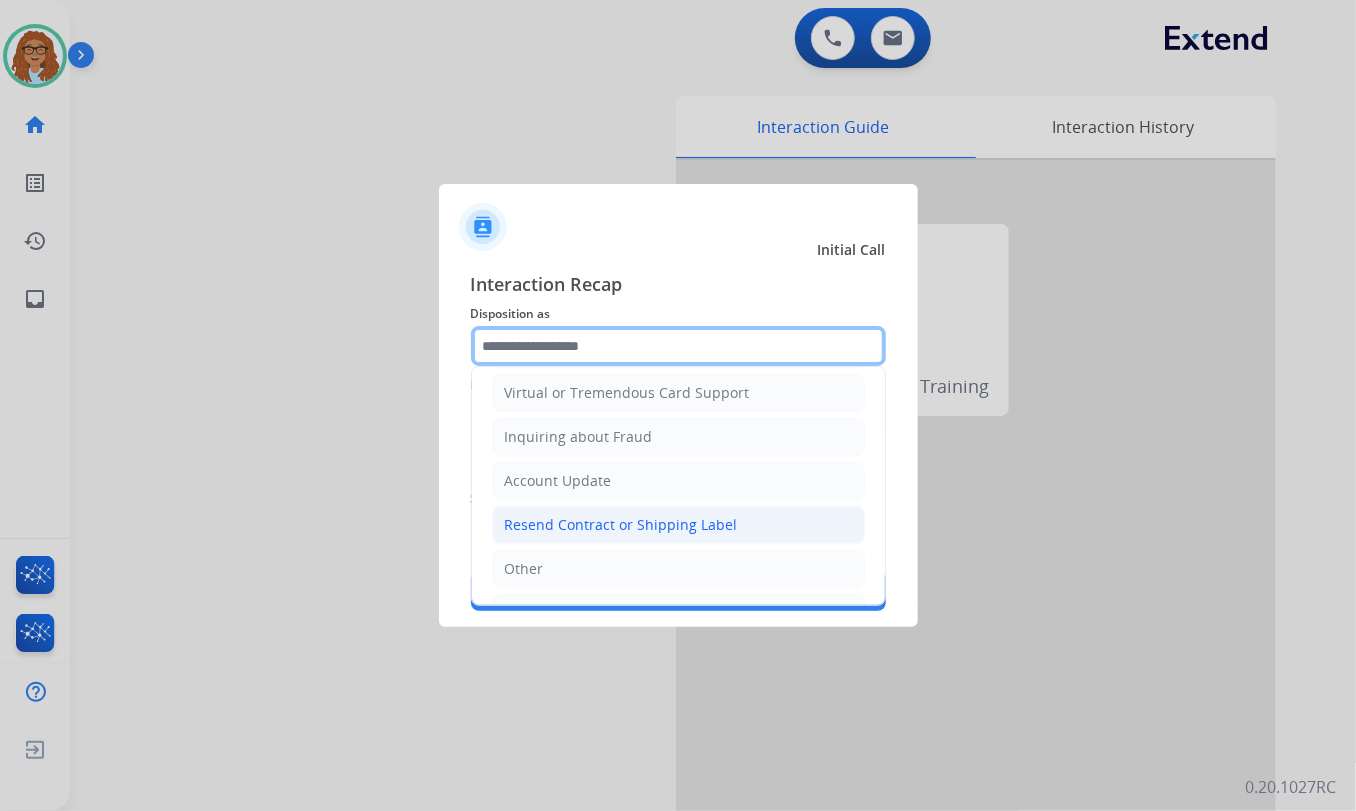 scroll, scrollTop: 272, scrollLeft: 0, axis: vertical 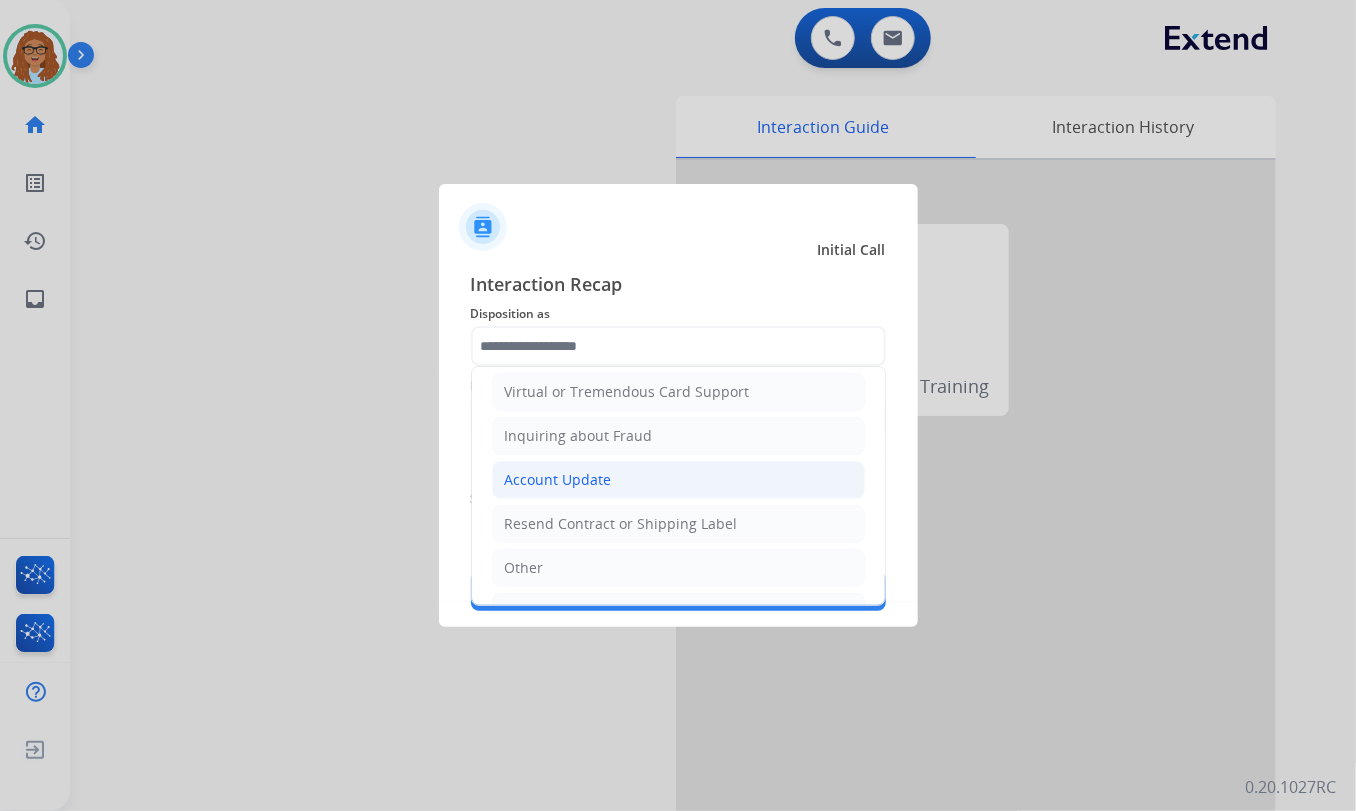 click on "Account Update" 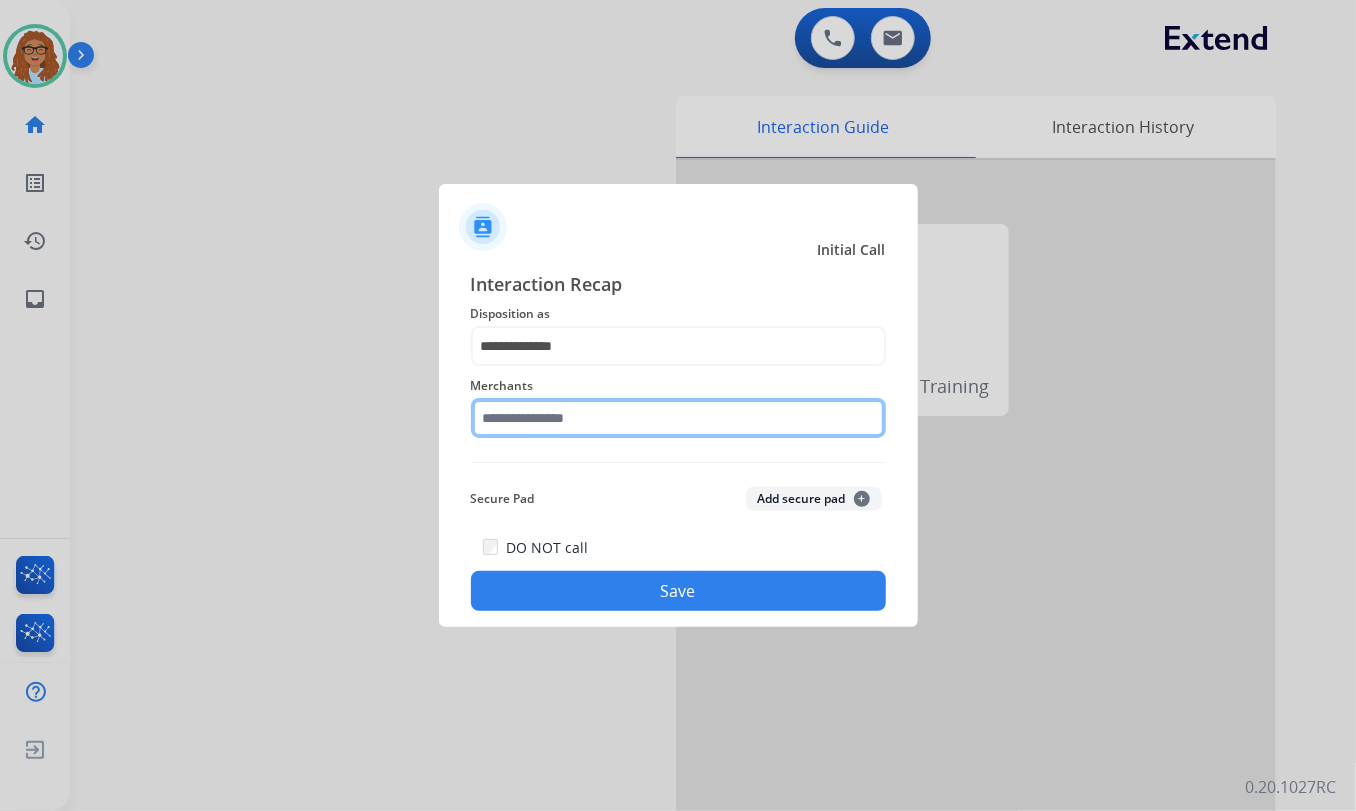 click 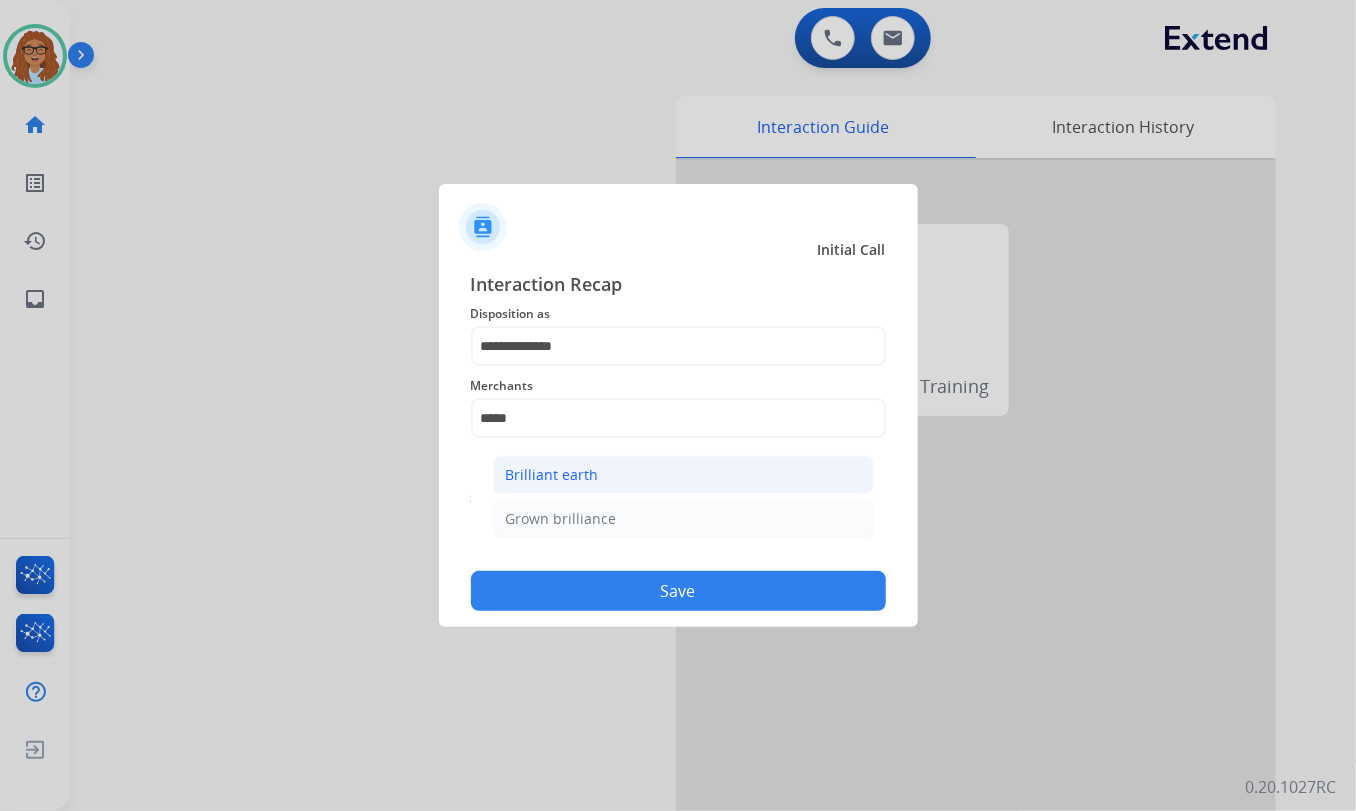 click on "Brilliant earth" 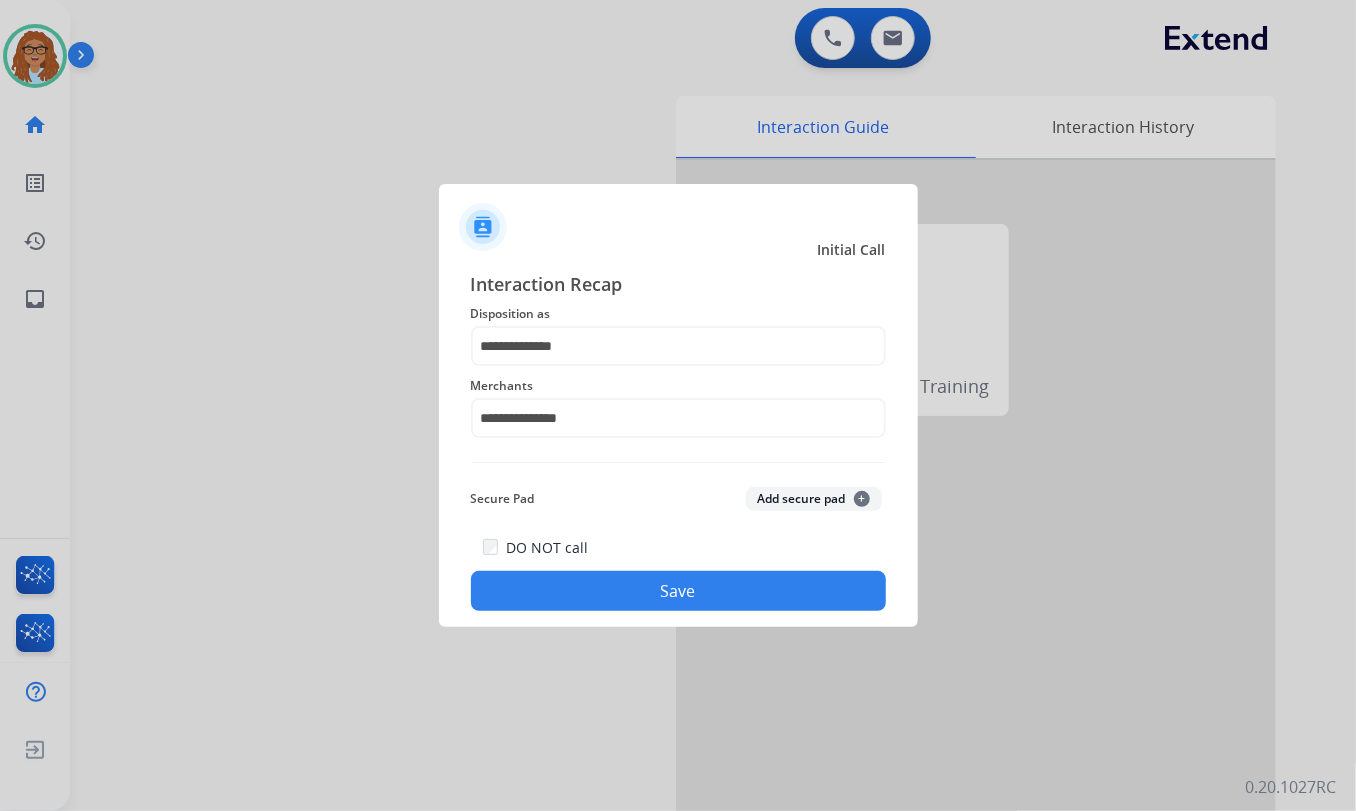 click on "Save" 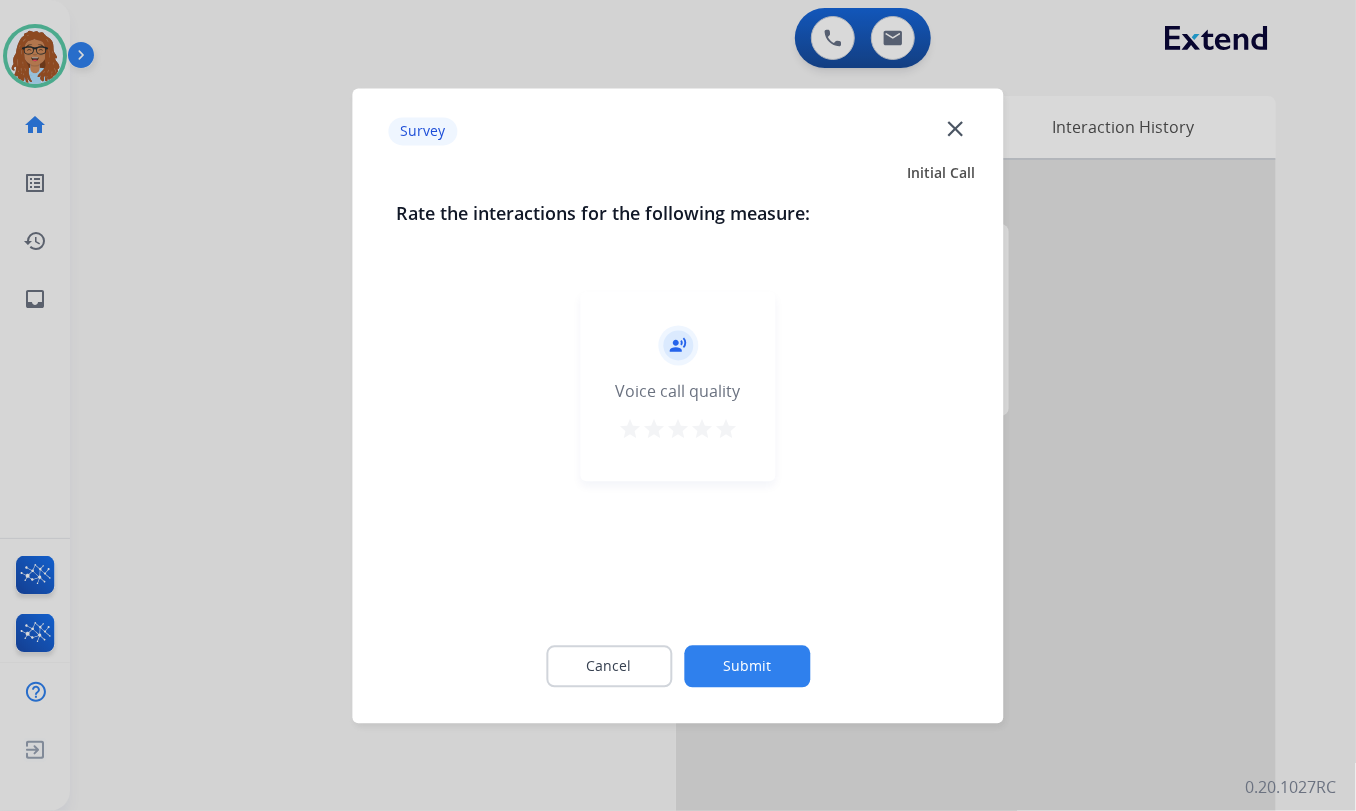 click on "close" 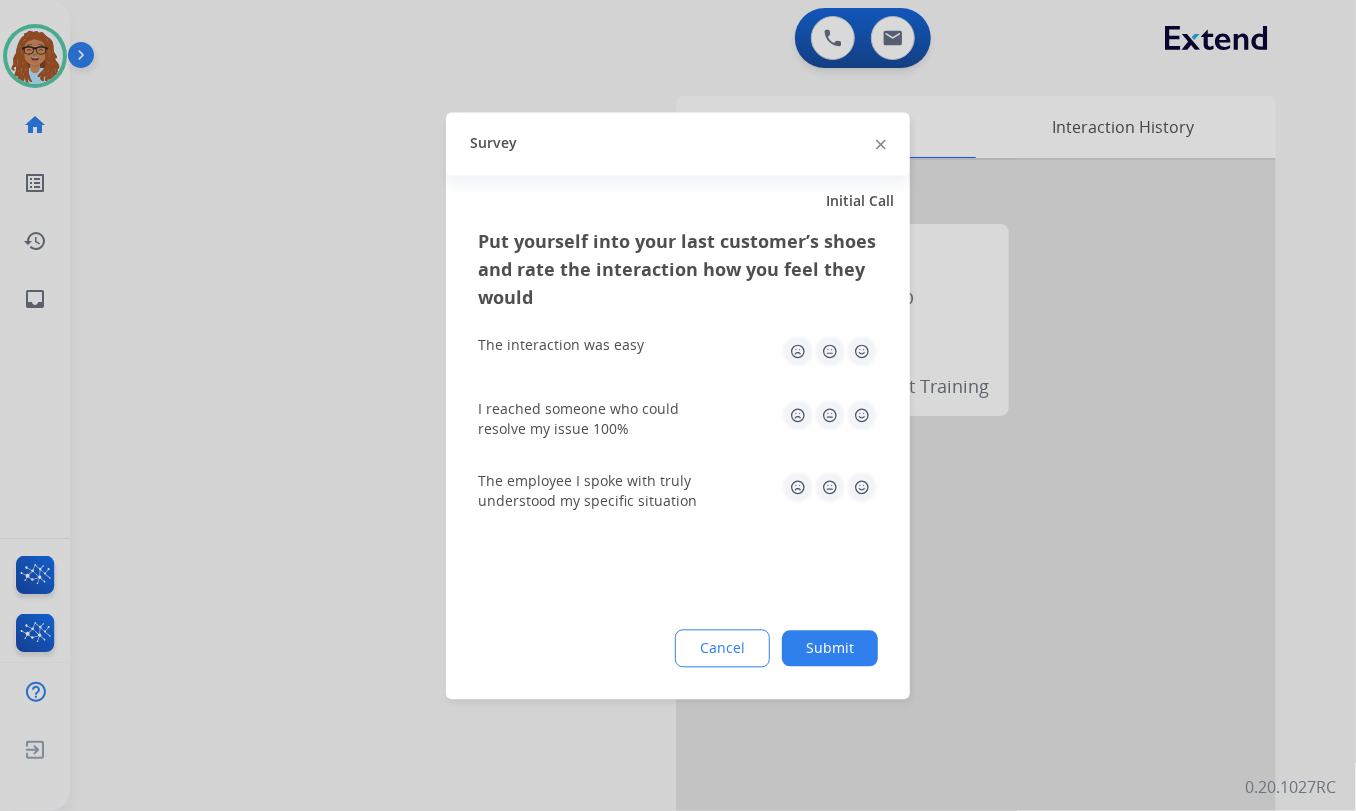 click 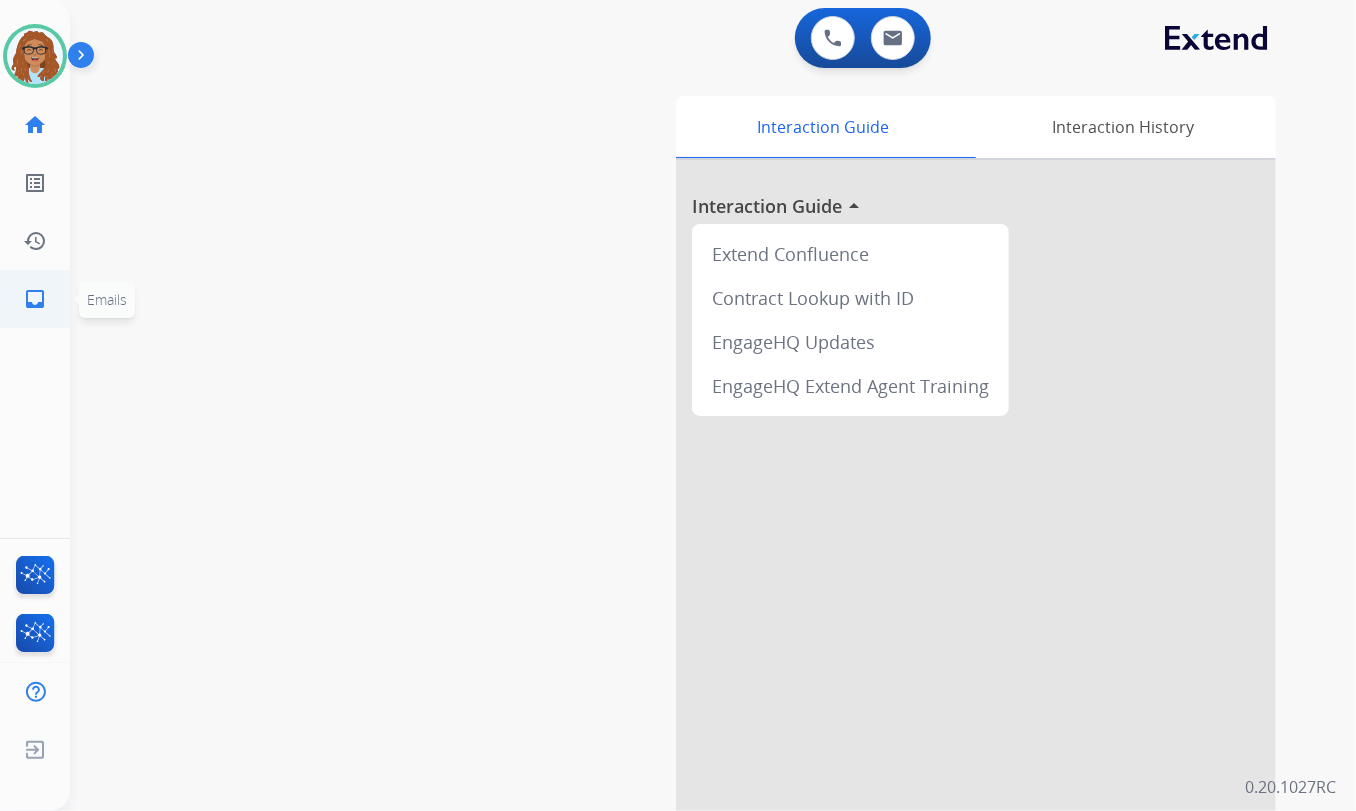 click on "inbox" 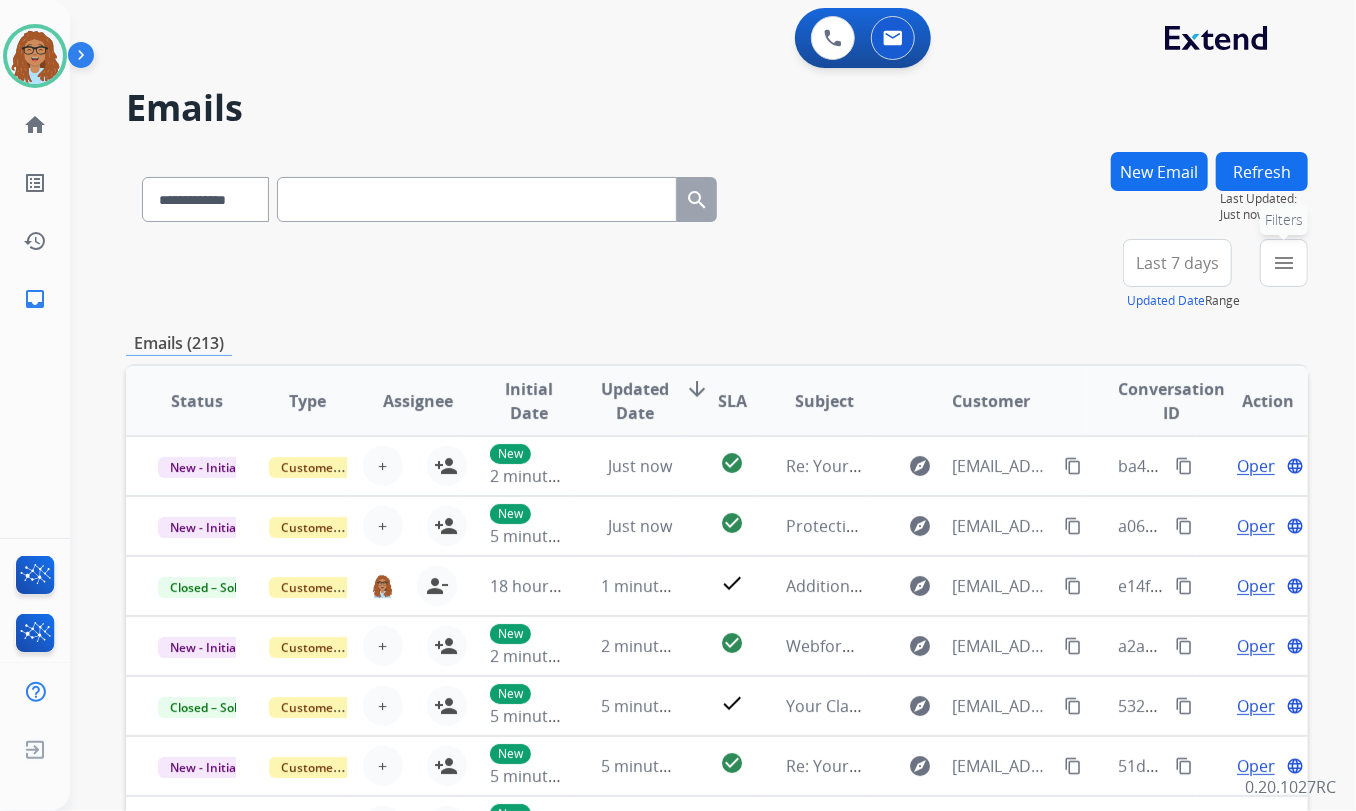 click on "menu" at bounding box center (1284, 263) 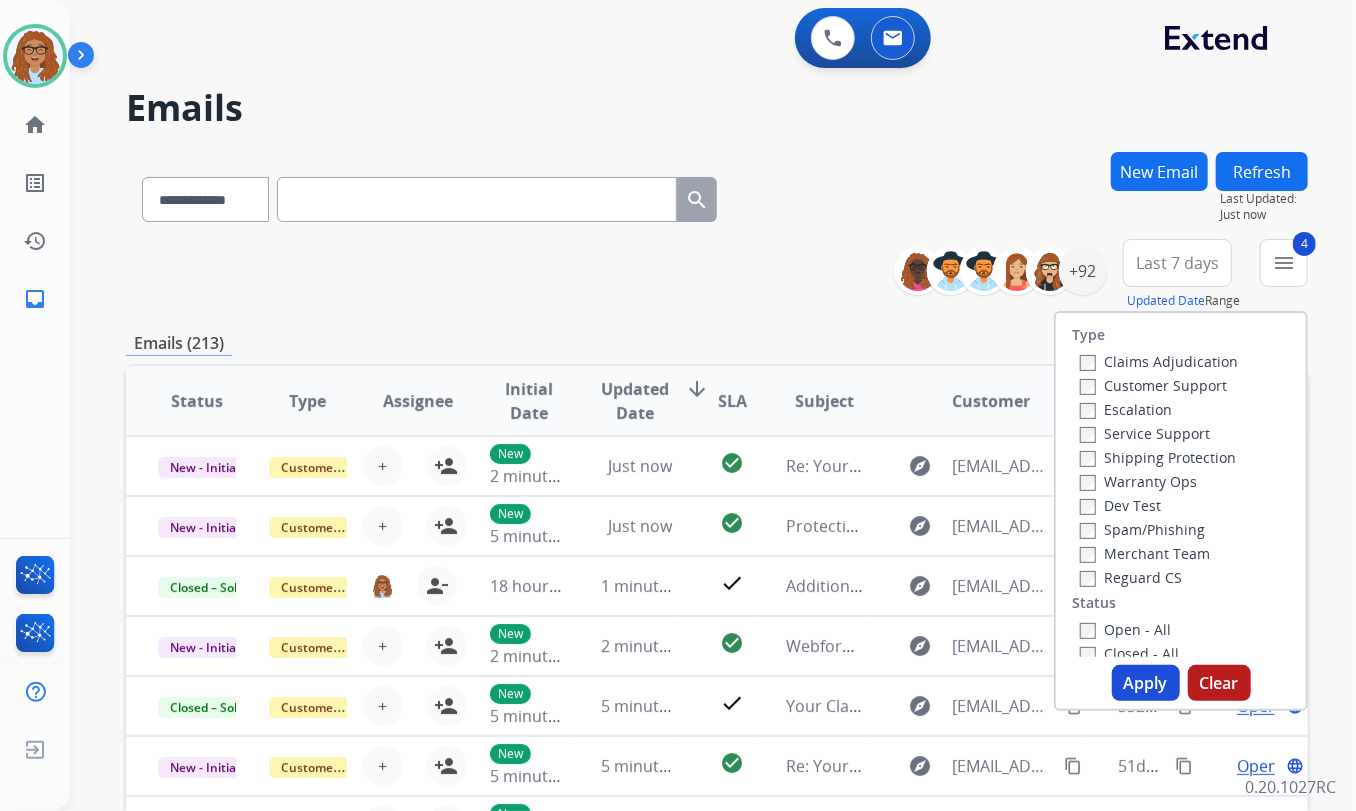 click on "Apply" at bounding box center [1146, 683] 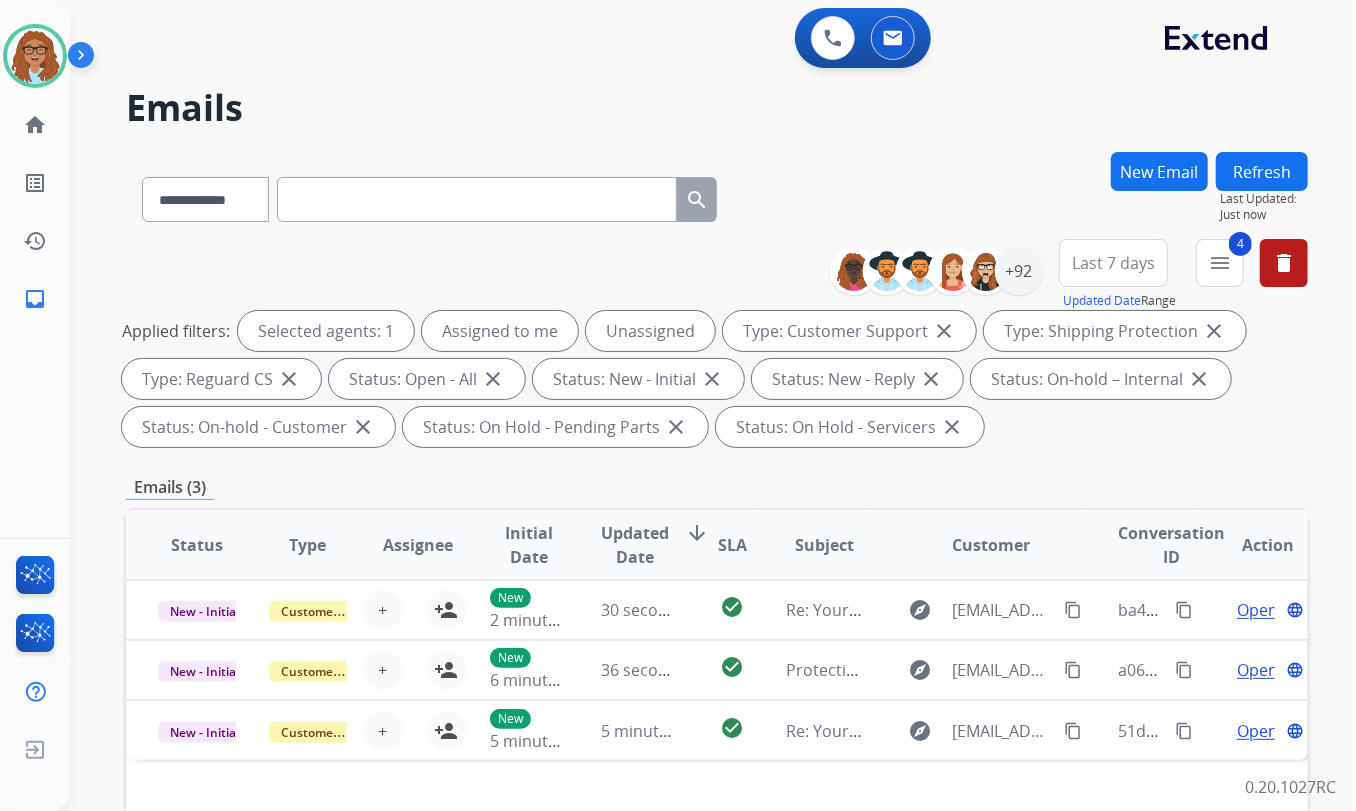 click on "Last 7 days" at bounding box center (1113, 263) 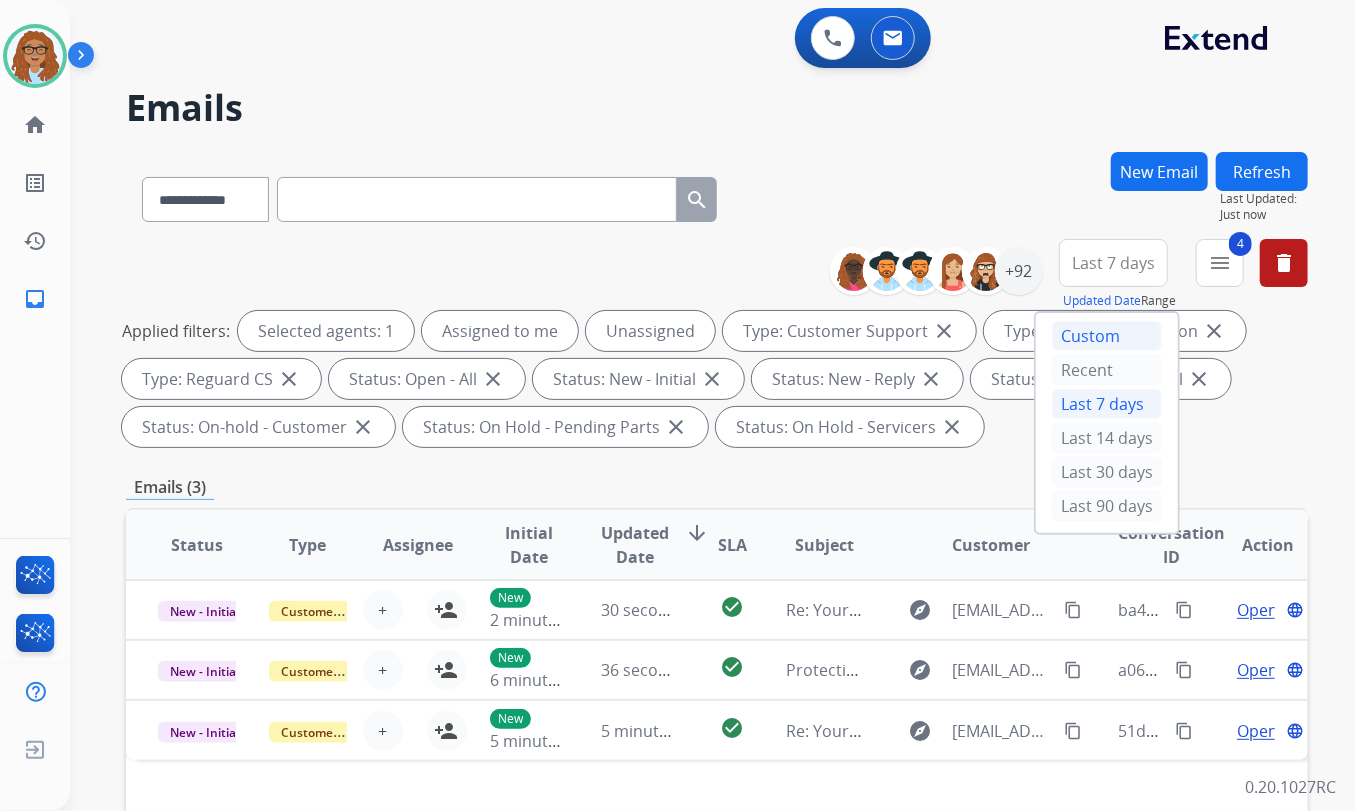 click on "Custom" at bounding box center [1107, 336] 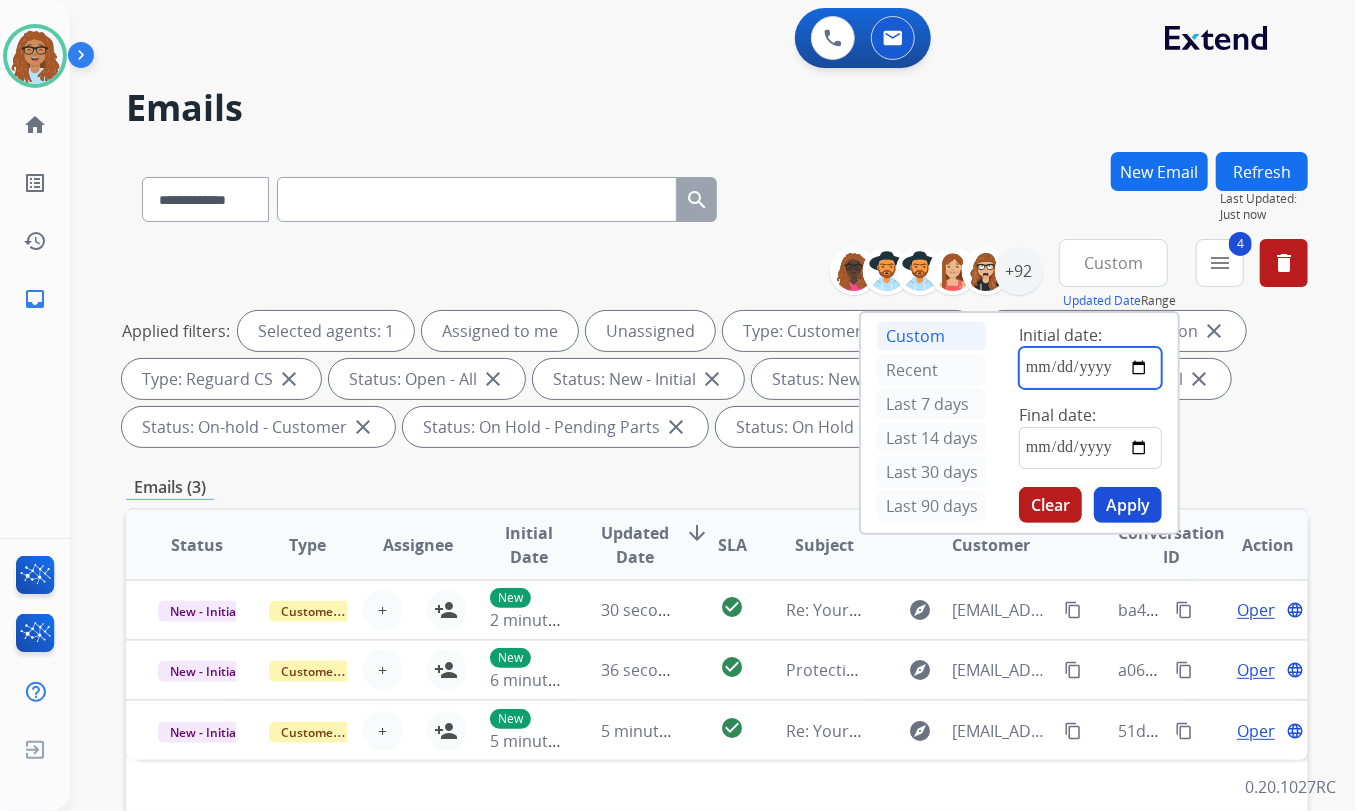 click at bounding box center [1090, 368] 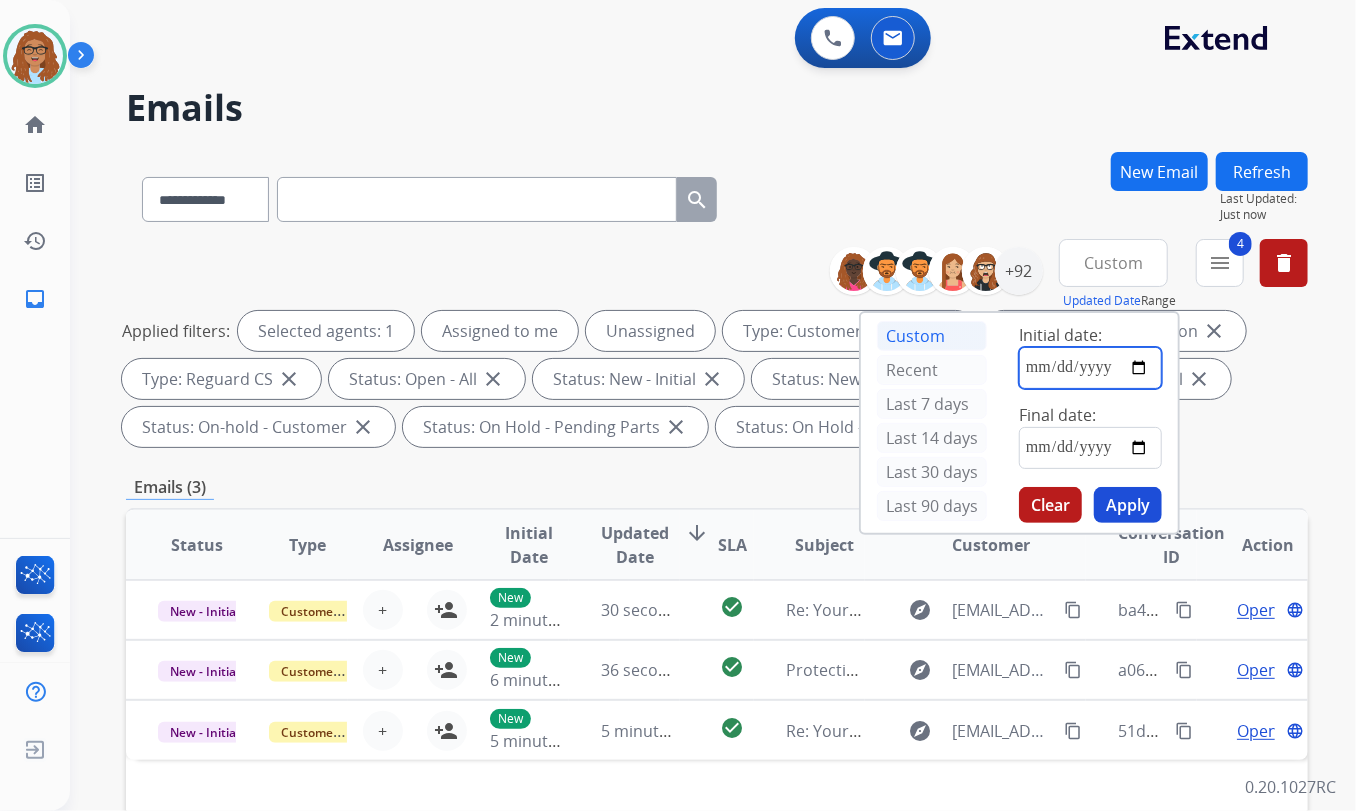 type on "**********" 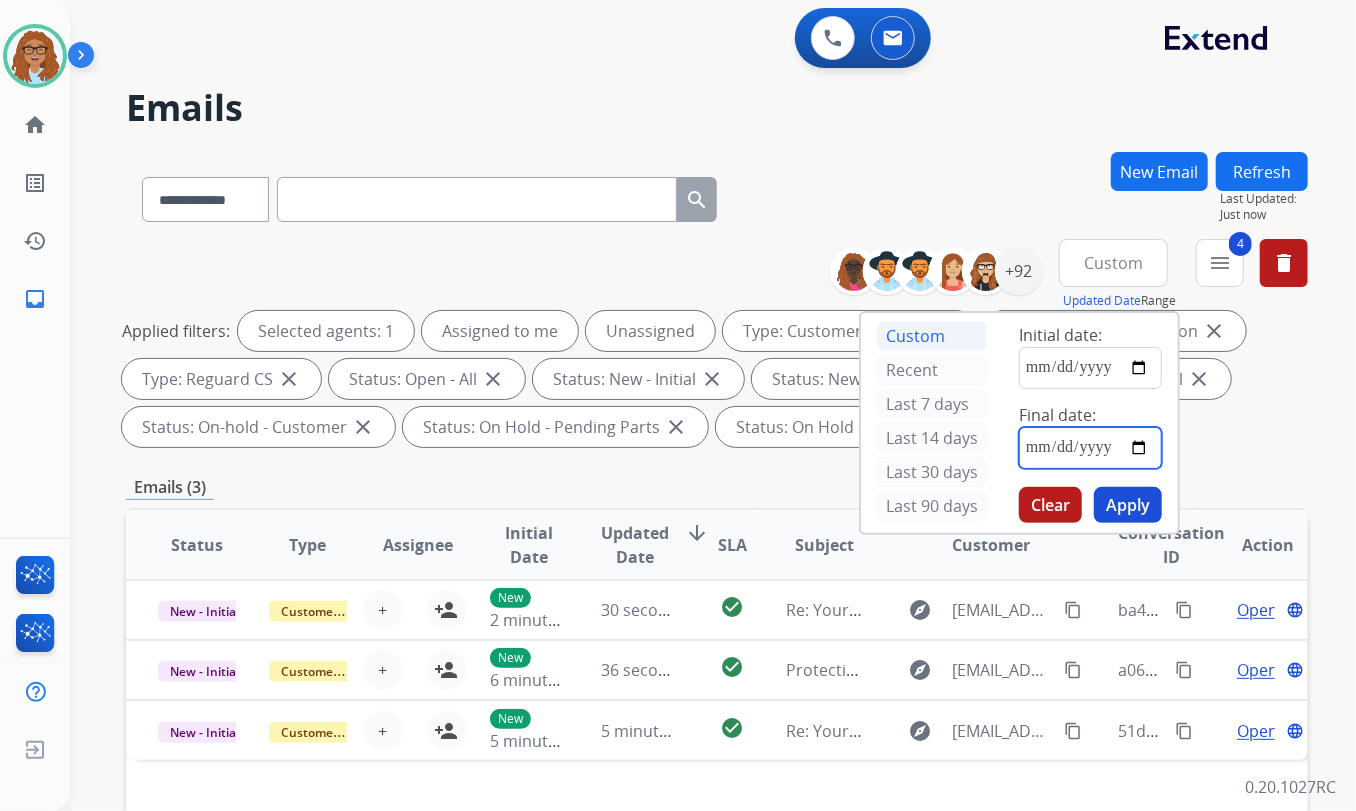 click at bounding box center [1090, 448] 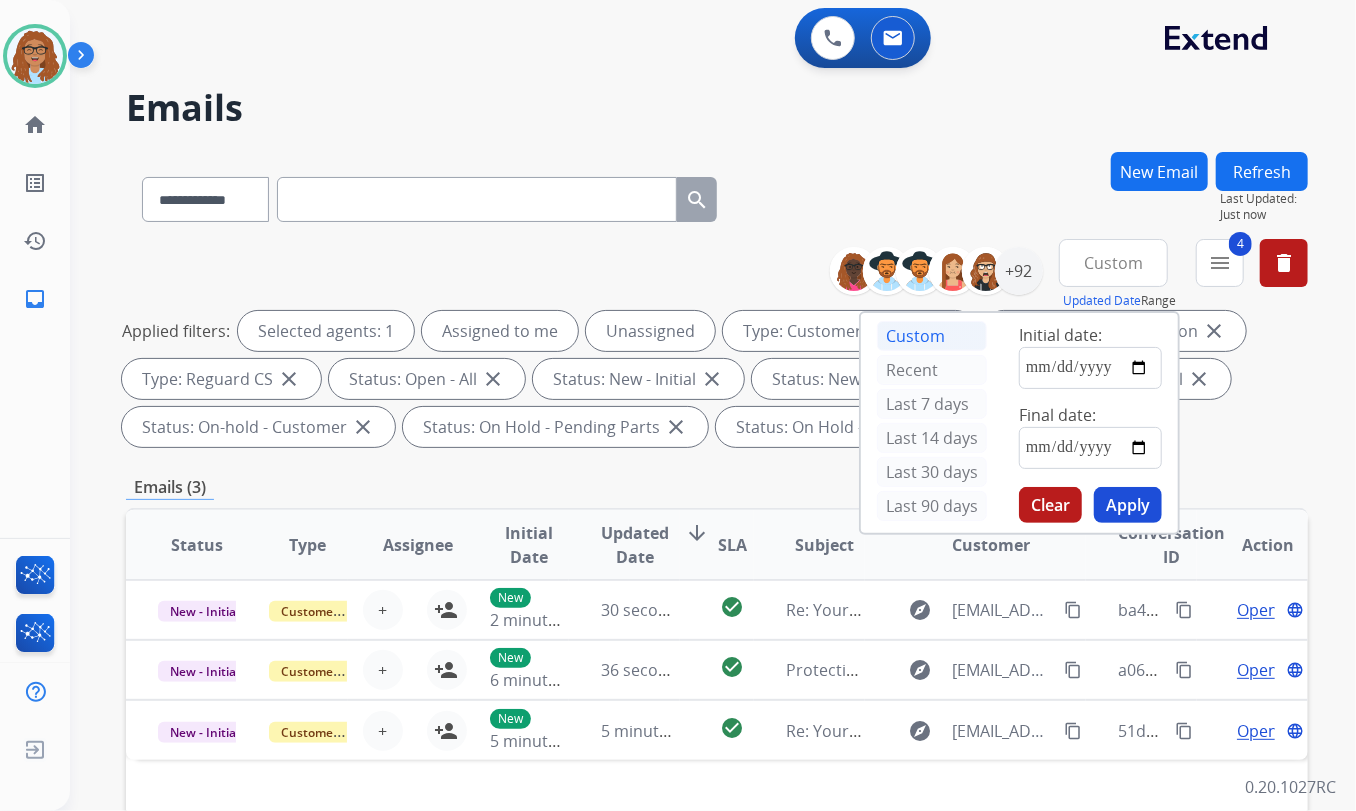 click on "Apply" at bounding box center (1128, 505) 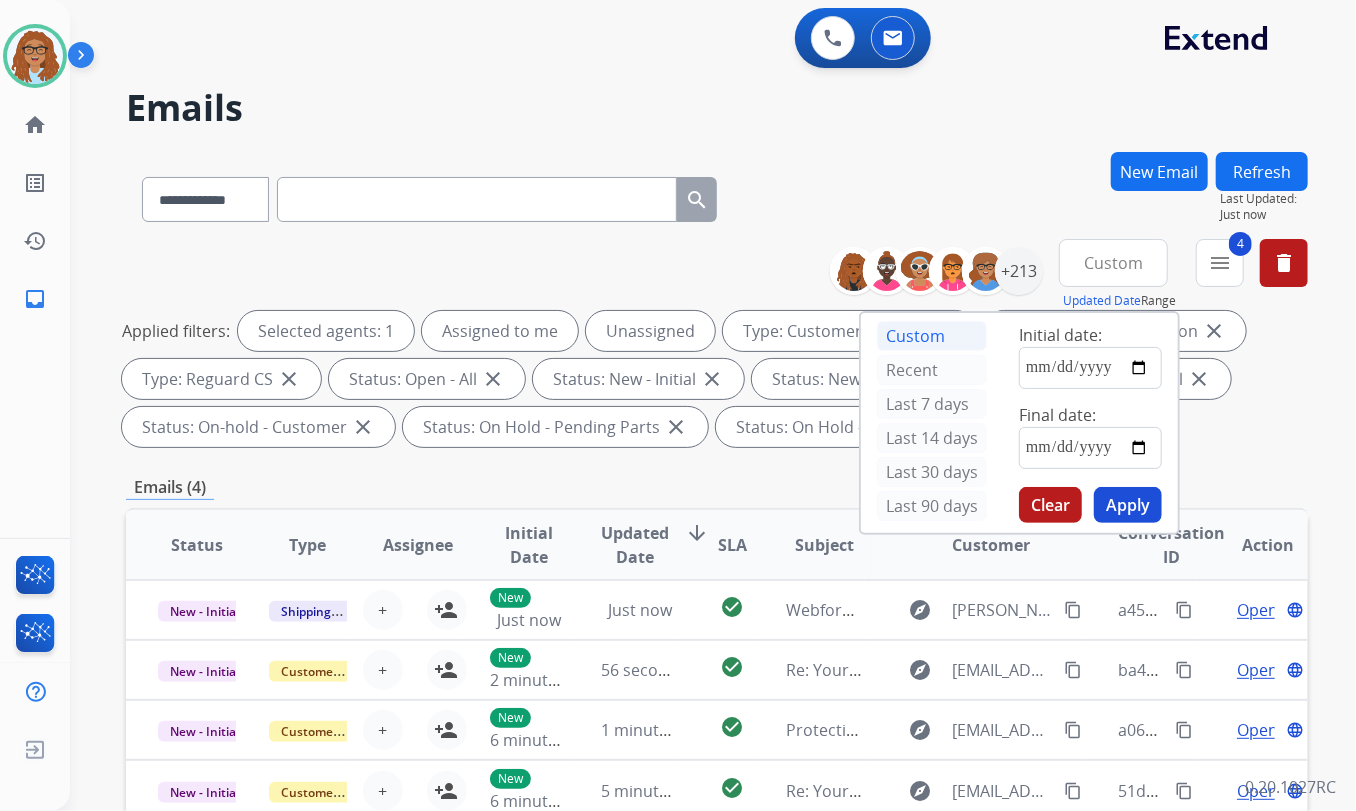 drag, startPoint x: 1009, startPoint y: 198, endPoint x: 1026, endPoint y: 229, distance: 35.35534 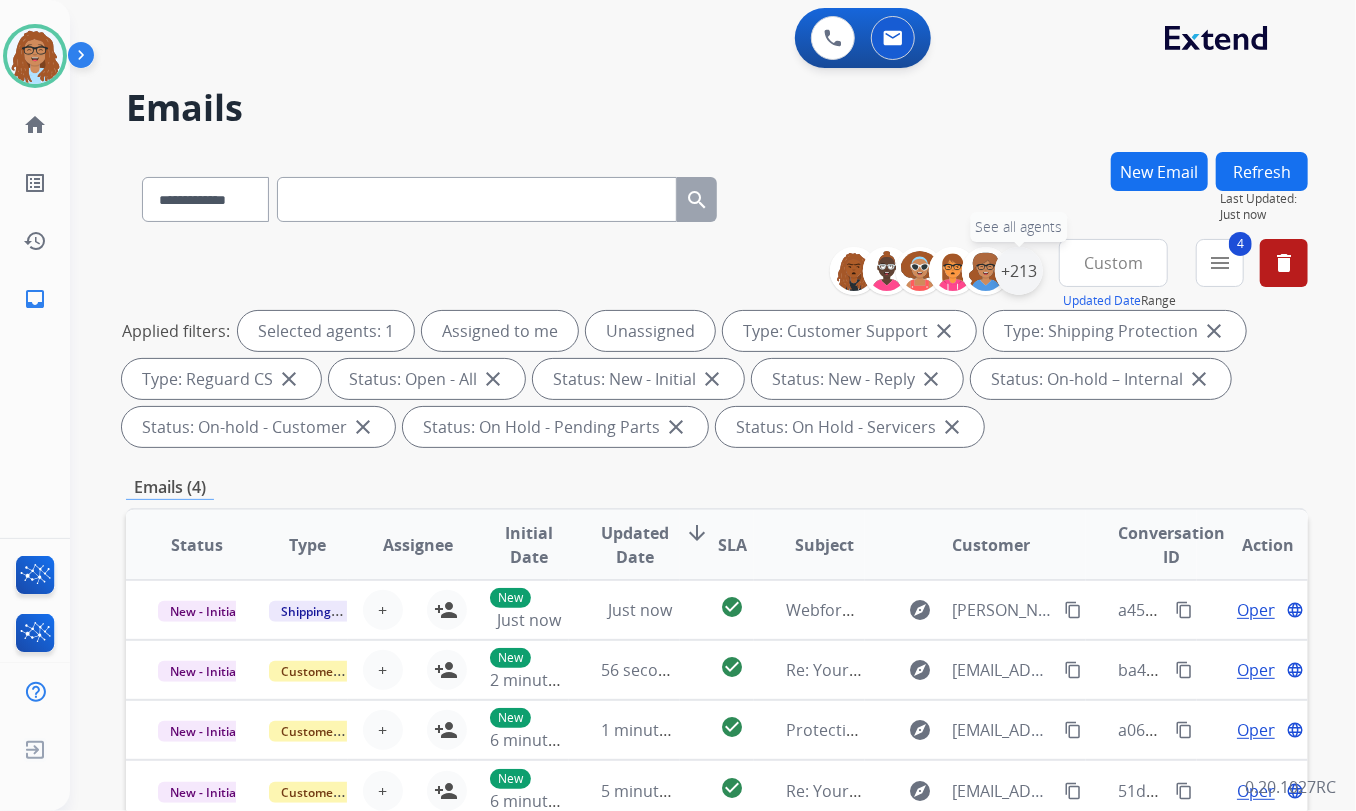 click on "+213" at bounding box center [1019, 271] 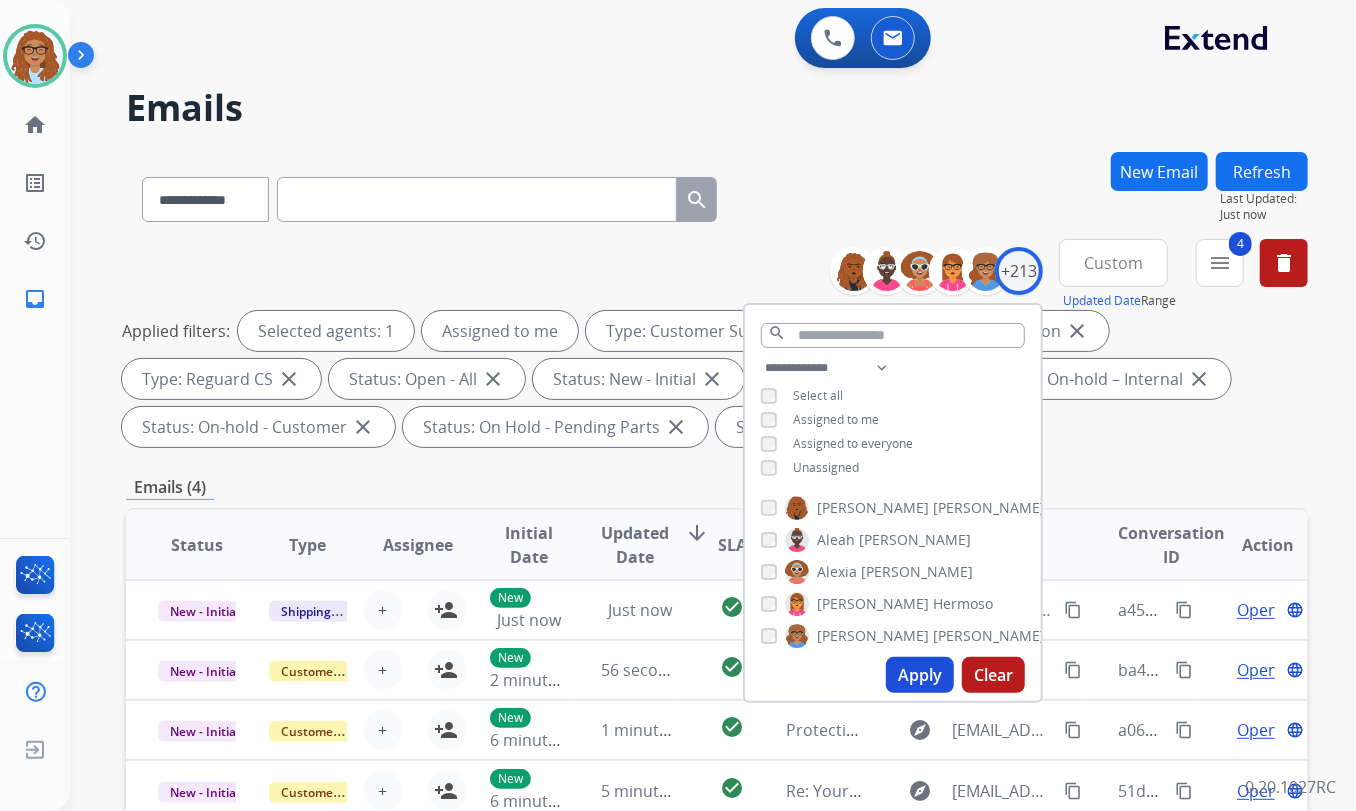 click on "Apply" at bounding box center (920, 675) 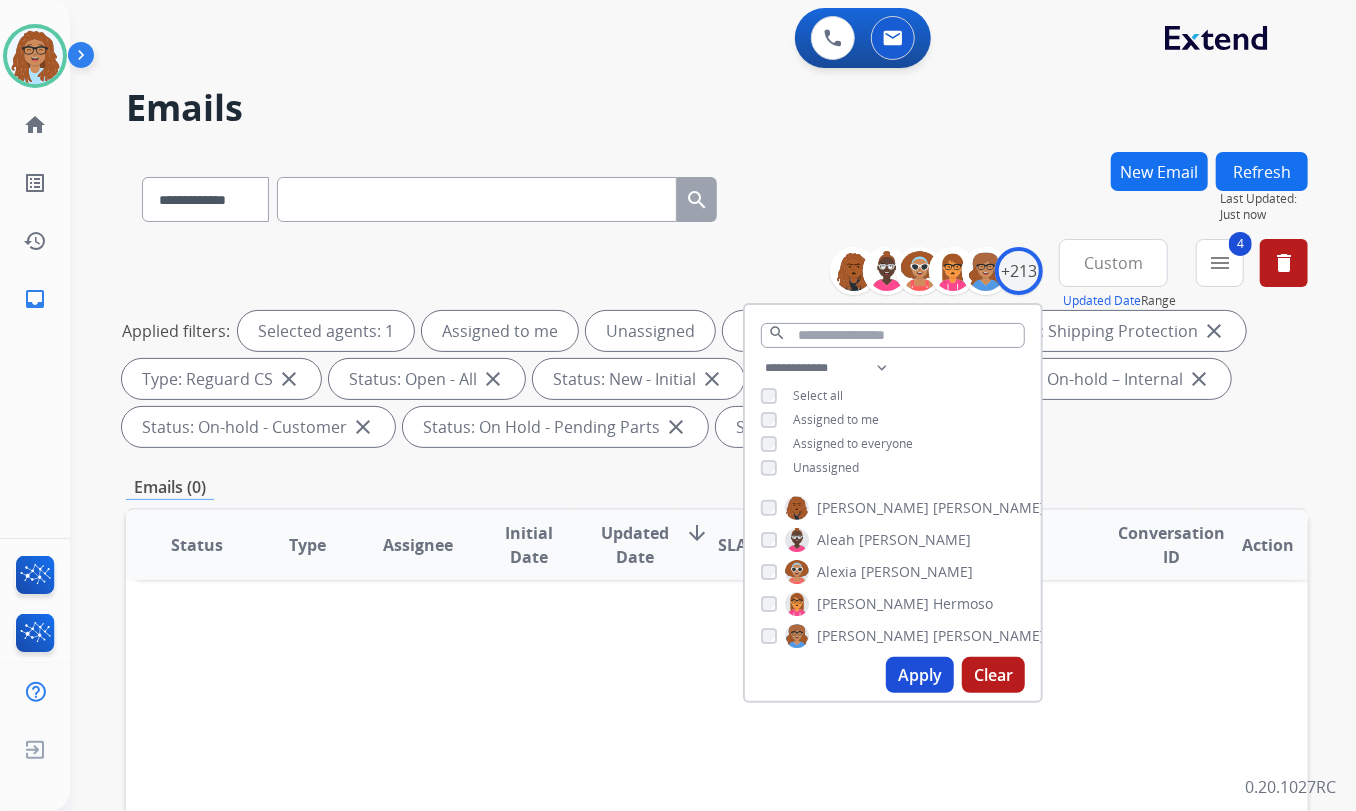 click on "Apply" at bounding box center [920, 675] 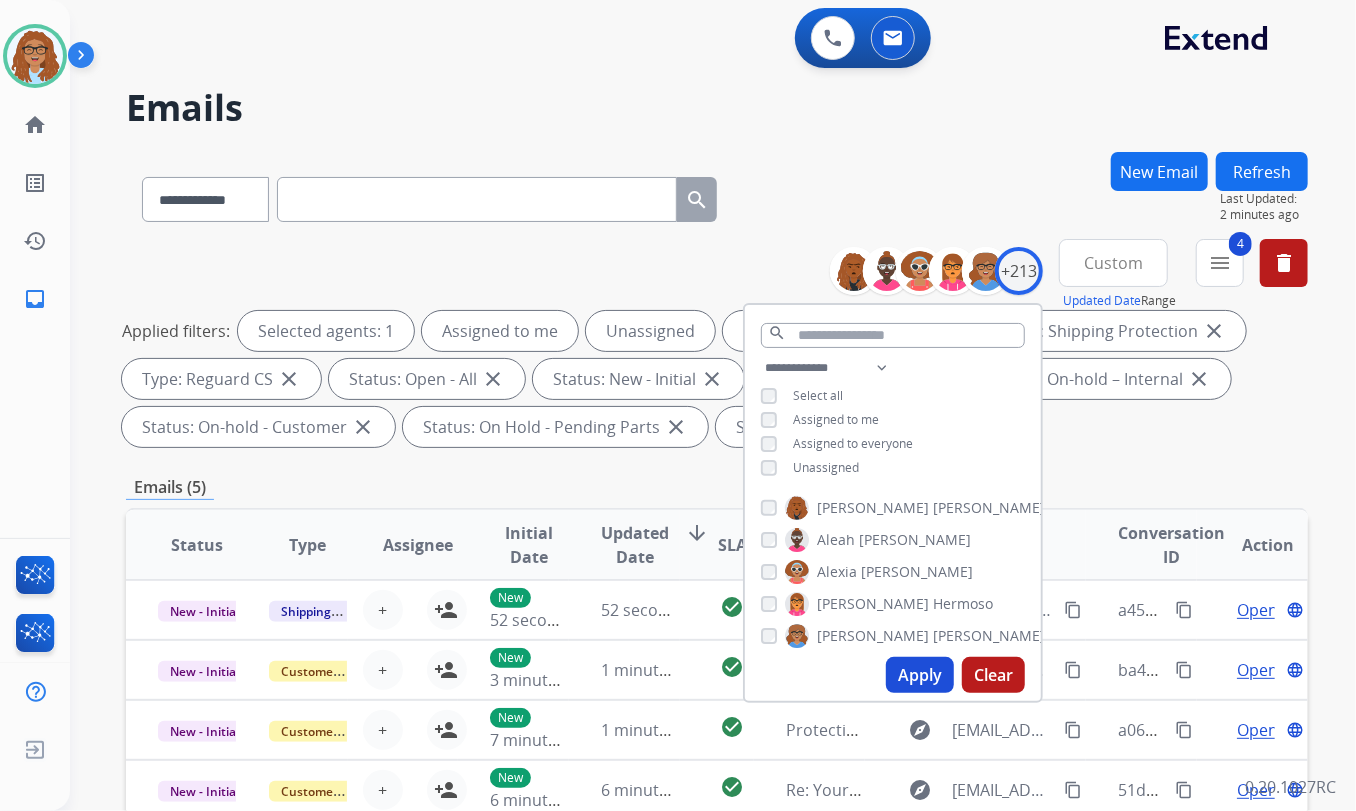click on "**********" at bounding box center [717, 195] 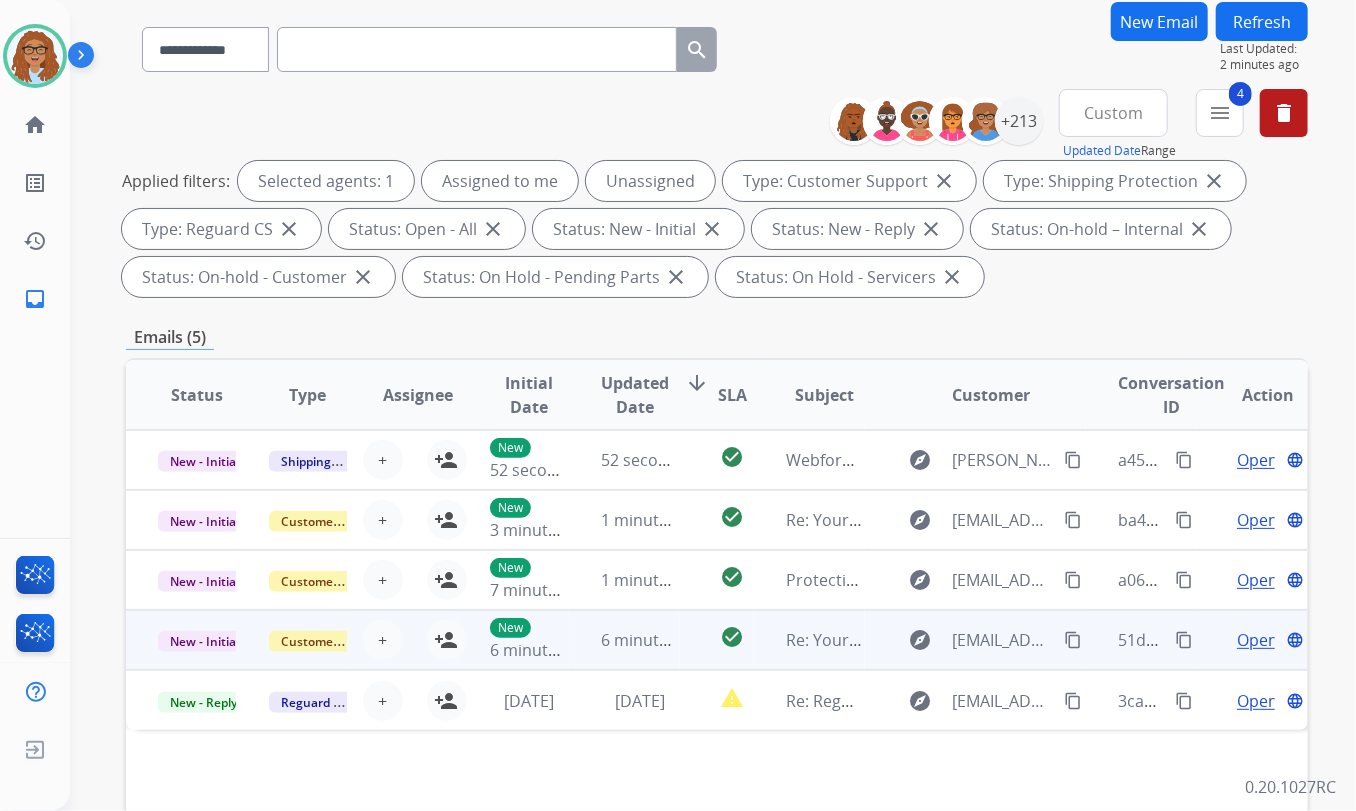 scroll, scrollTop: 107, scrollLeft: 0, axis: vertical 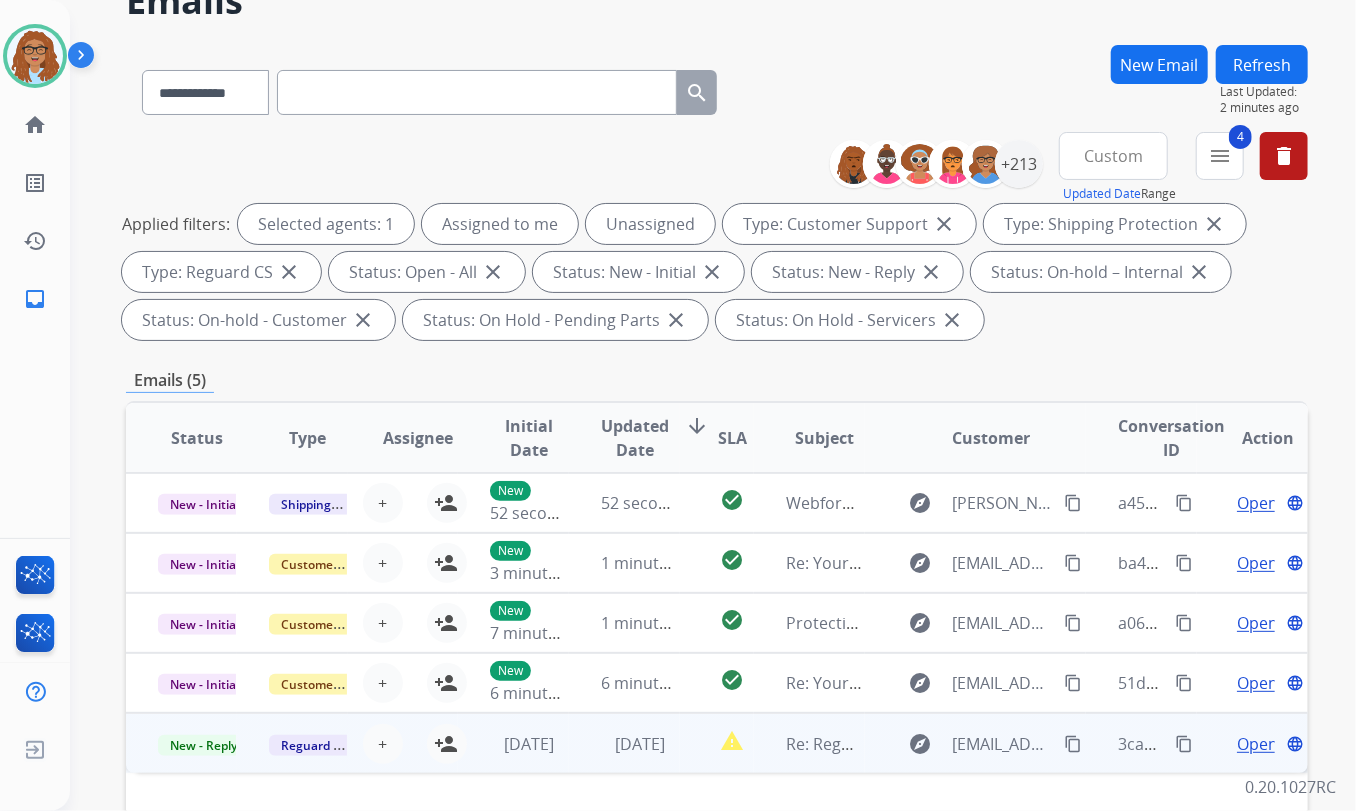 click on "Open" at bounding box center (1257, 744) 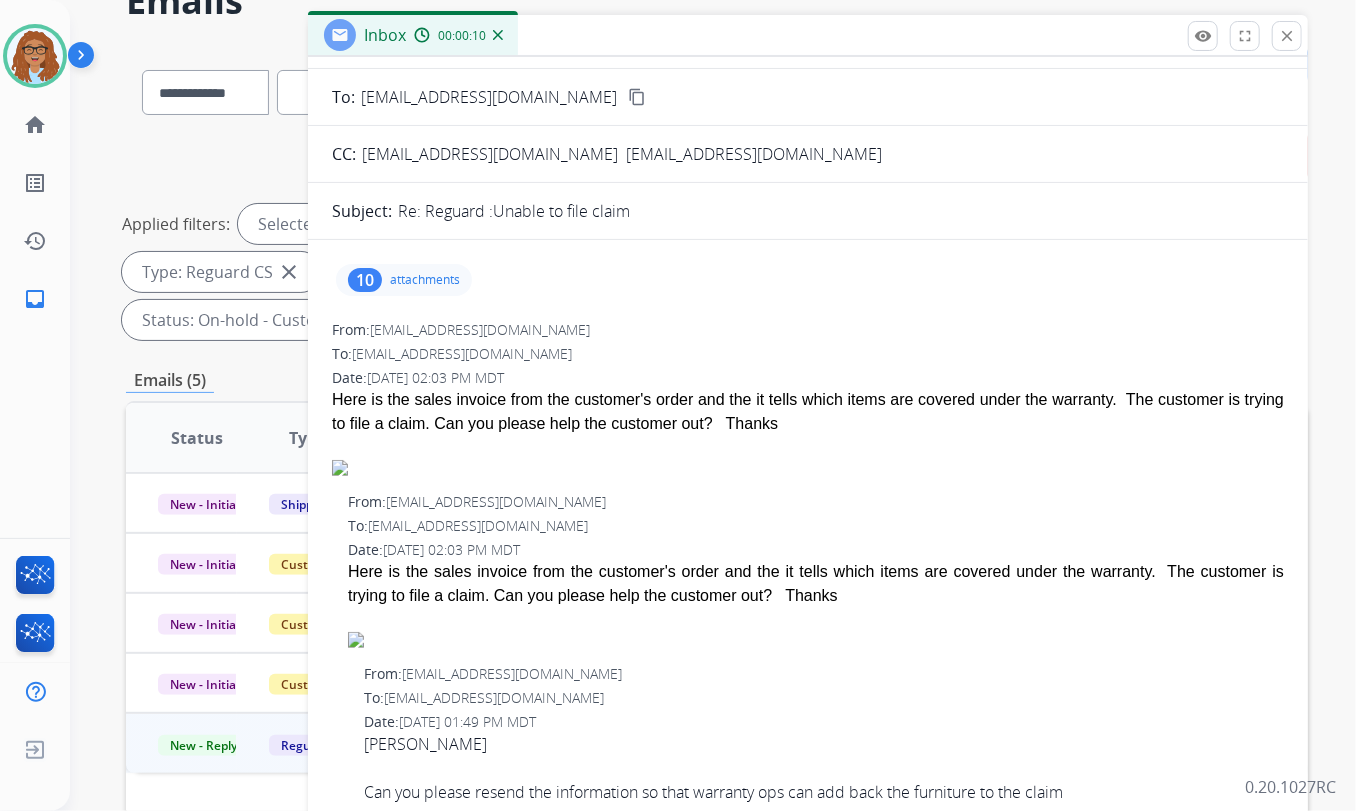 scroll, scrollTop: 0, scrollLeft: 0, axis: both 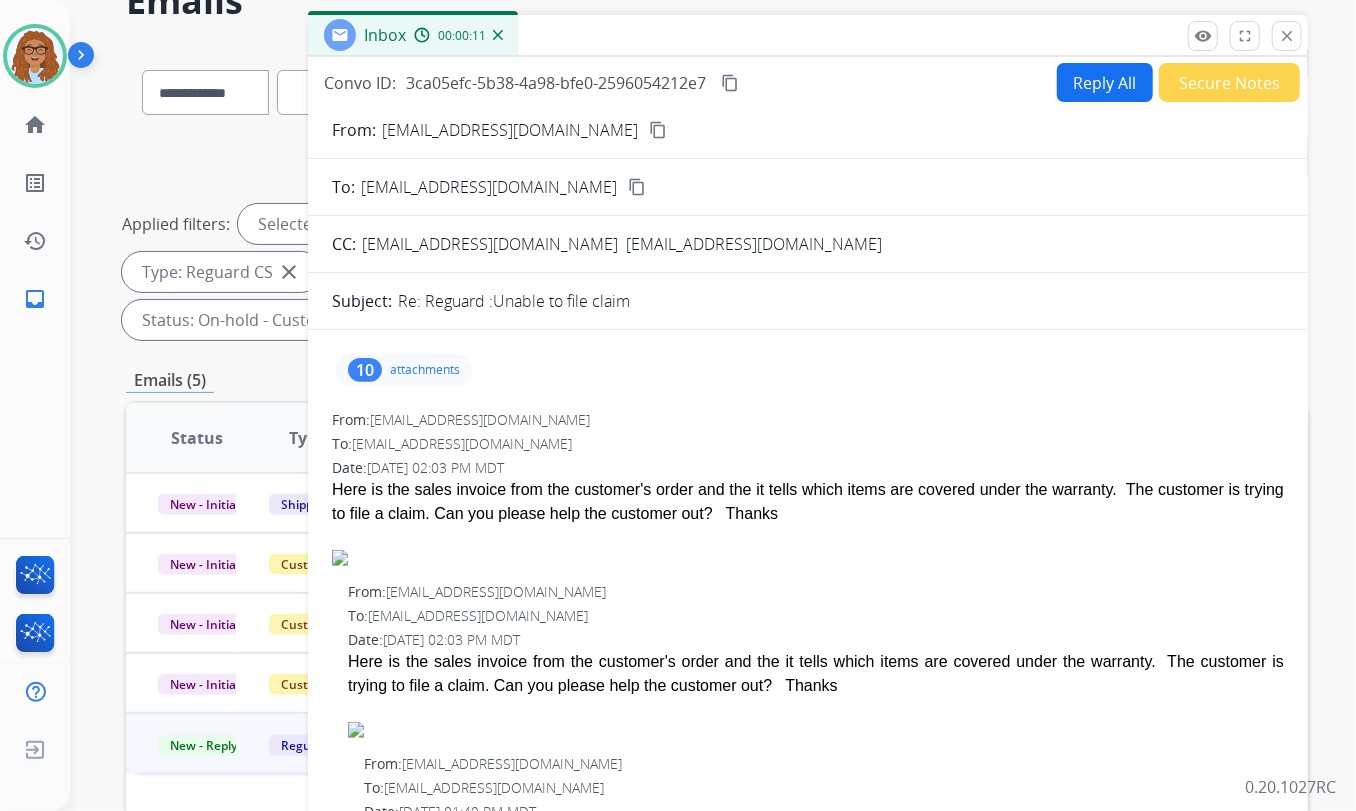 click on "10" at bounding box center (365, 370) 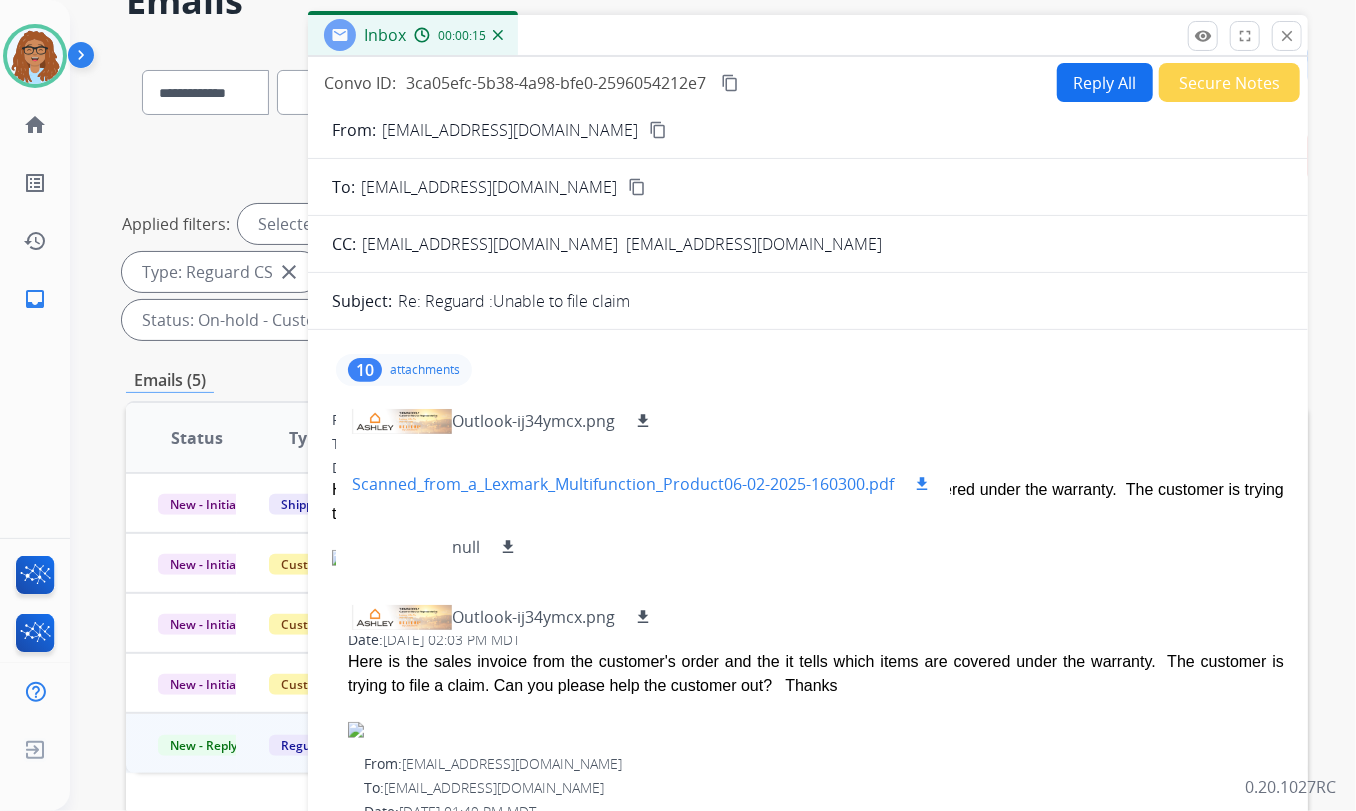 click on "Scanned_from_a_Lexmark_Multifunction_Product06-02-2025-160300.pdf" at bounding box center (623, 484) 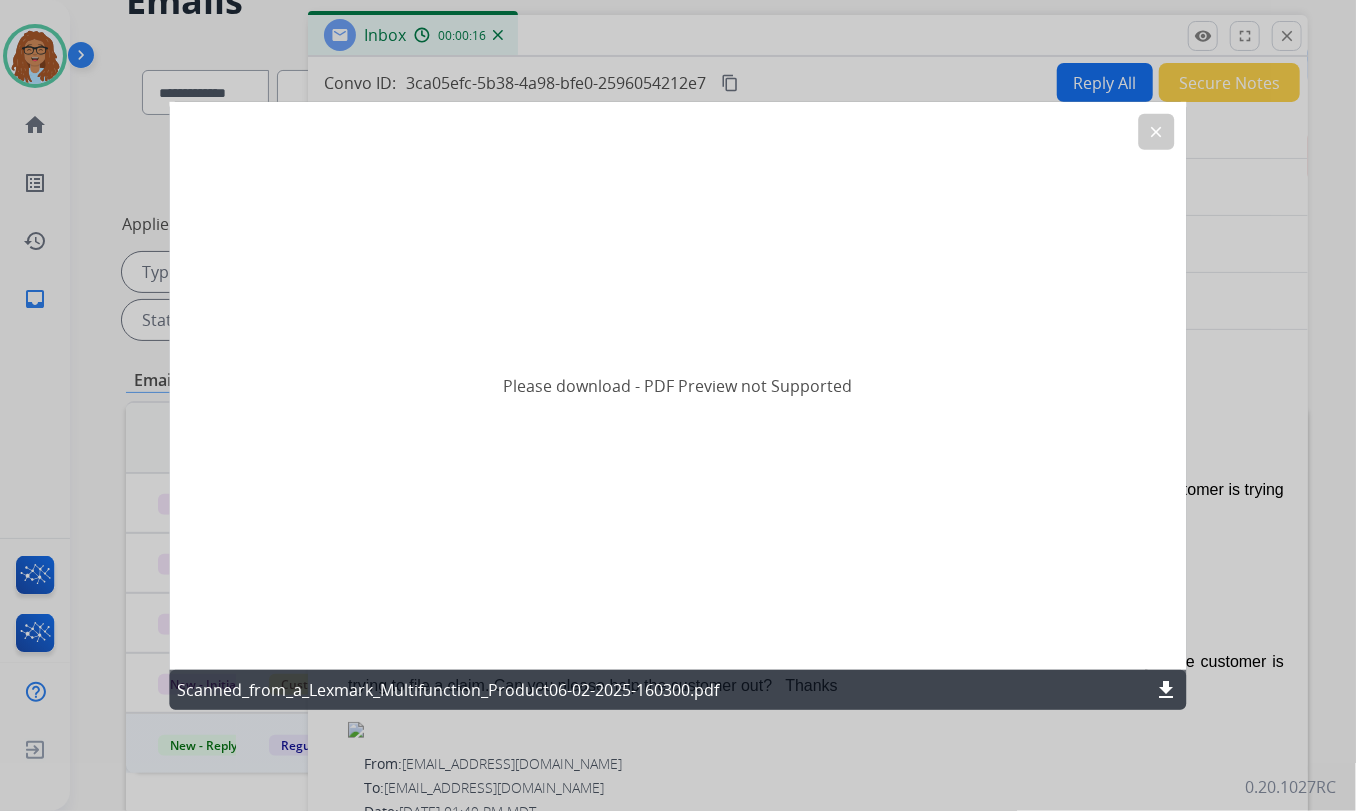 click on "clear" 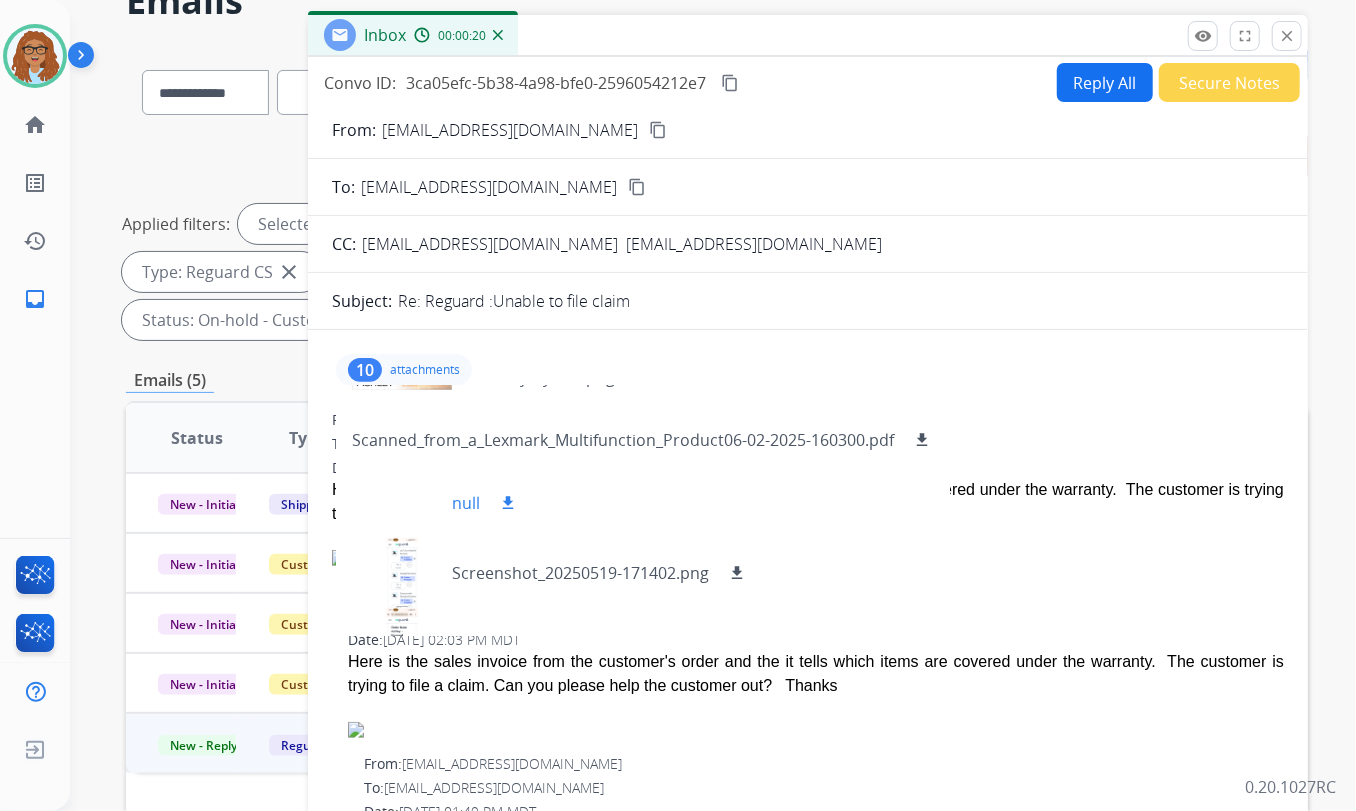 scroll, scrollTop: 225, scrollLeft: 0, axis: vertical 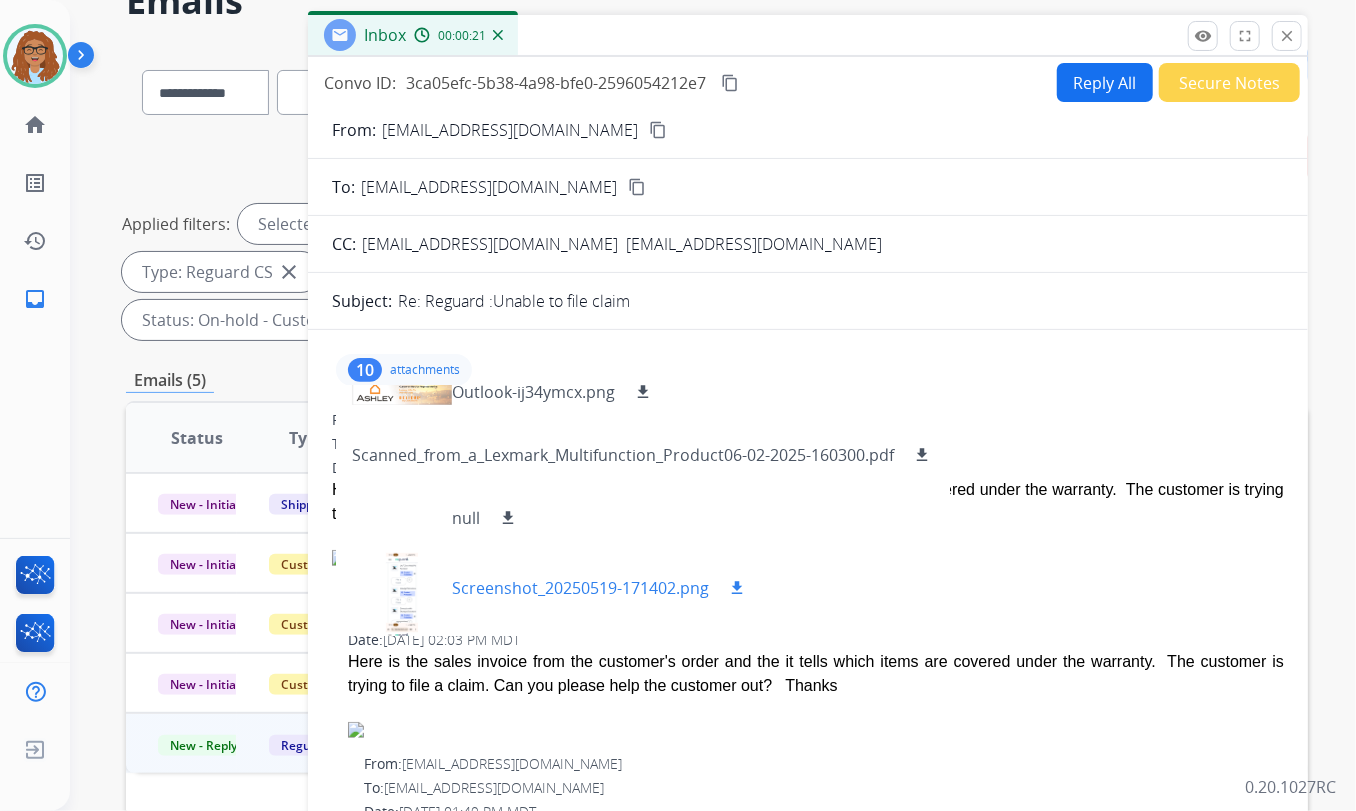 click at bounding box center [402, 588] 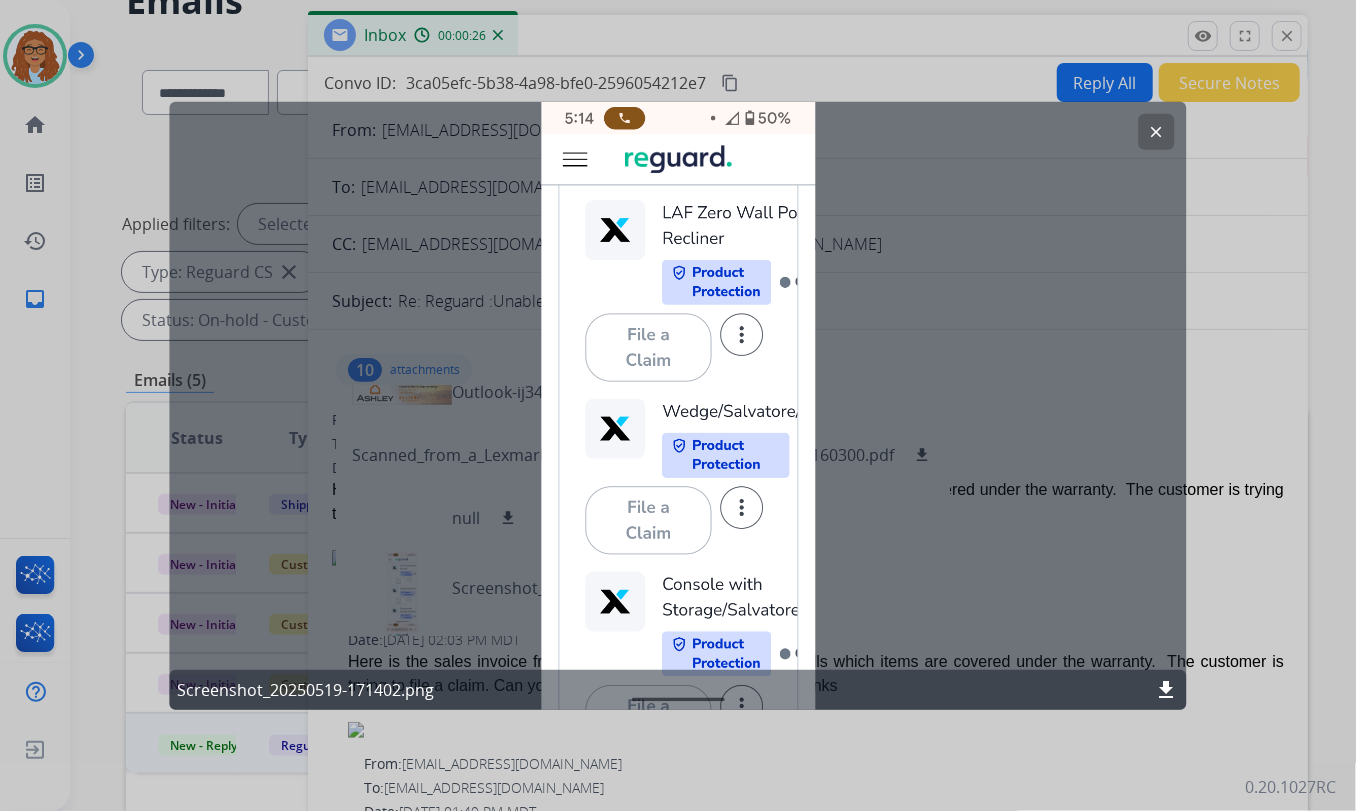 click on "clear" 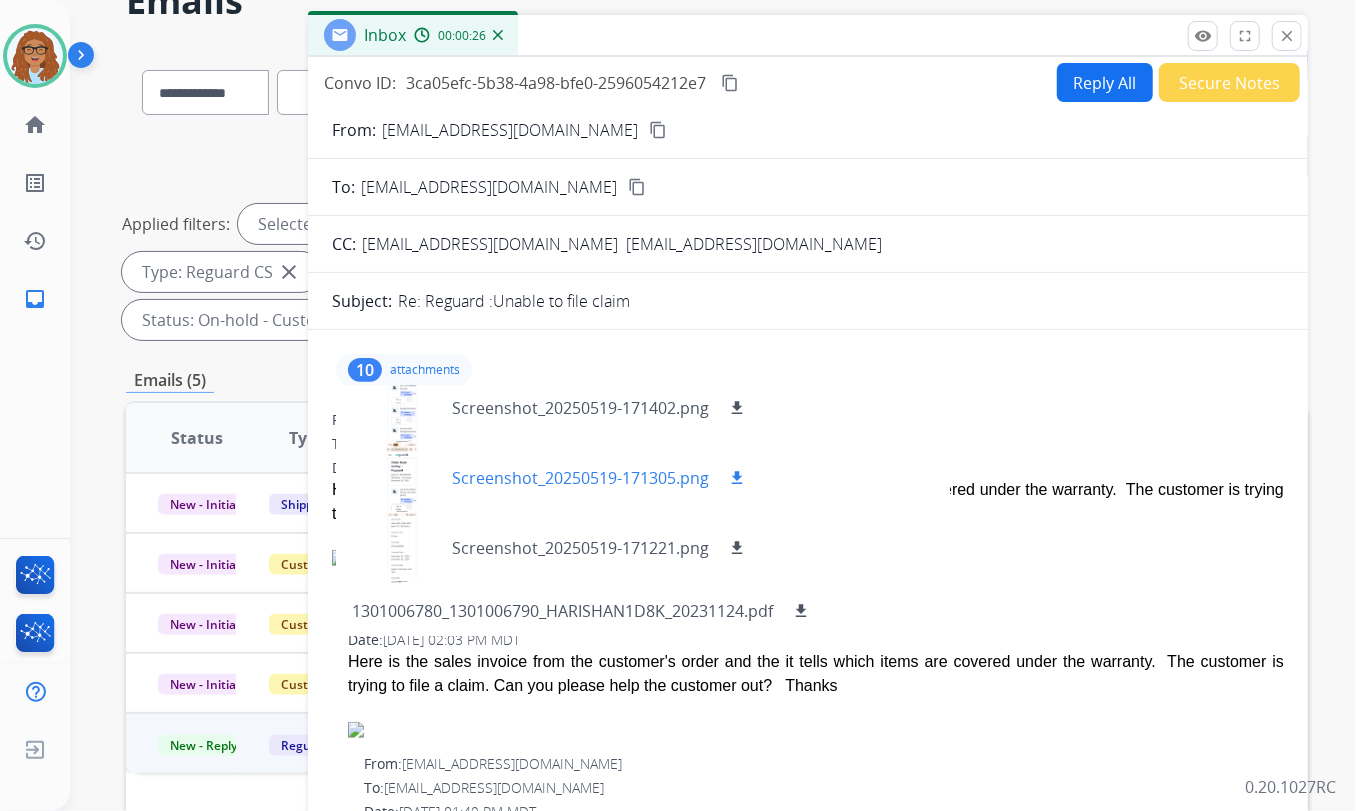 scroll, scrollTop: 407, scrollLeft: 0, axis: vertical 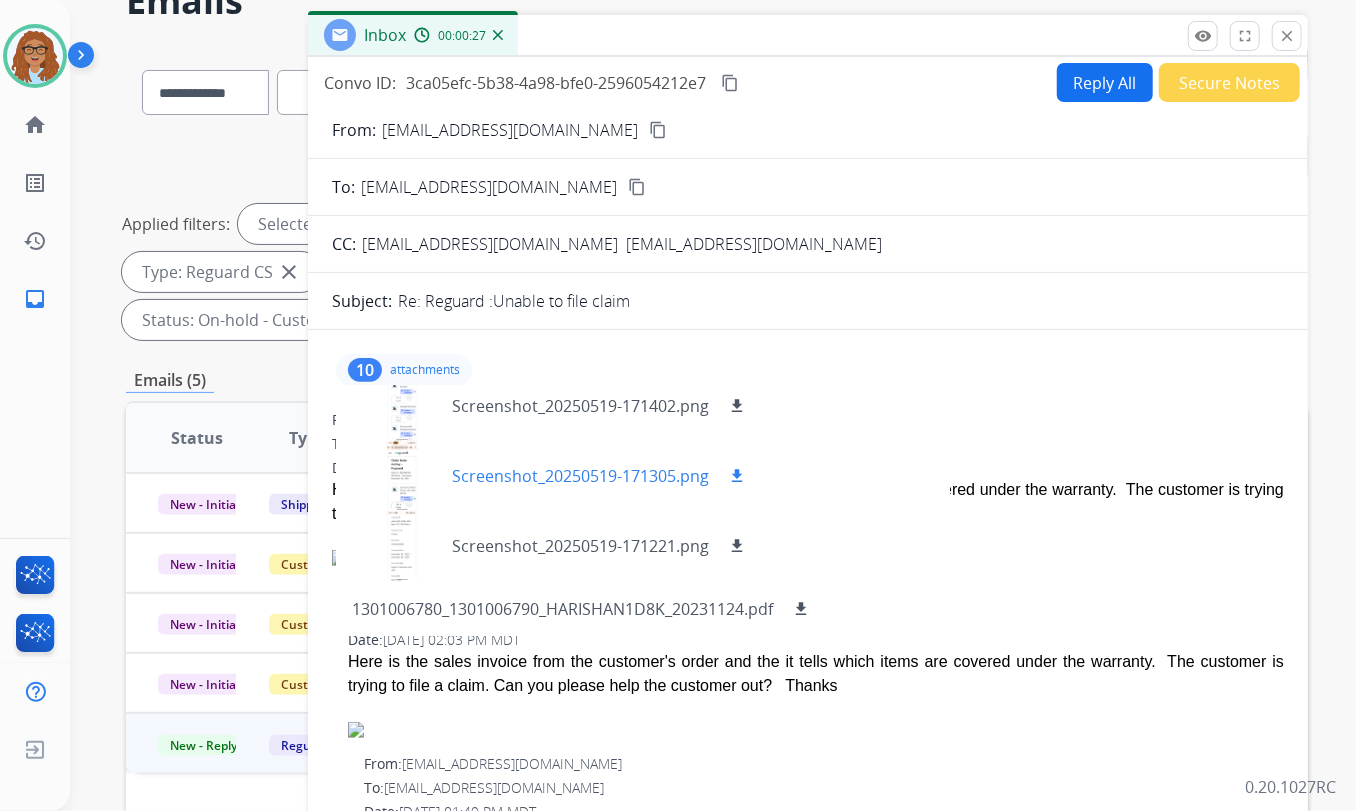 click at bounding box center (402, 476) 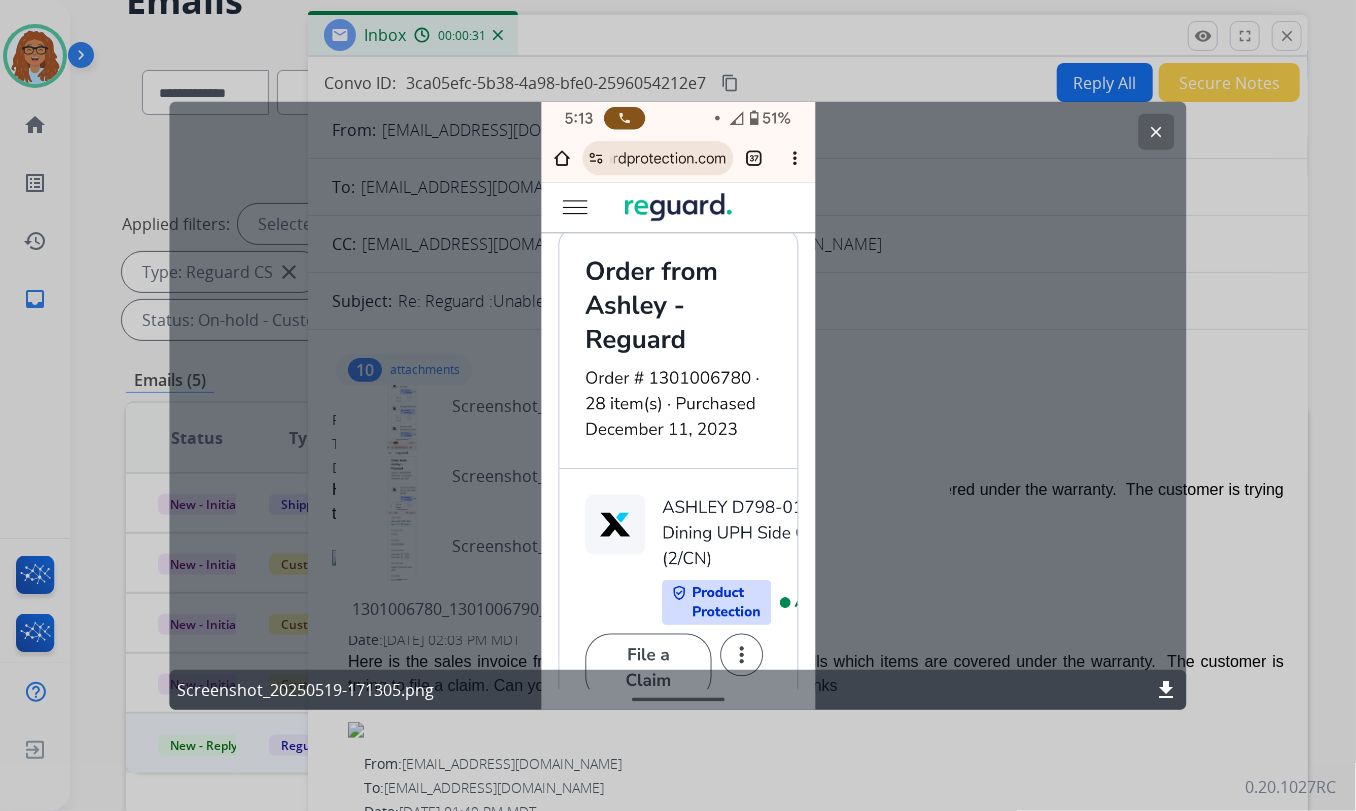 click on "clear" 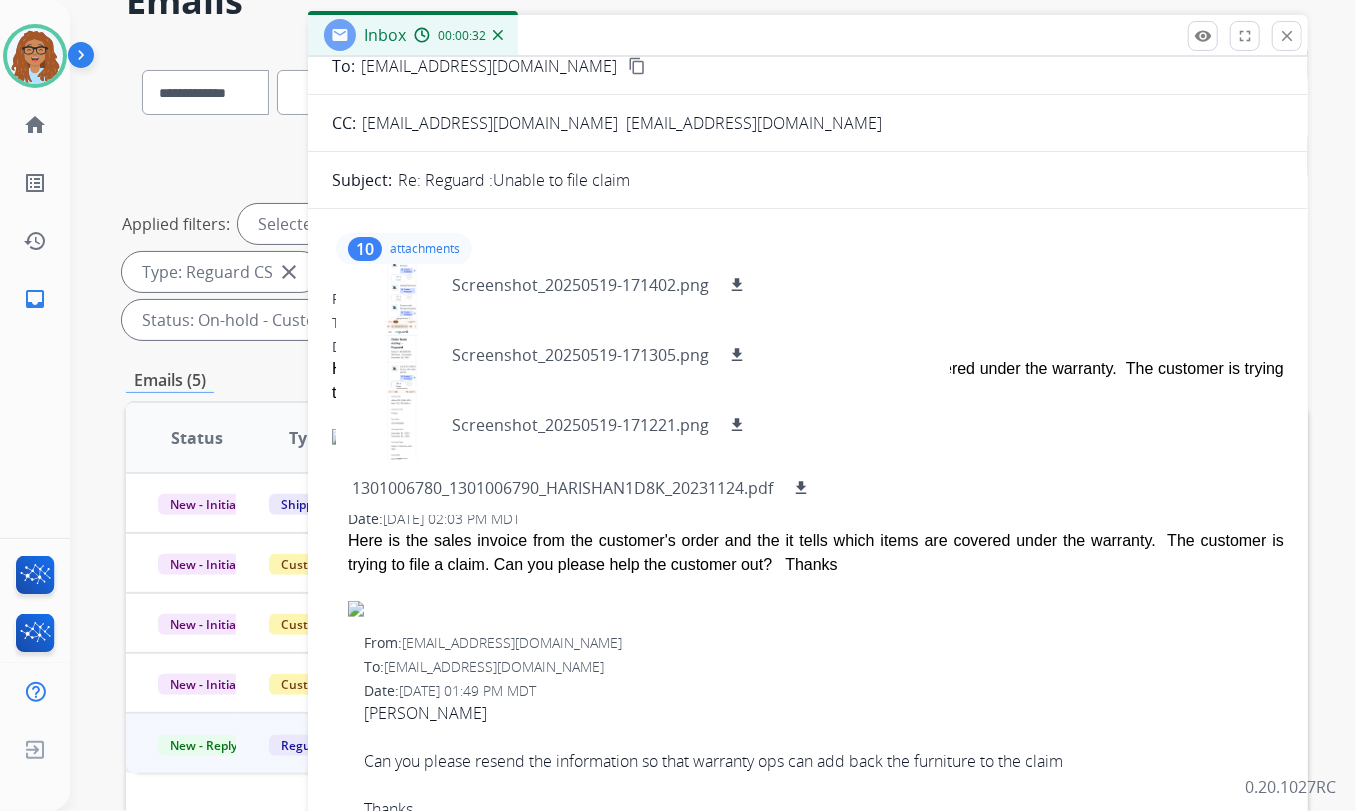 scroll, scrollTop: 272, scrollLeft: 0, axis: vertical 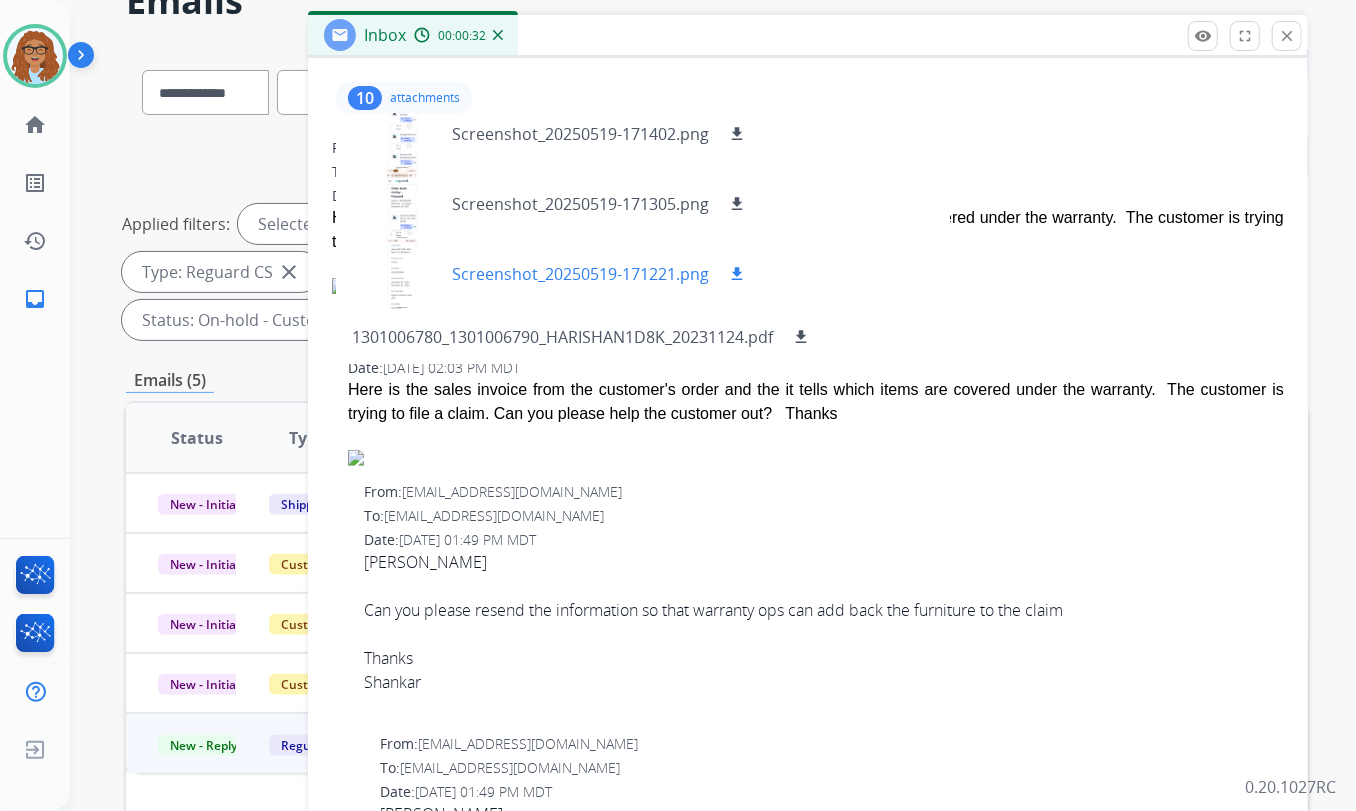 click at bounding box center [402, 274] 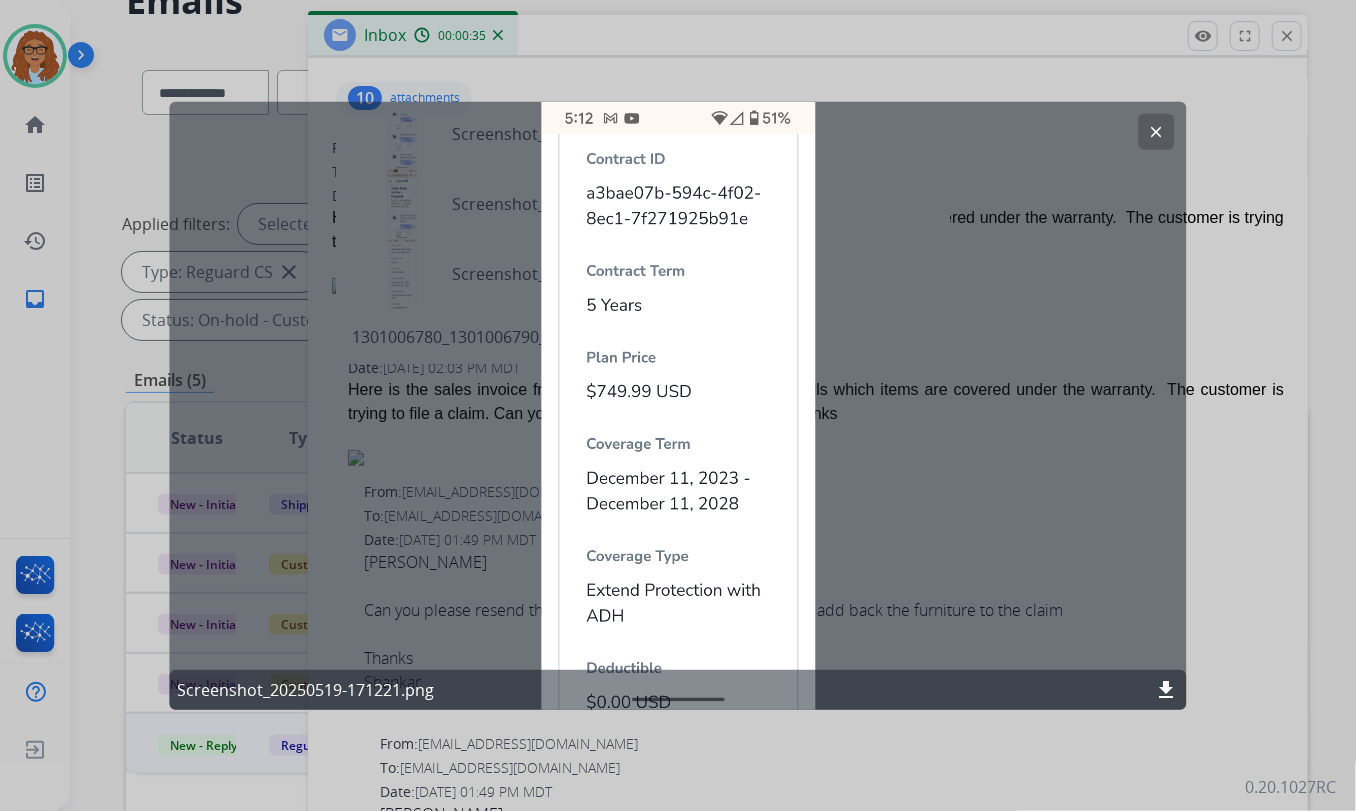 click on "clear" 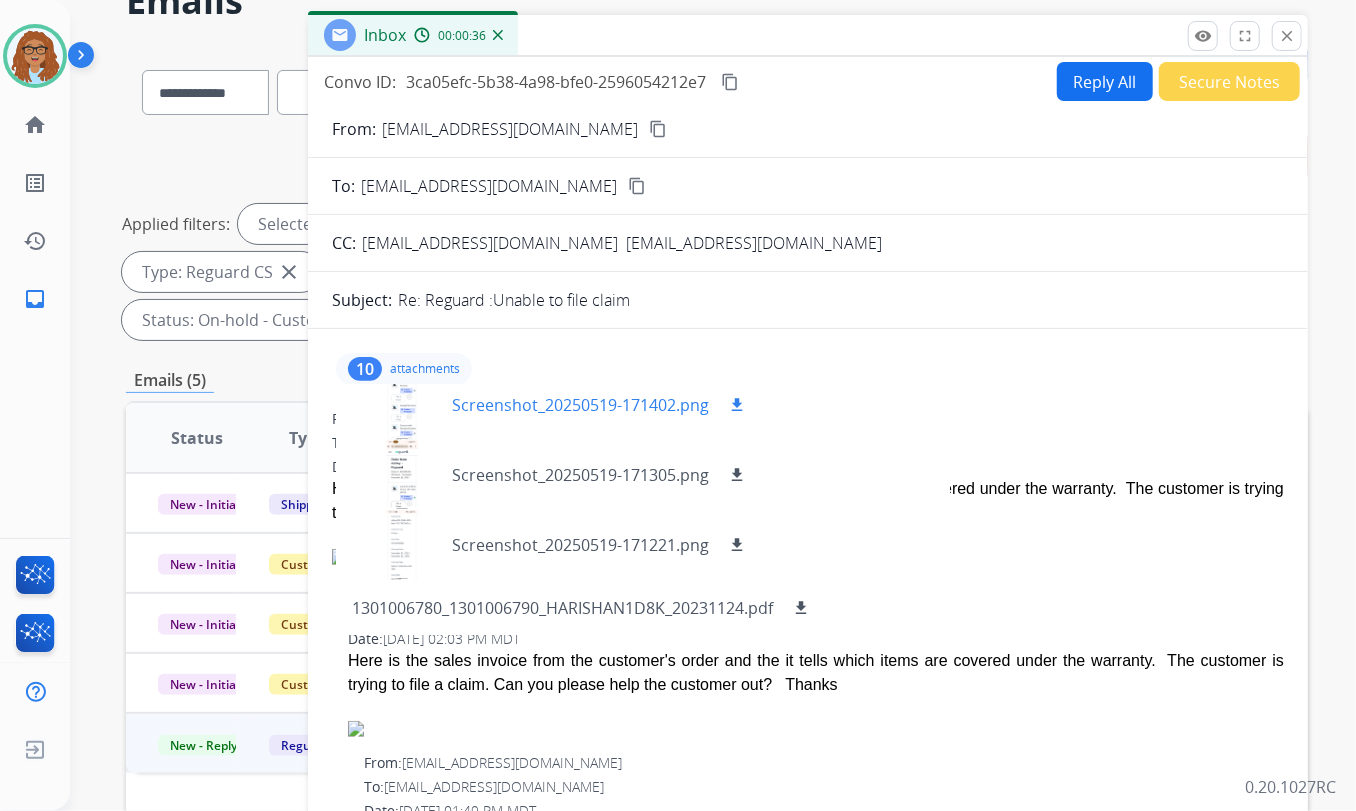scroll, scrollTop: 0, scrollLeft: 0, axis: both 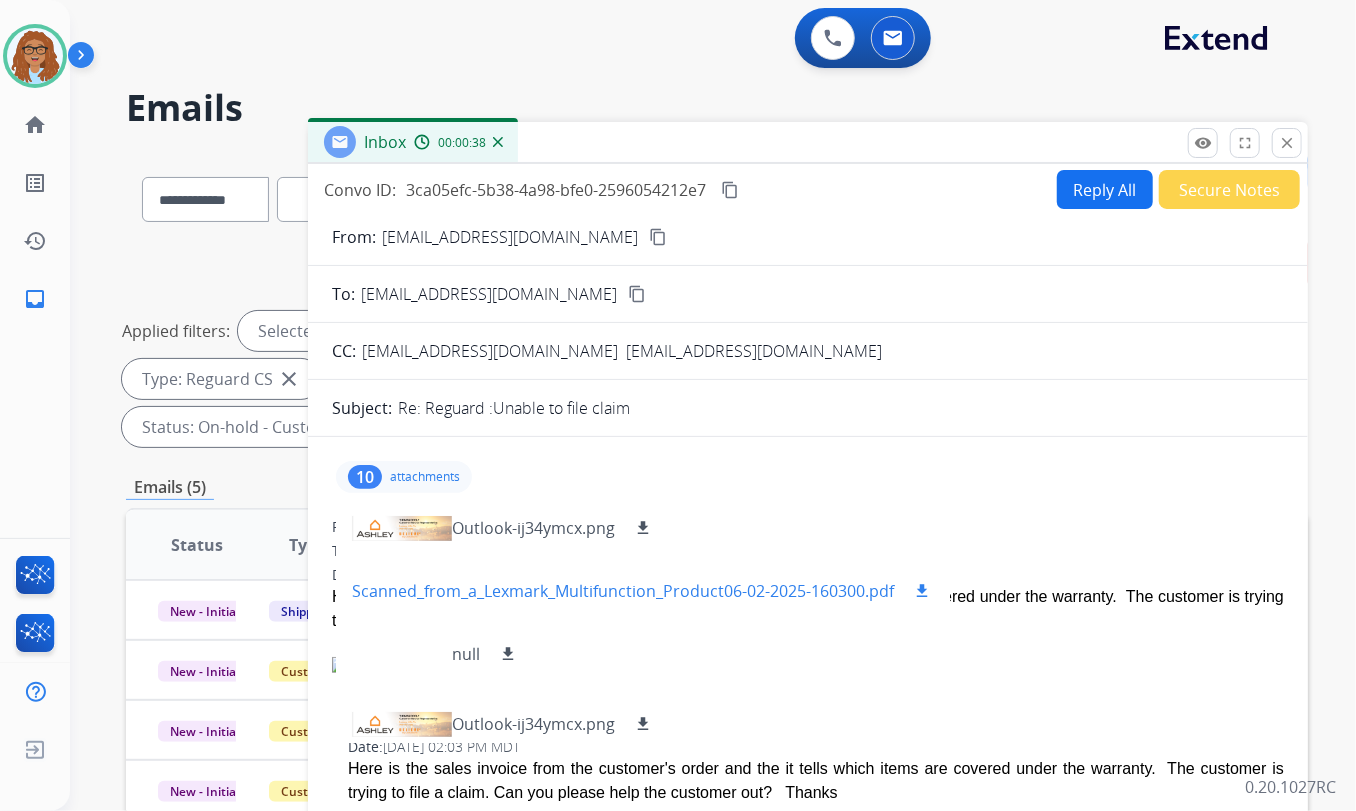 click on "Scanned_from_a_Lexmark_Multifunction_Product06-02-2025-160300.pdf" at bounding box center (623, 591) 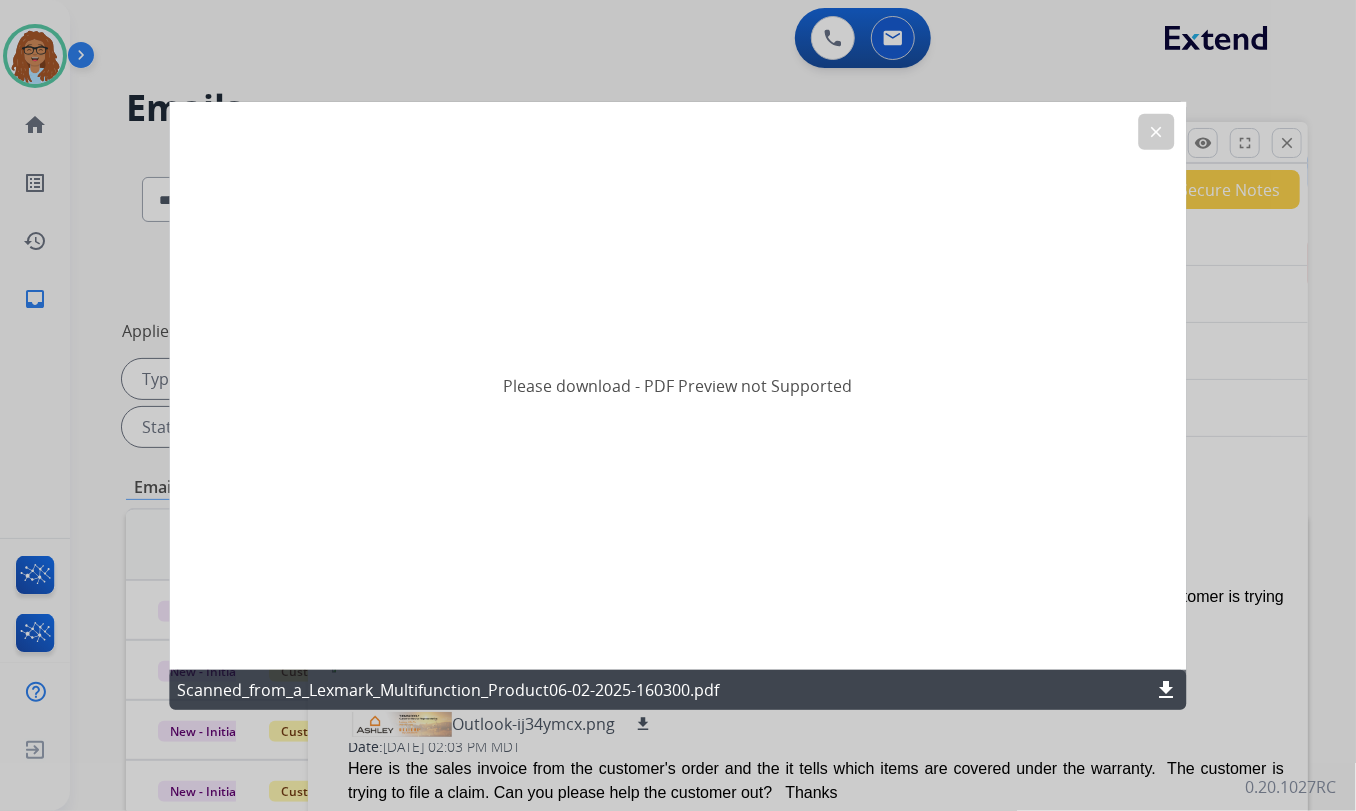 click on "download" 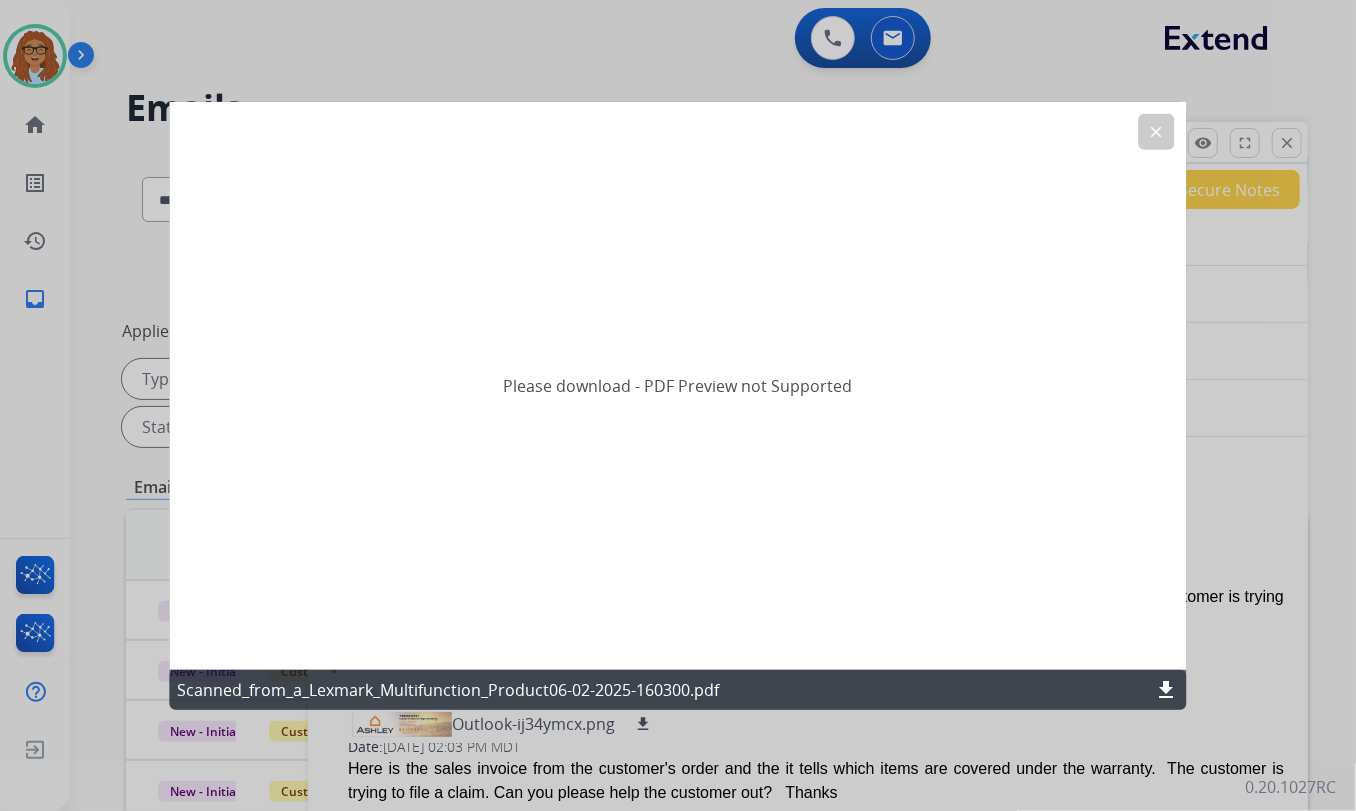 click on "clear" 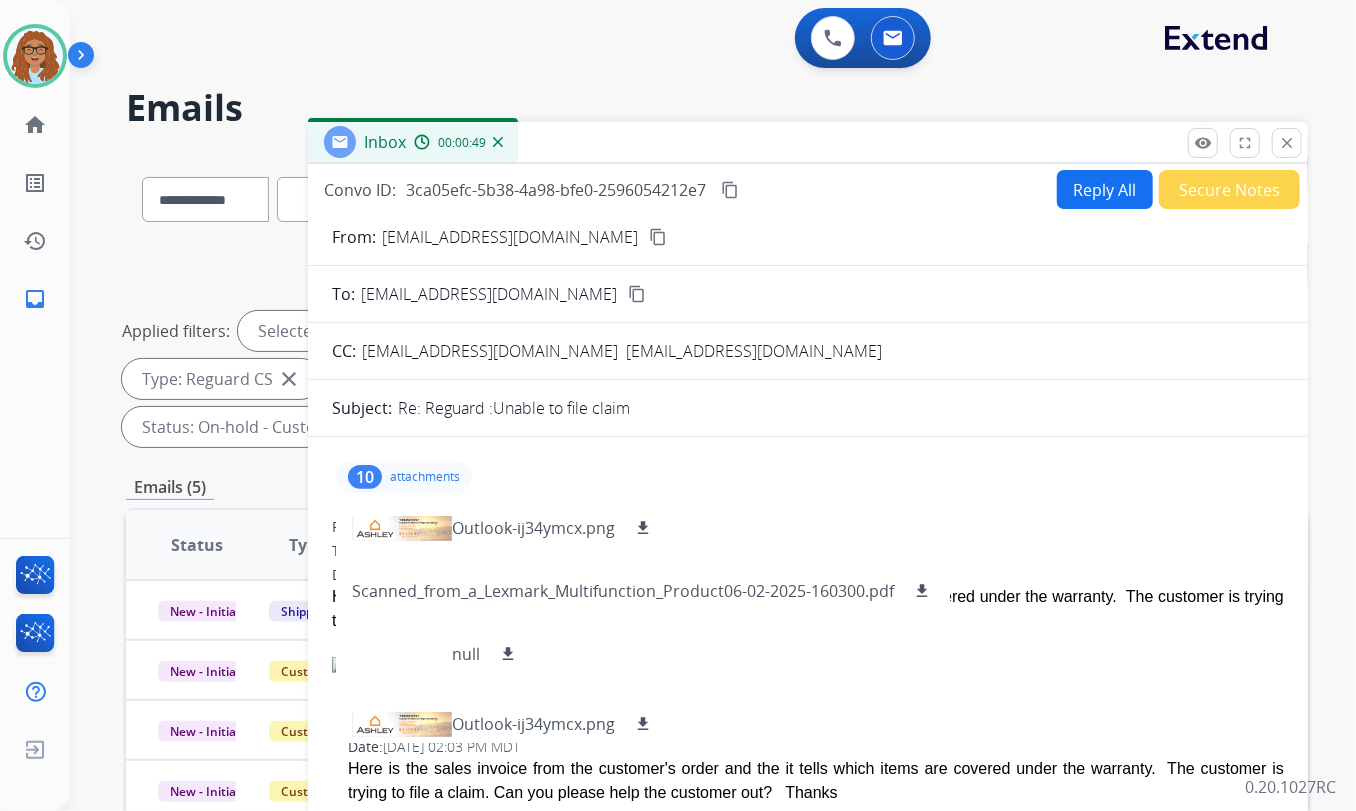 scroll, scrollTop: 0, scrollLeft: 0, axis: both 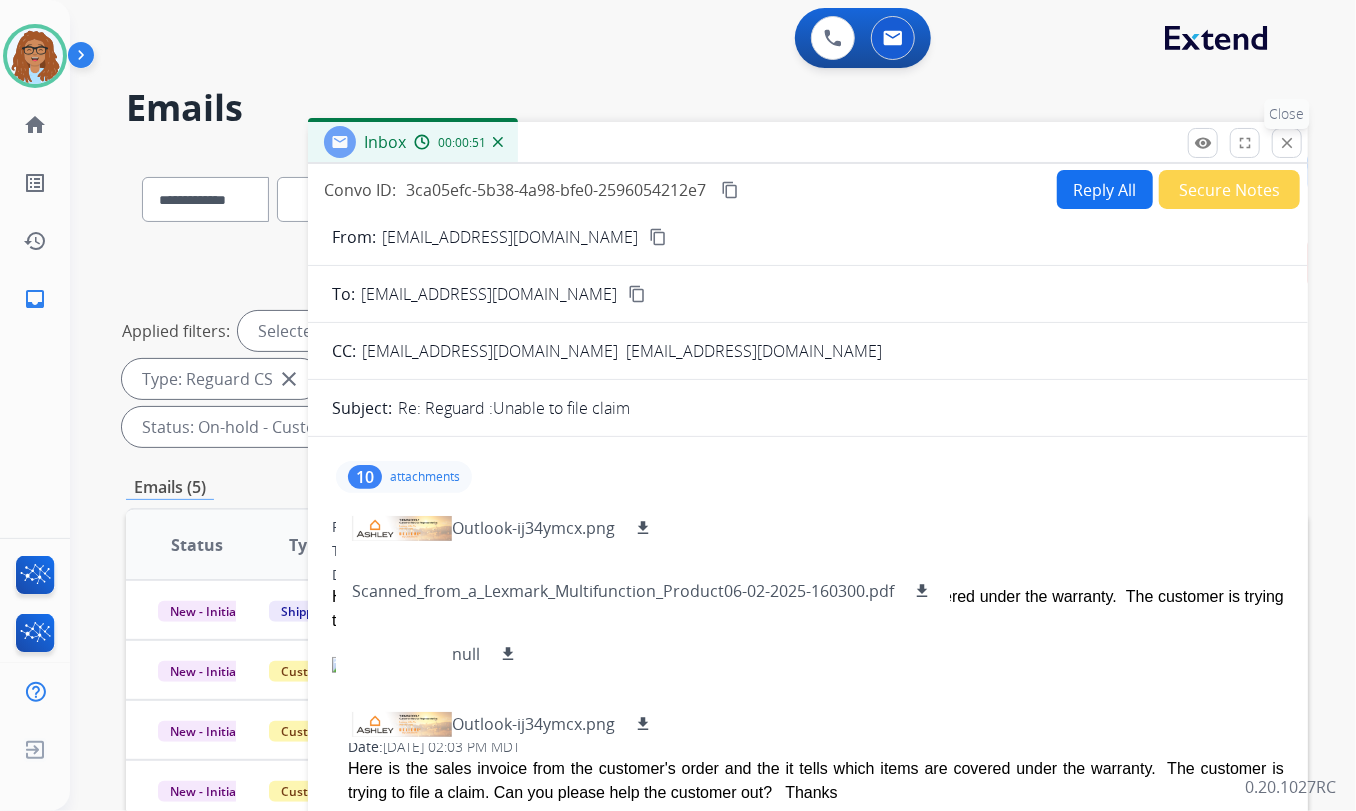 click on "close" at bounding box center (1287, 143) 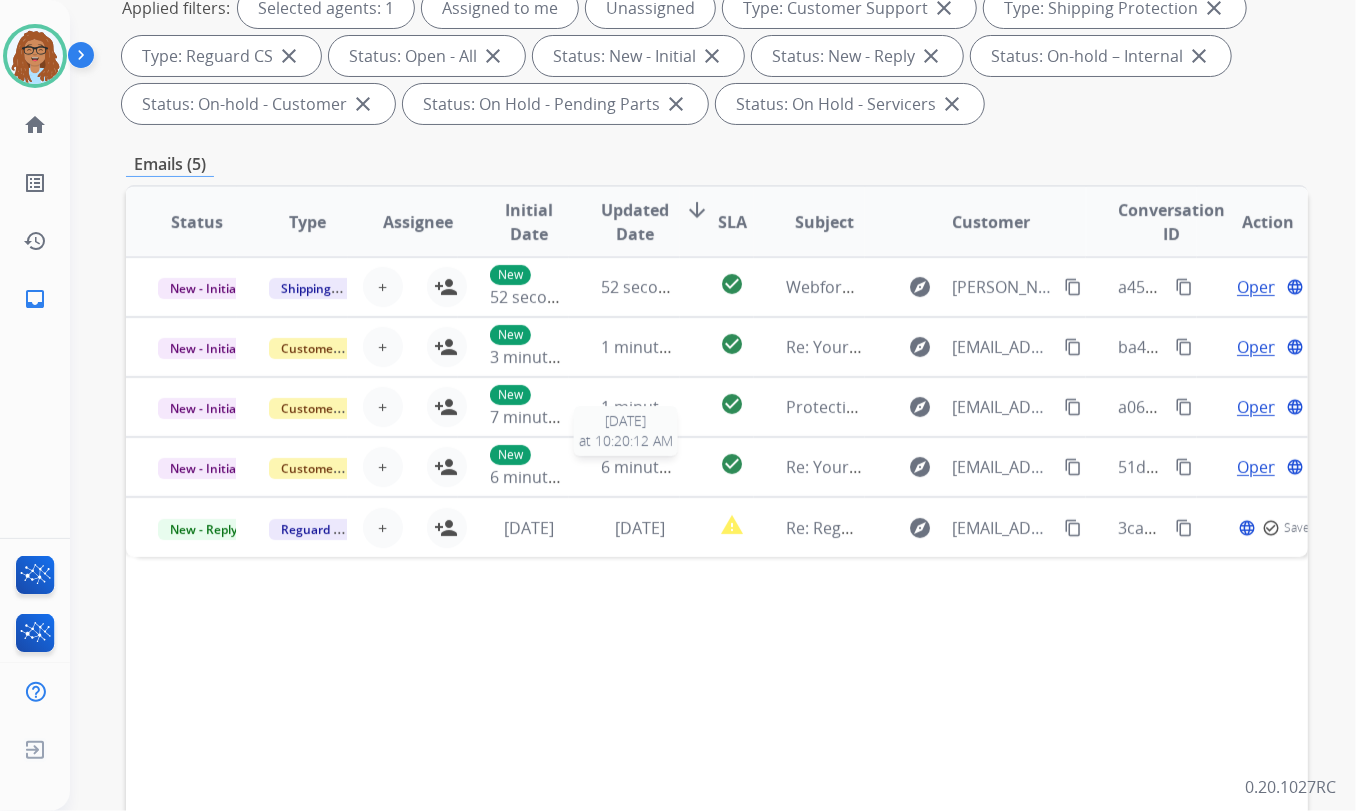 scroll, scrollTop: 363, scrollLeft: 0, axis: vertical 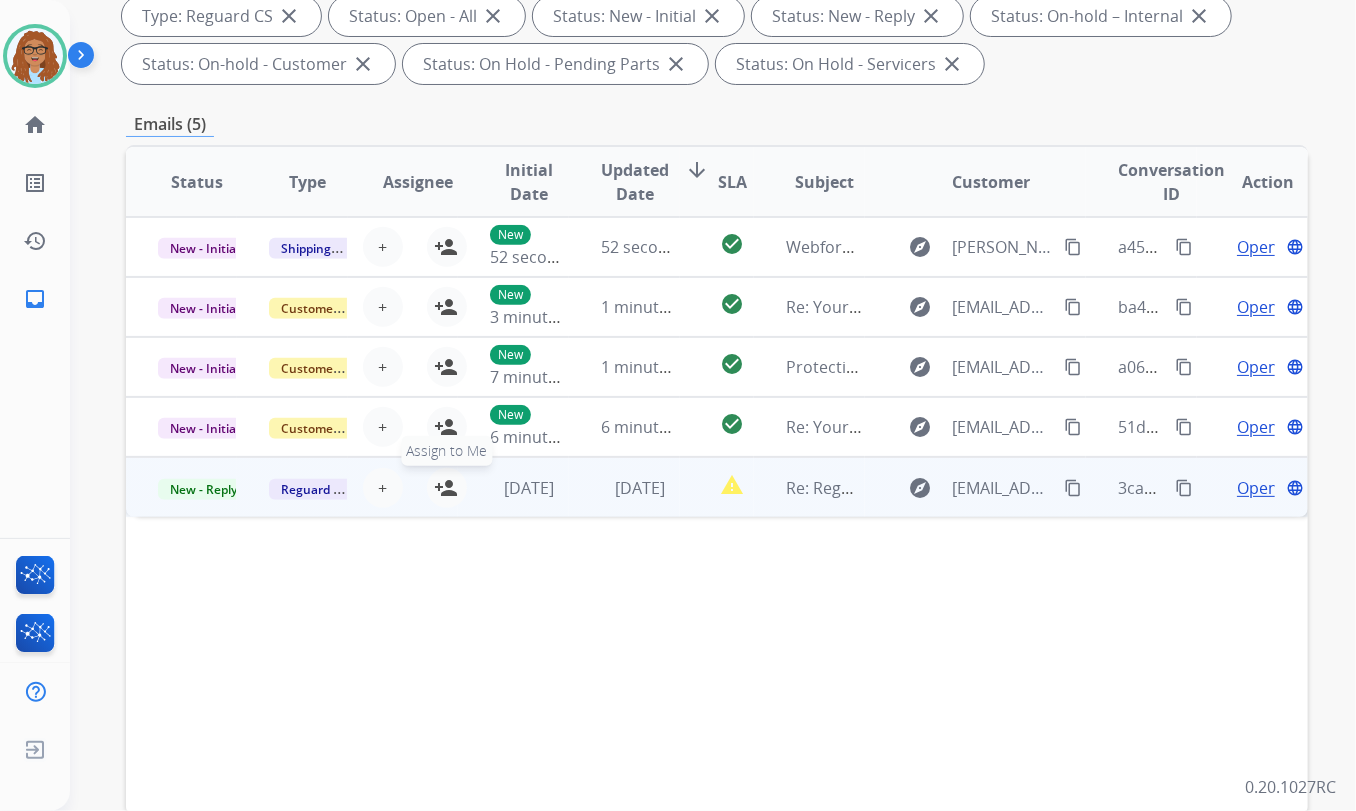 click on "person_add" at bounding box center [447, 488] 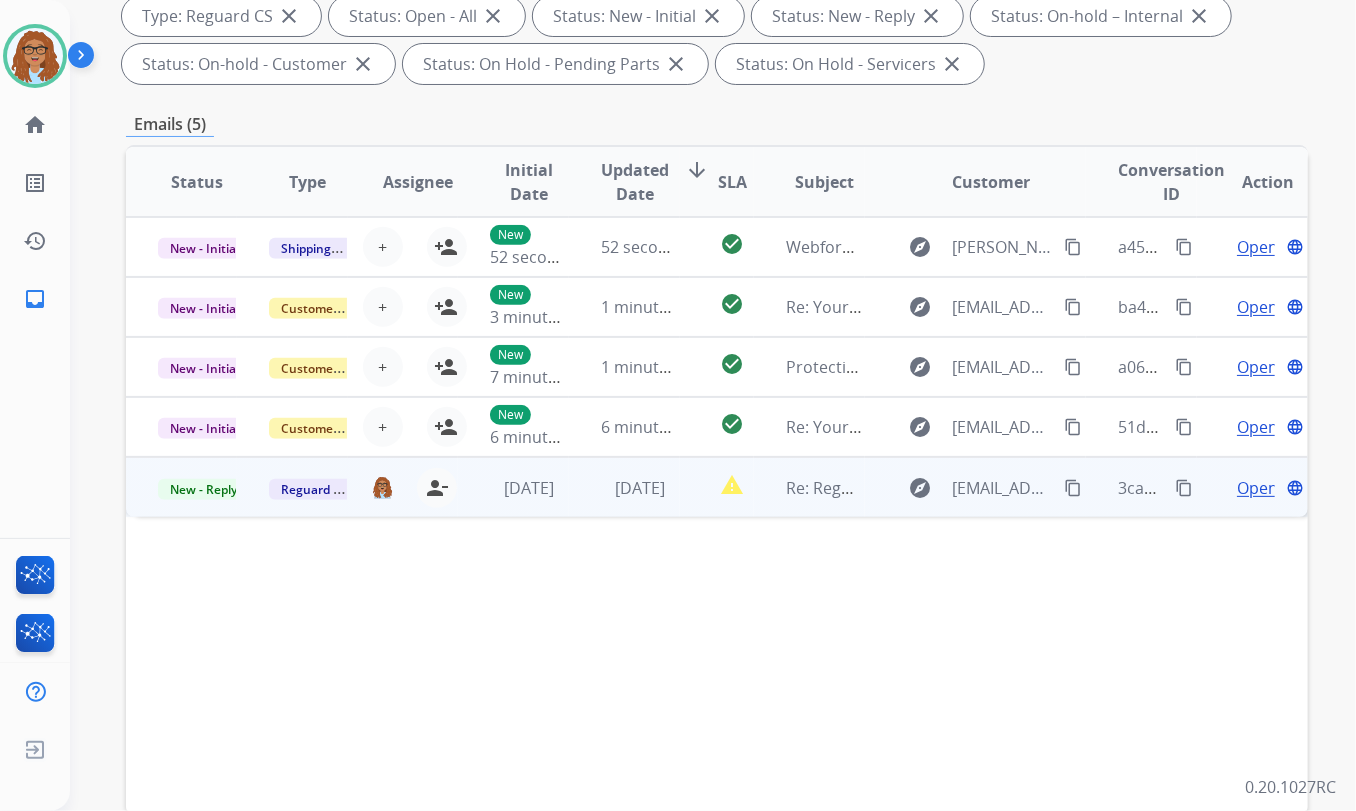 click on "Open" at bounding box center (1257, 488) 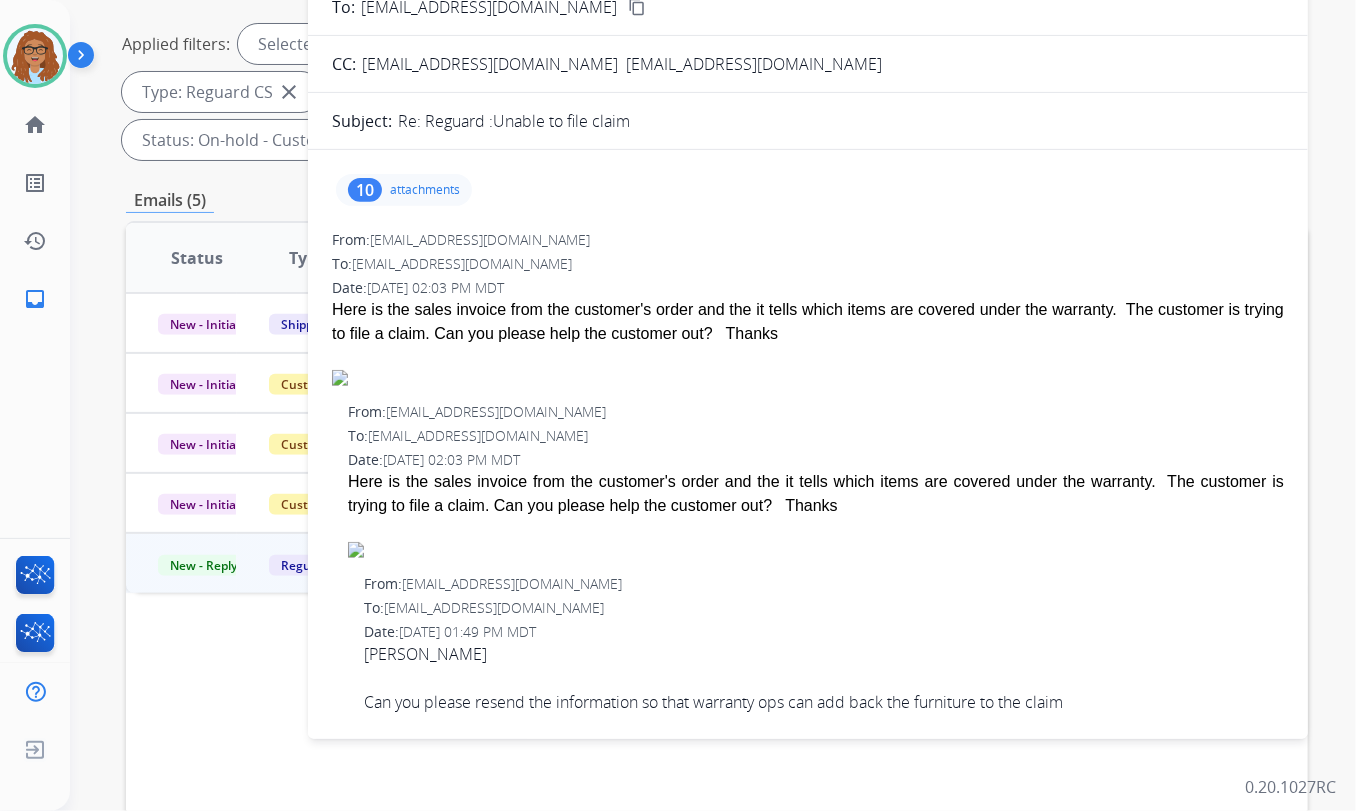 scroll, scrollTop: 181, scrollLeft: 0, axis: vertical 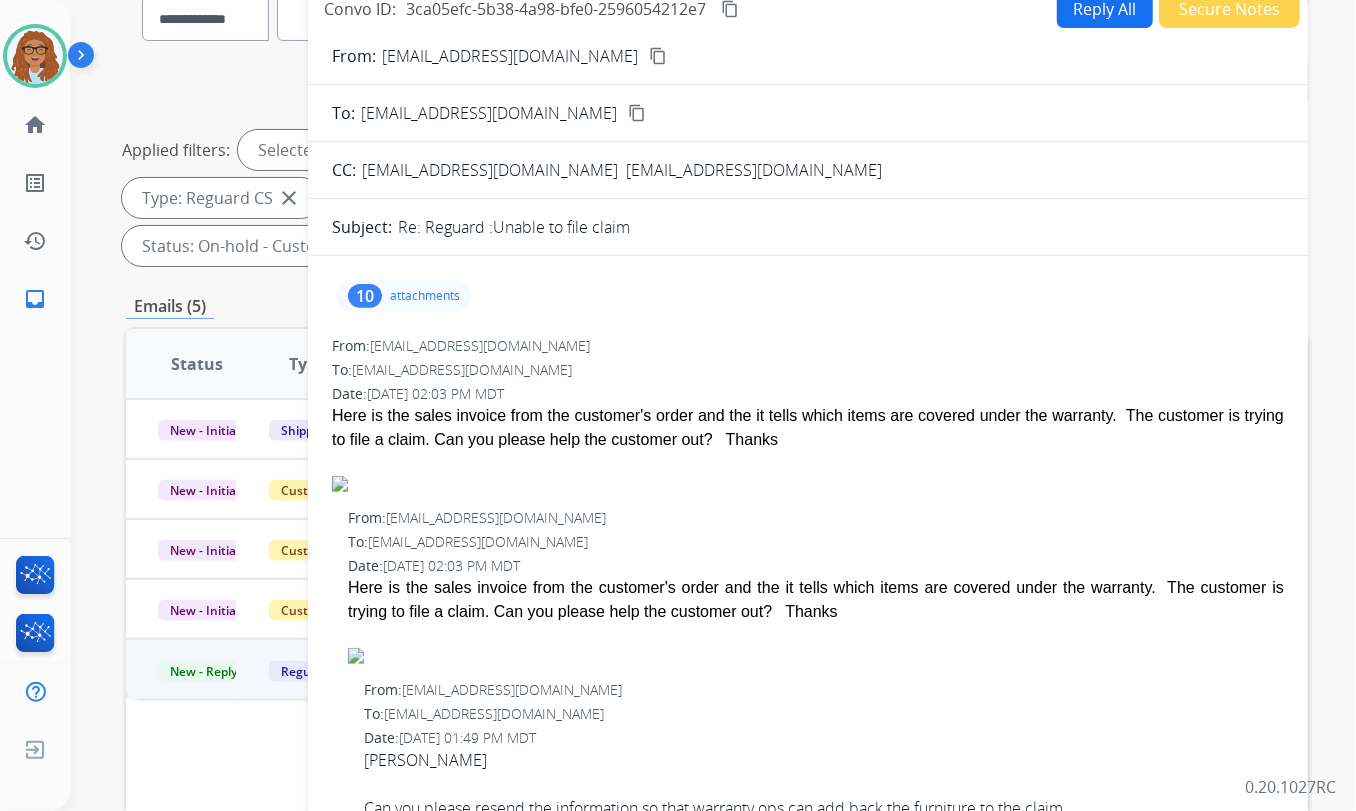 click on "10" at bounding box center (365, 296) 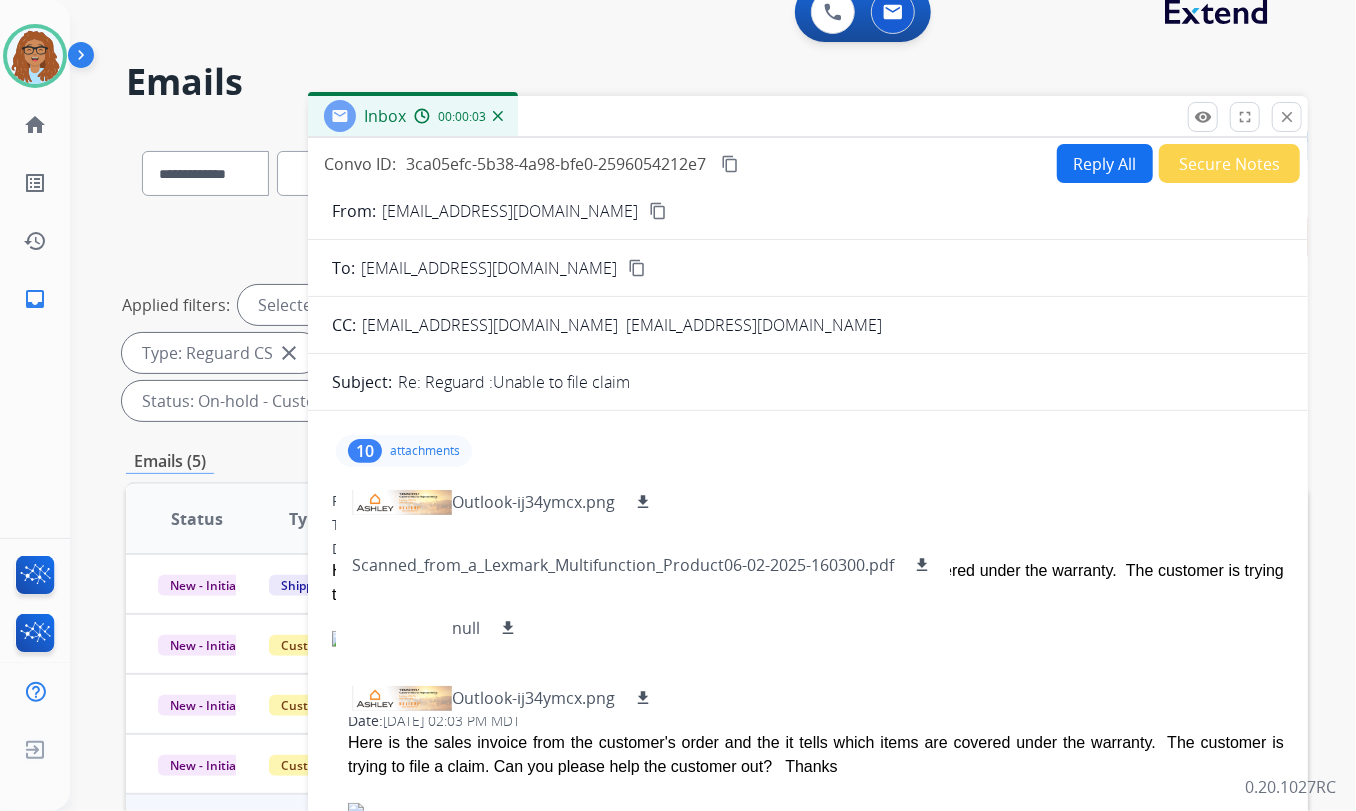 scroll, scrollTop: 0, scrollLeft: 0, axis: both 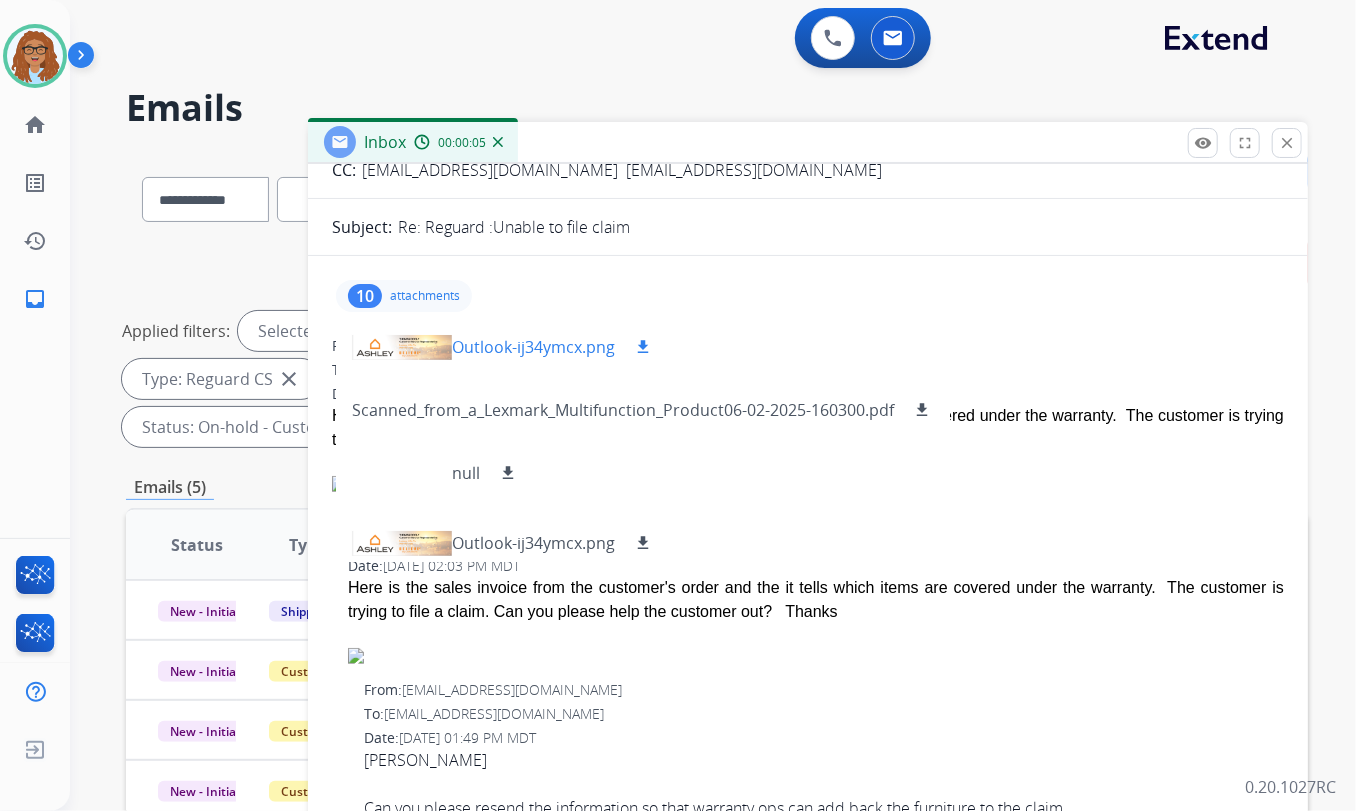 click on "download" at bounding box center (643, 347) 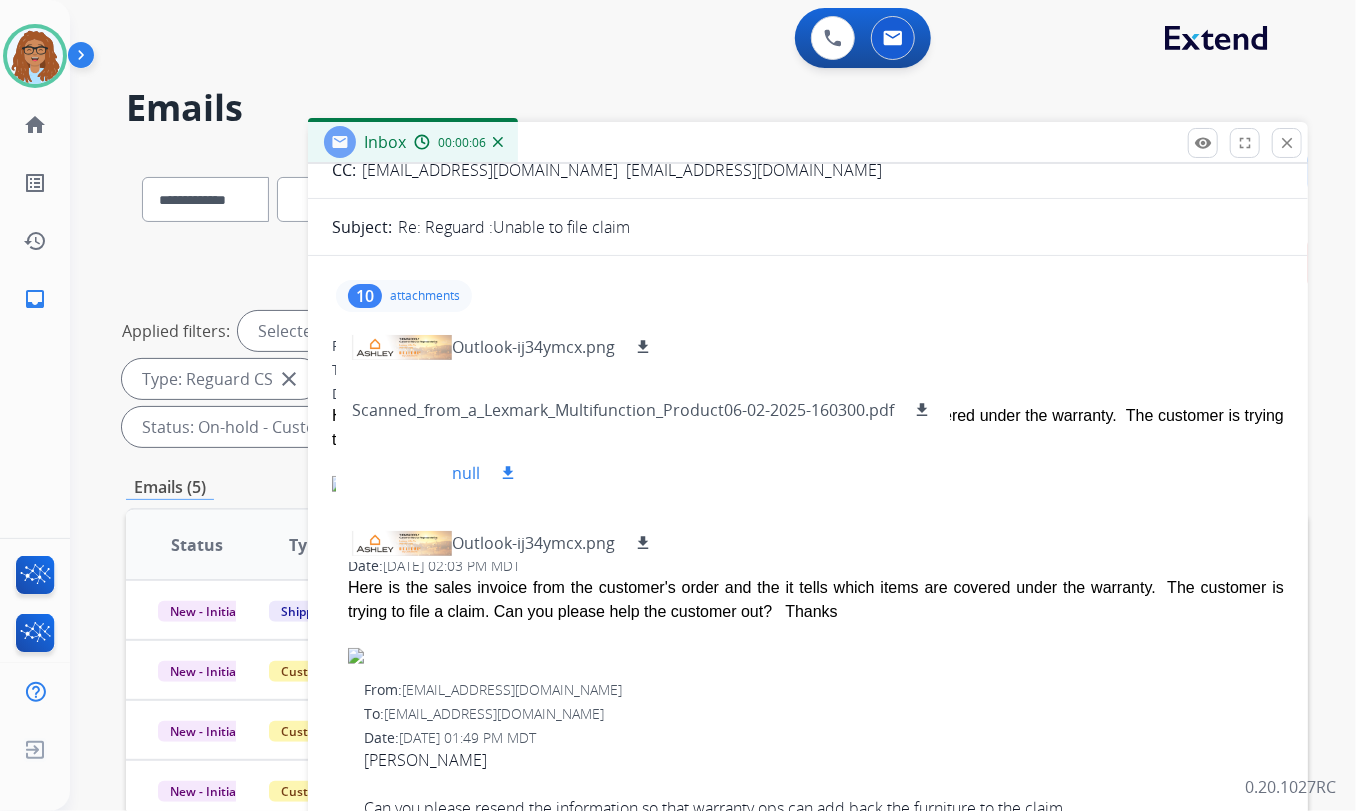drag, startPoint x: 509, startPoint y: 469, endPoint x: 520, endPoint y: 469, distance: 11 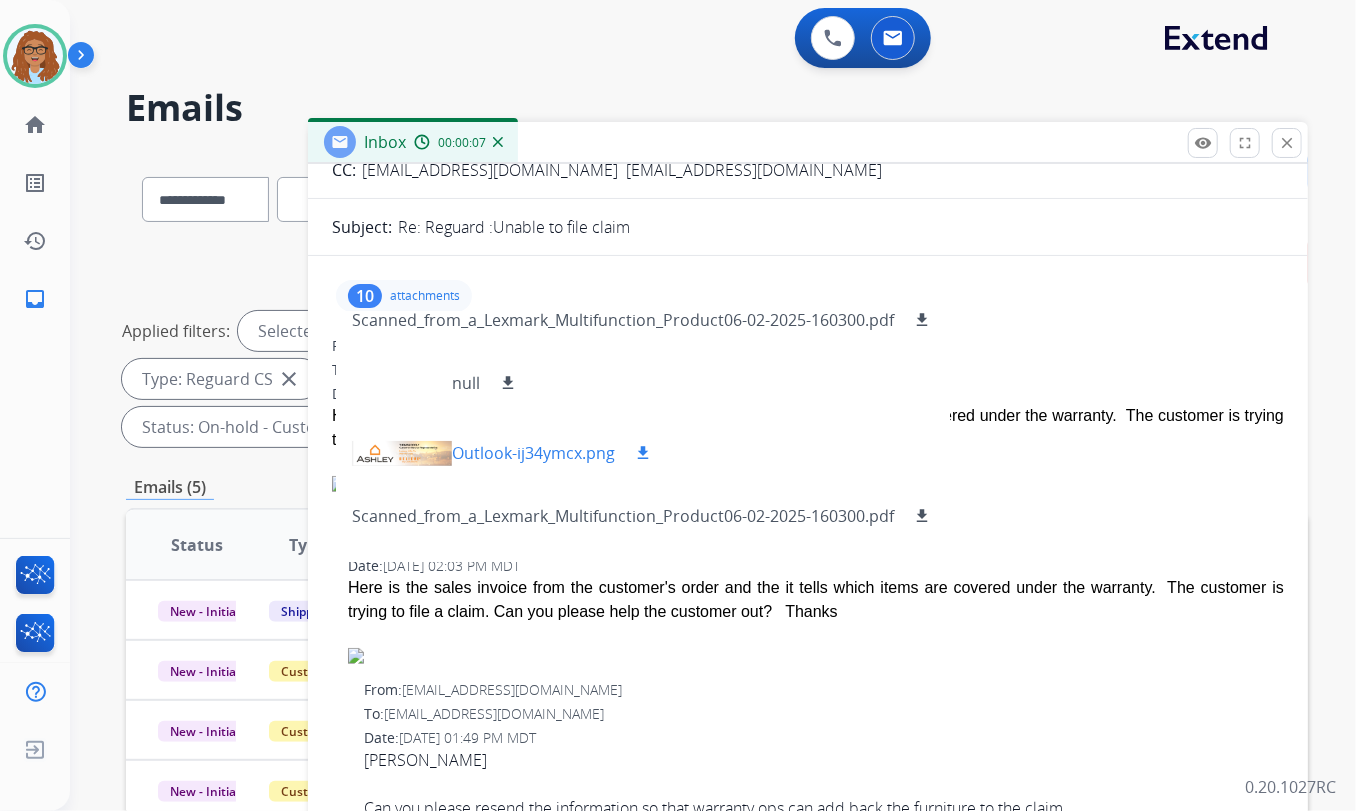 click on "download" at bounding box center (643, 453) 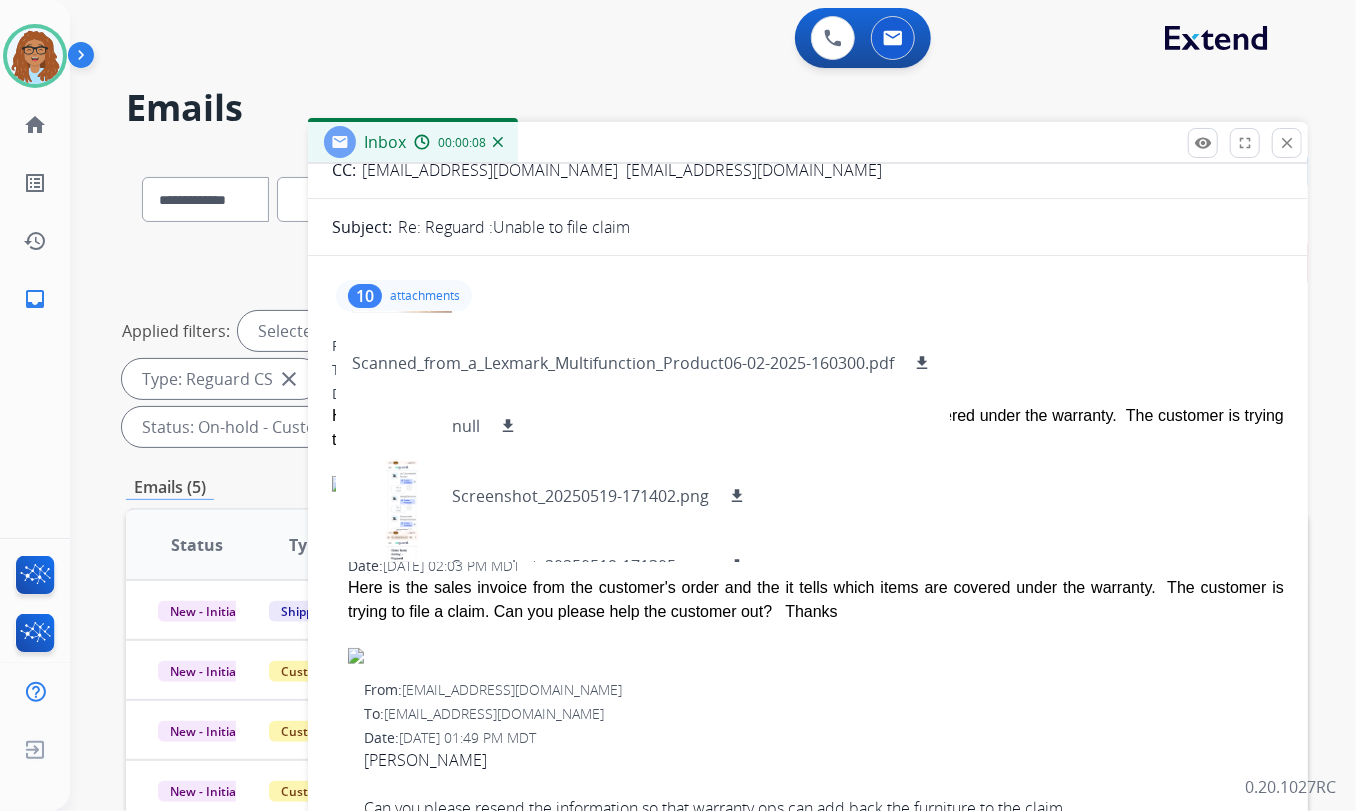 scroll, scrollTop: 272, scrollLeft: 0, axis: vertical 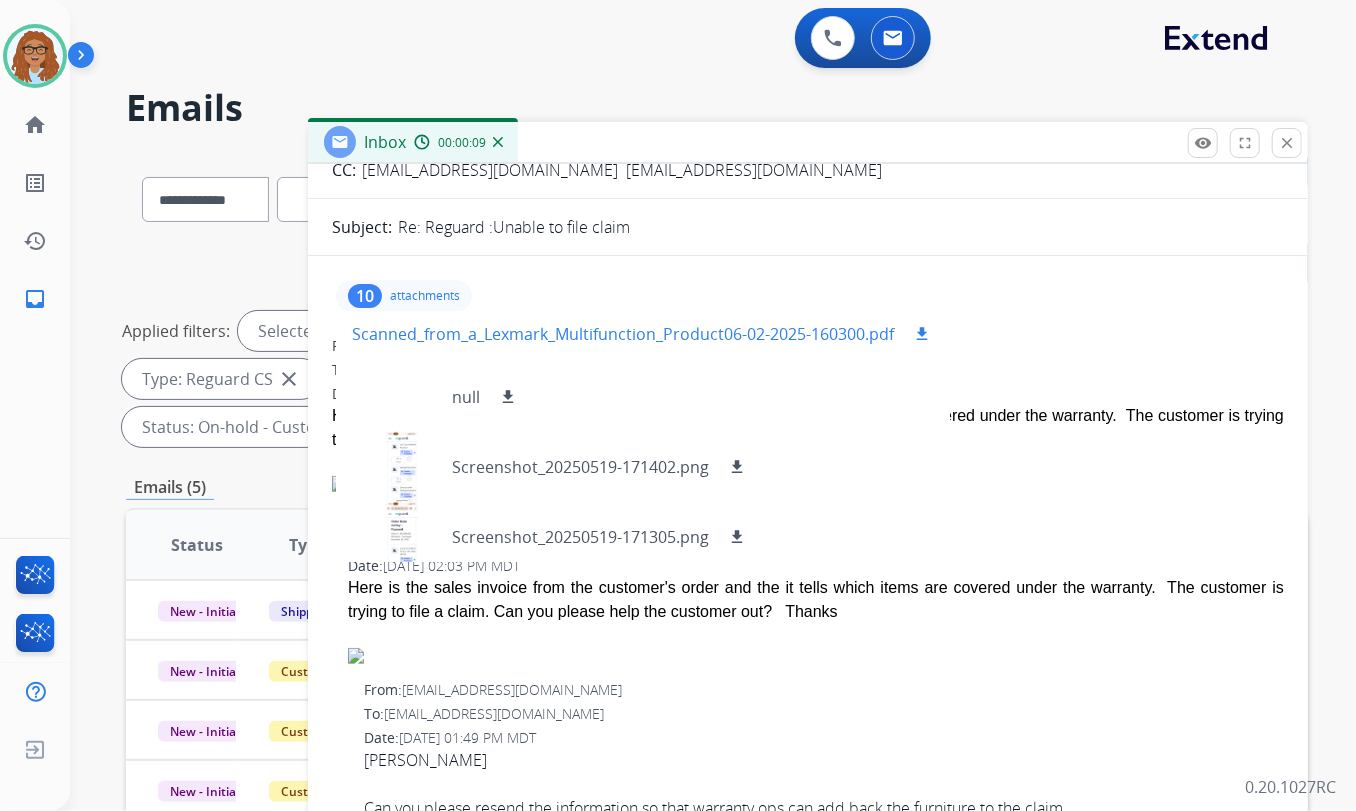 click on "download" at bounding box center (922, 334) 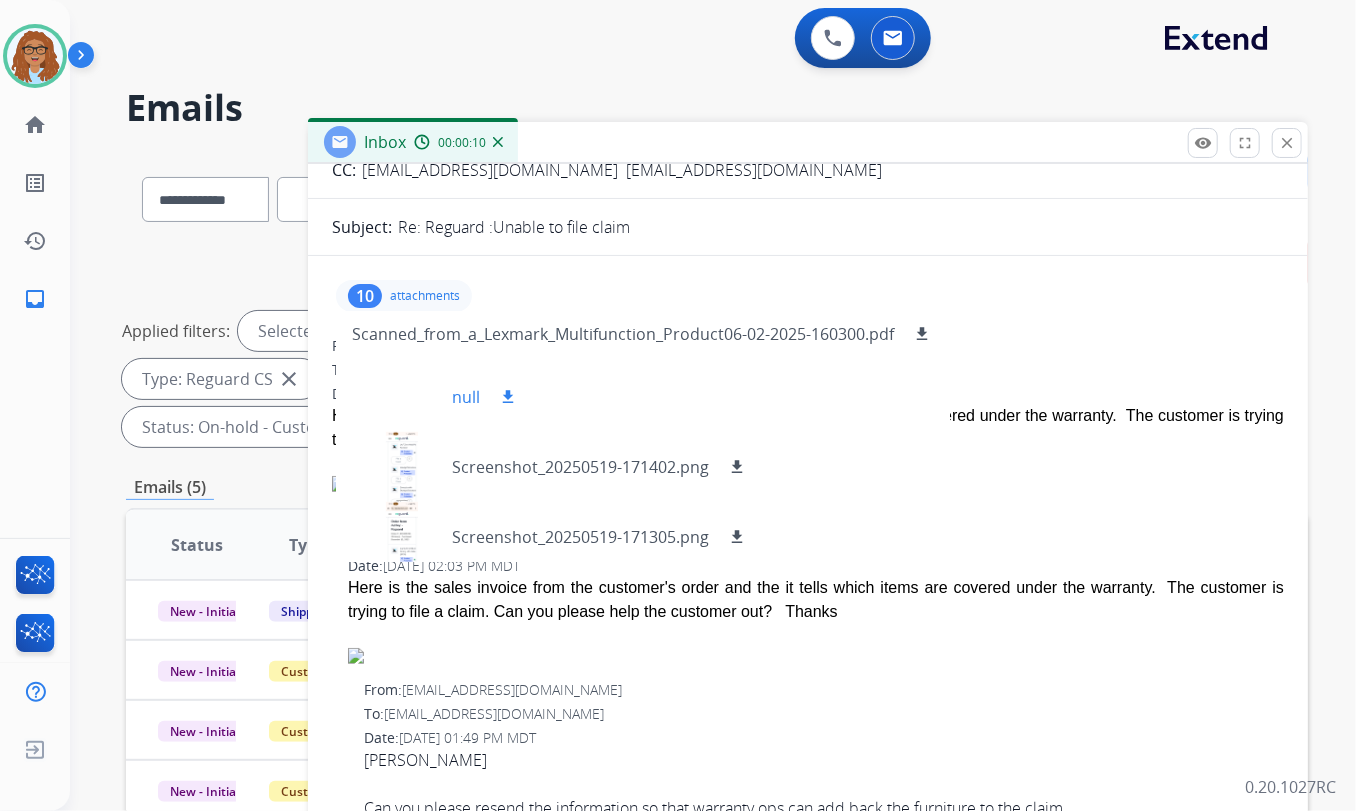 click on "download" at bounding box center (508, 397) 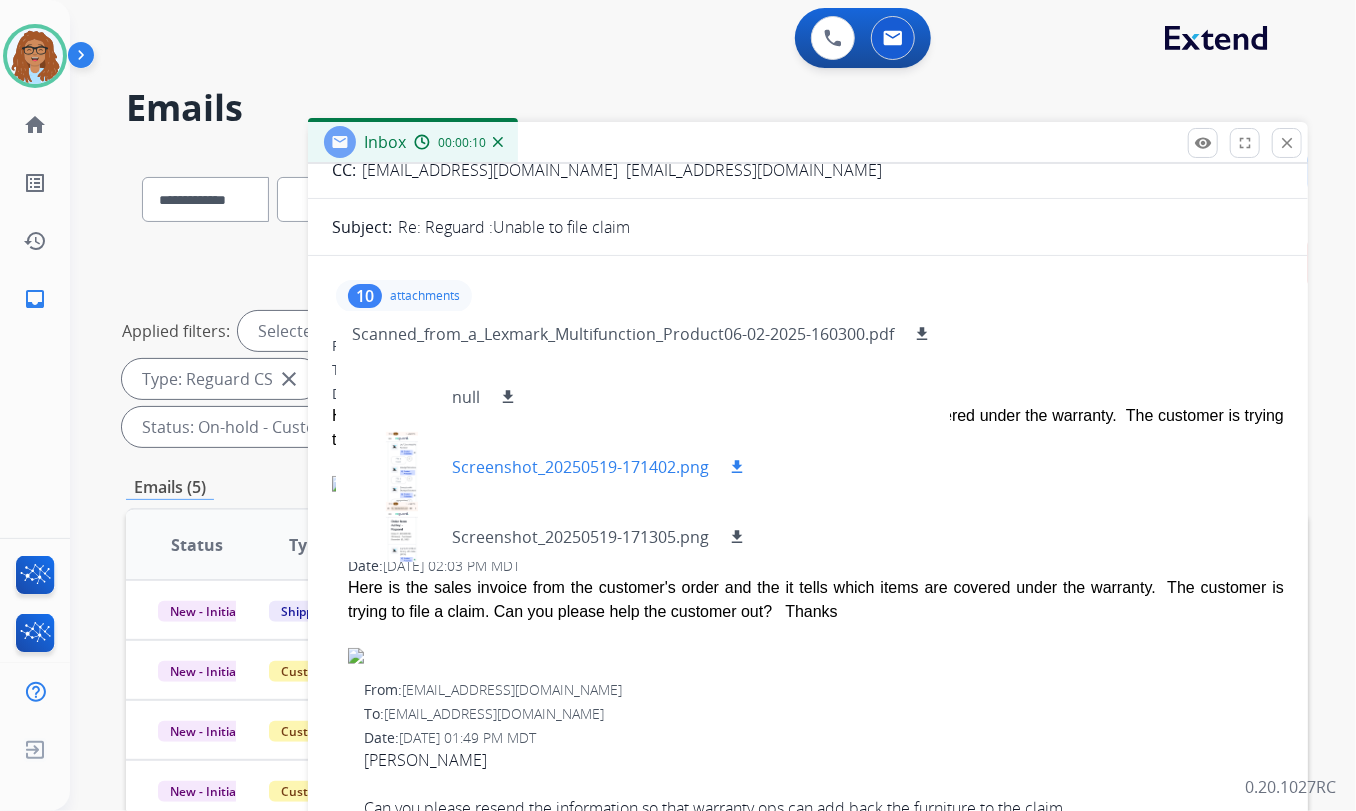 click on "download" at bounding box center (737, 467) 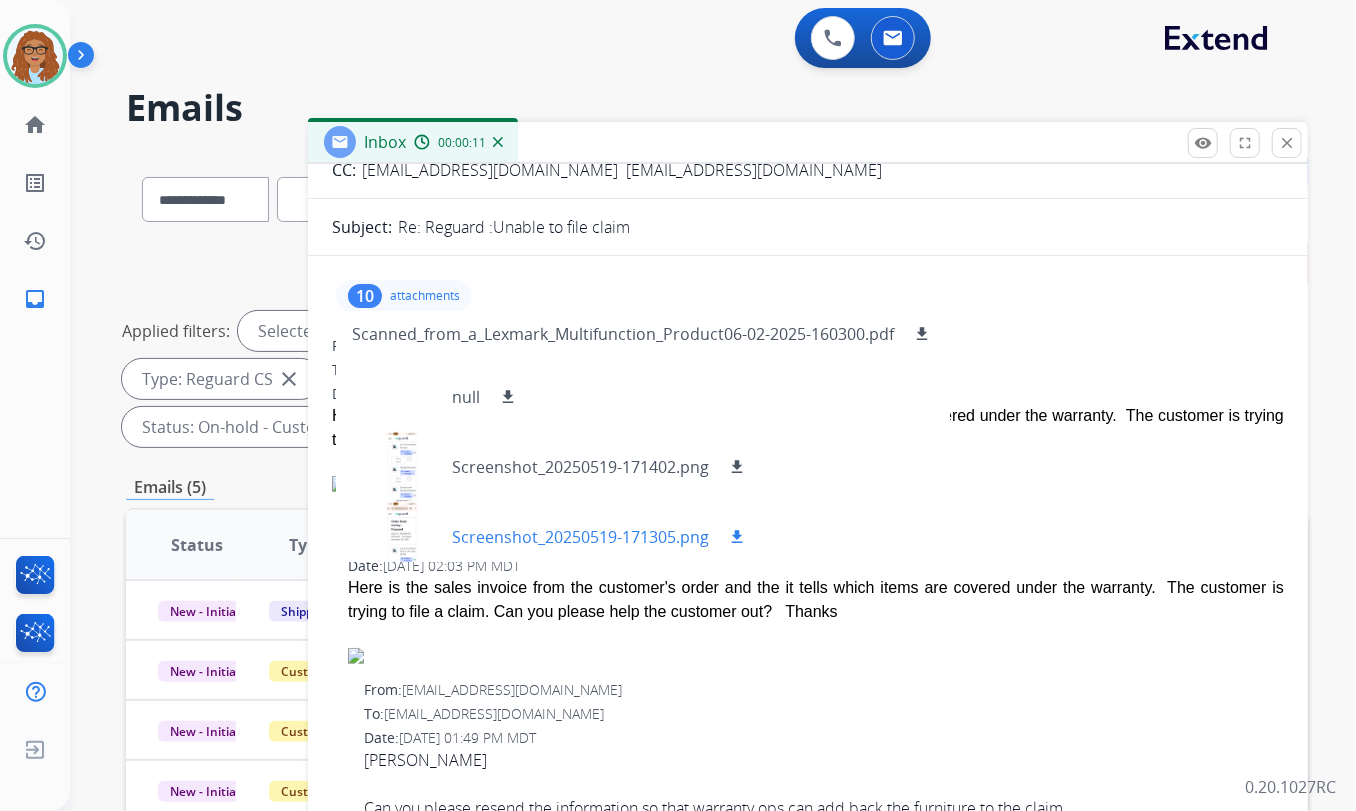 drag, startPoint x: 735, startPoint y: 534, endPoint x: 728, endPoint y: 521, distance: 14.764823 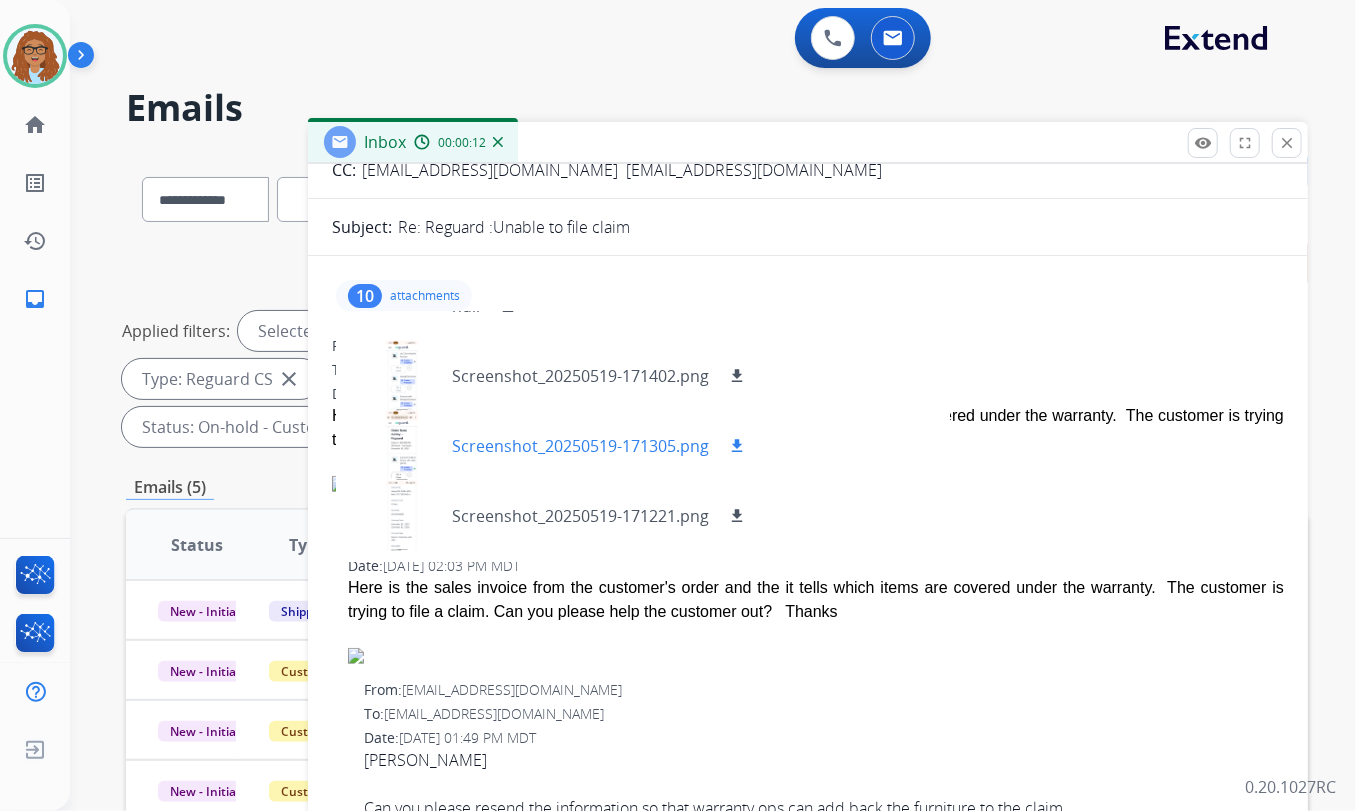 scroll, scrollTop: 407, scrollLeft: 0, axis: vertical 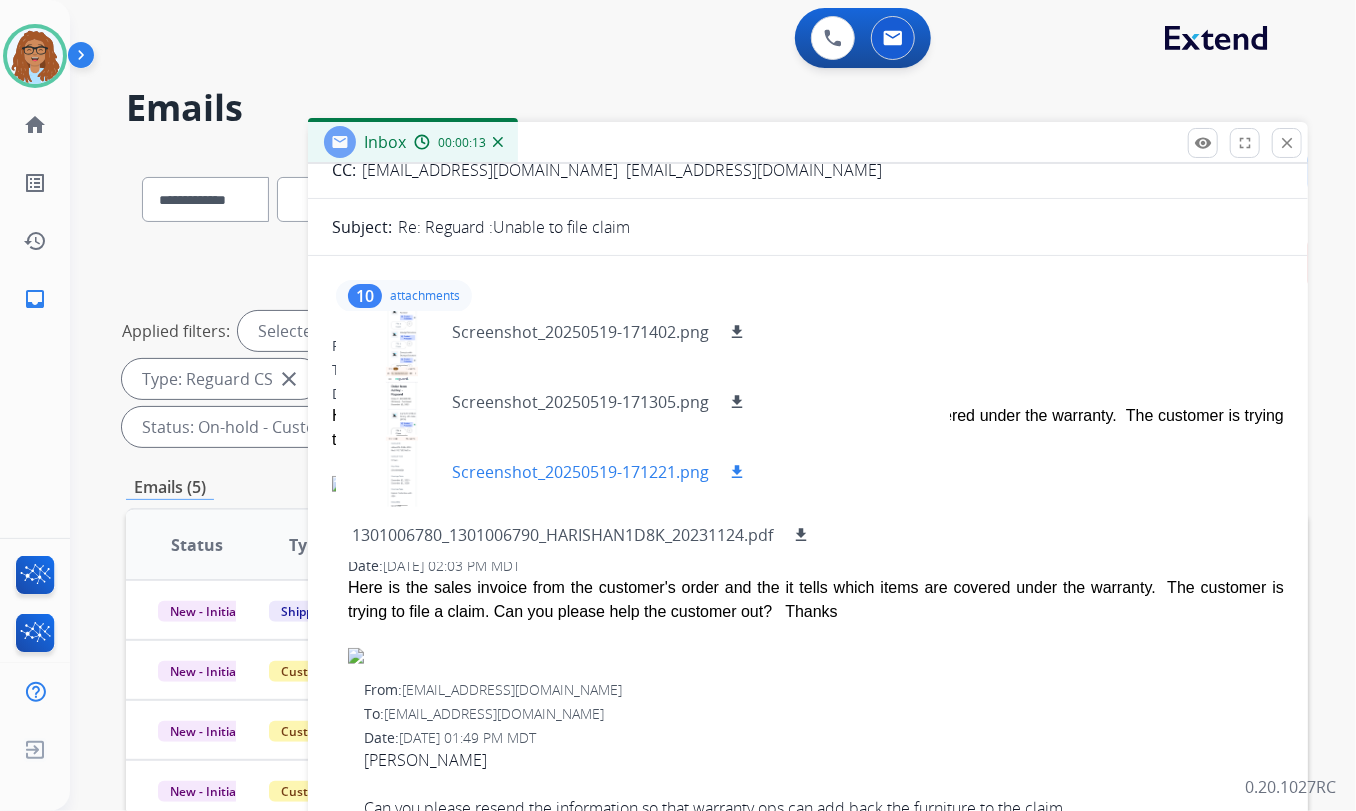 click on "download" at bounding box center [737, 472] 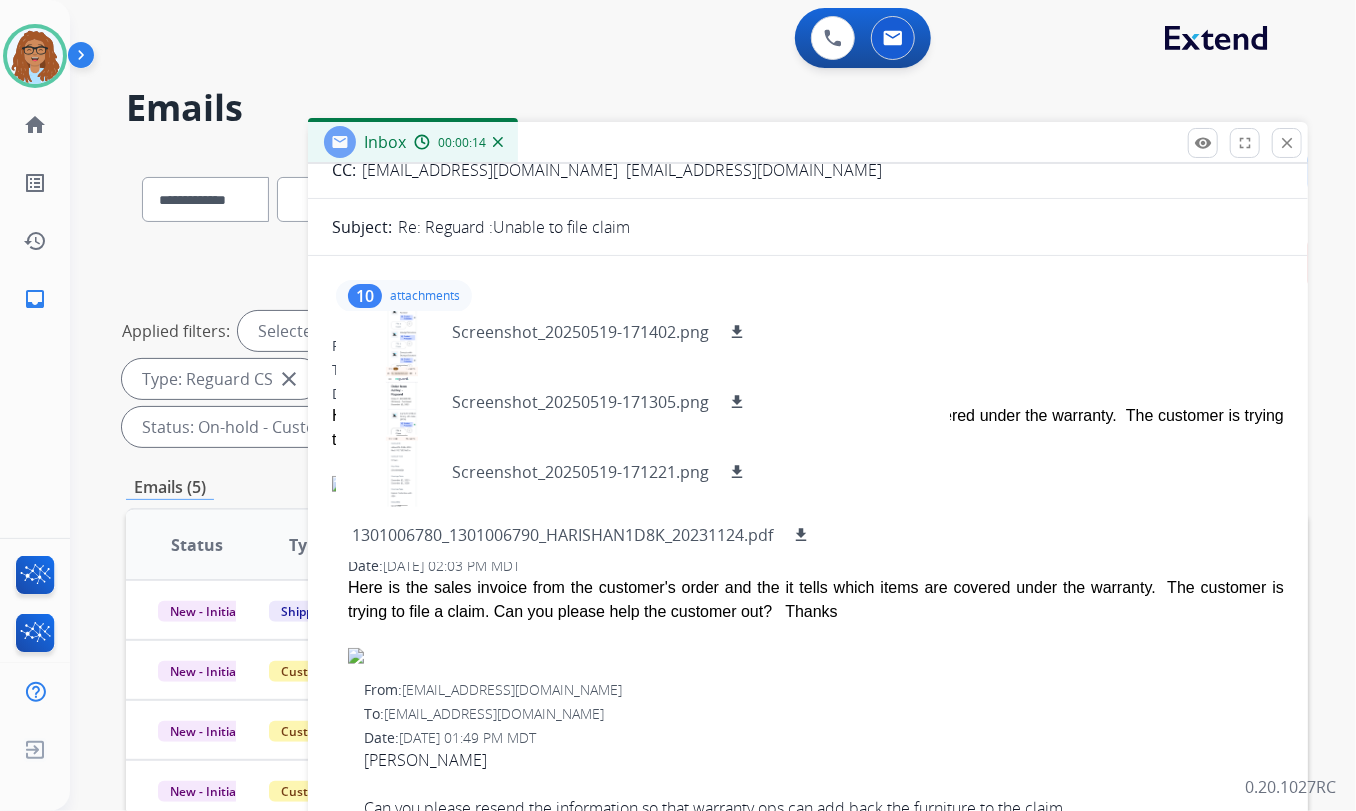 drag, startPoint x: 807, startPoint y: 528, endPoint x: 794, endPoint y: 479, distance: 50.695168 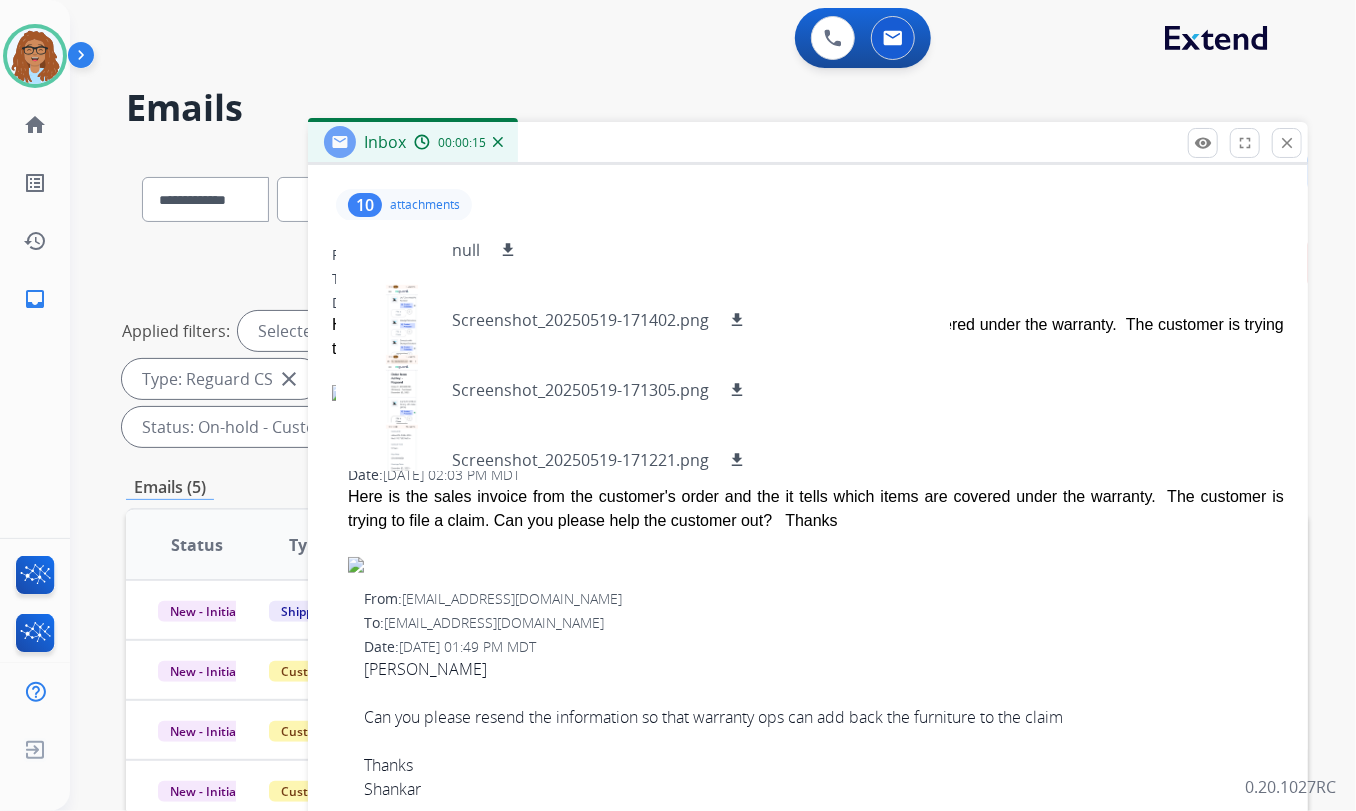 scroll, scrollTop: 225, scrollLeft: 0, axis: vertical 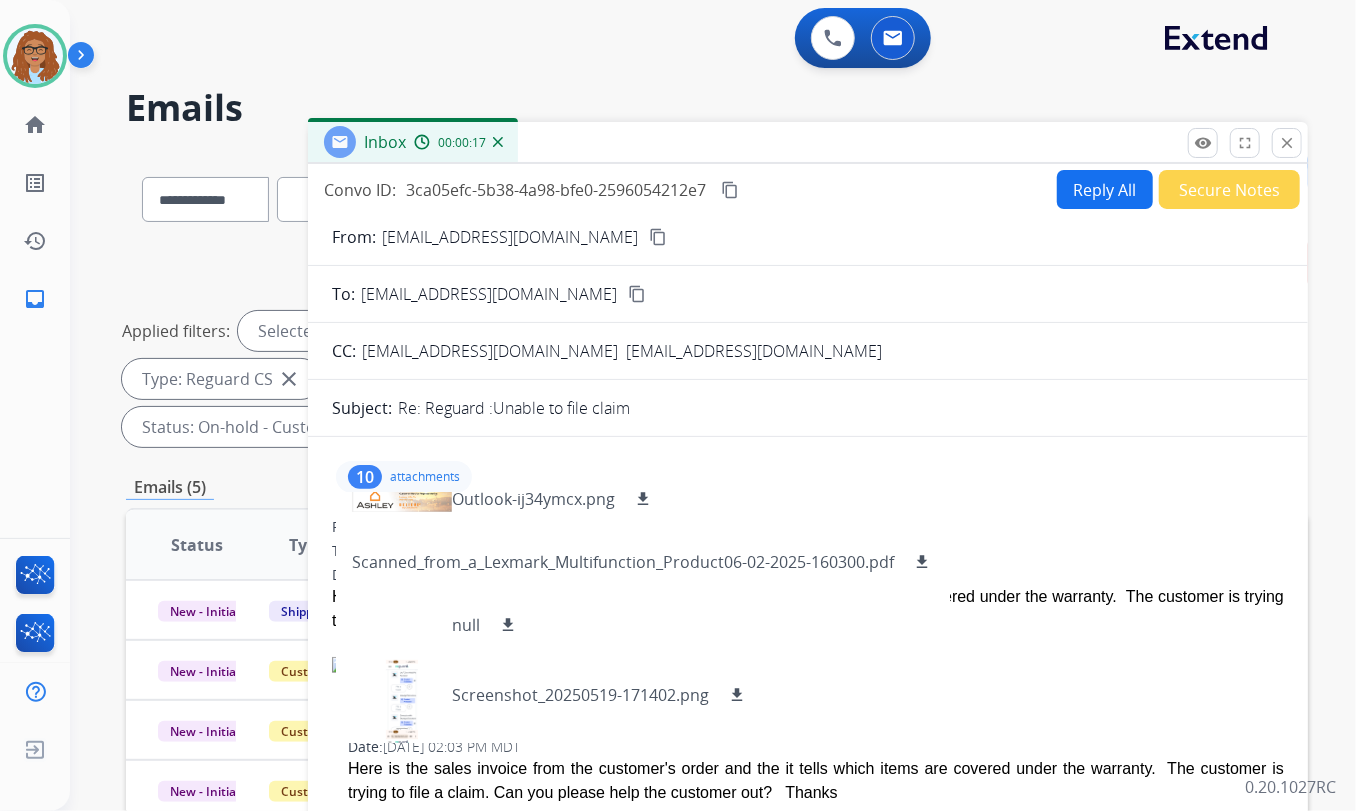 click on "Reply All" at bounding box center (1105, 189) 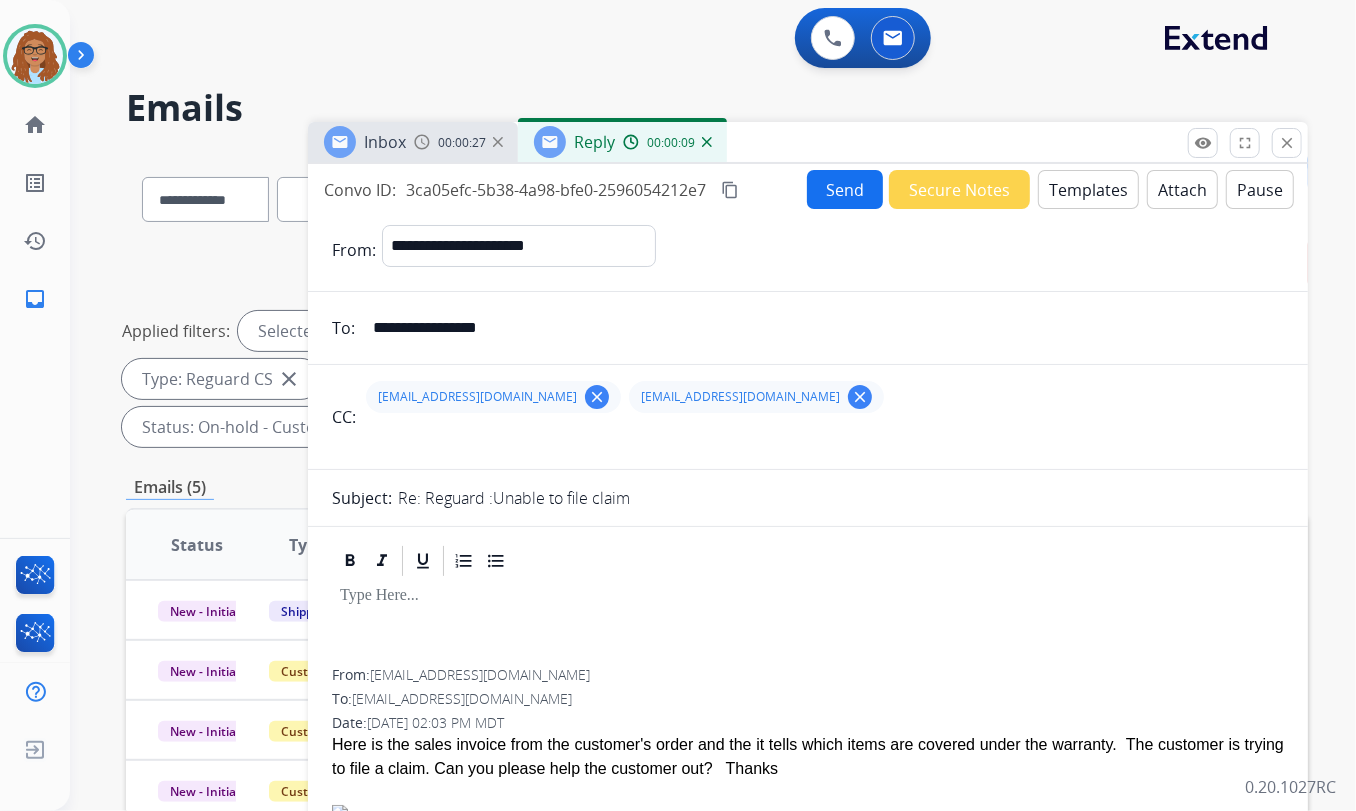 drag, startPoint x: 549, startPoint y: 328, endPoint x: 321, endPoint y: 315, distance: 228.37032 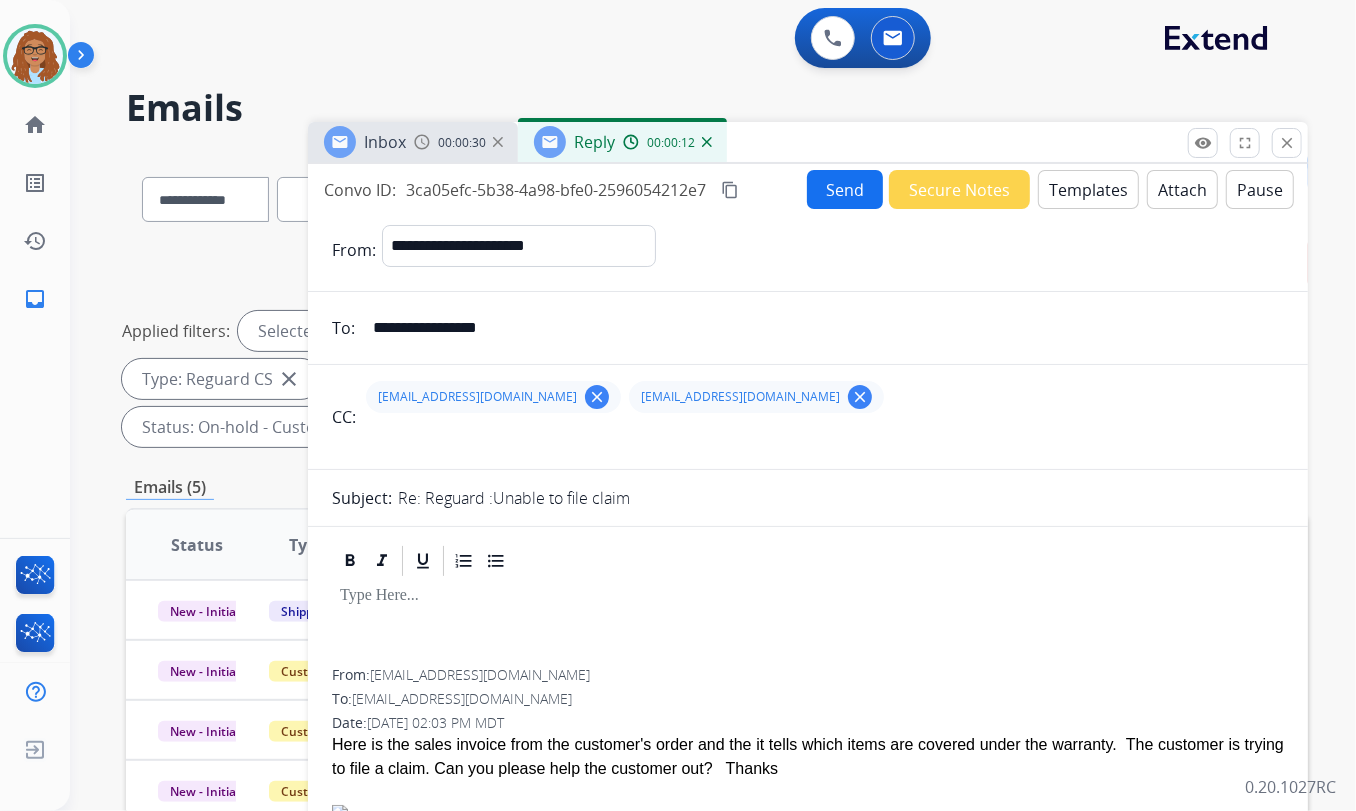 click on "**********" at bounding box center (808, 6748) 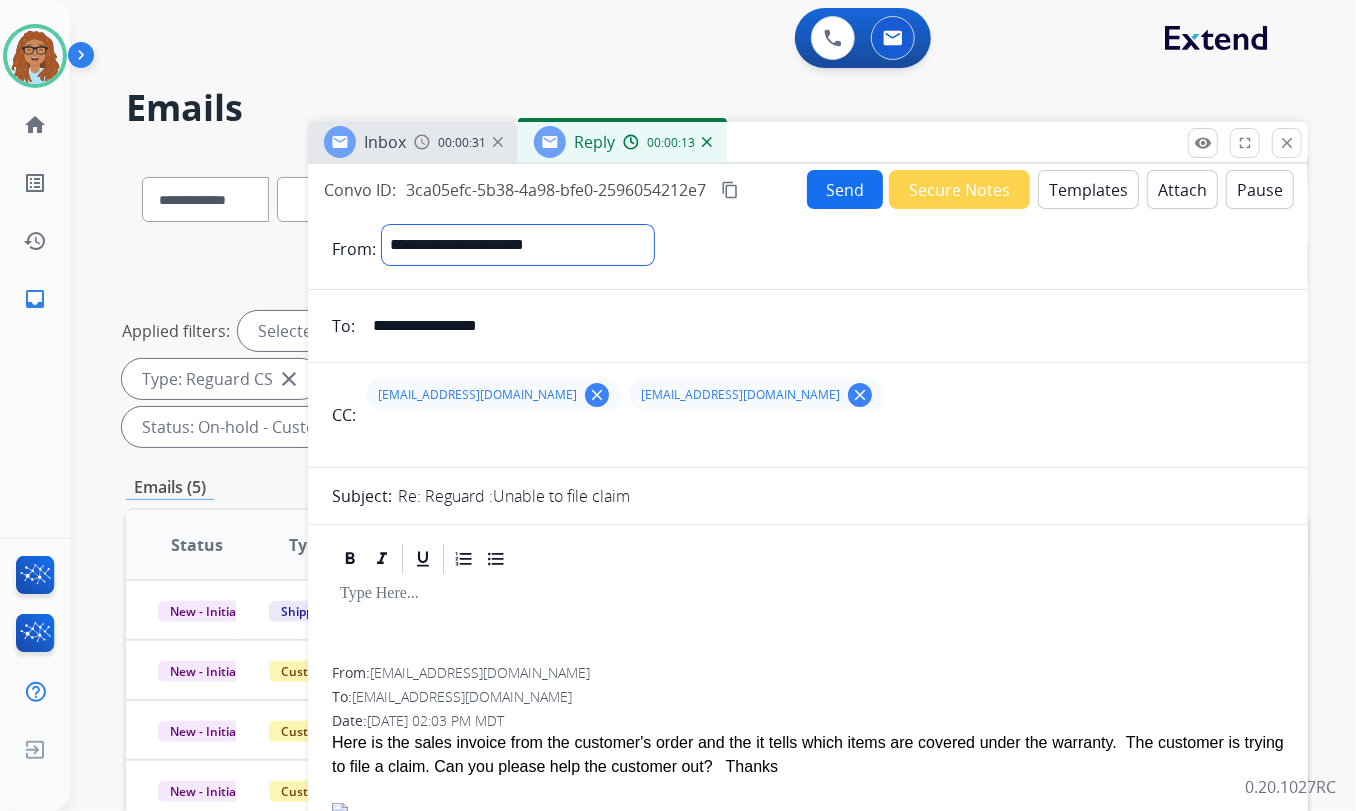 drag, startPoint x: 603, startPoint y: 247, endPoint x: 576, endPoint y: 239, distance: 28.160255 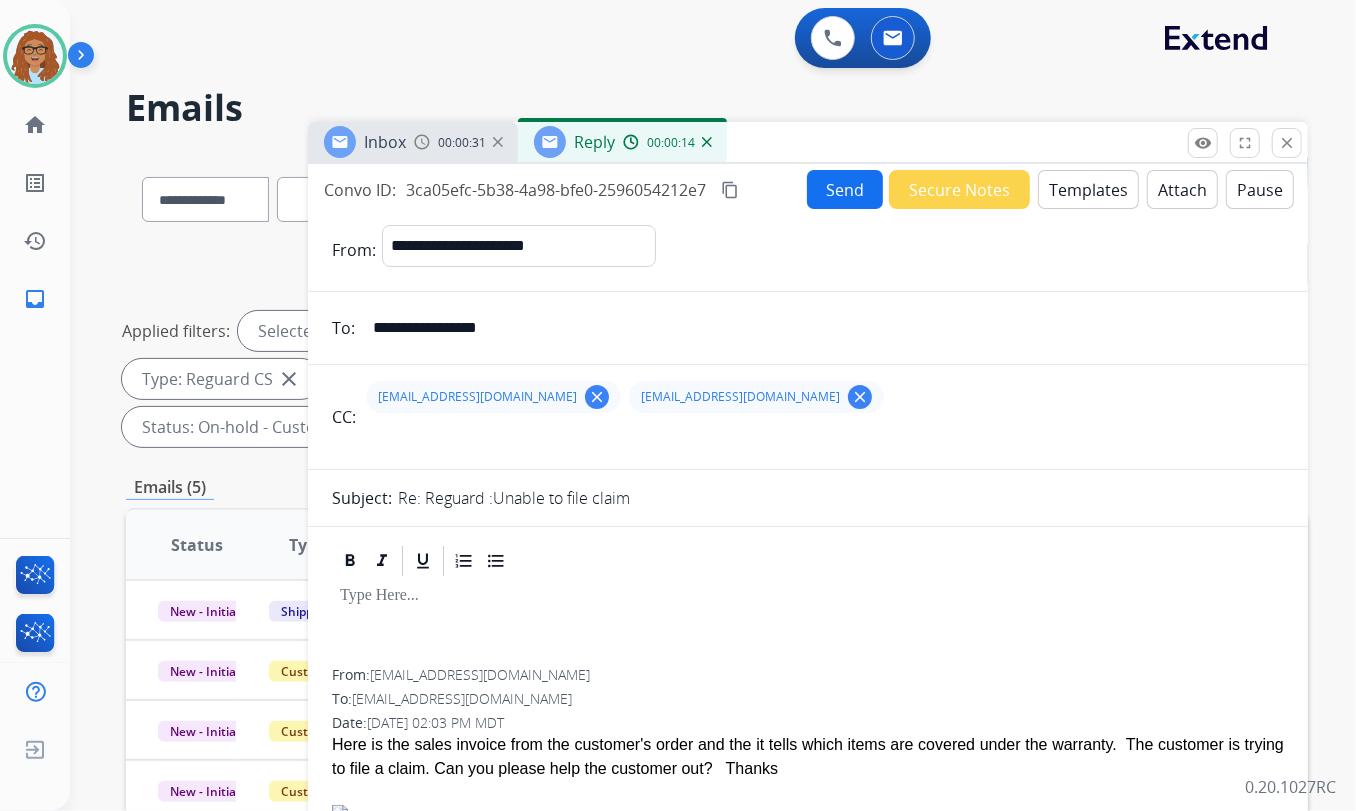 click on "**********" at bounding box center (822, 328) 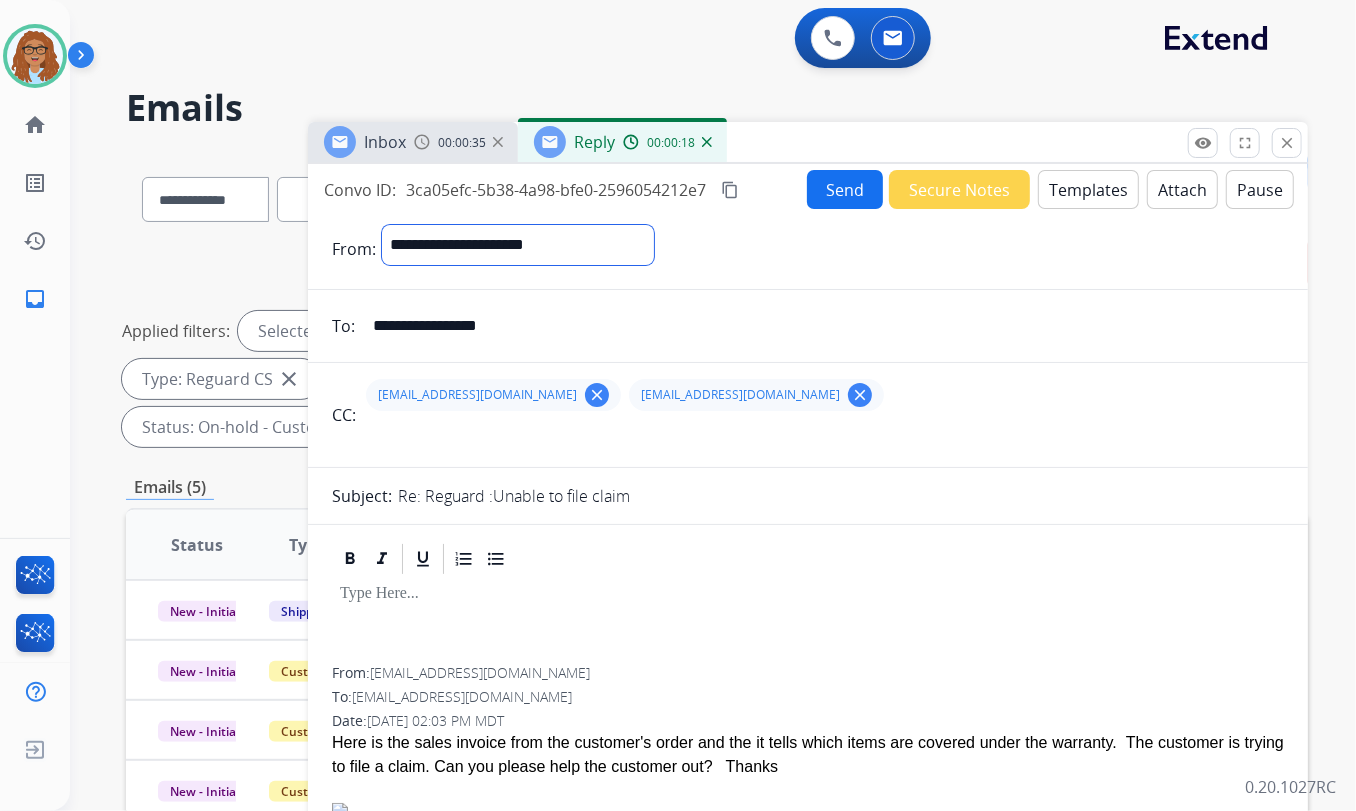 click on "**********" at bounding box center (518, 245) 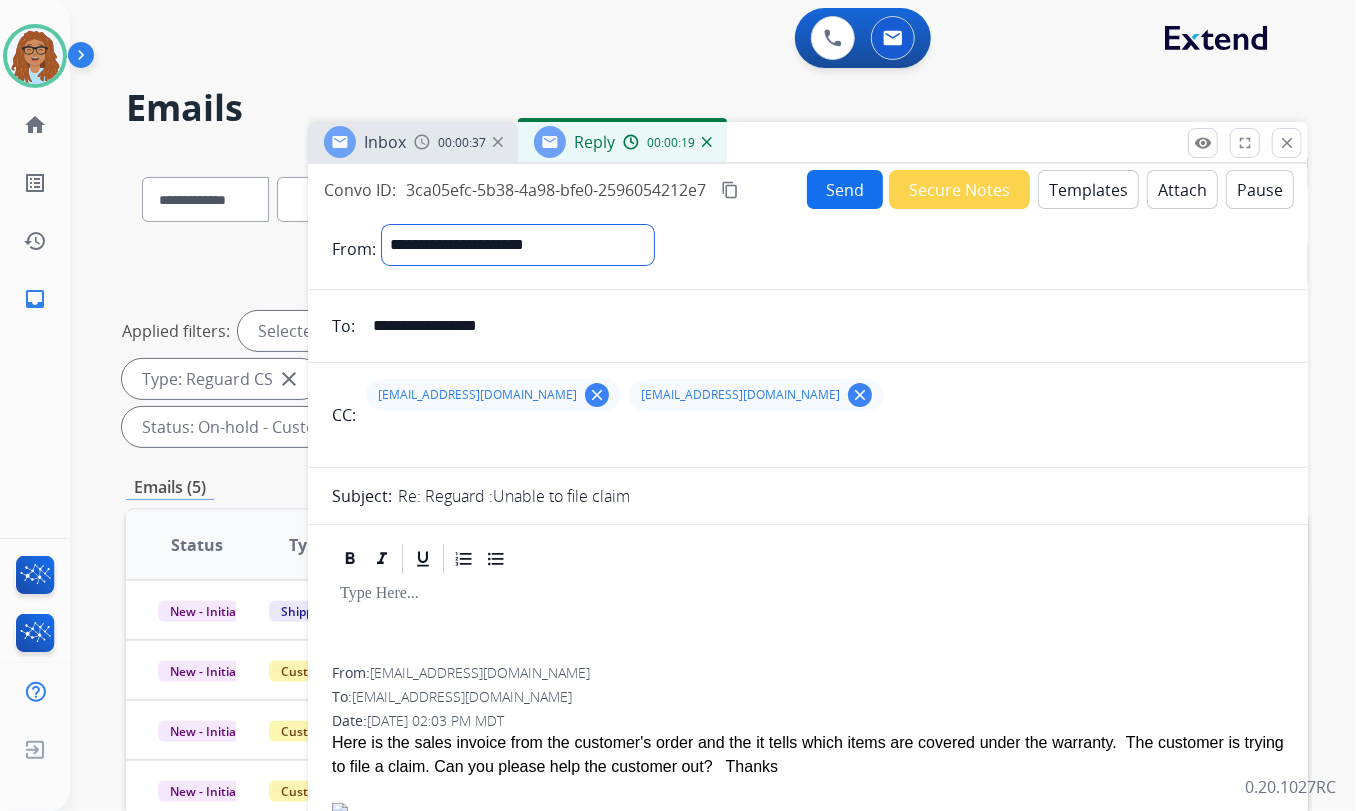 select on "**********" 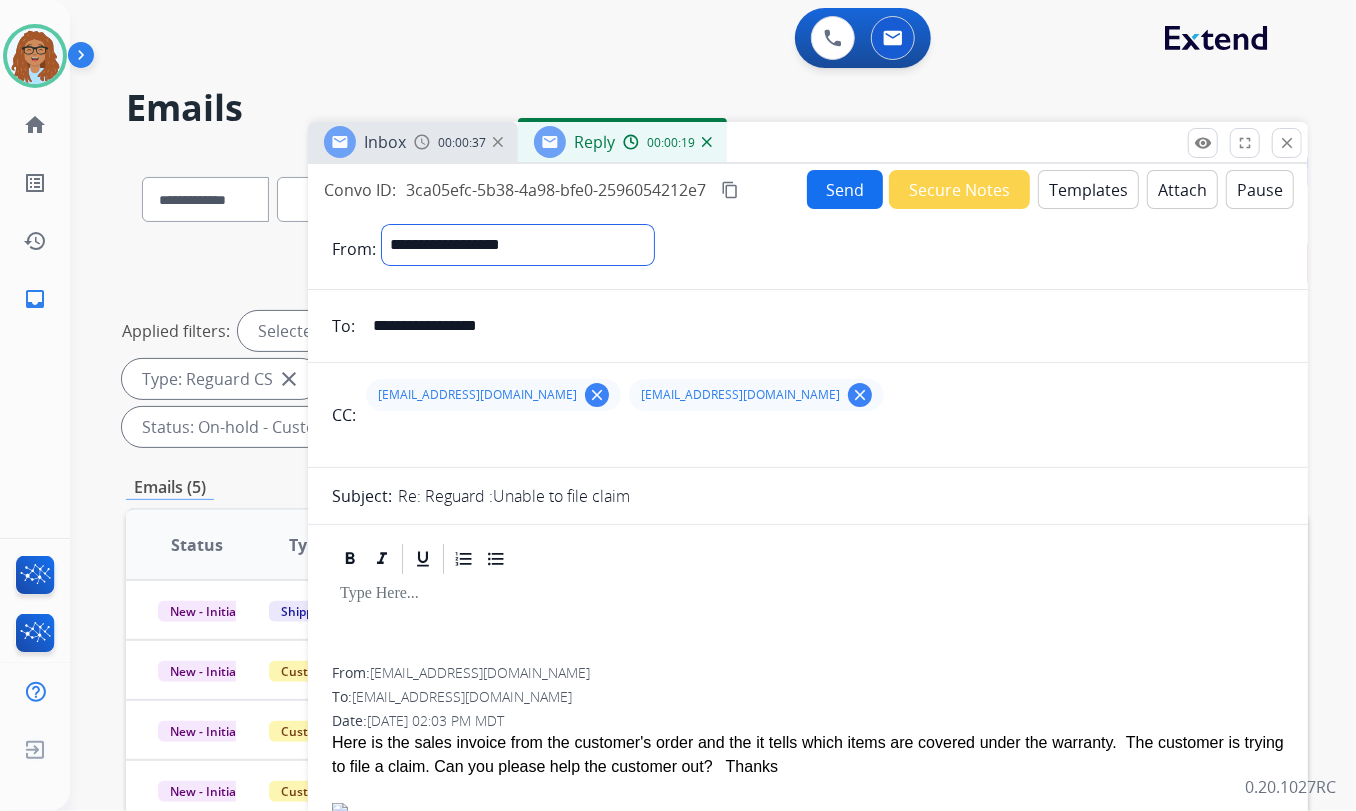 click on "**********" at bounding box center (518, 245) 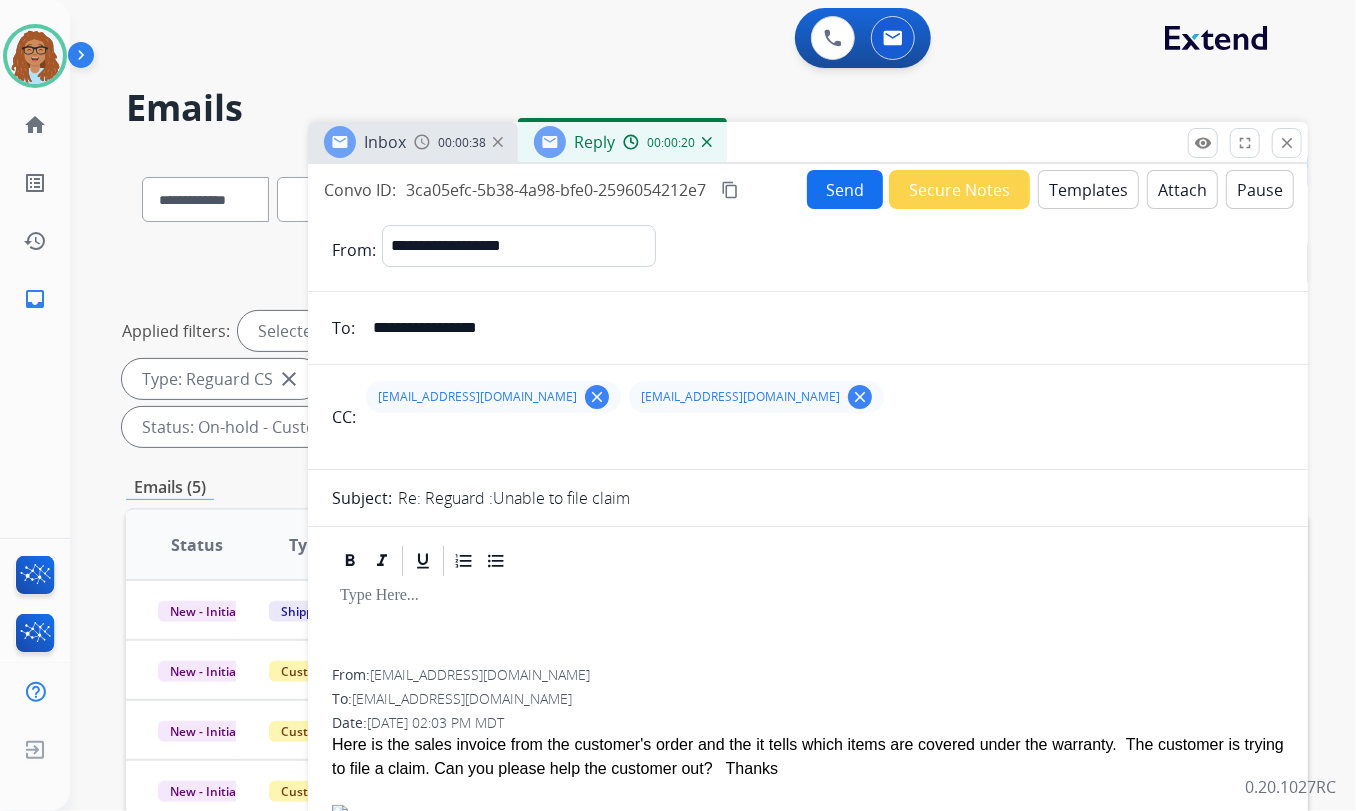 drag, startPoint x: 543, startPoint y: 323, endPoint x: 356, endPoint y: 338, distance: 187.60065 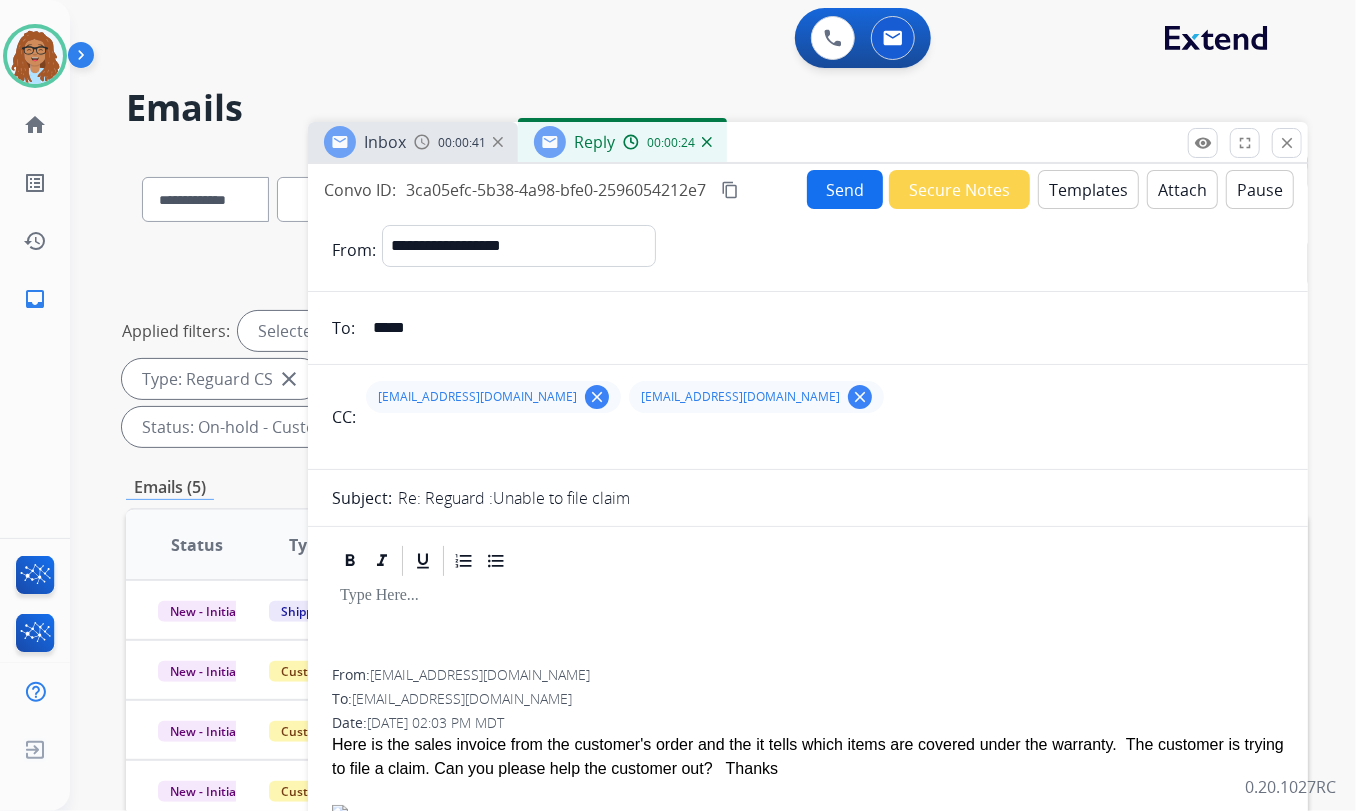 type on "**********" 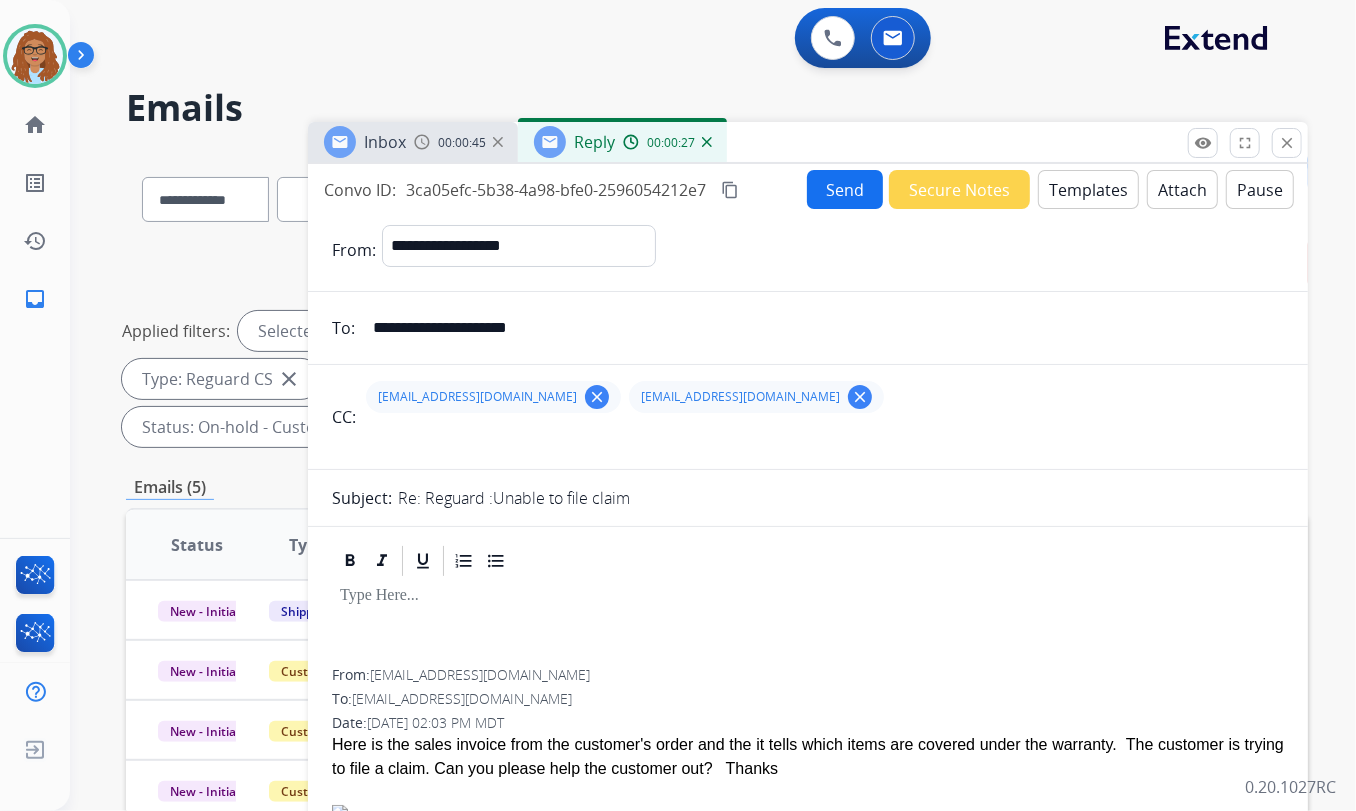 click on "clear" at bounding box center [860, 397] 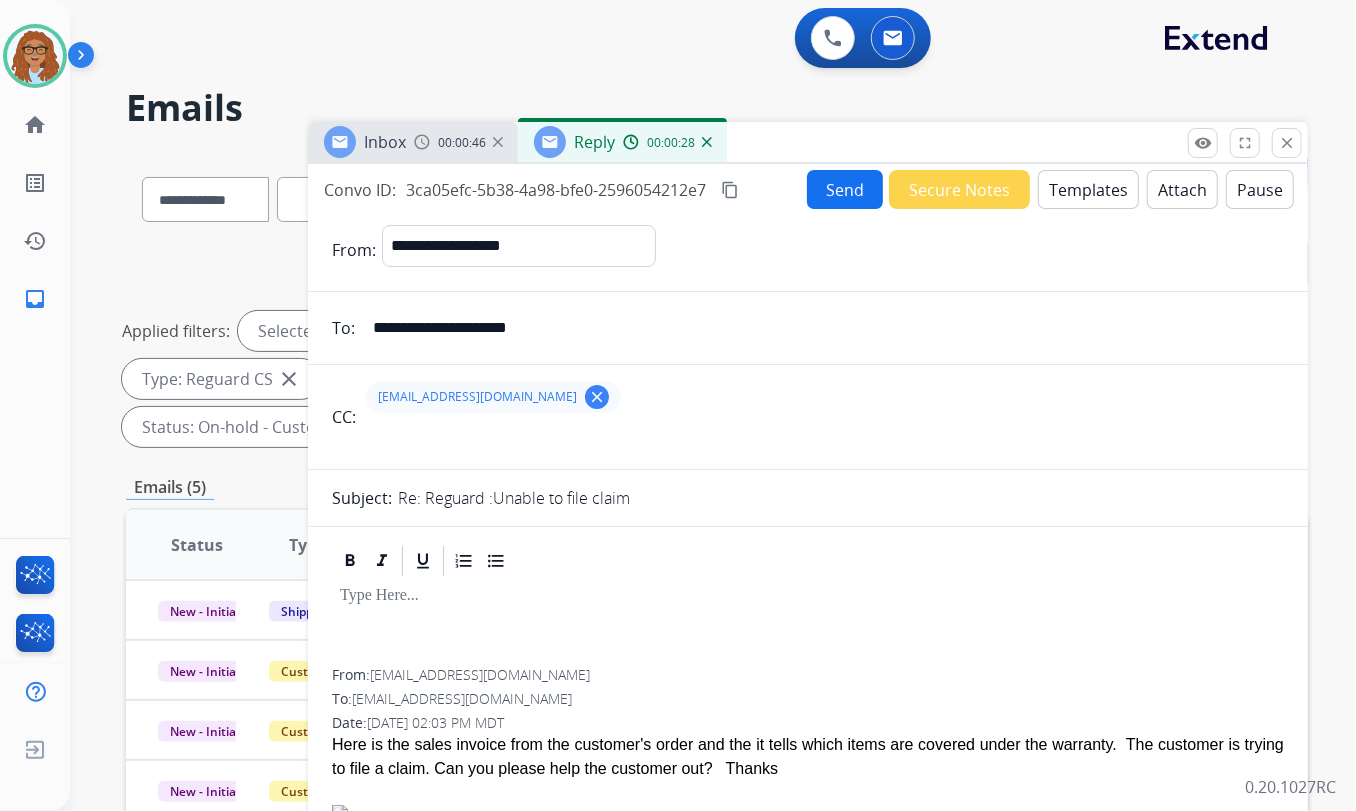 click on "clear" at bounding box center [597, 397] 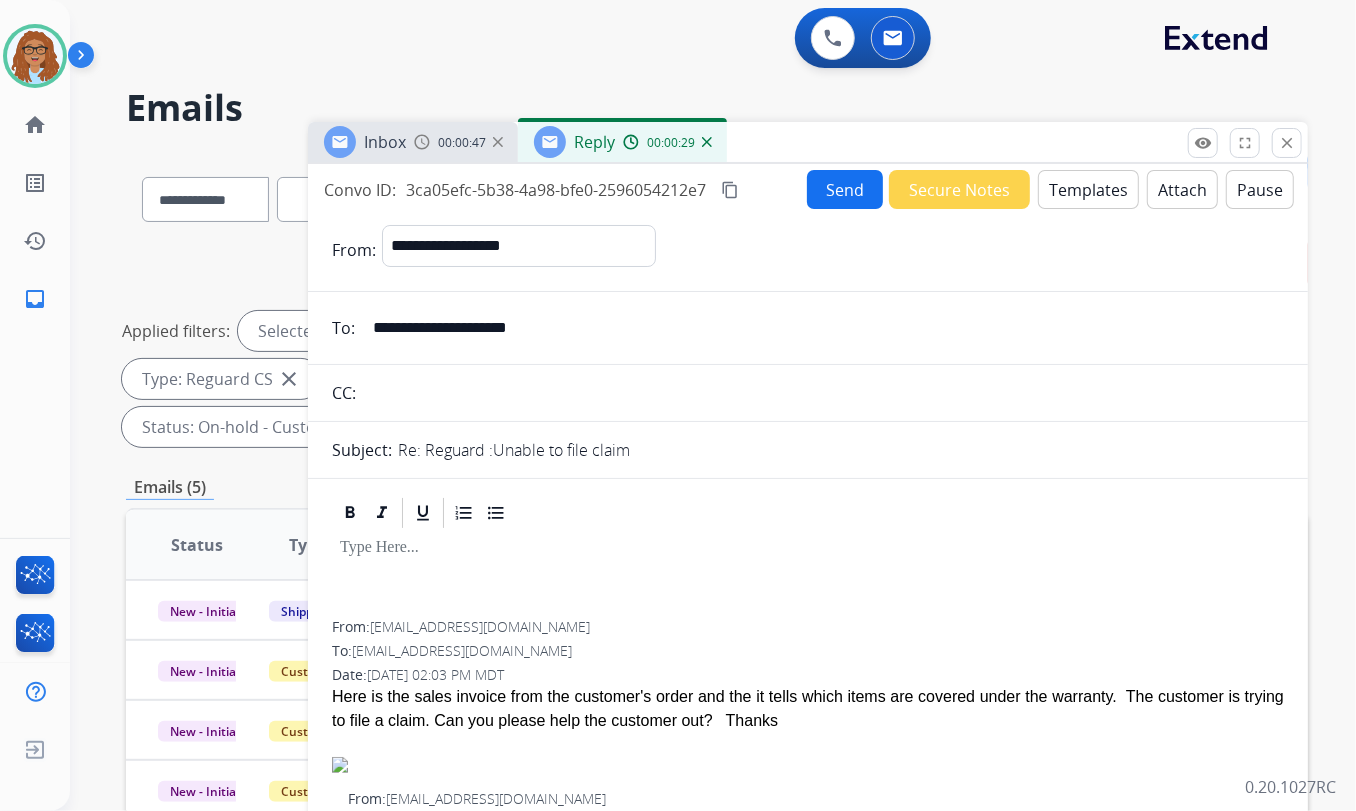 drag, startPoint x: 614, startPoint y: 331, endPoint x: 221, endPoint y: 330, distance: 393.00128 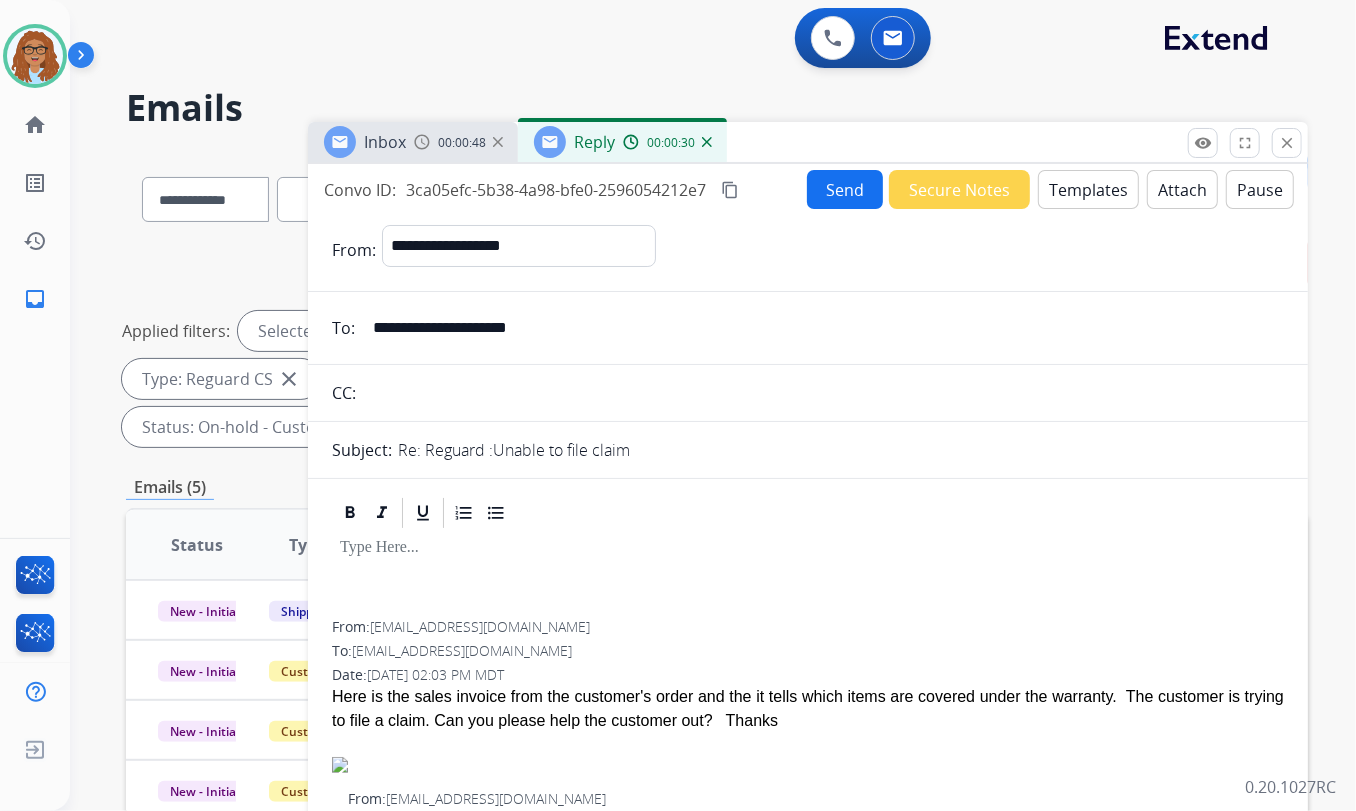 drag, startPoint x: 471, startPoint y: 413, endPoint x: 468, endPoint y: 400, distance: 13.341664 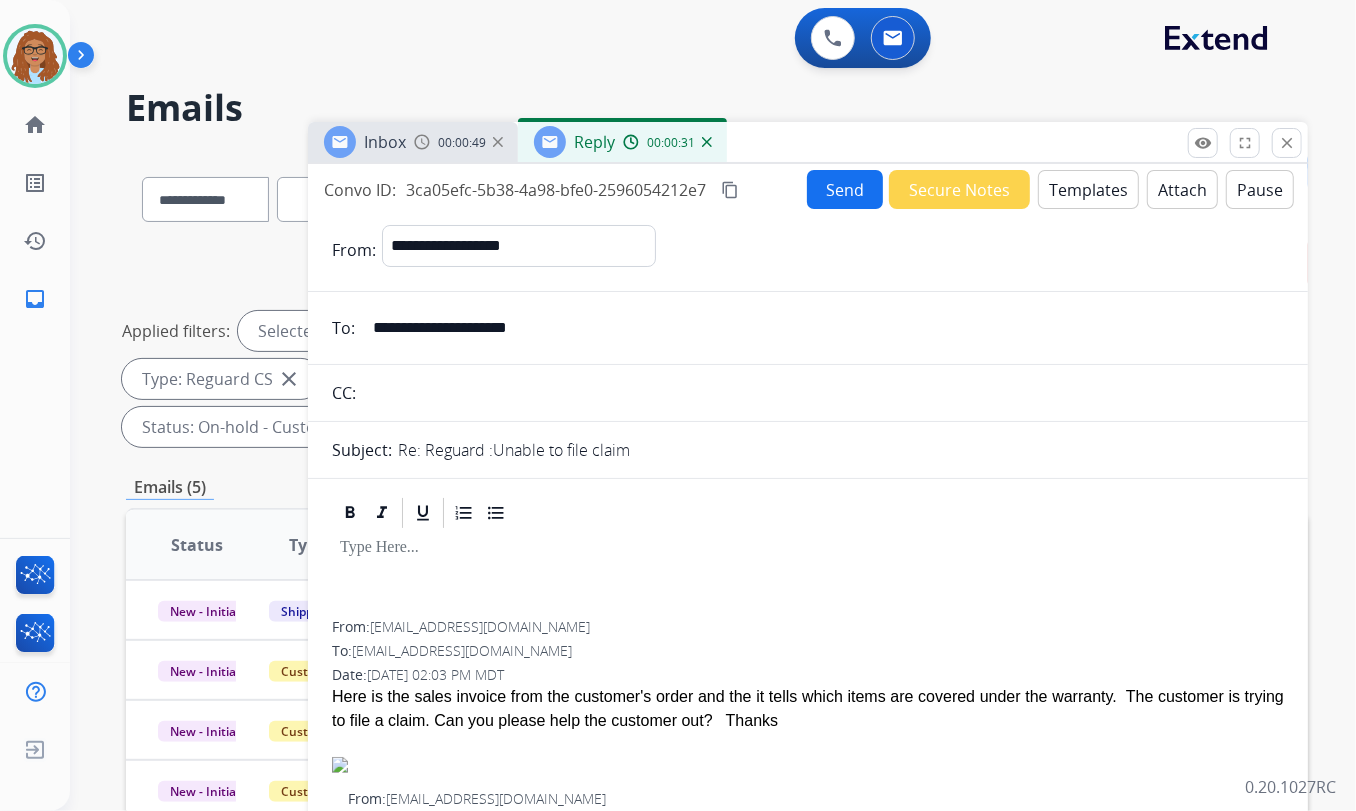 click at bounding box center [823, 393] 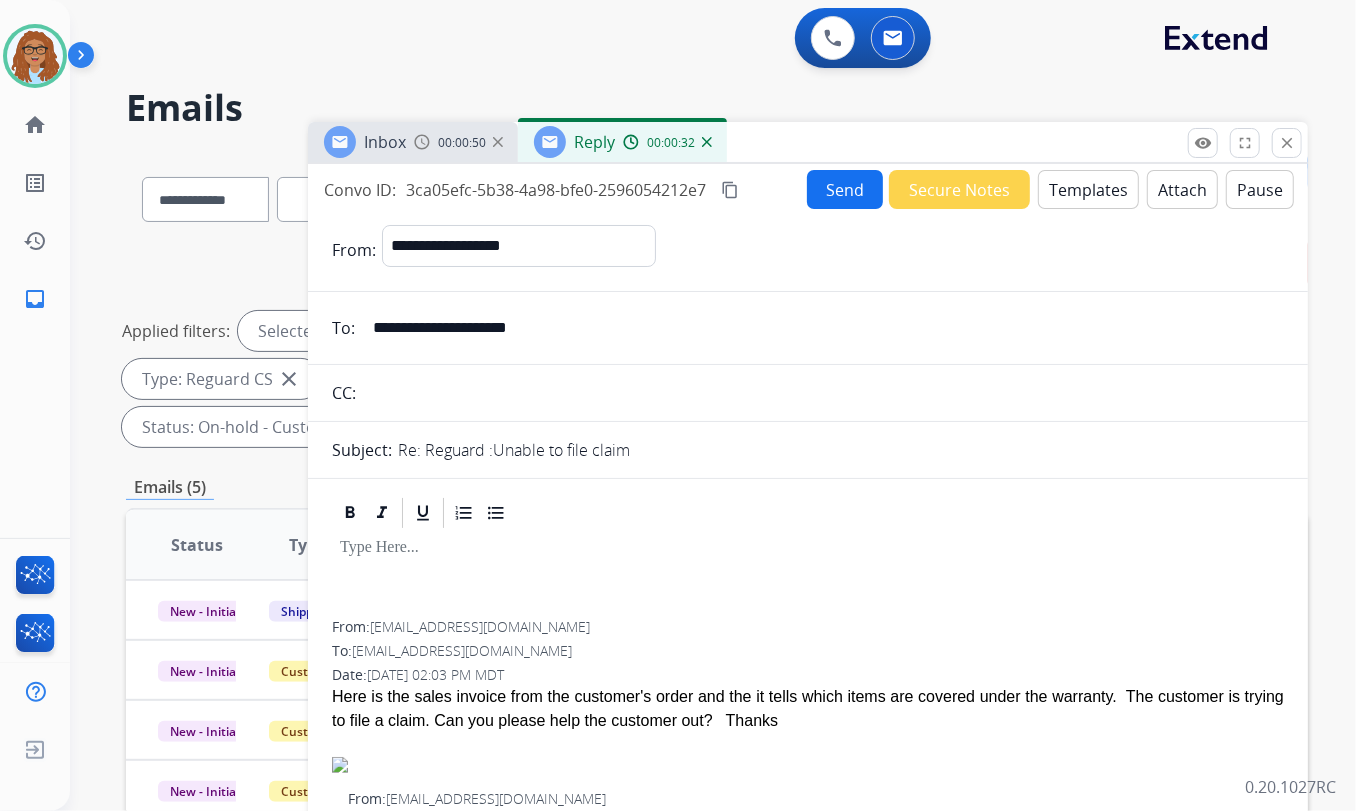 click at bounding box center (823, 393) 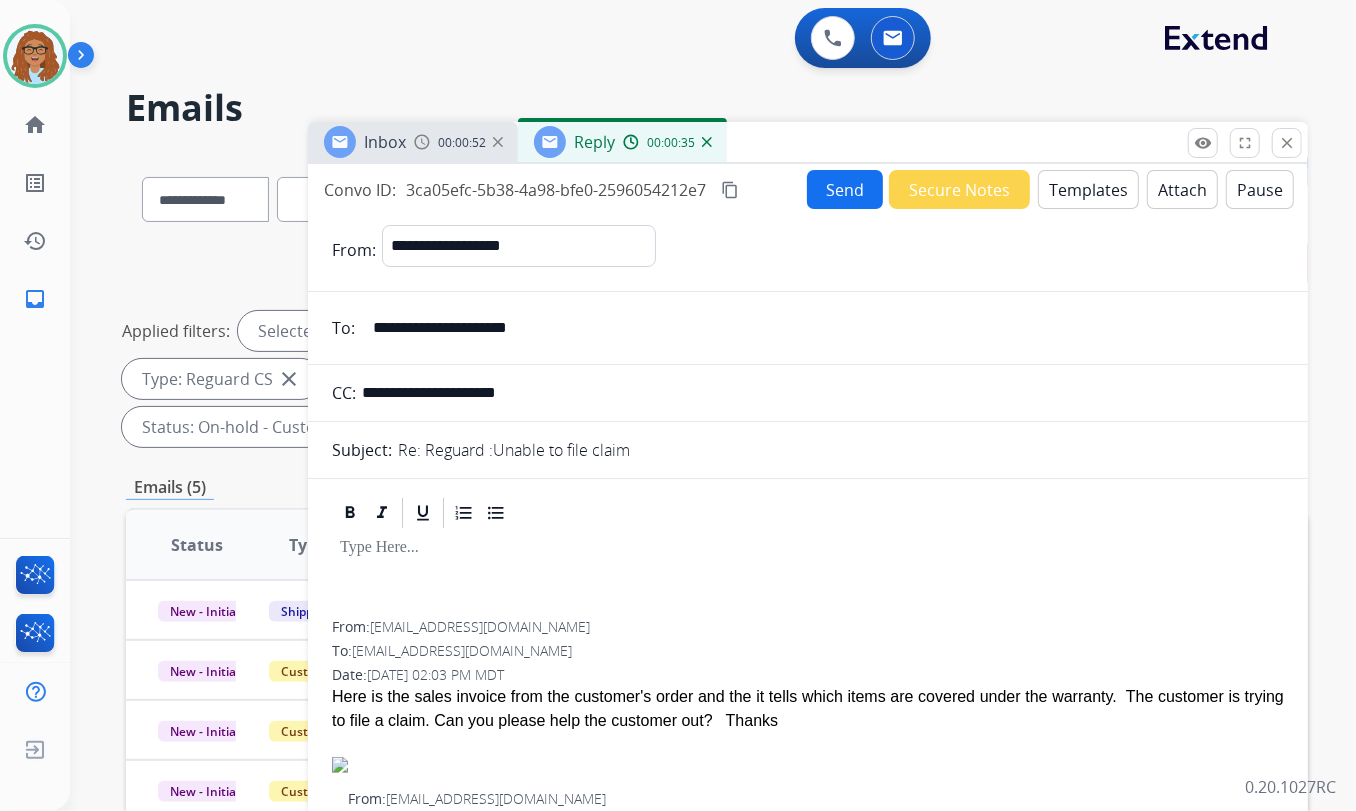 type on "**********" 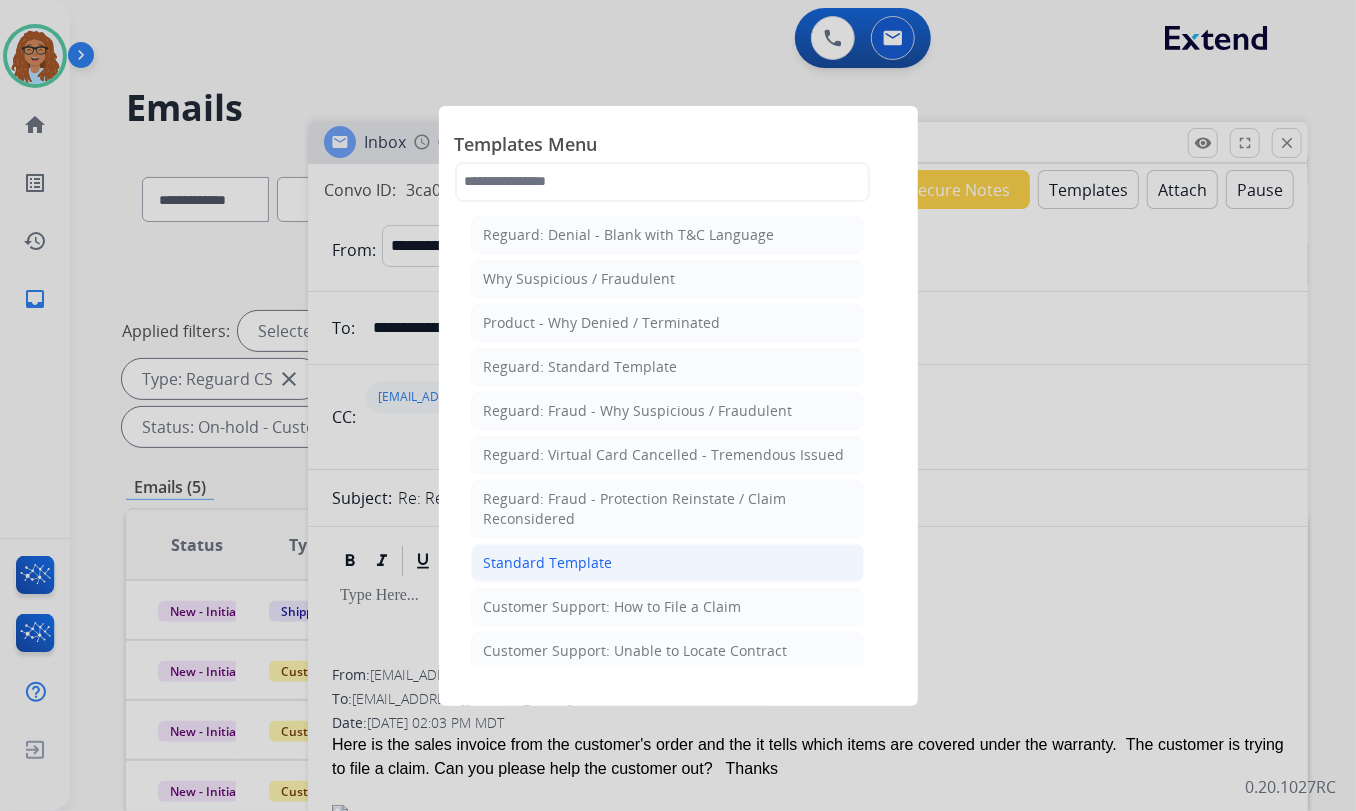 click on "Standard Template" 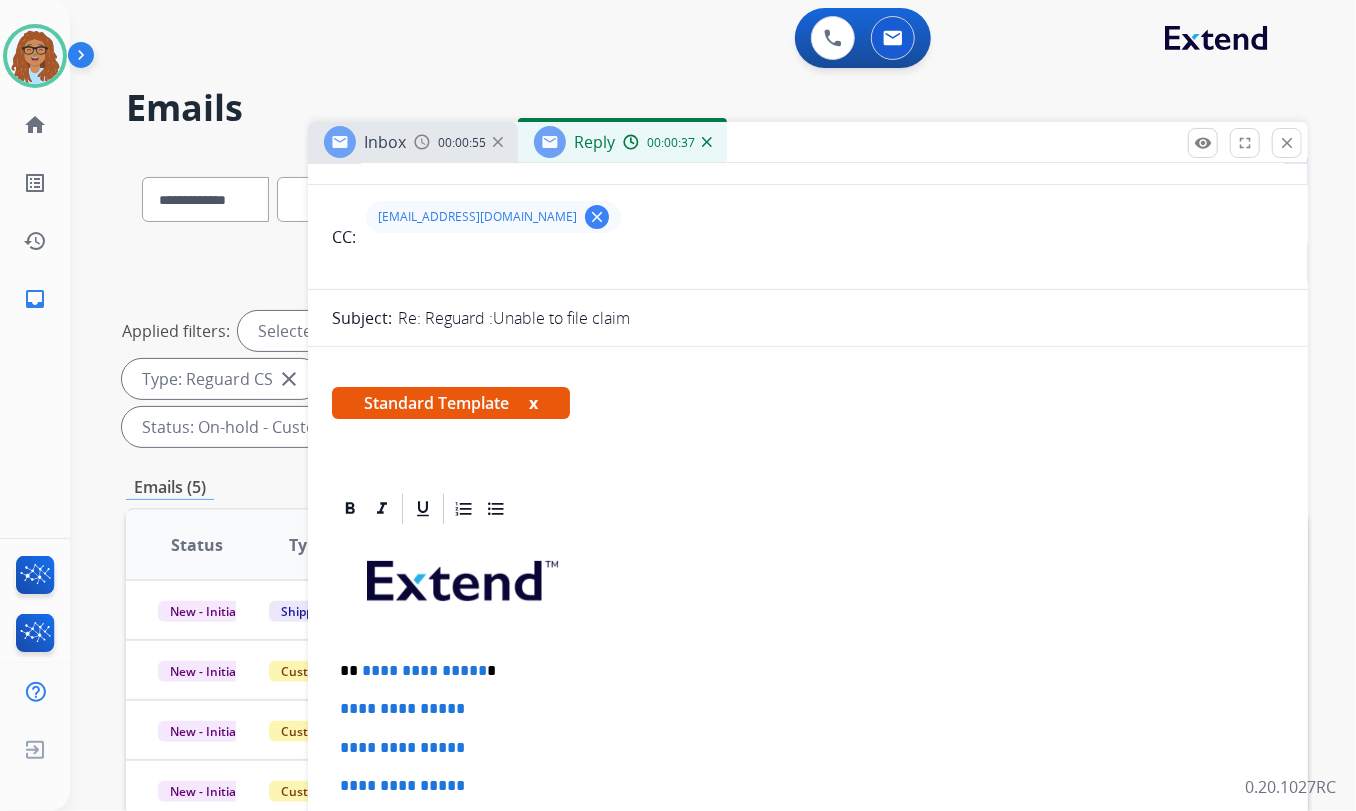 scroll, scrollTop: 181, scrollLeft: 0, axis: vertical 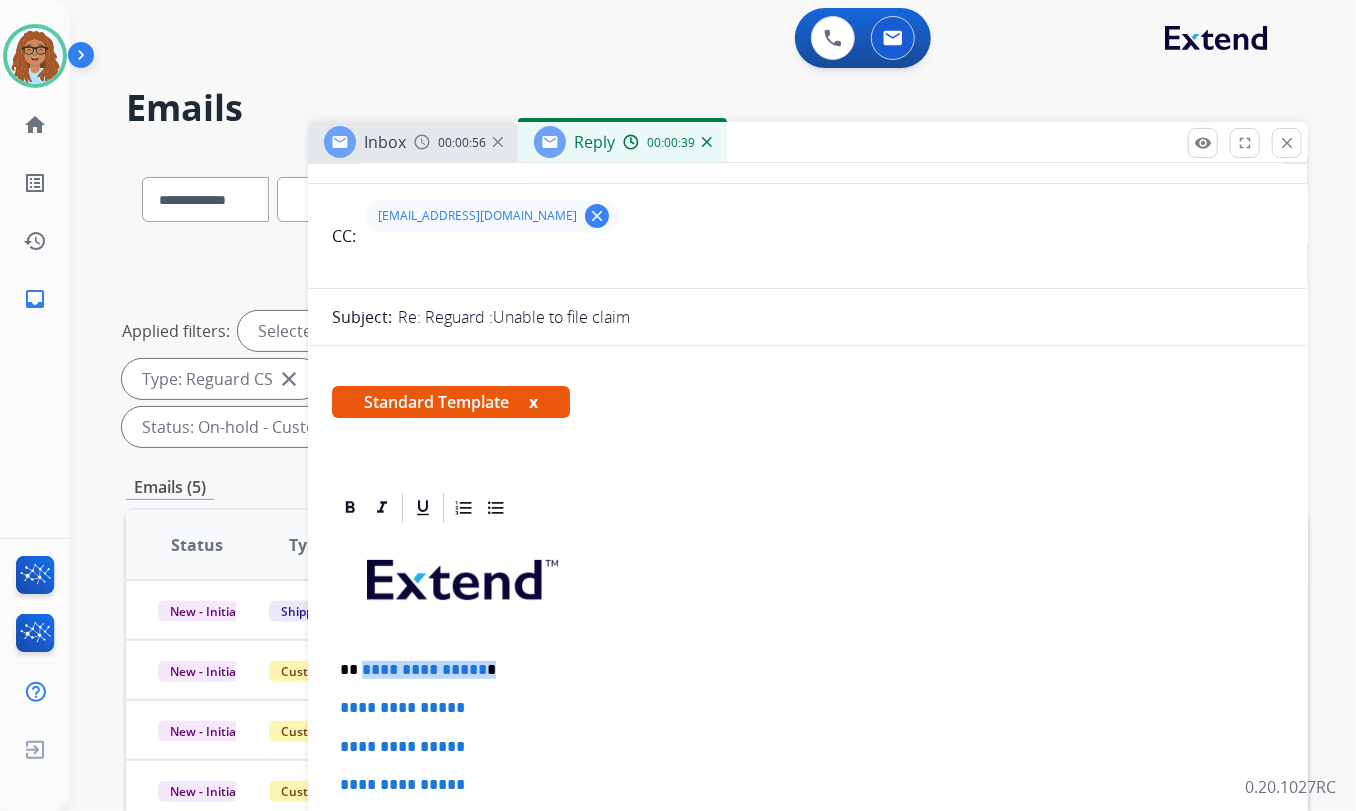 drag, startPoint x: 433, startPoint y: 663, endPoint x: 360, endPoint y: 674, distance: 73.82411 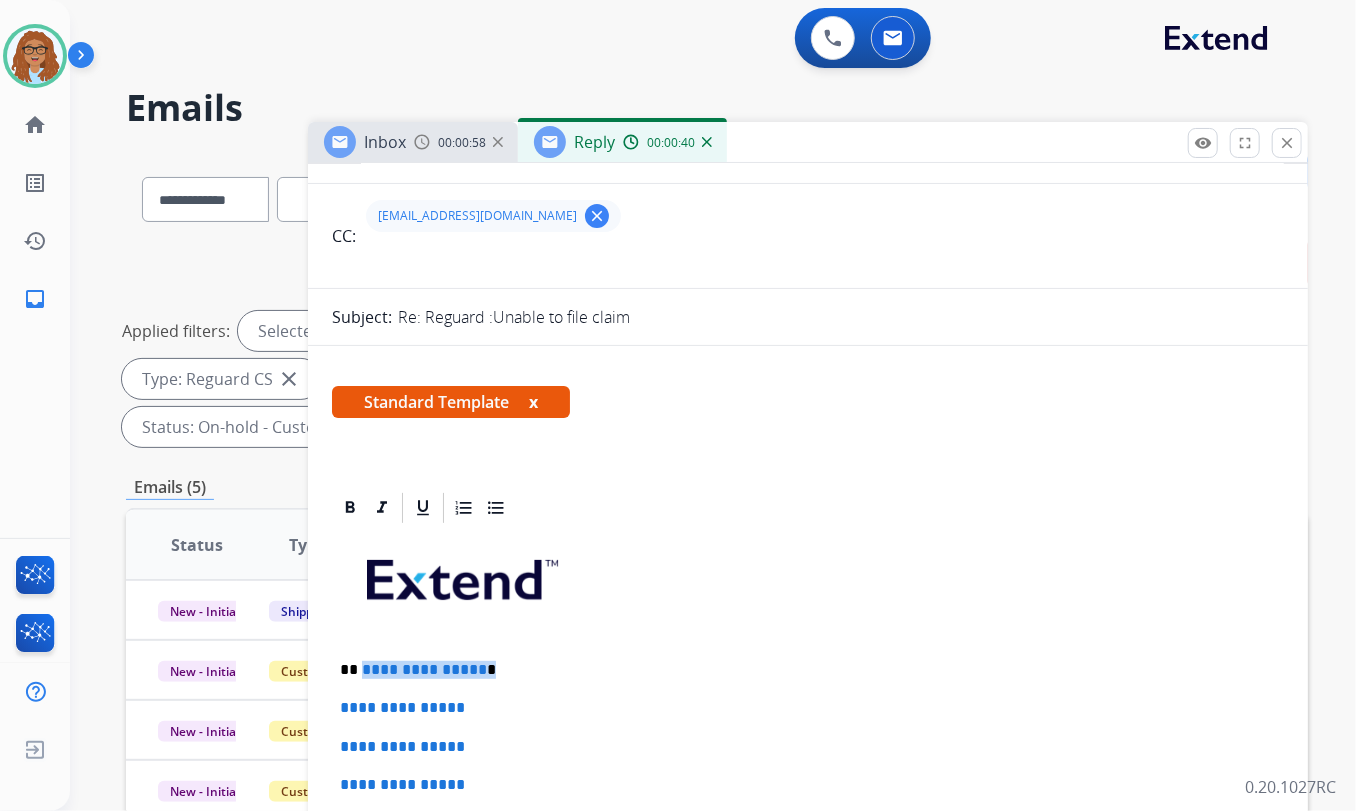 type 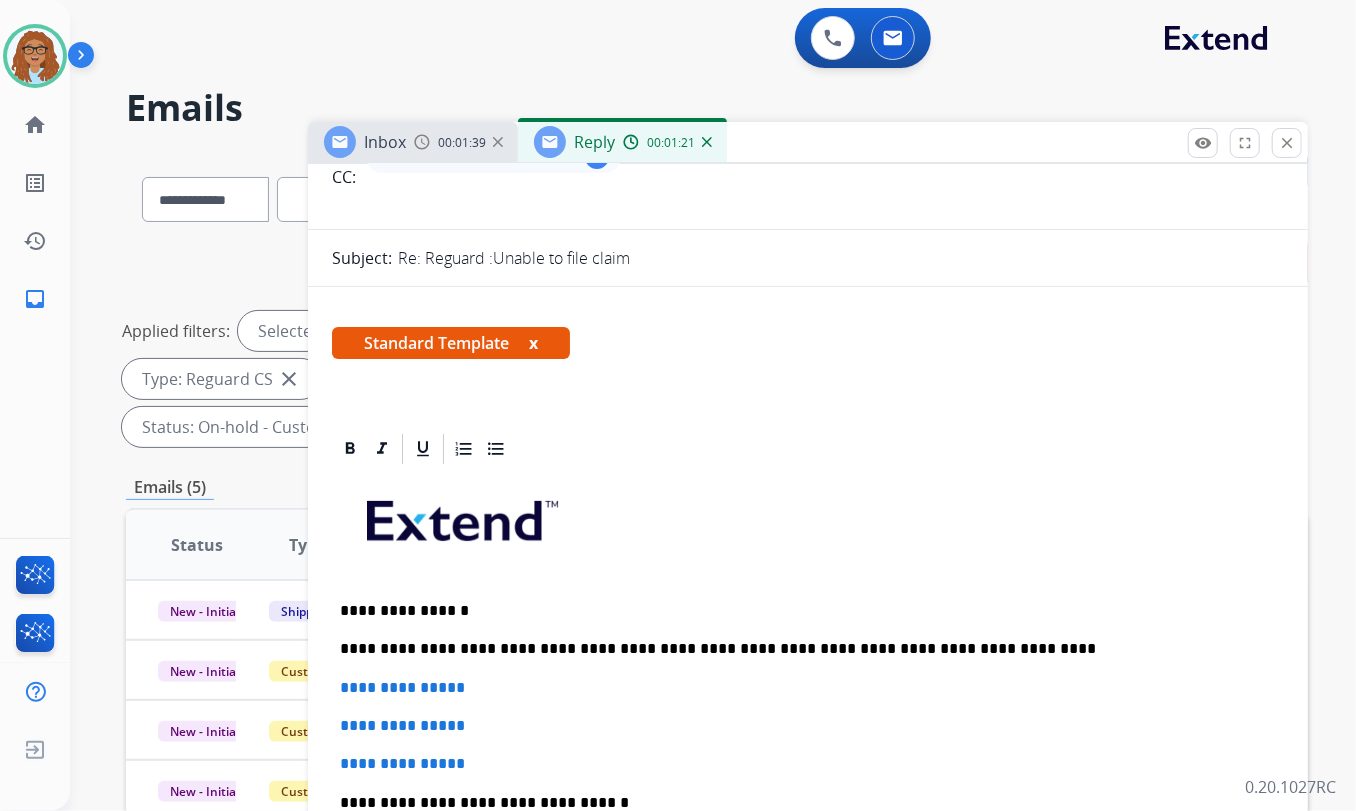 scroll, scrollTop: 272, scrollLeft: 0, axis: vertical 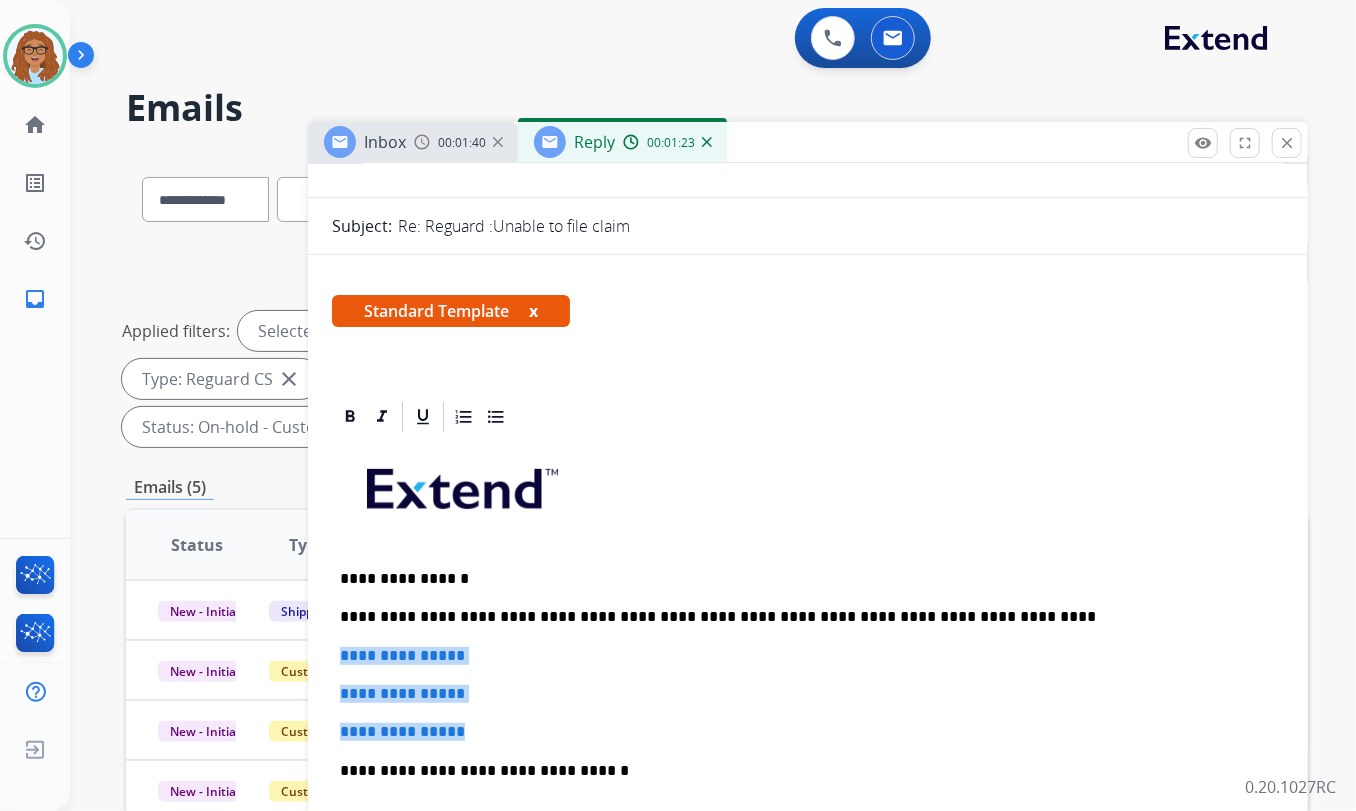 drag, startPoint x: 350, startPoint y: 681, endPoint x: 334, endPoint y: 645, distance: 39.39543 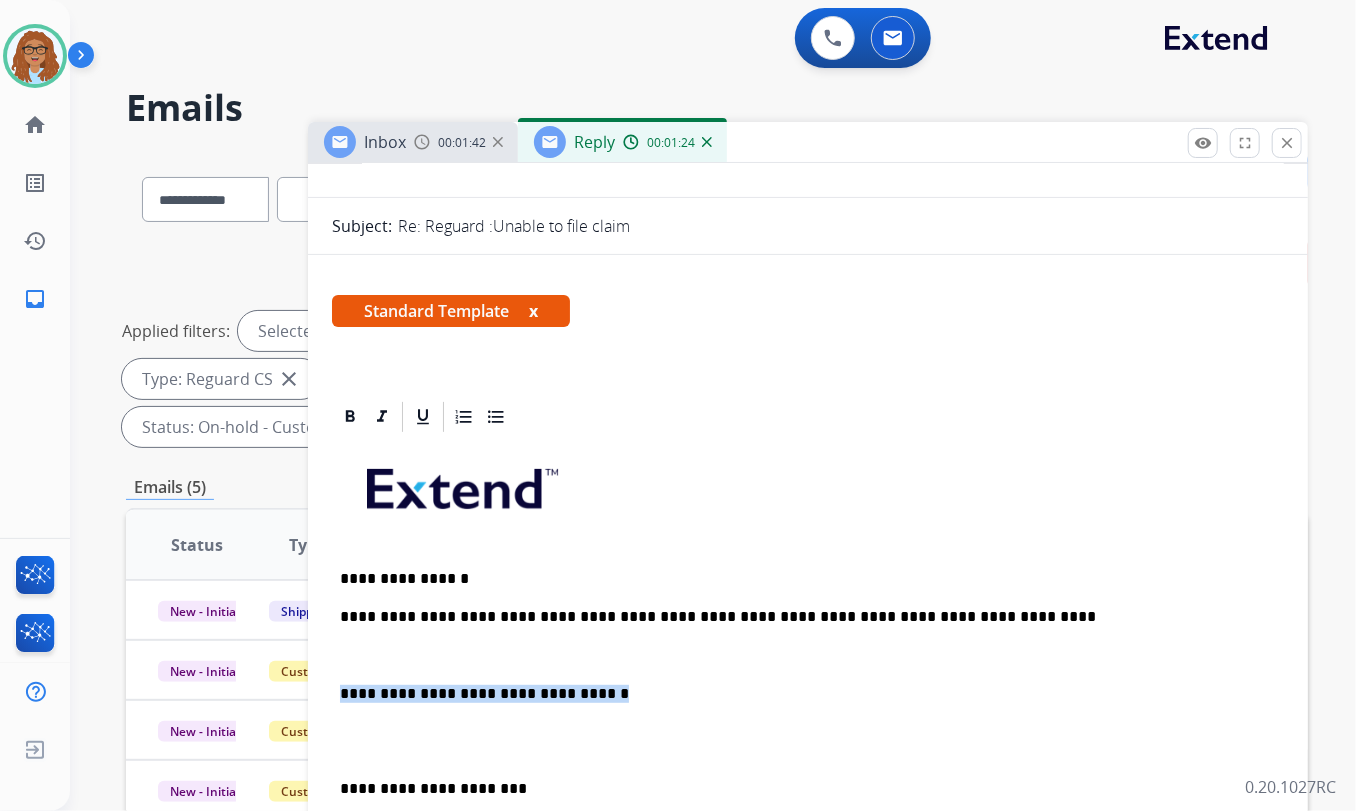 drag, startPoint x: 605, startPoint y: 690, endPoint x: 322, endPoint y: 690, distance: 283 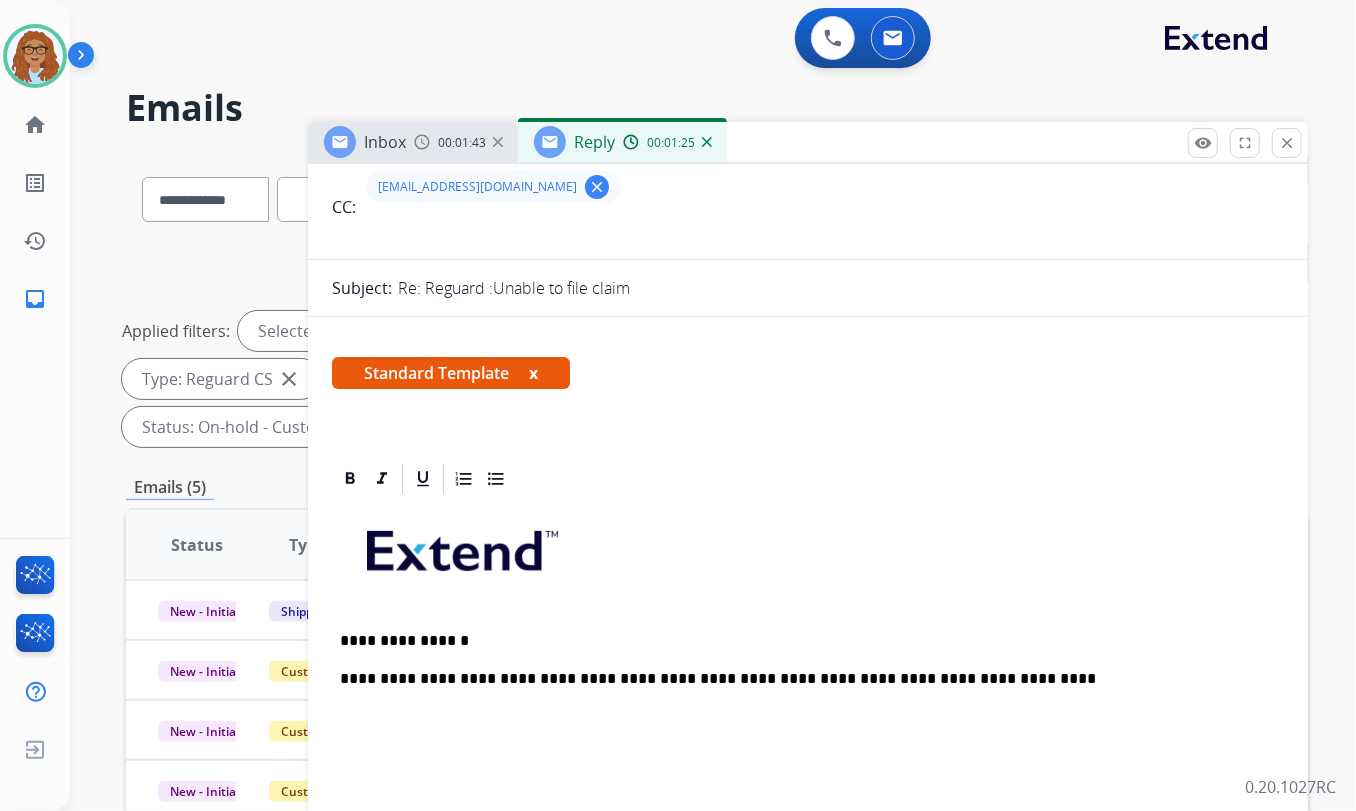scroll, scrollTop: 181, scrollLeft: 0, axis: vertical 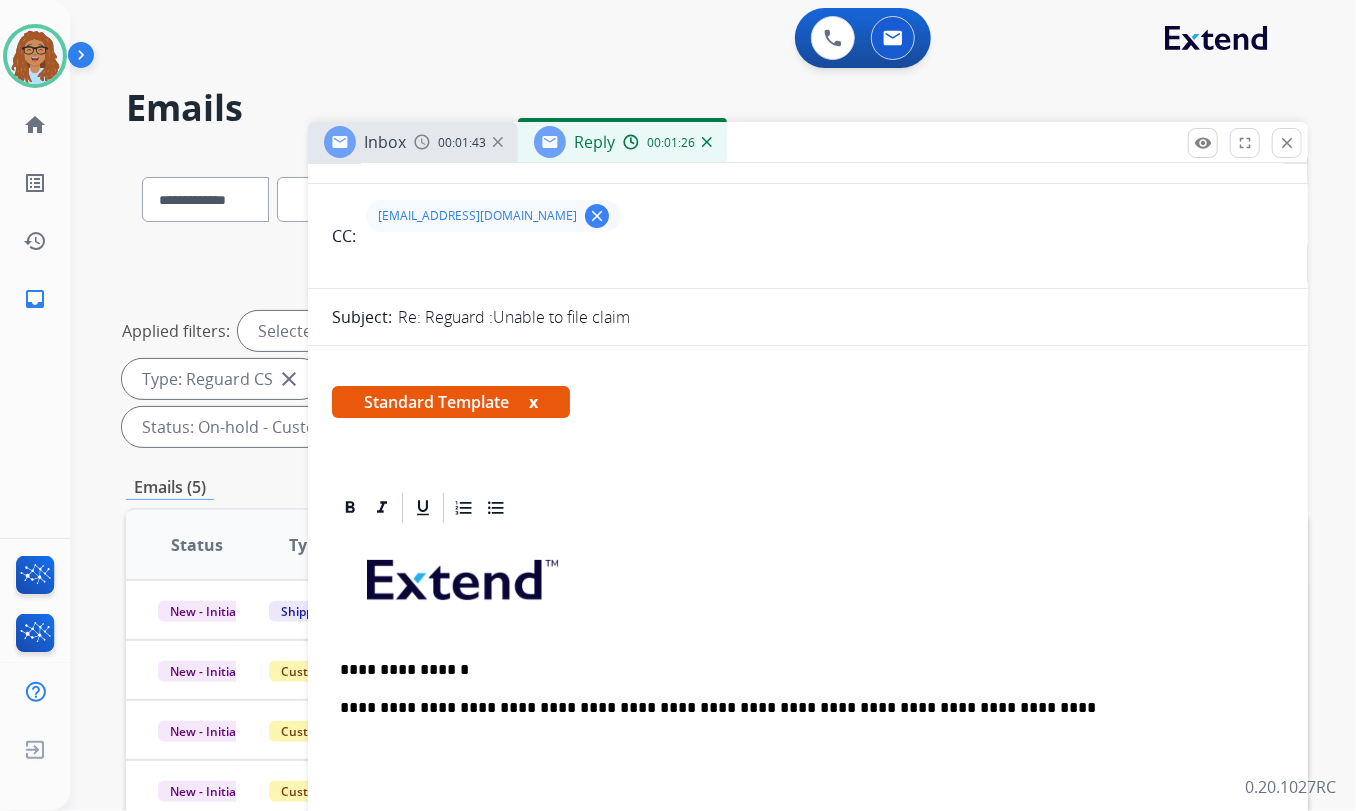click on "**********" at bounding box center (800, 708) 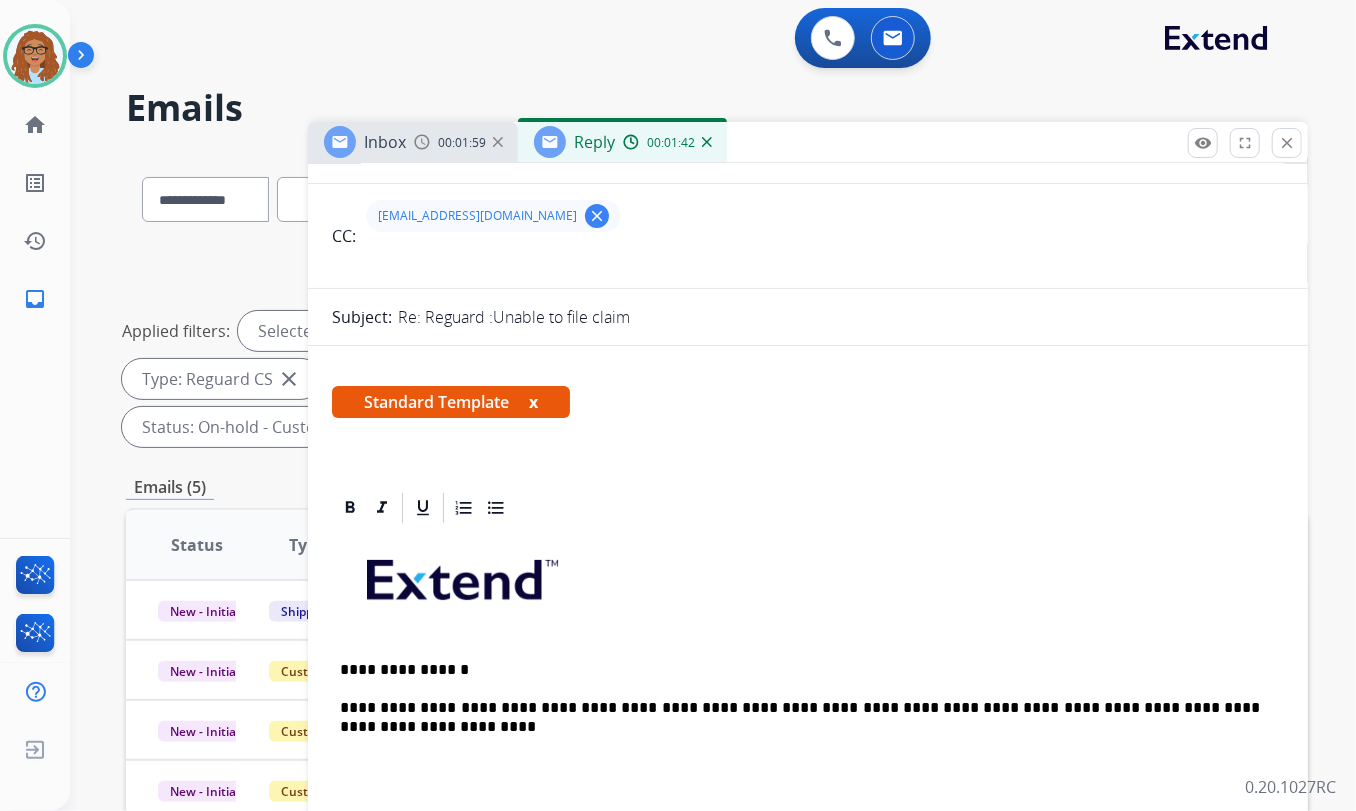 click on "Inbox" at bounding box center [385, 142] 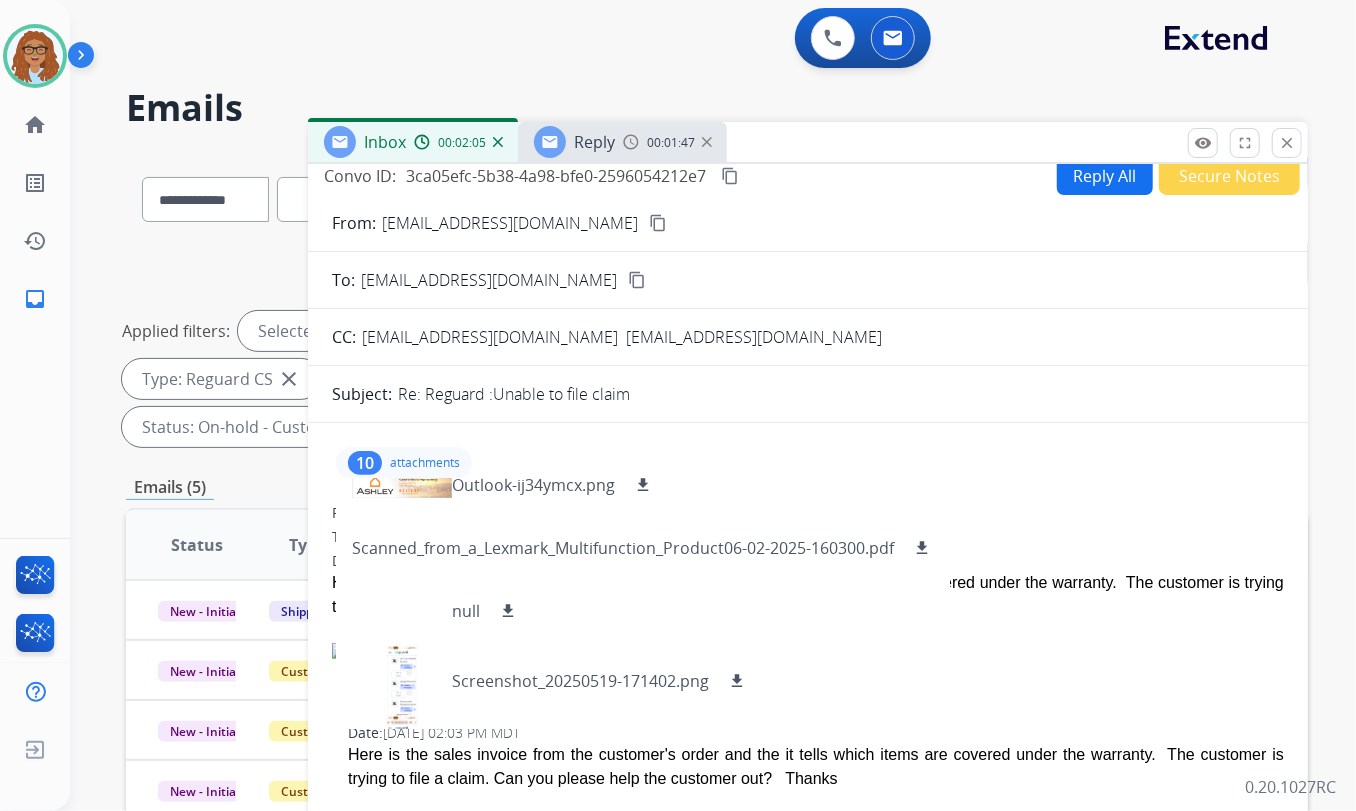scroll, scrollTop: 0, scrollLeft: 0, axis: both 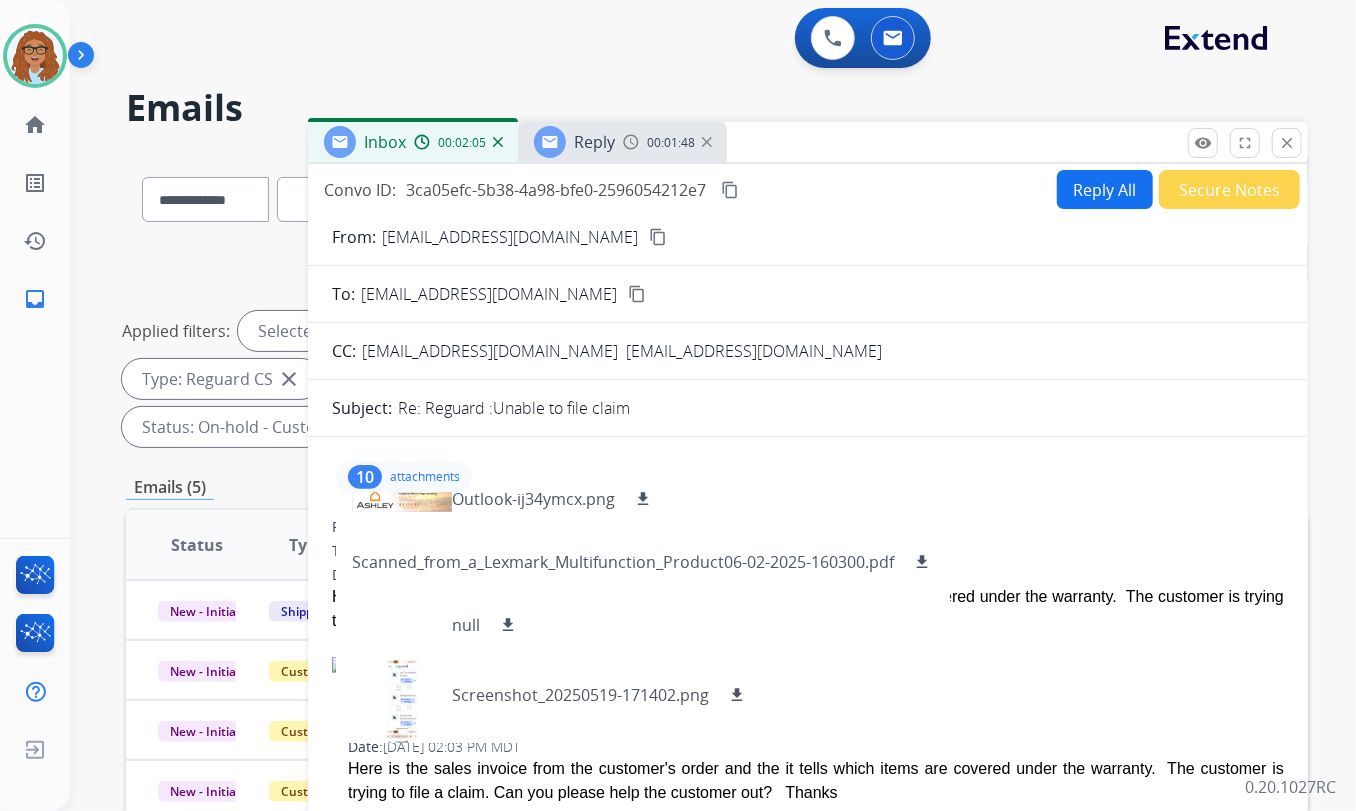 click on "10 attachments  Outlook-ij34ymcx.png  download  Scanned_from_a_Lexmark_Multifunction_Product06-02-2025-160300.pdf  download  null  download  Outlook-ij34ymcx.png  download  Scanned_from_a_Lexmark_Multifunction_Product06-02-2025-160300.pdf  download  null  download  Screenshot_20250519-171402.png  download  Screenshot_20250519-171305.png  download  Screenshot_20250519-171221.png  download  1301006780_1301006790_HARISHAN1D8K_20231124.pdf  download" at bounding box center (808, 477) 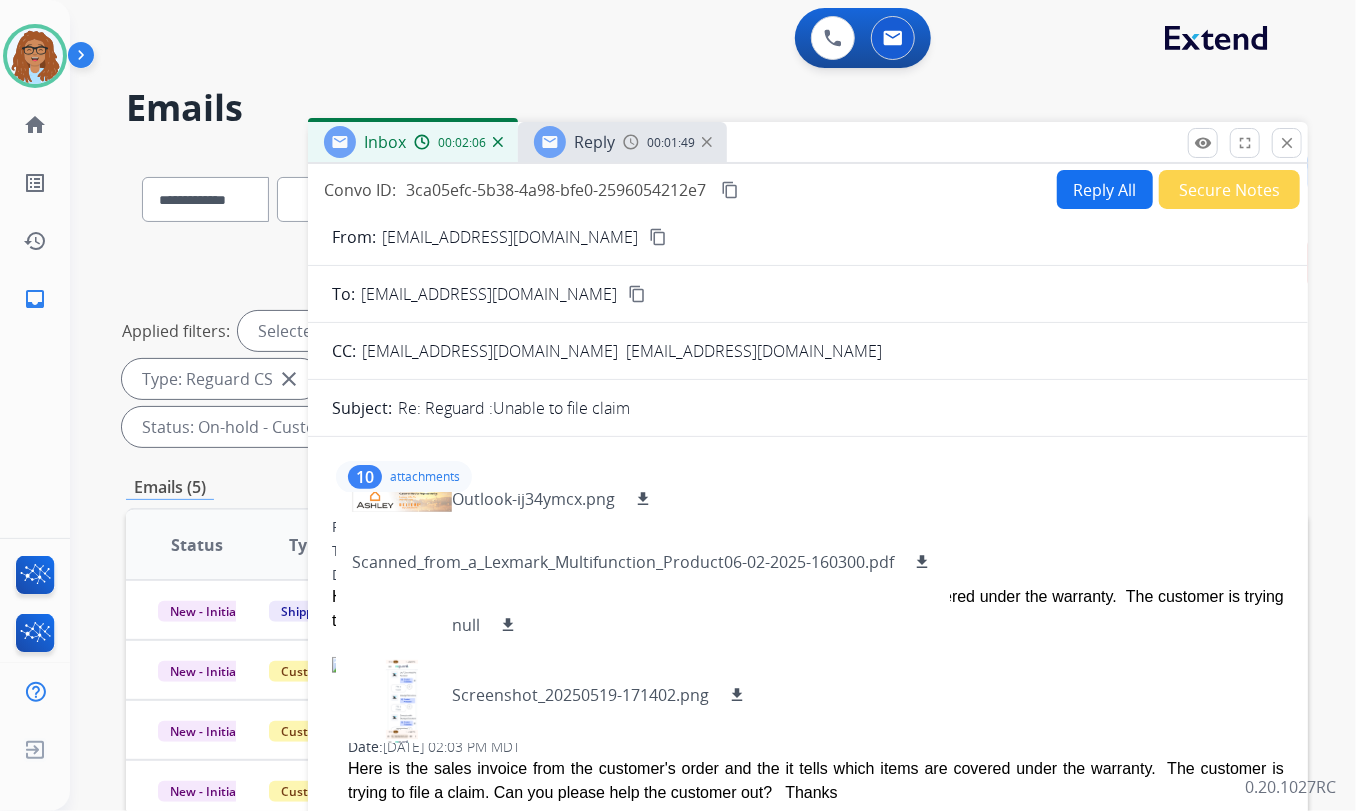 click at bounding box center (631, 142) 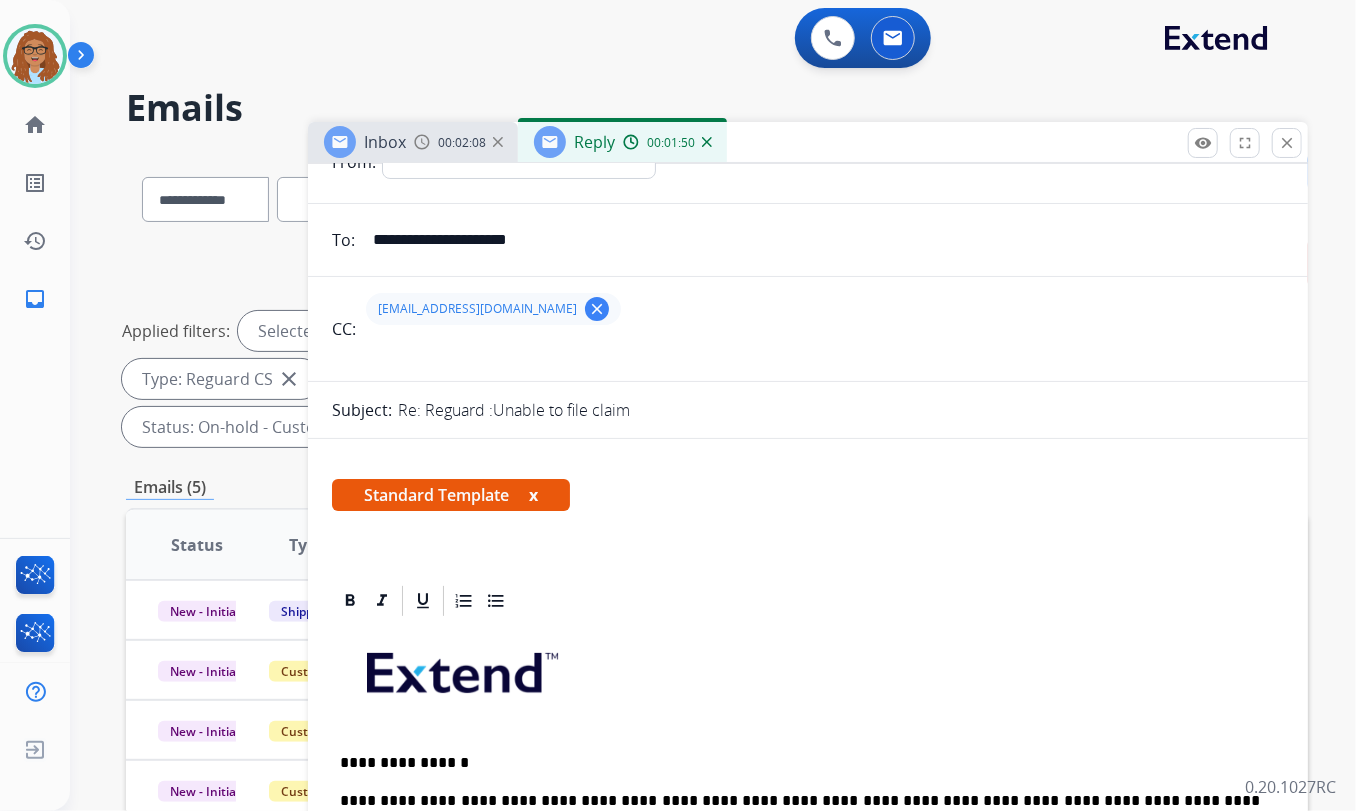 scroll, scrollTop: 0, scrollLeft: 0, axis: both 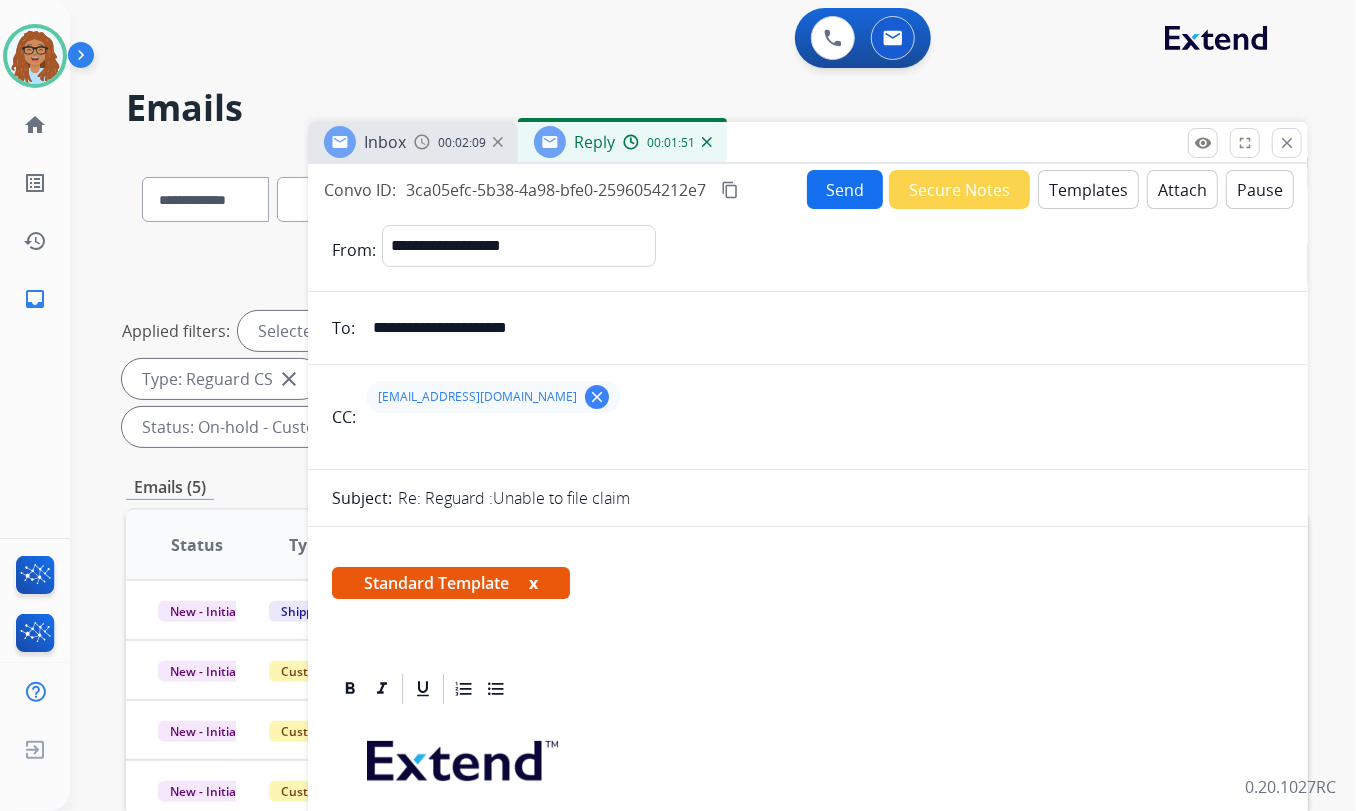 click on "Attach" at bounding box center (1182, 189) 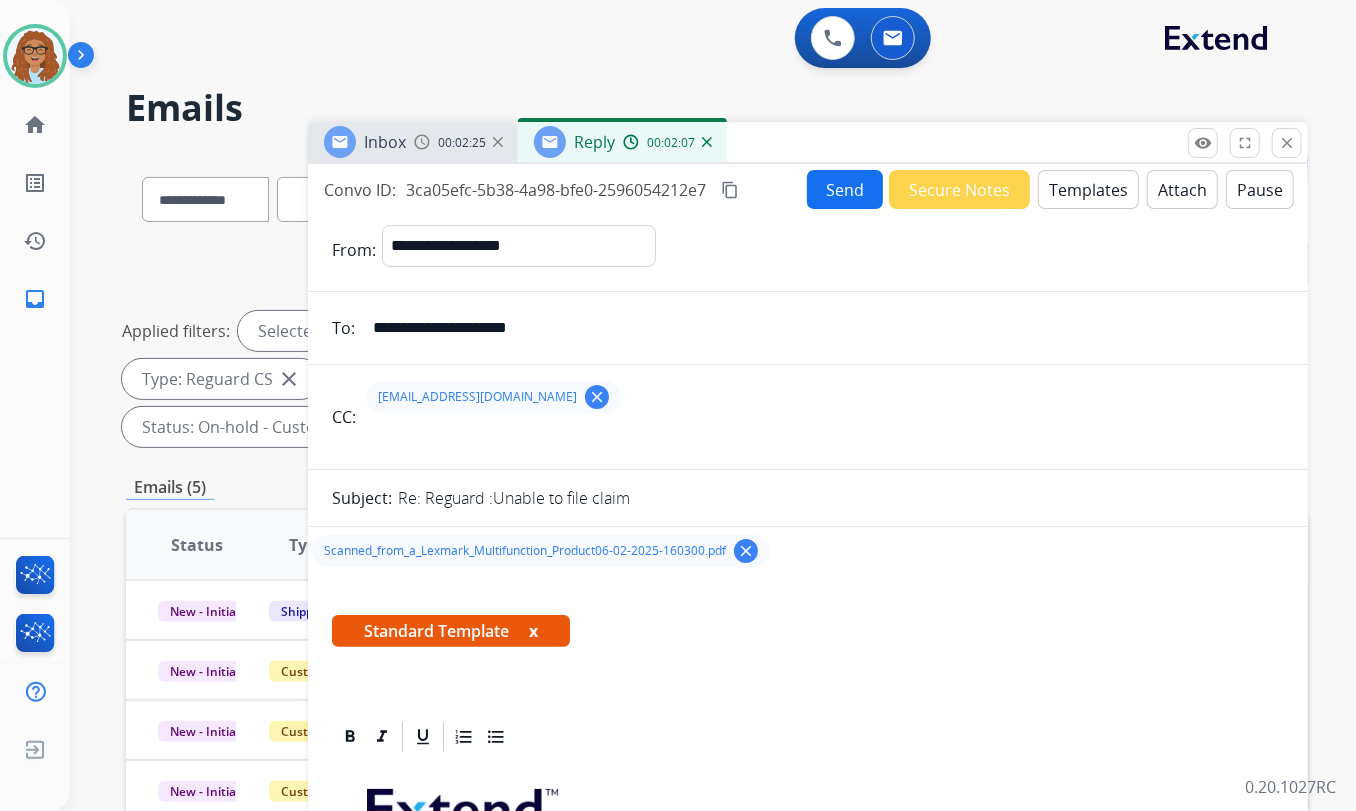 click on "Attach" at bounding box center [1182, 189] 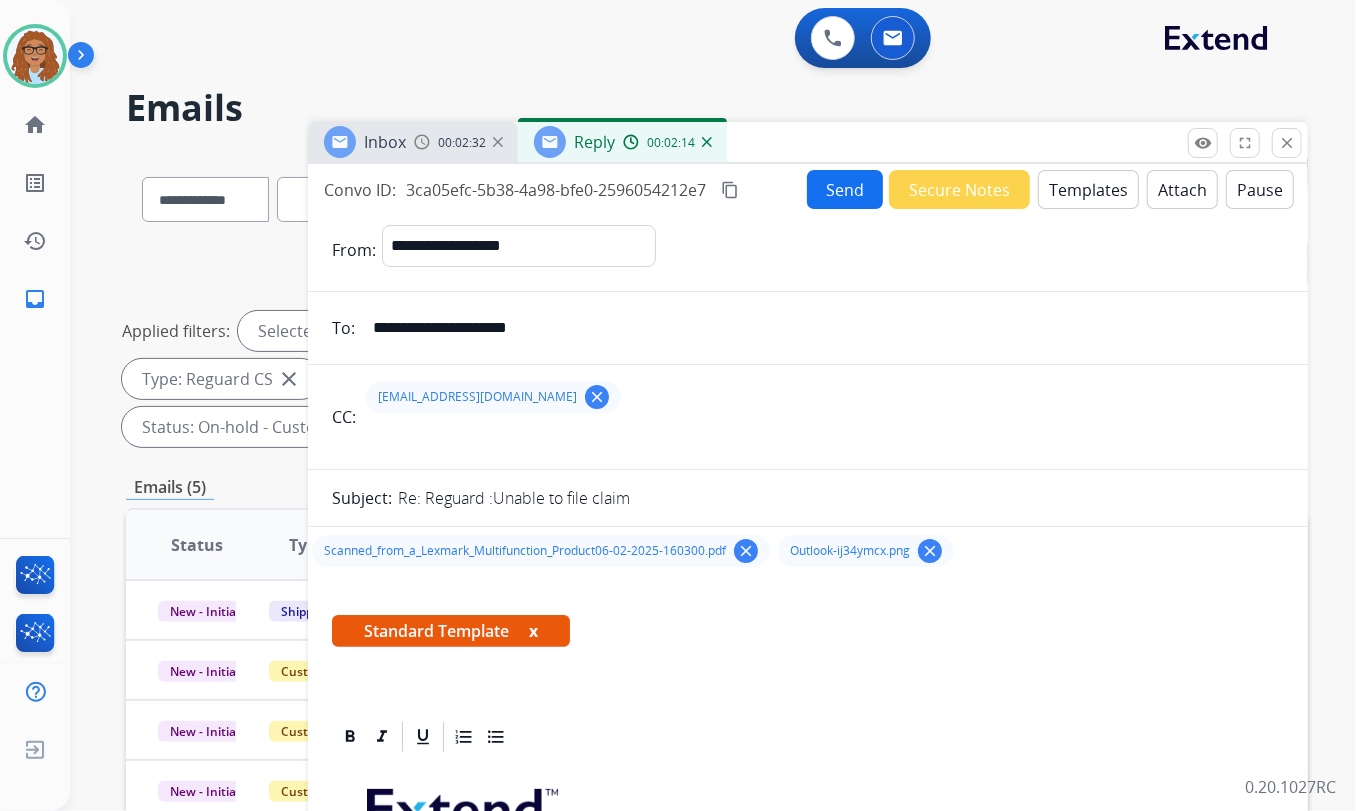 click on "Attach" at bounding box center (1182, 189) 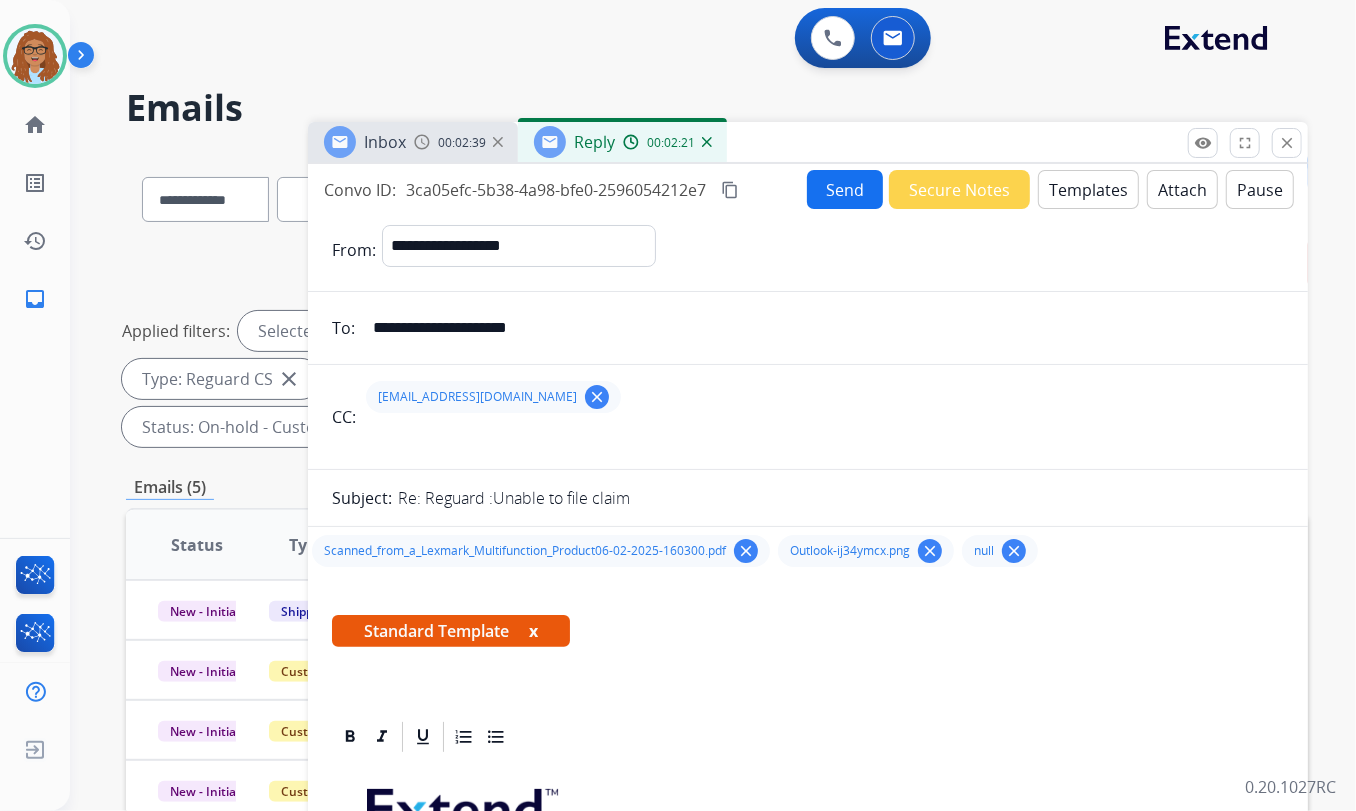 click on "Attach" at bounding box center [1182, 189] 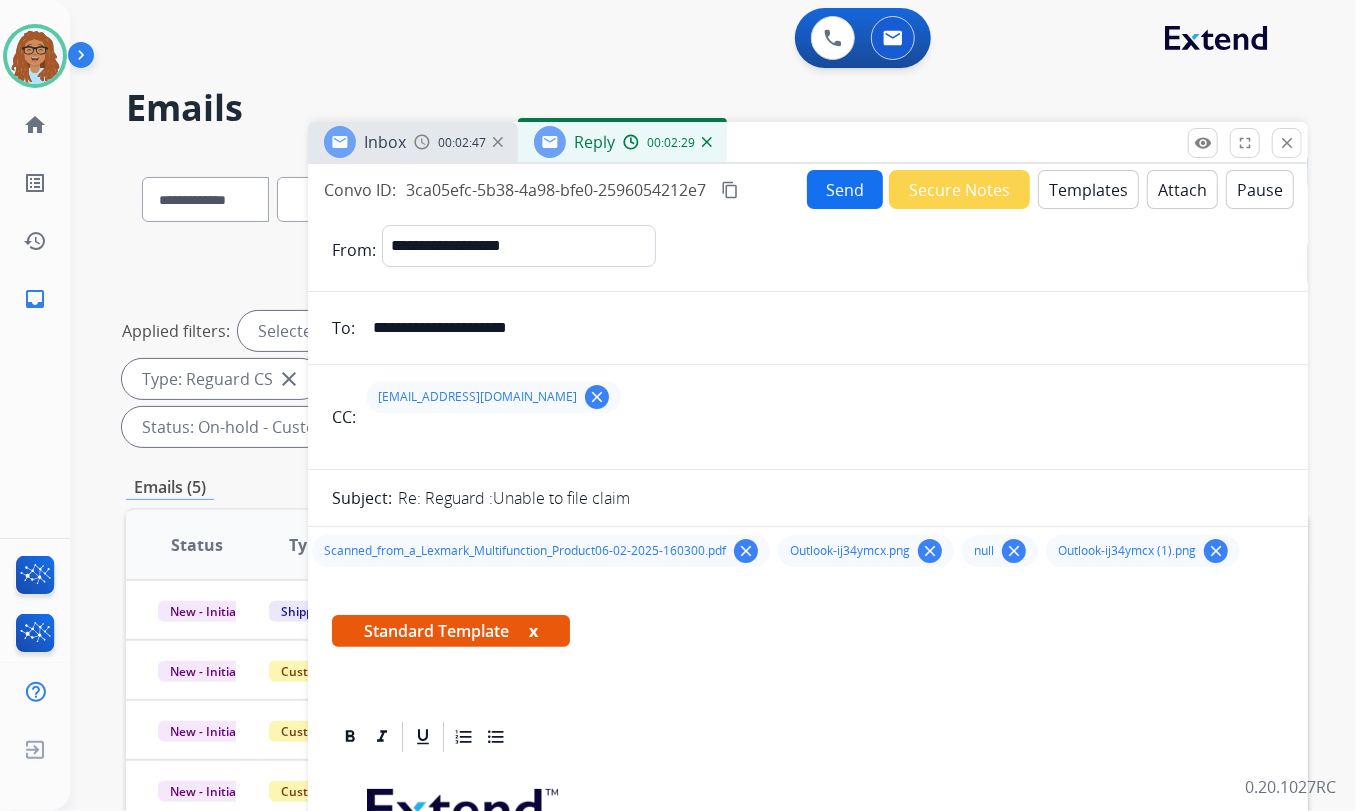 click on "Attach" at bounding box center (1182, 189) 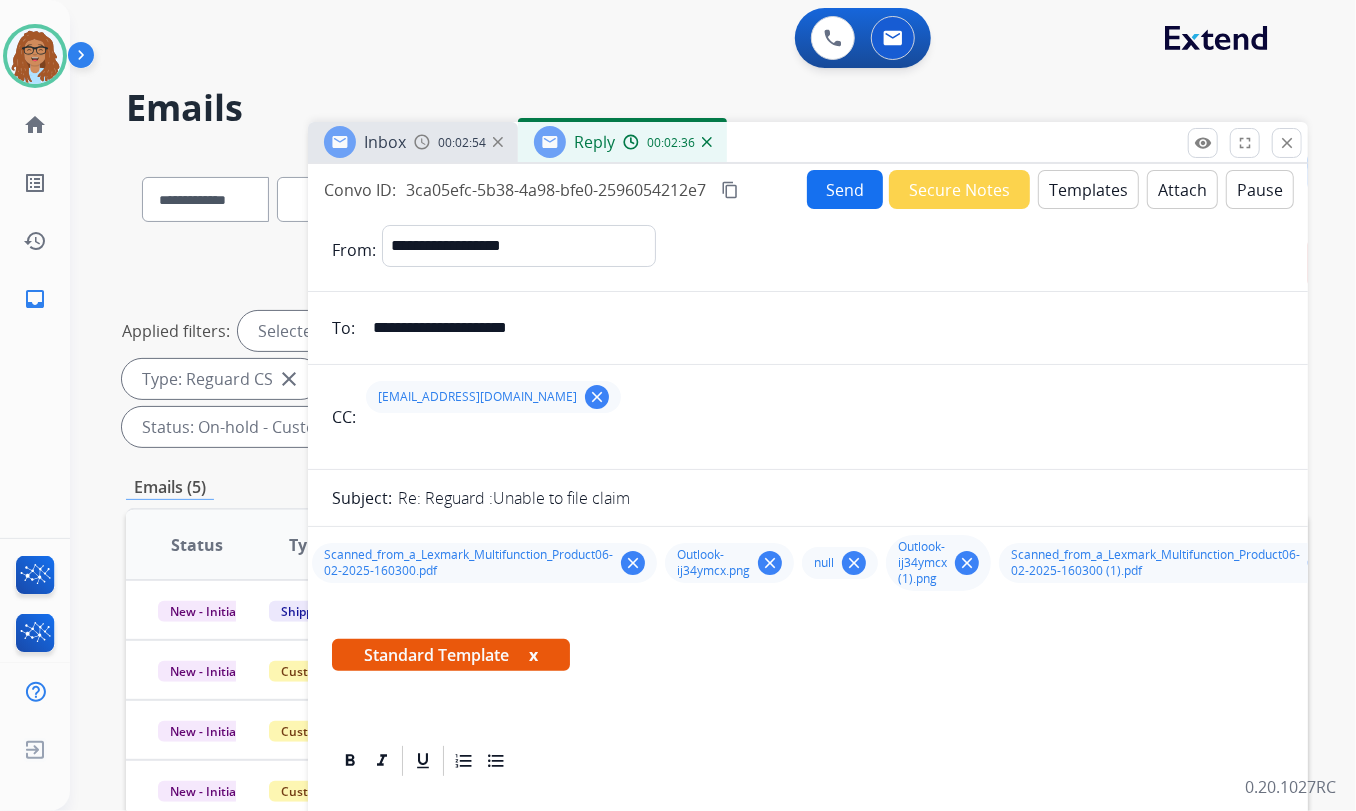 click on "Attach" at bounding box center [1182, 189] 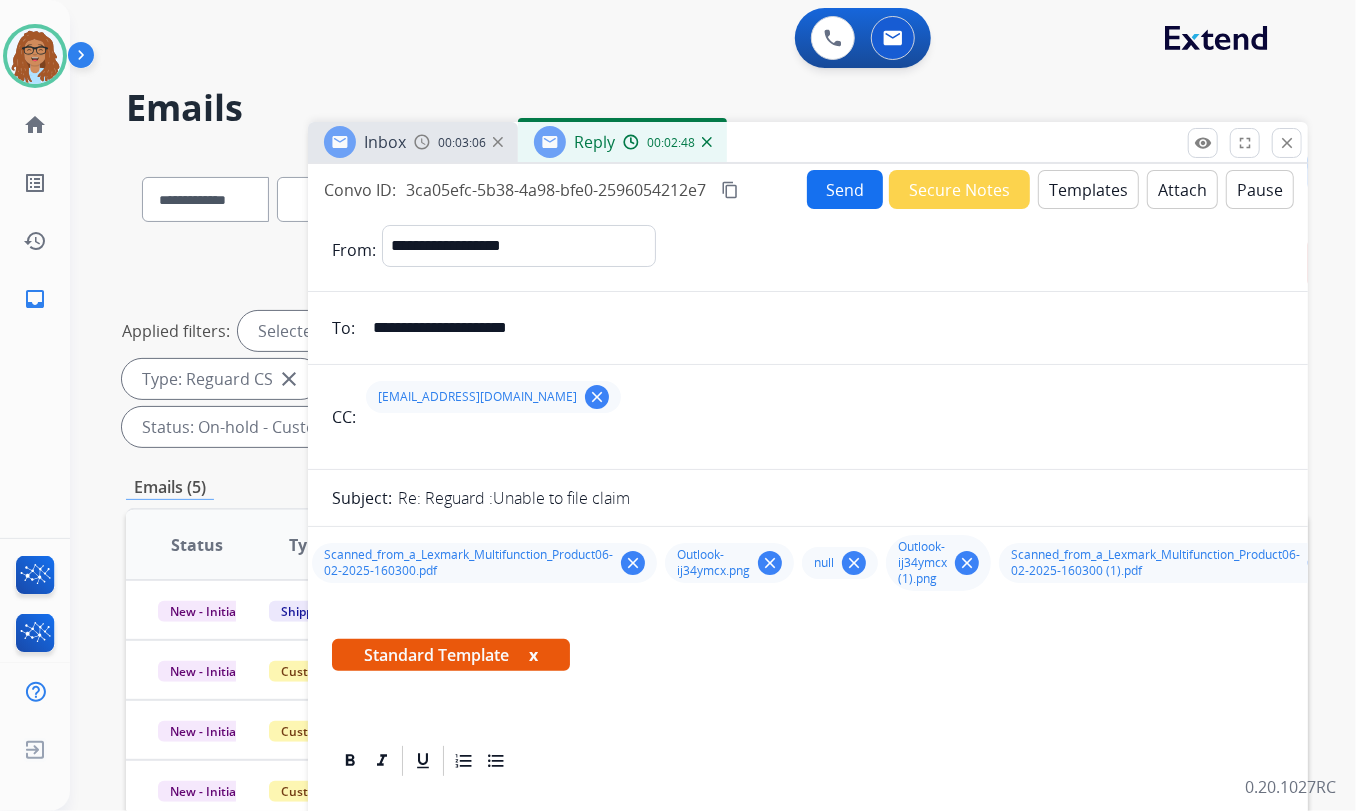 click on "Attach" at bounding box center [1182, 189] 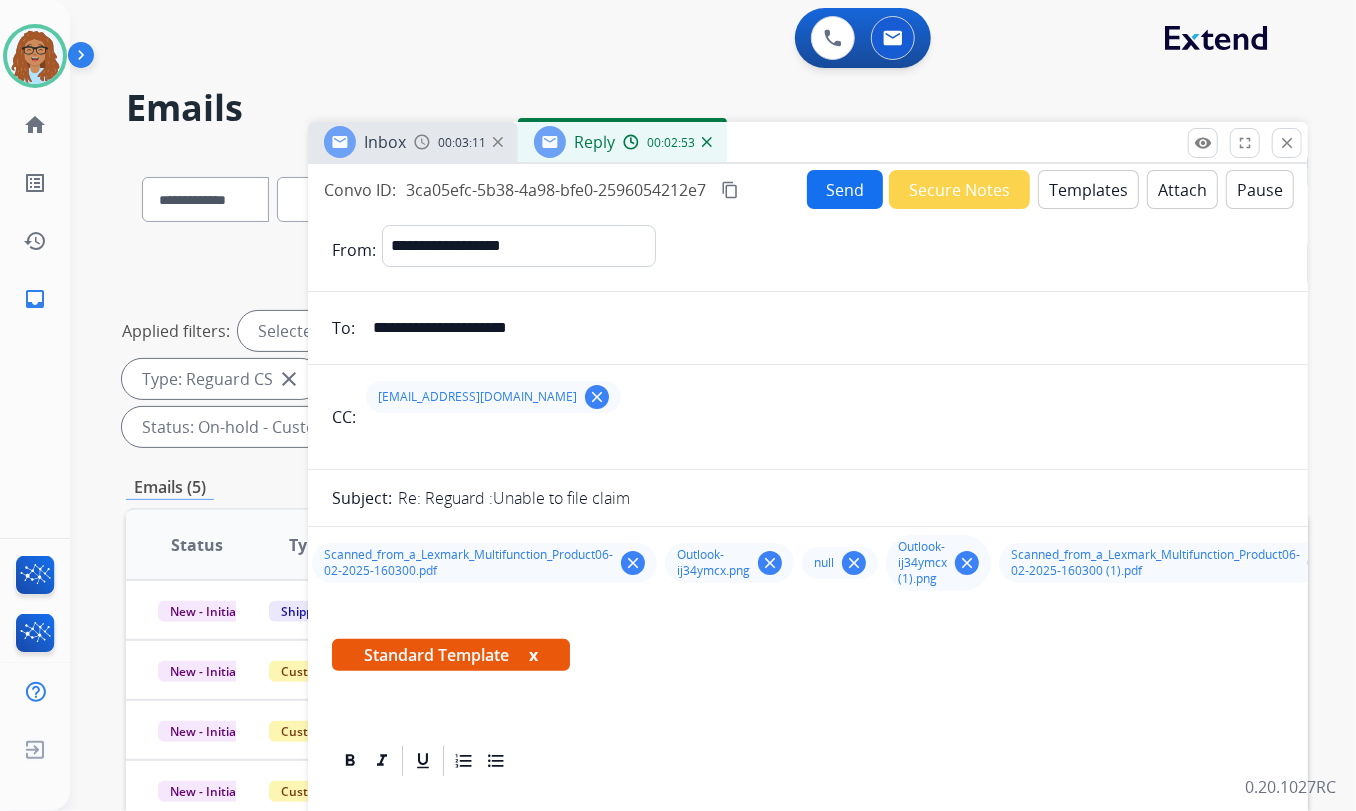 click on "Attach" at bounding box center [1182, 189] 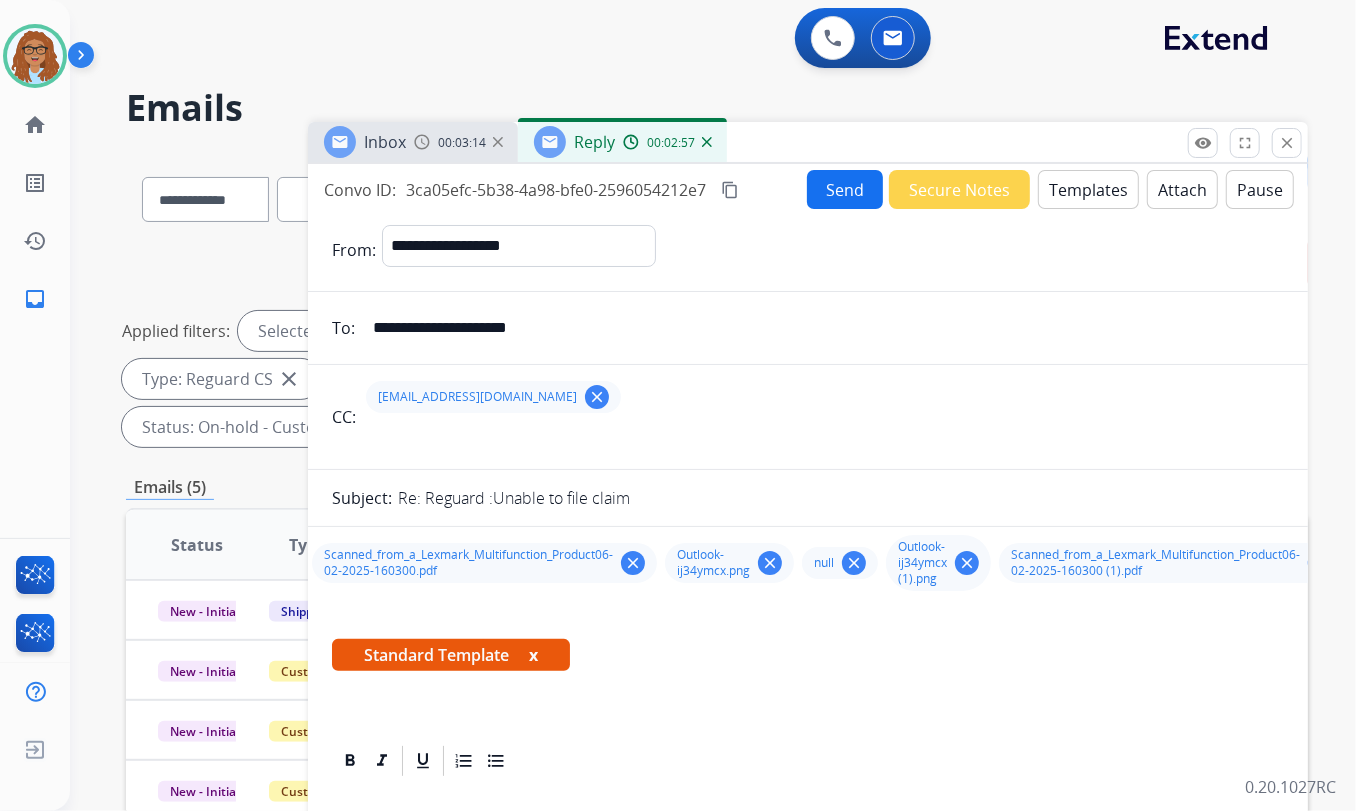 click on "Attach" at bounding box center (1182, 189) 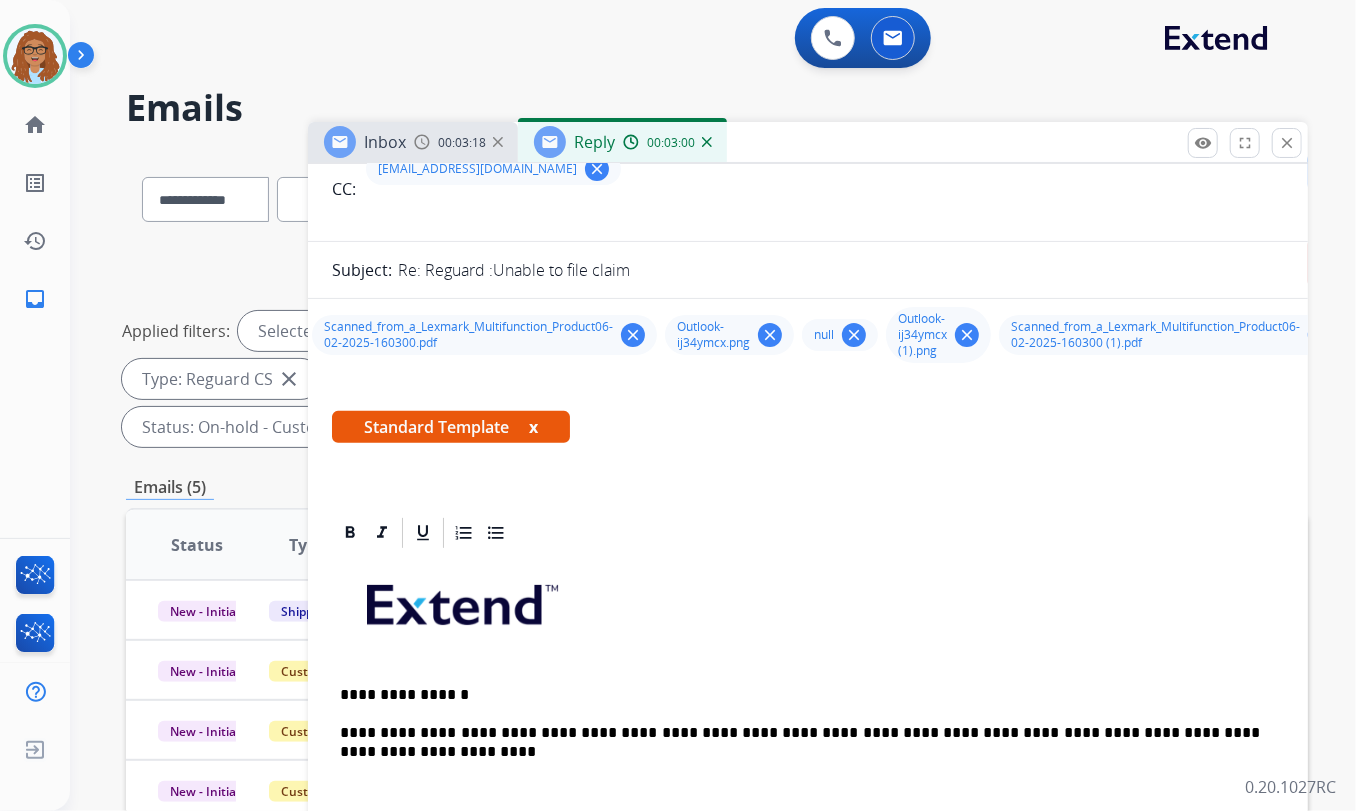 scroll, scrollTop: 272, scrollLeft: 0, axis: vertical 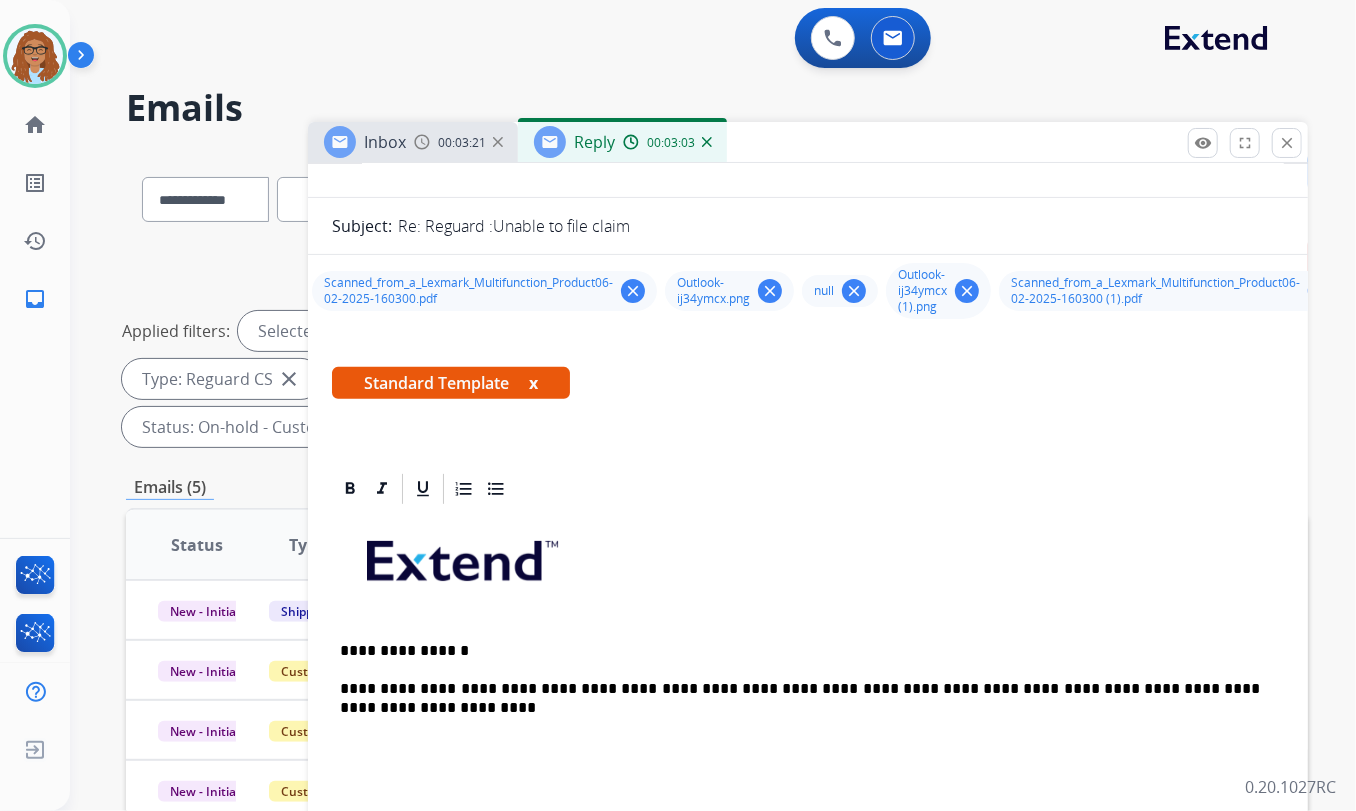 click on "**********" at bounding box center [800, 689] 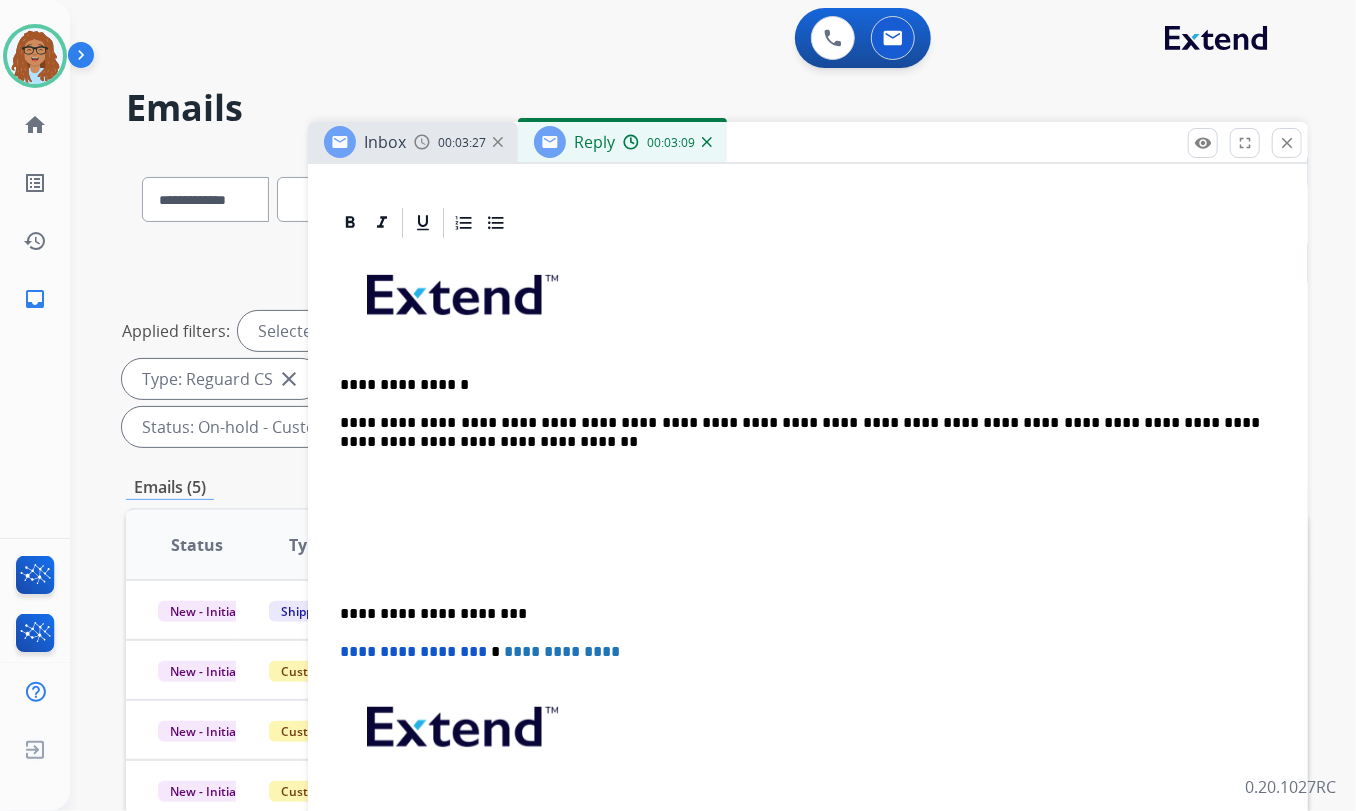 scroll, scrollTop: 545, scrollLeft: 0, axis: vertical 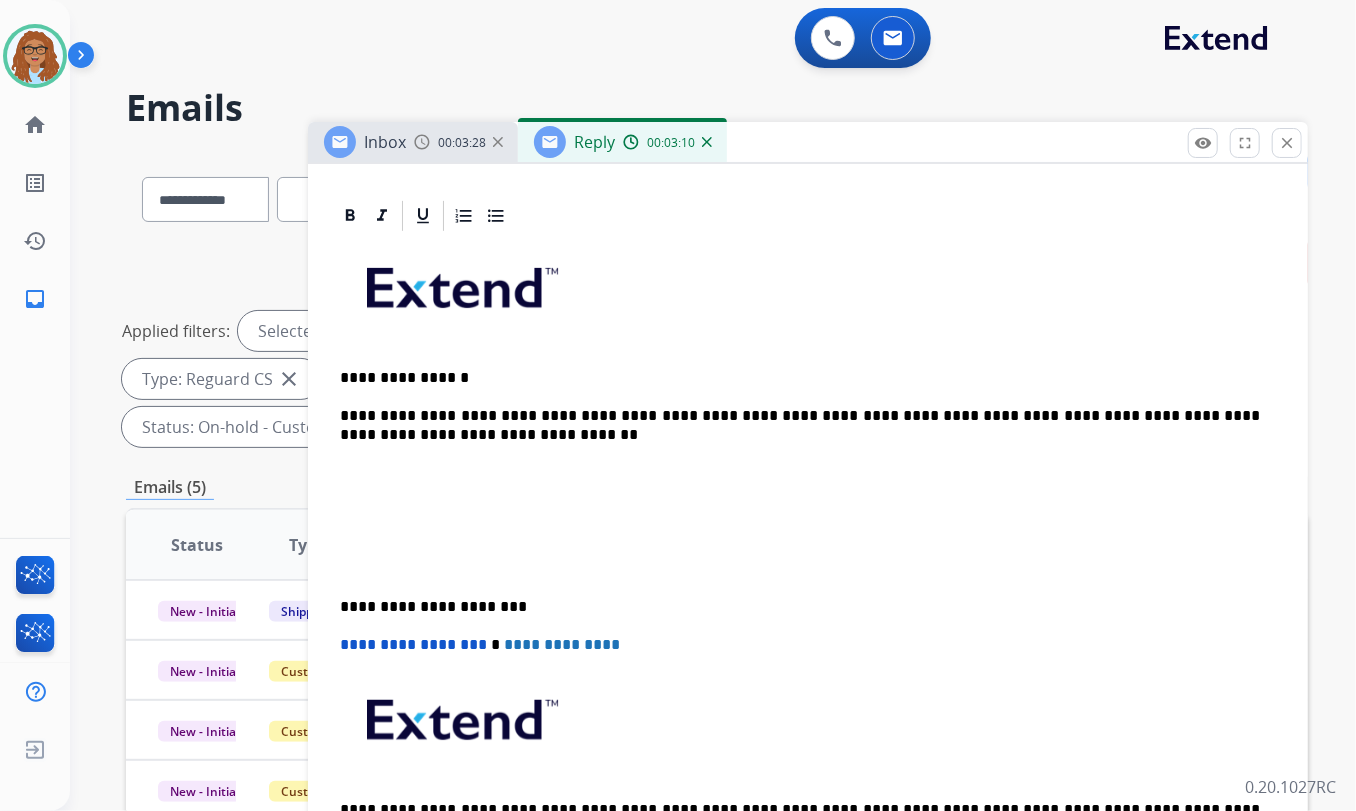 click on "**********" at bounding box center [800, 607] 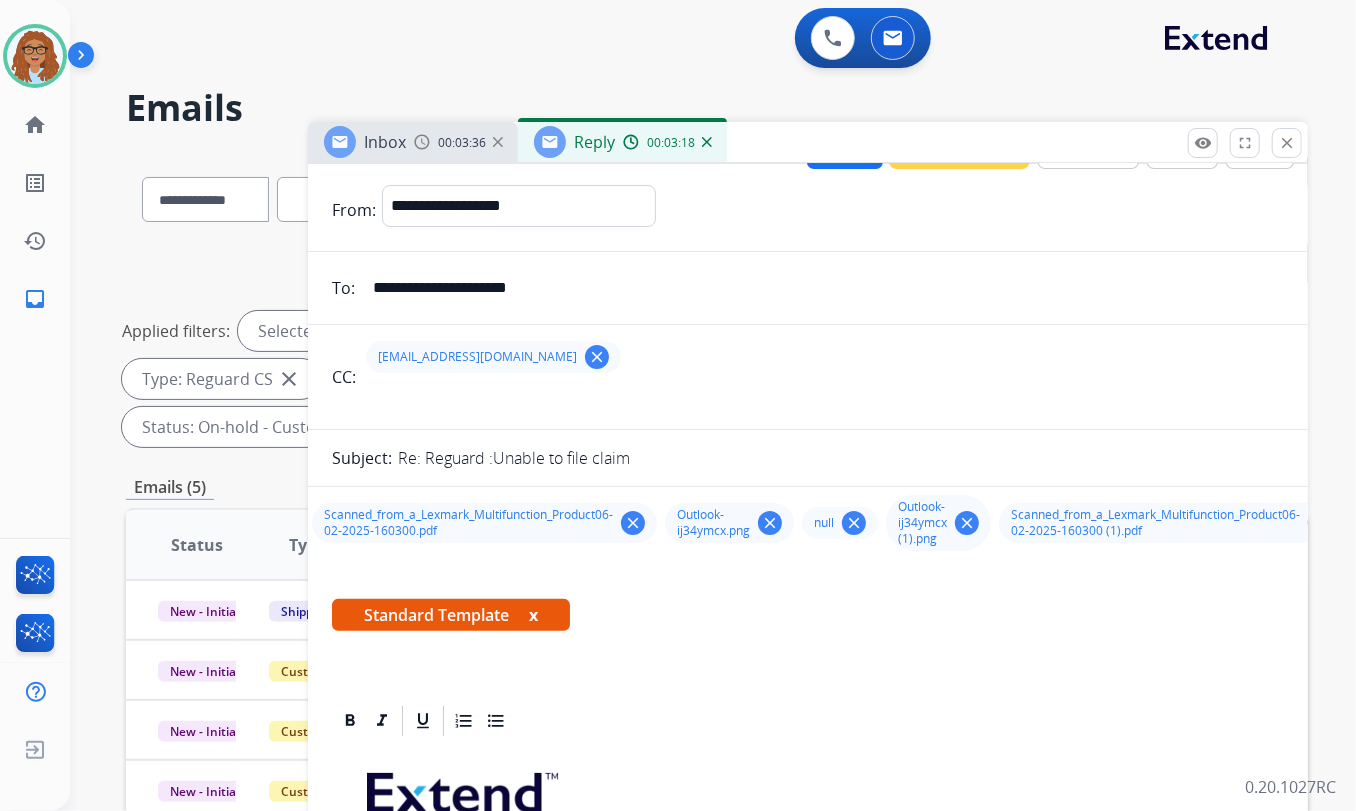 scroll, scrollTop: 0, scrollLeft: 0, axis: both 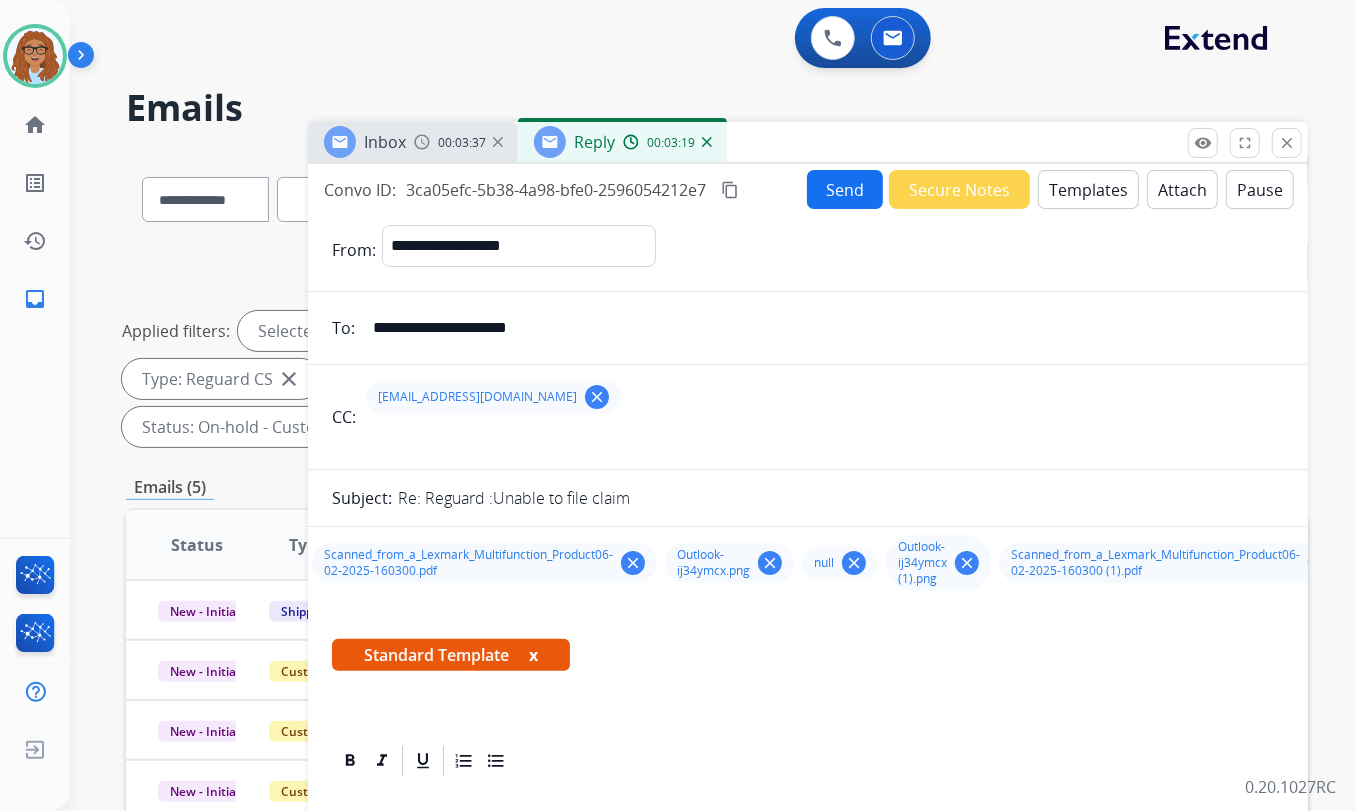 click at bounding box center (422, 142) 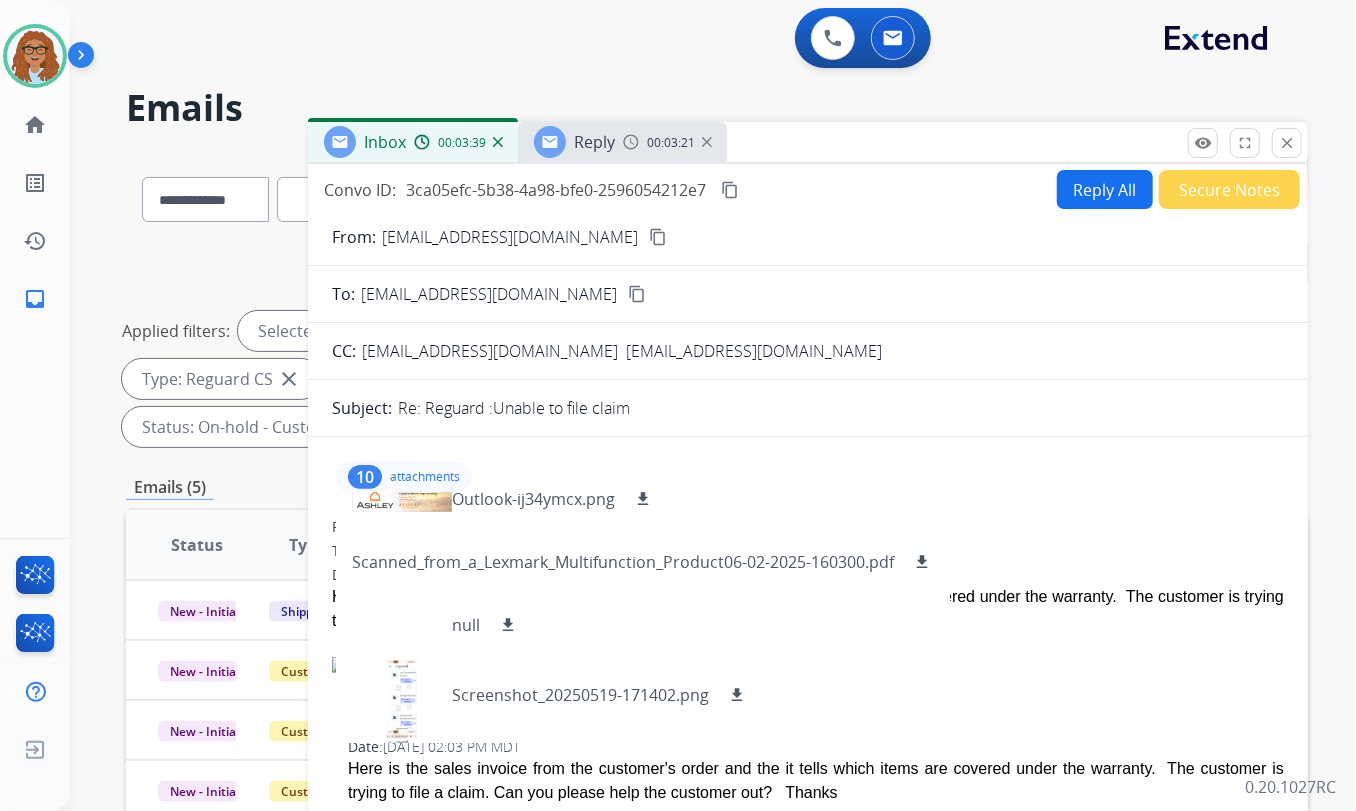 click on "10" at bounding box center (365, 477) 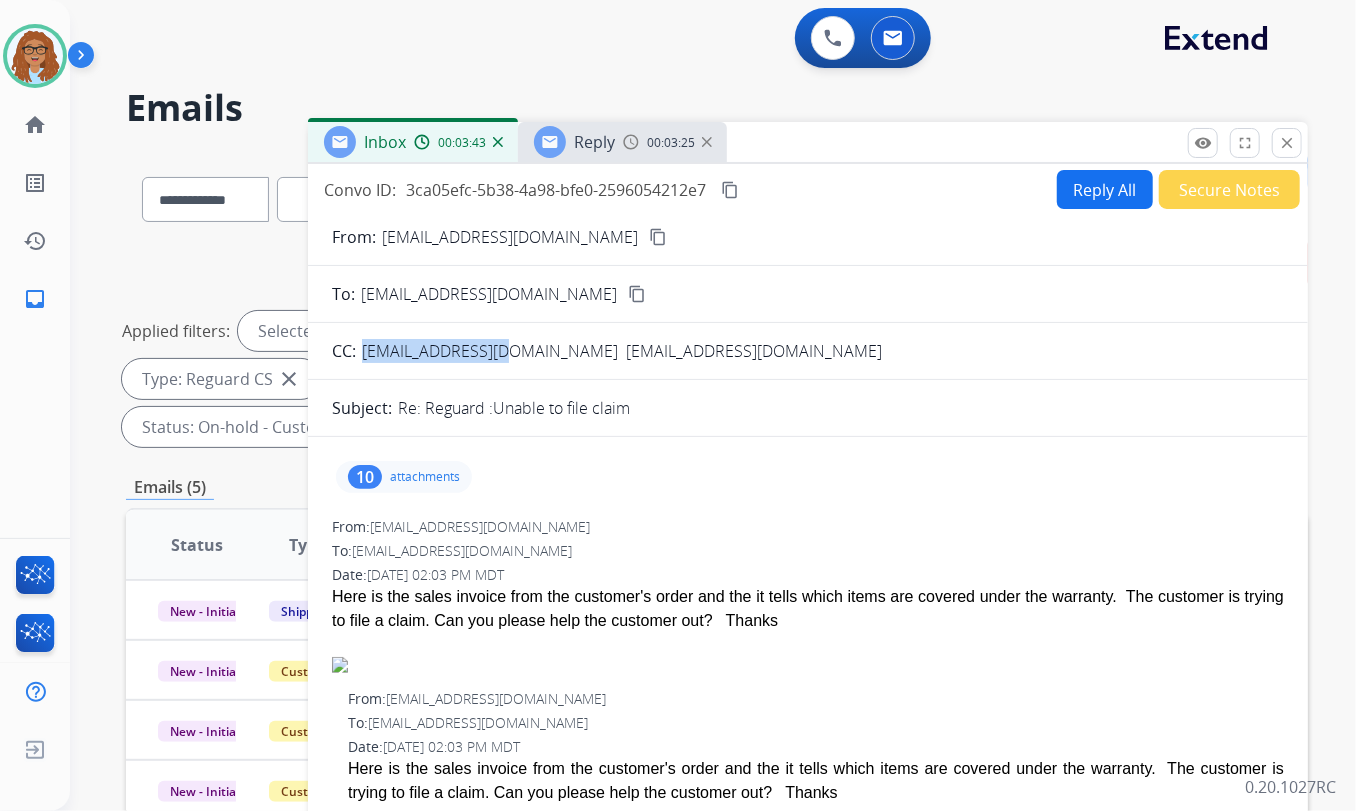 drag, startPoint x: 509, startPoint y: 355, endPoint x: 364, endPoint y: 350, distance: 145.08618 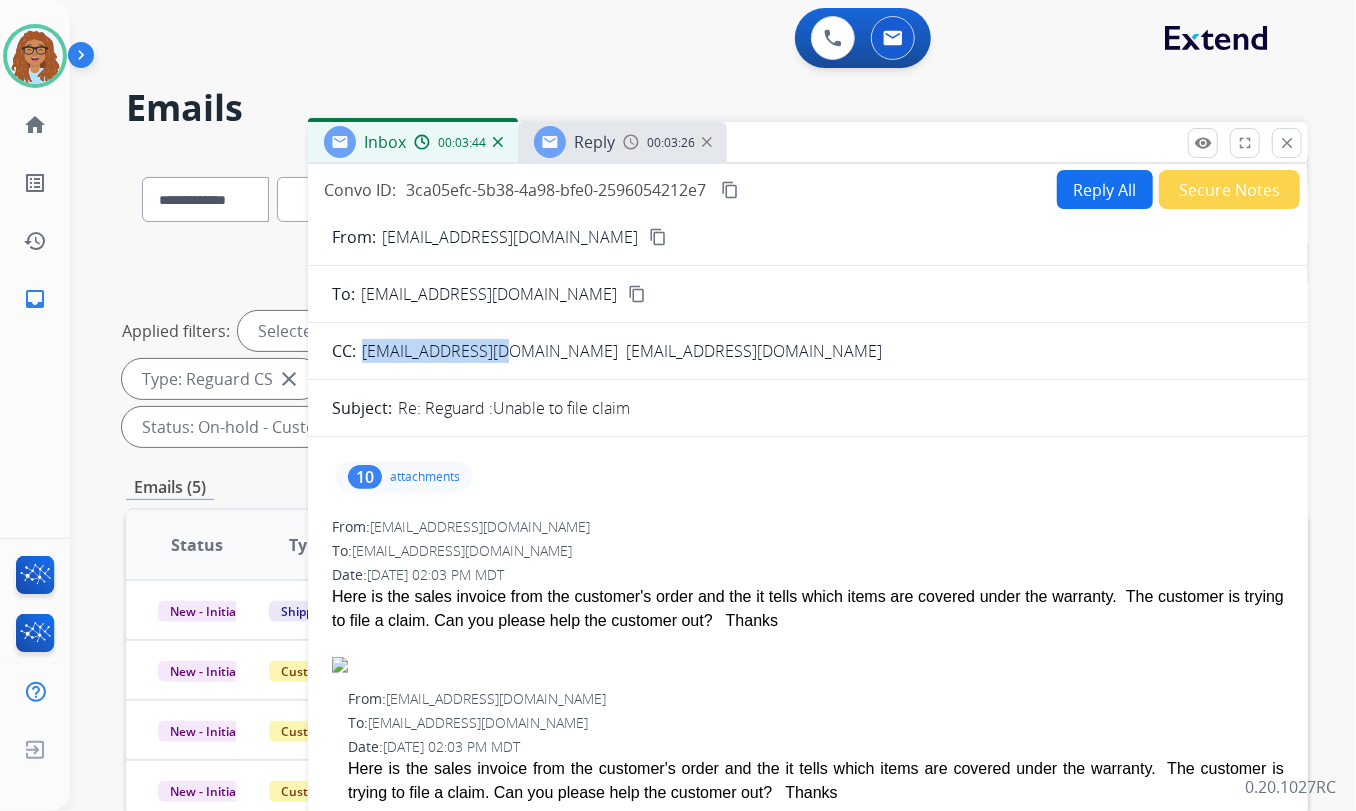 copy on "swapvis@gmail.com" 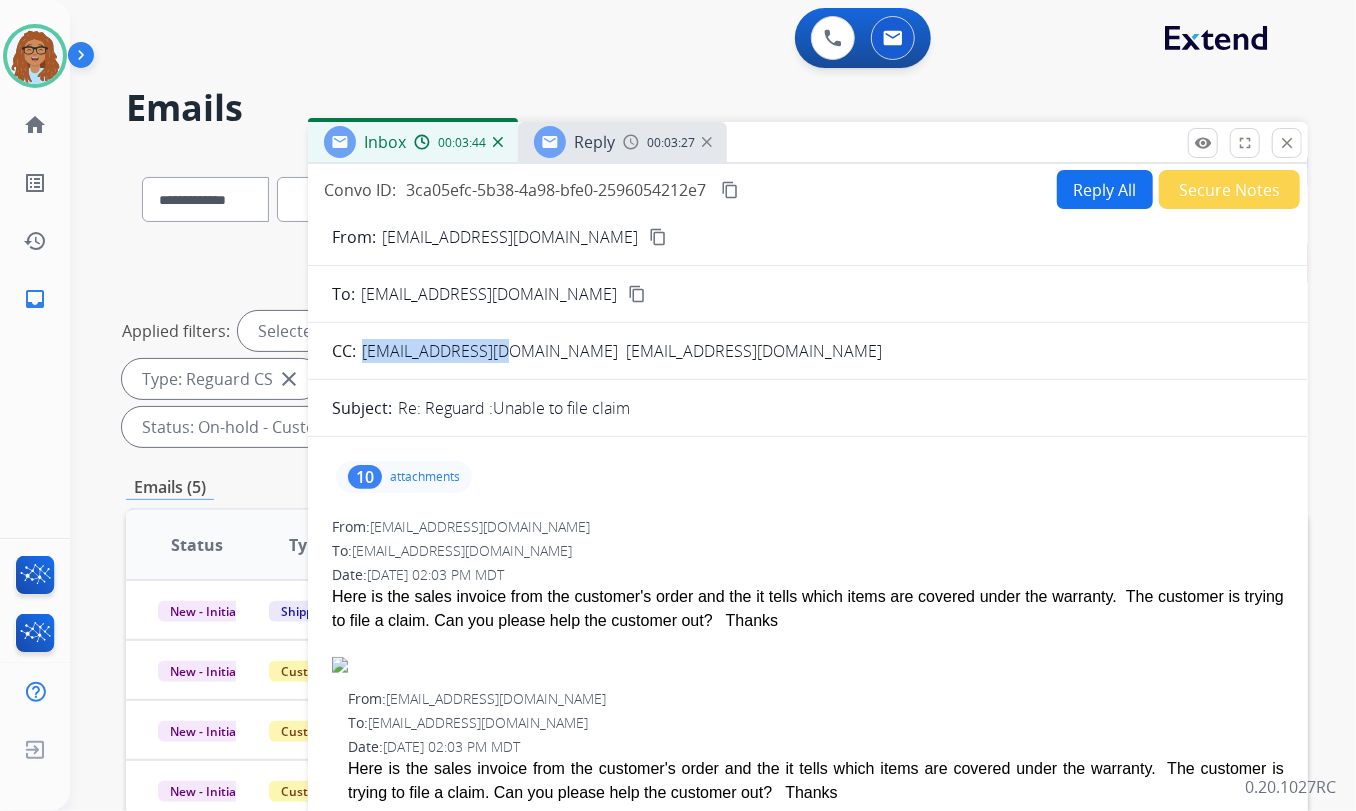 click on "00:03:27" at bounding box center (667, 142) 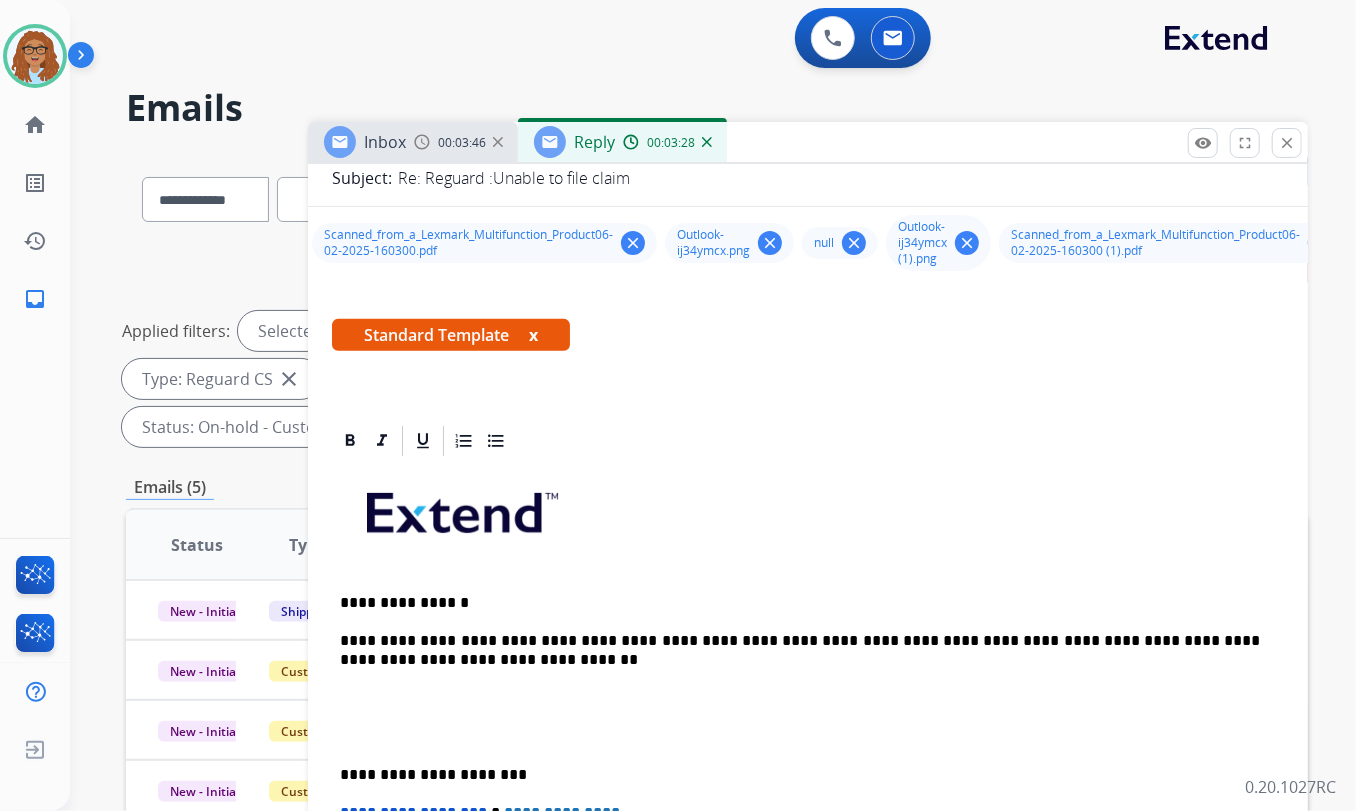 scroll, scrollTop: 363, scrollLeft: 0, axis: vertical 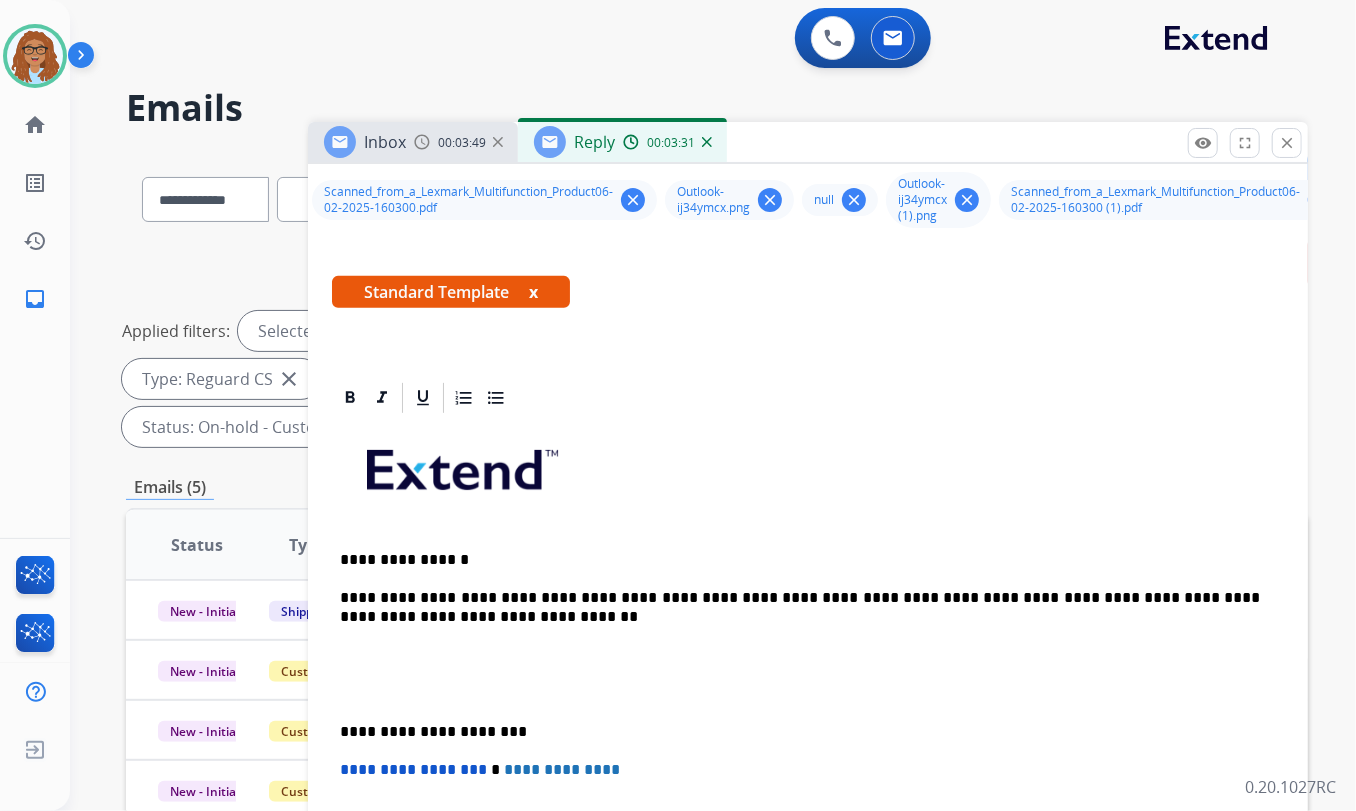 click on "**********" at bounding box center (800, 607) 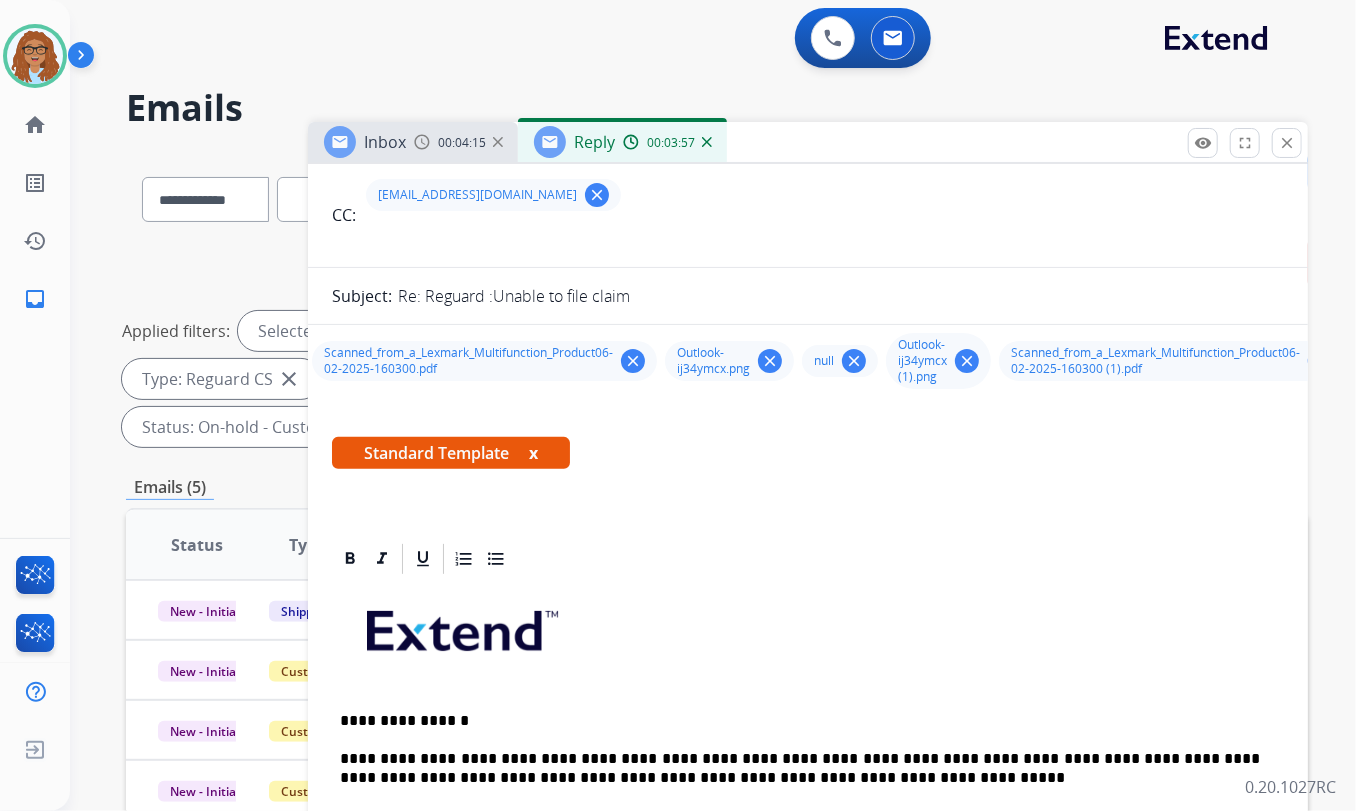 scroll, scrollTop: 0, scrollLeft: 0, axis: both 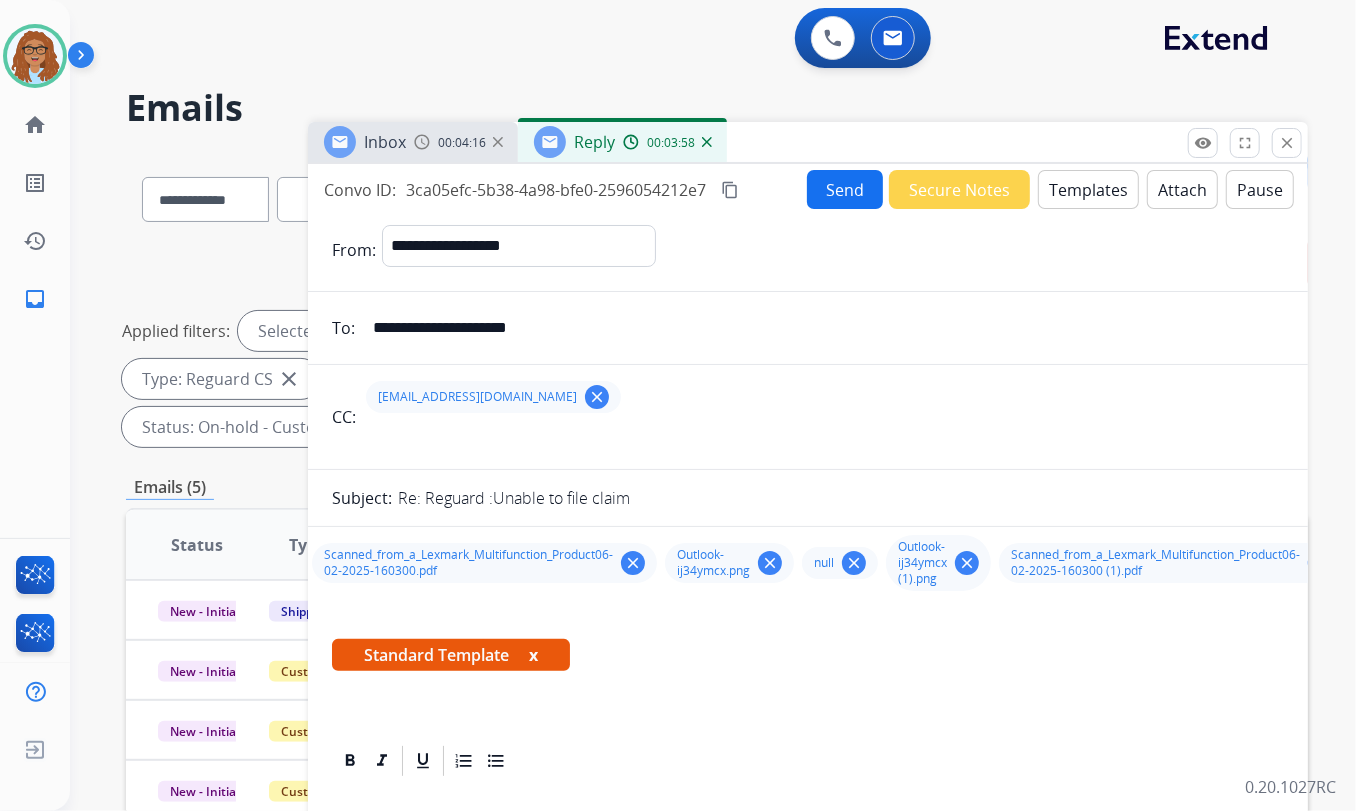click on "Send" at bounding box center (845, 189) 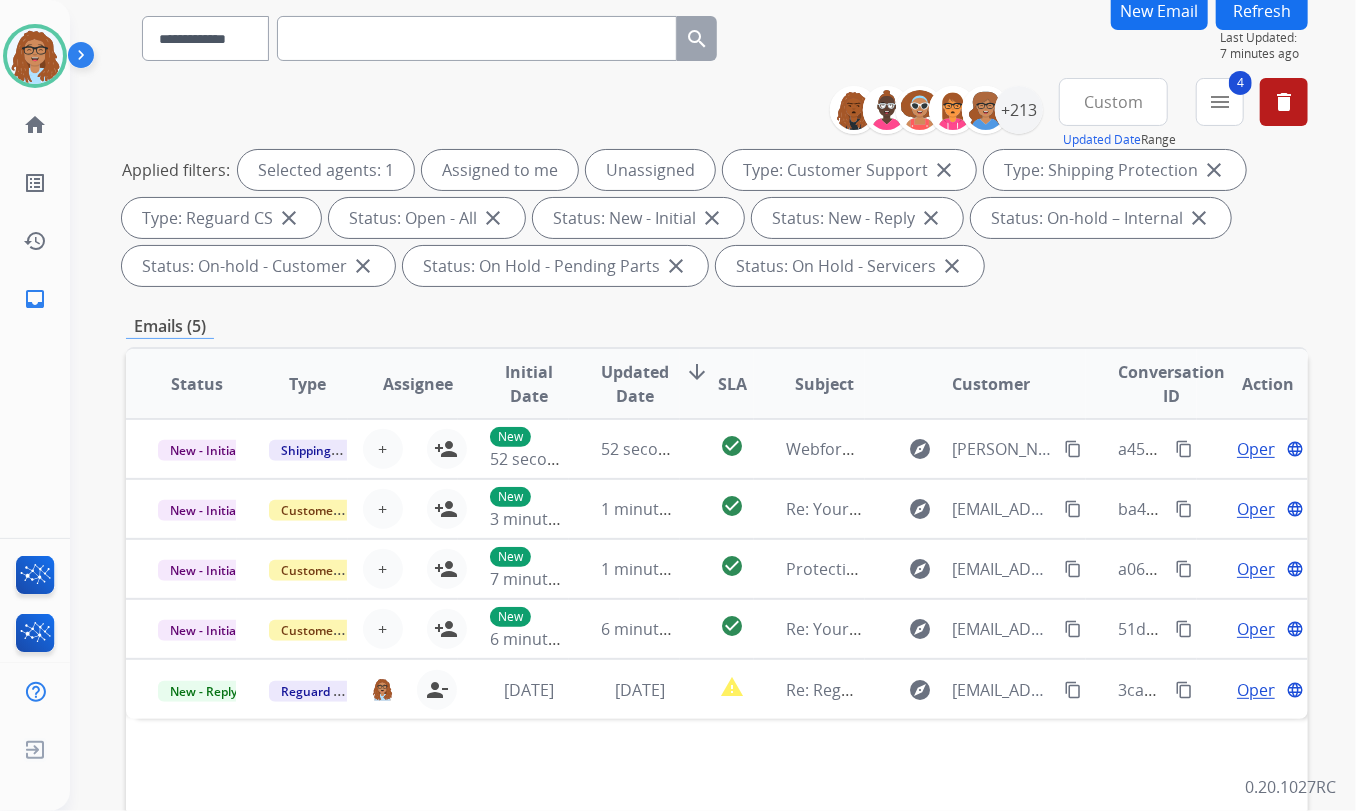 scroll, scrollTop: 181, scrollLeft: 0, axis: vertical 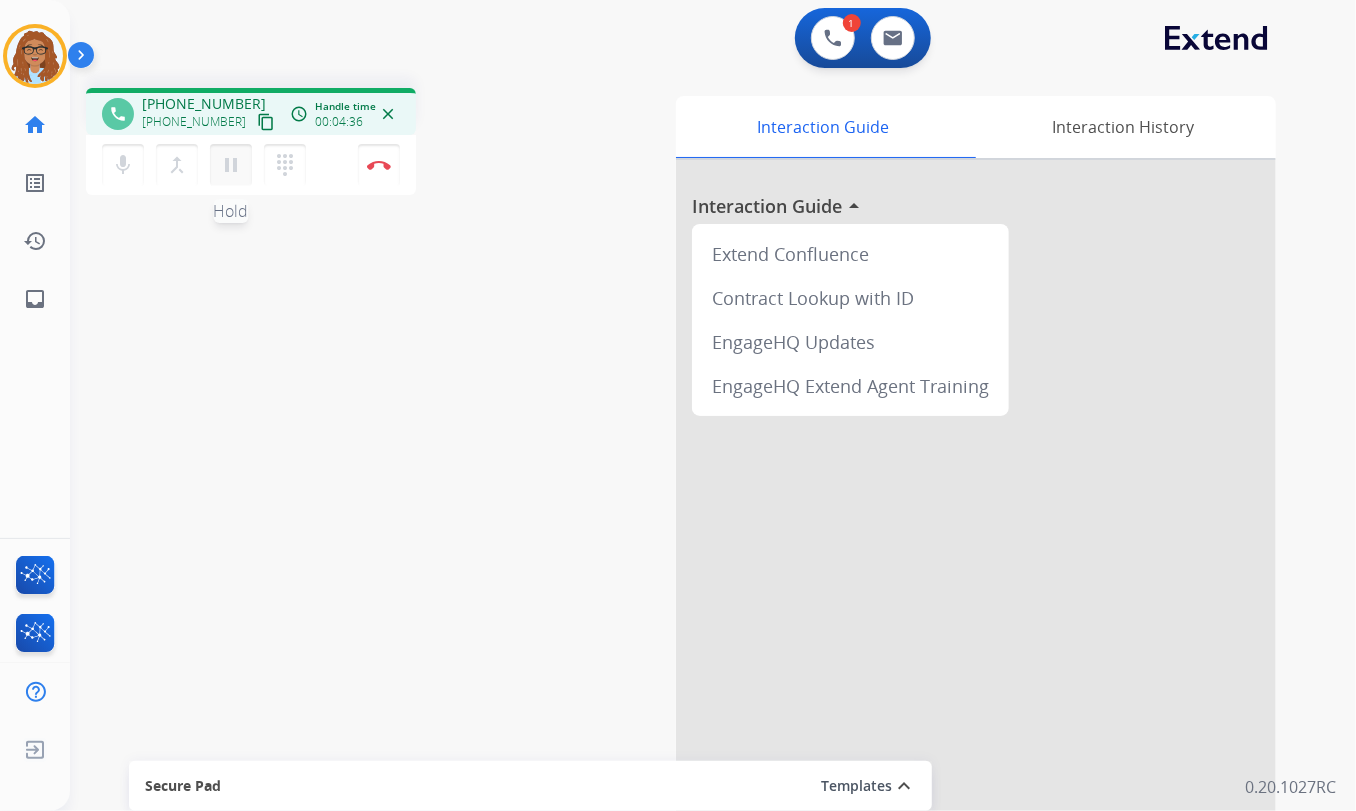 click on "pause Hold" at bounding box center (231, 165) 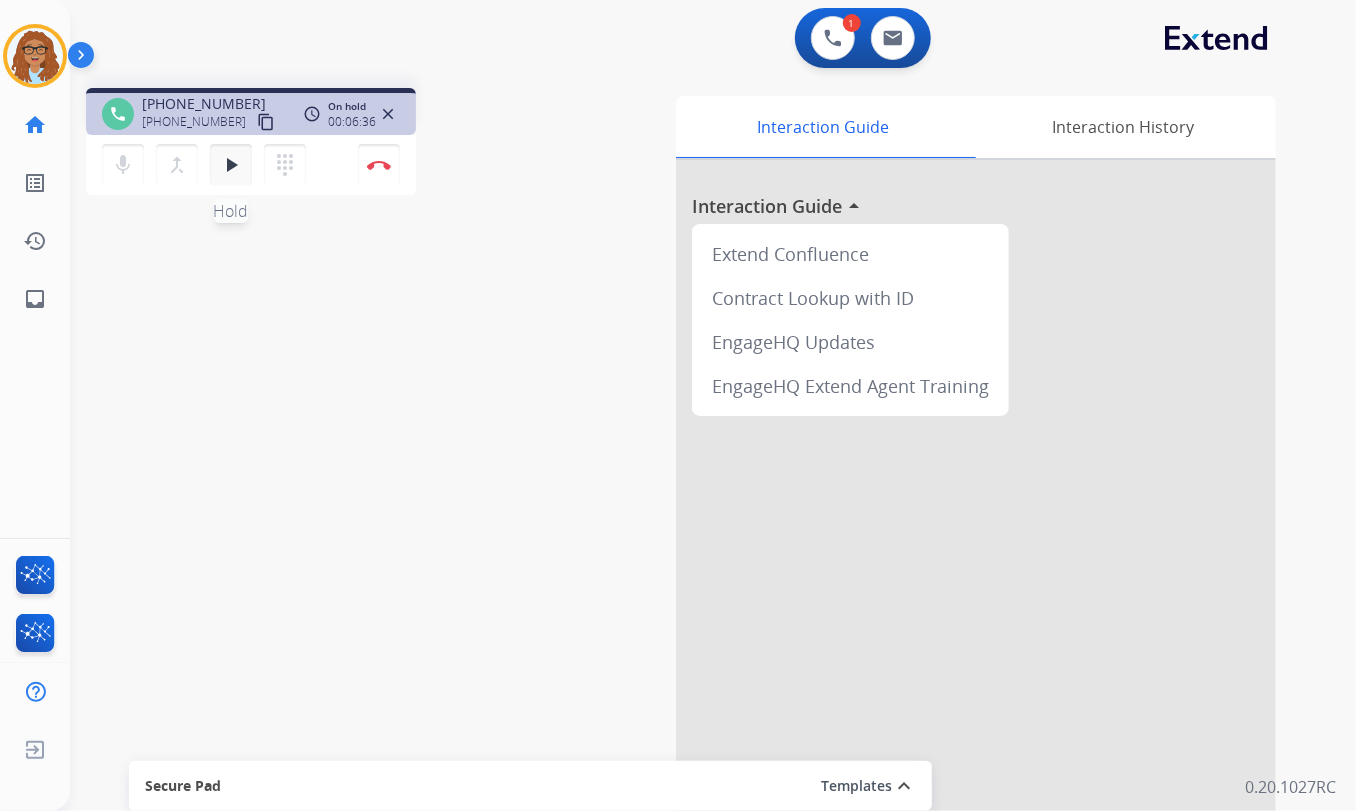 click on "play_arrow Hold" at bounding box center [231, 165] 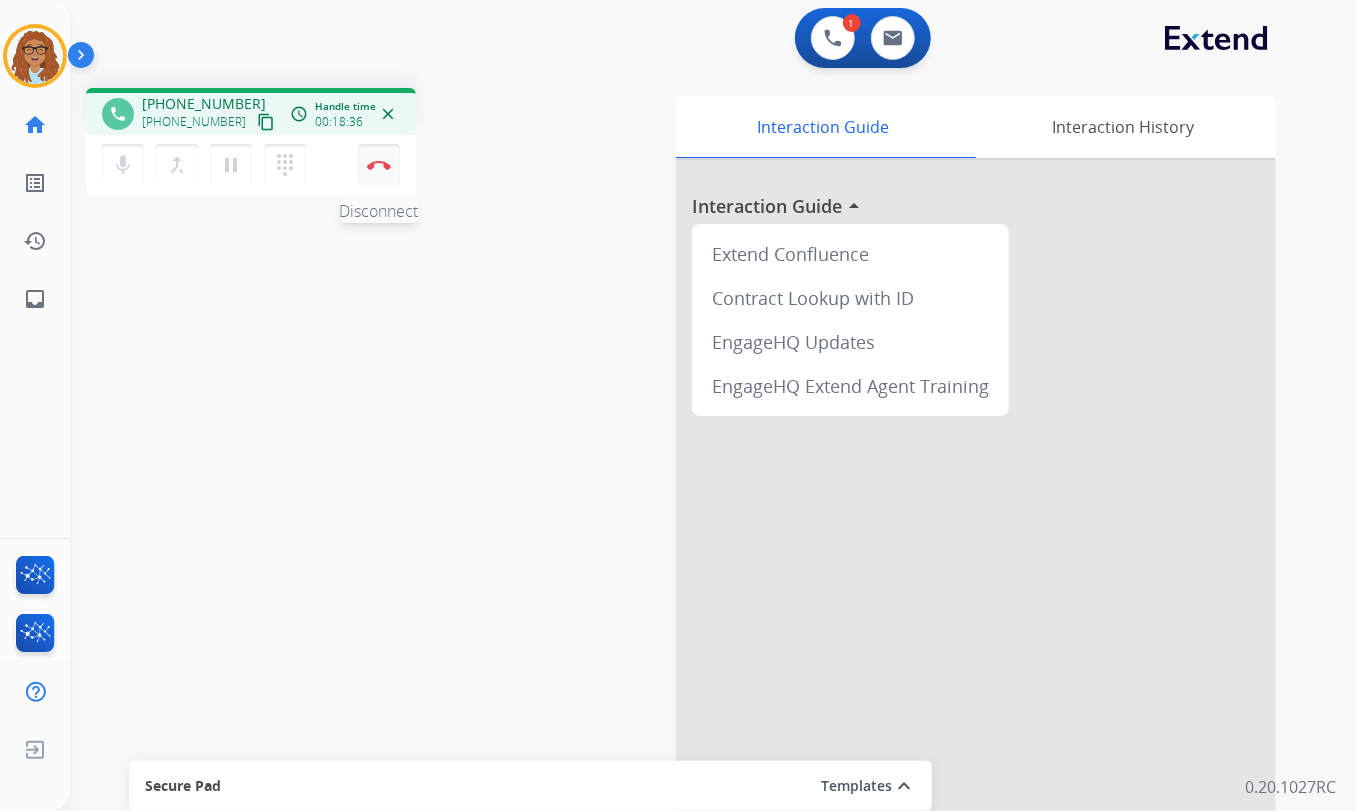 click on "Disconnect" at bounding box center [379, 165] 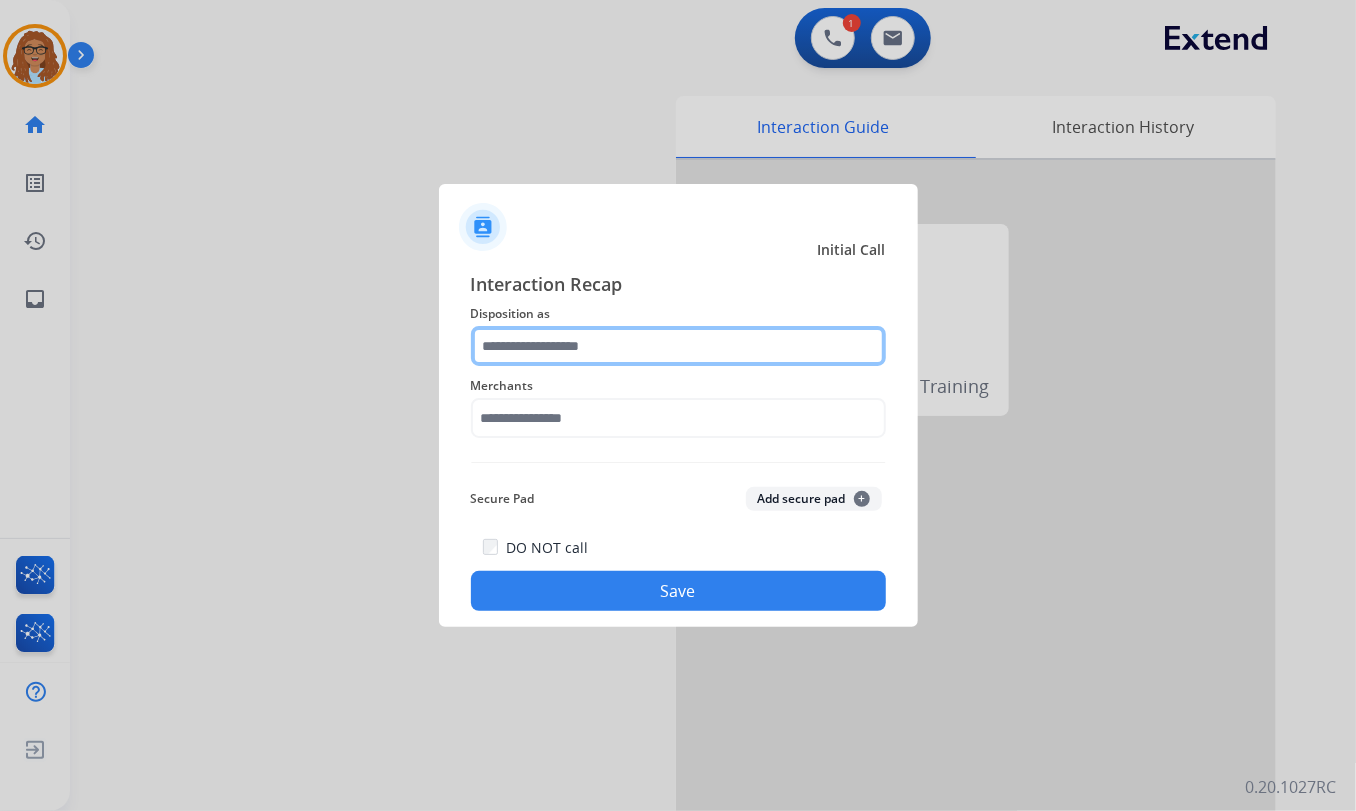 drag, startPoint x: 619, startPoint y: 347, endPoint x: 612, endPoint y: 359, distance: 13.892444 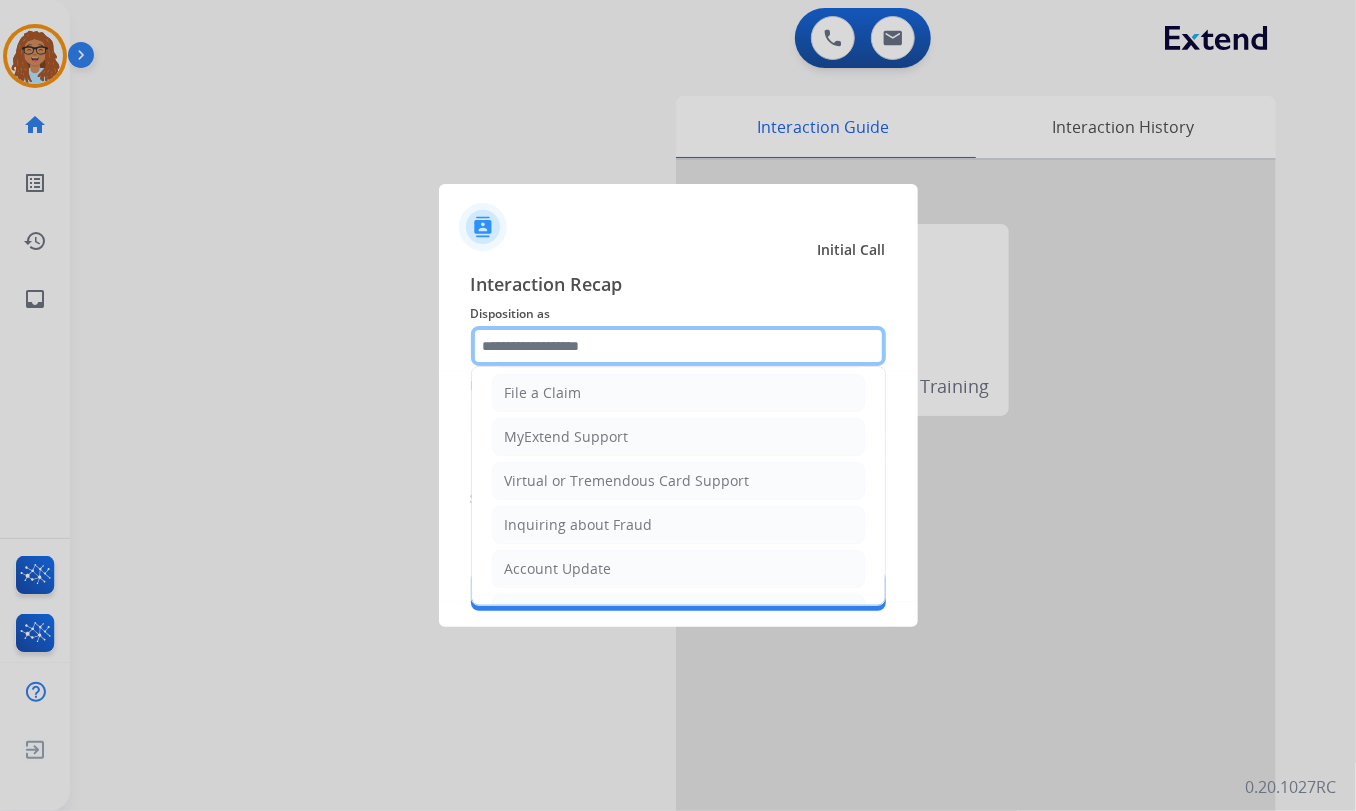 scroll, scrollTop: 309, scrollLeft: 0, axis: vertical 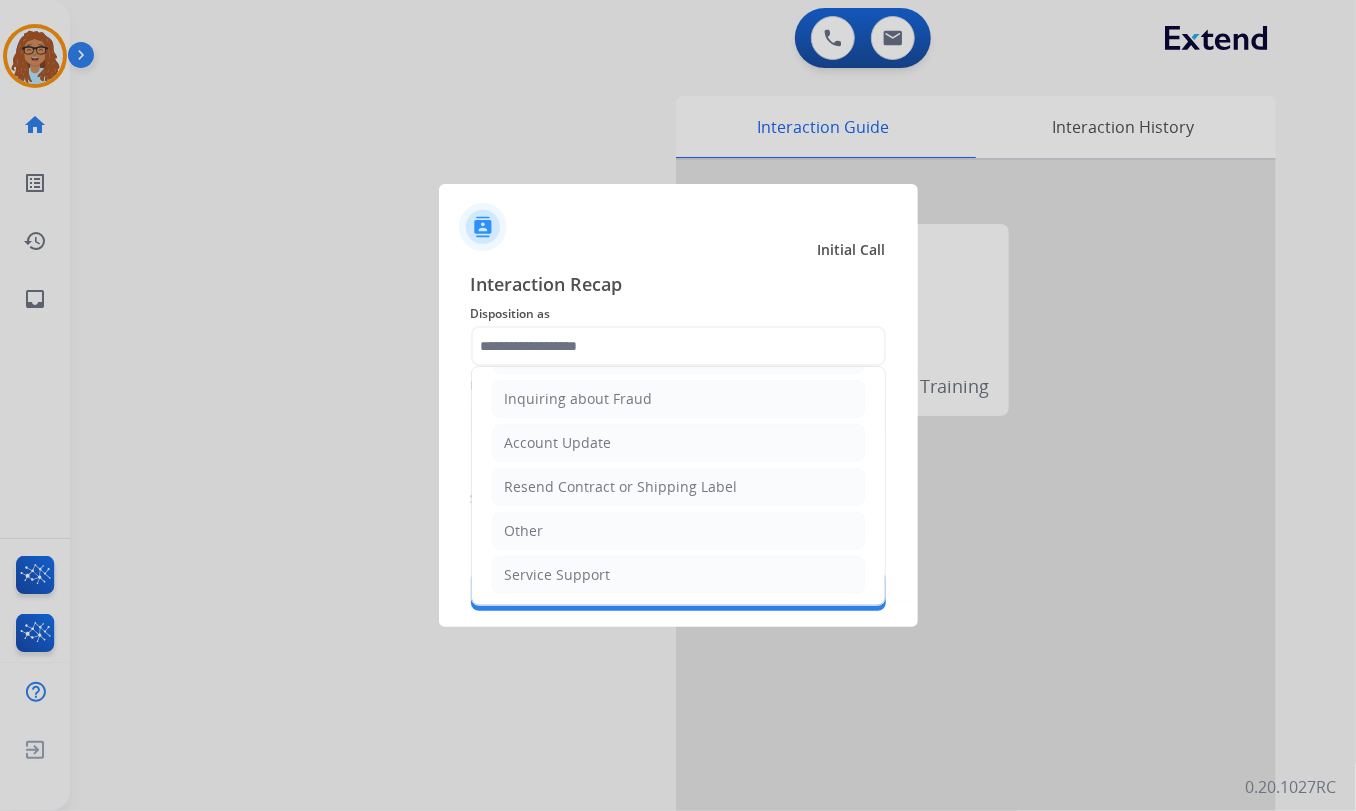 drag, startPoint x: 544, startPoint y: 576, endPoint x: 546, endPoint y: 551, distance: 25.079872 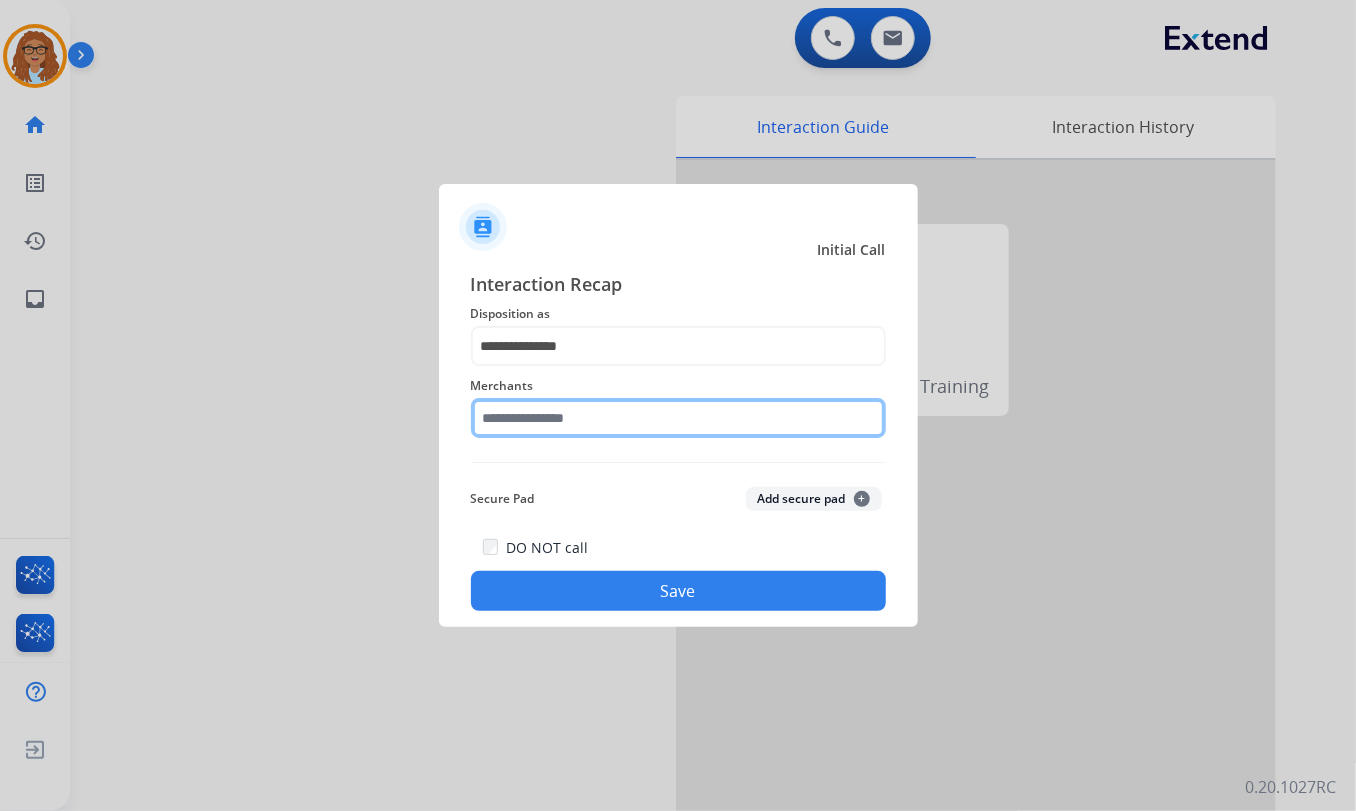 click 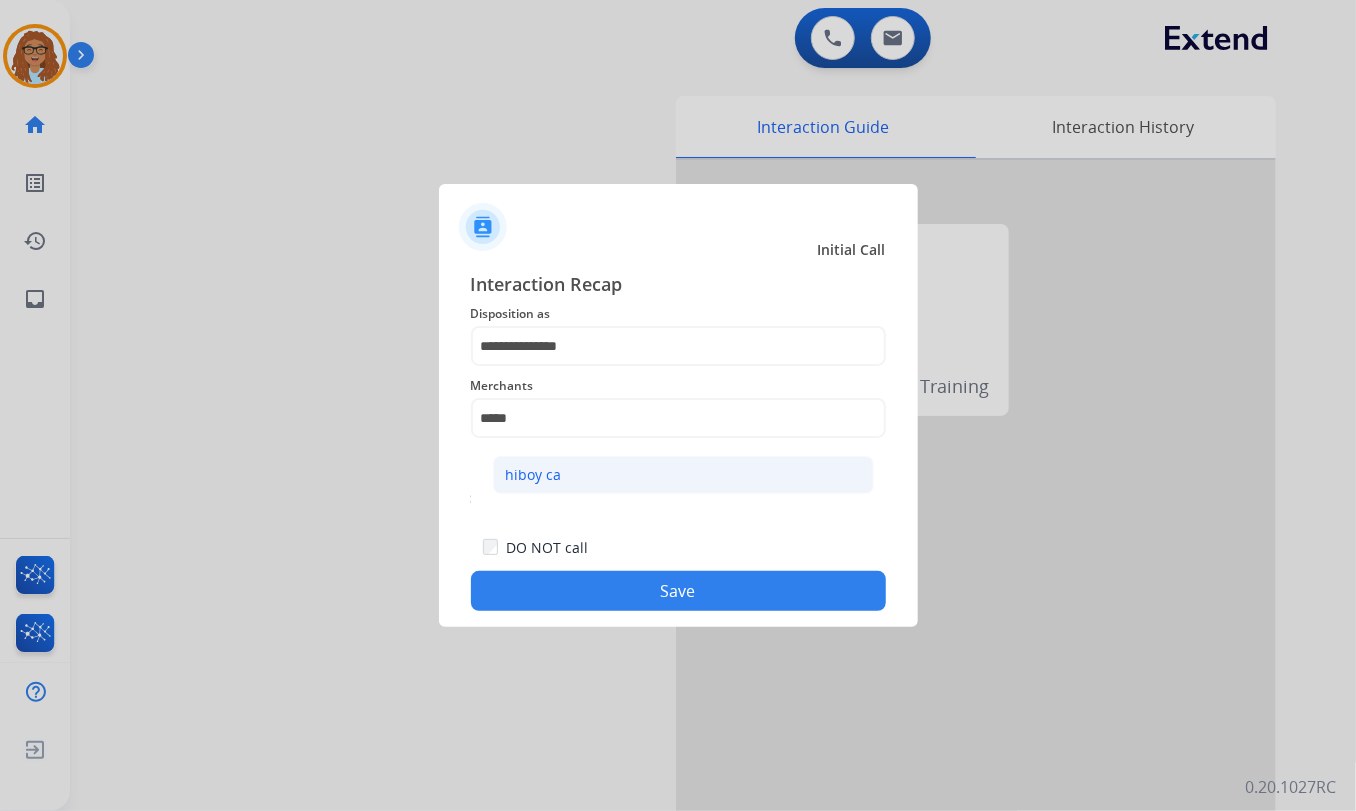 click on "hiboy ca" 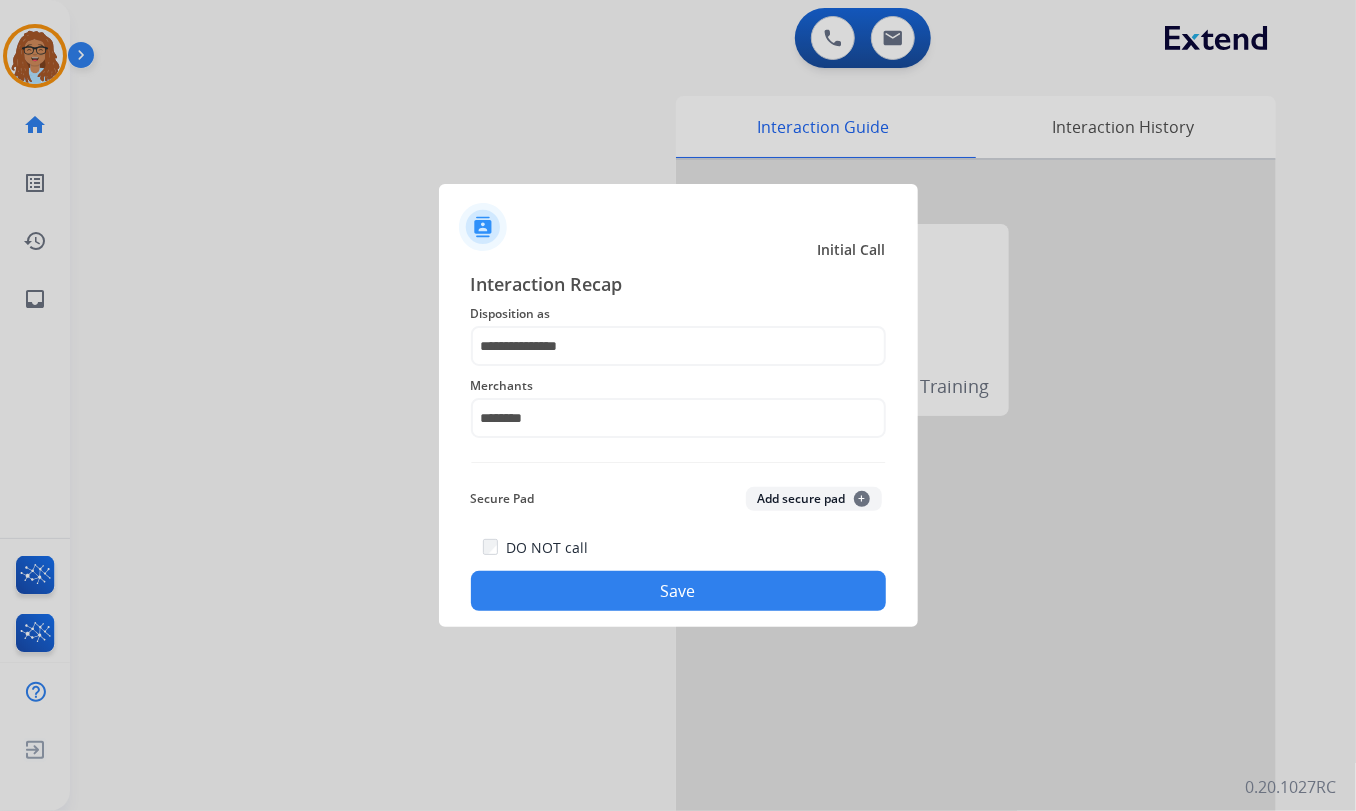 click on "Save" 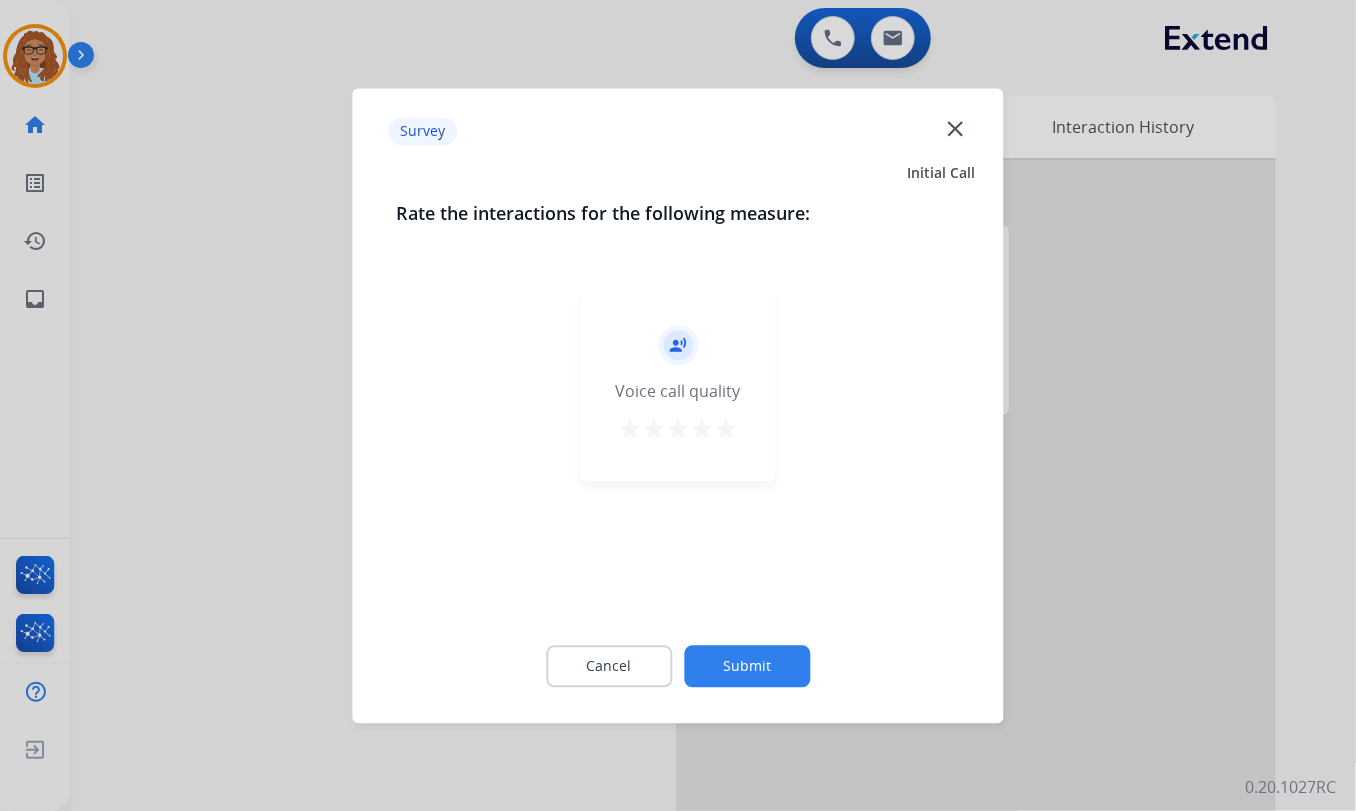 click on "close" 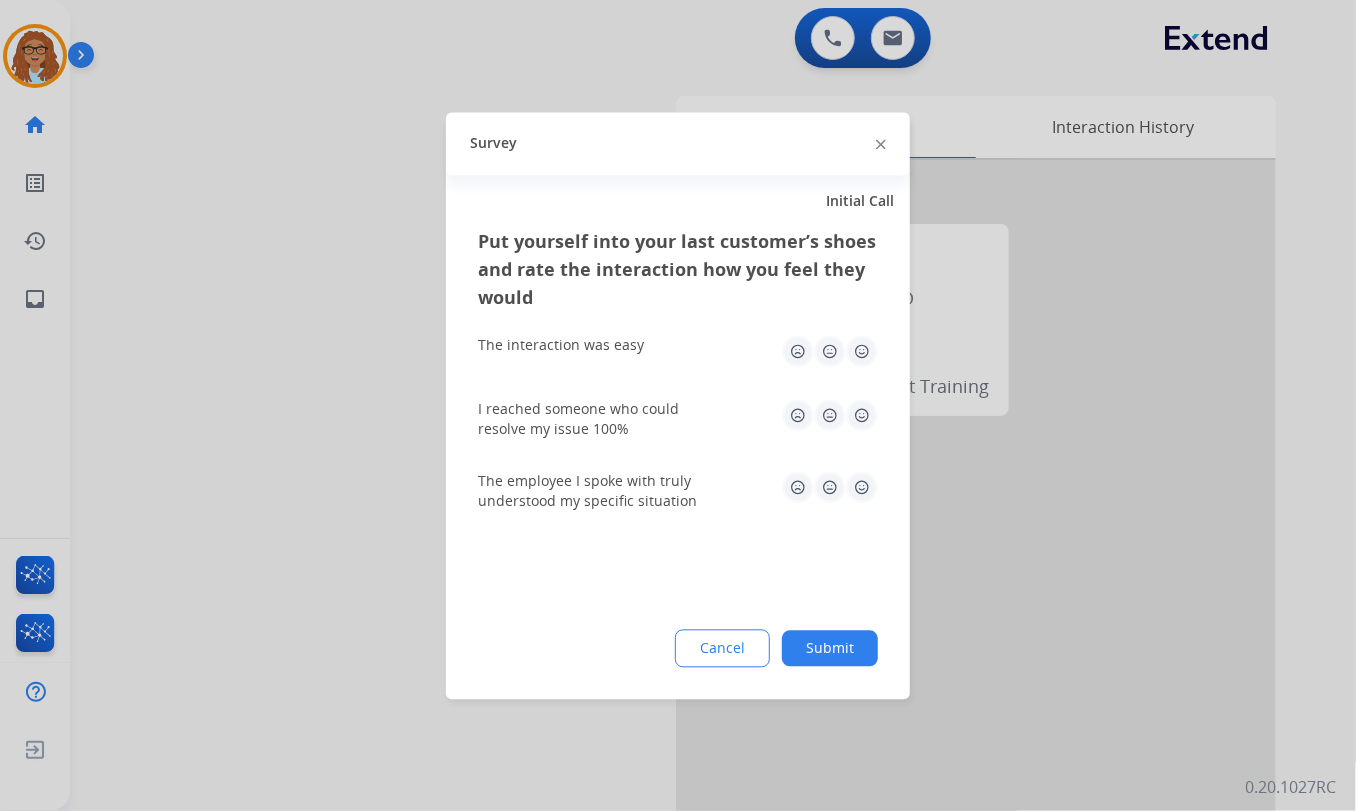 click 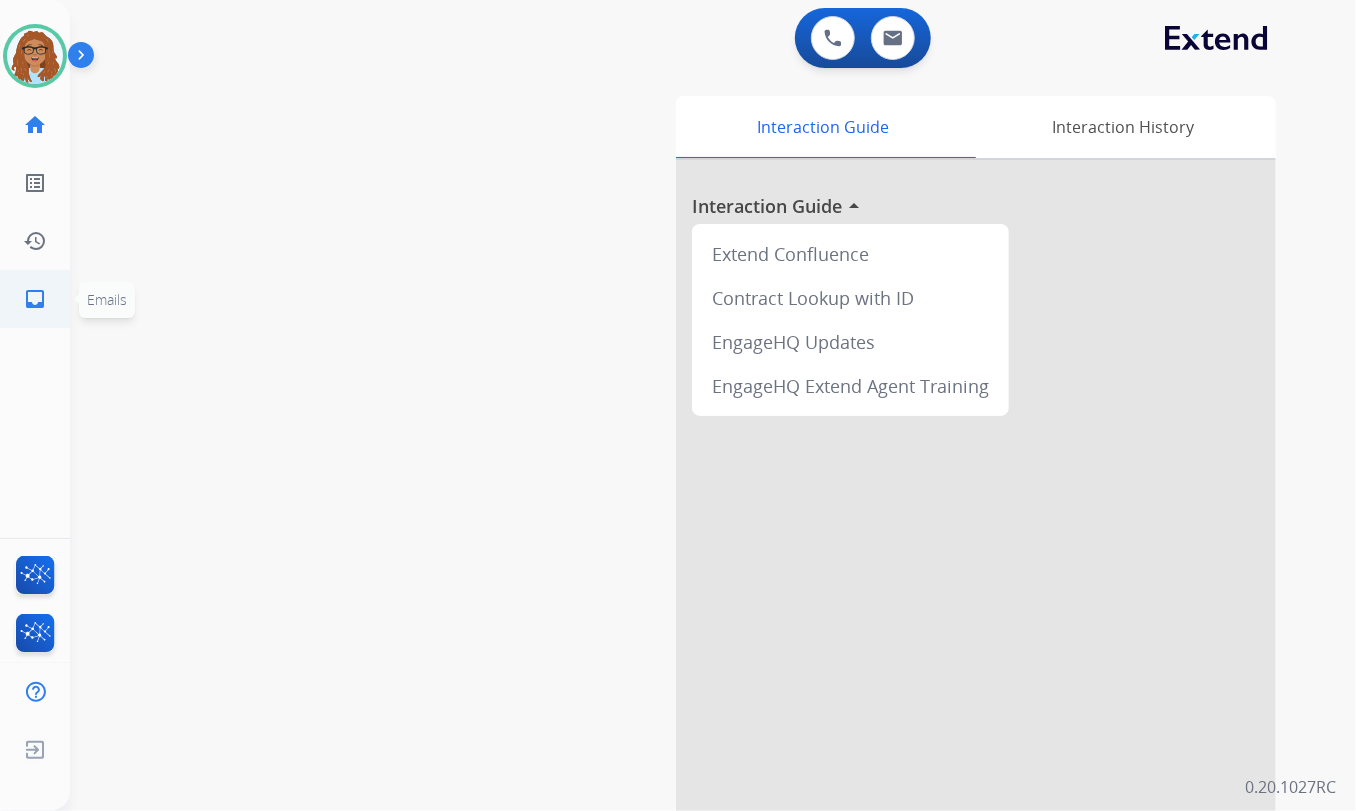 click on "inbox  Emails" 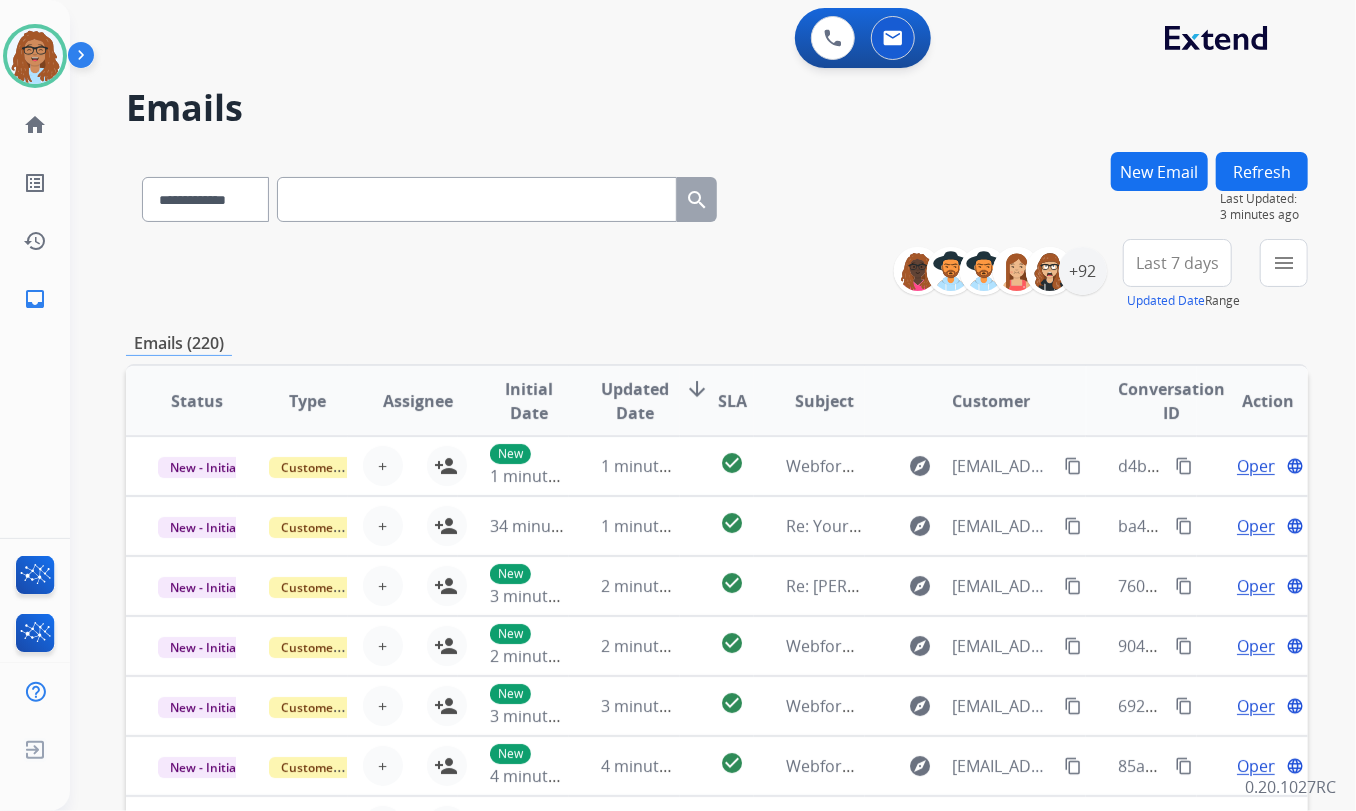 scroll, scrollTop: 1, scrollLeft: 0, axis: vertical 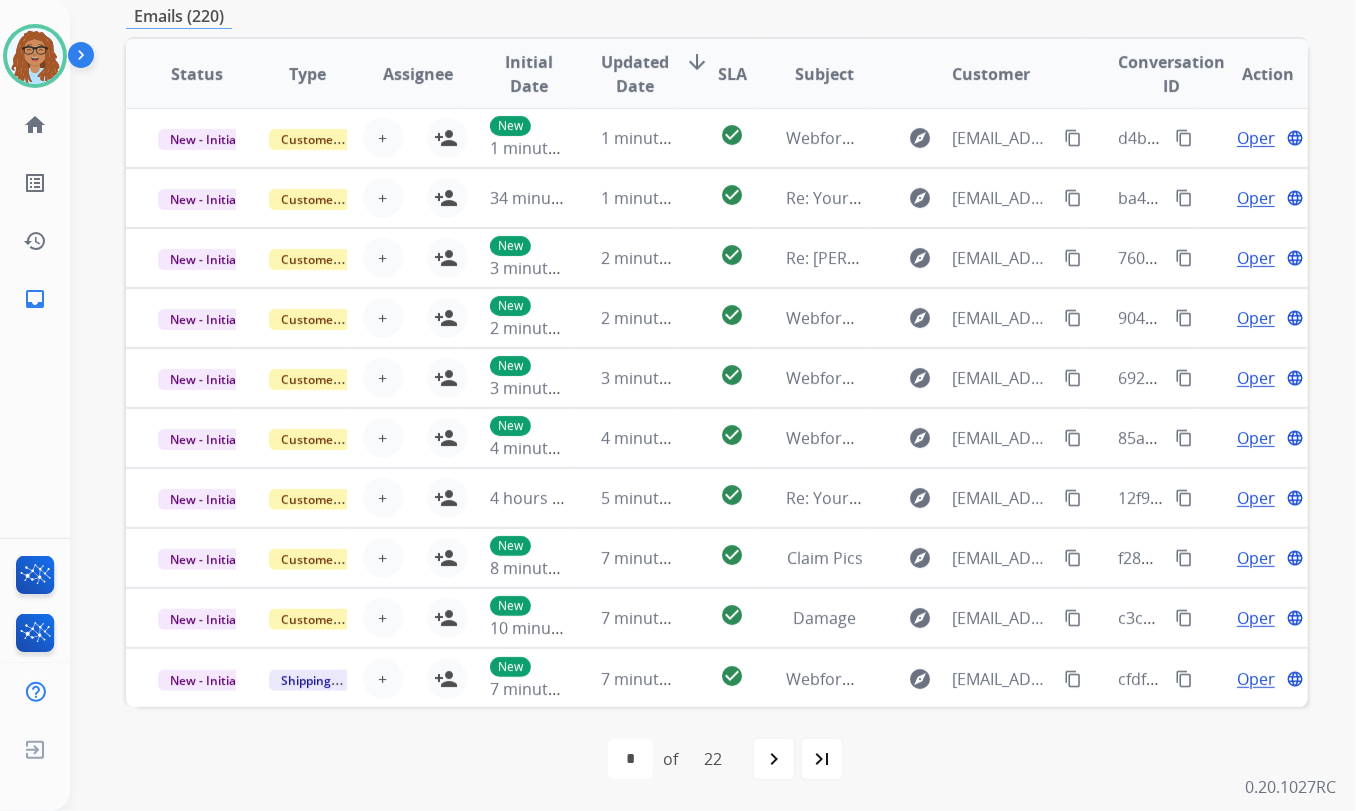 click on "last_page" at bounding box center (822, 759) 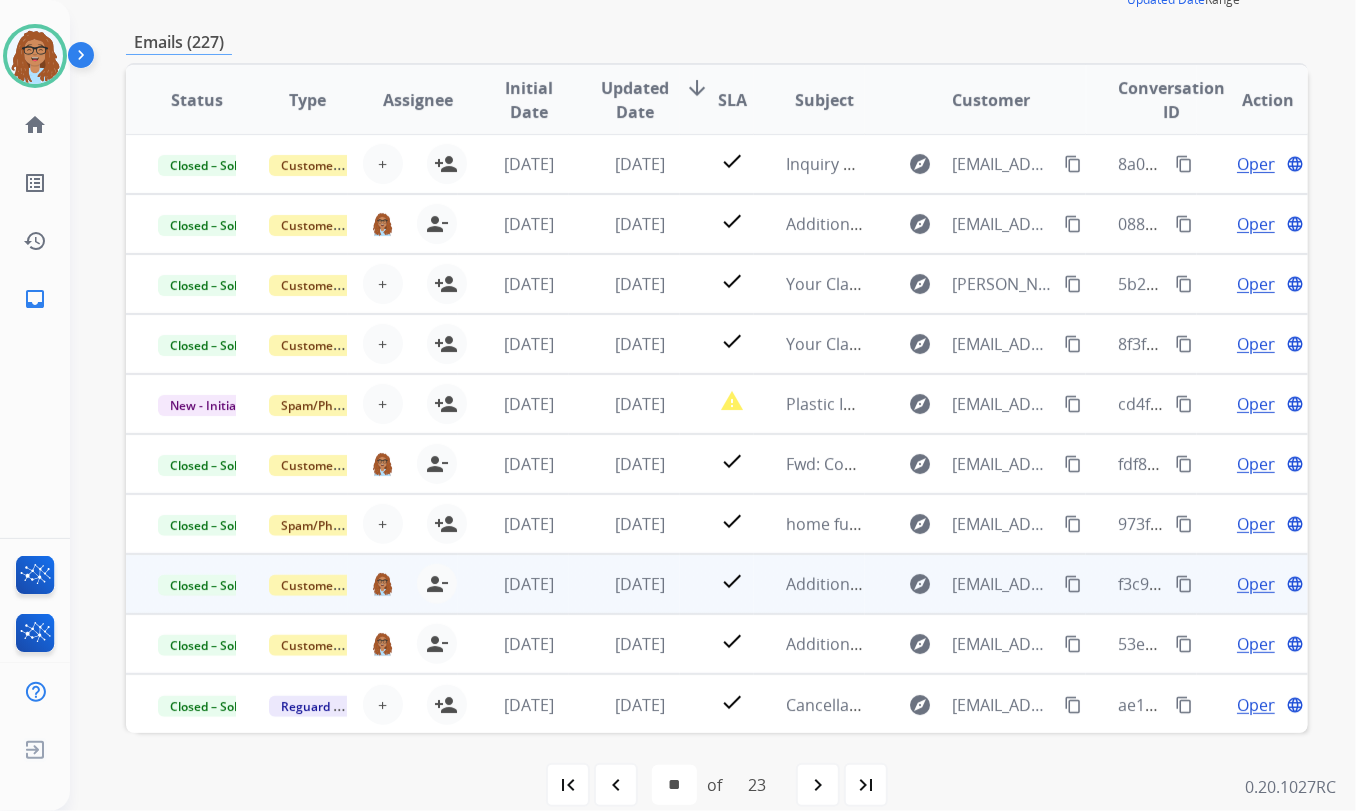 scroll, scrollTop: 327, scrollLeft: 0, axis: vertical 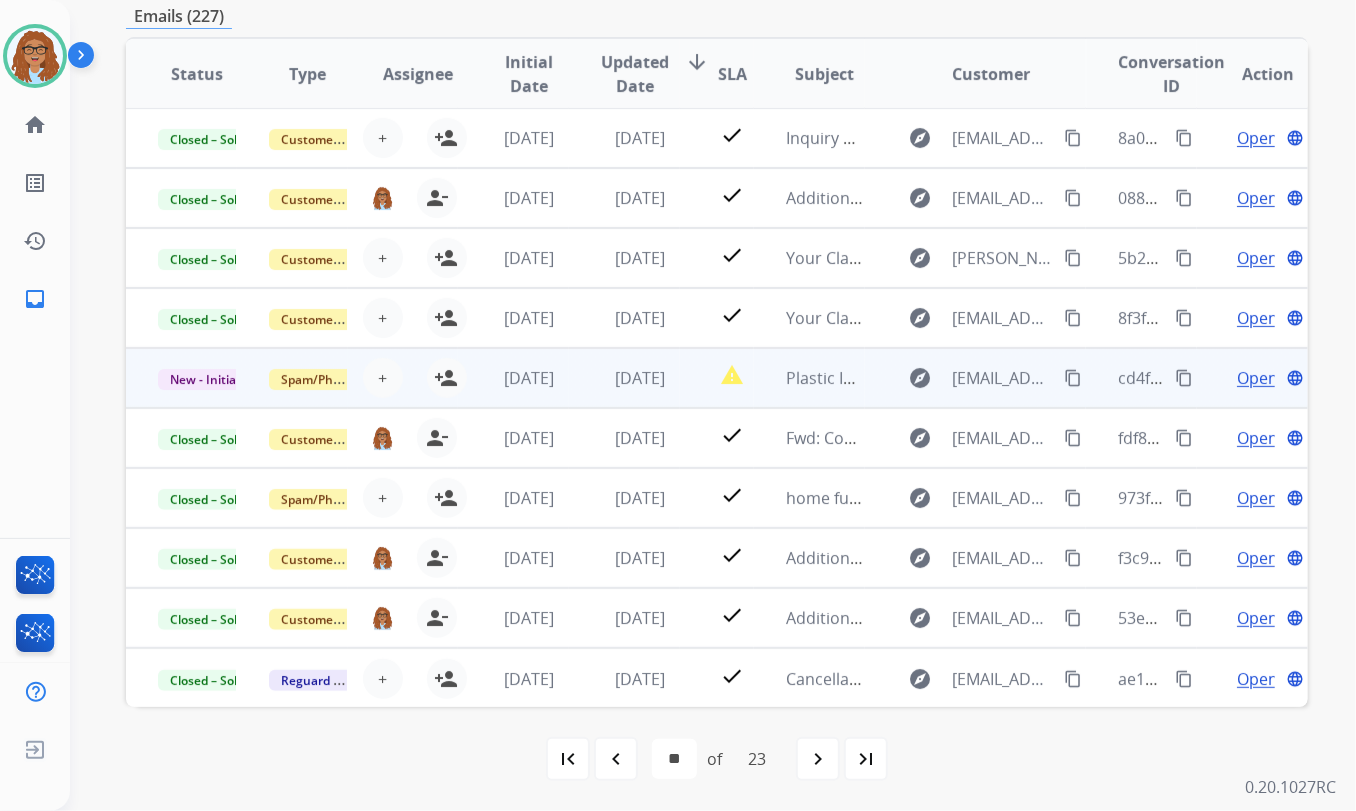 click on "Open" at bounding box center [1257, 378] 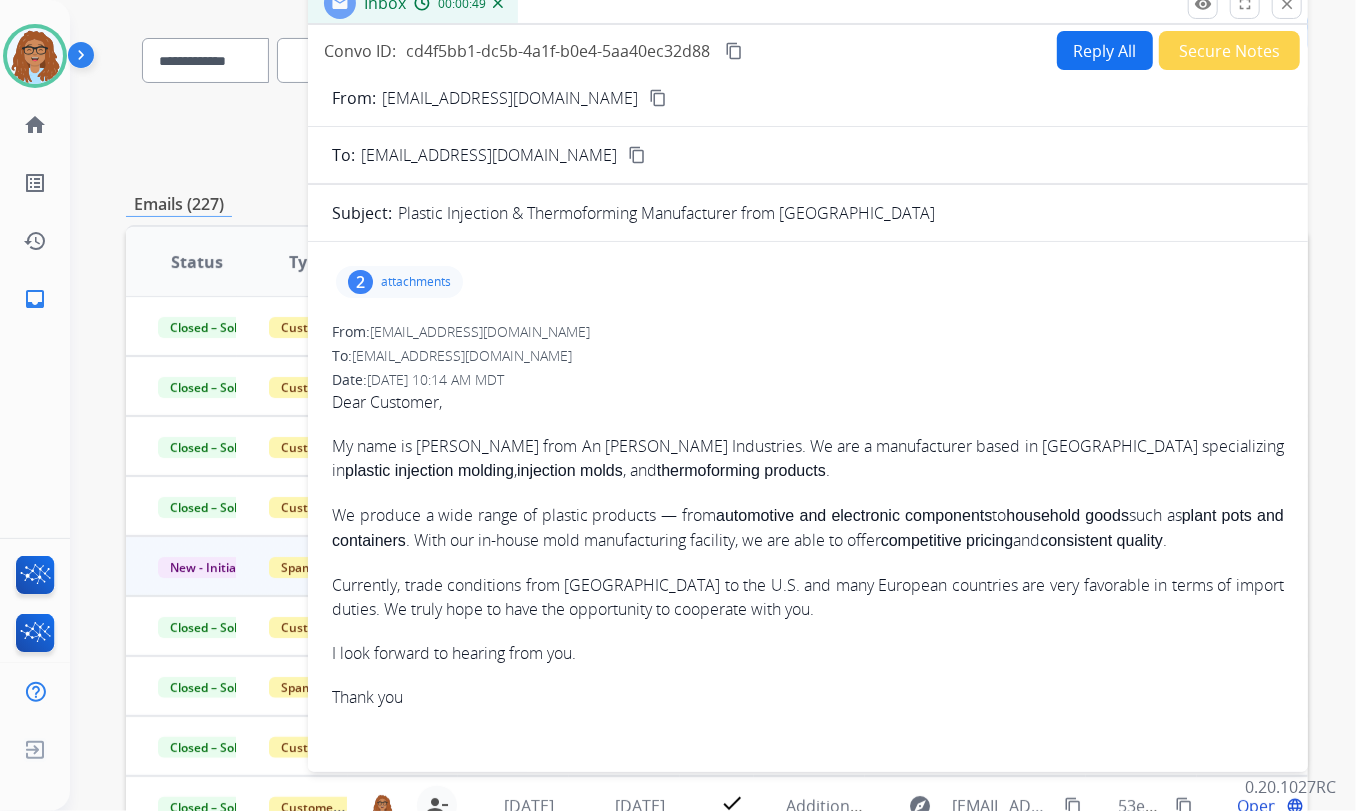 scroll, scrollTop: 0, scrollLeft: 0, axis: both 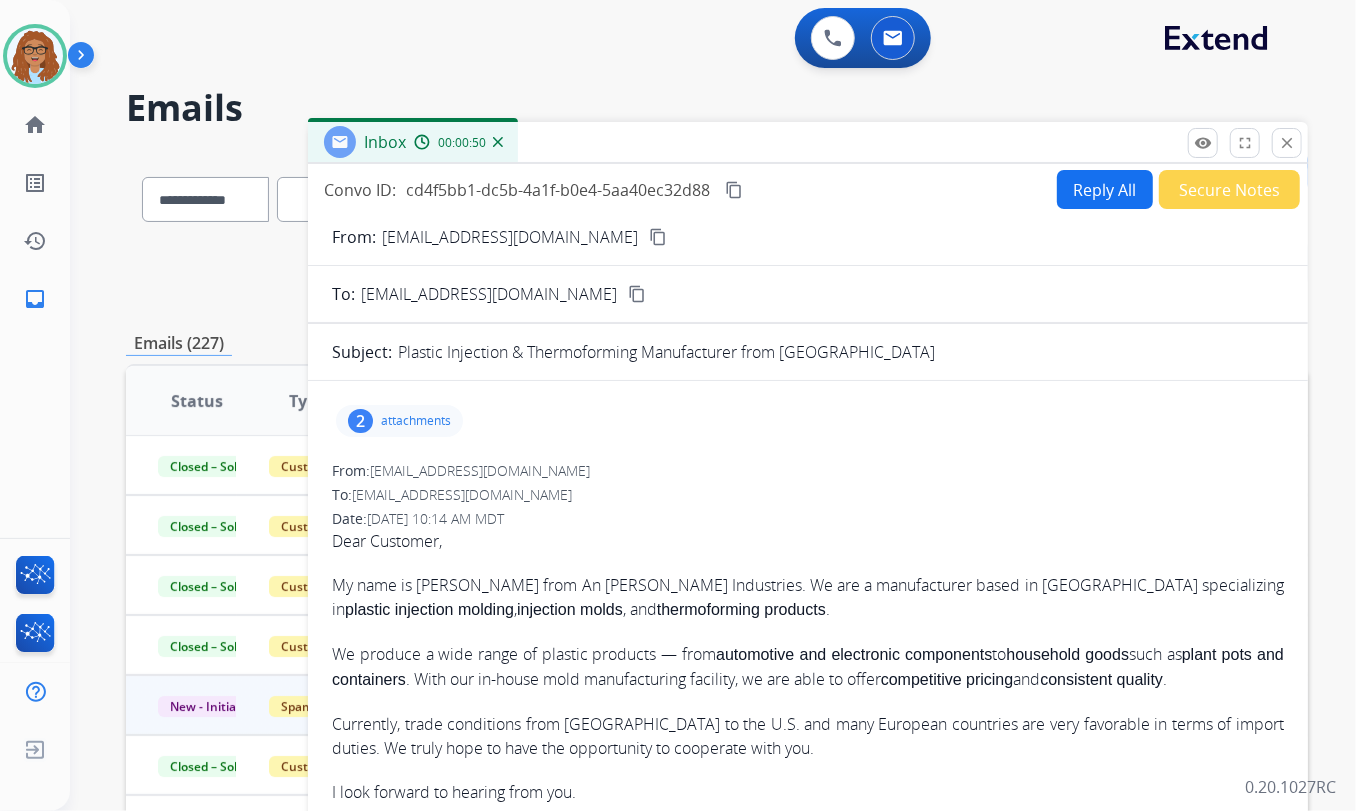 drag, startPoint x: 1280, startPoint y: 139, endPoint x: 1292, endPoint y: 156, distance: 20.808653 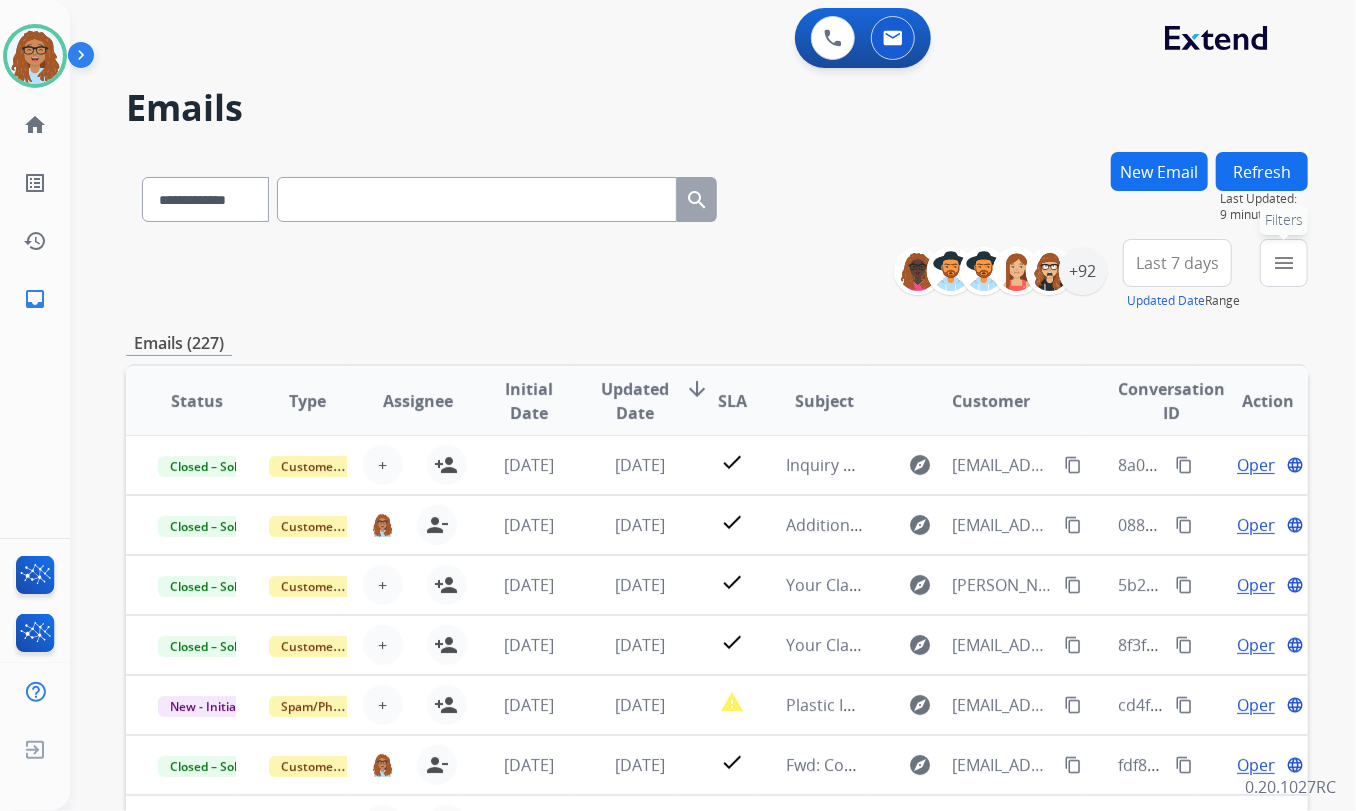 click on "menu" at bounding box center [1284, 263] 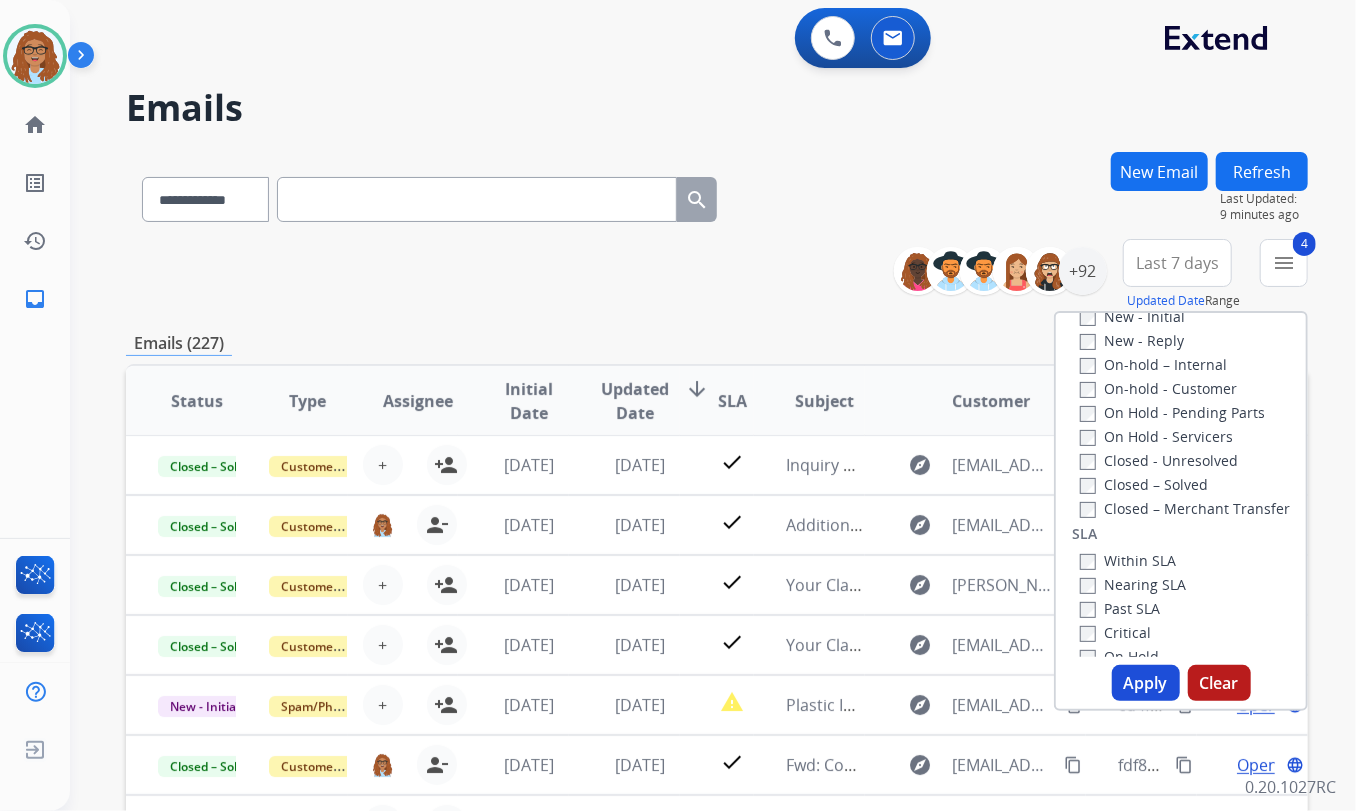 scroll, scrollTop: 363, scrollLeft: 0, axis: vertical 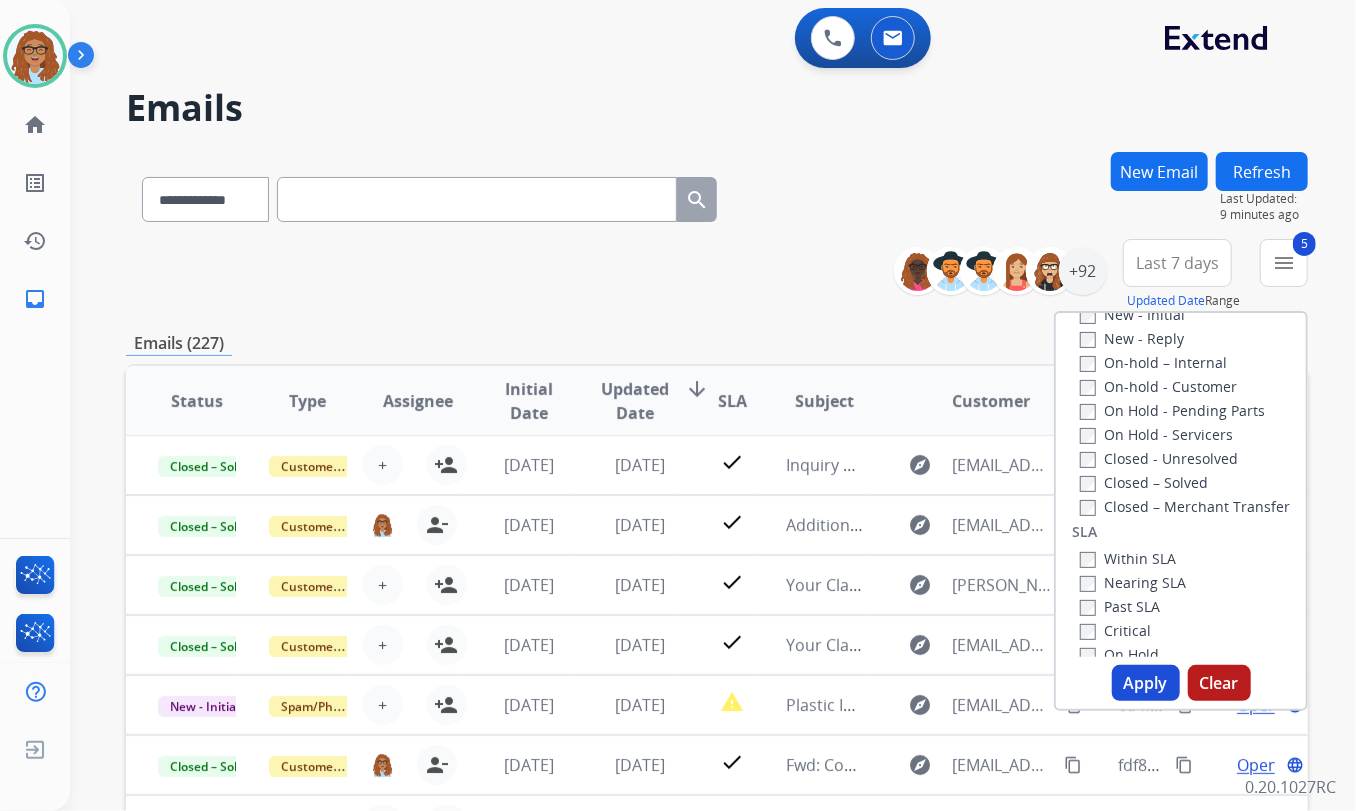 click on "Apply" at bounding box center (1146, 683) 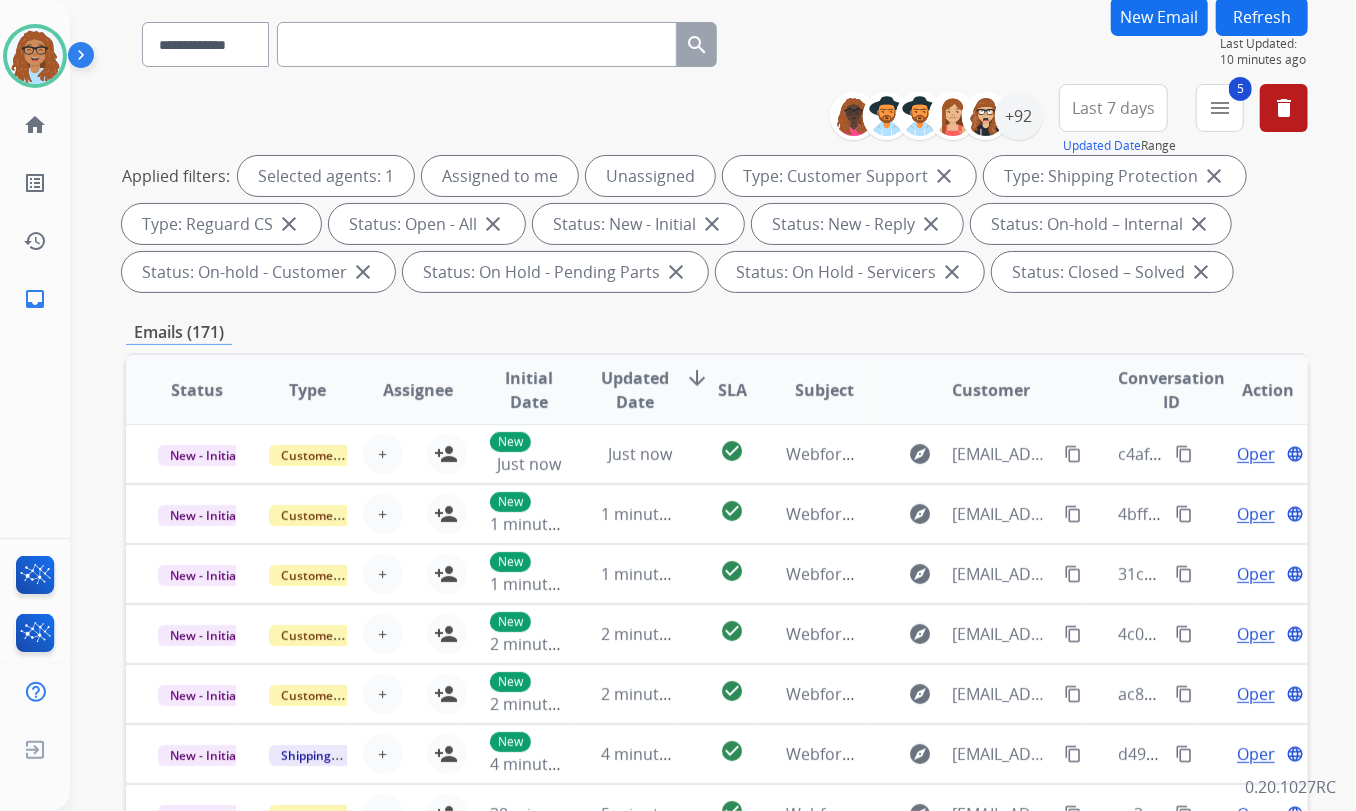 scroll, scrollTop: 181, scrollLeft: 0, axis: vertical 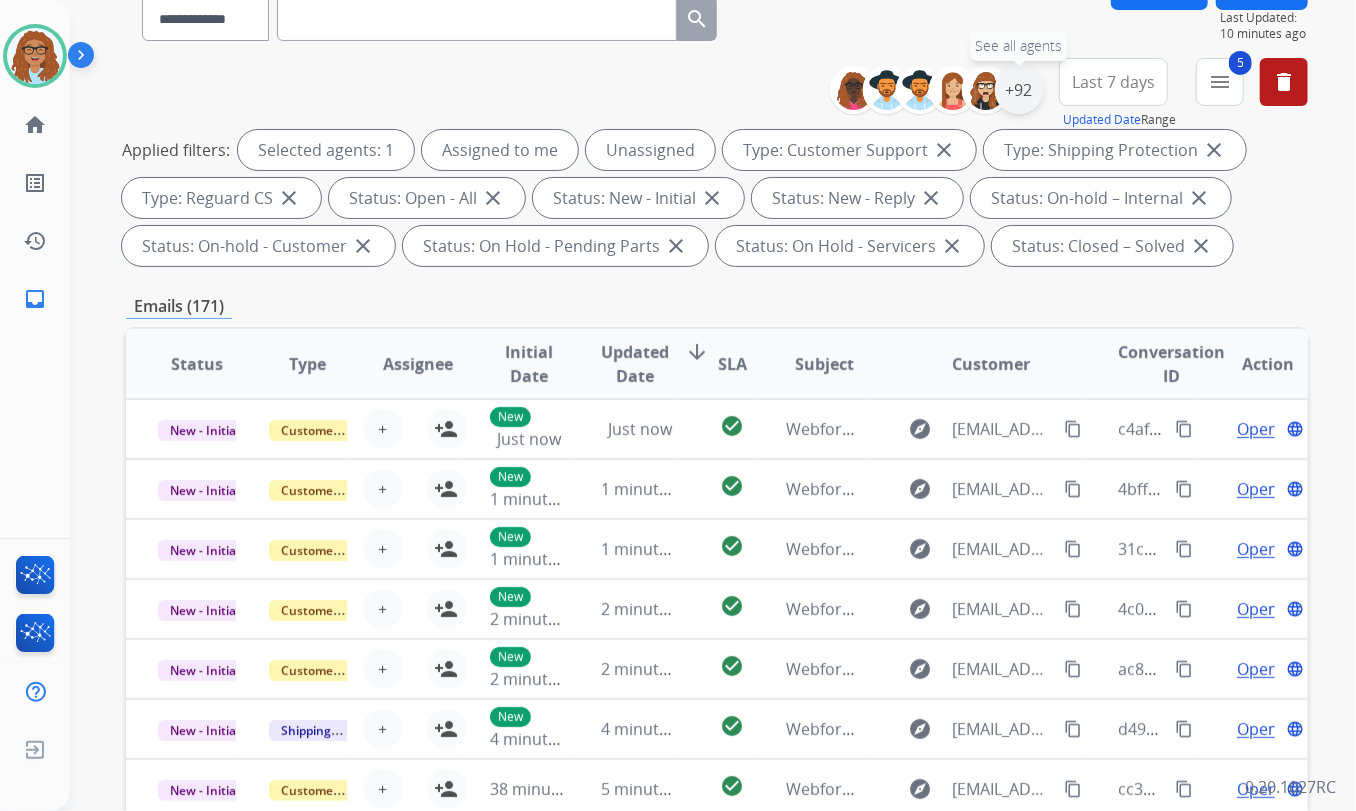click on "+92" at bounding box center (1019, 90) 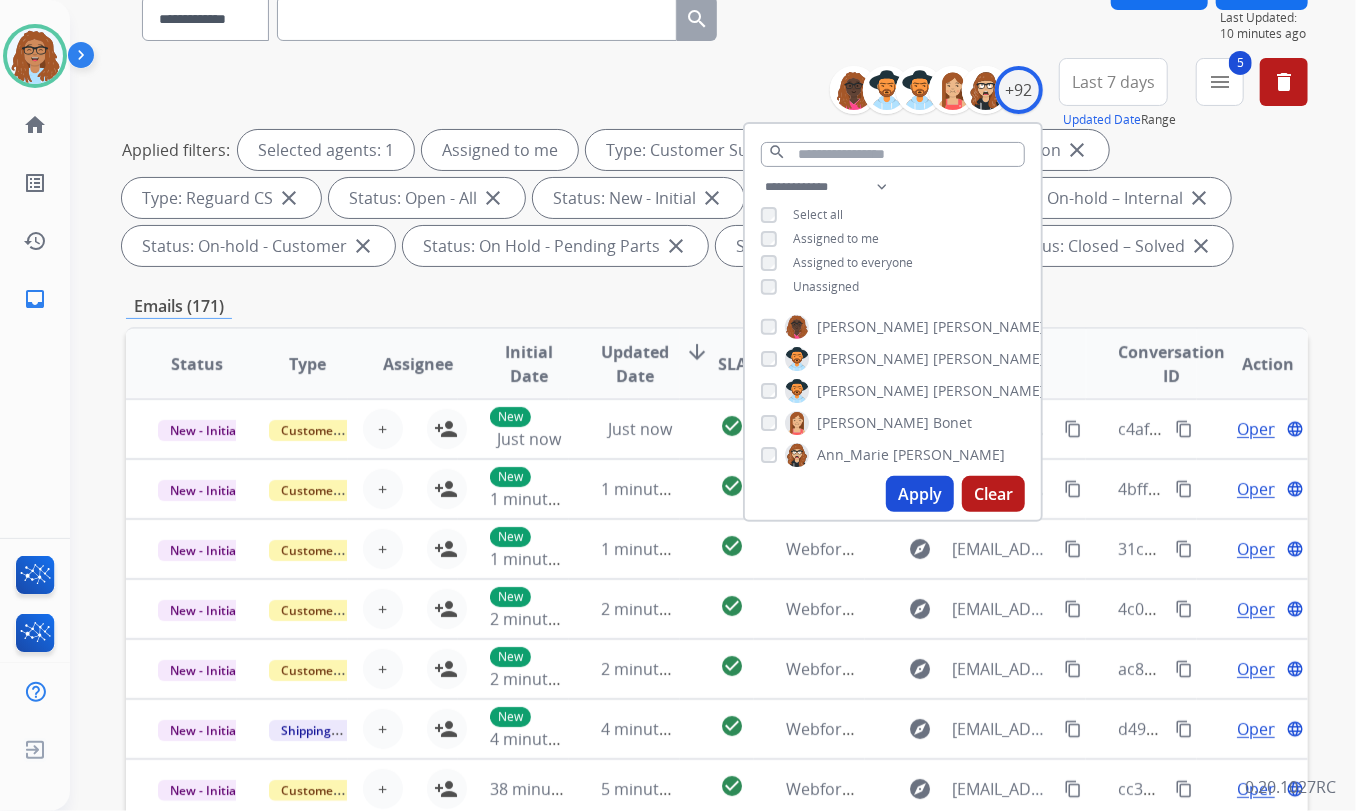 click on "Apply" at bounding box center (920, 494) 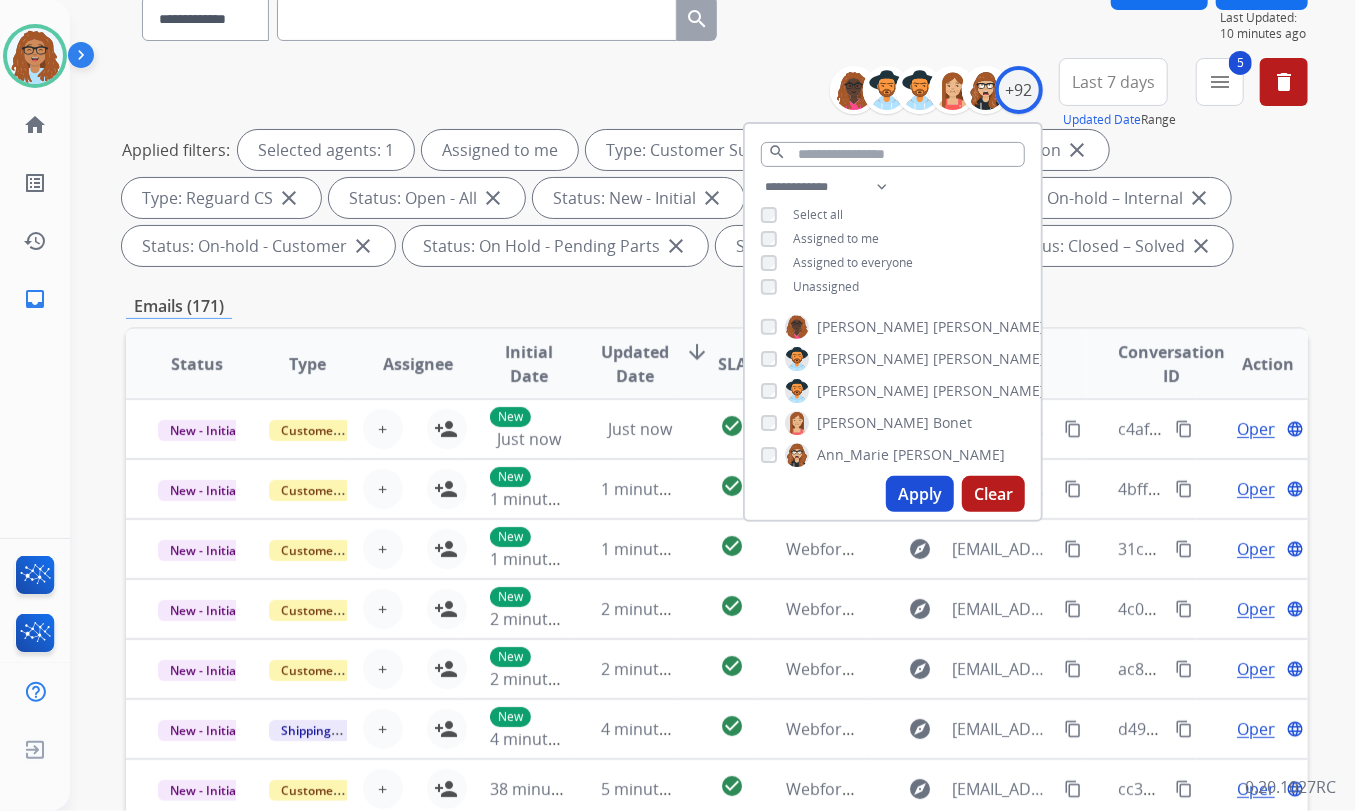 scroll, scrollTop: 0, scrollLeft: 0, axis: both 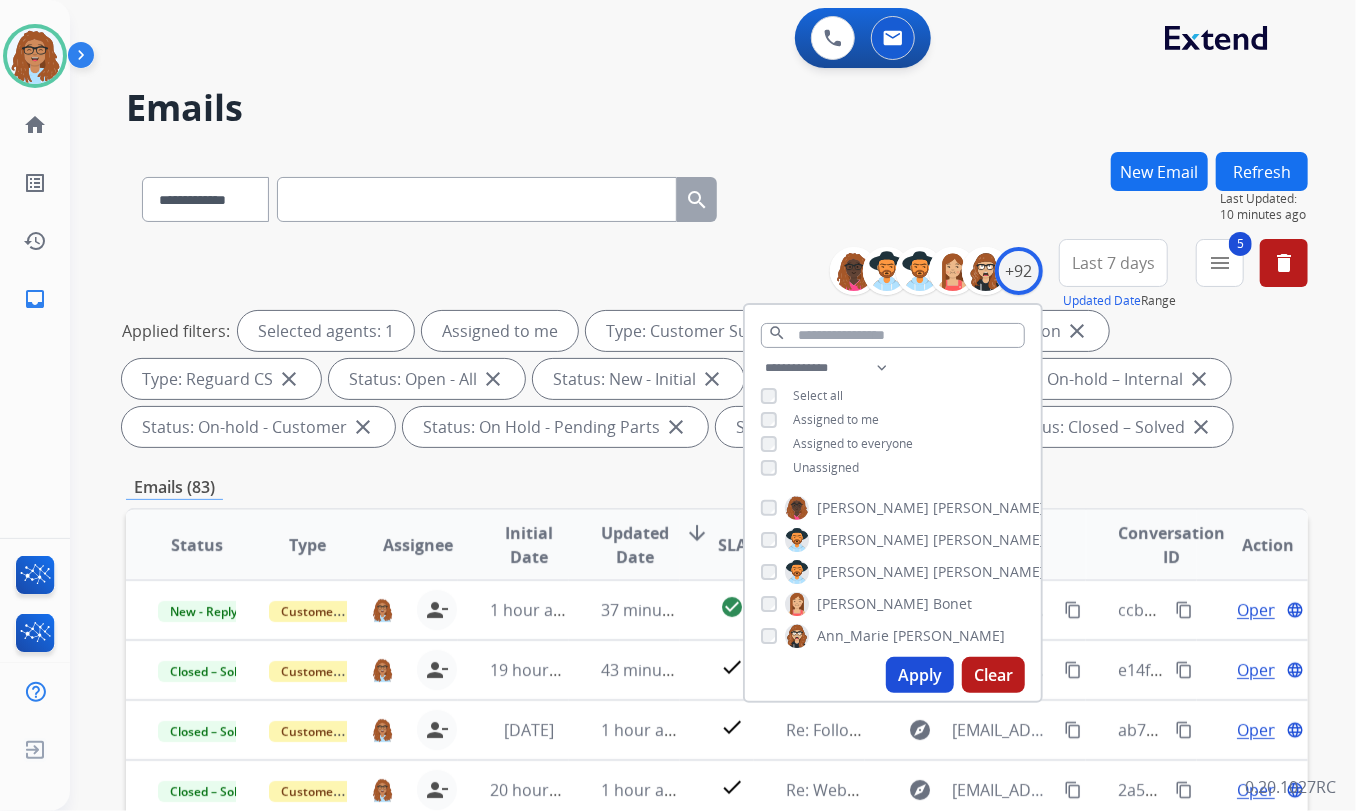 click on "**********" at bounding box center (717, 347) 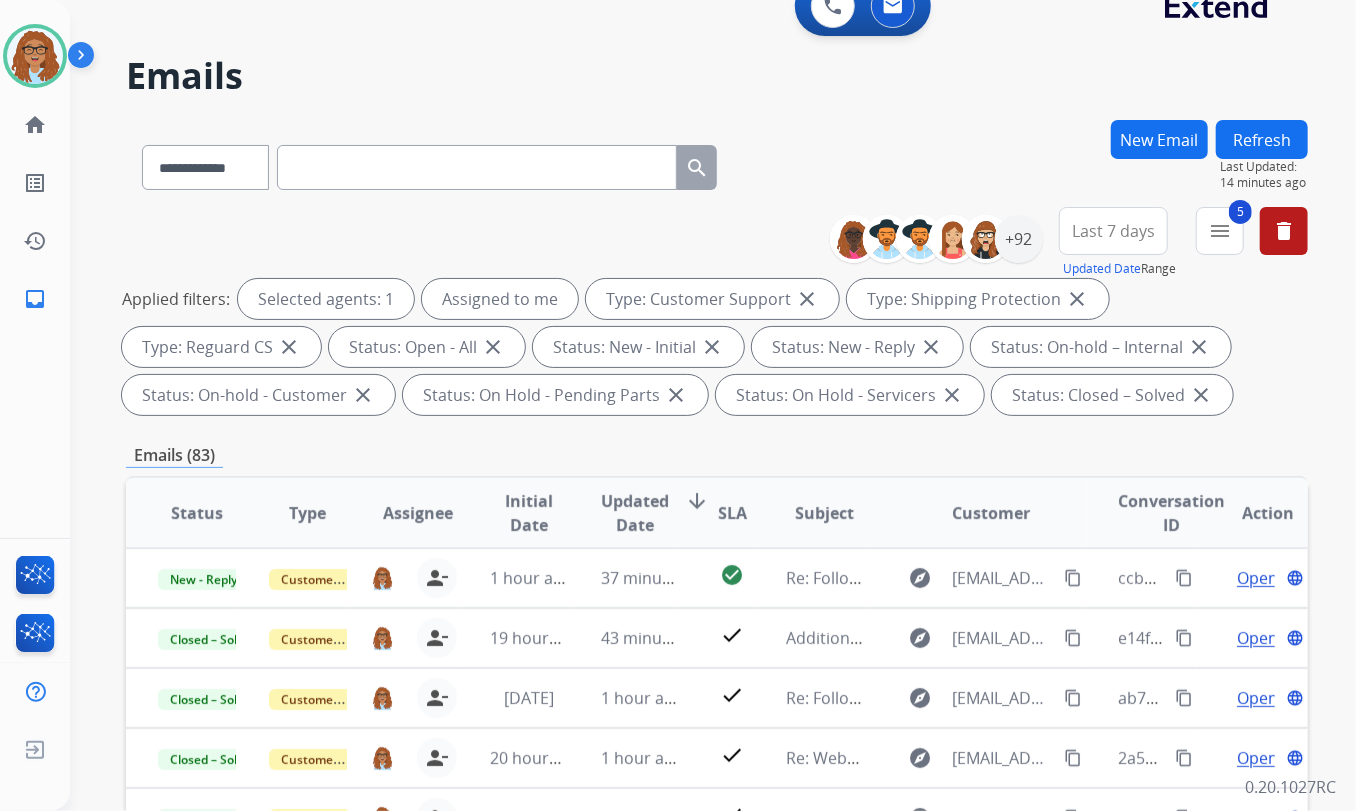 scroll, scrollTop: 0, scrollLeft: 0, axis: both 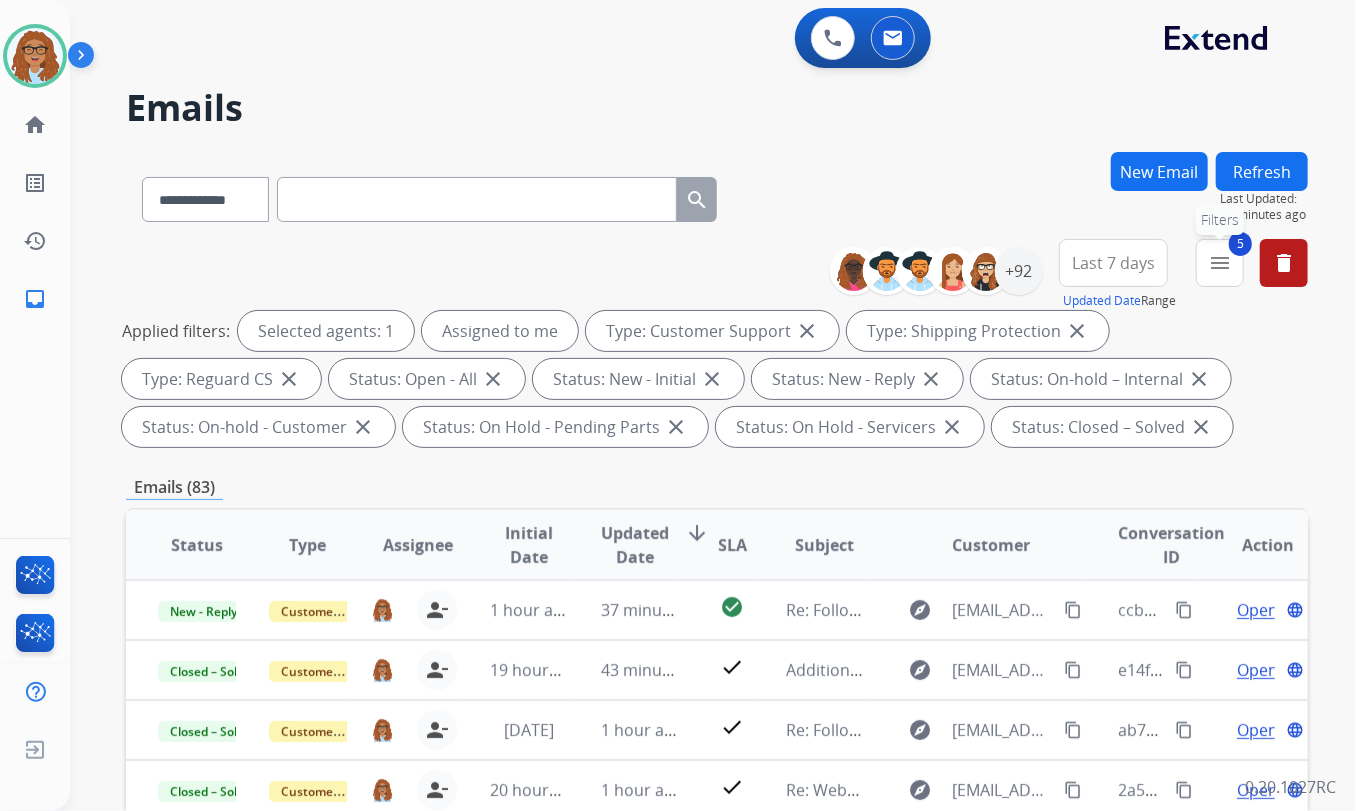 click on "5 menu  Filters" at bounding box center (1220, 263) 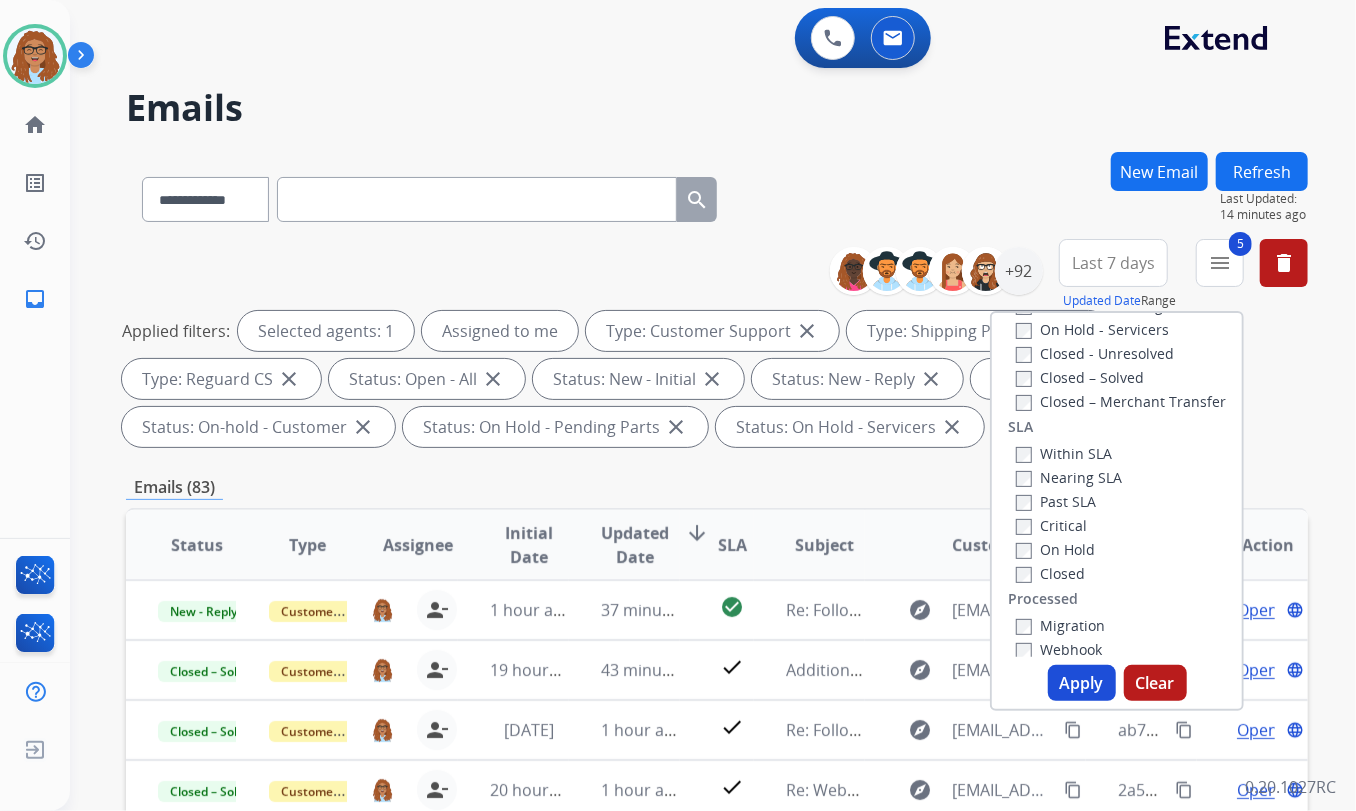 scroll, scrollTop: 436, scrollLeft: 0, axis: vertical 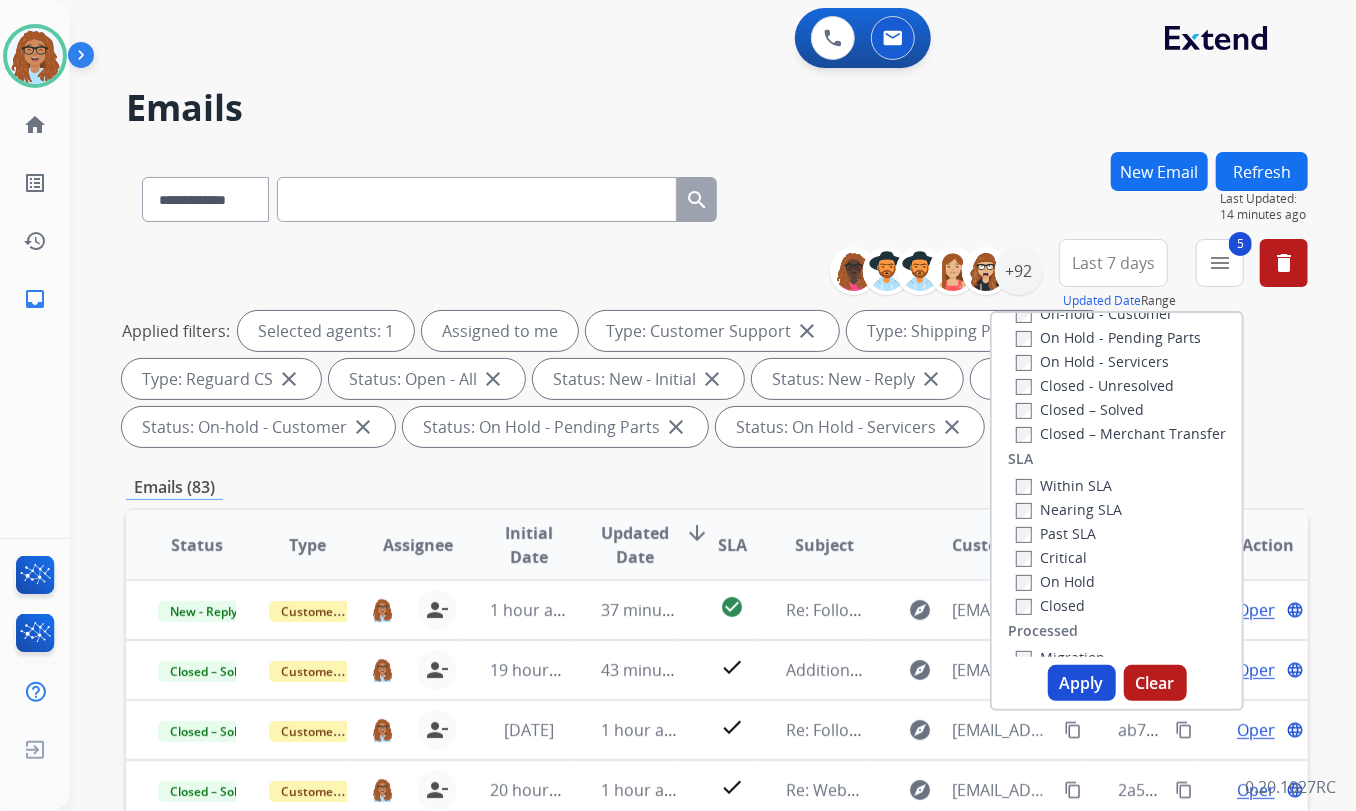 drag, startPoint x: 1069, startPoint y: 679, endPoint x: 1053, endPoint y: 686, distance: 17.464249 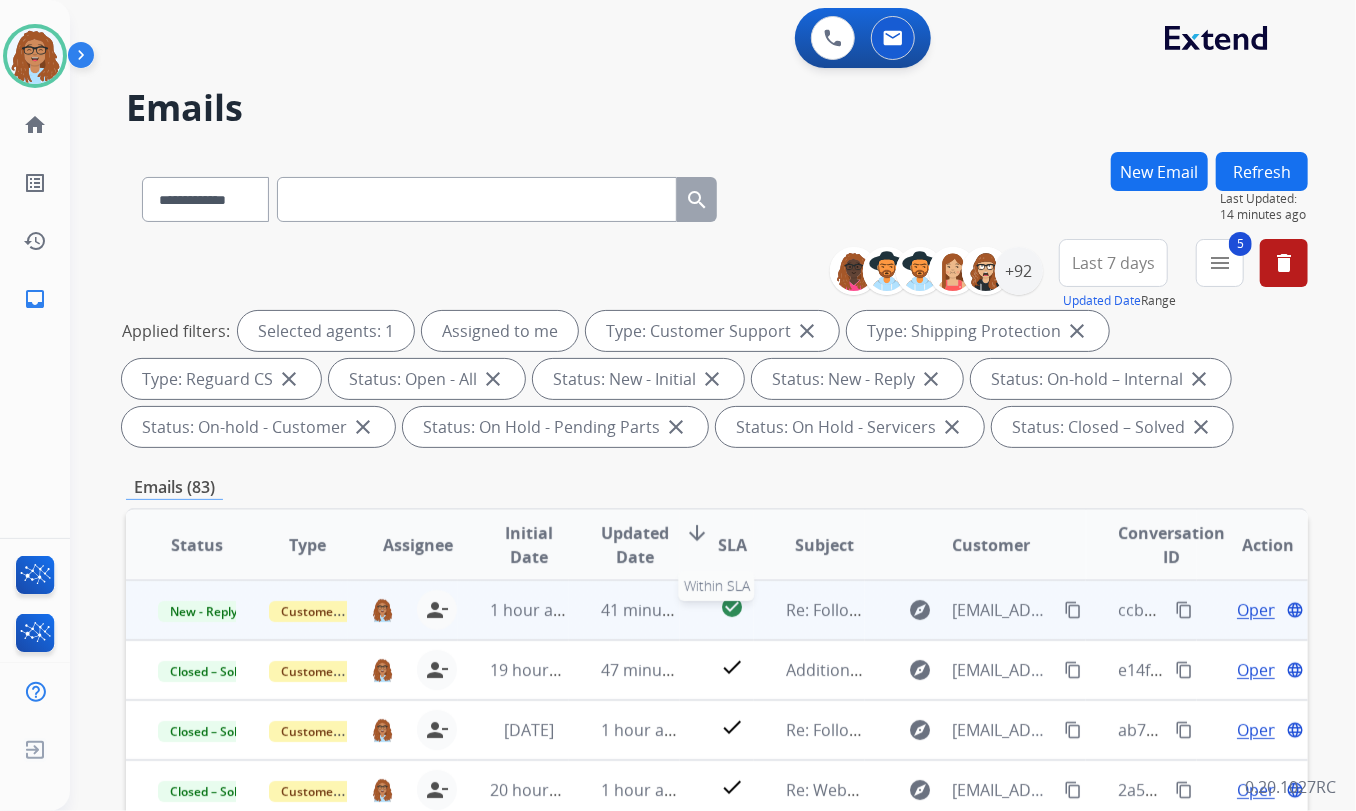 scroll, scrollTop: 1, scrollLeft: 0, axis: vertical 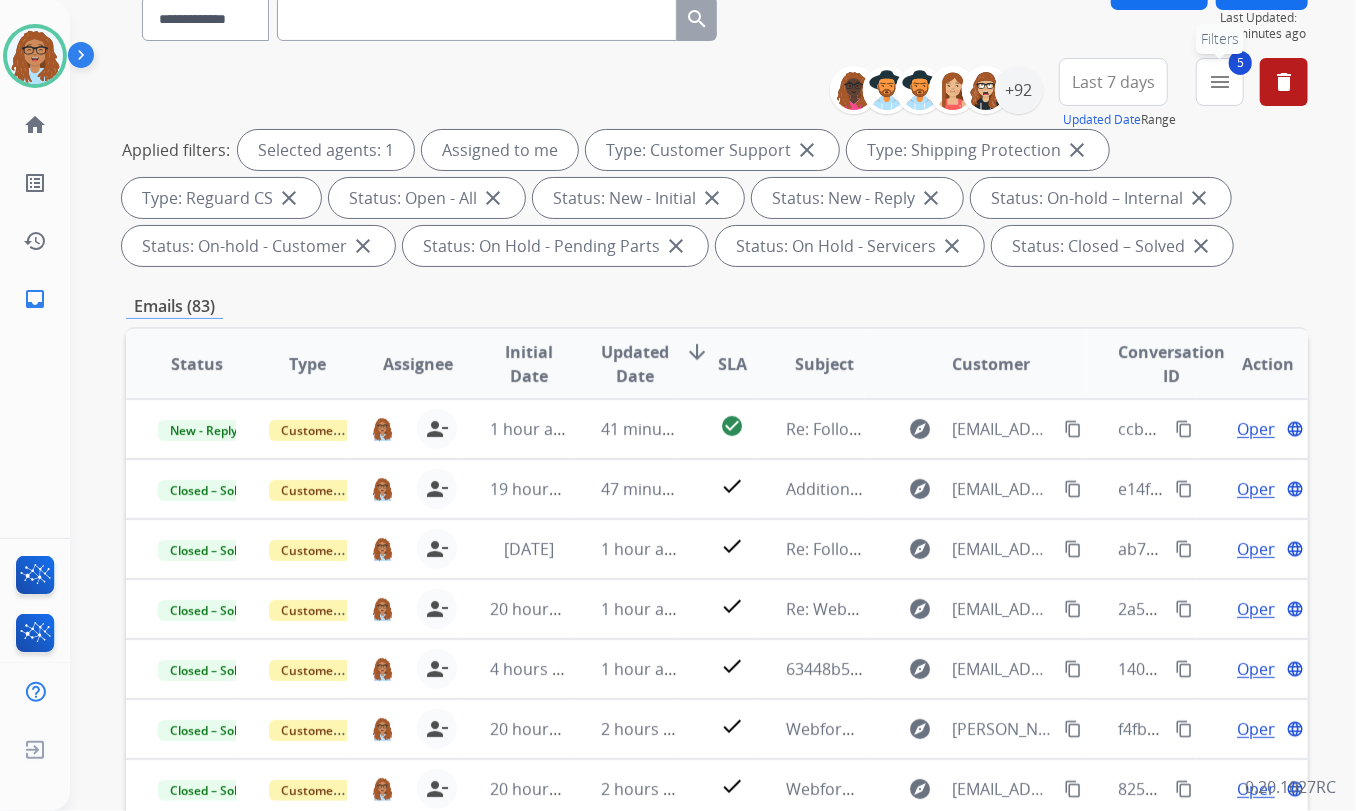 drag, startPoint x: 1230, startPoint y: 96, endPoint x: 1212, endPoint y: 120, distance: 30 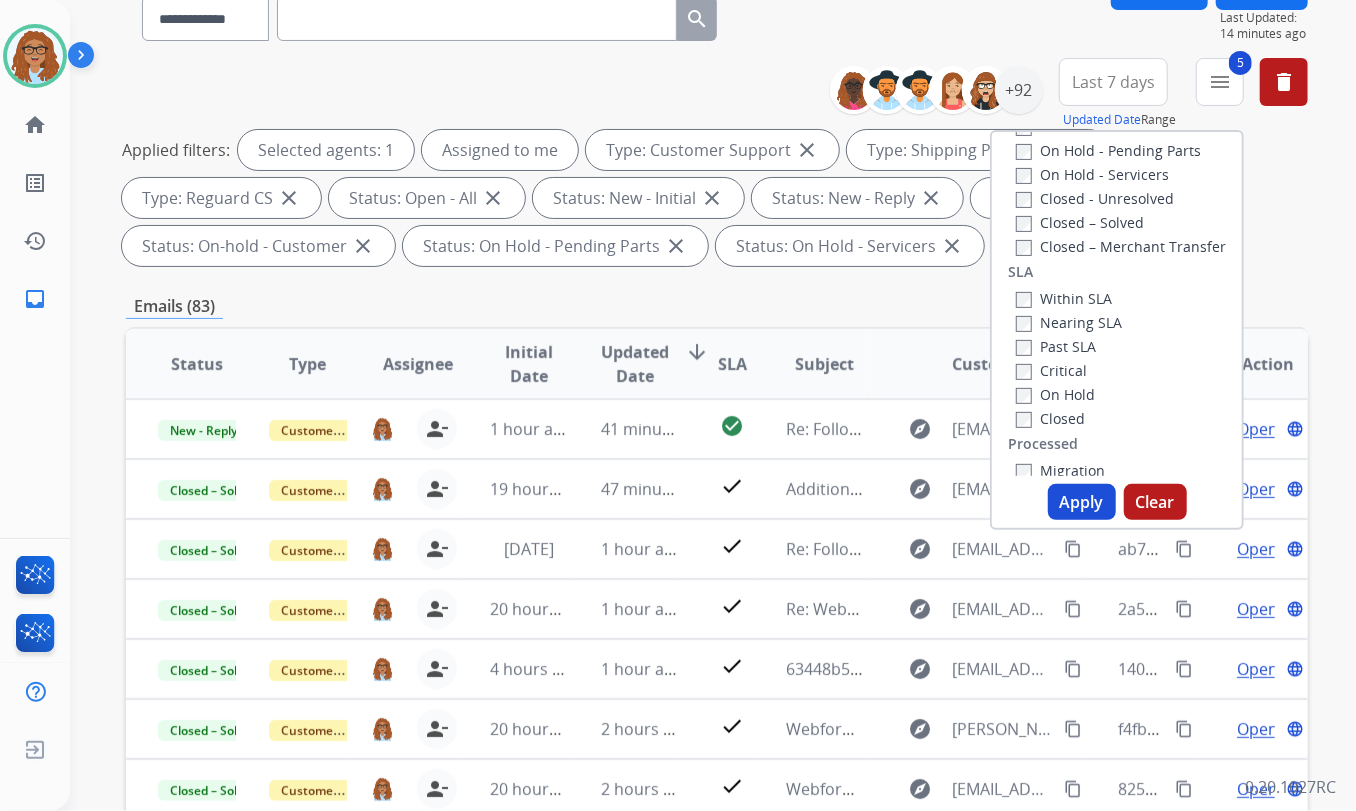 scroll, scrollTop: 254, scrollLeft: 0, axis: vertical 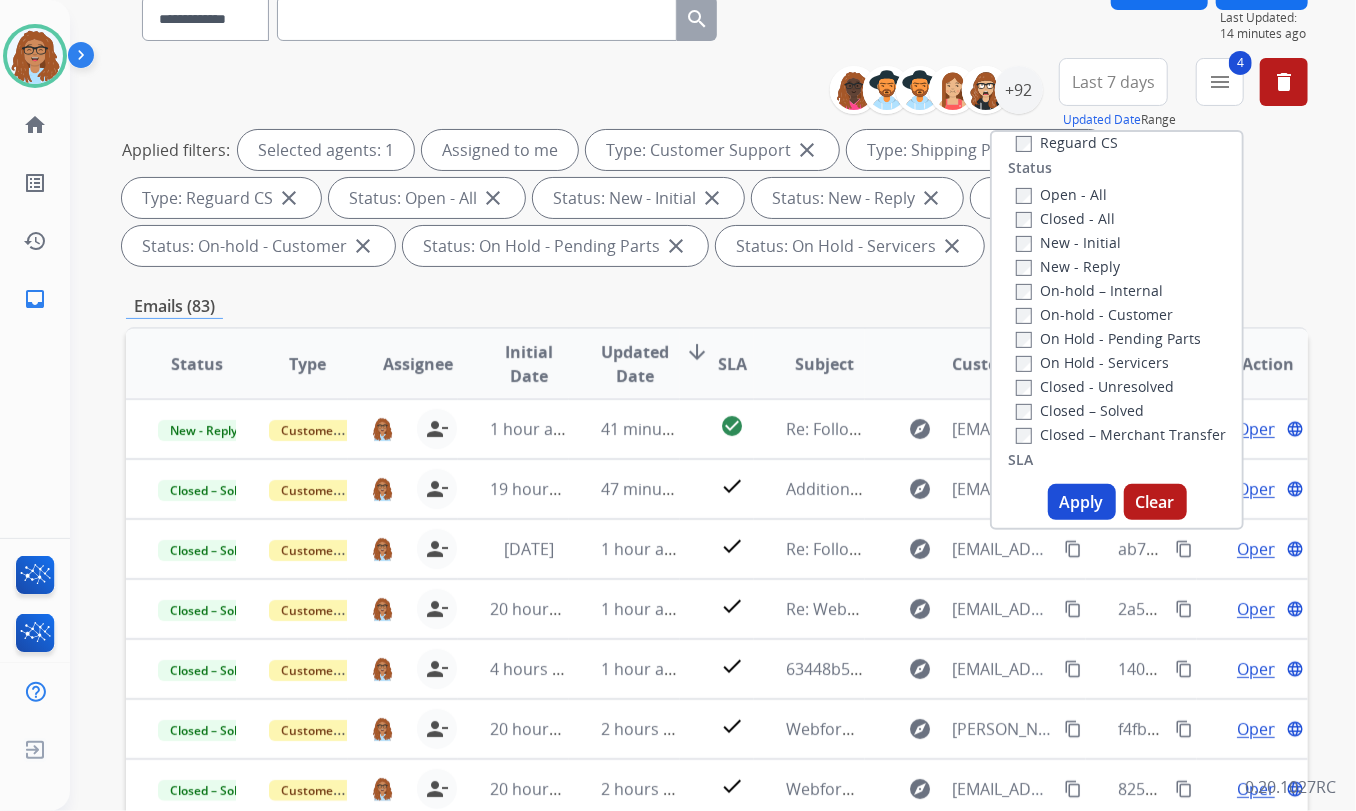 click on "Apply" at bounding box center [1082, 502] 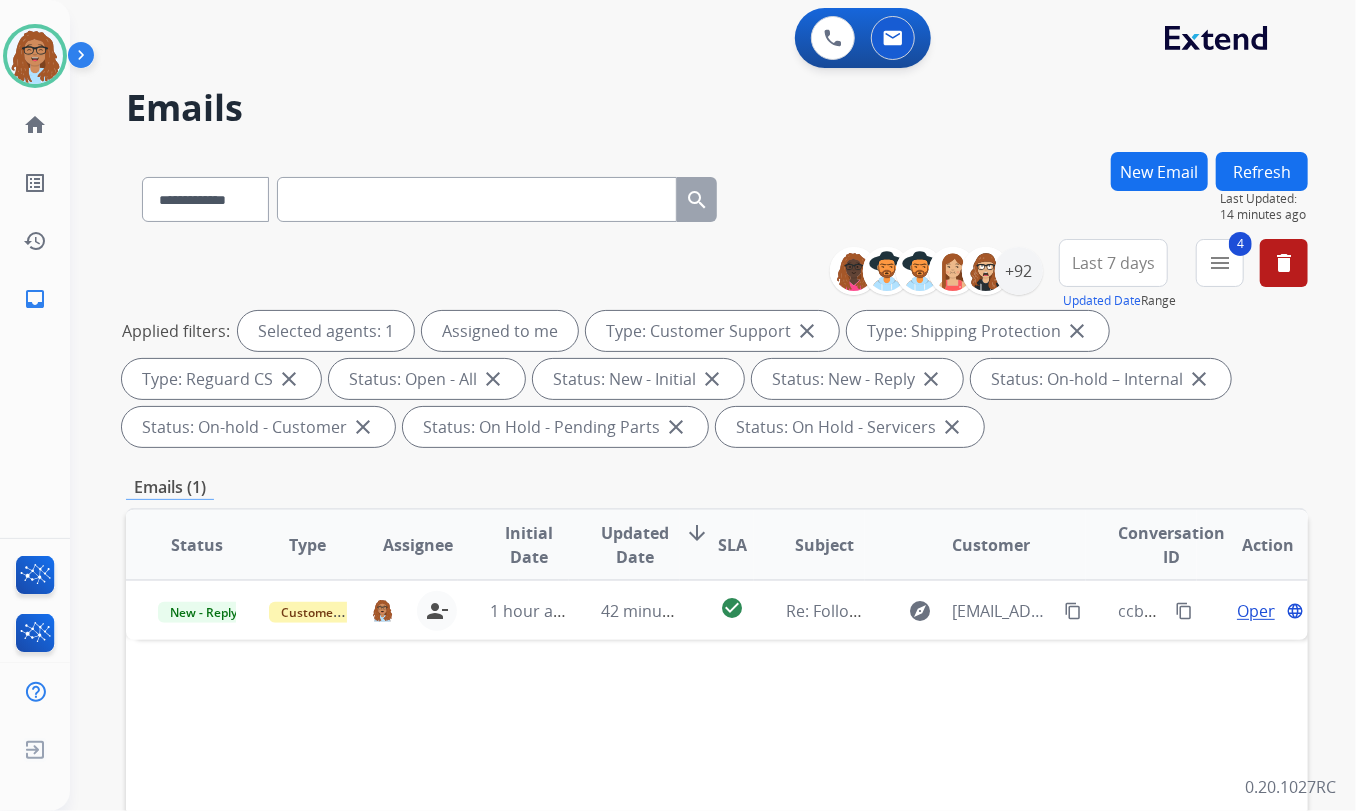 click on "**********" at bounding box center (717, 195) 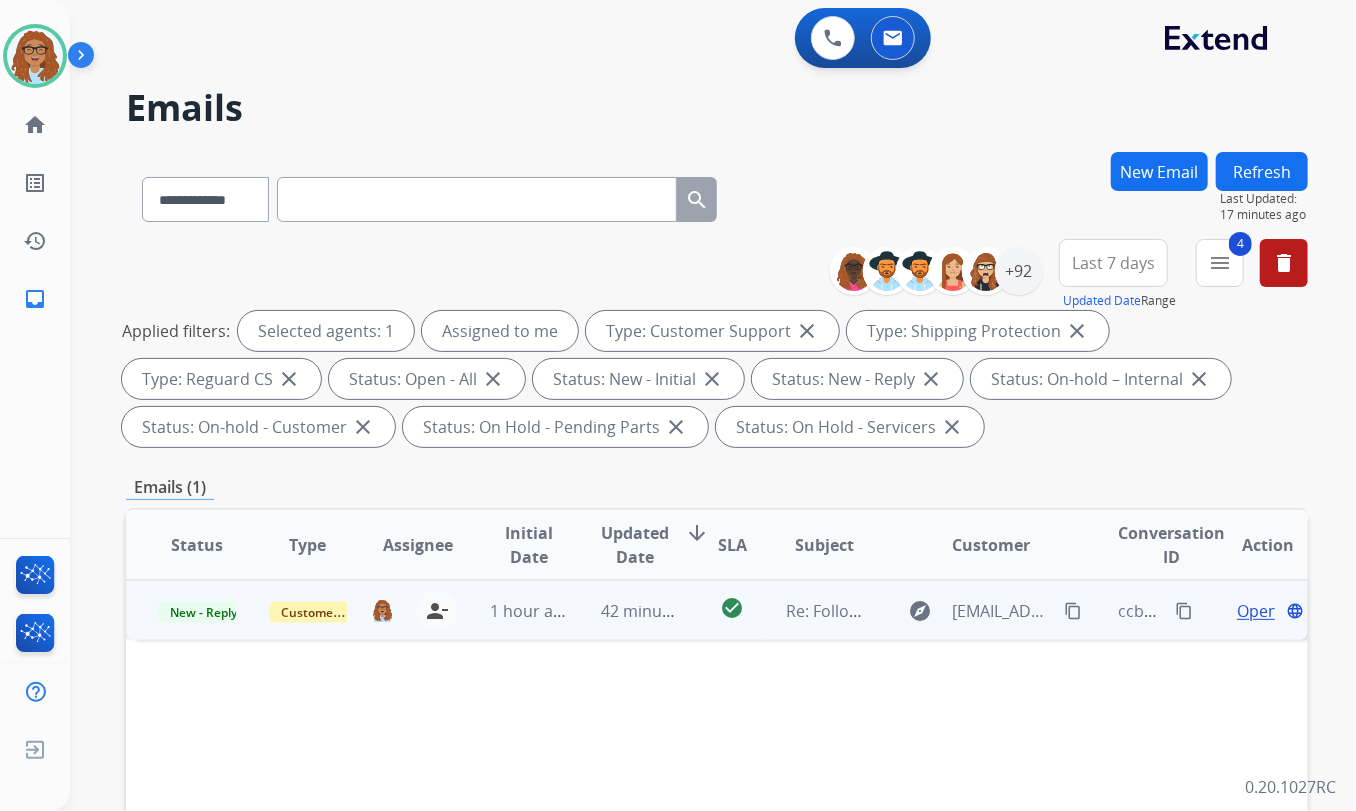 click on "content_copy" at bounding box center [1184, 611] 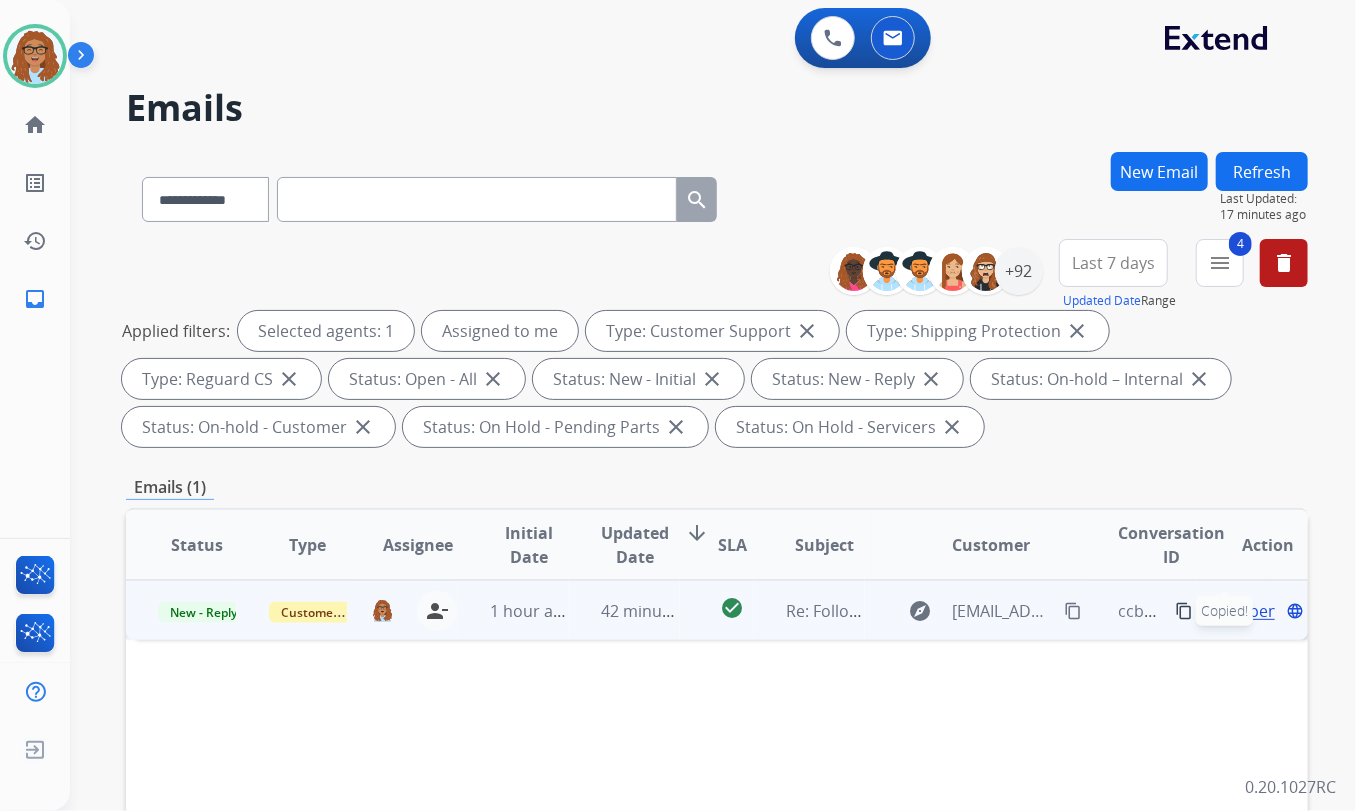 click on "content_copy" at bounding box center [1073, 611] 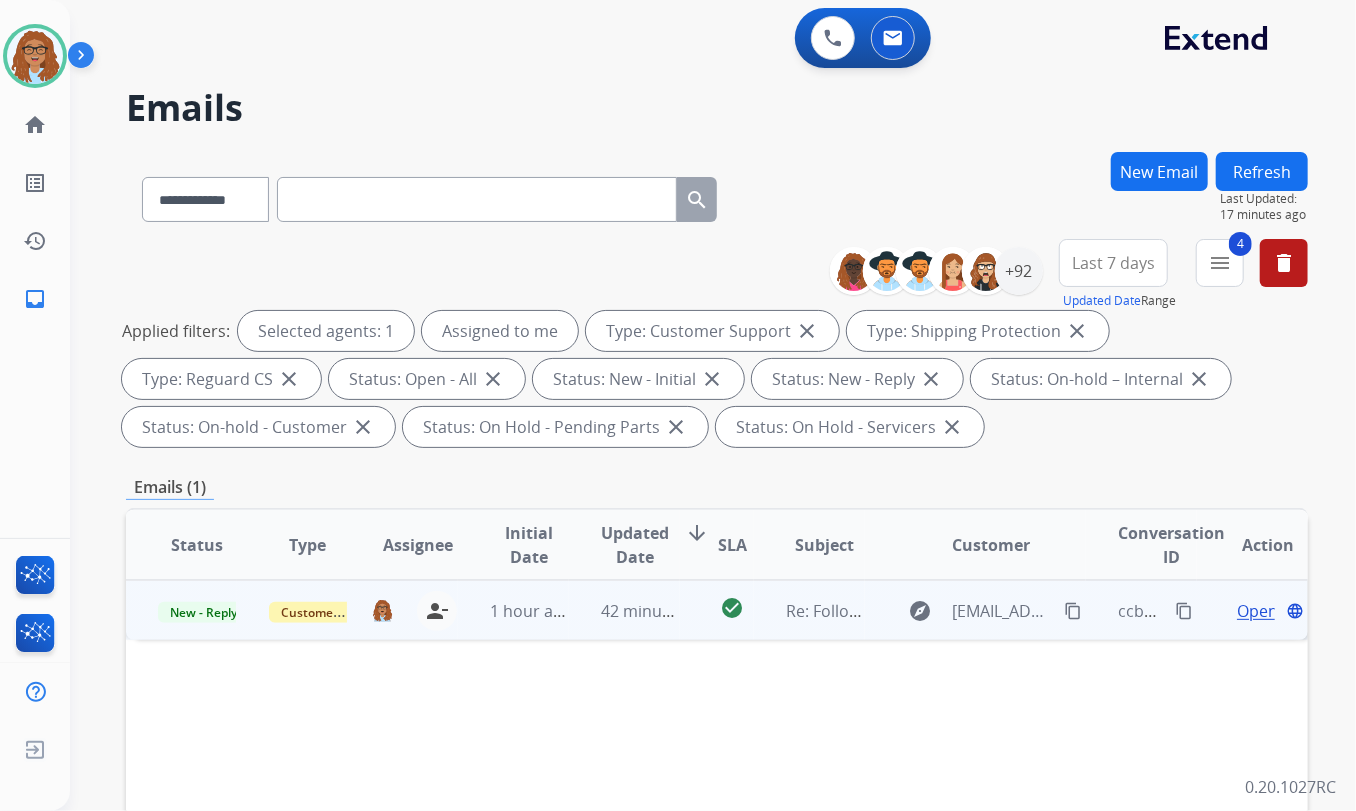 click on "Open" at bounding box center (1257, 611) 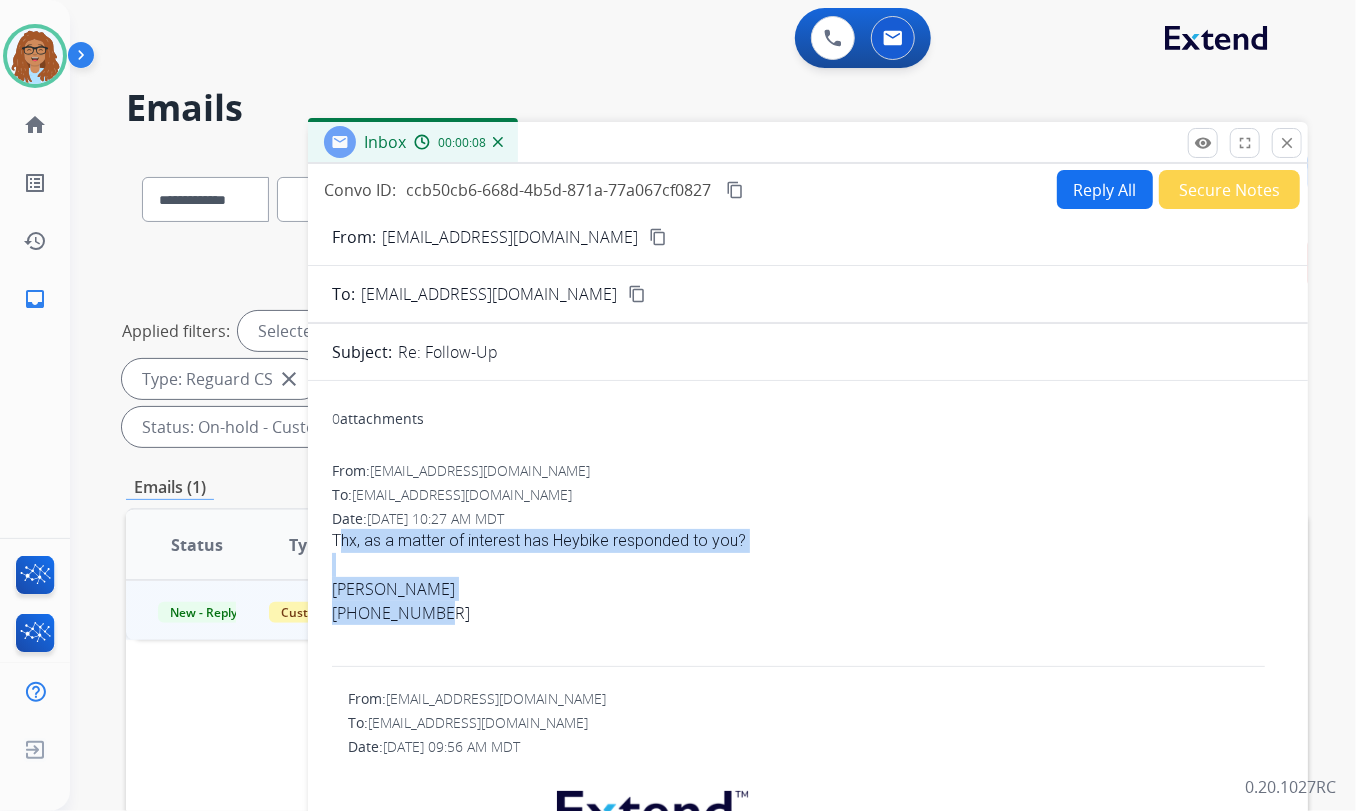 drag, startPoint x: 433, startPoint y: 615, endPoint x: 323, endPoint y: 546, distance: 129.84991 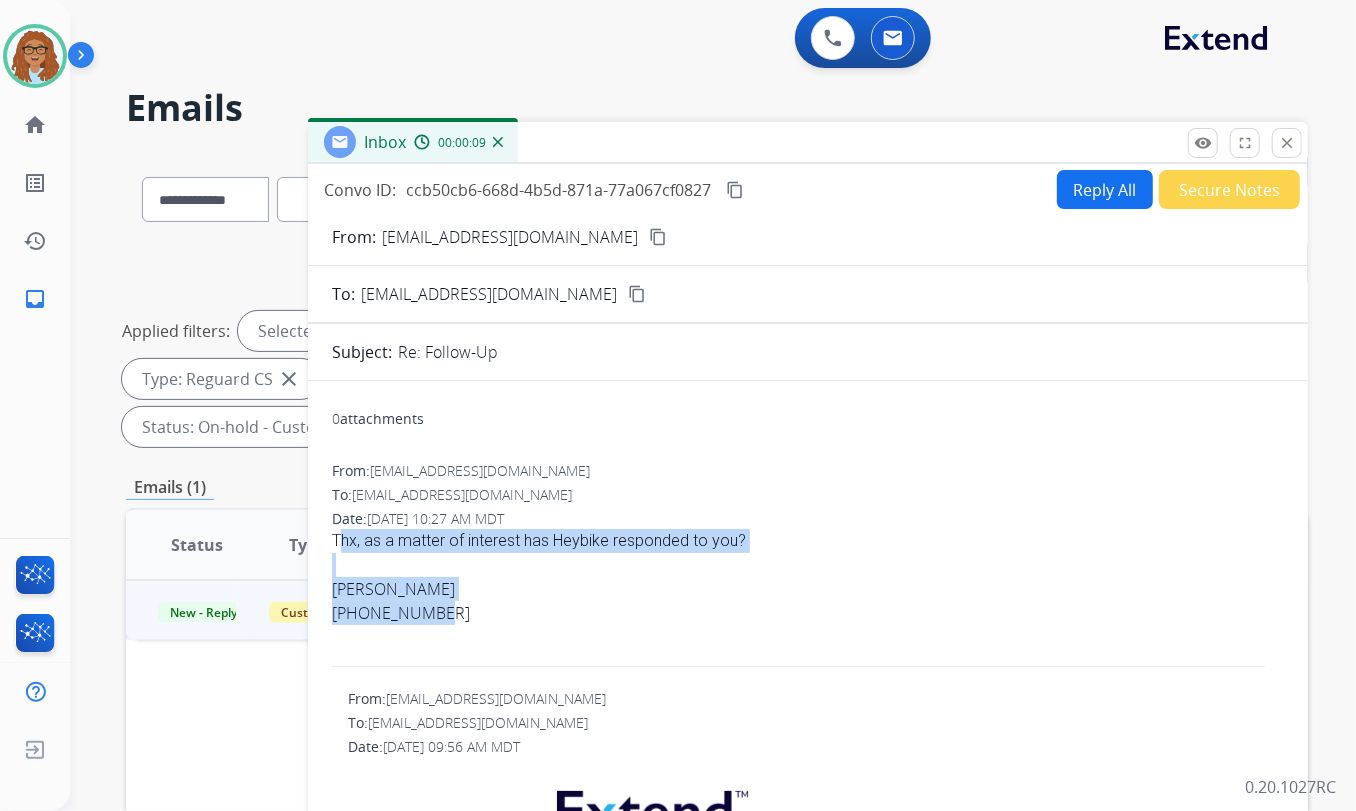 copy on "Thx, as a matter of interest has Heybike responded to you?
Jim Flenniken
770 329 0433" 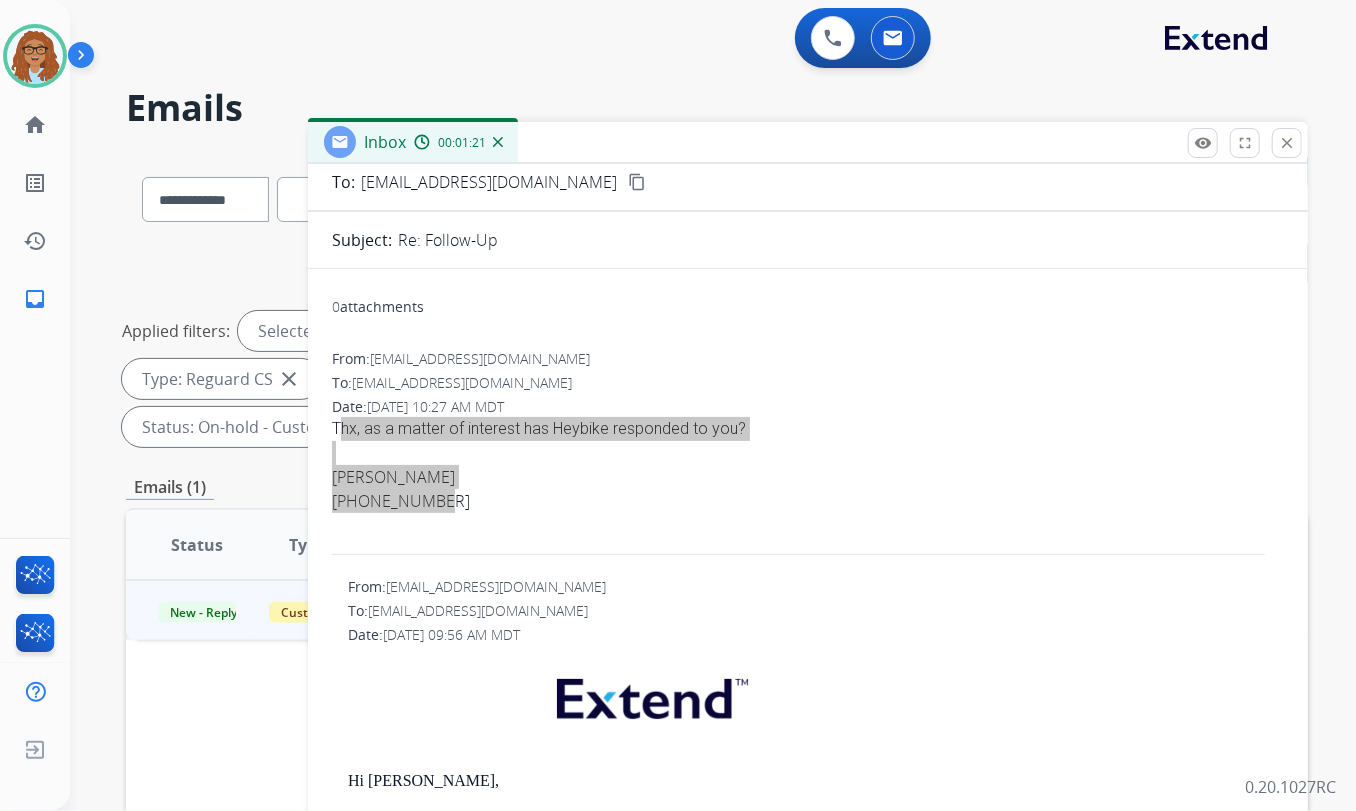 scroll, scrollTop: 322, scrollLeft: 0, axis: vertical 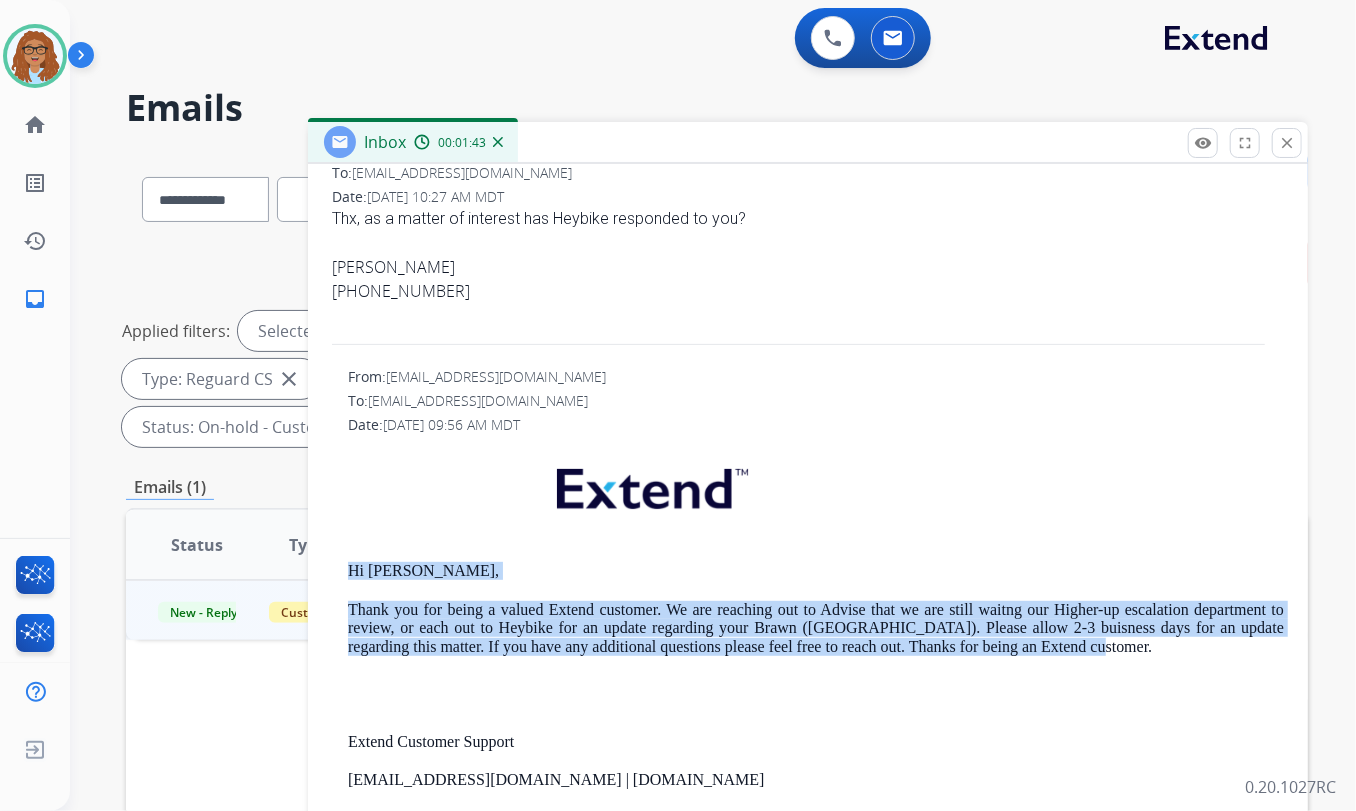 drag, startPoint x: 1068, startPoint y: 649, endPoint x: 347, endPoint y: 574, distance: 724.8903 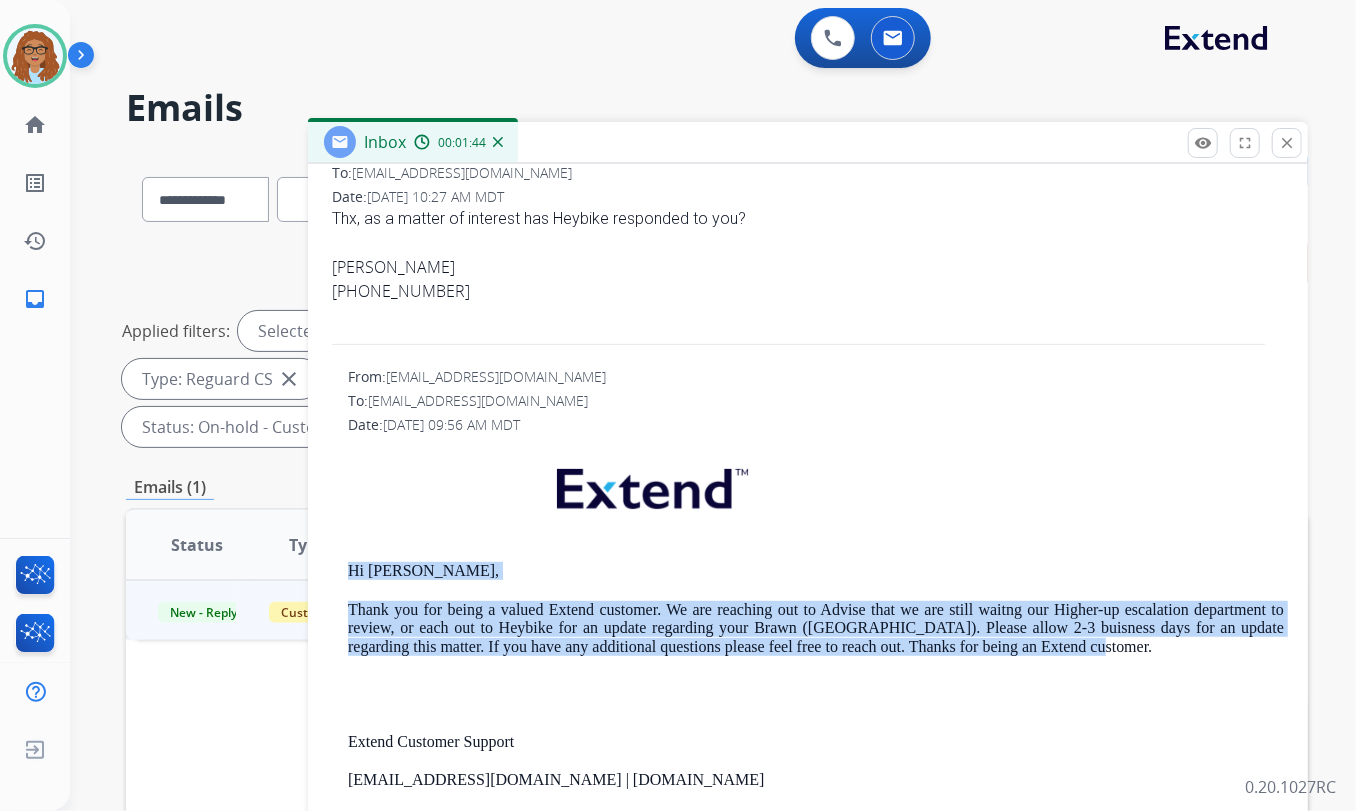 copy on "Hi Jim, Thank you for being a valued Extend customer. We are reaching out to Advise that we are still waitng our Higher-up escalation department to review, or each out to Heybike for an update regarding your Brawn (Pine Green). Please allow 2-3 buisness days for an update regarding this matter. If you have any additional questions please feel free to reach out. Thanks for being an Extend customer." 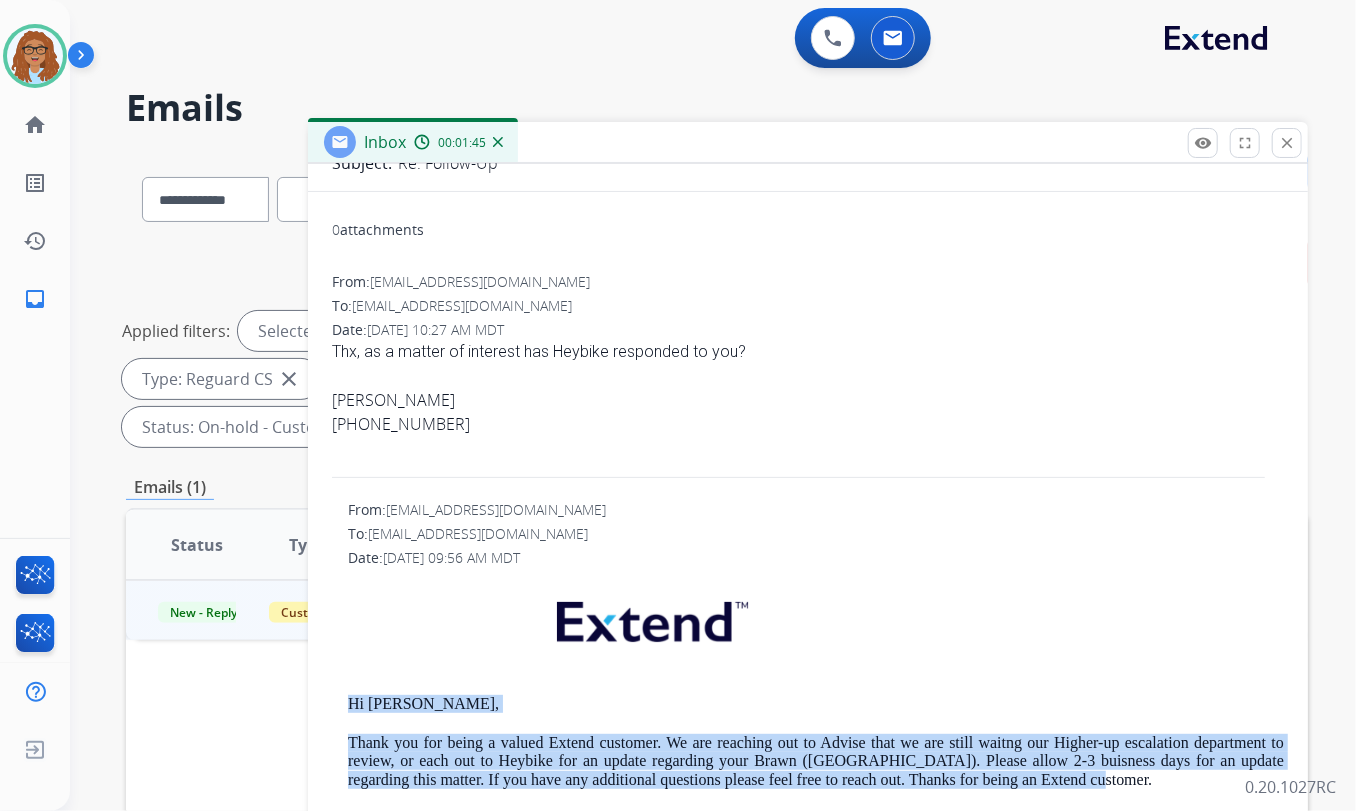 scroll, scrollTop: 0, scrollLeft: 0, axis: both 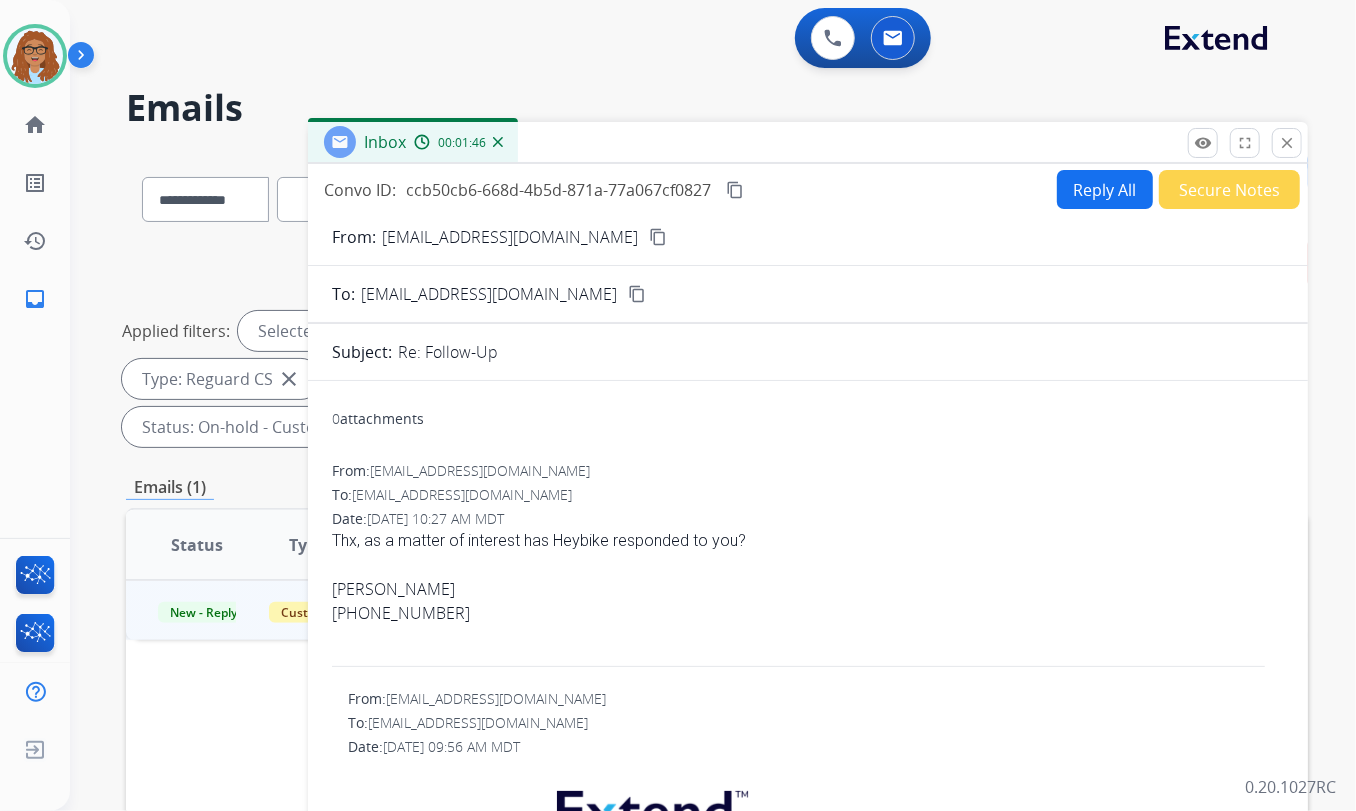 click on "Reply All" at bounding box center (1105, 189) 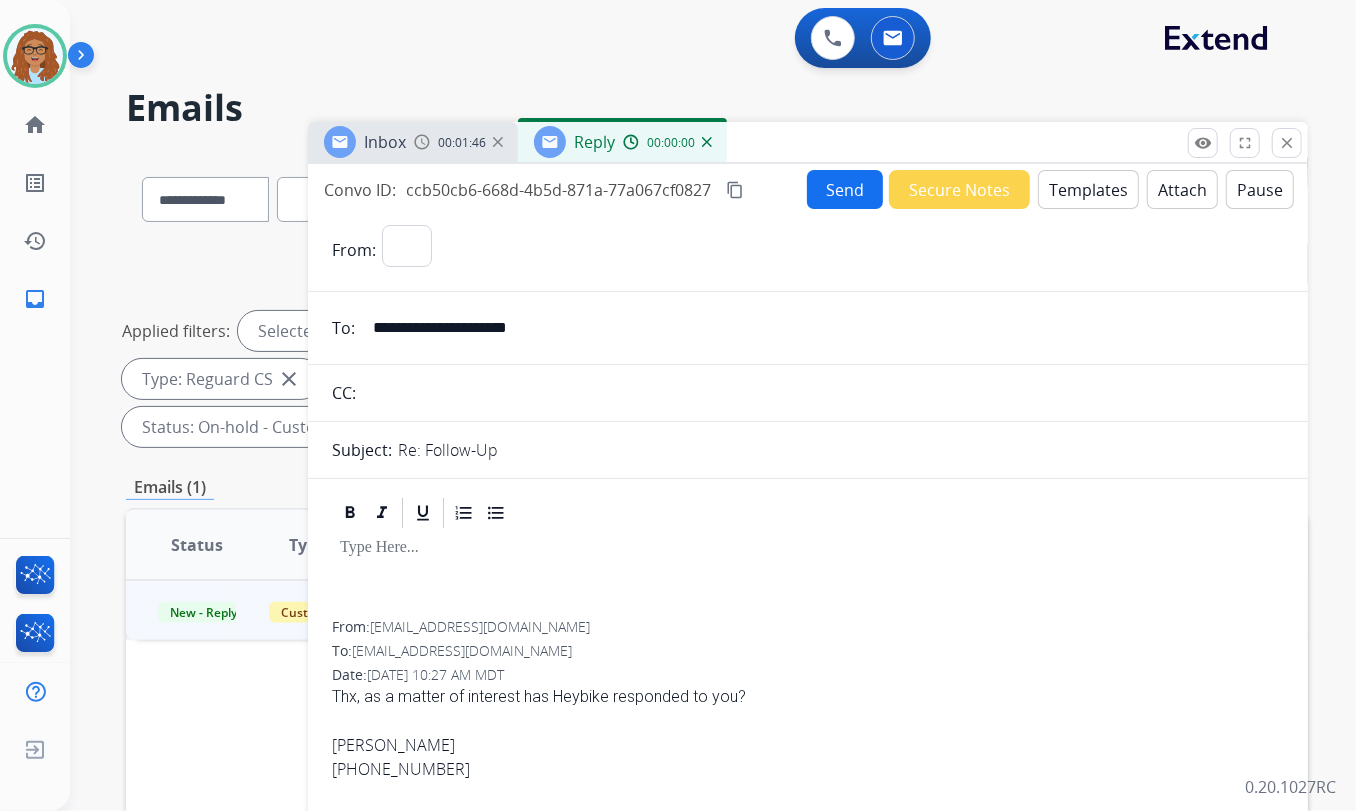 select on "**********" 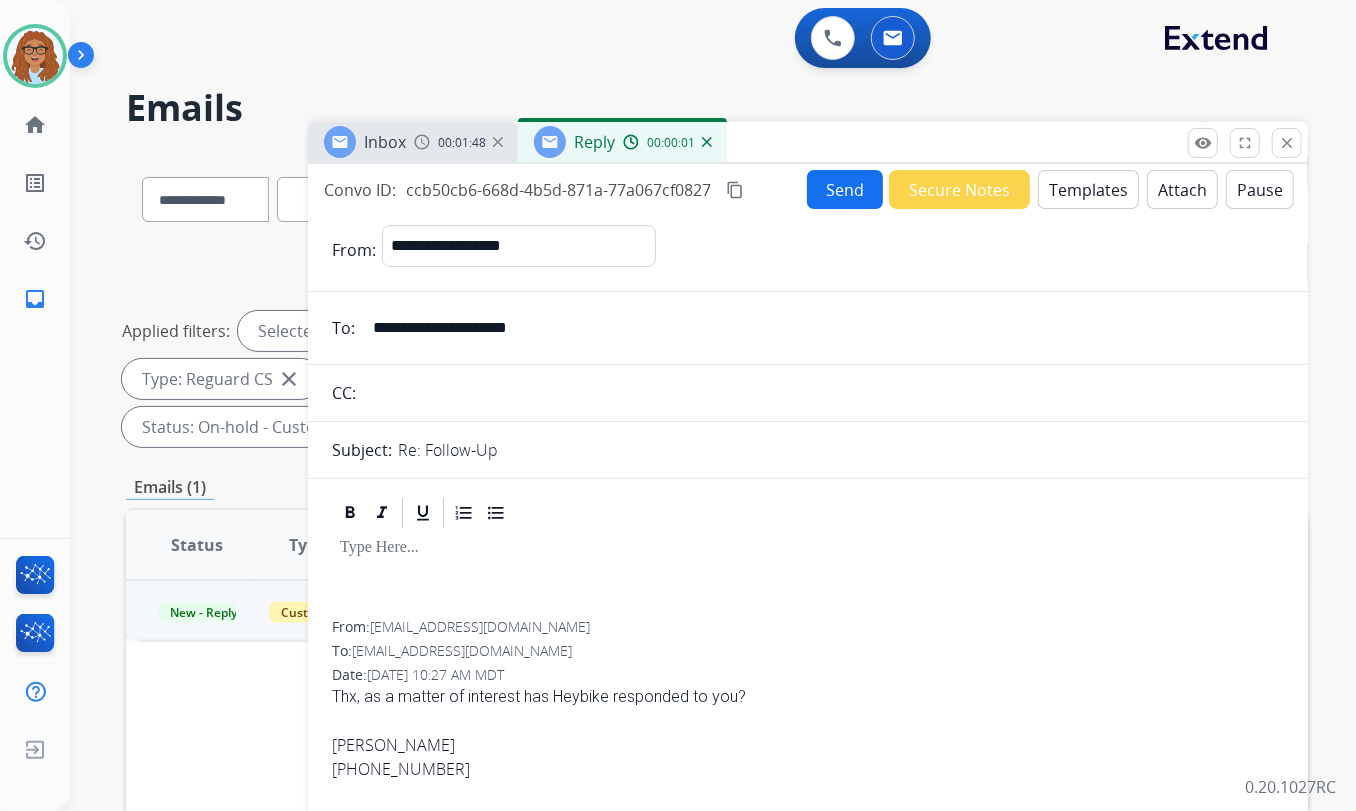 drag, startPoint x: 576, startPoint y: 332, endPoint x: 275, endPoint y: 333, distance: 301.00165 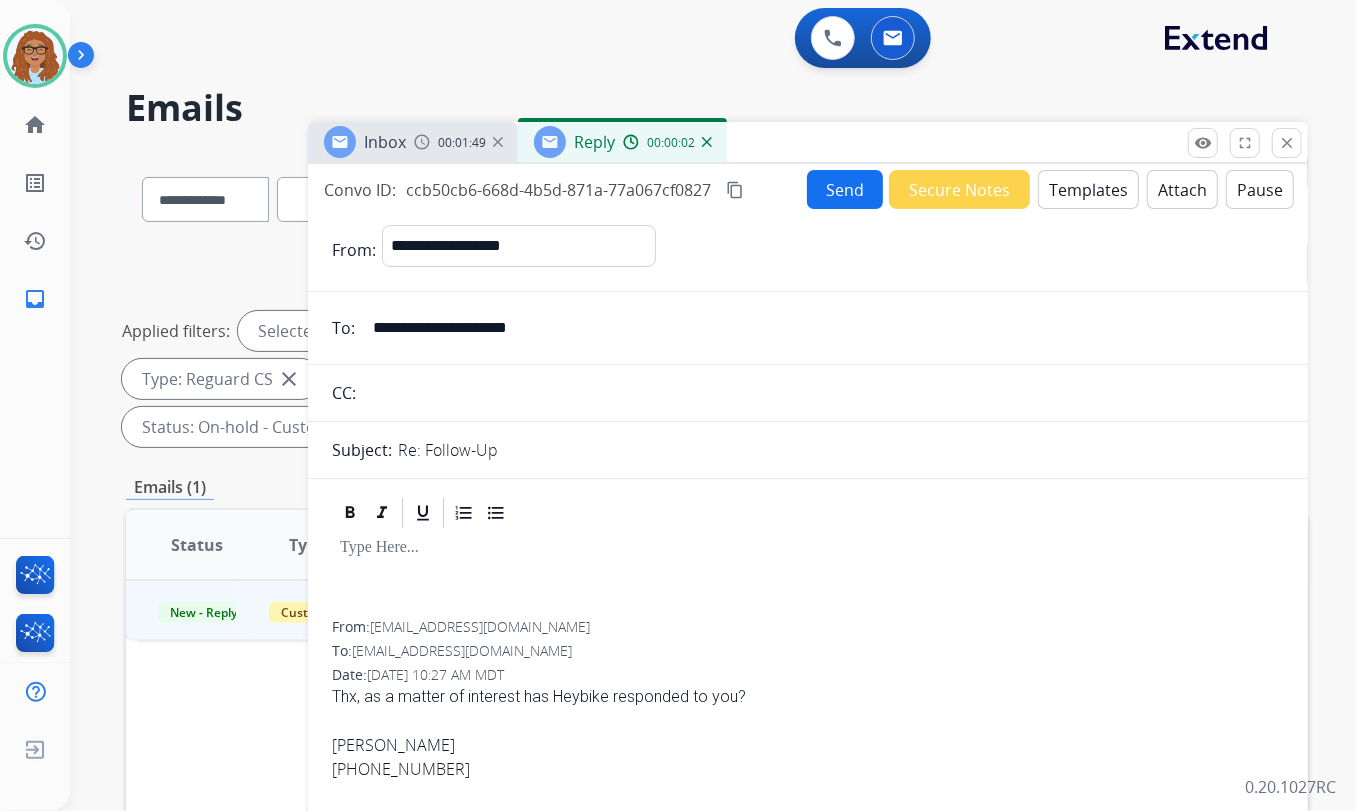 click at bounding box center (823, 393) 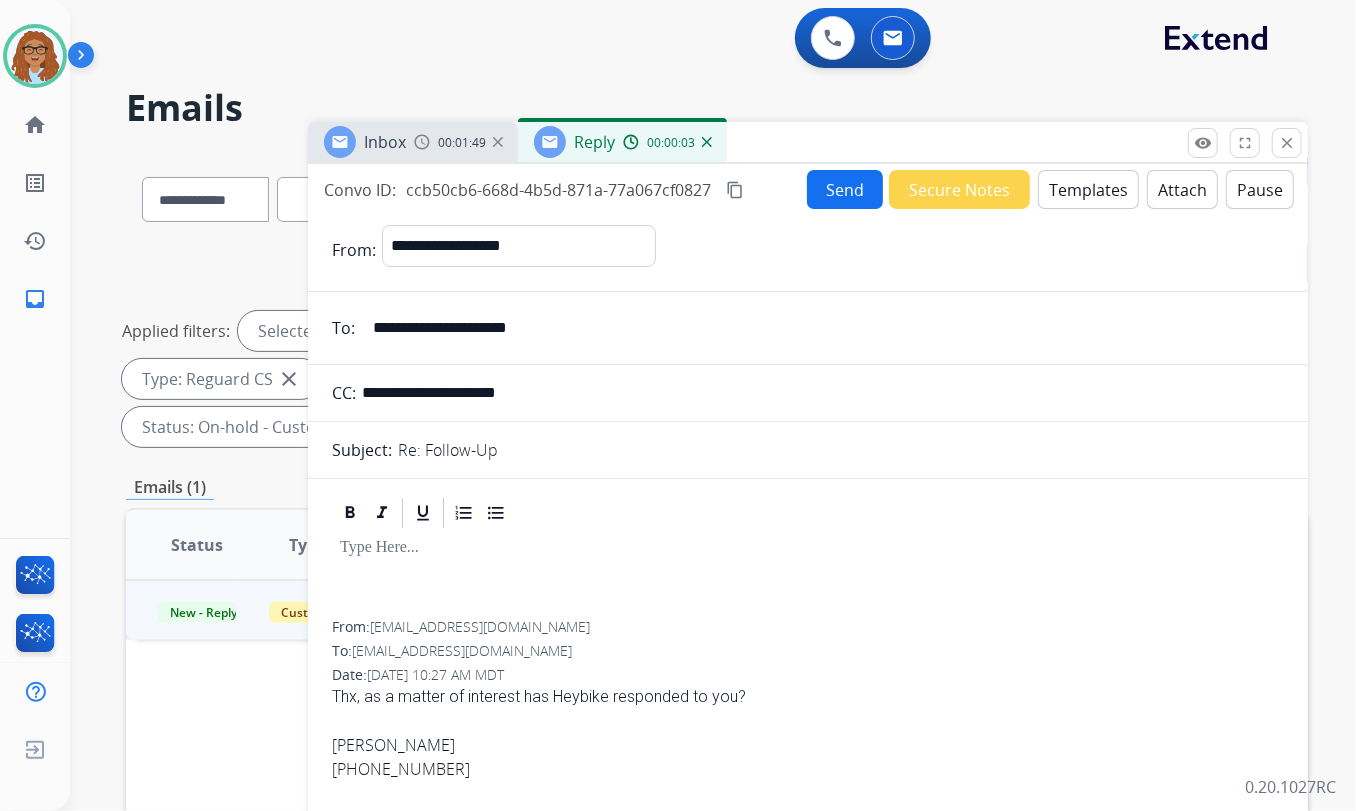 type on "**********" 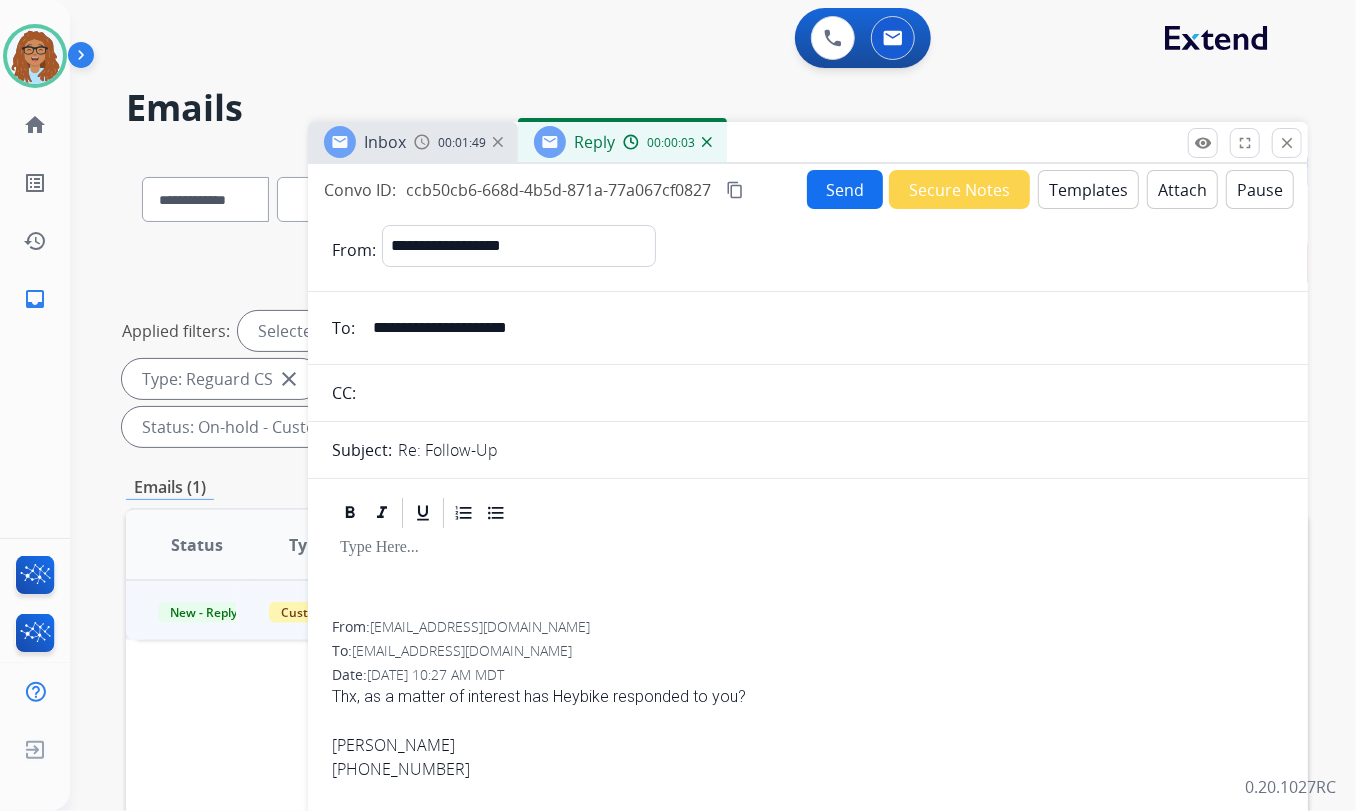 click on "Templates" at bounding box center [1088, 189] 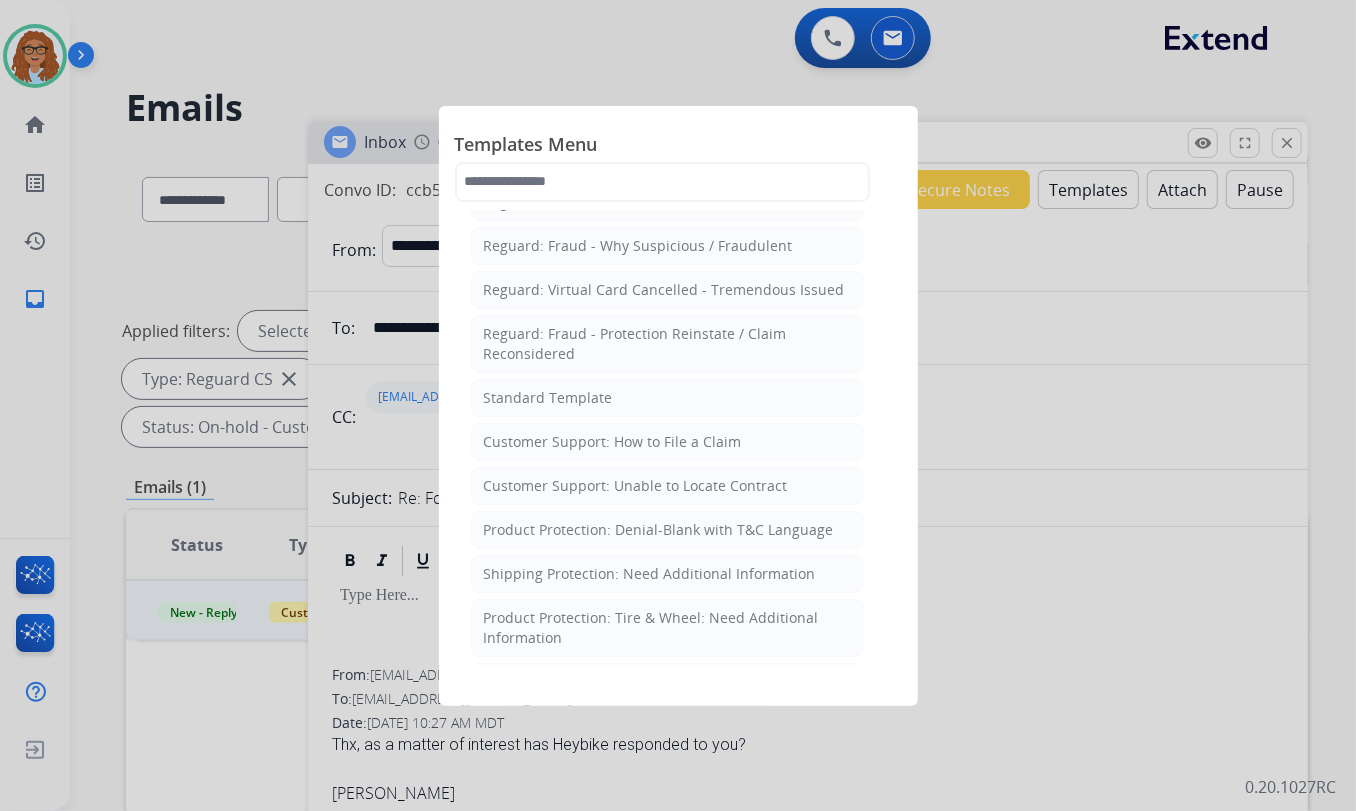 scroll, scrollTop: 181, scrollLeft: 0, axis: vertical 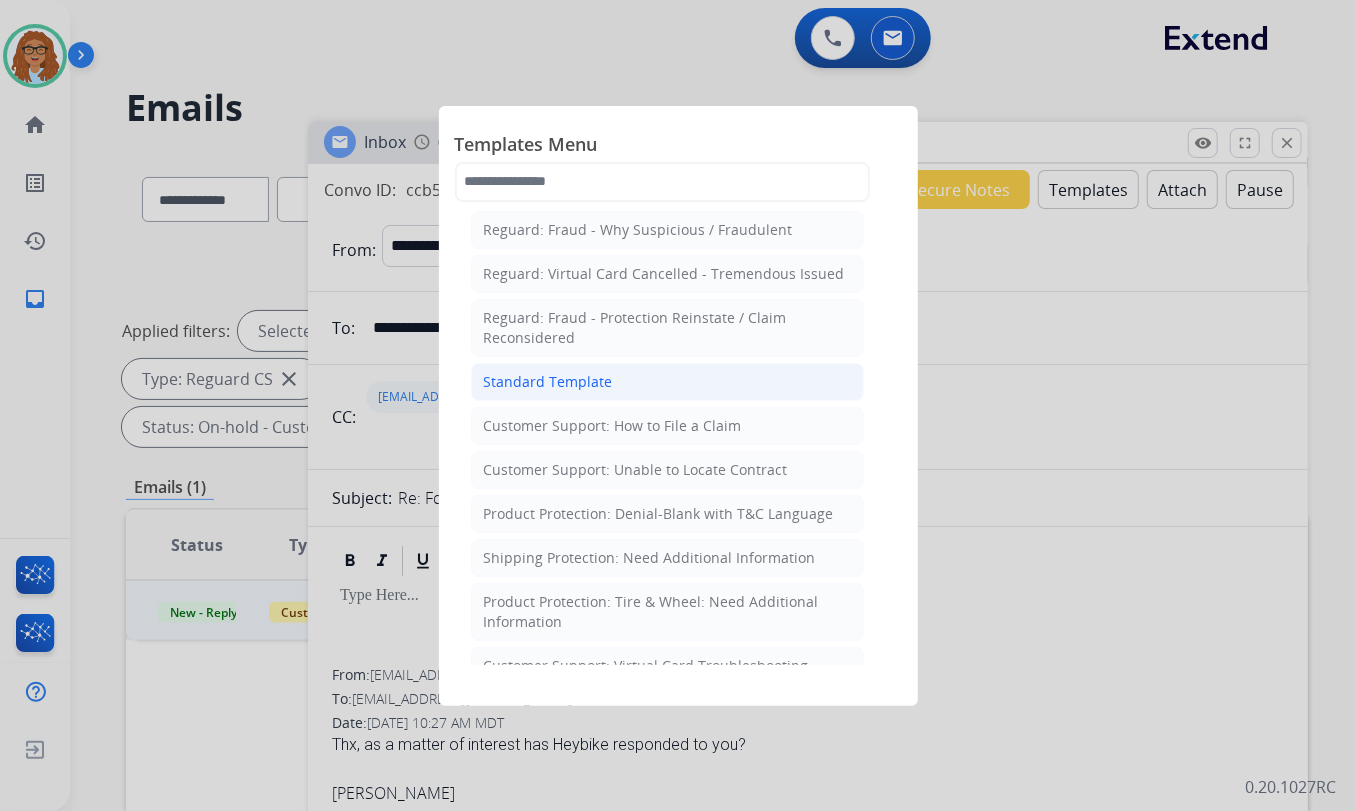 click on "Standard Template" 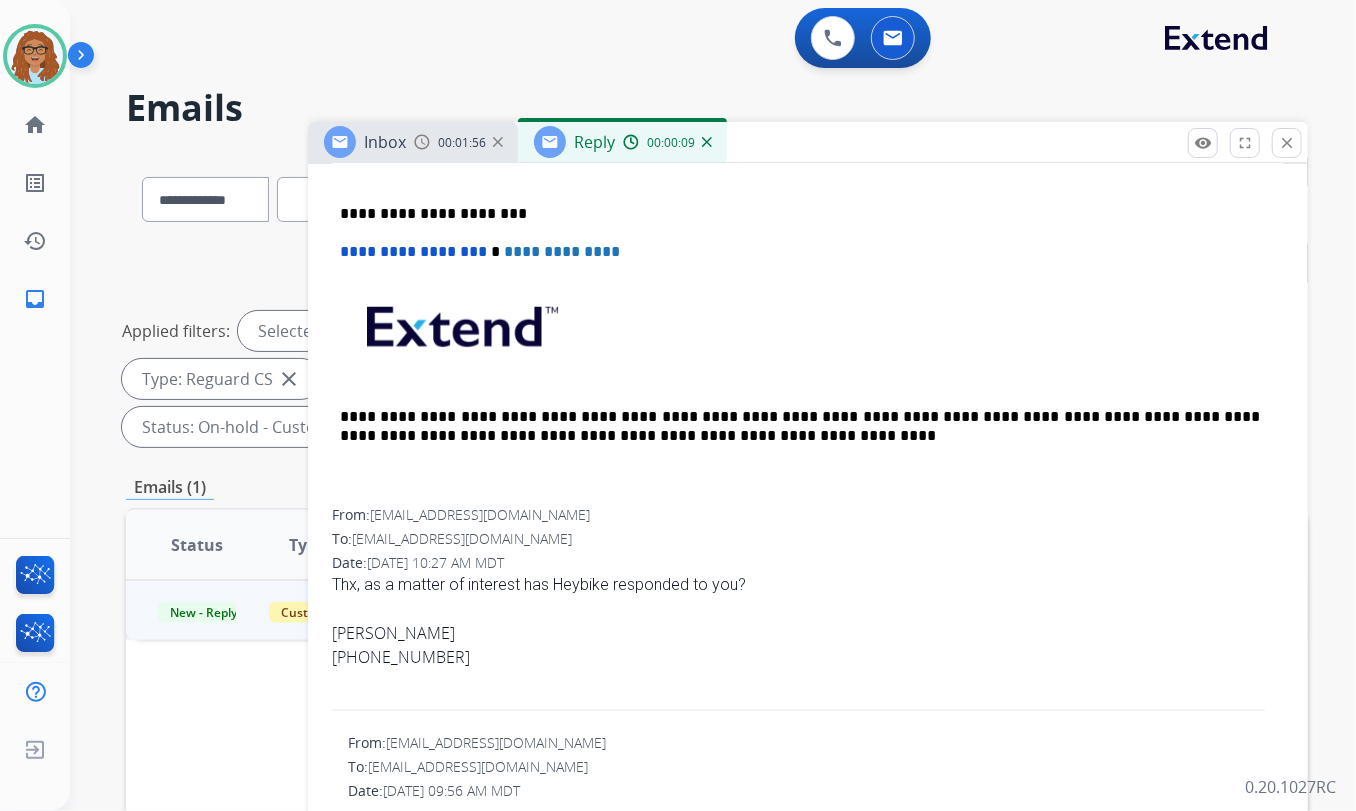 scroll, scrollTop: 1250, scrollLeft: 0, axis: vertical 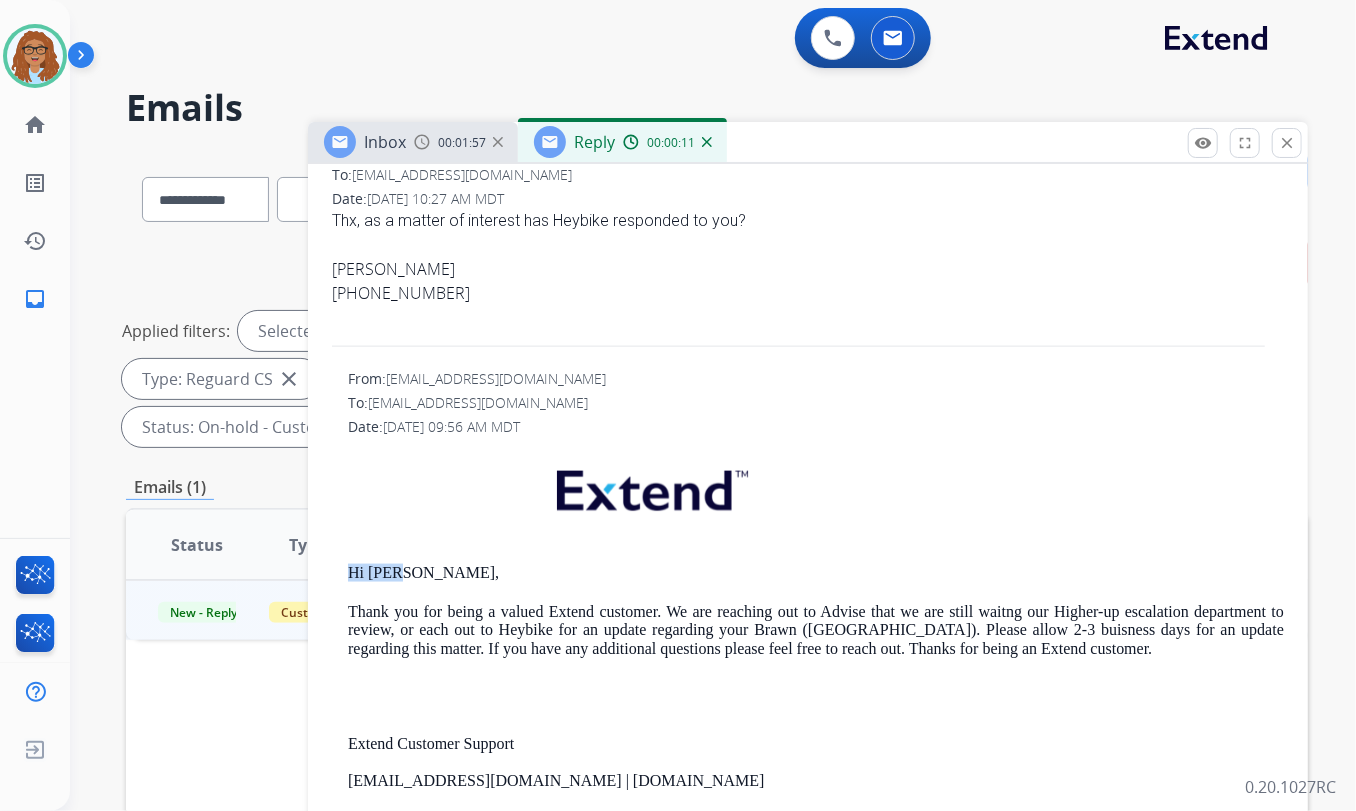 drag, startPoint x: 402, startPoint y: 575, endPoint x: 335, endPoint y: 567, distance: 67.47592 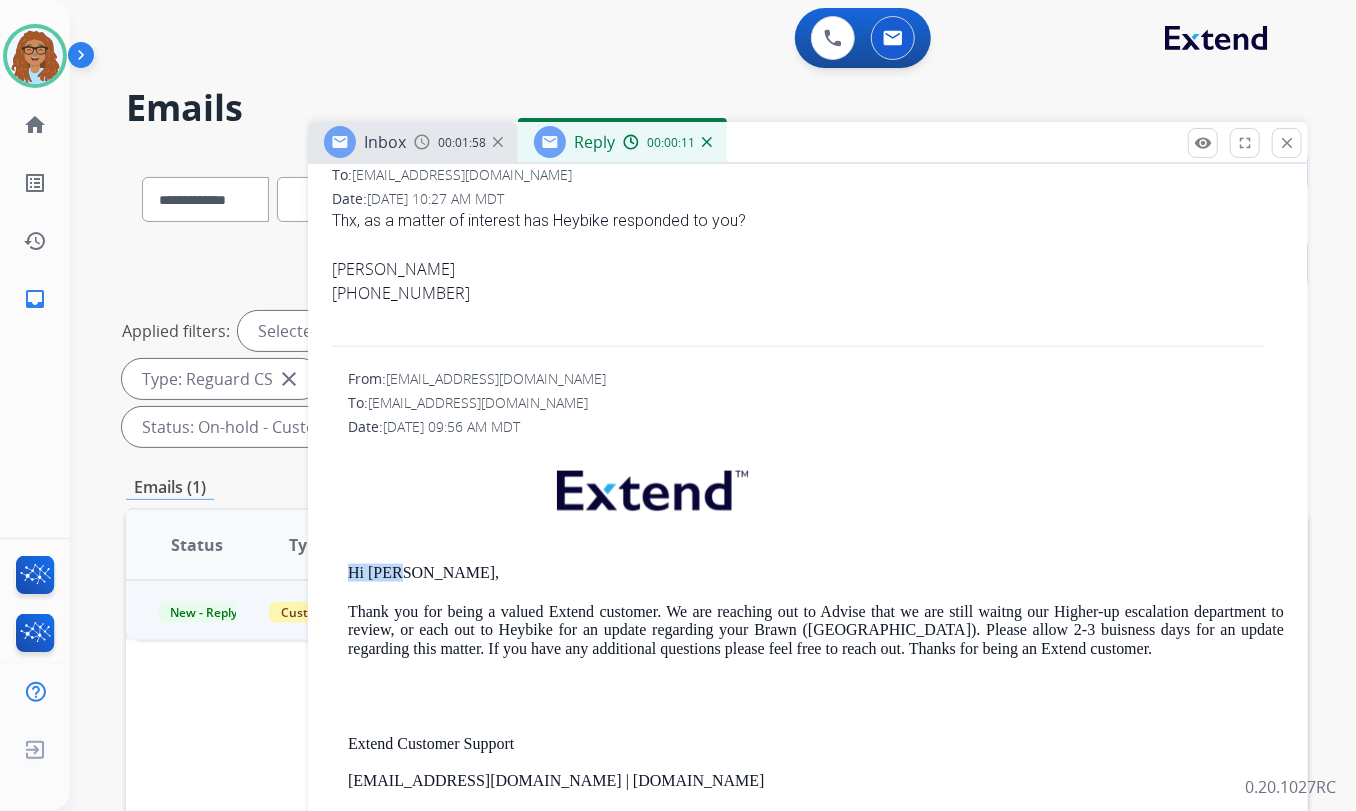 copy on "Hi Jim," 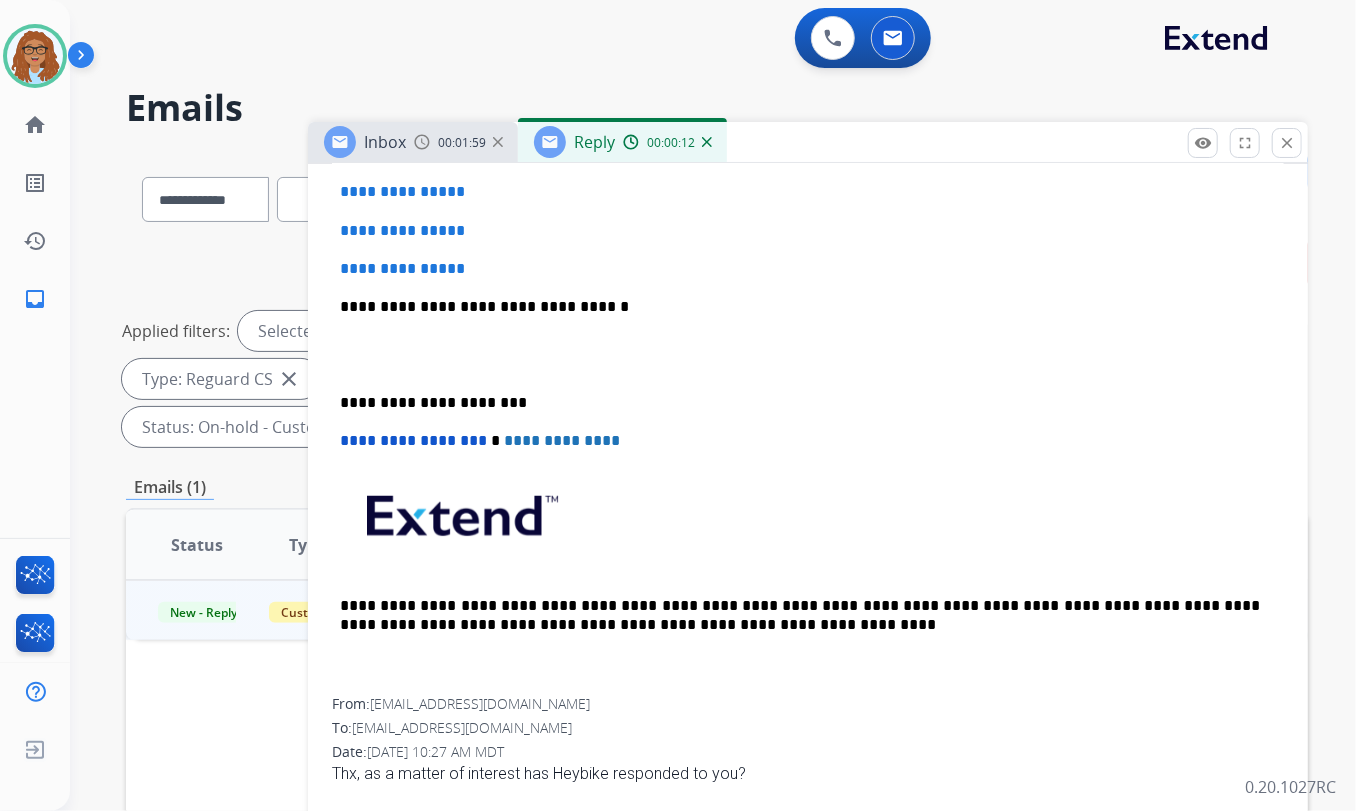 scroll, scrollTop: 522, scrollLeft: 0, axis: vertical 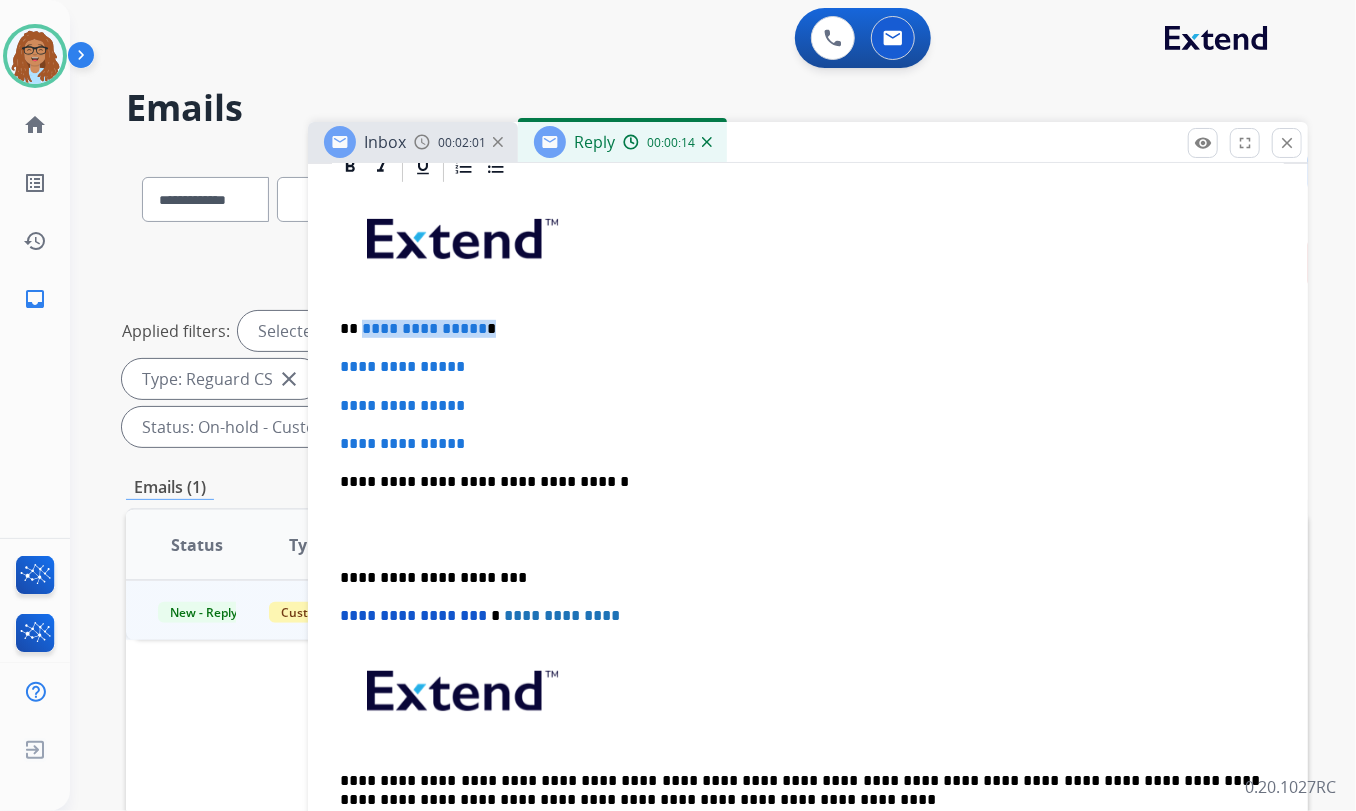drag, startPoint x: 490, startPoint y: 328, endPoint x: 360, endPoint y: 332, distance: 130.06152 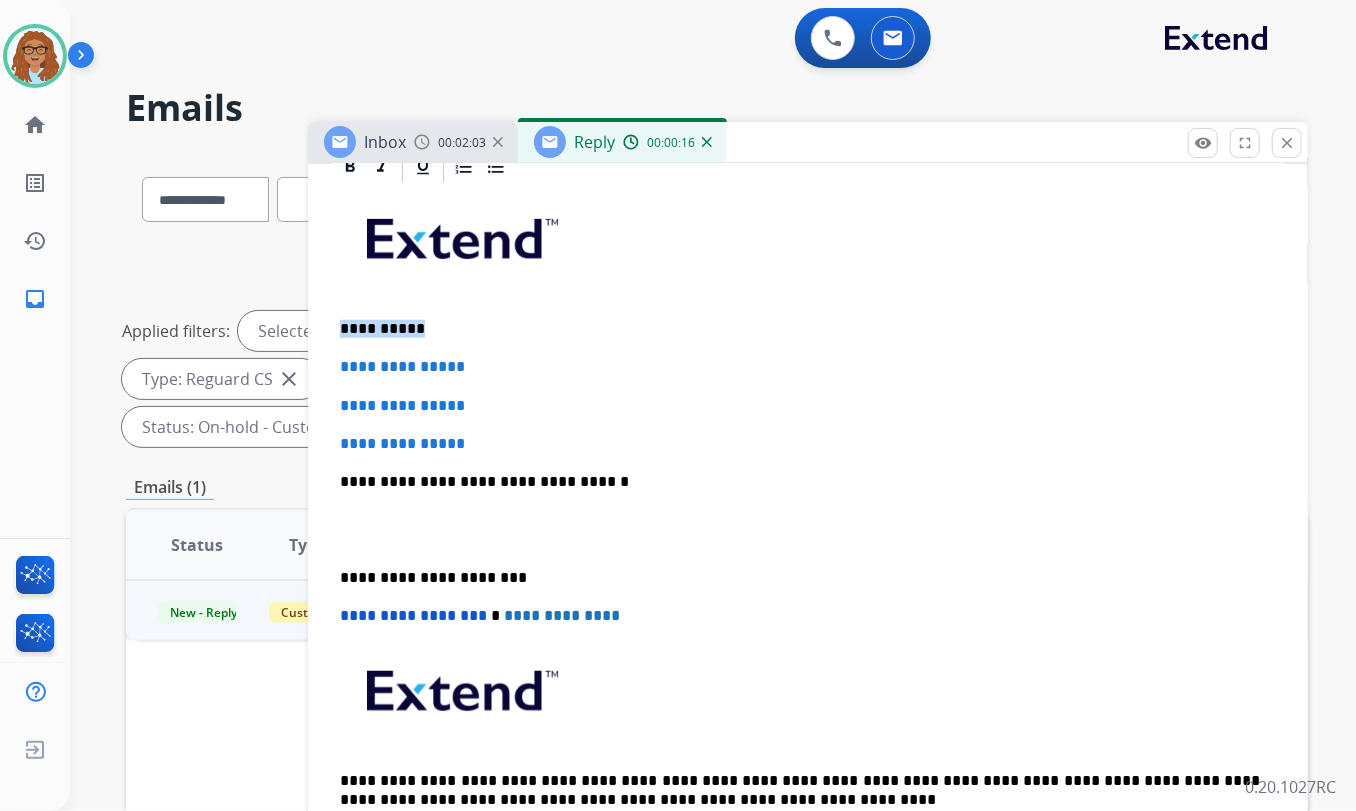 drag, startPoint x: 413, startPoint y: 324, endPoint x: 317, endPoint y: 329, distance: 96.13012 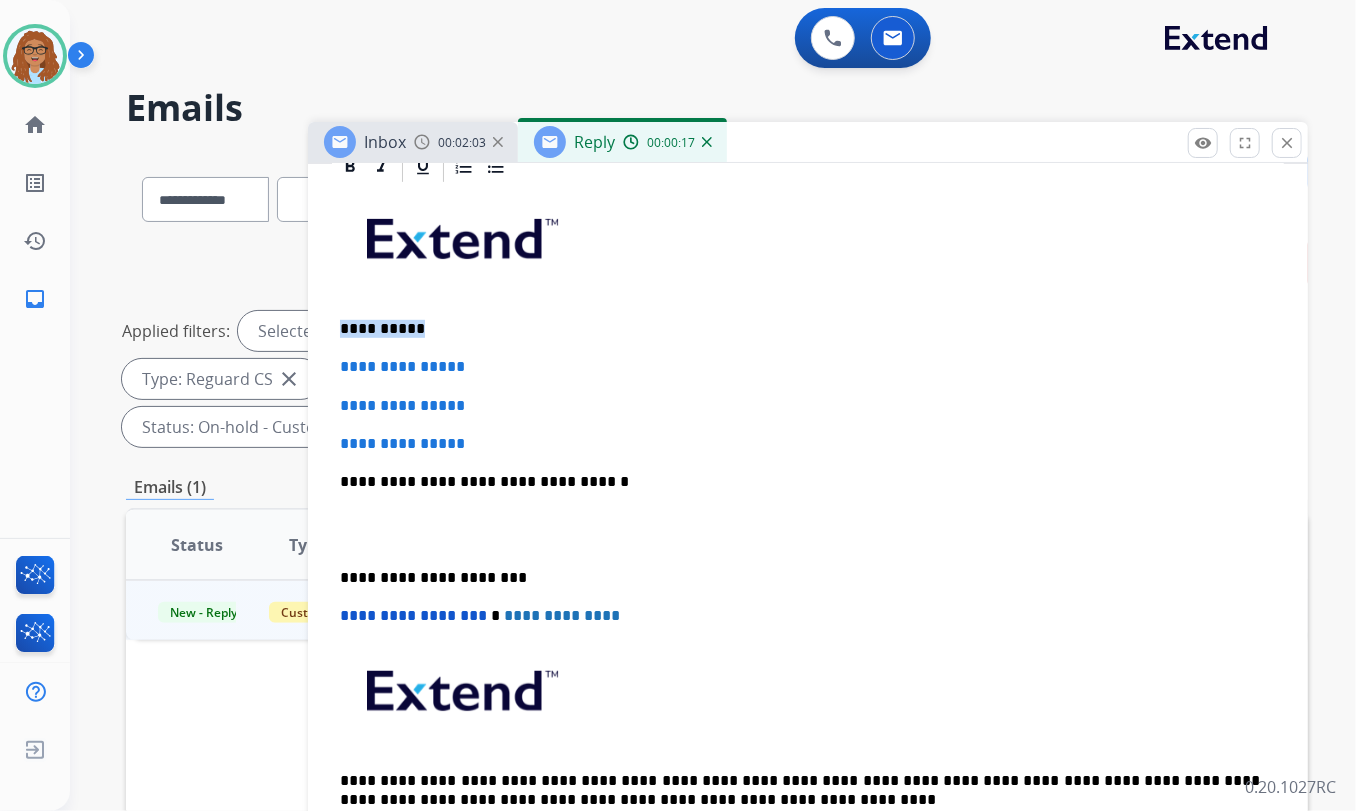 paste 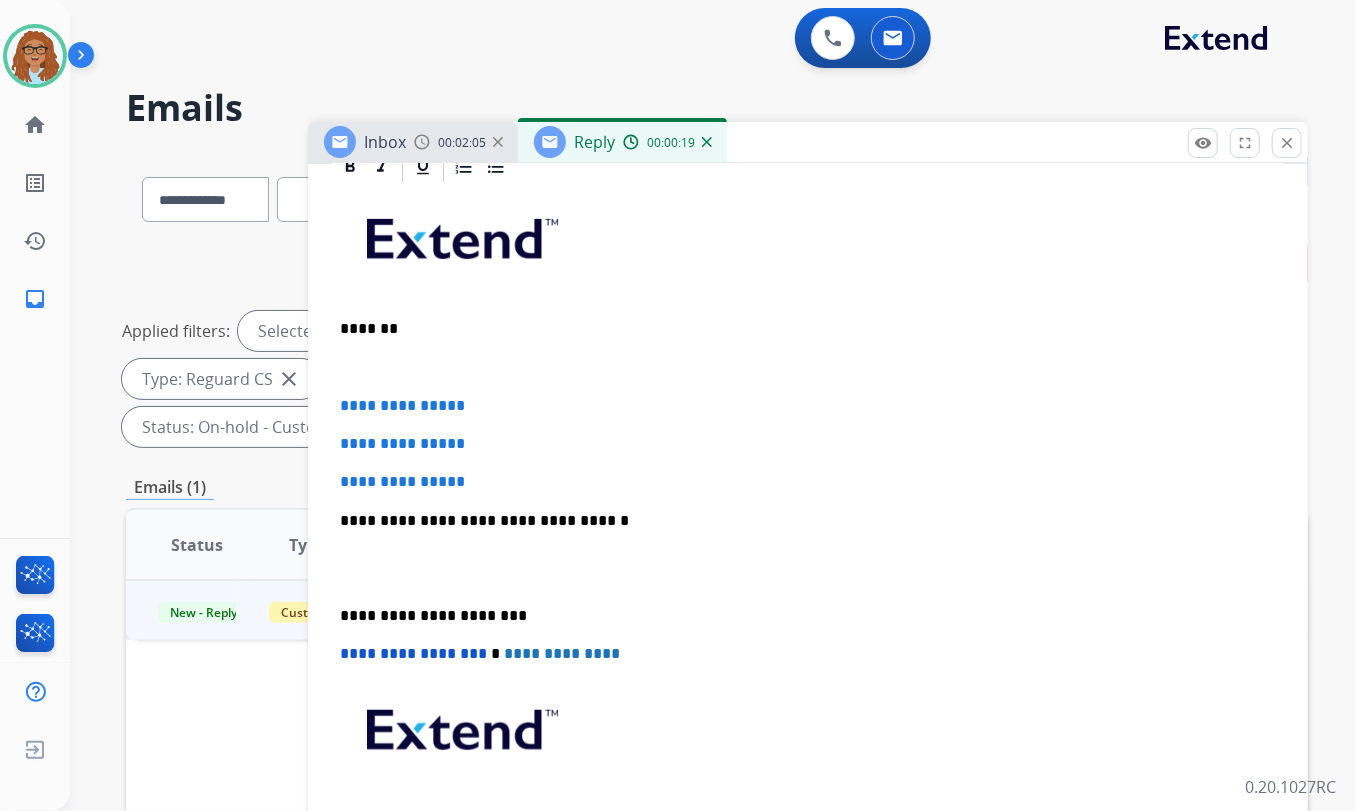 type 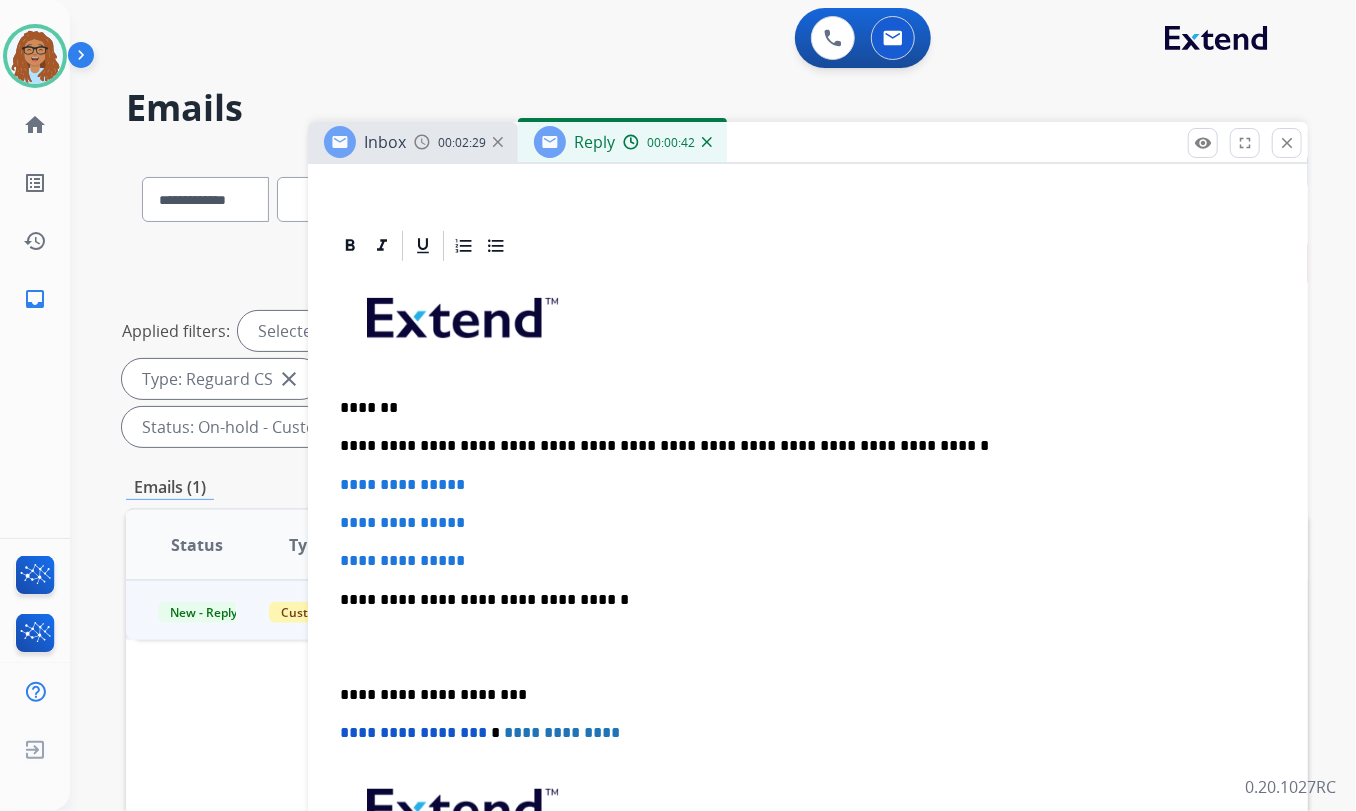 scroll, scrollTop: 431, scrollLeft: 0, axis: vertical 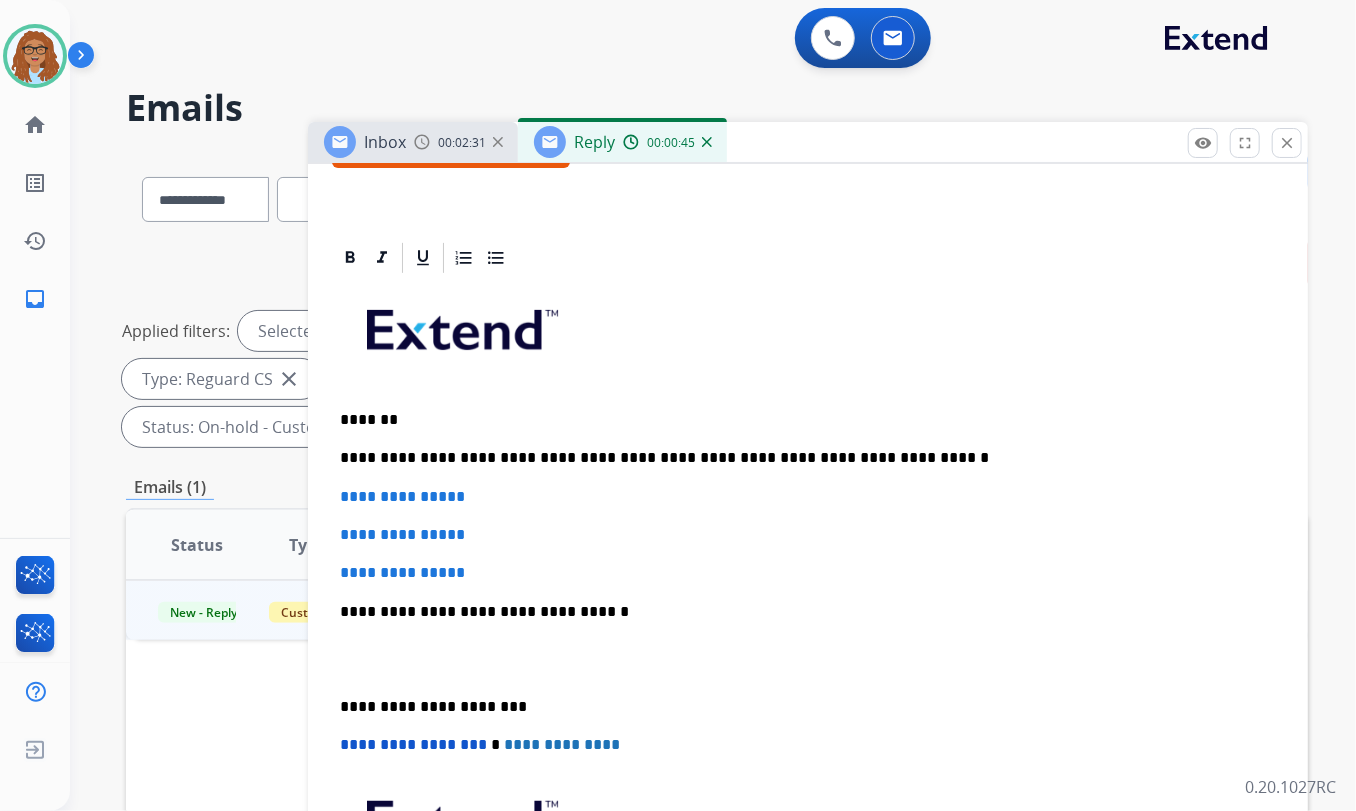 click on "**********" at bounding box center (800, 458) 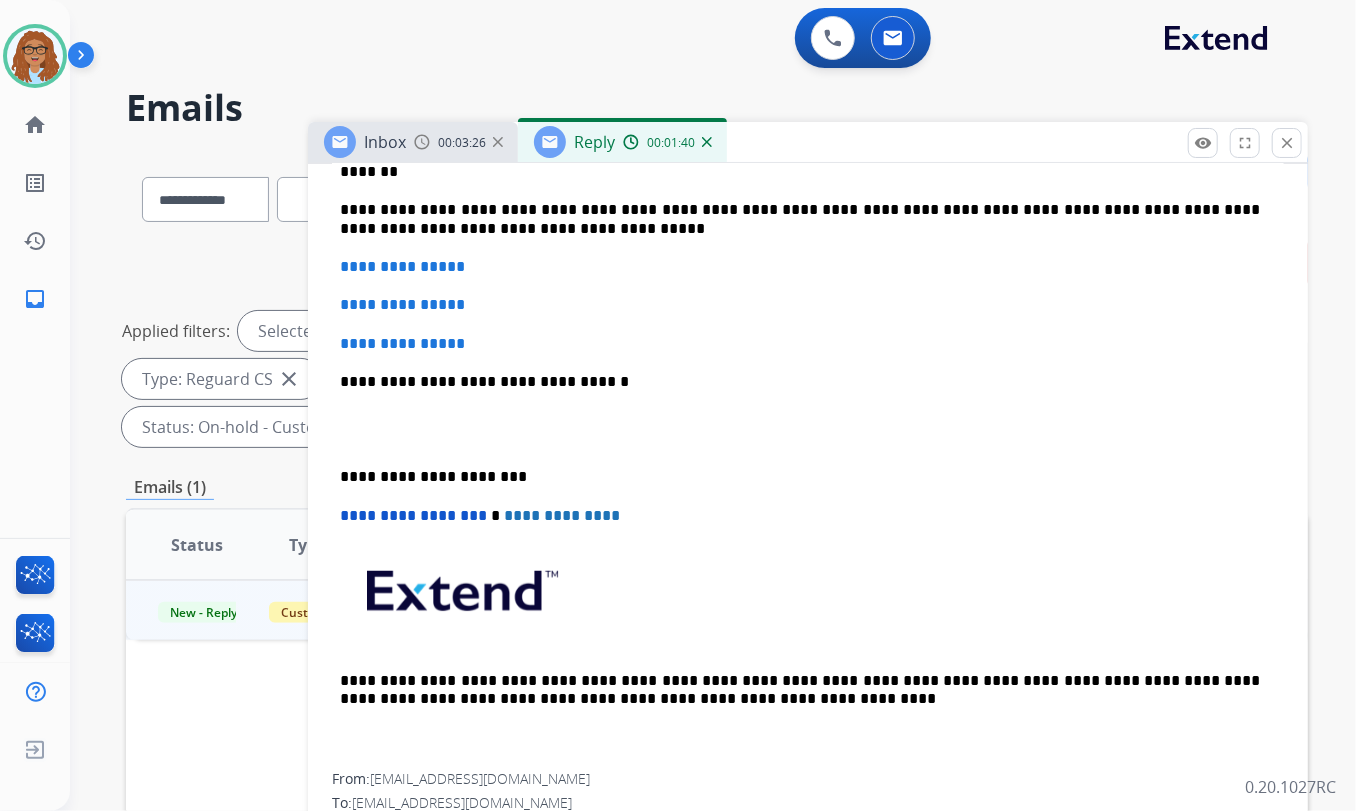 scroll, scrollTop: 670, scrollLeft: 0, axis: vertical 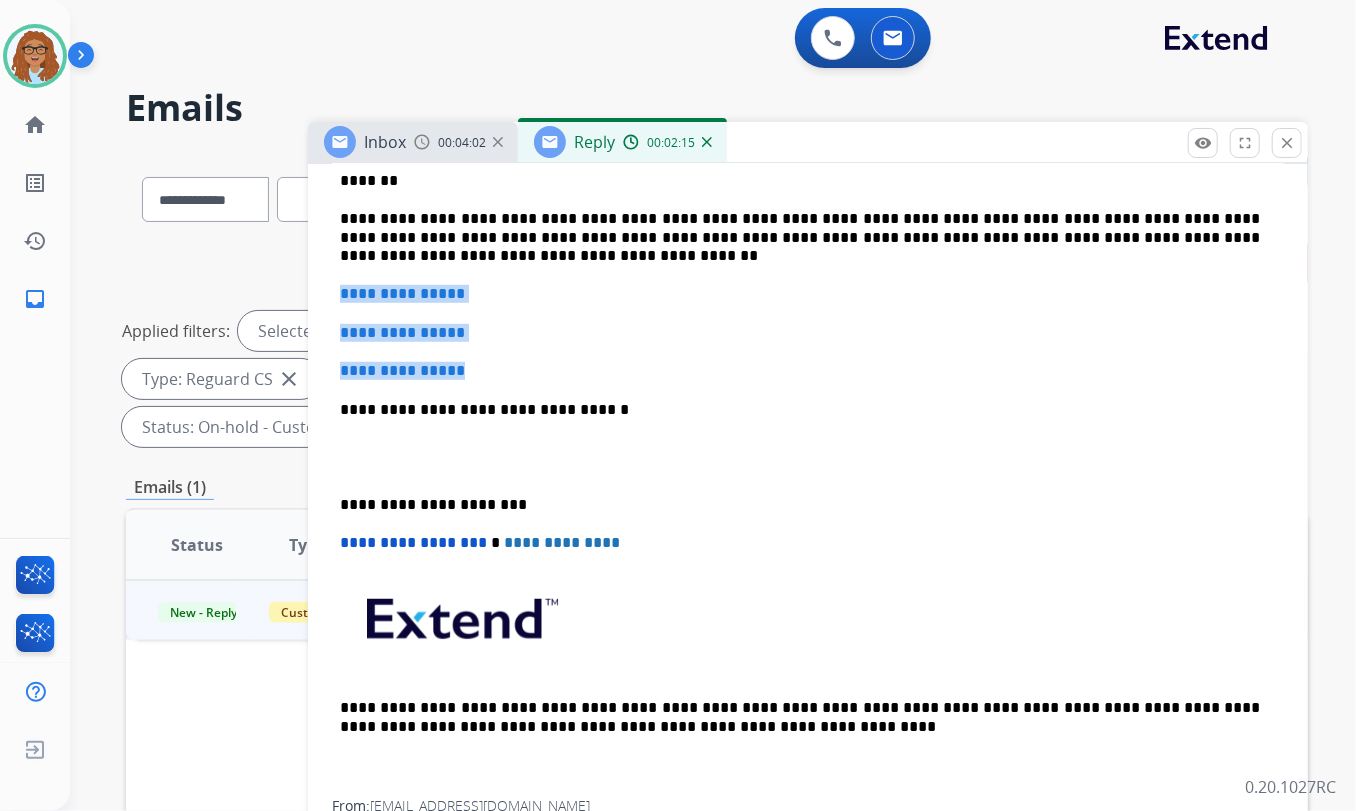 drag, startPoint x: 454, startPoint y: 369, endPoint x: 321, endPoint y: 285, distance: 157.30544 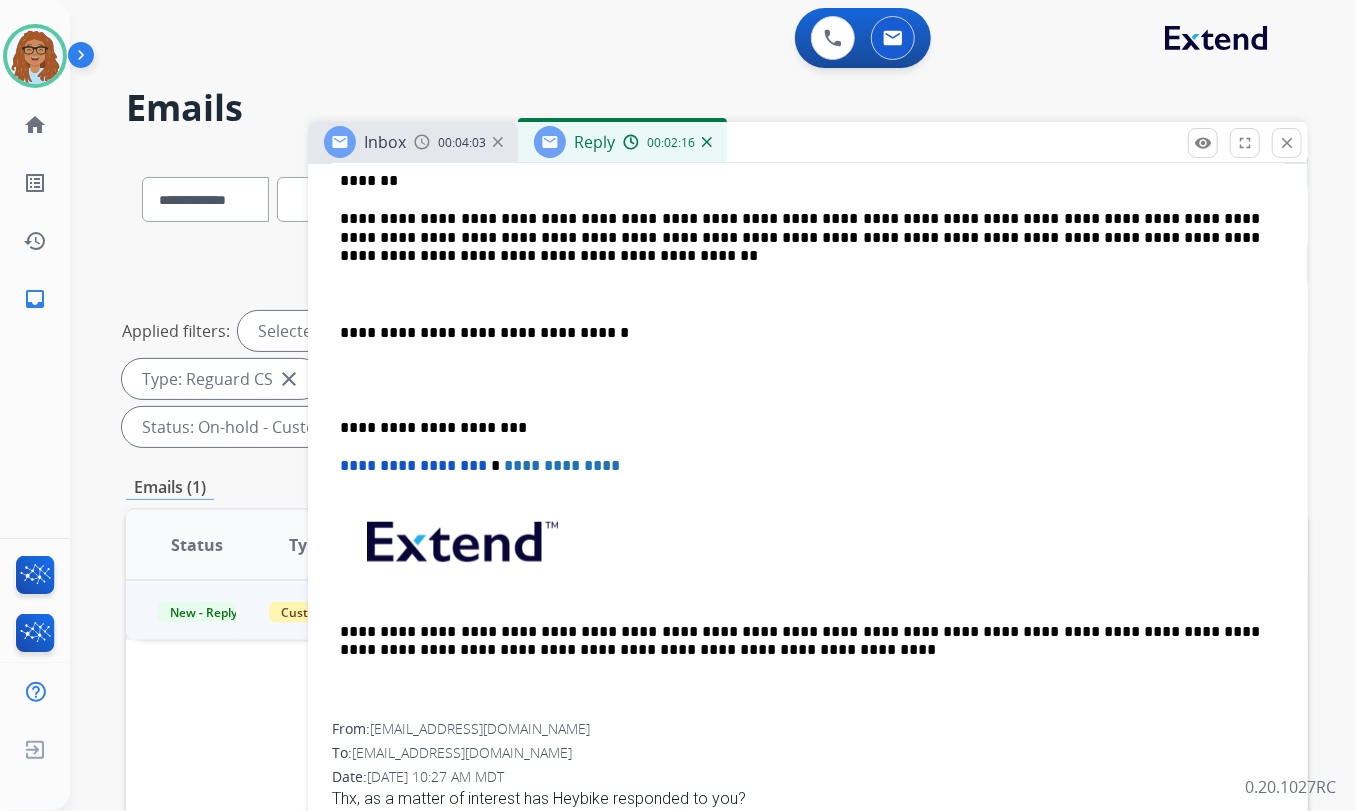 click on "**********" at bounding box center [808, 380] 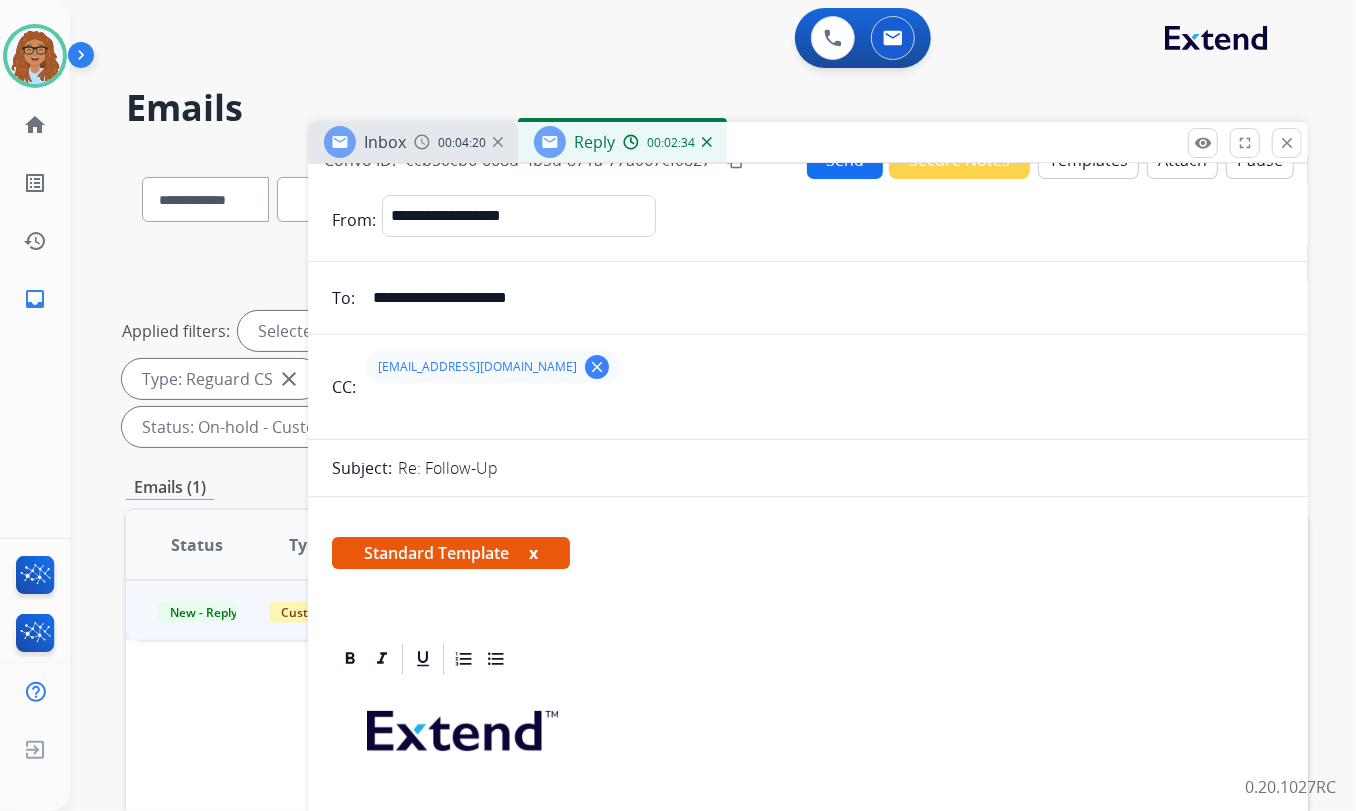 scroll, scrollTop: 0, scrollLeft: 0, axis: both 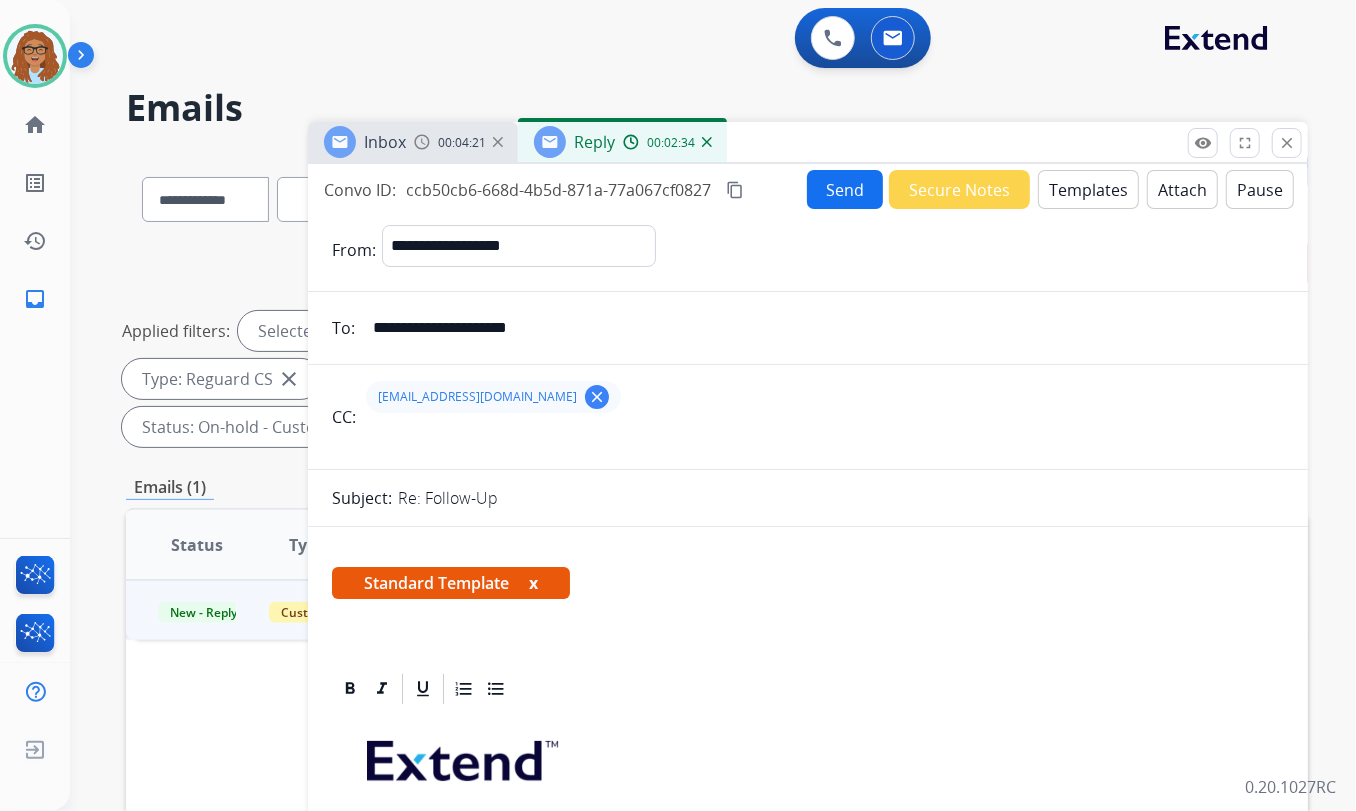 click on "Send" at bounding box center [845, 189] 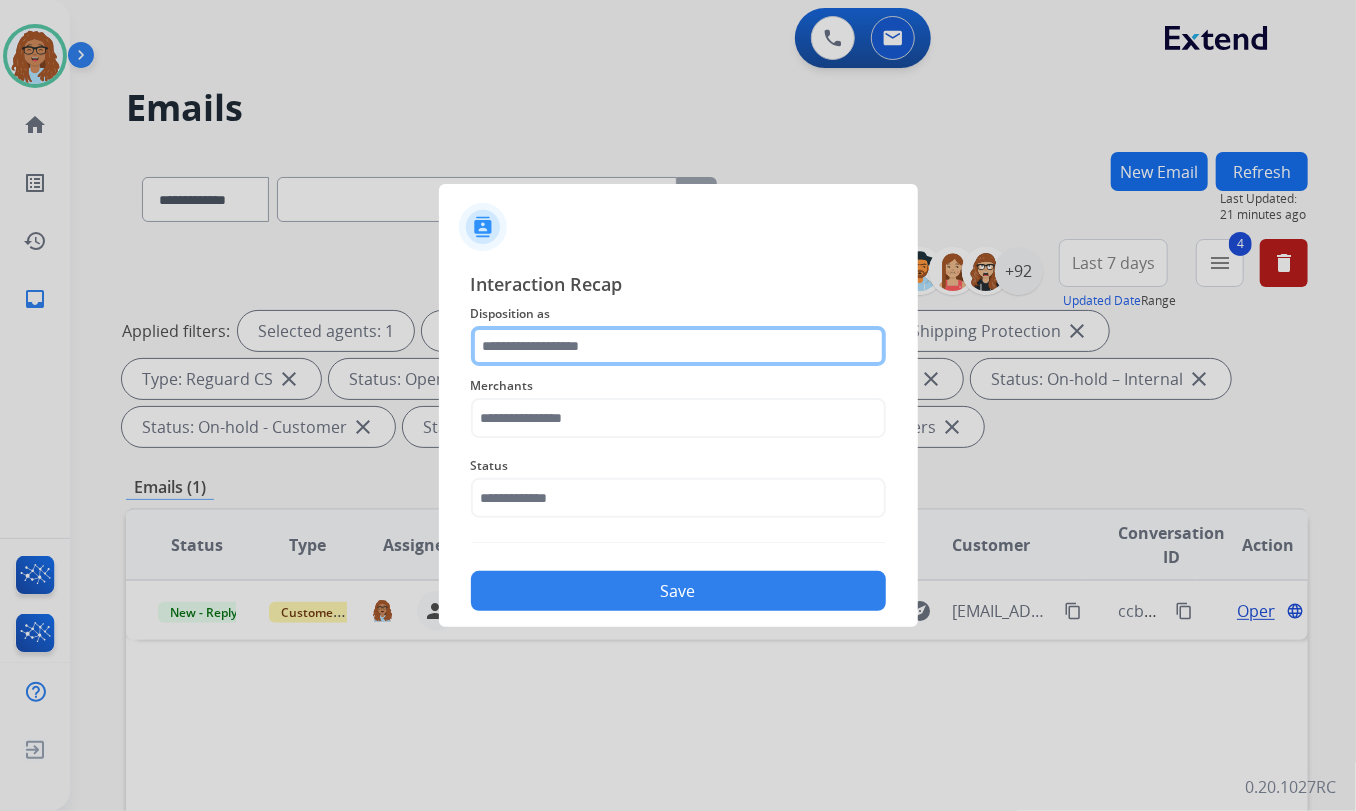 click 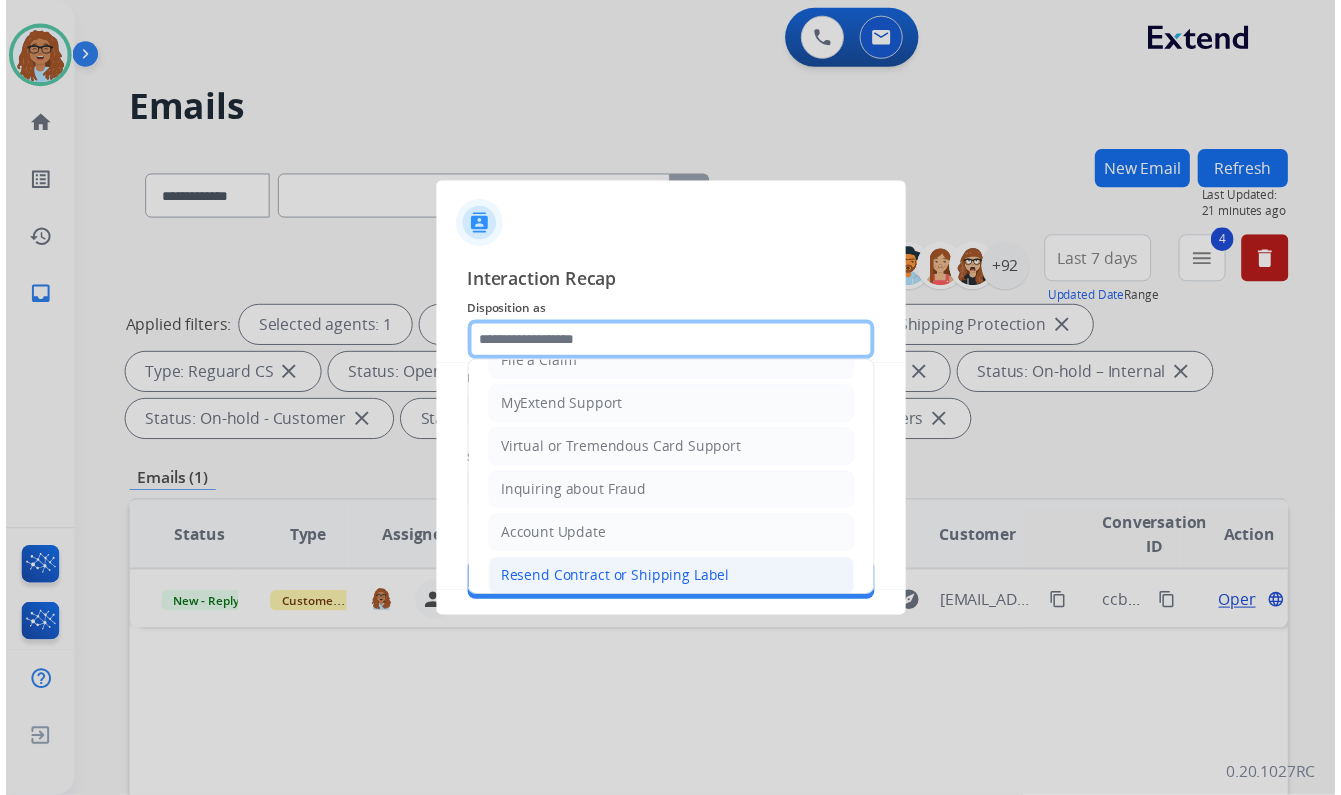 scroll, scrollTop: 272, scrollLeft: 0, axis: vertical 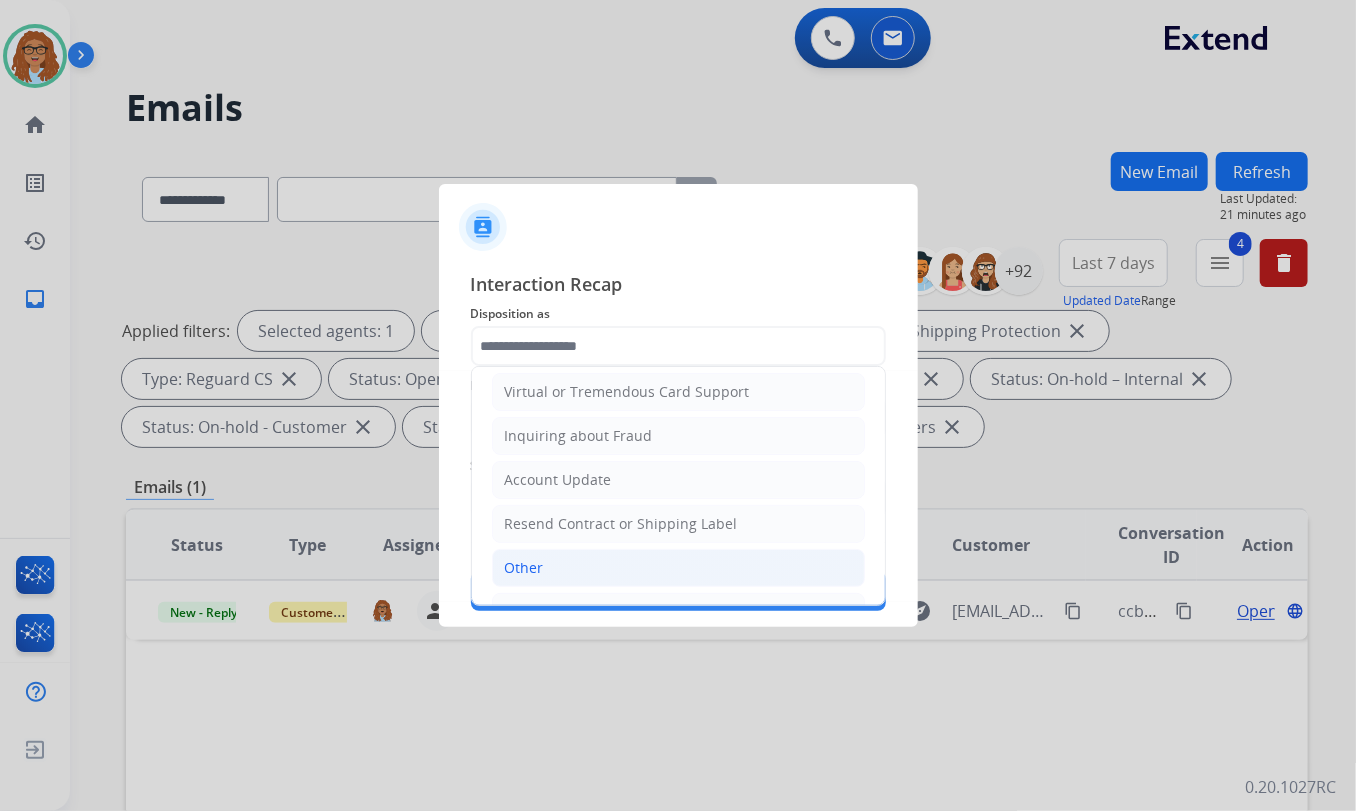 click on "Other" 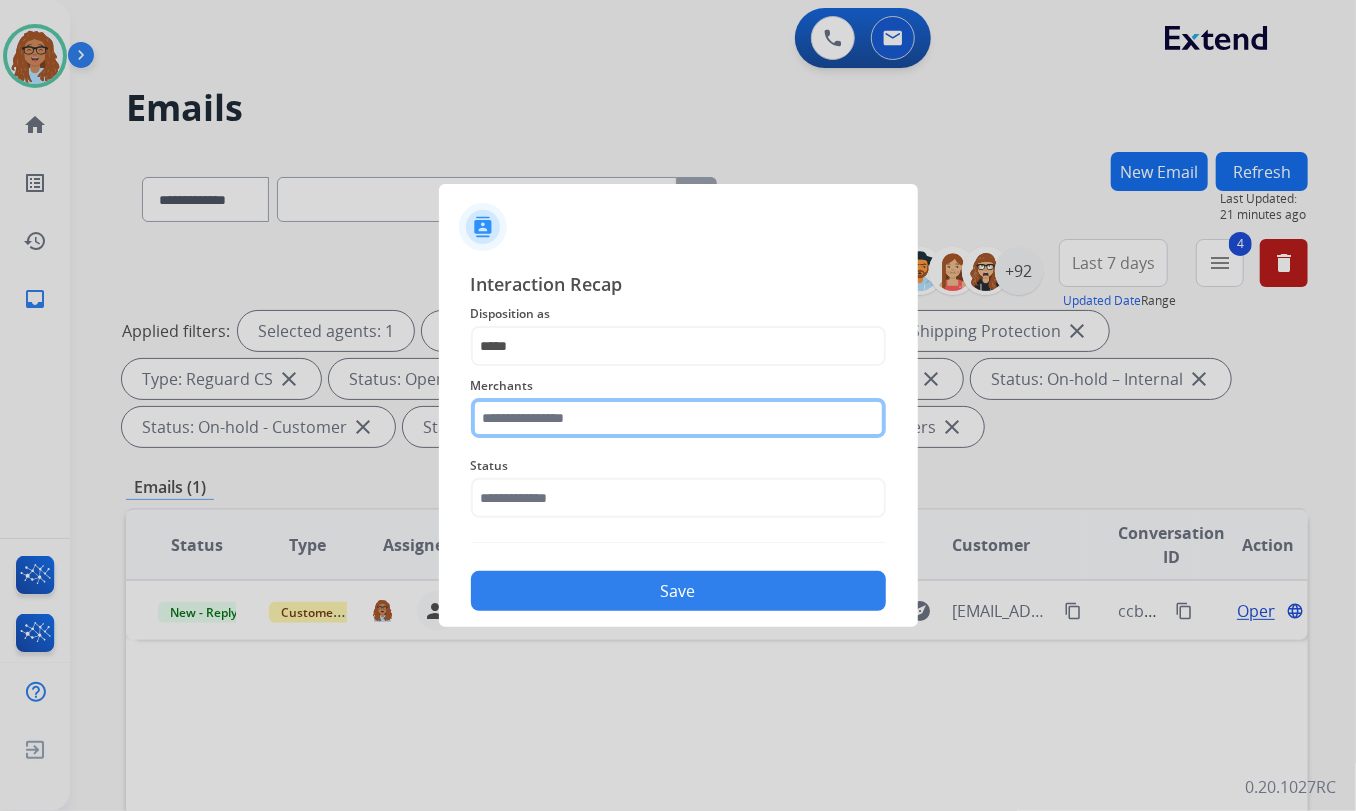 click 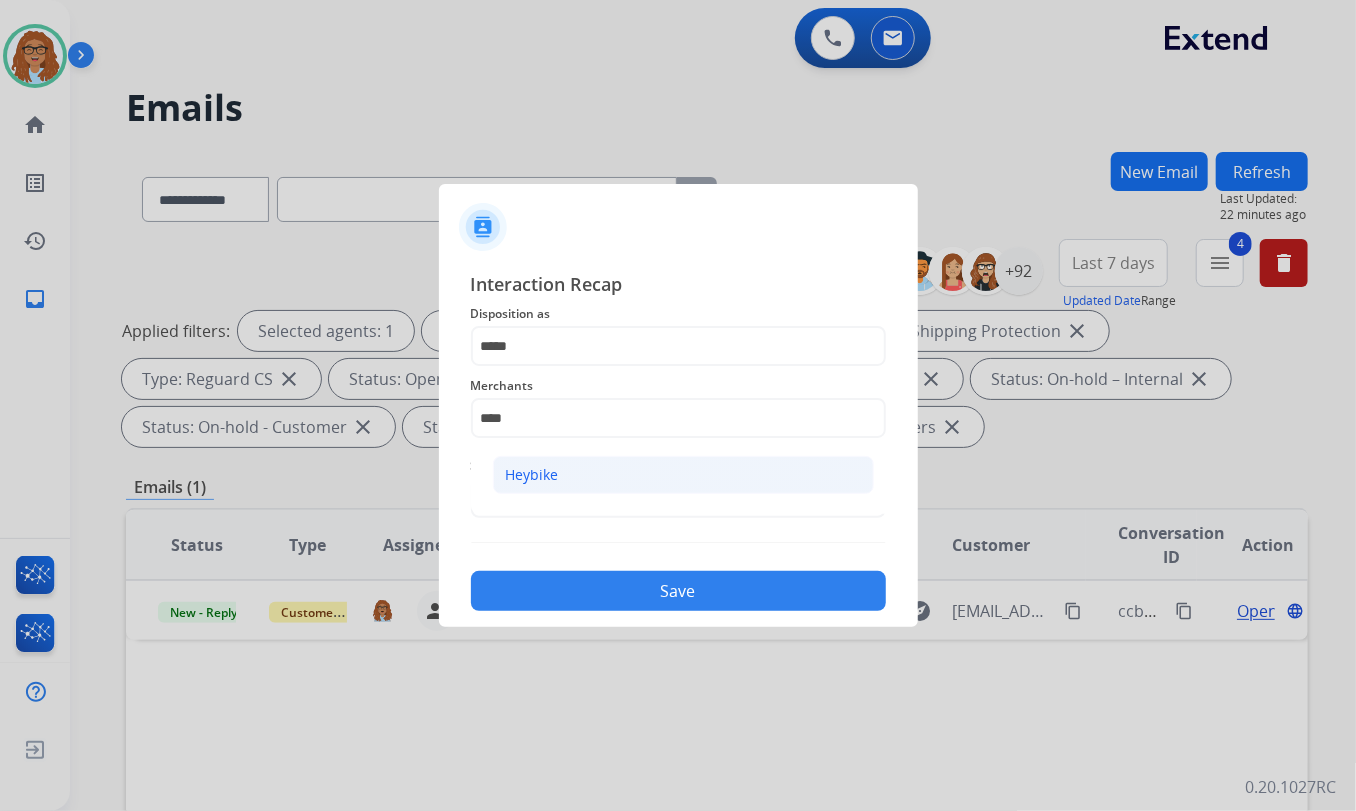 click on "Heybike" 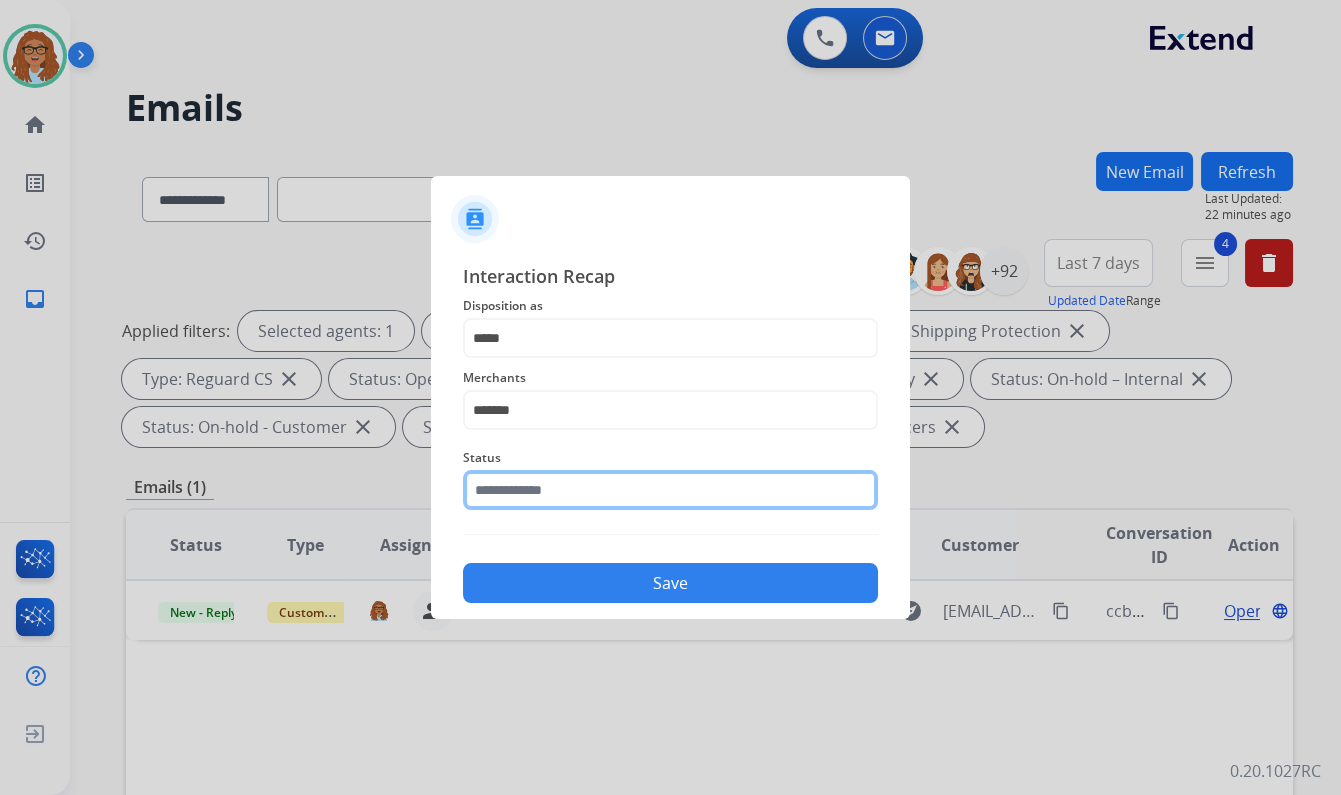 click 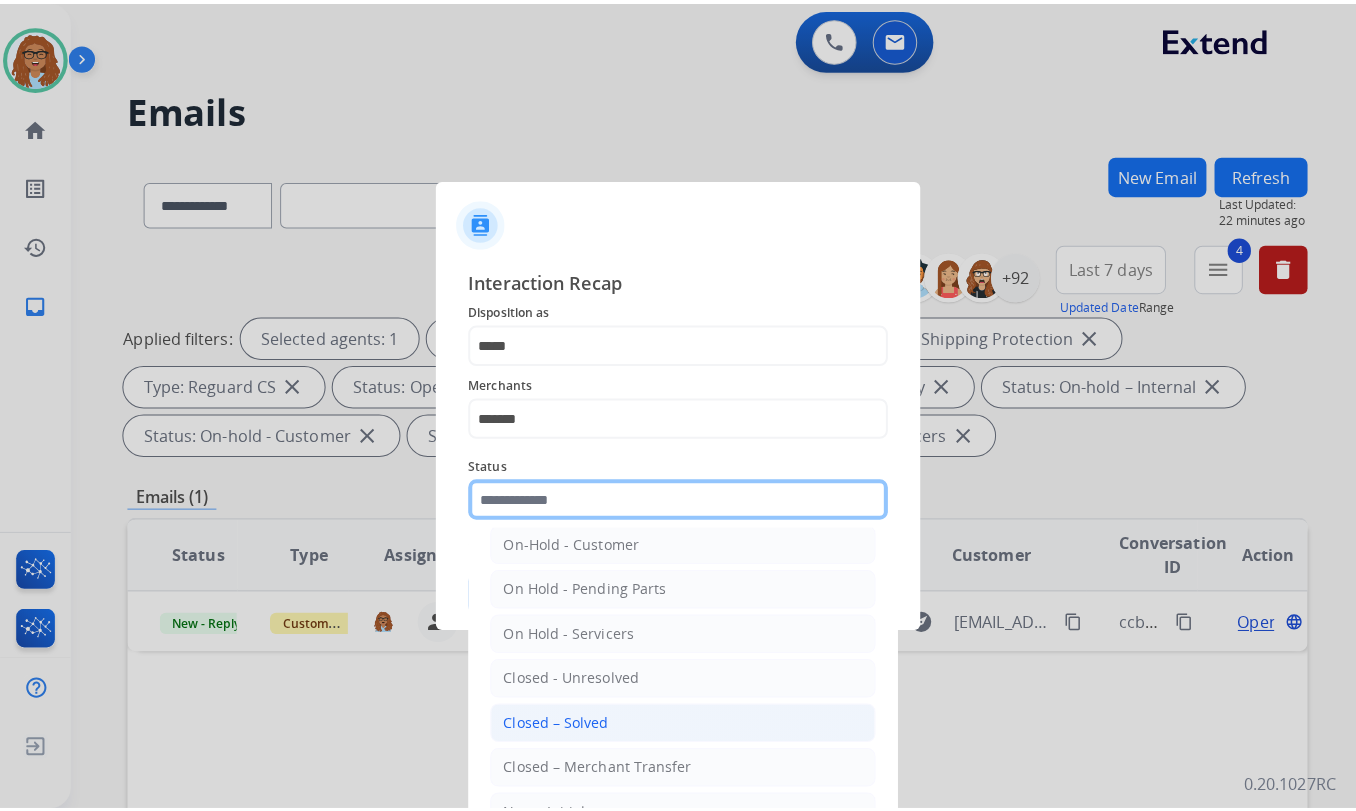 scroll, scrollTop: 118, scrollLeft: 0, axis: vertical 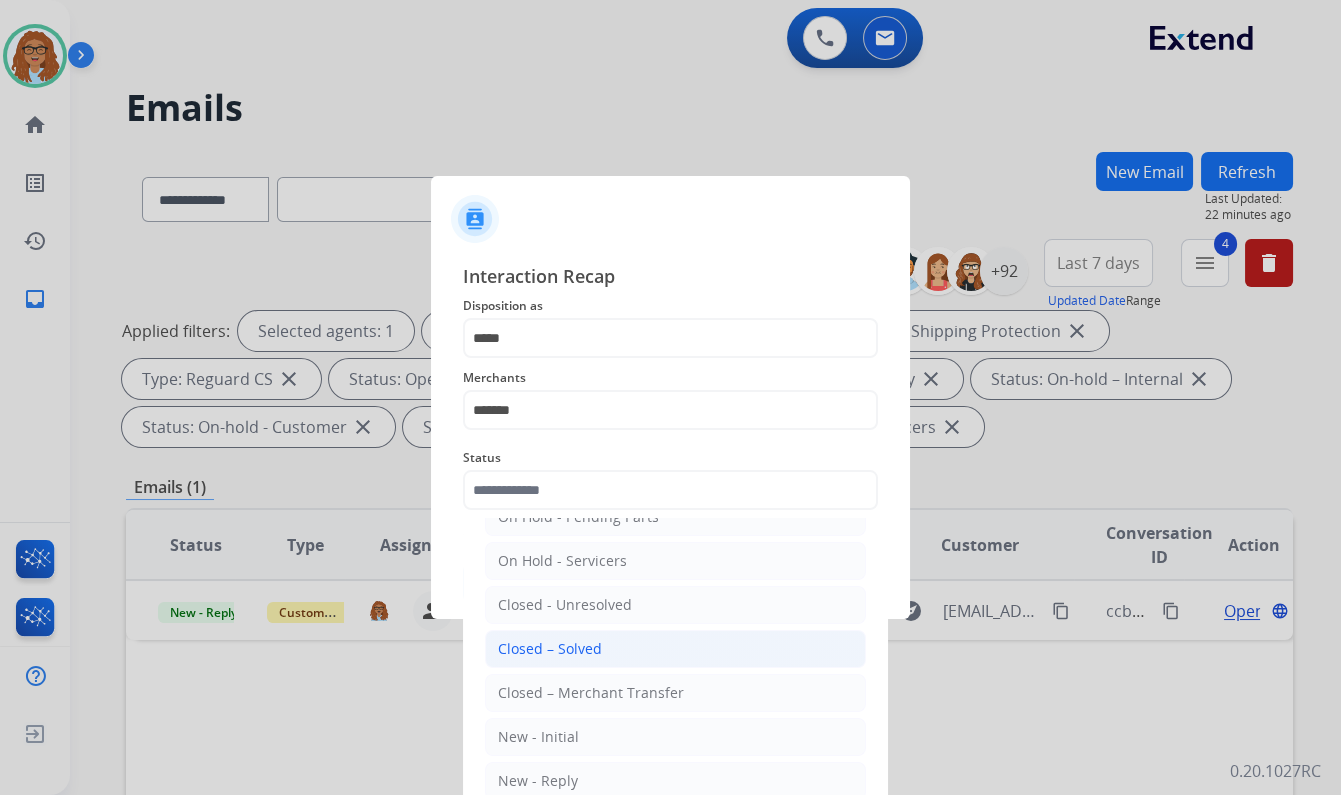 click on "Closed – Solved" 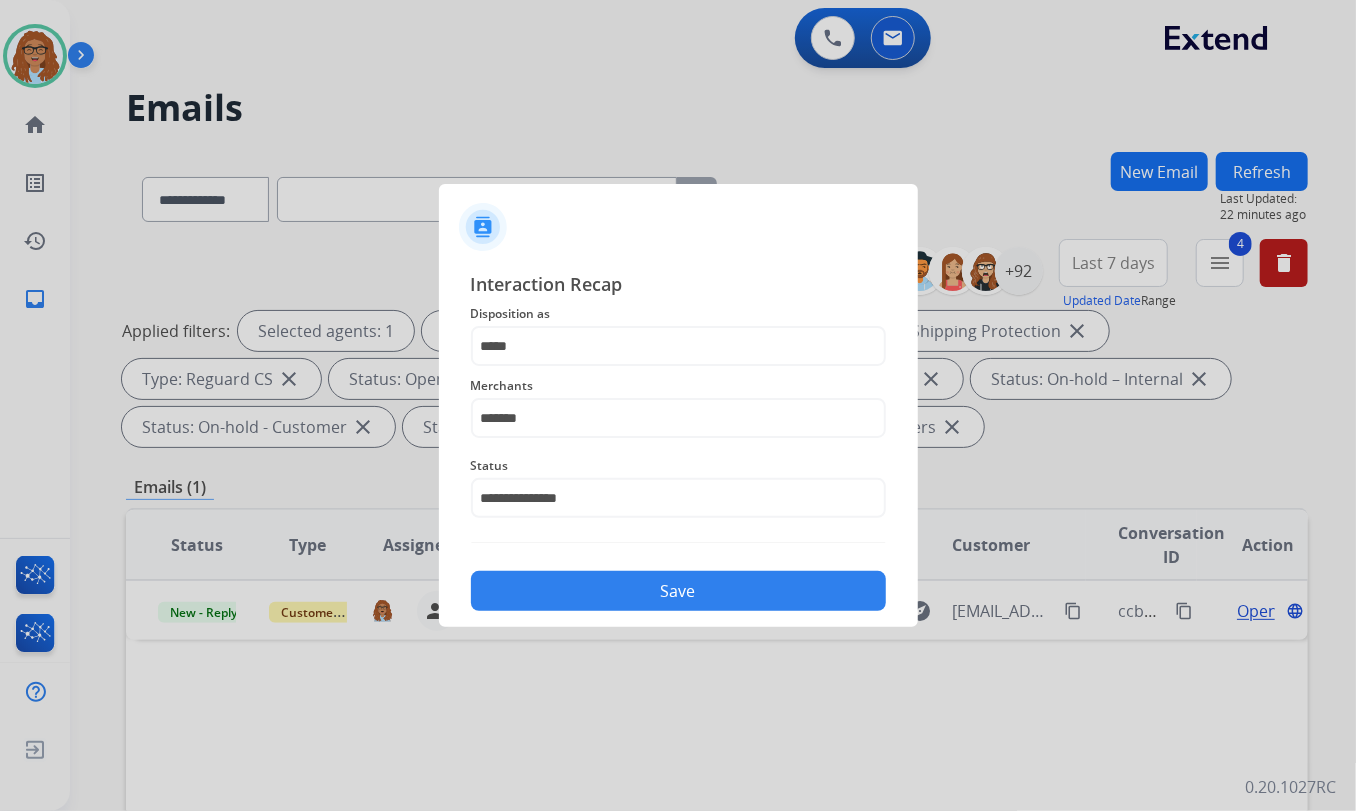 click on "Save" 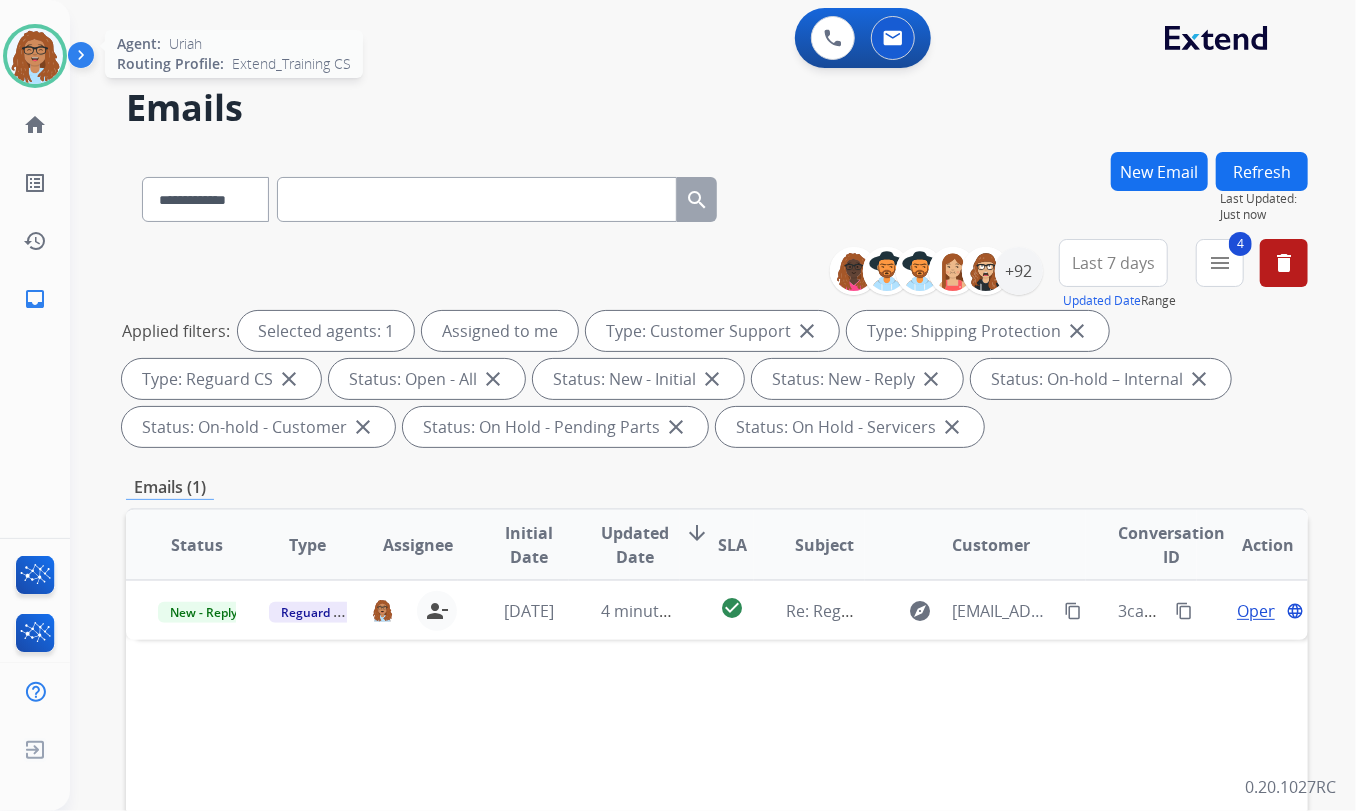 click at bounding box center (35, 56) 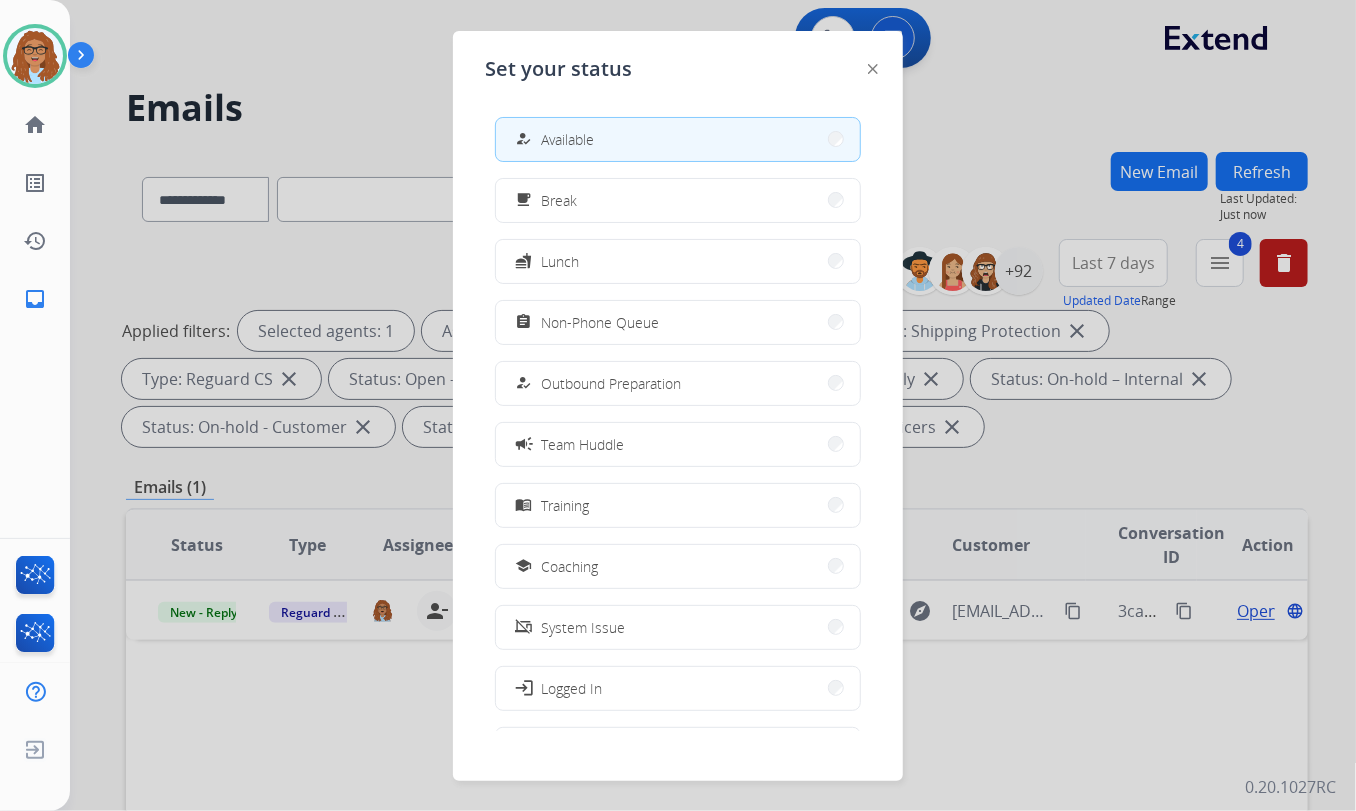 click on "Available" at bounding box center (567, 139) 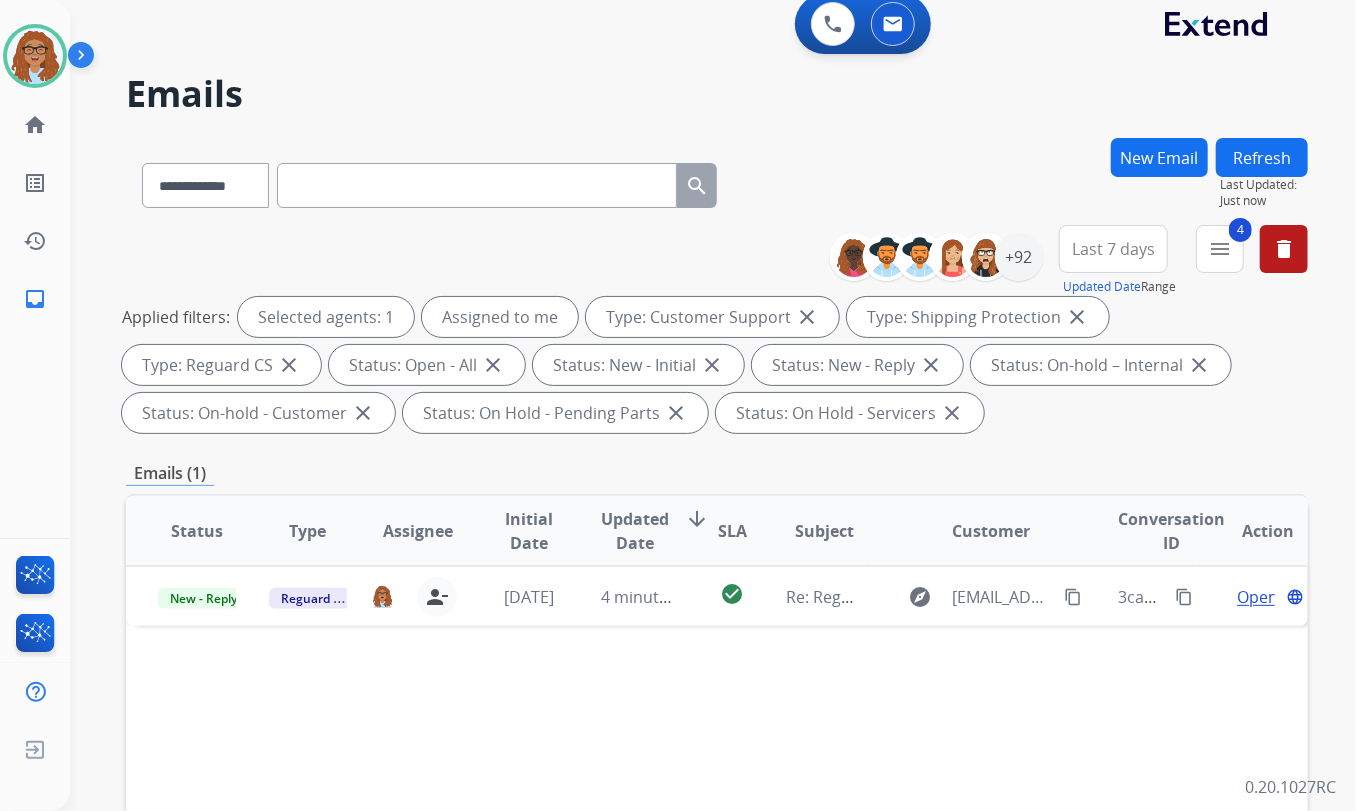 scroll, scrollTop: 0, scrollLeft: 0, axis: both 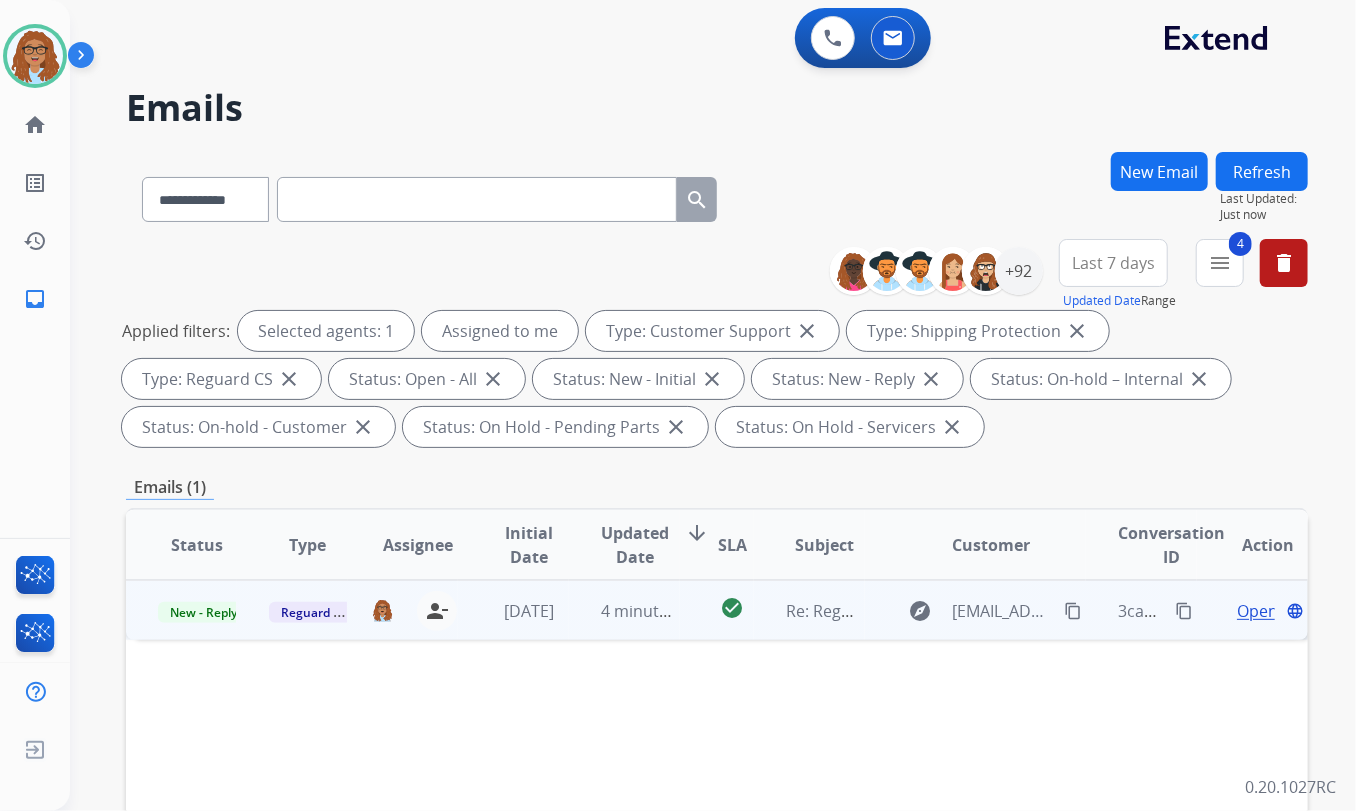 click on "Open" at bounding box center [1257, 611] 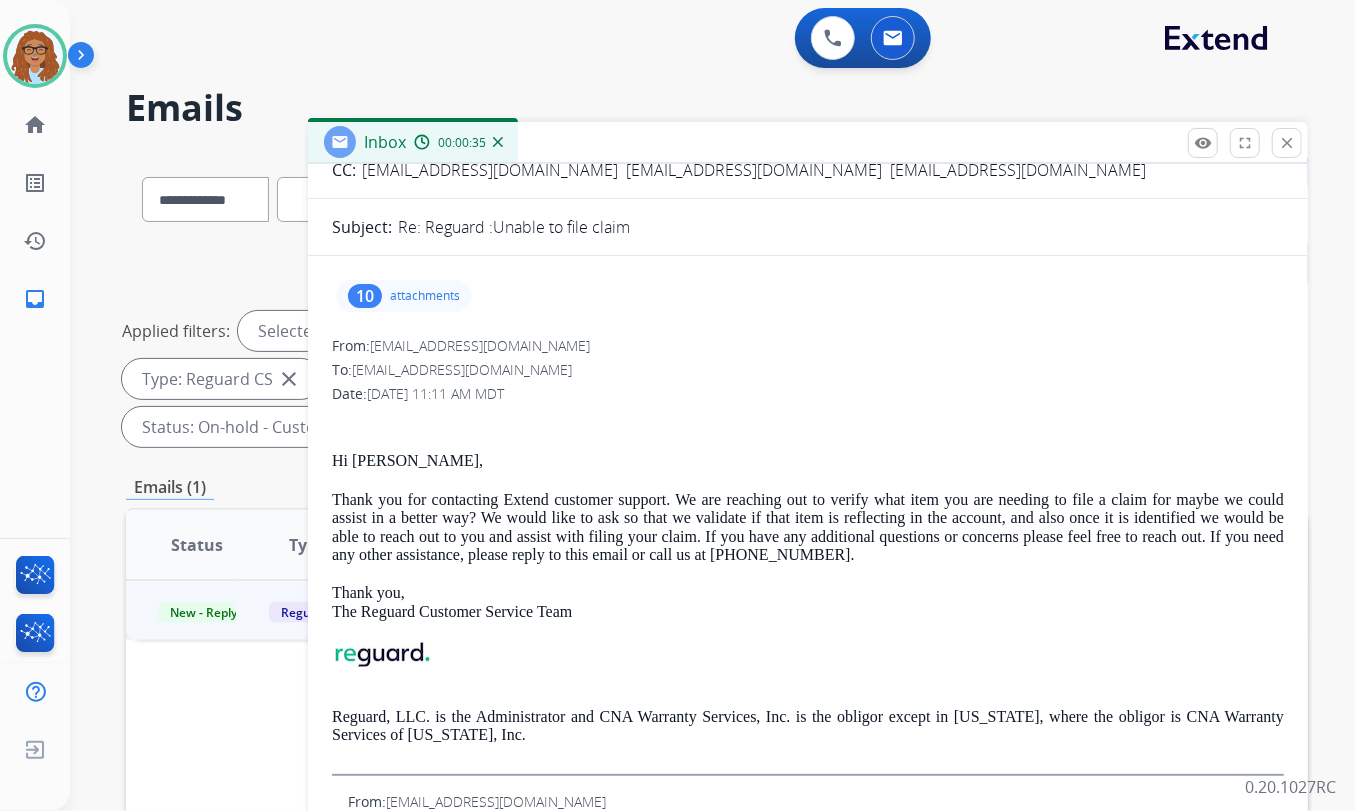 scroll, scrollTop: 0, scrollLeft: 0, axis: both 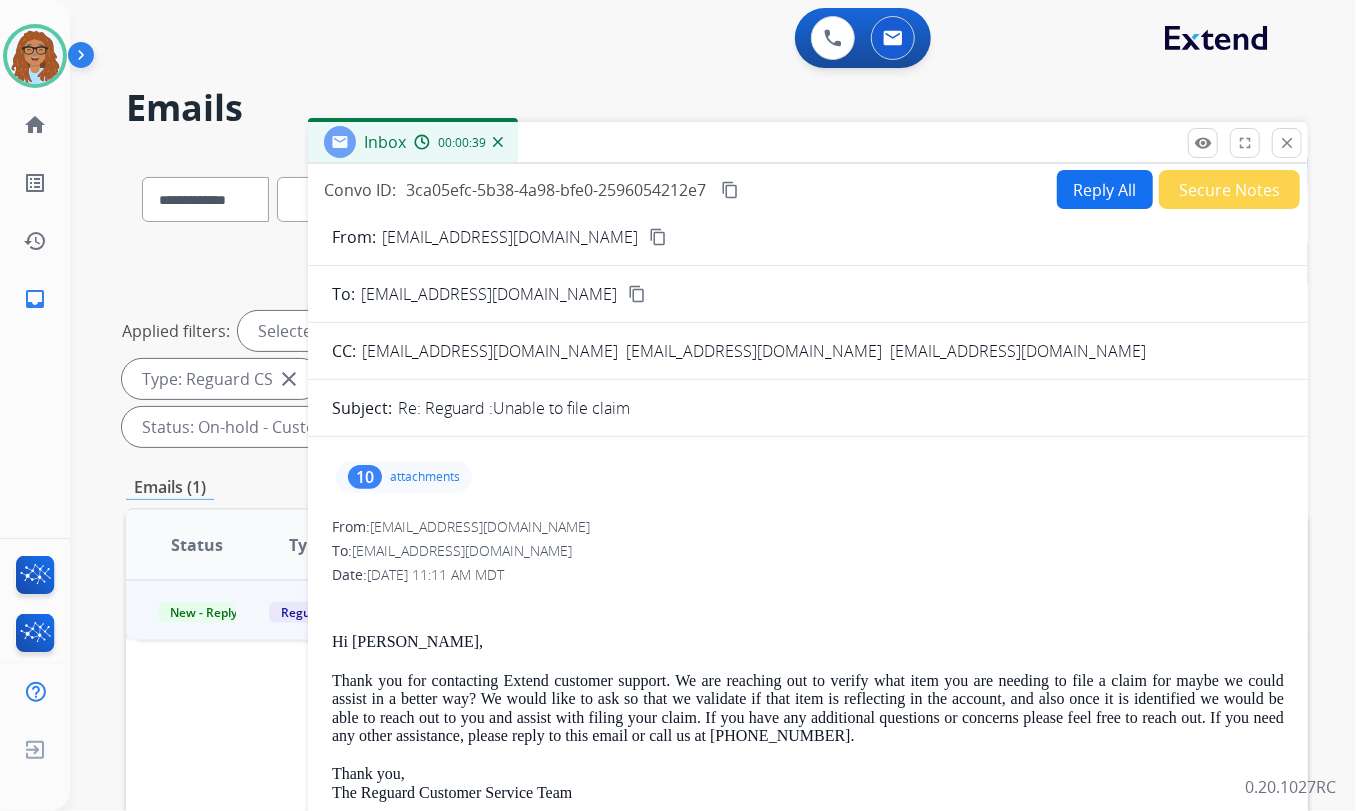 click on "Secure Notes" at bounding box center (1229, 189) 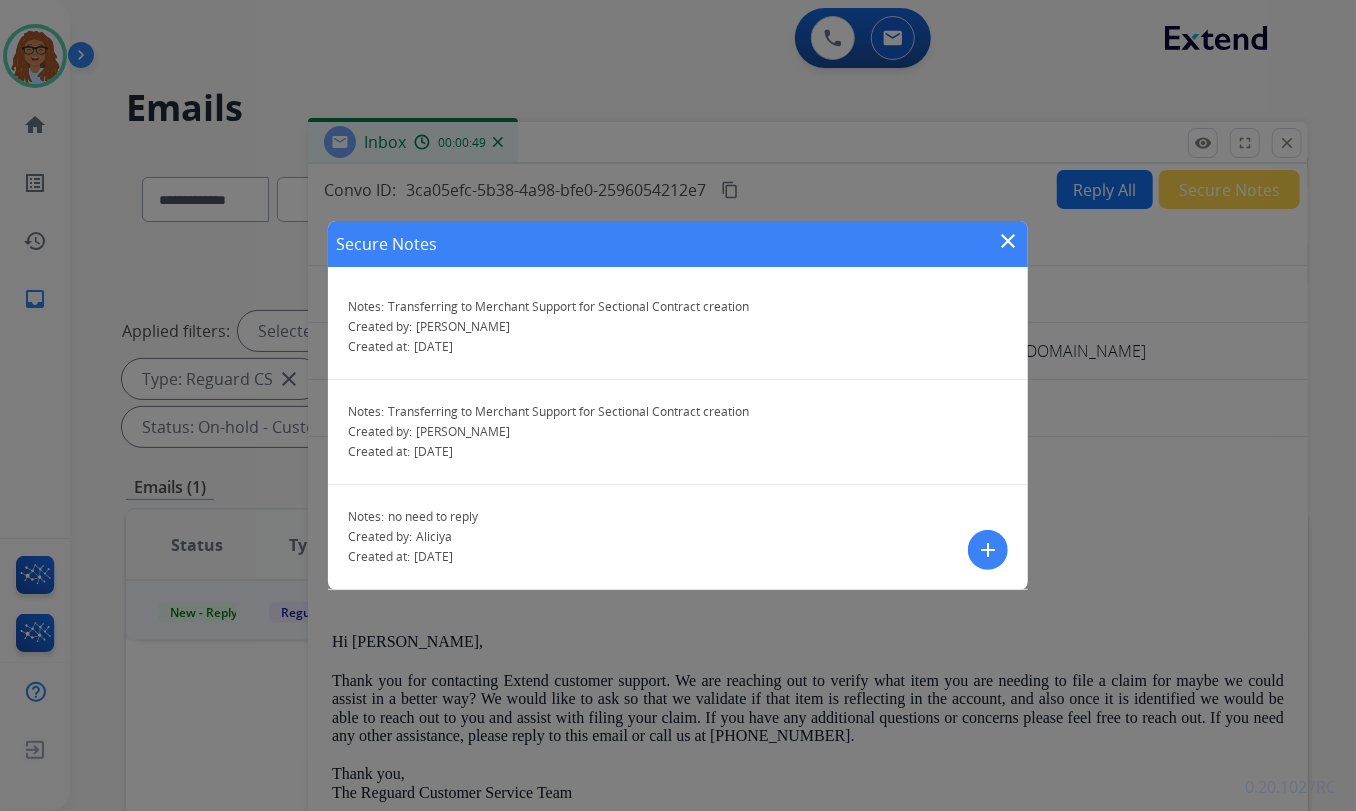 click on "add" at bounding box center (988, 550) 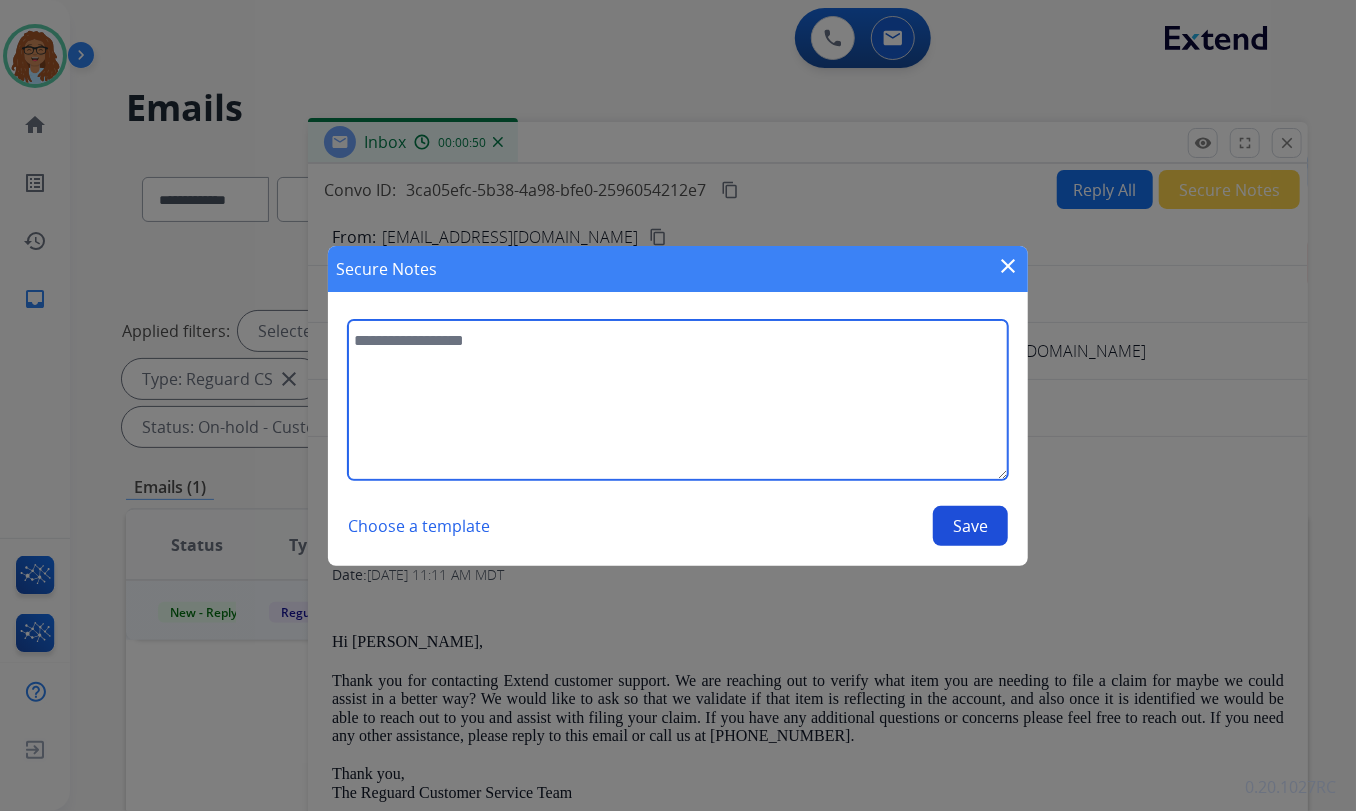 click at bounding box center [678, 400] 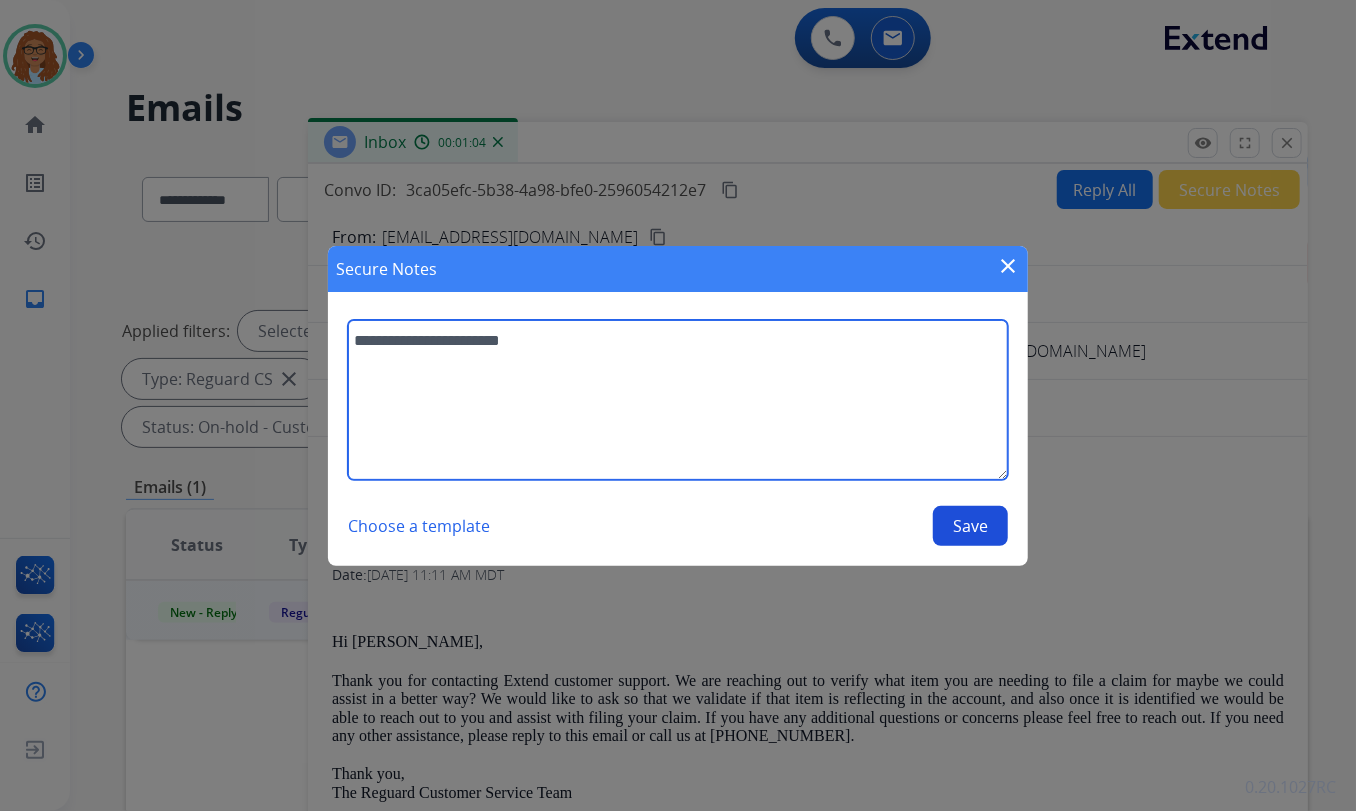 type on "**********" 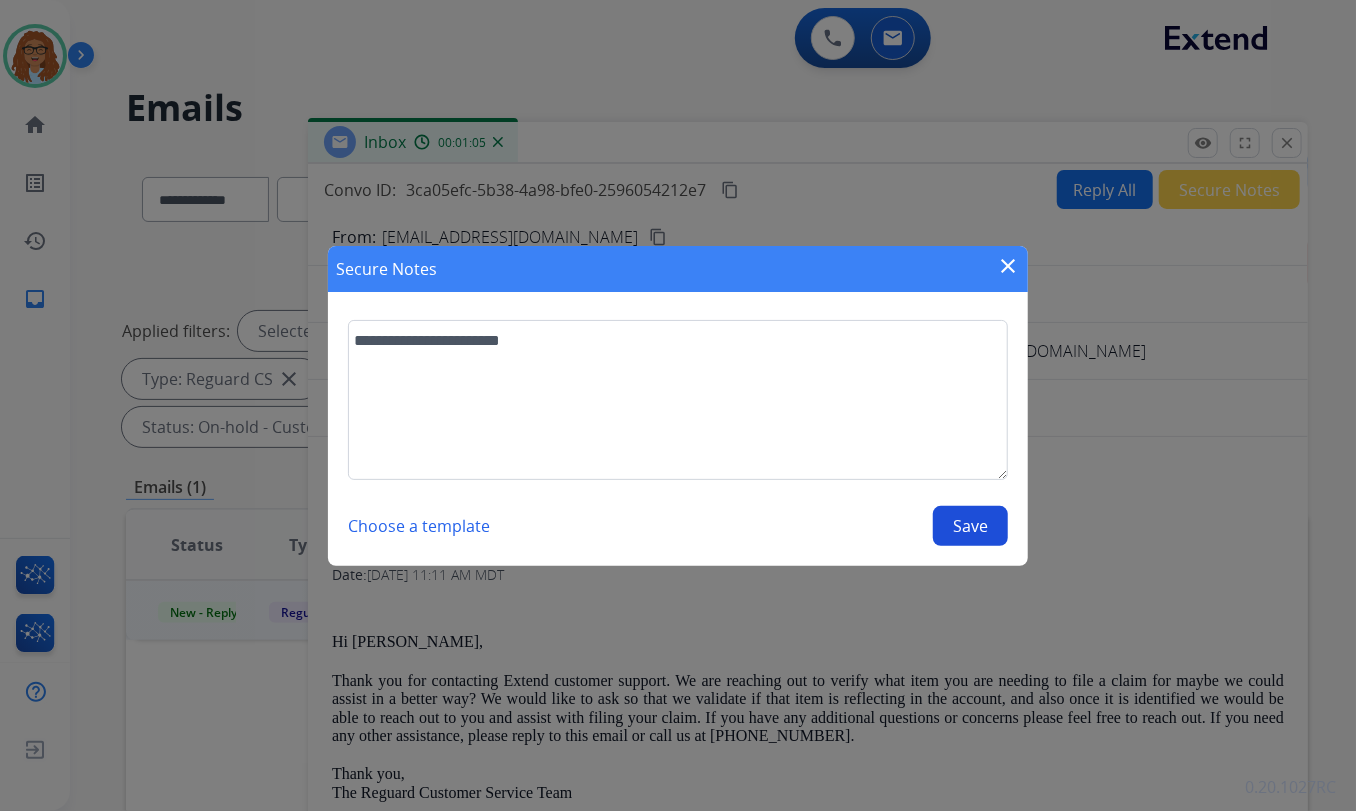 click on "close" at bounding box center [1008, 266] 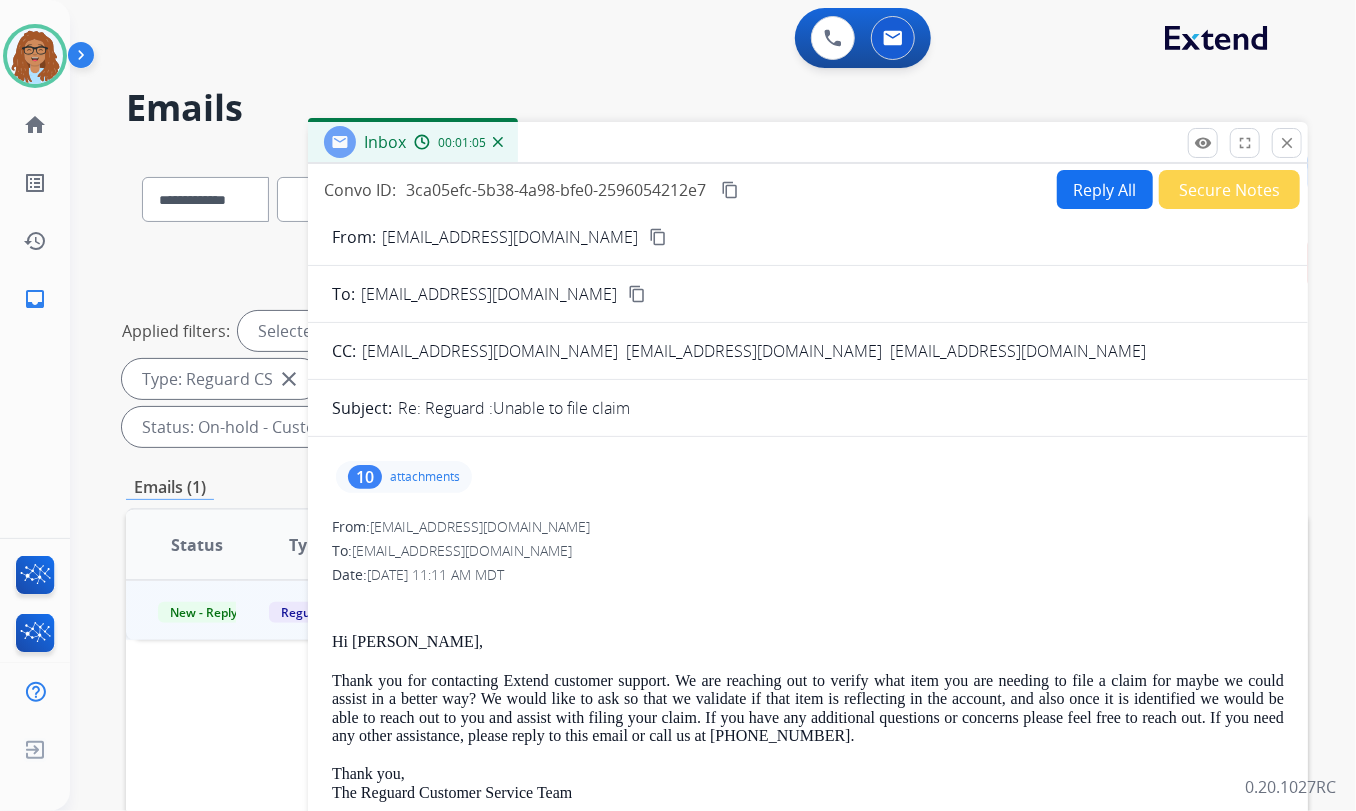 click on "content_copy" at bounding box center (730, 190) 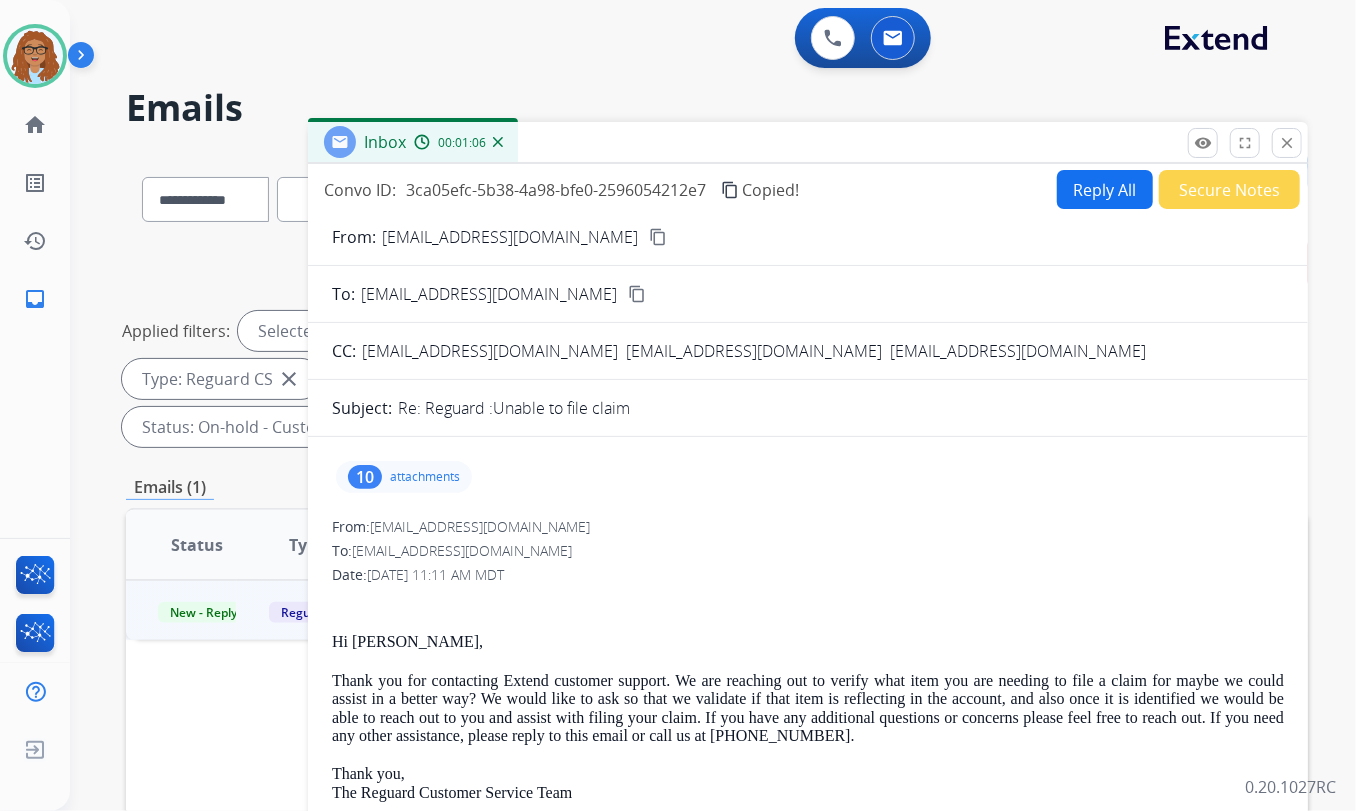 click on "Secure Notes" at bounding box center [1229, 189] 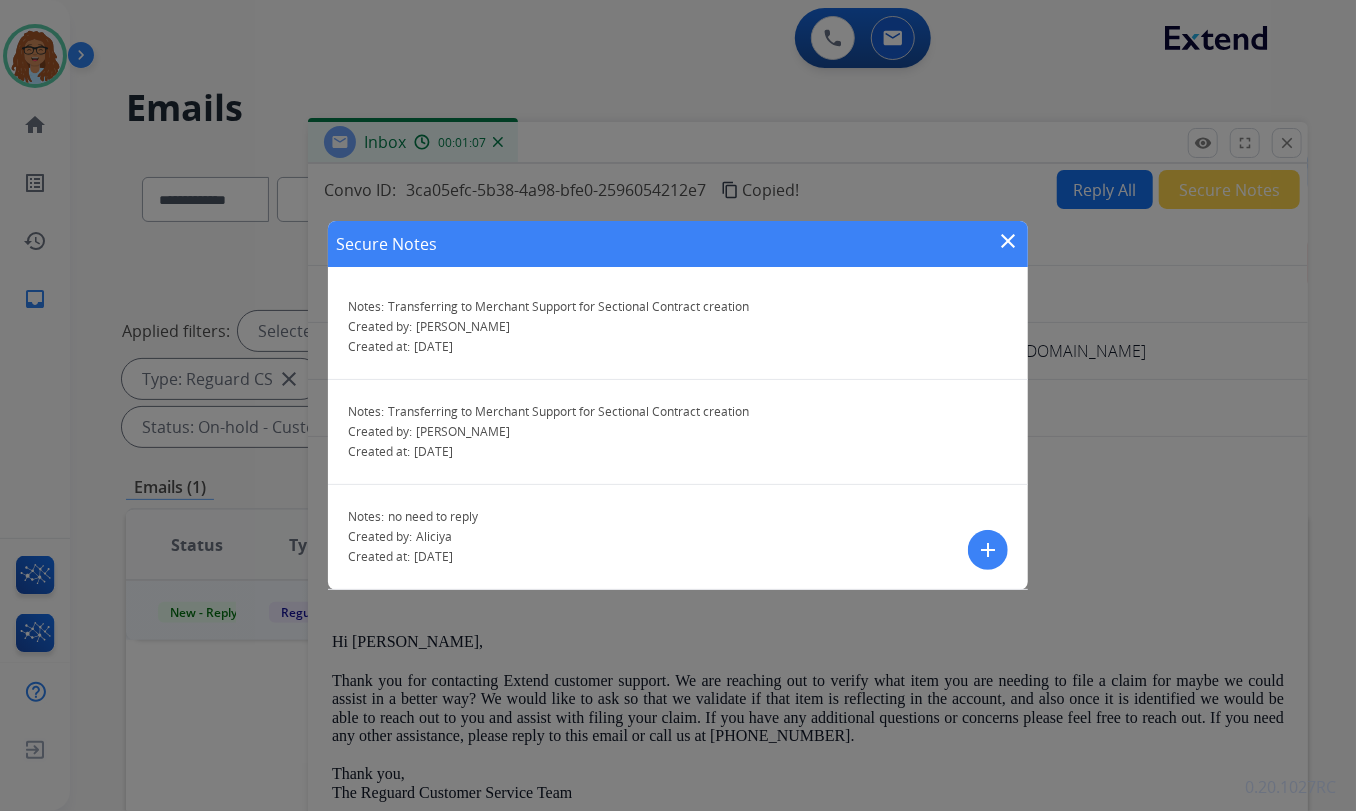 click on "add" at bounding box center [988, 550] 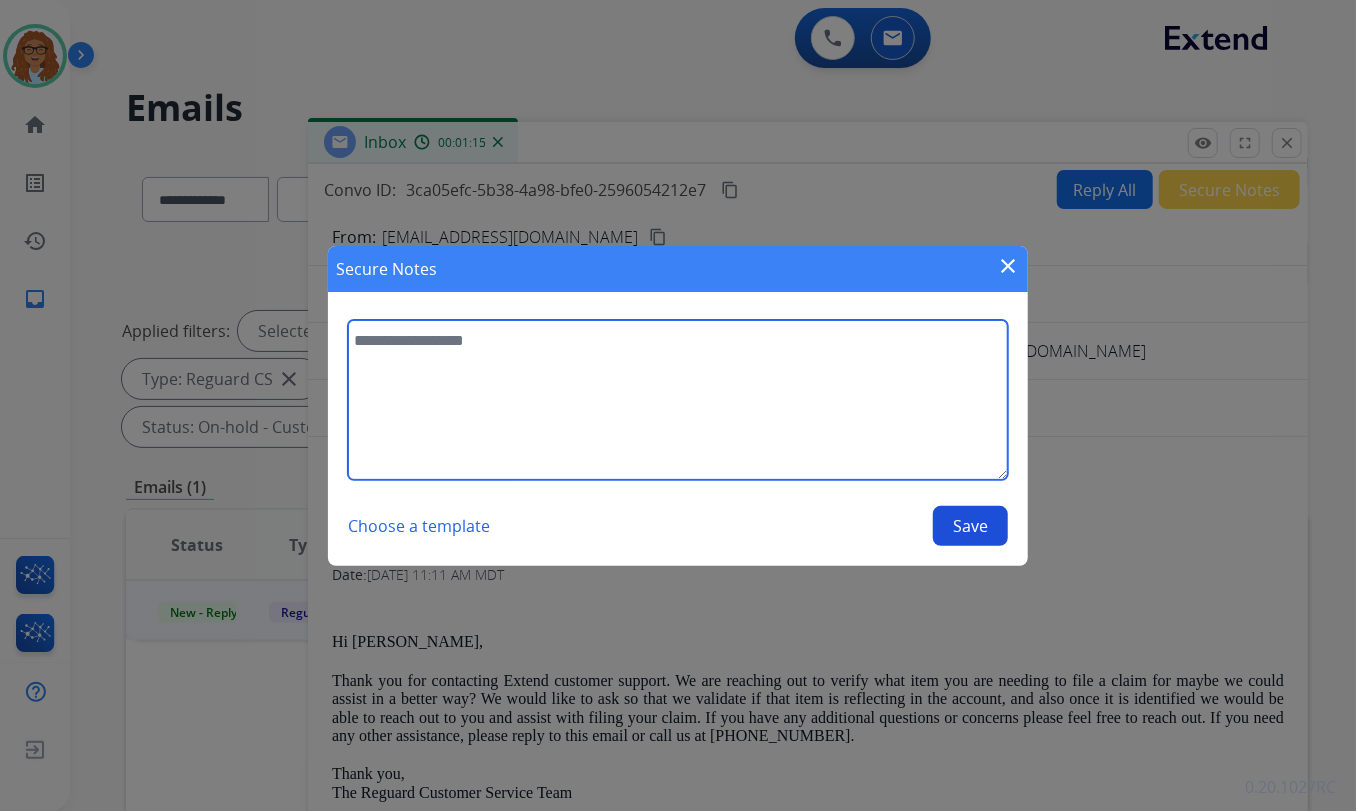 click at bounding box center [678, 400] 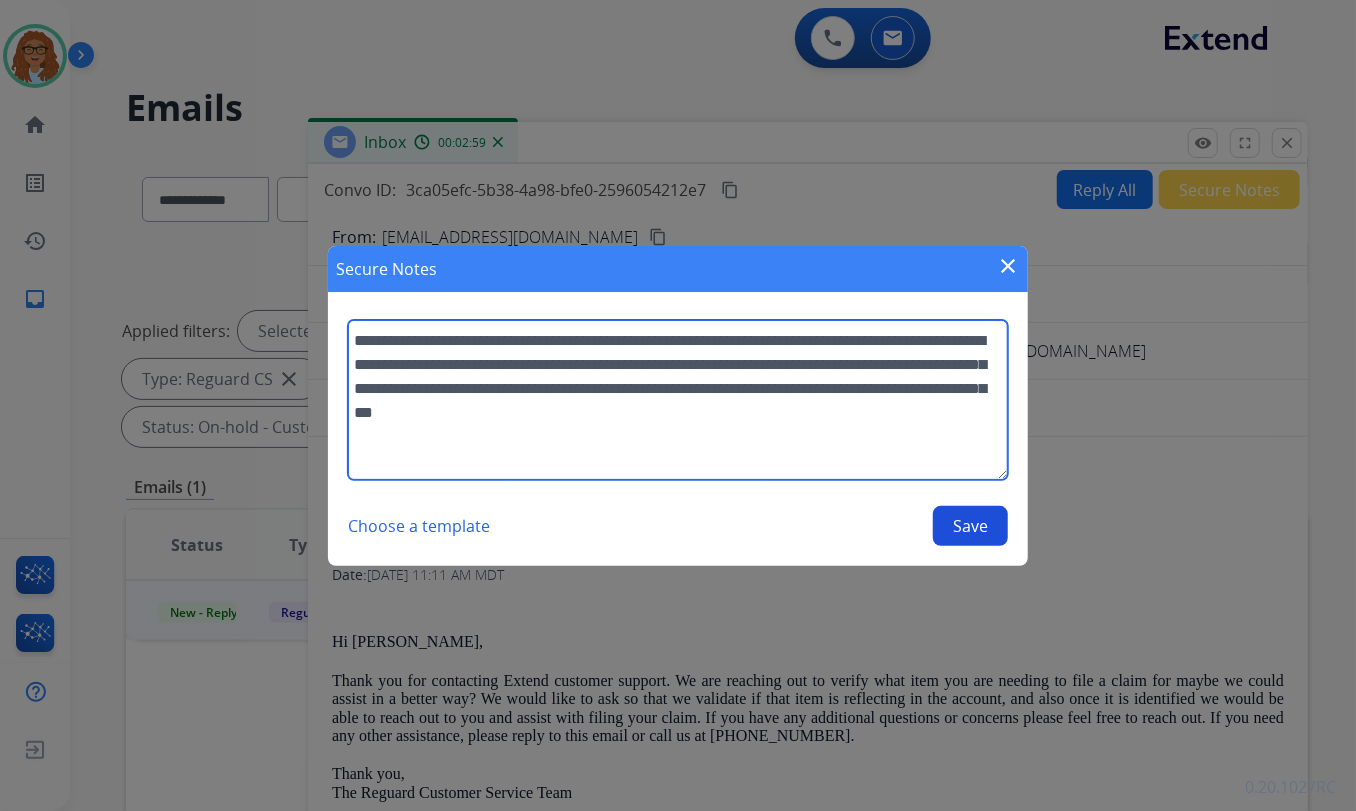 paste on "**********" 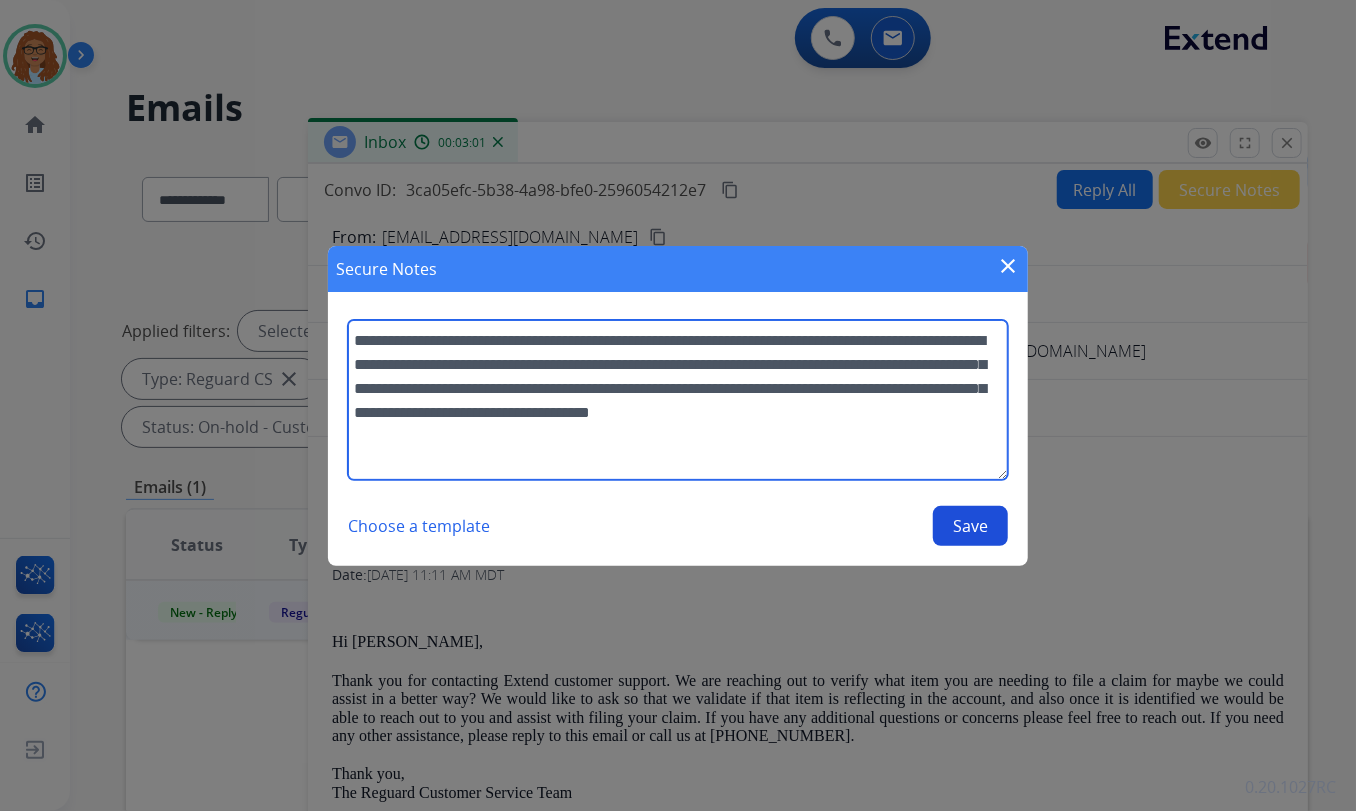 click on "**********" at bounding box center (678, 400) 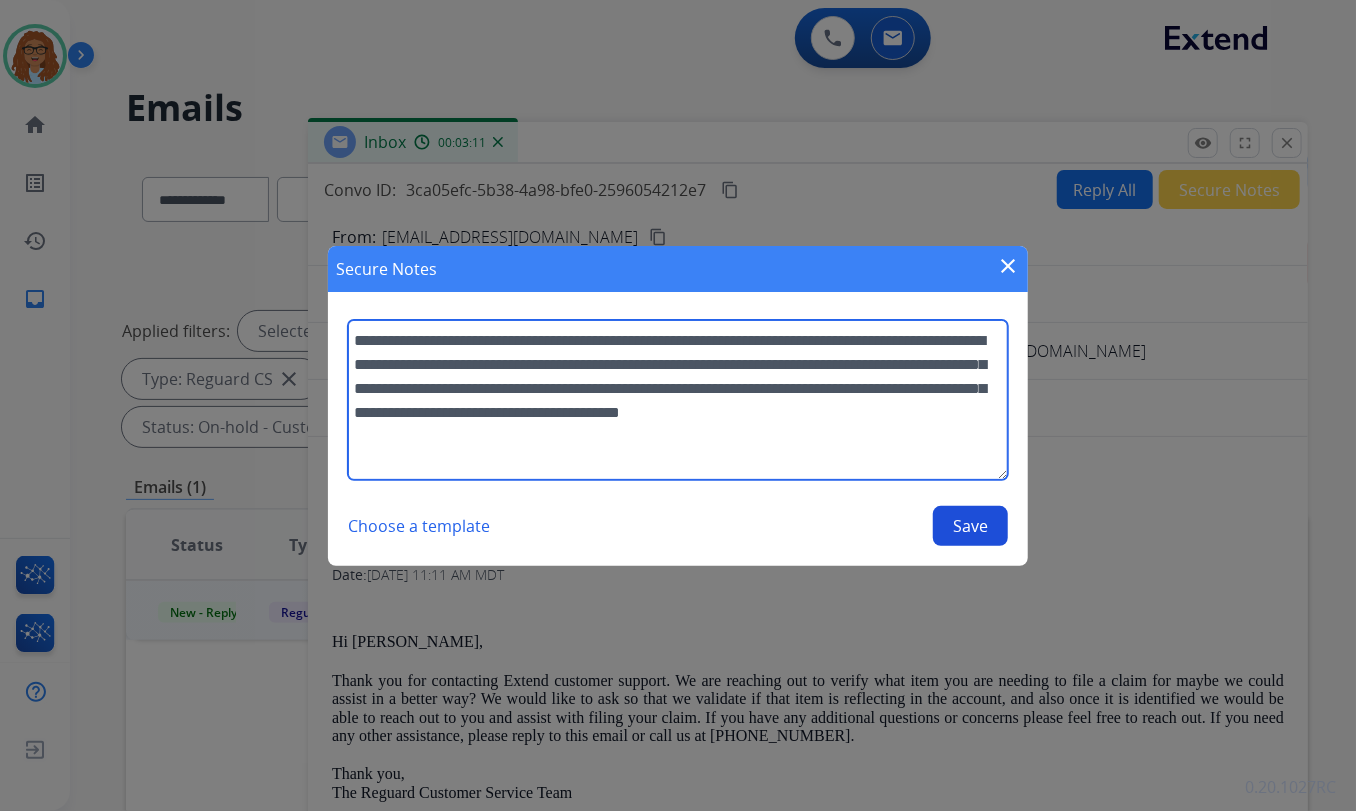 type on "**********" 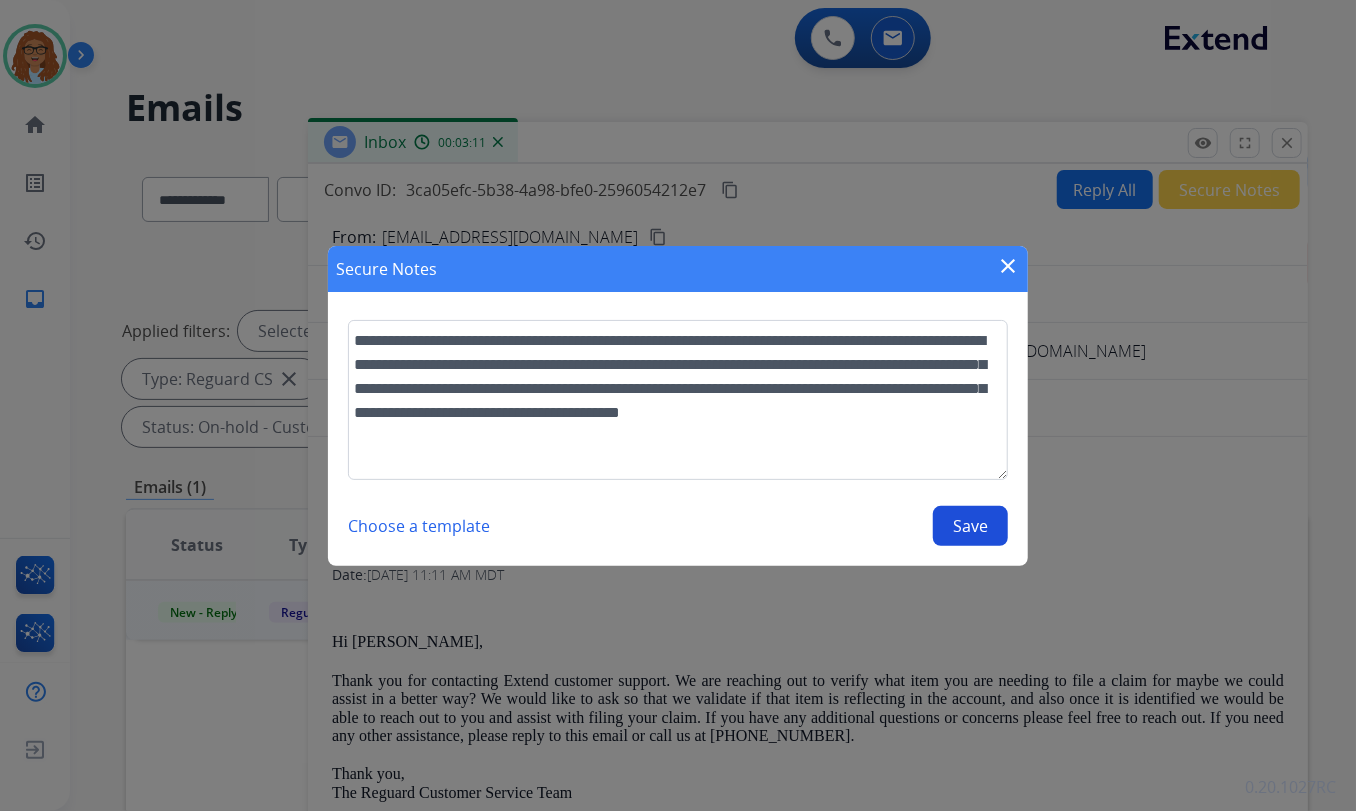 click on "Save" at bounding box center (970, 526) 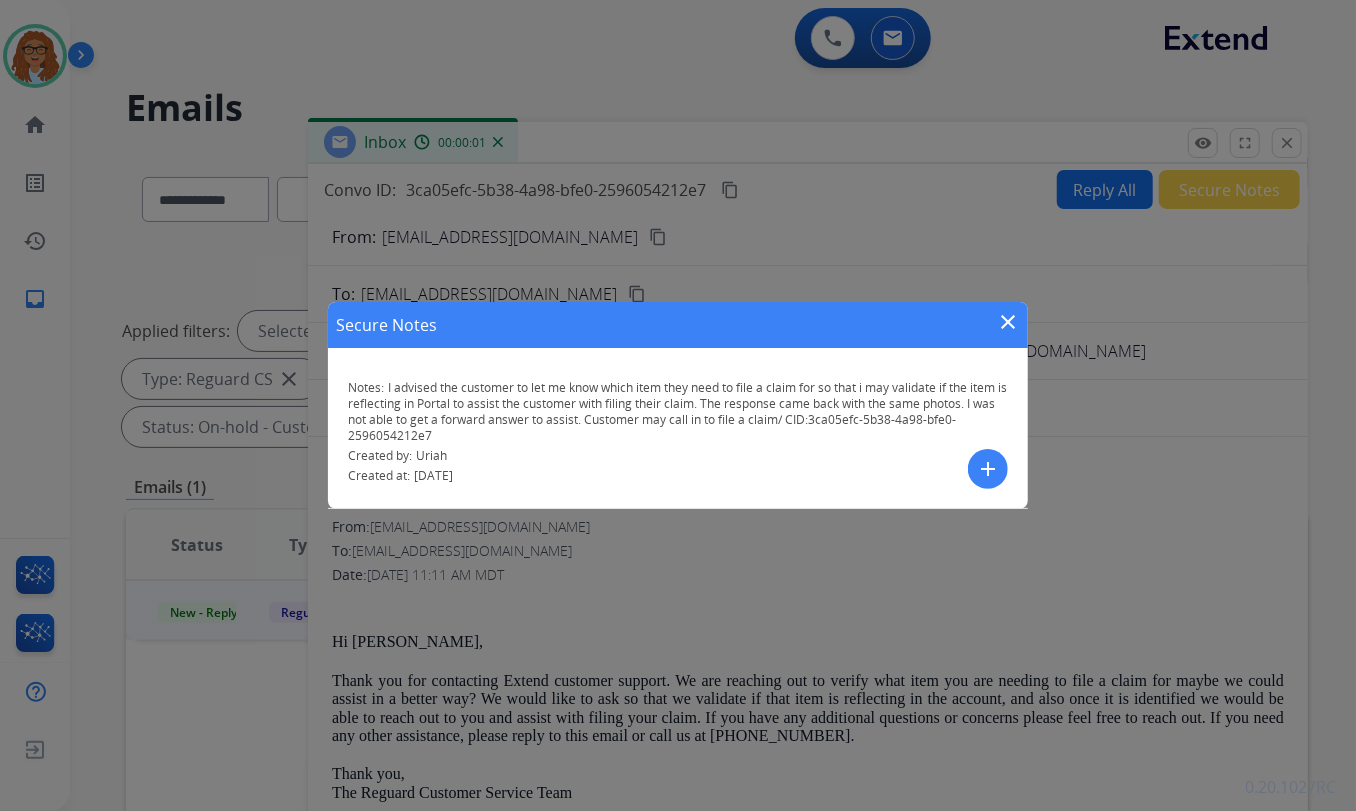 click on "close" at bounding box center (1008, 322) 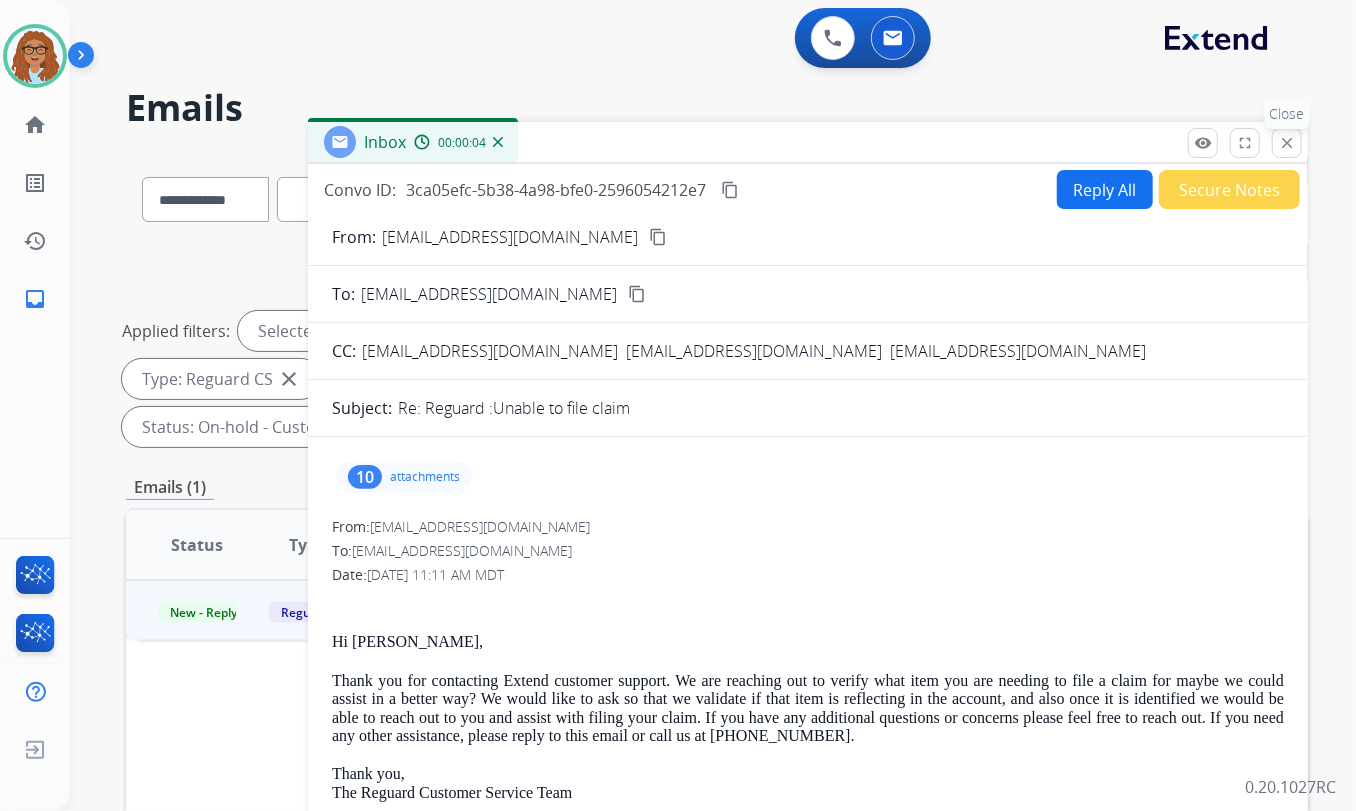 click on "close" at bounding box center (1287, 143) 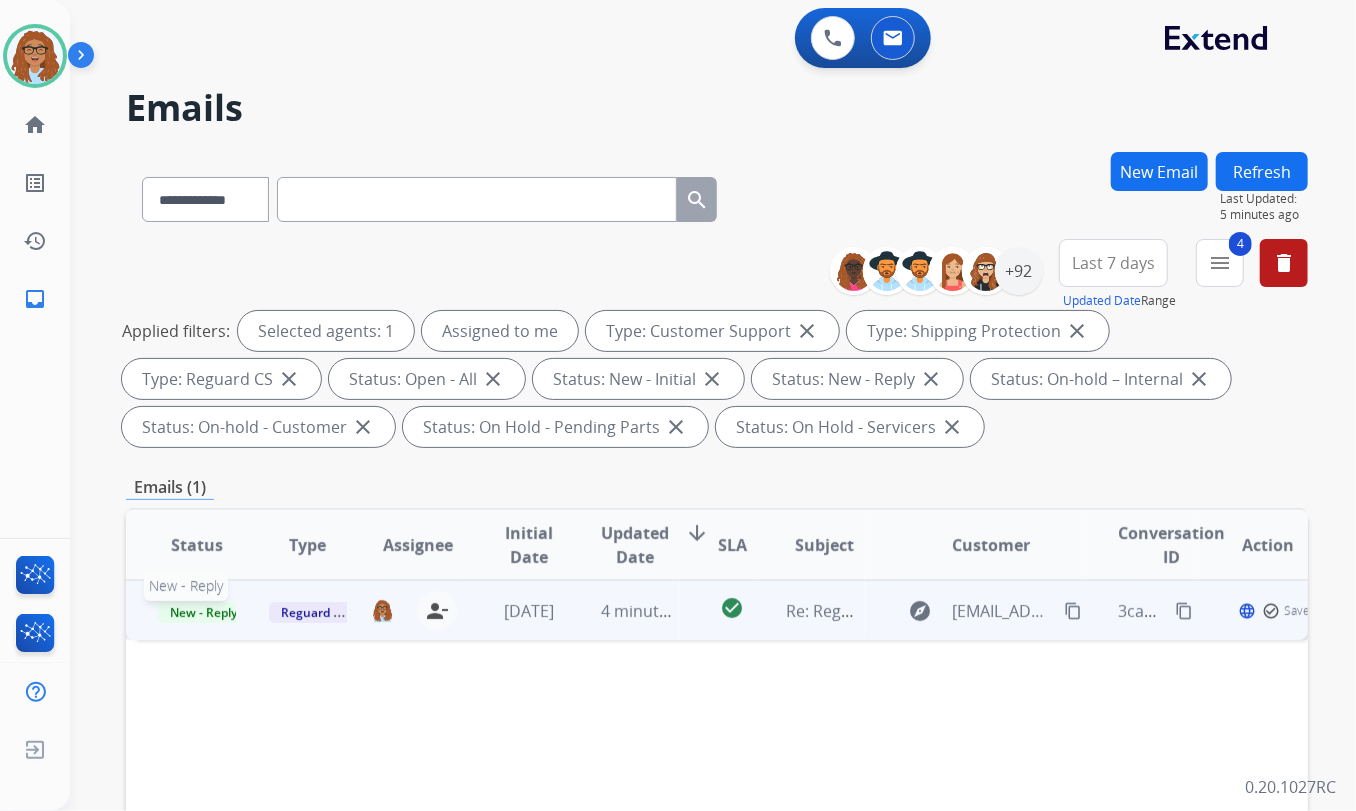 click on "New - Reply" at bounding box center (203, 612) 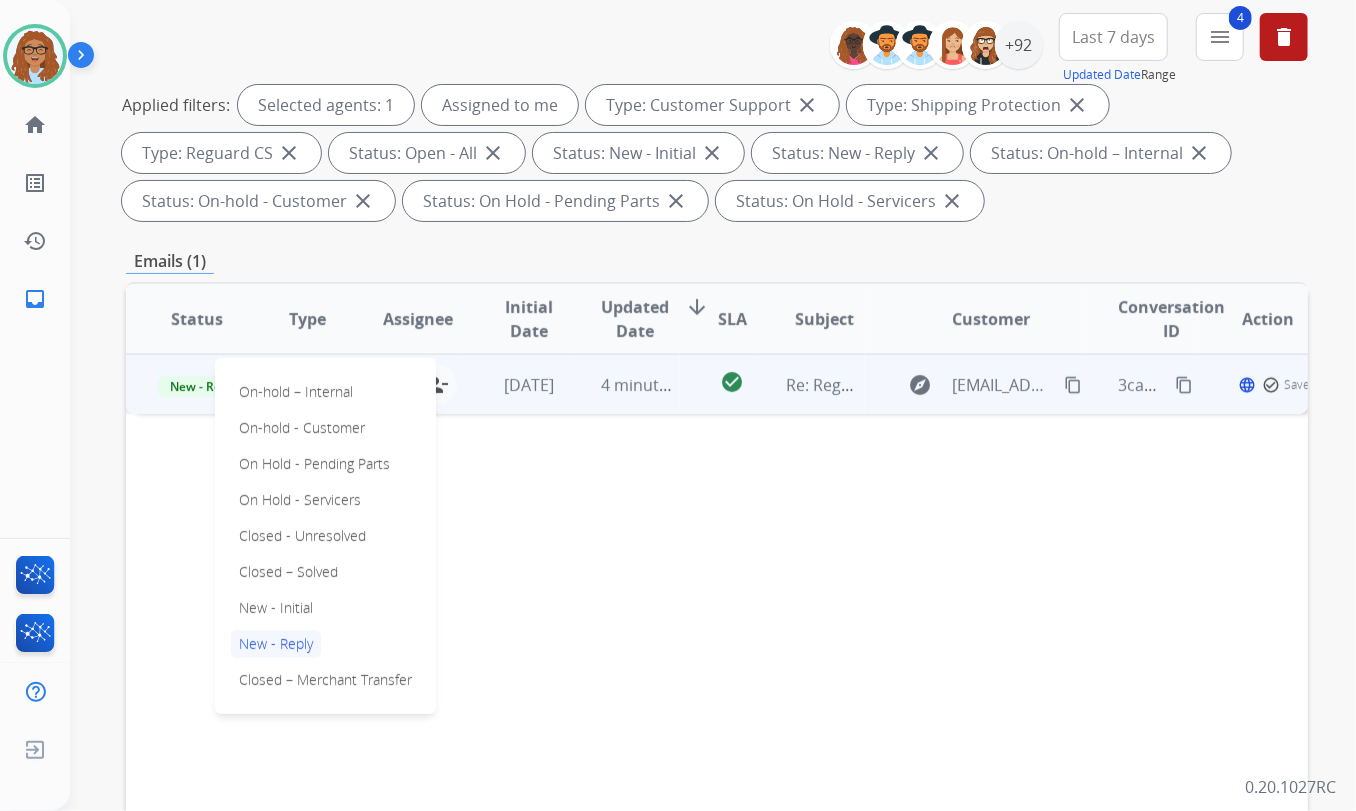 scroll, scrollTop: 272, scrollLeft: 0, axis: vertical 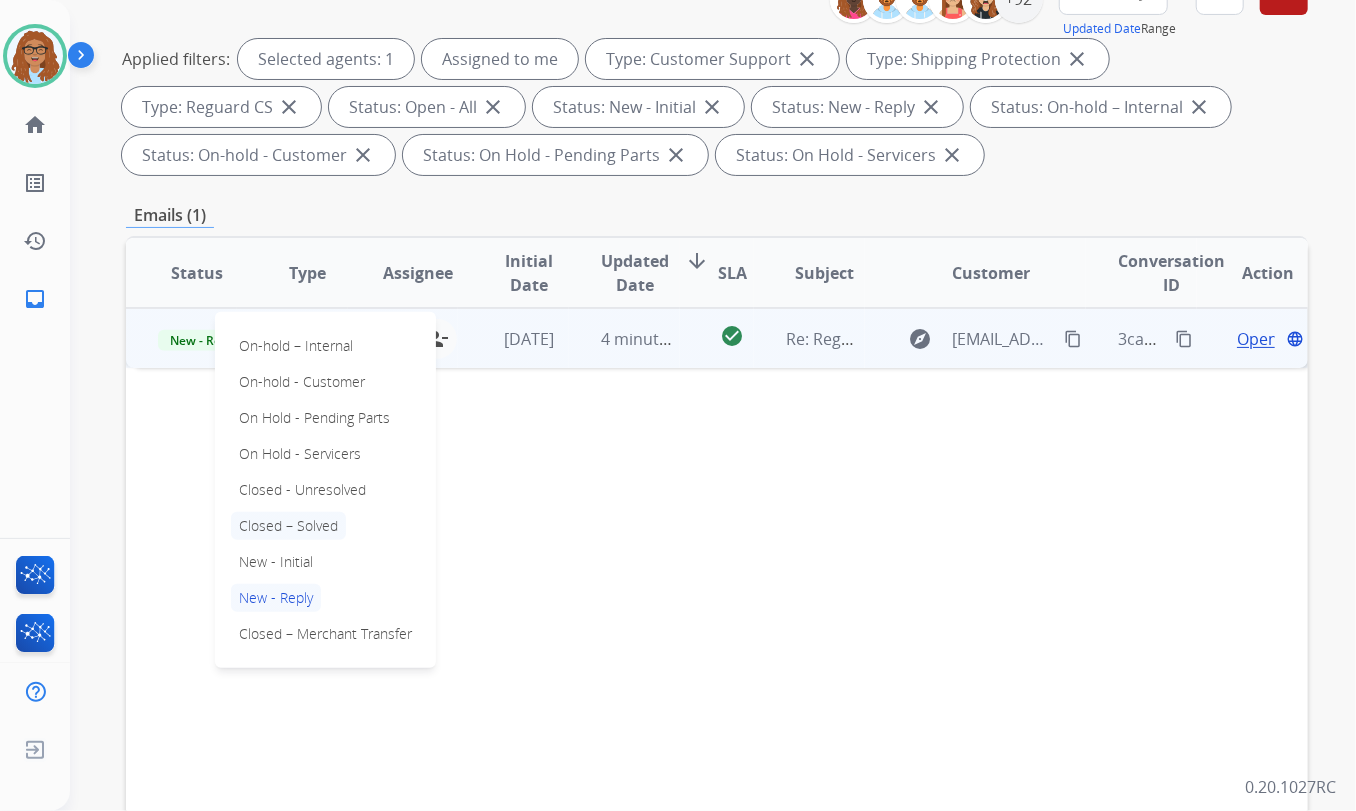 click on "Closed – Solved" at bounding box center [288, 526] 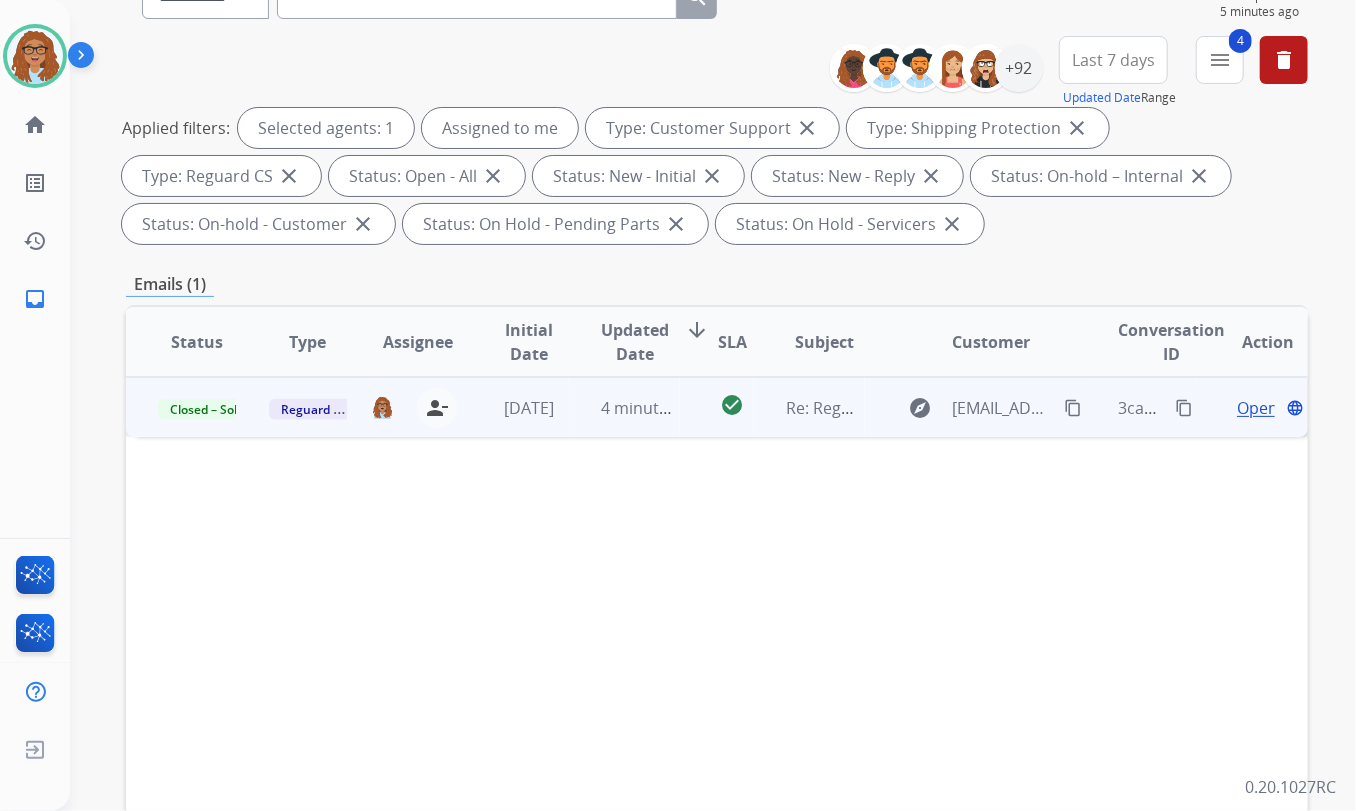 scroll, scrollTop: 0, scrollLeft: 0, axis: both 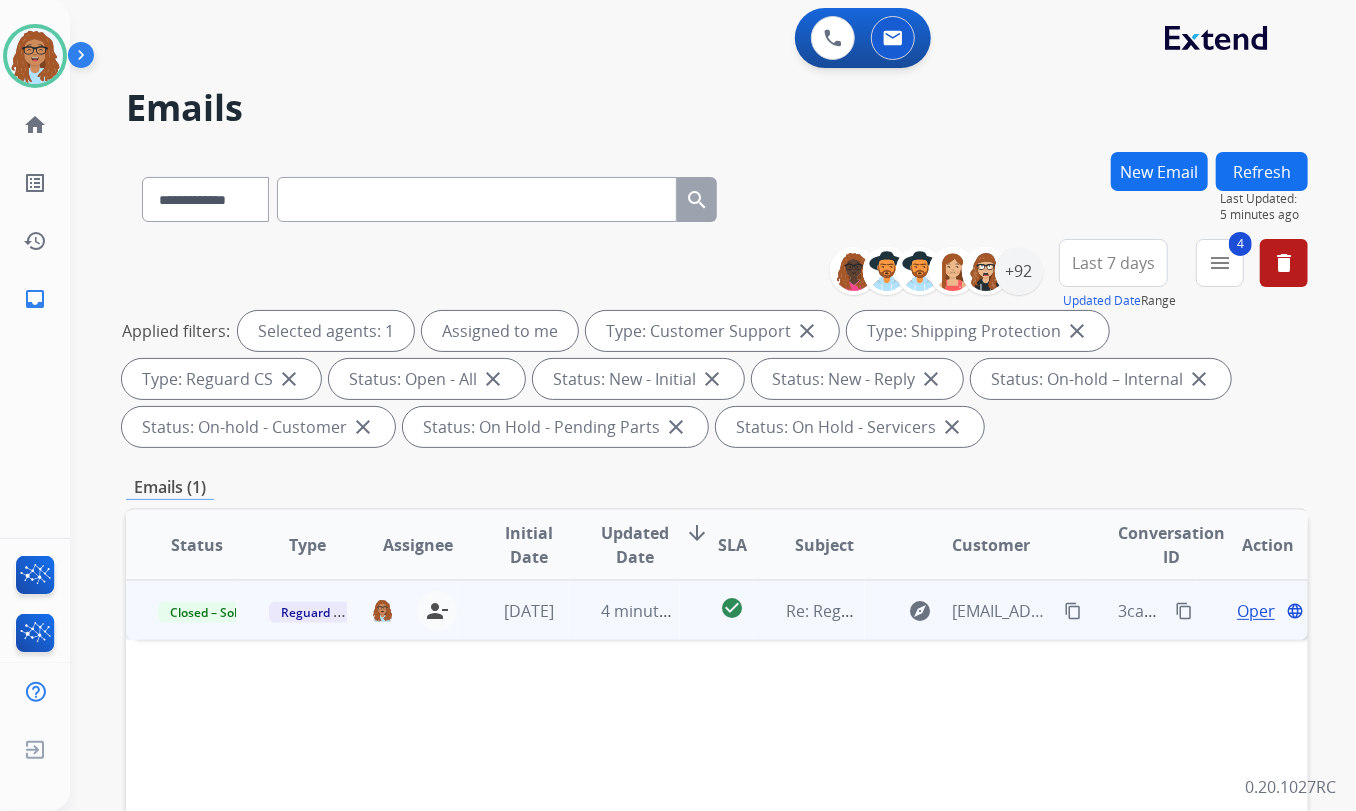 click on "Last 7 days" at bounding box center [1113, 263] 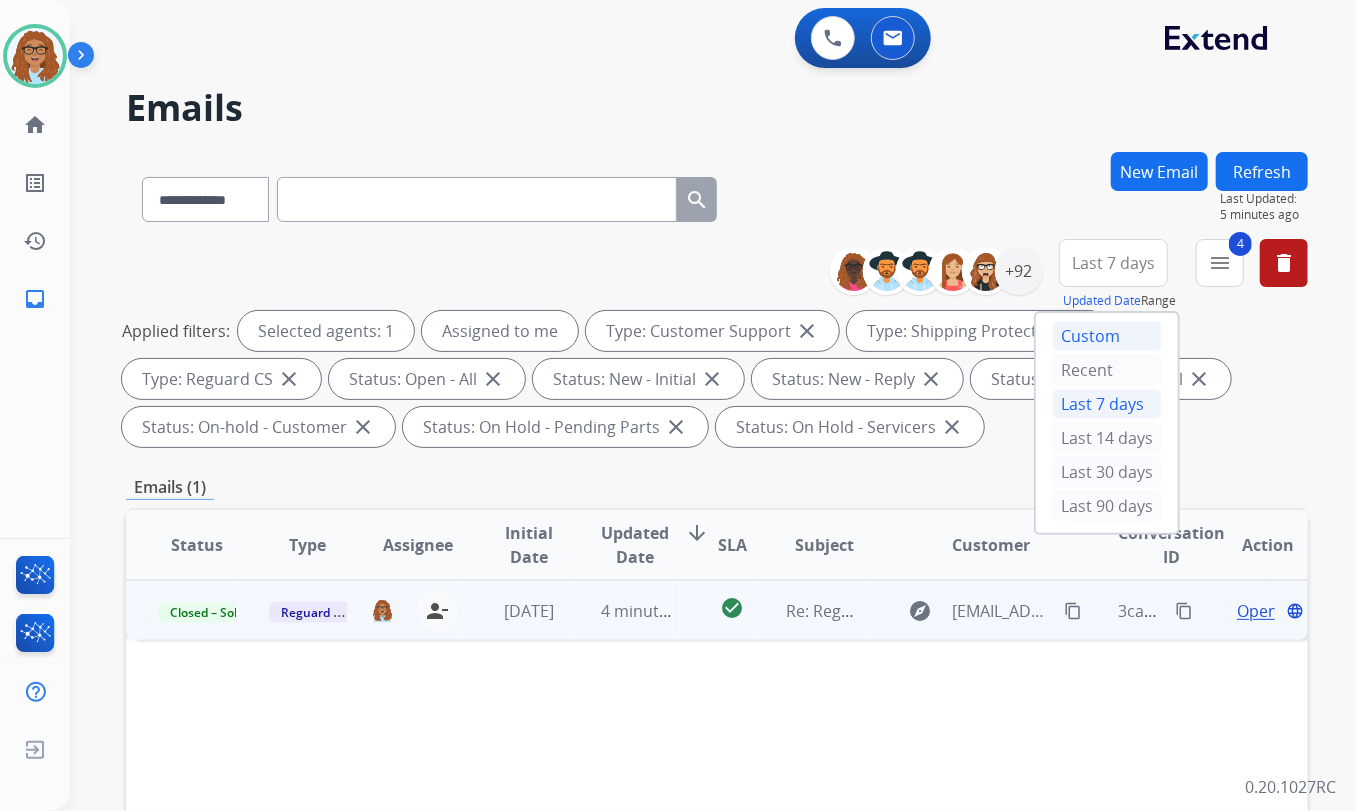 click on "Custom" at bounding box center [1107, 336] 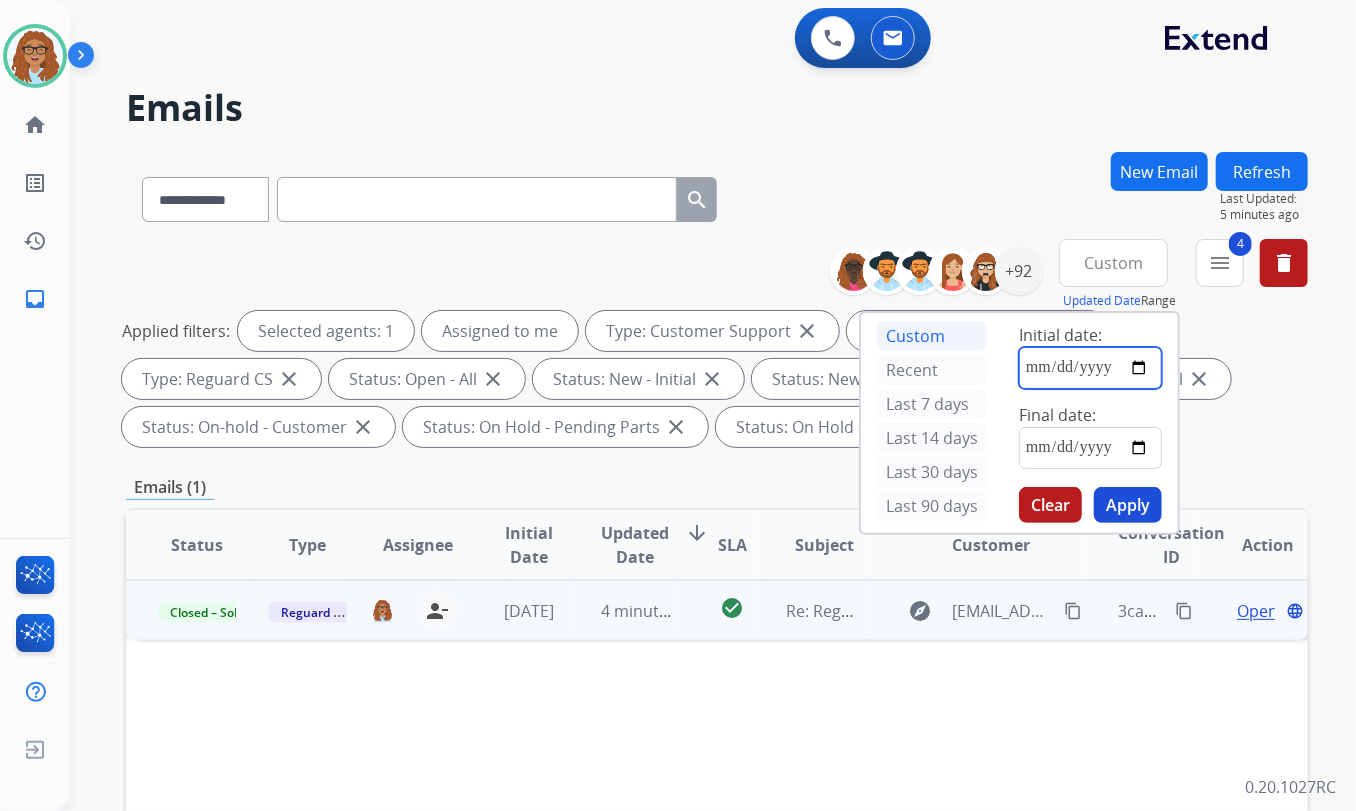 click at bounding box center (1090, 368) 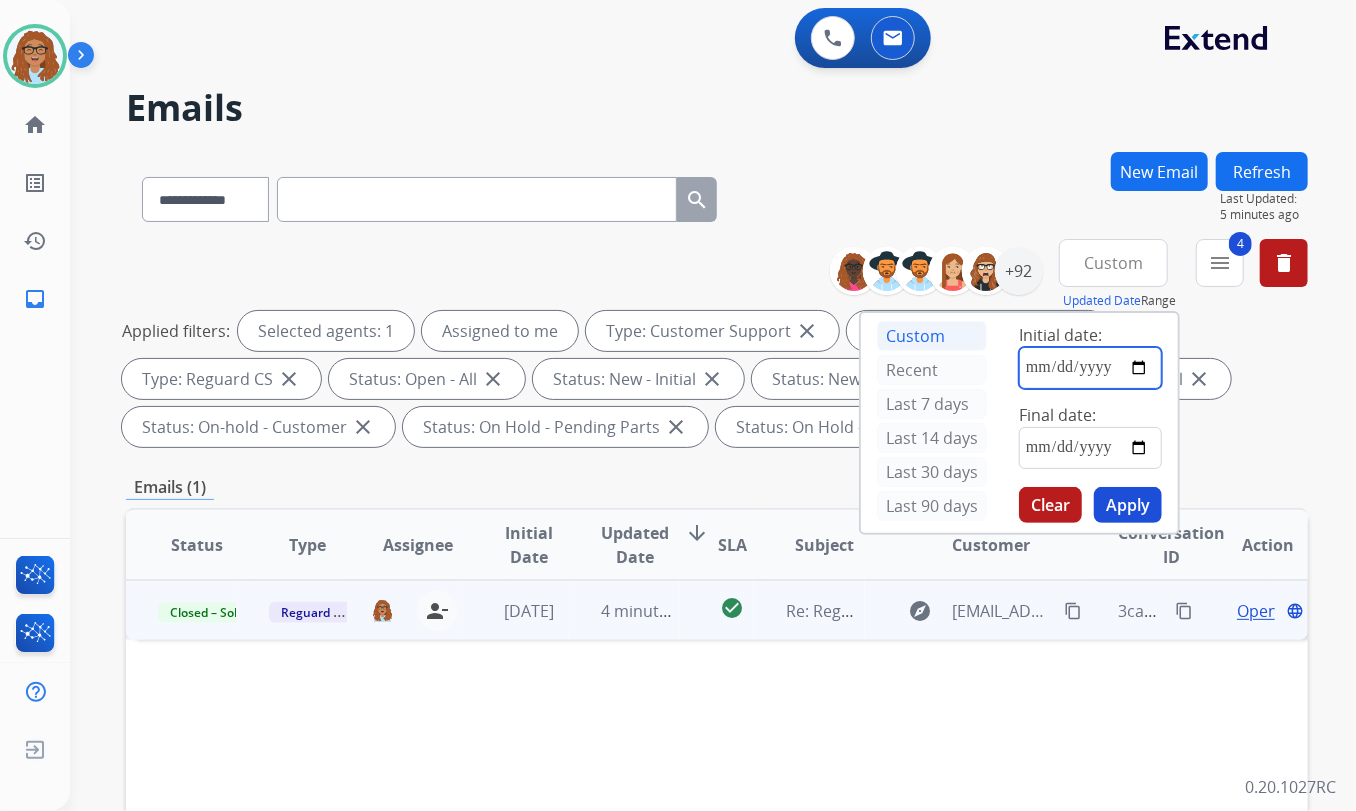 type on "**********" 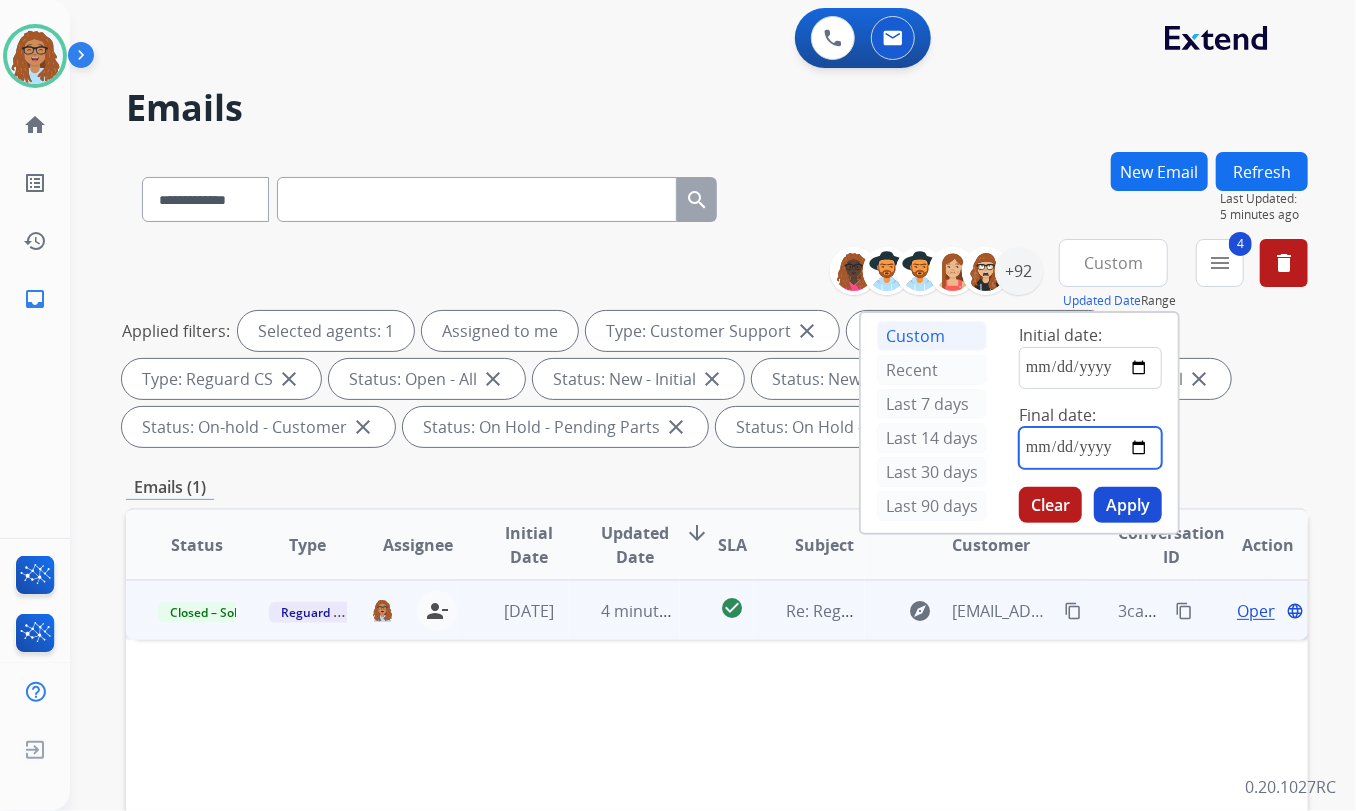 drag, startPoint x: 1140, startPoint y: 445, endPoint x: 1133, endPoint y: 466, distance: 22.135944 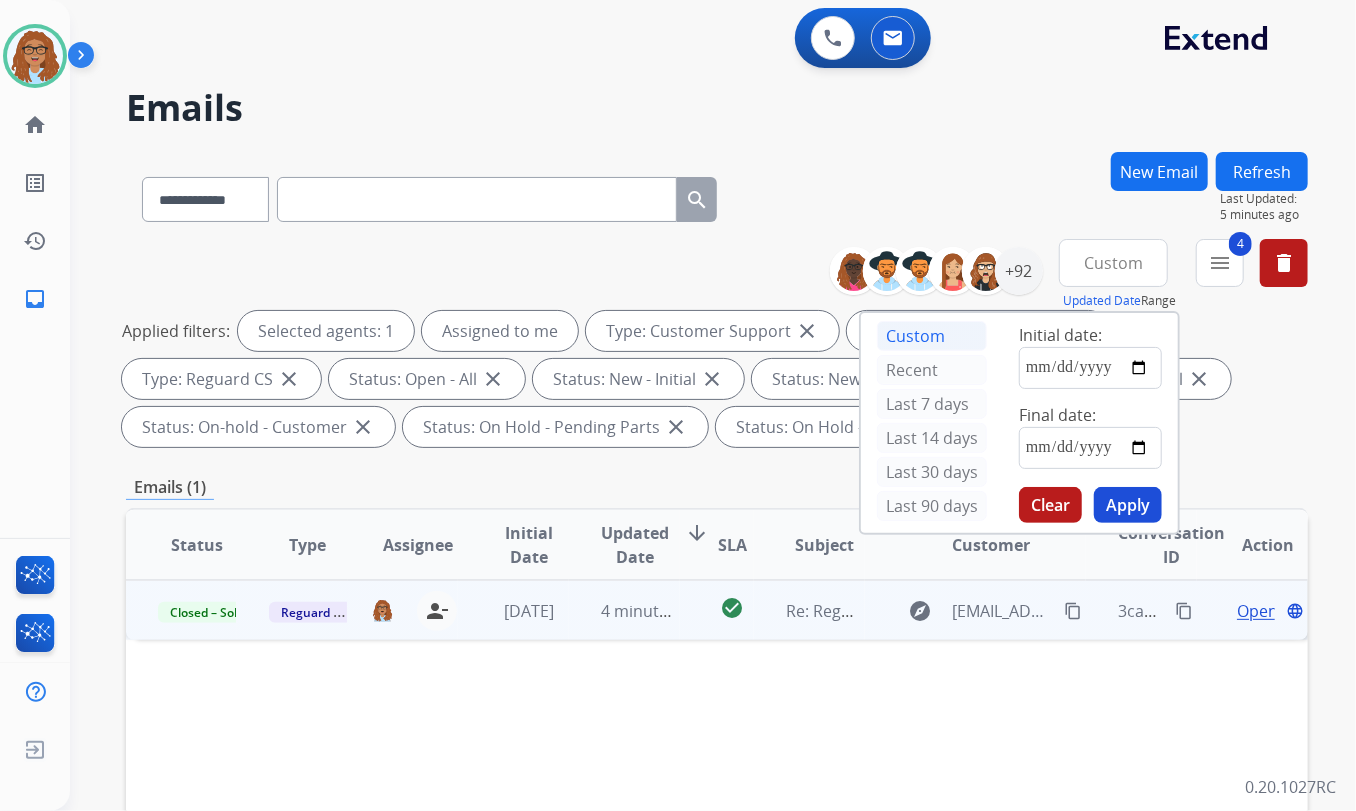 click on "Apply" at bounding box center (1128, 505) 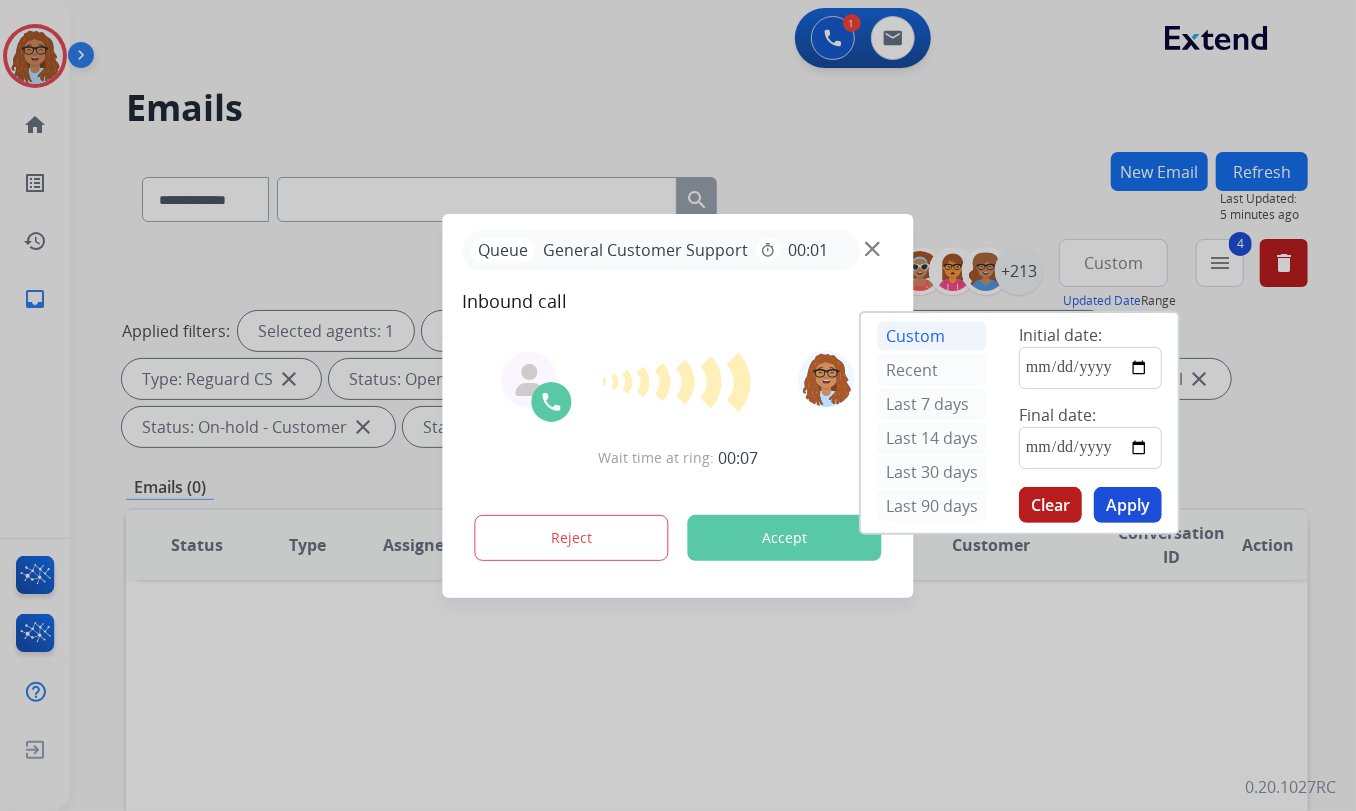 click at bounding box center (678, 405) 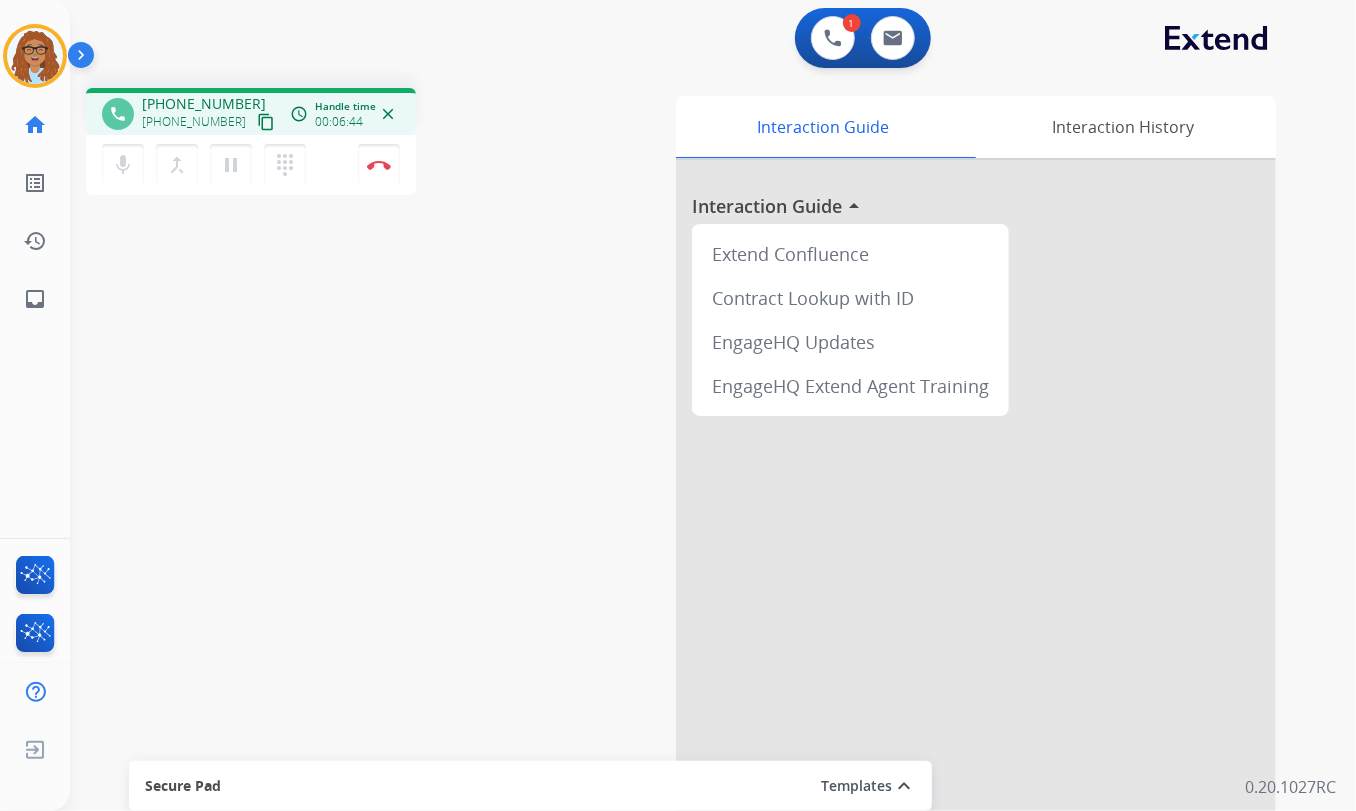 drag, startPoint x: 229, startPoint y: 159, endPoint x: 79, endPoint y: 158, distance: 150.00333 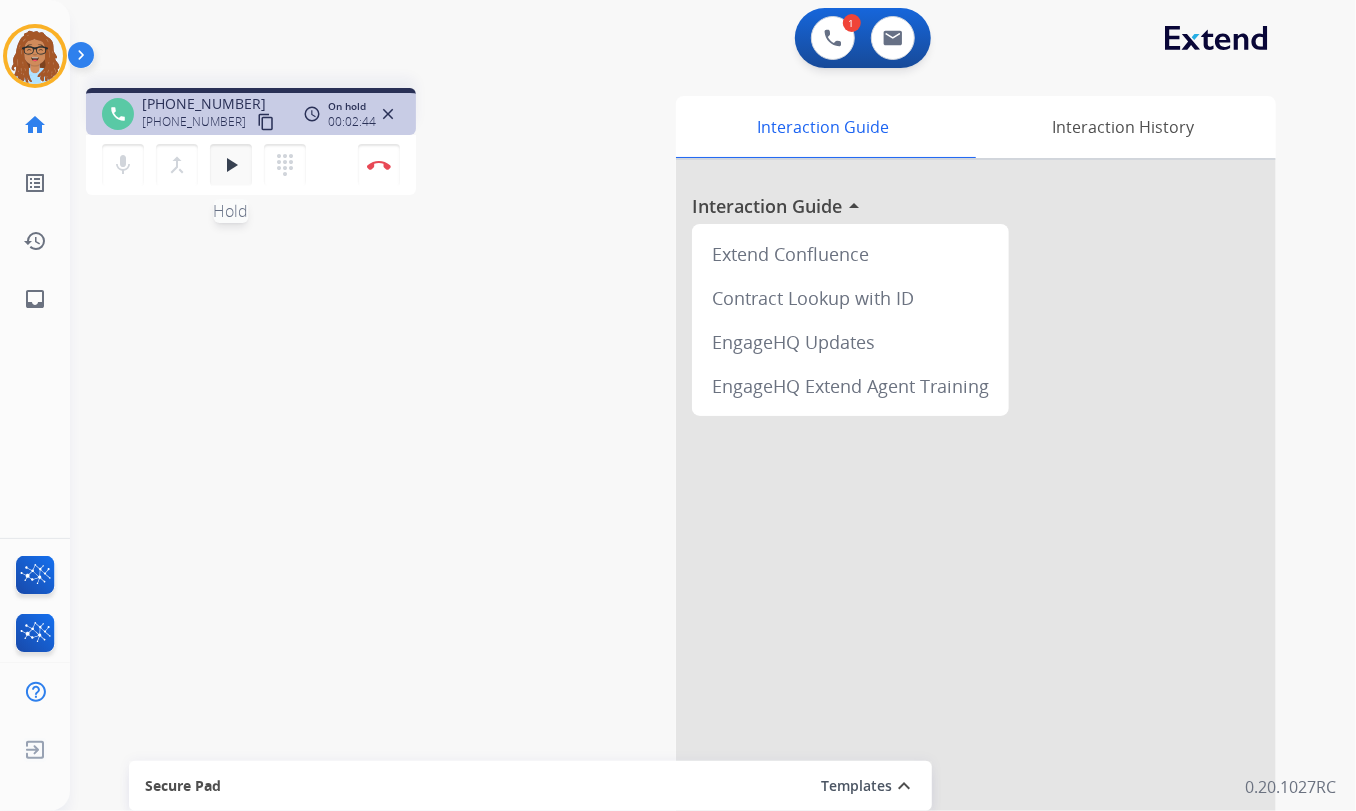 click on "play_arrow Hold" at bounding box center (231, 165) 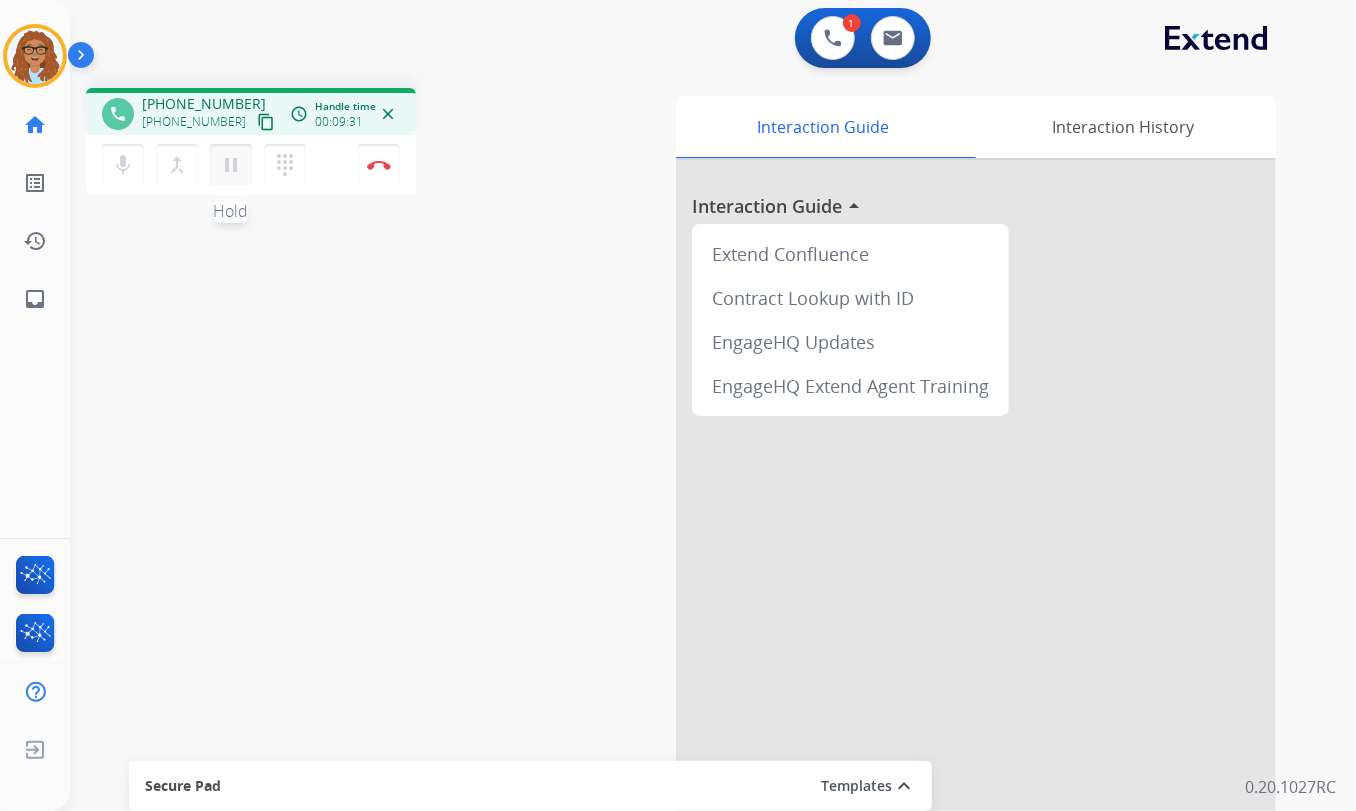 type 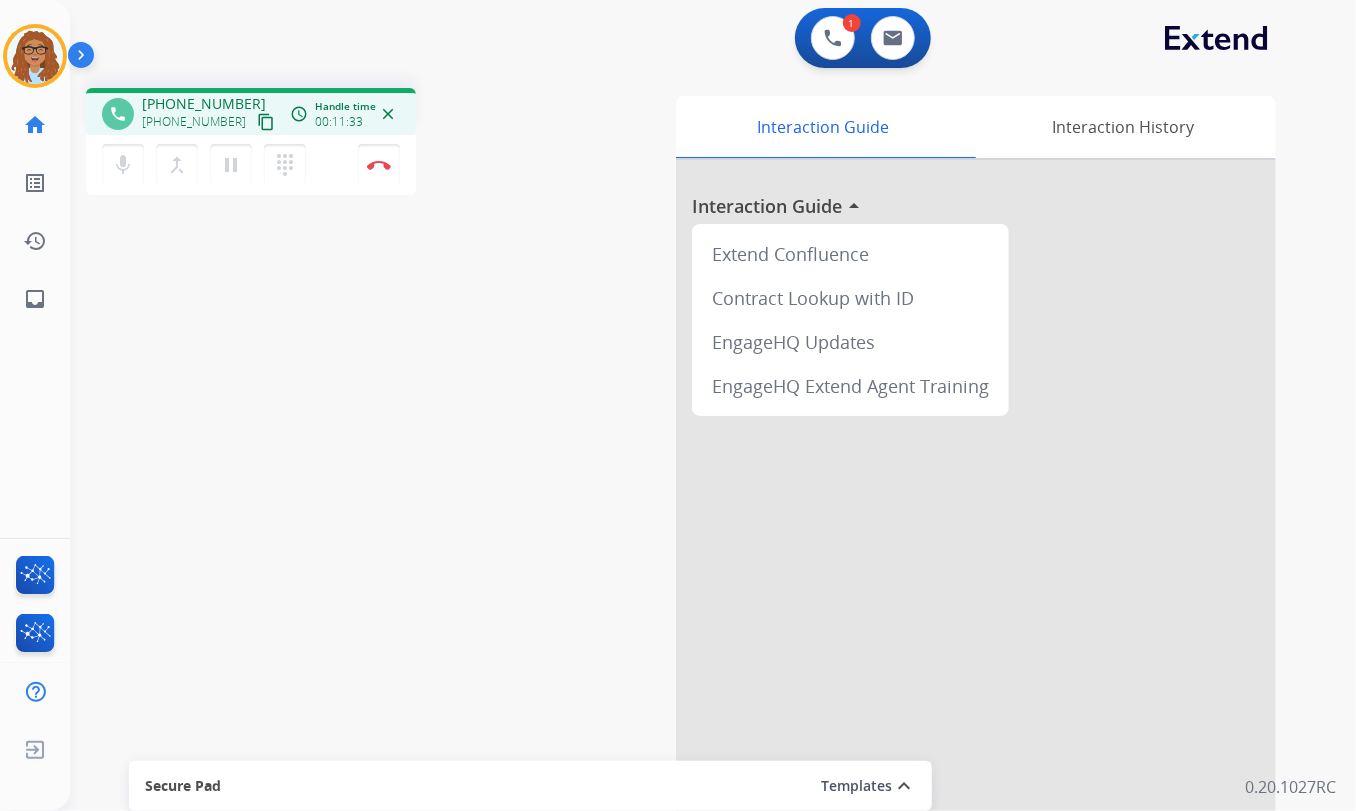 drag, startPoint x: 379, startPoint y: 170, endPoint x: 390, endPoint y: 131, distance: 40.5216 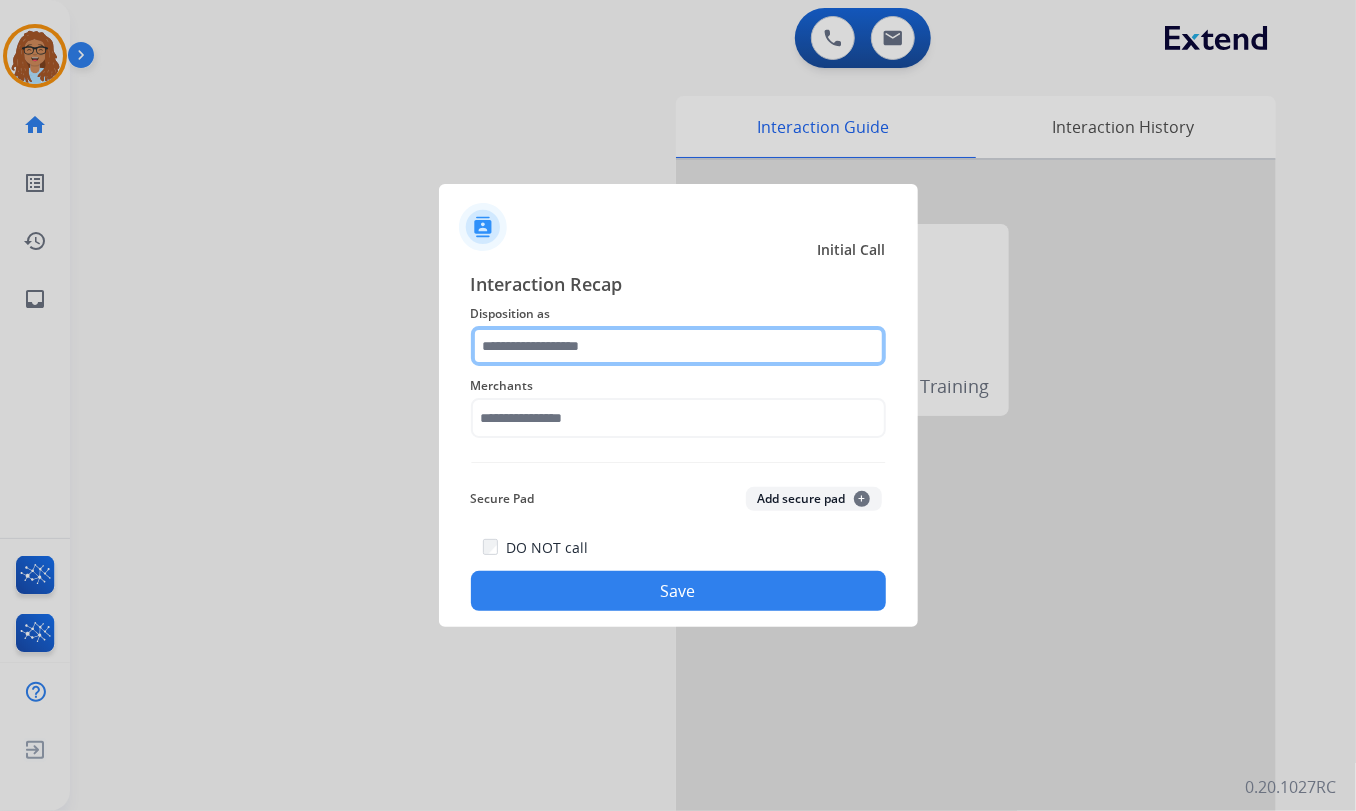 drag, startPoint x: 651, startPoint y: 351, endPoint x: 645, endPoint y: 360, distance: 10.816654 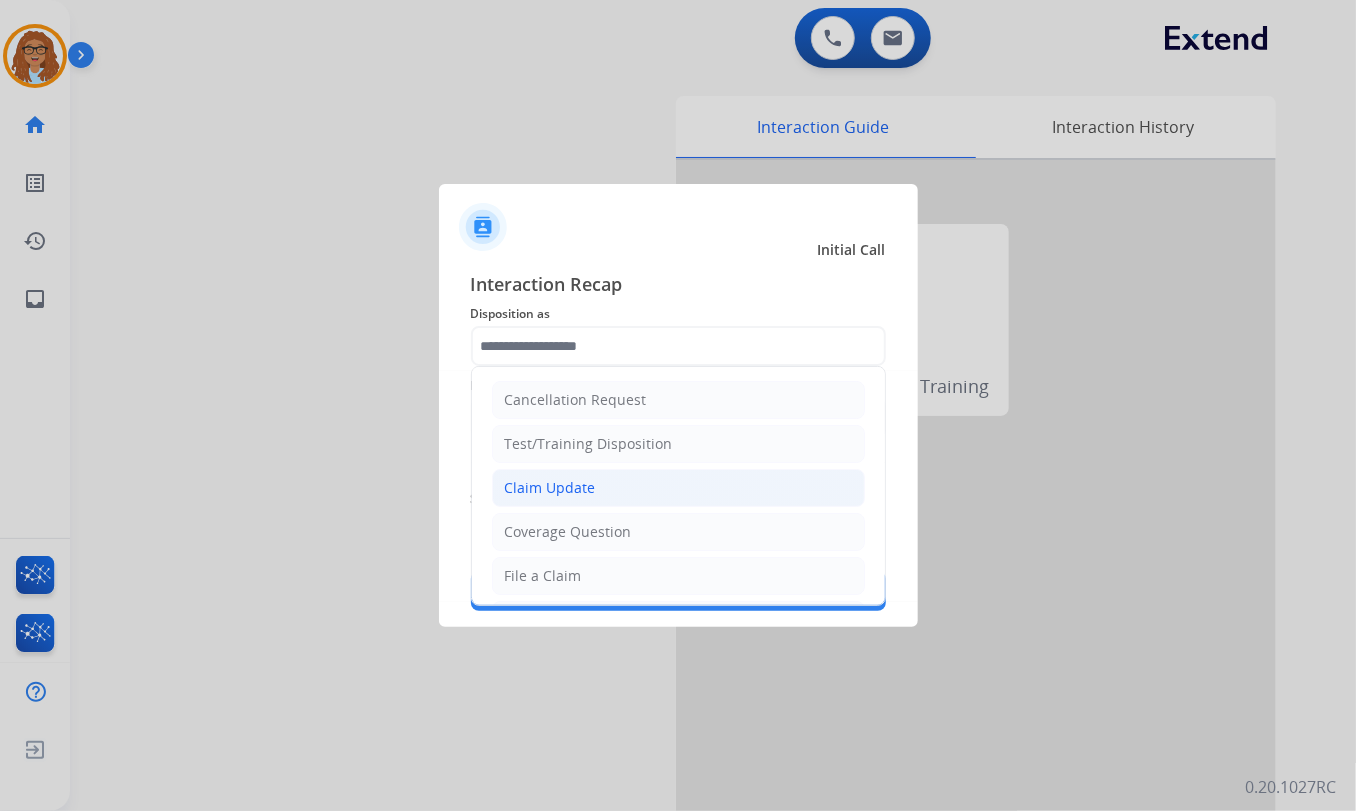 click on "Claim Update" 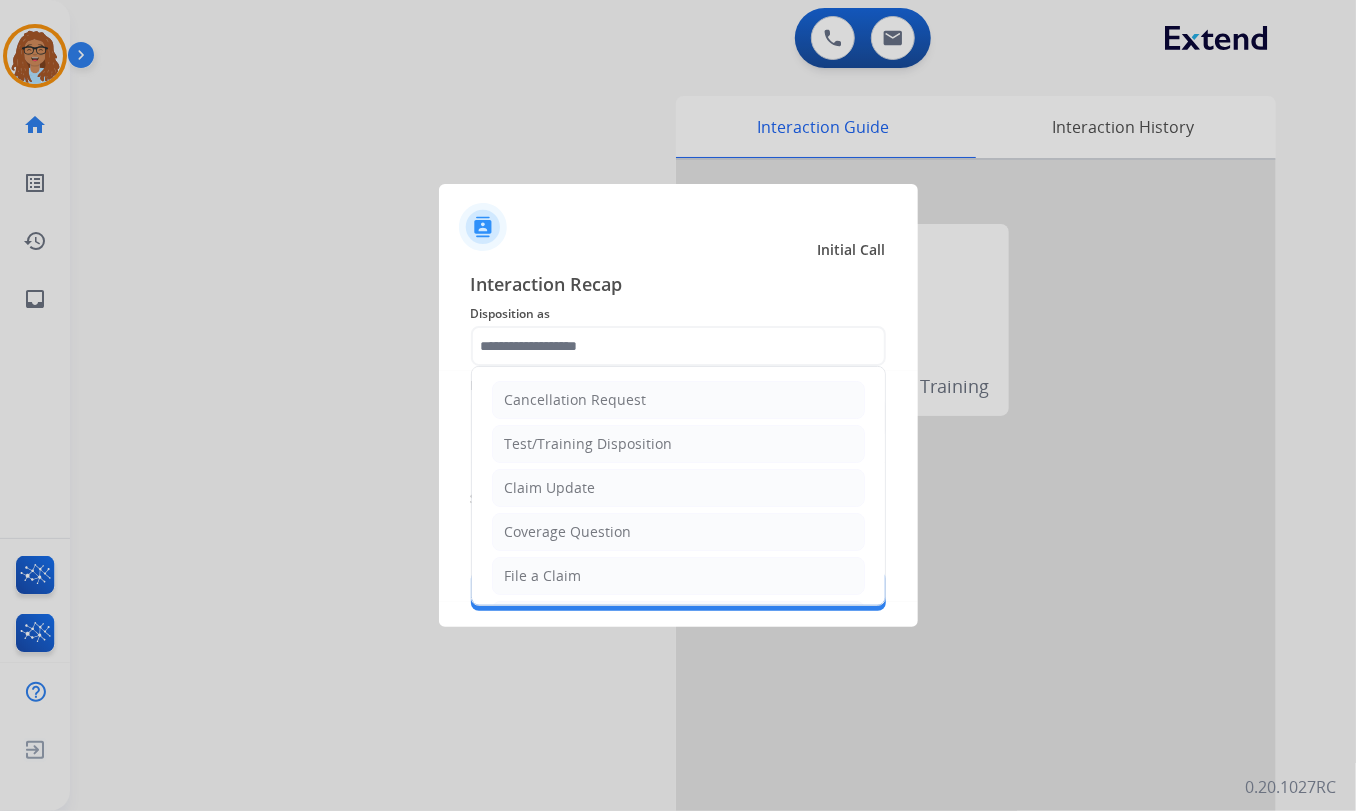 type on "**********" 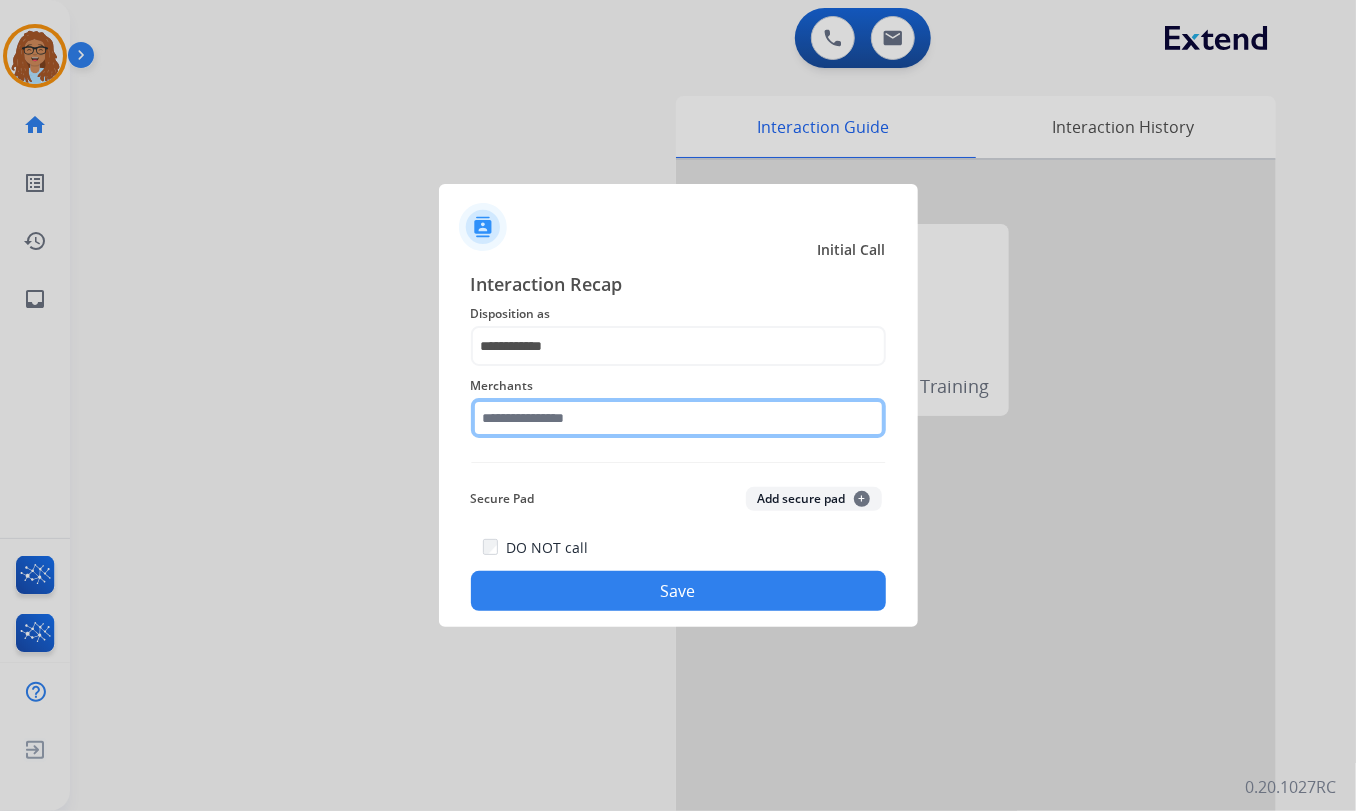 click 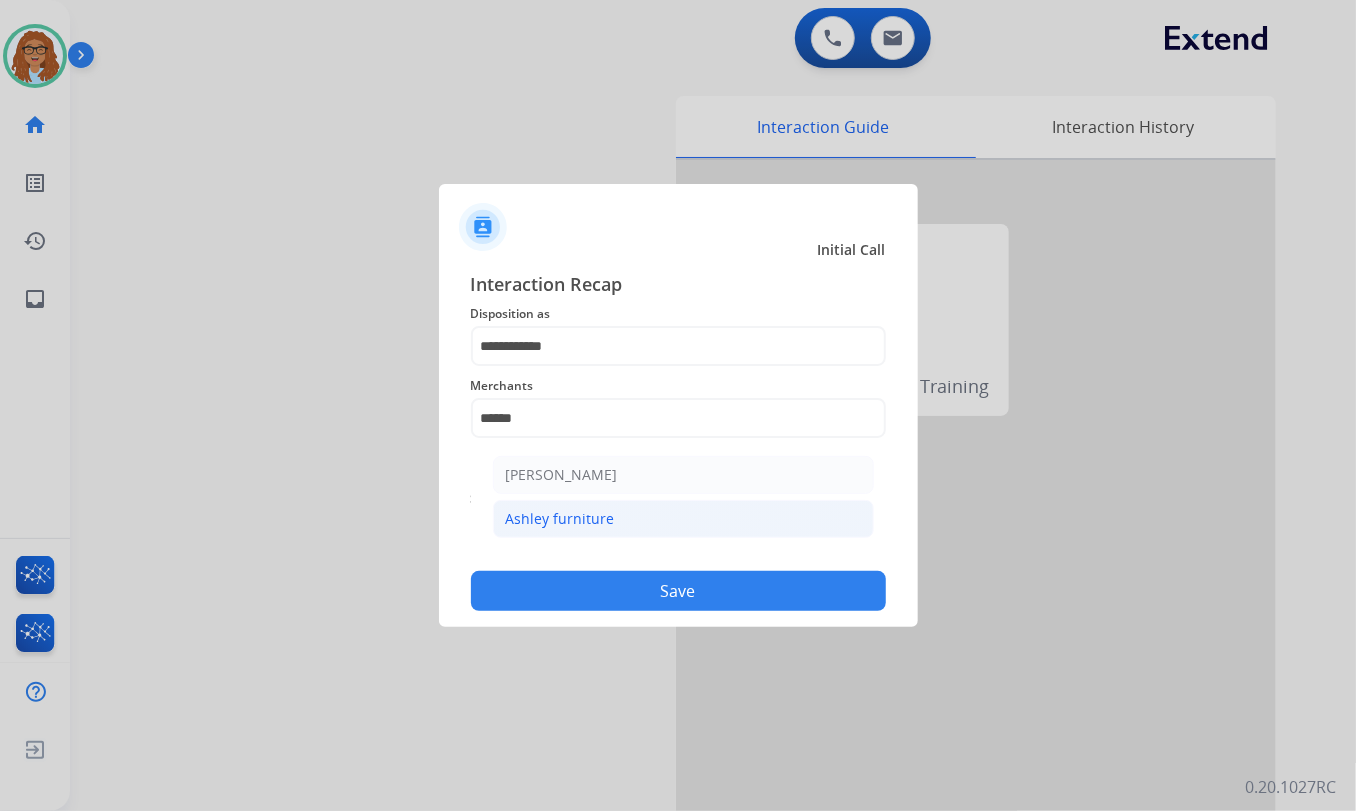 click on "Ashley furniture" 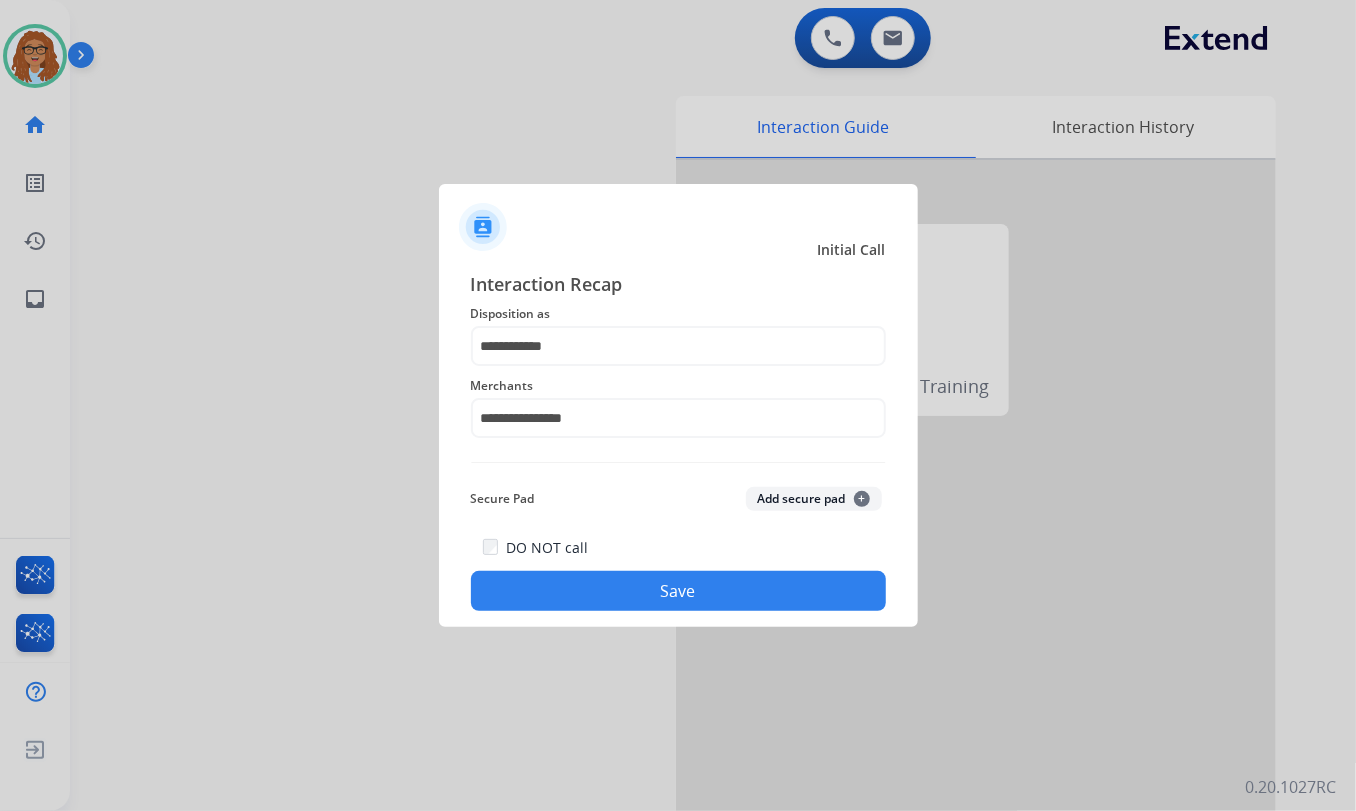 click on "**********" 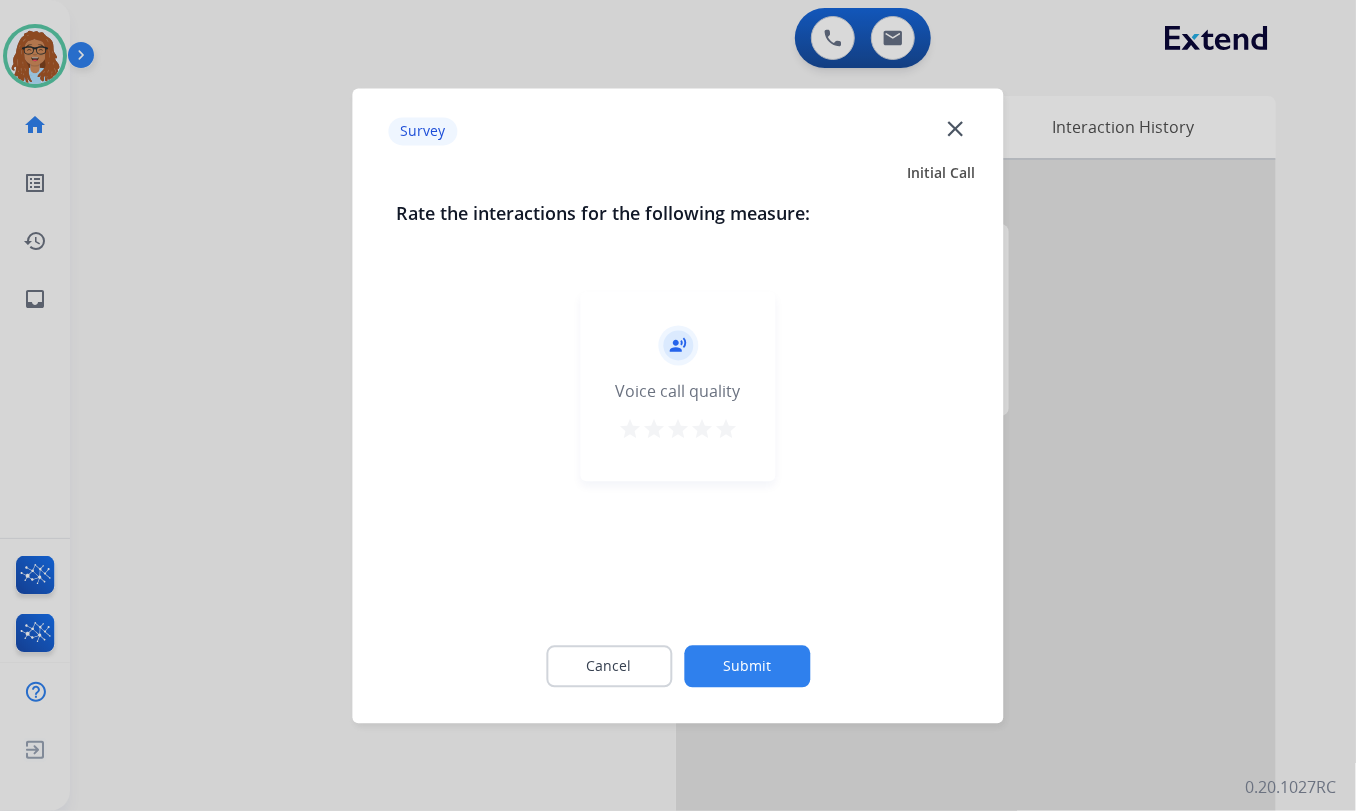 click on "close" 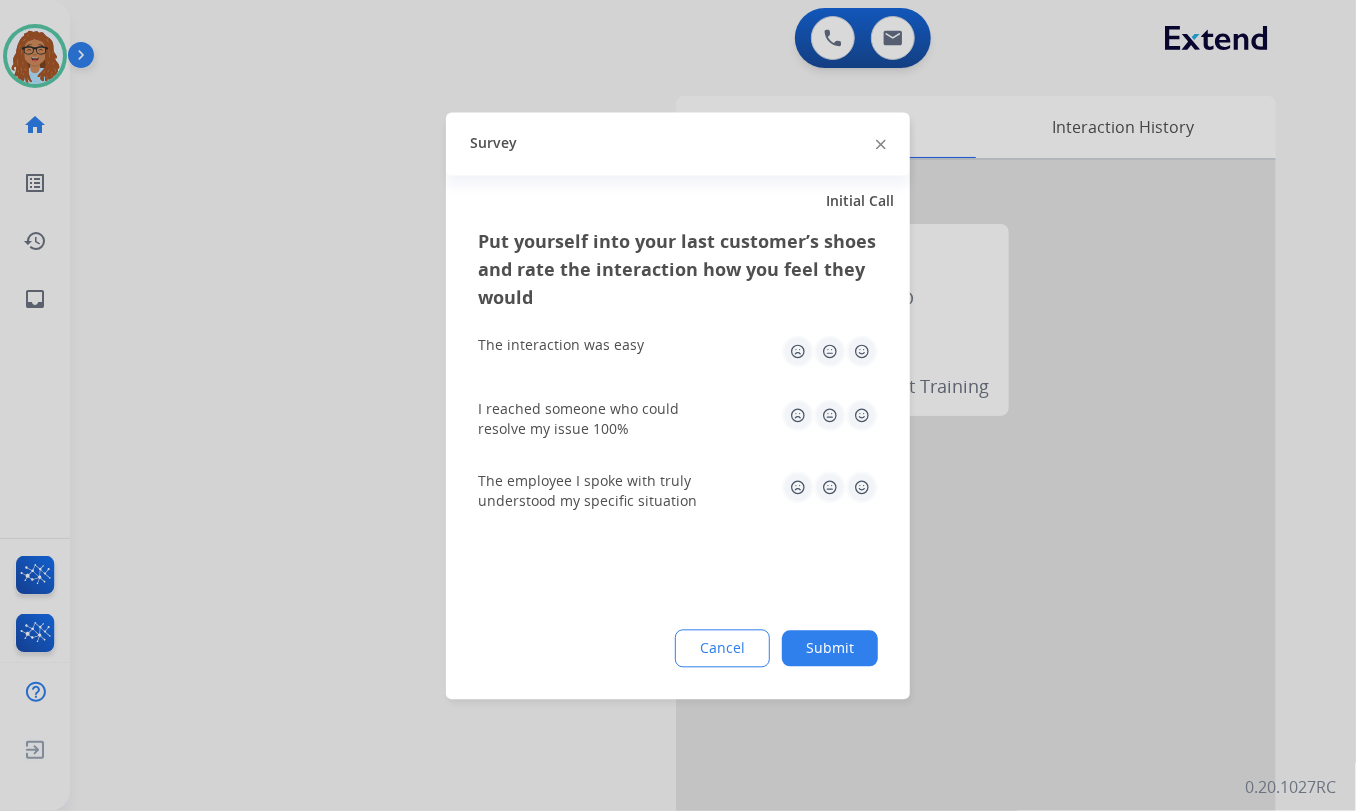 click on "Survey" 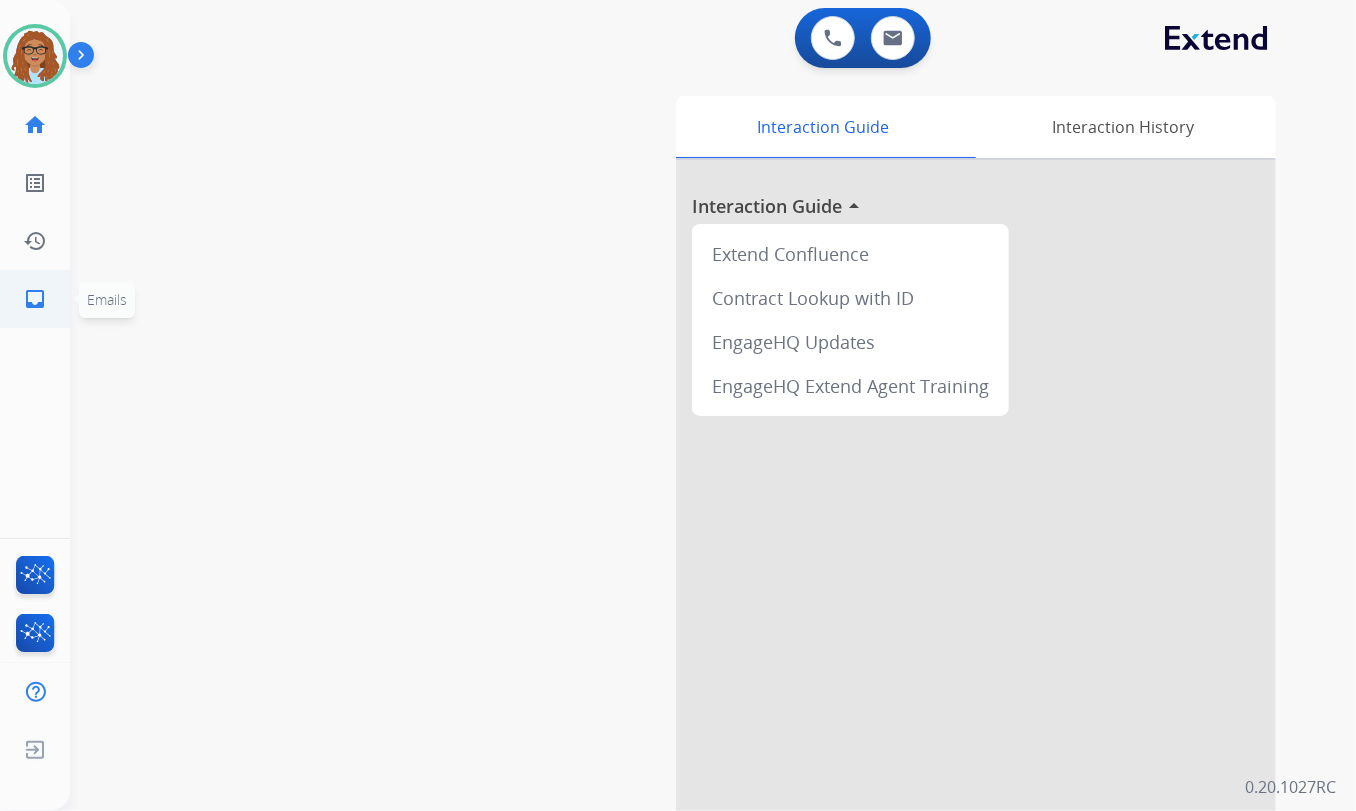 click on "inbox" 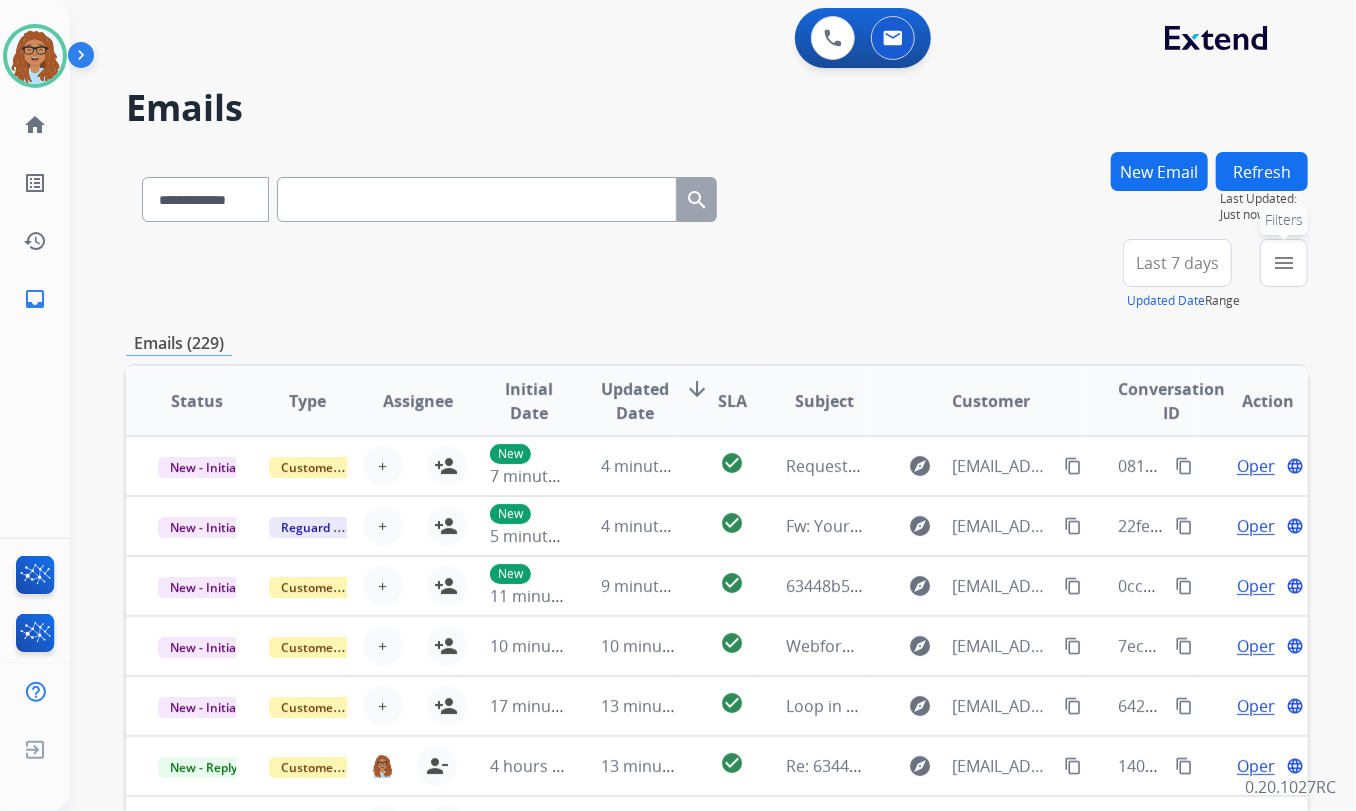 click on "menu" at bounding box center (1284, 263) 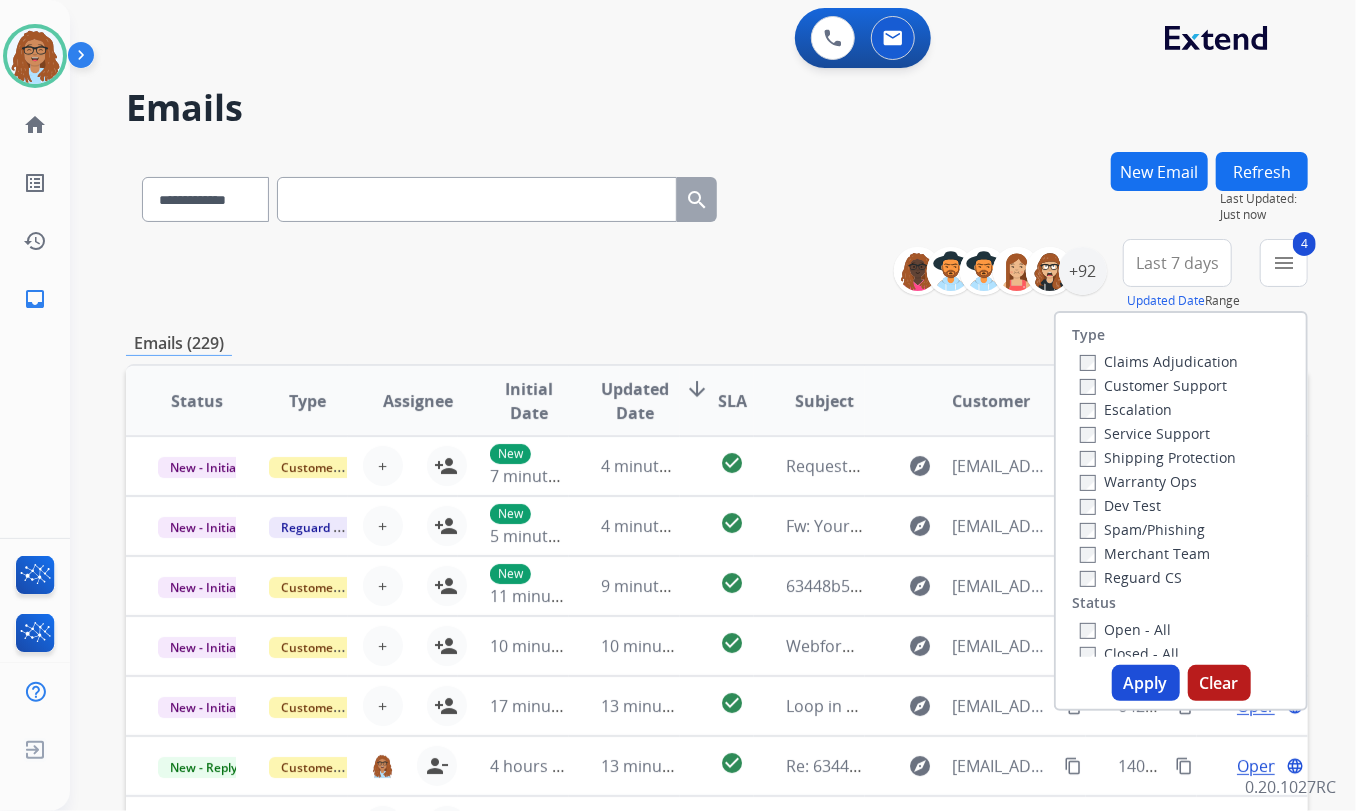 click on "Apply" at bounding box center [1146, 683] 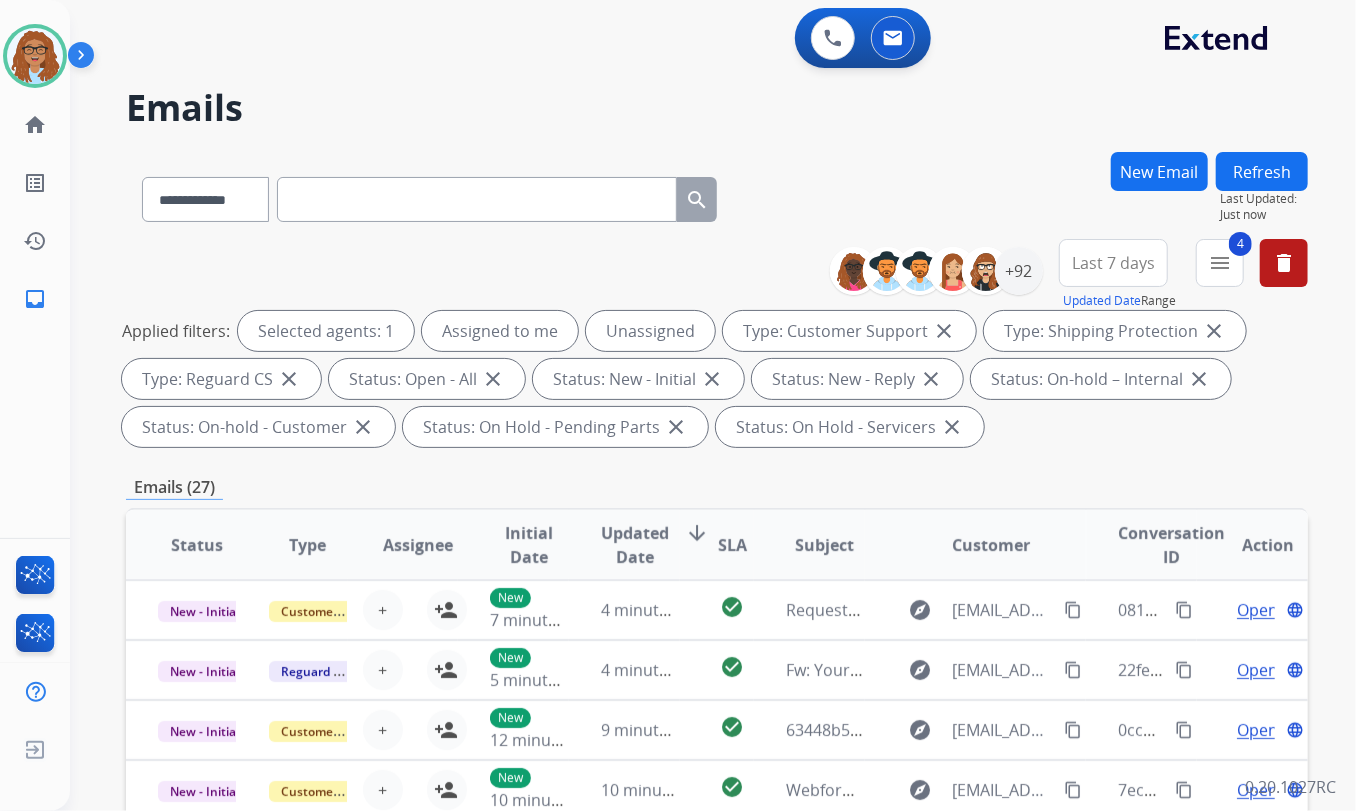 drag, startPoint x: 1107, startPoint y: 267, endPoint x: 1104, endPoint y: 285, distance: 18.248287 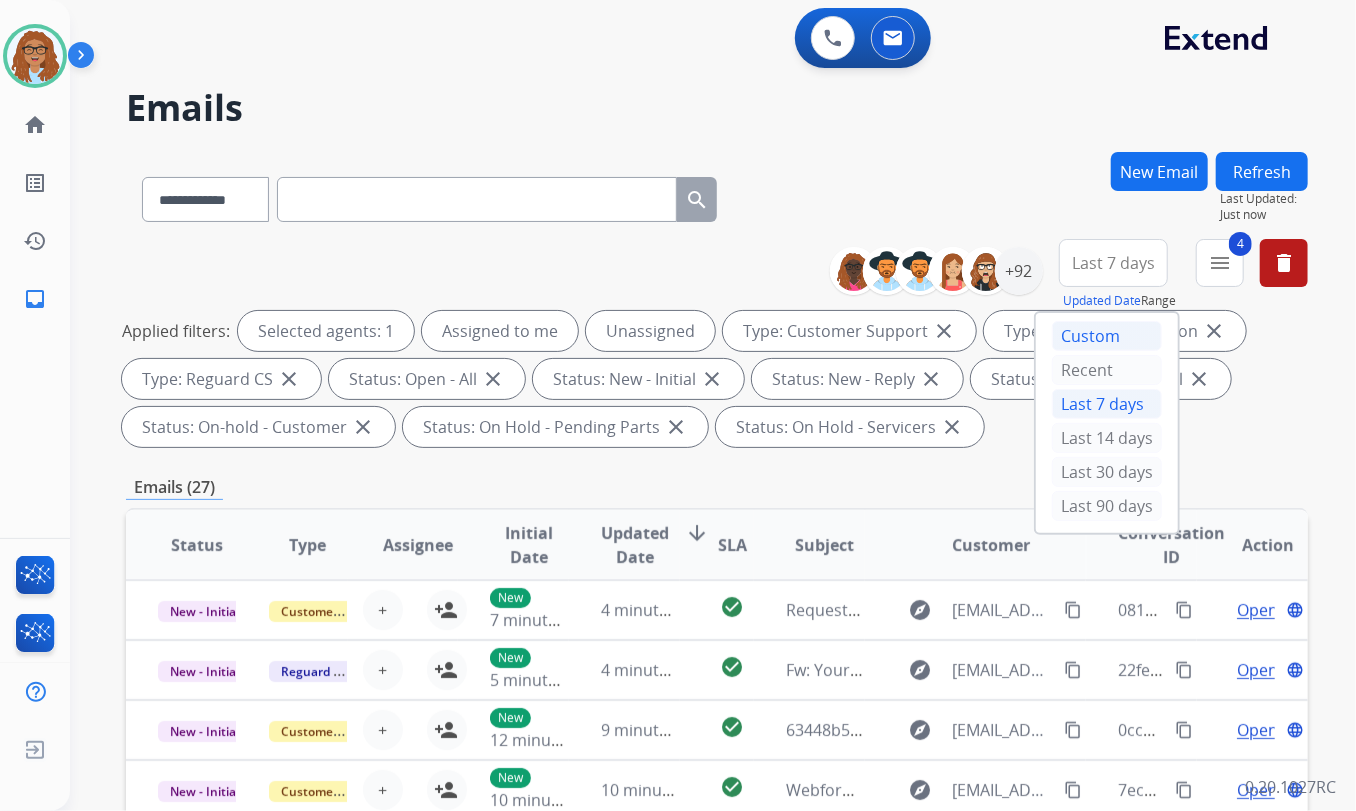 click on "Custom" at bounding box center (1107, 336) 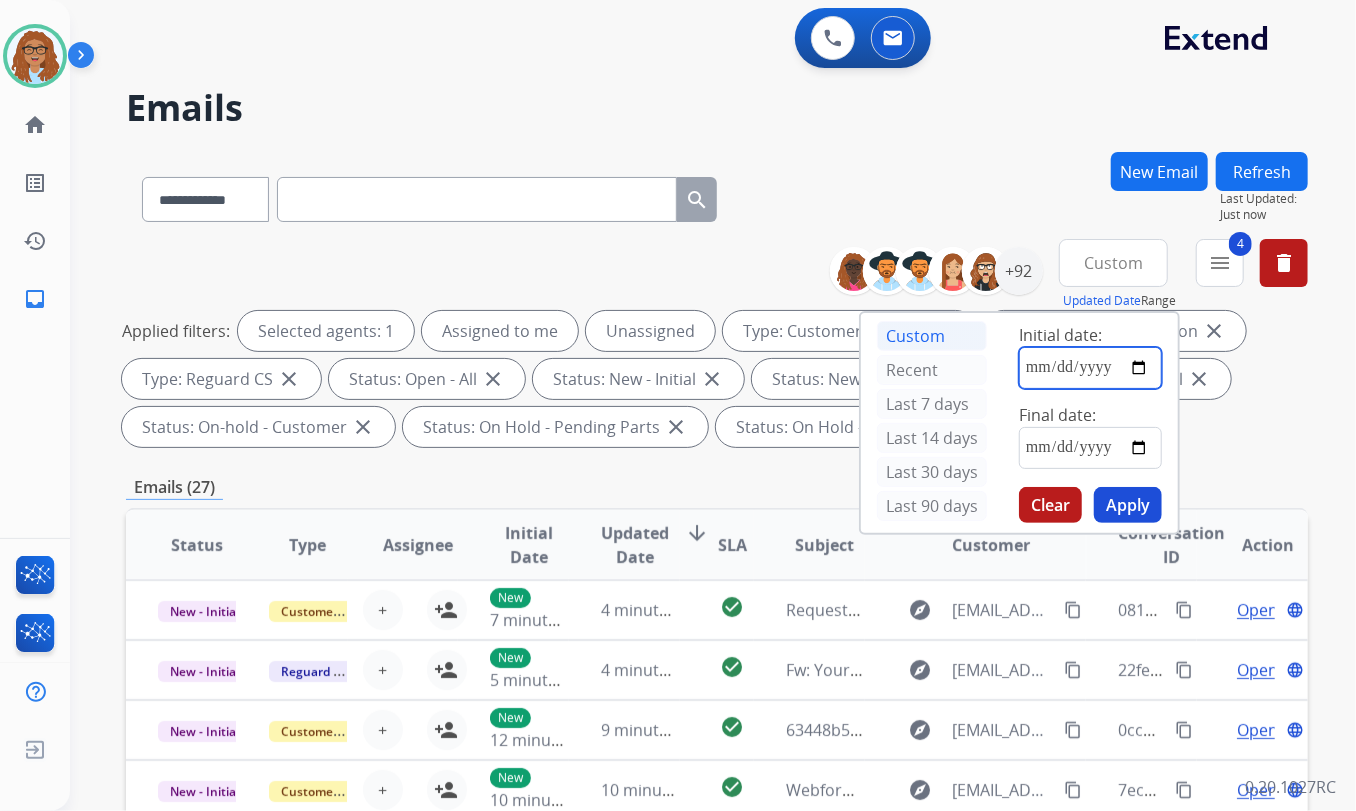 click at bounding box center (1090, 368) 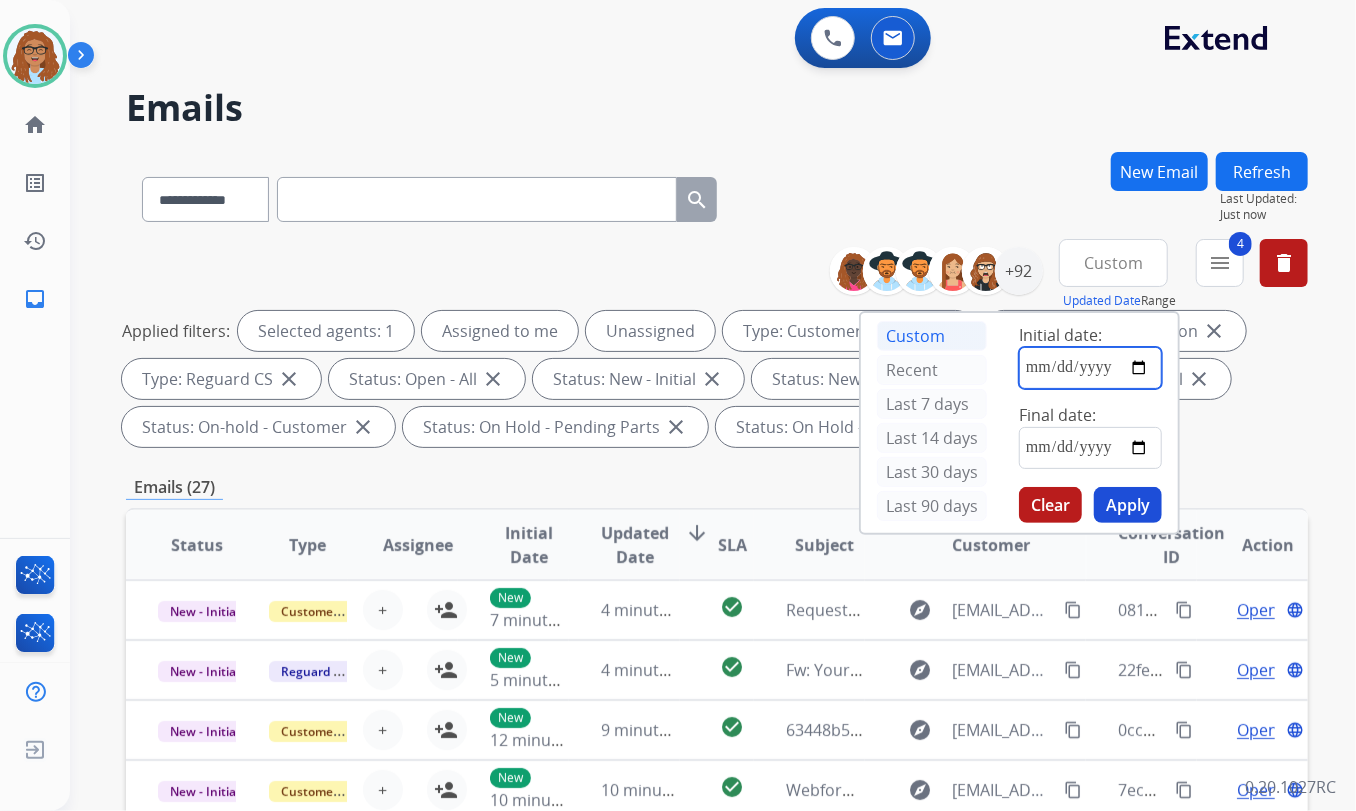 type on "**********" 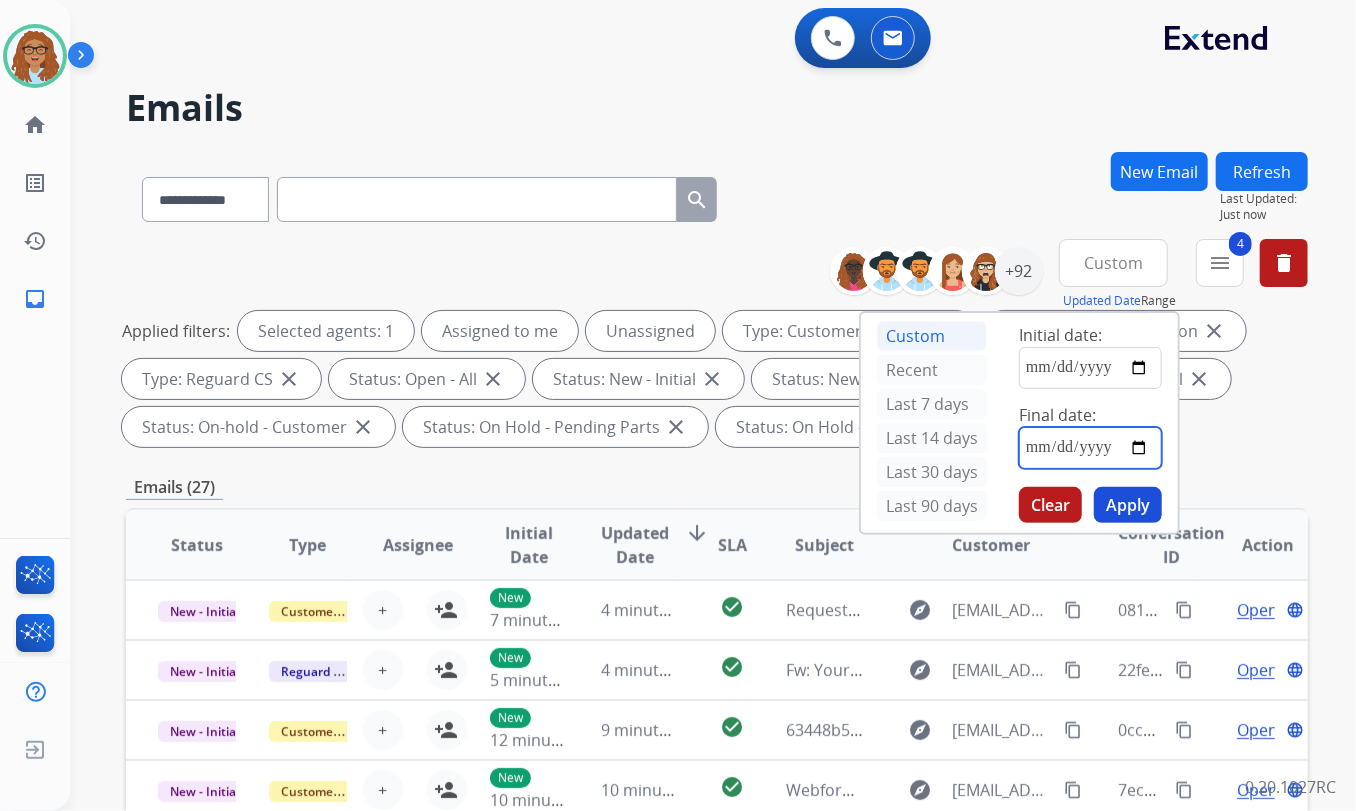 click at bounding box center (1090, 448) 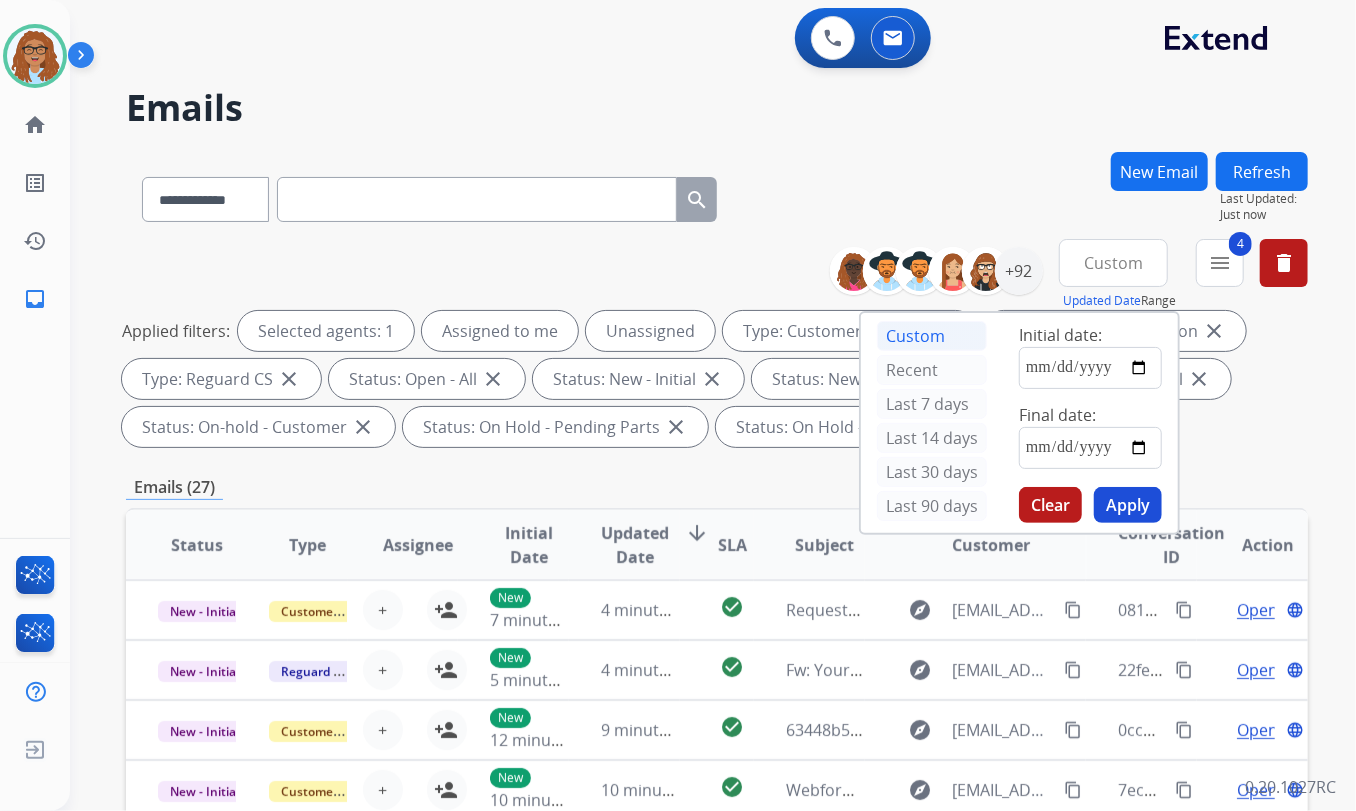 click on "Apply" at bounding box center (1128, 505) 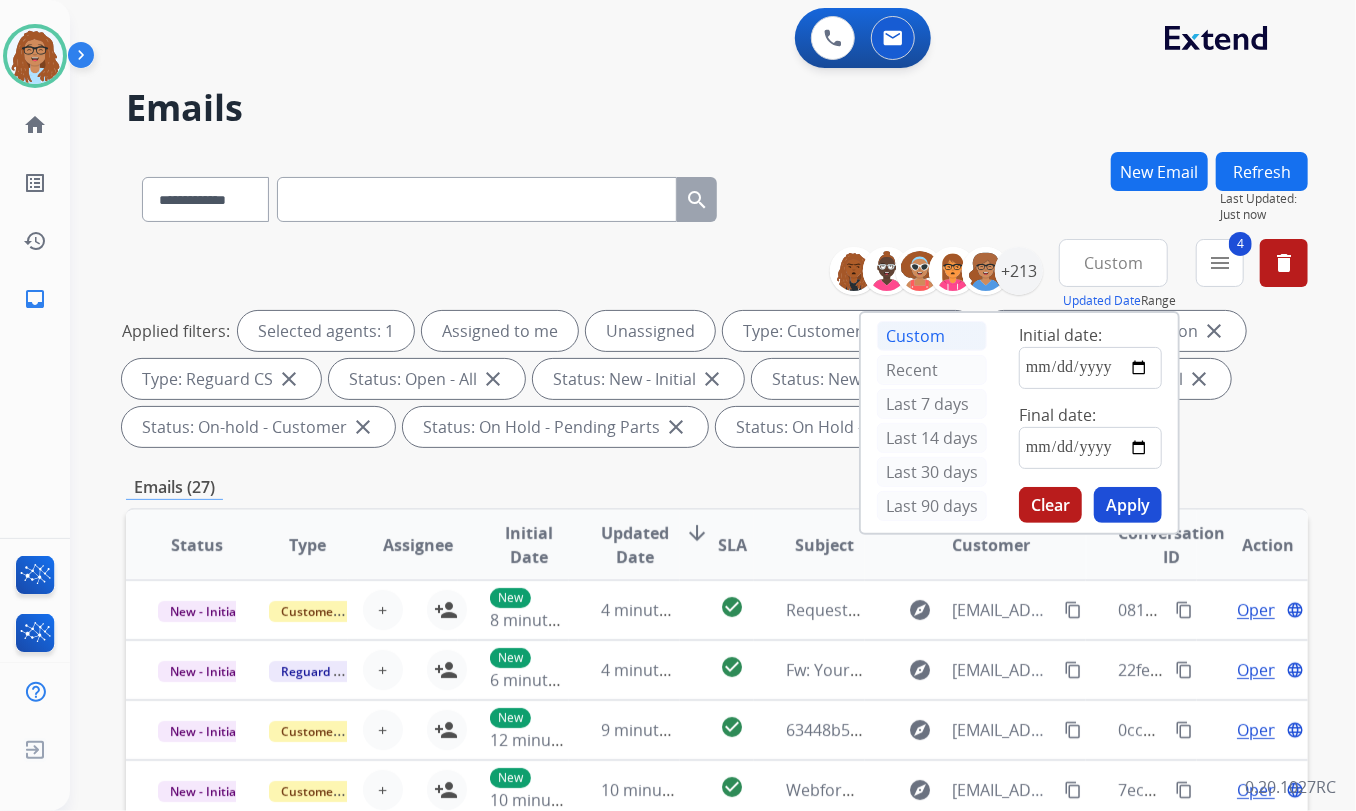 click on "**********" at bounding box center (717, 195) 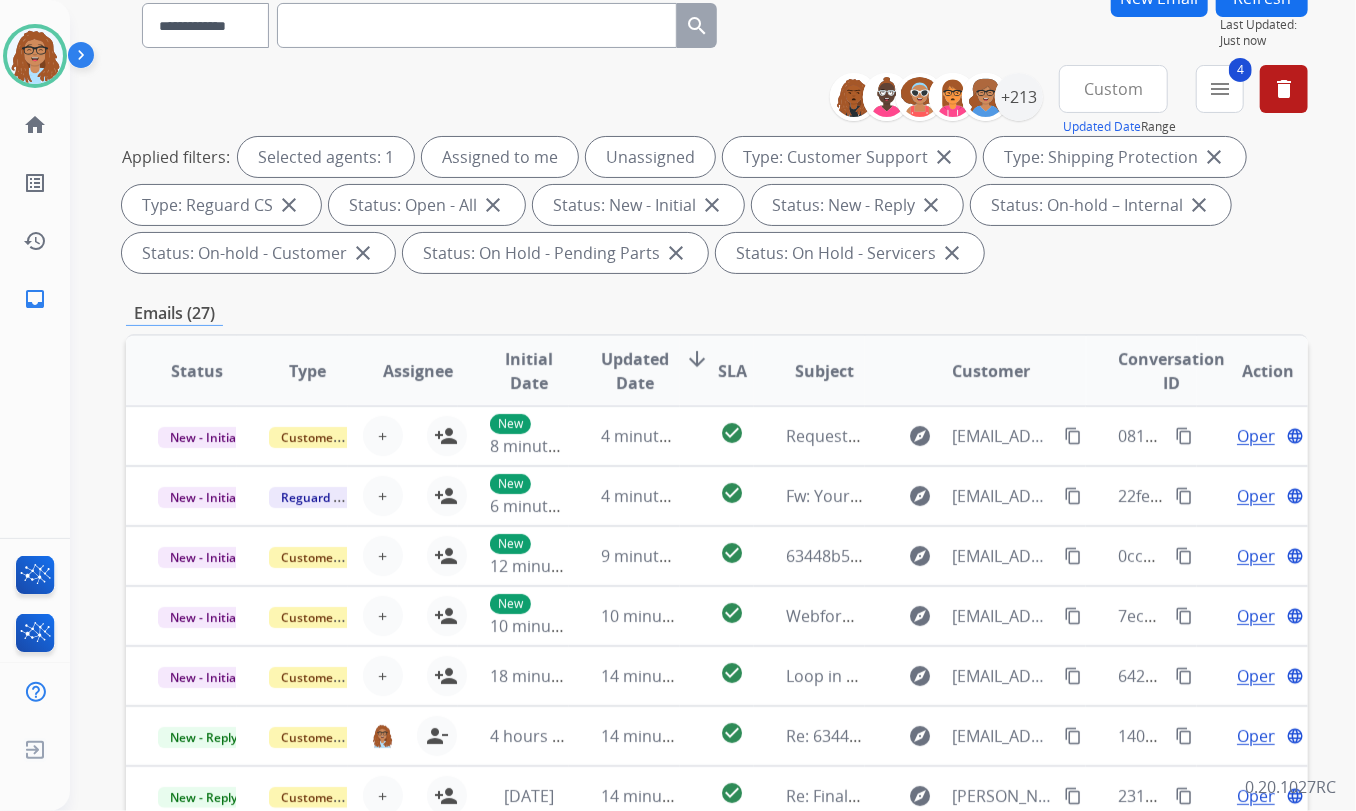 scroll, scrollTop: 181, scrollLeft: 0, axis: vertical 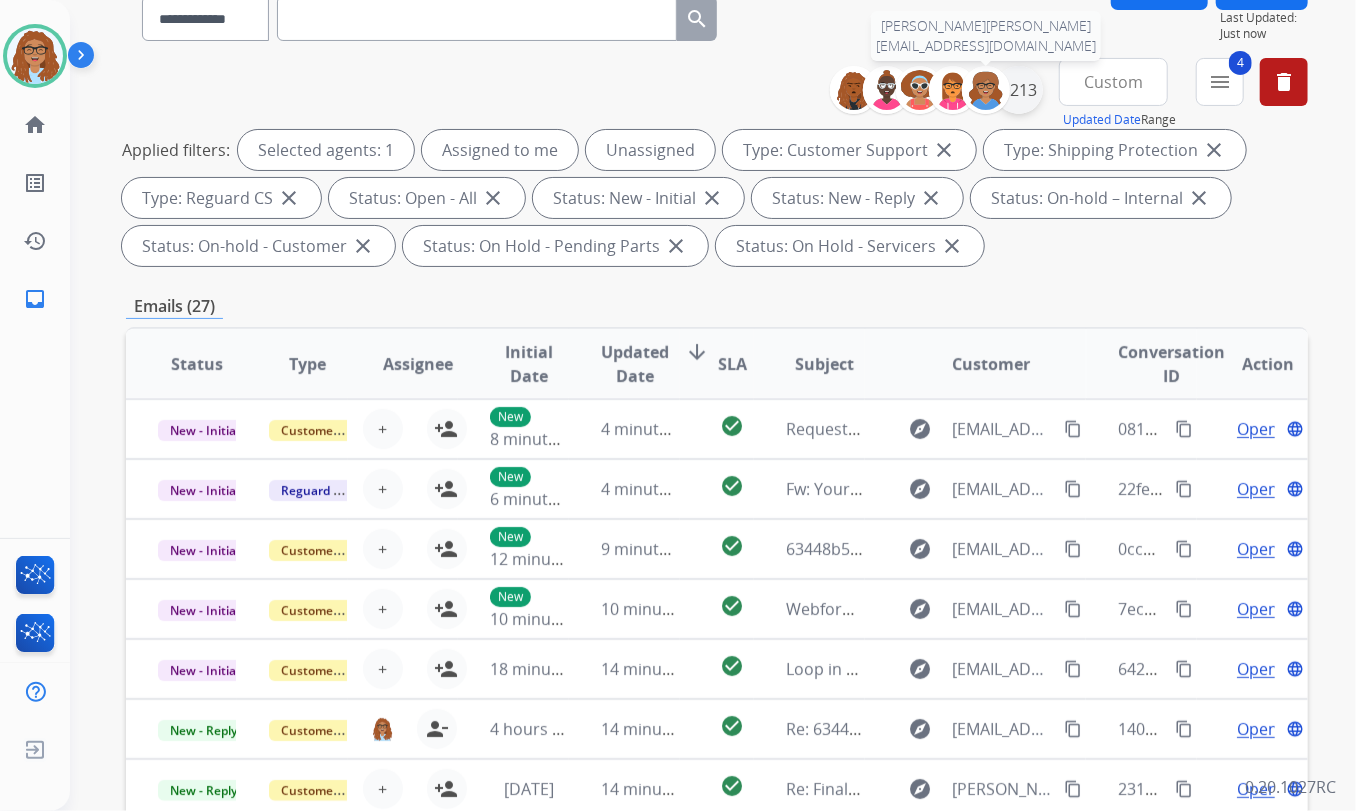click on "+213" at bounding box center [1019, 90] 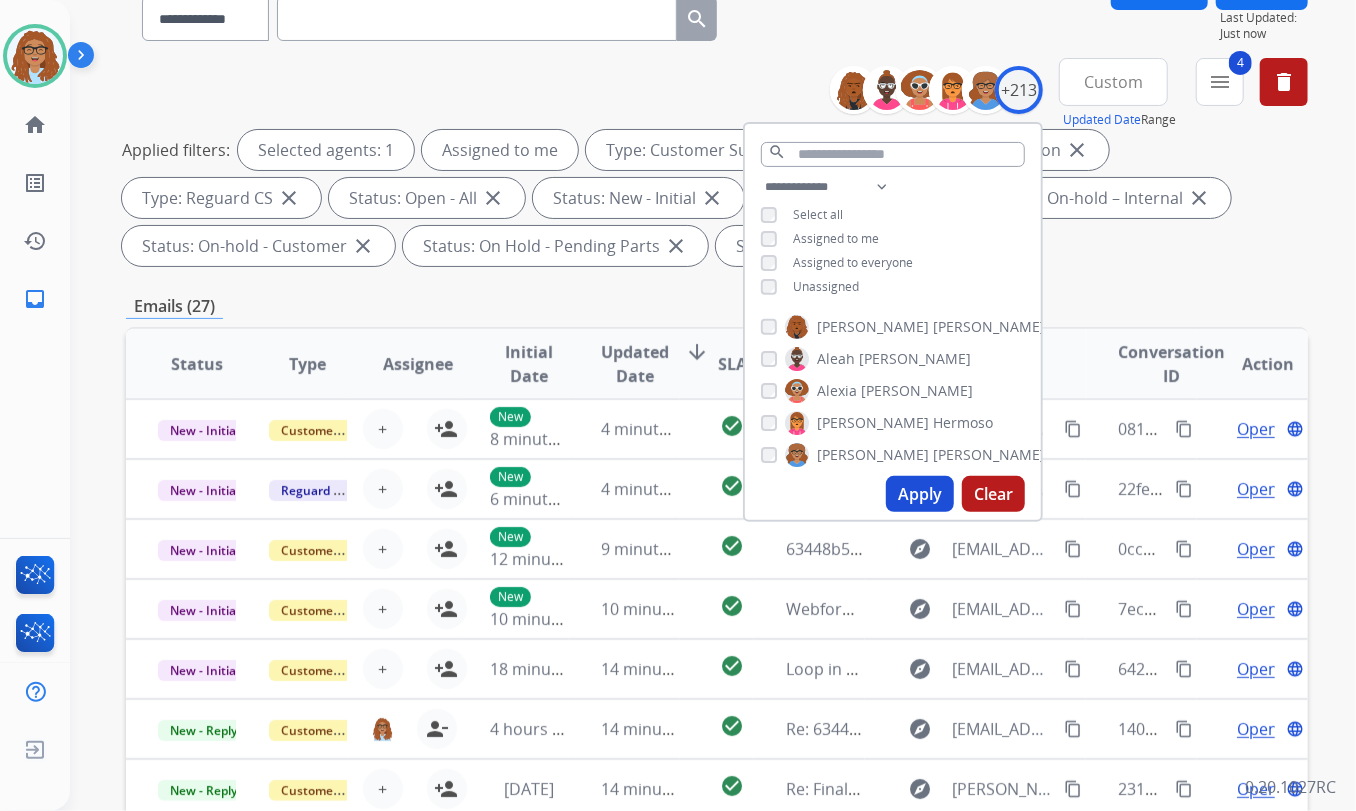 click on "Apply" at bounding box center (920, 494) 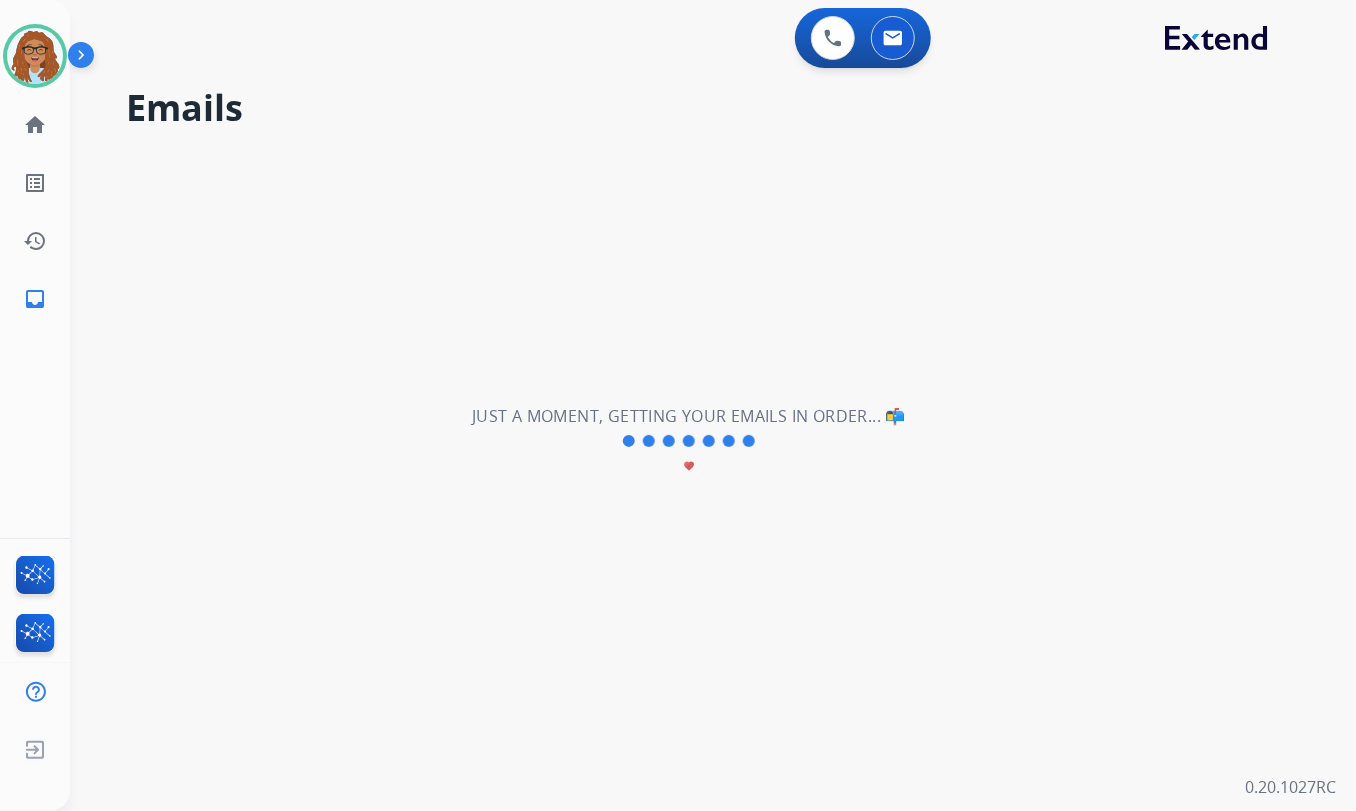 scroll, scrollTop: 0, scrollLeft: 0, axis: both 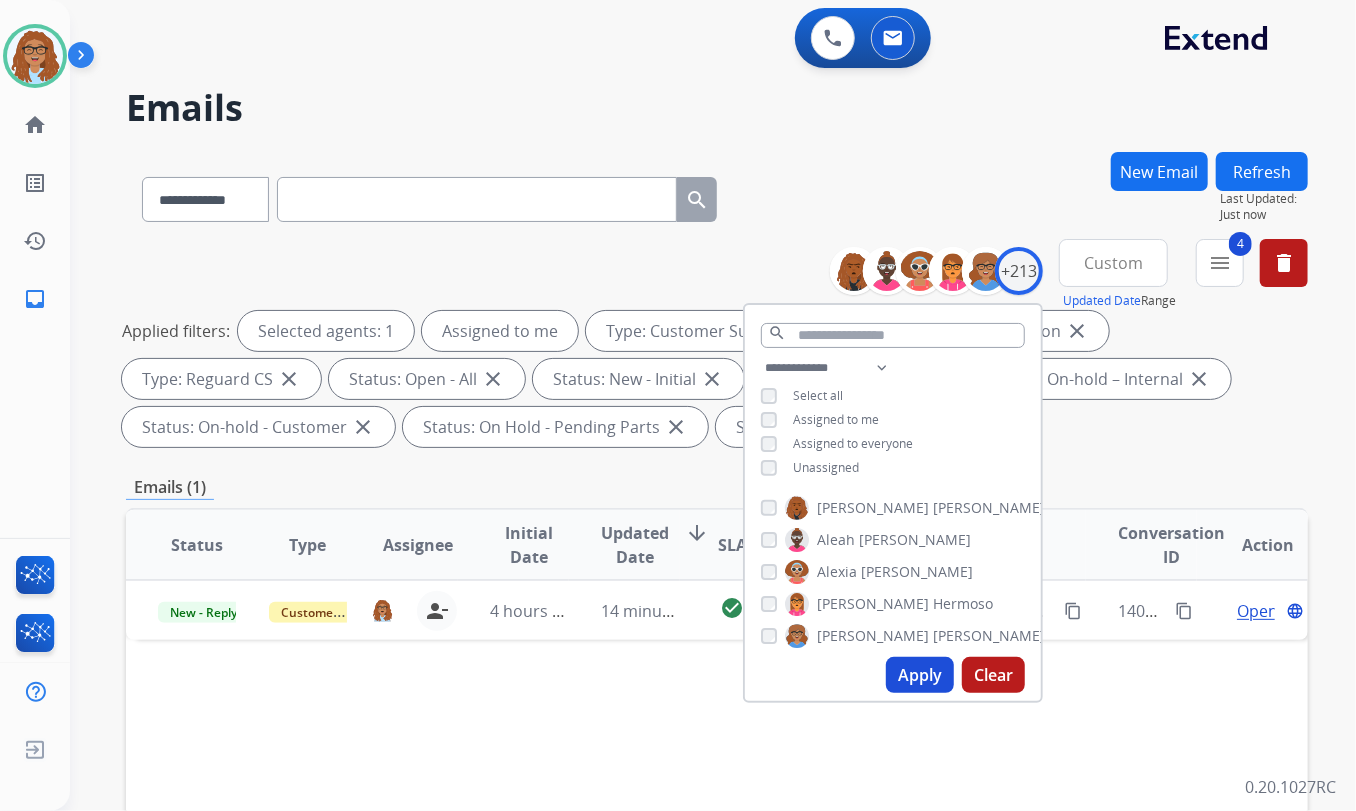 click on "**********" at bounding box center [717, 195] 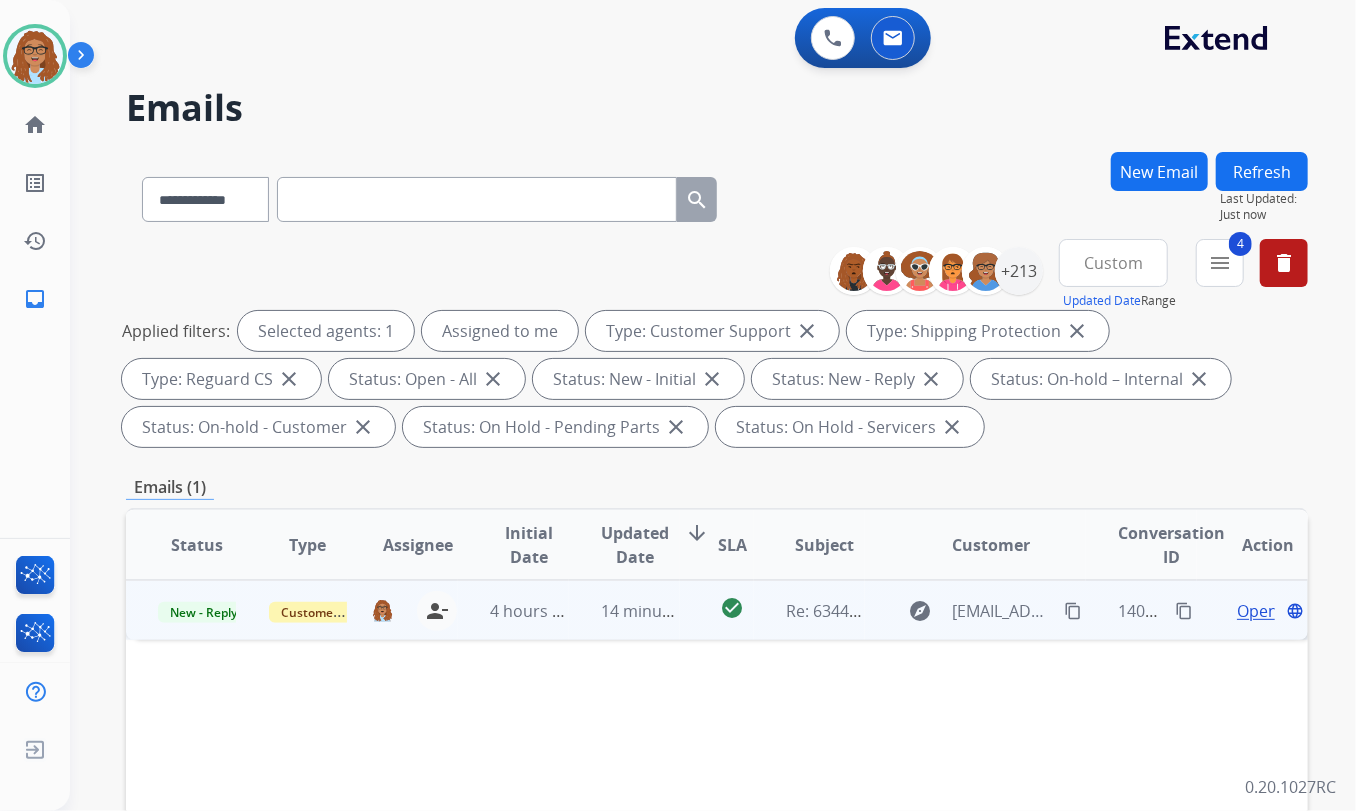 click on "Open" at bounding box center (1257, 611) 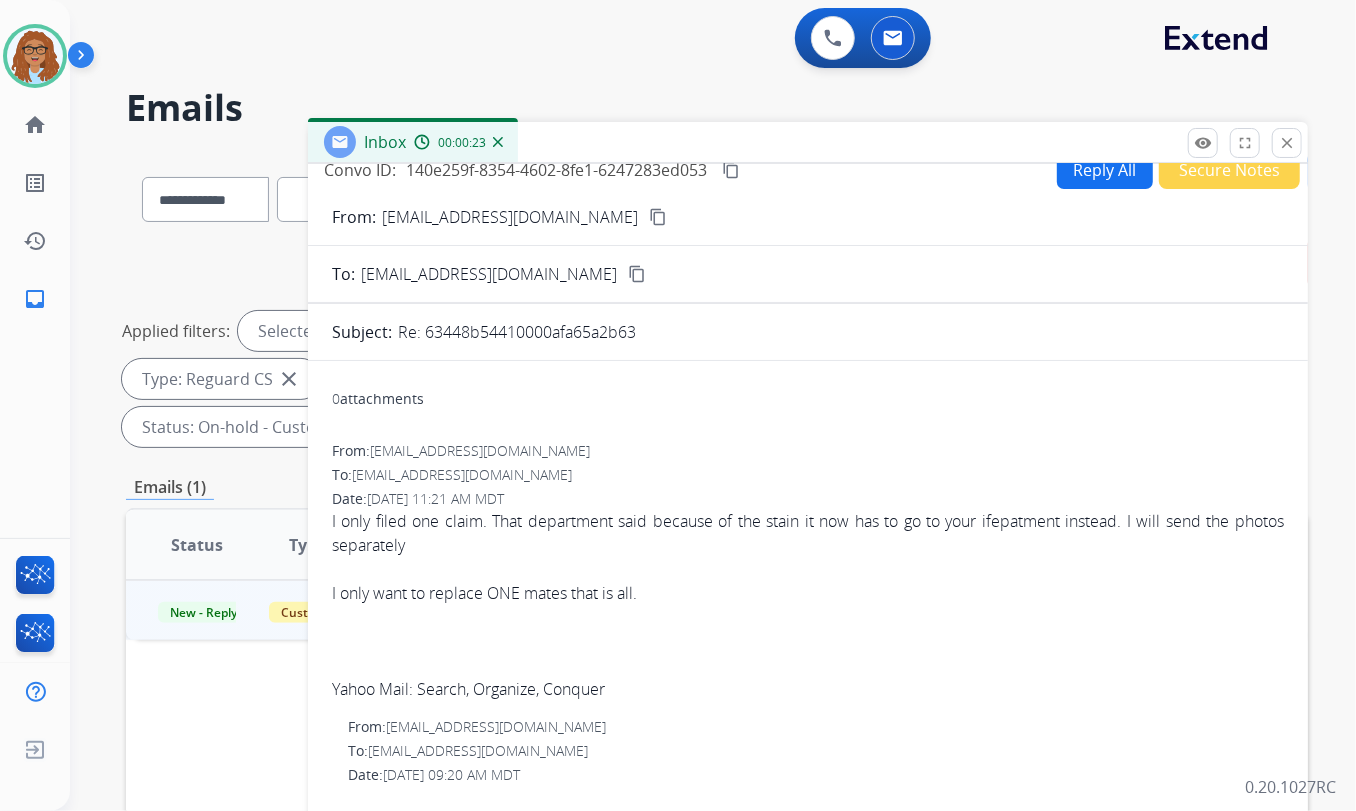 scroll, scrollTop: 0, scrollLeft: 0, axis: both 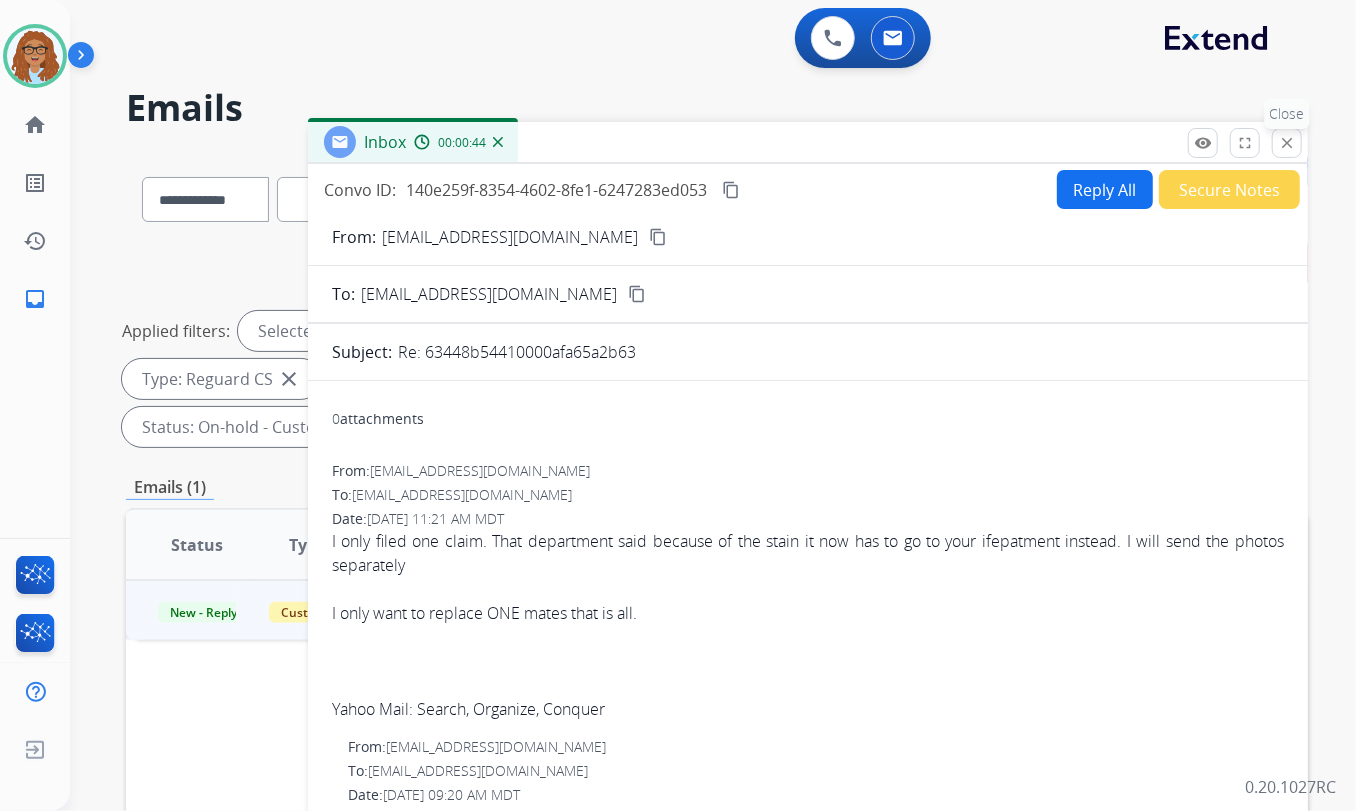 click on "close" at bounding box center (1287, 143) 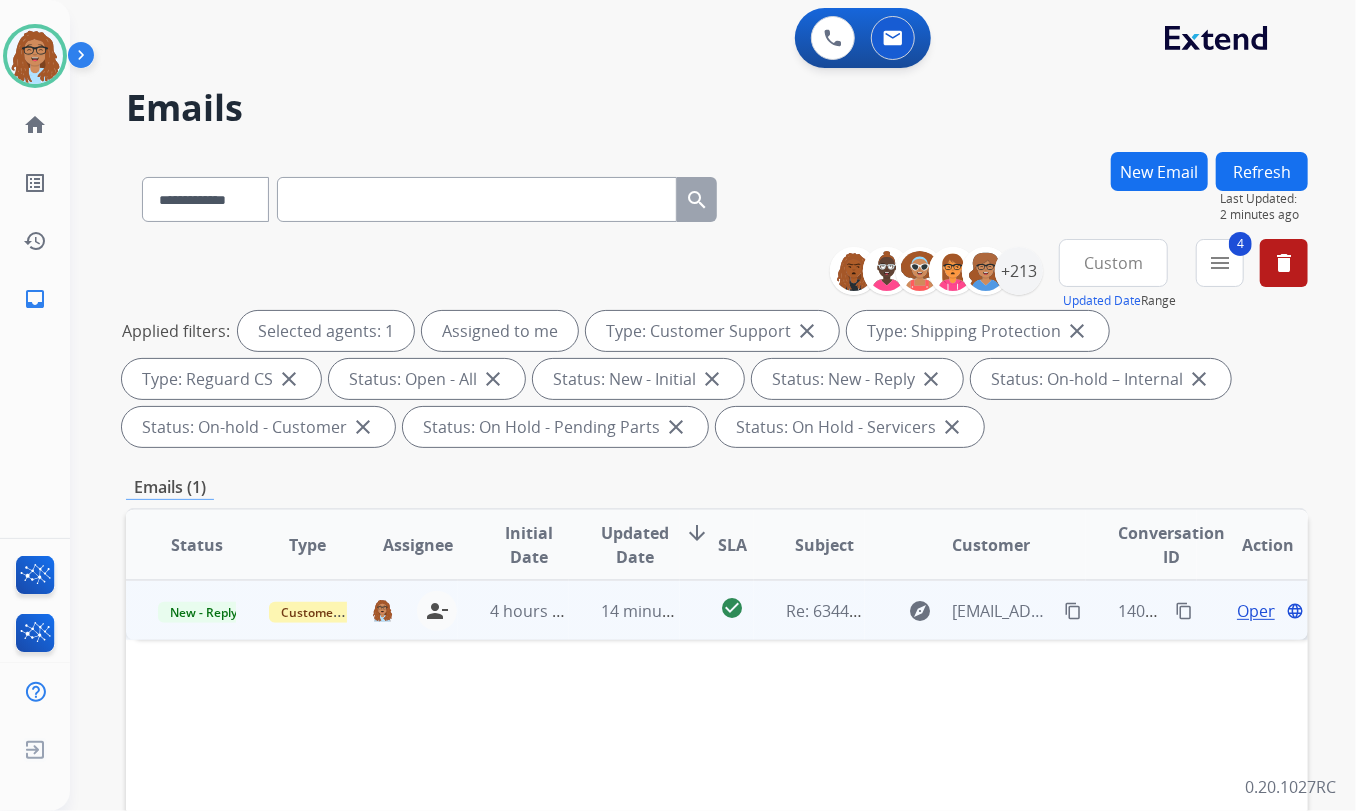 click on "Open" at bounding box center (1257, 611) 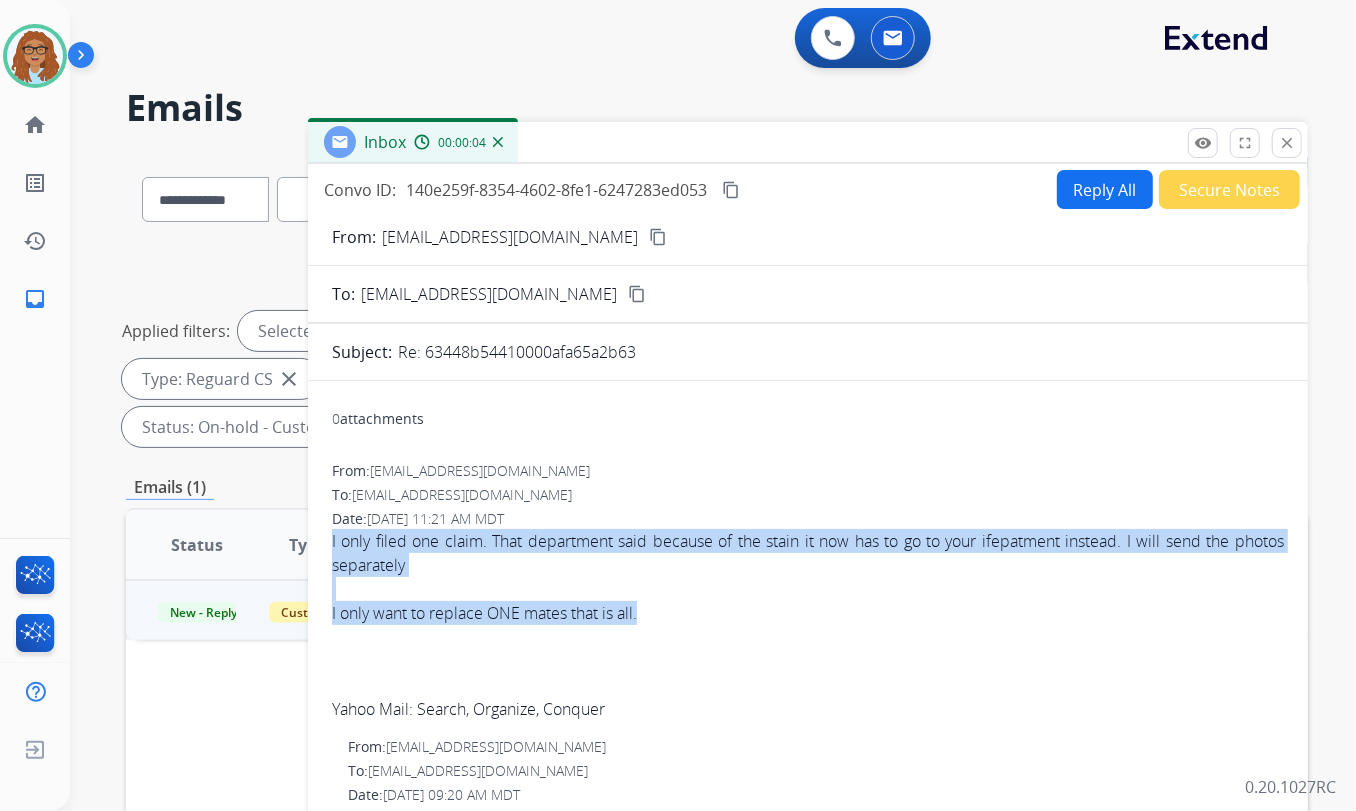 drag, startPoint x: 659, startPoint y: 616, endPoint x: 327, endPoint y: 547, distance: 339.0944 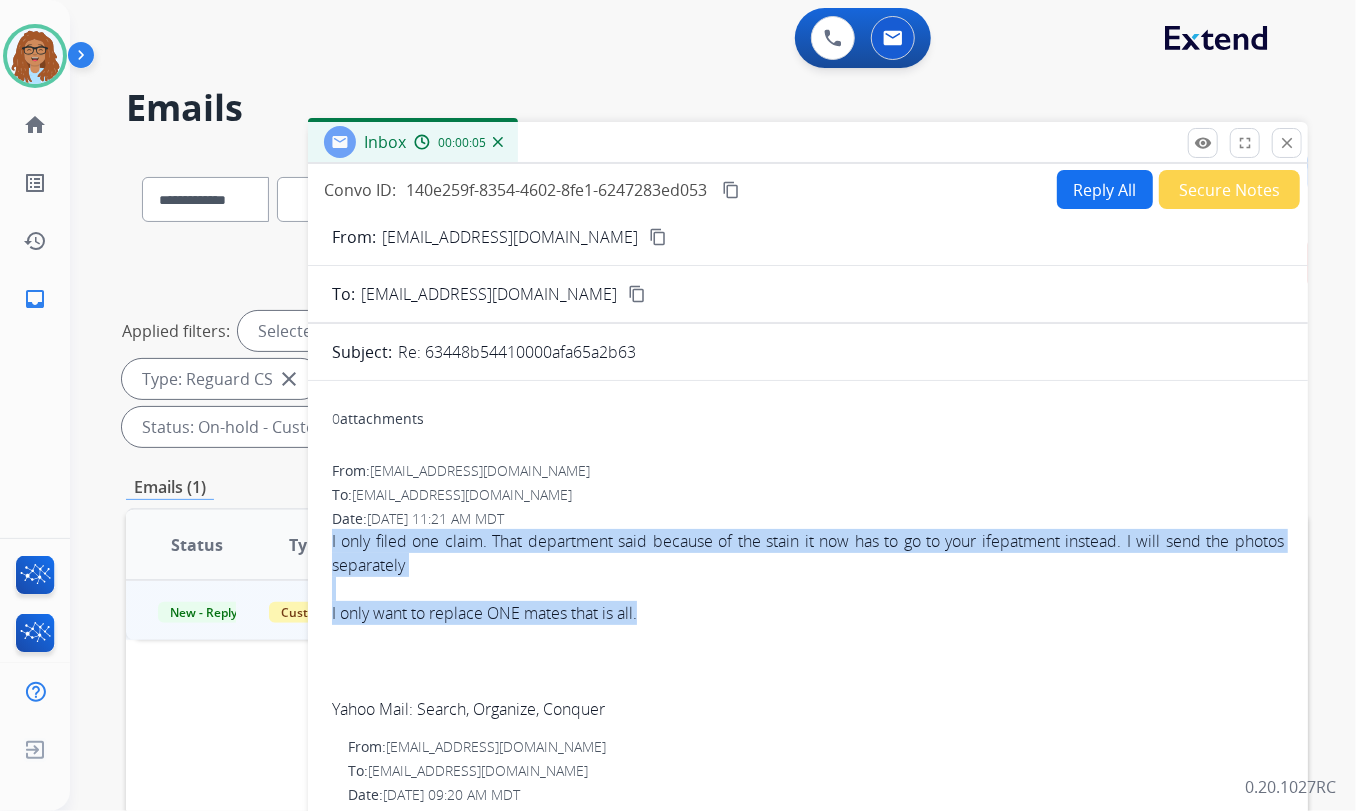 copy on "I only filed one claim. That department said because of the stain it now has to go to your ifepatment instead. I will send the photos separately  I only want to replace ONE mates that is all." 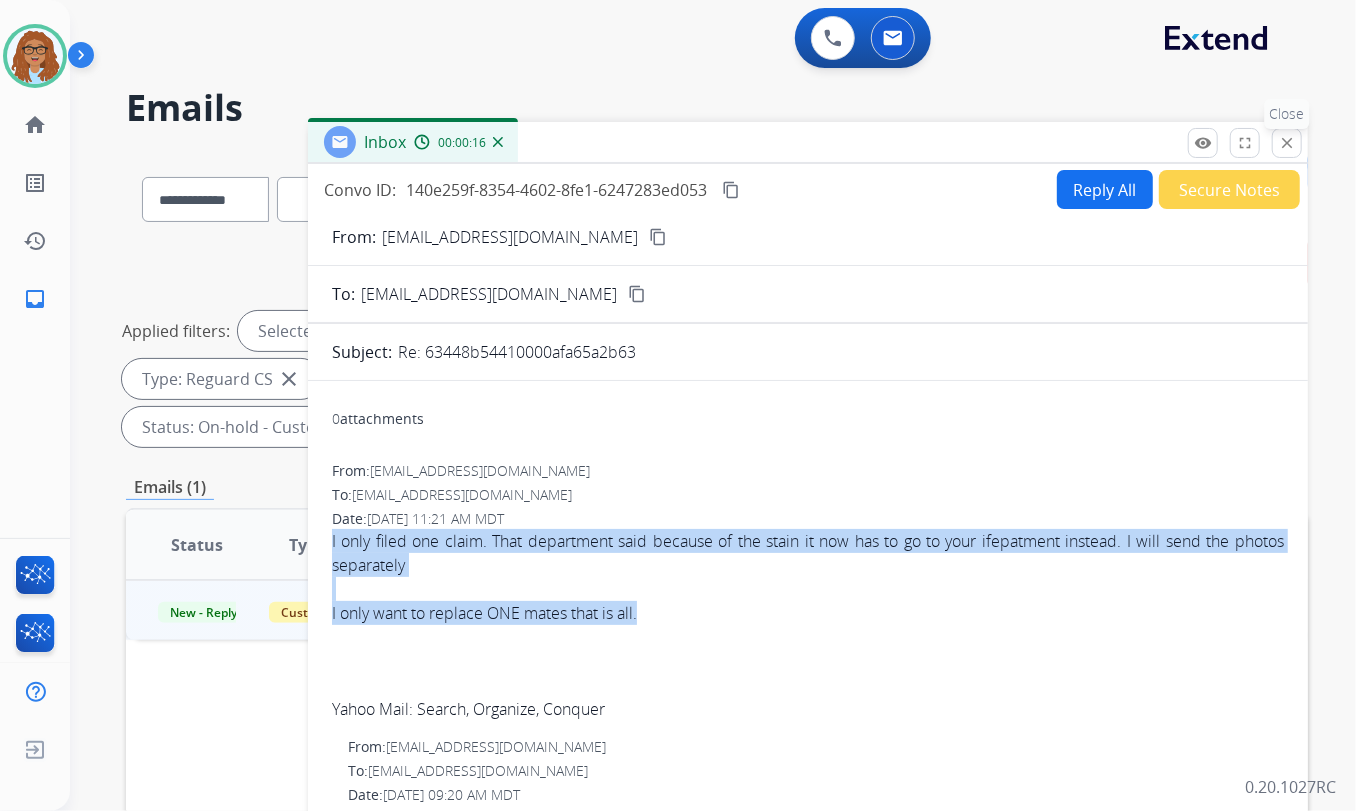 click on "close Close" at bounding box center [1287, 143] 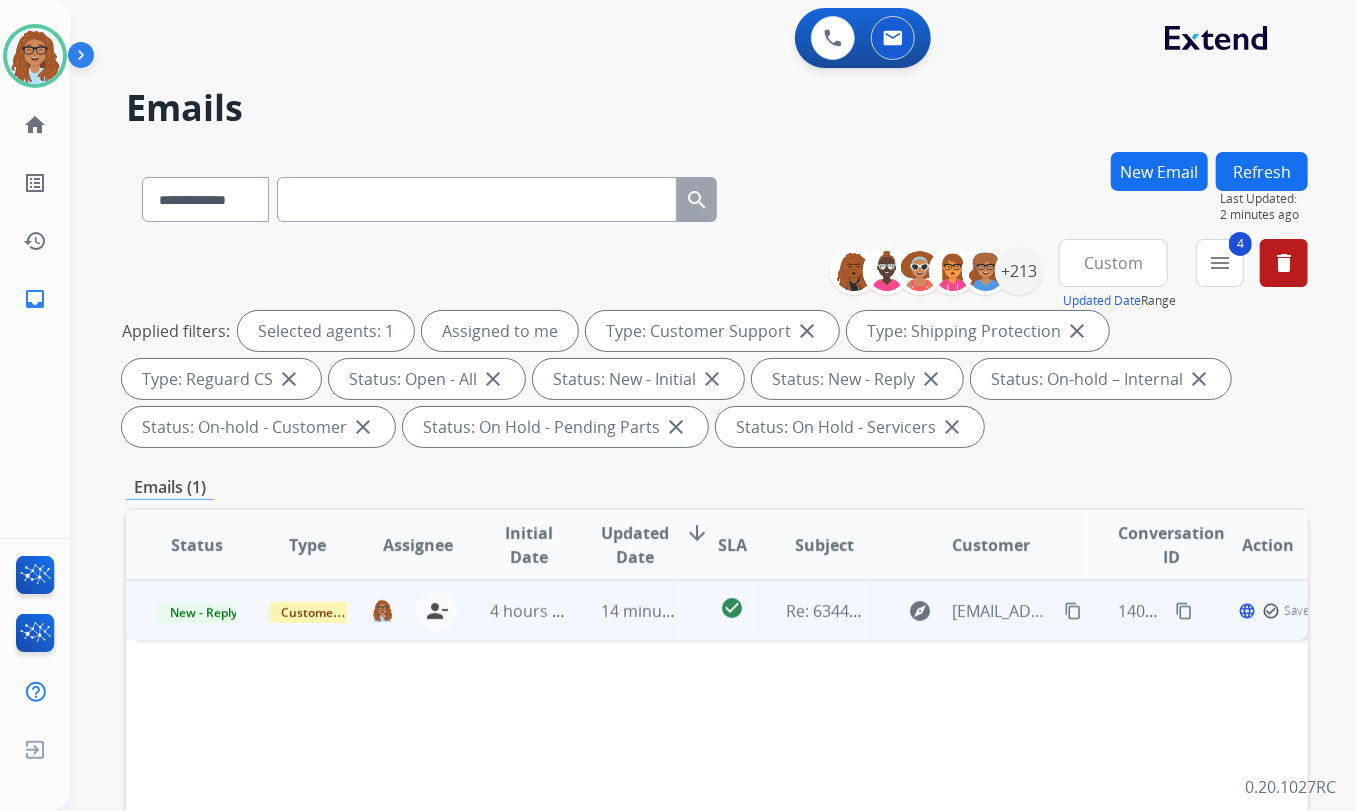 click on "content_copy" at bounding box center (1073, 611) 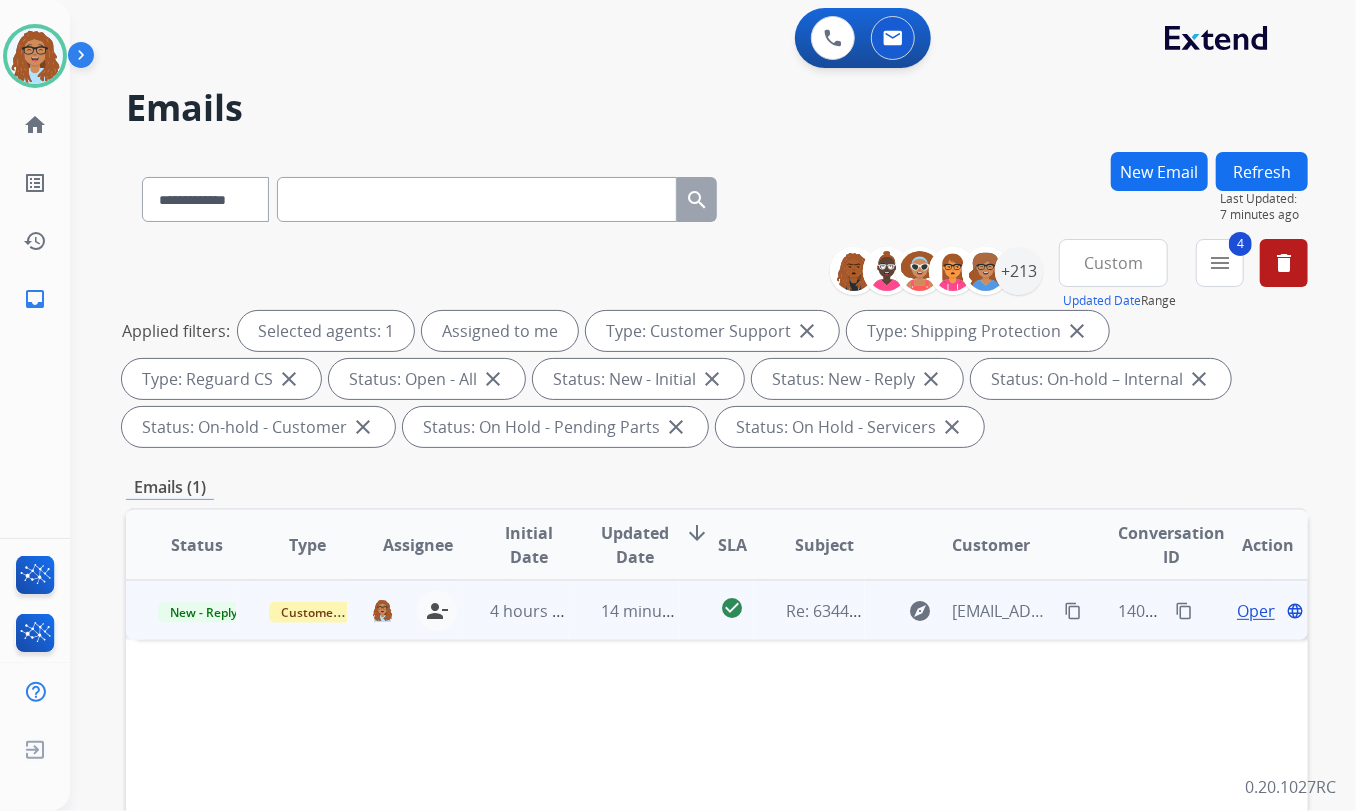 click on "Open" at bounding box center (1257, 611) 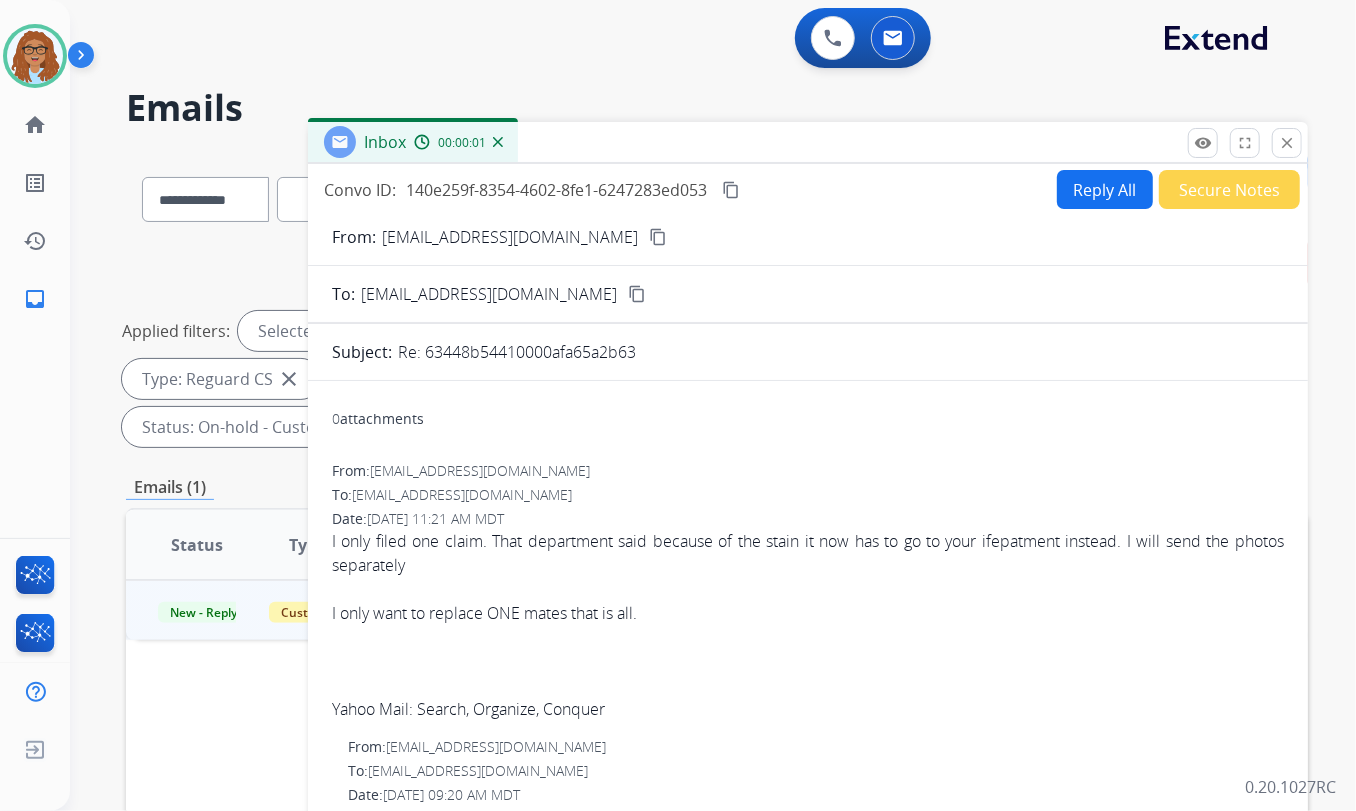 click on "Reply All" at bounding box center (1105, 189) 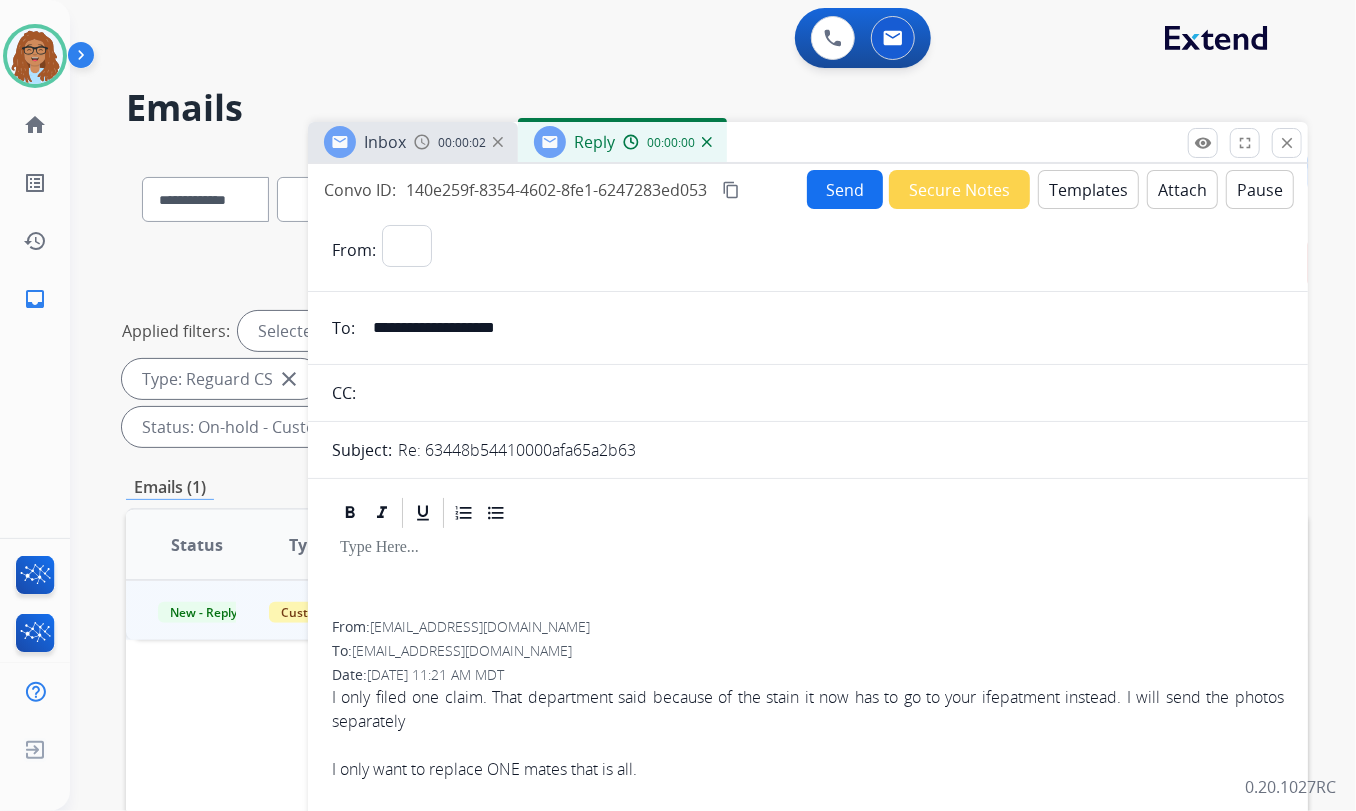 select on "**********" 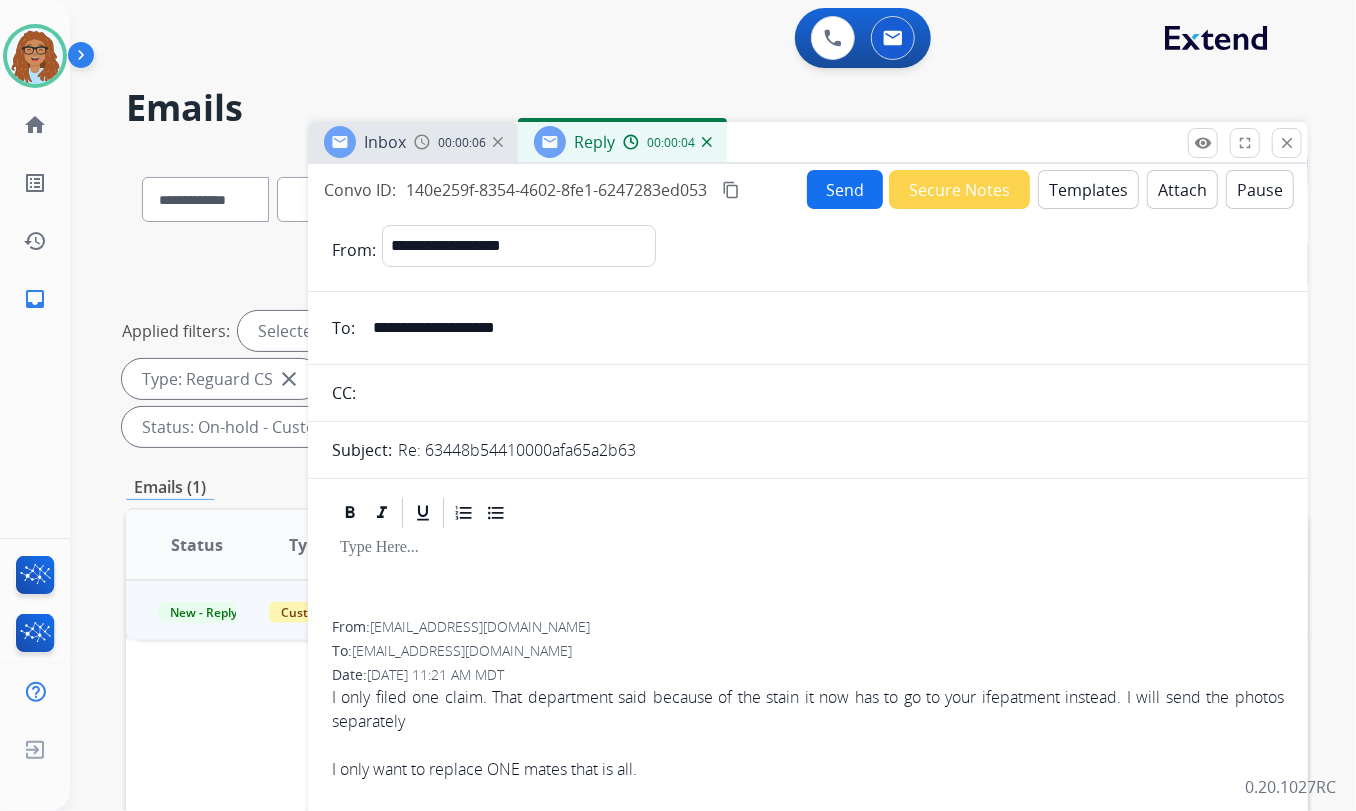 drag, startPoint x: 364, startPoint y: 319, endPoint x: 286, endPoint y: 305, distance: 79.24645 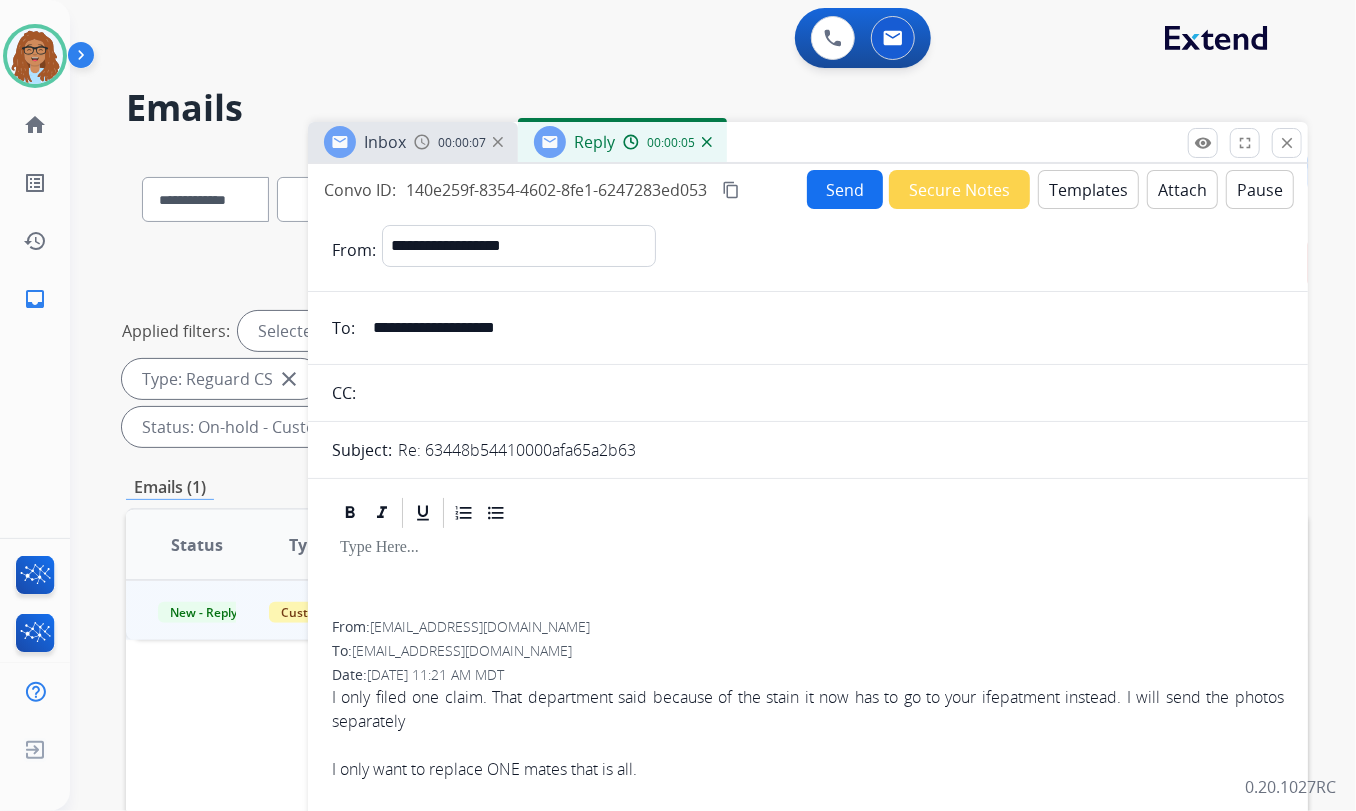 drag, startPoint x: 487, startPoint y: 382, endPoint x: 507, endPoint y: 373, distance: 21.931713 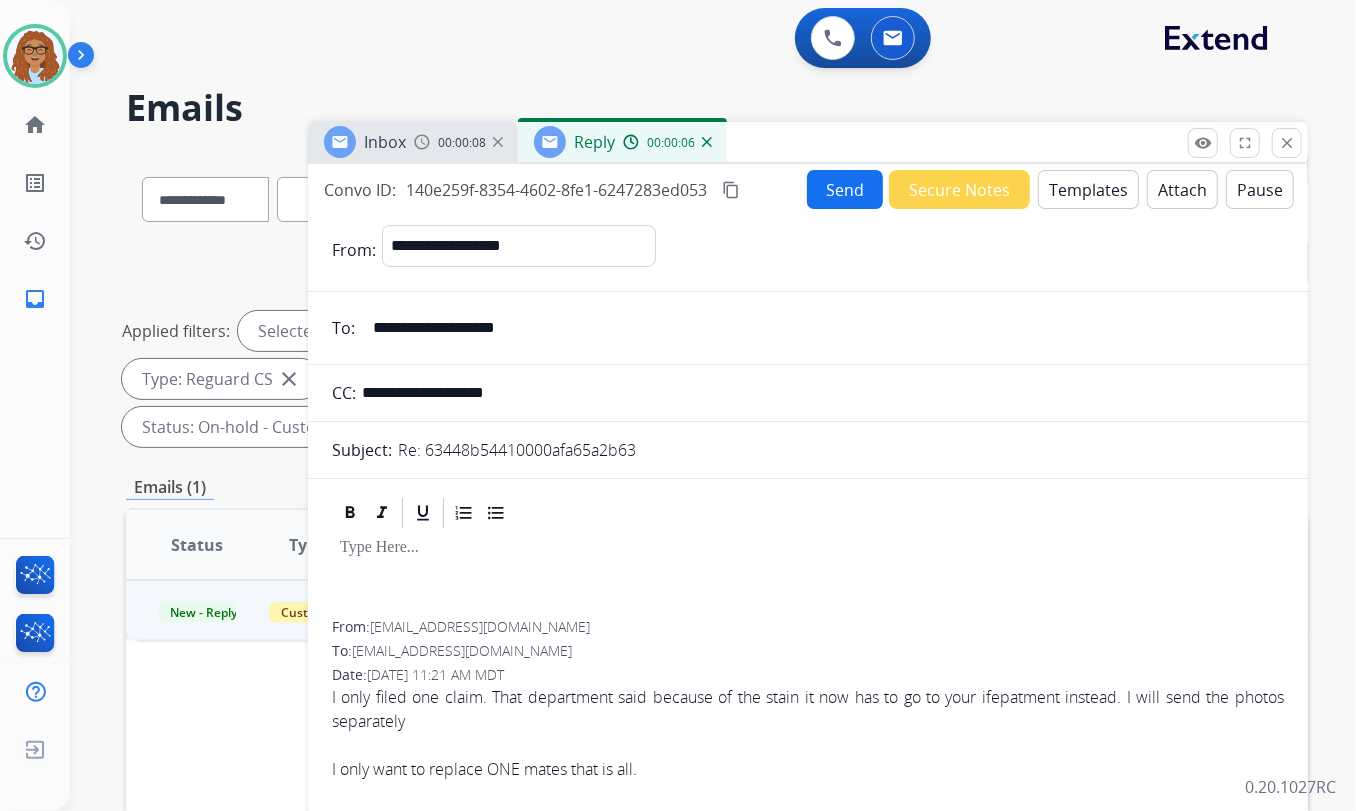 type on "**********" 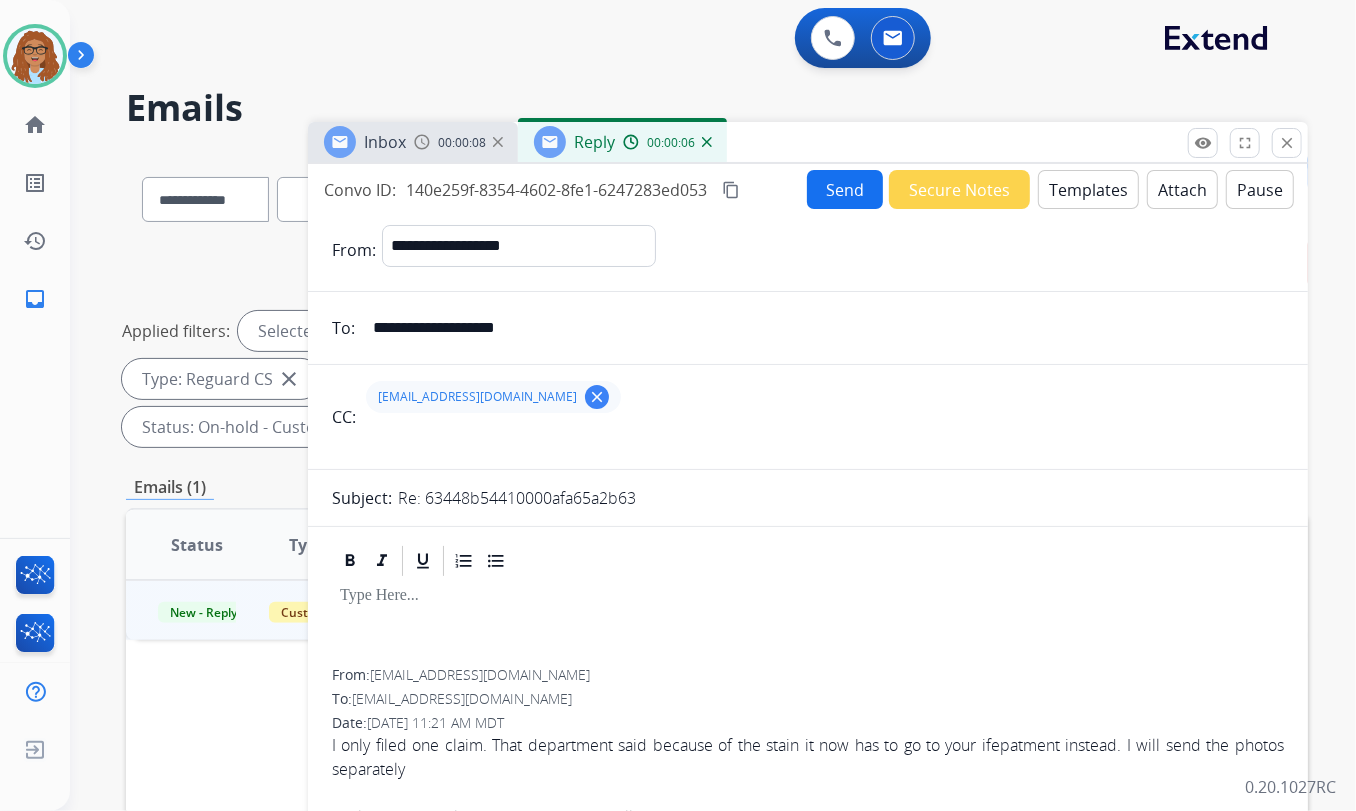 click on "Templates" at bounding box center (1088, 189) 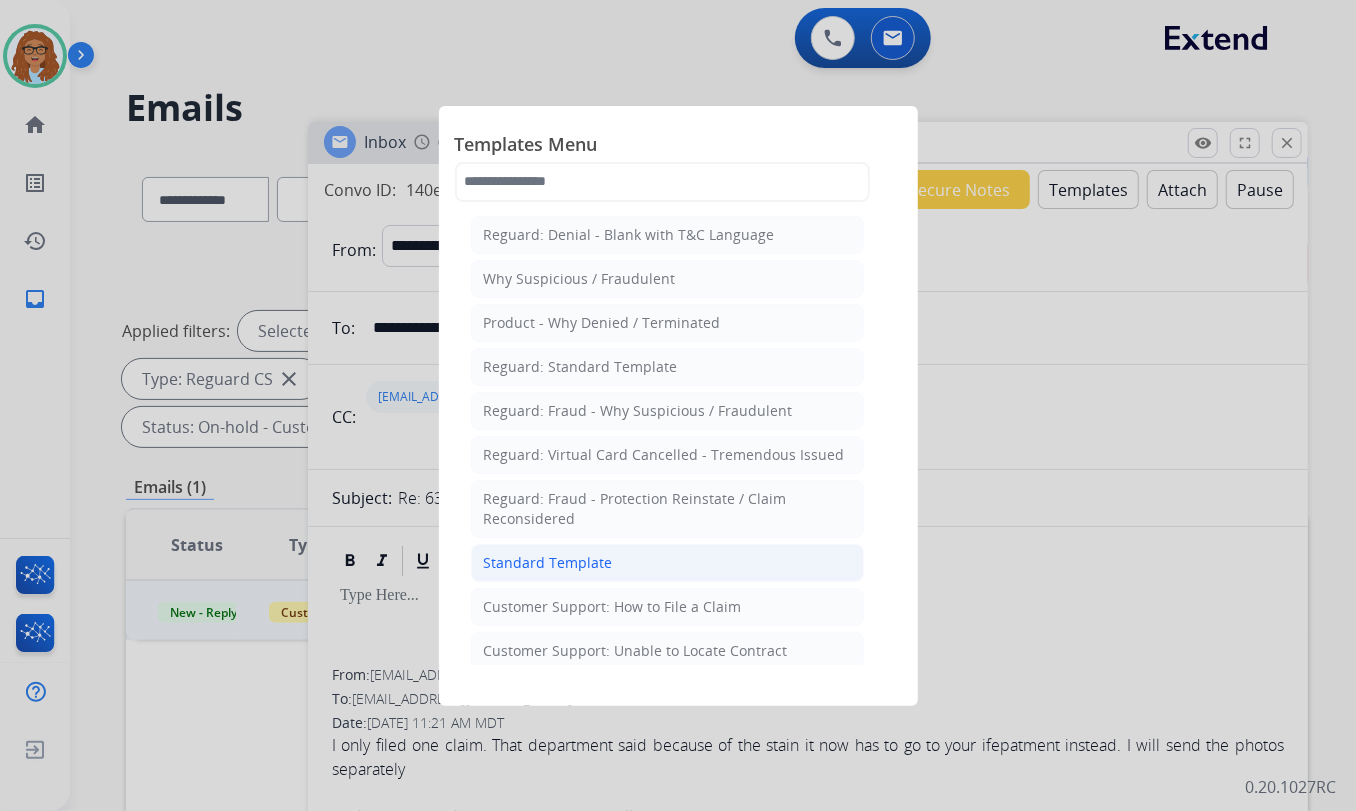 click on "Standard Template" 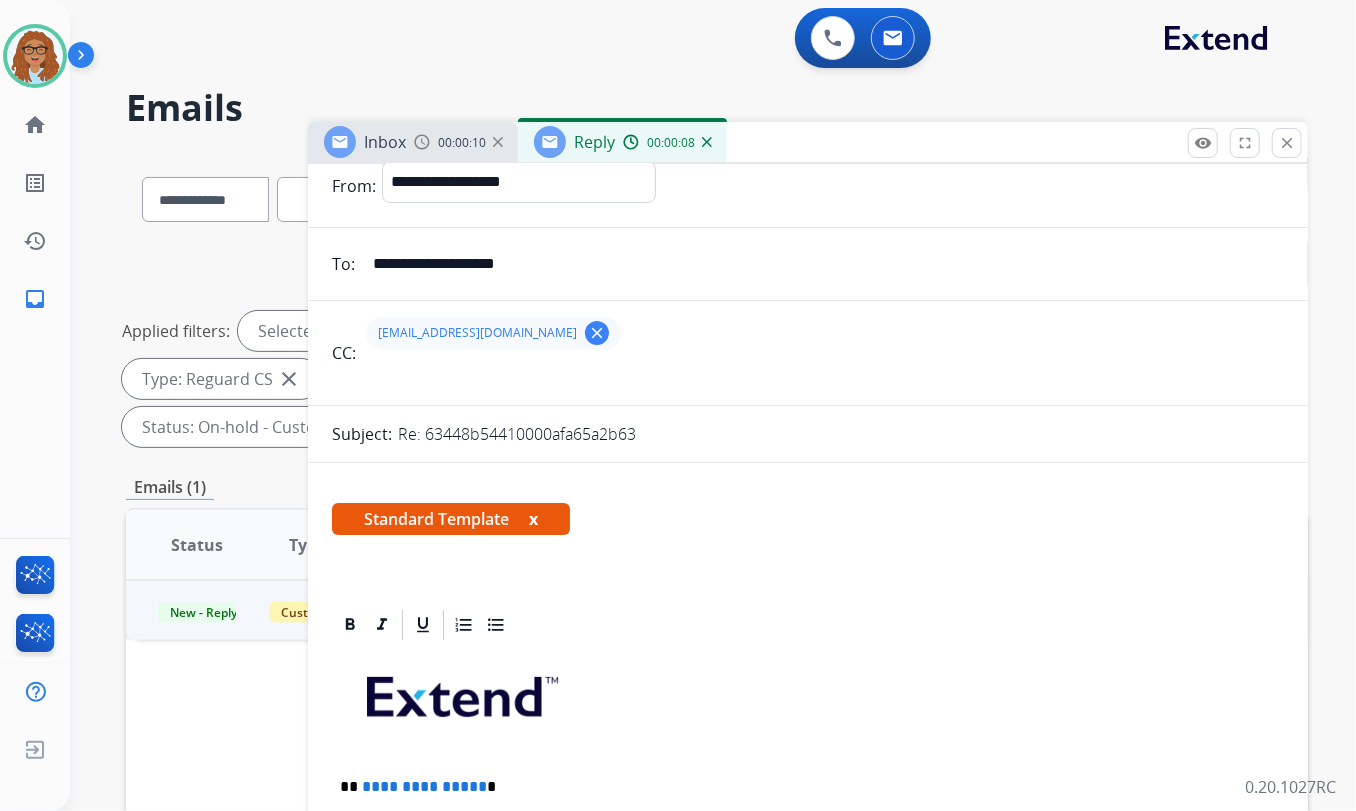scroll, scrollTop: 272, scrollLeft: 0, axis: vertical 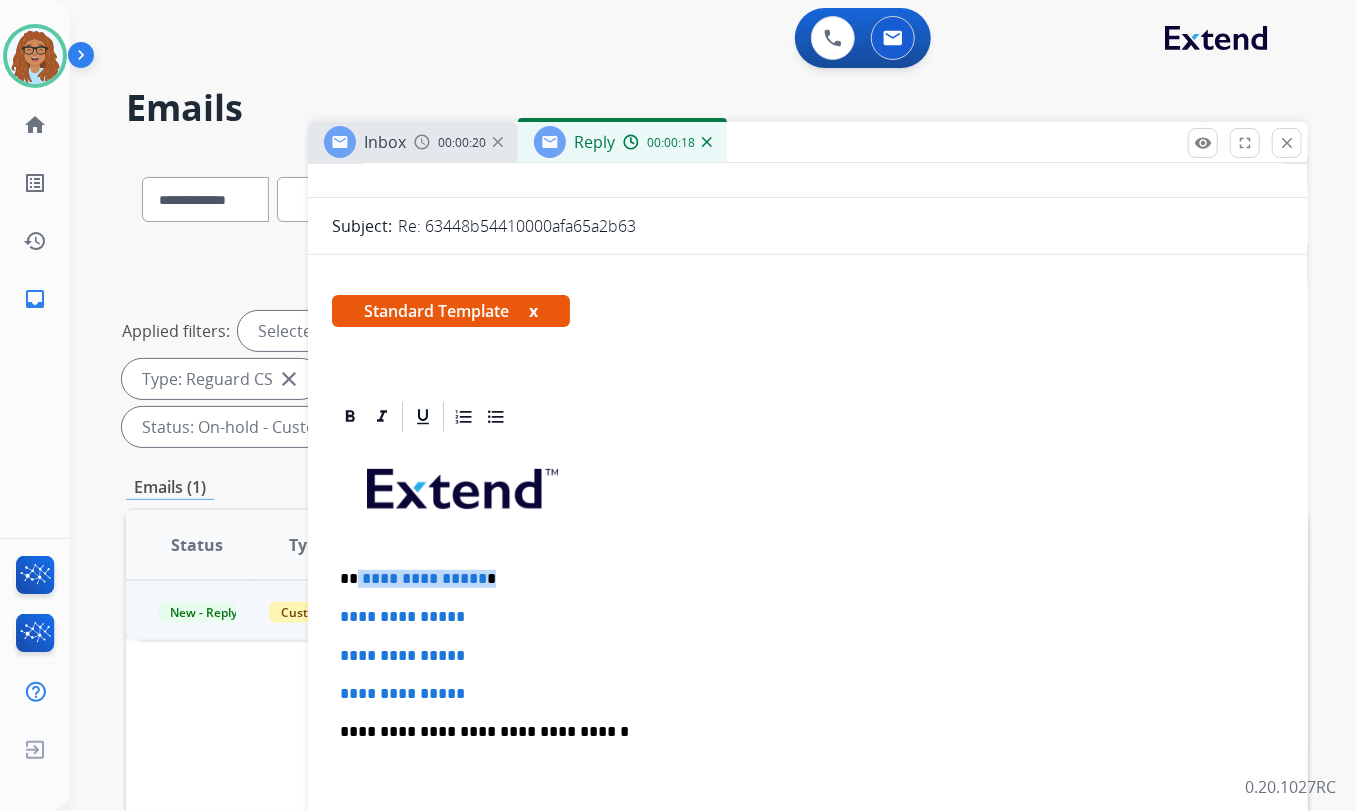 drag, startPoint x: 487, startPoint y: 577, endPoint x: 358, endPoint y: 580, distance: 129.03488 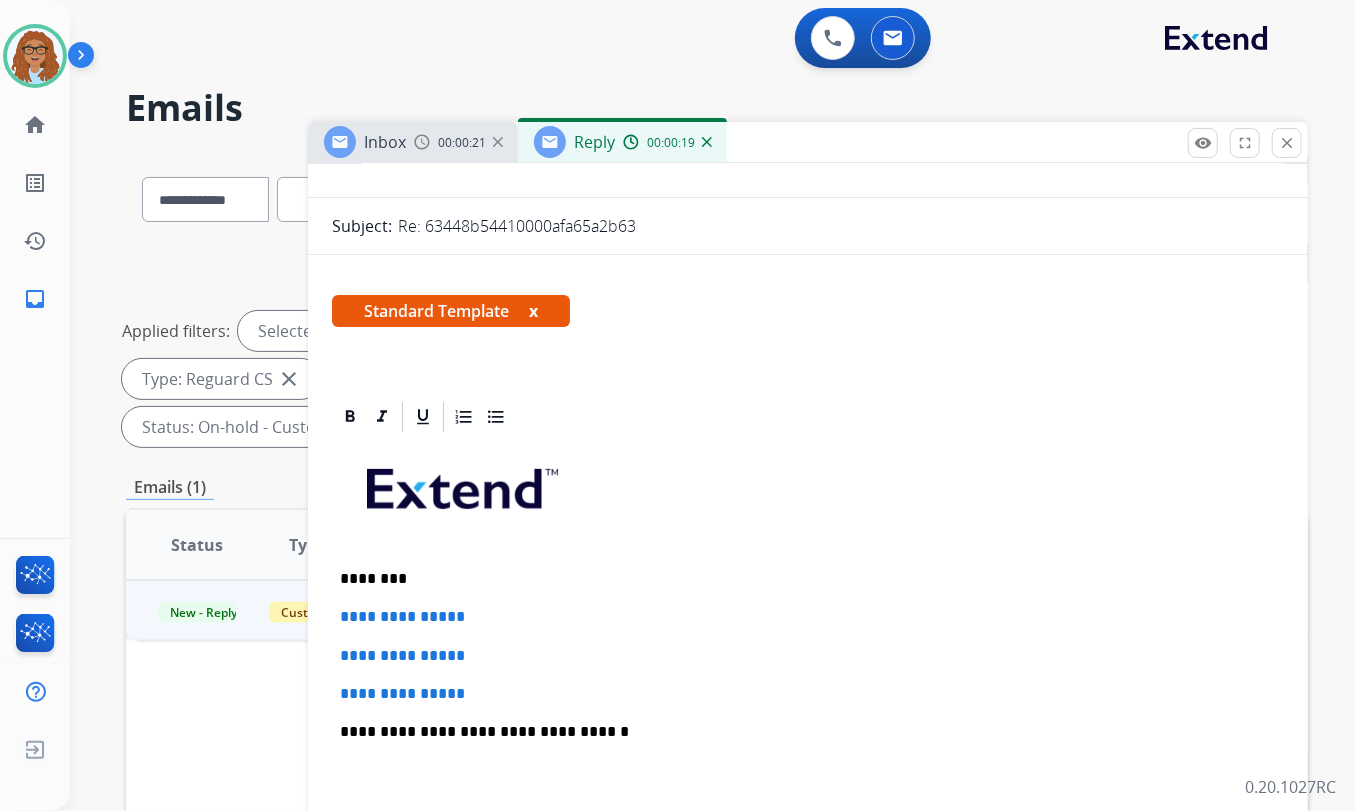 drag, startPoint x: 359, startPoint y: 578, endPoint x: 400, endPoint y: 578, distance: 41 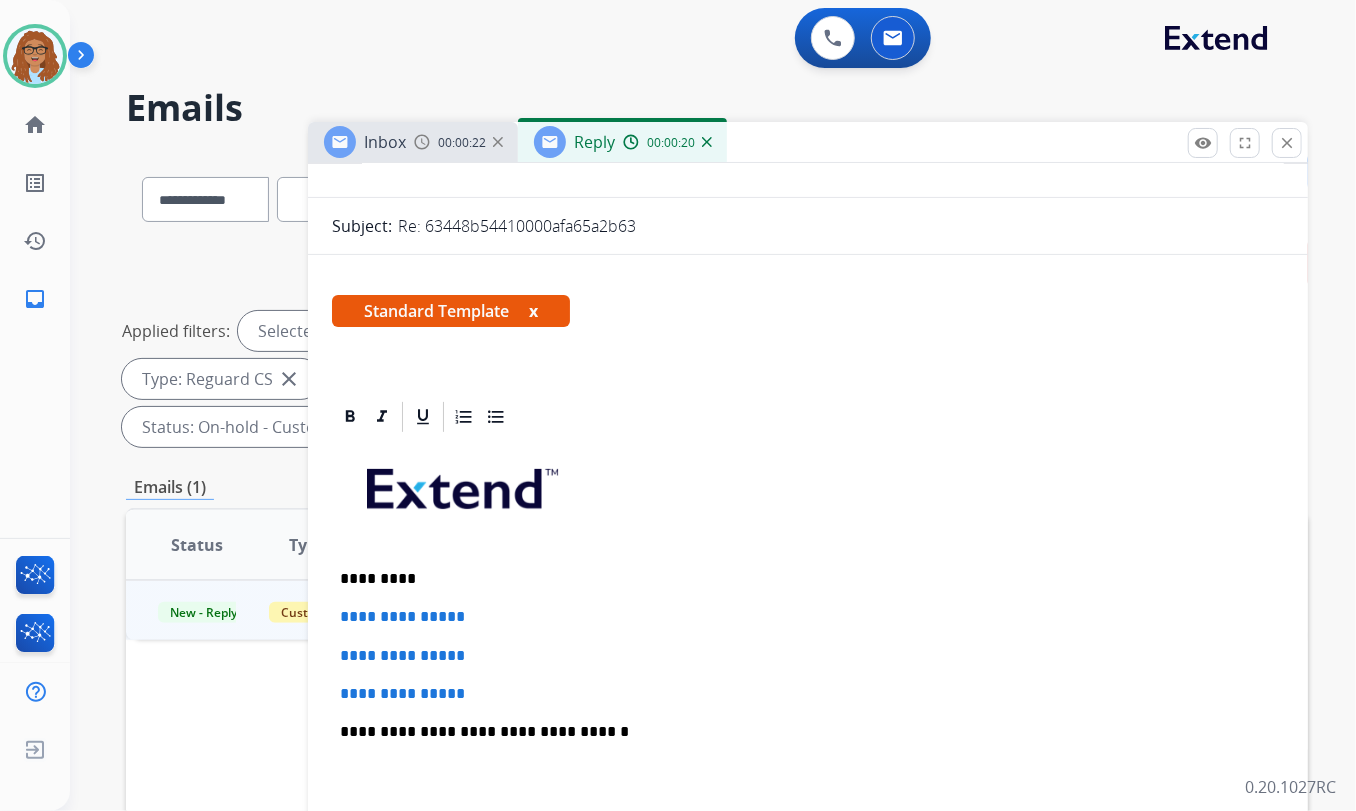 click on "*********" at bounding box center (800, 579) 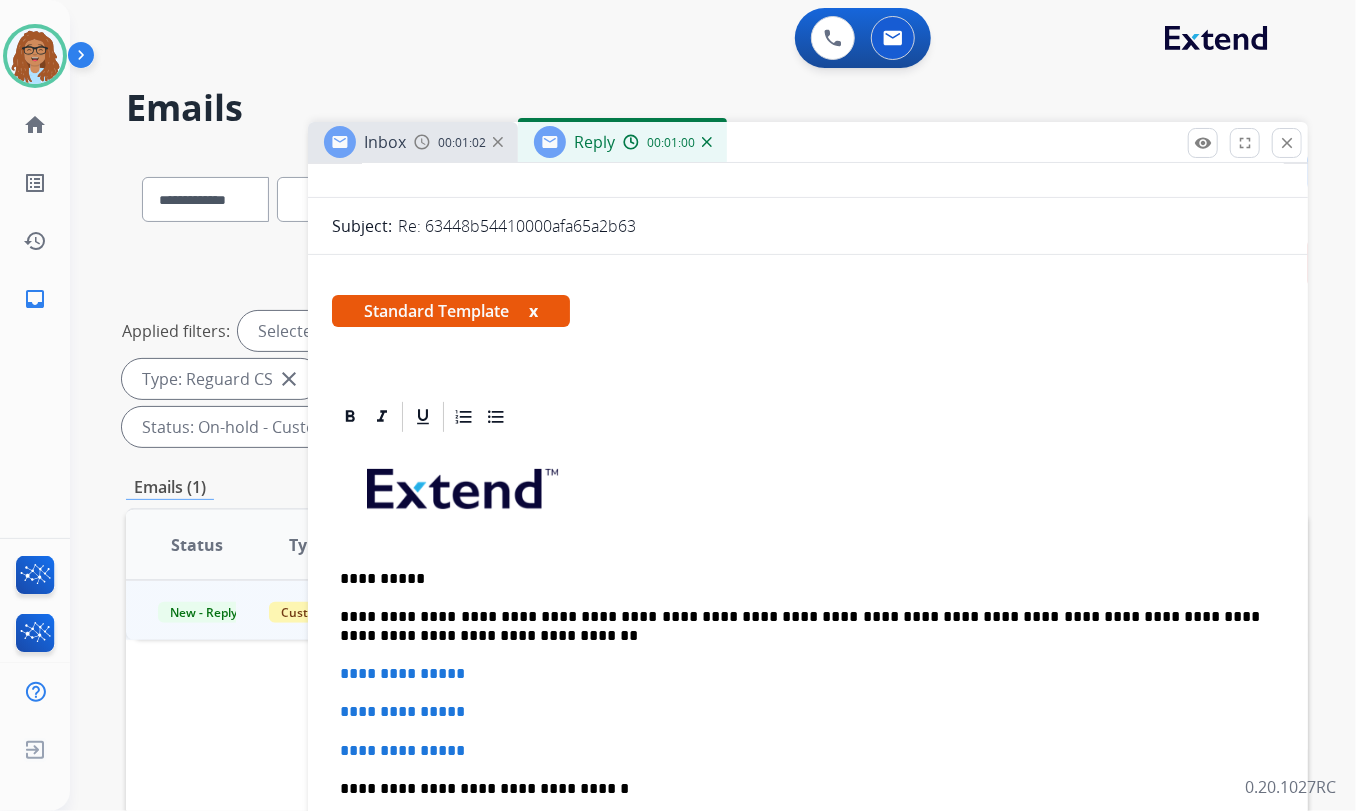 click on "**********" at bounding box center (800, 626) 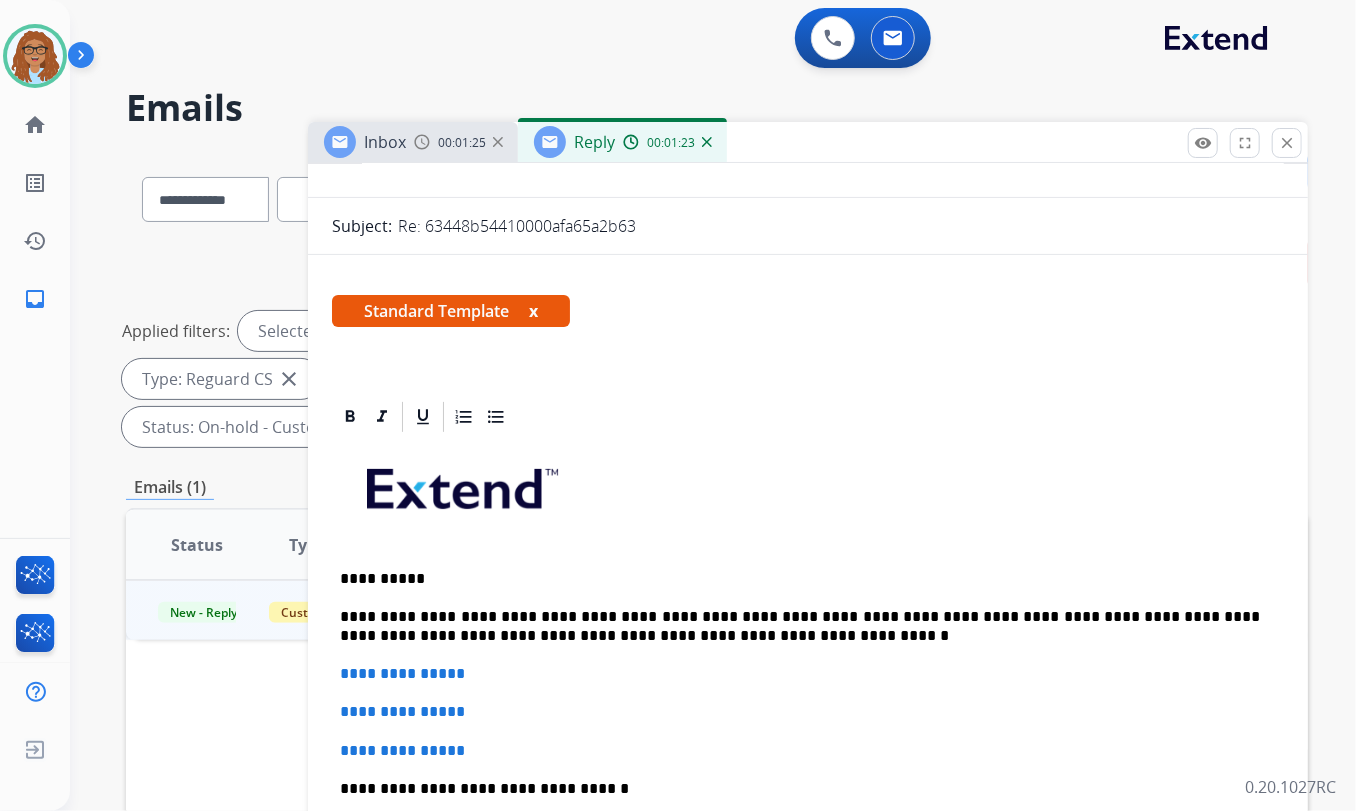 click on "**********" at bounding box center [800, 626] 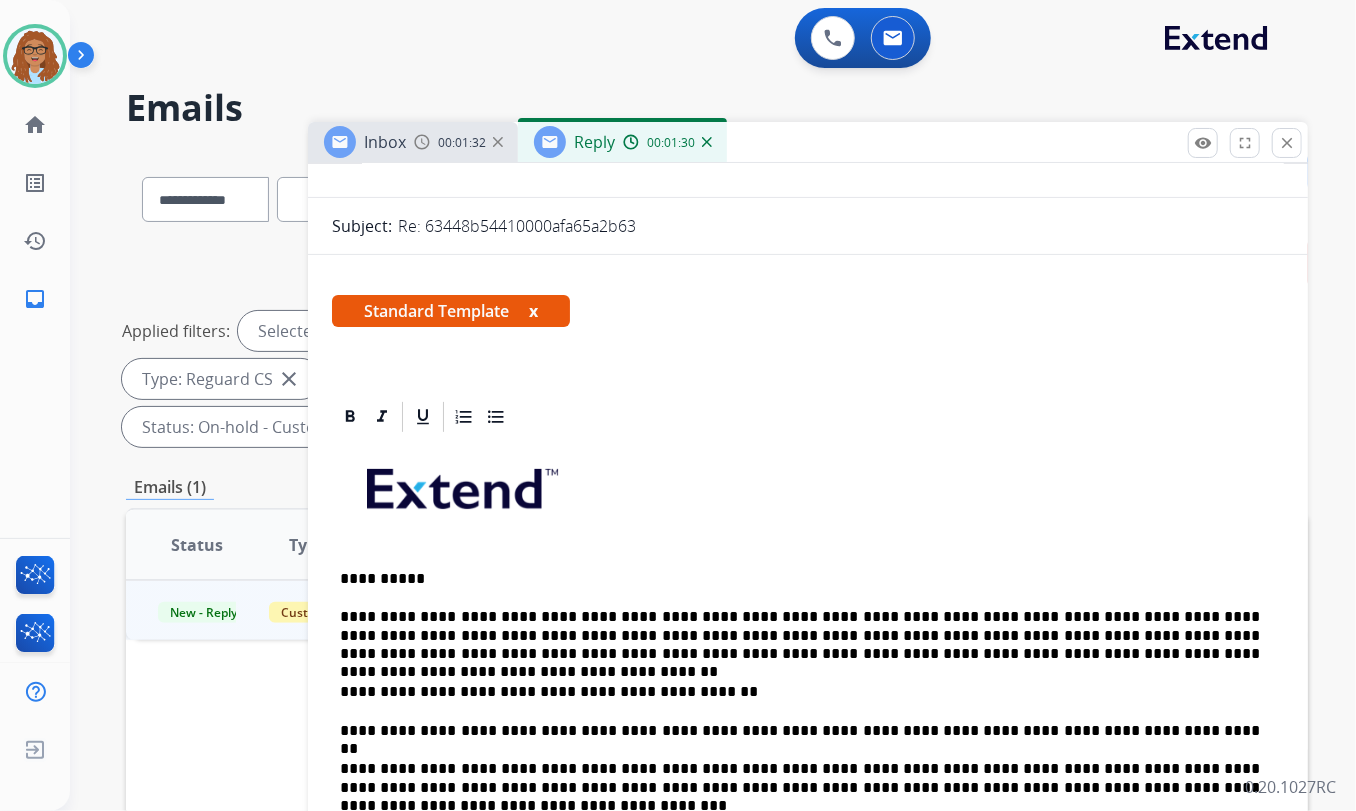 click on "**********" at bounding box center [800, 692] 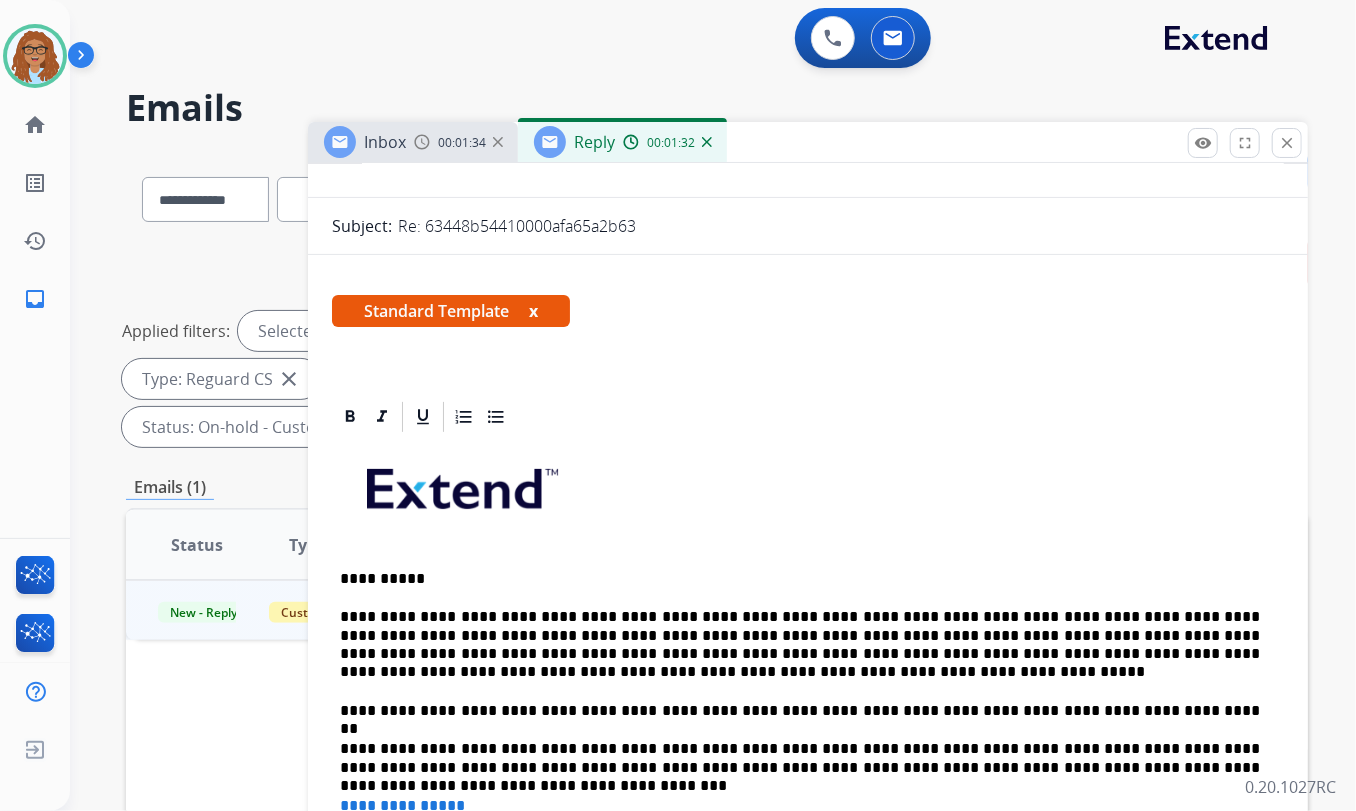 scroll, scrollTop: 363, scrollLeft: 0, axis: vertical 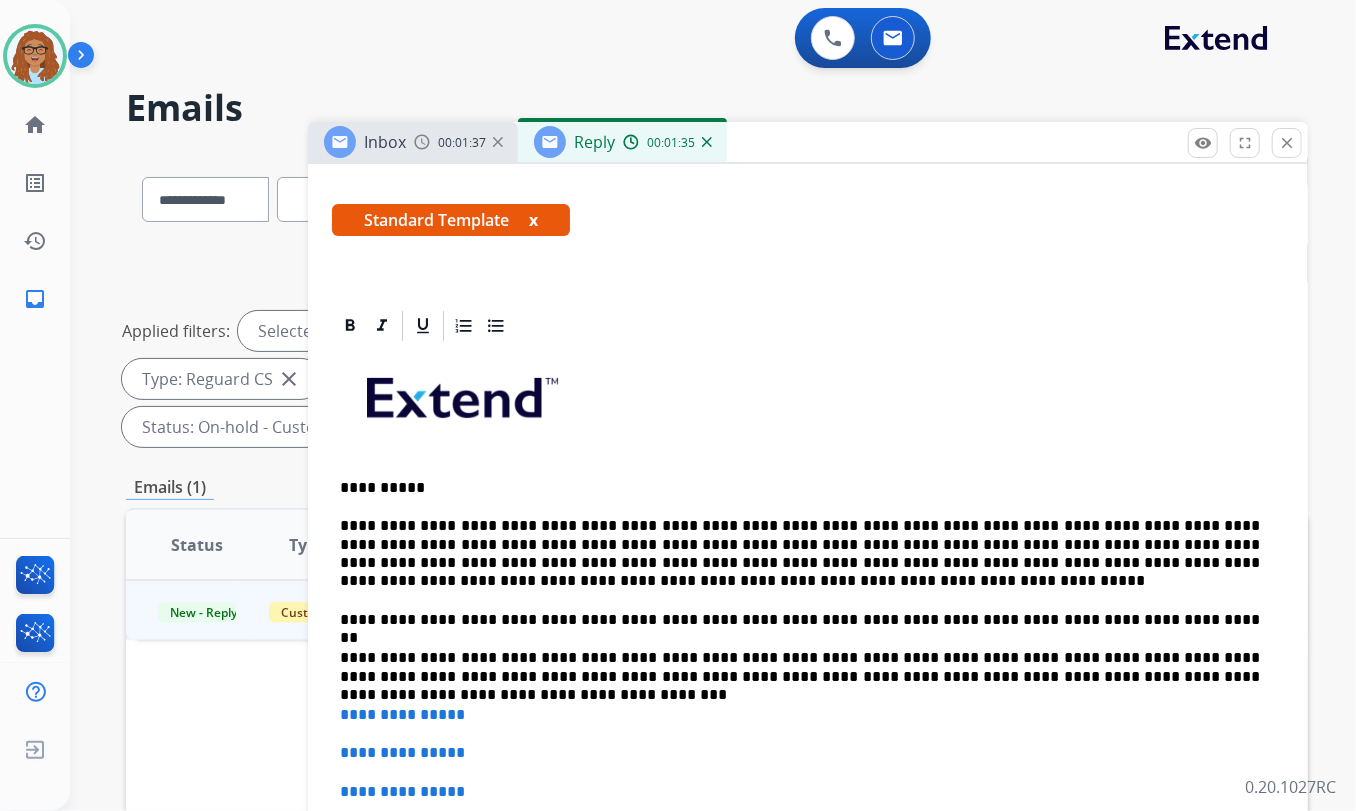 click on "**********" at bounding box center [800, 620] 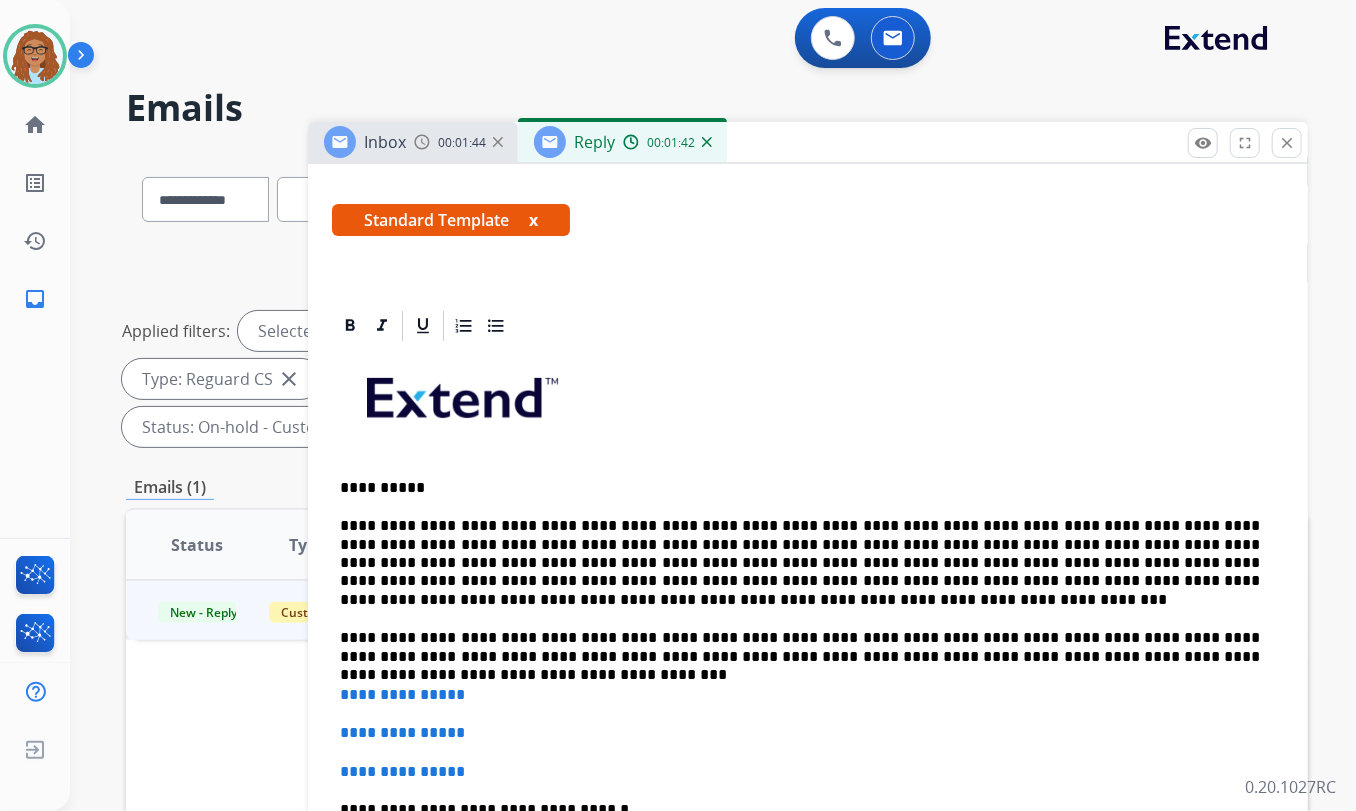 click on "**********" at bounding box center (800, 647) 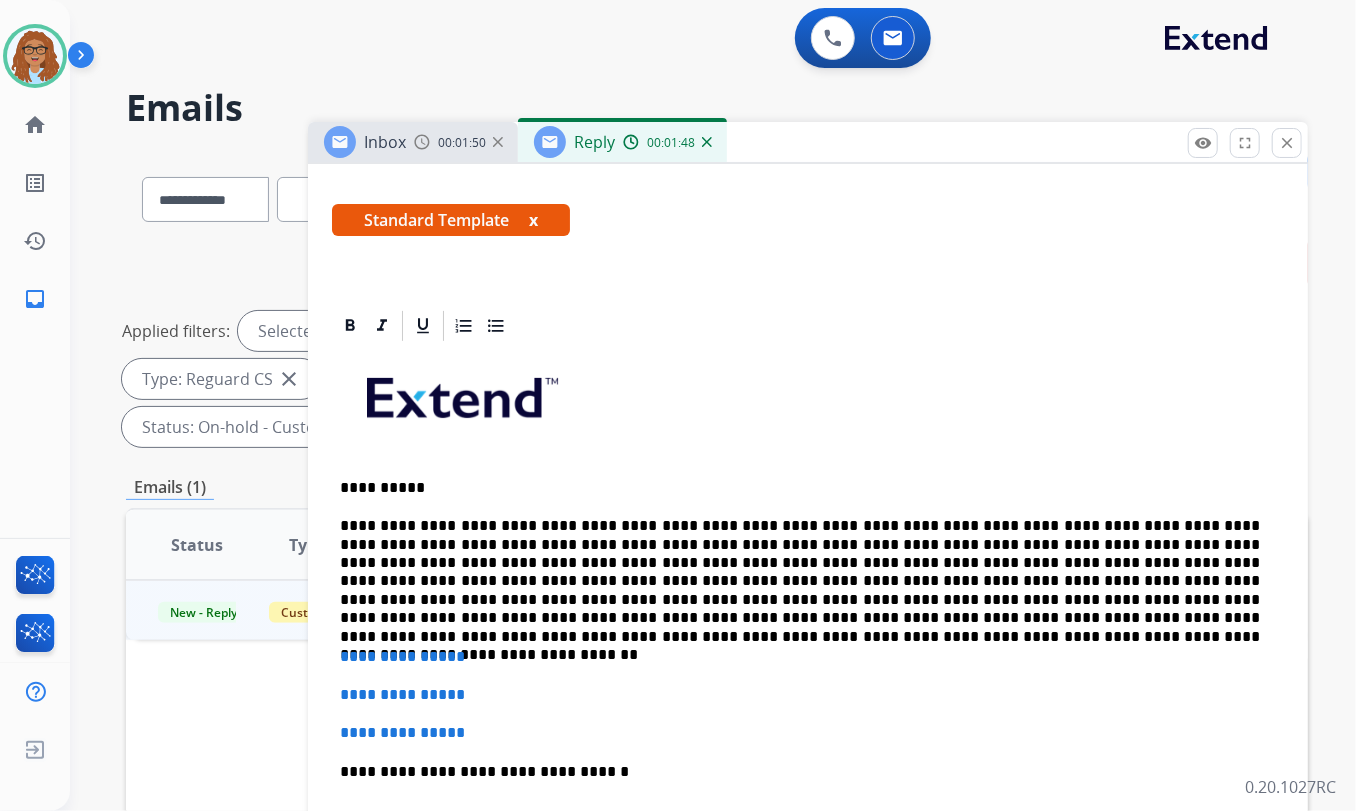 click on "**********" at bounding box center [800, 572] 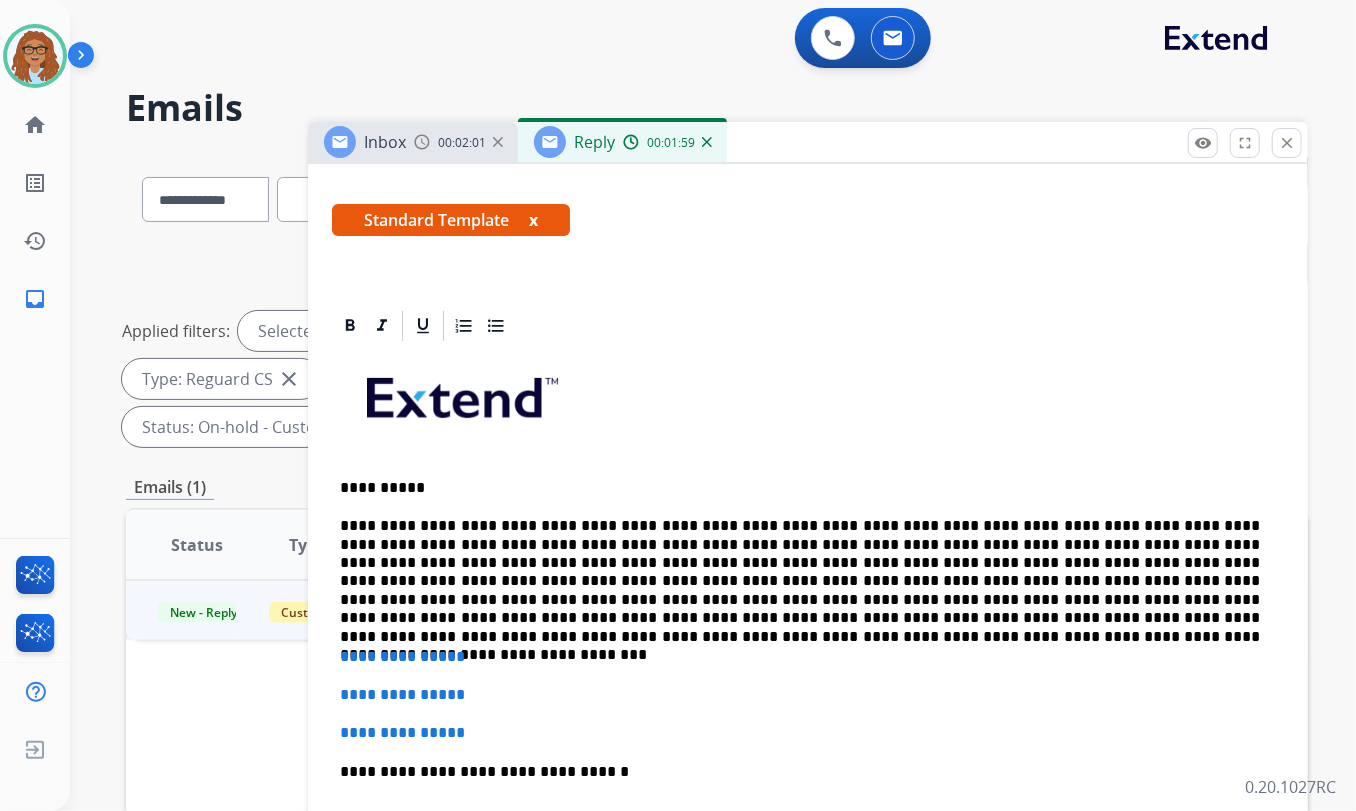 click on "**********" at bounding box center [800, 572] 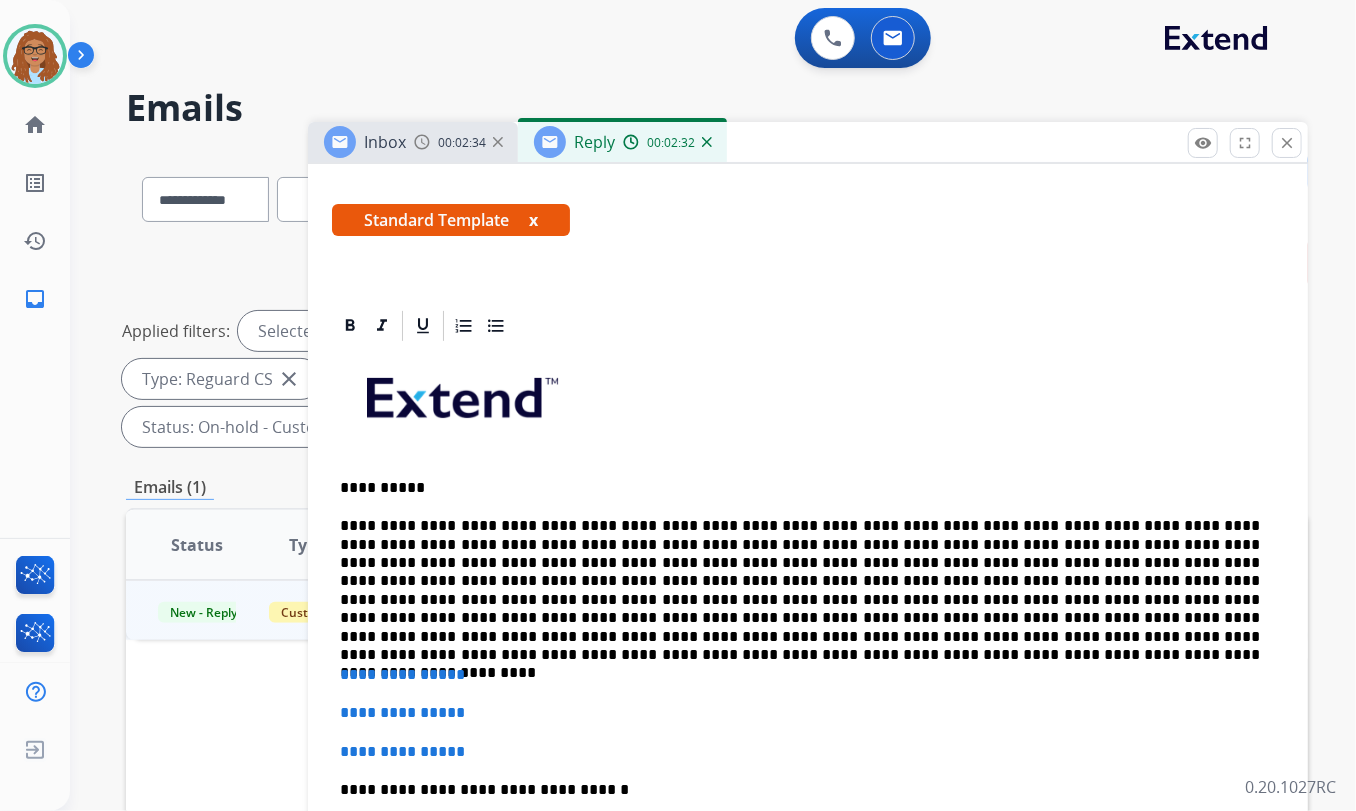 drag, startPoint x: 919, startPoint y: 656, endPoint x: 906, endPoint y: 644, distance: 17.691807 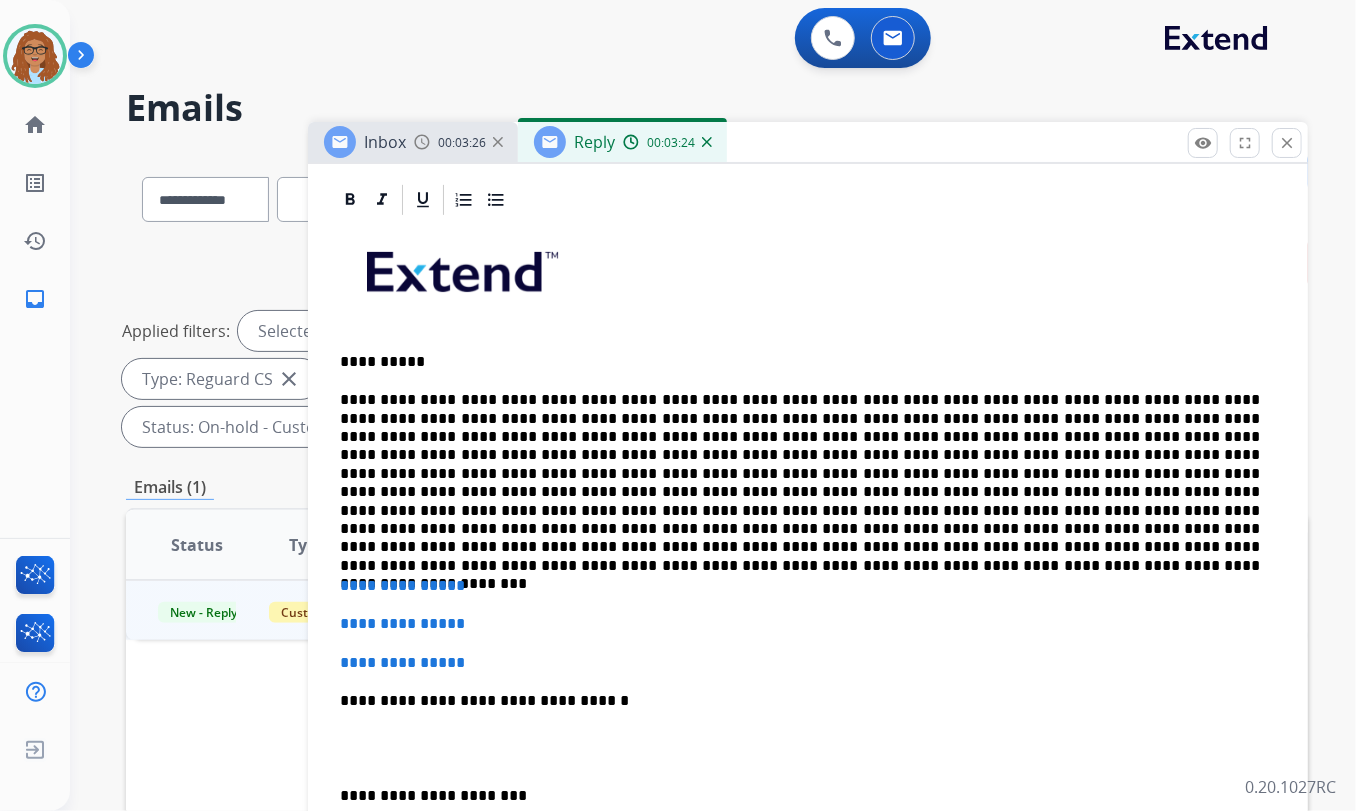 scroll, scrollTop: 545, scrollLeft: 0, axis: vertical 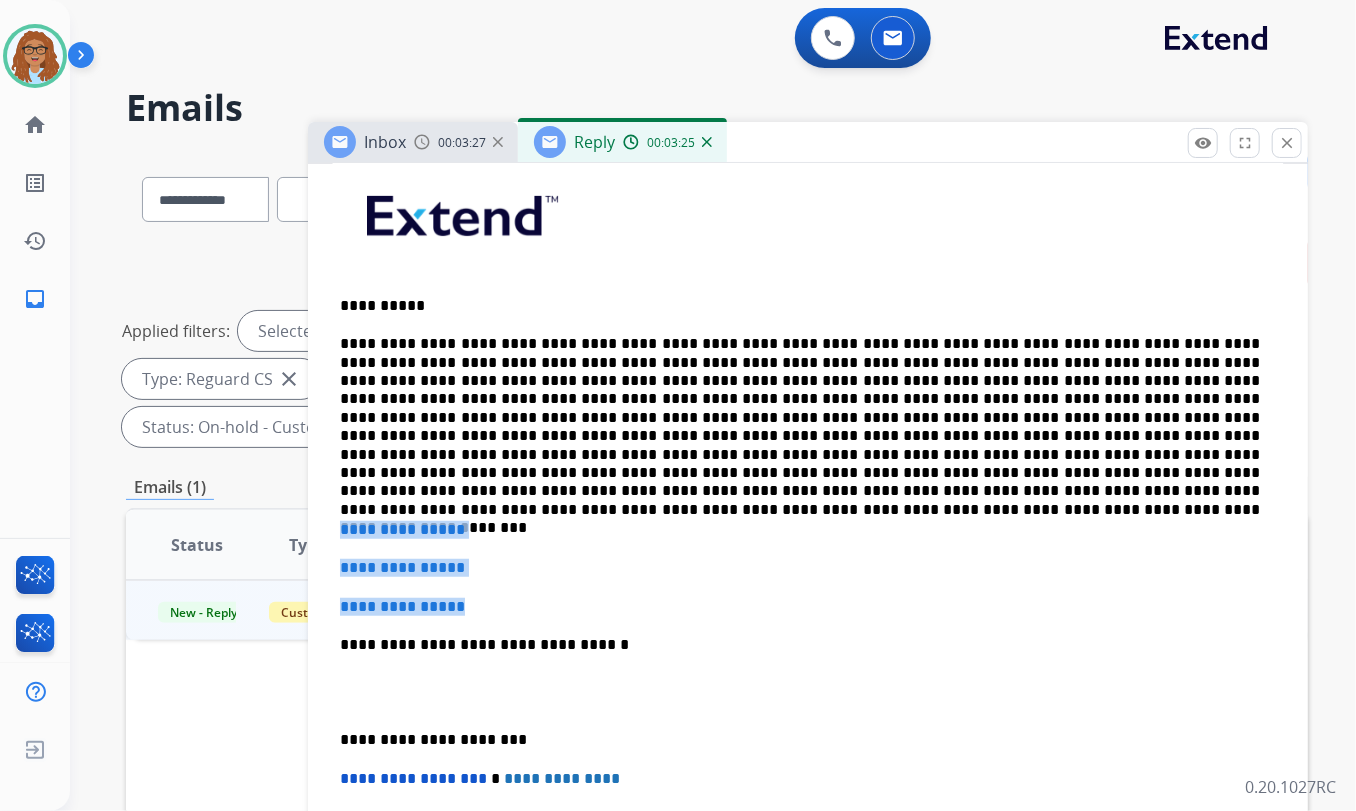 drag, startPoint x: 487, startPoint y: 601, endPoint x: 326, endPoint y: 521, distance: 179.78043 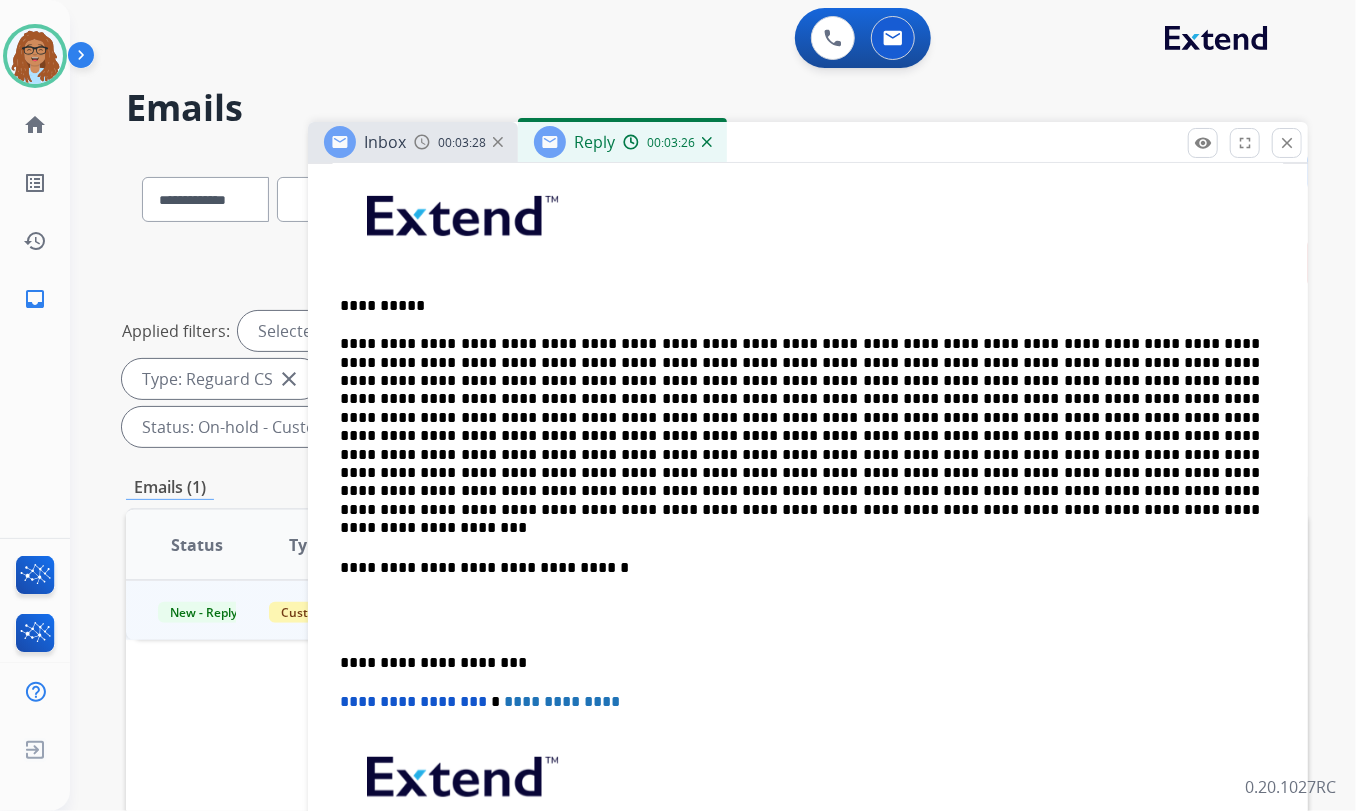 click on "**********" at bounding box center [800, 568] 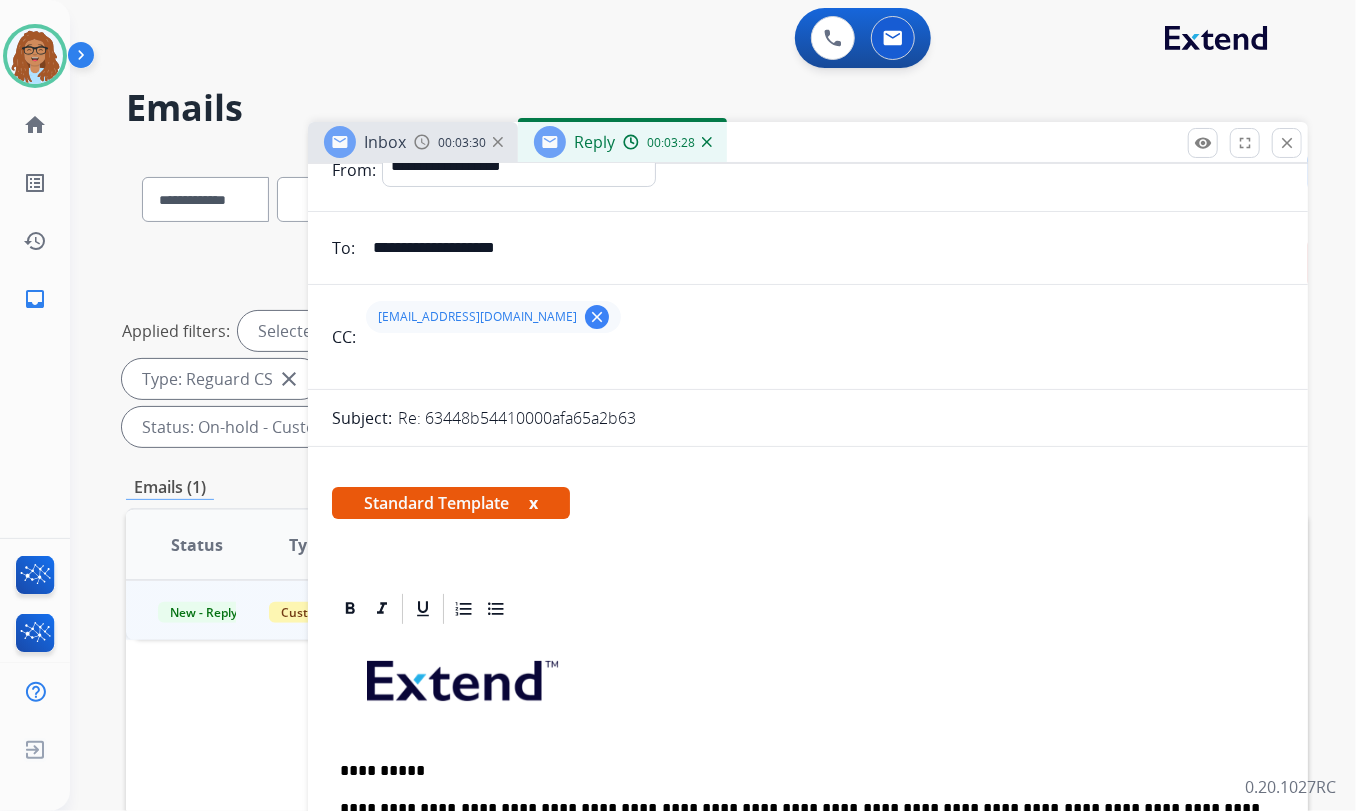 scroll, scrollTop: 0, scrollLeft: 0, axis: both 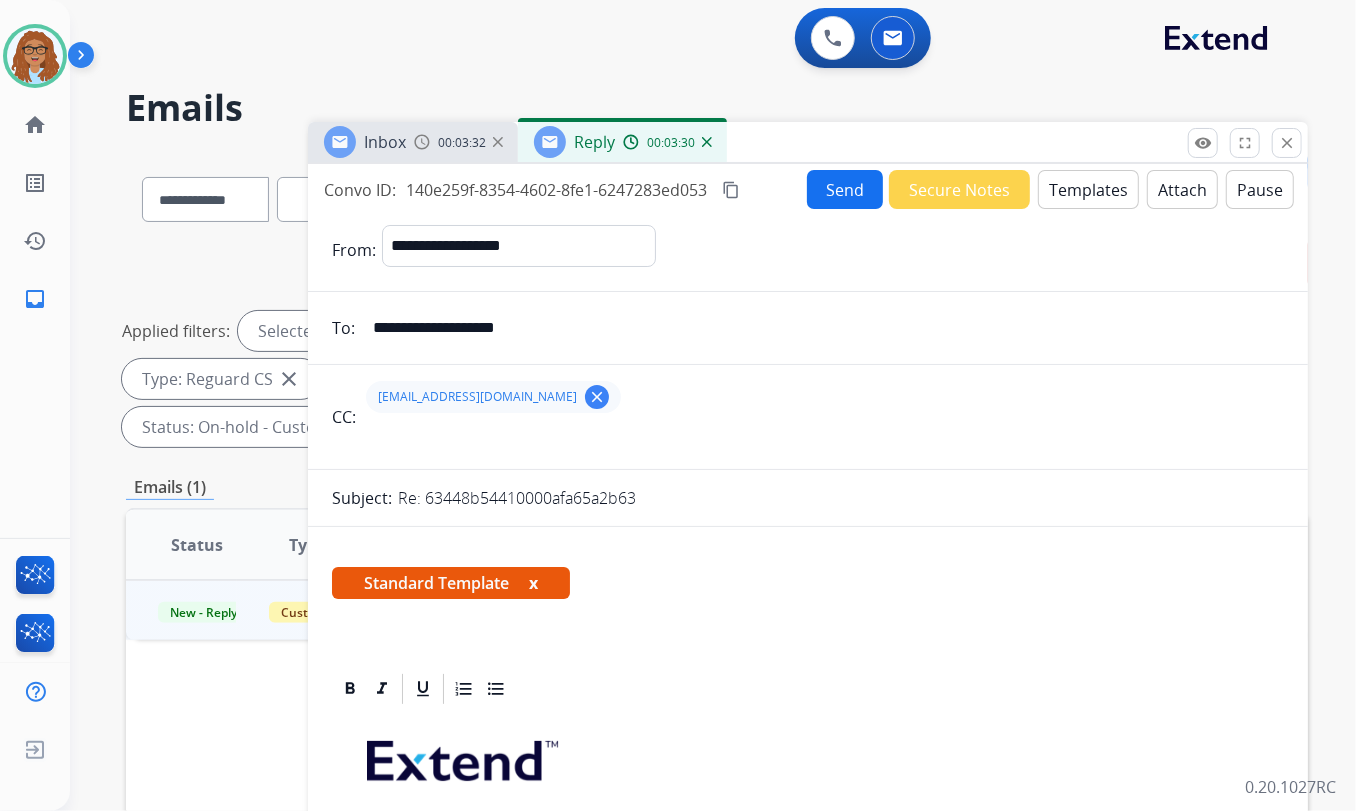 click on "Attach" at bounding box center [1182, 189] 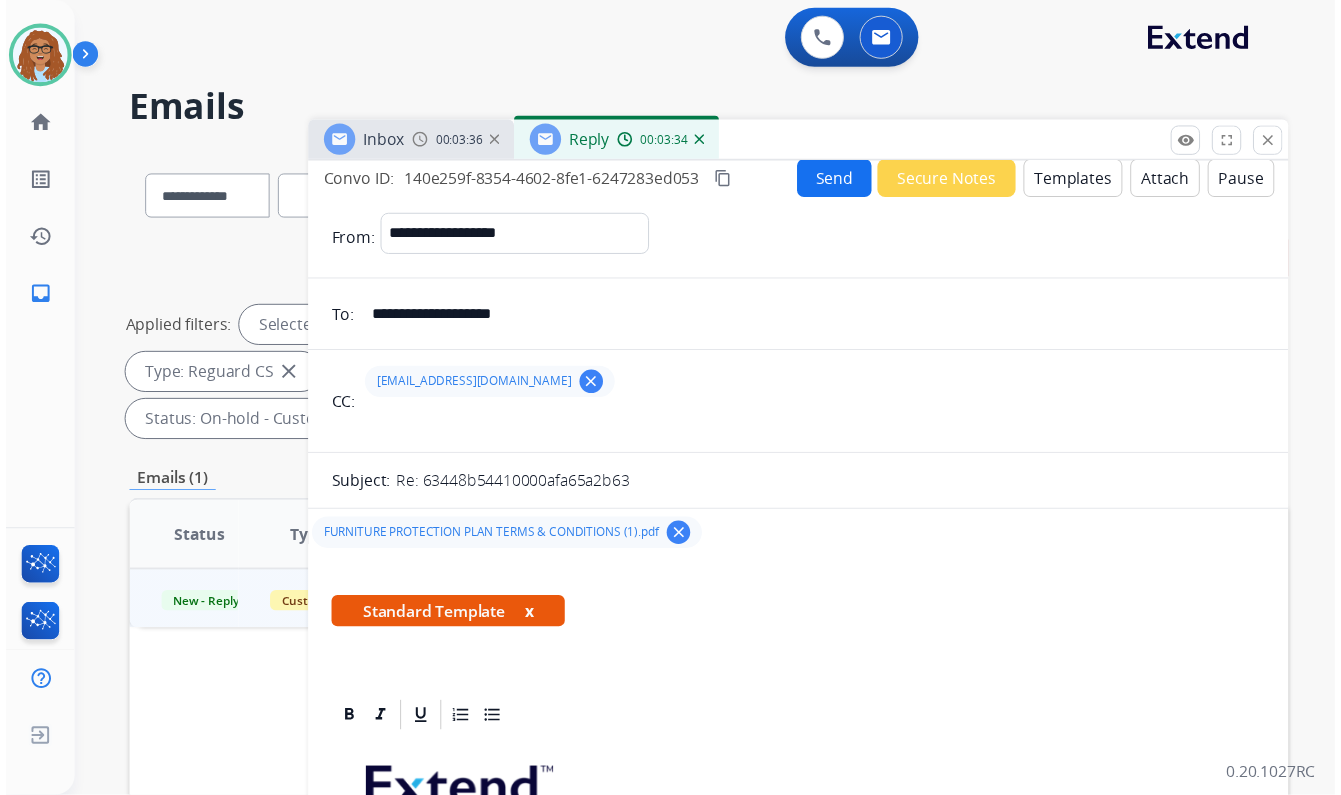 scroll, scrollTop: 0, scrollLeft: 0, axis: both 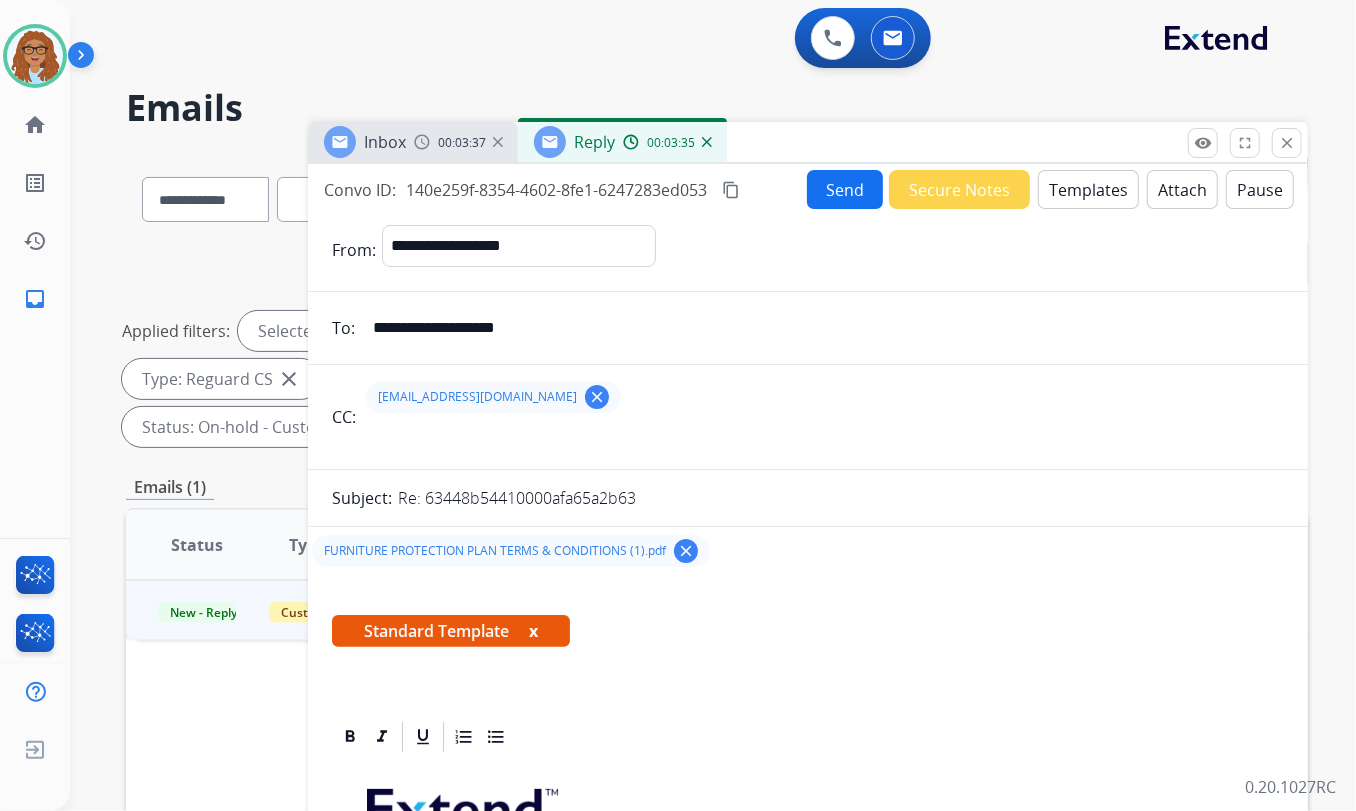 click on "Send" at bounding box center [845, 189] 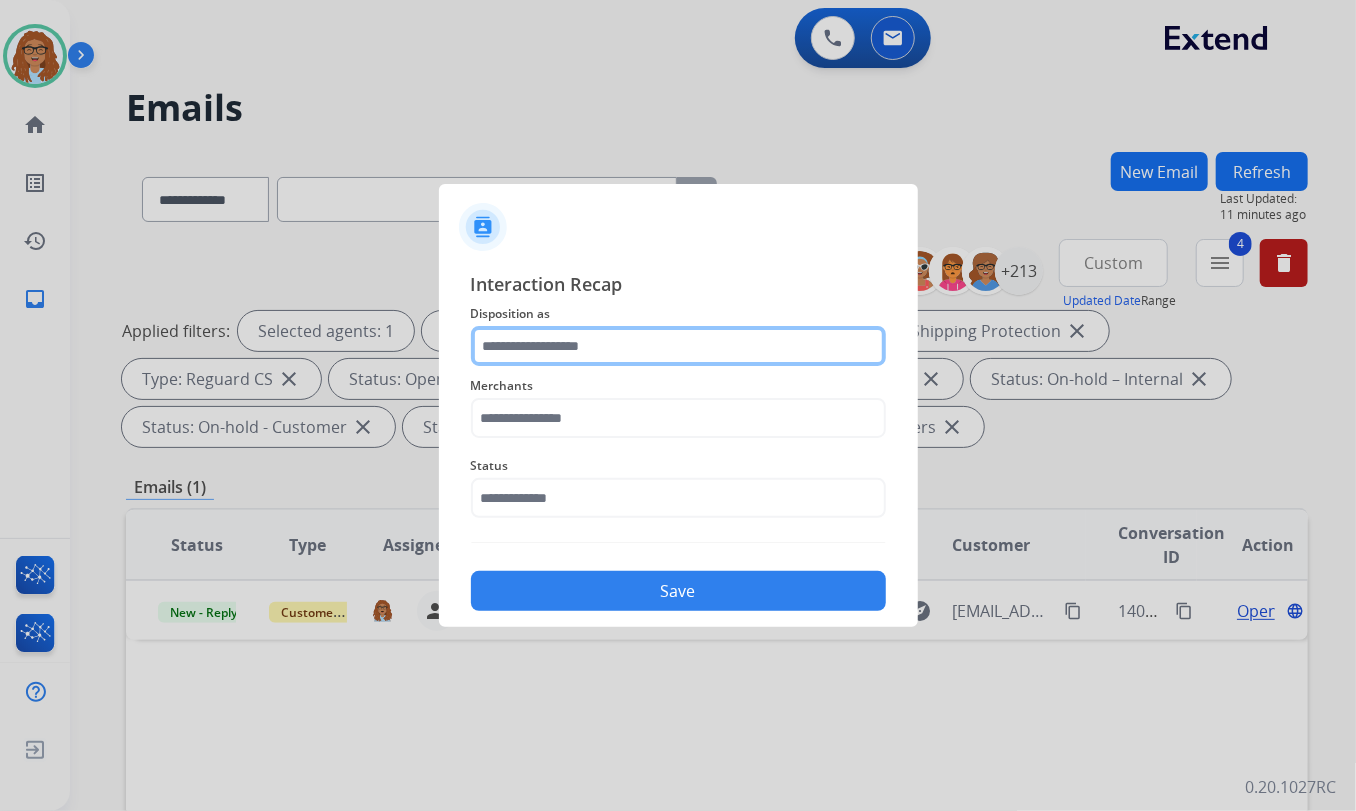 click 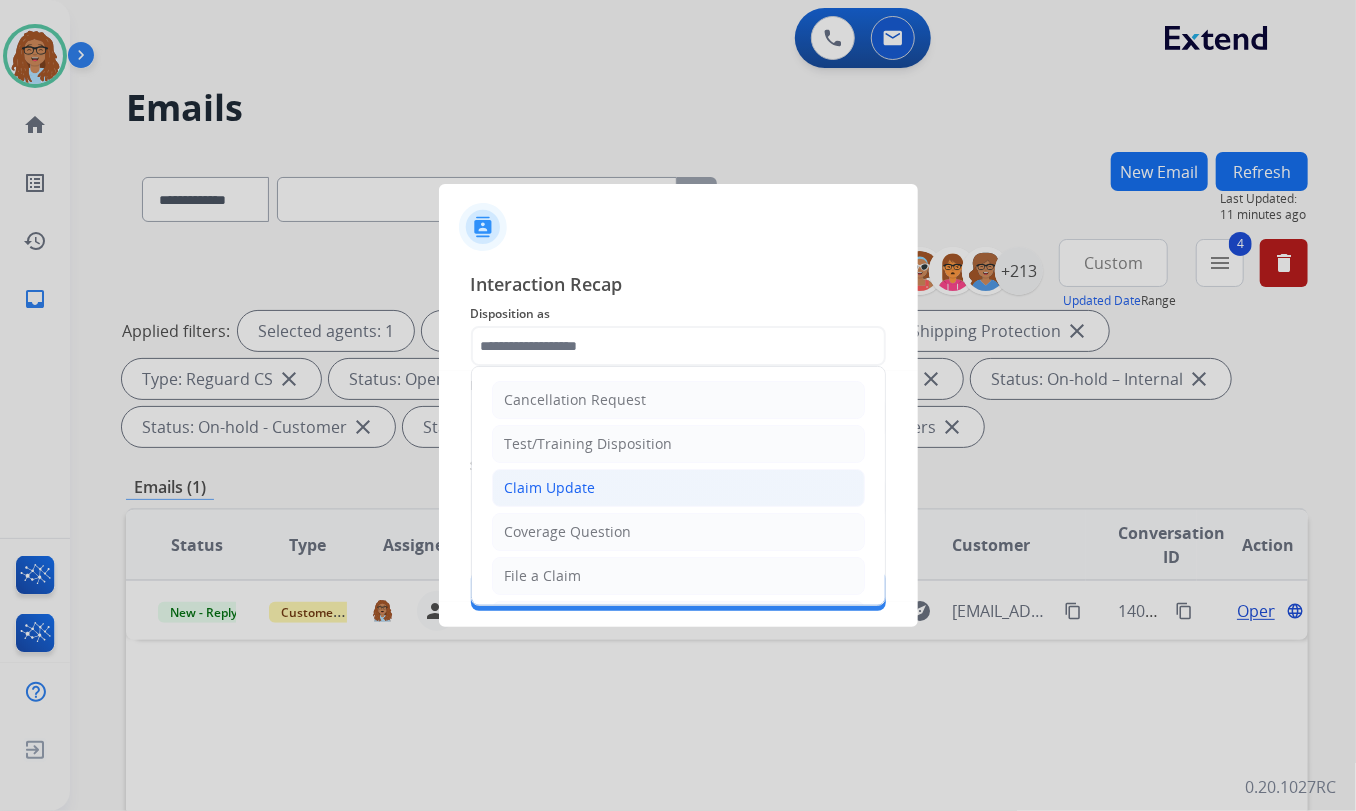 click on "Claim Update" 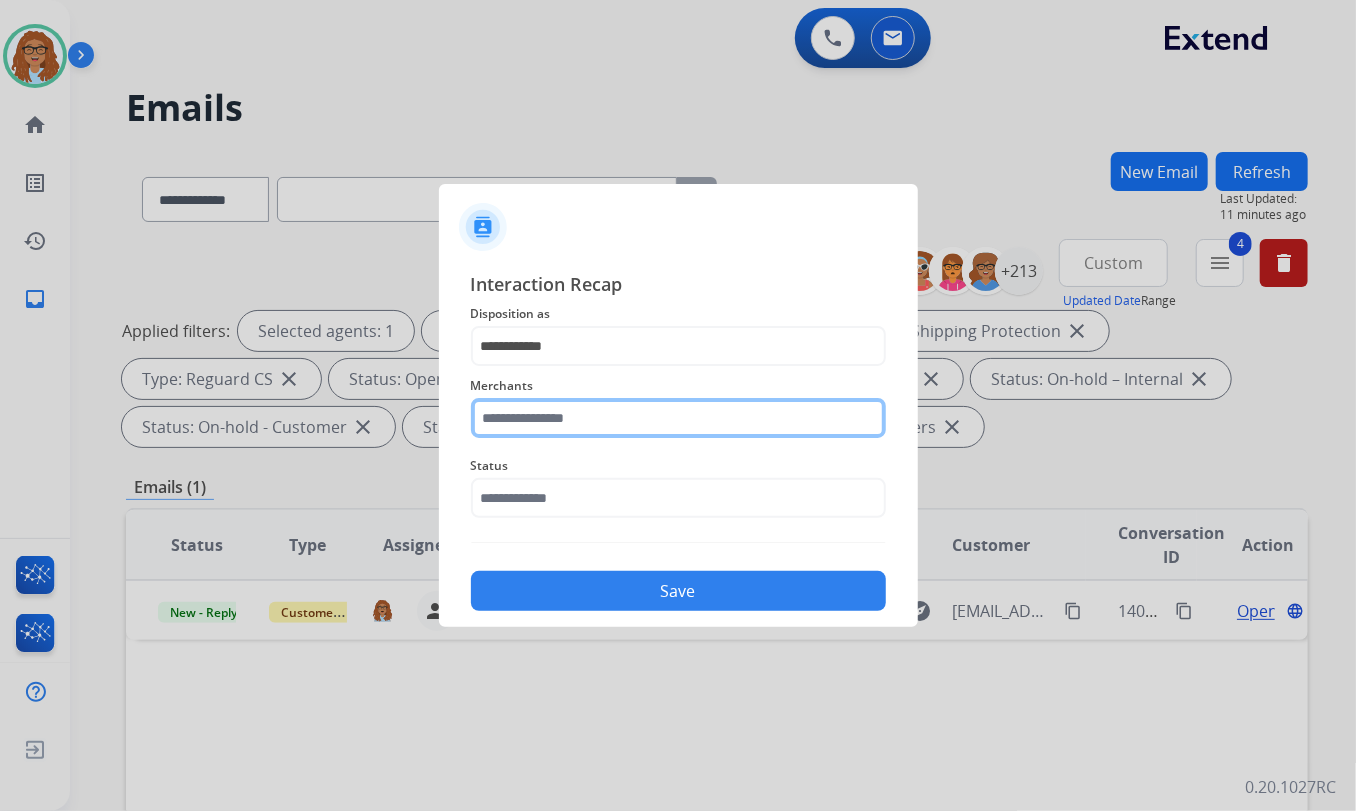 click 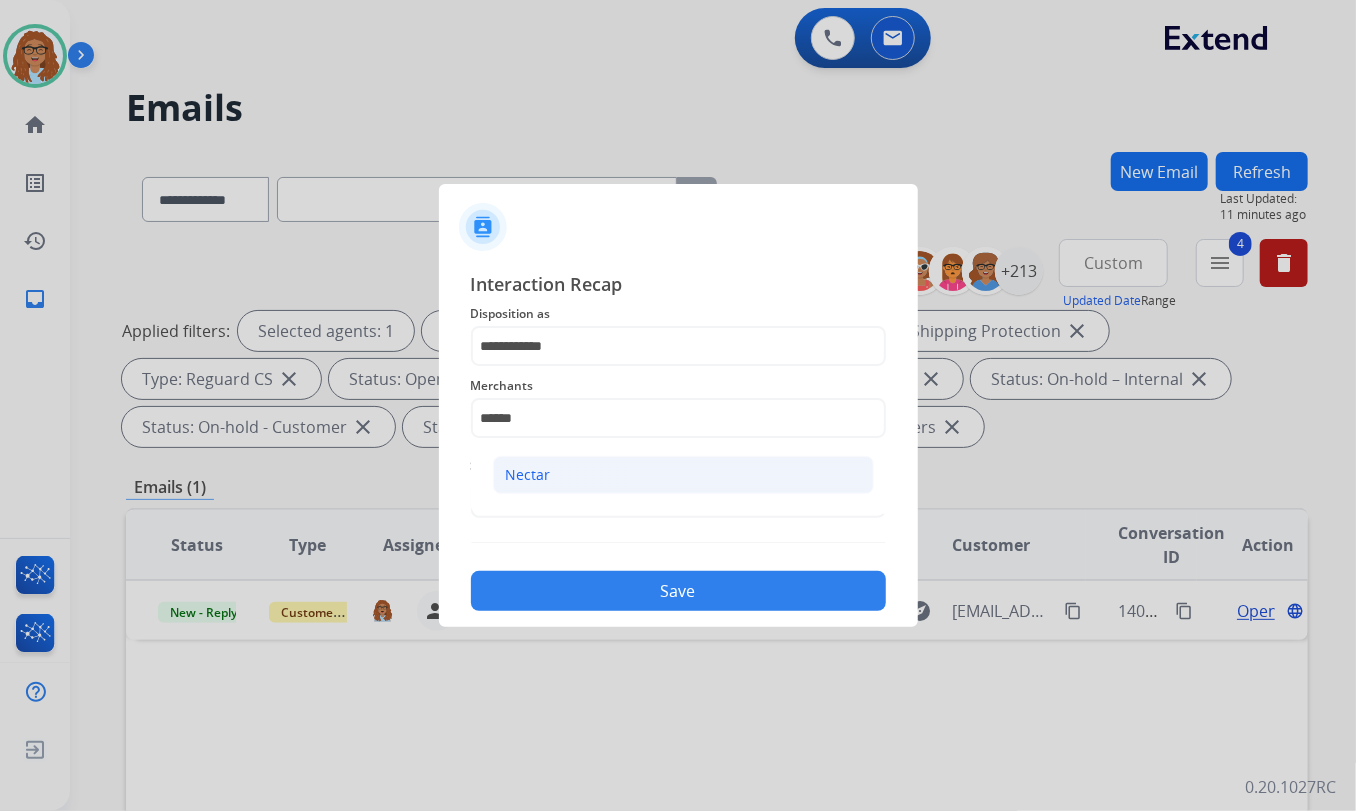 click on "Nectar" 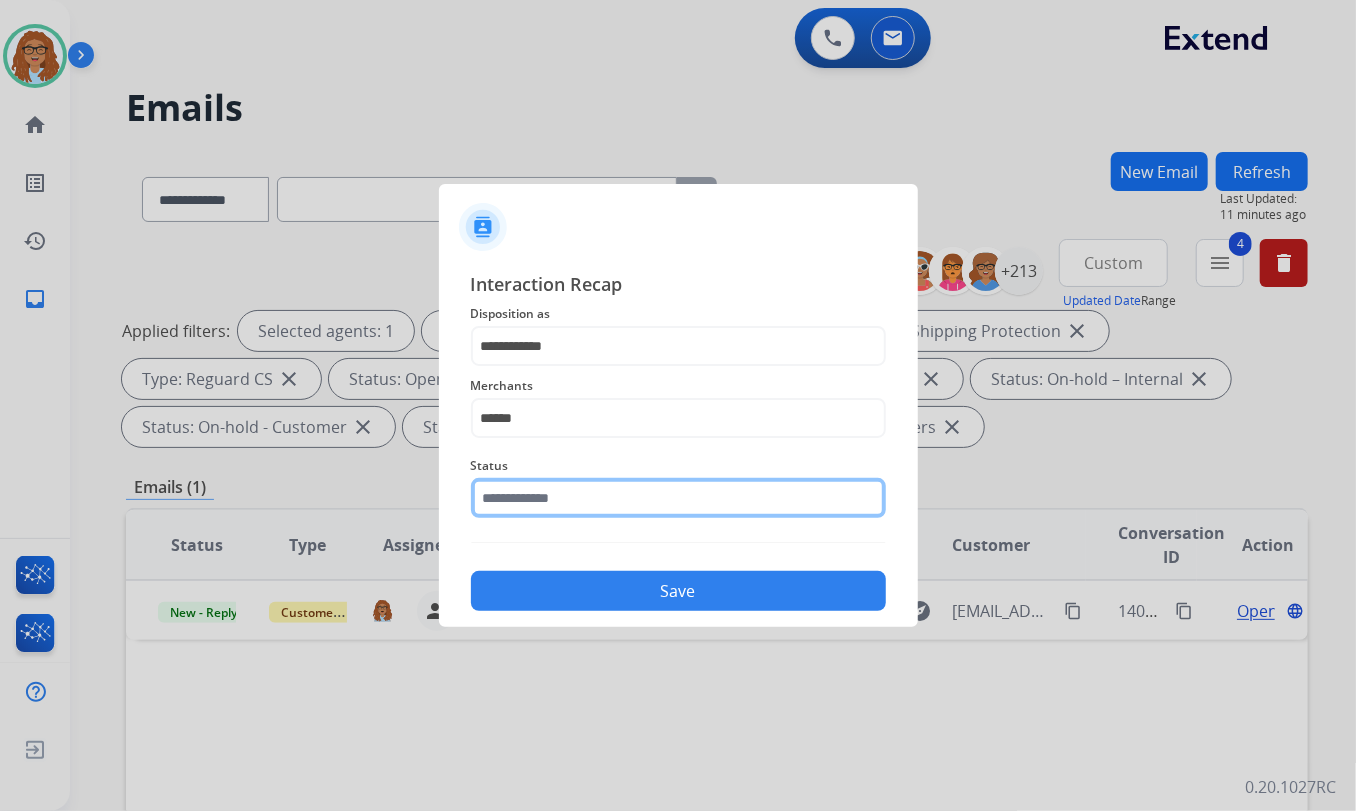 click 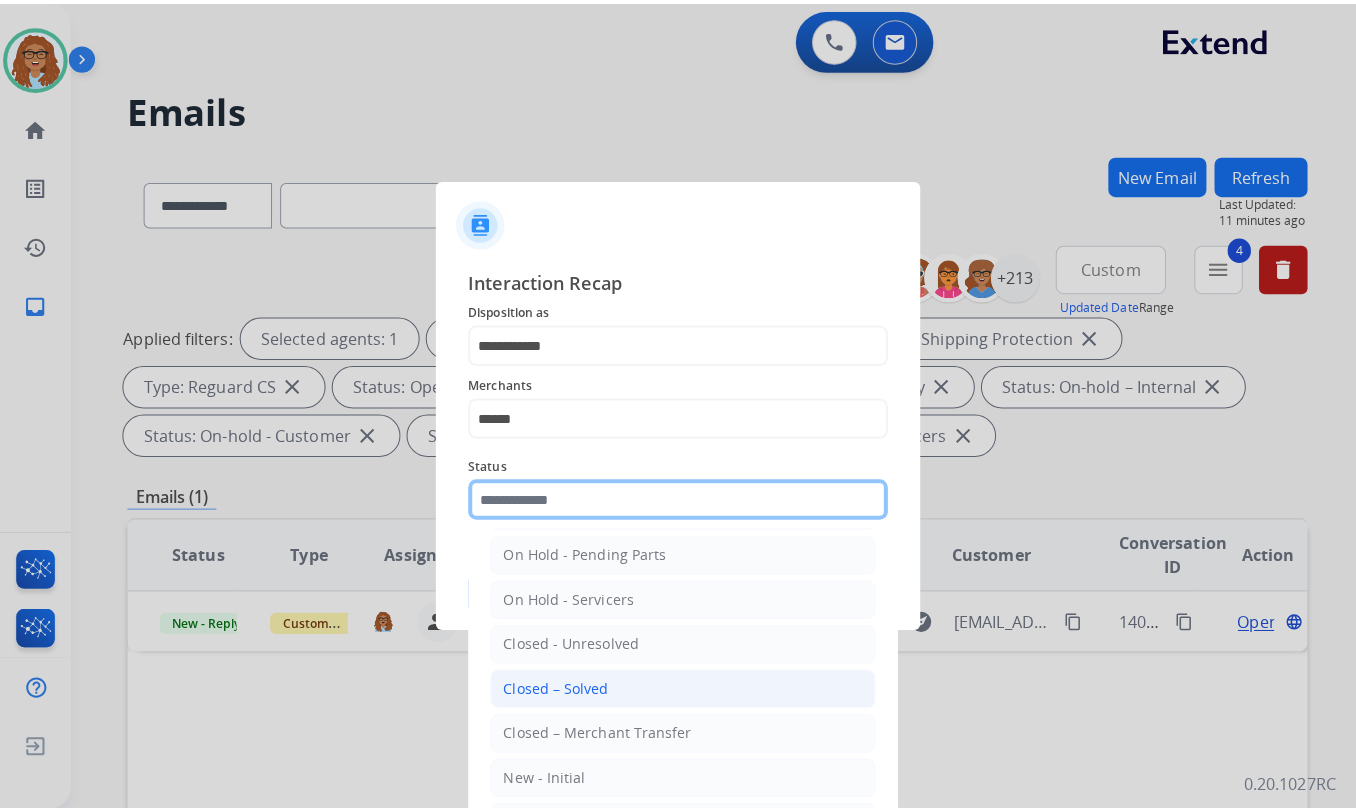 scroll, scrollTop: 90, scrollLeft: 0, axis: vertical 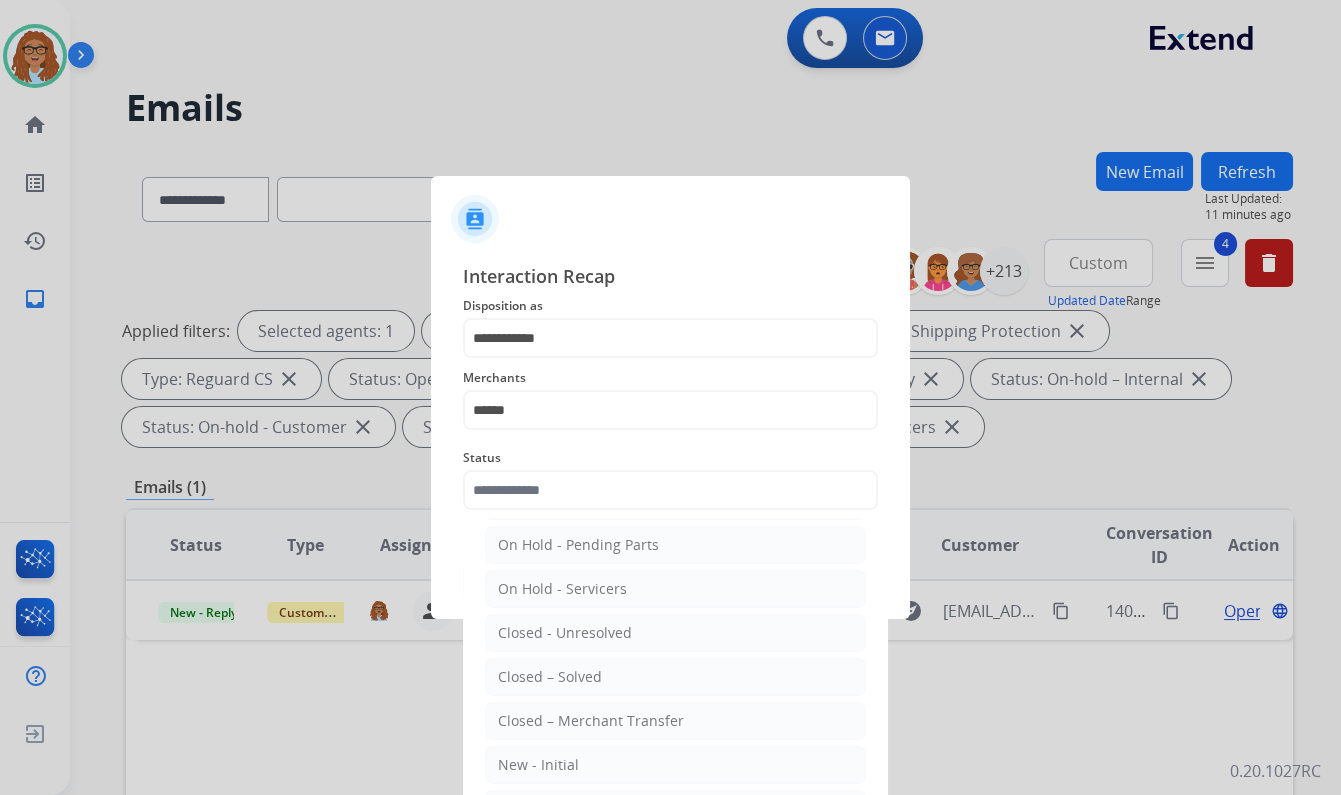 drag, startPoint x: 581, startPoint y: 680, endPoint x: 592, endPoint y: 651, distance: 31.016125 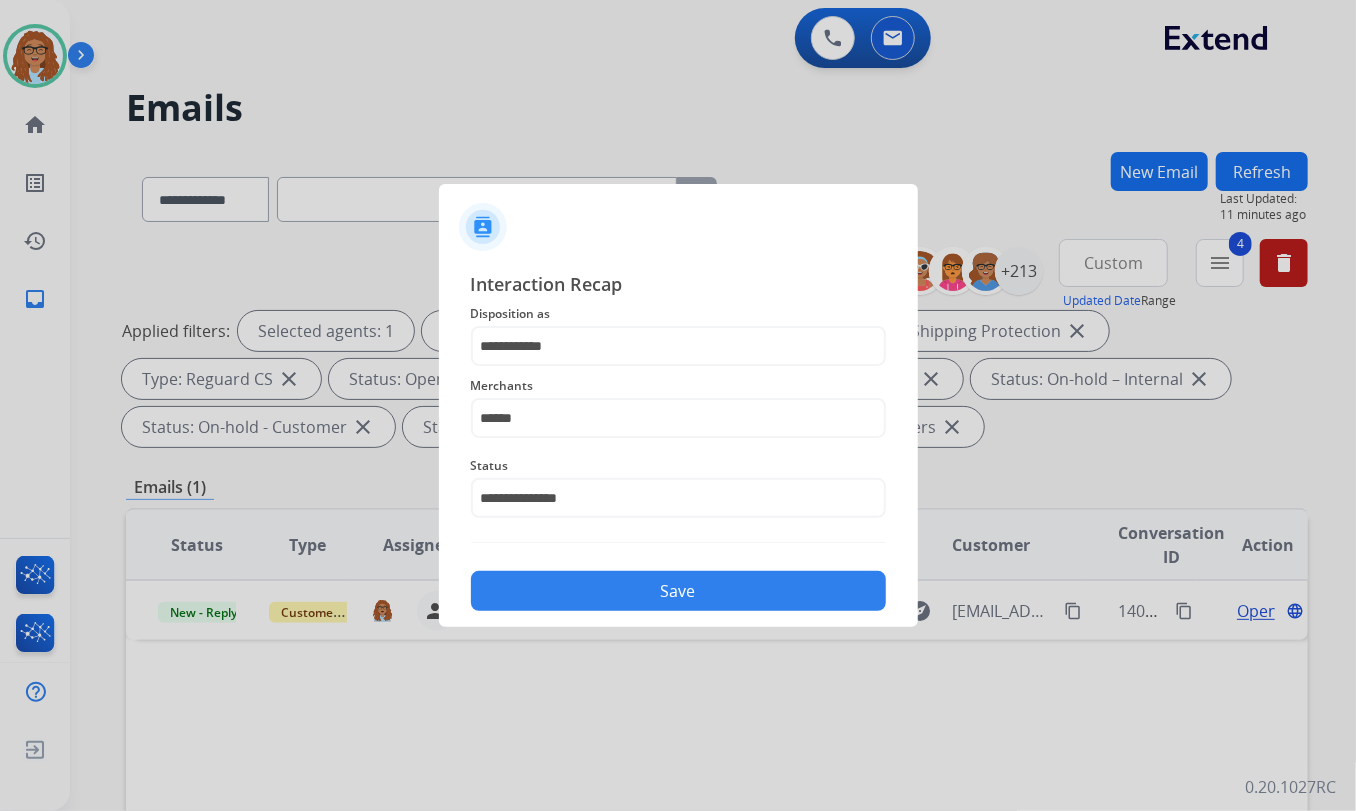 click on "Save" 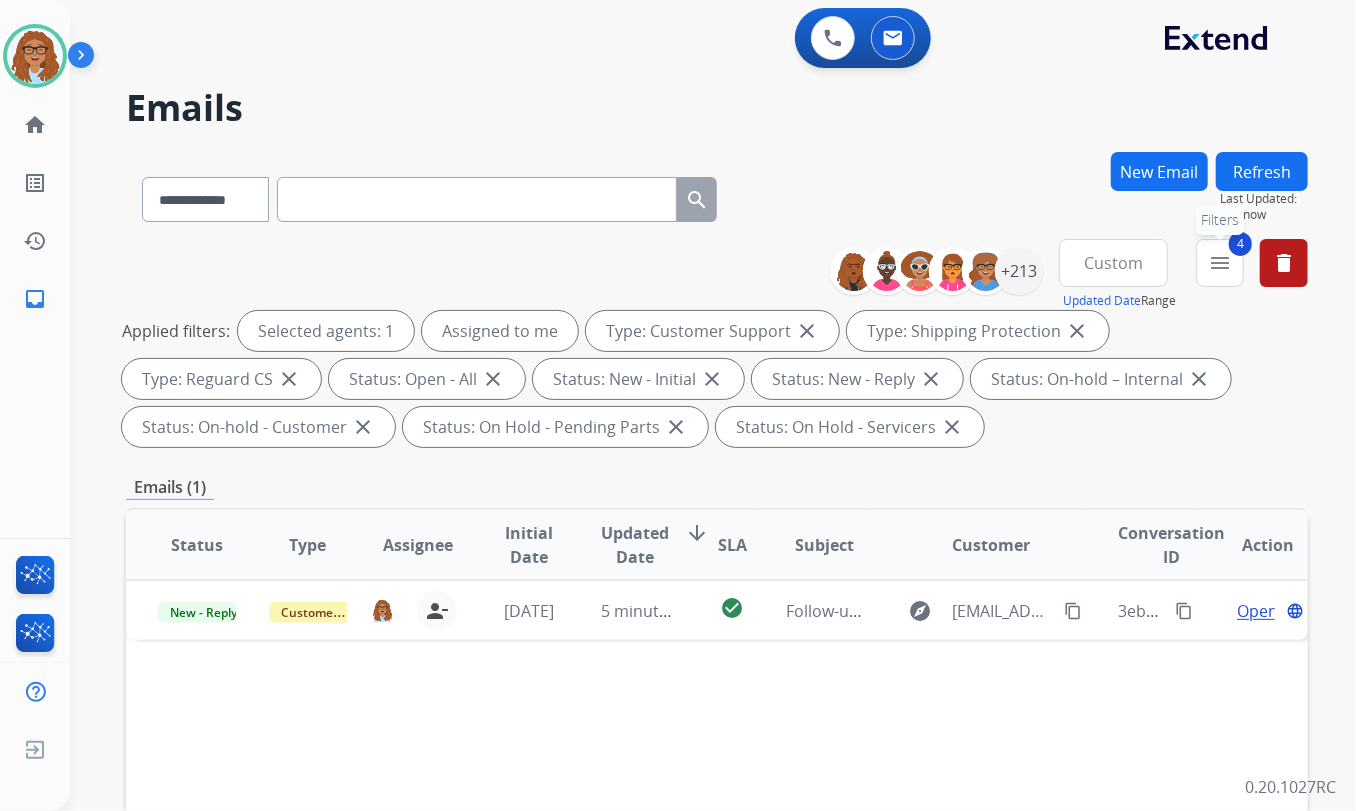click on "menu" at bounding box center [1220, 263] 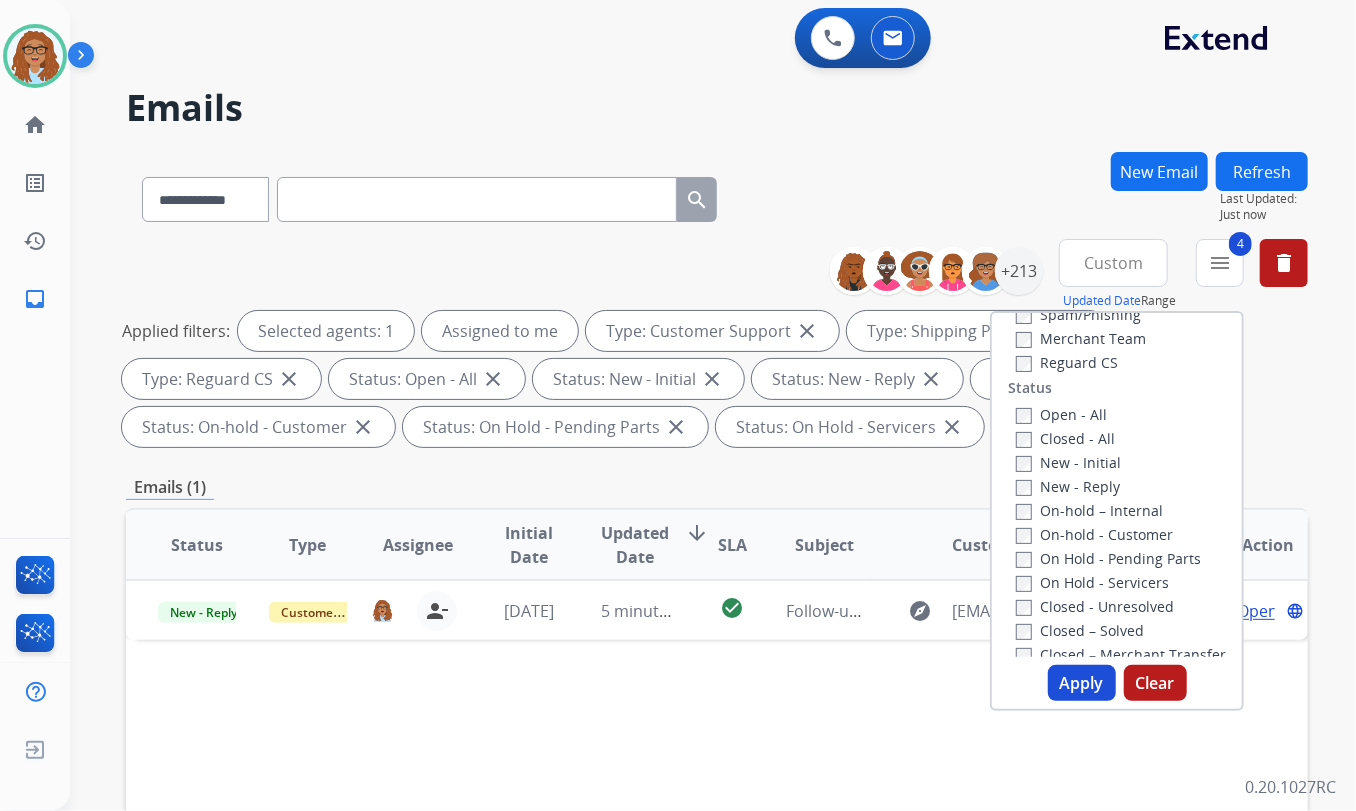 scroll, scrollTop: 272, scrollLeft: 0, axis: vertical 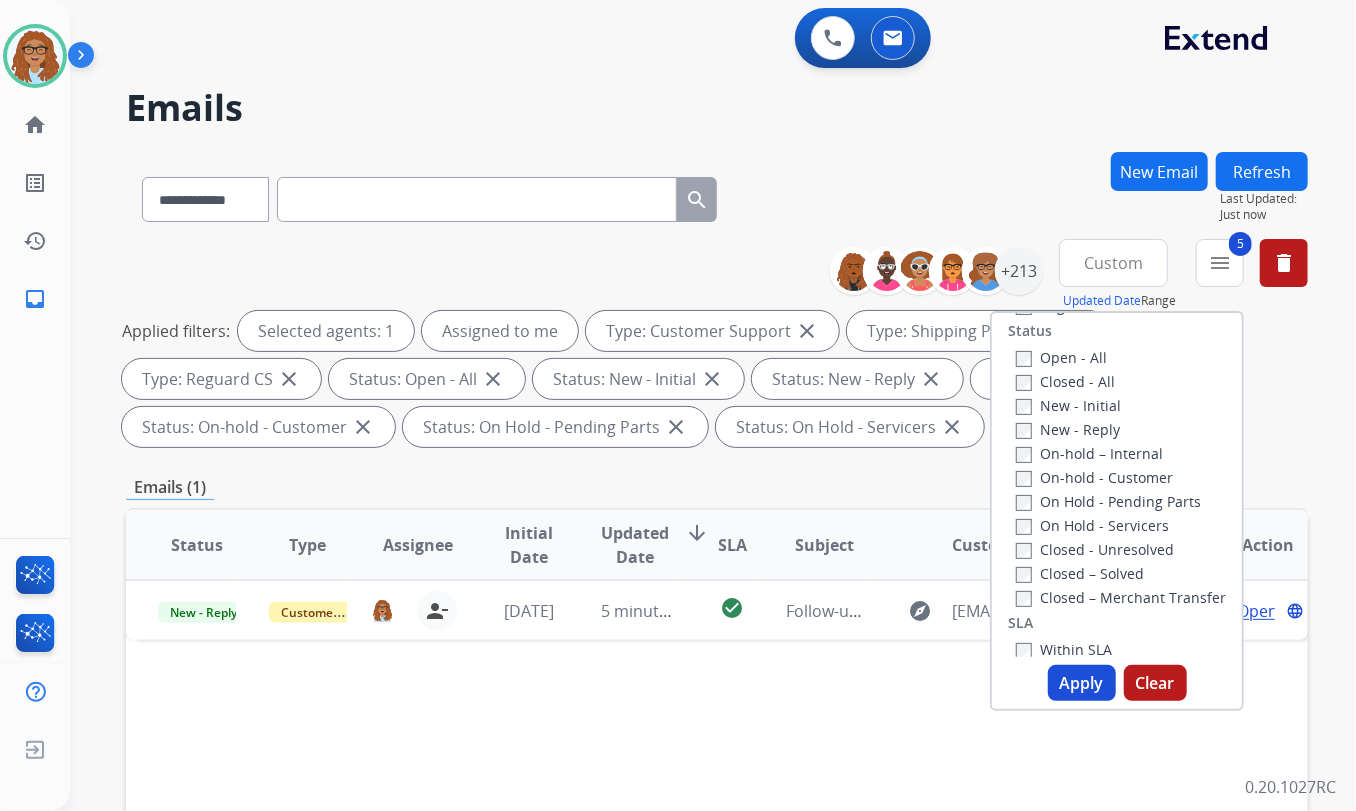 click on "Apply" at bounding box center [1082, 683] 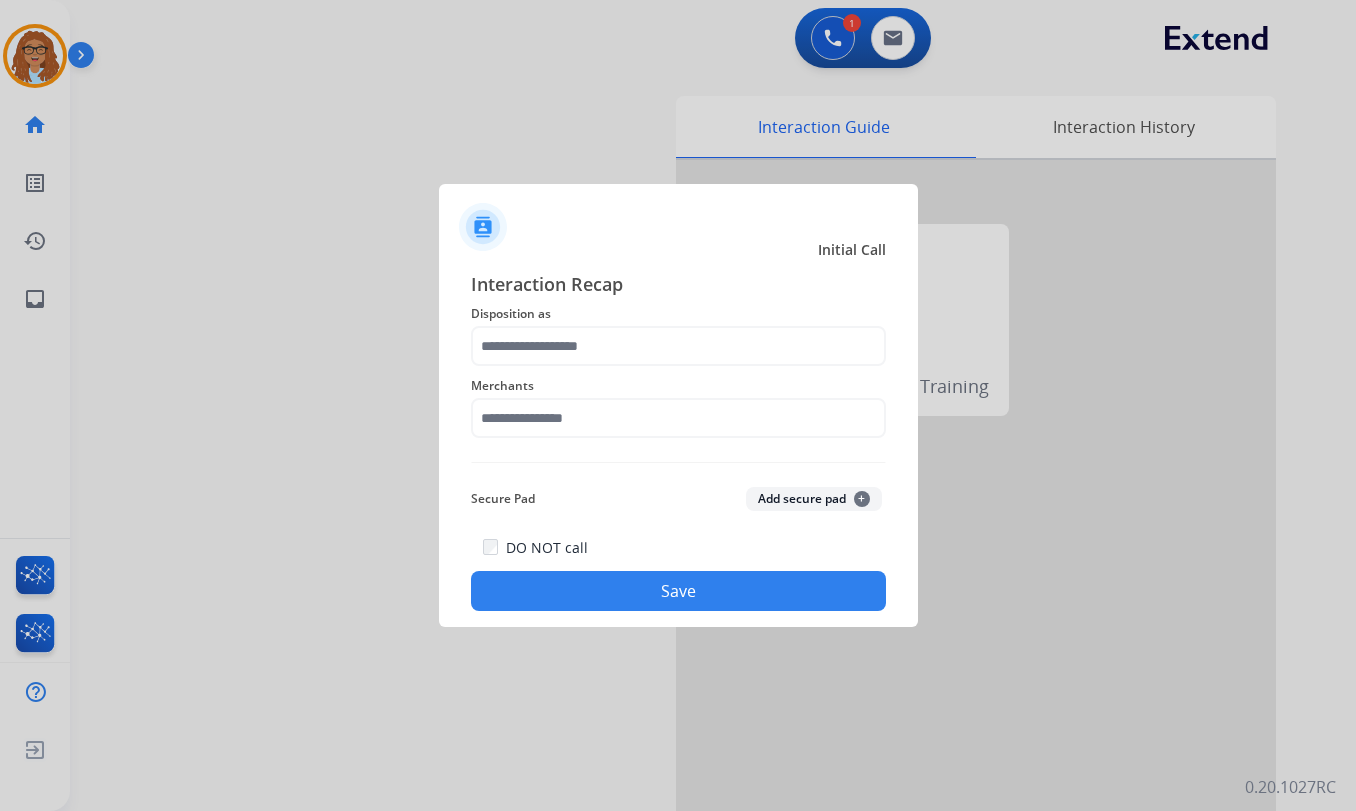 scroll, scrollTop: 0, scrollLeft: 0, axis: both 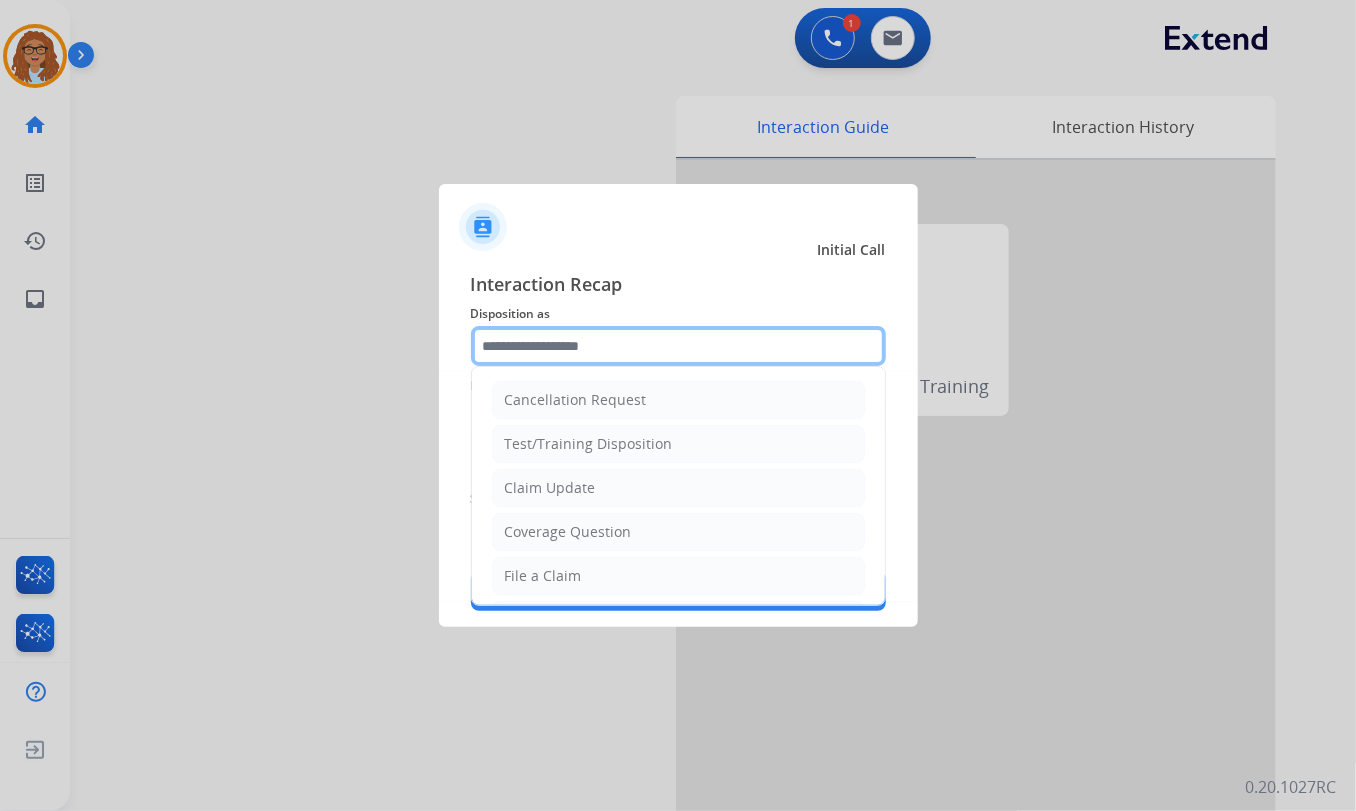 click 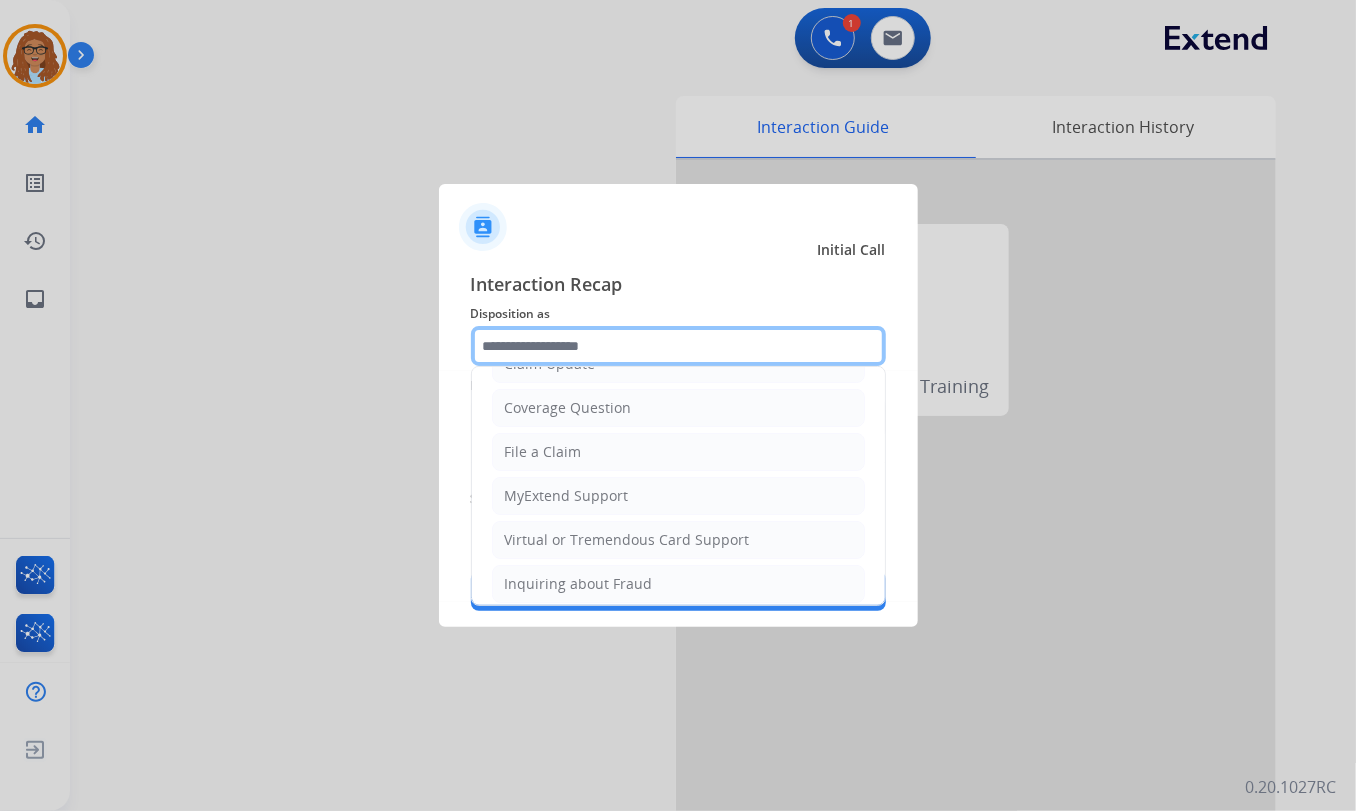 scroll, scrollTop: 309, scrollLeft: 0, axis: vertical 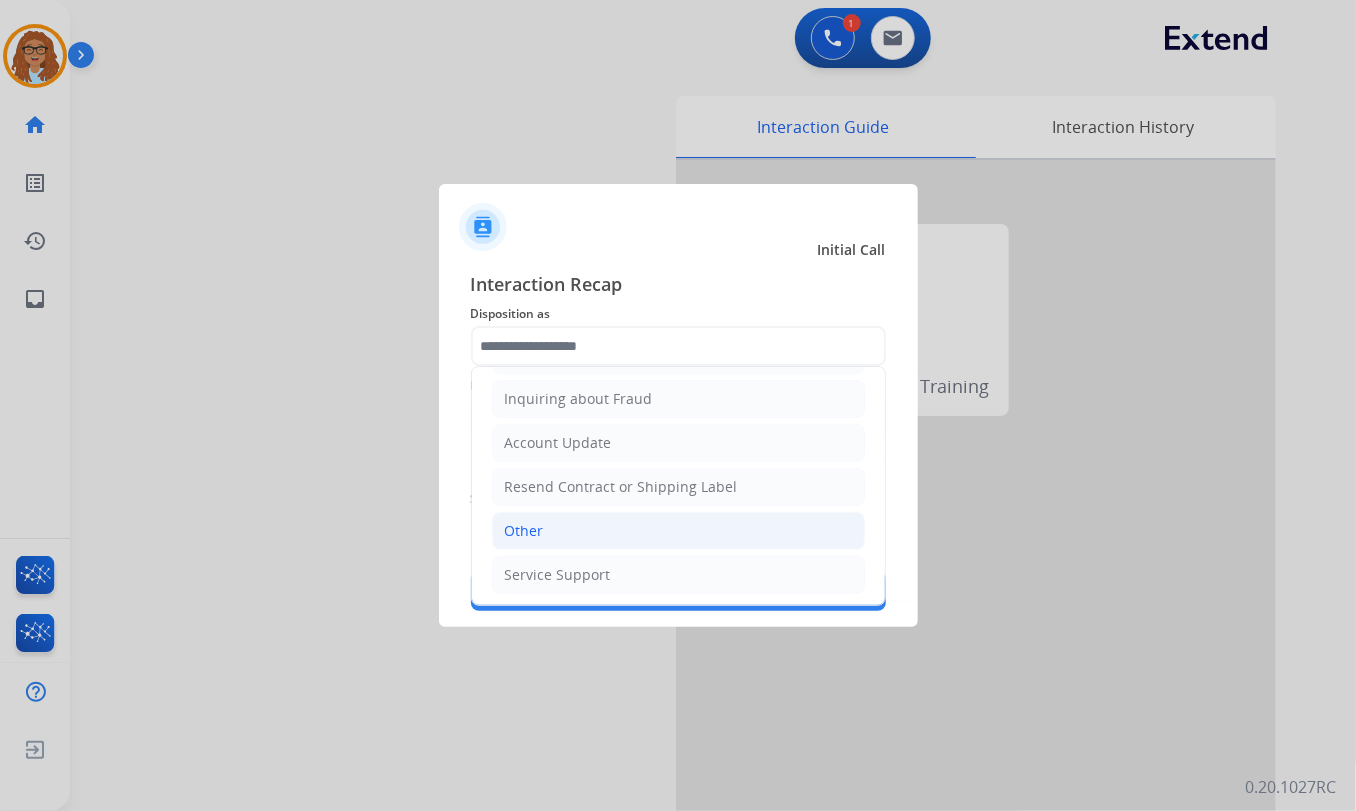 click on "Other" 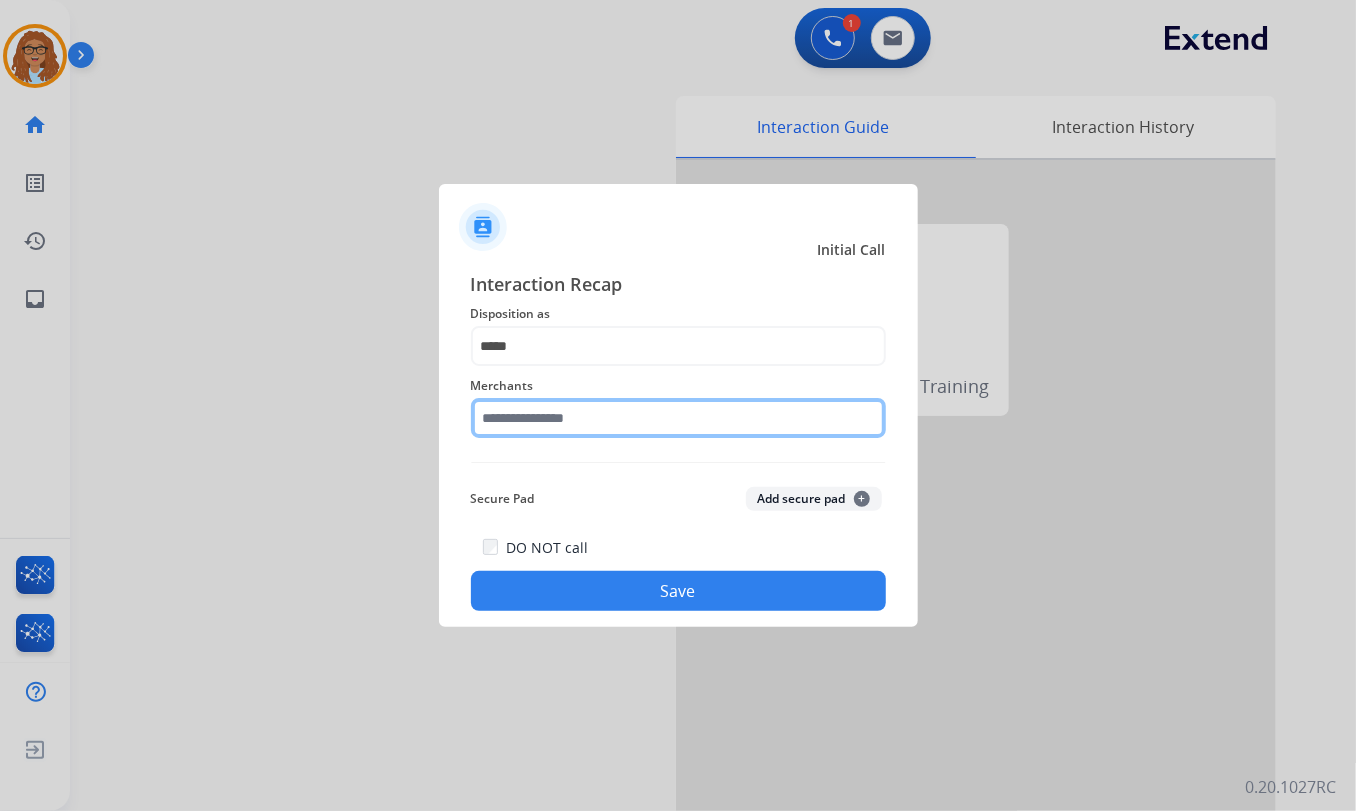 click 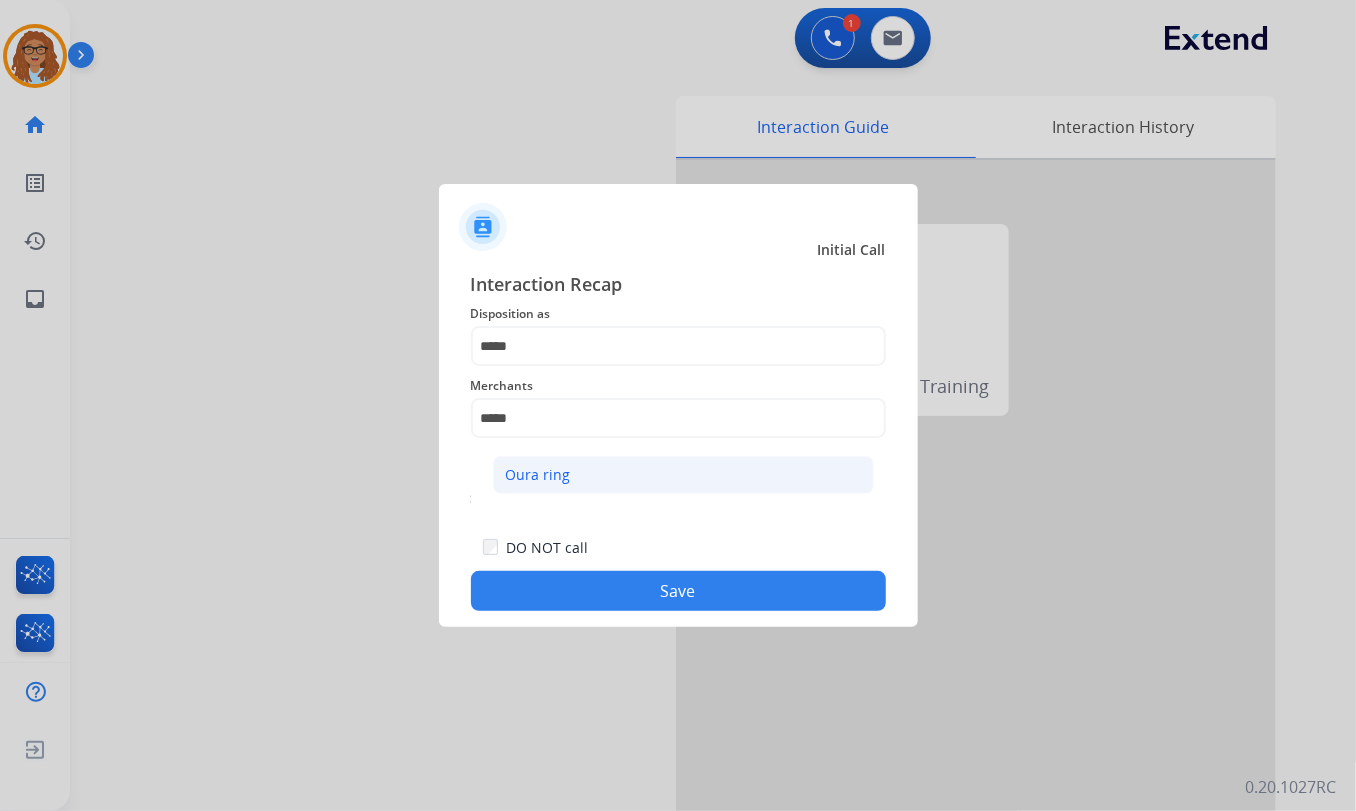 click on "Oura ring" 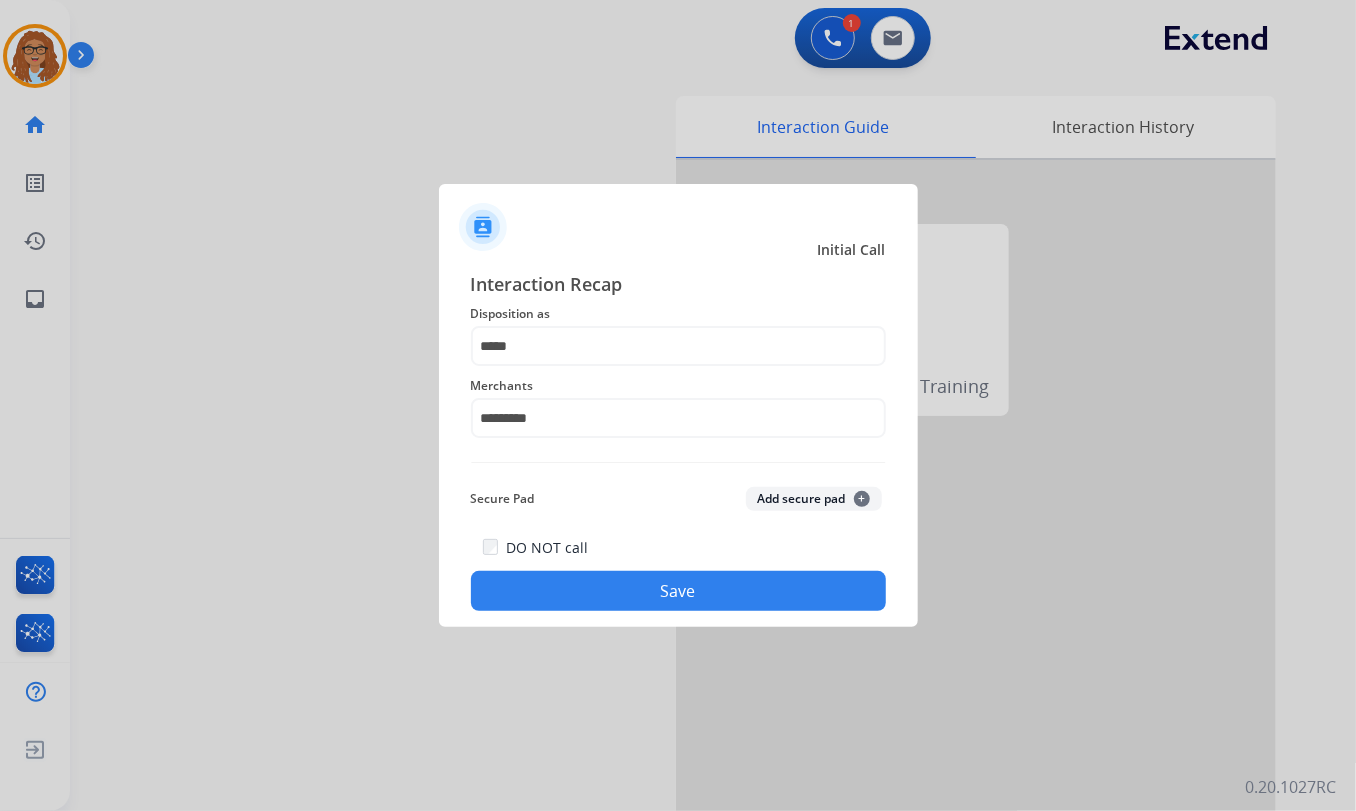 click on "Save" 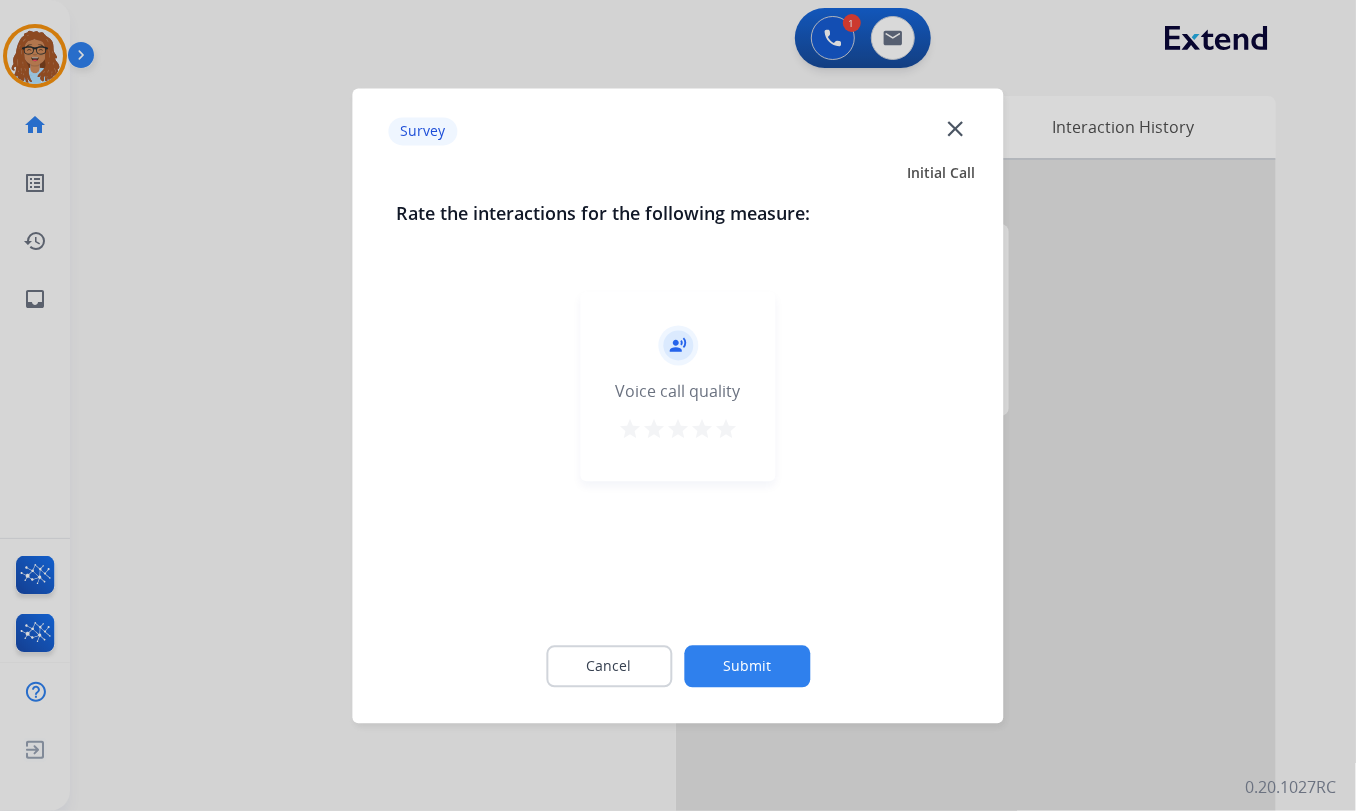 click on "close" 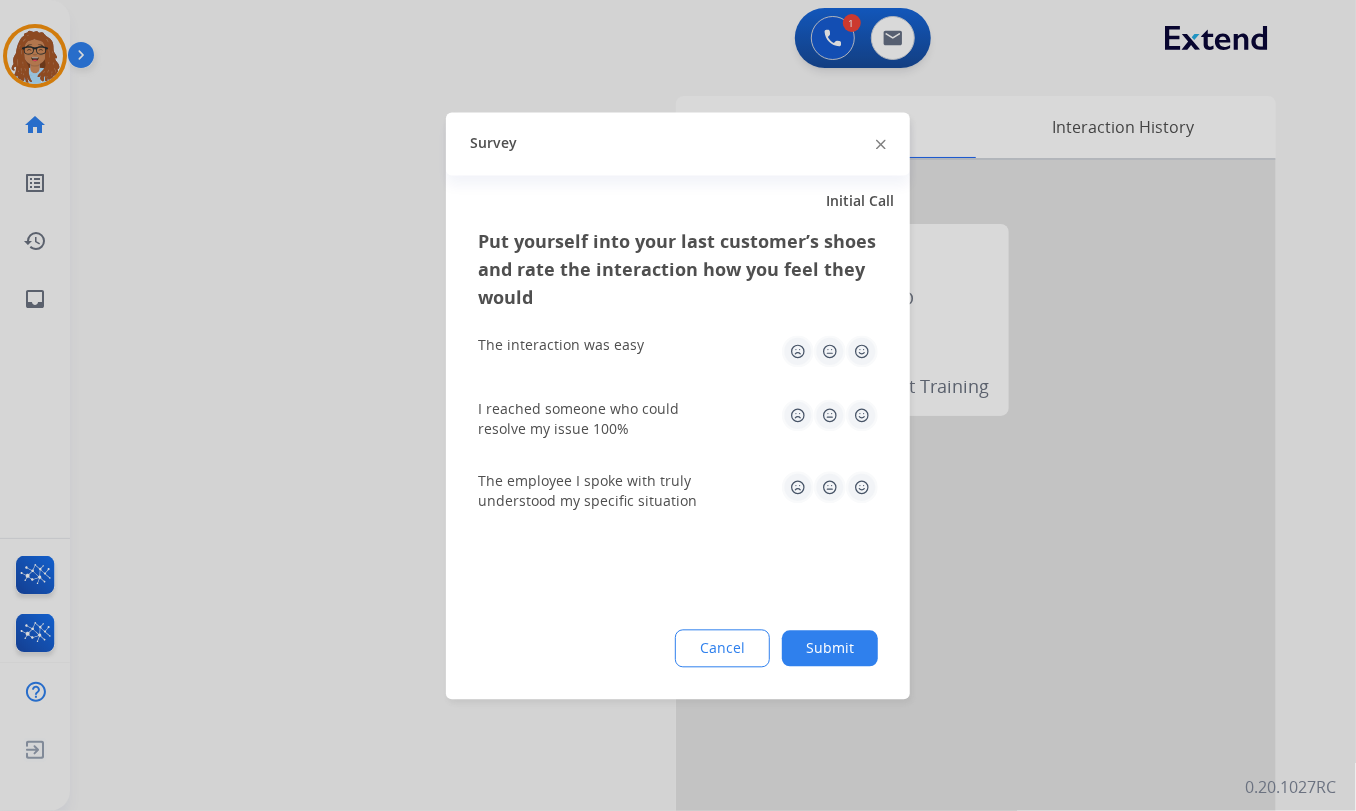 click on "Survey" 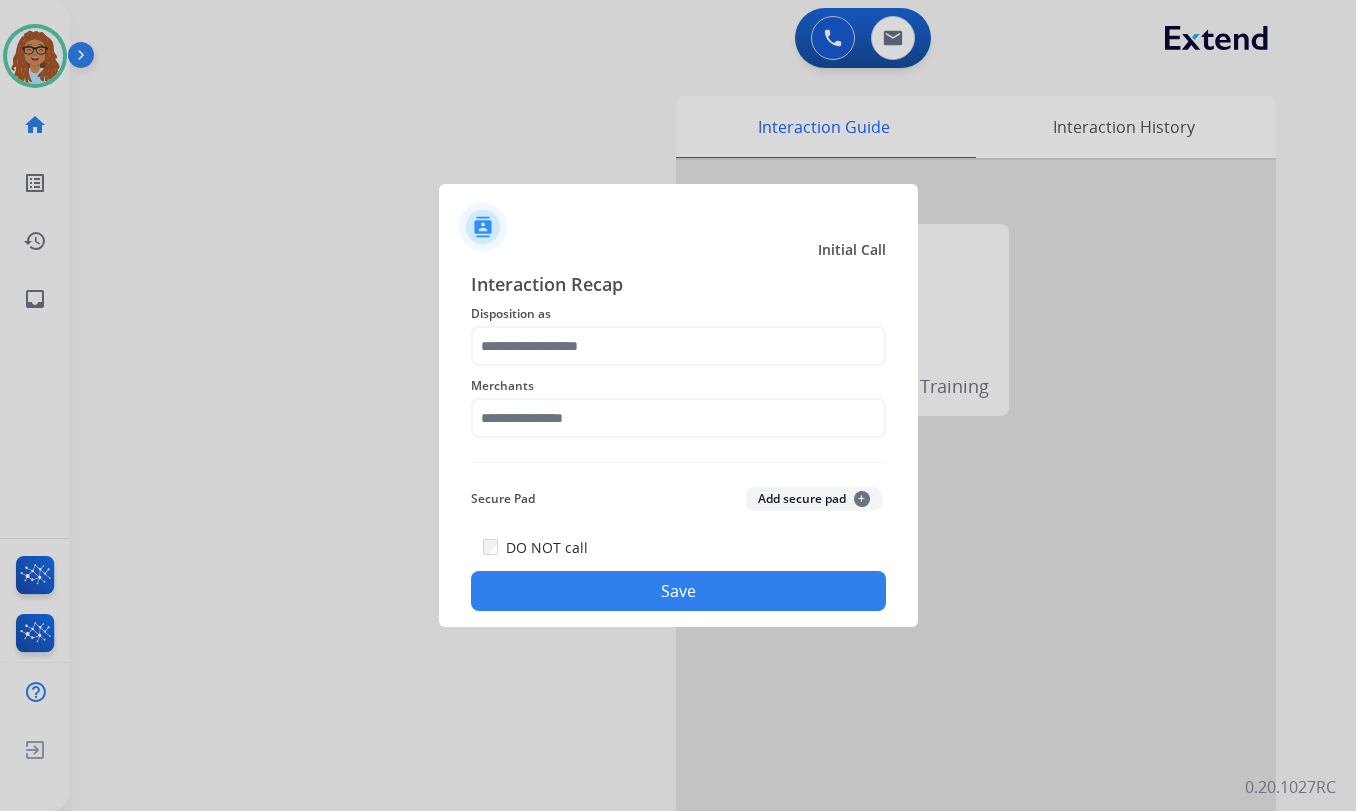 scroll, scrollTop: 0, scrollLeft: 0, axis: both 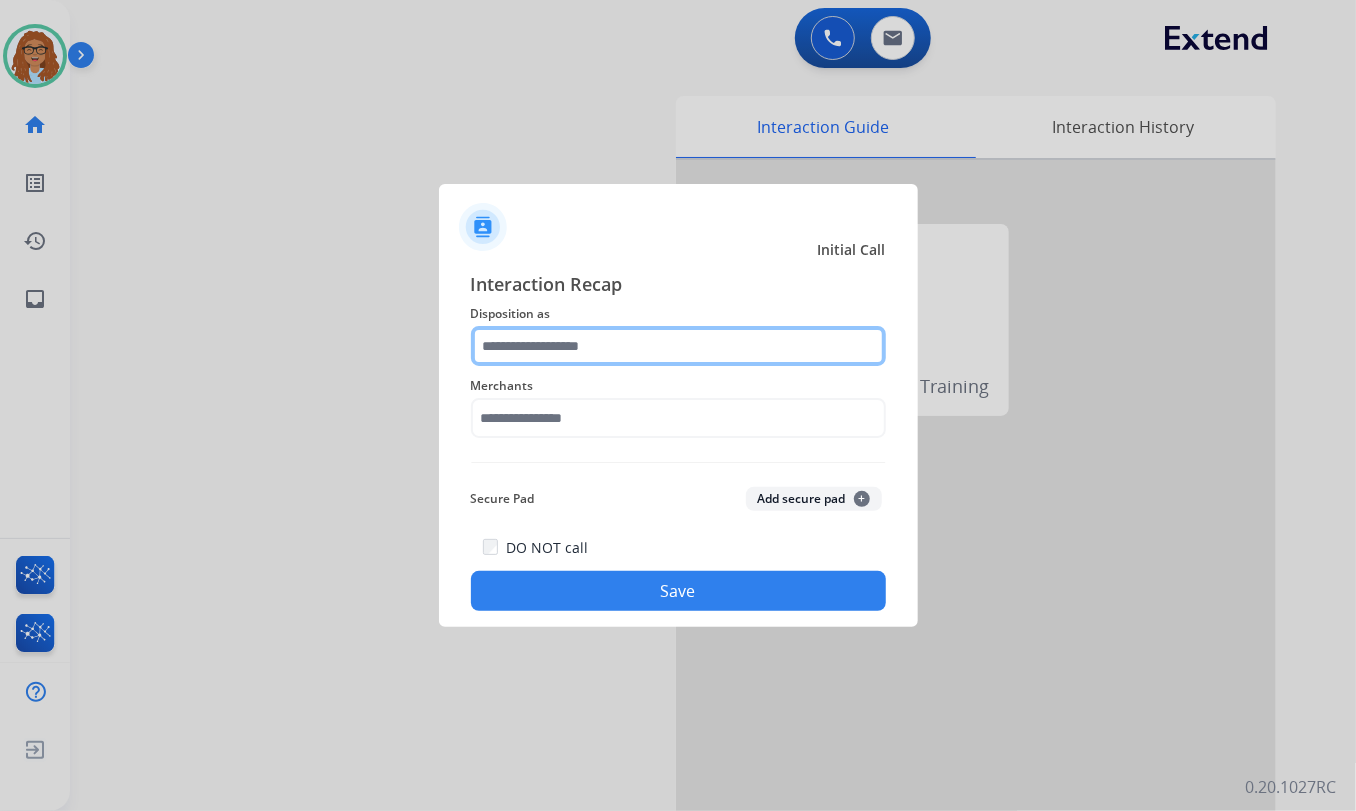 click 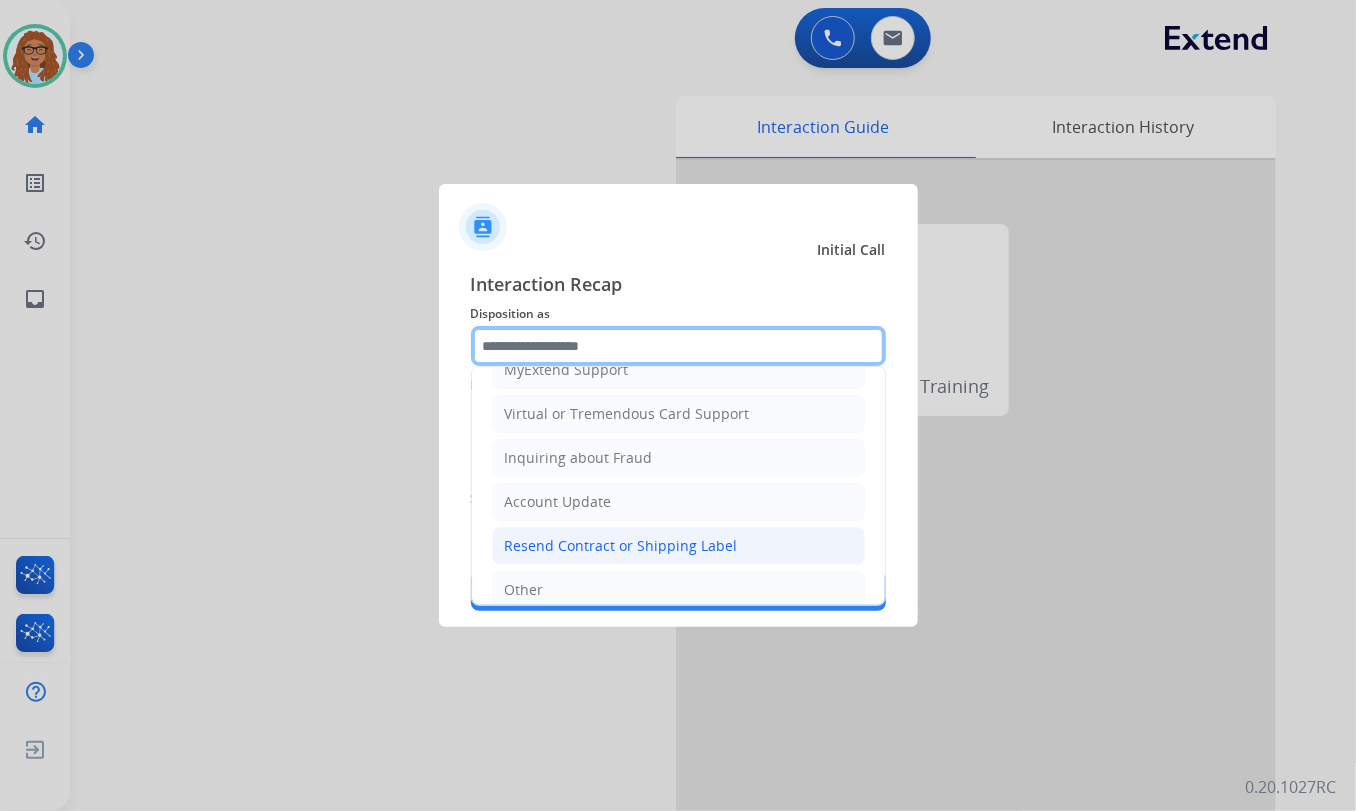 scroll, scrollTop: 309, scrollLeft: 0, axis: vertical 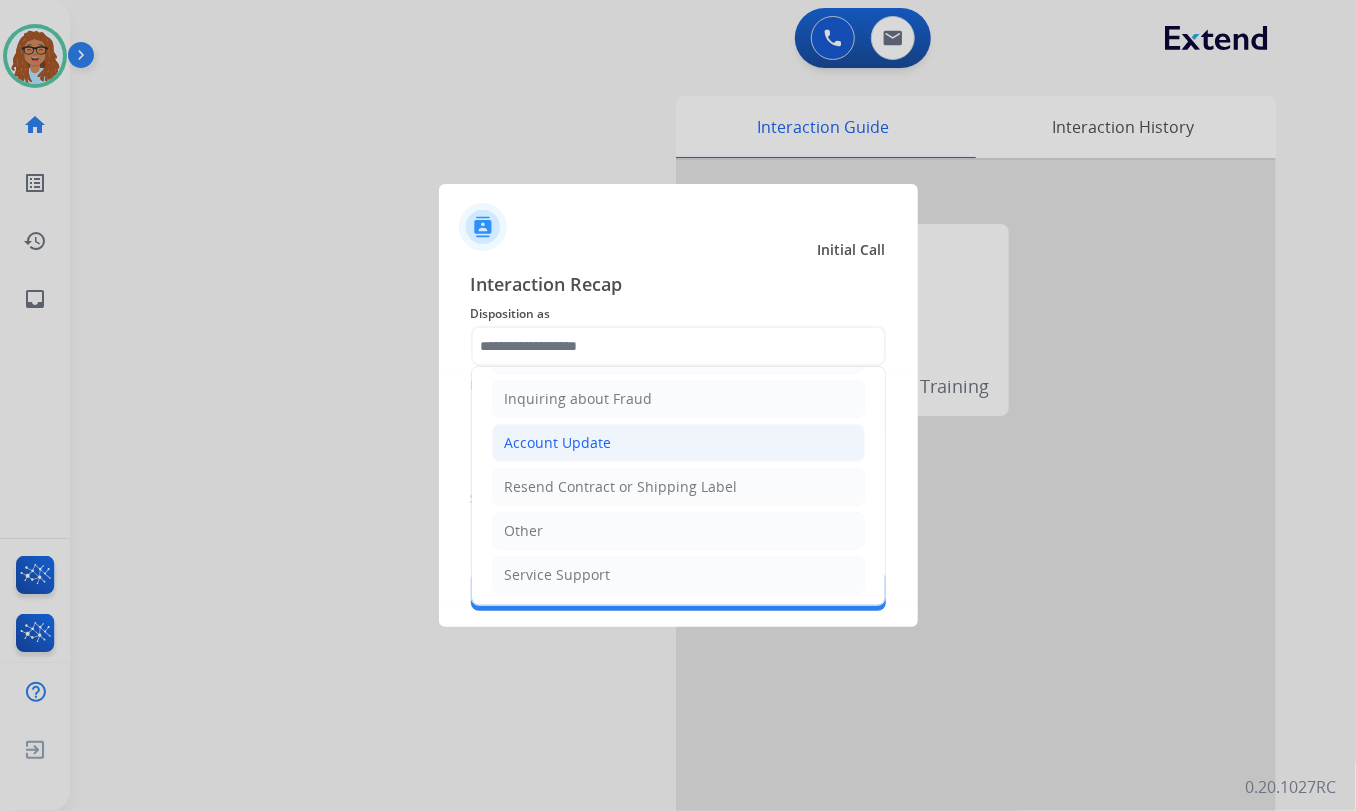 click on "Account Update" 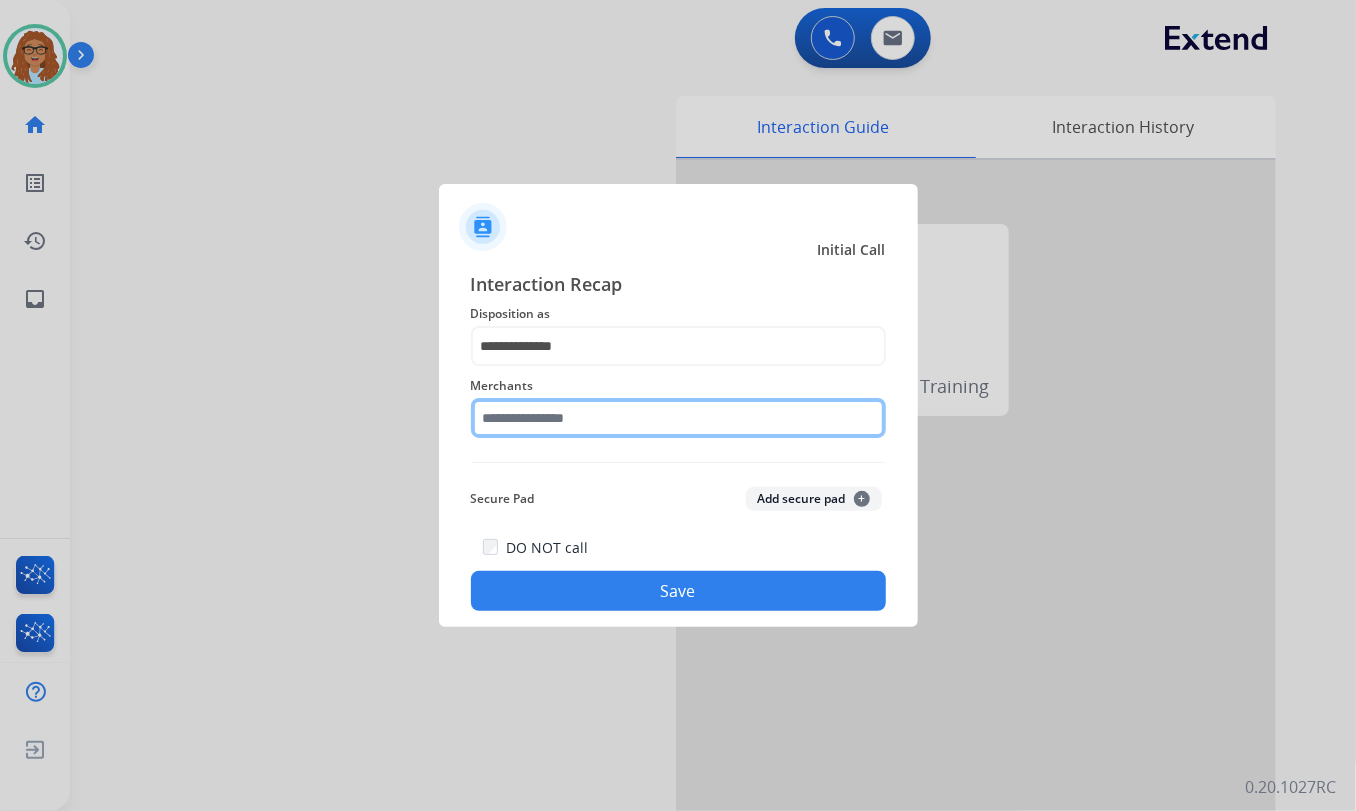 click 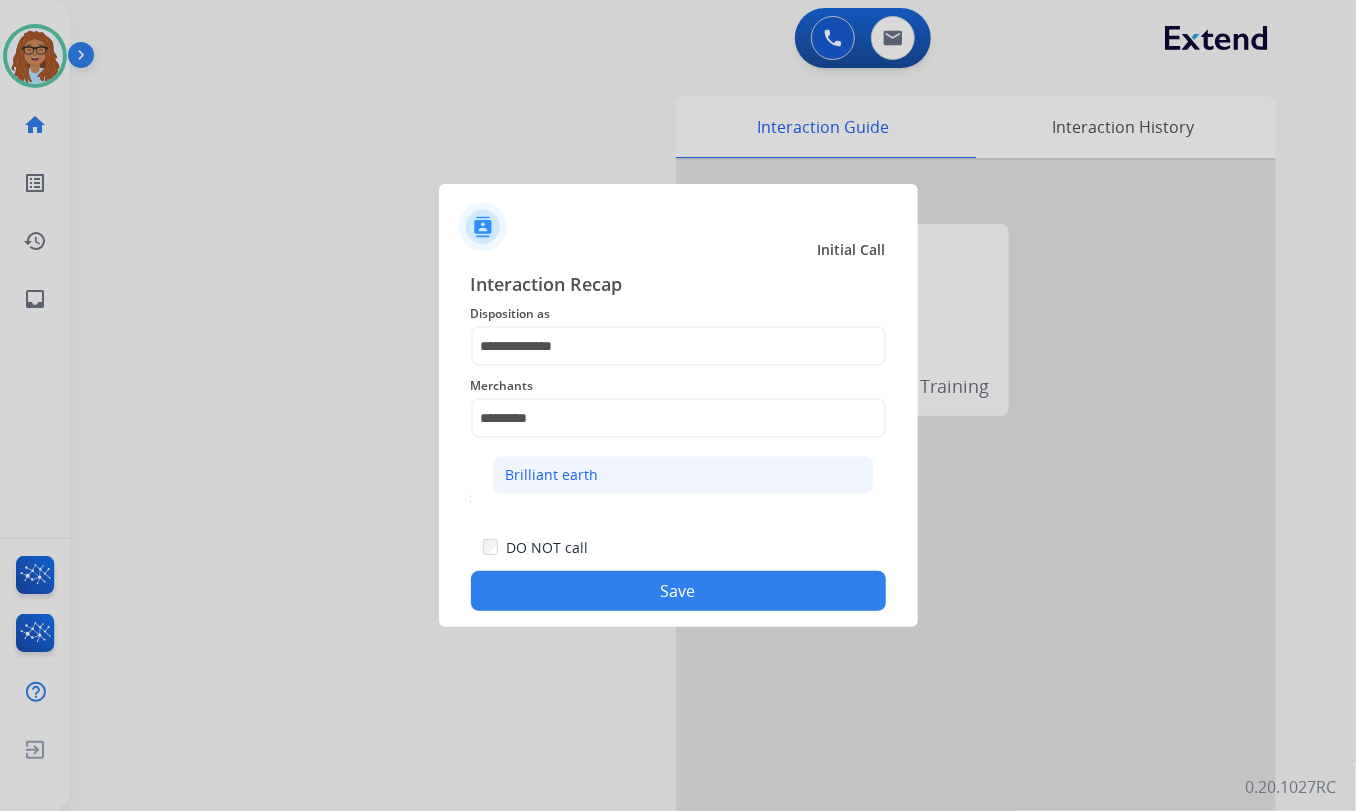 click on "Brilliant earth" 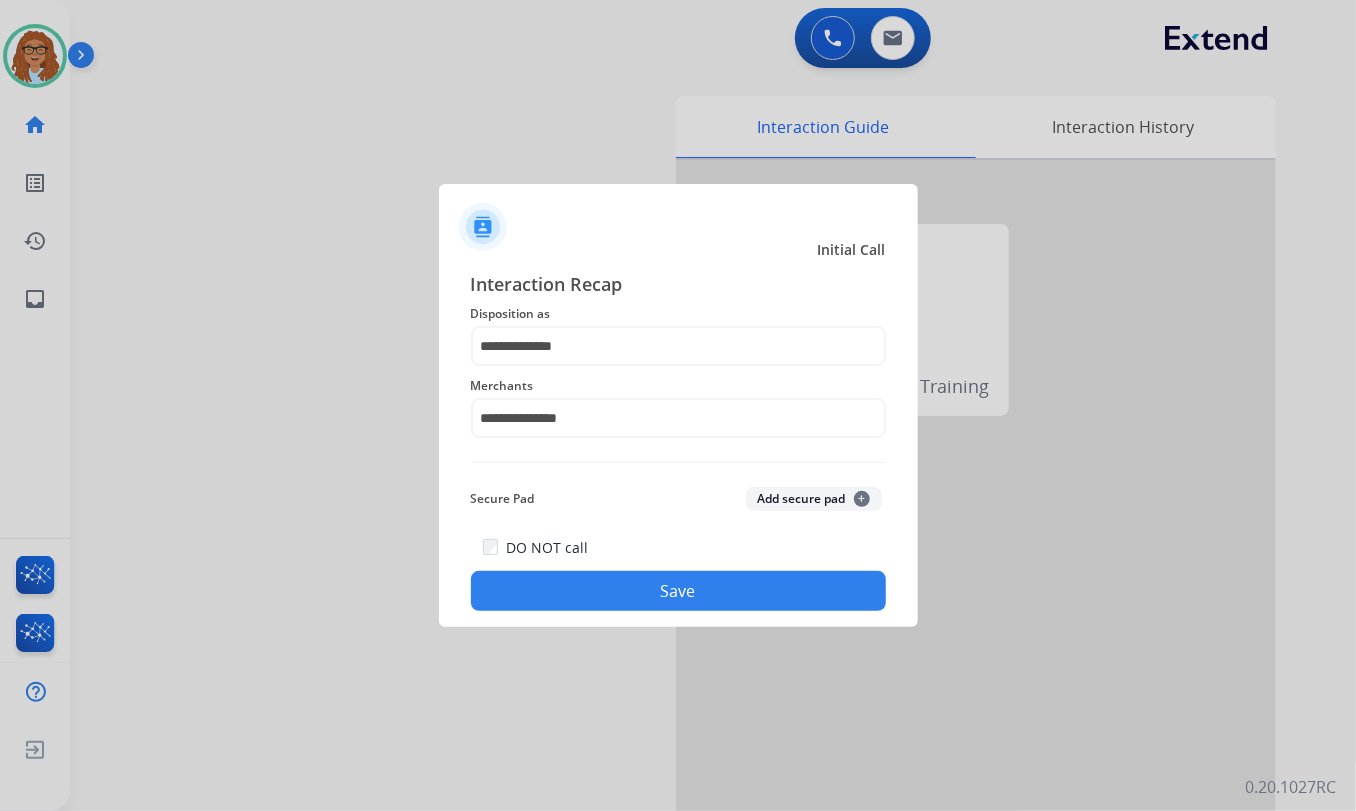 click on "Save" 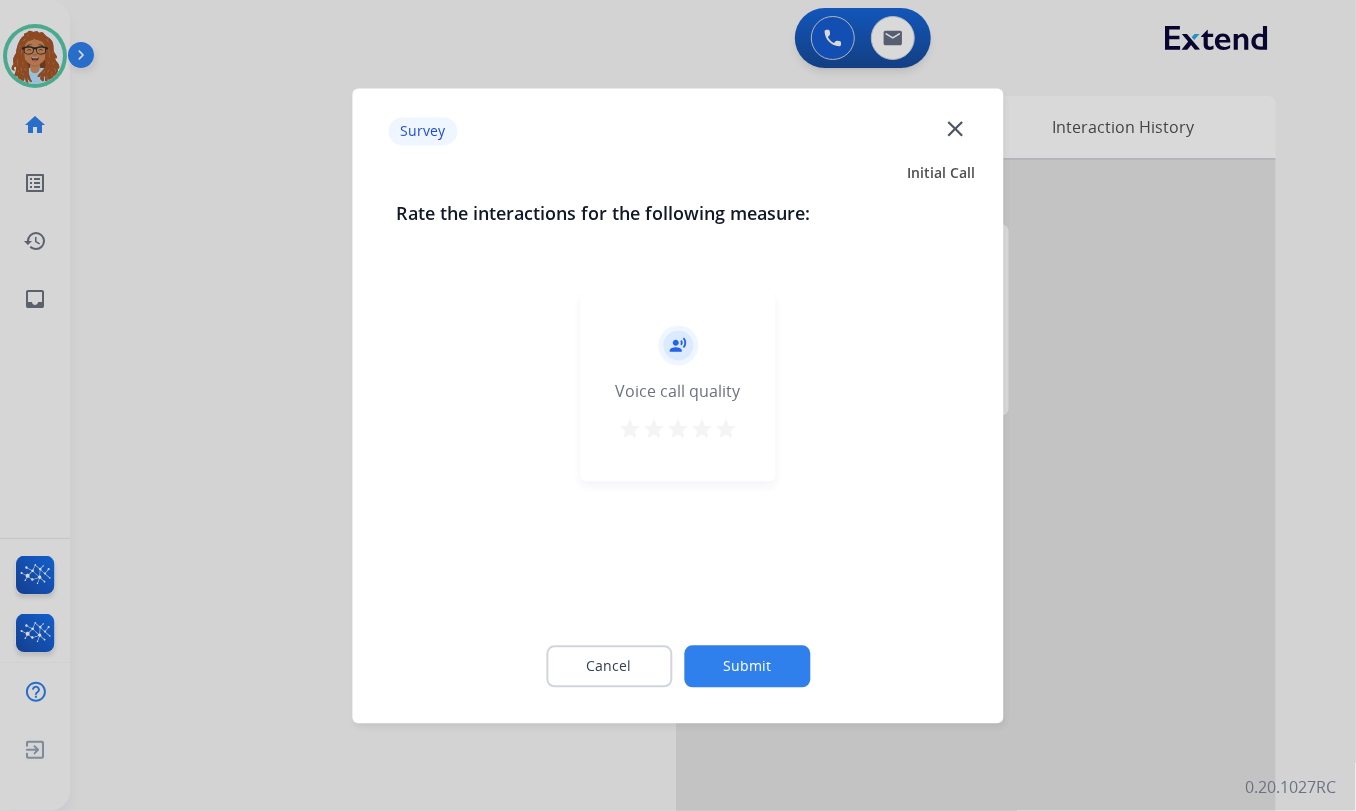 click on "close" 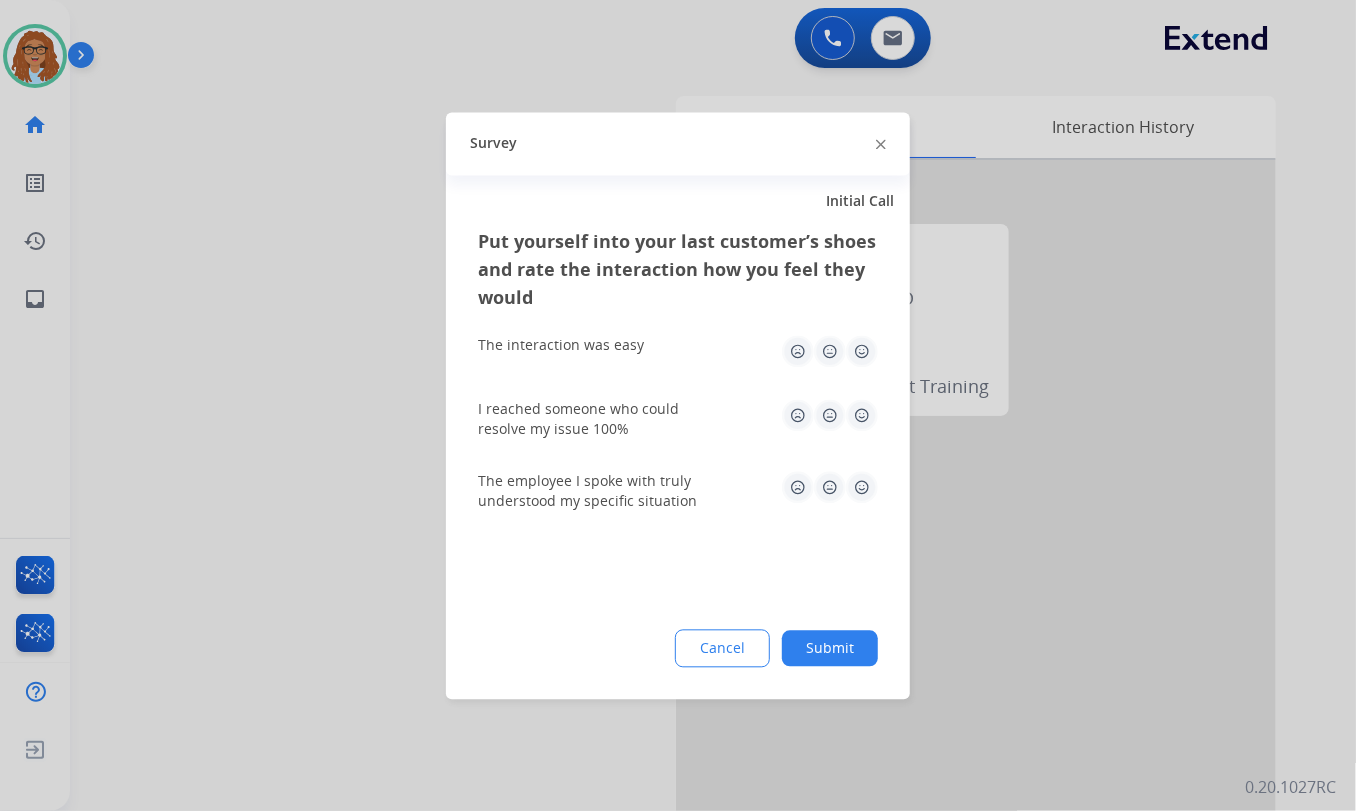 click 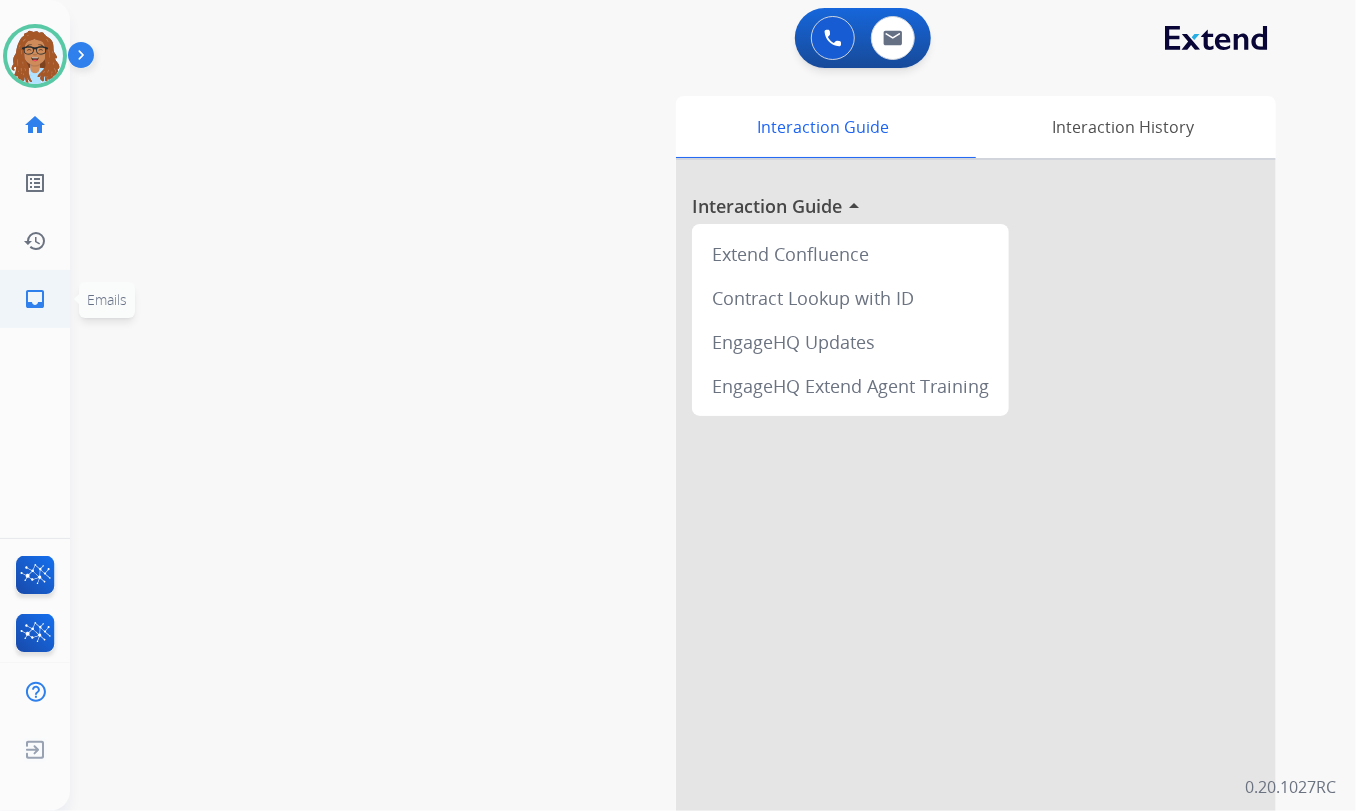 click on "inbox  Emails" 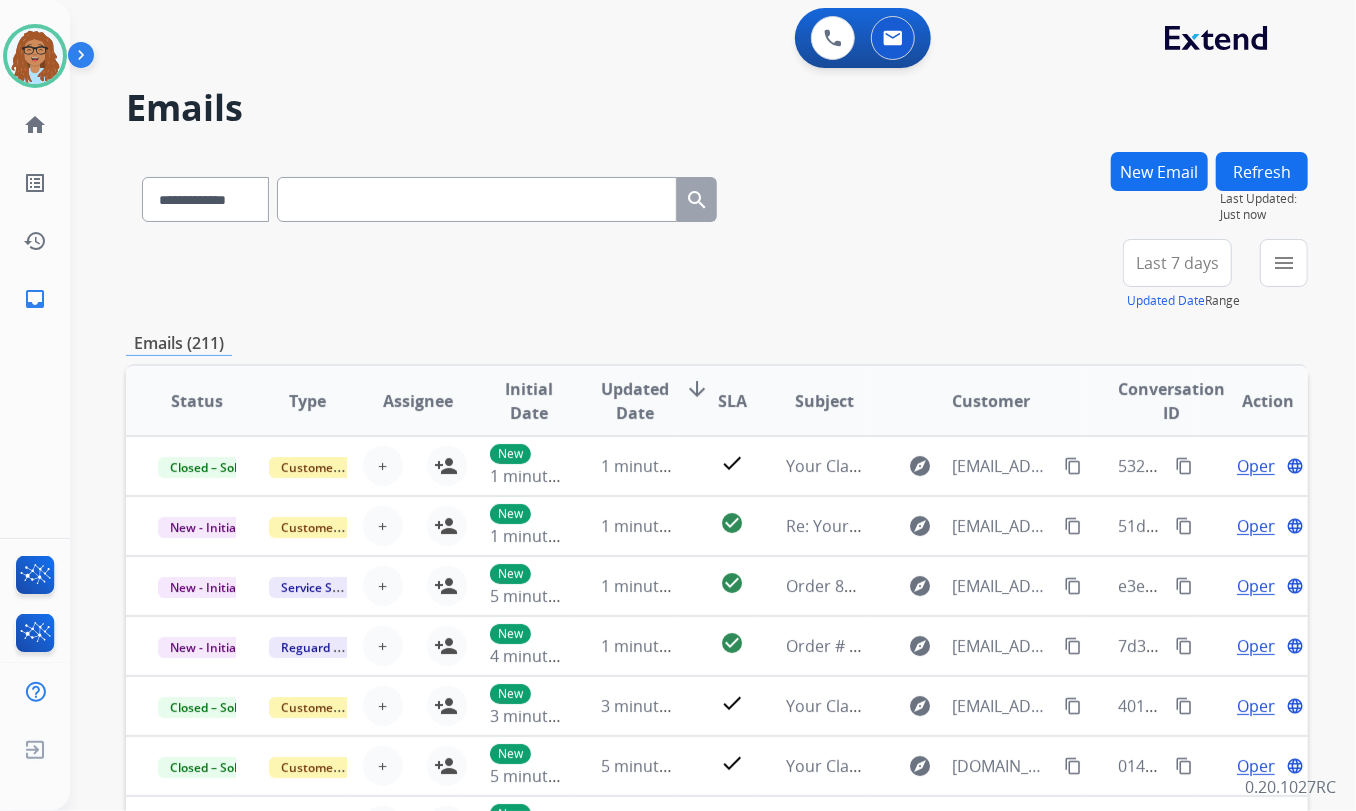 click at bounding box center [477, 199] 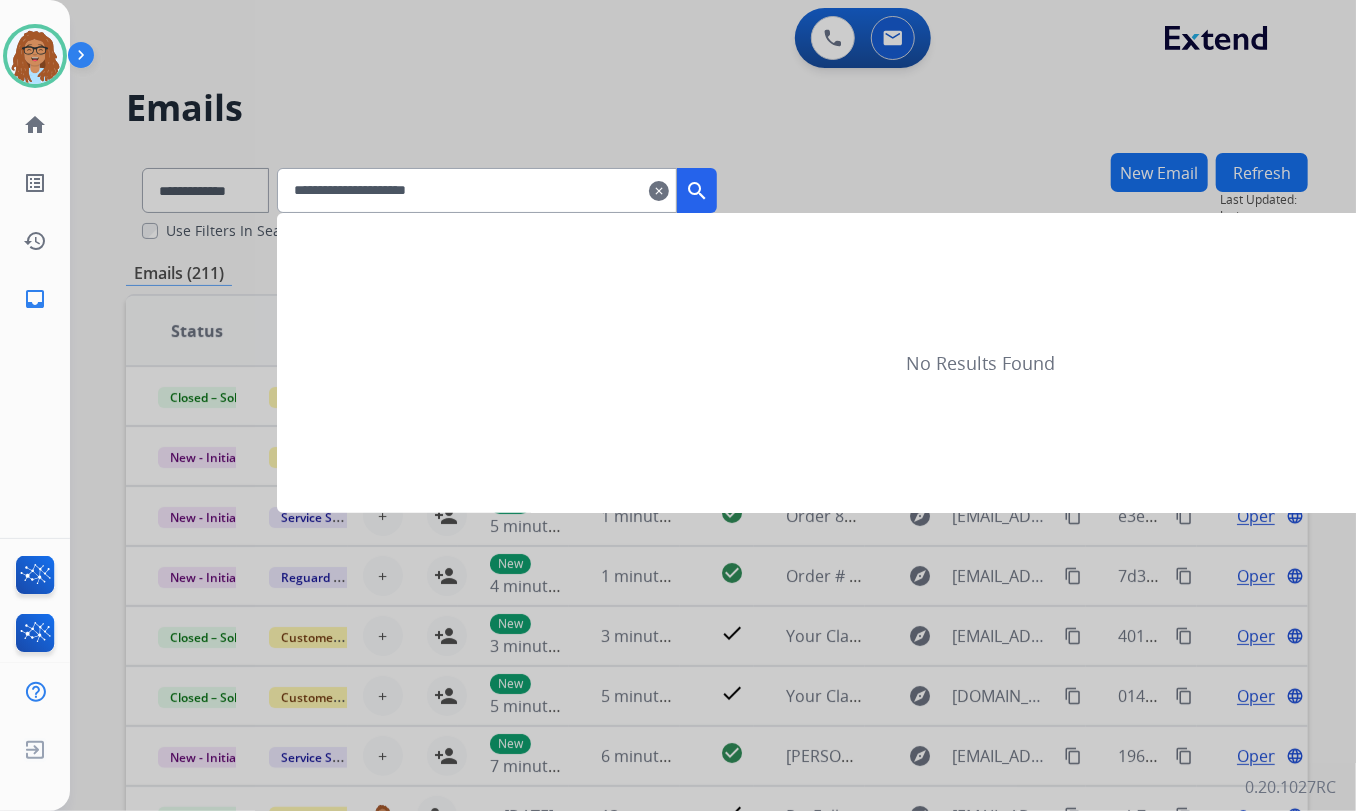 type on "**********" 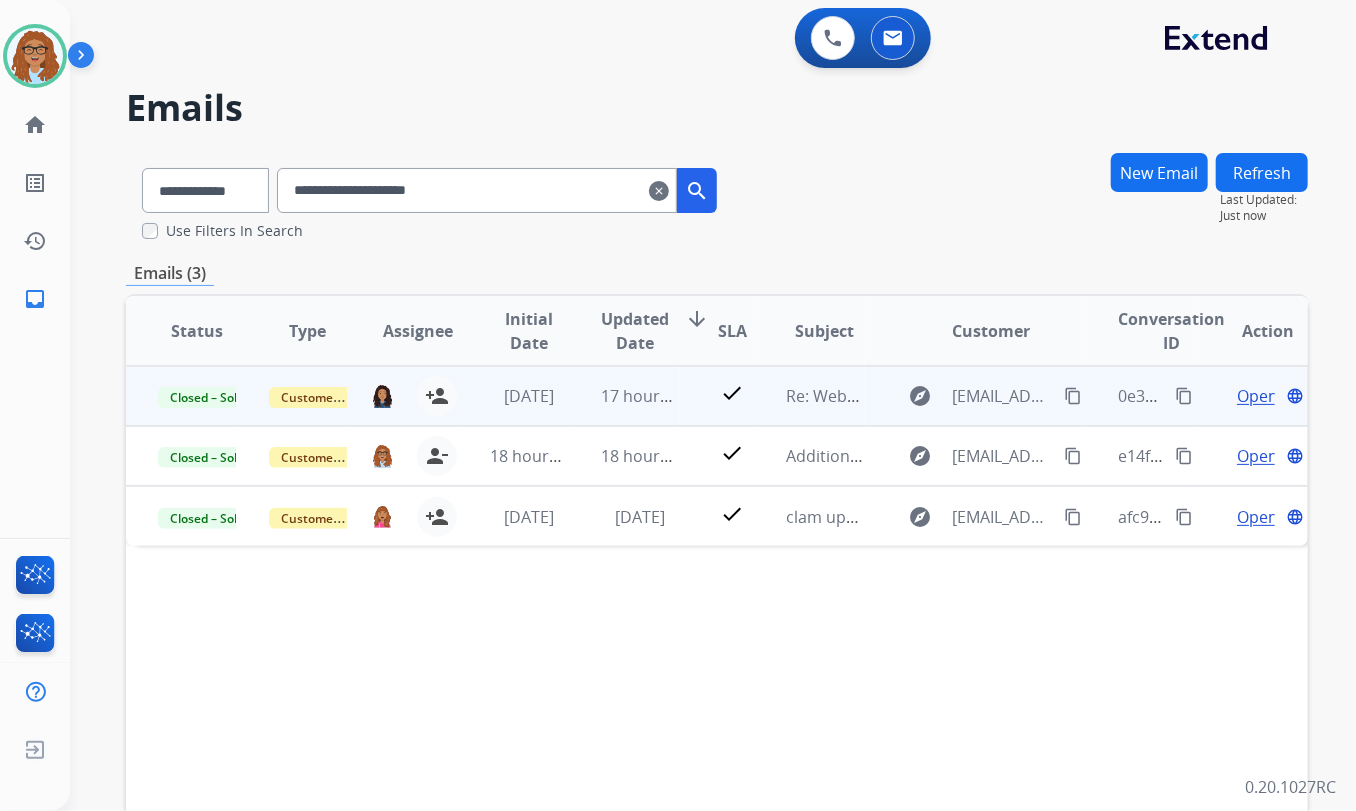 click on "Open" at bounding box center (1257, 396) 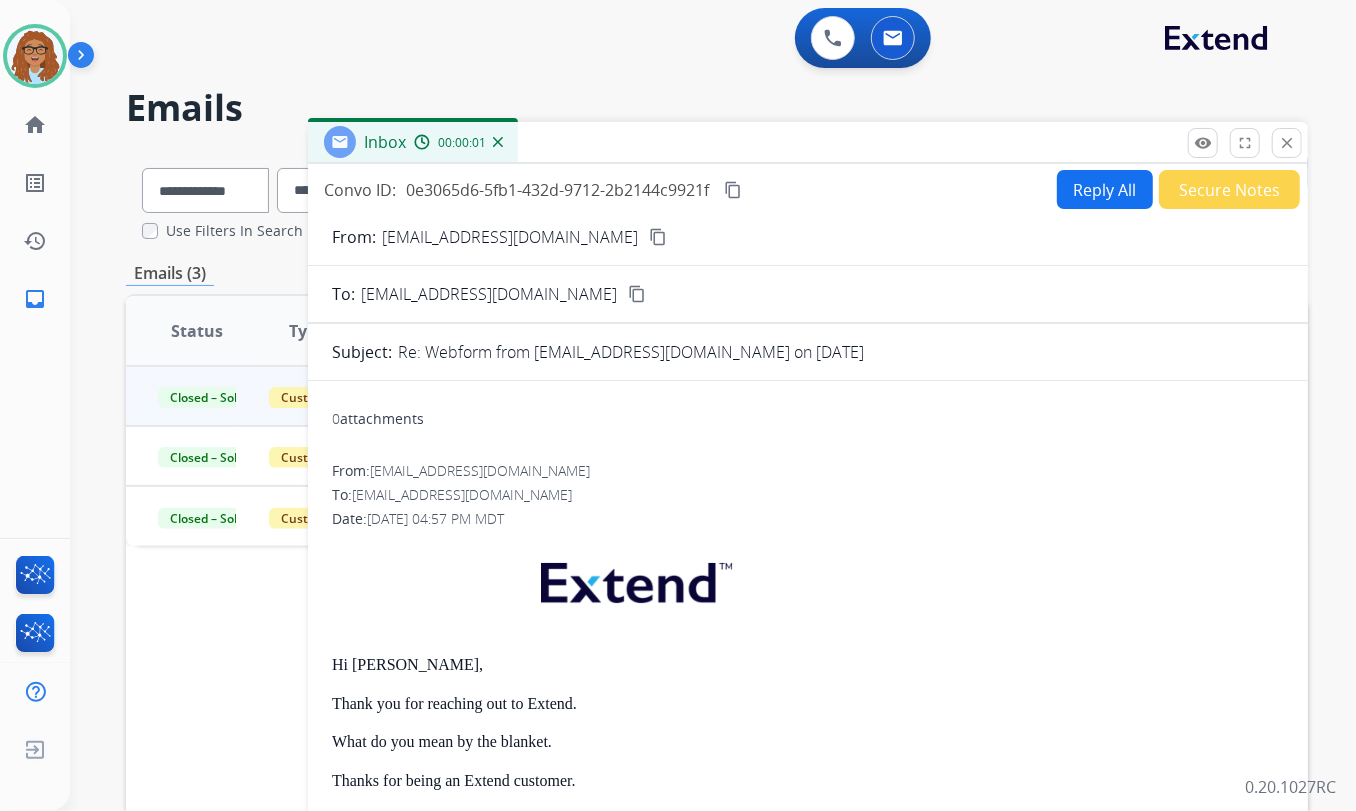 scroll, scrollTop: 90, scrollLeft: 0, axis: vertical 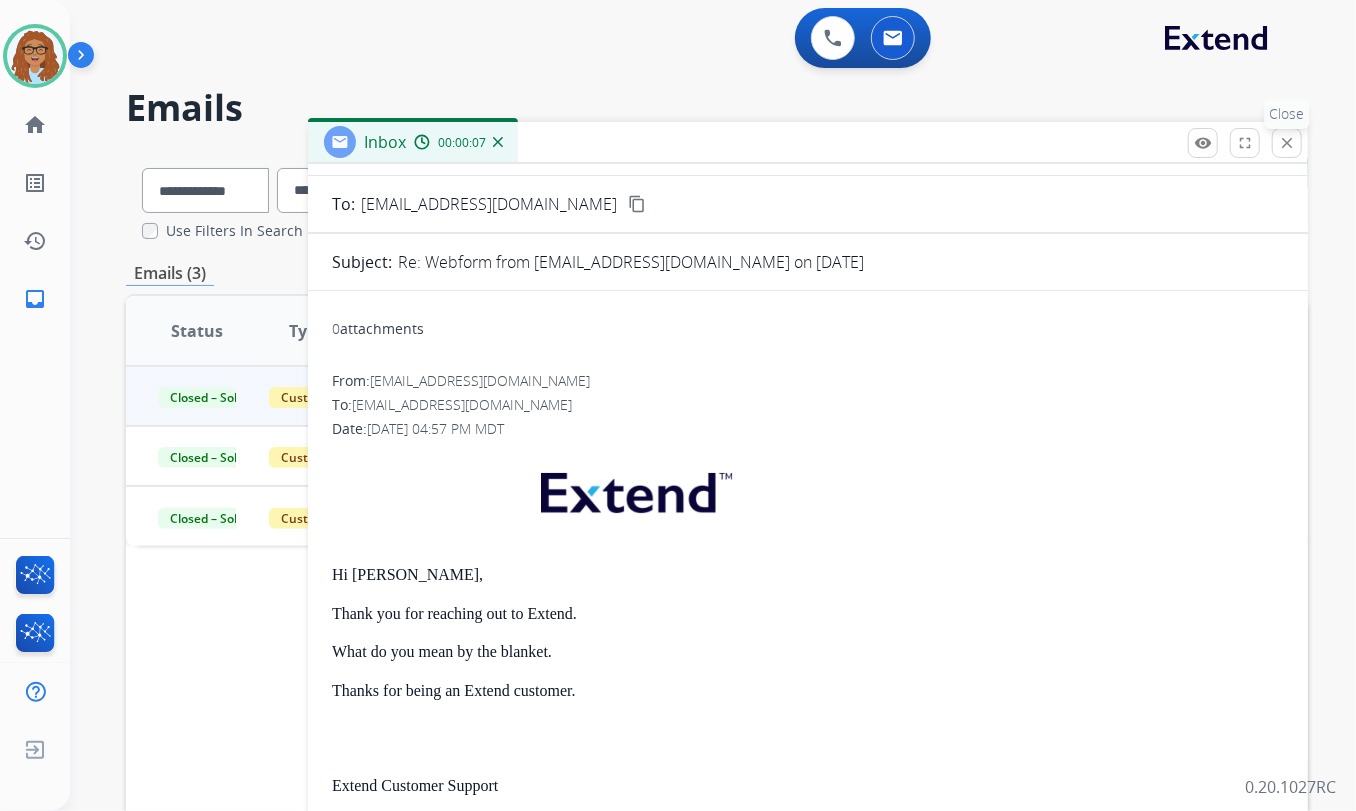 click on "close" at bounding box center [1287, 143] 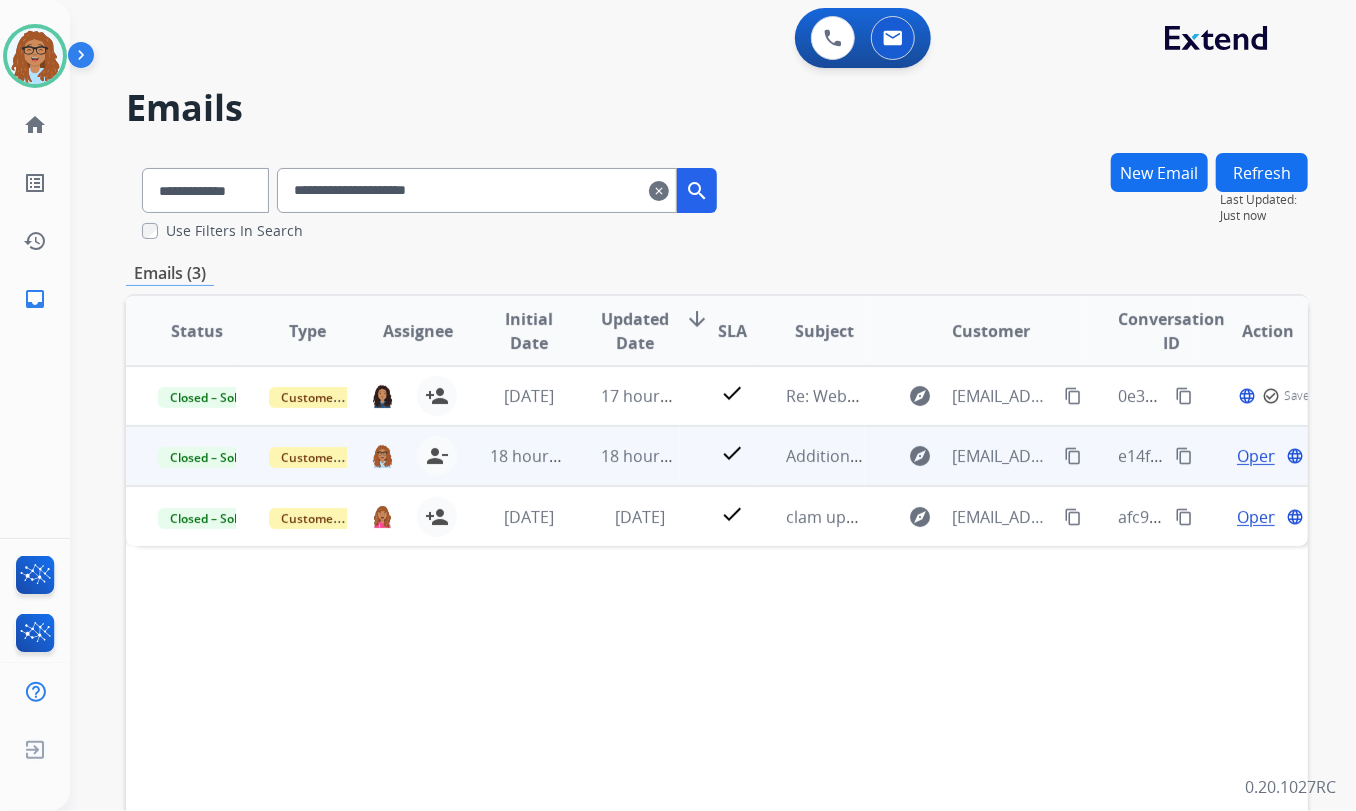 click on "Open" at bounding box center [1257, 456] 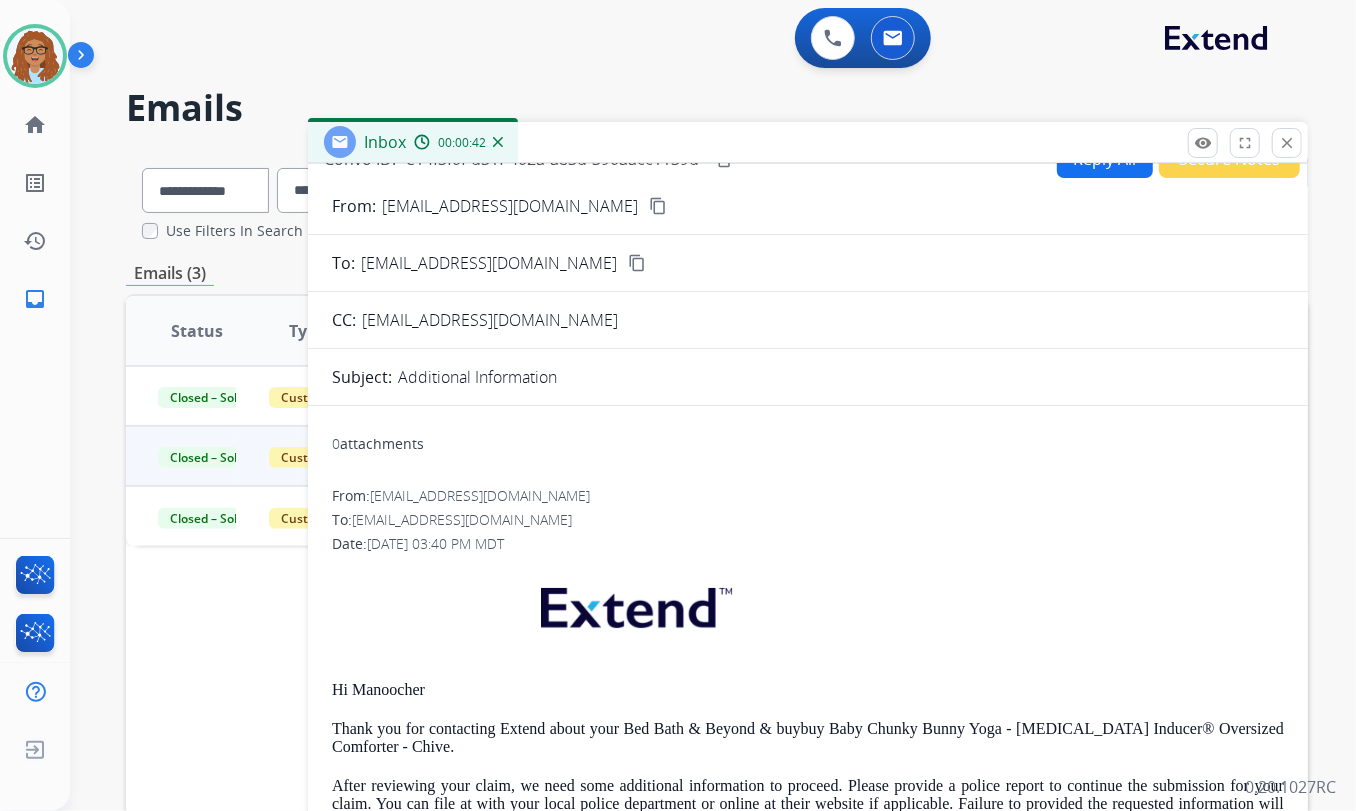 scroll, scrollTop: 0, scrollLeft: 0, axis: both 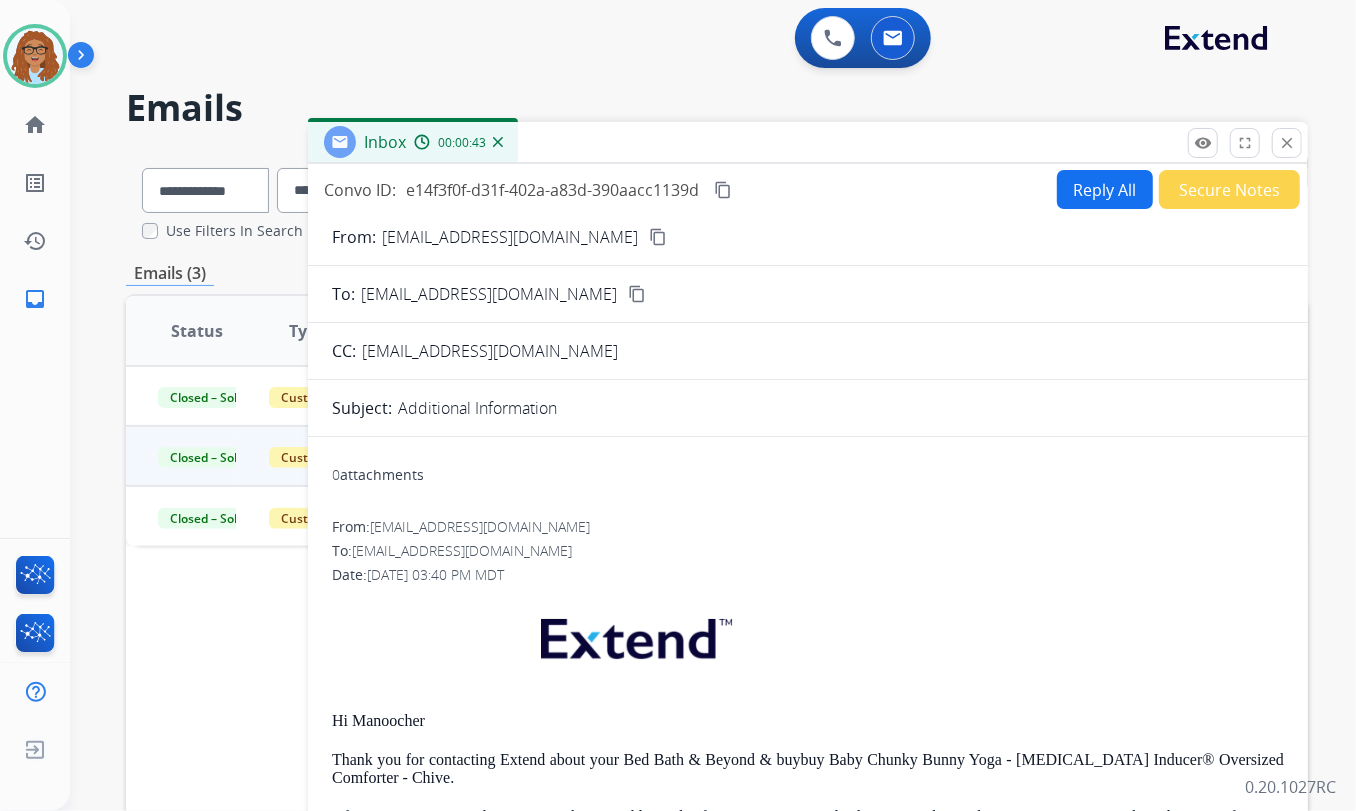 click on "content_copy" at bounding box center (723, 190) 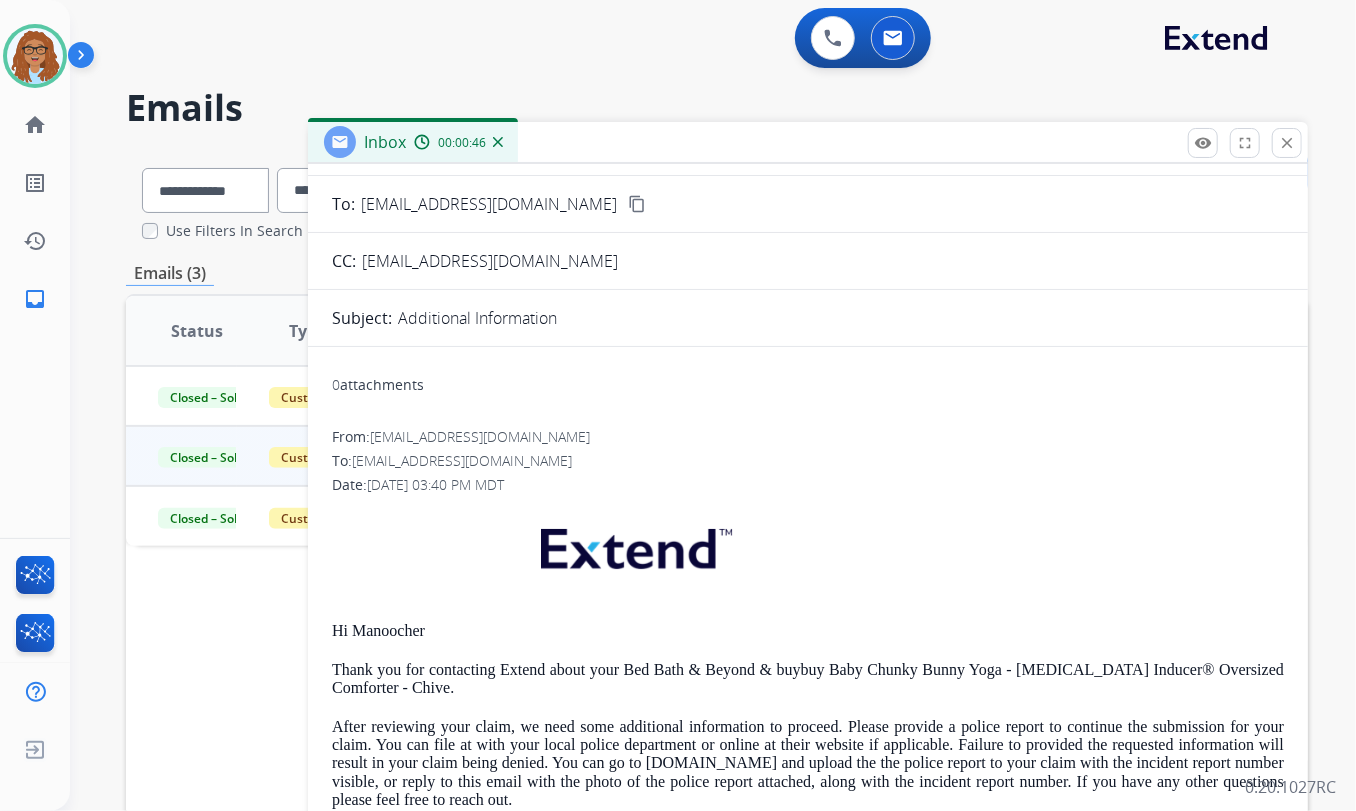scroll, scrollTop: 272, scrollLeft: 0, axis: vertical 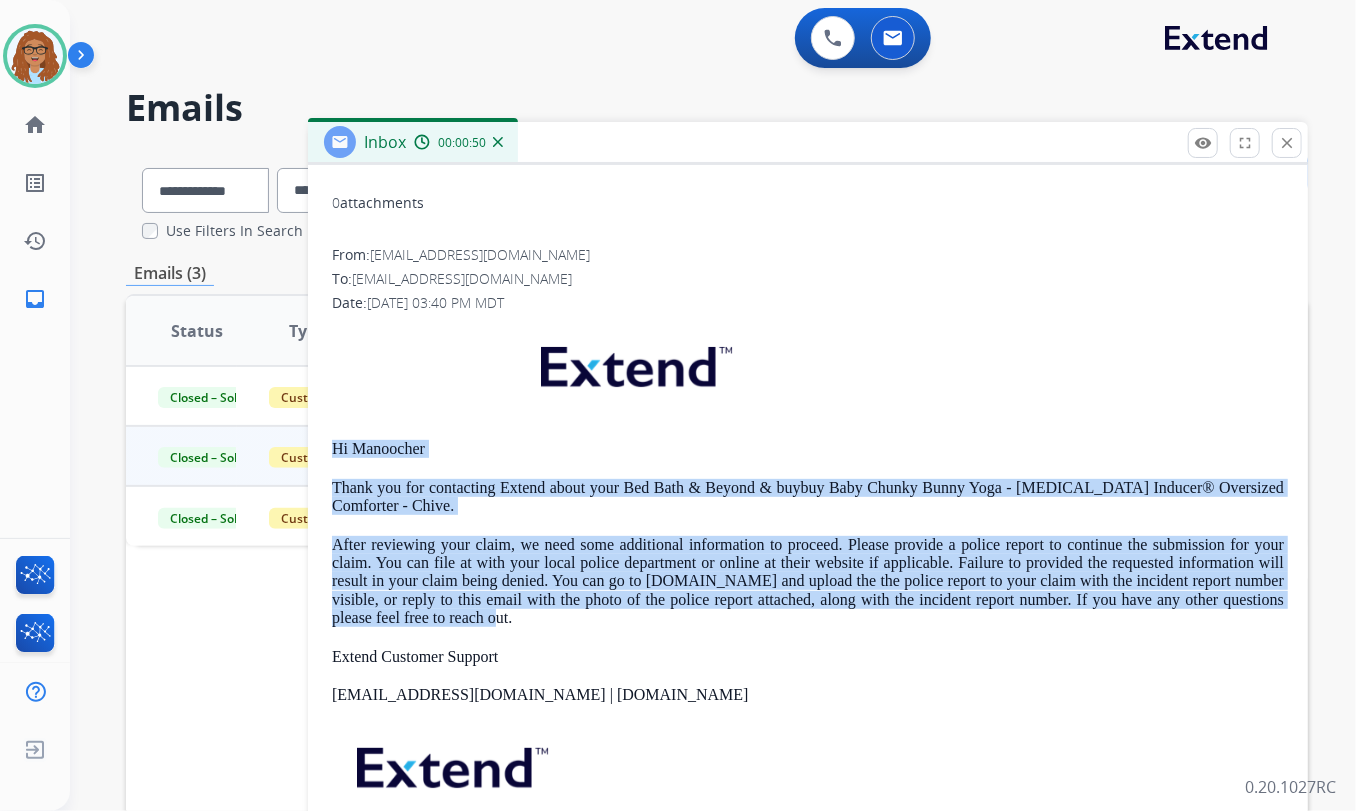 drag, startPoint x: 520, startPoint y: 617, endPoint x: 333, endPoint y: 442, distance: 256.11325 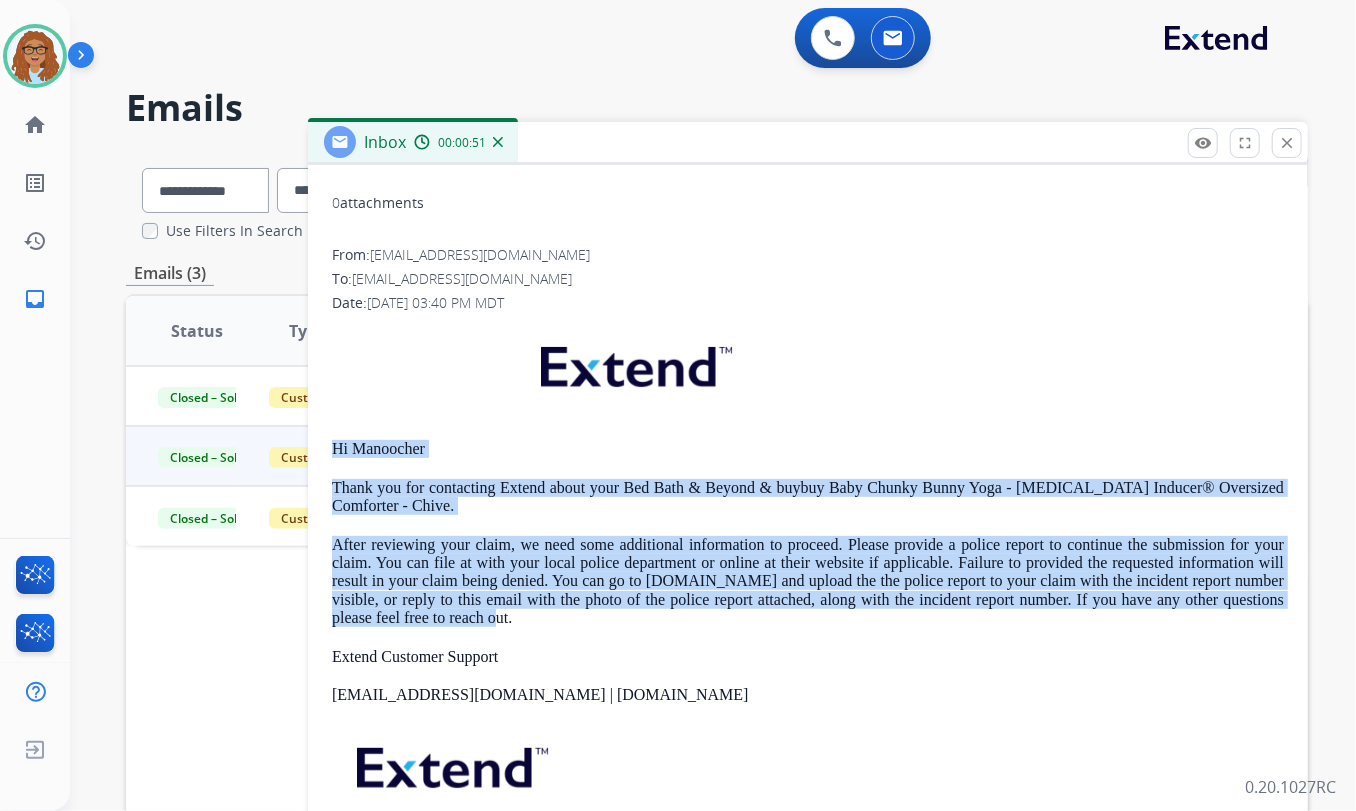 copy on "Hi Manoocher Thank you for contacting Extend about your Bed Bath & Beyond & buybuy Baby Chunky Bunny Yoga - Coma Inducer® Oversized Comforter - Chive. After reviewing your claim, we need some additional information to proceed. Please provide a police report to continue the submission for your claim. You can file at with your local police department or online at their website if applicable. Failure to provided the requested information will result in your claim being denied. You can go to Extend.com and upload the the police report to your claim with the incident report number visible, or reply to this email with the photo of the police report attached, along with the incident report number. If you have any other questions please feel free to reach out." 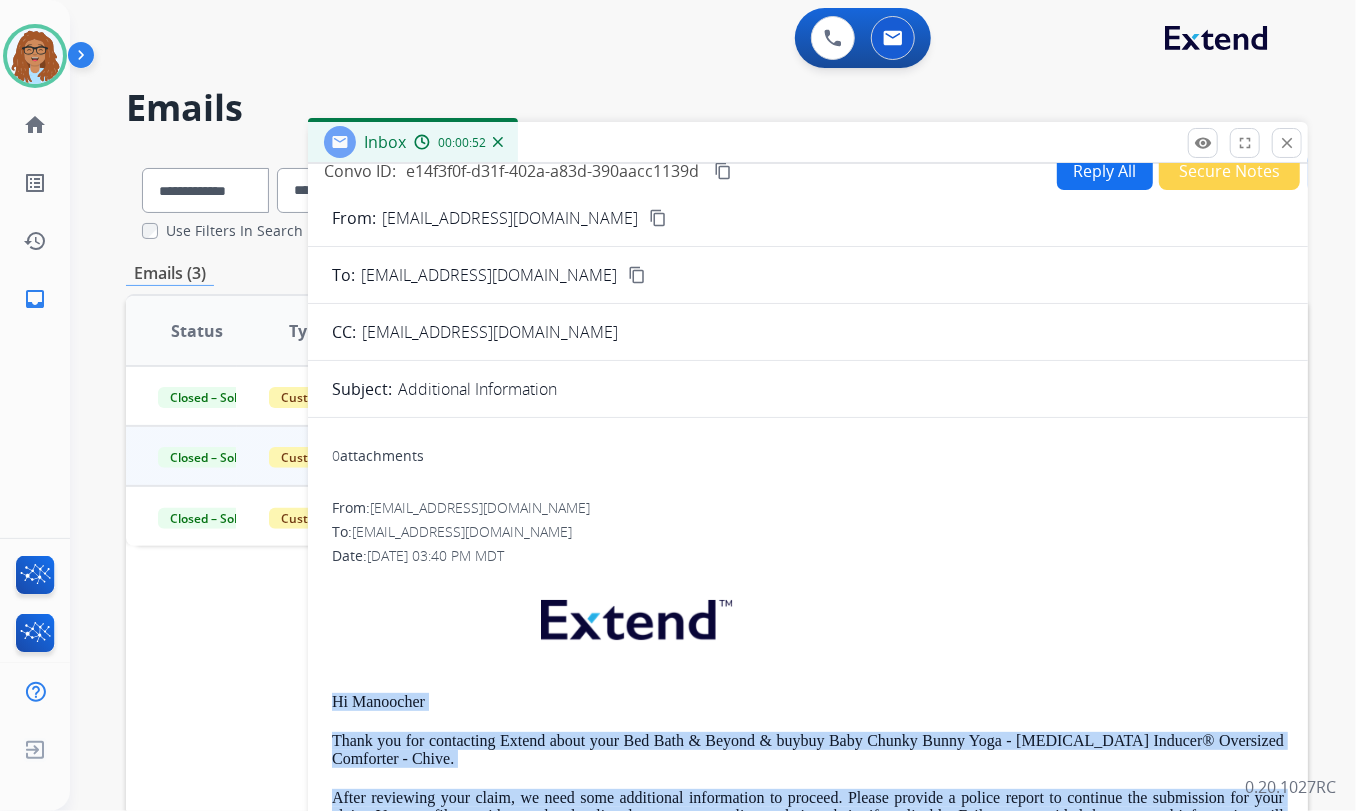 scroll, scrollTop: 0, scrollLeft: 0, axis: both 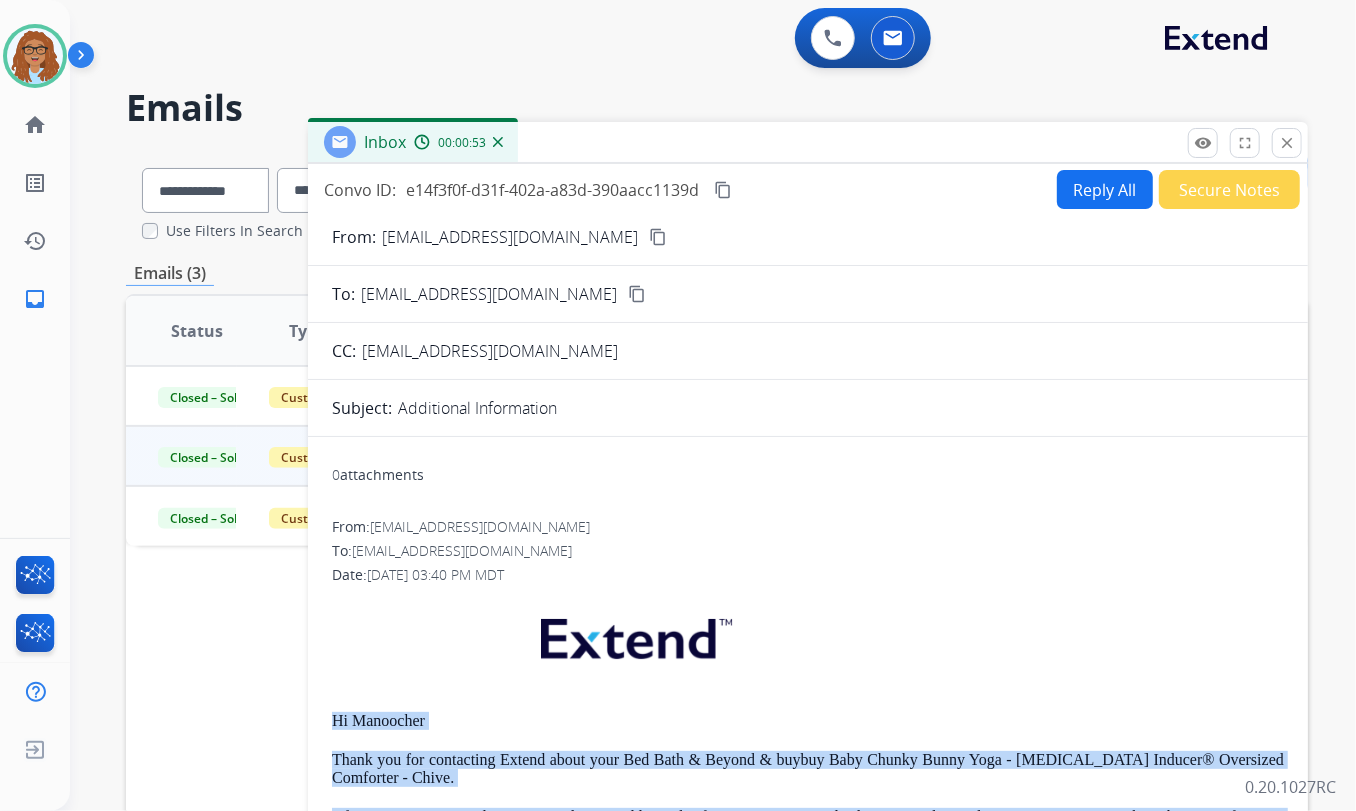 click on "Reply All" at bounding box center (1105, 189) 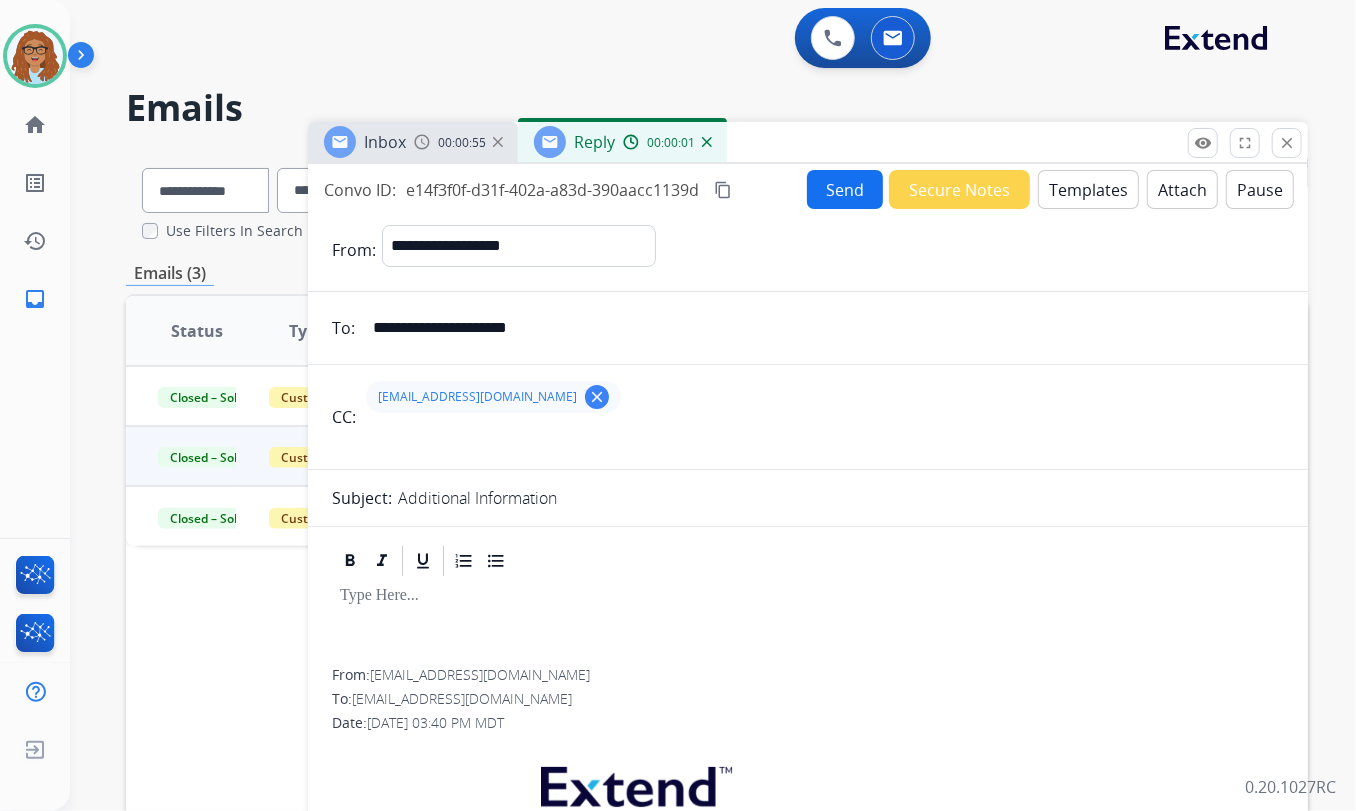 click on "Templates" at bounding box center (1088, 189) 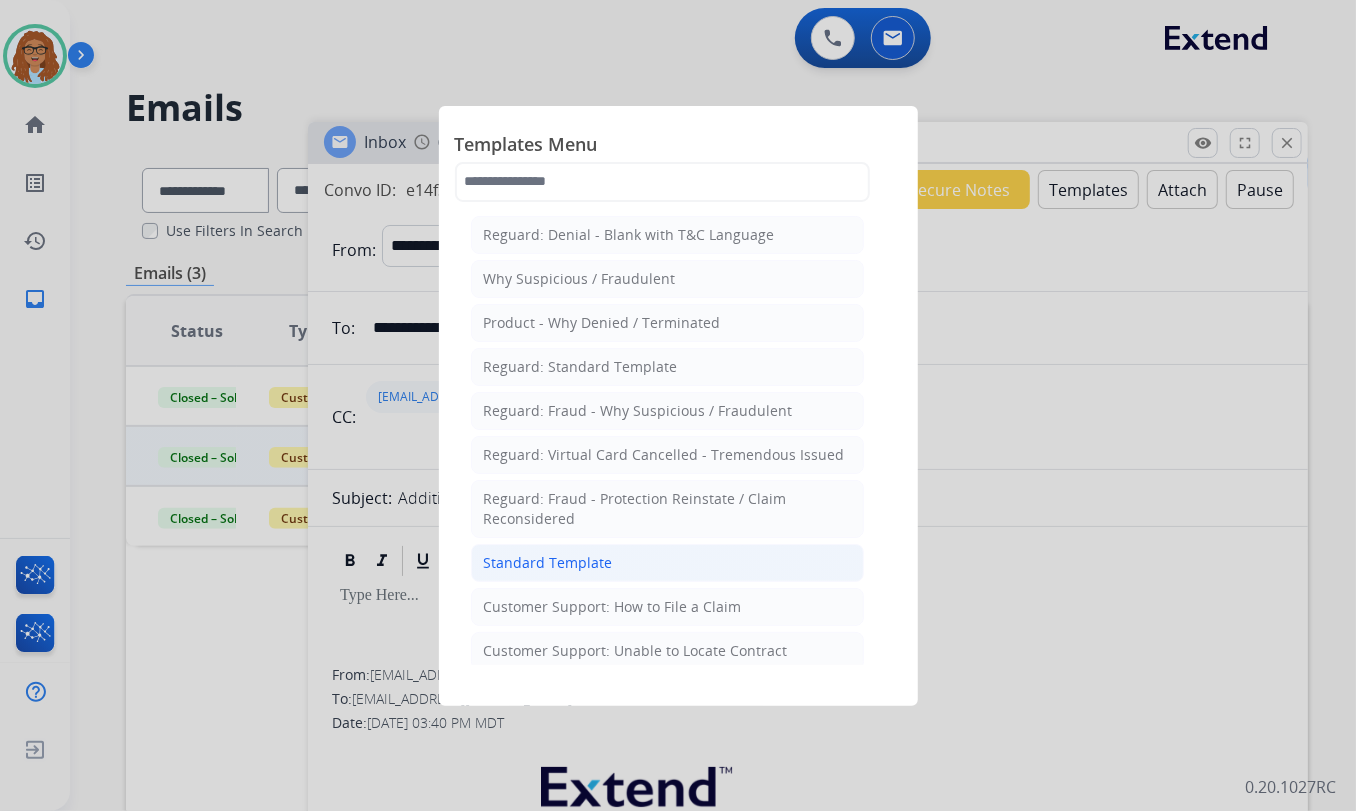 click on "Standard Template" 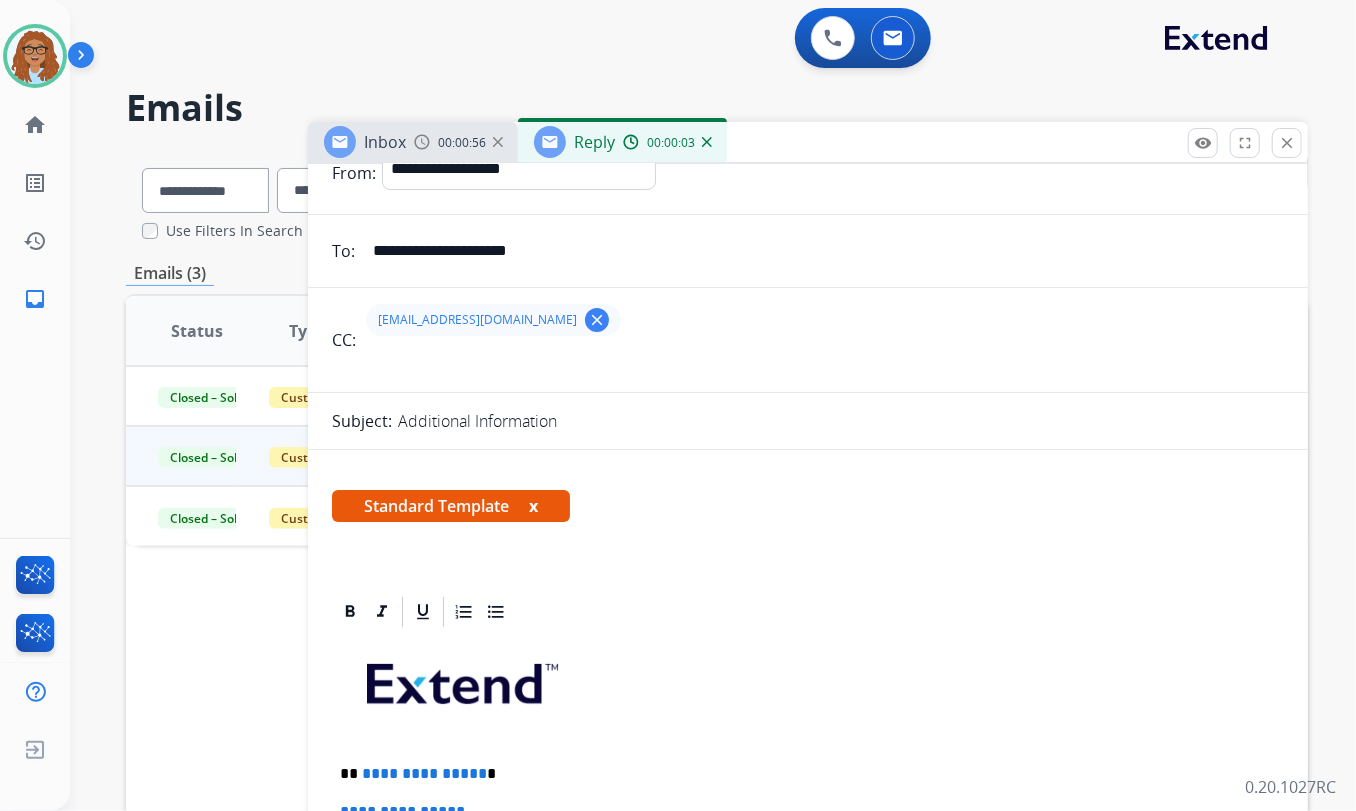 scroll, scrollTop: 545, scrollLeft: 0, axis: vertical 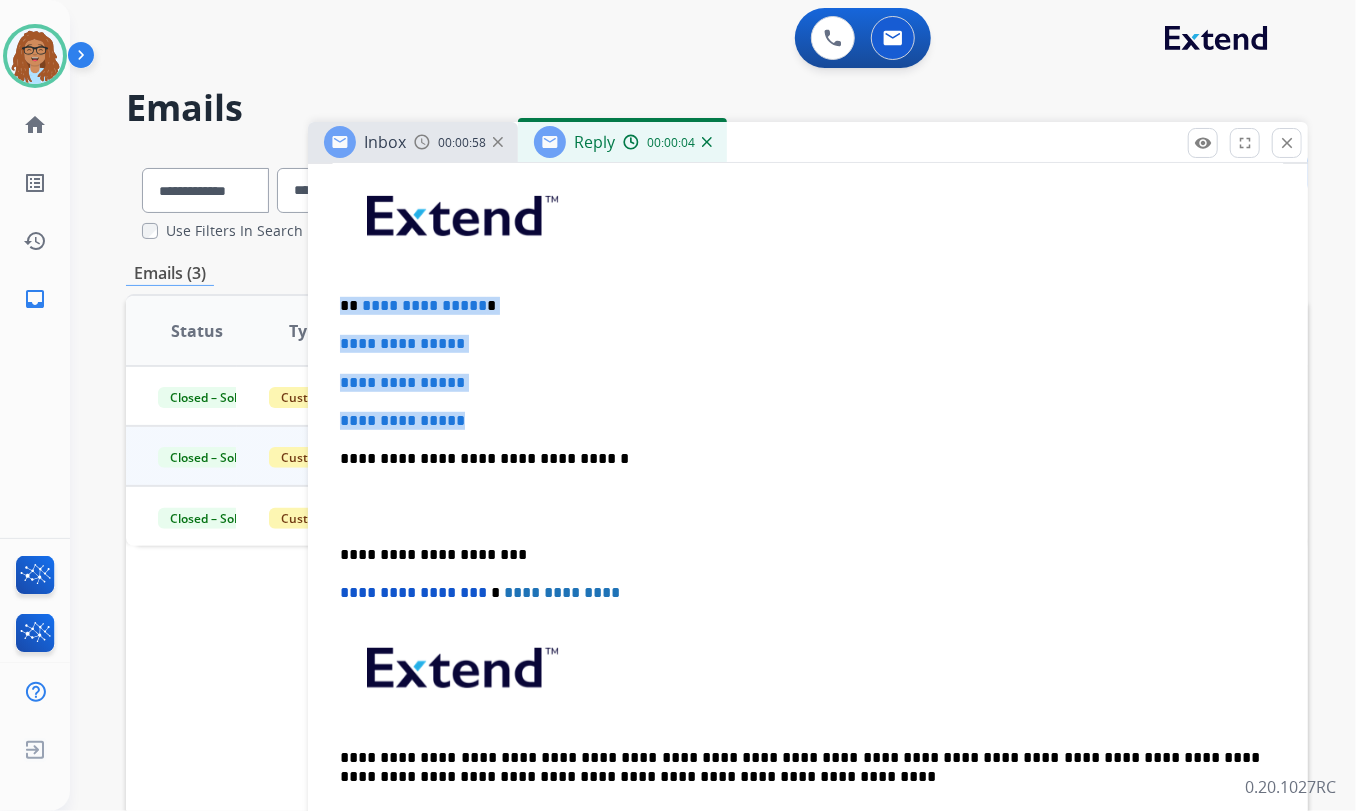 drag, startPoint x: 489, startPoint y: 421, endPoint x: 310, endPoint y: 286, distance: 224.2008 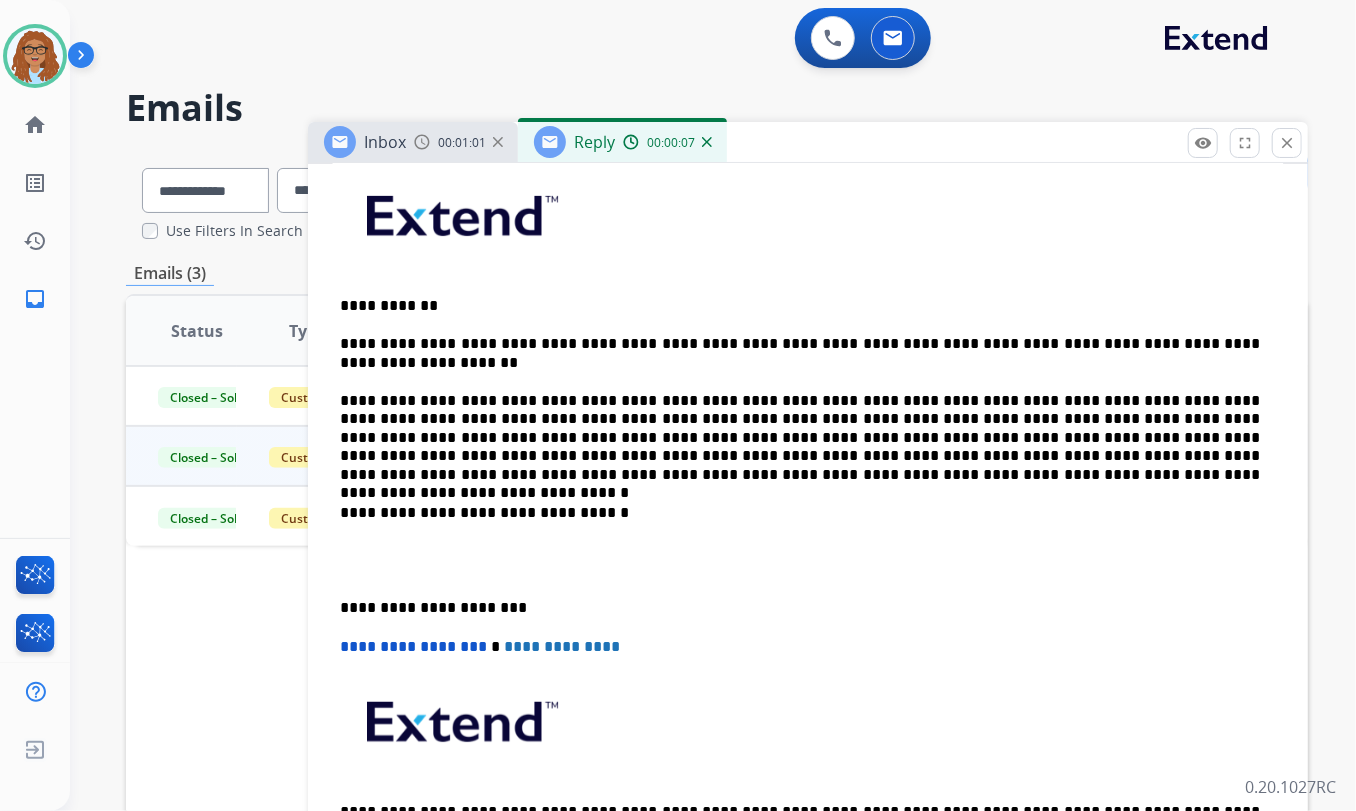 click on "**********" at bounding box center (800, 306) 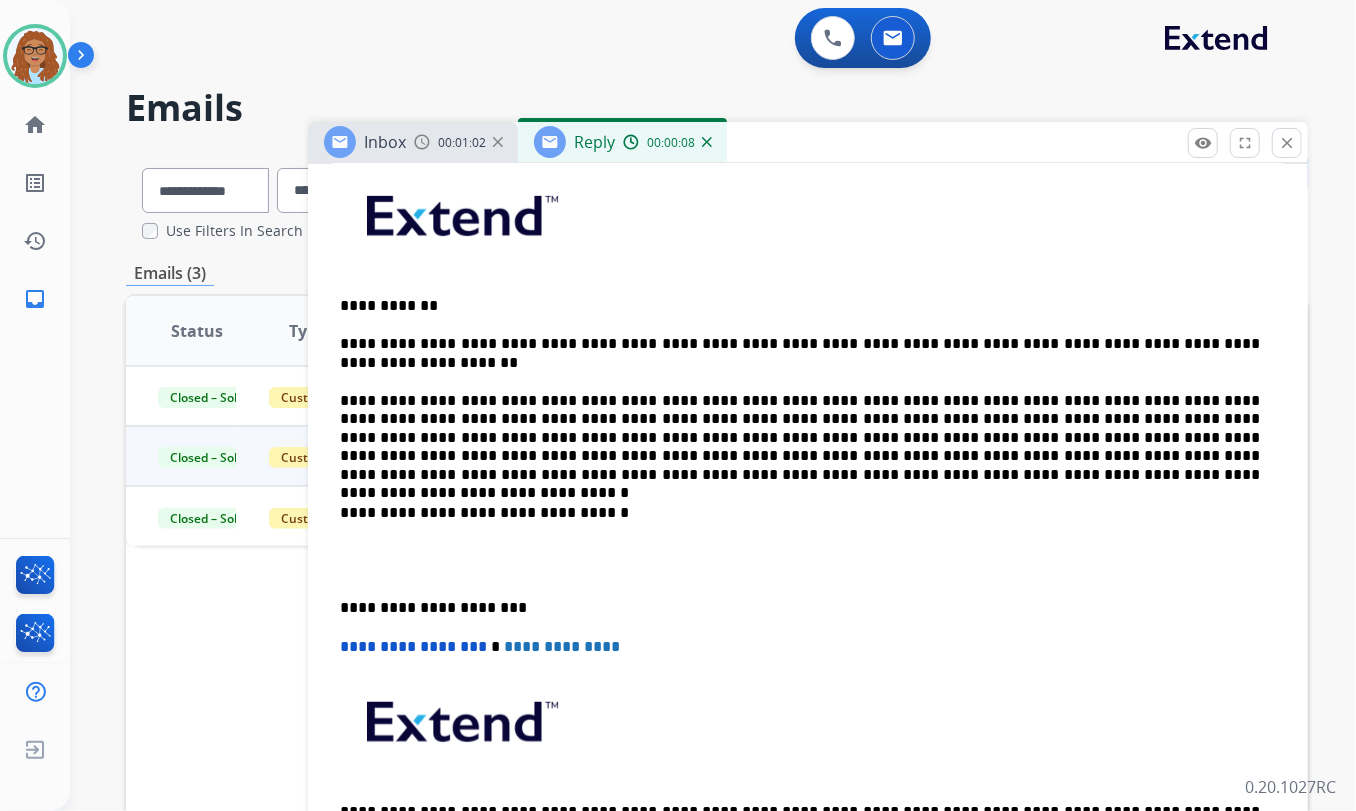 type 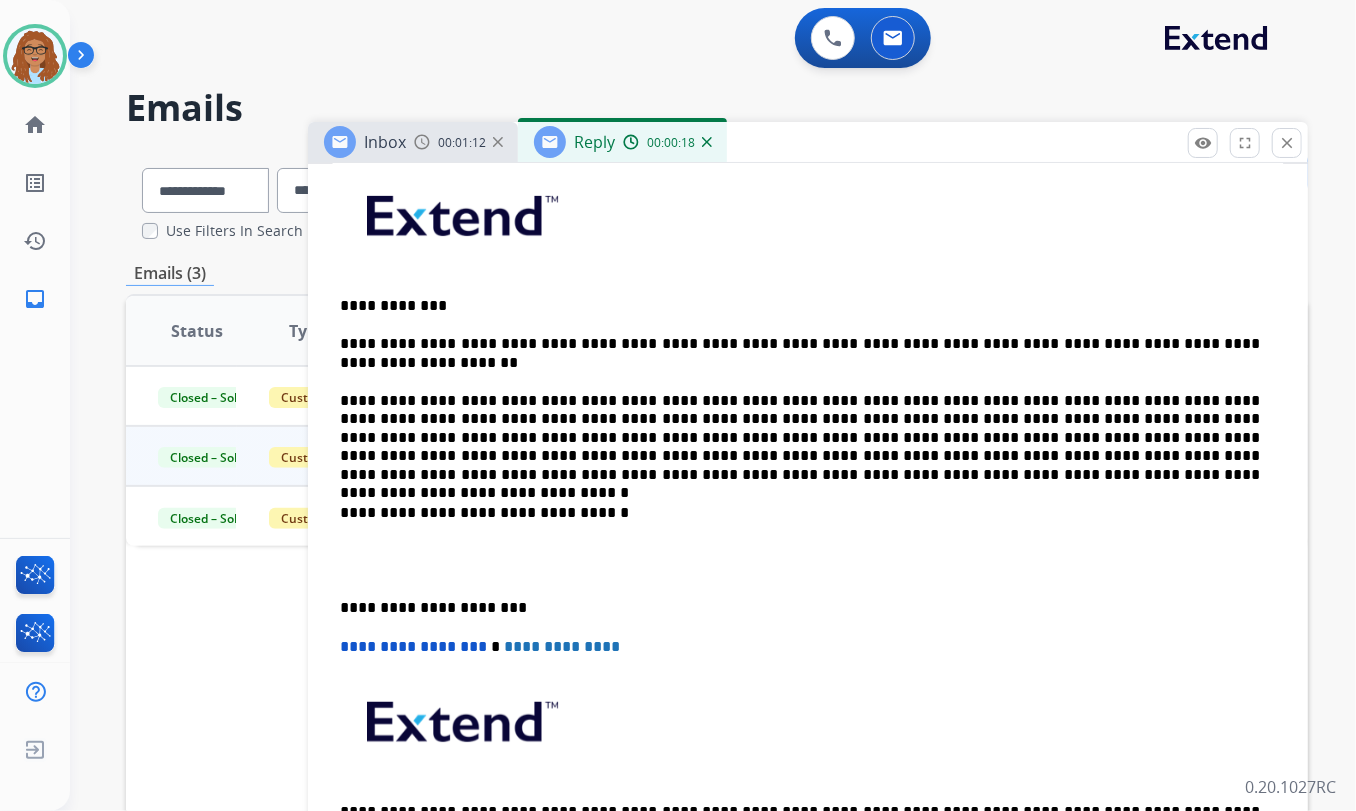 click on "**********" at bounding box center (800, 438) 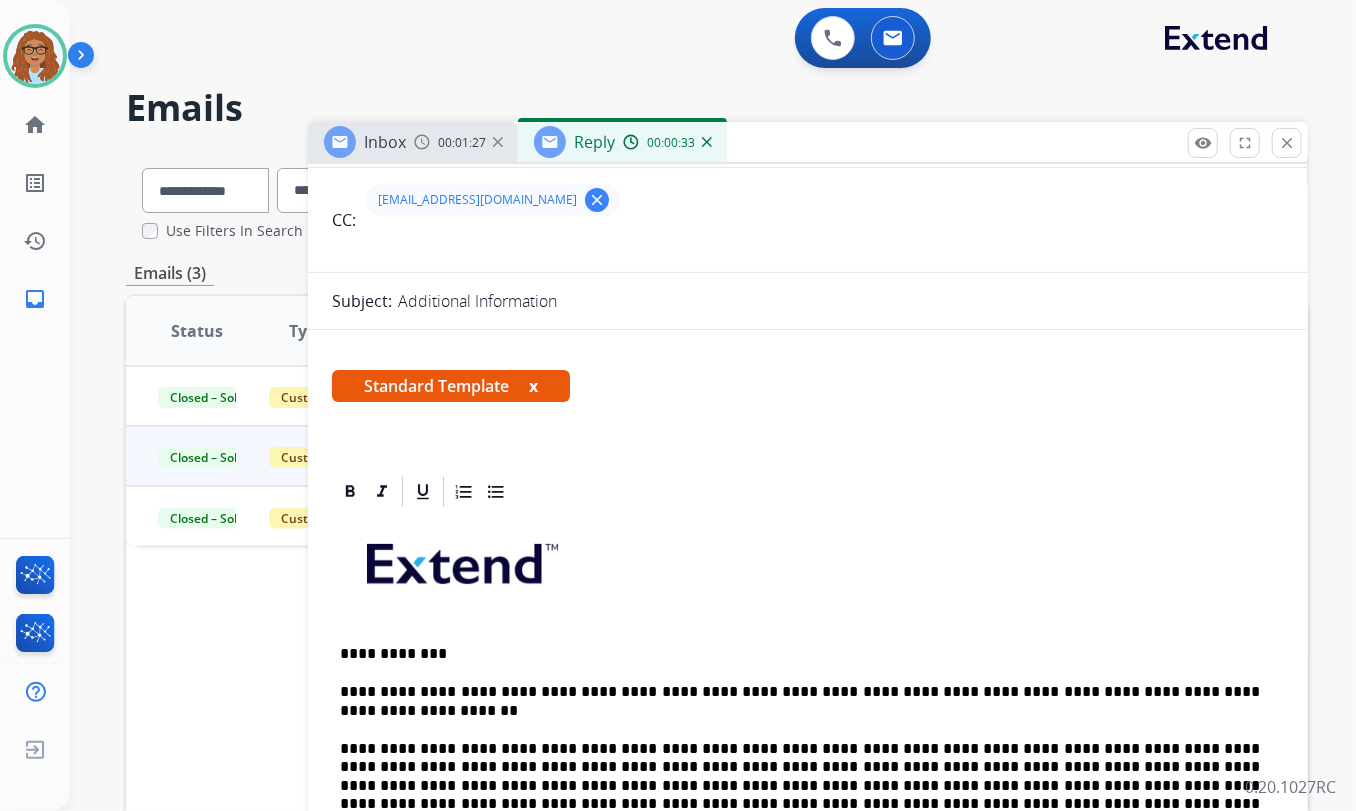scroll, scrollTop: 636, scrollLeft: 0, axis: vertical 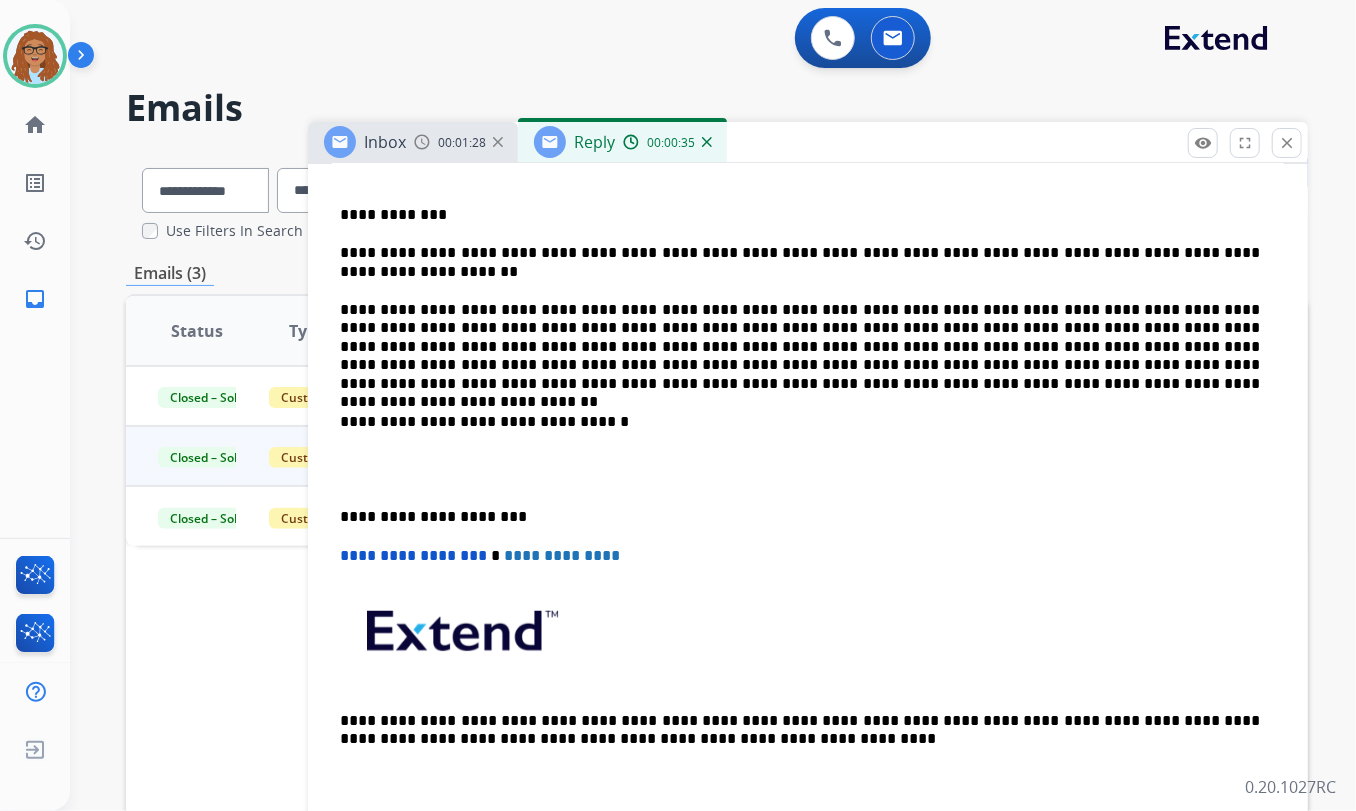 click on "**********" at bounding box center [800, 422] 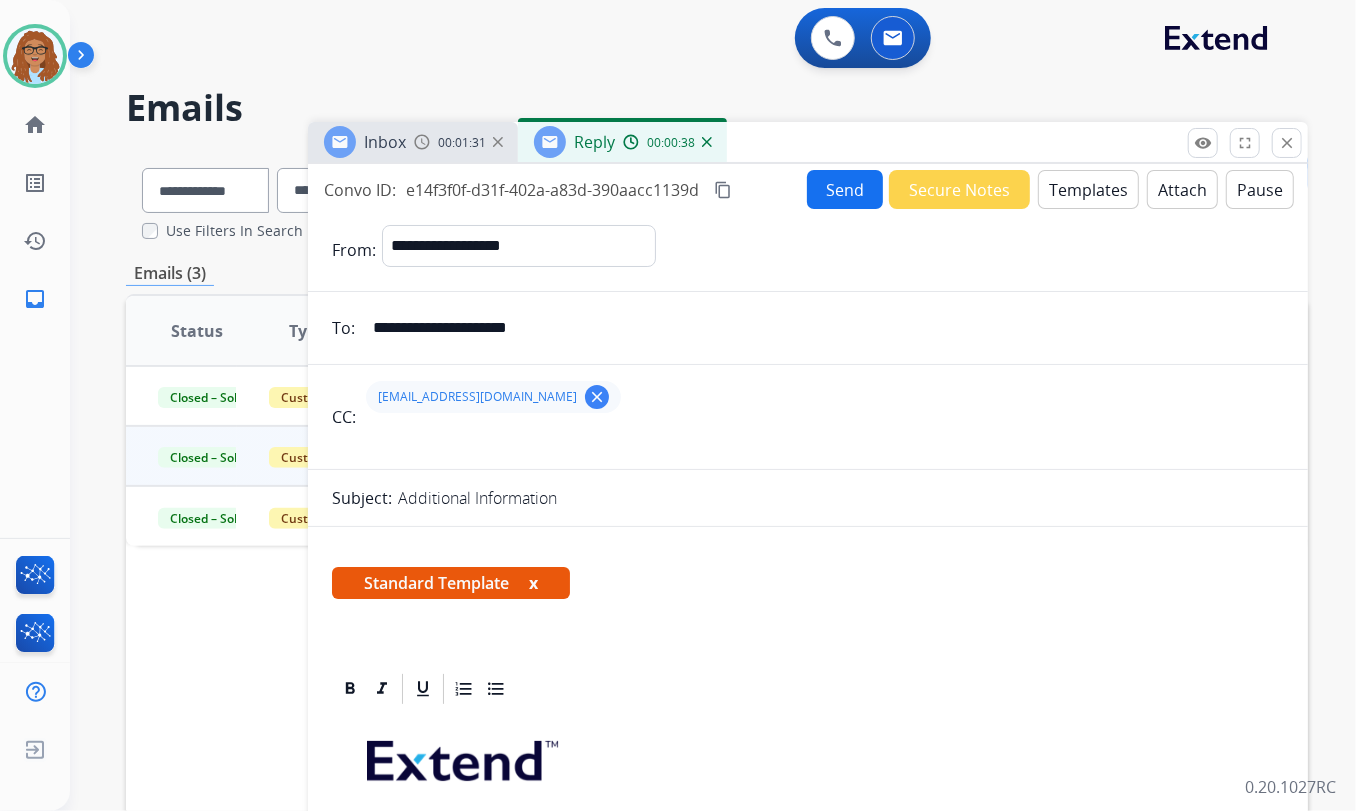 scroll, scrollTop: 363, scrollLeft: 0, axis: vertical 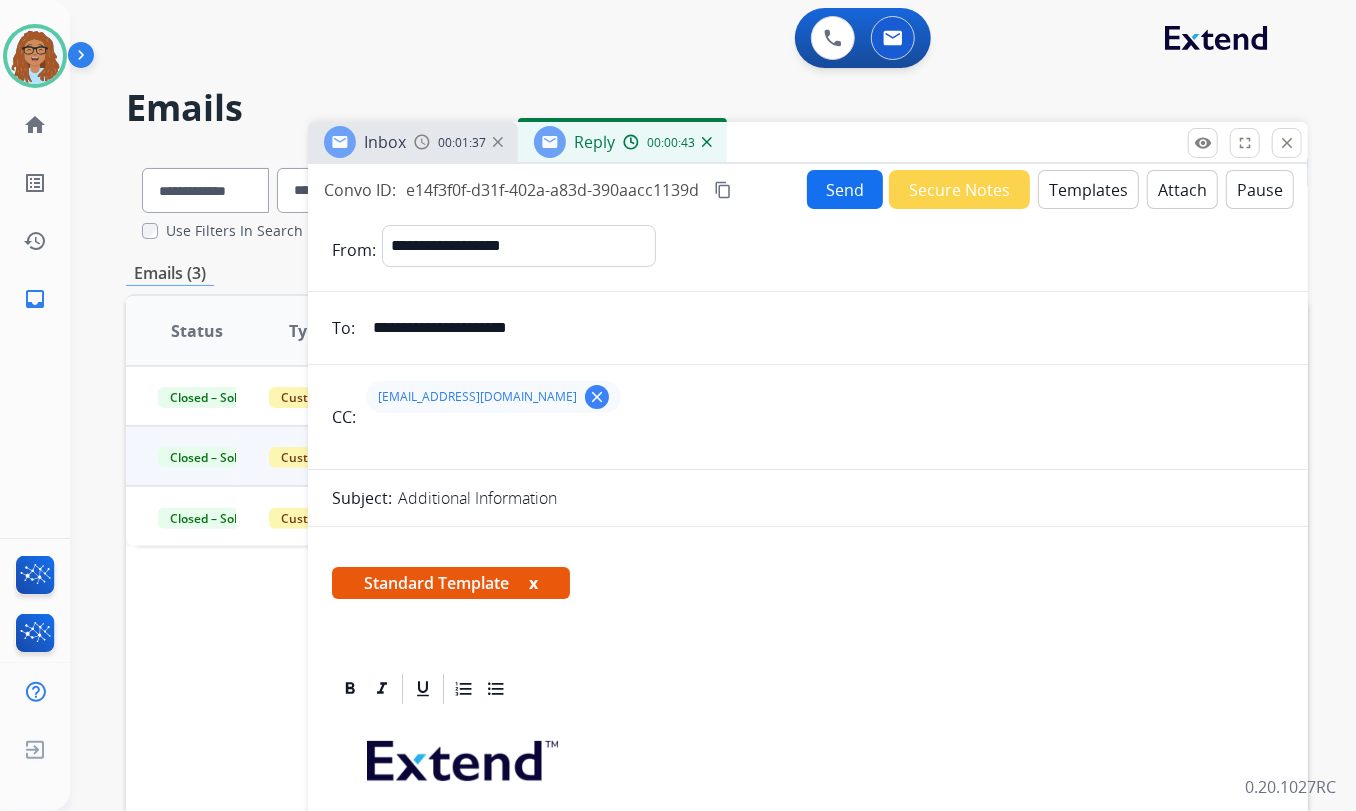click on "Send" at bounding box center (845, 189) 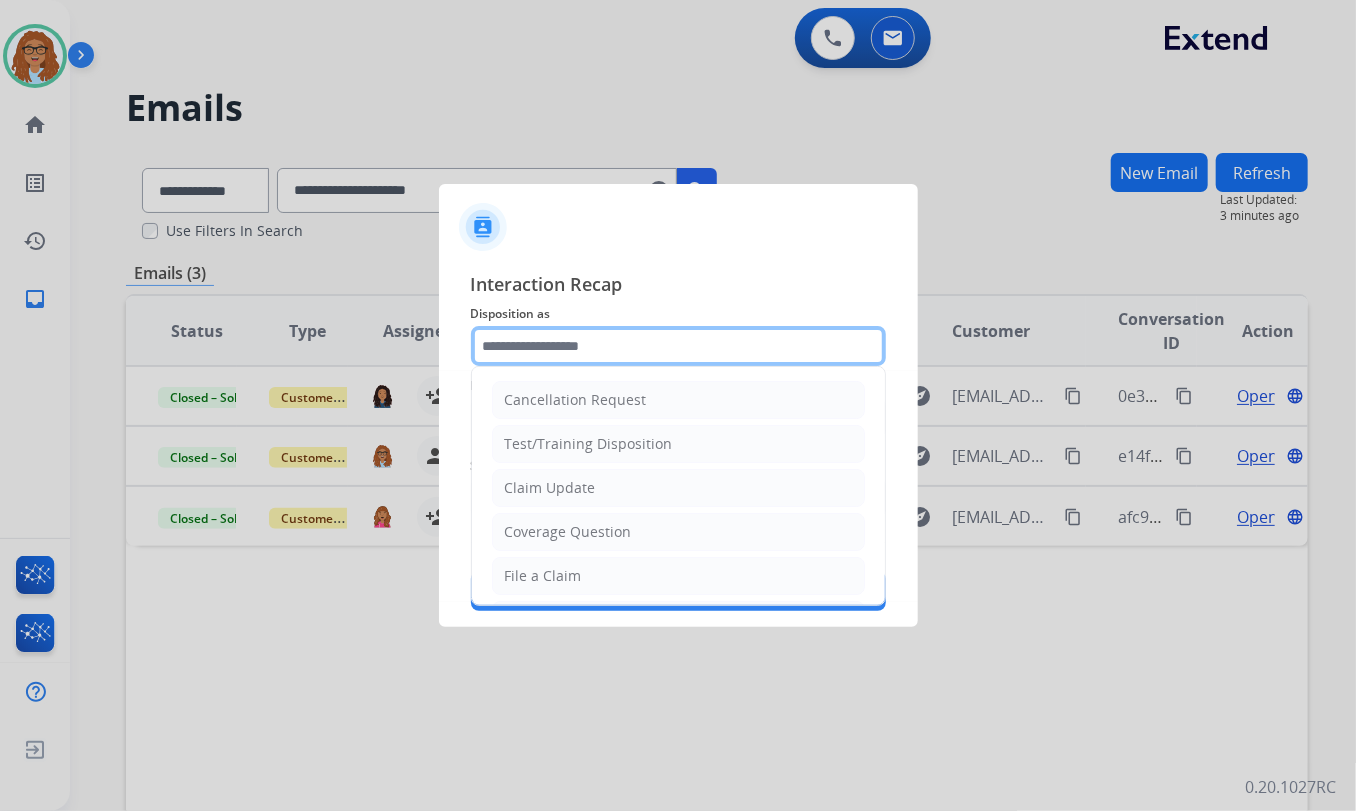 click 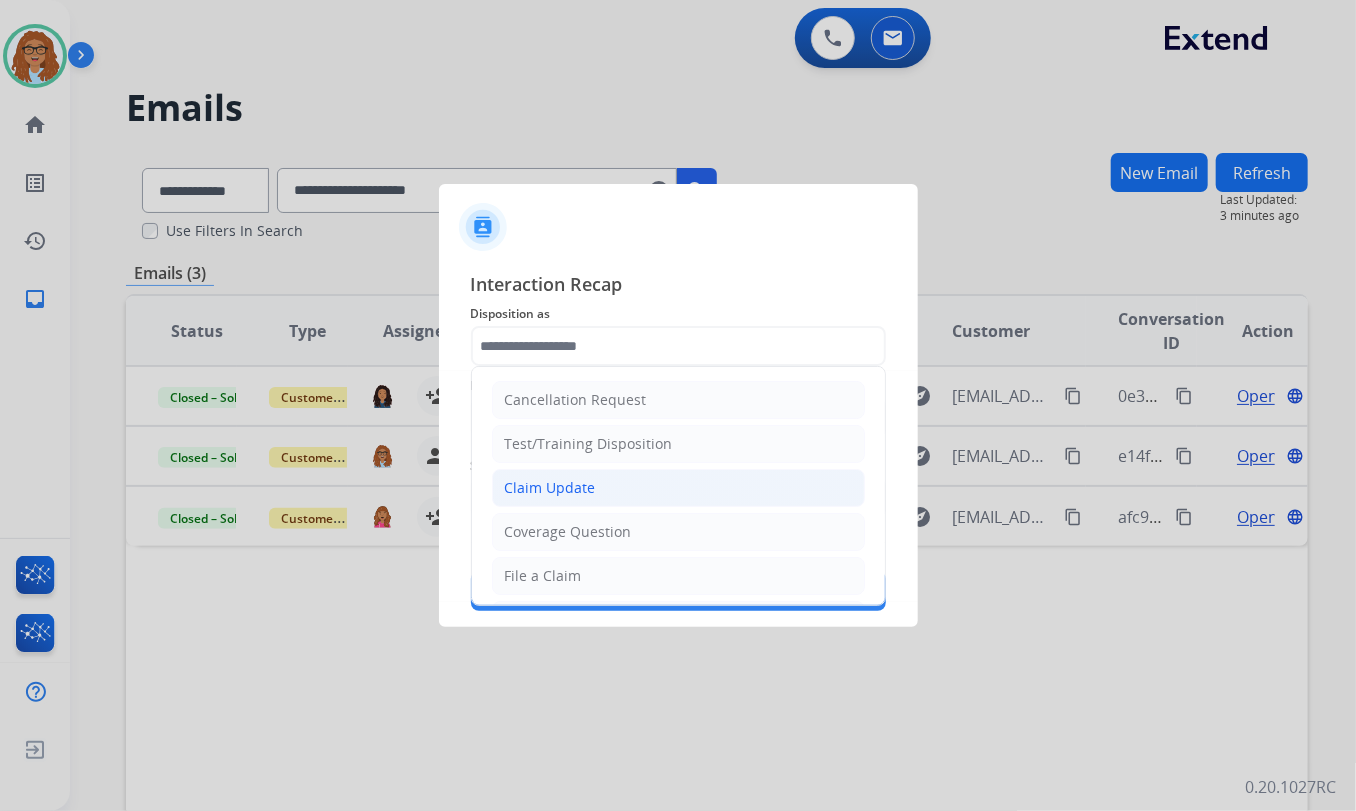 click on "Claim Update" 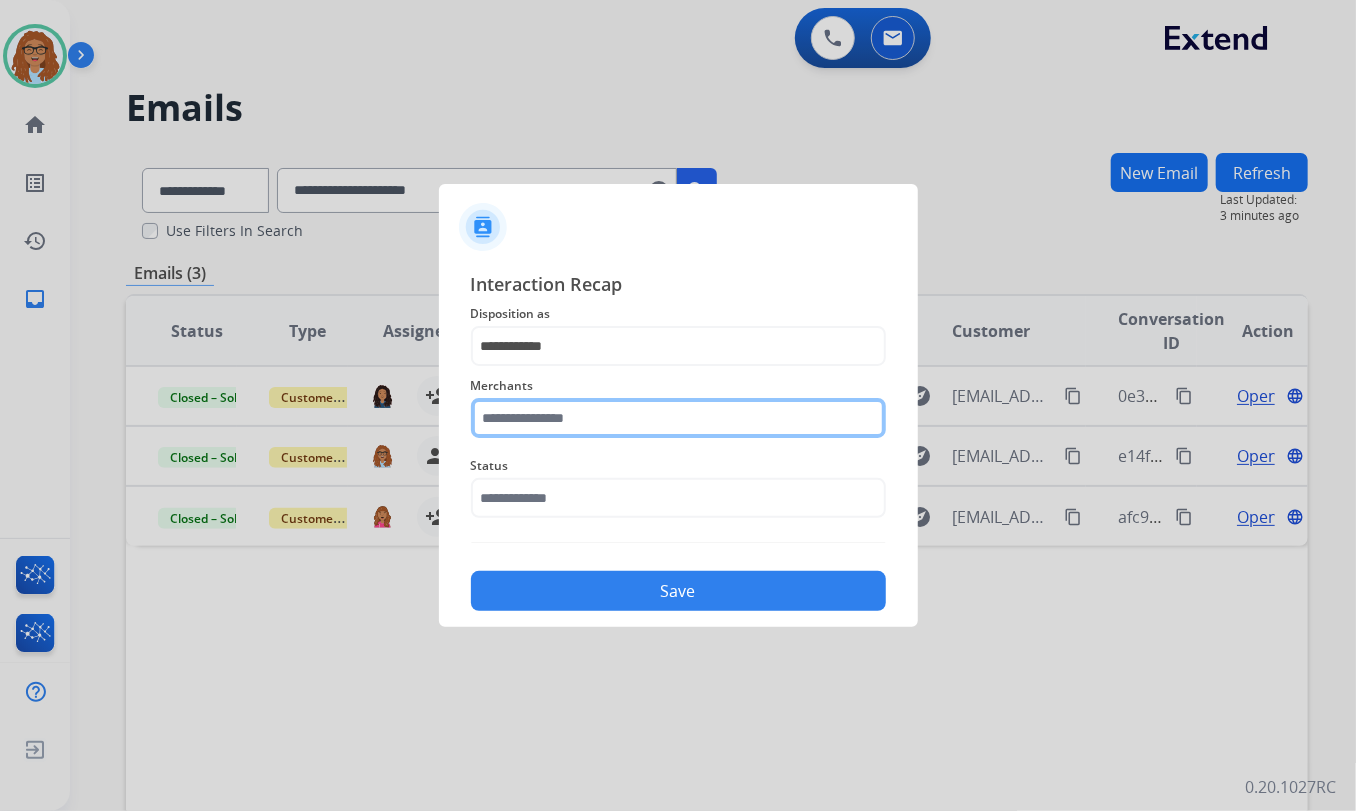 click 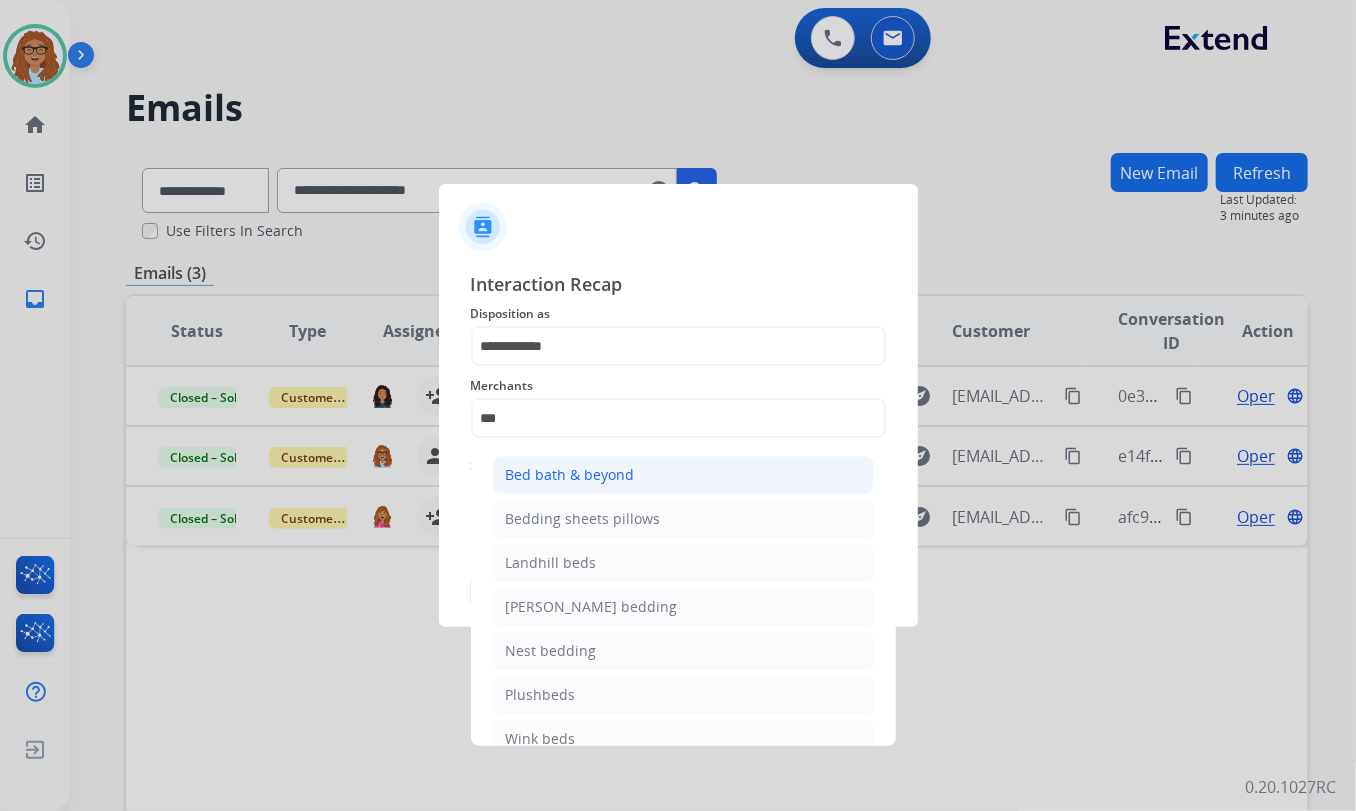 click on "Bed bath & beyond" 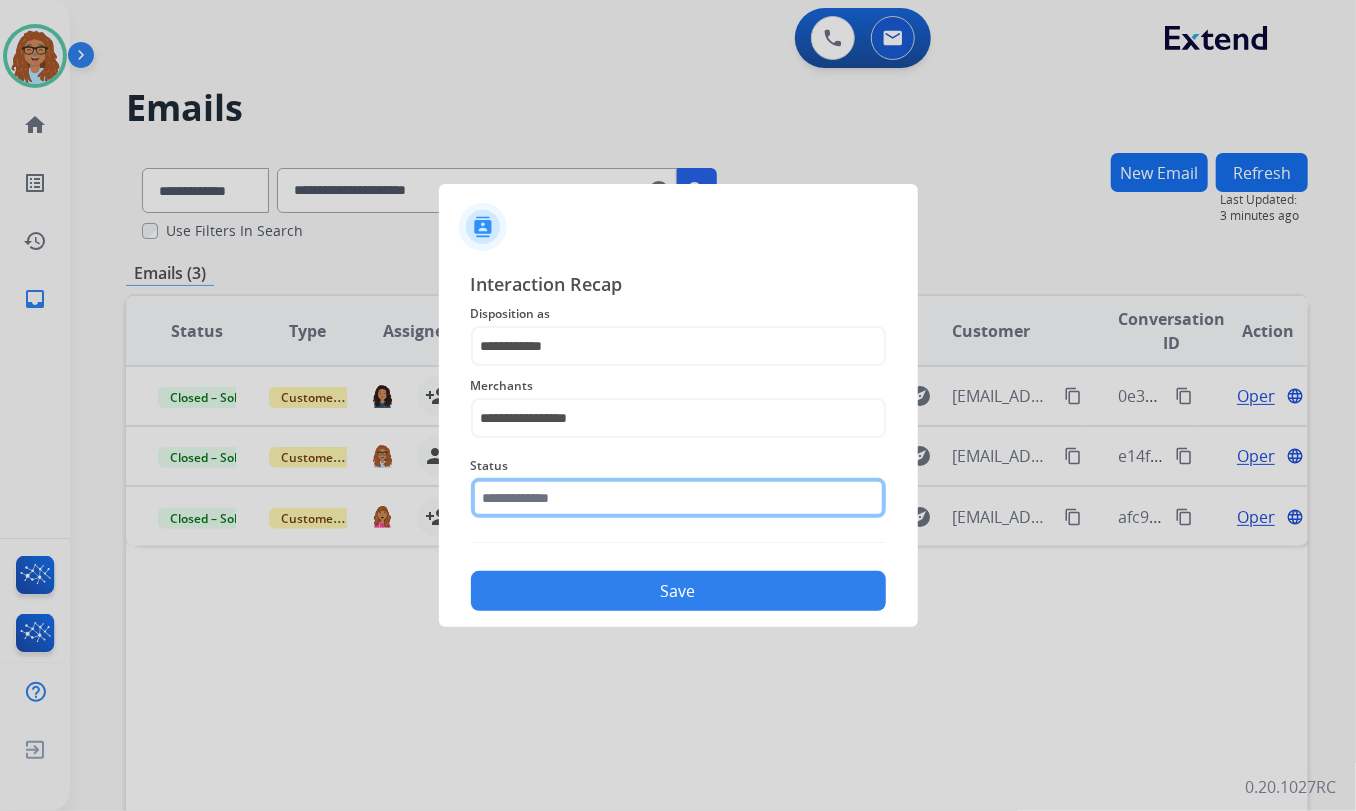 click 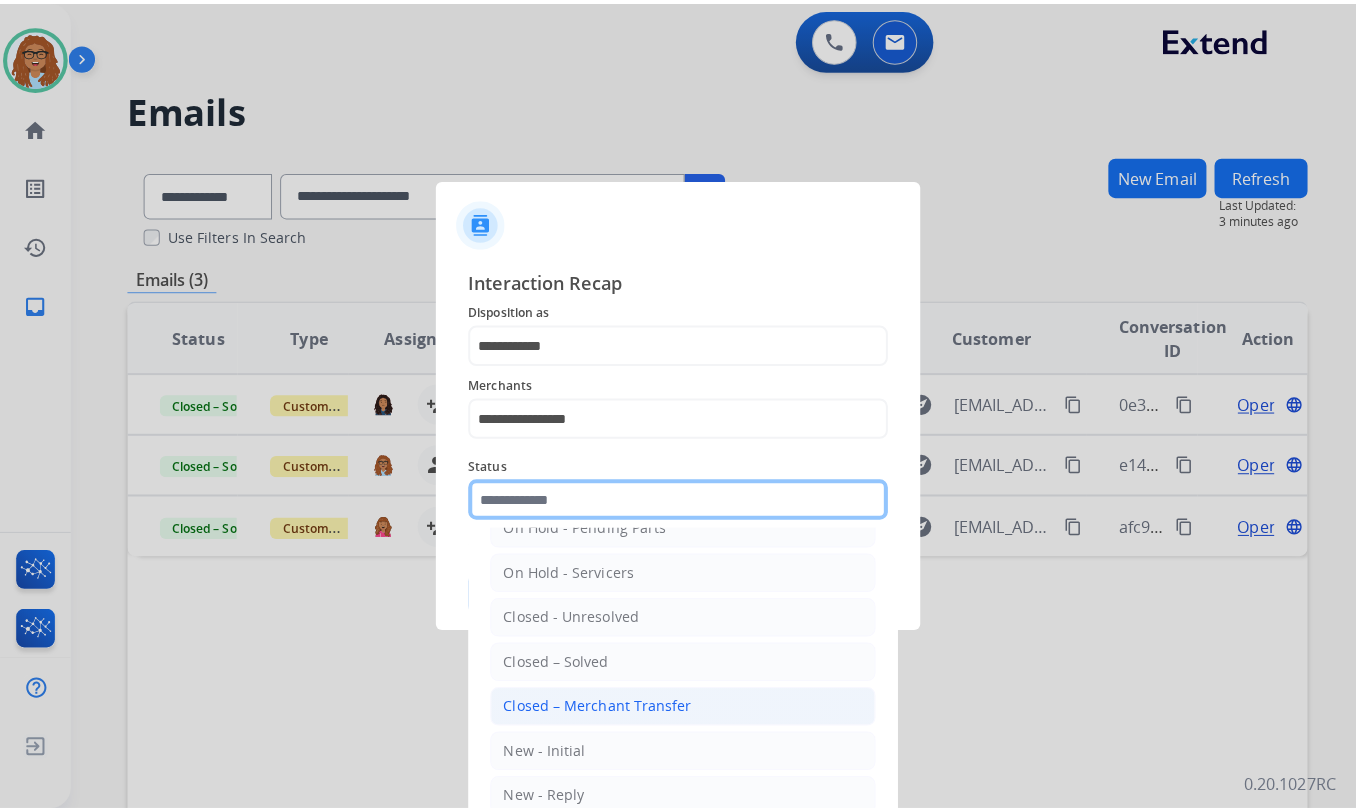 scroll, scrollTop: 118, scrollLeft: 0, axis: vertical 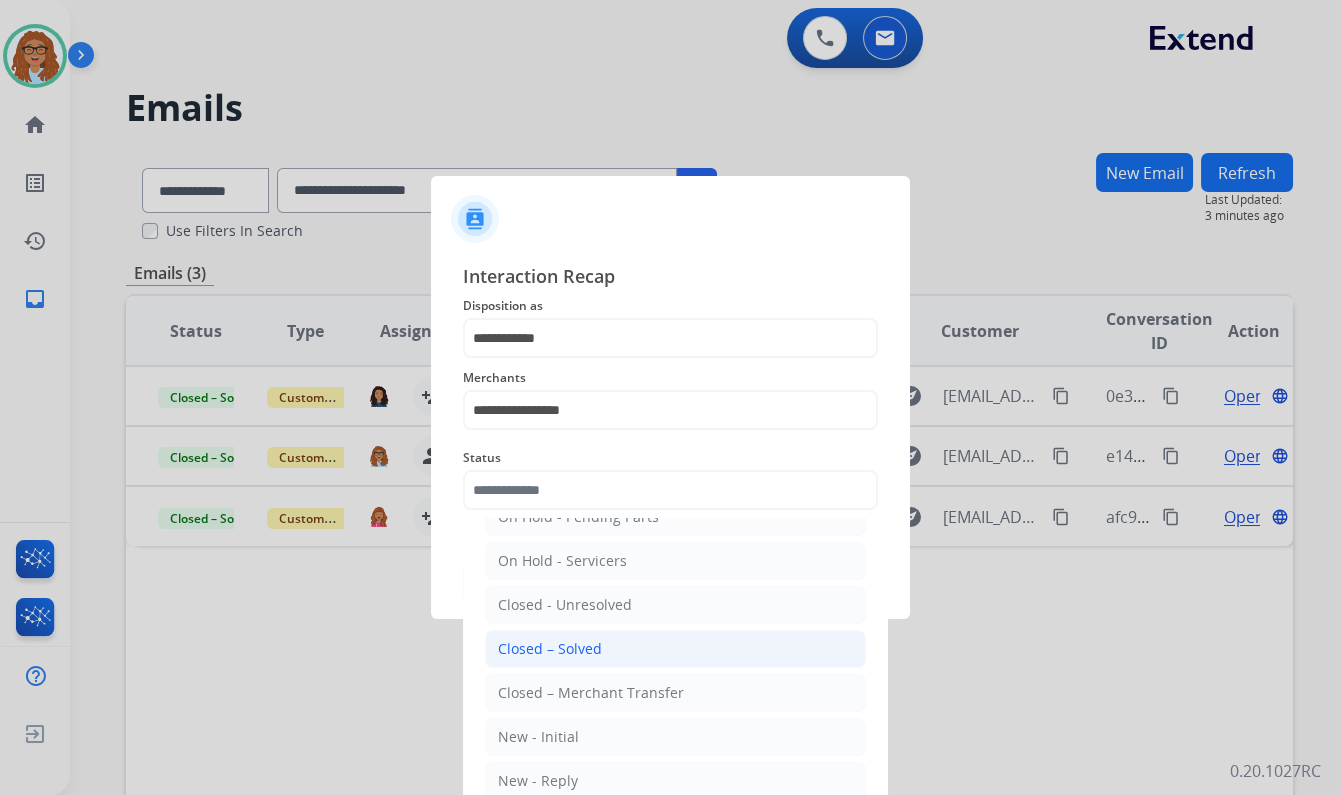click on "Closed – Solved" 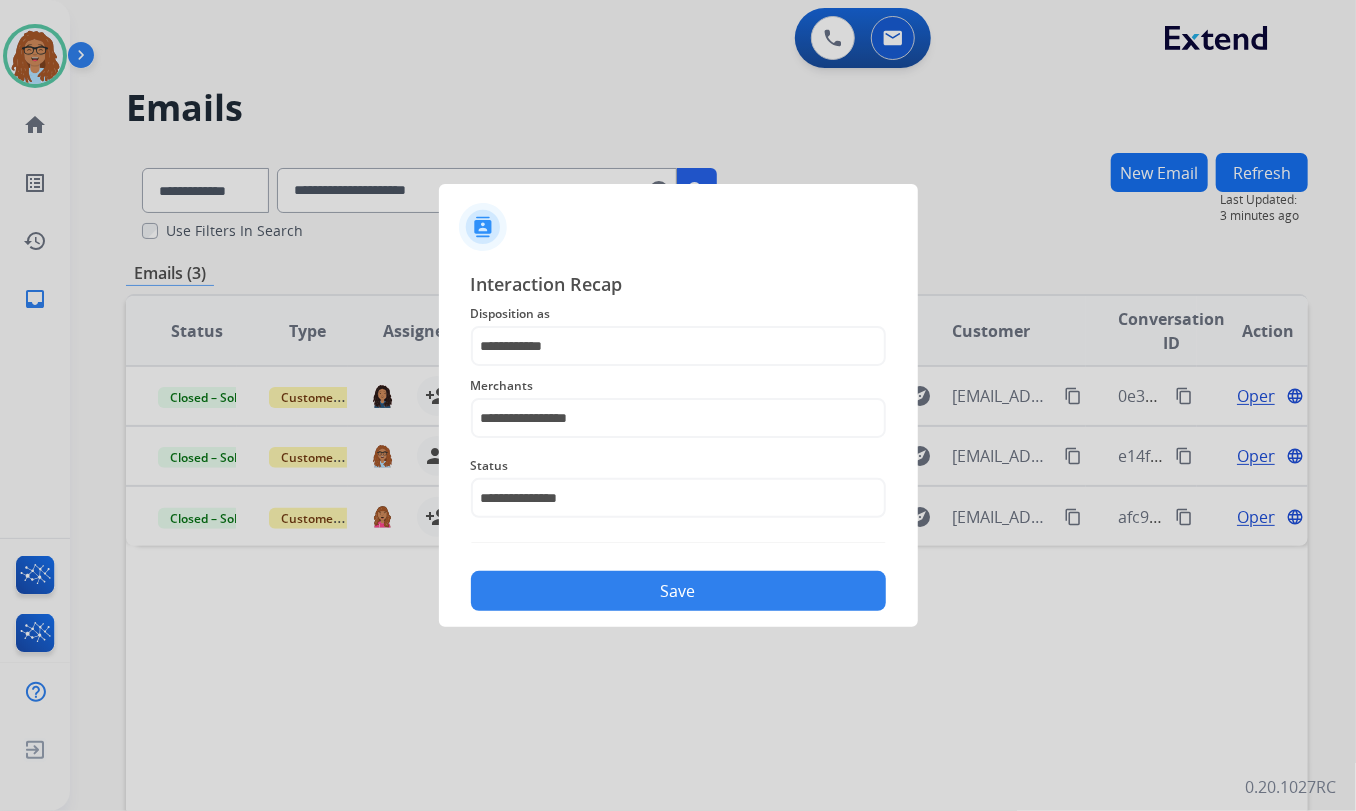 drag, startPoint x: 624, startPoint y: 586, endPoint x: 530, endPoint y: 611, distance: 97.26767 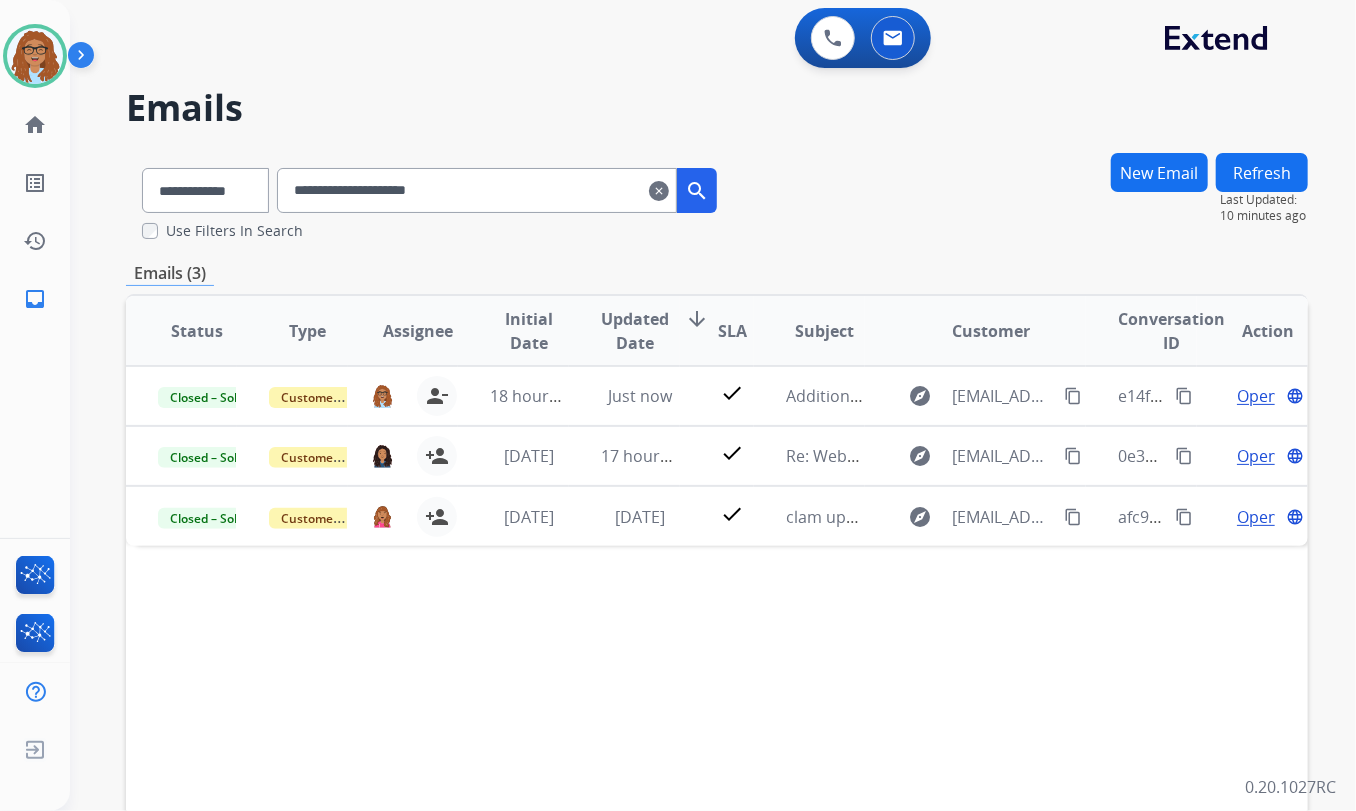 drag, startPoint x: 683, startPoint y: 189, endPoint x: 670, endPoint y: 208, distance: 23.021729 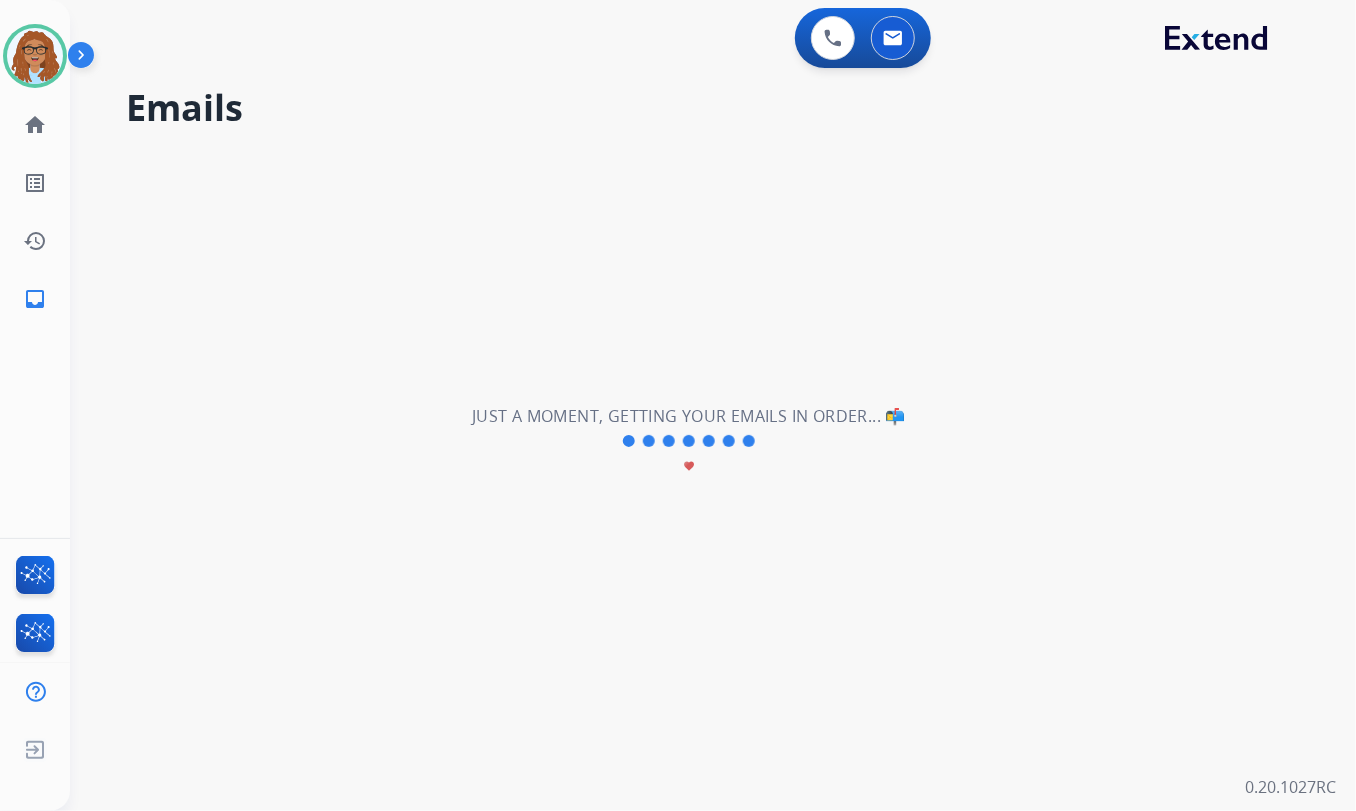 type 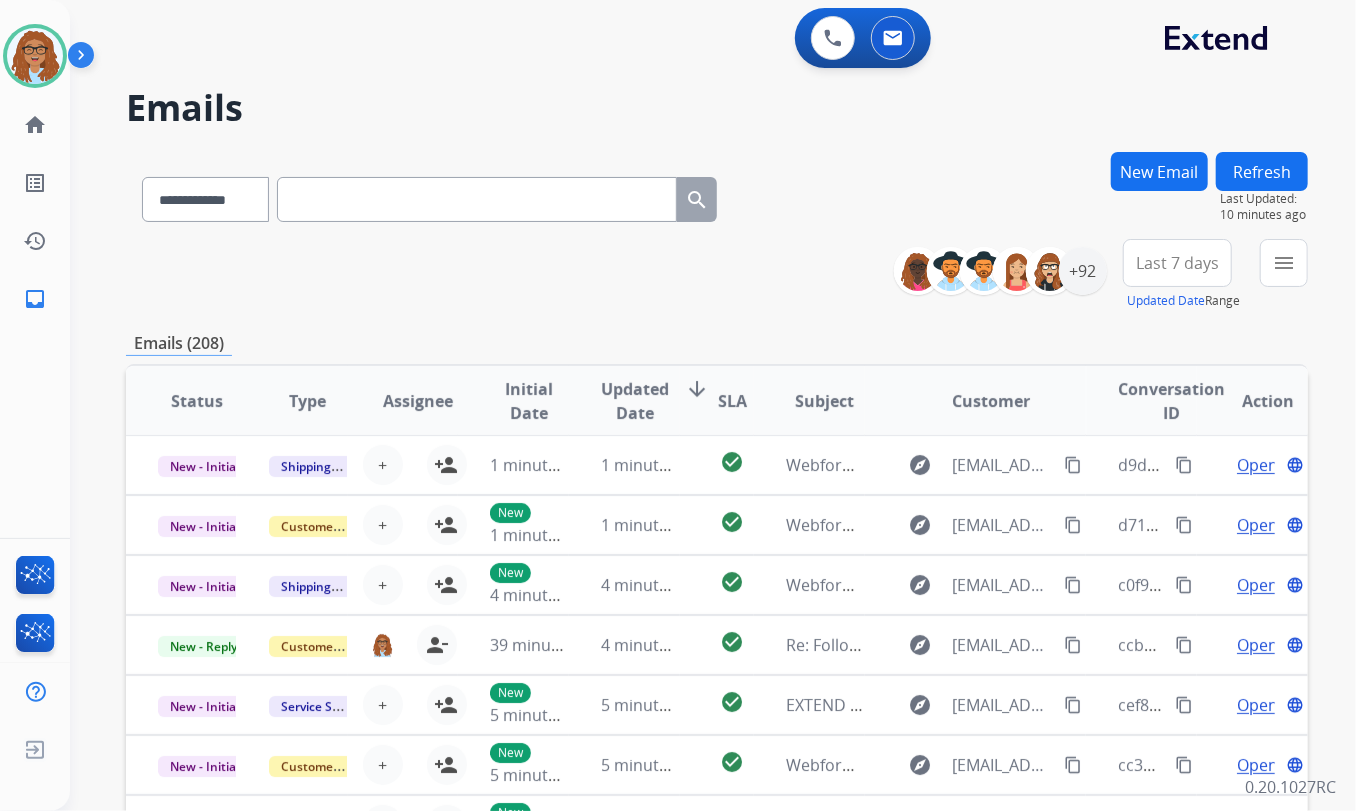 scroll, scrollTop: 0, scrollLeft: 0, axis: both 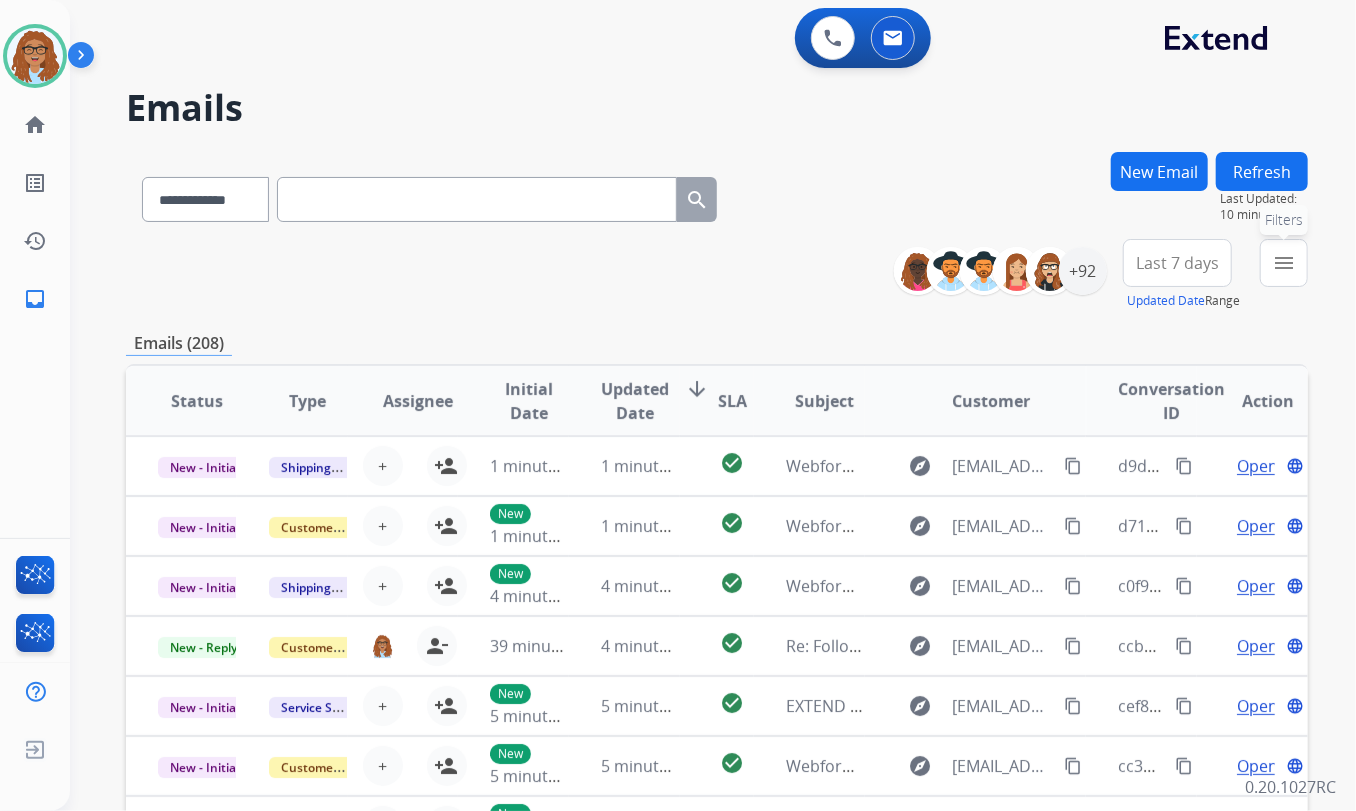 click on "menu" at bounding box center (1284, 263) 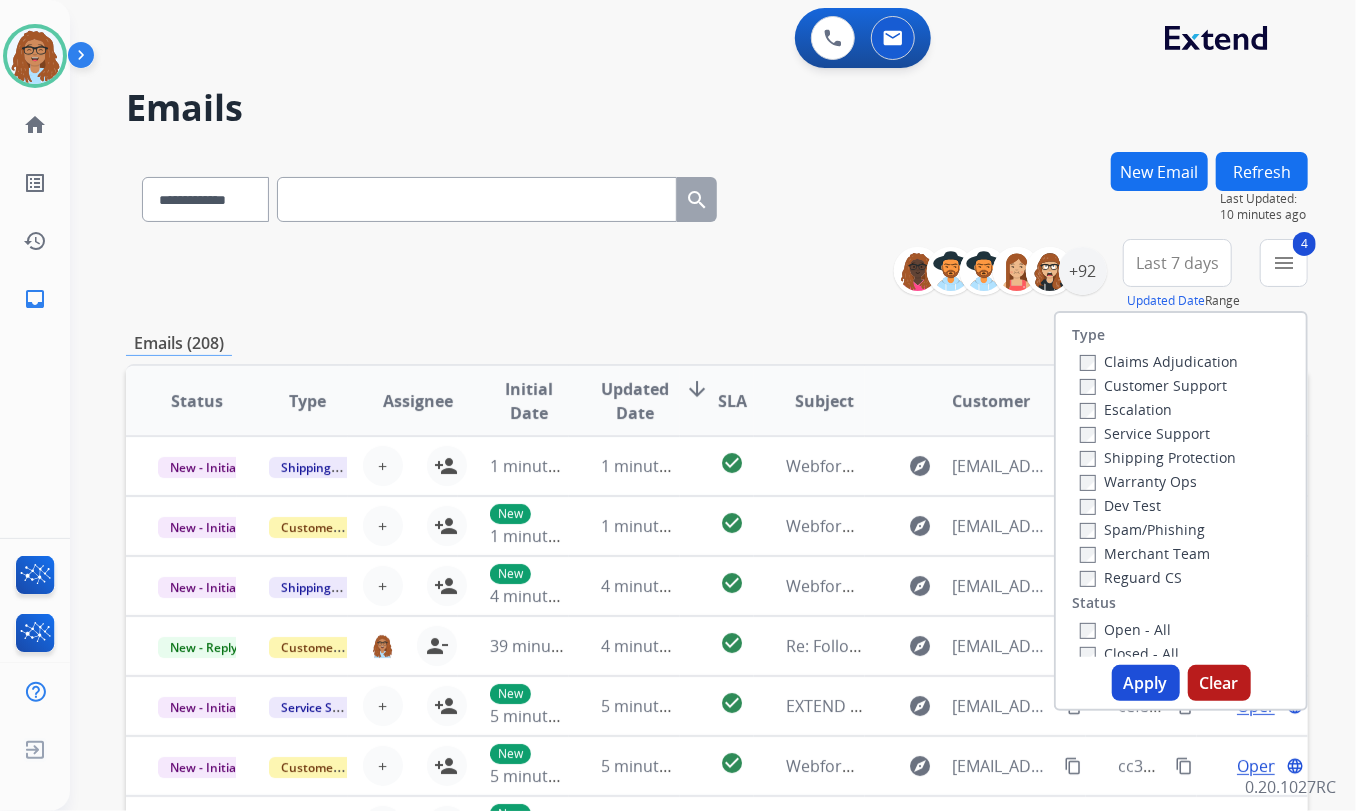 click on "Apply" at bounding box center [1146, 683] 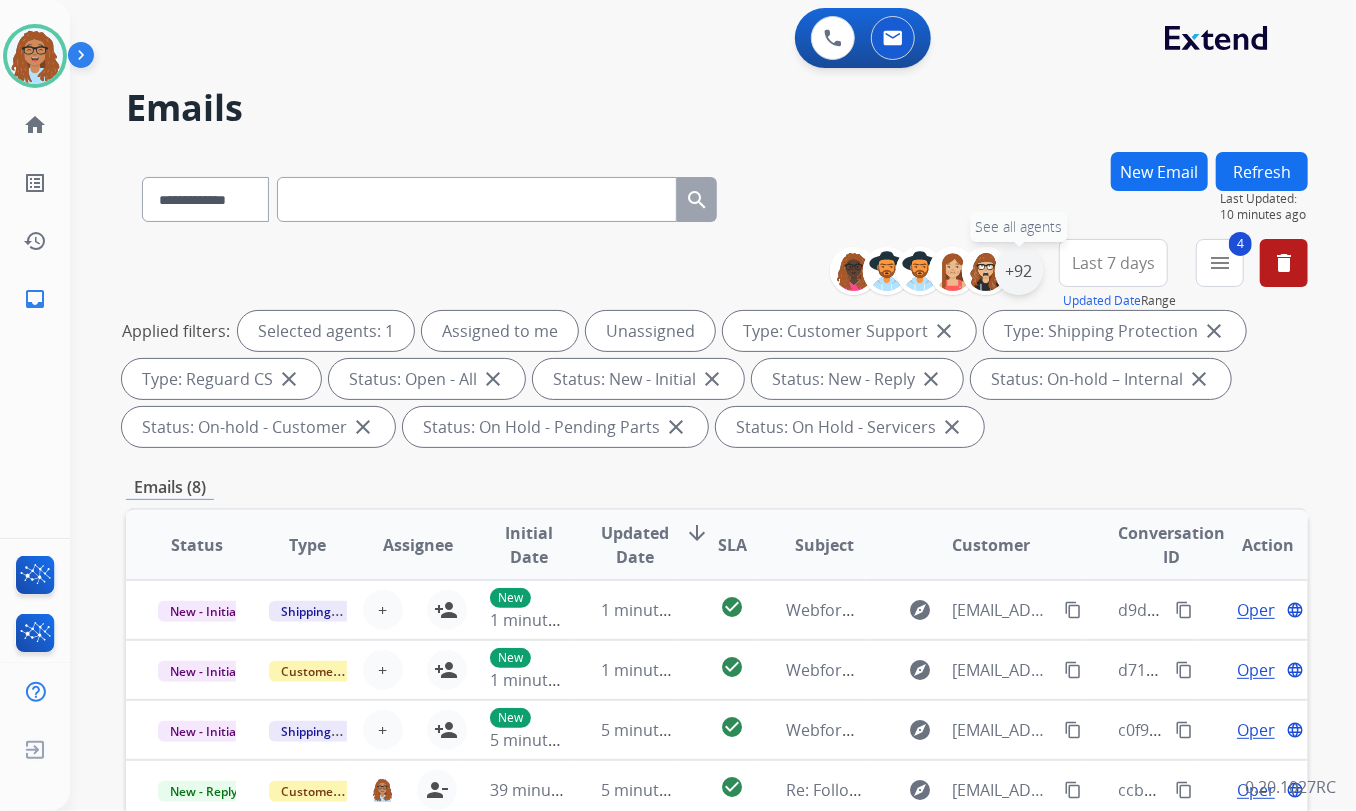 click on "+92" at bounding box center (1019, 271) 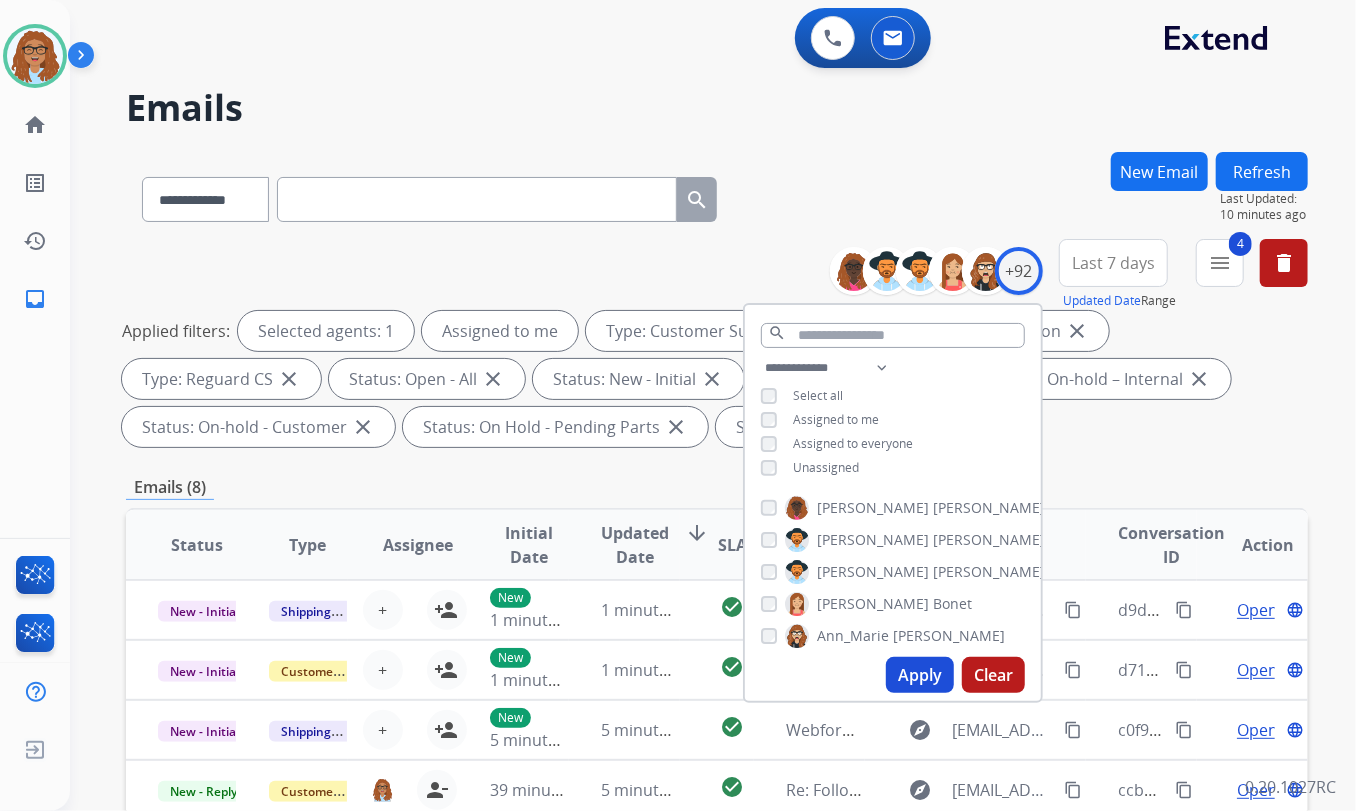 click on "Apply" at bounding box center (920, 675) 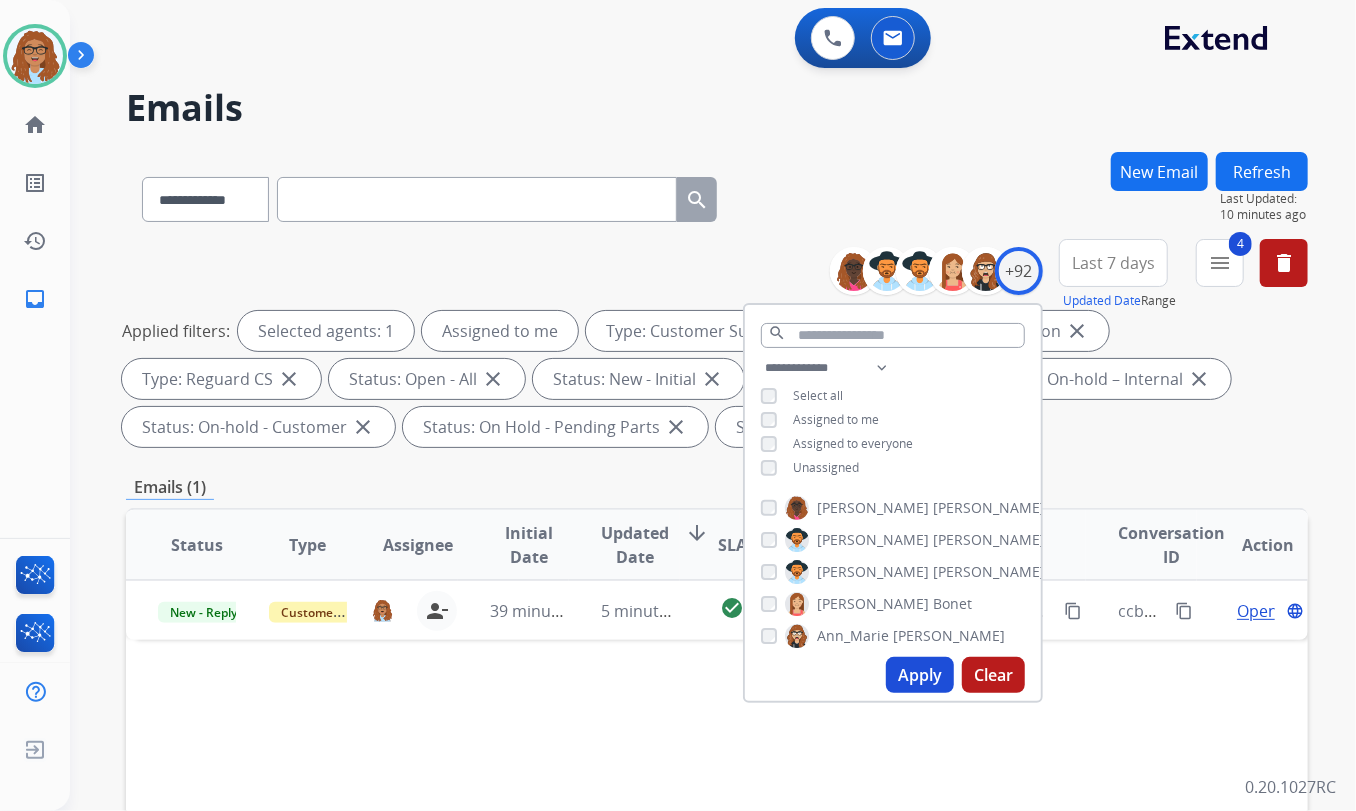 click on "Last 7 days" at bounding box center [1113, 263] 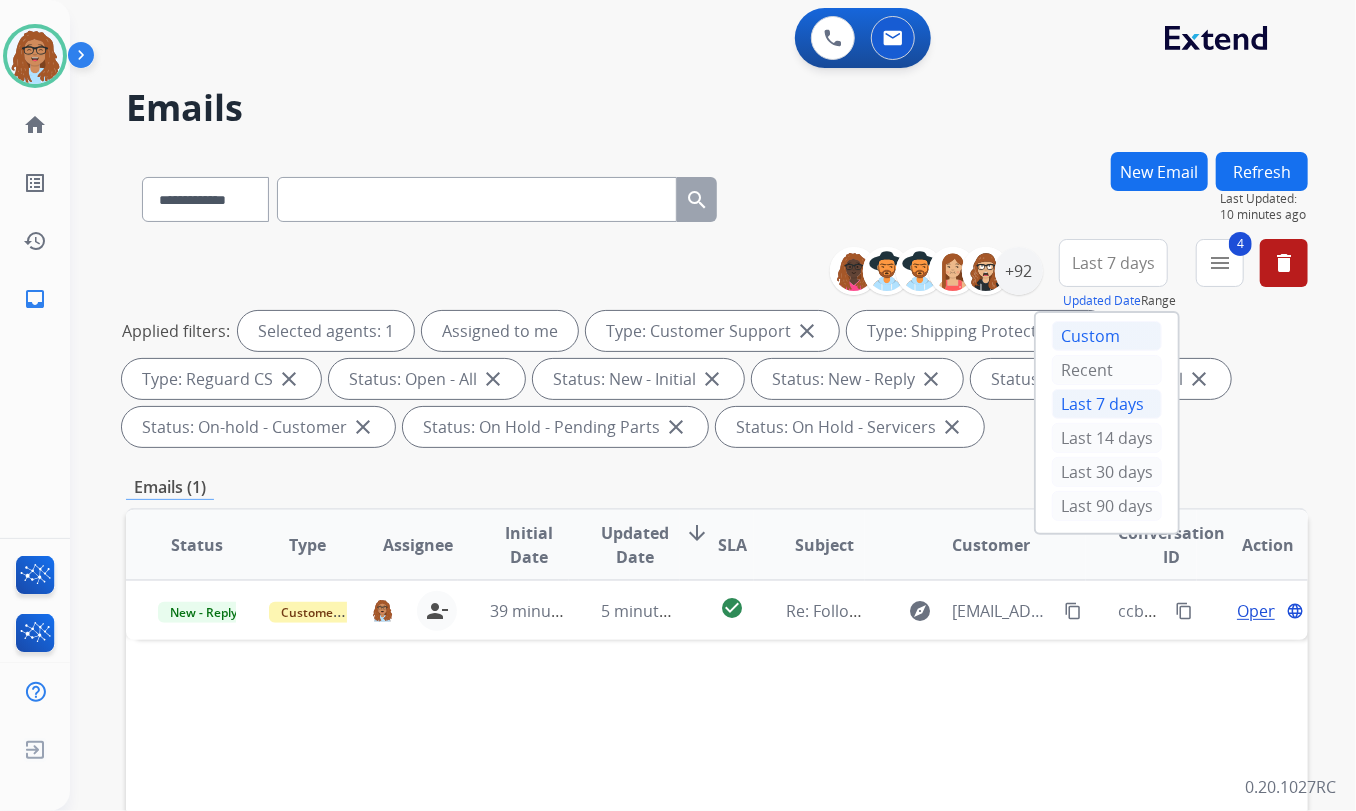 click on "Custom" at bounding box center [1107, 336] 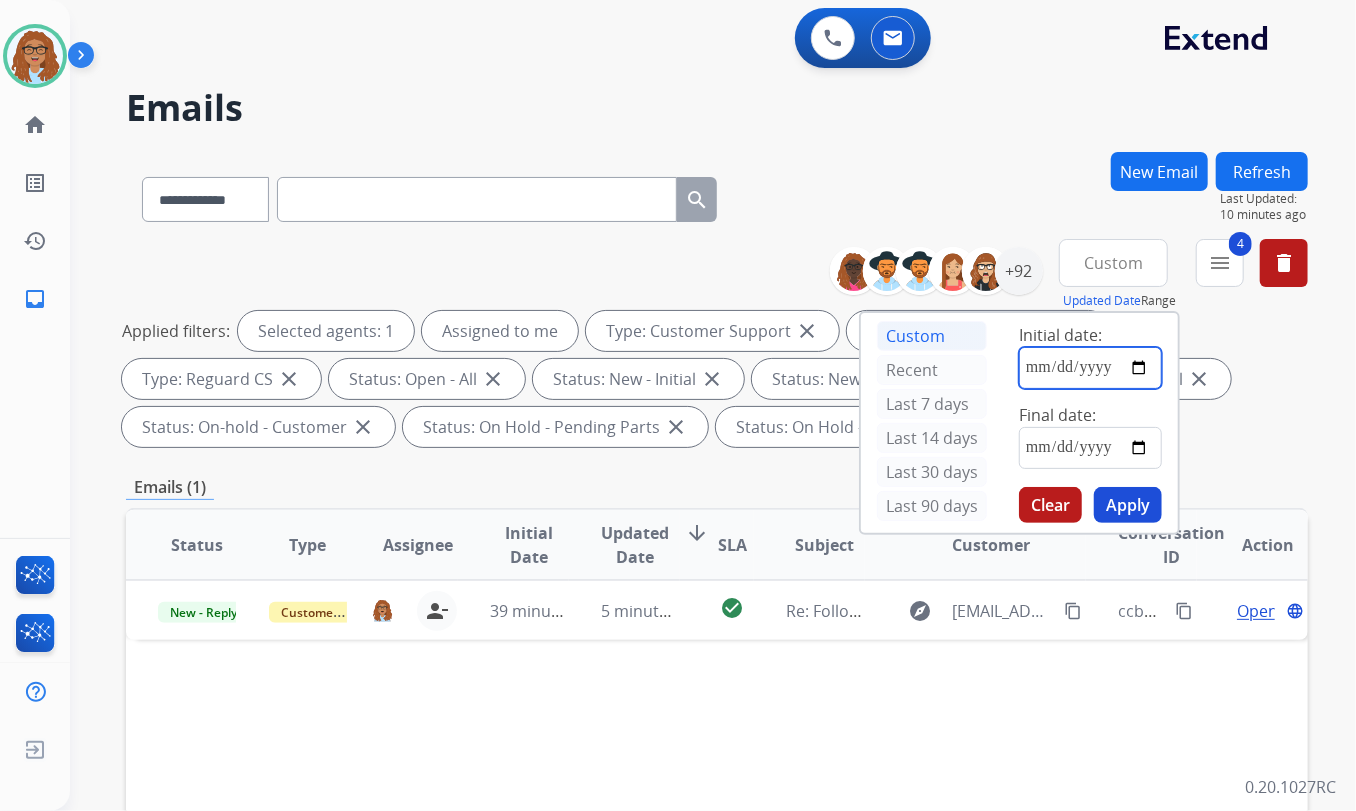 click at bounding box center (1090, 368) 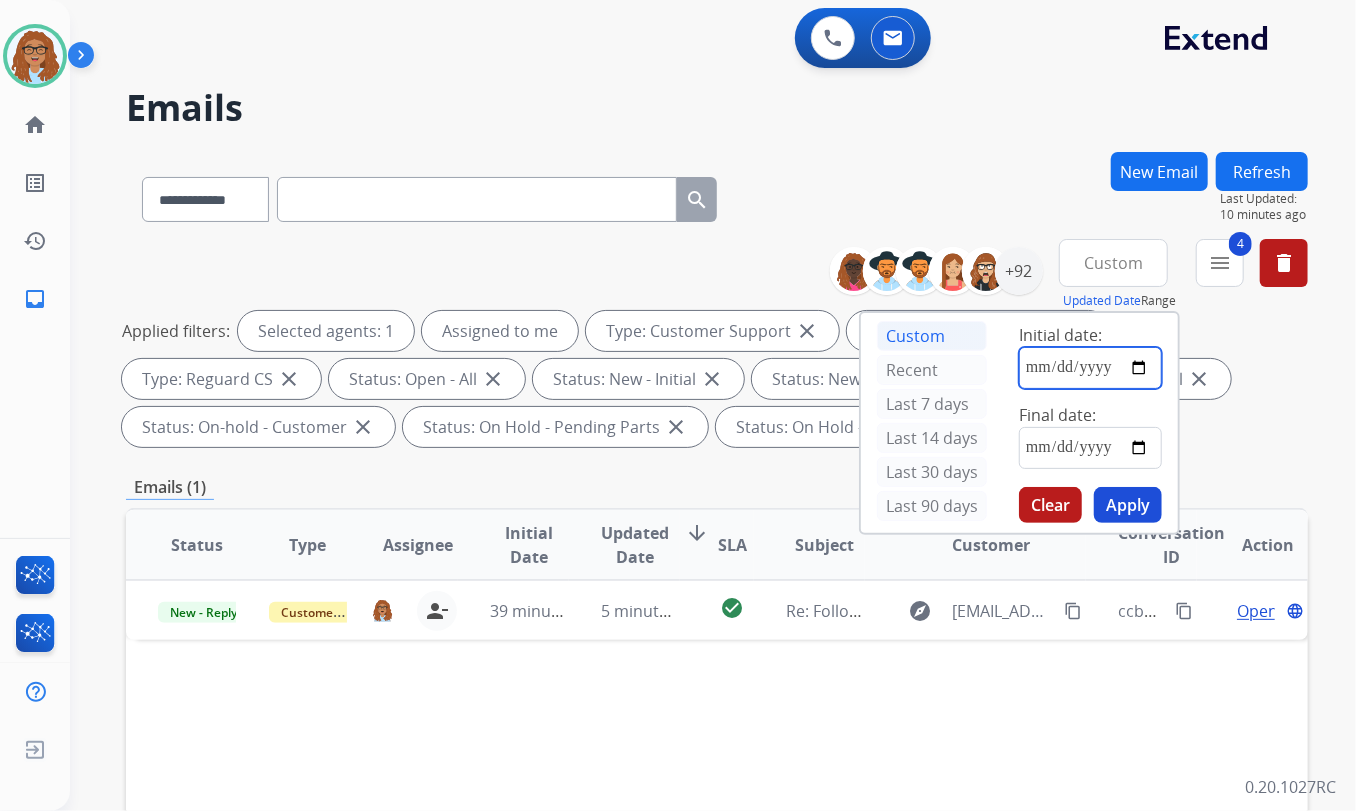 type on "**********" 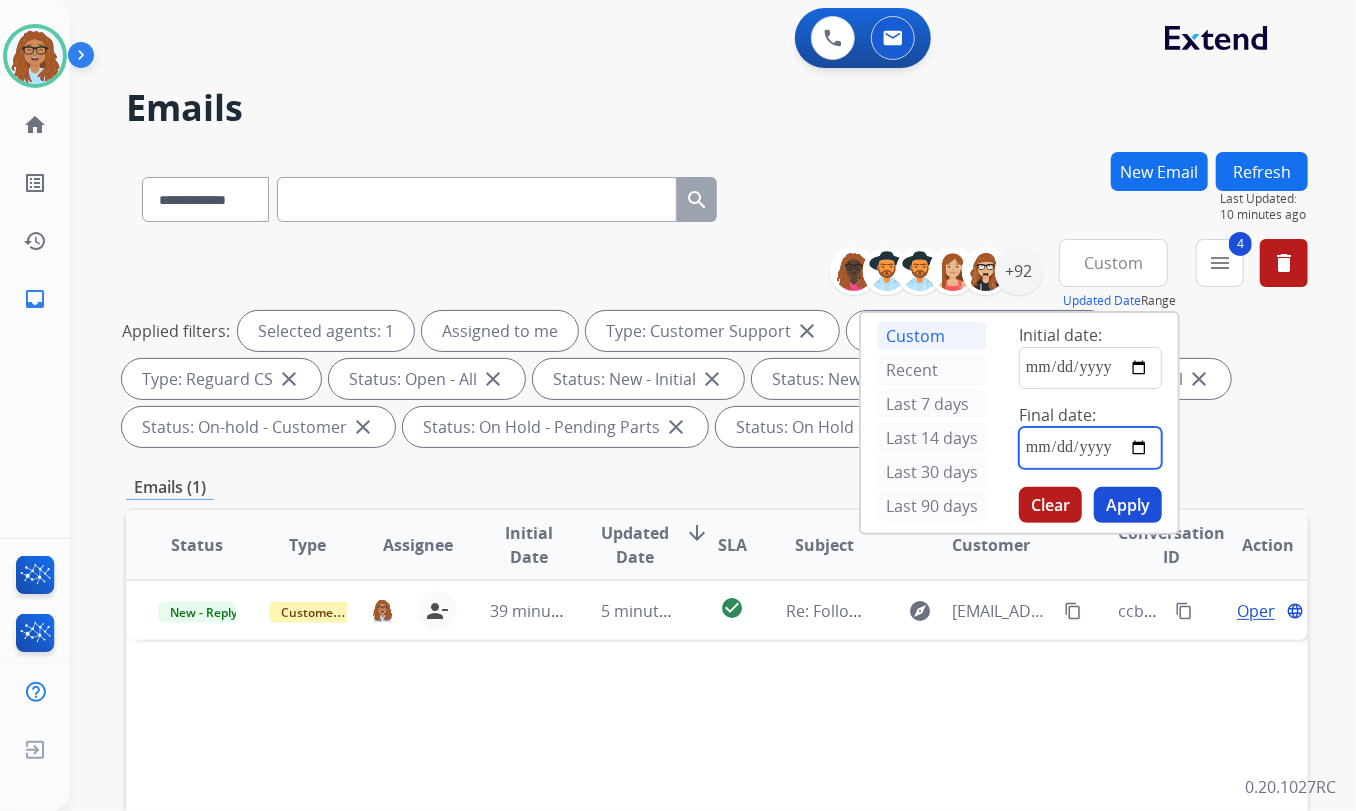 click at bounding box center [1090, 448] 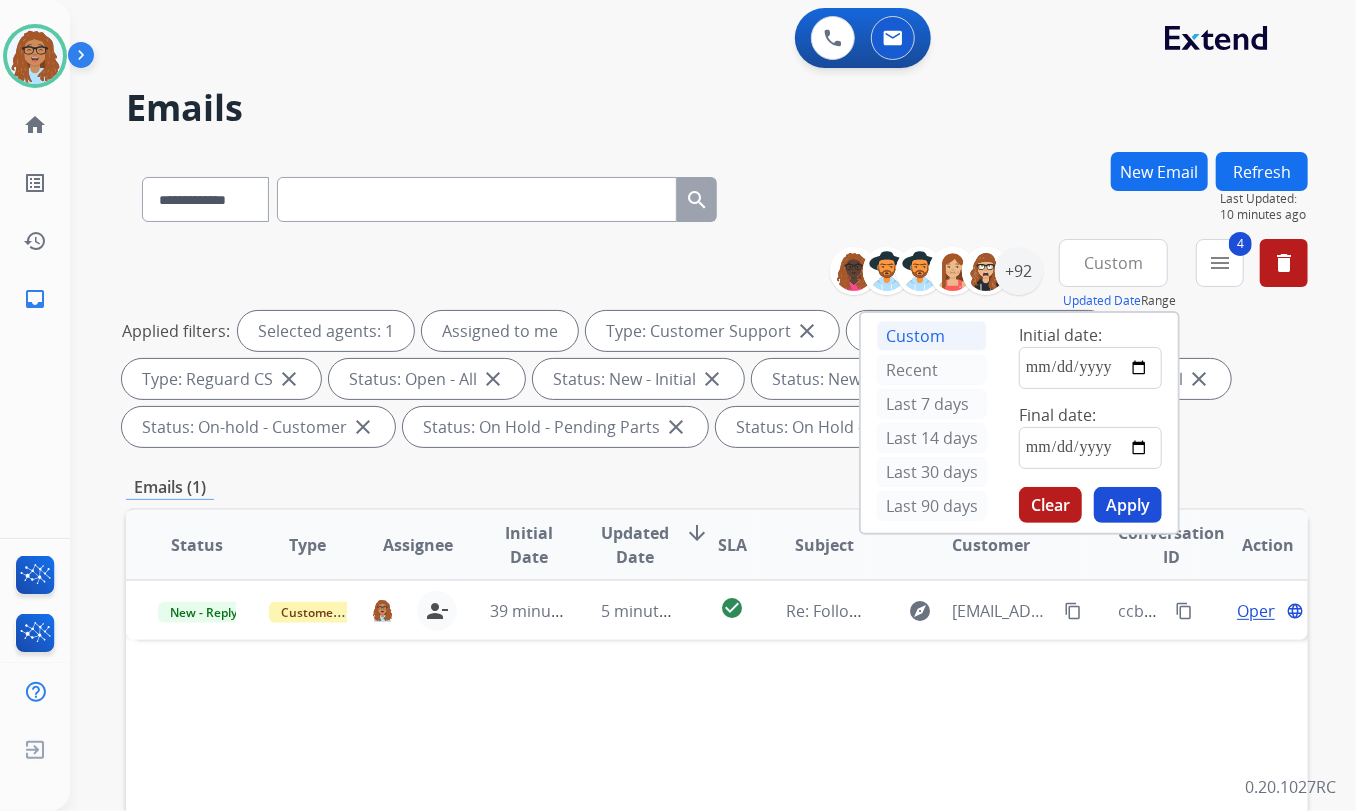 click on "Apply" at bounding box center (1128, 505) 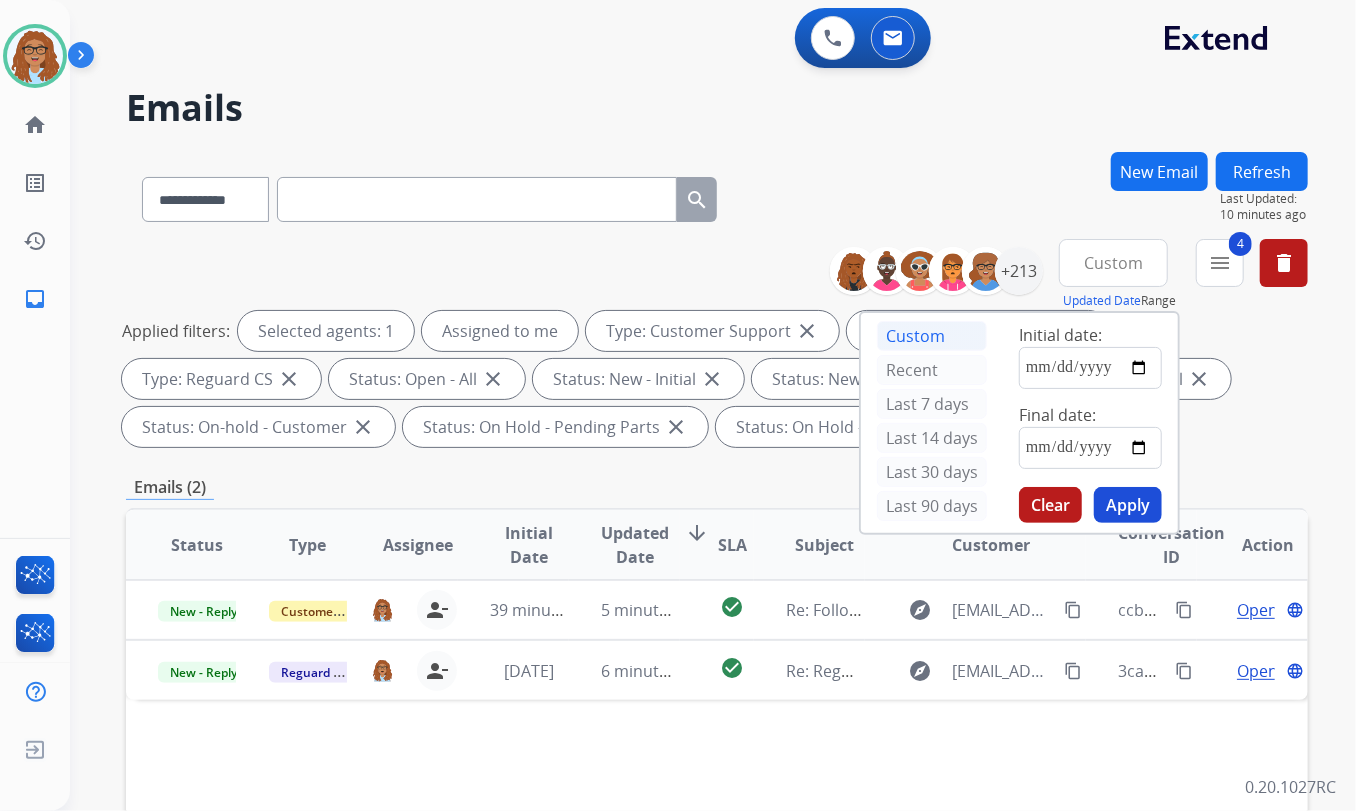 click on "**********" at bounding box center (717, 195) 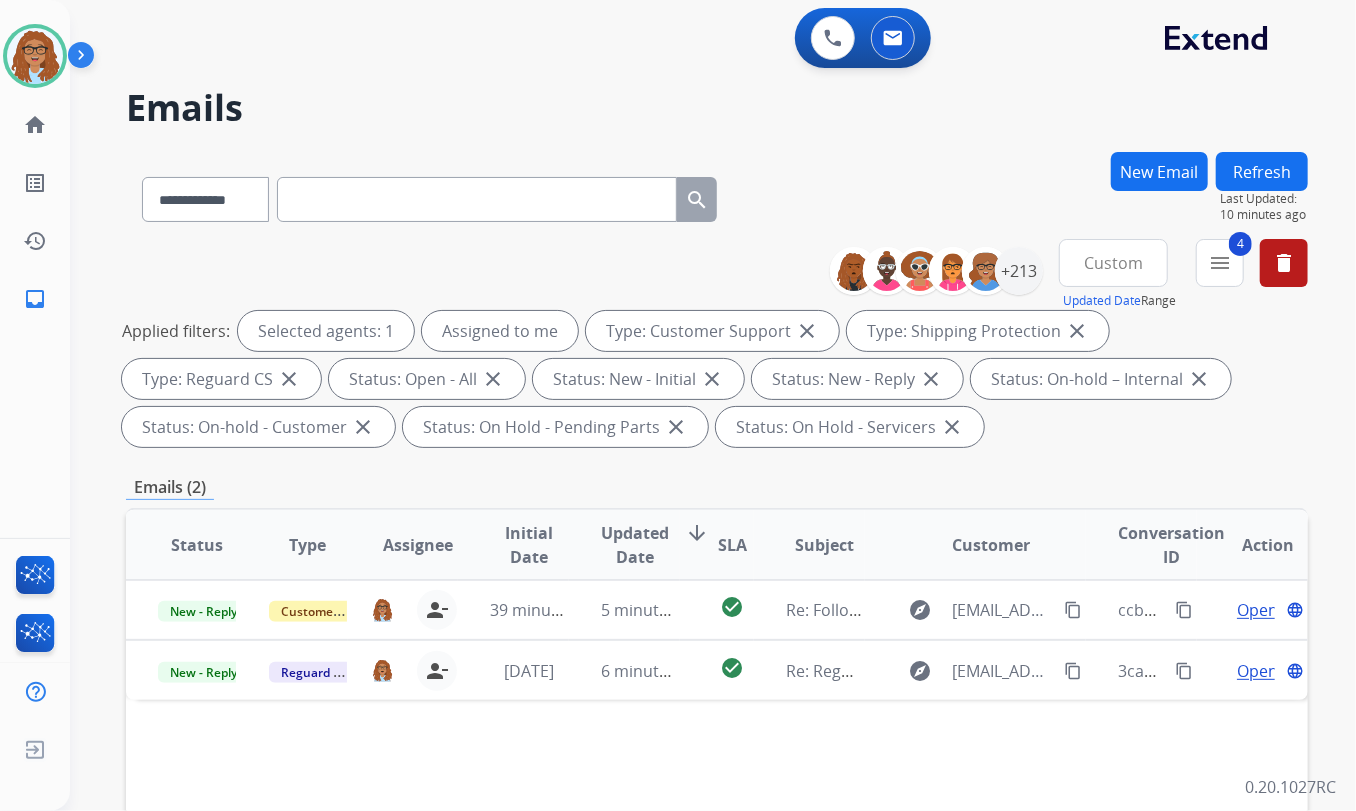 scroll, scrollTop: 90, scrollLeft: 0, axis: vertical 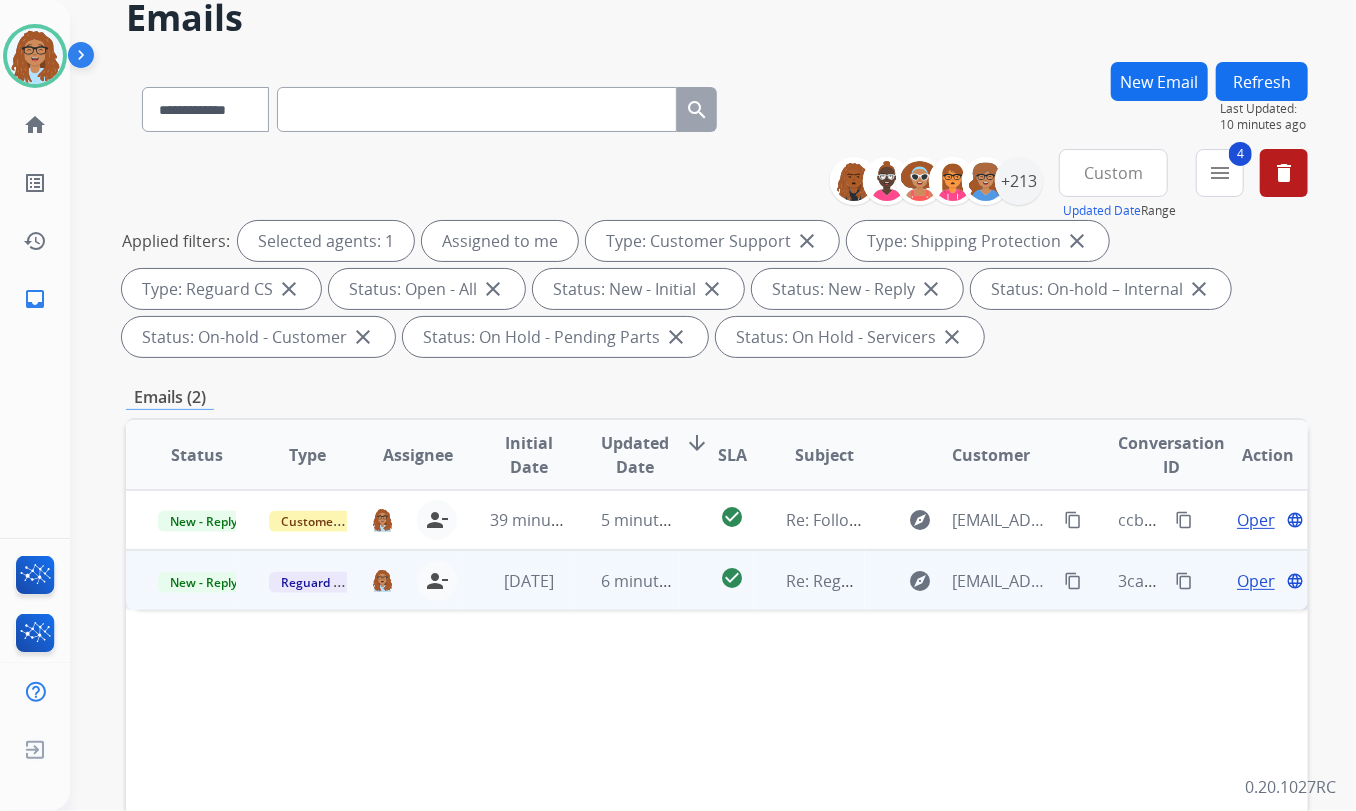 click on "Open" at bounding box center (1257, 581) 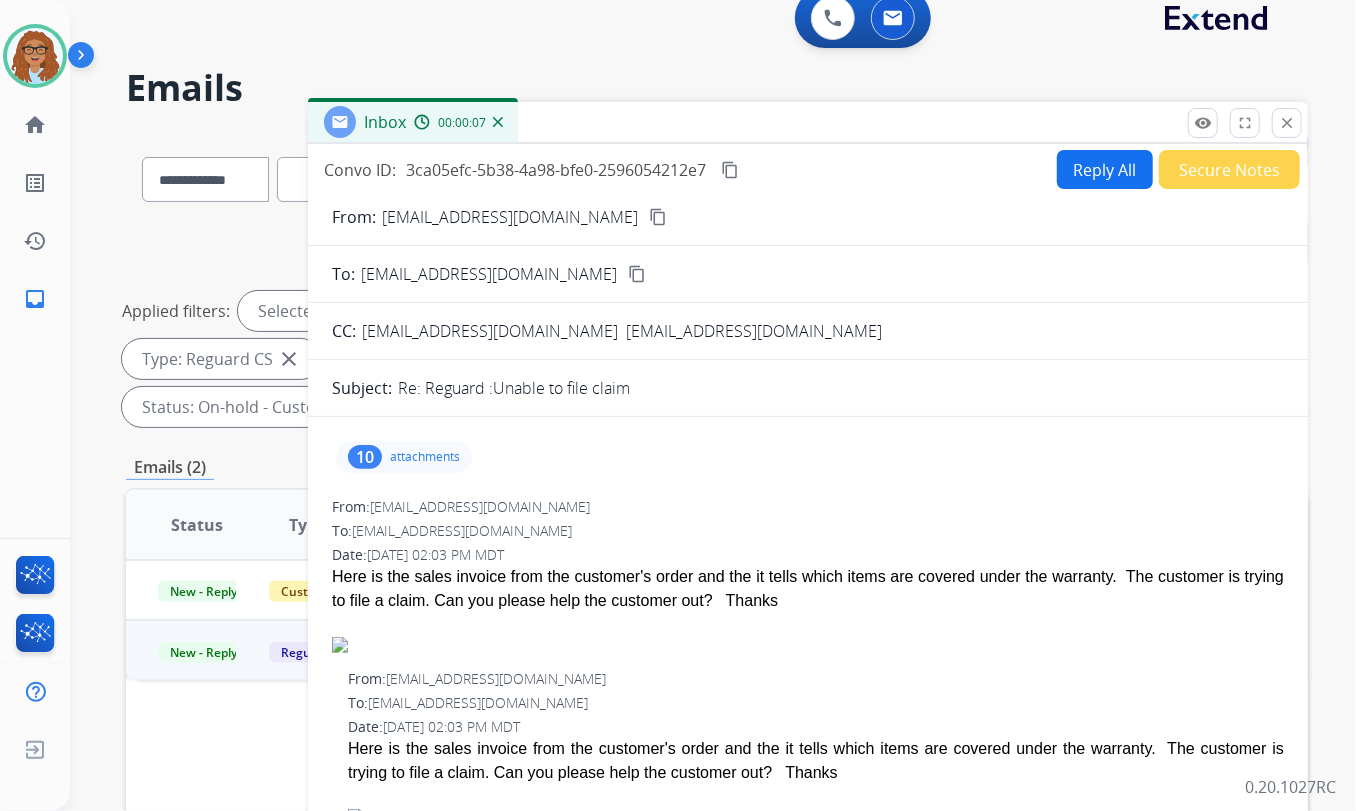 scroll, scrollTop: 0, scrollLeft: 0, axis: both 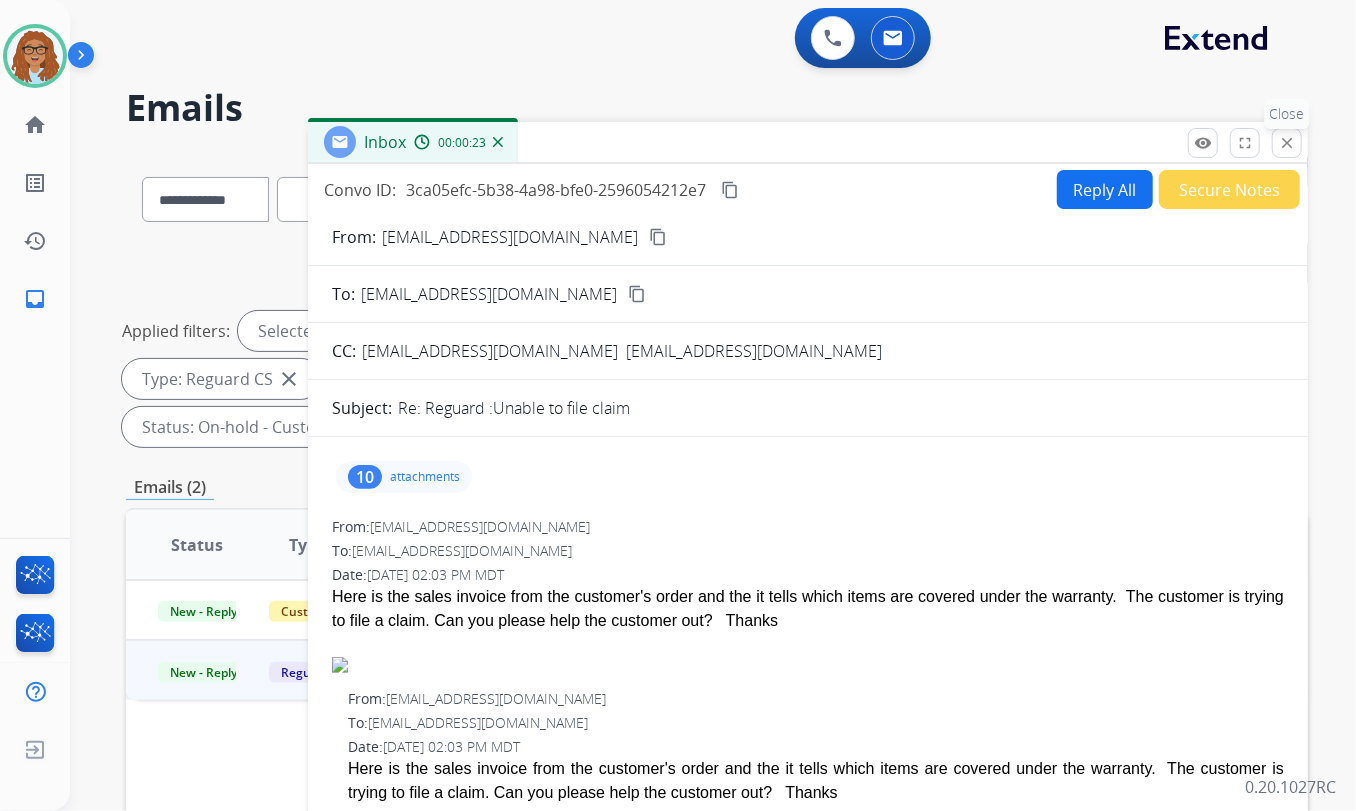 click on "close" at bounding box center (1287, 143) 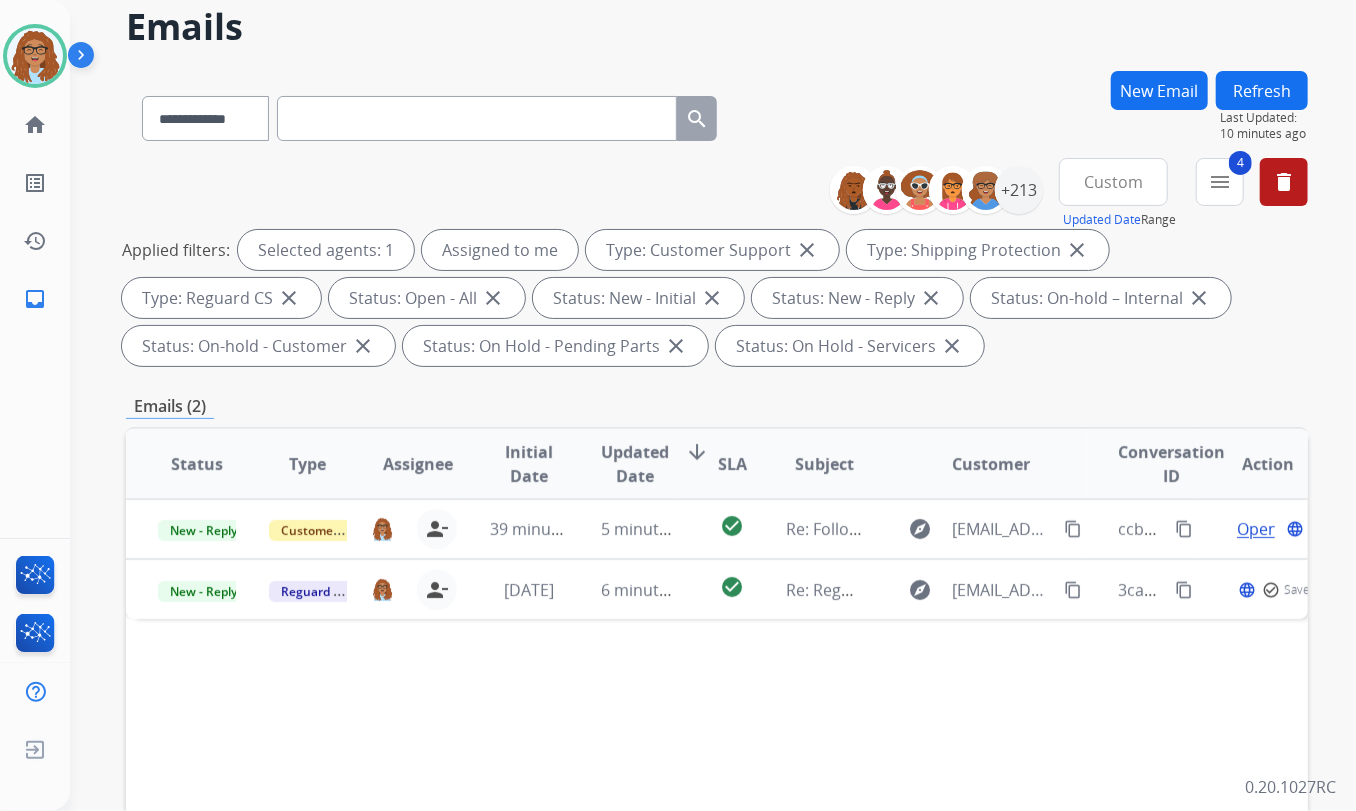 scroll, scrollTop: 181, scrollLeft: 0, axis: vertical 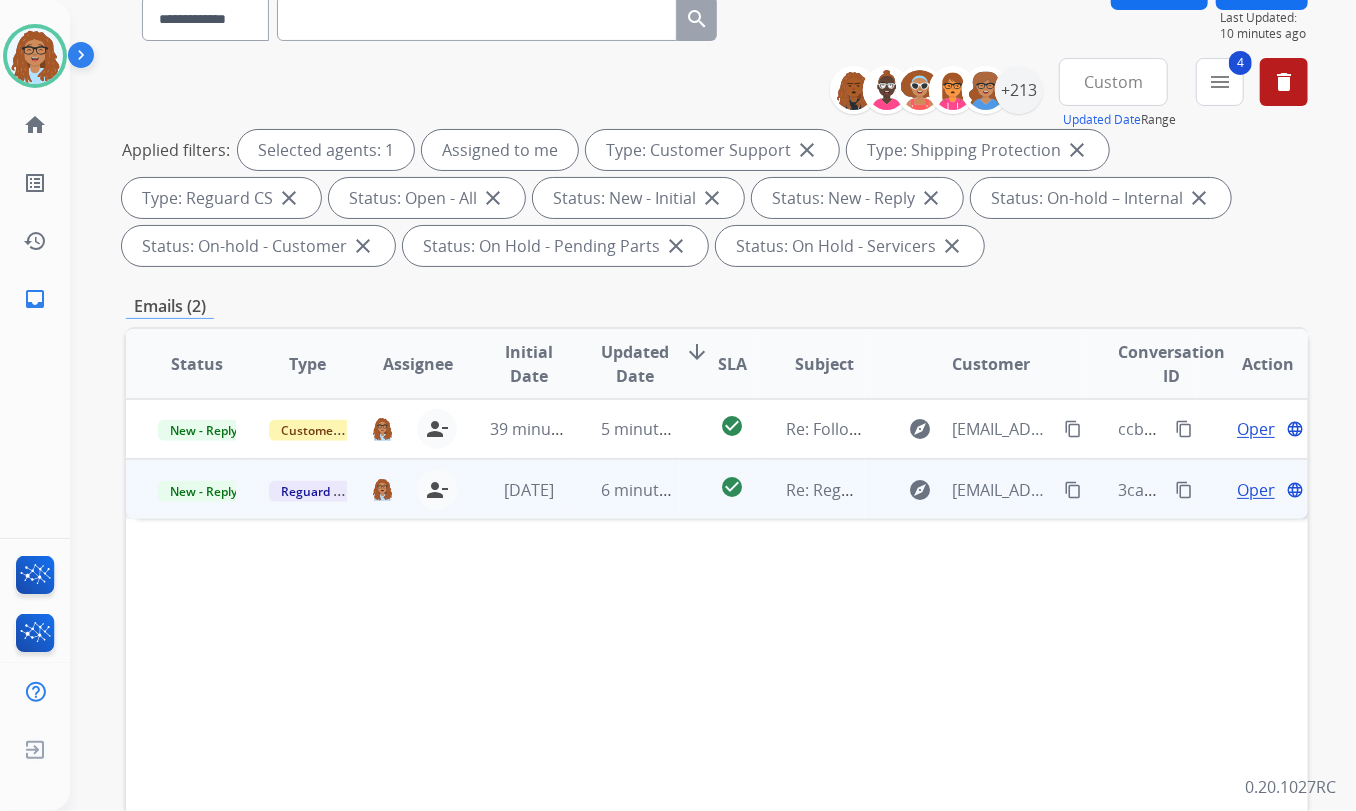 click on "content_copy" at bounding box center [1073, 490] 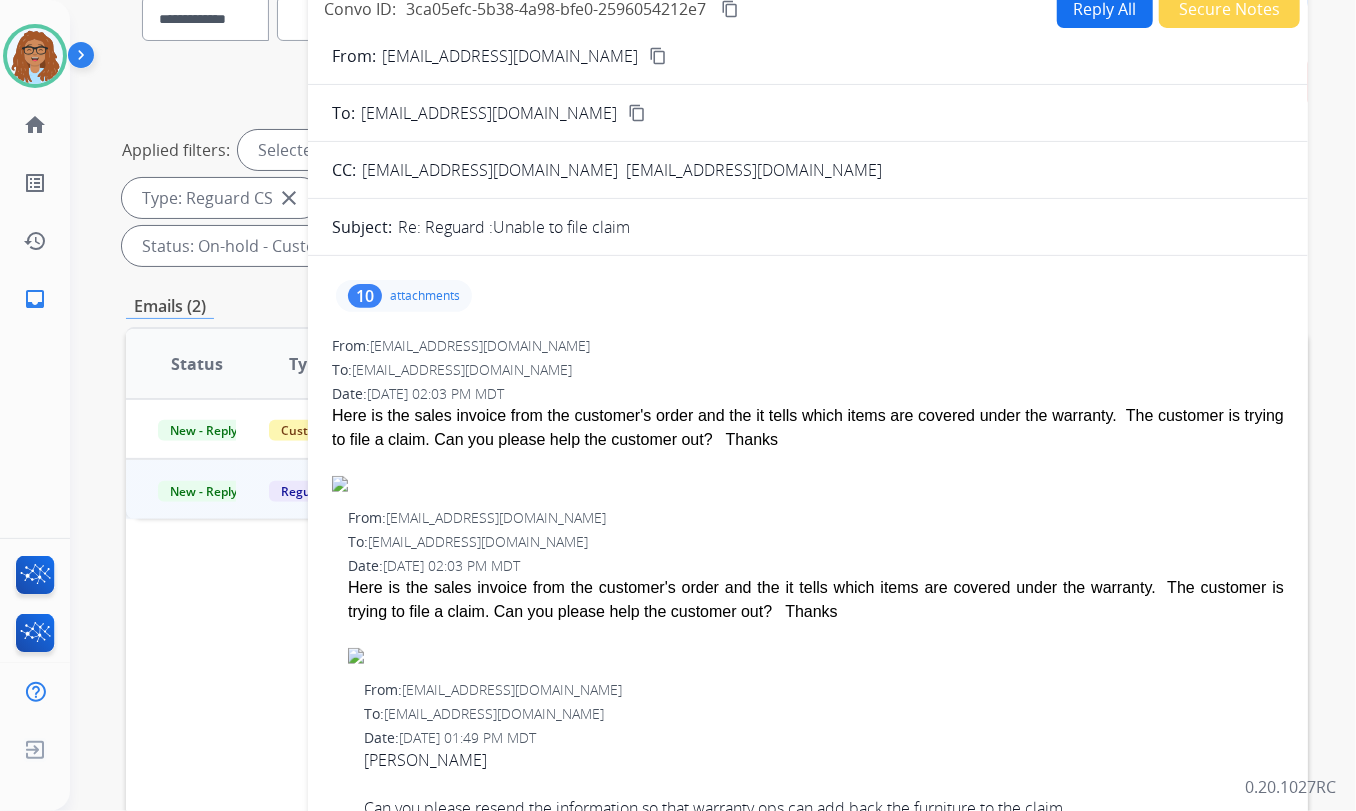click on "10" at bounding box center [365, 296] 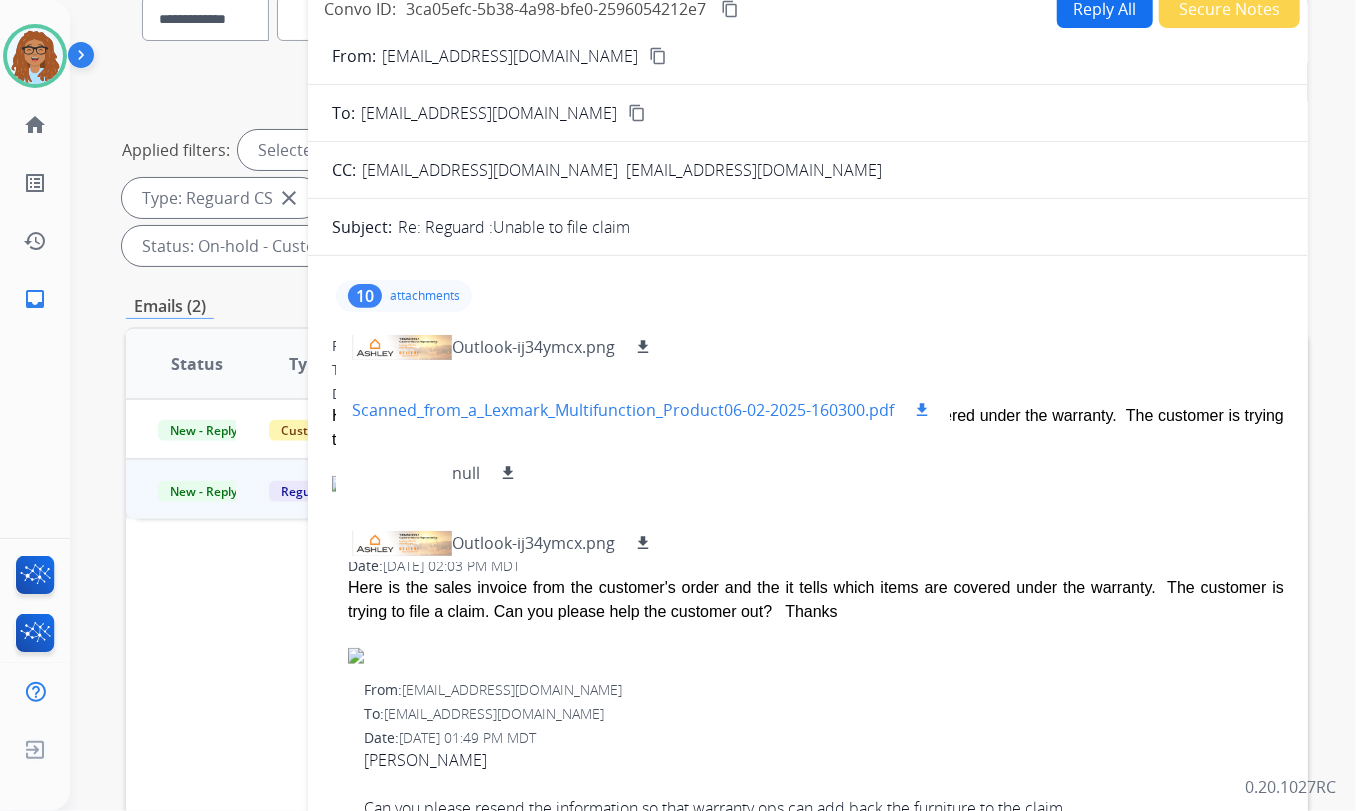 scroll, scrollTop: 0, scrollLeft: 0, axis: both 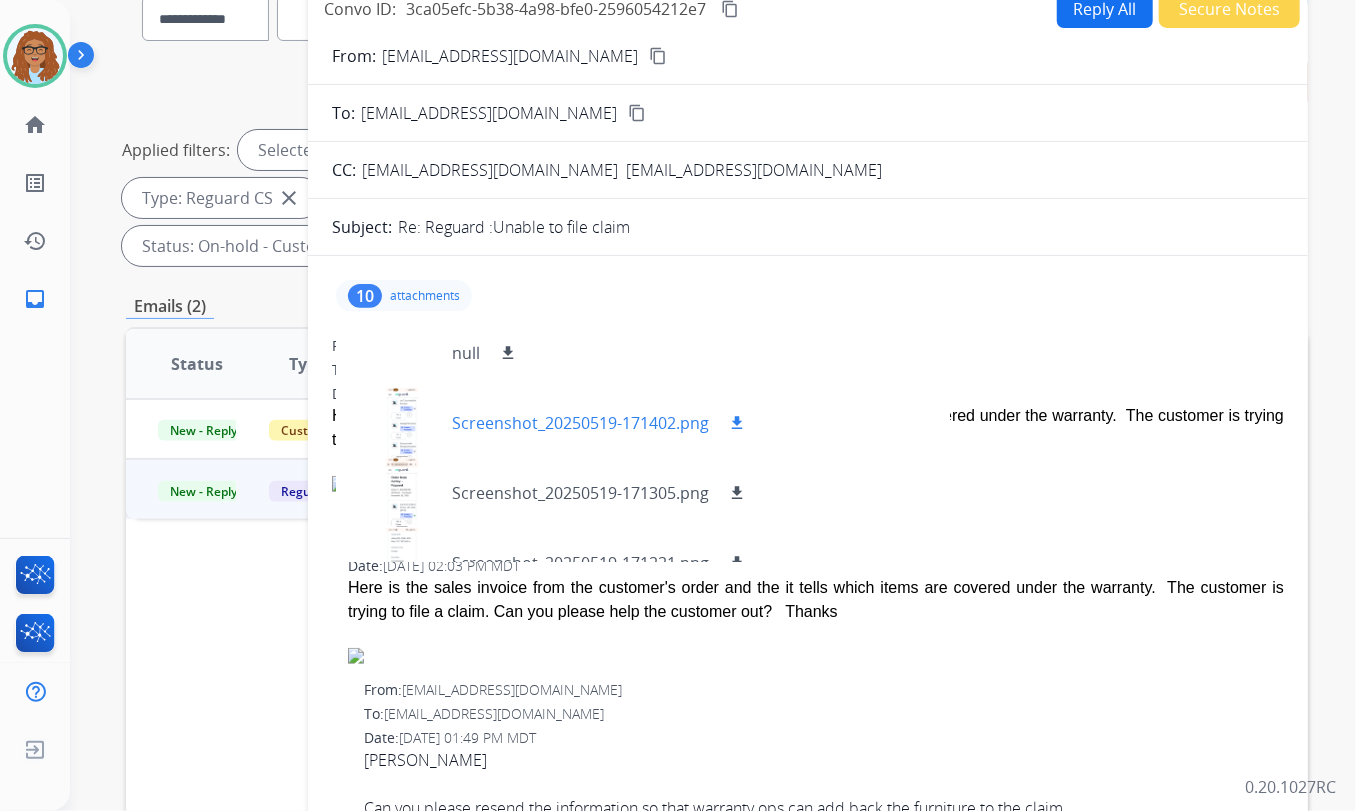 click at bounding box center (402, 423) 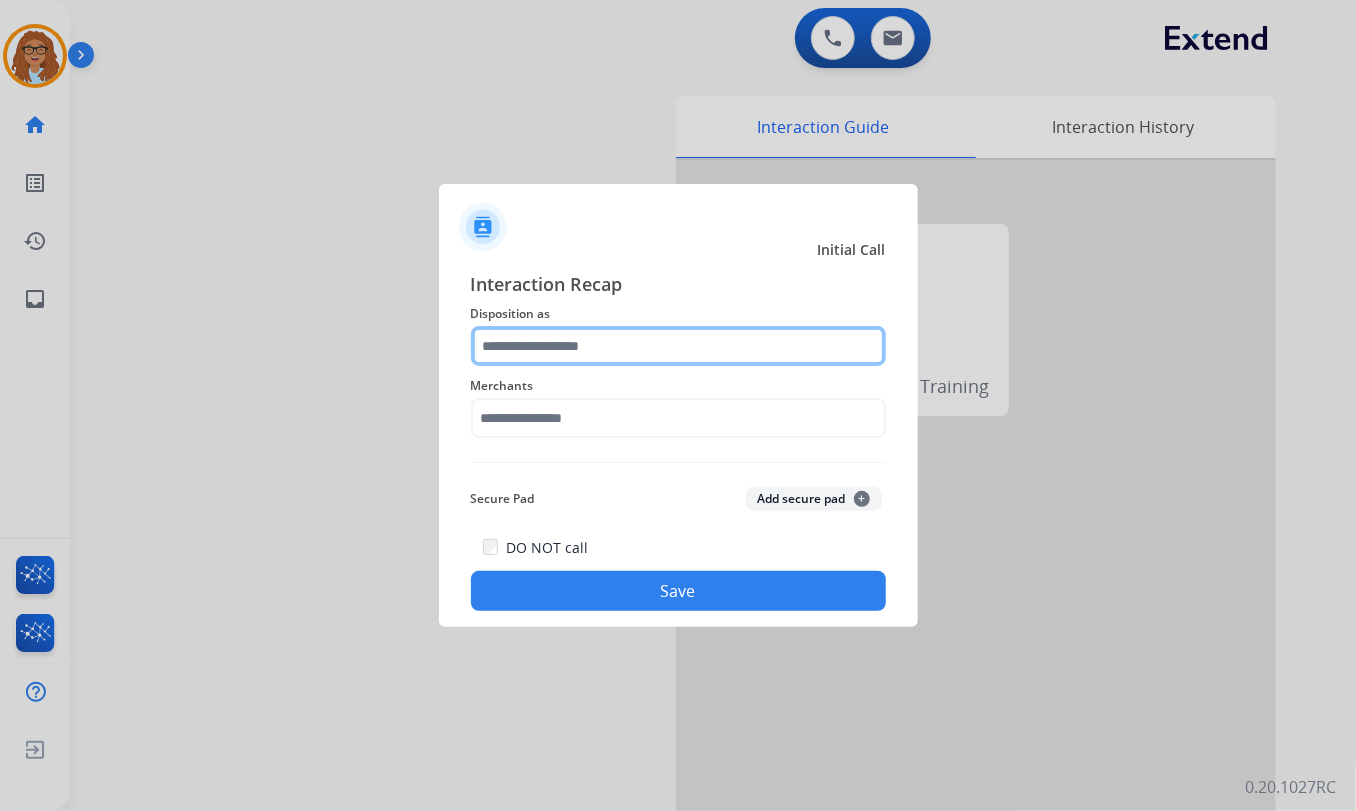 click 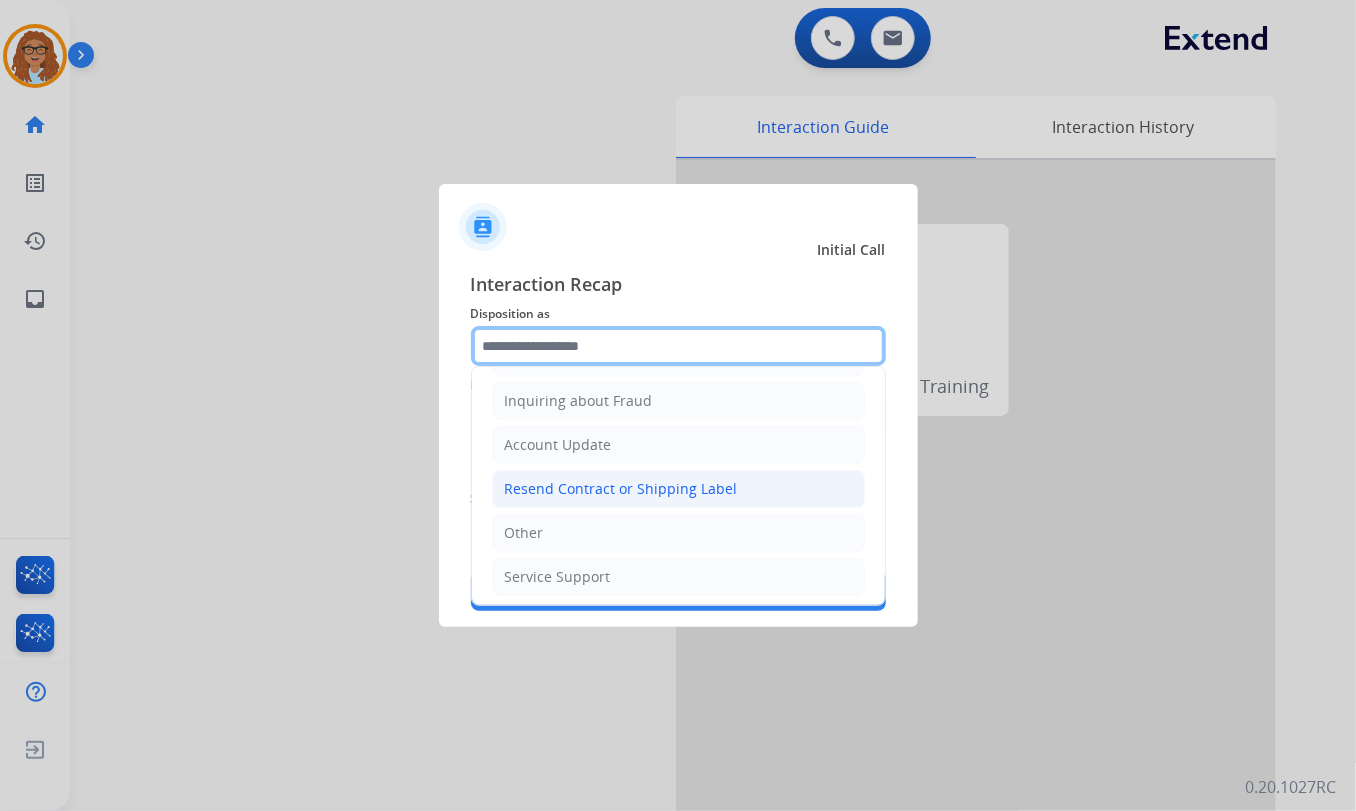 scroll, scrollTop: 309, scrollLeft: 0, axis: vertical 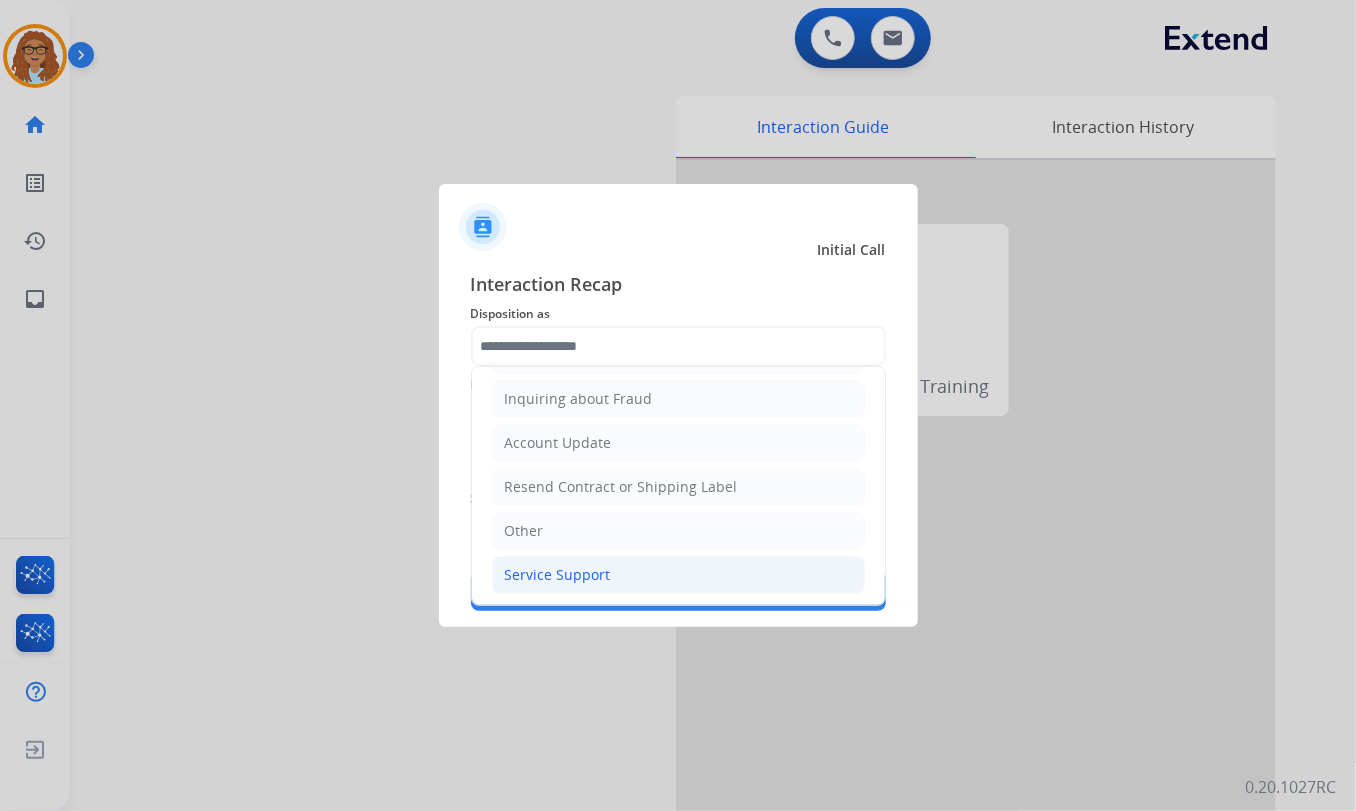 click on "Service Support" 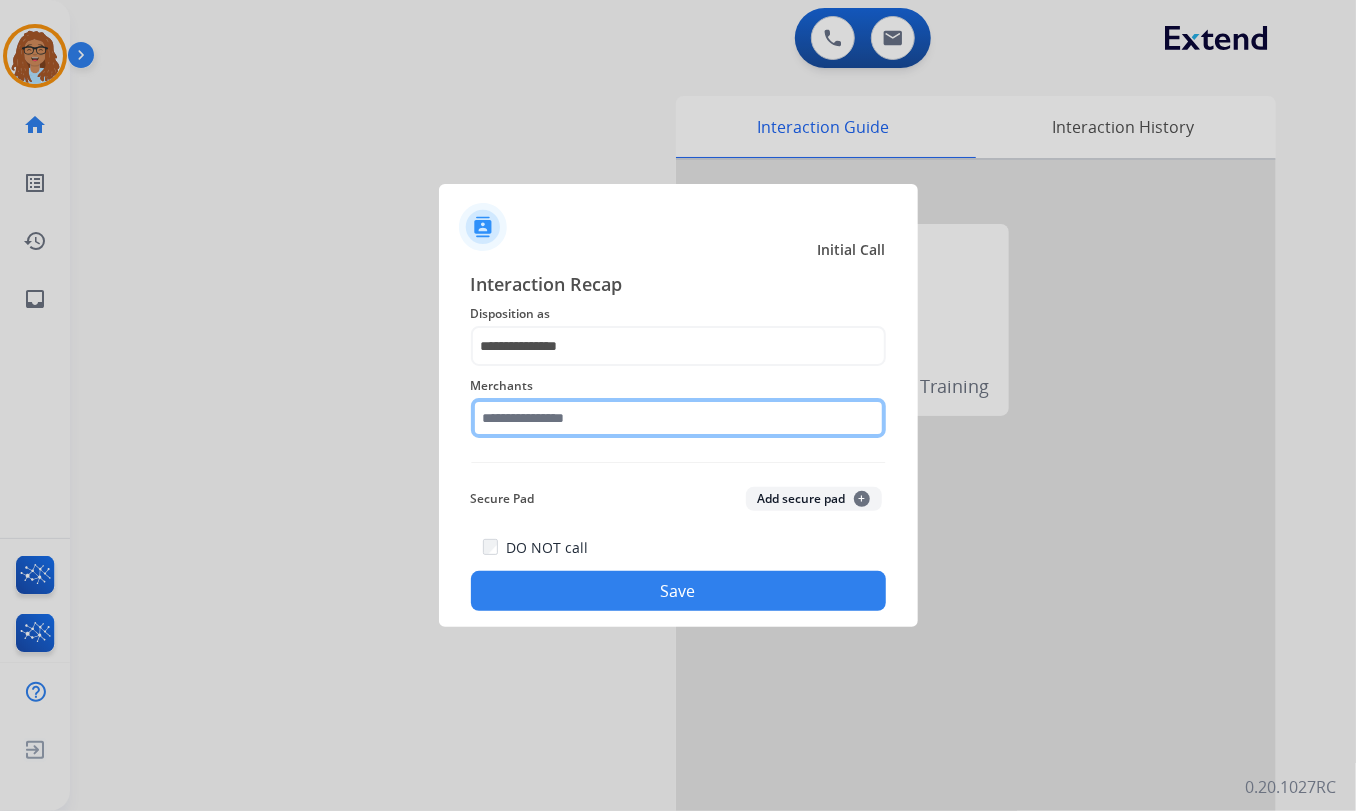 click 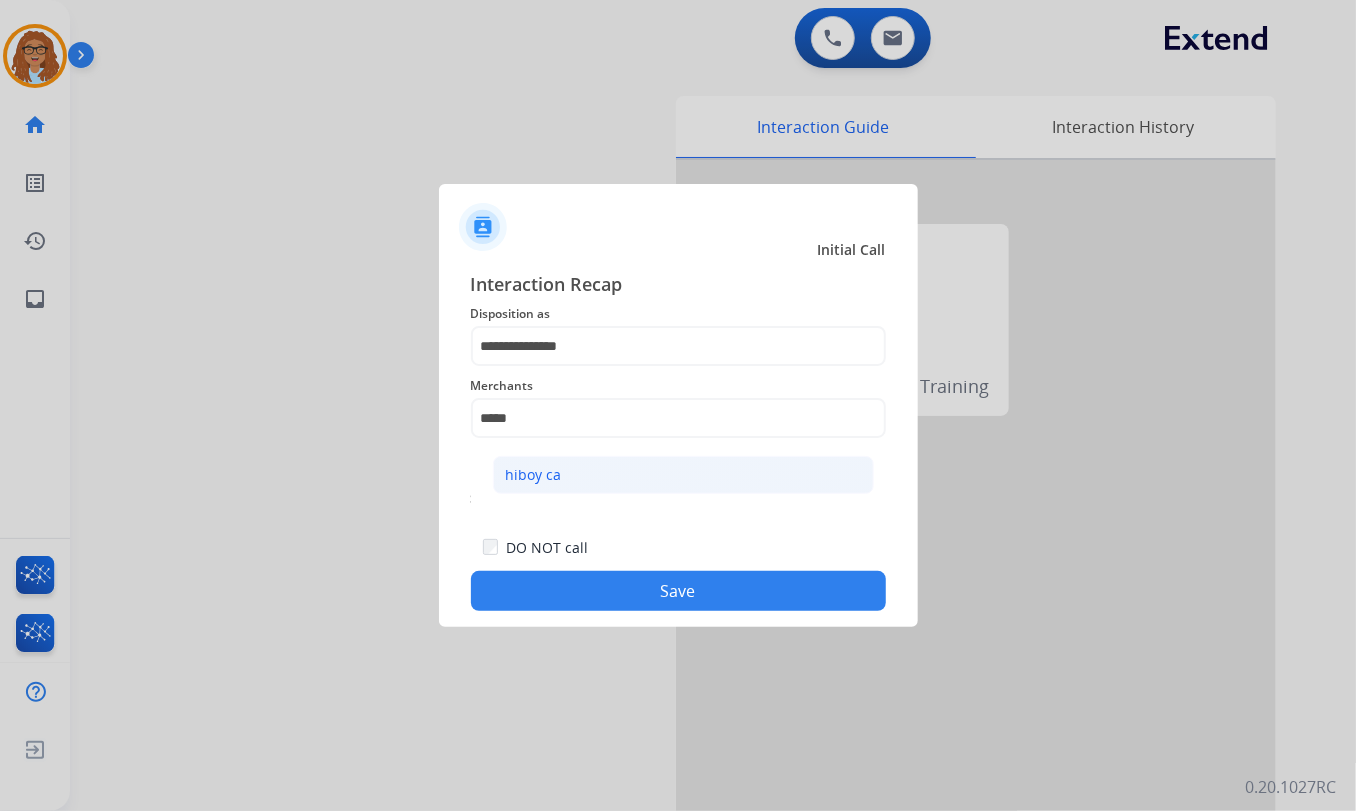 click on "hiboy ca" 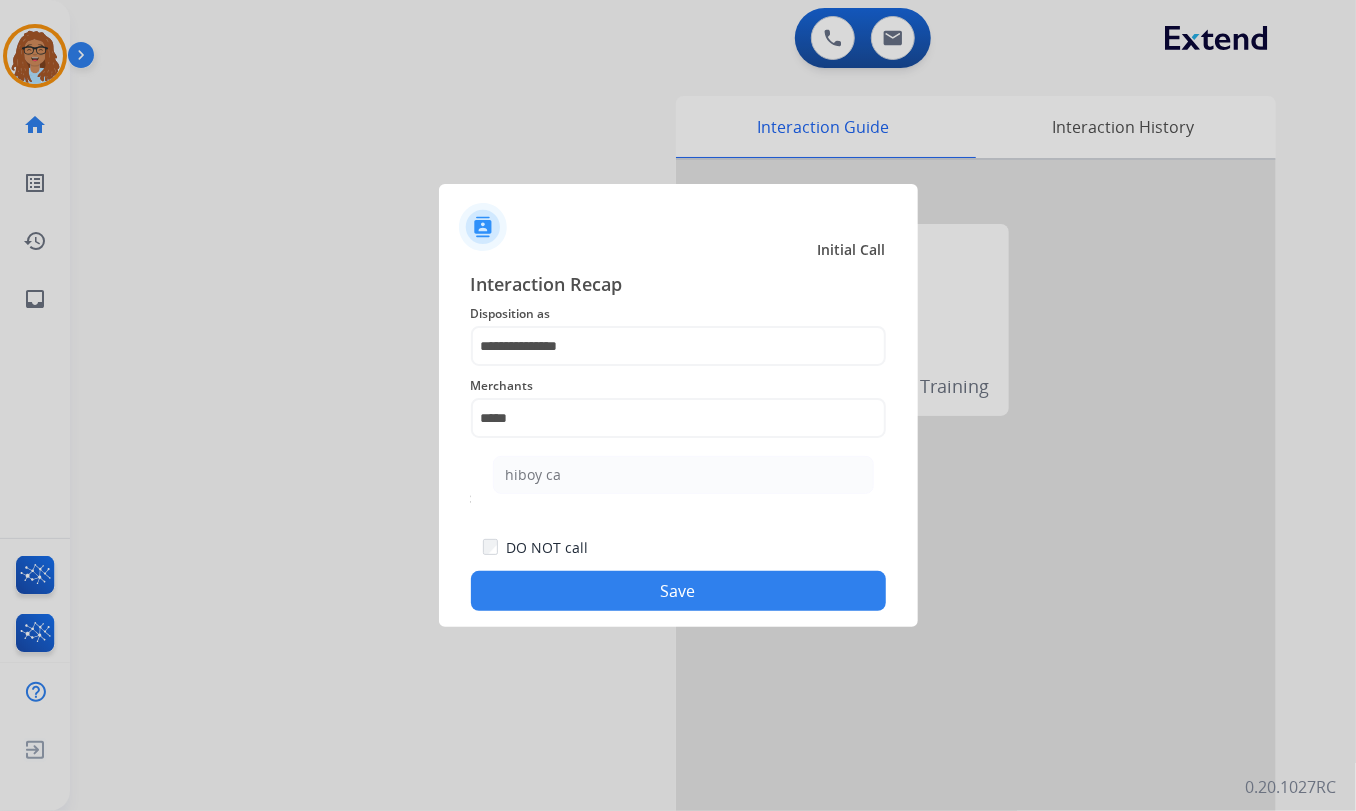 type on "********" 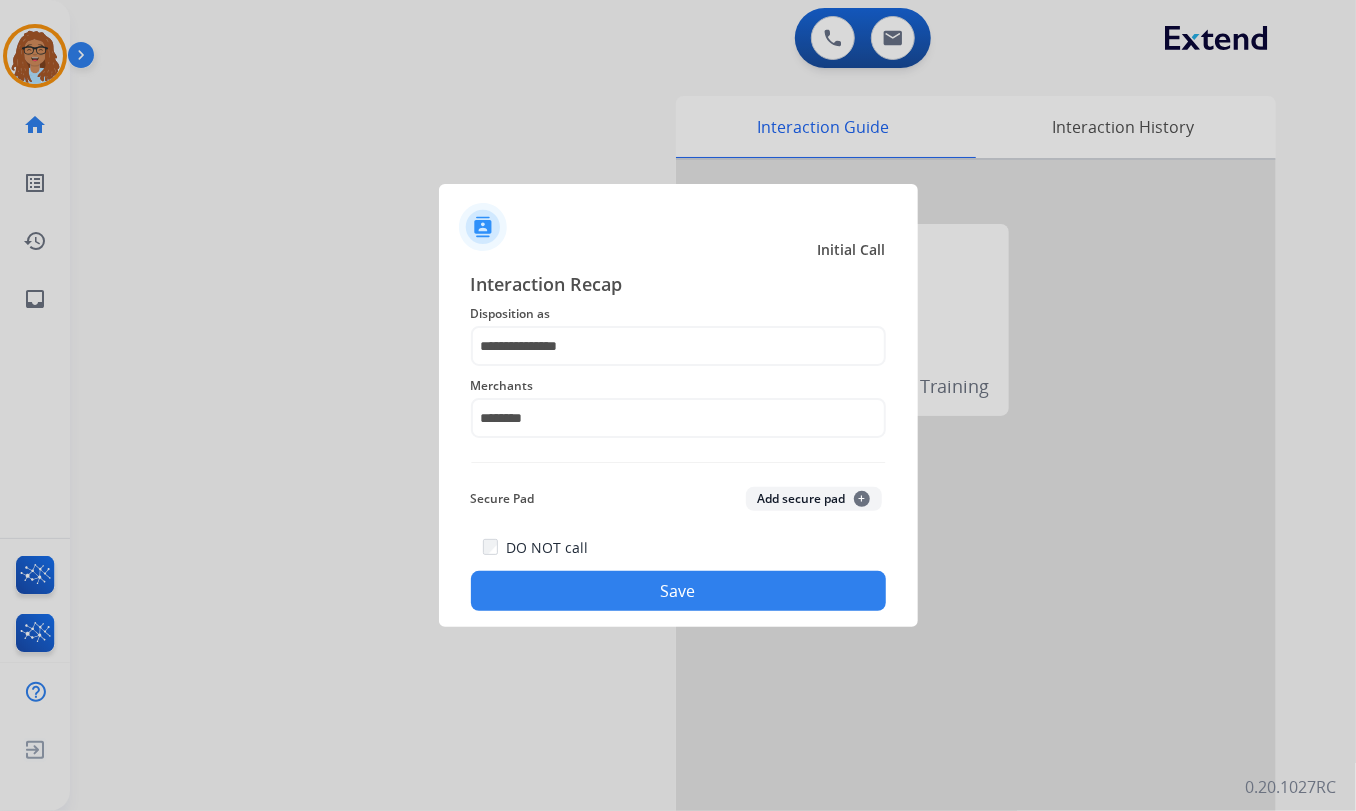 click on "Save" 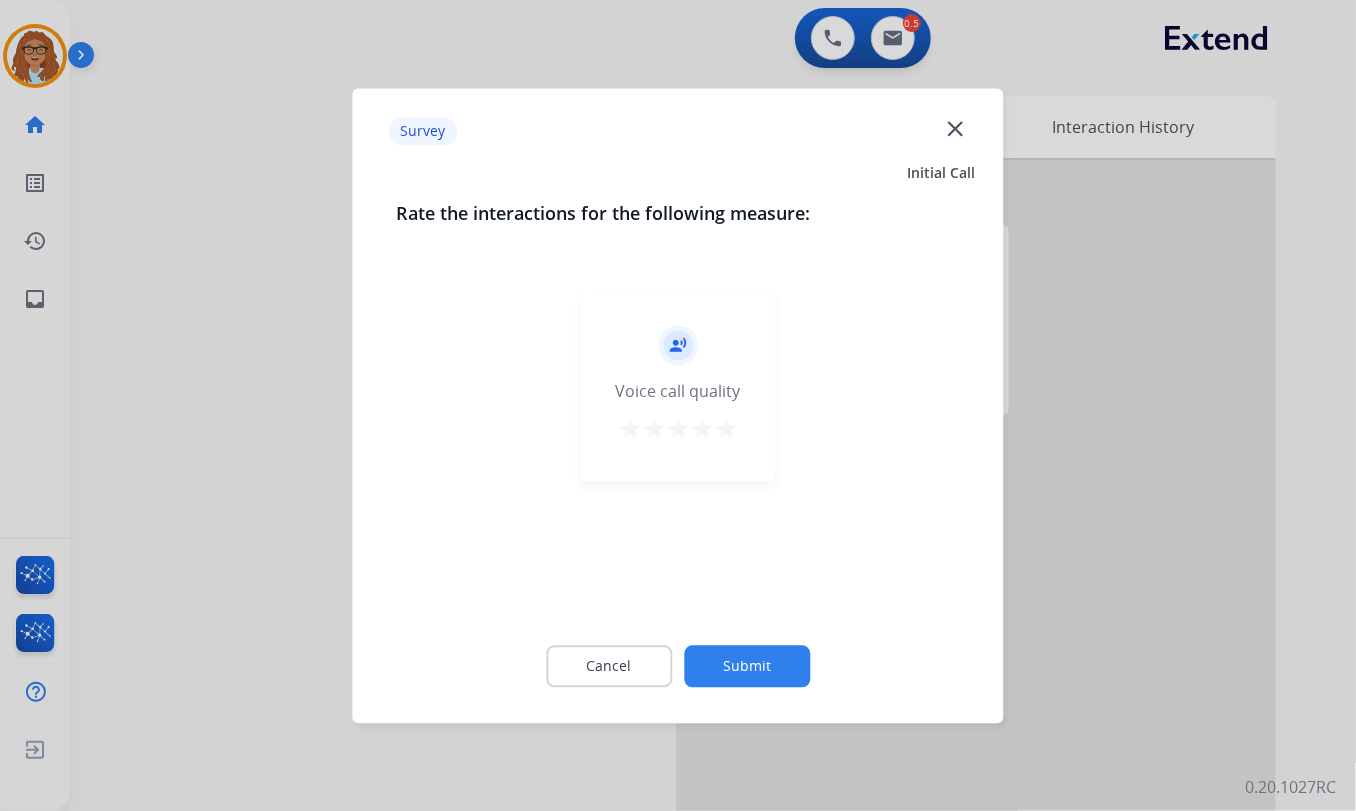 click on "close" 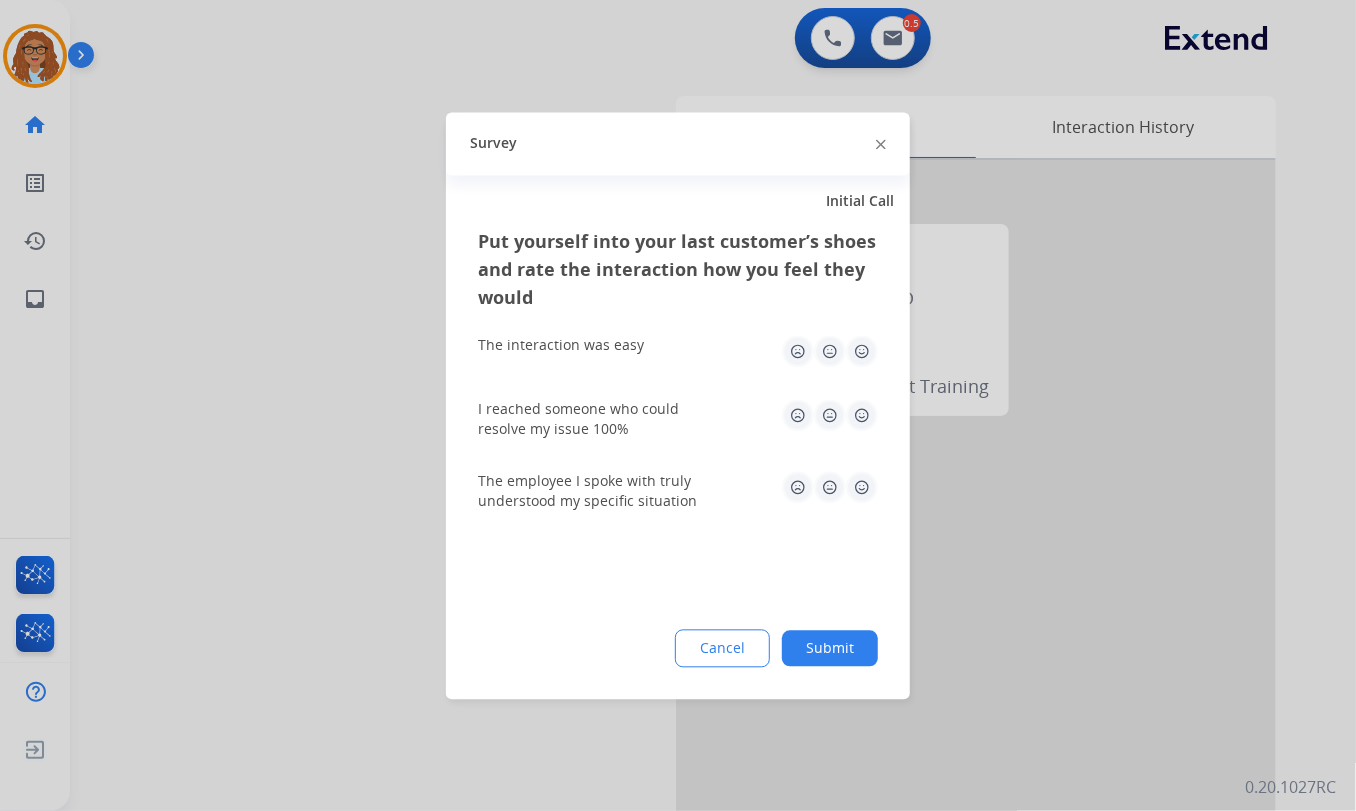 click 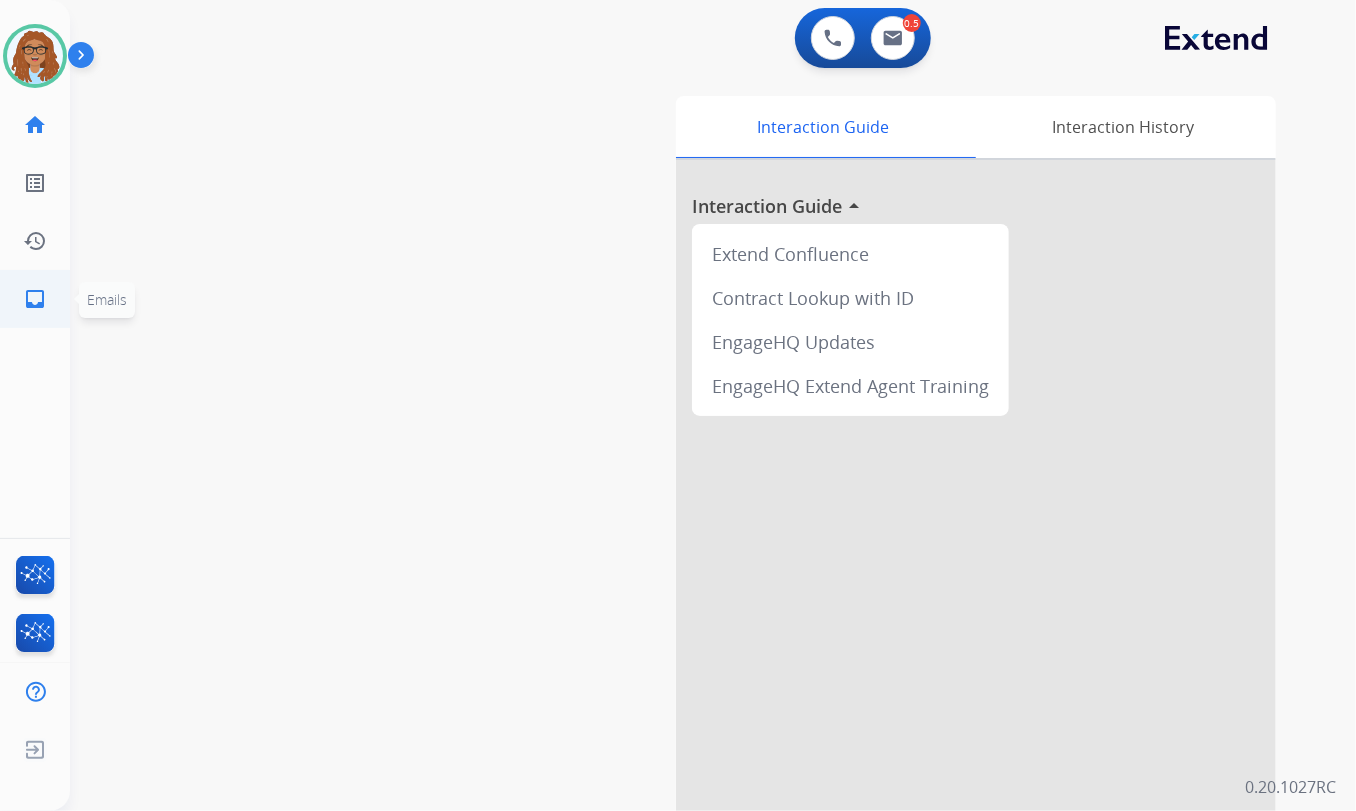 click on "inbox" 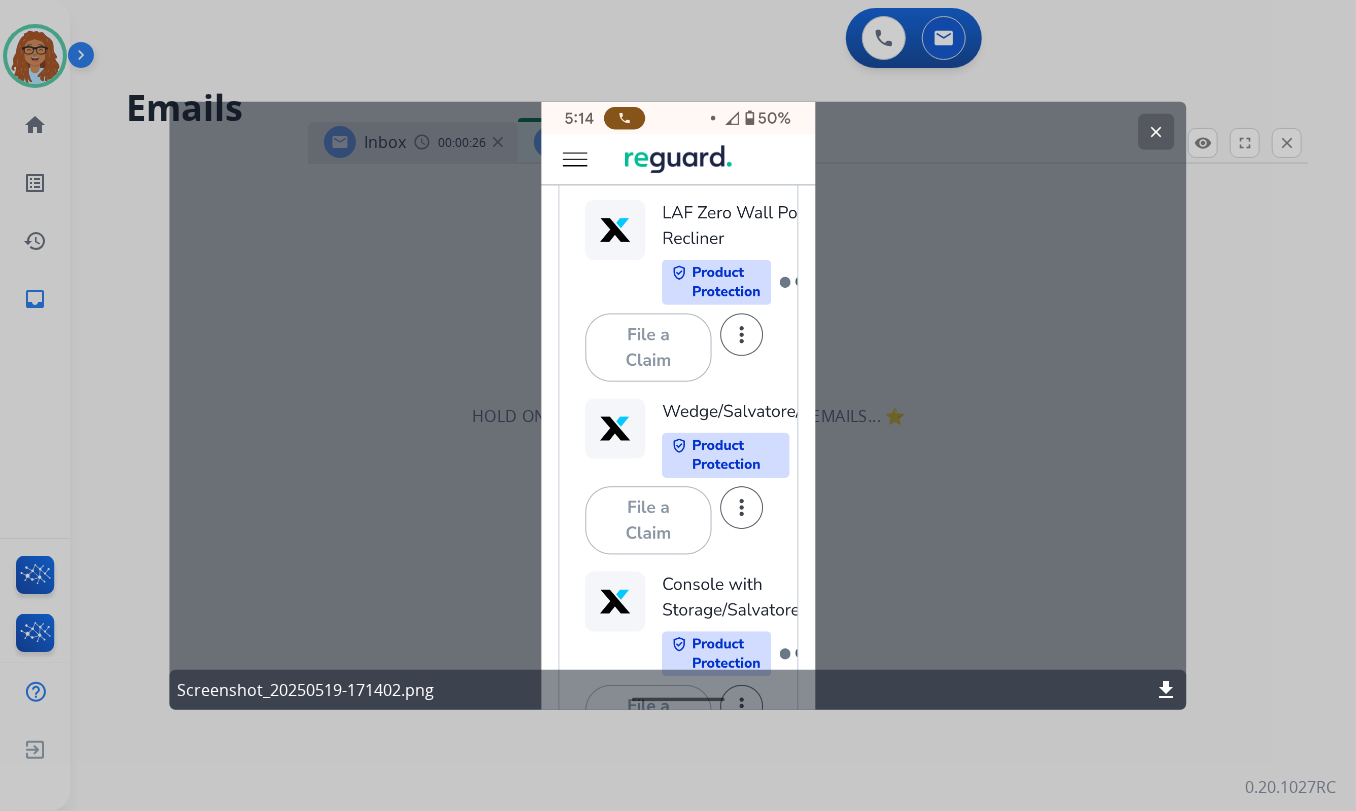 select on "**********" 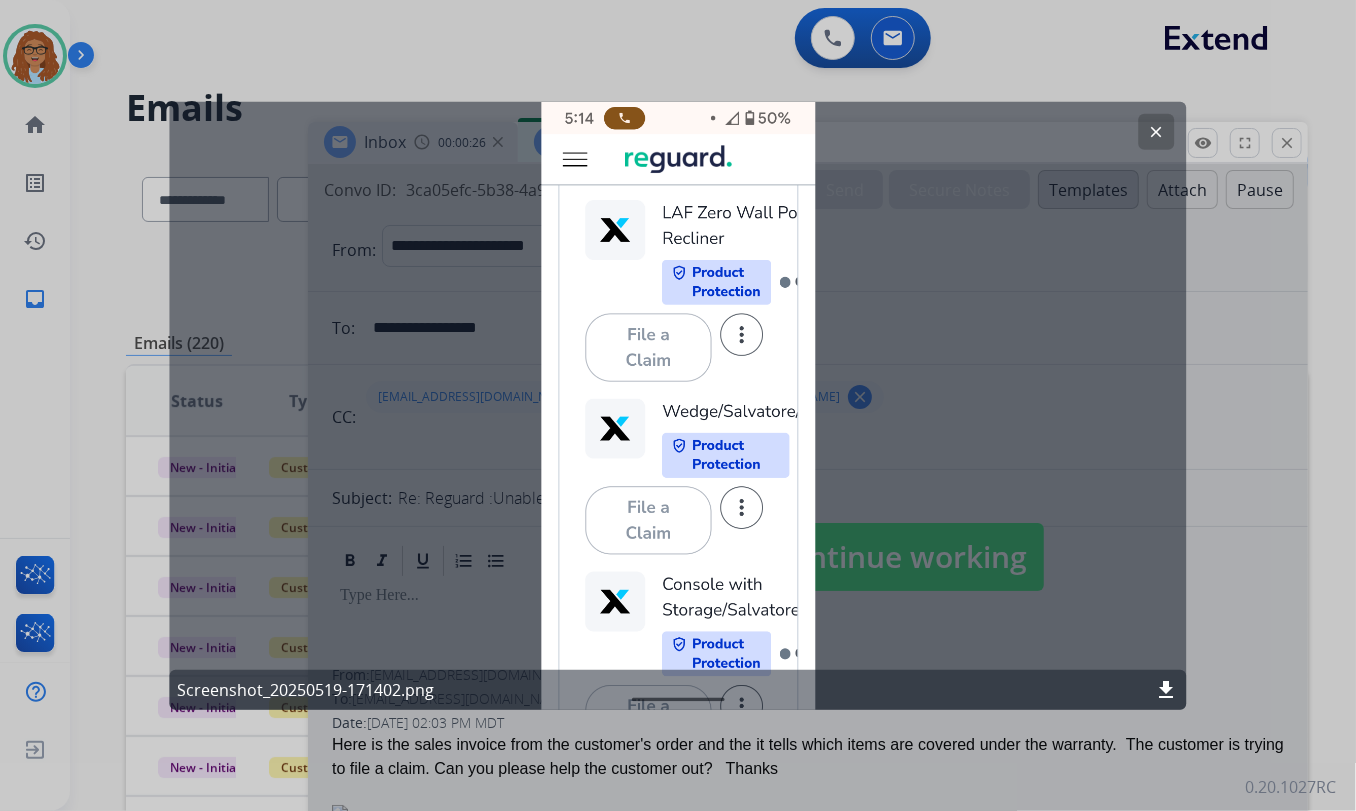 click on "clear" 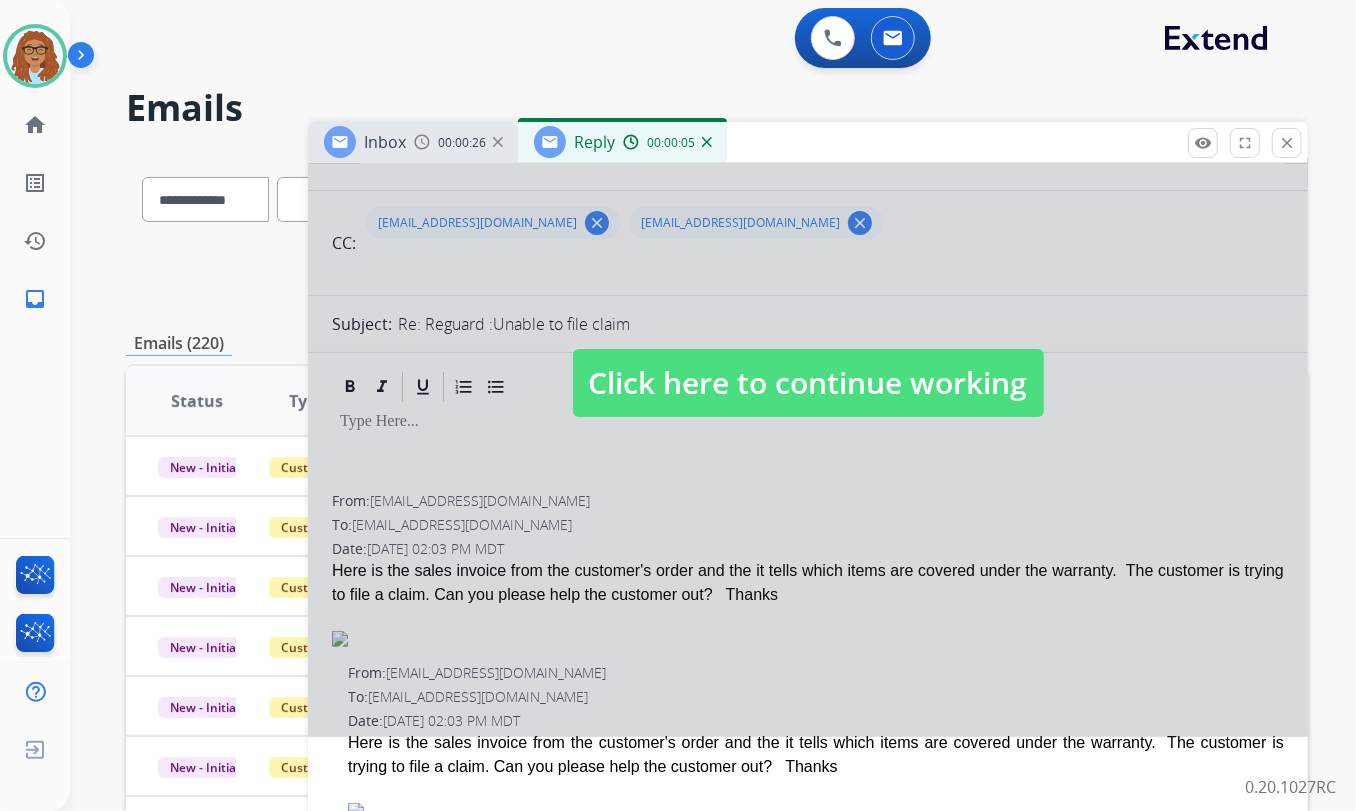 scroll, scrollTop: 181, scrollLeft: 0, axis: vertical 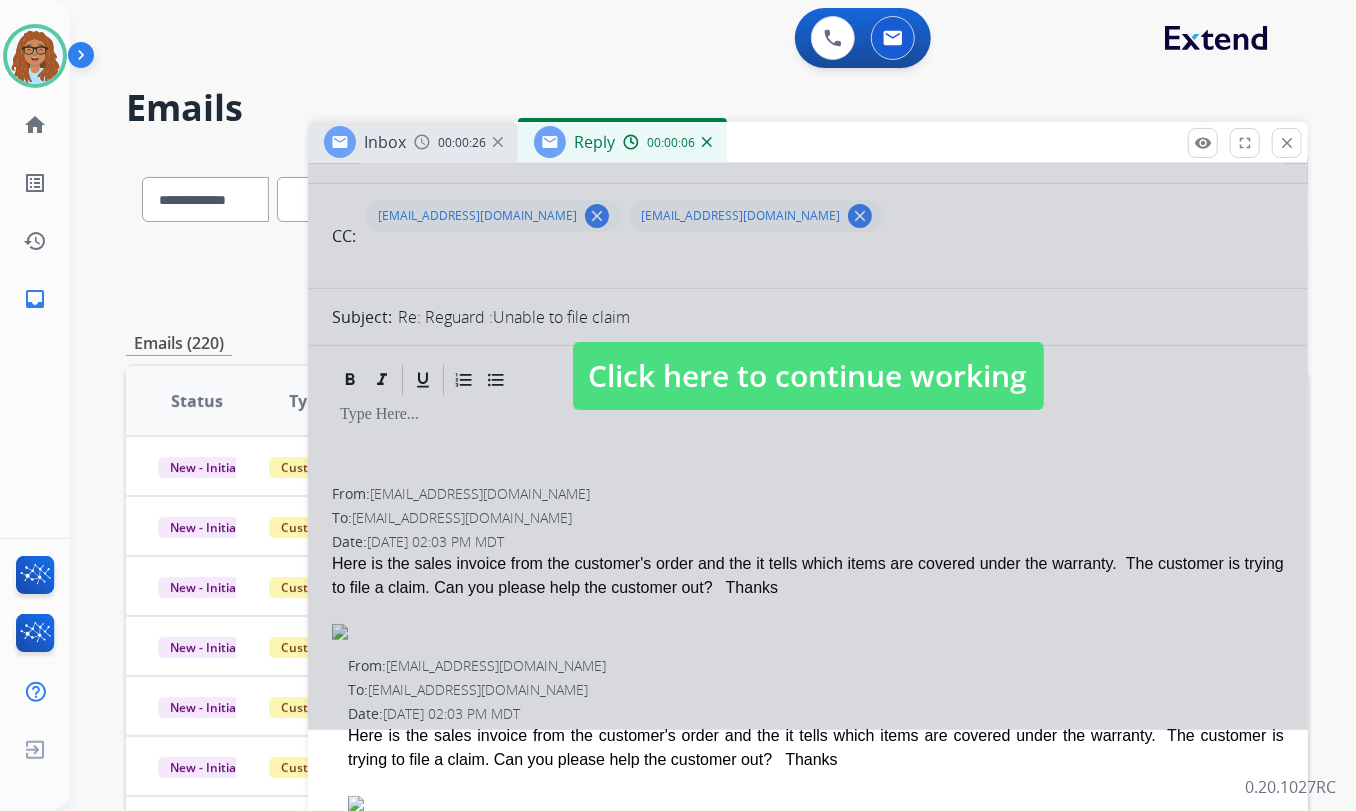 click on "Click here to continue working" at bounding box center (808, 376) 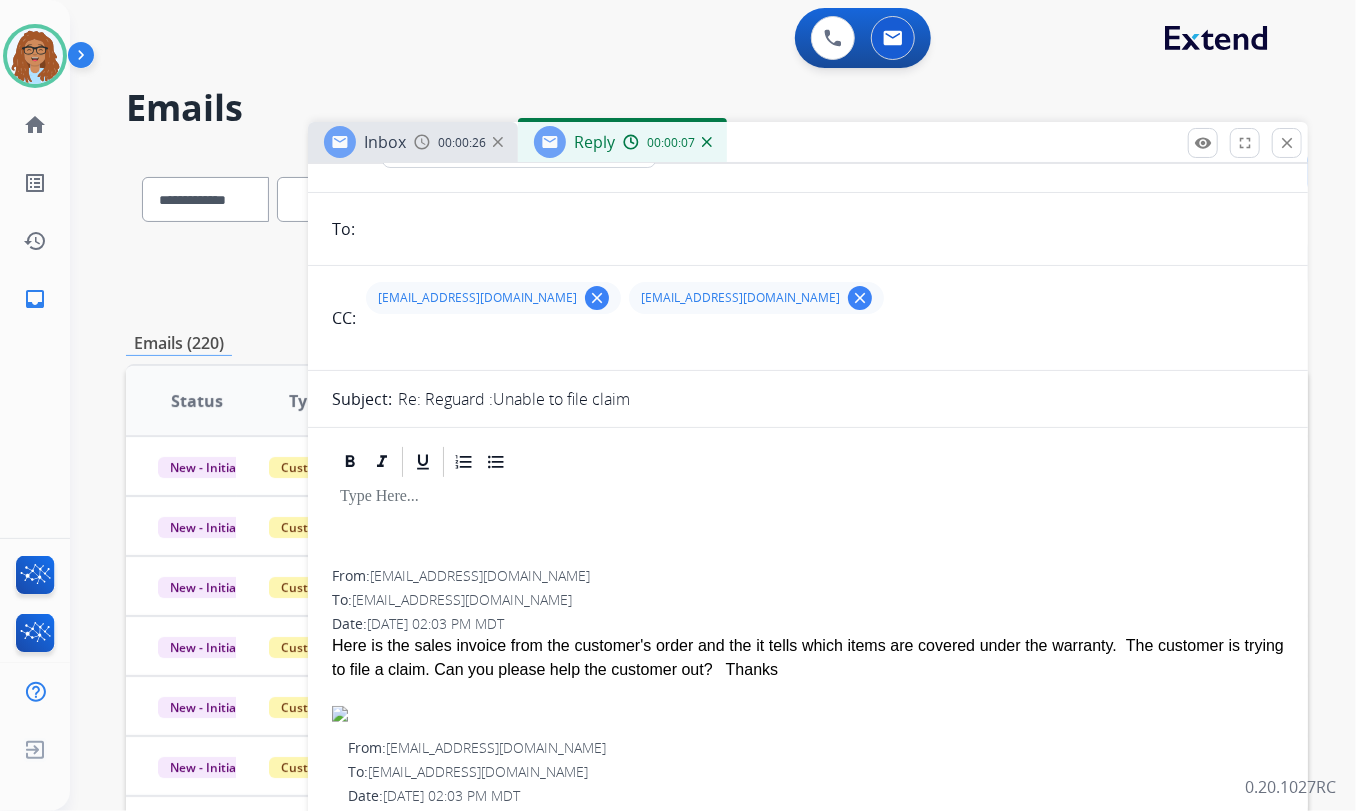 scroll, scrollTop: 0, scrollLeft: 0, axis: both 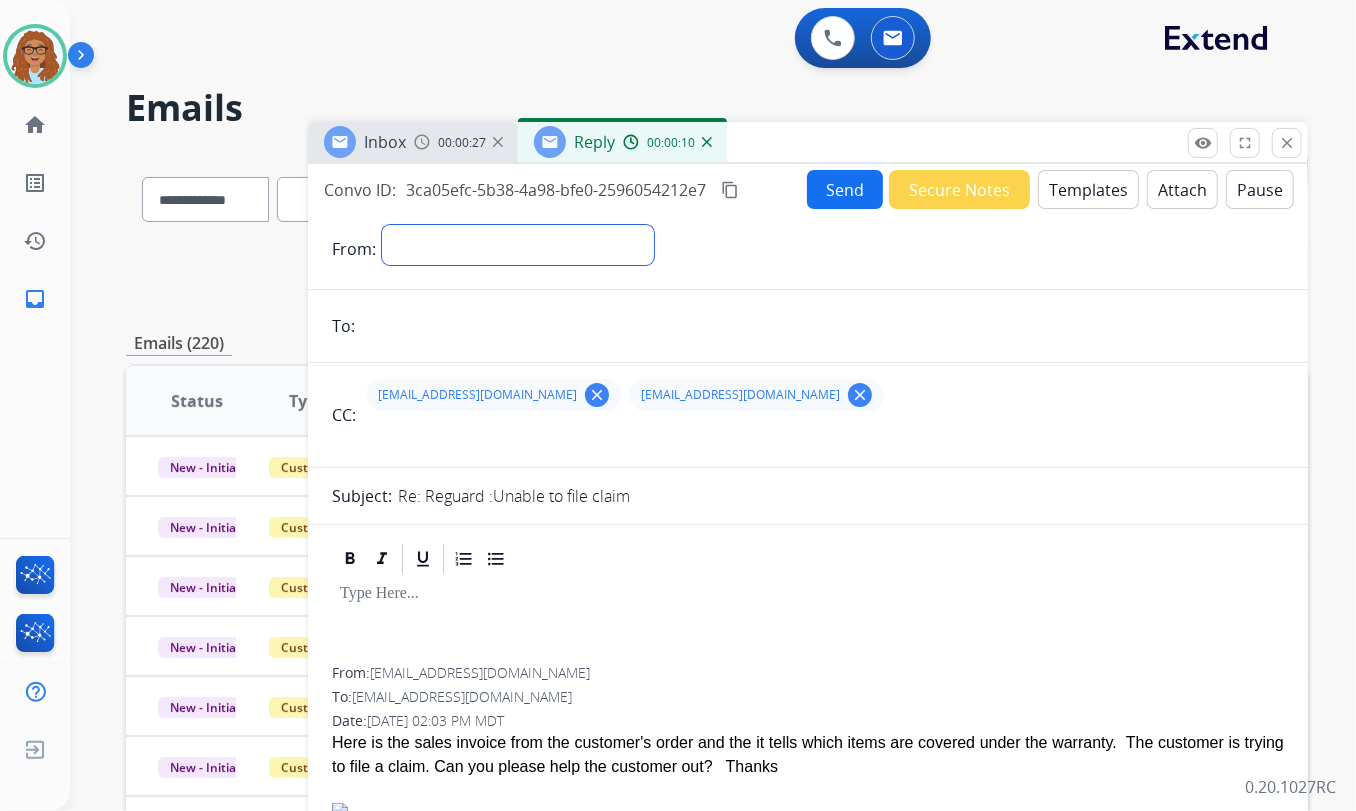 click on "**********" at bounding box center [518, 245] 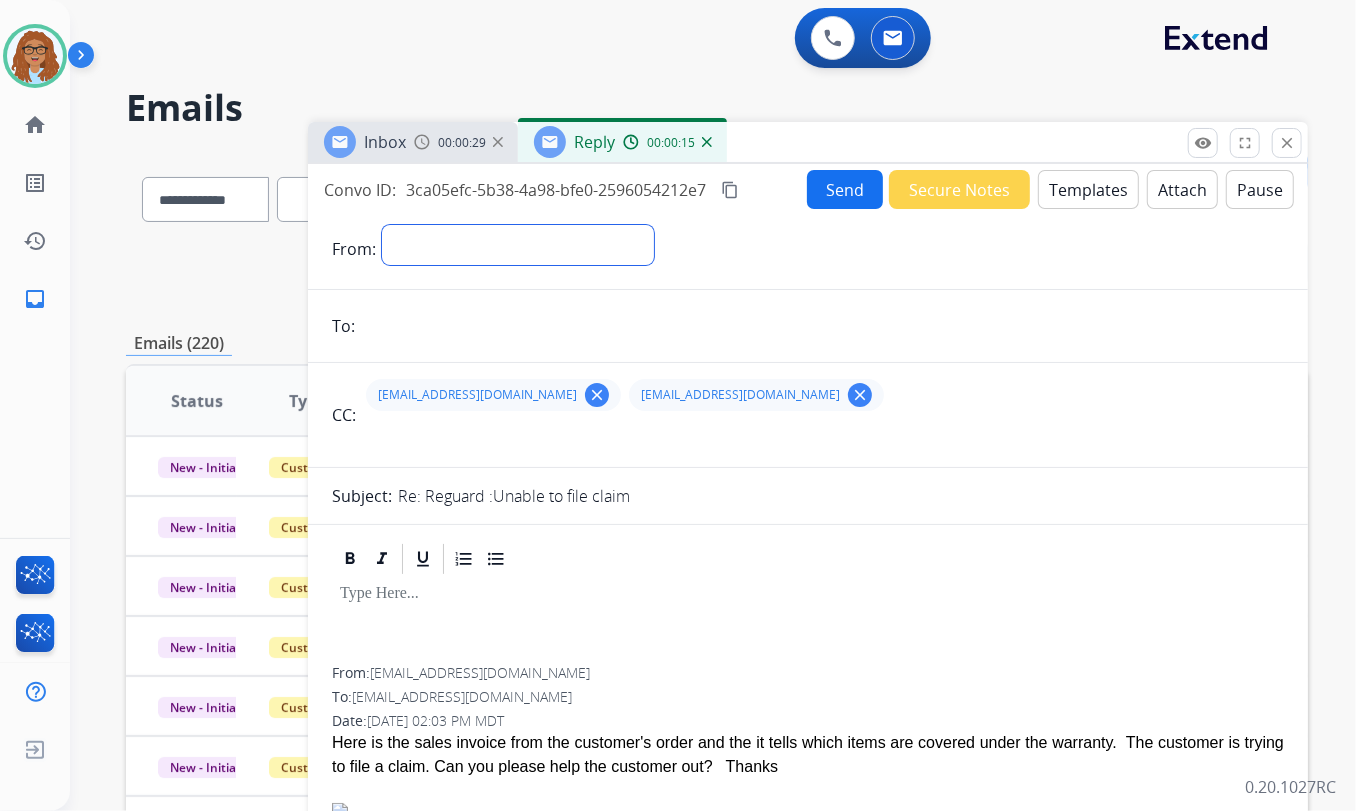 select on "**********" 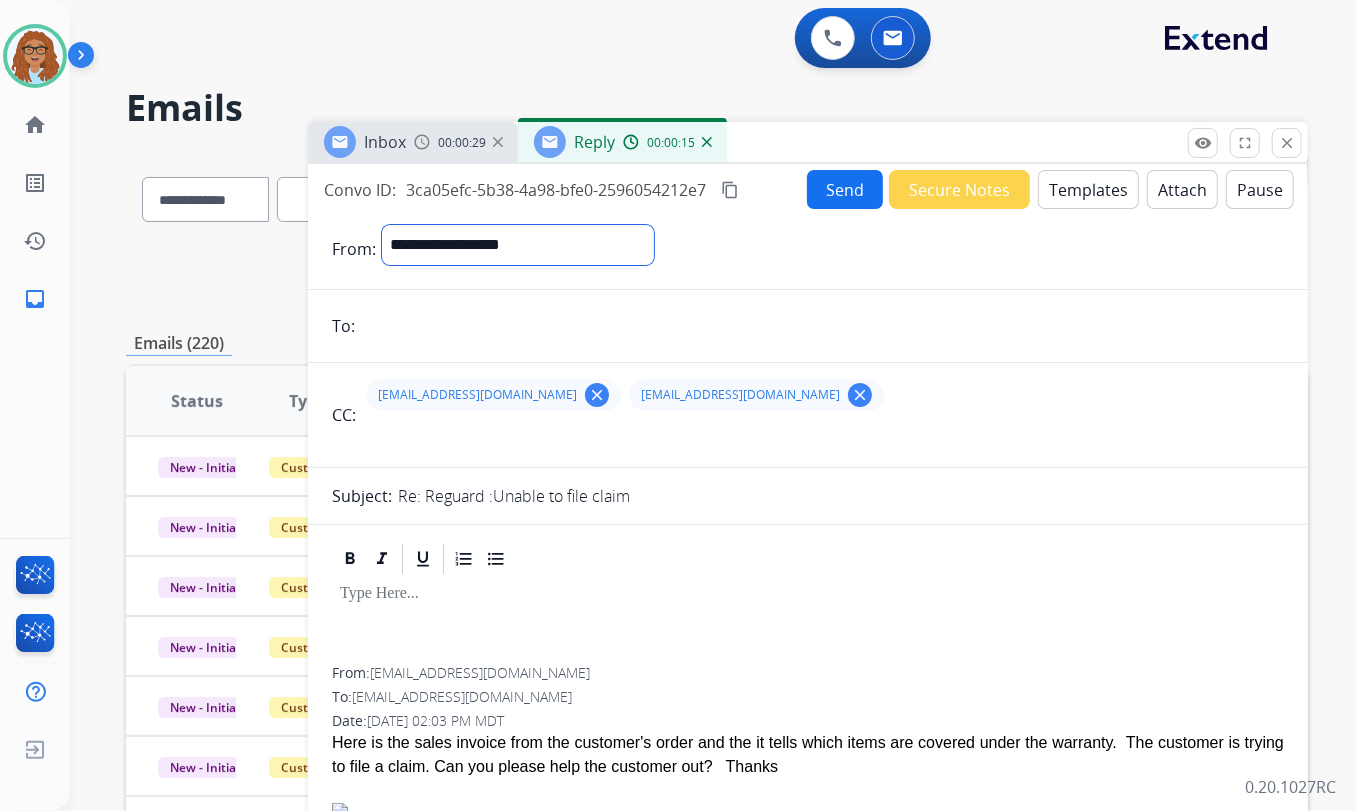 click on "**********" at bounding box center (518, 245) 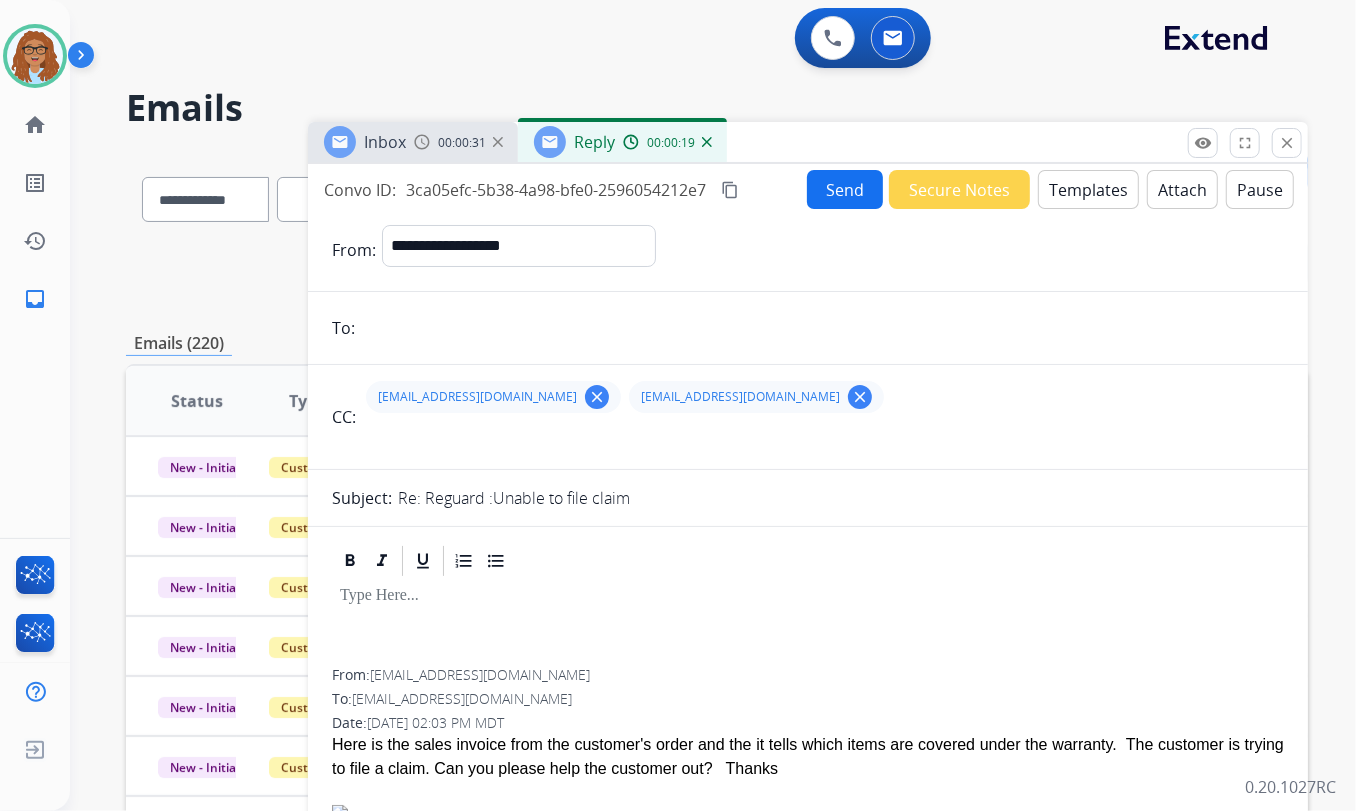 click at bounding box center (822, 328) 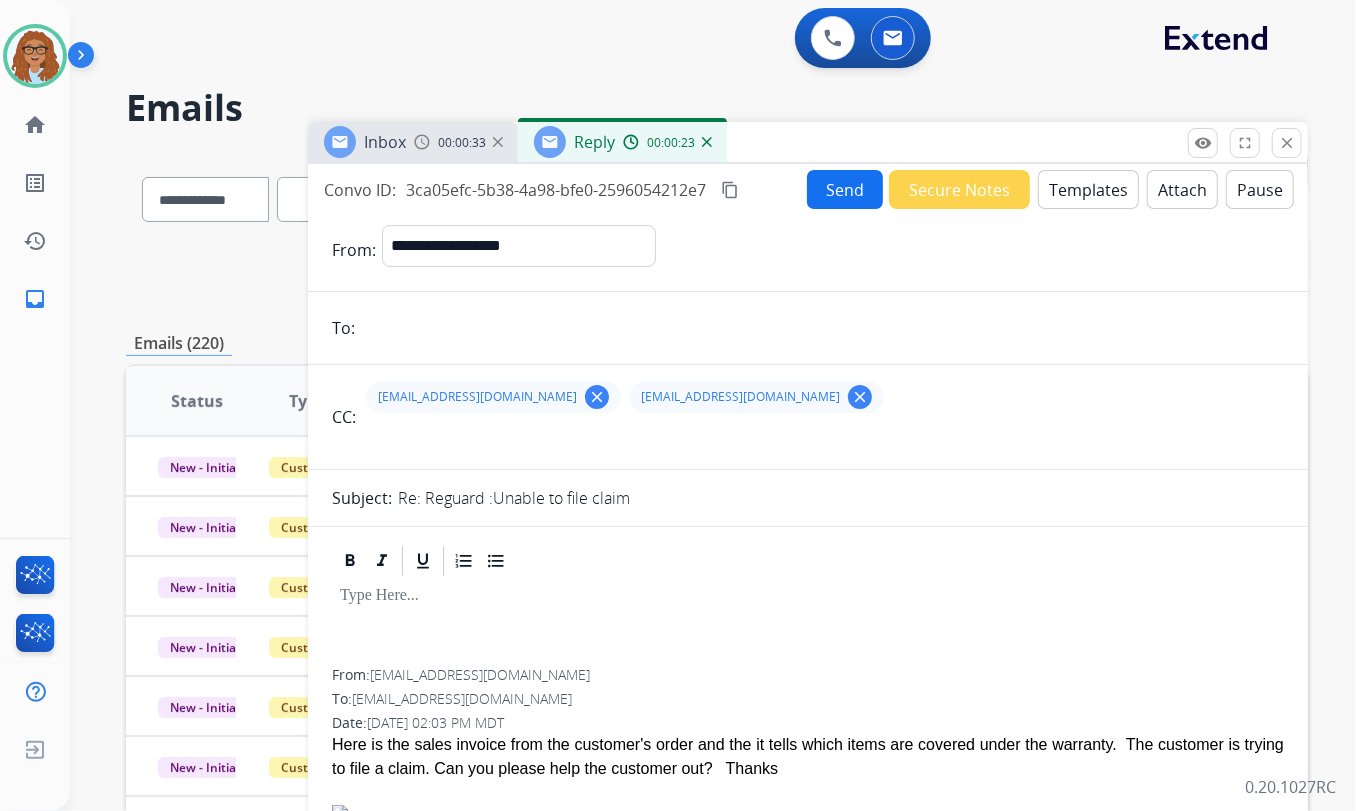 click at bounding box center (422, 142) 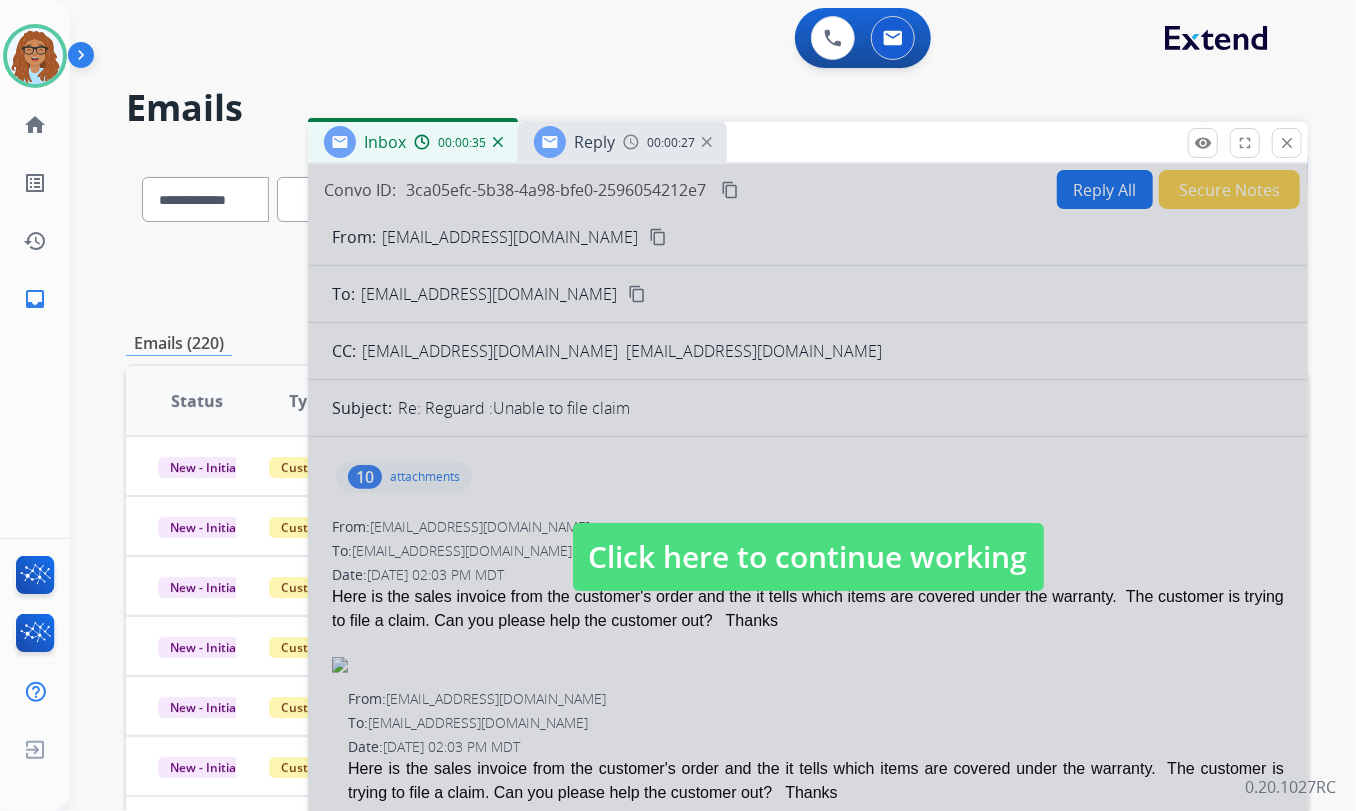 click at bounding box center [808, 537] 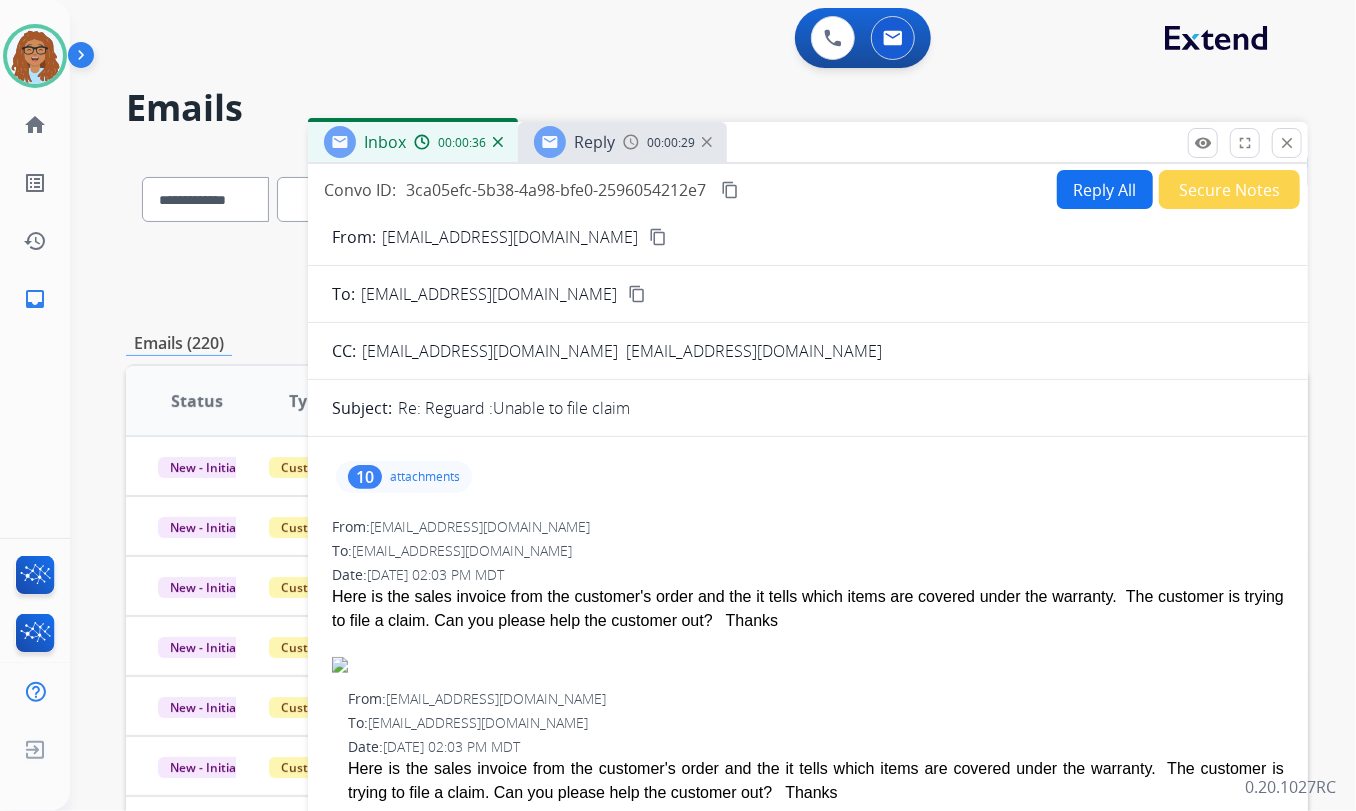click on "content_copy" at bounding box center (658, 237) 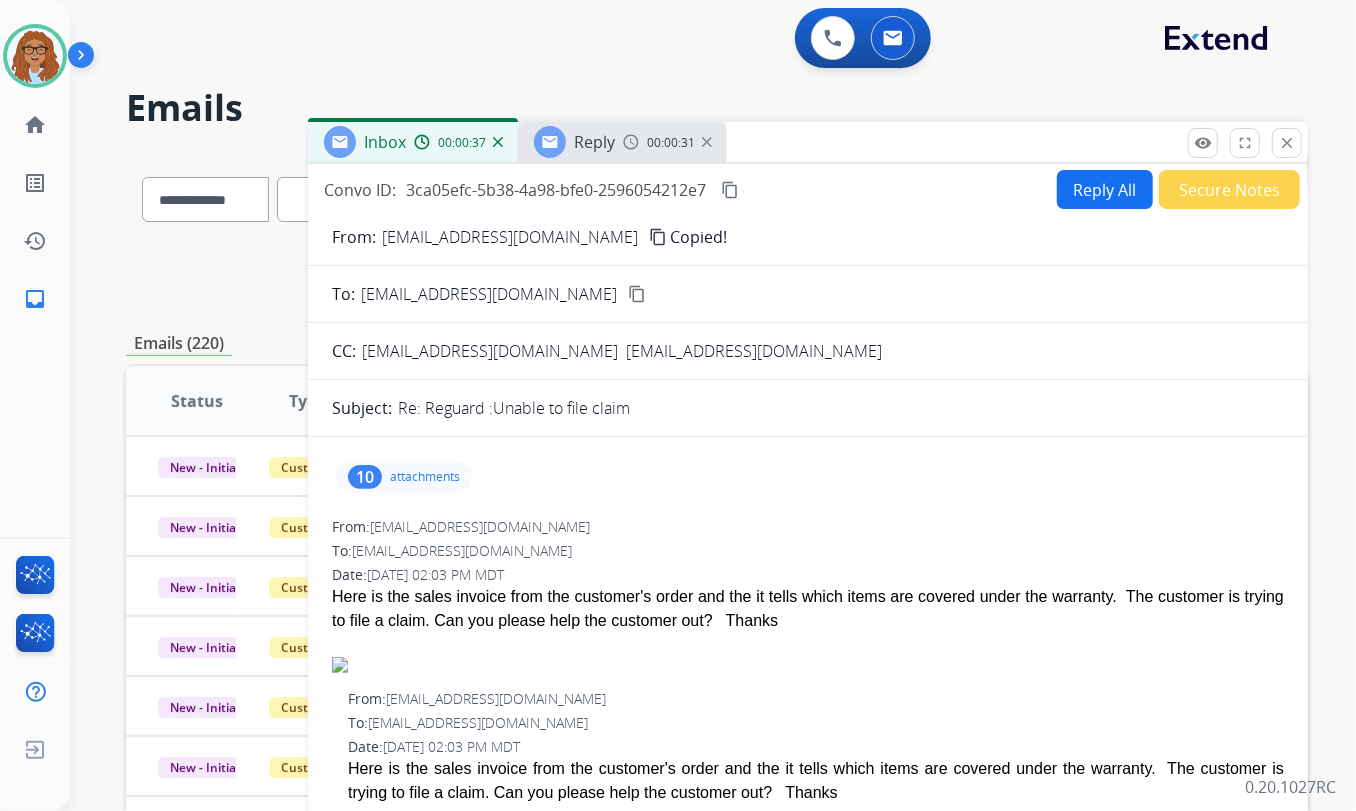 click at bounding box center (631, 142) 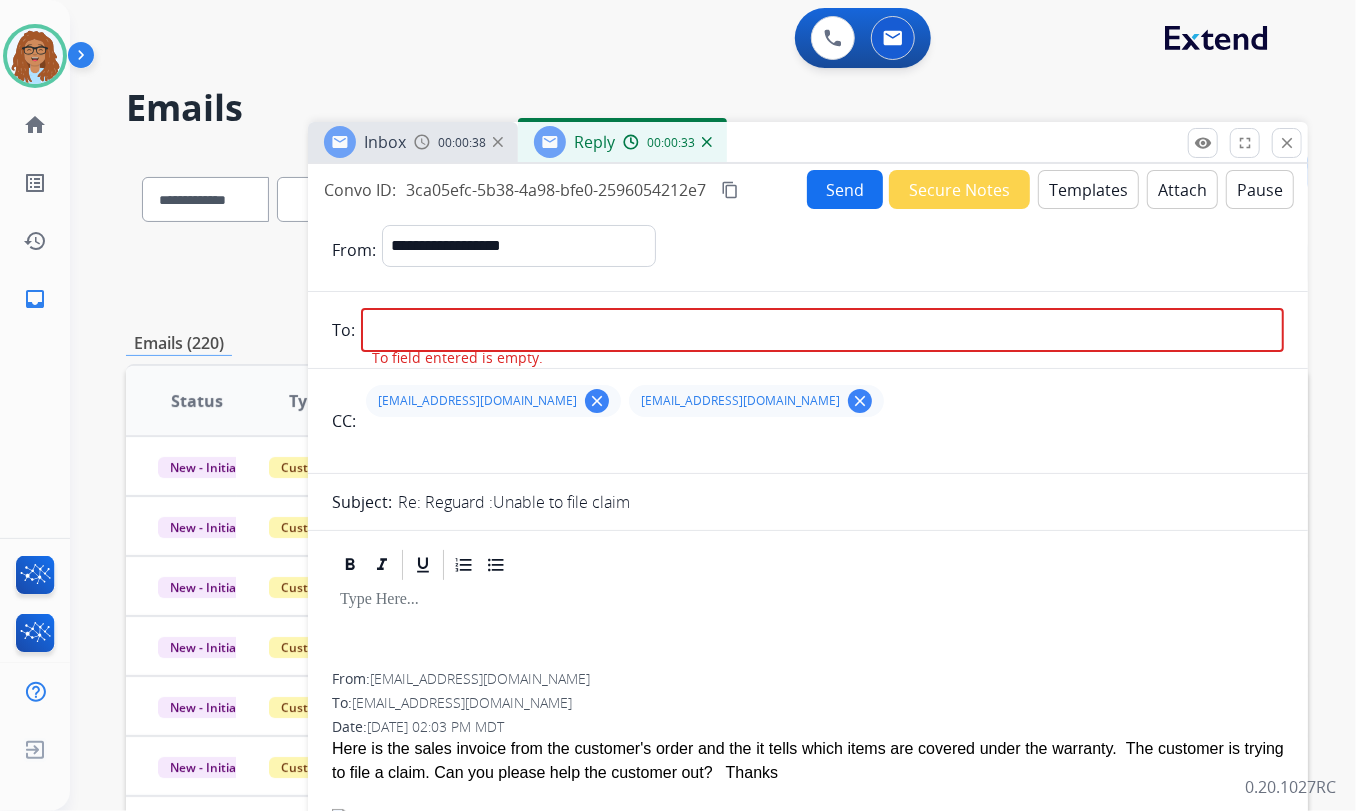 click at bounding box center [822, 330] 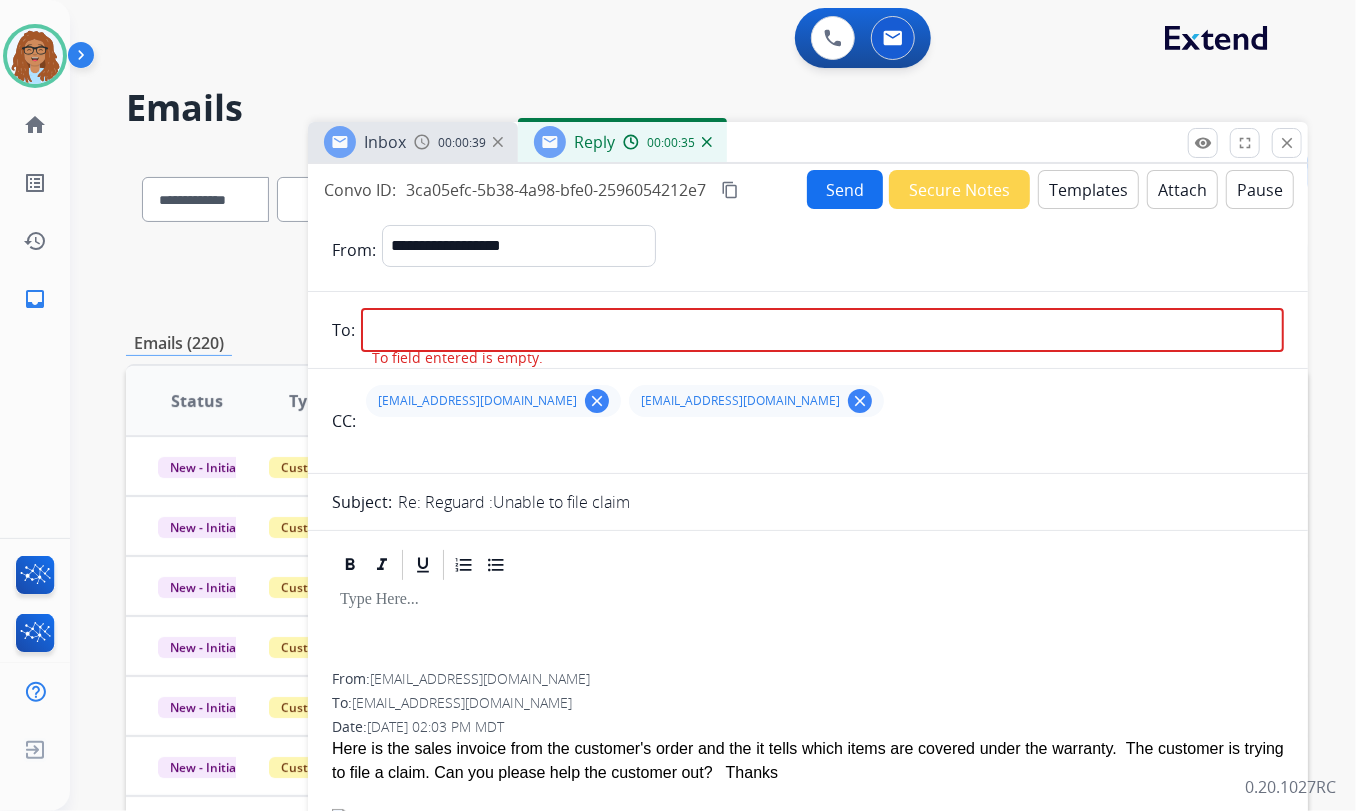 paste on "**********" 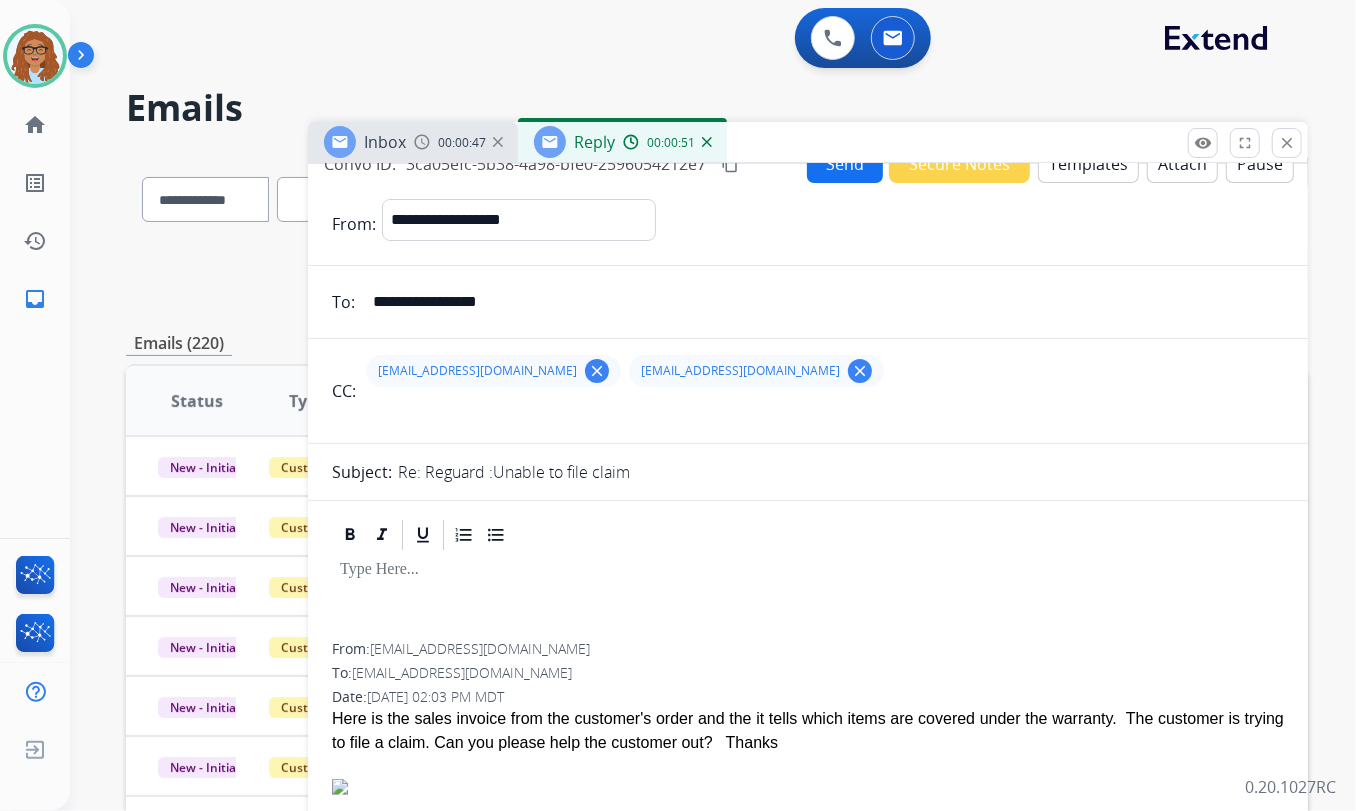 scroll, scrollTop: 0, scrollLeft: 0, axis: both 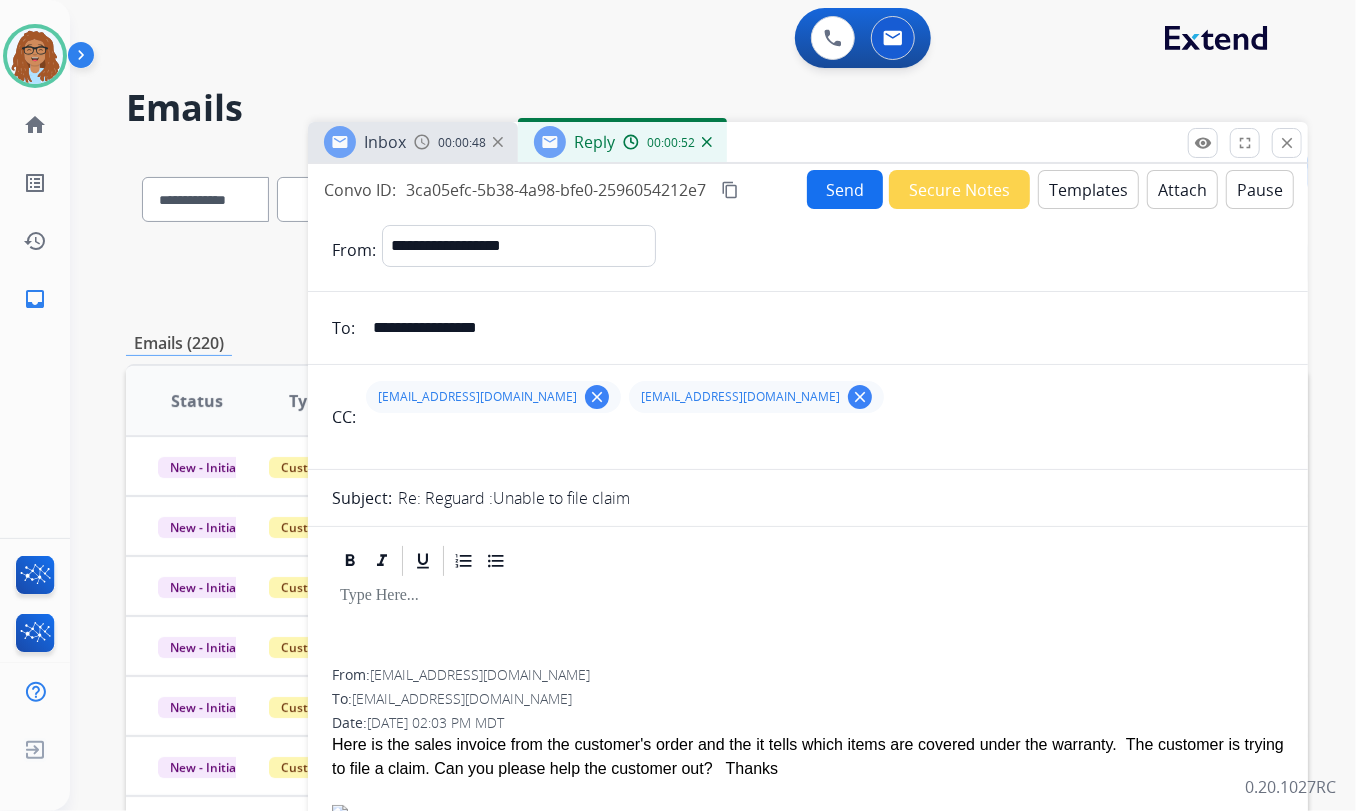click on "Templates" at bounding box center [1088, 189] 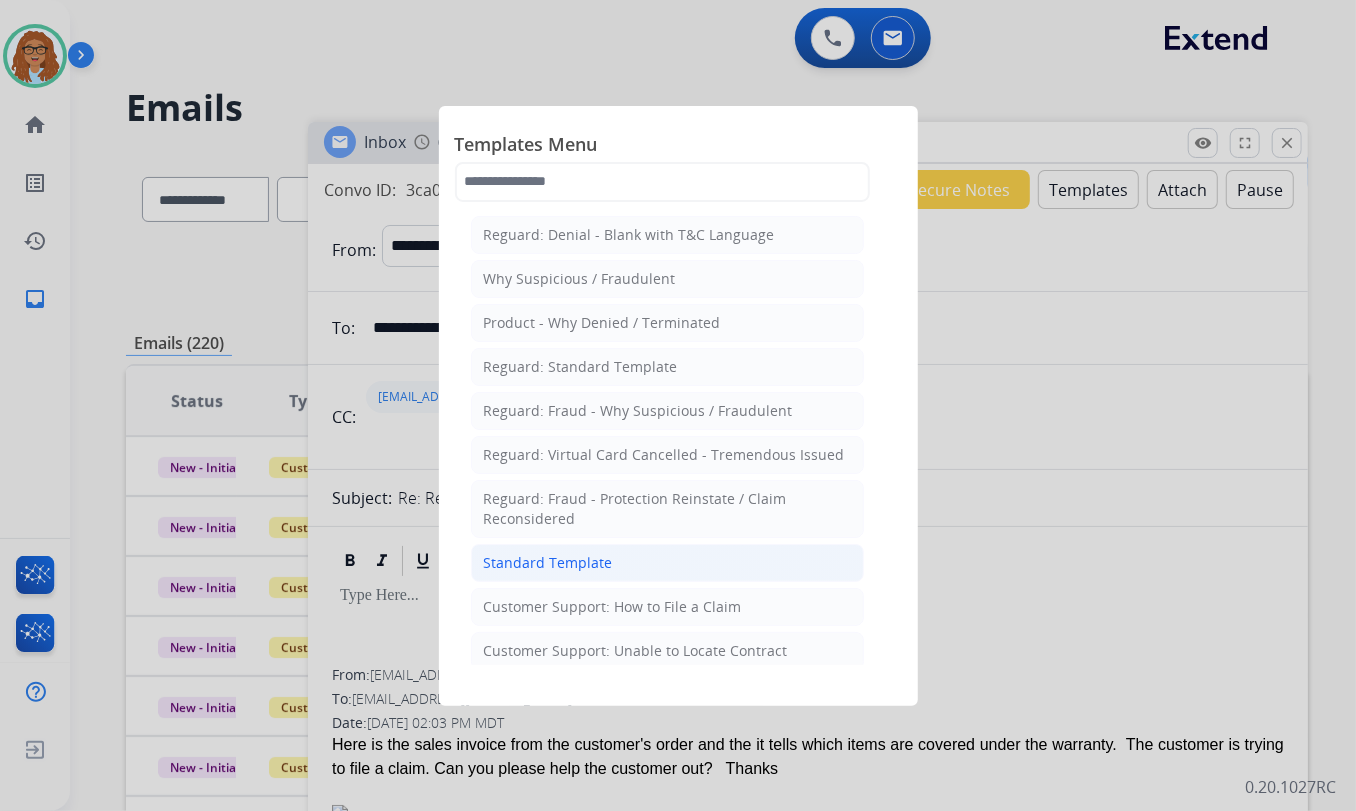 click on "Standard Template" 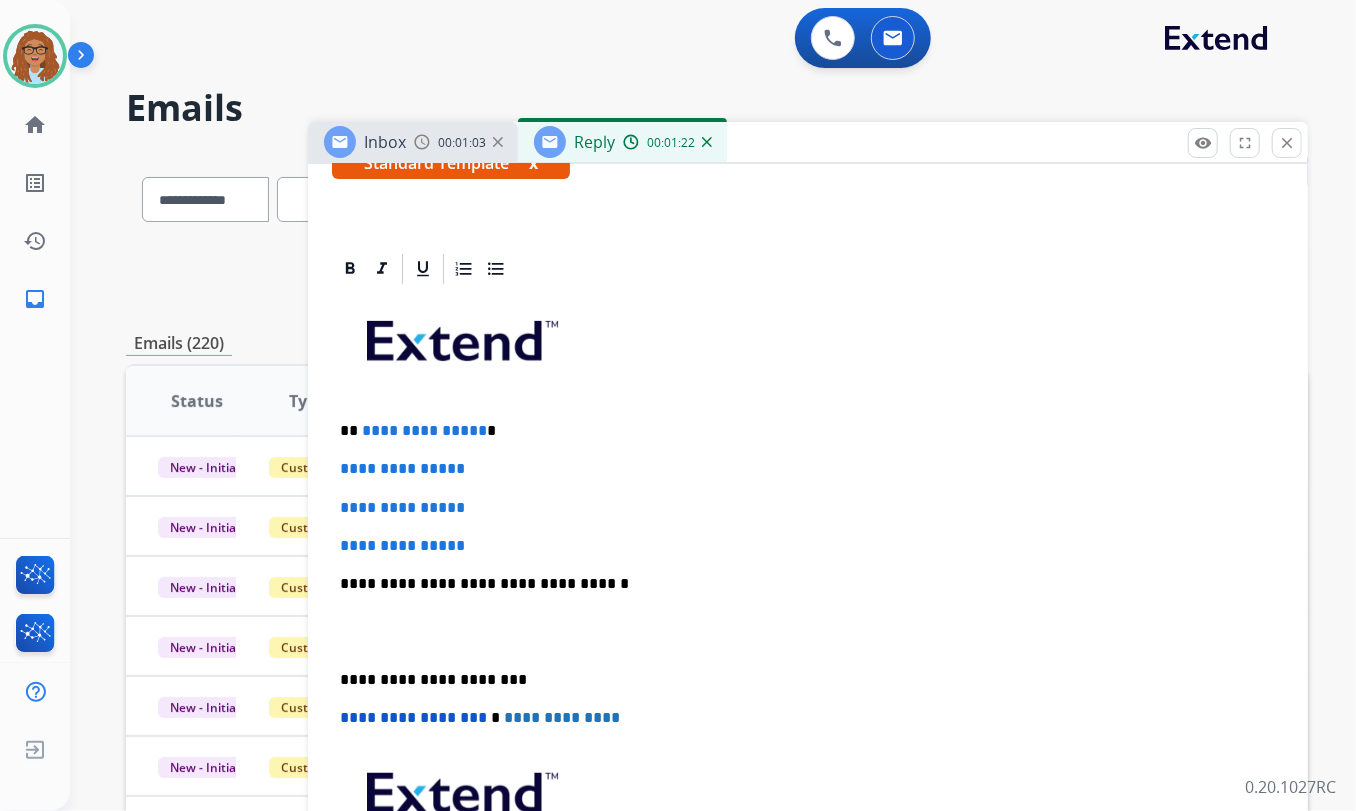 scroll, scrollTop: 454, scrollLeft: 0, axis: vertical 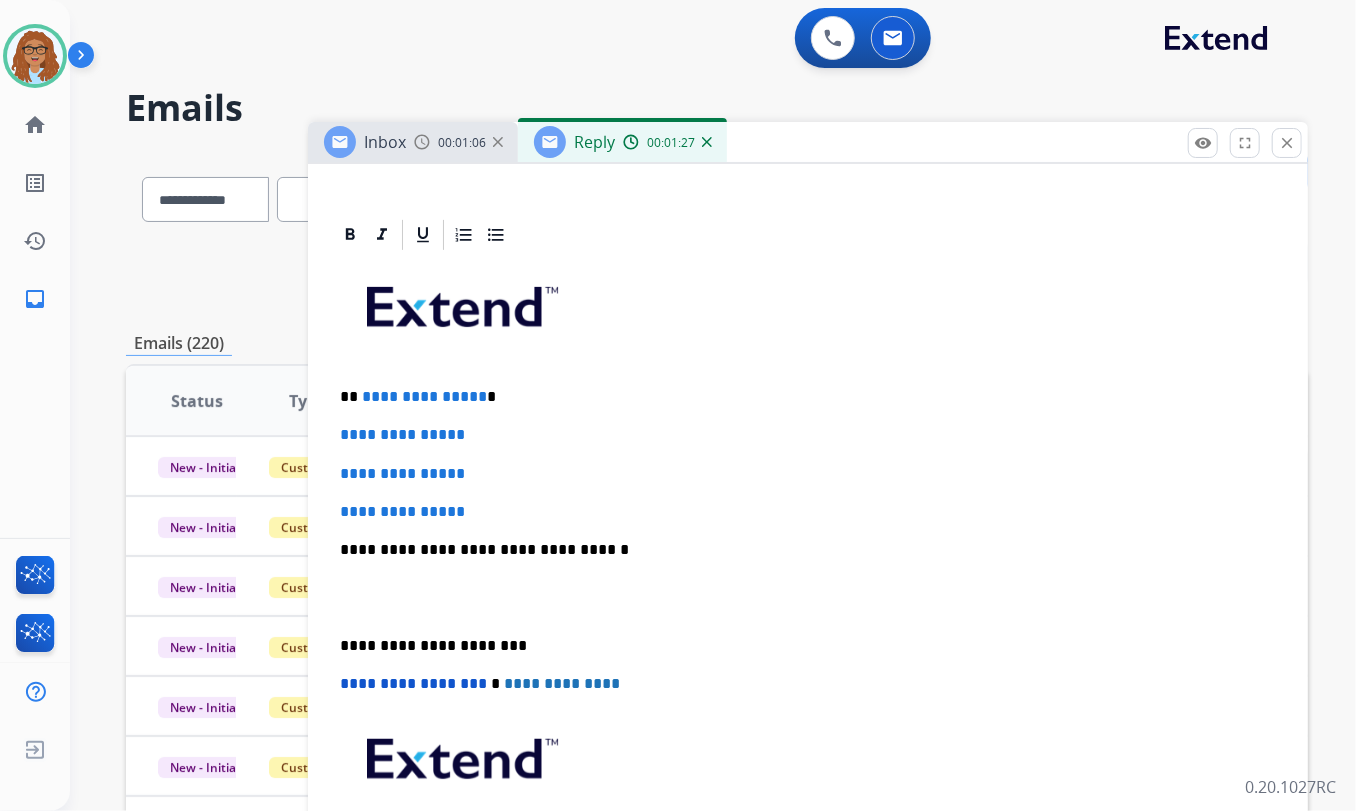 click on "**********" at bounding box center (800, 397) 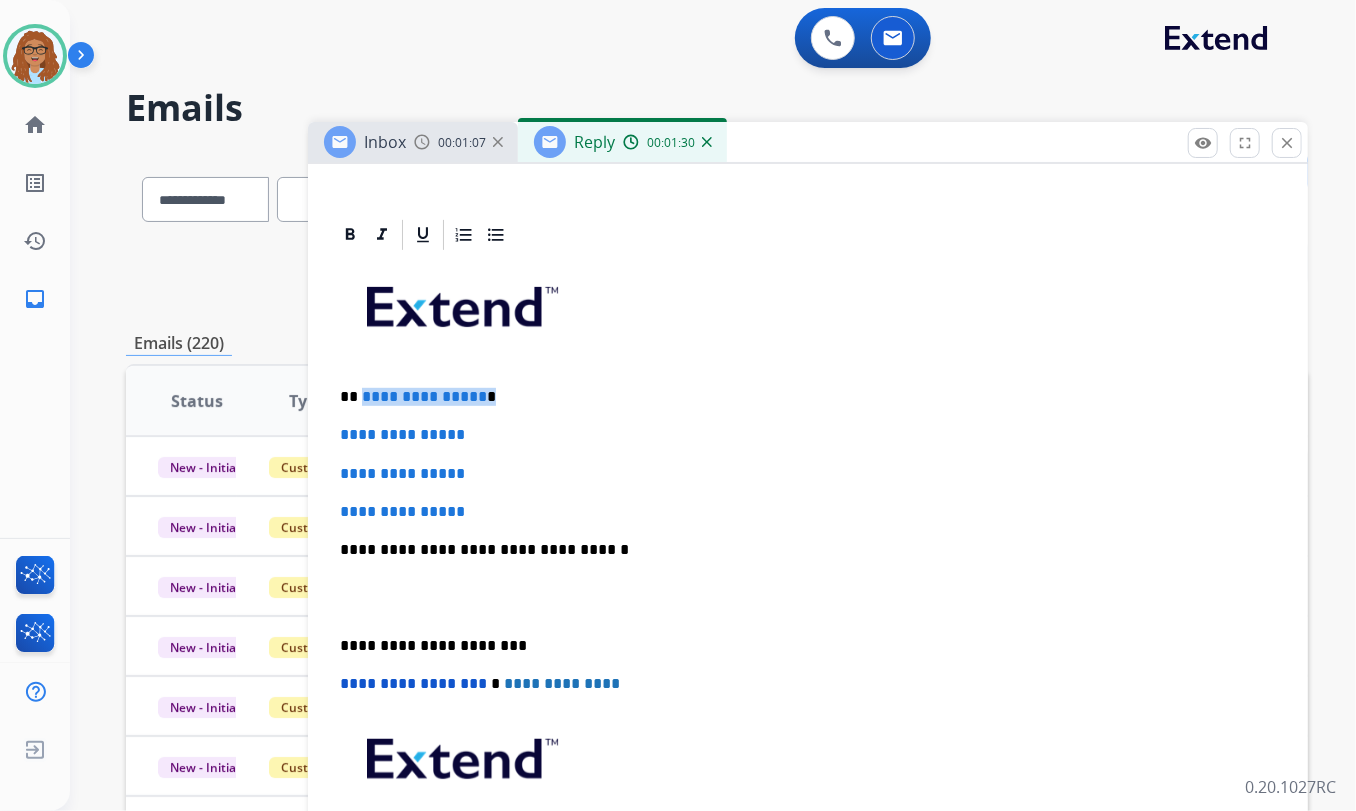 drag, startPoint x: 499, startPoint y: 397, endPoint x: 360, endPoint y: 397, distance: 139 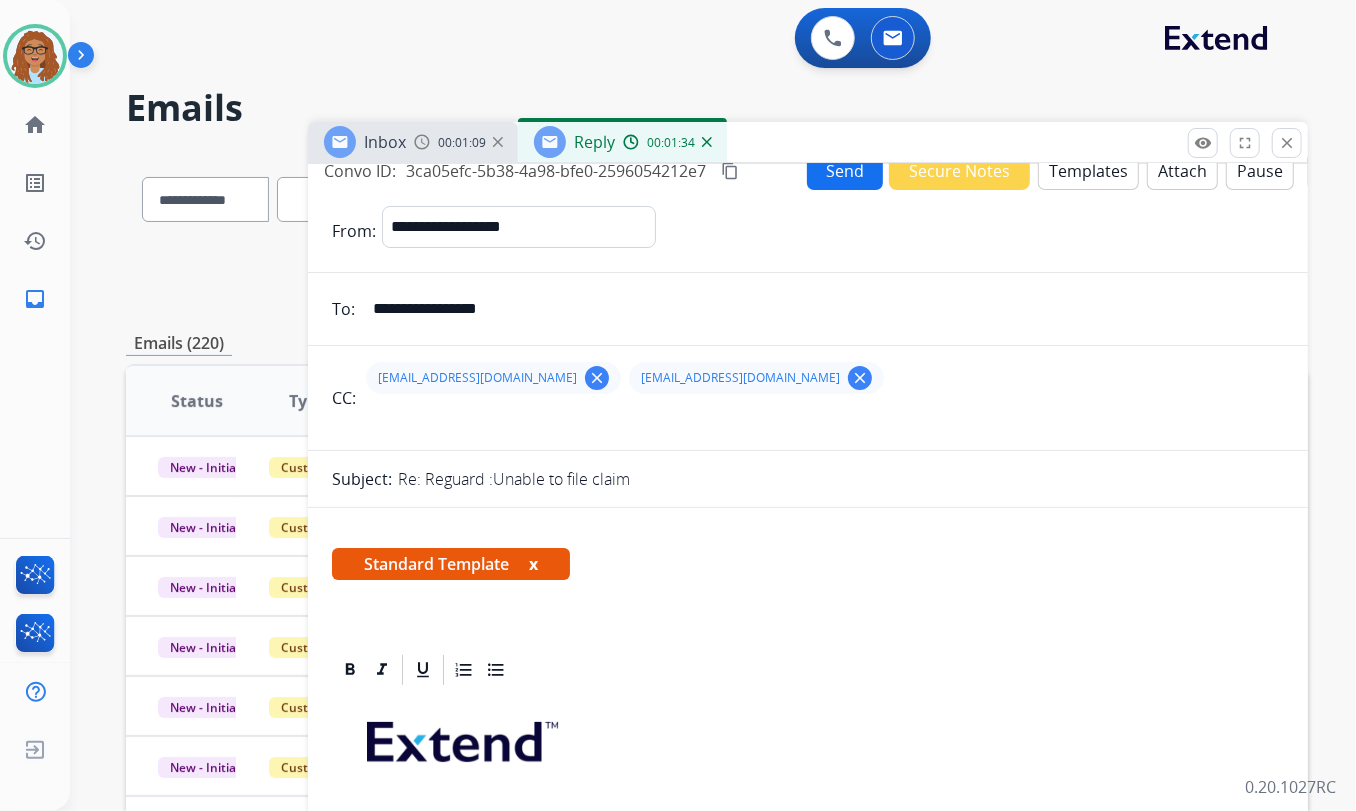 scroll, scrollTop: 0, scrollLeft: 0, axis: both 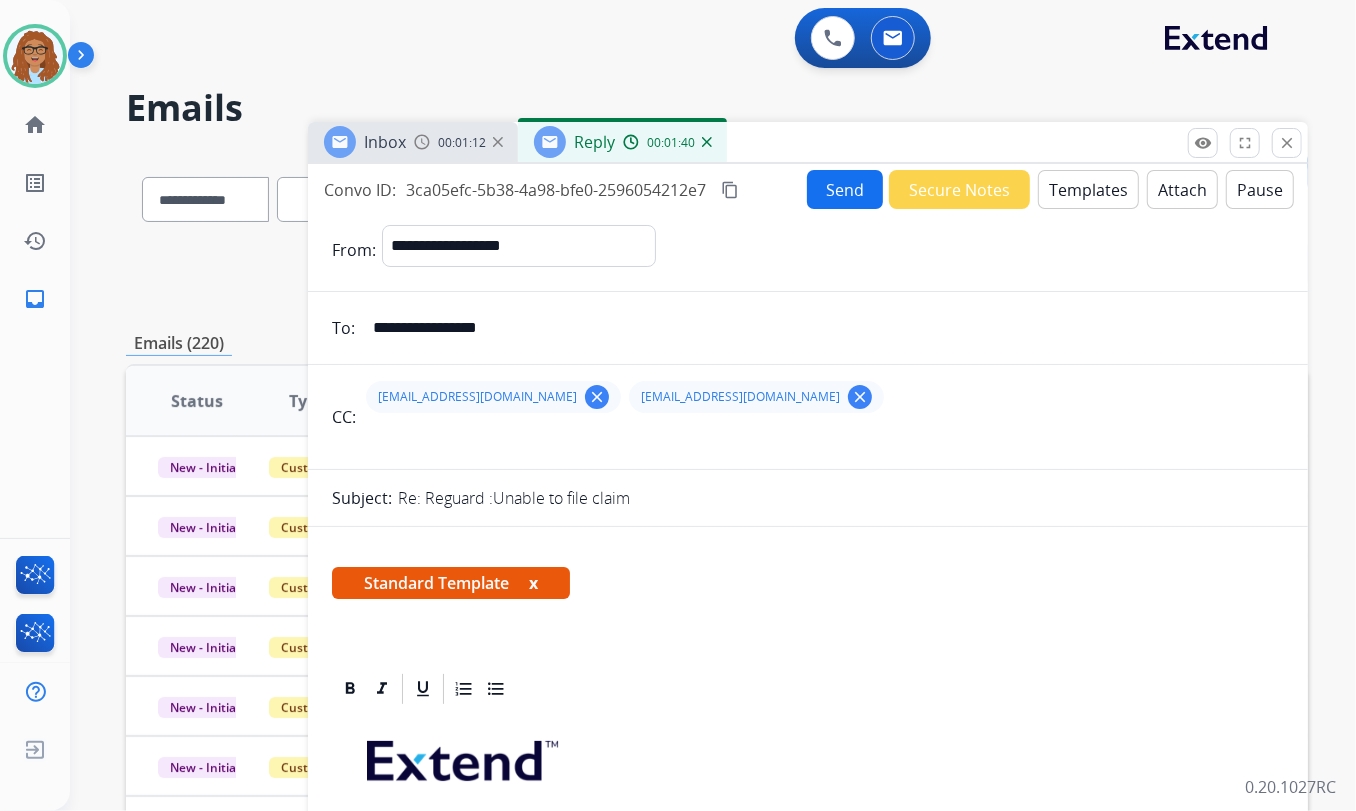 click on "clear" at bounding box center (860, 397) 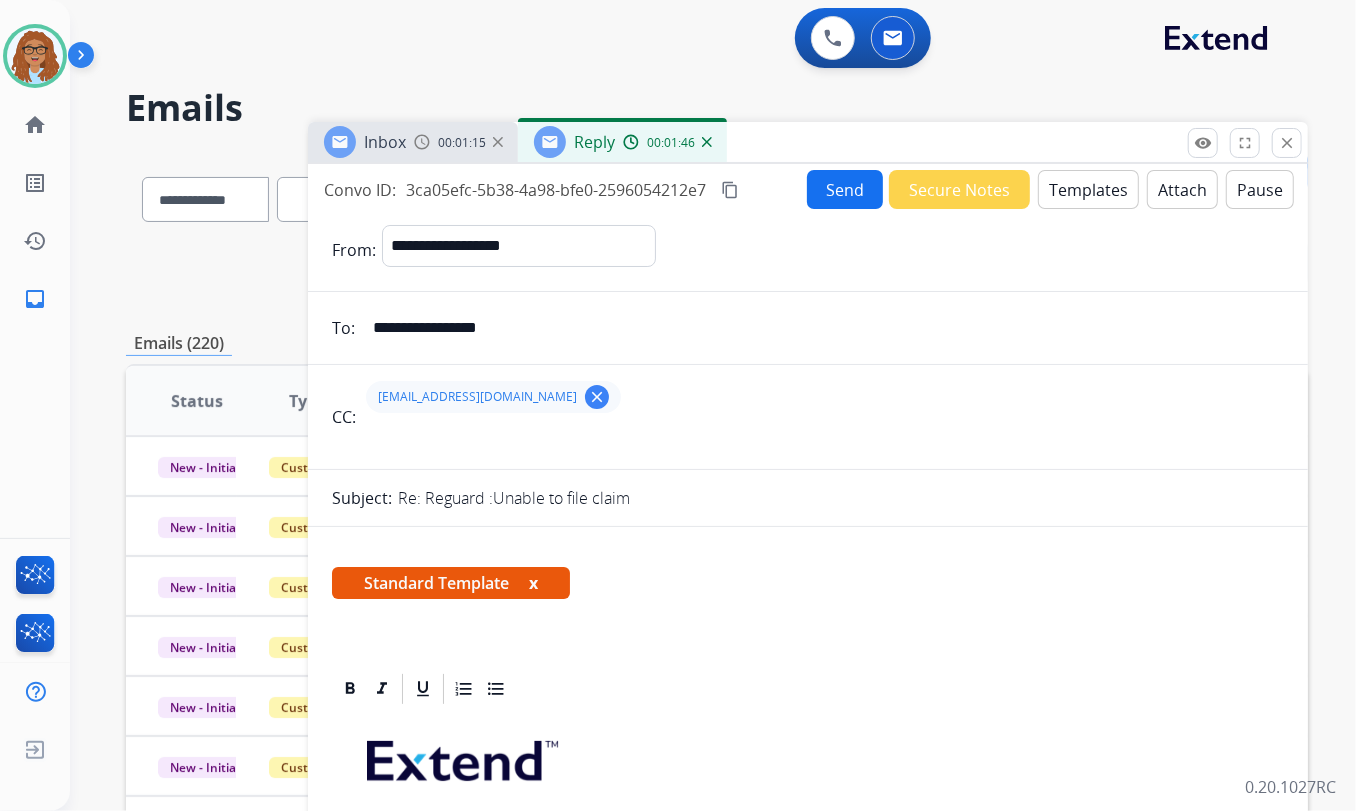 click on "clear" at bounding box center (597, 397) 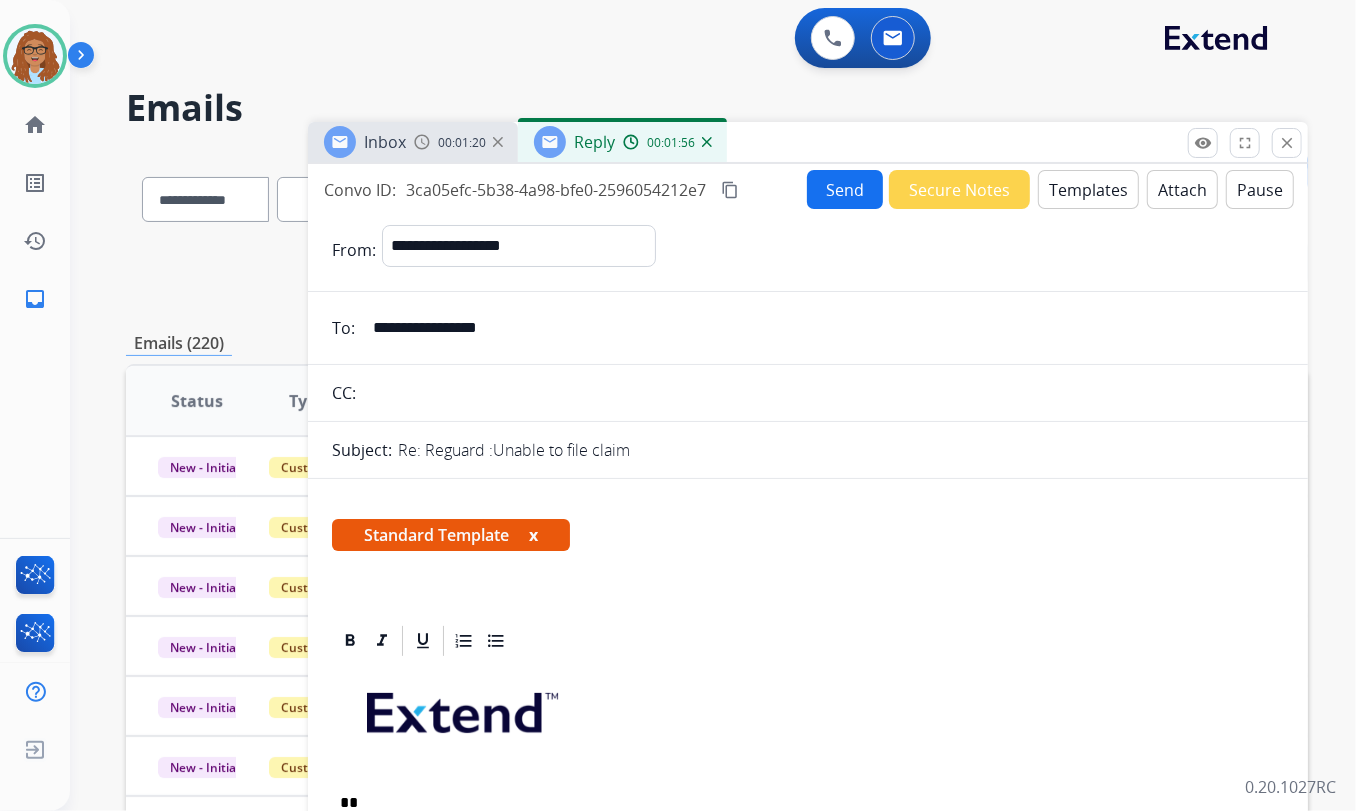 click at bounding box center [823, 393] 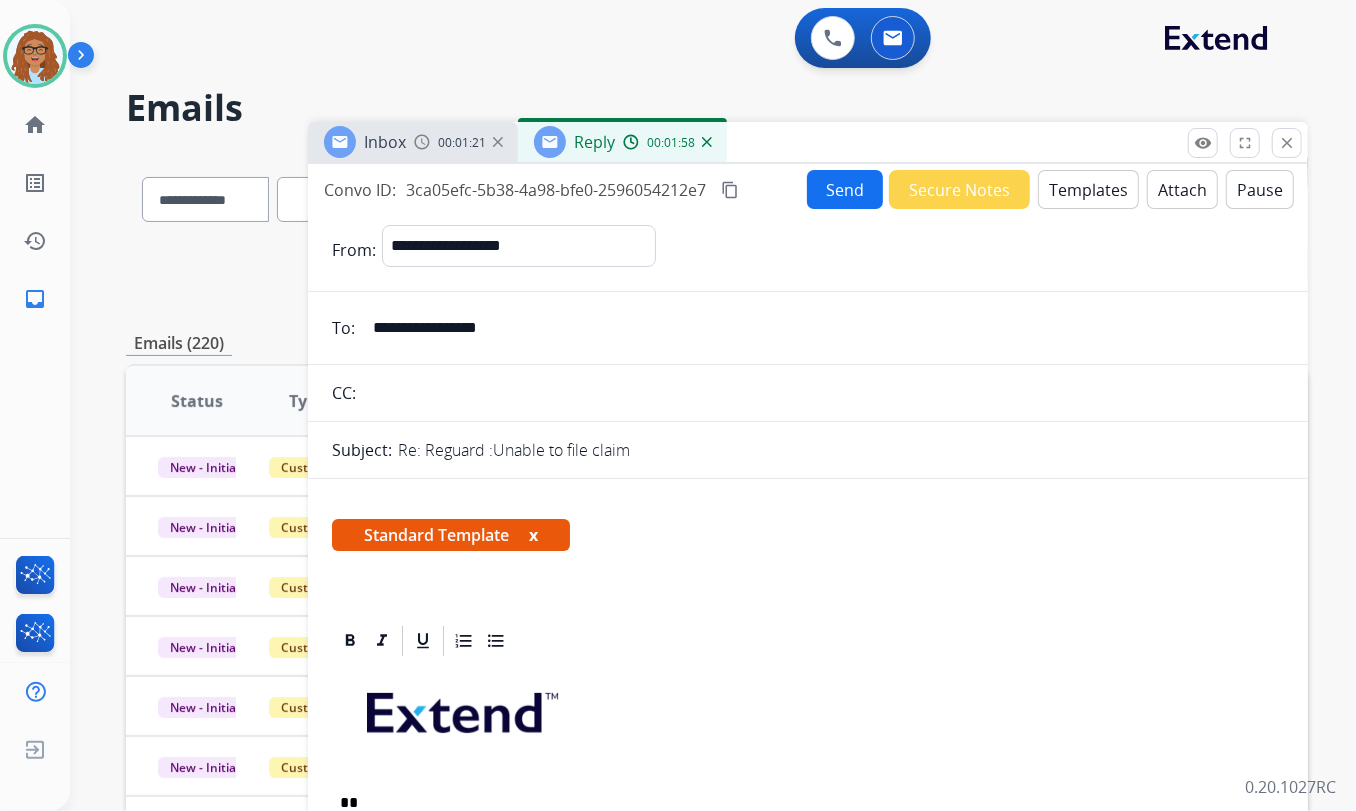 click on "**********" at bounding box center [822, 328] 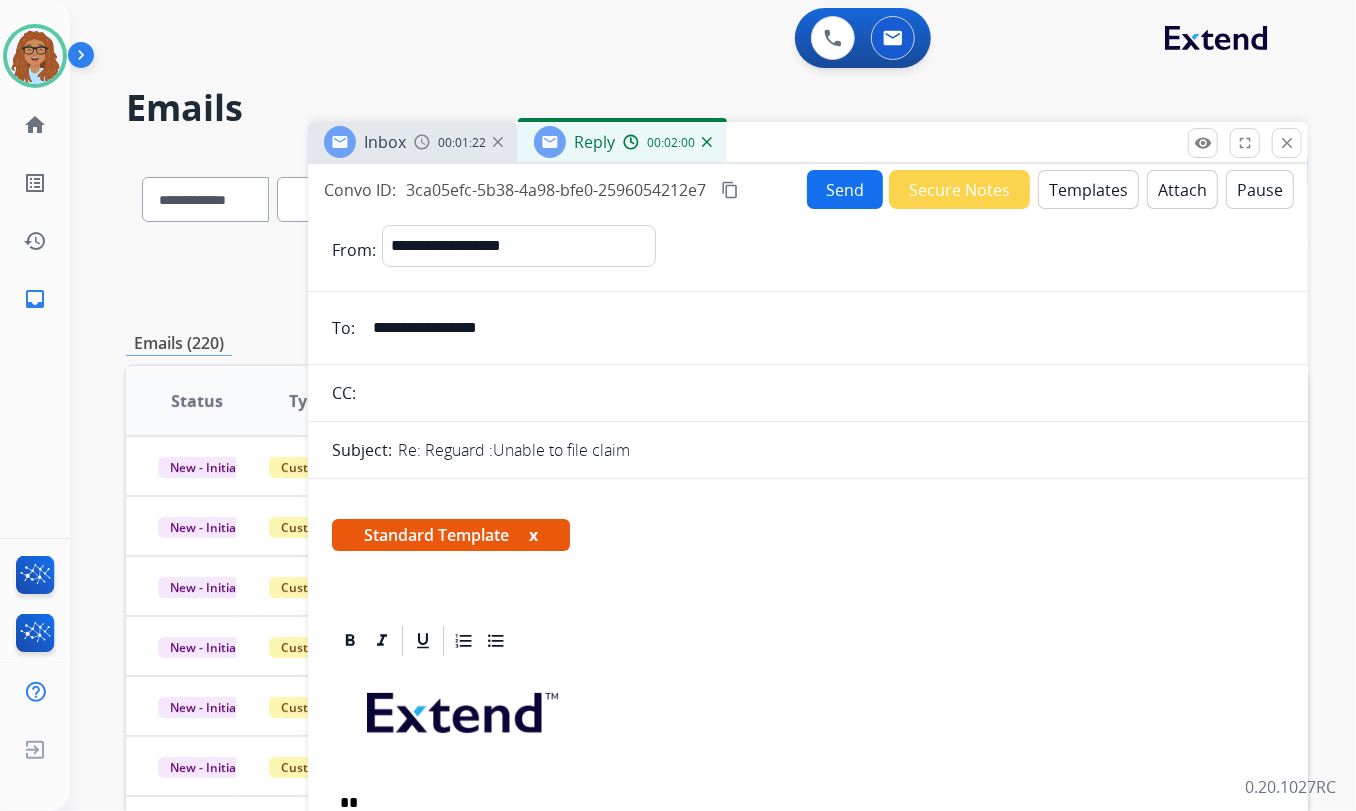 paste on "**********" 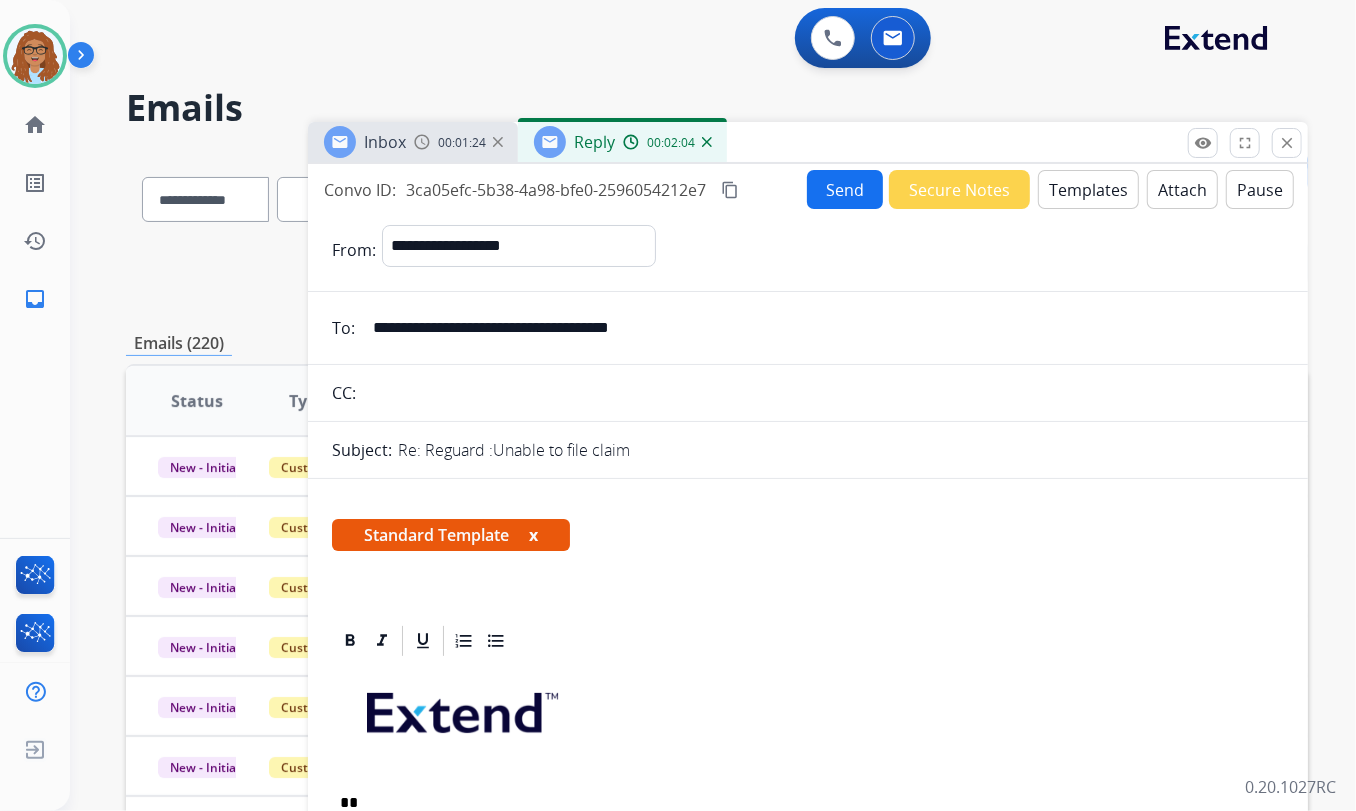 drag, startPoint x: 545, startPoint y: 387, endPoint x: 527, endPoint y: 388, distance: 18.027756 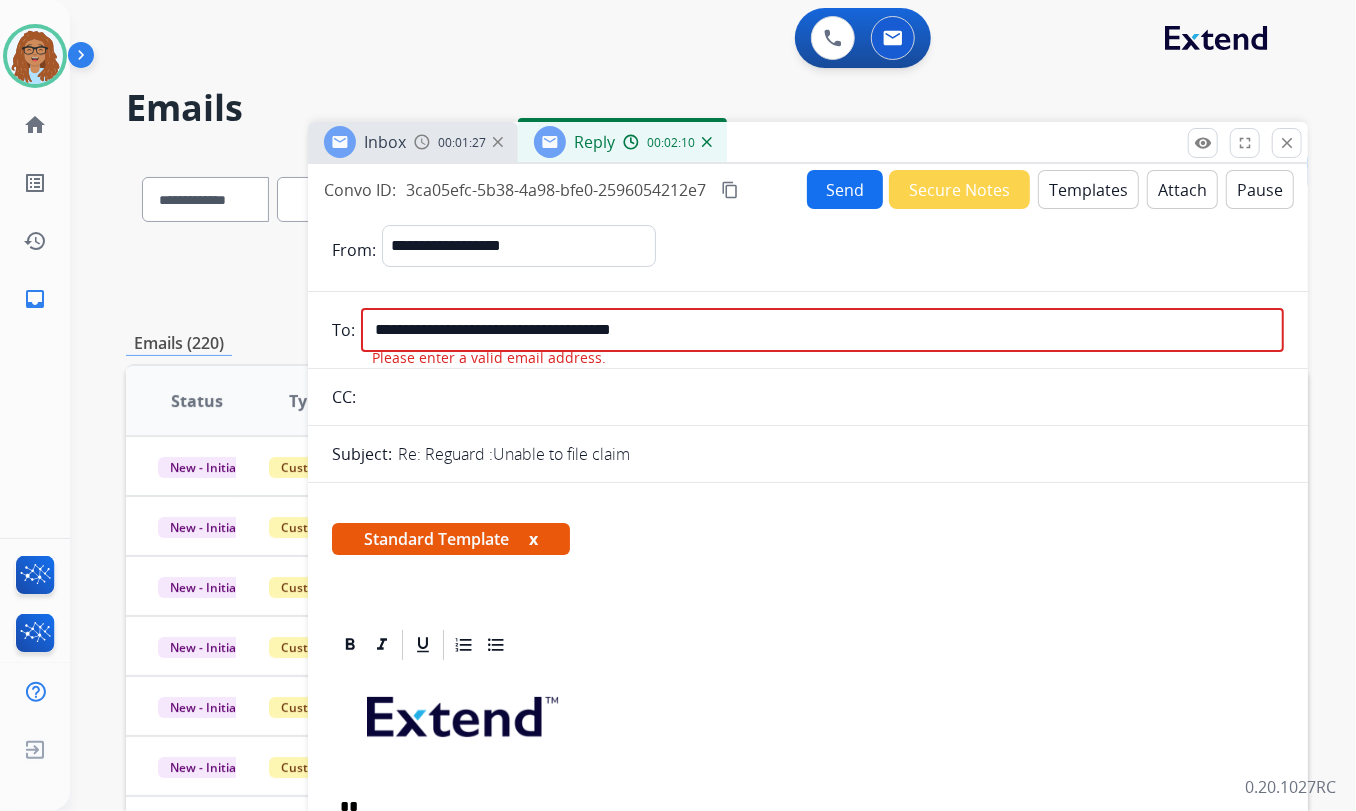 drag, startPoint x: 646, startPoint y: 330, endPoint x: 532, endPoint y: 337, distance: 114.21471 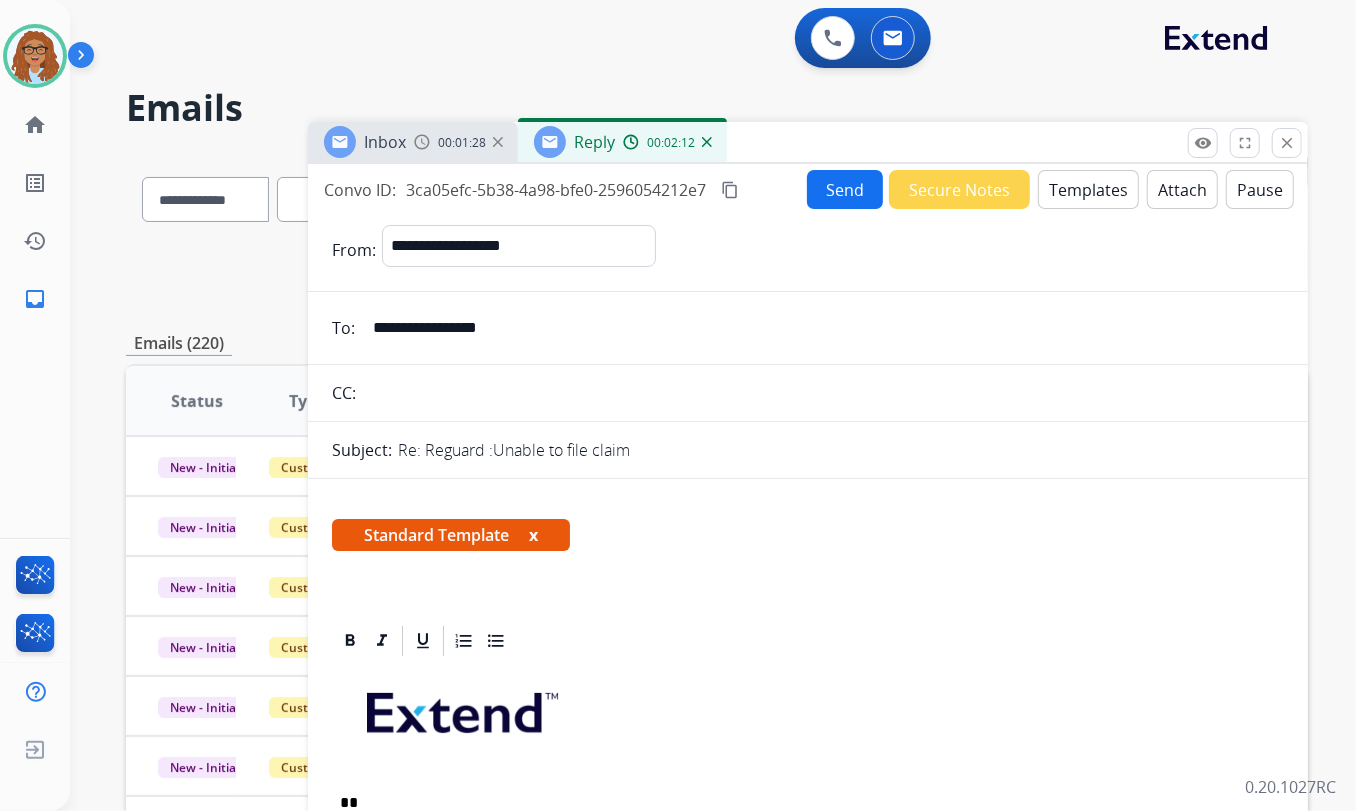 type on "**********" 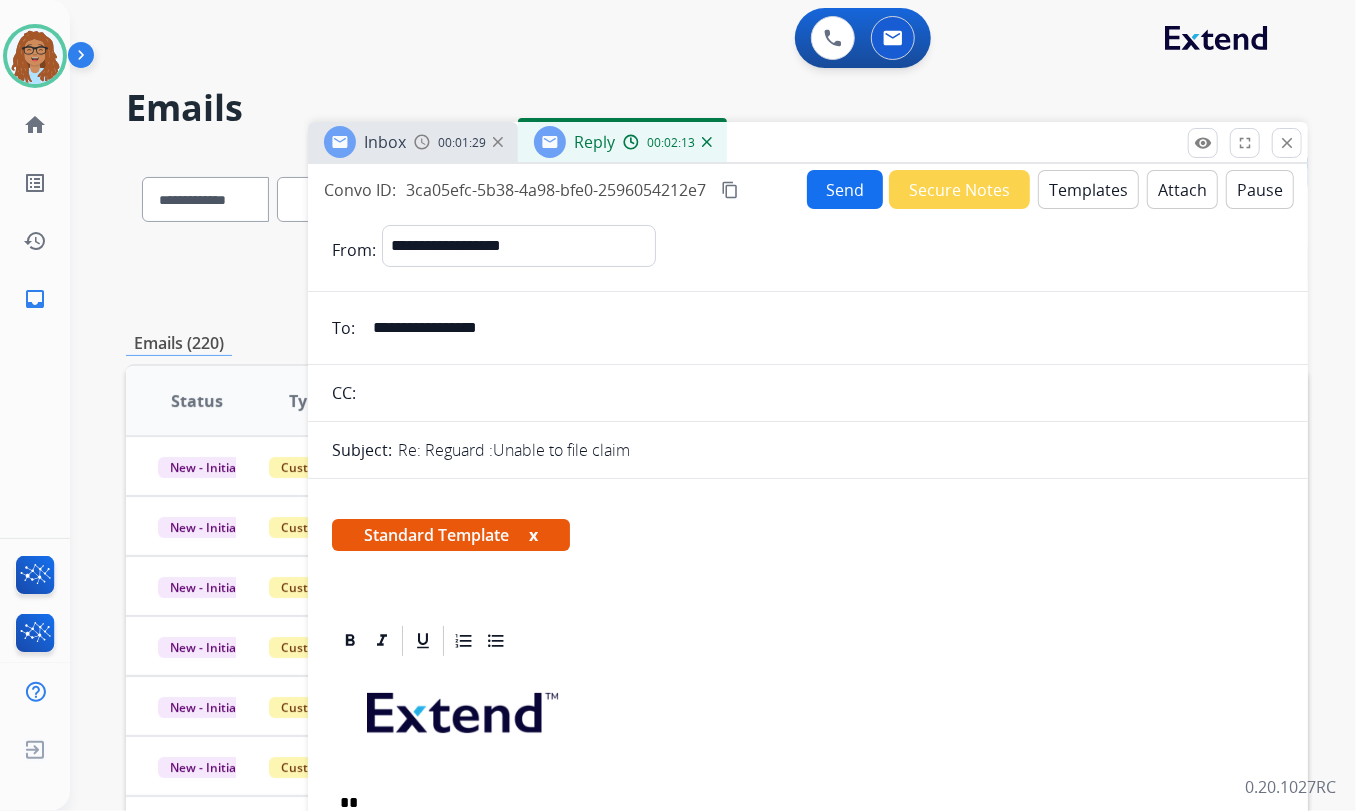 paste on "**********" 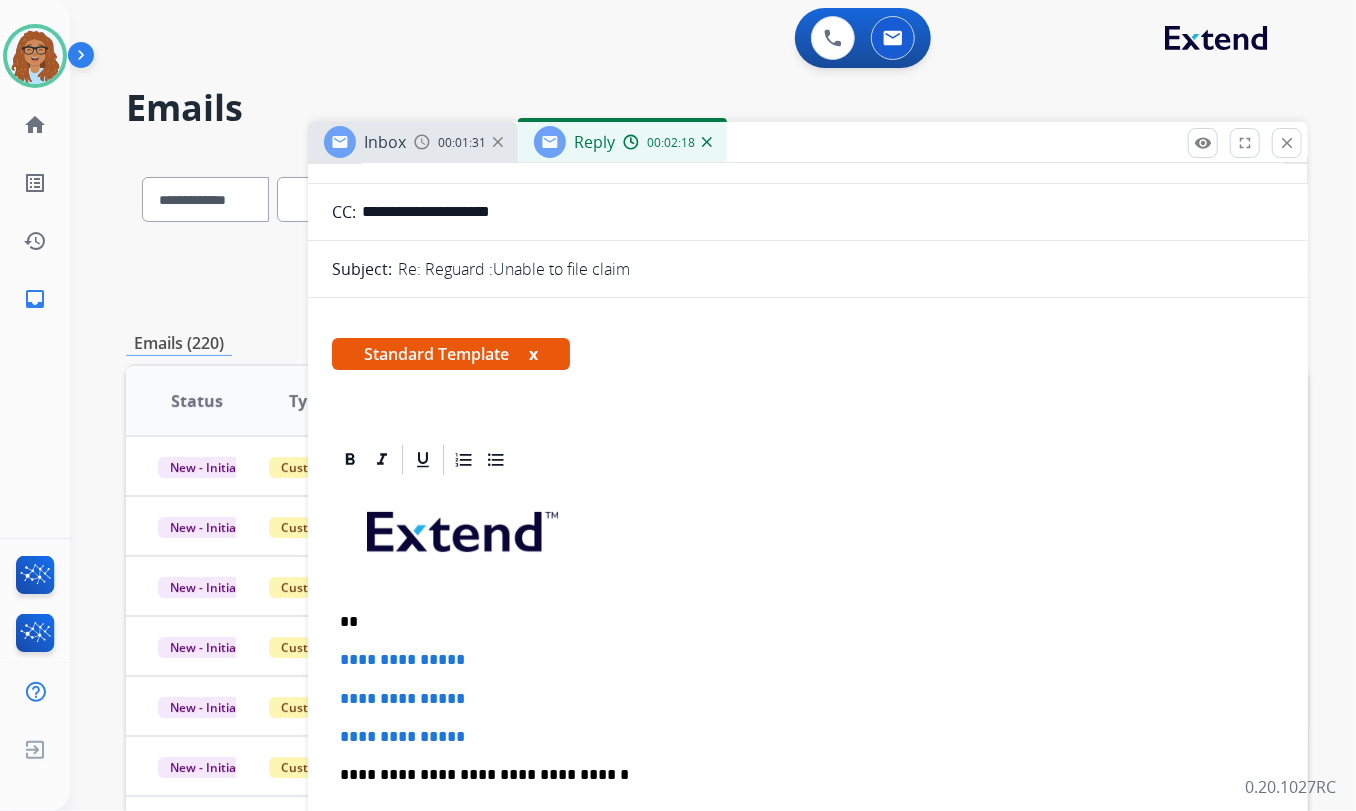 type on "**********" 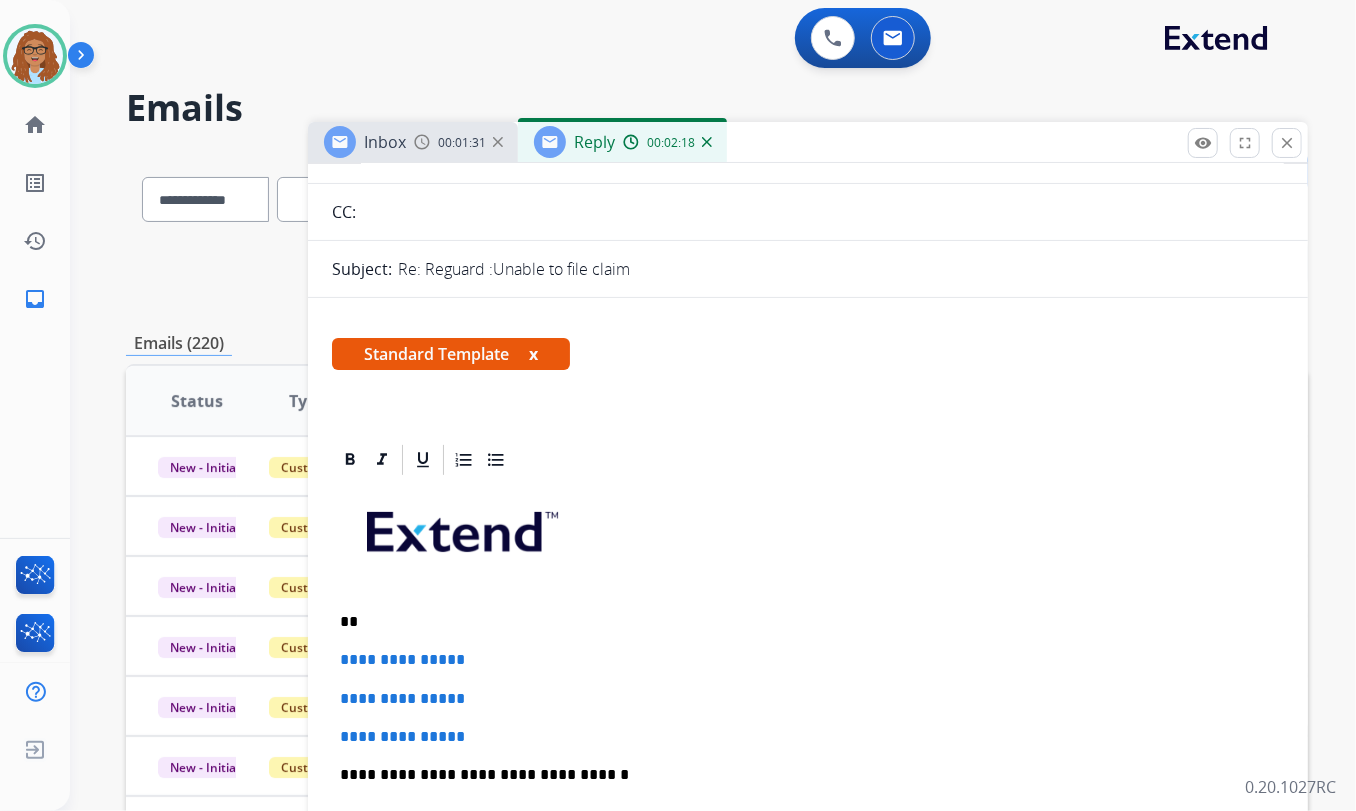 click on "**" at bounding box center (800, 622) 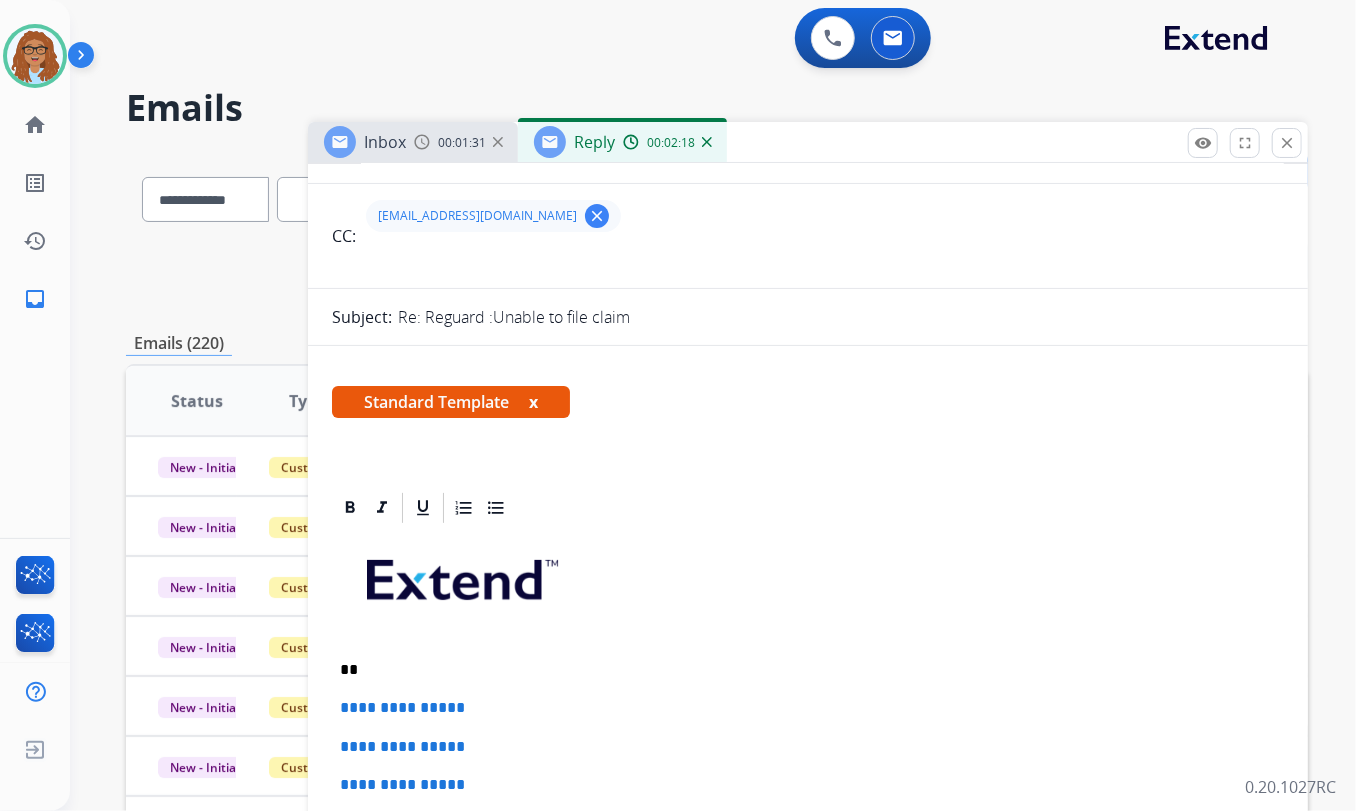 scroll, scrollTop: 229, scrollLeft: 0, axis: vertical 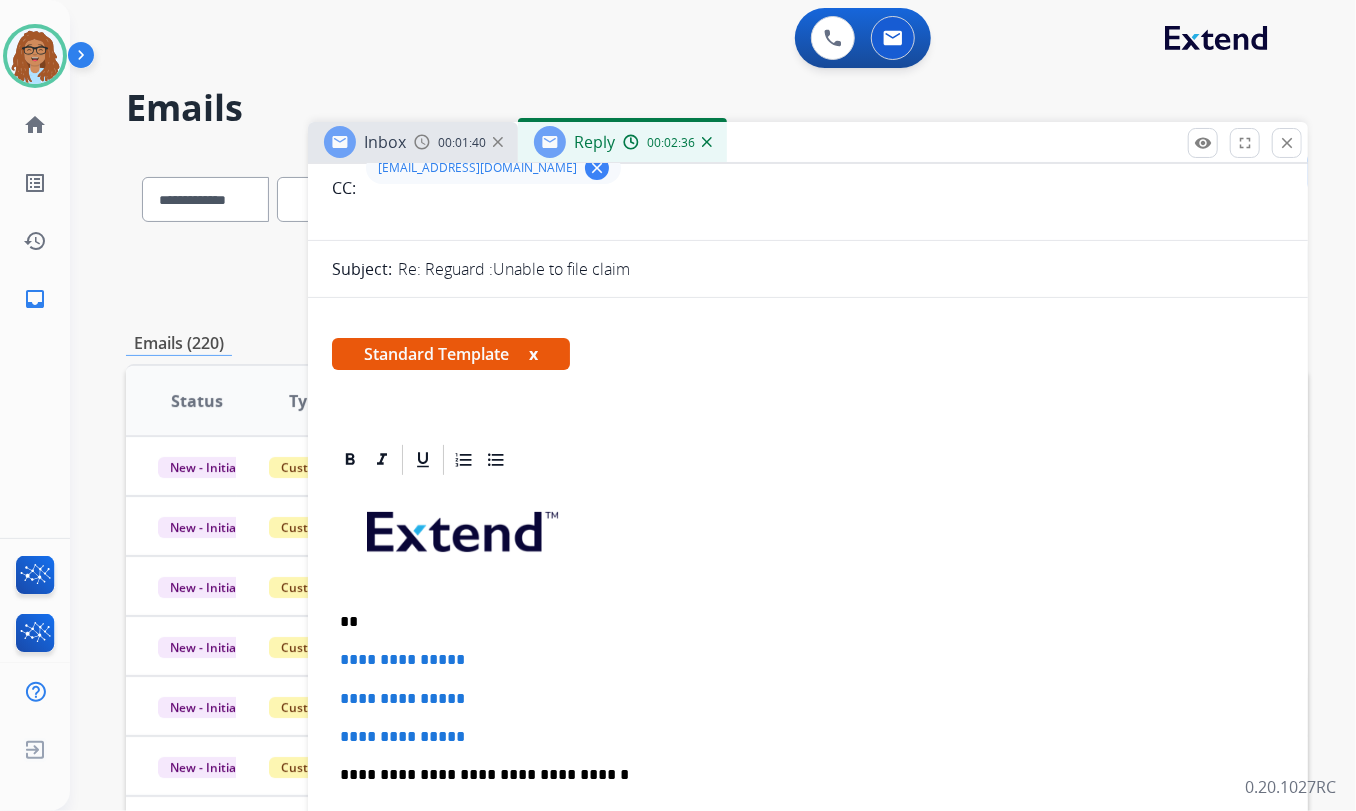 click on "**" at bounding box center [800, 622] 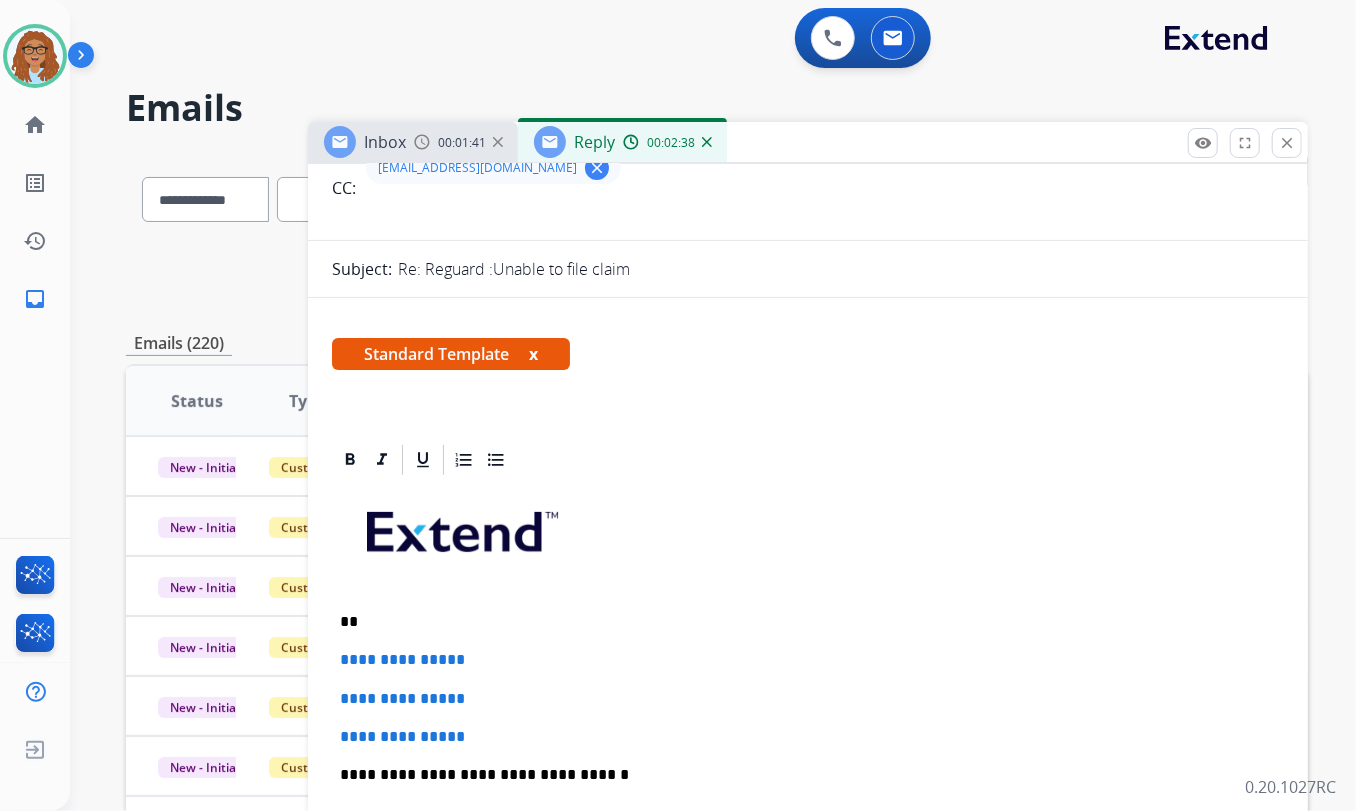 paste 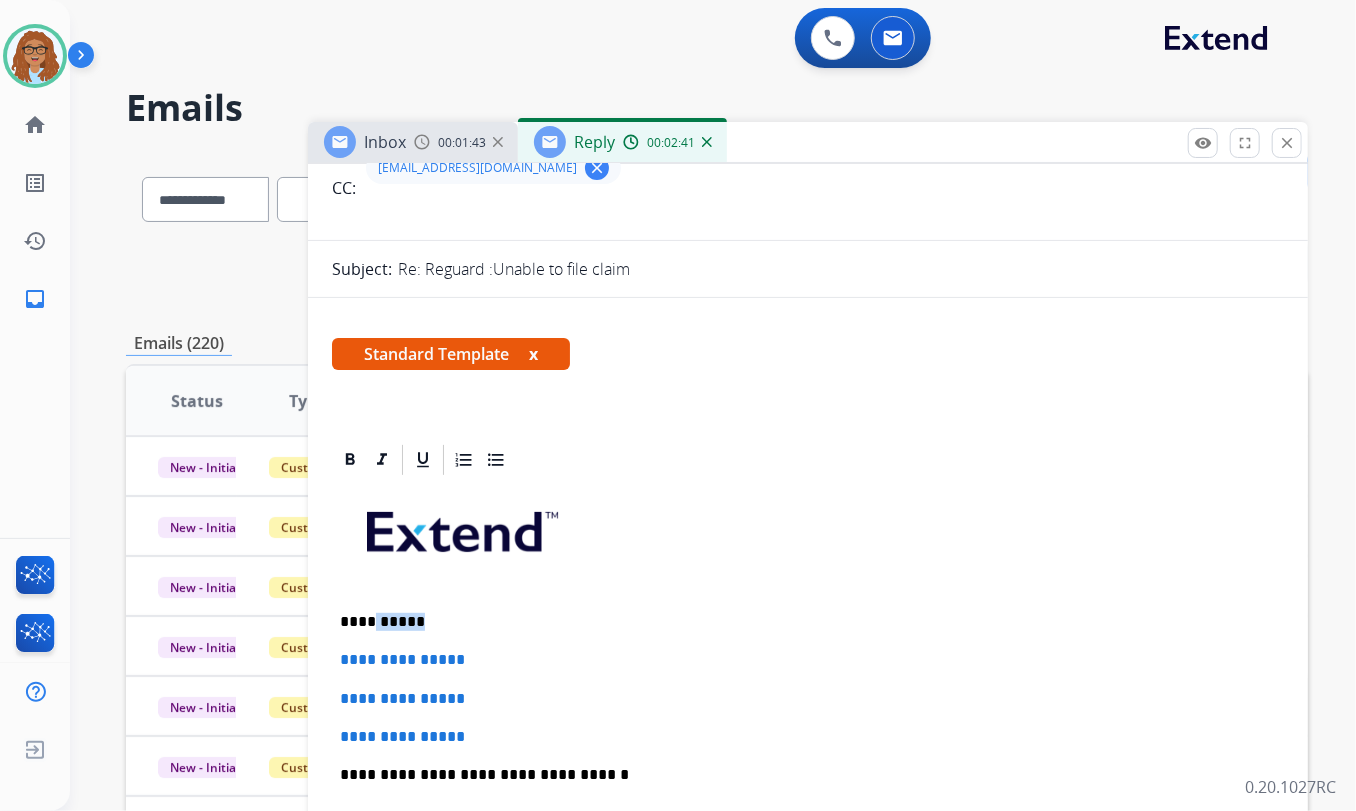 drag, startPoint x: 420, startPoint y: 620, endPoint x: 365, endPoint y: 616, distance: 55.145264 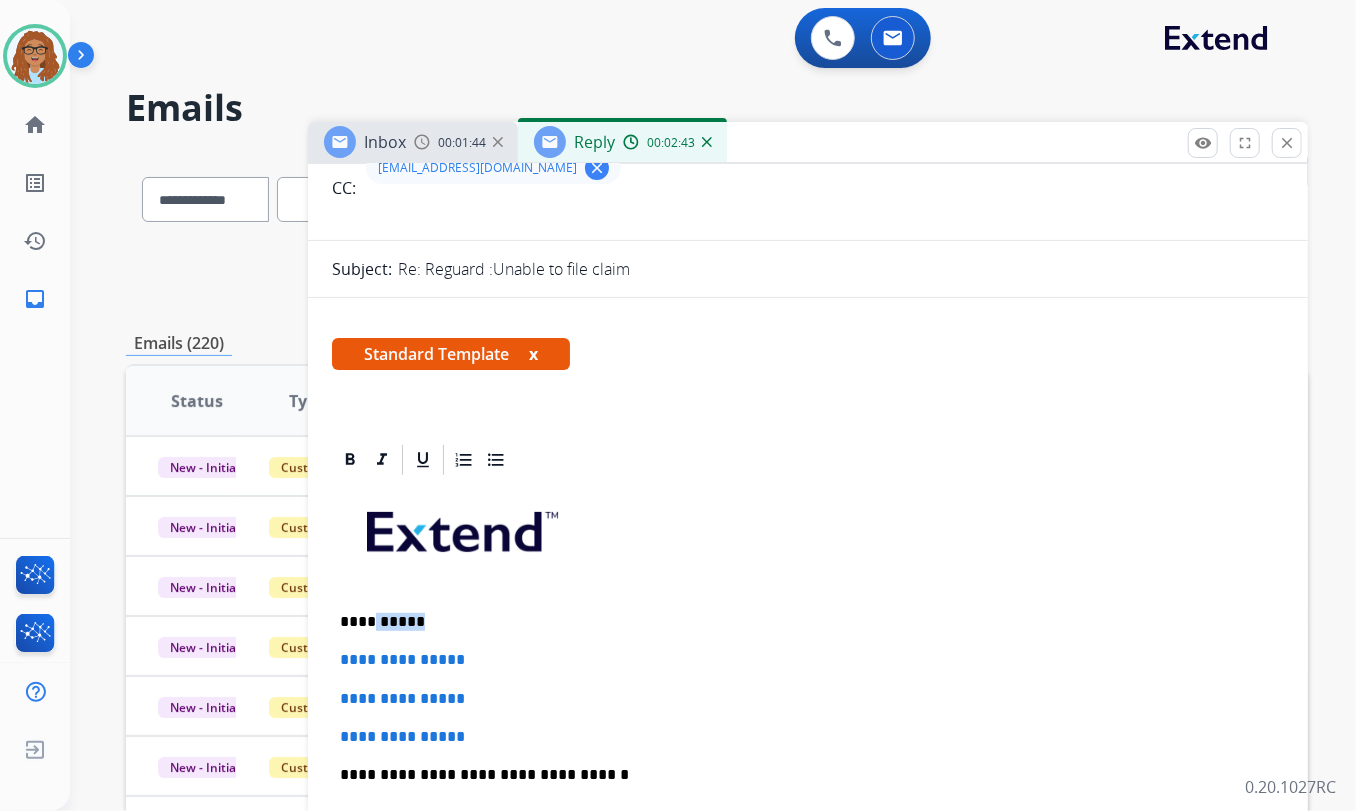 type 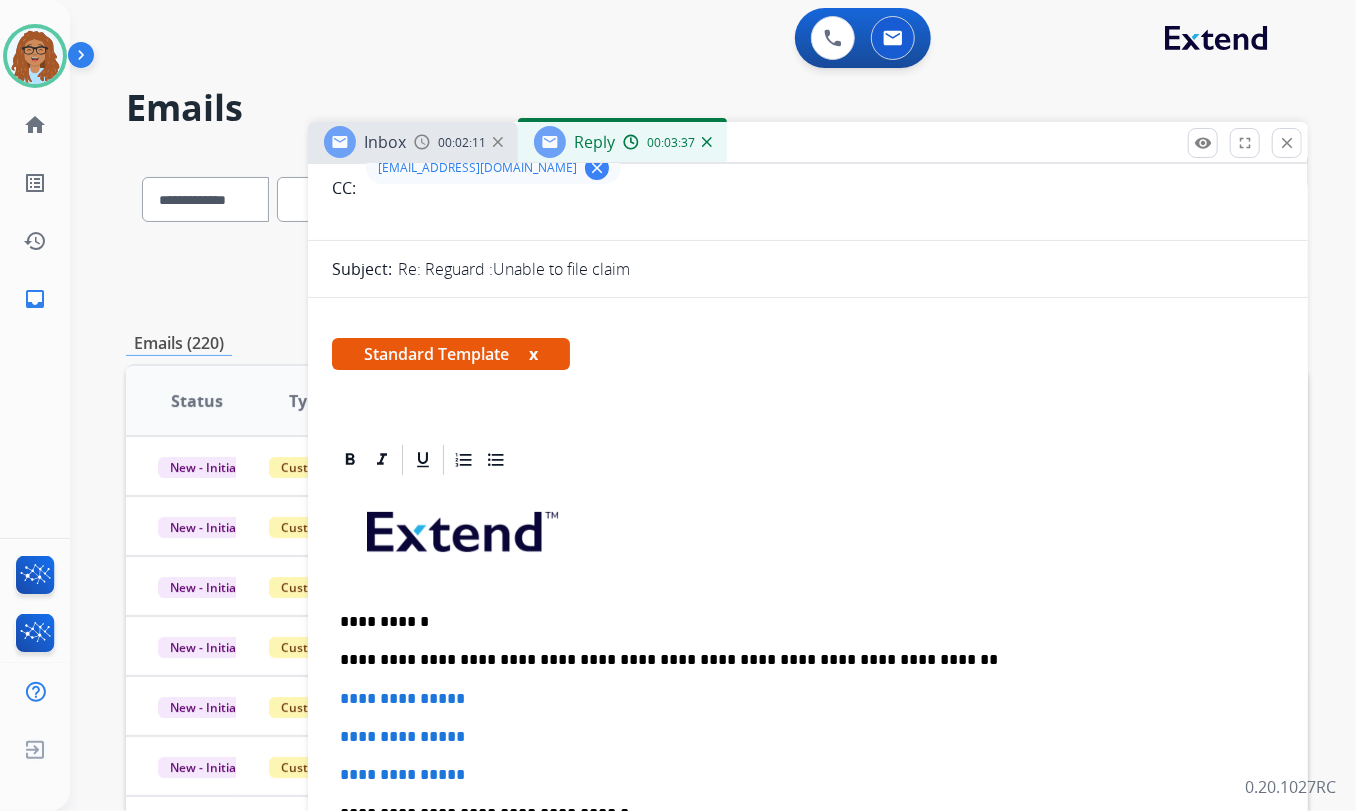 click on "**********" at bounding box center [800, 660] 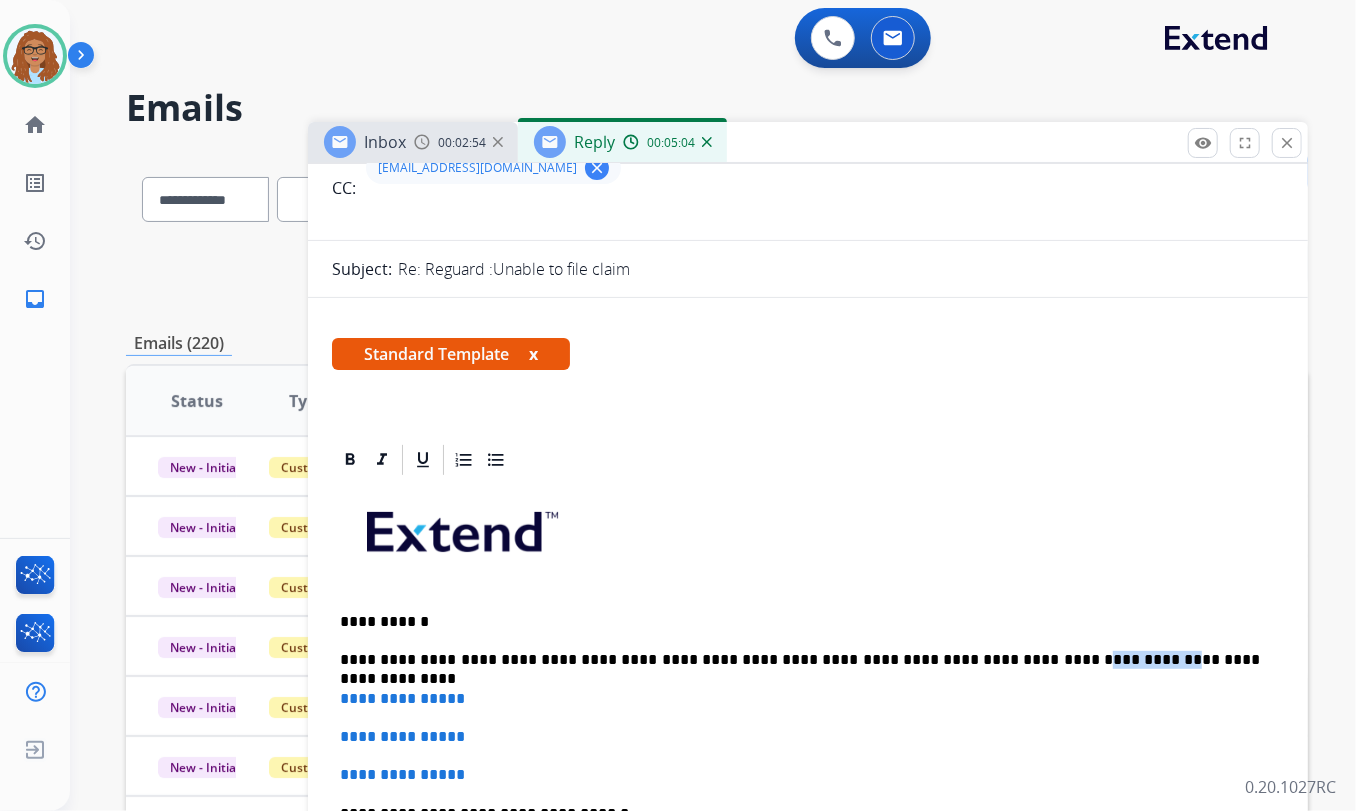 drag, startPoint x: 993, startPoint y: 660, endPoint x: 1045, endPoint y: 665, distance: 52.23983 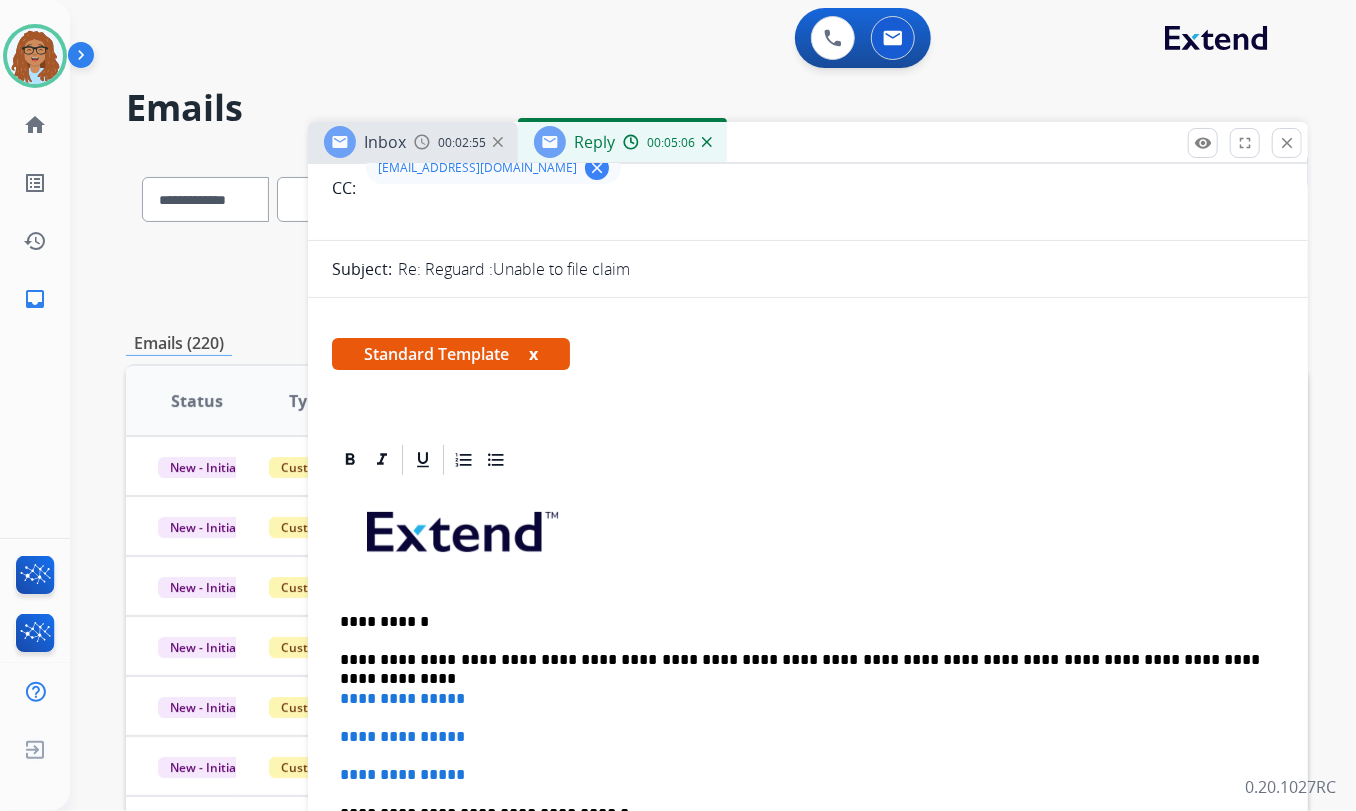 click on "**********" at bounding box center [800, 660] 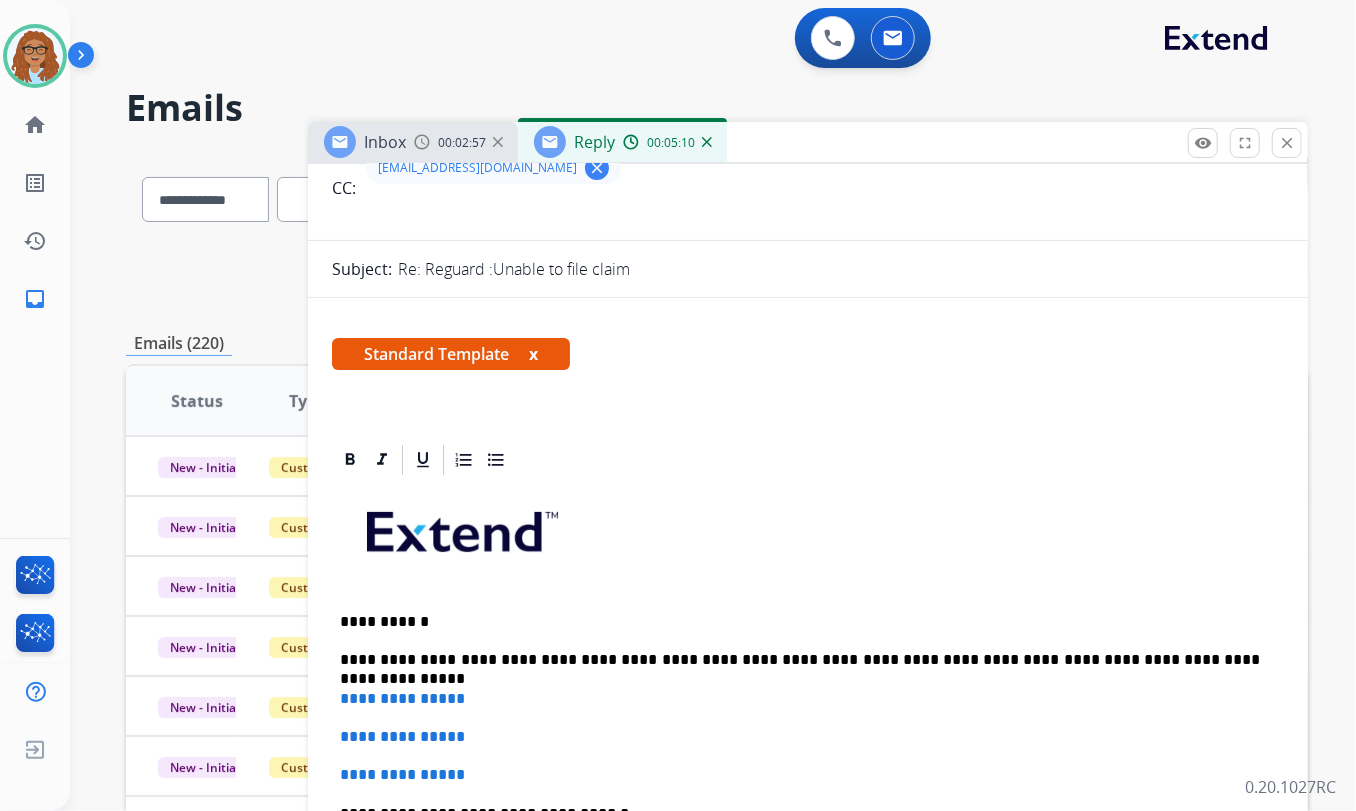 click on "**********" at bounding box center (800, 660) 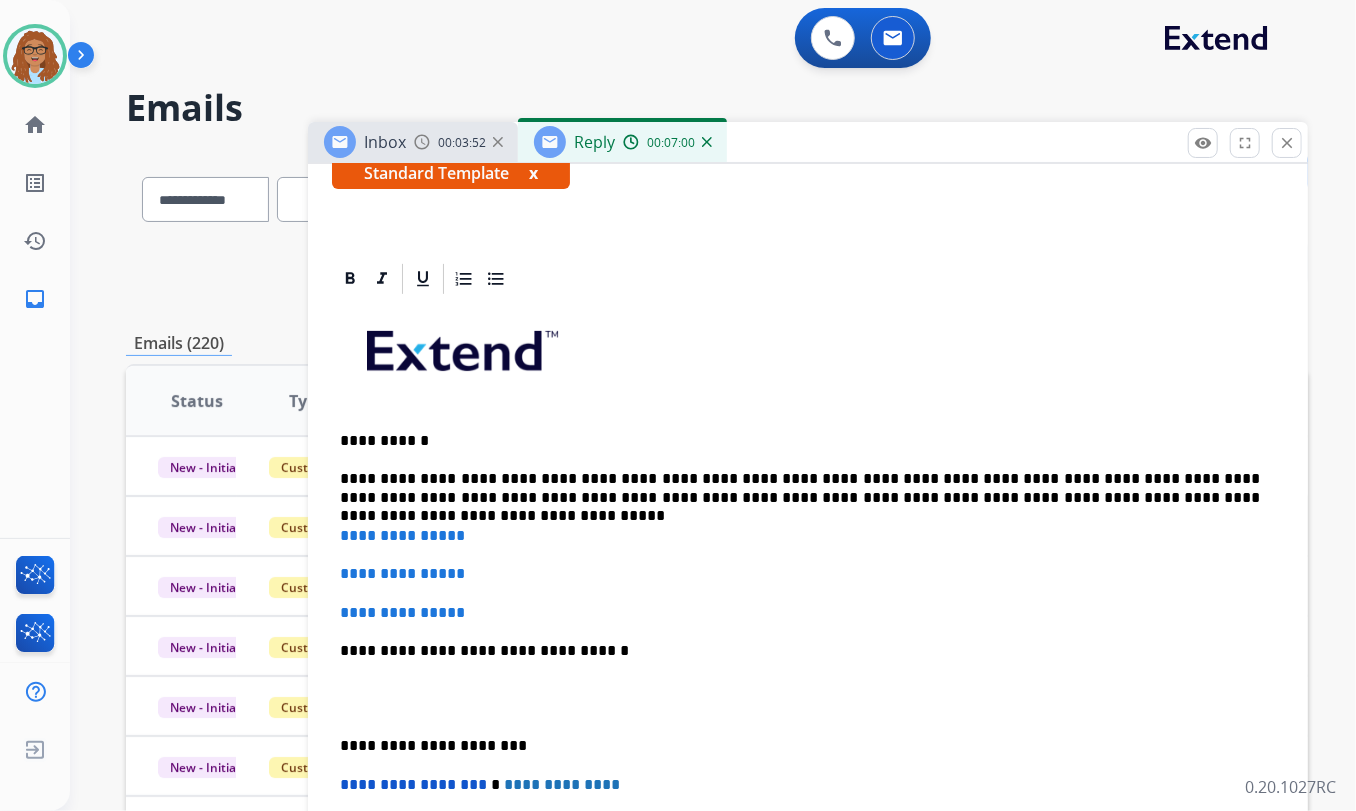 scroll, scrollTop: 410, scrollLeft: 0, axis: vertical 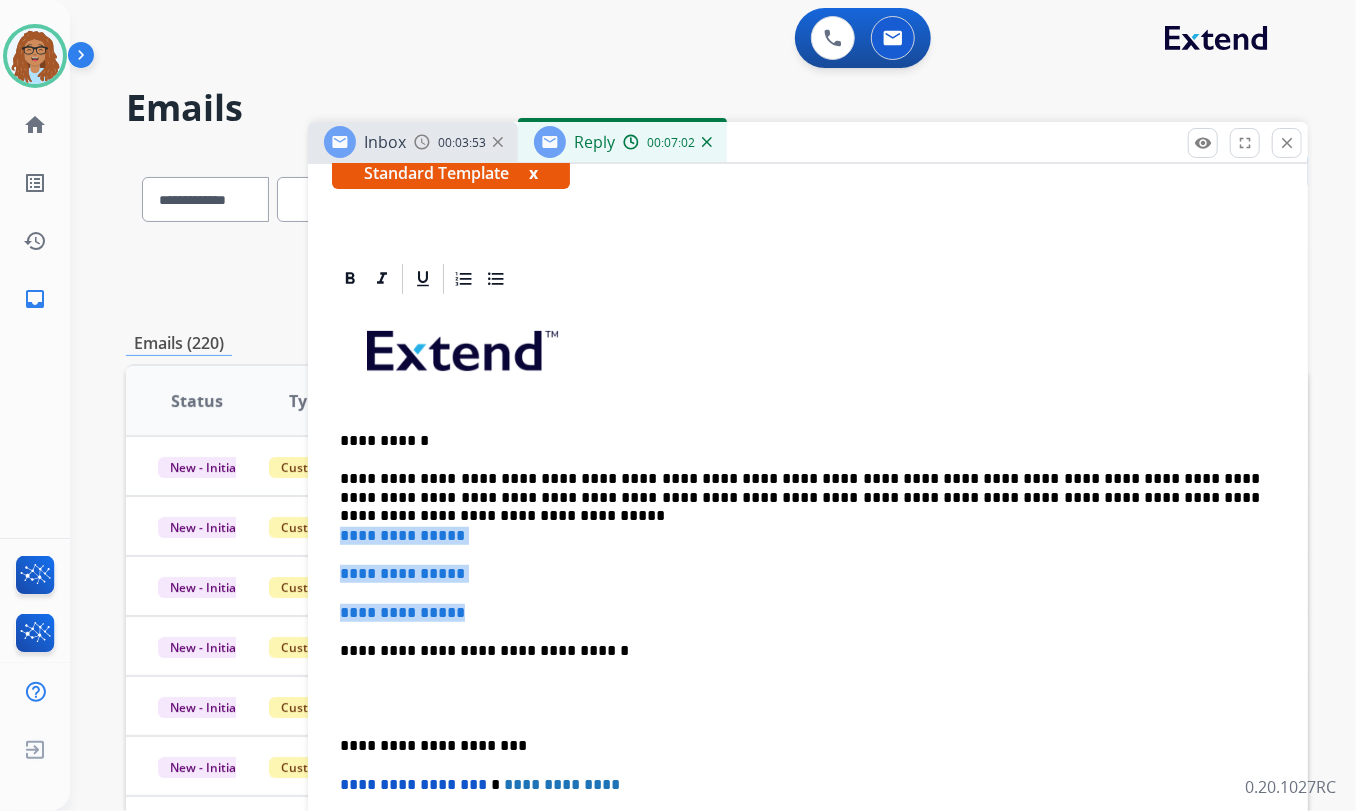 drag, startPoint x: 451, startPoint y: 608, endPoint x: 334, endPoint y: 521, distance: 145.80124 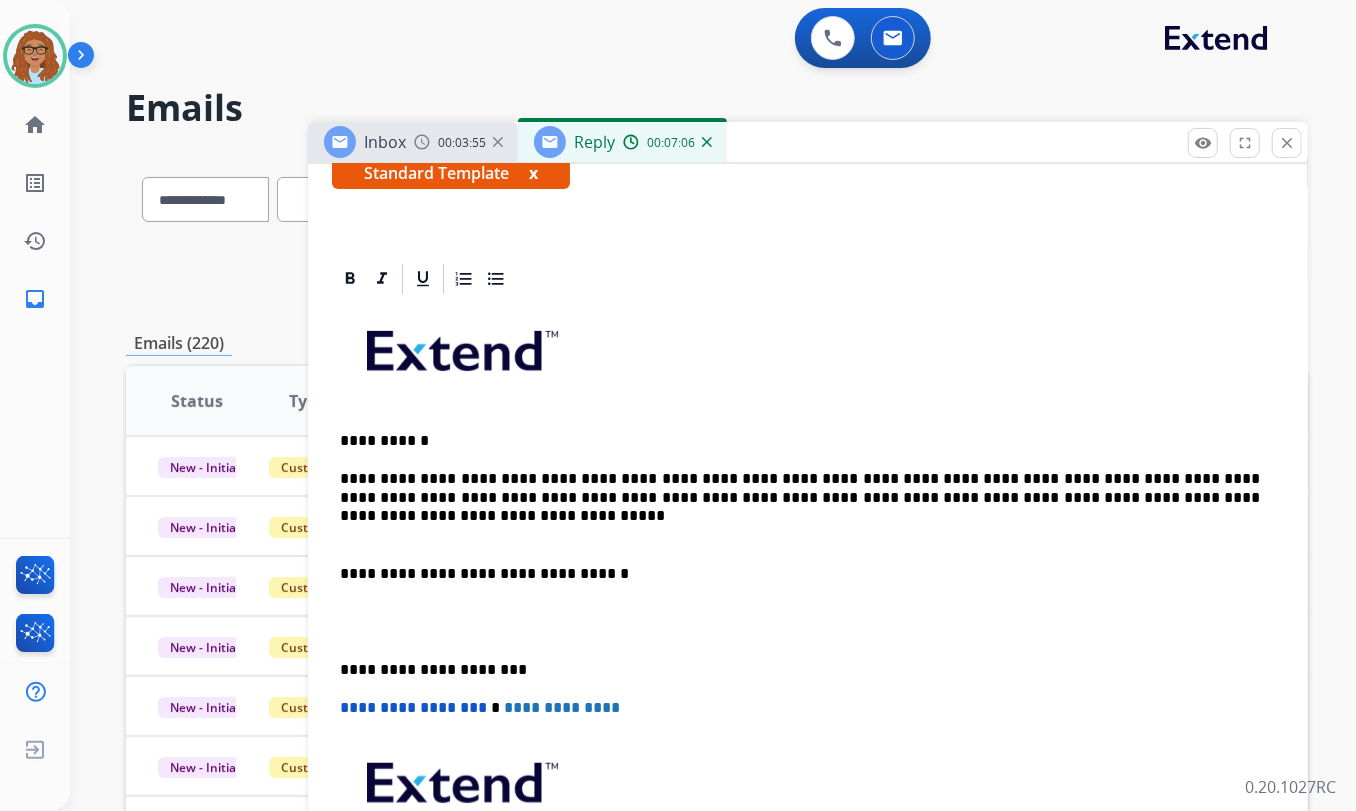 click on "**********" at bounding box center (808, 631) 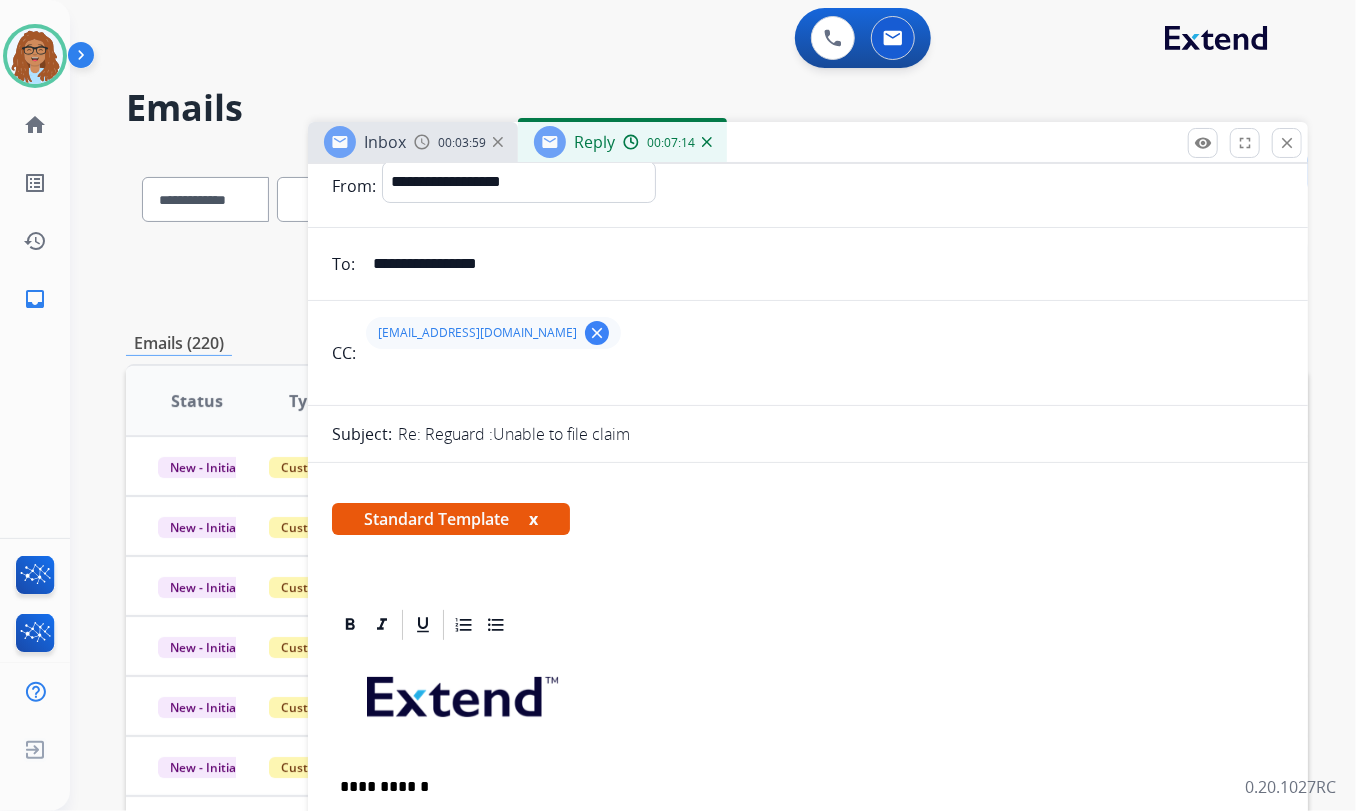 scroll, scrollTop: 0, scrollLeft: 0, axis: both 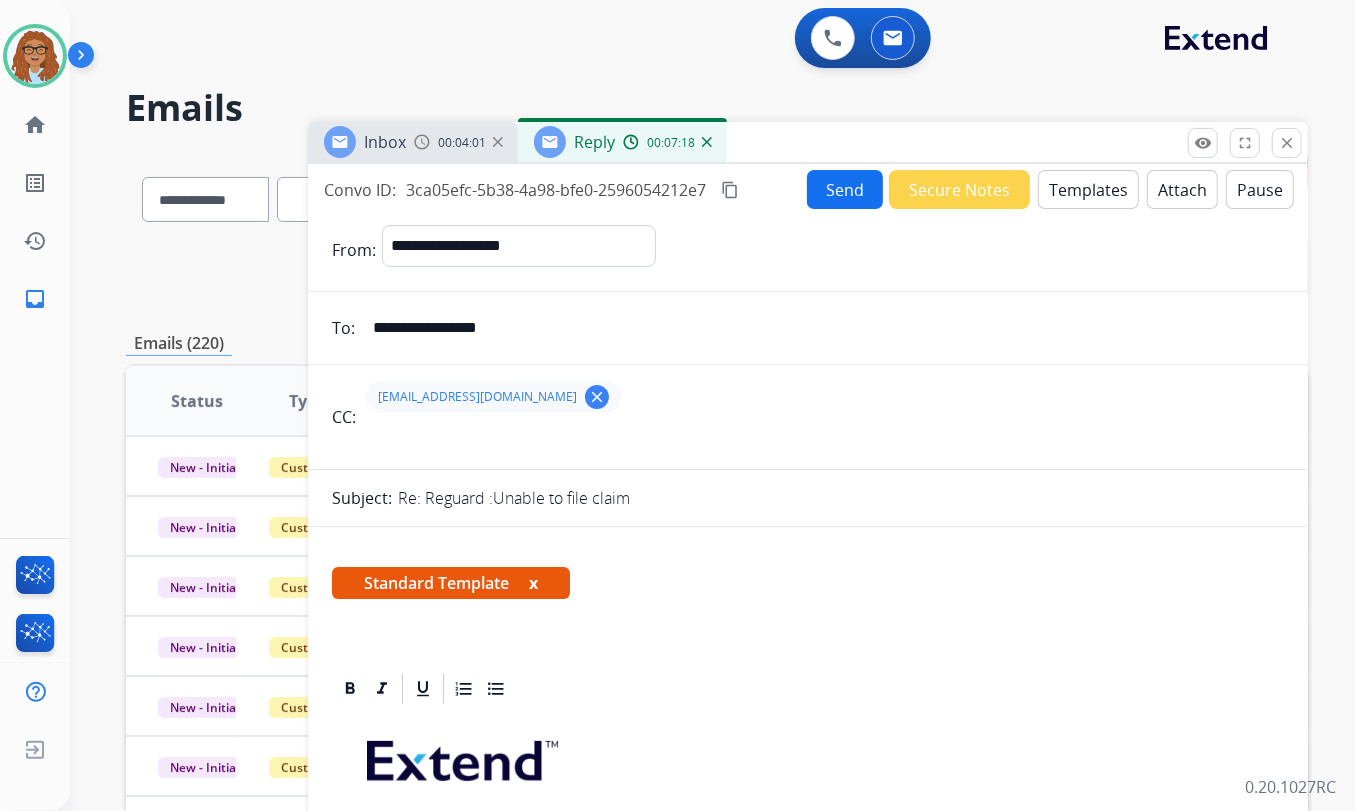 click on "Send" at bounding box center [845, 189] 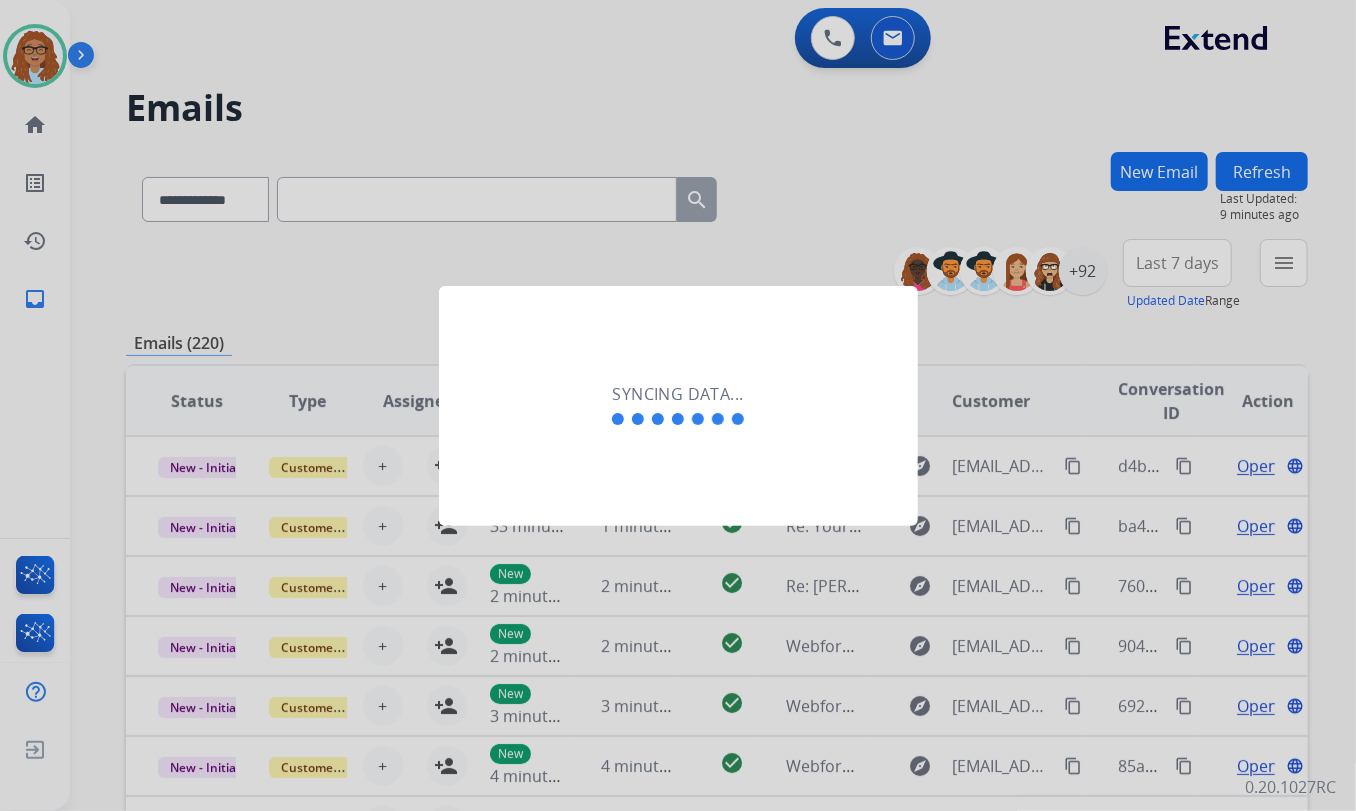 drag, startPoint x: 191, startPoint y: 140, endPoint x: 130, endPoint y: 241, distance: 117.99152 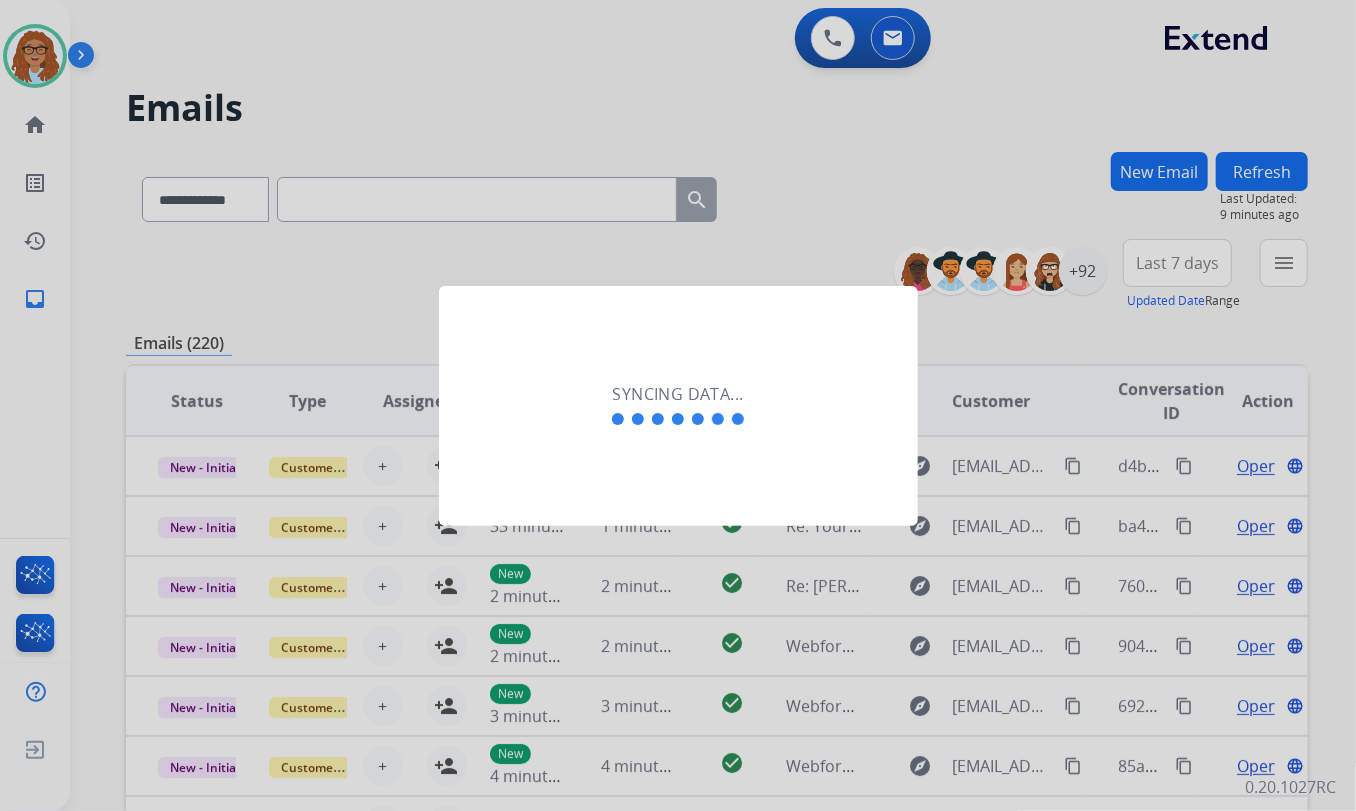 click at bounding box center (678, 405) 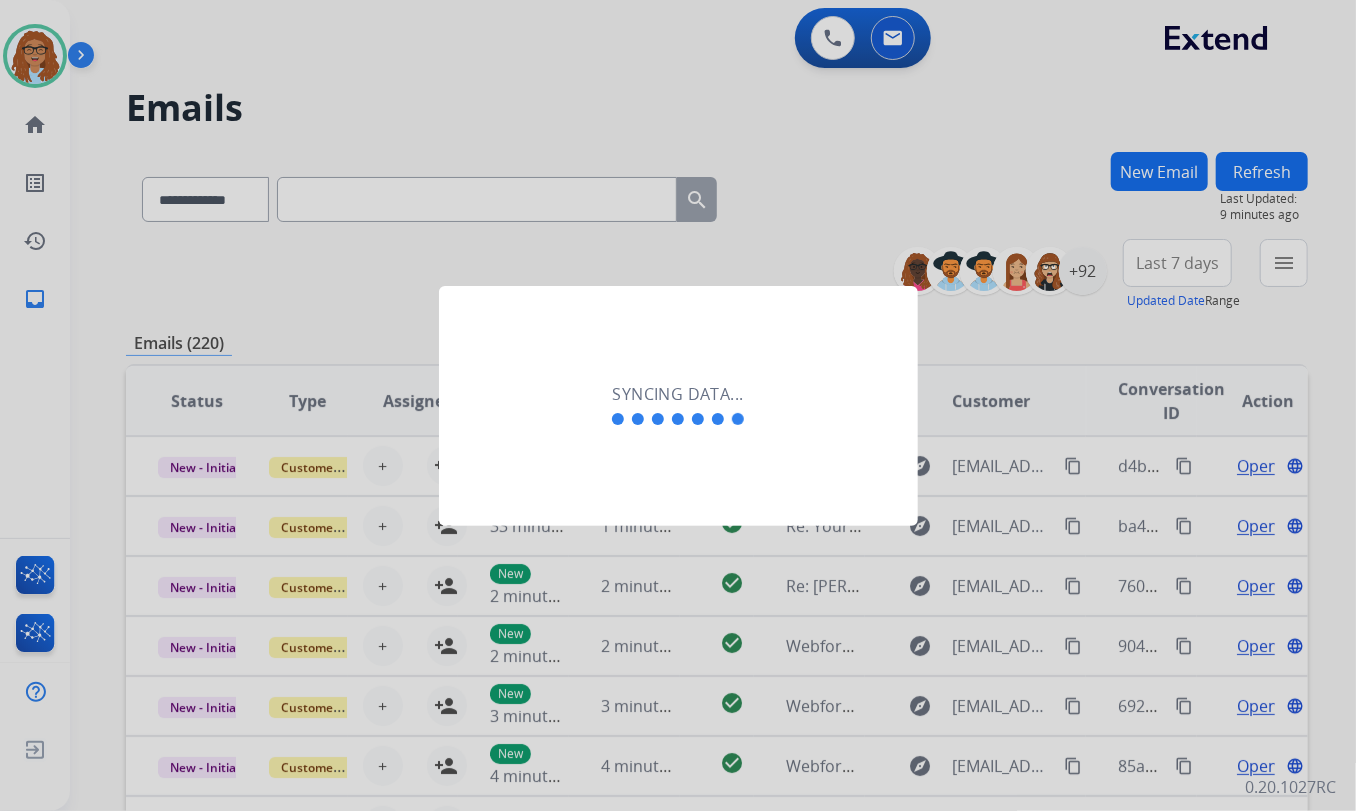 click at bounding box center (678, 405) 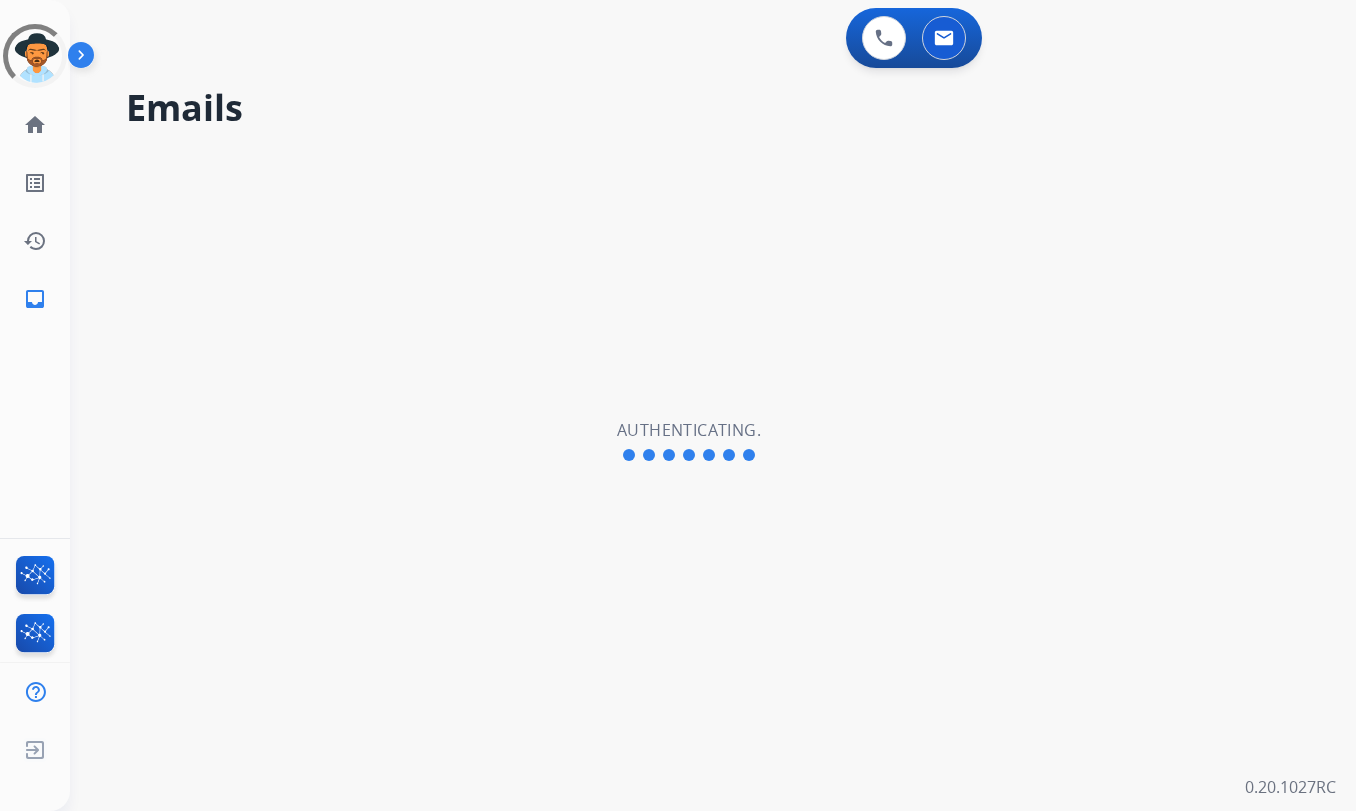 scroll, scrollTop: 0, scrollLeft: 0, axis: both 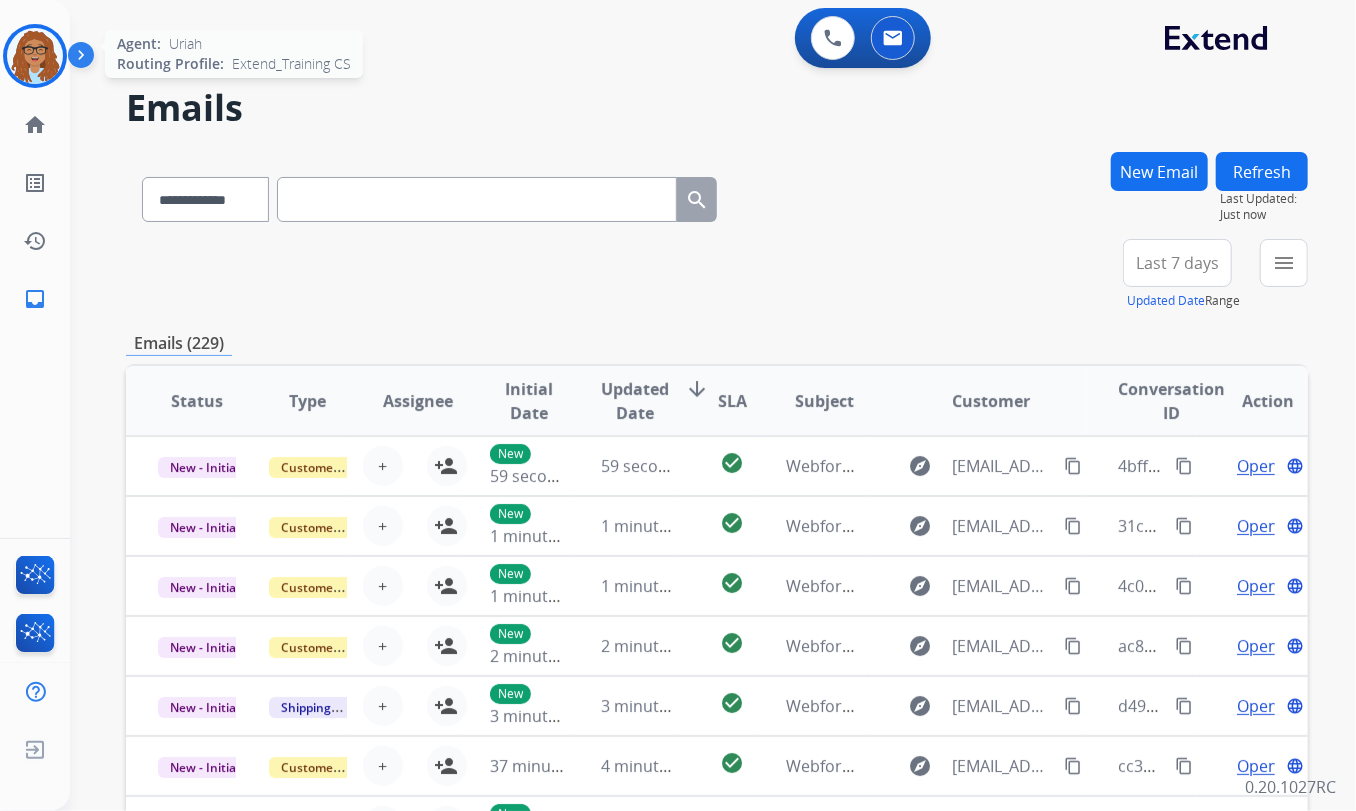 click at bounding box center [35, 56] 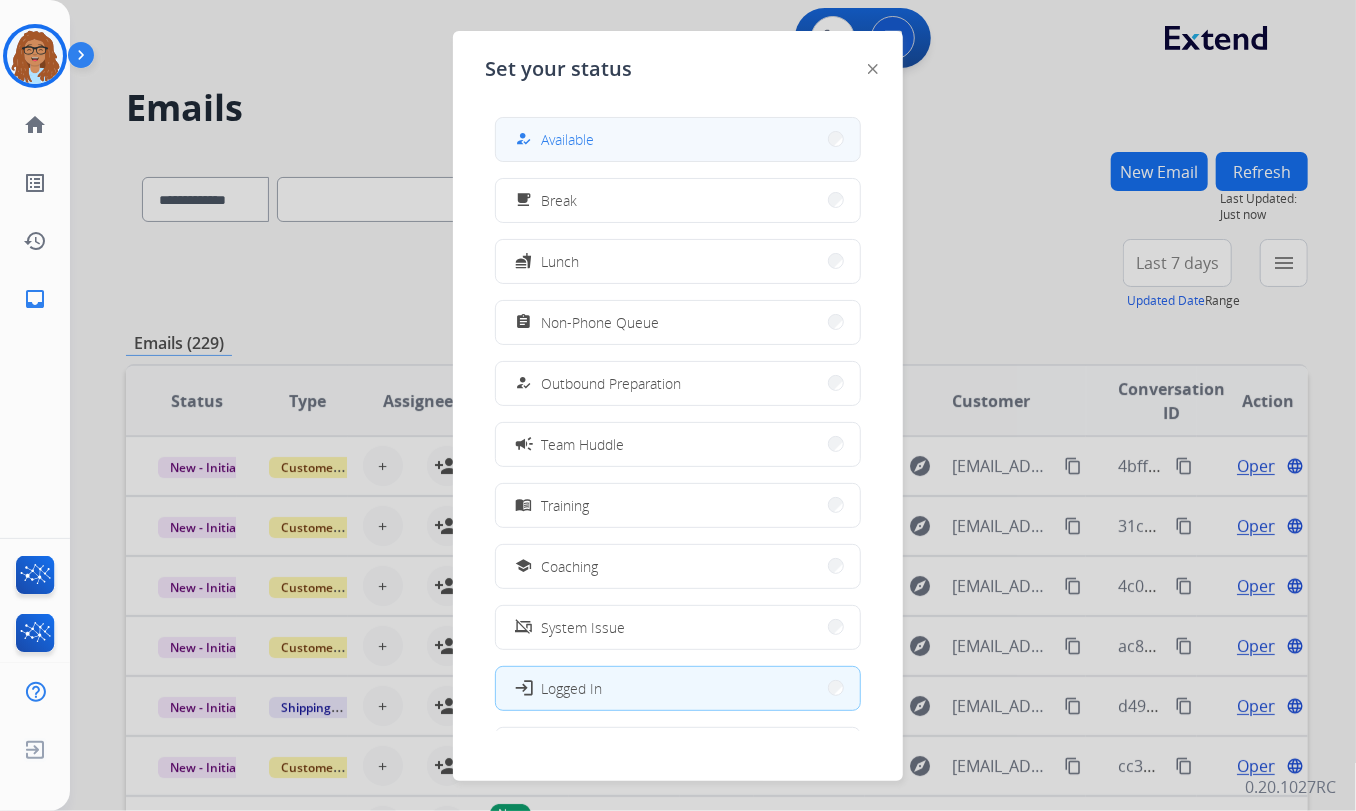 click on "how_to_reg Available" at bounding box center (678, 139) 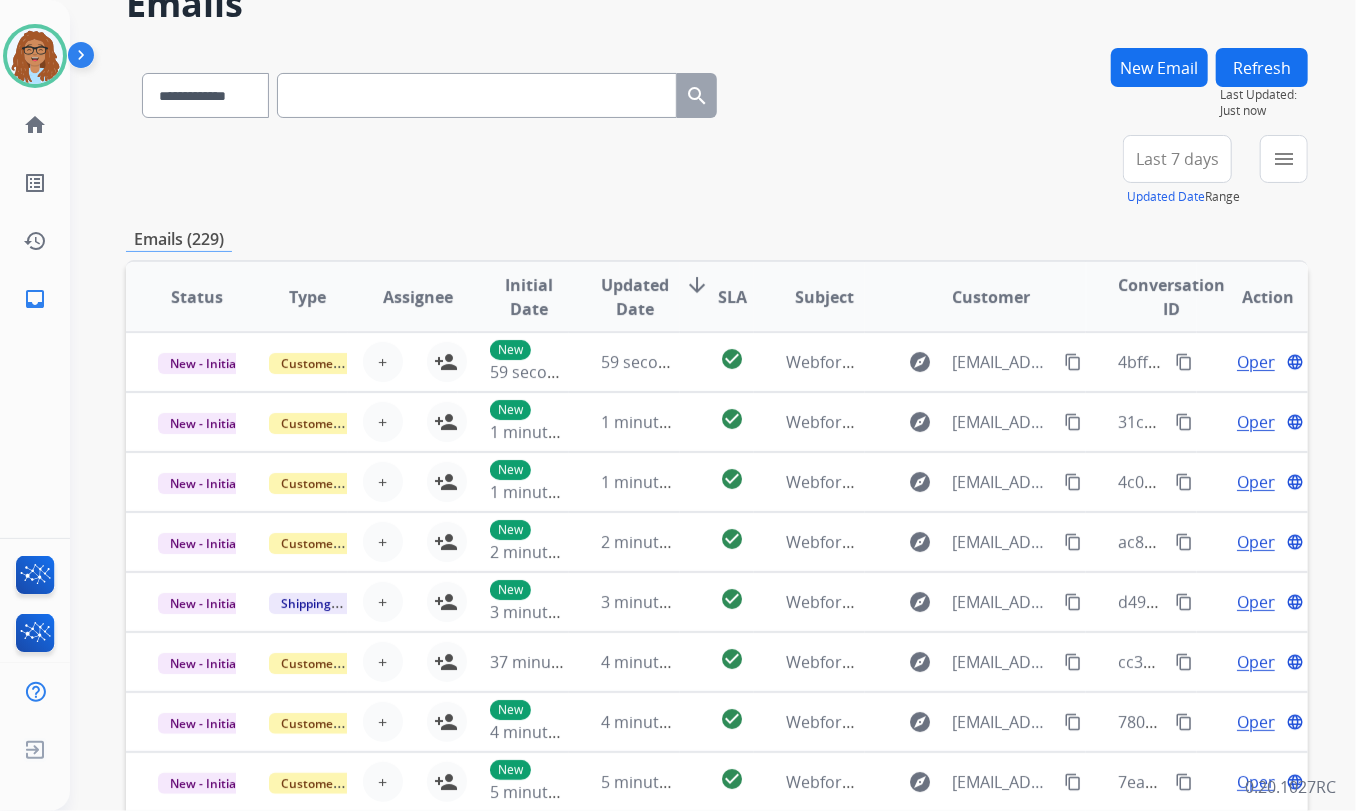scroll, scrollTop: 0, scrollLeft: 0, axis: both 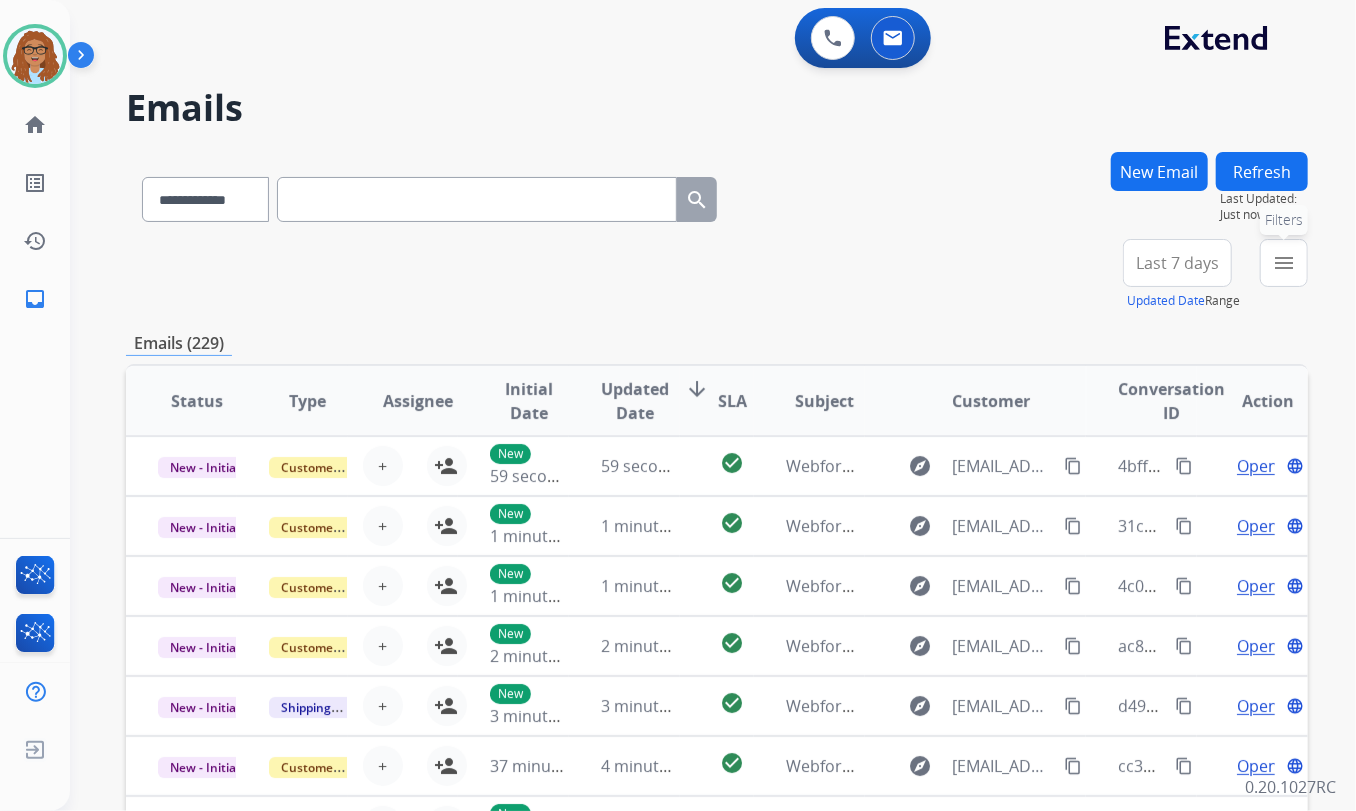 click on "menu" at bounding box center [1284, 263] 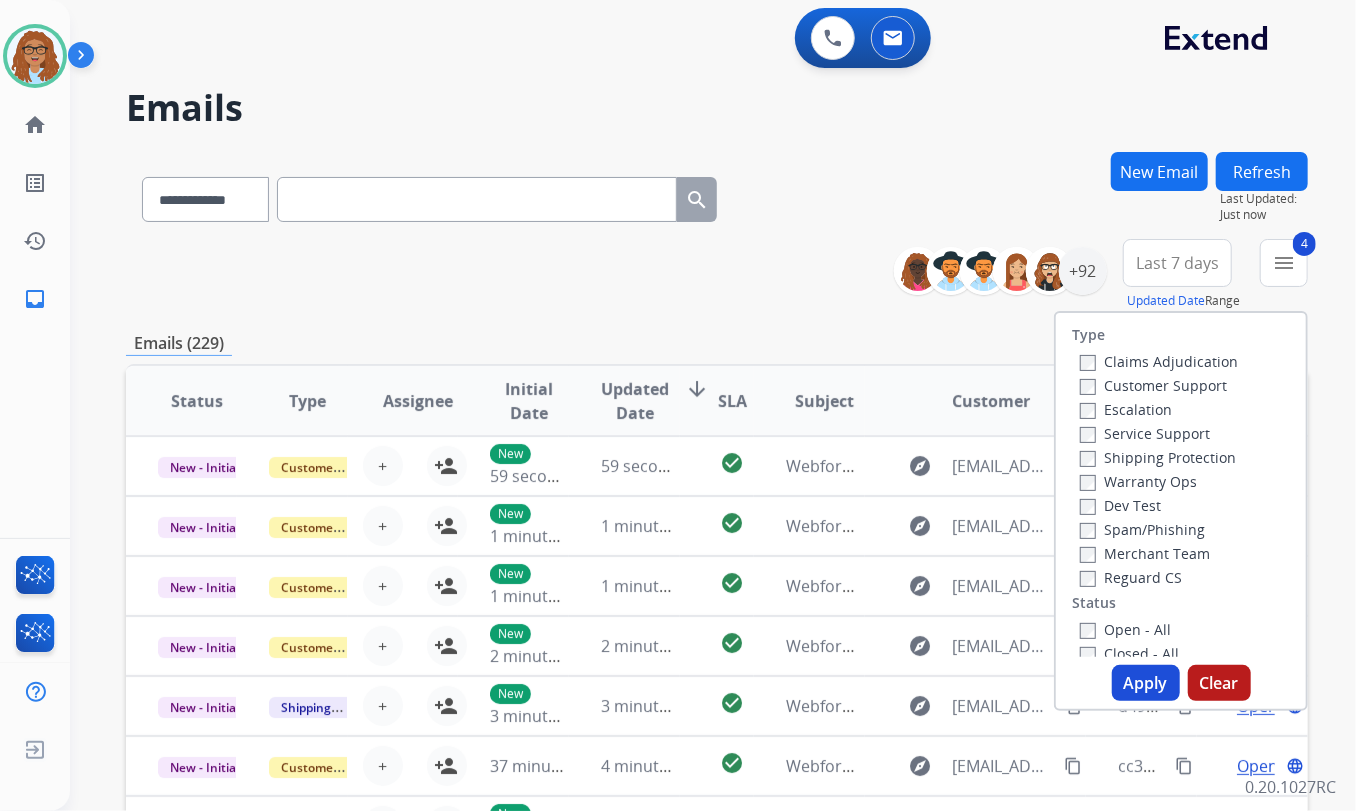 click on "Apply" at bounding box center (1146, 683) 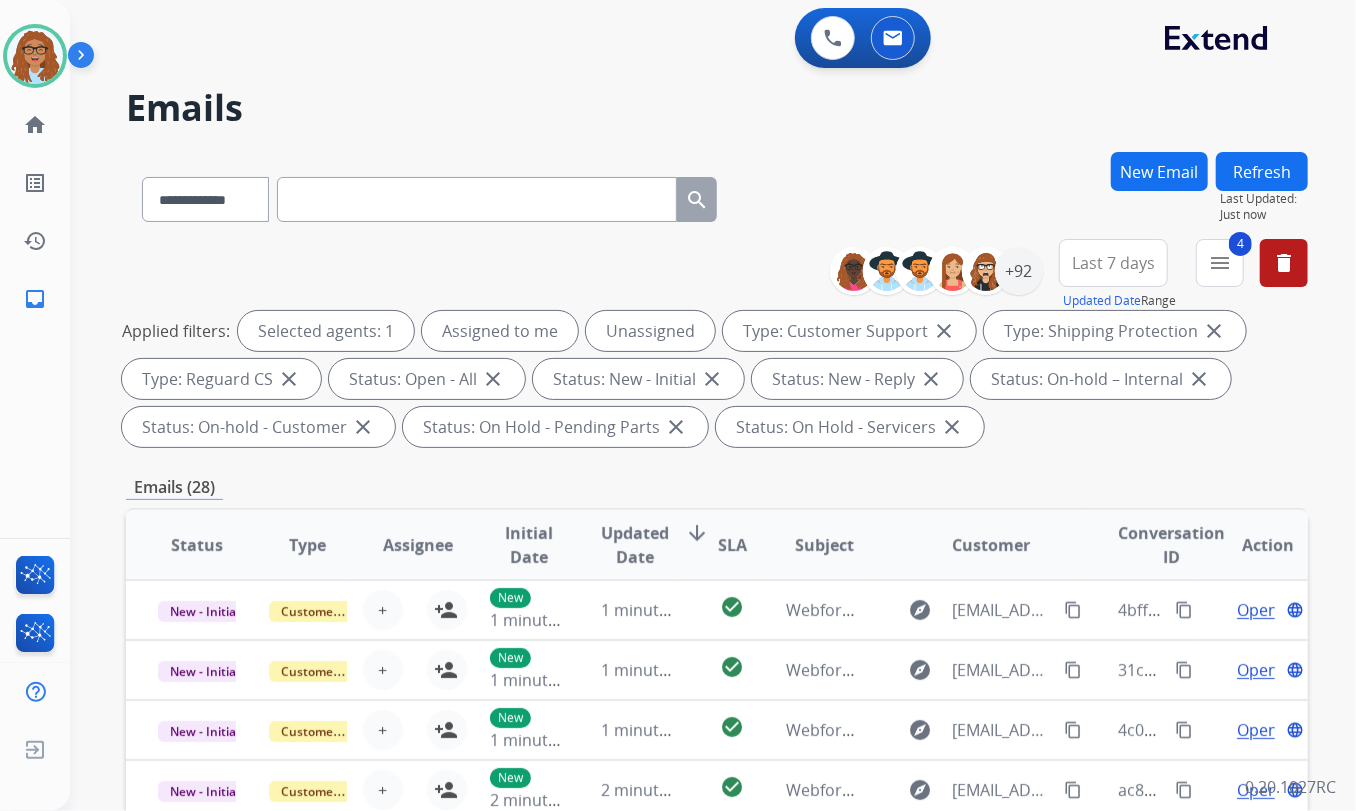 click on "Last 7 days" at bounding box center [1113, 263] 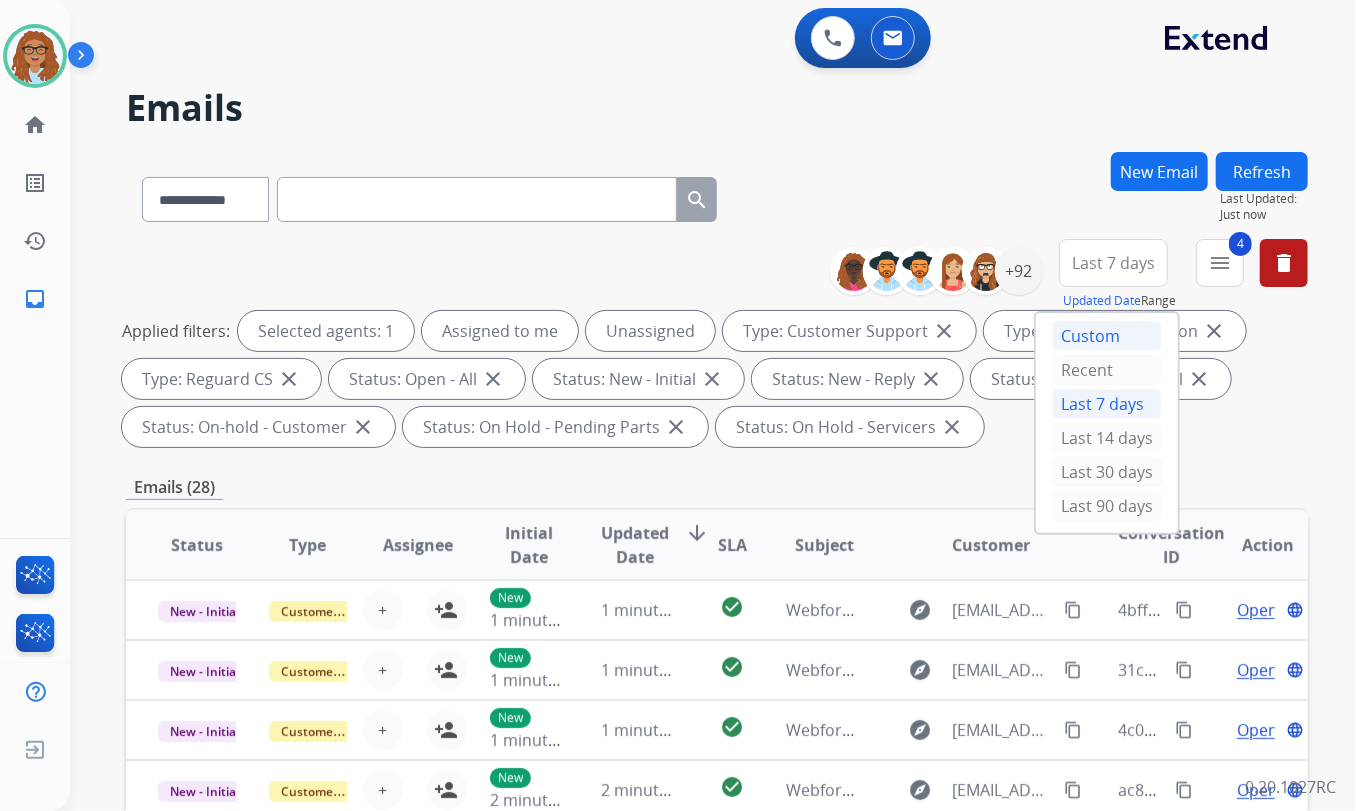 click on "Custom" at bounding box center [1107, 336] 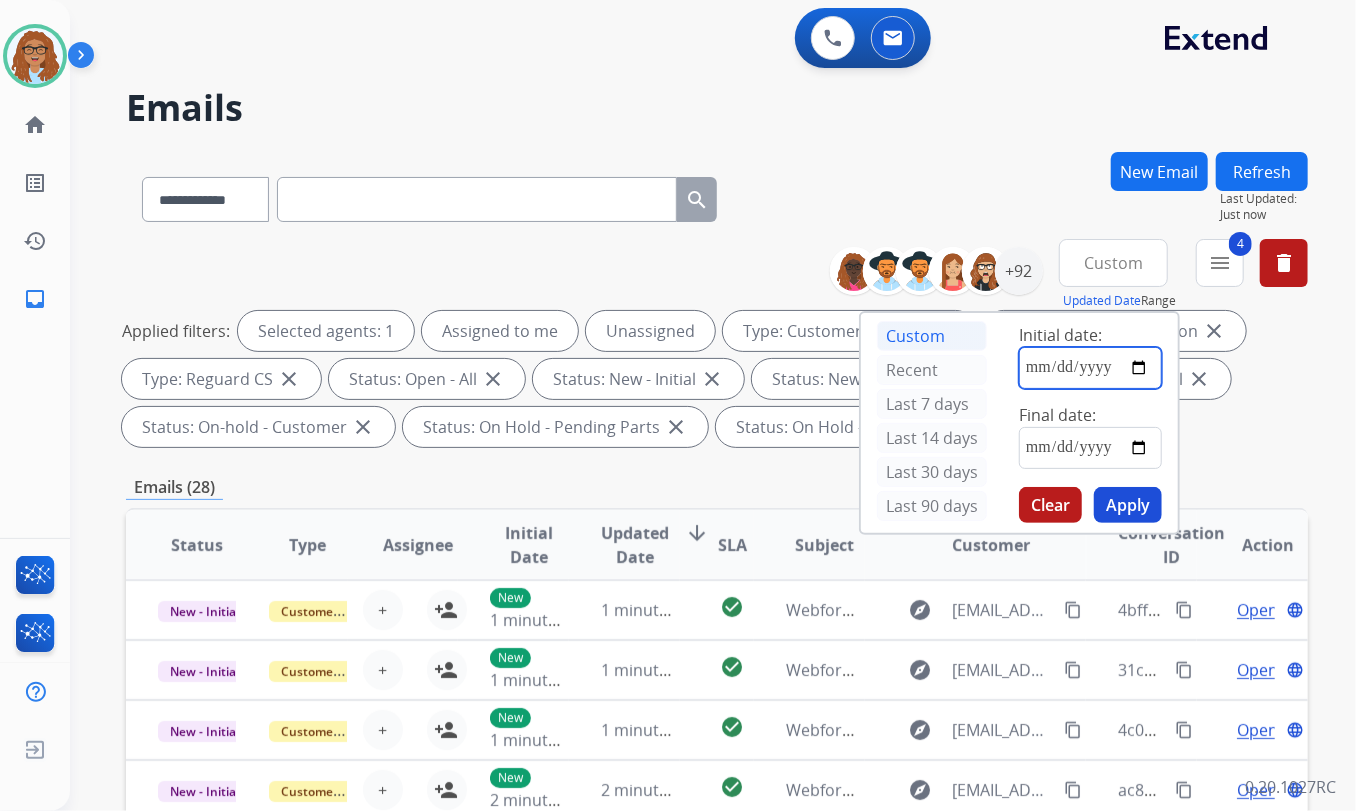 click at bounding box center [1090, 368] 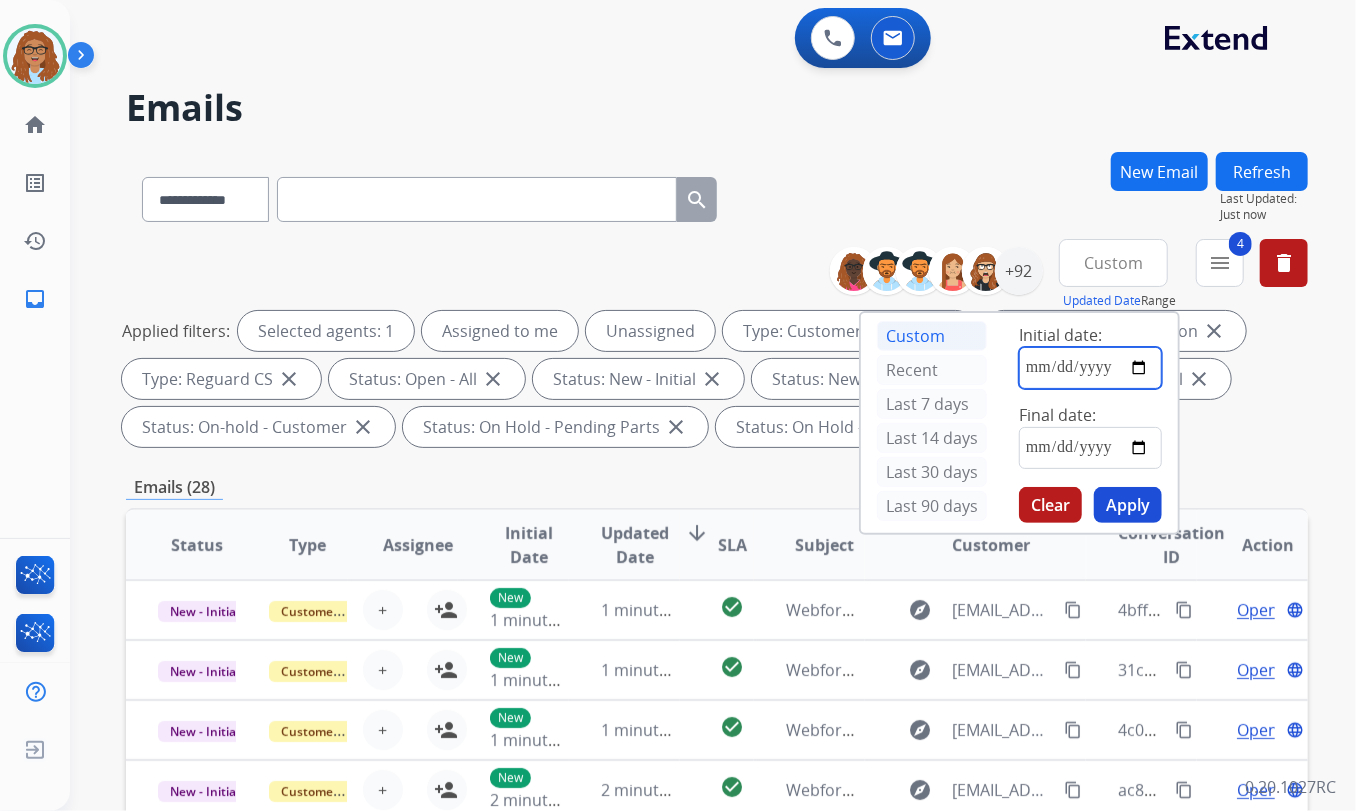 type on "**********" 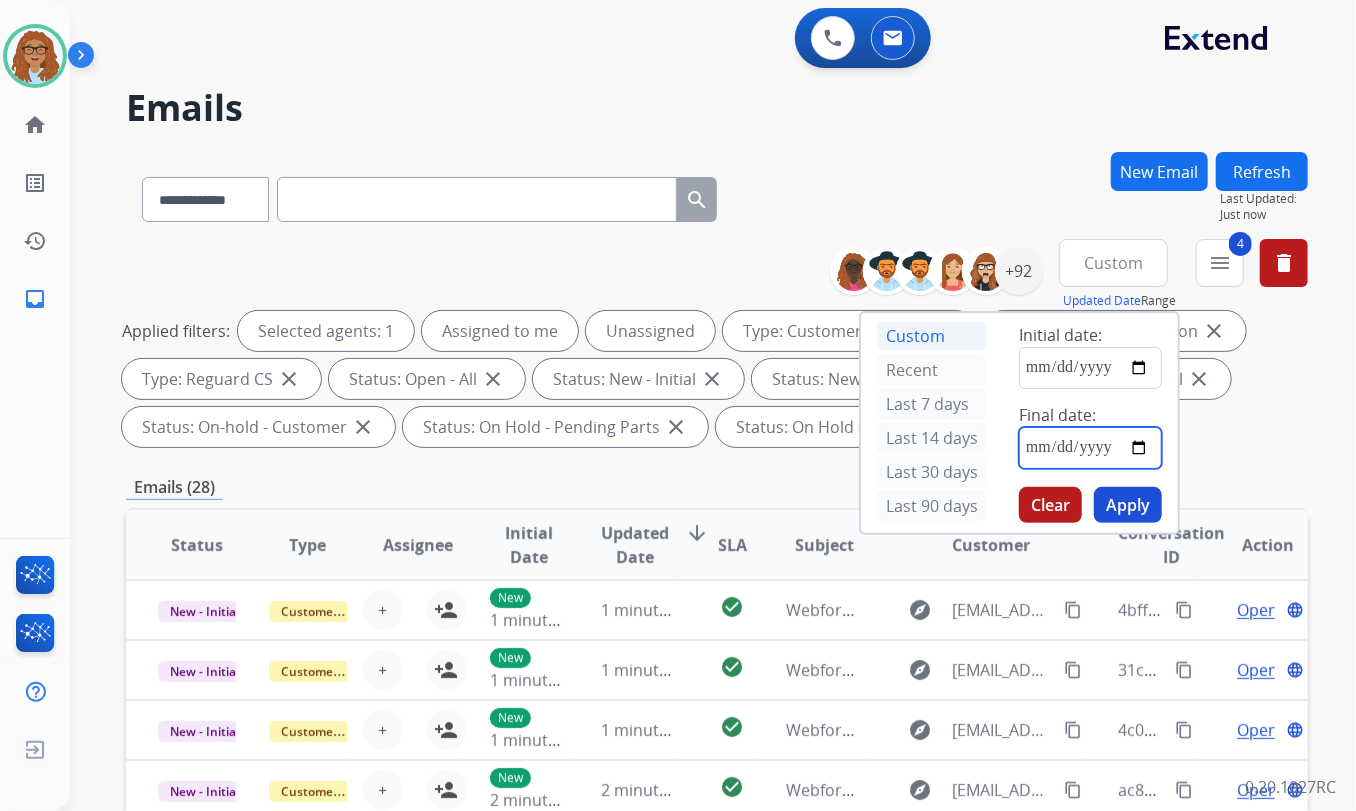 click at bounding box center (1090, 448) 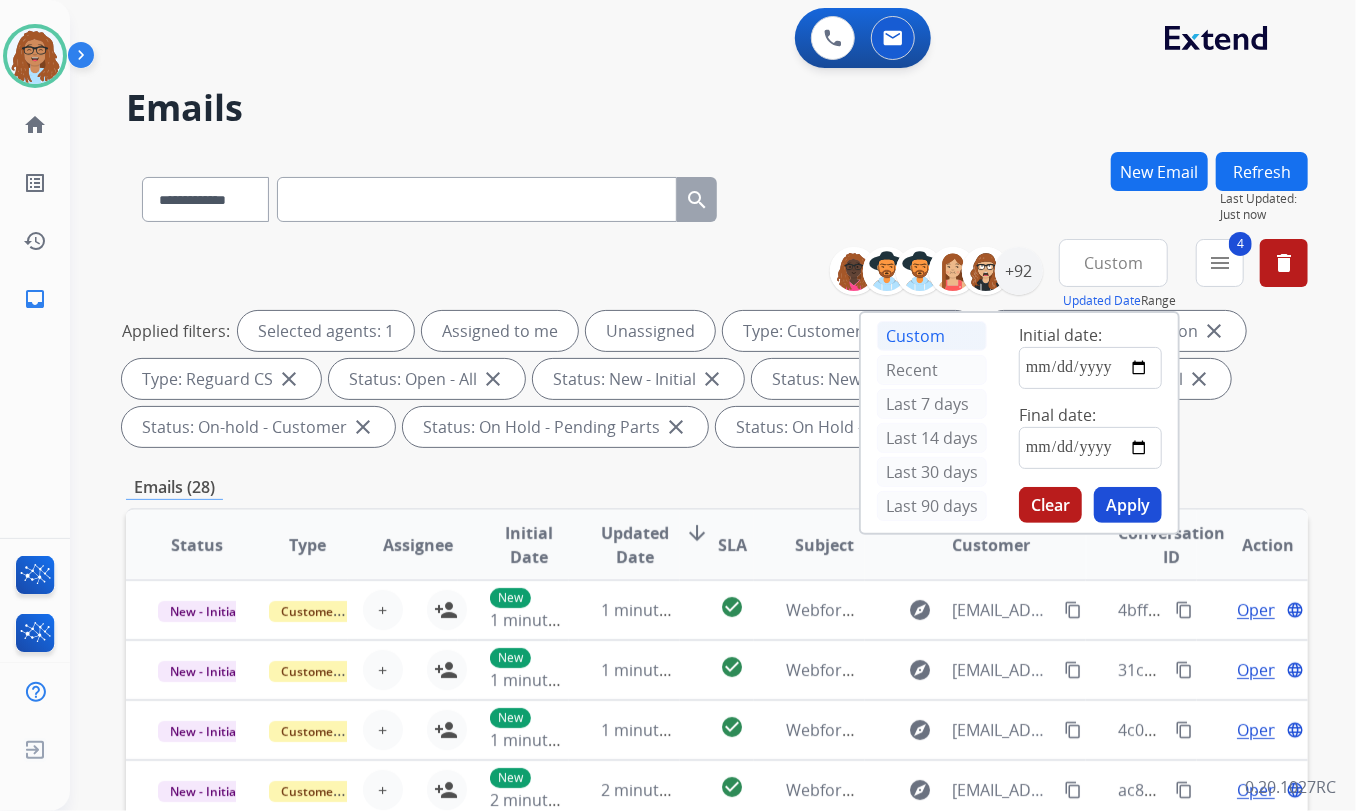 click on "Apply" at bounding box center (1128, 505) 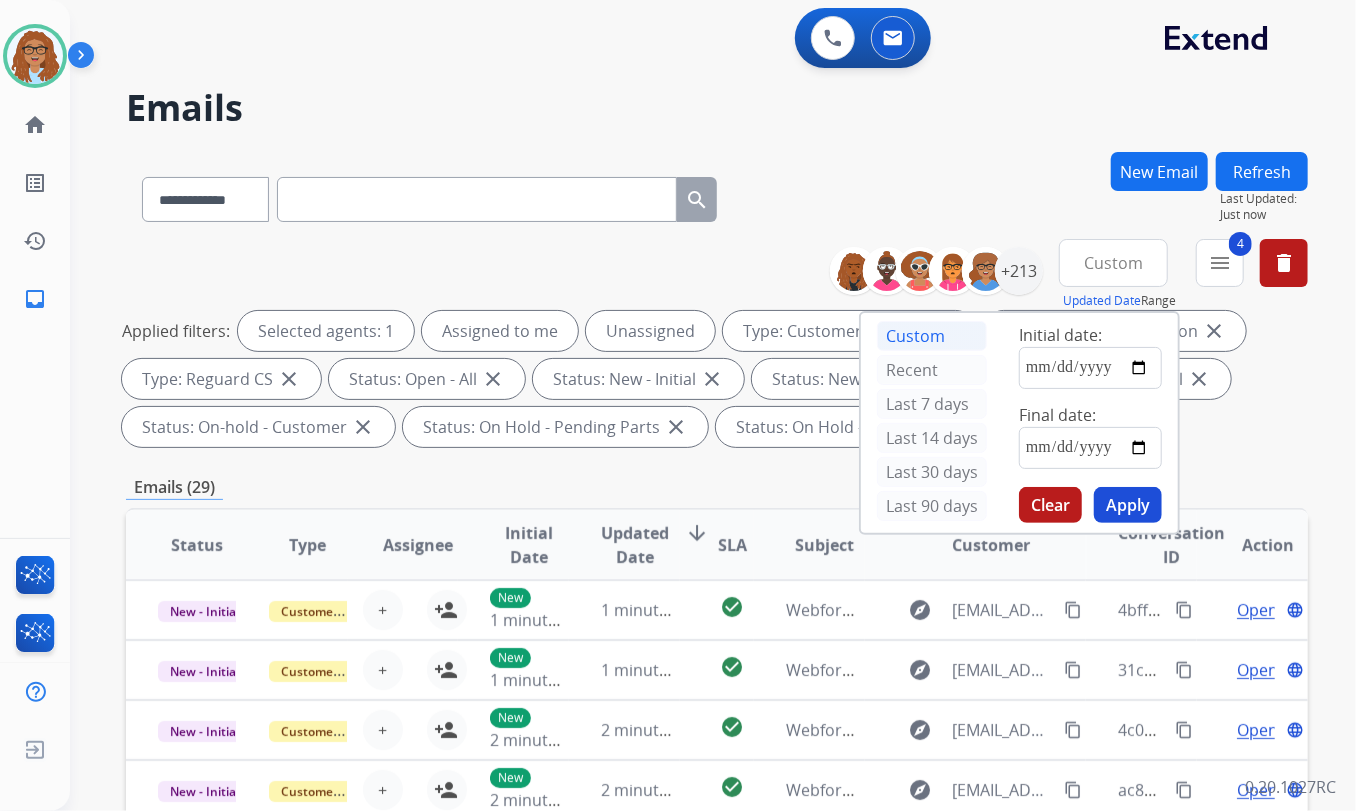 click on "**********" at bounding box center [717, 195] 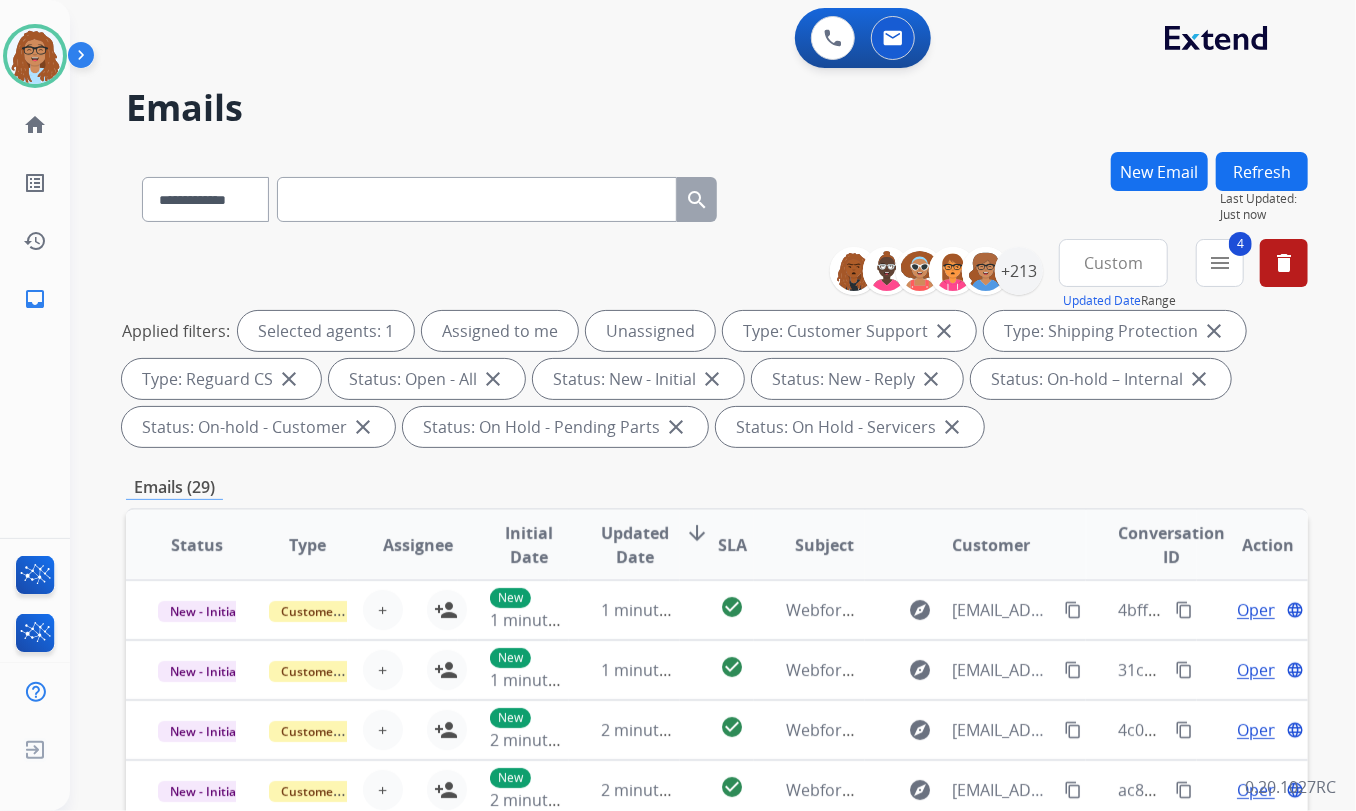 click on "**********" at bounding box center (717, 195) 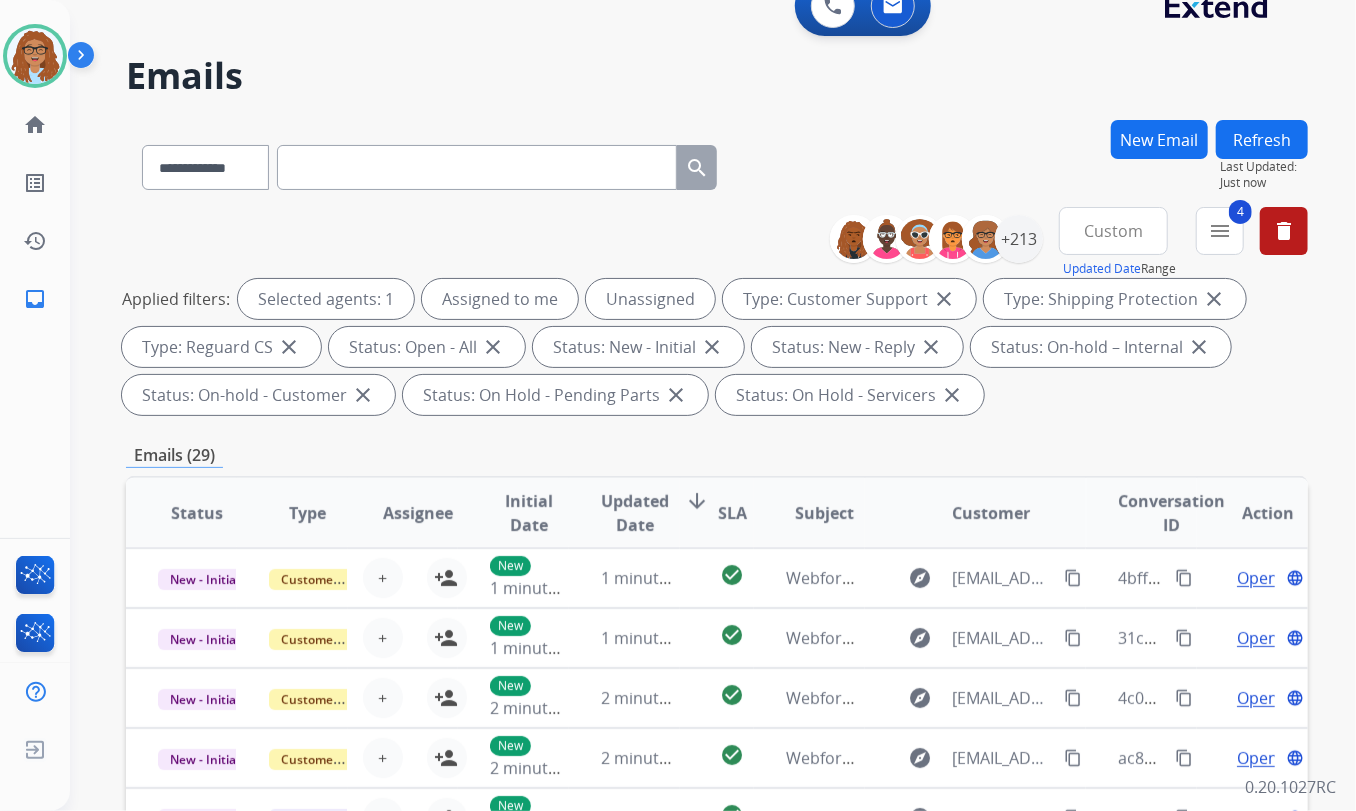 scroll, scrollTop: 0, scrollLeft: 0, axis: both 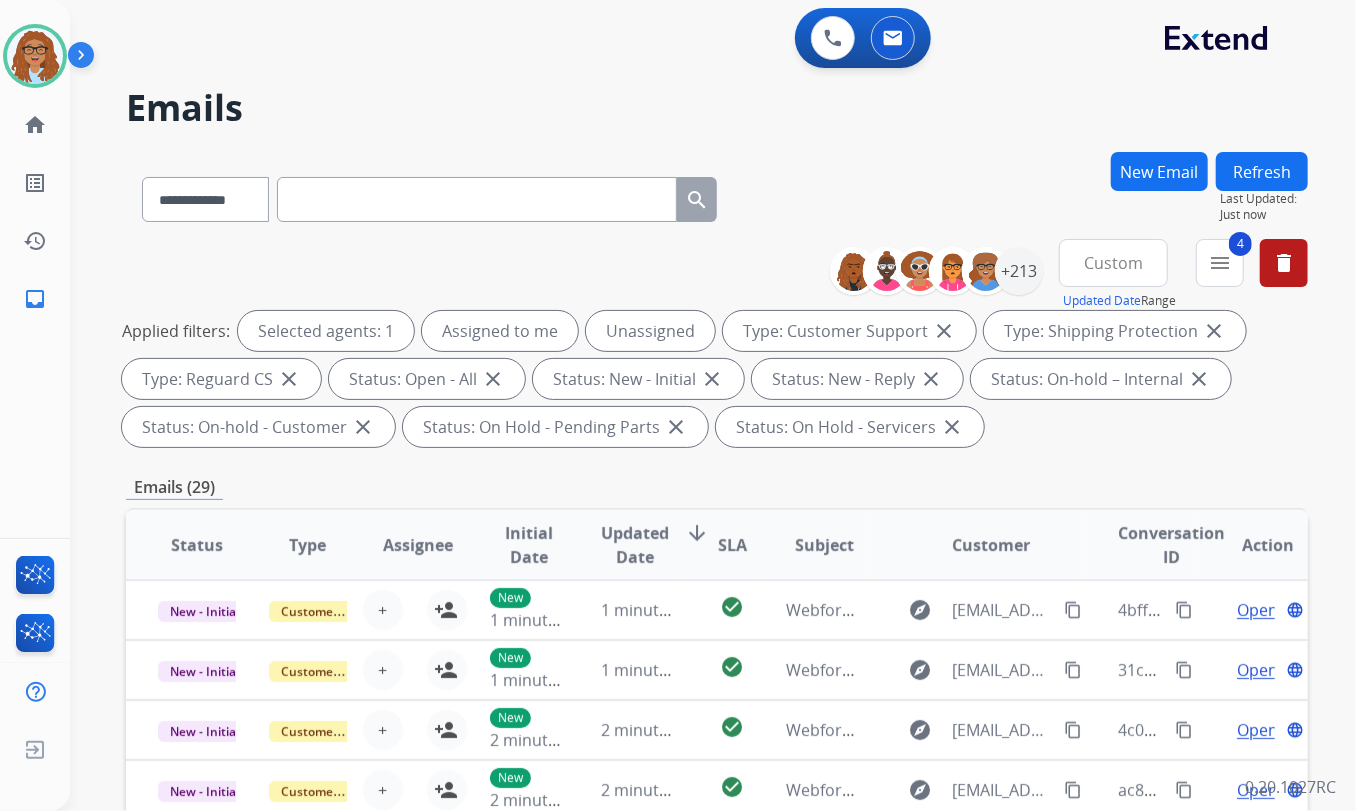 click on "Custom" at bounding box center (1113, 263) 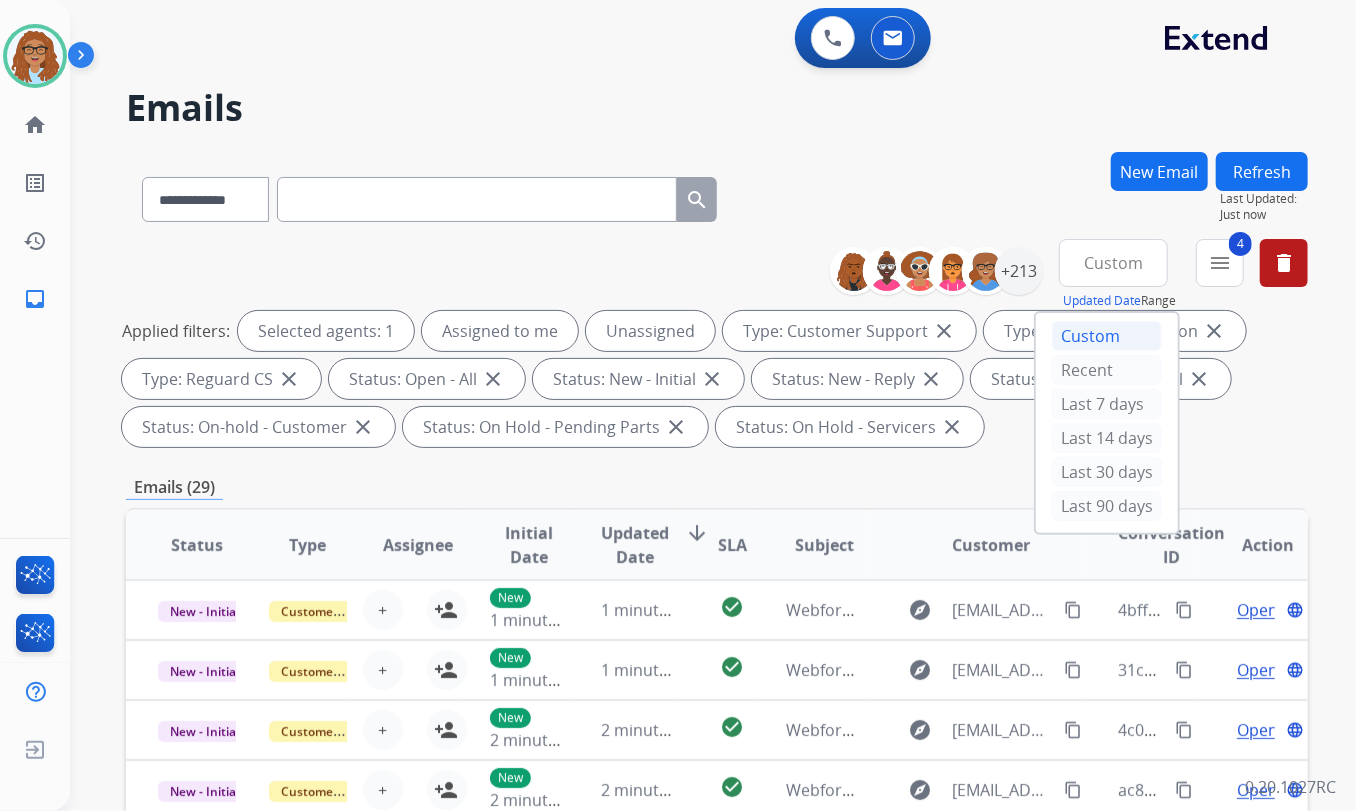 click on "Custom" at bounding box center (1107, 336) 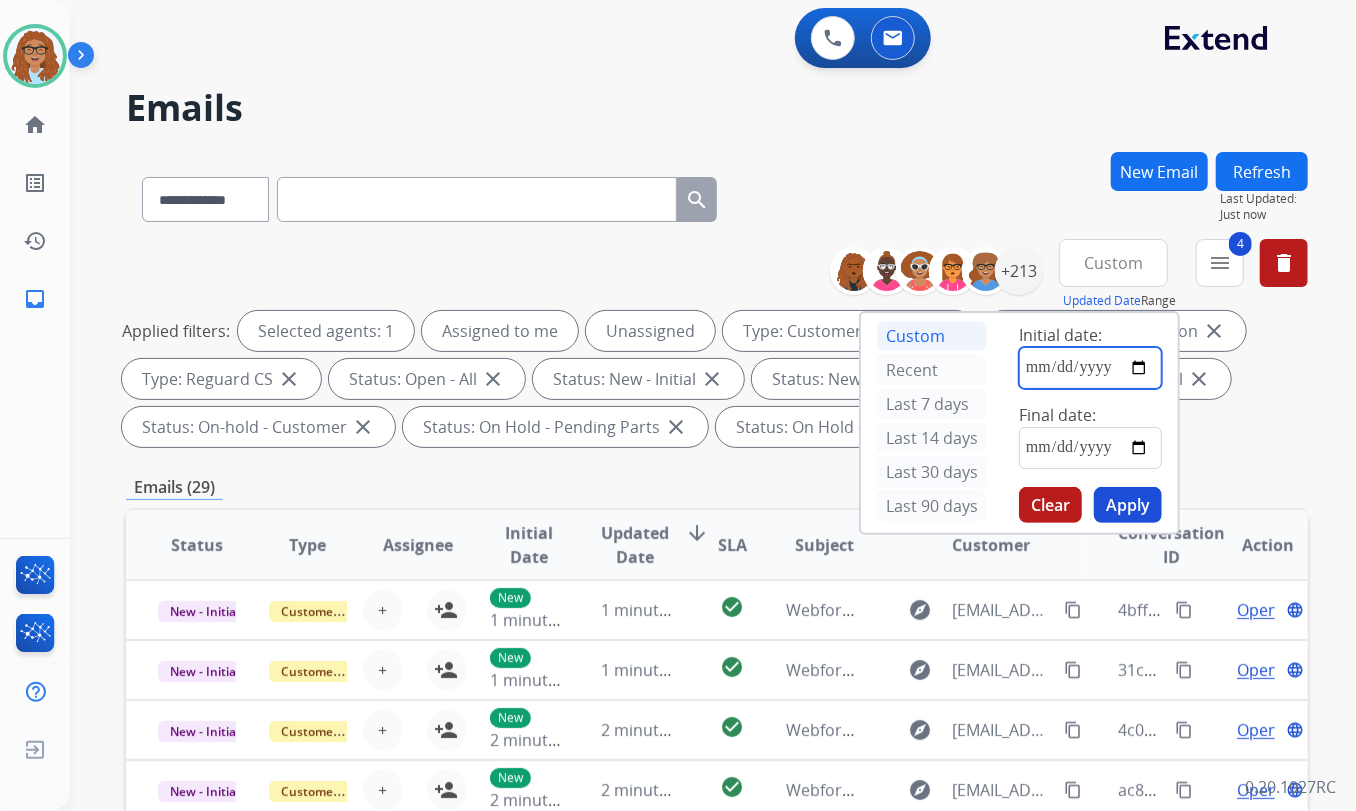 click at bounding box center (1090, 368) 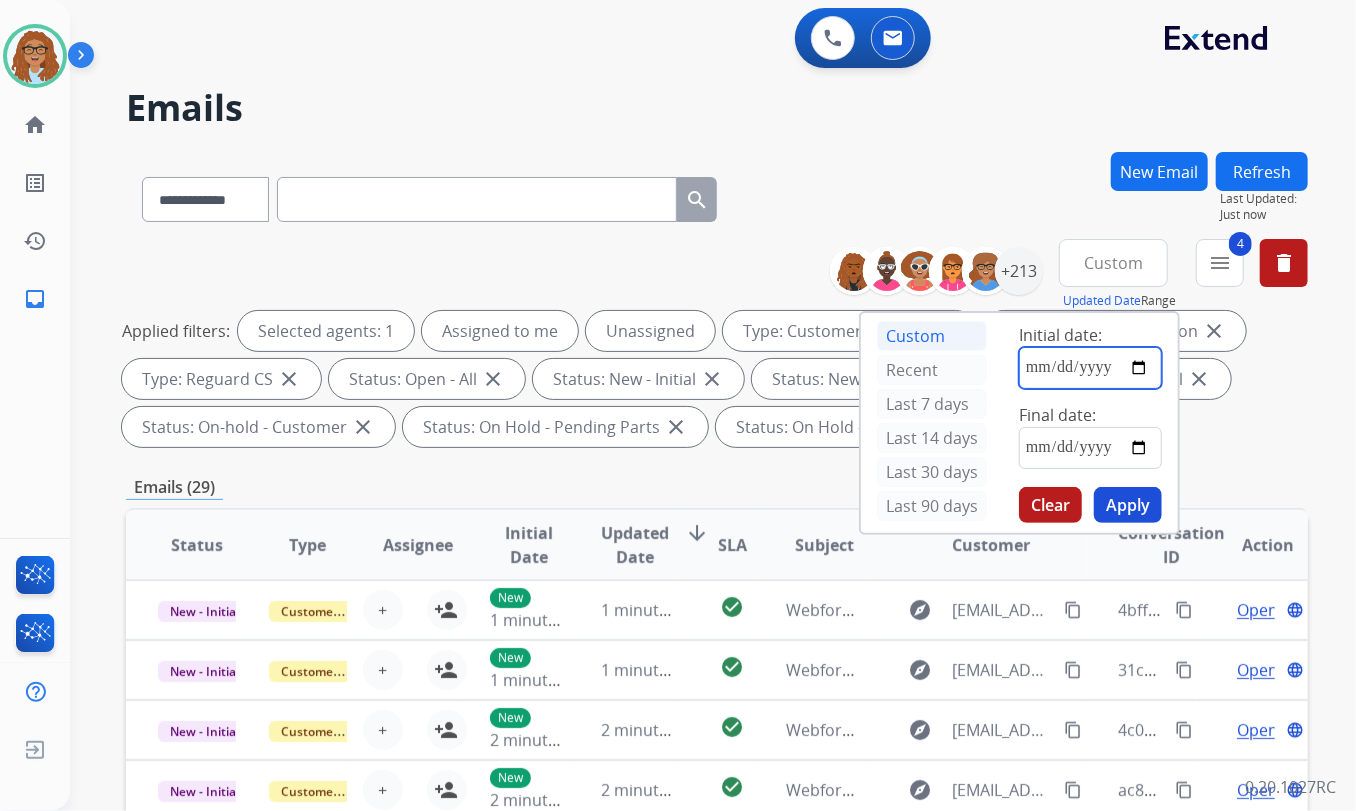 type on "**********" 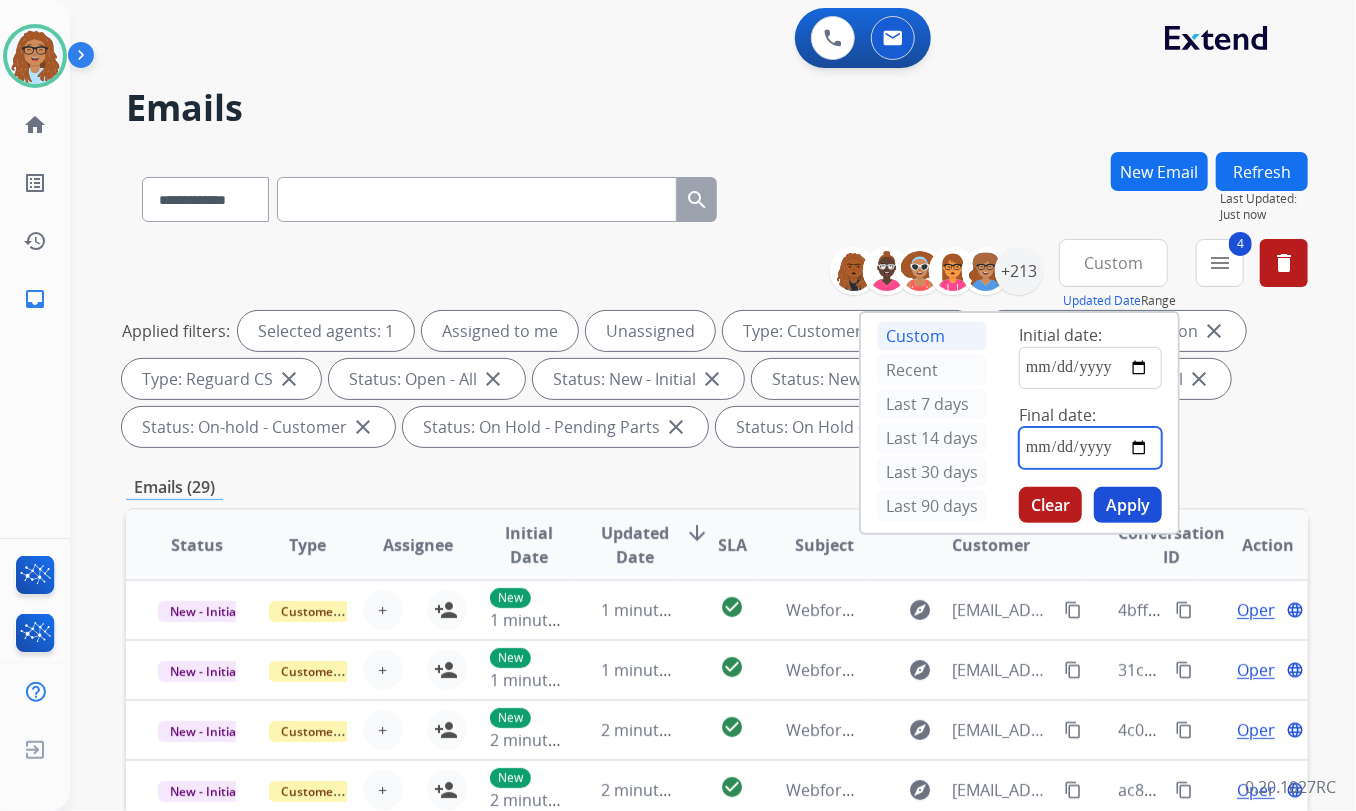 click at bounding box center [1090, 448] 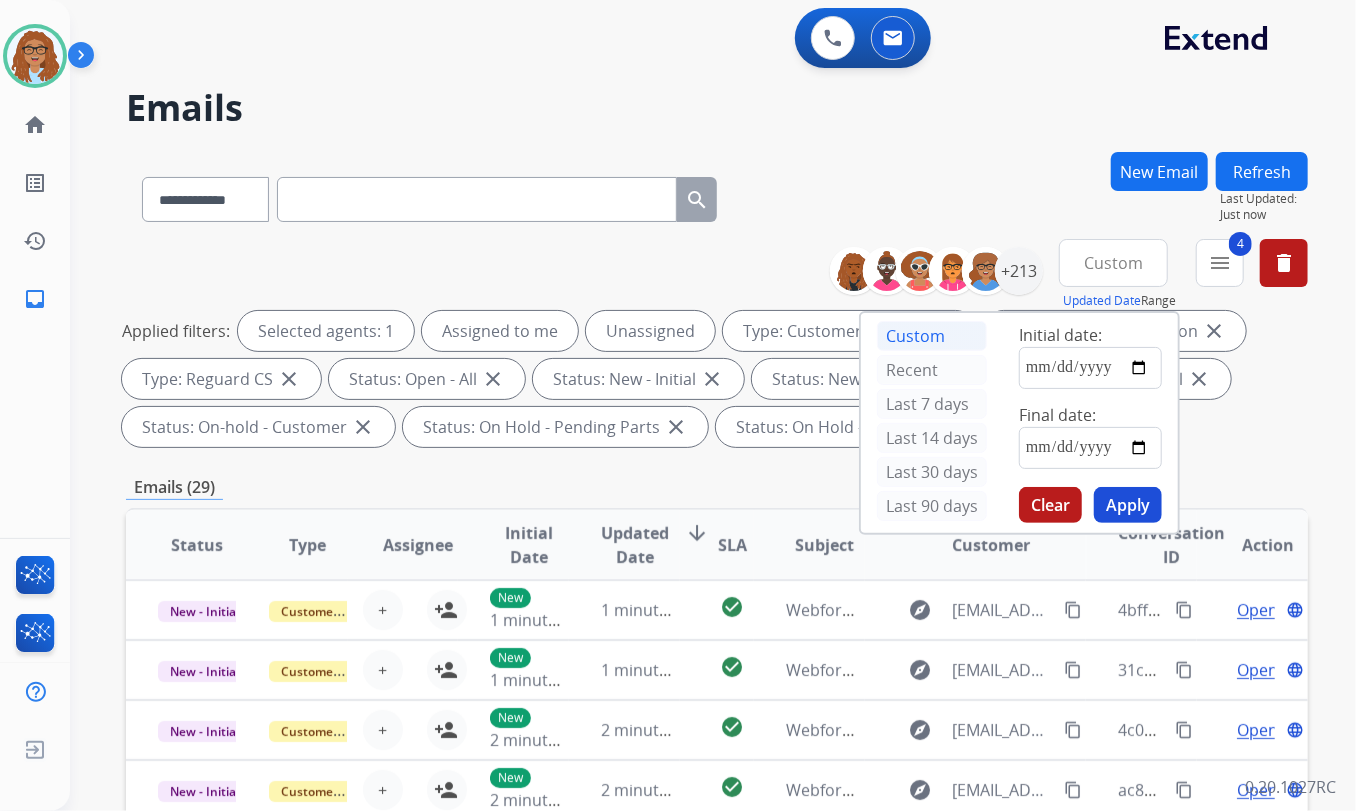 click on "Apply" at bounding box center [1128, 505] 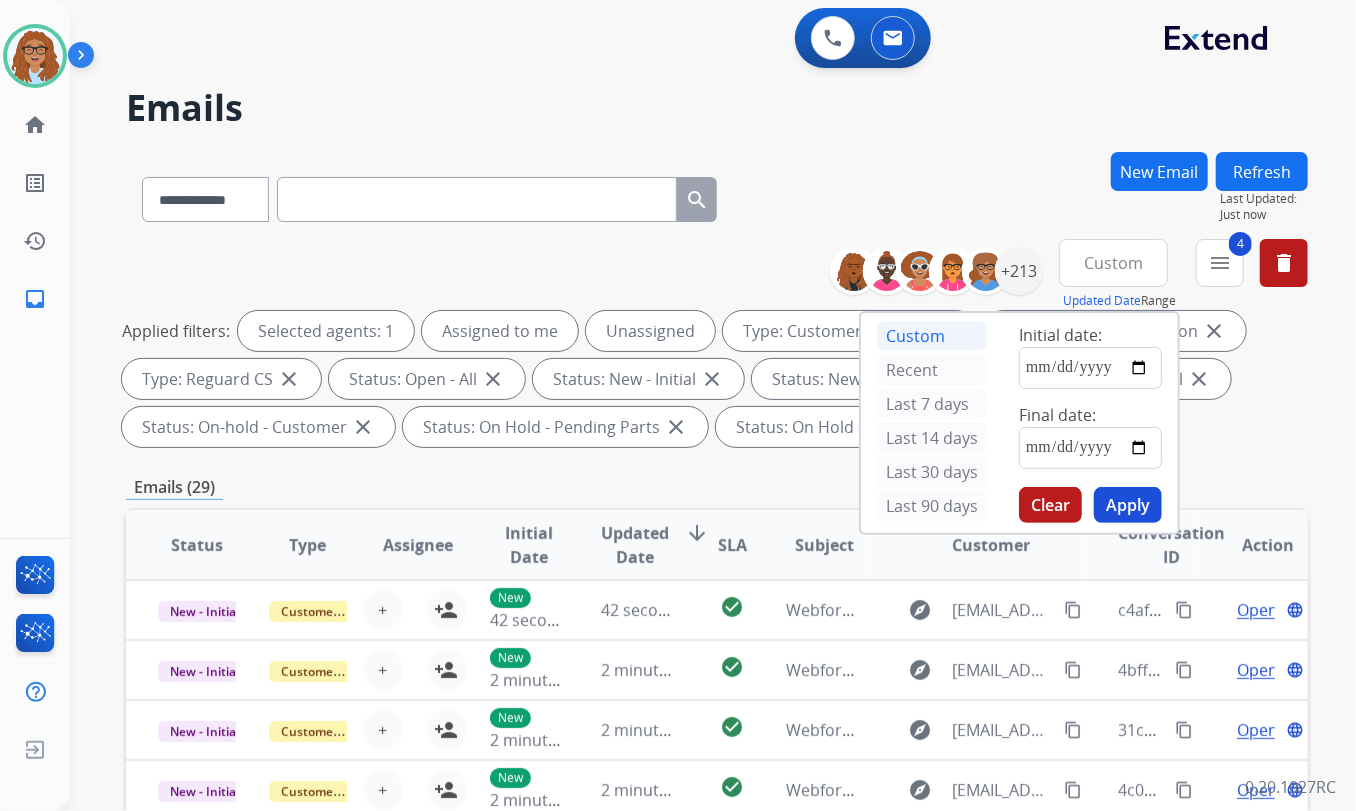 click on "**********" at bounding box center (717, 195) 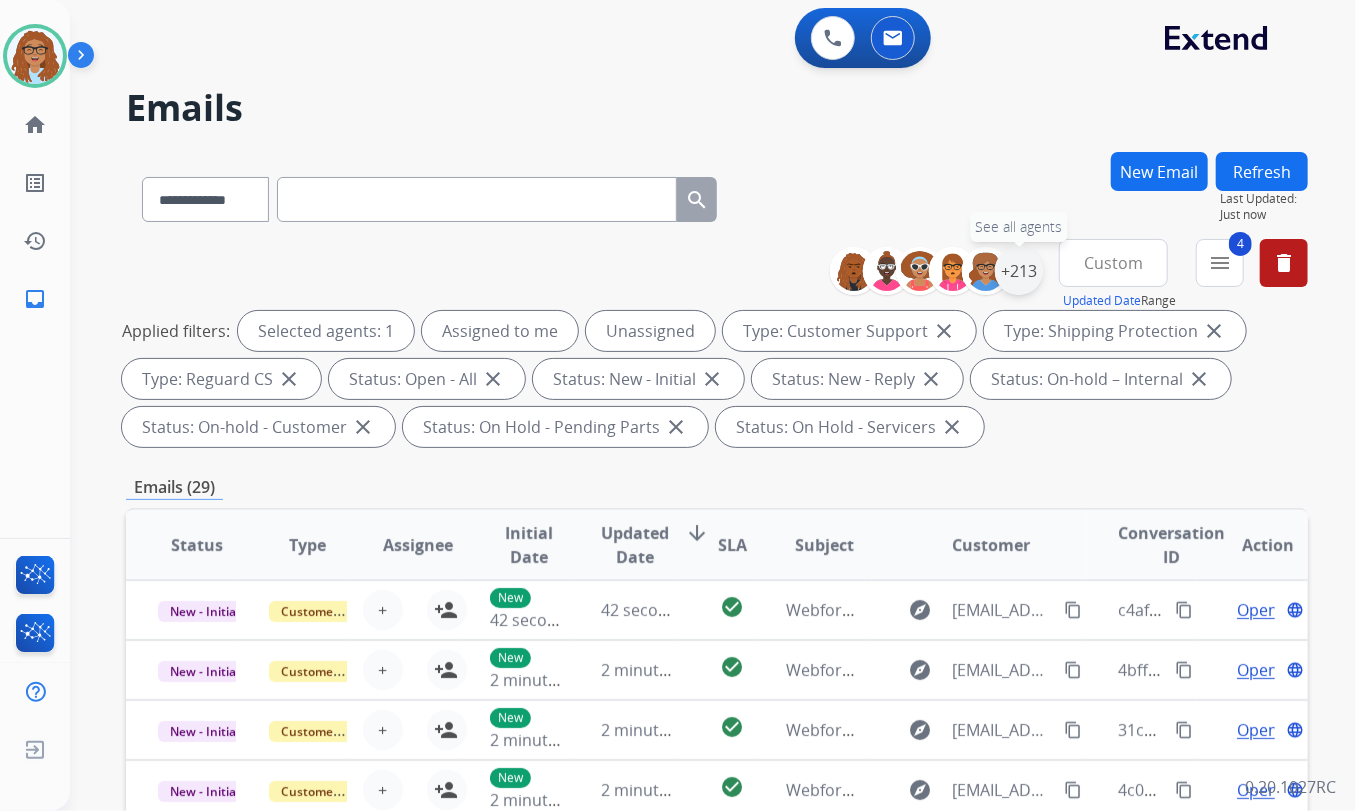 click on "+213" at bounding box center (1019, 271) 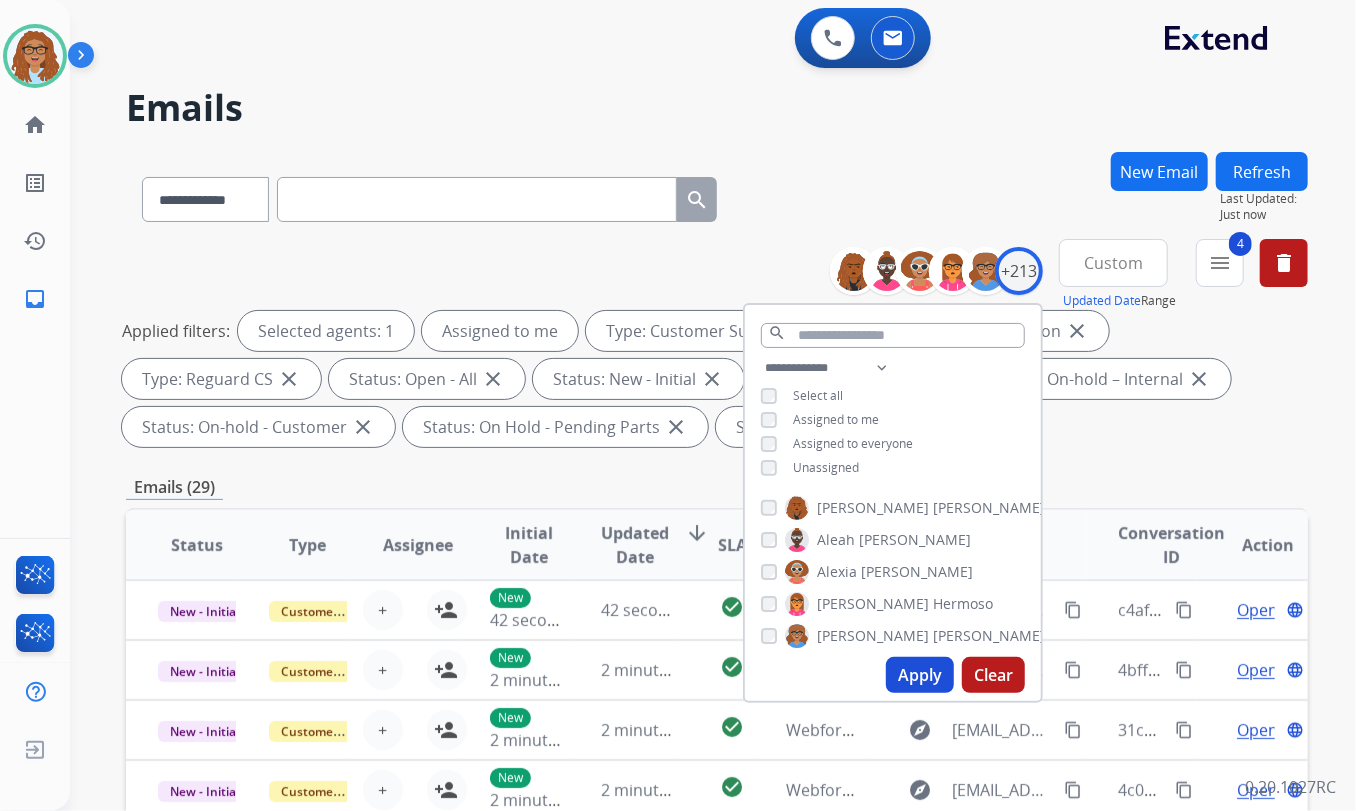 click on "Apply" at bounding box center [920, 675] 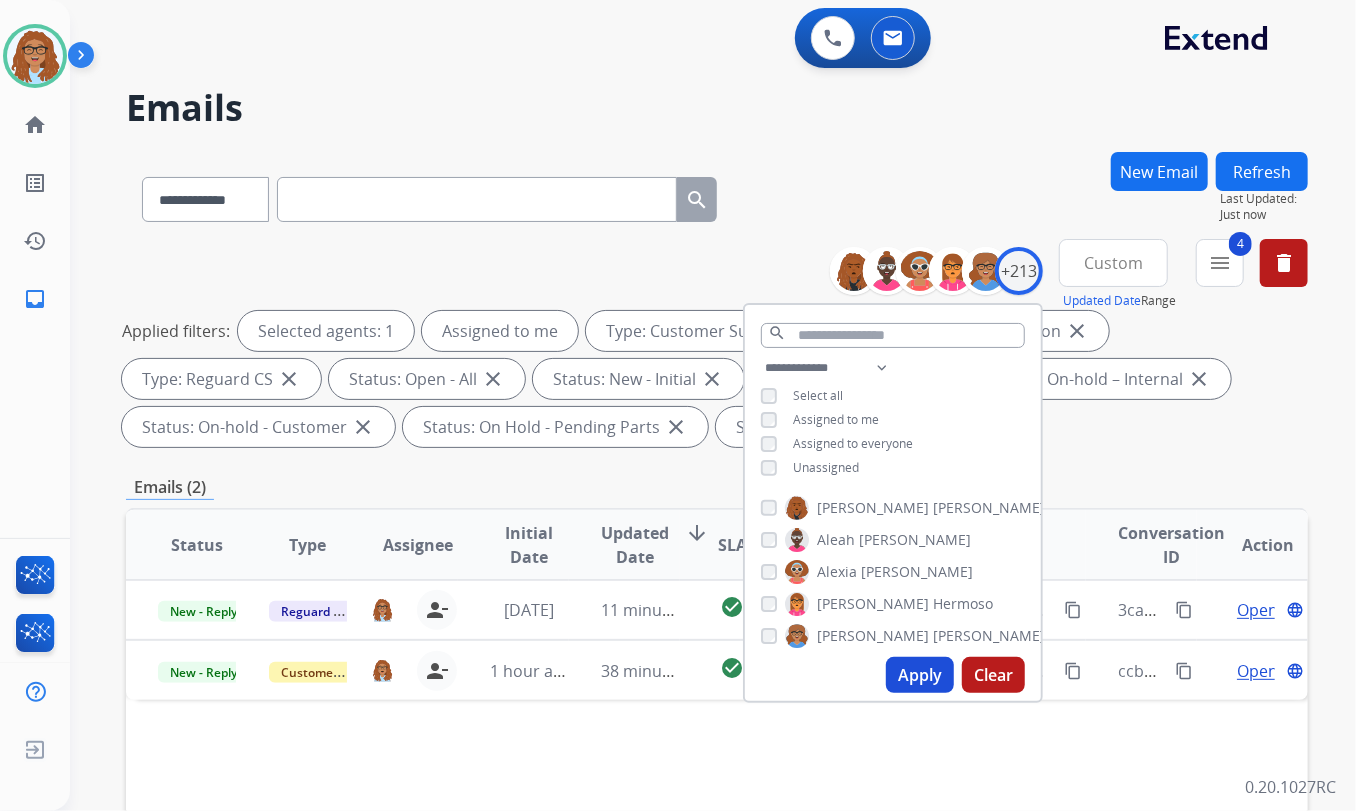 click on "**********" at bounding box center [717, 195] 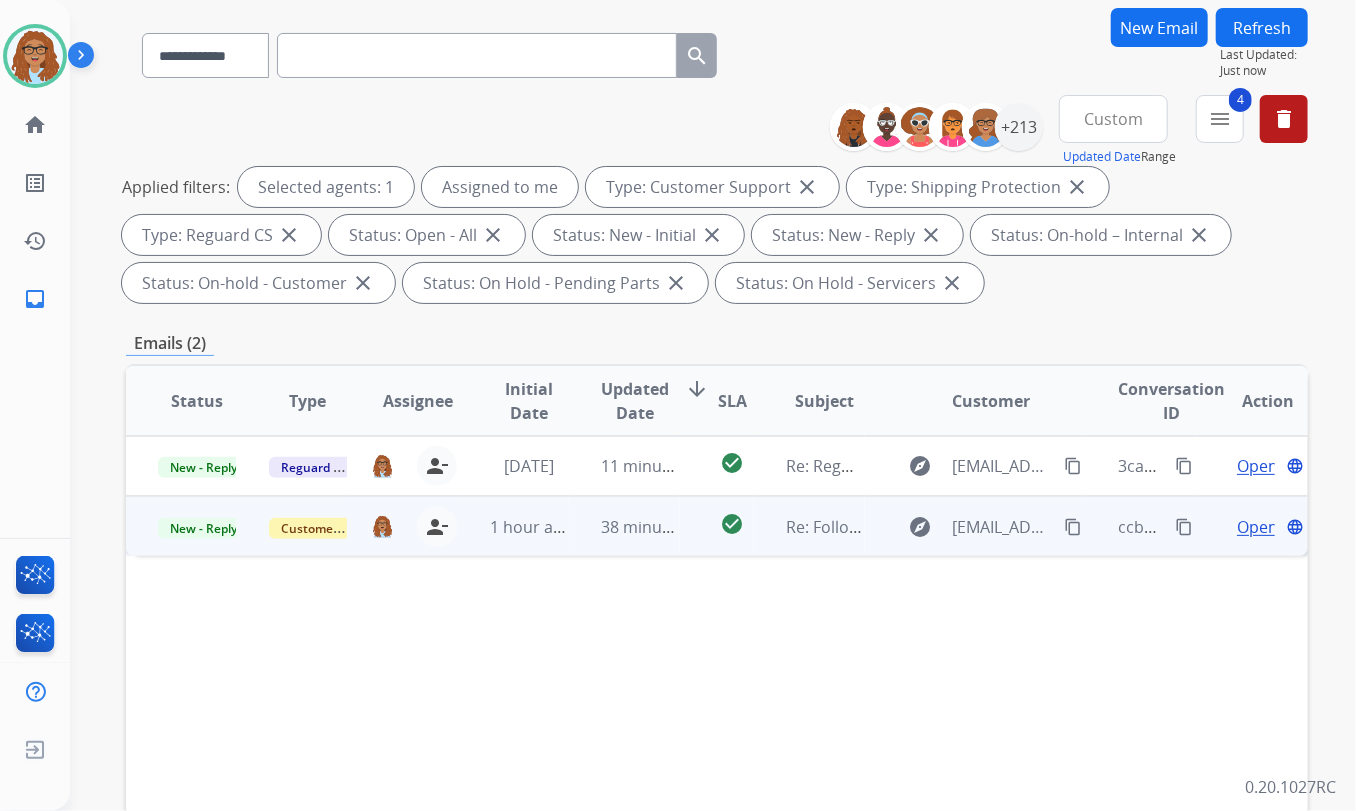 scroll, scrollTop: 181, scrollLeft: 0, axis: vertical 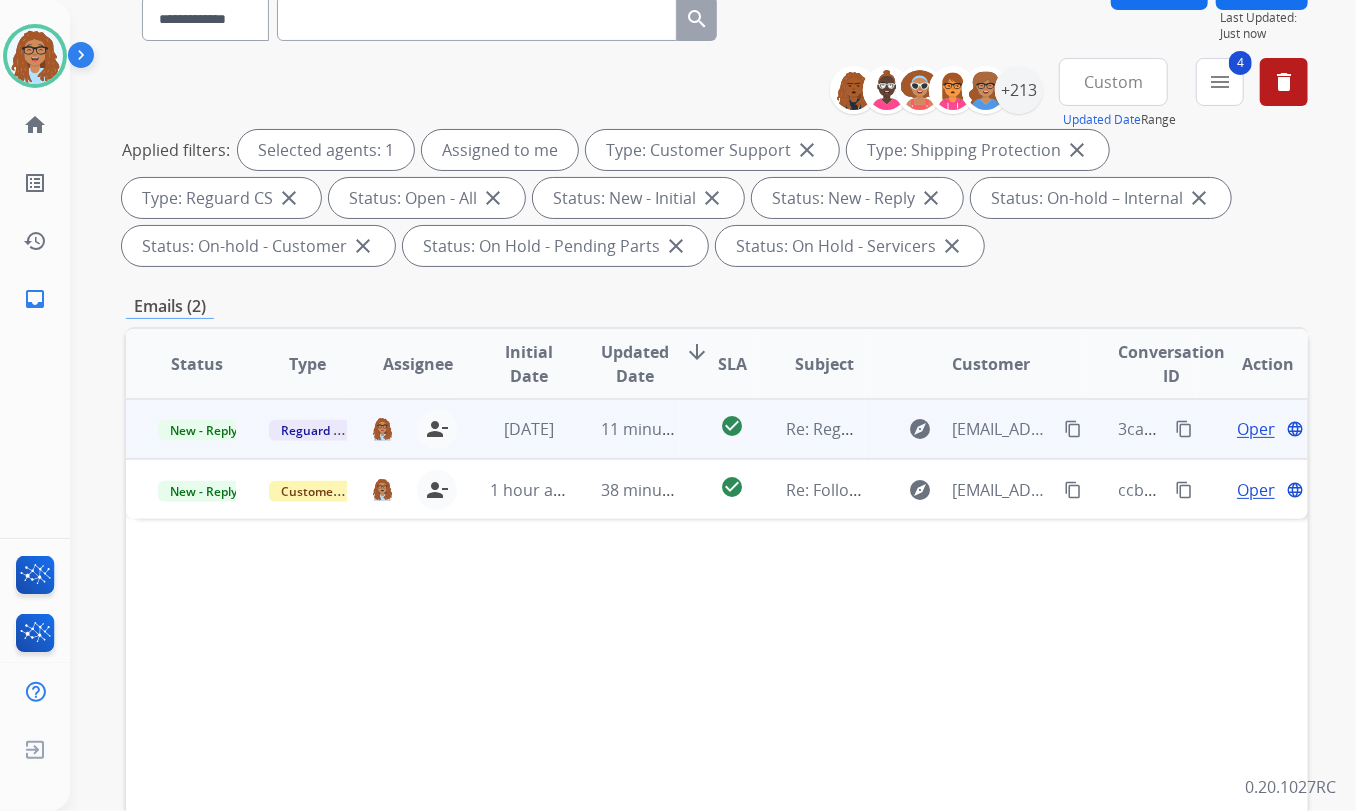 click on "Open" at bounding box center [1257, 429] 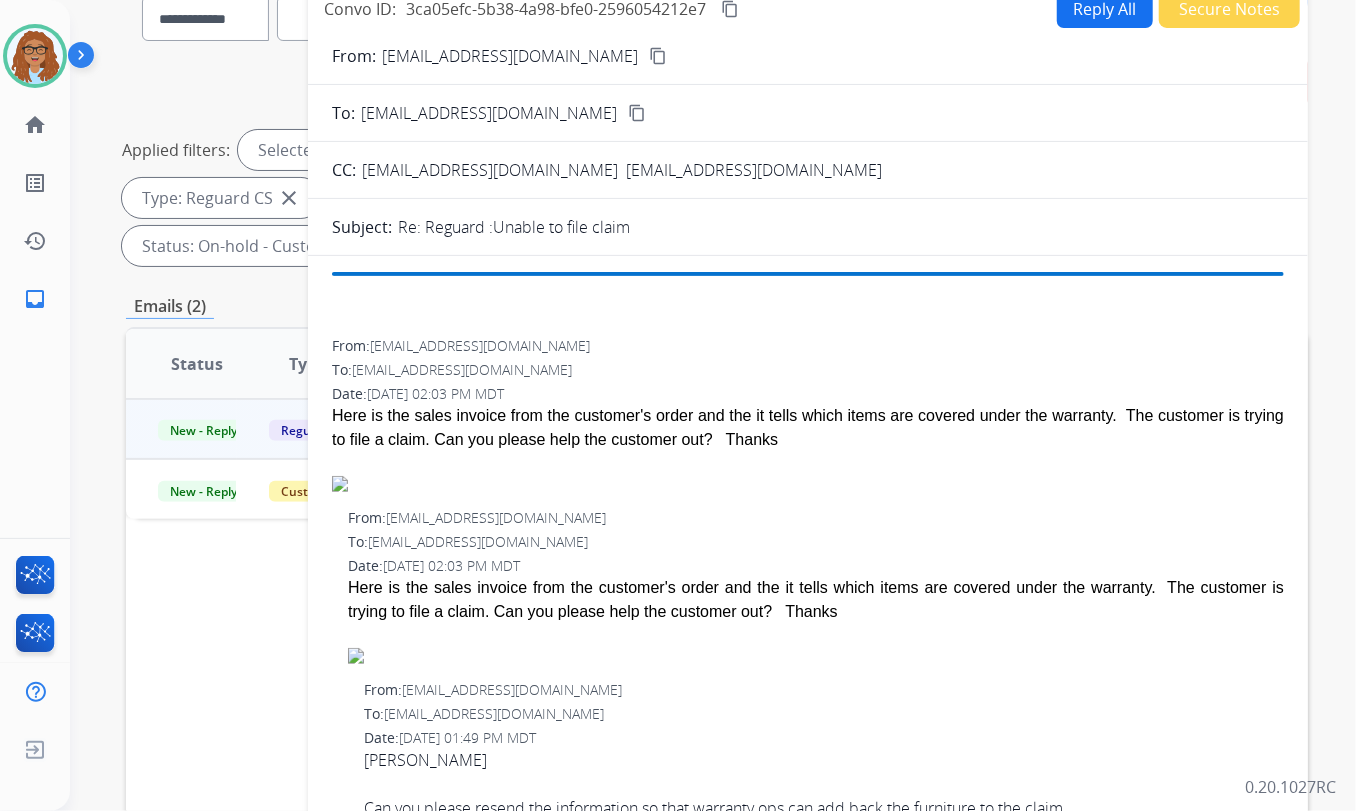 scroll, scrollTop: 90, scrollLeft: 0, axis: vertical 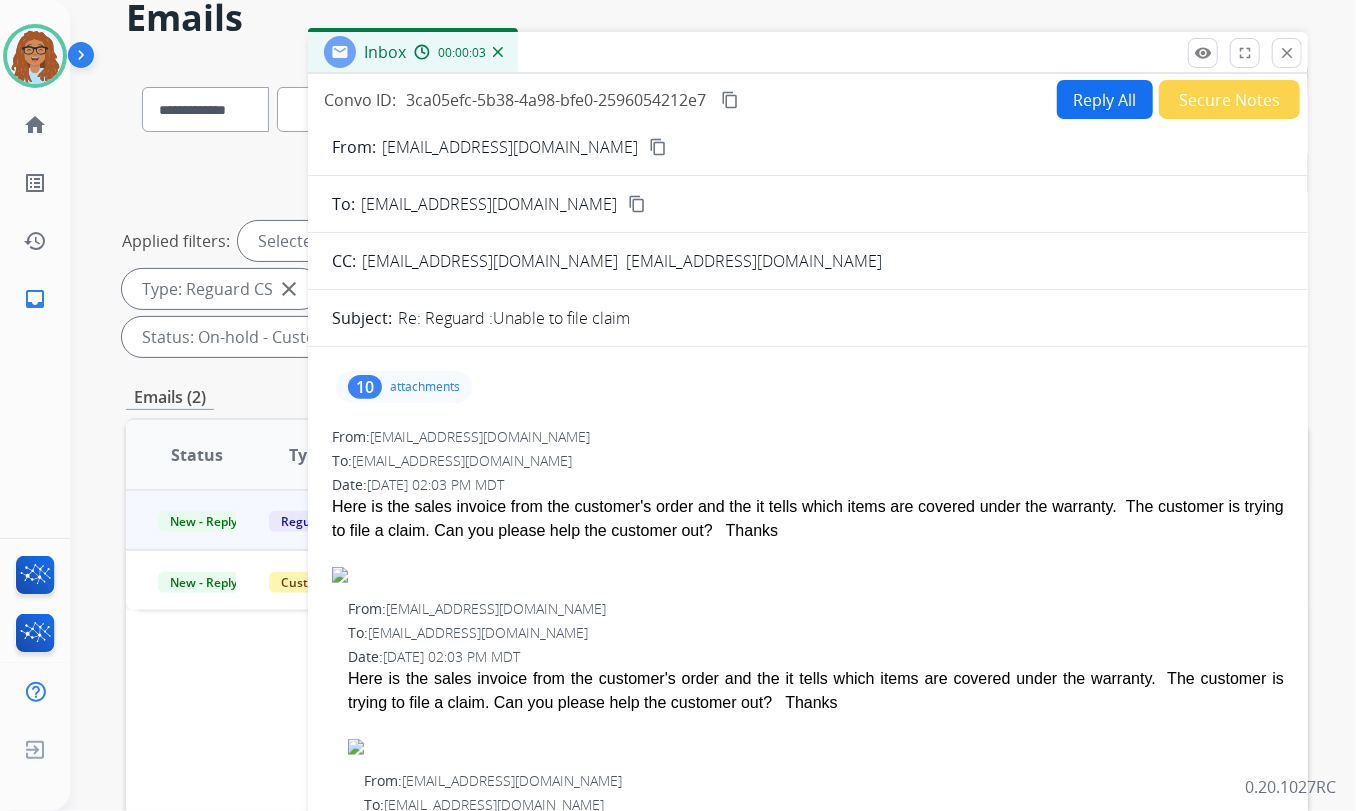 click on "Reply All" at bounding box center [1105, 99] 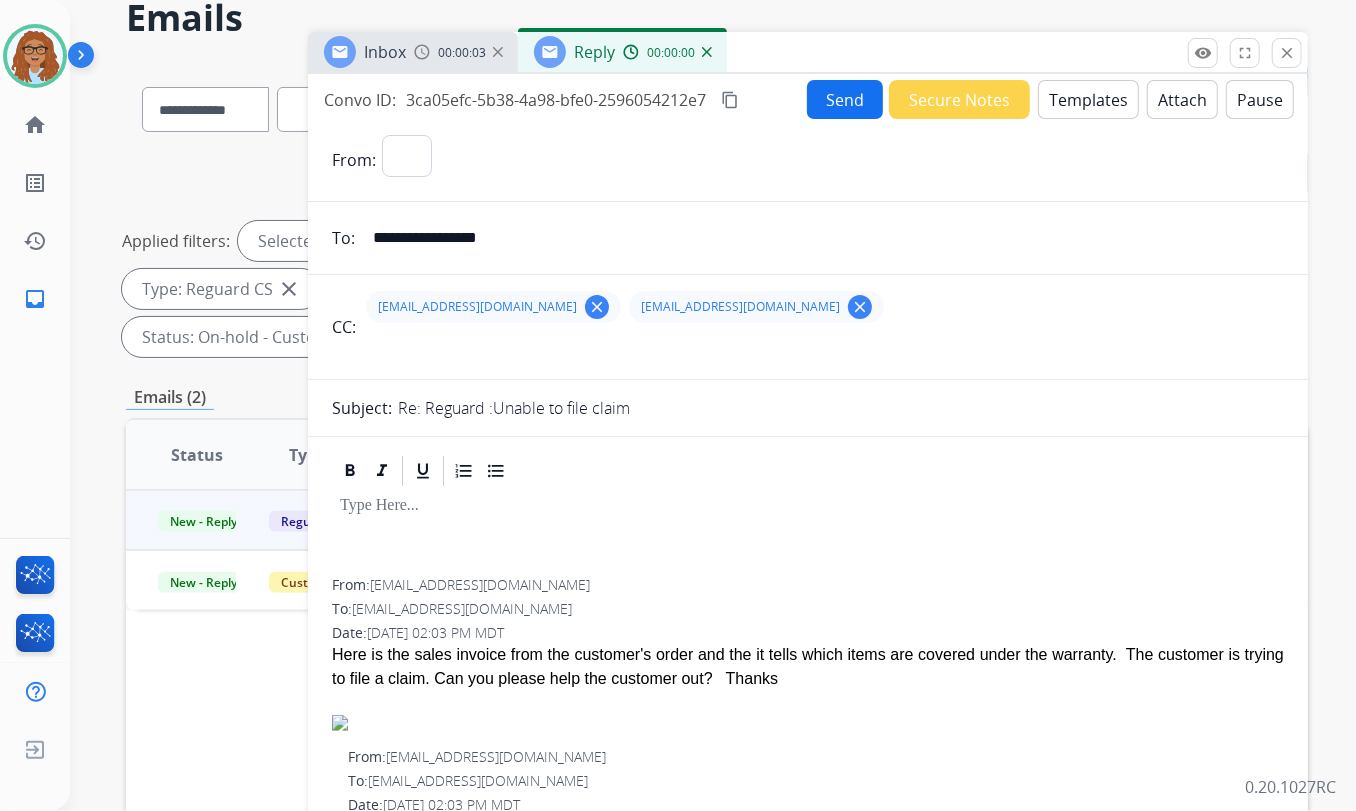 select on "**********" 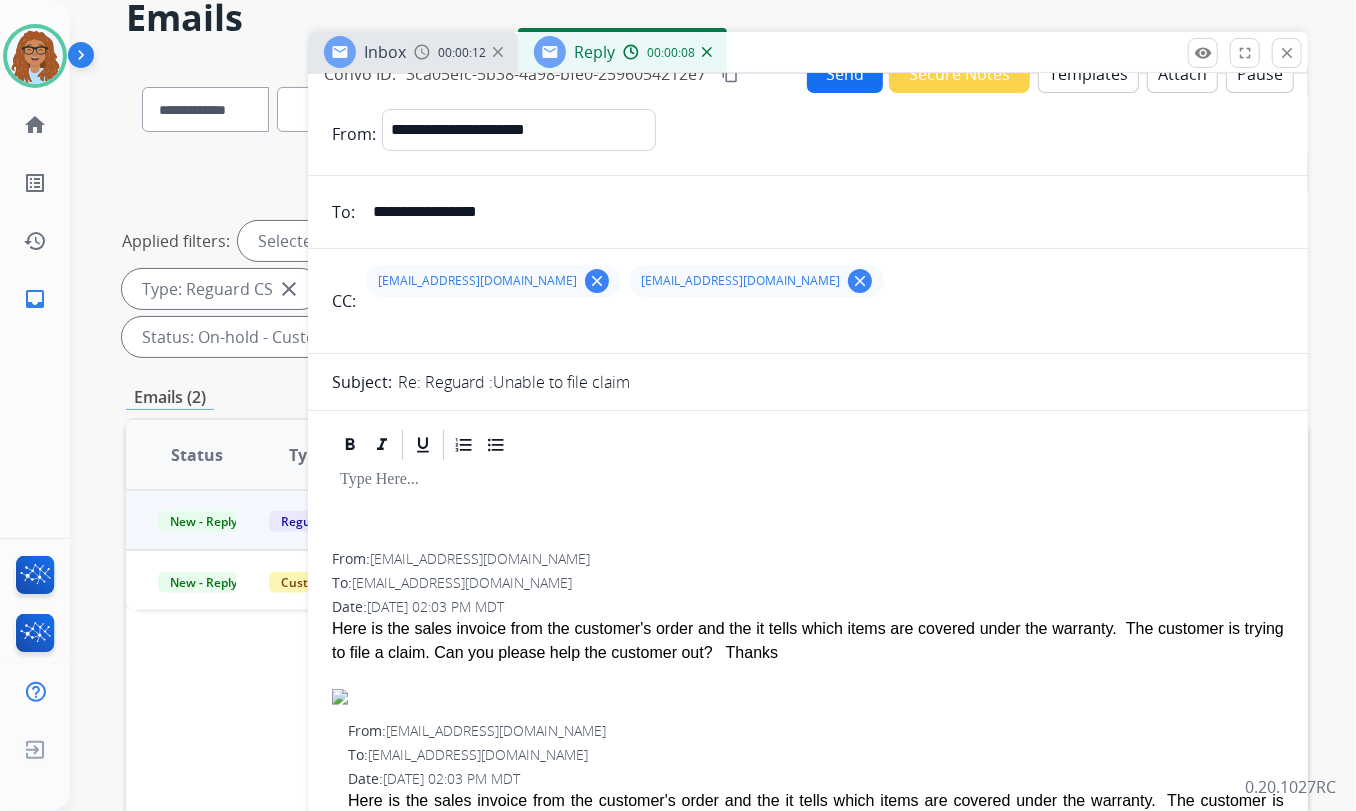 scroll, scrollTop: 0, scrollLeft: 0, axis: both 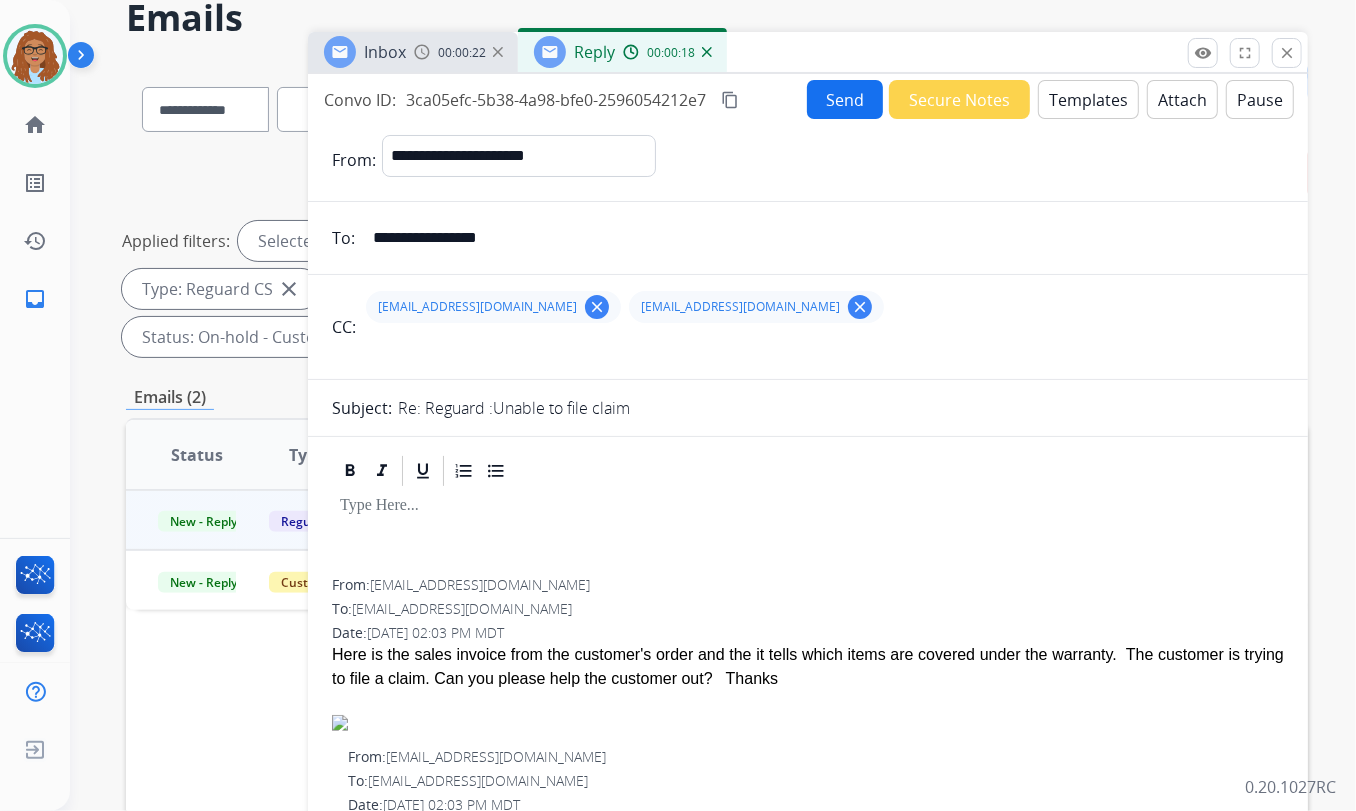 click on "Reply  00:00:18" at bounding box center (622, 52) 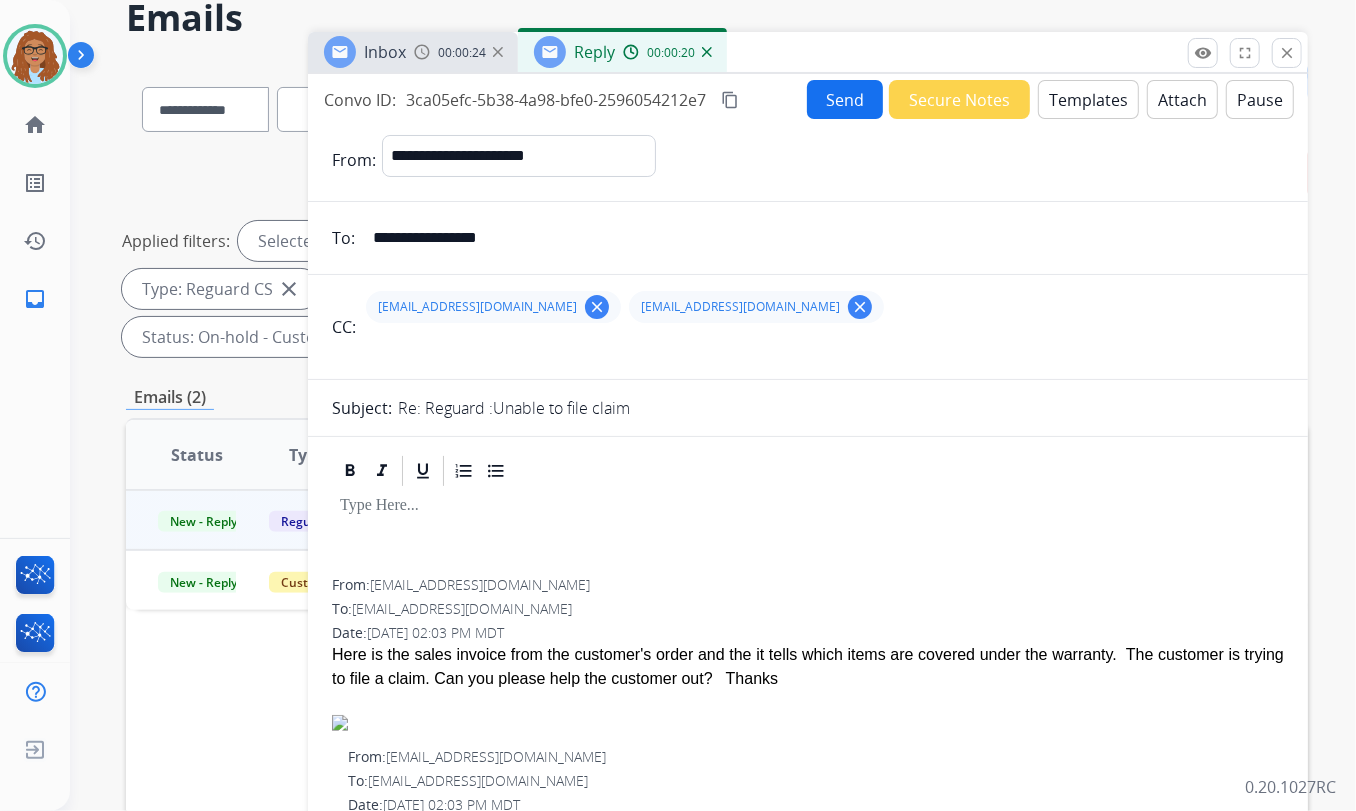 click on "00:00:24" at bounding box center (462, 53) 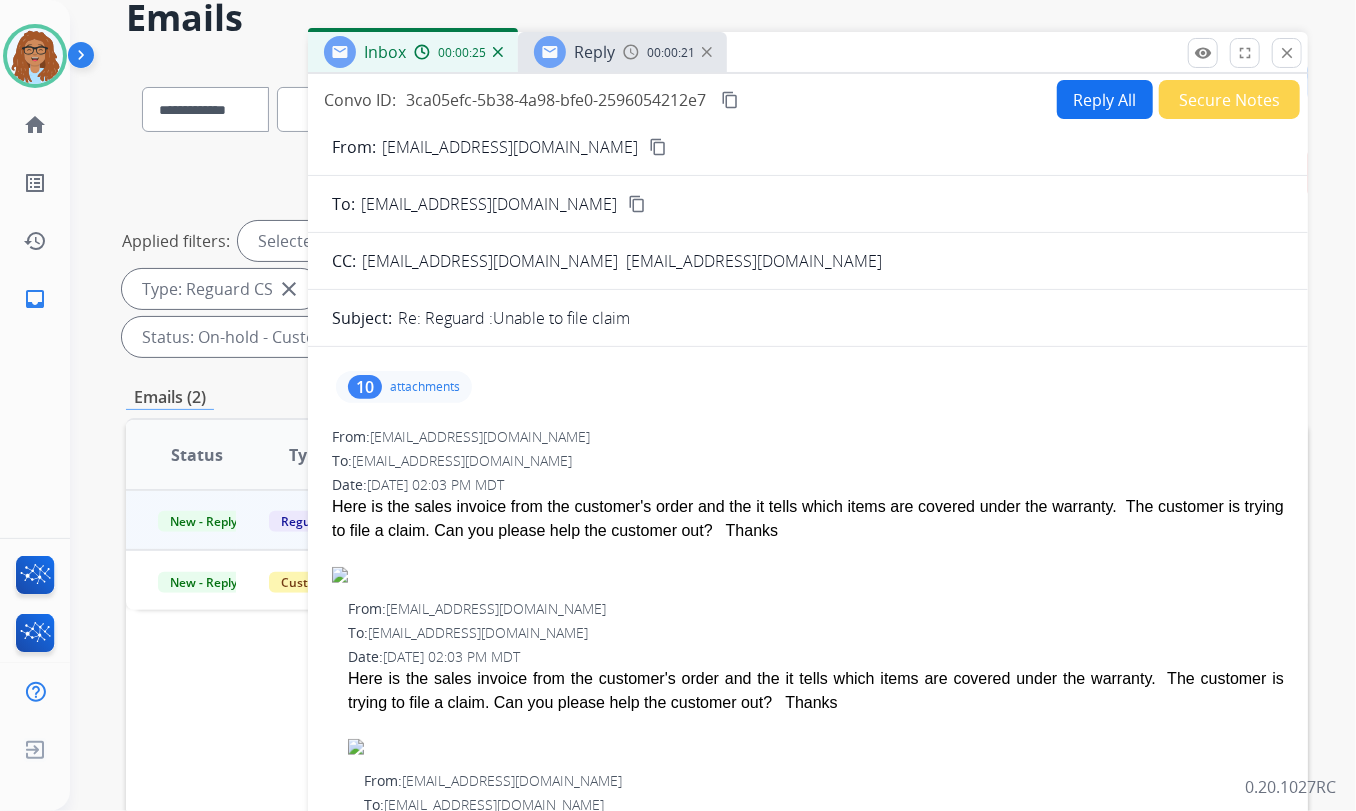 click on "Reply" at bounding box center [594, 52] 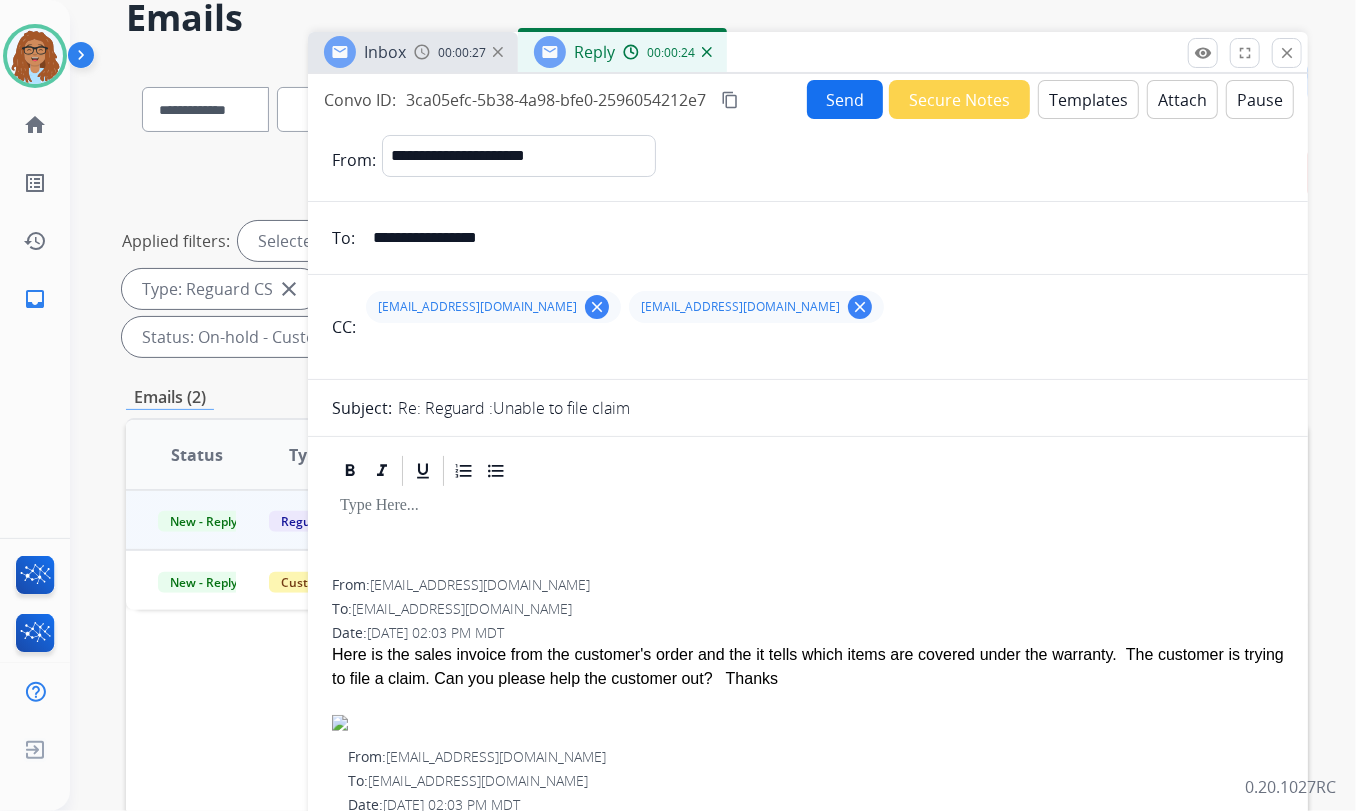 click on "swapvis@gmail.com  clear  customerservice@reguardprotection.com  clear" at bounding box center (823, 307) 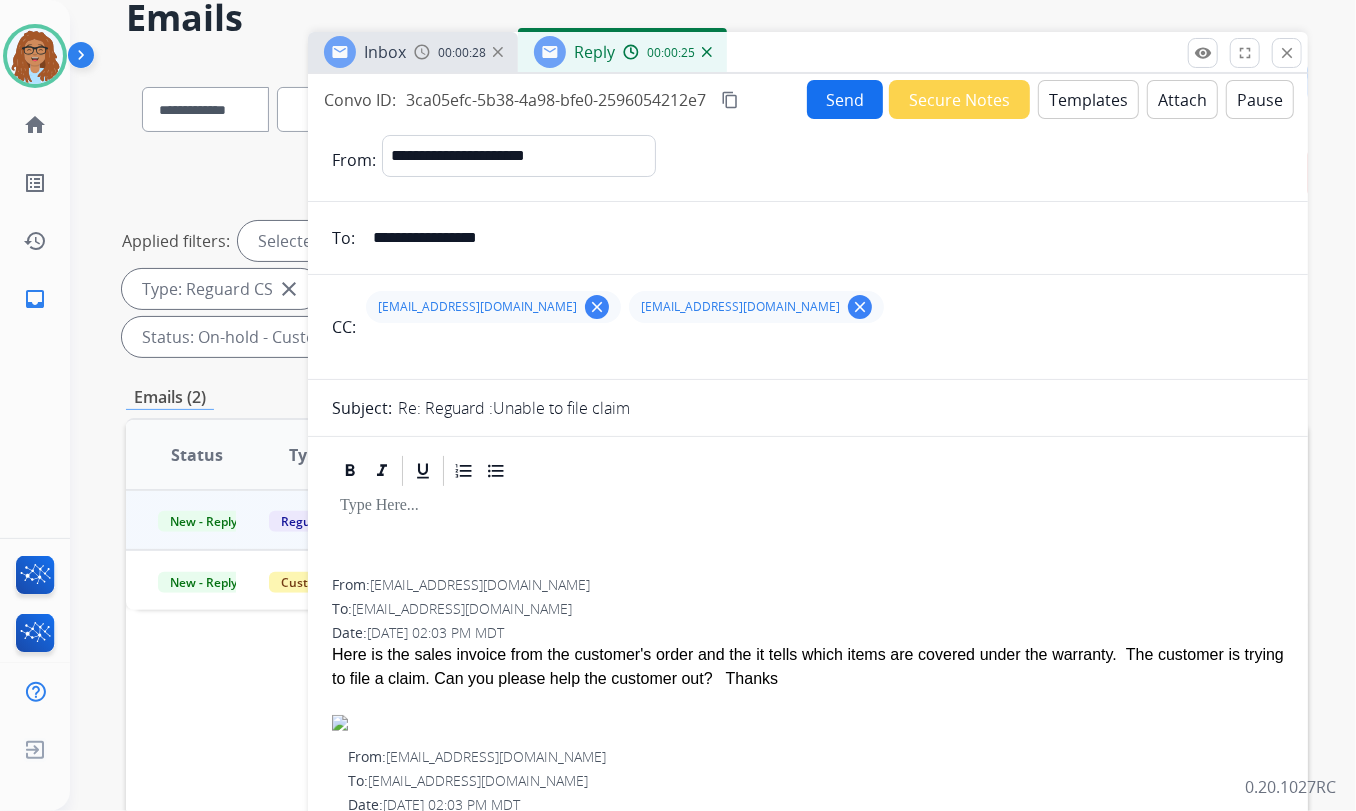 click at bounding box center [823, 351] 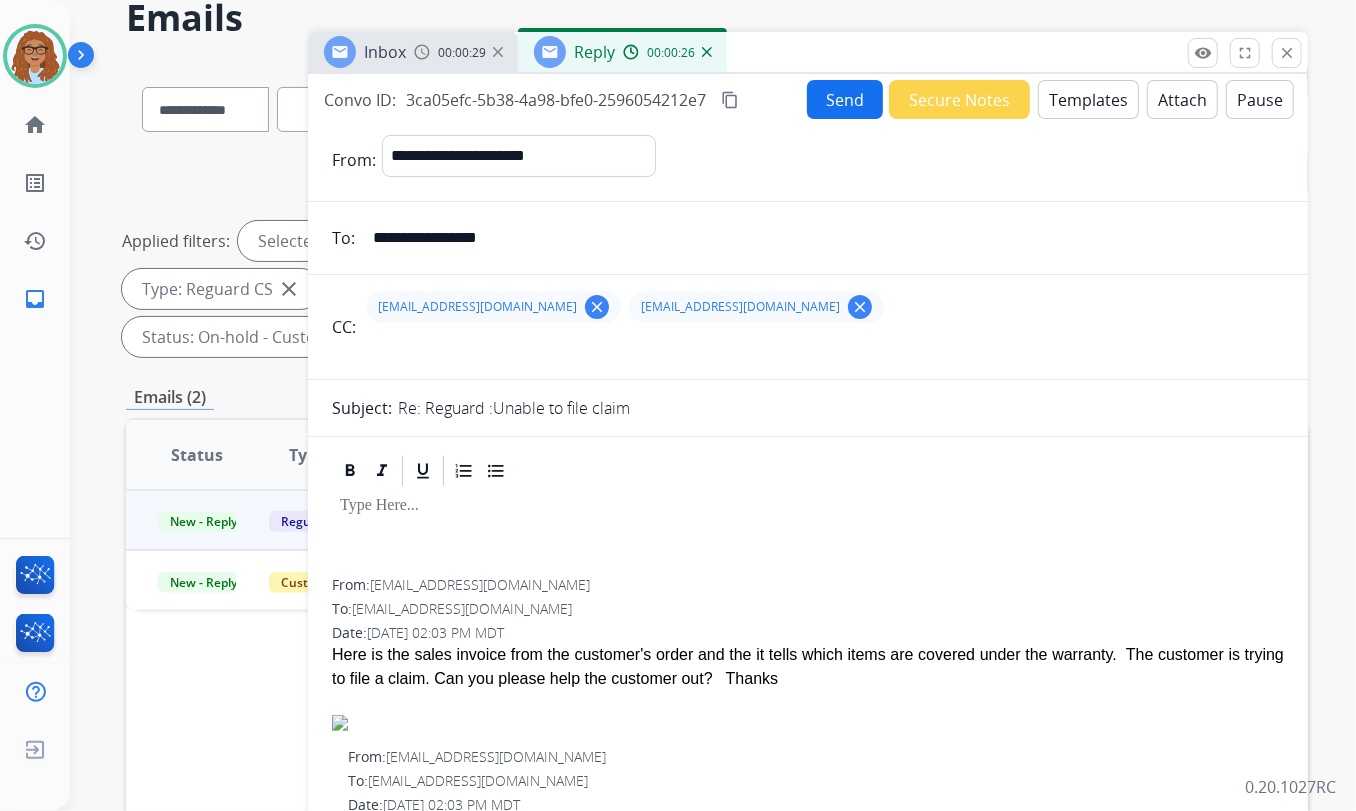 paste on "**********" 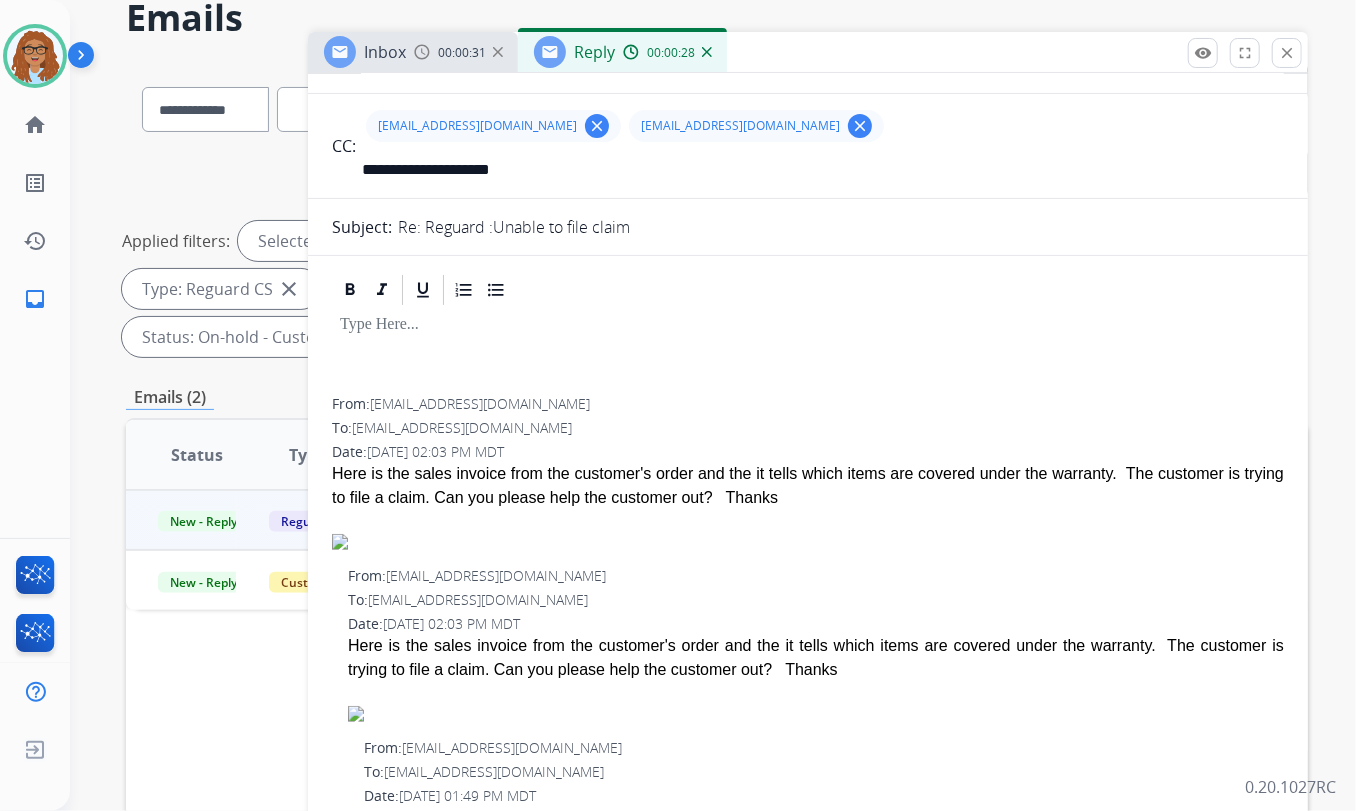scroll, scrollTop: 0, scrollLeft: 0, axis: both 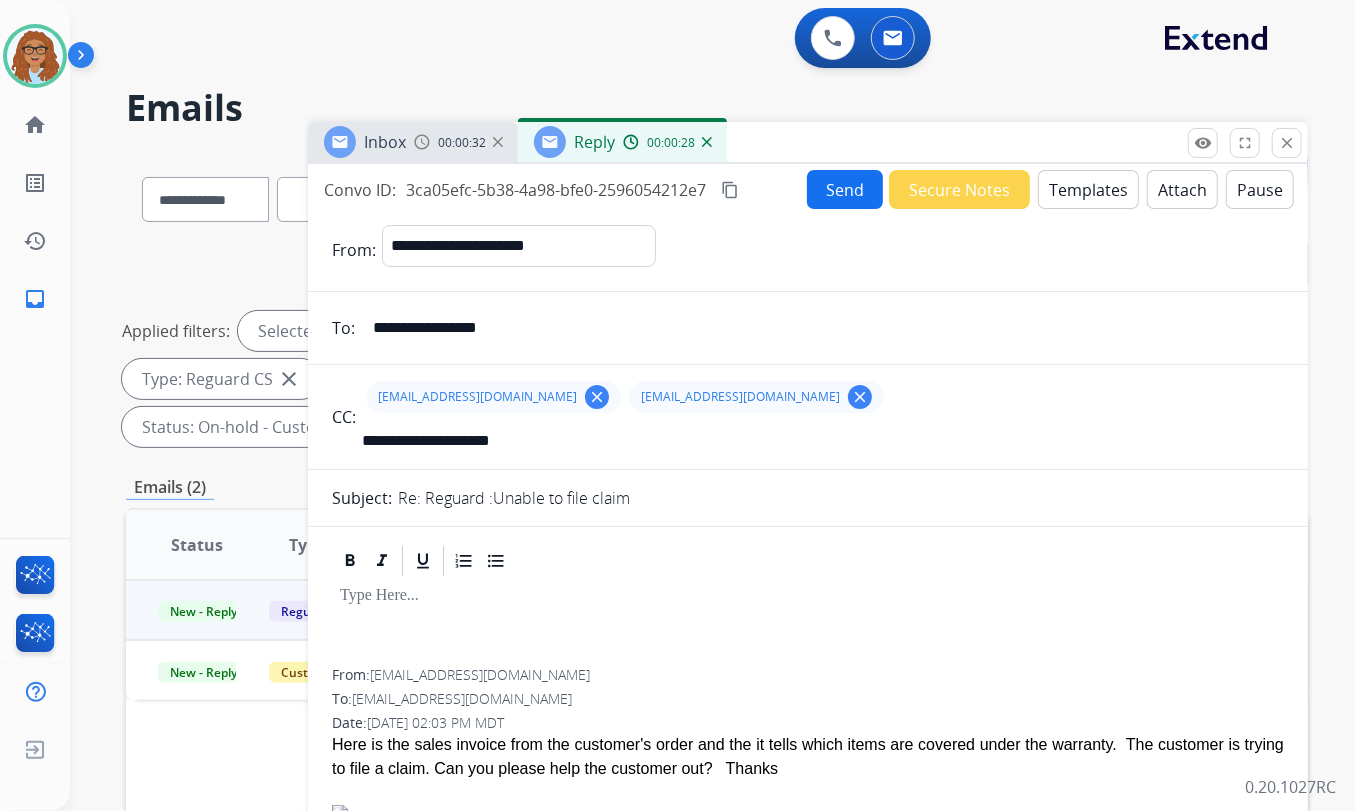 type on "**********" 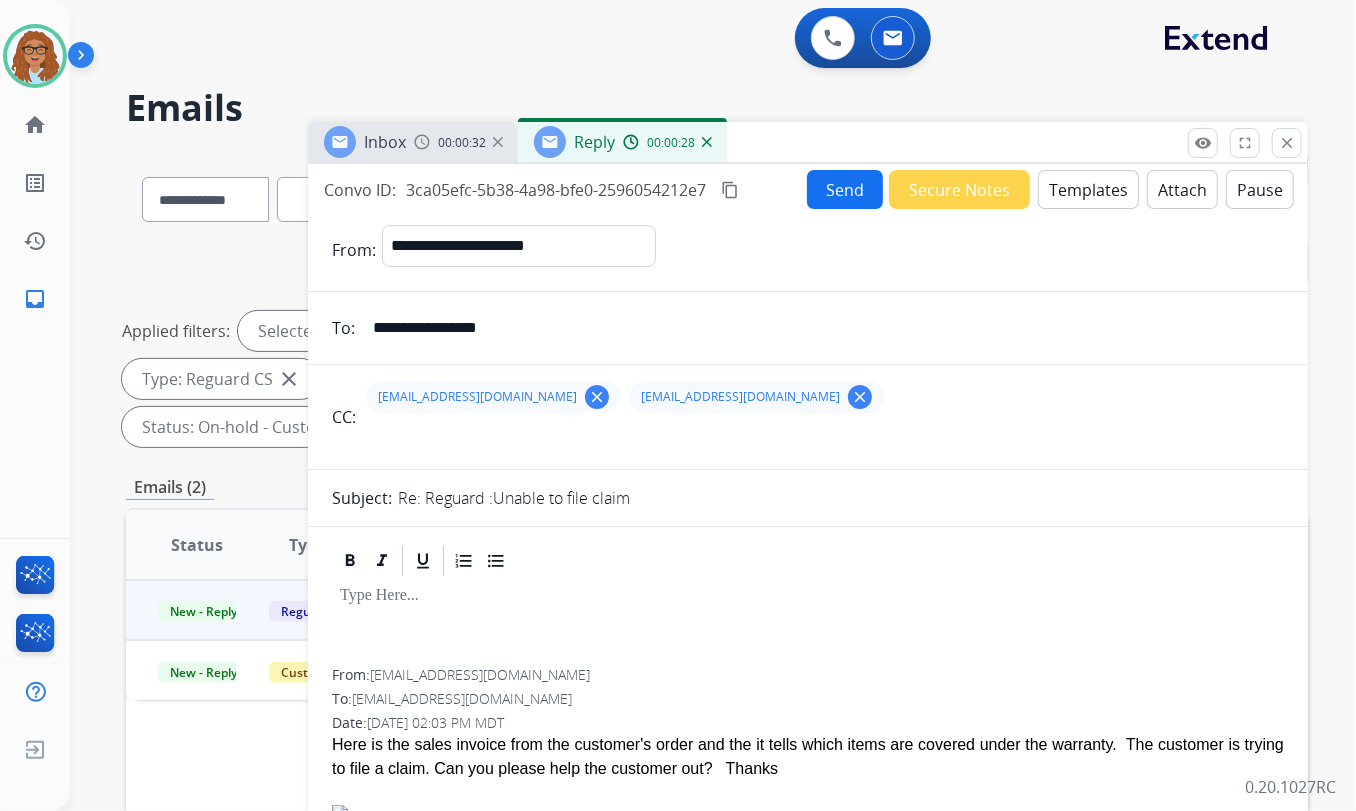 click on "Templates" at bounding box center (1088, 189) 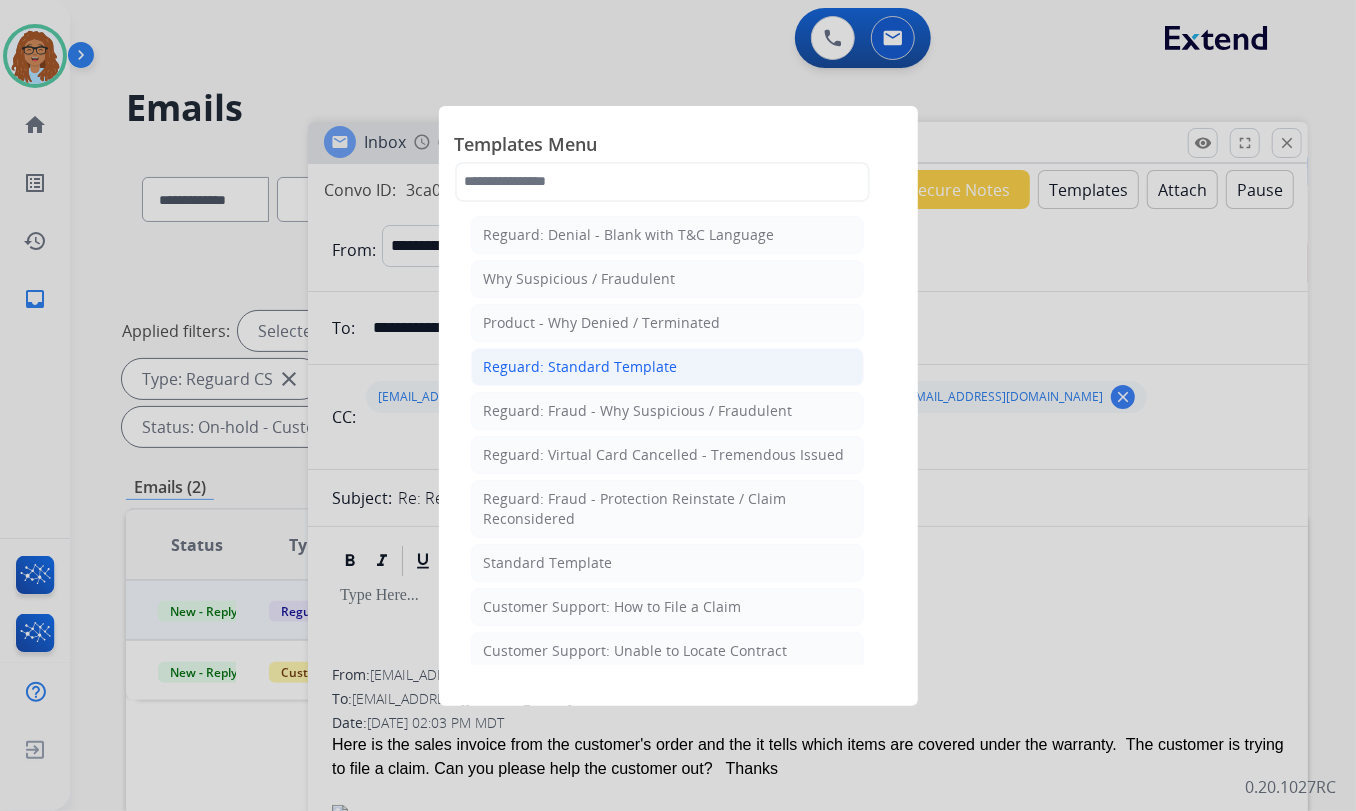 click on "Reguard: Standard Template" 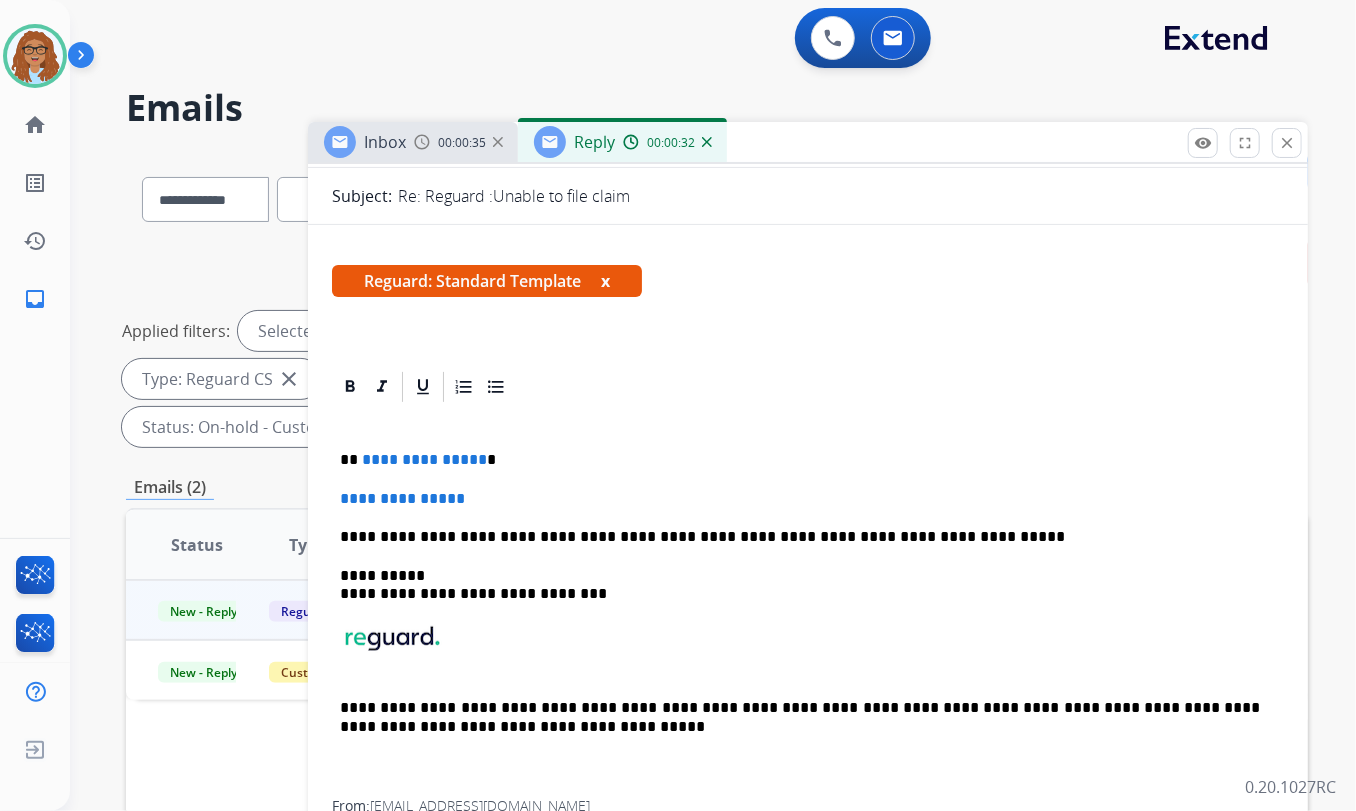 scroll, scrollTop: 363, scrollLeft: 0, axis: vertical 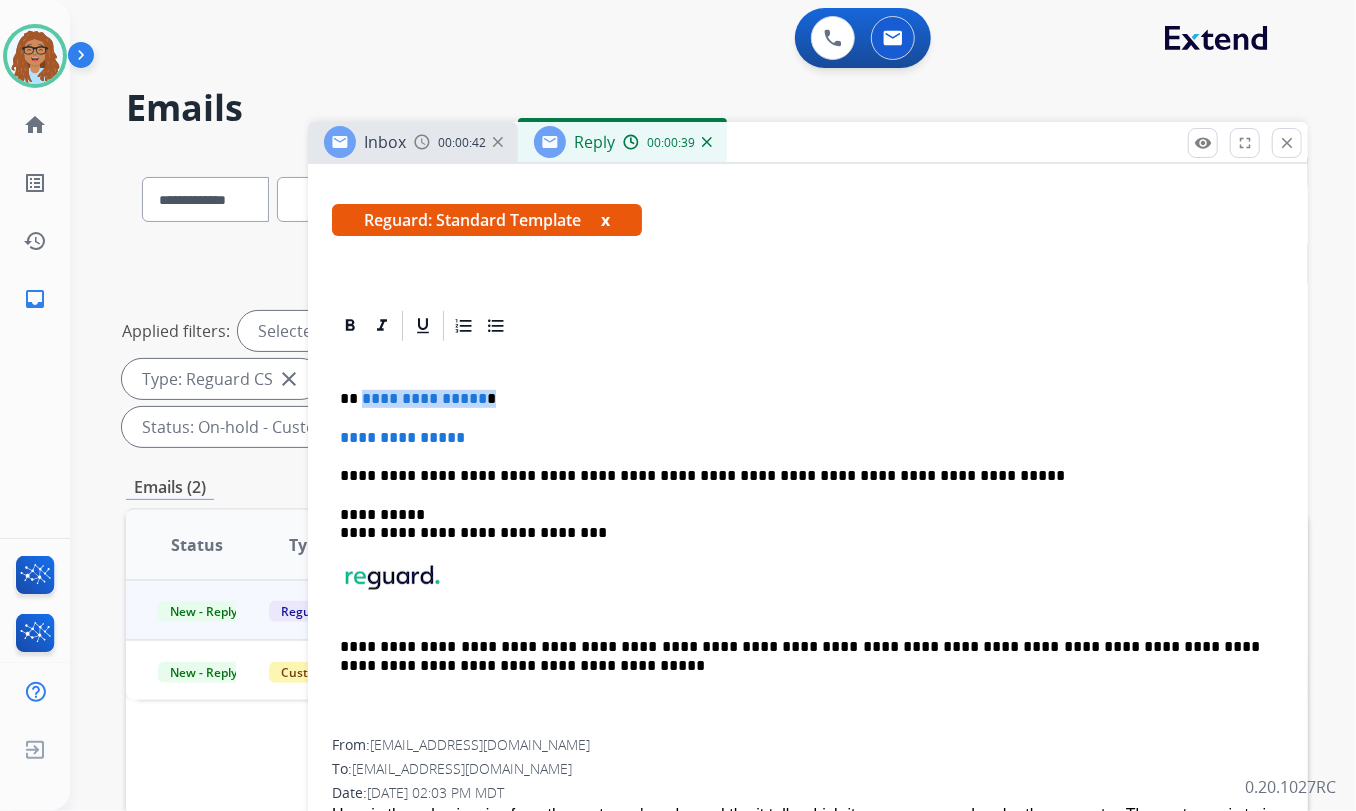 drag, startPoint x: 482, startPoint y: 405, endPoint x: 360, endPoint y: 403, distance: 122.016396 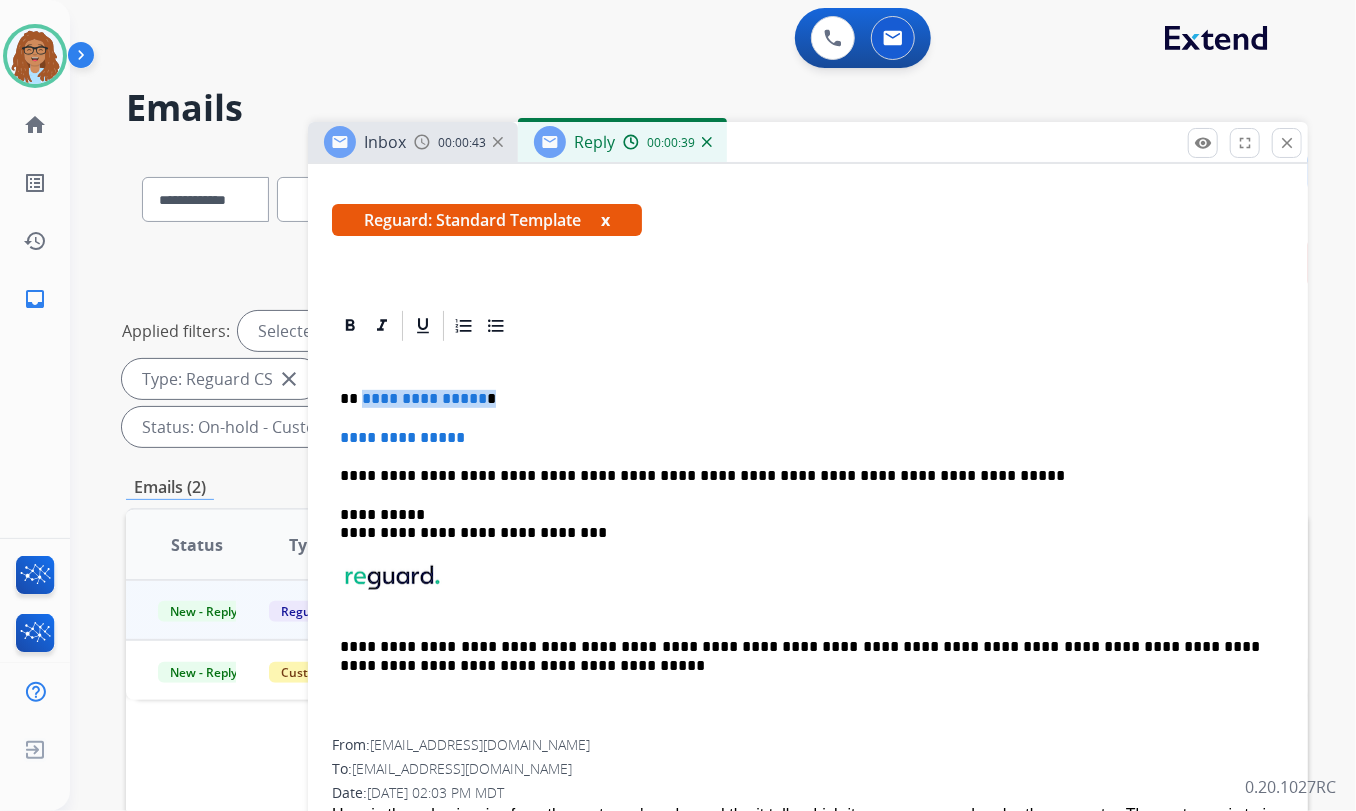 paste 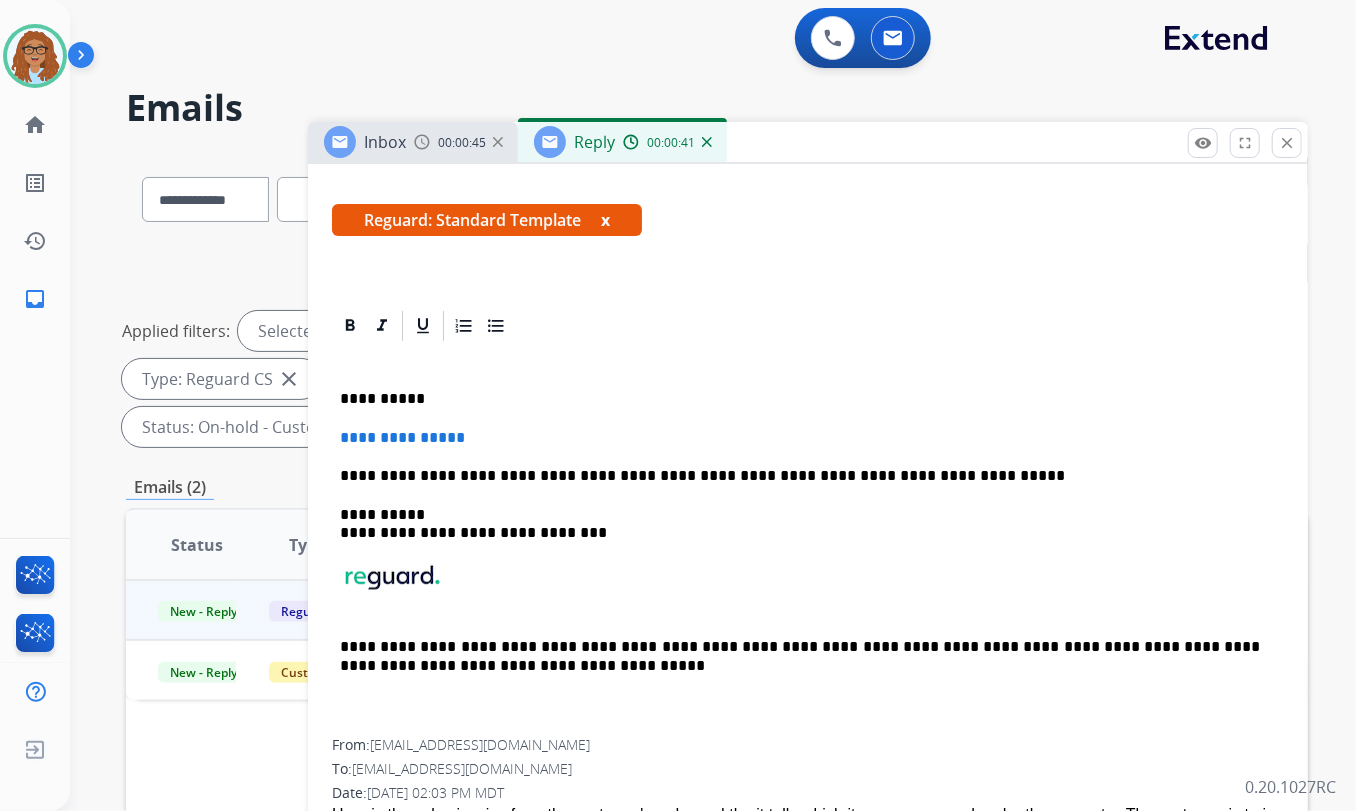 type 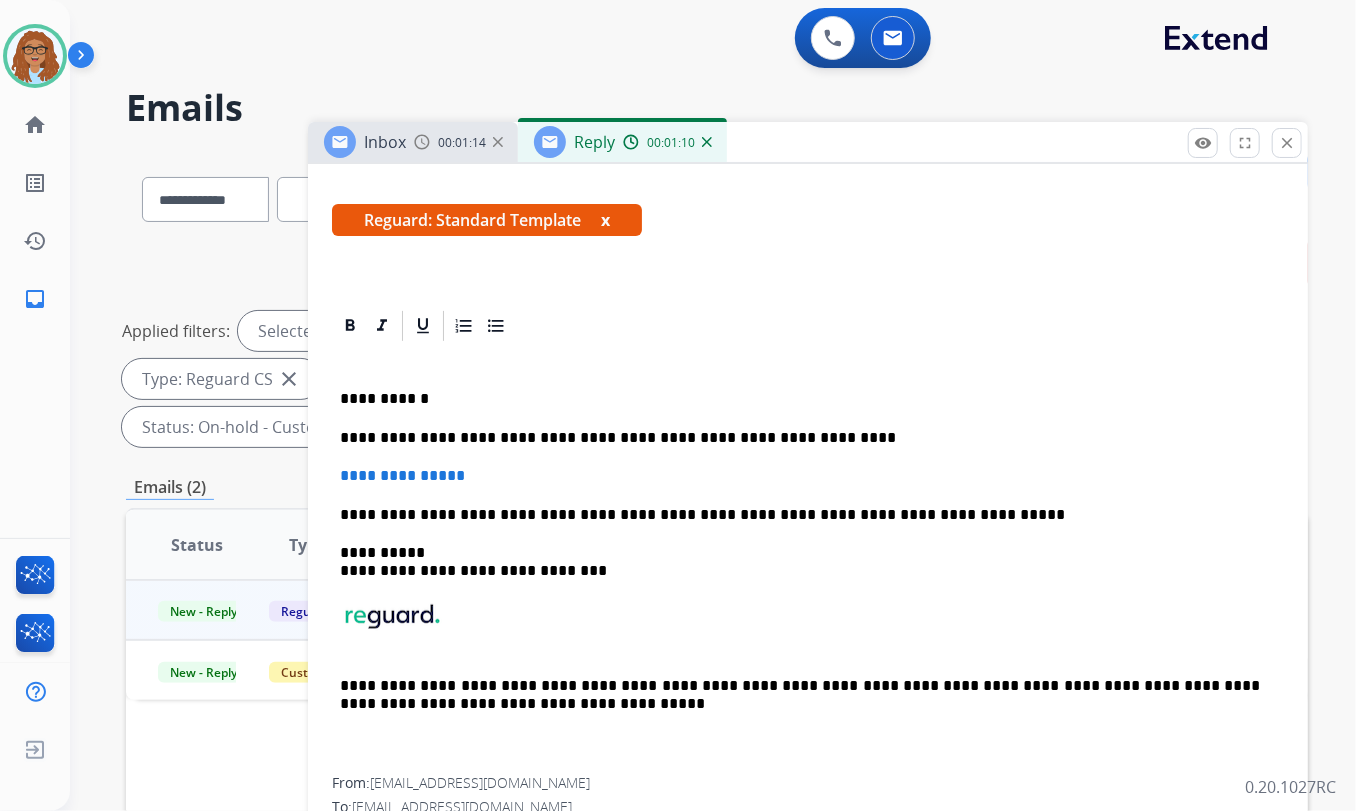 click on "**********" at bounding box center [800, 438] 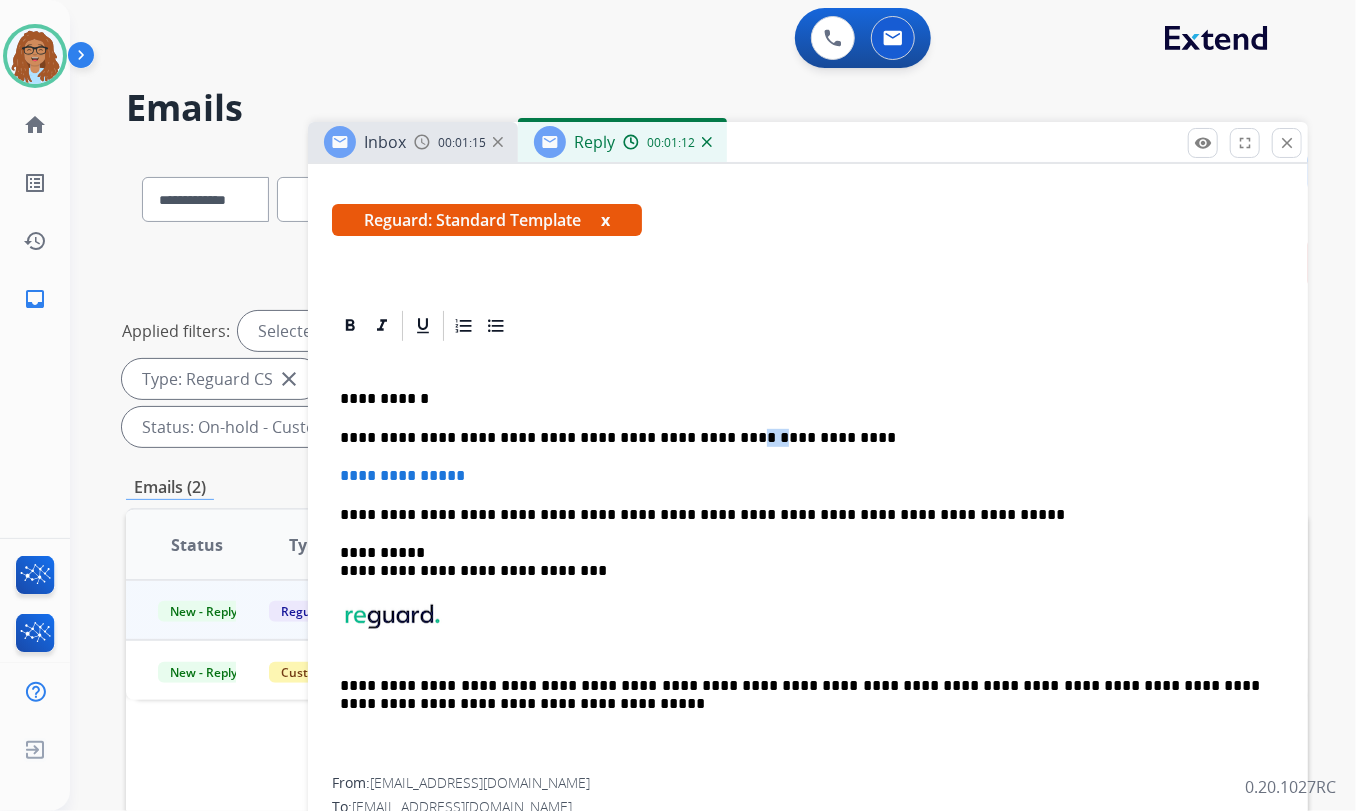 drag, startPoint x: 719, startPoint y: 438, endPoint x: 697, endPoint y: 438, distance: 22 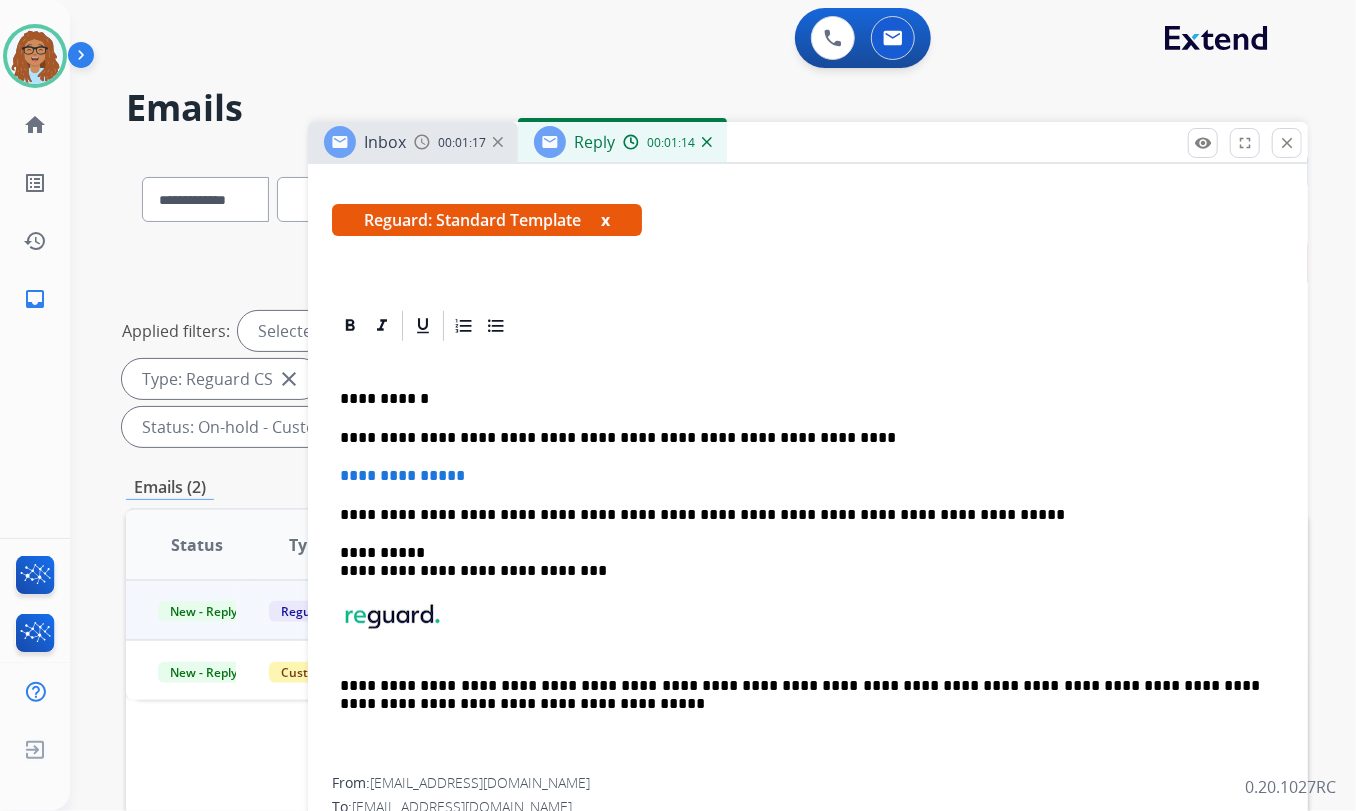 drag, startPoint x: 811, startPoint y: 429, endPoint x: 854, endPoint y: 450, distance: 47.853943 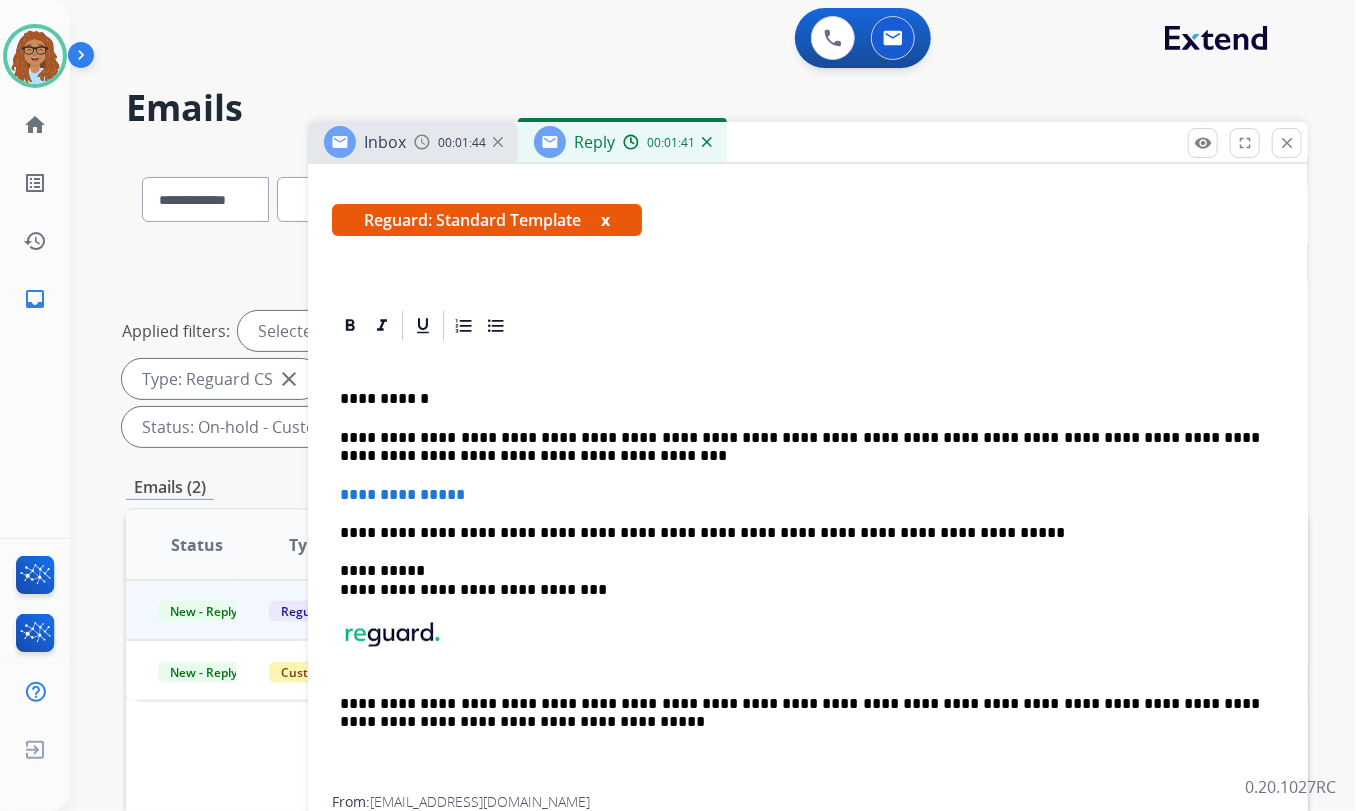 click on "**********" at bounding box center (800, 447) 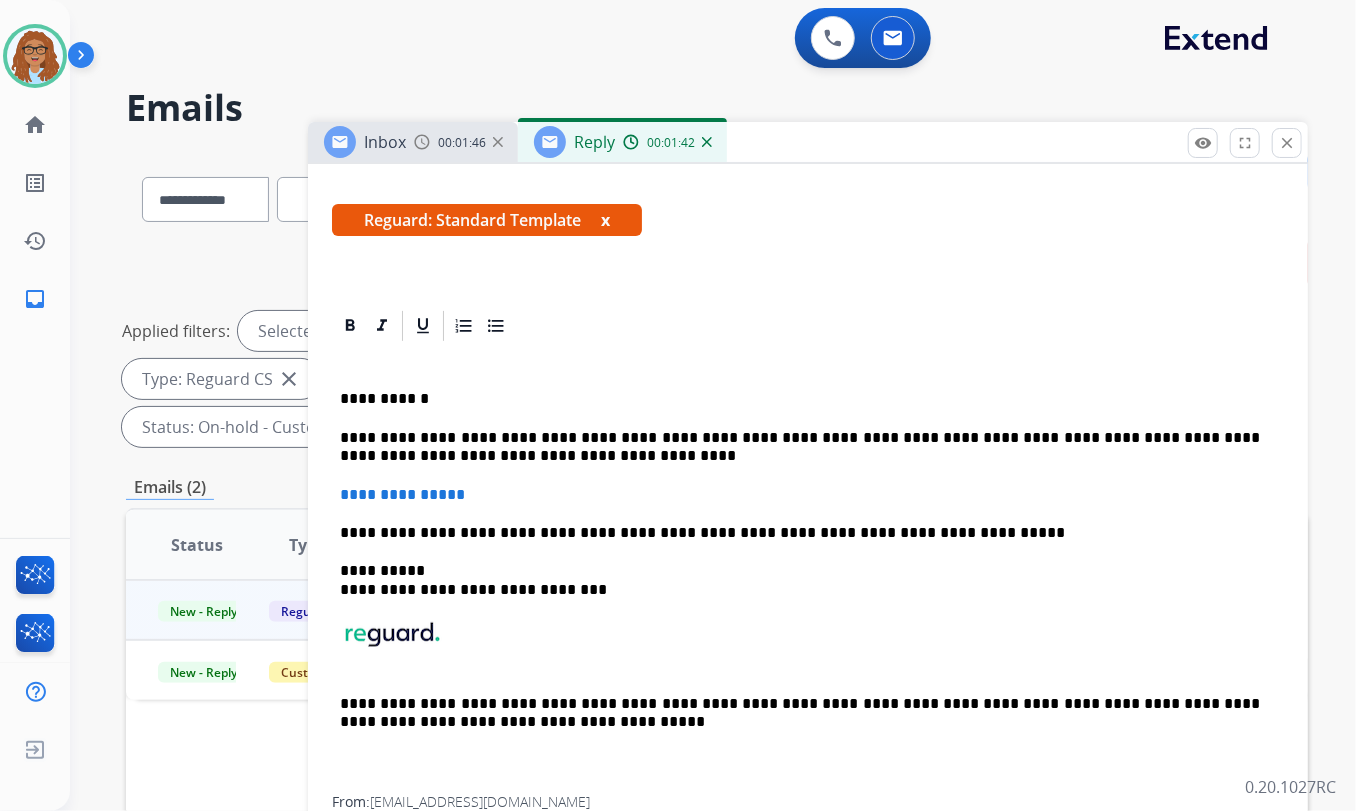 click on "**********" at bounding box center (800, 447) 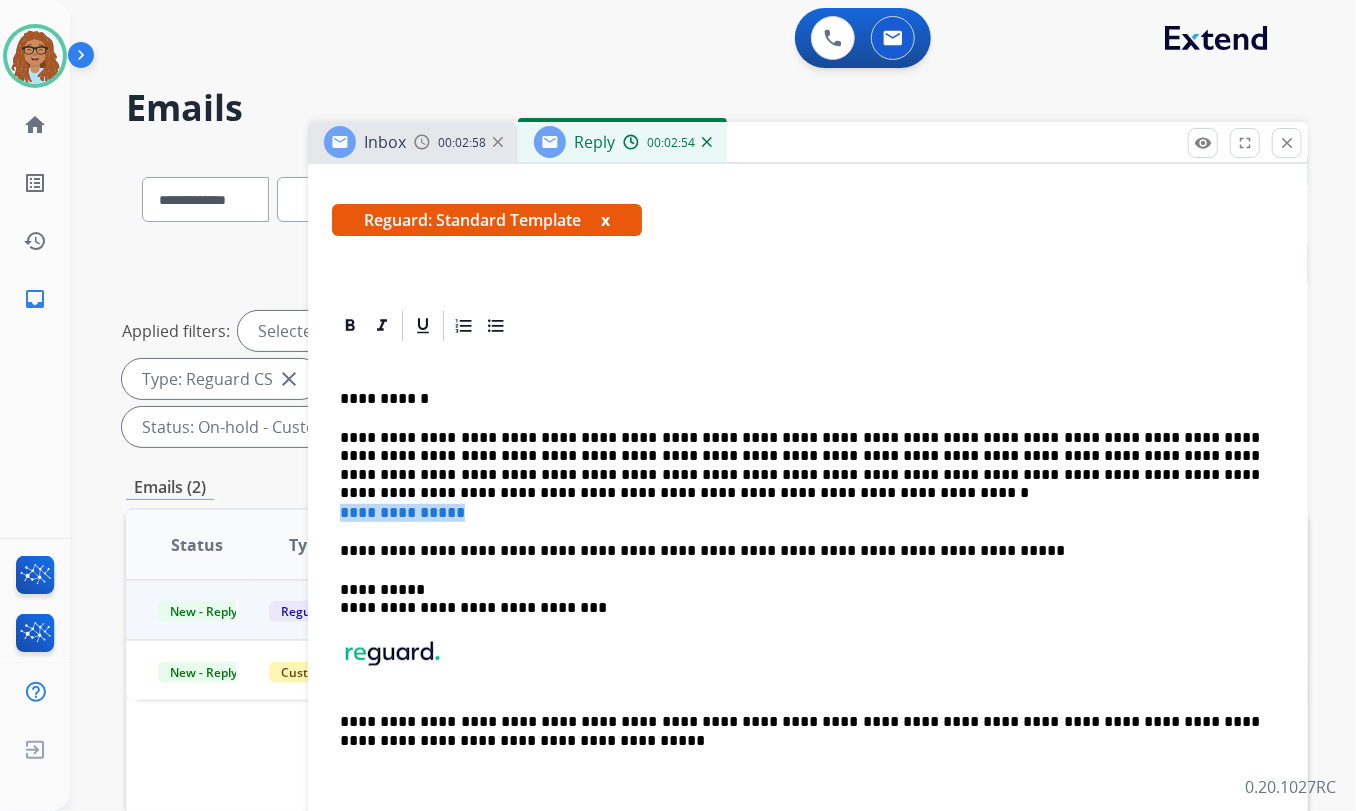 drag, startPoint x: 476, startPoint y: 510, endPoint x: 328, endPoint y: 508, distance: 148.01352 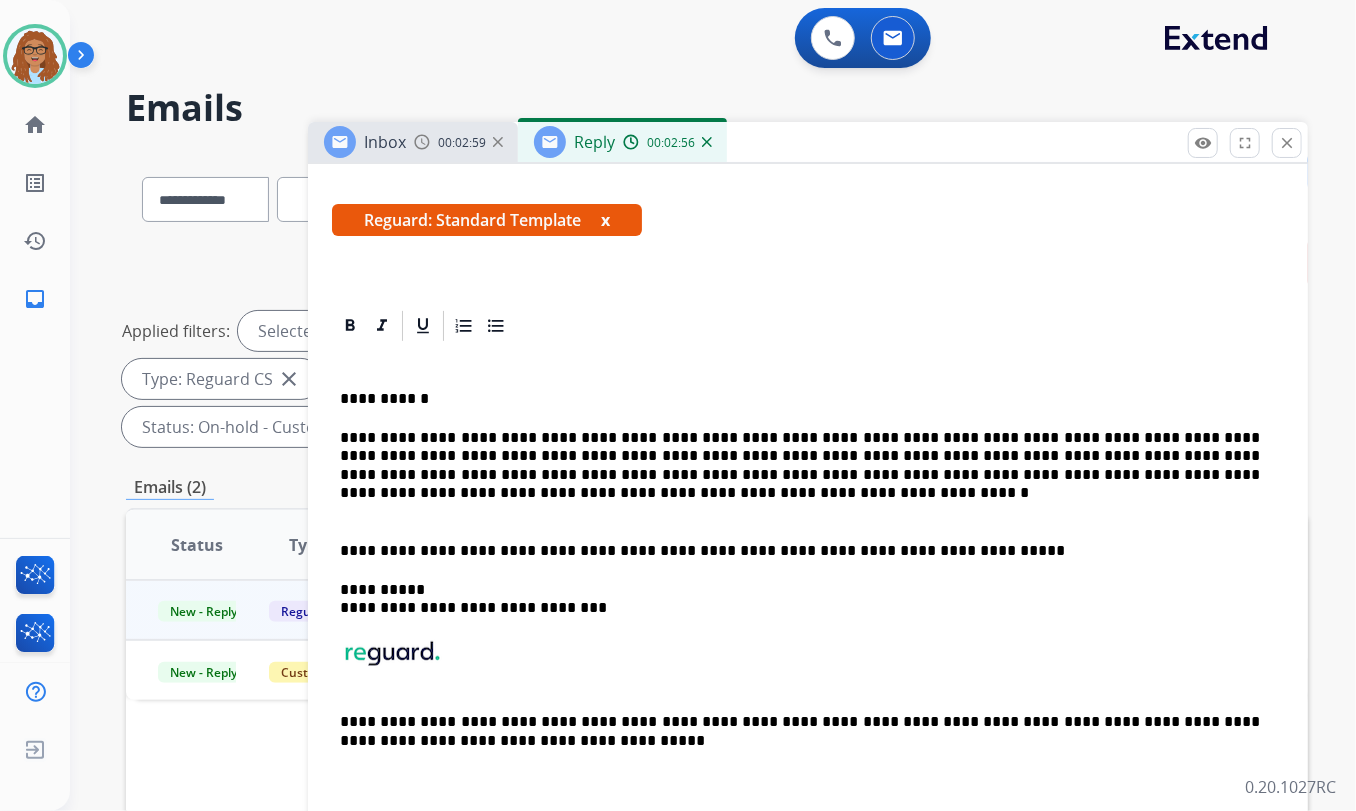click on "**********" at bounding box center (808, 579) 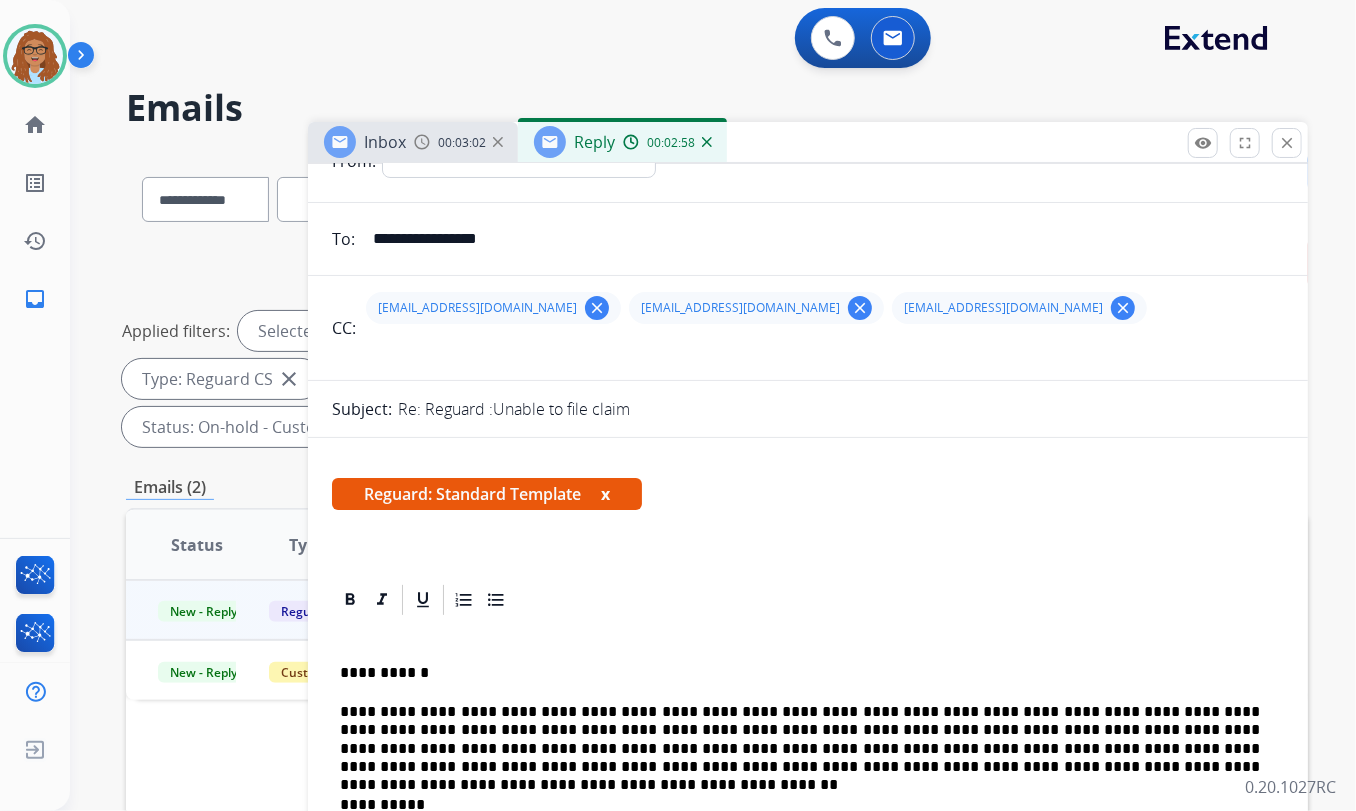 scroll, scrollTop: 0, scrollLeft: 0, axis: both 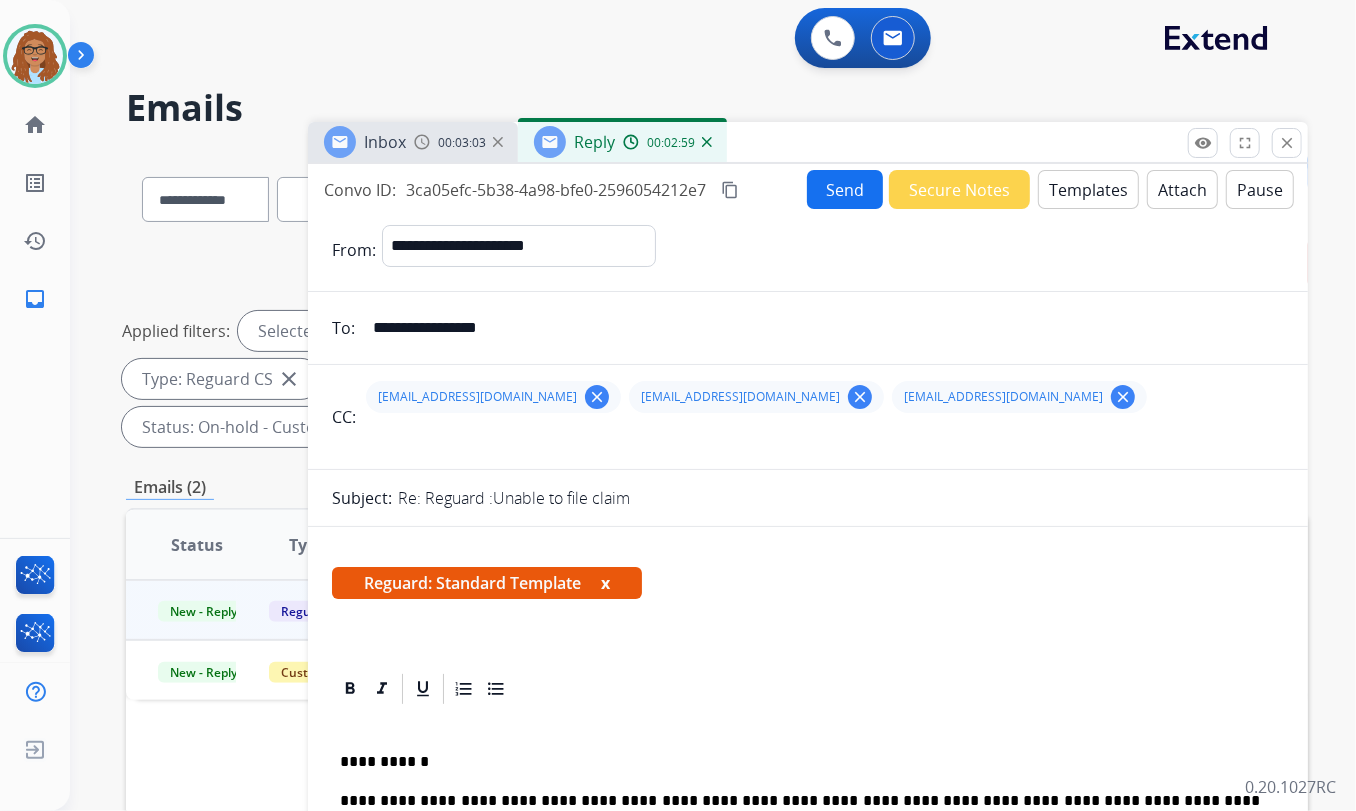 click on "Send" at bounding box center (845, 189) 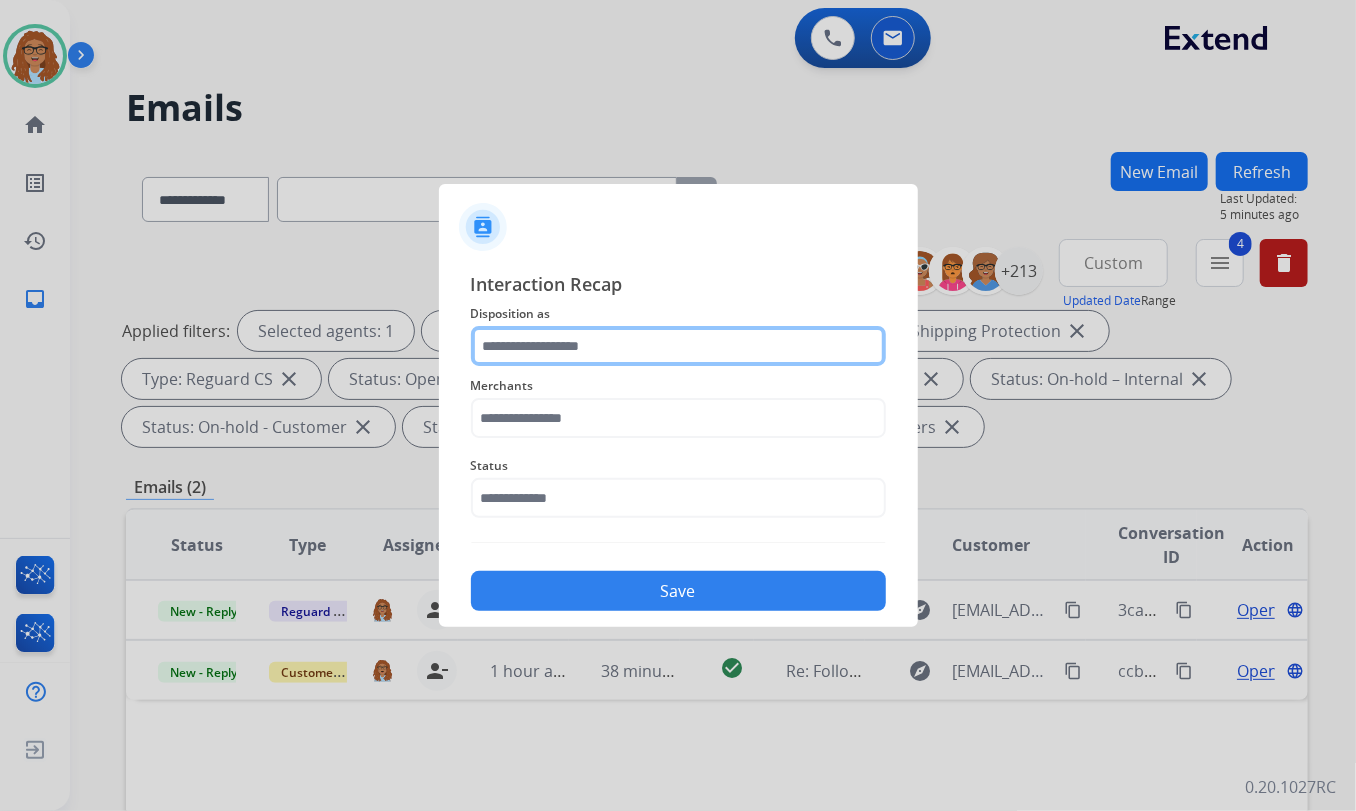click 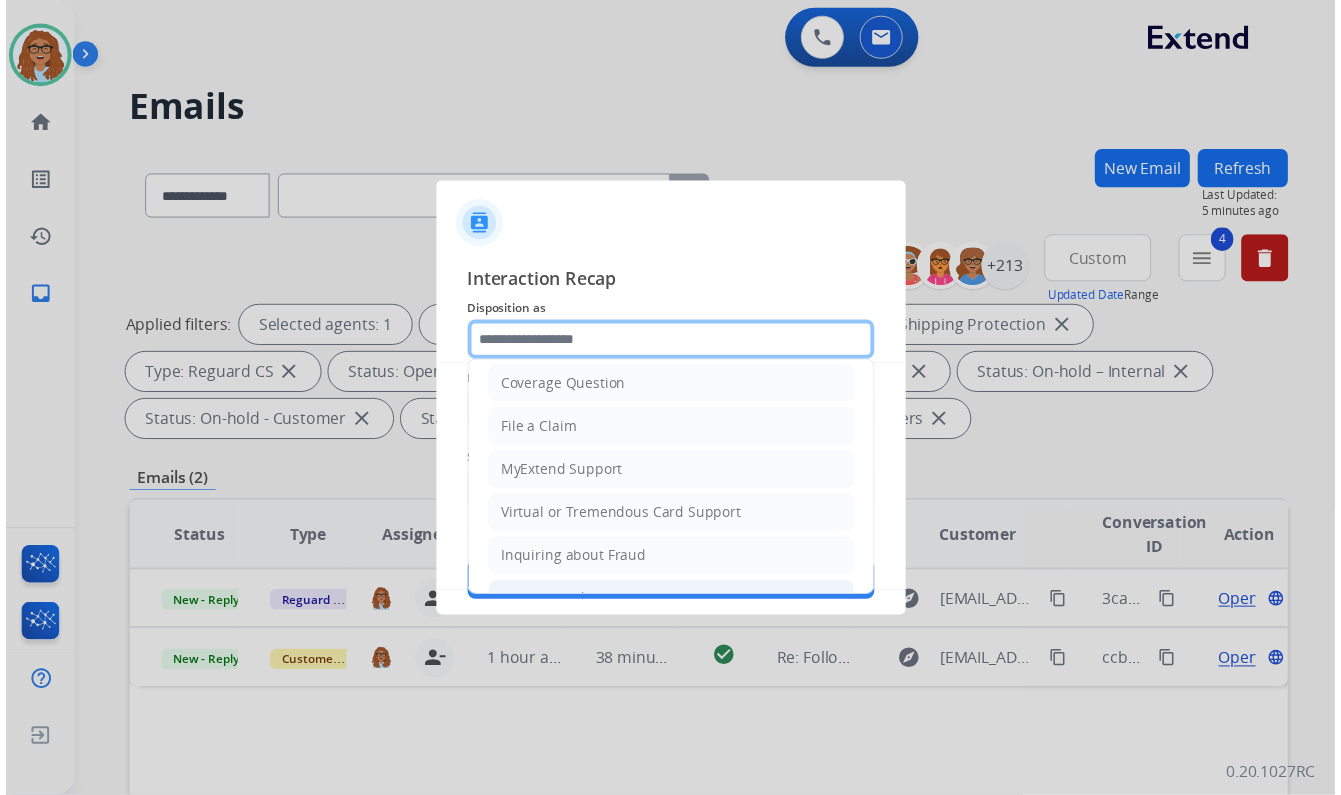 scroll, scrollTop: 127, scrollLeft: 0, axis: vertical 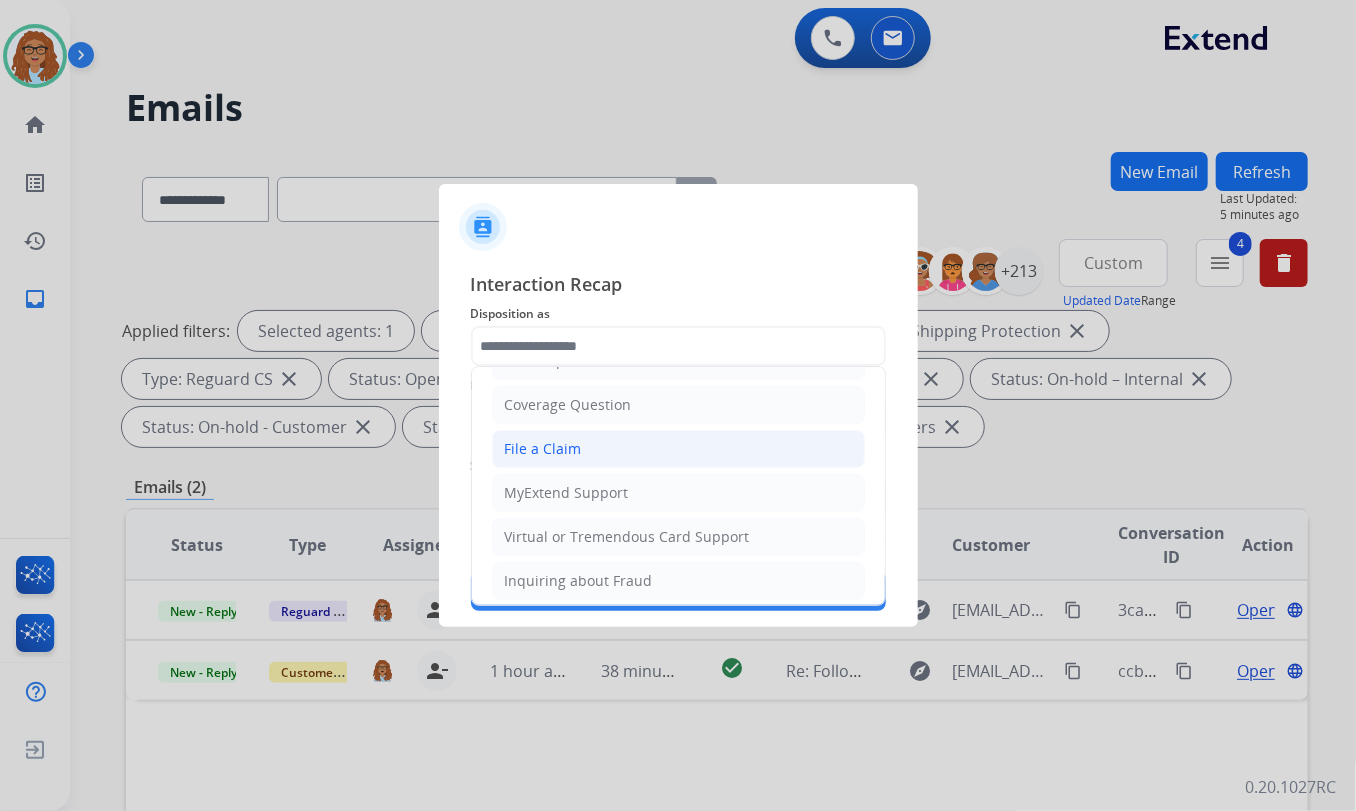 click on "File a Claim" 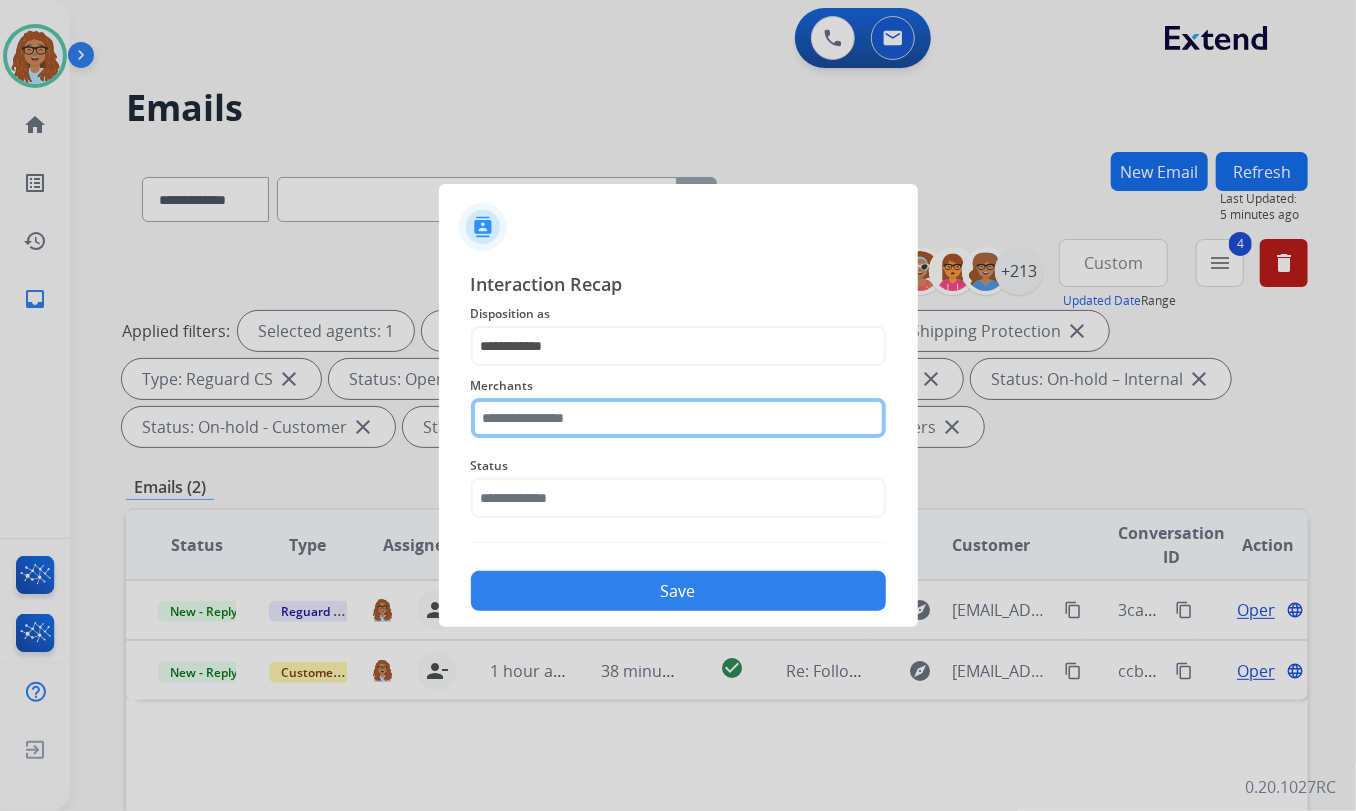 click 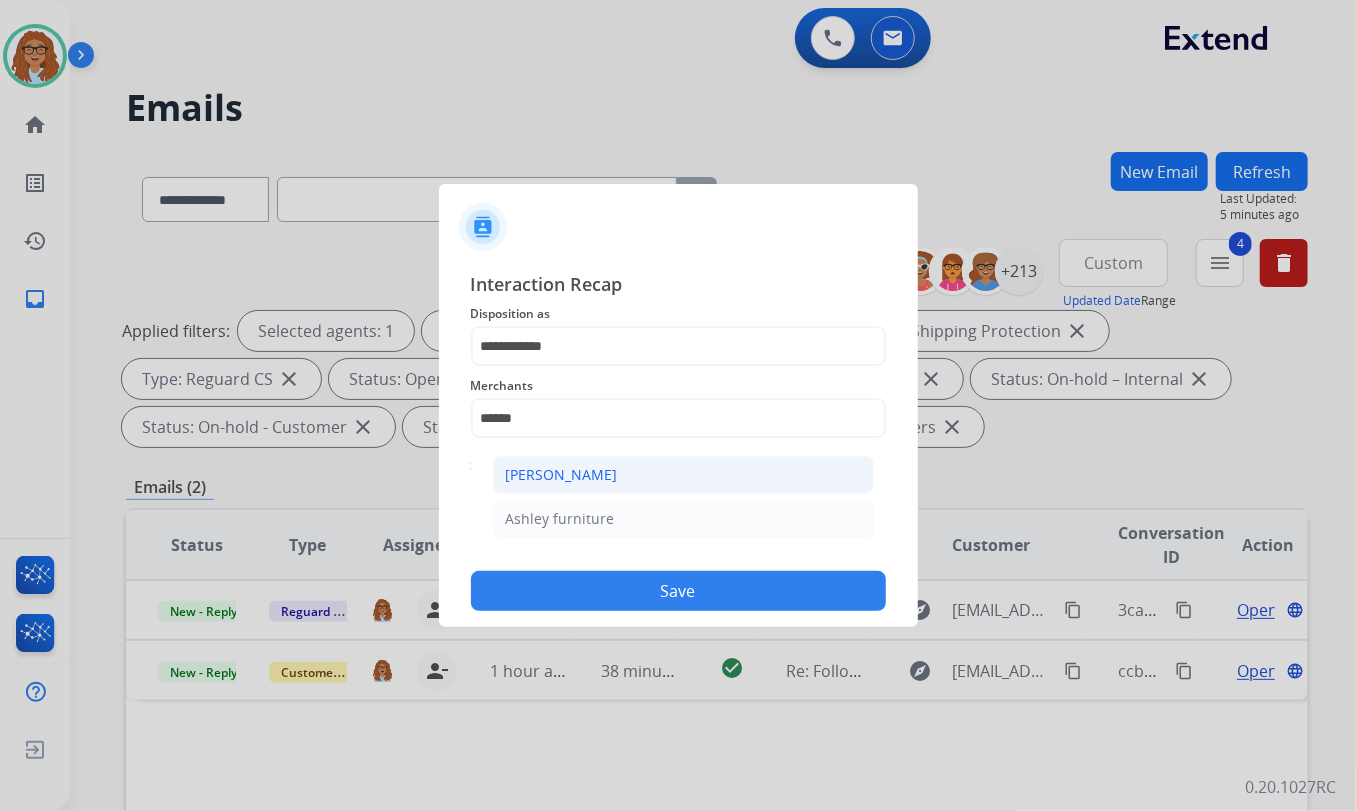 click on "[PERSON_NAME]" 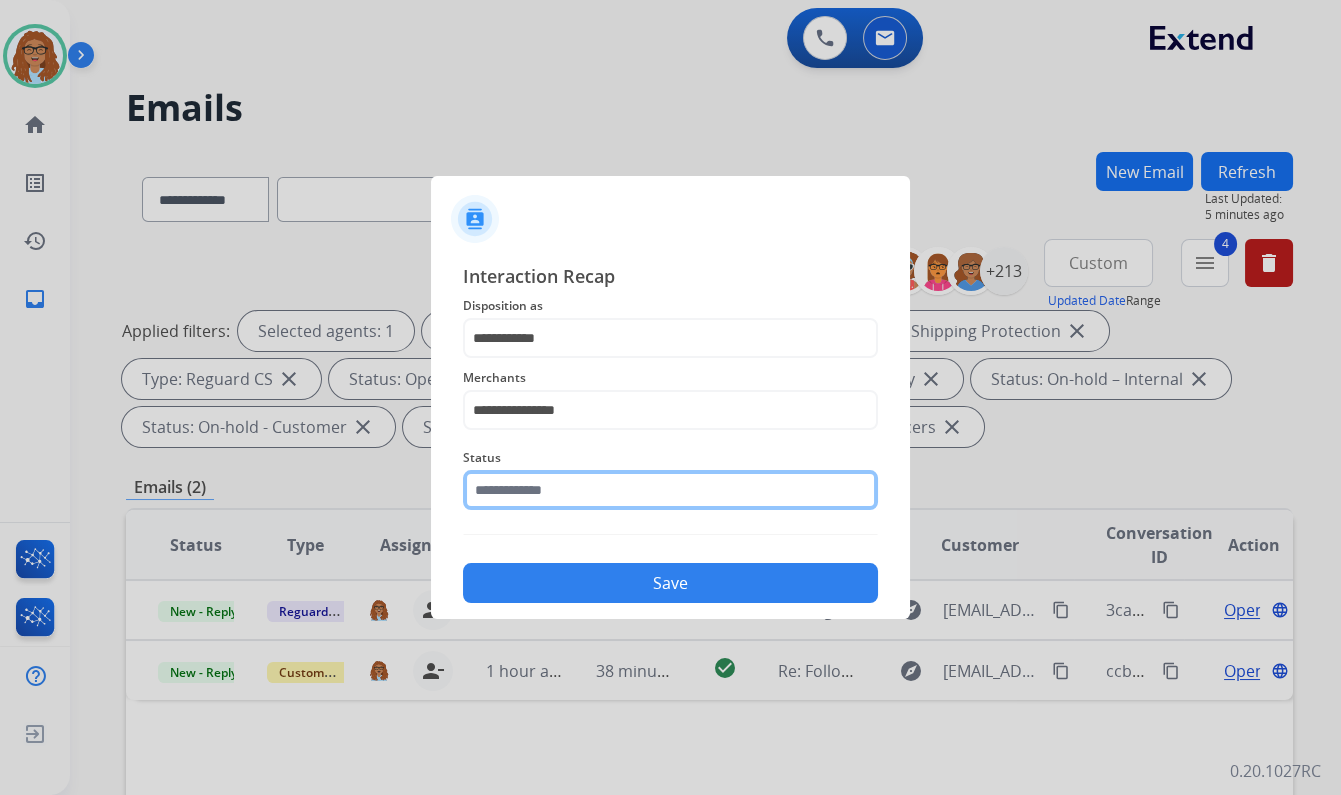 click 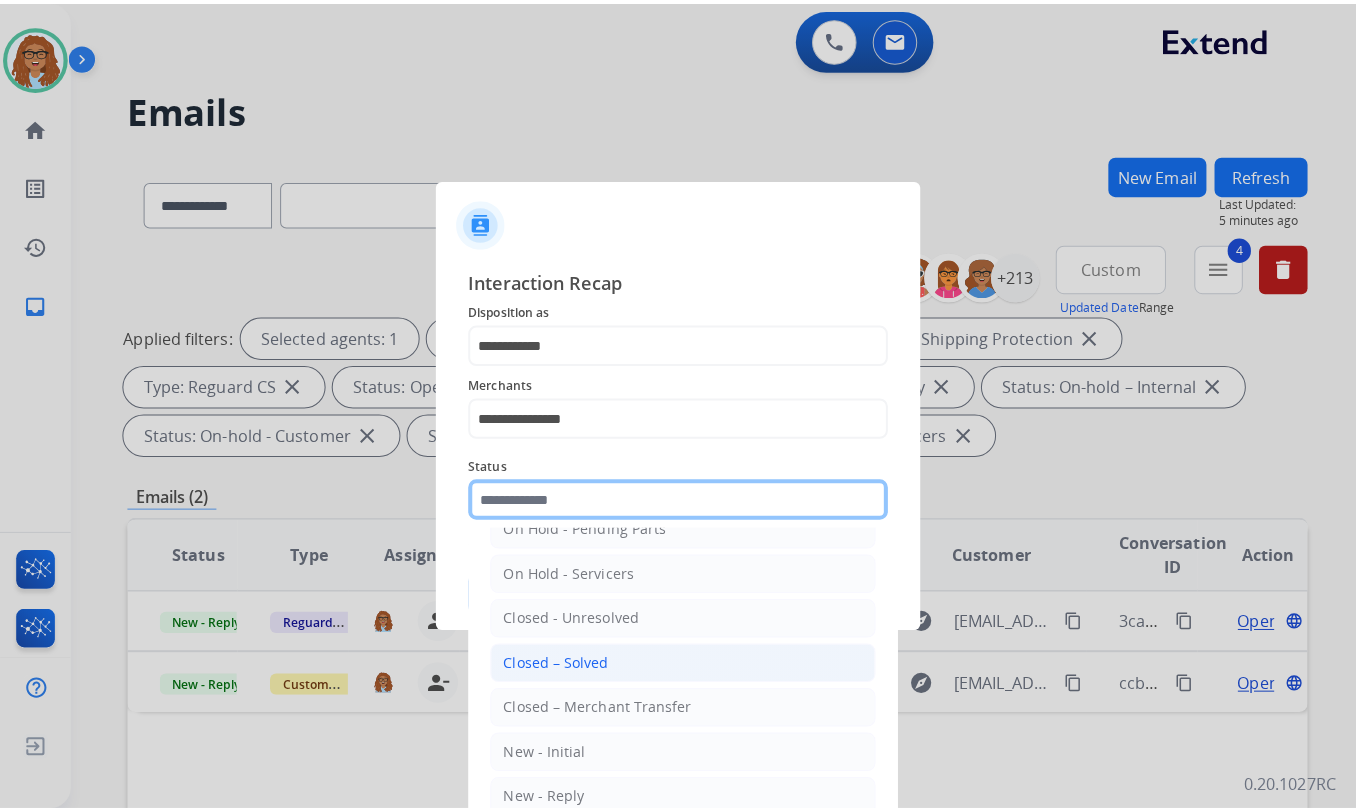 scroll, scrollTop: 118, scrollLeft: 0, axis: vertical 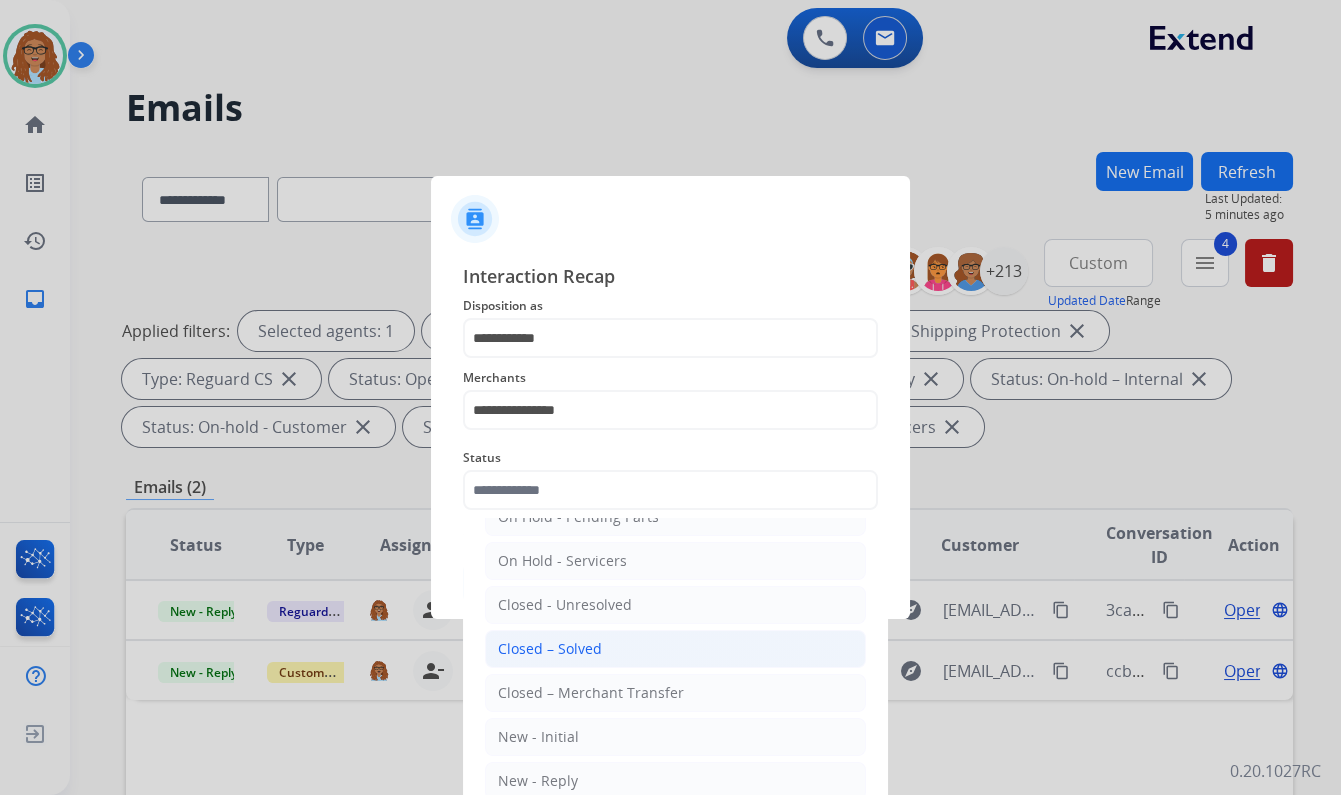 click on "Closed – Solved" 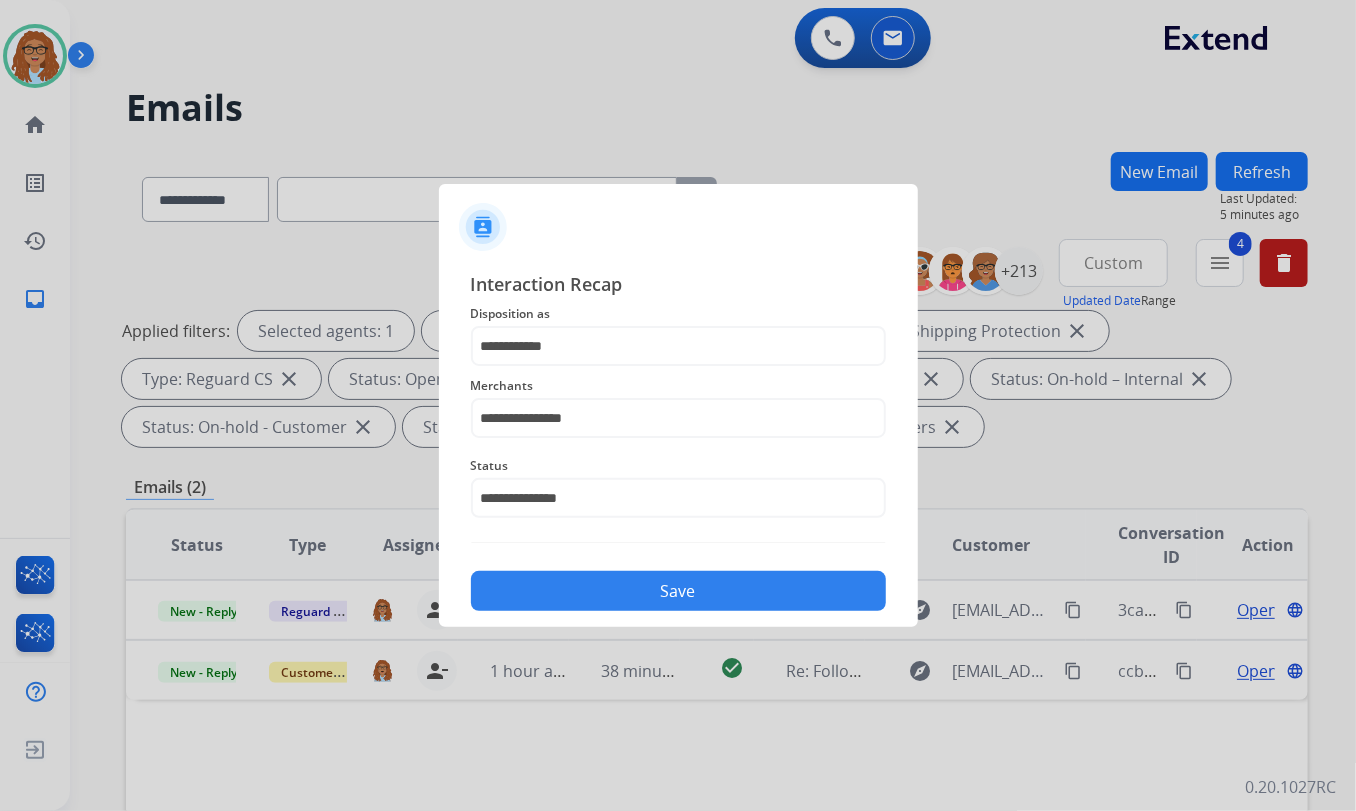 click on "Save" 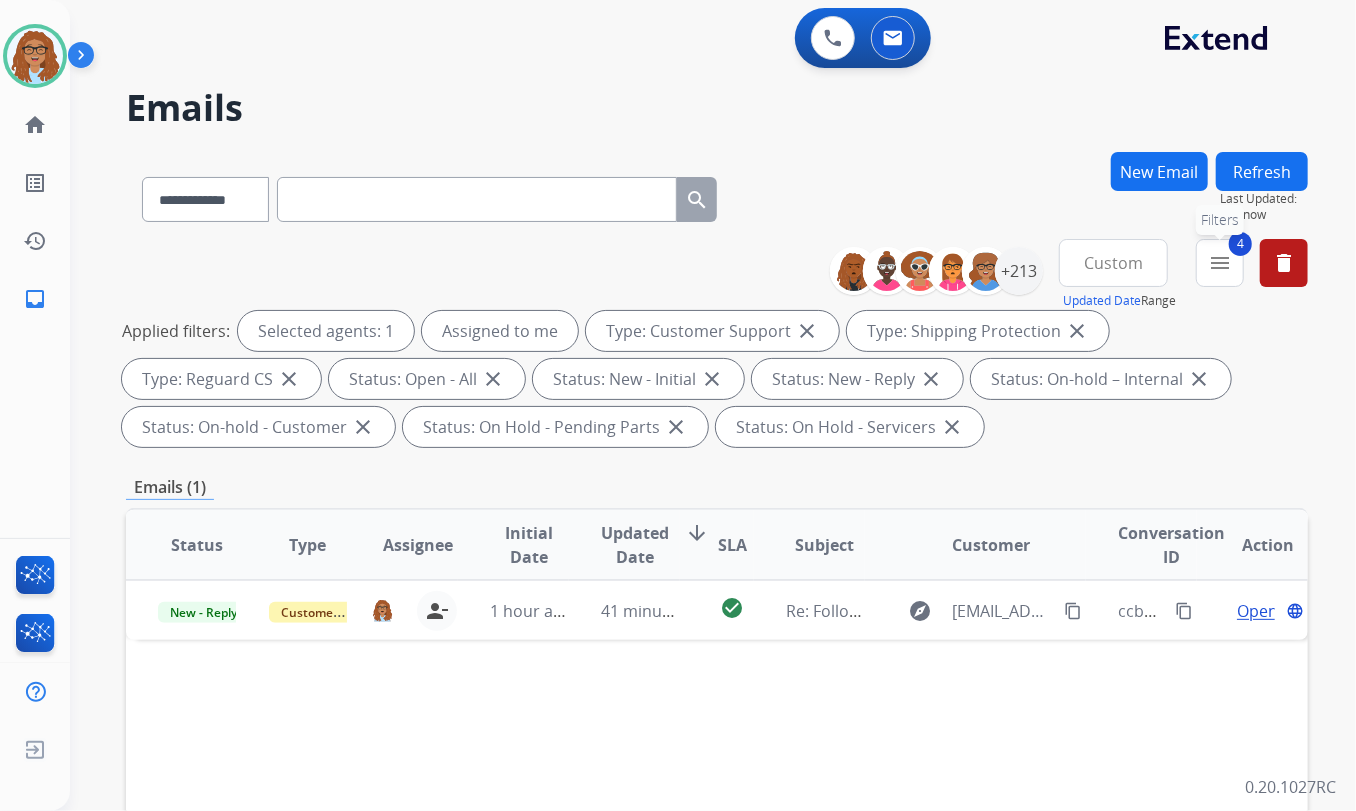 drag, startPoint x: 1208, startPoint y: 277, endPoint x: 1189, endPoint y: 293, distance: 24.839485 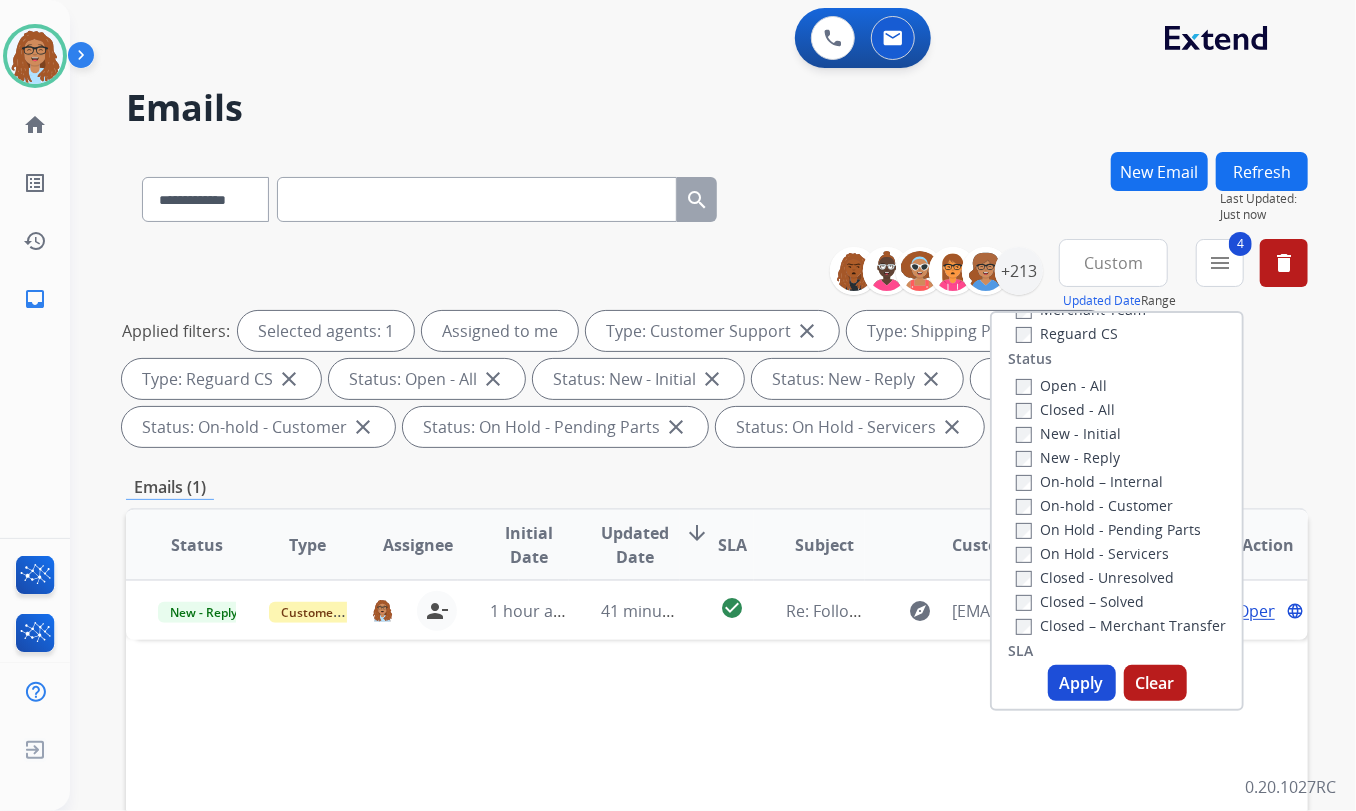 scroll, scrollTop: 272, scrollLeft: 0, axis: vertical 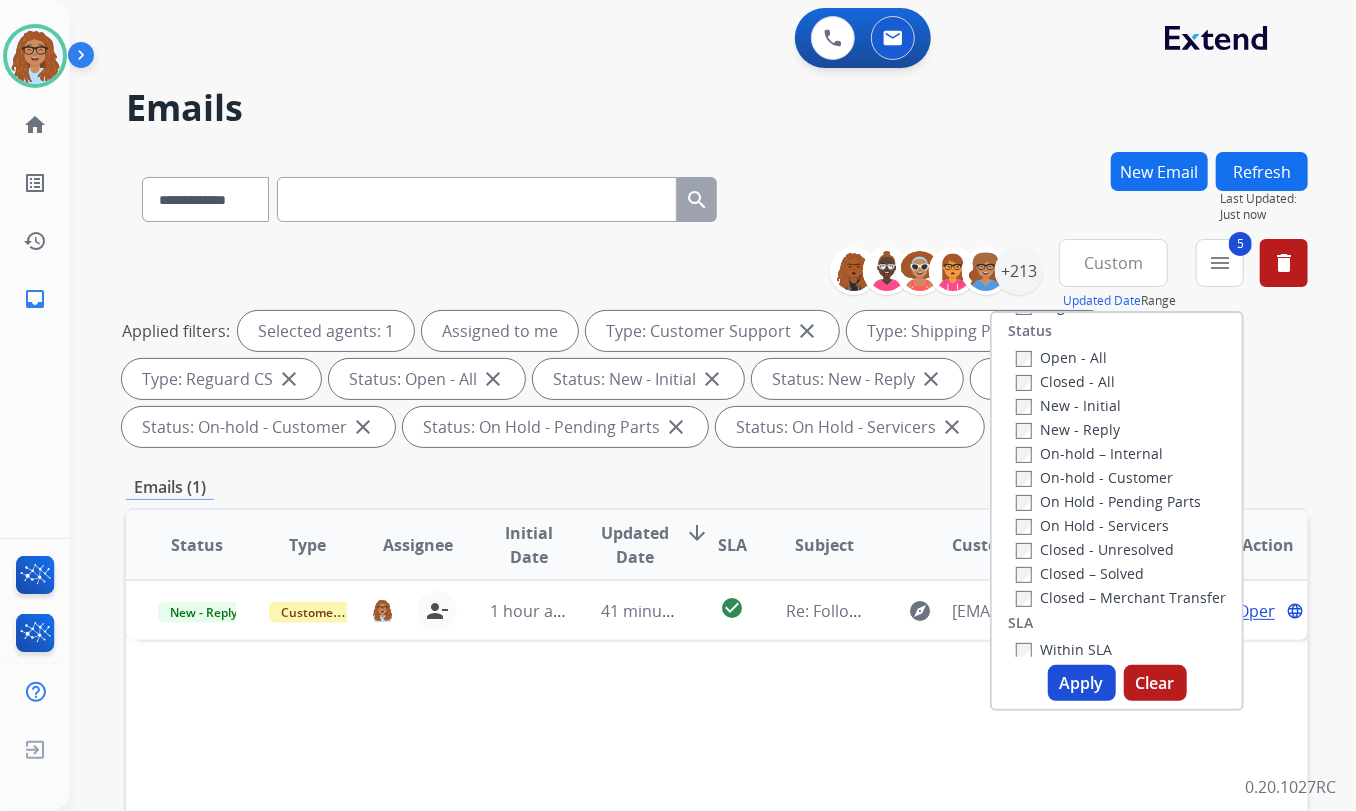 click on "Apply" at bounding box center (1082, 683) 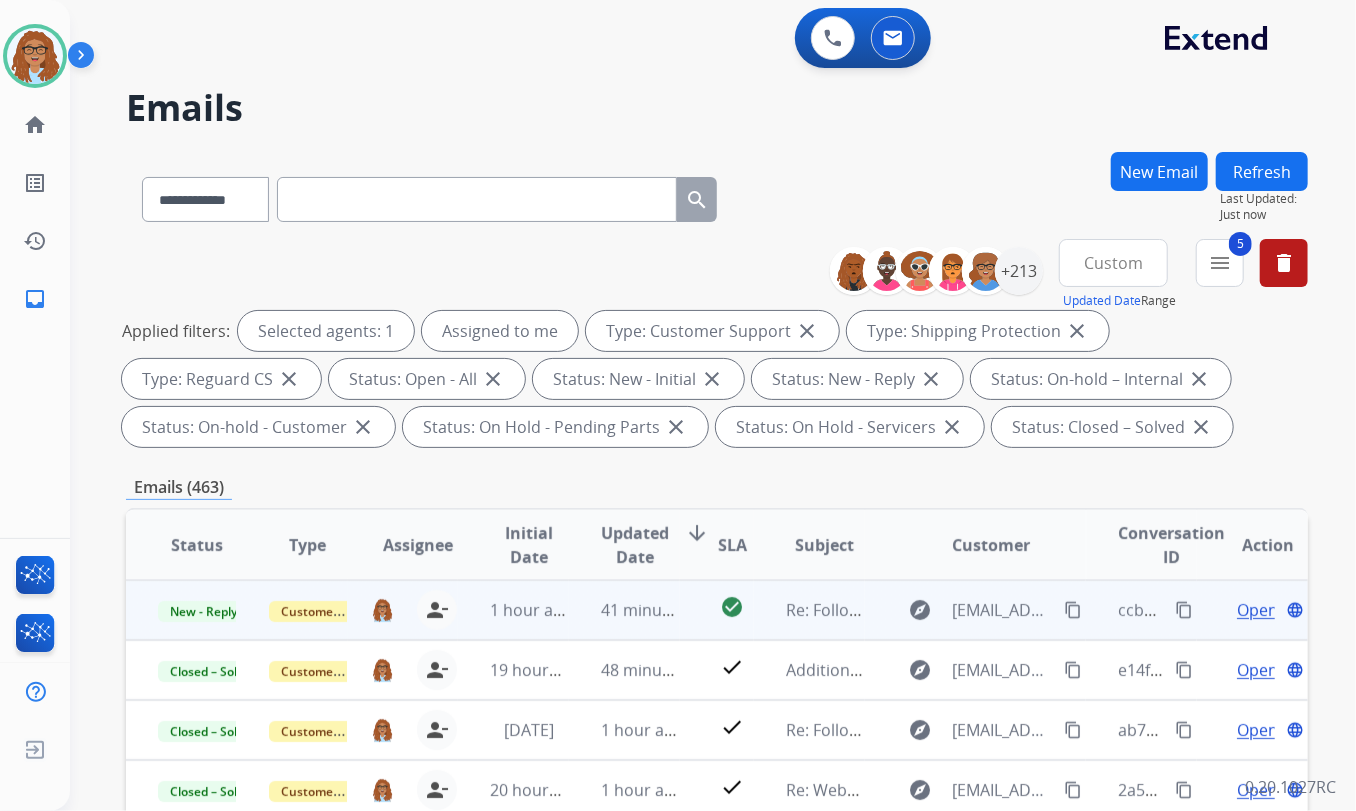 scroll, scrollTop: 1, scrollLeft: 0, axis: vertical 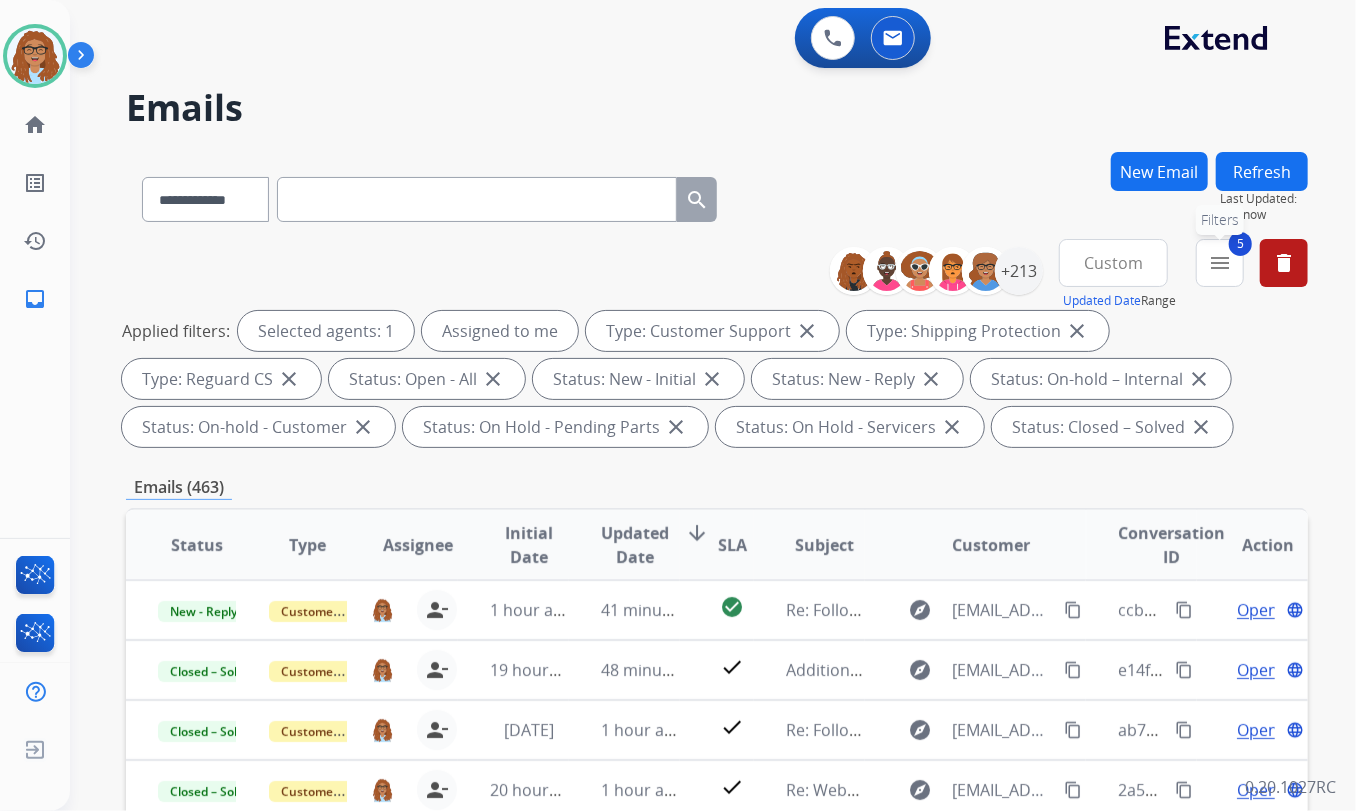 click on "menu" at bounding box center [1220, 263] 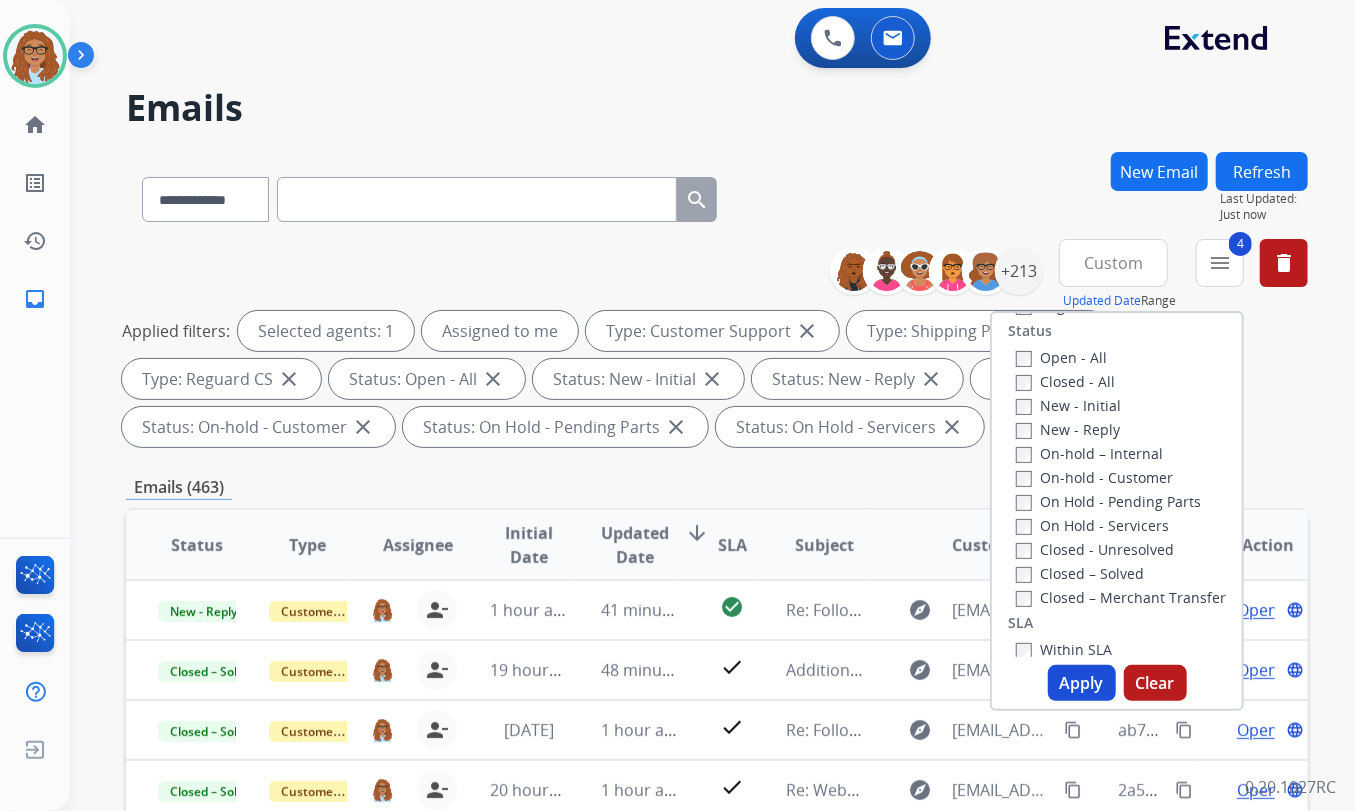click on "**********" at bounding box center (717, 195) 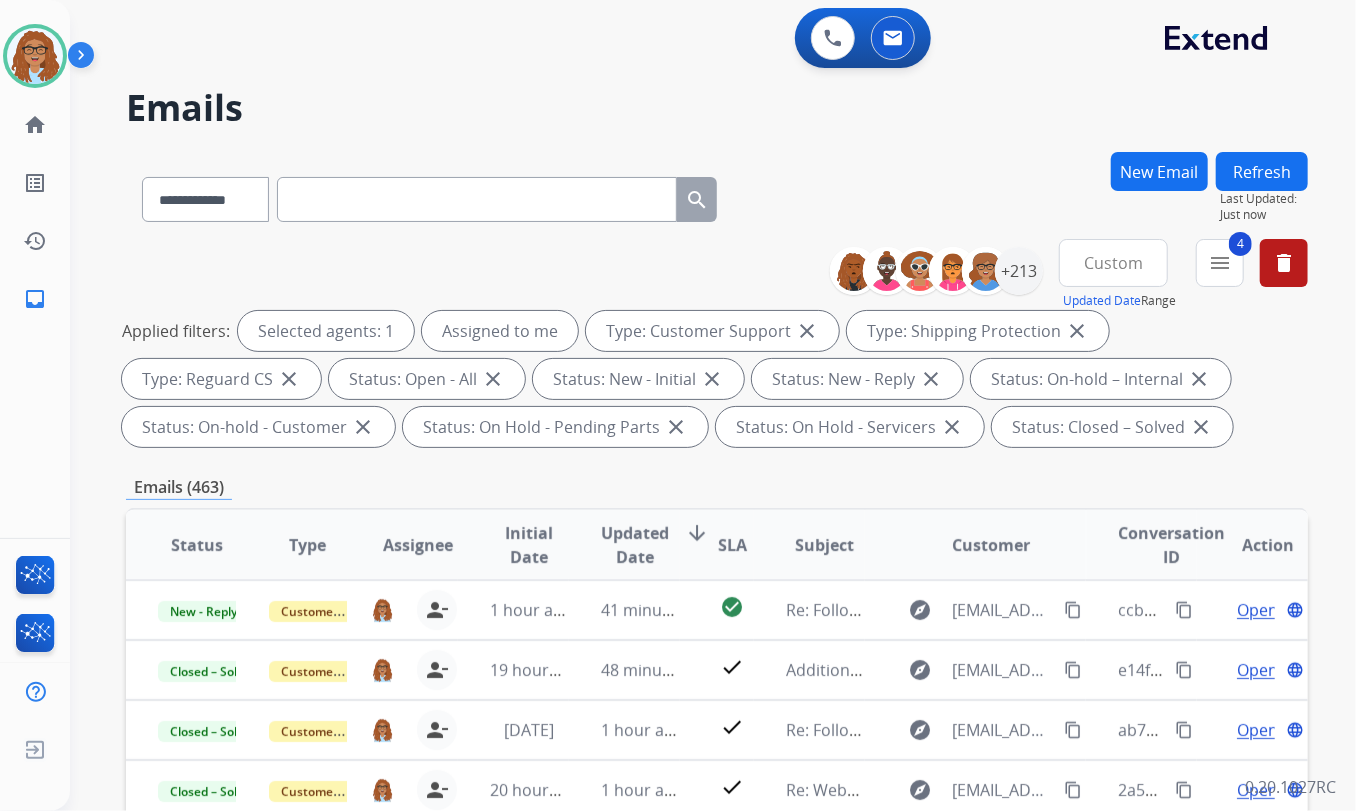 click on "Applied filters:  Selected agents: 1  Assigned to me  Type: Customer Support  close  Type: Shipping Protection  close  Type: Reguard CS  close  Status: Open - All  close  Status: New - Initial  close  Status: New - Reply  close  Status: On-hold – Internal  close  Status: On-hold - Customer  close  Status: On Hold - Pending Parts  close  Status: On Hold - Servicers  close  Status: Closed – Solved  close" at bounding box center [713, 379] 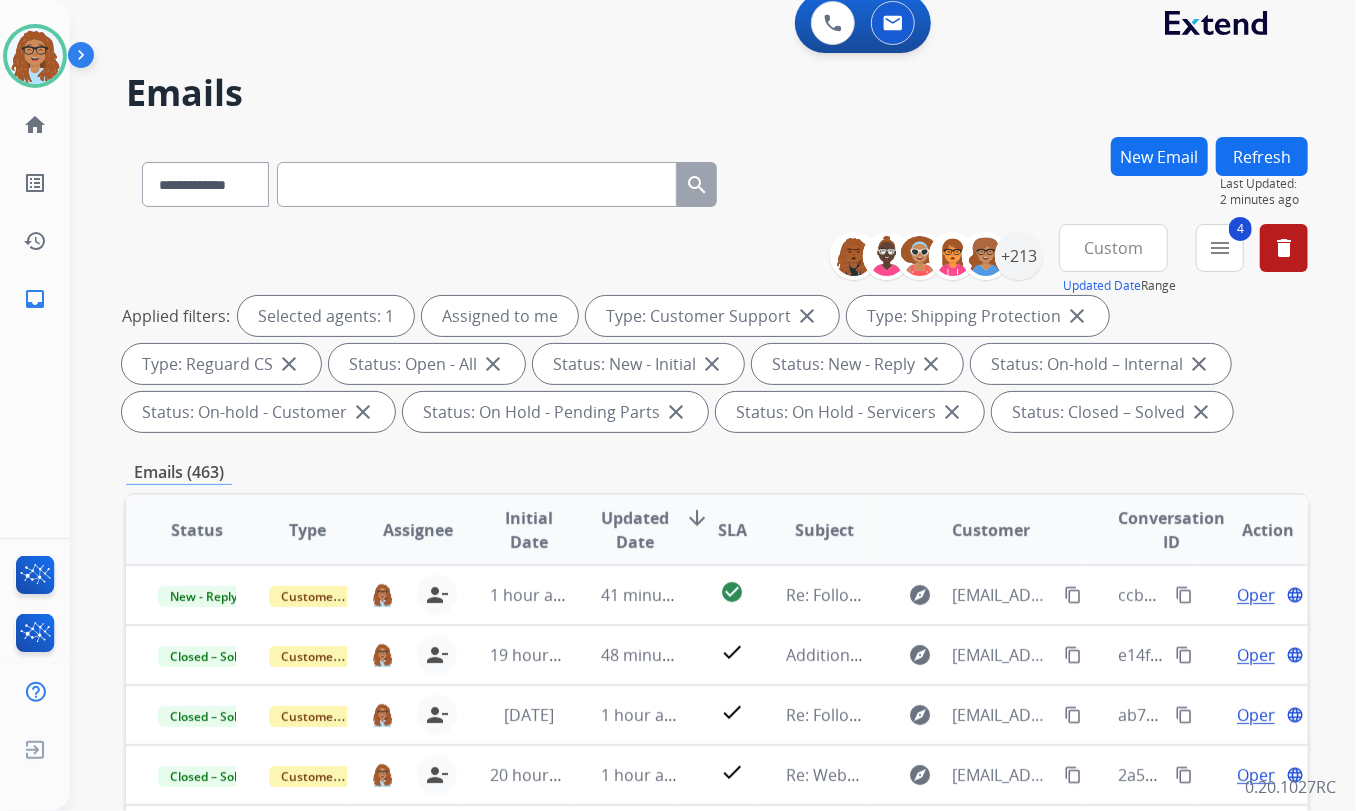 scroll, scrollTop: 0, scrollLeft: 0, axis: both 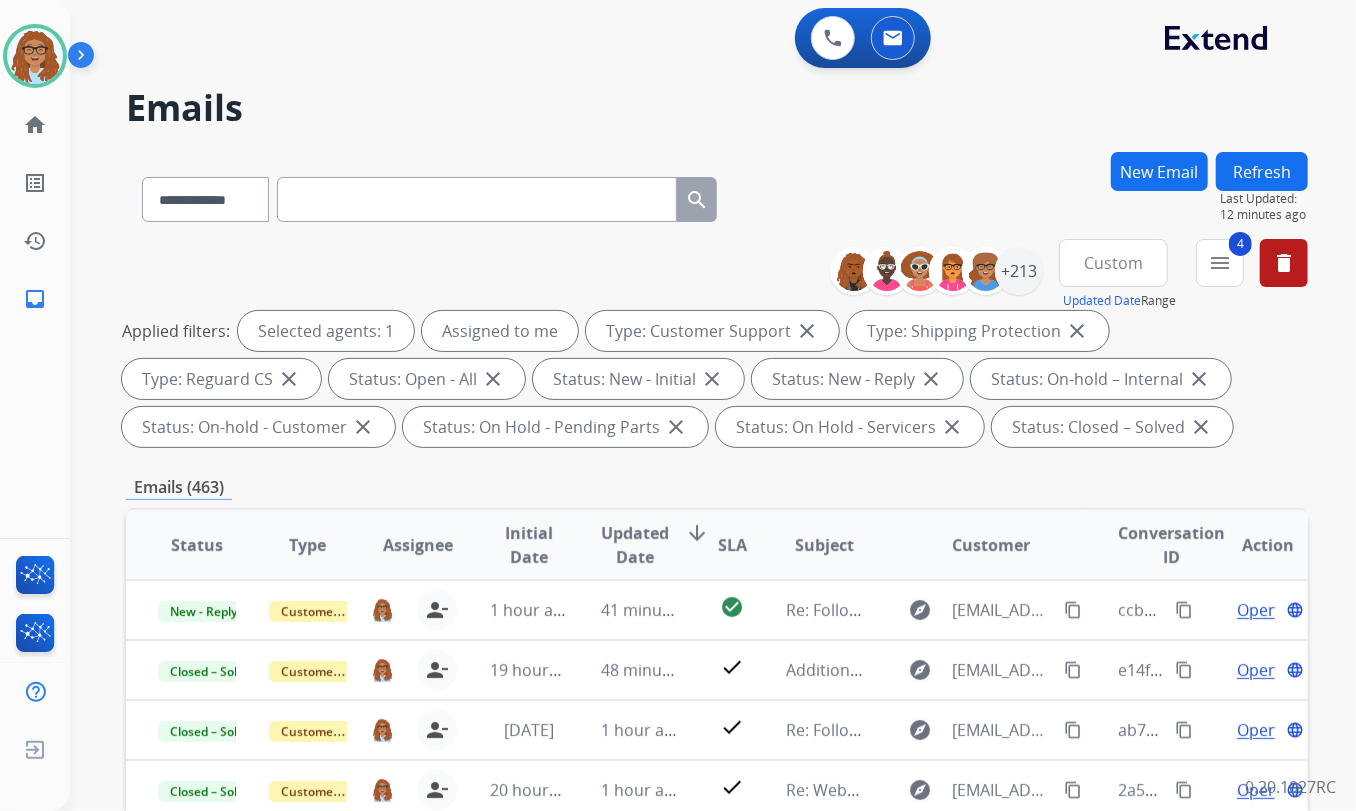 drag, startPoint x: 869, startPoint y: 183, endPoint x: 655, endPoint y: 359, distance: 277.0776 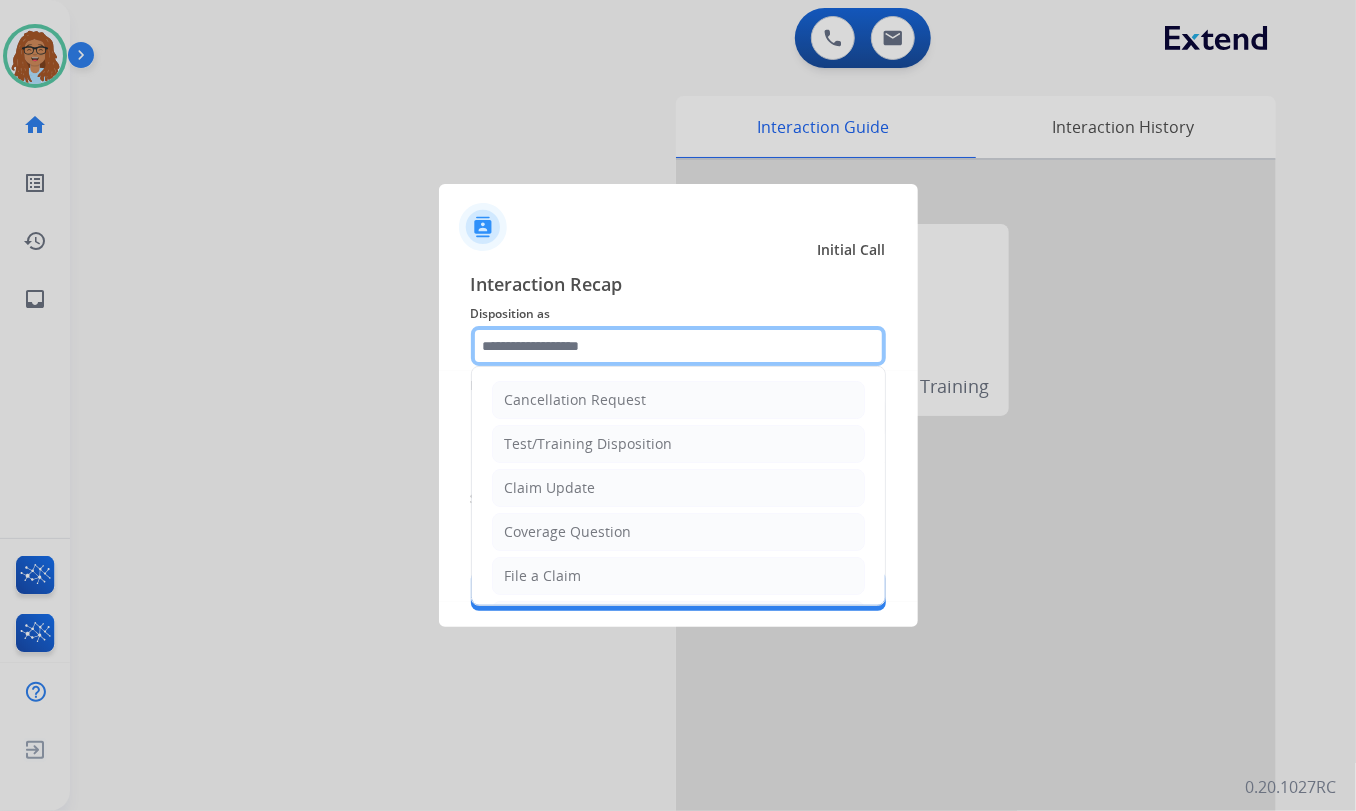 click 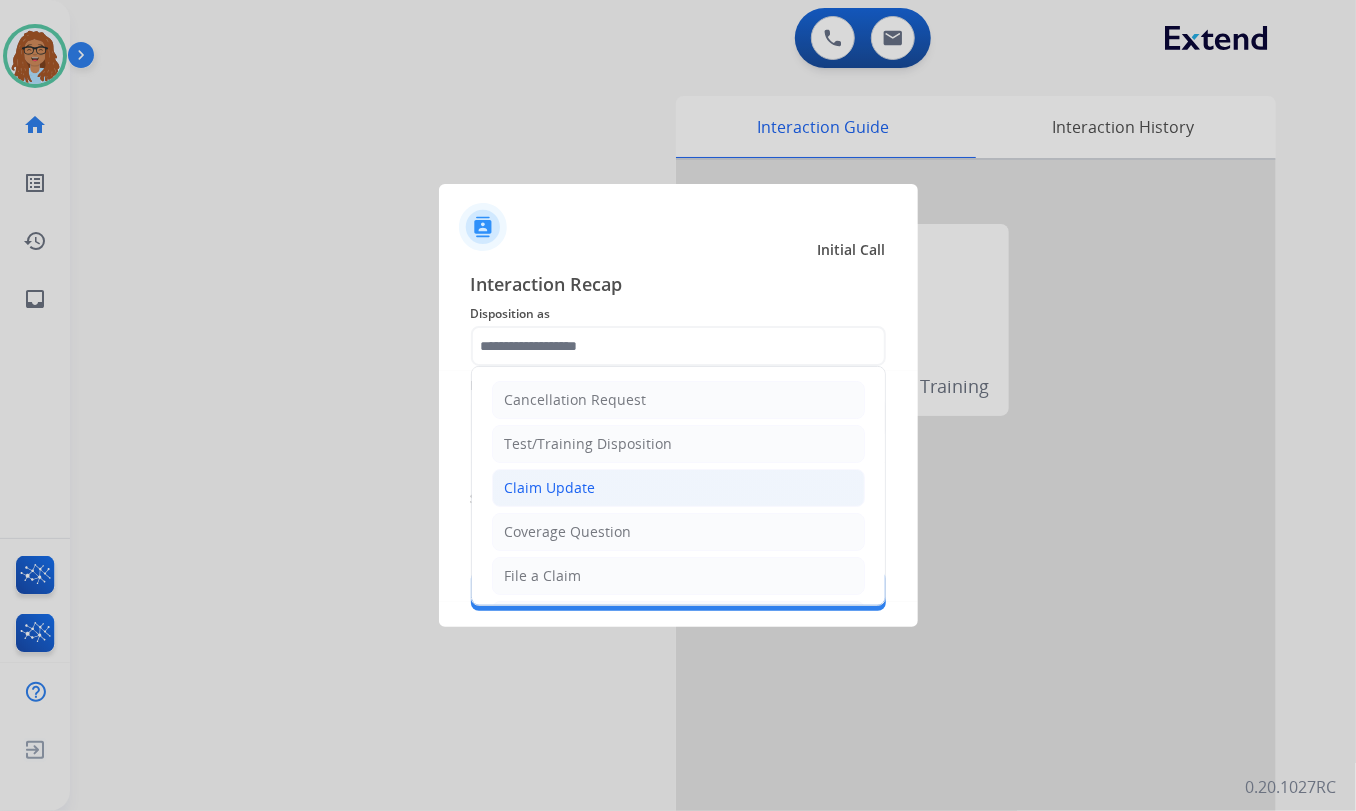click on "Claim Update" 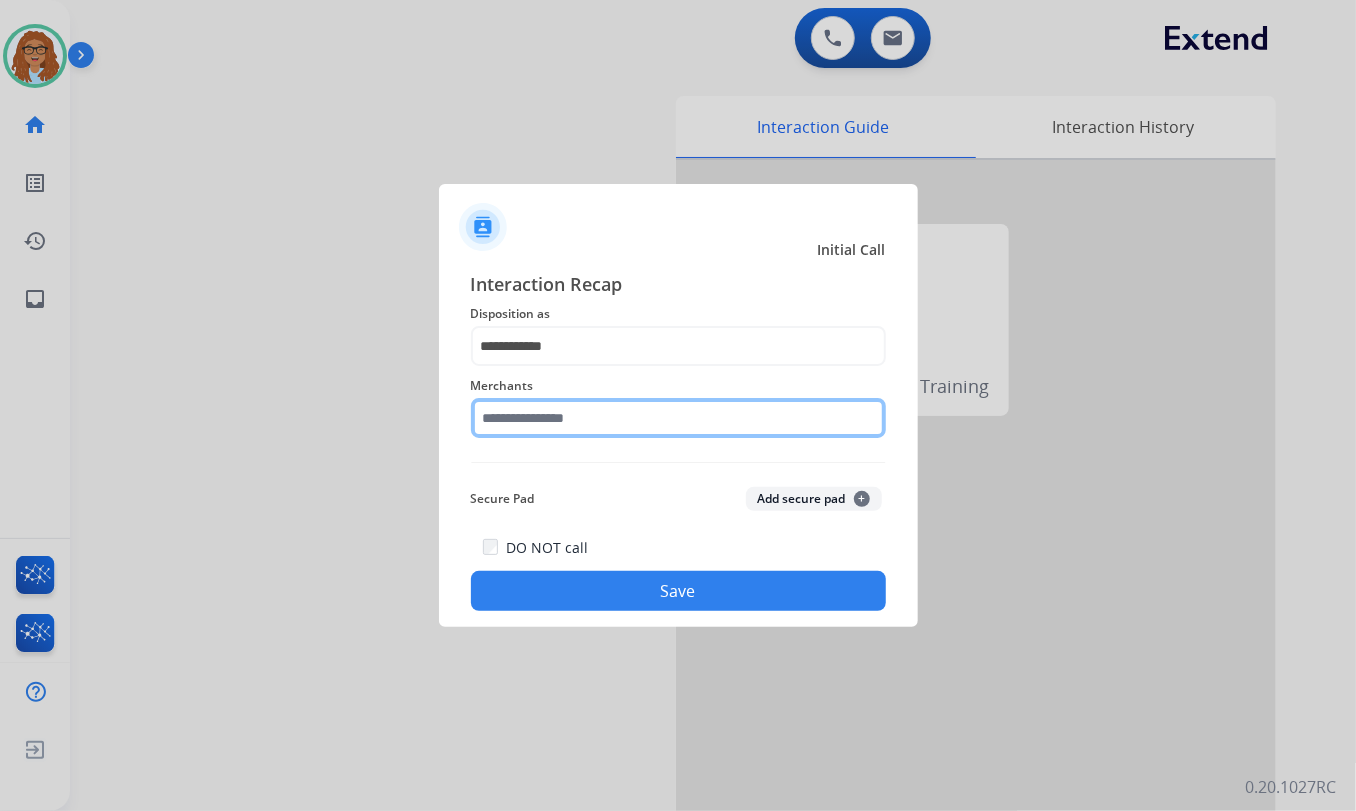 click 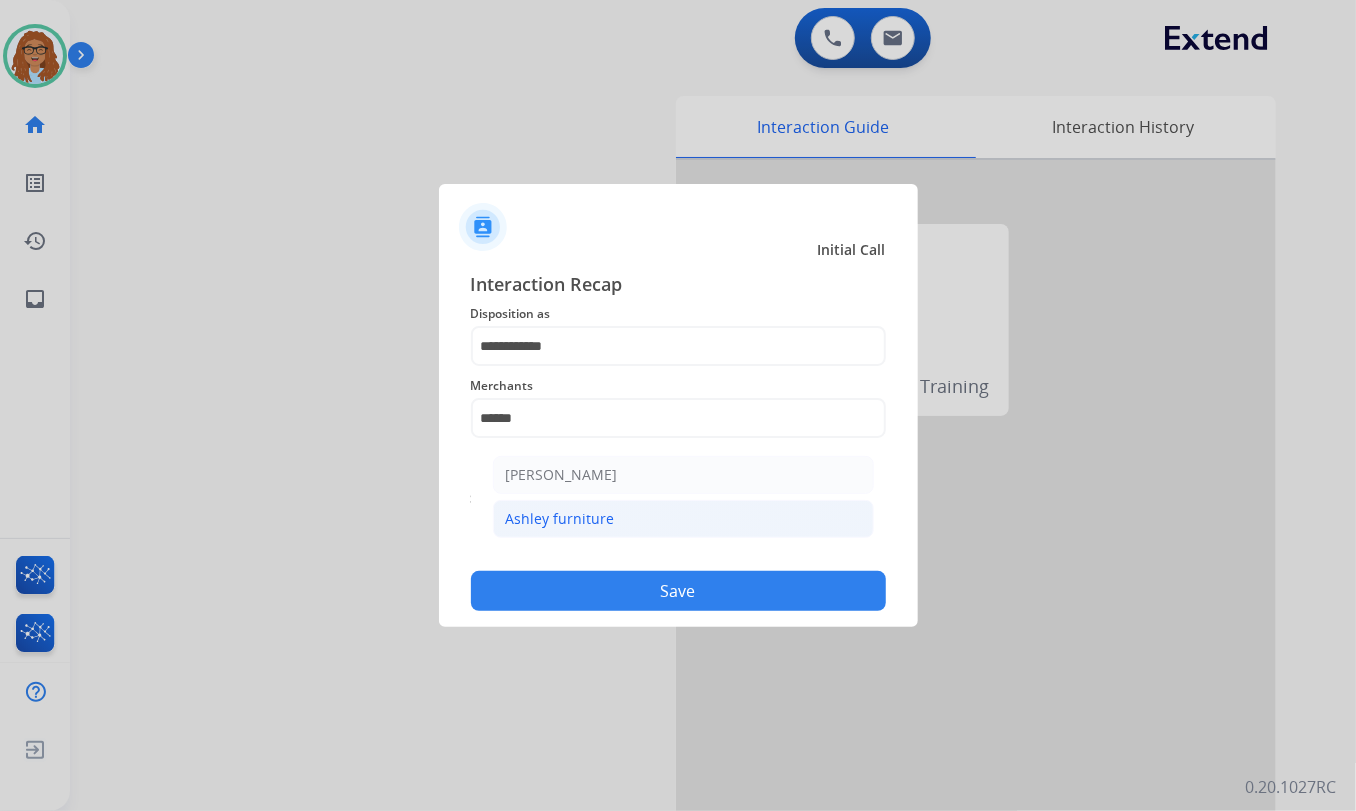 click on "Ashley furniture" 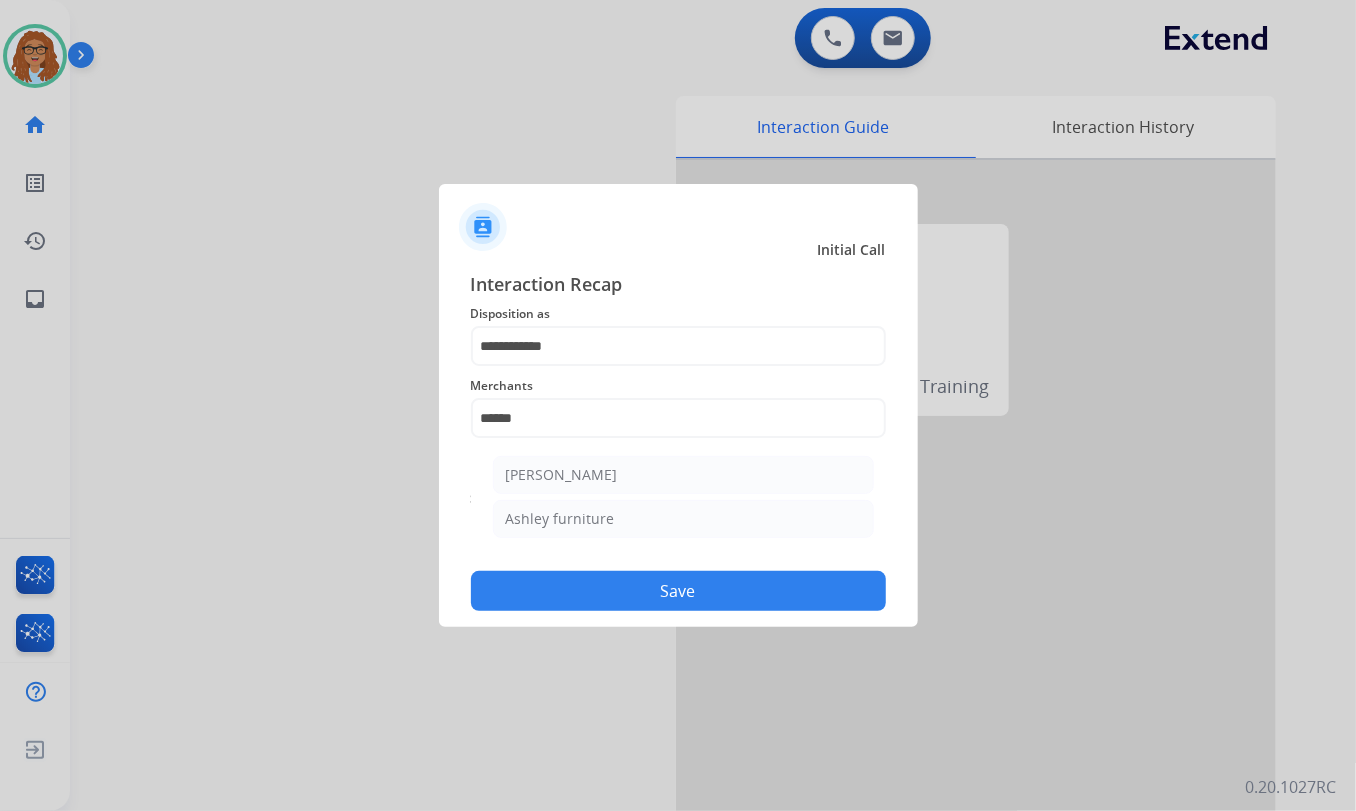 type on "**********" 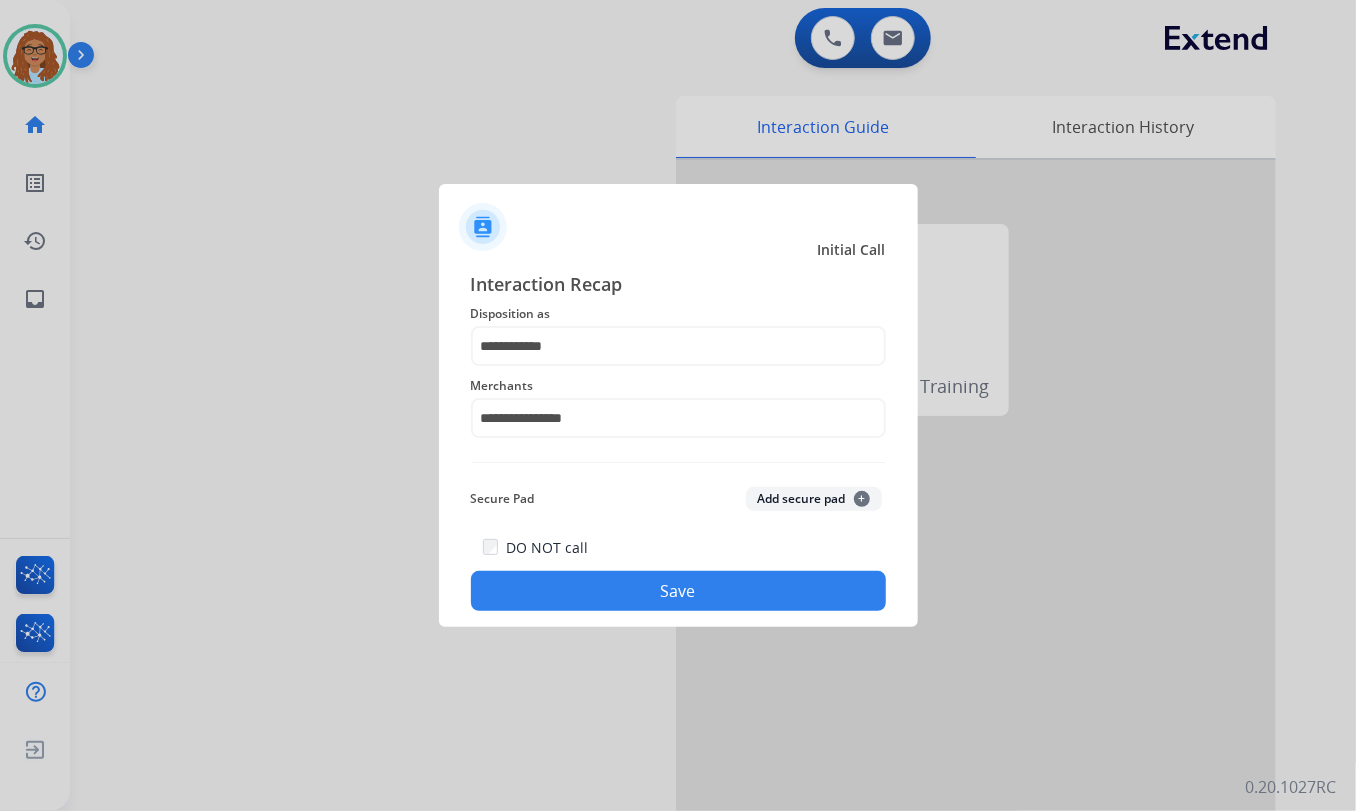 click on "Save" 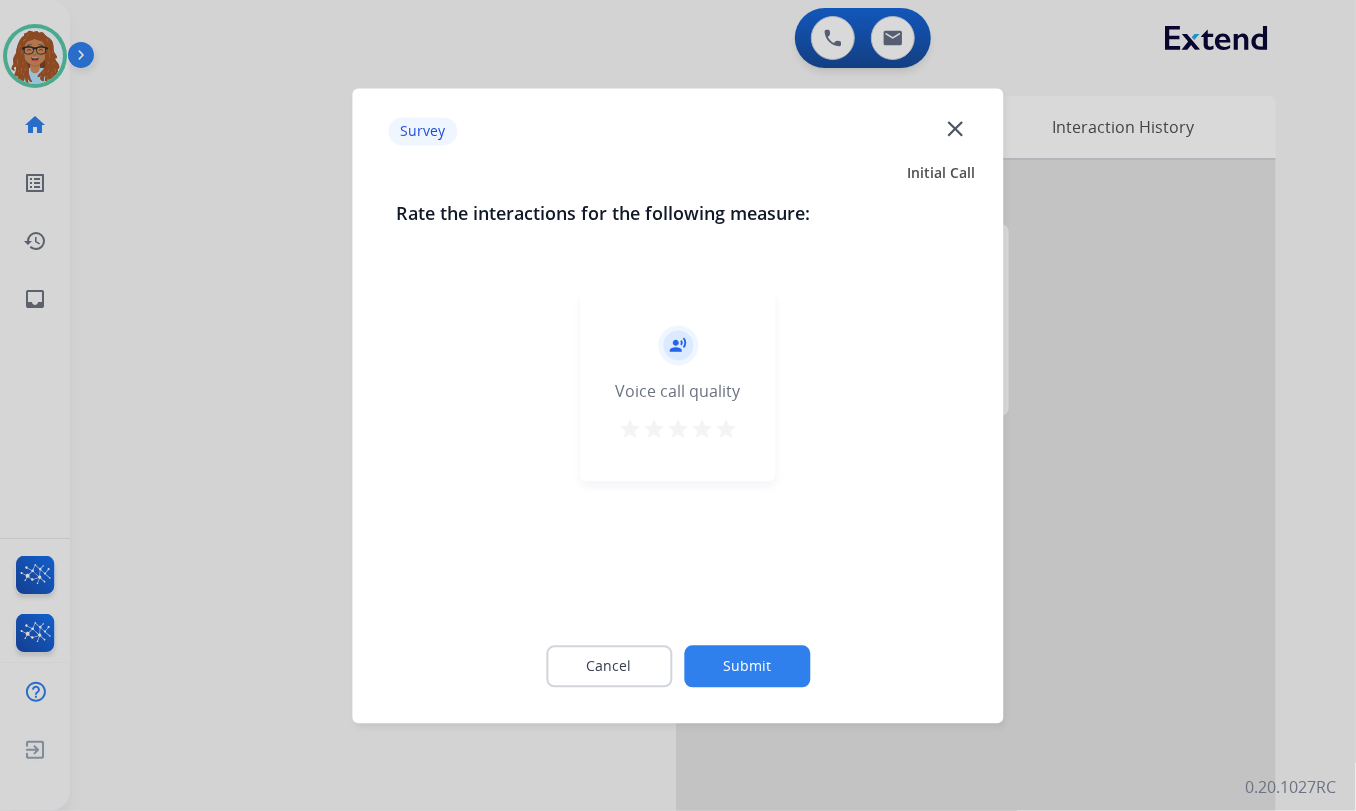 click on "close" 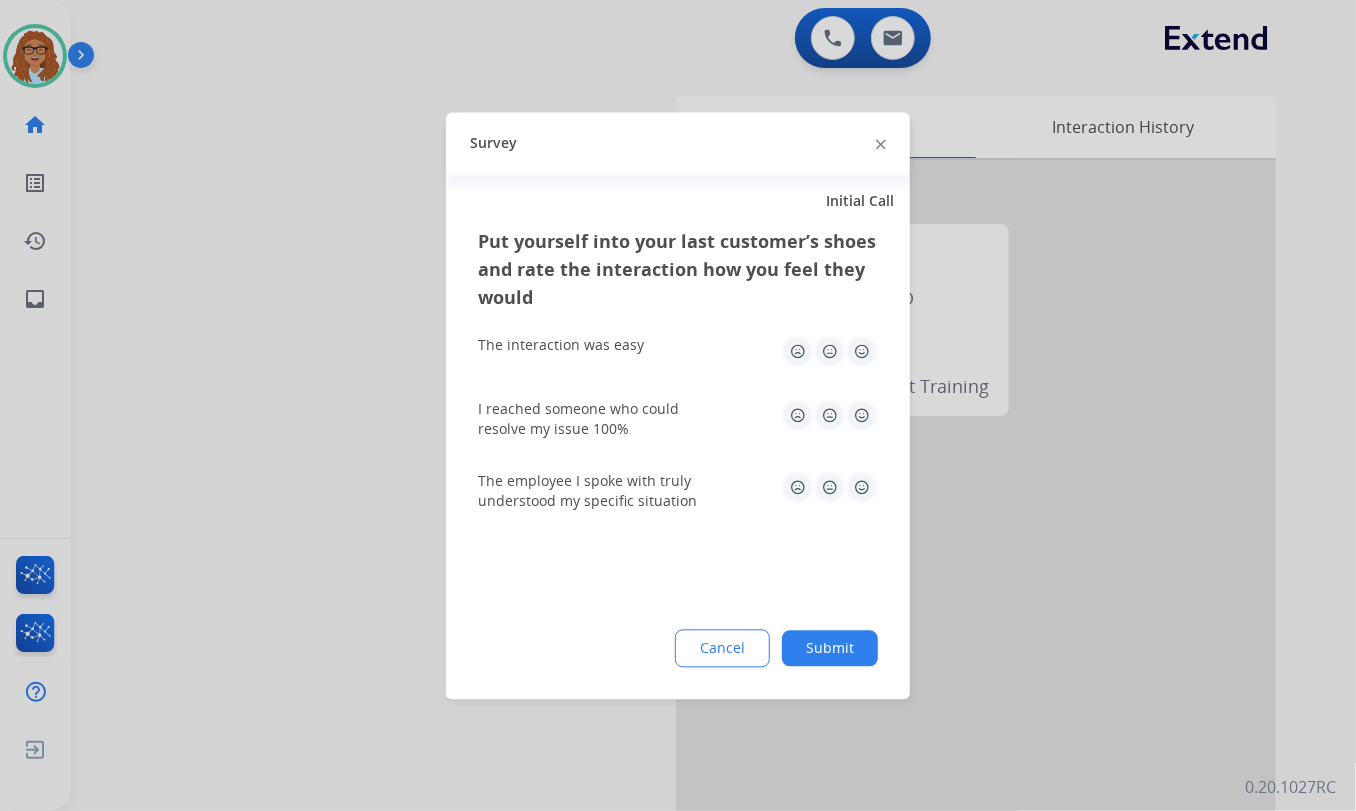 click 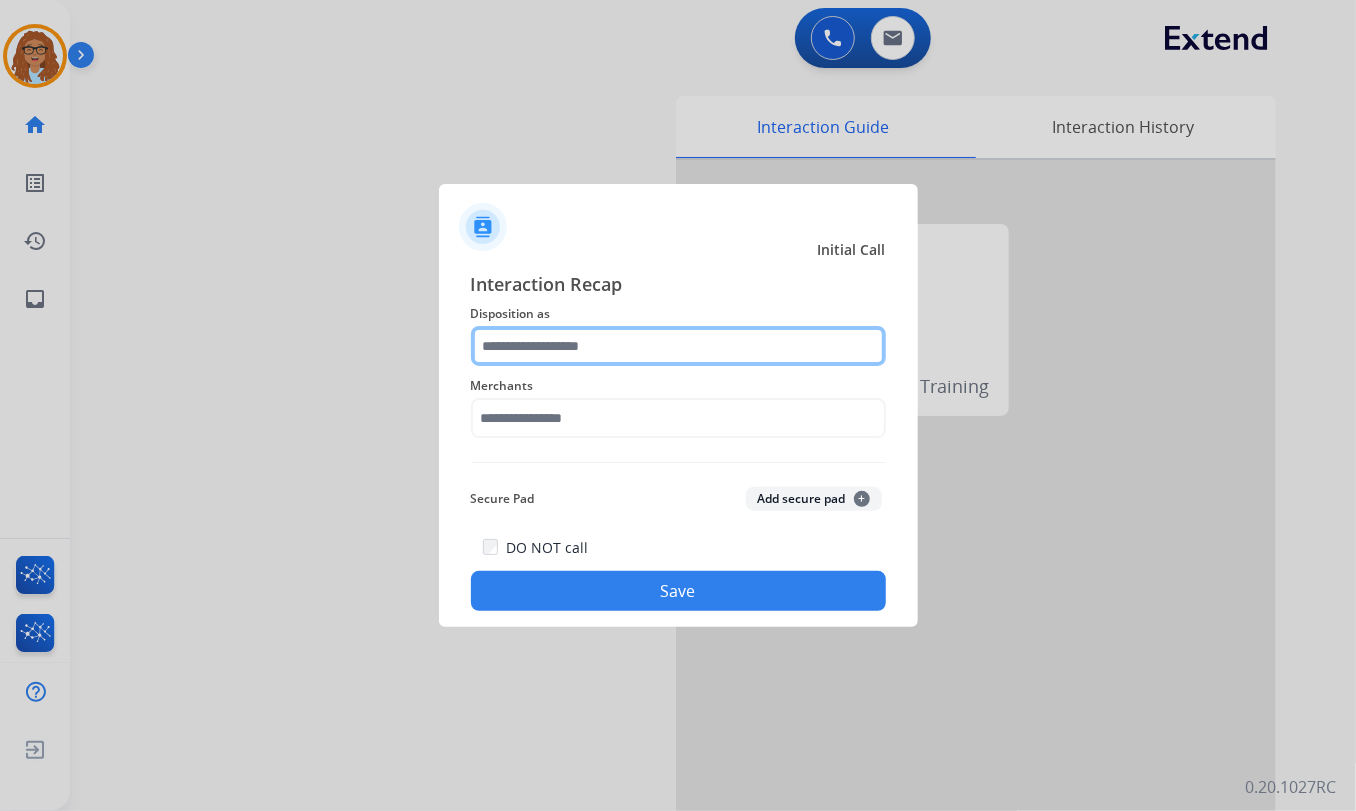 click 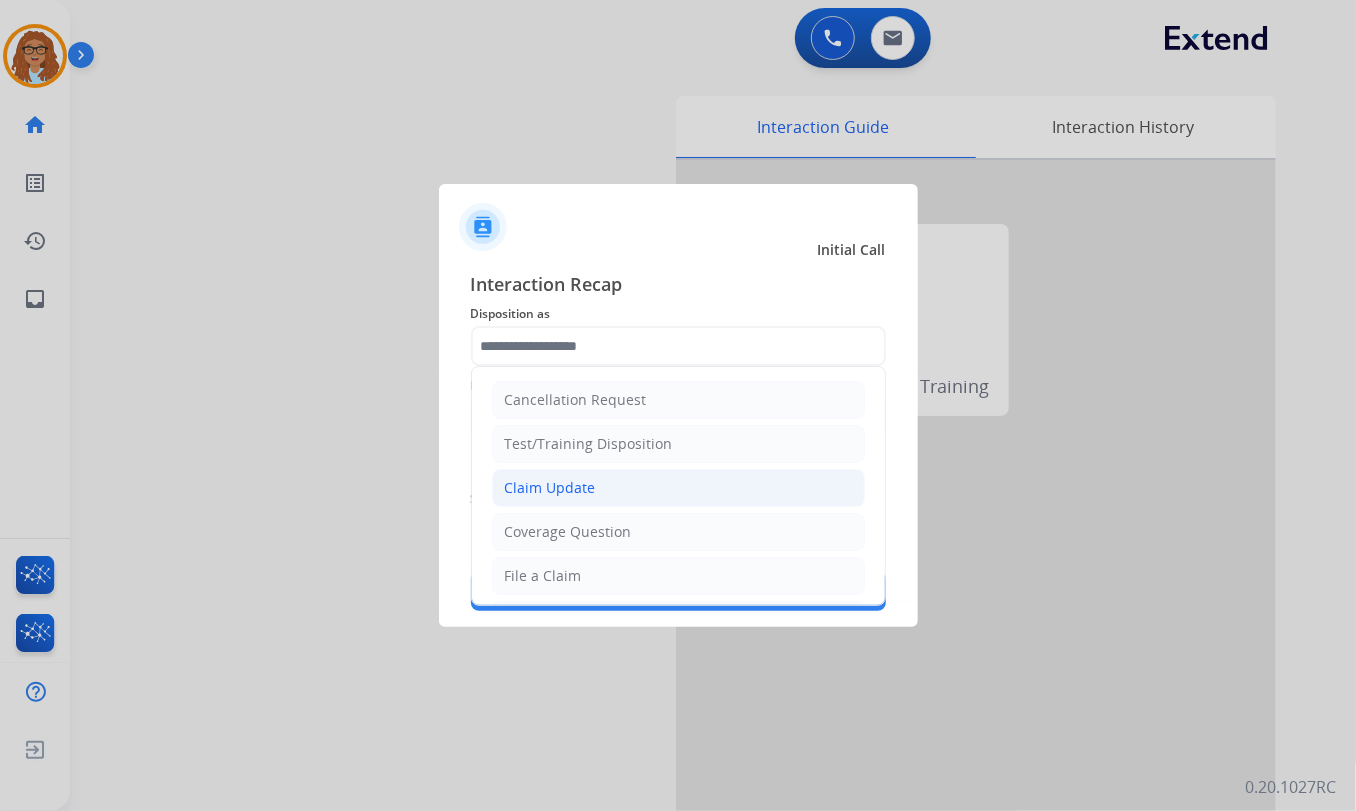 click on "Claim Update" 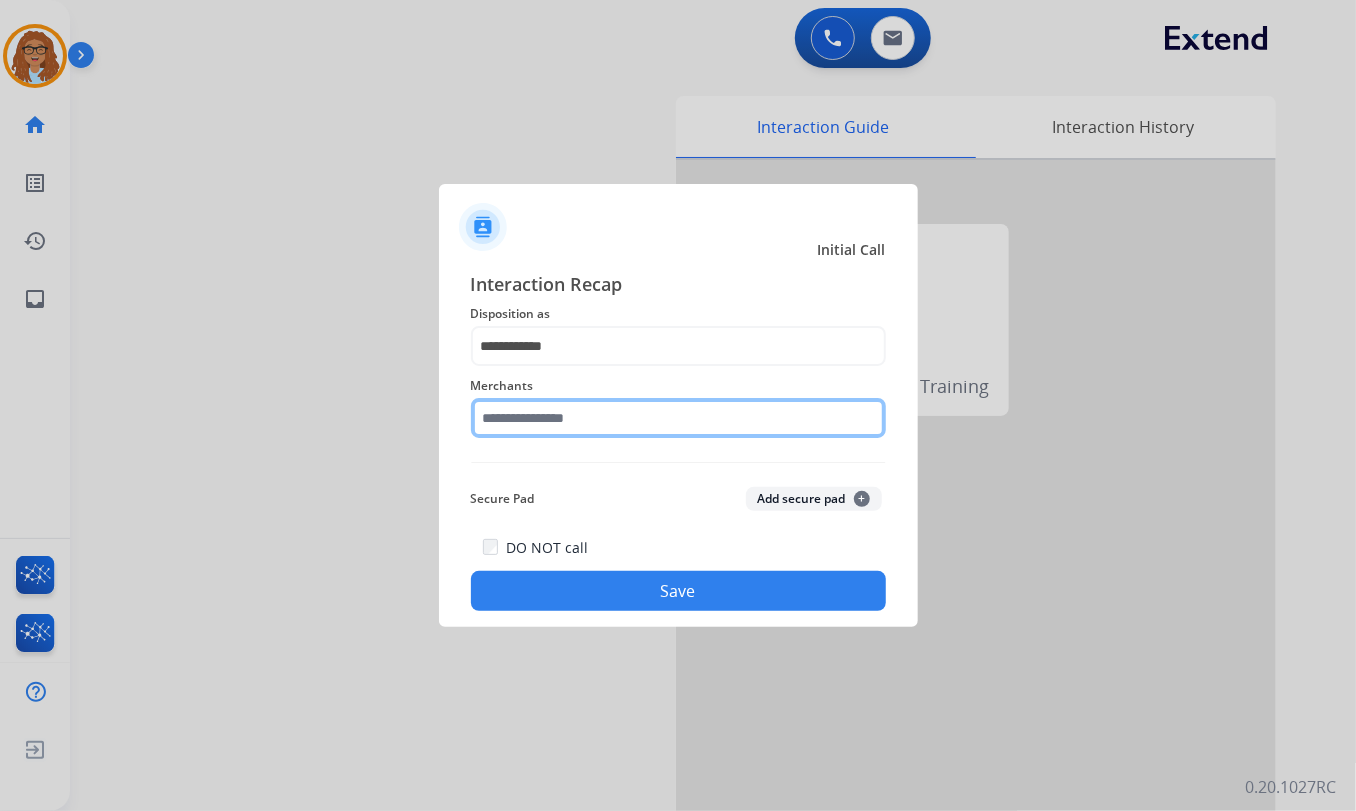 click 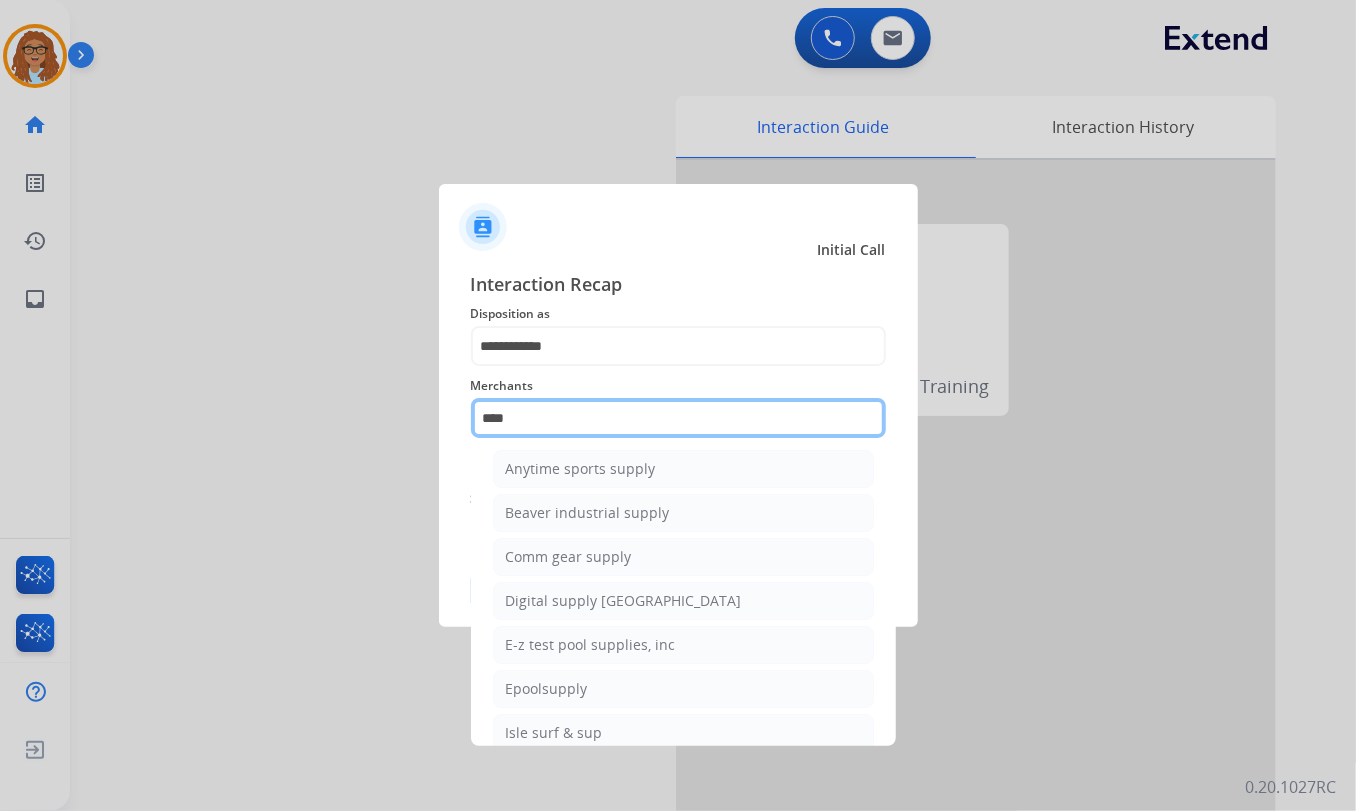 scroll, scrollTop: 0, scrollLeft: 0, axis: both 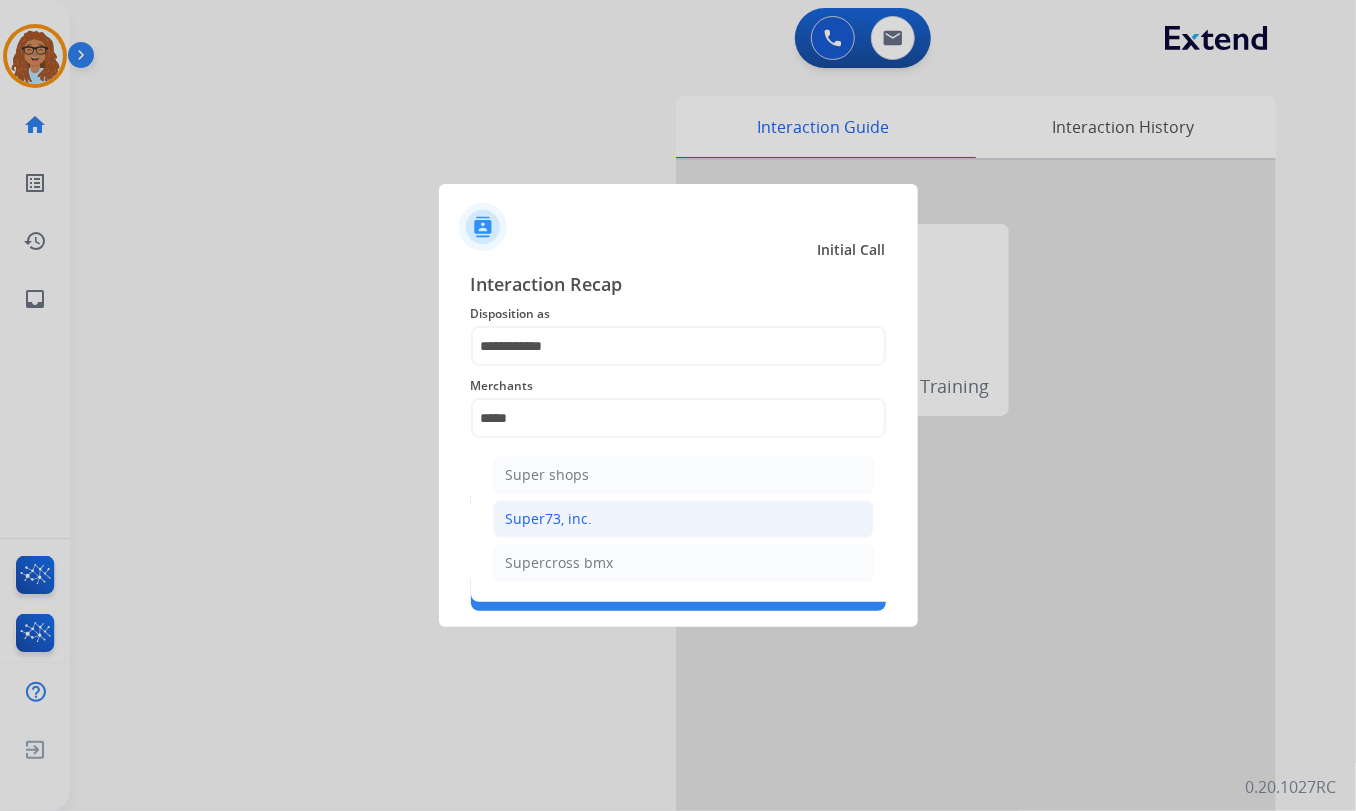 click on "Super73, inc." 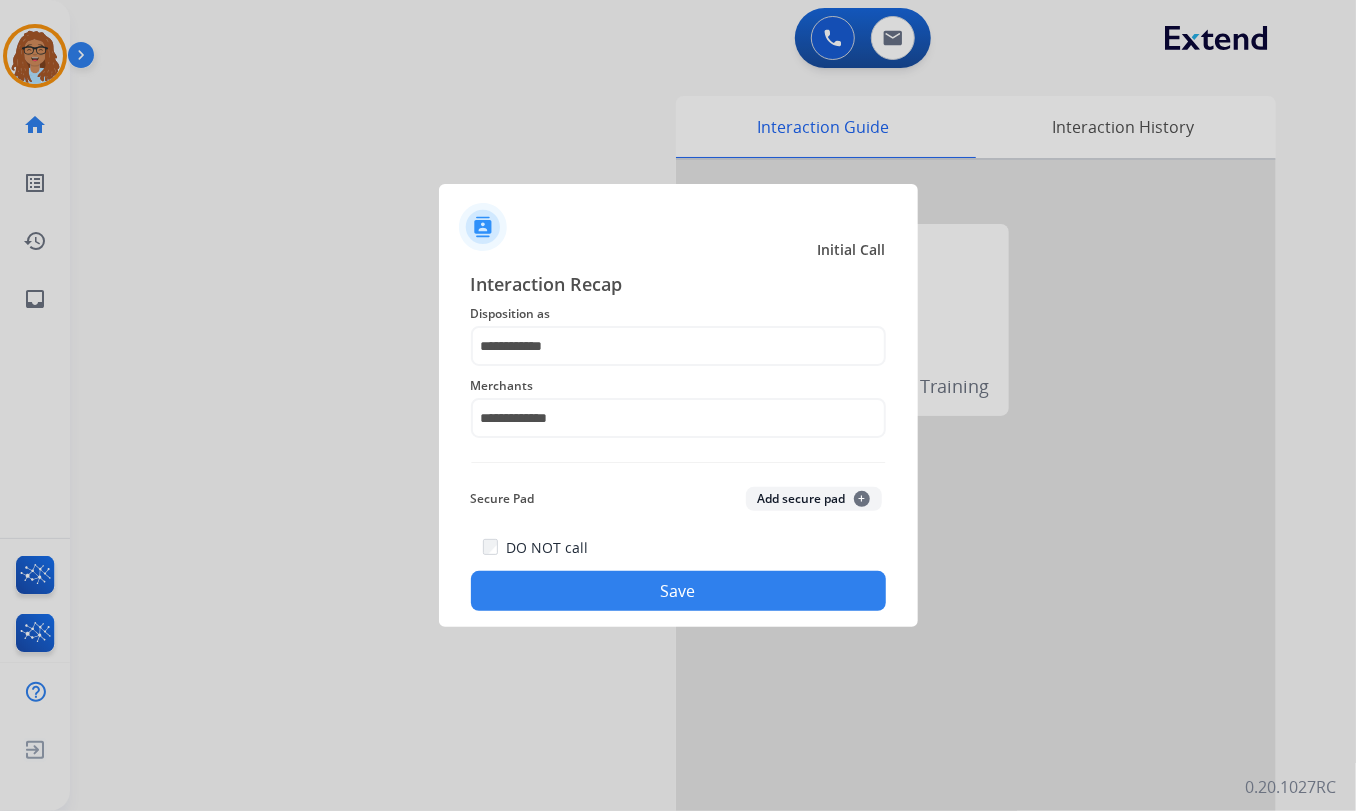 click on "Save" 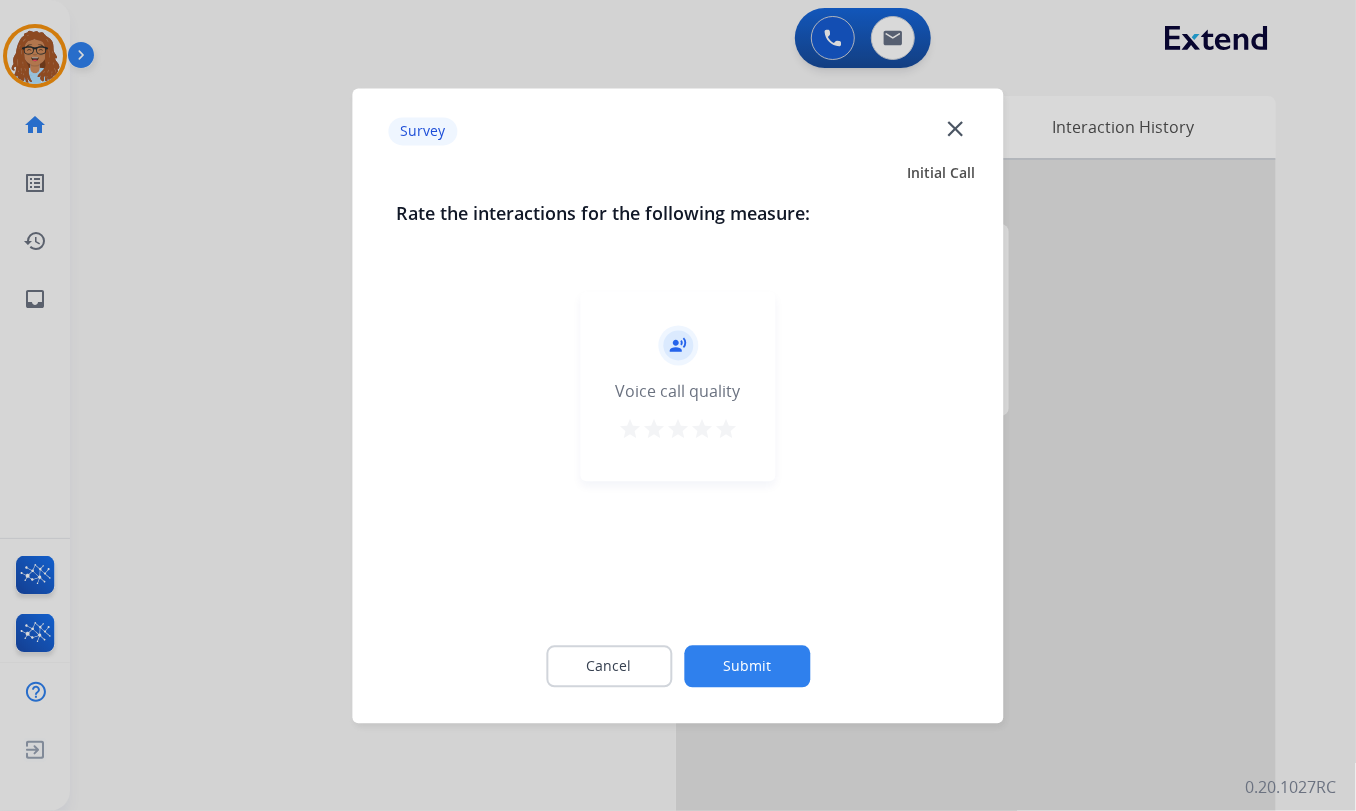click on "close" 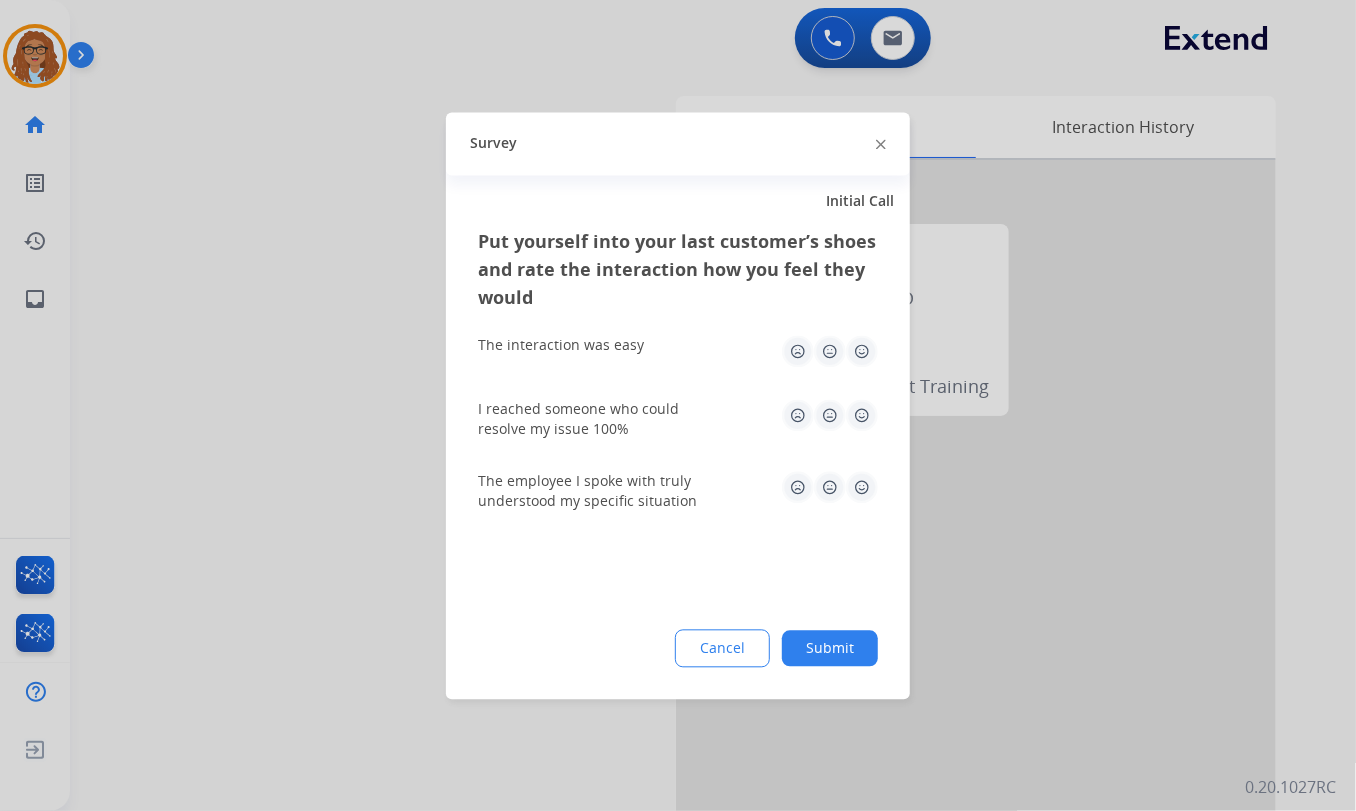 click 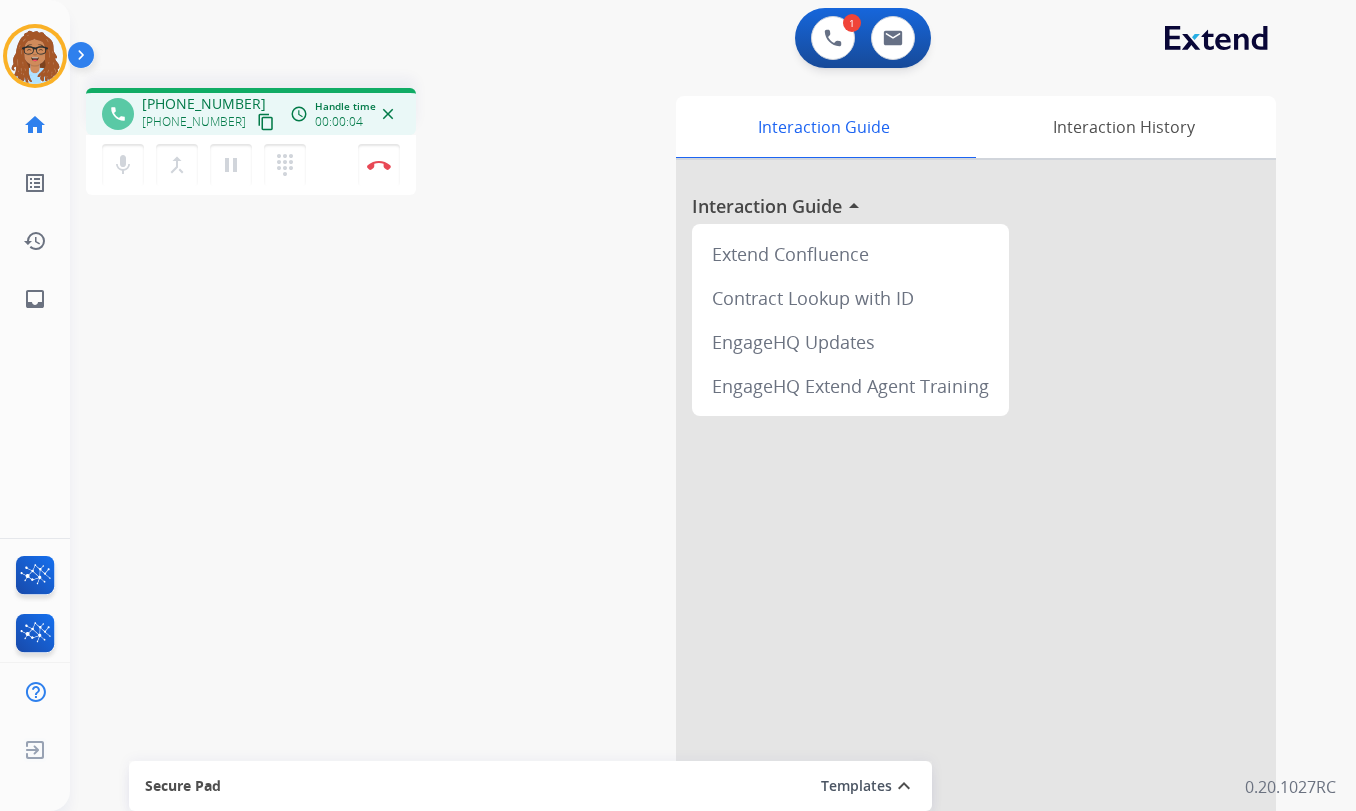 scroll, scrollTop: 0, scrollLeft: 0, axis: both 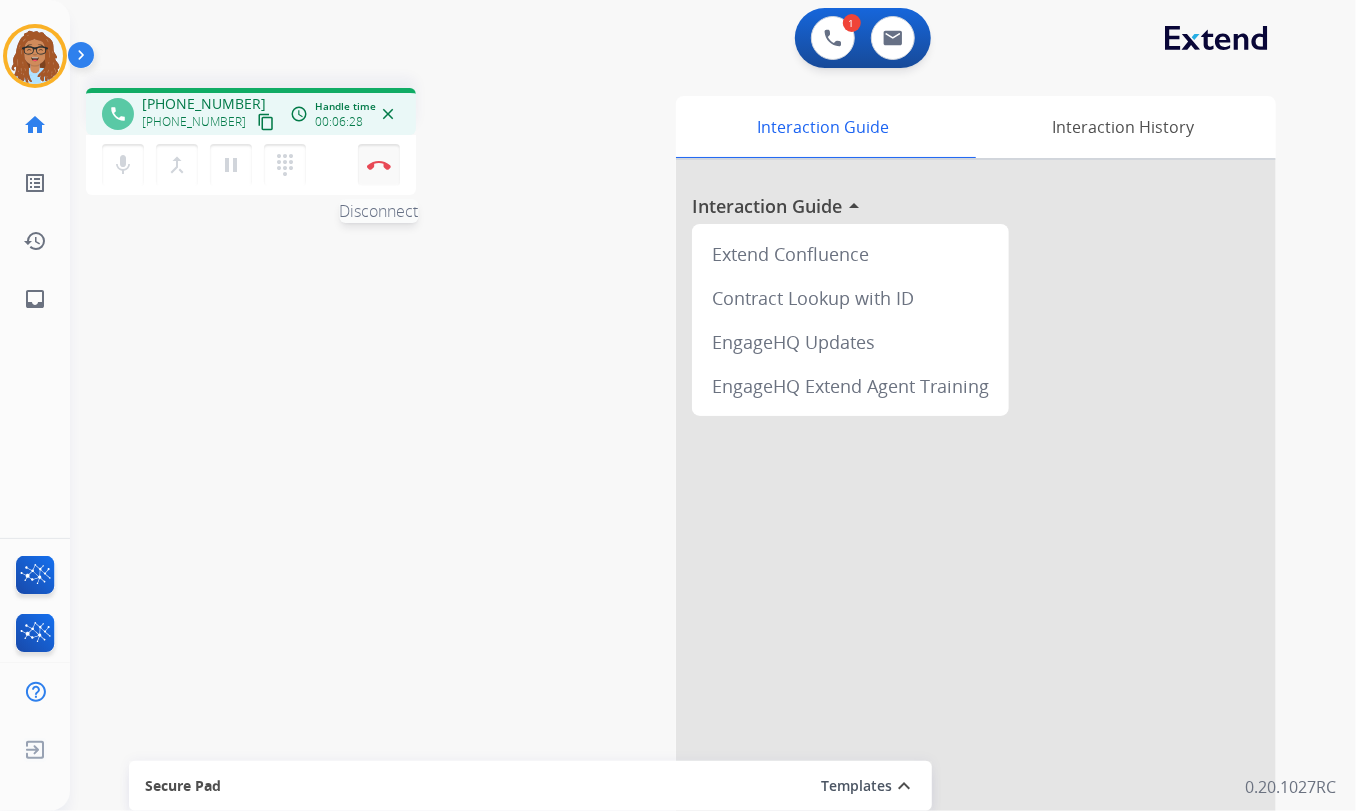 click on "Disconnect" at bounding box center [379, 165] 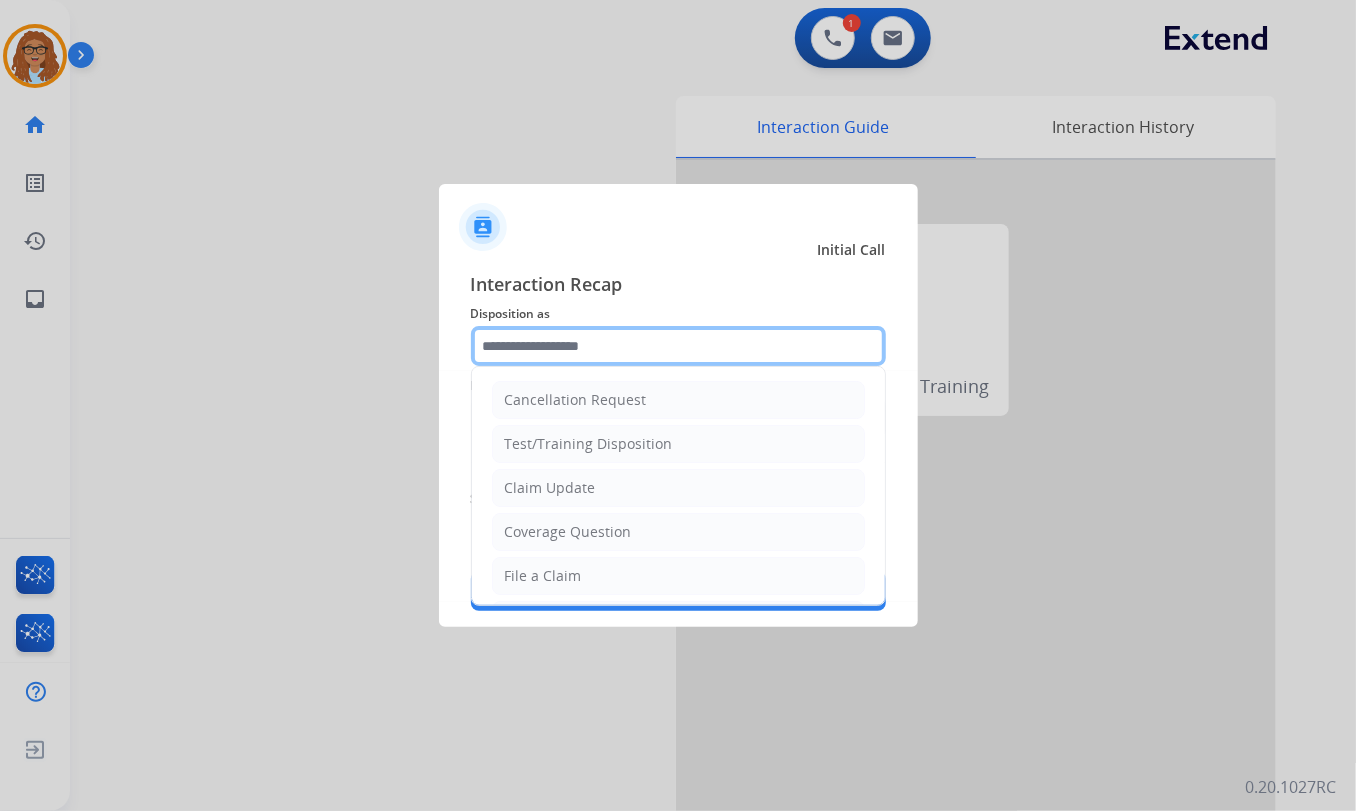 click 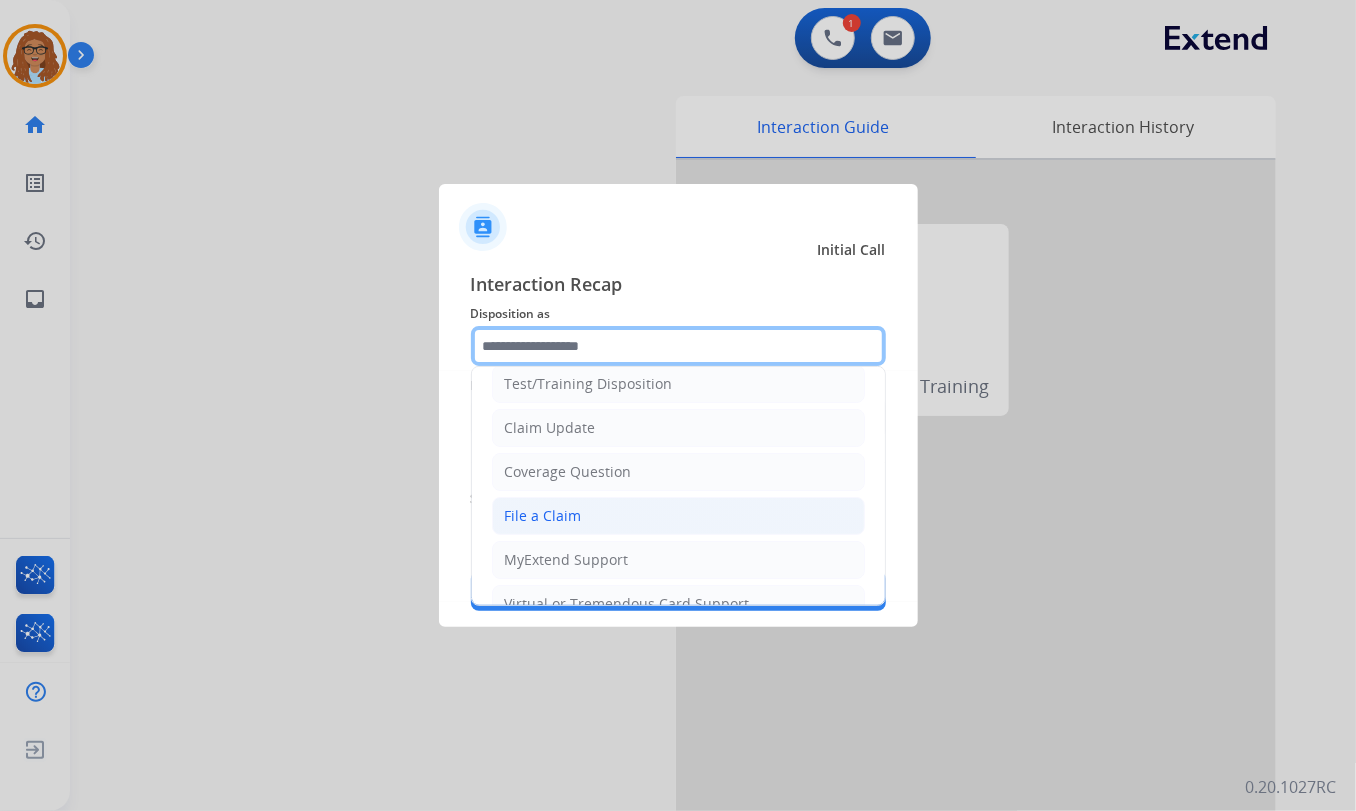 scroll, scrollTop: 90, scrollLeft: 0, axis: vertical 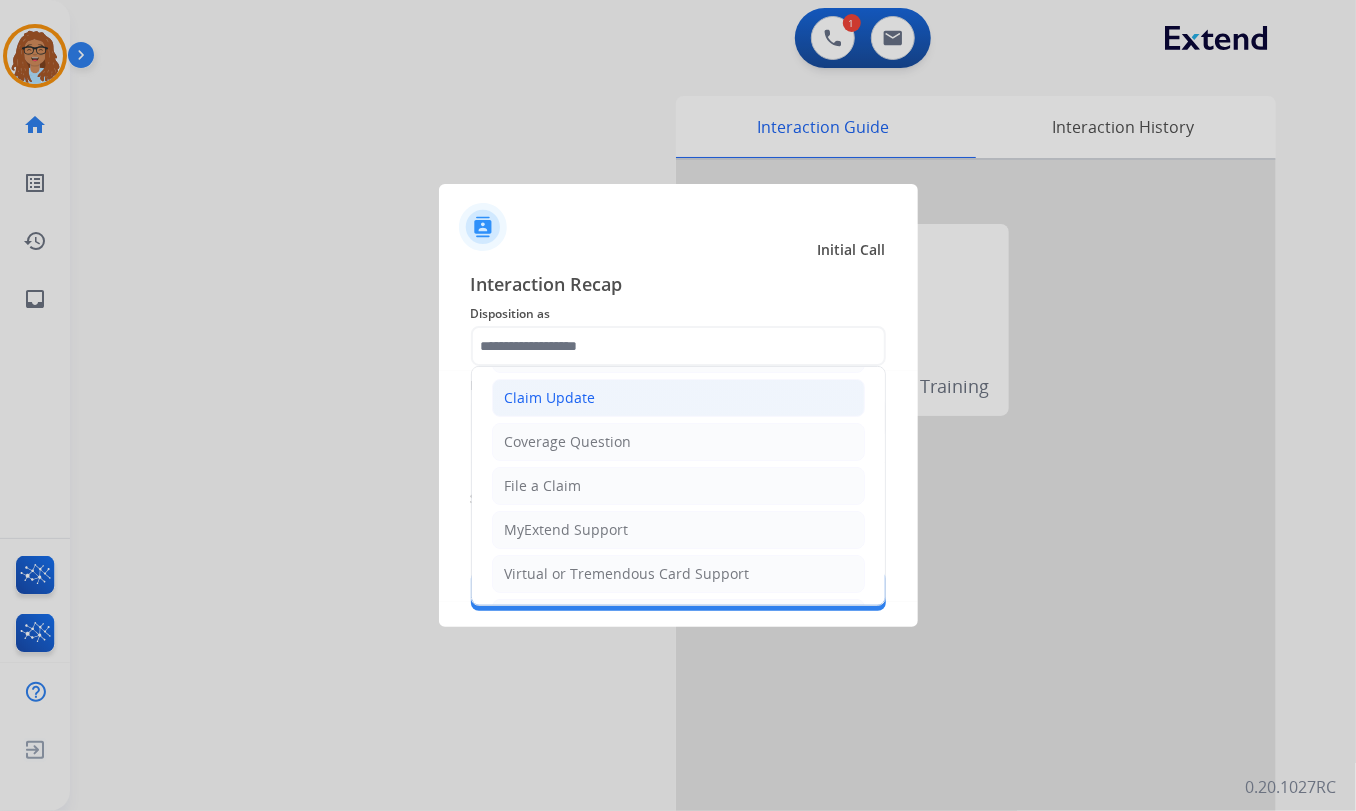 click on "Claim Update" 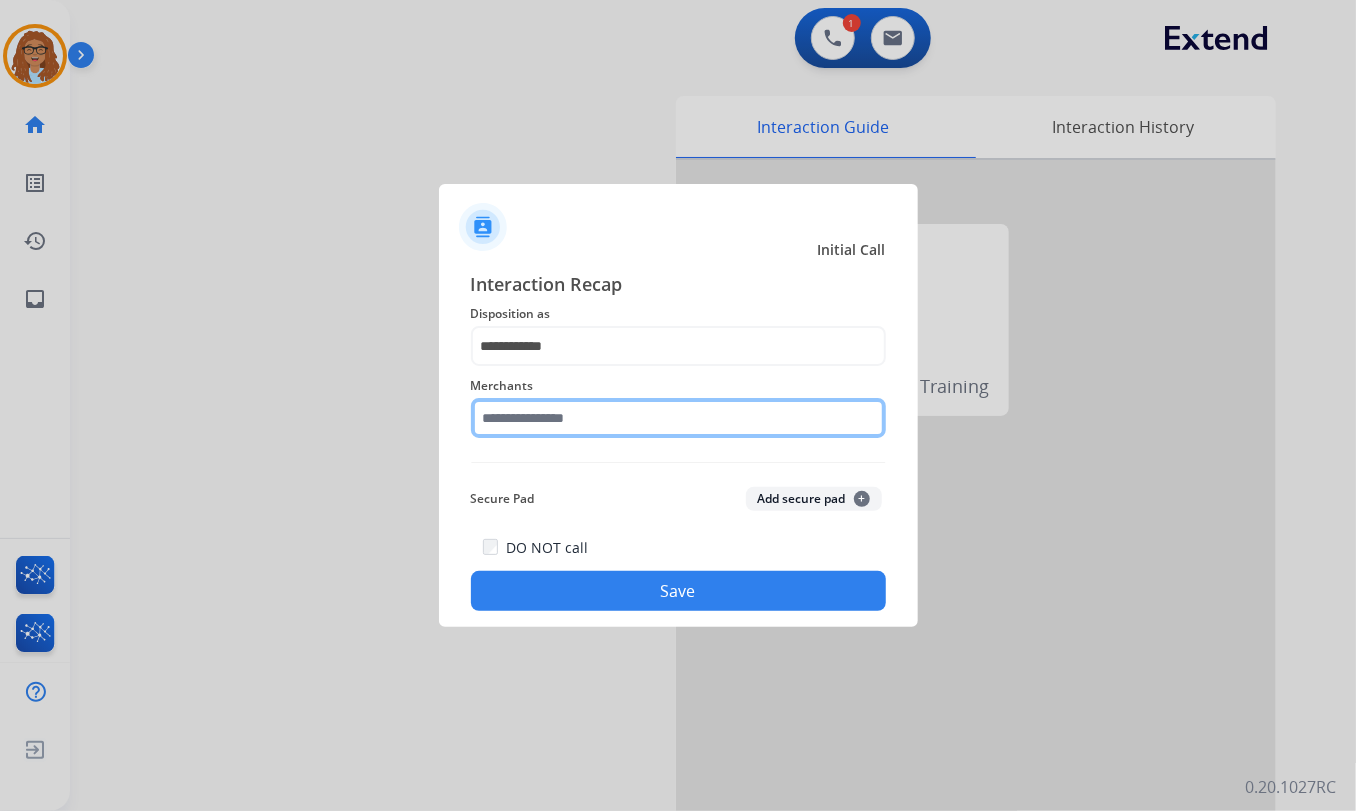 click 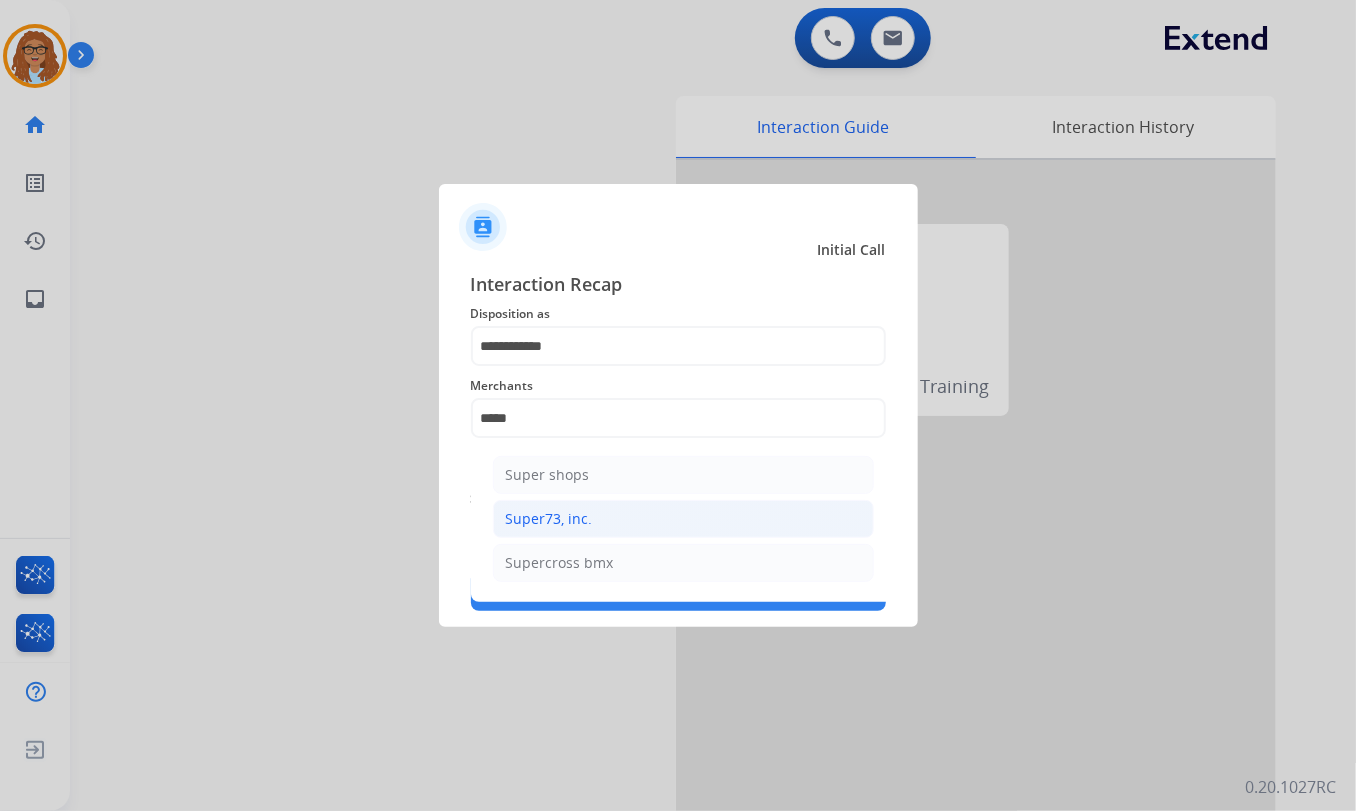 click on "Super73, inc." 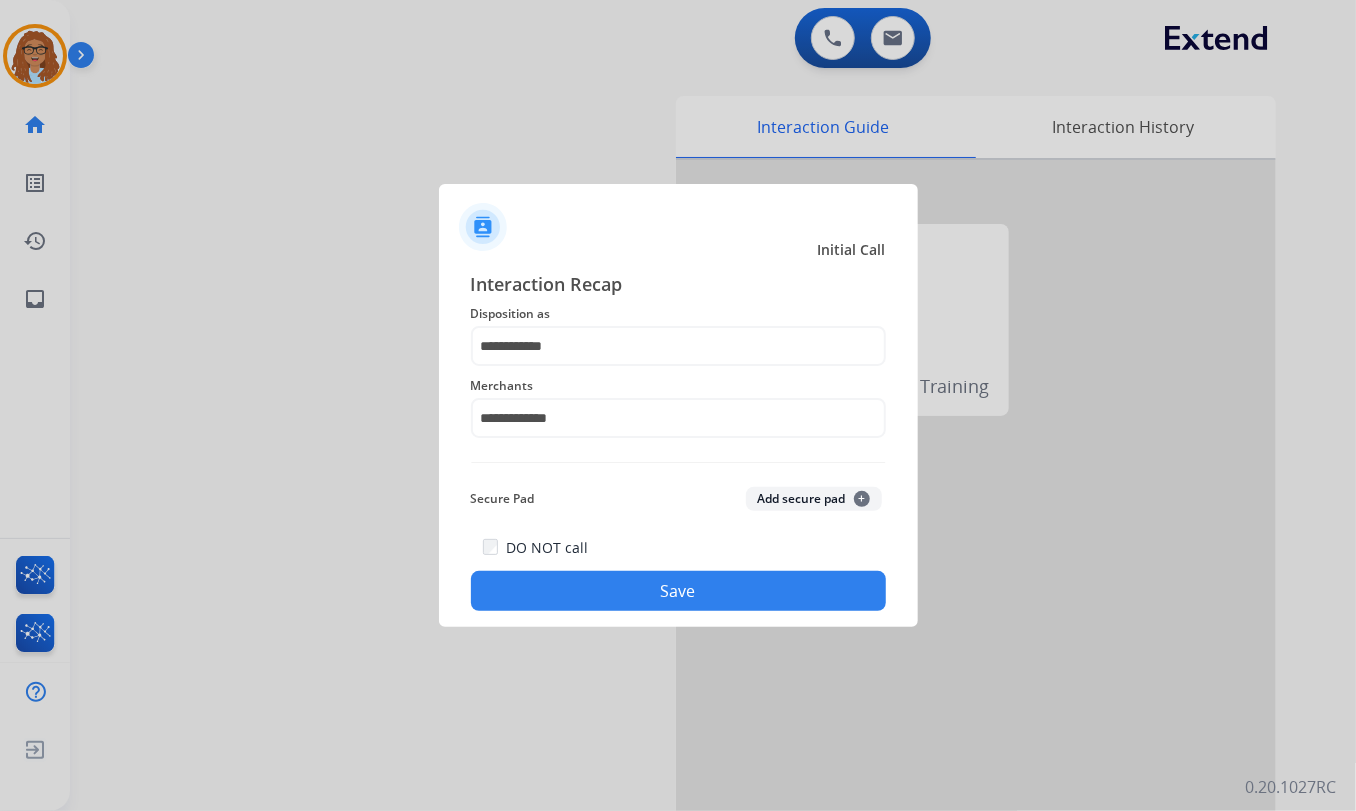 click on "Secure Pad  Add secure pad  +" 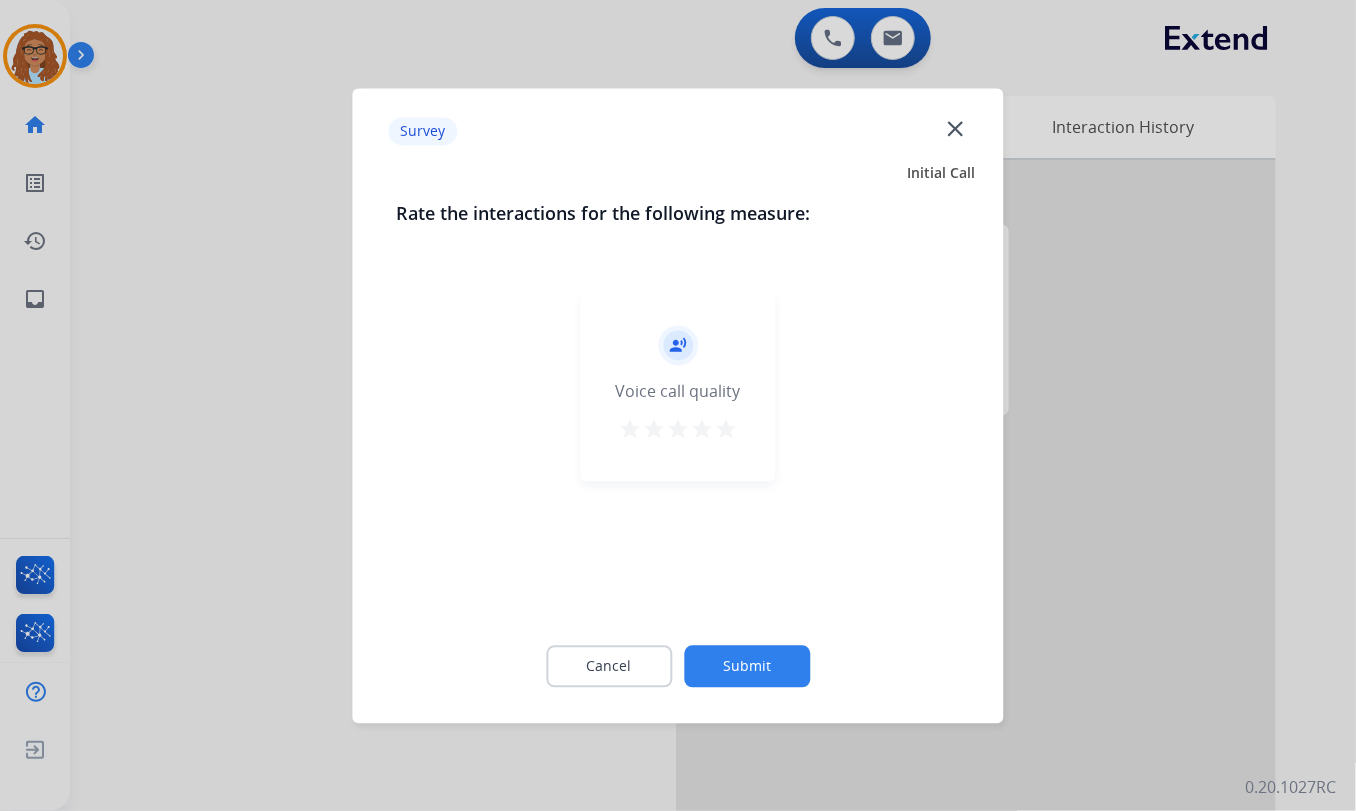 click on "close" 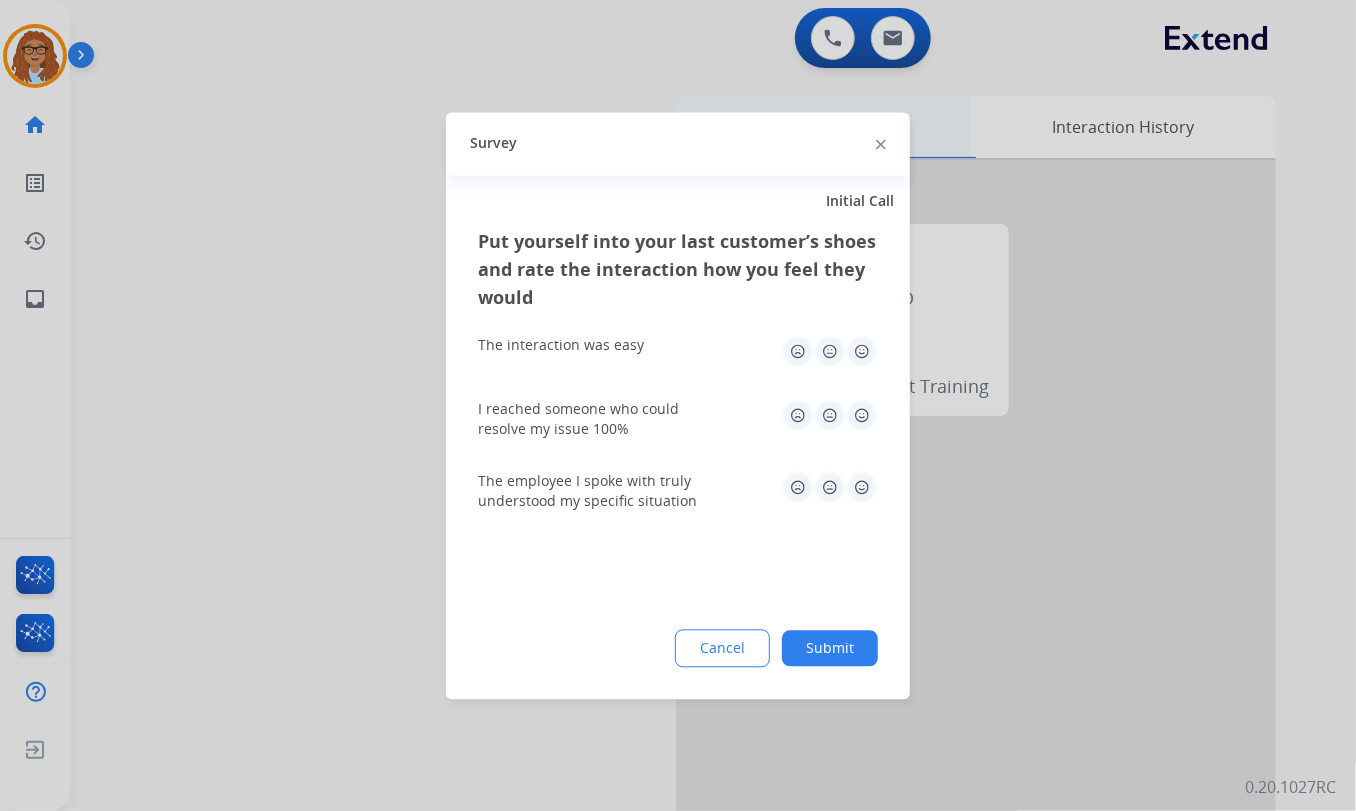 click 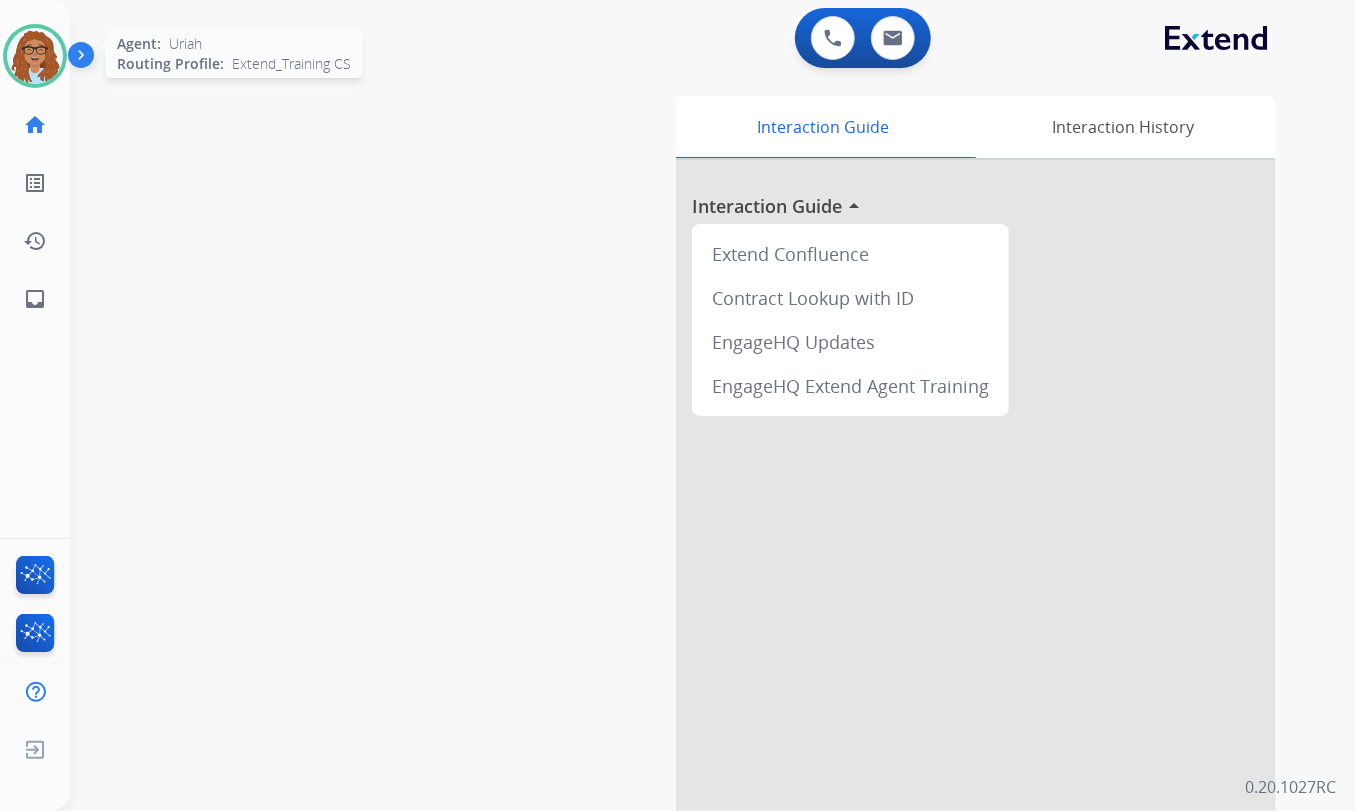 drag, startPoint x: 42, startPoint y: 60, endPoint x: 54, endPoint y: 83, distance: 25.942244 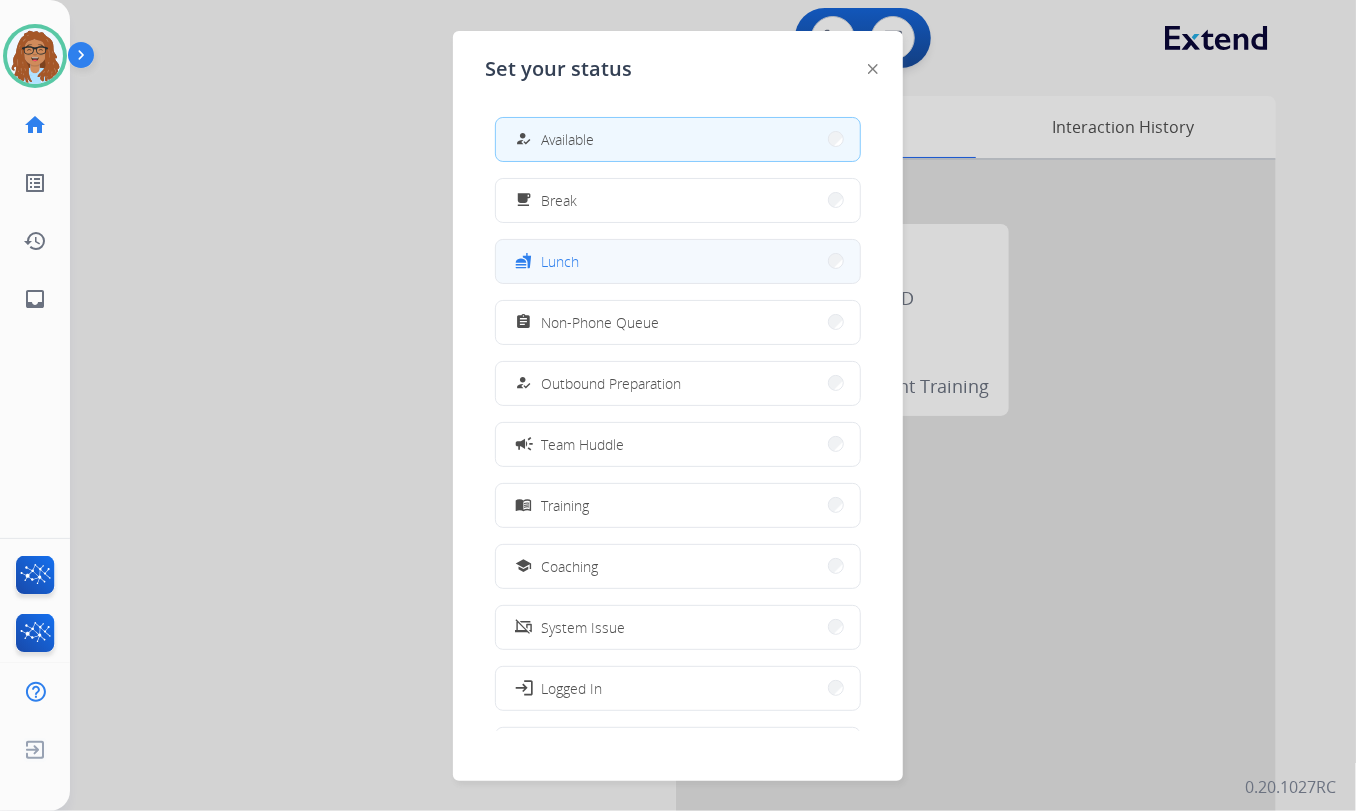 click on "fastfood Lunch" at bounding box center [678, 261] 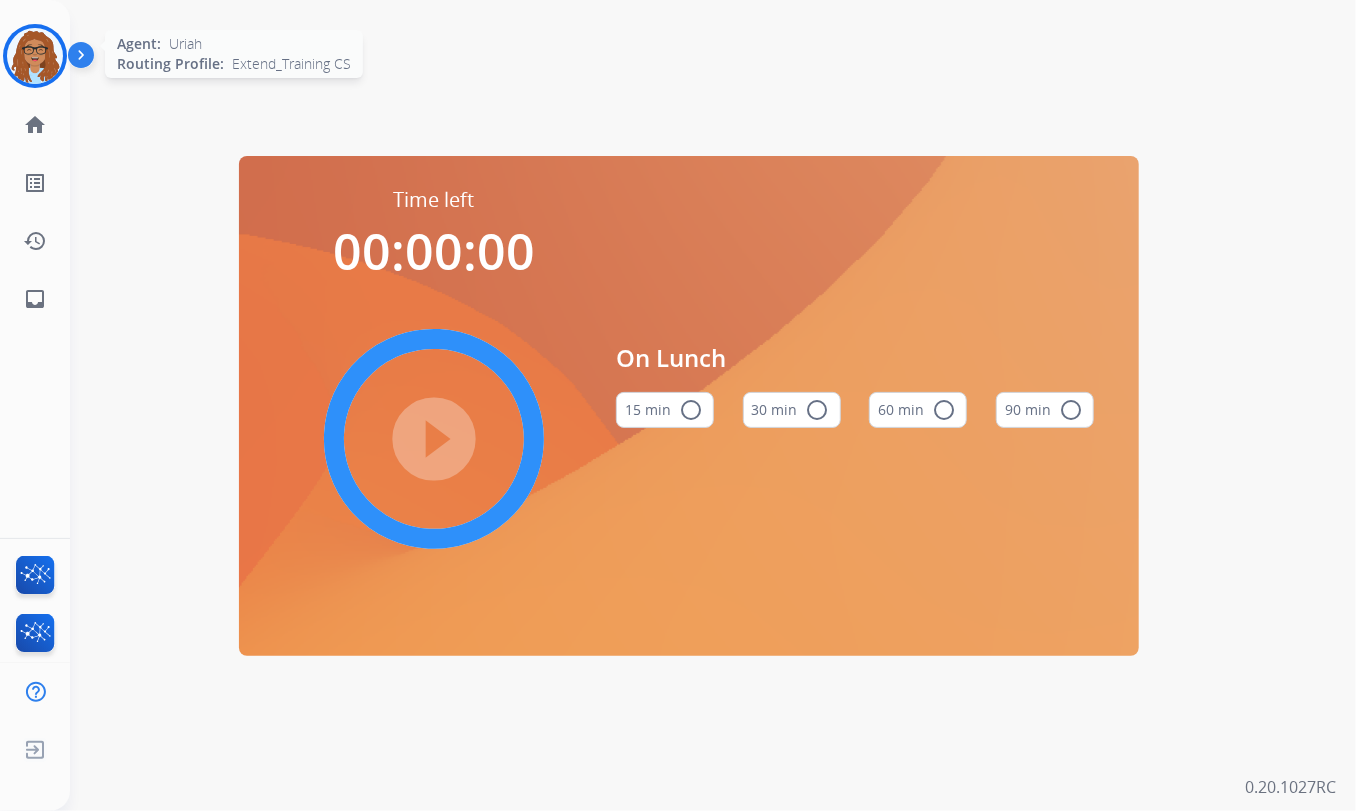 click at bounding box center (35, 56) 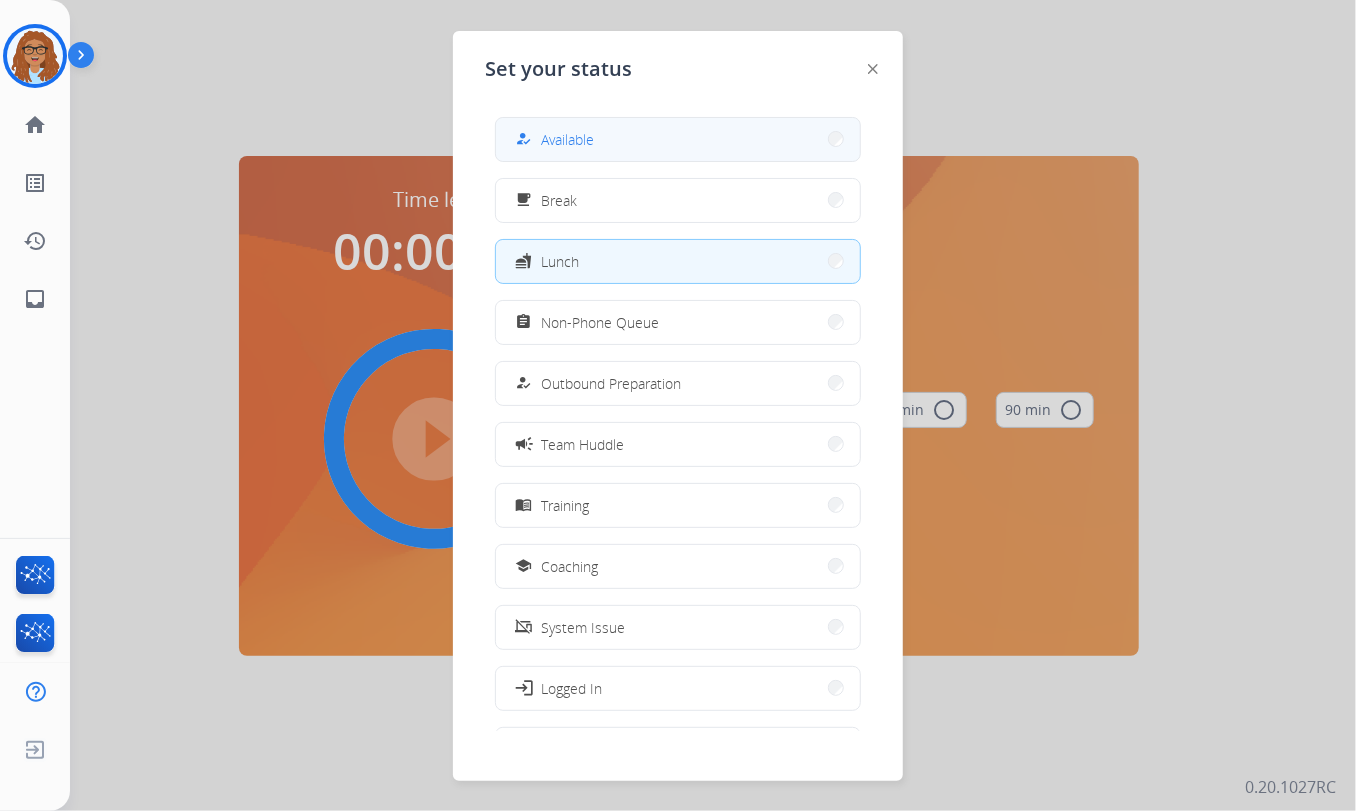 click on "Available" at bounding box center (567, 139) 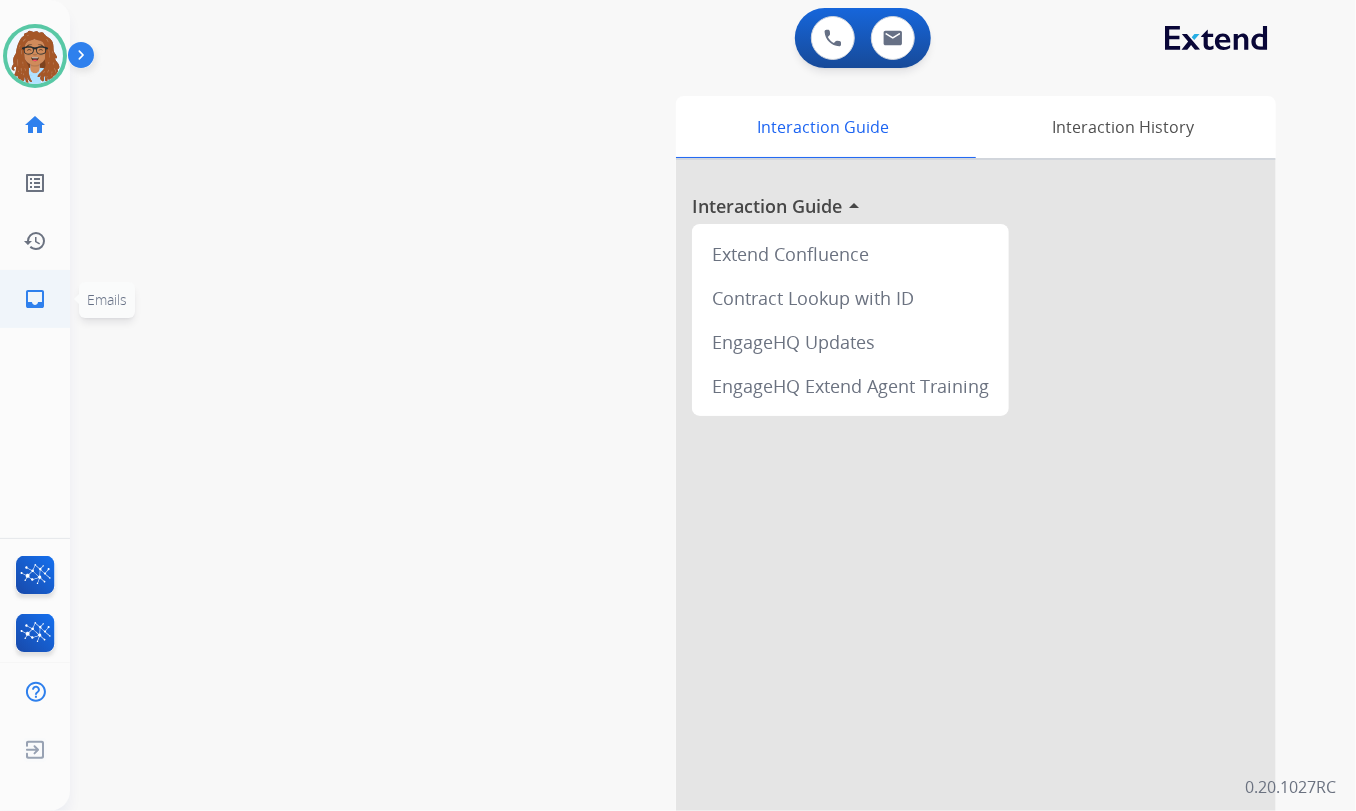 click on "inbox" 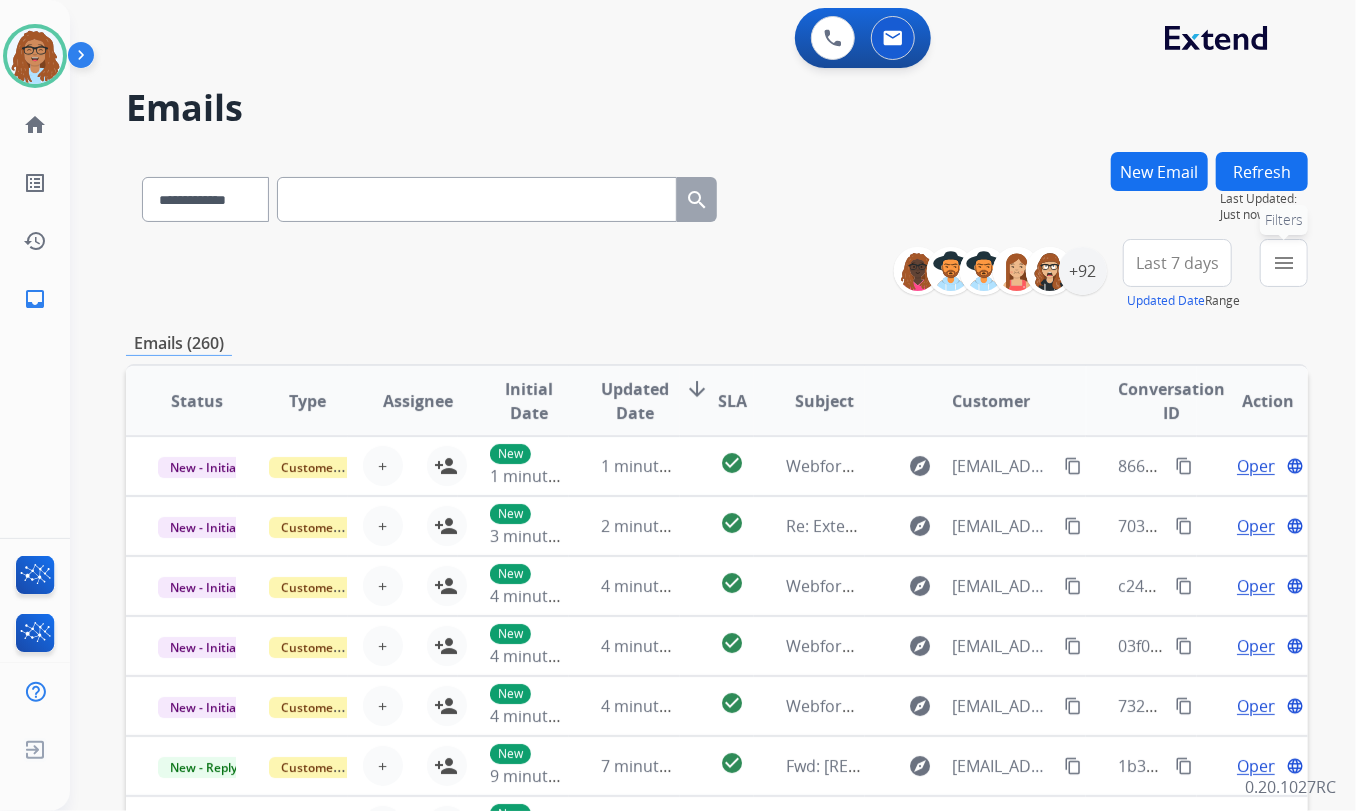 click on "menu" at bounding box center (1284, 263) 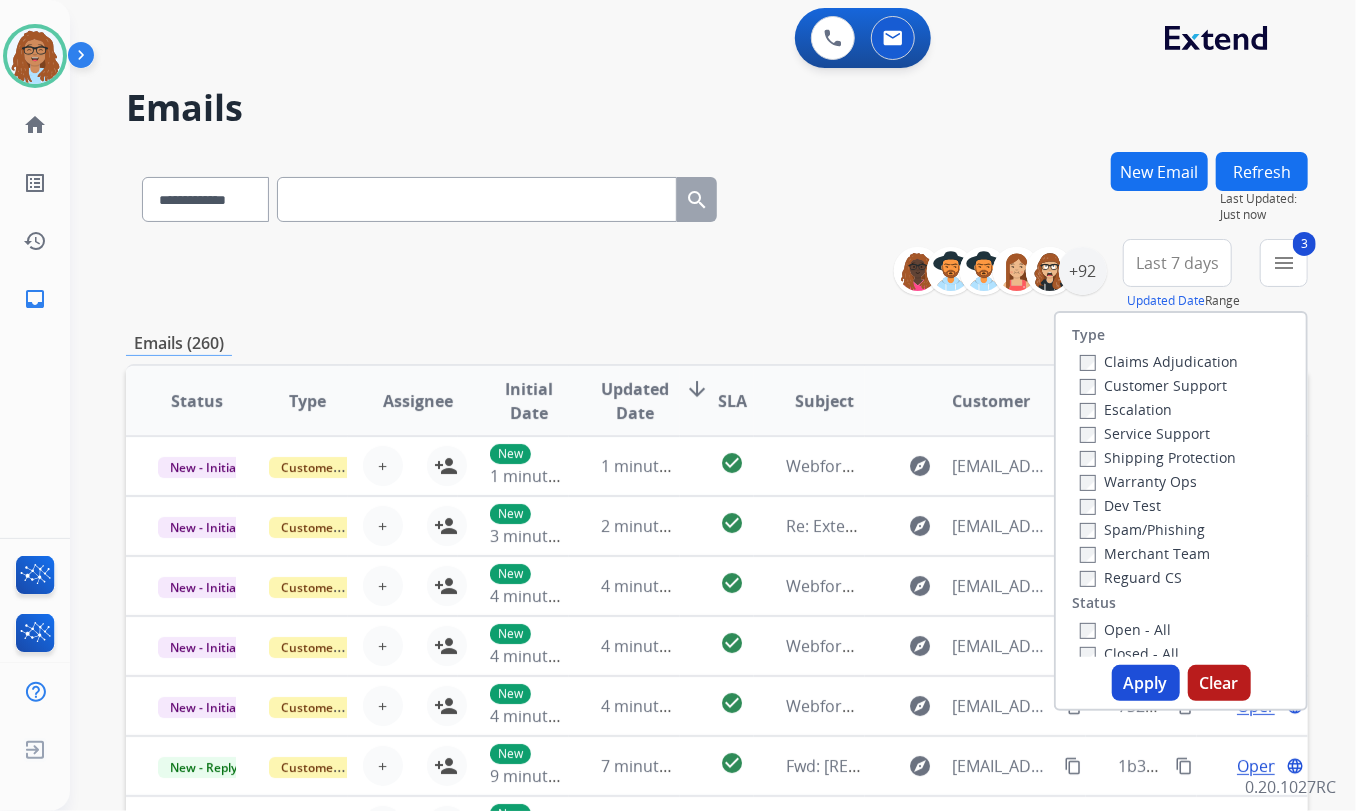 click on "Open - All" at bounding box center (1125, 629) 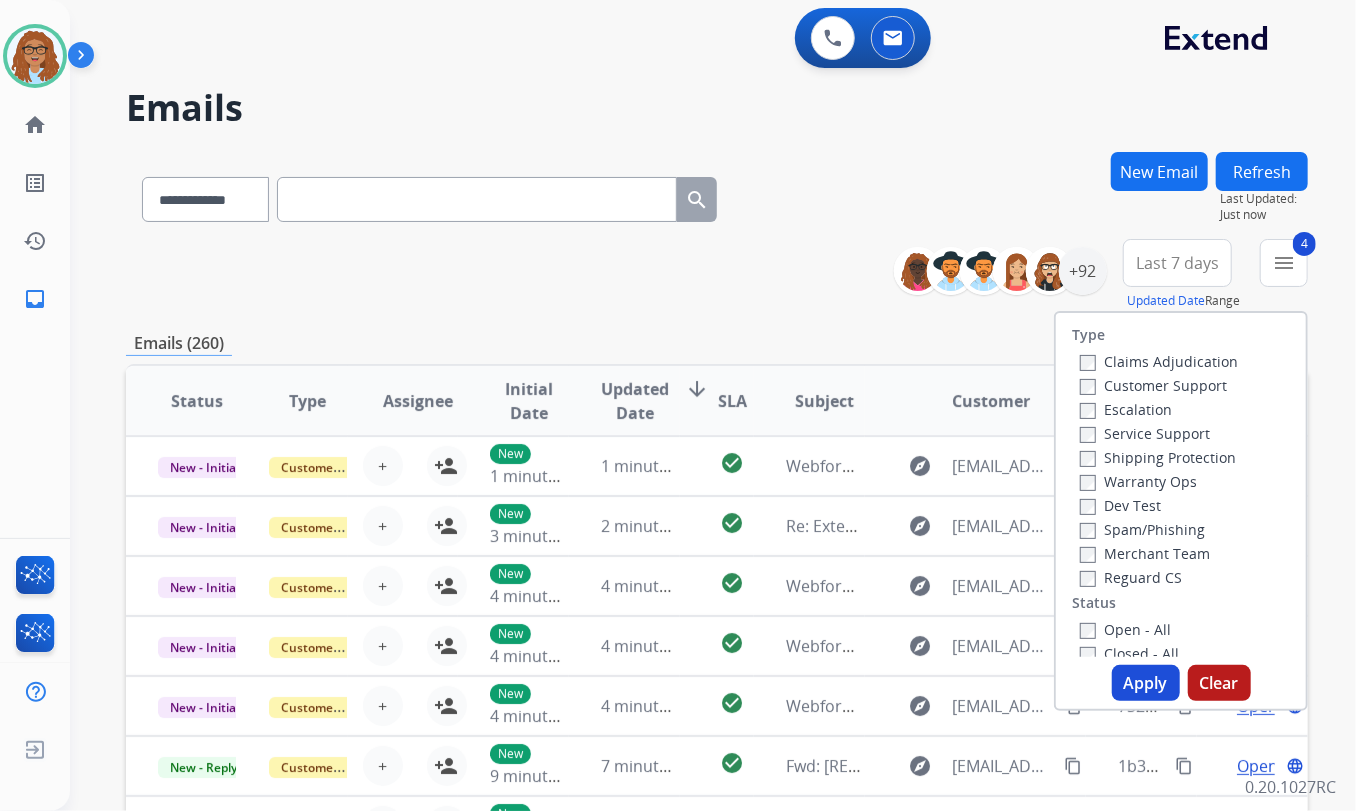 click on "Apply" at bounding box center (1146, 683) 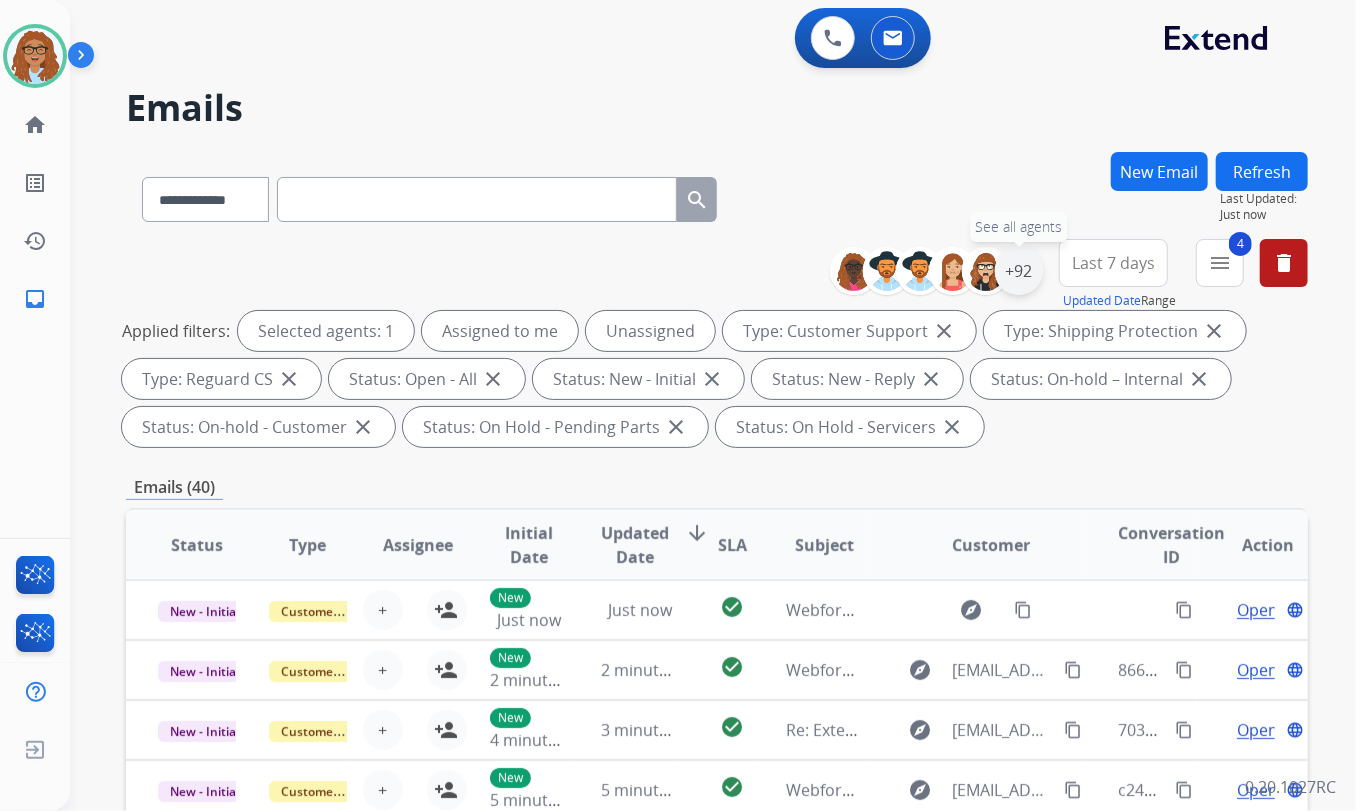 click on "+92" at bounding box center (1019, 271) 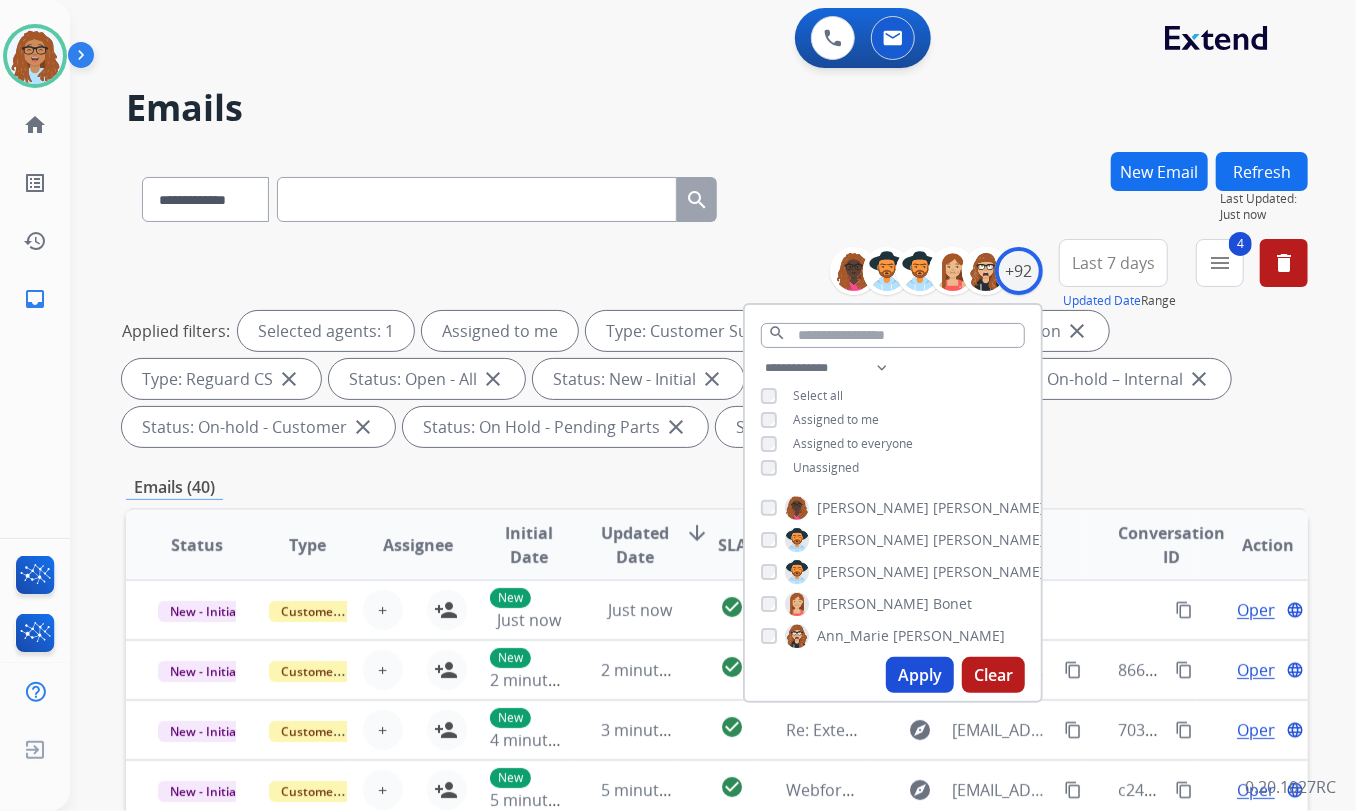 click on "Apply" at bounding box center (920, 675) 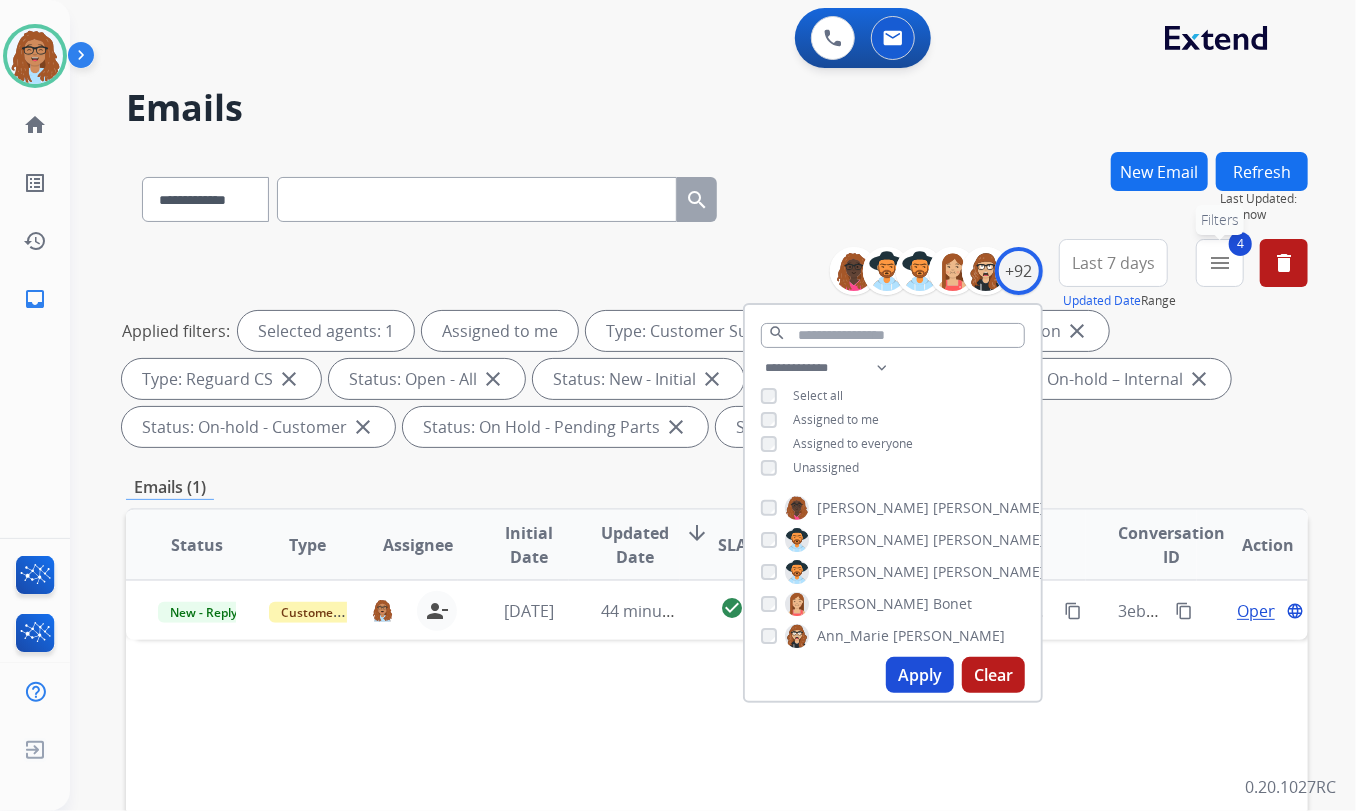 click on "menu" at bounding box center [1220, 263] 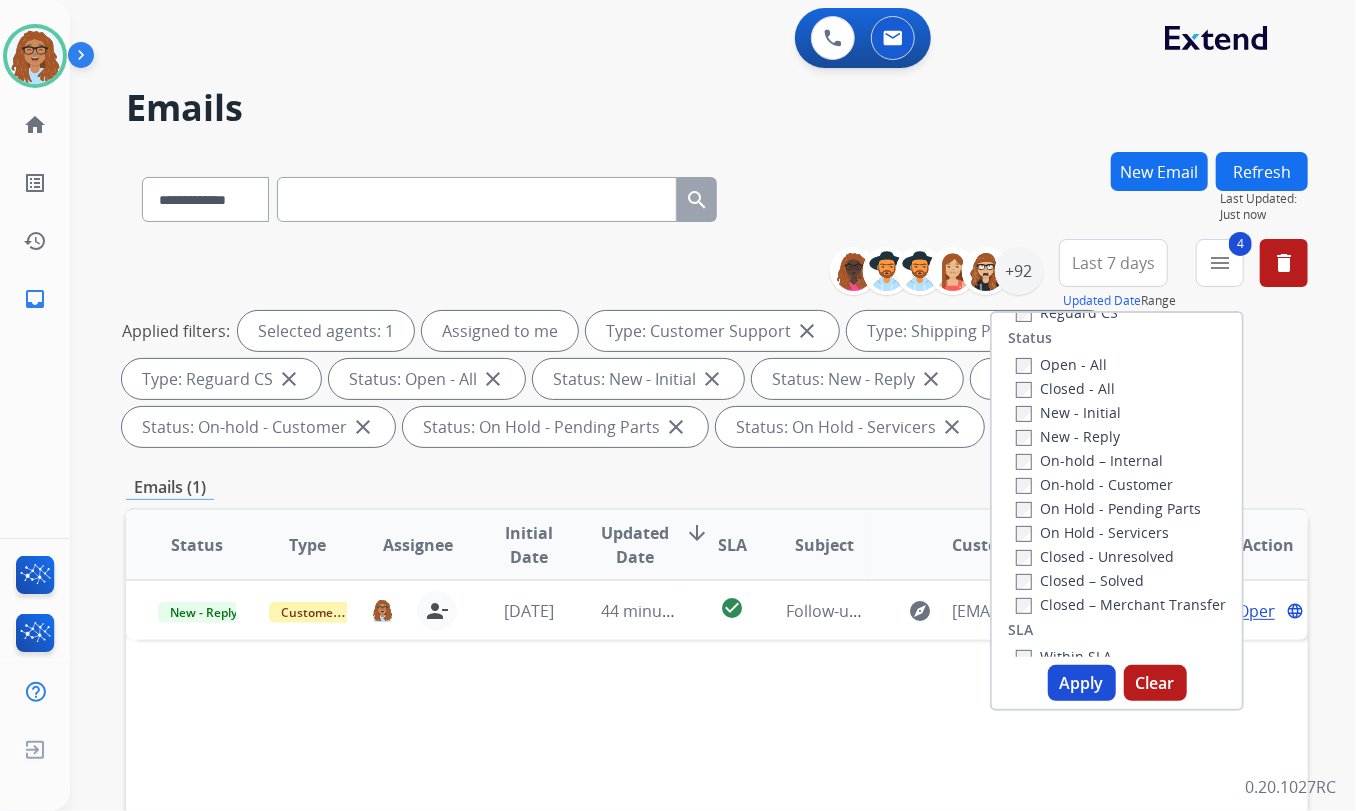 scroll, scrollTop: 272, scrollLeft: 0, axis: vertical 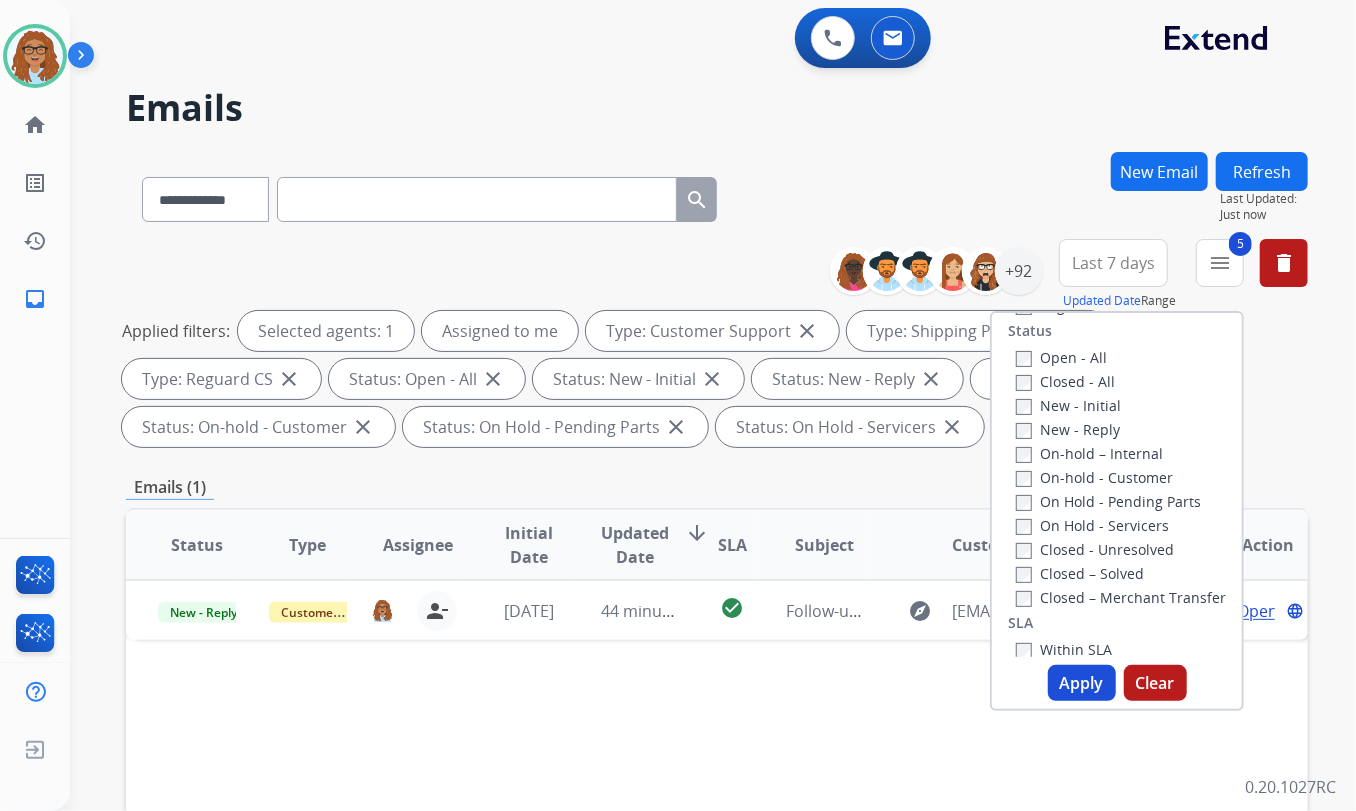 click on "Apply" at bounding box center (1082, 683) 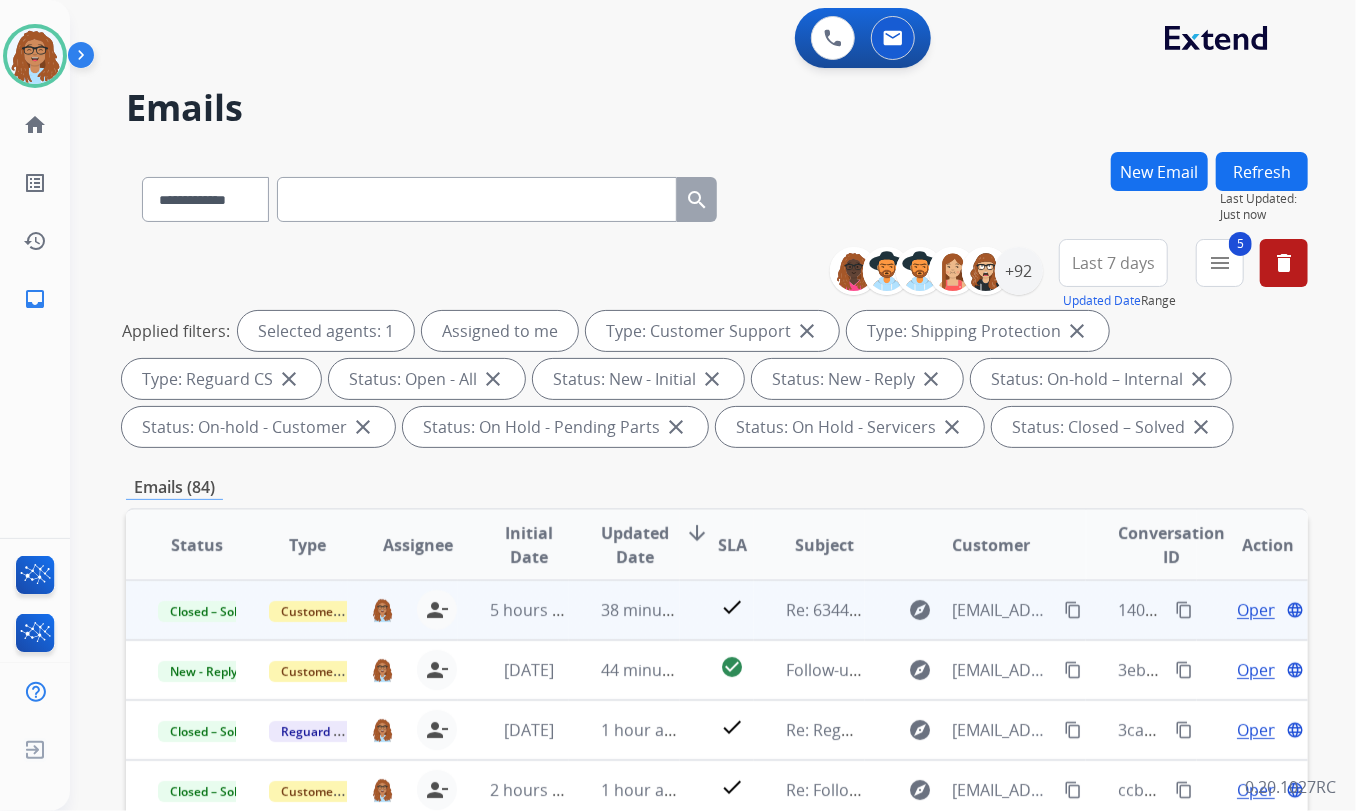click on "content_copy" at bounding box center (1184, 610) 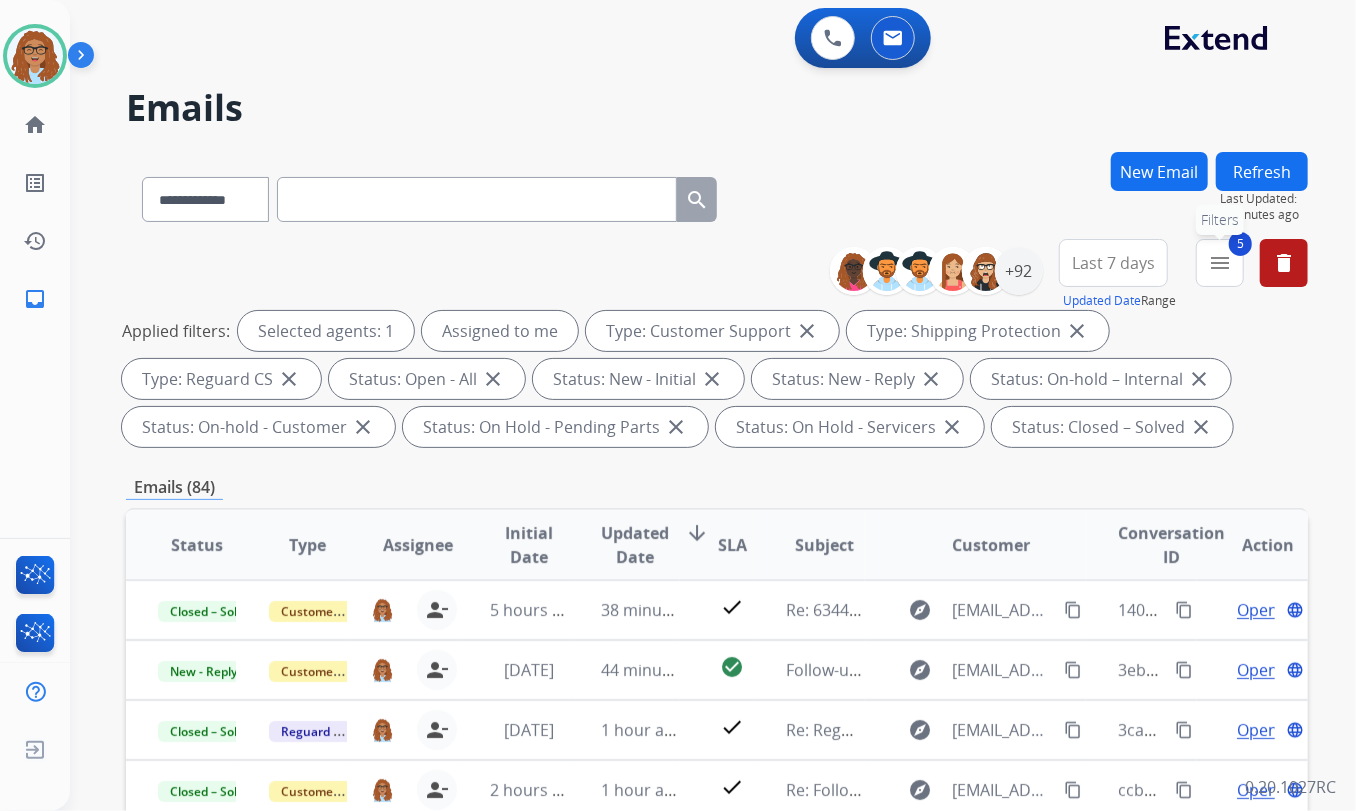 drag, startPoint x: 1228, startPoint y: 268, endPoint x: 1181, endPoint y: 306, distance: 60.440052 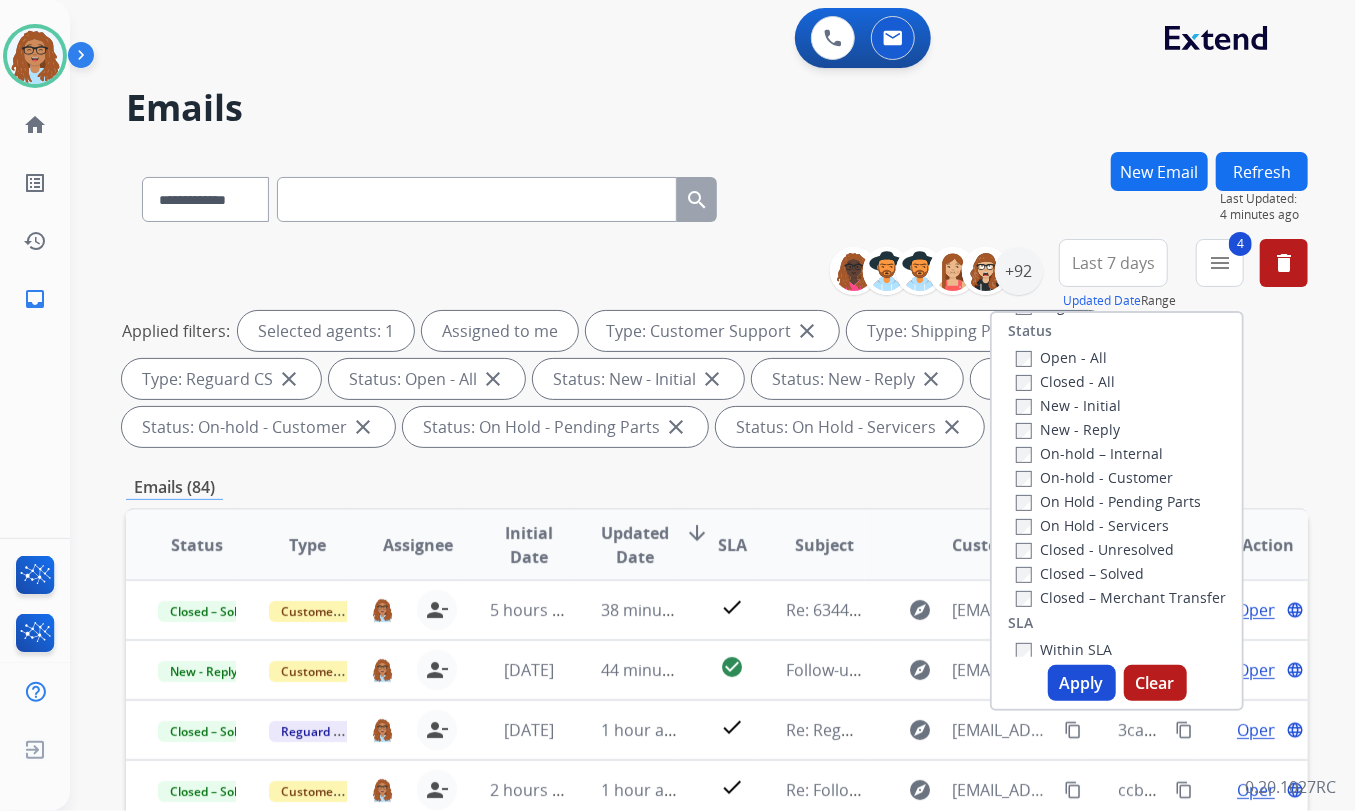 click on "Apply" at bounding box center (1082, 683) 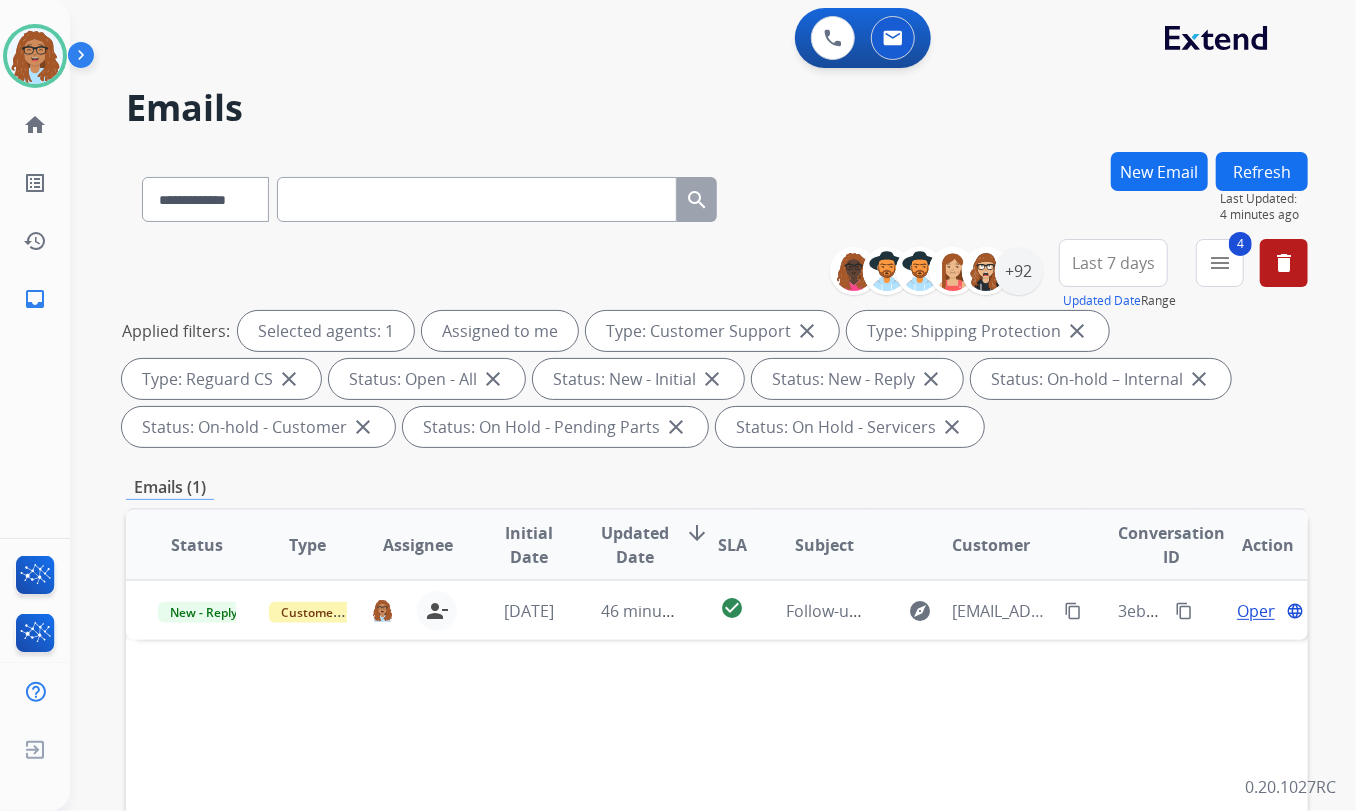 click on "Last 7 days" at bounding box center [1113, 263] 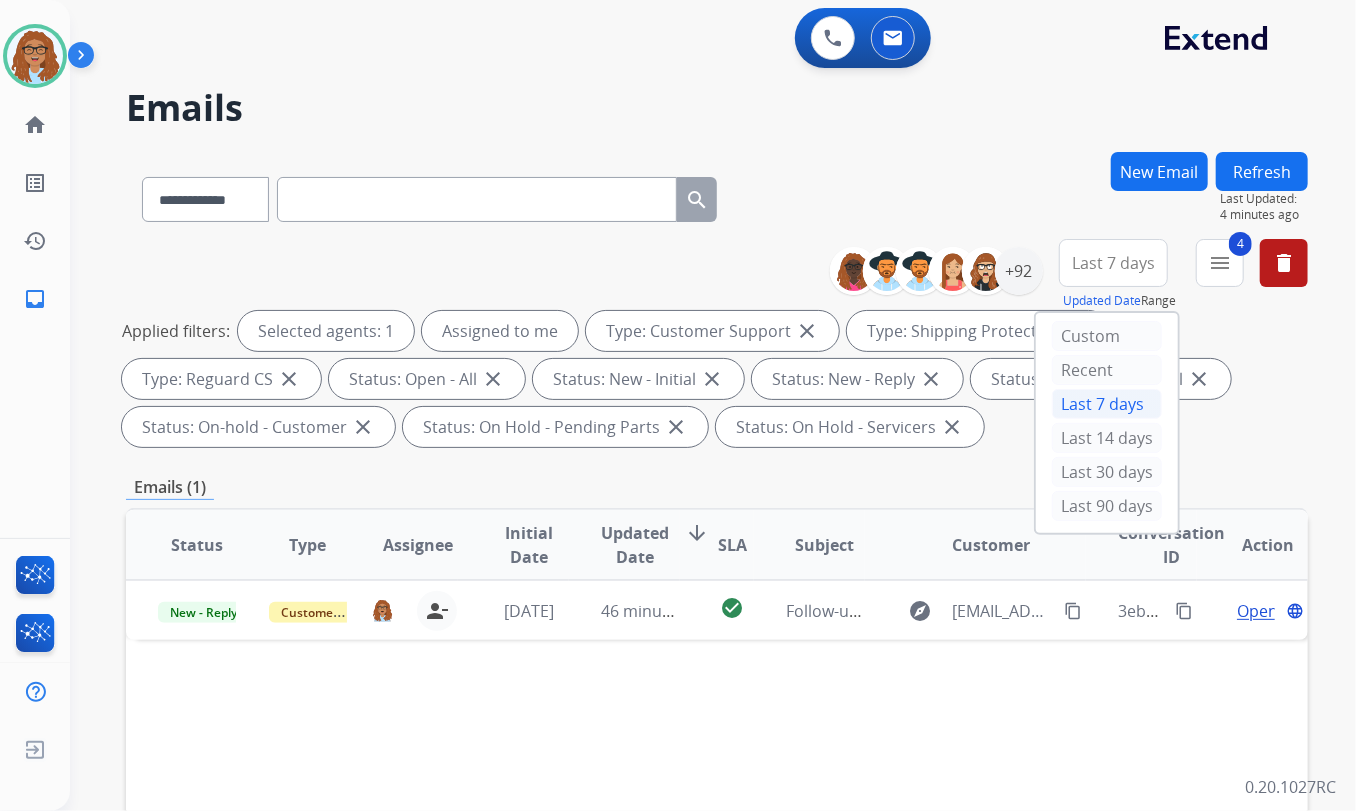 click on "**********" at bounding box center (717, 195) 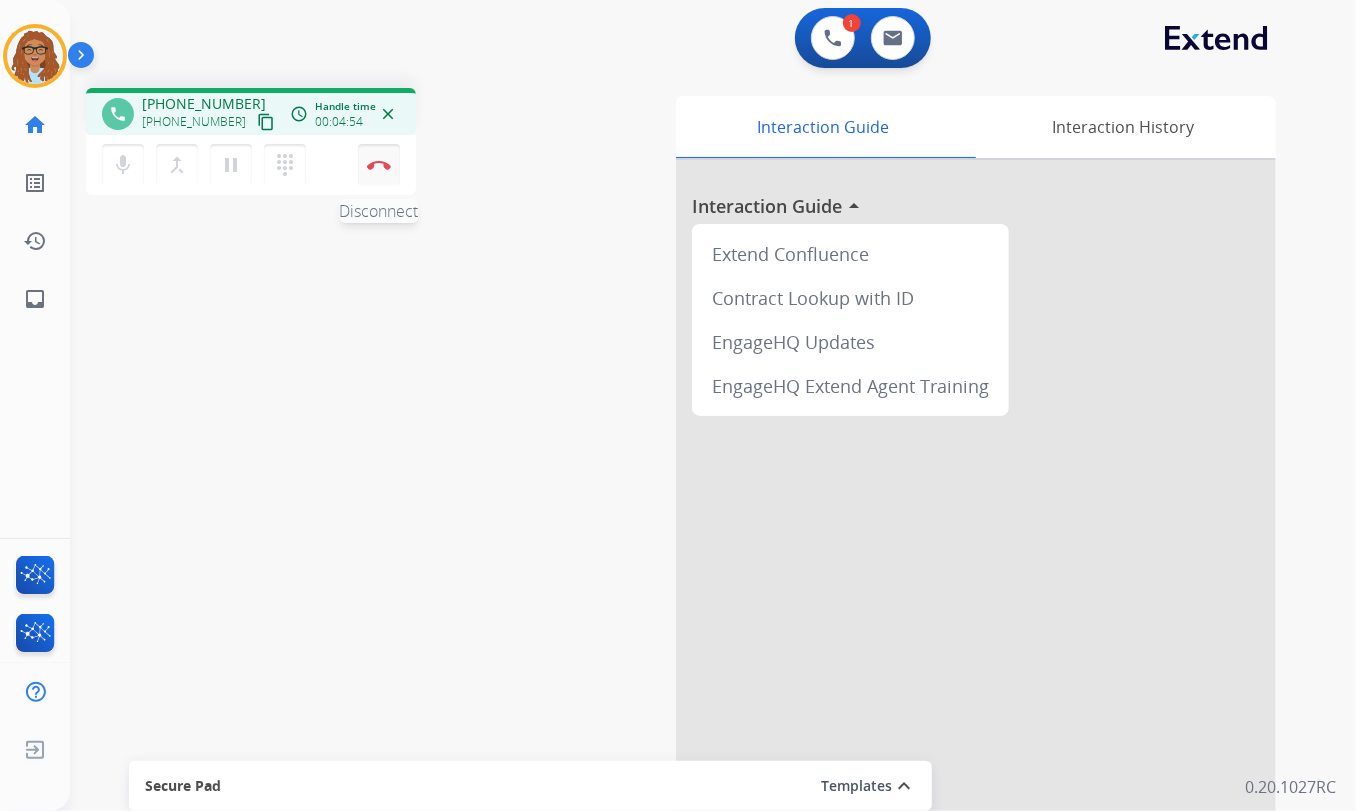 click at bounding box center (379, 165) 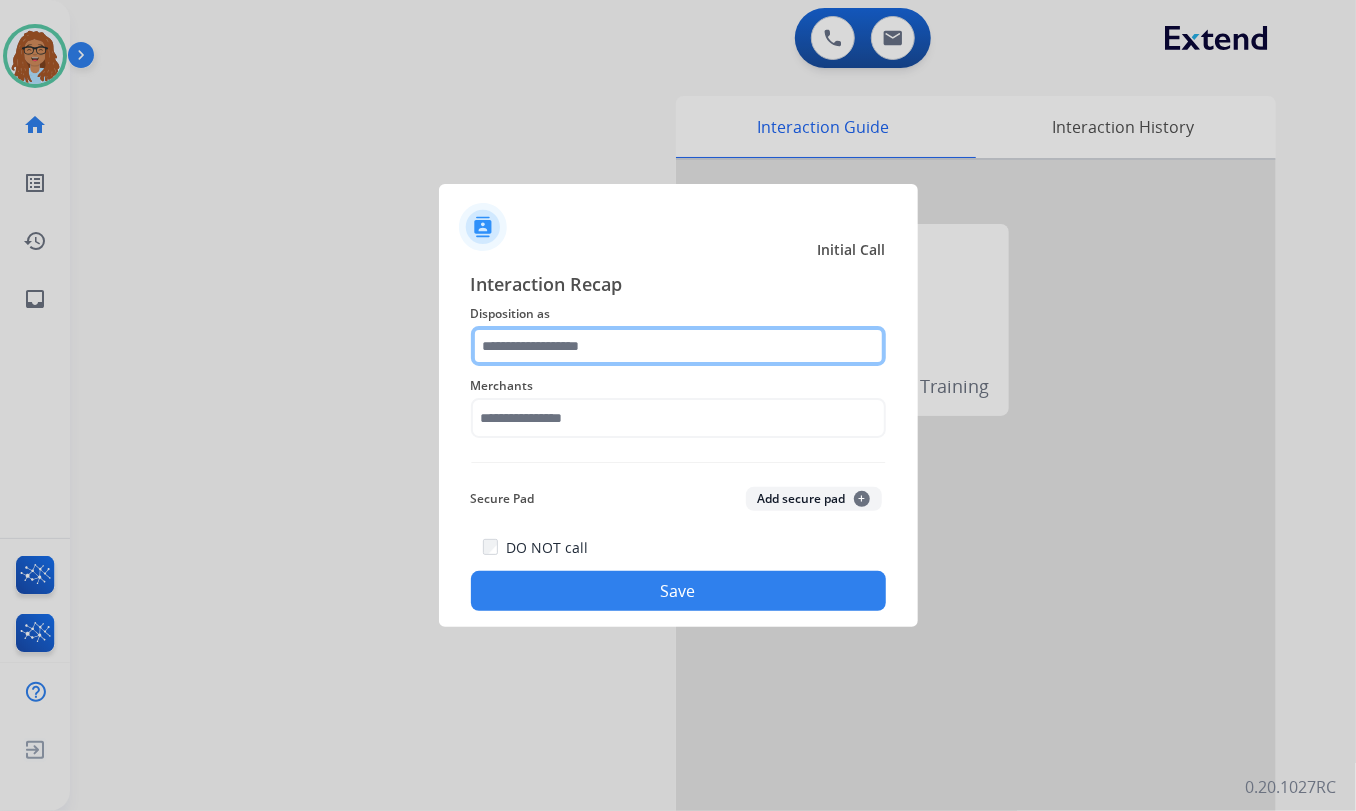 click 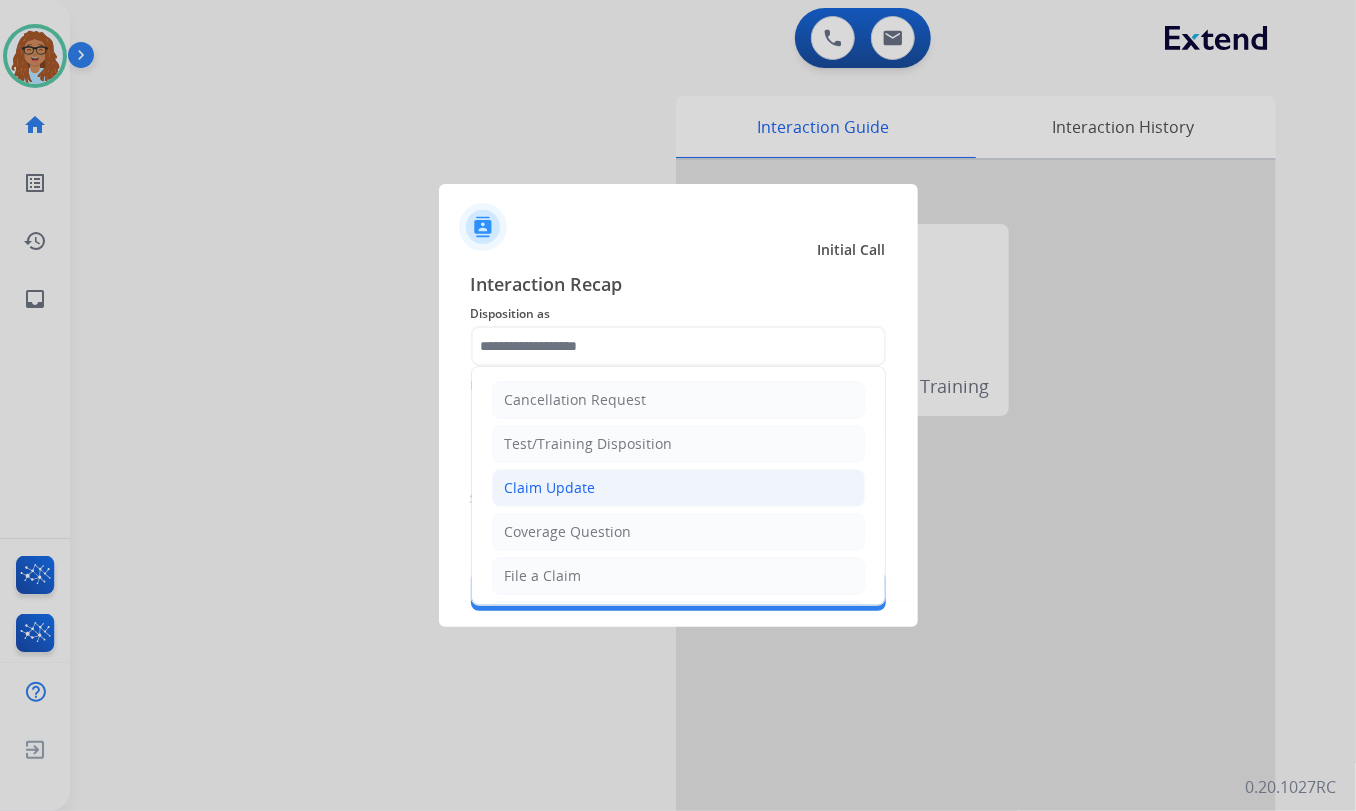 click on "Claim Update" 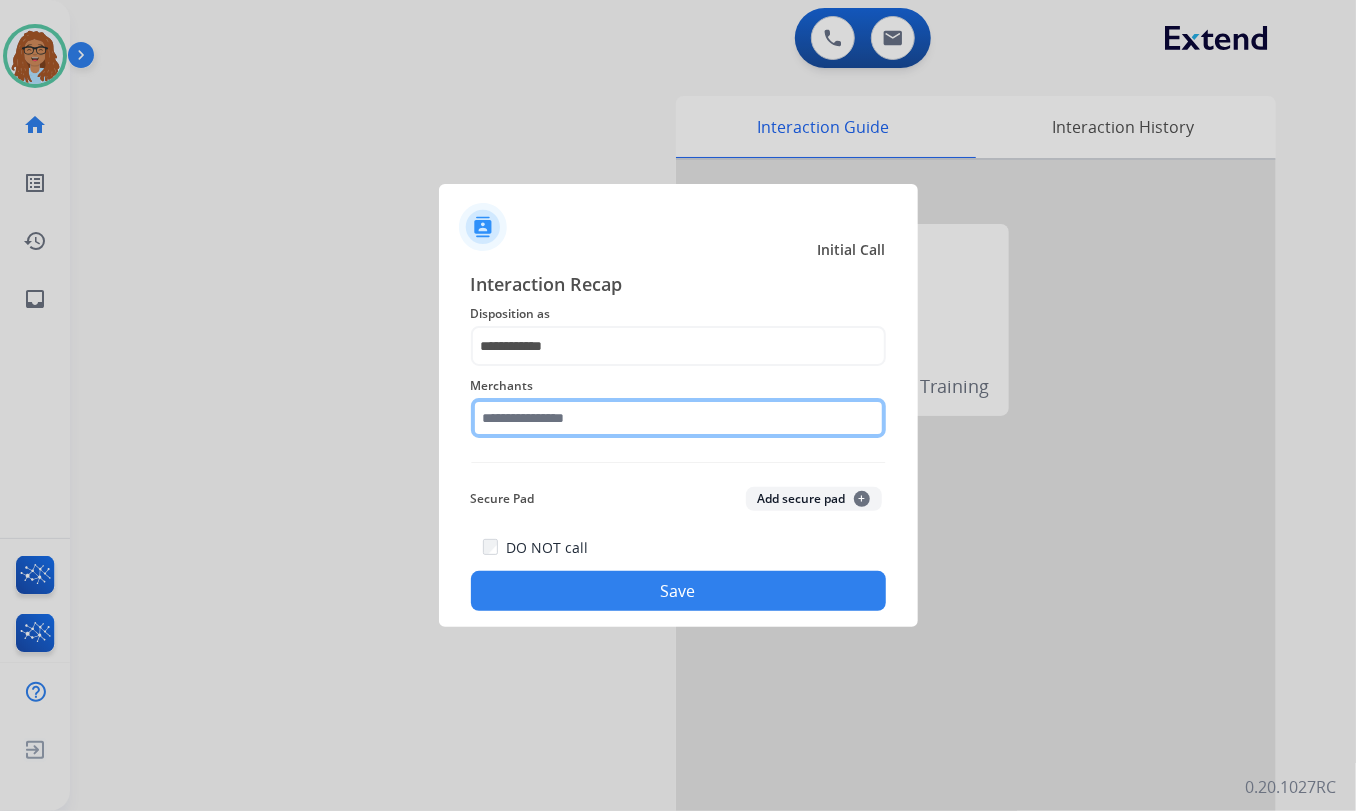 click 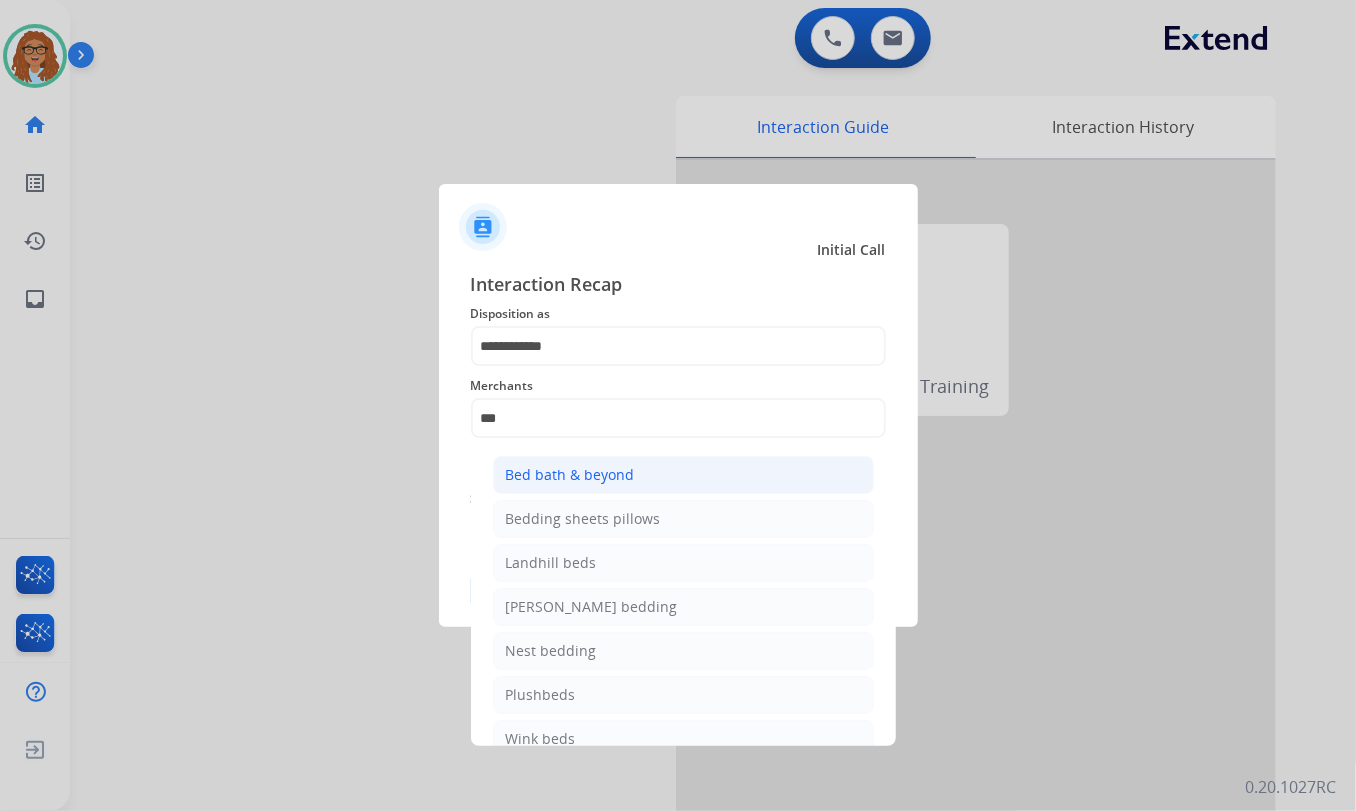 click on "Bed bath & beyond" 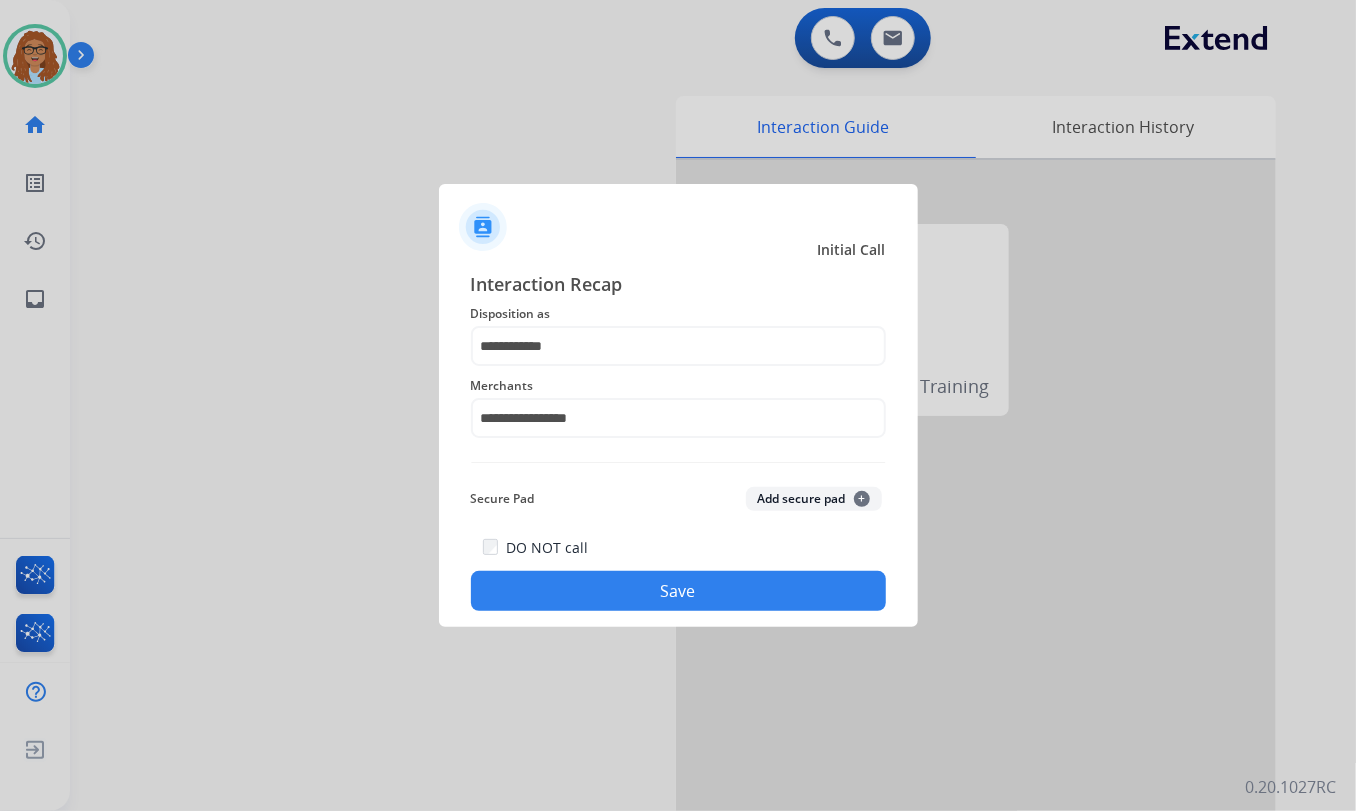 click on "Save" 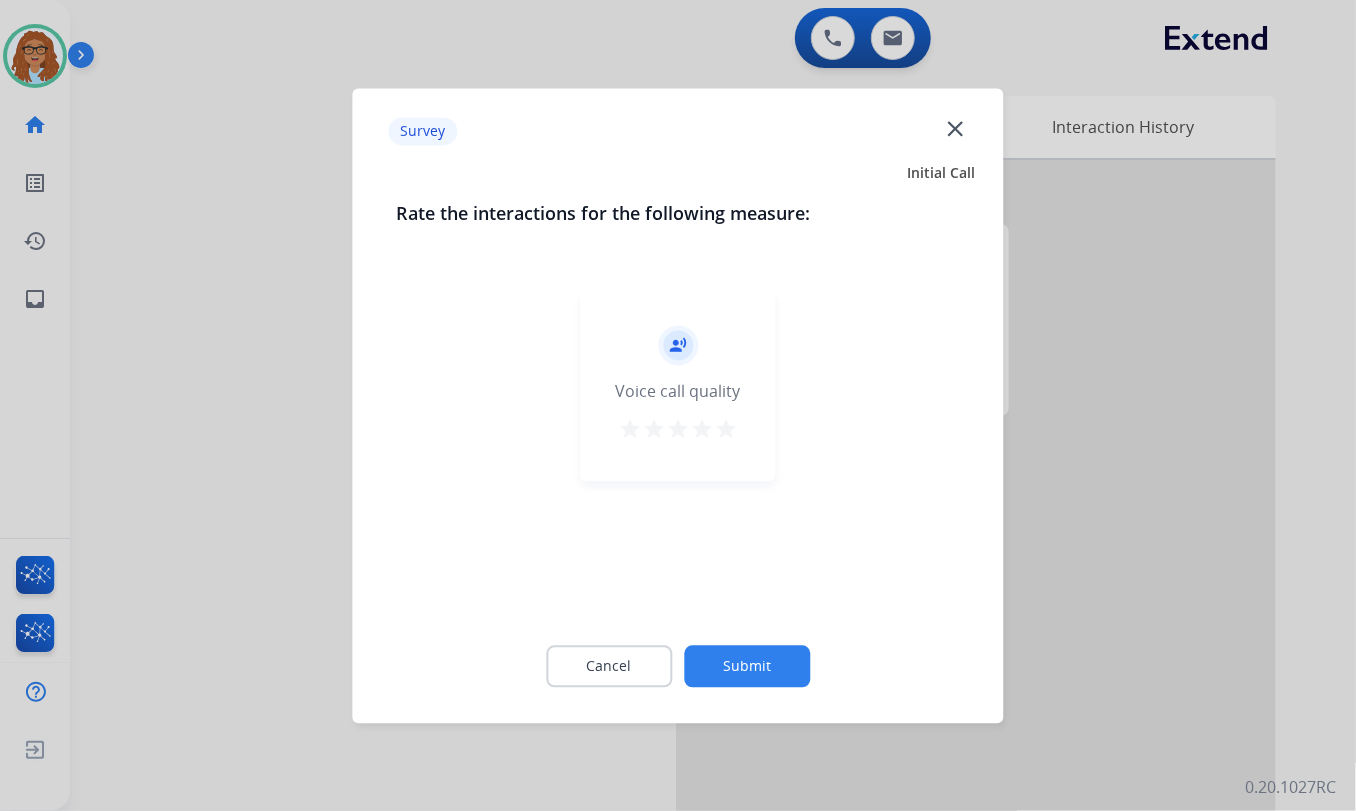 click on "close" 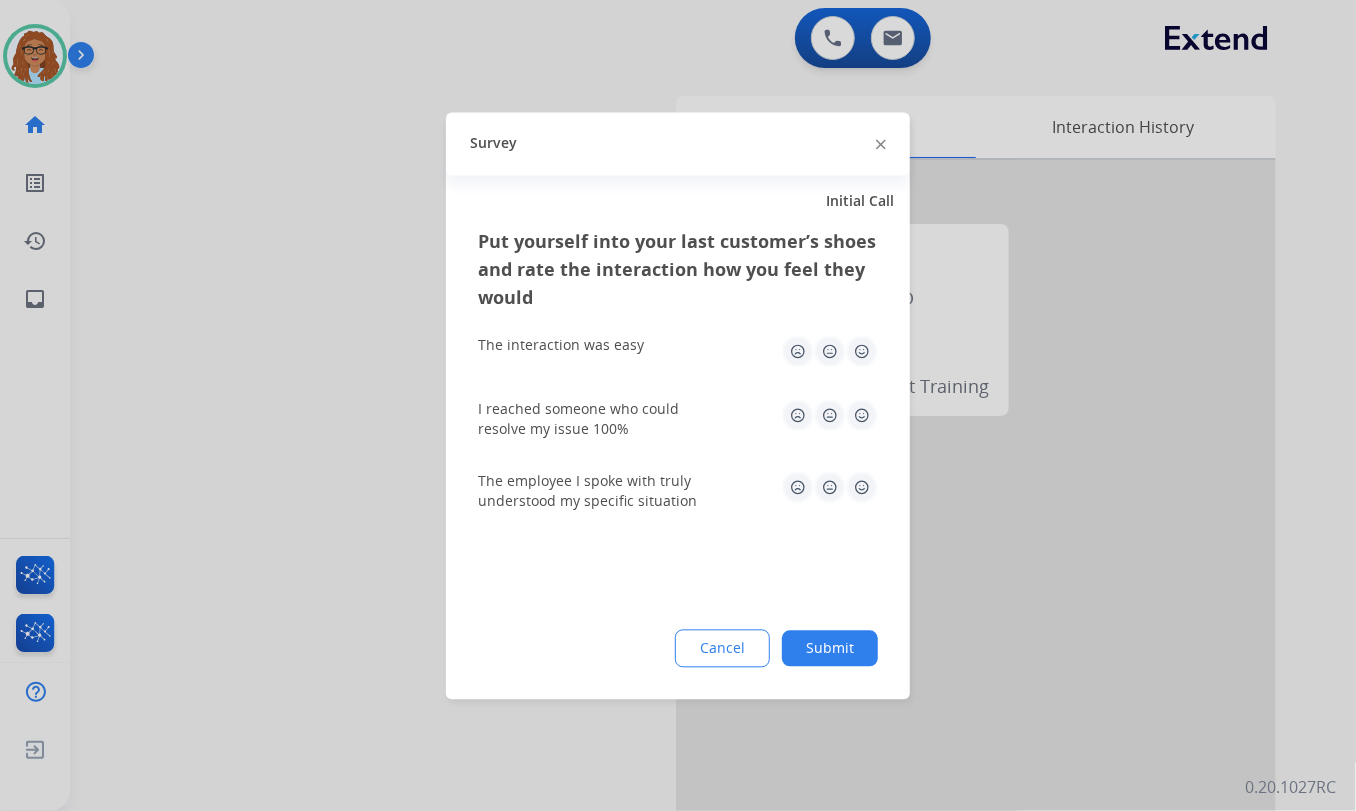click 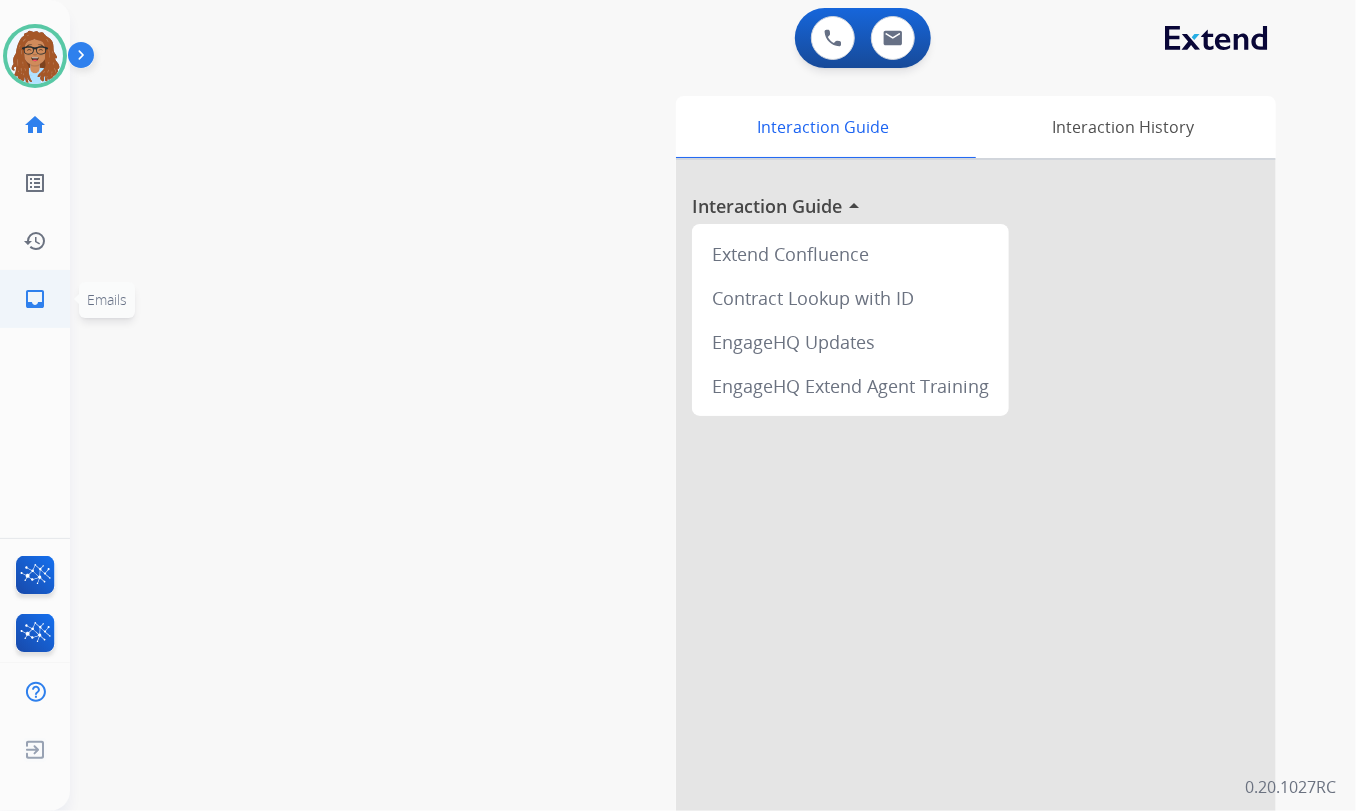 click on "inbox  Emails" 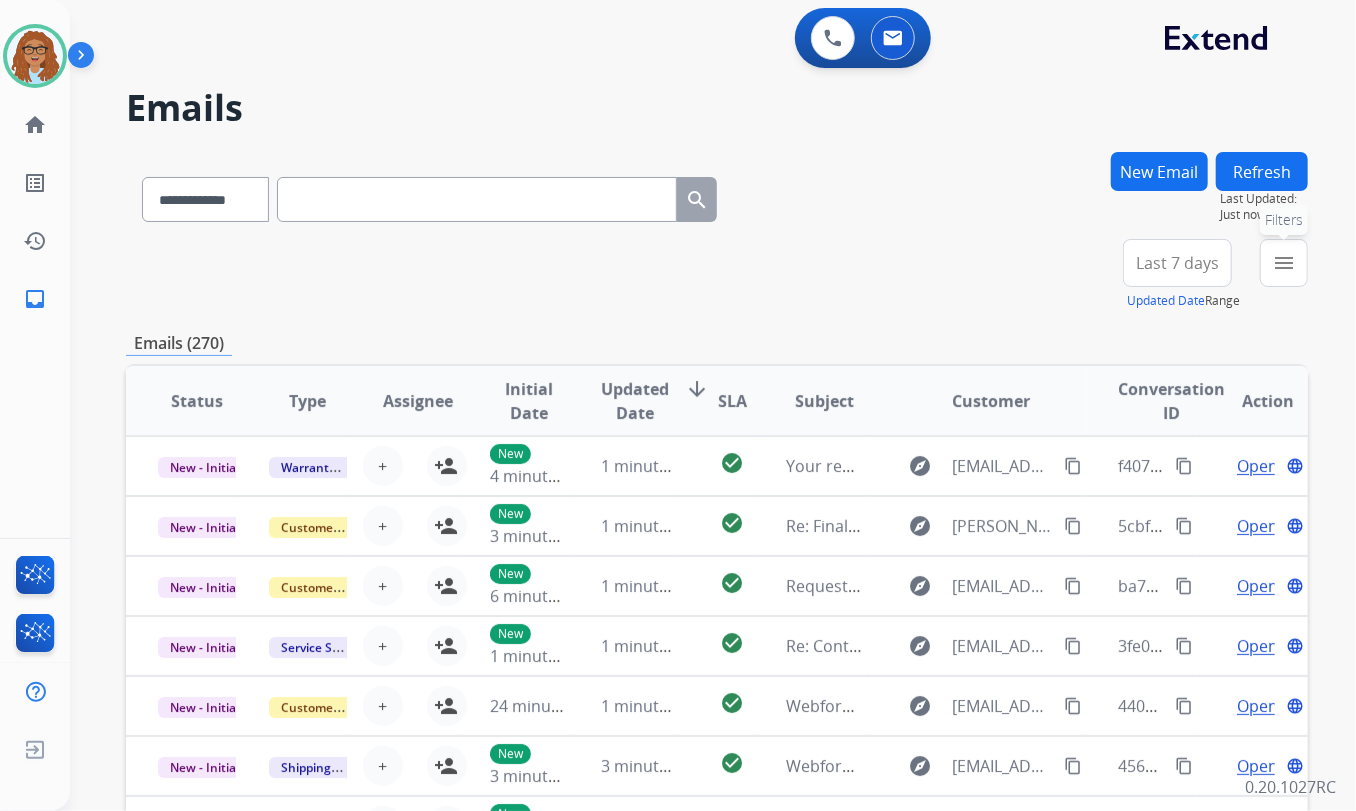 click on "menu" at bounding box center [1284, 263] 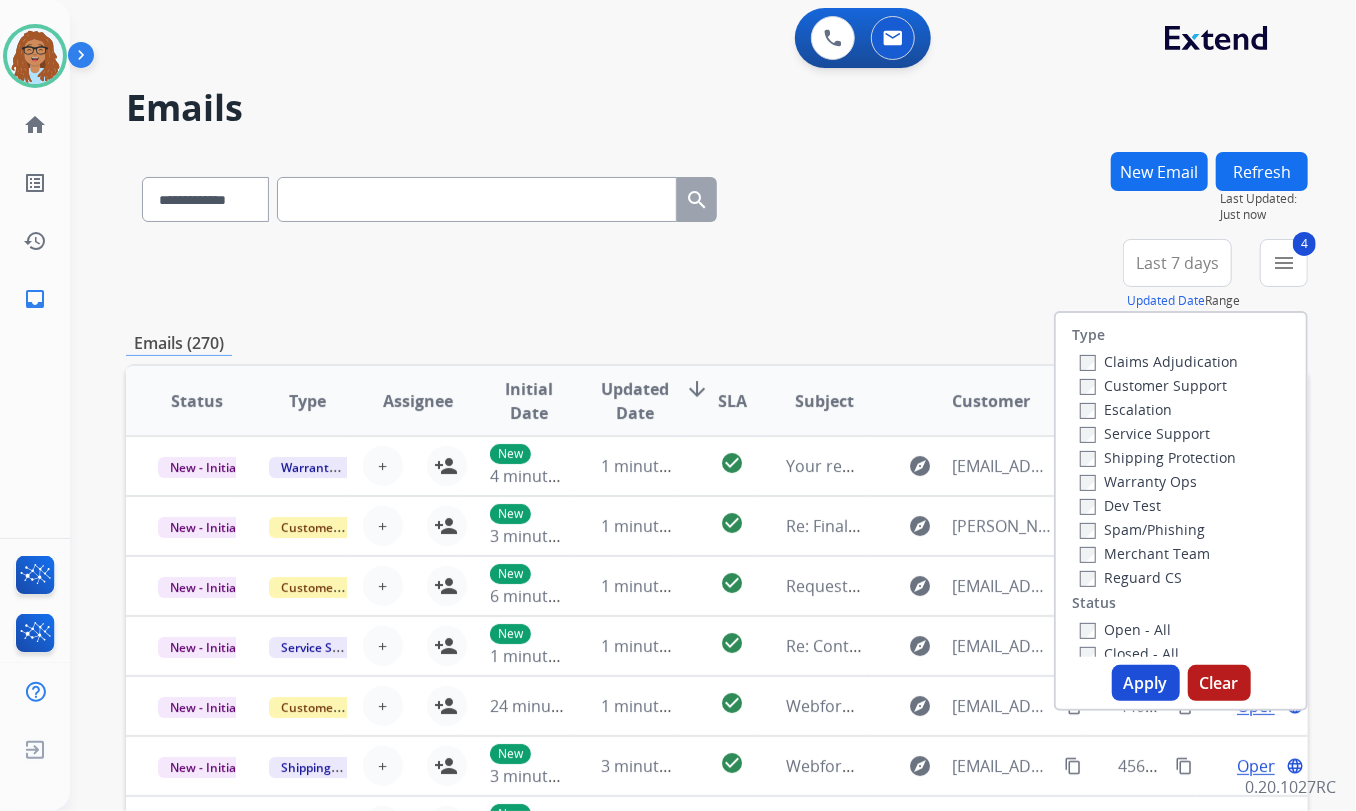 click on "Apply" at bounding box center (1146, 683) 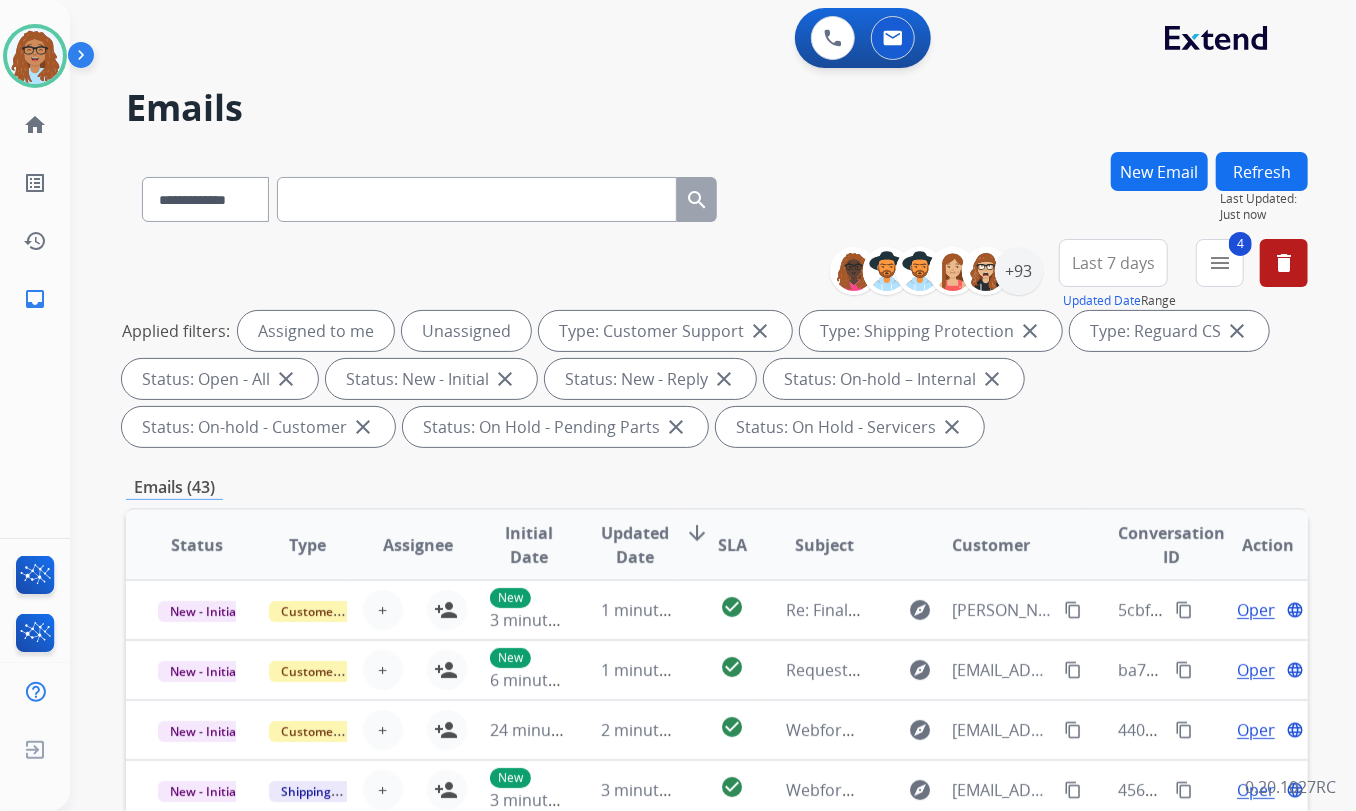 click on "Last 7 days" at bounding box center (1113, 263) 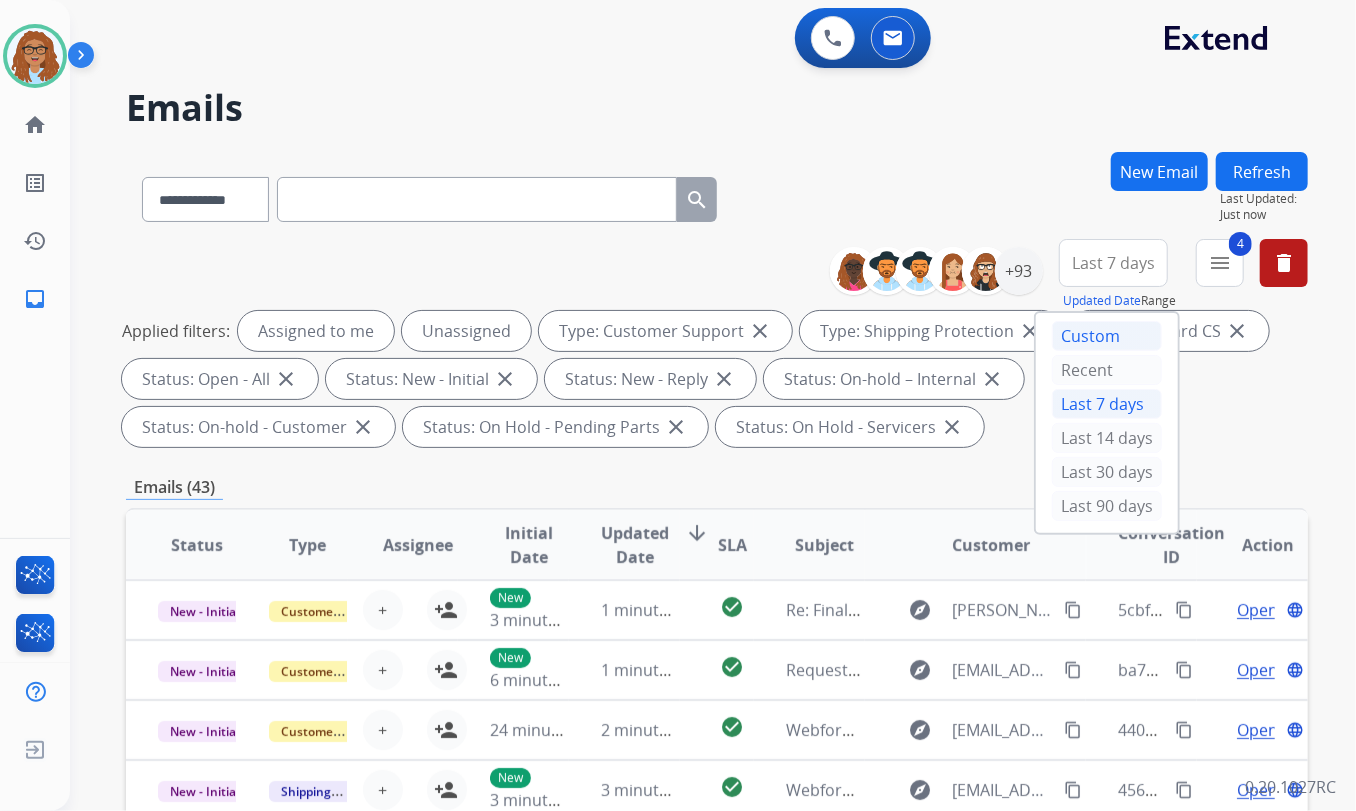 click on "Custom" at bounding box center (1107, 336) 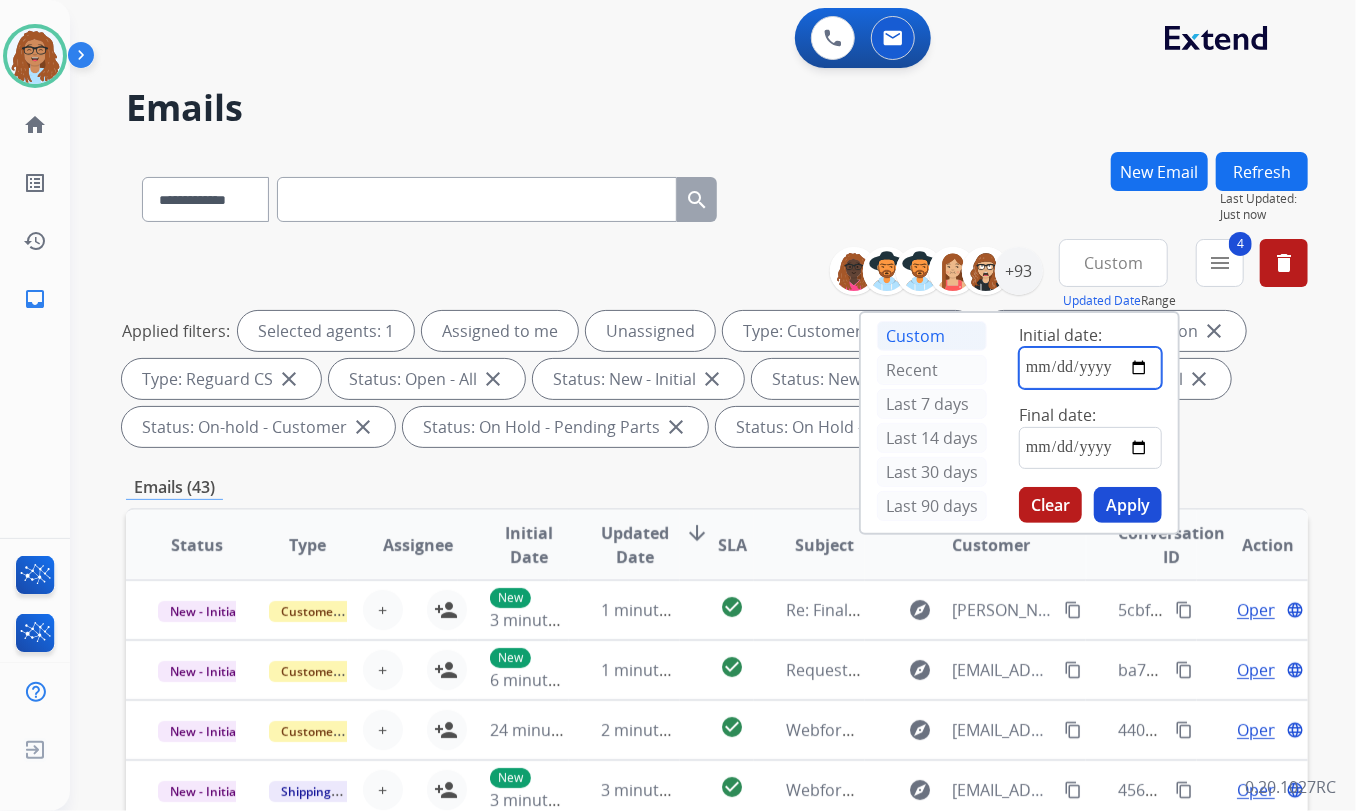 click at bounding box center (1090, 368) 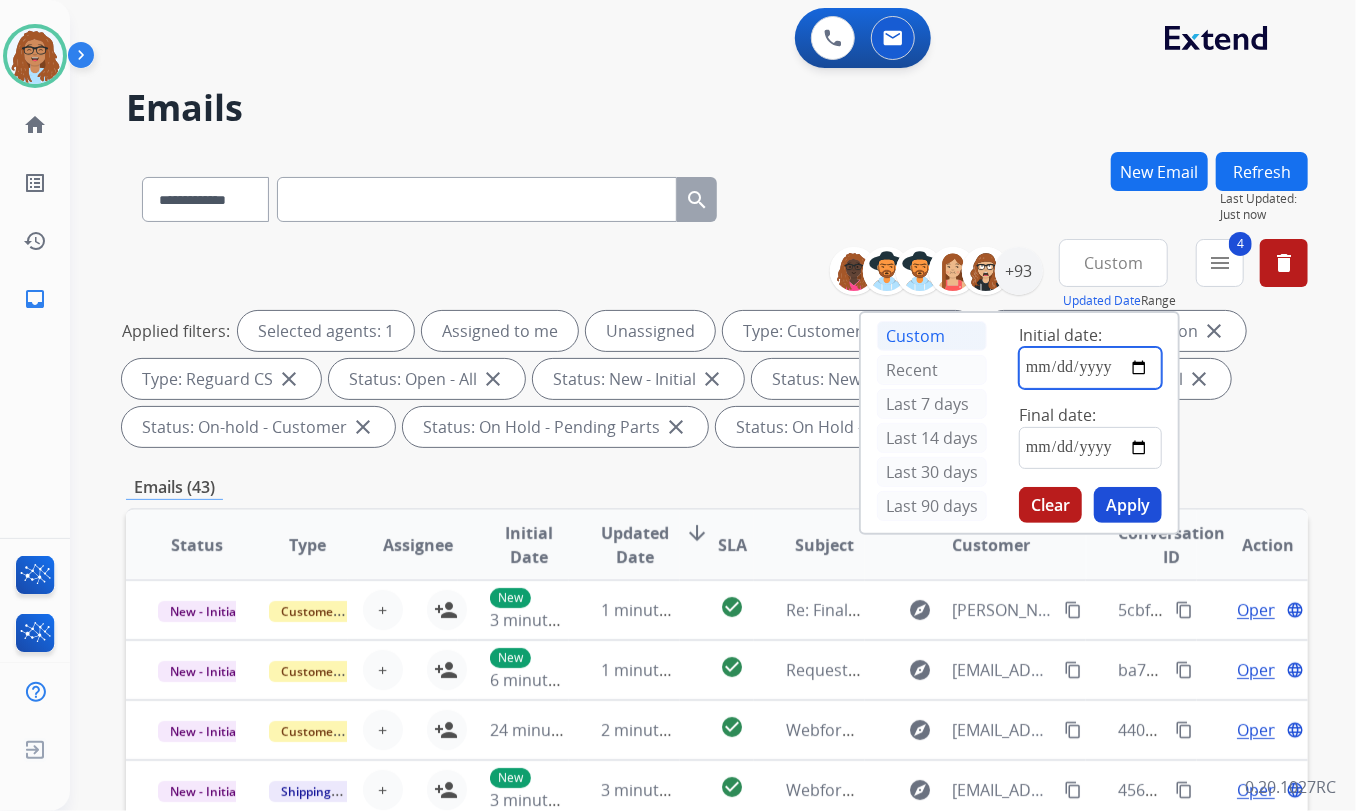 type on "**********" 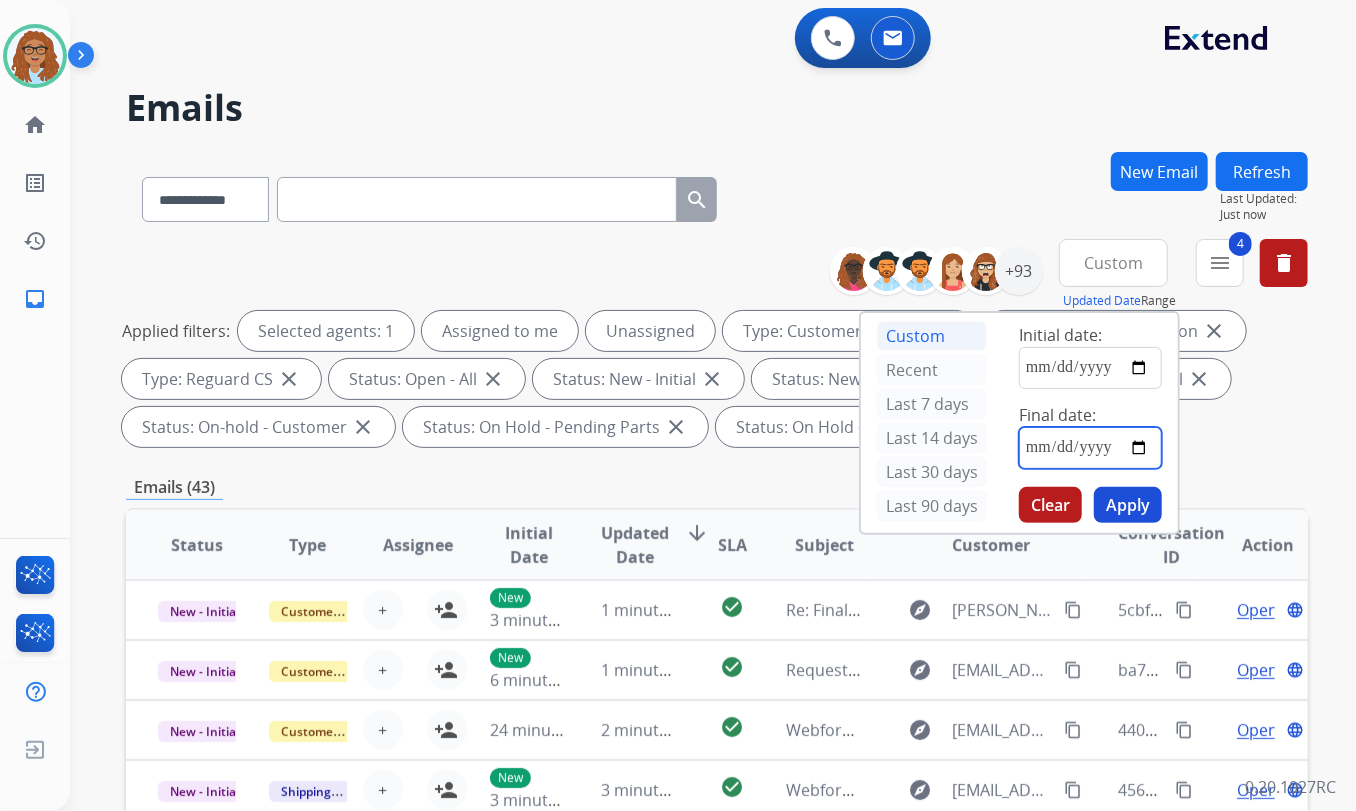 click at bounding box center (1090, 448) 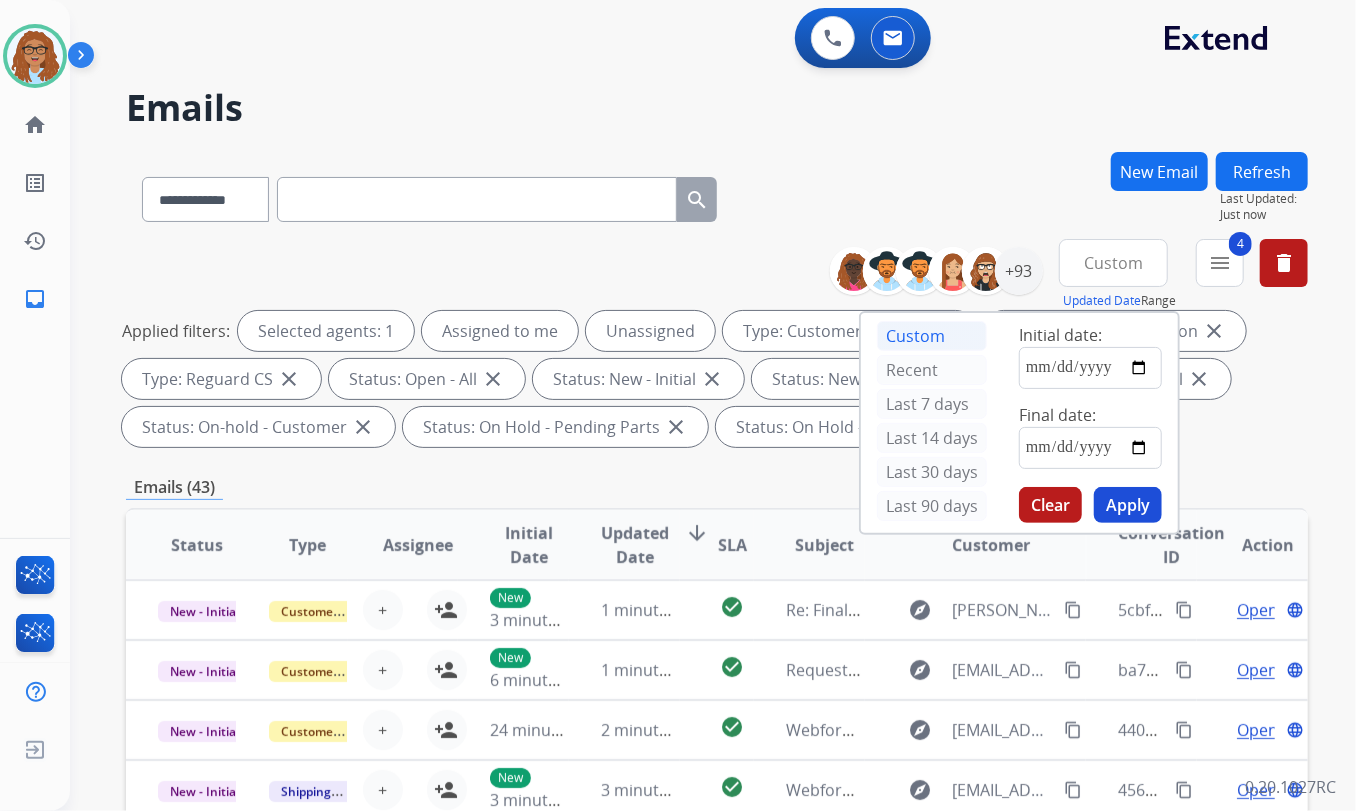 click on "Apply" at bounding box center (1128, 505) 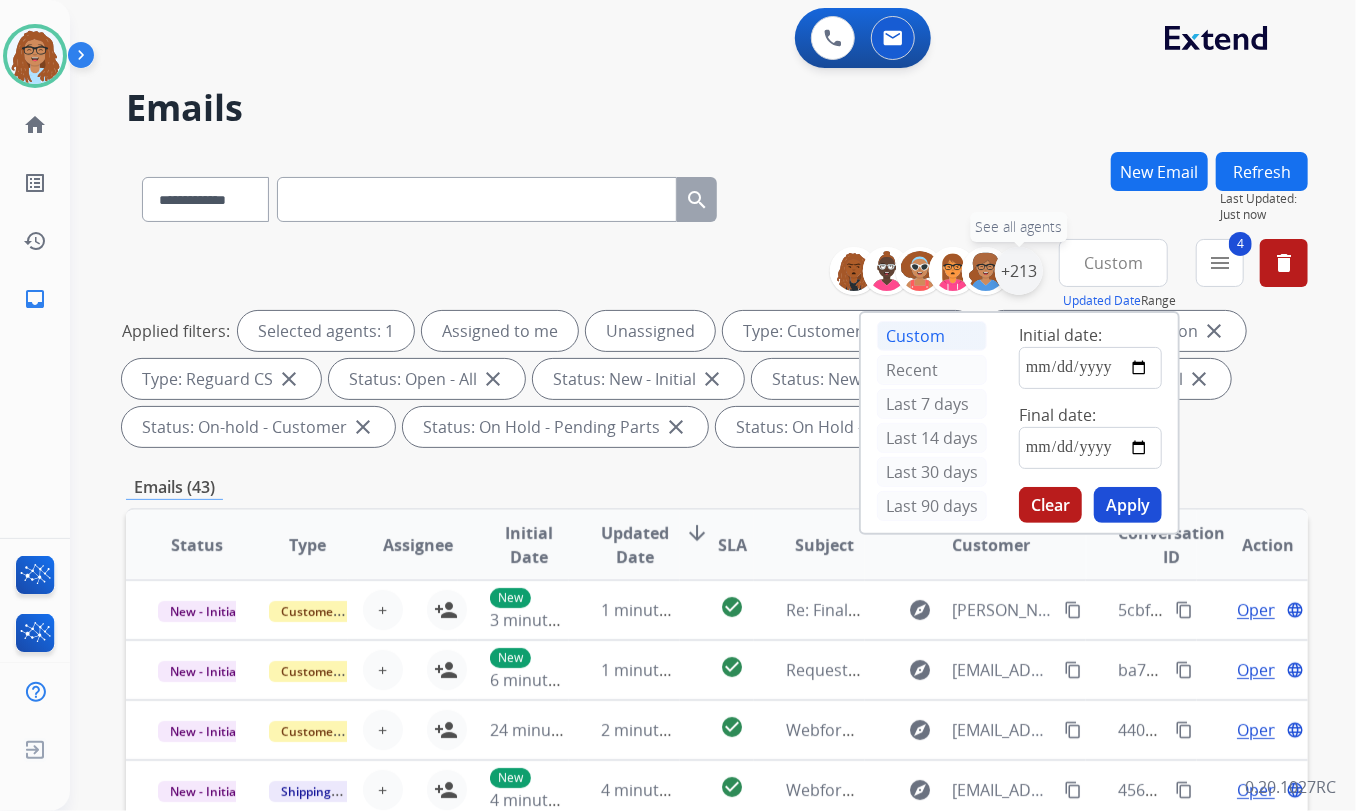 click on "+213" at bounding box center [1019, 271] 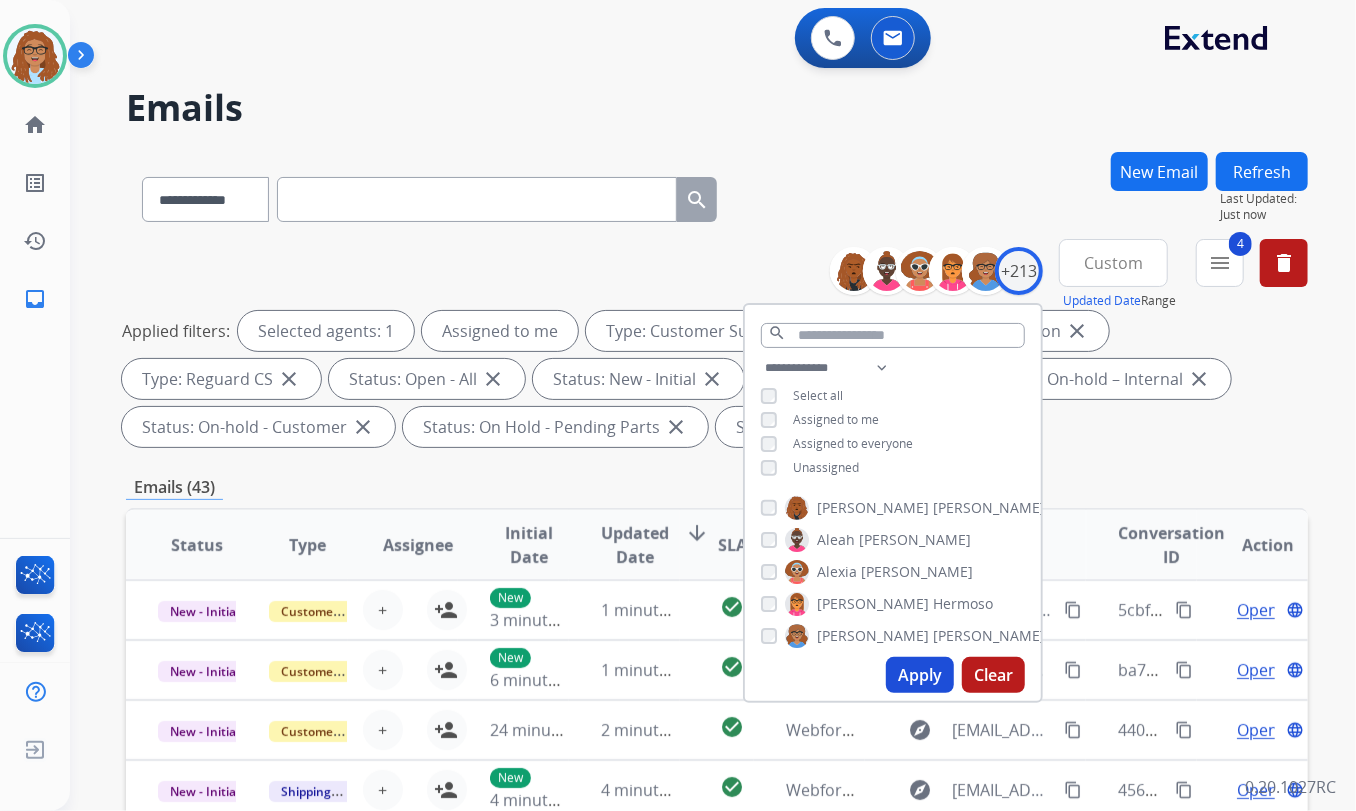 click on "Apply" at bounding box center [920, 675] 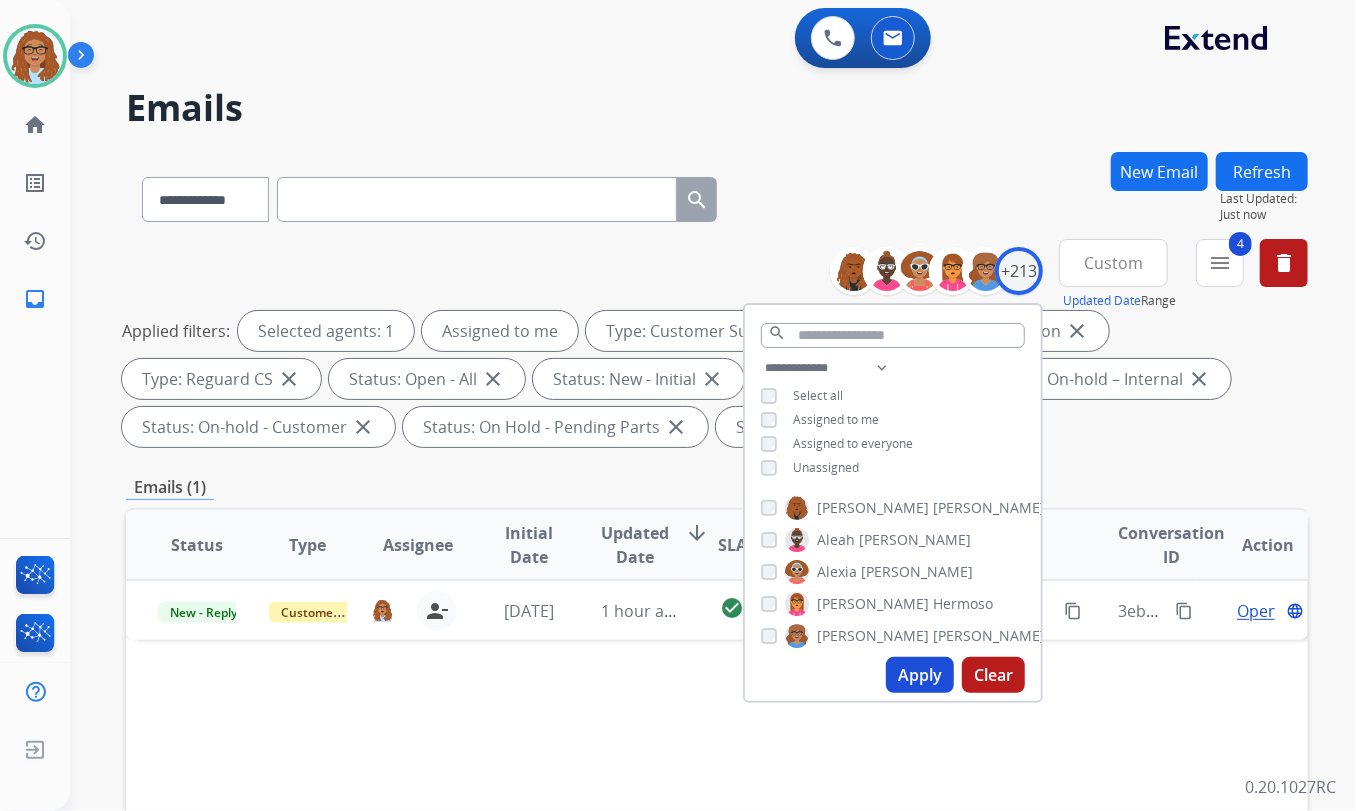 click on "Emails" at bounding box center [717, 108] 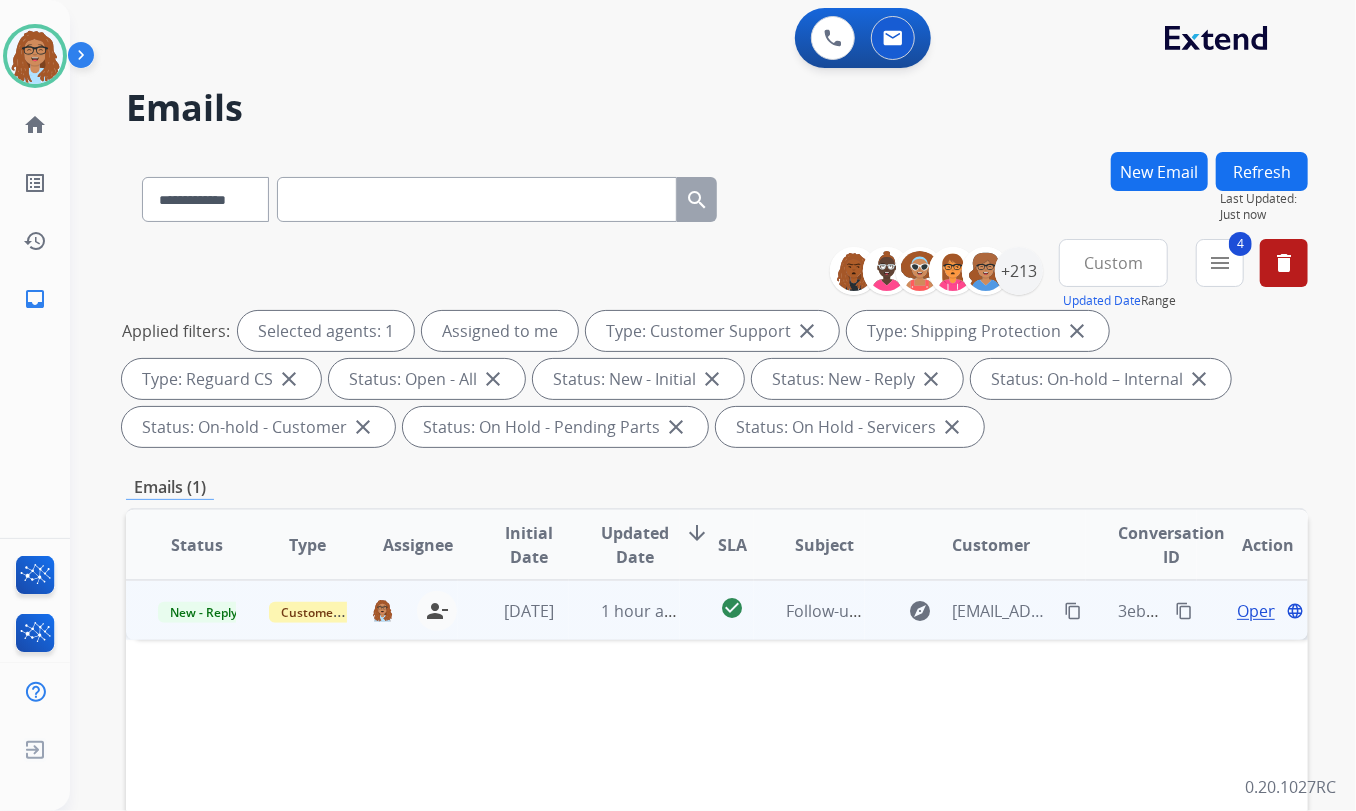 click on "content_copy" at bounding box center (1184, 611) 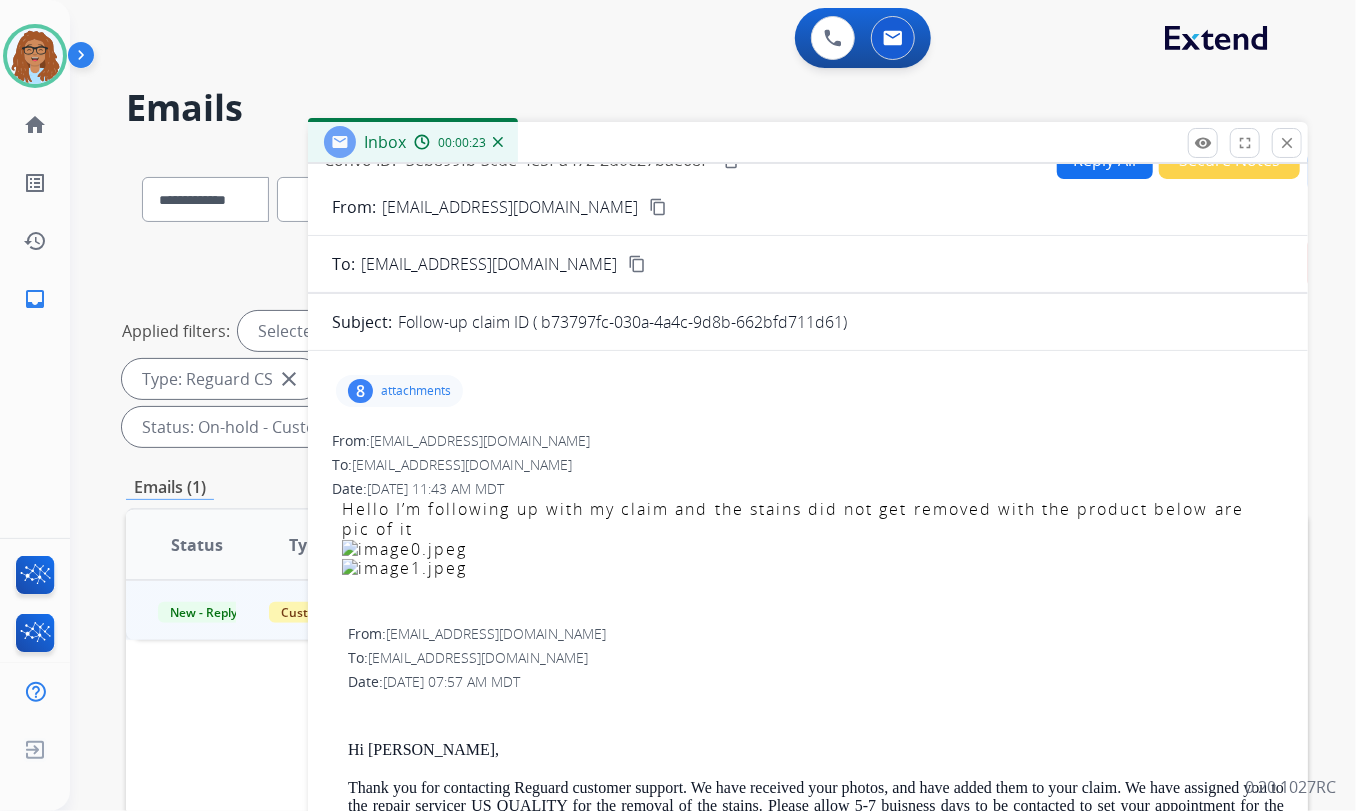 scroll, scrollTop: 0, scrollLeft: 0, axis: both 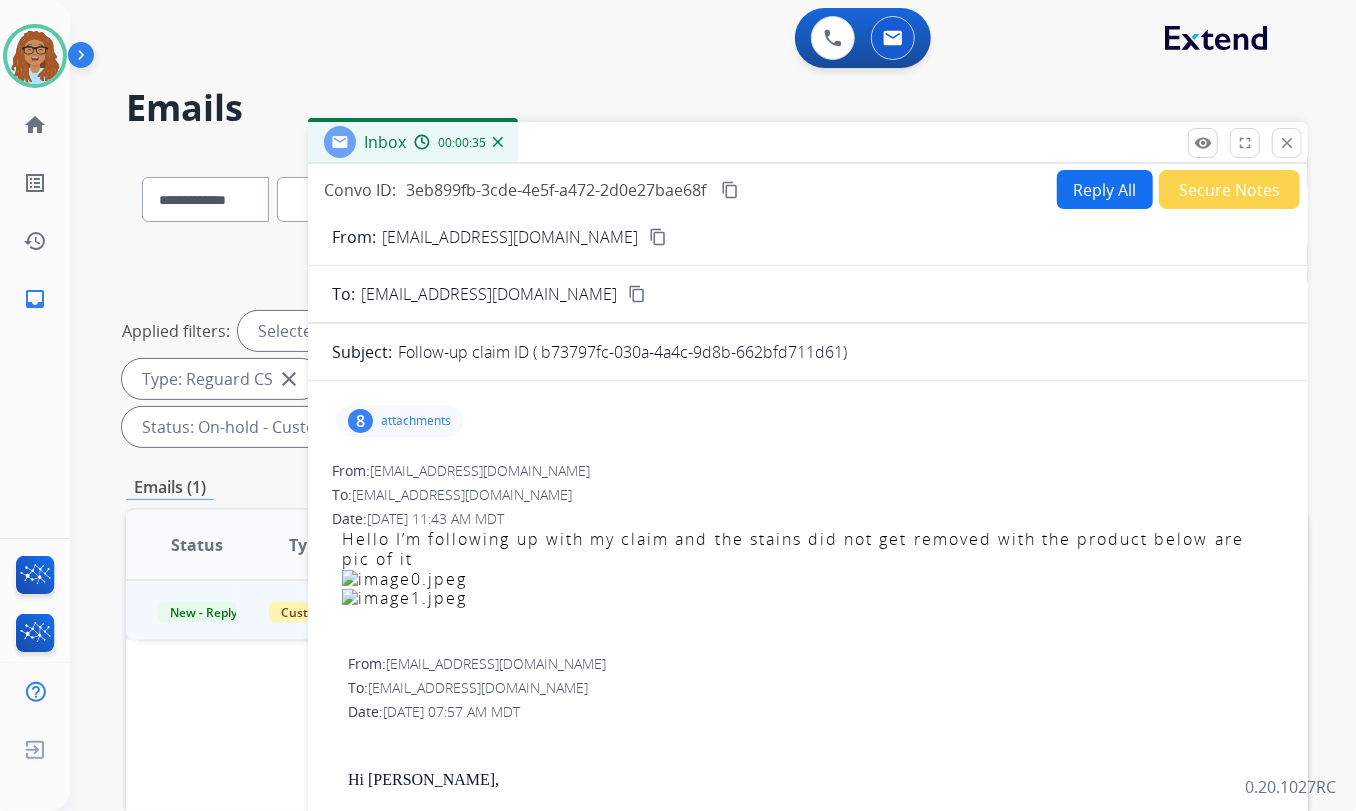 click on "8" at bounding box center (360, 421) 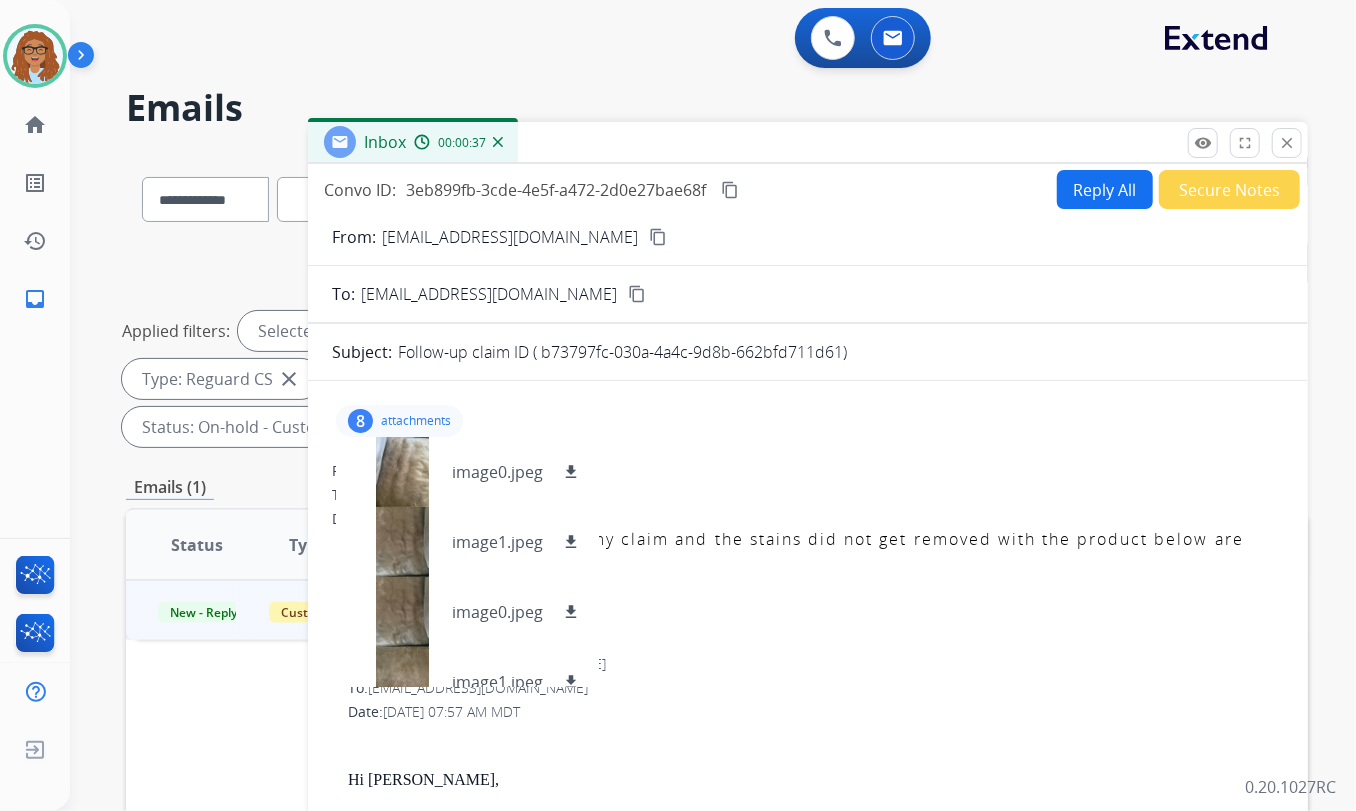 click on "8" at bounding box center [360, 421] 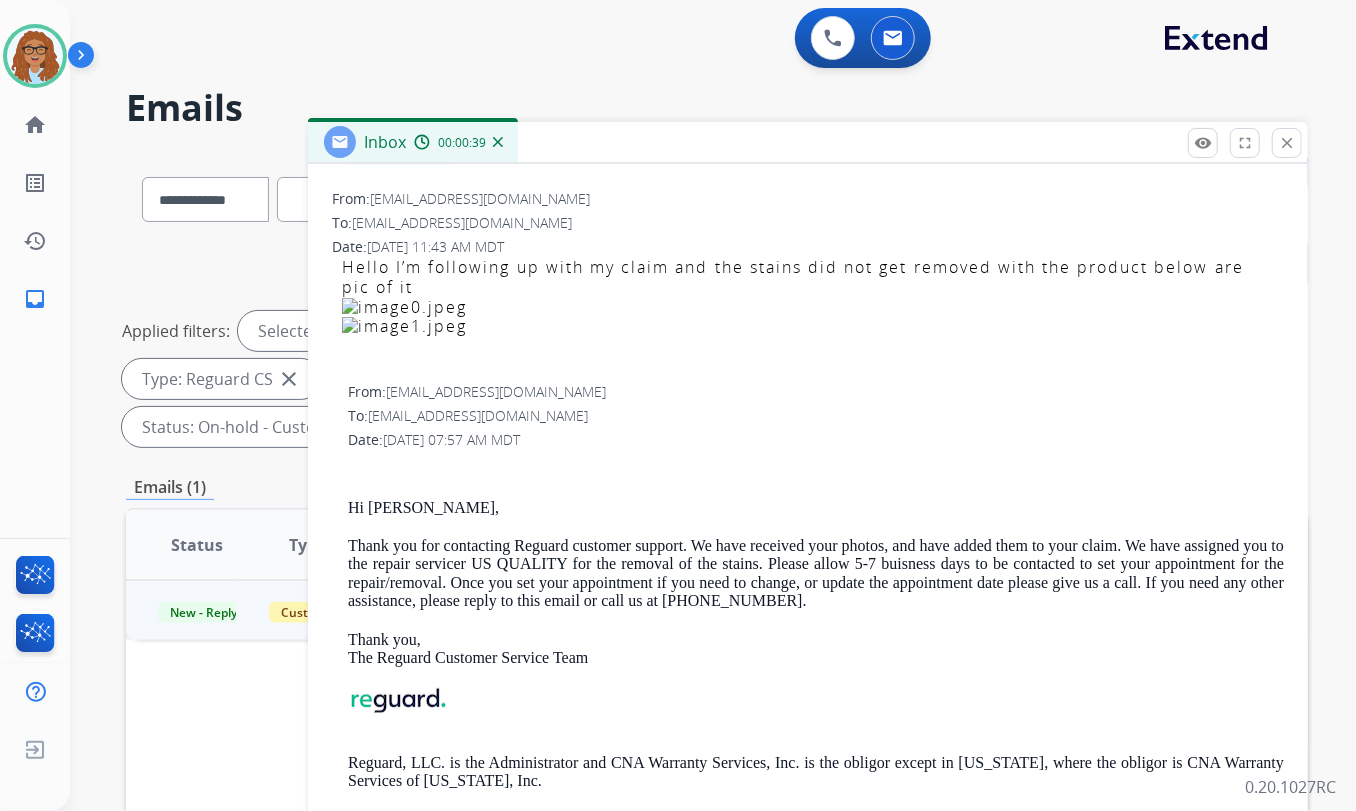 scroll, scrollTop: 181, scrollLeft: 0, axis: vertical 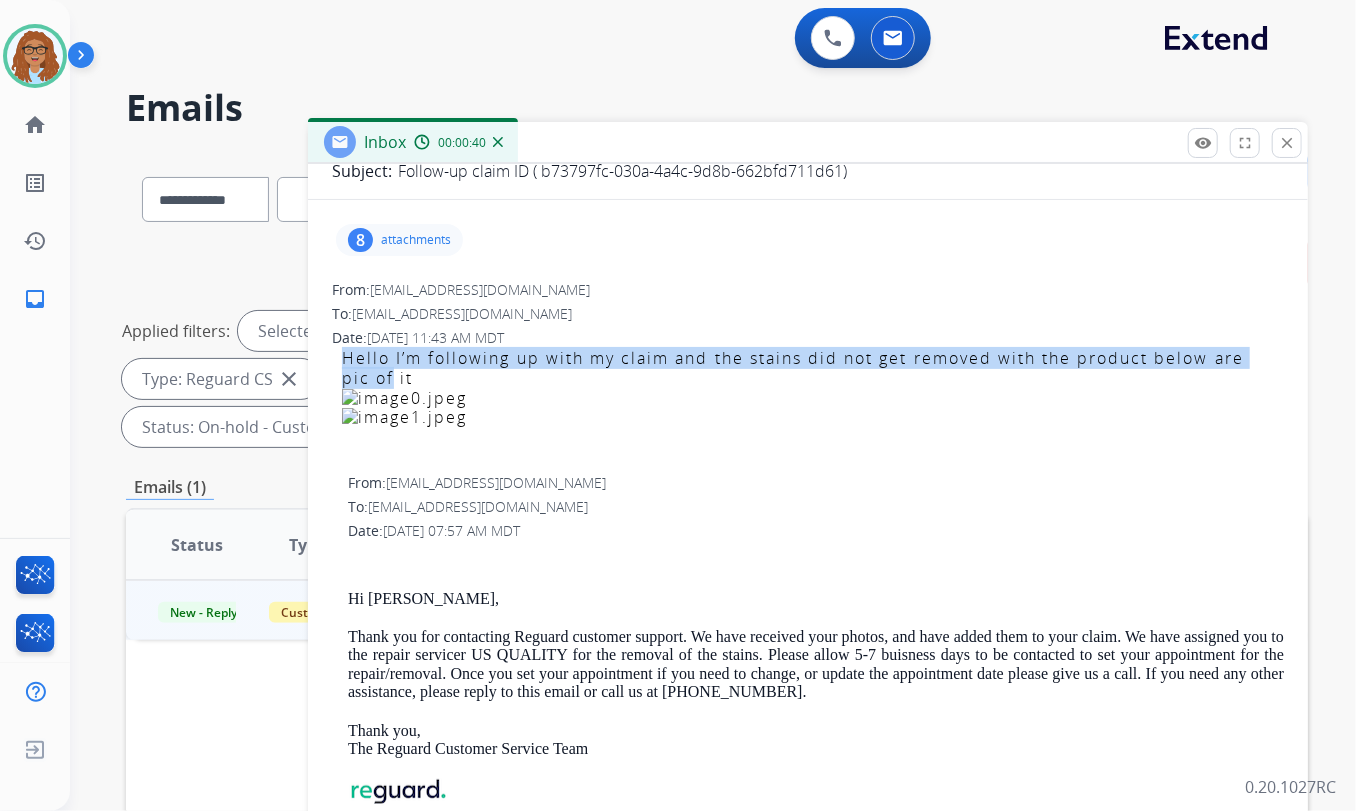 drag, startPoint x: 415, startPoint y: 379, endPoint x: 343, endPoint y: 357, distance: 75.28612 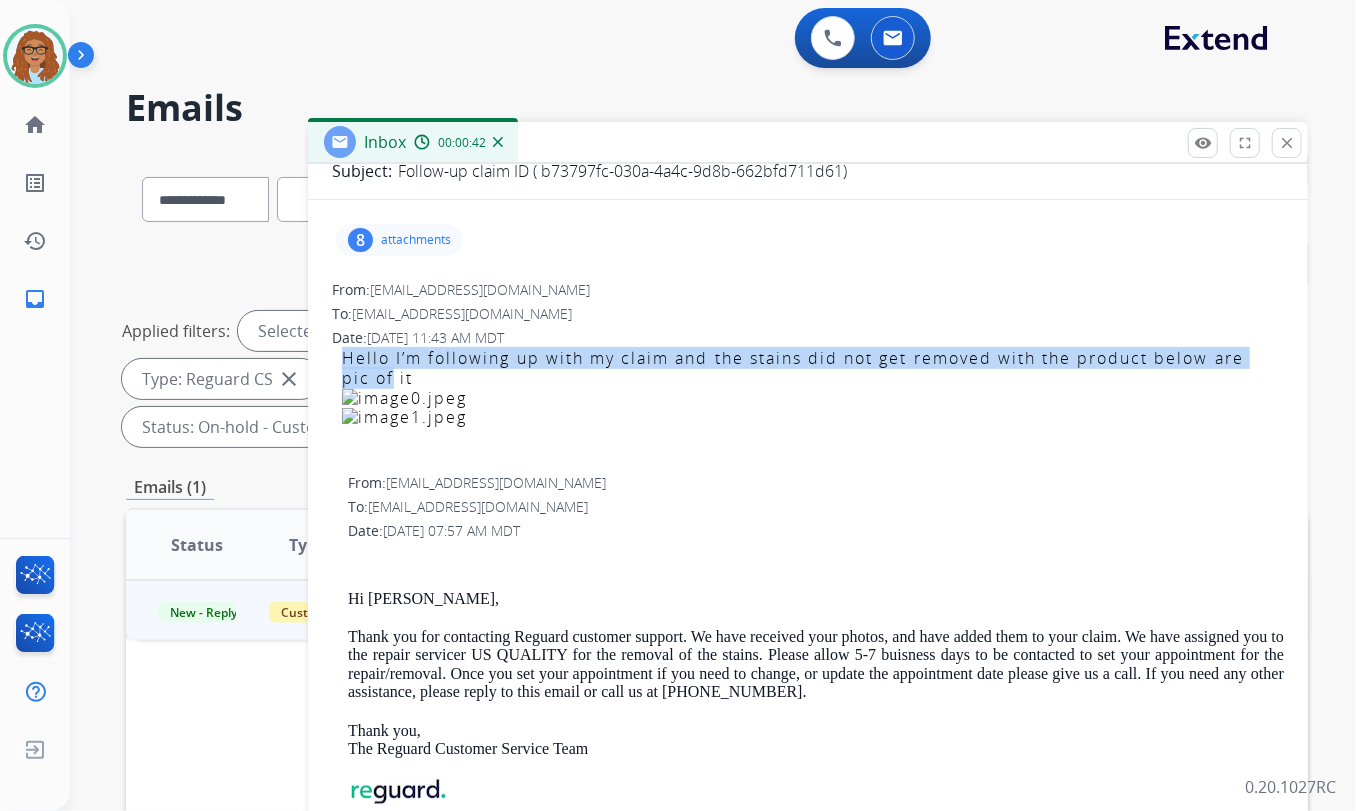 copy on "Hello I’m following up with my claim and the stains did not get removed with the product below are pic of" 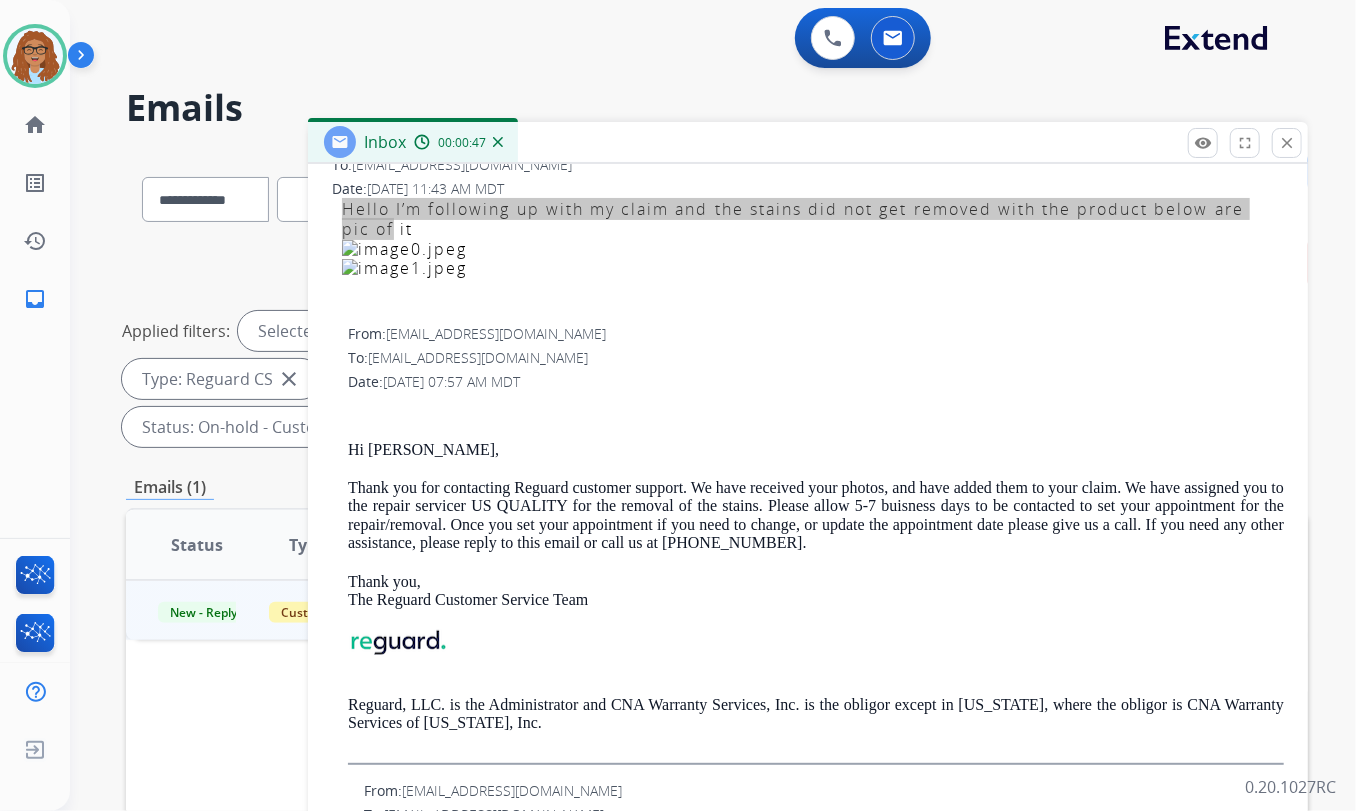 scroll, scrollTop: 363, scrollLeft: 0, axis: vertical 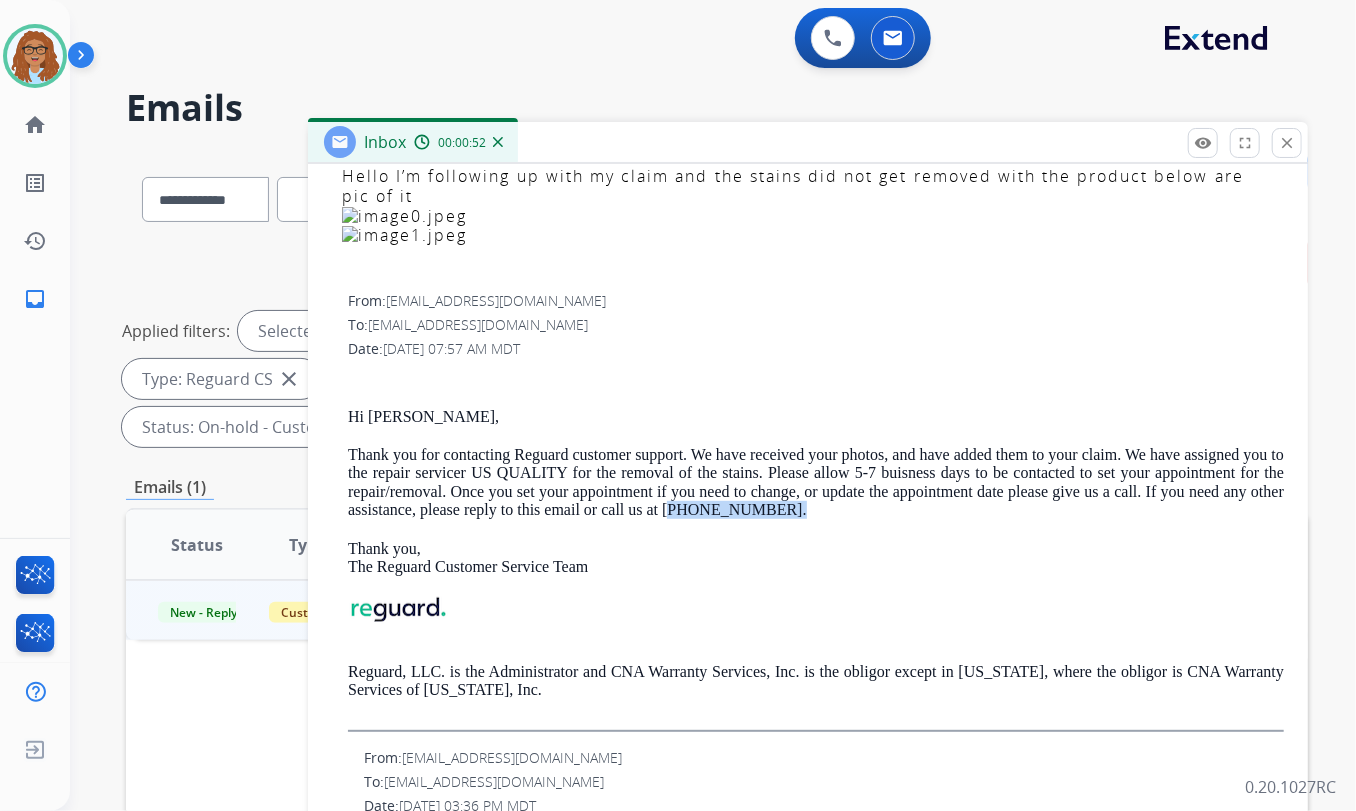 drag, startPoint x: 818, startPoint y: 508, endPoint x: 656, endPoint y: 568, distance: 172.75417 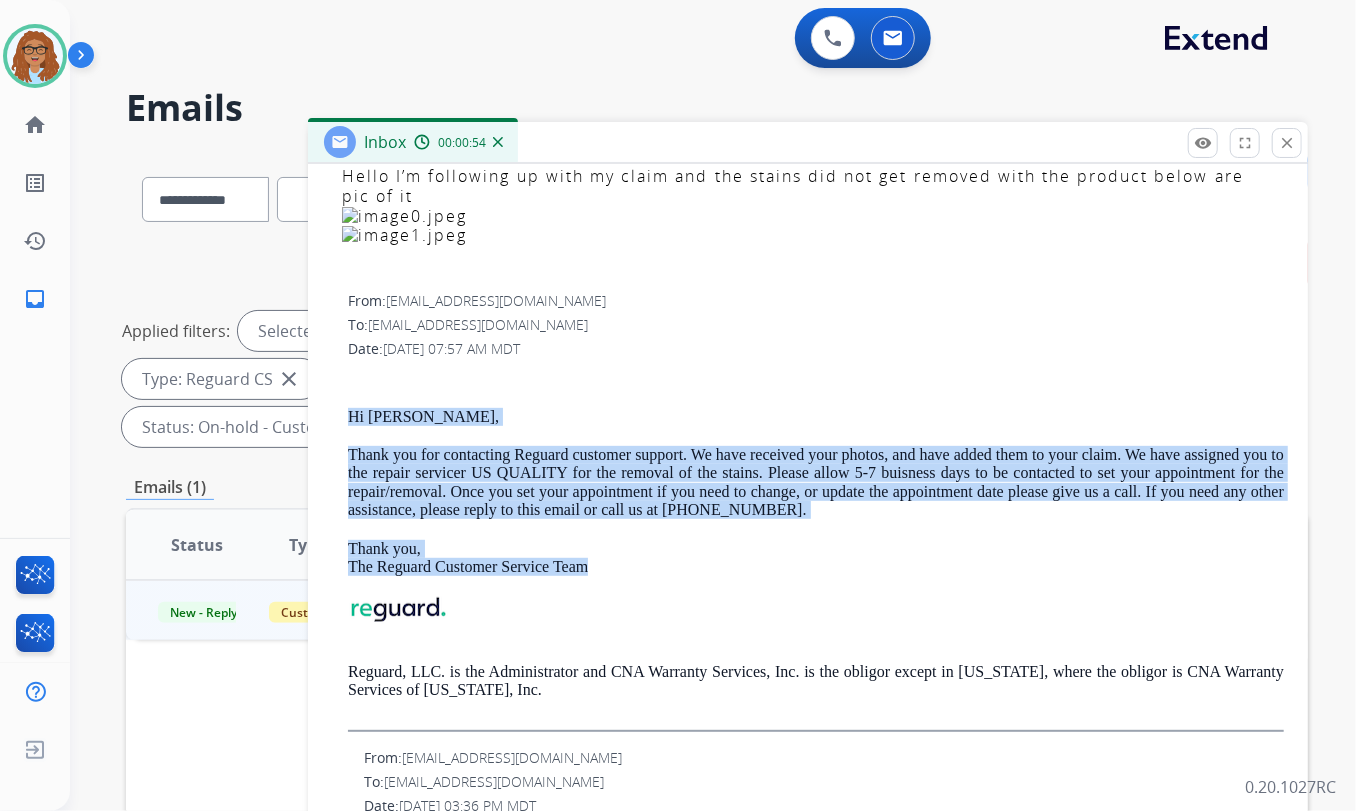 drag, startPoint x: 608, startPoint y: 574, endPoint x: 346, endPoint y: 412, distance: 308.03897 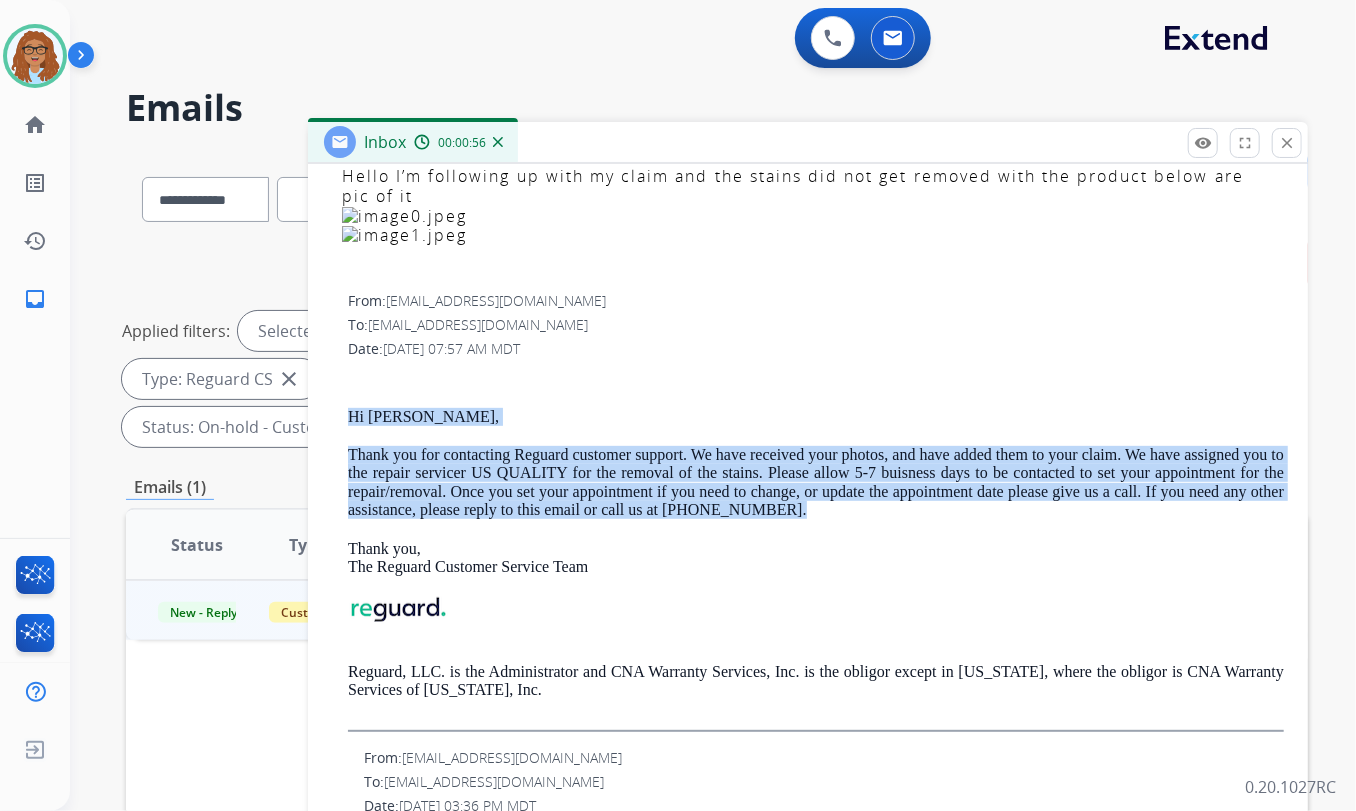 drag, startPoint x: 810, startPoint y: 508, endPoint x: 324, endPoint y: 417, distance: 494.44617 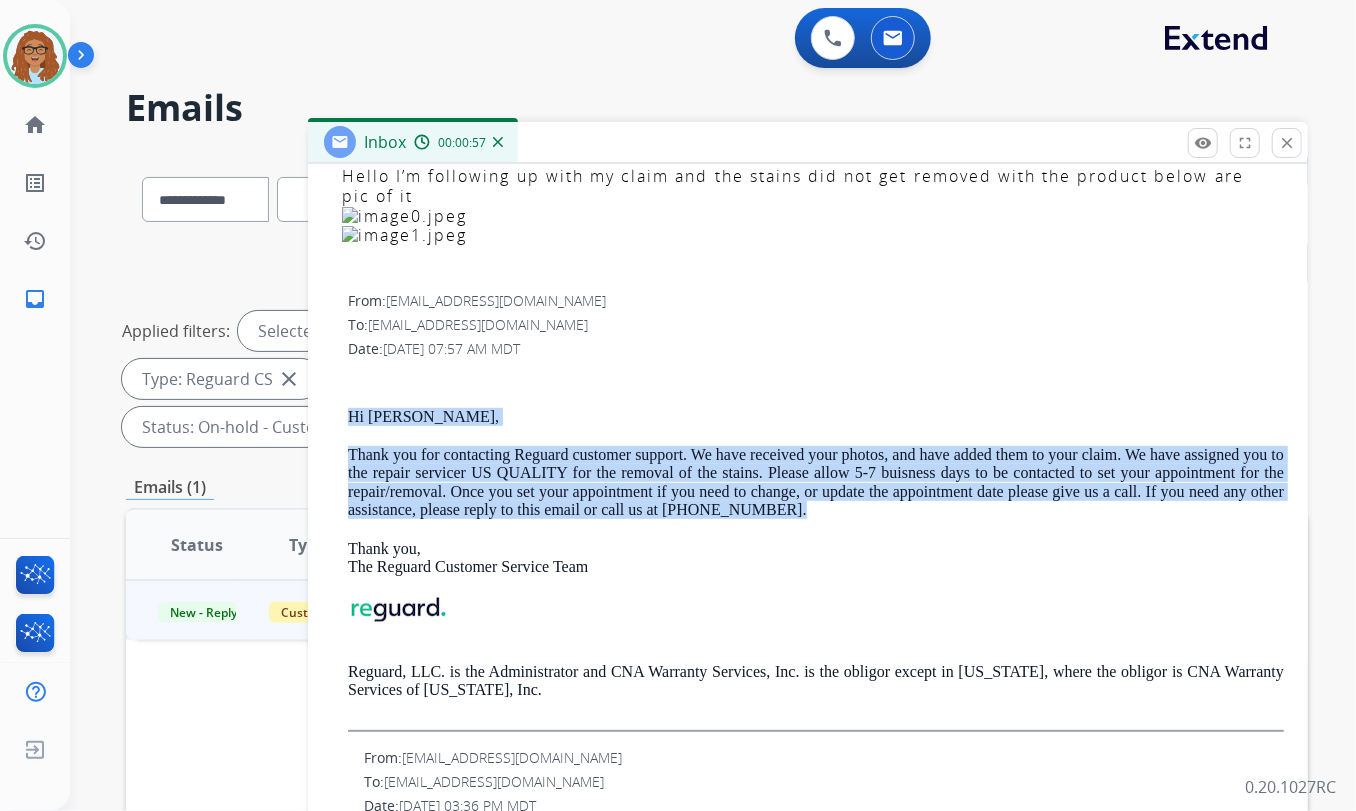 copy on "Hi [PERSON_NAME], Thank you for contacting Reguard customer support. We have received your photos, and have added them to your claim. We have assigned you to the repair servicer US QUALITY for the removal of the stains. Please allow 5-7 buisness days to be contacted to set your appointment for the repair/removal. Once you set your appointment if you need to change, or update the appointment date please give us a call. If you need any other assistance, please reply to this email or call us at [PHONE_NUMBER]." 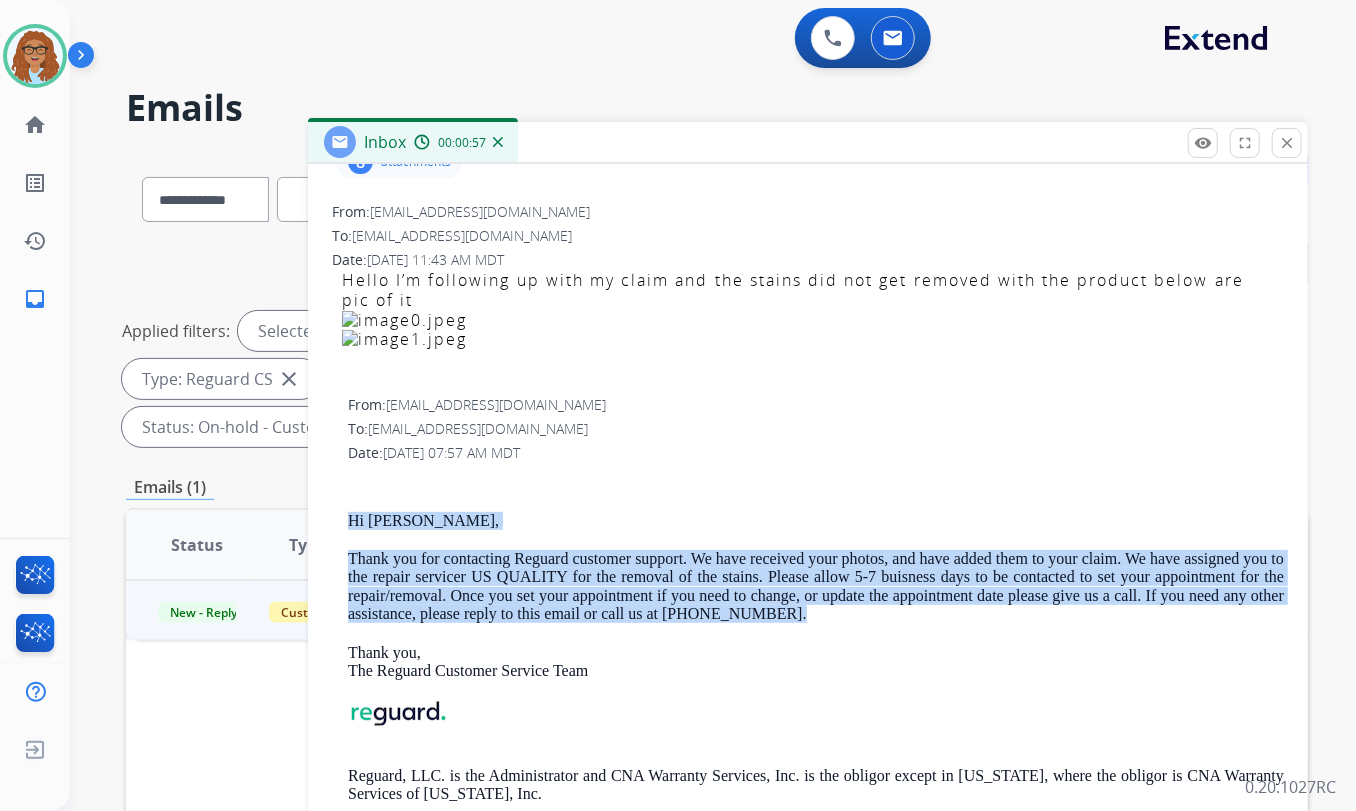 scroll, scrollTop: 0, scrollLeft: 0, axis: both 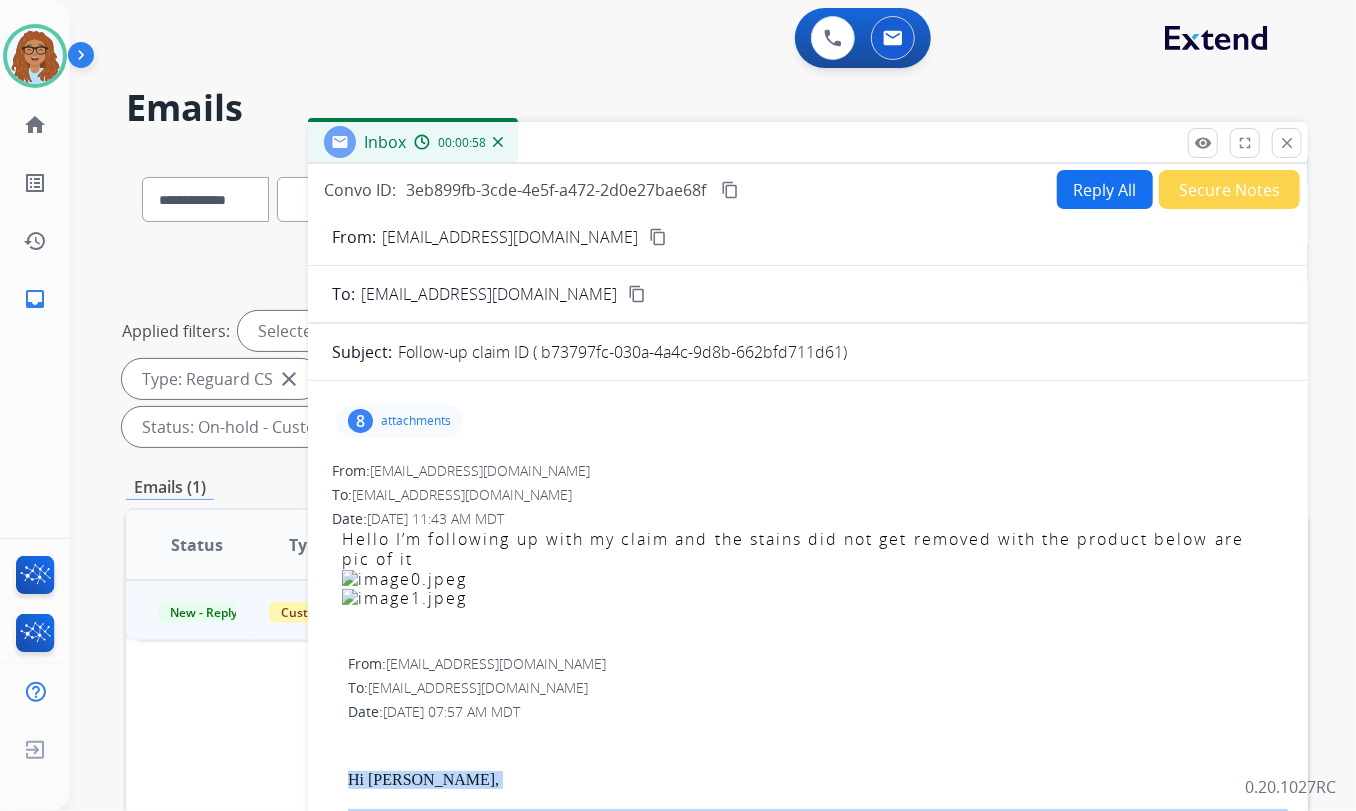 click on "Reply All" at bounding box center (1105, 189) 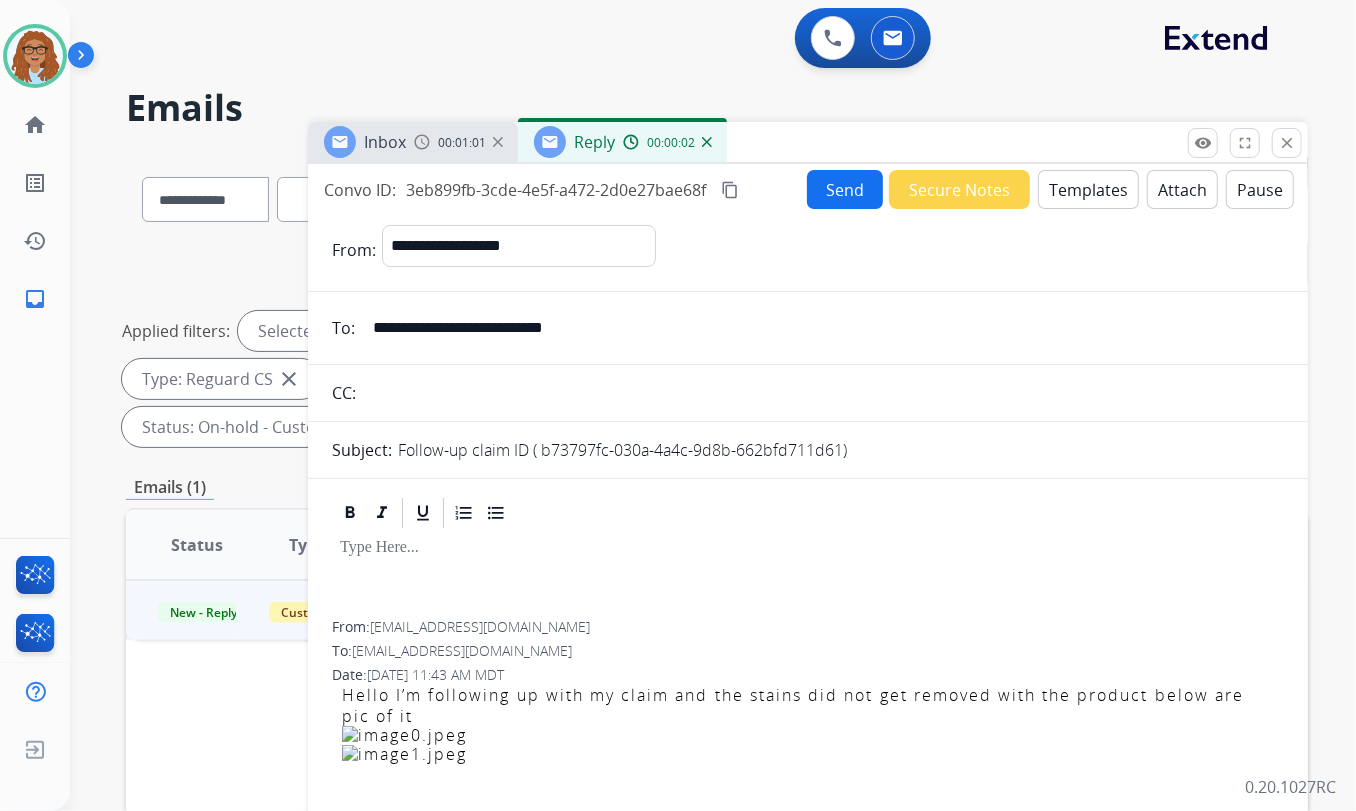 click on "Templates" at bounding box center (1088, 189) 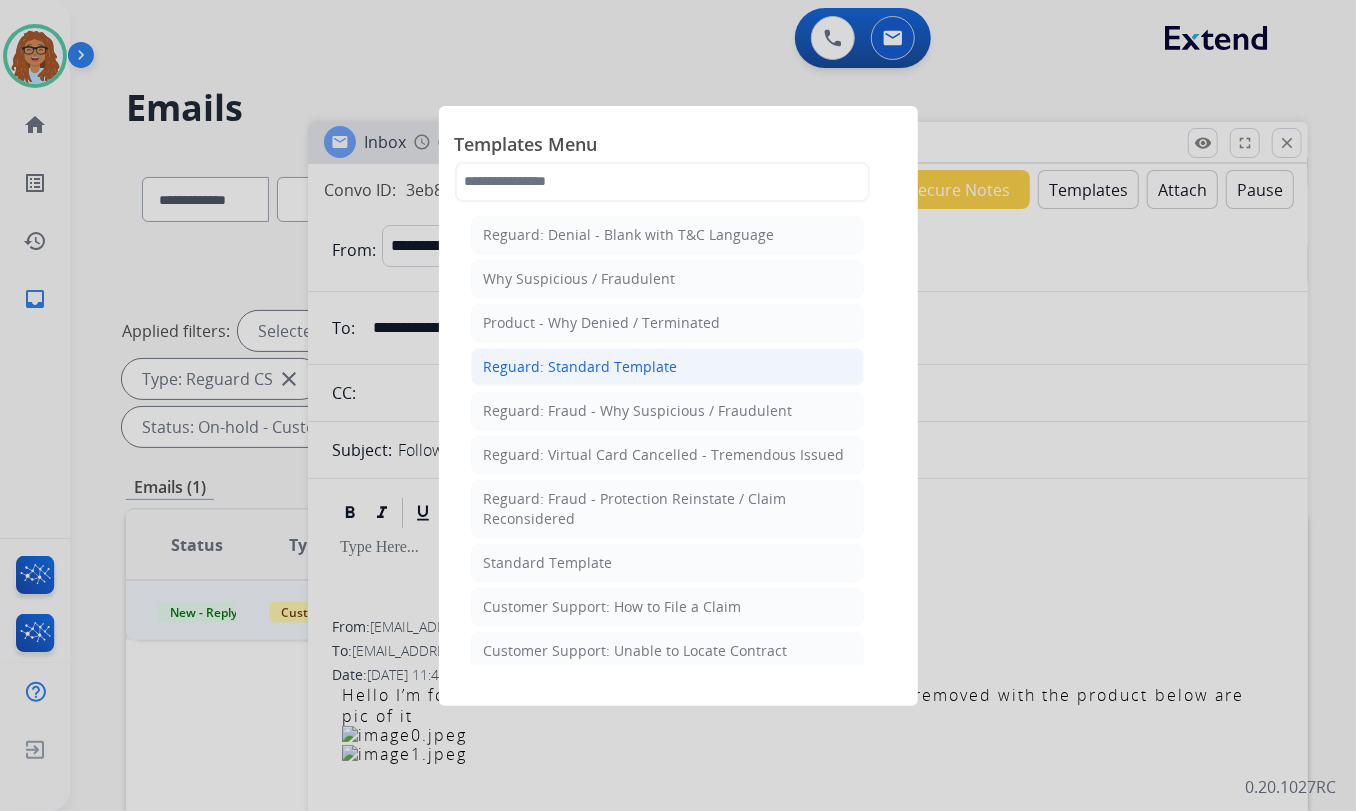 click on "Reguard: Standard Template" 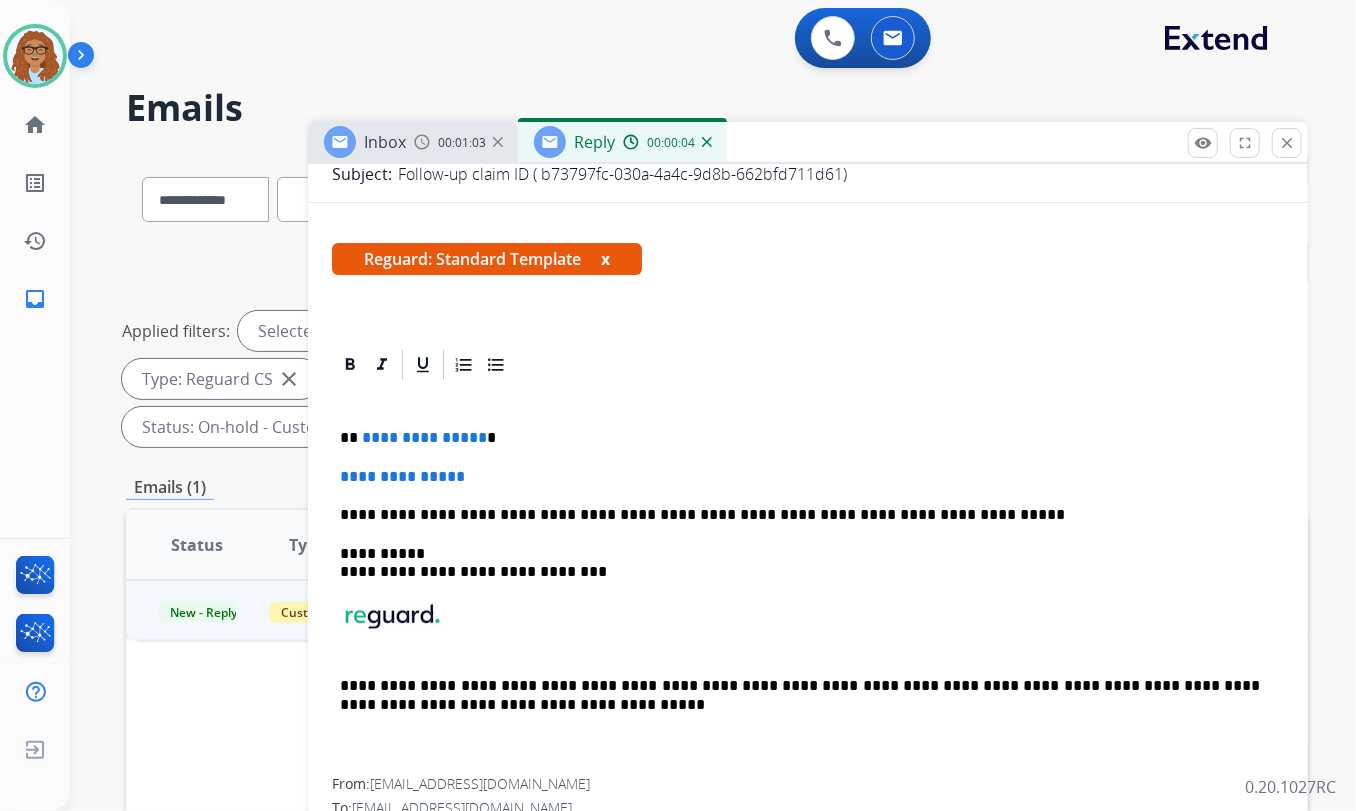 scroll, scrollTop: 363, scrollLeft: 0, axis: vertical 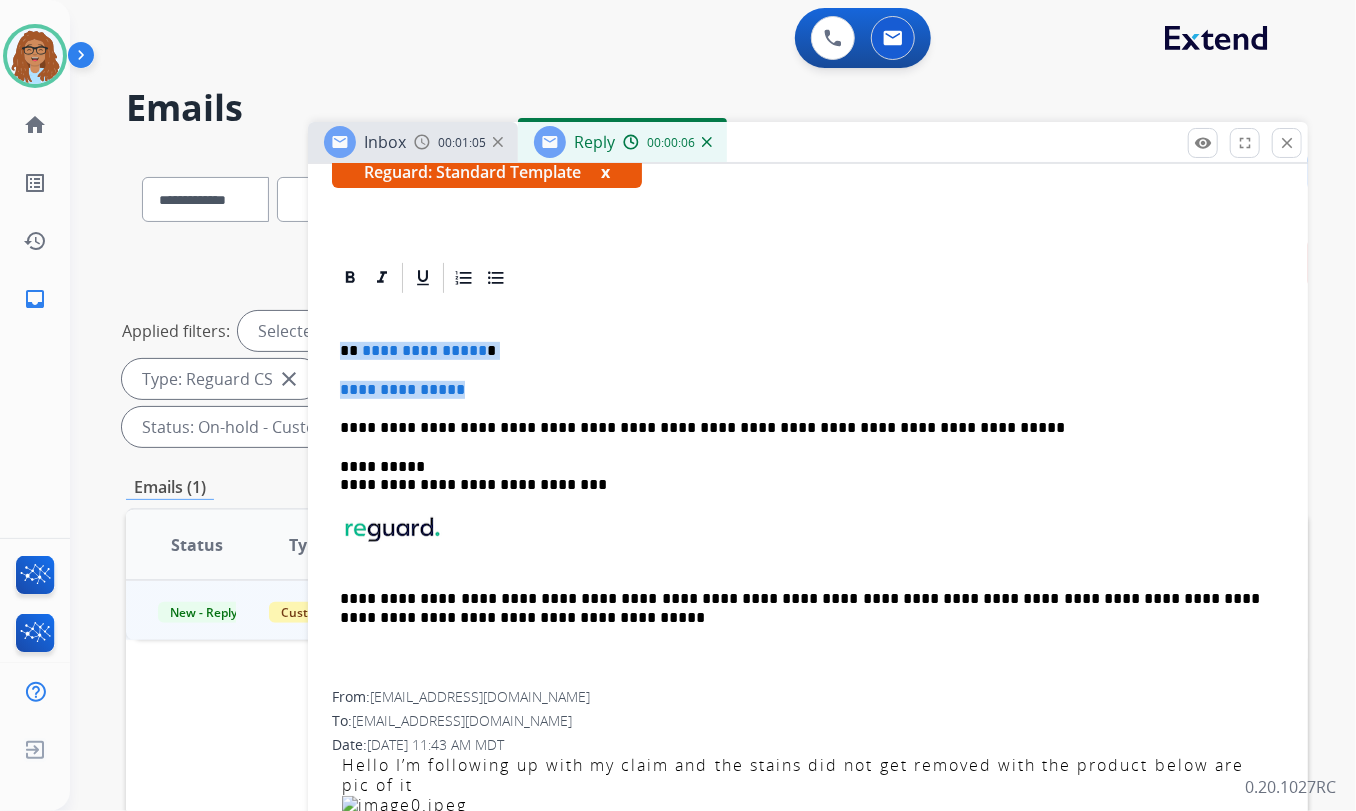 drag, startPoint x: 489, startPoint y: 384, endPoint x: 330, endPoint y: 347, distance: 163.24828 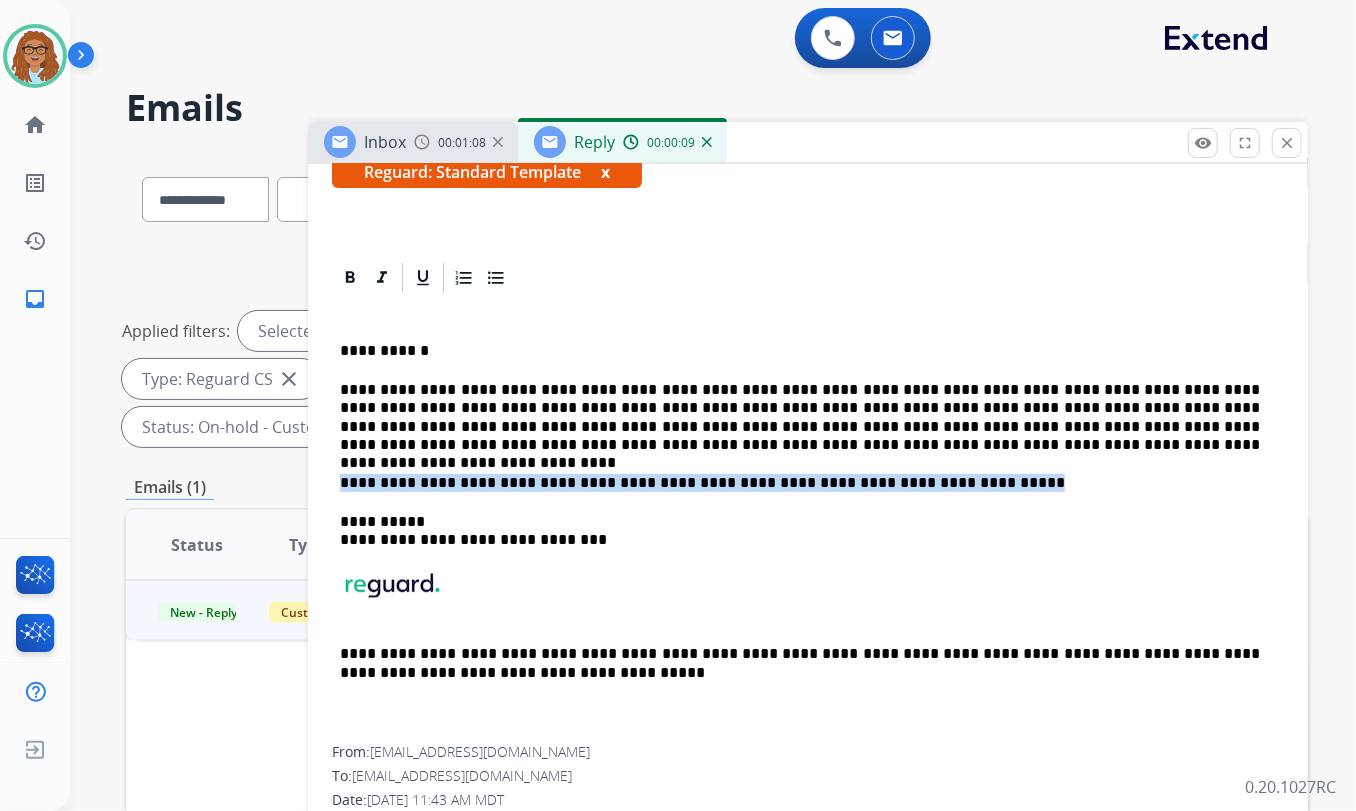 drag, startPoint x: 830, startPoint y: 479, endPoint x: 339, endPoint y: 470, distance: 491.0825 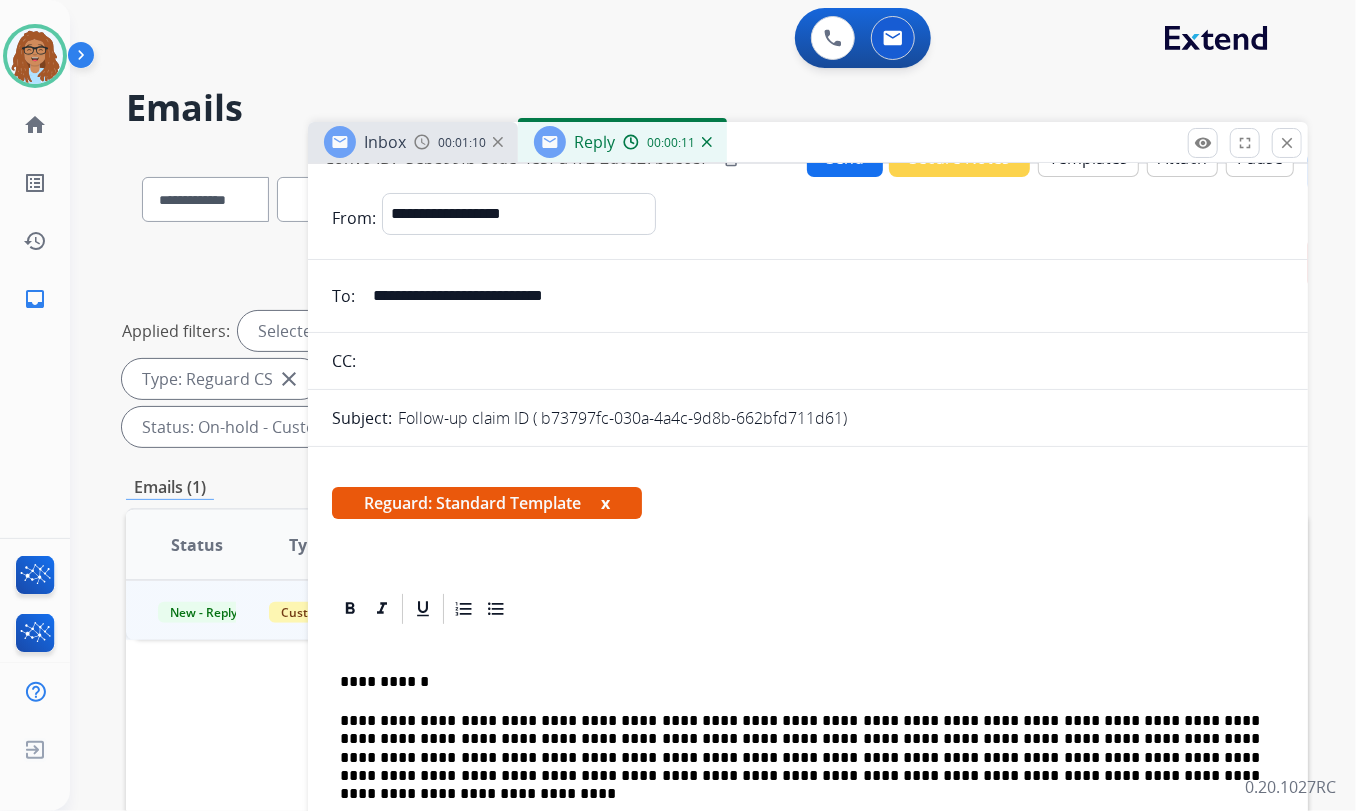scroll, scrollTop: 0, scrollLeft: 0, axis: both 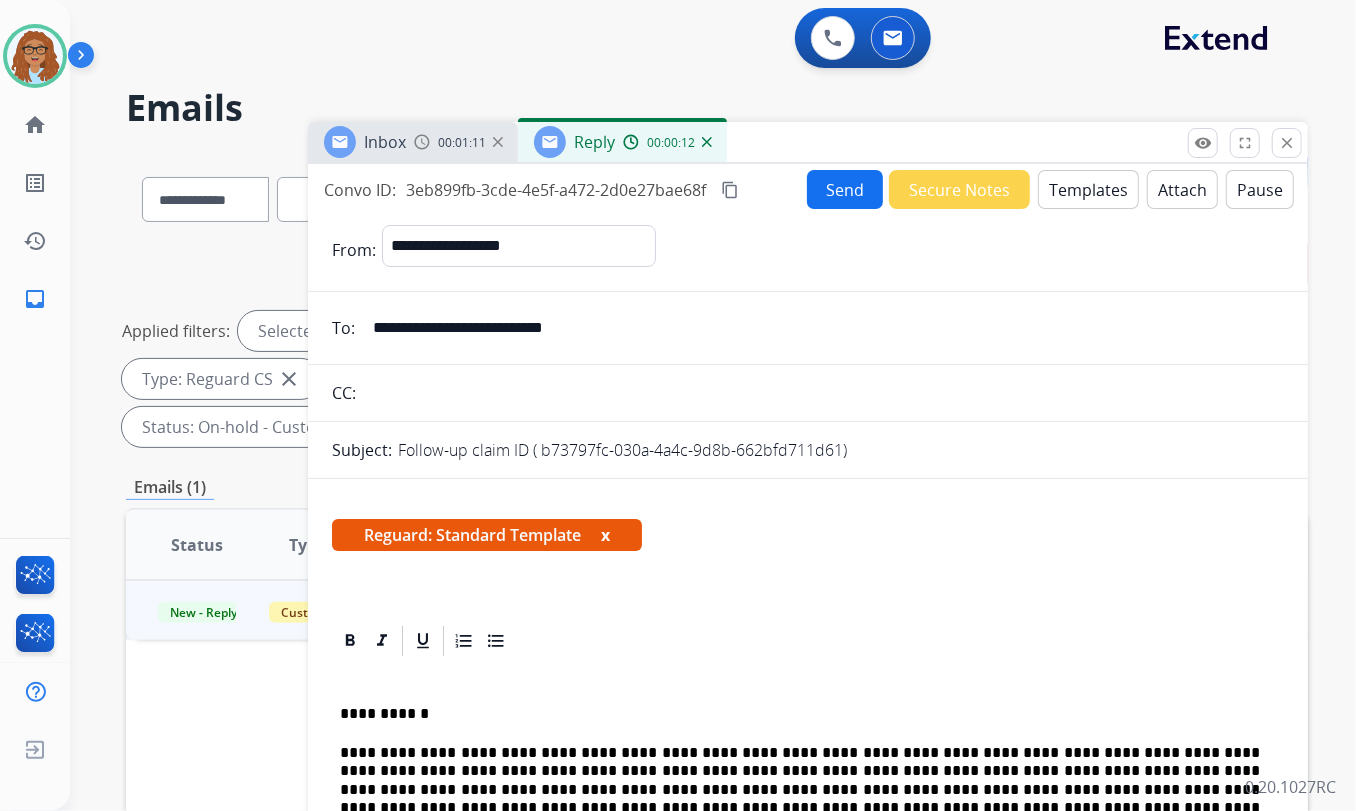 drag, startPoint x: 637, startPoint y: 335, endPoint x: 315, endPoint y: 338, distance: 322.01398 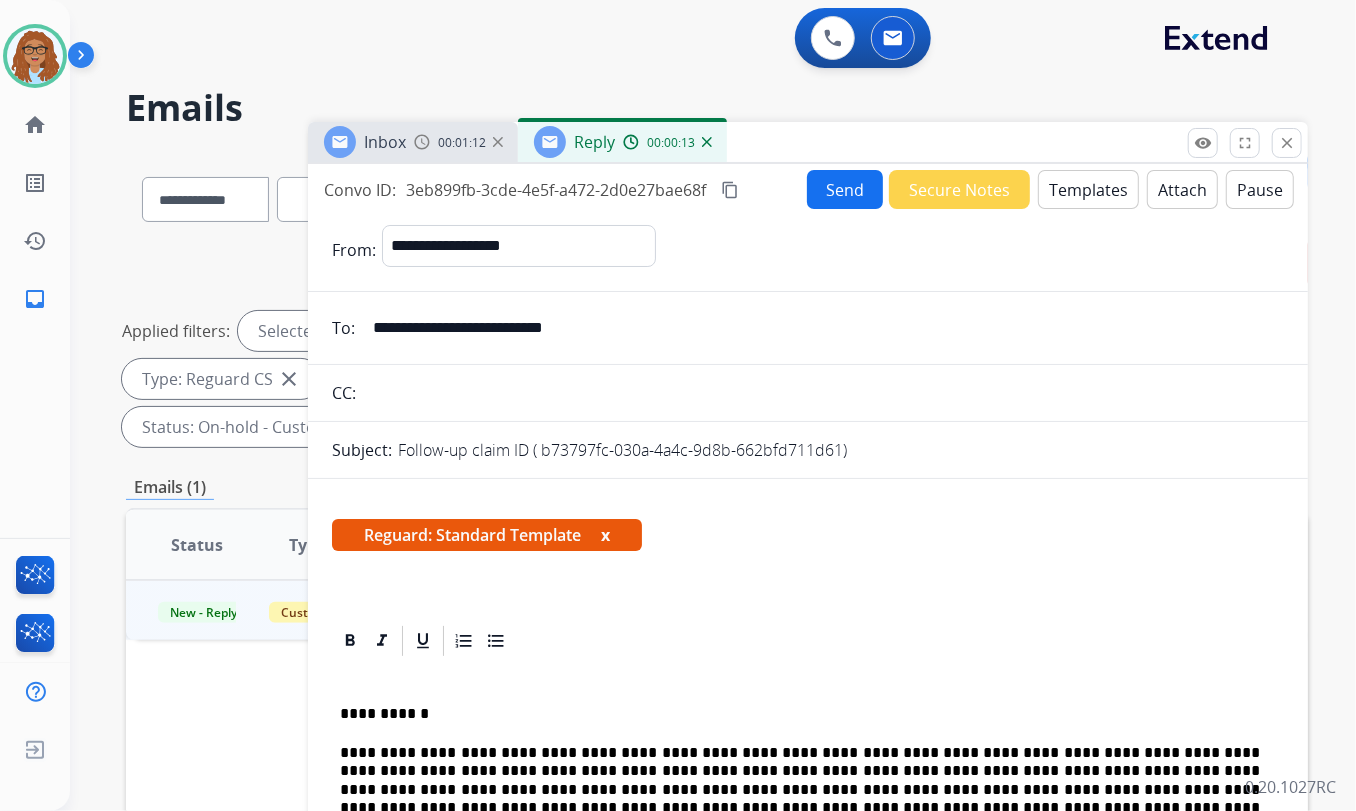 drag, startPoint x: 468, startPoint y: 387, endPoint x: 479, endPoint y: 385, distance: 11.18034 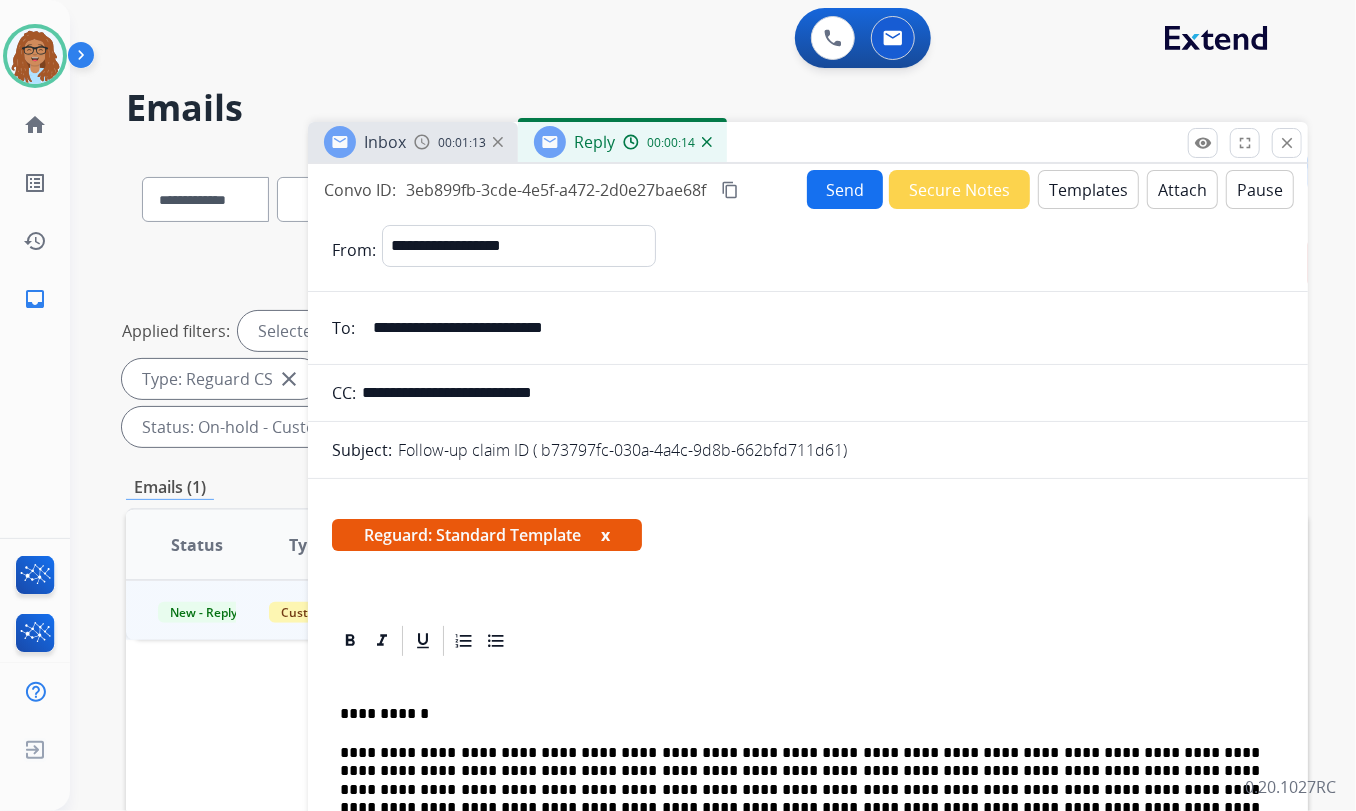 type on "**********" 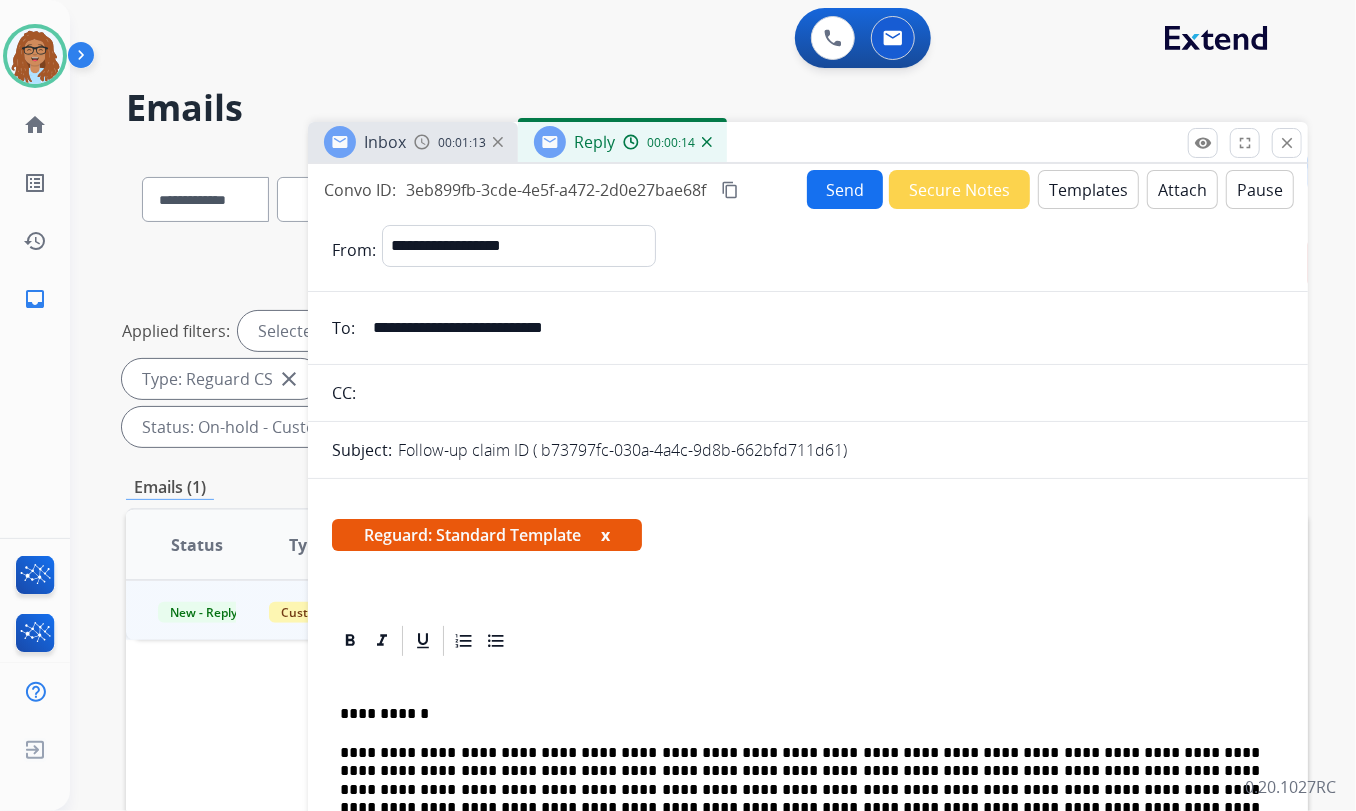 click on "Send" at bounding box center (845, 189) 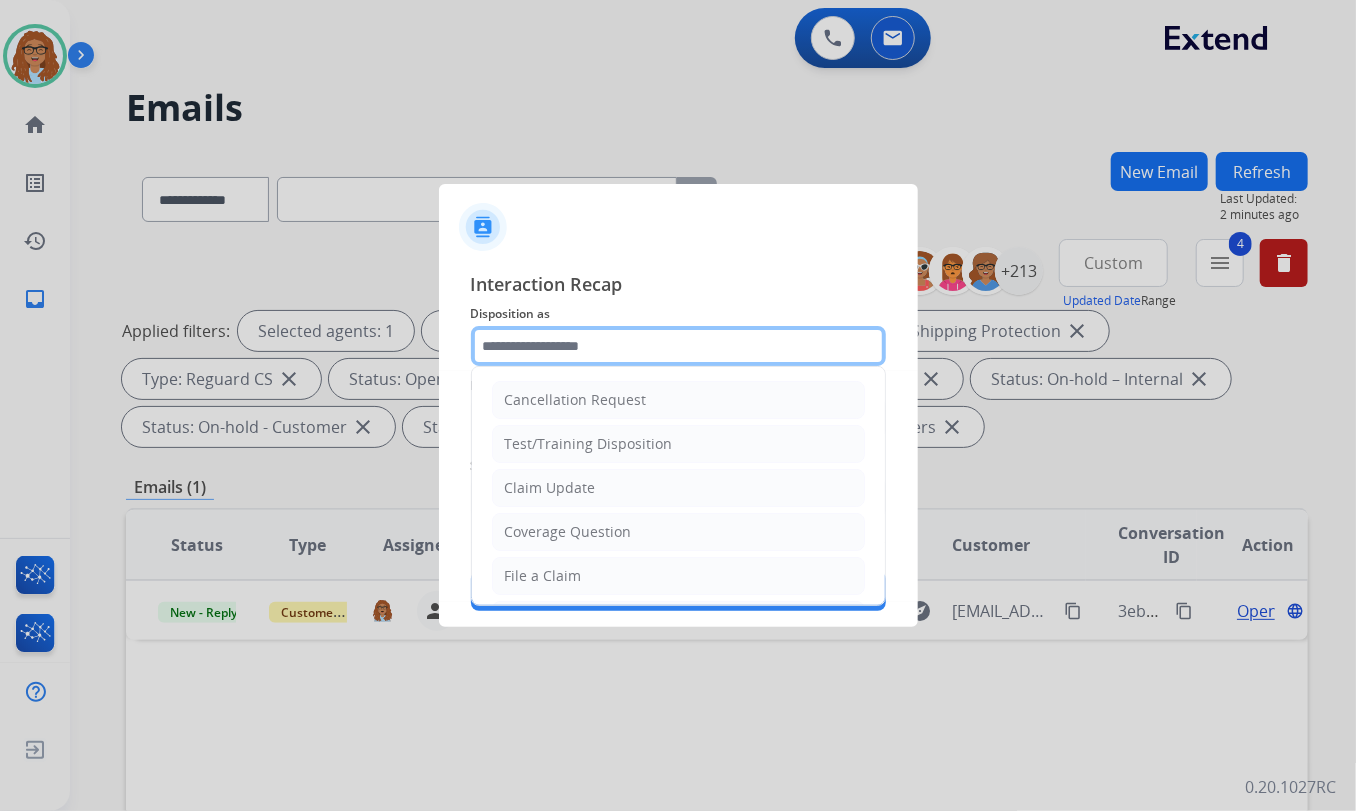 drag, startPoint x: 633, startPoint y: 336, endPoint x: 628, endPoint y: 361, distance: 25.495098 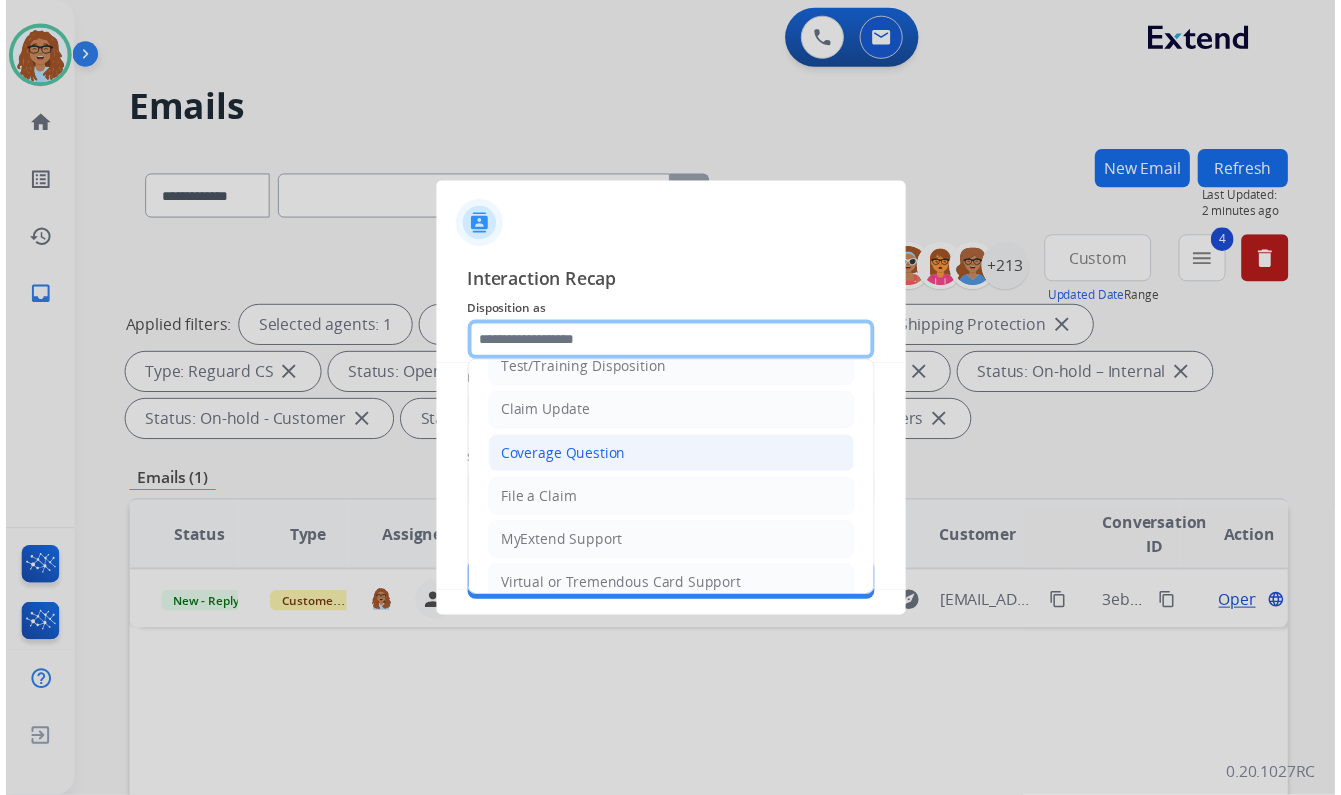scroll, scrollTop: 90, scrollLeft: 0, axis: vertical 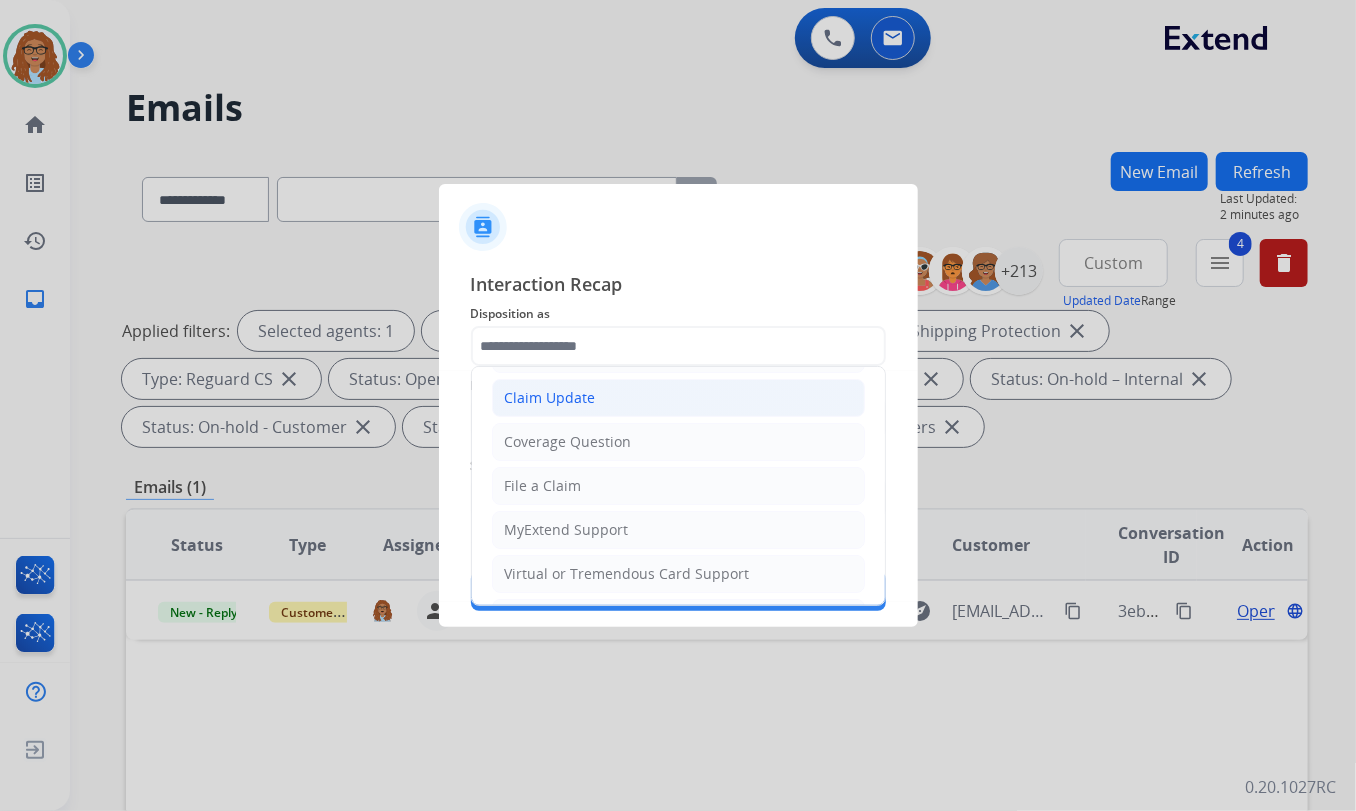 click on "Claim Update" 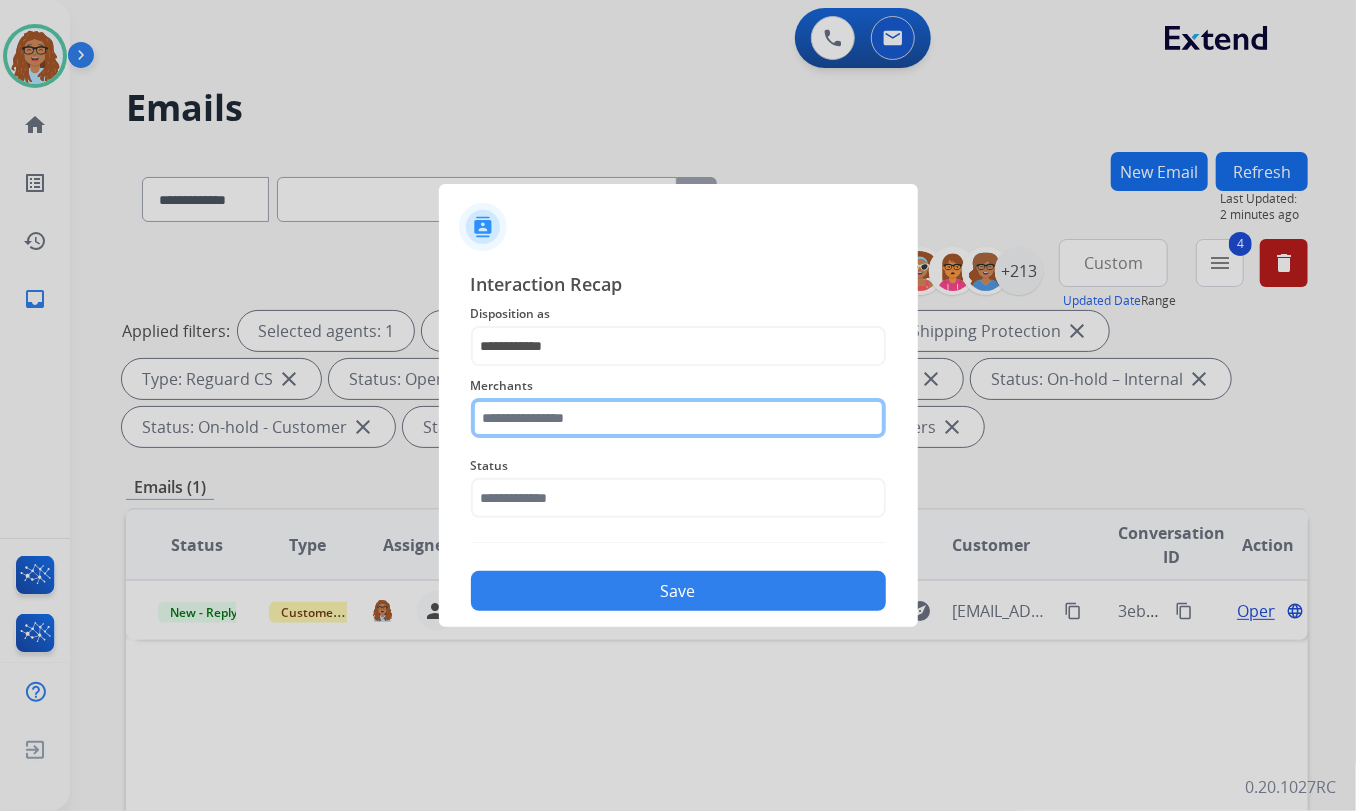 click 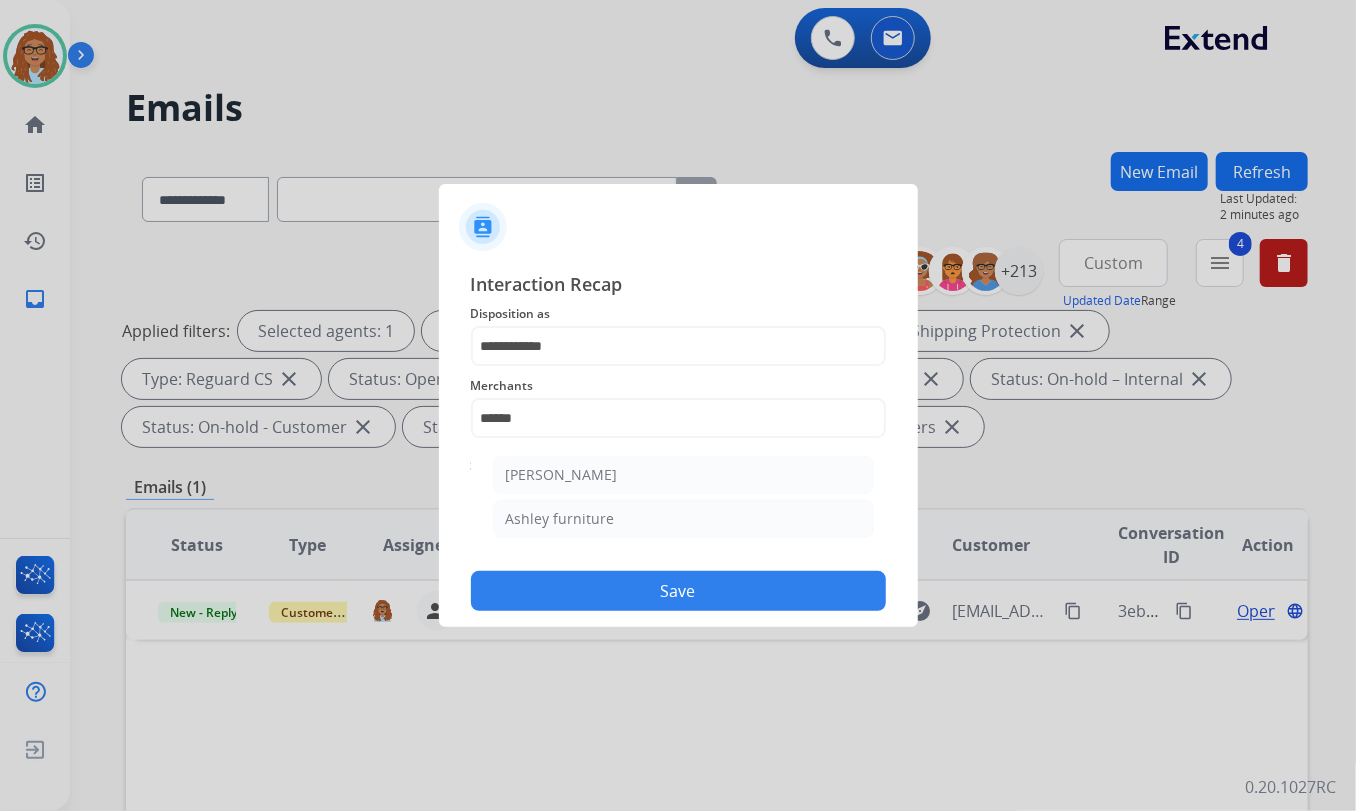 click on "[PERSON_NAME]" 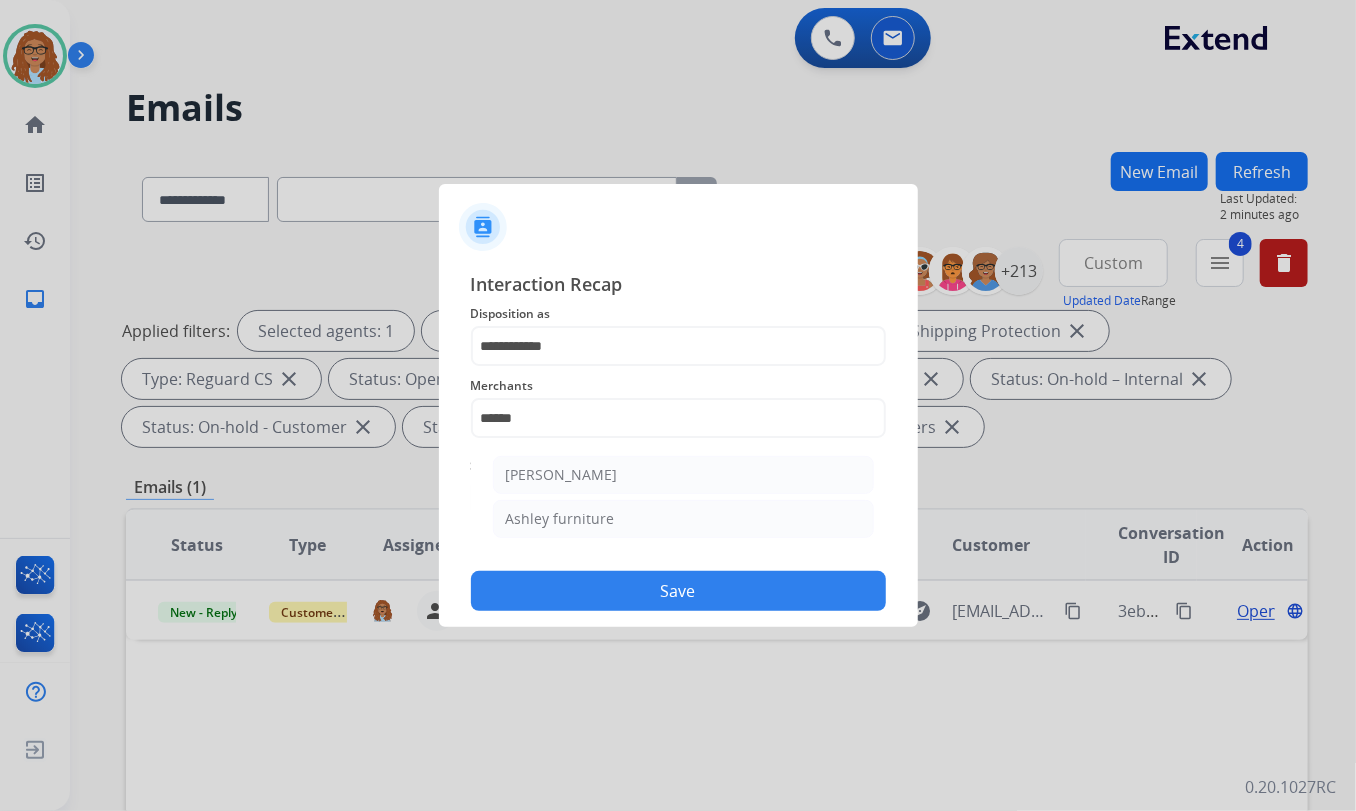 type on "**********" 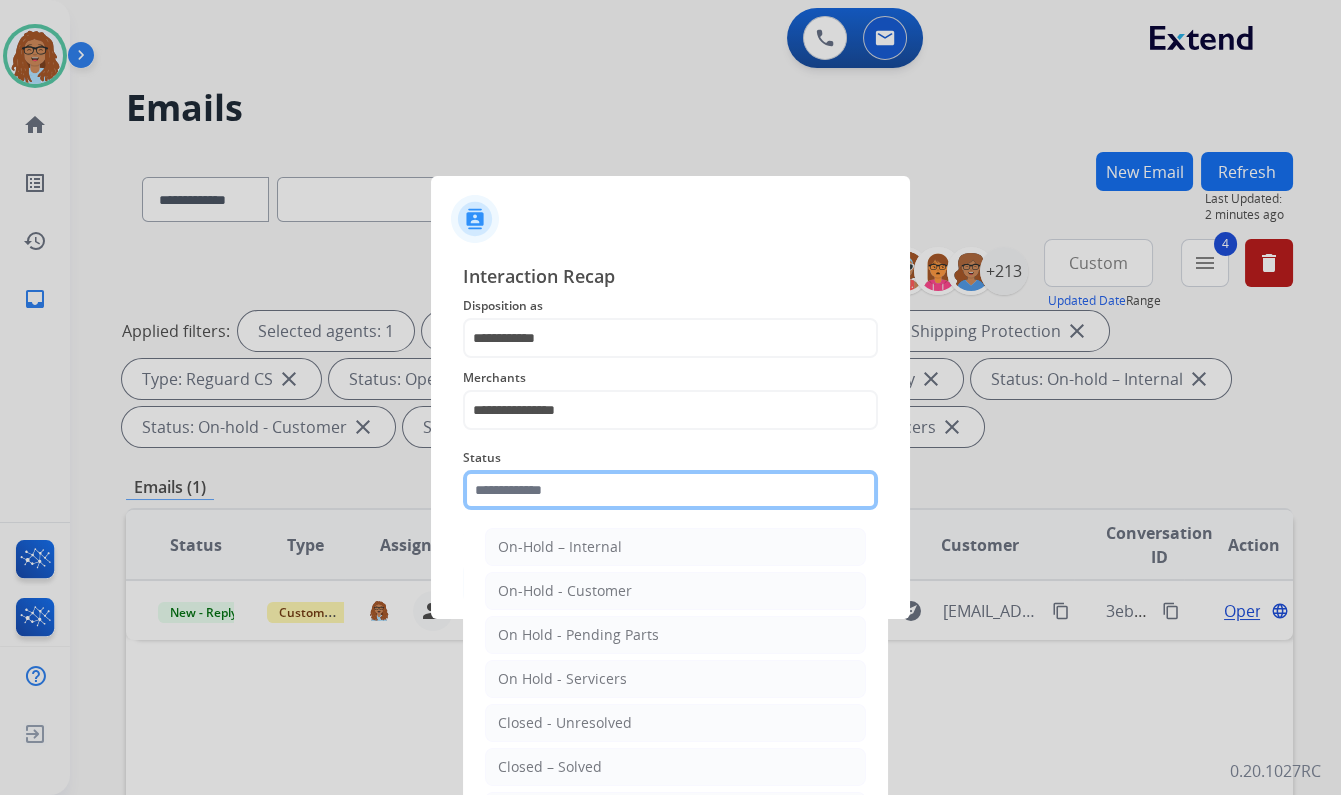 click 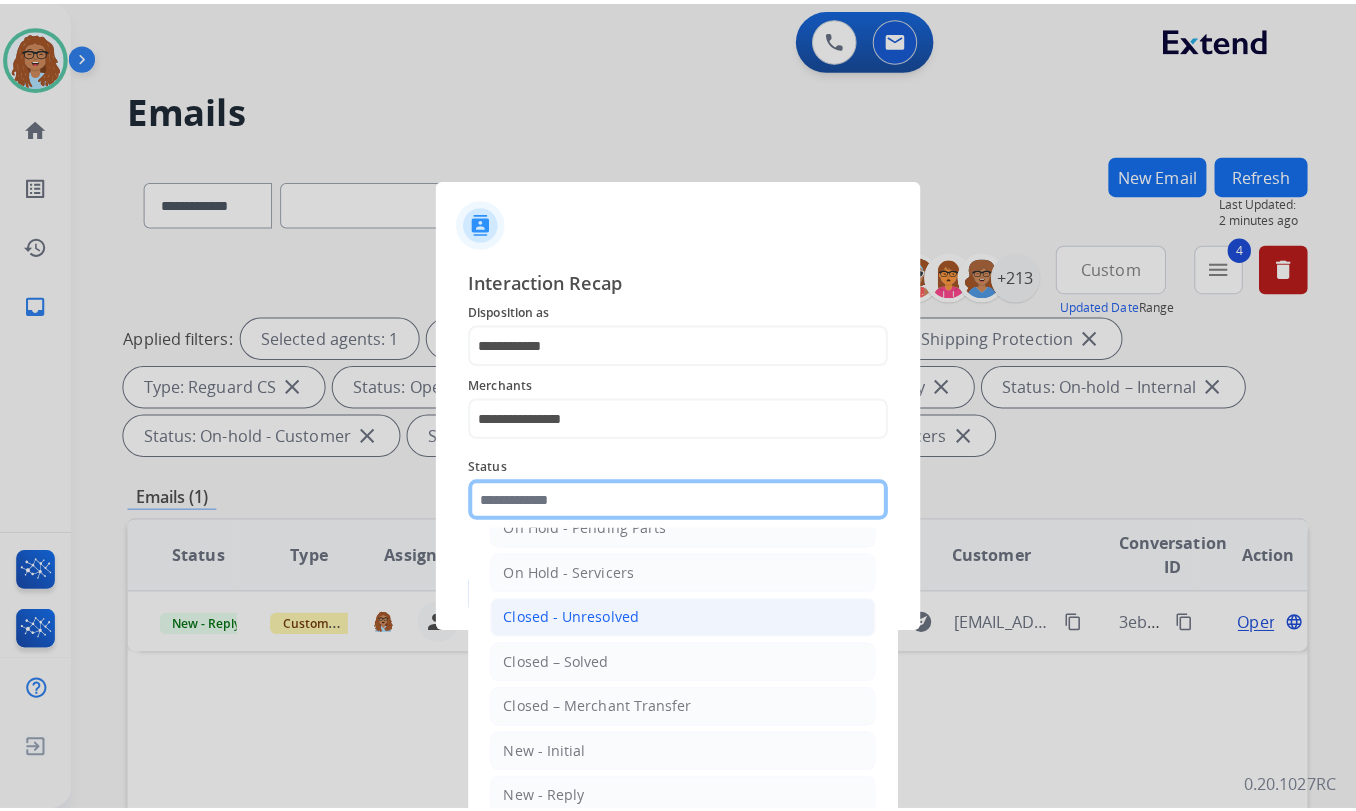 scroll, scrollTop: 118, scrollLeft: 0, axis: vertical 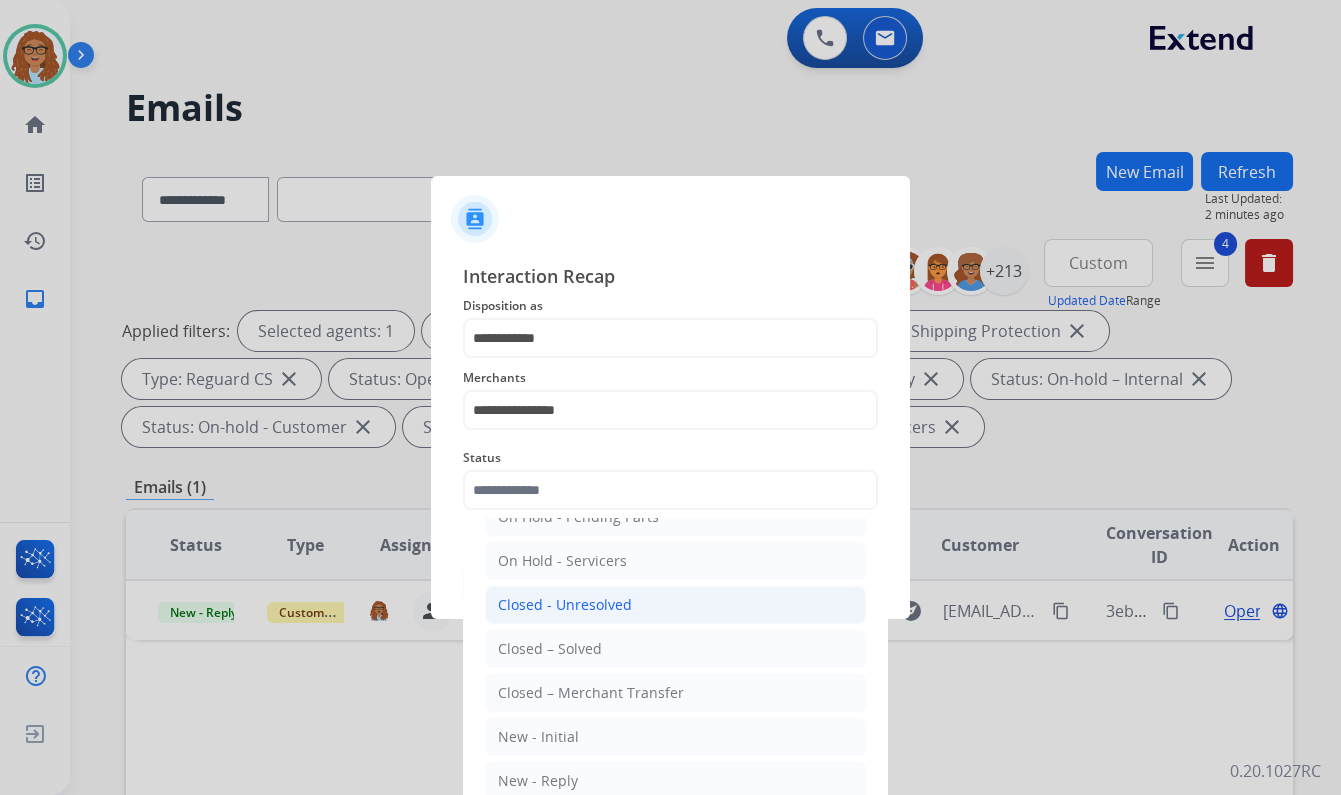 click on "Closed – Solved" 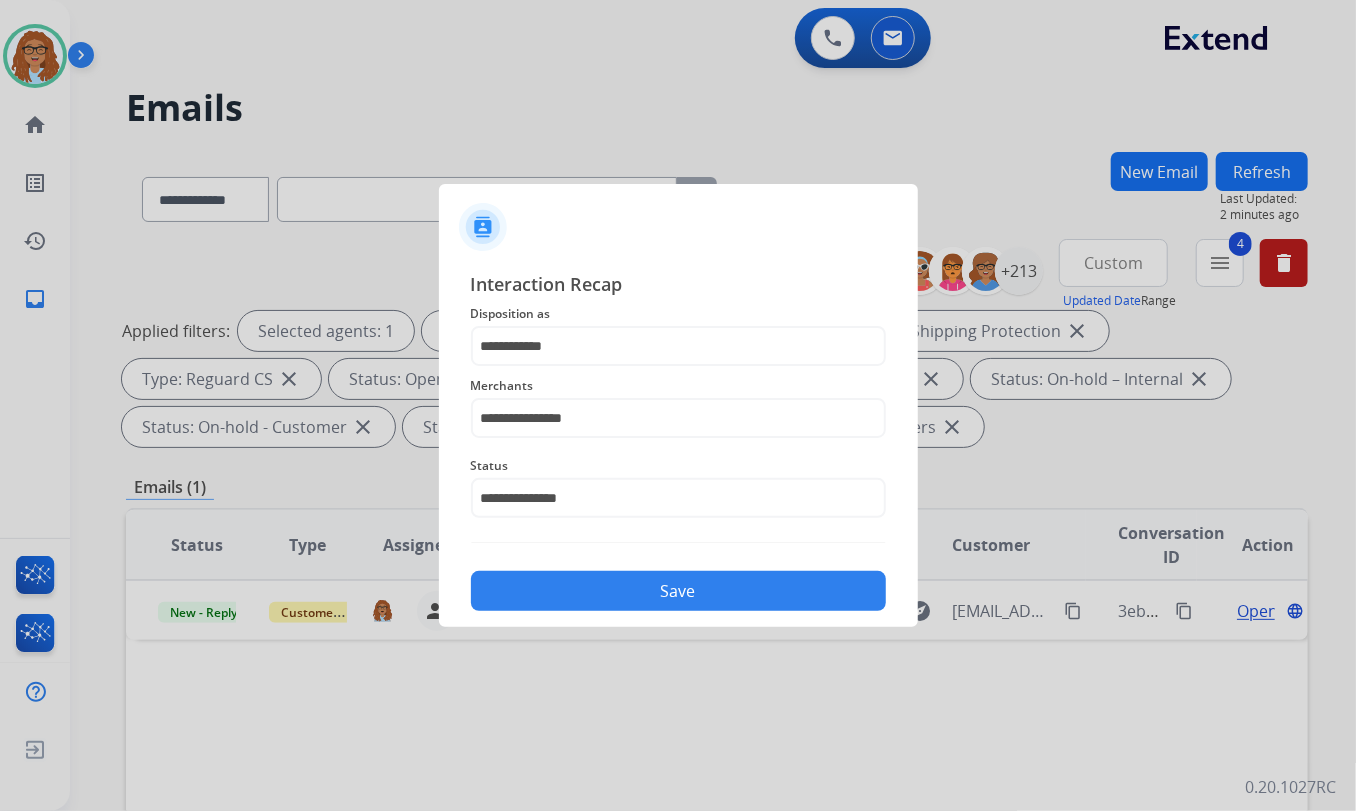 click on "Save" 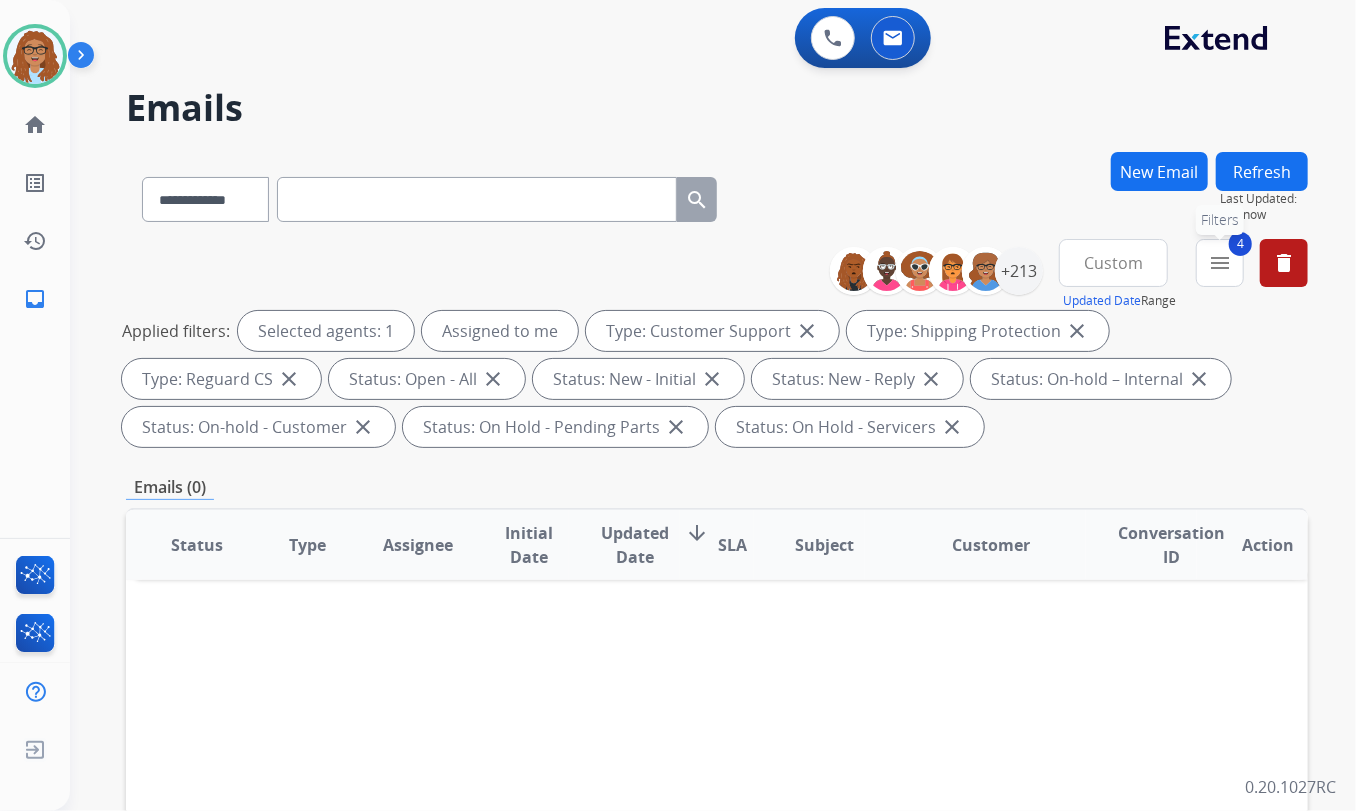 drag, startPoint x: 1219, startPoint y: 264, endPoint x: 1212, endPoint y: 275, distance: 13.038404 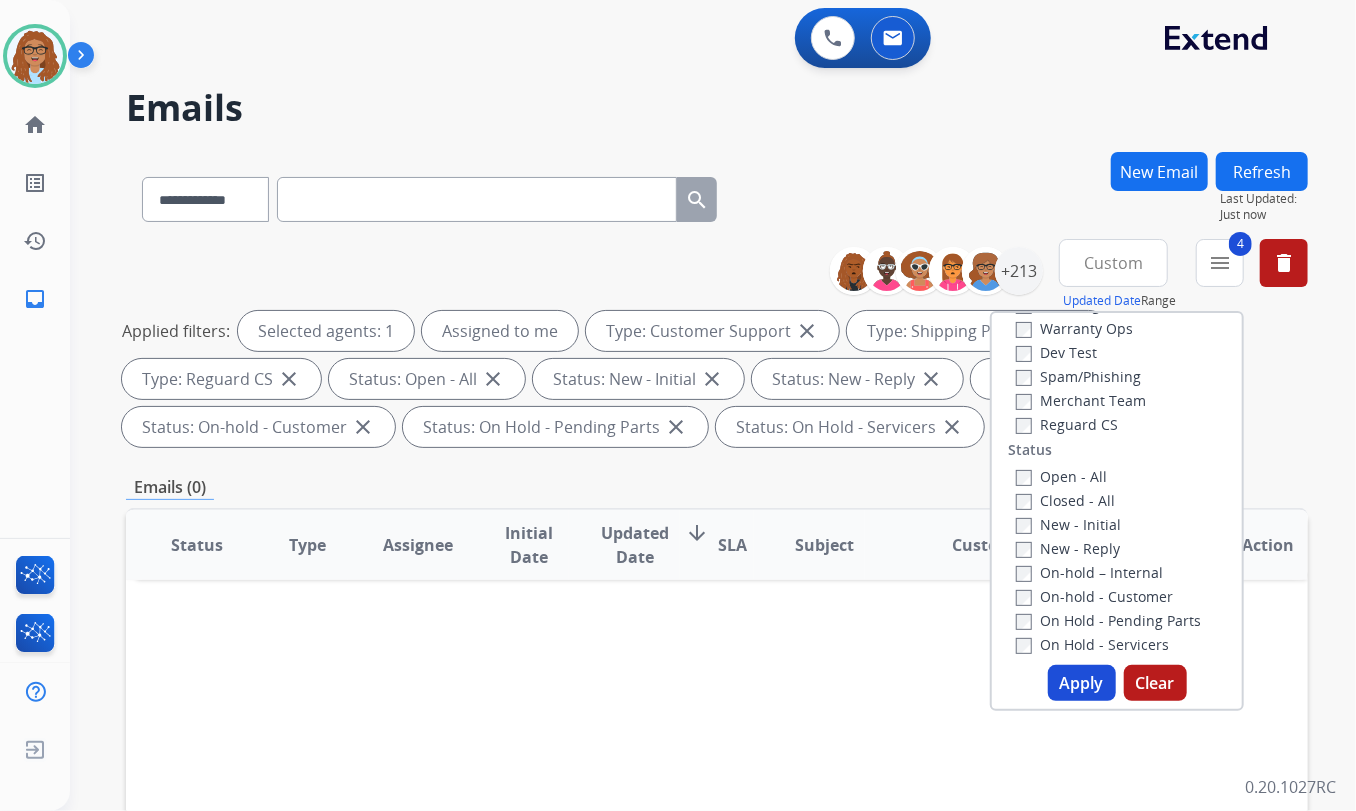 scroll, scrollTop: 272, scrollLeft: 0, axis: vertical 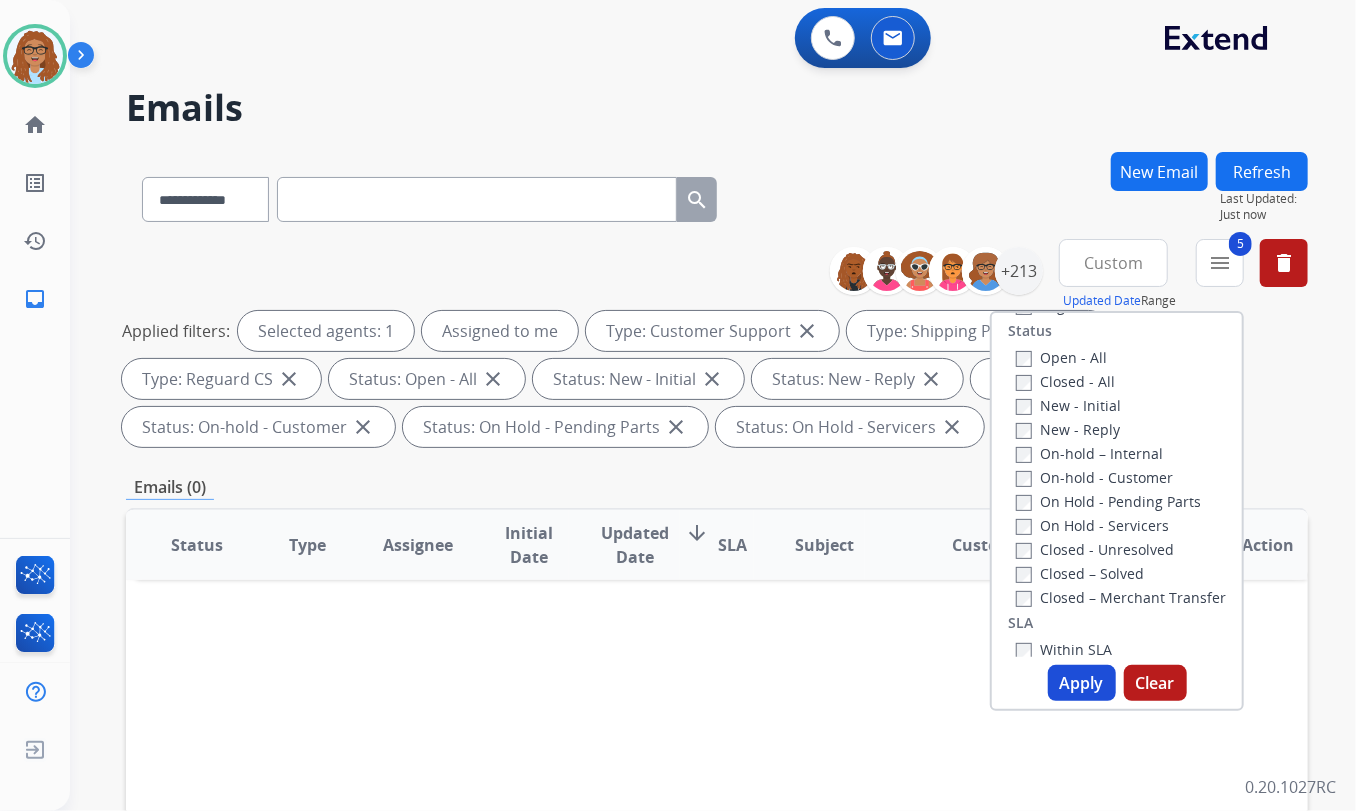 click on "Apply" at bounding box center (1082, 683) 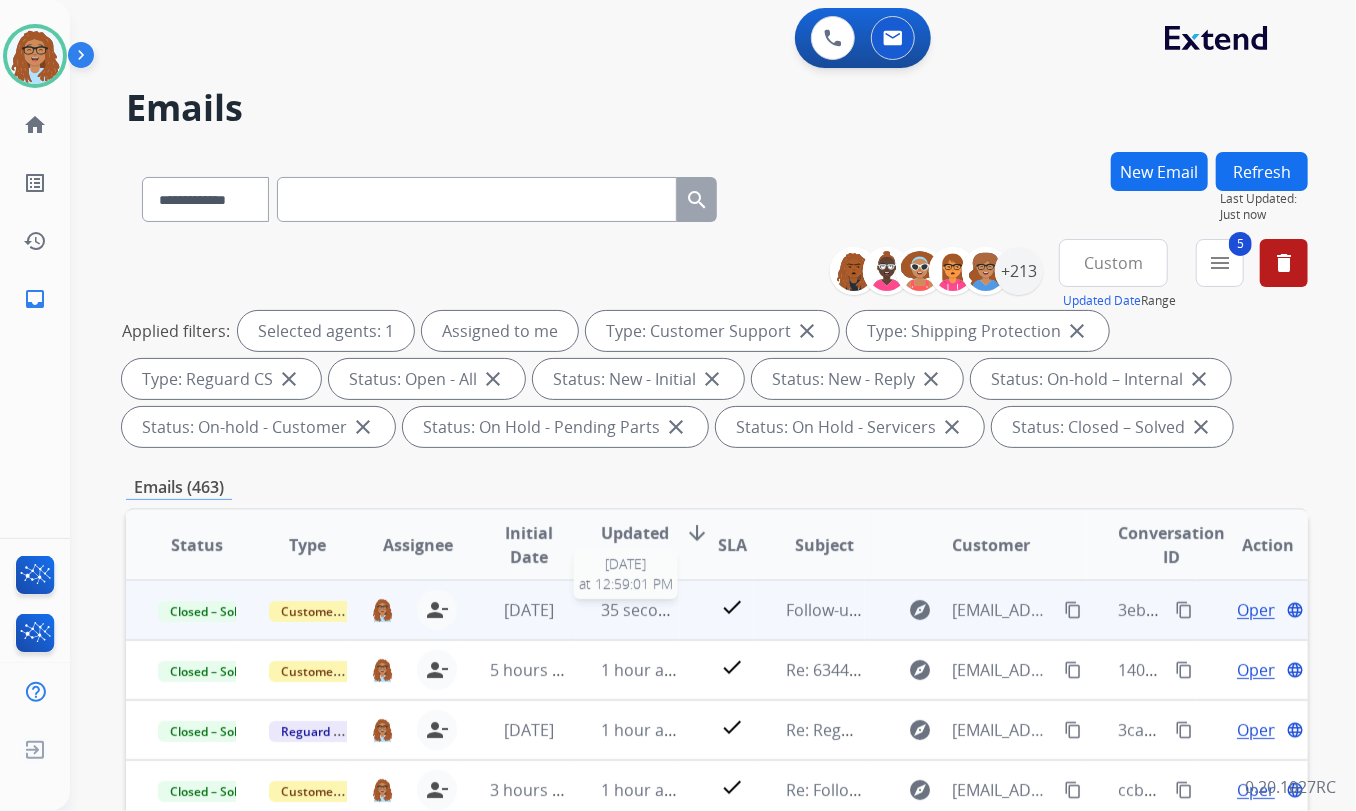 scroll, scrollTop: 1, scrollLeft: 0, axis: vertical 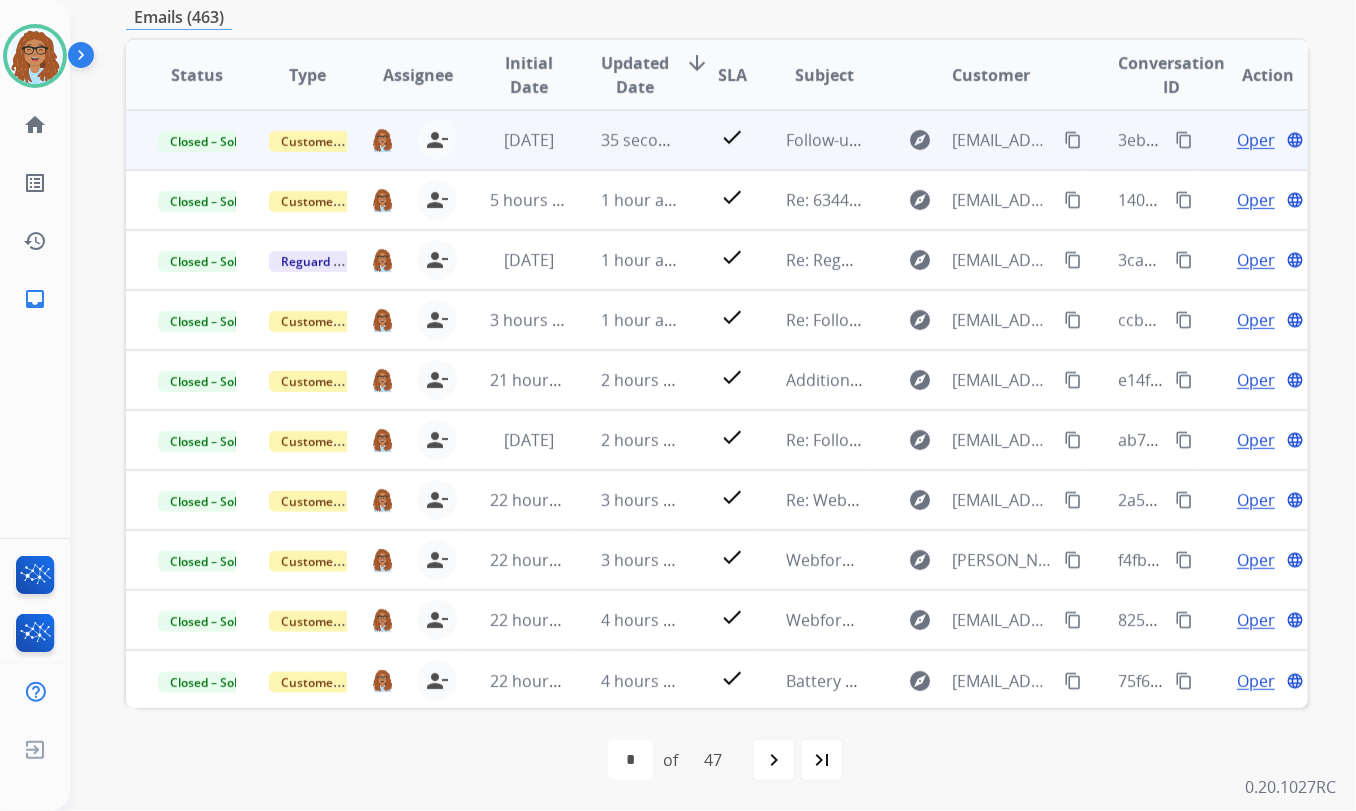 click on "content_copy" at bounding box center (1184, 140) 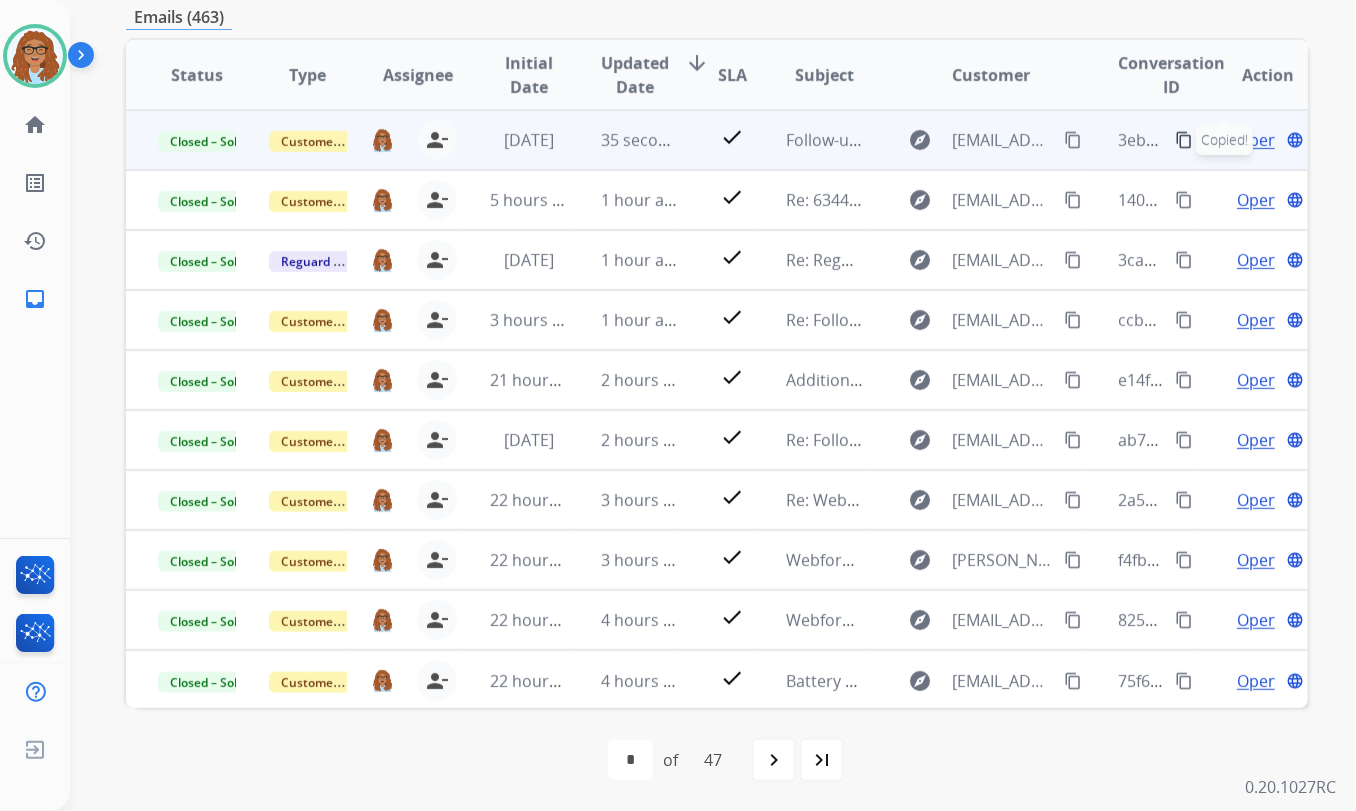 click on "content_copy" at bounding box center [1073, 140] 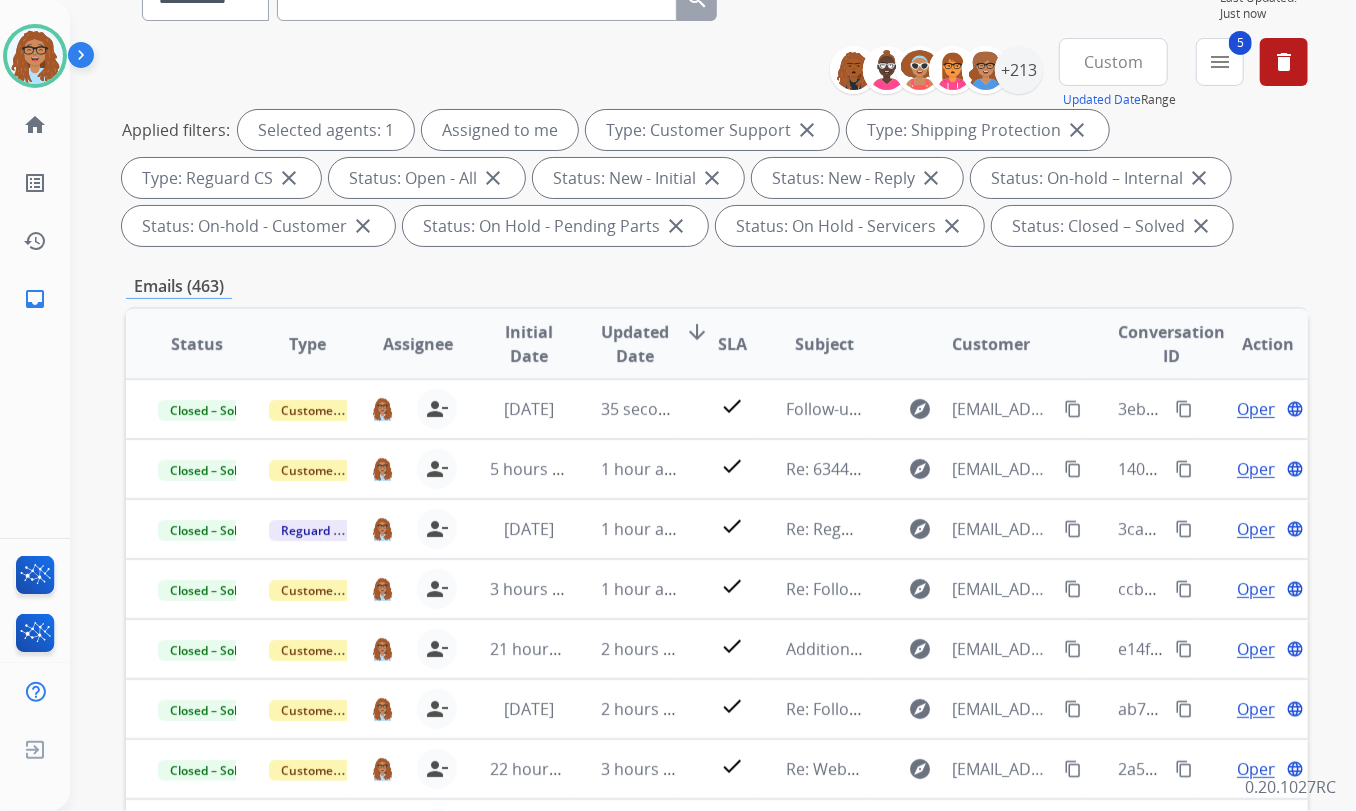 scroll, scrollTop: 198, scrollLeft: 0, axis: vertical 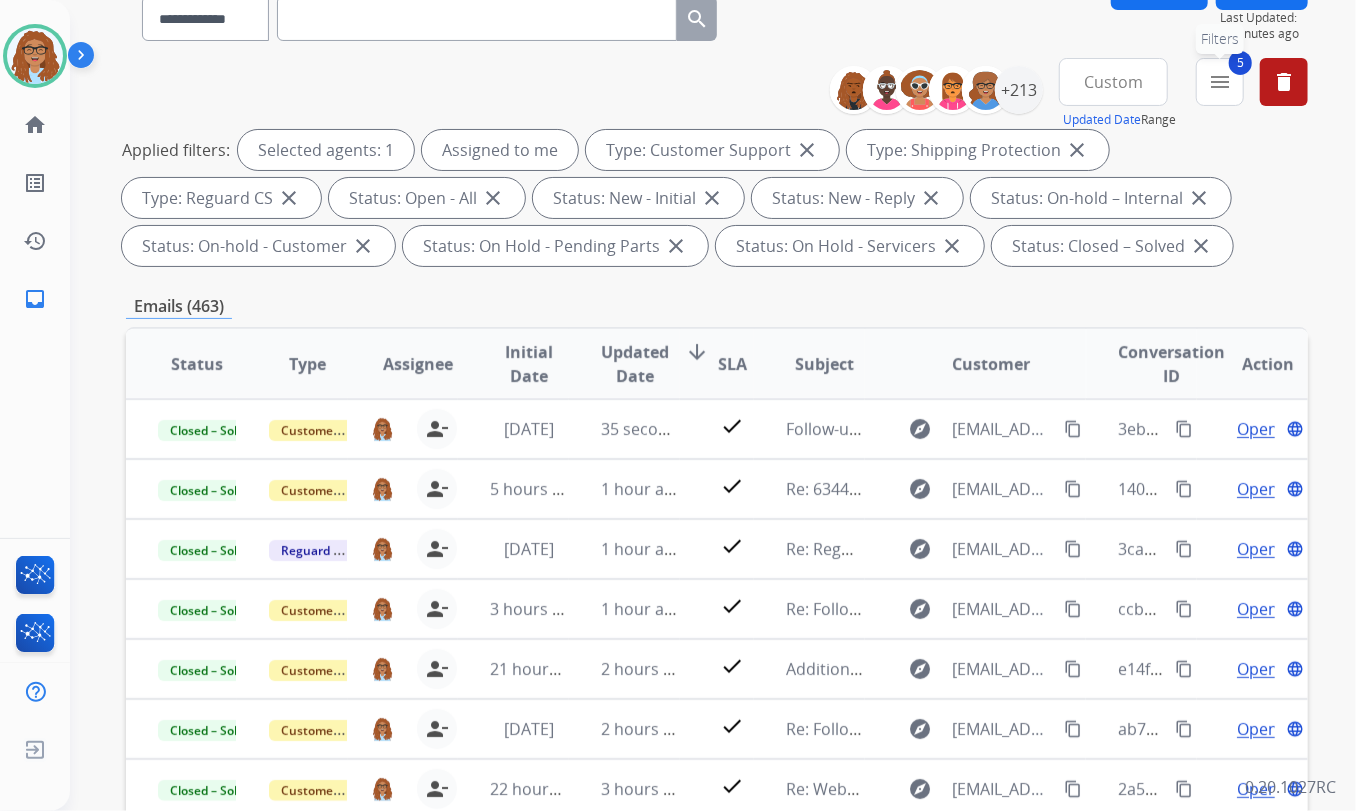 click on "5 menu  Filters" at bounding box center [1220, 82] 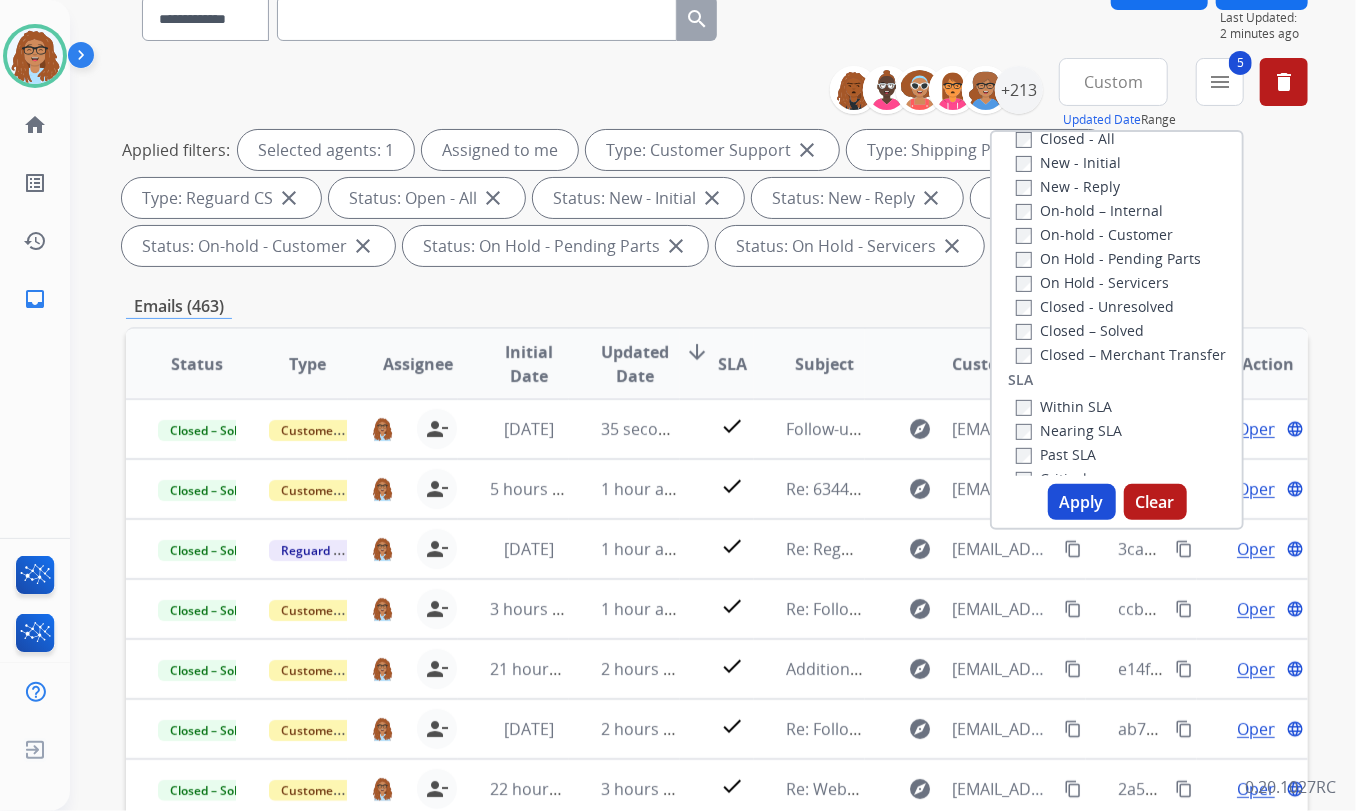 scroll, scrollTop: 363, scrollLeft: 0, axis: vertical 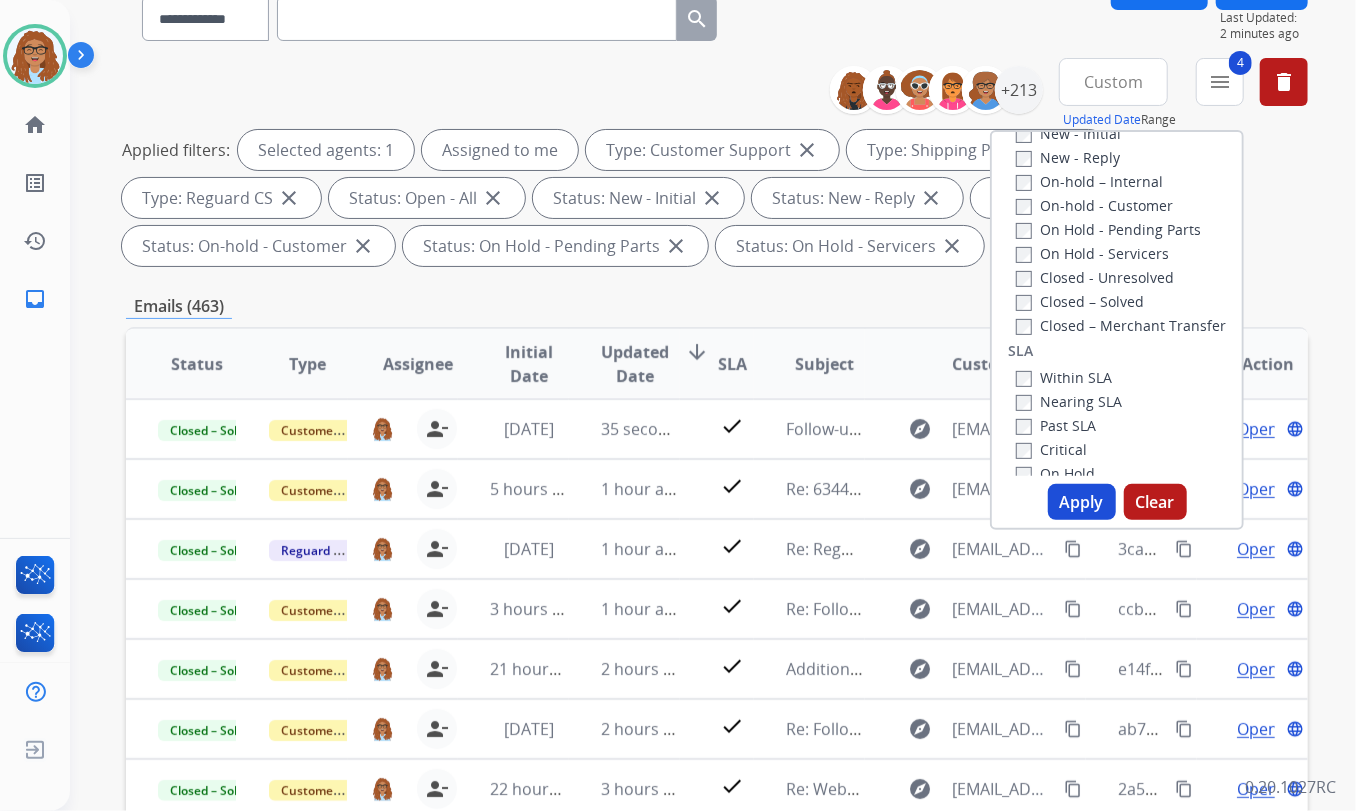 click on "Apply" at bounding box center (1082, 502) 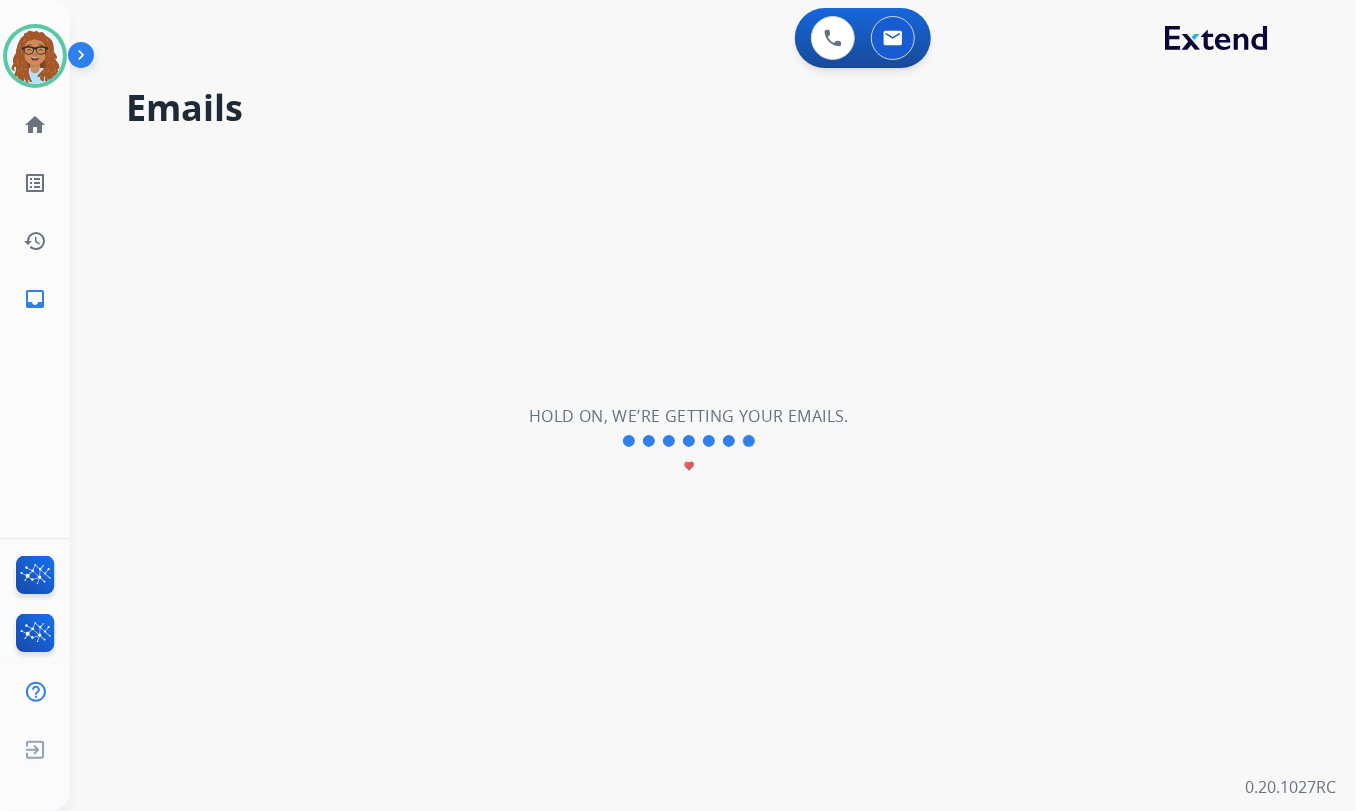 scroll, scrollTop: 0, scrollLeft: 0, axis: both 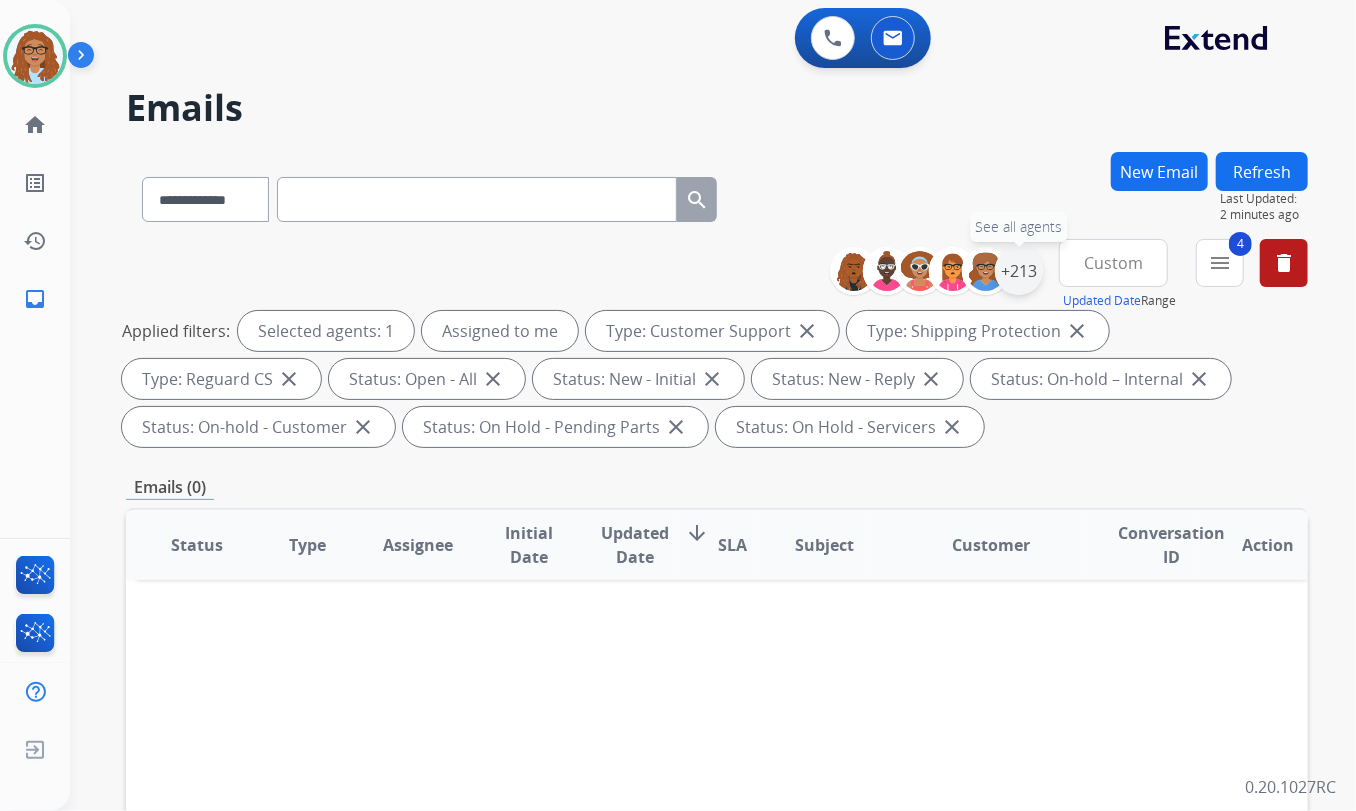 drag, startPoint x: 1030, startPoint y: 274, endPoint x: 1019, endPoint y: 288, distance: 17.804493 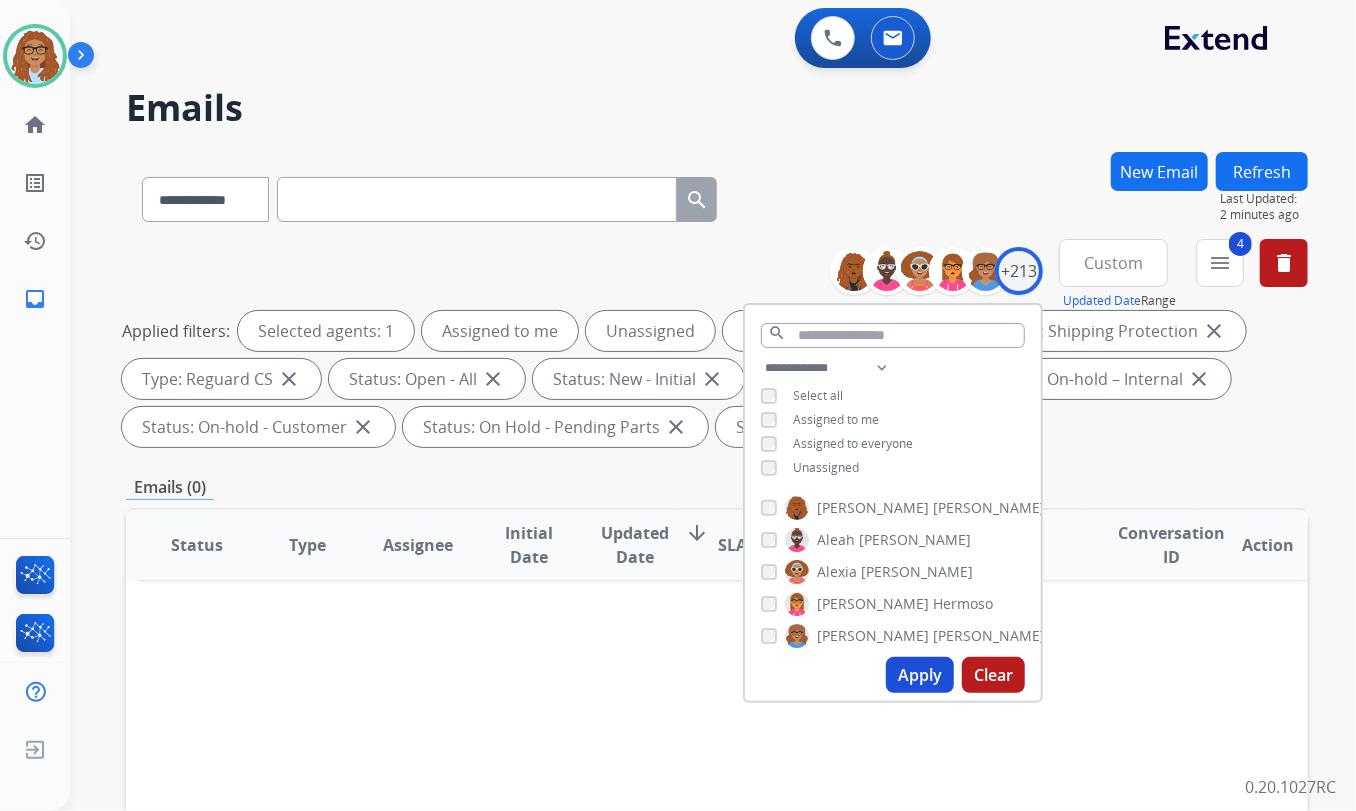 click on "Apply" at bounding box center (920, 675) 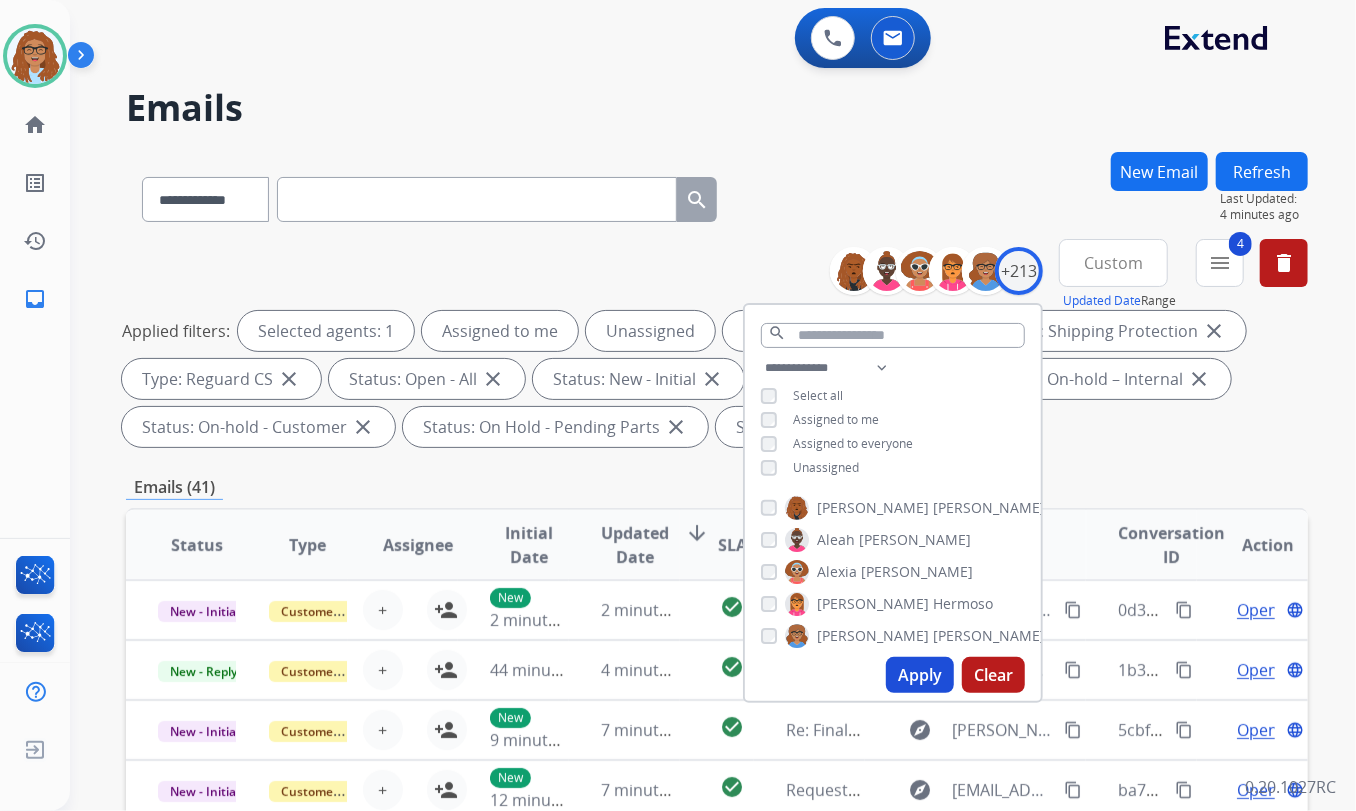 drag, startPoint x: 911, startPoint y: 170, endPoint x: 908, endPoint y: 232, distance: 62.072536 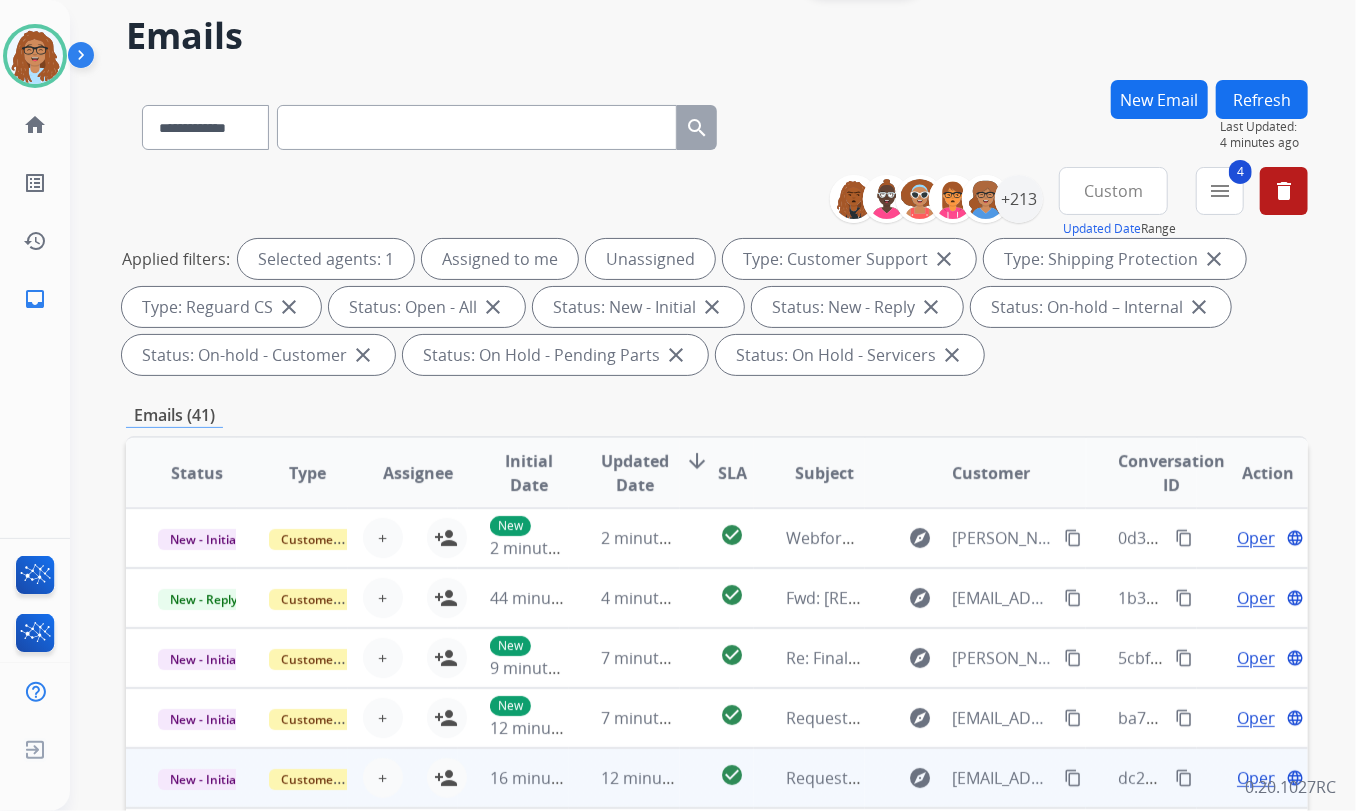 scroll, scrollTop: 454, scrollLeft: 0, axis: vertical 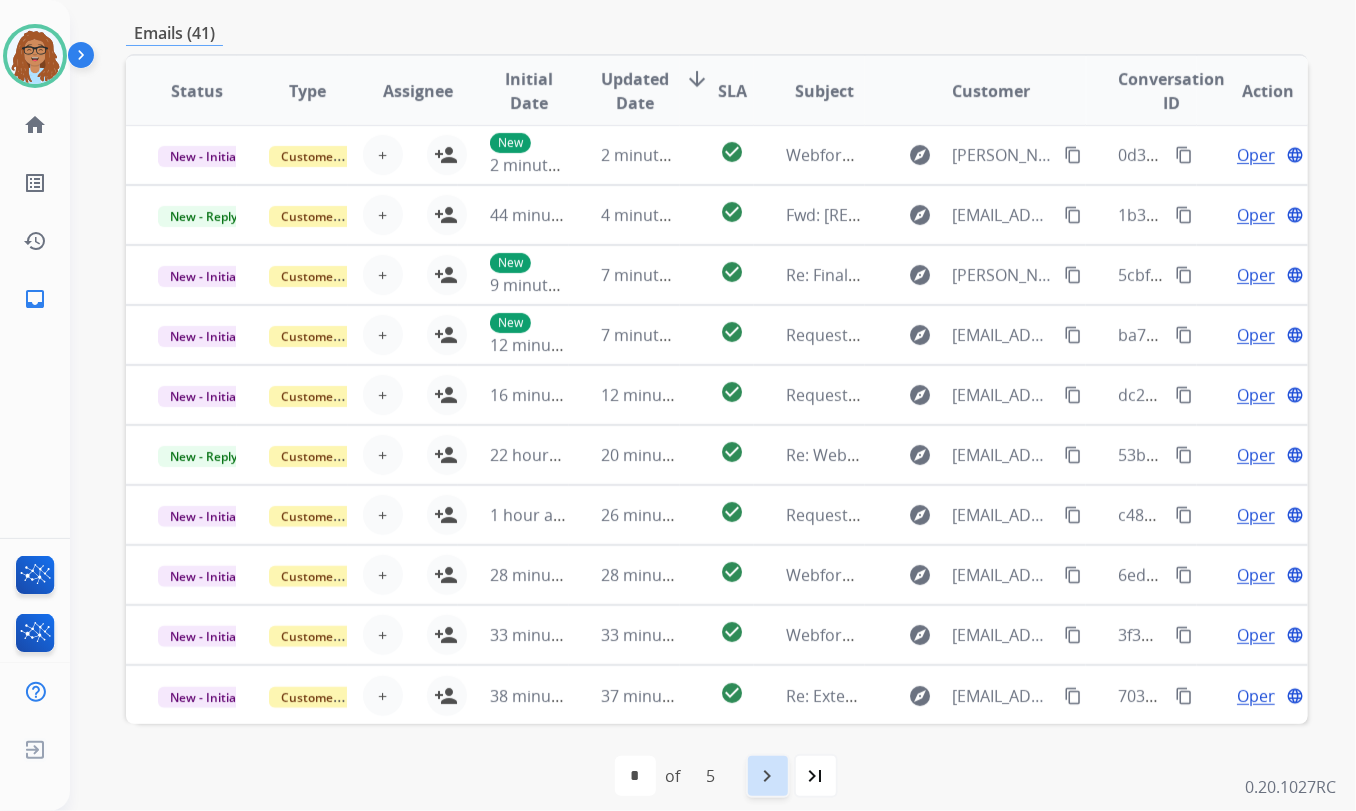 click on "navigate_next" at bounding box center (768, 776) 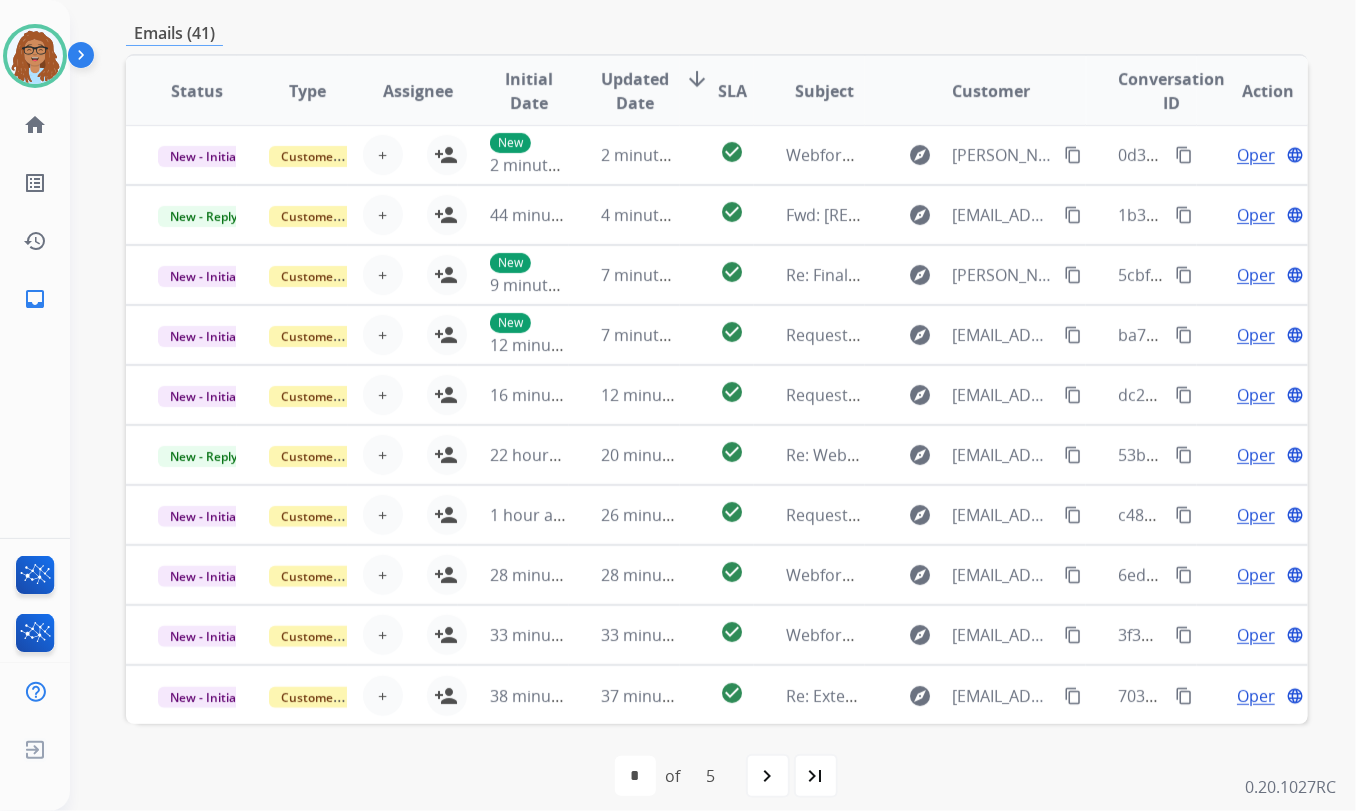 scroll, scrollTop: 0, scrollLeft: 0, axis: both 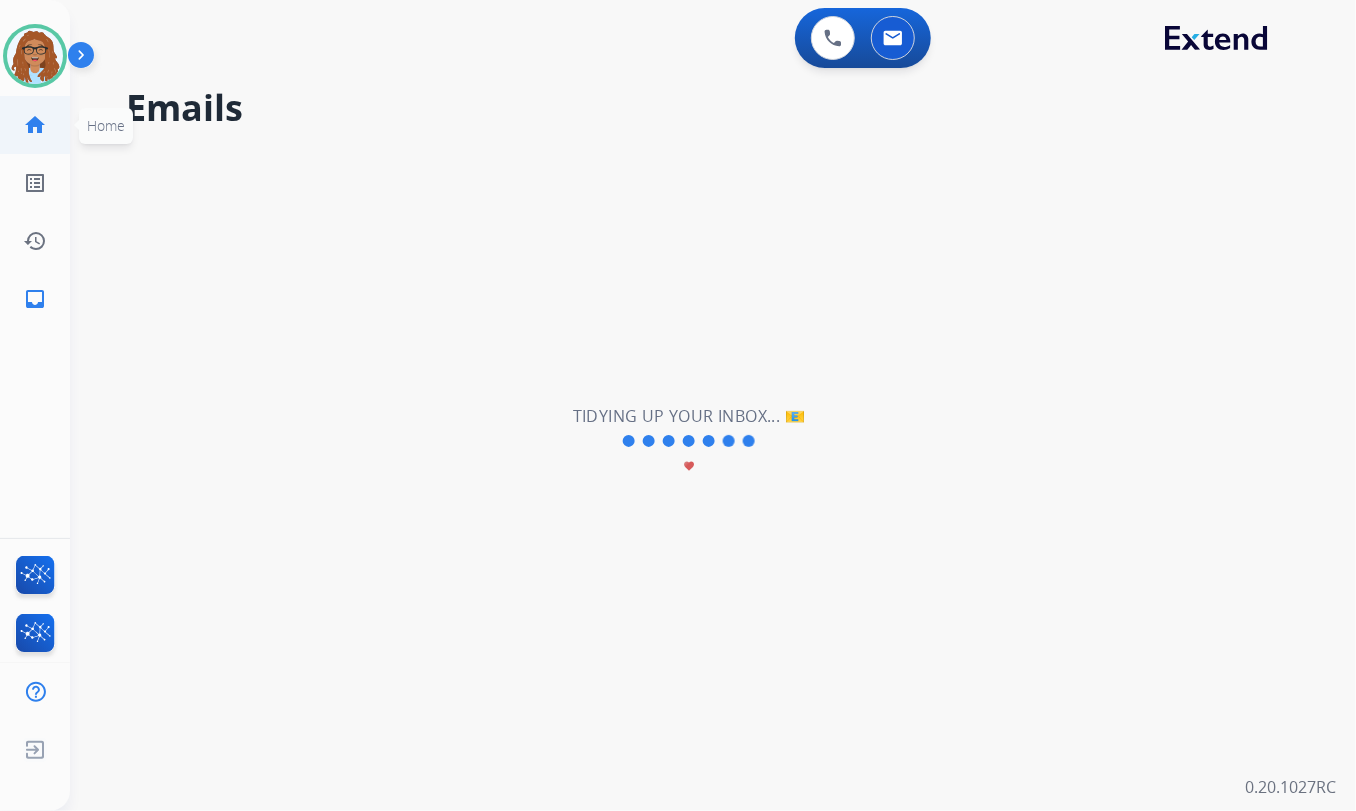 click on "home" 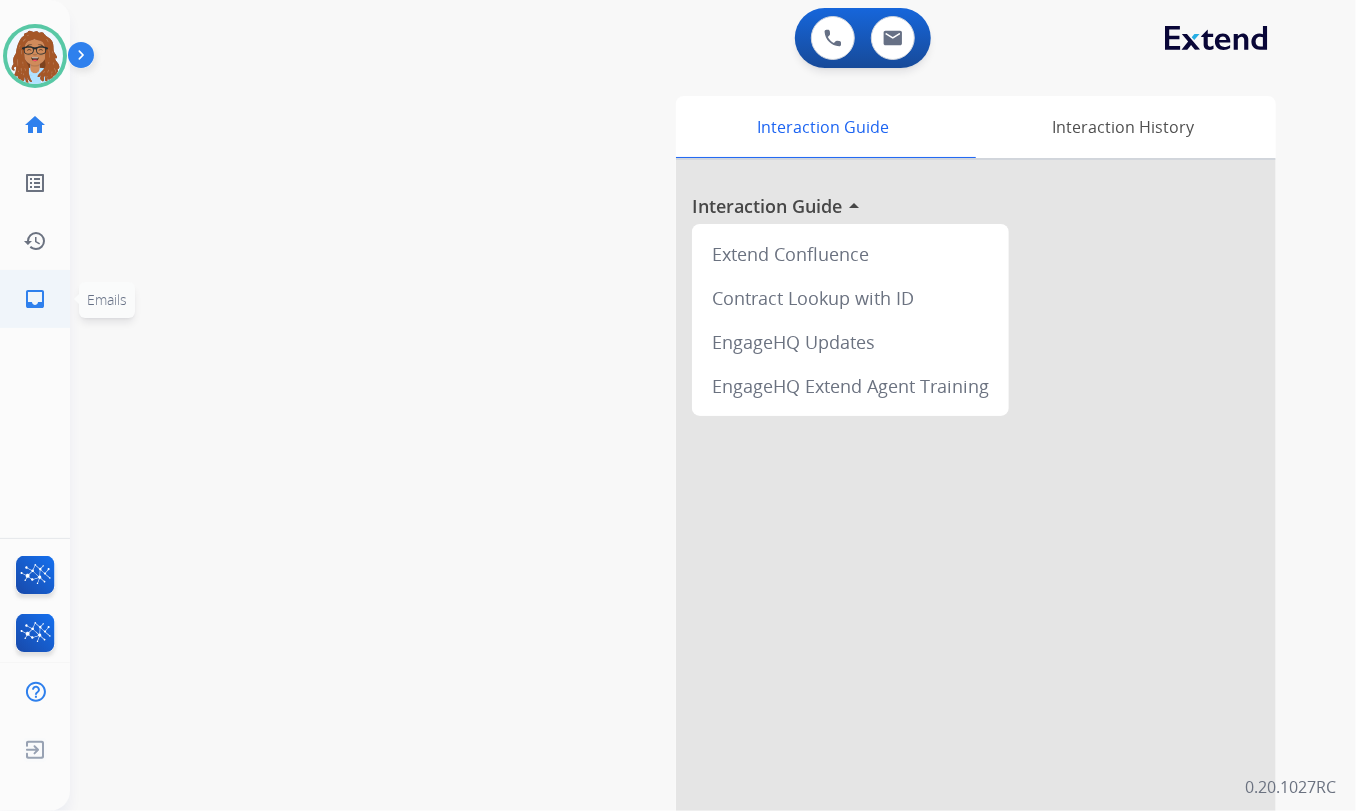 click on "inbox  Emails" 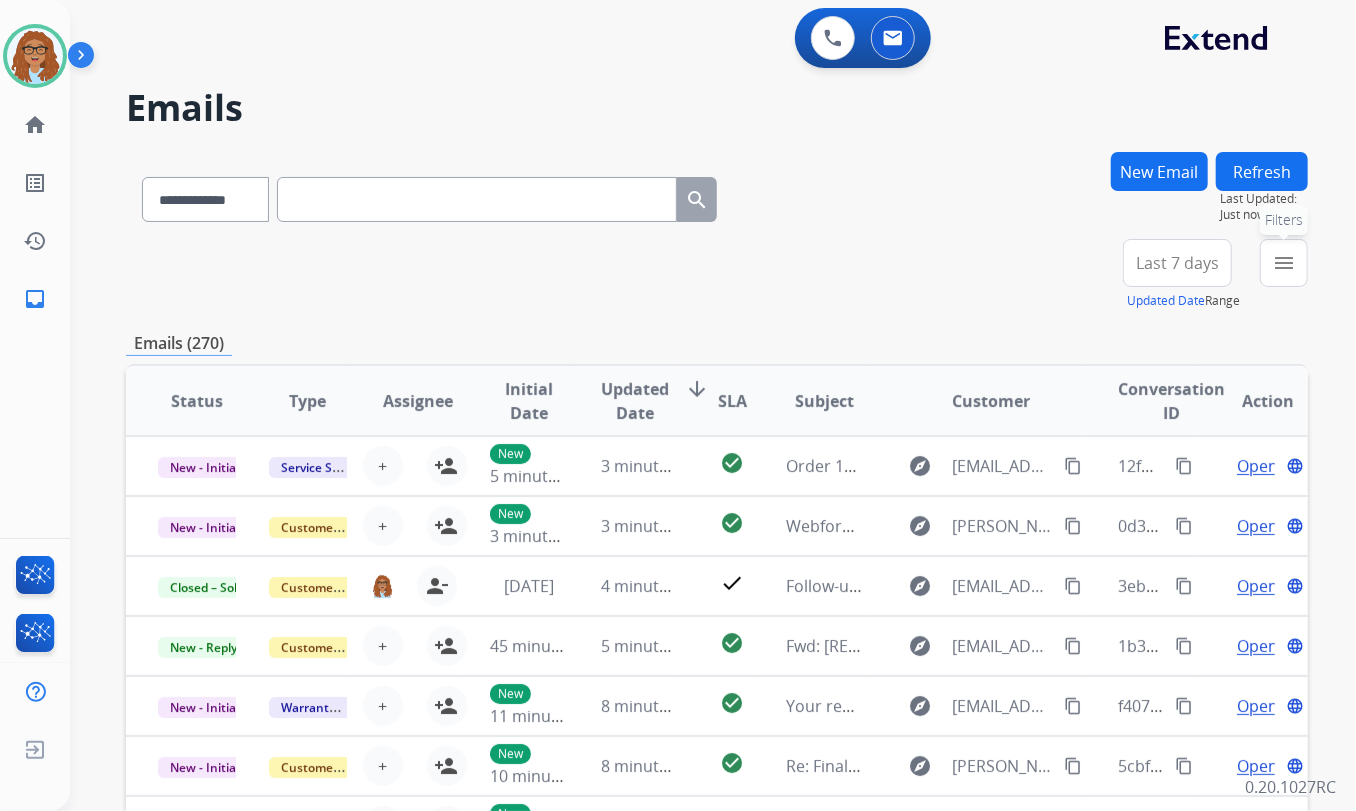 click on "menu  Filters" at bounding box center [1284, 263] 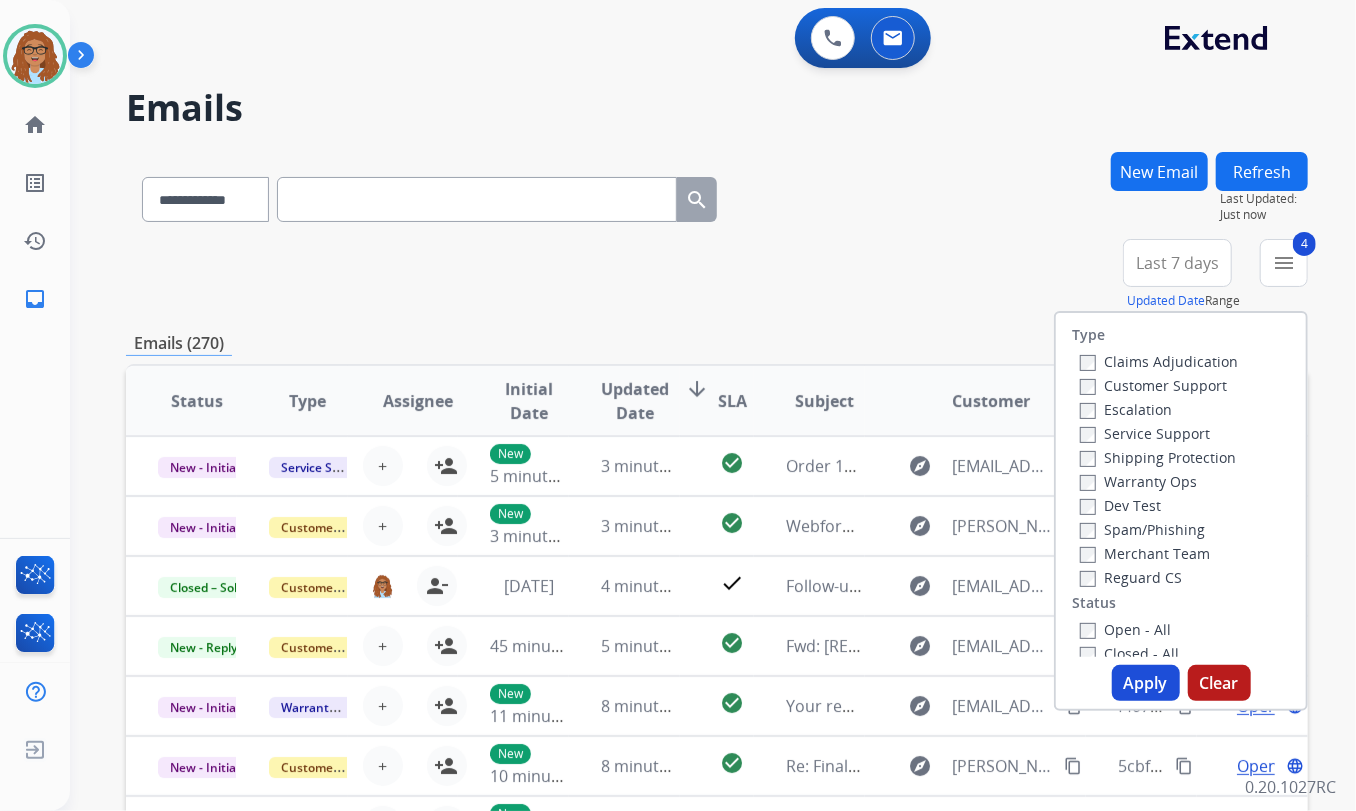 click on "Apply" at bounding box center (1146, 683) 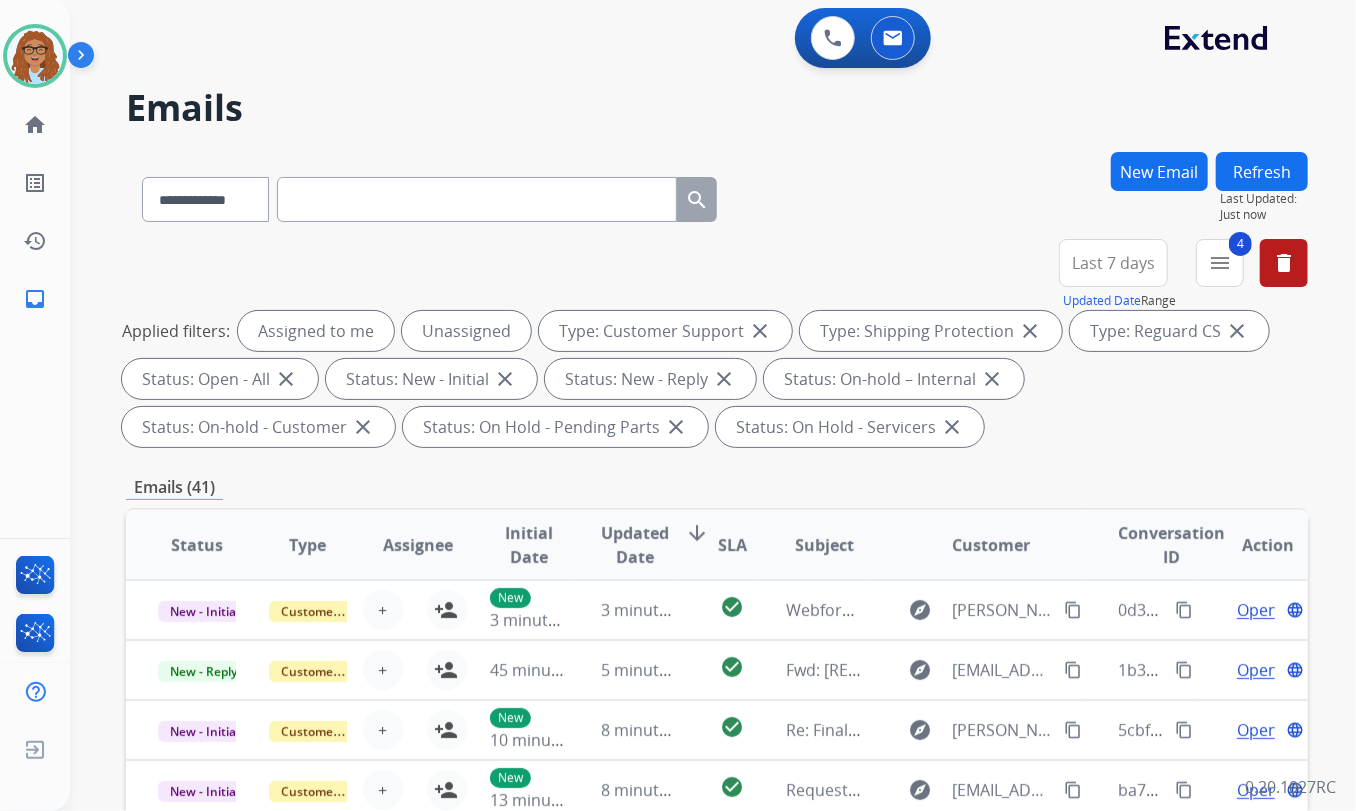 click on "Last 7 days" at bounding box center [1113, 263] 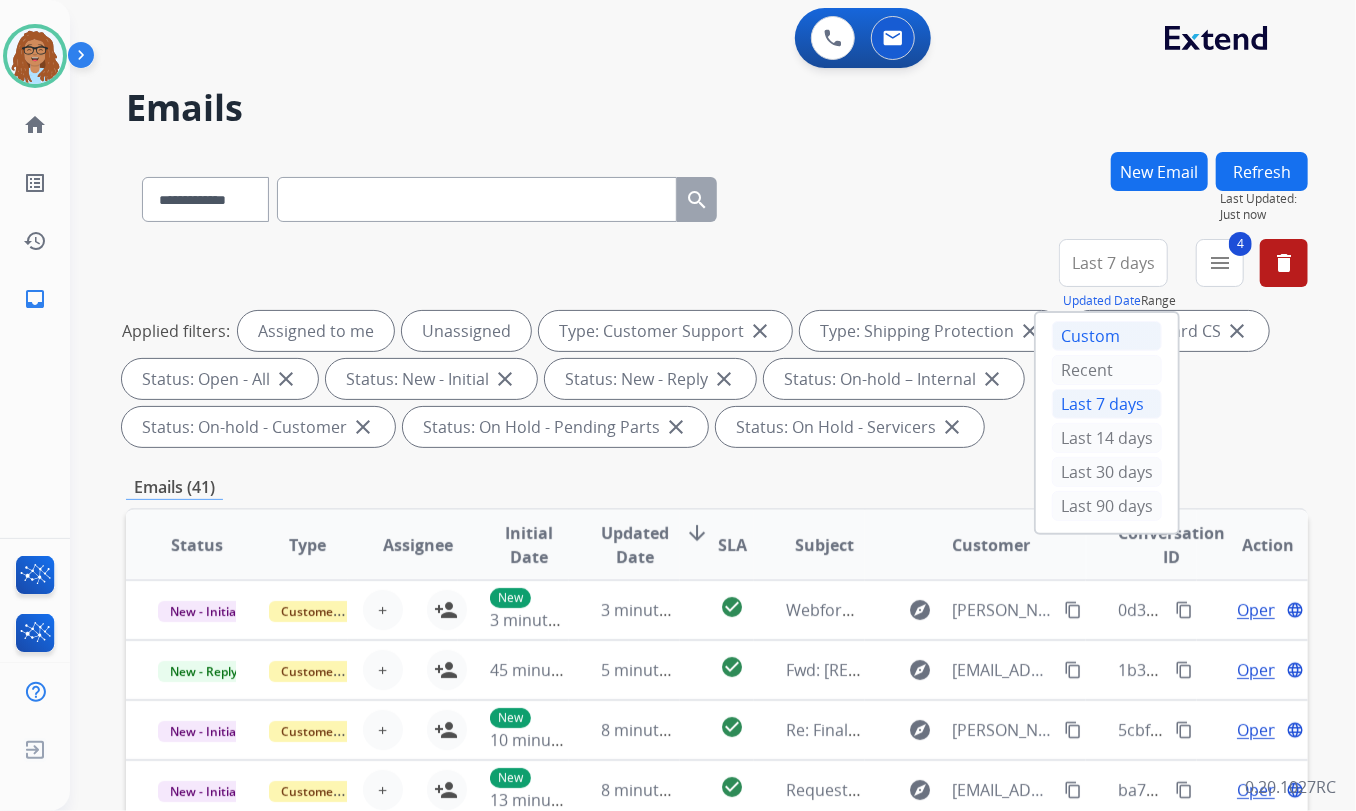 click on "Custom" at bounding box center [1107, 336] 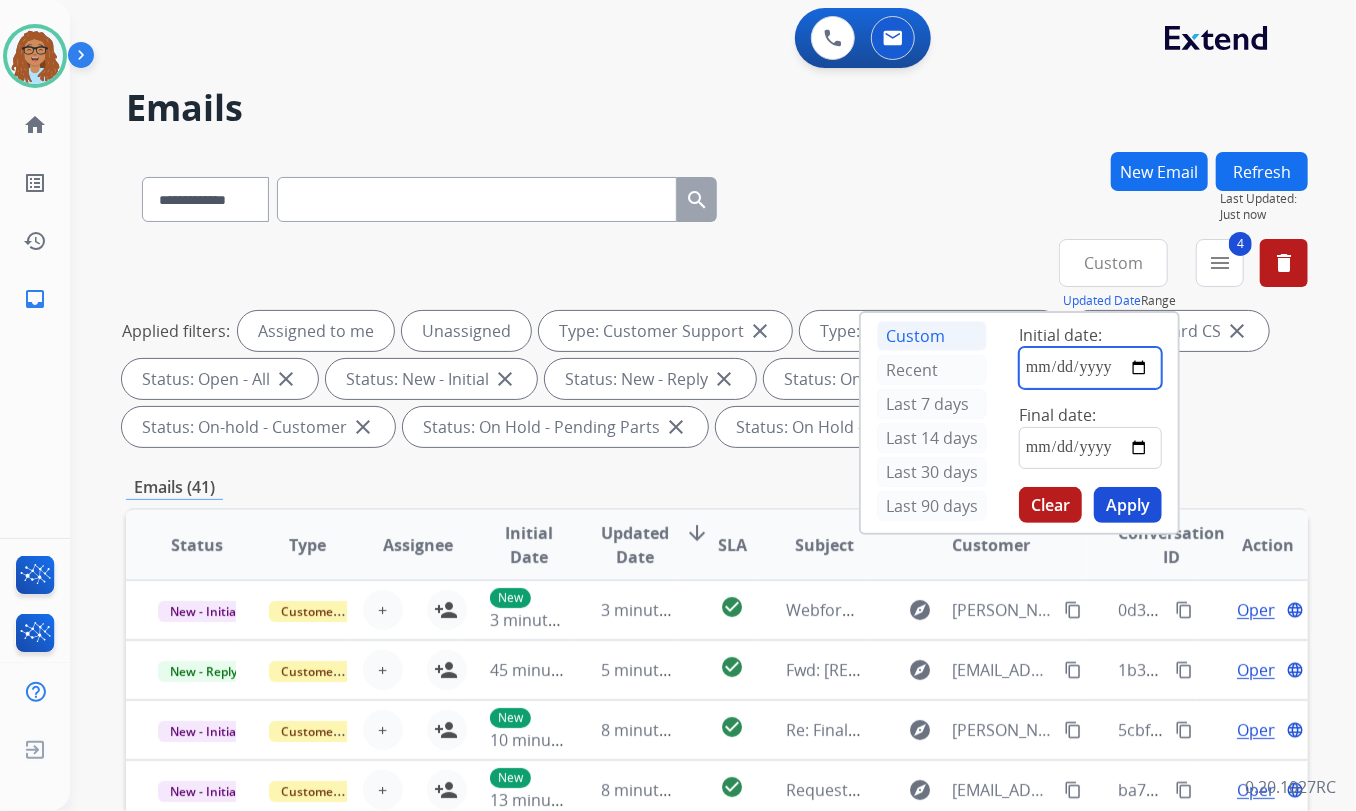 click at bounding box center [1090, 368] 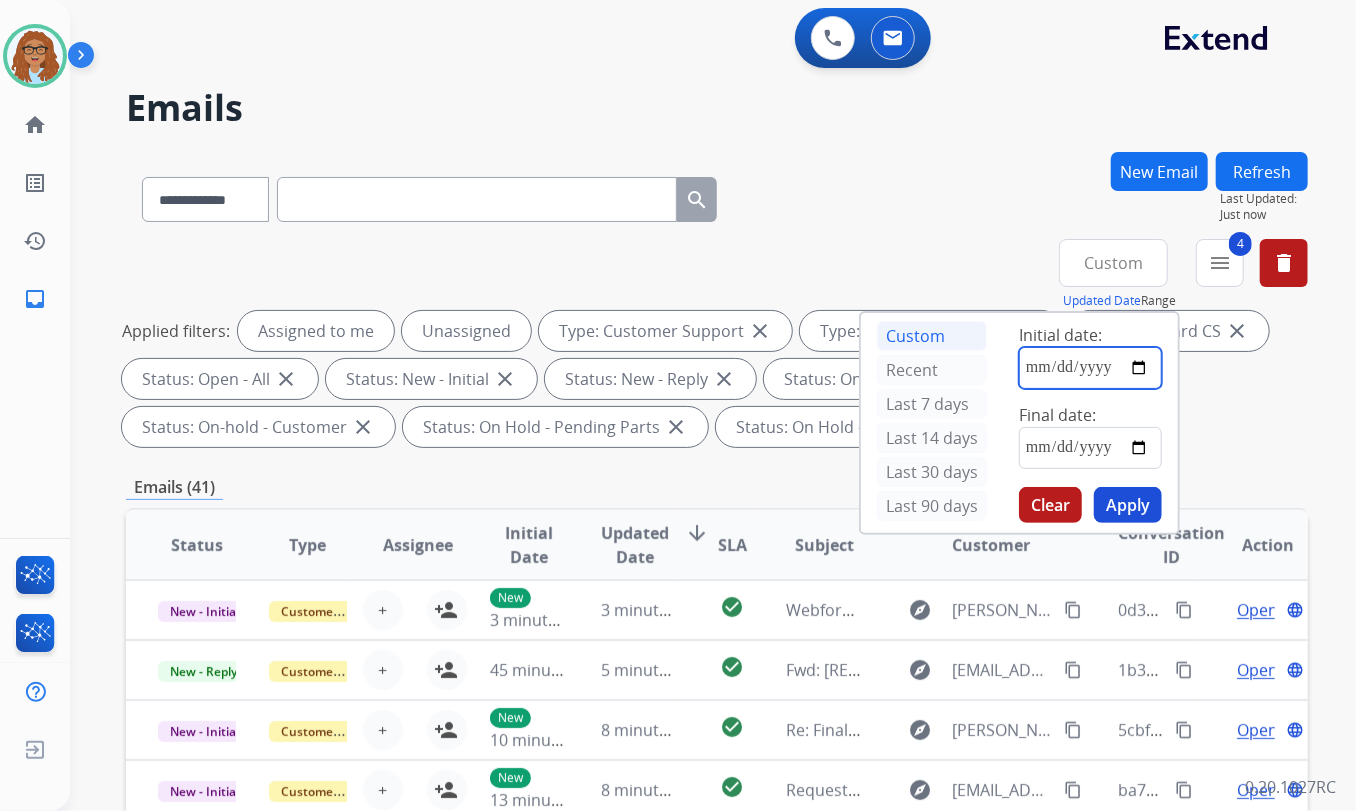 type on "**********" 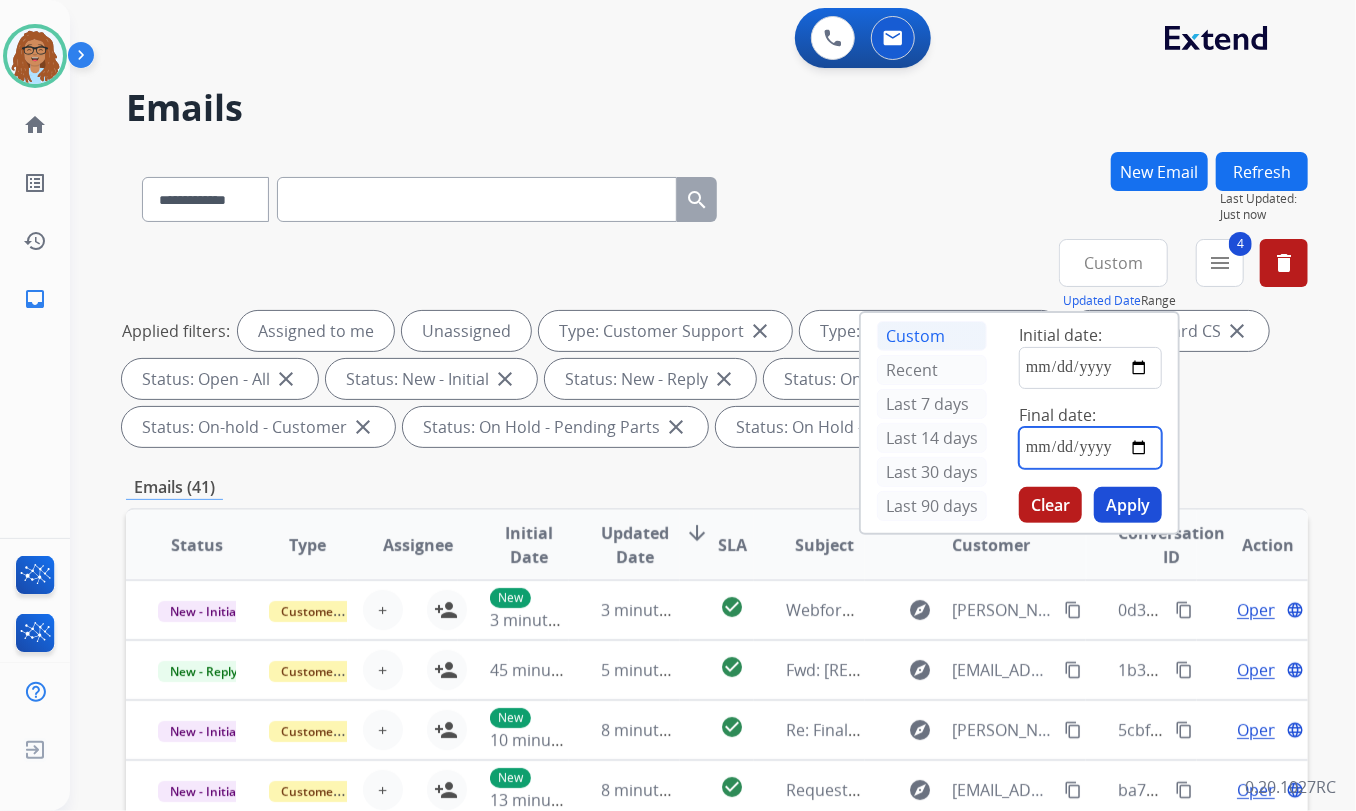 click at bounding box center (1090, 448) 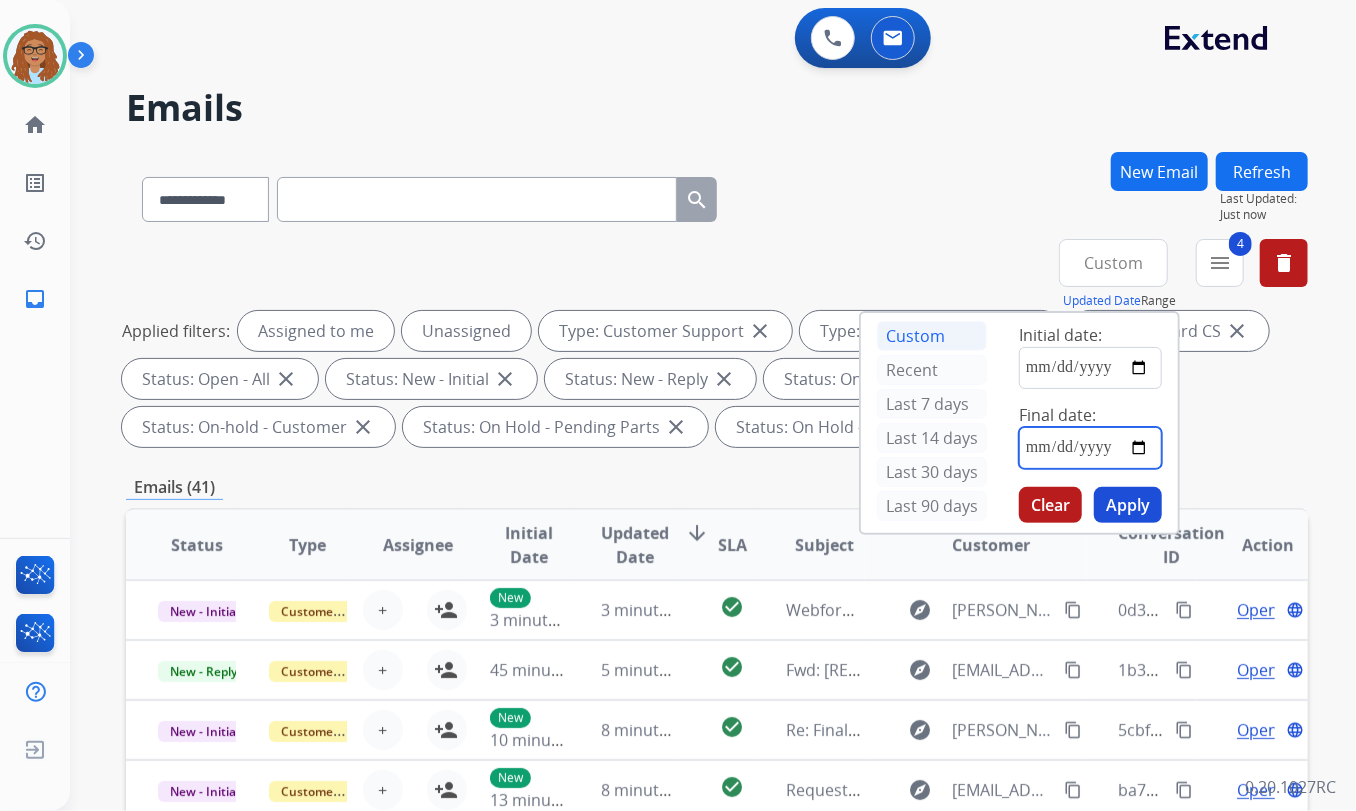 type on "**********" 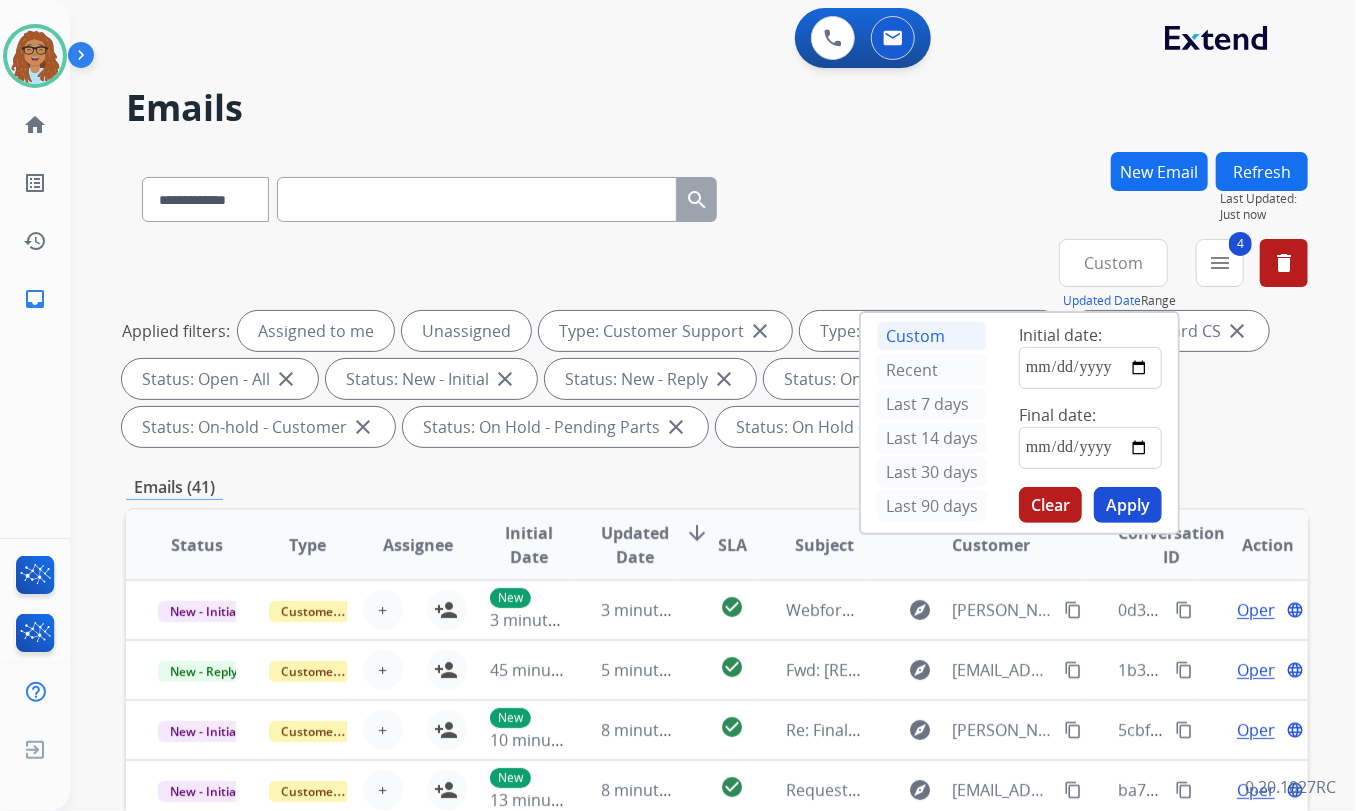 click on "Apply" at bounding box center (1128, 505) 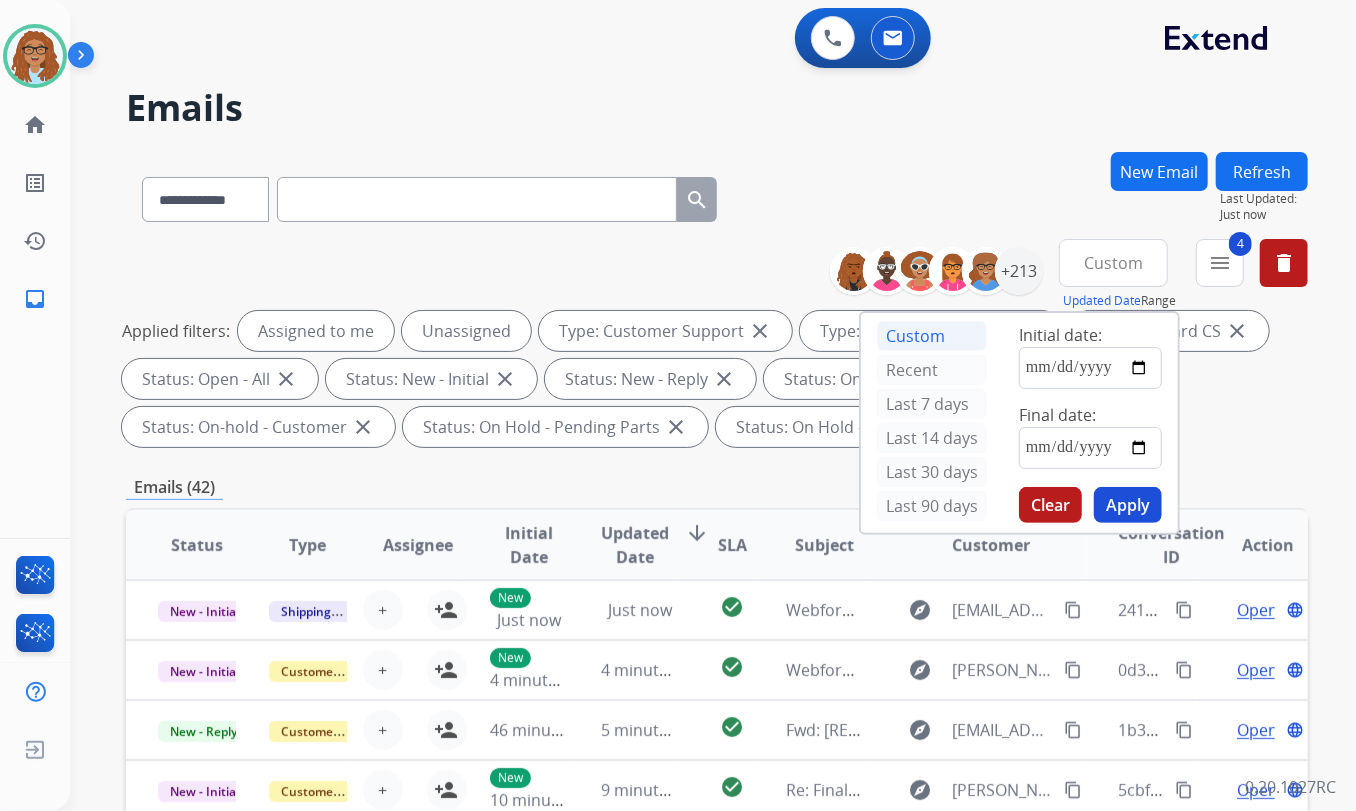 click on "**********" at bounding box center (717, 195) 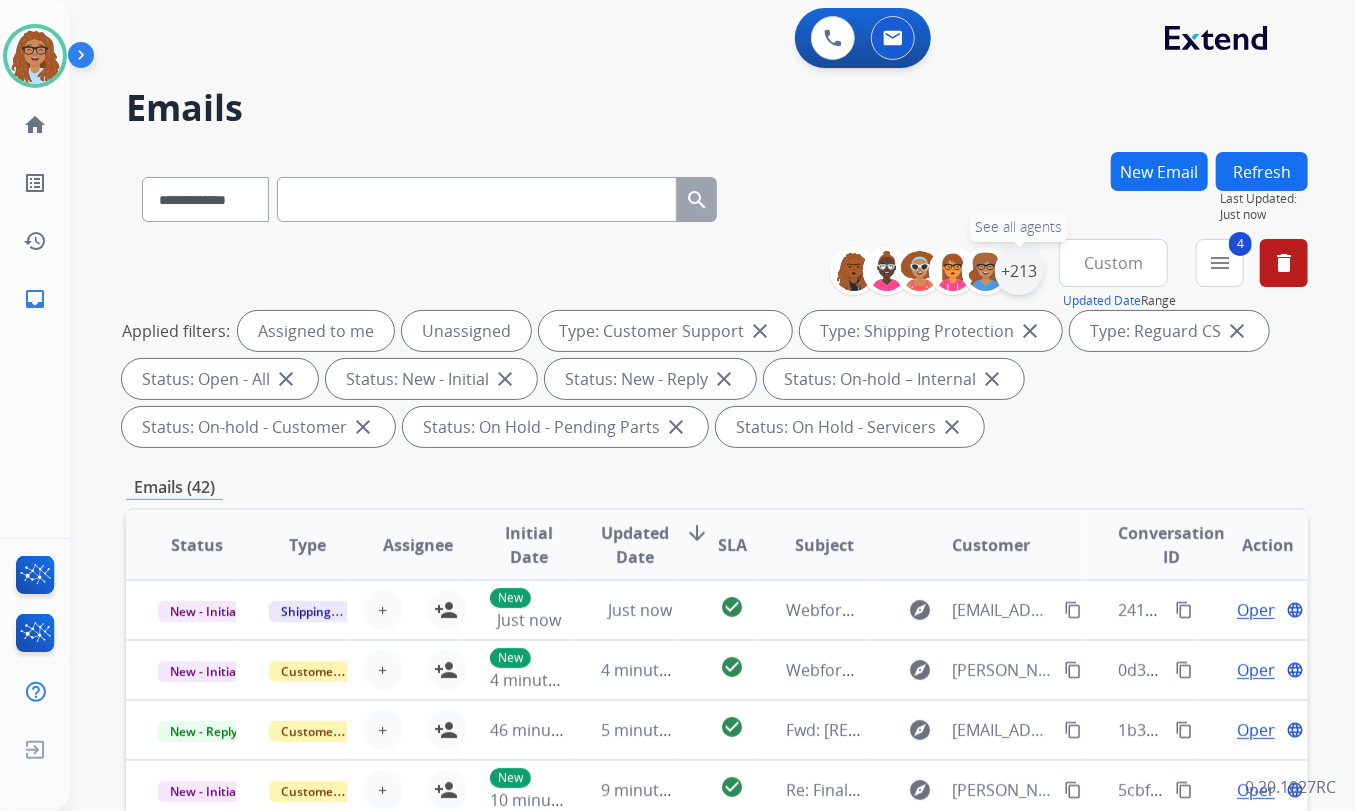 click on "+213" at bounding box center [1019, 271] 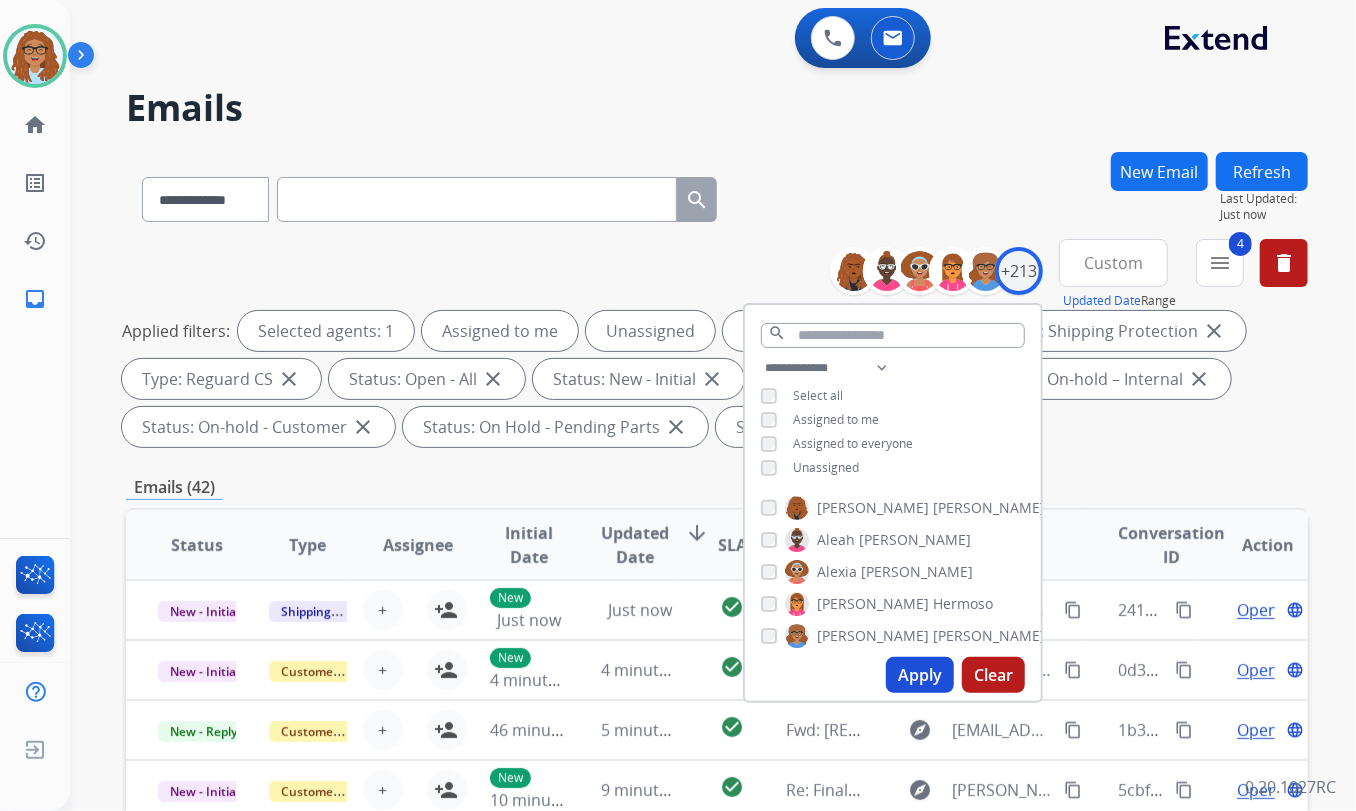 click on "**********" at bounding box center (717, 195) 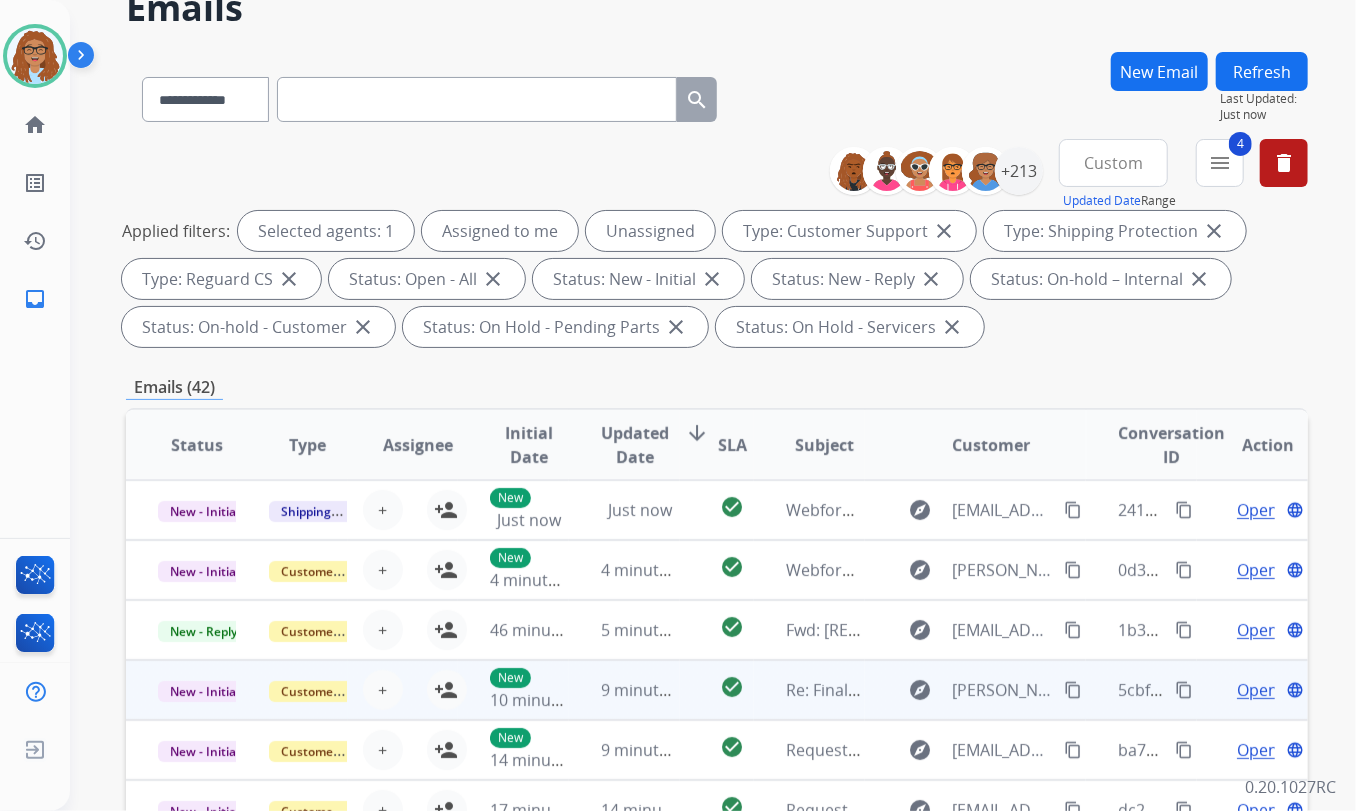 scroll, scrollTop: 363, scrollLeft: 0, axis: vertical 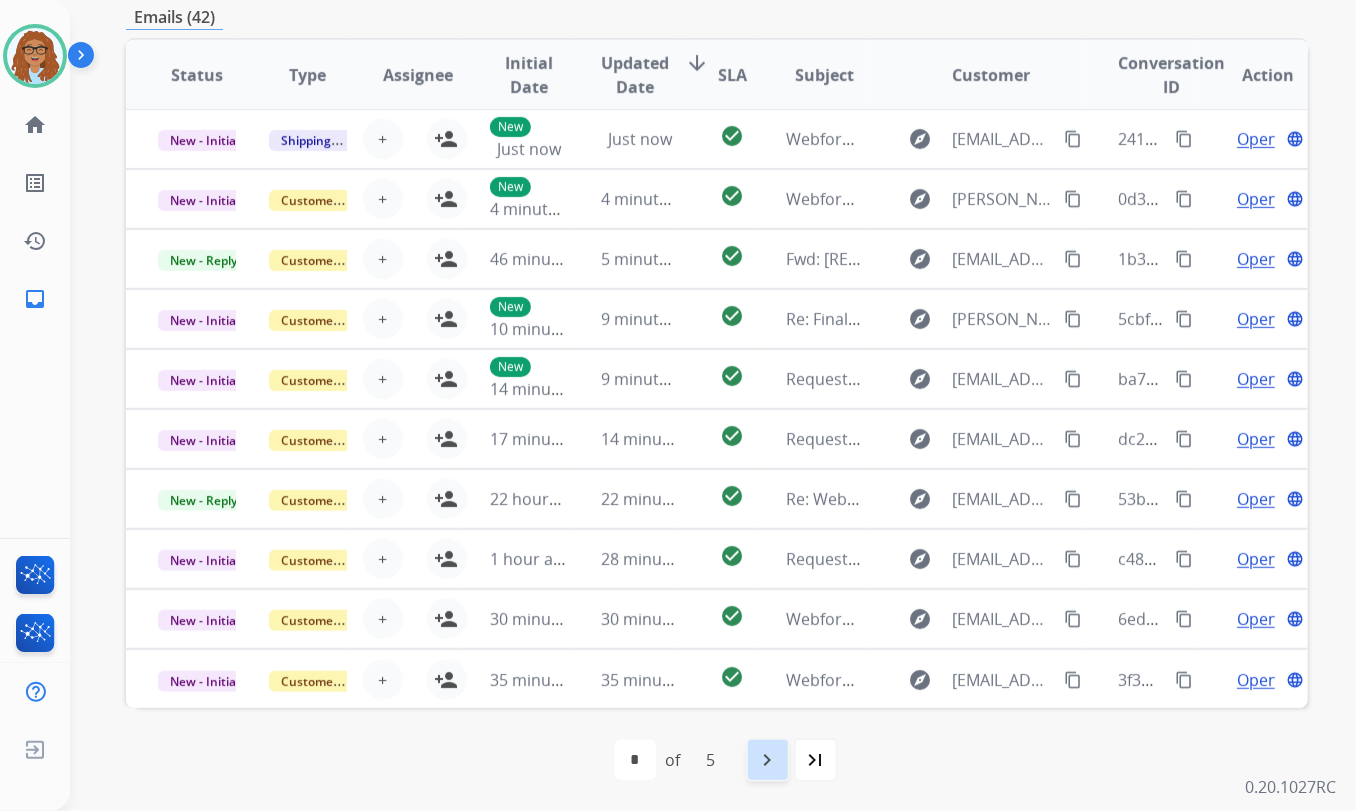 click on "navigate_next" at bounding box center [768, 760] 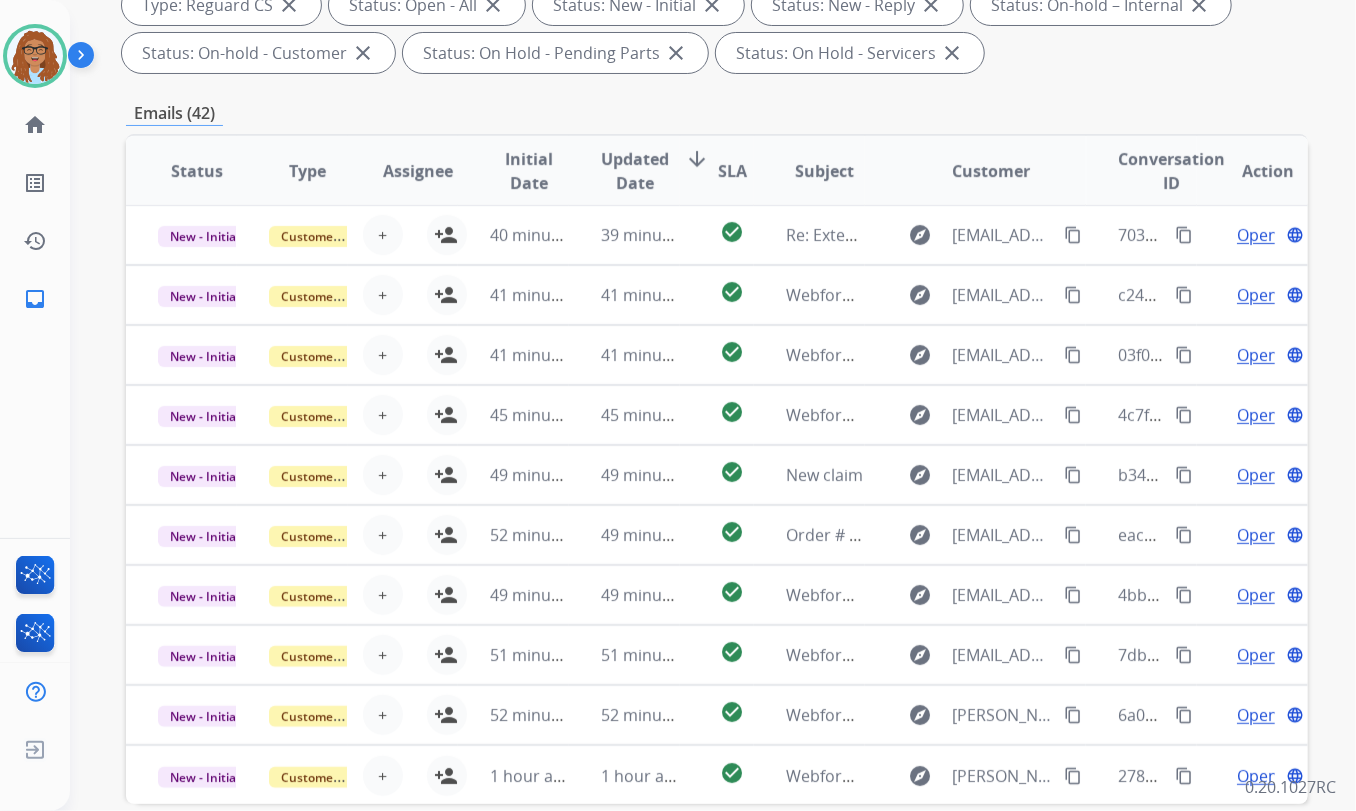 scroll, scrollTop: 470, scrollLeft: 0, axis: vertical 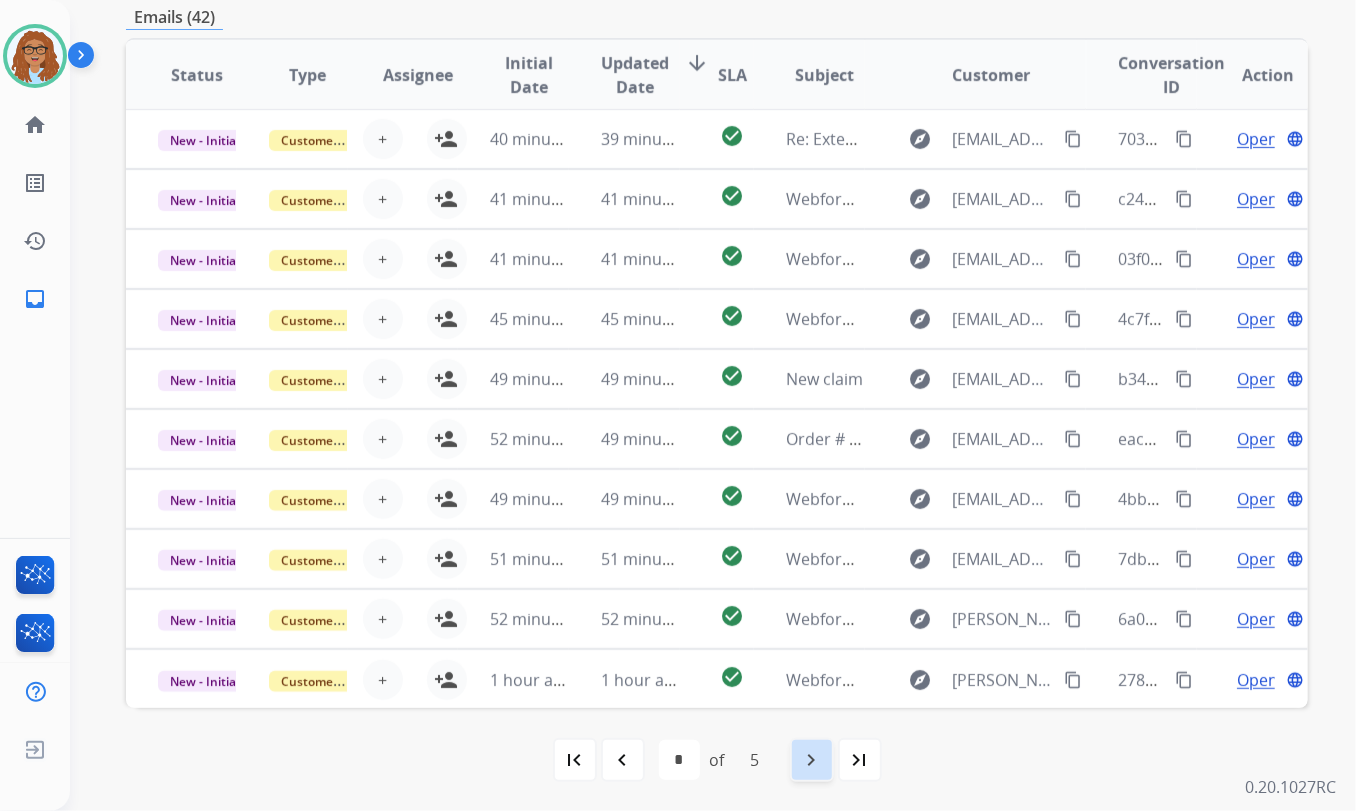 click on "navigate_next" at bounding box center (812, 760) 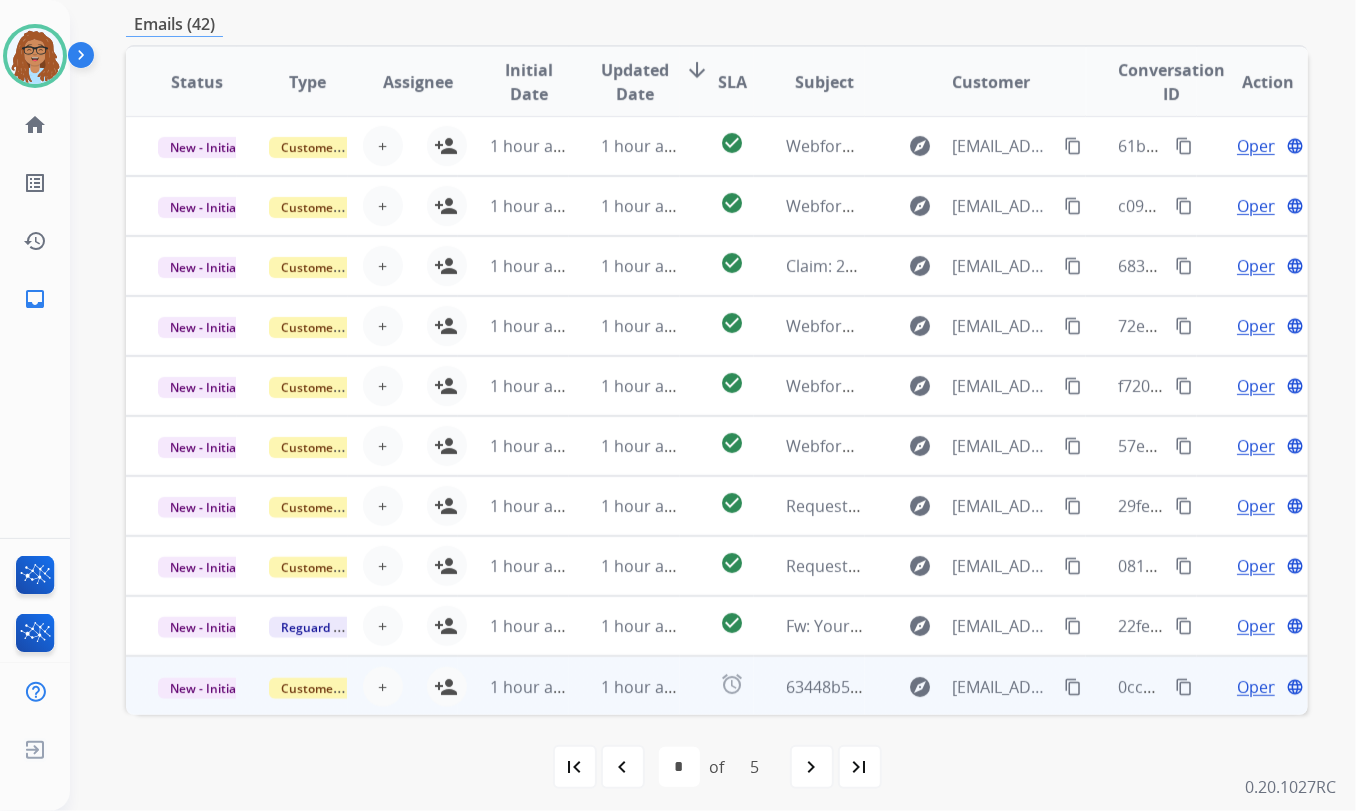 scroll, scrollTop: 470, scrollLeft: 0, axis: vertical 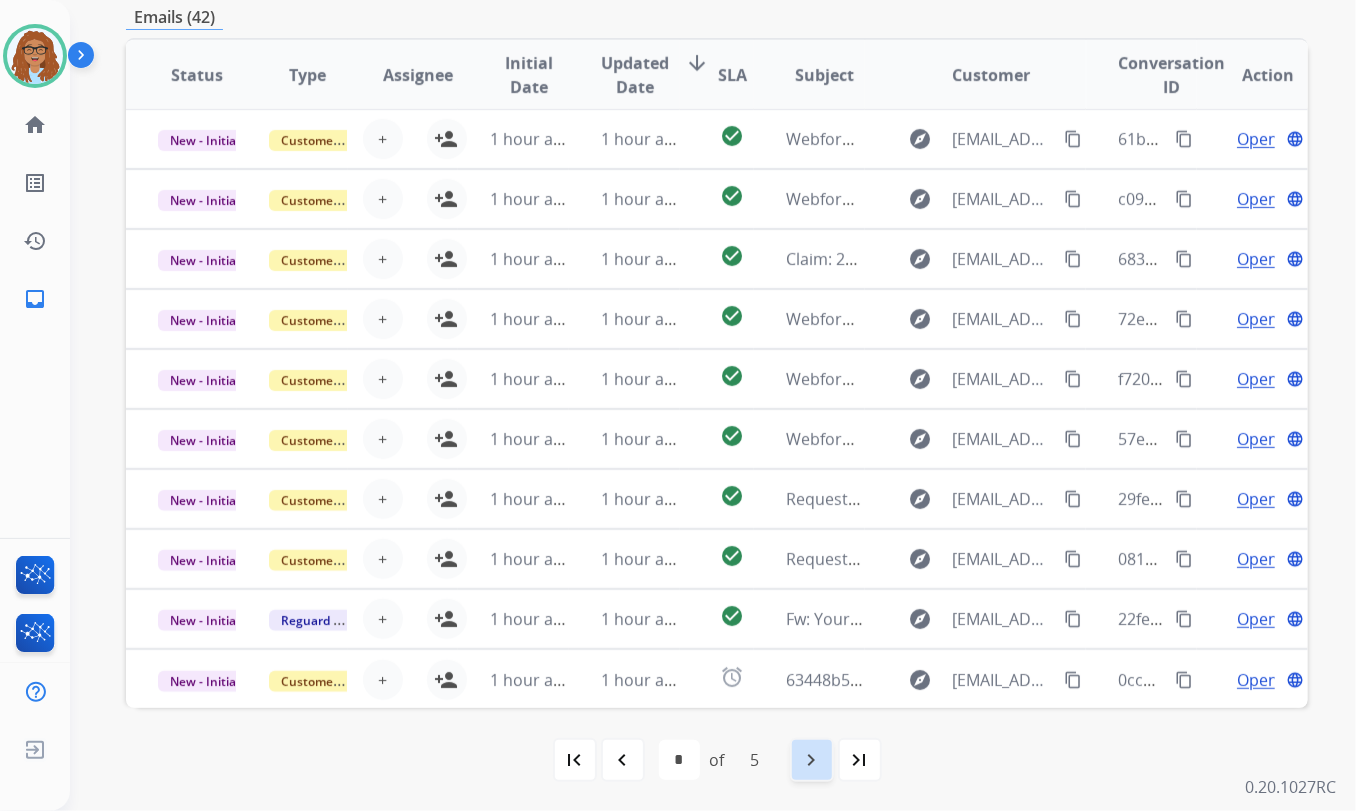 click on "navigate_next" at bounding box center (812, 760) 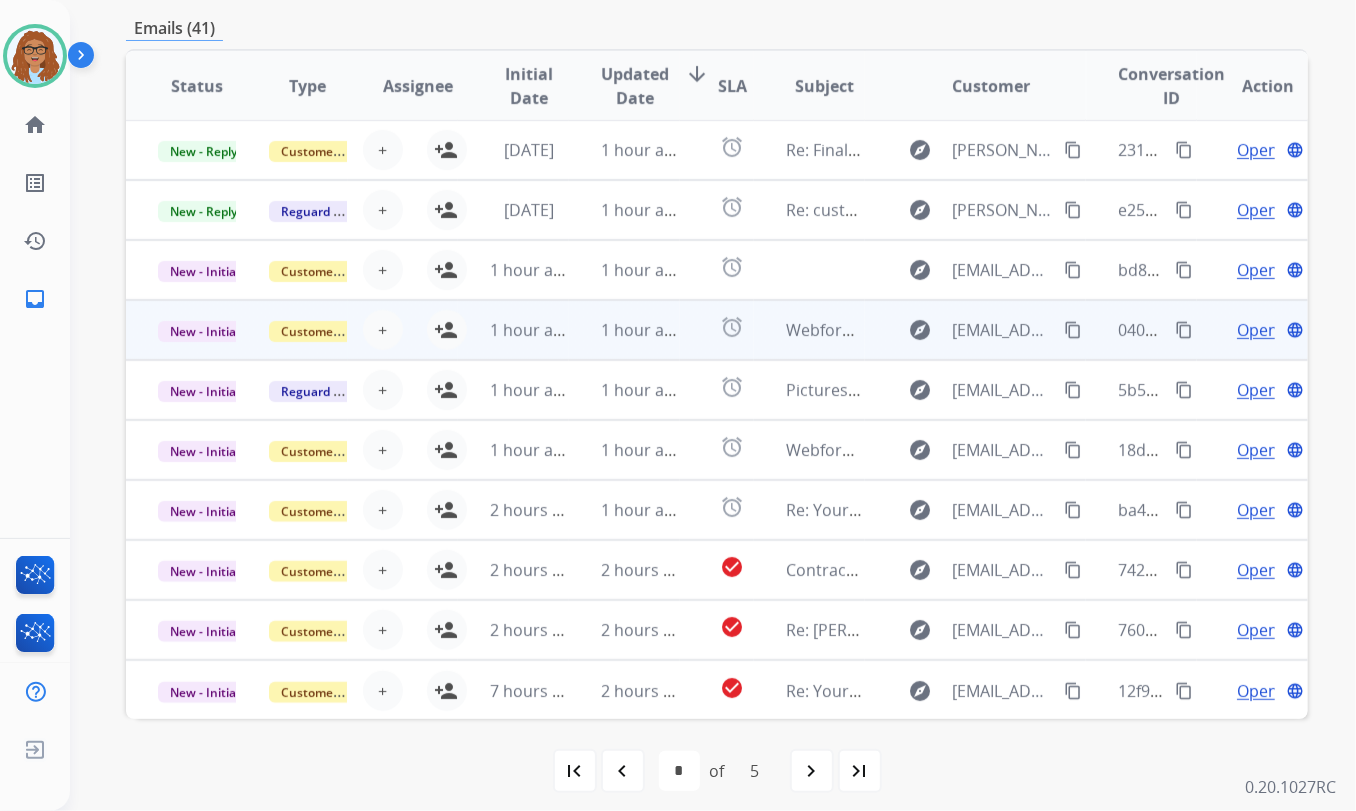 scroll, scrollTop: 470, scrollLeft: 0, axis: vertical 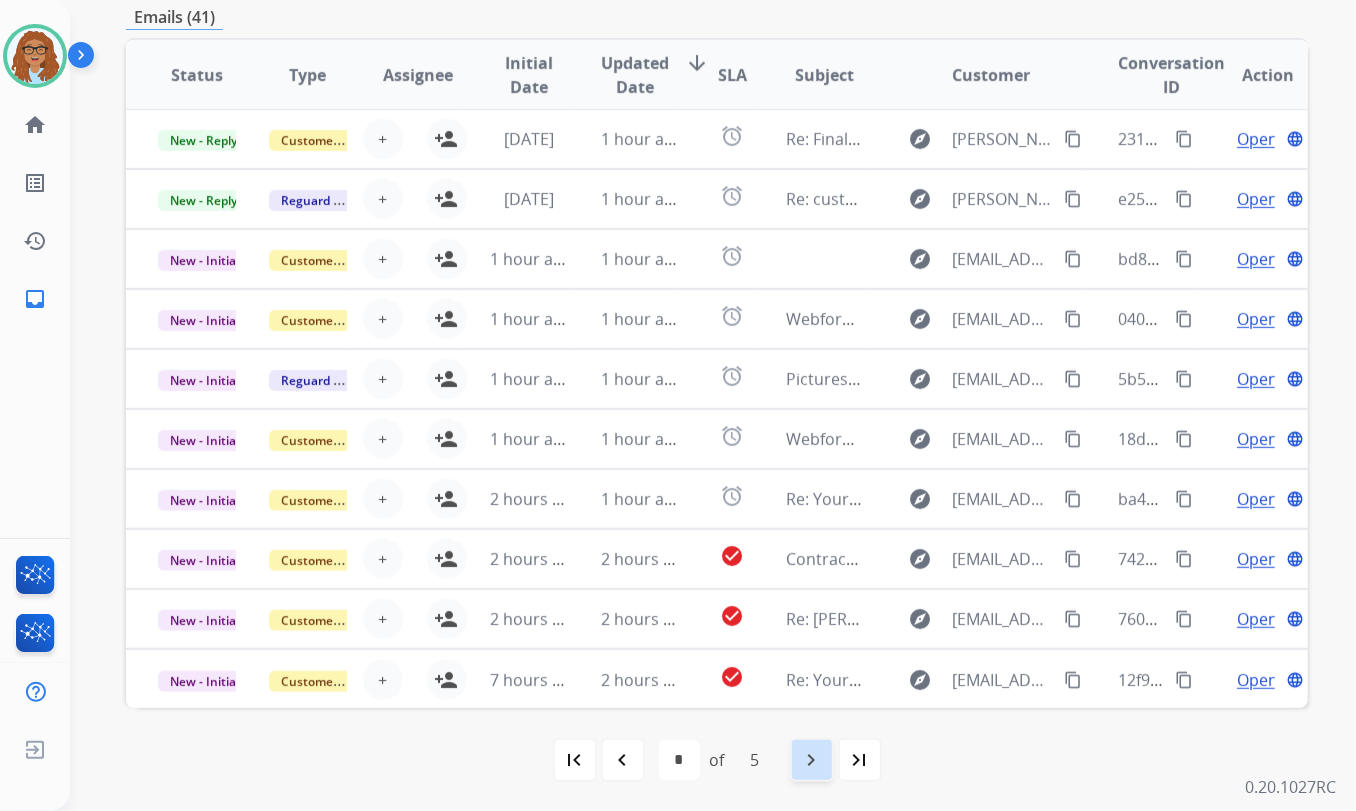 click on "navigate_next" at bounding box center (812, 760) 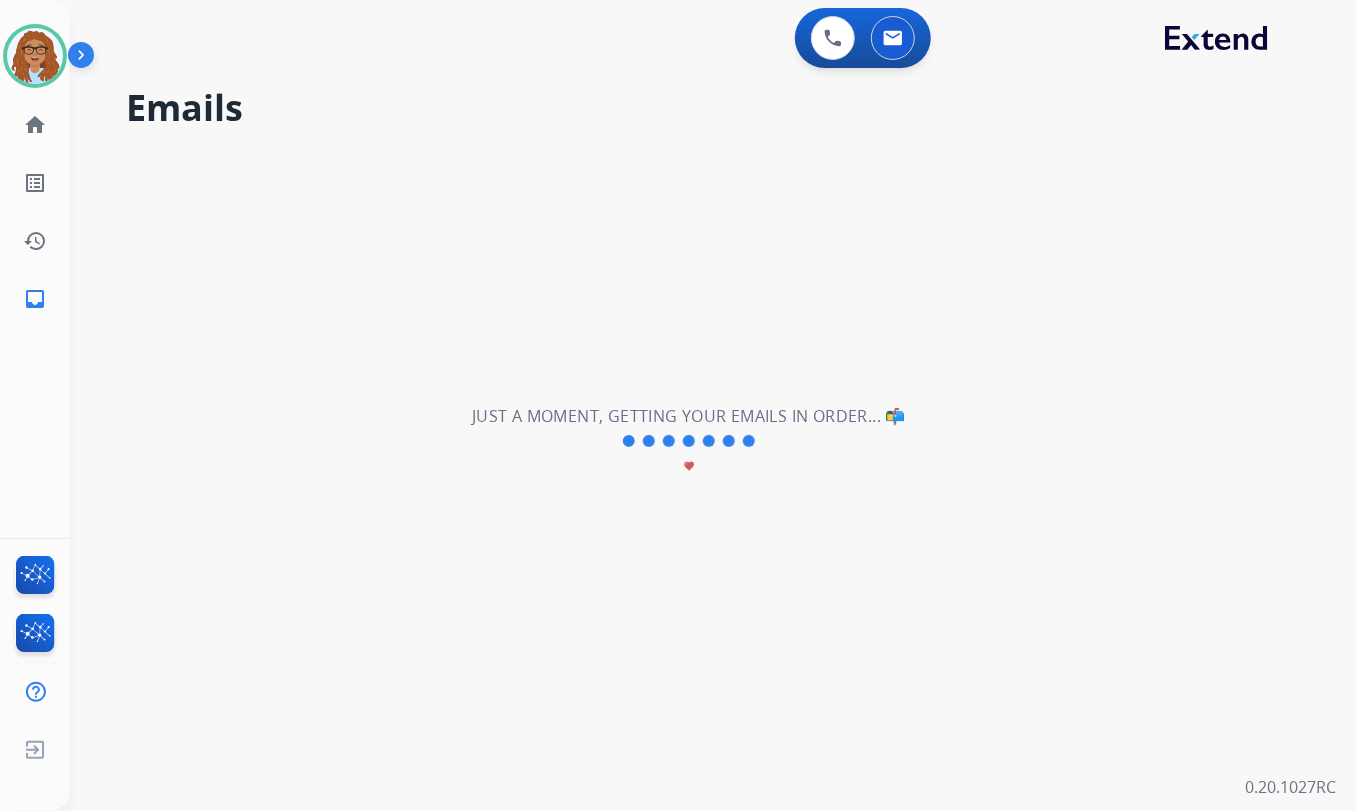 scroll, scrollTop: 0, scrollLeft: 0, axis: both 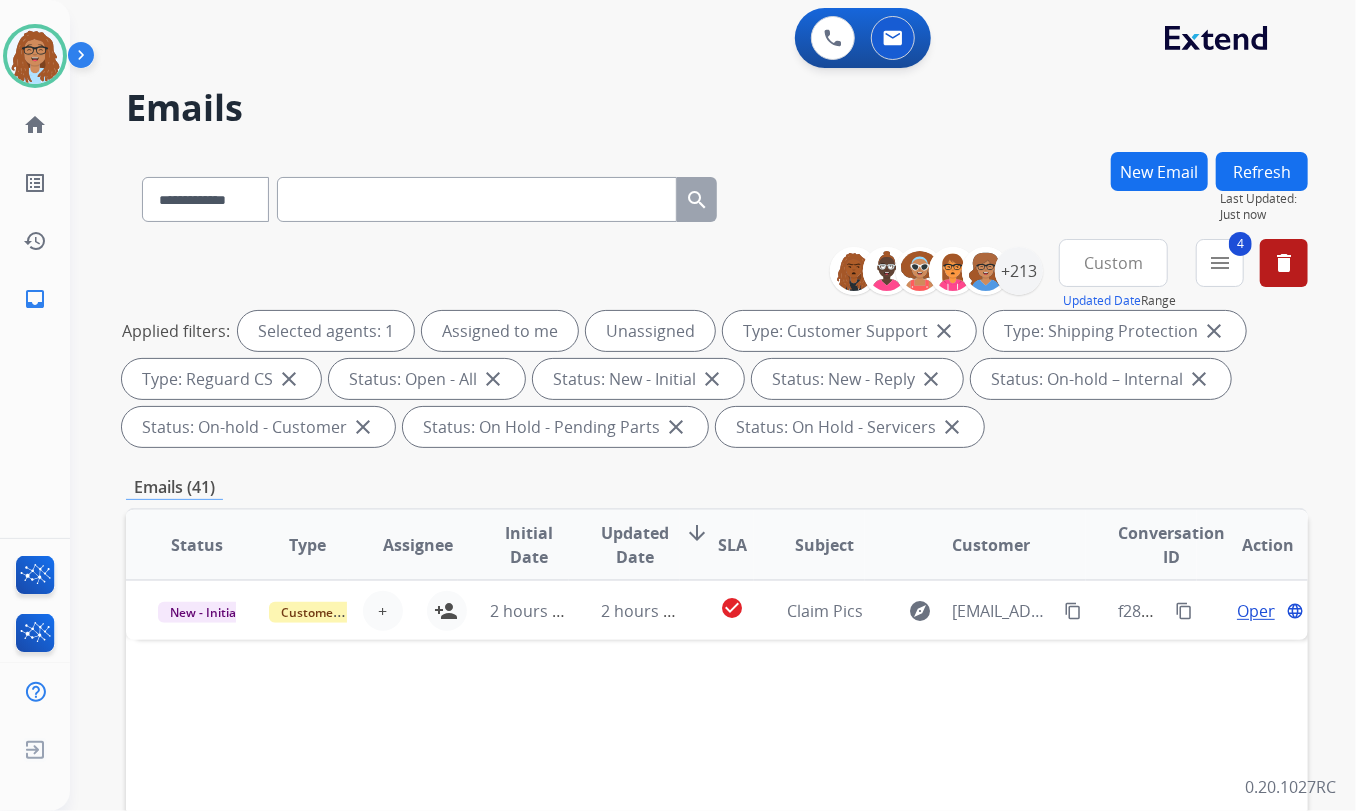 click on "**********" at bounding box center [717, 195] 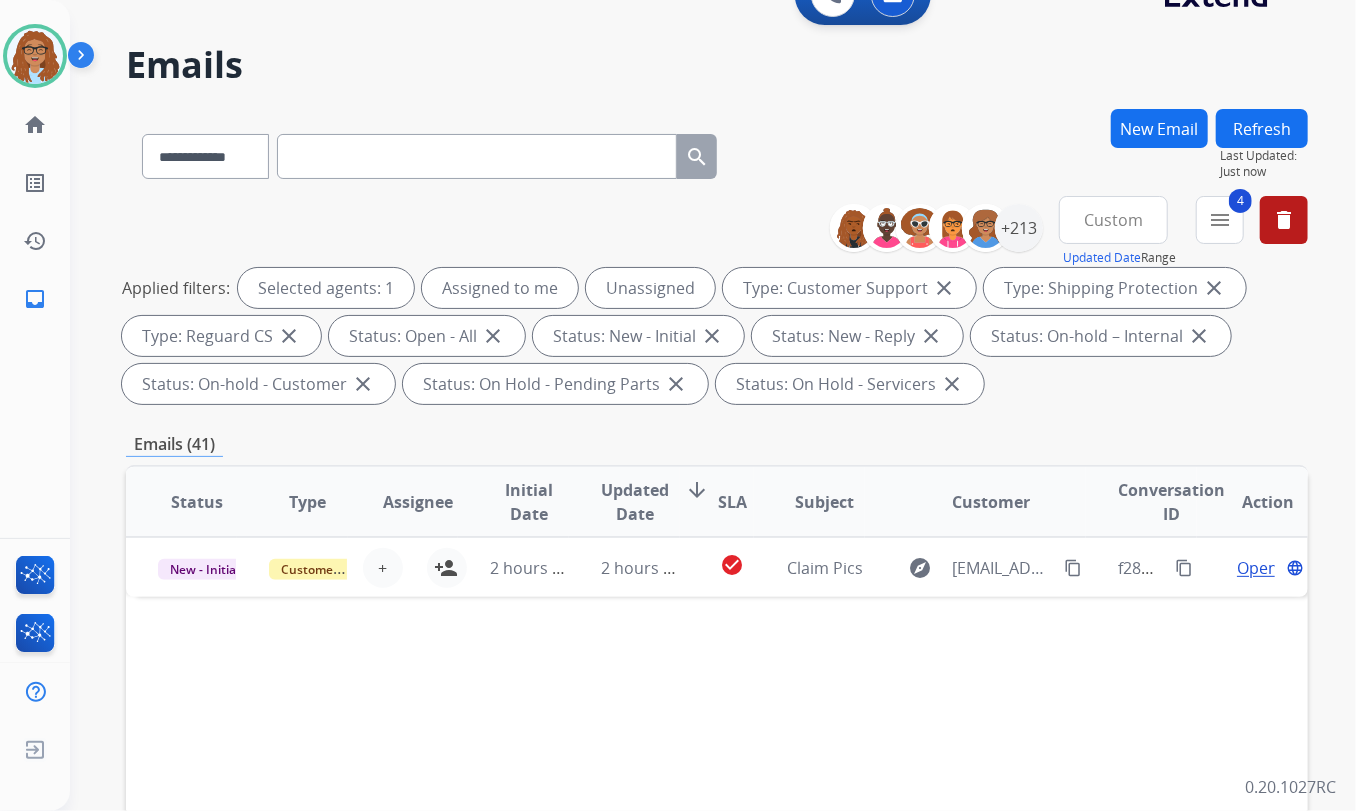 scroll, scrollTop: 0, scrollLeft: 0, axis: both 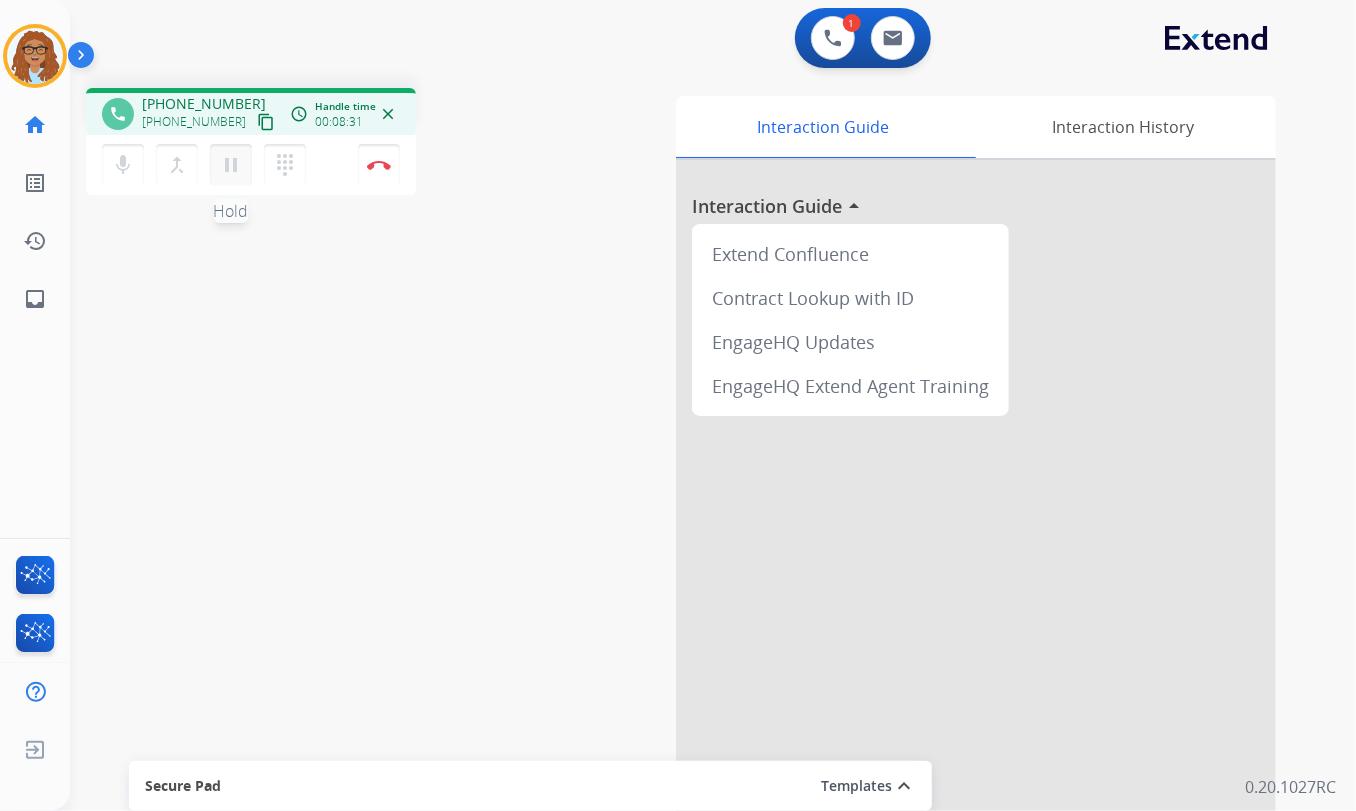 click on "pause" at bounding box center [231, 165] 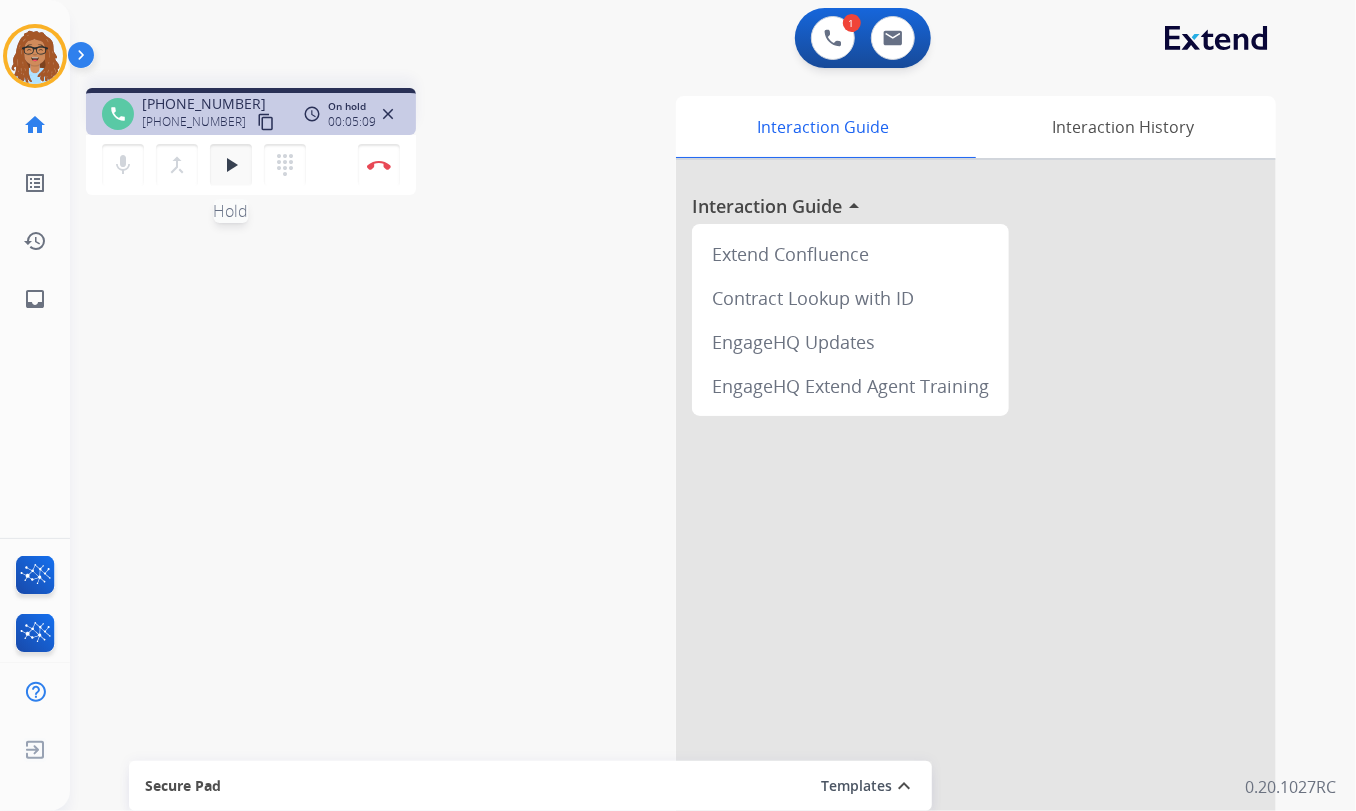 click on "play_arrow" at bounding box center (231, 165) 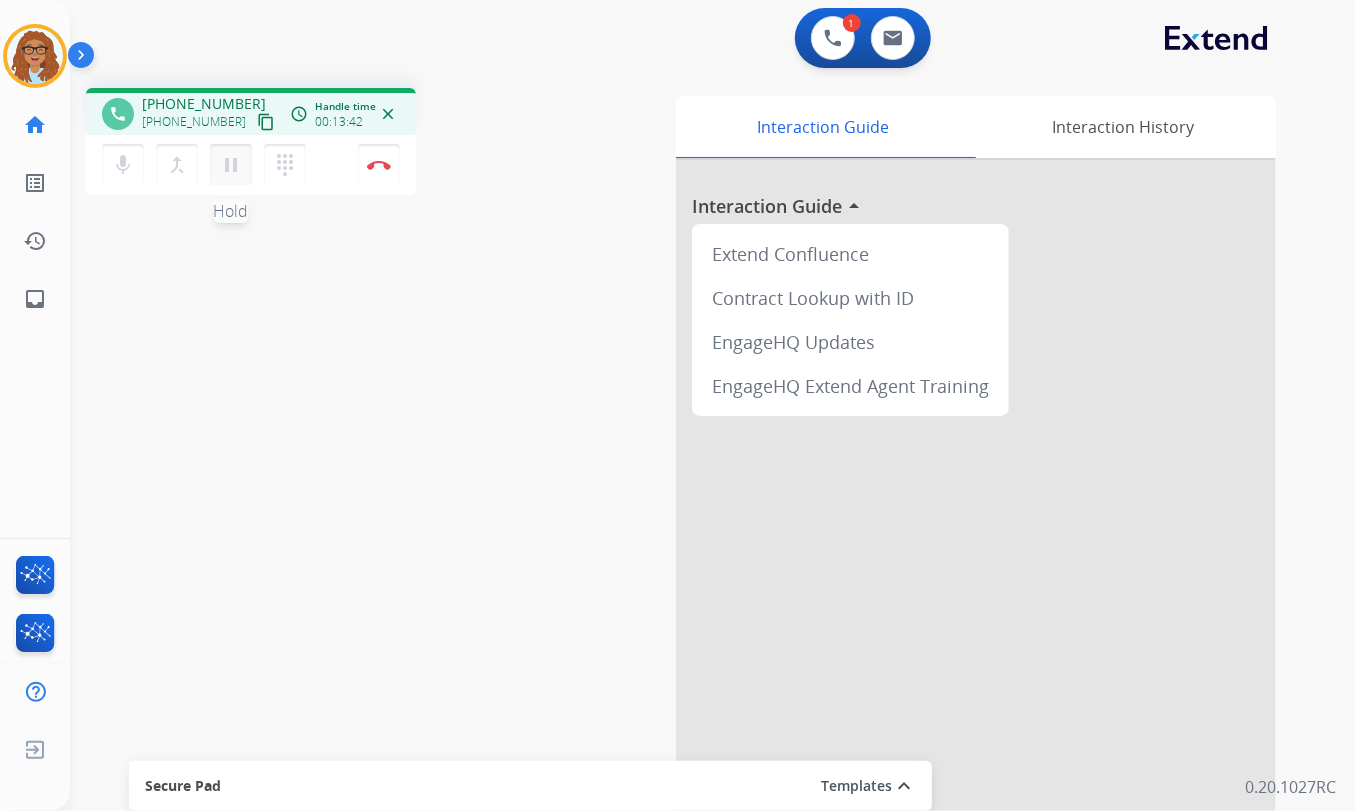 click on "pause" at bounding box center [231, 165] 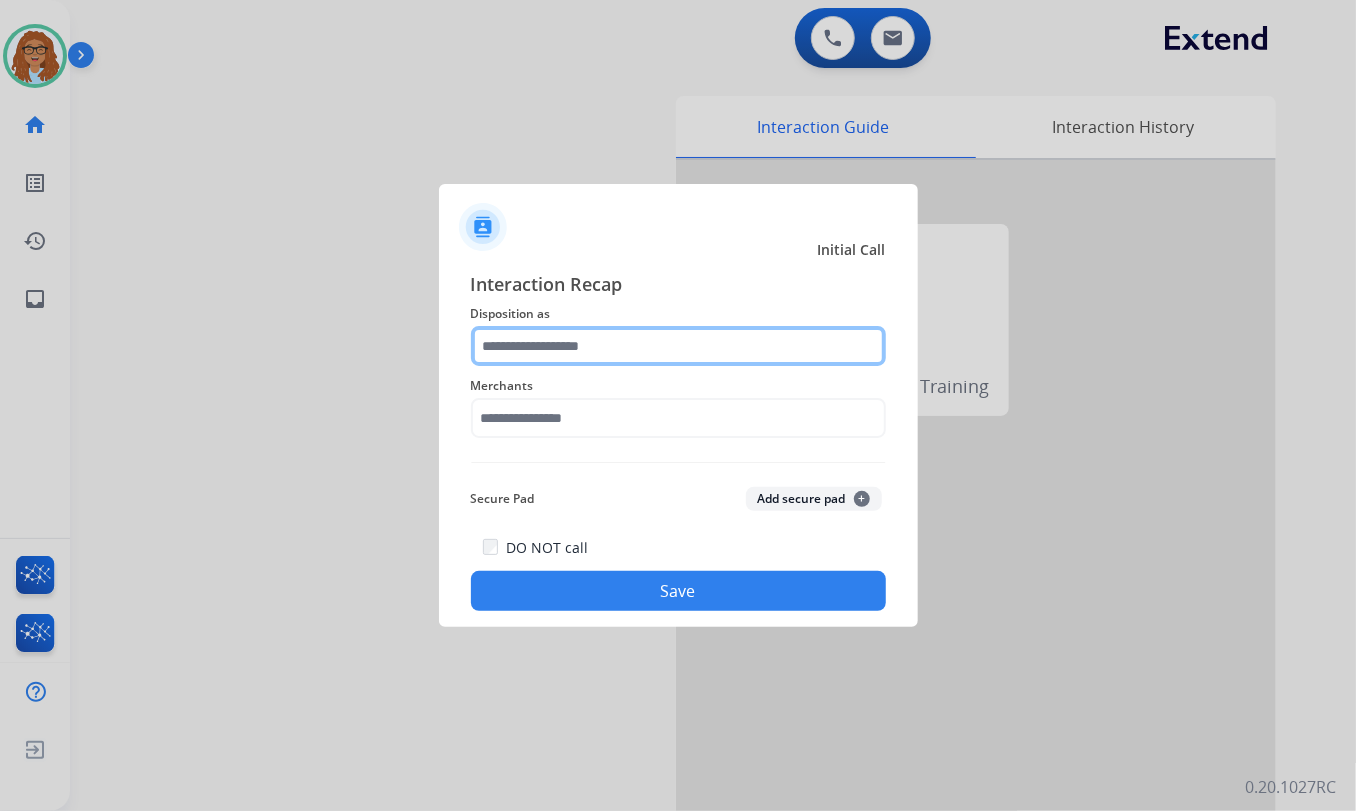 click 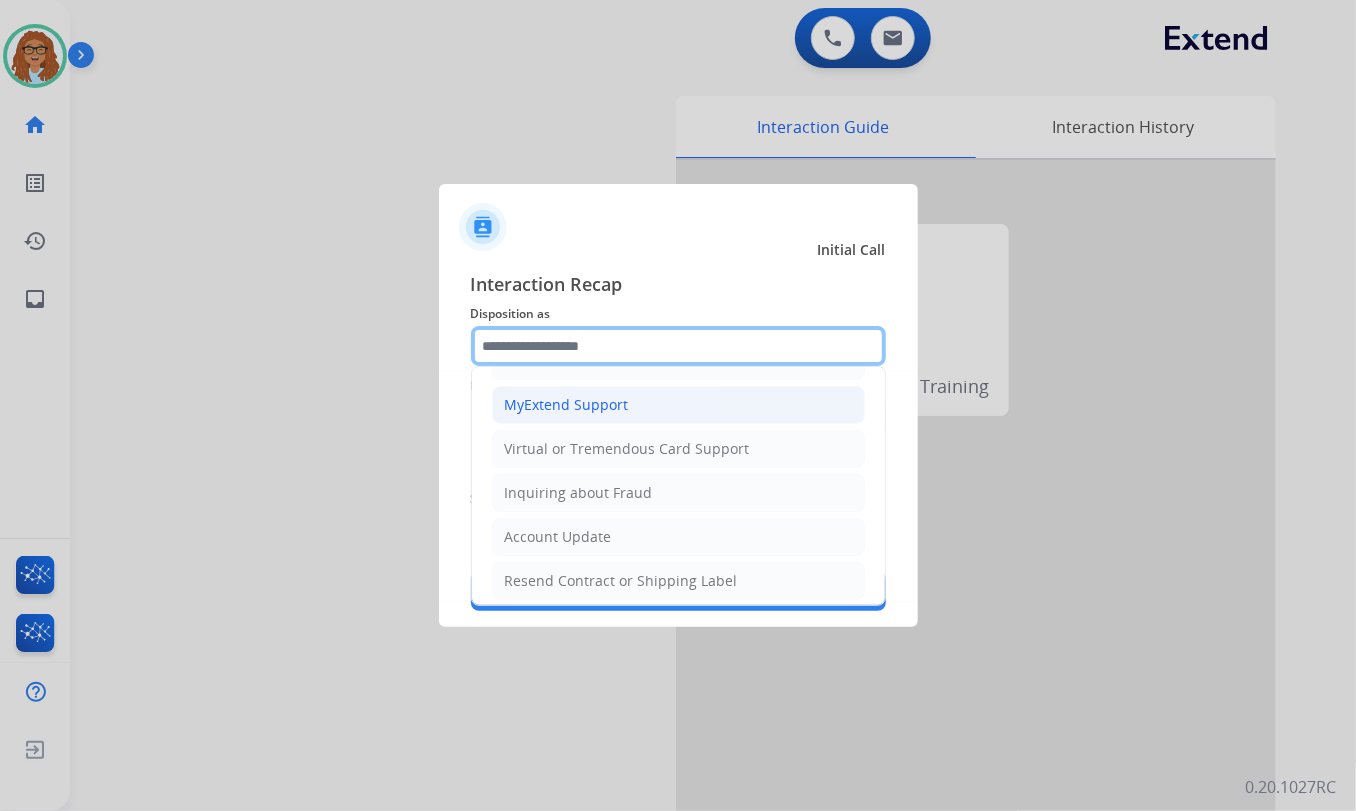 scroll, scrollTop: 127, scrollLeft: 0, axis: vertical 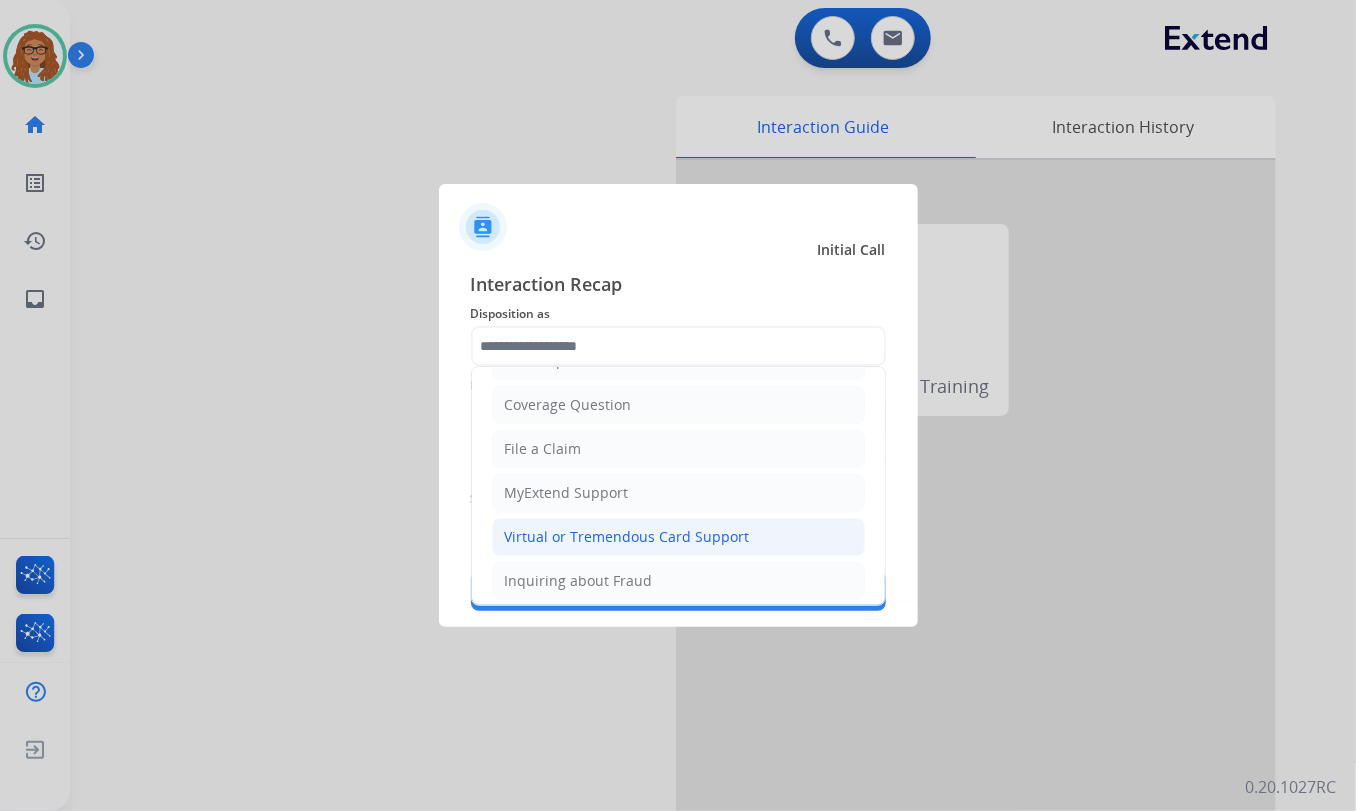 click on "Virtual or Tremendous Card Support" 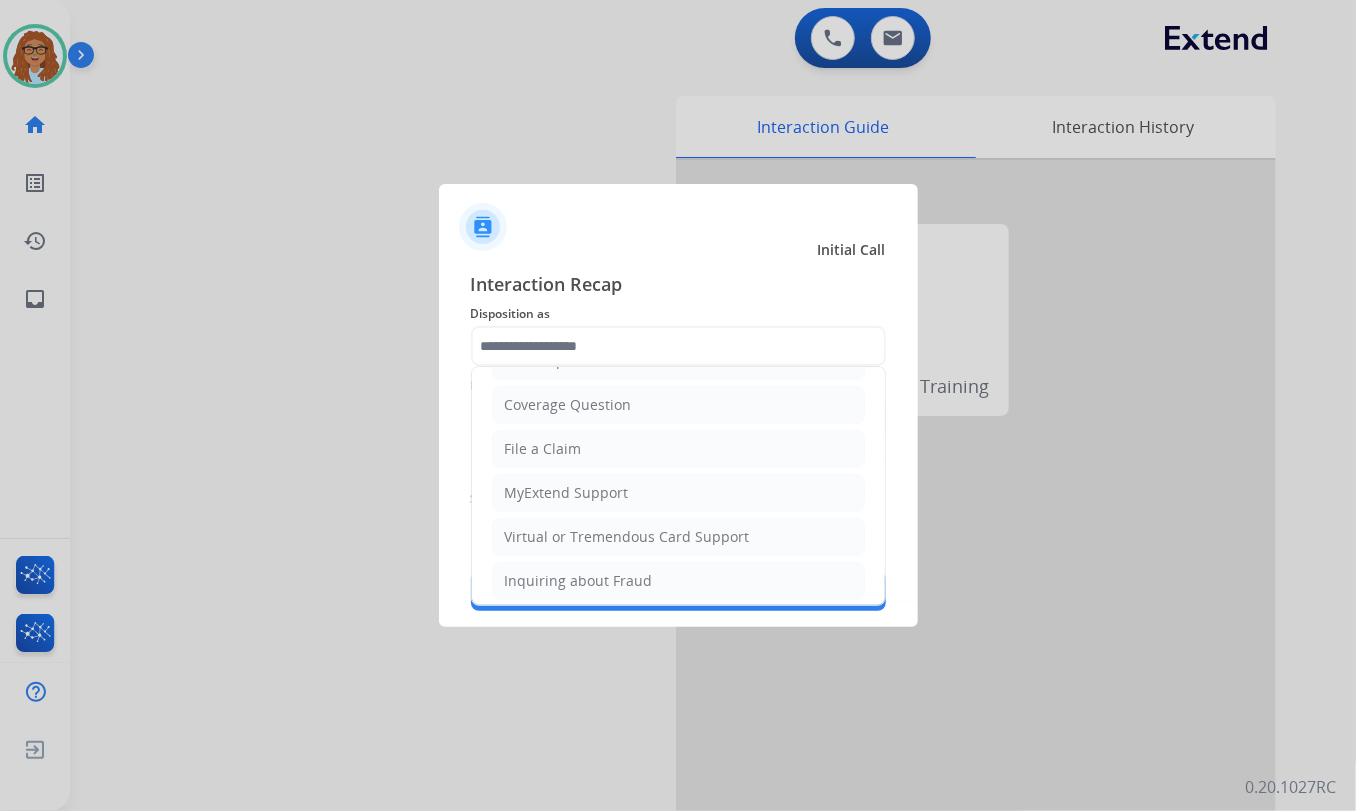 type on "**********" 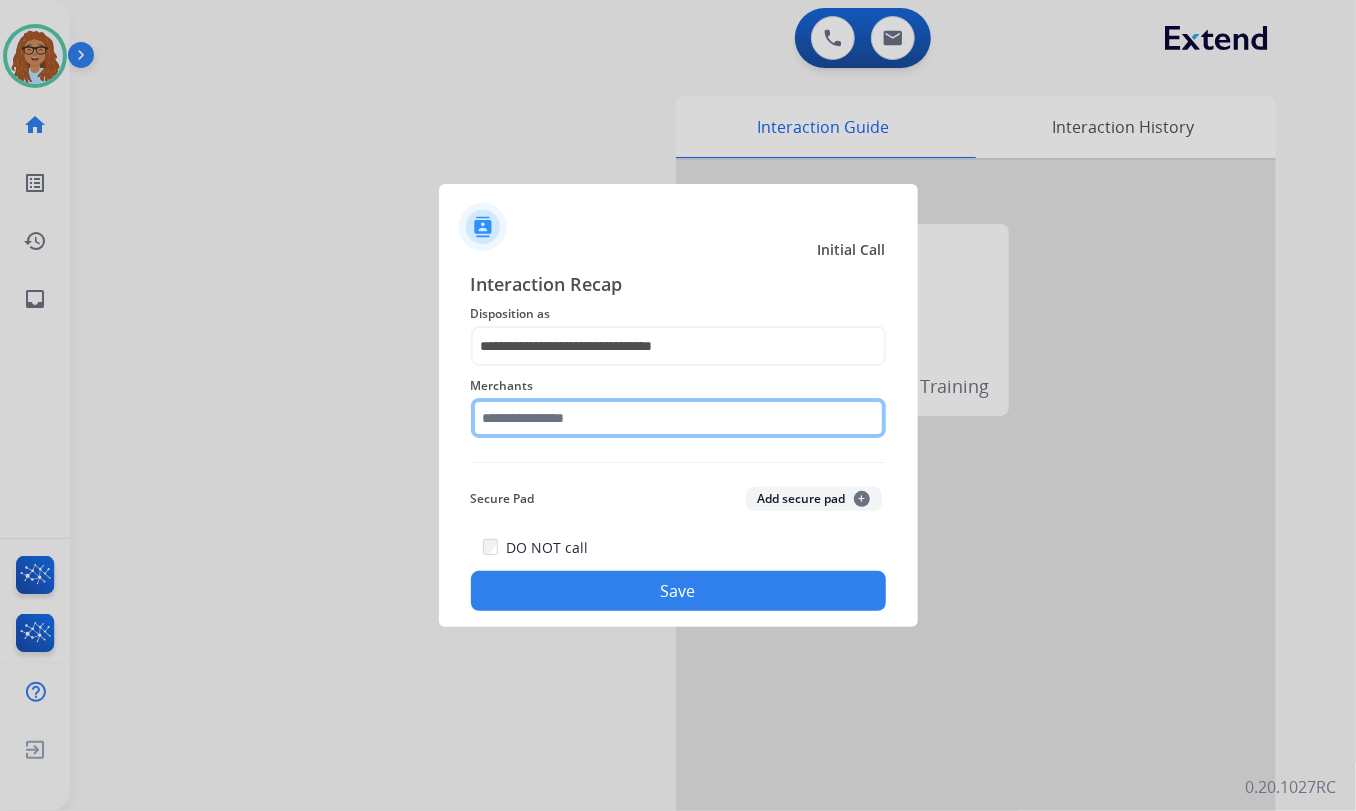 click 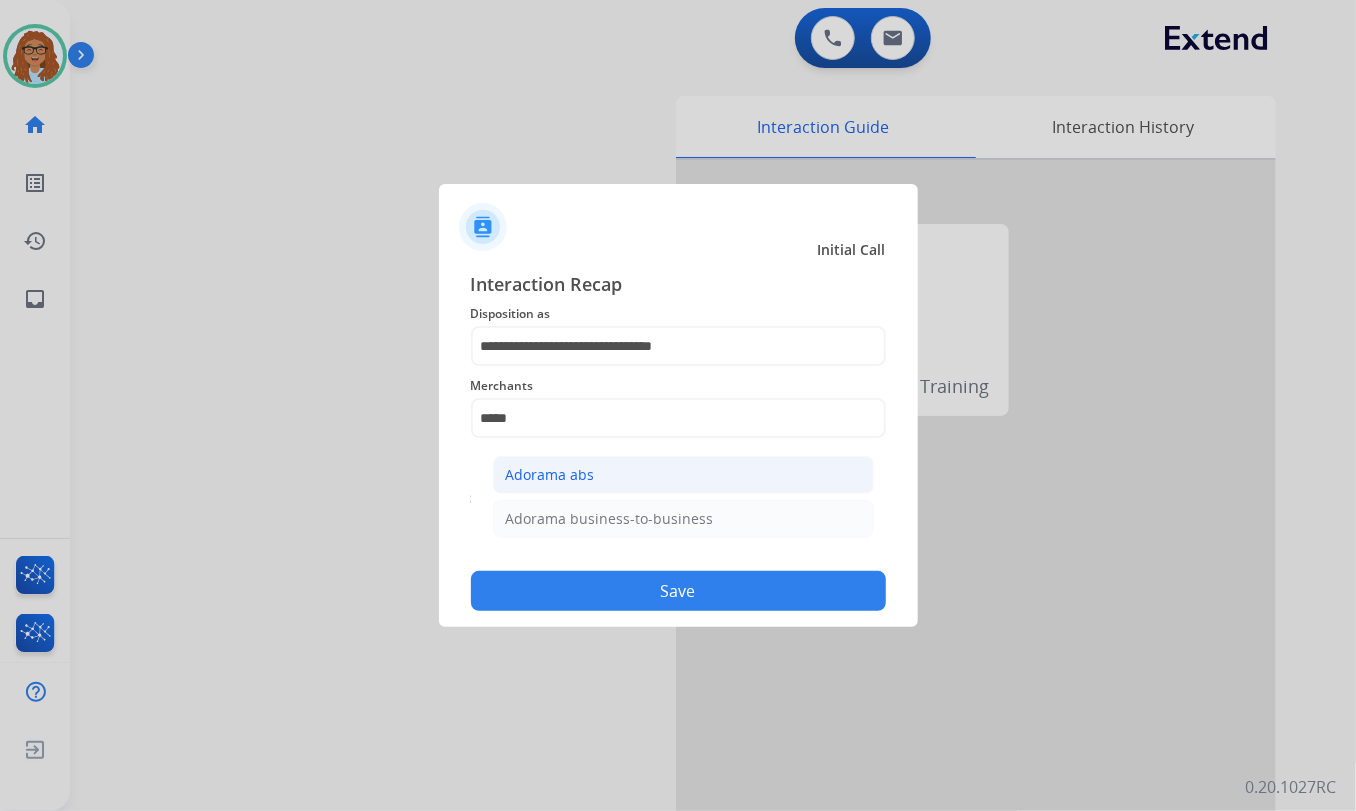 click on "Adorama abs" 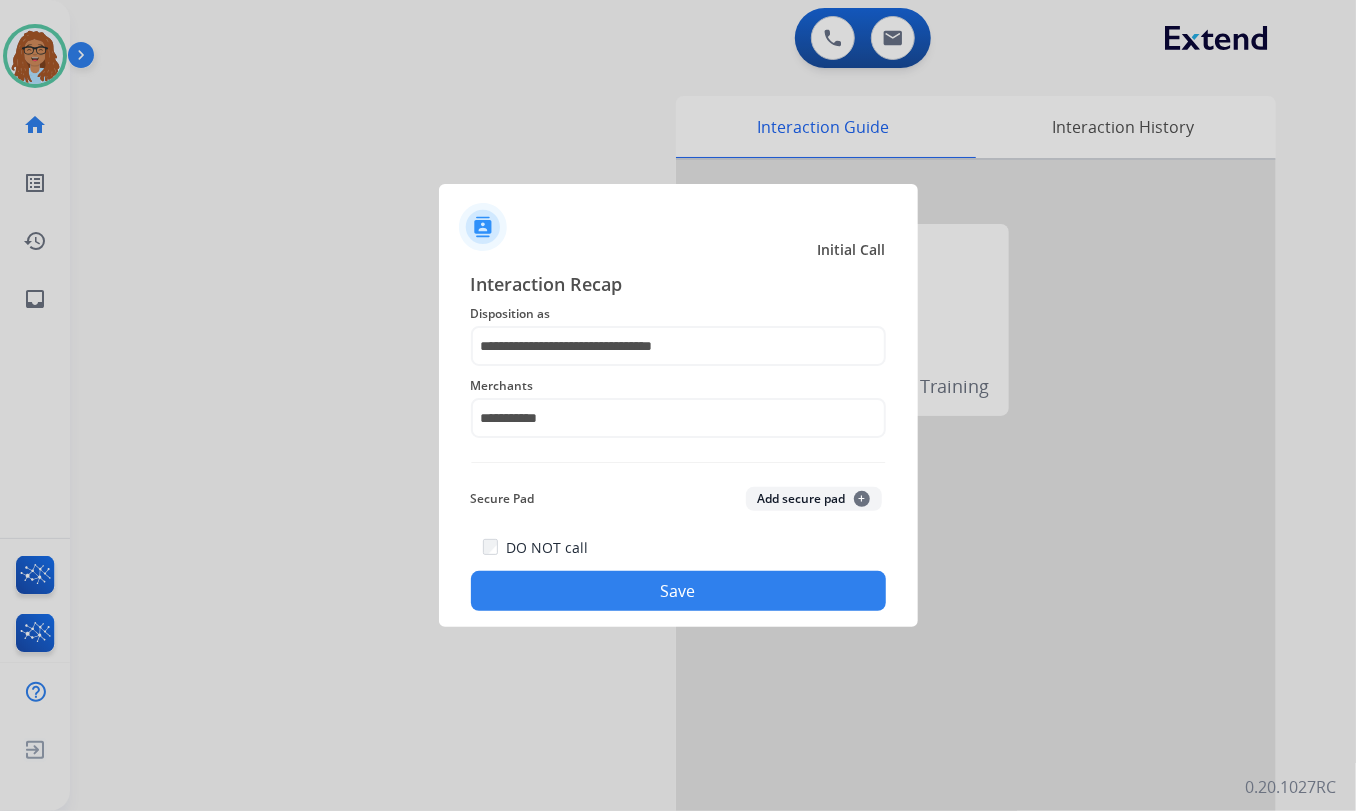 click on "Save" 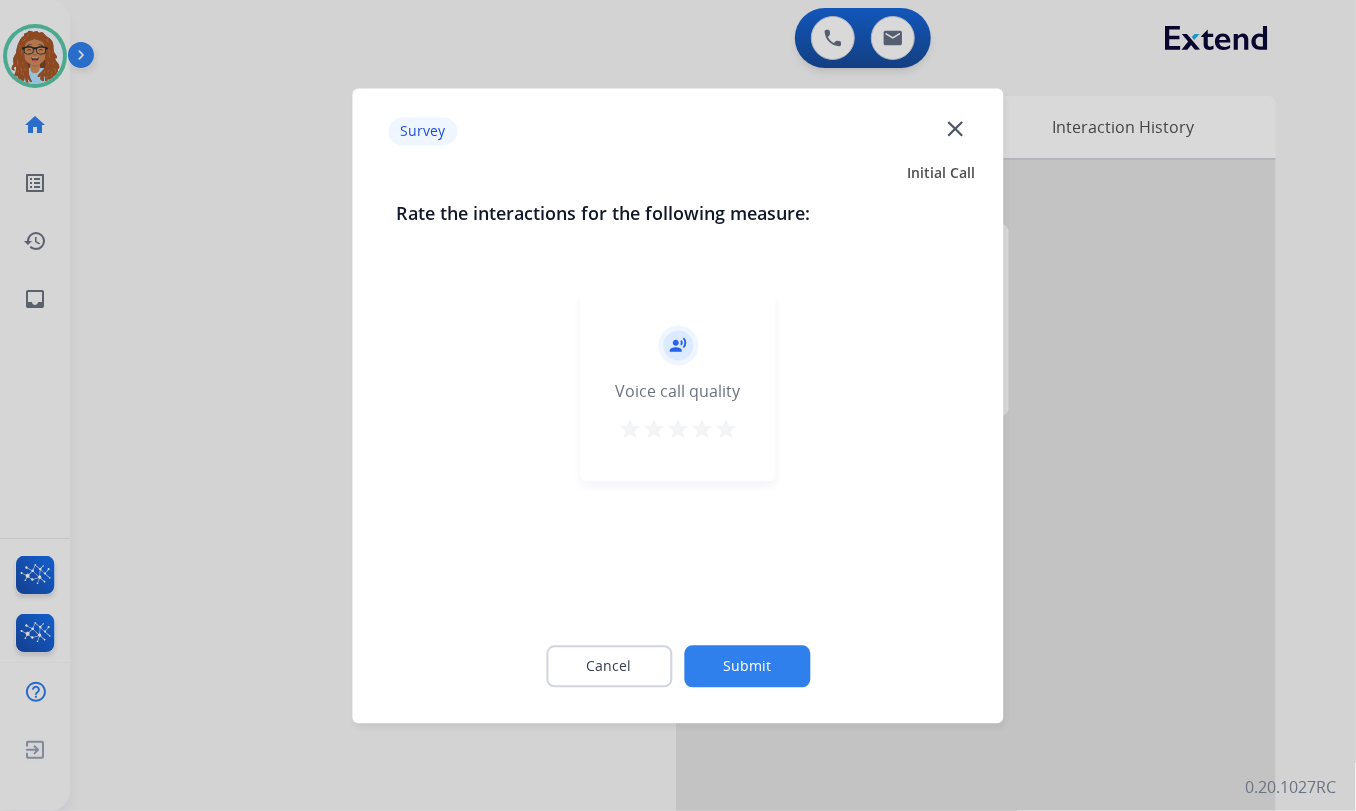 click on "close" 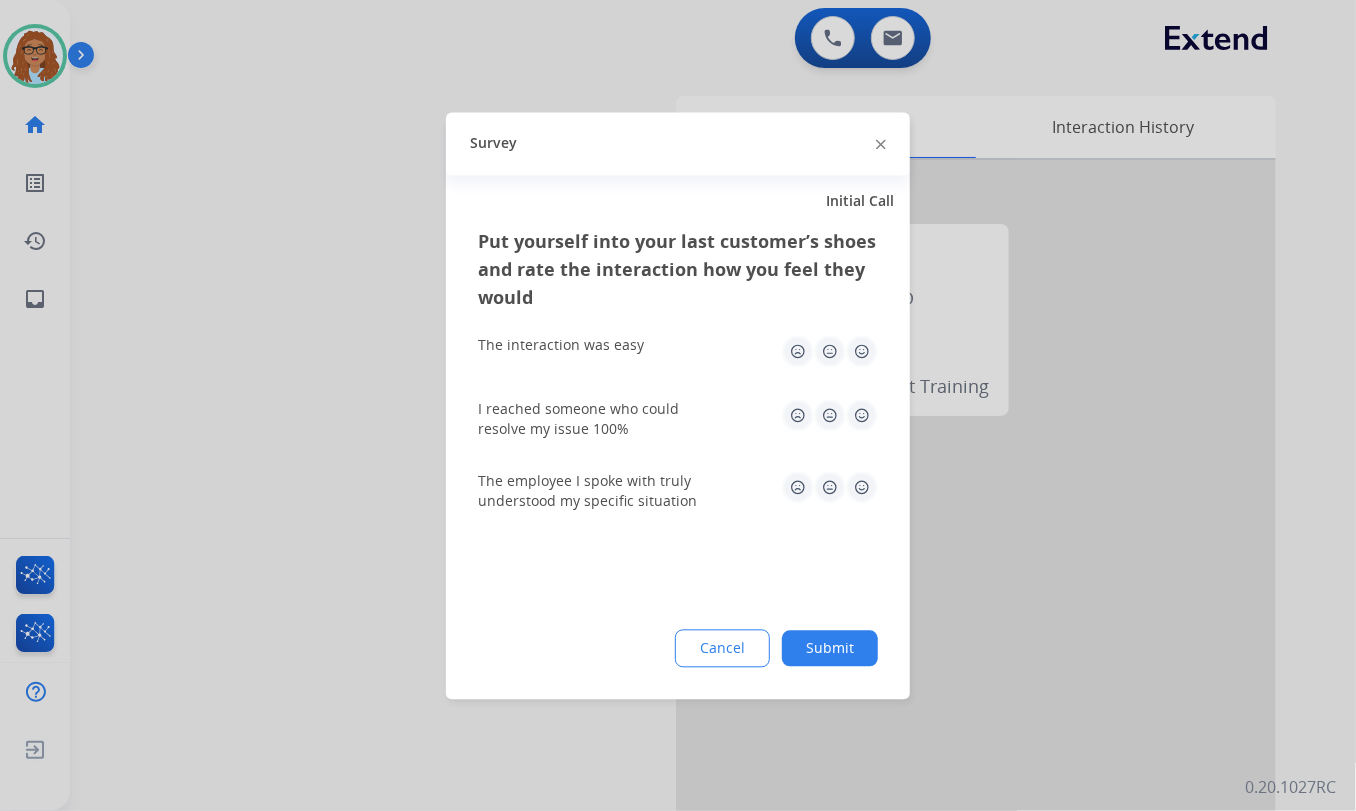 click 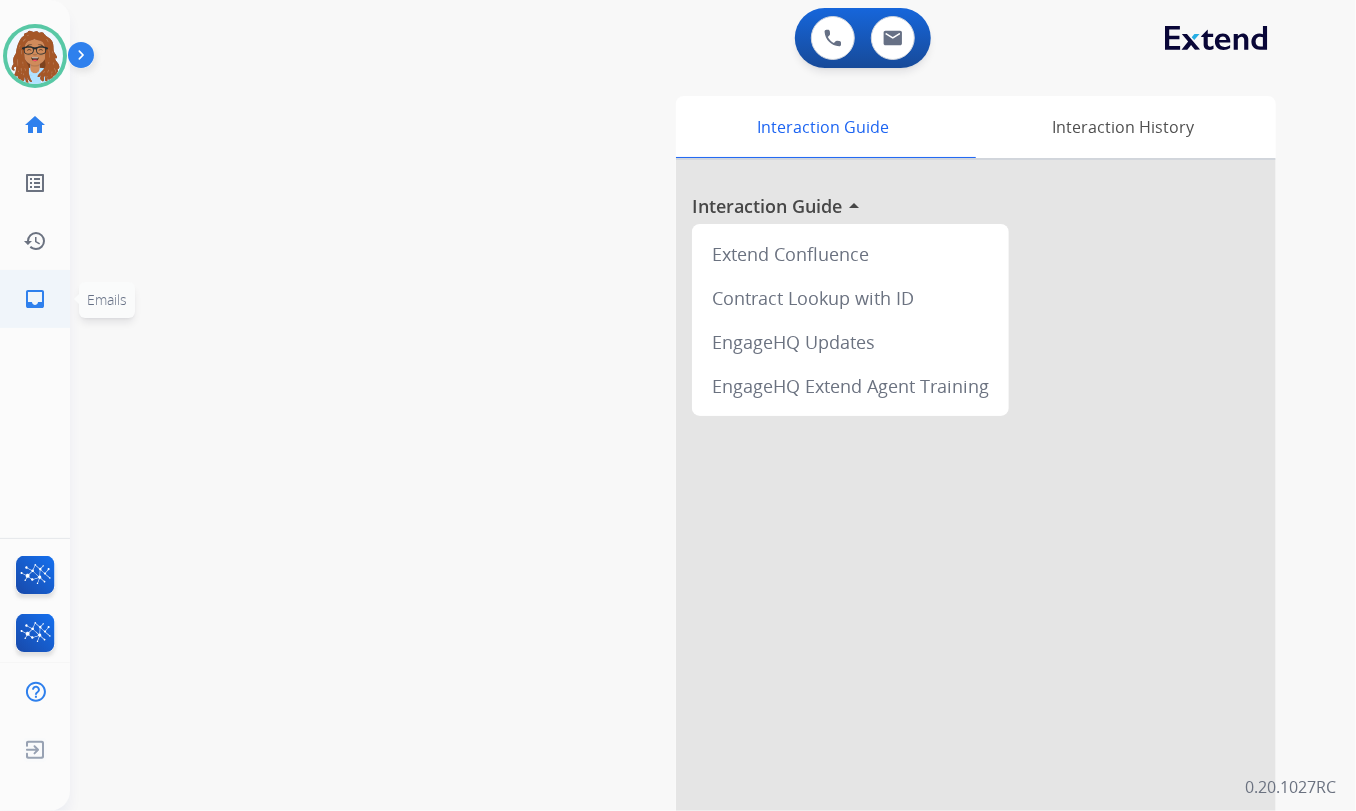 click on "inbox" 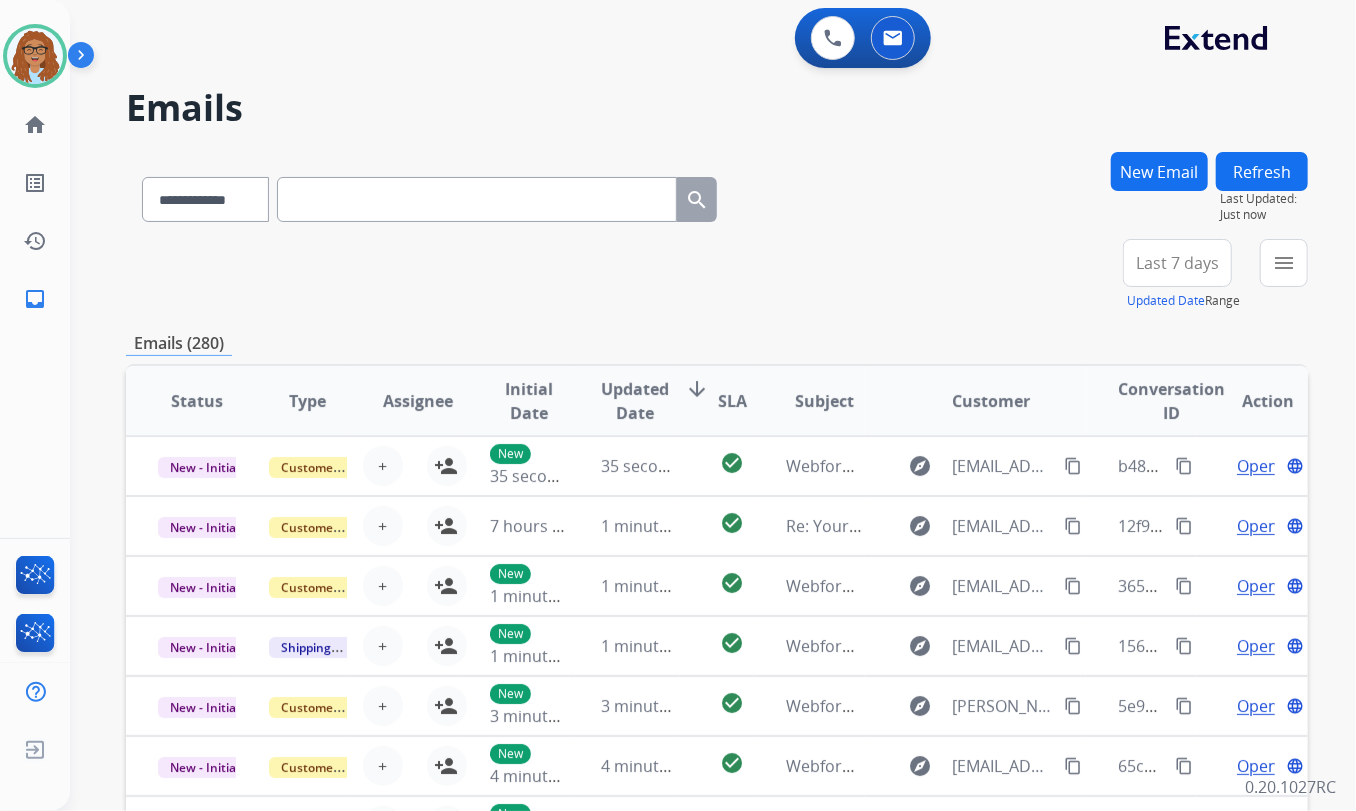 click on "menu" at bounding box center [1284, 263] 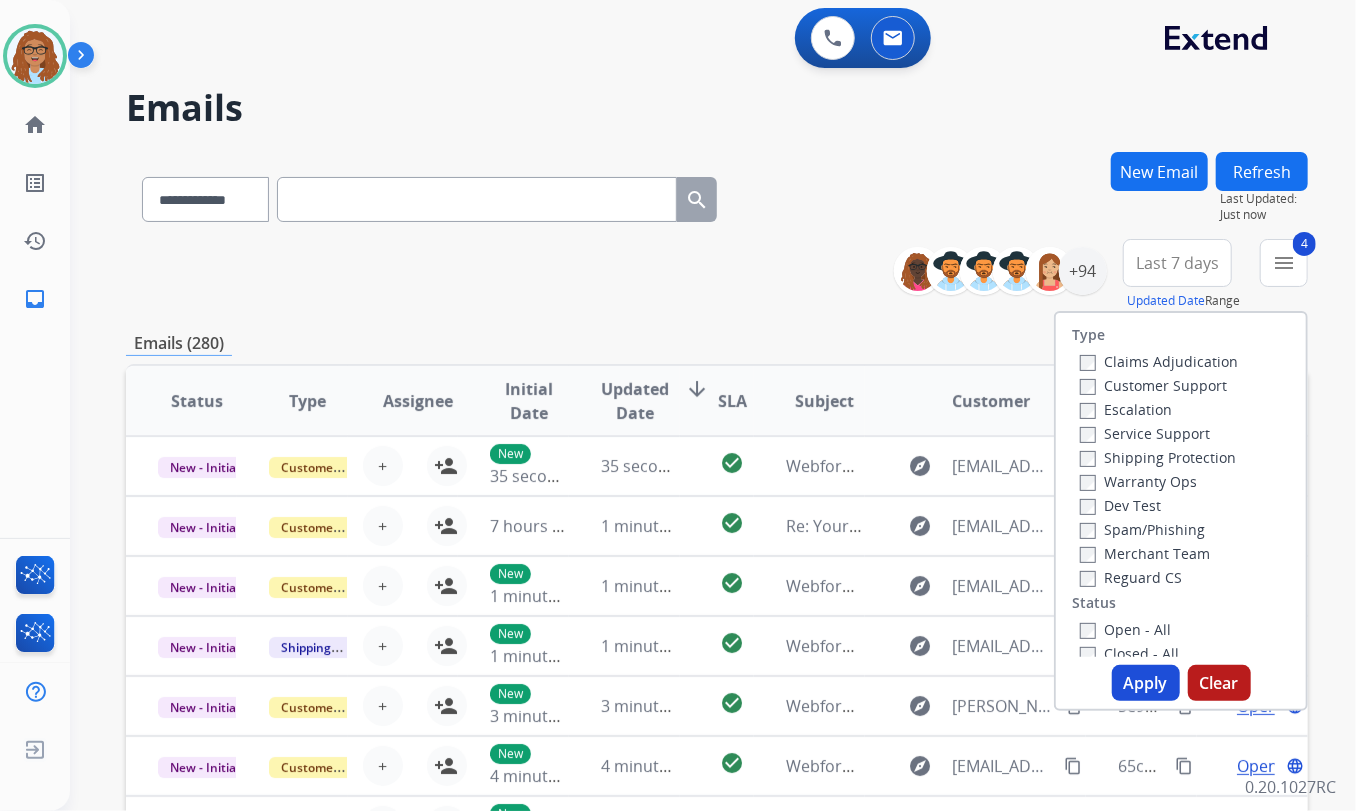 click on "Apply" at bounding box center (1146, 683) 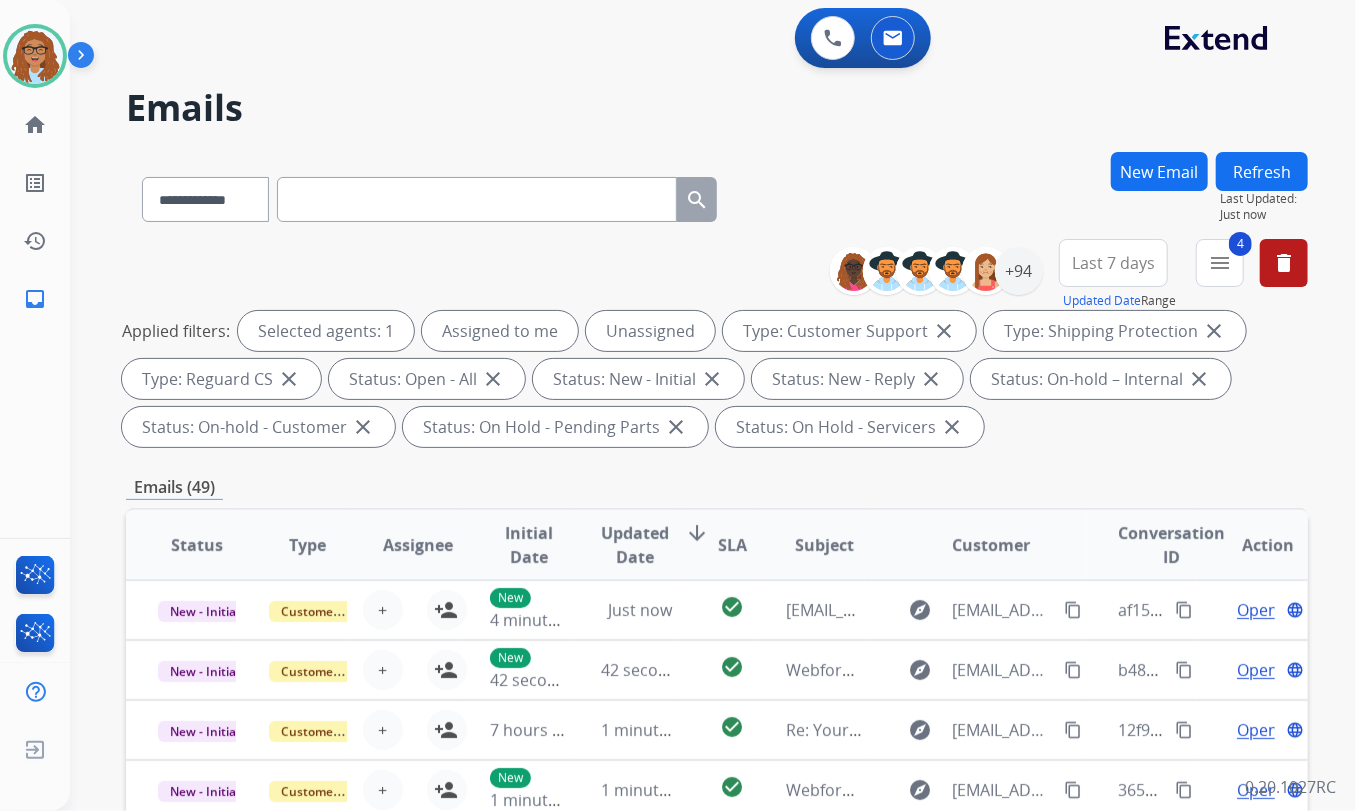 click on "Last 7 days" at bounding box center (1113, 263) 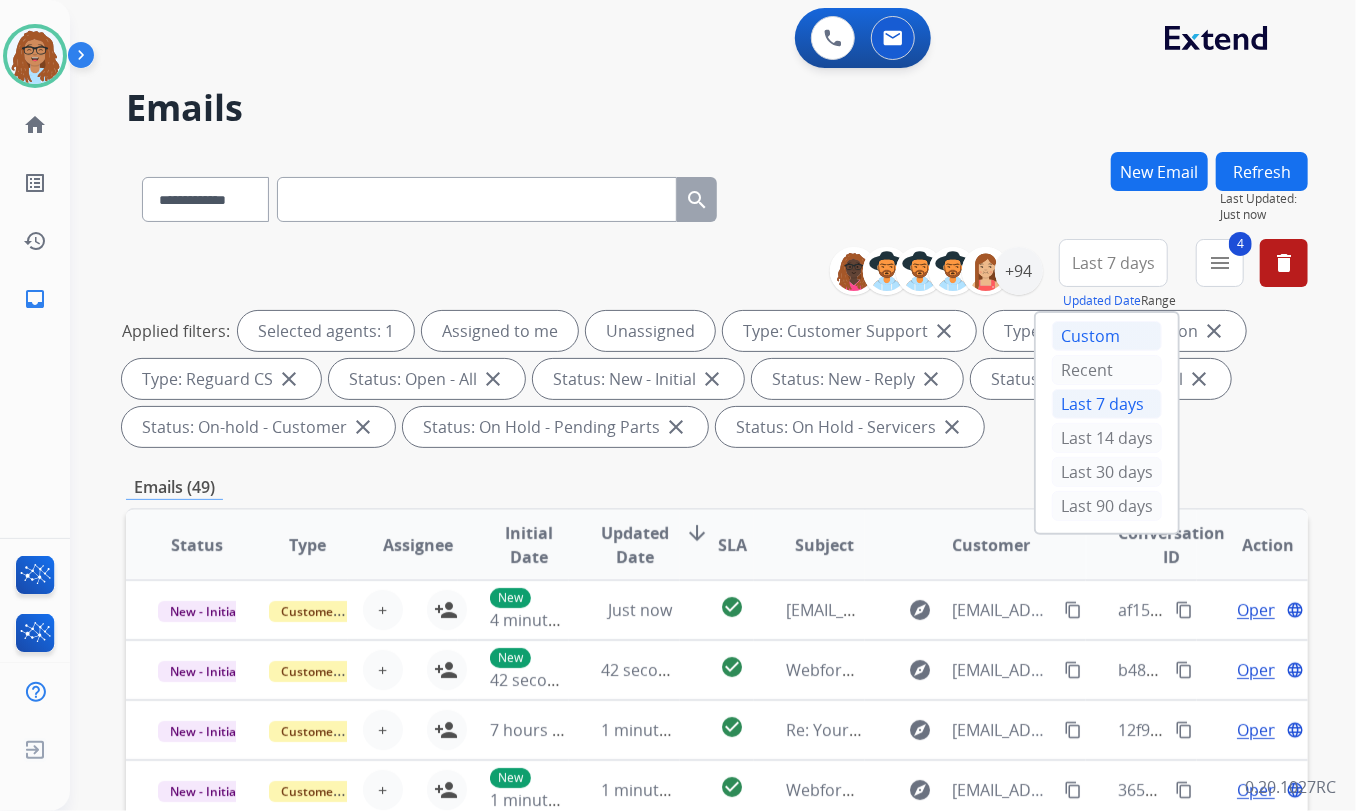 click on "Custom" at bounding box center (1107, 336) 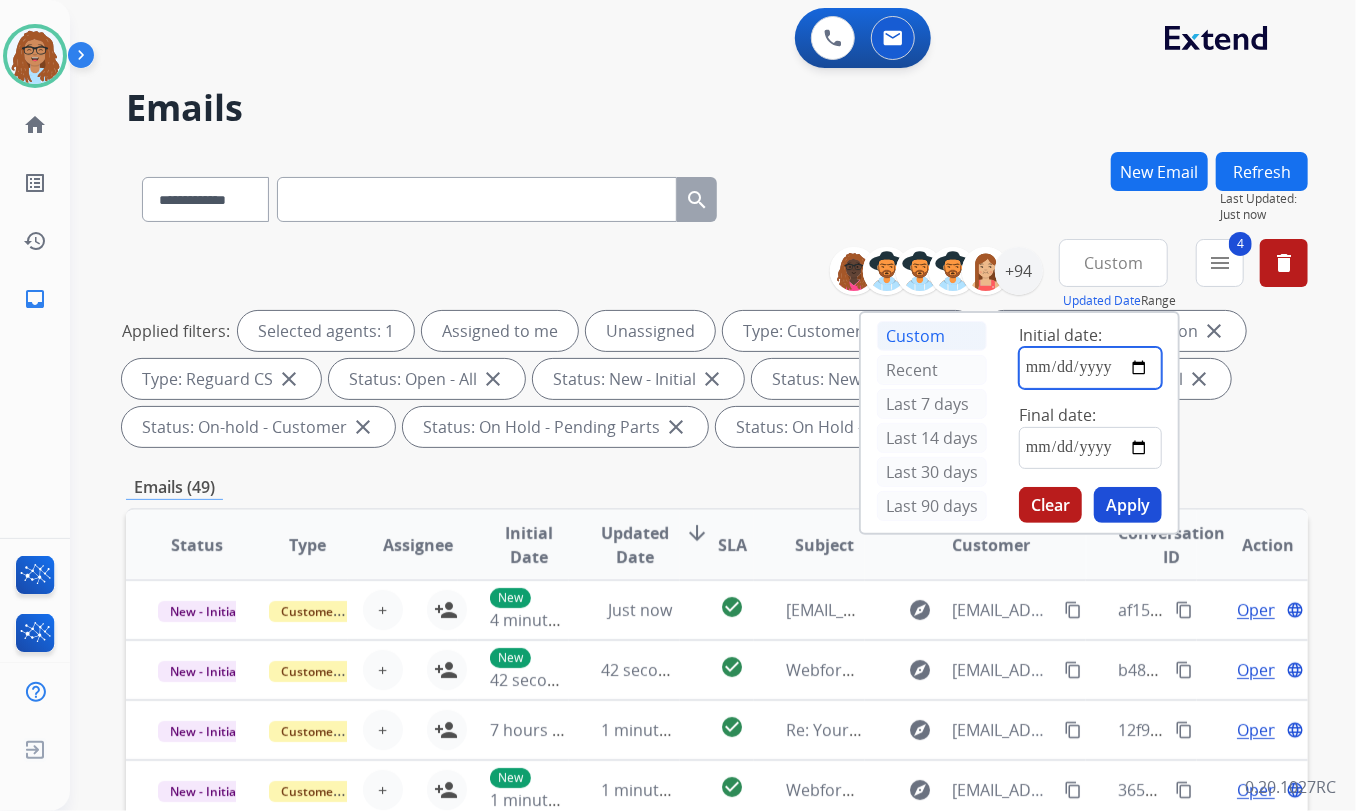 click at bounding box center (1090, 368) 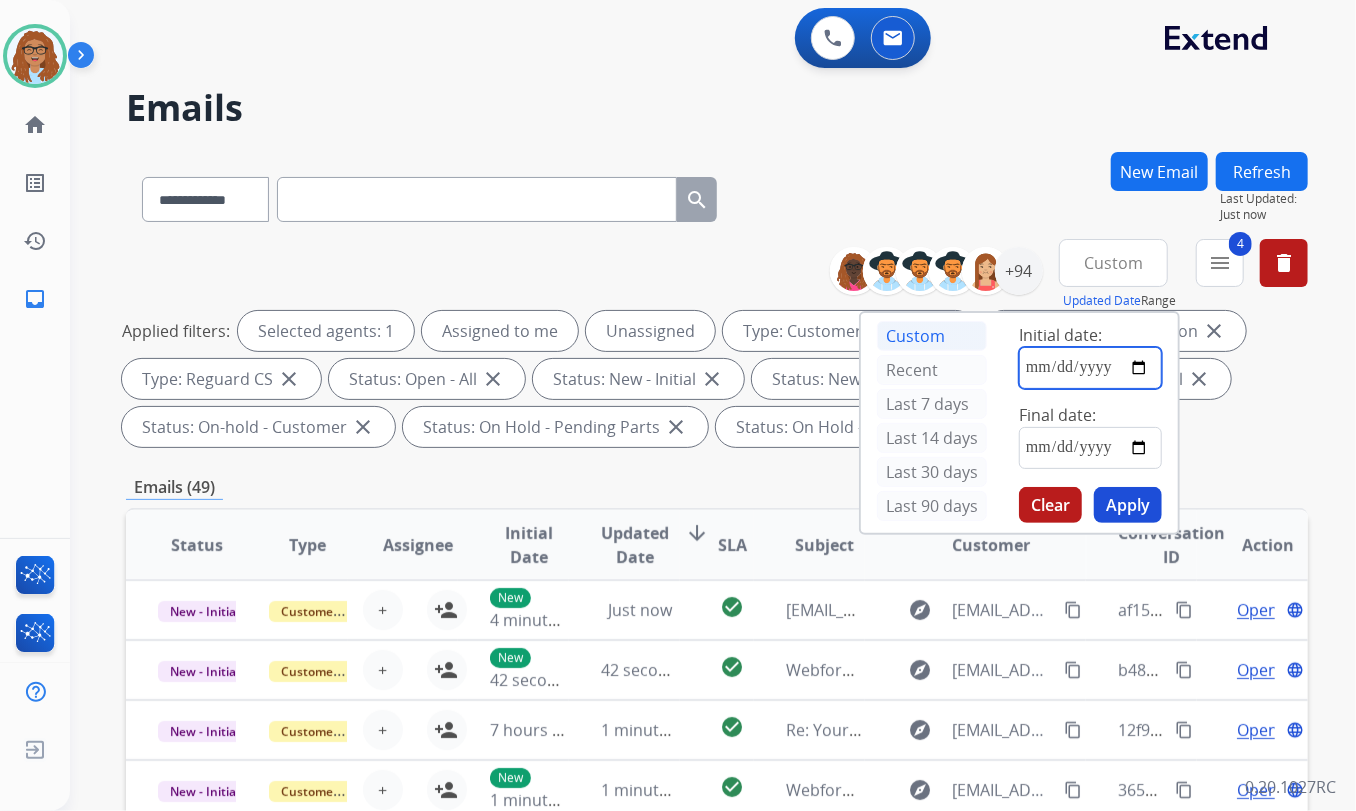type on "**********" 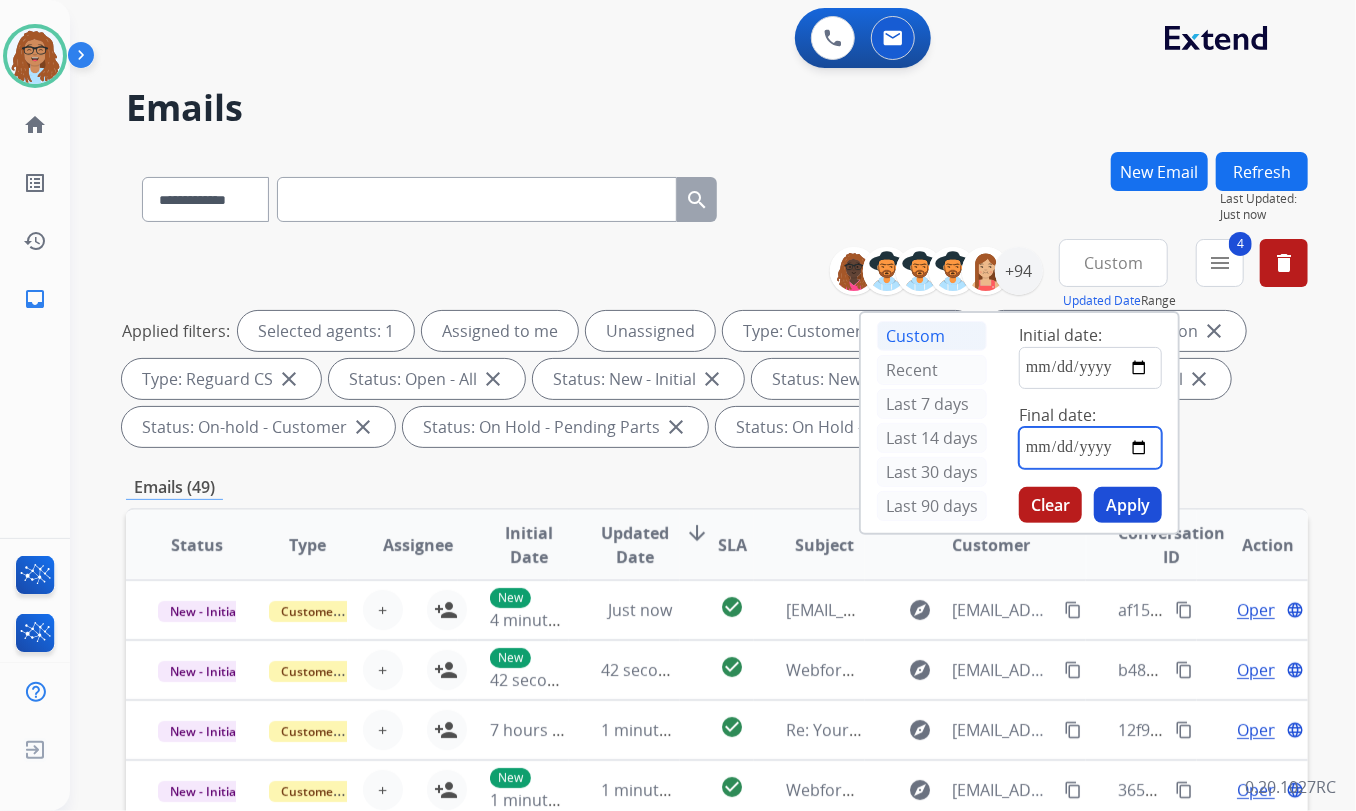 click at bounding box center (1090, 448) 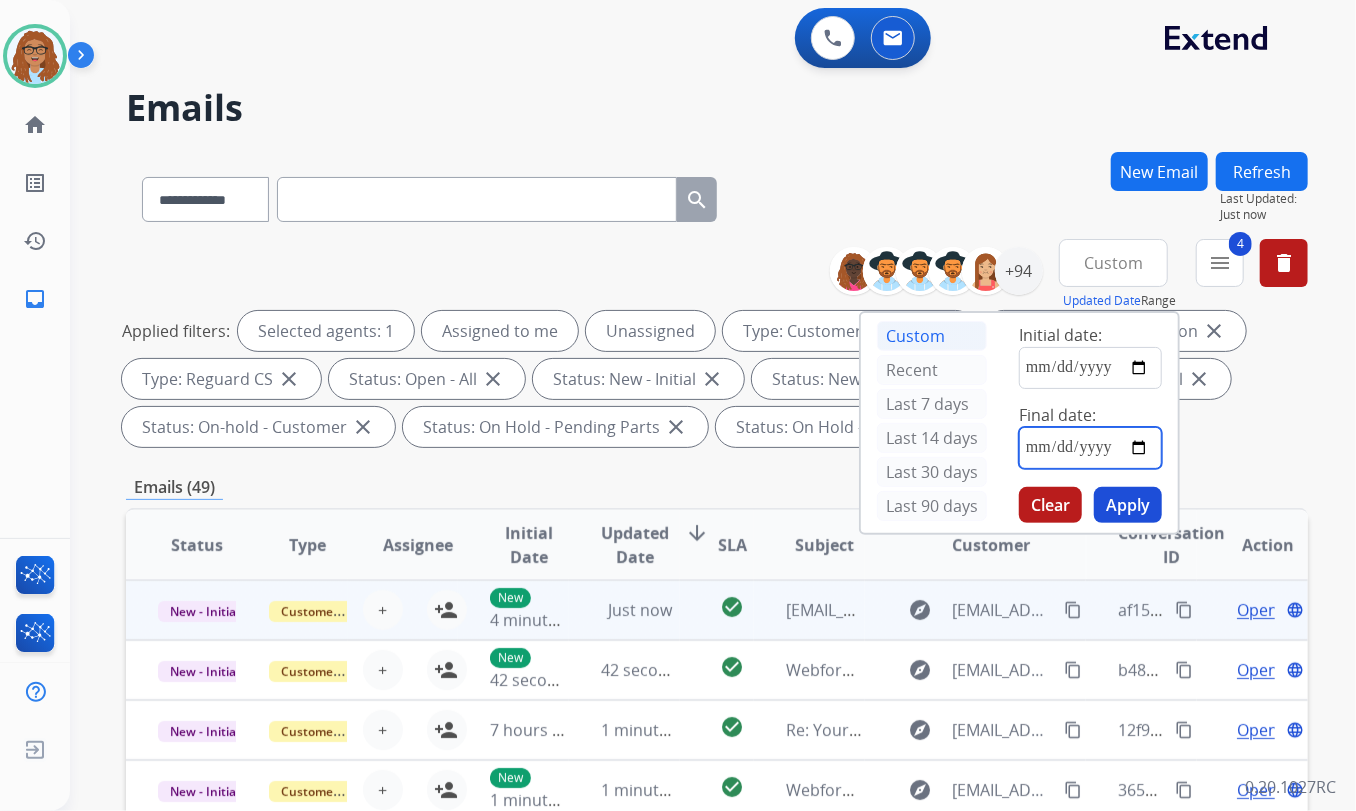 type on "**********" 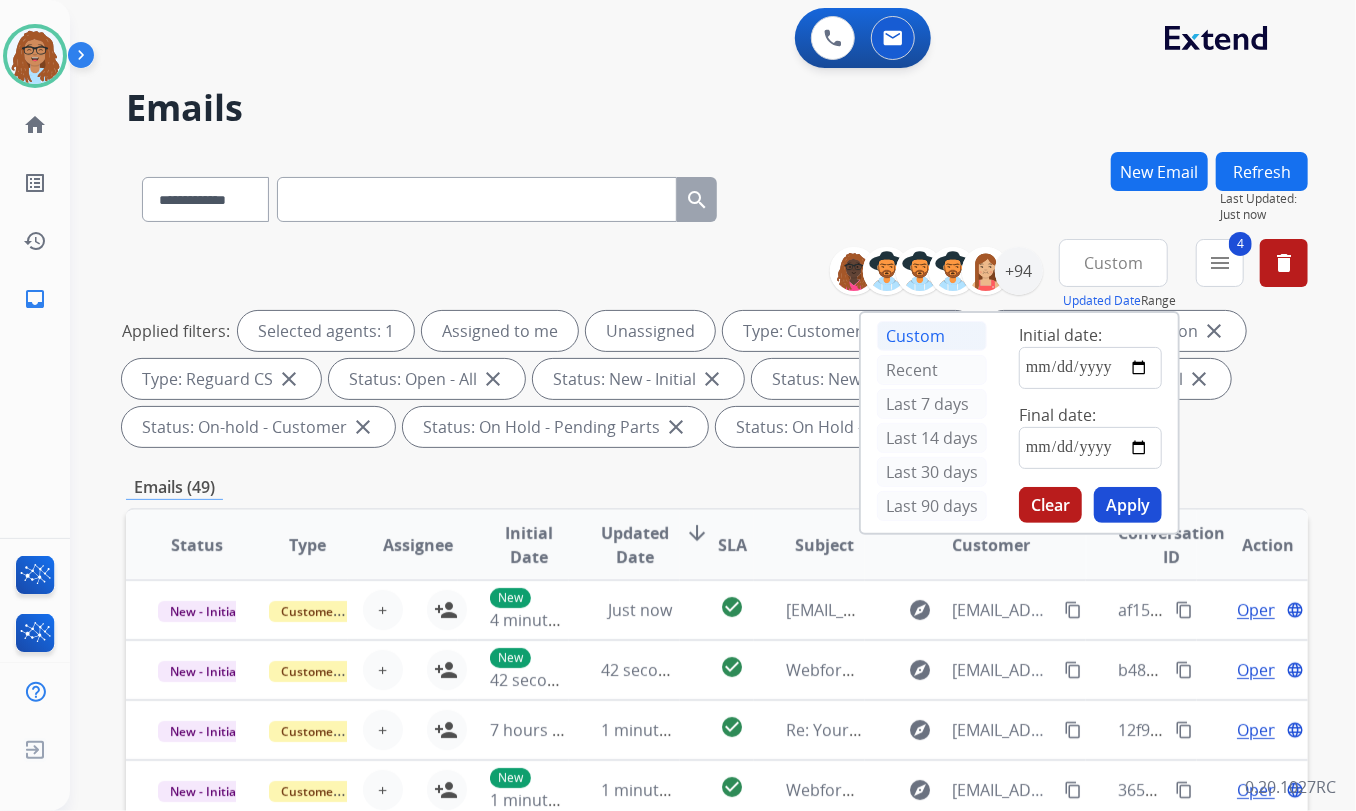 click on "Apply" at bounding box center (1128, 505) 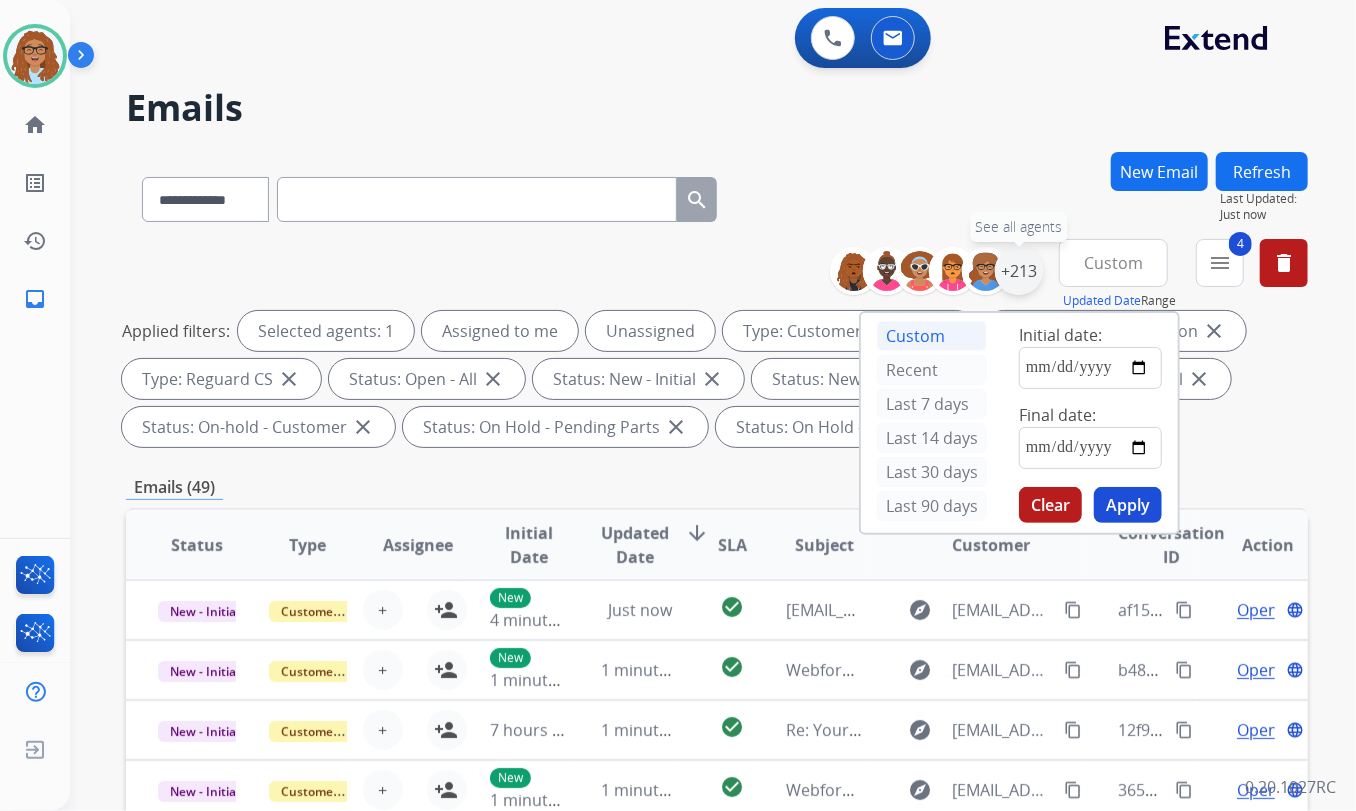 drag, startPoint x: 1020, startPoint y: 267, endPoint x: 1009, endPoint y: 271, distance: 11.7046995 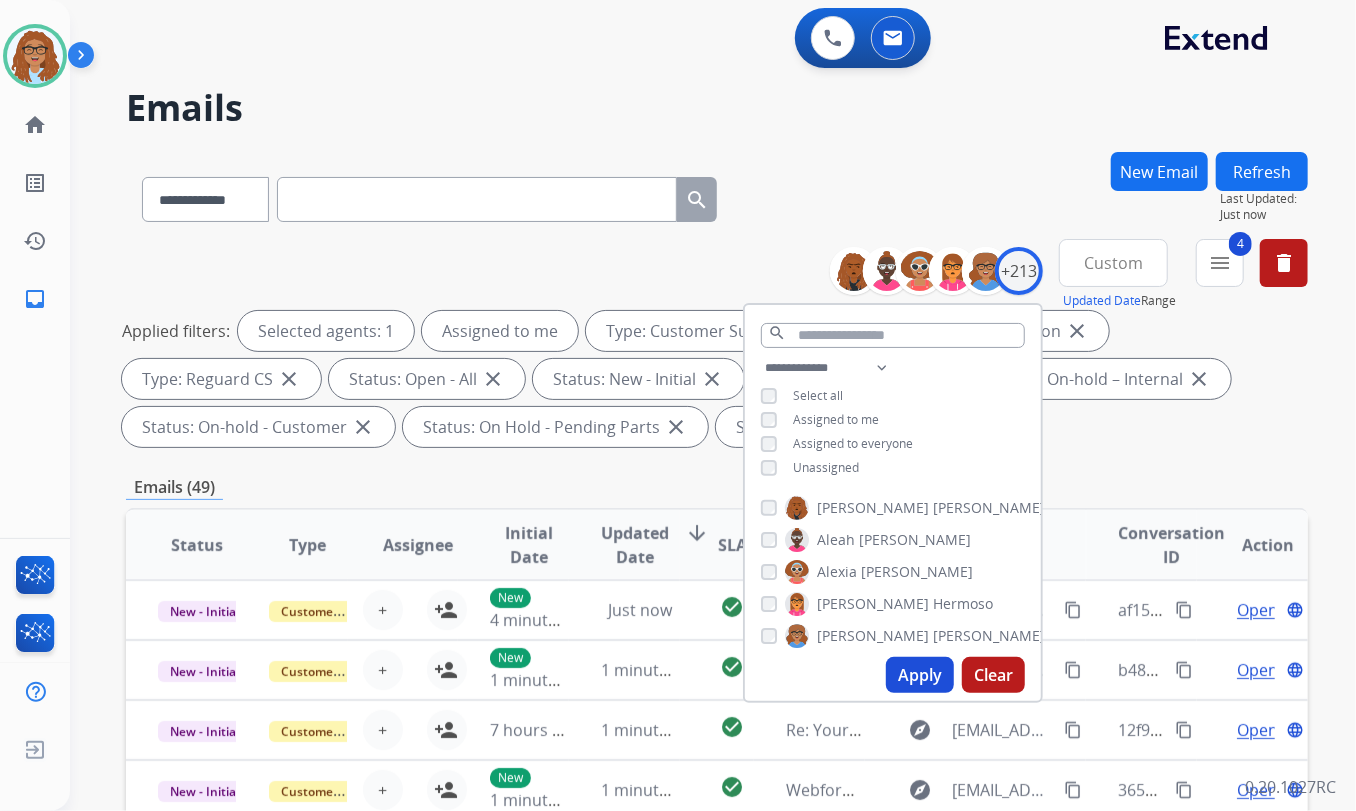 click on "Apply" at bounding box center (920, 675) 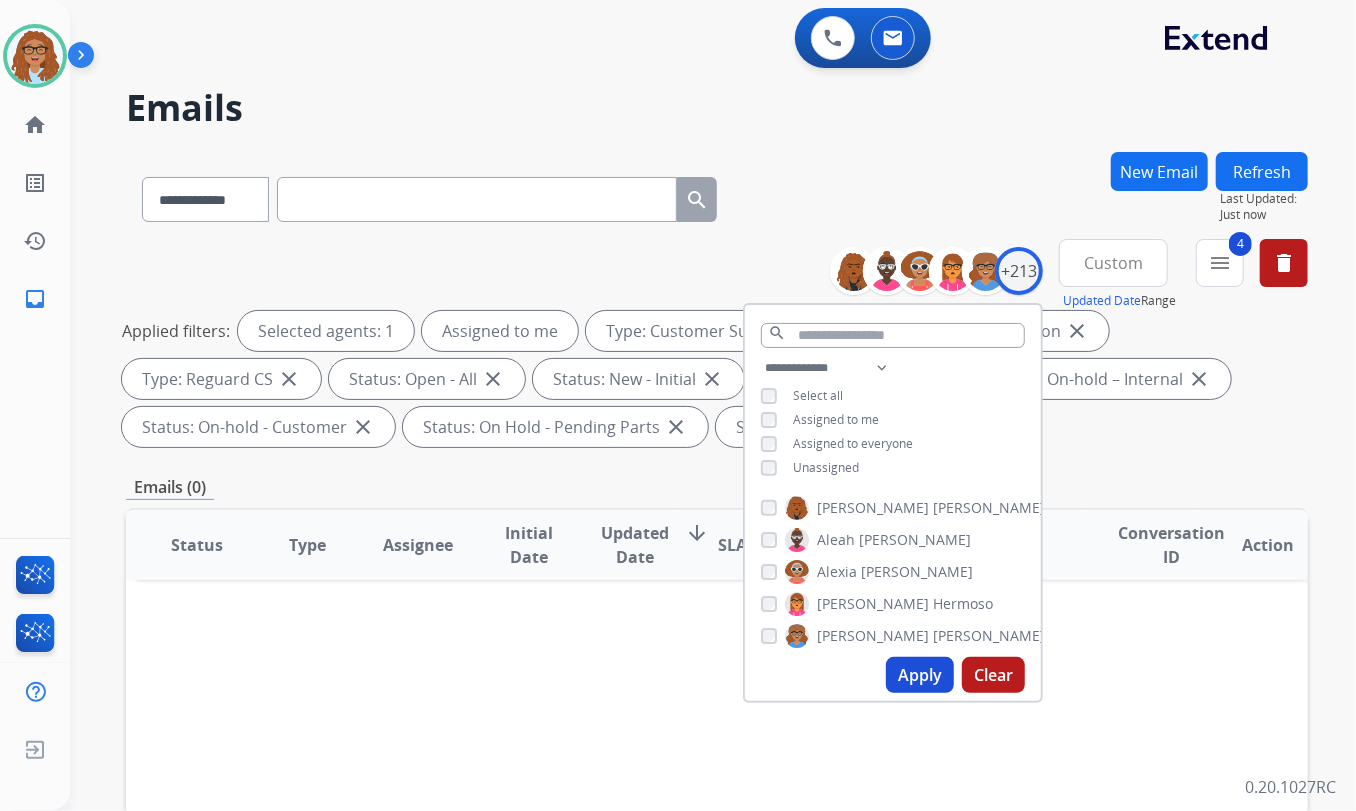 drag, startPoint x: 835, startPoint y: 179, endPoint x: 828, endPoint y: 165, distance: 15.652476 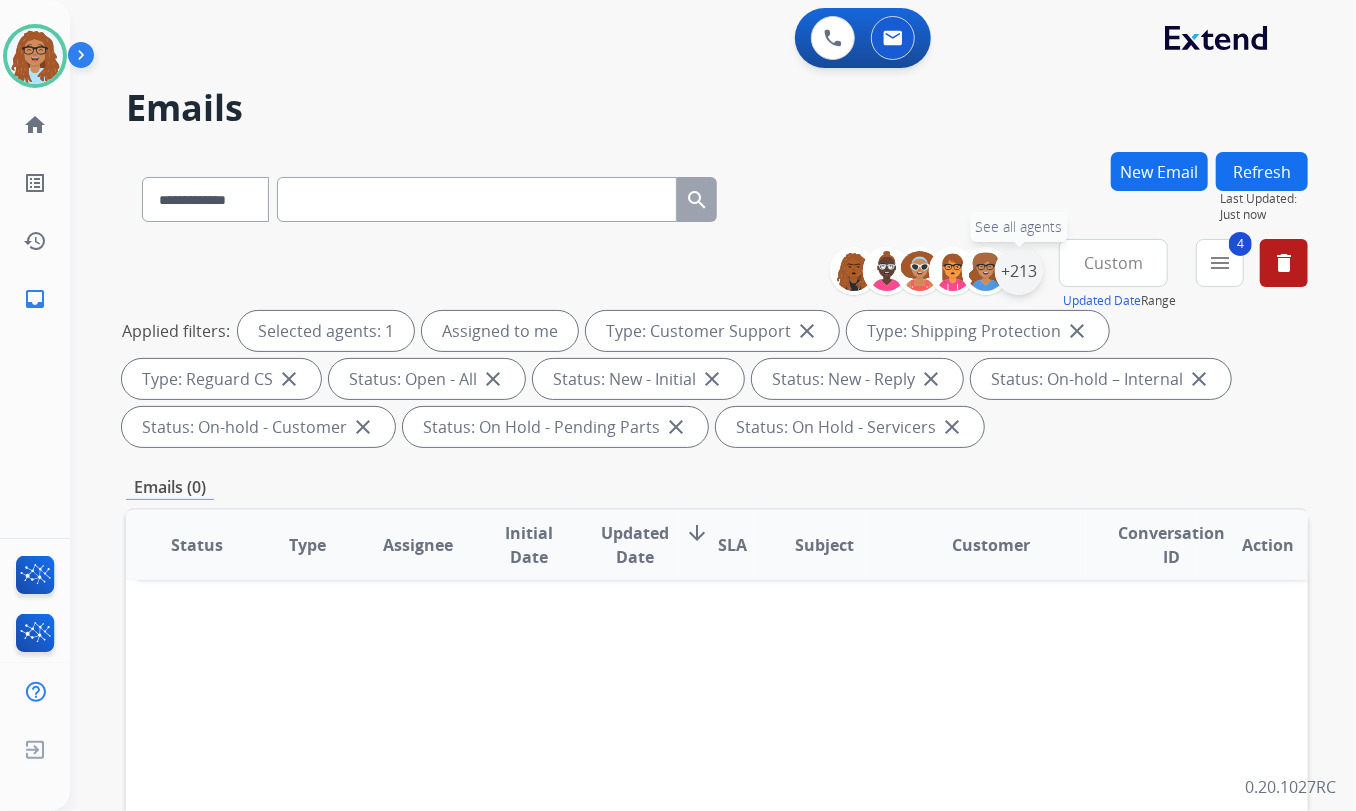 click on "+213" at bounding box center (1019, 271) 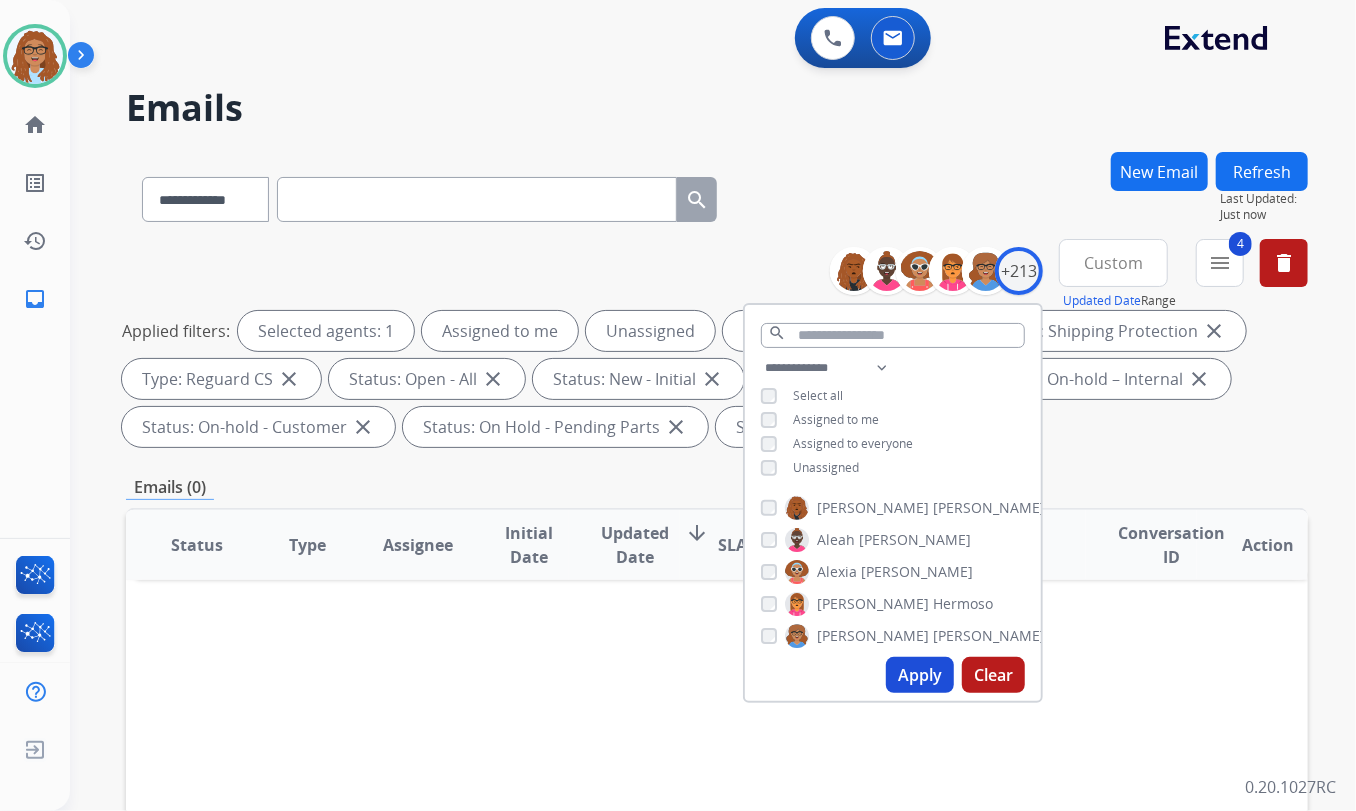 click on "Apply" at bounding box center (920, 675) 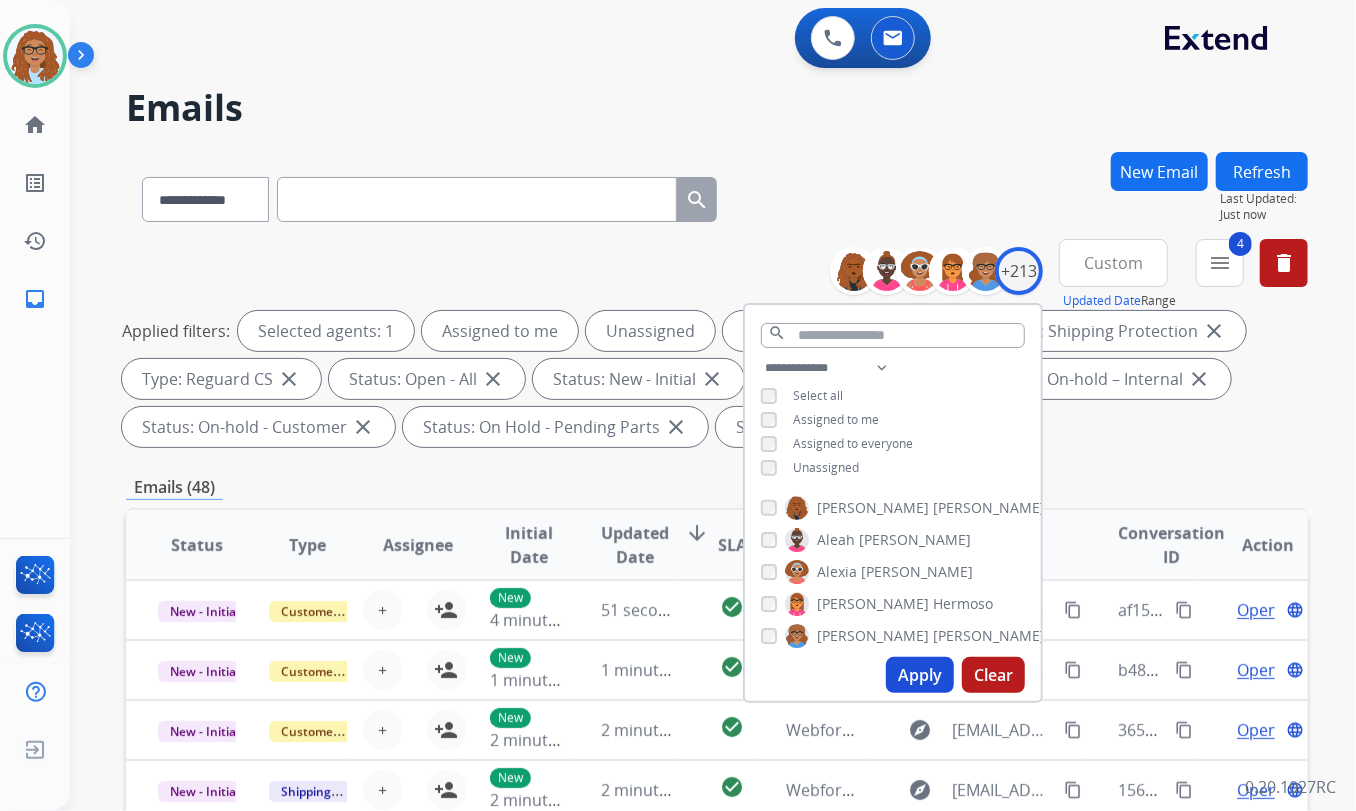 drag, startPoint x: 932, startPoint y: 121, endPoint x: 929, endPoint y: 152, distance: 31.144823 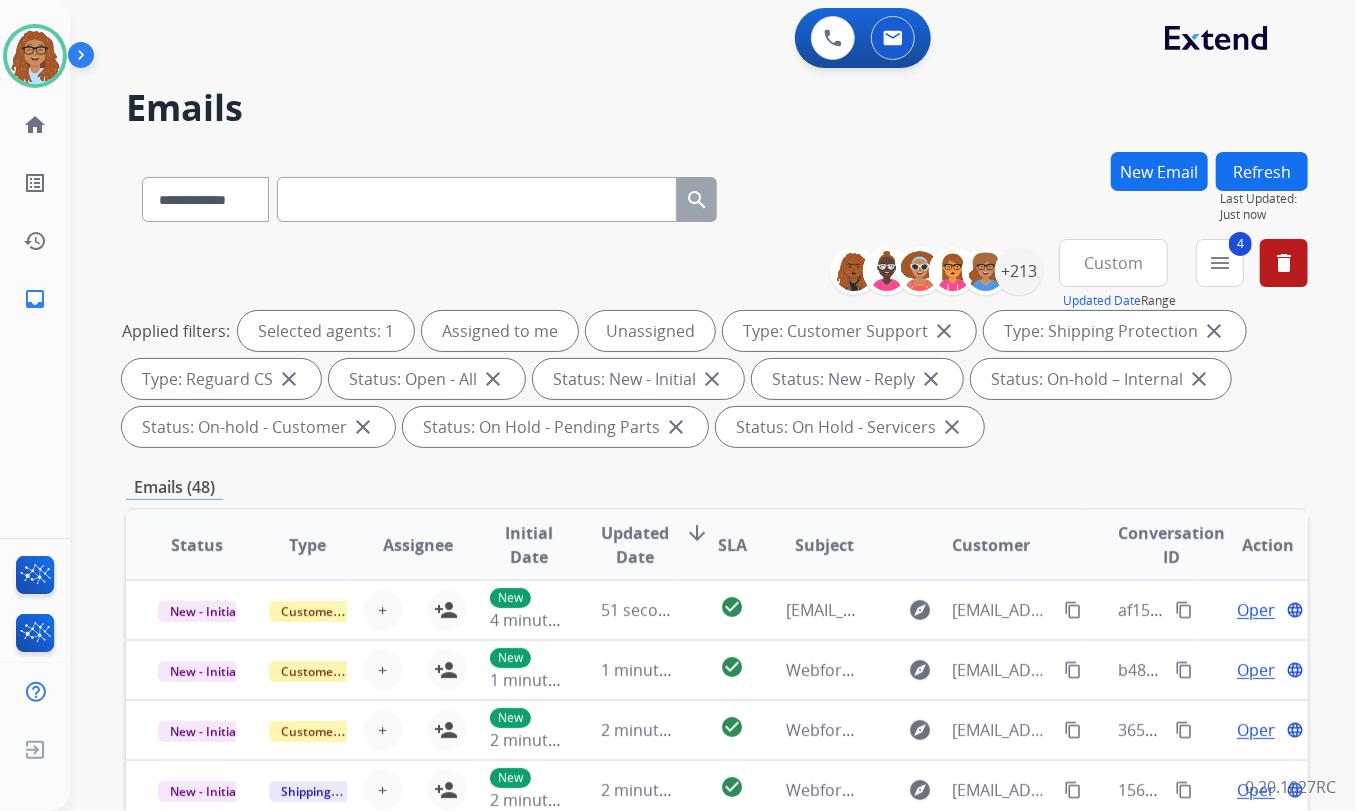 scroll, scrollTop: 1, scrollLeft: 0, axis: vertical 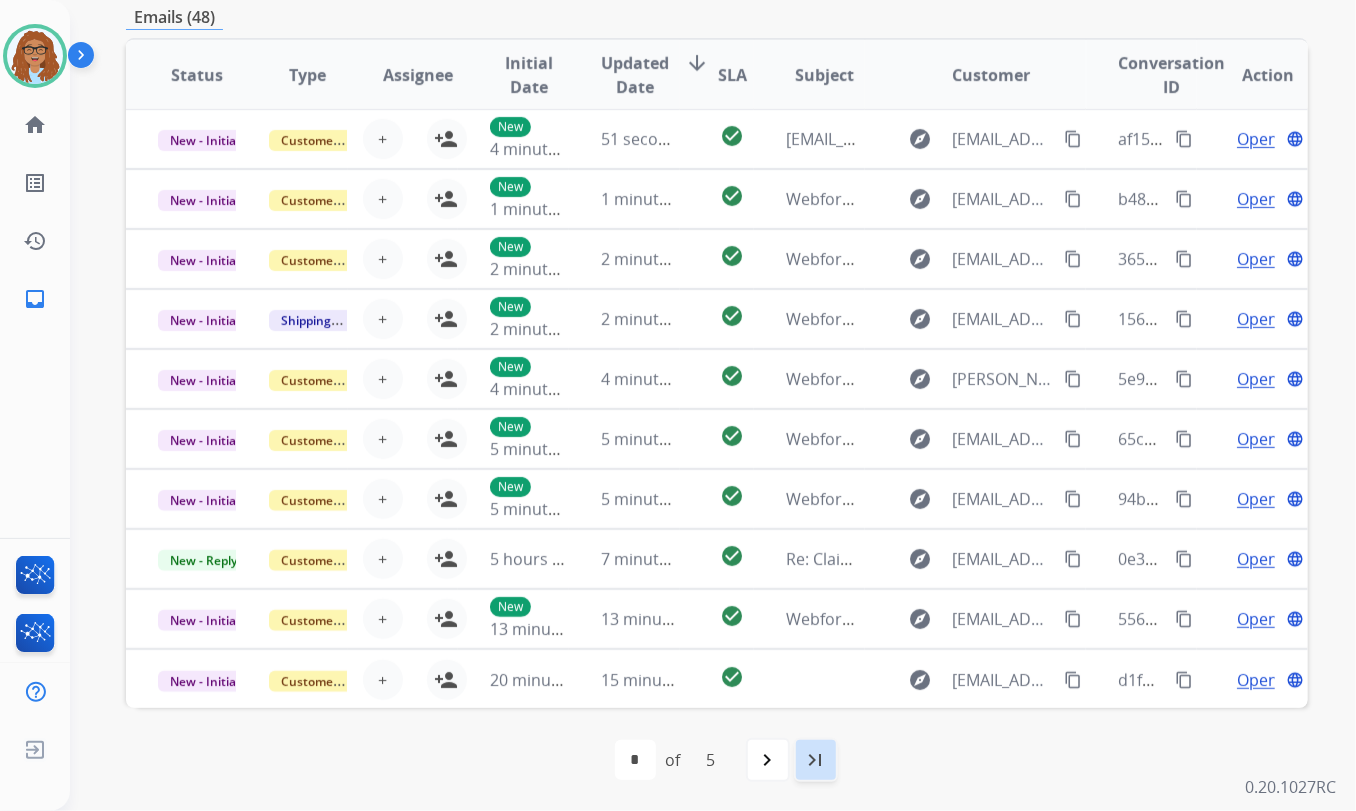 click on "last_page" at bounding box center [816, 760] 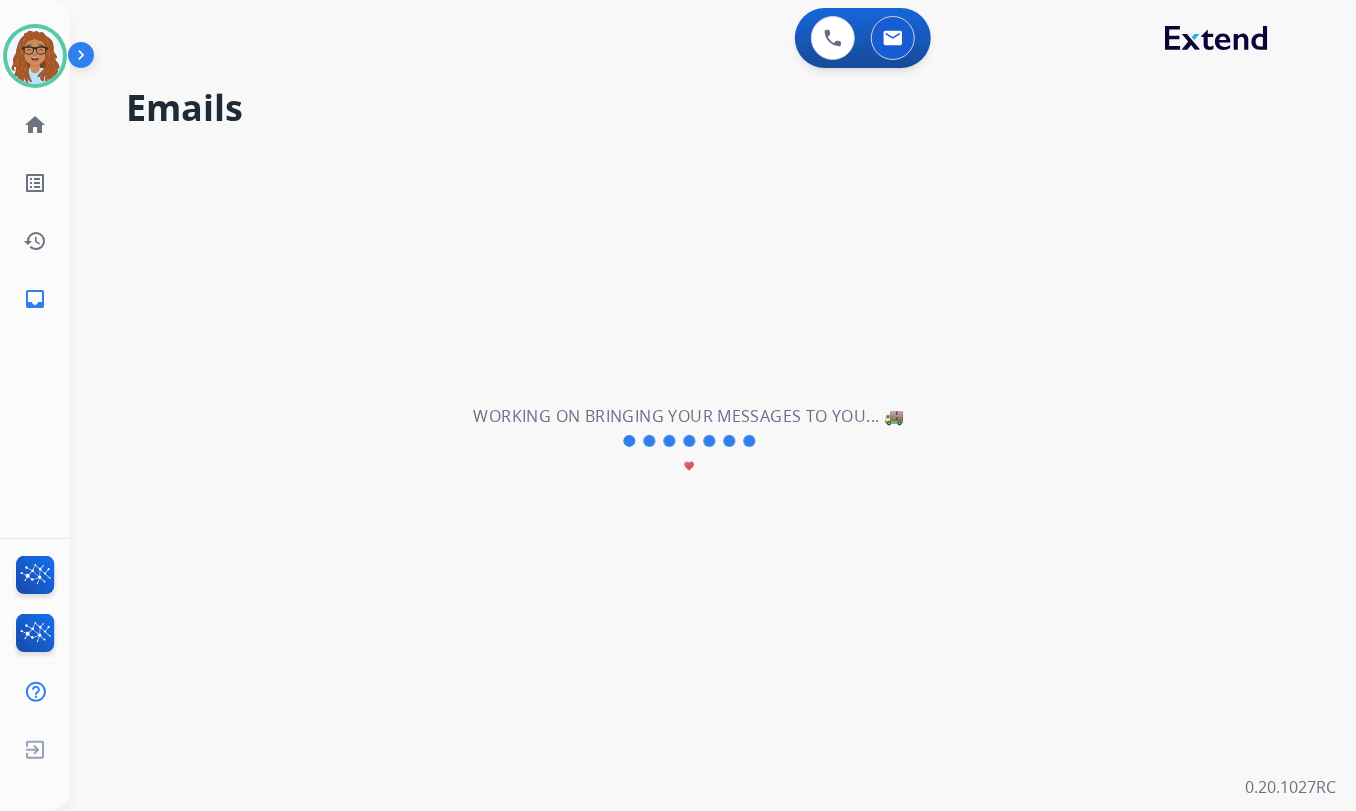 scroll, scrollTop: 0, scrollLeft: 0, axis: both 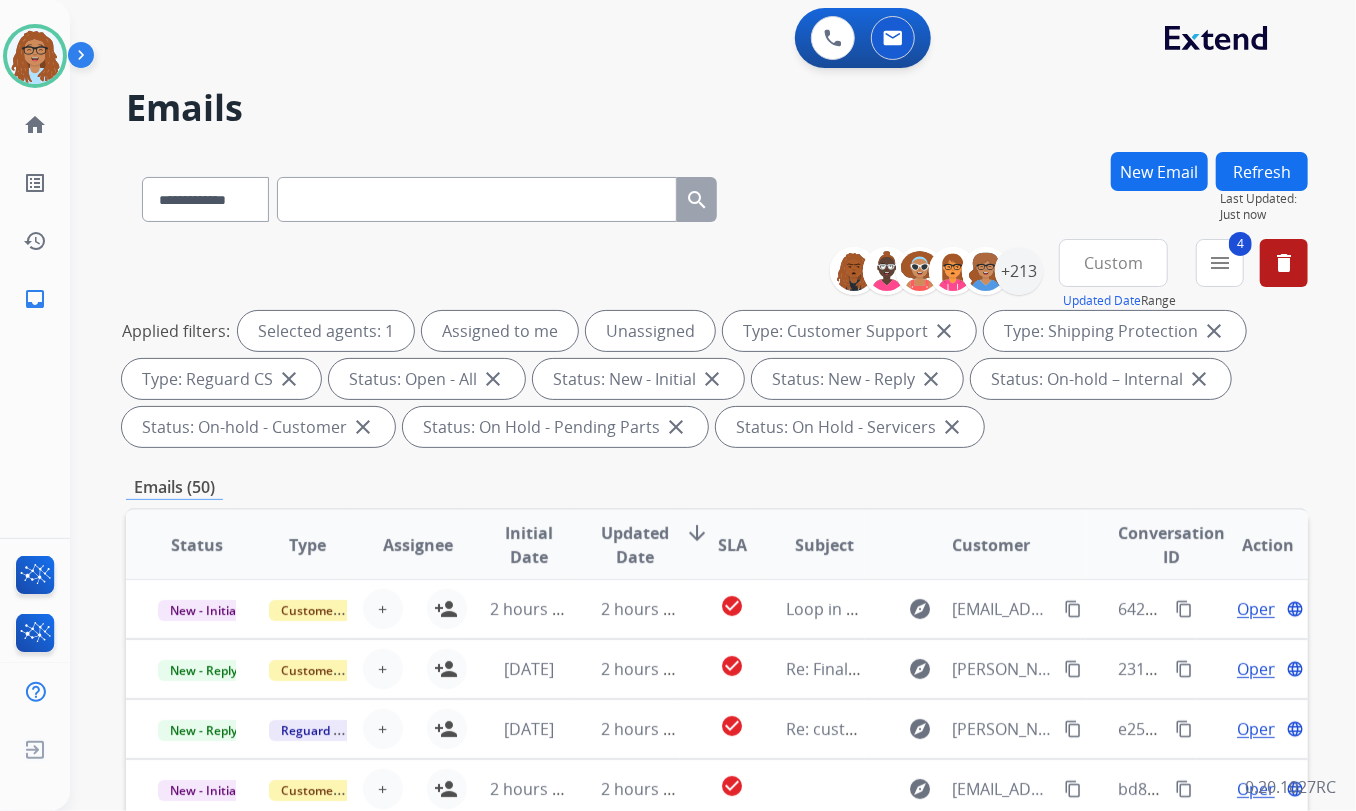 drag, startPoint x: 887, startPoint y: 162, endPoint x: 874, endPoint y: 176, distance: 19.104973 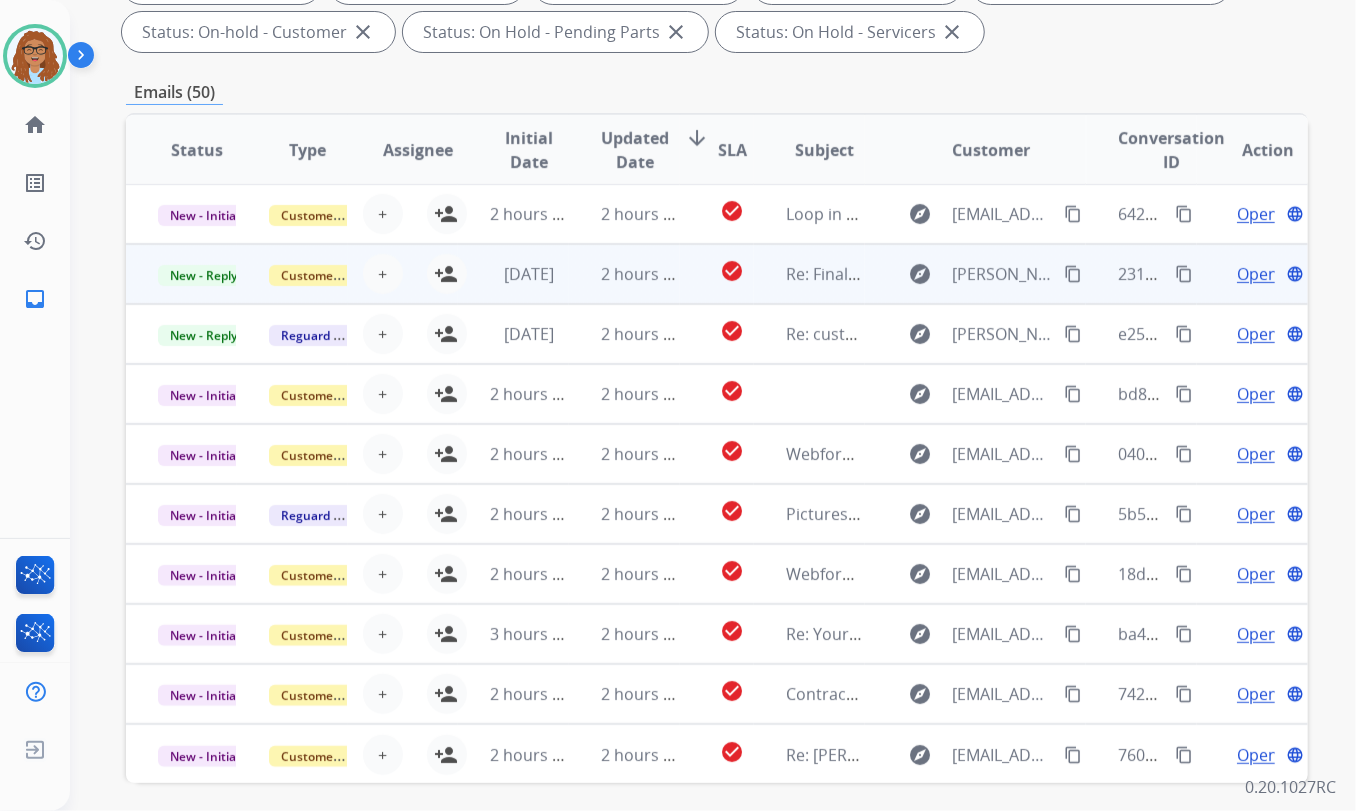 scroll, scrollTop: 454, scrollLeft: 0, axis: vertical 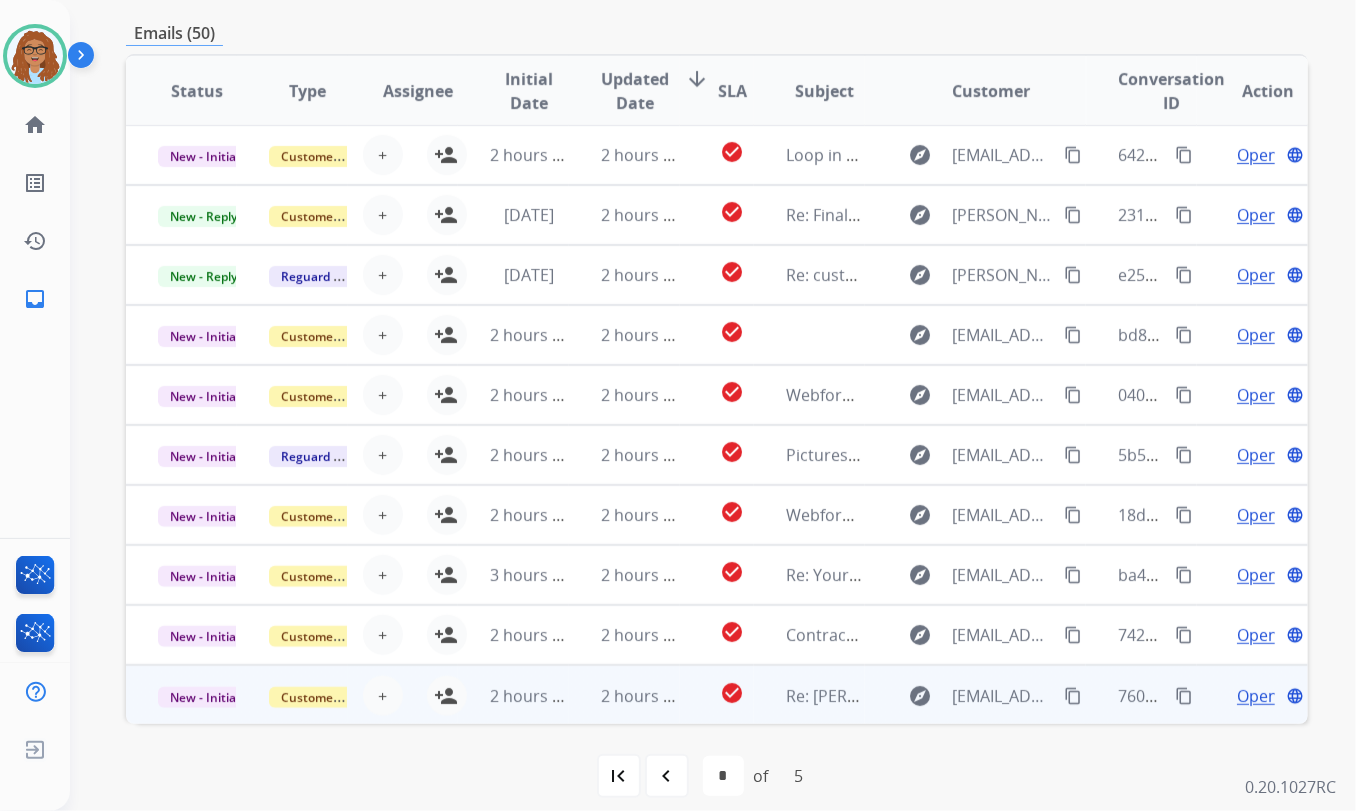 click on "Open" at bounding box center [1257, 696] 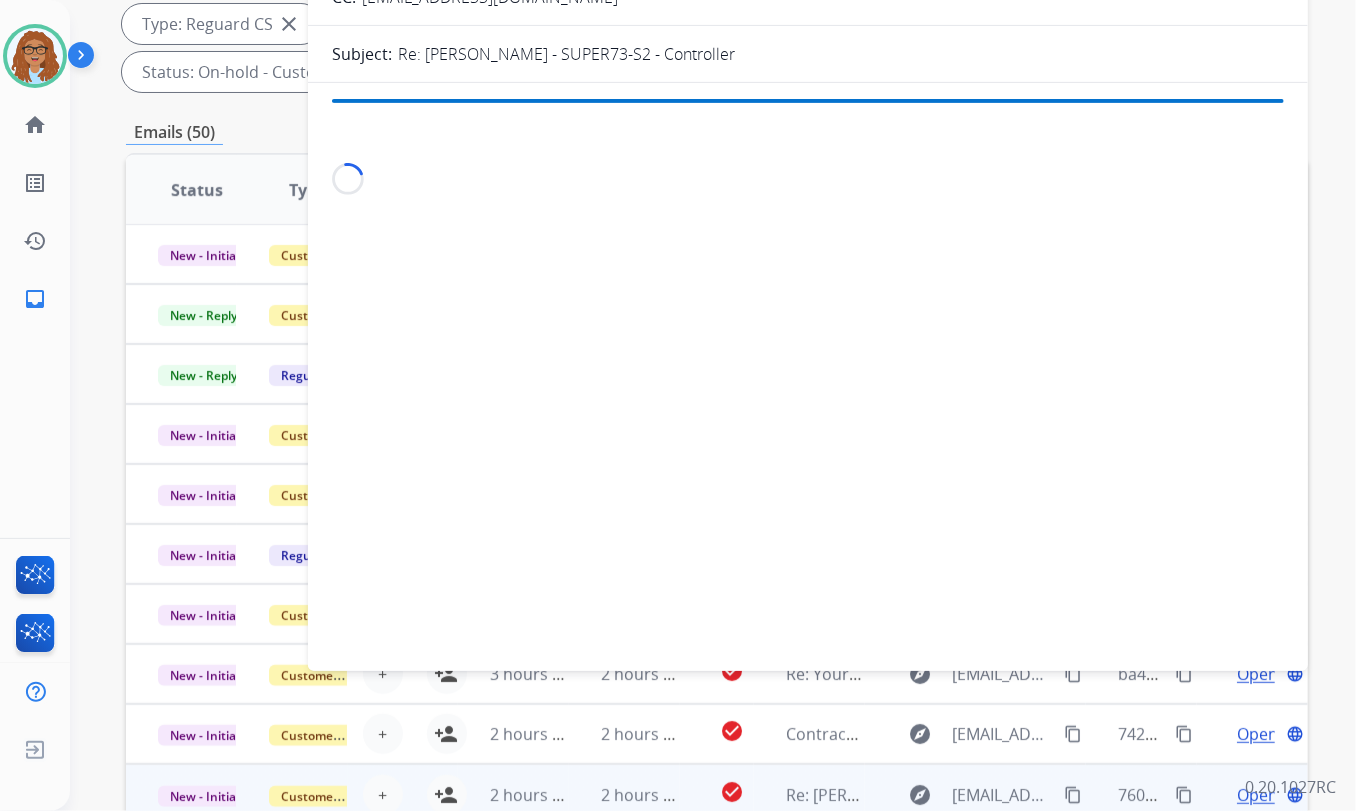 scroll, scrollTop: 272, scrollLeft: 0, axis: vertical 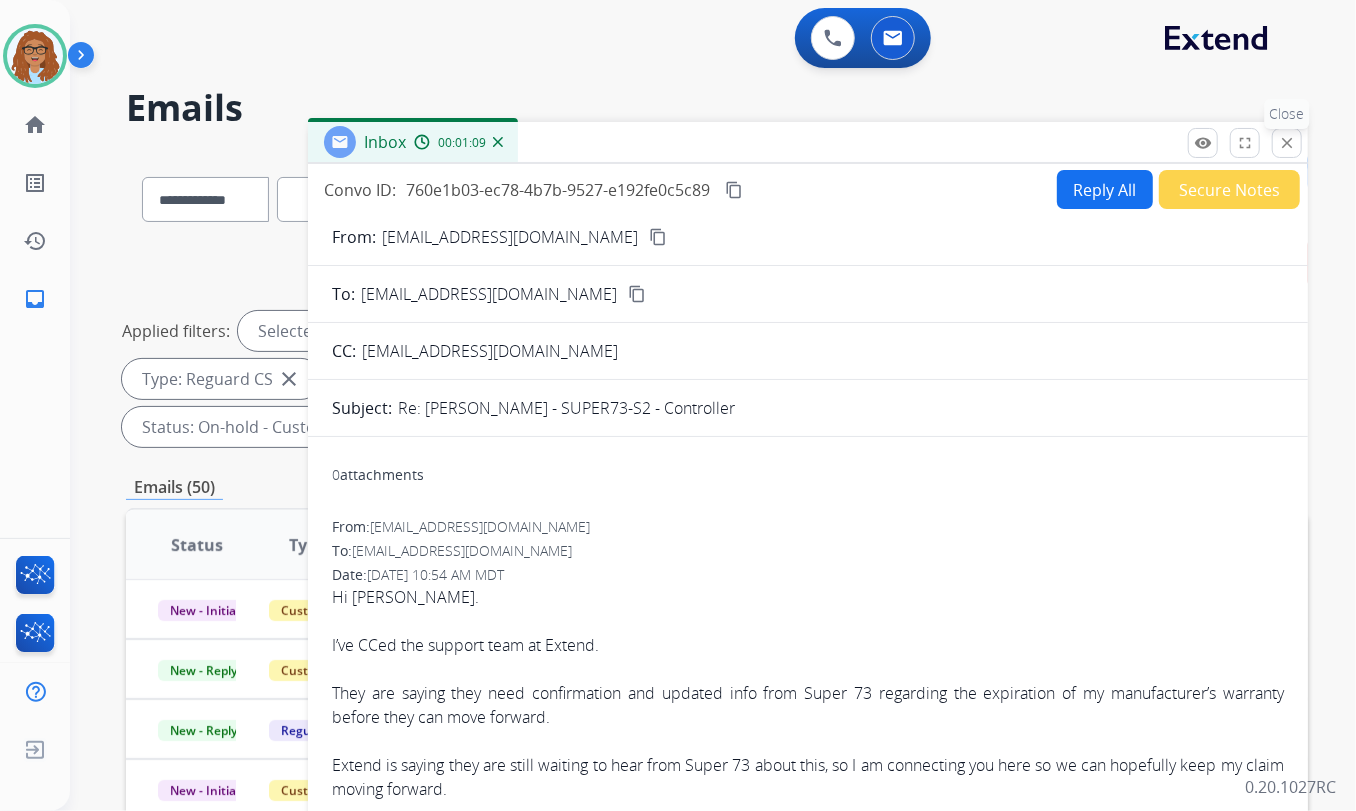 click on "close" at bounding box center [1287, 143] 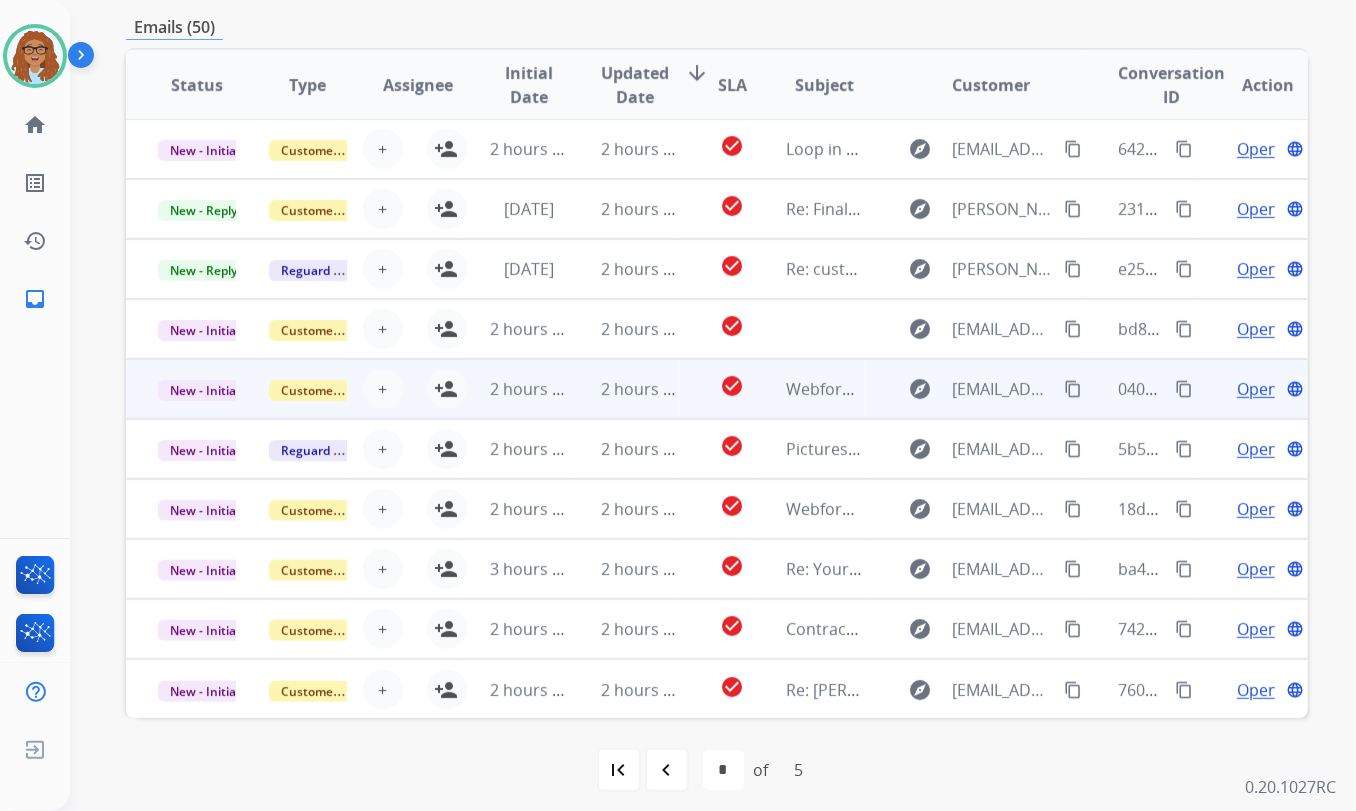 scroll, scrollTop: 470, scrollLeft: 0, axis: vertical 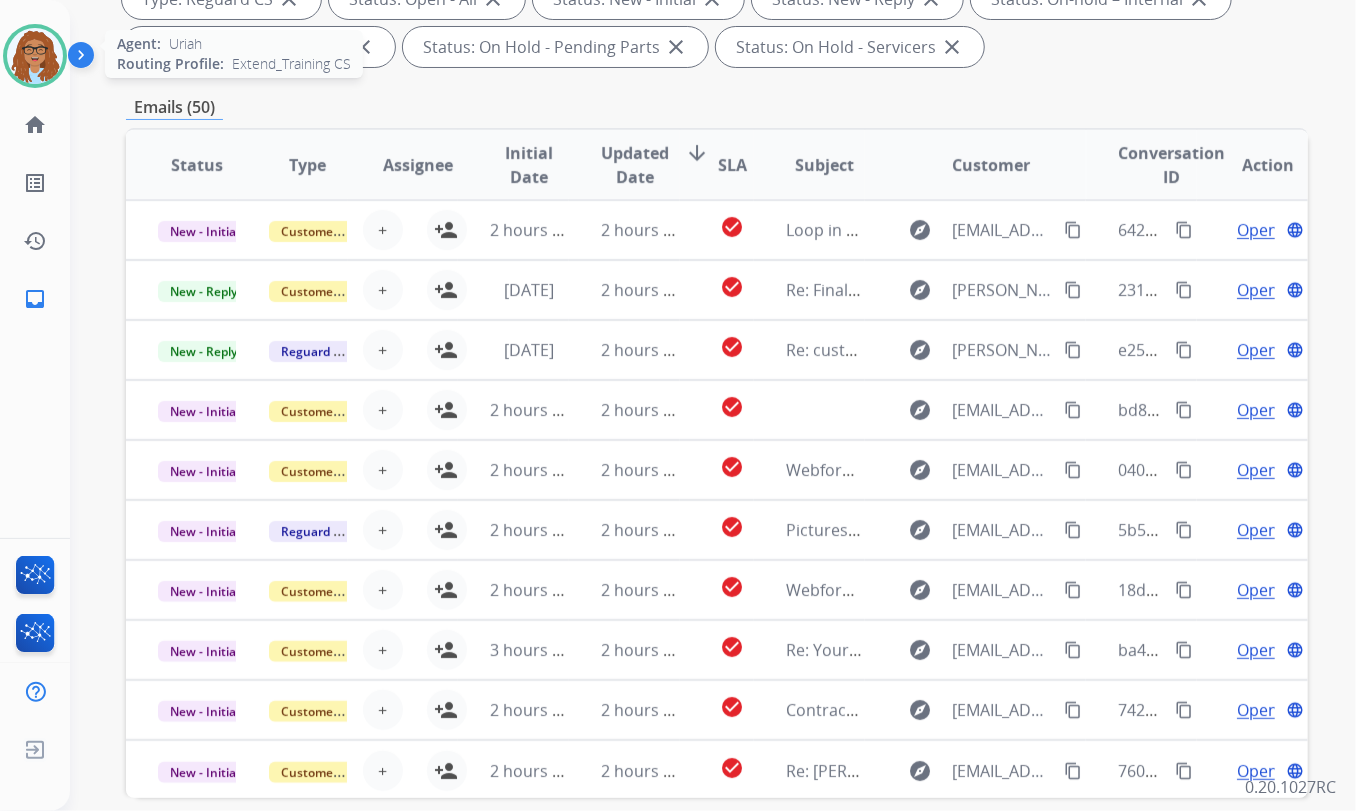 click at bounding box center [35, 56] 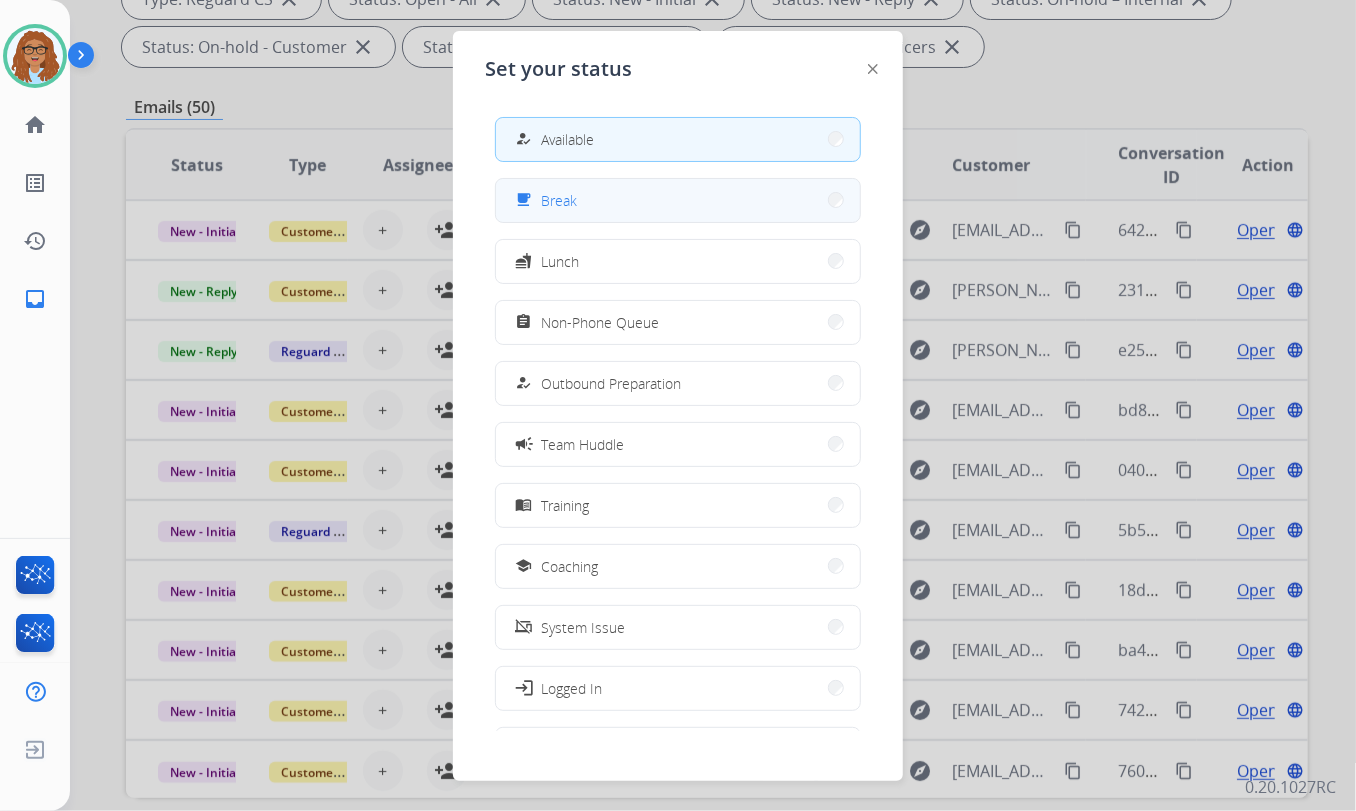 click on "free_breakfast Break" at bounding box center [678, 200] 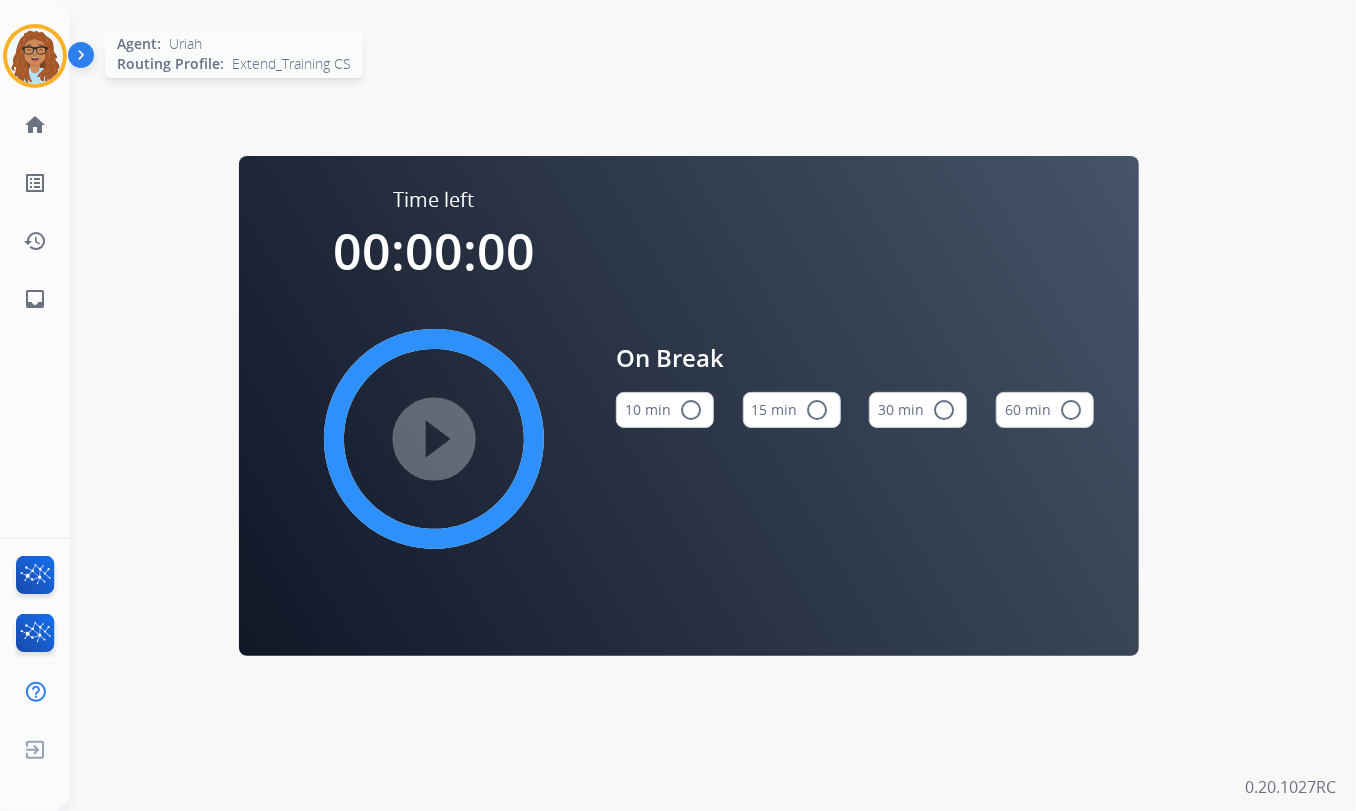 click at bounding box center [35, 56] 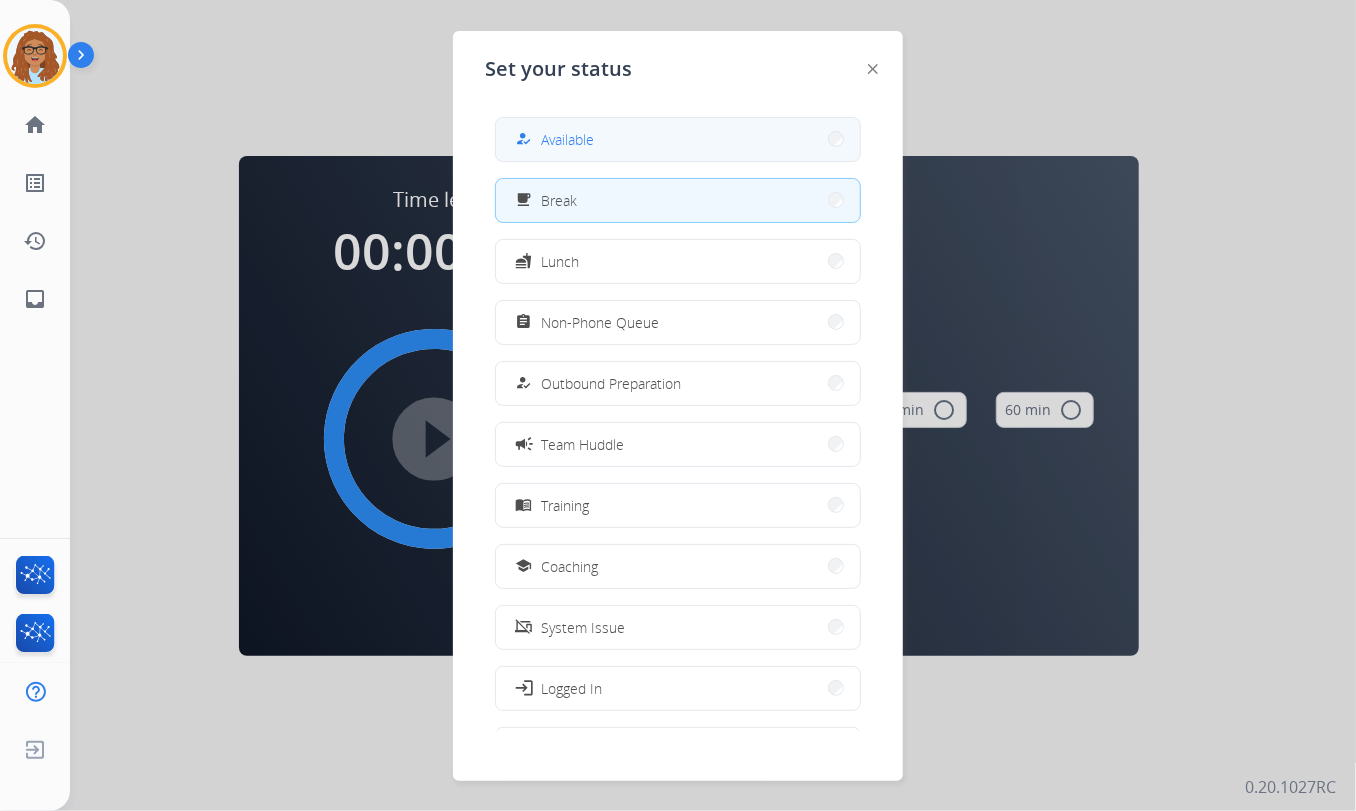 click on "Available" at bounding box center [567, 139] 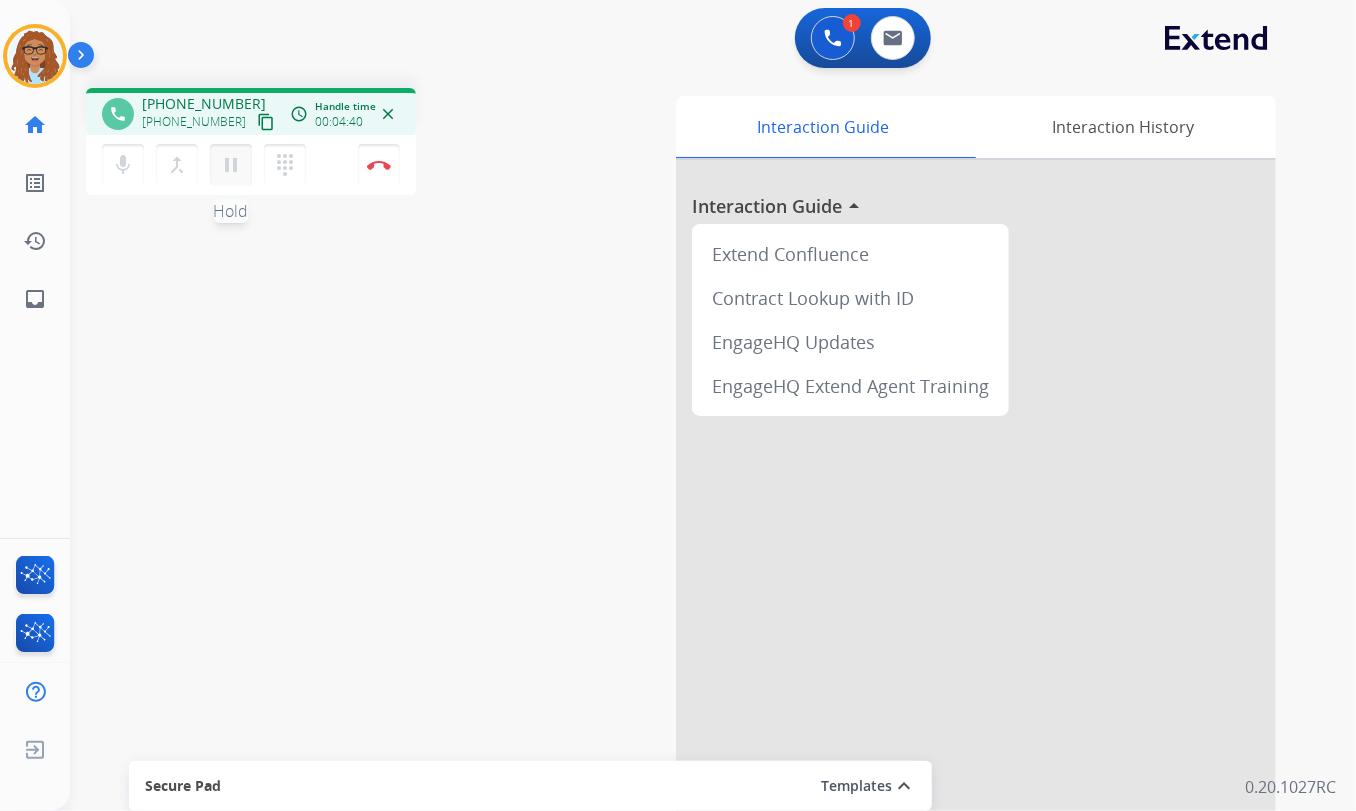 click on "pause" at bounding box center (231, 165) 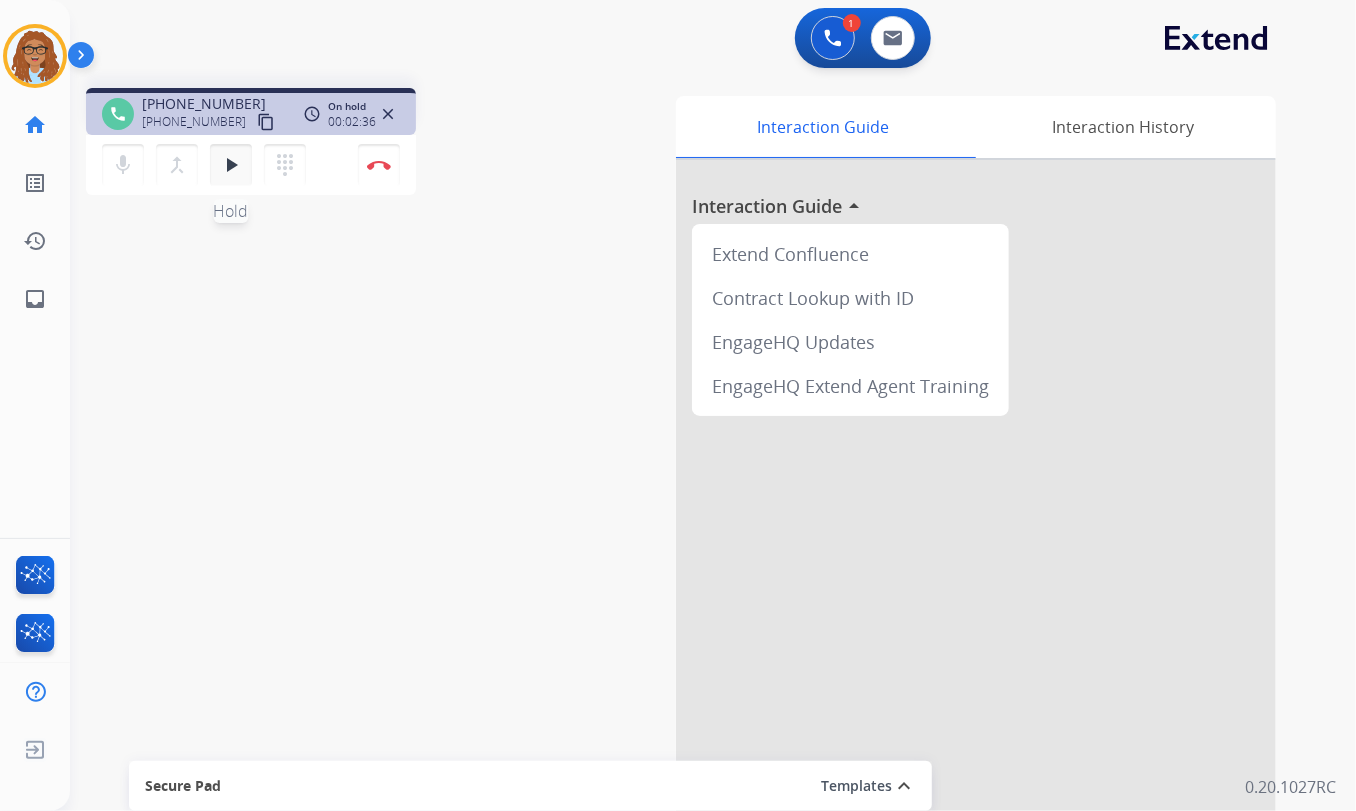 click on "play_arrow" at bounding box center [231, 165] 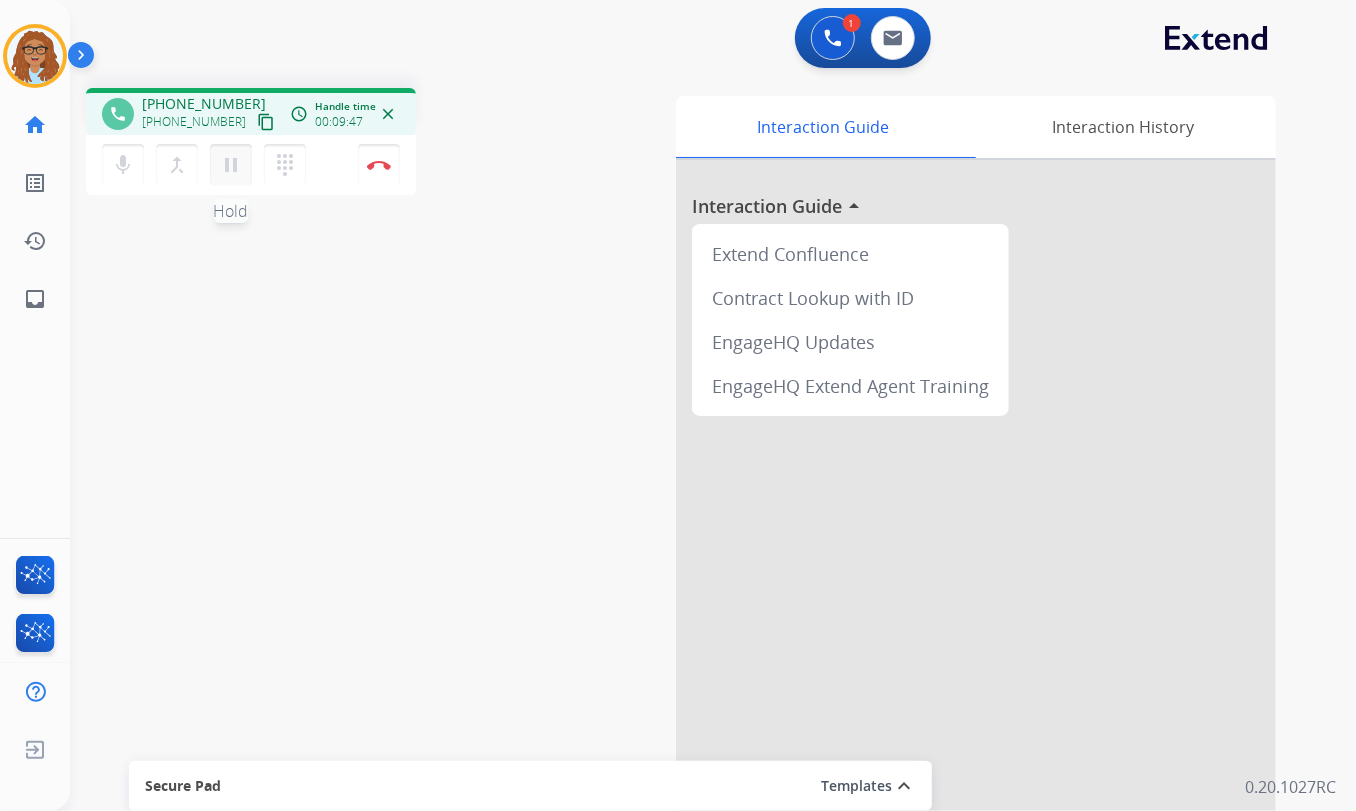 click on "pause" at bounding box center (231, 165) 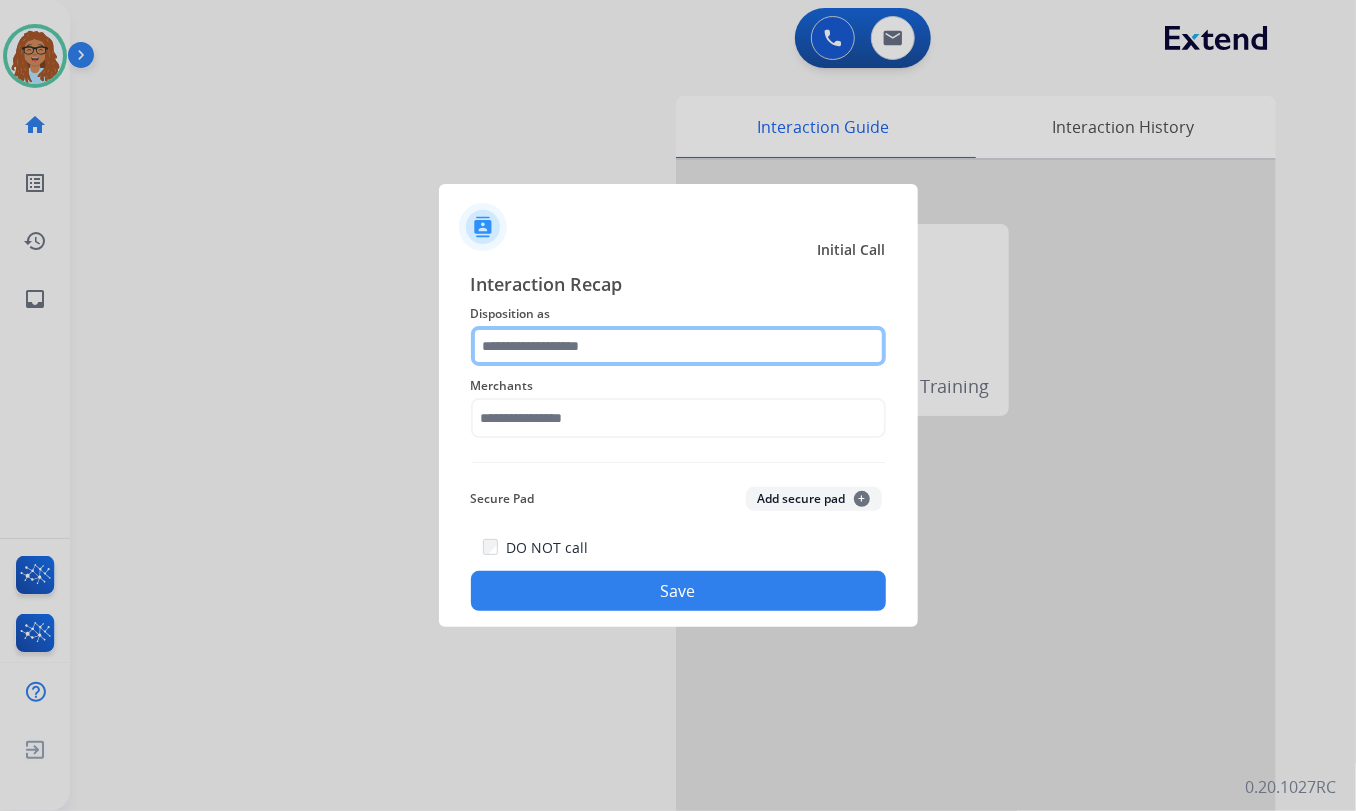 click 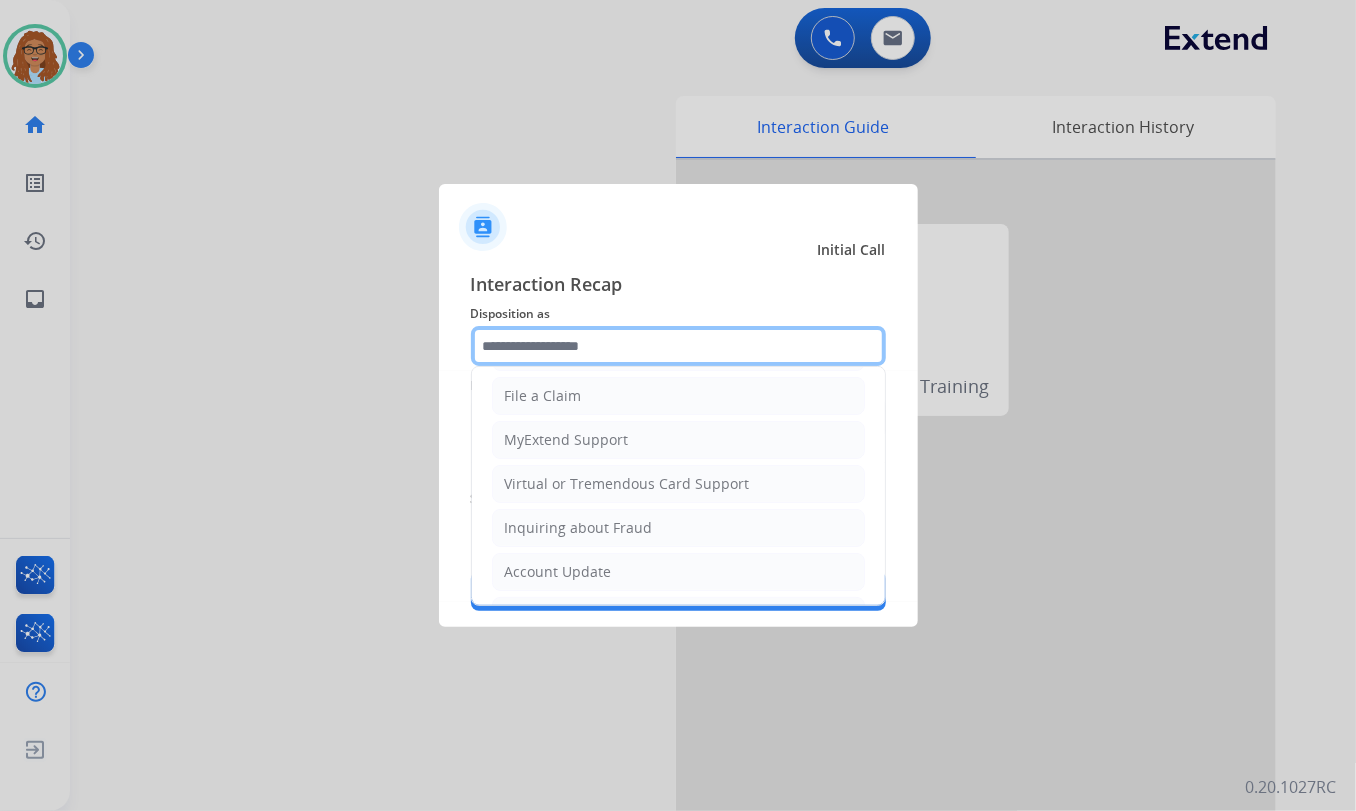 scroll, scrollTop: 181, scrollLeft: 0, axis: vertical 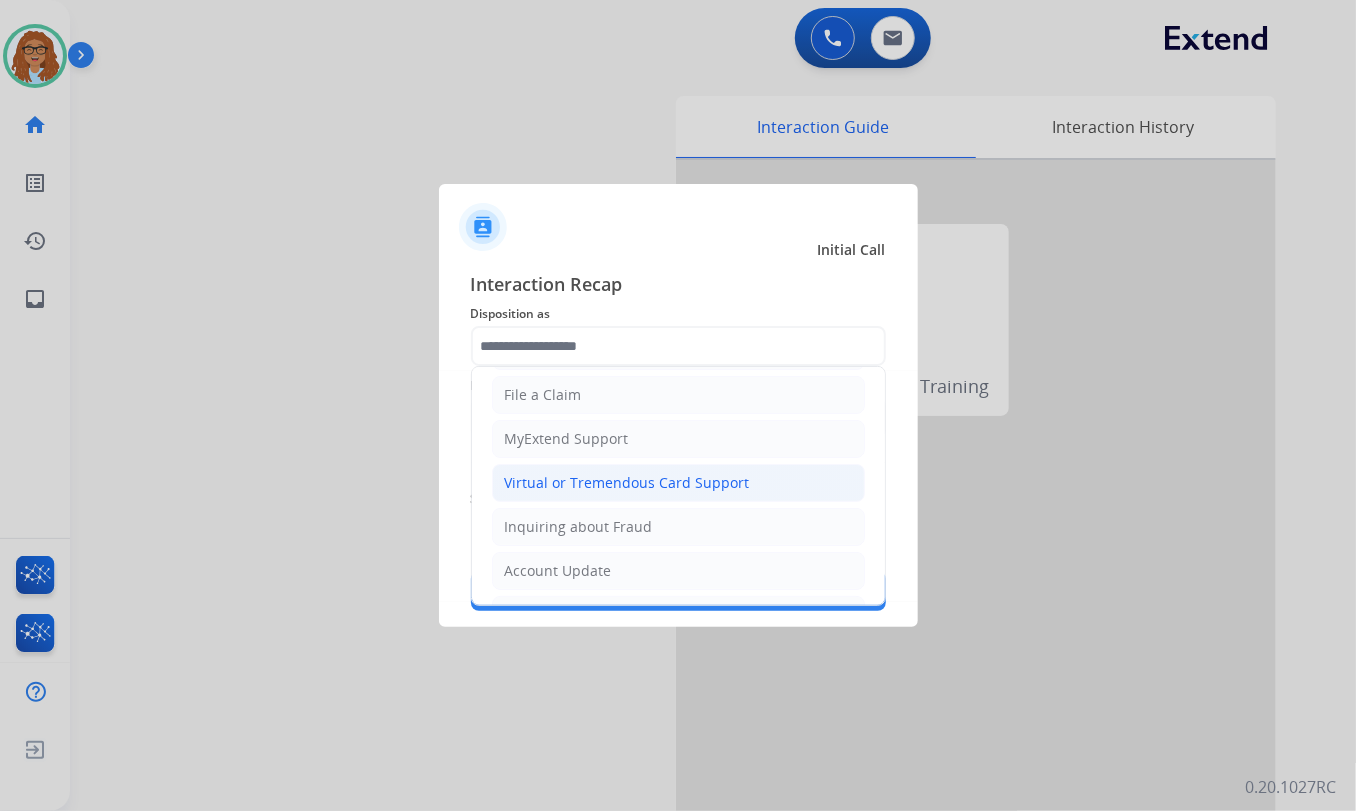 click on "Virtual or Tremendous Card Support" 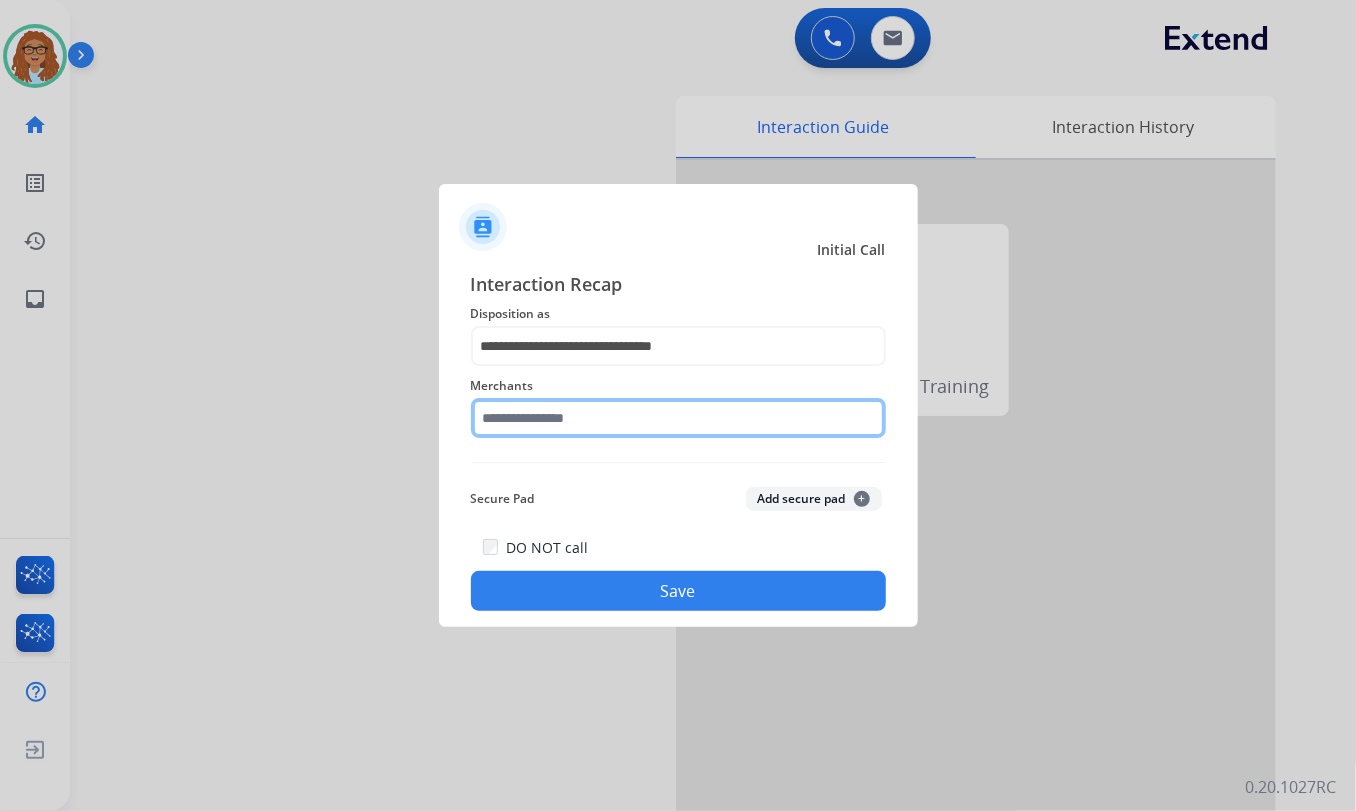 click 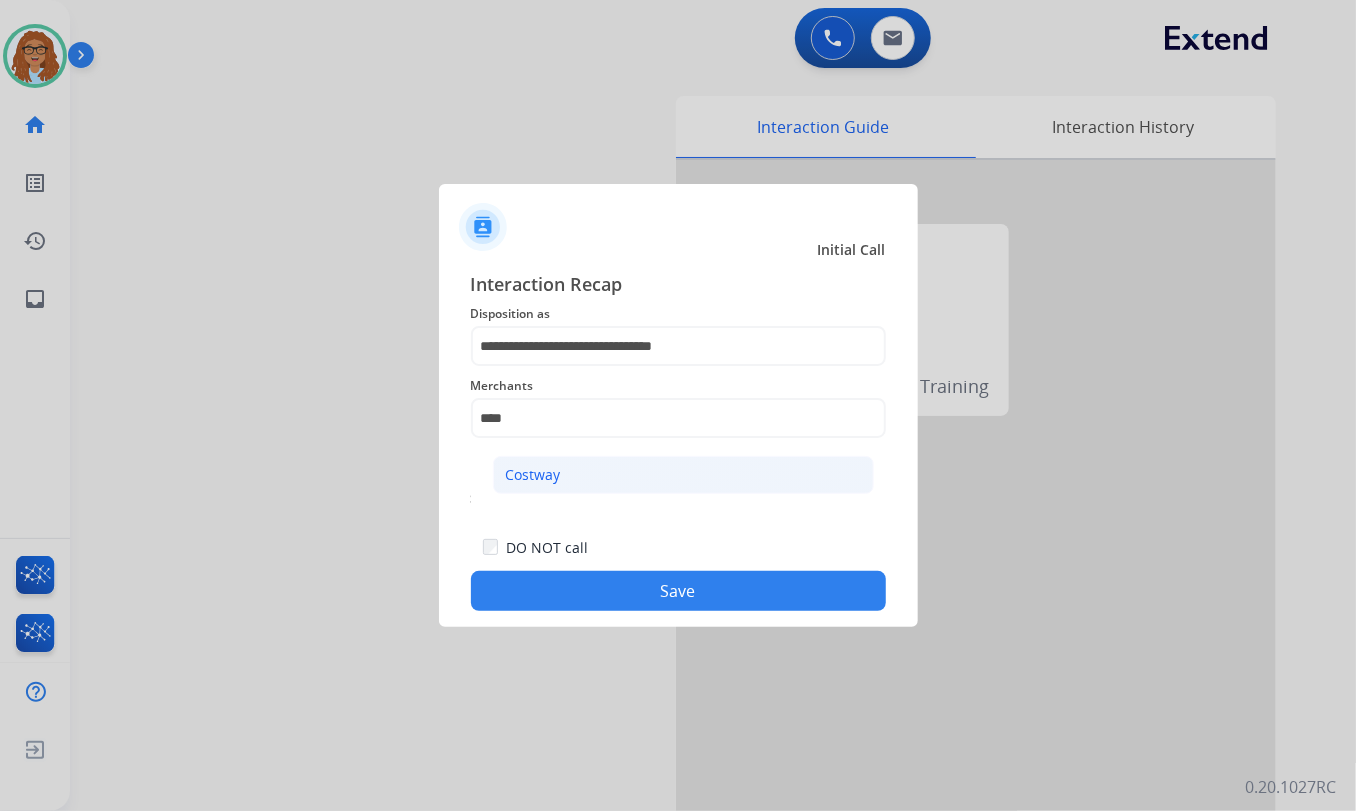 click on "Costway" 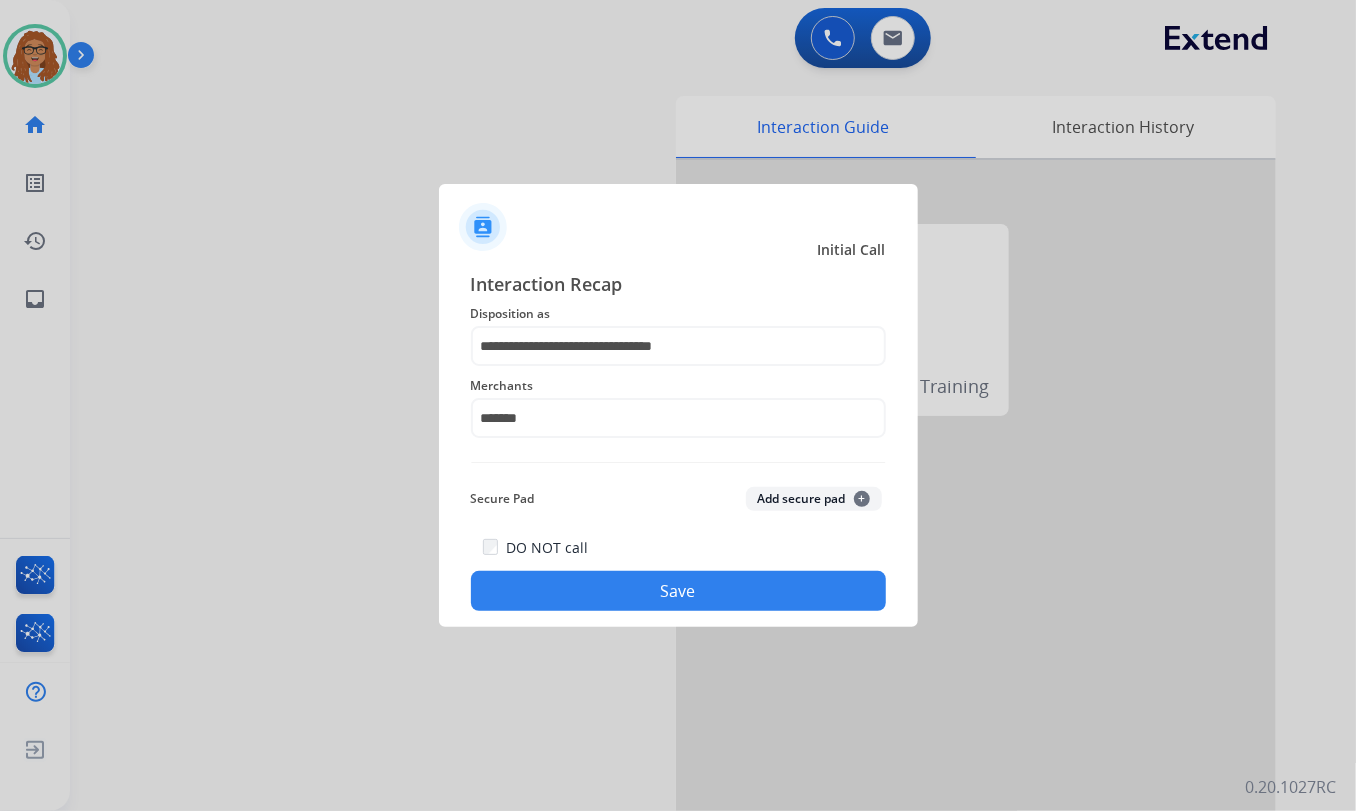 click on "Secure Pad  Add secure pad  +" 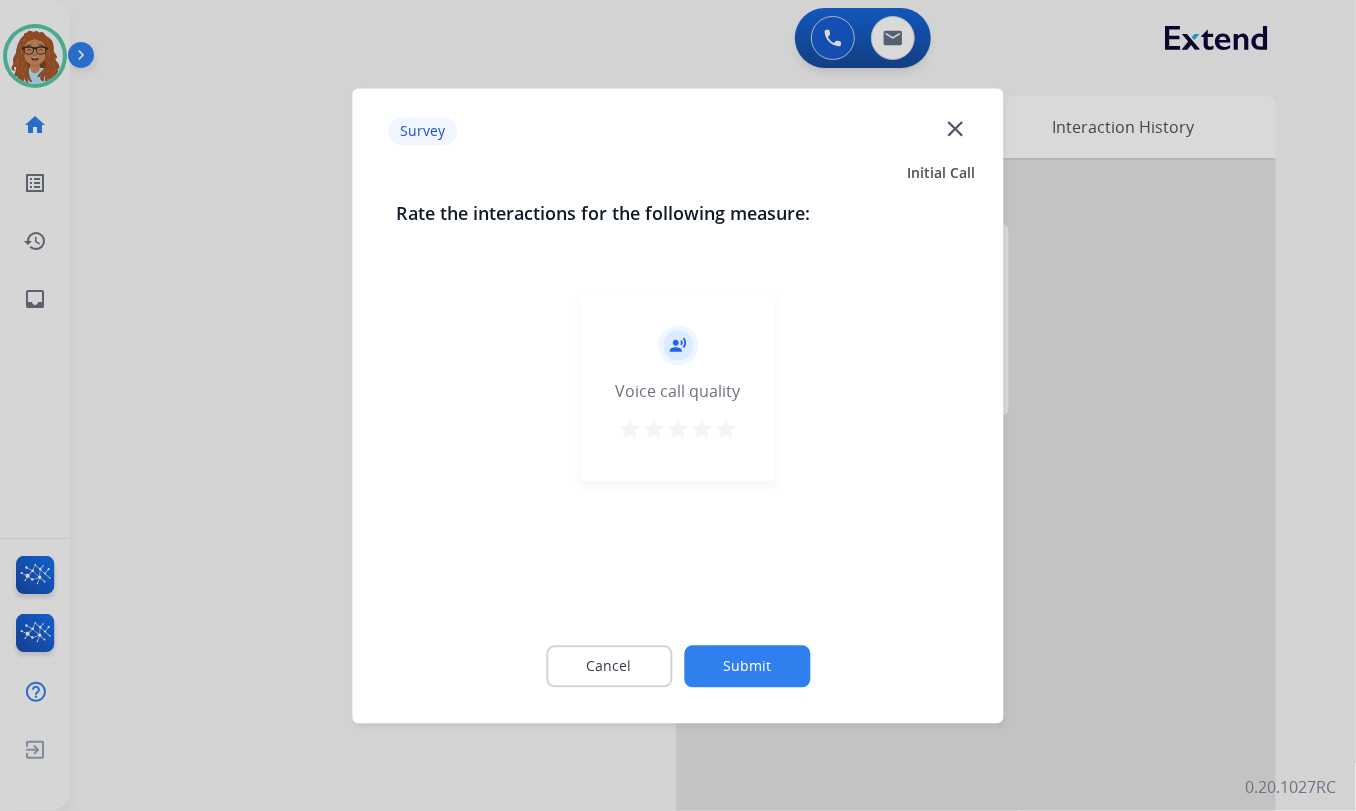 click on "close" 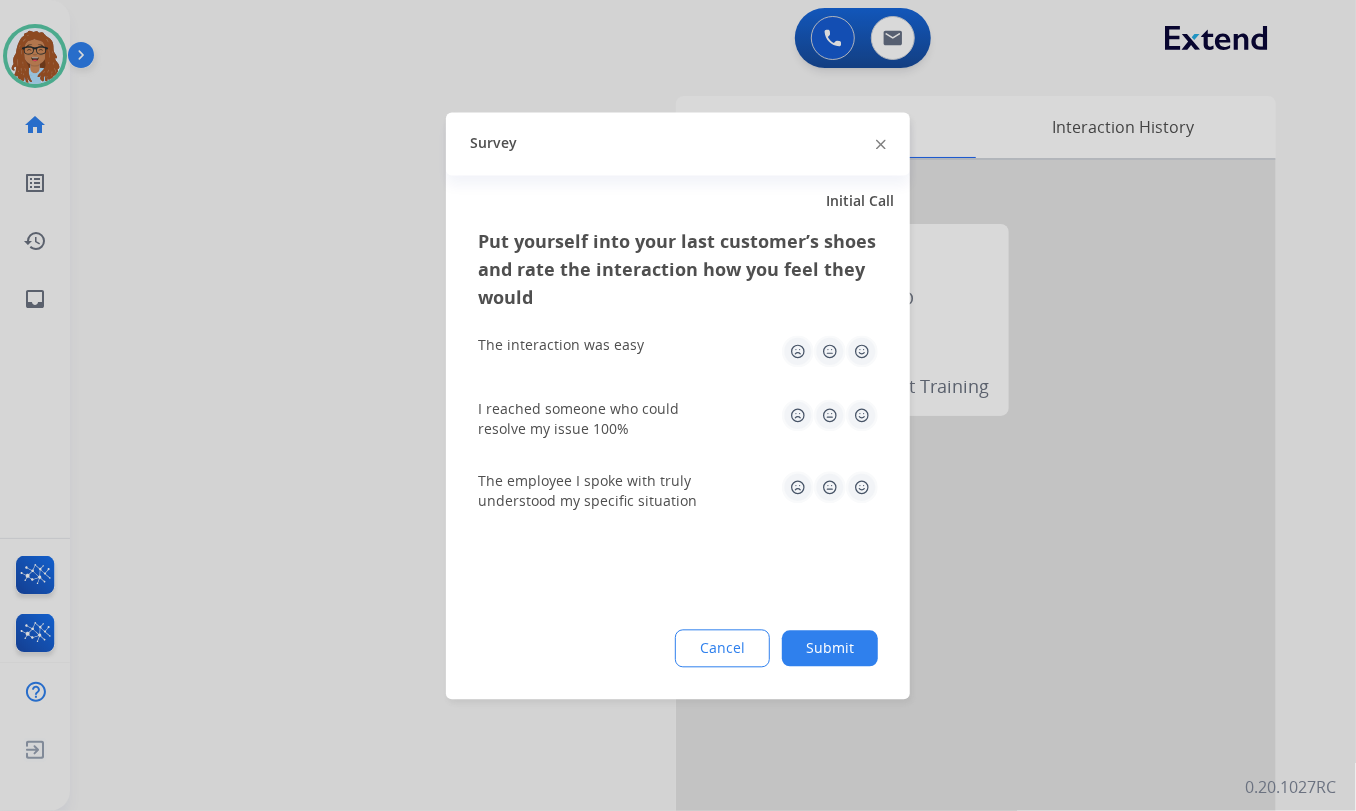 drag, startPoint x: 882, startPoint y: 146, endPoint x: 868, endPoint y: 145, distance: 14.035668 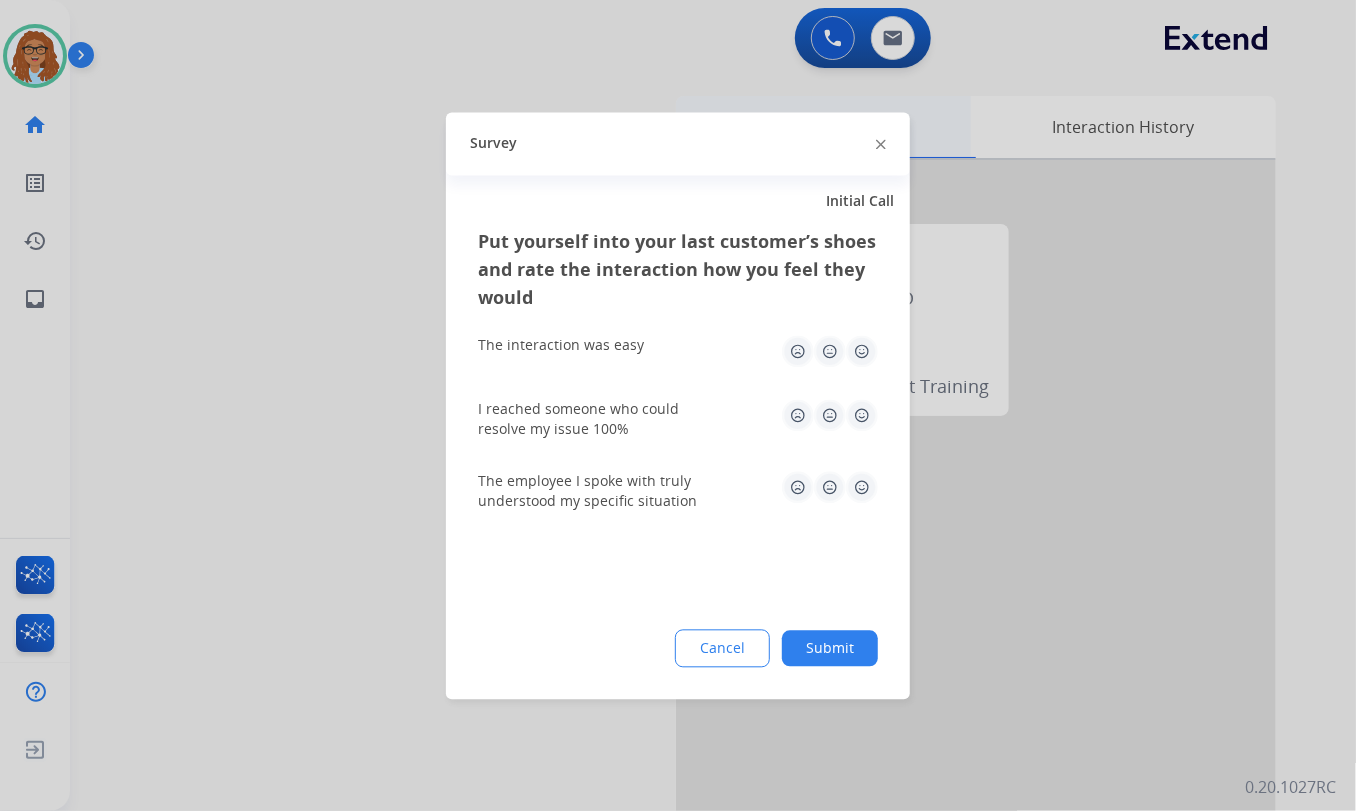 click 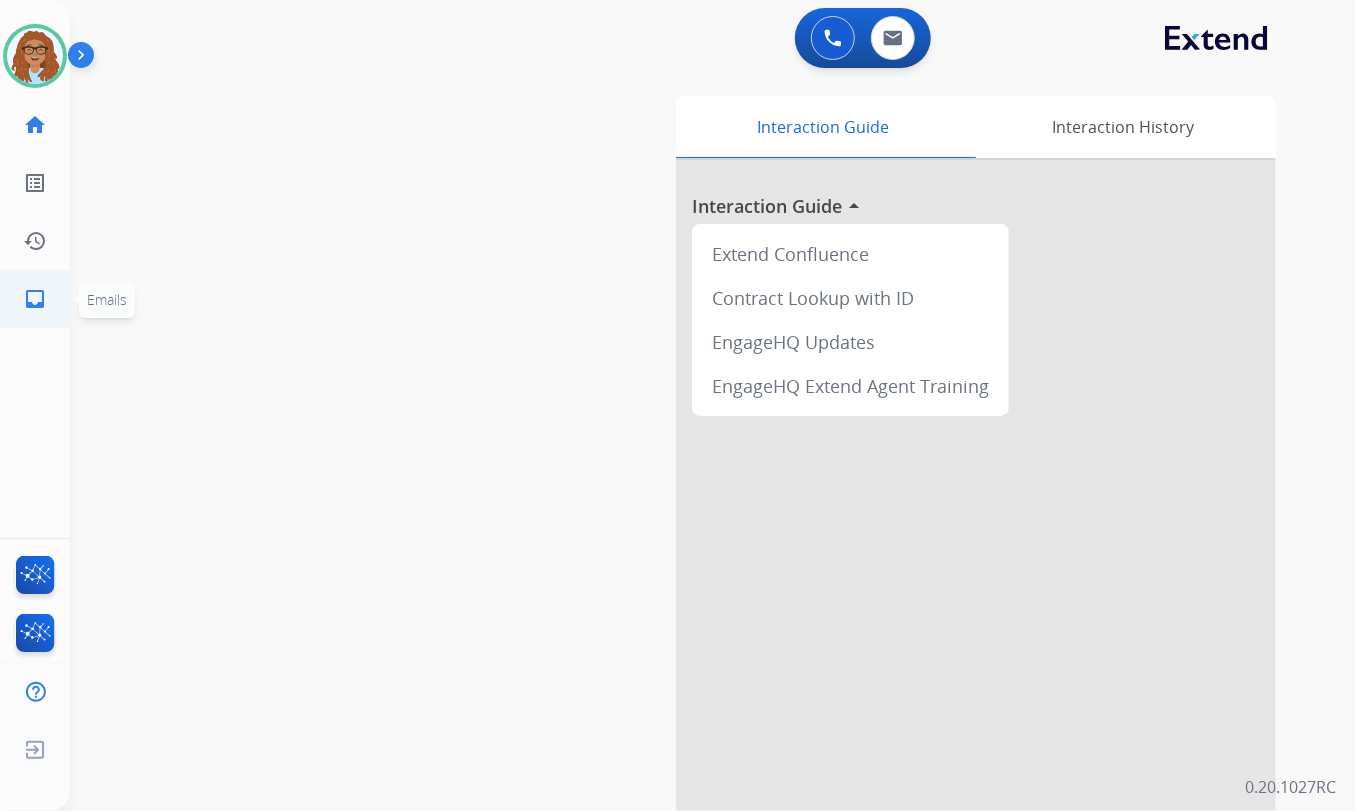 click on "inbox  Emails" 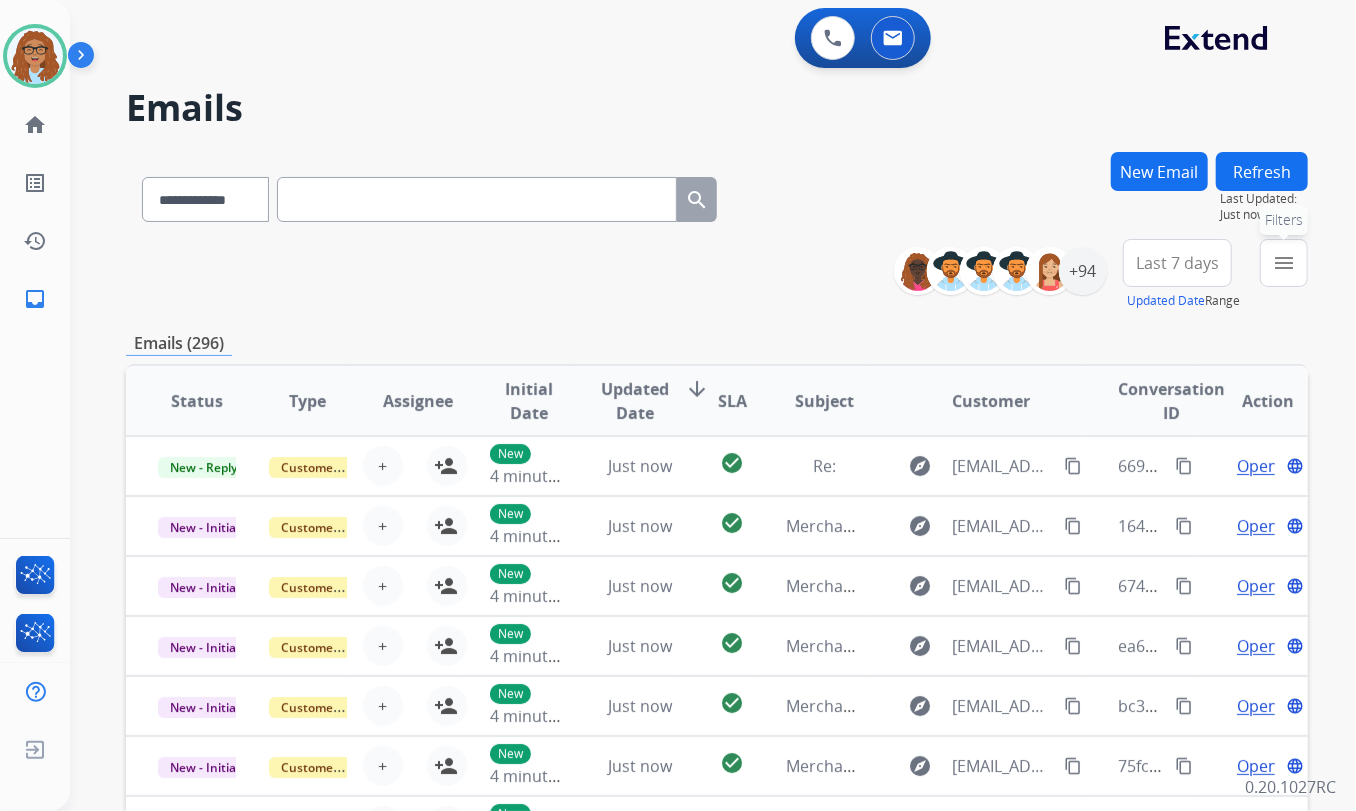 click on "menu  Filters" at bounding box center [1284, 263] 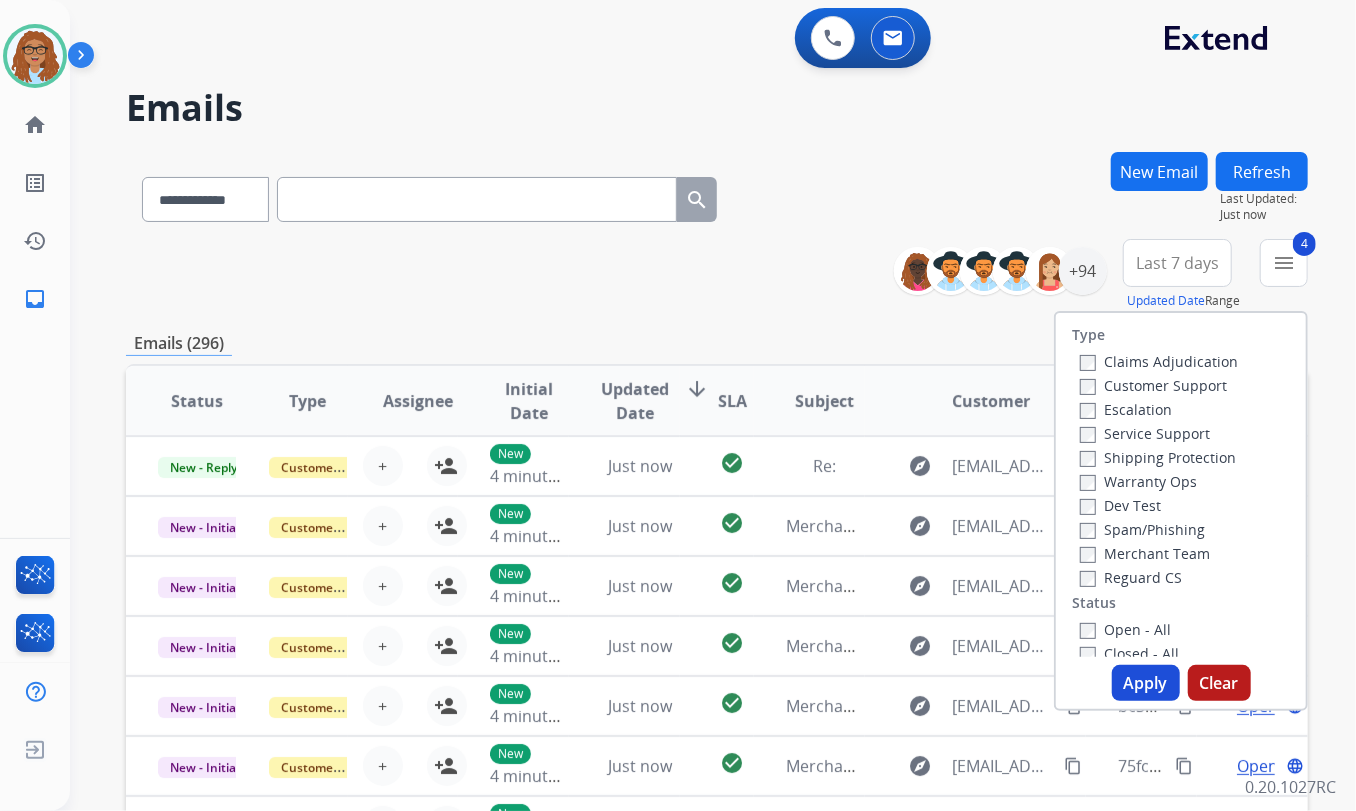 click on "Apply" at bounding box center (1146, 683) 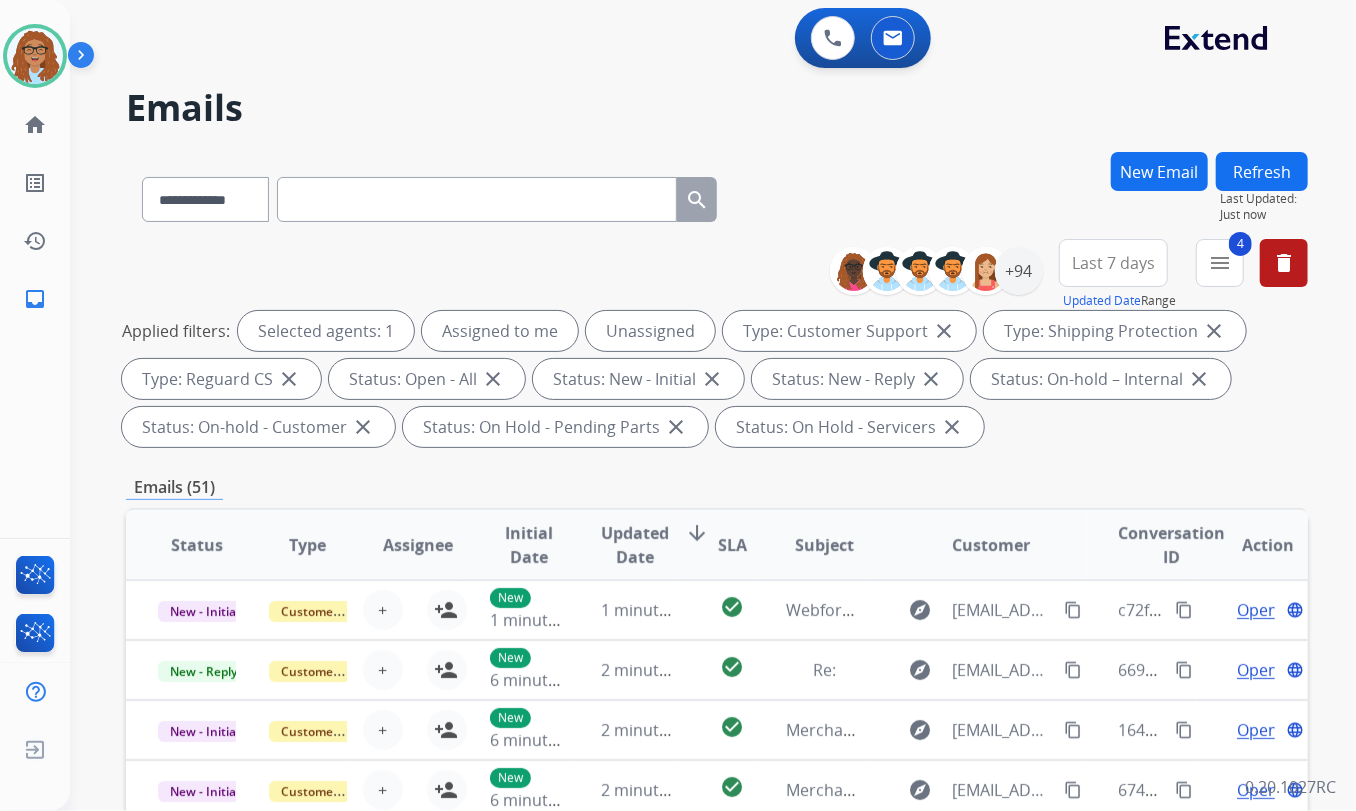 click on "Last 7 days" at bounding box center [1113, 263] 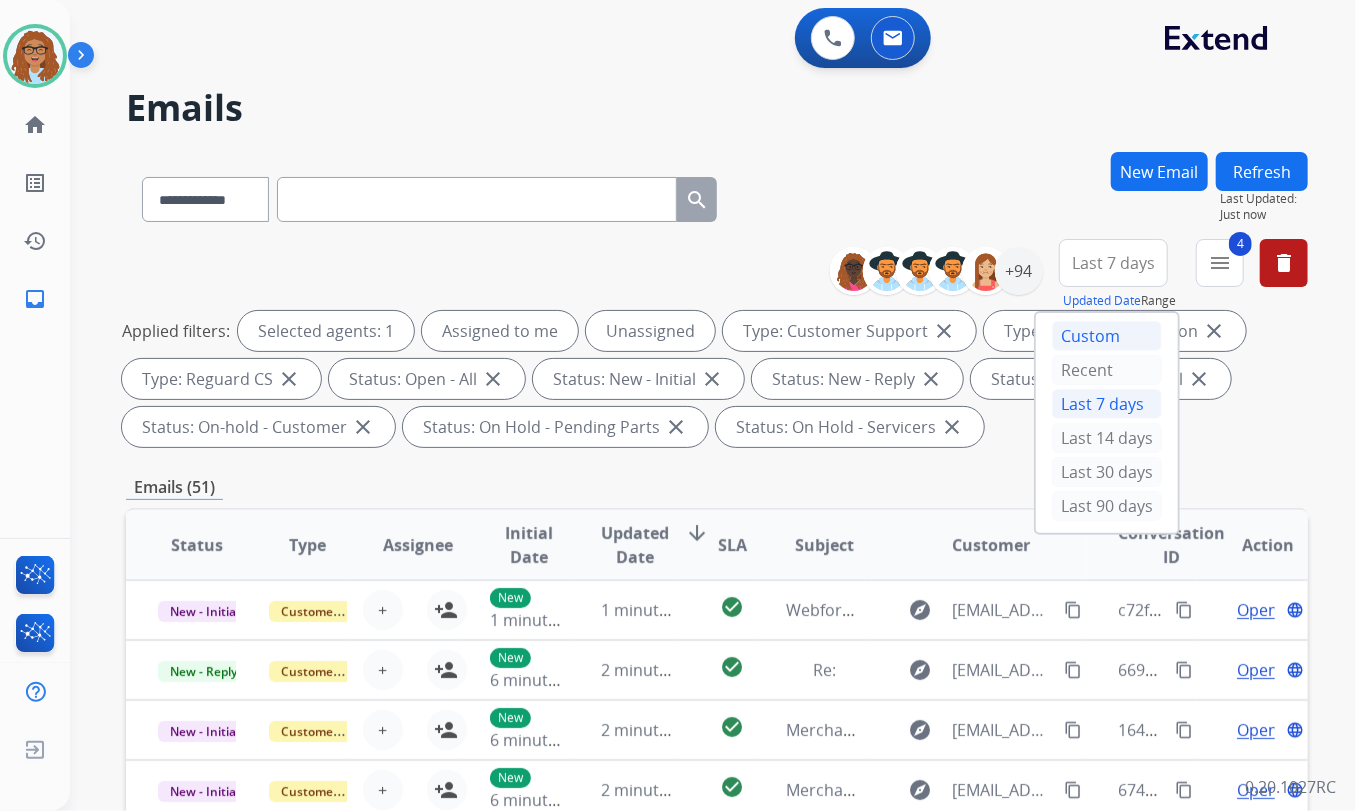 click on "Custom" at bounding box center (1107, 336) 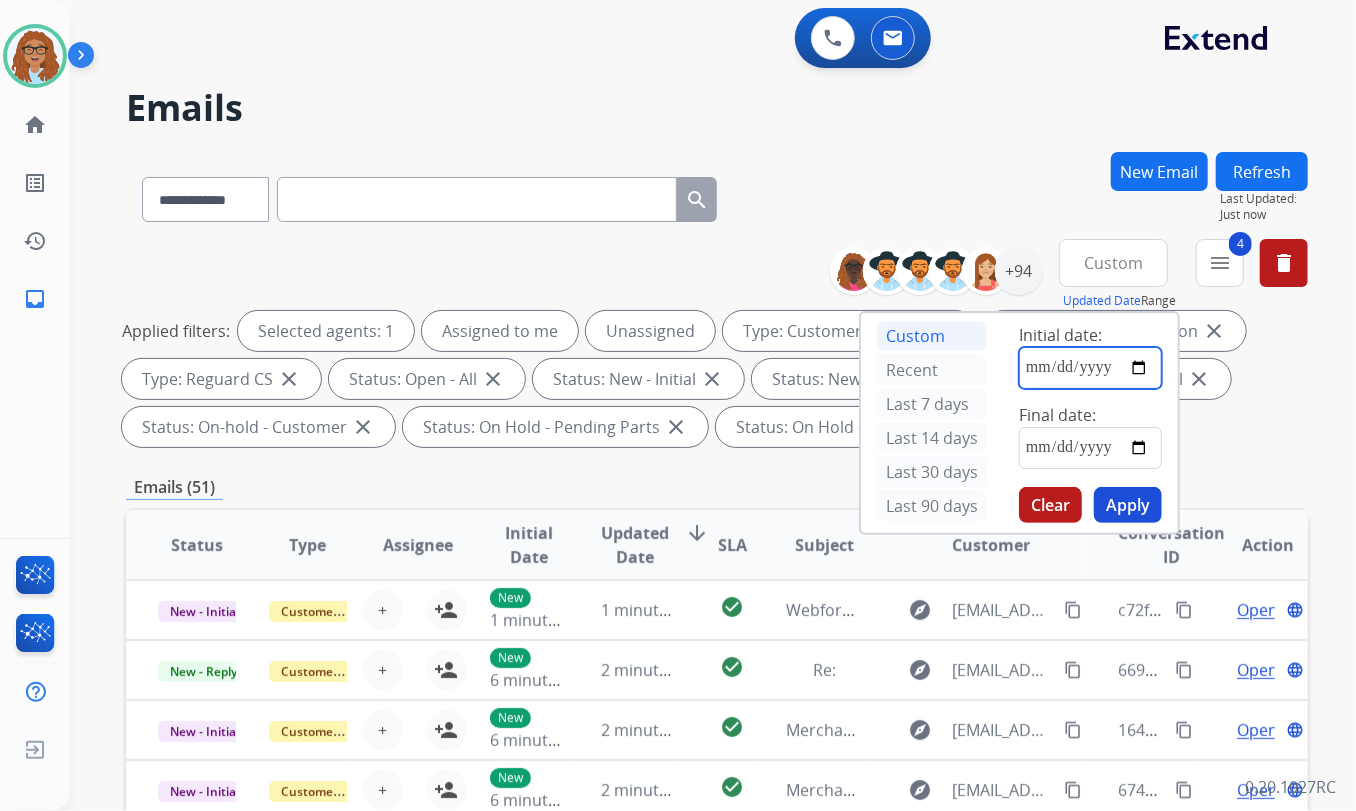 click at bounding box center [1090, 368] 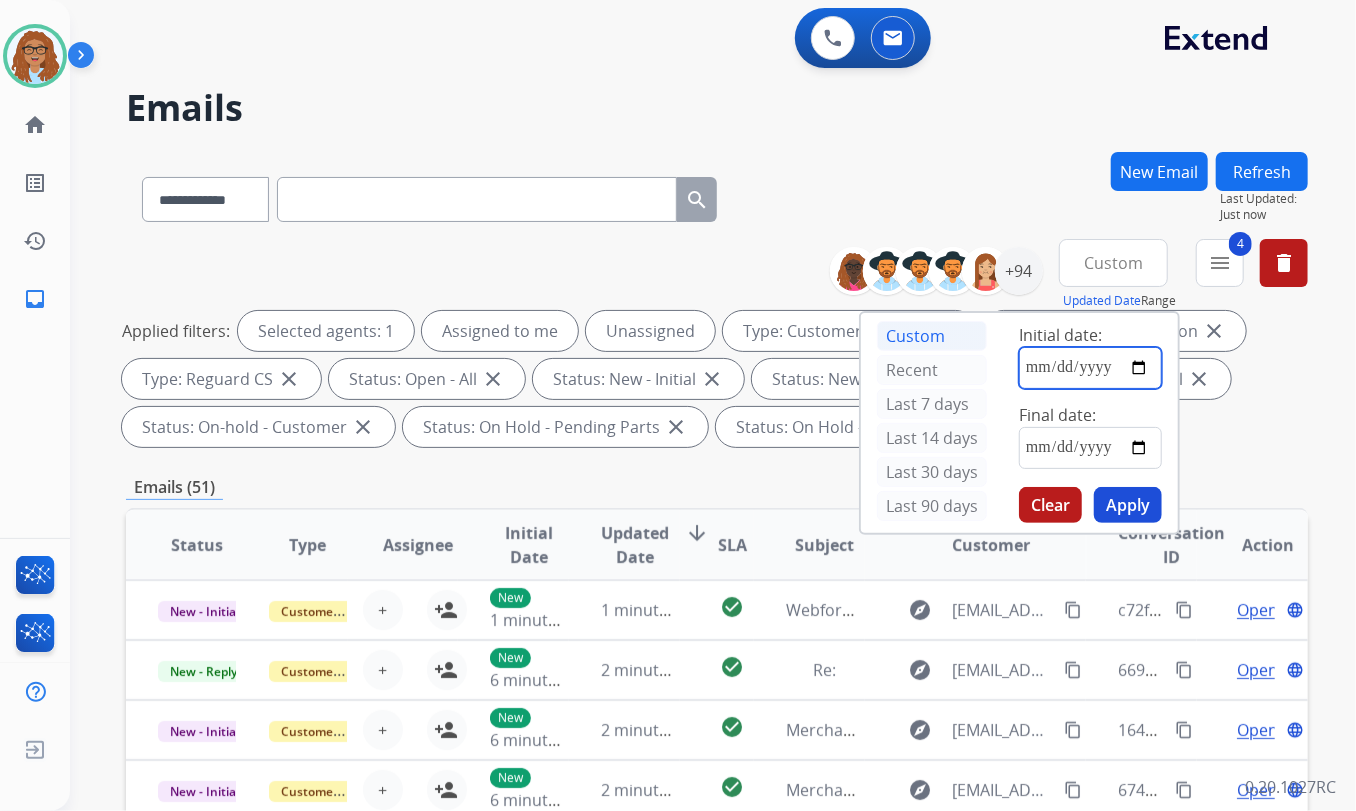 type on "**********" 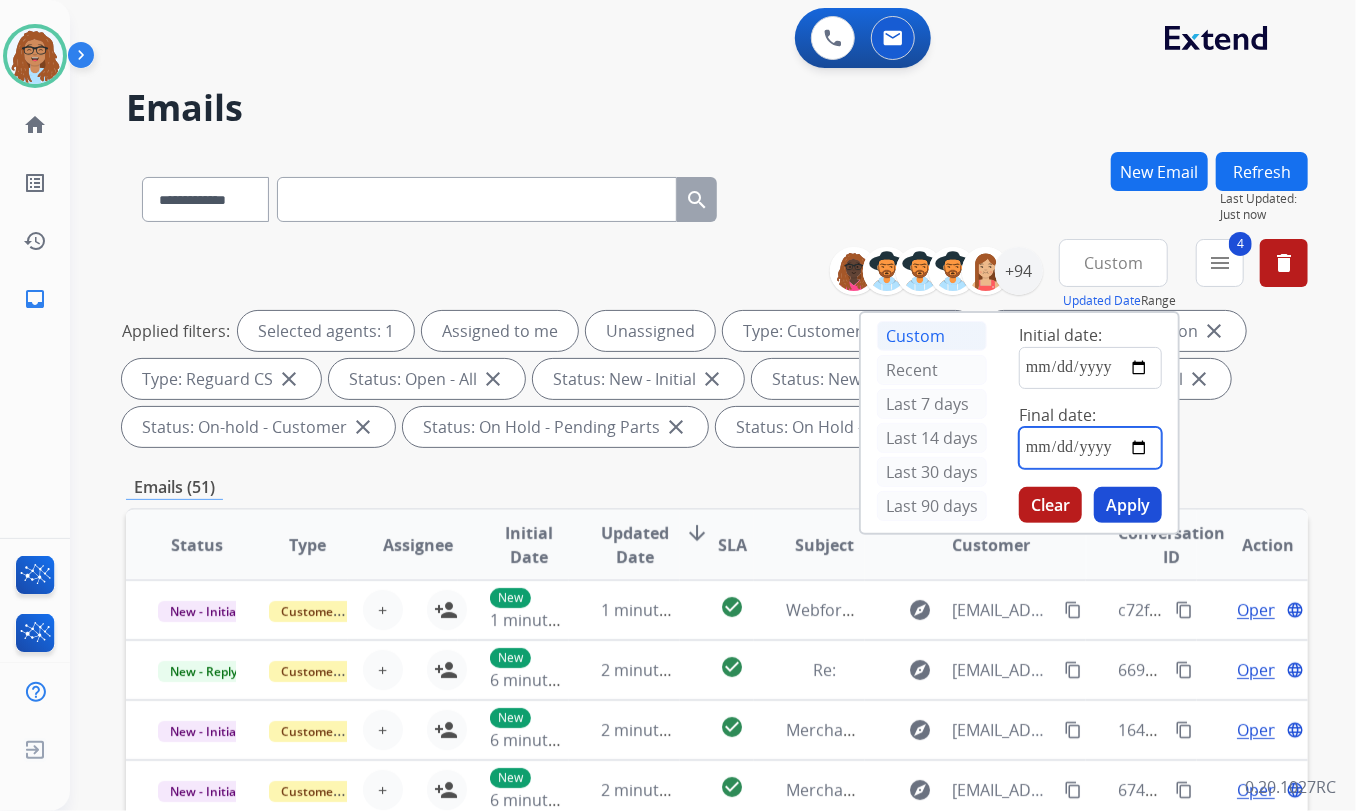 click at bounding box center (1090, 448) 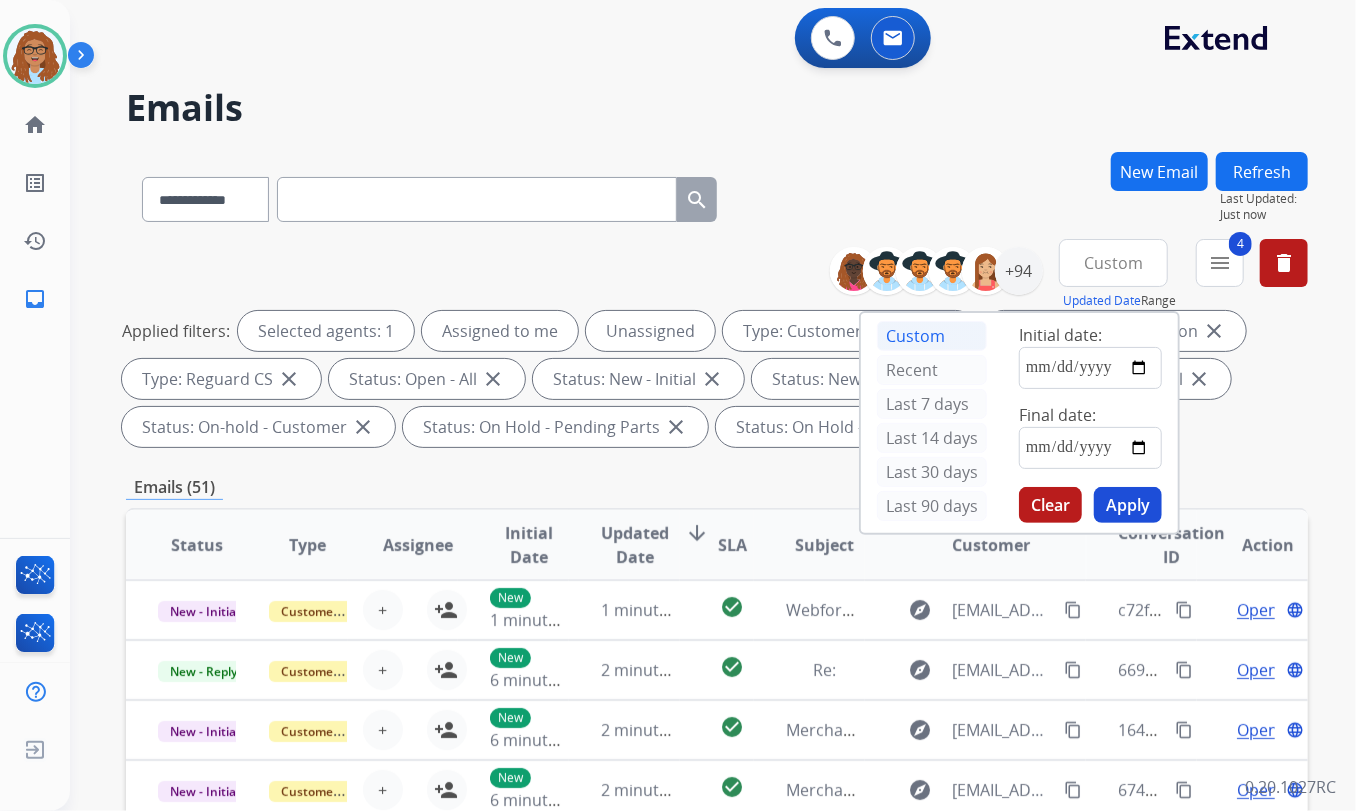 click on "Apply" at bounding box center [1128, 505] 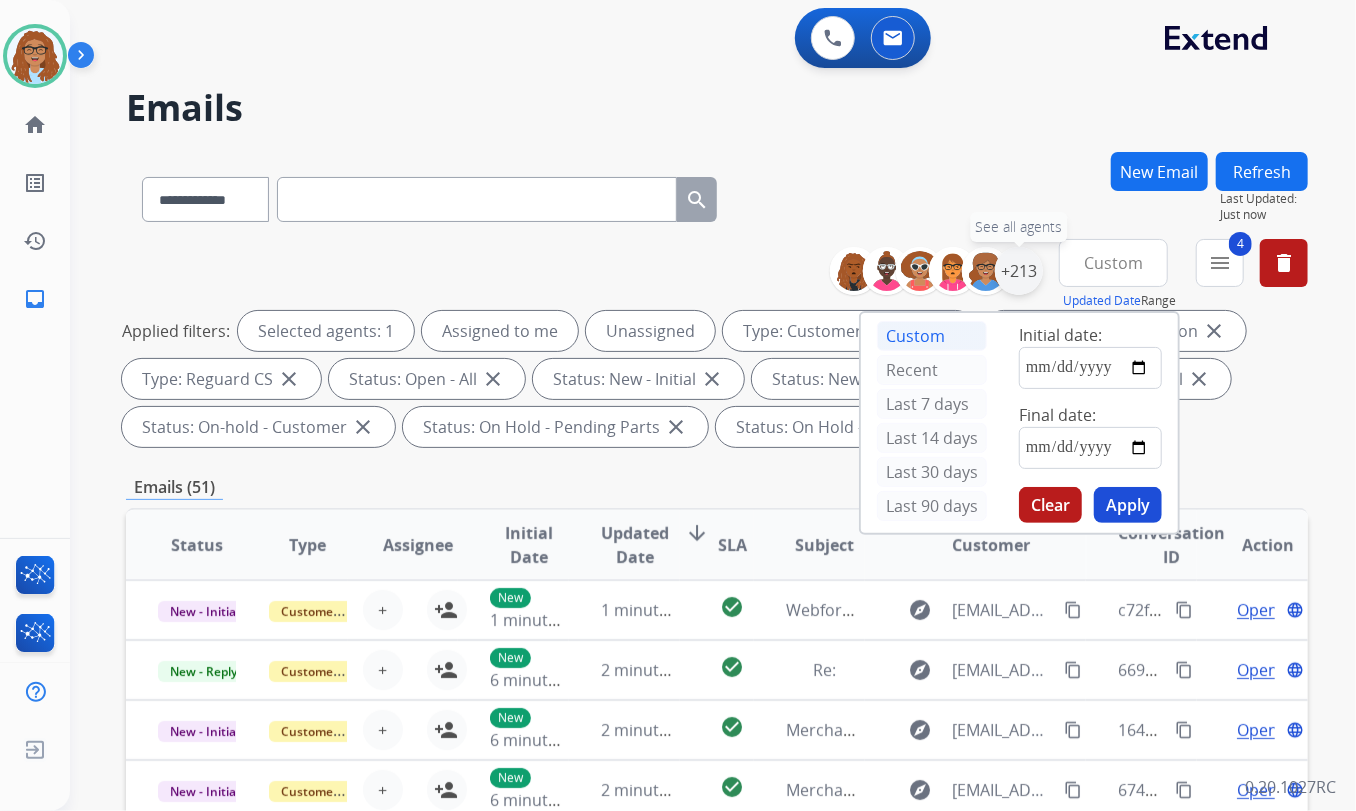 click on "+213" at bounding box center (1019, 271) 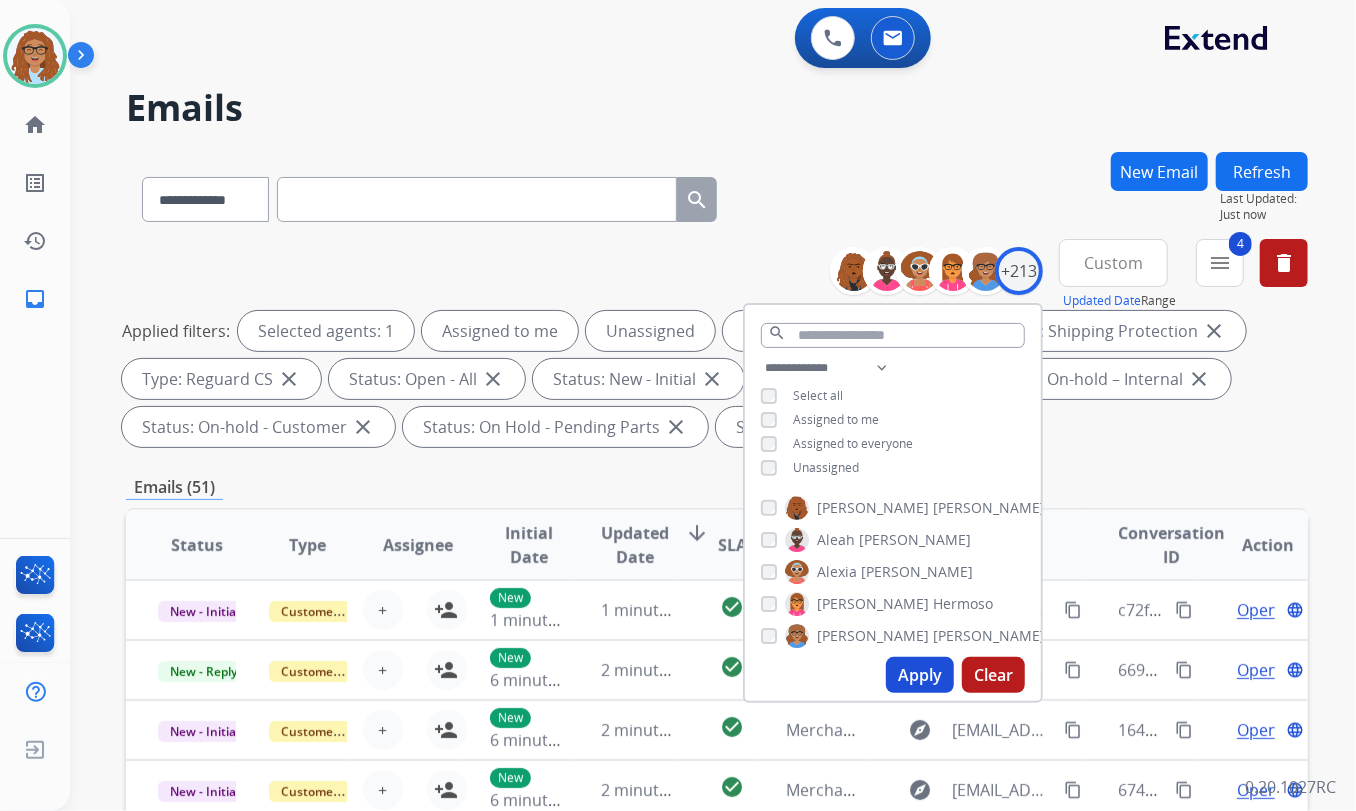 click on "**********" at bounding box center [893, 420] 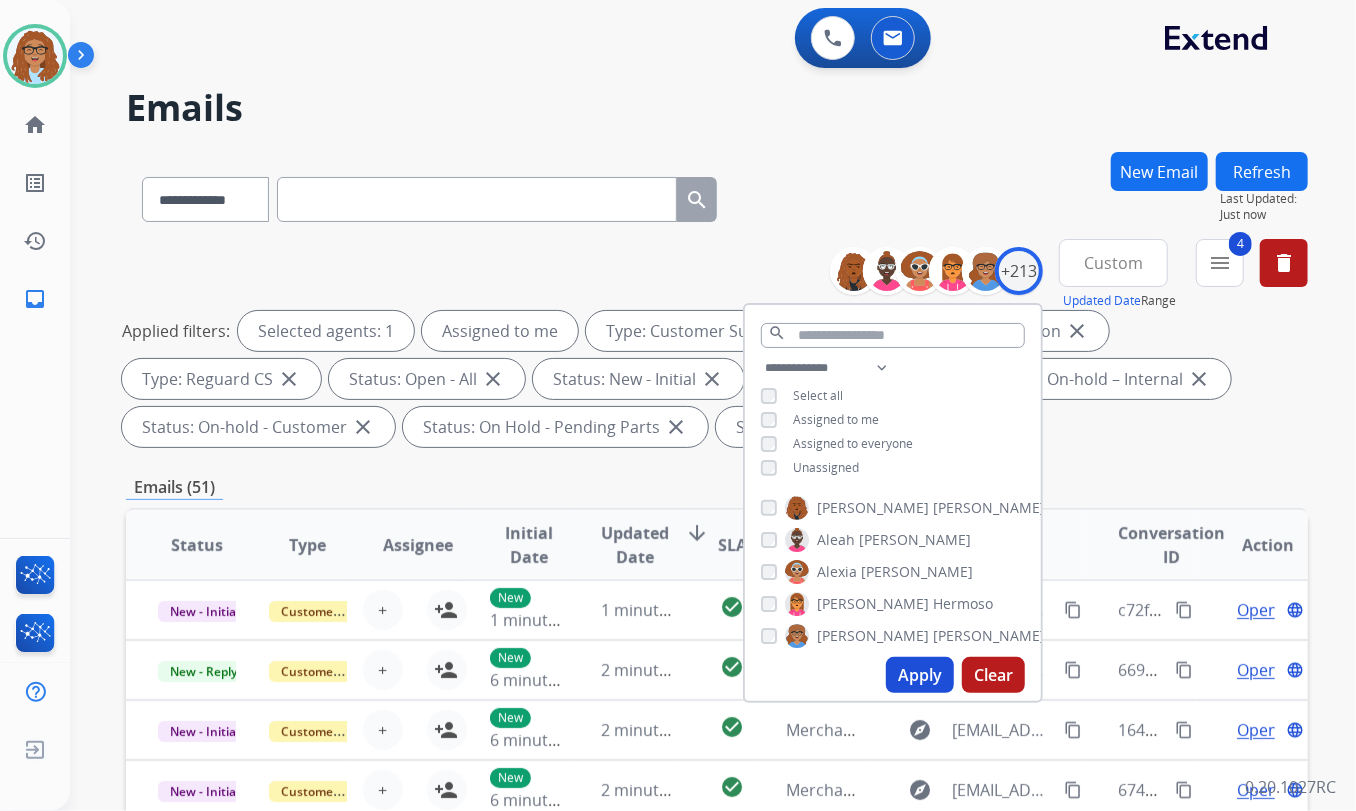 click on "Apply" at bounding box center (920, 675) 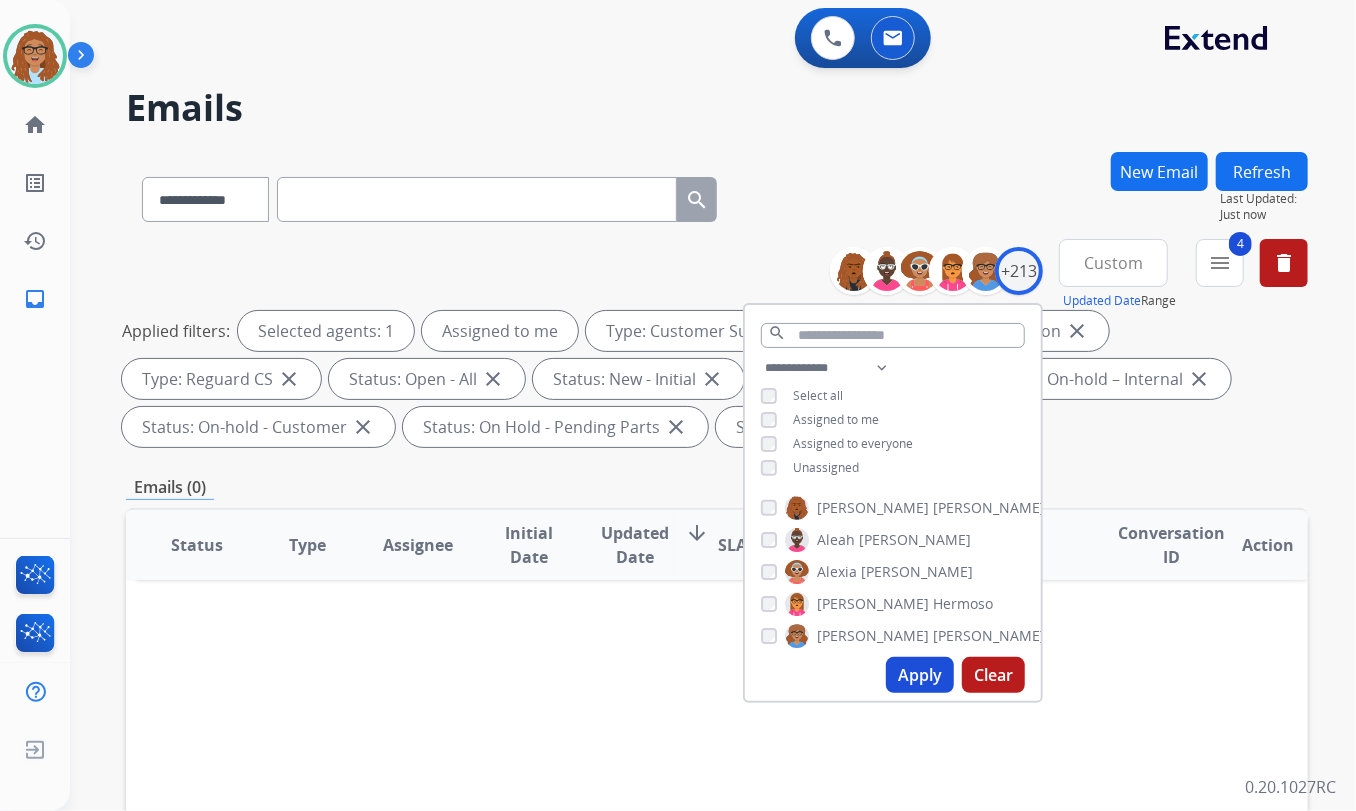 drag, startPoint x: 931, startPoint y: 119, endPoint x: 920, endPoint y: 137, distance: 21.095022 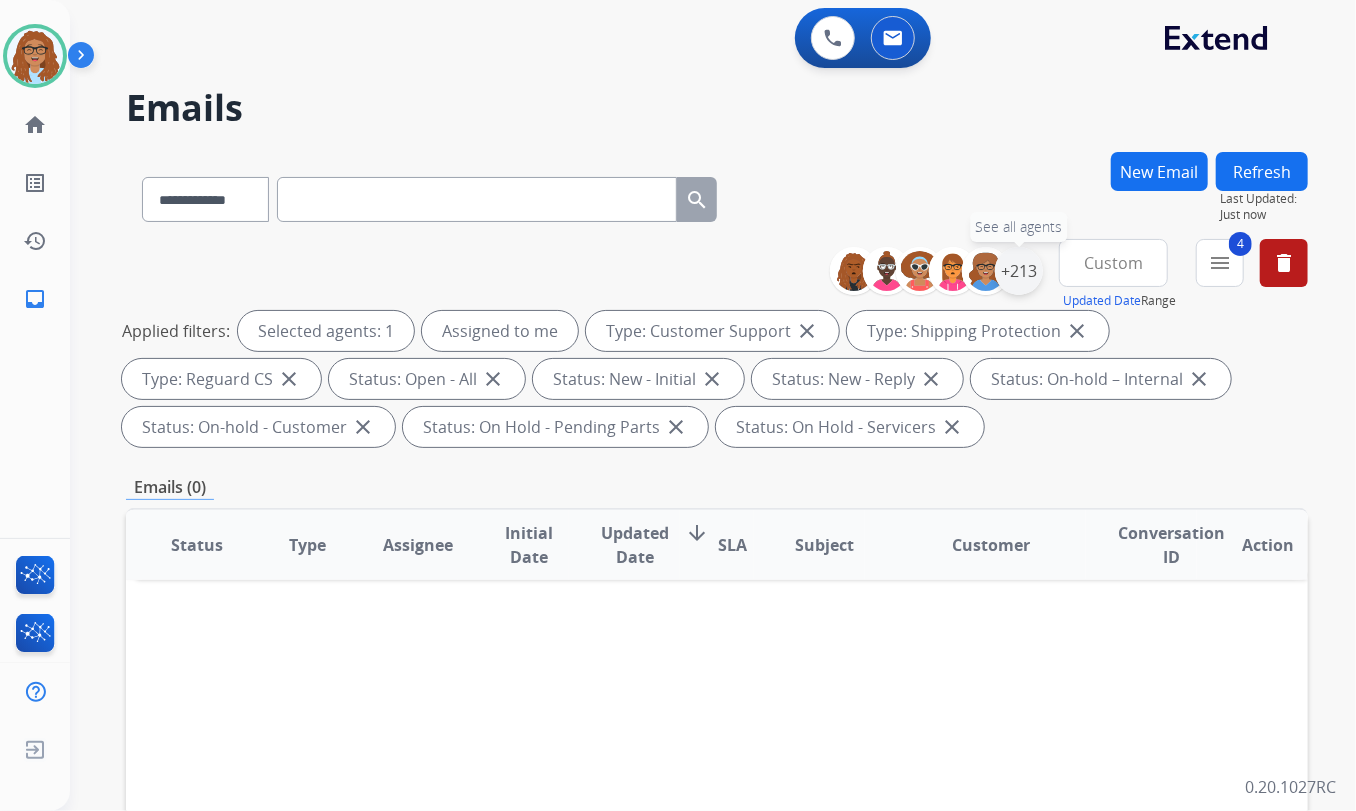 click on "+213" at bounding box center [1019, 271] 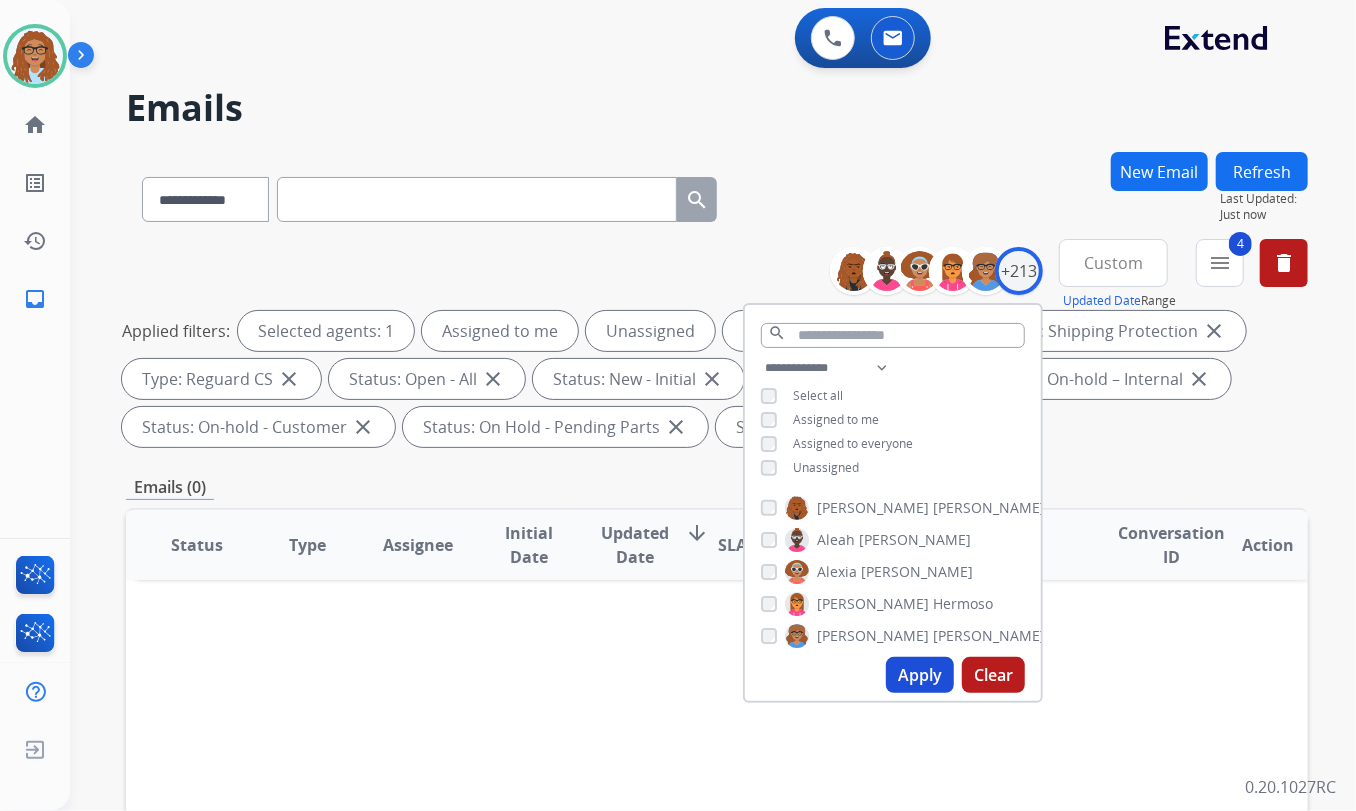 click on "Apply" at bounding box center [920, 675] 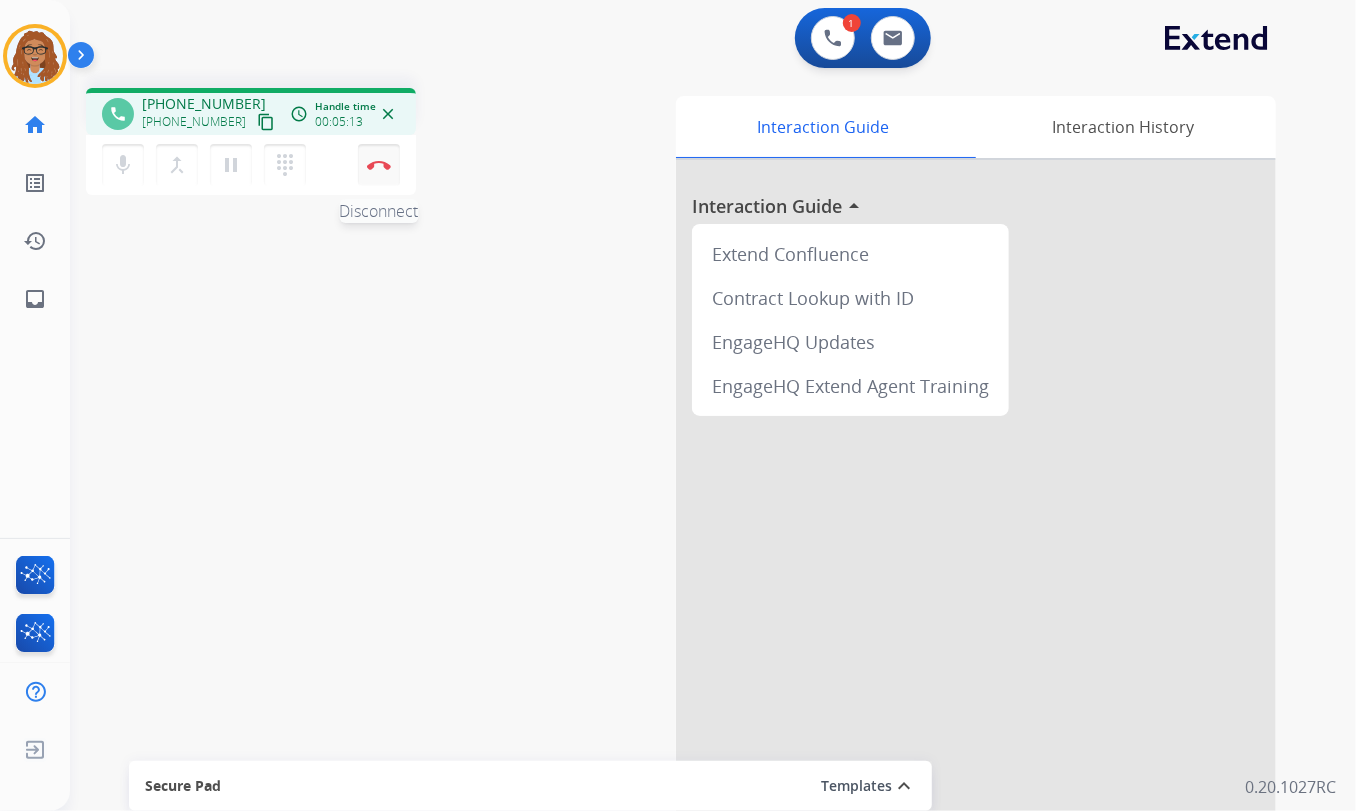click on "Disconnect" at bounding box center (379, 165) 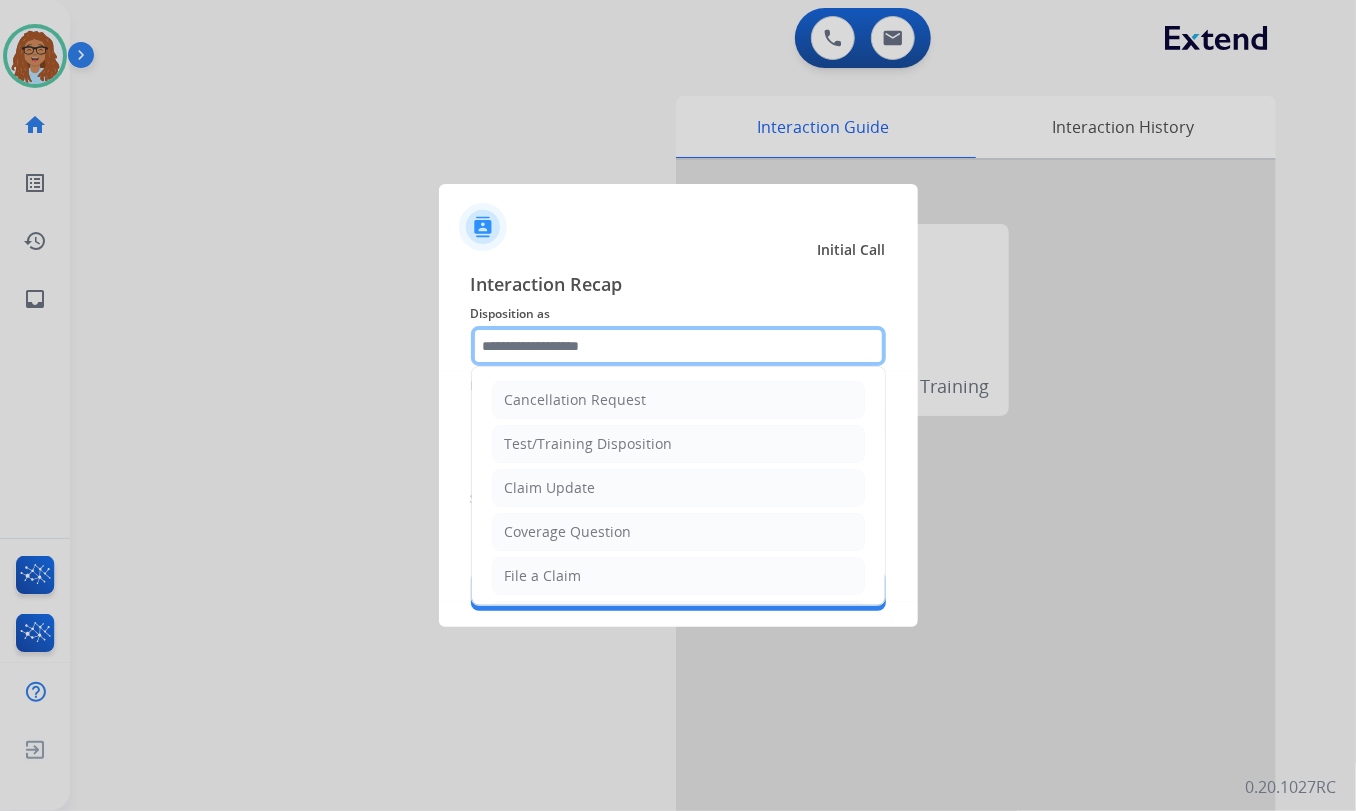 drag, startPoint x: 550, startPoint y: 353, endPoint x: 641, endPoint y: 370, distance: 92.574295 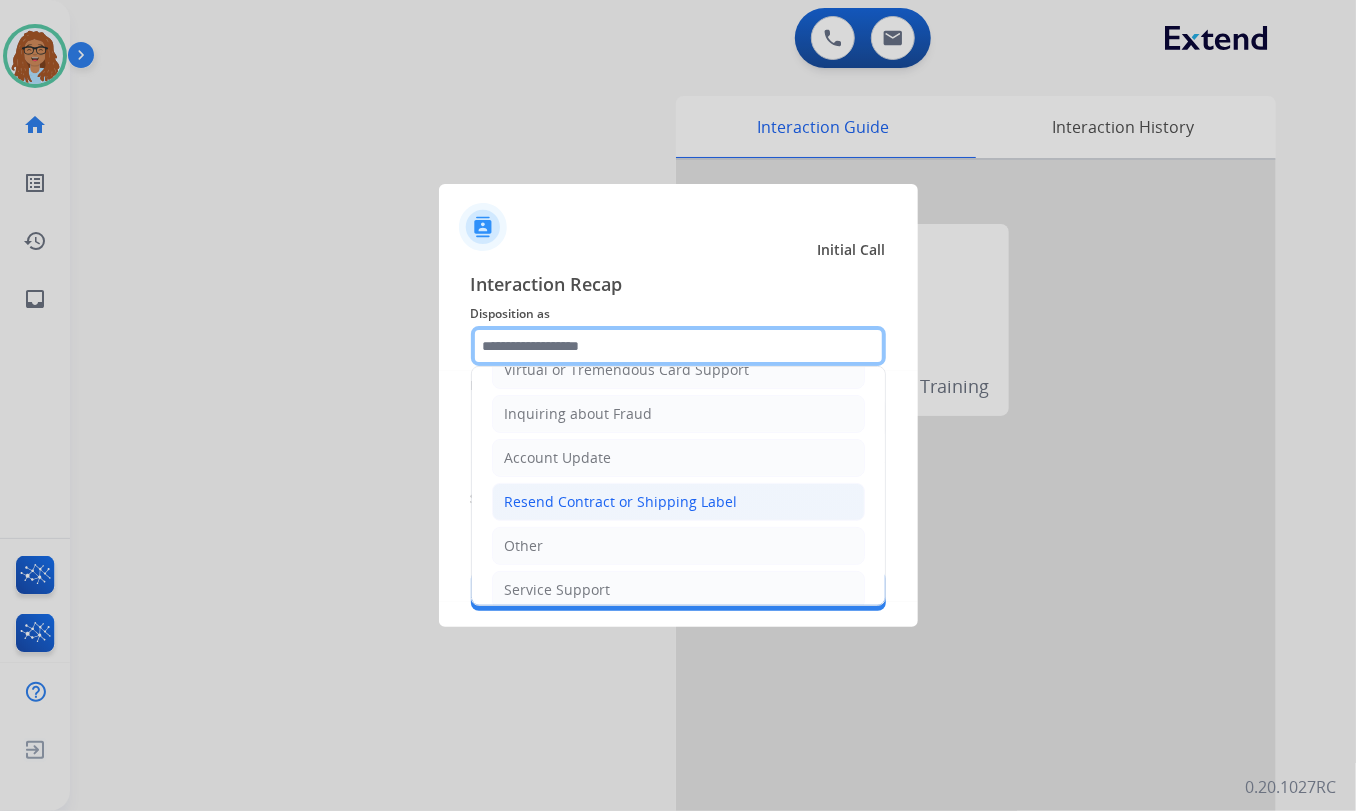 scroll, scrollTop: 309, scrollLeft: 0, axis: vertical 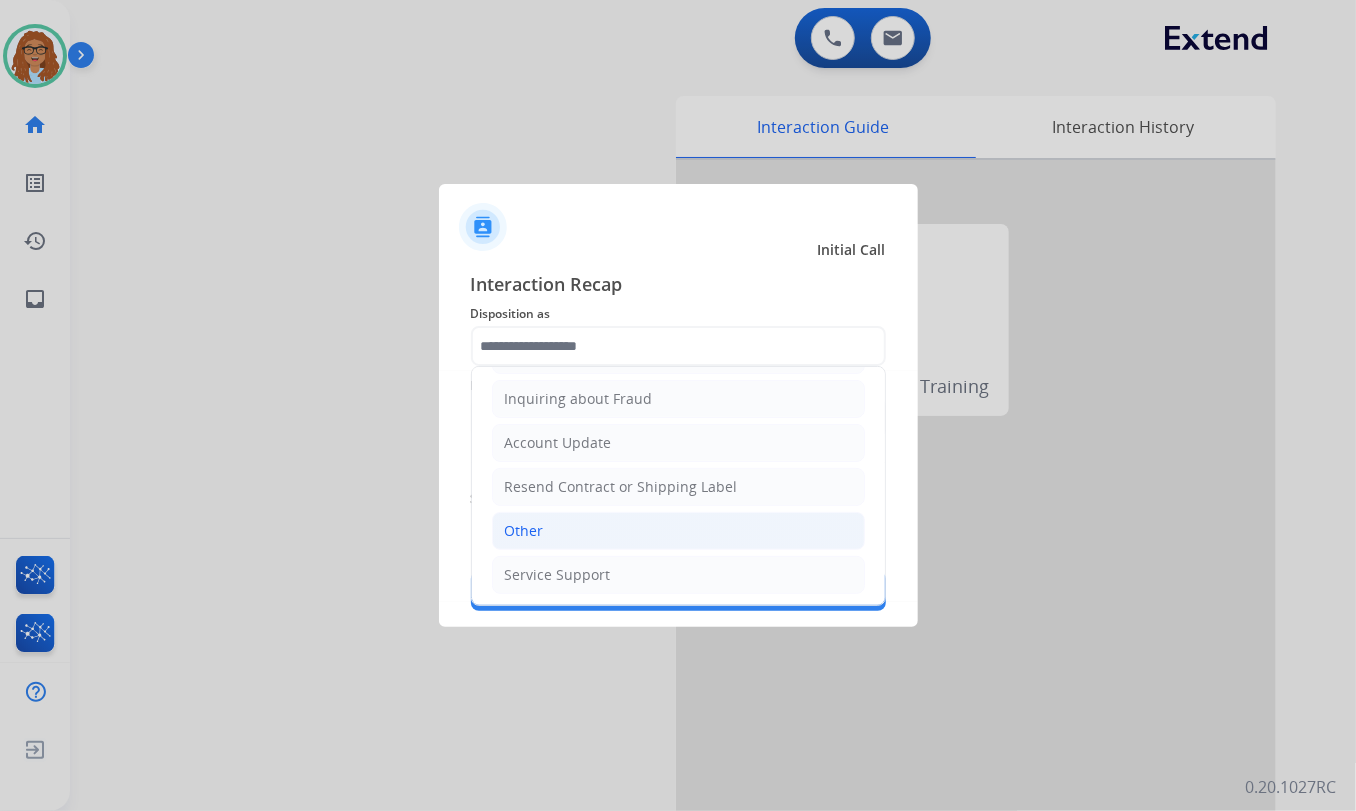 click on "Other" 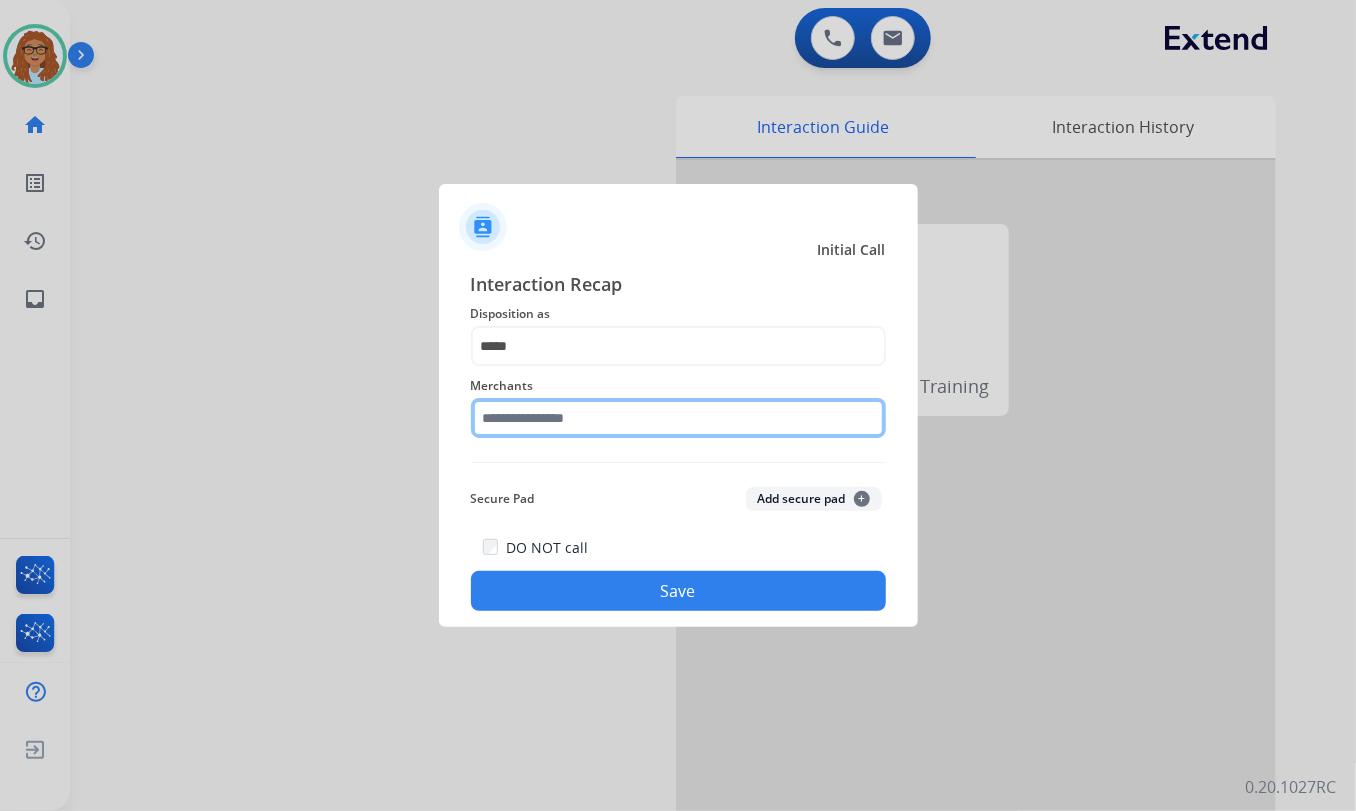 click 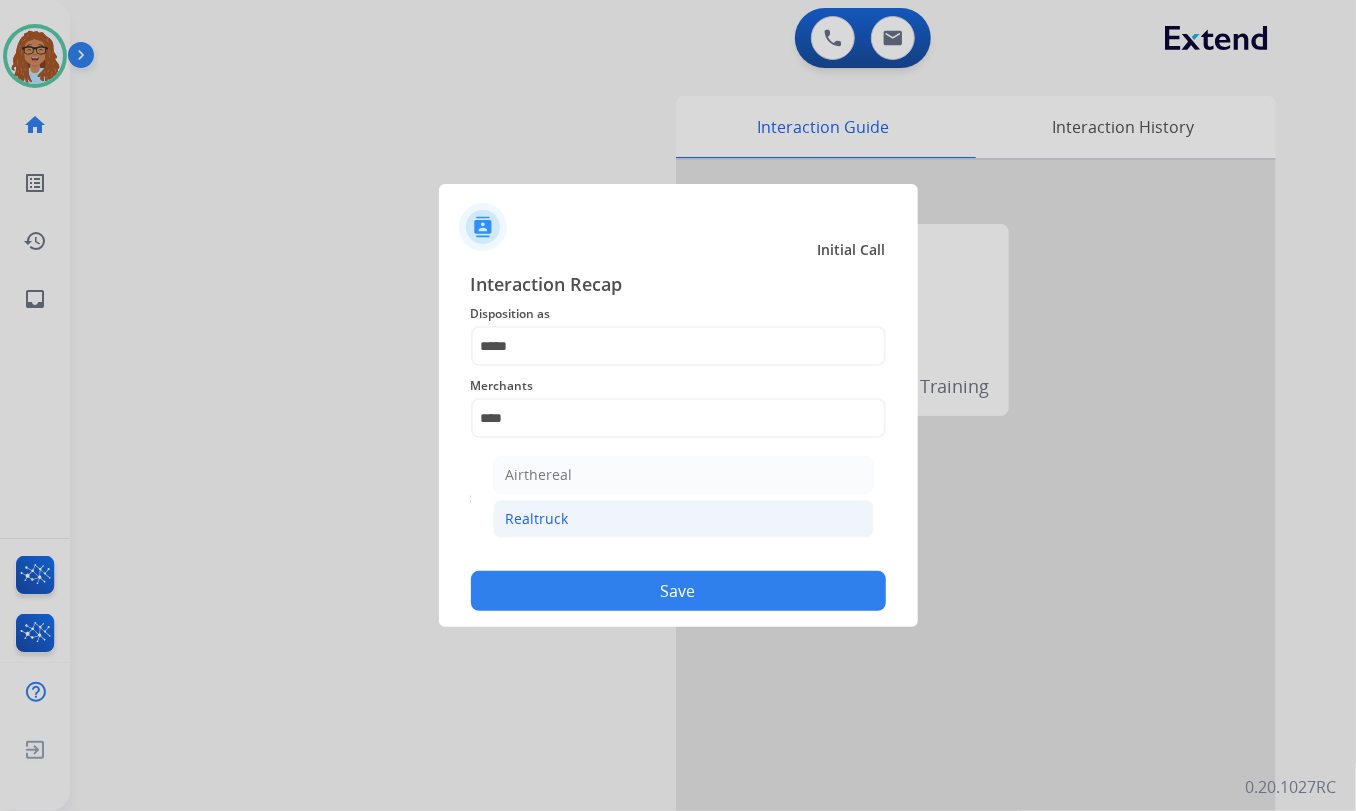 click on "Realtruck" 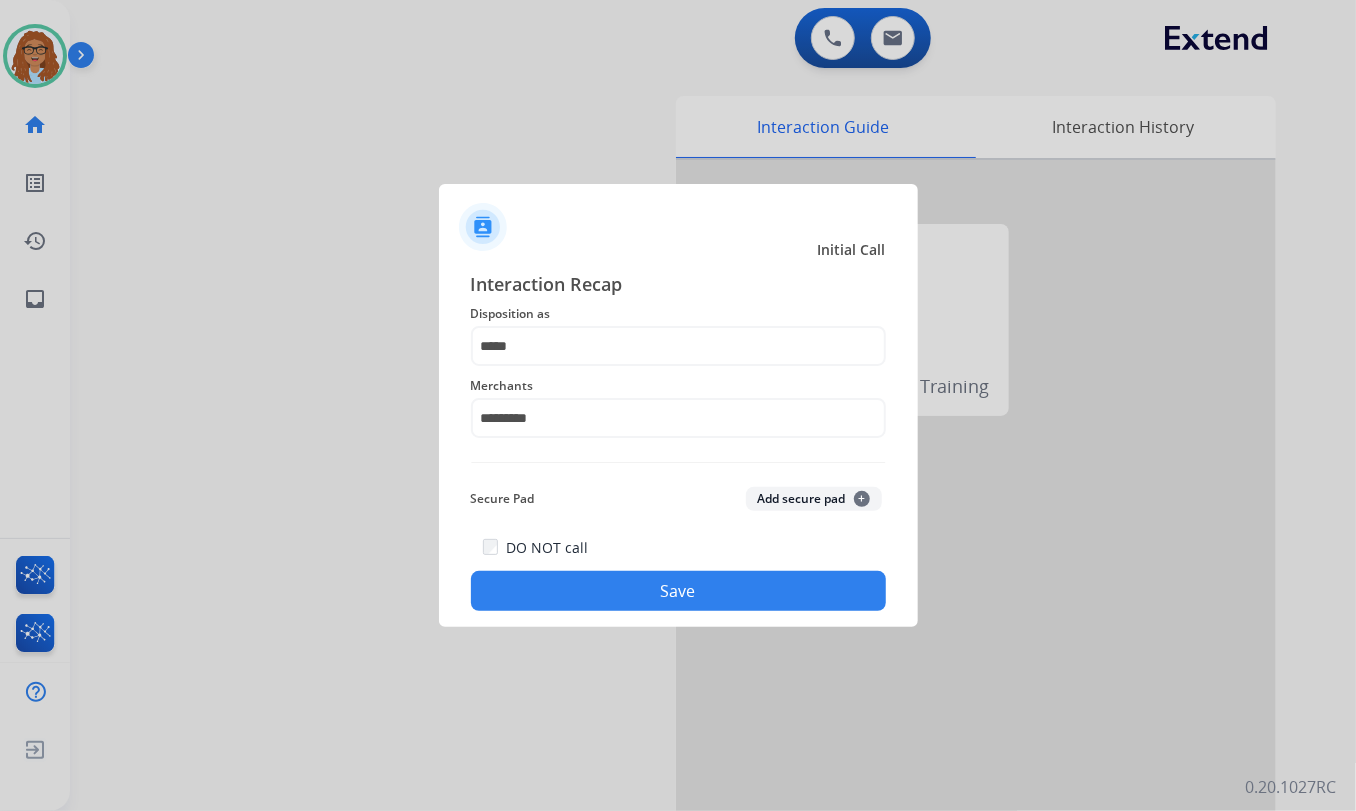 click on "Save" 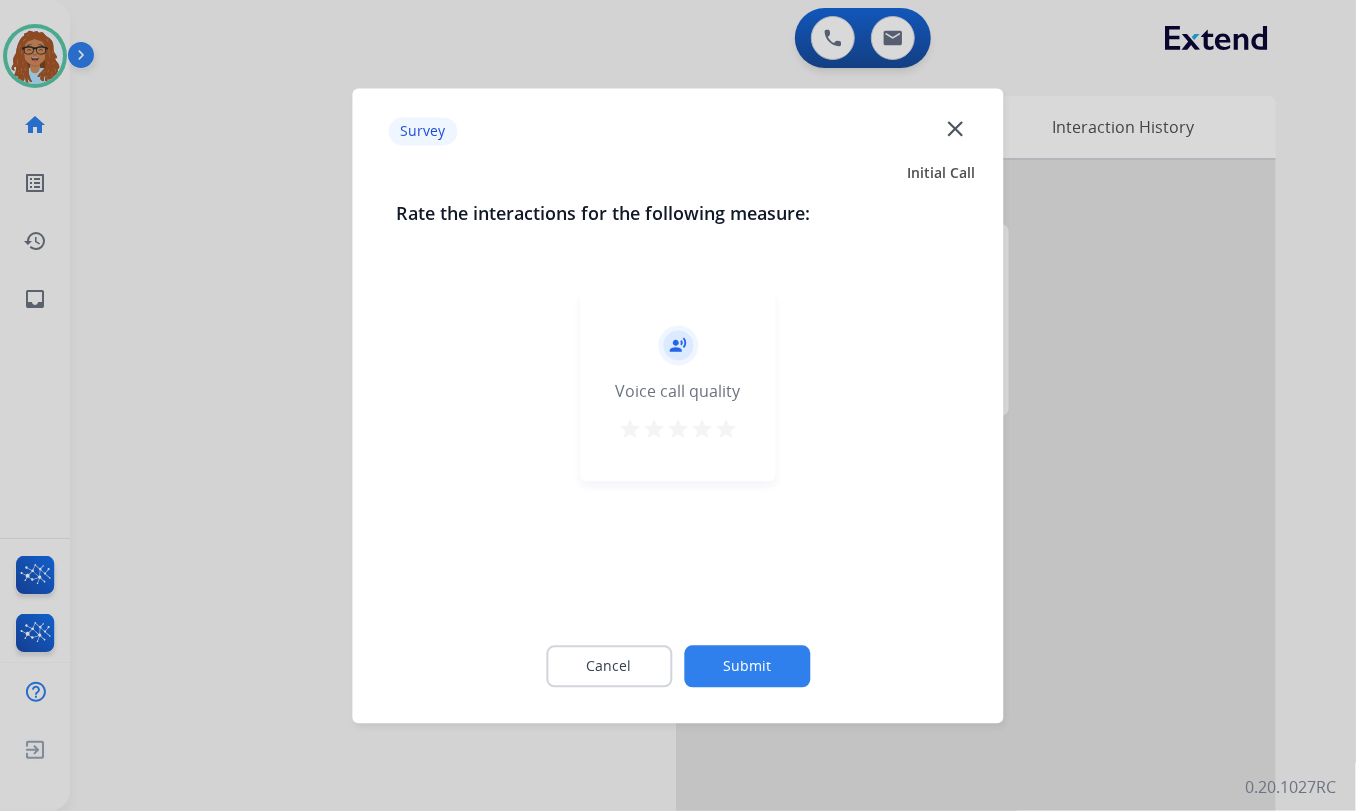 click on "close" 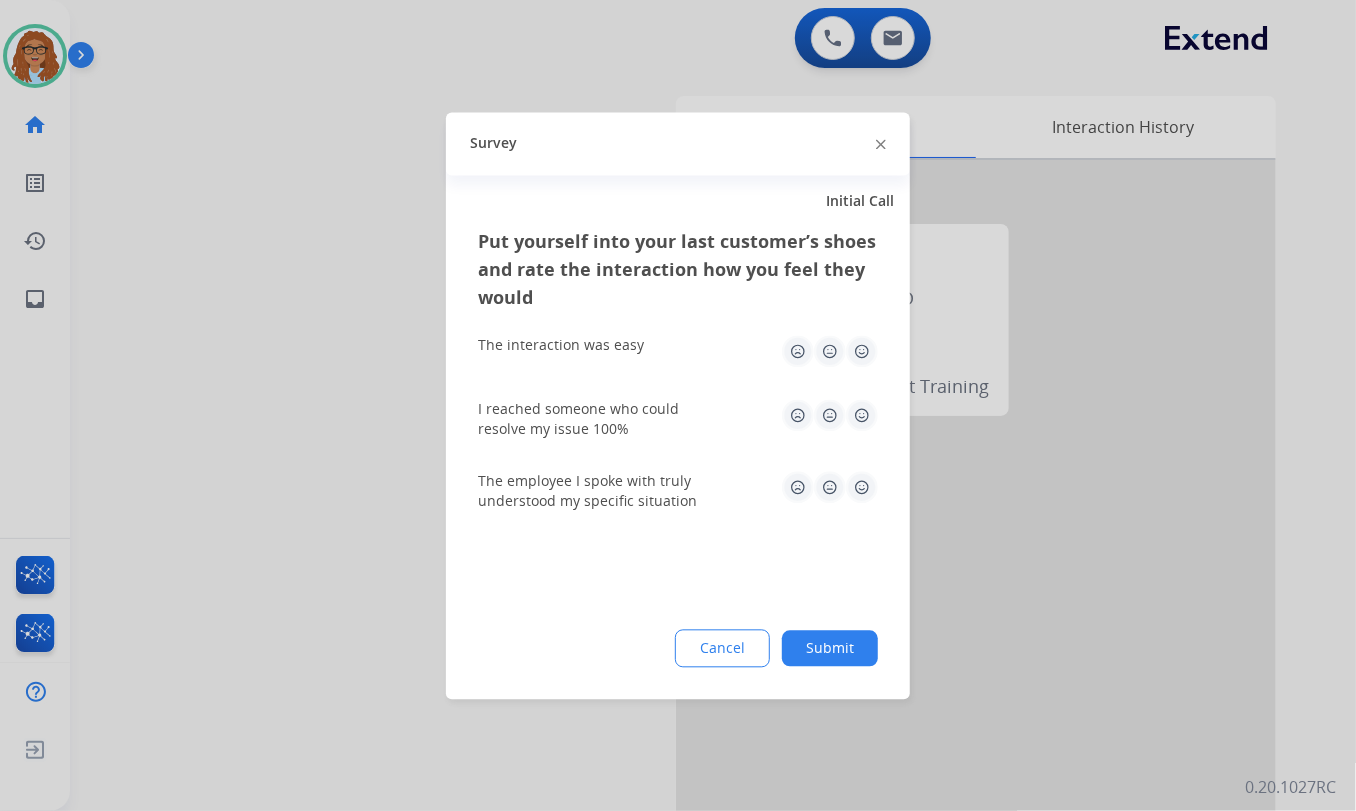click on "Survey" 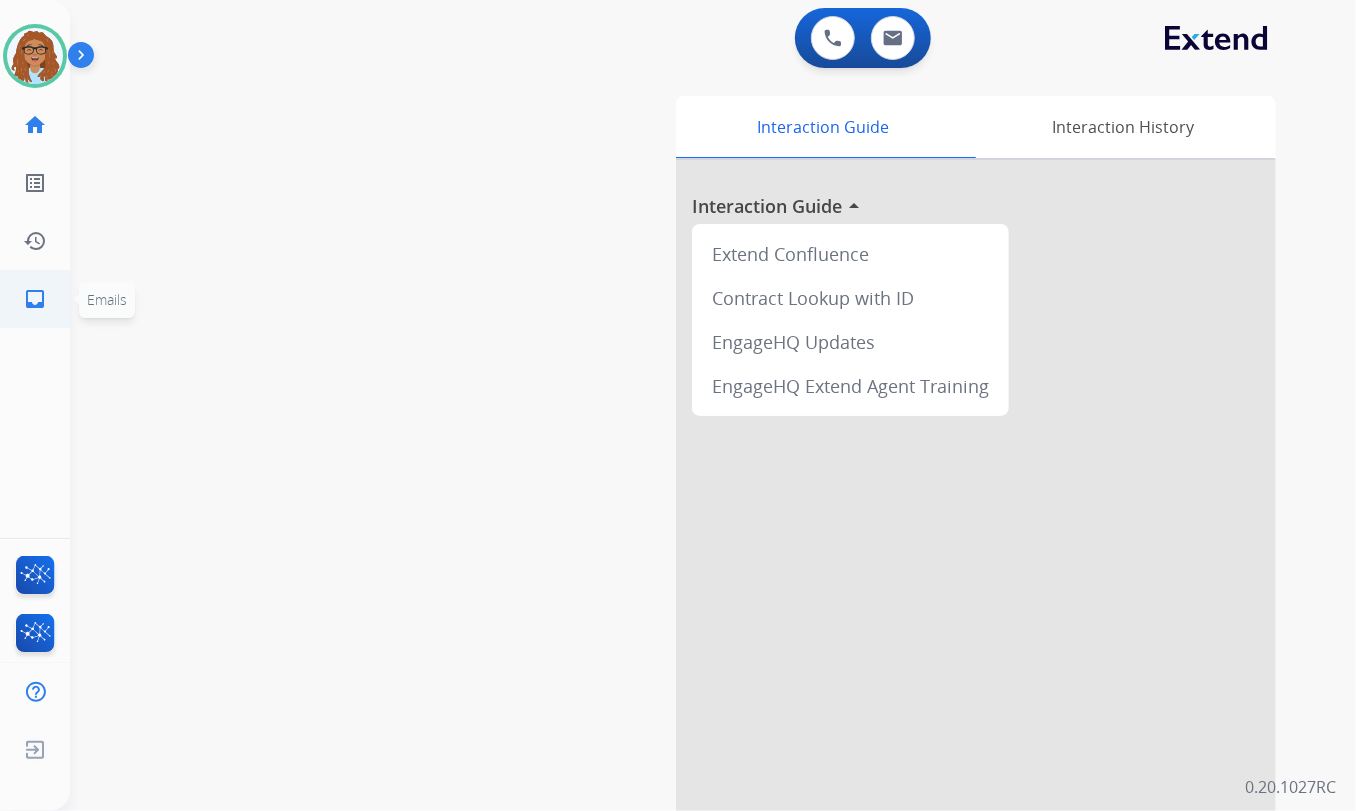 click on "inbox" 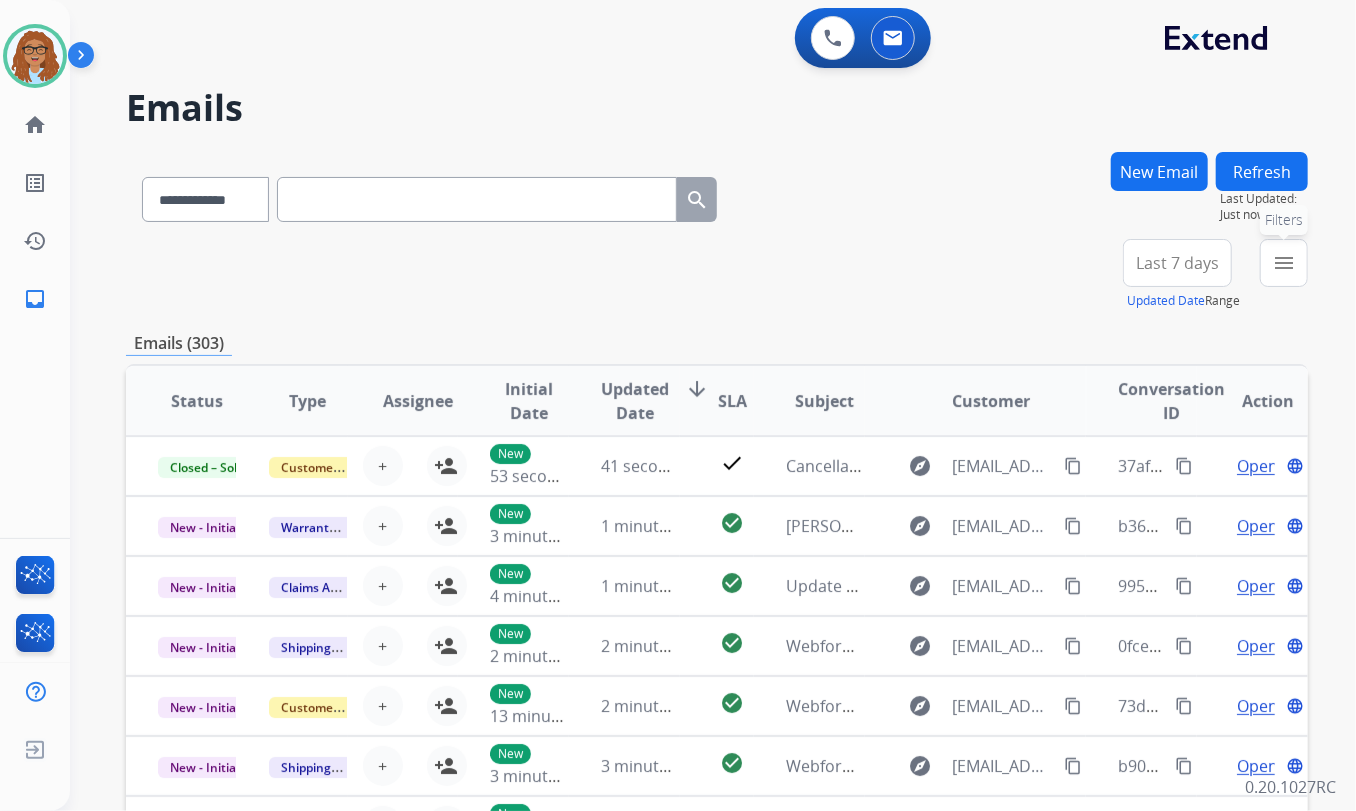 drag, startPoint x: 1297, startPoint y: 265, endPoint x: 1291, endPoint y: 275, distance: 11.661903 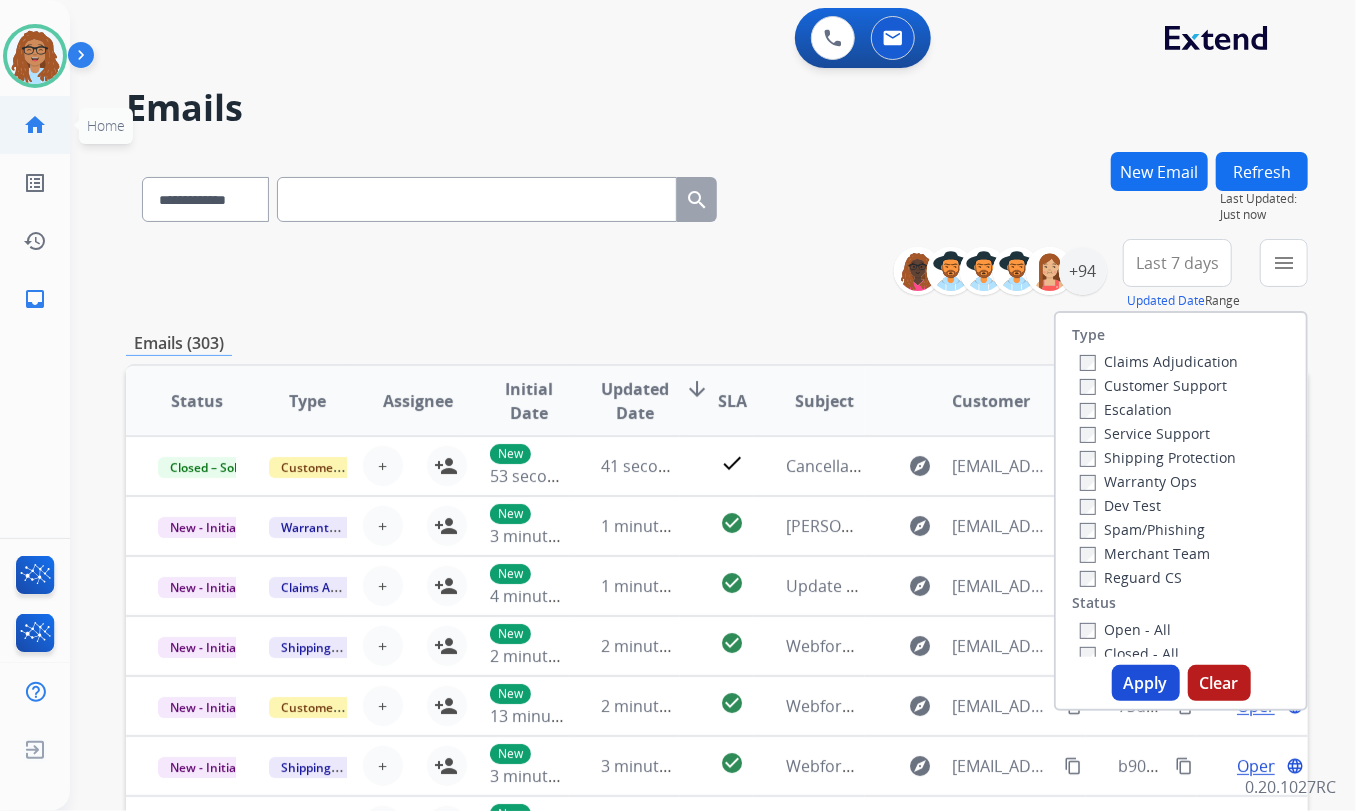 click on "home" 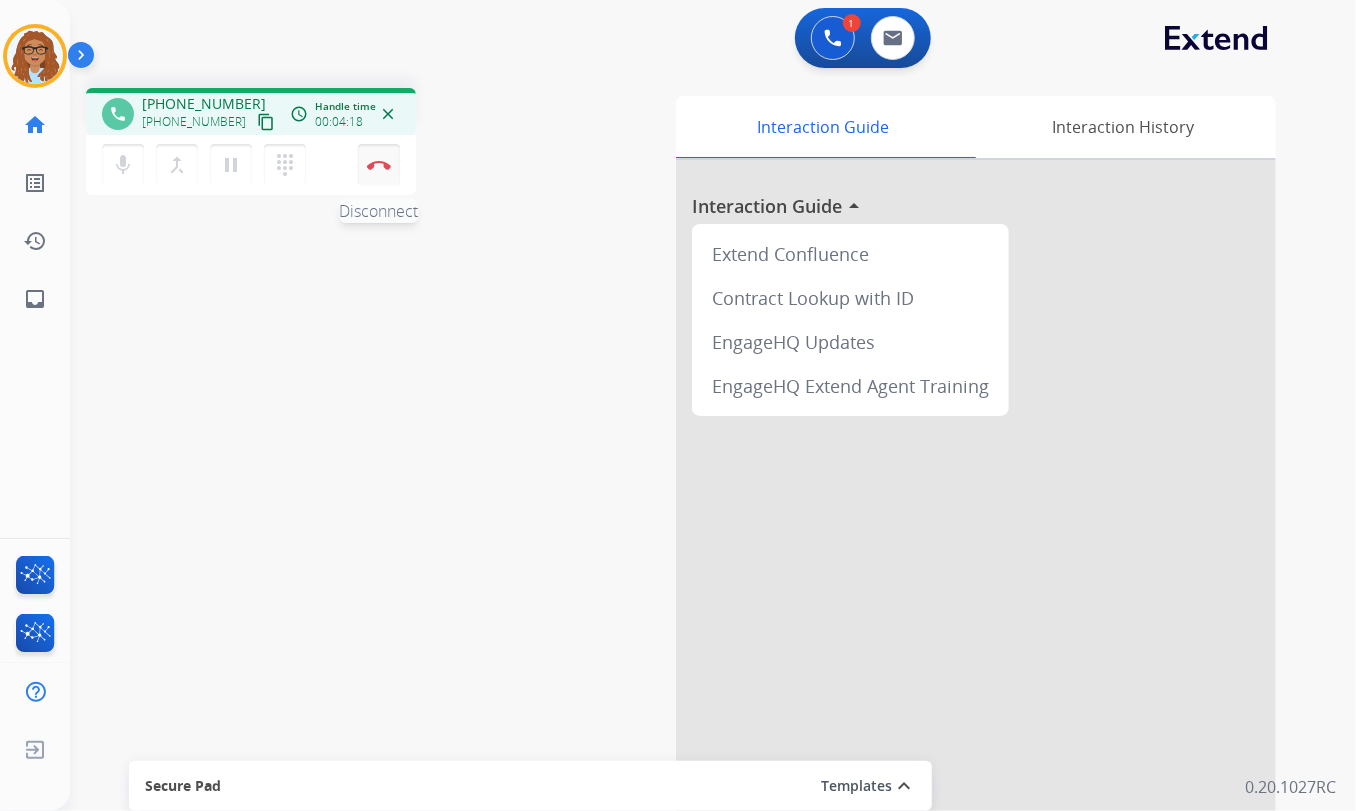 click on "Disconnect" at bounding box center (379, 165) 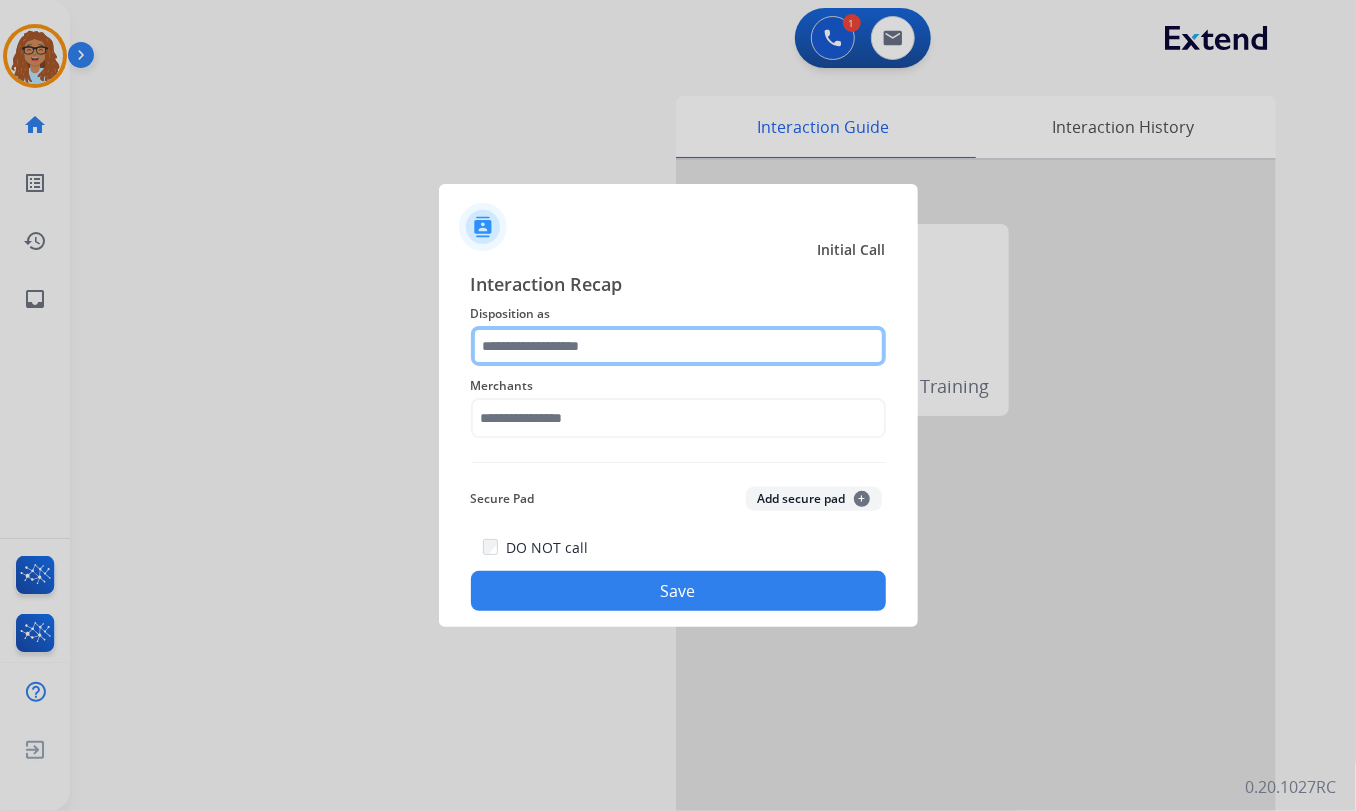 click 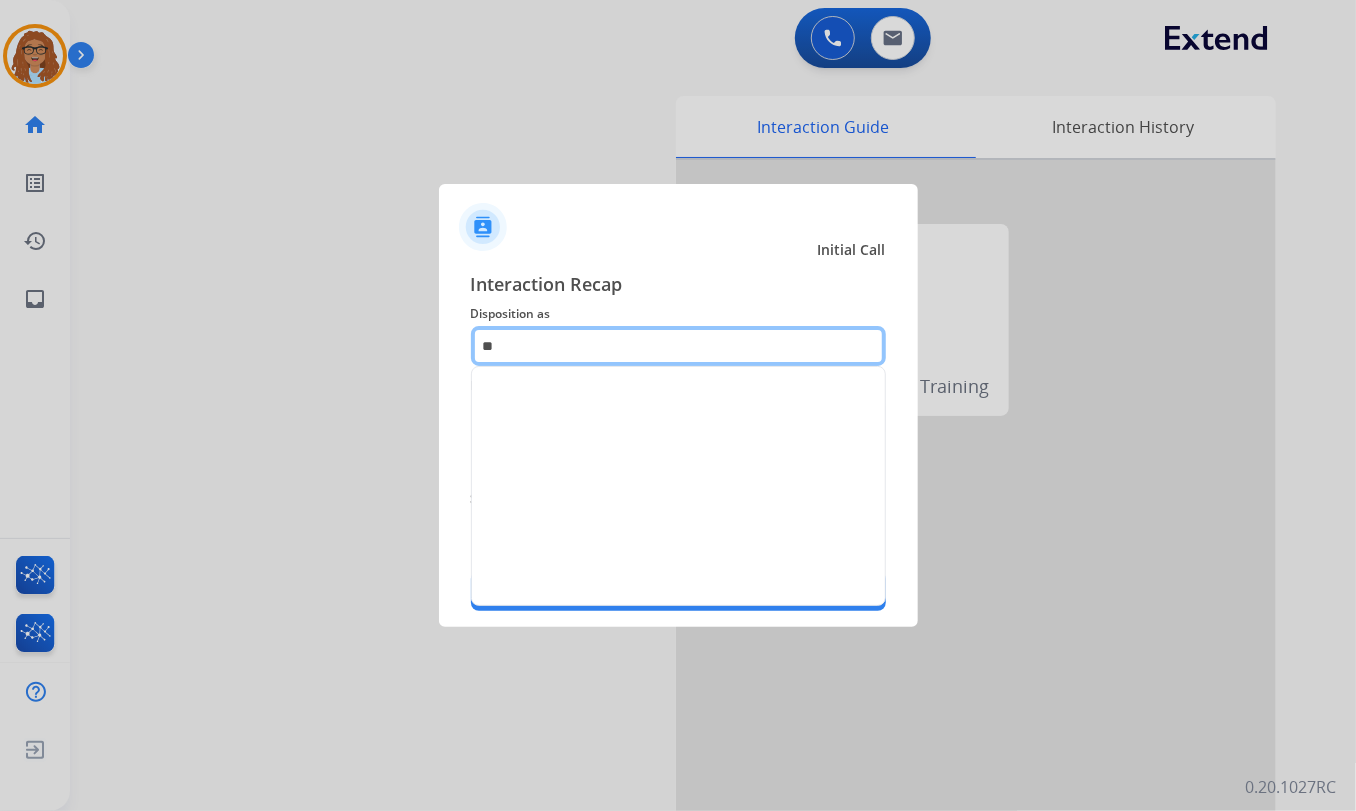 type on "*" 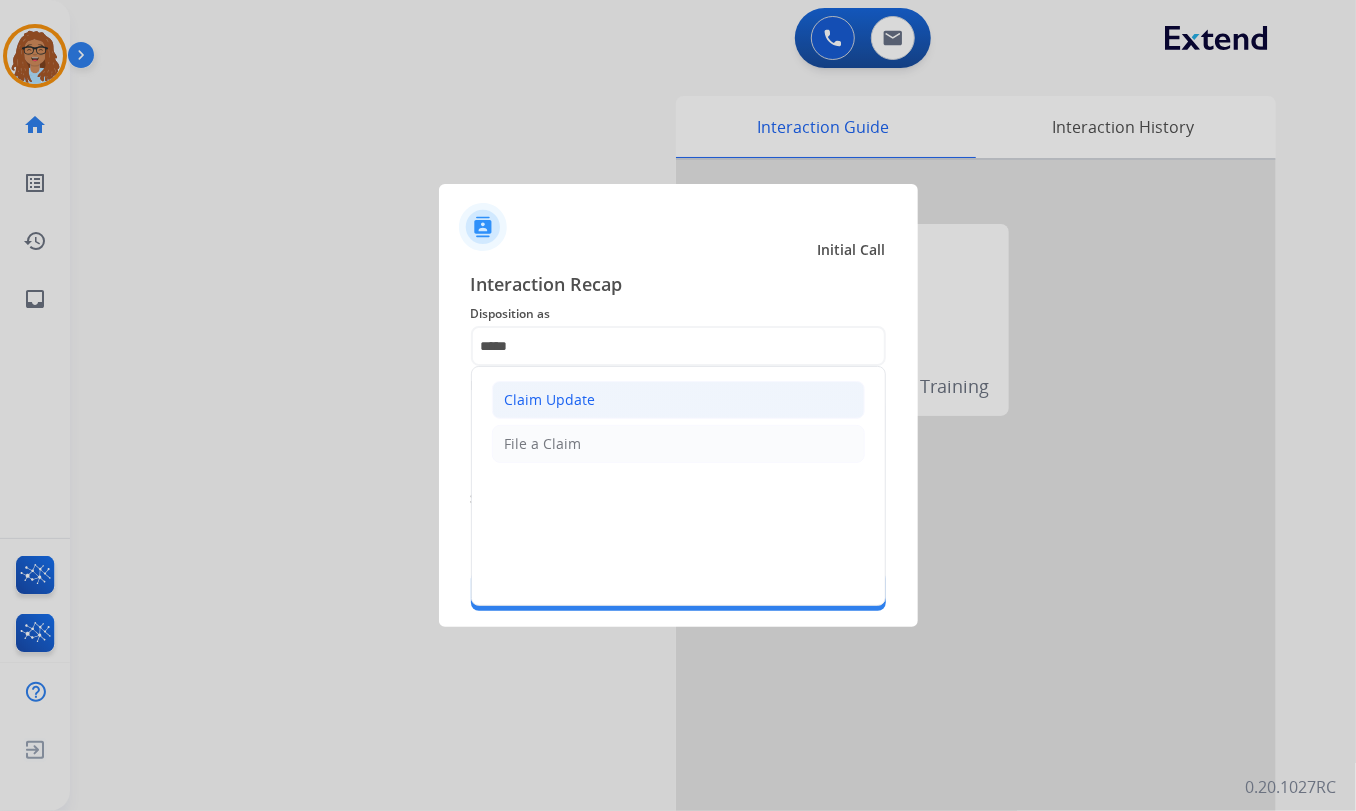 click on "Claim Update" 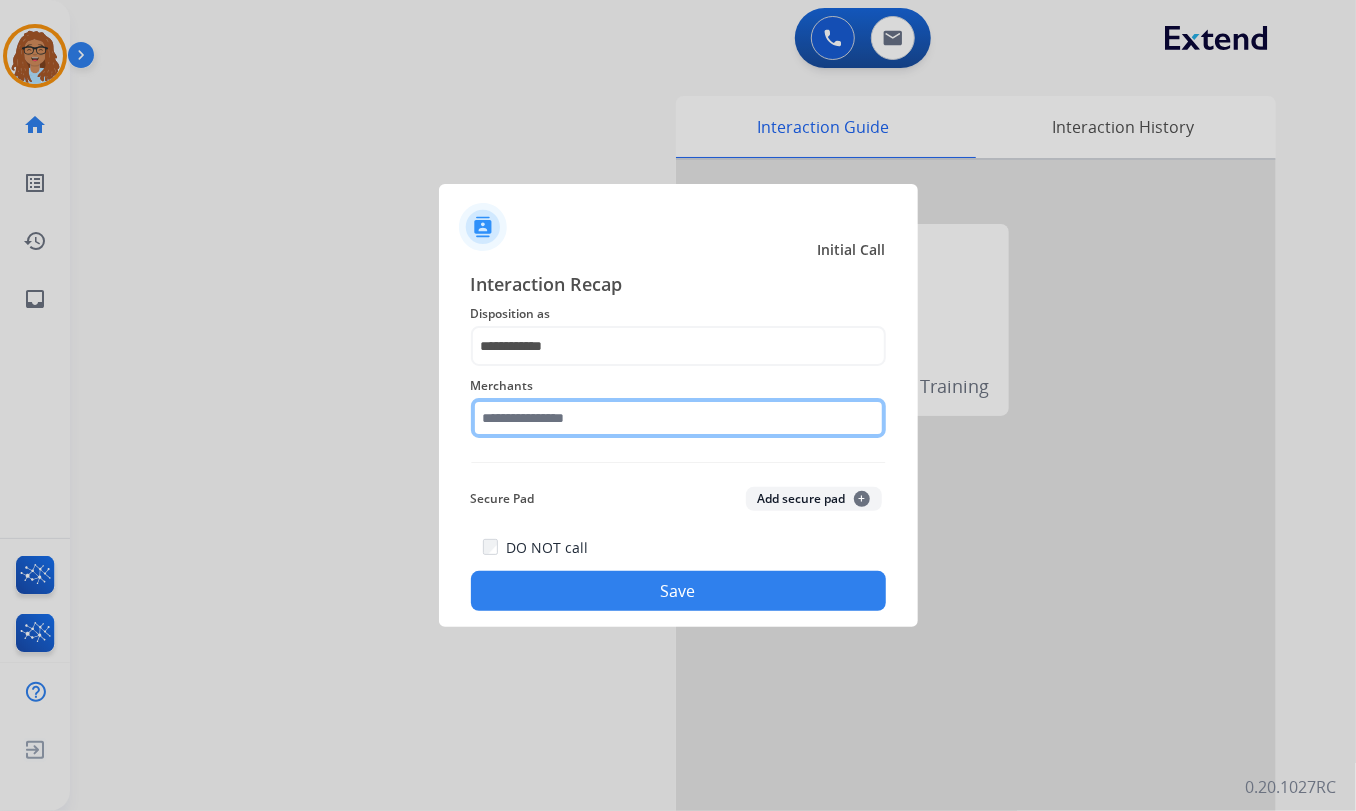 click 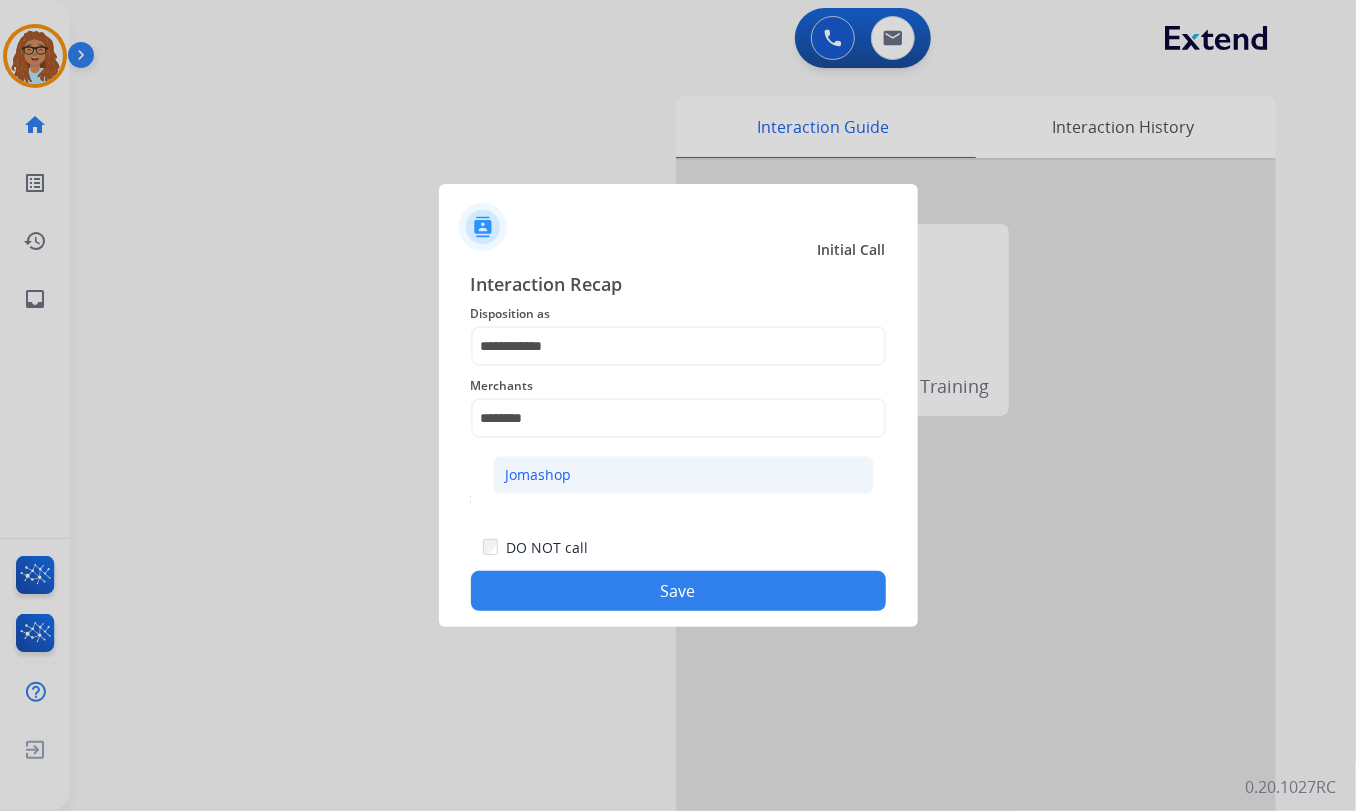 click on "Jomashop" 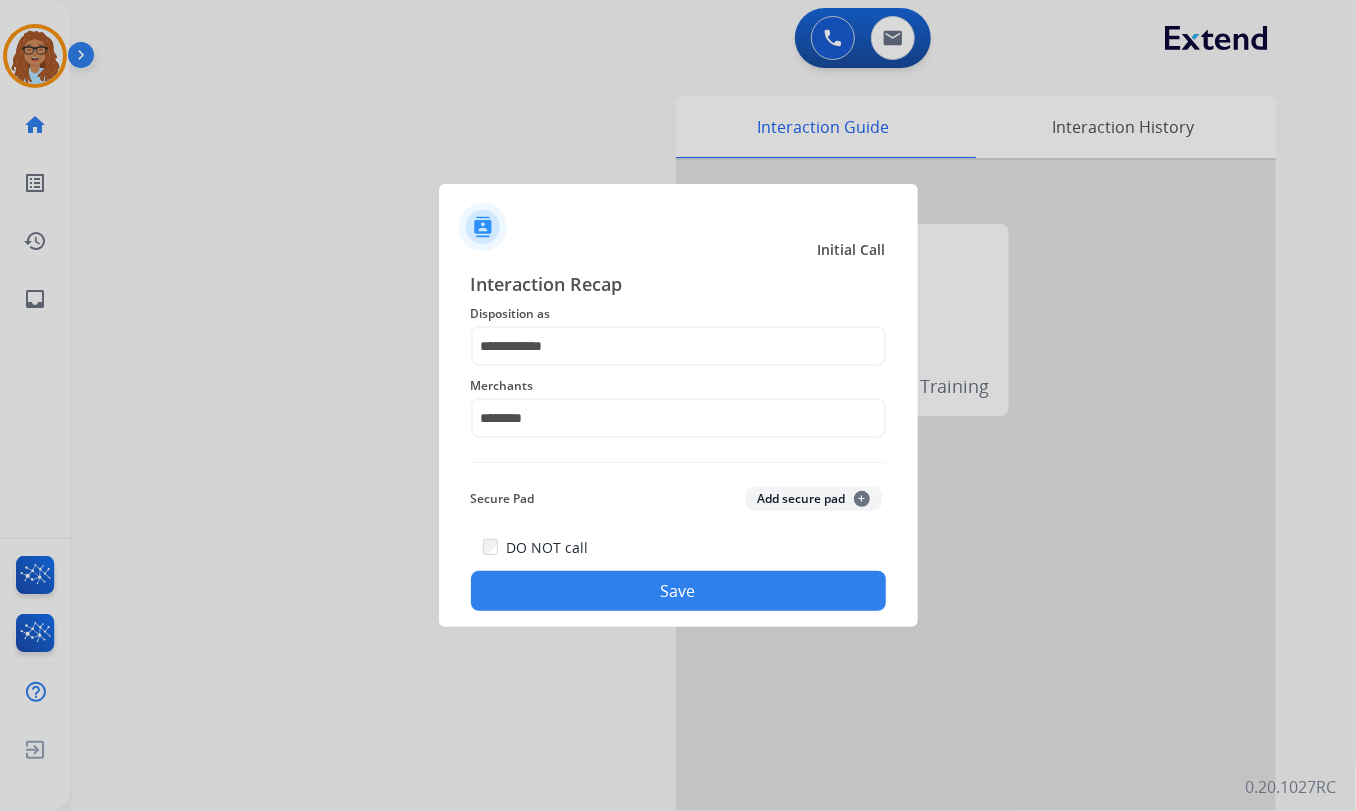 click on "Save" 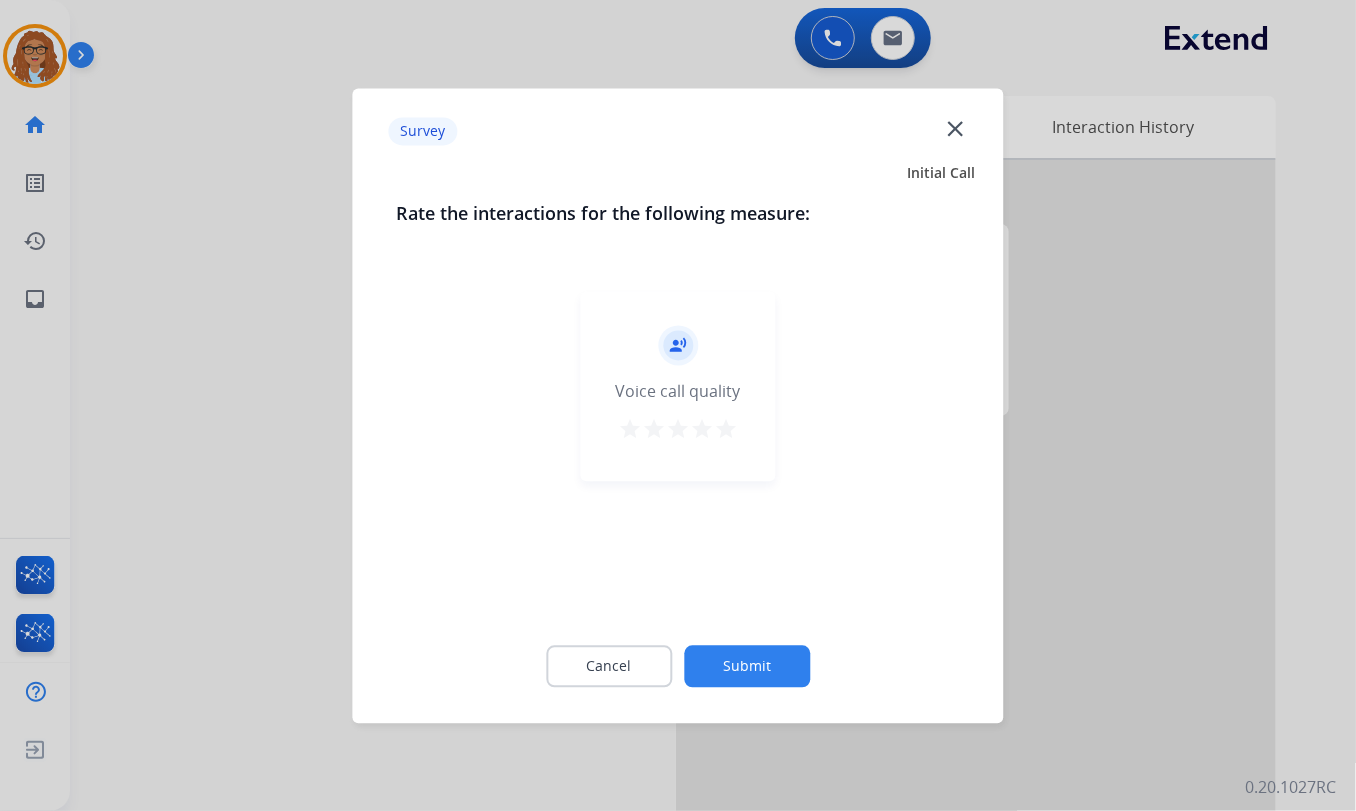 click on "close" 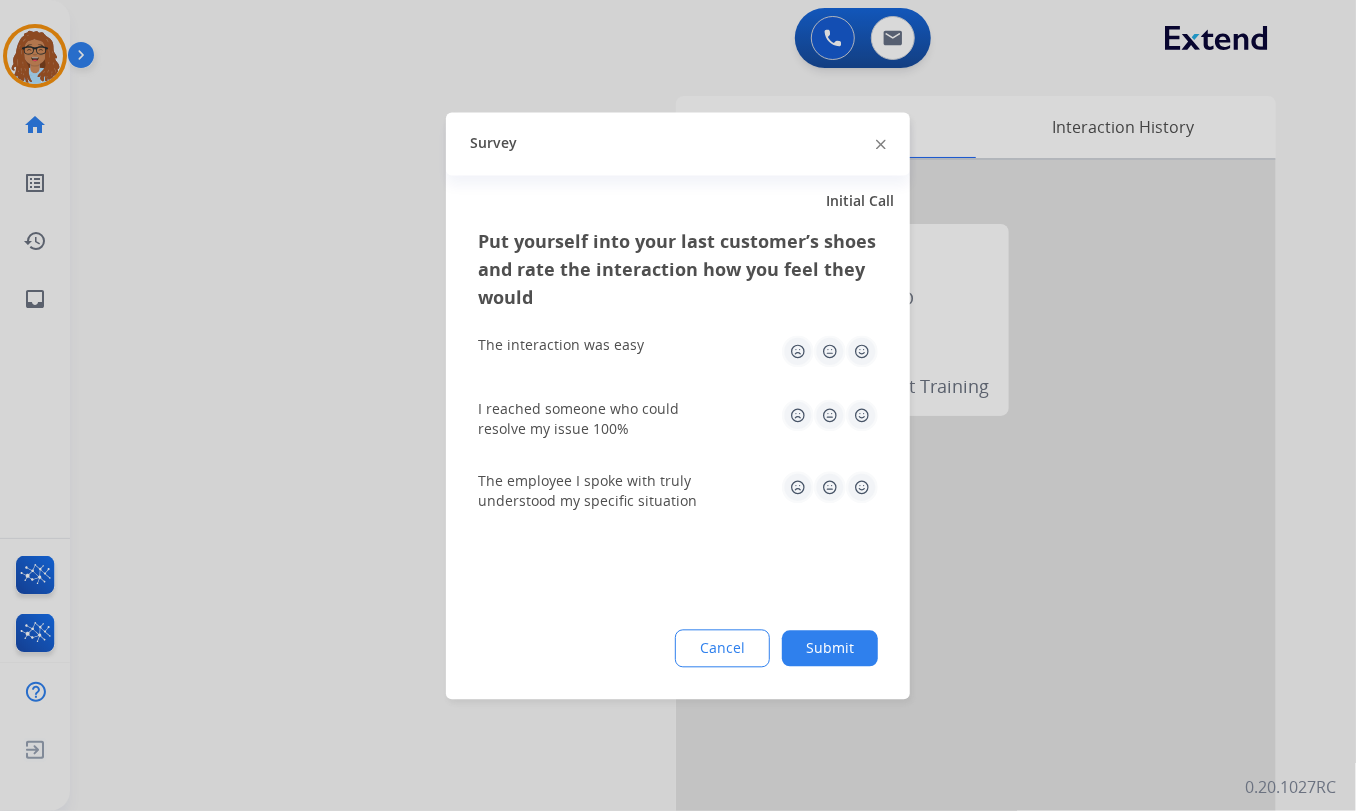 click 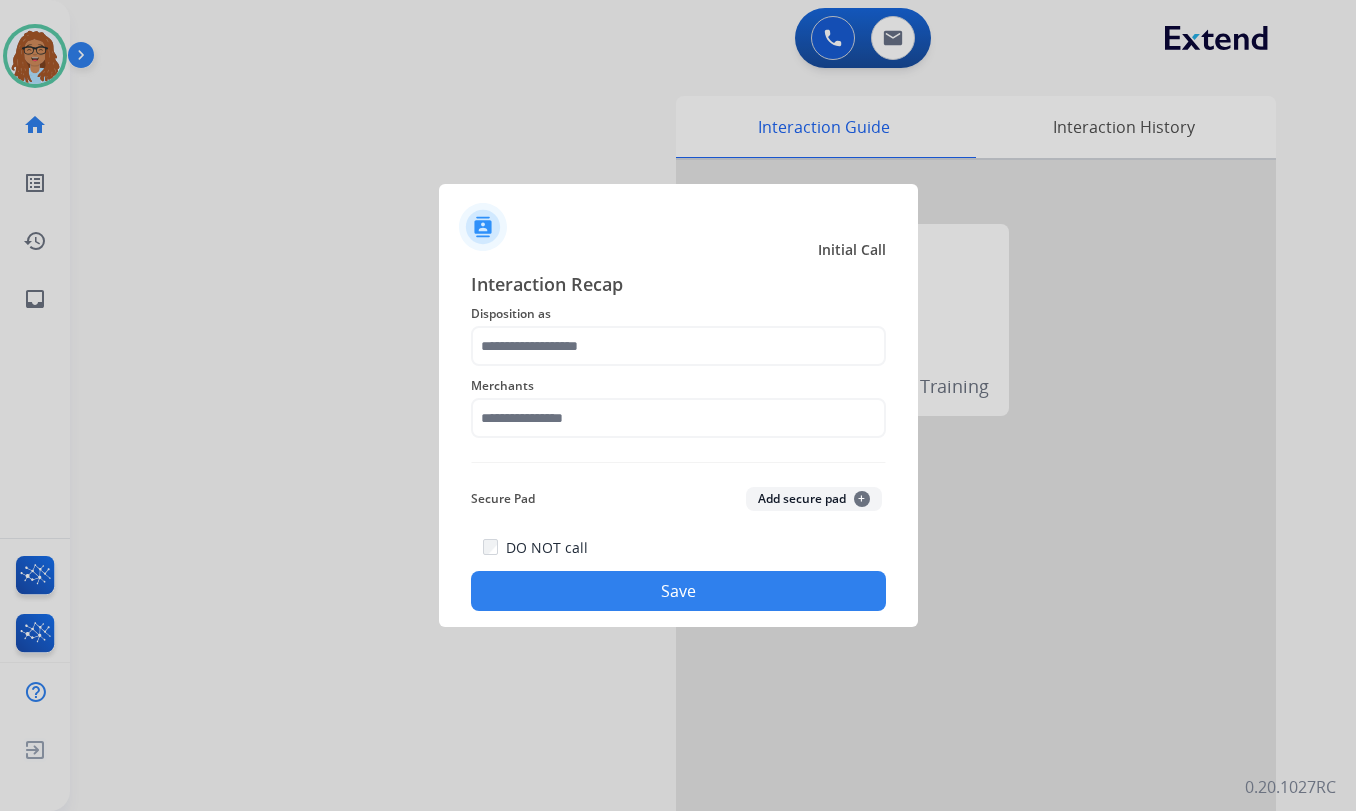 scroll, scrollTop: 0, scrollLeft: 0, axis: both 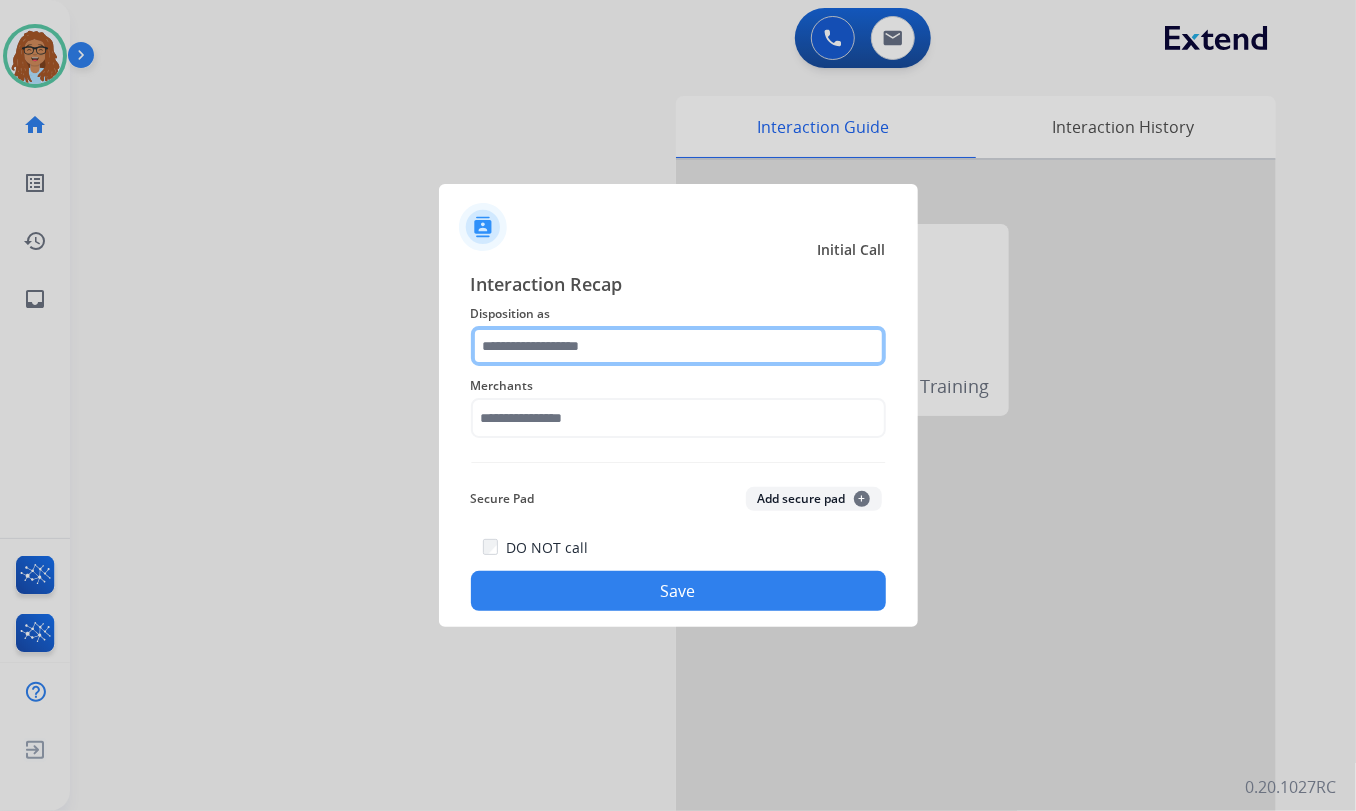 click 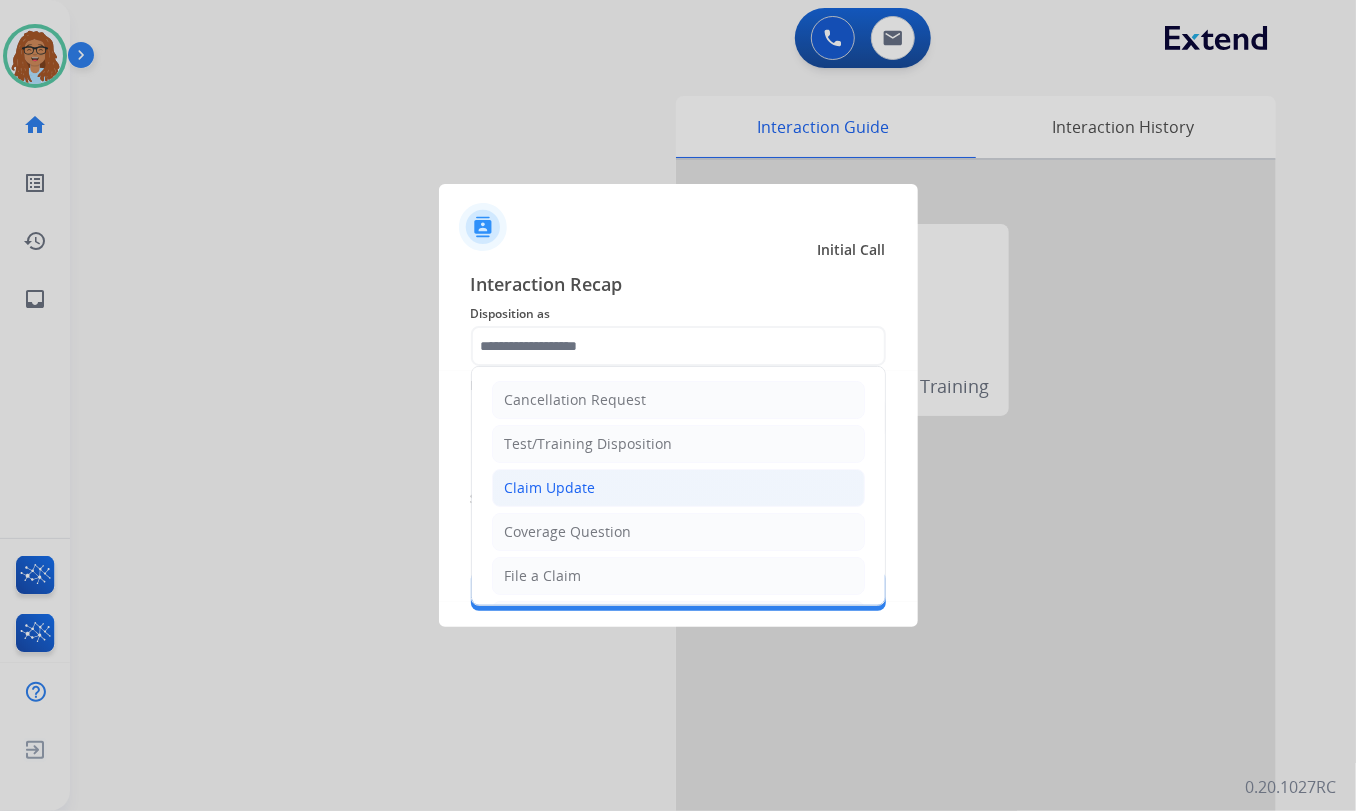 click on "Claim Update" 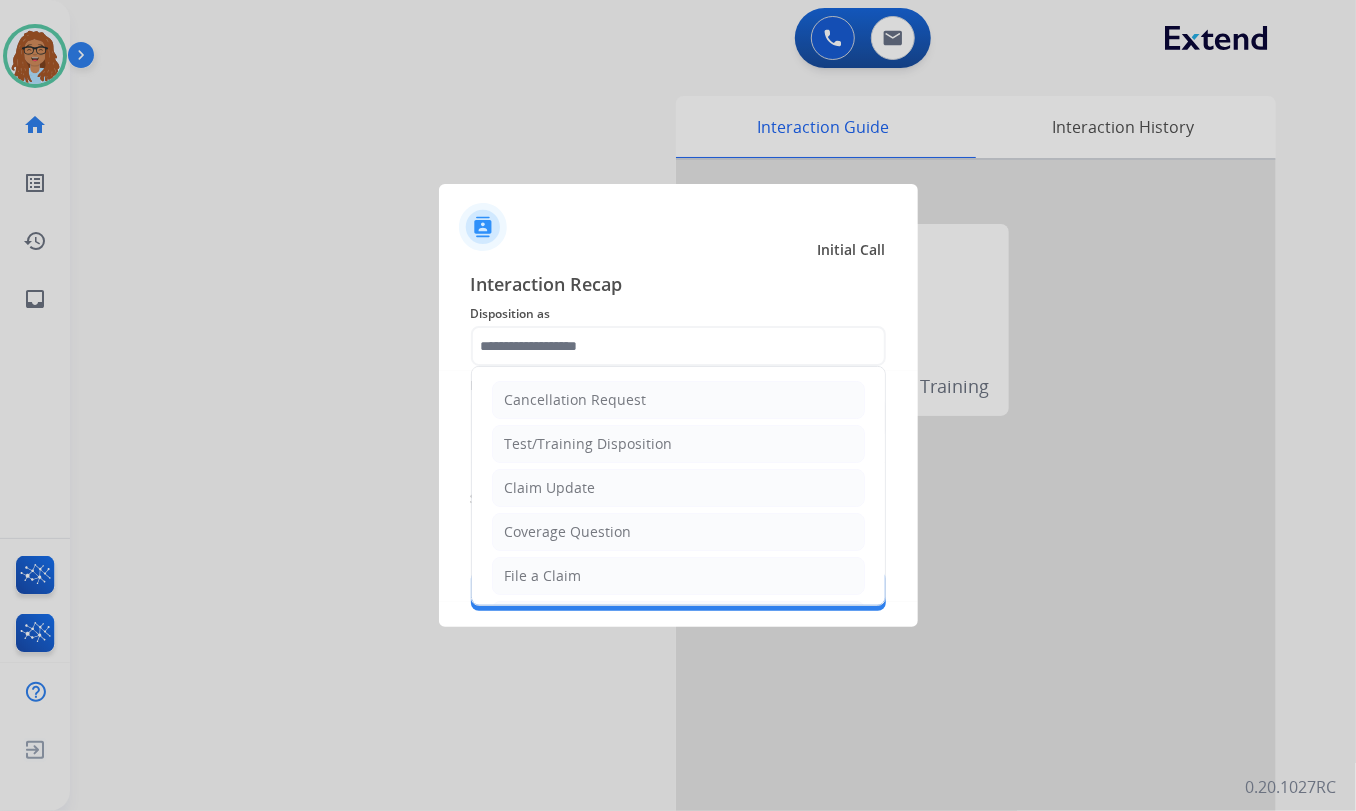 type on "**********" 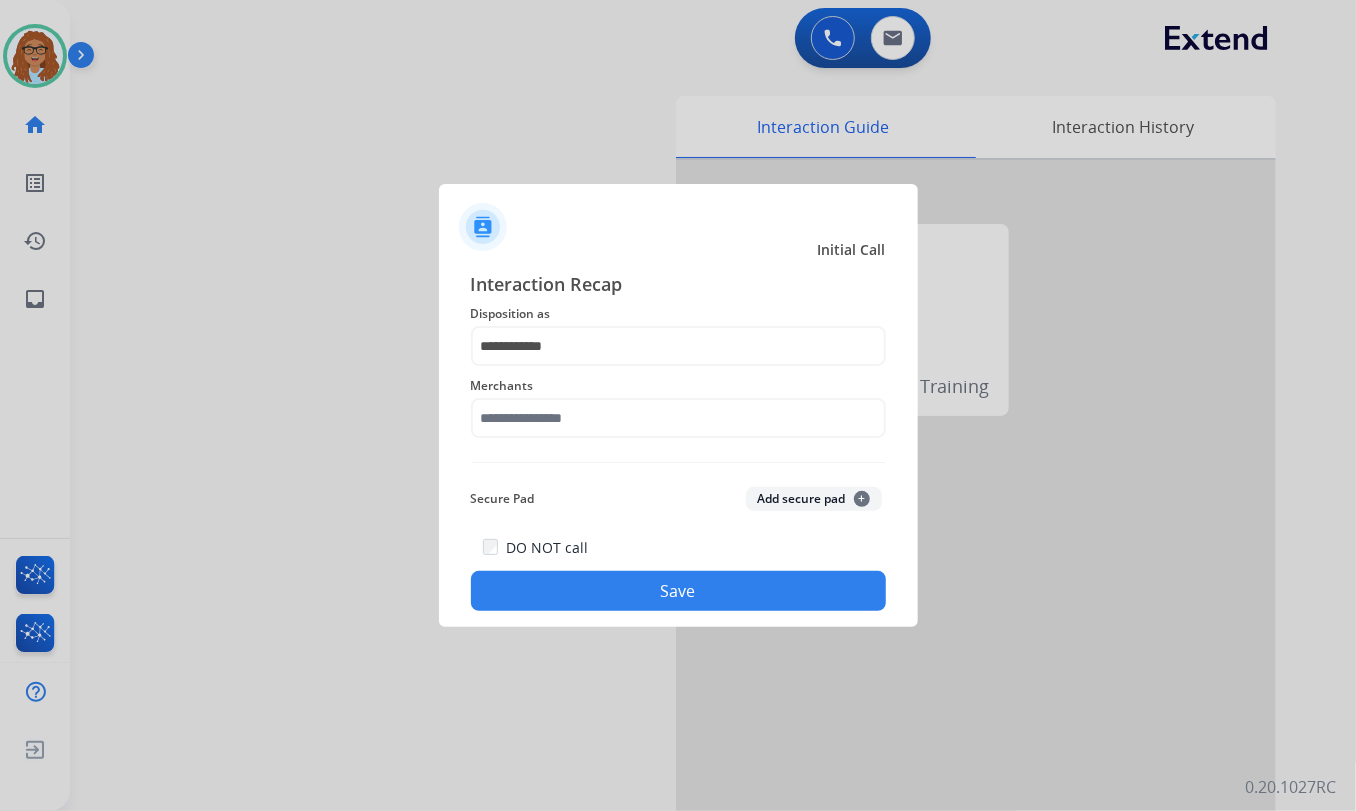 click on "Merchants" 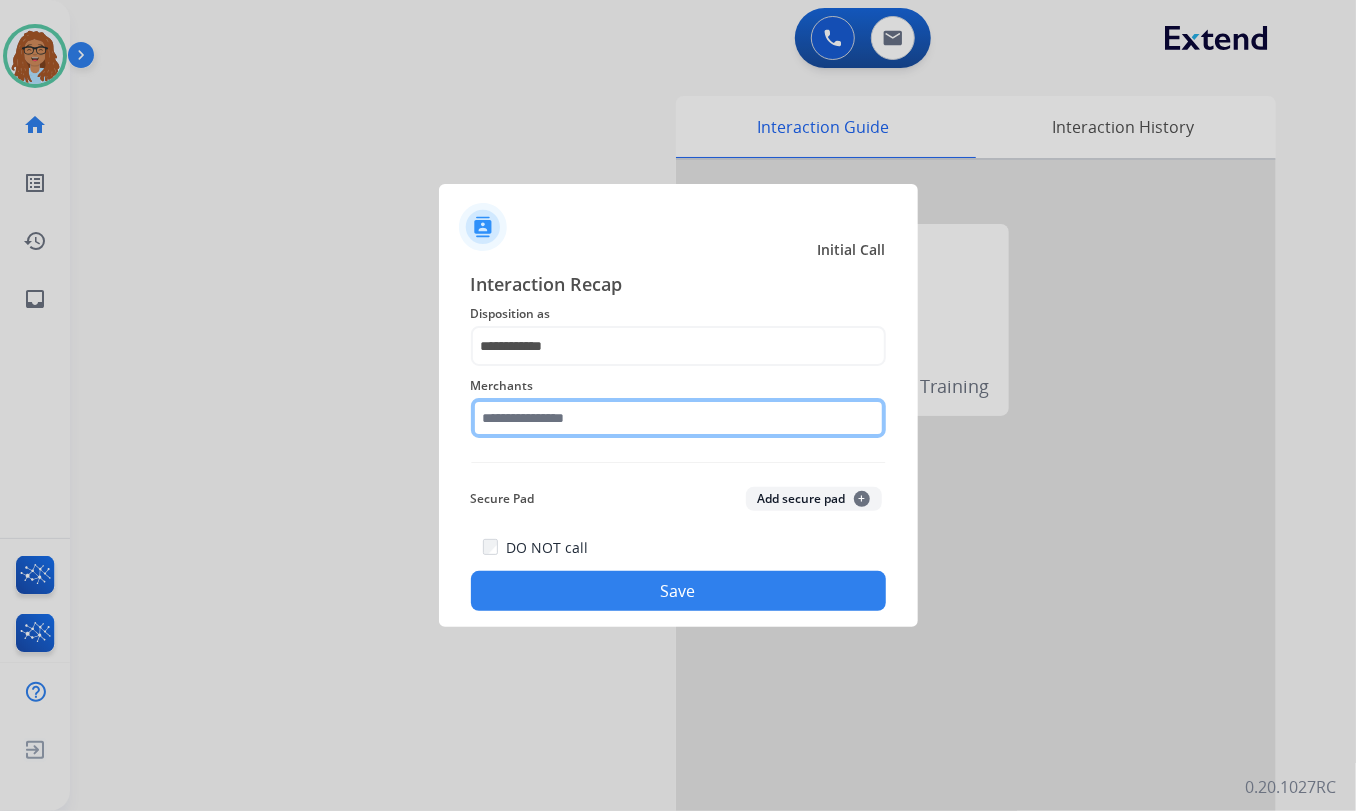 click 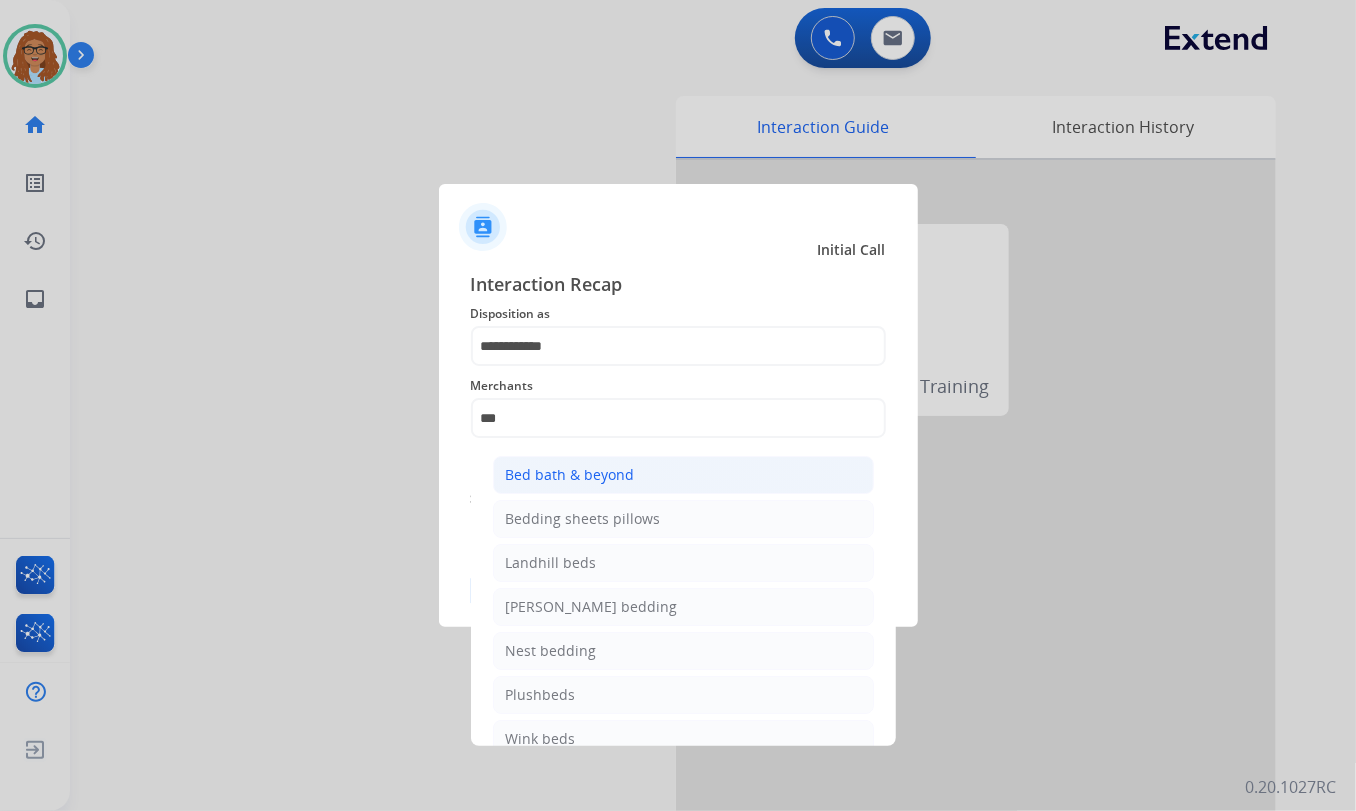 click on "Bed bath & beyond" 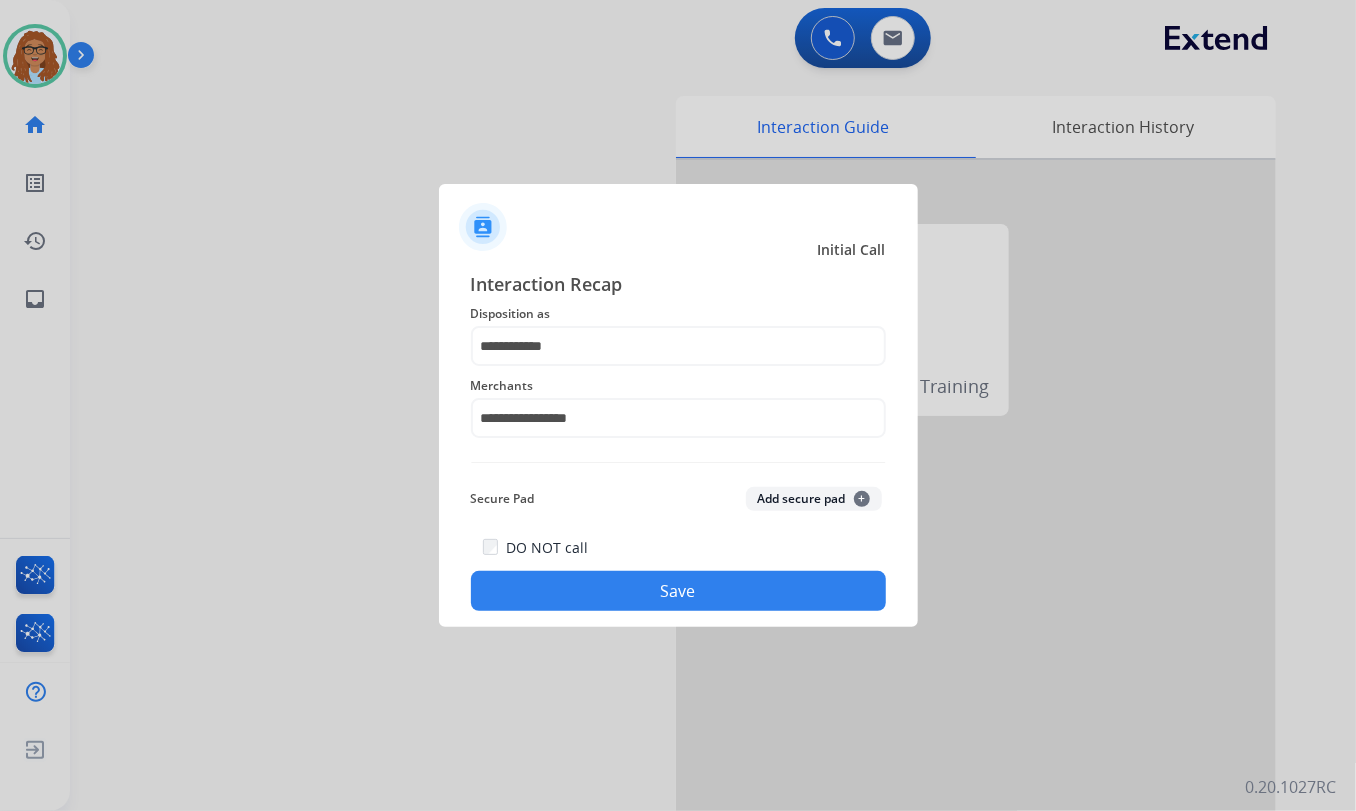 click on "Save" 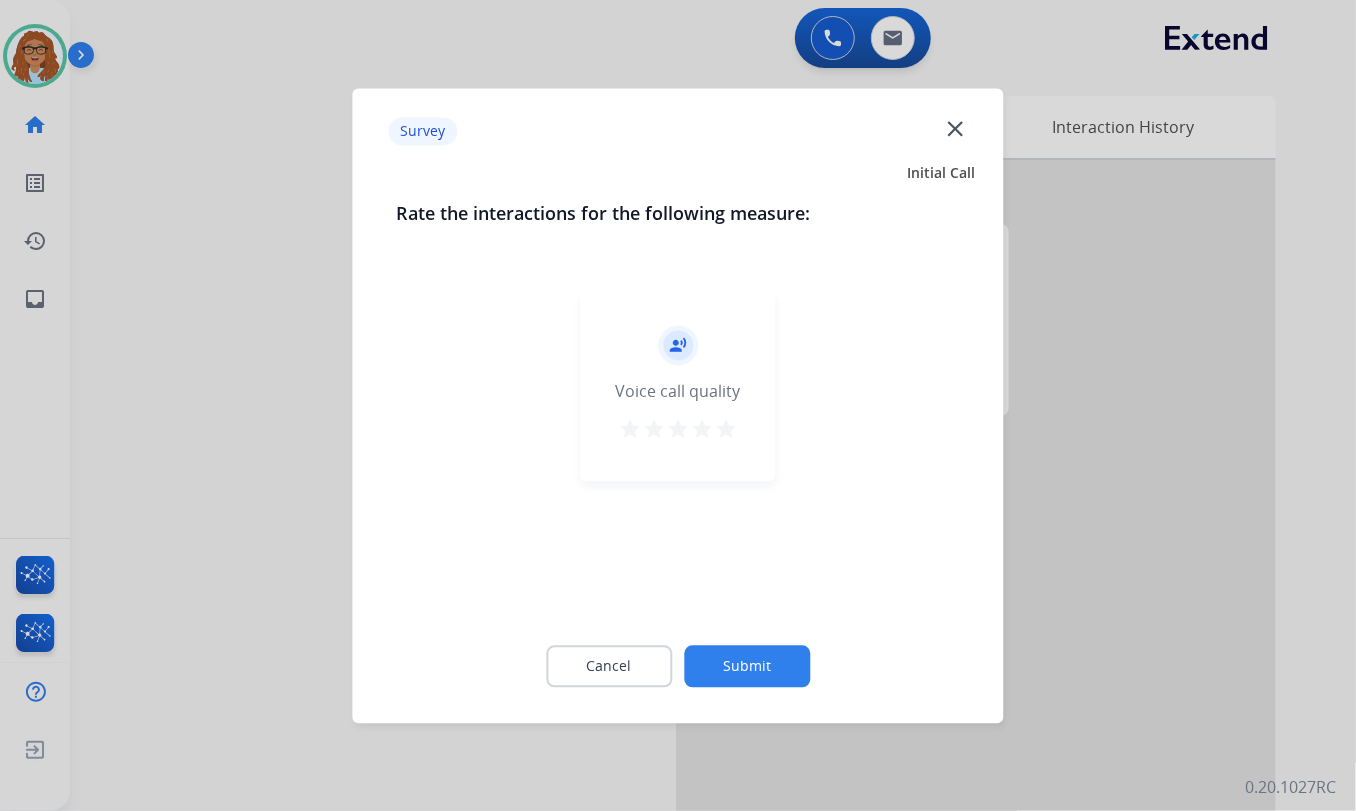 click on "close" 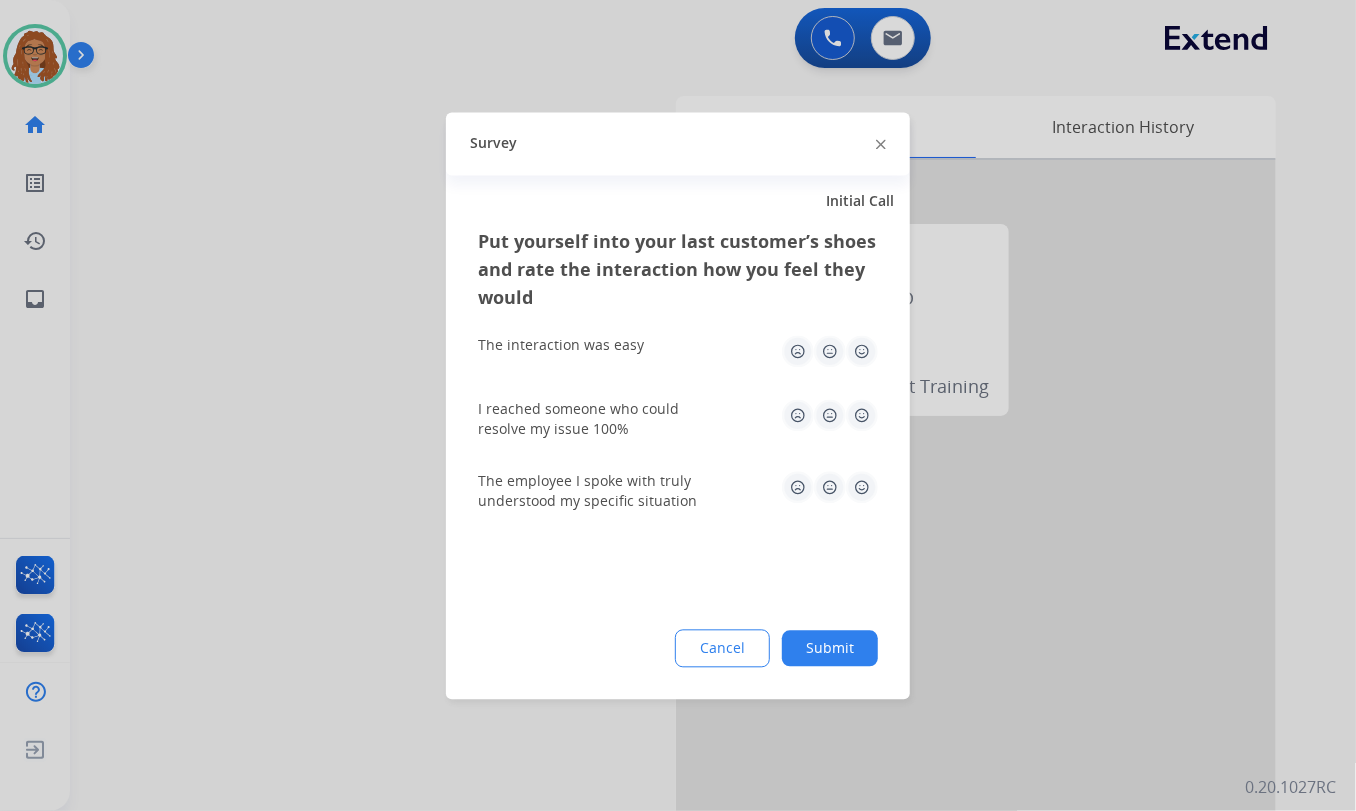 click 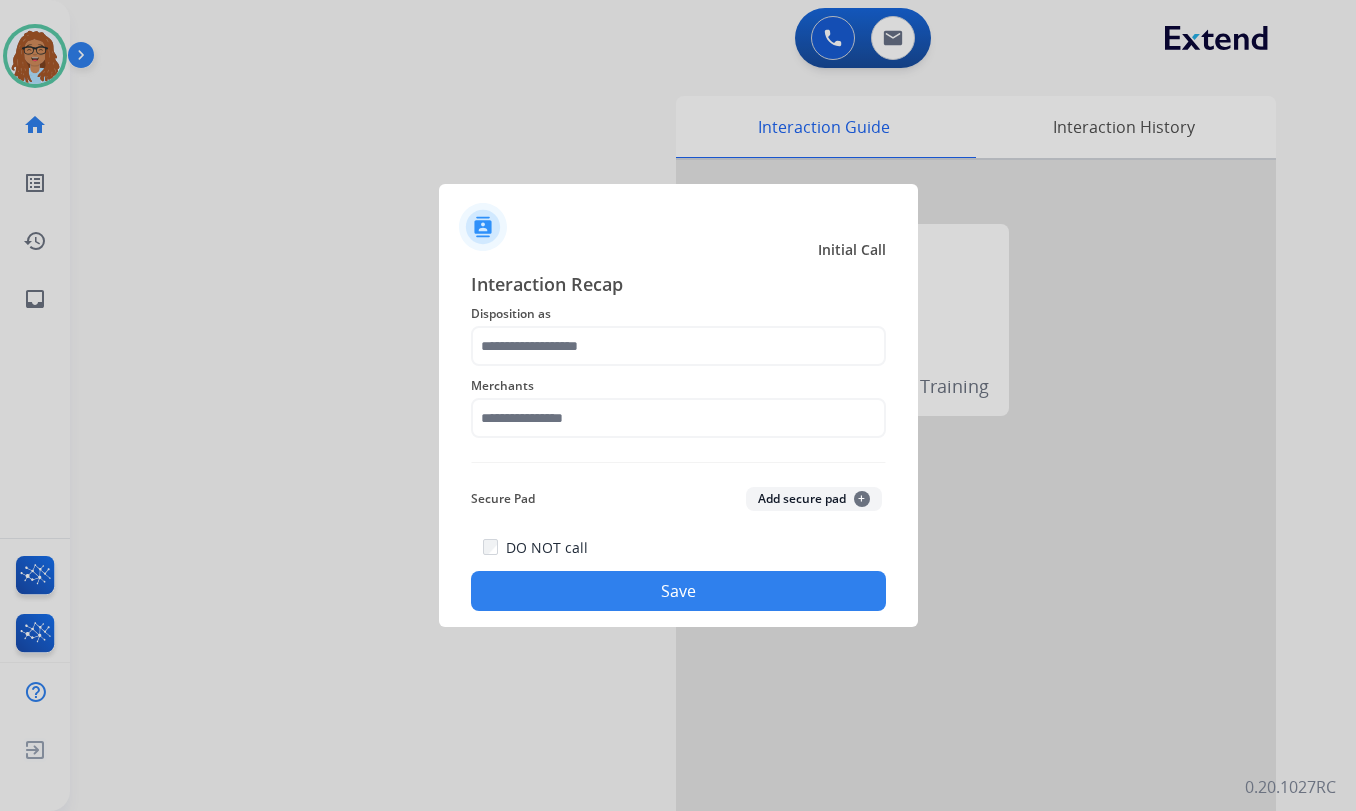 scroll, scrollTop: 0, scrollLeft: 0, axis: both 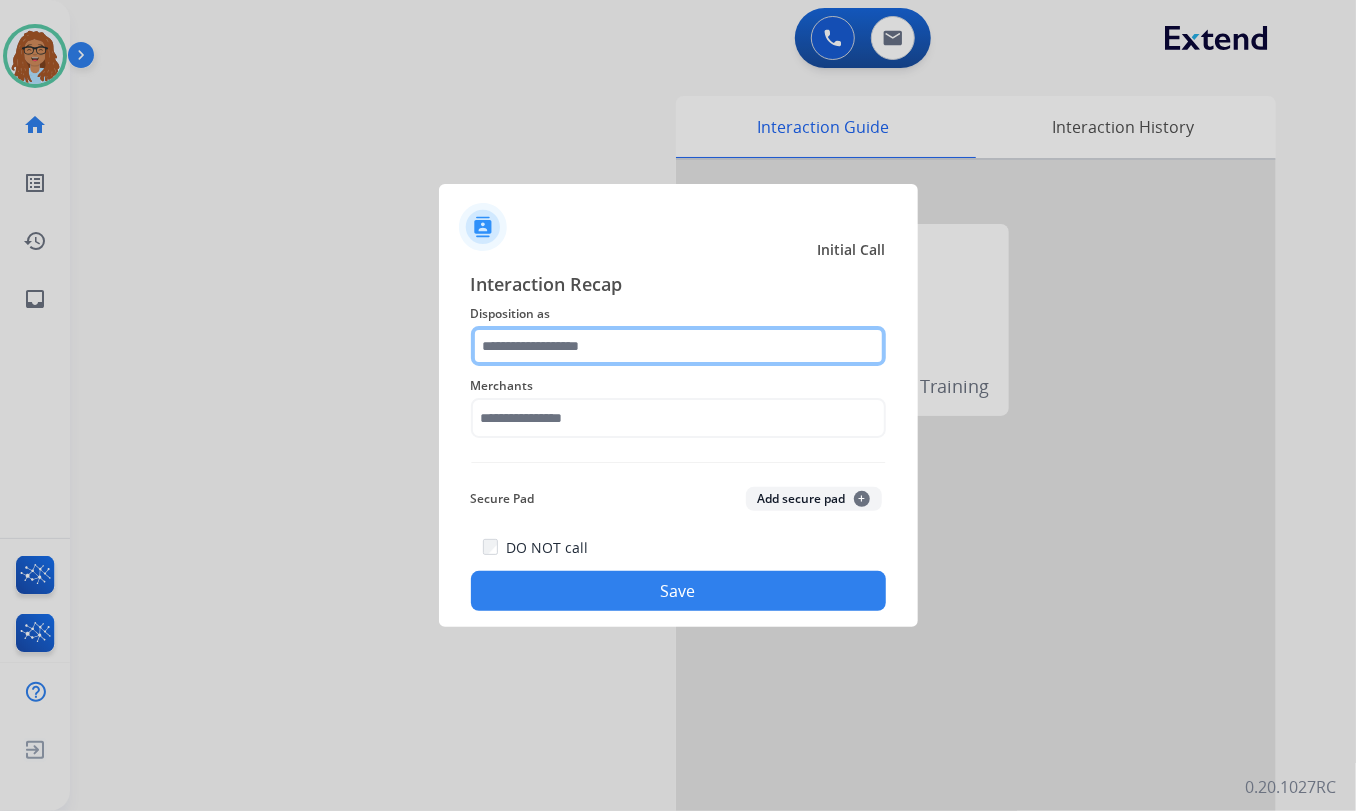 click 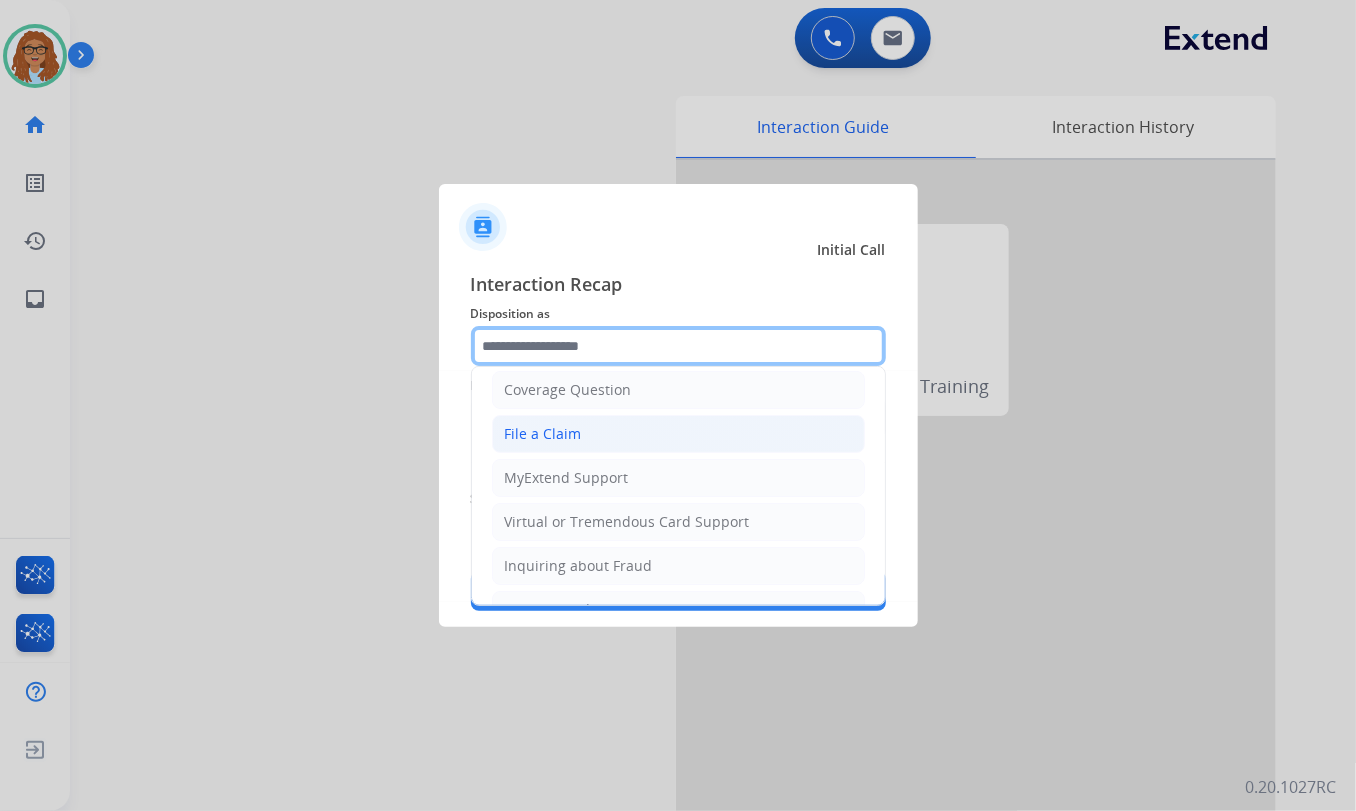 scroll, scrollTop: 272, scrollLeft: 0, axis: vertical 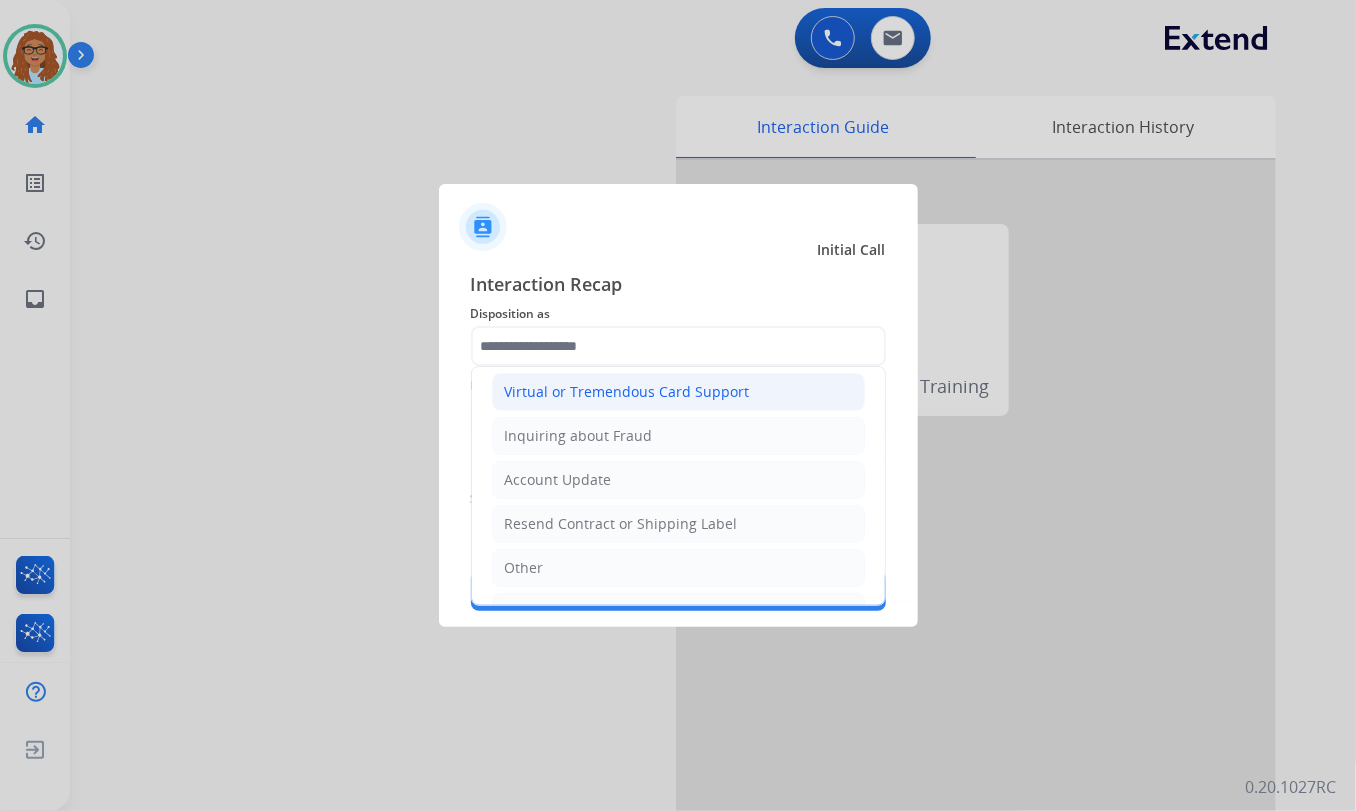 click on "Virtual or Tremendous Card Support" 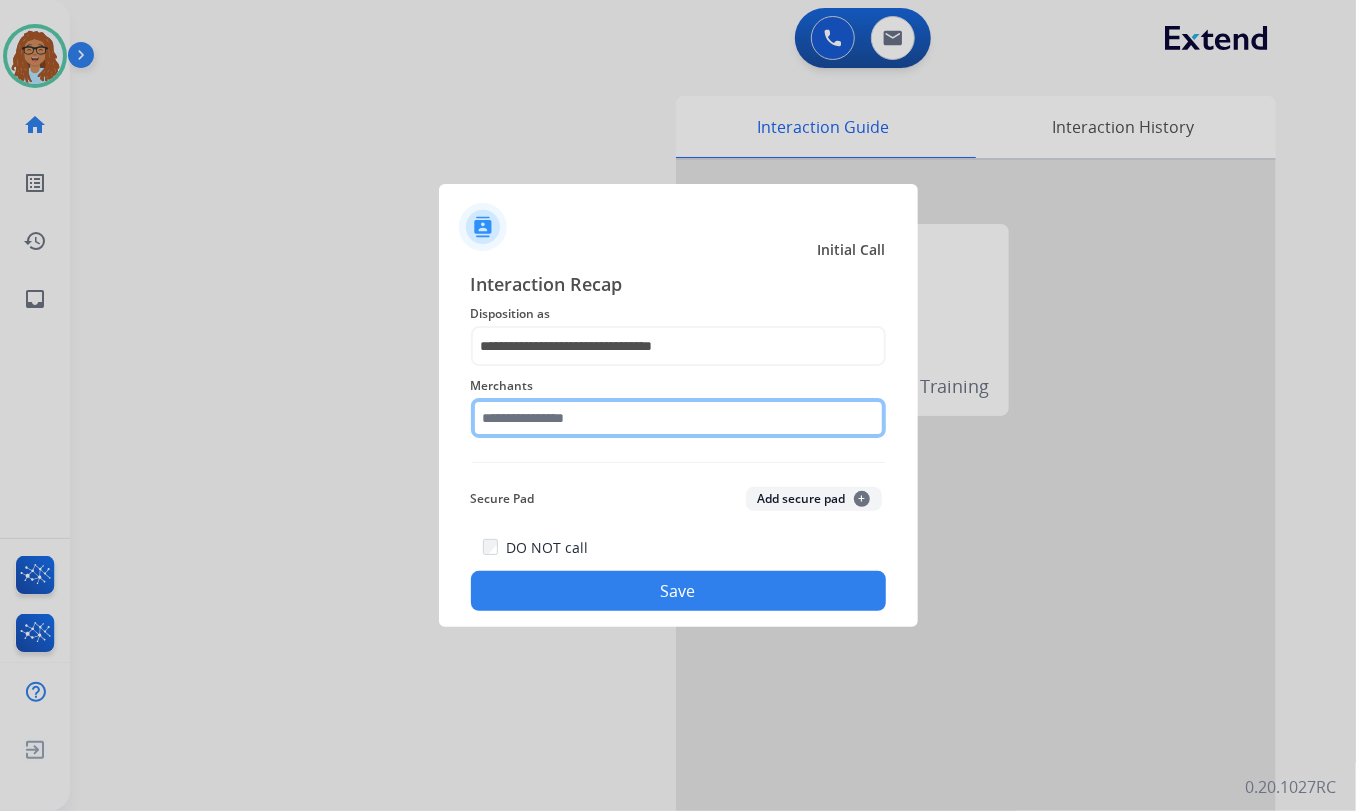 click 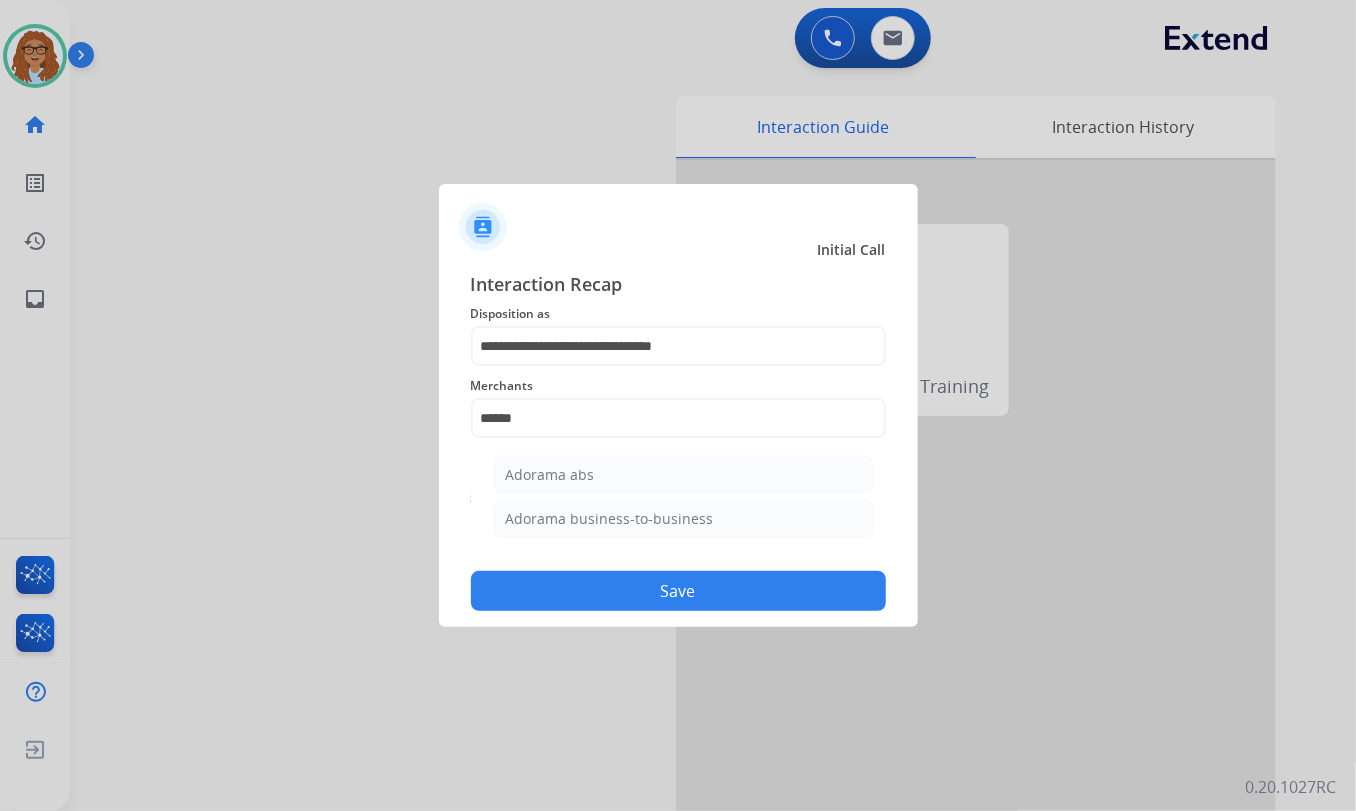 drag, startPoint x: 611, startPoint y: 474, endPoint x: 612, endPoint y: 533, distance: 59.008472 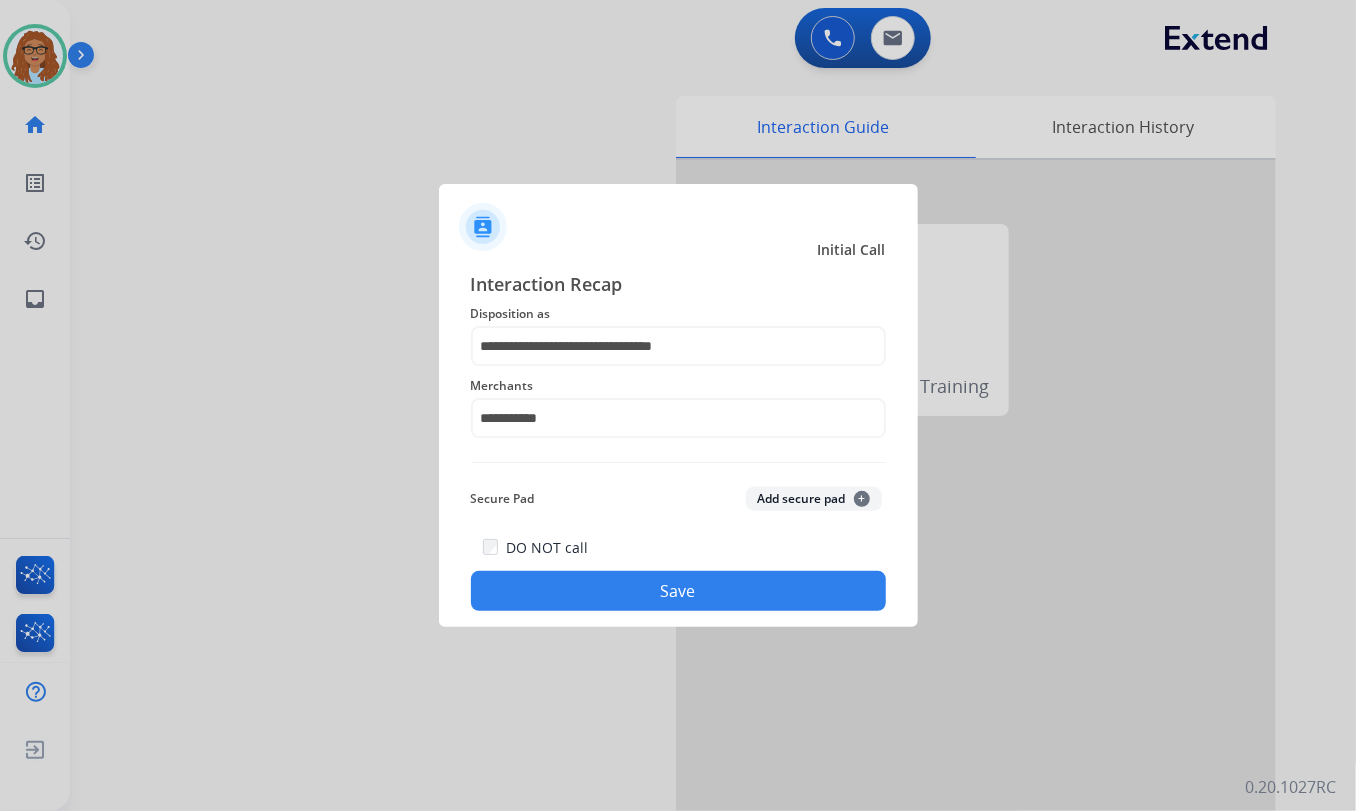 click on "Save" 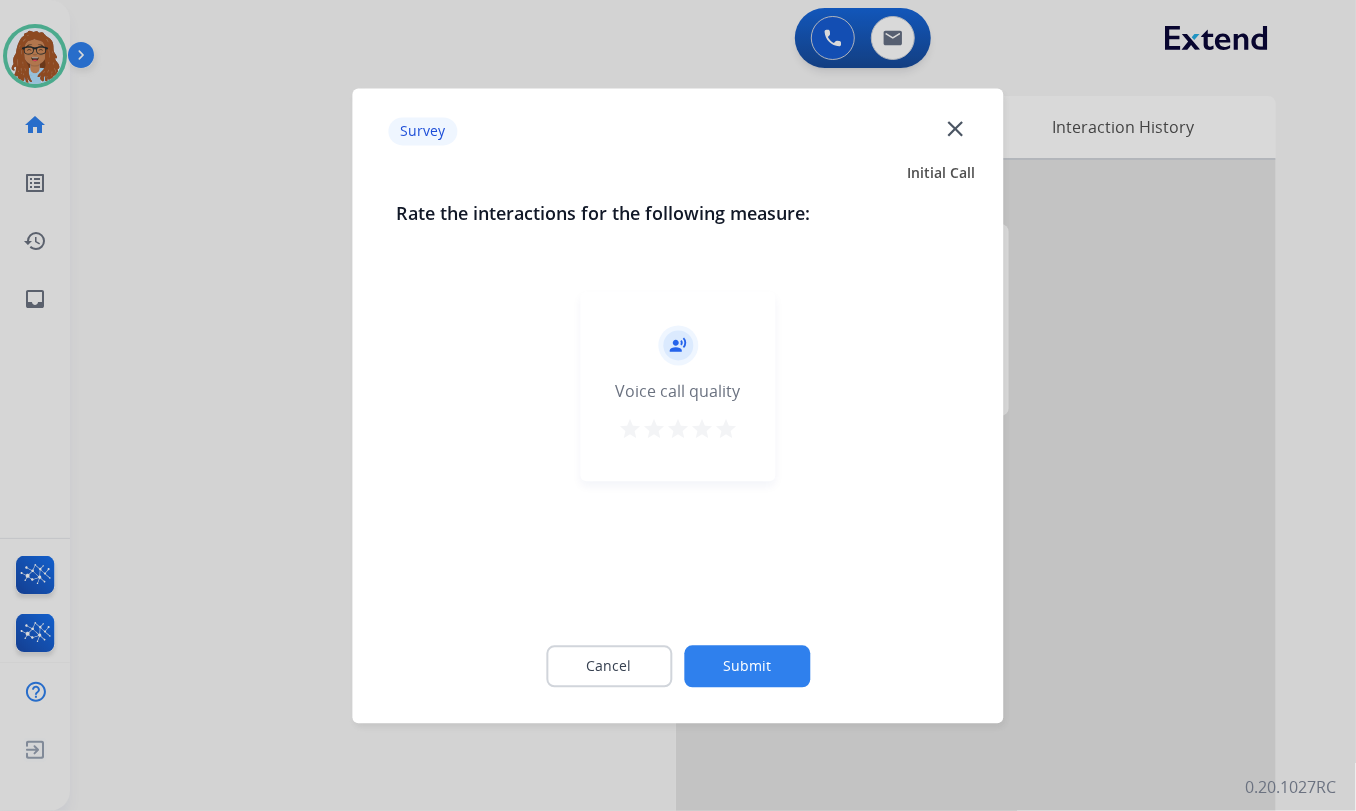 click on "close" 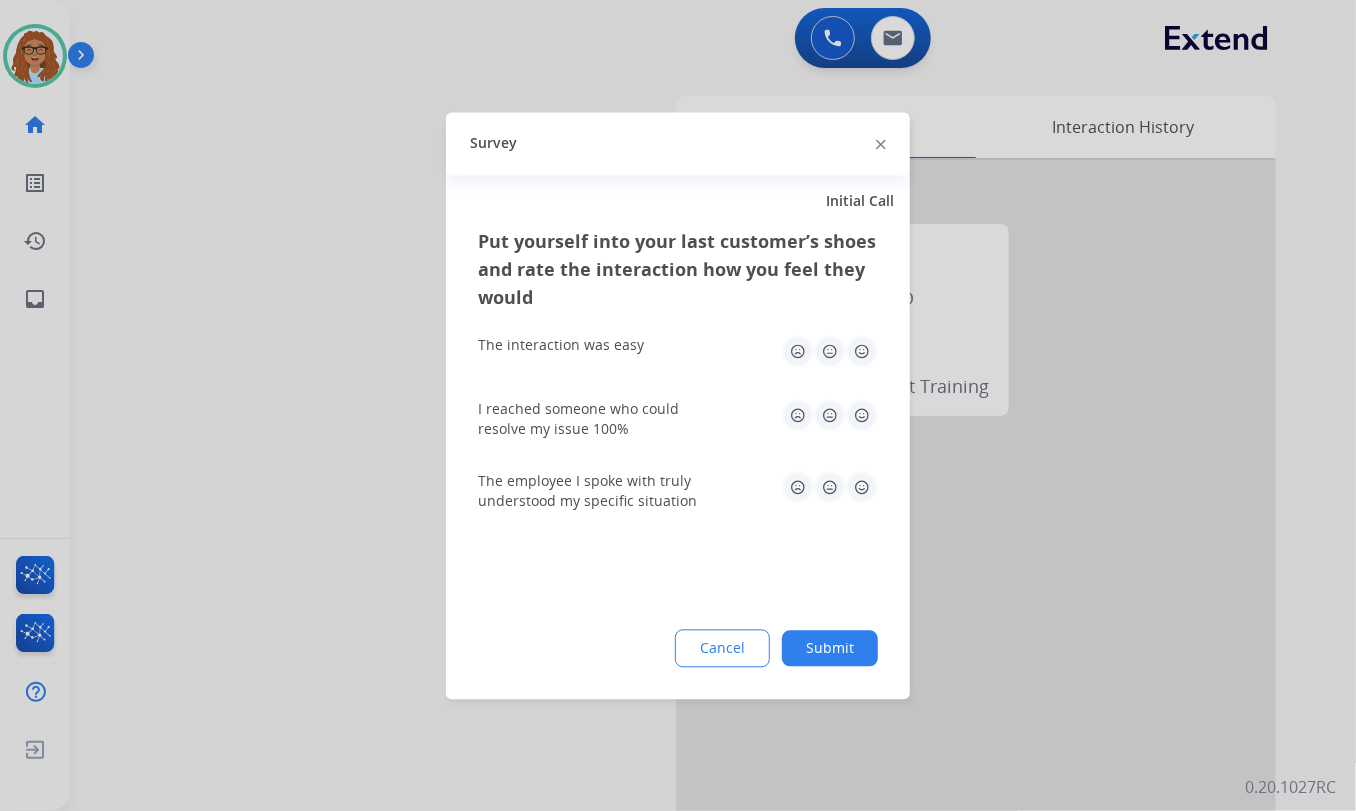 click 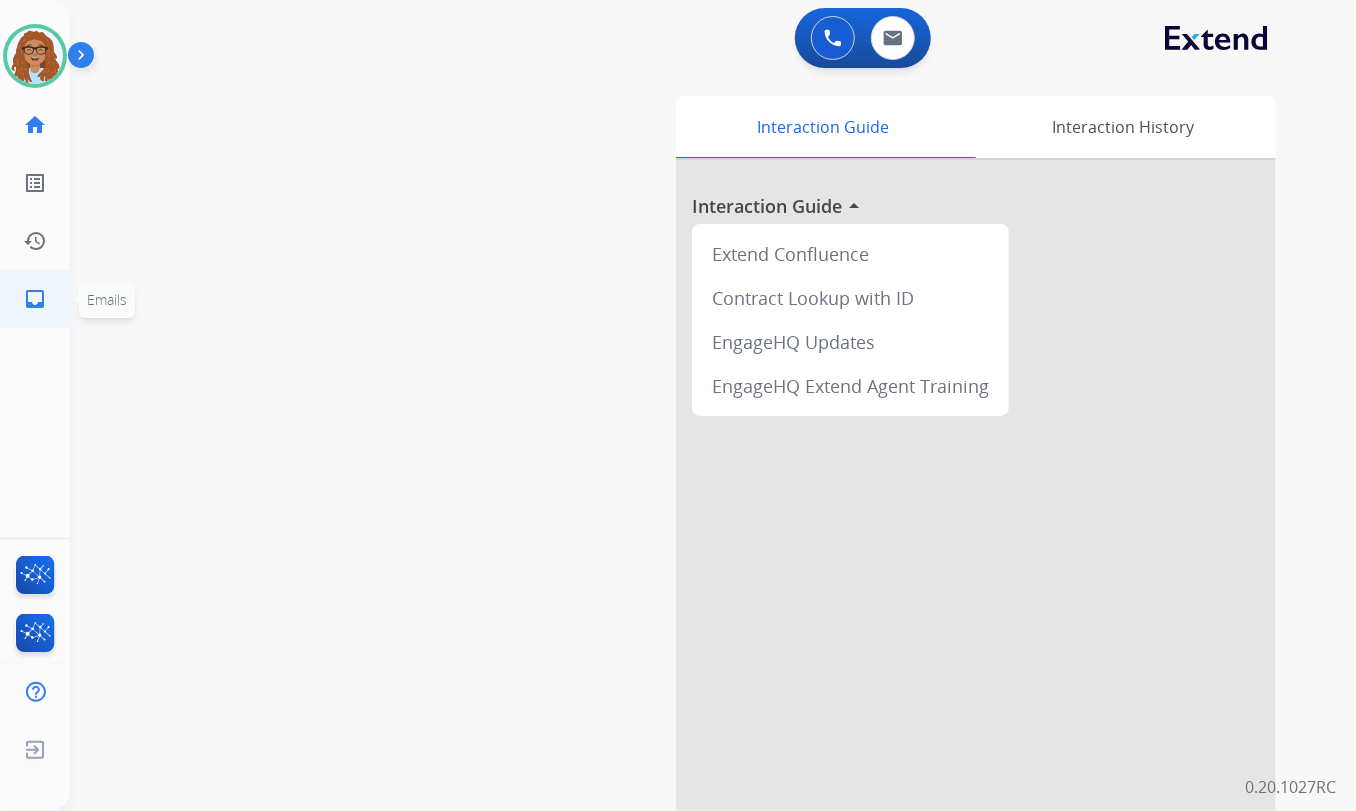 click on "inbox" 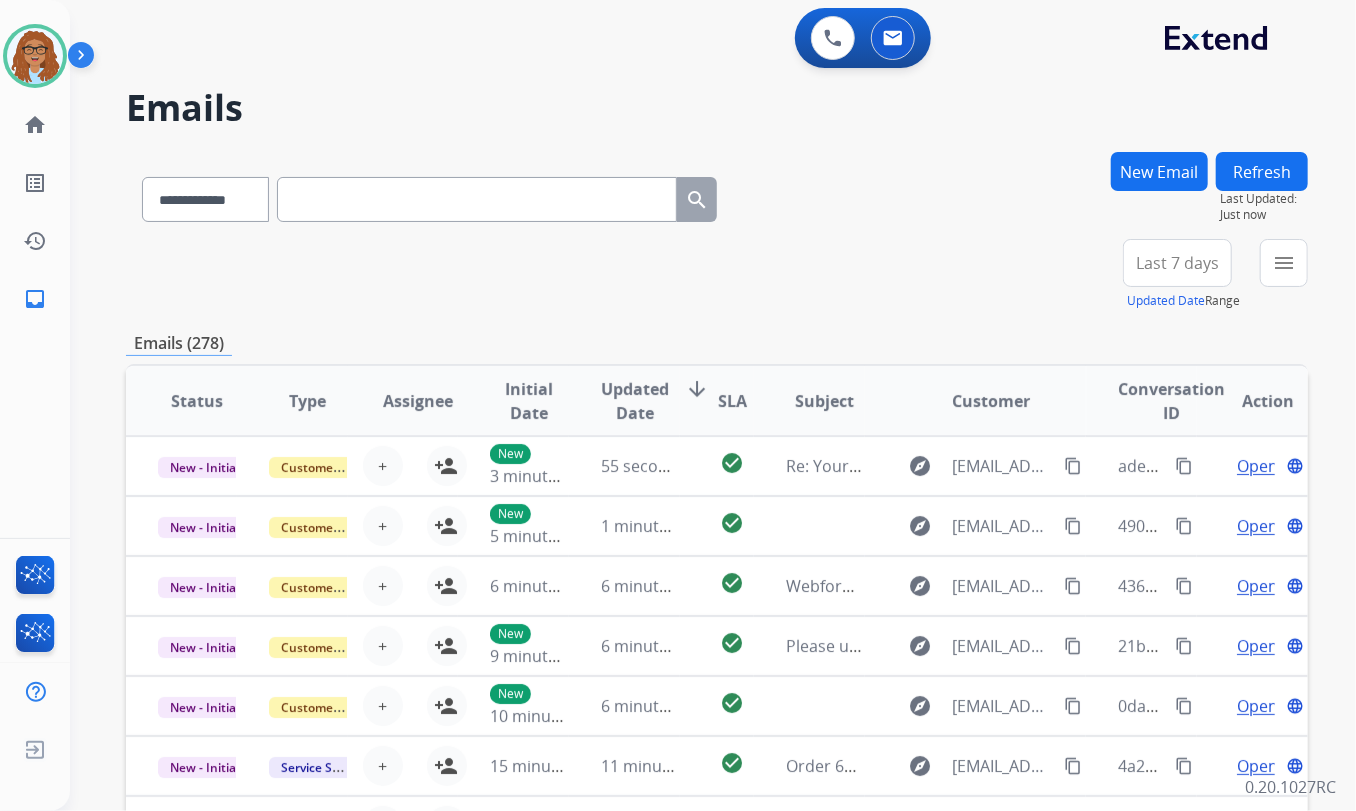 click on "New Email" at bounding box center [1159, 171] 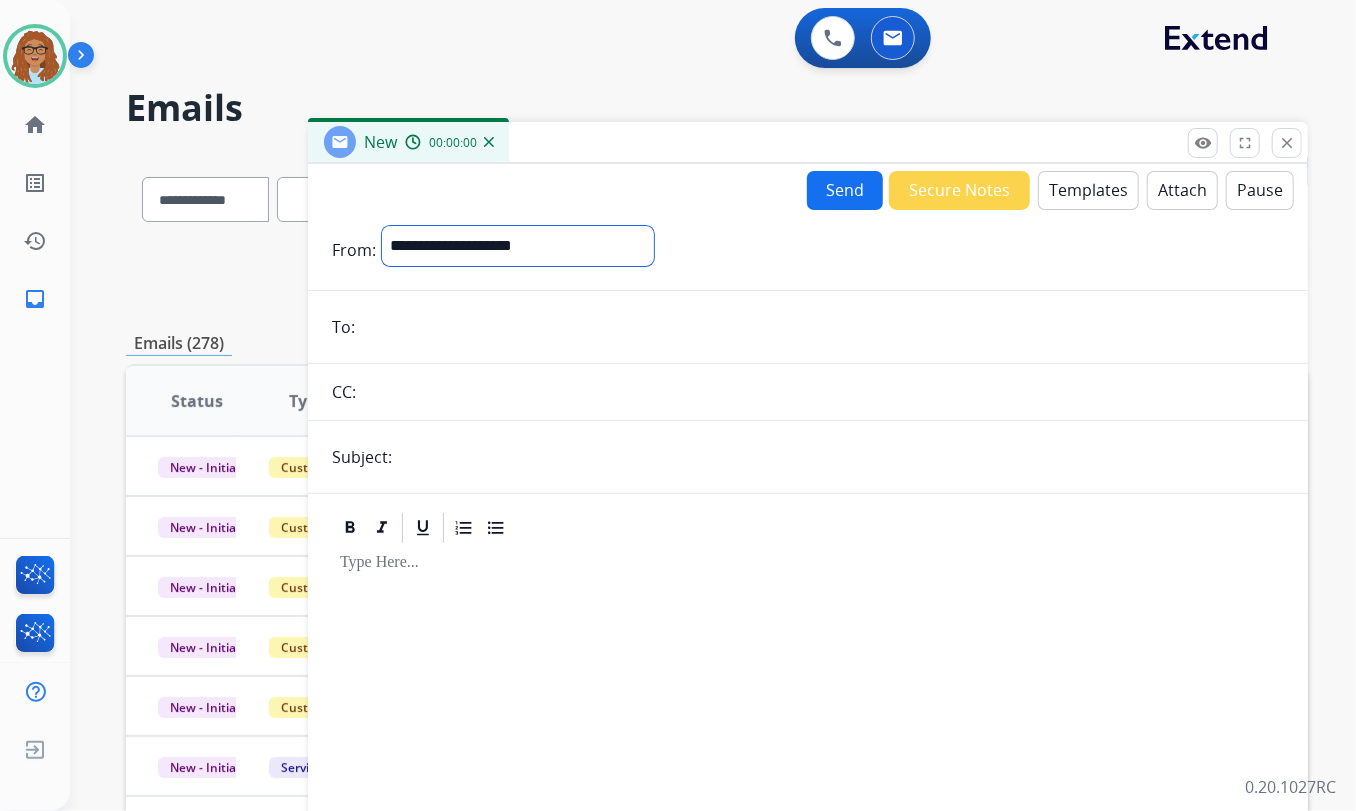 drag, startPoint x: 605, startPoint y: 242, endPoint x: 582, endPoint y: 260, distance: 29.206163 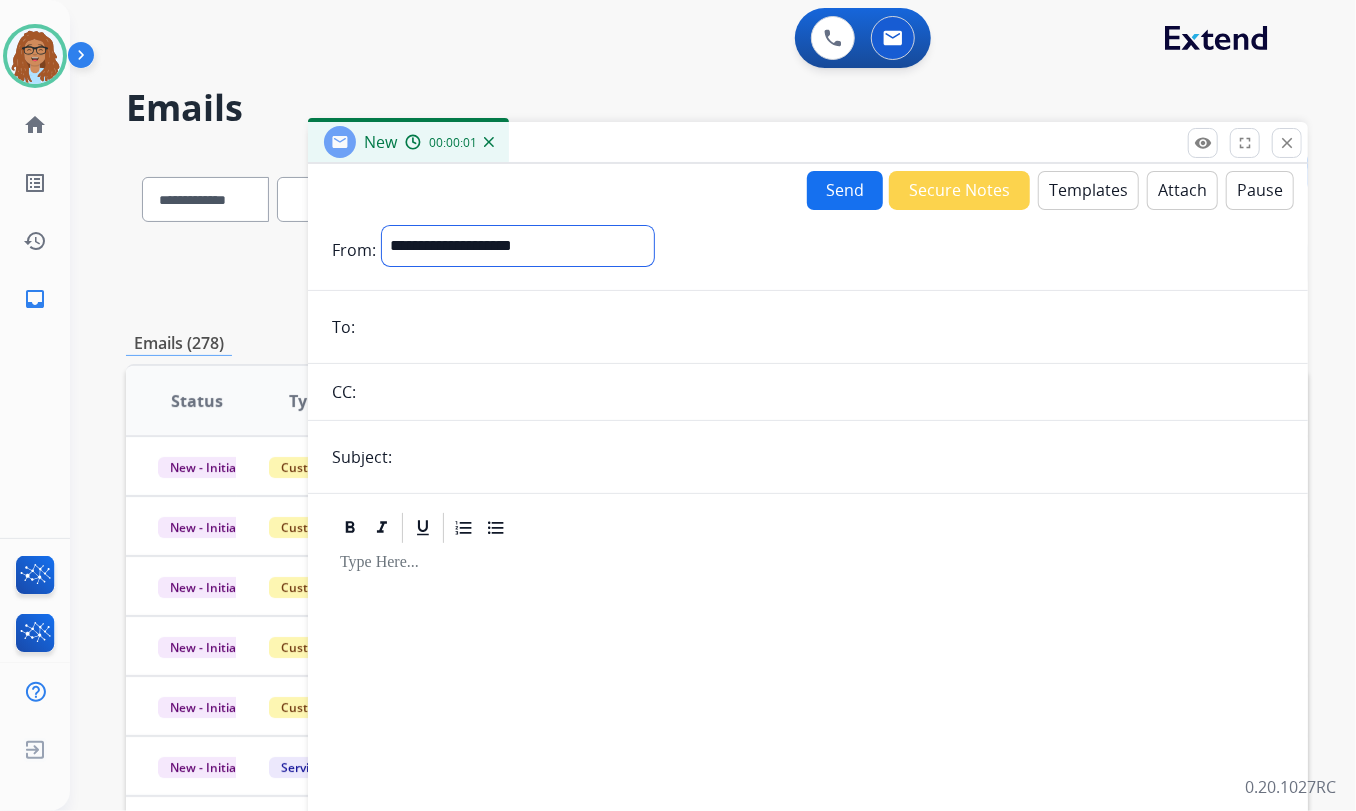 select on "**********" 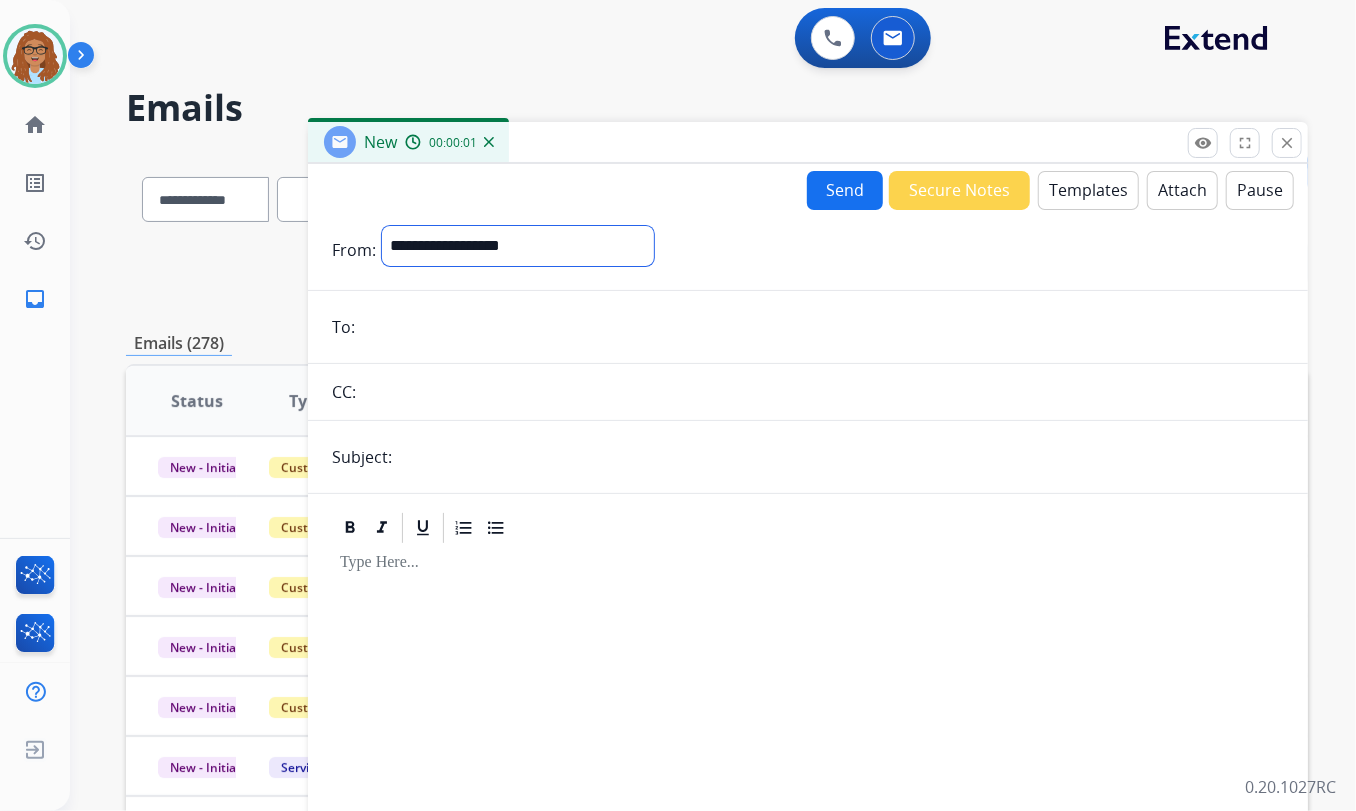 click on "**********" at bounding box center [518, 246] 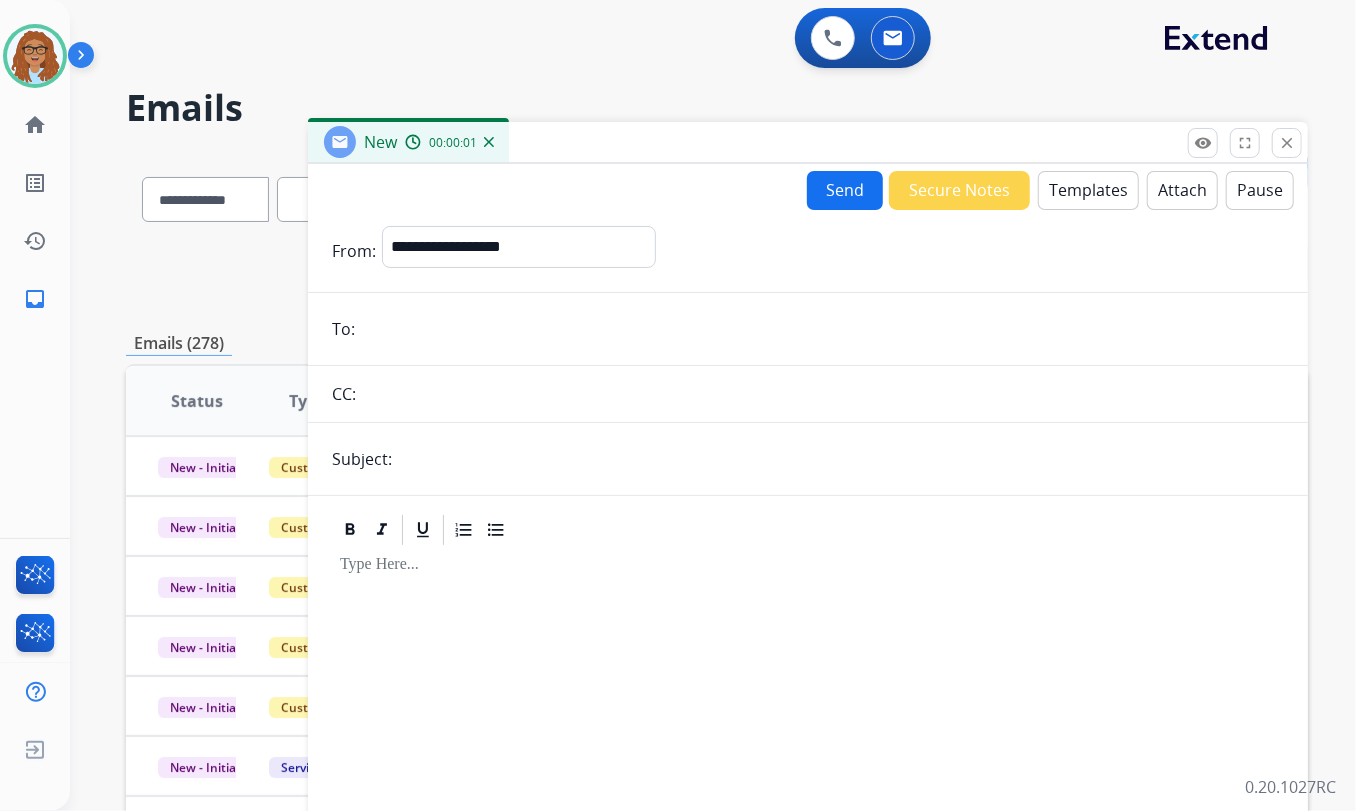 click on "**********" at bounding box center (808, 556) 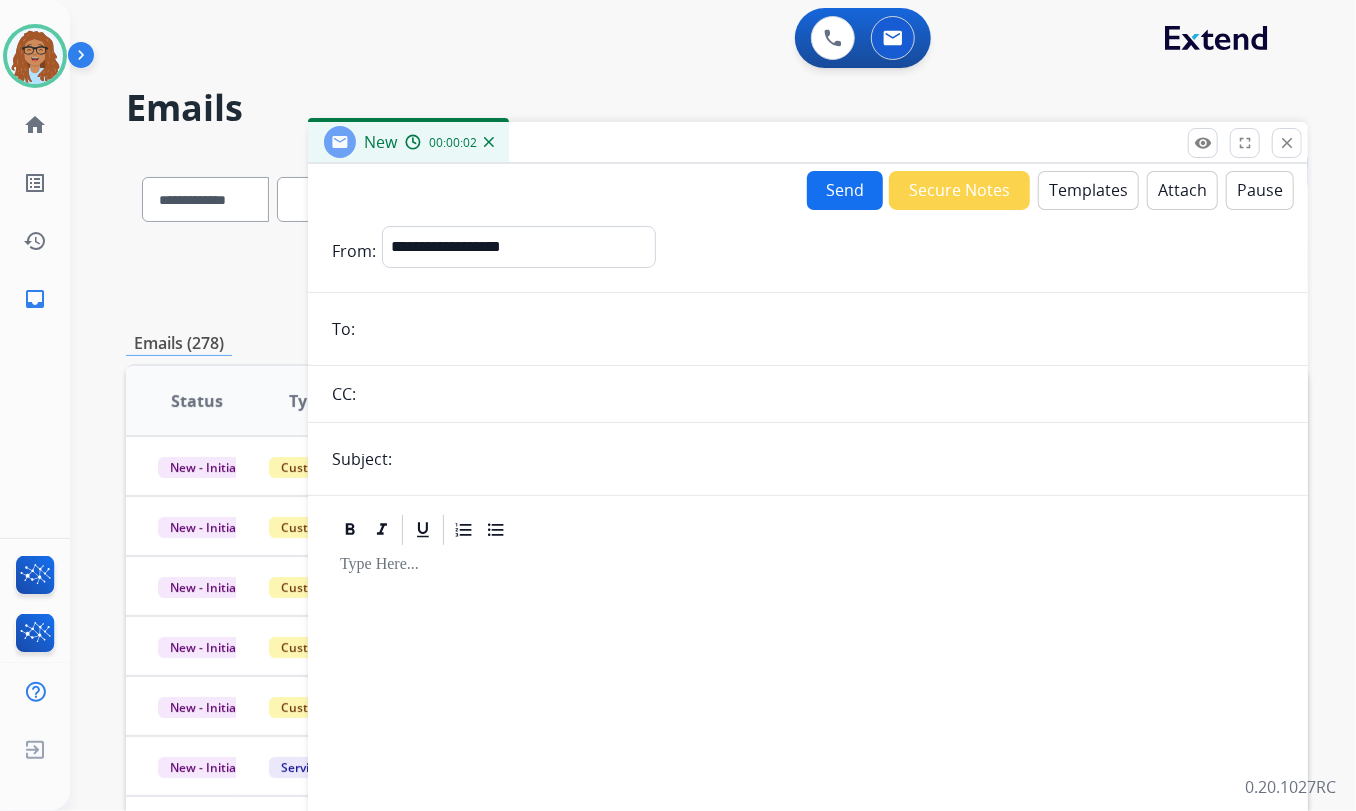 click at bounding box center [822, 329] 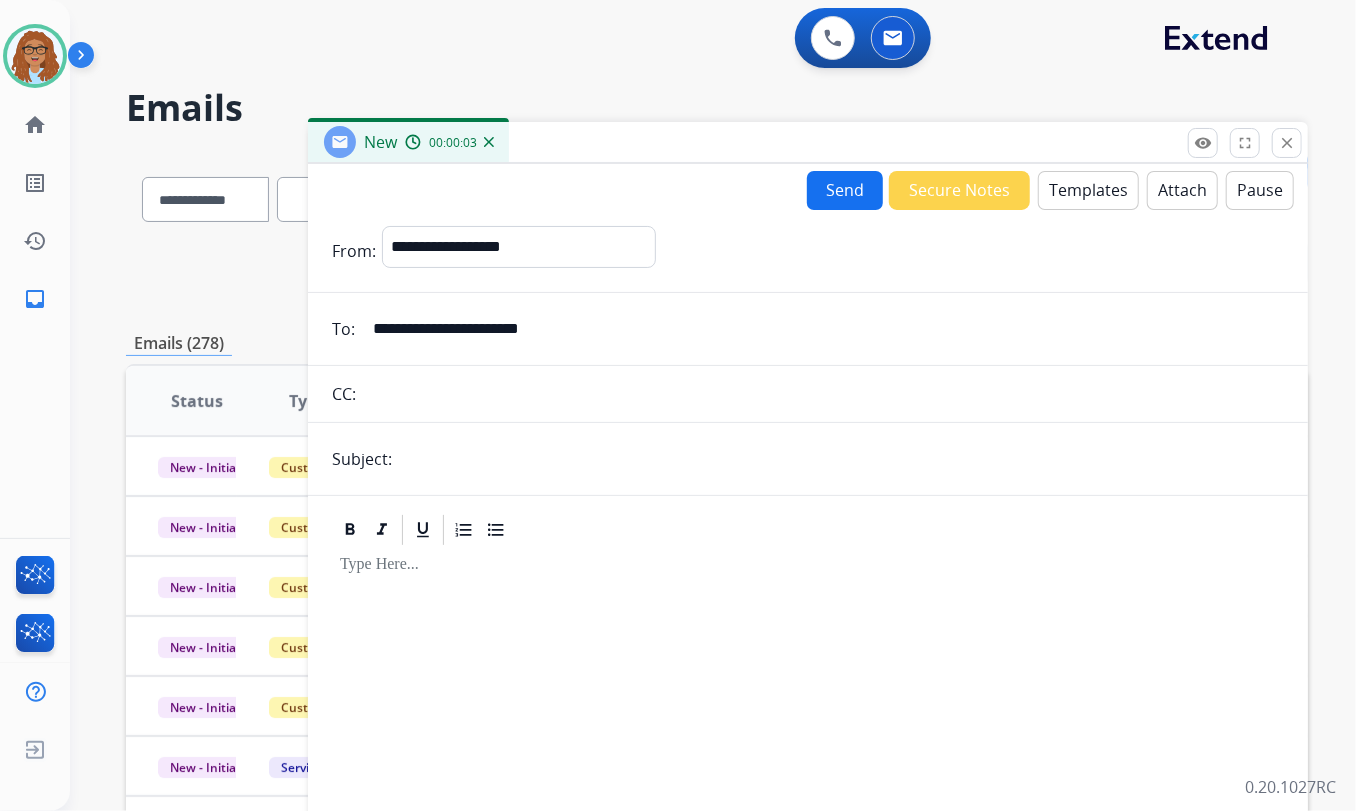 type on "**********" 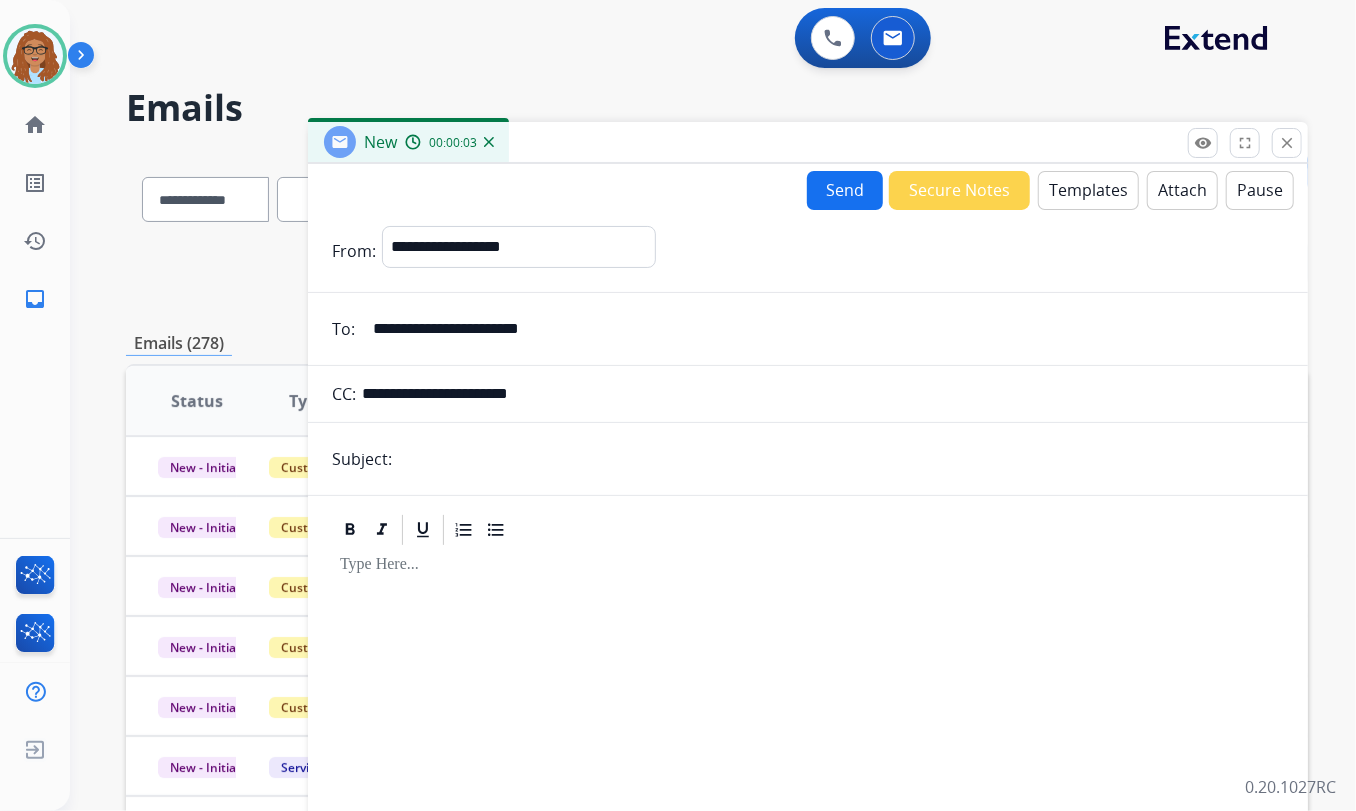 type on "**********" 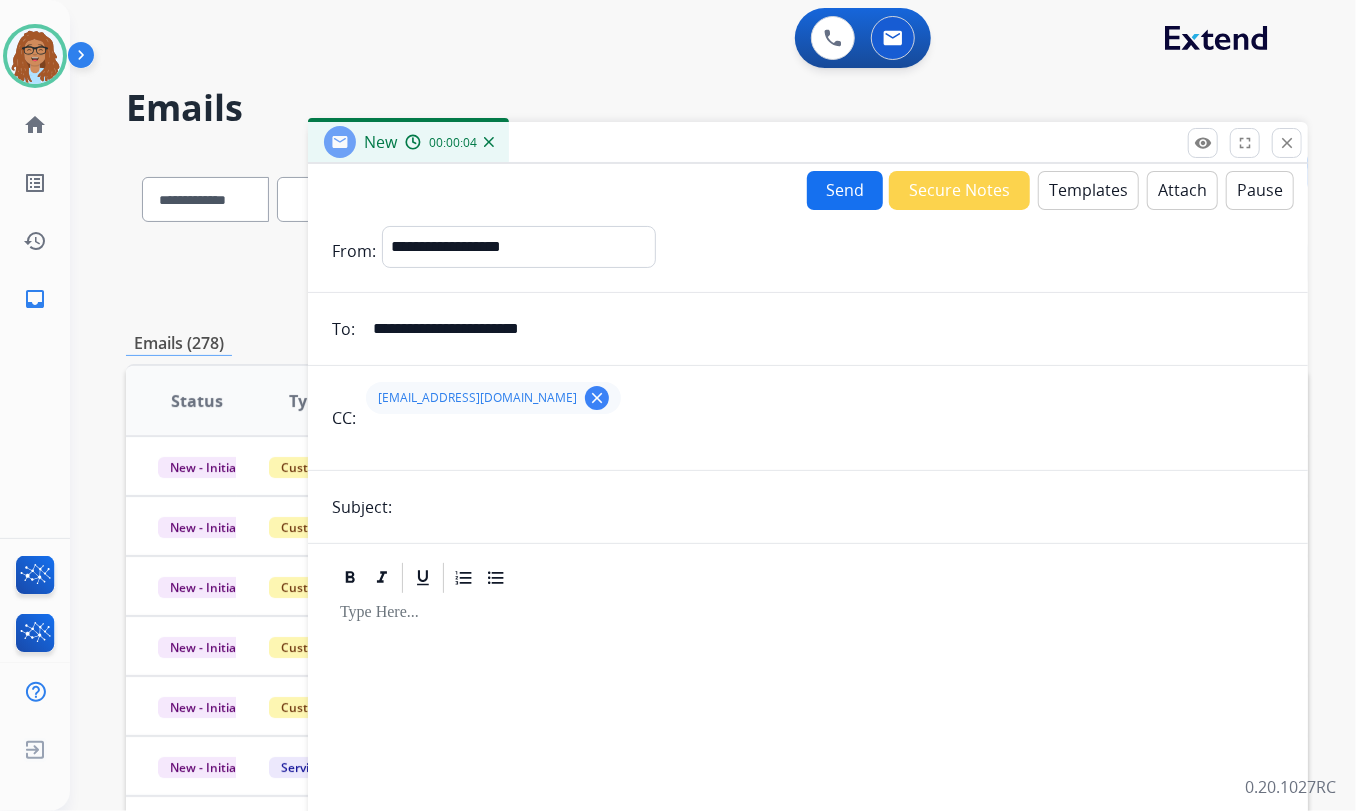 drag, startPoint x: 430, startPoint y: 459, endPoint x: 446, endPoint y: 461, distance: 16.124516 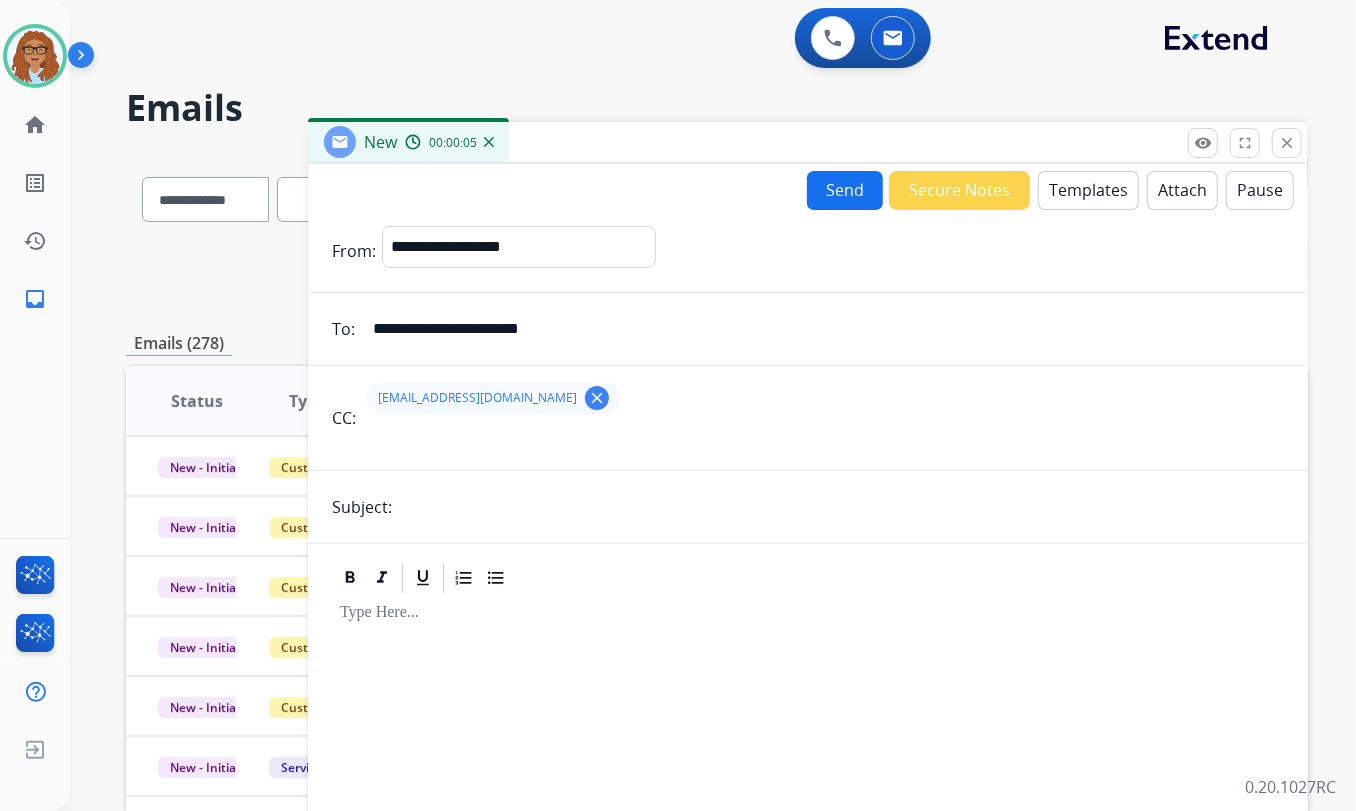 type on "*********" 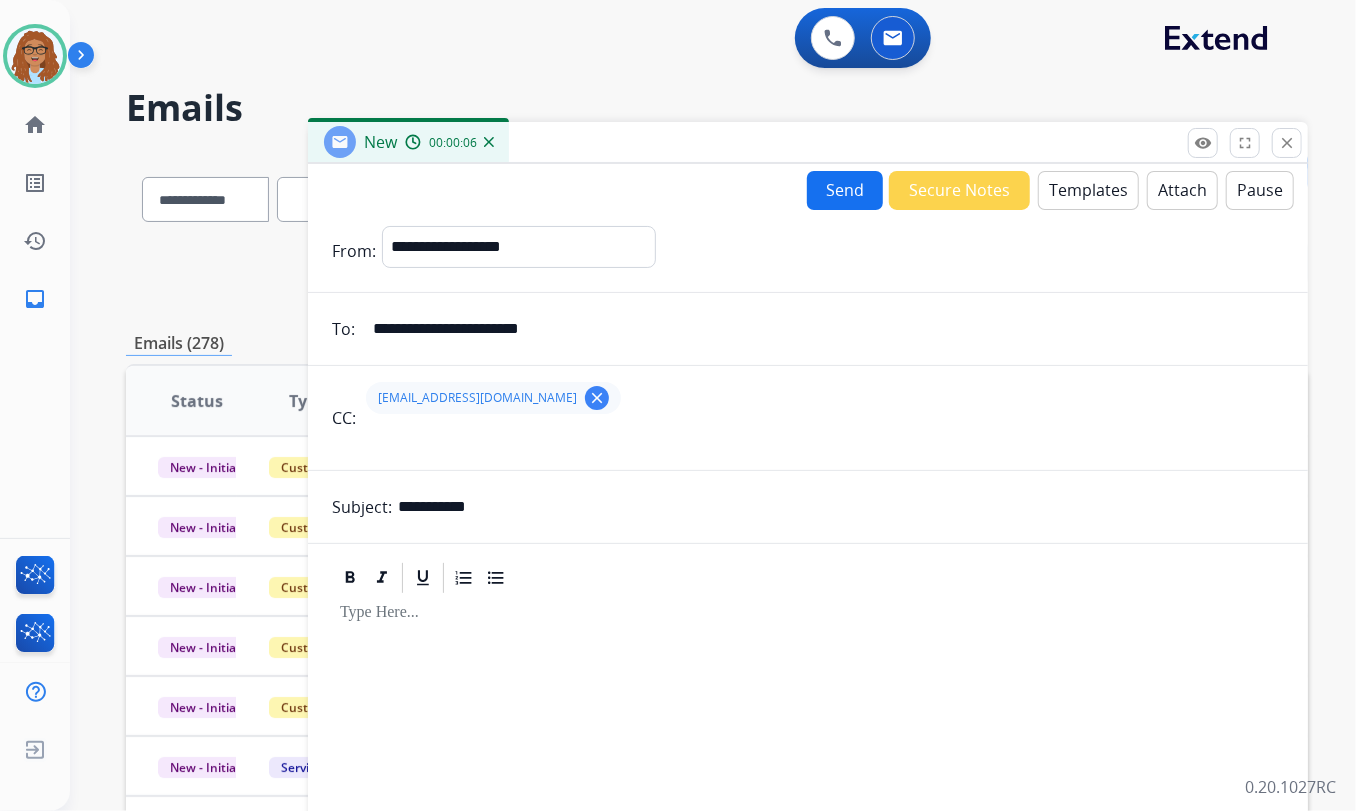 click on "Templates" at bounding box center [1088, 190] 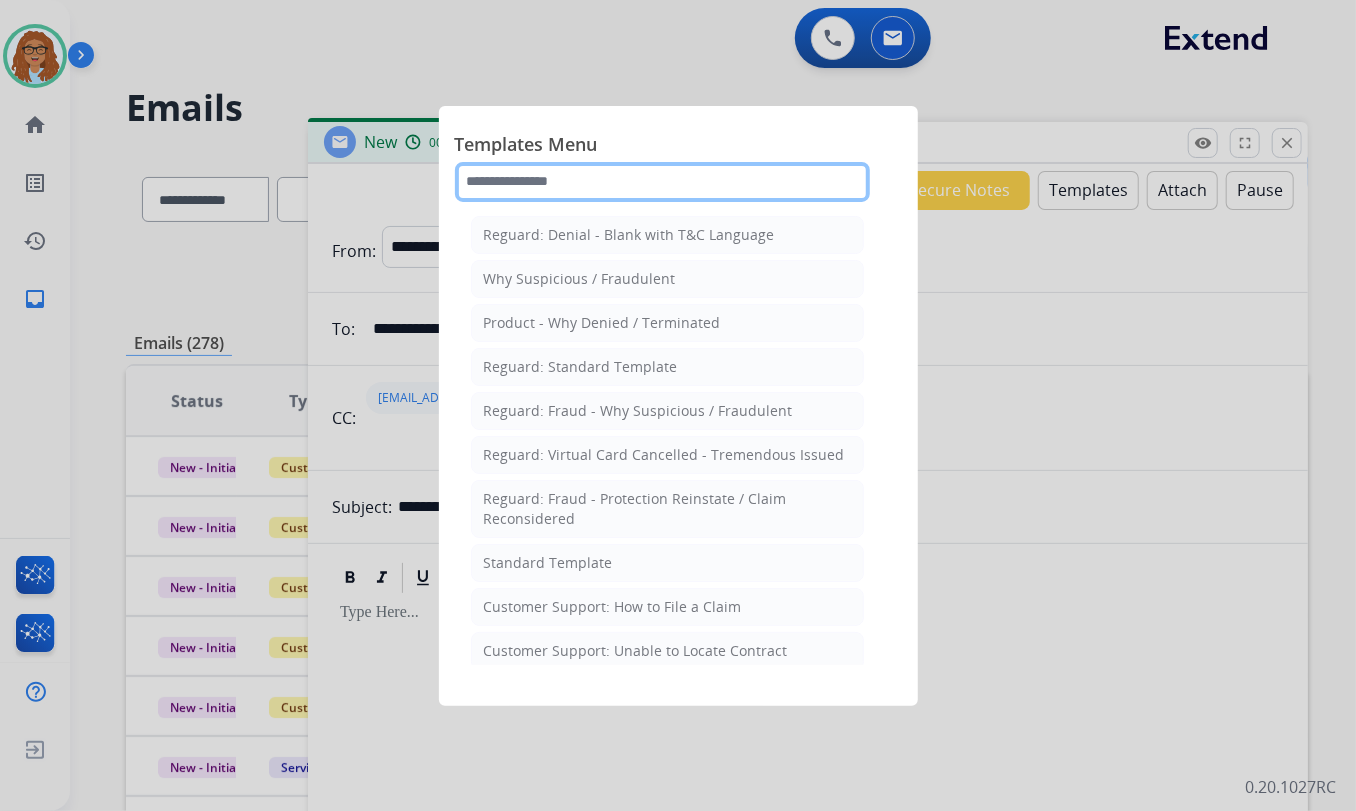 click 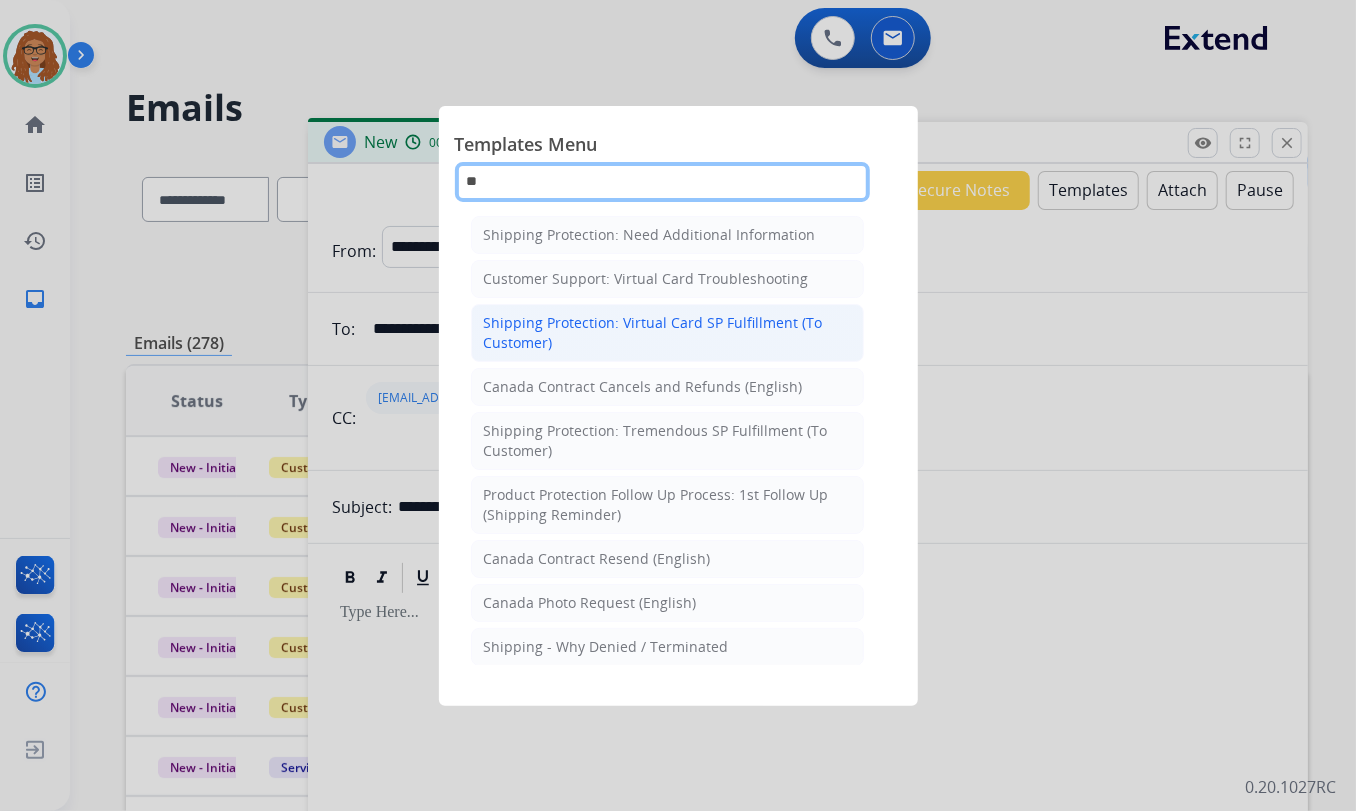 type on "**" 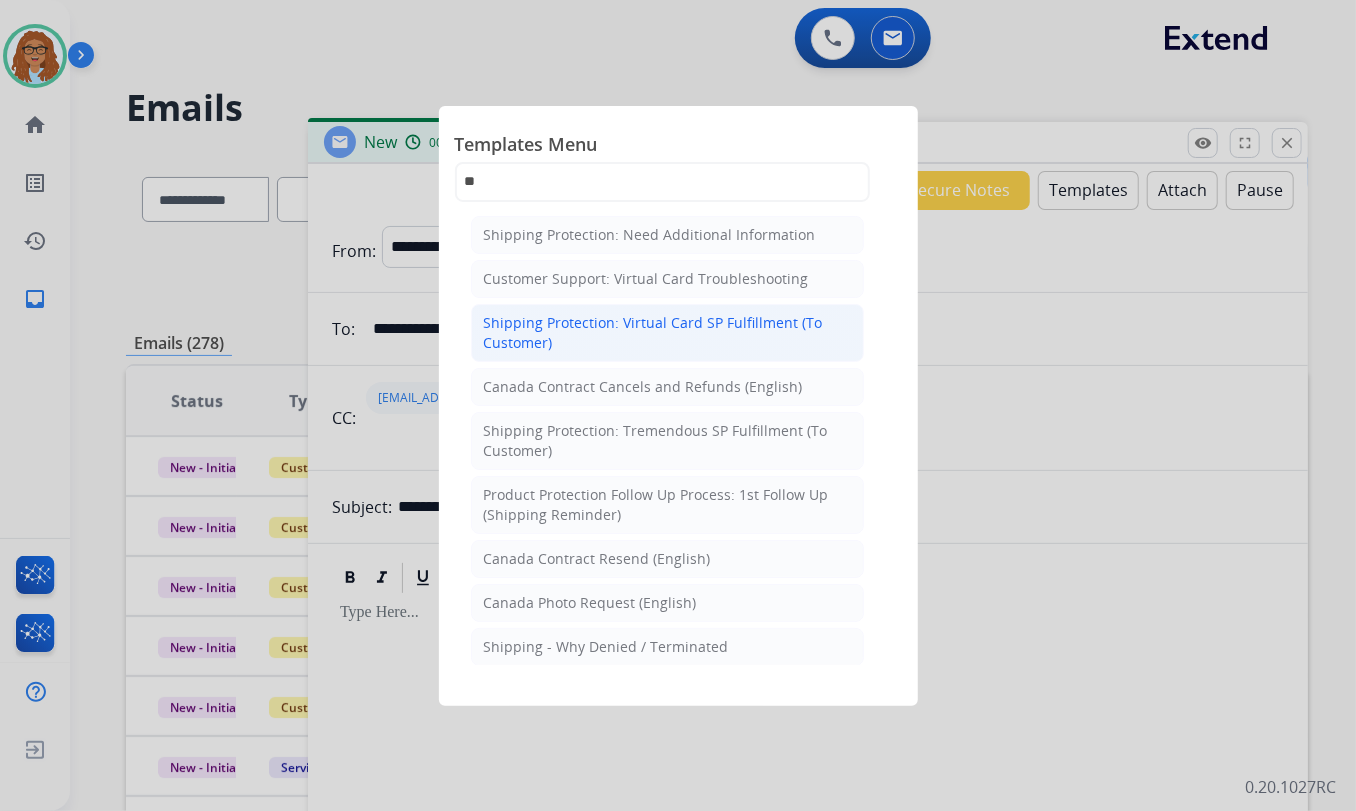 click on "Shipping Protection: Virtual Card SP Fulfillment (To Customer)" 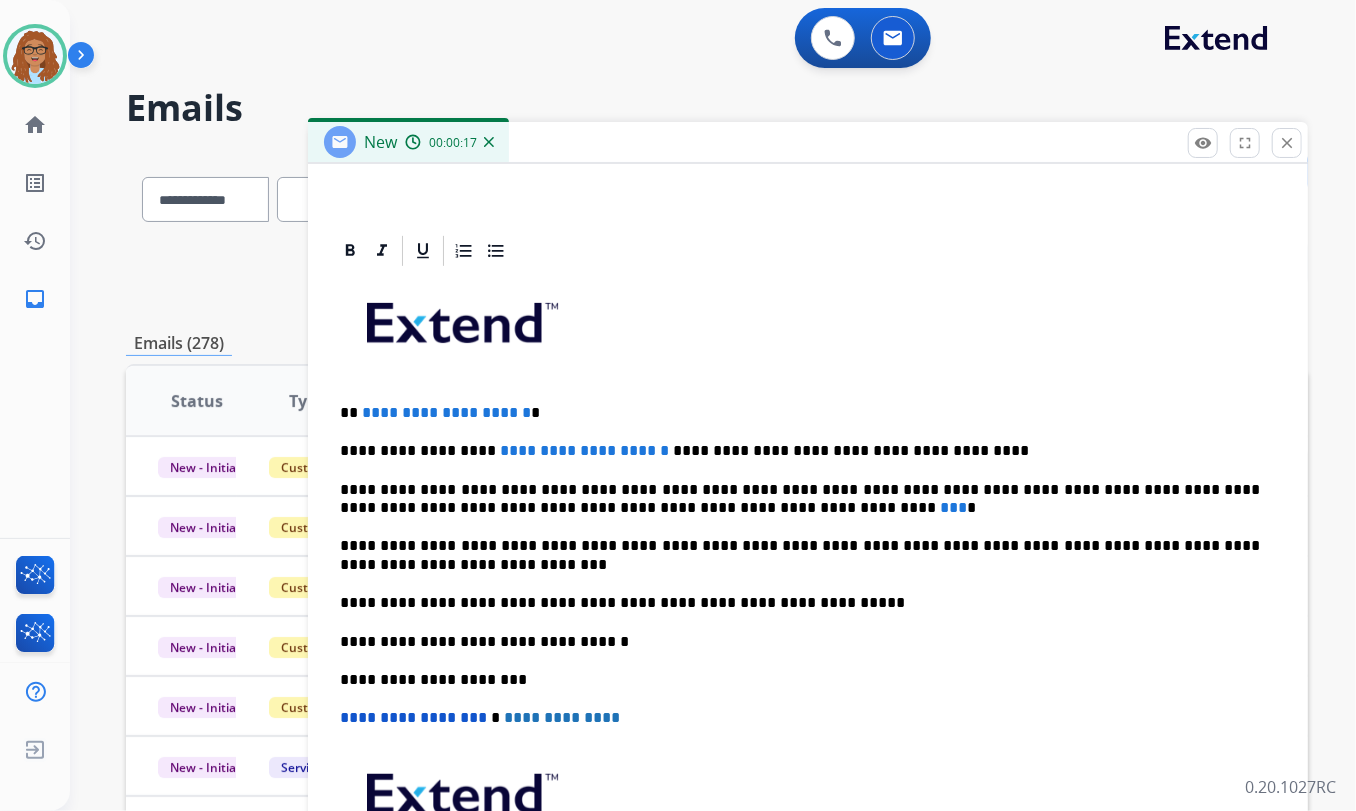 scroll, scrollTop: 526, scrollLeft: 0, axis: vertical 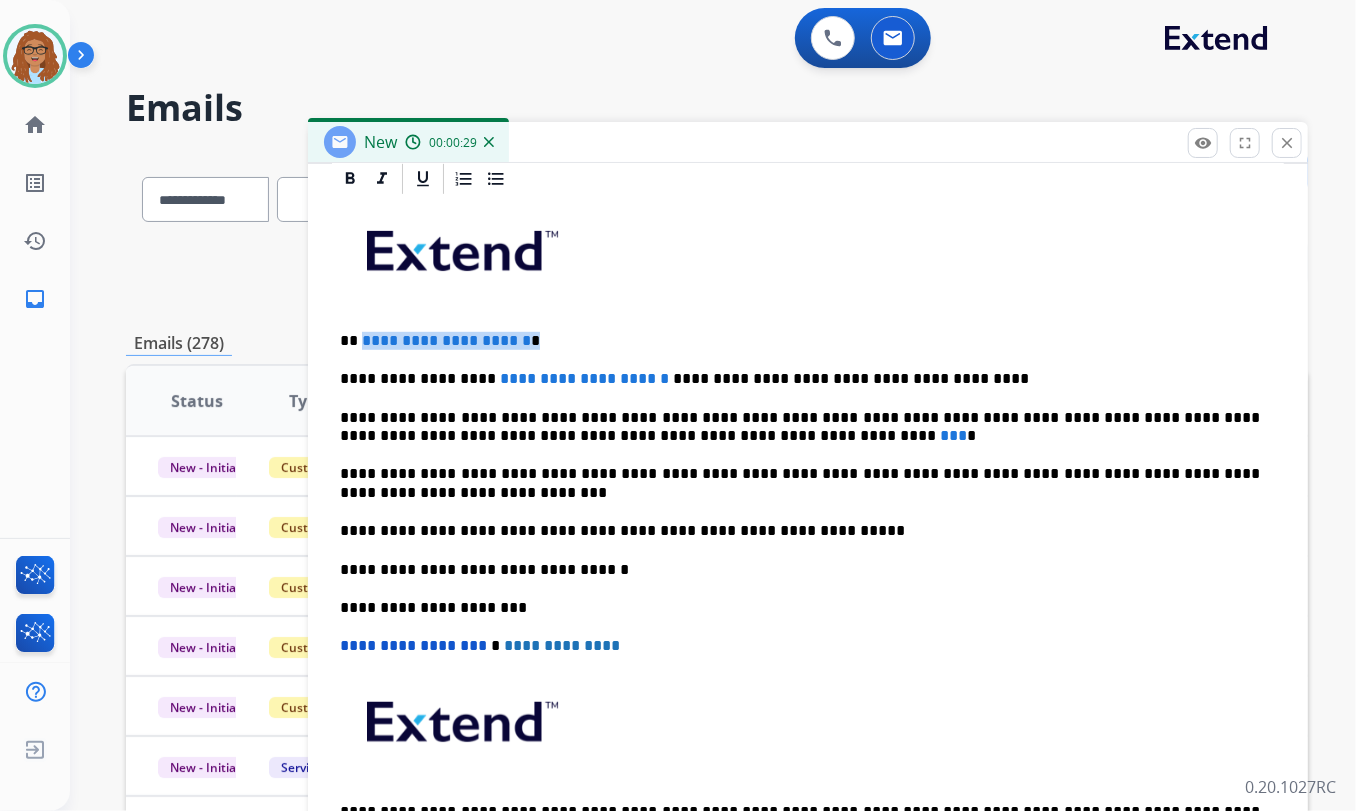 drag, startPoint x: 562, startPoint y: 339, endPoint x: 360, endPoint y: 338, distance: 202.00247 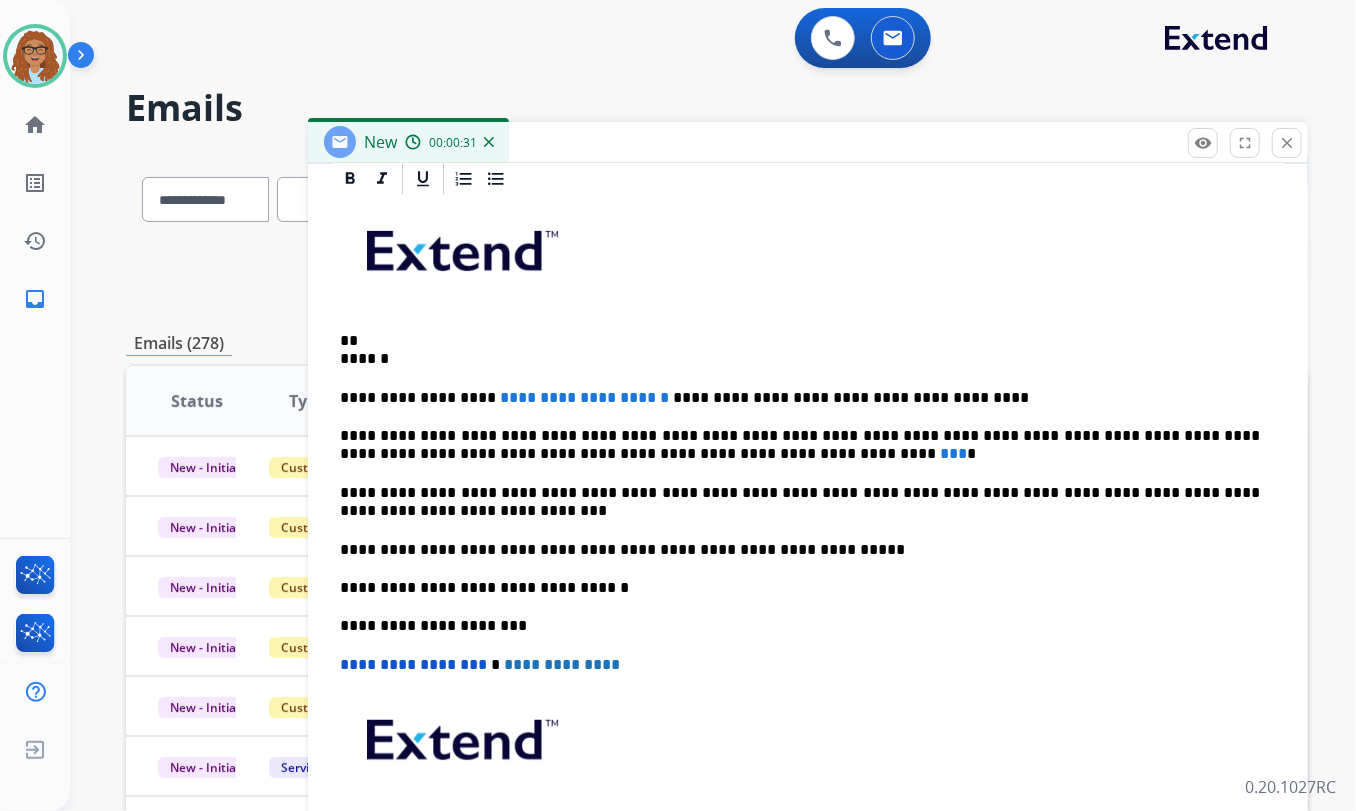click on "** ******" at bounding box center [800, 350] 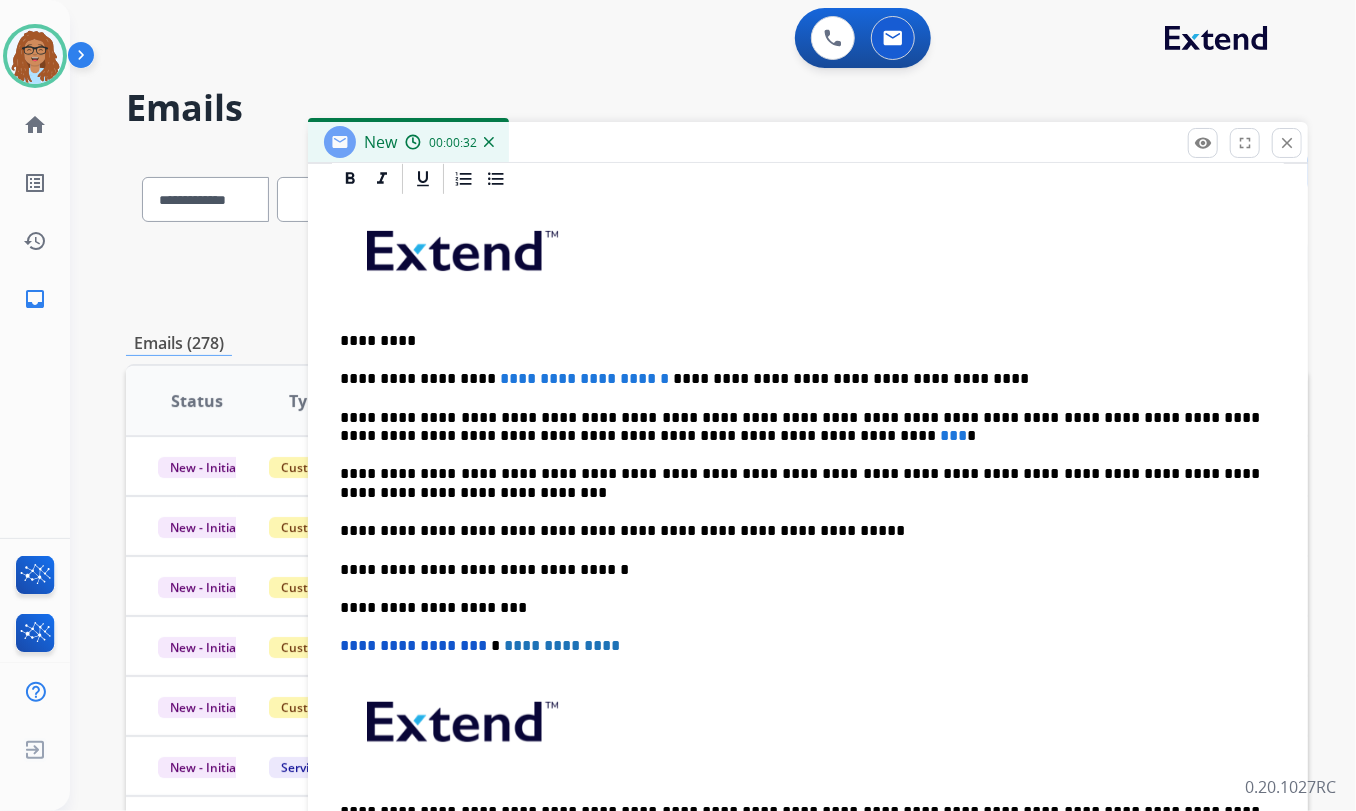 click on "*********" at bounding box center [800, 341] 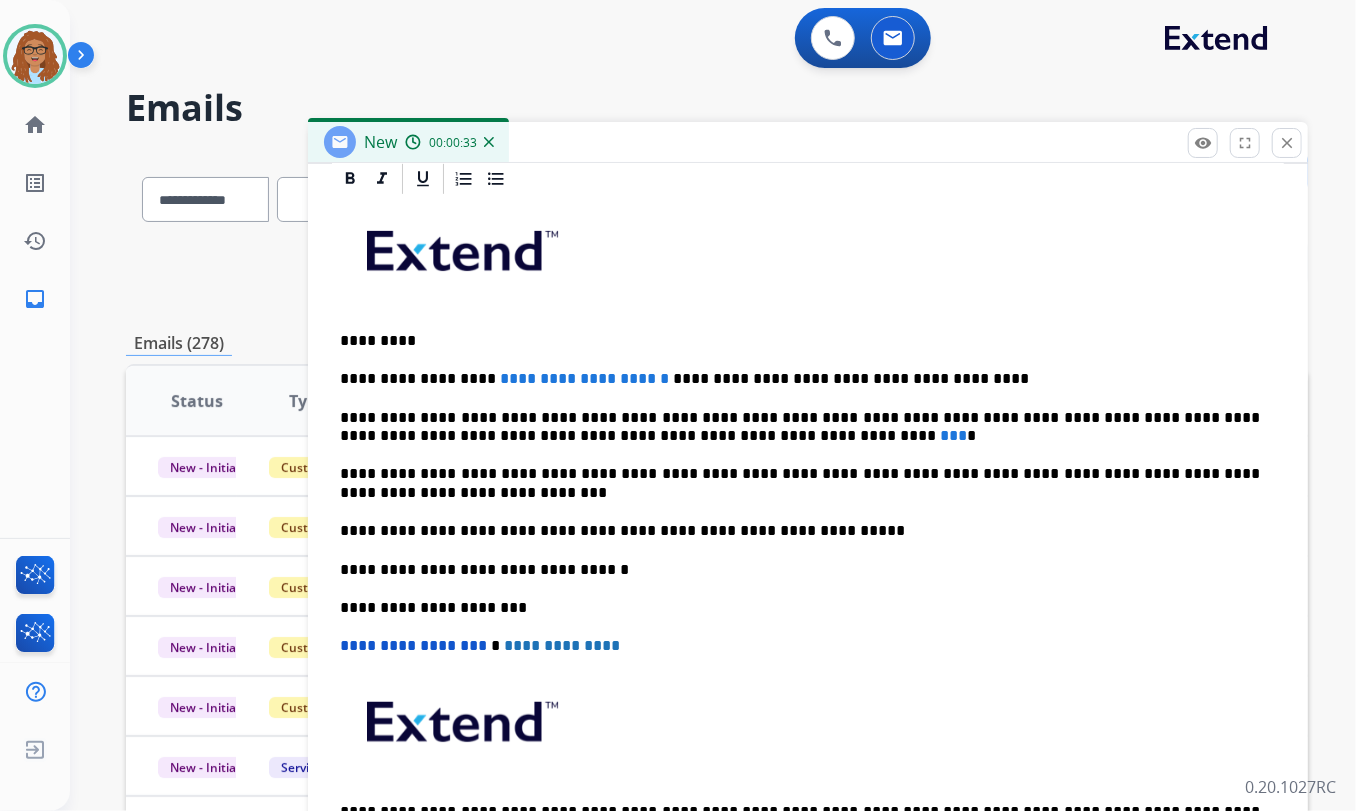 type 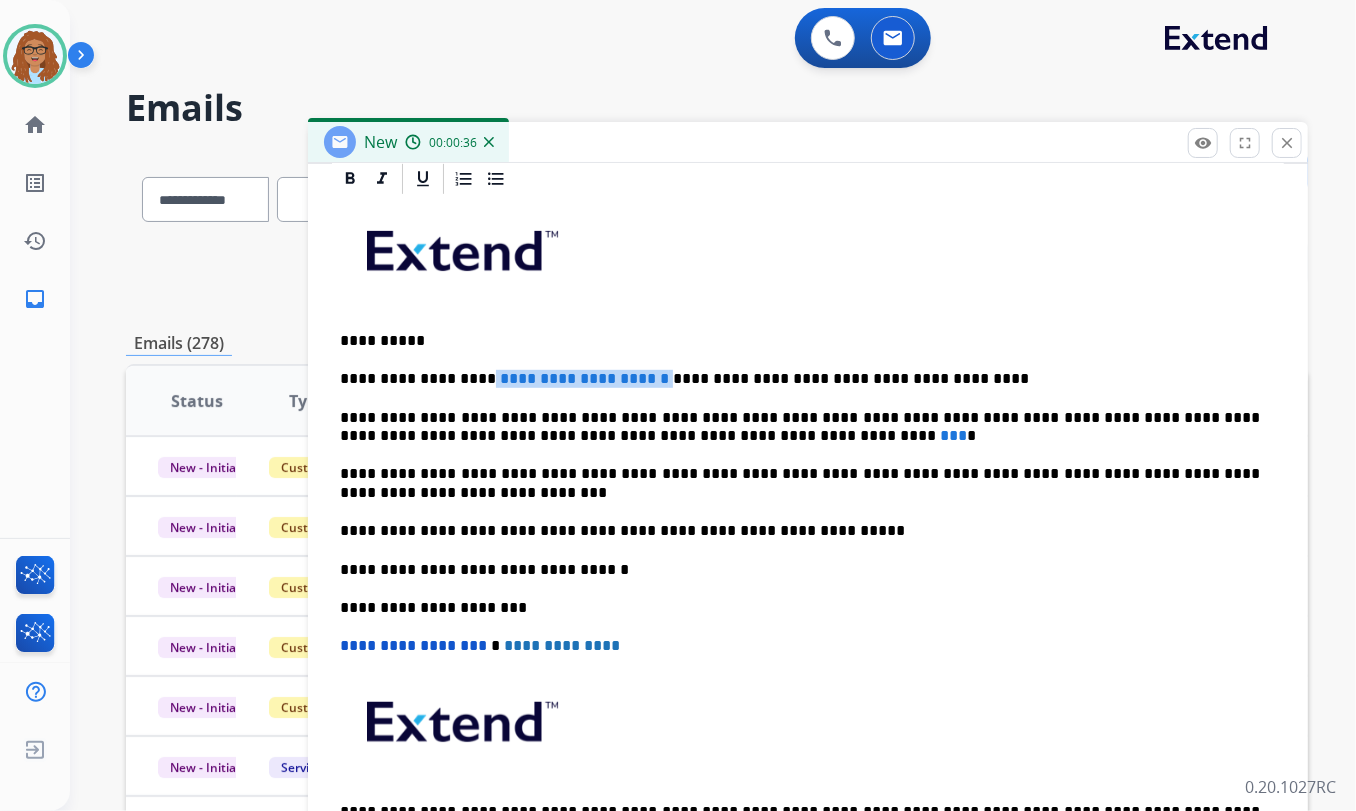 drag, startPoint x: 616, startPoint y: 379, endPoint x: 472, endPoint y: 379, distance: 144 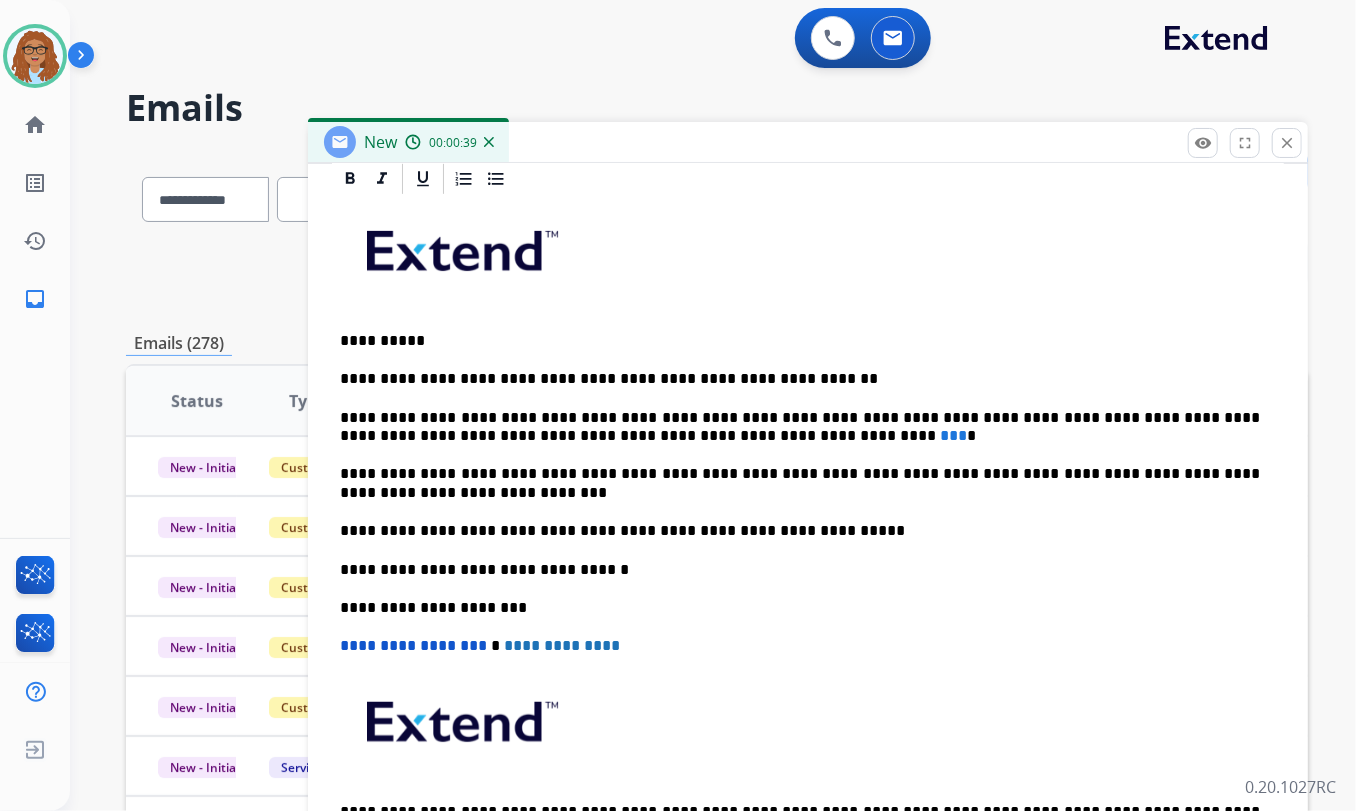 click on "**********" at bounding box center (800, 379) 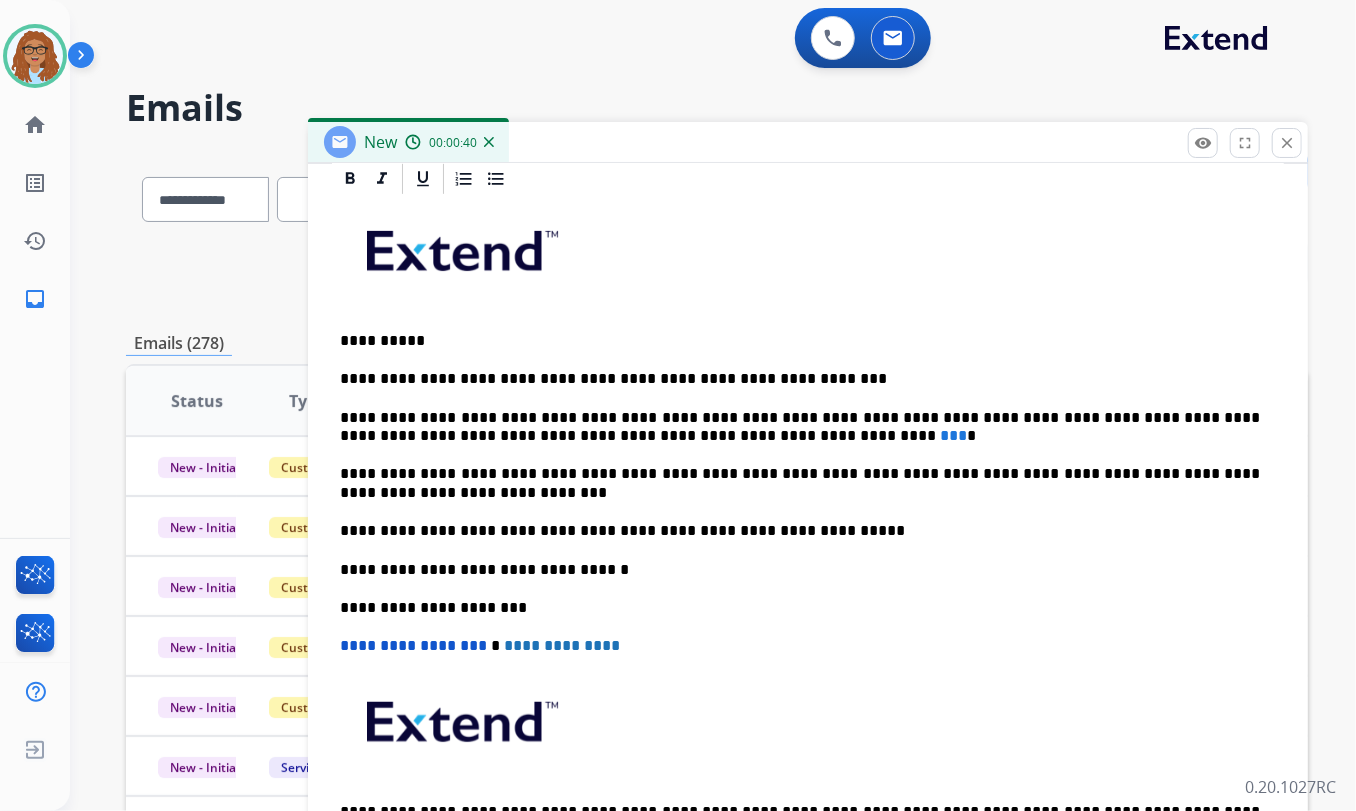 click on "**********" at bounding box center [800, 379] 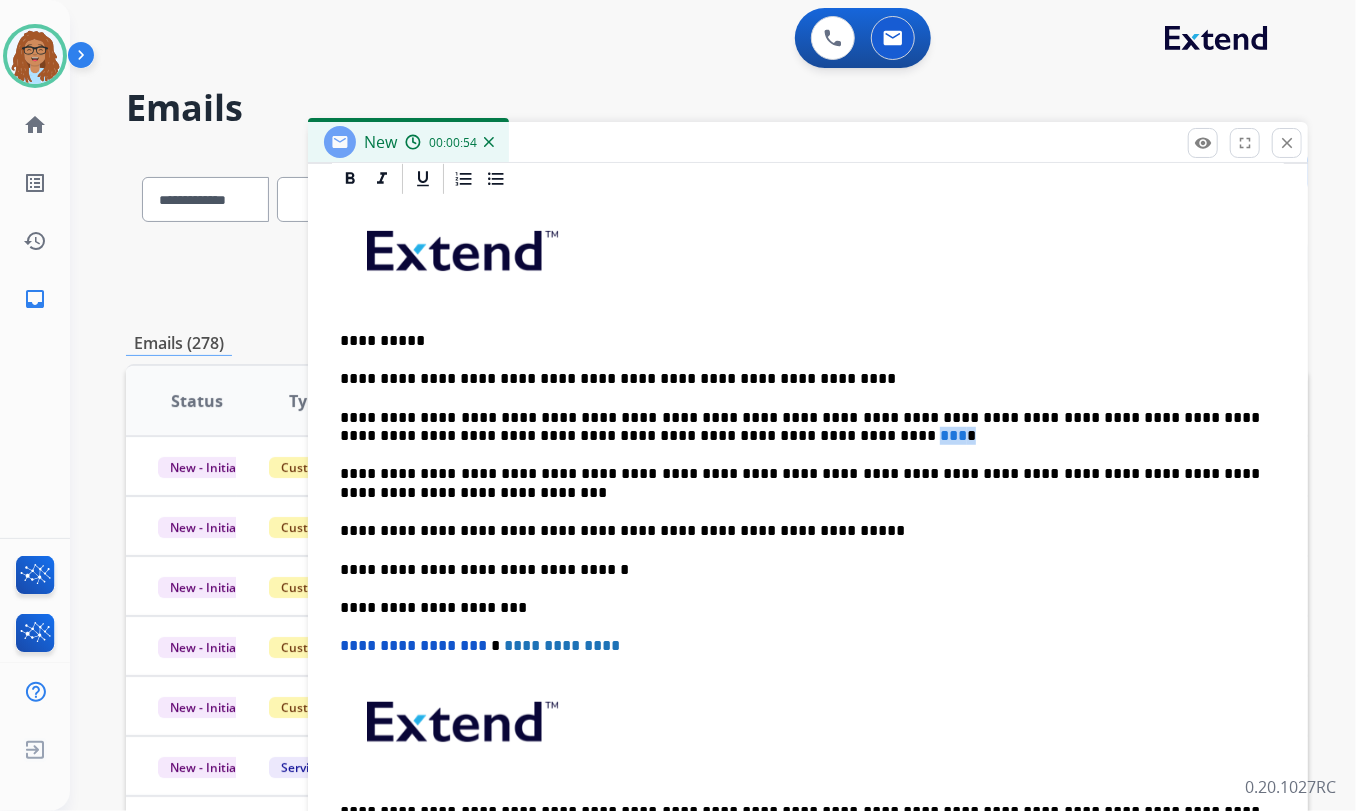 drag, startPoint x: 673, startPoint y: 434, endPoint x: 651, endPoint y: 437, distance: 22.203604 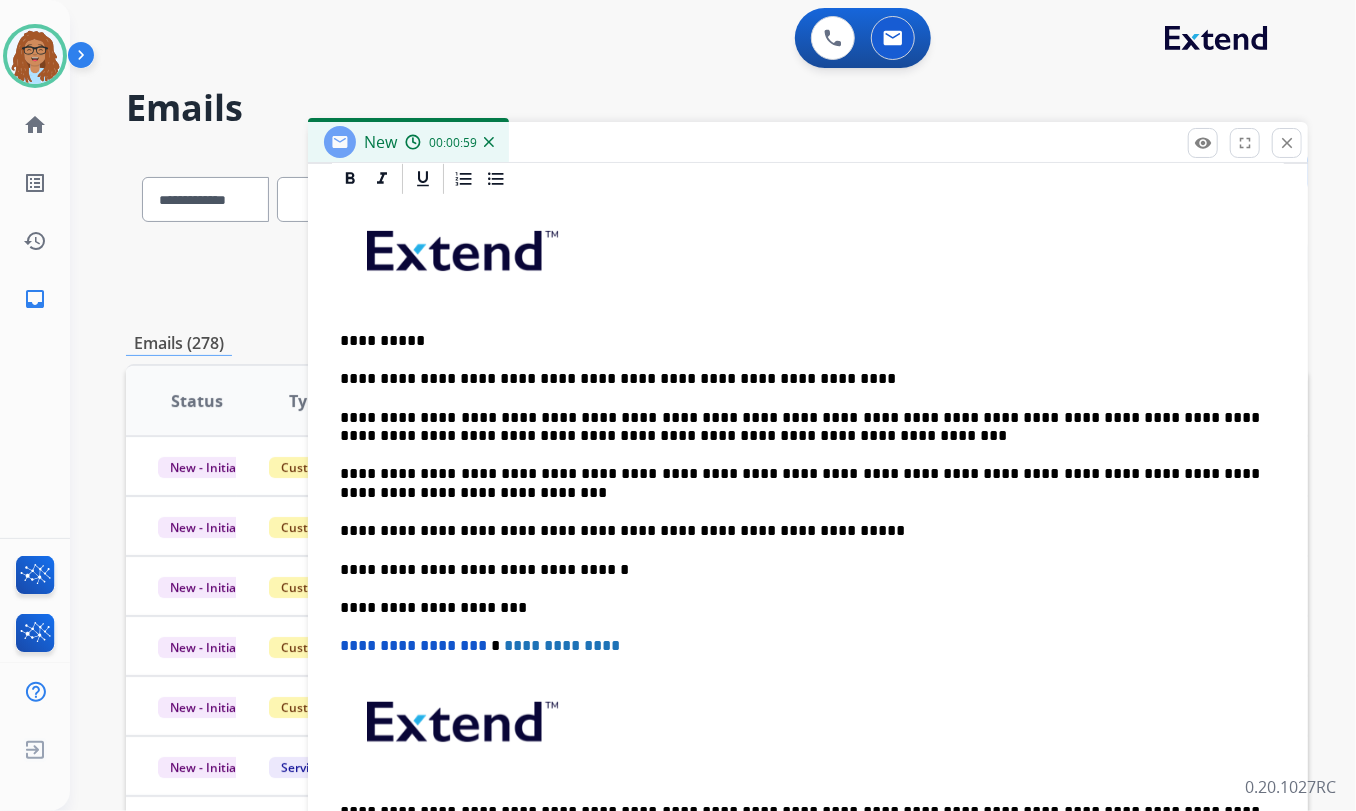 click on "**********" at bounding box center (800, 427) 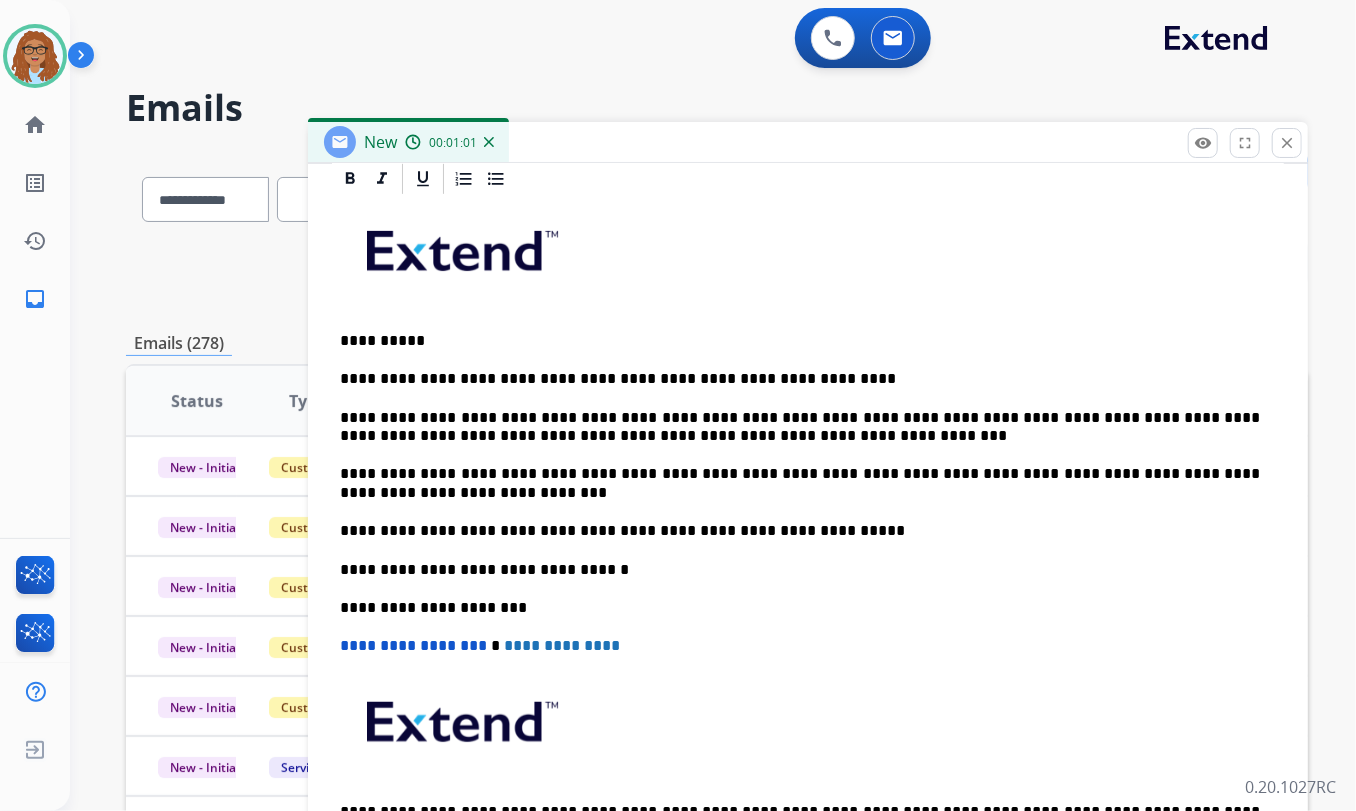 scroll, scrollTop: 488, scrollLeft: 0, axis: vertical 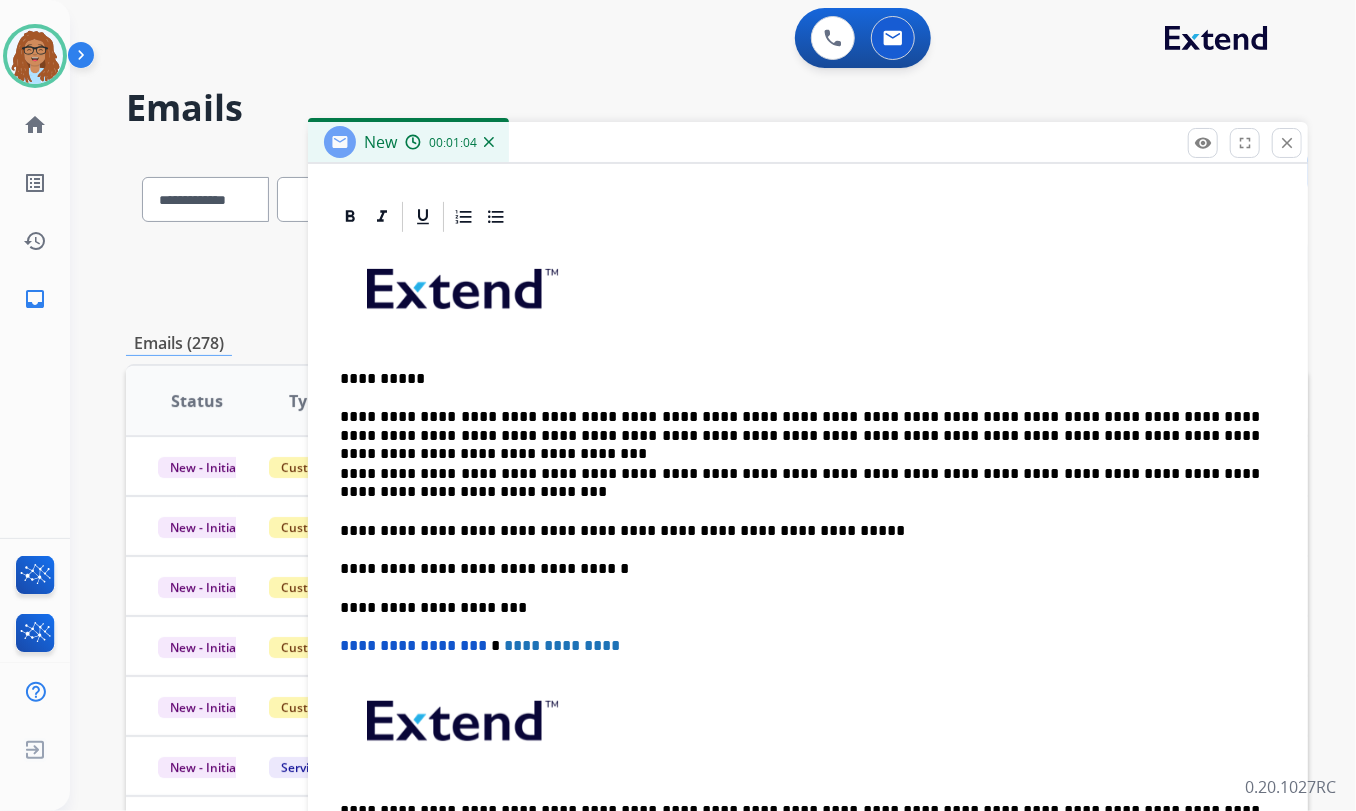 click on "**********" at bounding box center [800, 483] 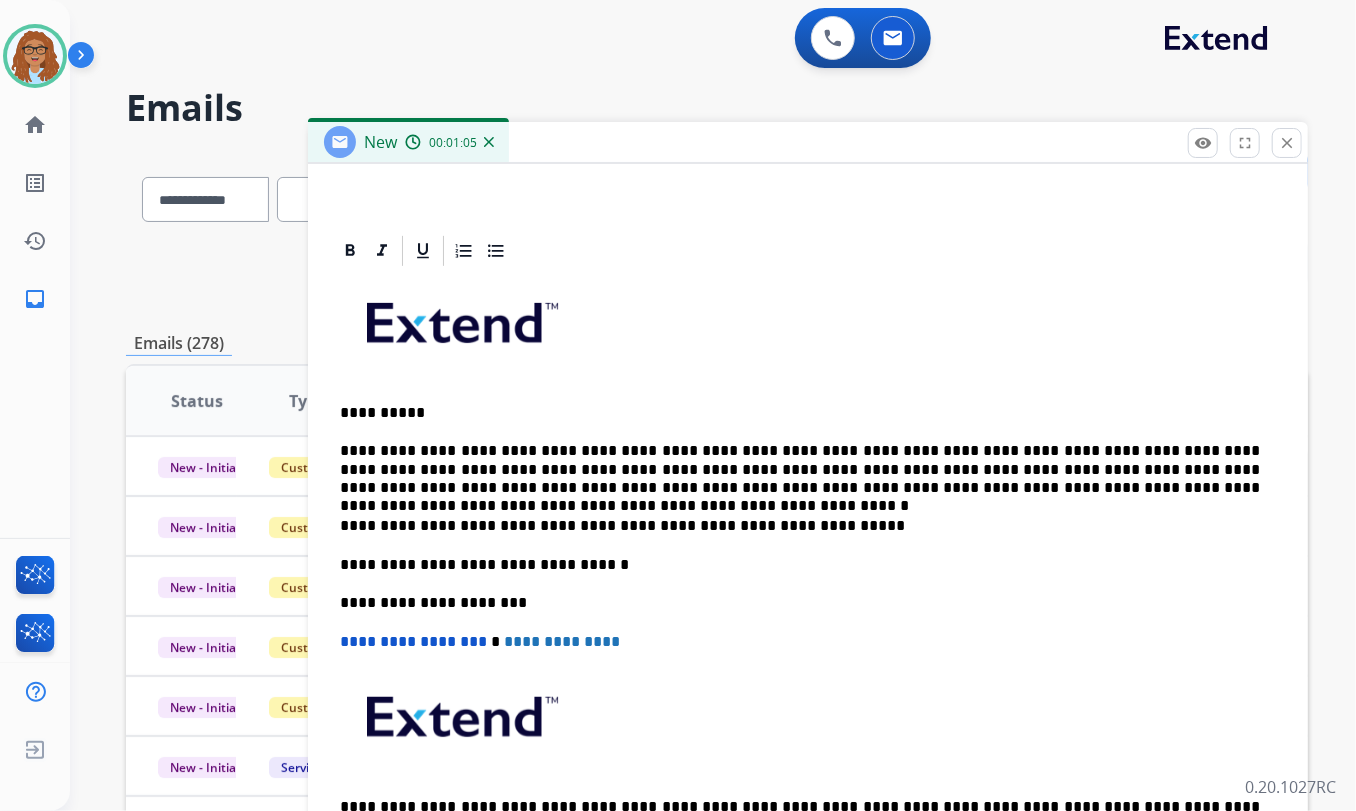 scroll, scrollTop: 449, scrollLeft: 0, axis: vertical 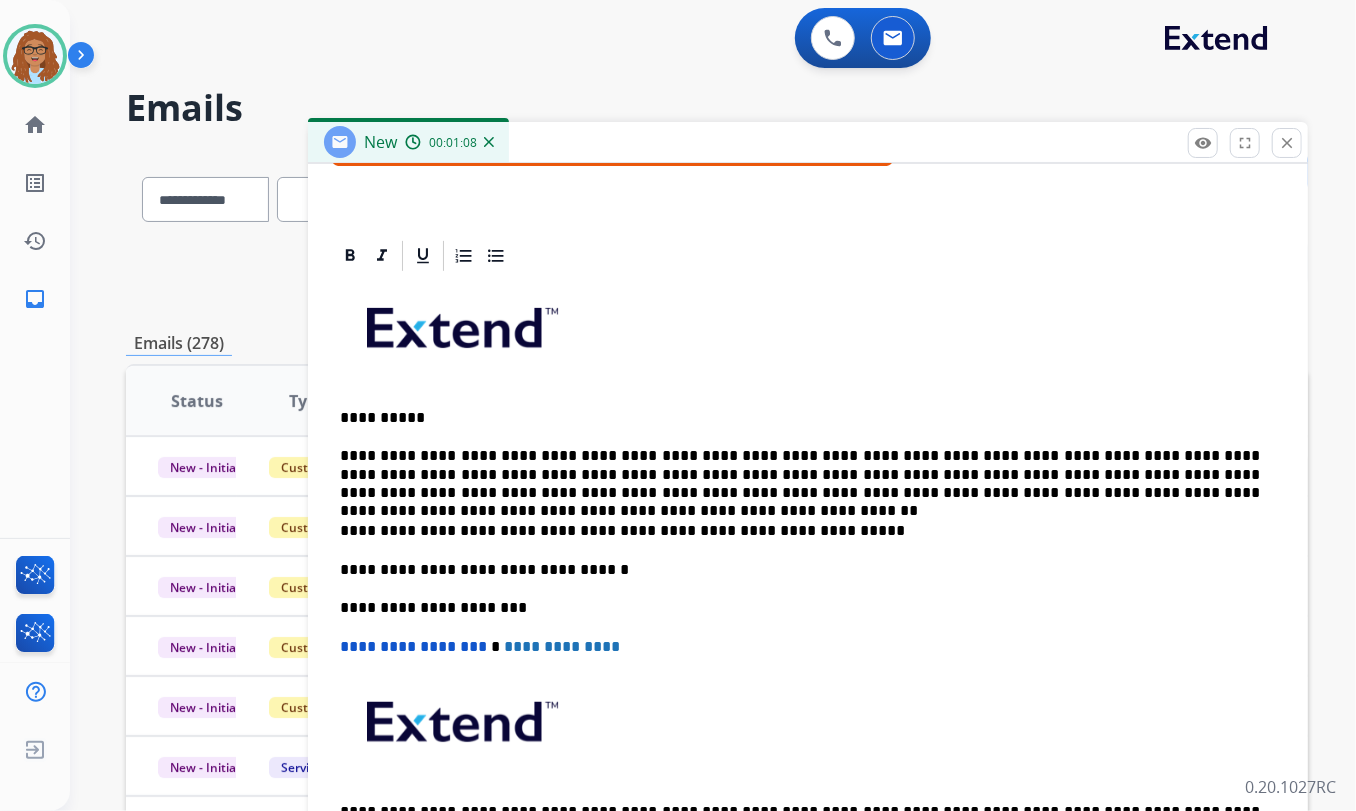 click on "**********" at bounding box center [800, 531] 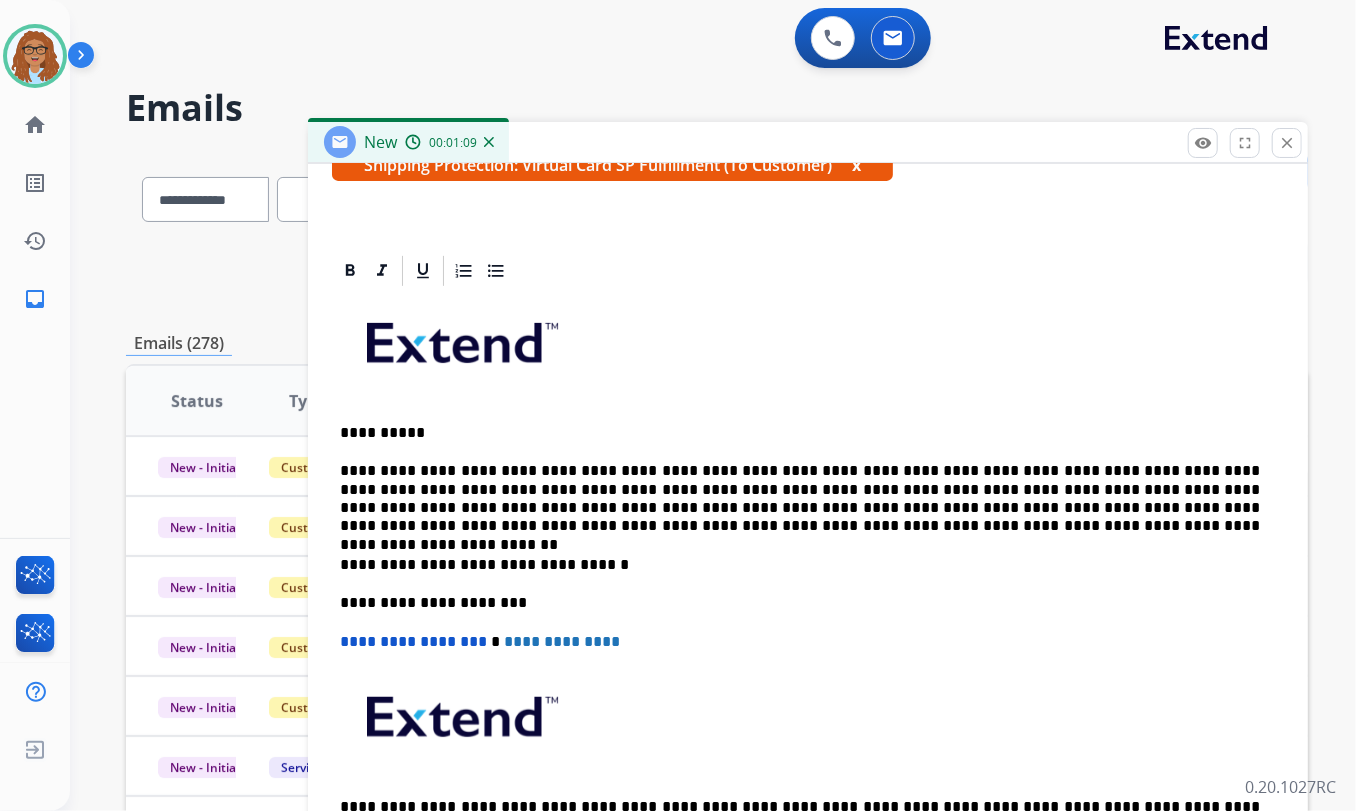 scroll, scrollTop: 429, scrollLeft: 0, axis: vertical 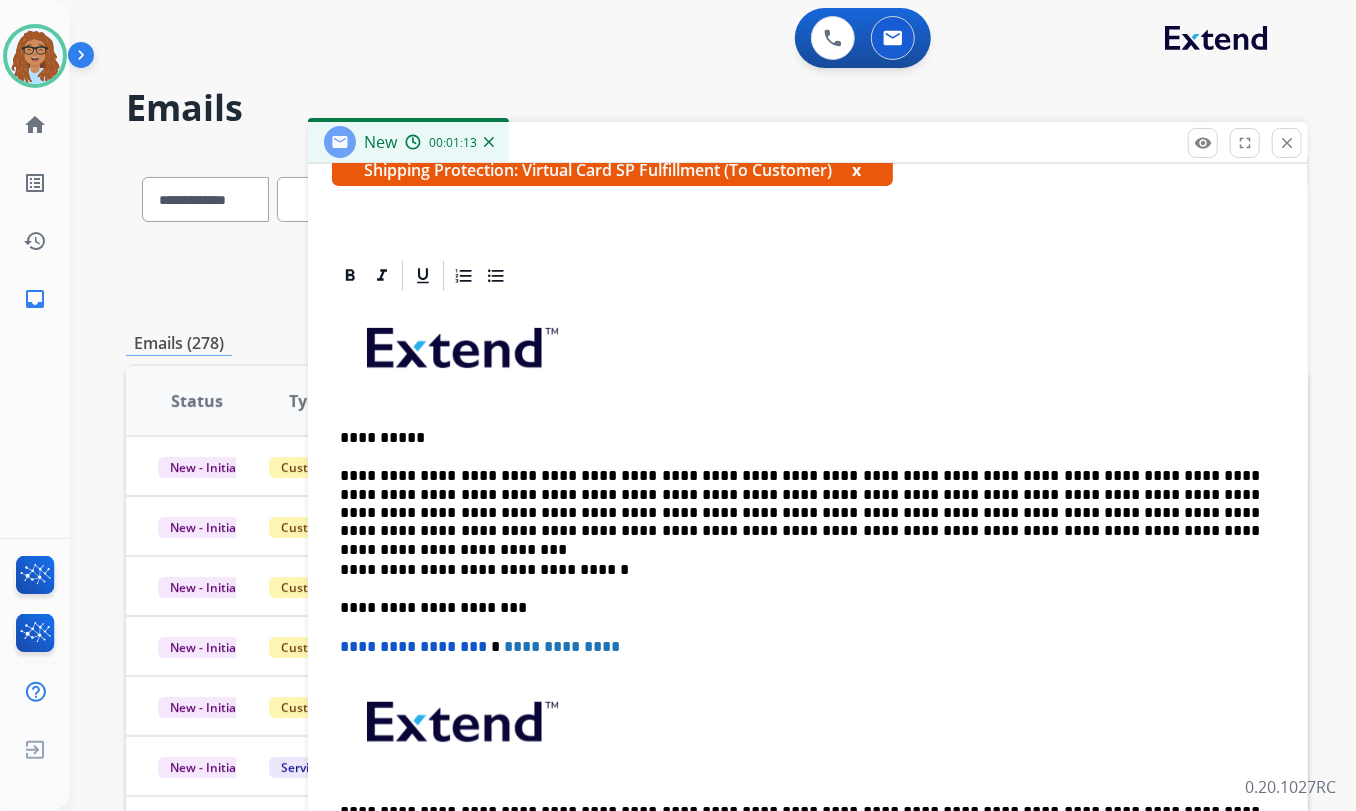 click on "**********" at bounding box center [800, 570] 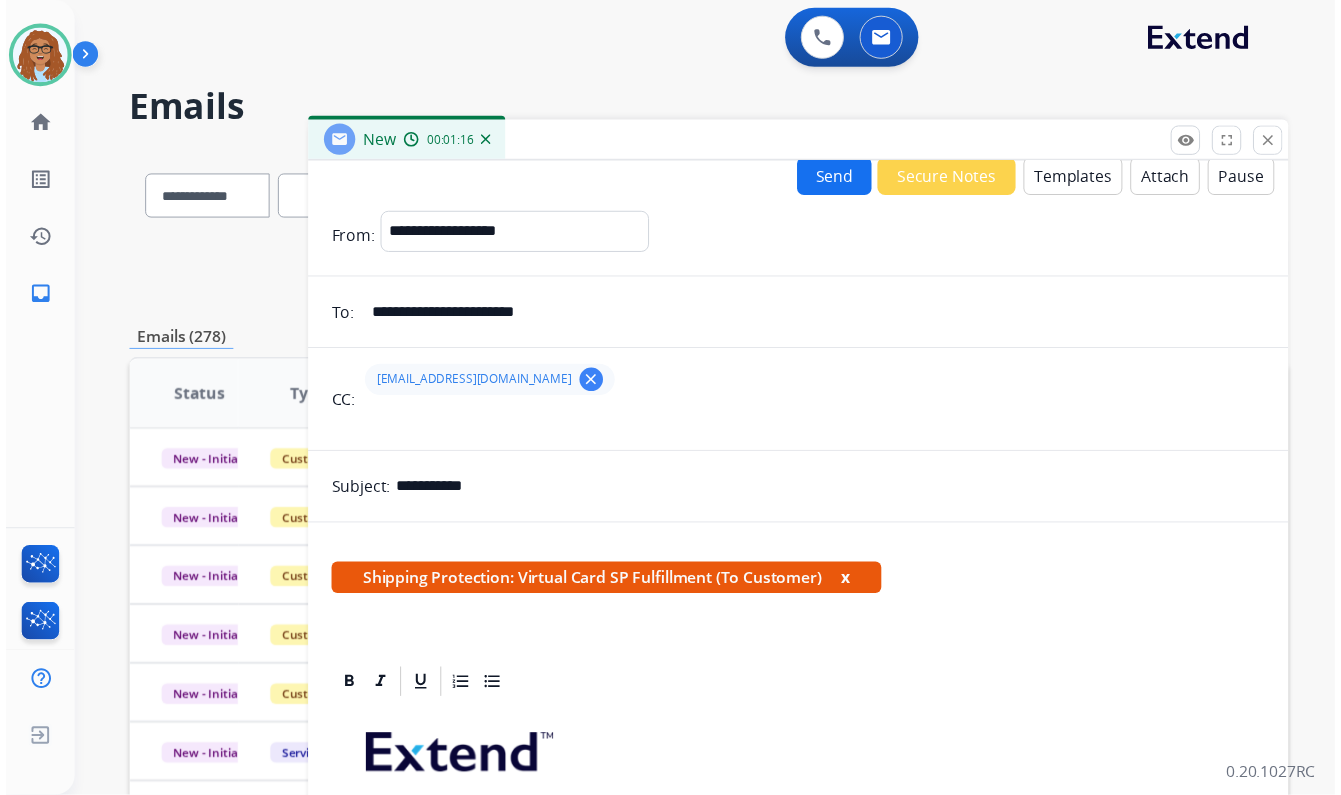 scroll, scrollTop: 0, scrollLeft: 0, axis: both 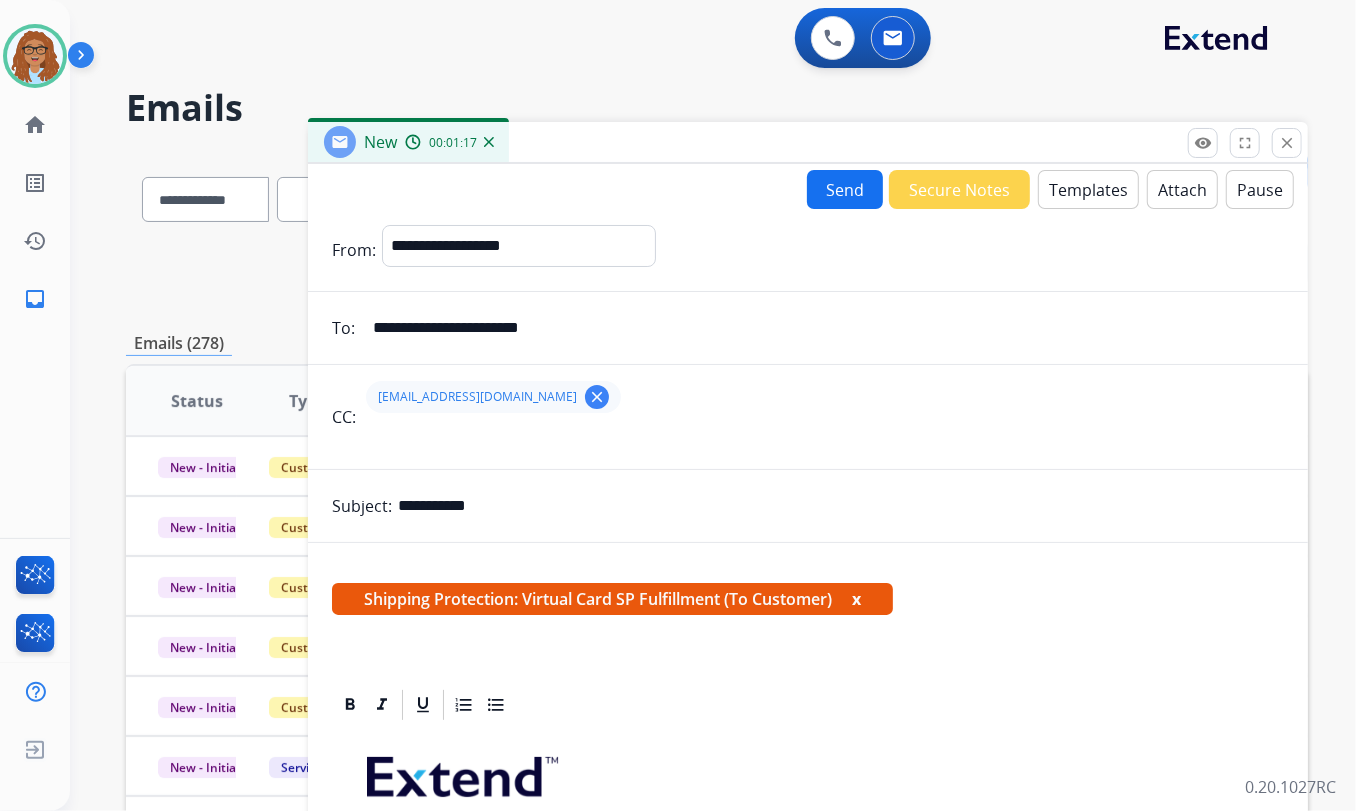 click on "Send" at bounding box center [845, 189] 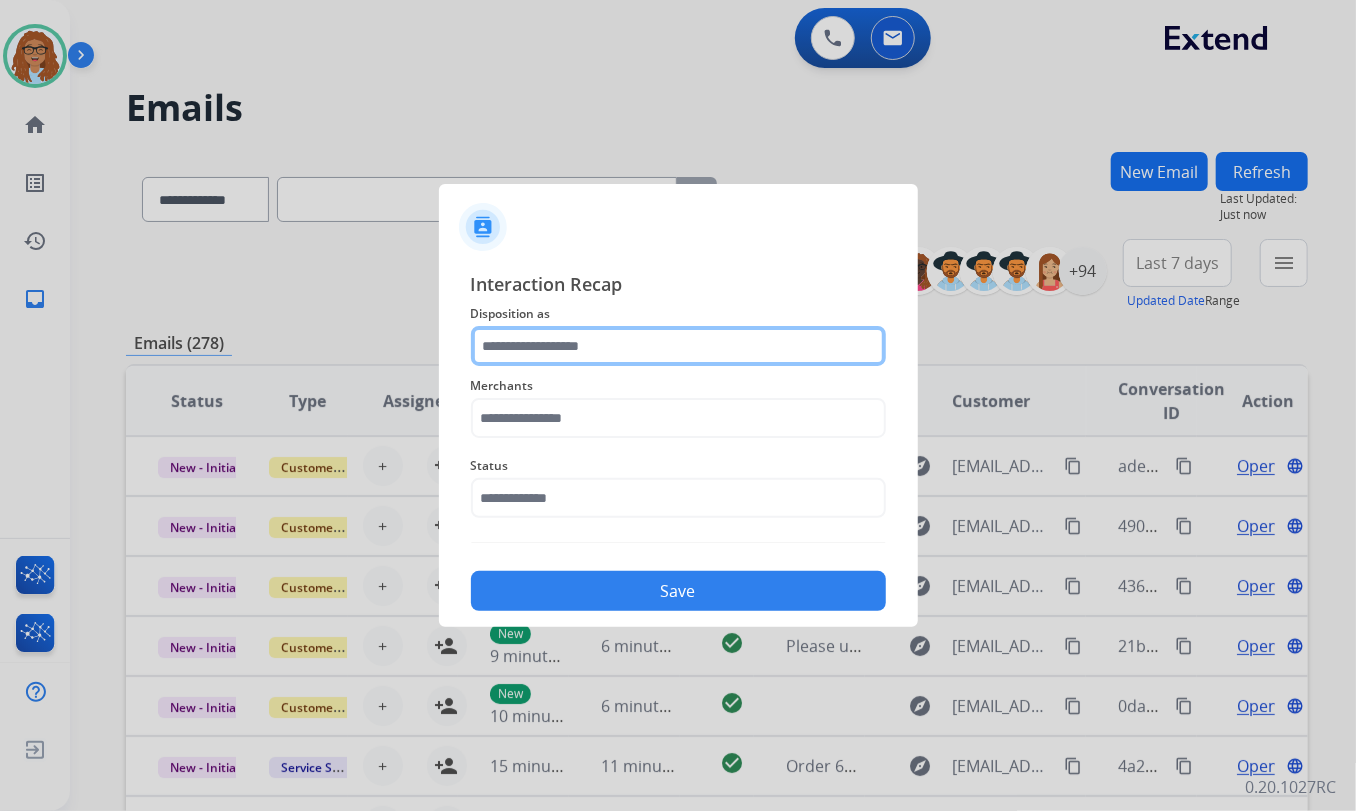 click 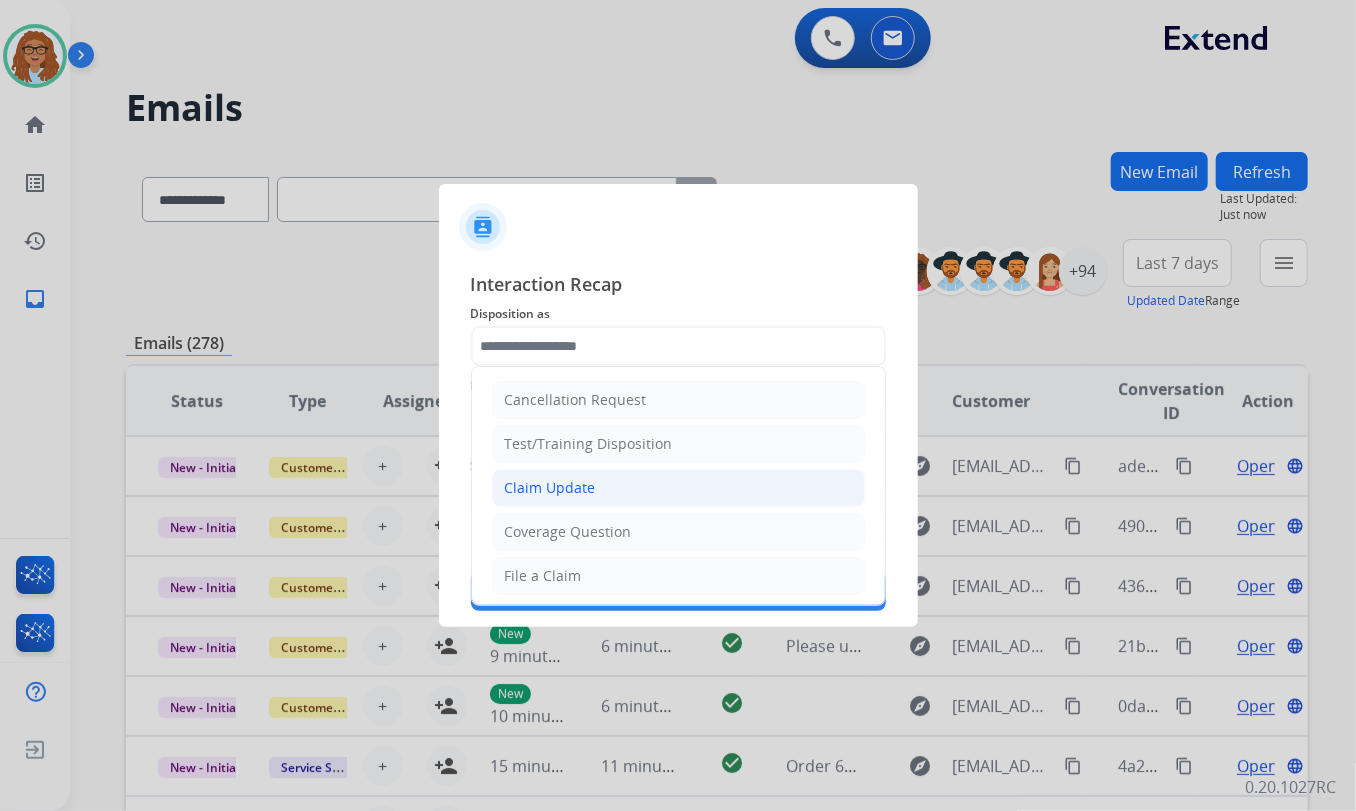 click on "Claim Update" 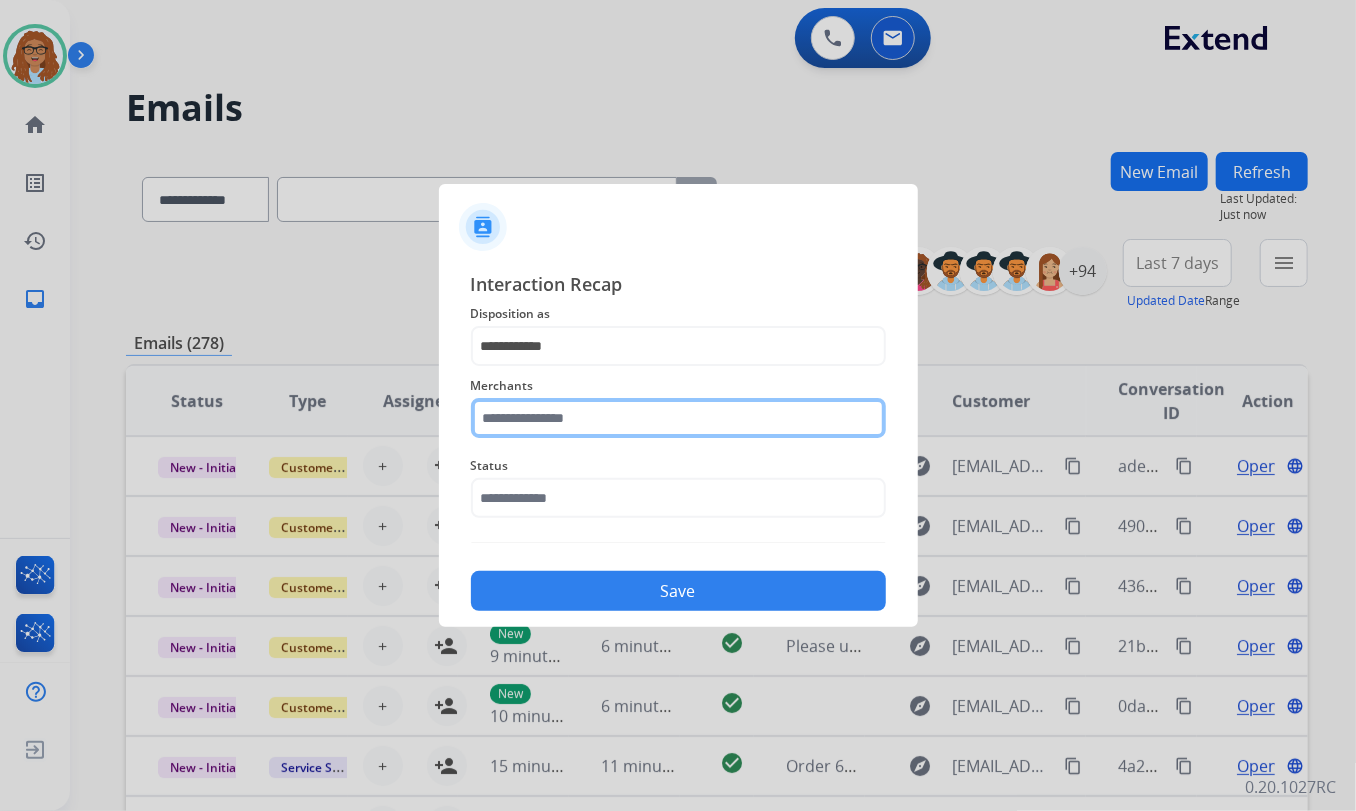click 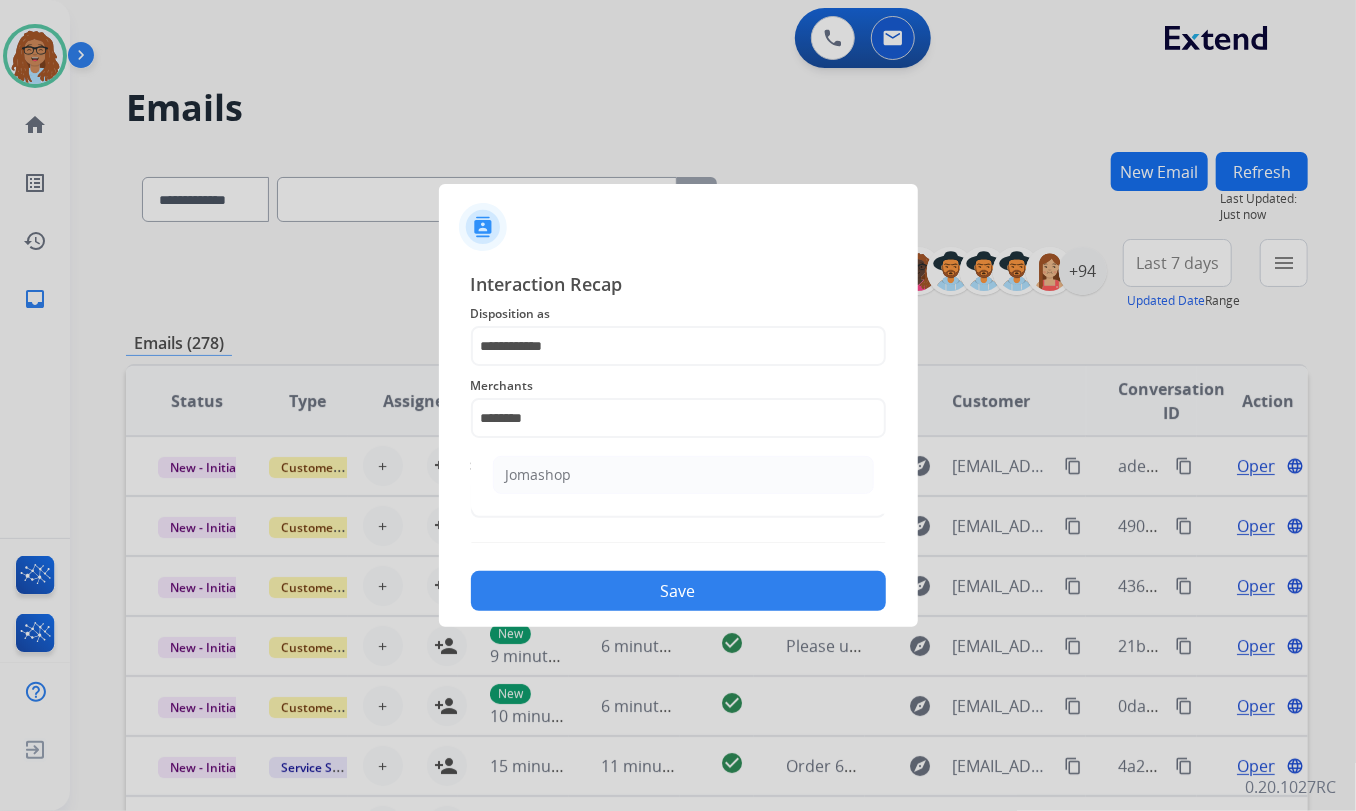 click on "Jomashop" 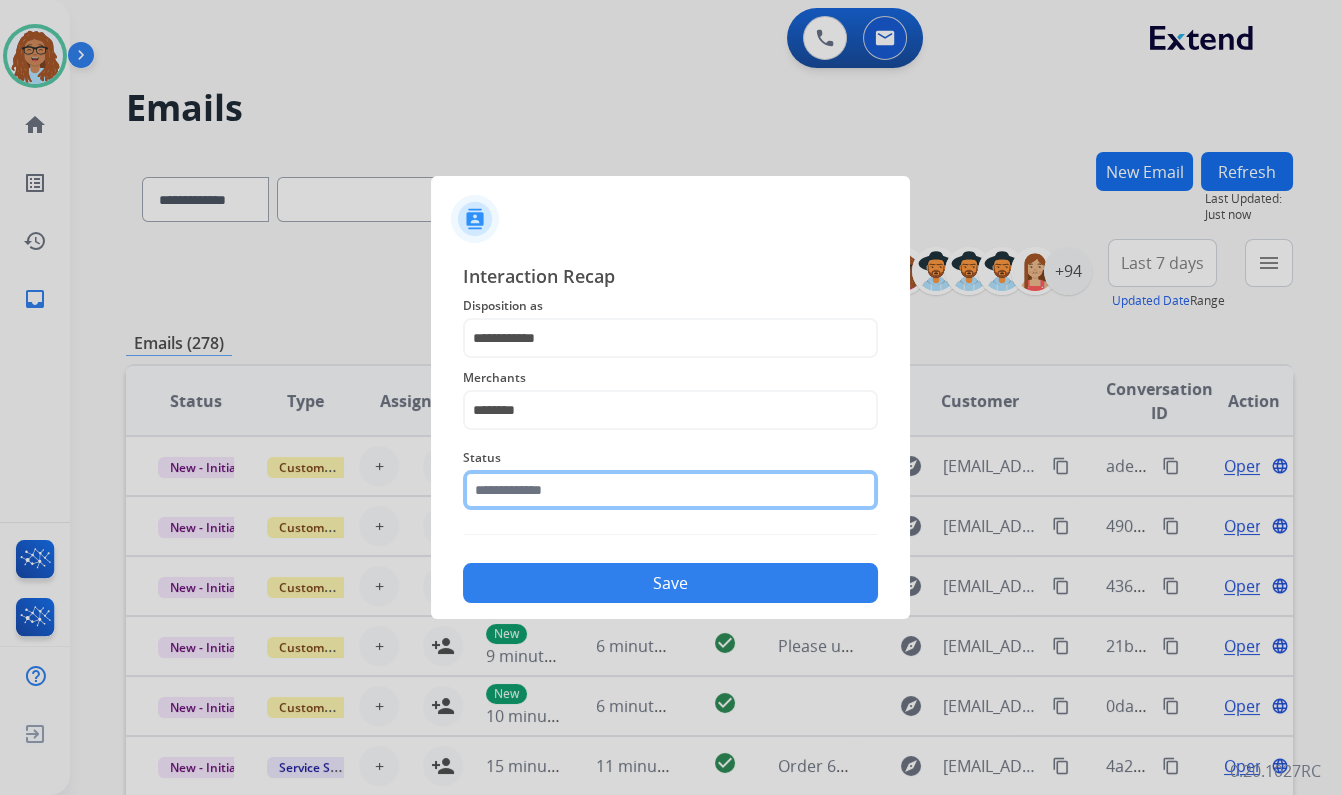 click 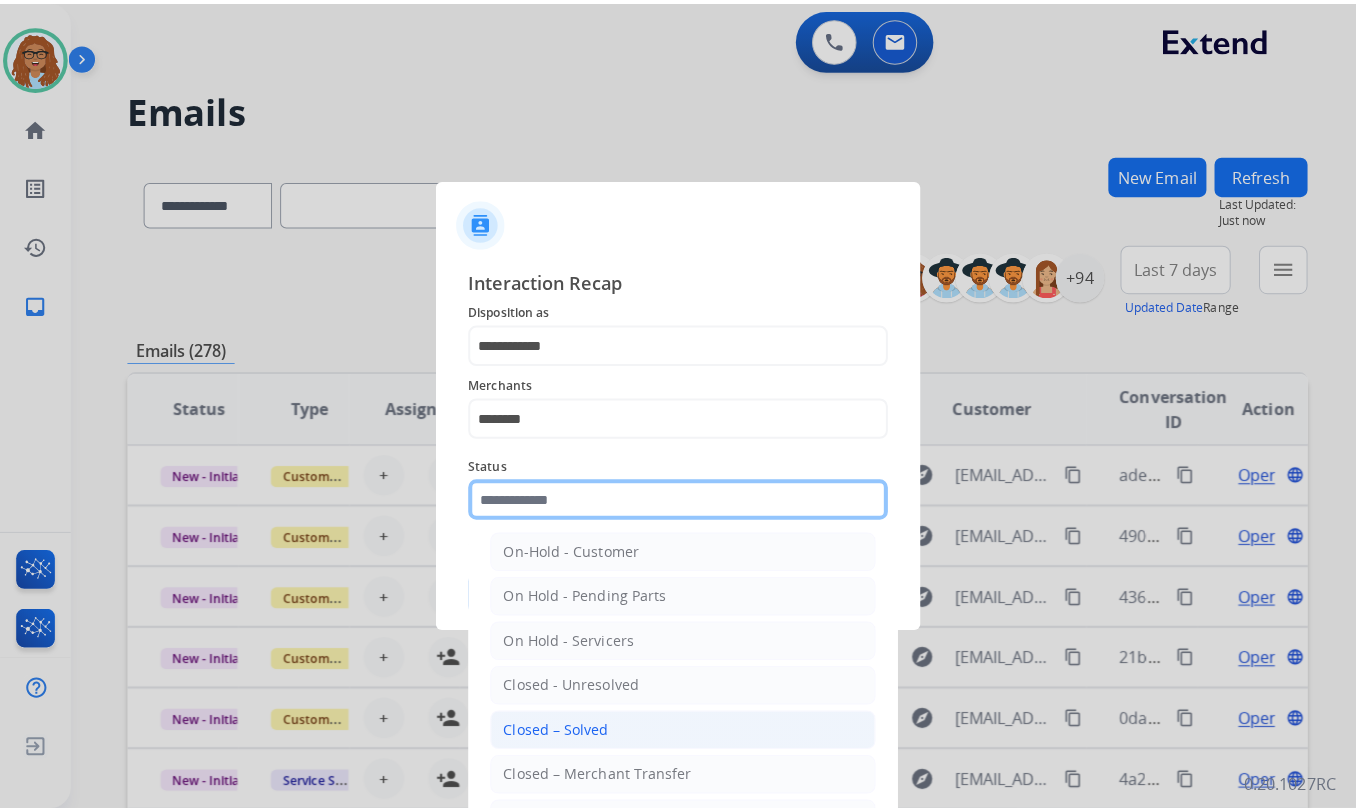 scroll, scrollTop: 90, scrollLeft: 0, axis: vertical 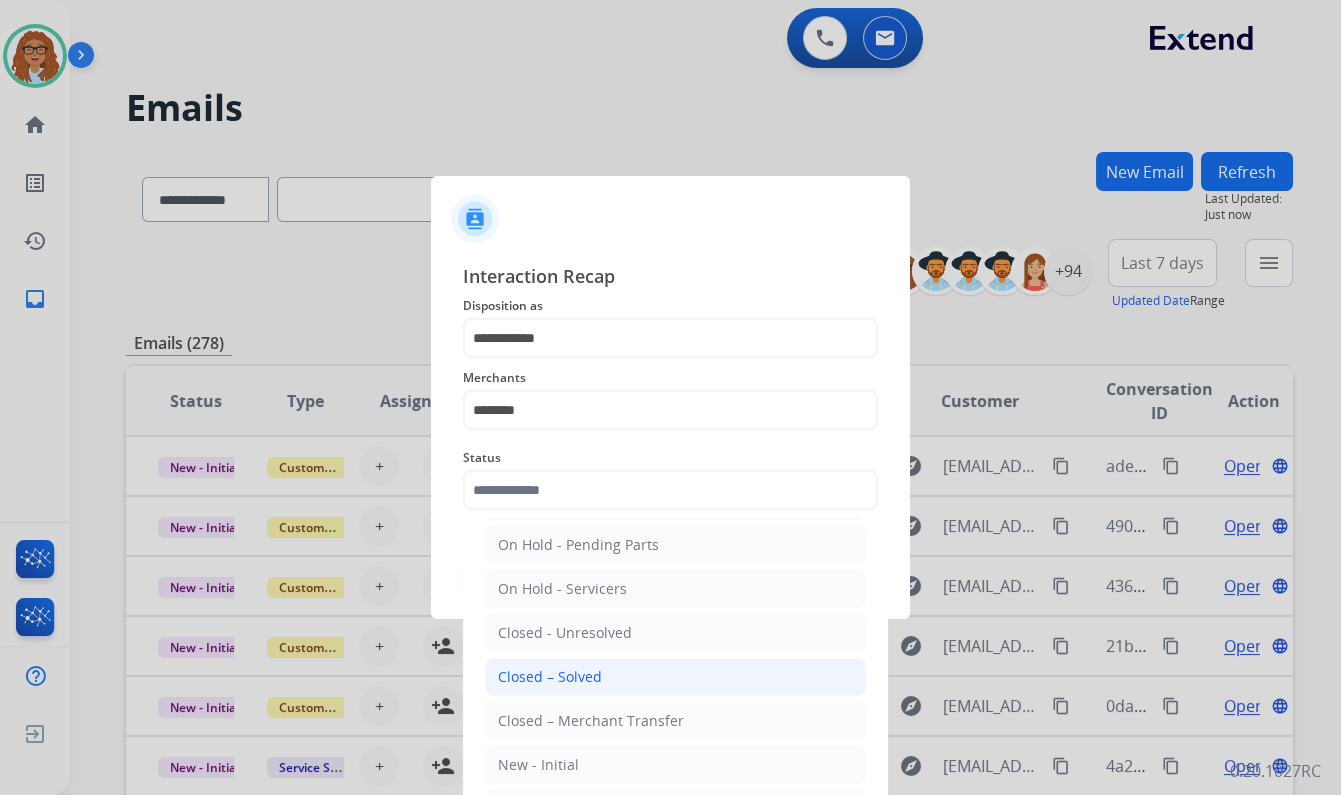 click on "Closed – Solved" 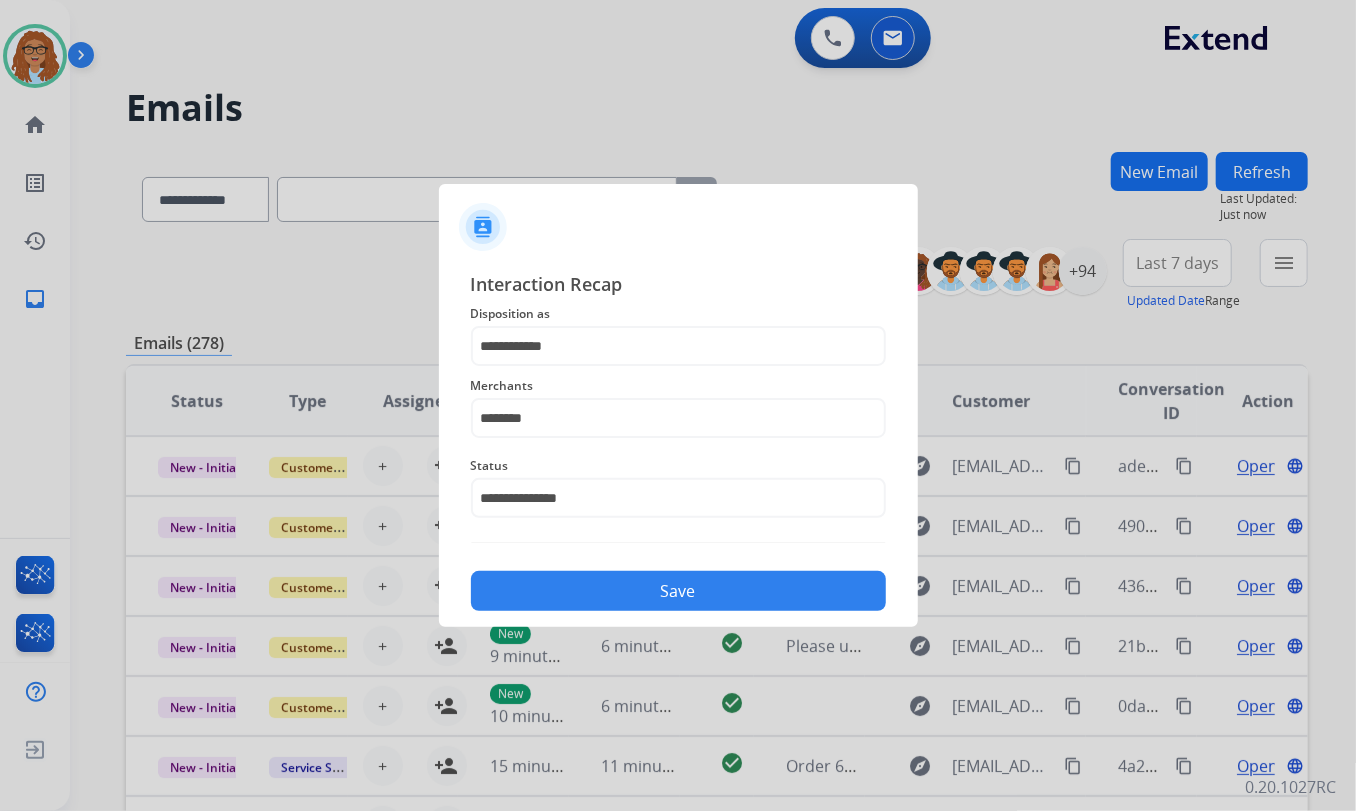 click on "Save" 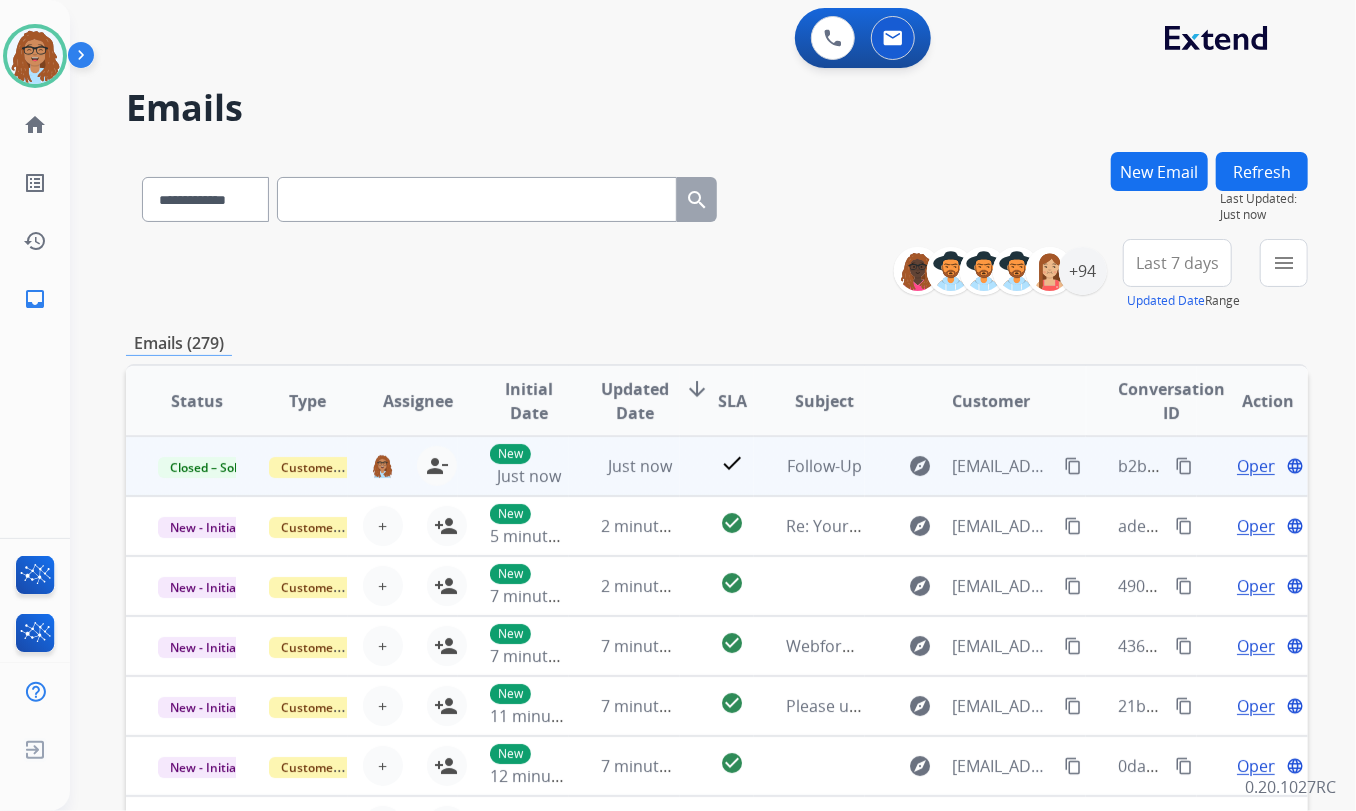 click on "content_copy" at bounding box center (1184, 466) 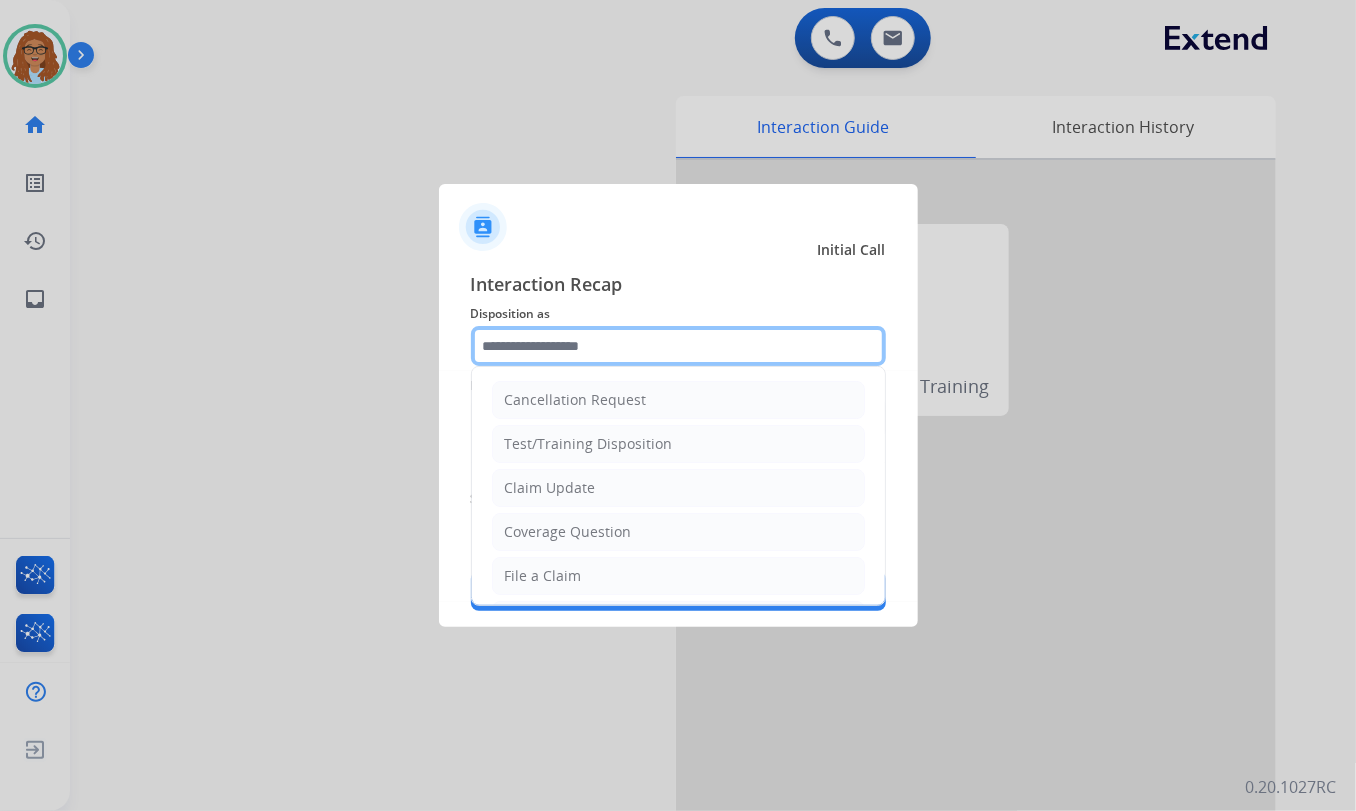 drag, startPoint x: 561, startPoint y: 336, endPoint x: 566, endPoint y: 379, distance: 43.289722 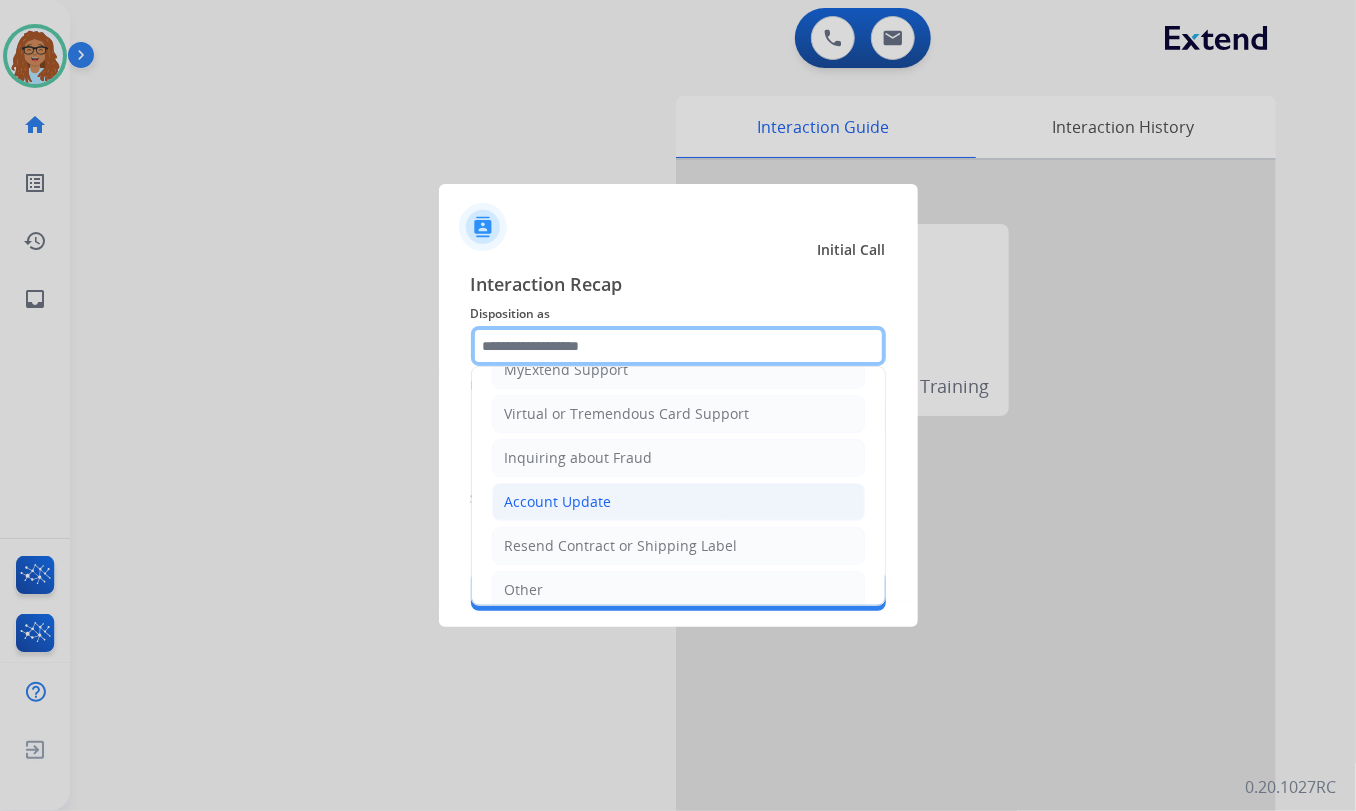 scroll, scrollTop: 272, scrollLeft: 0, axis: vertical 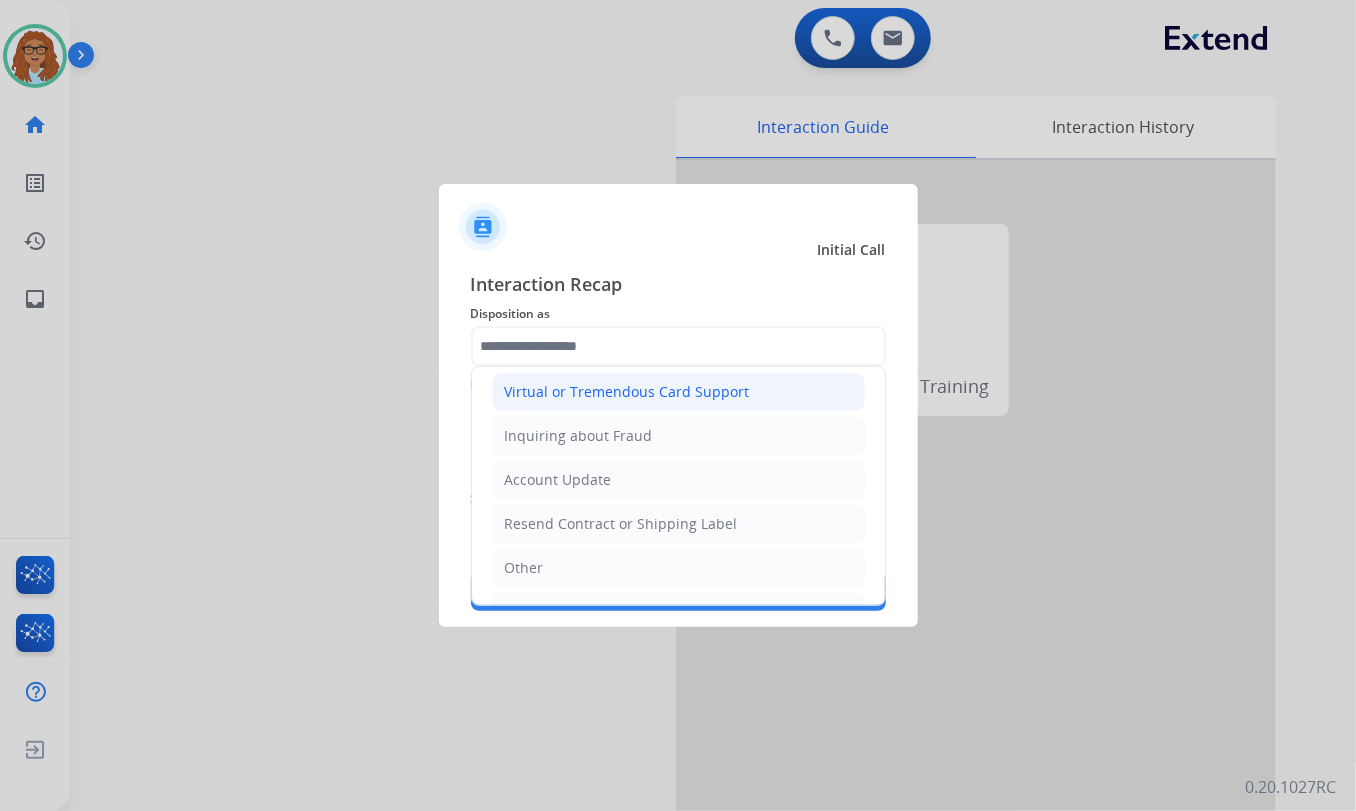 click on "Virtual or Tremendous Card Support" 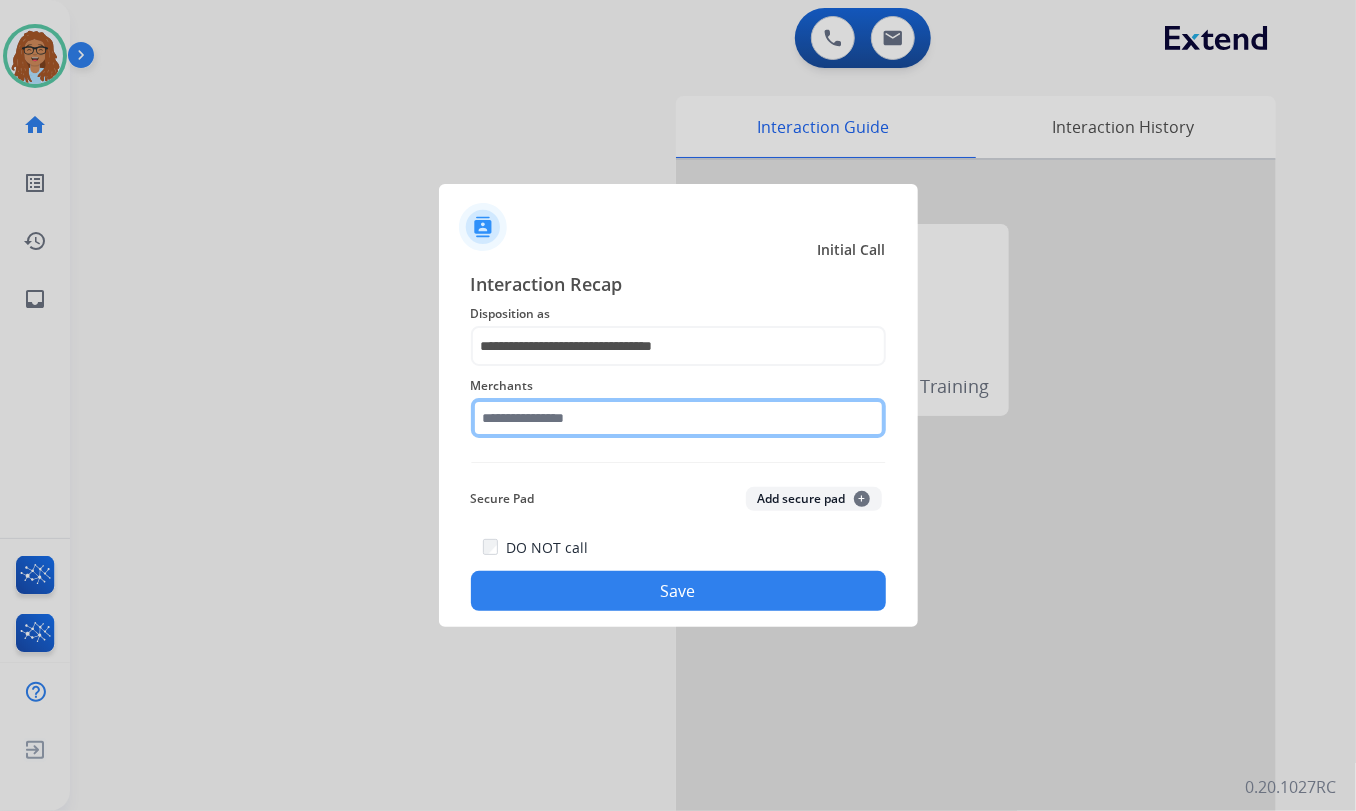 click 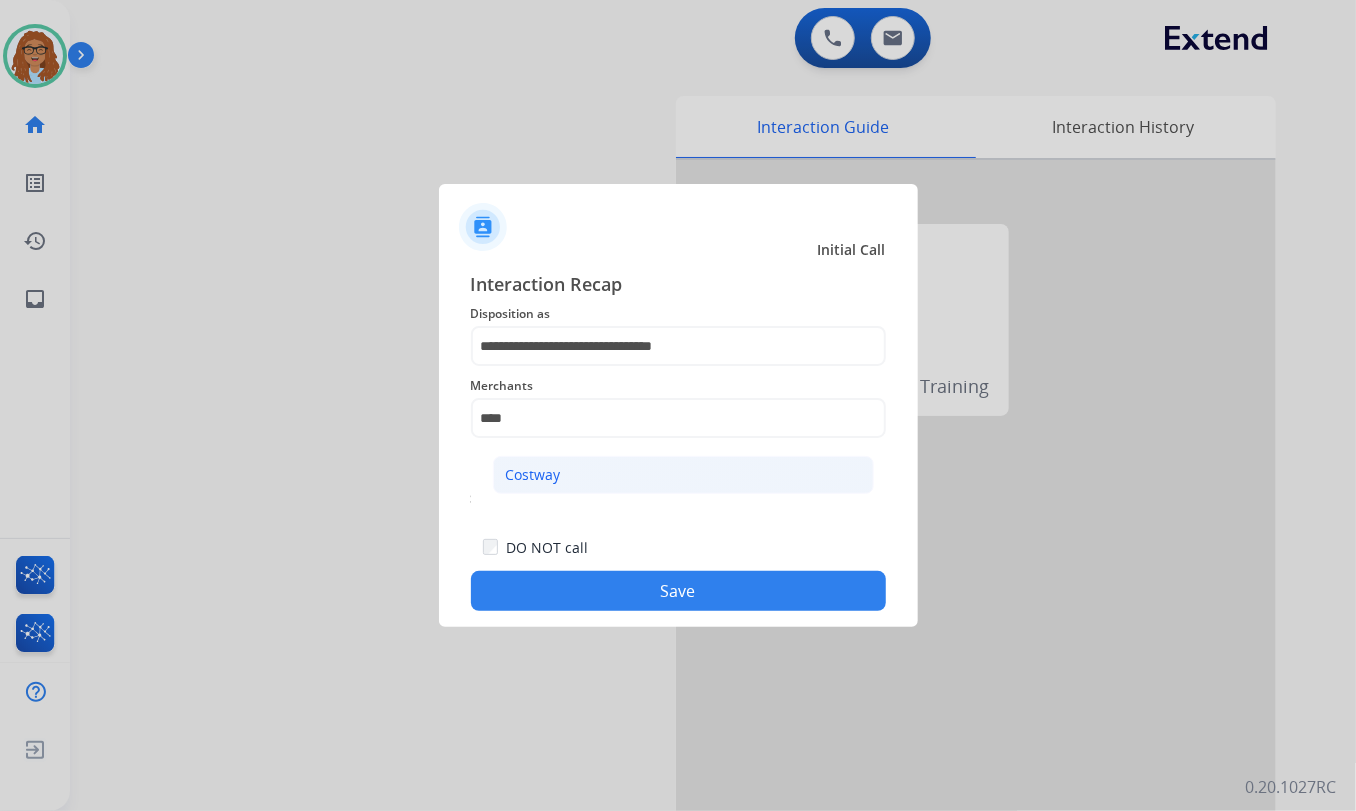 click on "Costway" 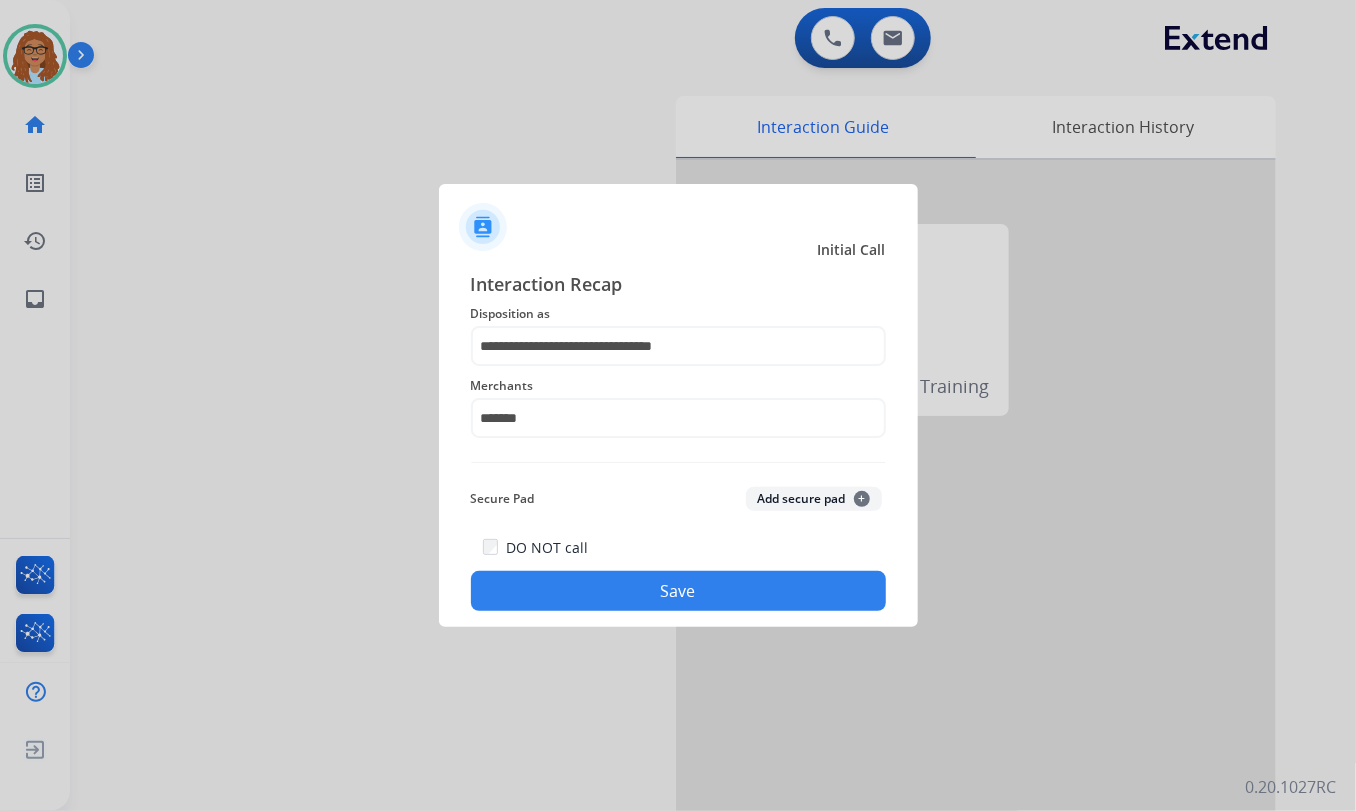 click on "Save" 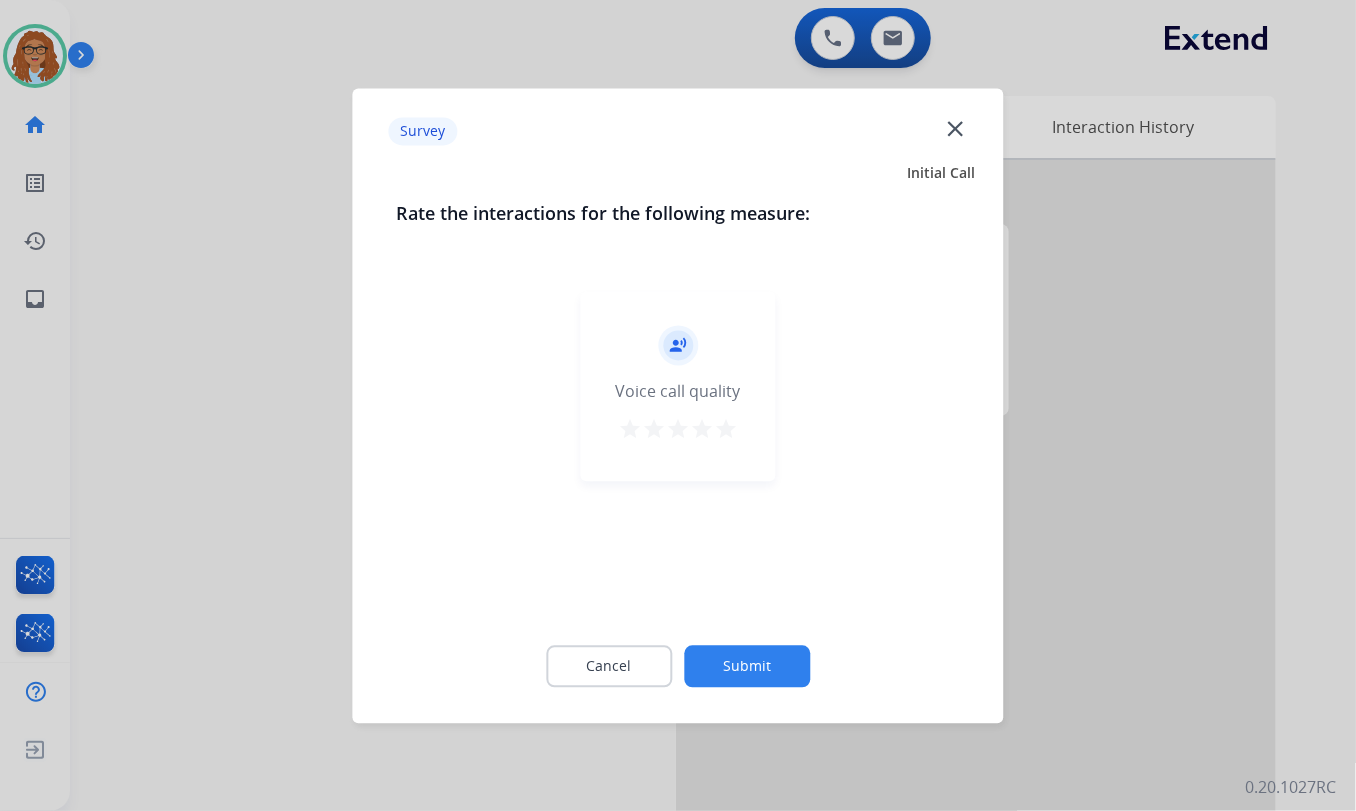click on "close" 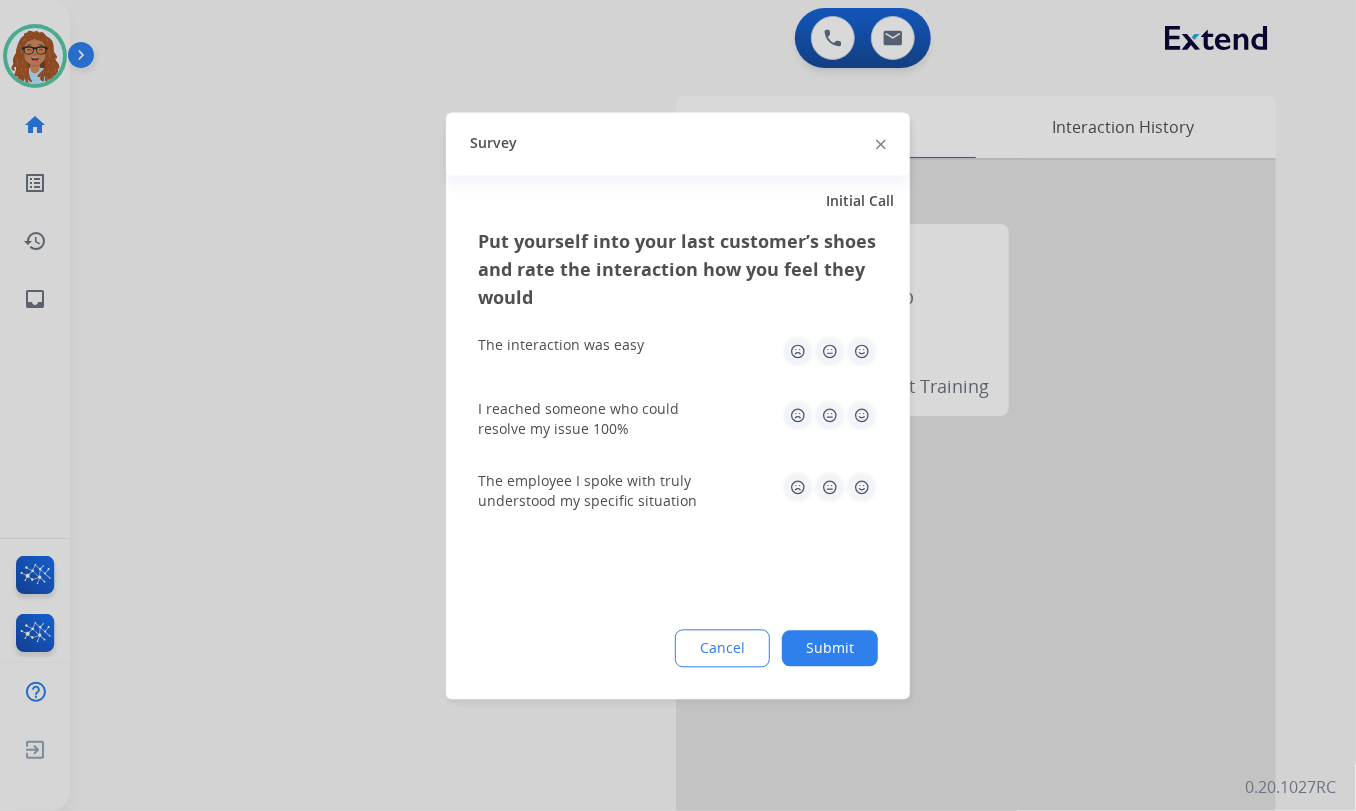 click 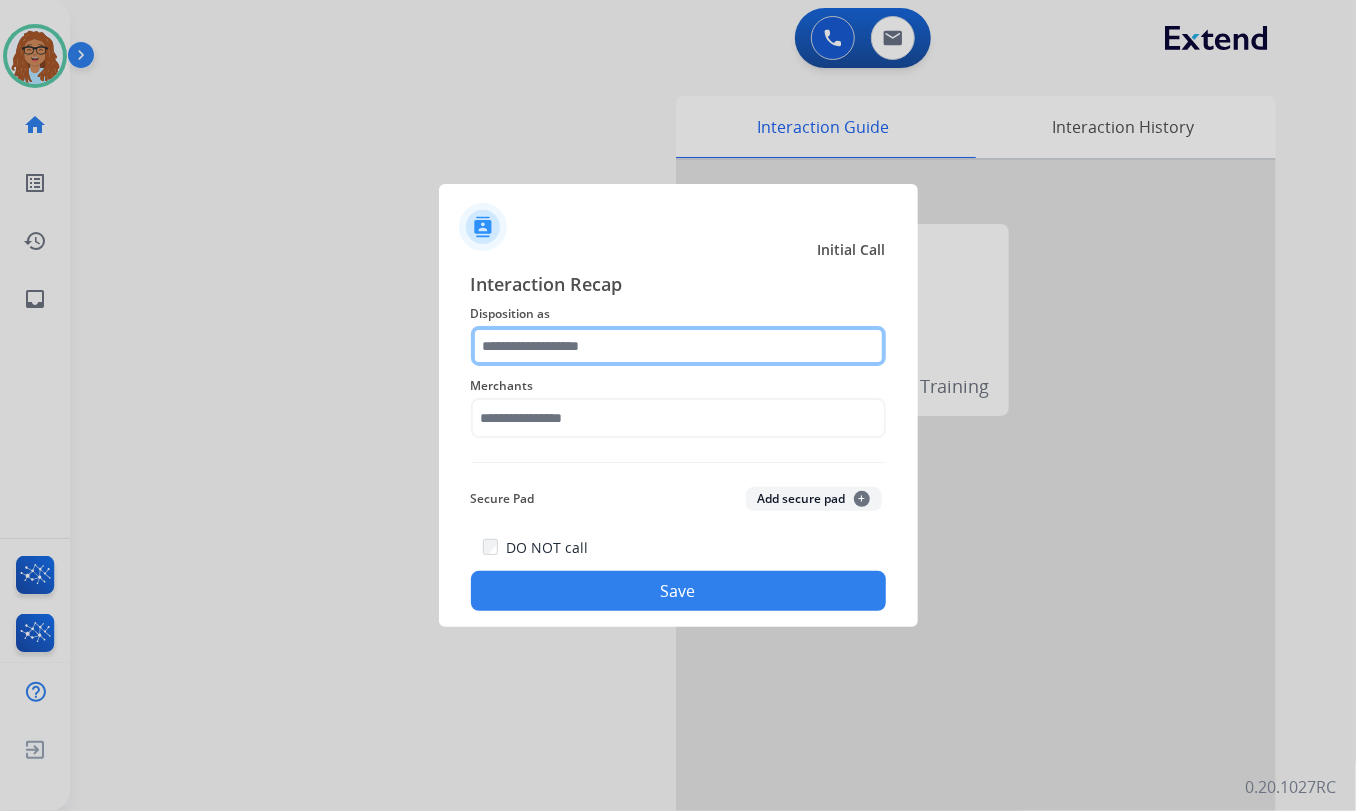 click 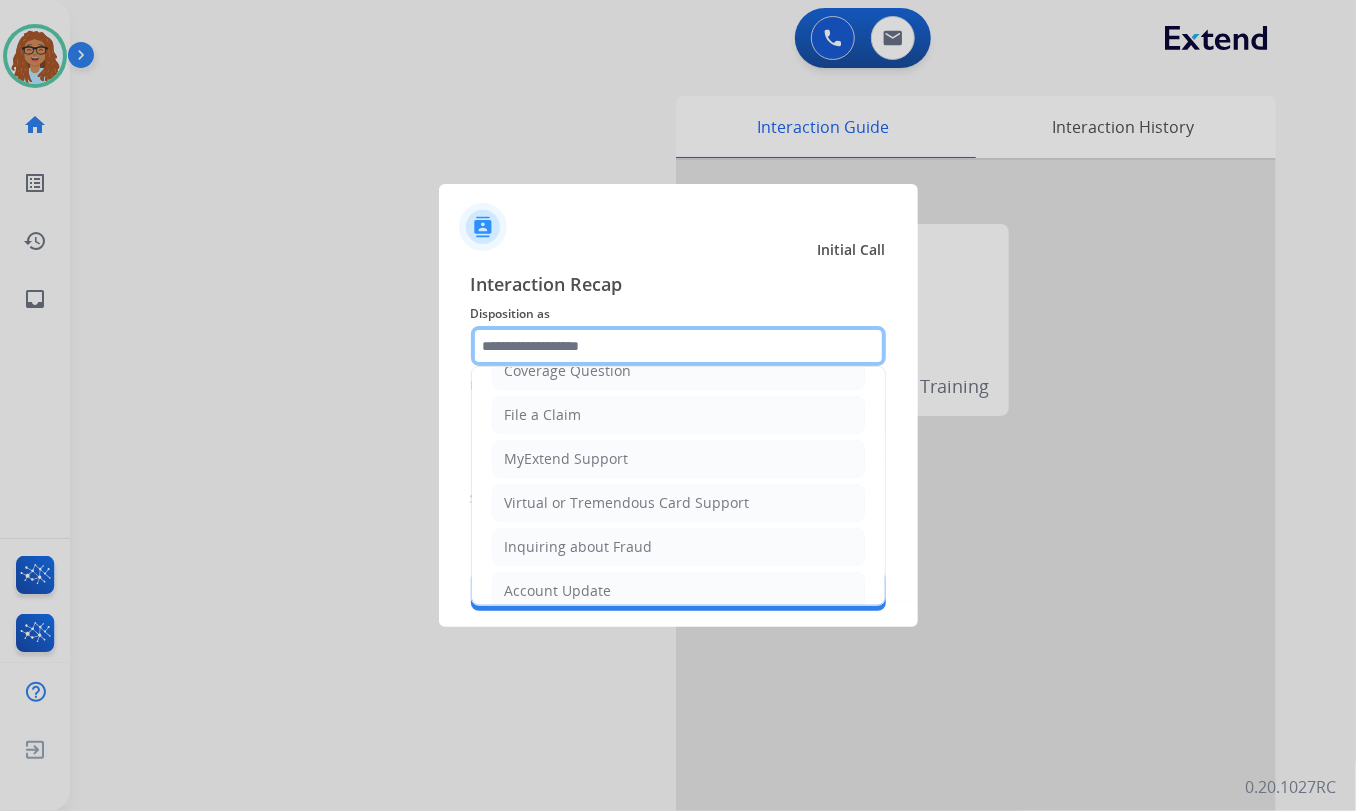 scroll, scrollTop: 309, scrollLeft: 0, axis: vertical 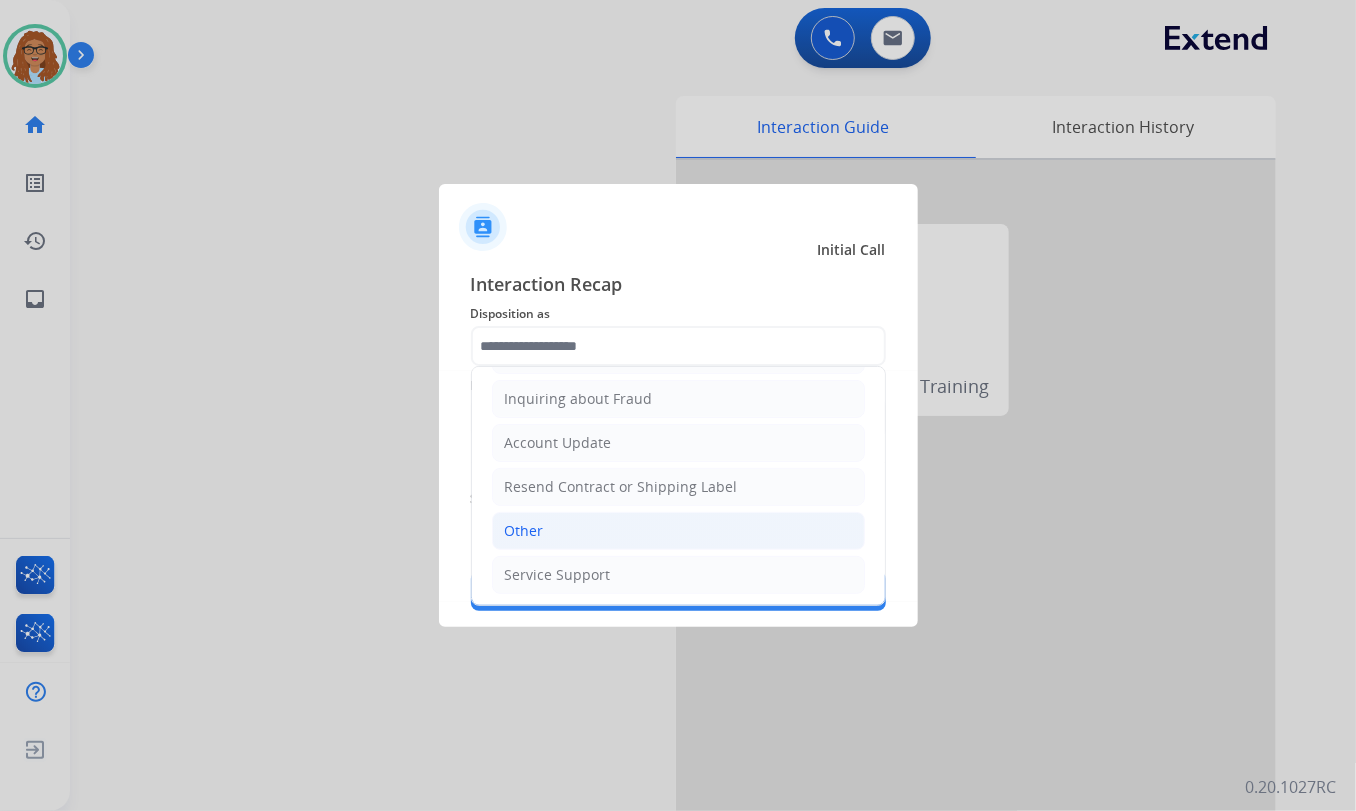 drag, startPoint x: 555, startPoint y: 532, endPoint x: 572, endPoint y: 477, distance: 57.567352 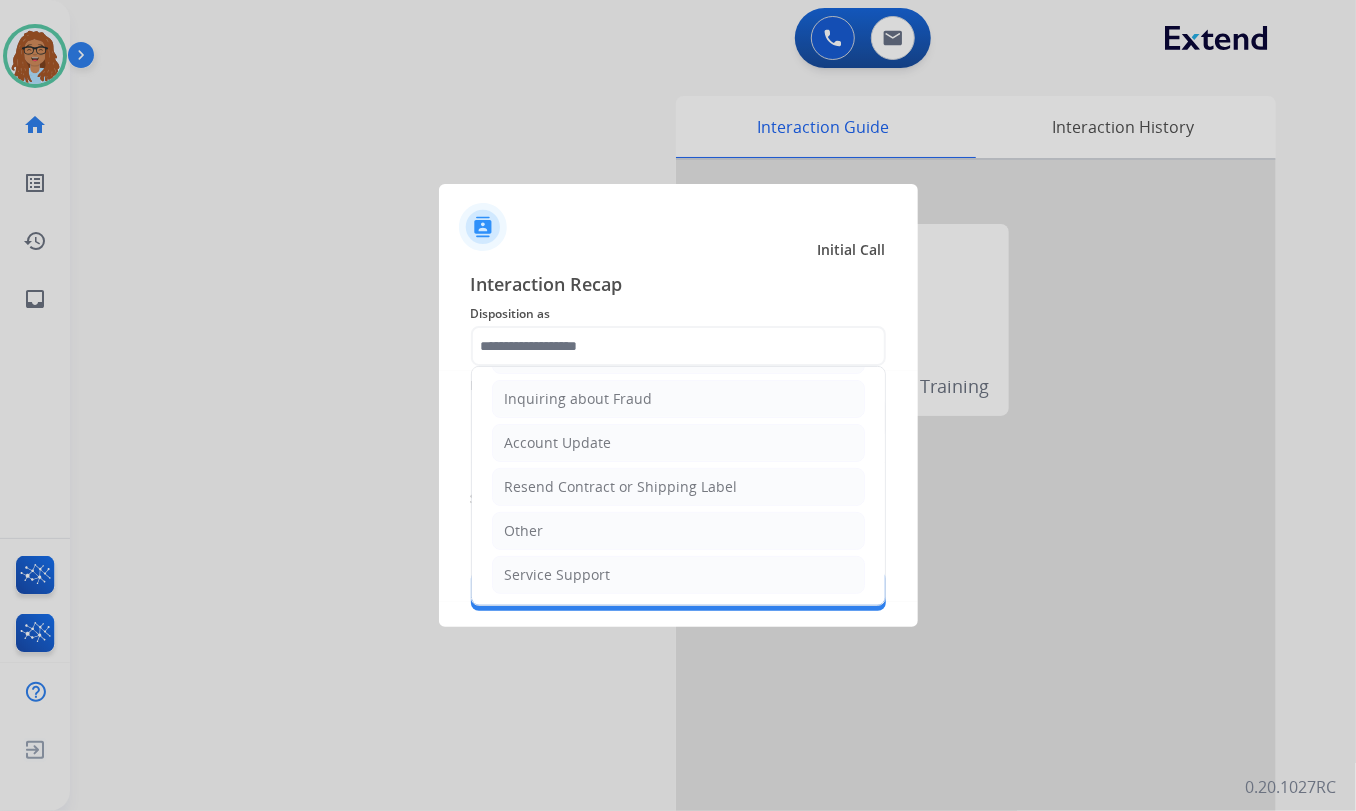 type on "*****" 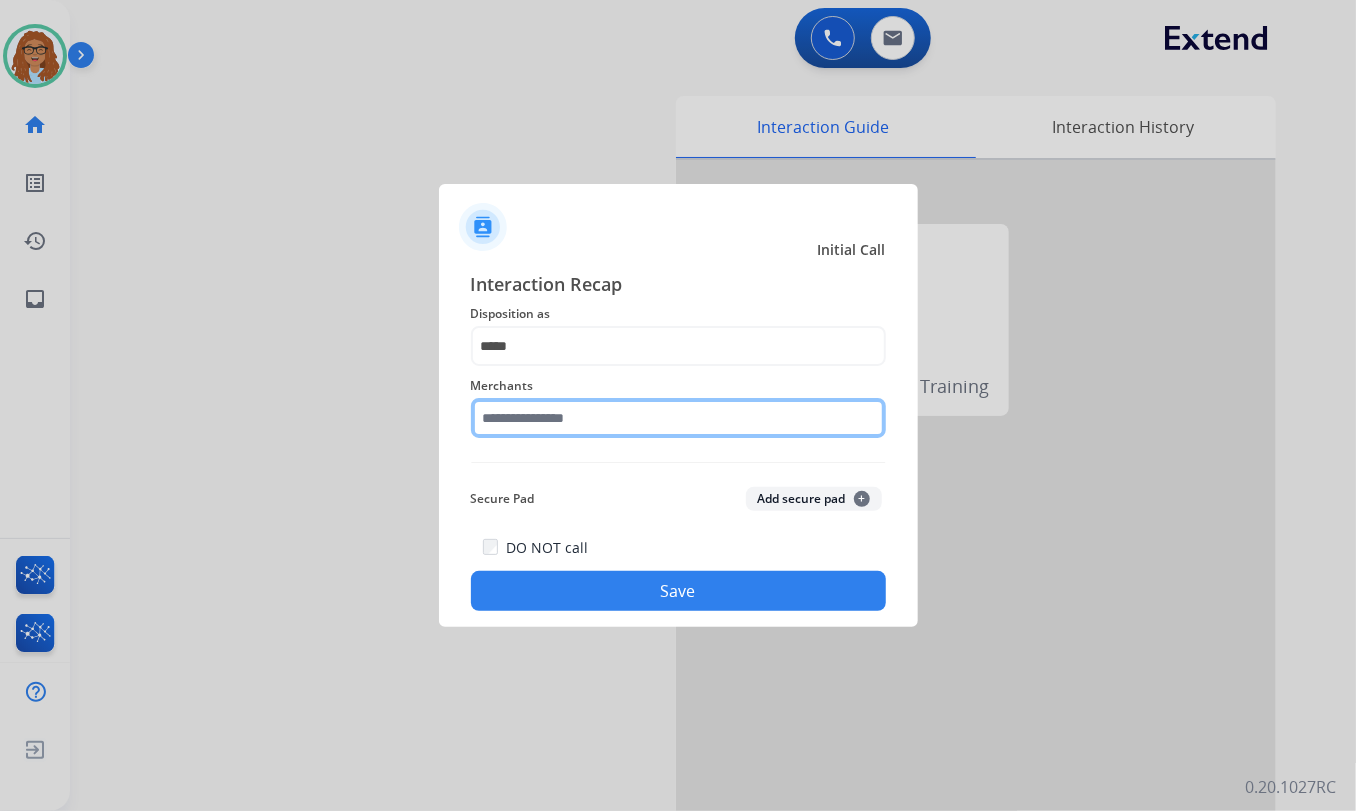 drag, startPoint x: 582, startPoint y: 416, endPoint x: 591, endPoint y: 407, distance: 12.727922 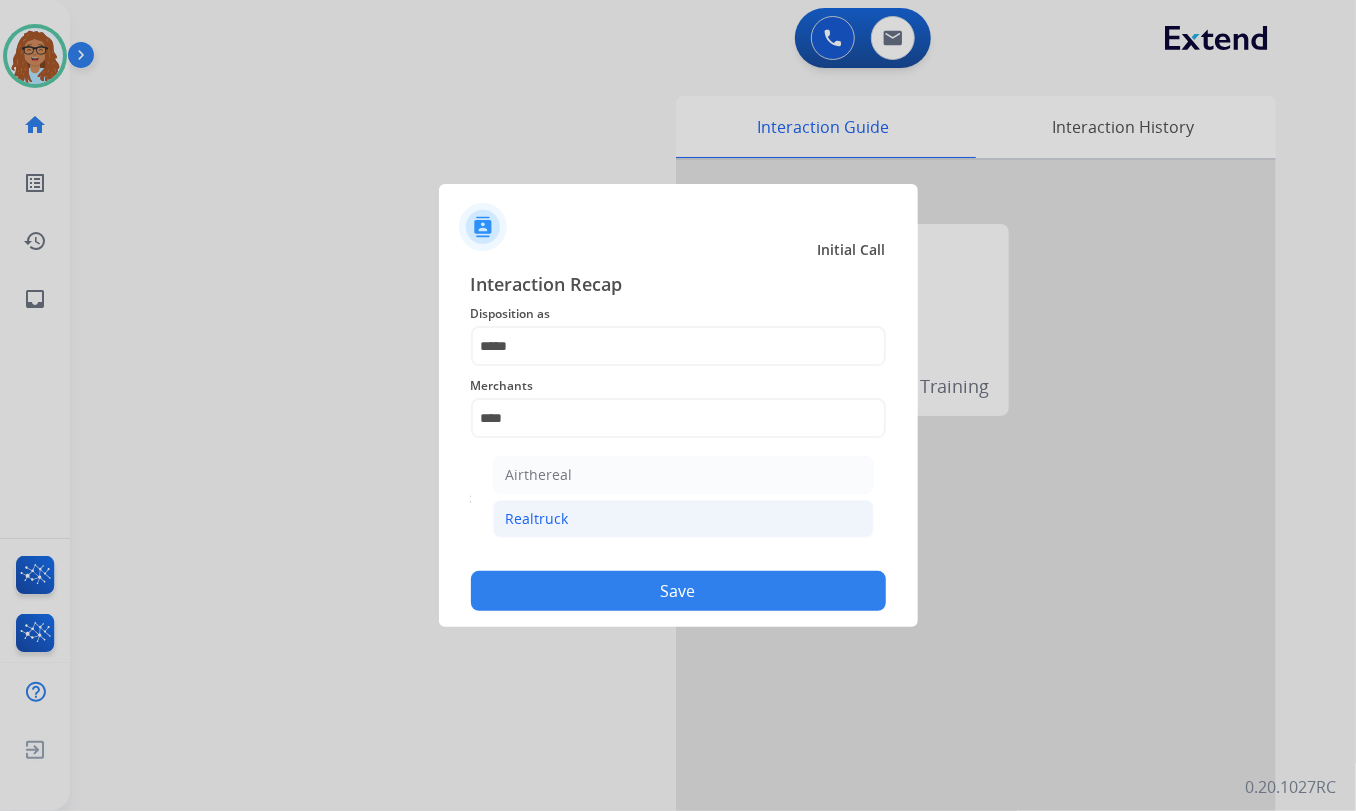 click on "Realtruck" 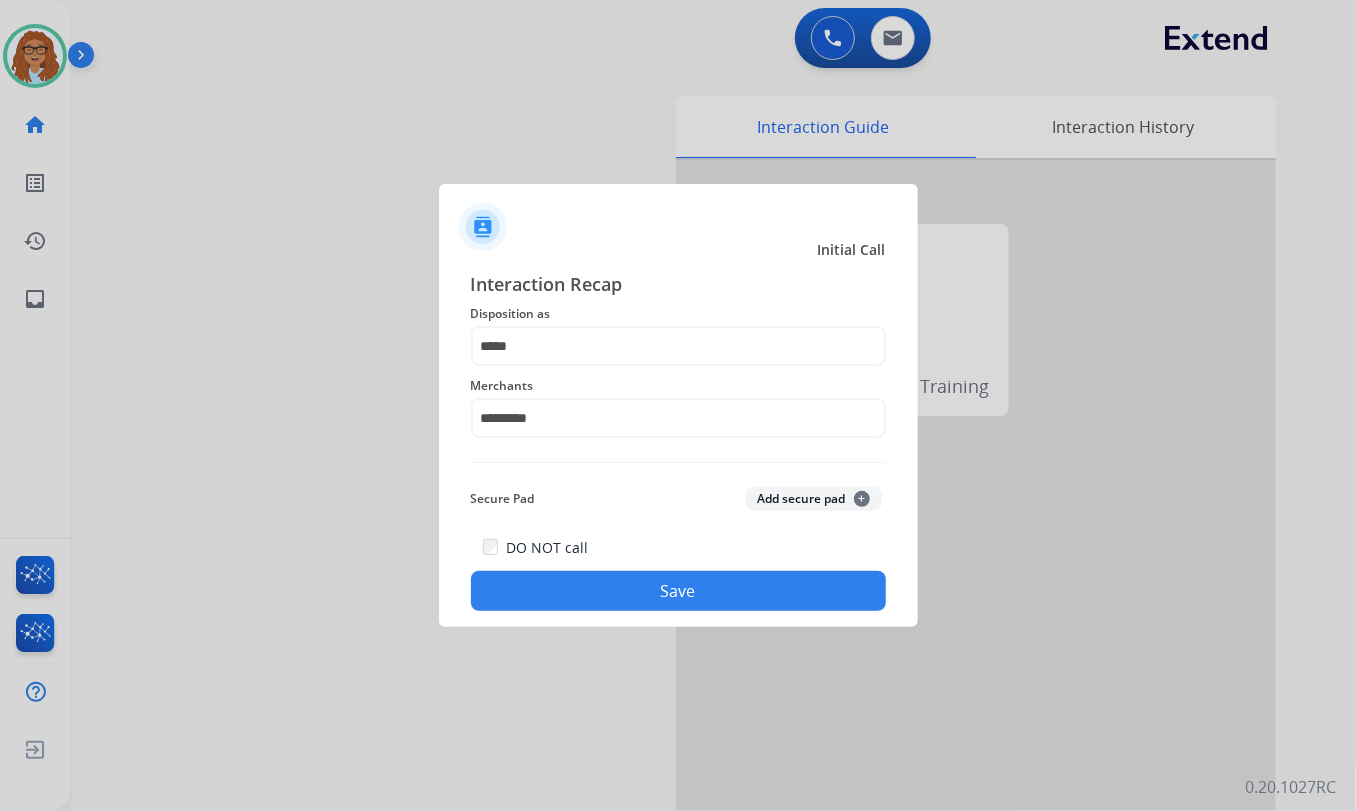 click on "Save" 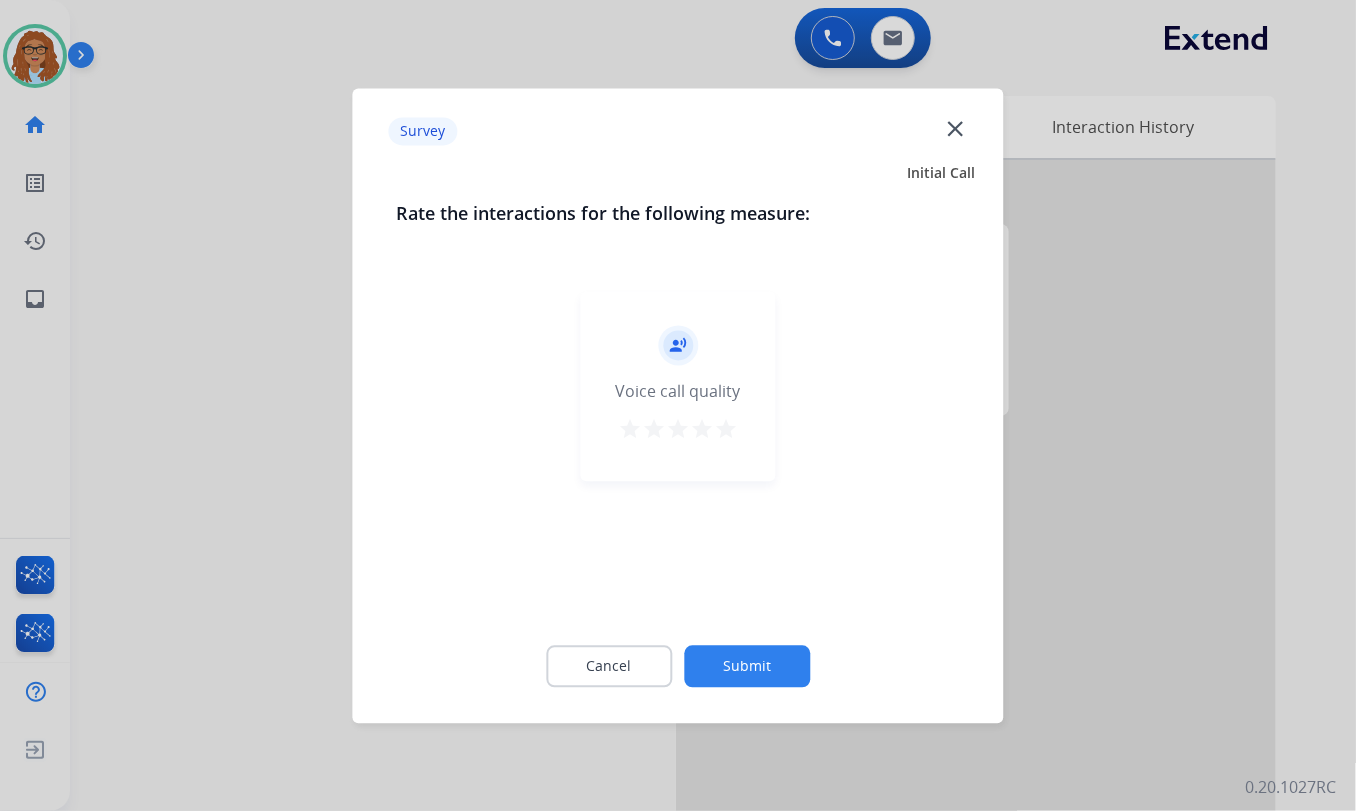 click on "close" 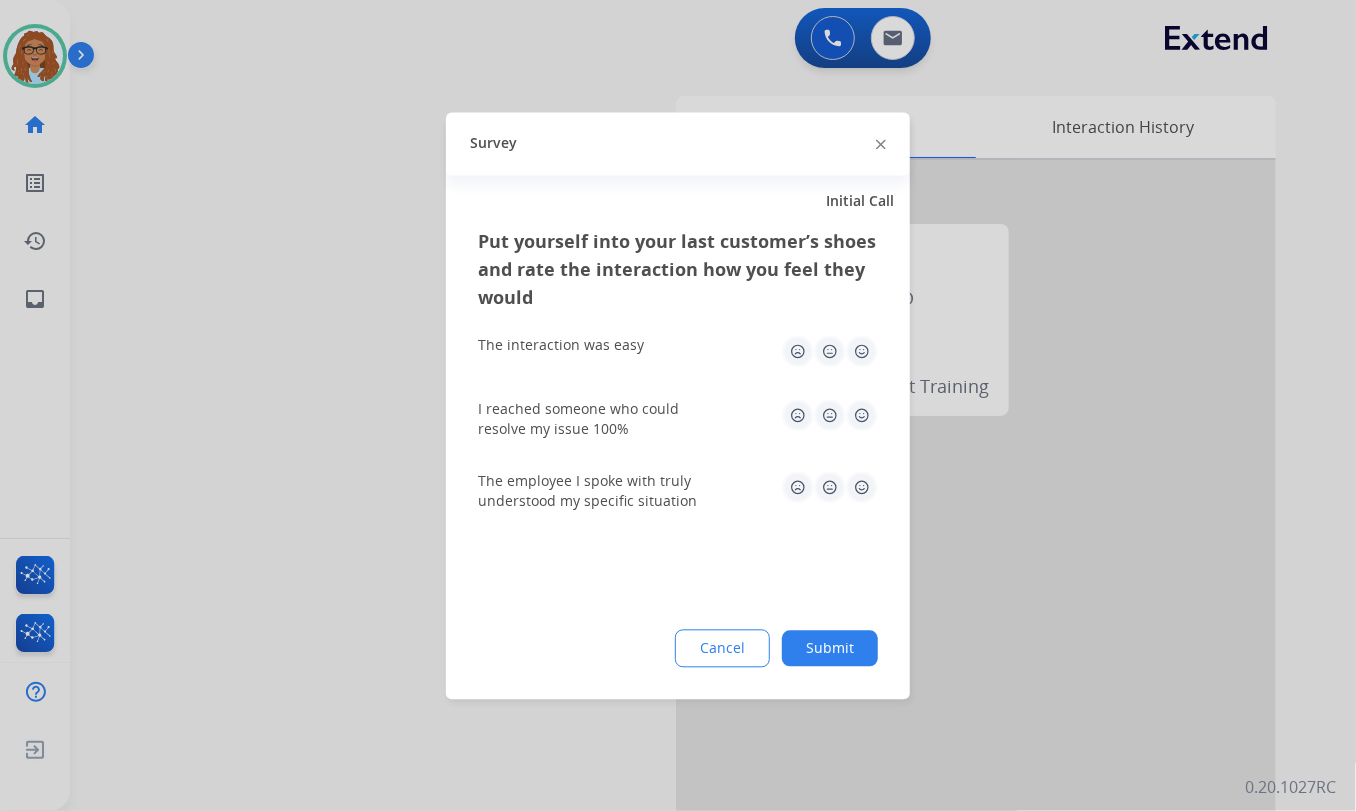 click 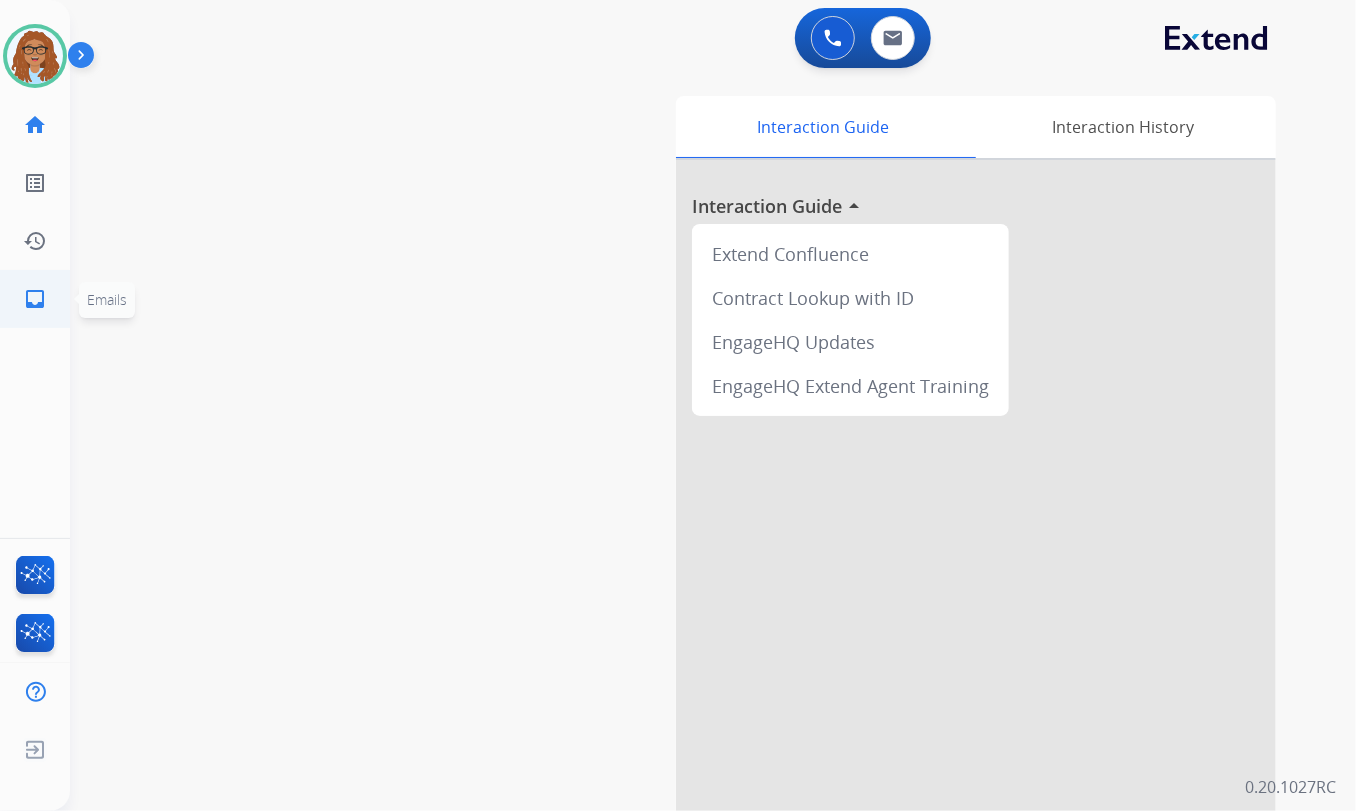 click on "inbox" 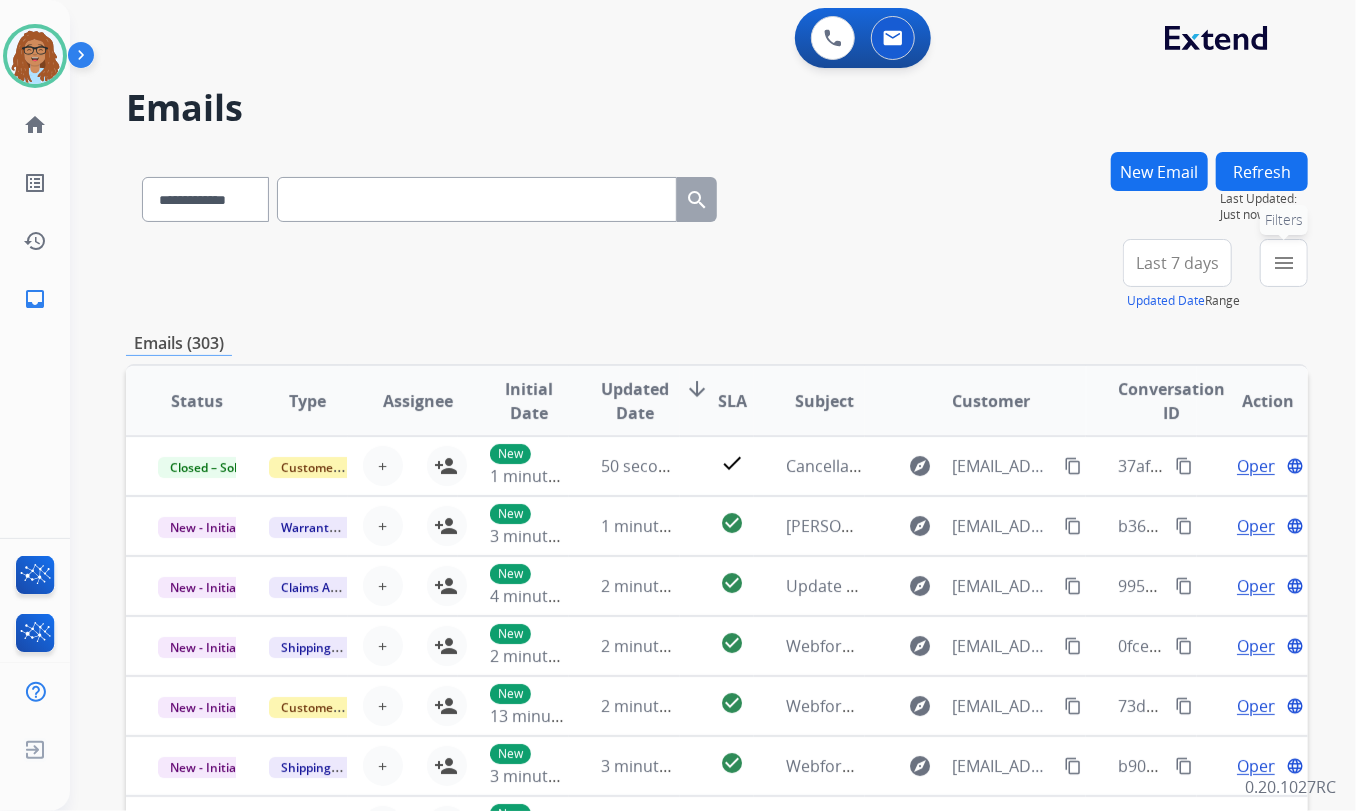 click on "menu" at bounding box center [1284, 263] 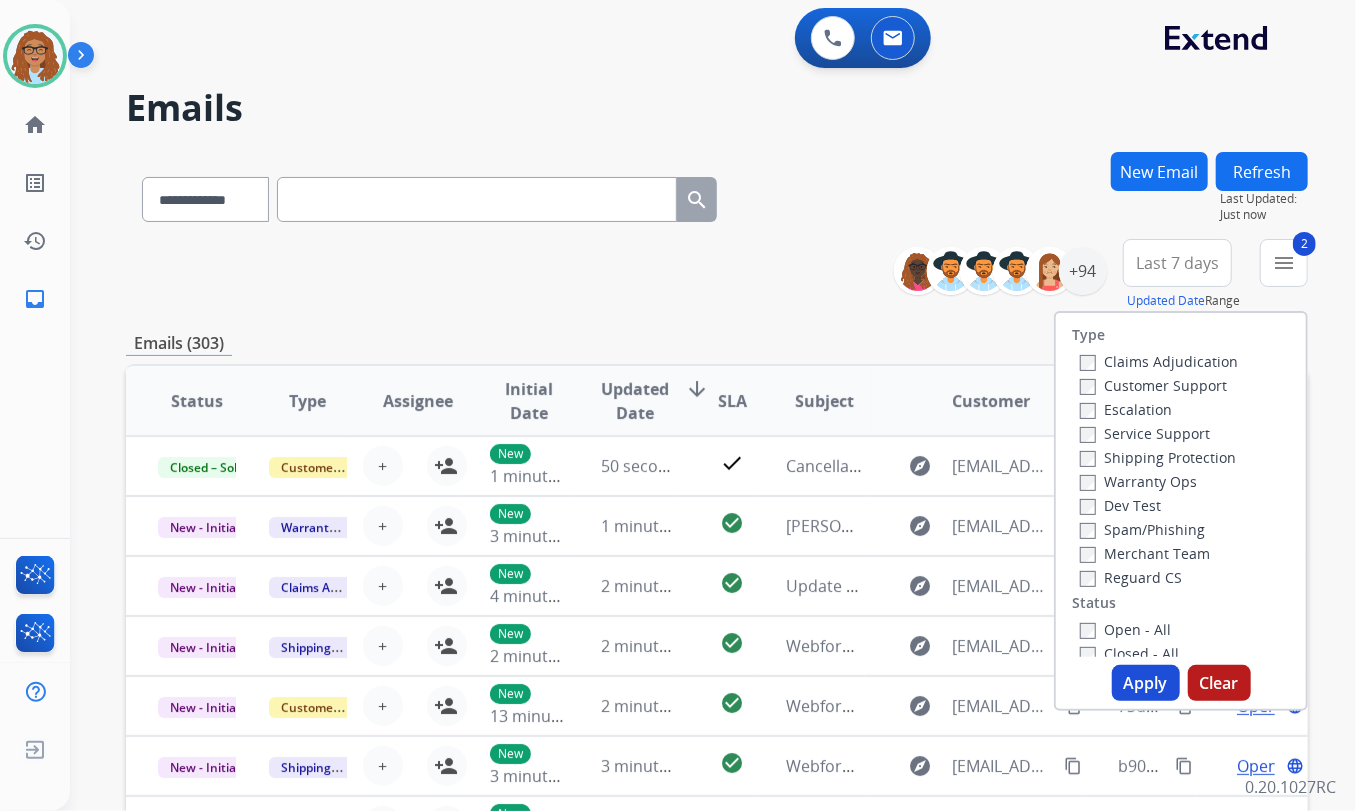 click on "Reguard CS" at bounding box center (1159, 577) 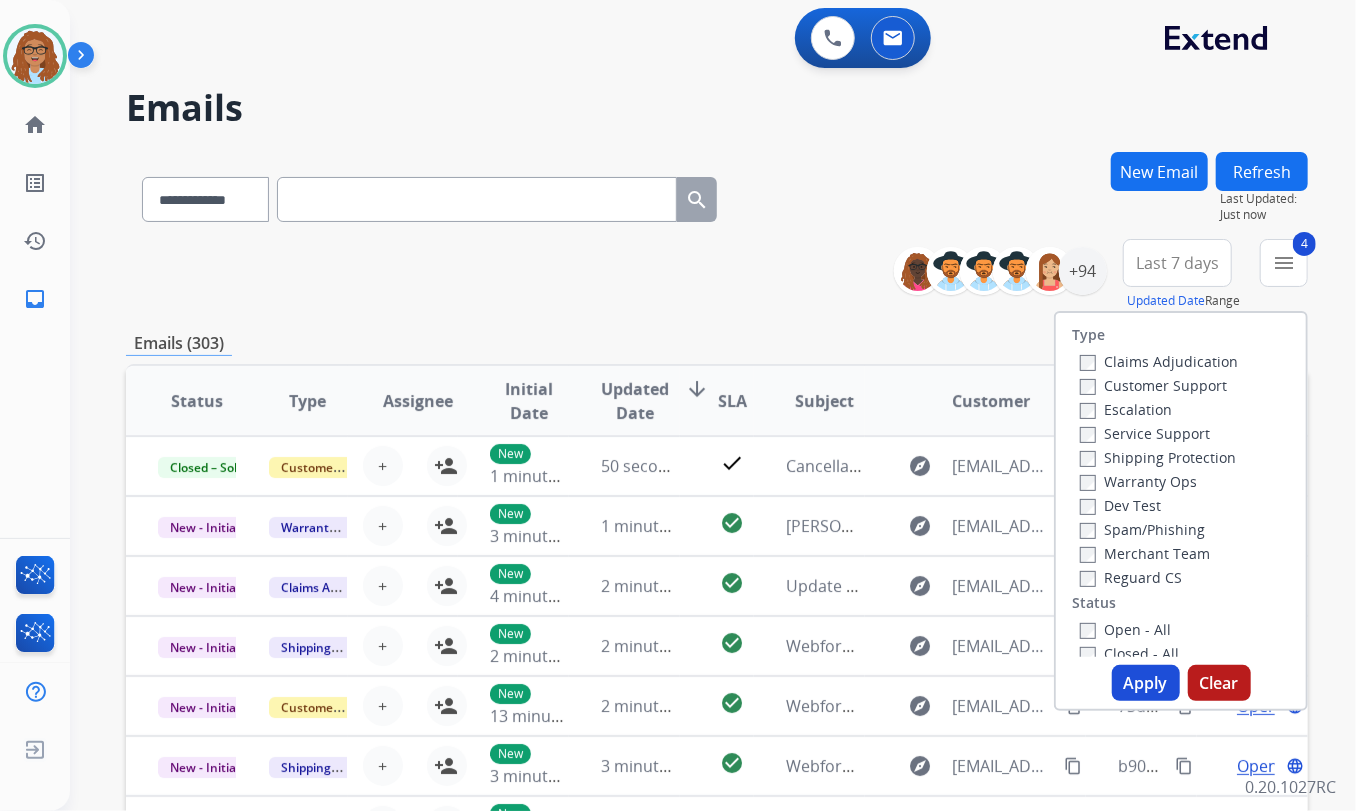 click on "Apply" at bounding box center (1146, 683) 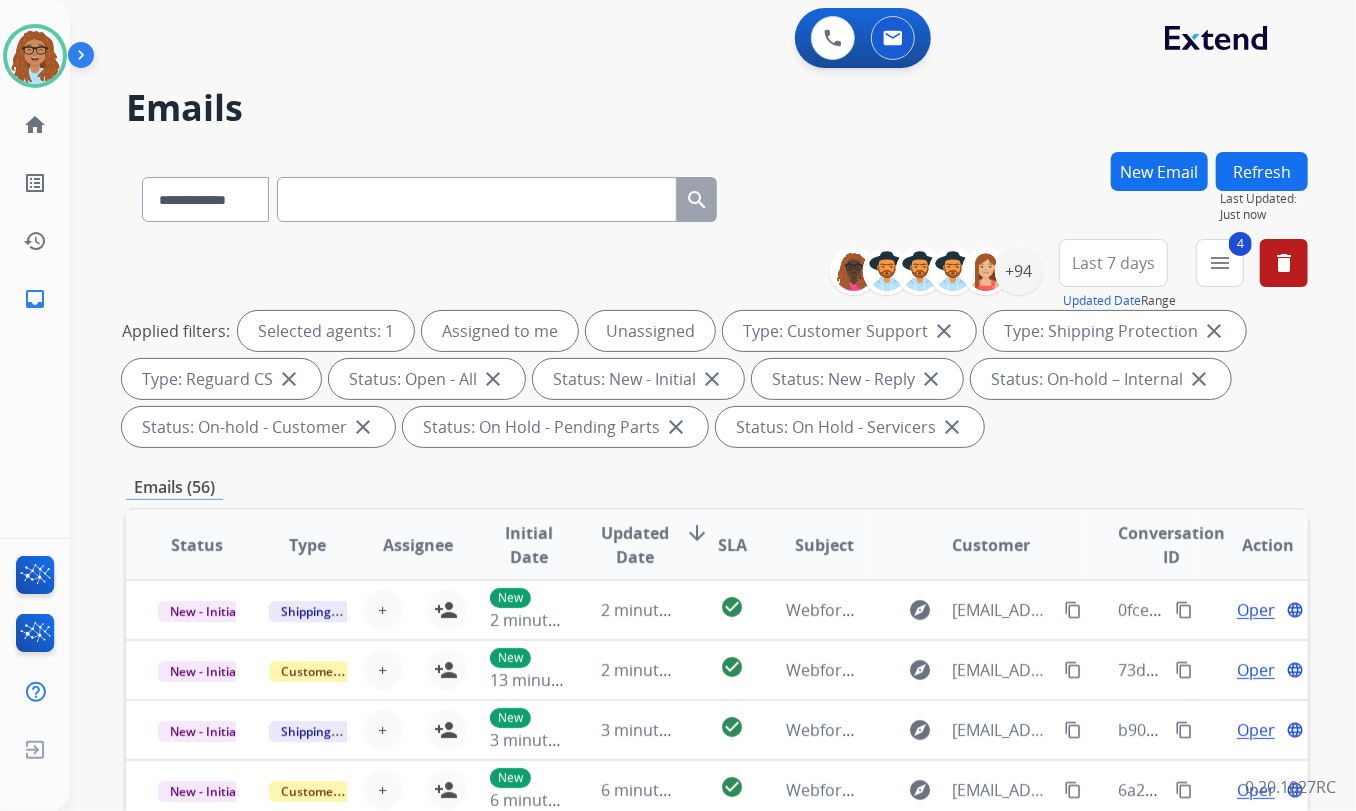 click on "Last 7 days" at bounding box center [1113, 263] 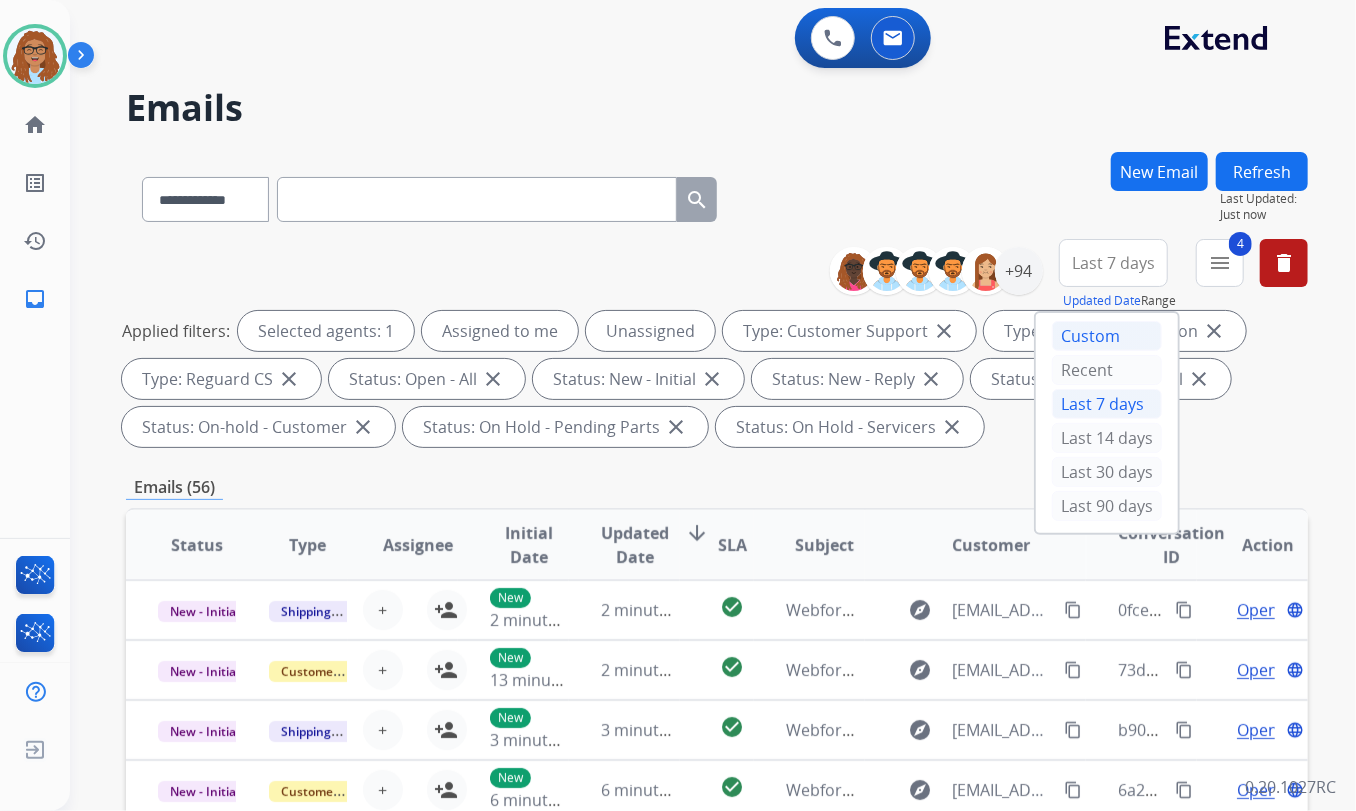 click on "Custom" at bounding box center (1107, 336) 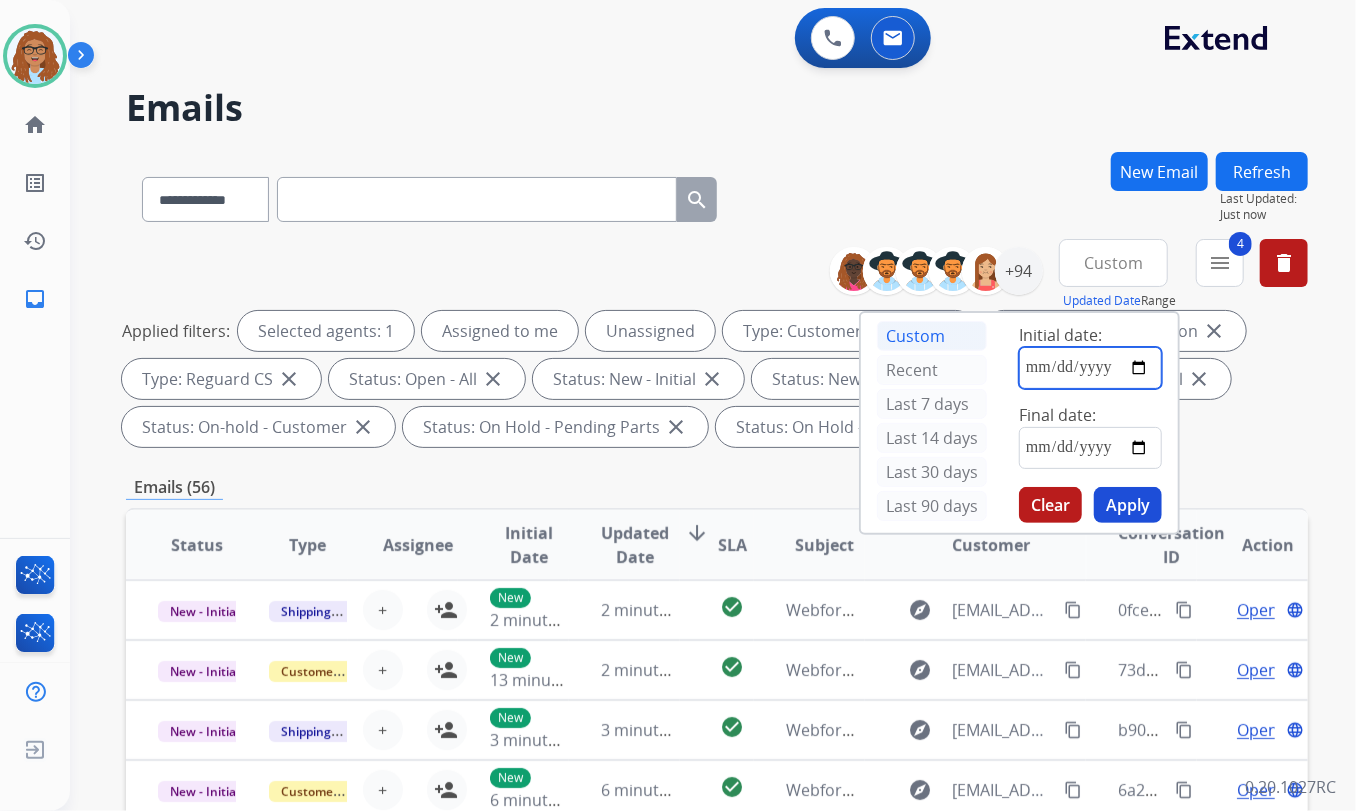 click at bounding box center (1090, 368) 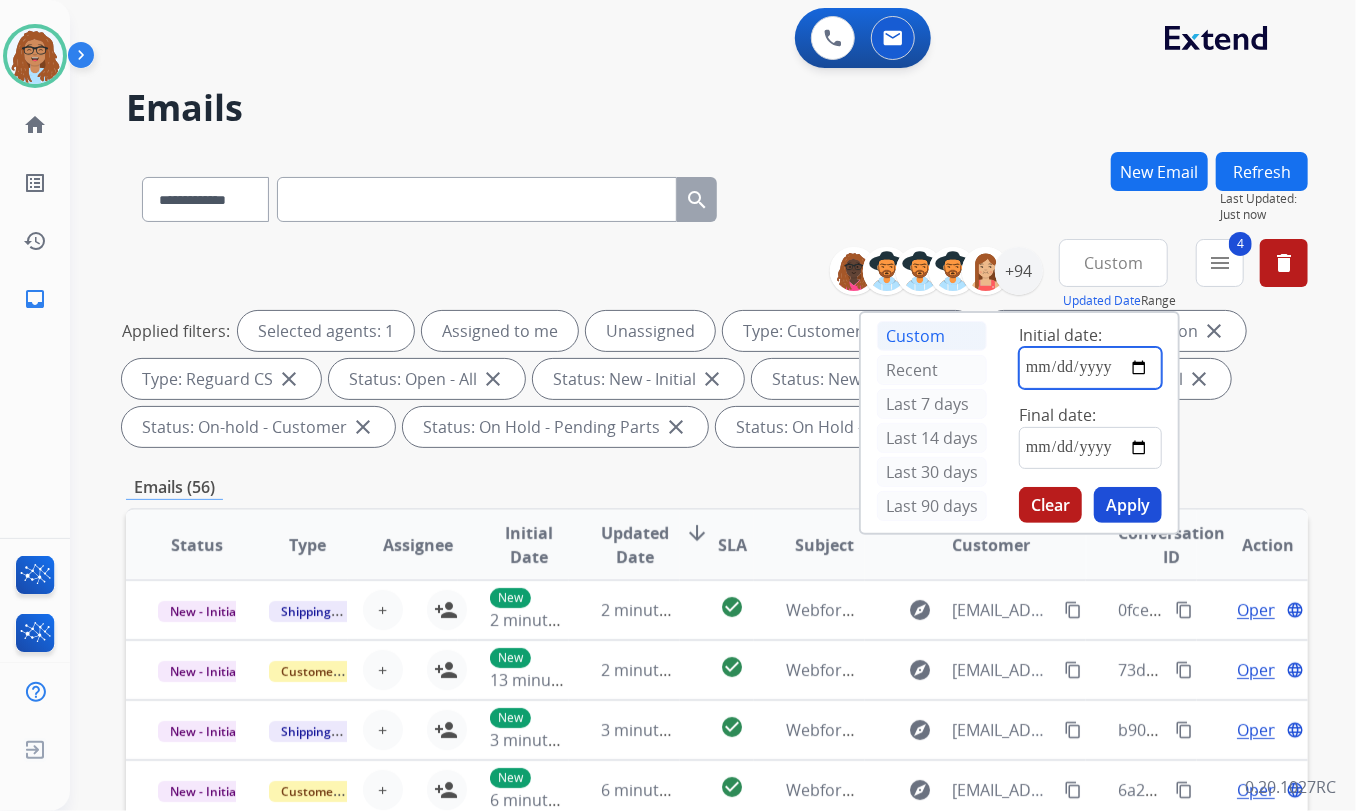 type on "**********" 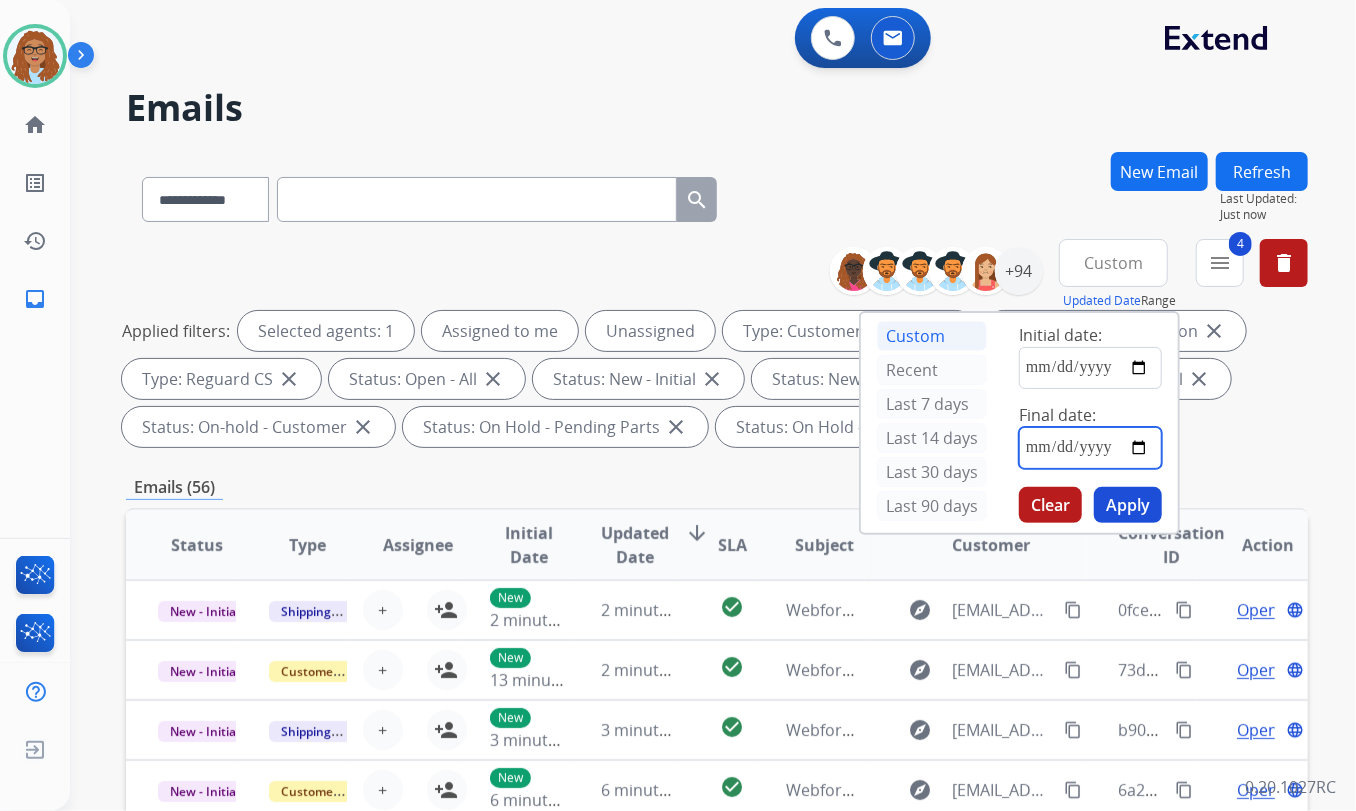 click at bounding box center [1090, 448] 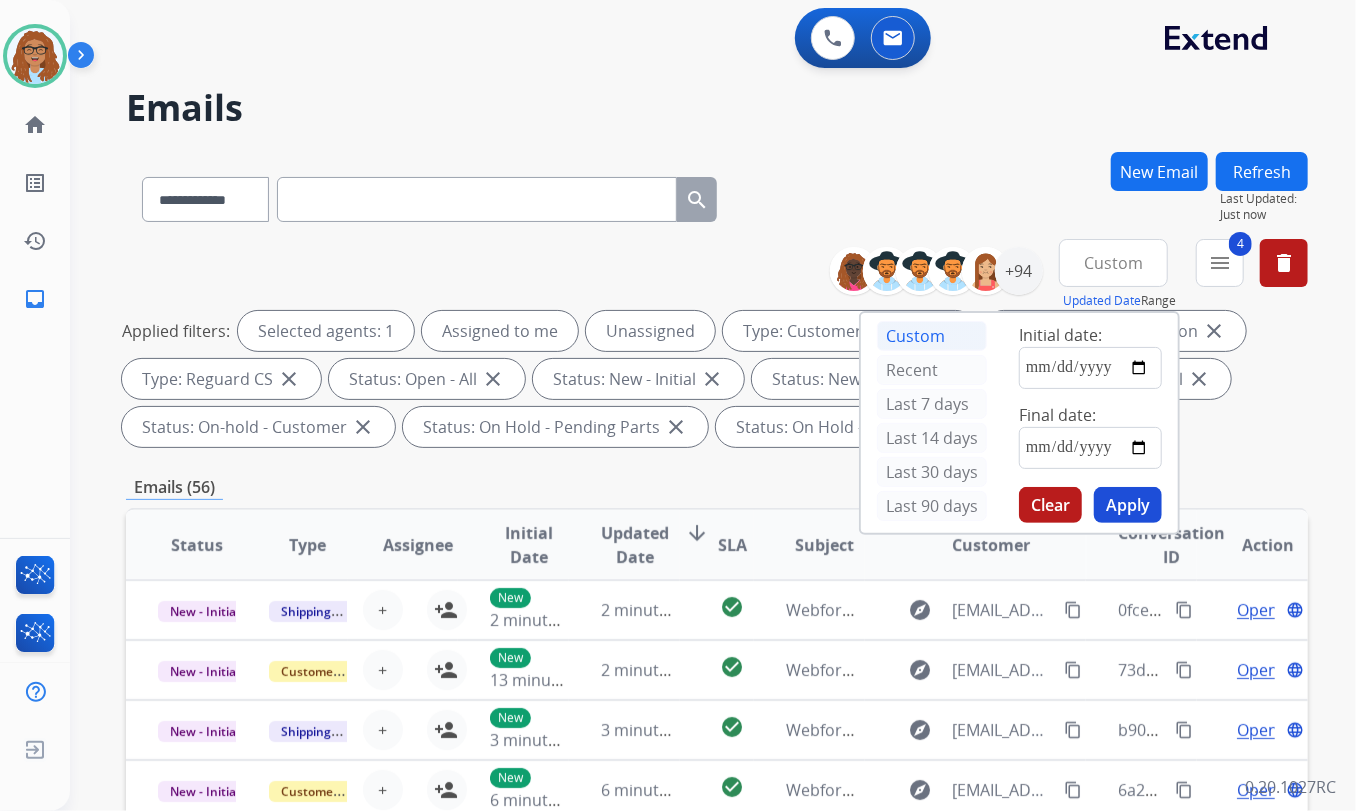 click on "Apply" at bounding box center [1128, 505] 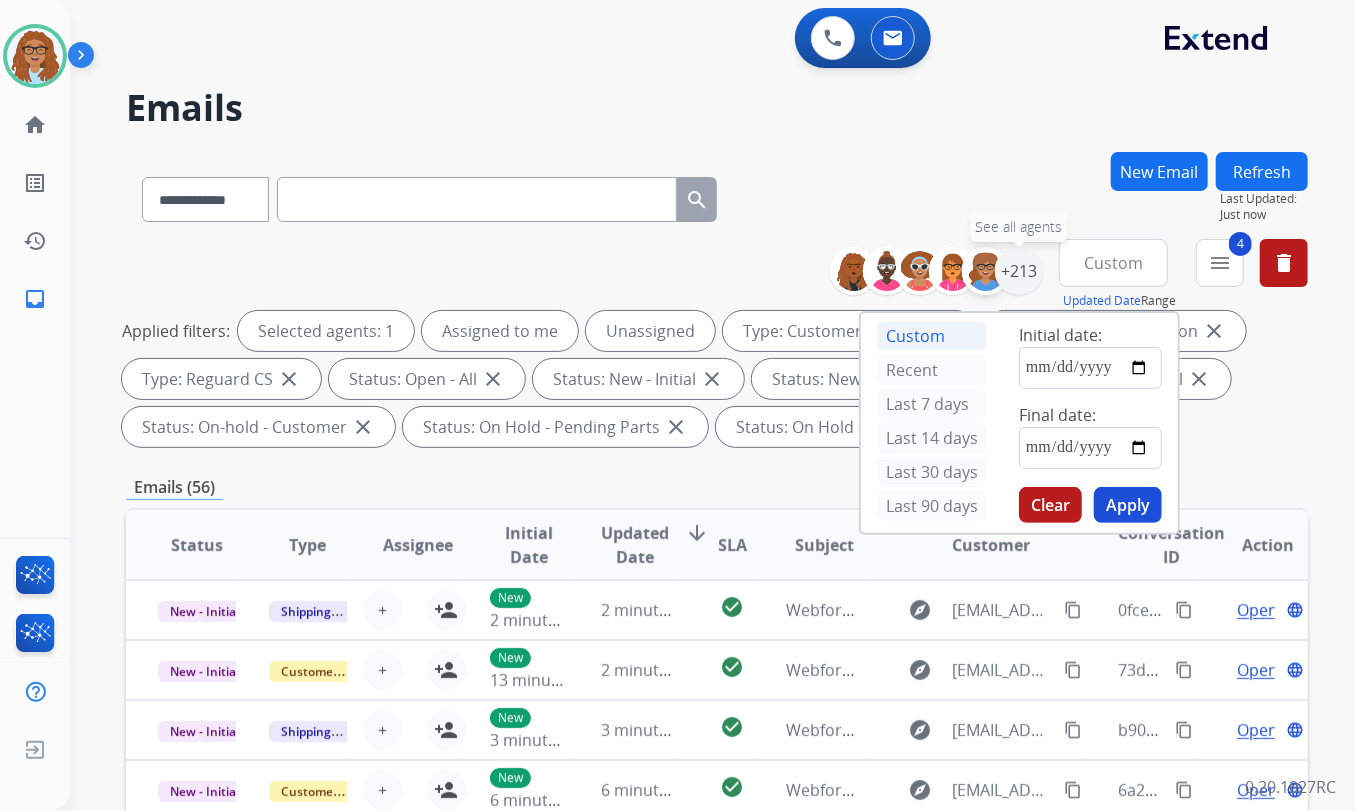 click on "+213" at bounding box center (1019, 271) 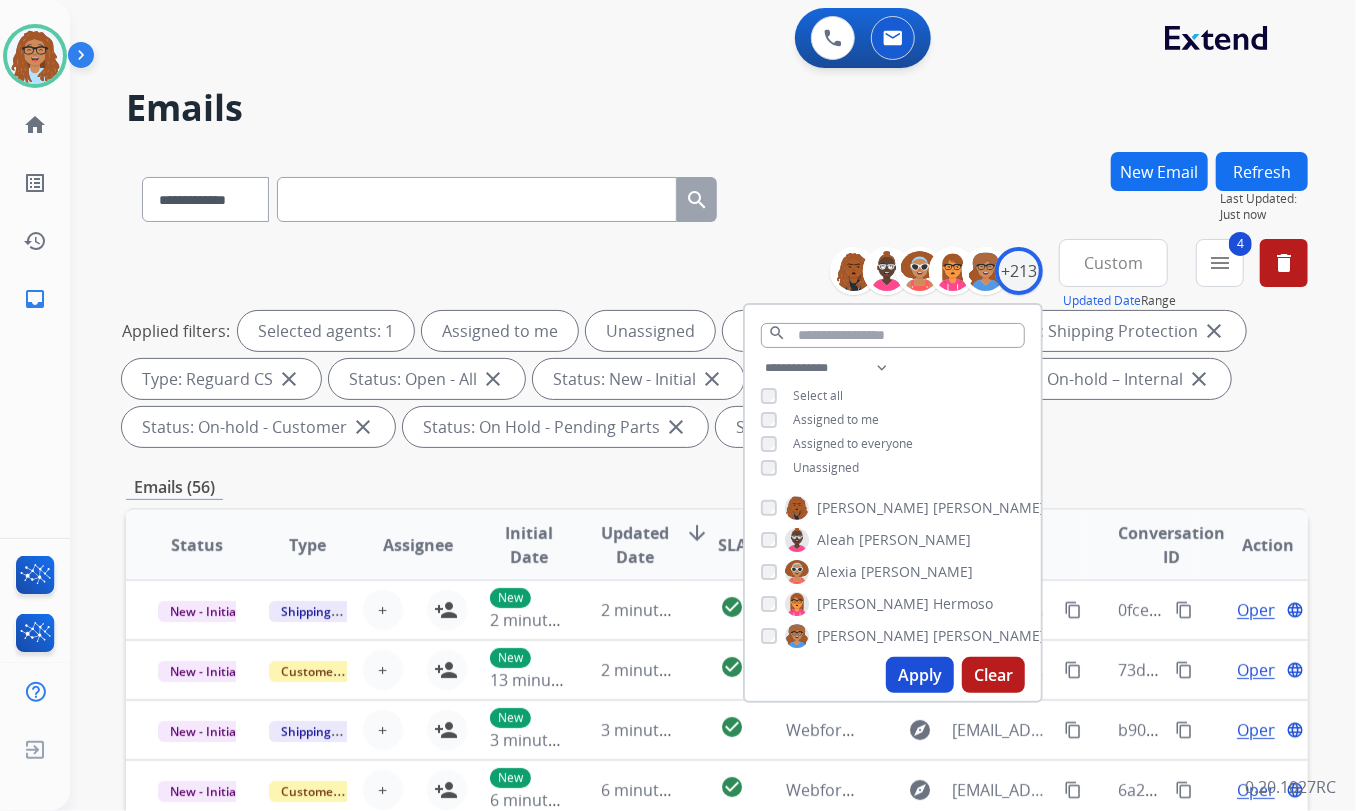 click on "Apply" at bounding box center [920, 675] 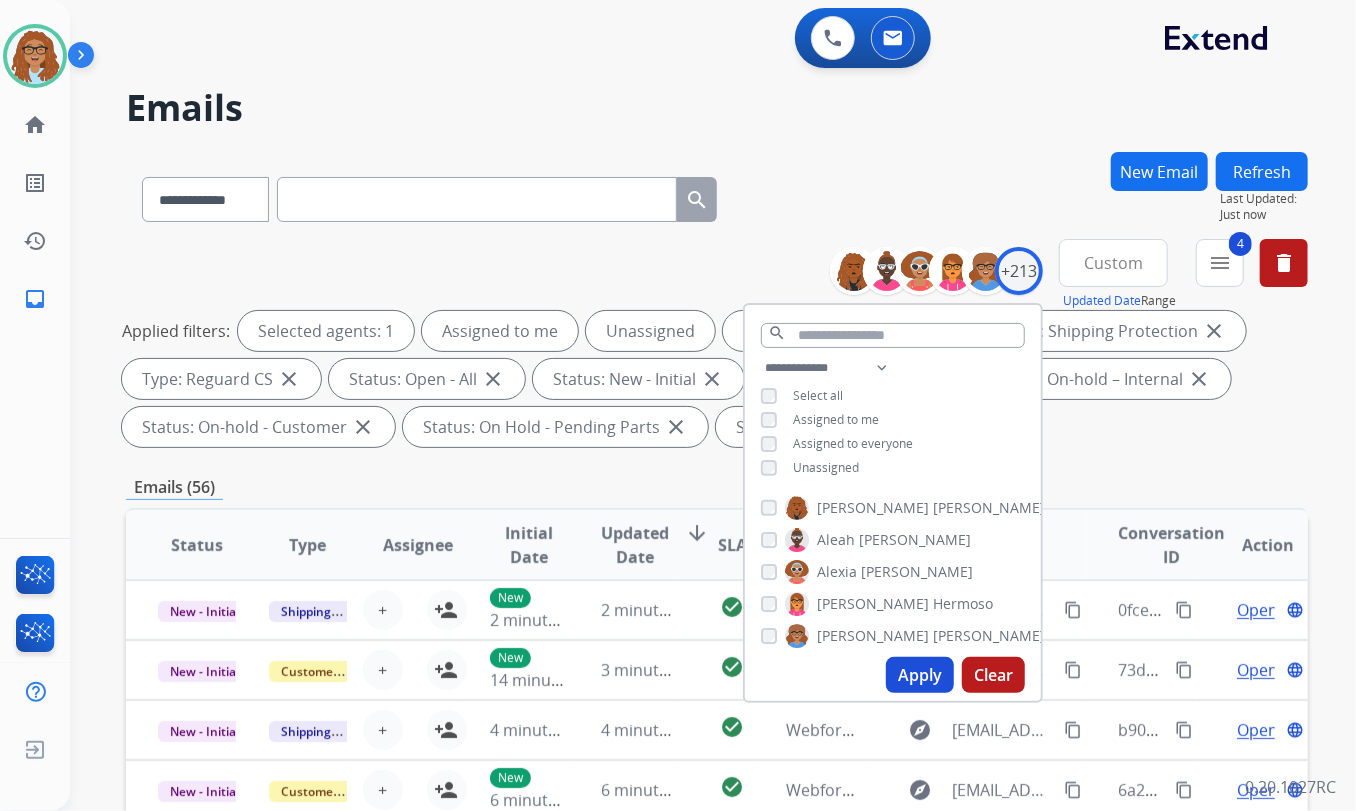 click on "**********" at bounding box center (717, 195) 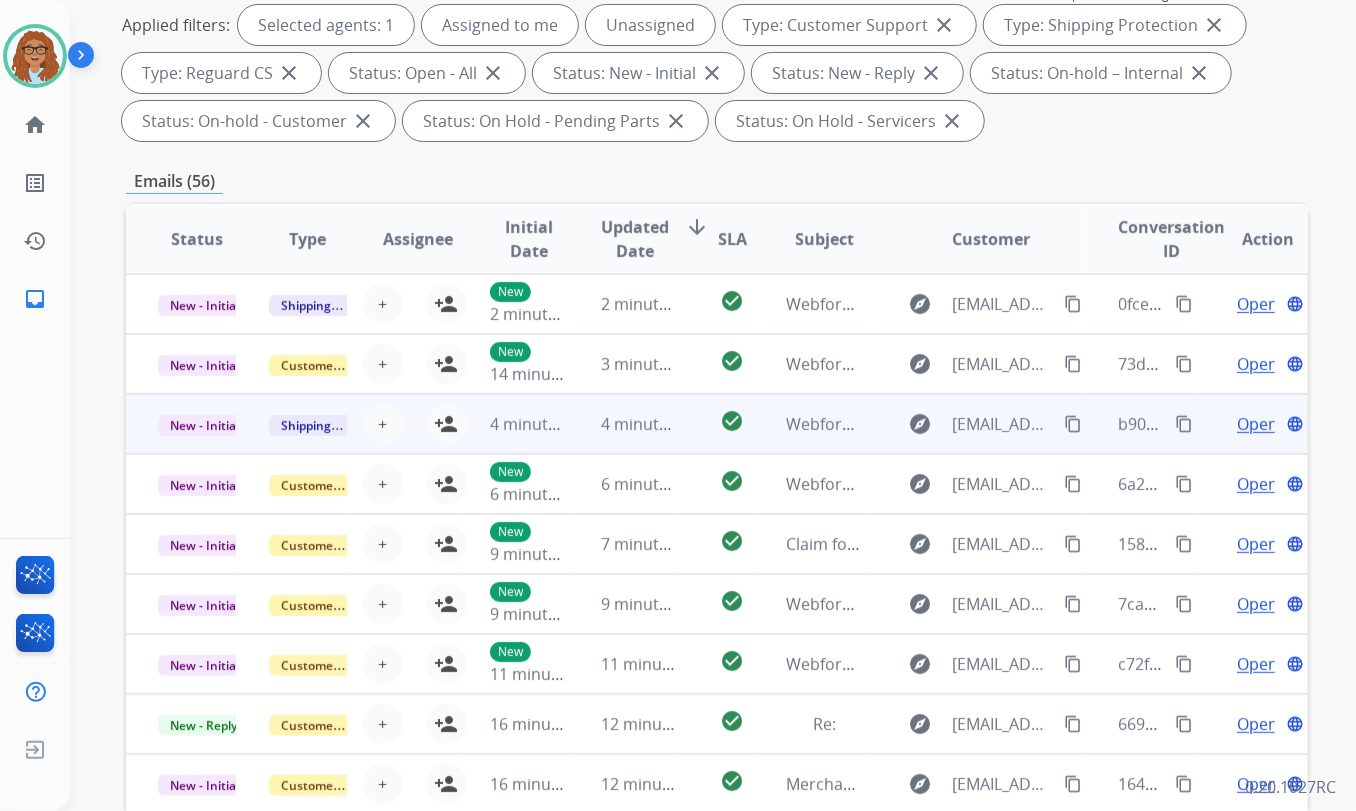 scroll, scrollTop: 363, scrollLeft: 0, axis: vertical 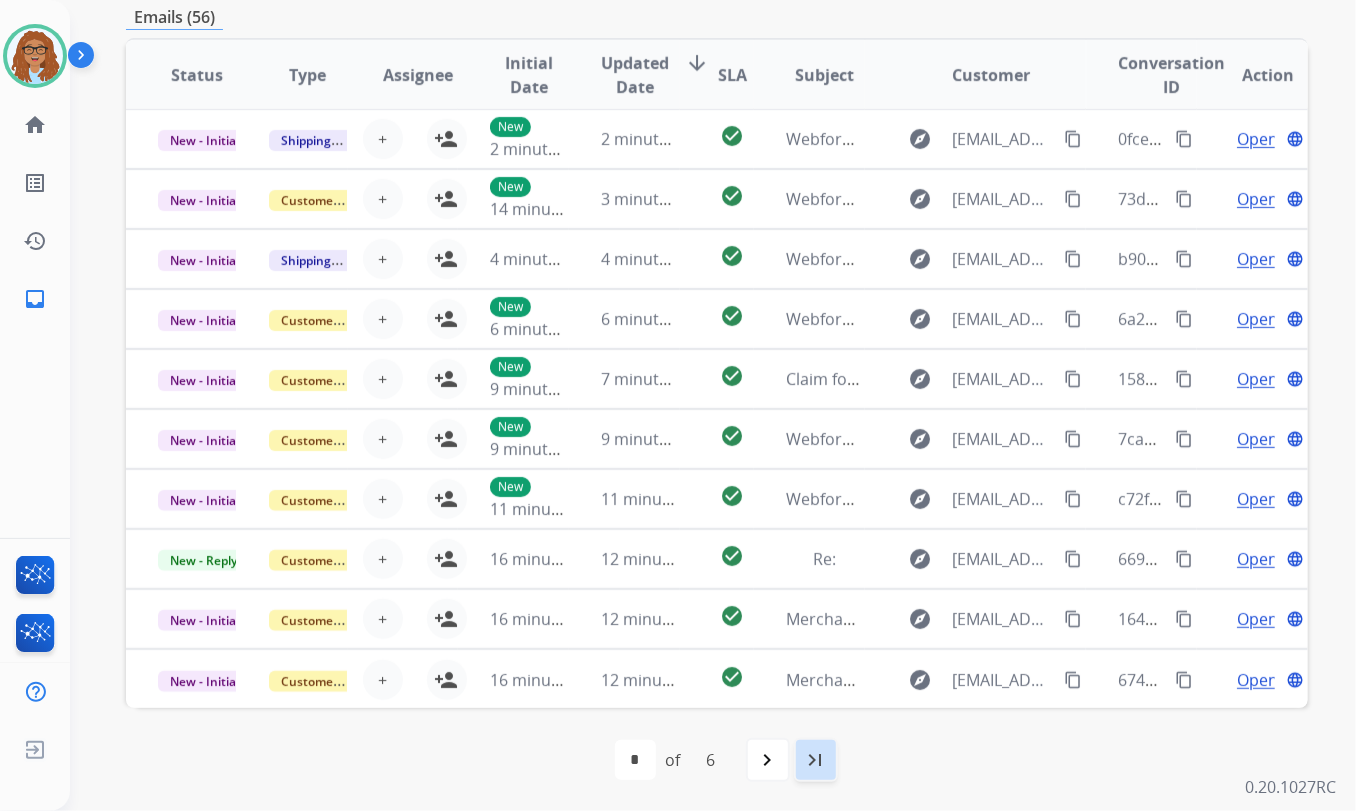 click on "last_page" at bounding box center [816, 760] 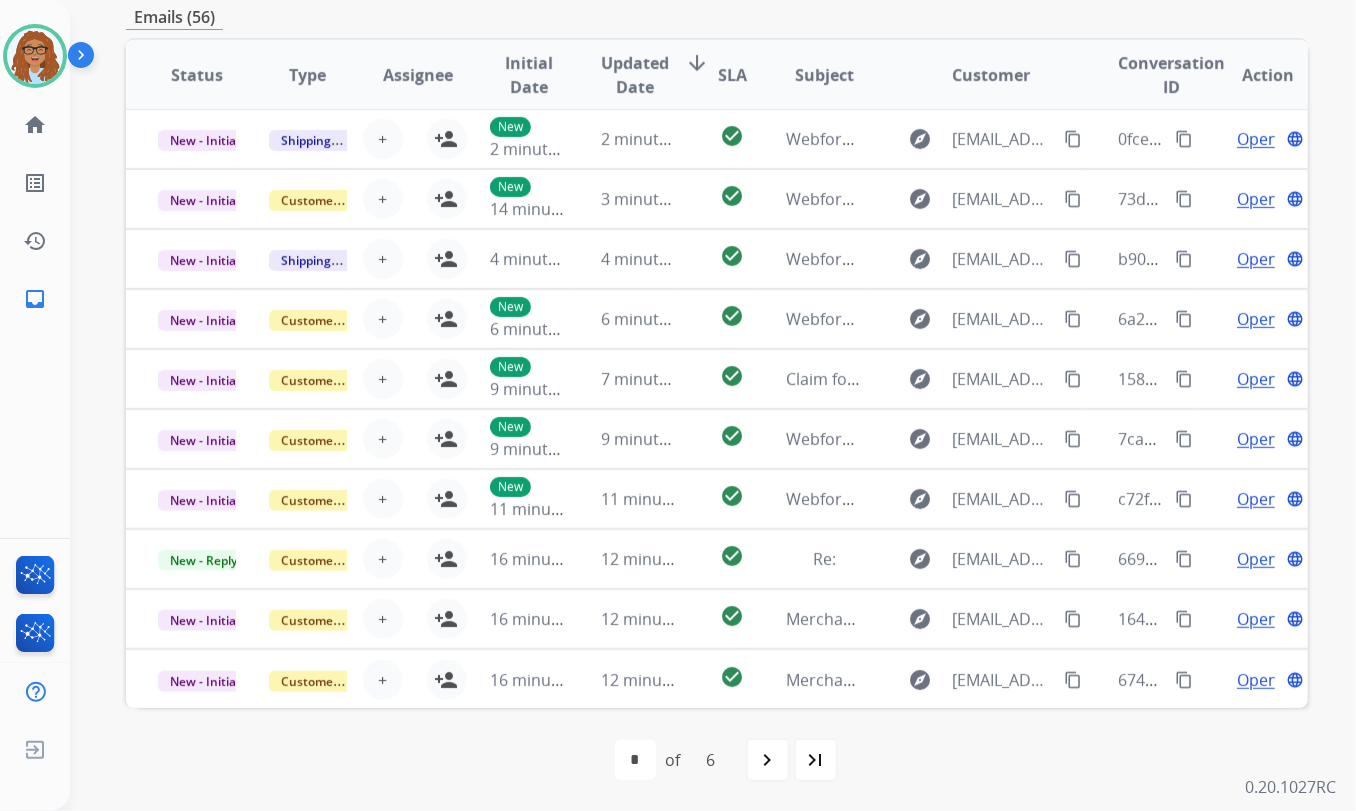 scroll, scrollTop: 0, scrollLeft: 0, axis: both 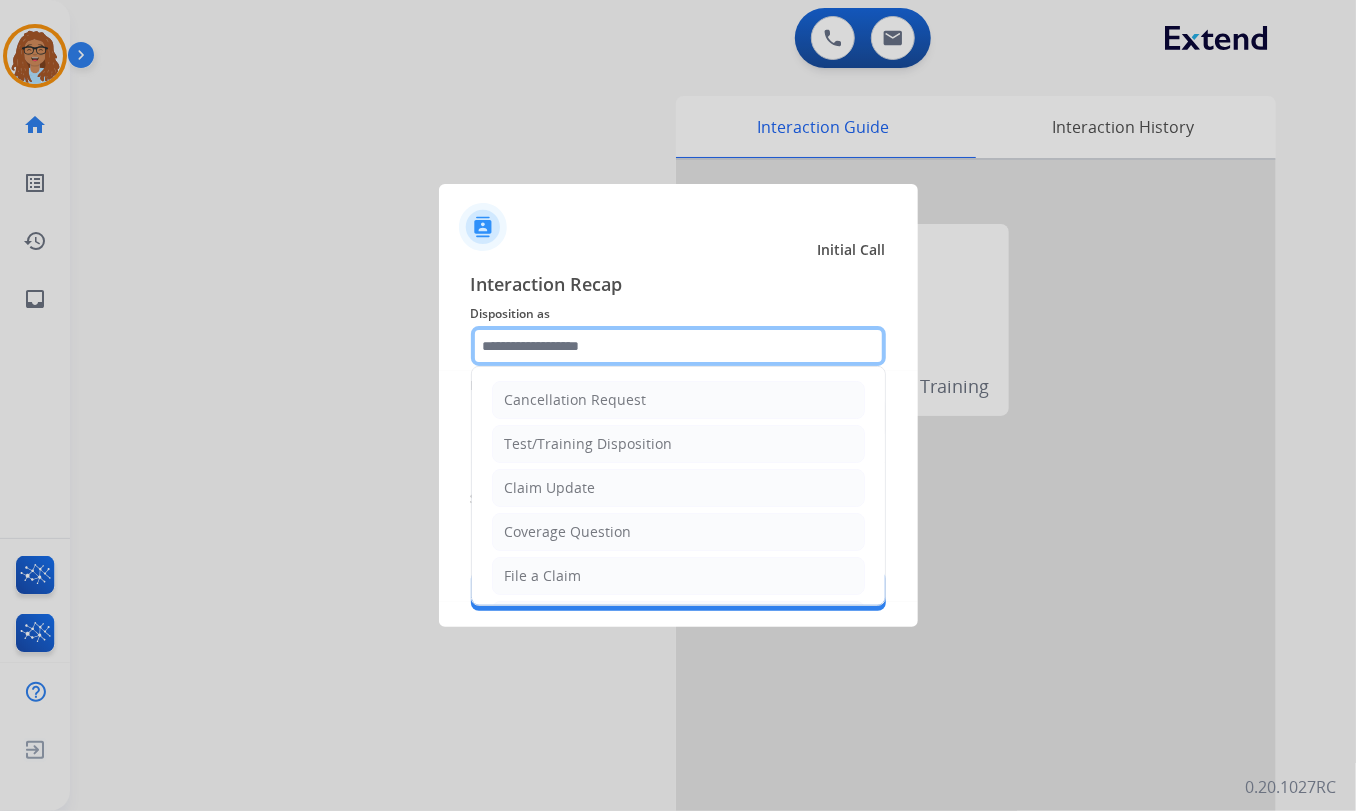 click 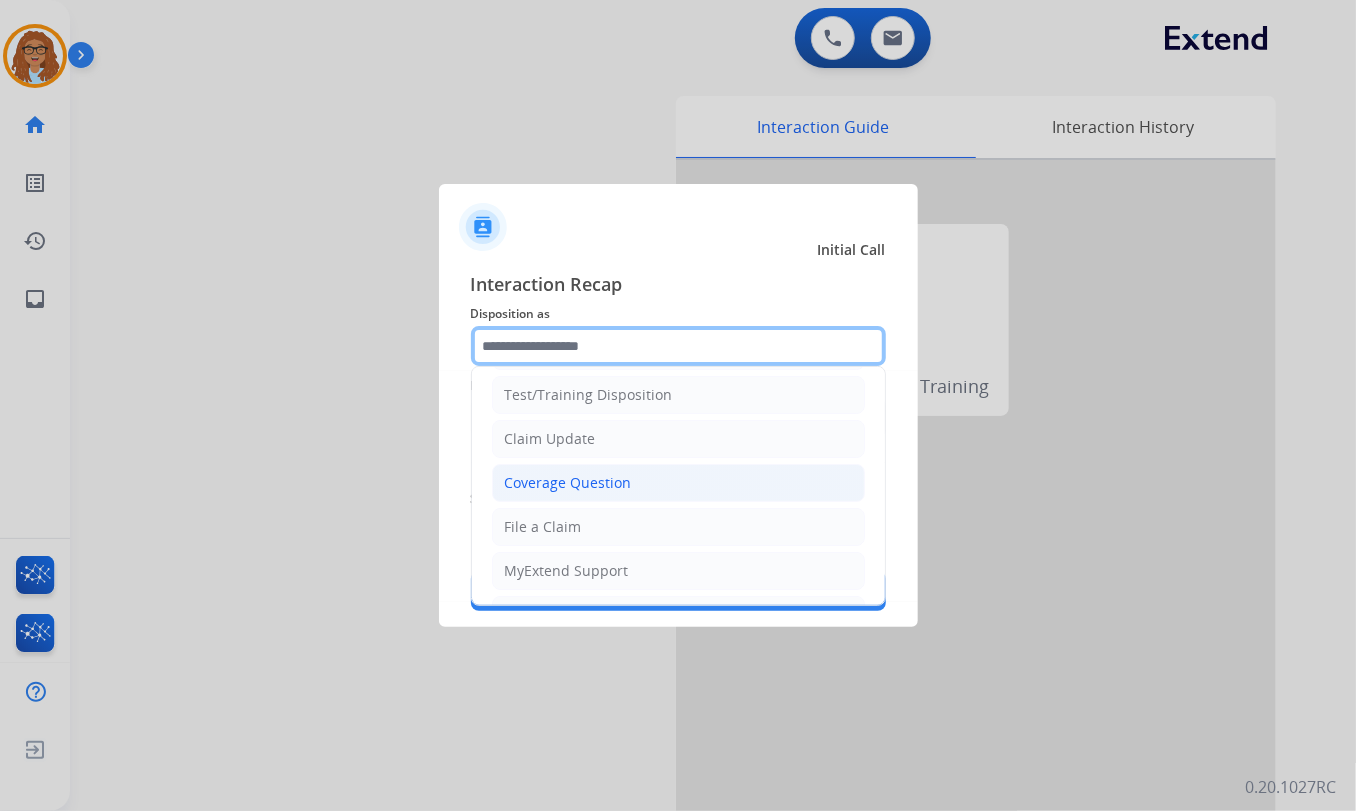 scroll, scrollTop: 90, scrollLeft: 0, axis: vertical 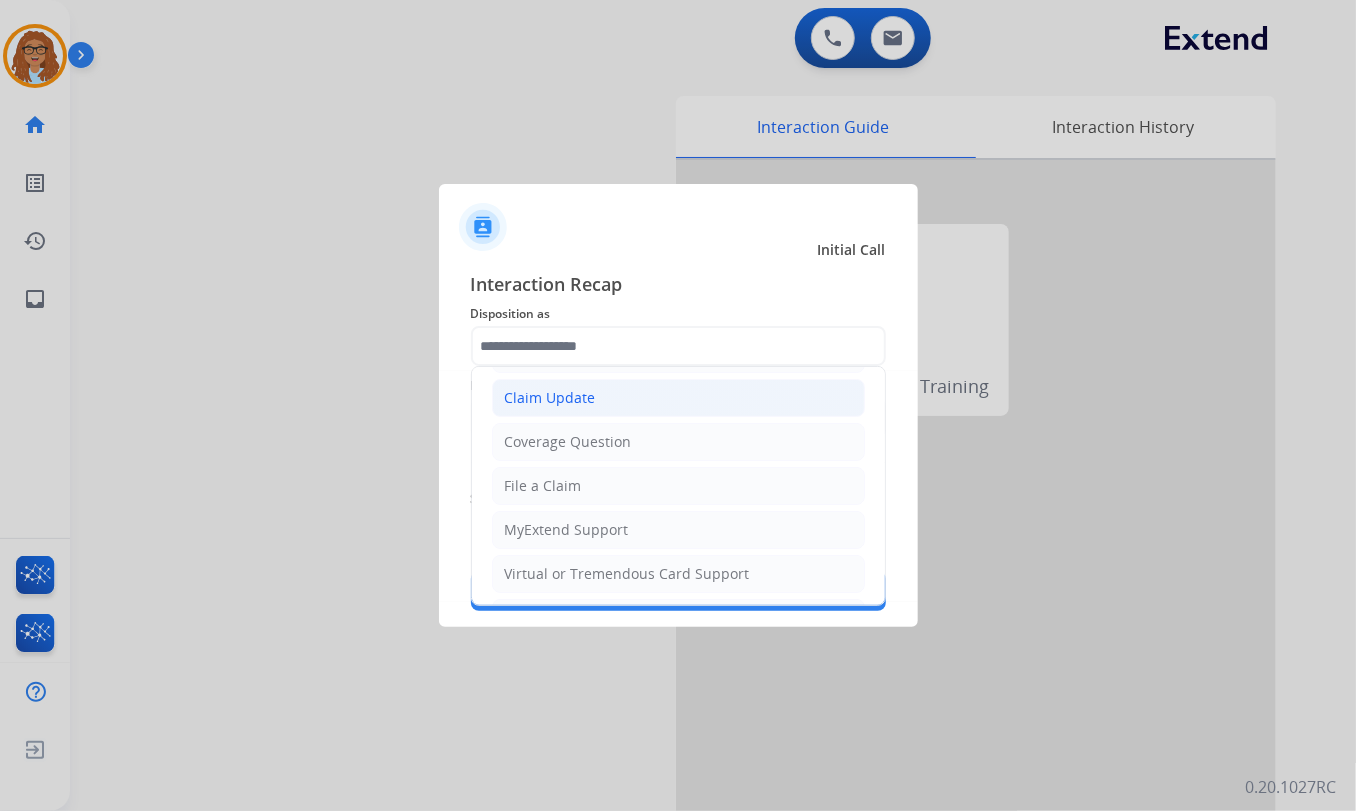 click on "Claim Update" 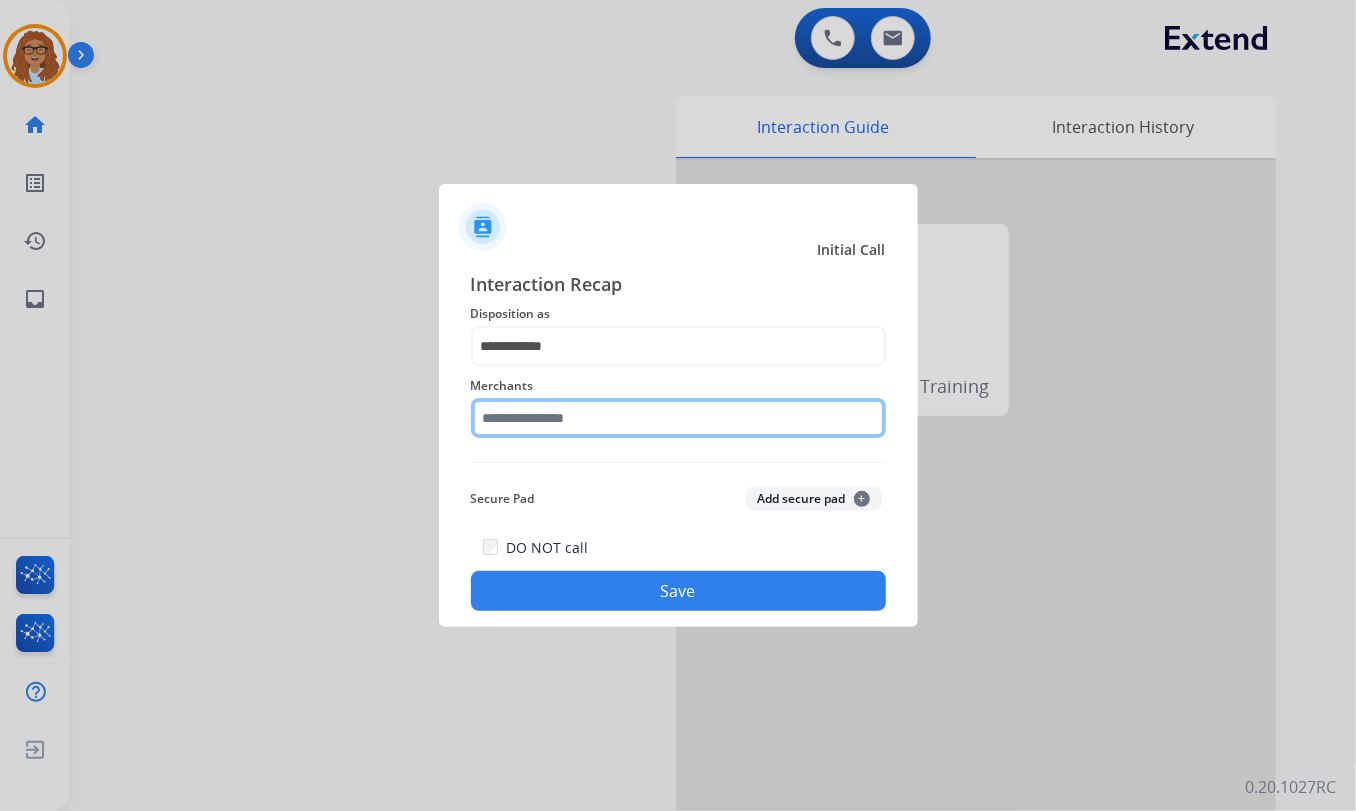 click 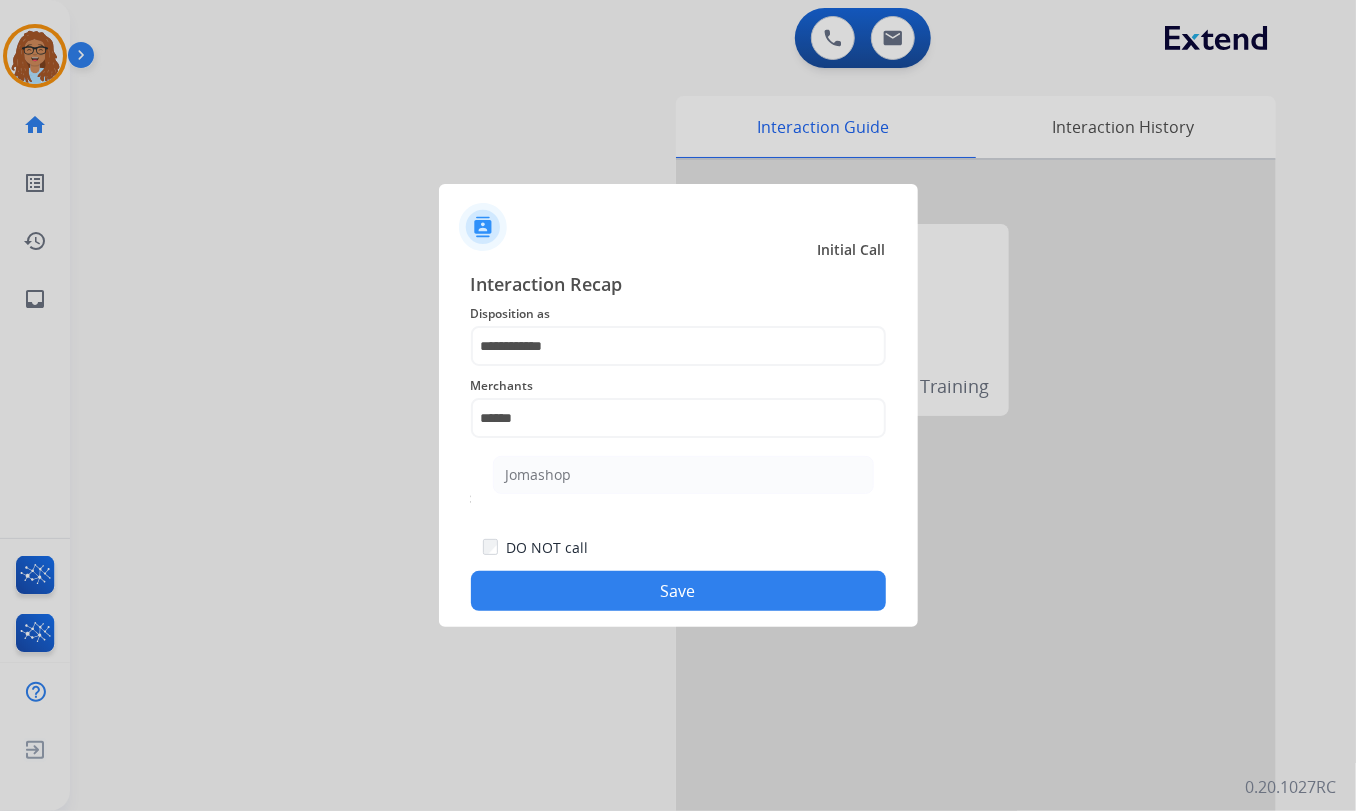 drag, startPoint x: 580, startPoint y: 461, endPoint x: 596, endPoint y: 534, distance: 74.73286 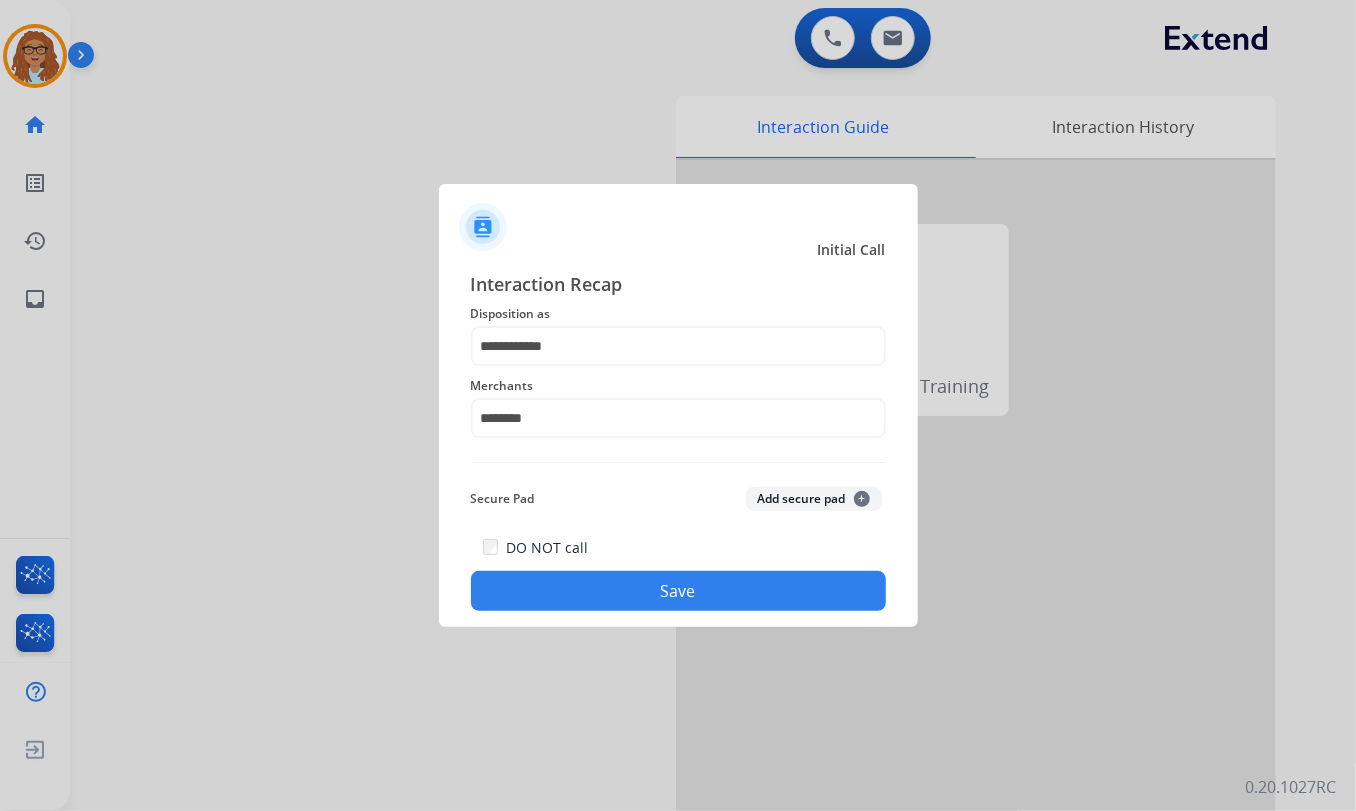 click on "Save" 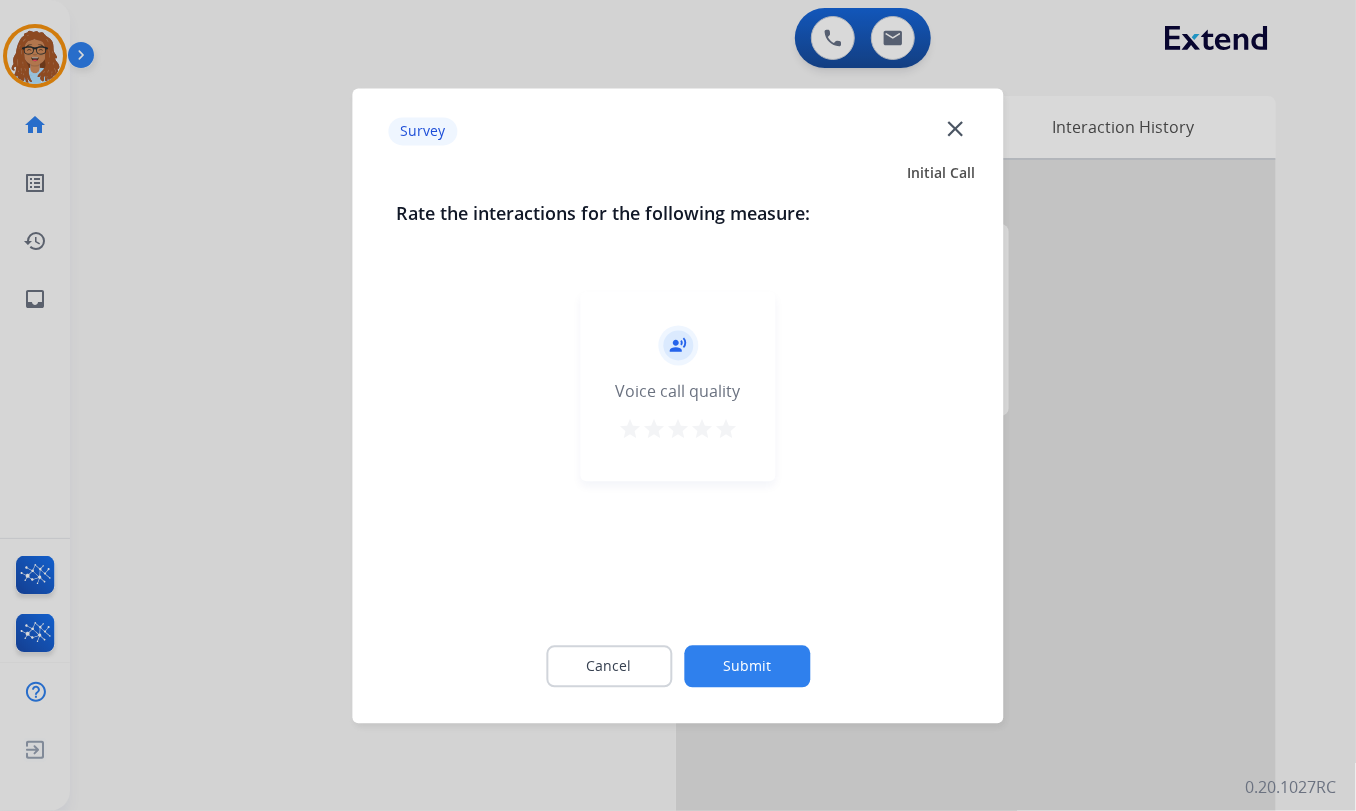 click on "close" 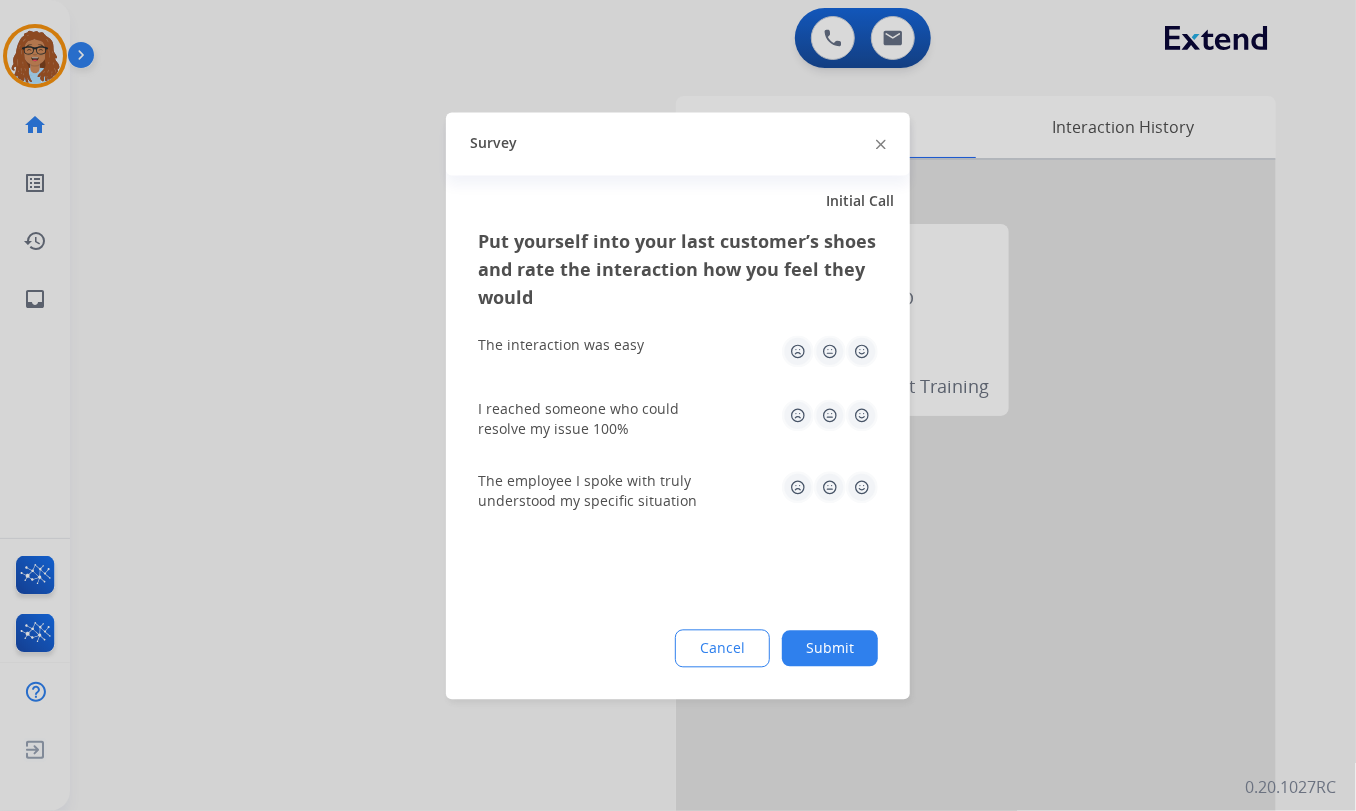 click 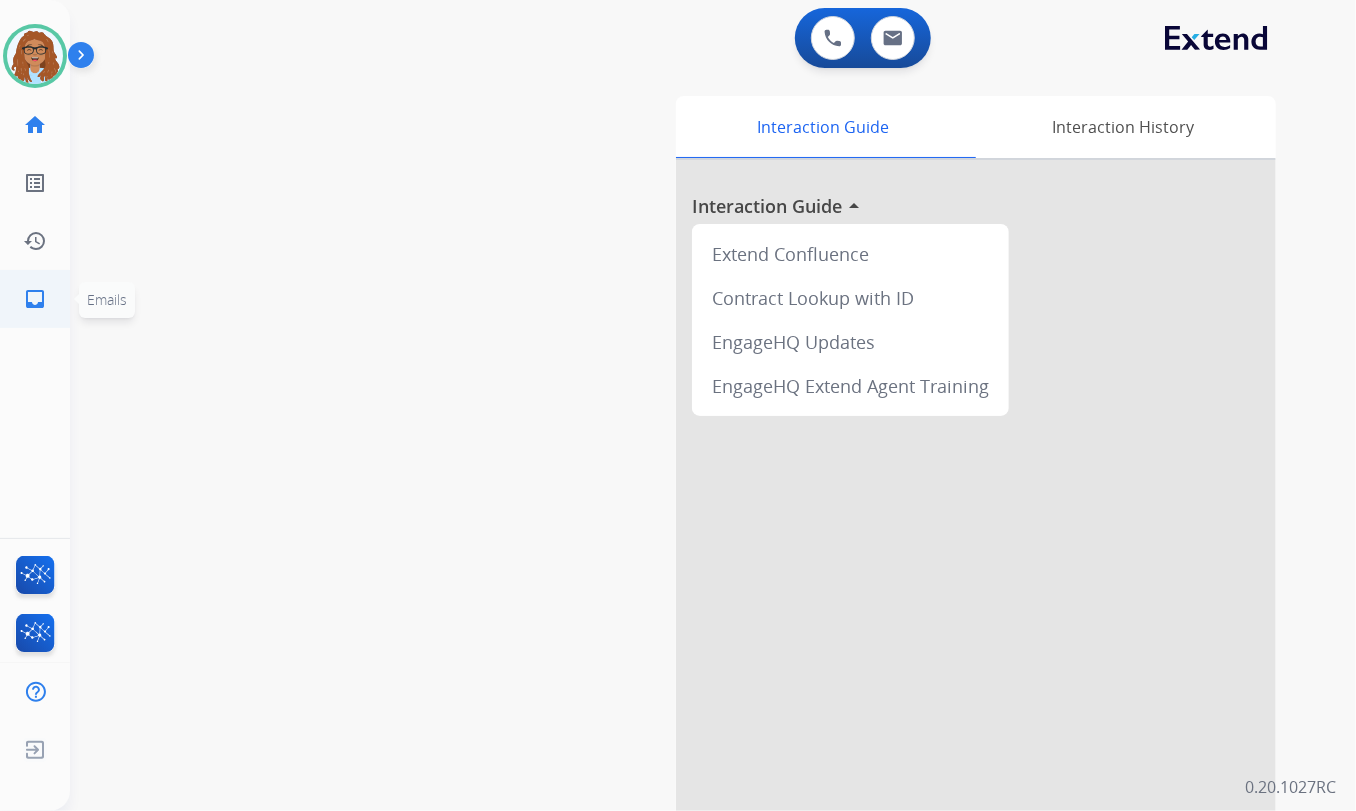 click on "inbox" 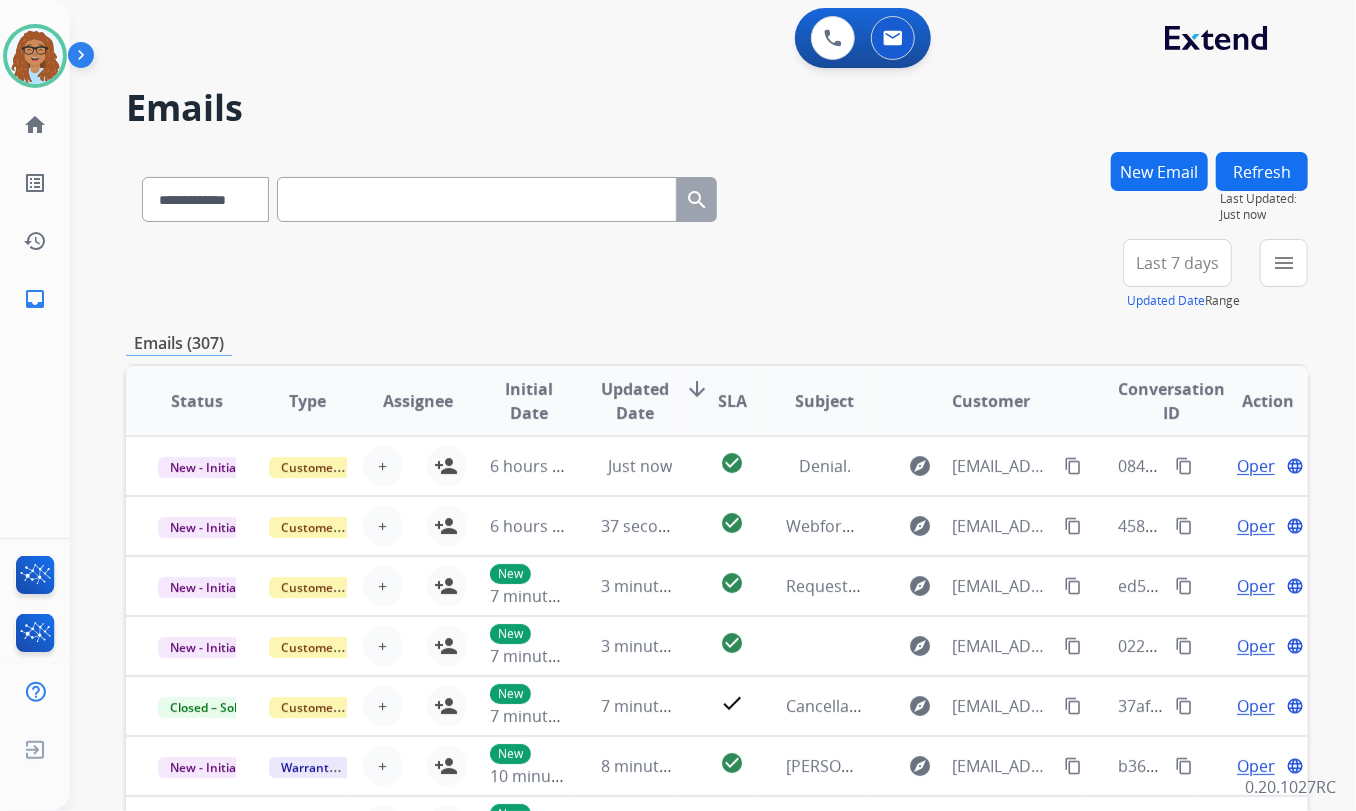 click on "New Email" at bounding box center [1159, 171] 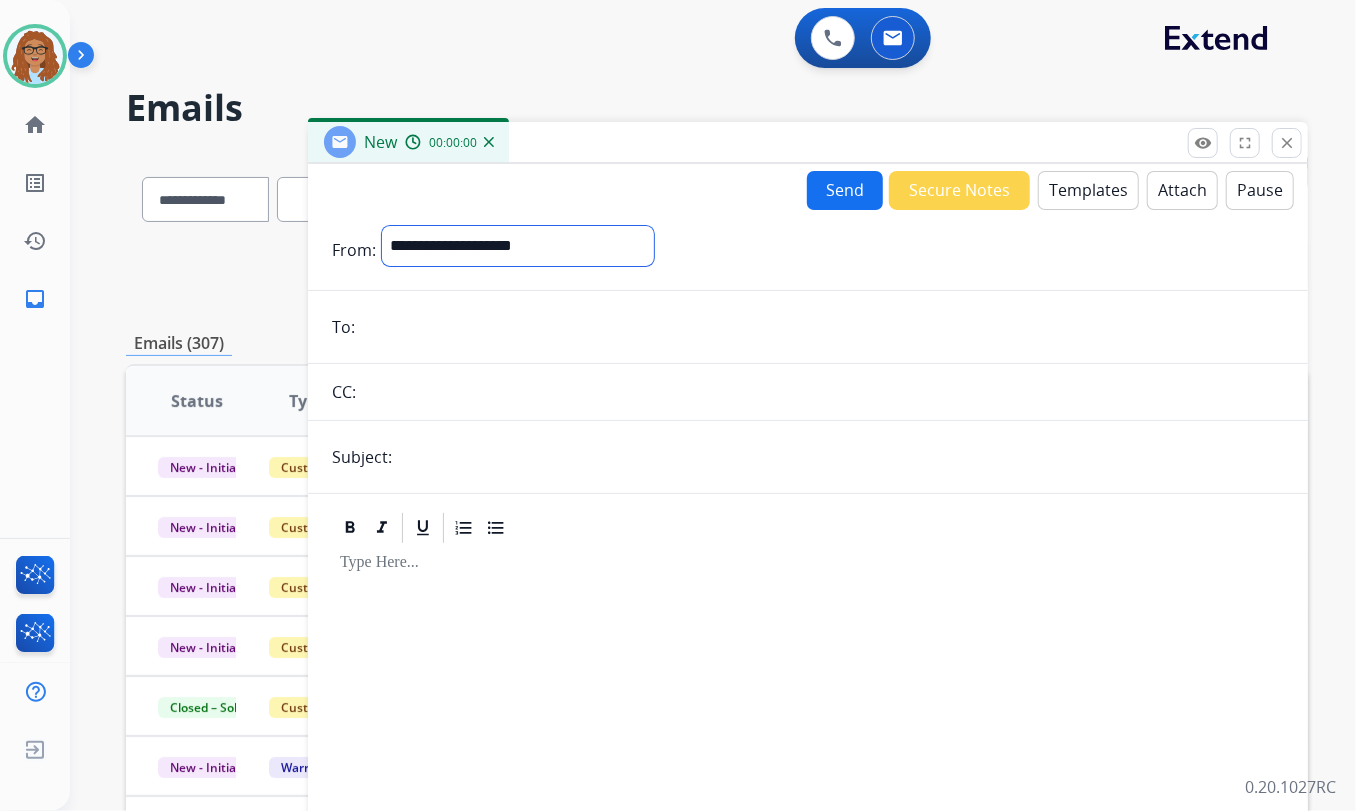 click on "**********" at bounding box center [518, 246] 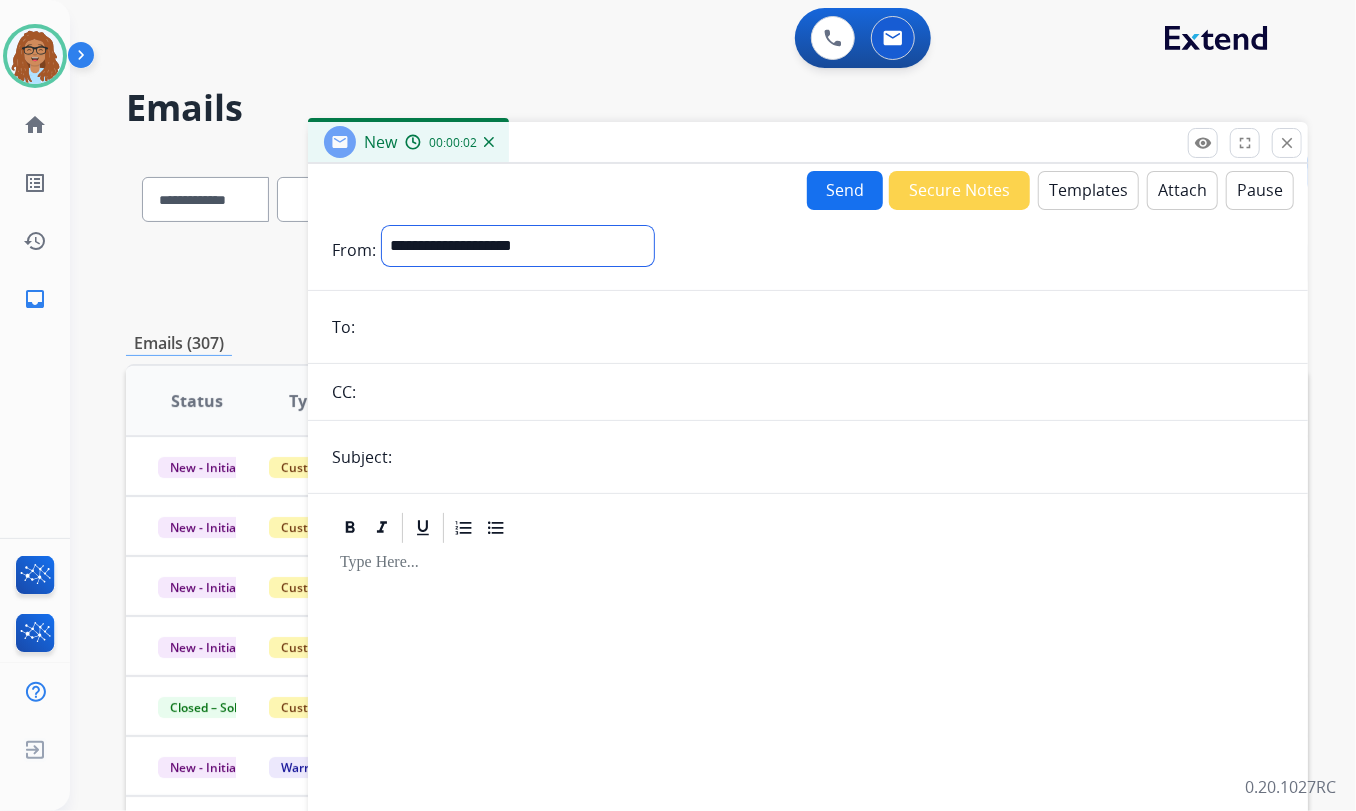 select on "**********" 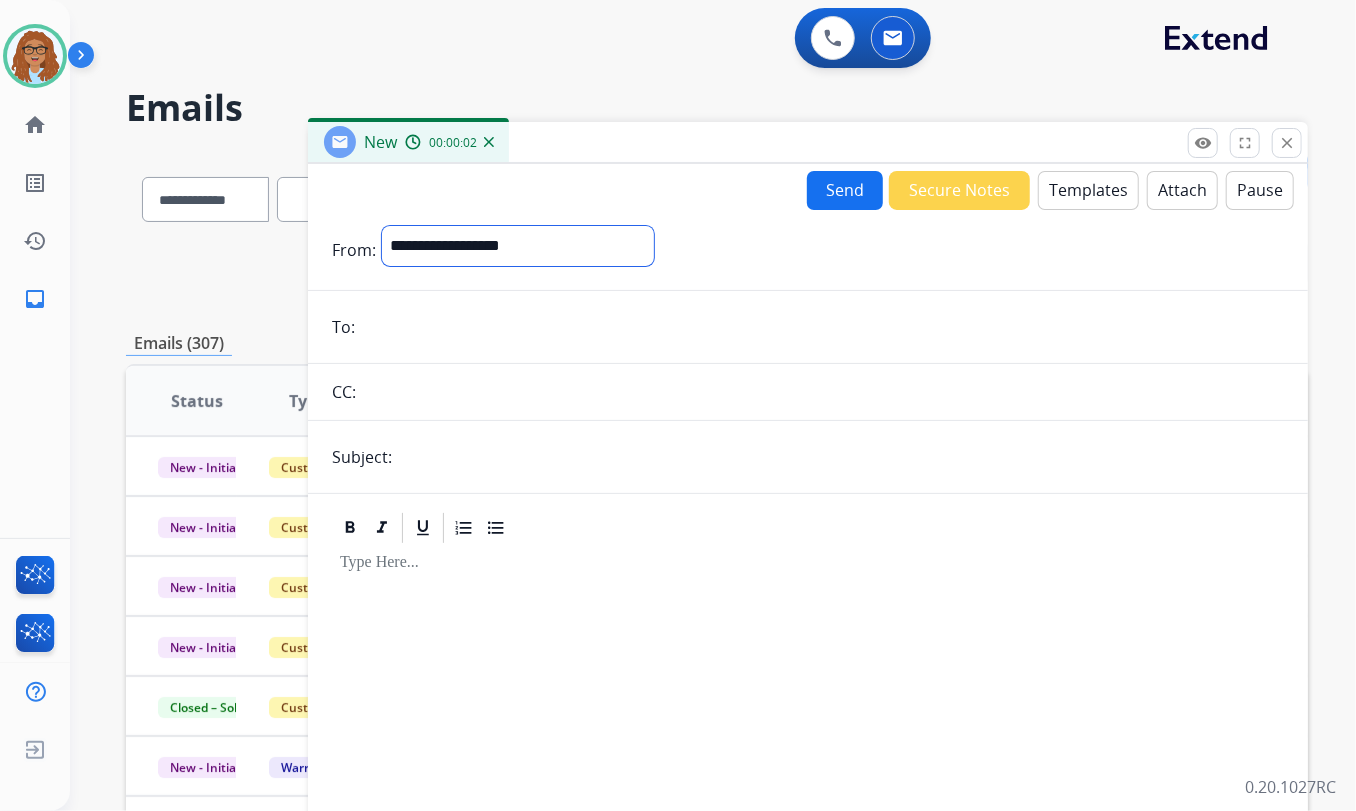 click on "**********" at bounding box center (518, 246) 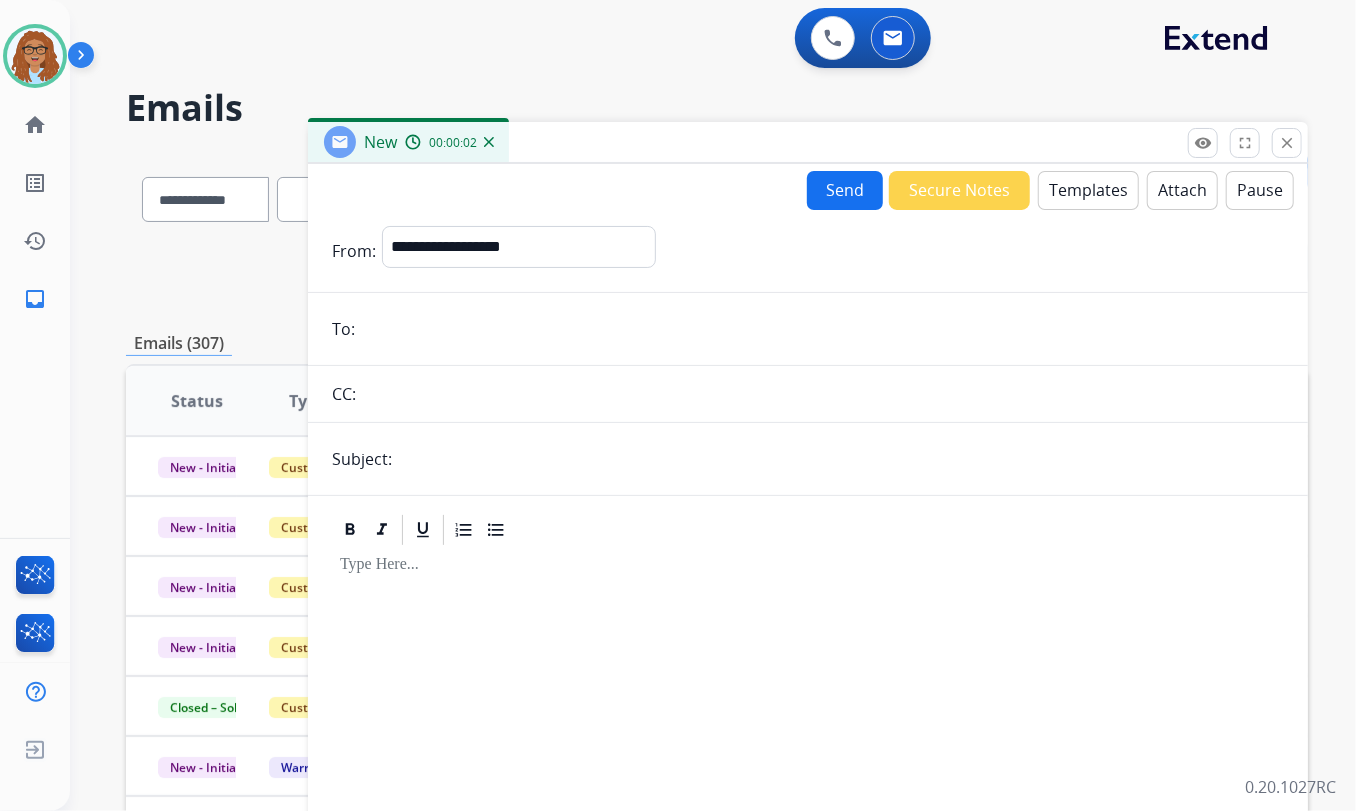 click at bounding box center (822, 329) 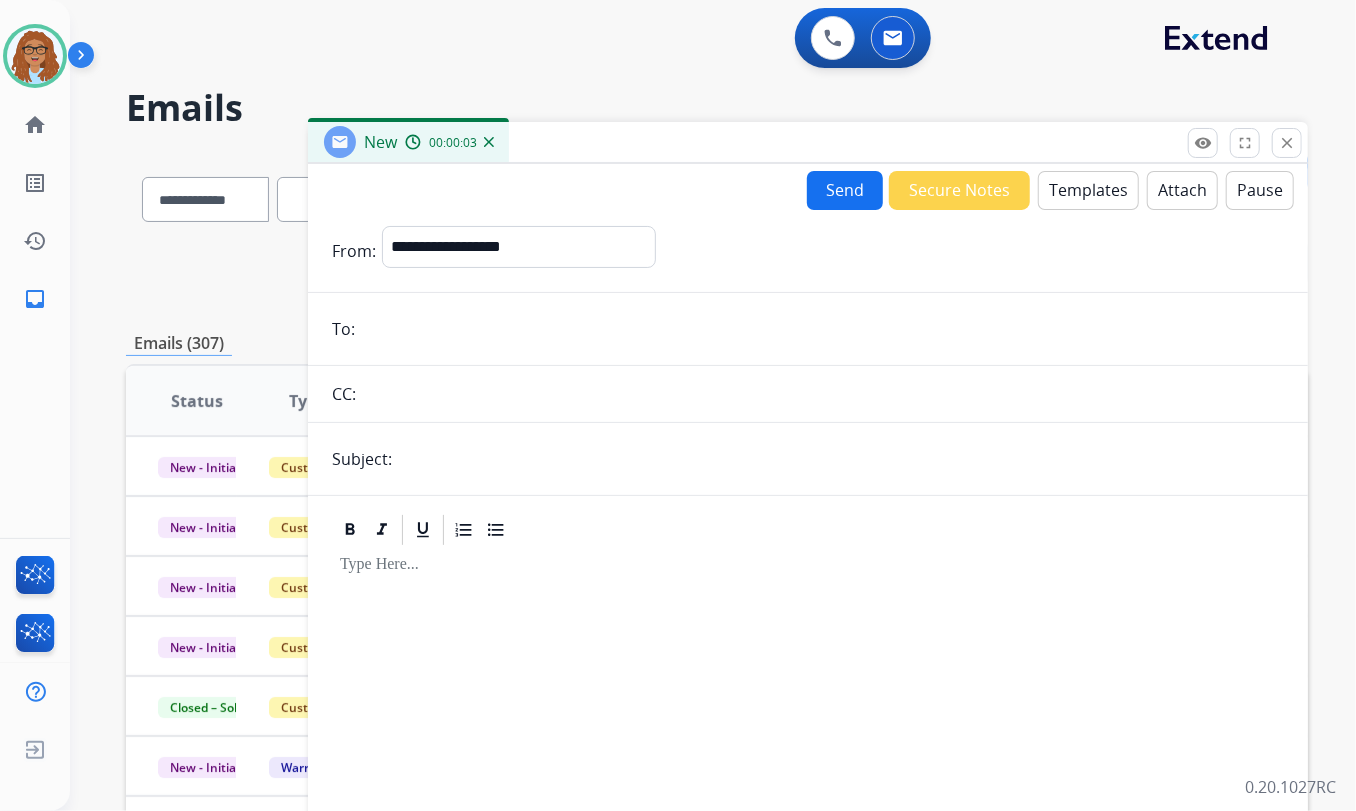 paste on "**********" 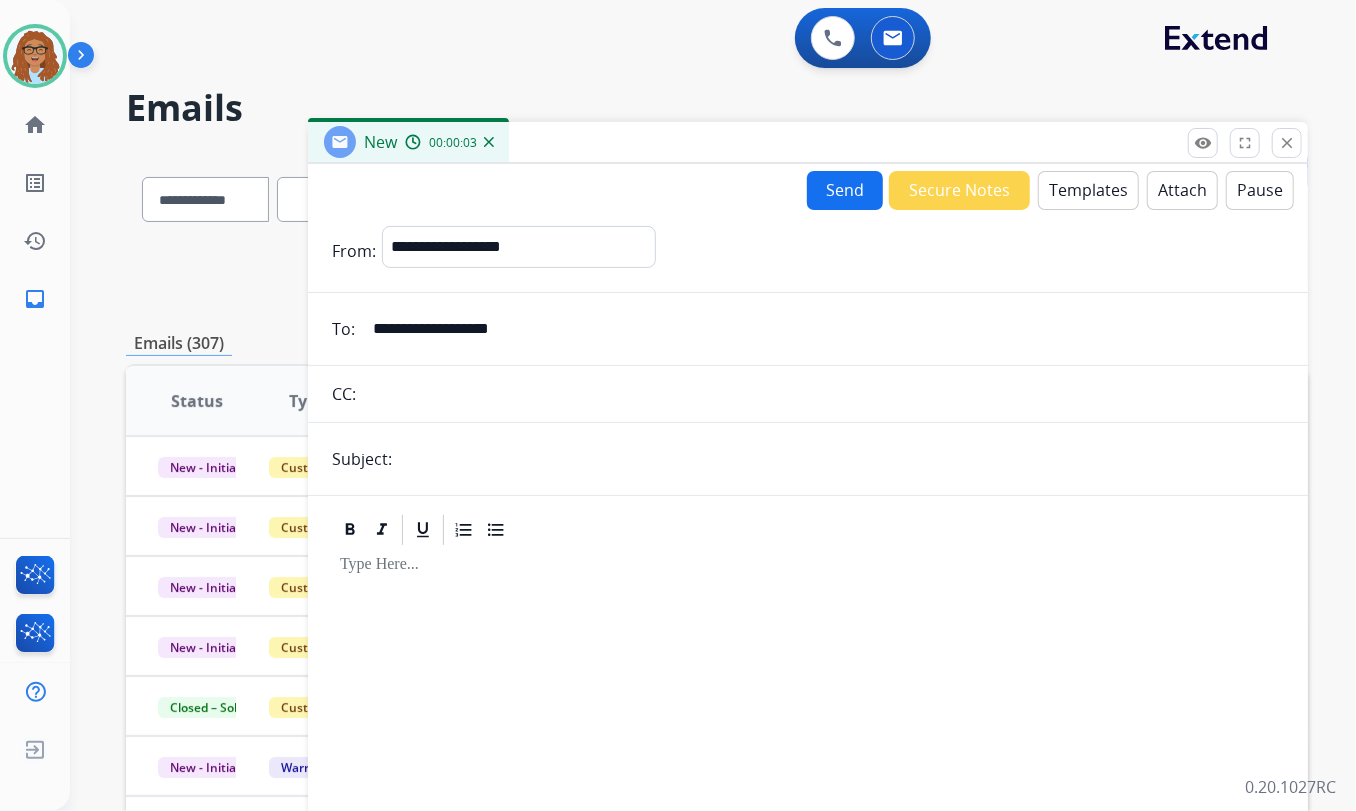 type on "**********" 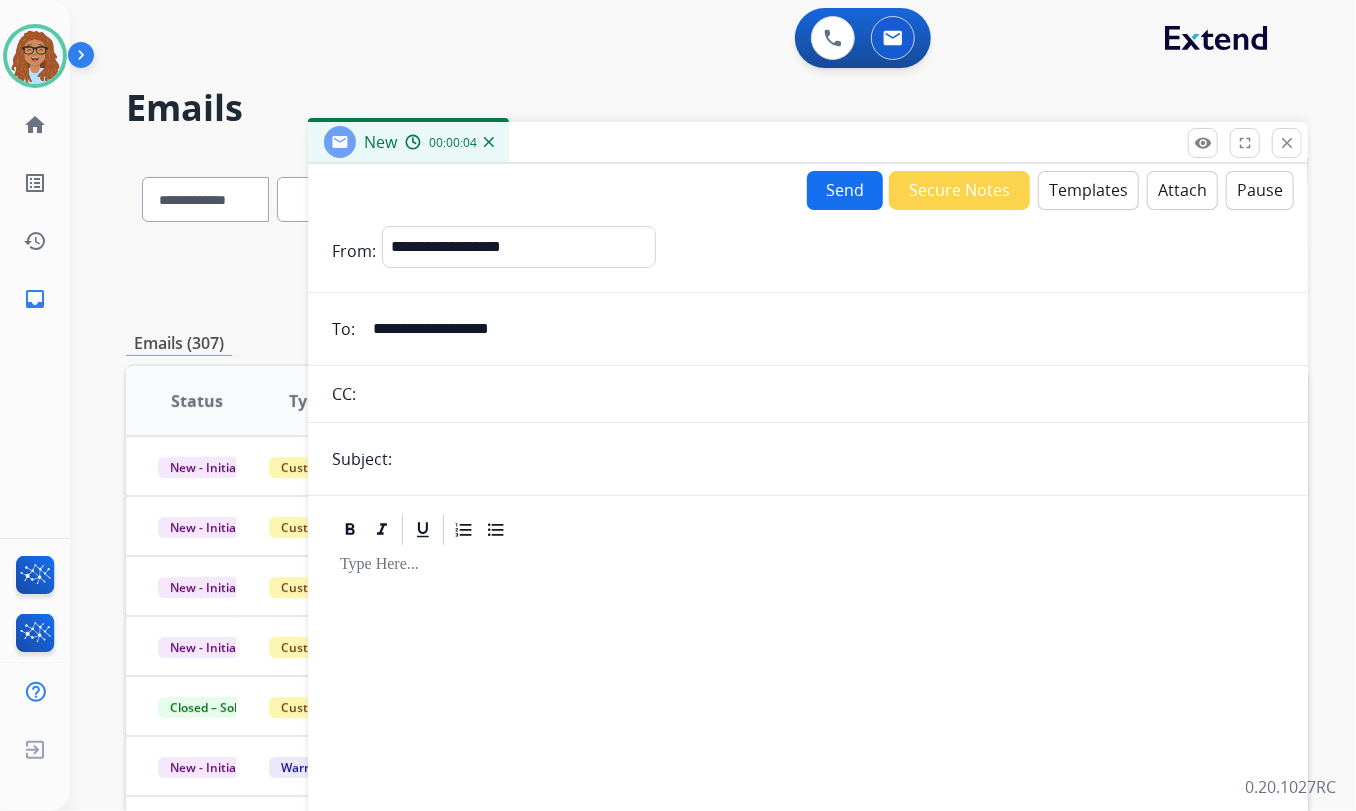 paste on "**********" 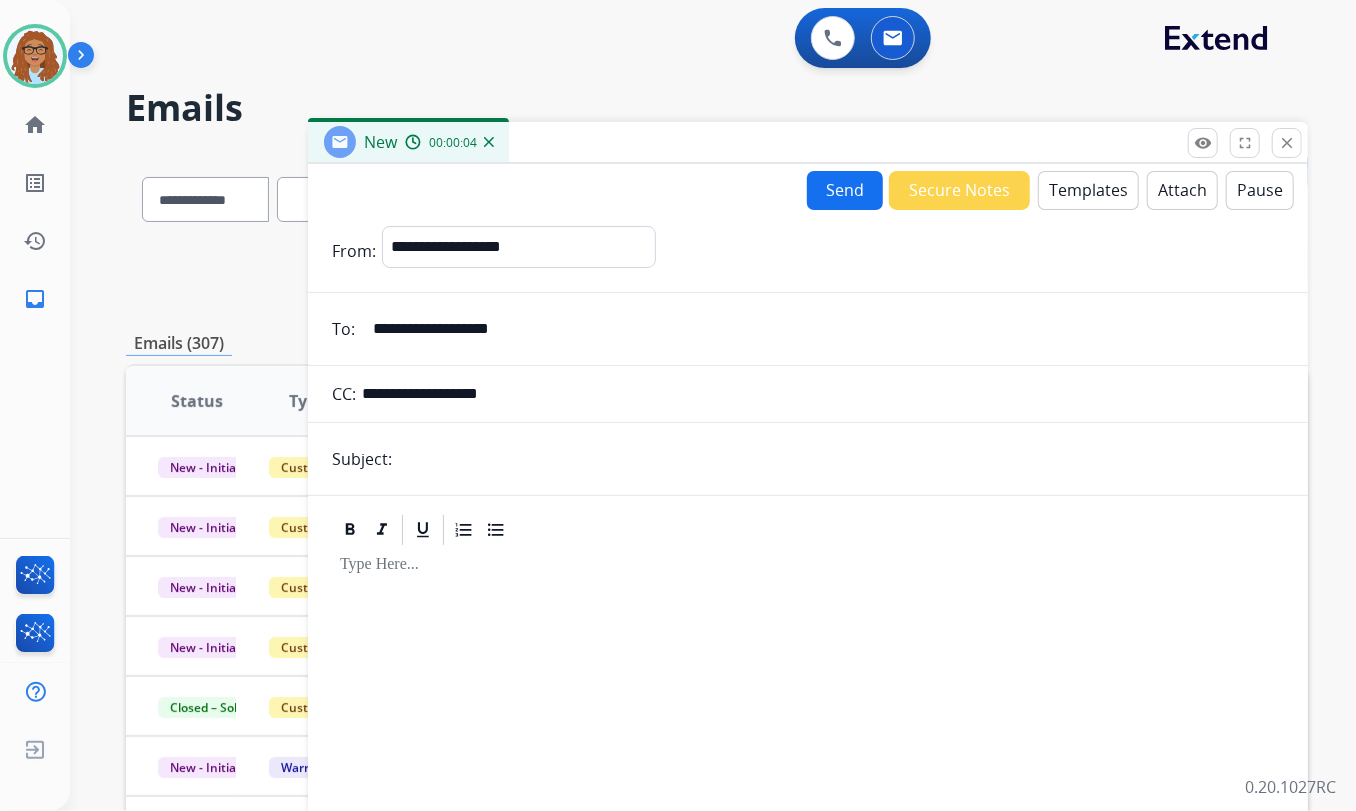 type on "**********" 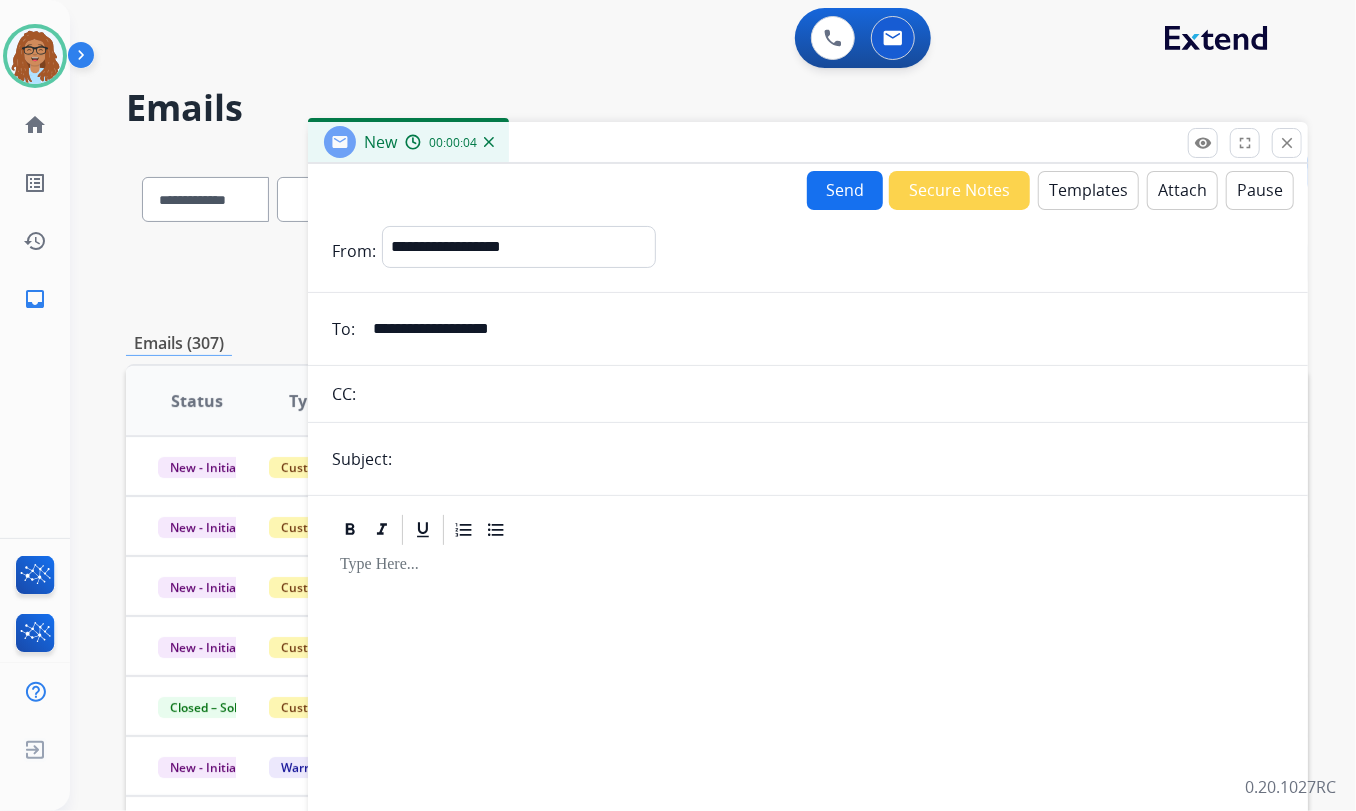 click on "**********" at bounding box center [808, 556] 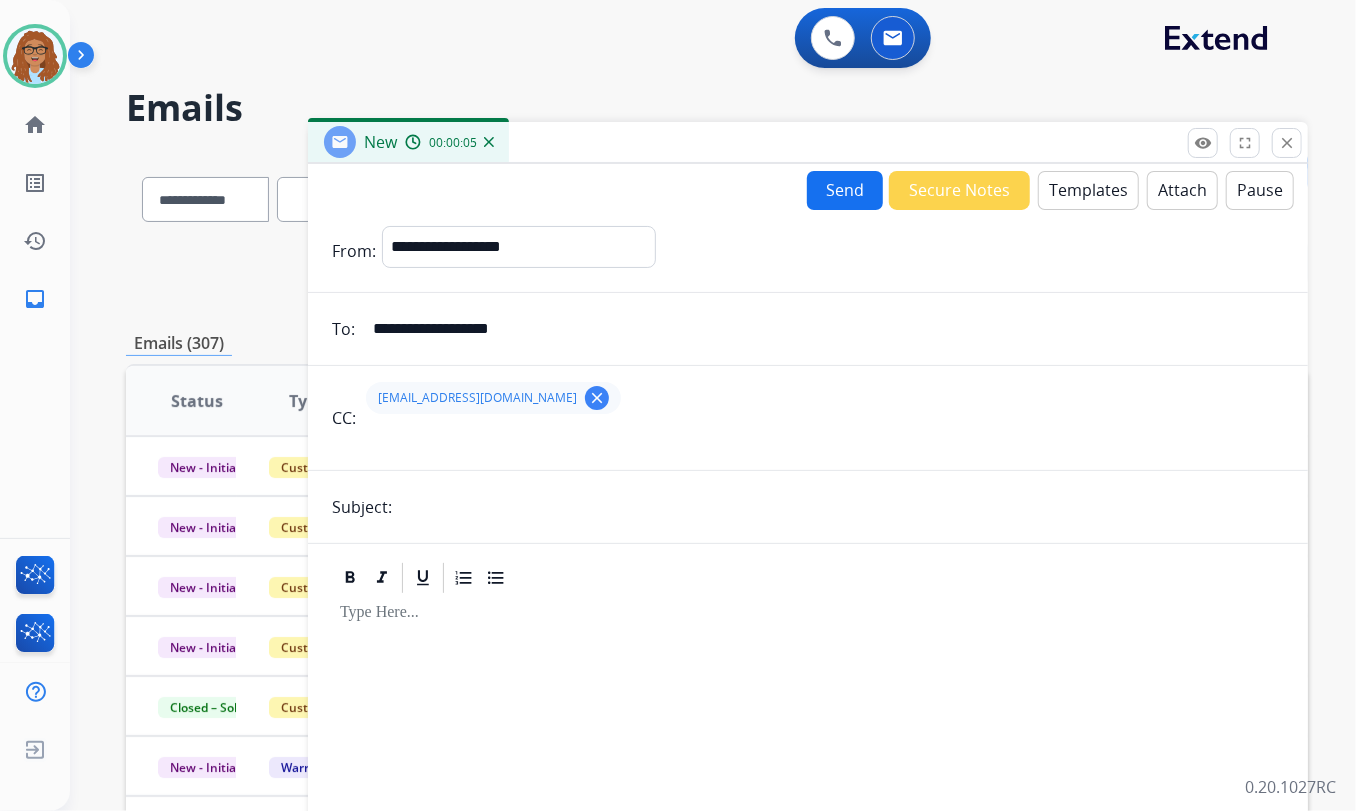 click at bounding box center [841, 507] 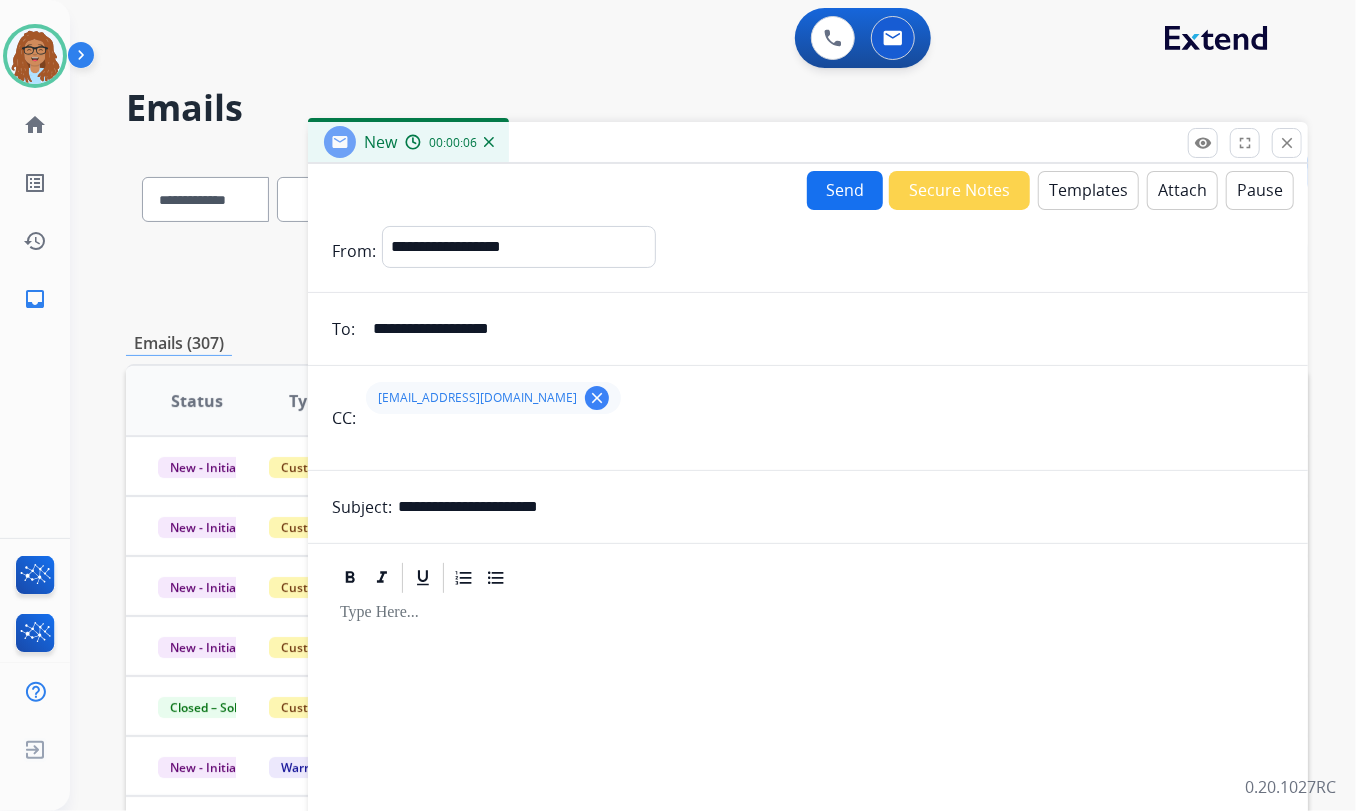 click on "Templates" at bounding box center (1088, 190) 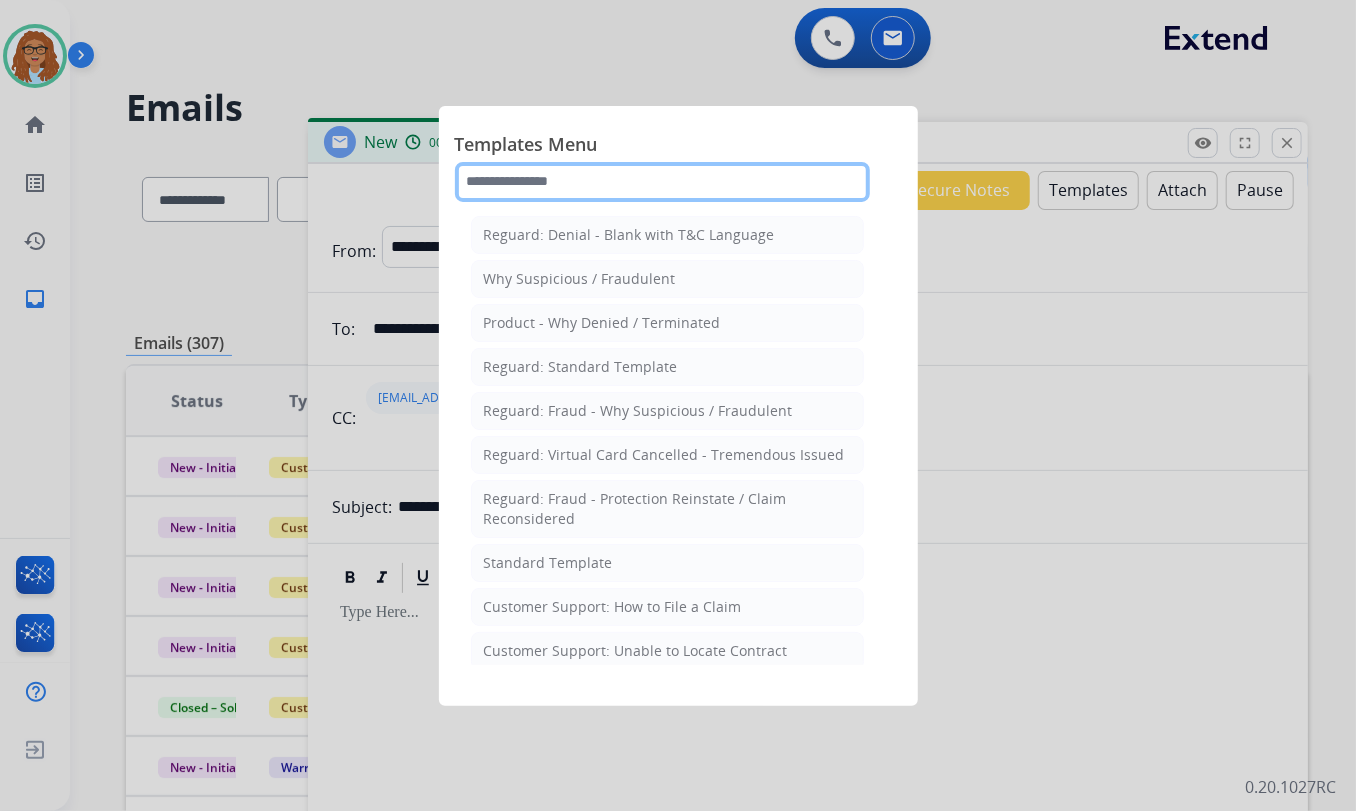 click 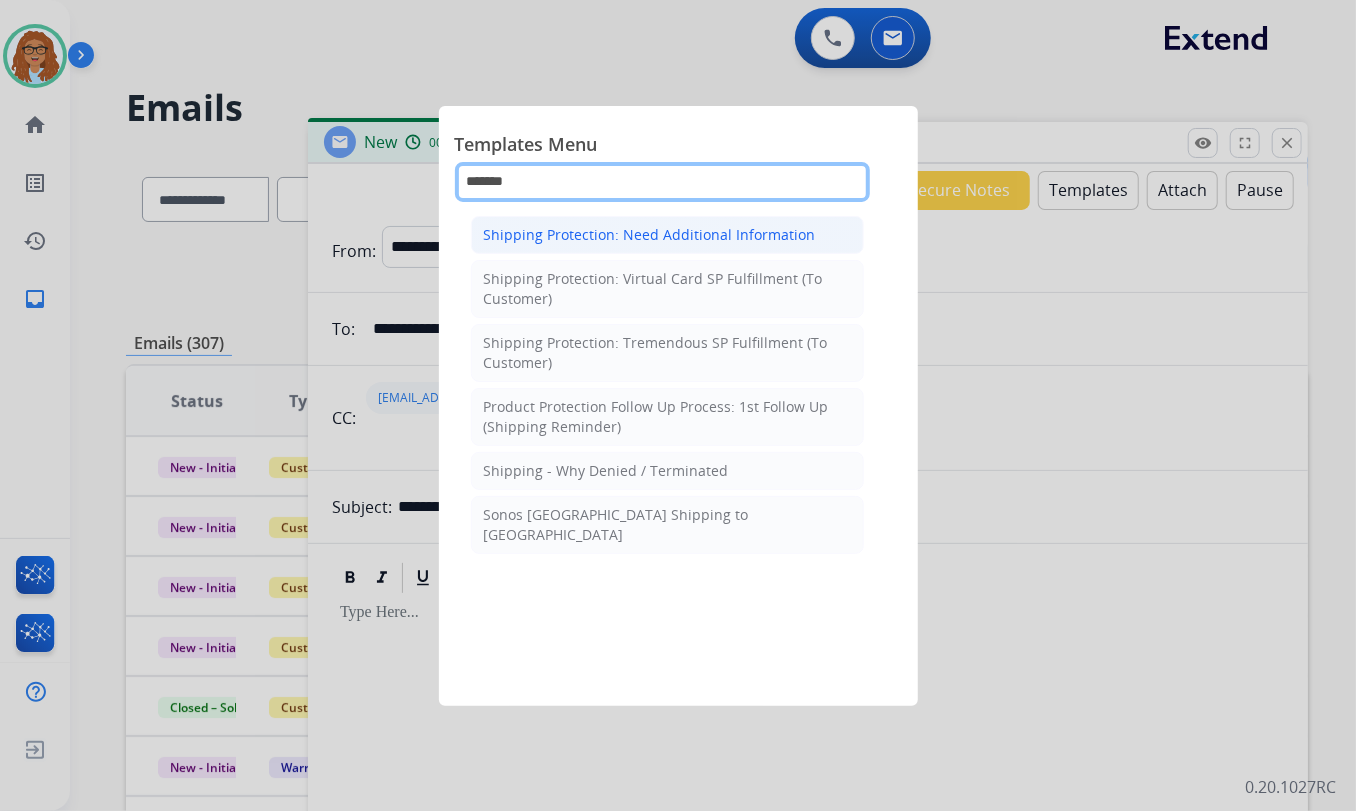 type on "*******" 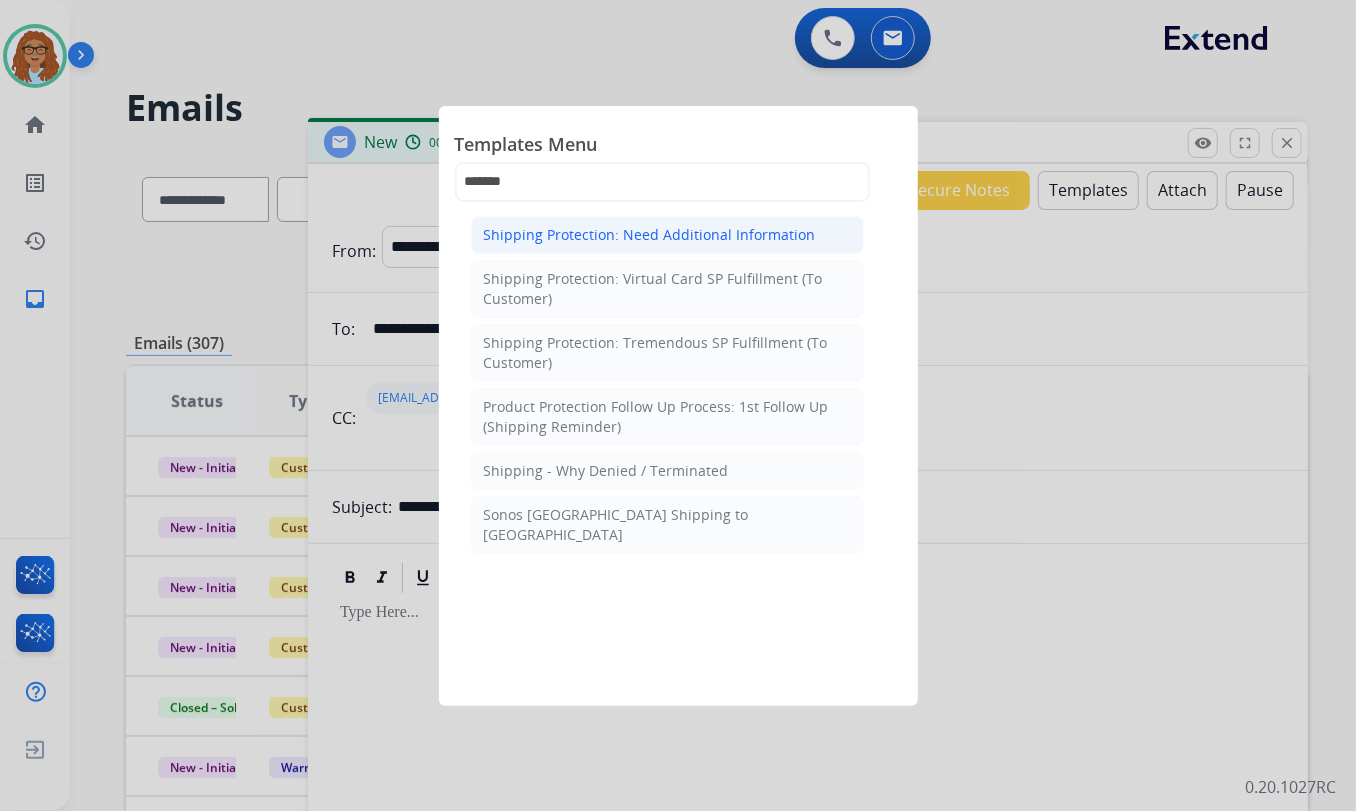 click on "Shipping Protection: Need Additional Information" 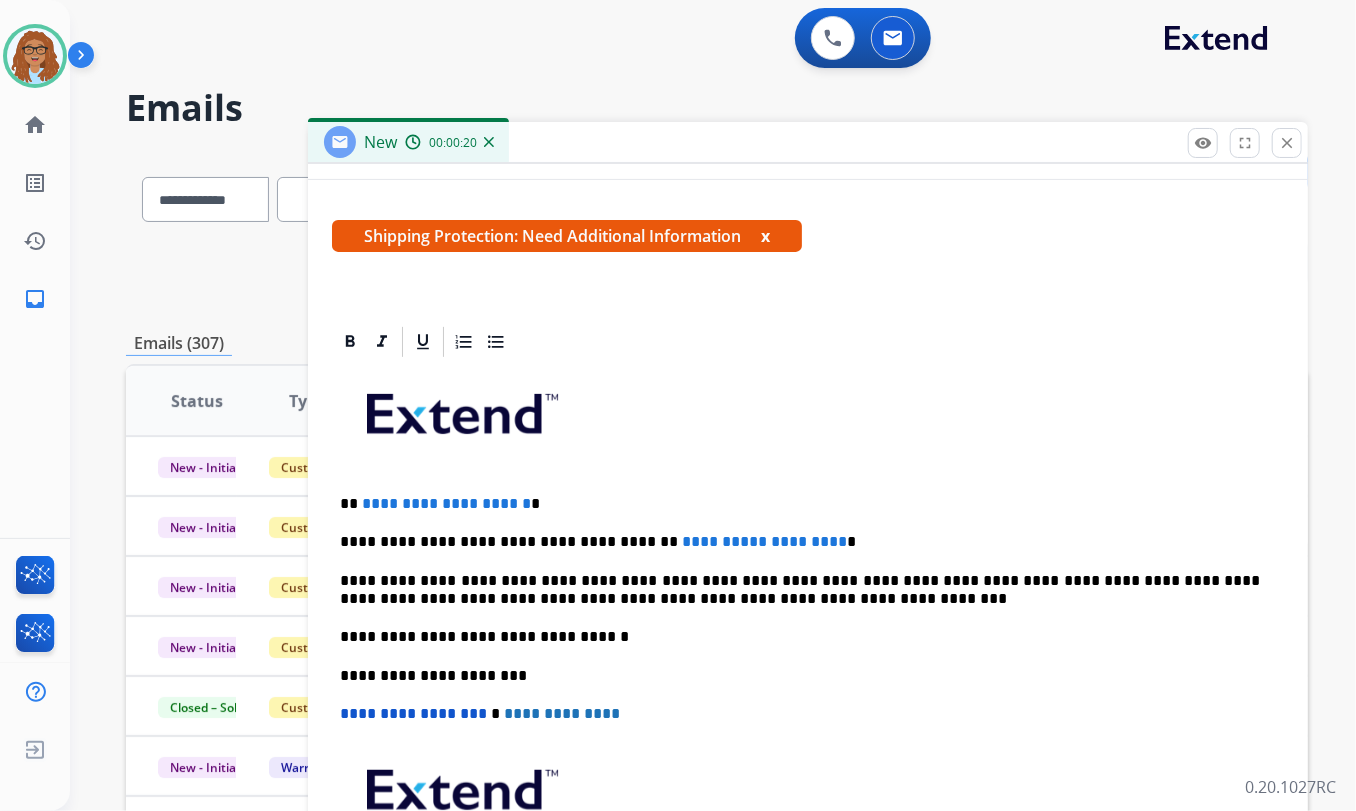 scroll, scrollTop: 272, scrollLeft: 0, axis: vertical 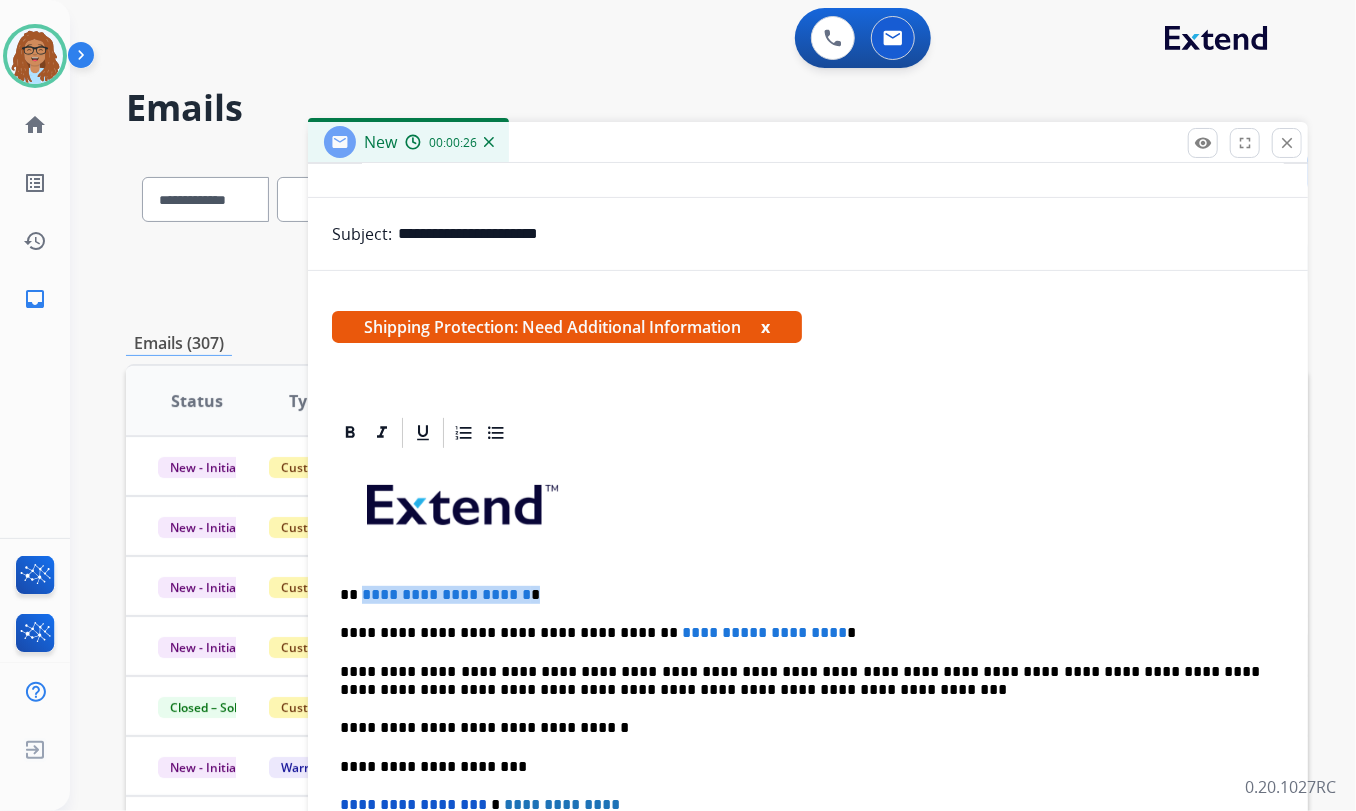drag, startPoint x: 560, startPoint y: 594, endPoint x: 359, endPoint y: 590, distance: 201.0398 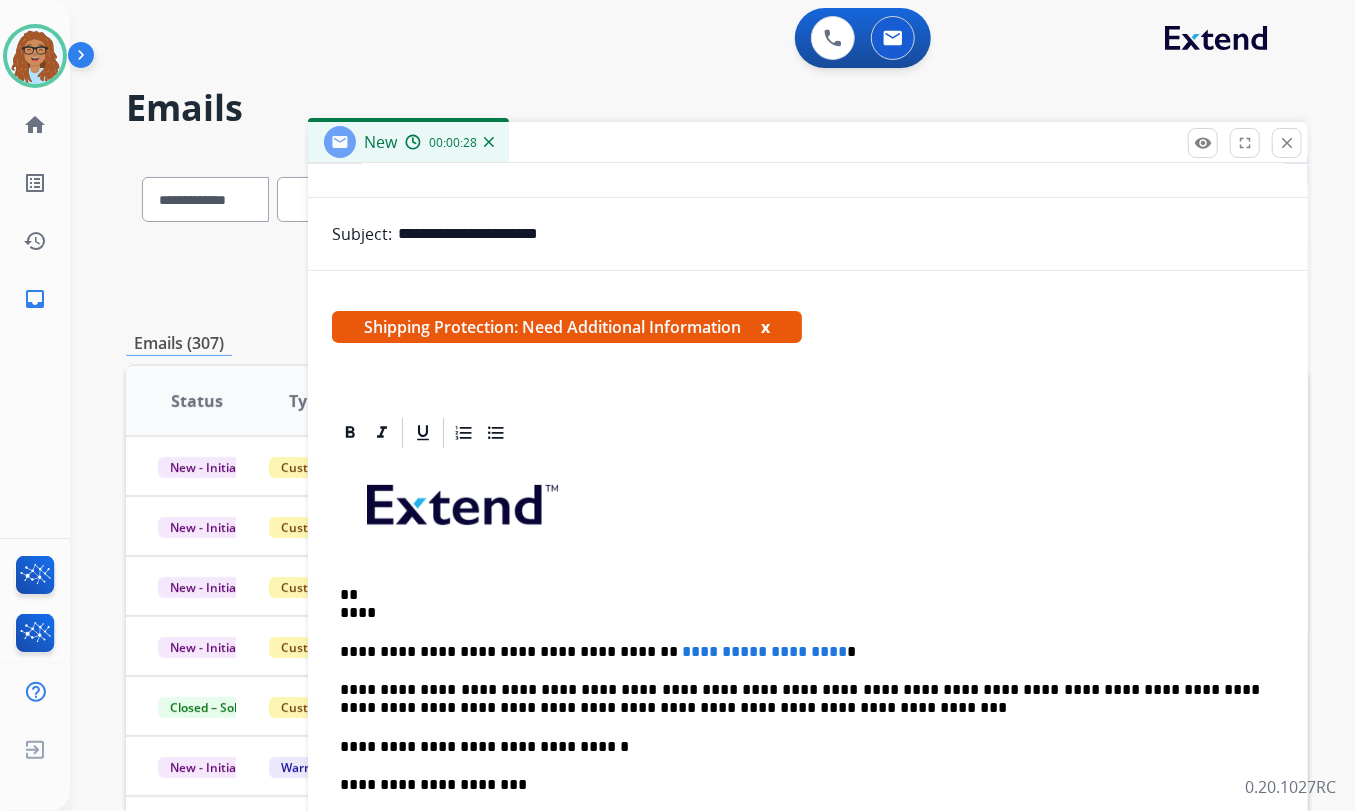 click on "**********" at bounding box center [808, 766] 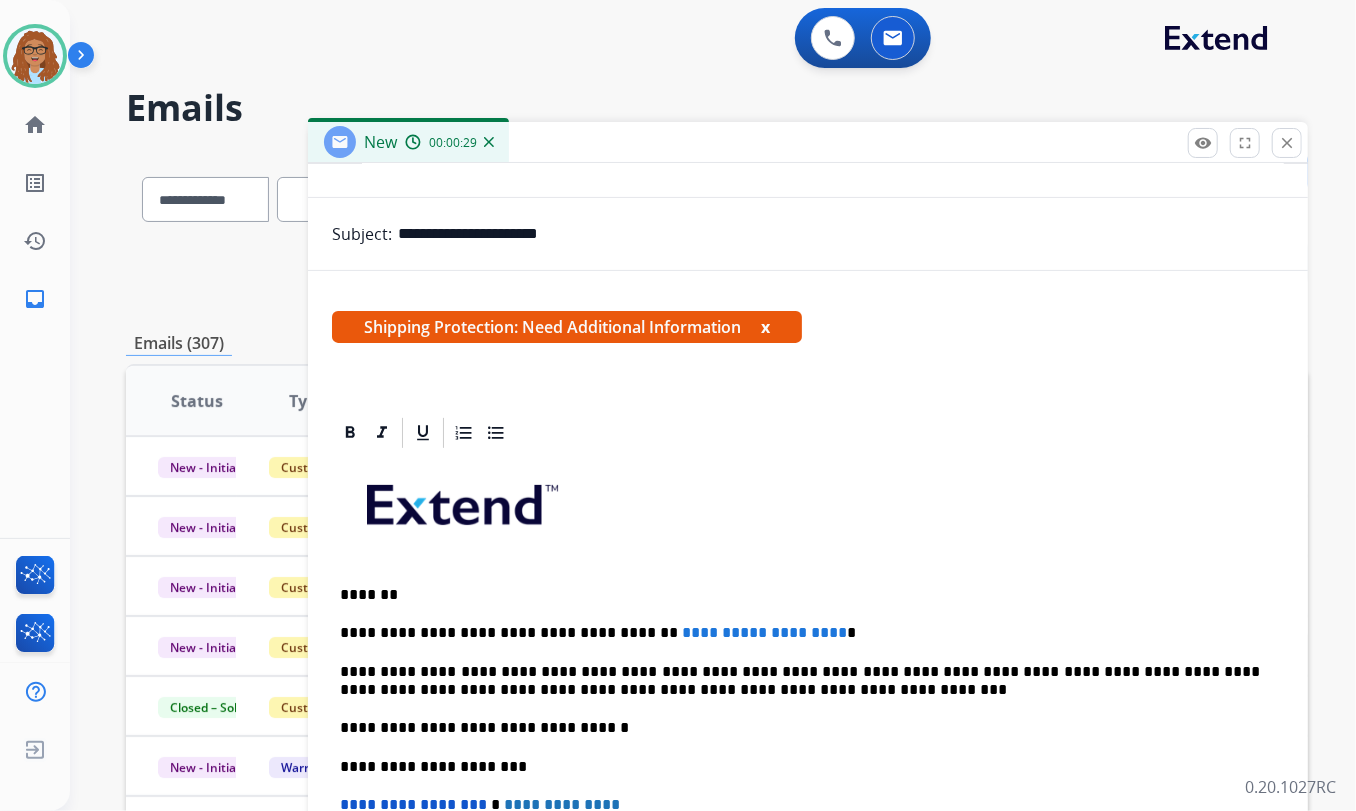 drag, startPoint x: 427, startPoint y: 597, endPoint x: 439, endPoint y: 571, distance: 28.635643 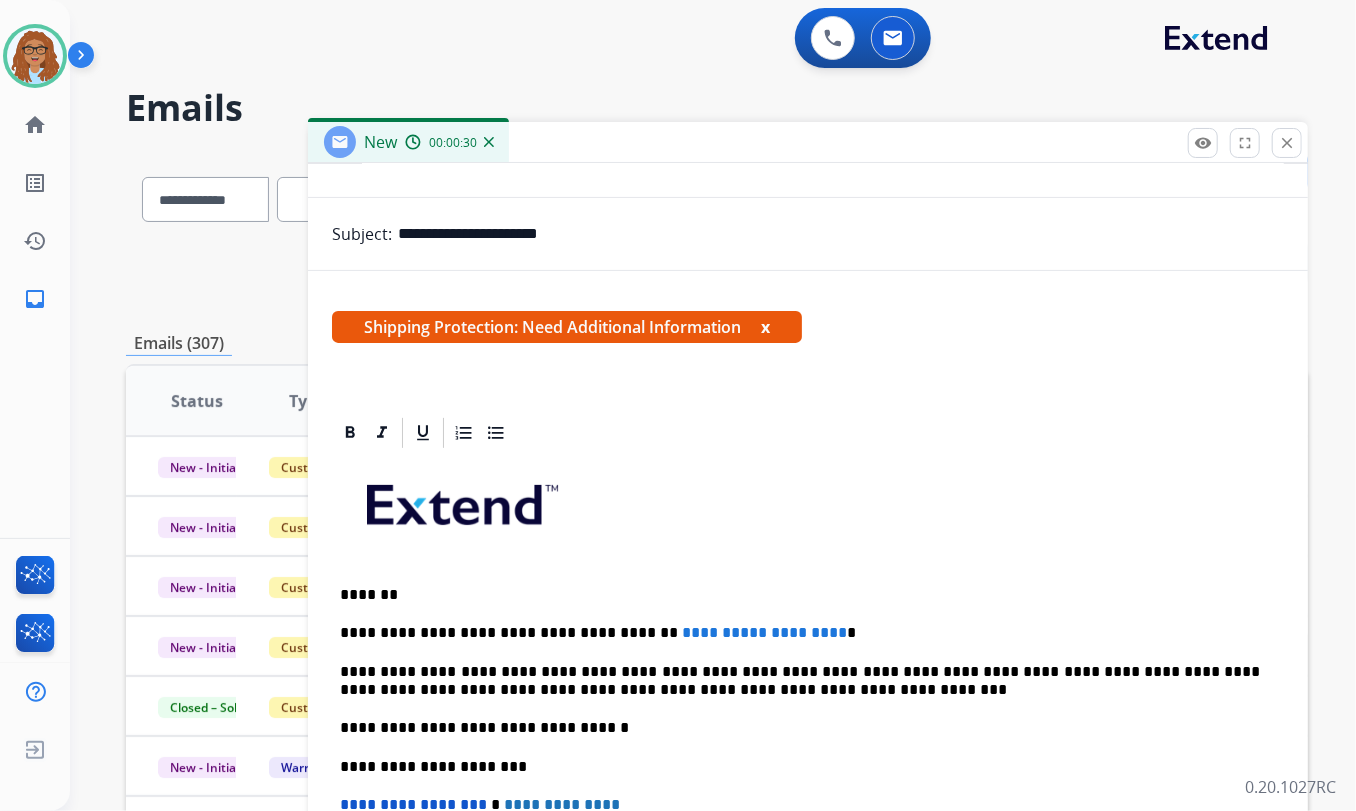 type 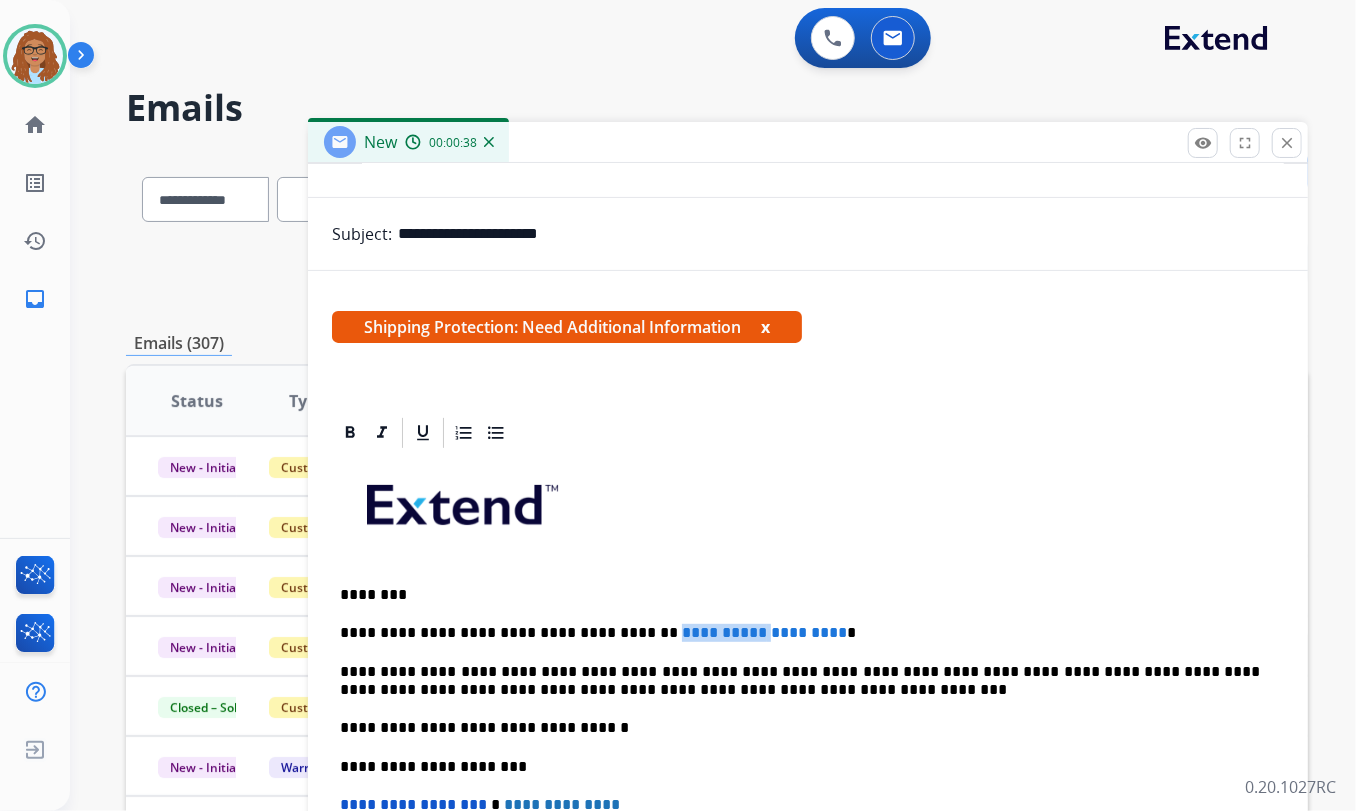 drag, startPoint x: 732, startPoint y: 623, endPoint x: 628, endPoint y: 624, distance: 104.00481 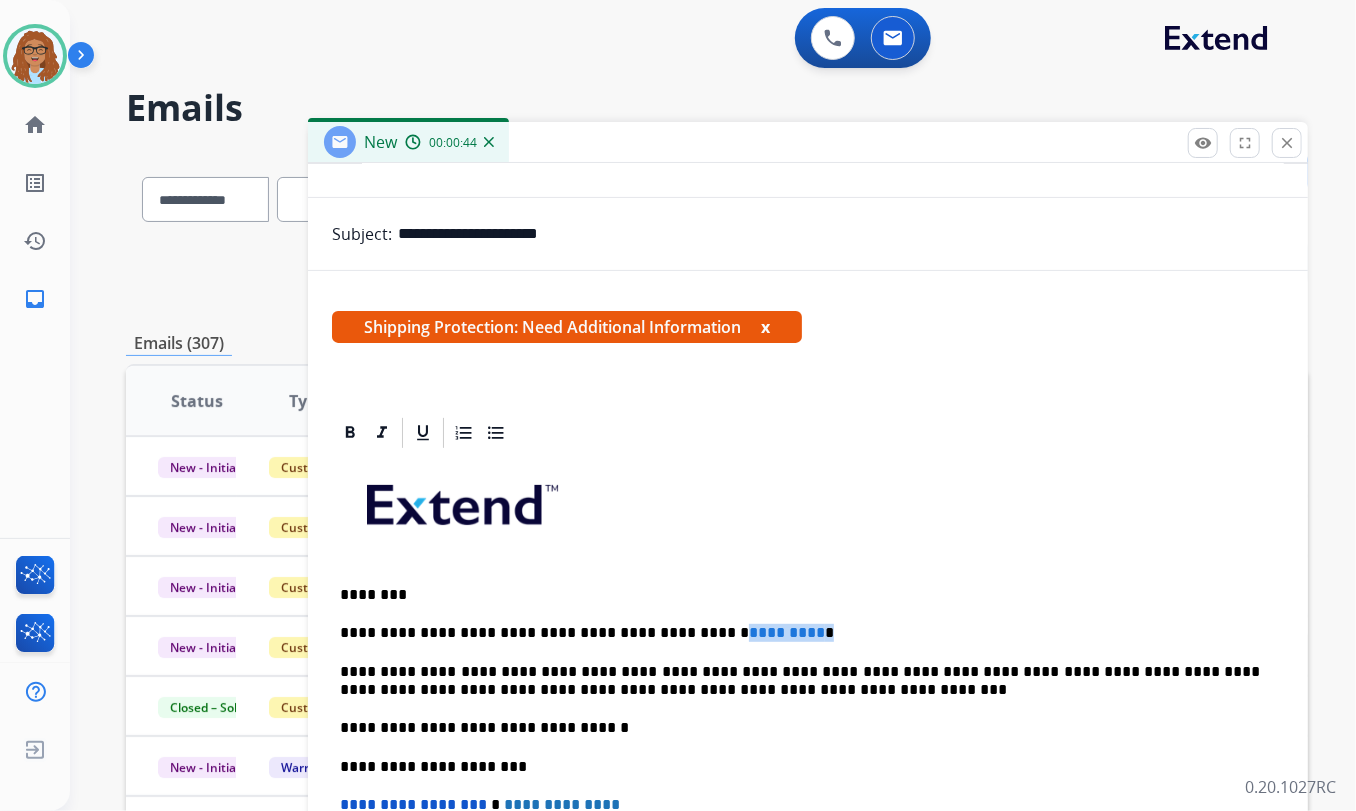 drag, startPoint x: 790, startPoint y: 633, endPoint x: 694, endPoint y: 620, distance: 96.87621 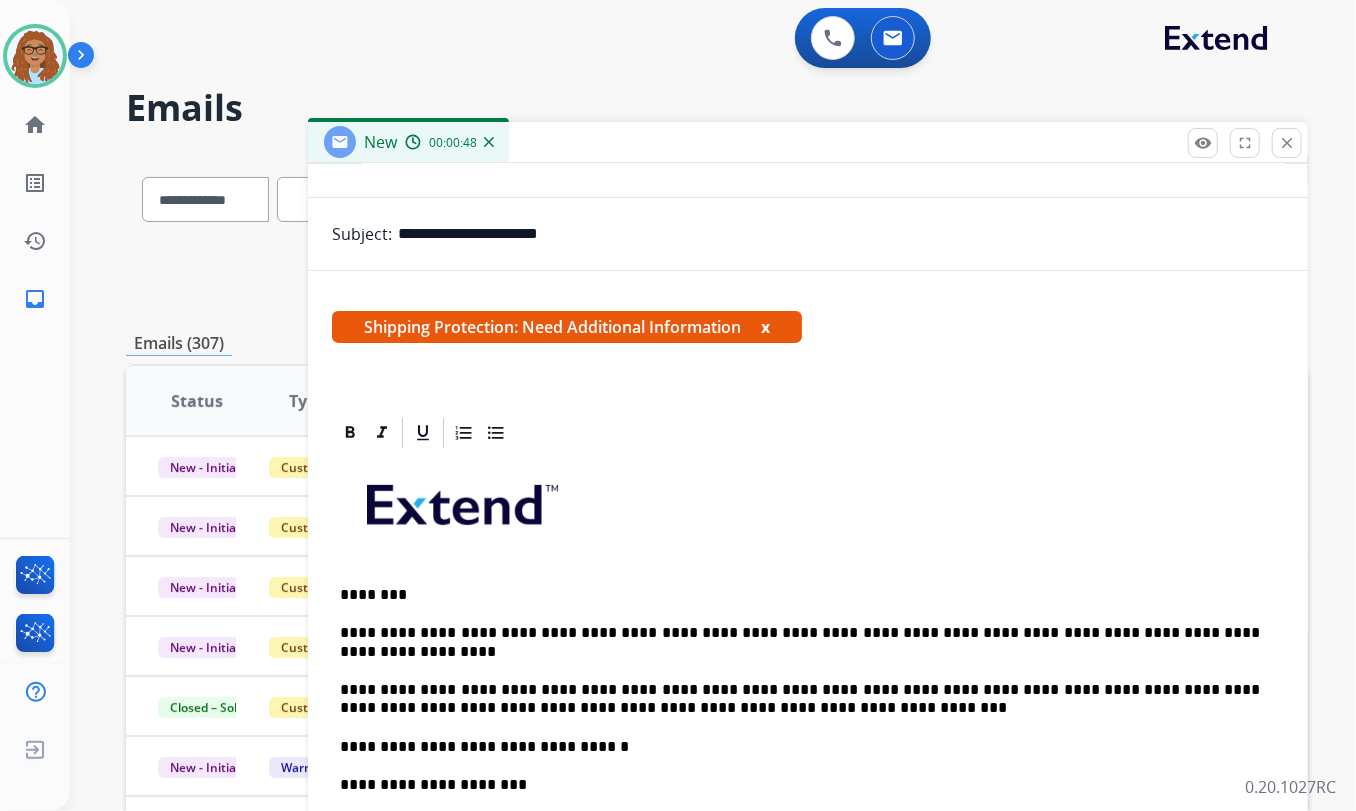 click on "**********" at bounding box center (800, 642) 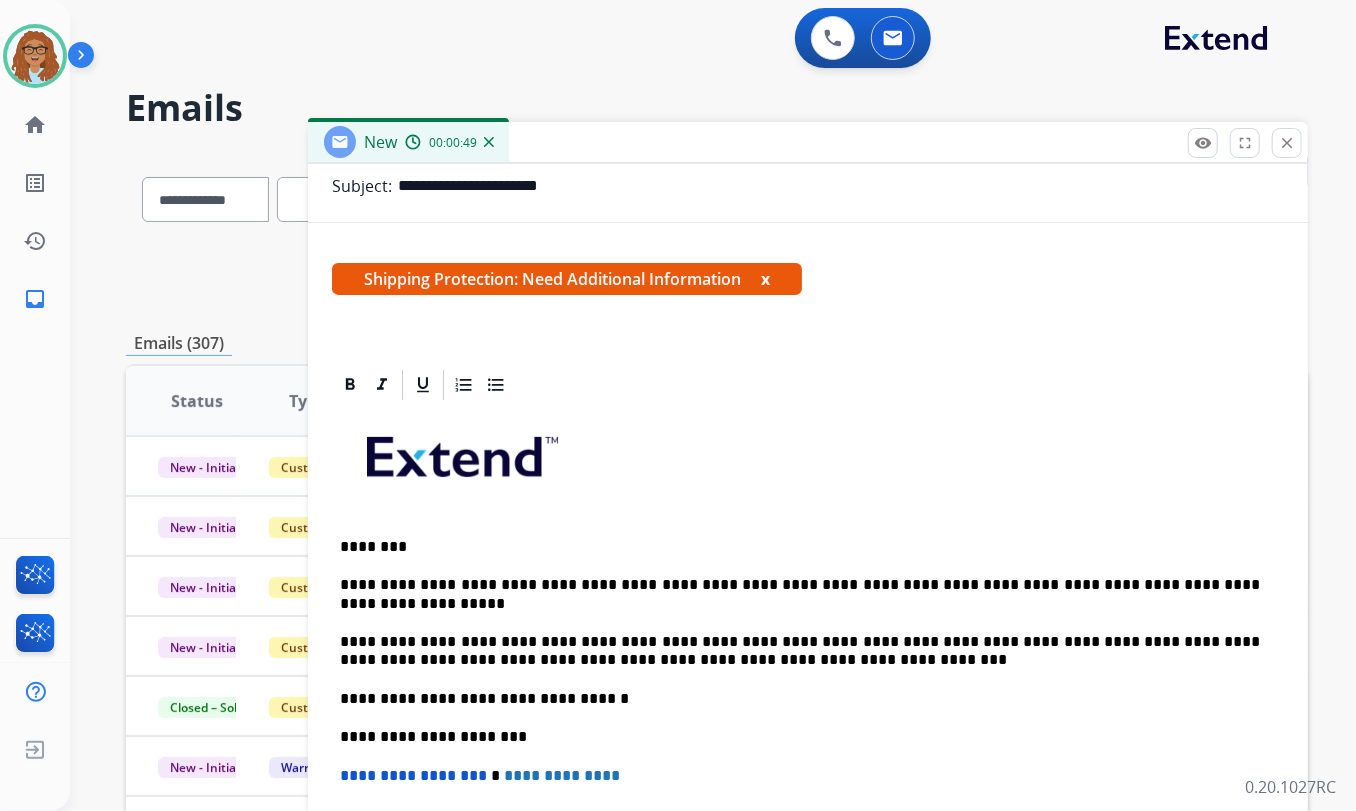 scroll, scrollTop: 363, scrollLeft: 0, axis: vertical 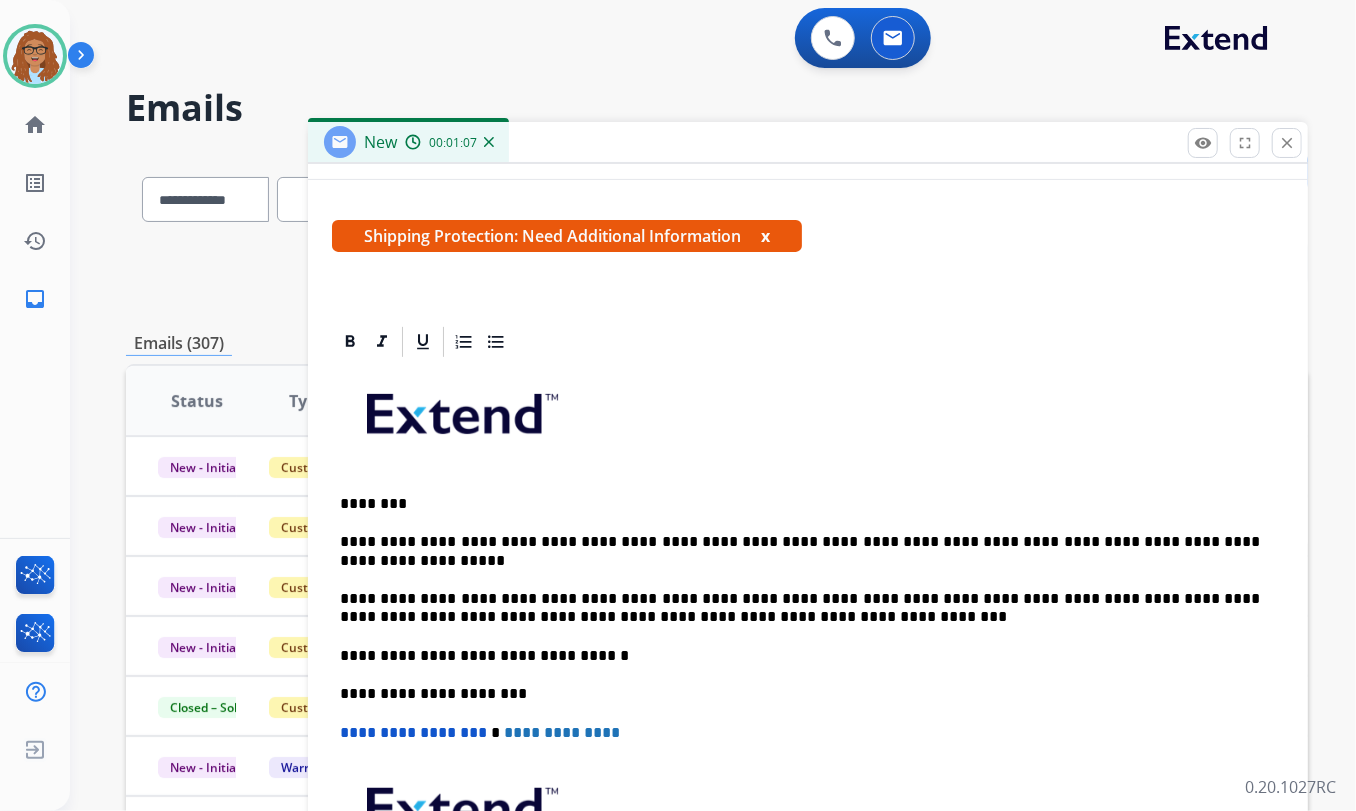 click on "**********" at bounding box center (800, 551) 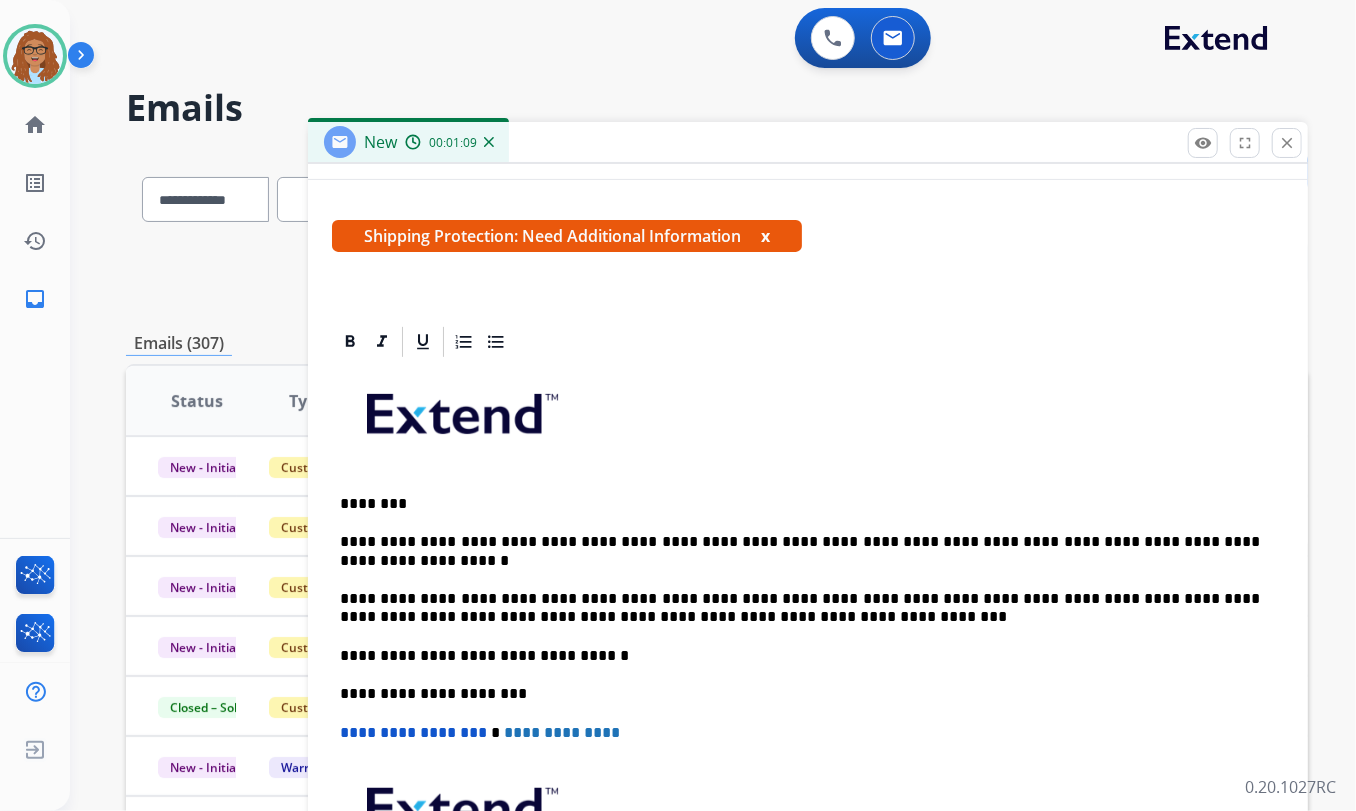 click on "**********" at bounding box center [800, 608] 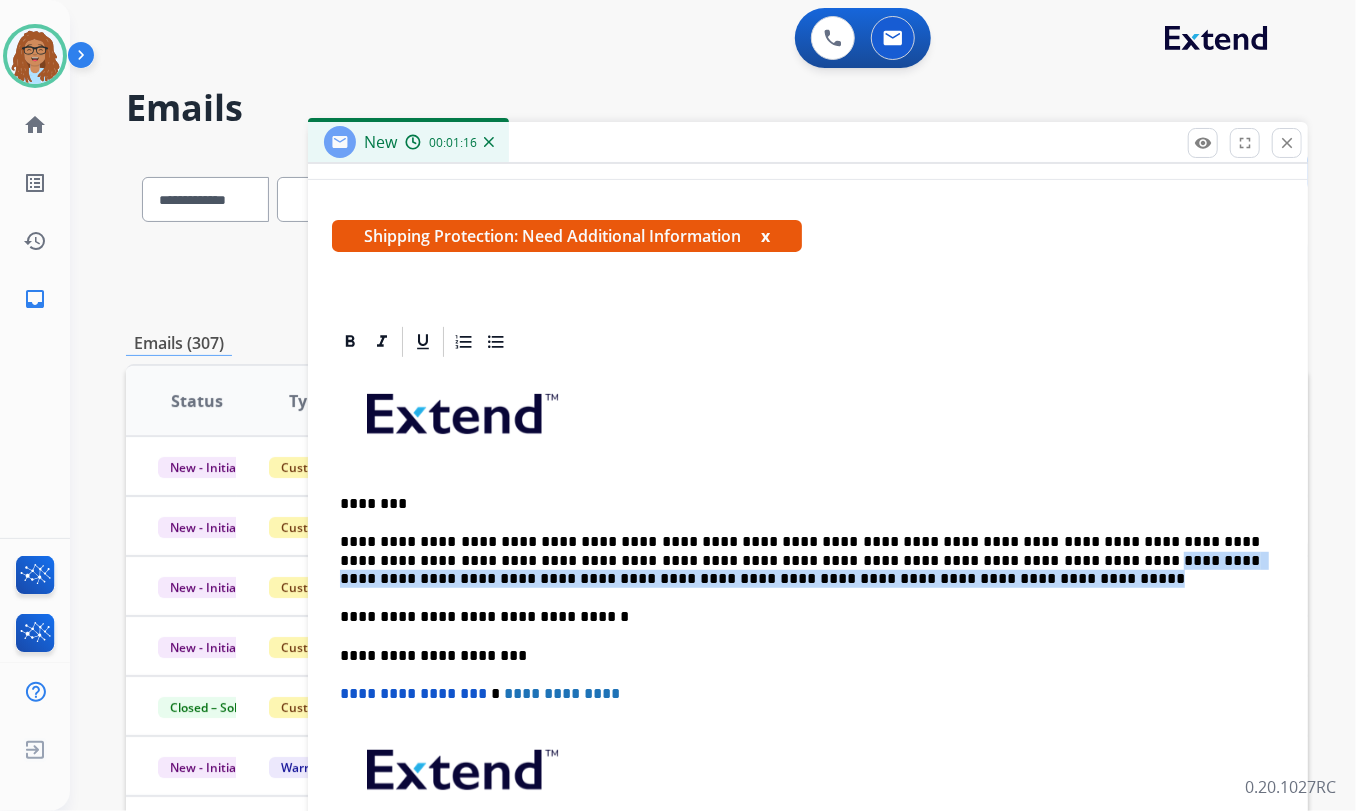 drag, startPoint x: 1003, startPoint y: 557, endPoint x: 870, endPoint y: 580, distance: 134.97408 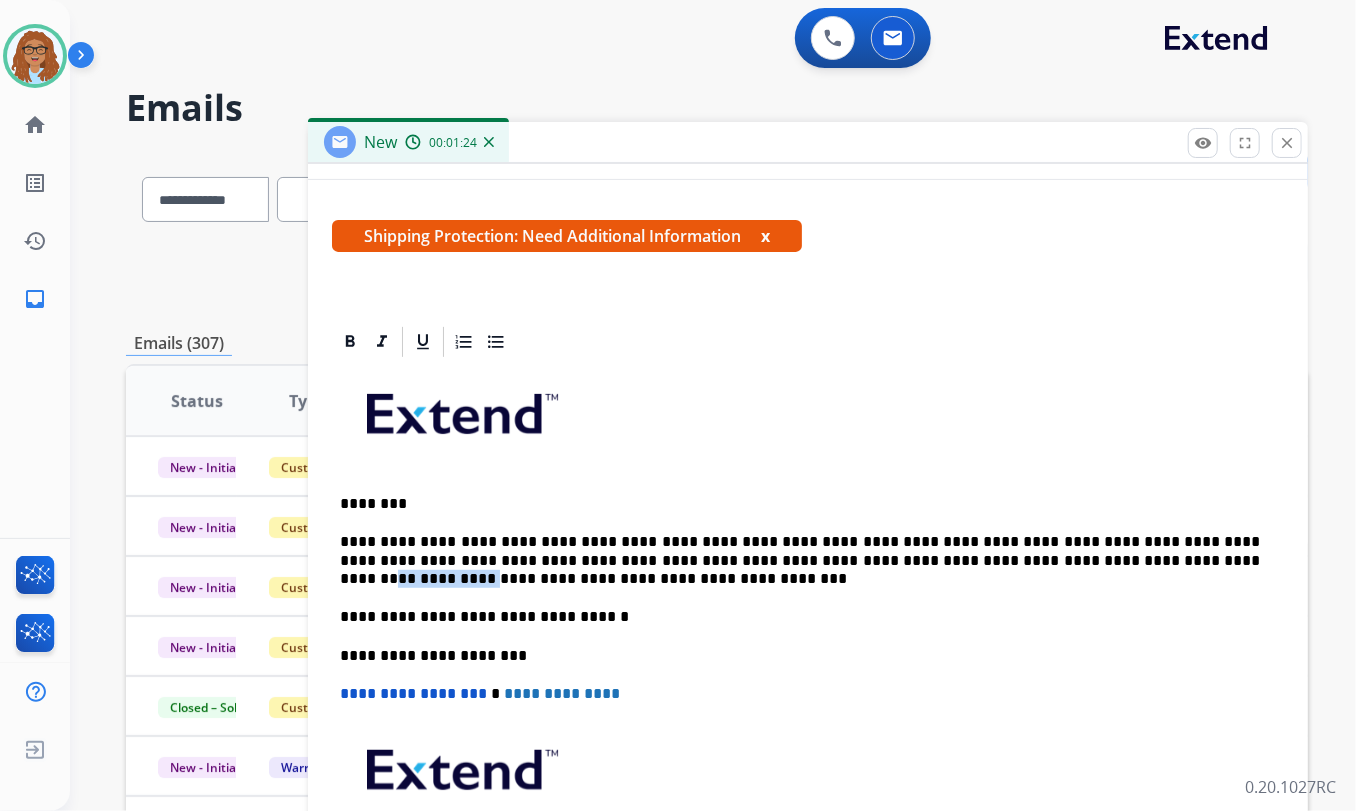 drag, startPoint x: 1156, startPoint y: 560, endPoint x: 1240, endPoint y: 564, distance: 84.095184 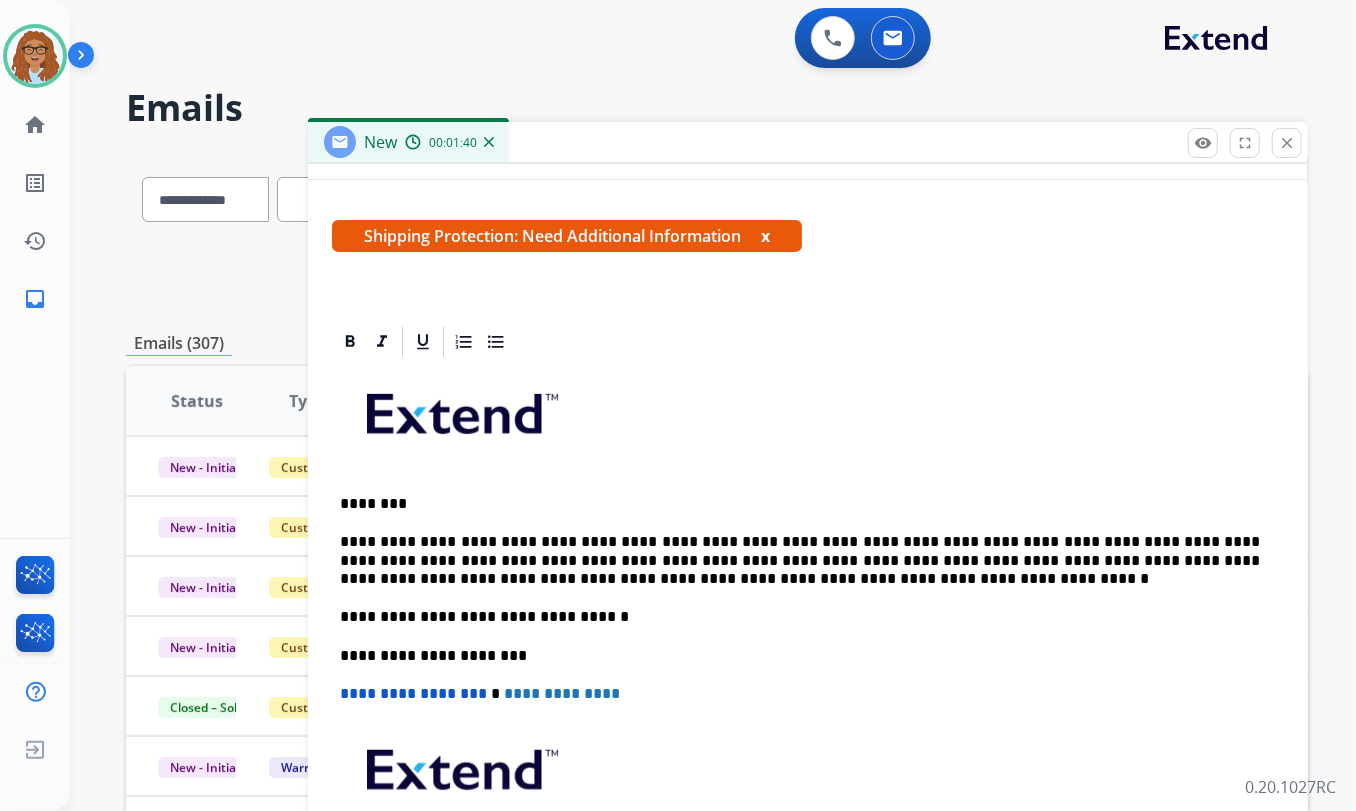 click on "**********" at bounding box center (800, 560) 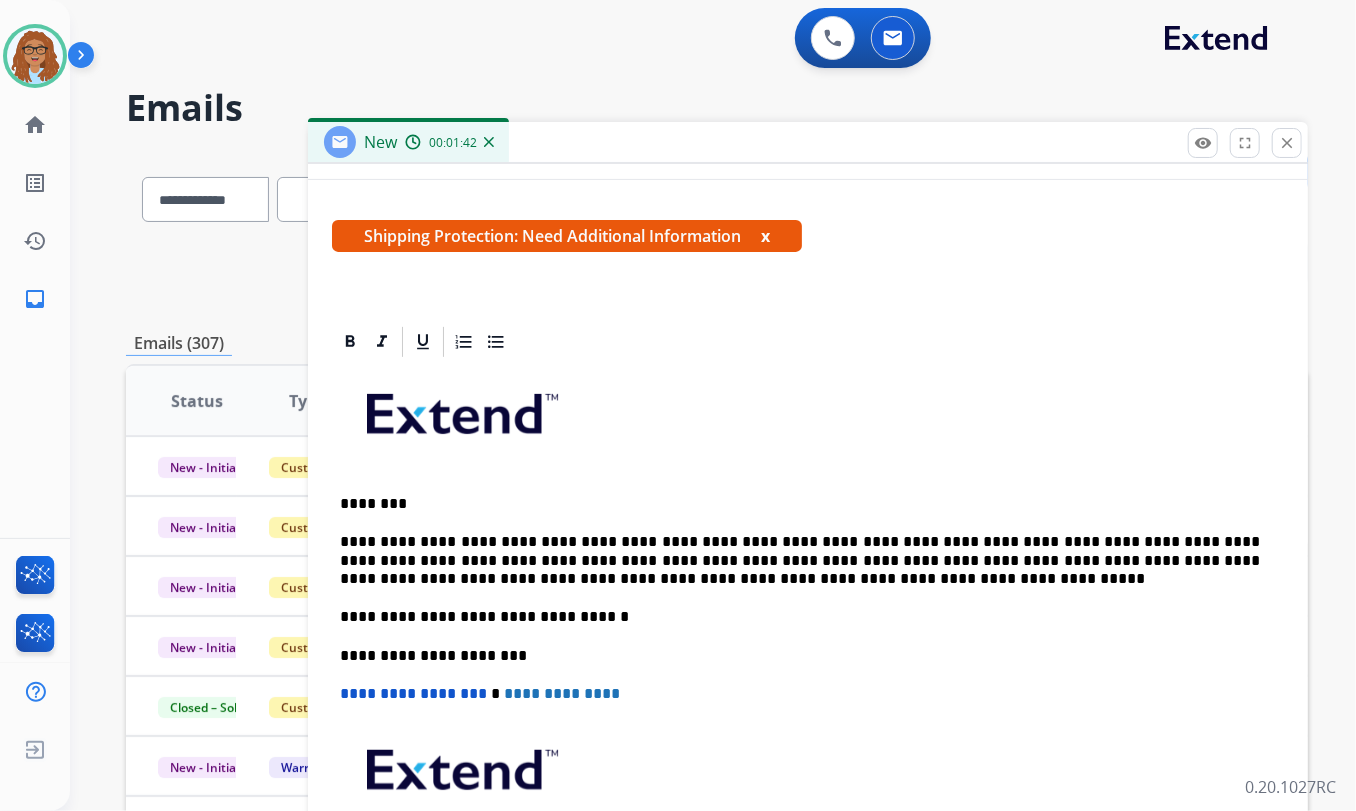 click on "**********" at bounding box center [800, 560] 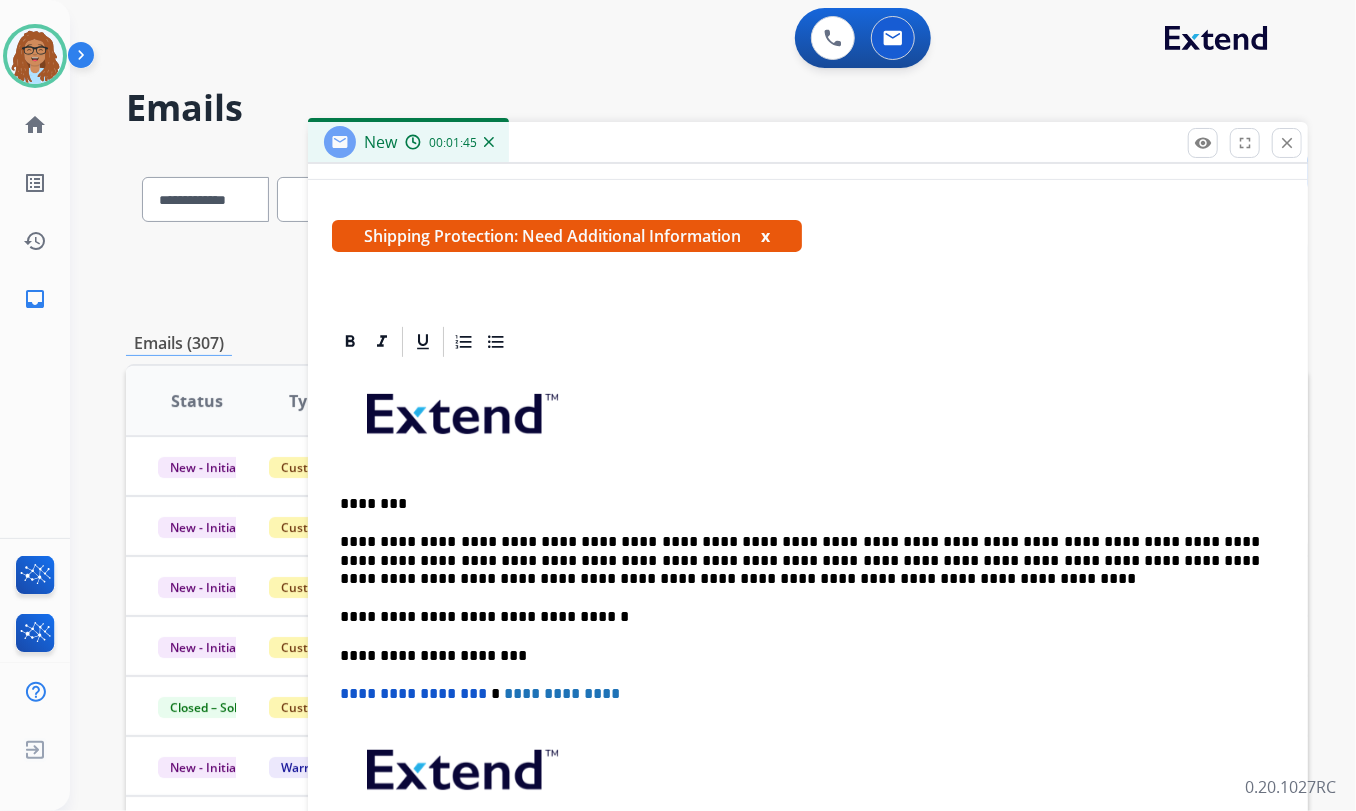click on "**********" at bounding box center [800, 560] 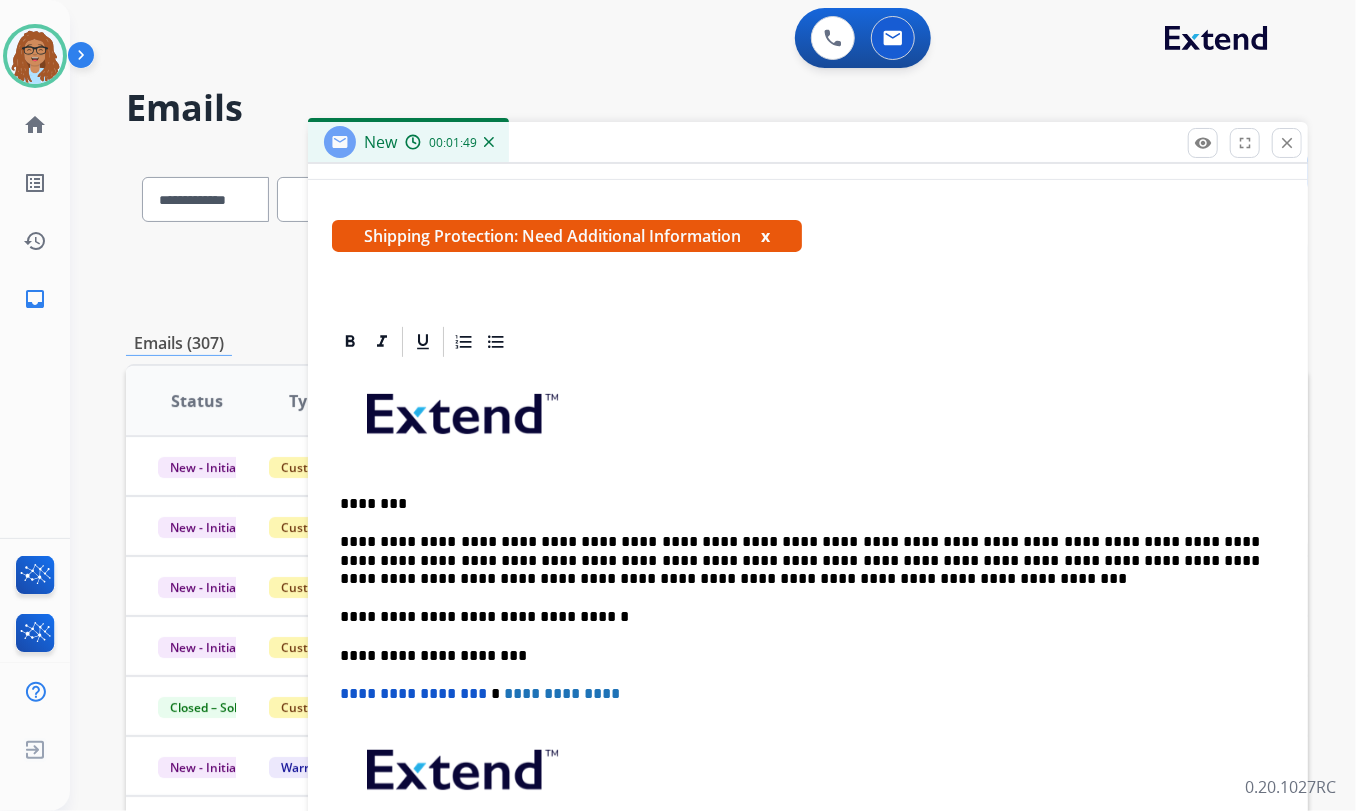 click on "**********" at bounding box center [800, 560] 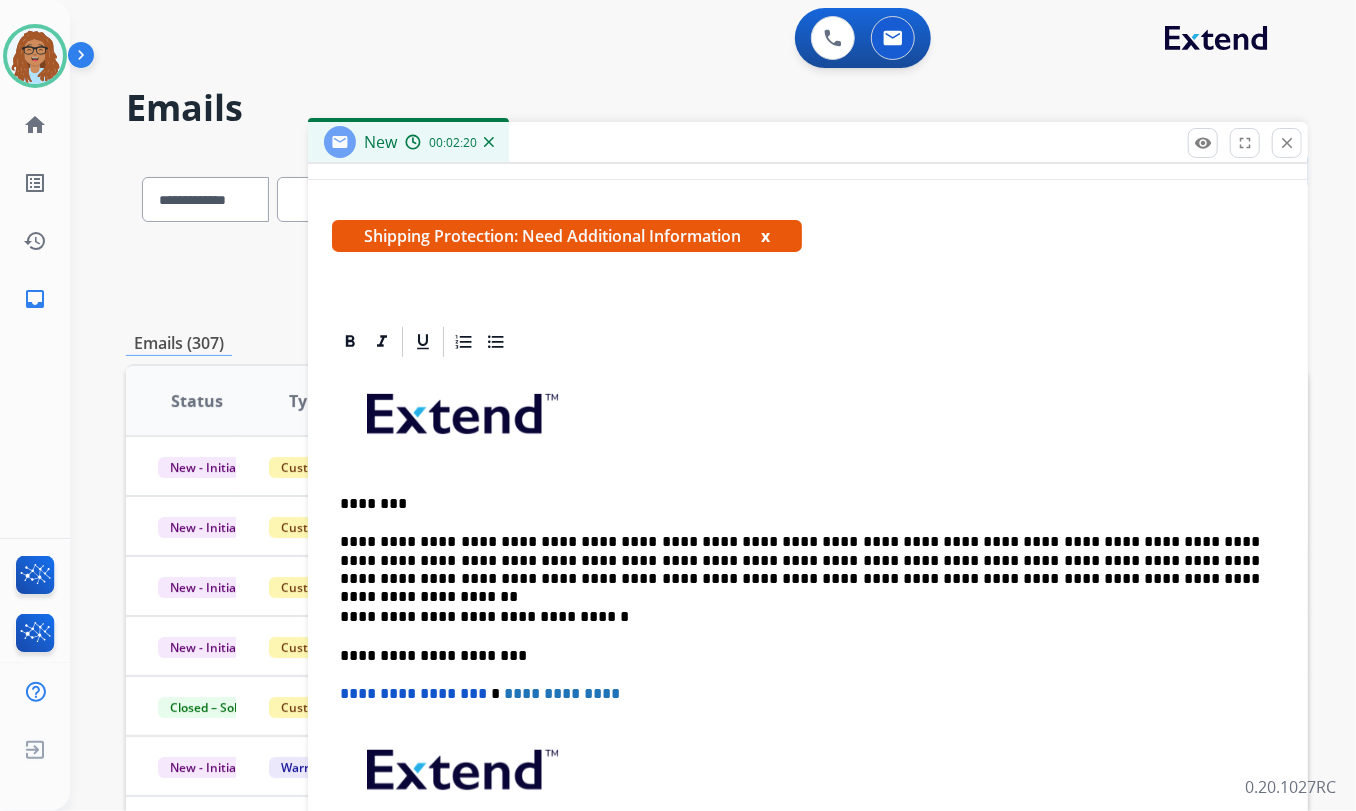 click on "**********" at bounding box center (800, 560) 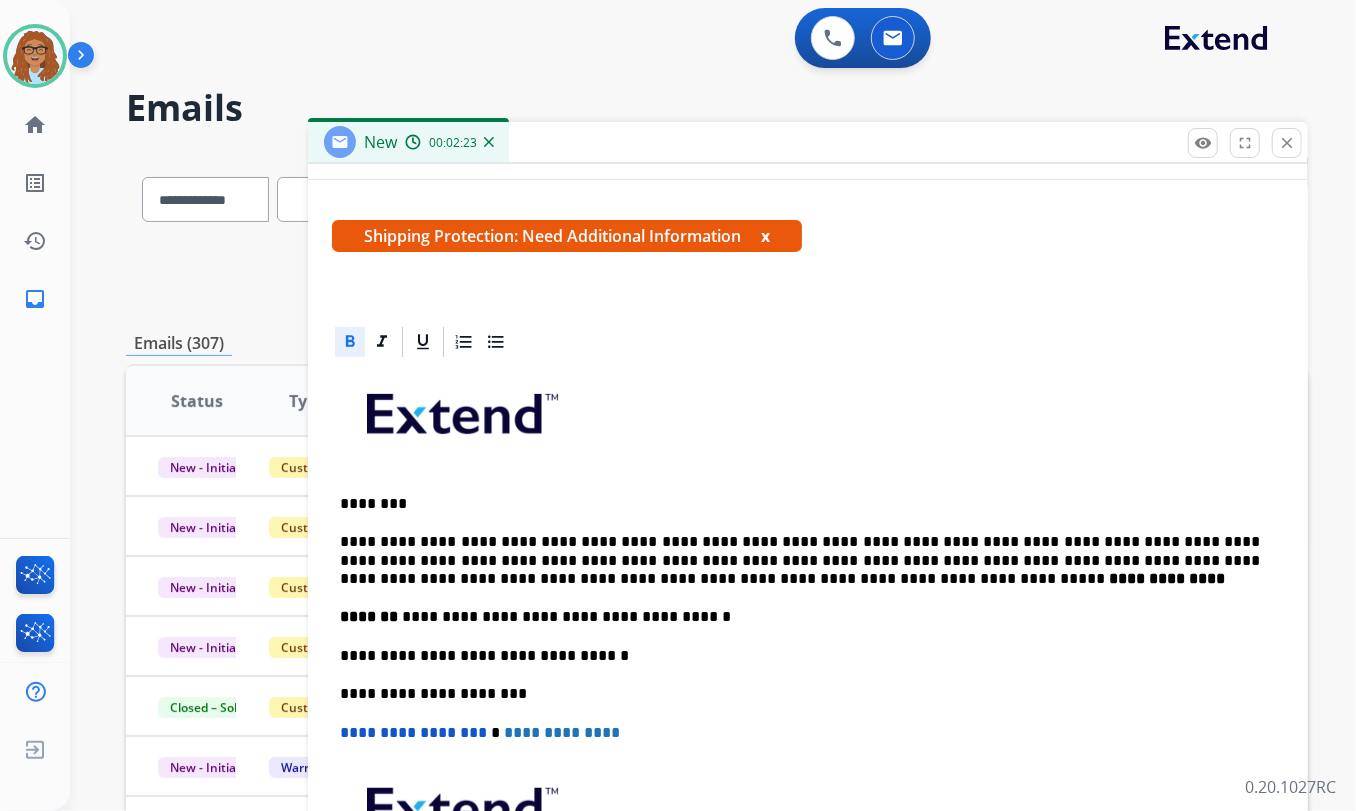 click on "*******" at bounding box center (369, 616) 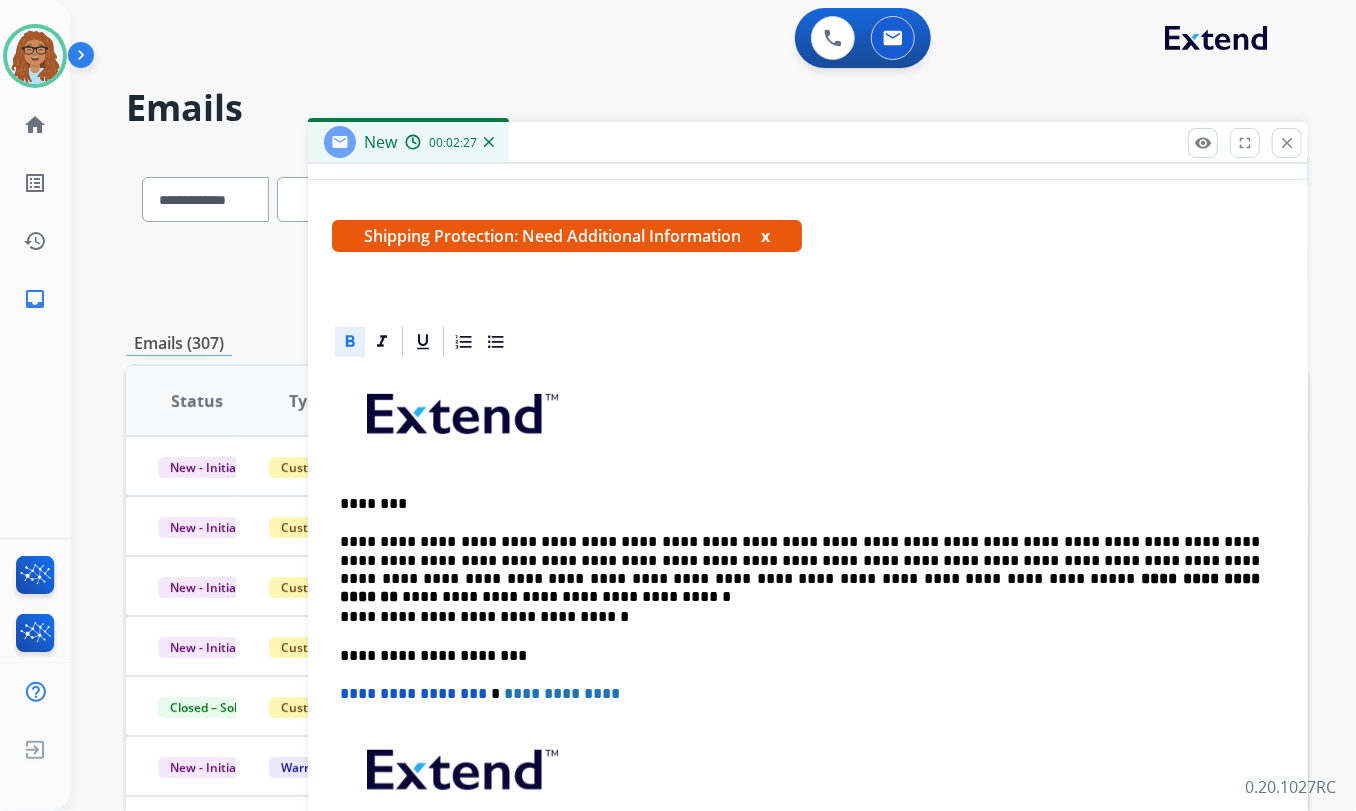 click on "**********" at bounding box center [800, 617] 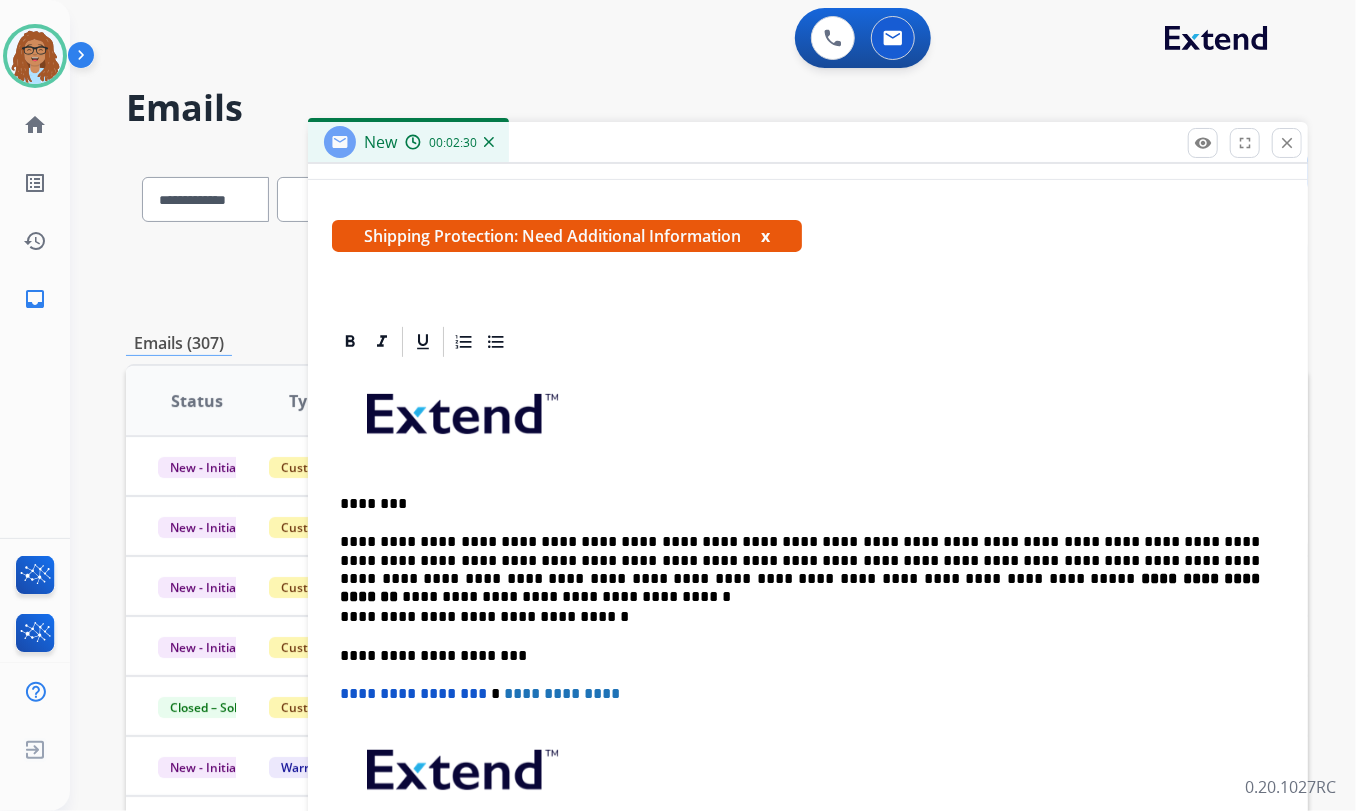 click on "**********" at bounding box center [800, 560] 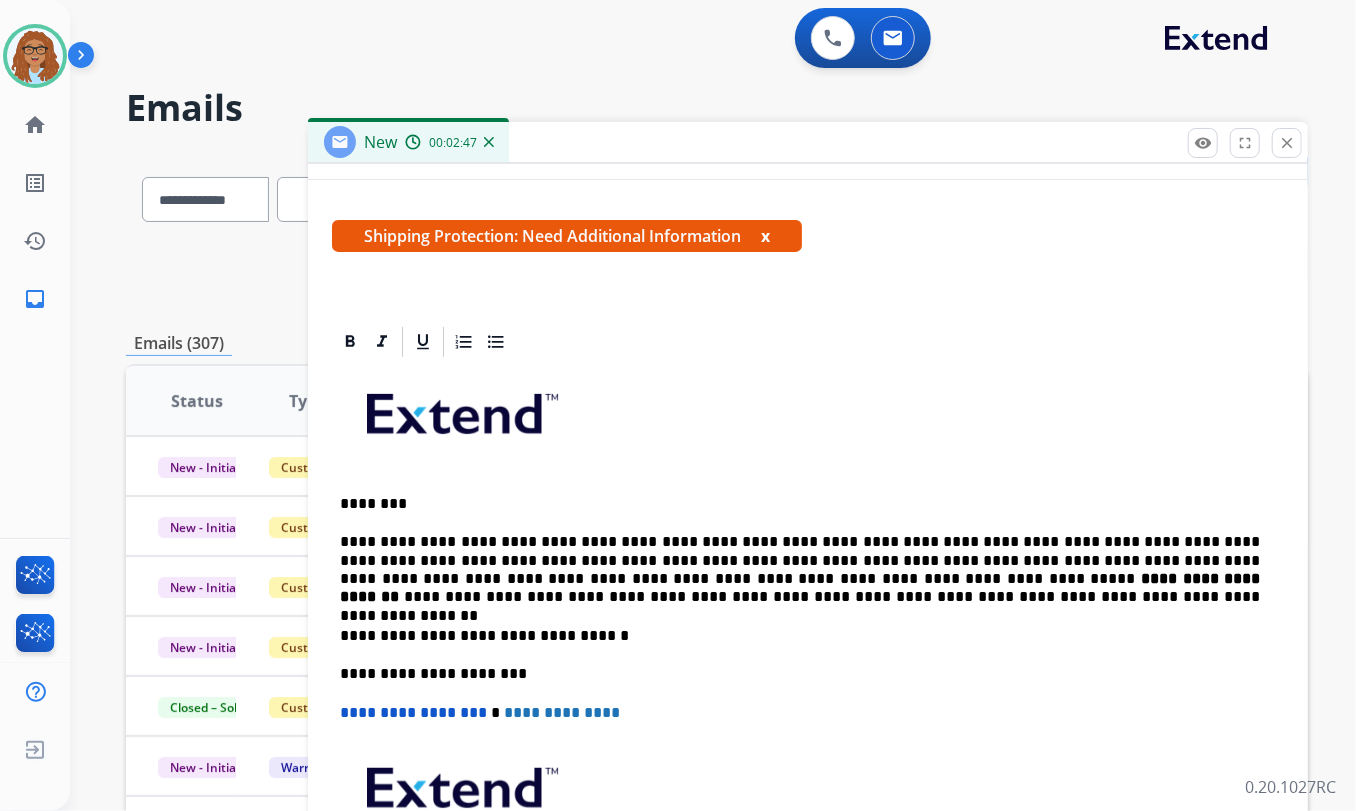click on "**********" at bounding box center [800, 636] 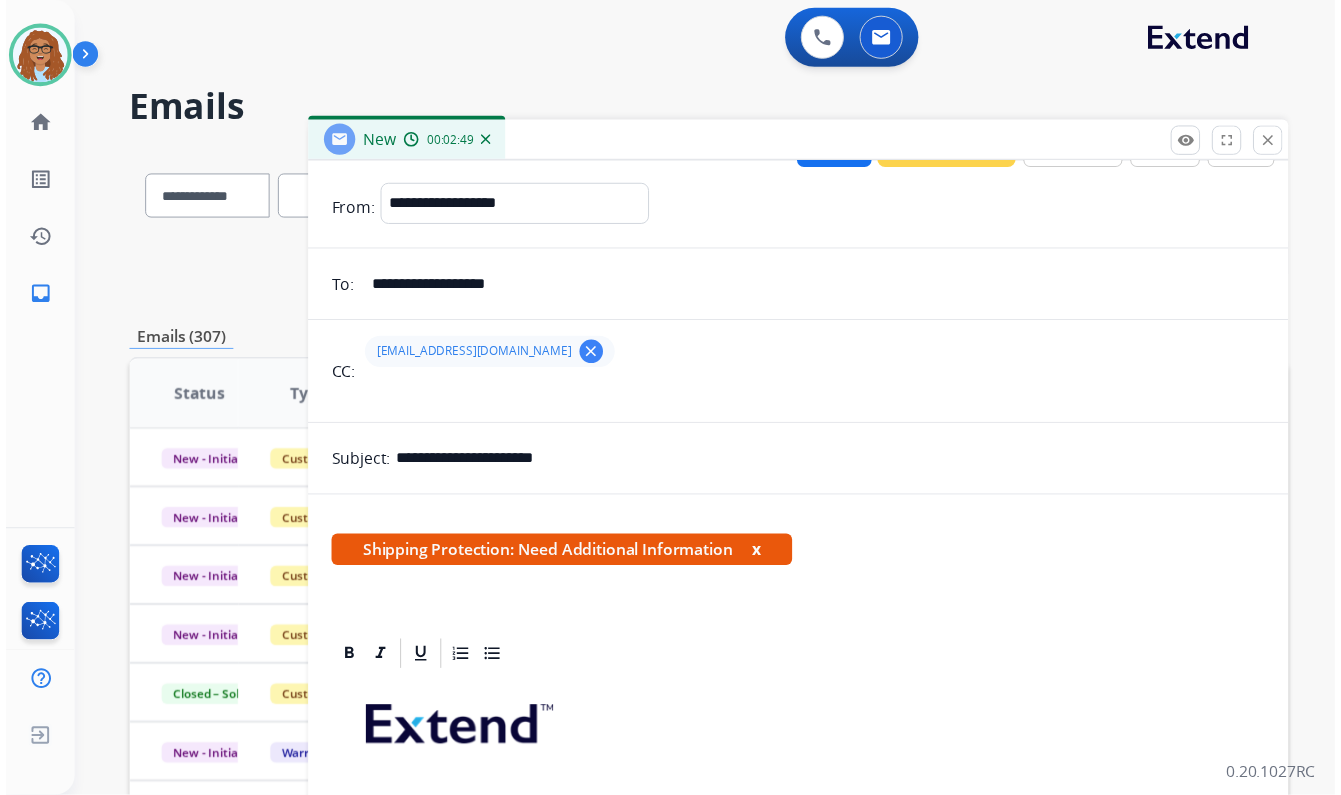 scroll, scrollTop: 0, scrollLeft: 0, axis: both 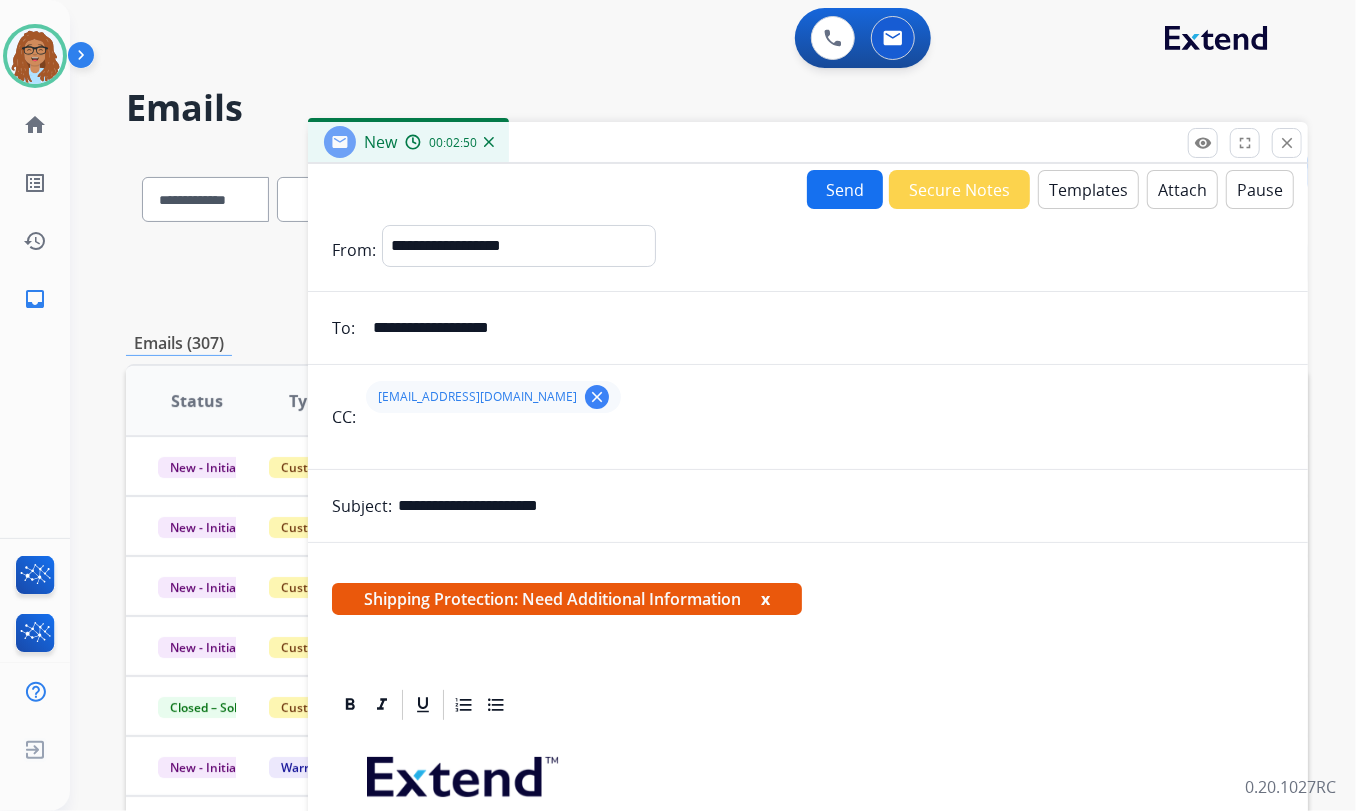 click on "Send" at bounding box center (845, 189) 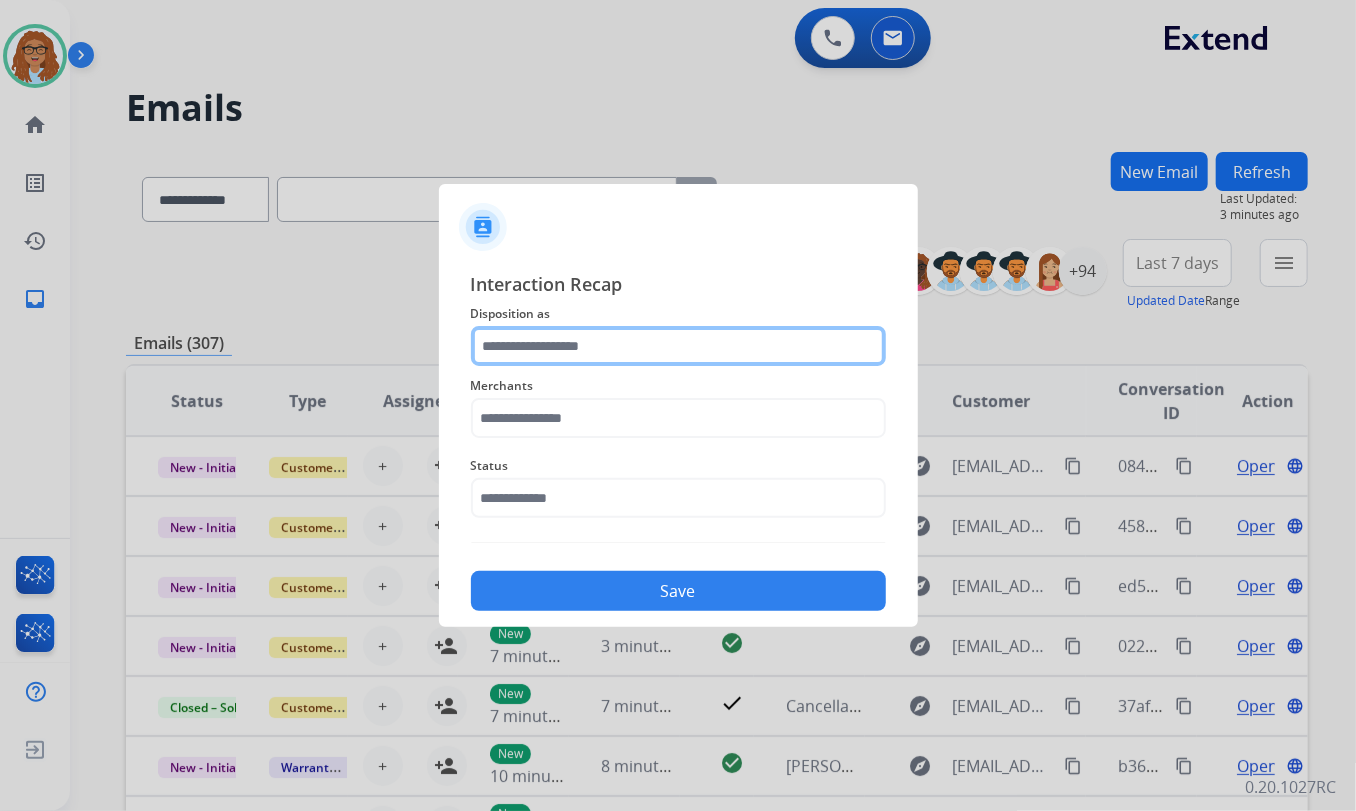 click 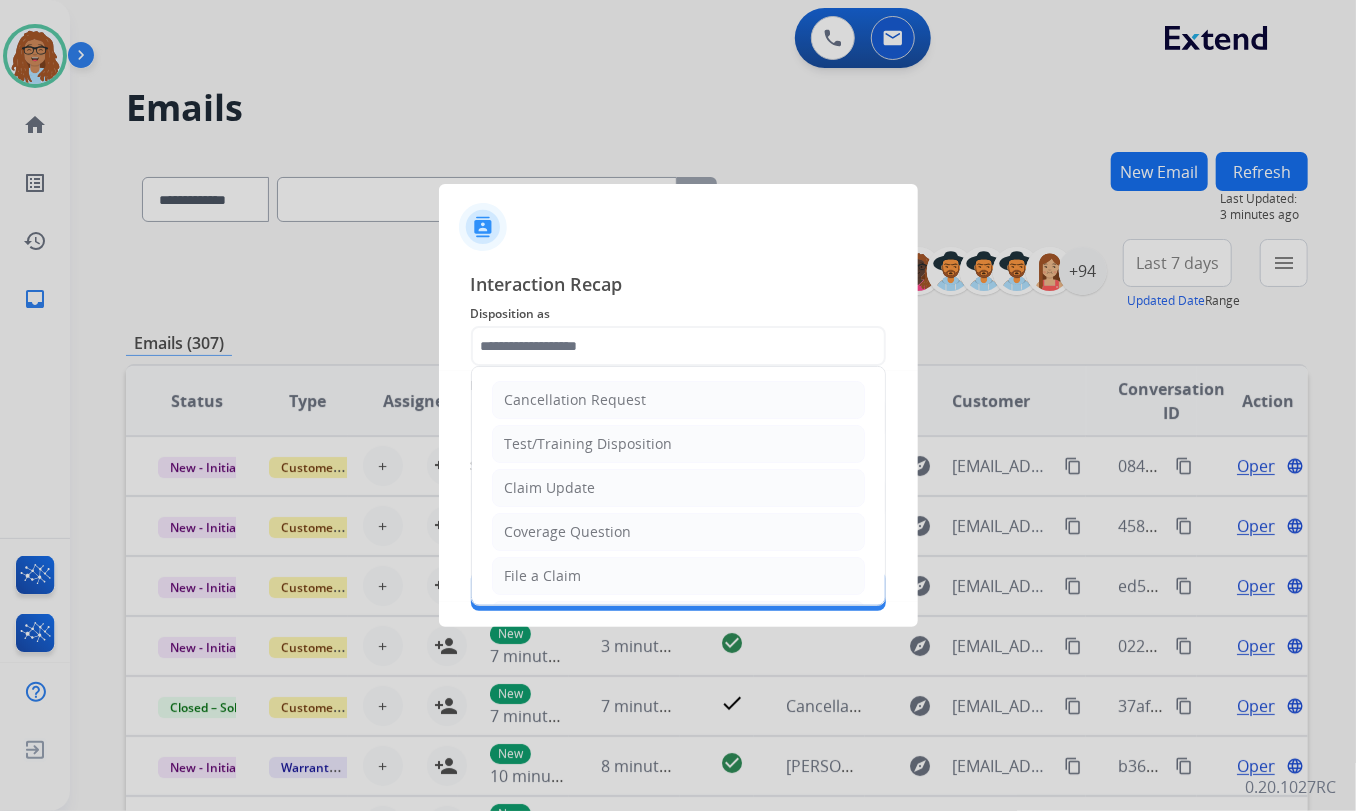drag, startPoint x: 589, startPoint y: 492, endPoint x: 595, endPoint y: 452, distance: 40.4475 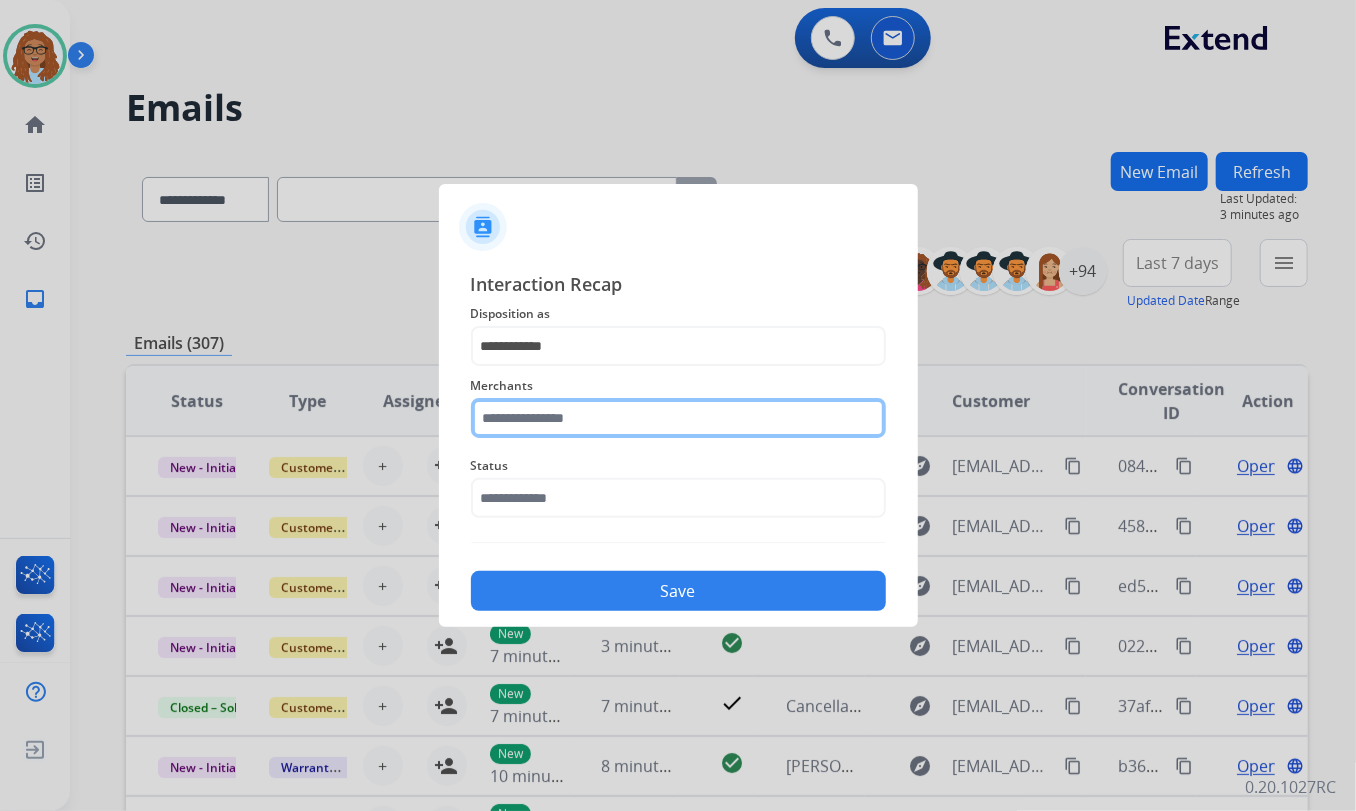 click 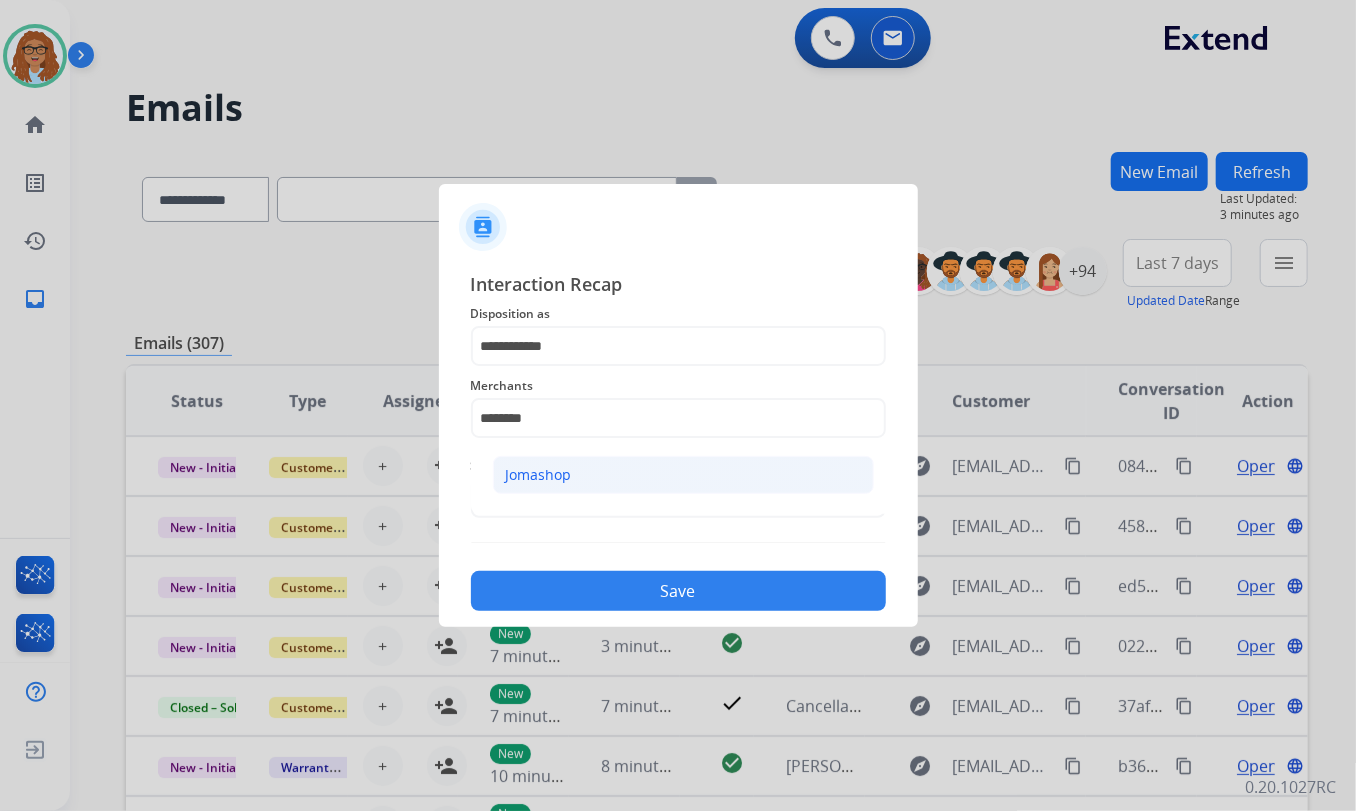click on "Jomashop" 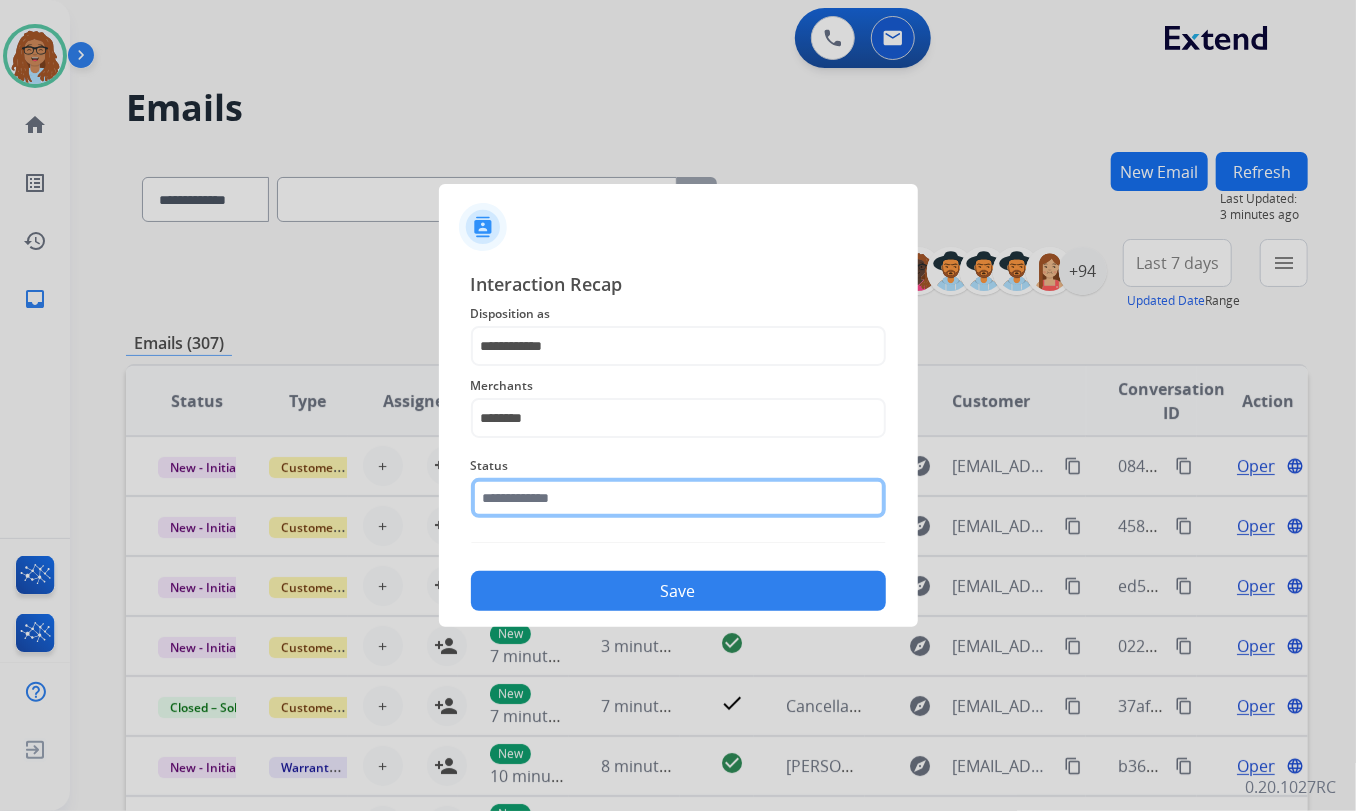 click 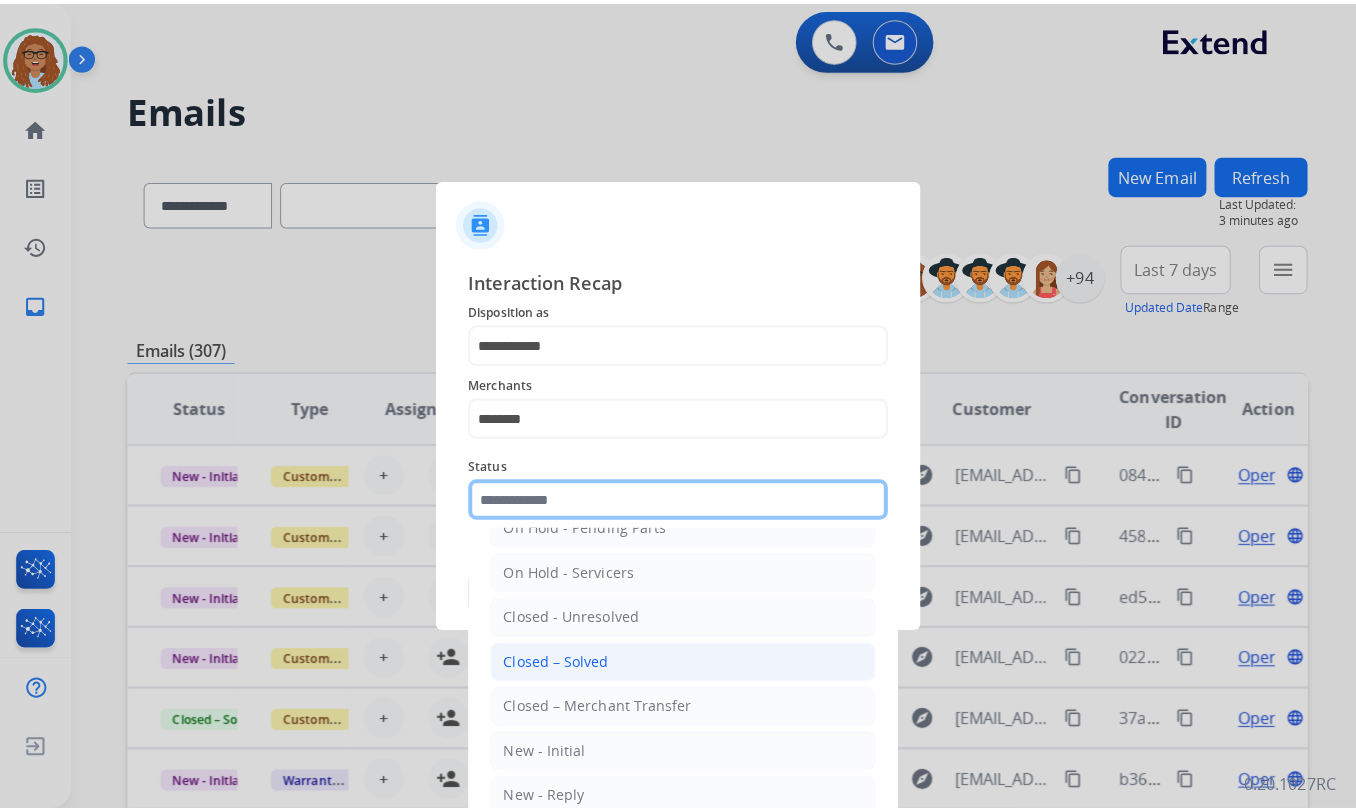scroll, scrollTop: 118, scrollLeft: 0, axis: vertical 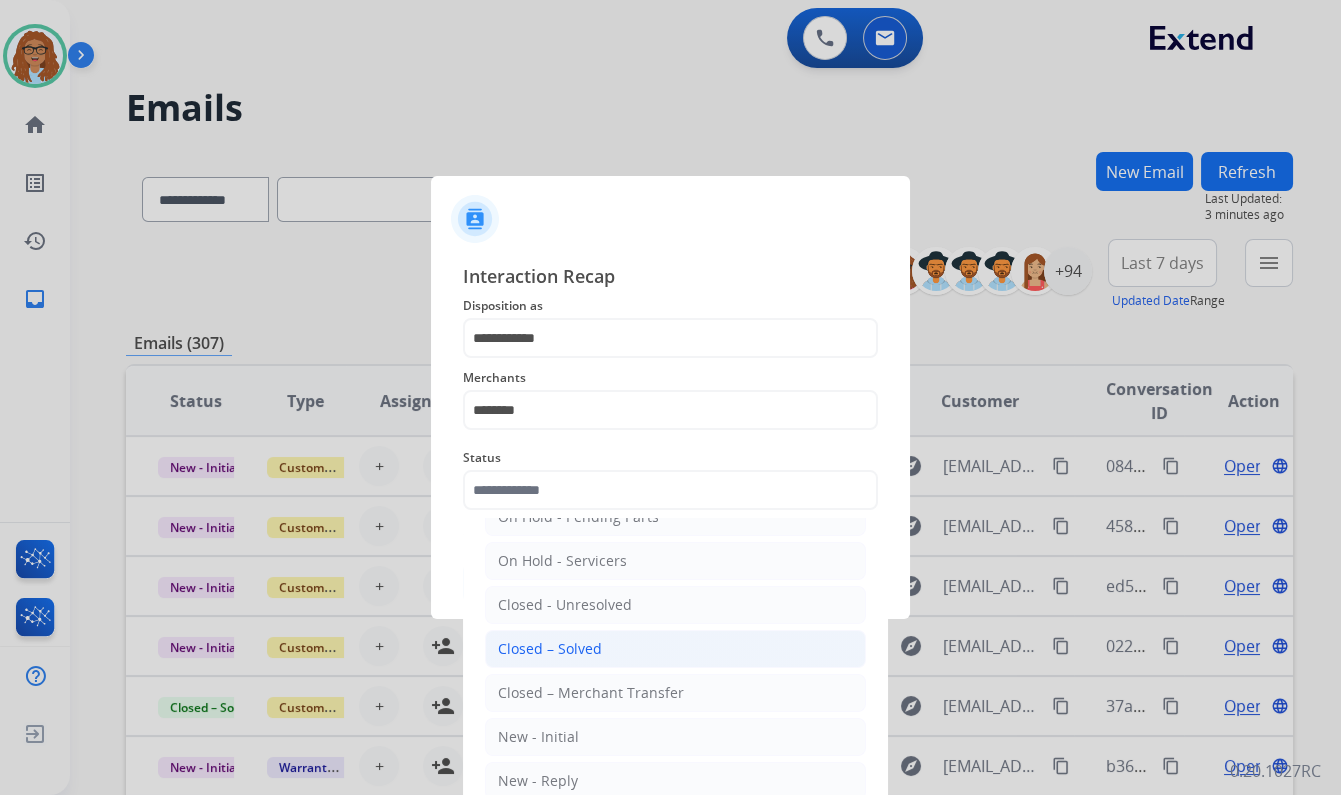 click on "Closed – Solved" 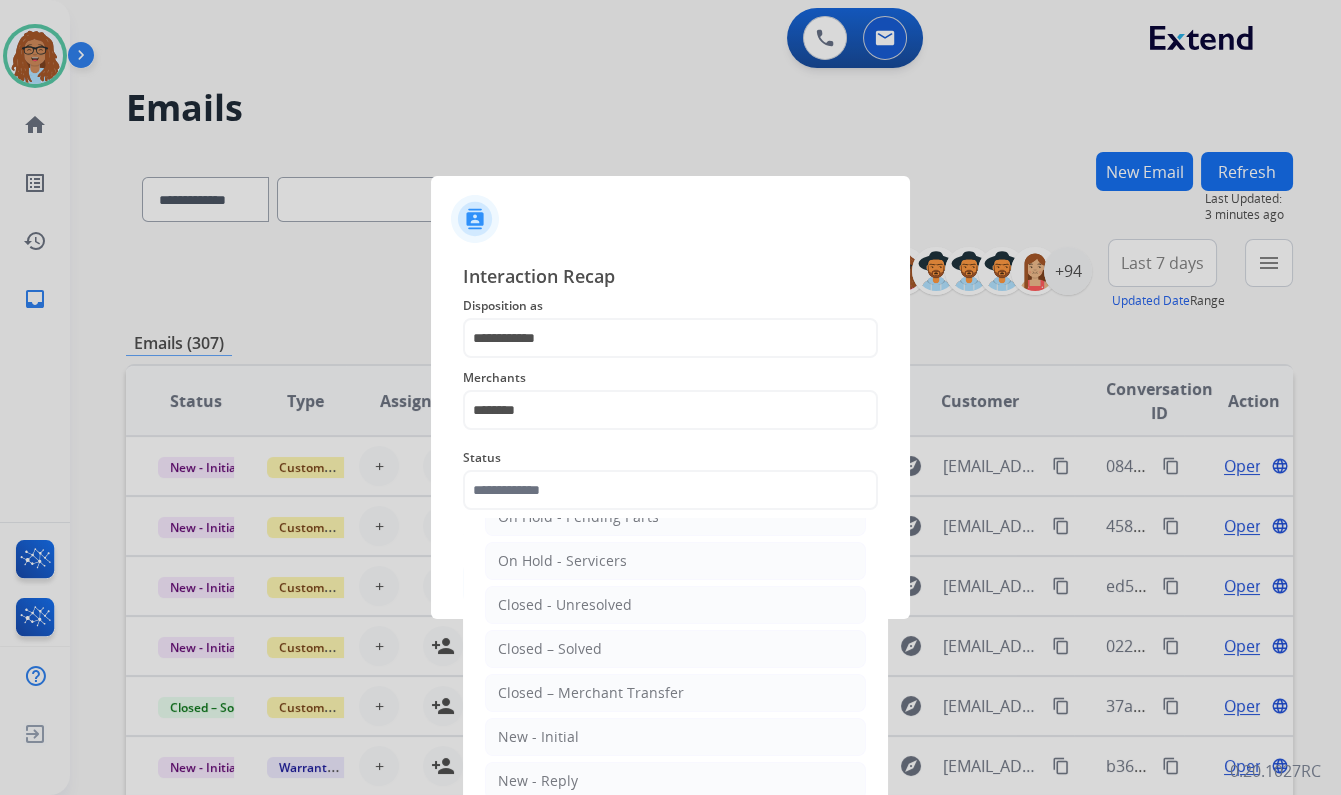 type on "**********" 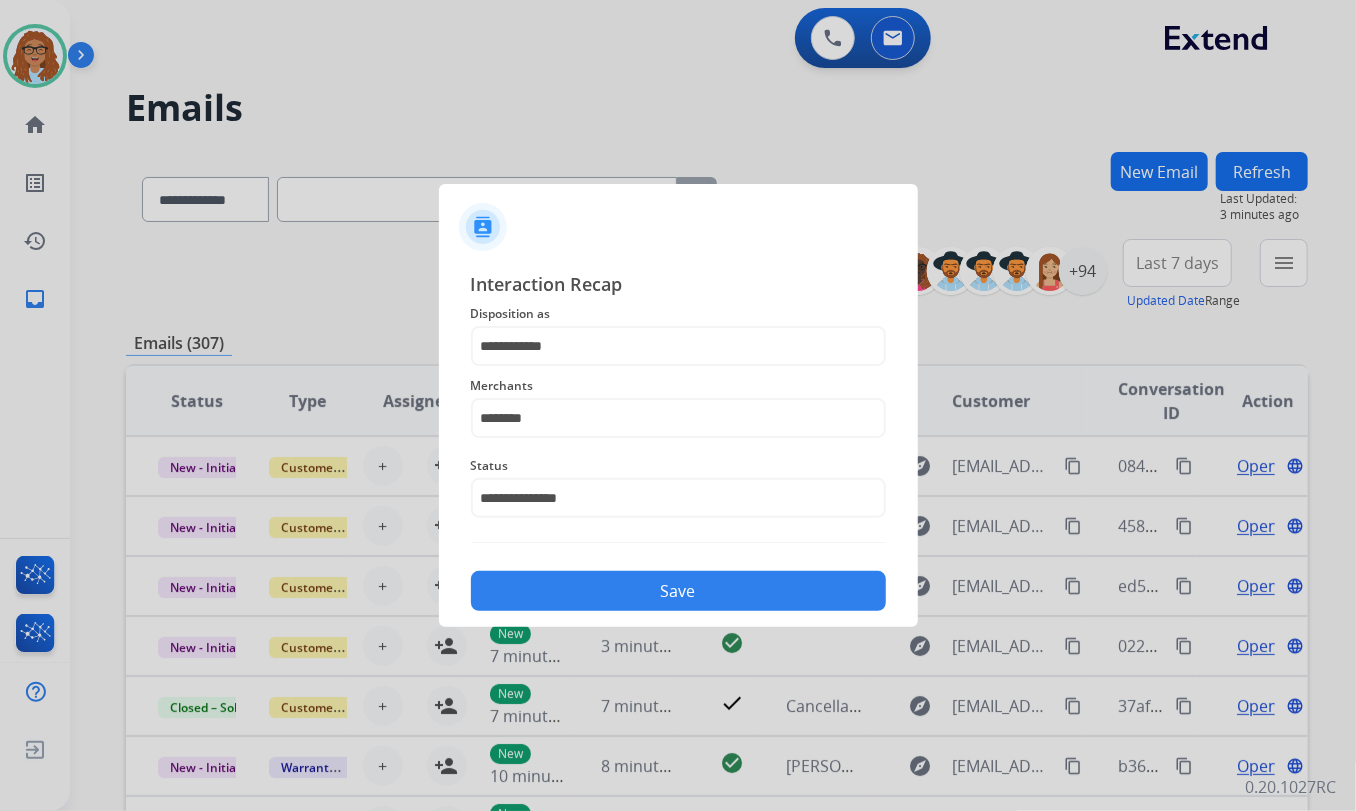 drag, startPoint x: 596, startPoint y: 601, endPoint x: 505, endPoint y: 605, distance: 91.08787 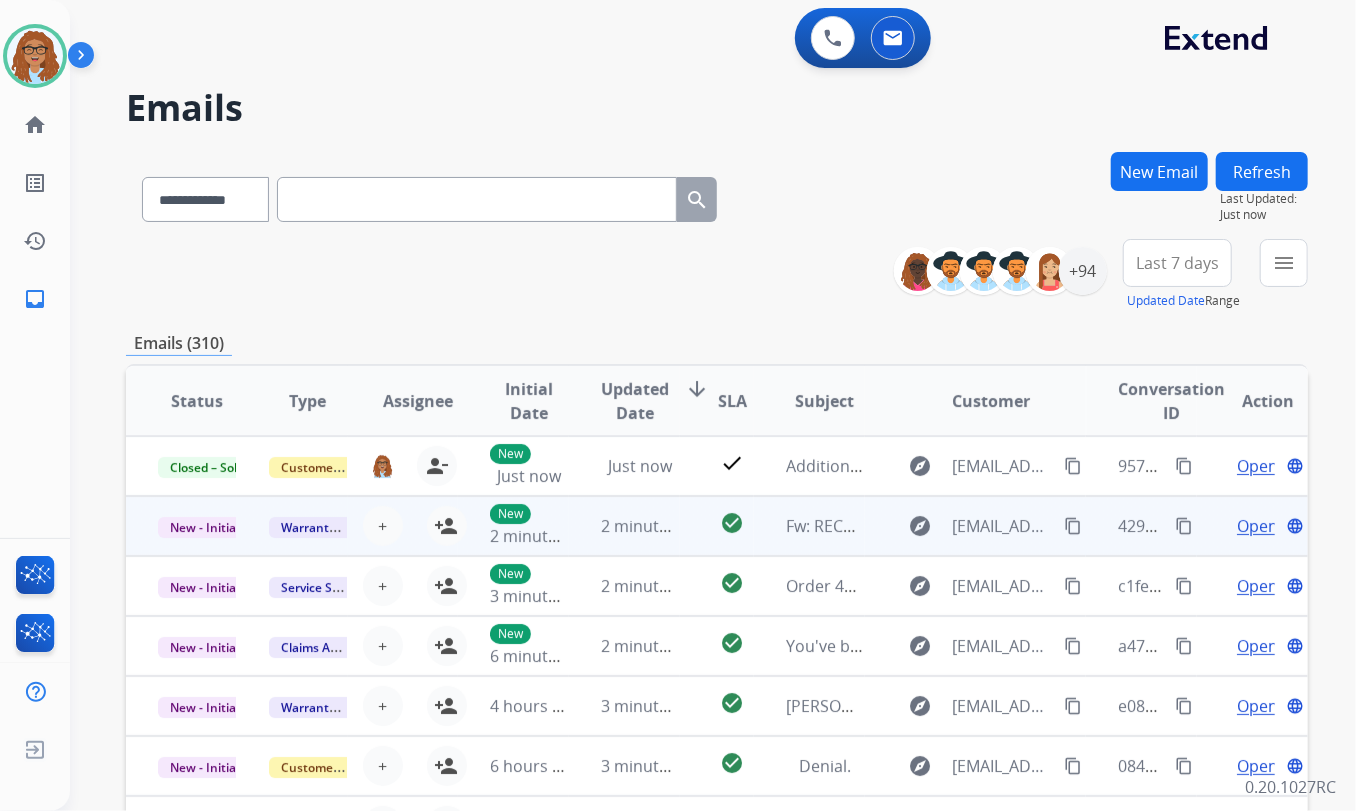 drag, startPoint x: 1175, startPoint y: 458, endPoint x: 1000, endPoint y: 544, distance: 194.98975 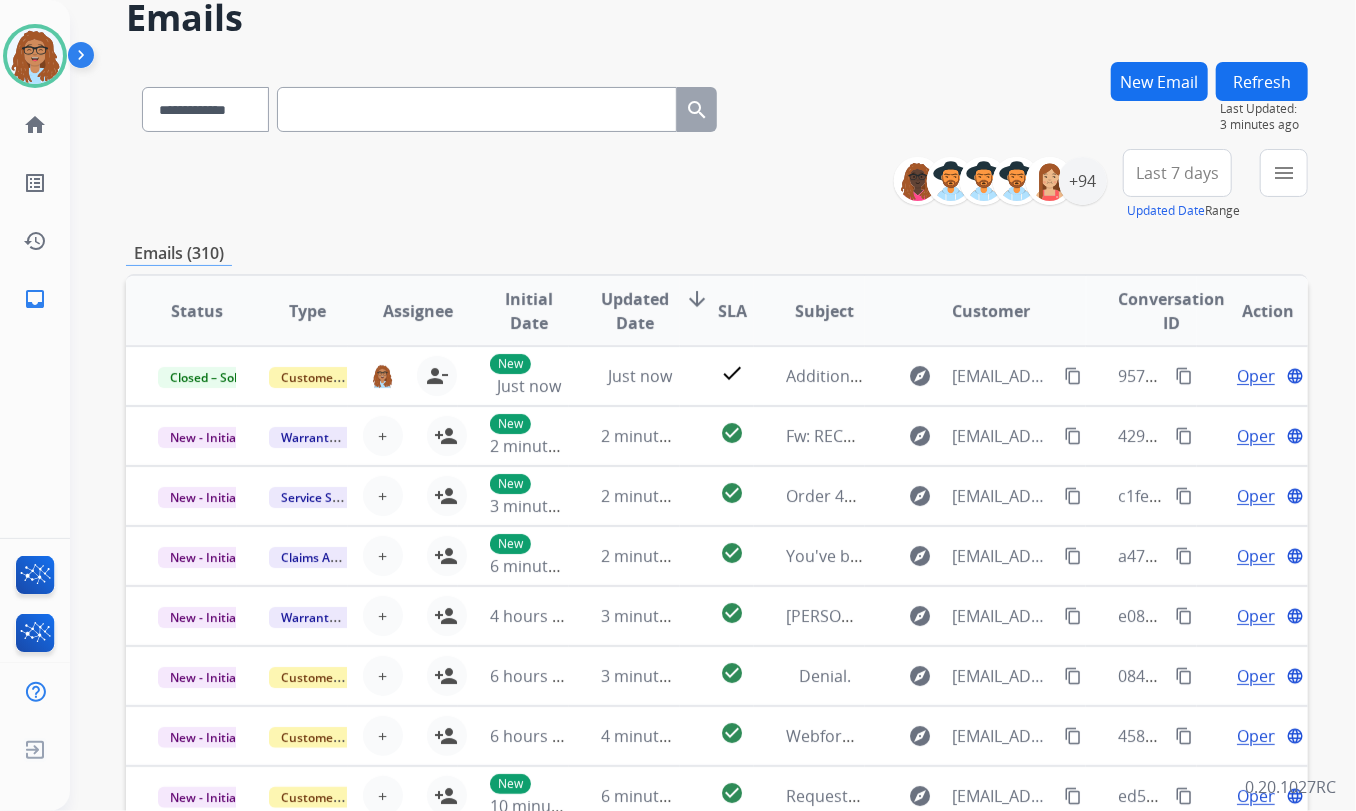 scroll, scrollTop: 0, scrollLeft: 0, axis: both 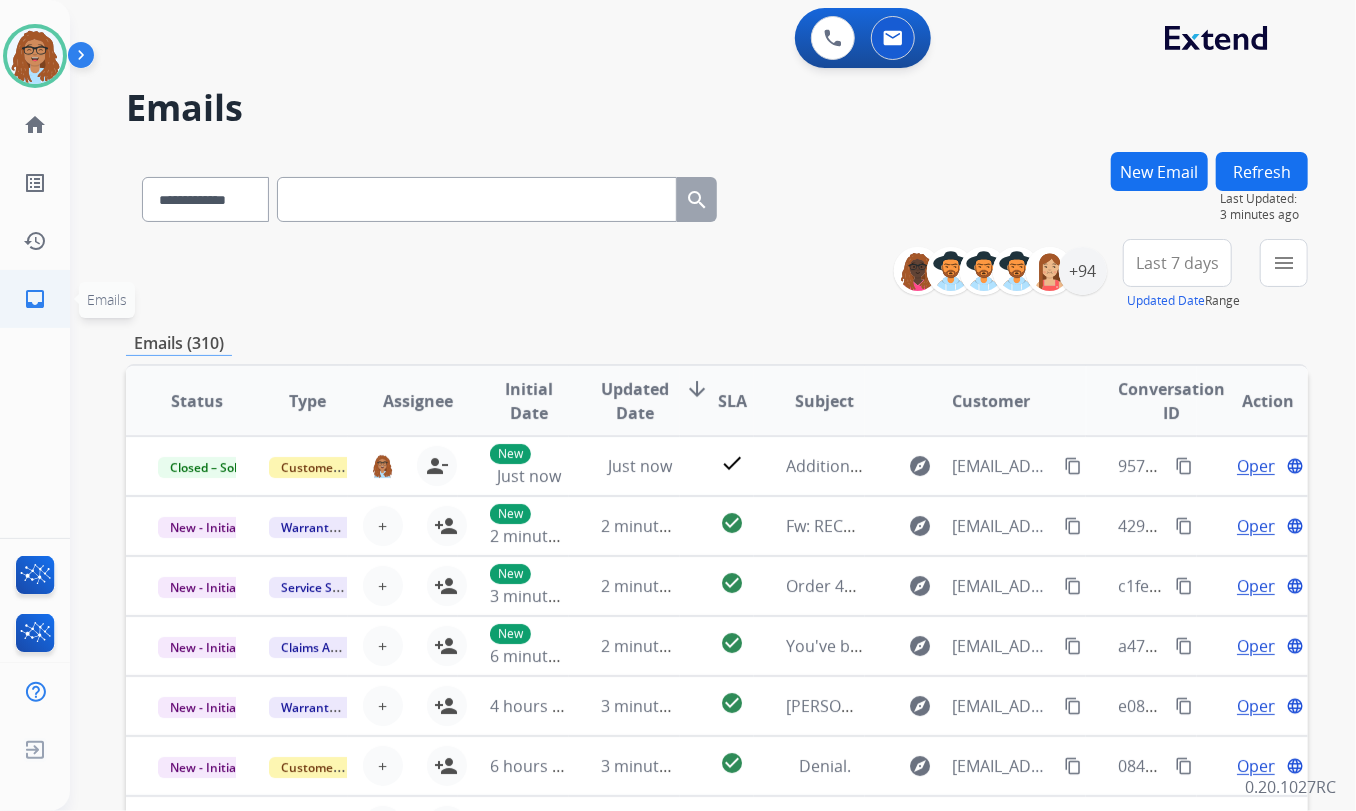 click on "inbox" 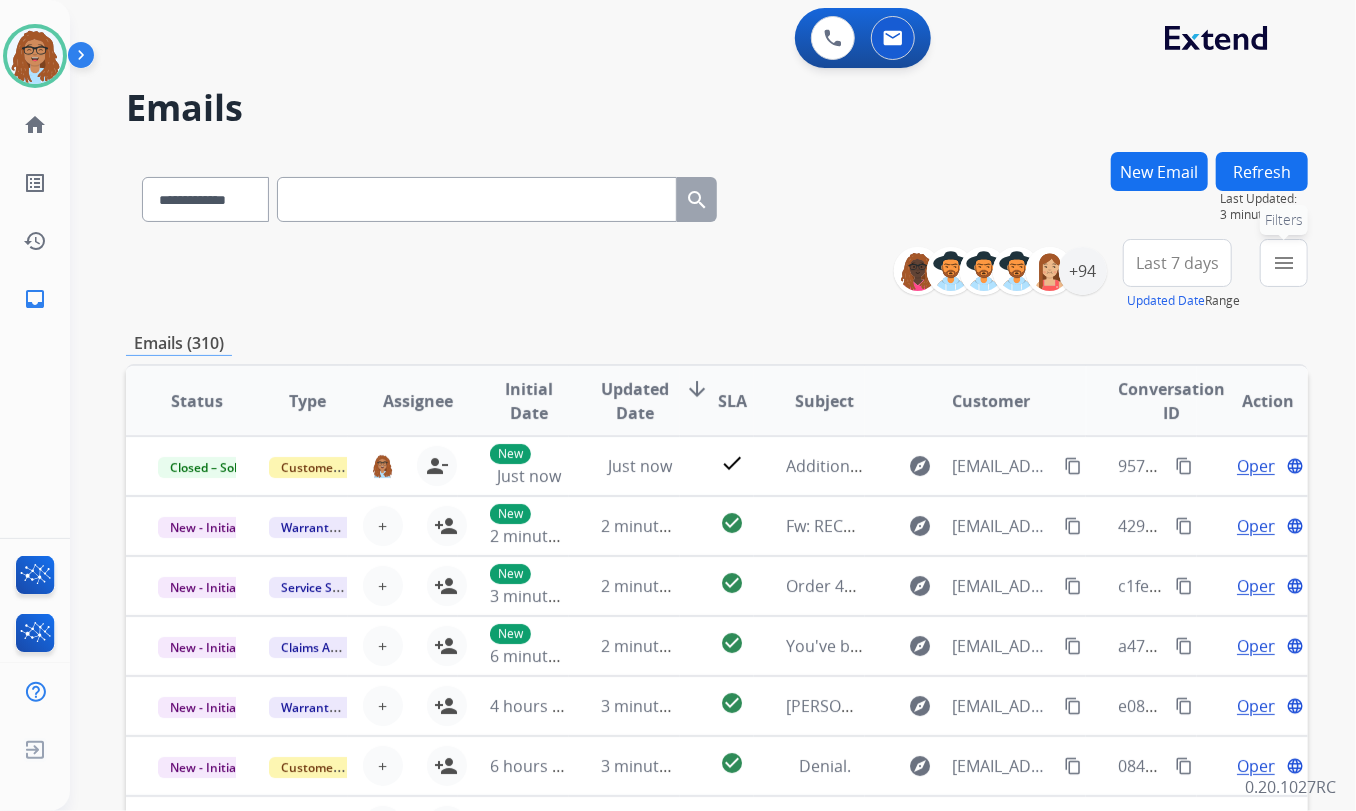 click on "menu" at bounding box center (1284, 263) 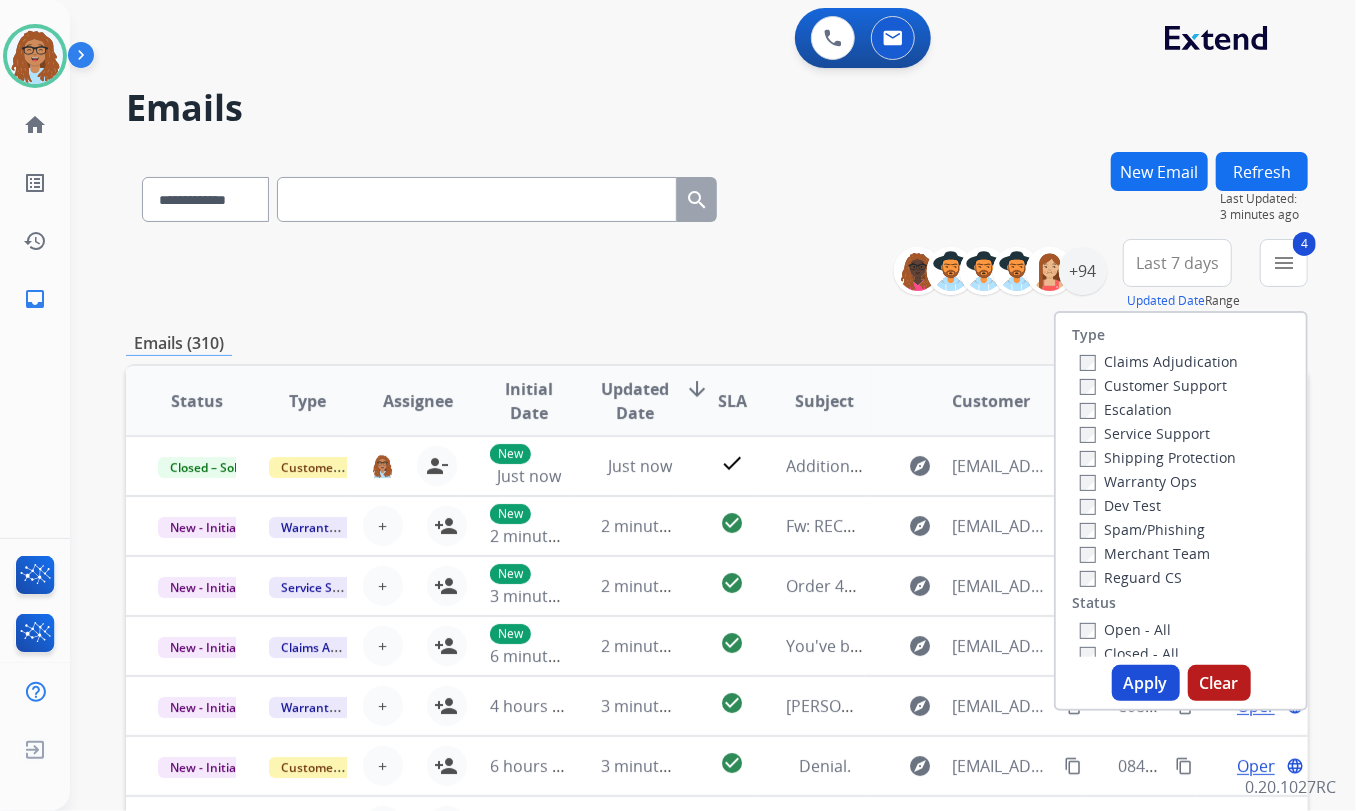 click on "Apply" at bounding box center (1146, 683) 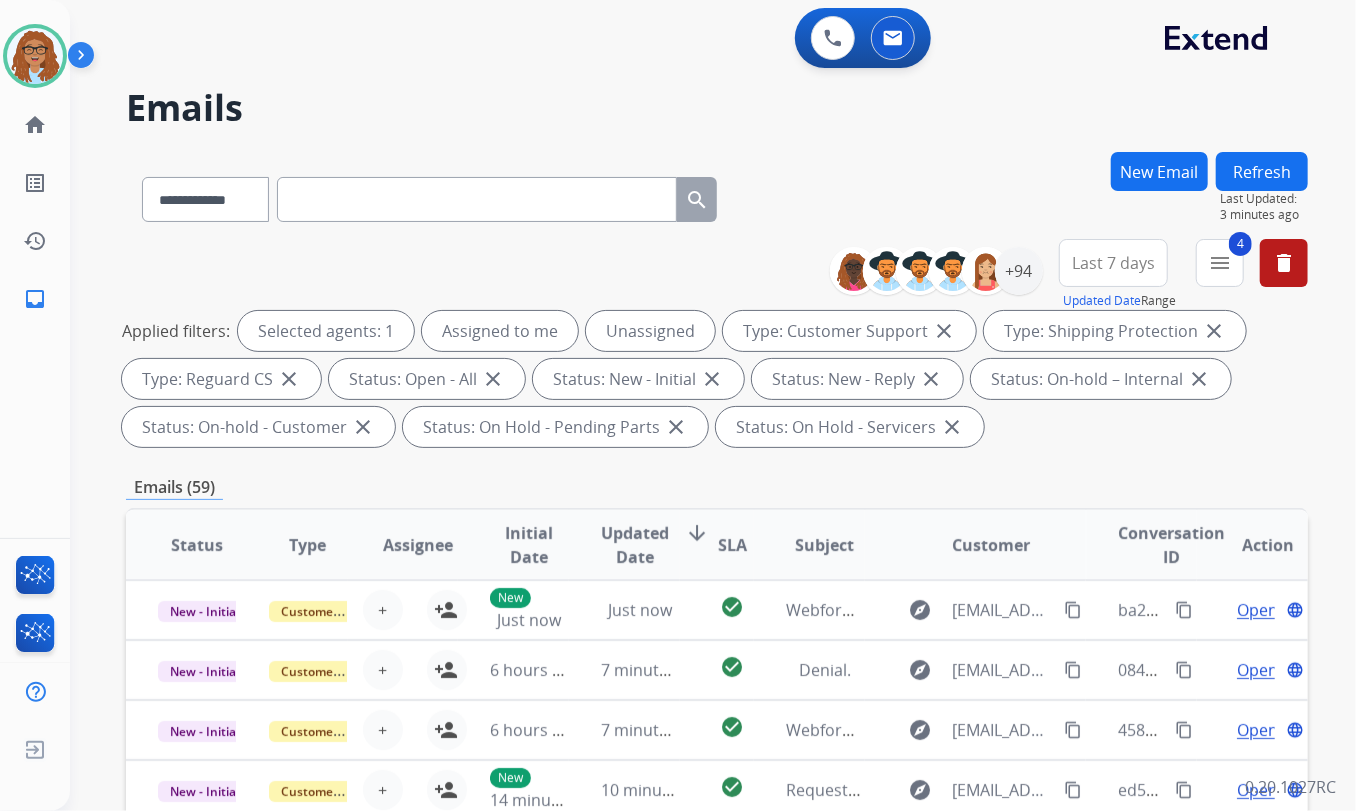 click on "Last 7 days" at bounding box center [1113, 263] 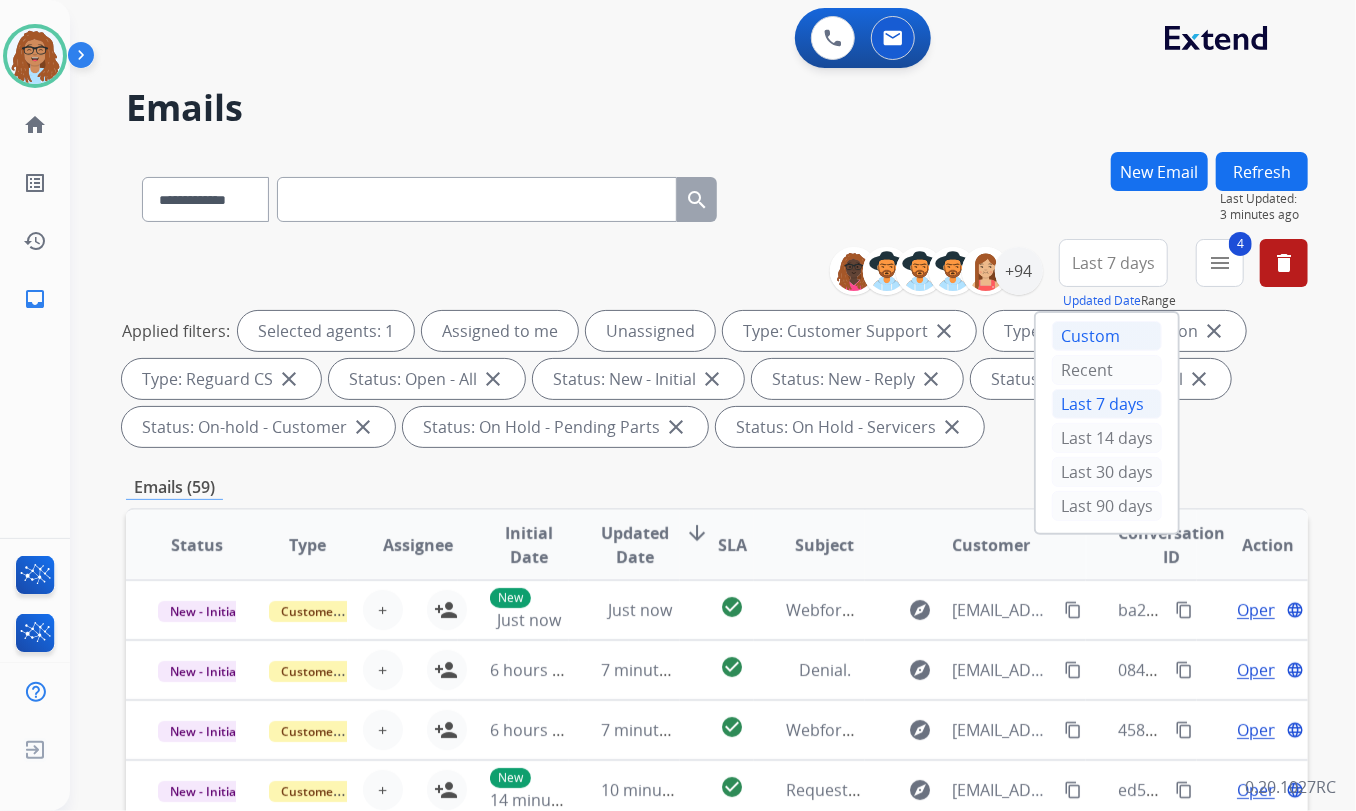 click on "Custom" at bounding box center [1107, 336] 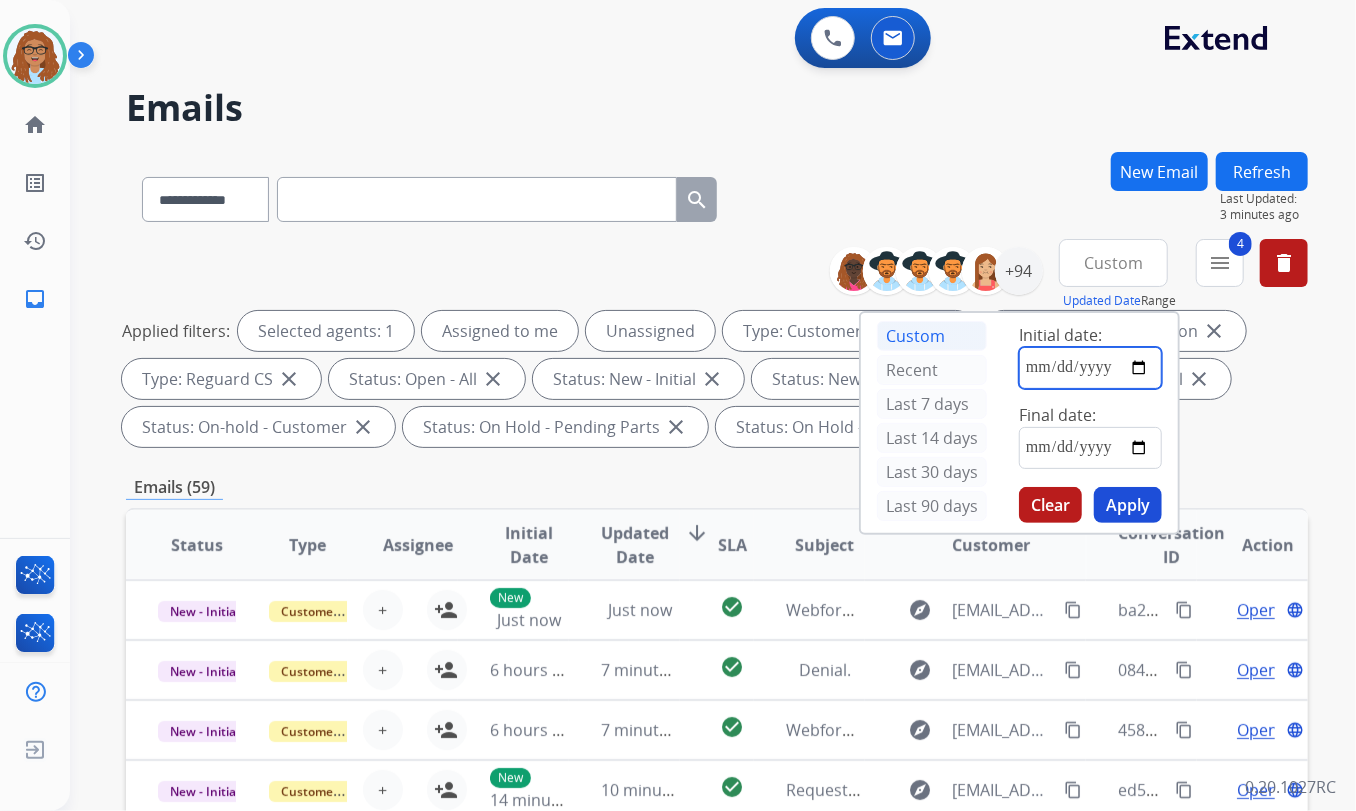click at bounding box center [1090, 368] 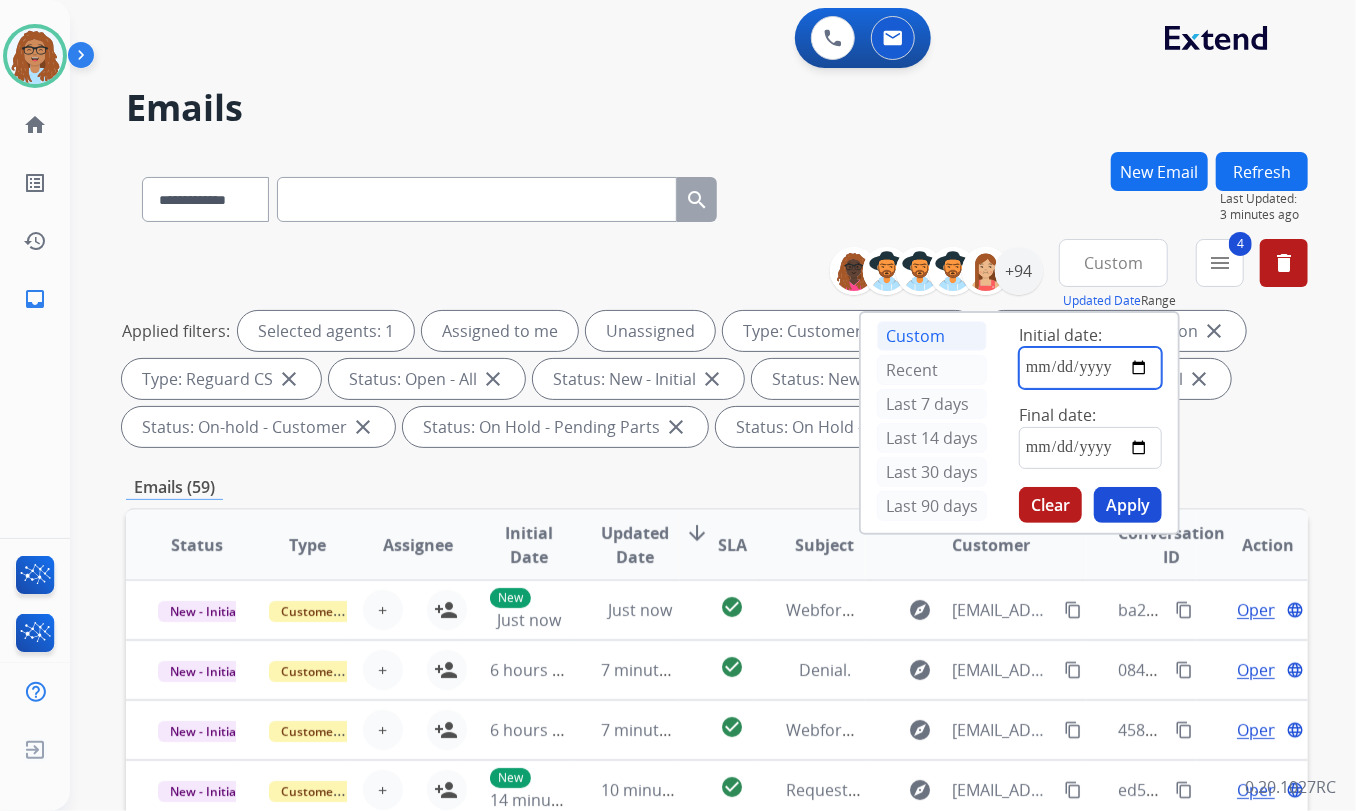 type on "**********" 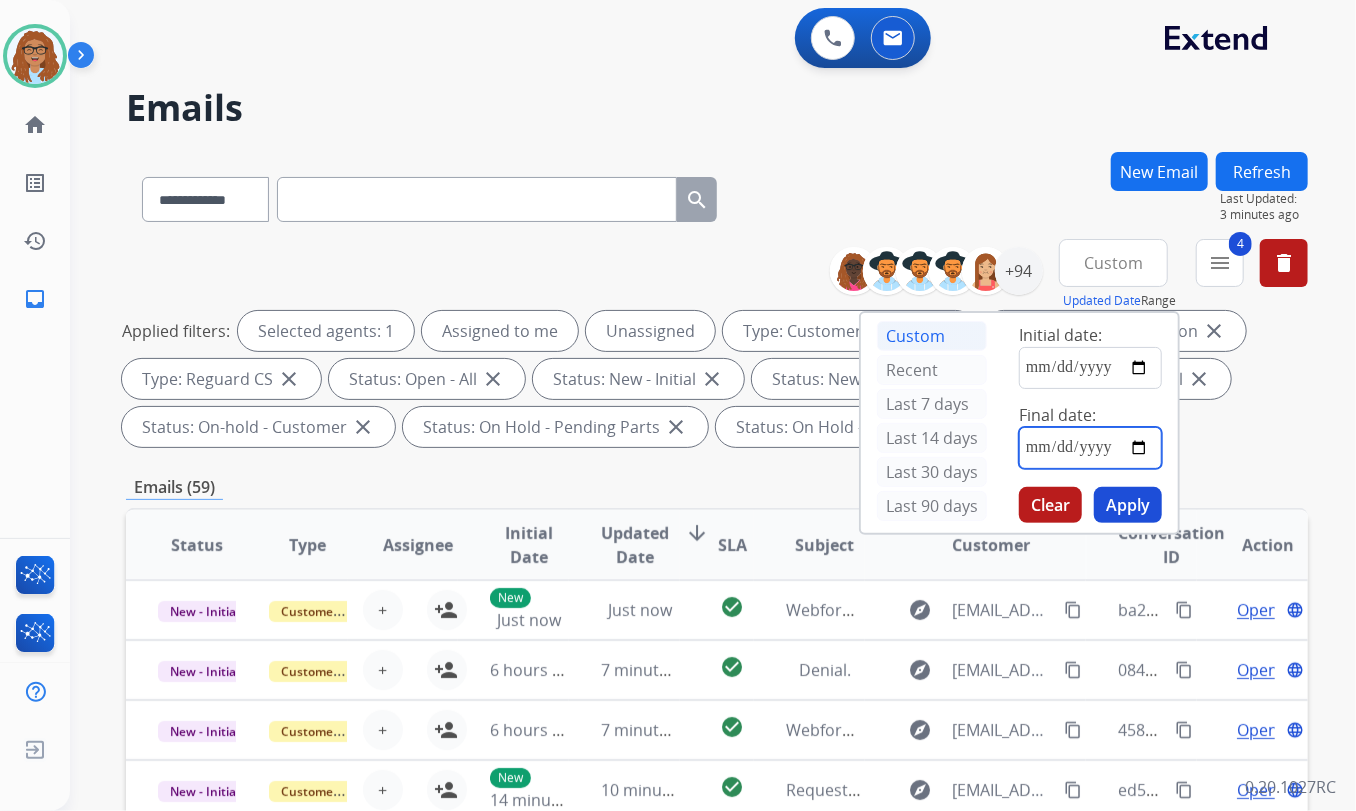 click at bounding box center [1090, 448] 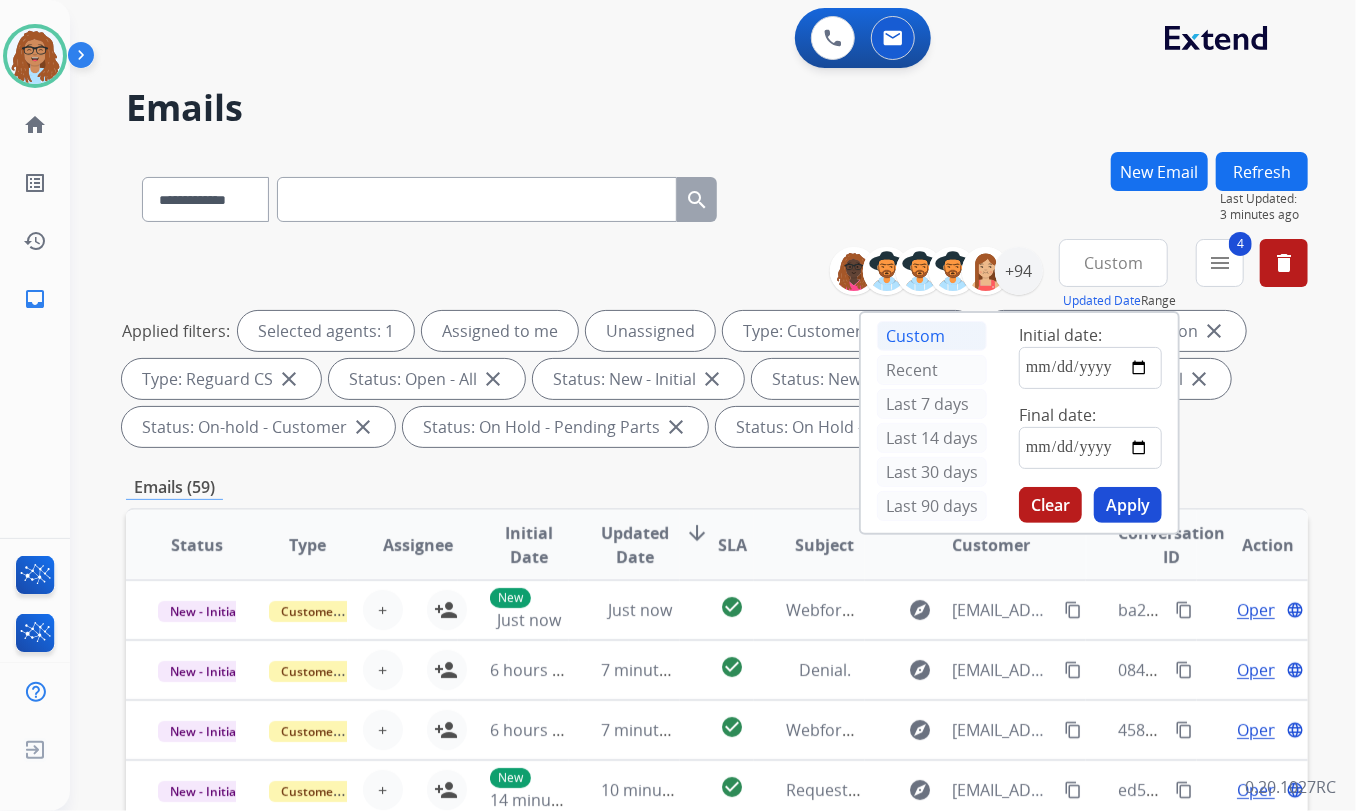 click on "Apply" at bounding box center [1128, 505] 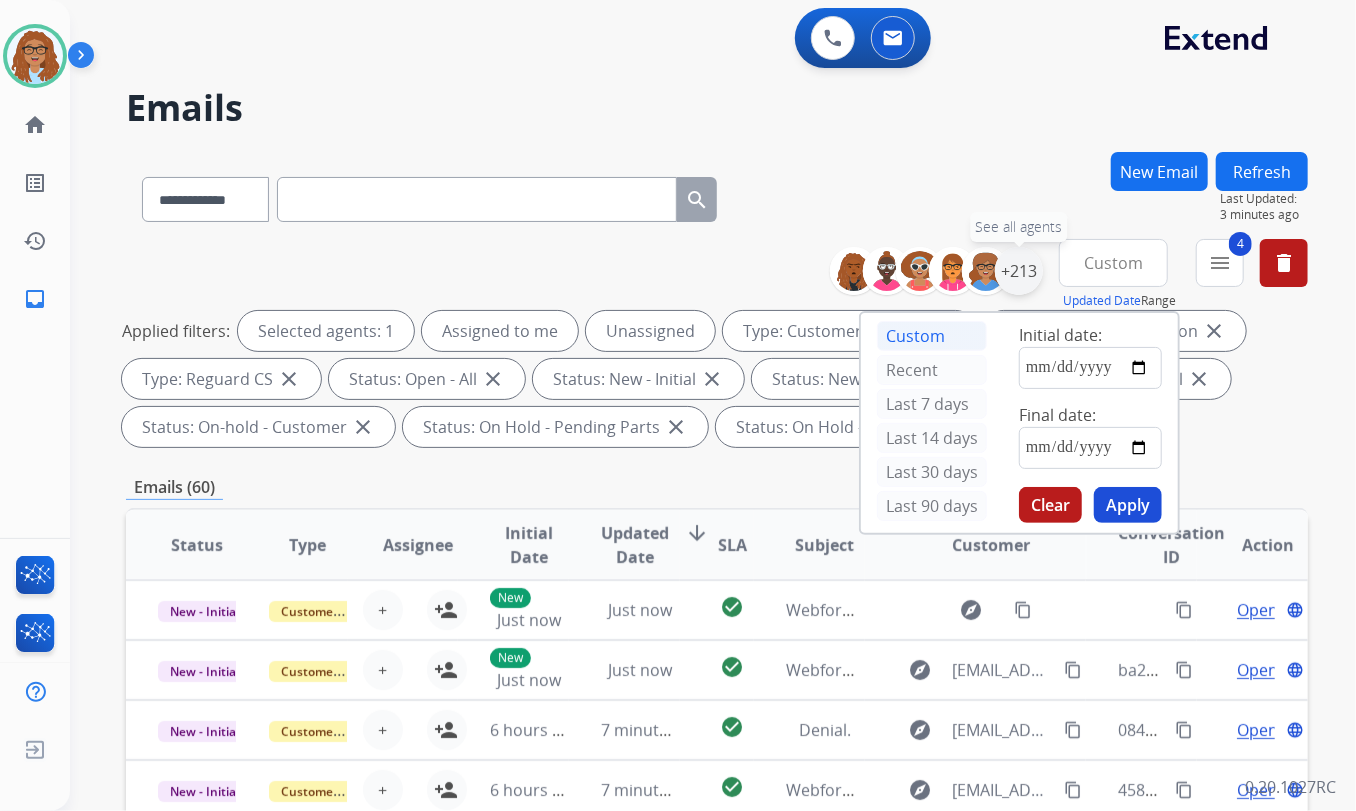 click on "+213" at bounding box center [1019, 271] 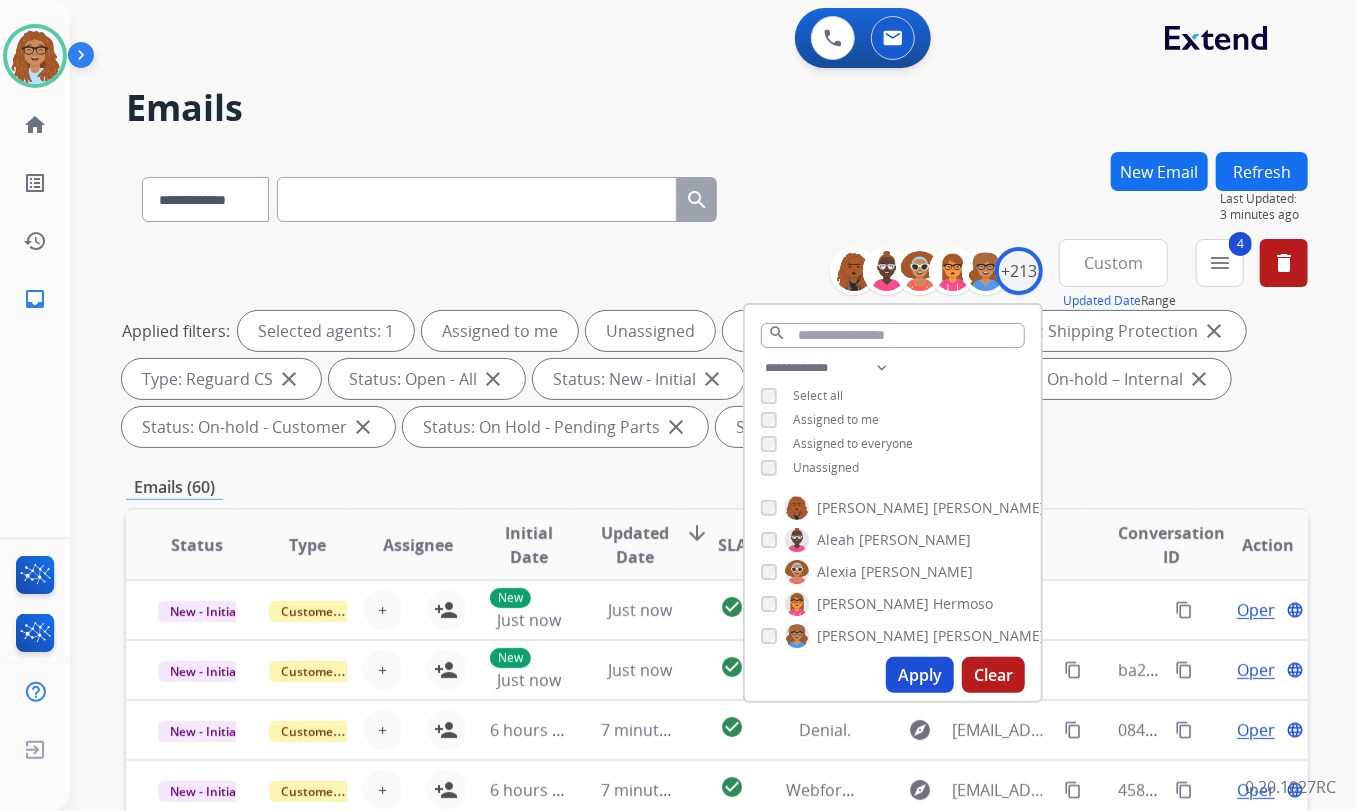 click on "**********" at bounding box center (717, 195) 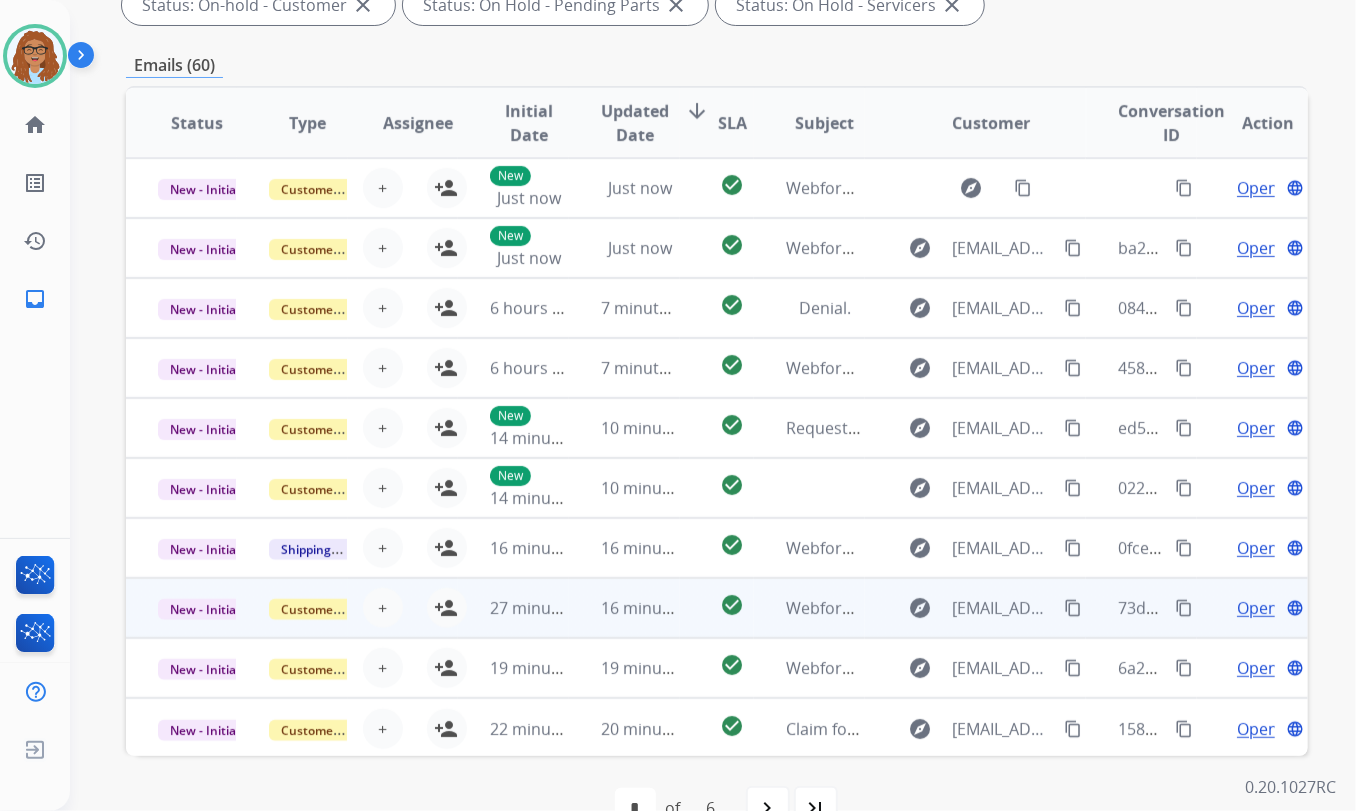 scroll, scrollTop: 470, scrollLeft: 0, axis: vertical 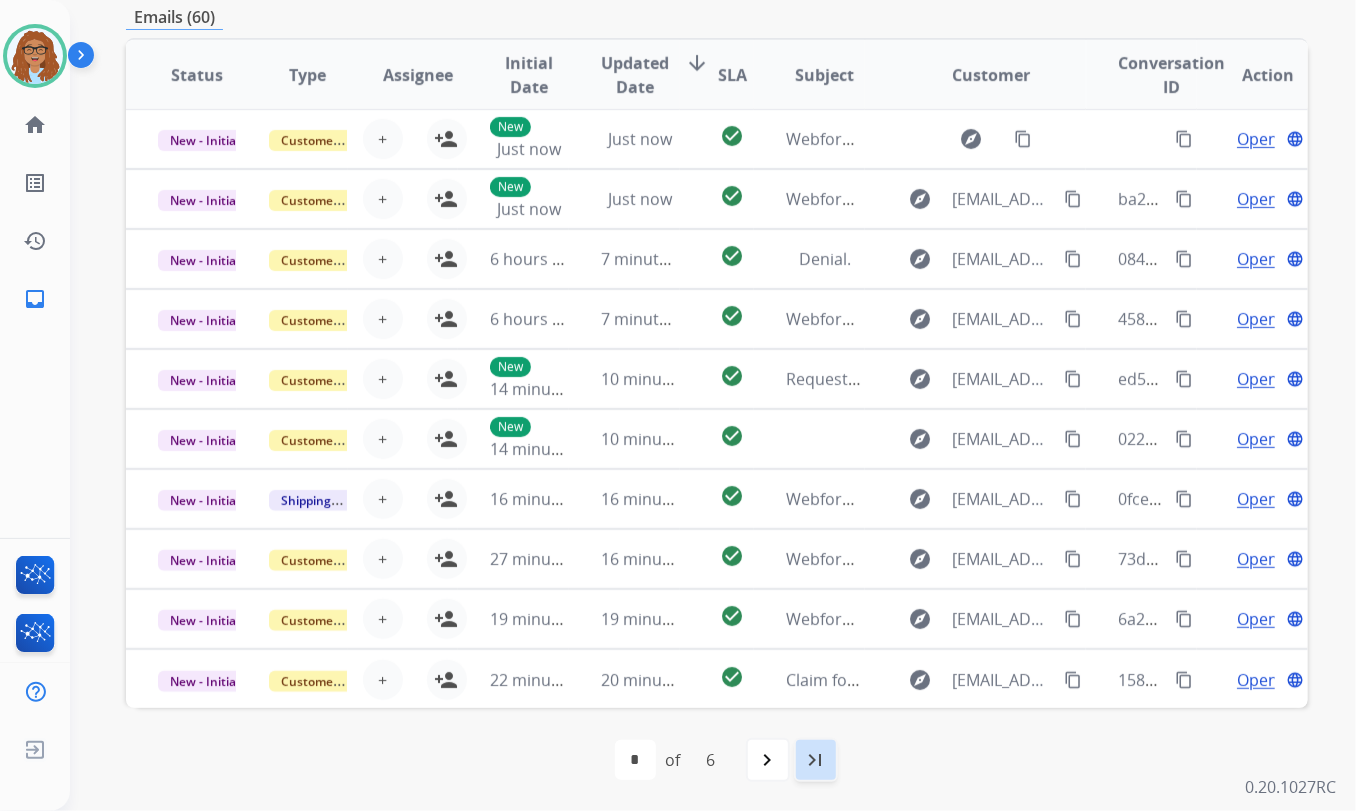 click on "last_page" at bounding box center [816, 760] 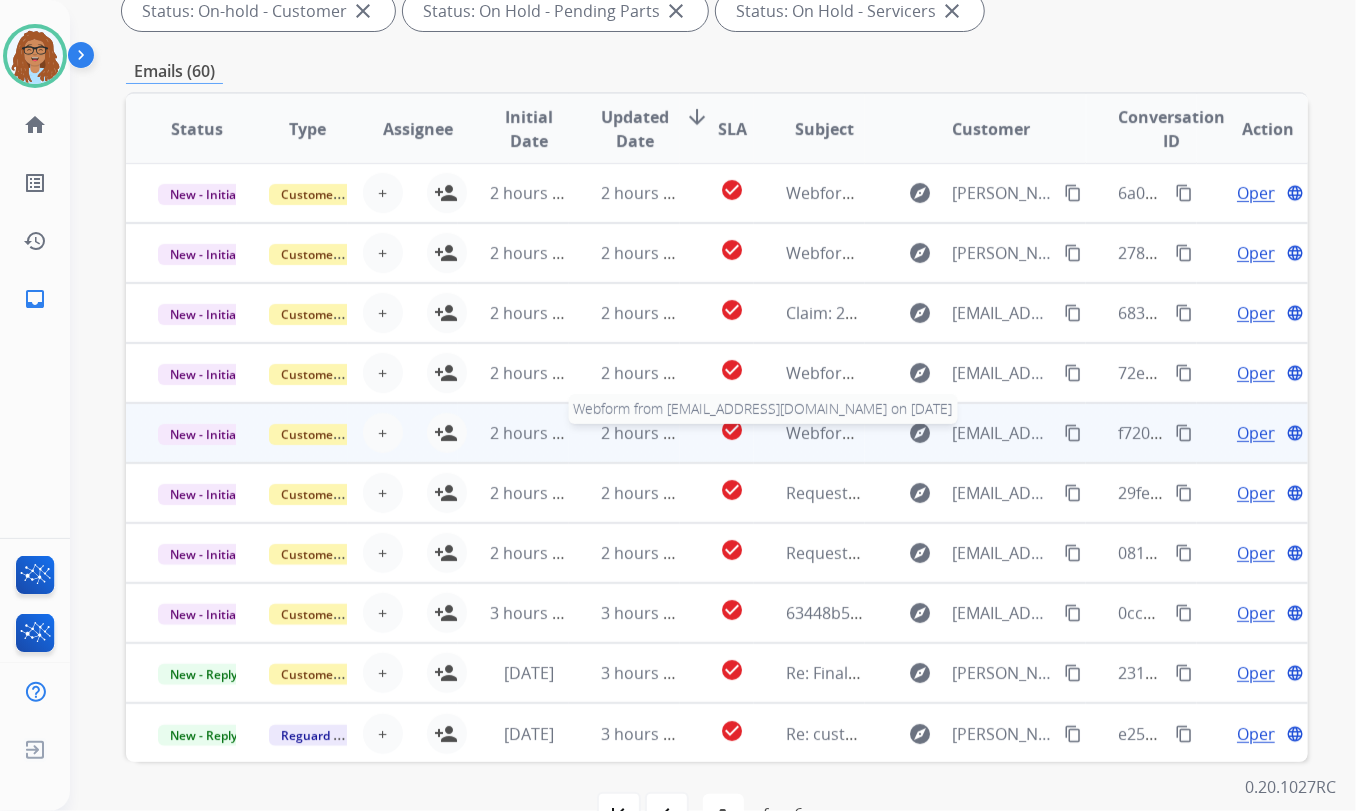 scroll, scrollTop: 470, scrollLeft: 0, axis: vertical 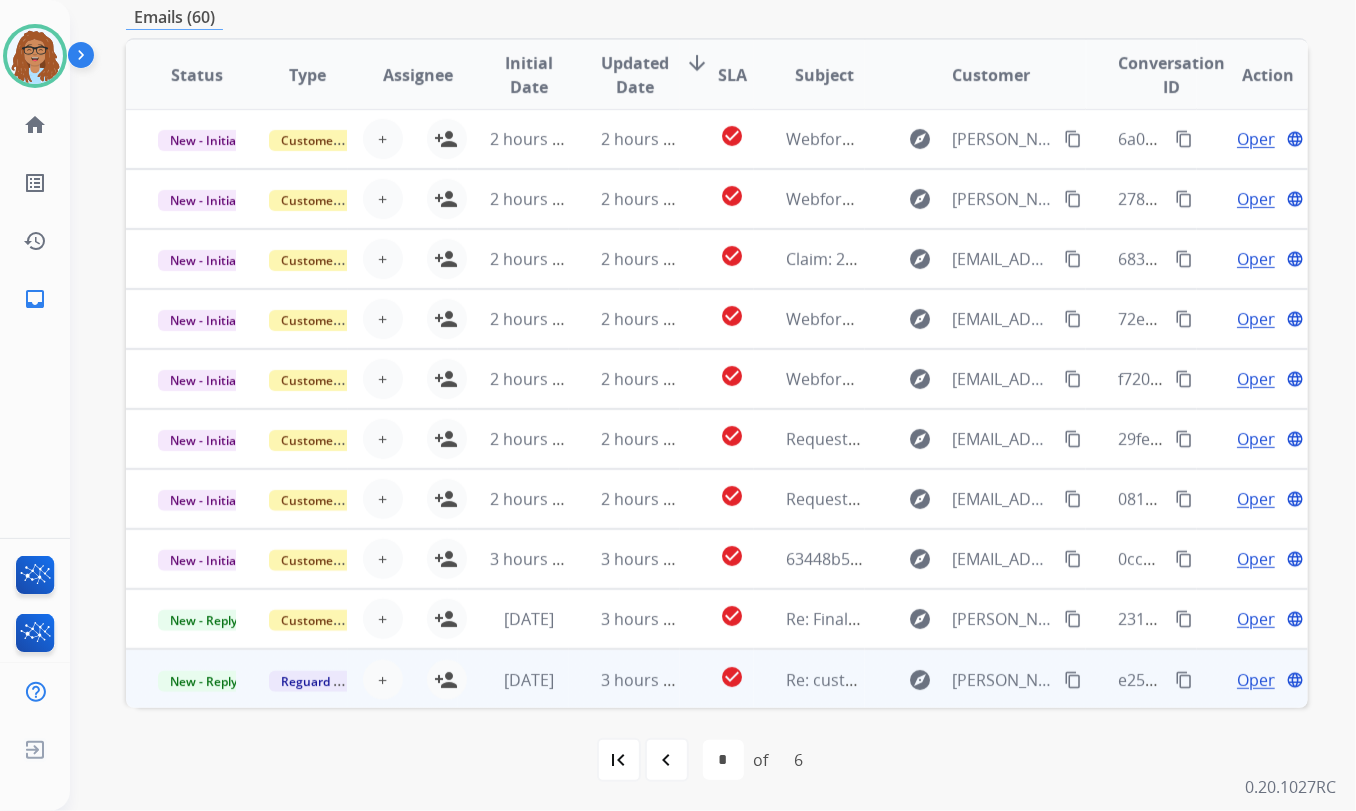 click on "Open" at bounding box center [1257, 680] 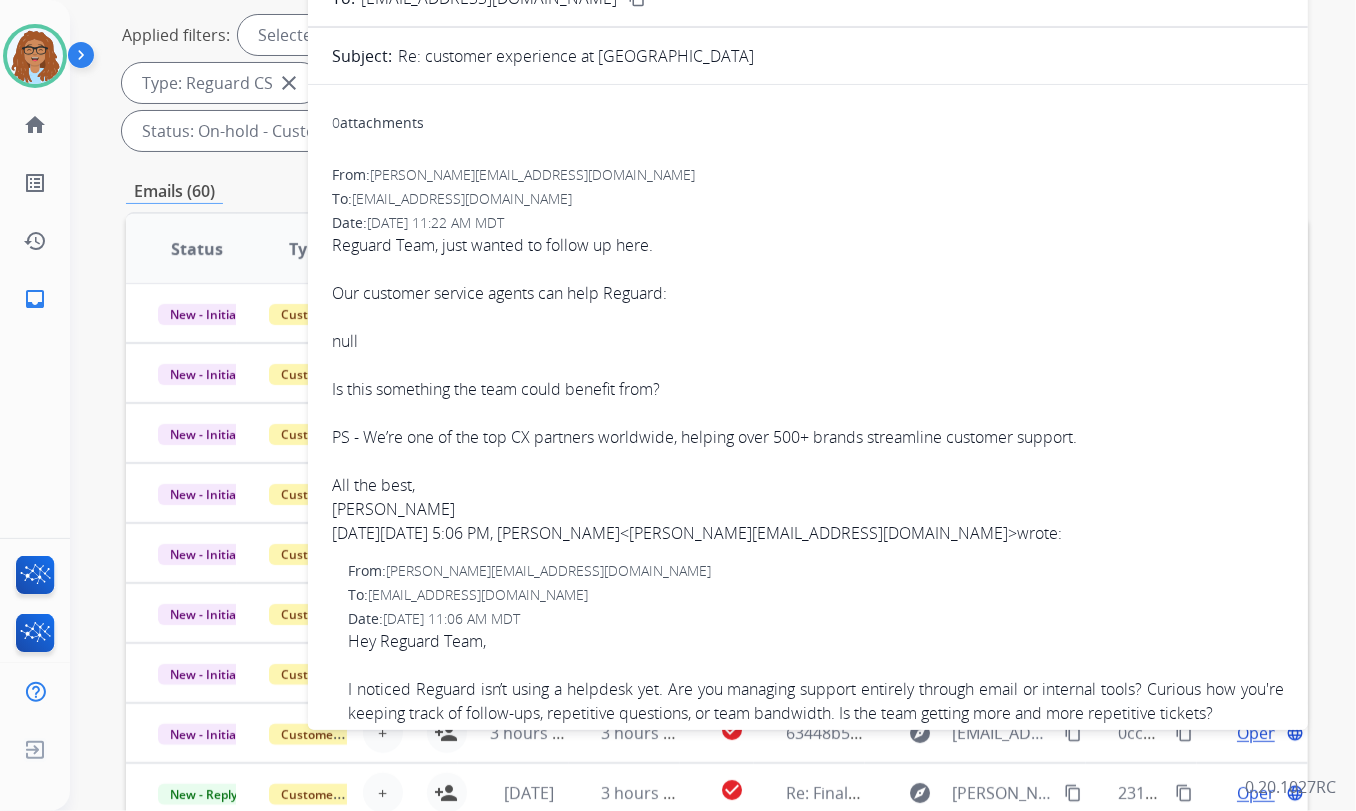 scroll, scrollTop: 289, scrollLeft: 0, axis: vertical 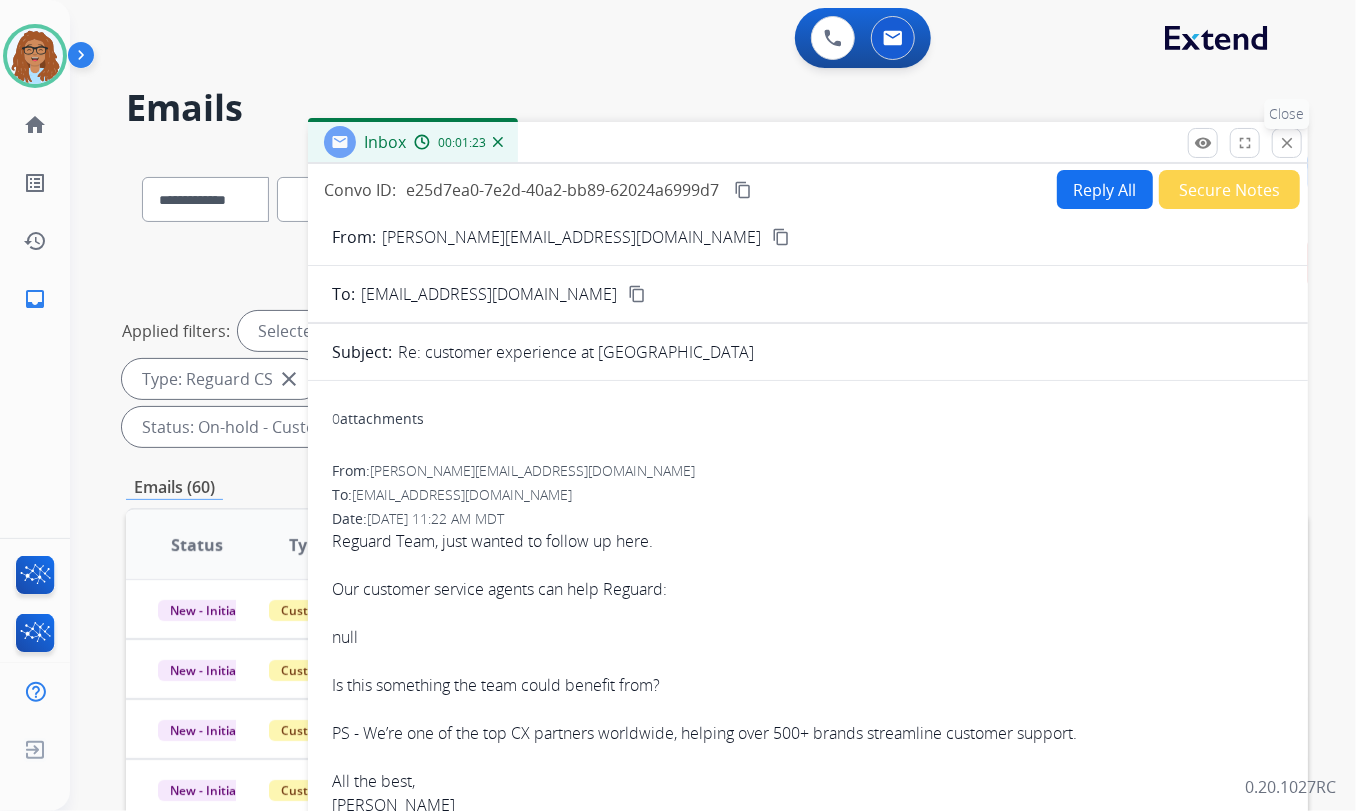click on "close Close" at bounding box center (1287, 143) 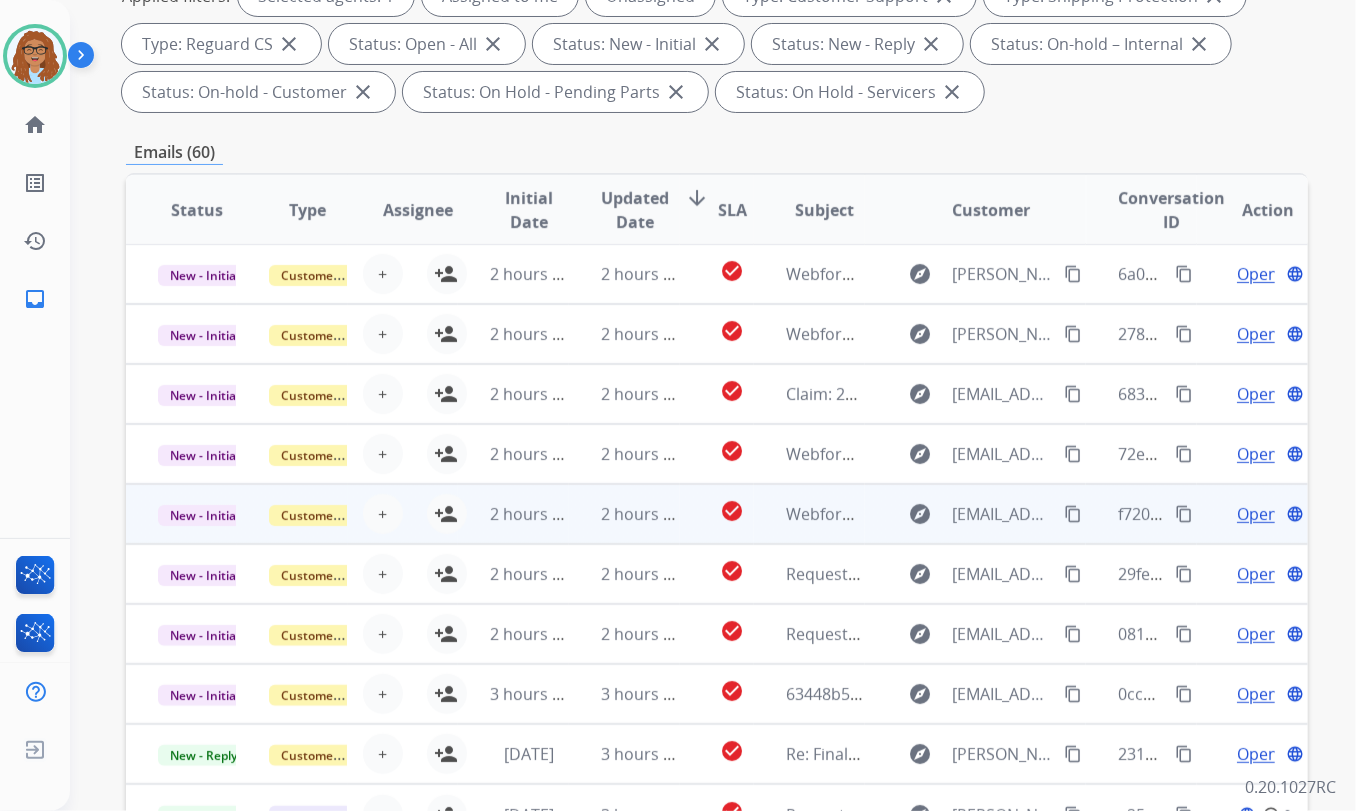 scroll, scrollTop: 454, scrollLeft: 0, axis: vertical 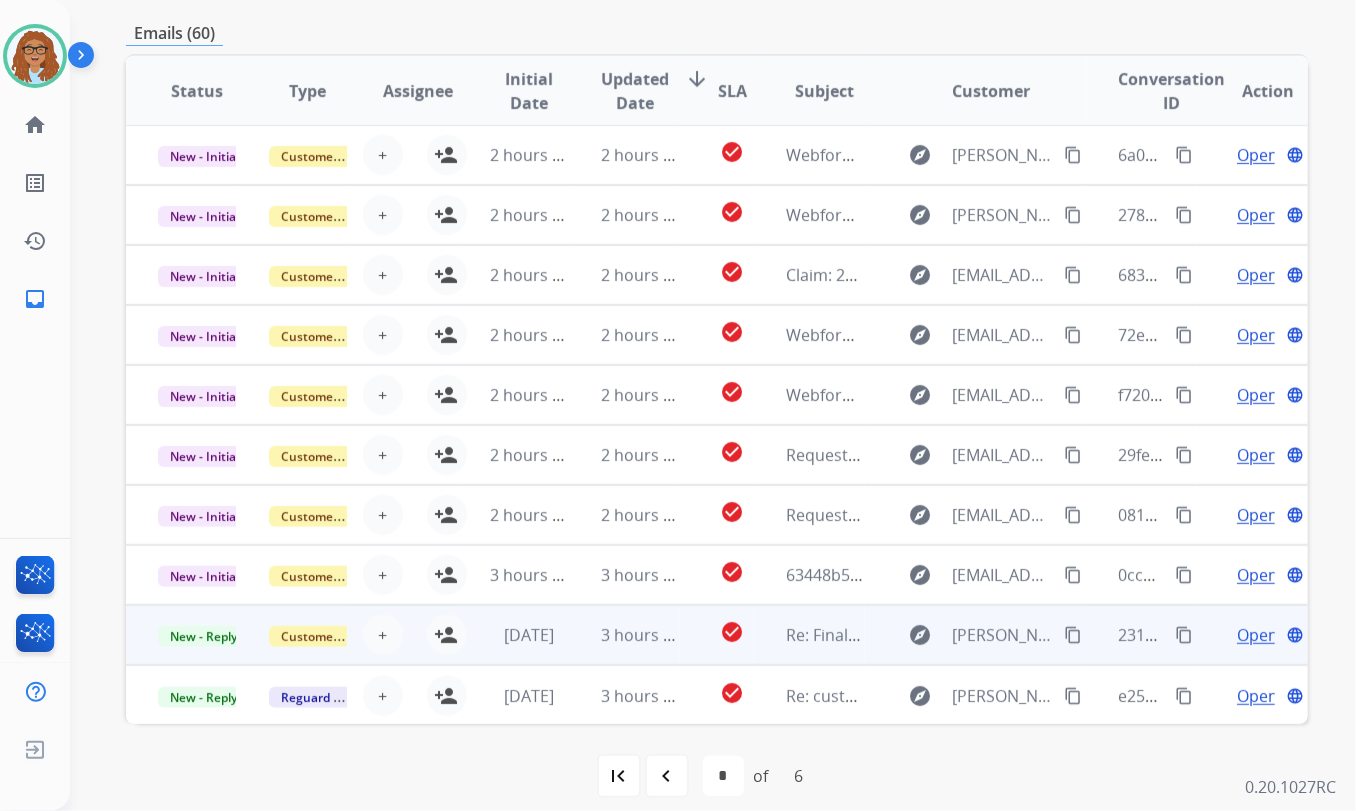 click on "Open" at bounding box center [1257, 635] 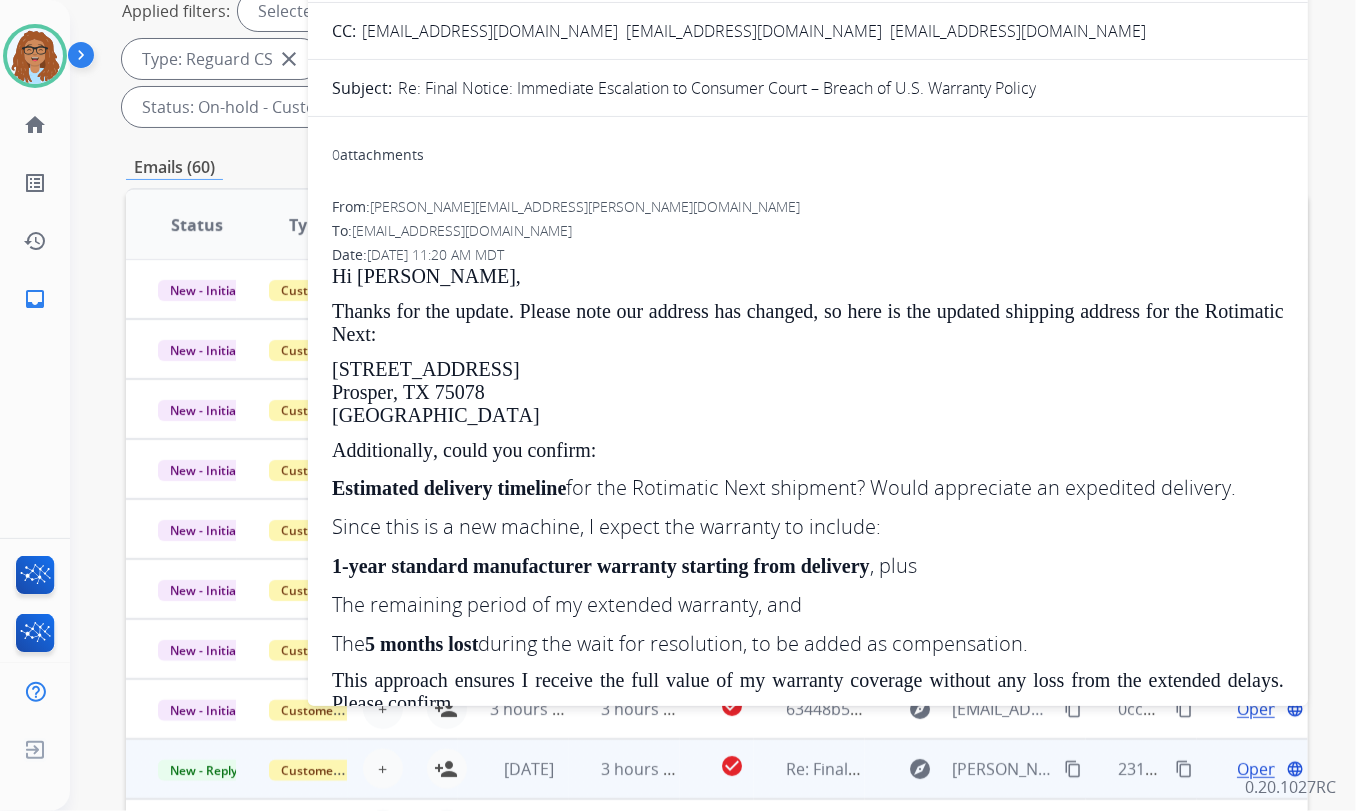 scroll, scrollTop: 272, scrollLeft: 0, axis: vertical 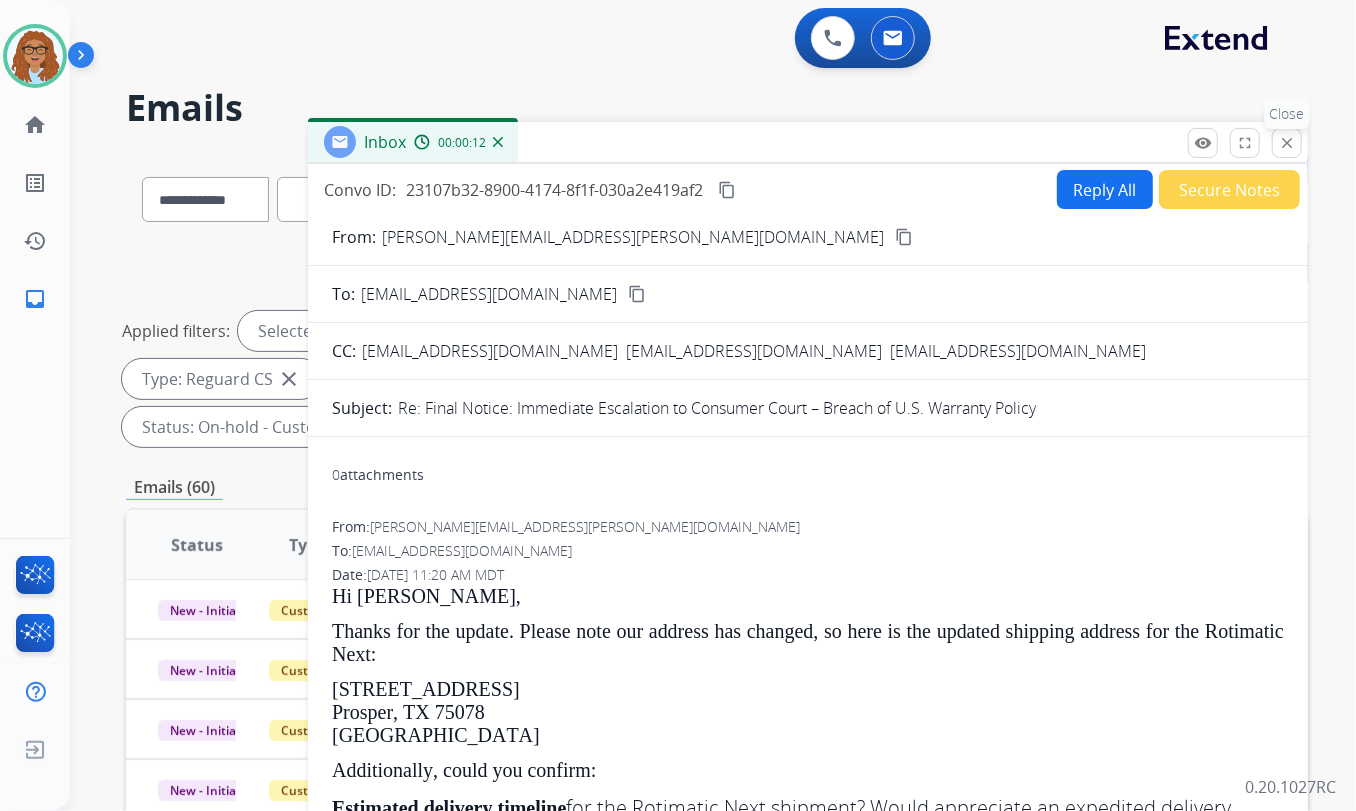 click on "close" at bounding box center (1287, 143) 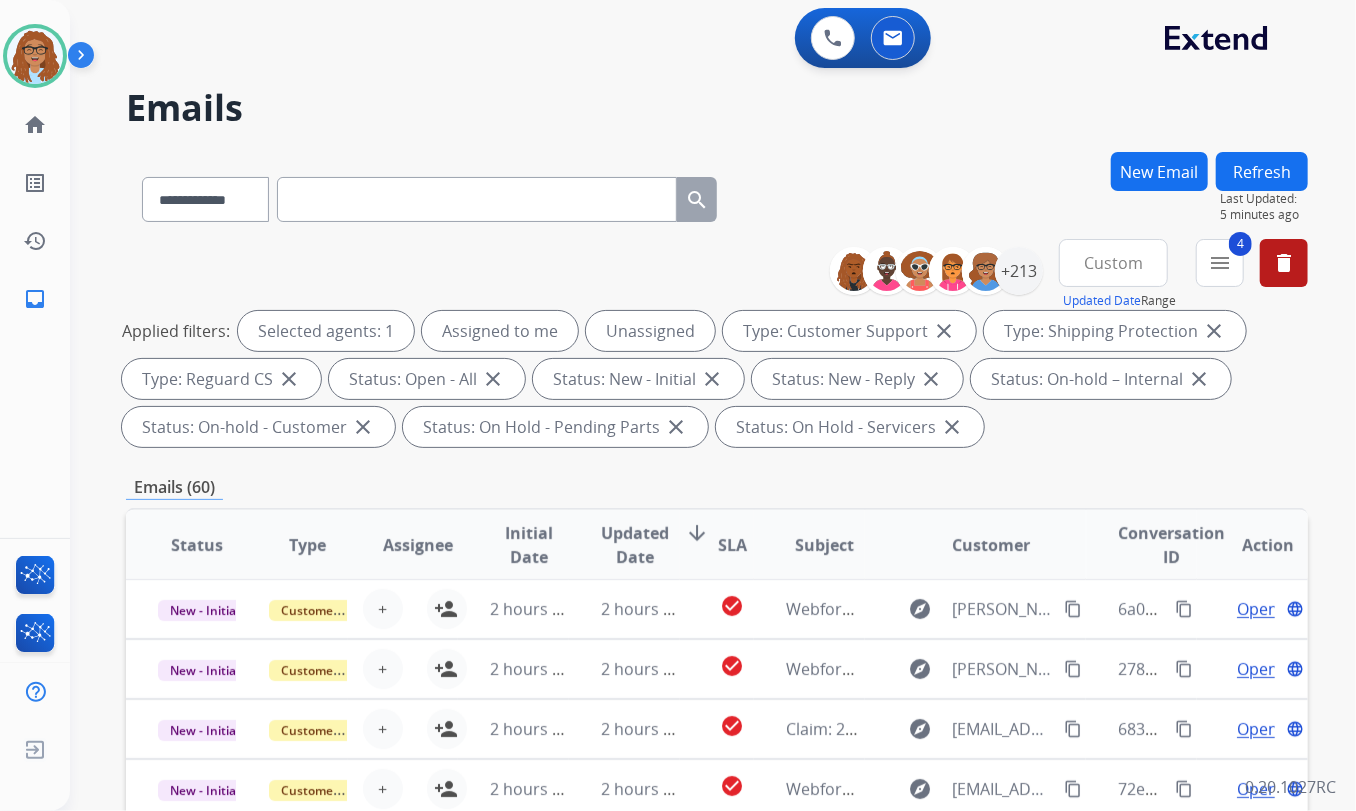 scroll, scrollTop: 17, scrollLeft: 0, axis: vertical 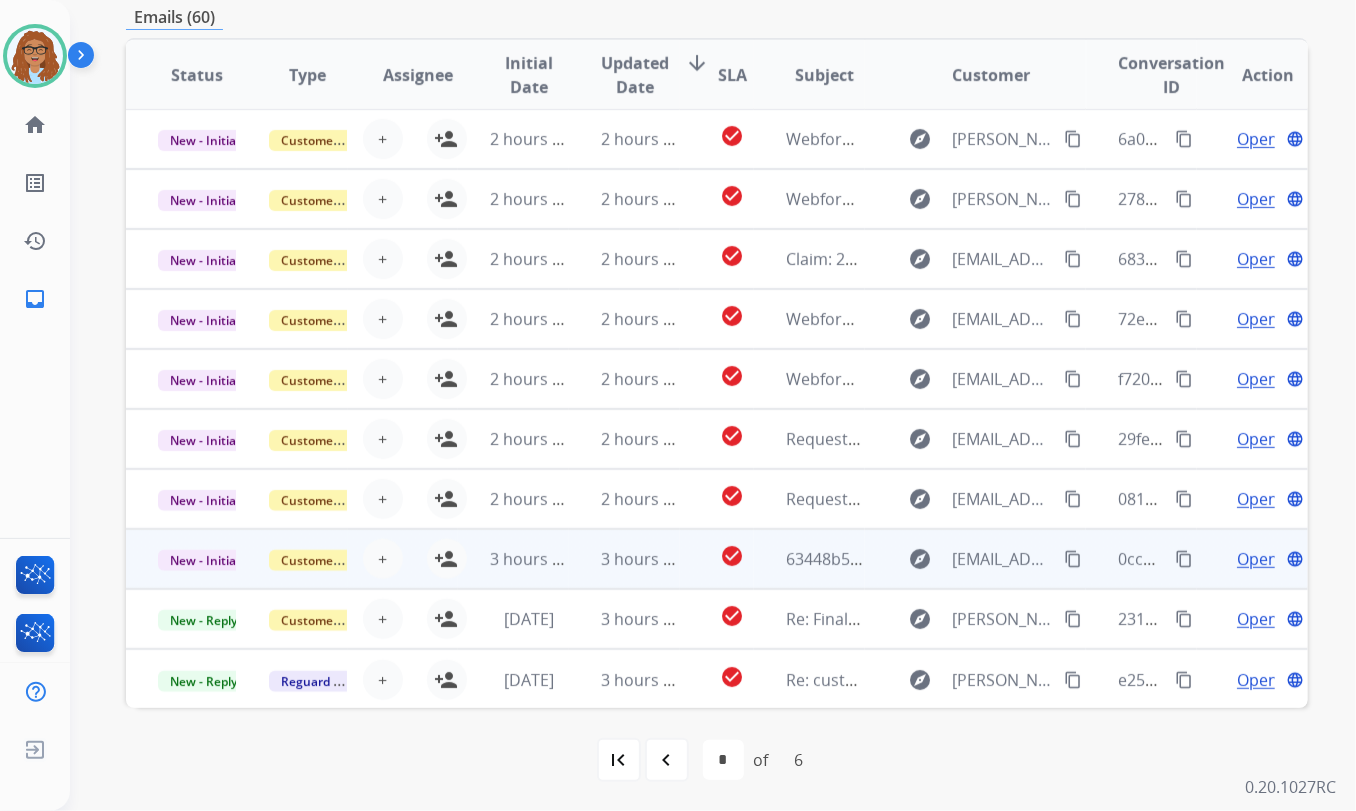 click on "Open" at bounding box center (1257, 559) 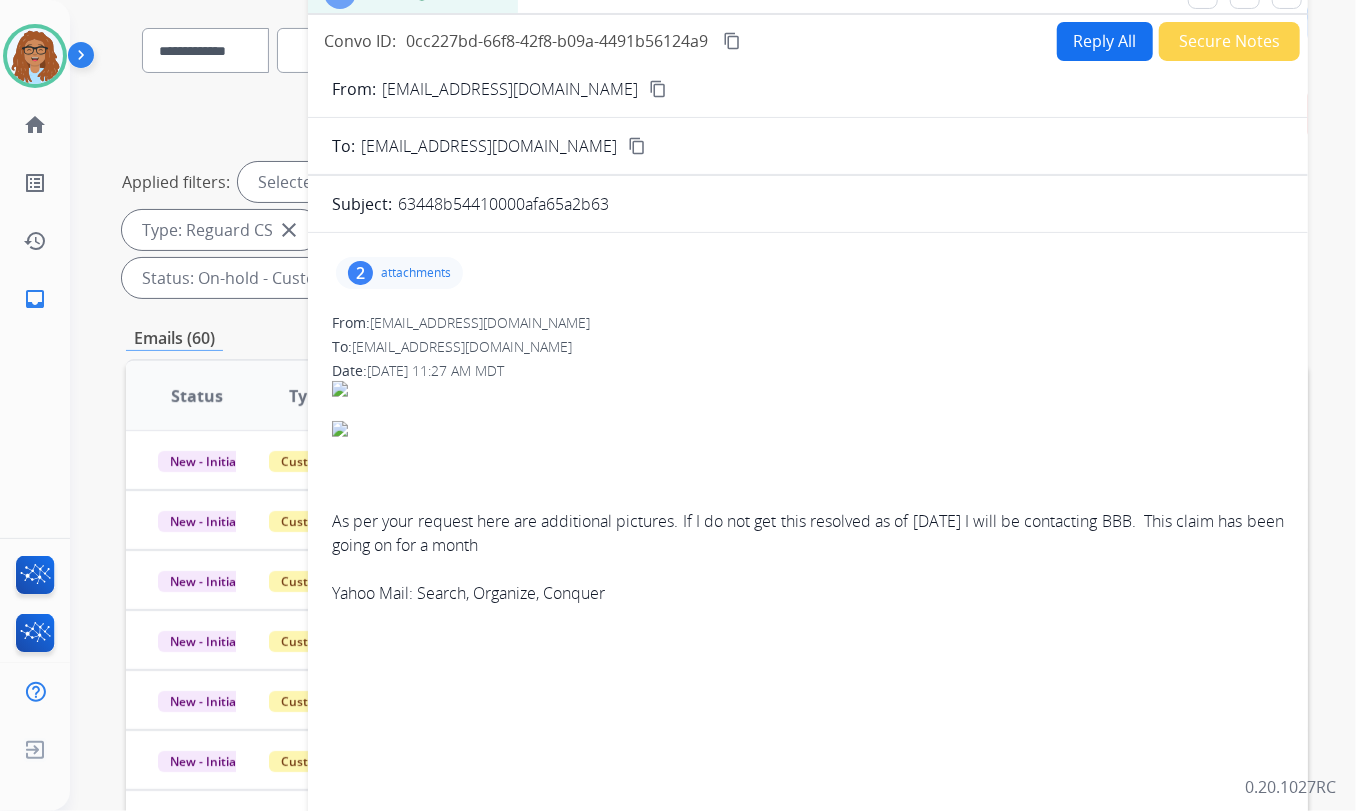 scroll, scrollTop: 107, scrollLeft: 0, axis: vertical 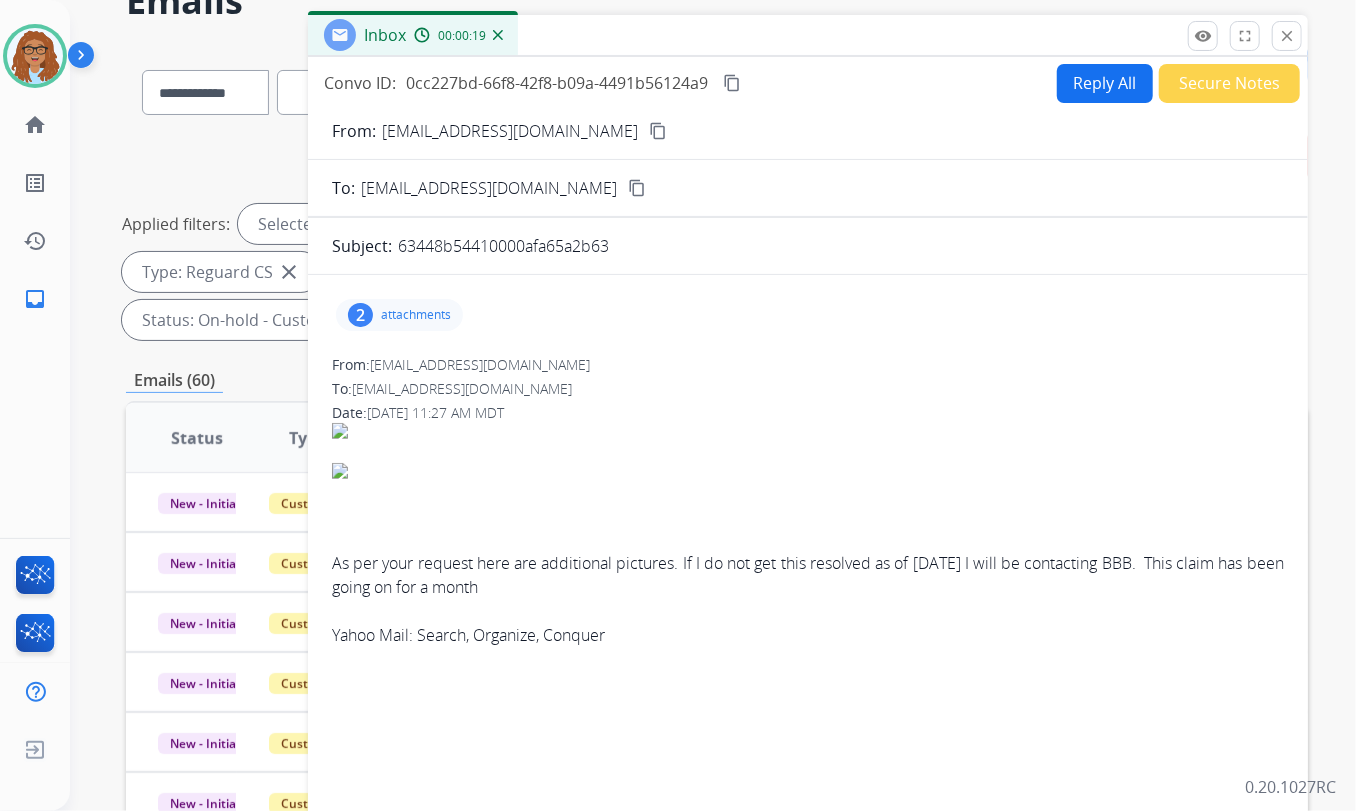 click on "2 attachments" at bounding box center [399, 315] 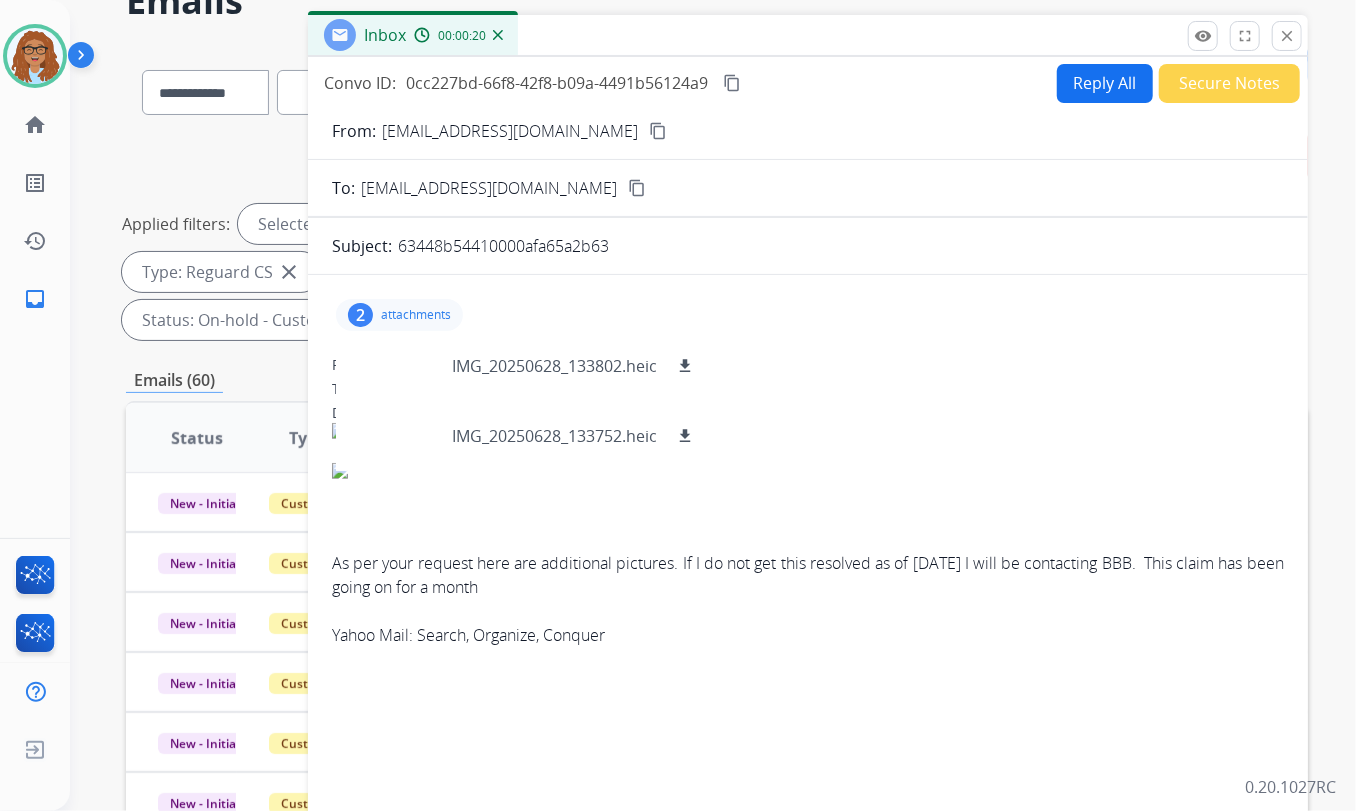 click on "2" at bounding box center (360, 315) 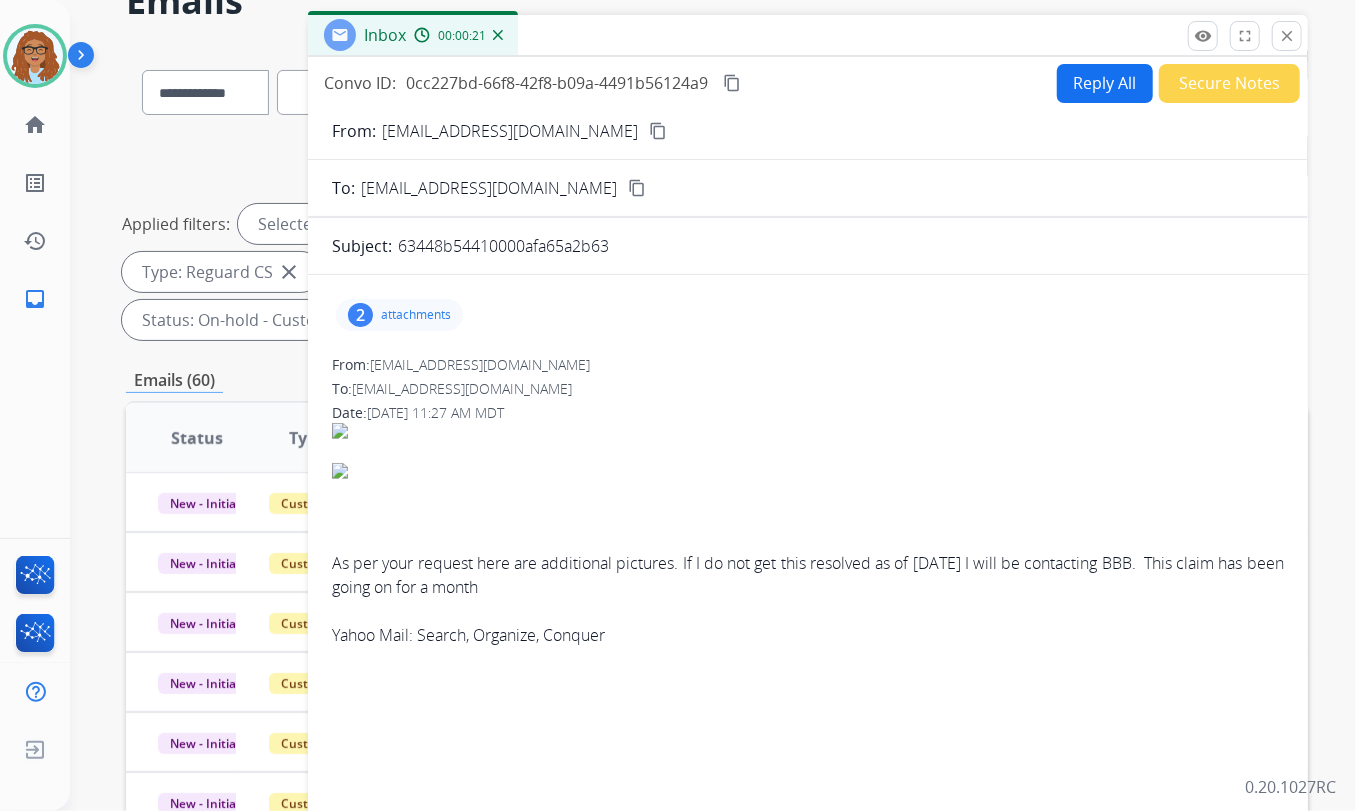 click on "2" at bounding box center [360, 315] 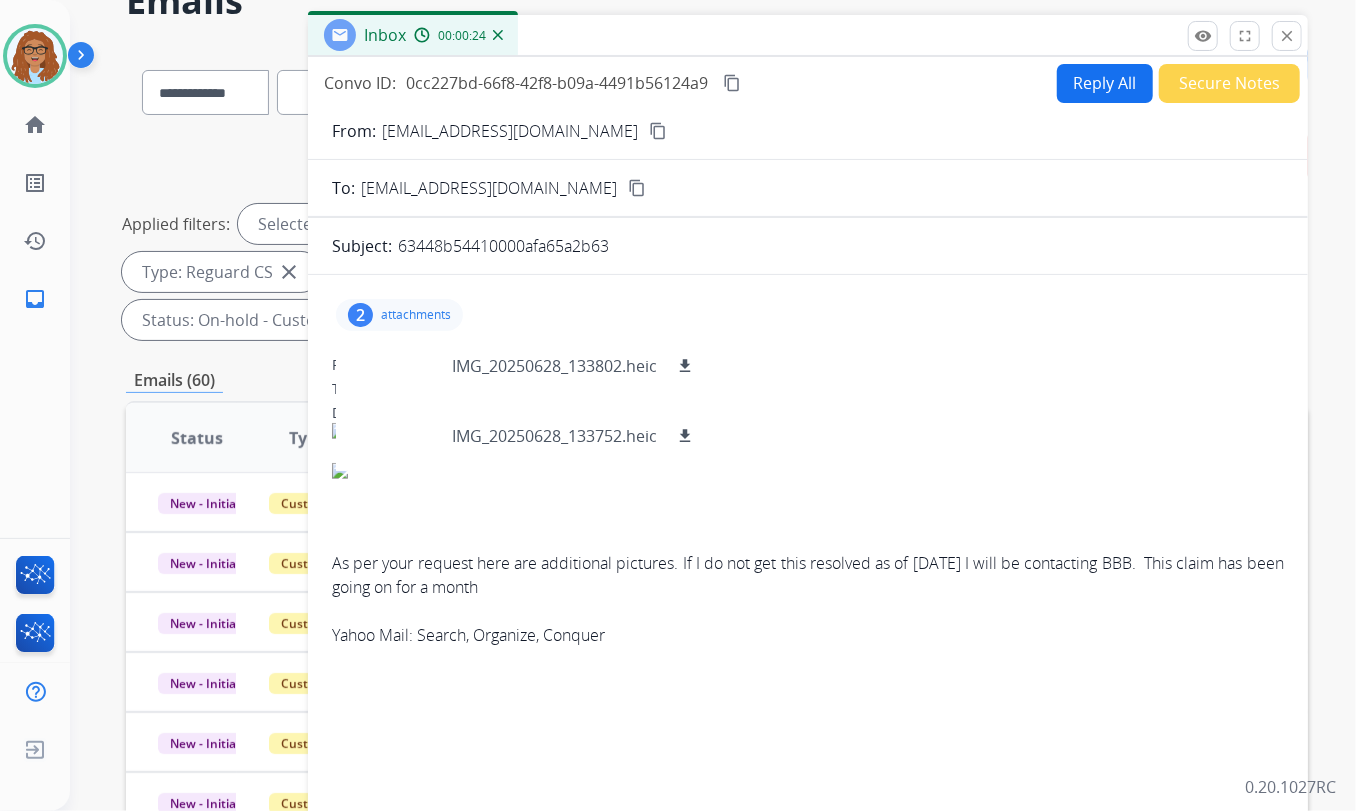 click on "2" at bounding box center [360, 315] 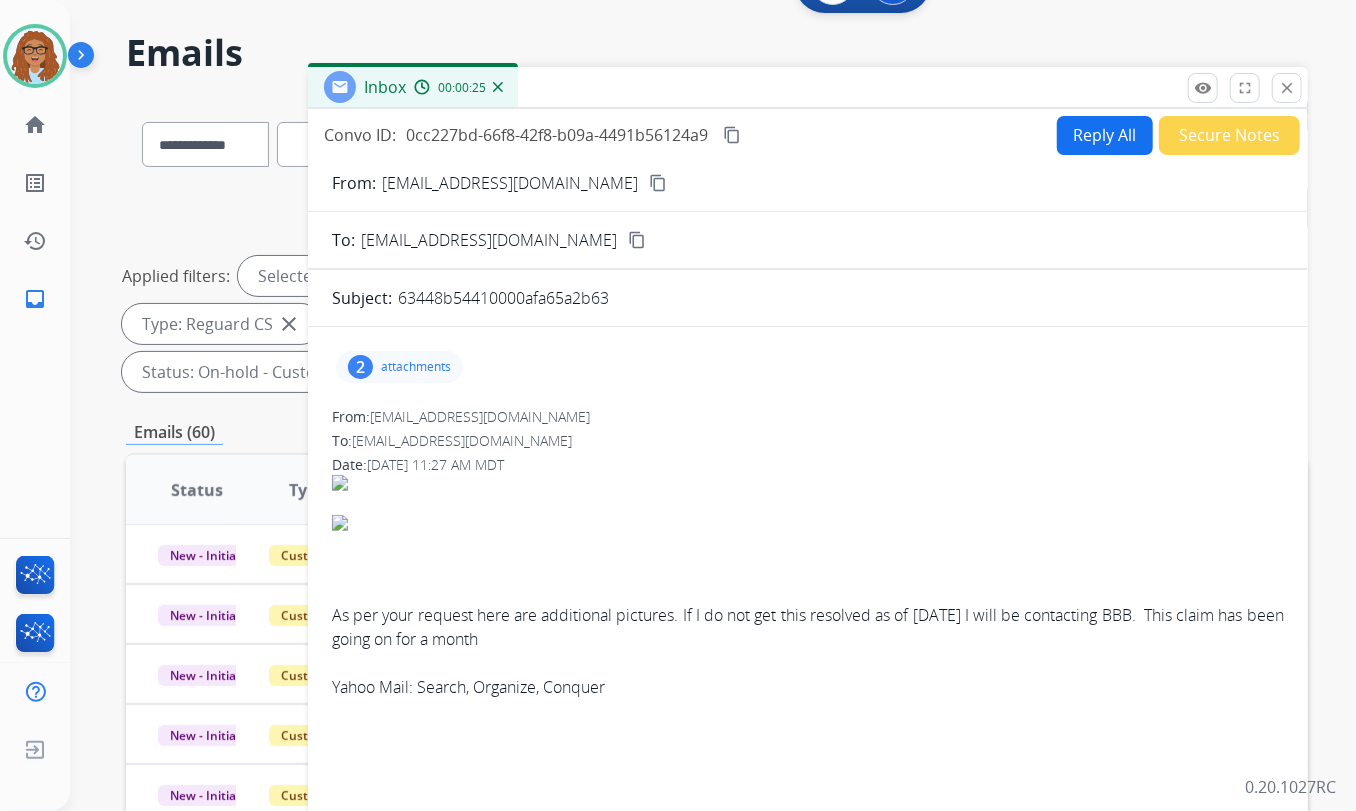 scroll, scrollTop: 0, scrollLeft: 0, axis: both 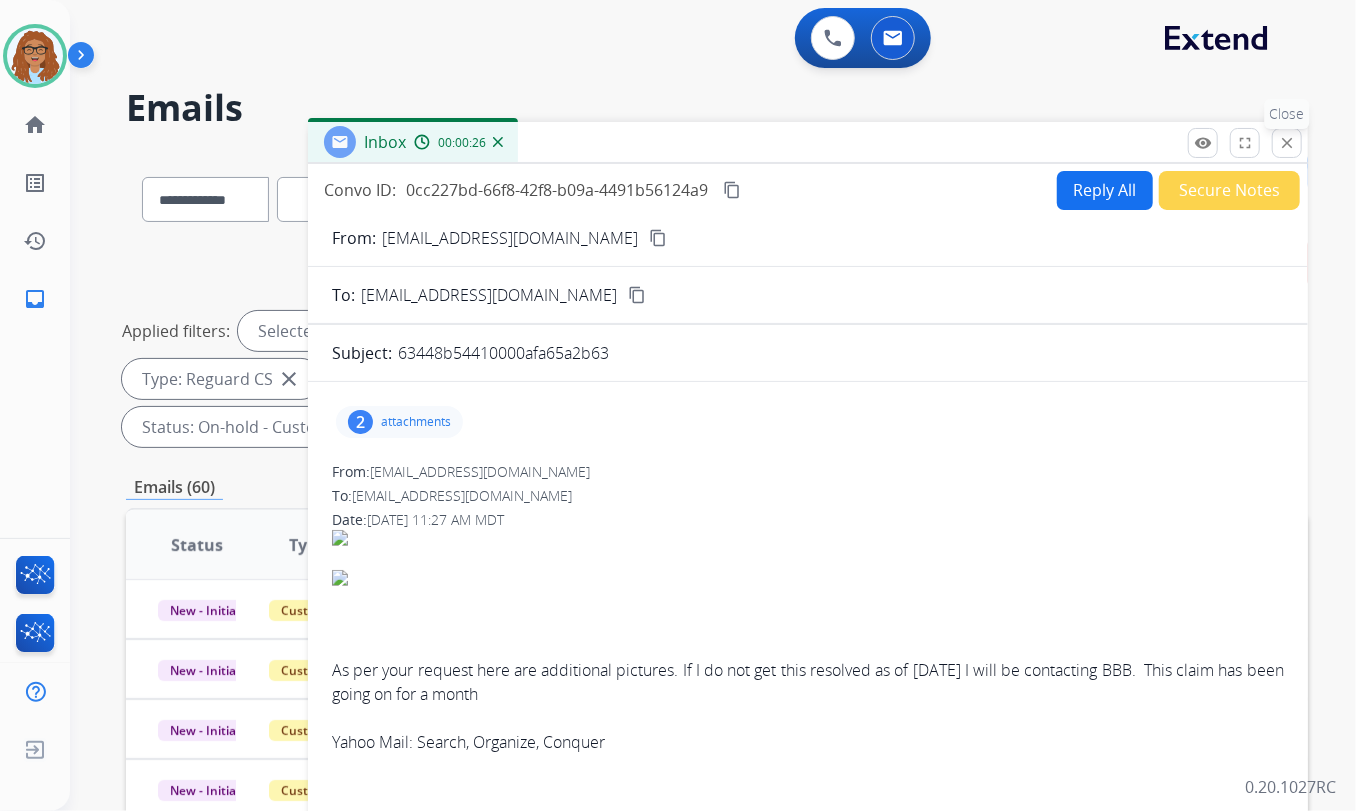 click on "close" at bounding box center (1287, 143) 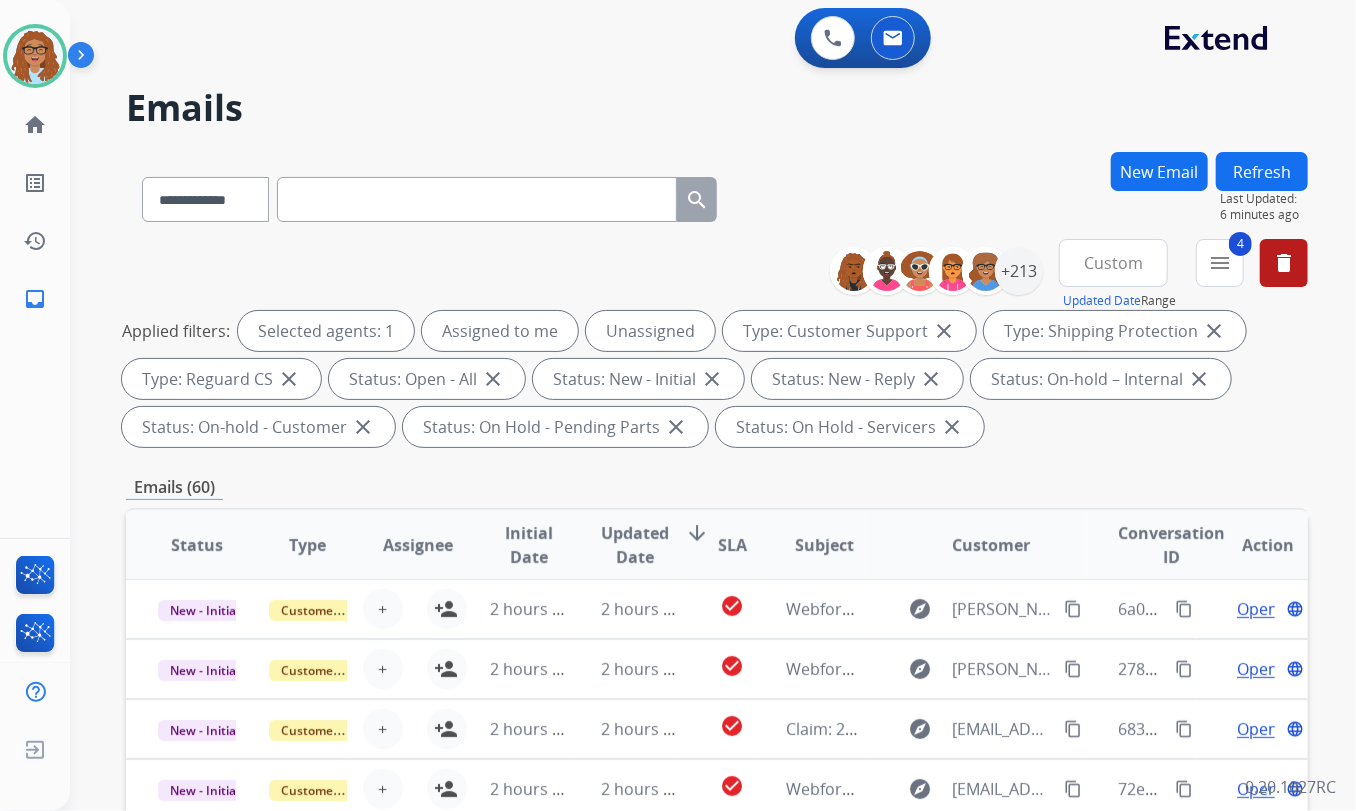 scroll, scrollTop: 17, scrollLeft: 0, axis: vertical 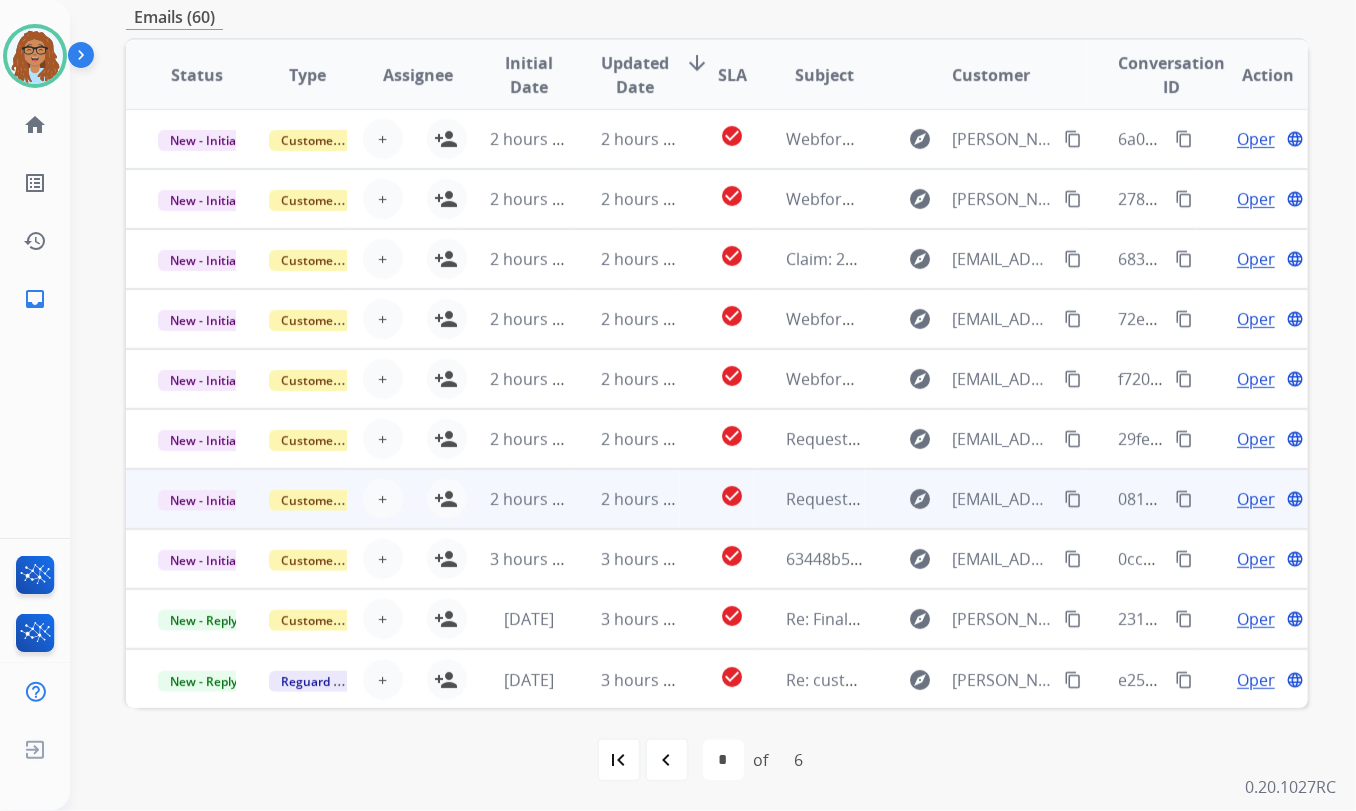 click on "Open" at bounding box center (1257, 499) 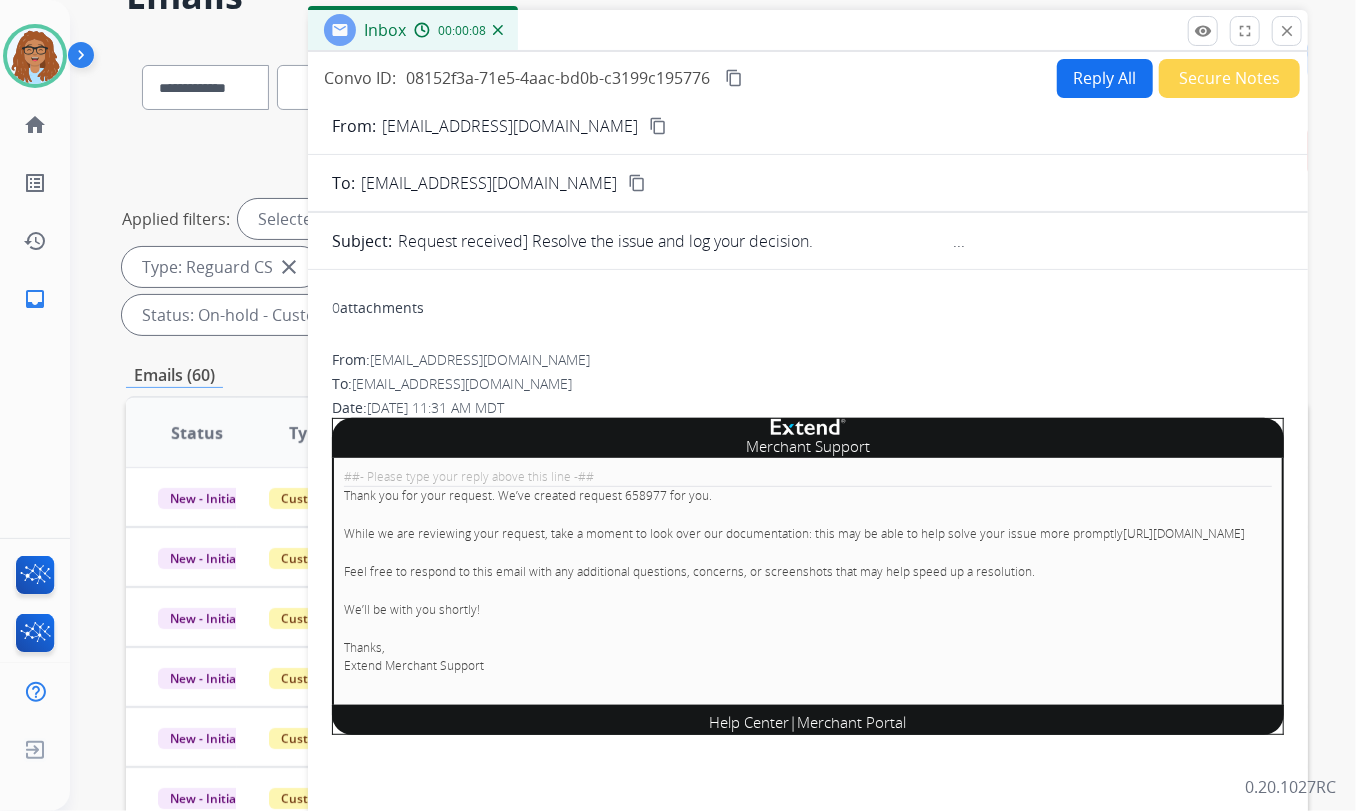 scroll, scrollTop: 0, scrollLeft: 0, axis: both 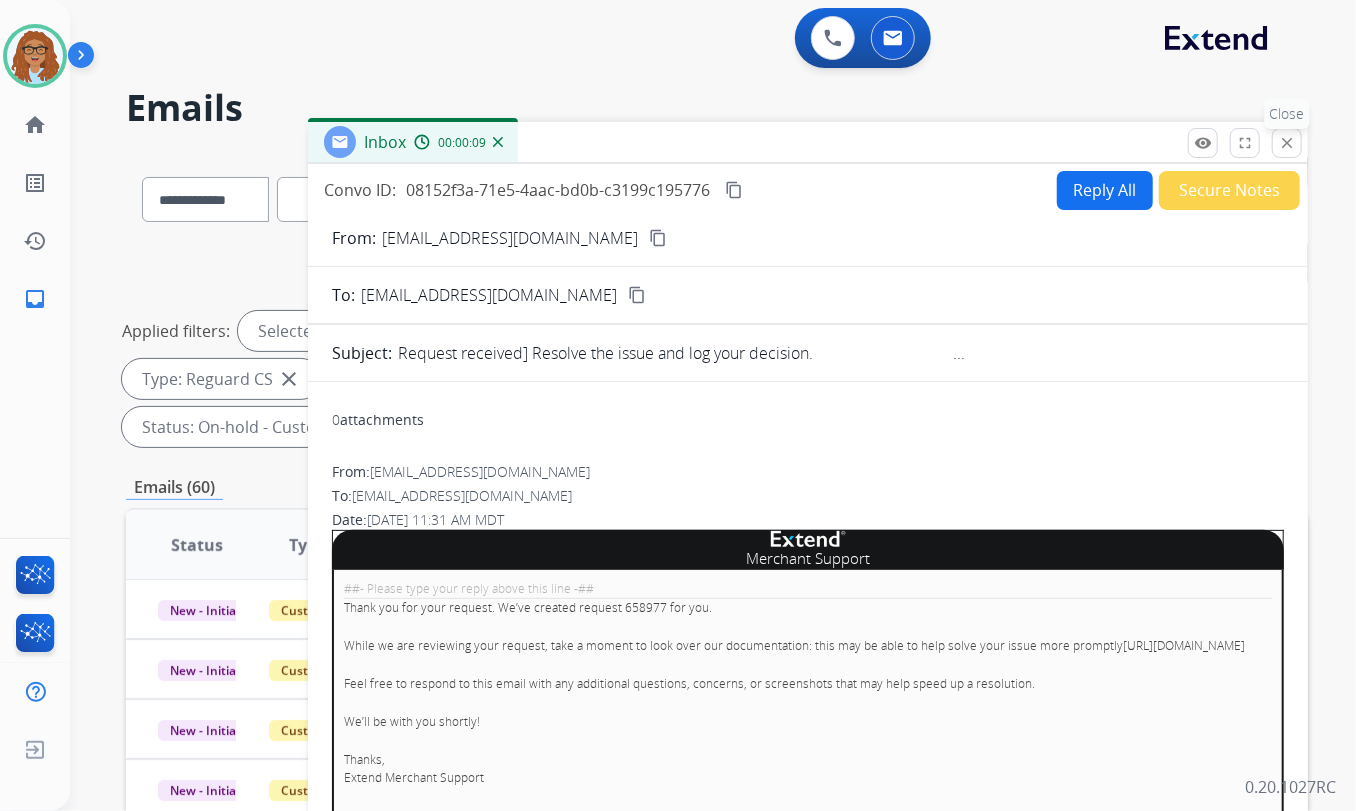 click on "close" at bounding box center [1287, 143] 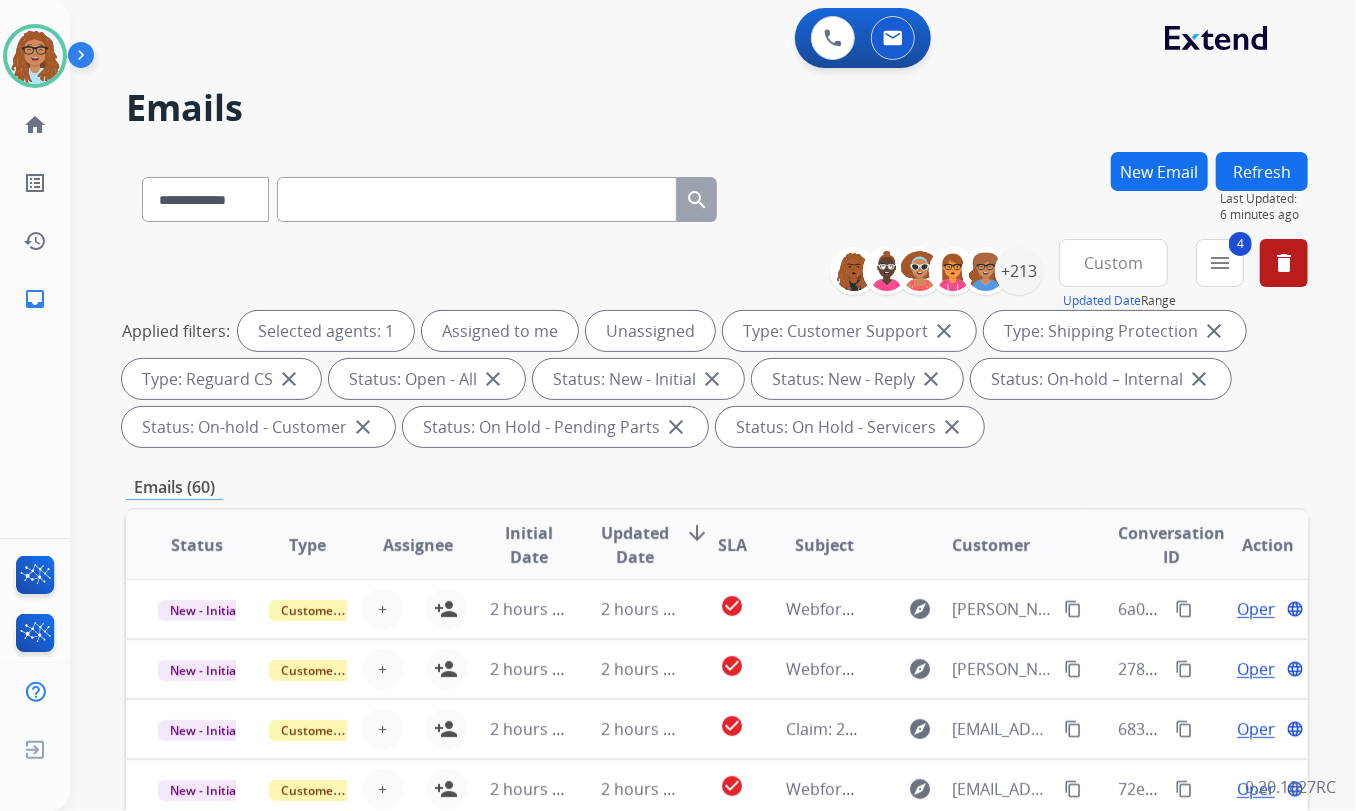 scroll, scrollTop: 17, scrollLeft: 0, axis: vertical 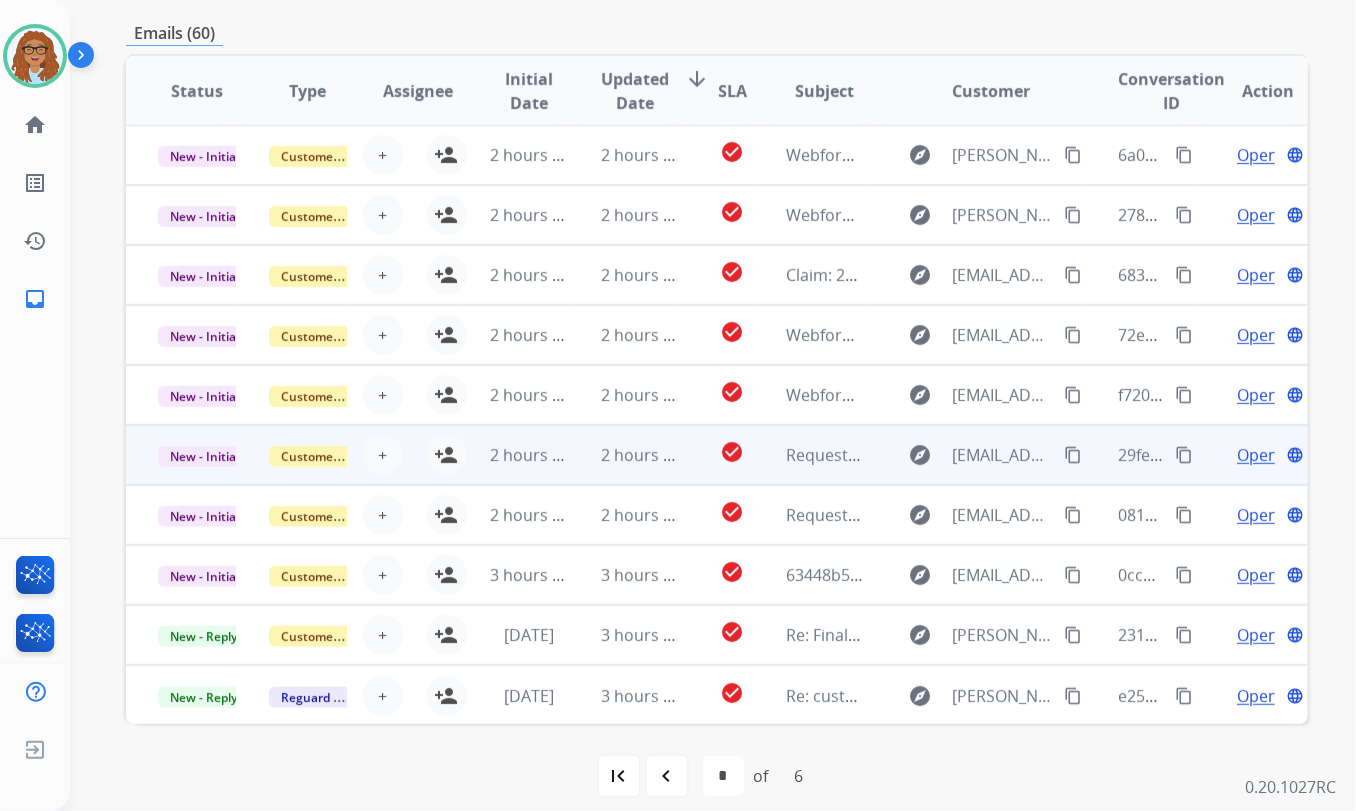 click on "Open" at bounding box center [1257, 455] 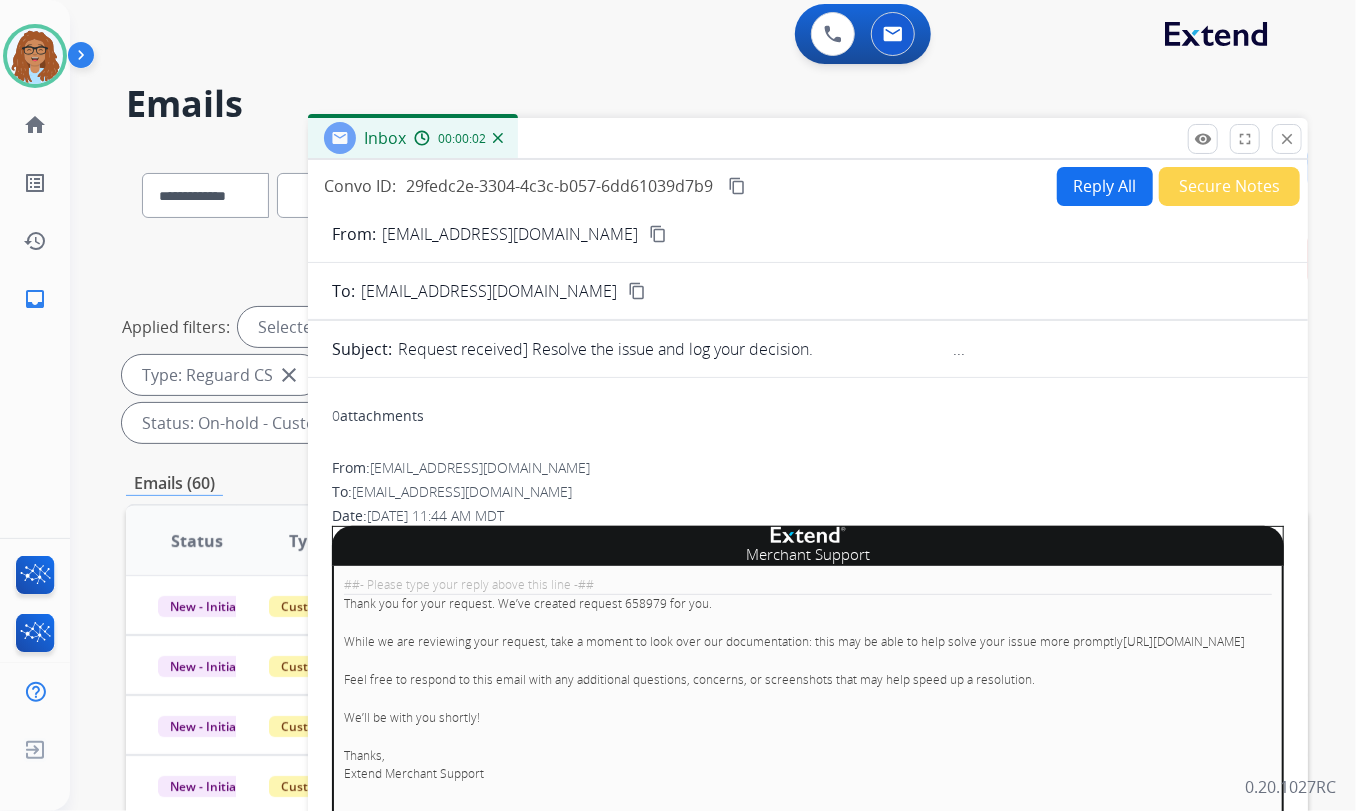 scroll, scrollTop: 0, scrollLeft: 0, axis: both 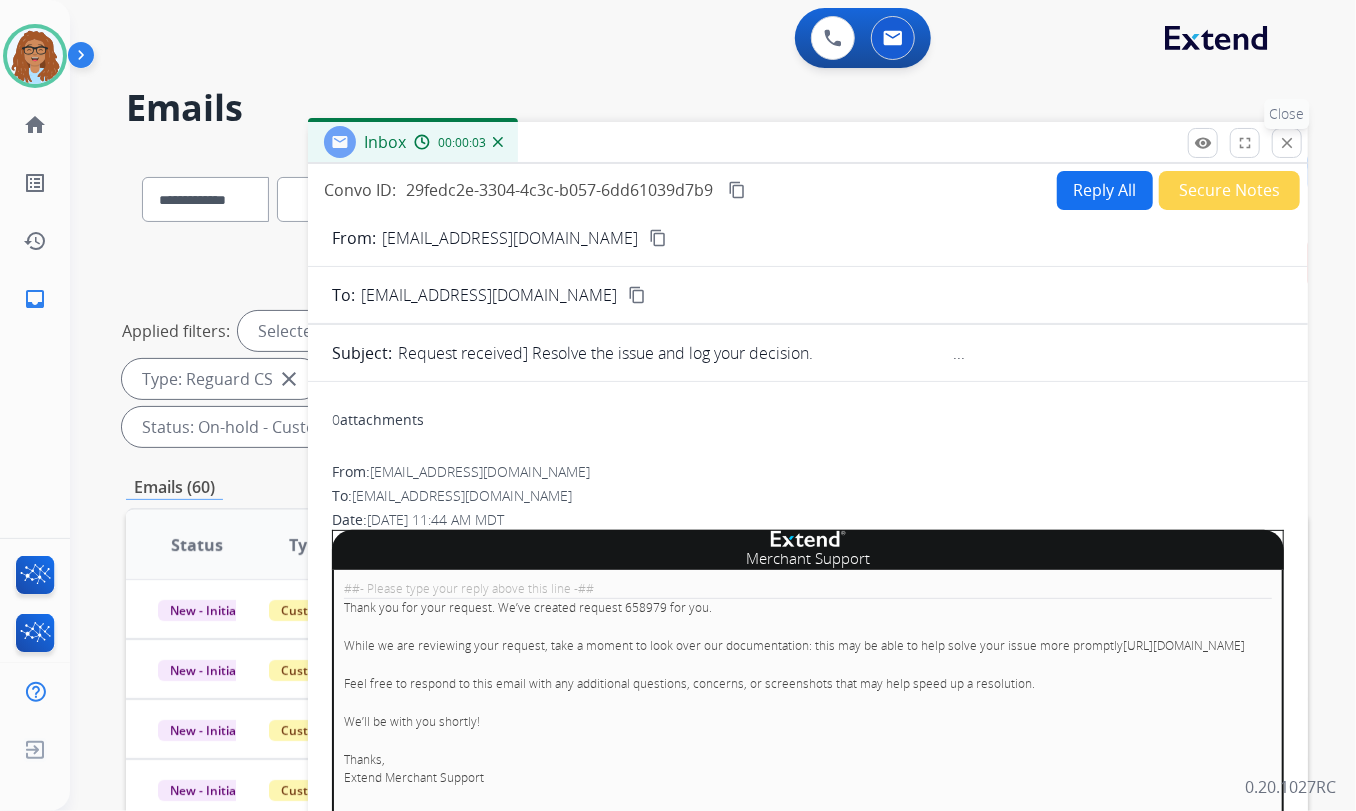 click on "close" at bounding box center (1287, 143) 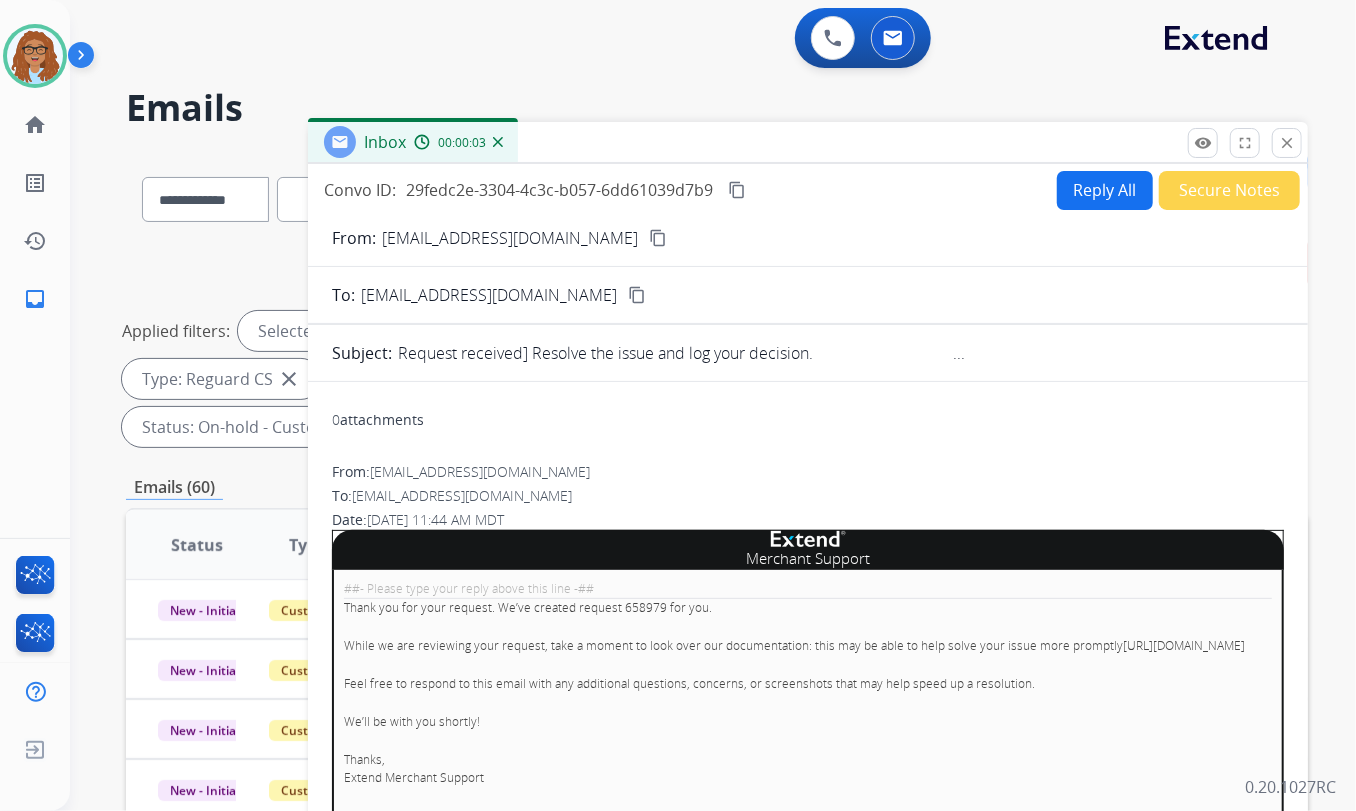 scroll, scrollTop: 17, scrollLeft: 0, axis: vertical 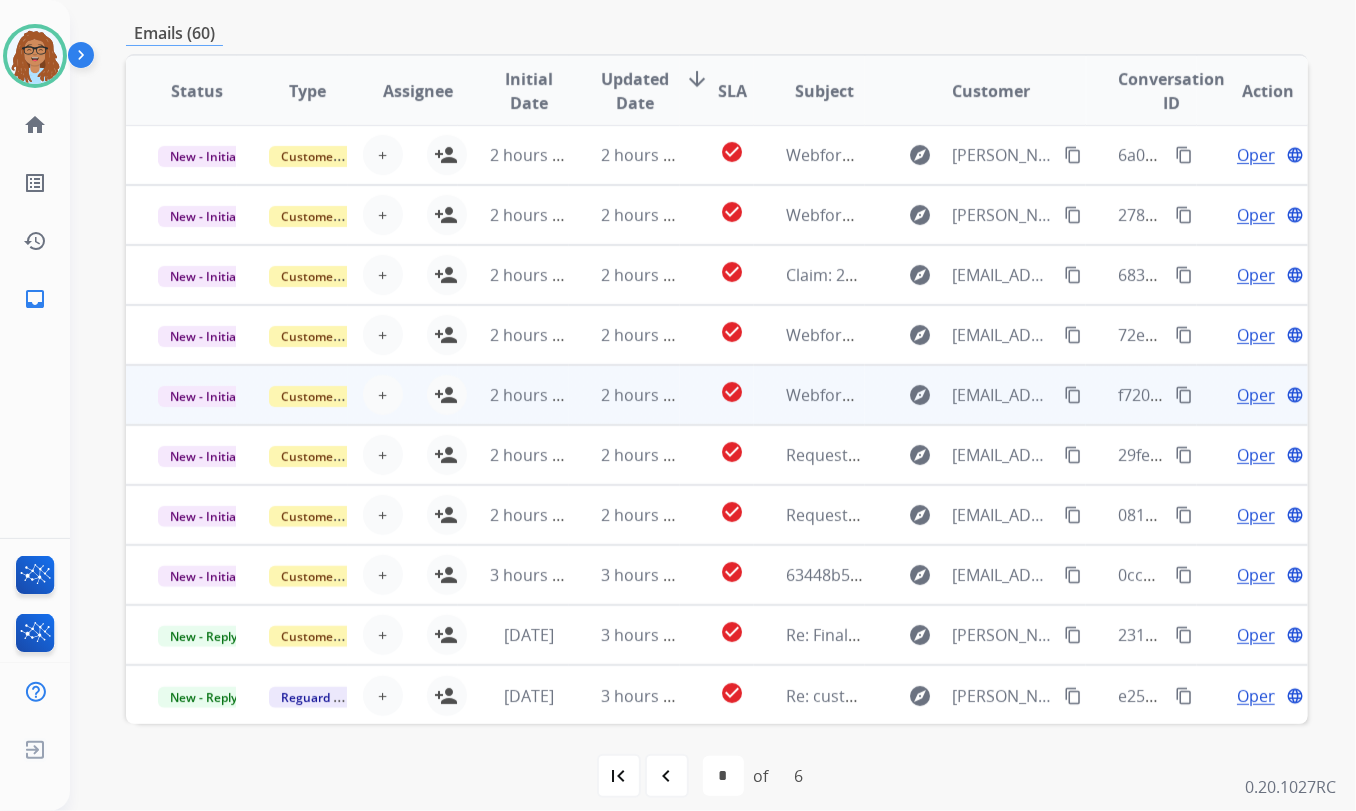 click on "Open" at bounding box center [1257, 395] 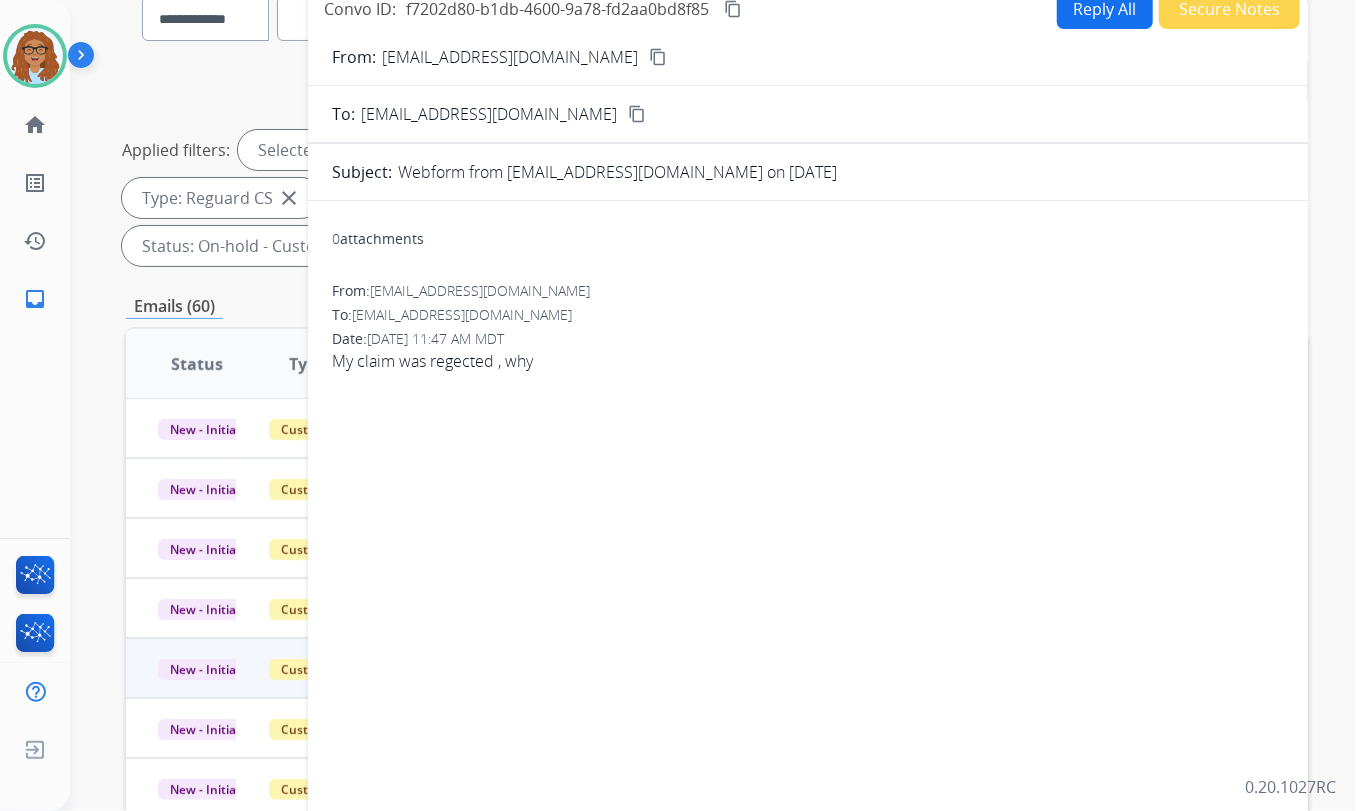 scroll, scrollTop: 90, scrollLeft: 0, axis: vertical 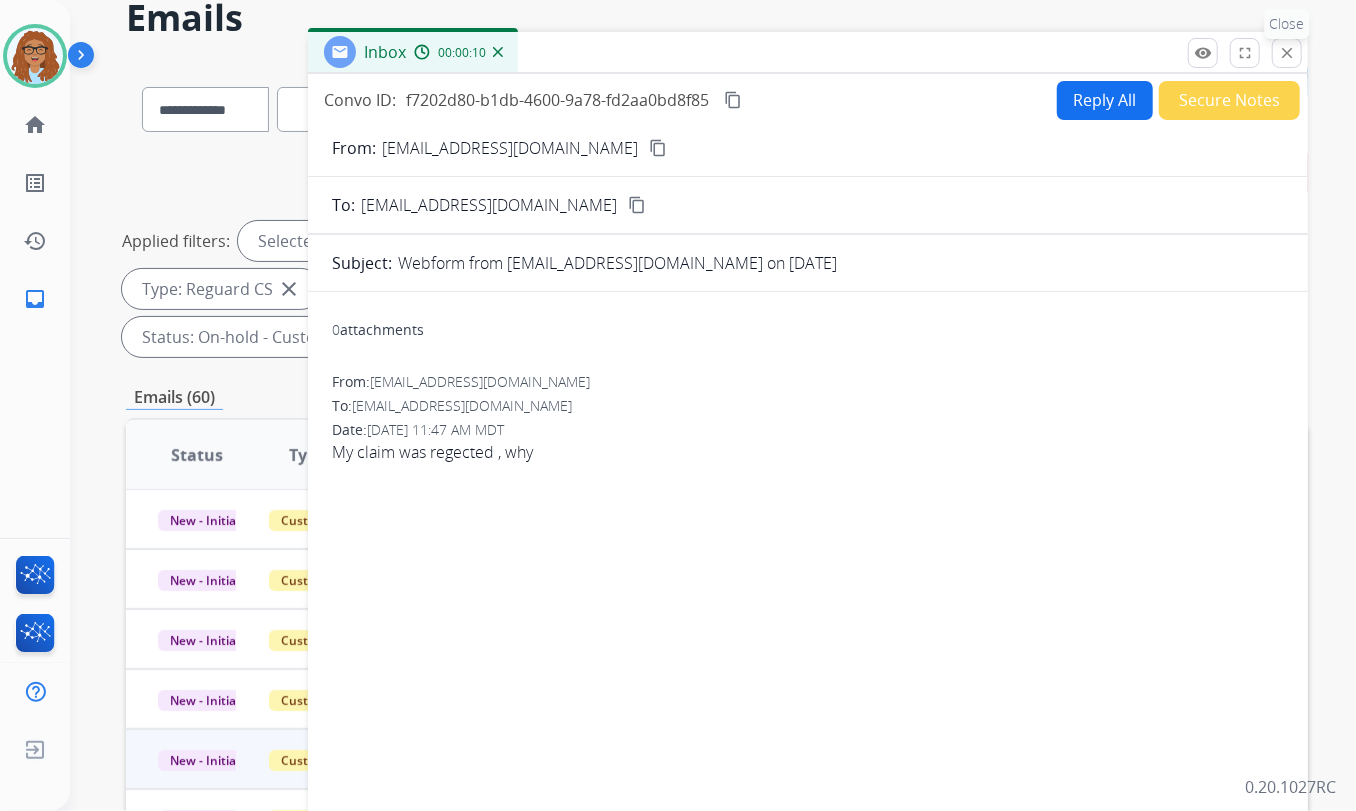 click on "close" at bounding box center [1287, 53] 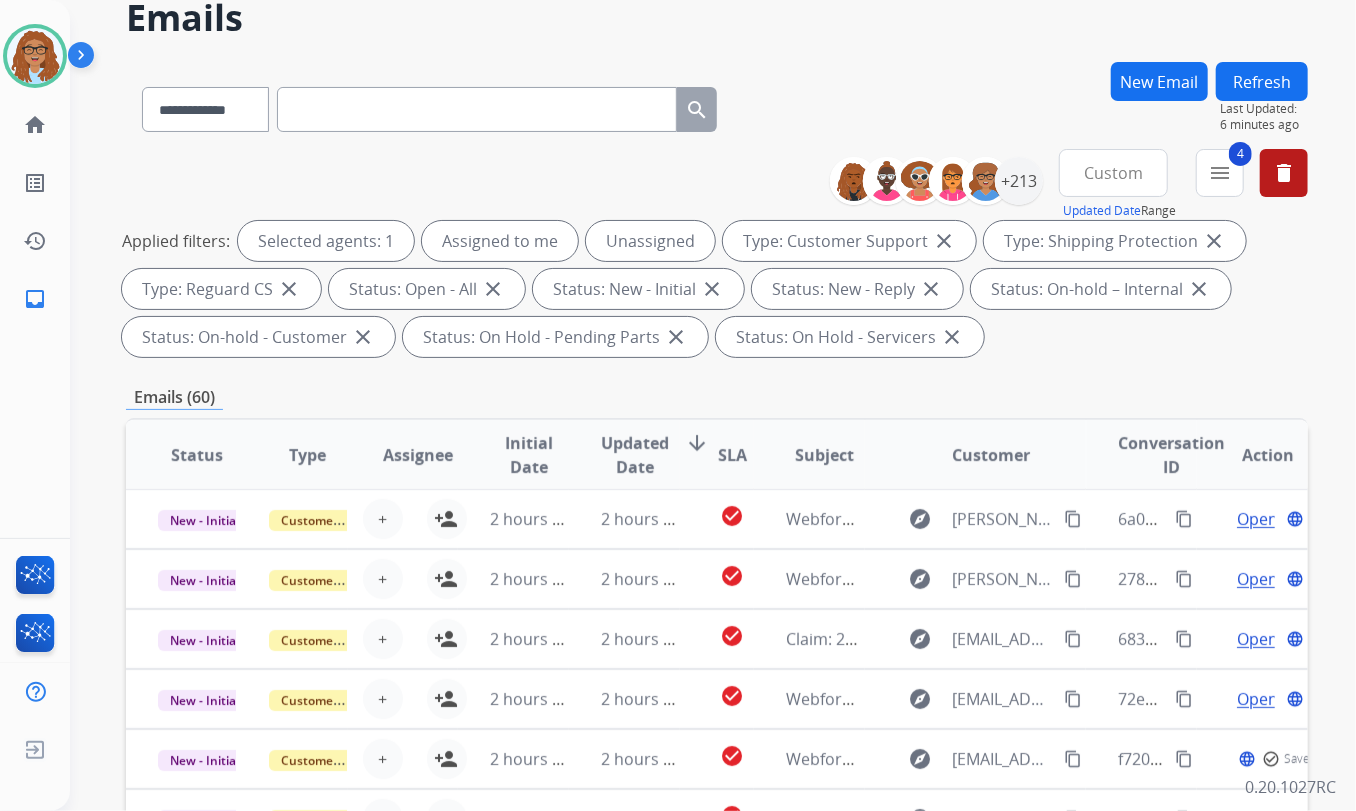 scroll, scrollTop: 17, scrollLeft: 0, axis: vertical 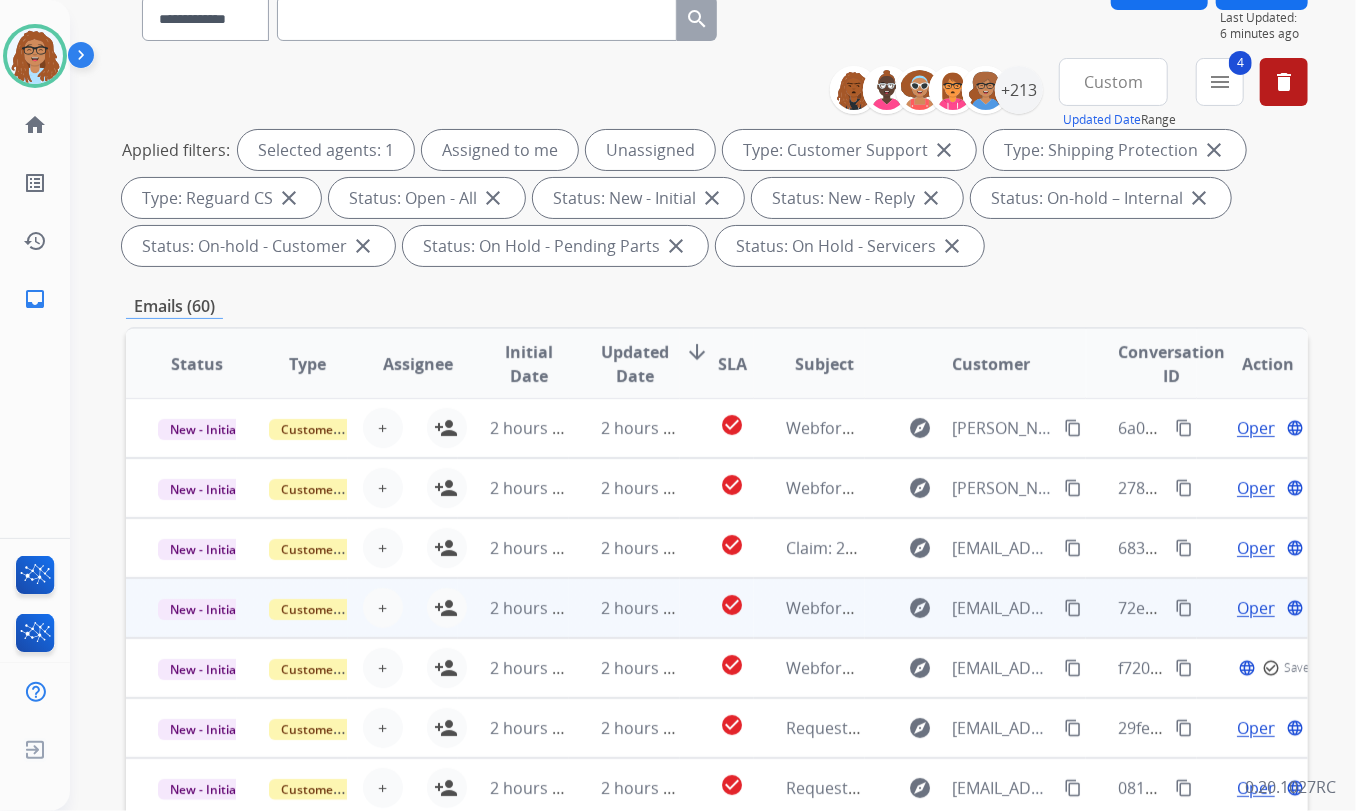 click on "Open language" at bounding box center (1252, 608) 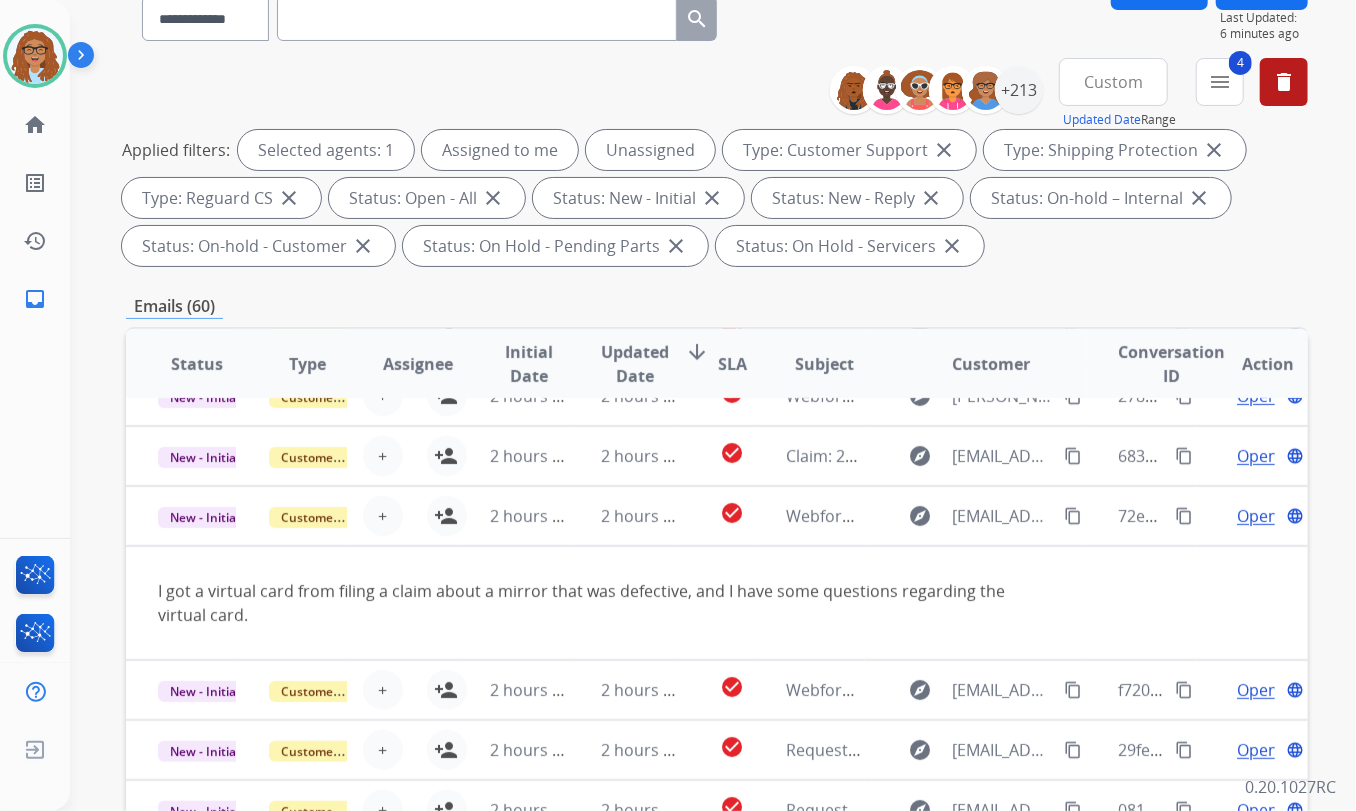 scroll, scrollTop: 115, scrollLeft: 0, axis: vertical 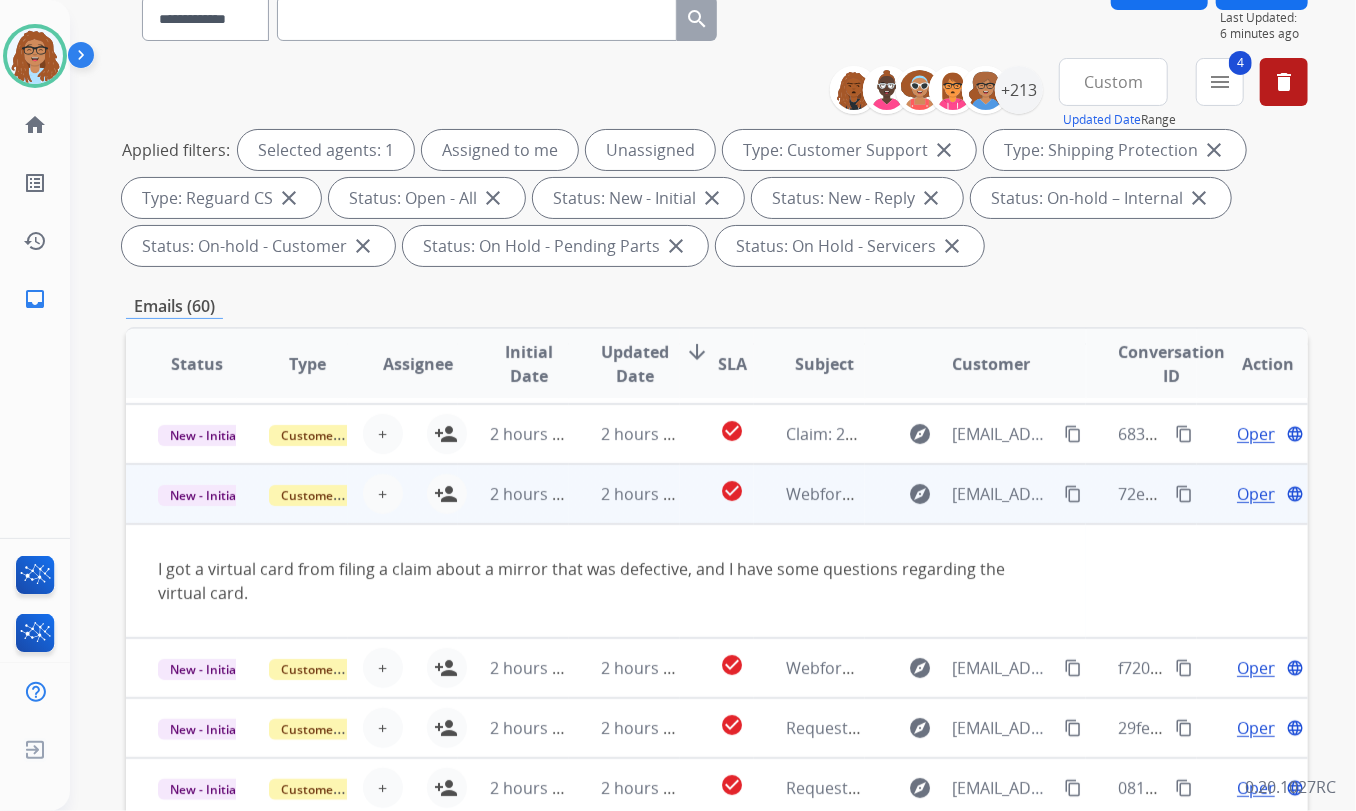 click on "Open" at bounding box center [1257, 494] 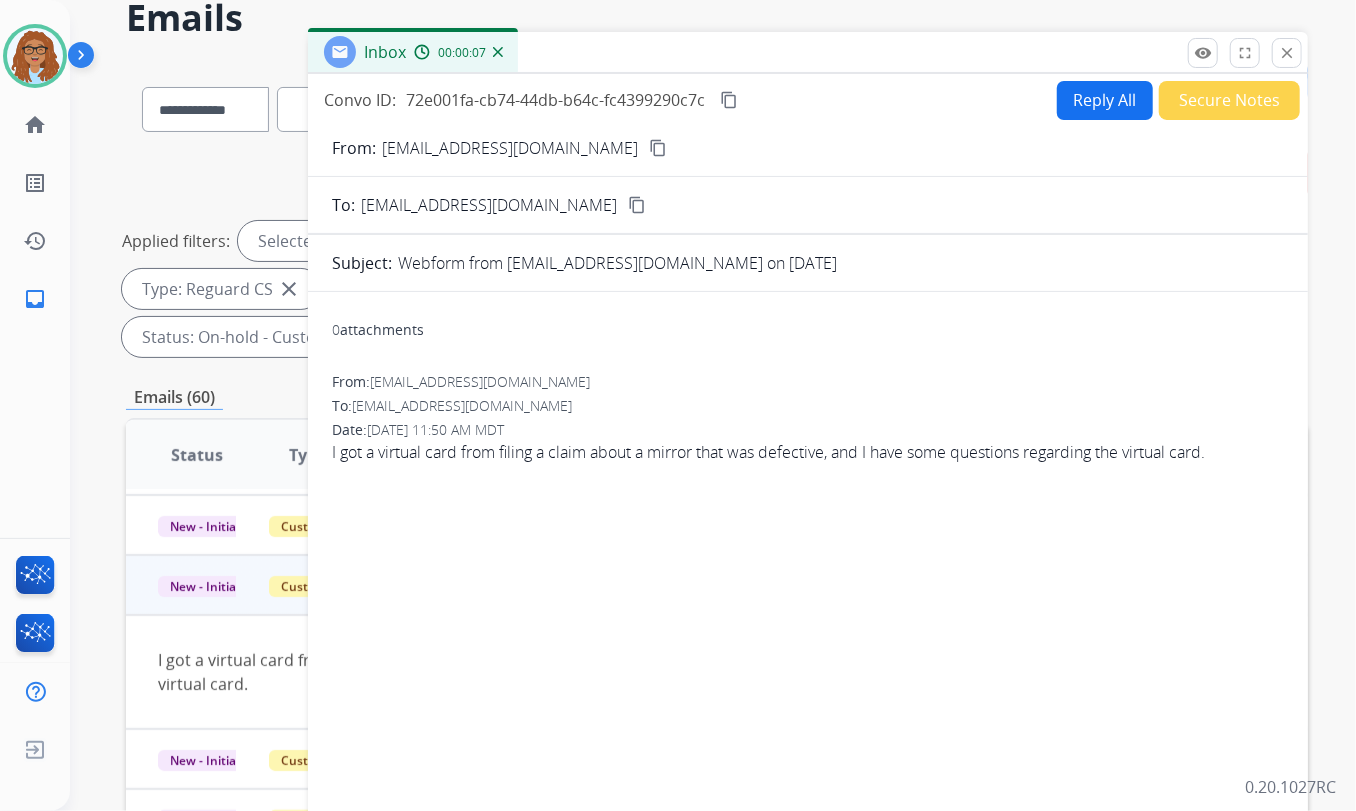 scroll, scrollTop: 0, scrollLeft: 0, axis: both 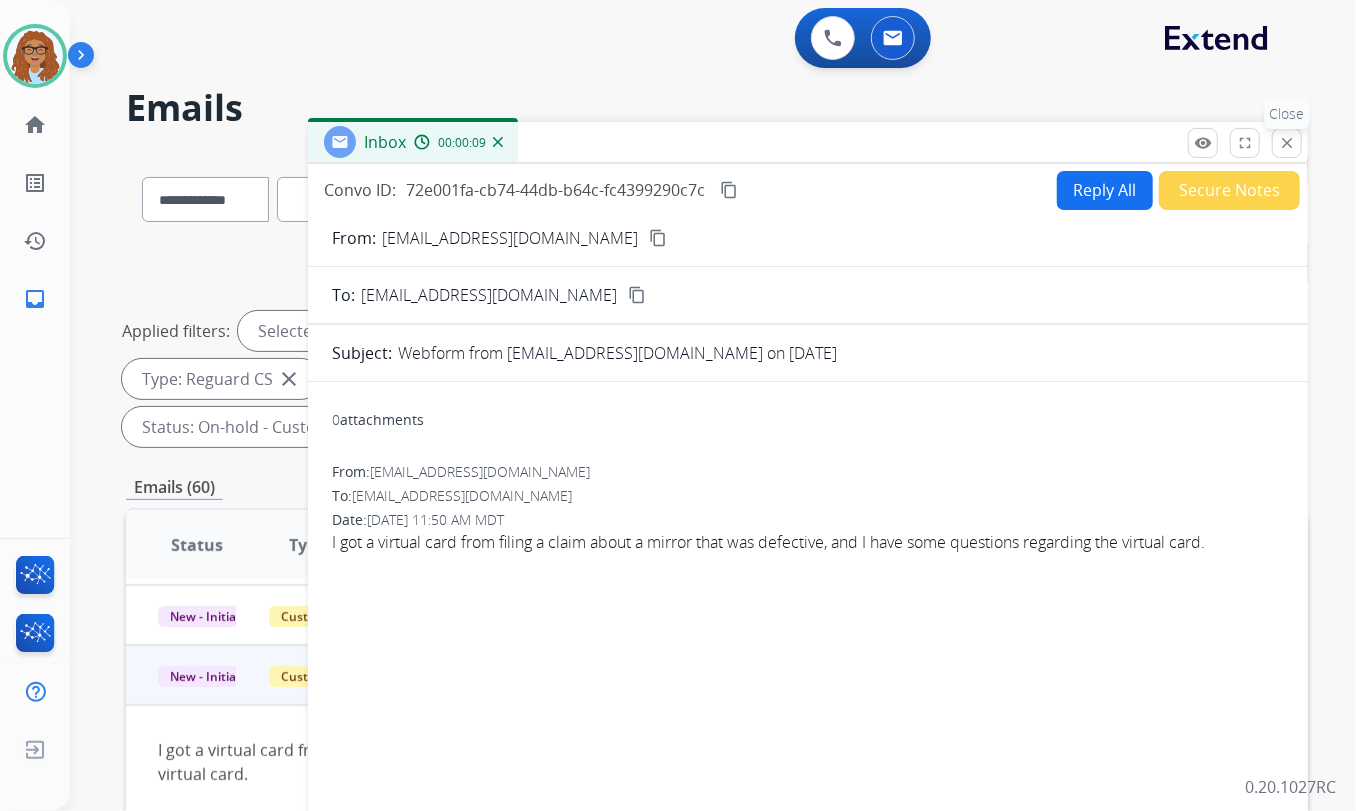 click on "close" at bounding box center [1287, 143] 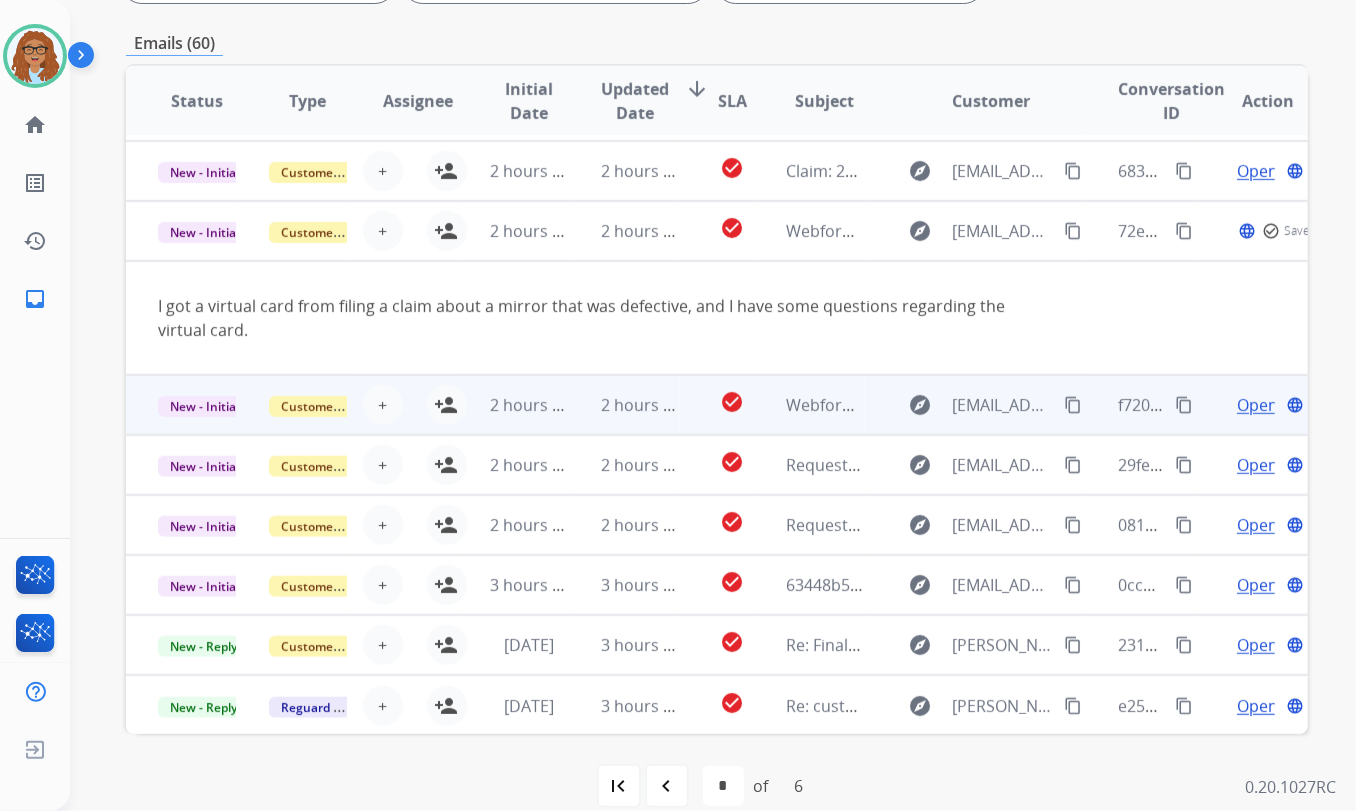 scroll, scrollTop: 454, scrollLeft: 0, axis: vertical 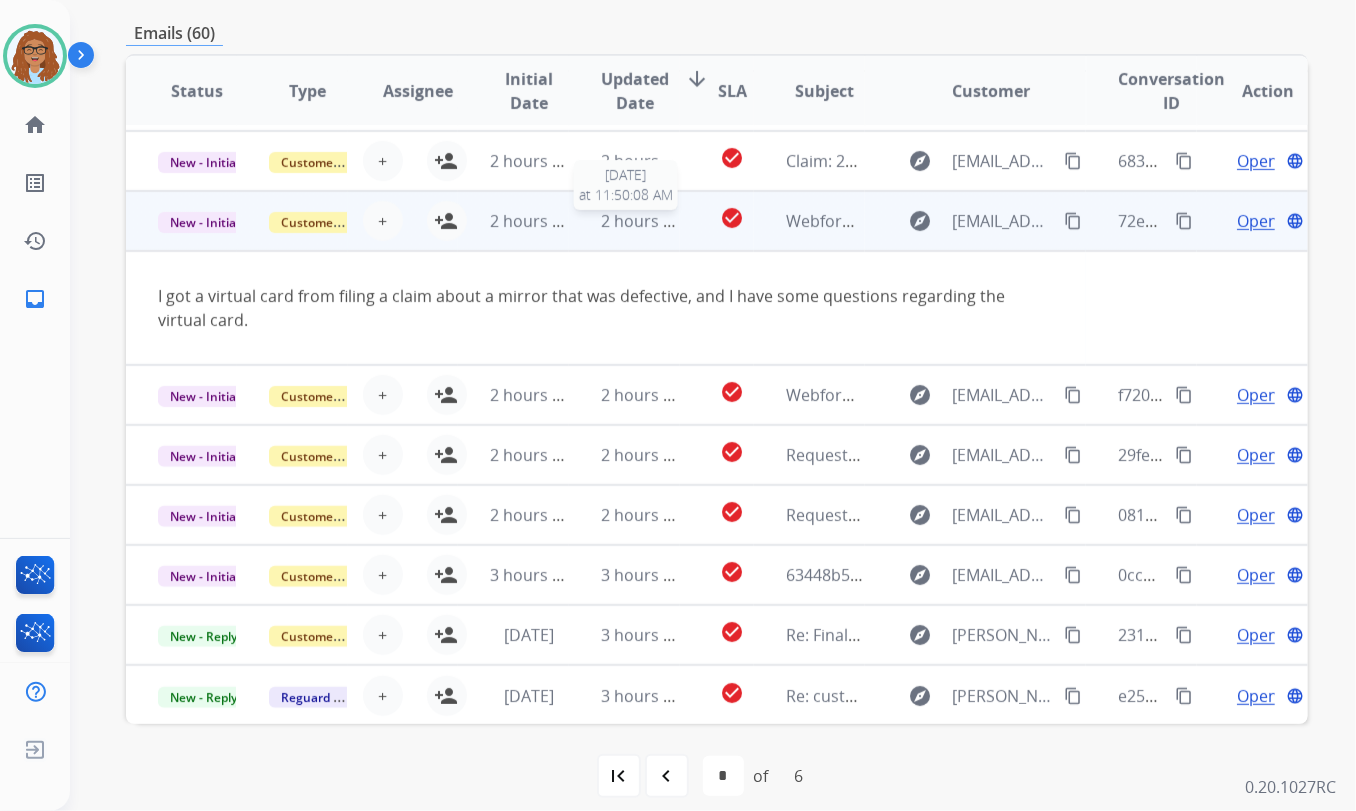 click on "2 hours ago" at bounding box center [646, 221] 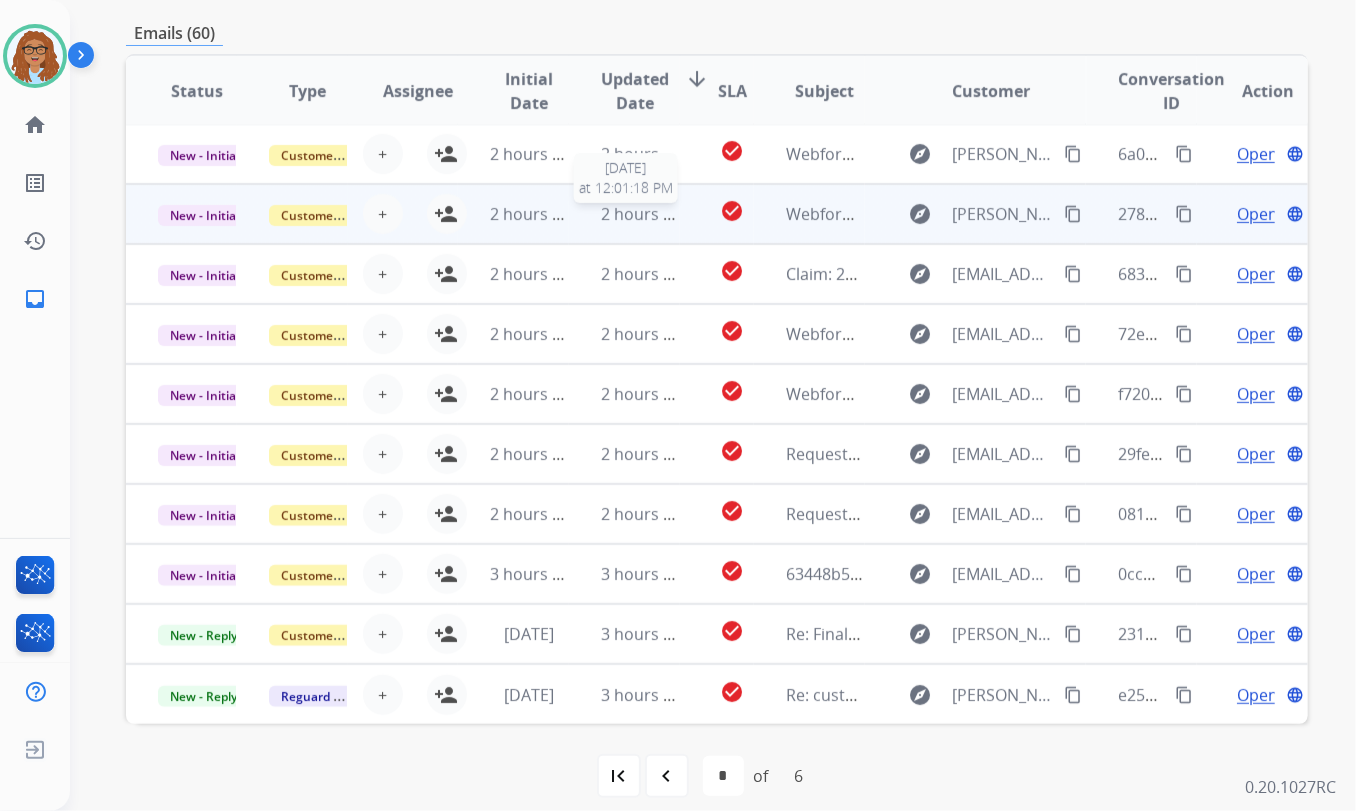 scroll, scrollTop: 1, scrollLeft: 0, axis: vertical 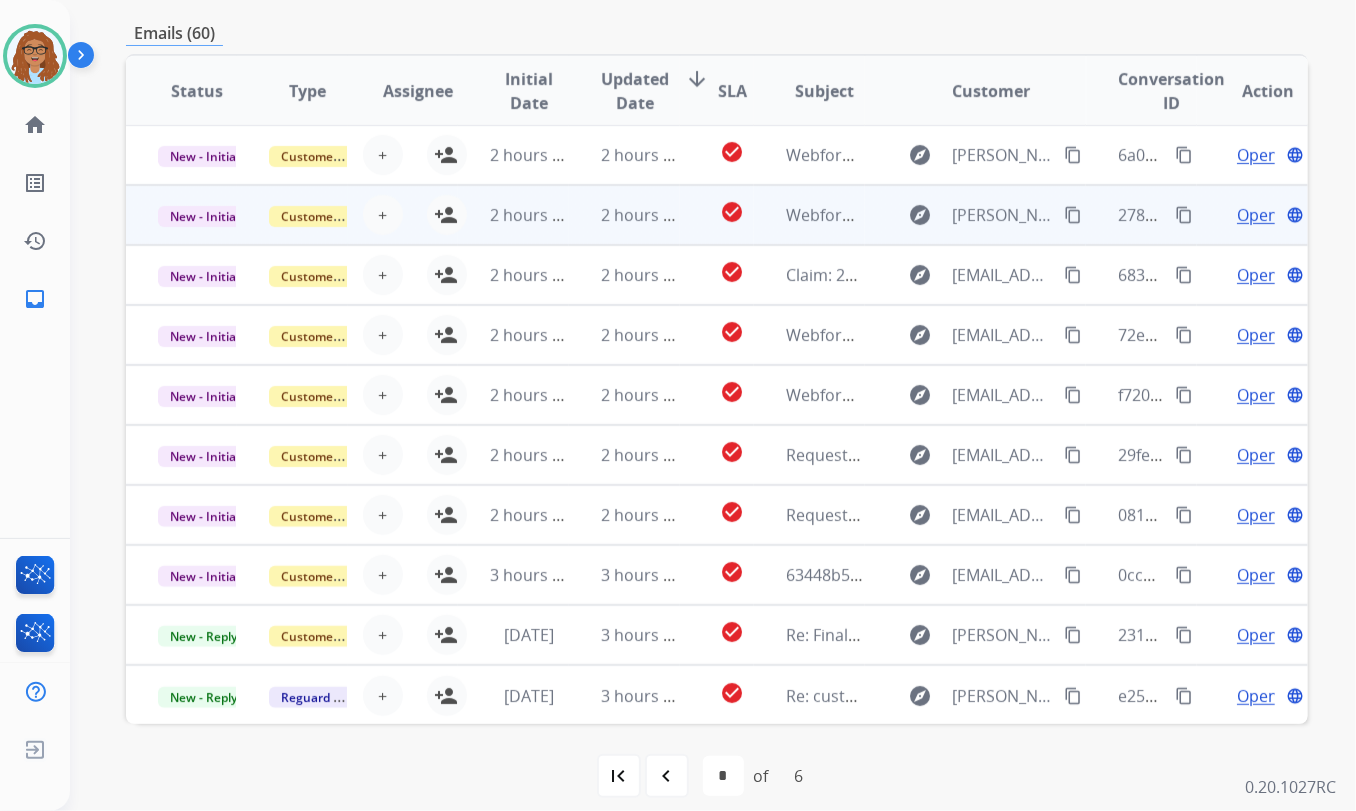 click on "Open" at bounding box center (1257, 215) 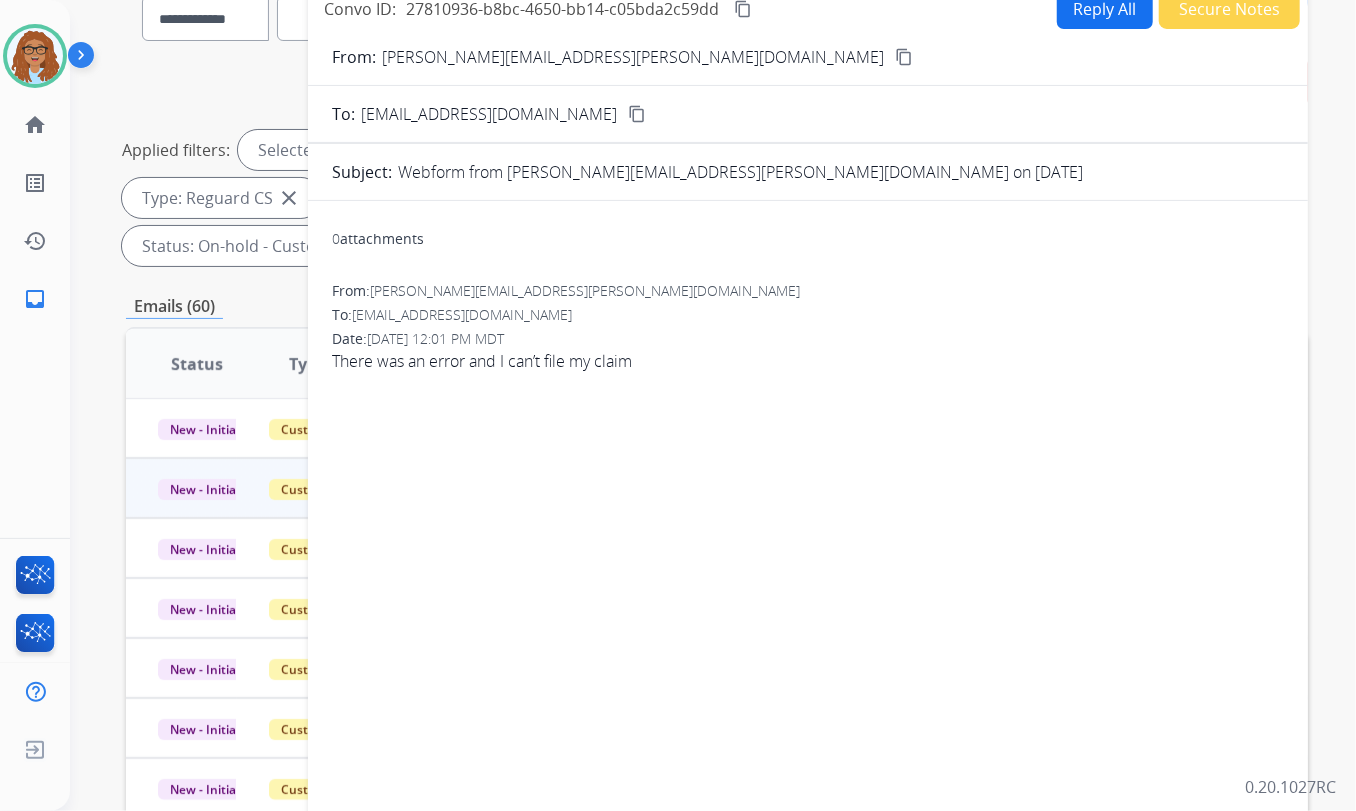 scroll, scrollTop: 90, scrollLeft: 0, axis: vertical 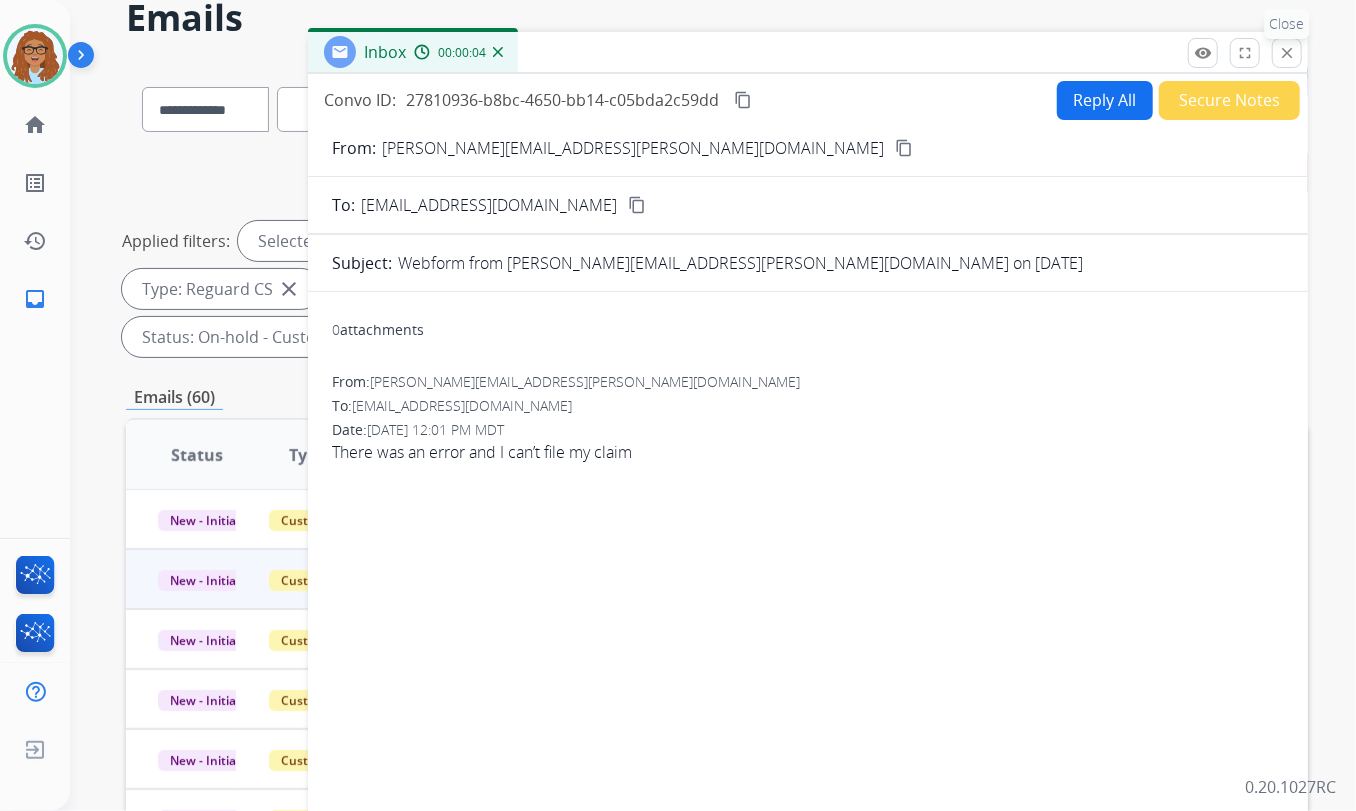 click on "close Close" at bounding box center (1287, 53) 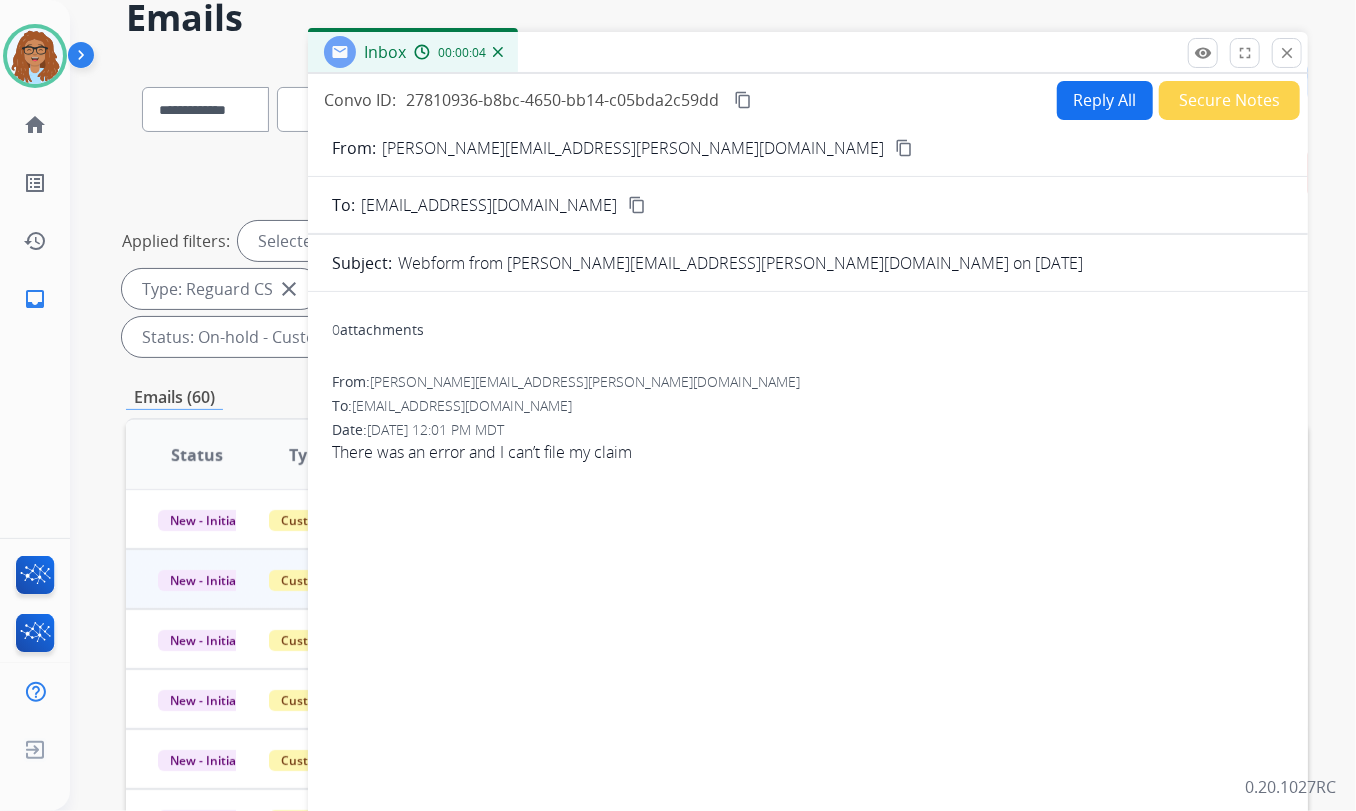 scroll, scrollTop: 17, scrollLeft: 0, axis: vertical 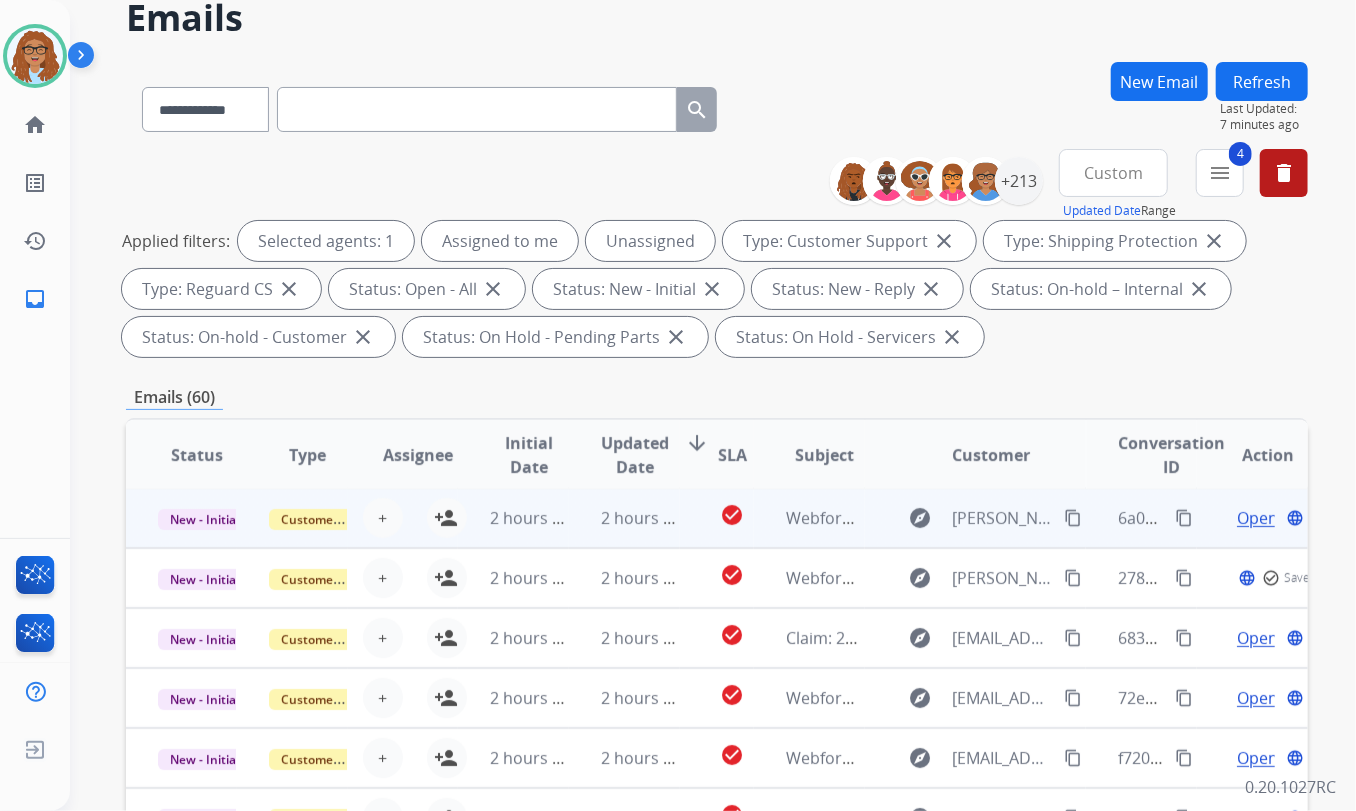 click on "Open" at bounding box center [1257, 518] 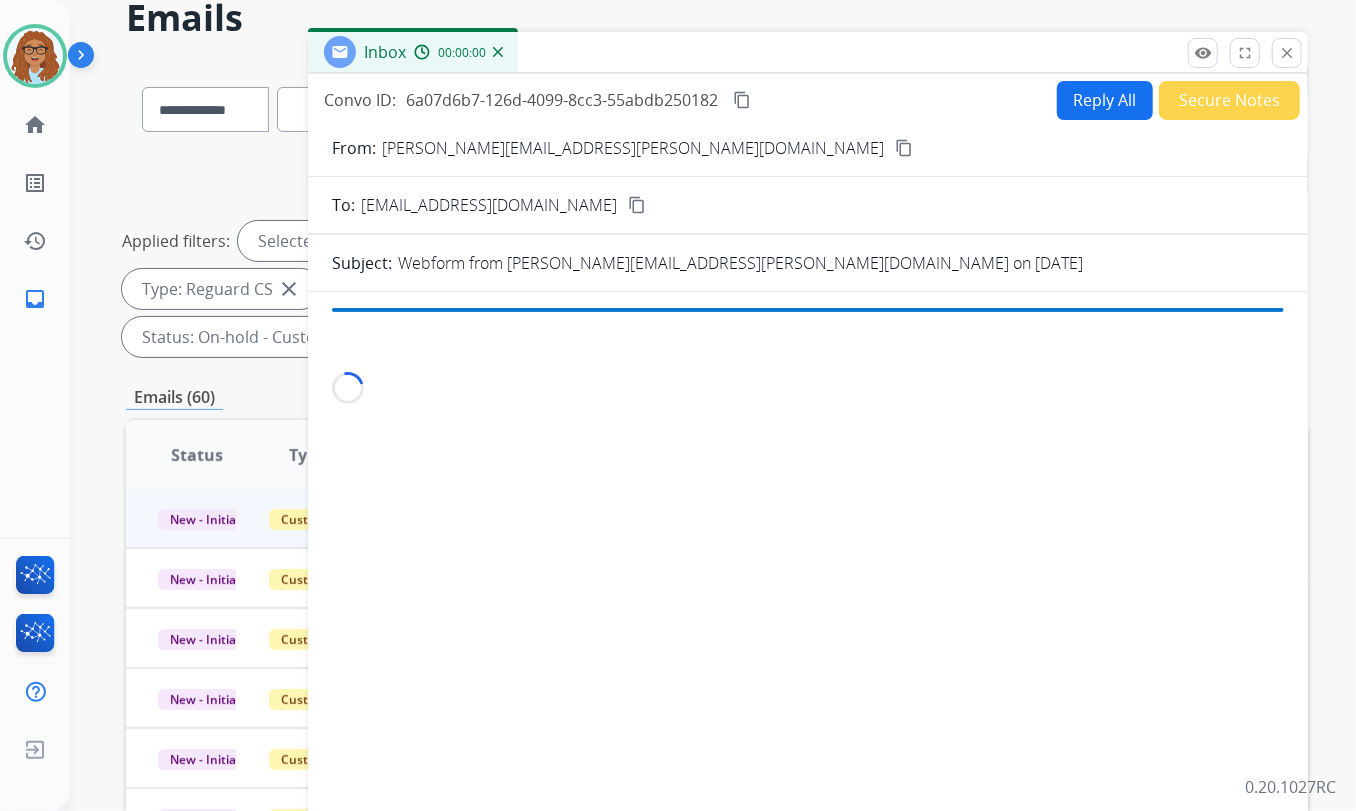 scroll, scrollTop: 1, scrollLeft: 0, axis: vertical 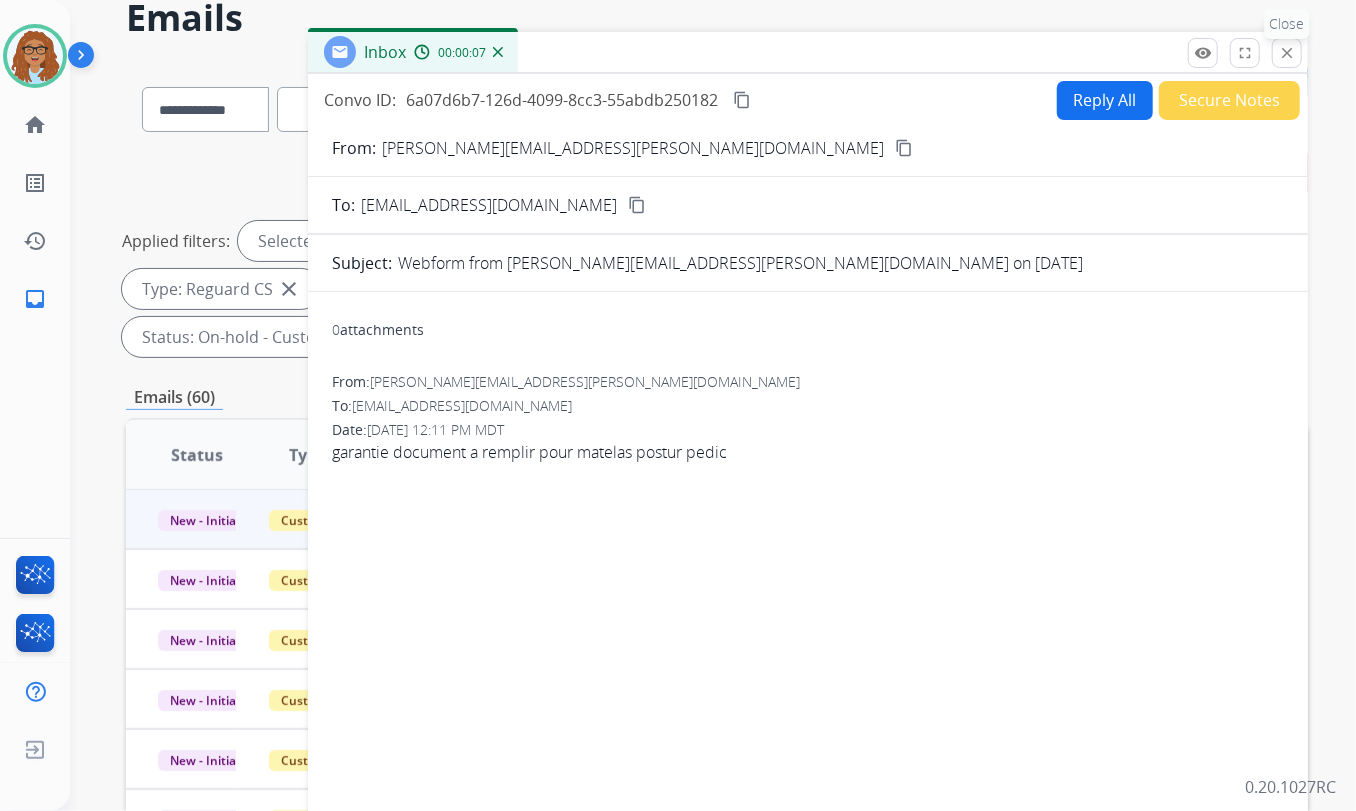 click on "close" at bounding box center [1287, 53] 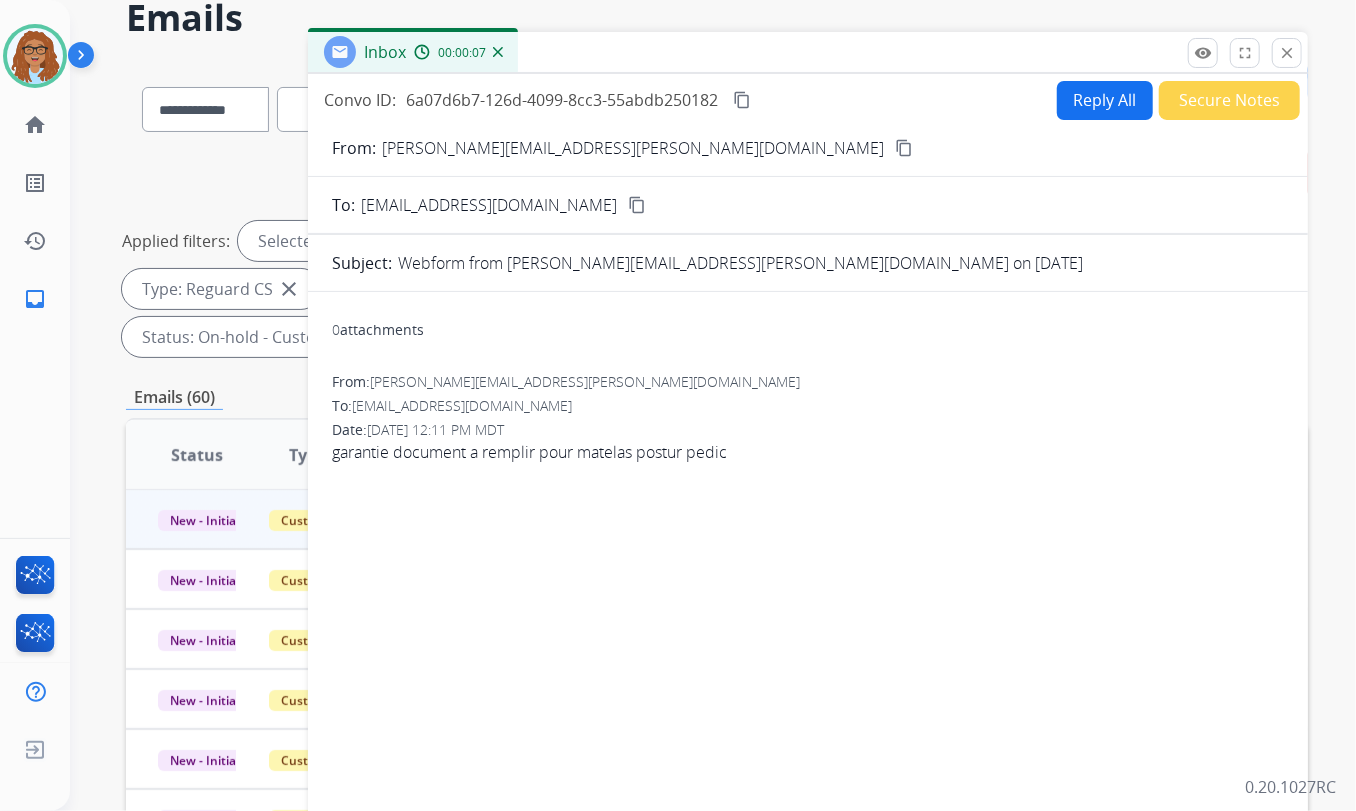 scroll, scrollTop: 17, scrollLeft: 0, axis: vertical 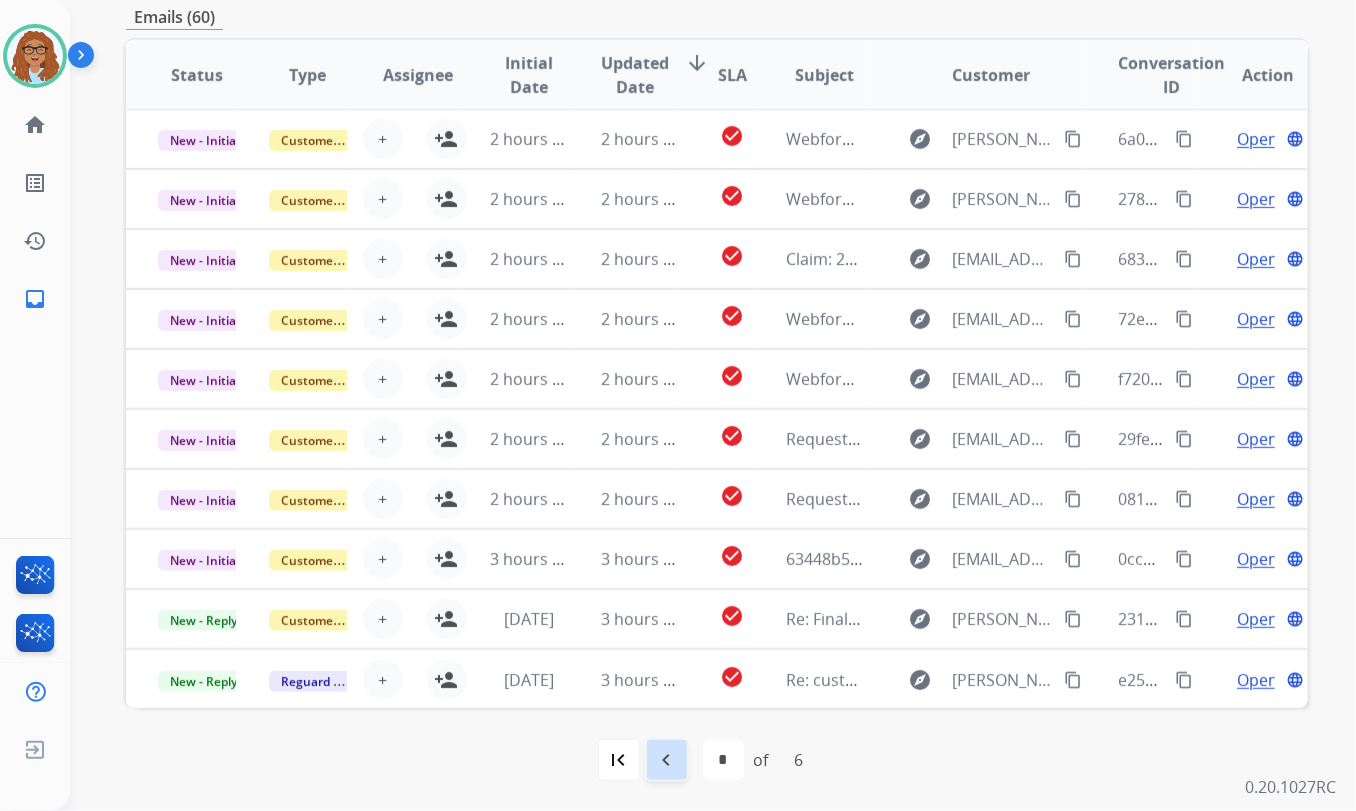 click on "navigate_before" at bounding box center [667, 760] 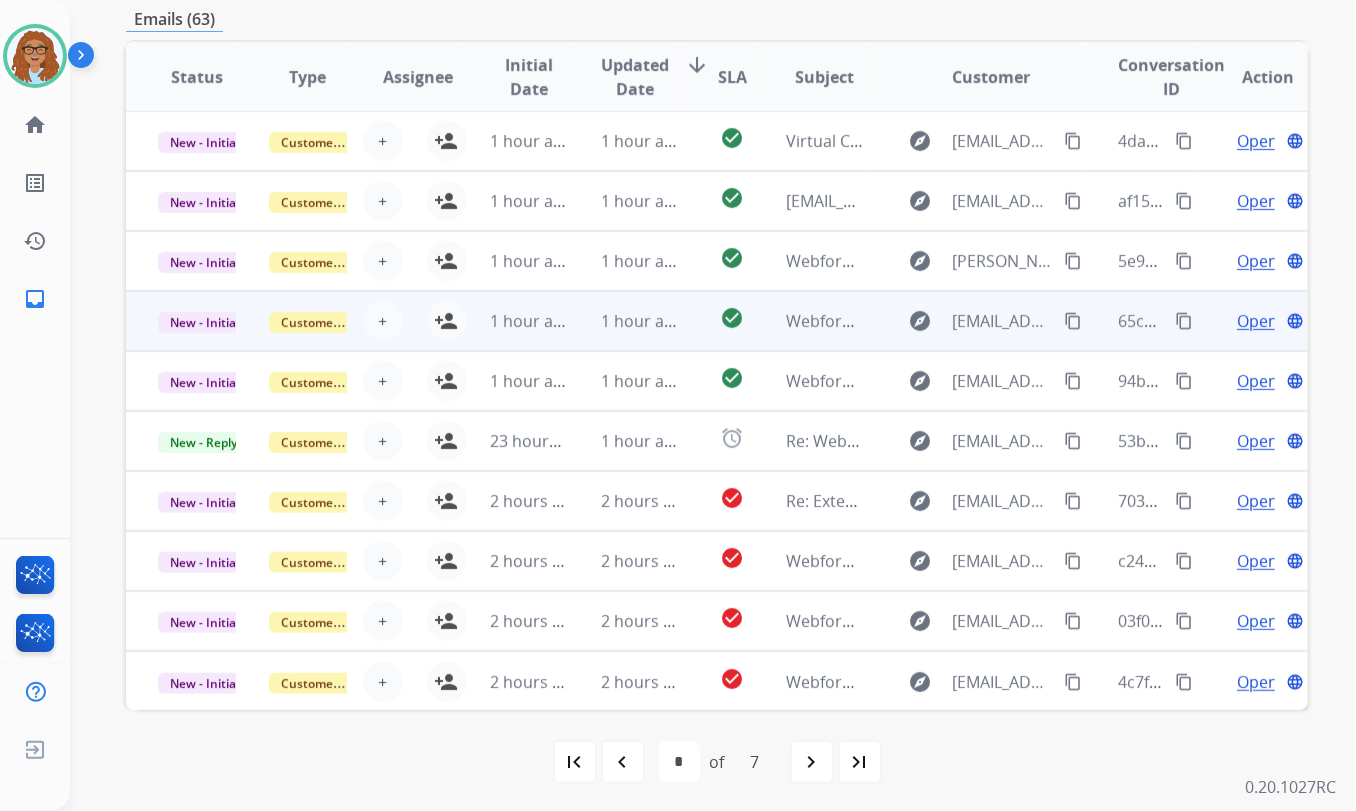 scroll, scrollTop: 470, scrollLeft: 0, axis: vertical 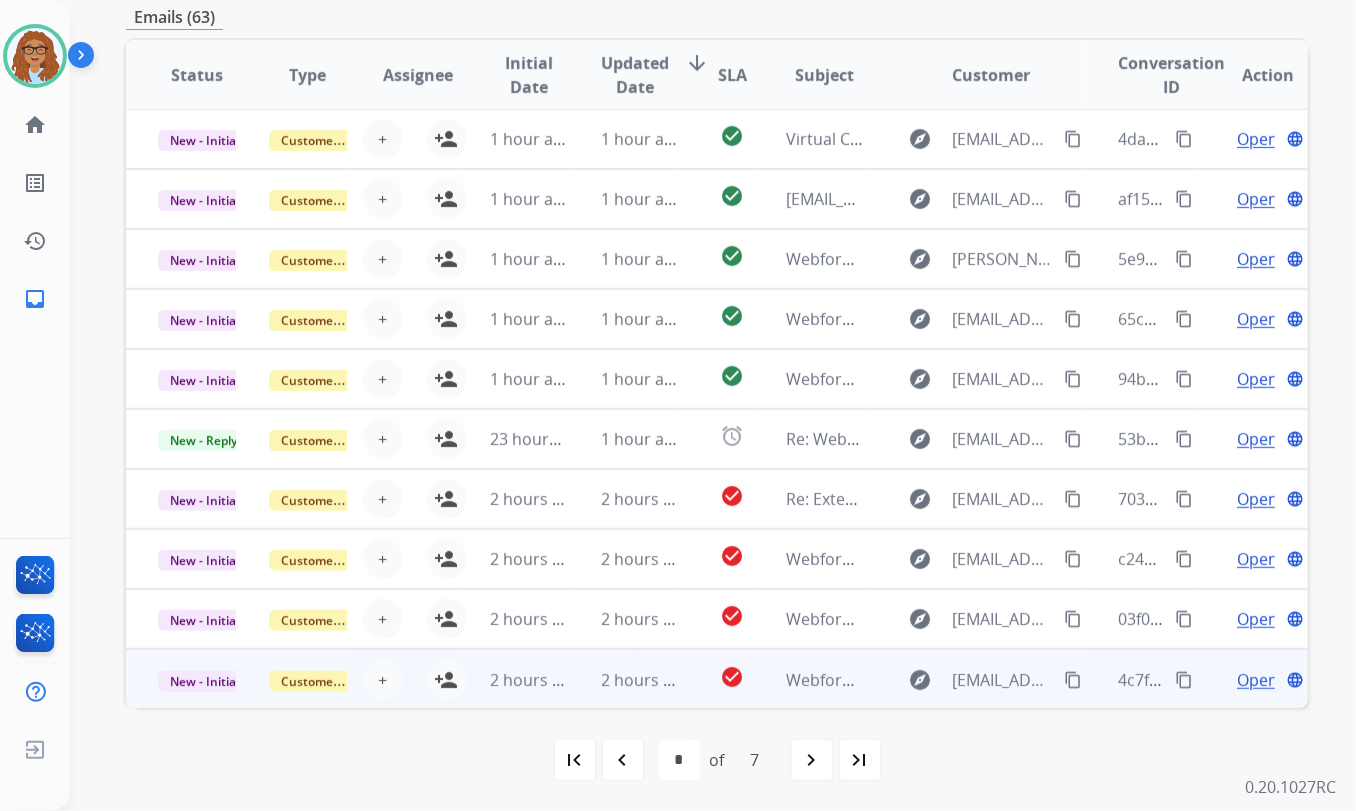 click on "Open" at bounding box center (1257, 680) 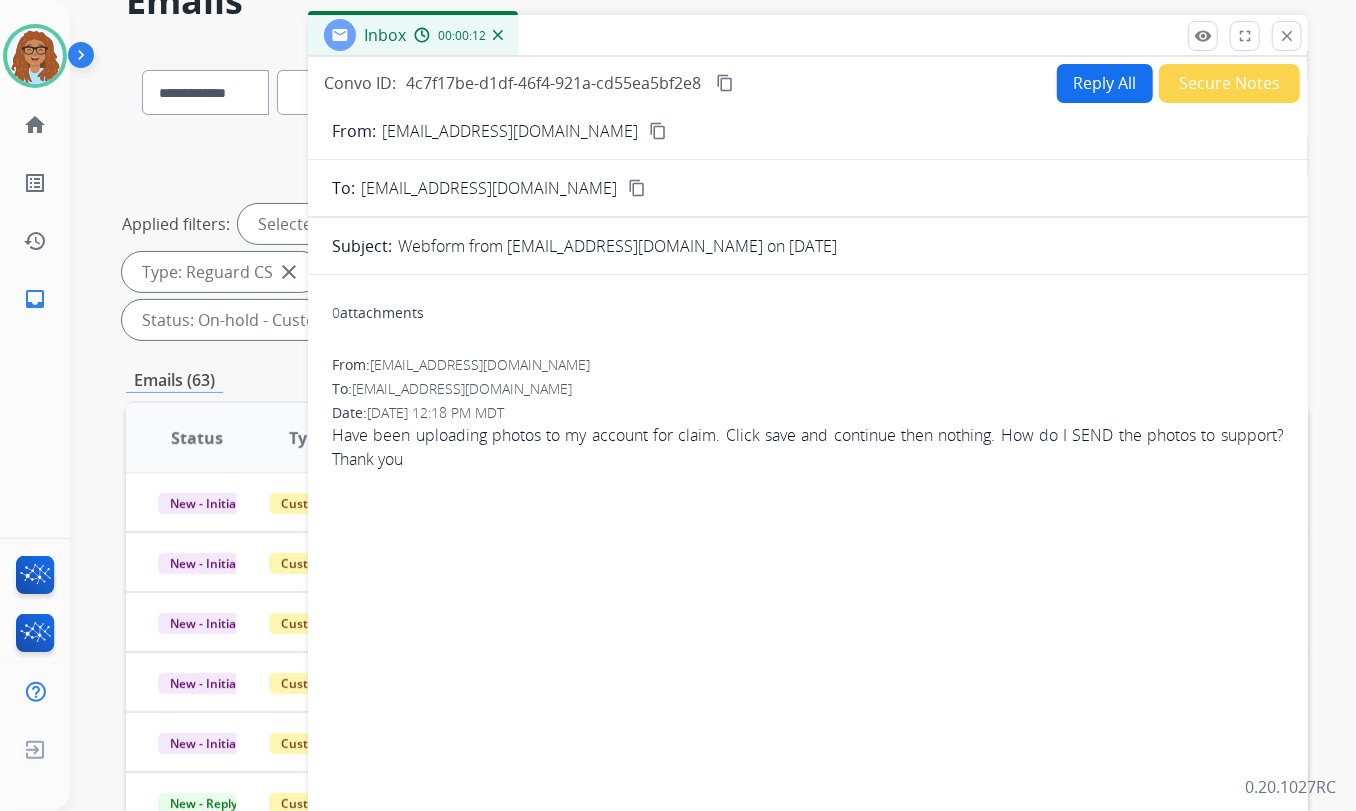 scroll, scrollTop: 16, scrollLeft: 0, axis: vertical 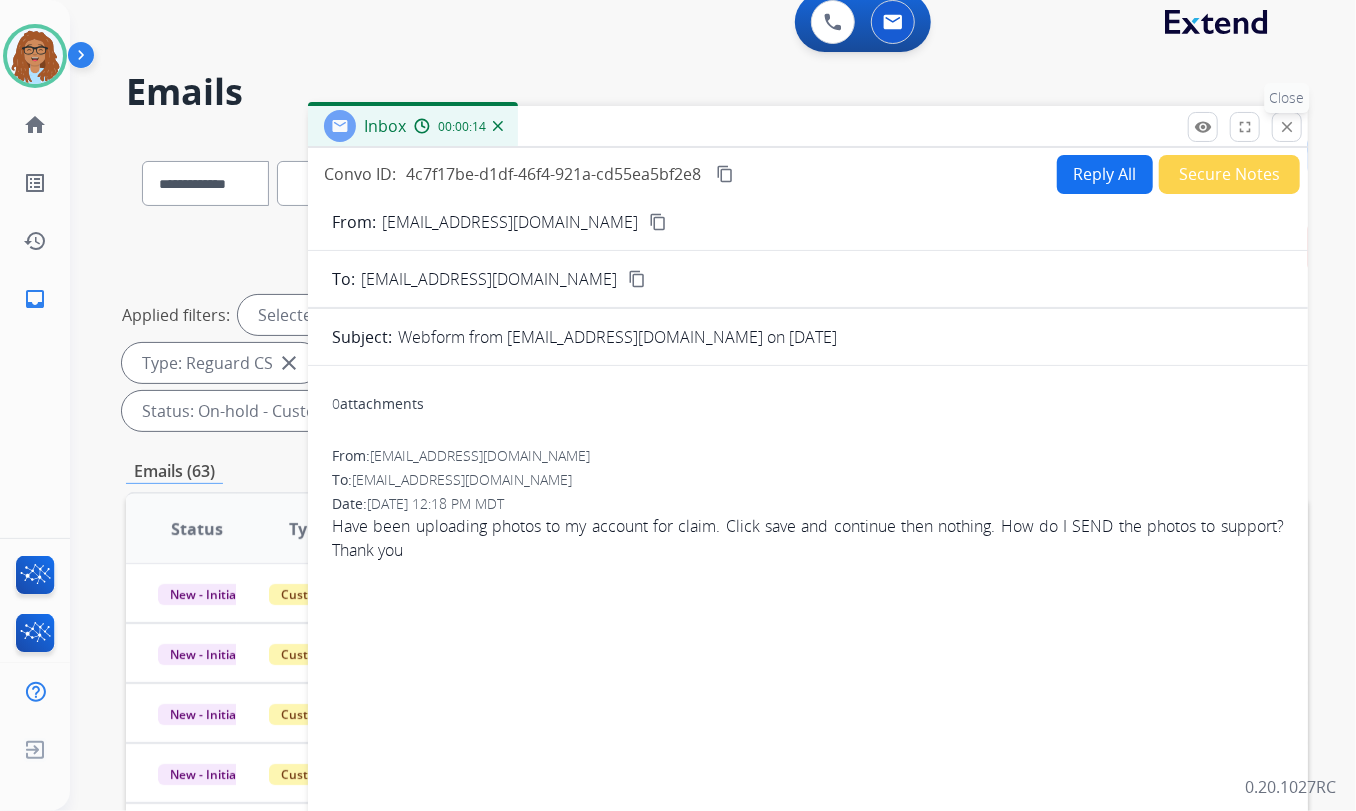 click on "close Close" at bounding box center (1287, 127) 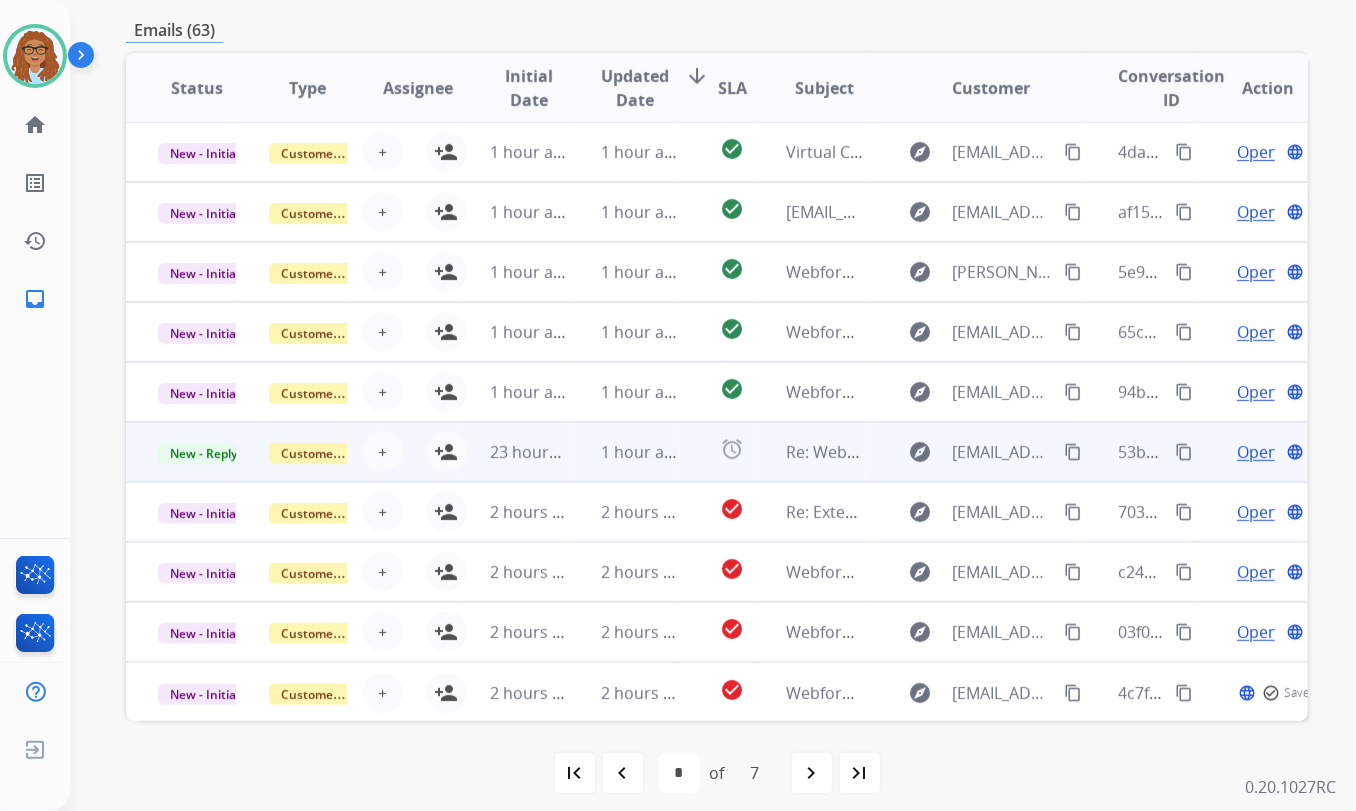 scroll, scrollTop: 470, scrollLeft: 0, axis: vertical 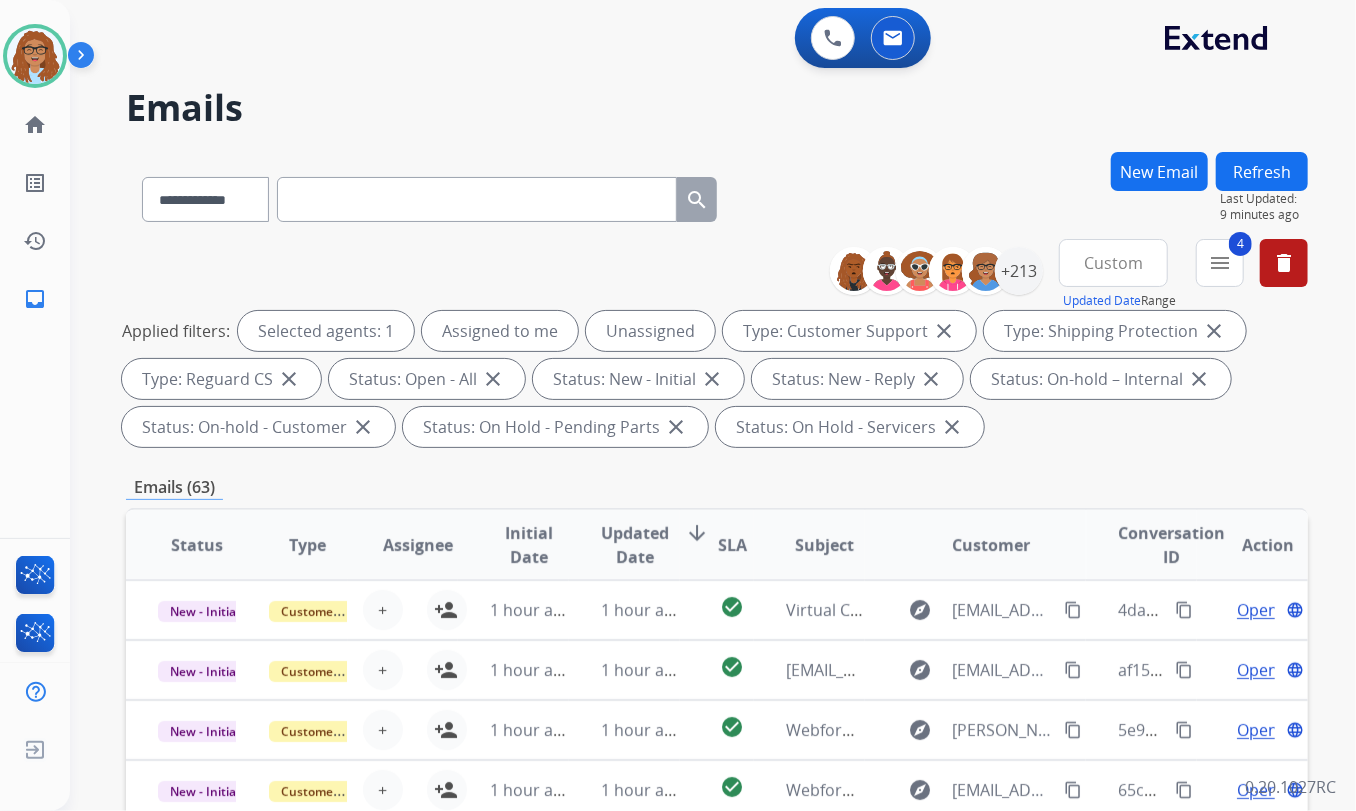 click at bounding box center [477, 199] 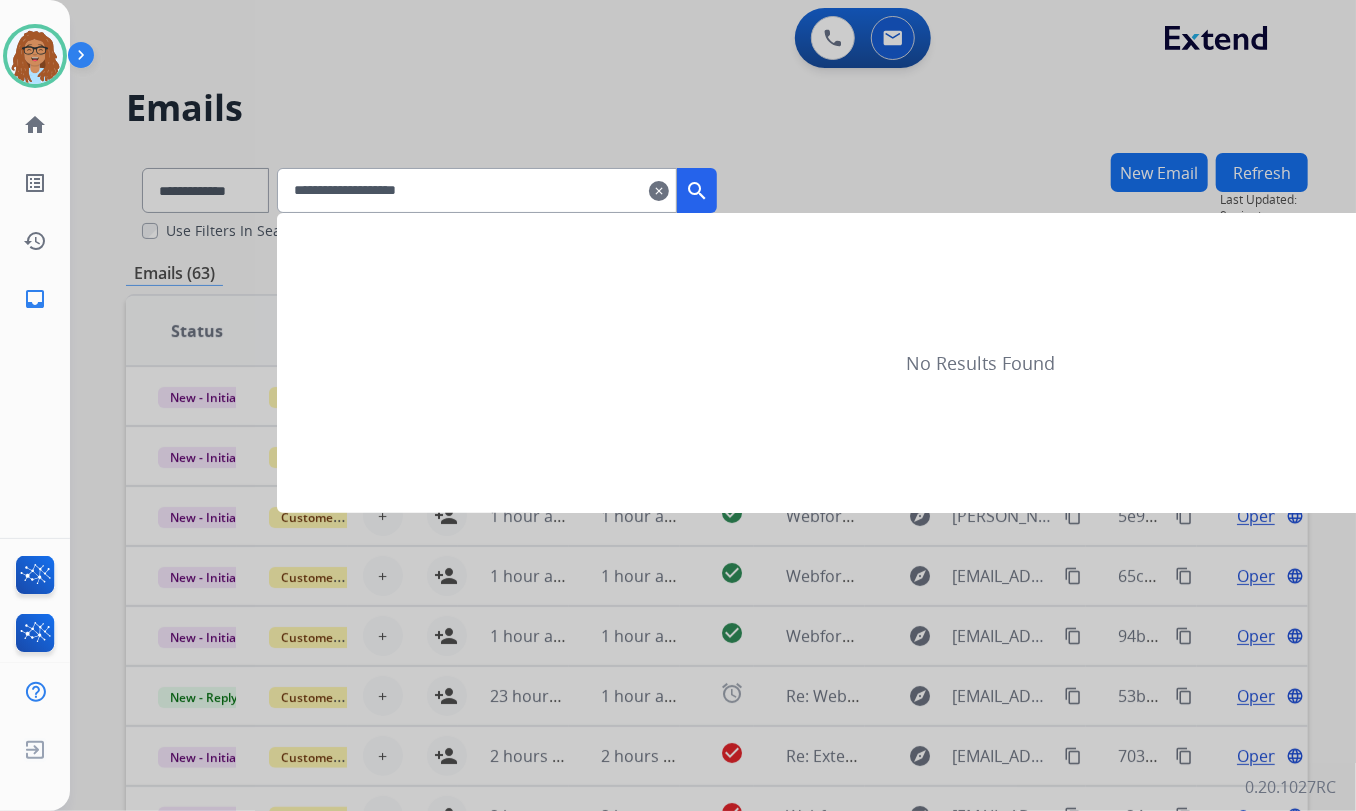 type on "**********" 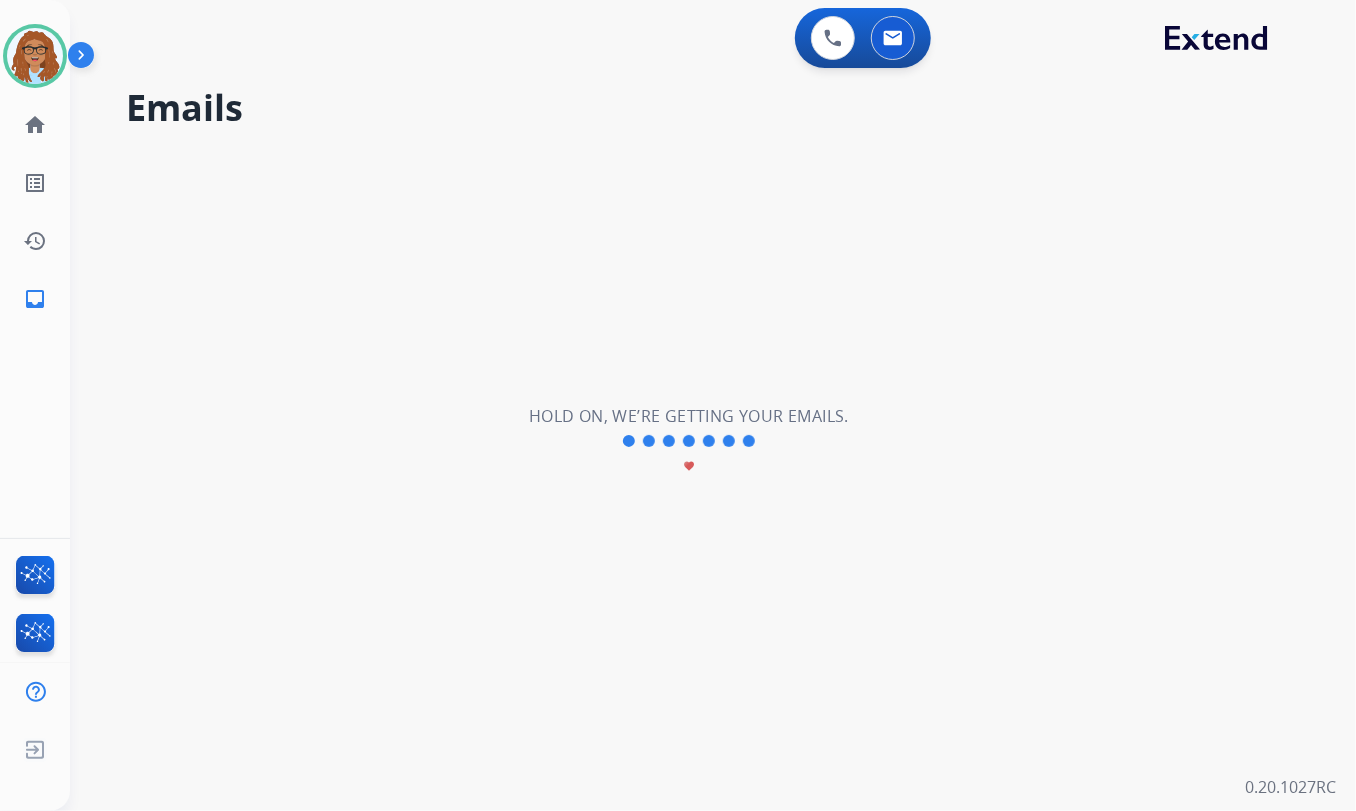 select on "*" 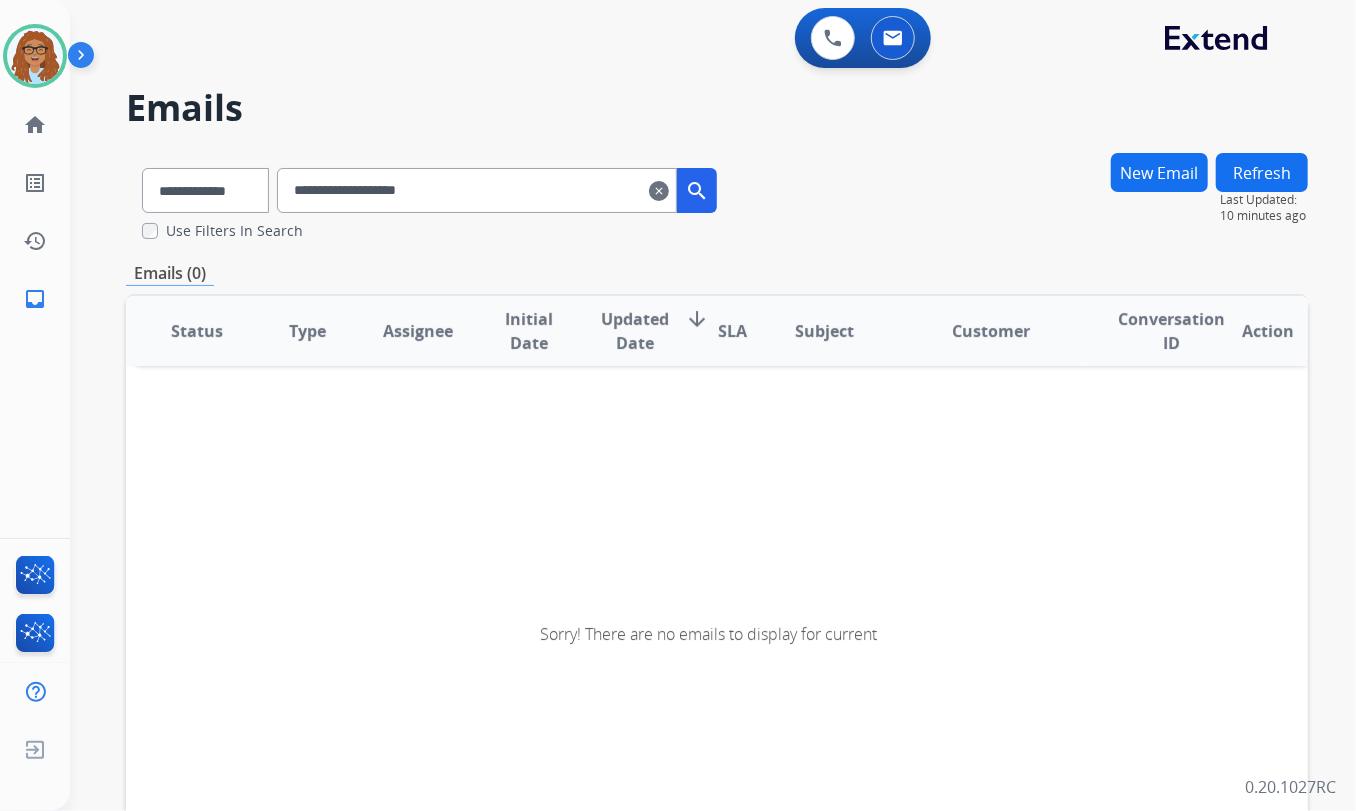 click on "New Email" at bounding box center (1159, 172) 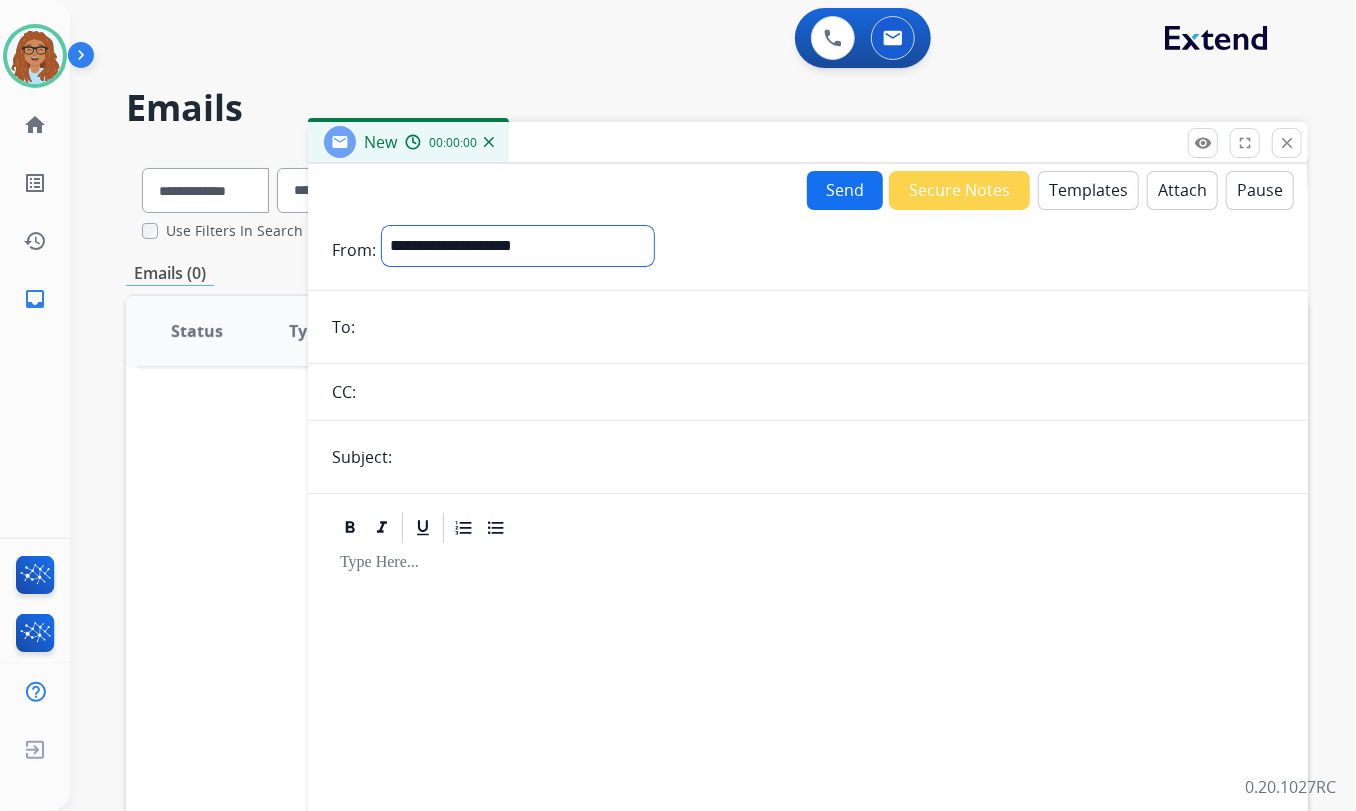 drag, startPoint x: 573, startPoint y: 254, endPoint x: 570, endPoint y: 264, distance: 10.440307 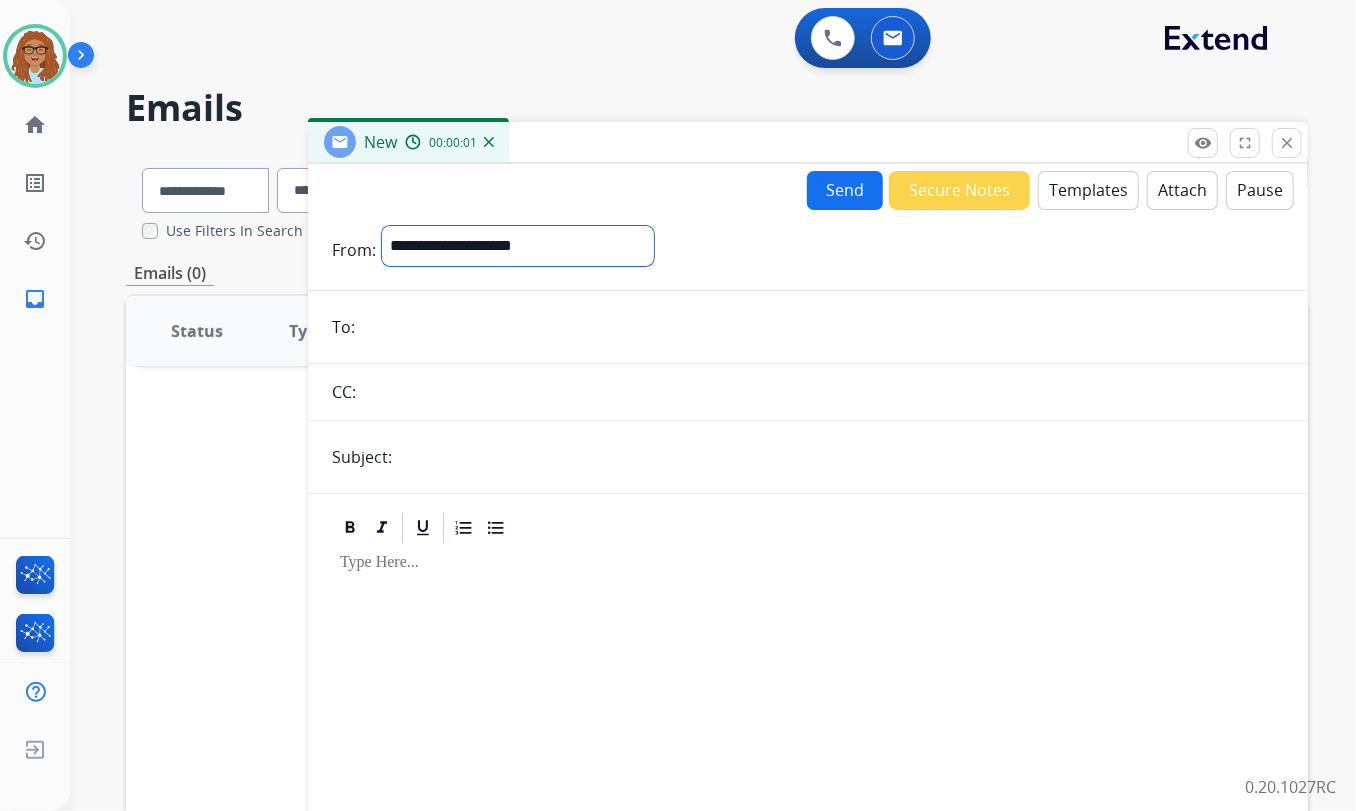 select on "**********" 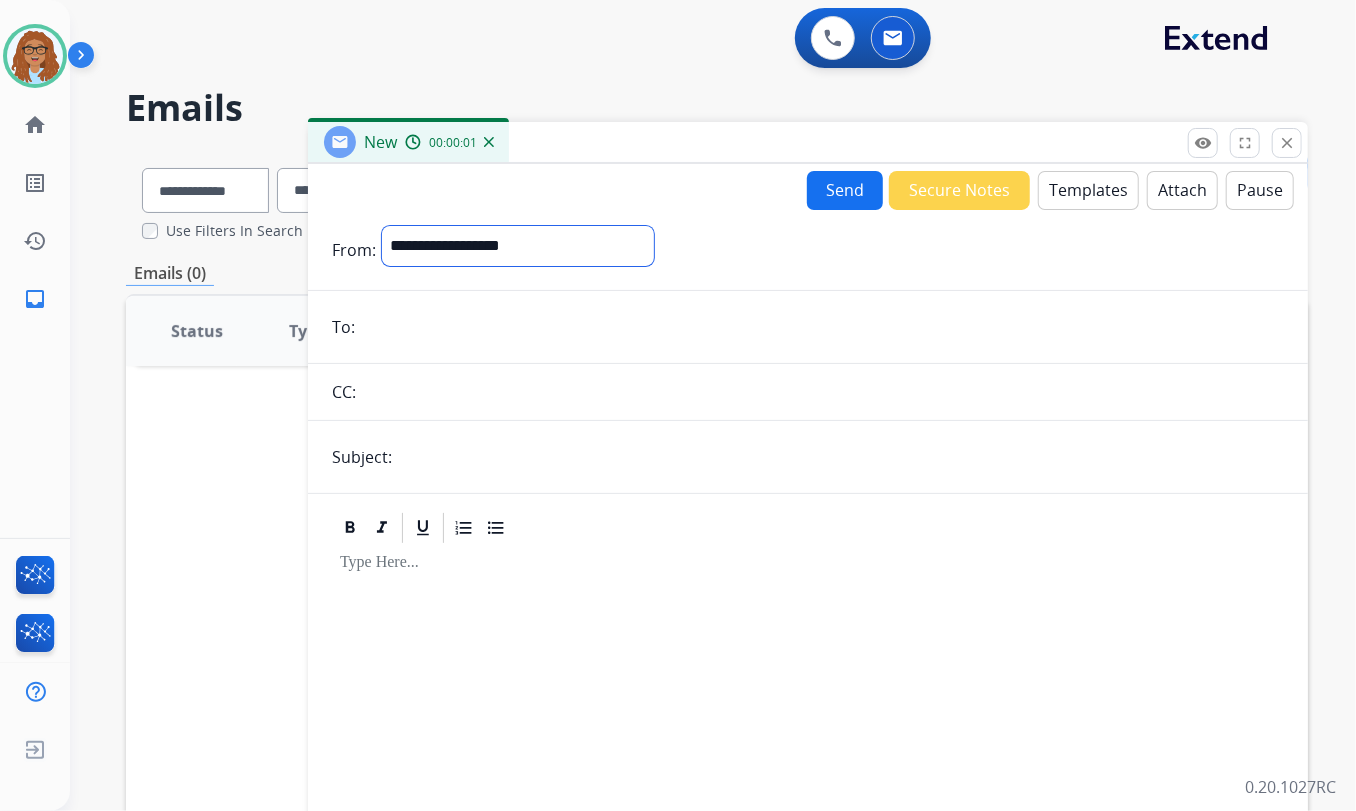 click on "**********" at bounding box center (518, 246) 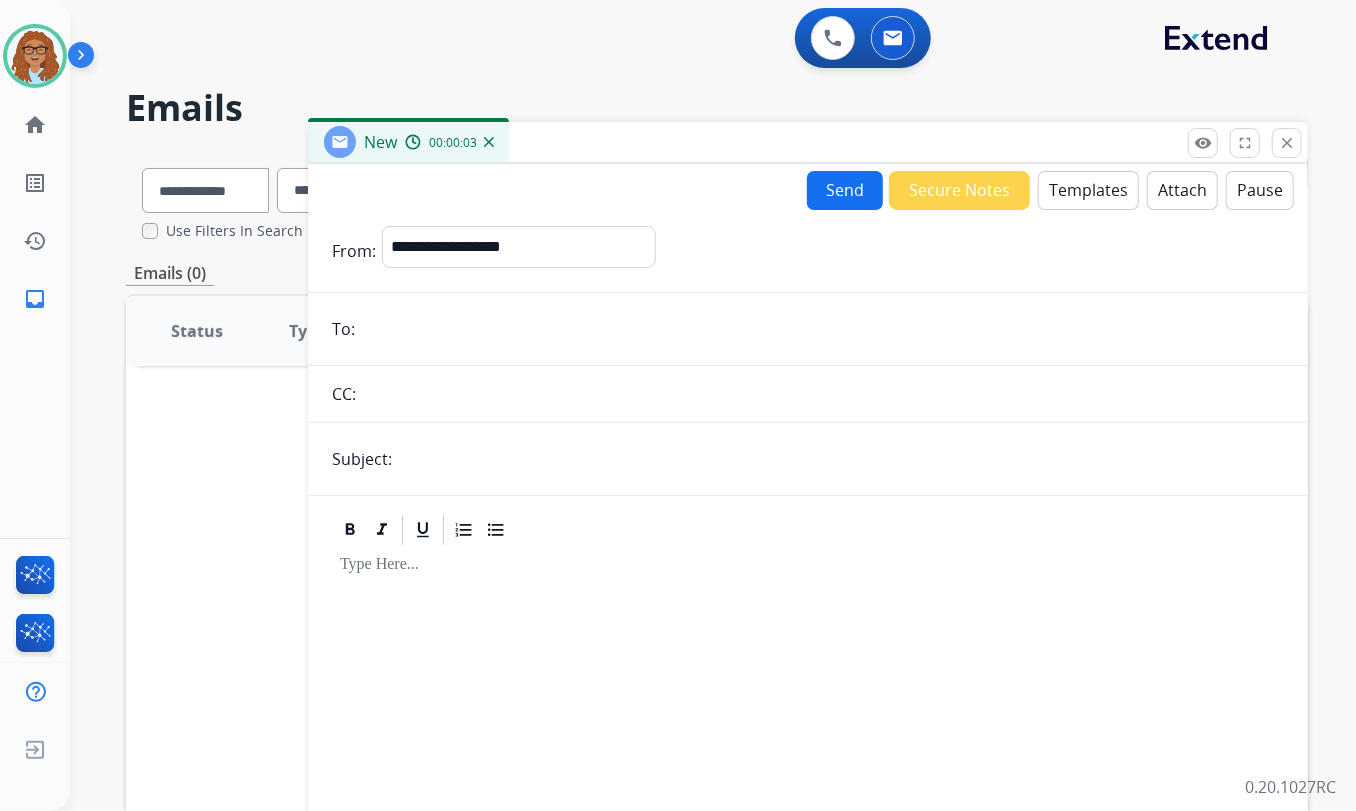 click on "Templates" at bounding box center (1088, 190) 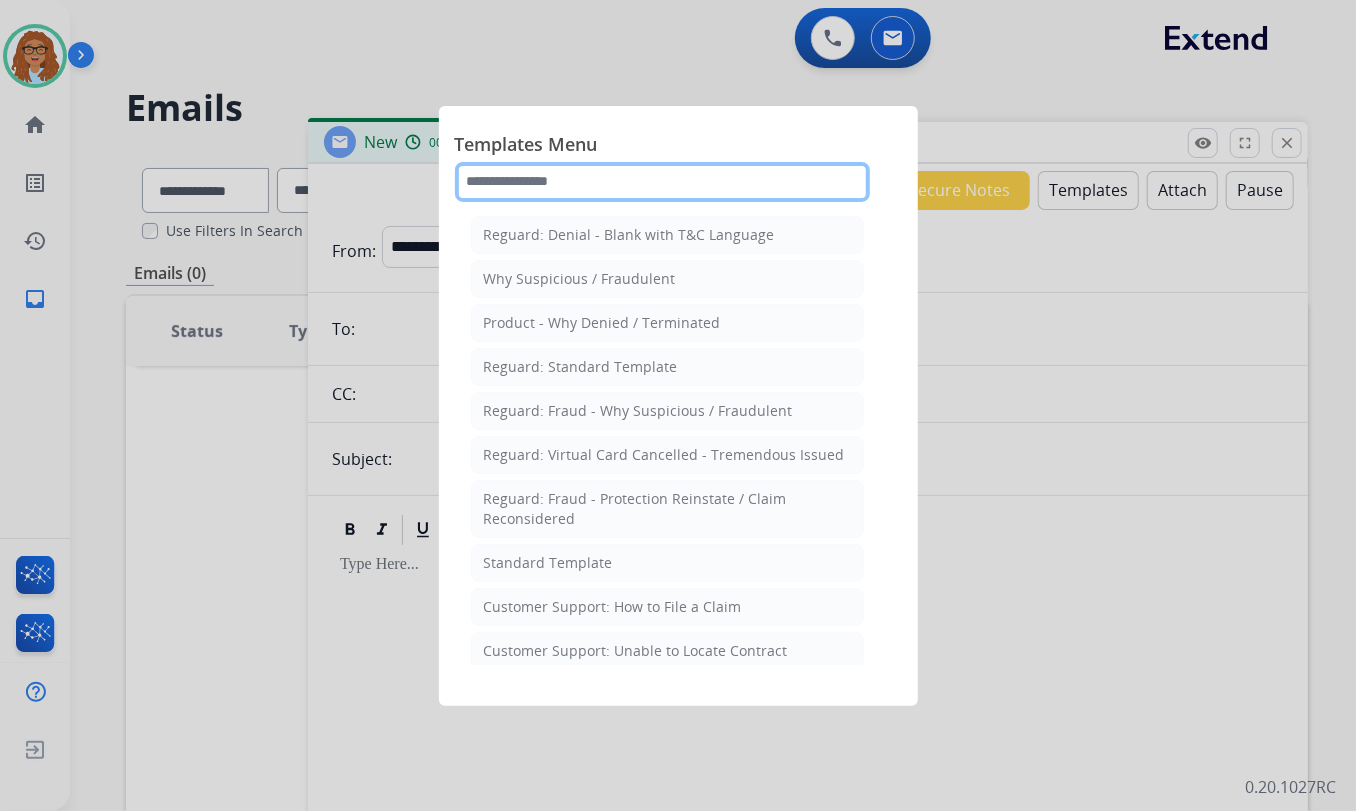 click 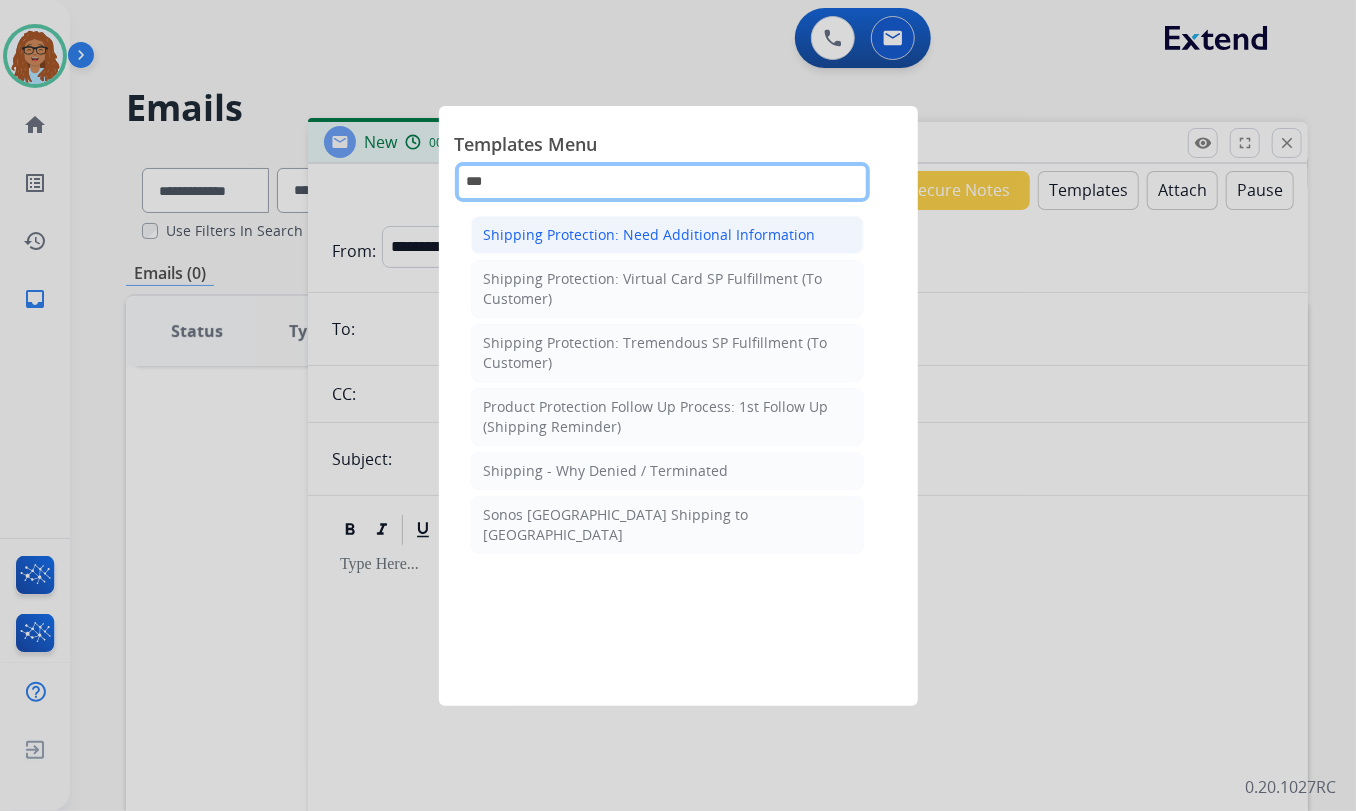 type on "***" 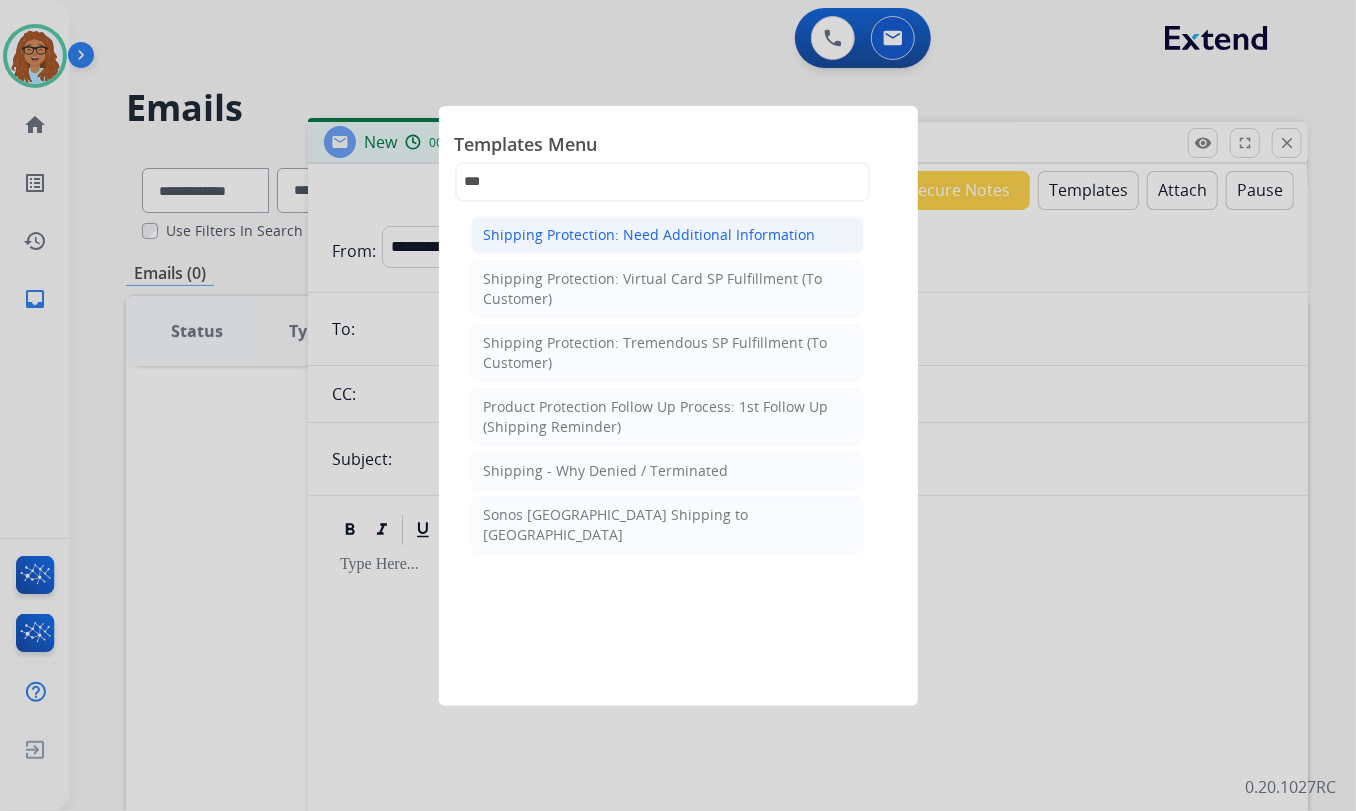 click on "Shipping Protection: Need Additional Information" 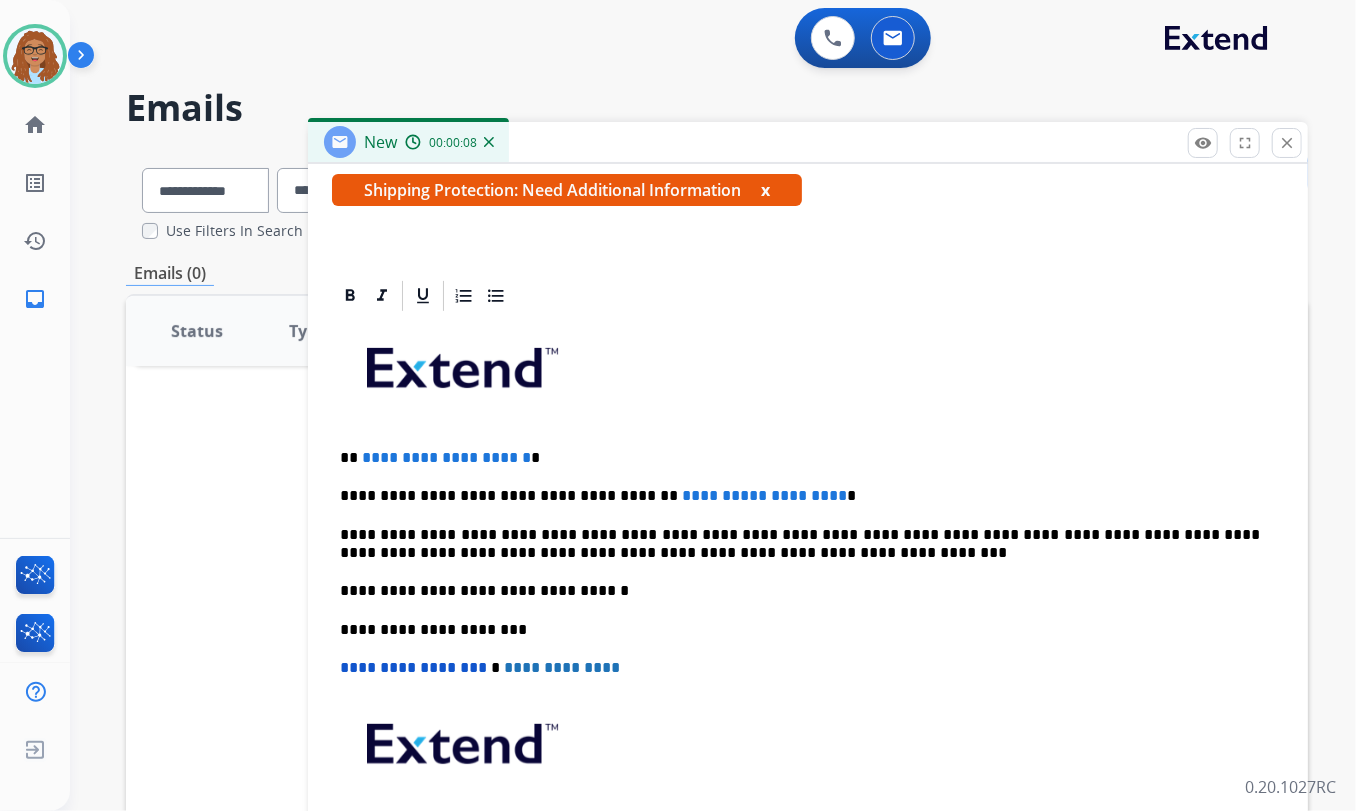 scroll, scrollTop: 363, scrollLeft: 0, axis: vertical 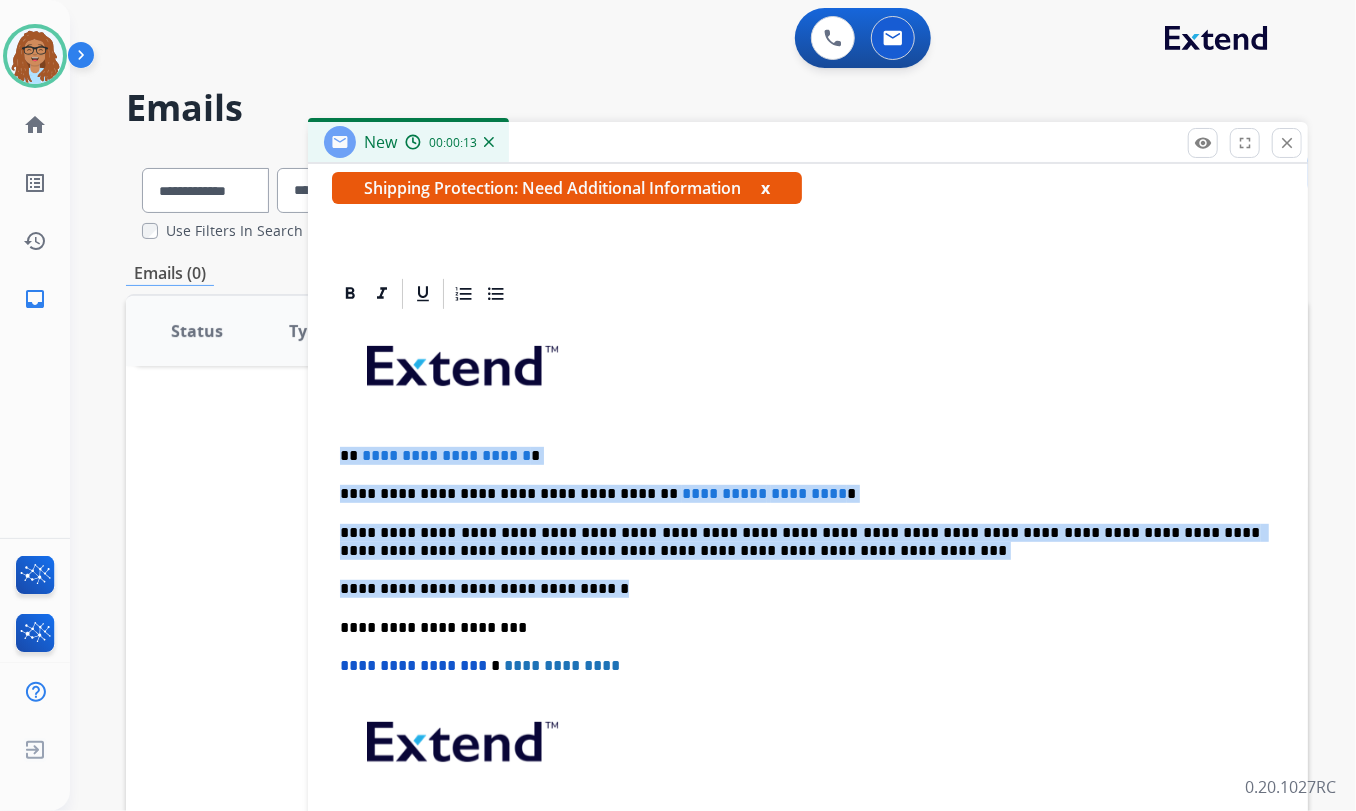 drag, startPoint x: 592, startPoint y: 589, endPoint x: 268, endPoint y: 438, distance: 357.45908 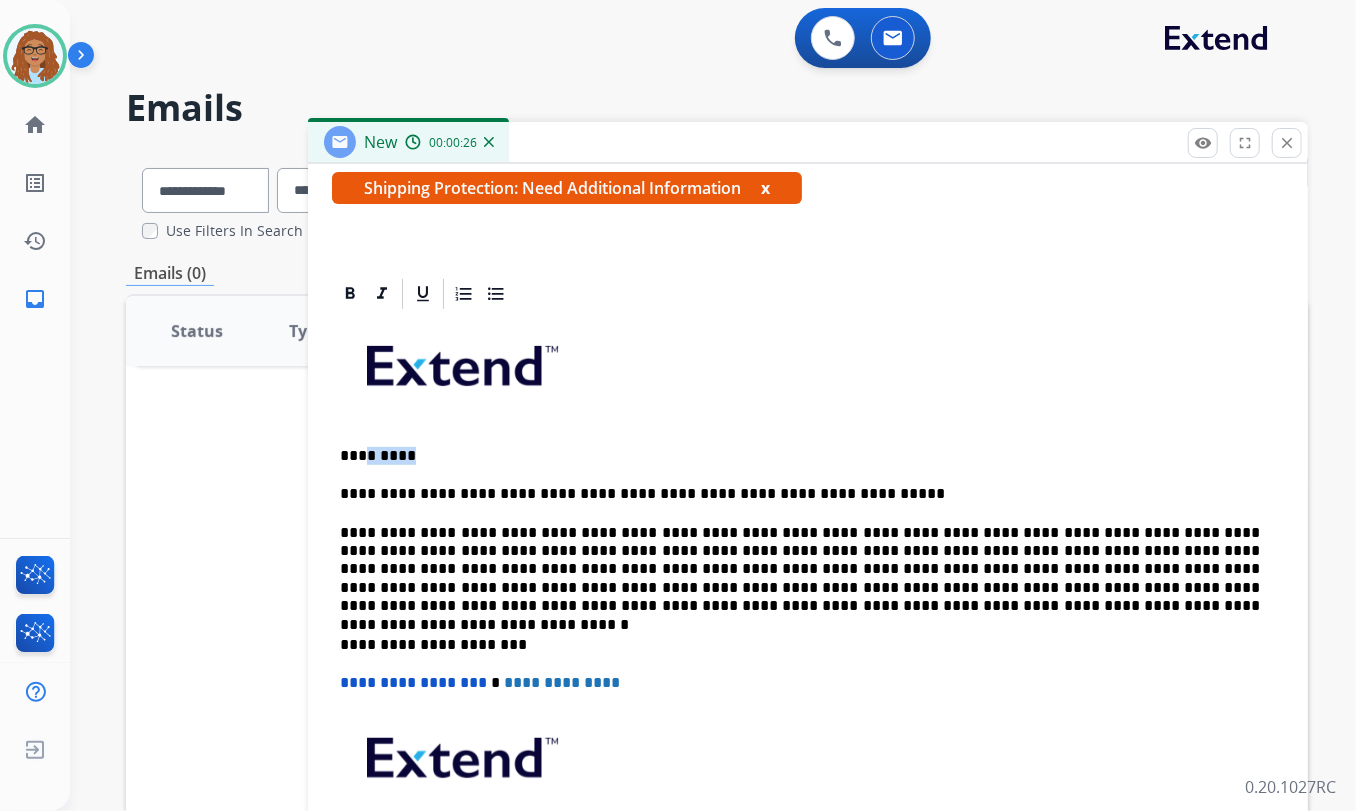 drag, startPoint x: 408, startPoint y: 451, endPoint x: 360, endPoint y: 455, distance: 48.166378 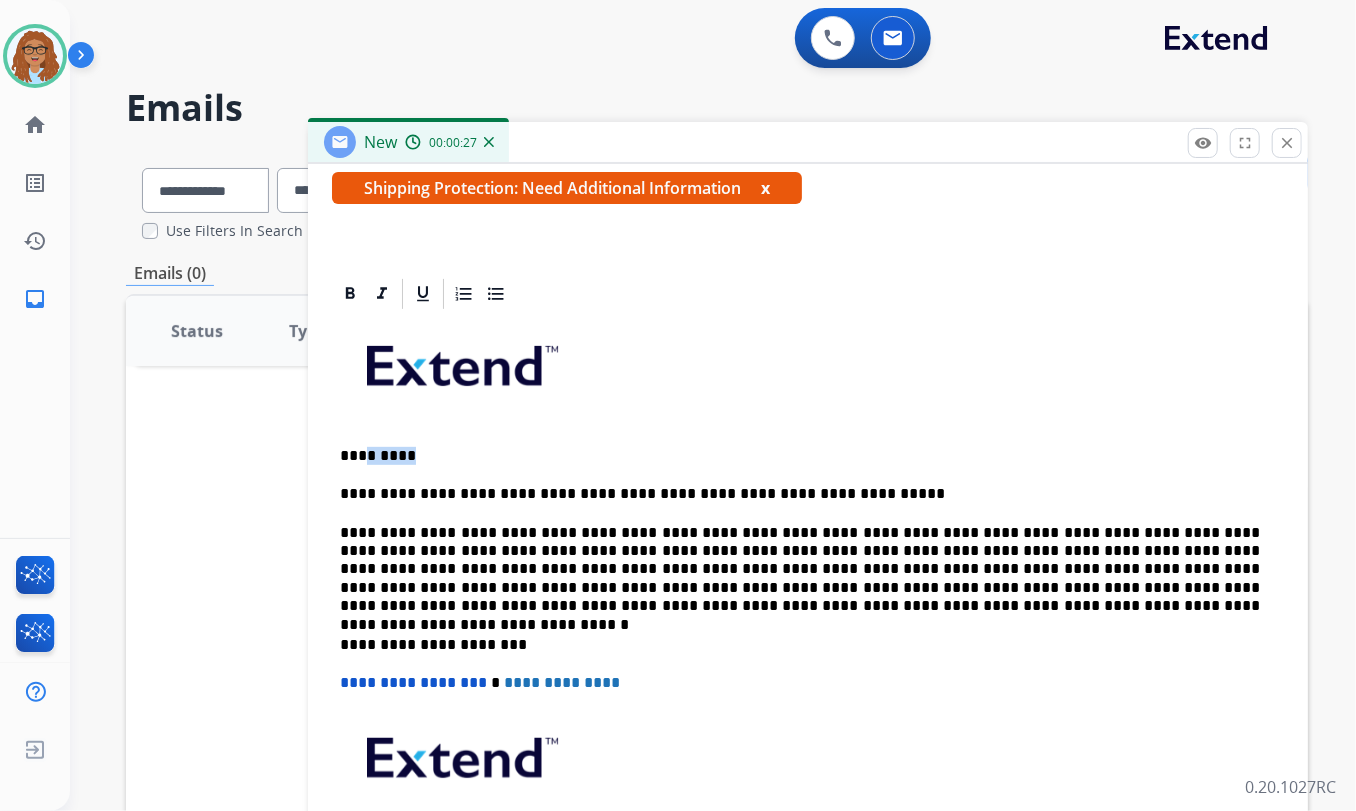 paste 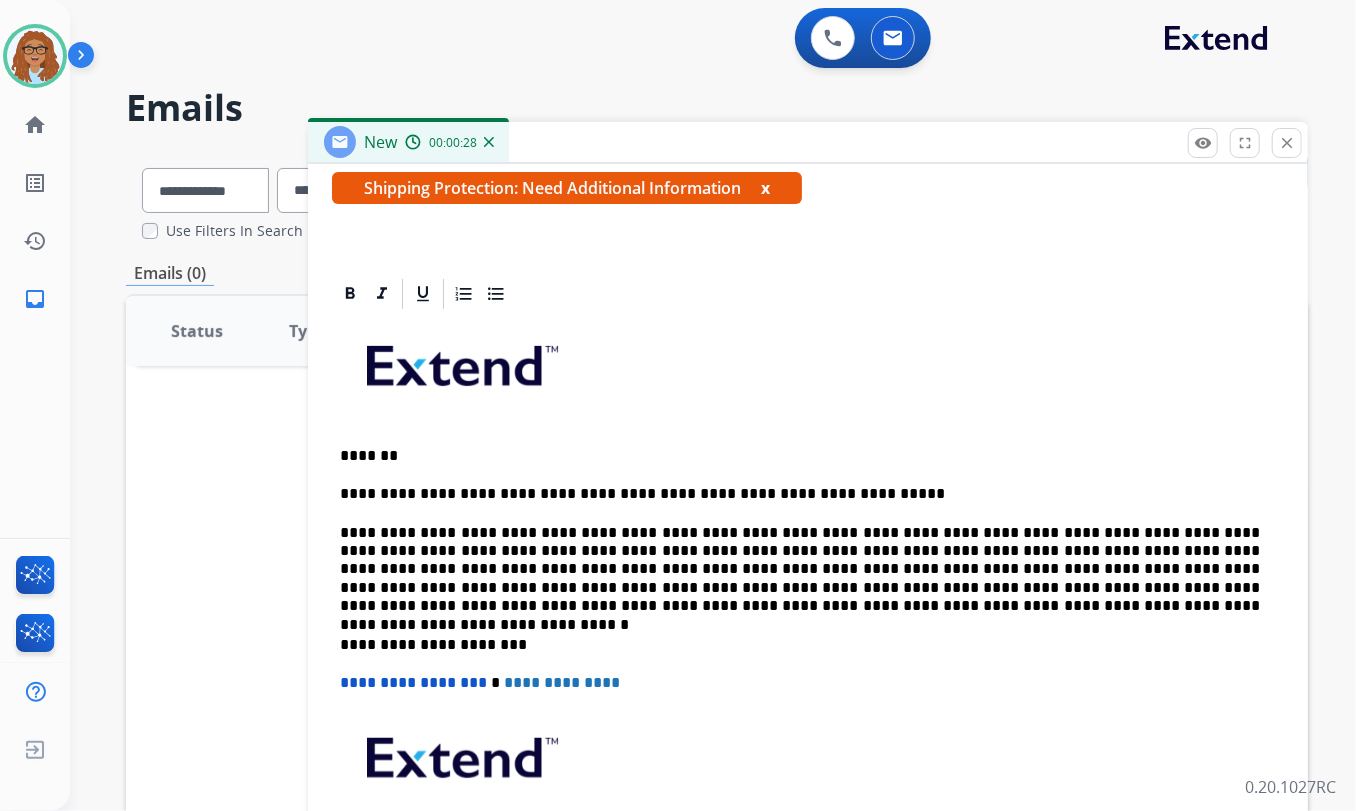 type 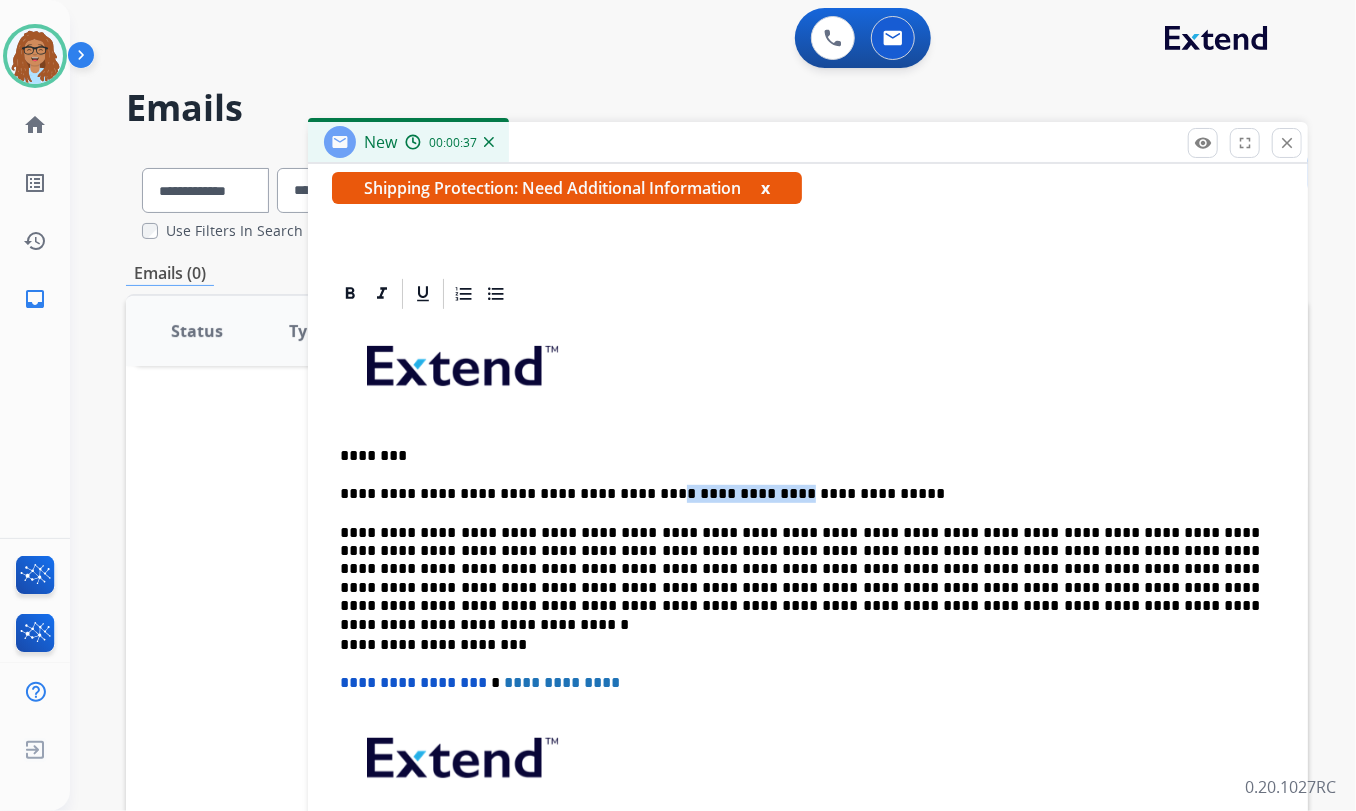 drag, startPoint x: 734, startPoint y: 491, endPoint x: 628, endPoint y: 487, distance: 106.07545 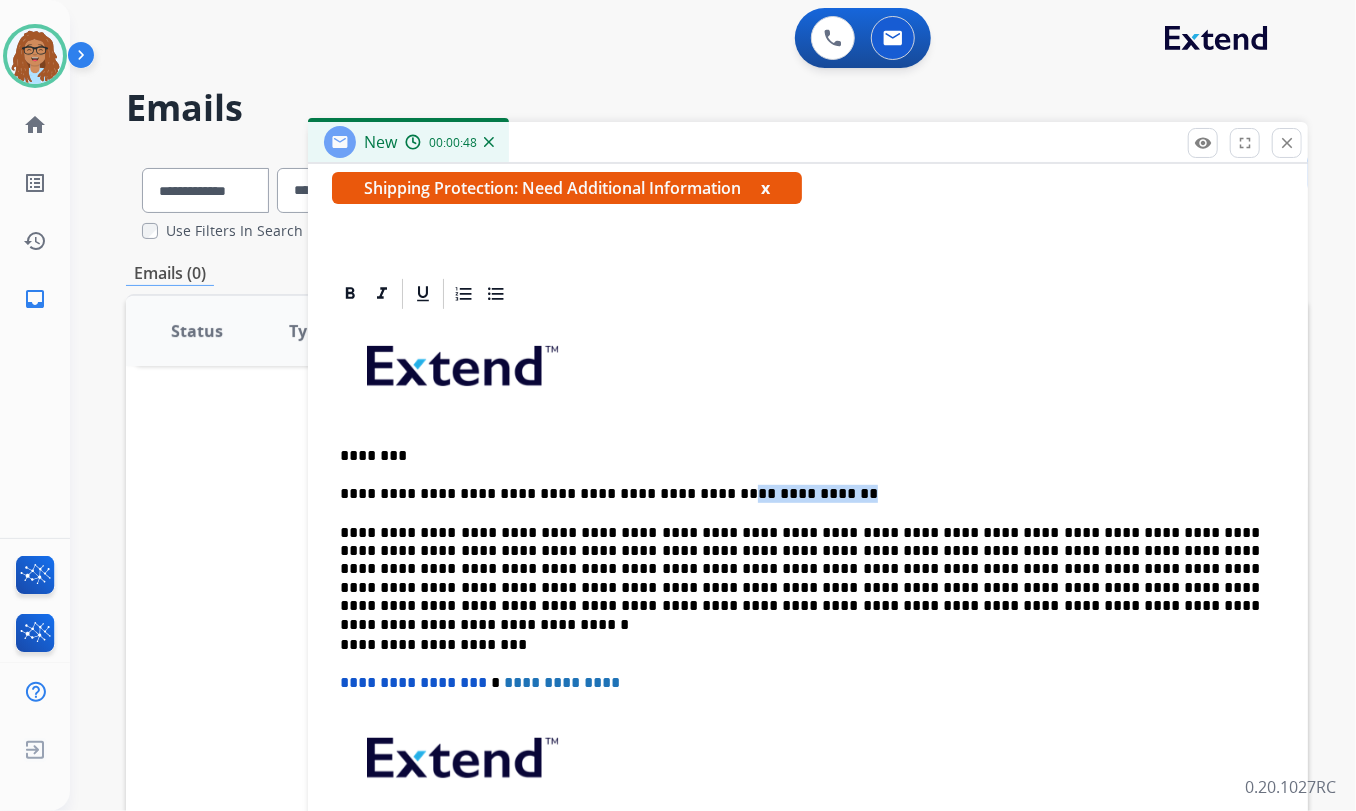 drag, startPoint x: 792, startPoint y: 489, endPoint x: 688, endPoint y: 490, distance: 104.00481 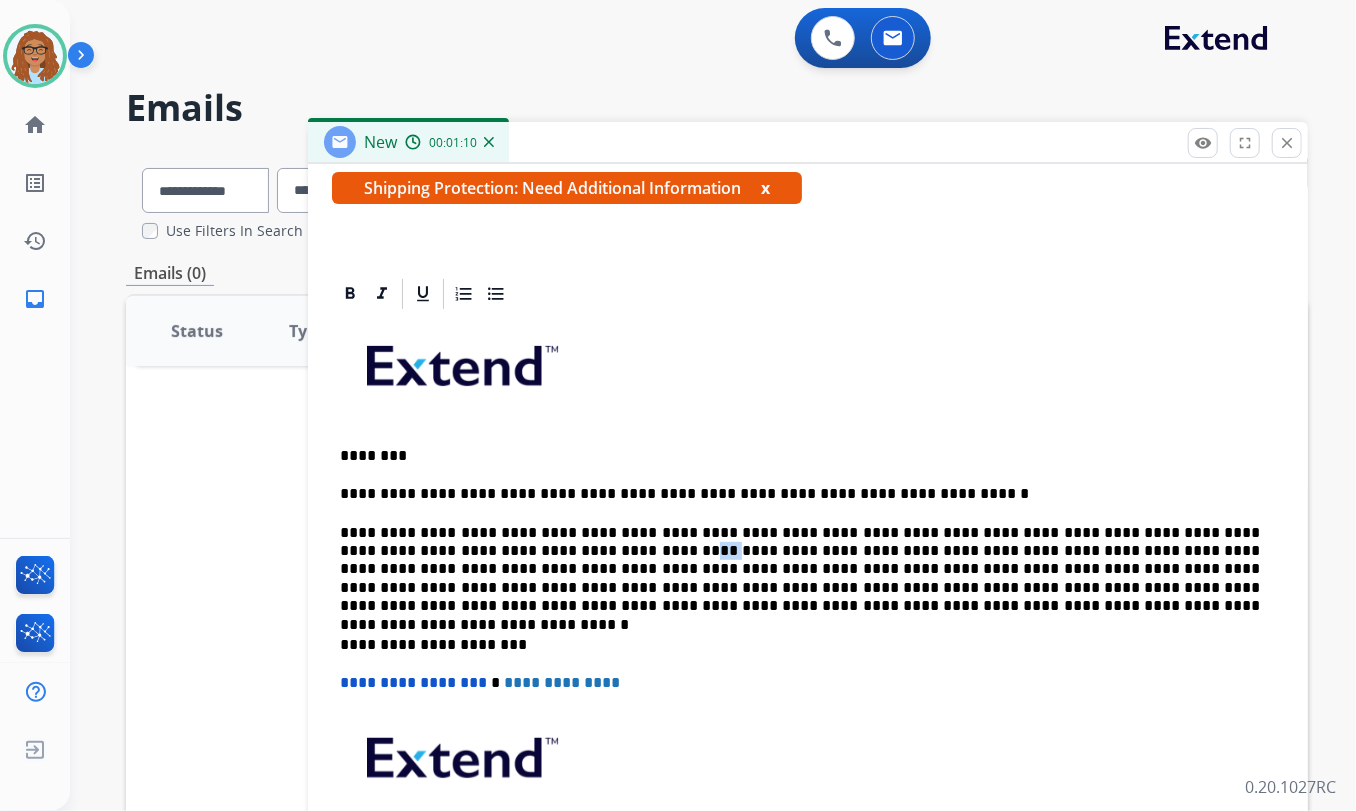 drag, startPoint x: 527, startPoint y: 546, endPoint x: 507, endPoint y: 546, distance: 20 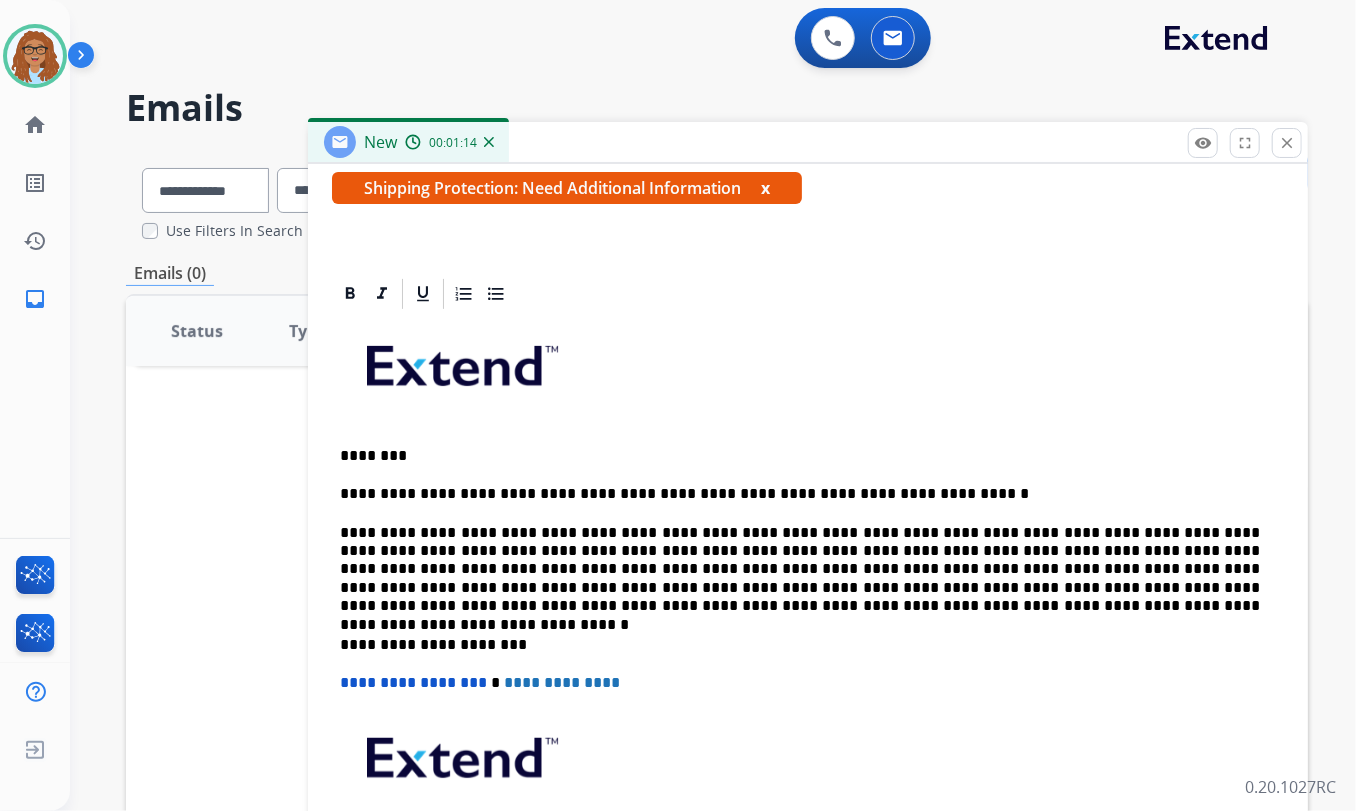 click on "**********" at bounding box center [800, 570] 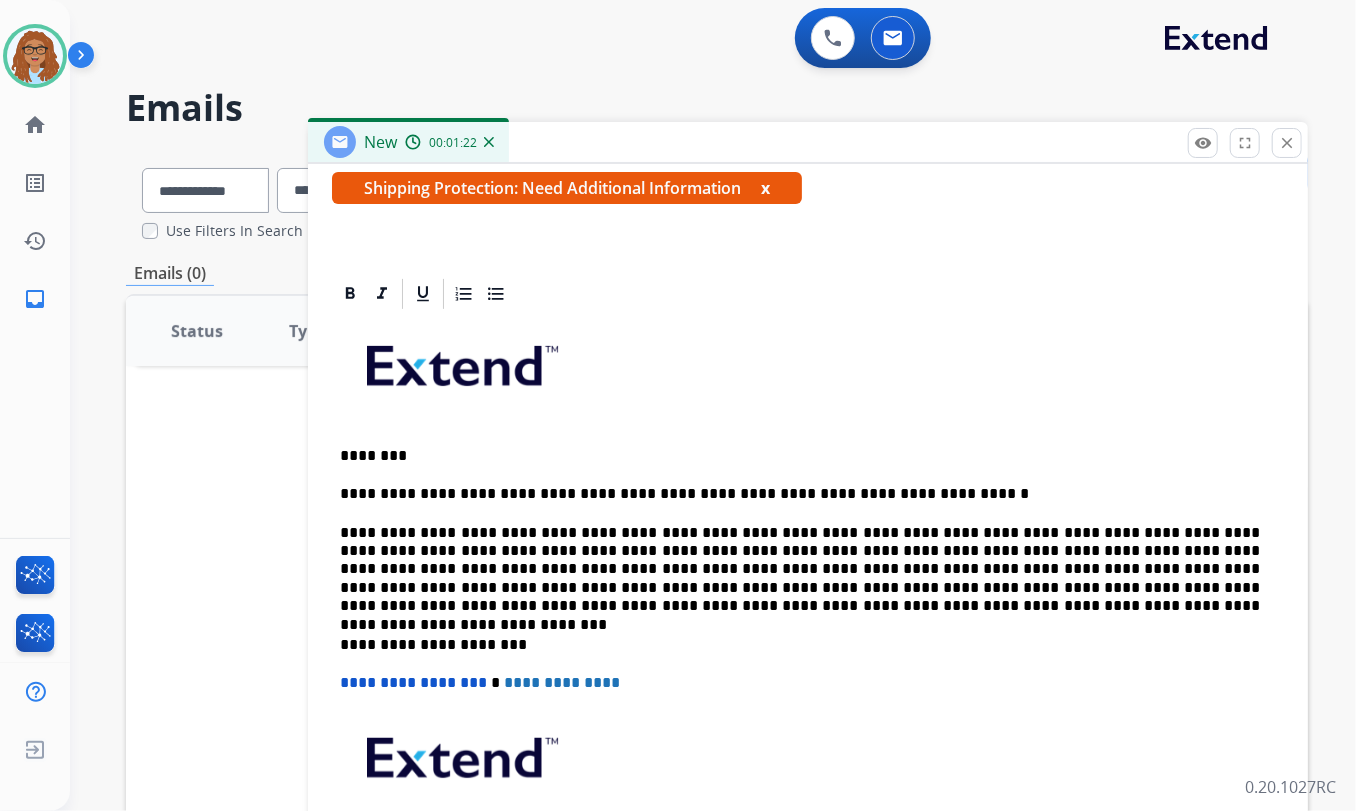 click on "**********" at bounding box center (800, 570) 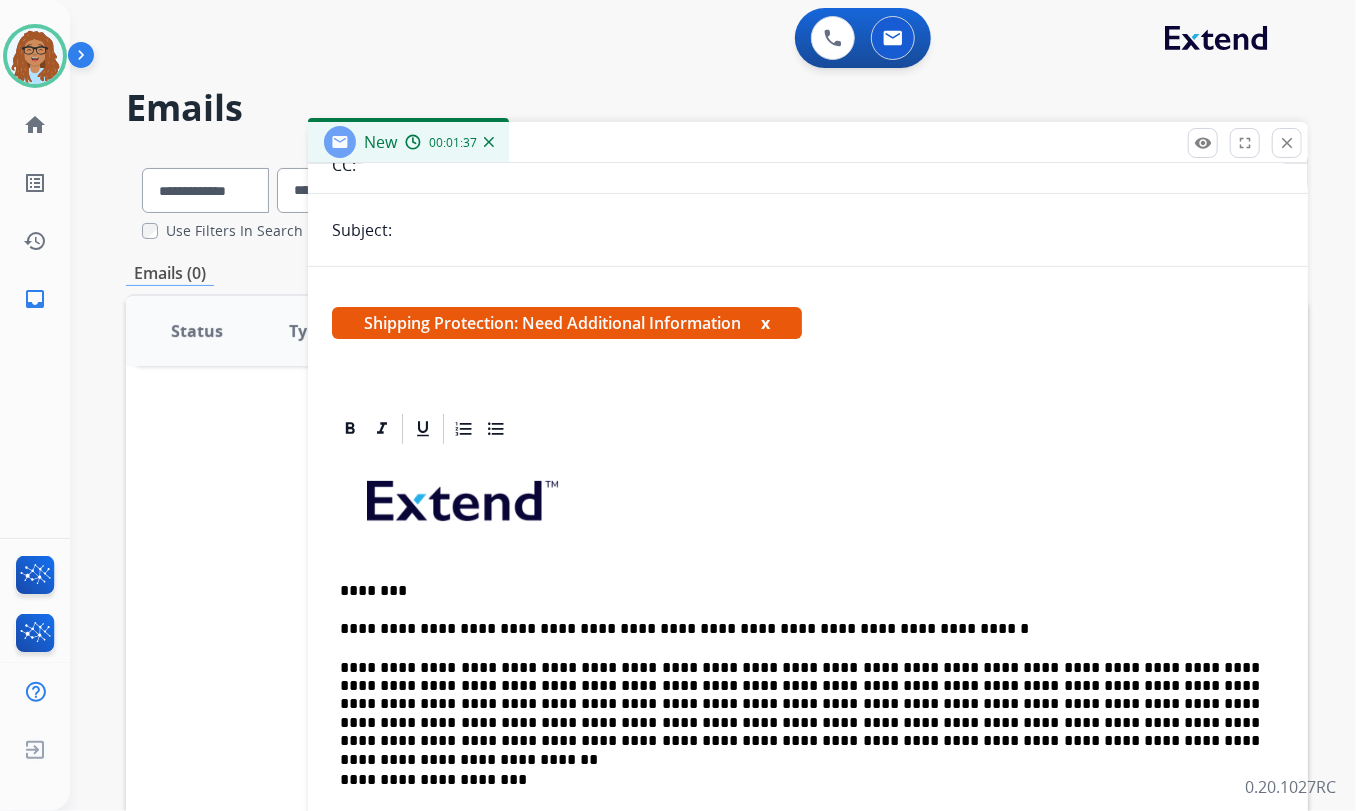 scroll, scrollTop: 454, scrollLeft: 0, axis: vertical 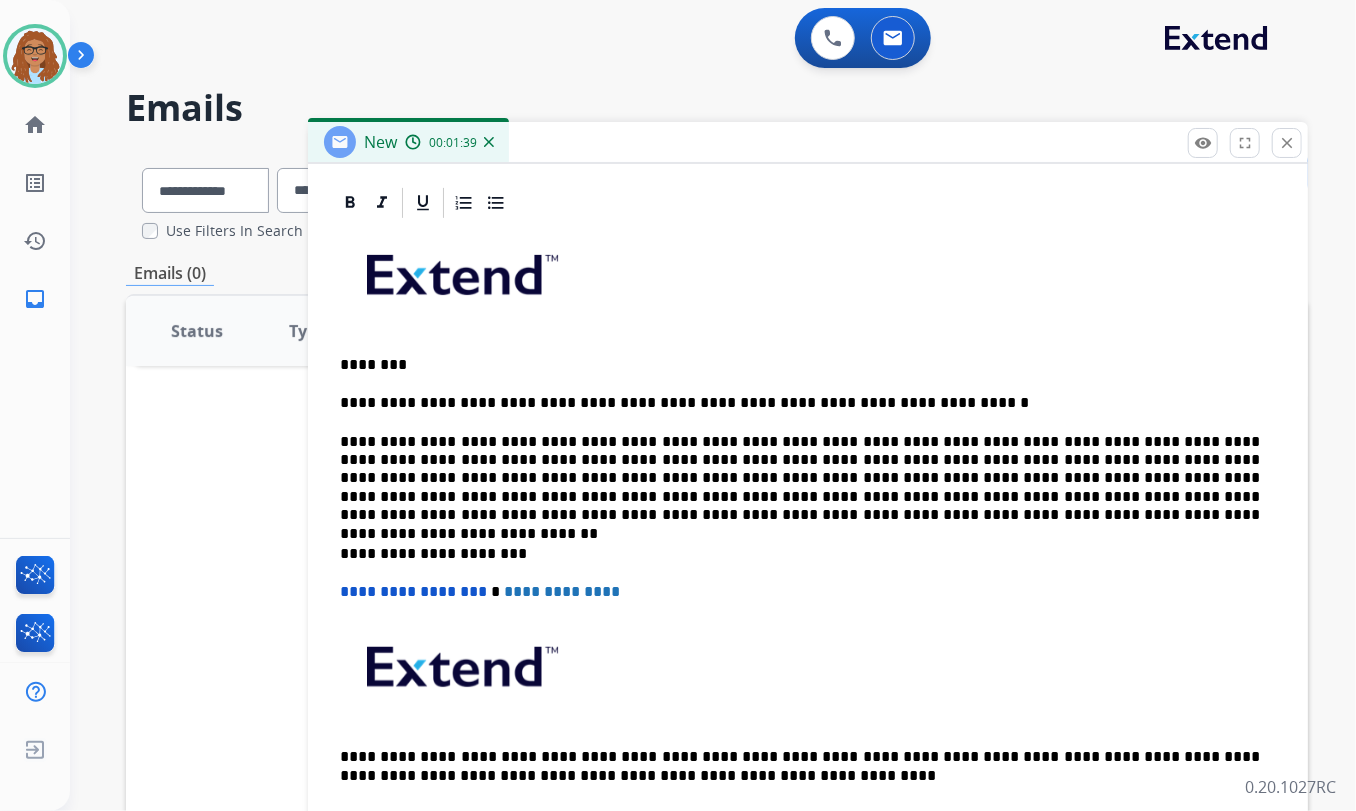 click on "**********" at bounding box center [800, 479] 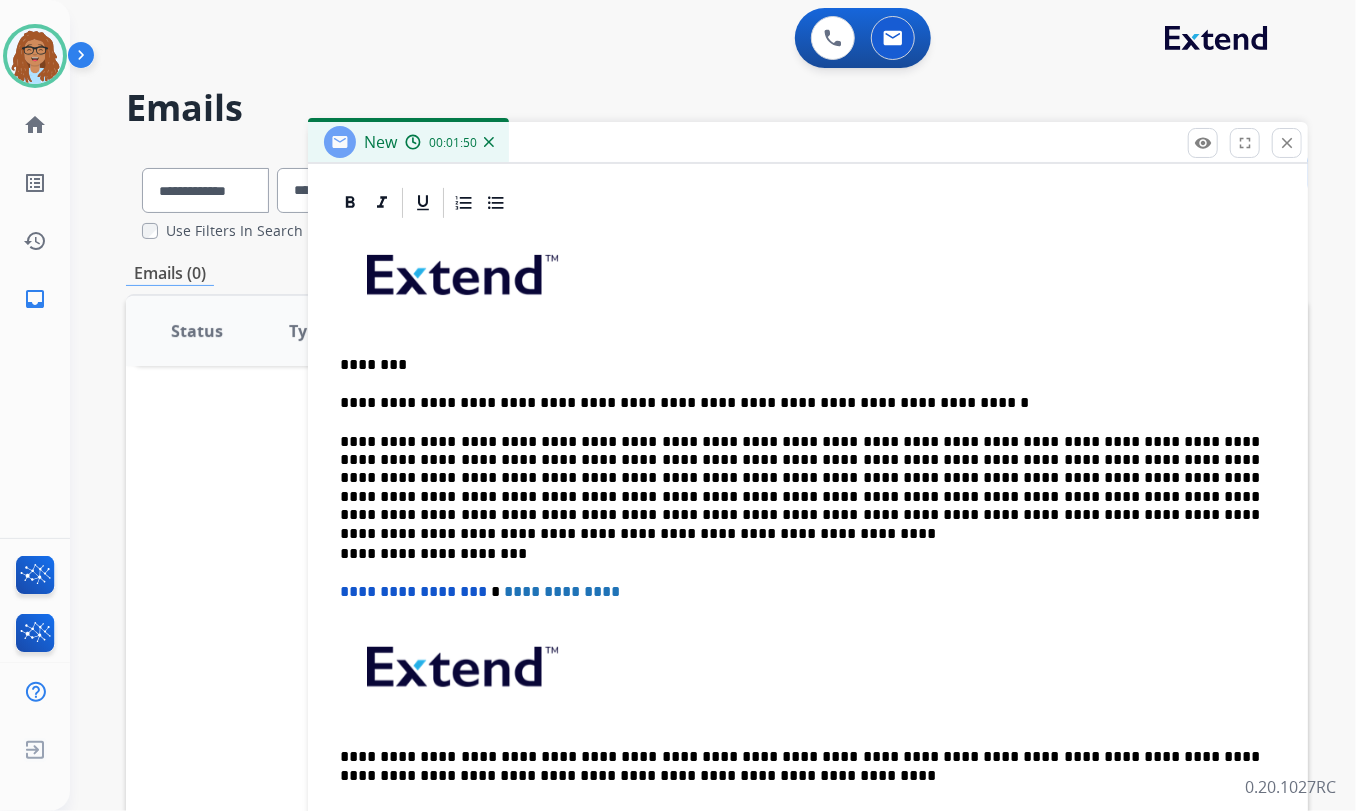 click on "**********" at bounding box center (800, 479) 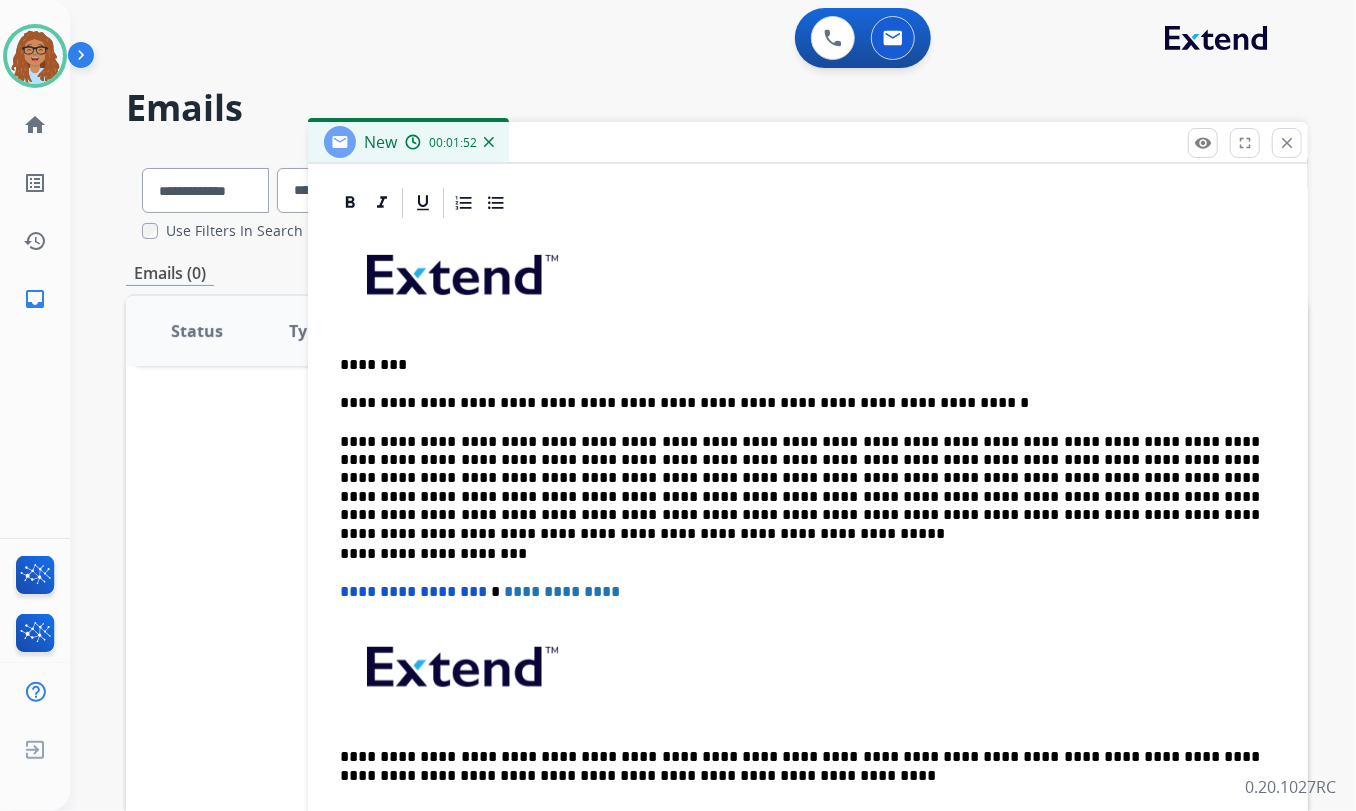 click on "**********" at bounding box center (800, 479) 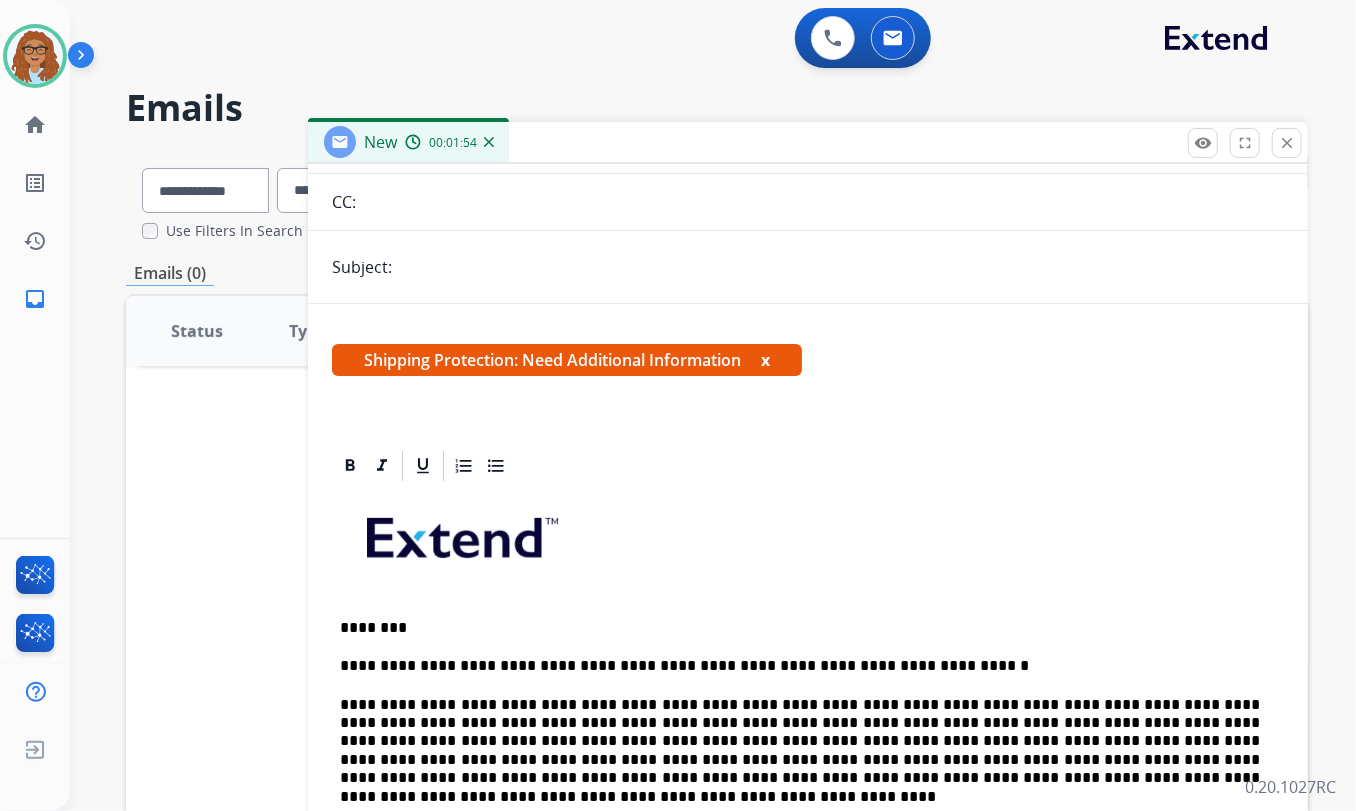 scroll, scrollTop: 454, scrollLeft: 0, axis: vertical 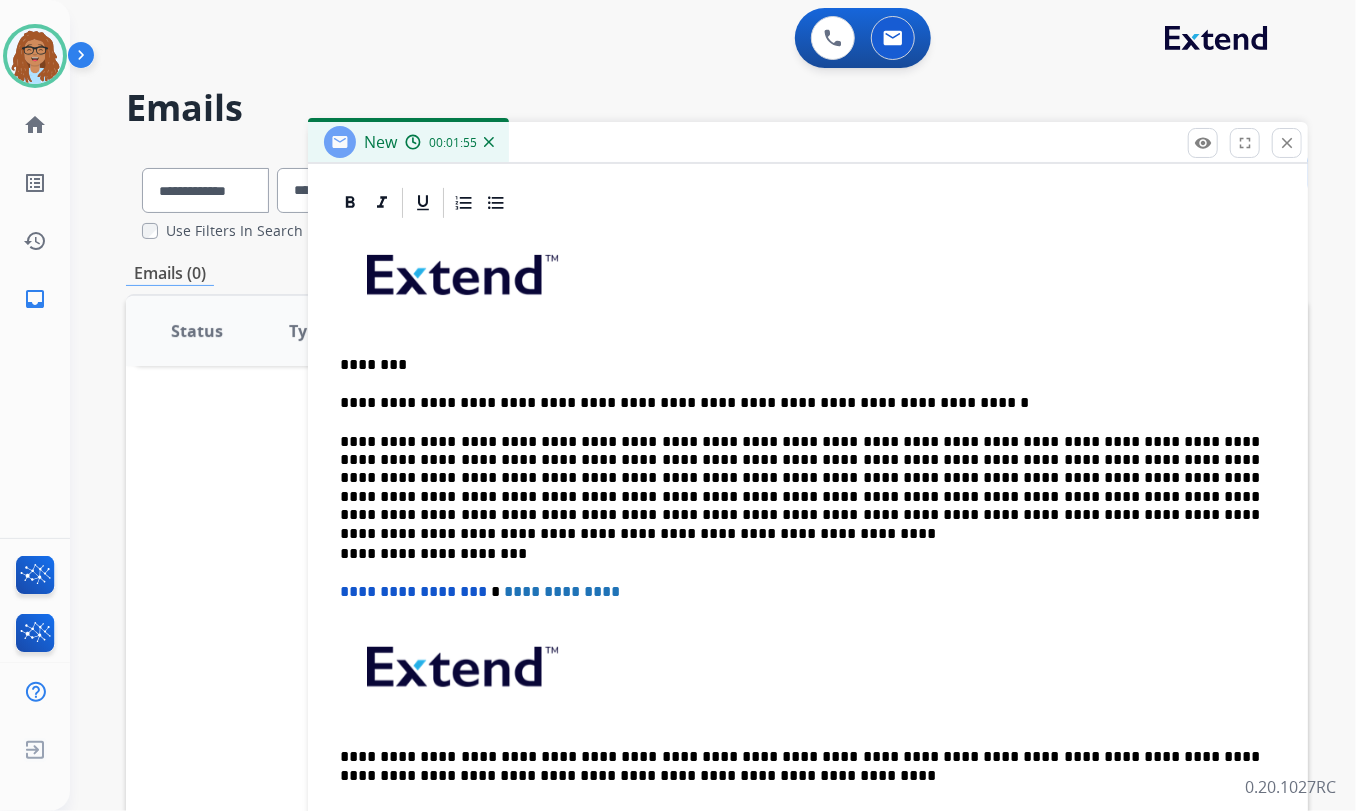 click on "**********" at bounding box center [800, 479] 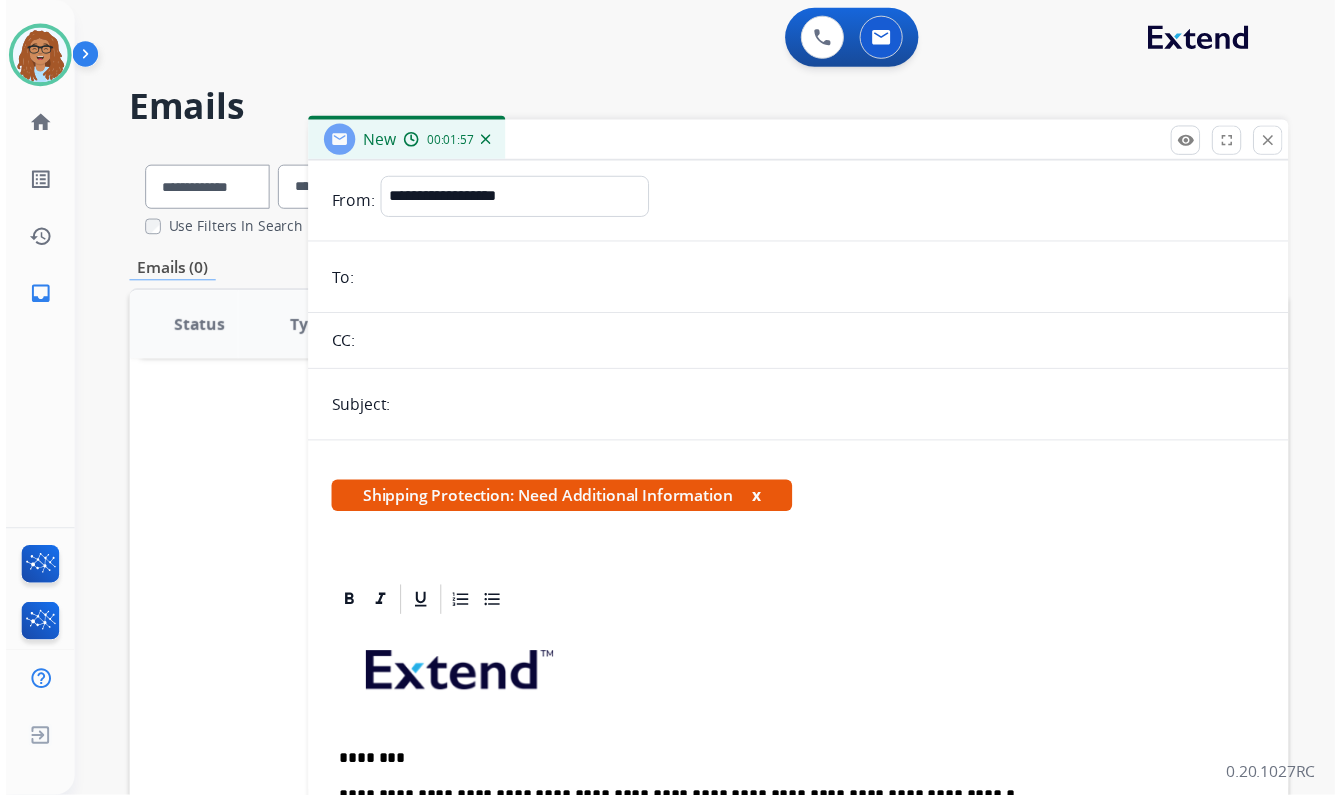 scroll, scrollTop: 0, scrollLeft: 0, axis: both 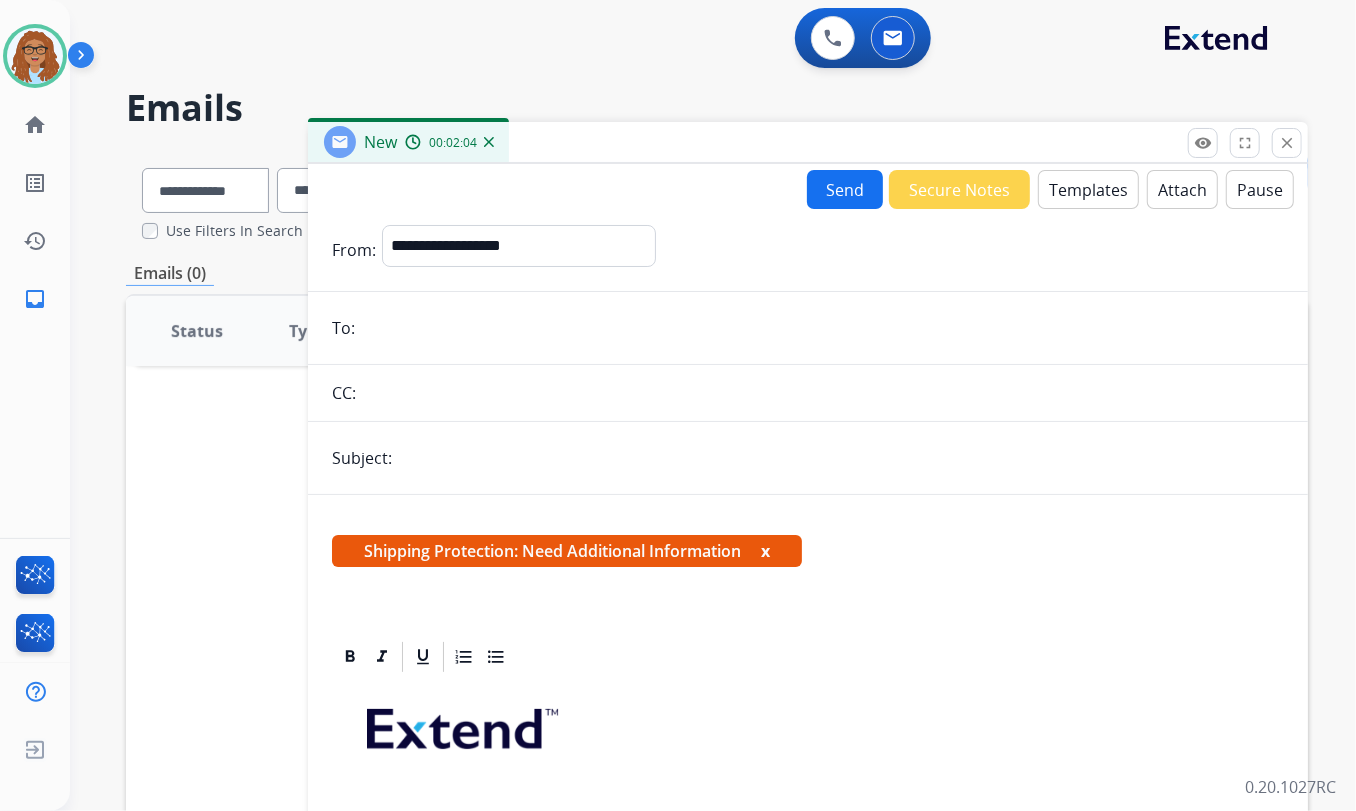 click at bounding box center [822, 328] 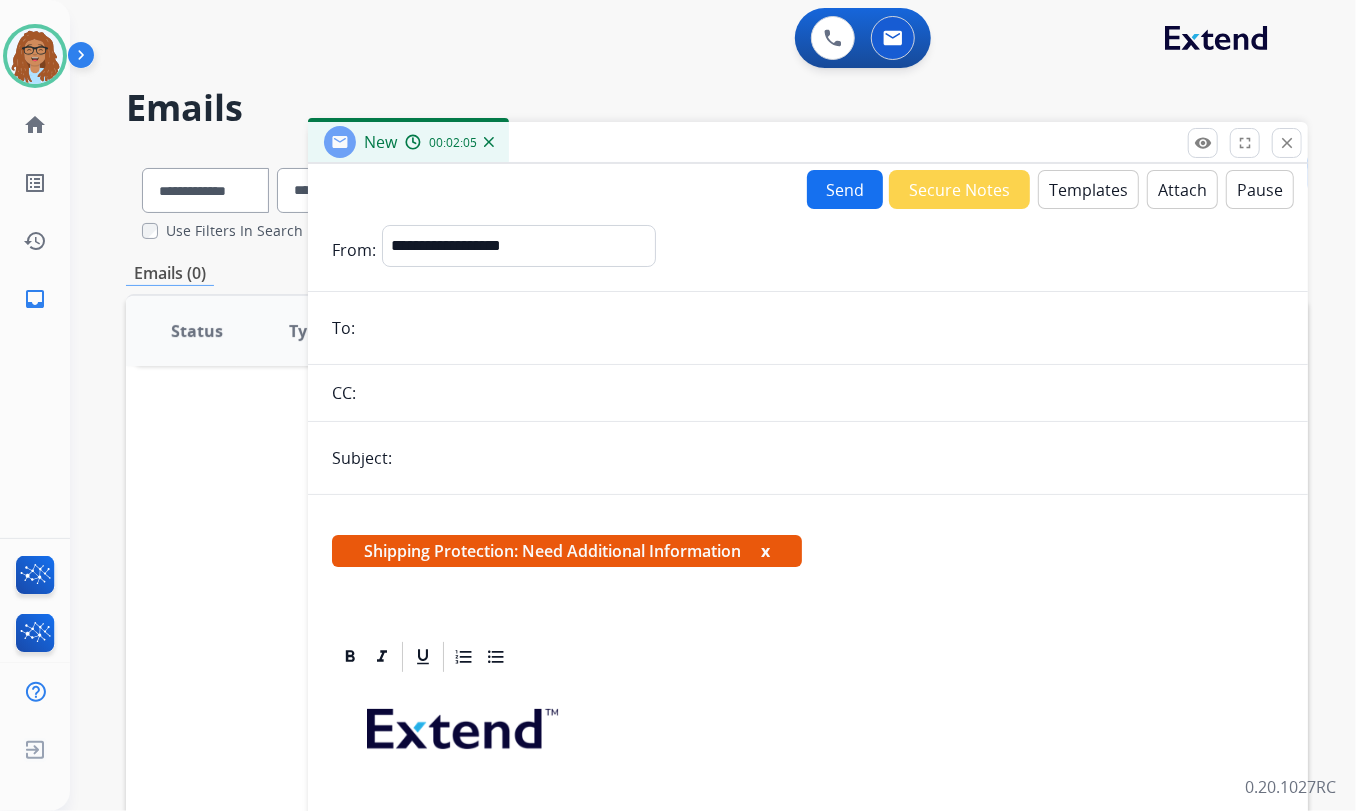 paste on "**********" 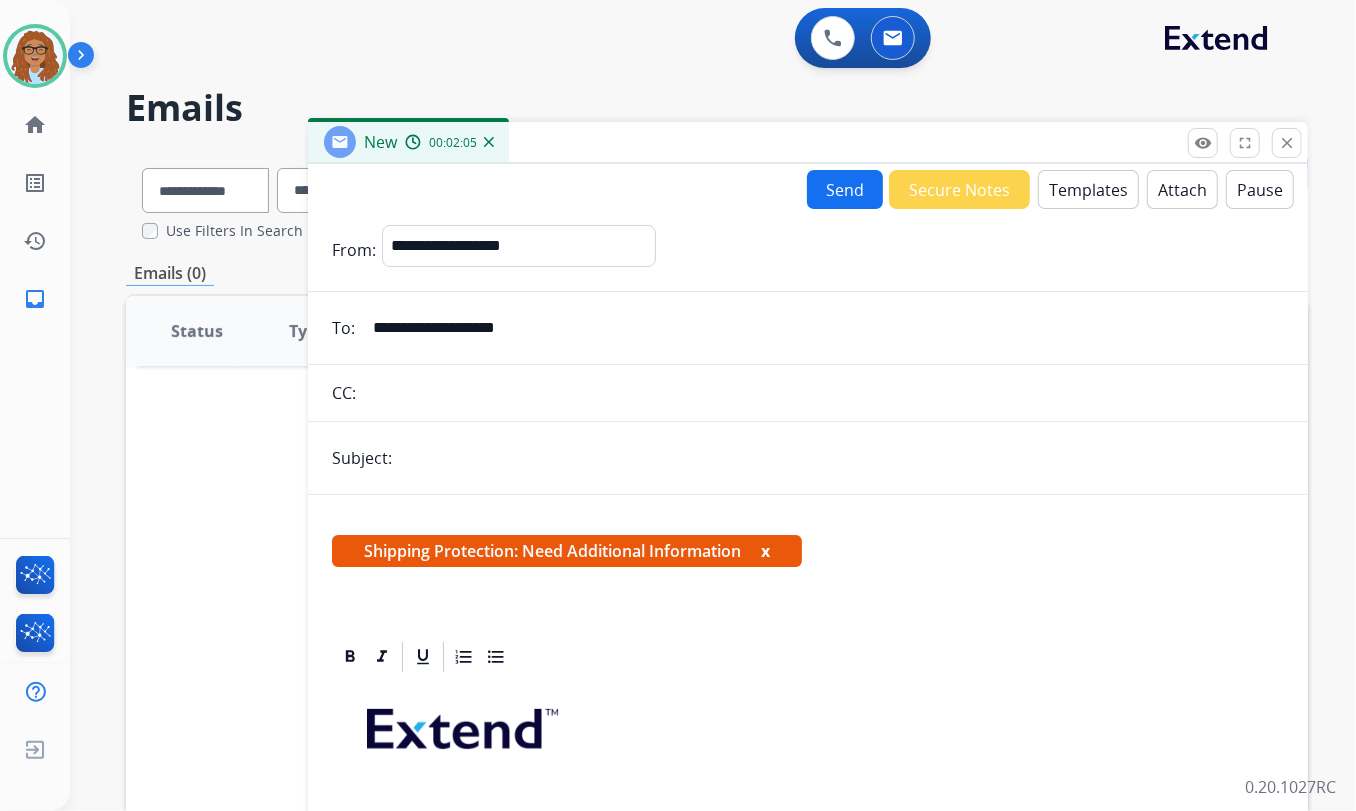 type on "**********" 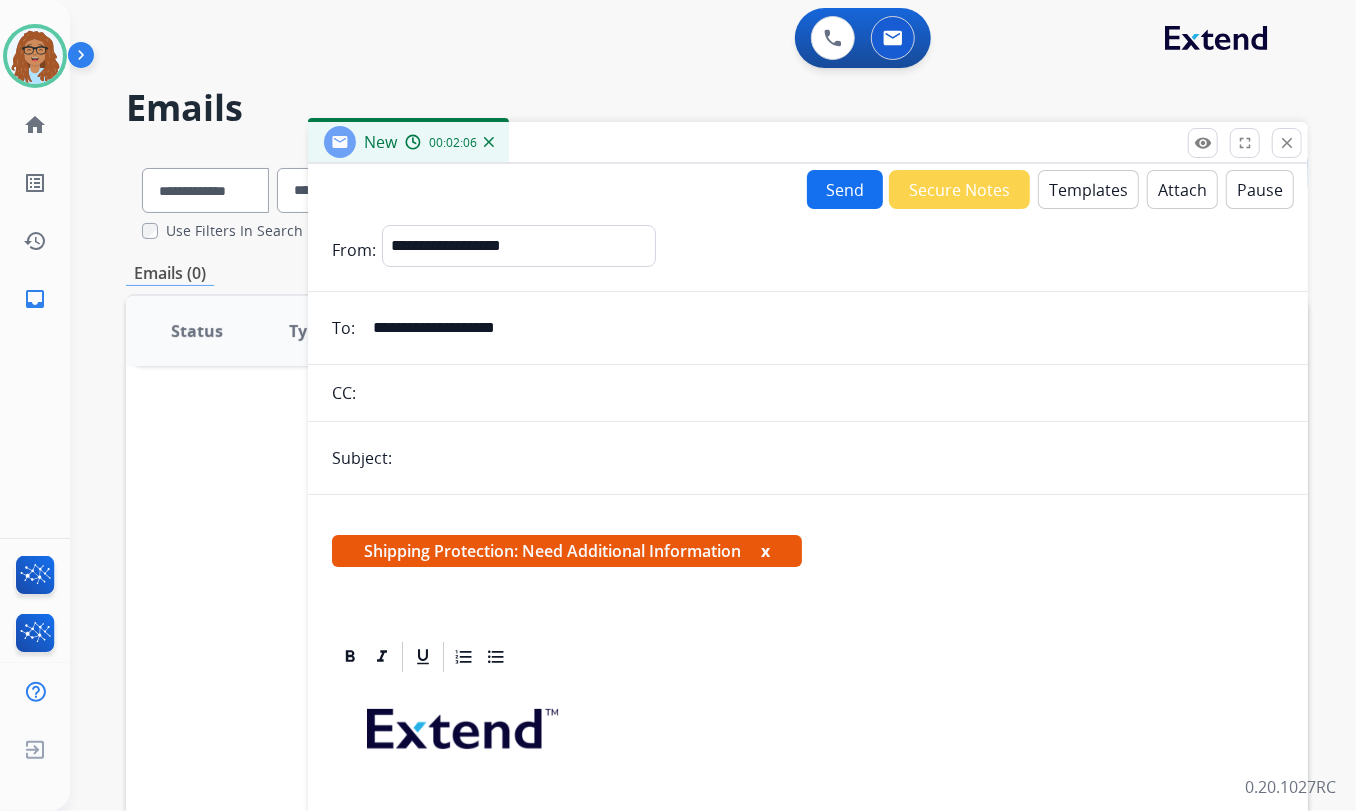 paste on "**********" 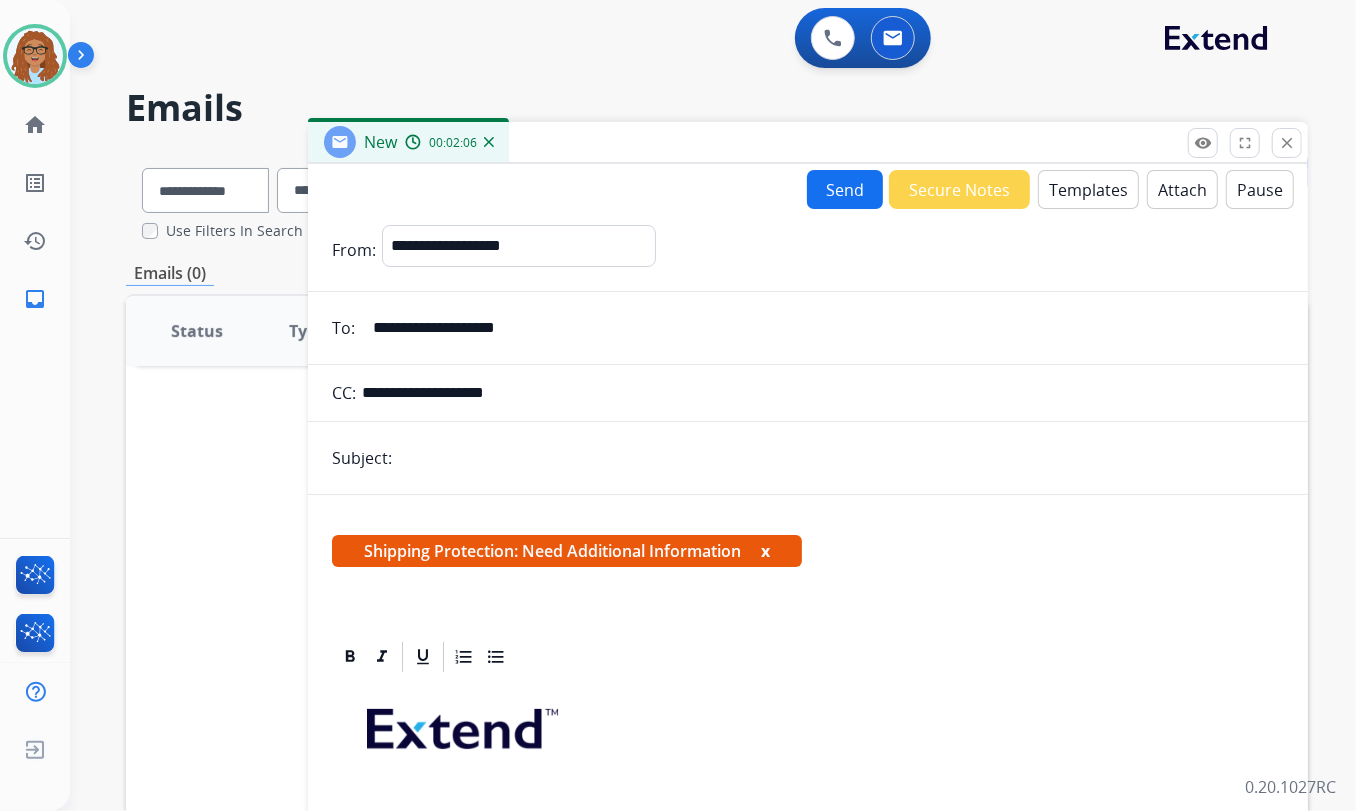 type on "**********" 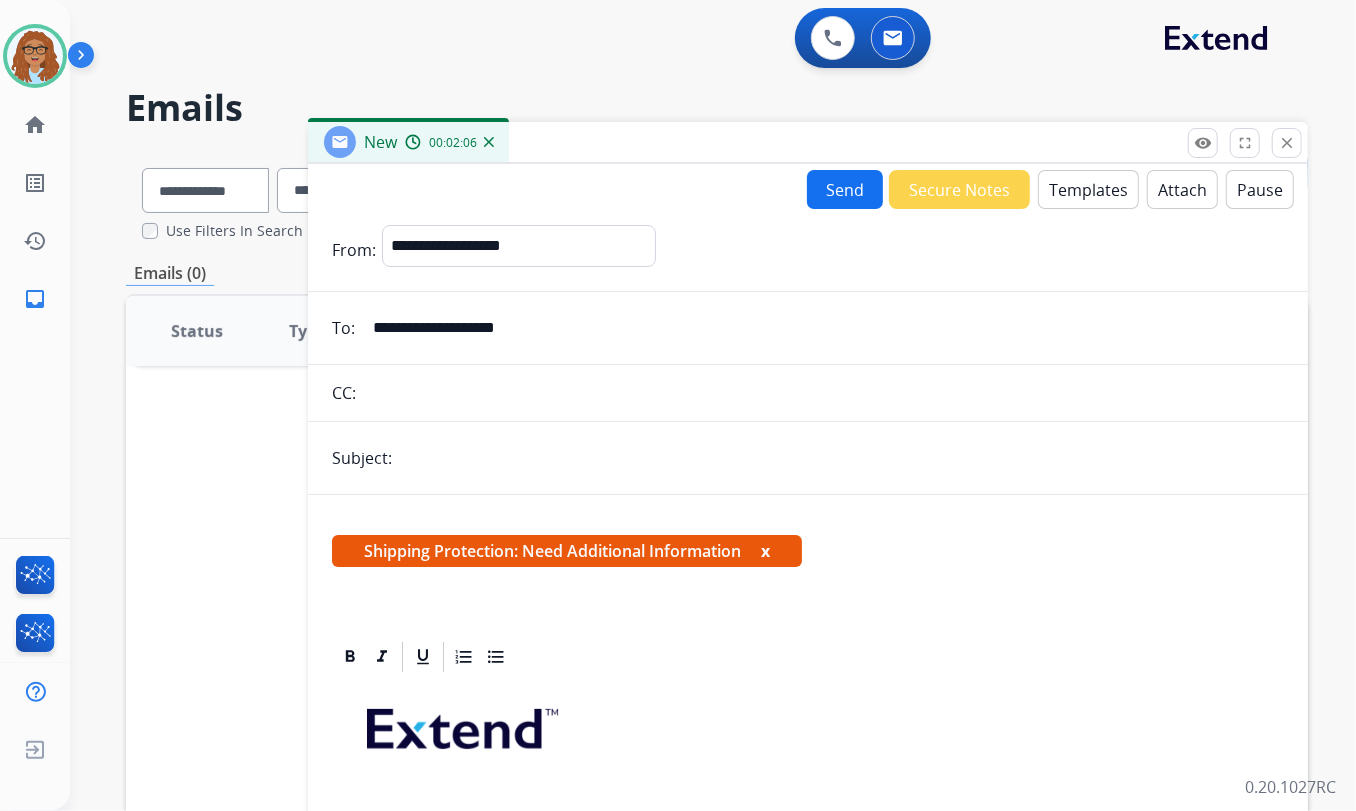 click on "**********" at bounding box center [808, 762] 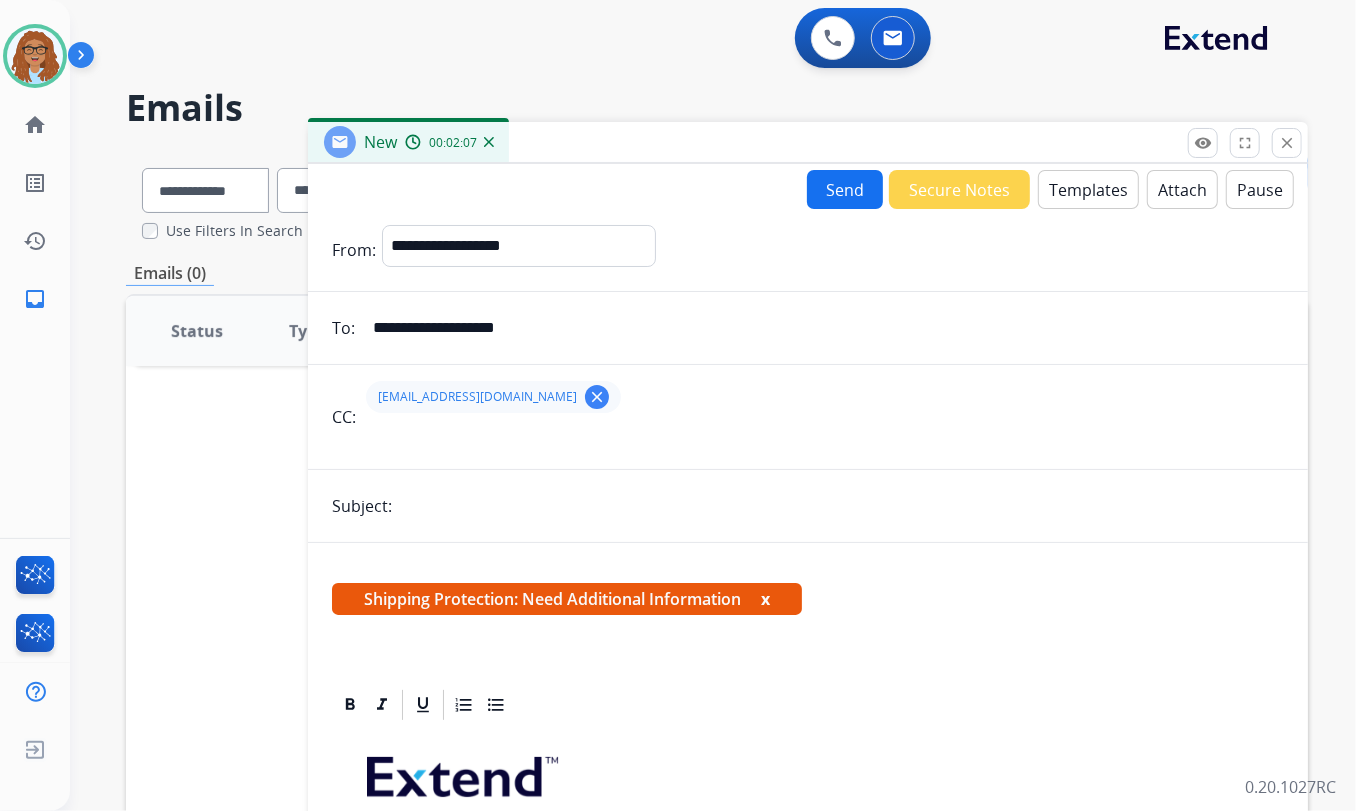 type on "**********" 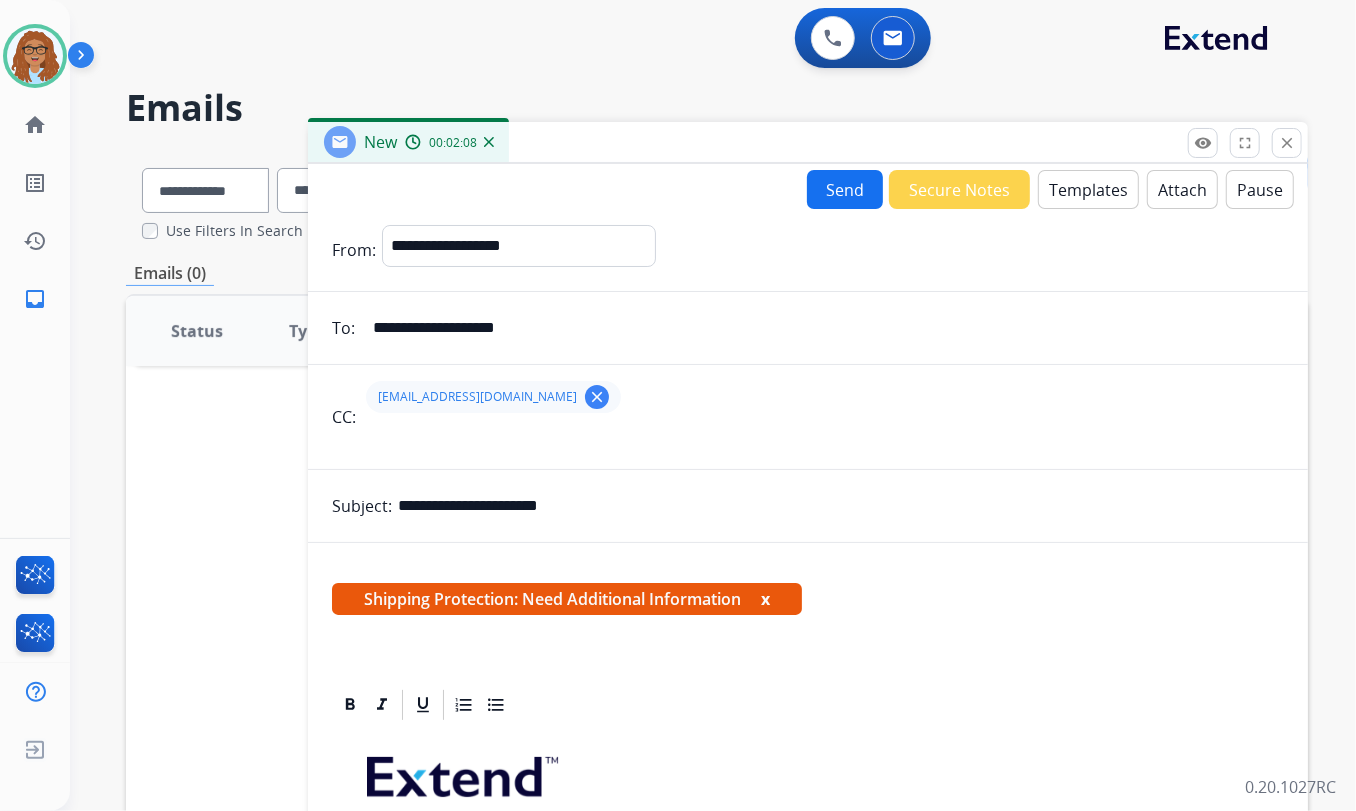 click on "Send" at bounding box center (845, 189) 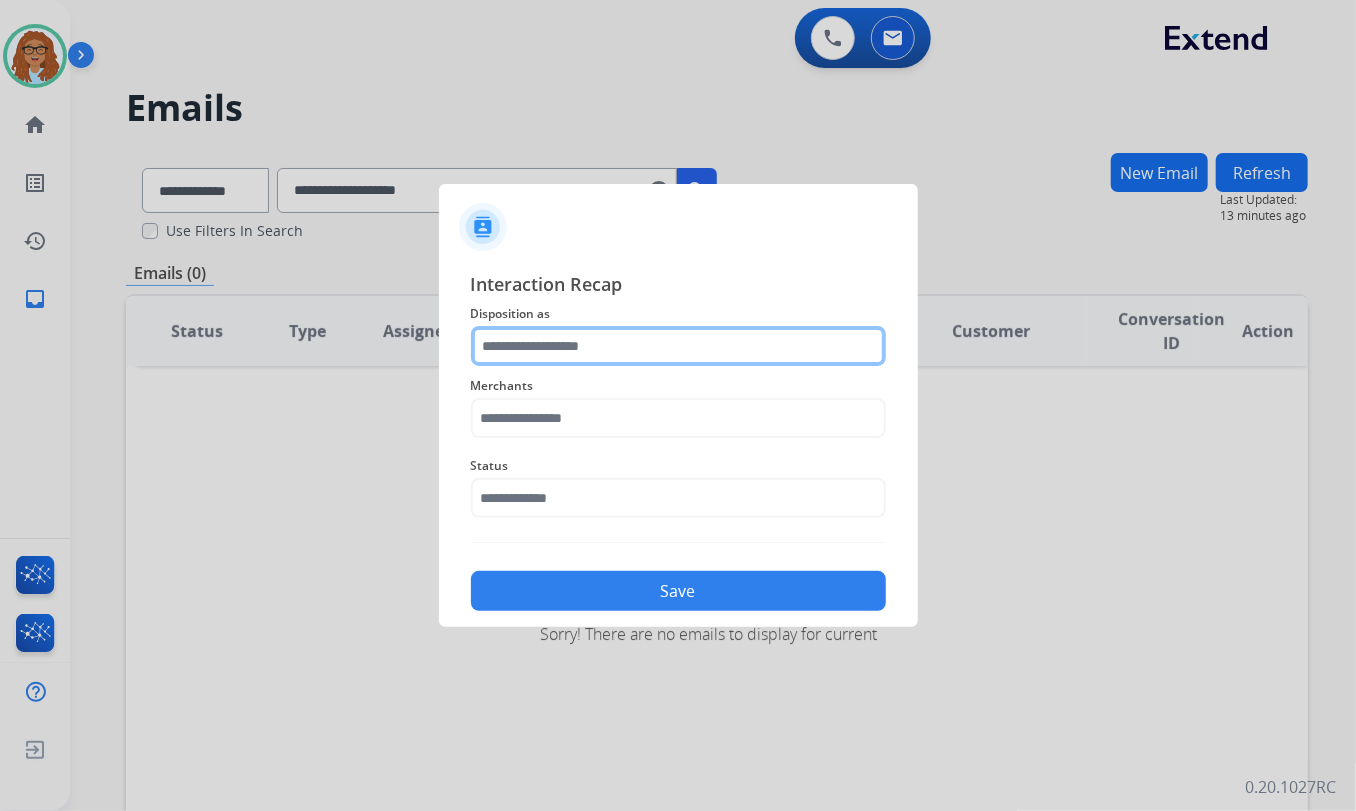 click 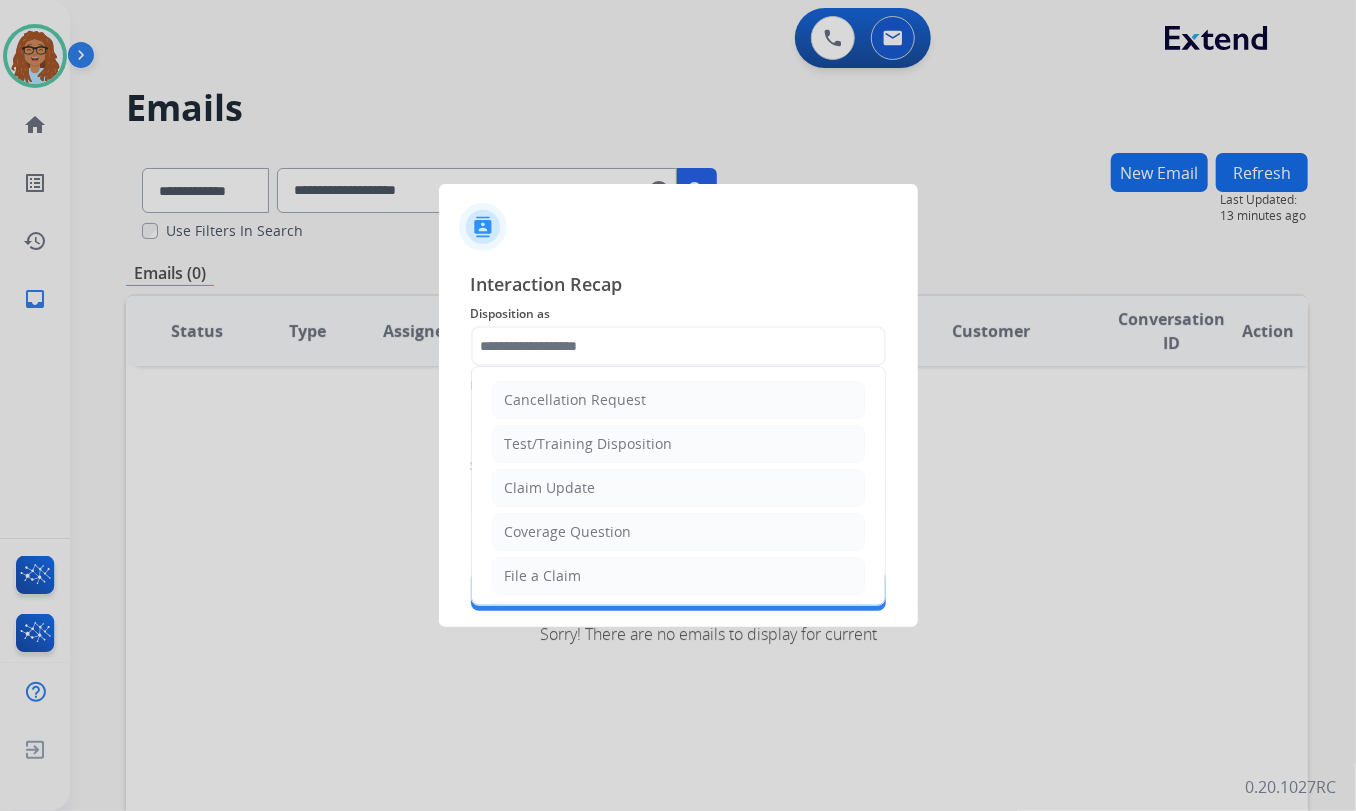 click at bounding box center (678, 405) 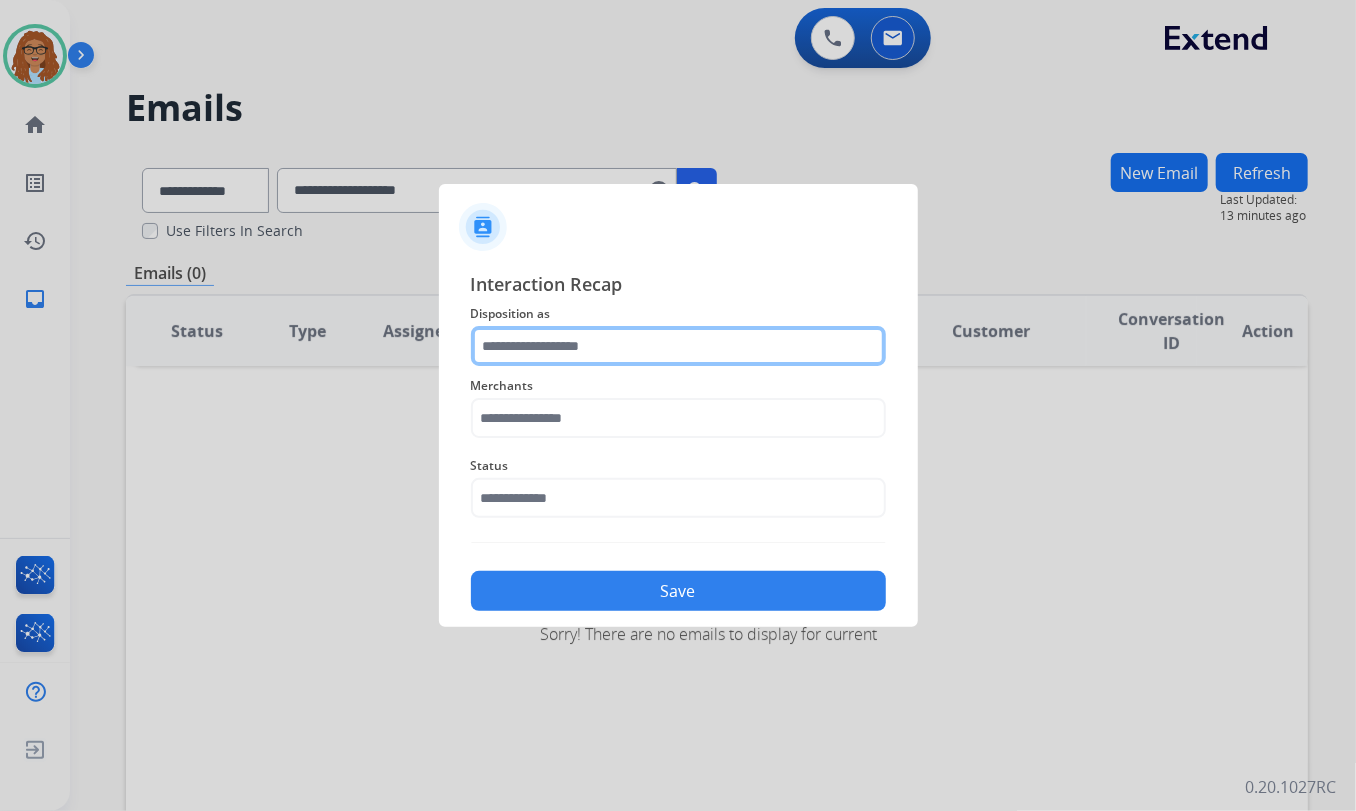 click 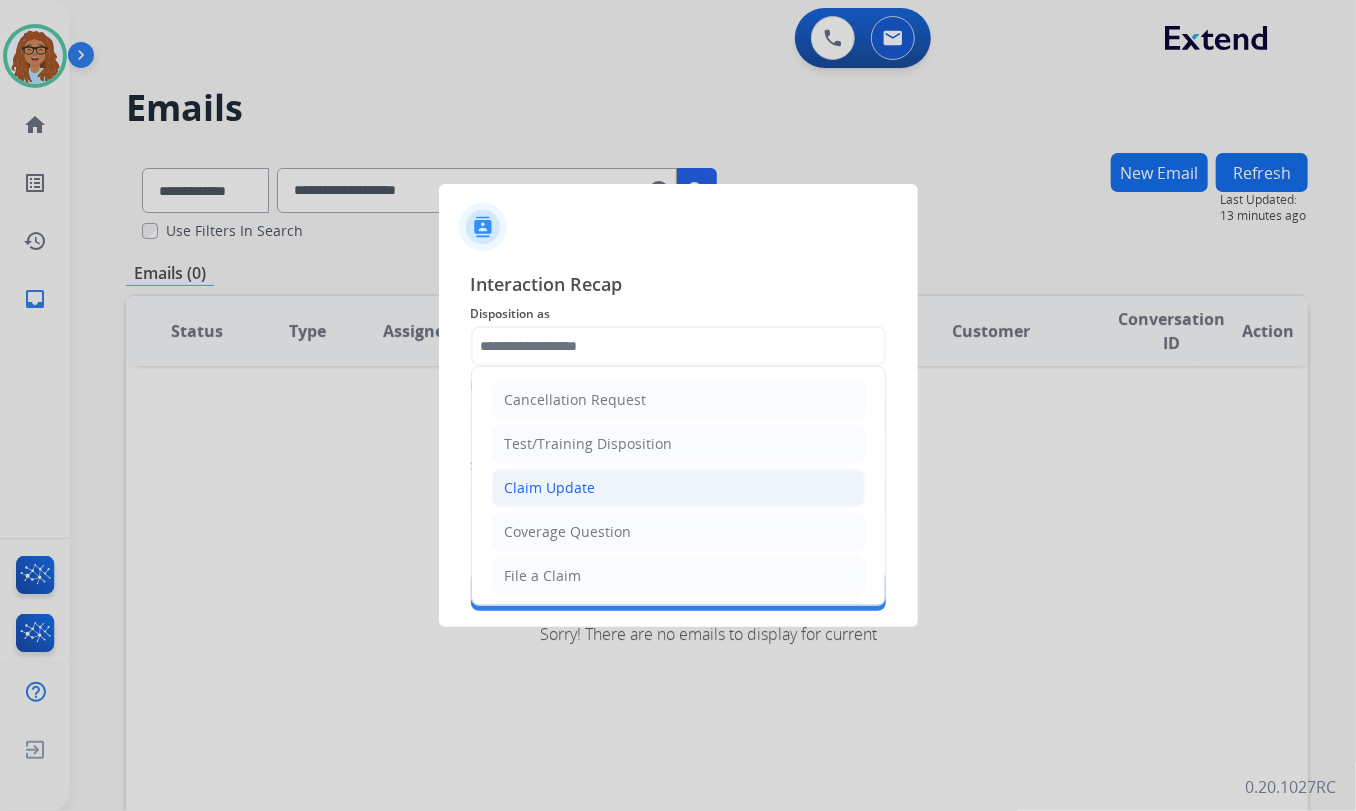 click on "Claim Update" 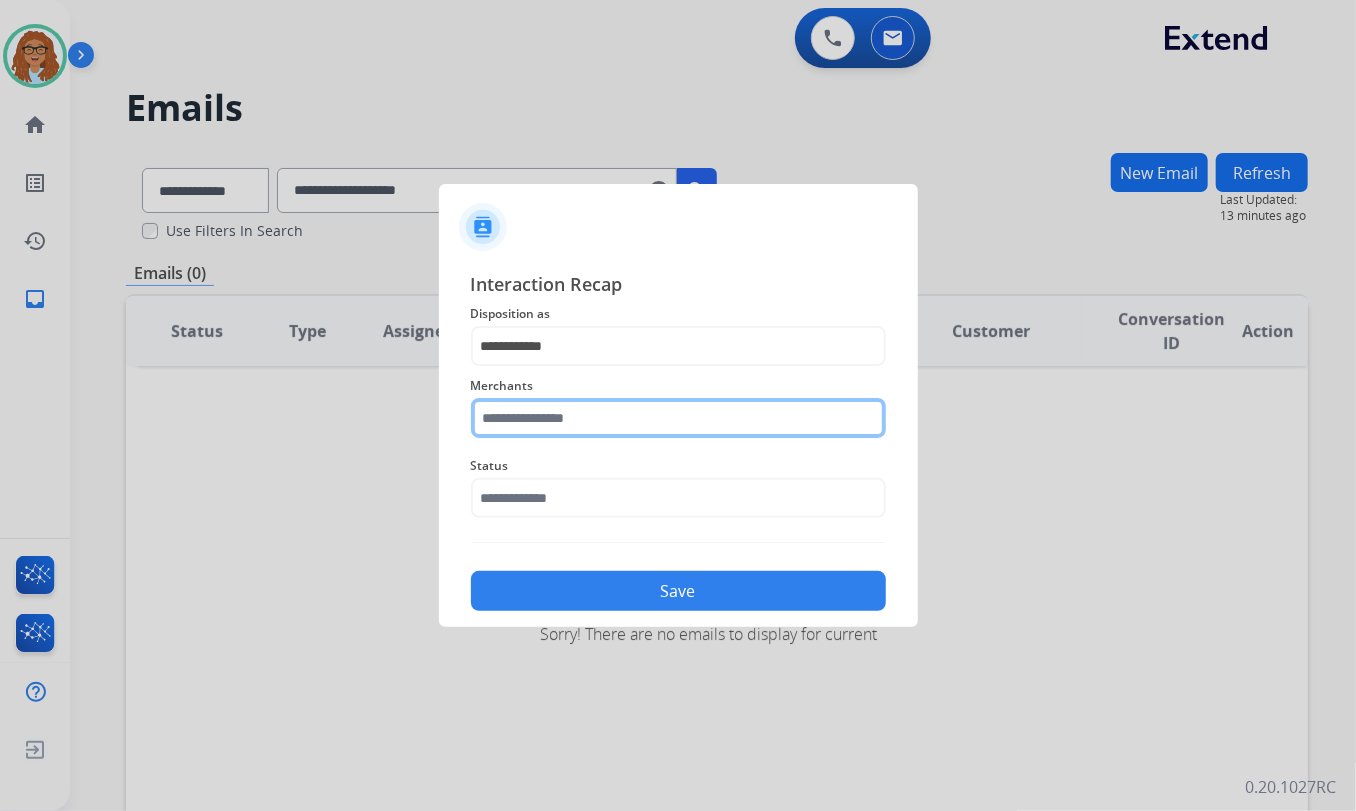 click 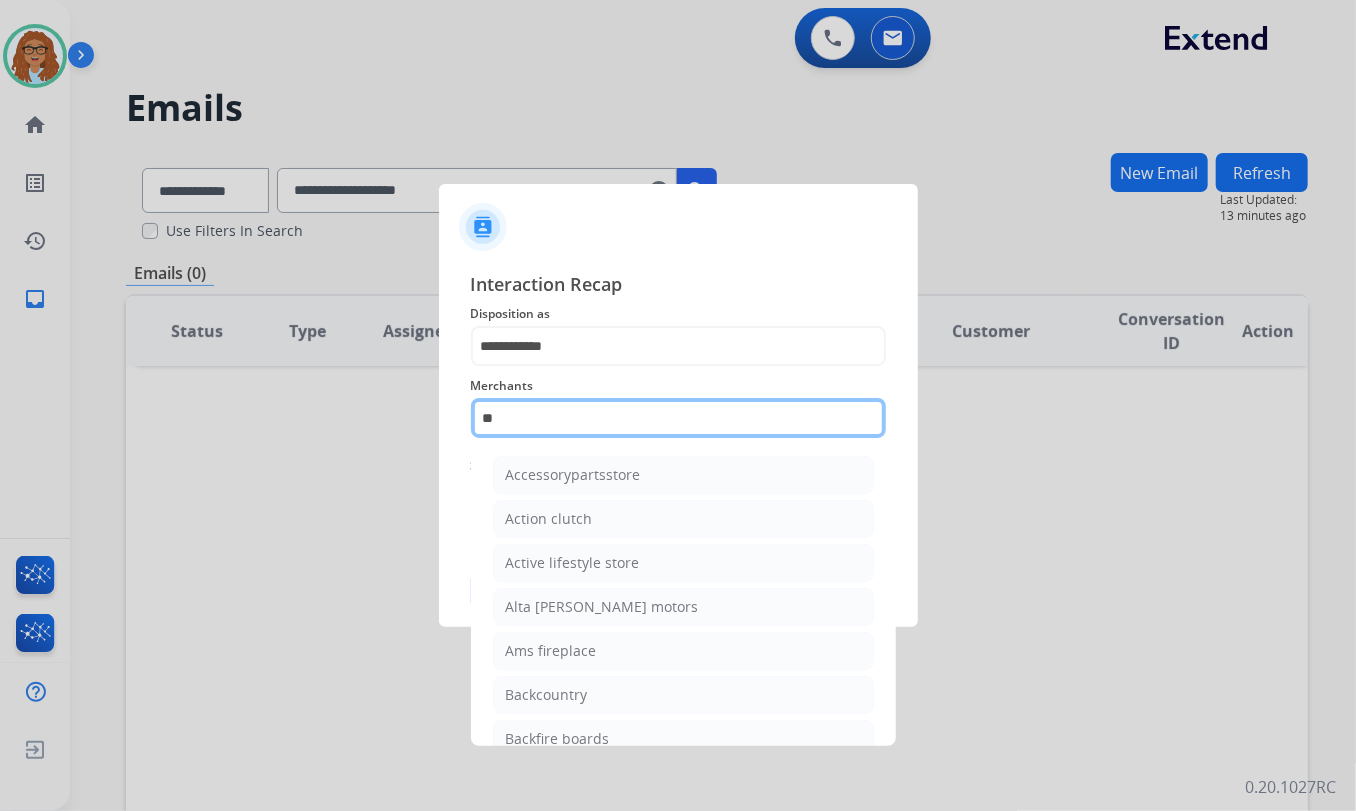 type on "*" 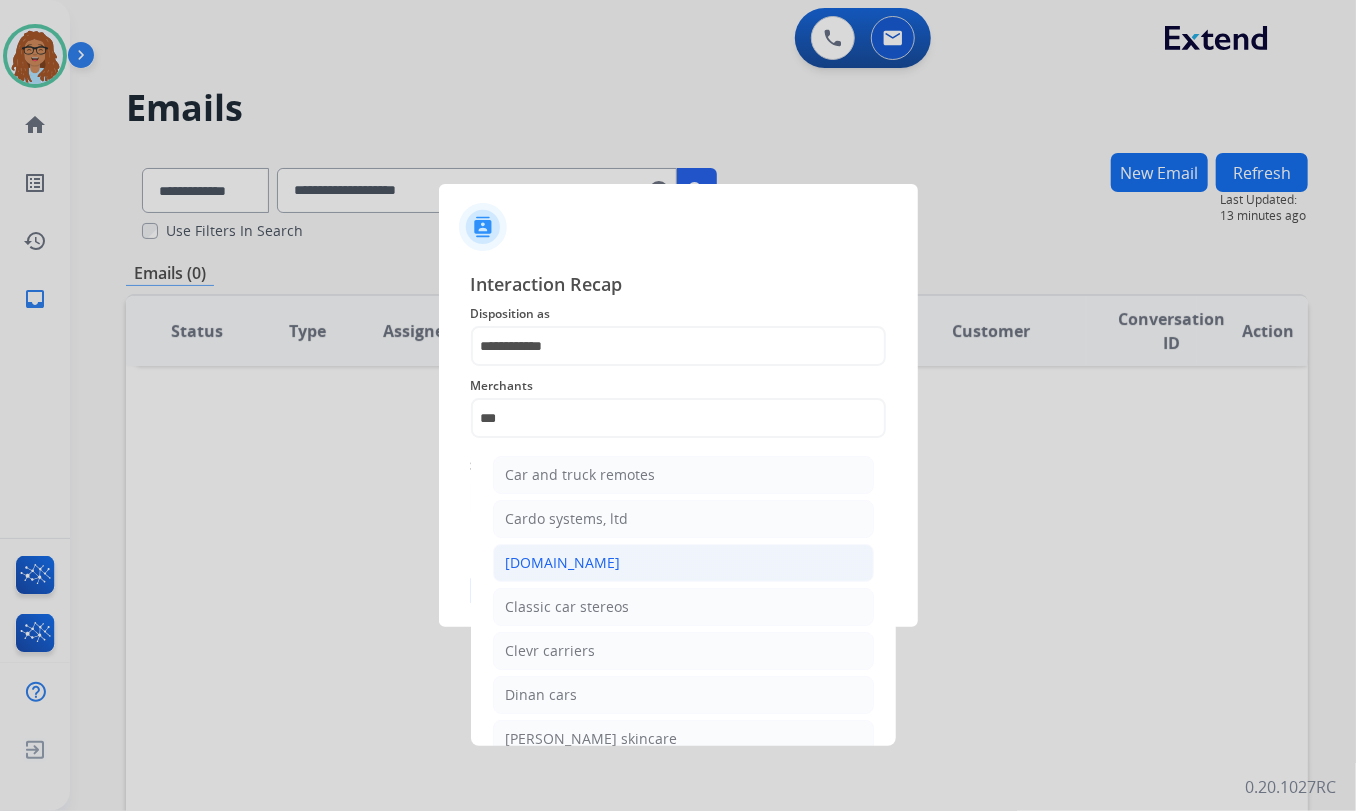 click on "[DOMAIN_NAME]" 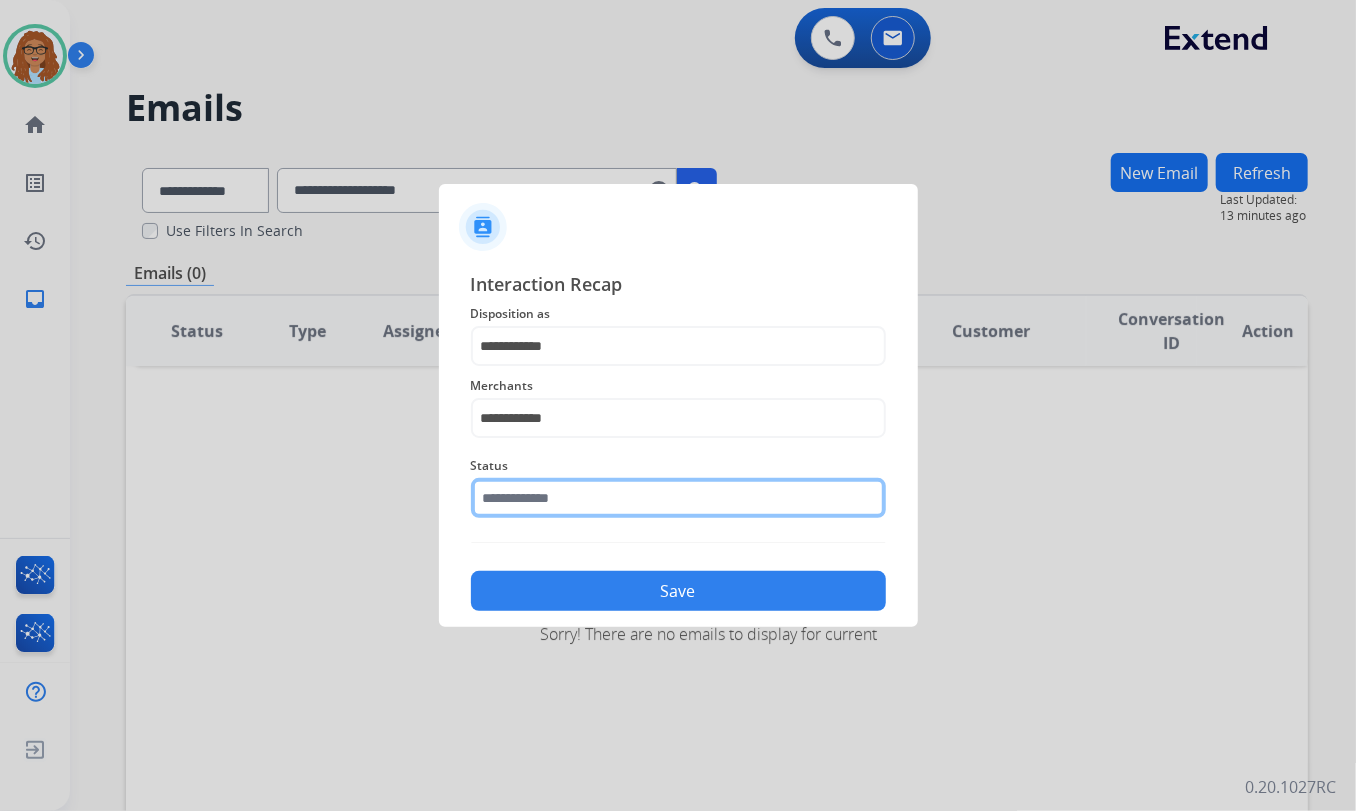 click 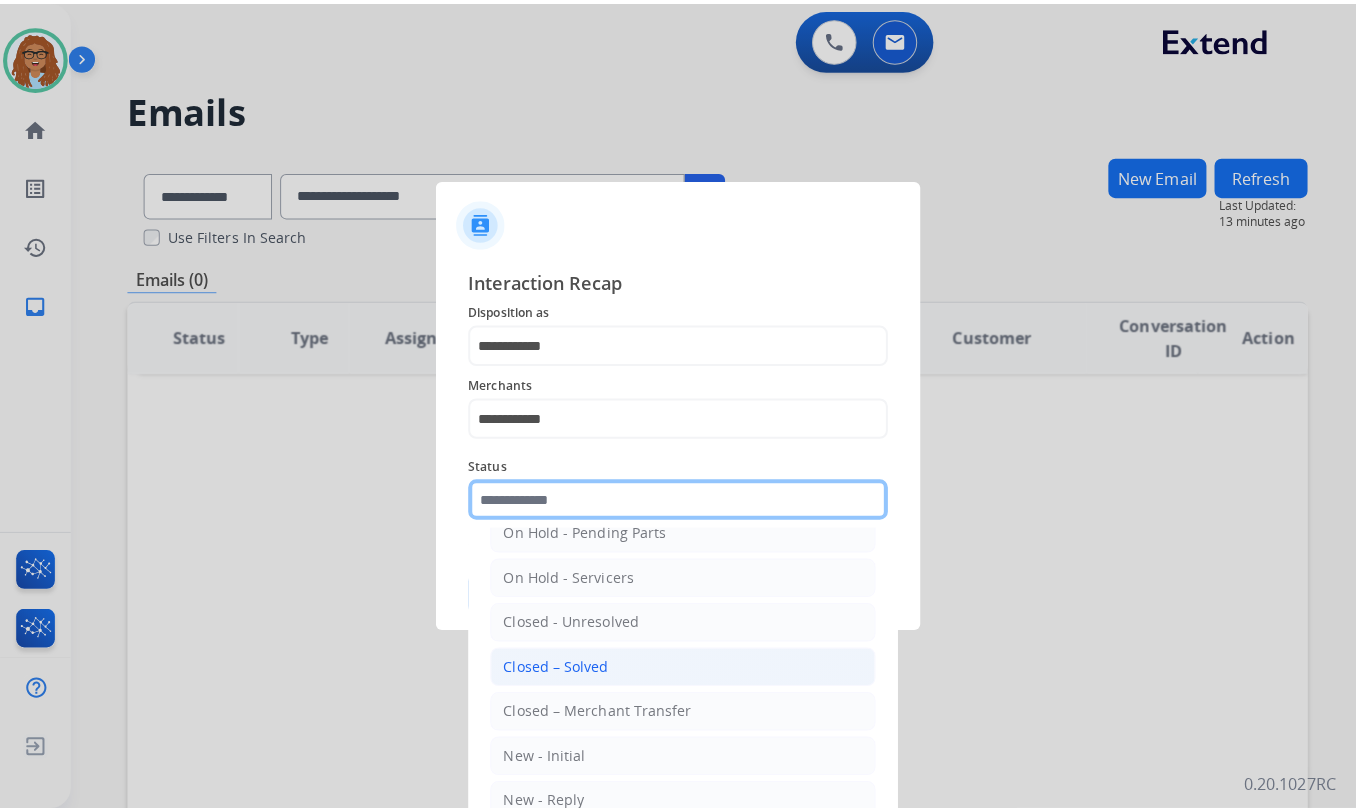 scroll, scrollTop: 118, scrollLeft: 0, axis: vertical 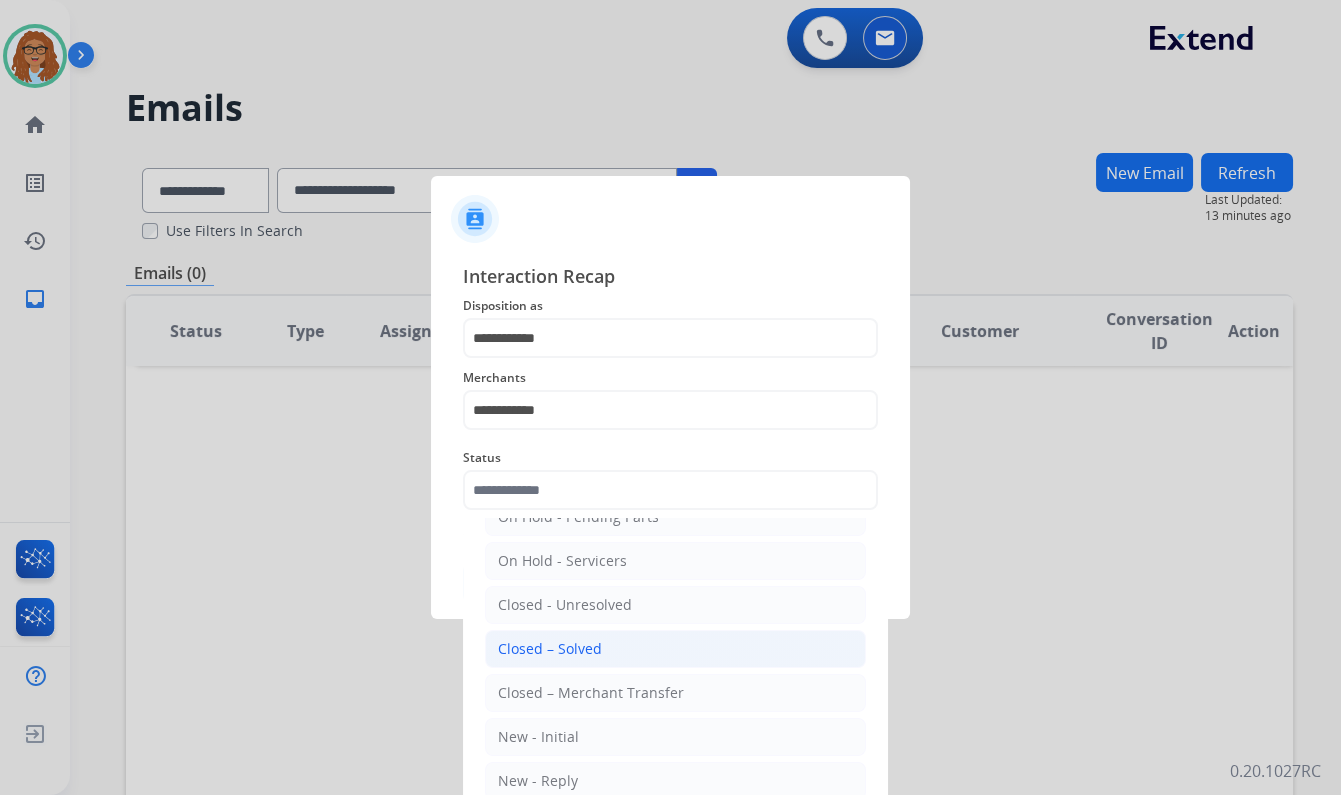 click on "Closed – Solved" 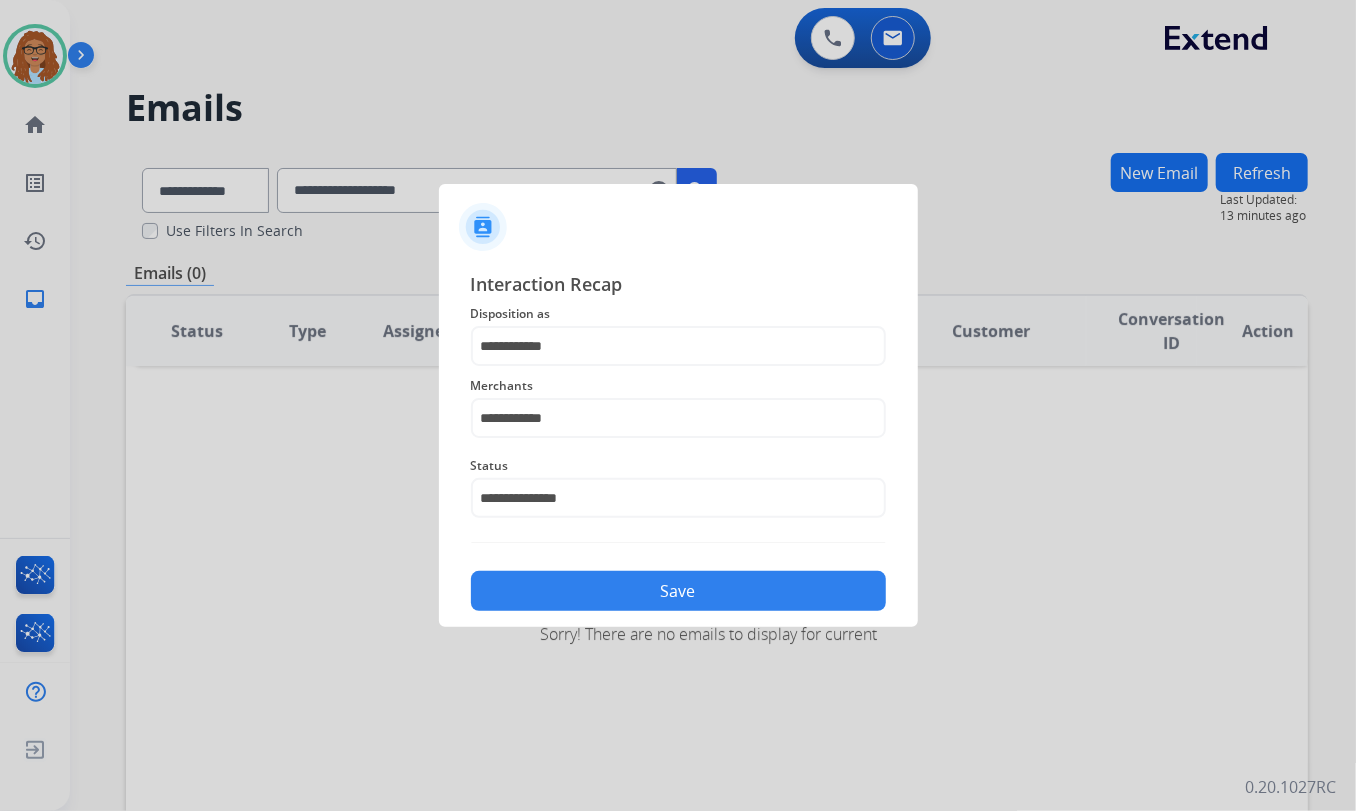 click on "Save" 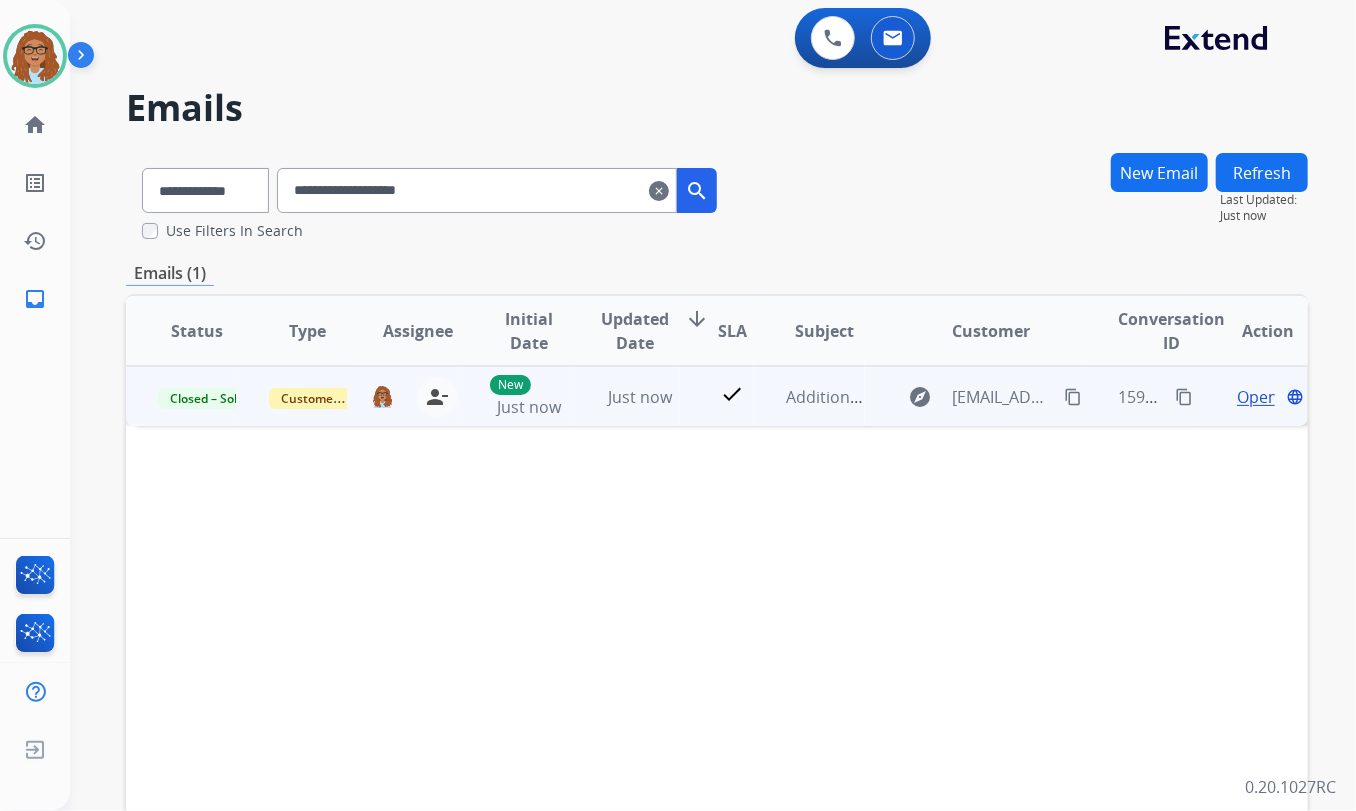 click on "content_copy" at bounding box center (1184, 397) 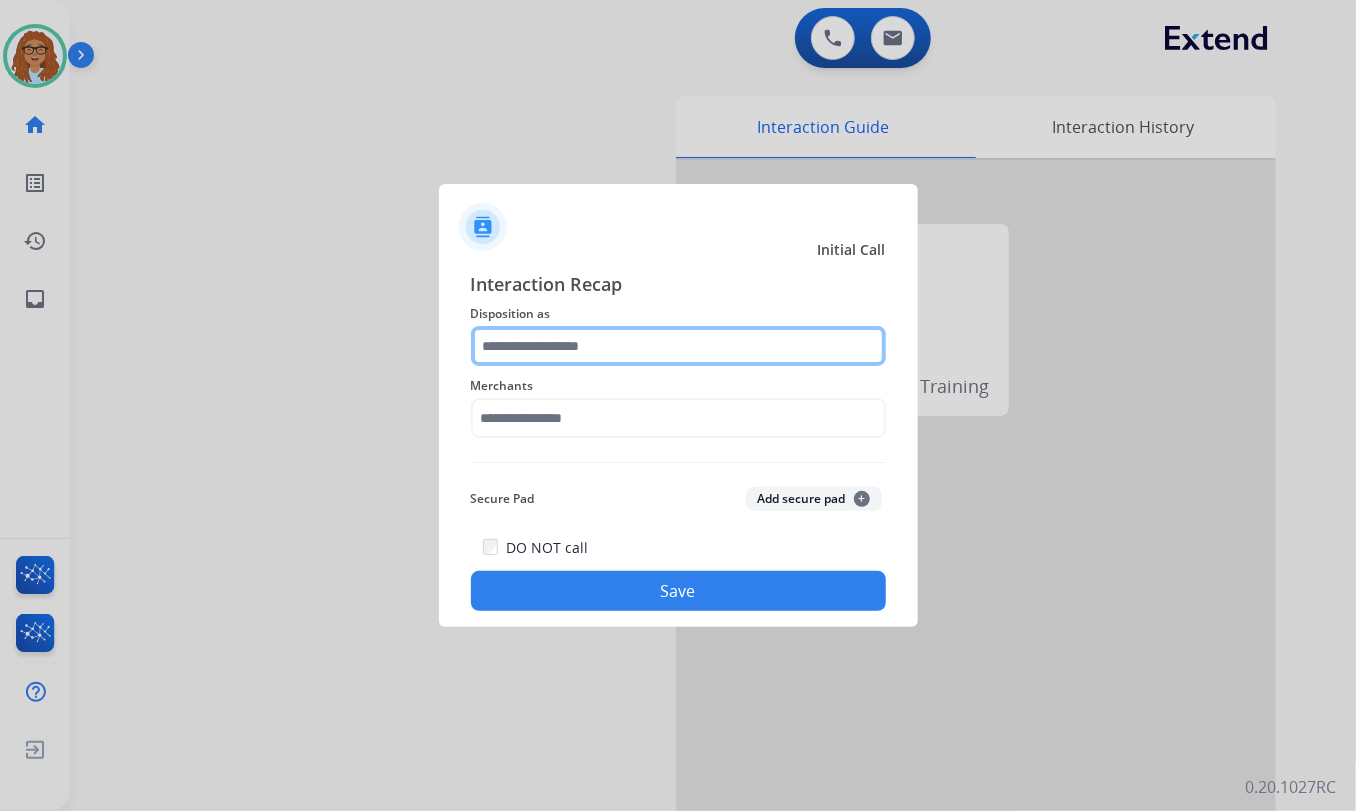 click 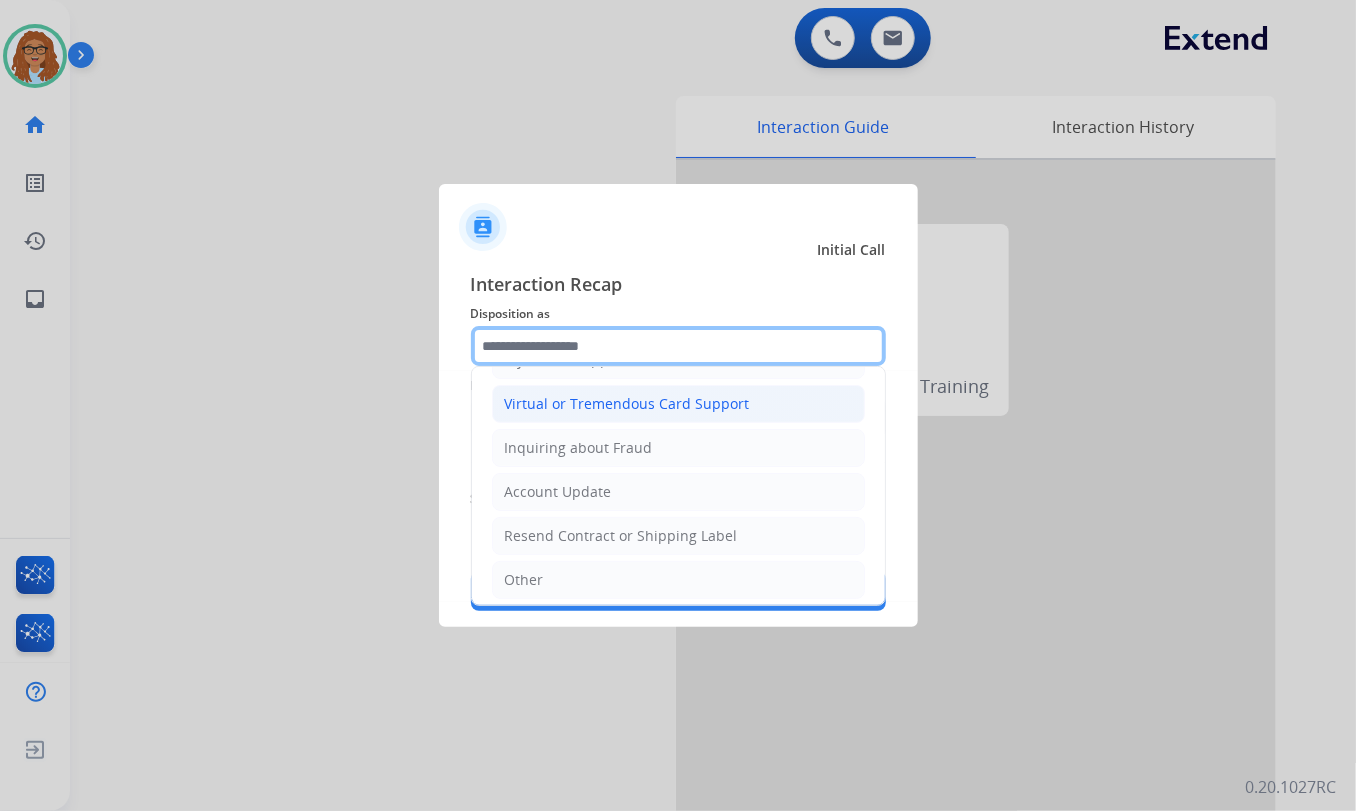 scroll, scrollTop: 218, scrollLeft: 0, axis: vertical 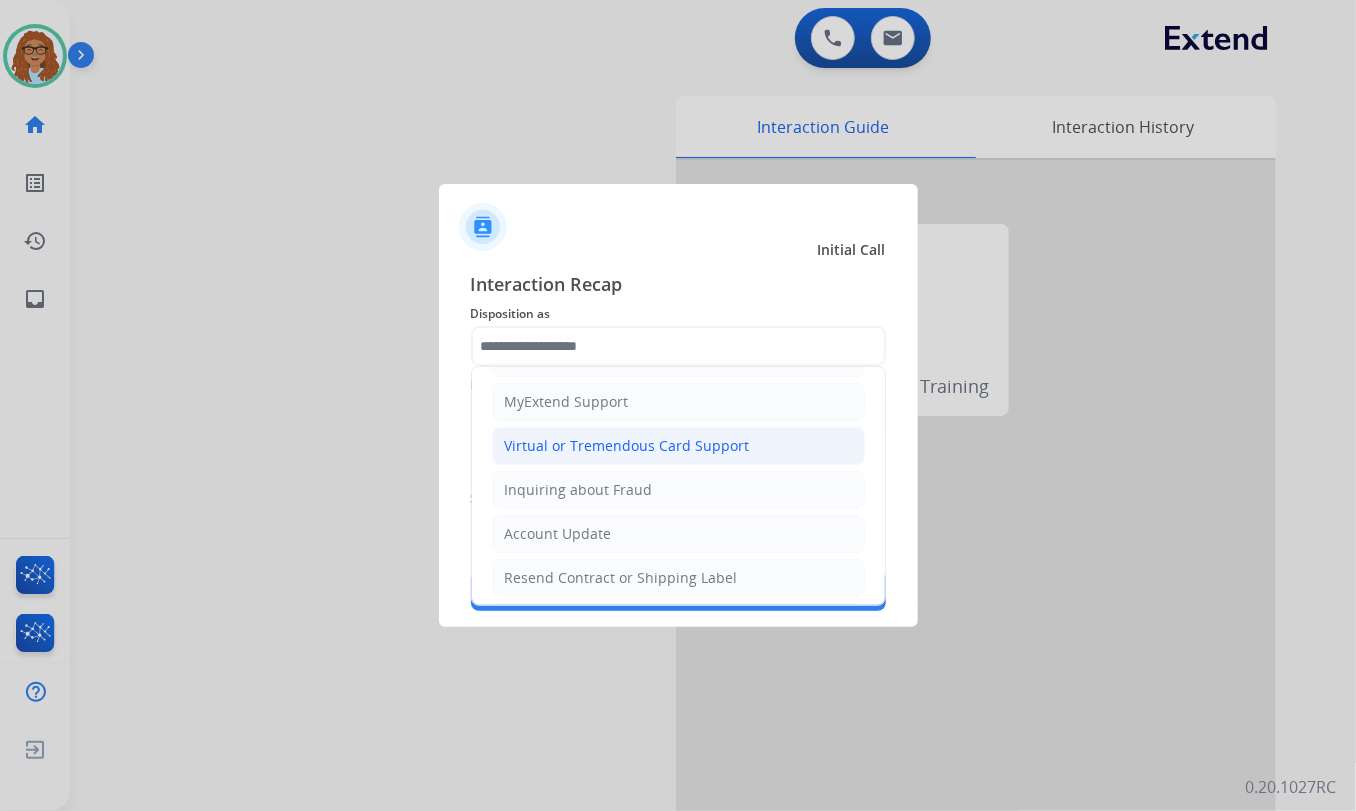 click on "Virtual or Tremendous Card Support" 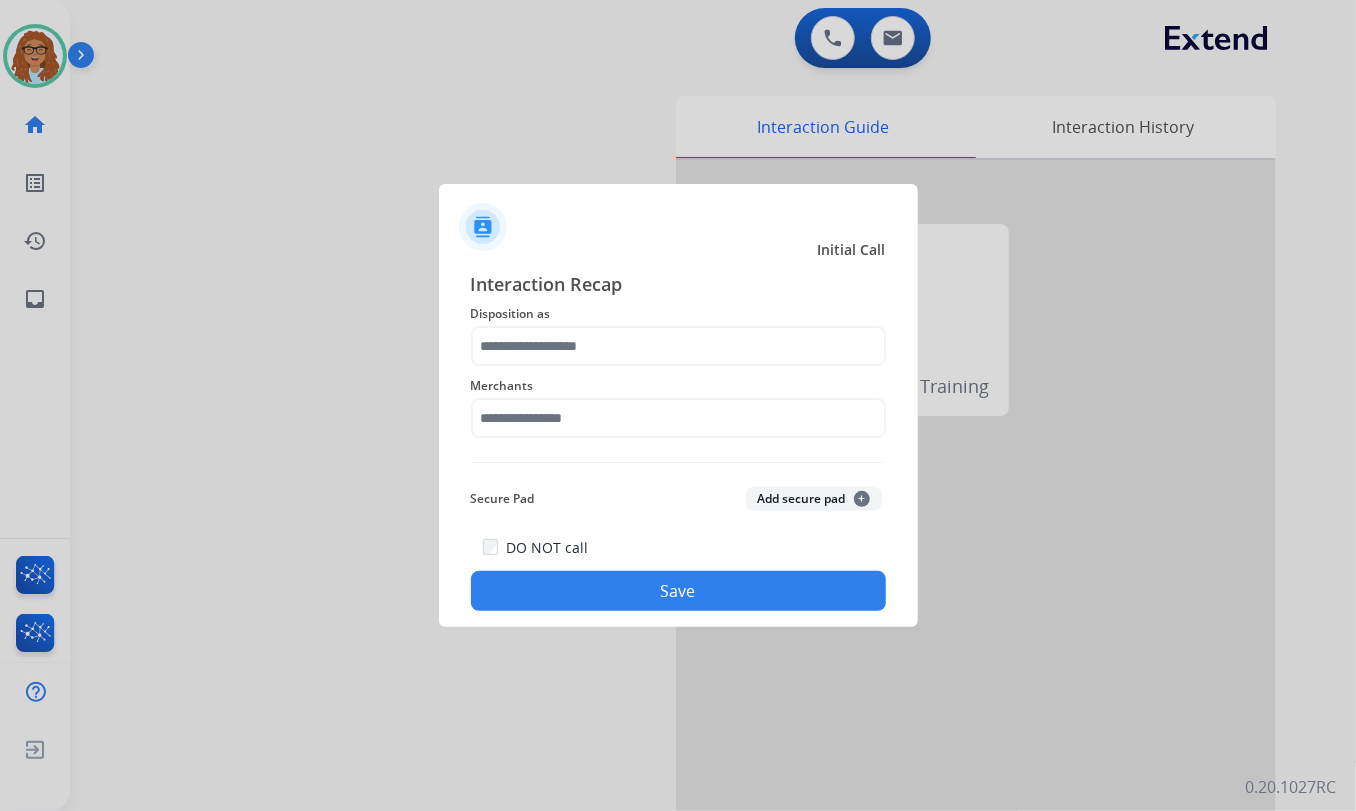 type on "**********" 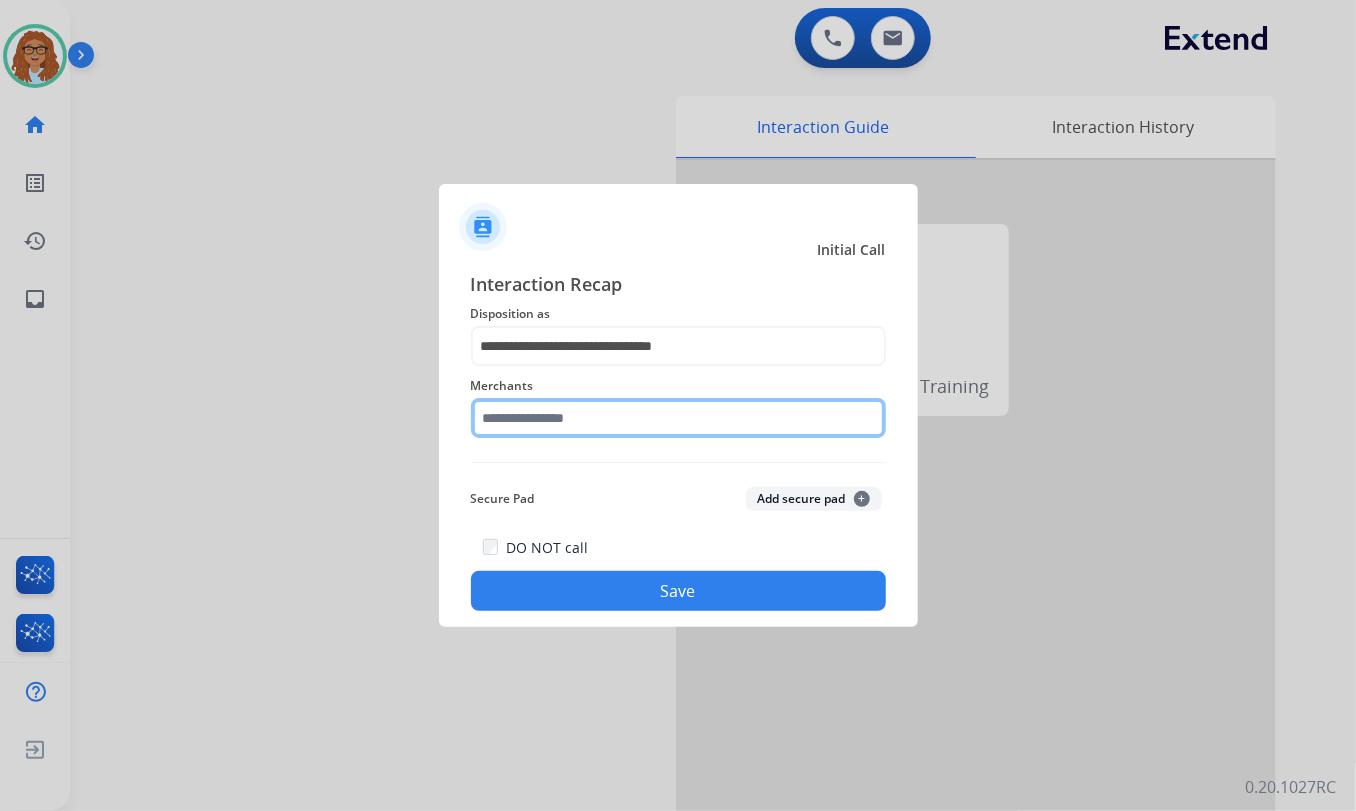 click 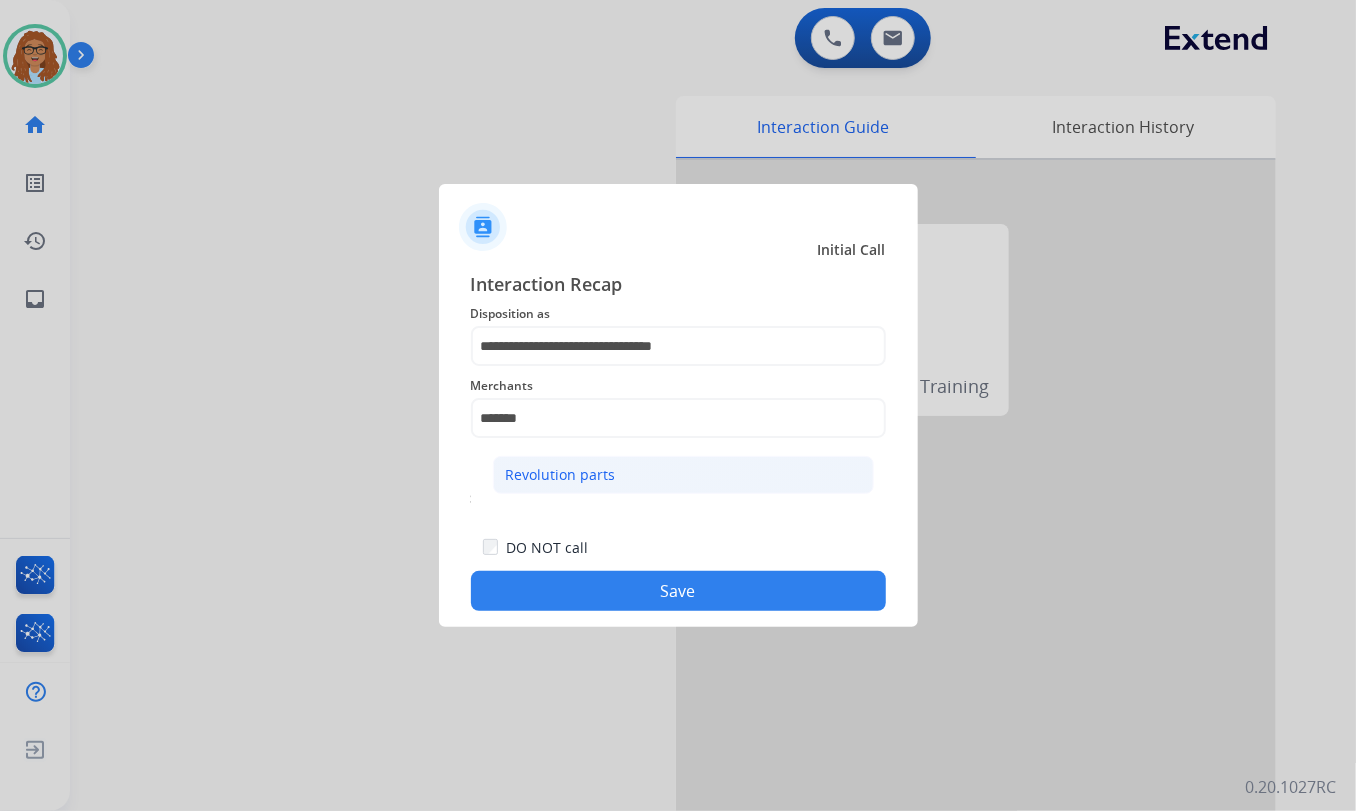 click on "Revolution parts" 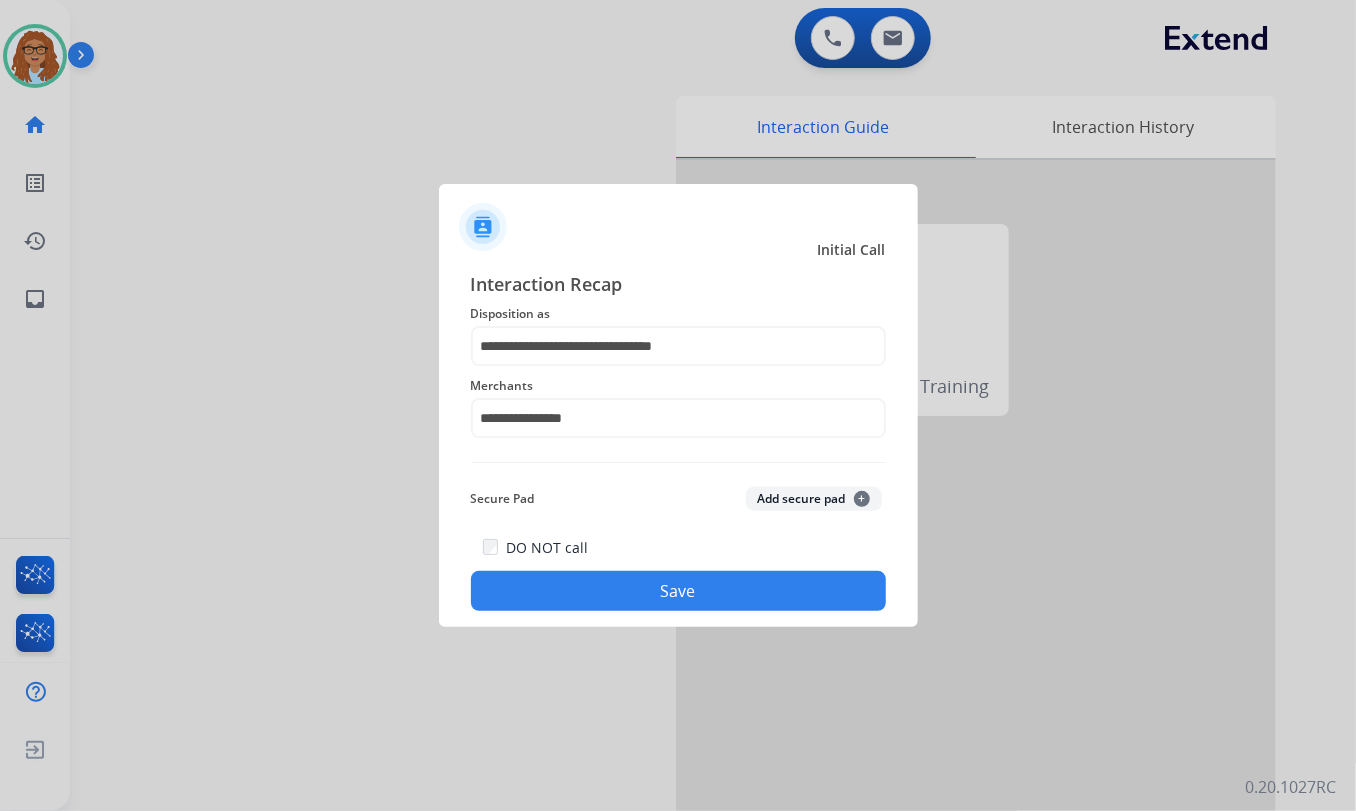 click on "Save" 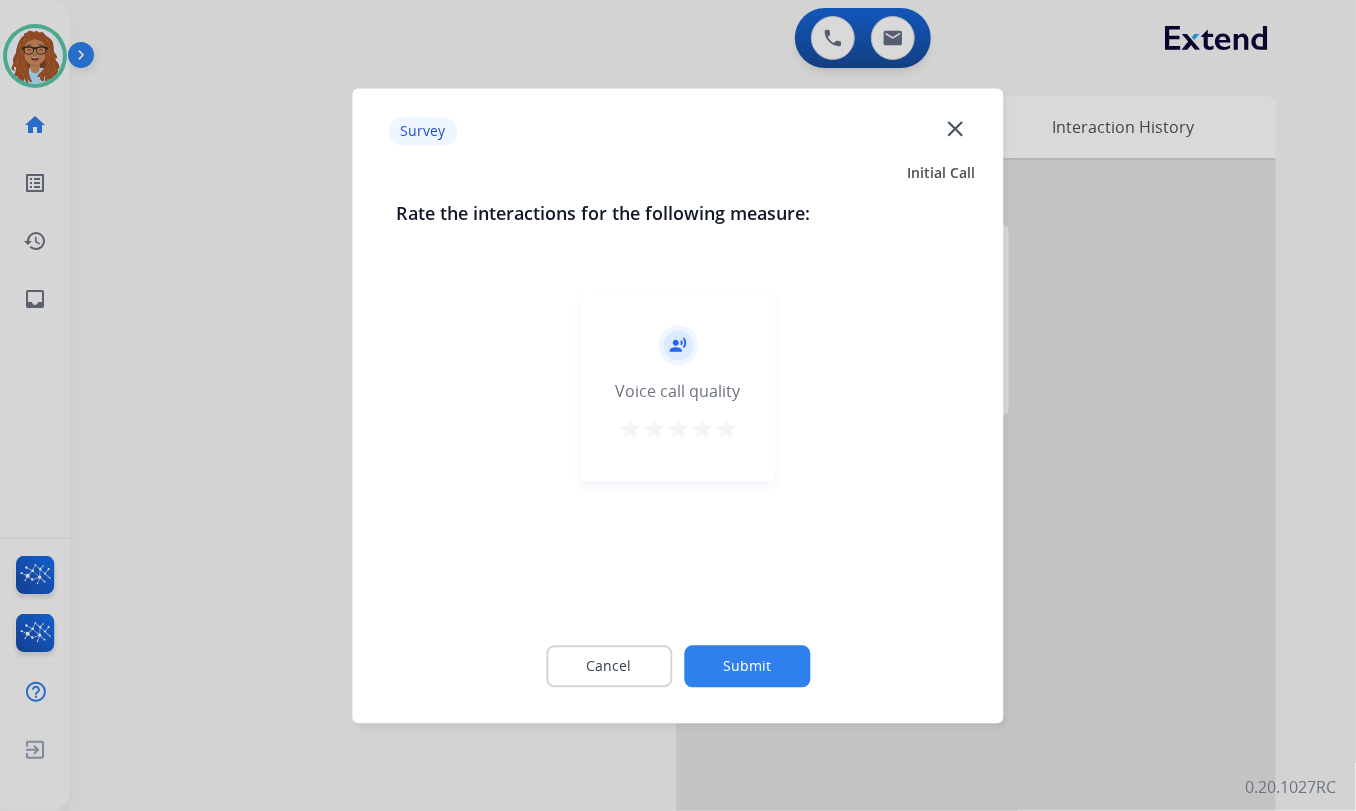 click on "close" 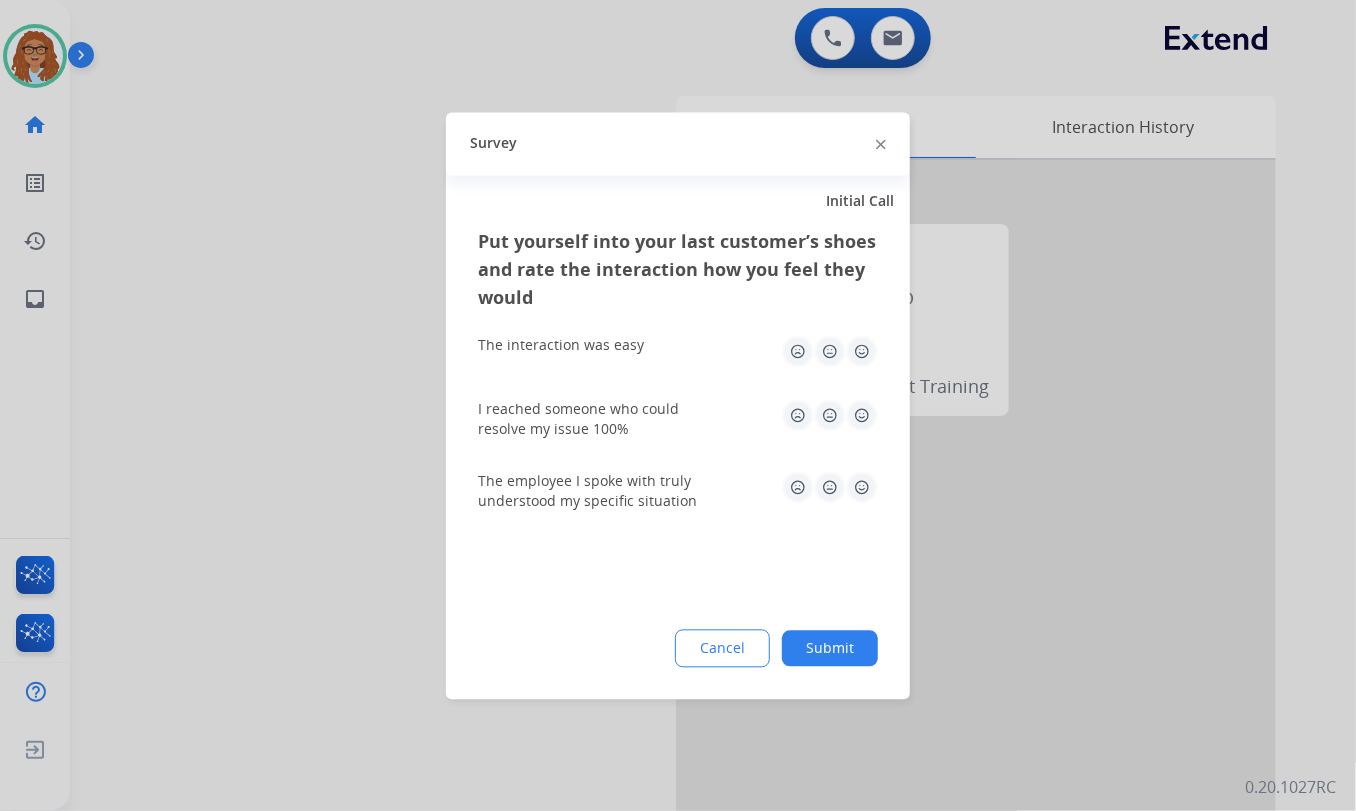click 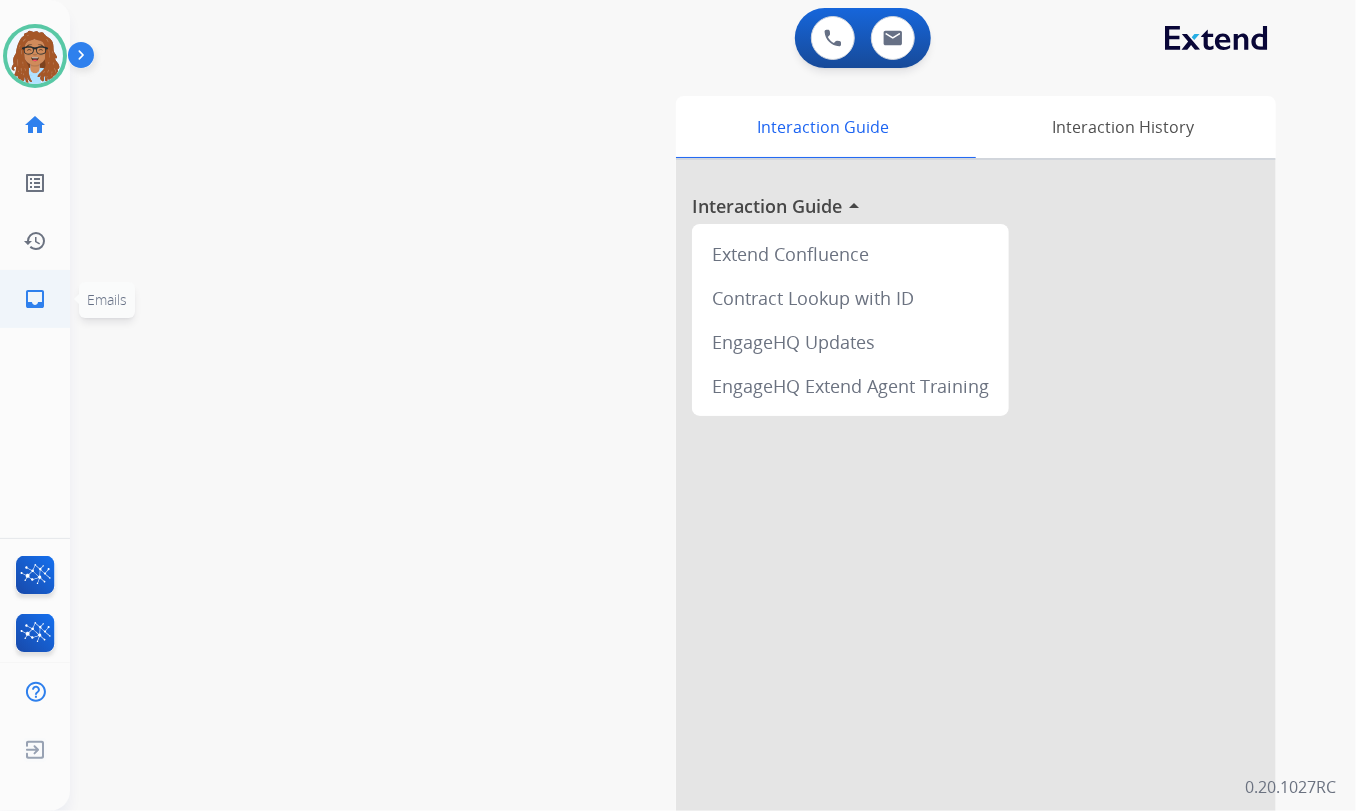 click on "inbox" 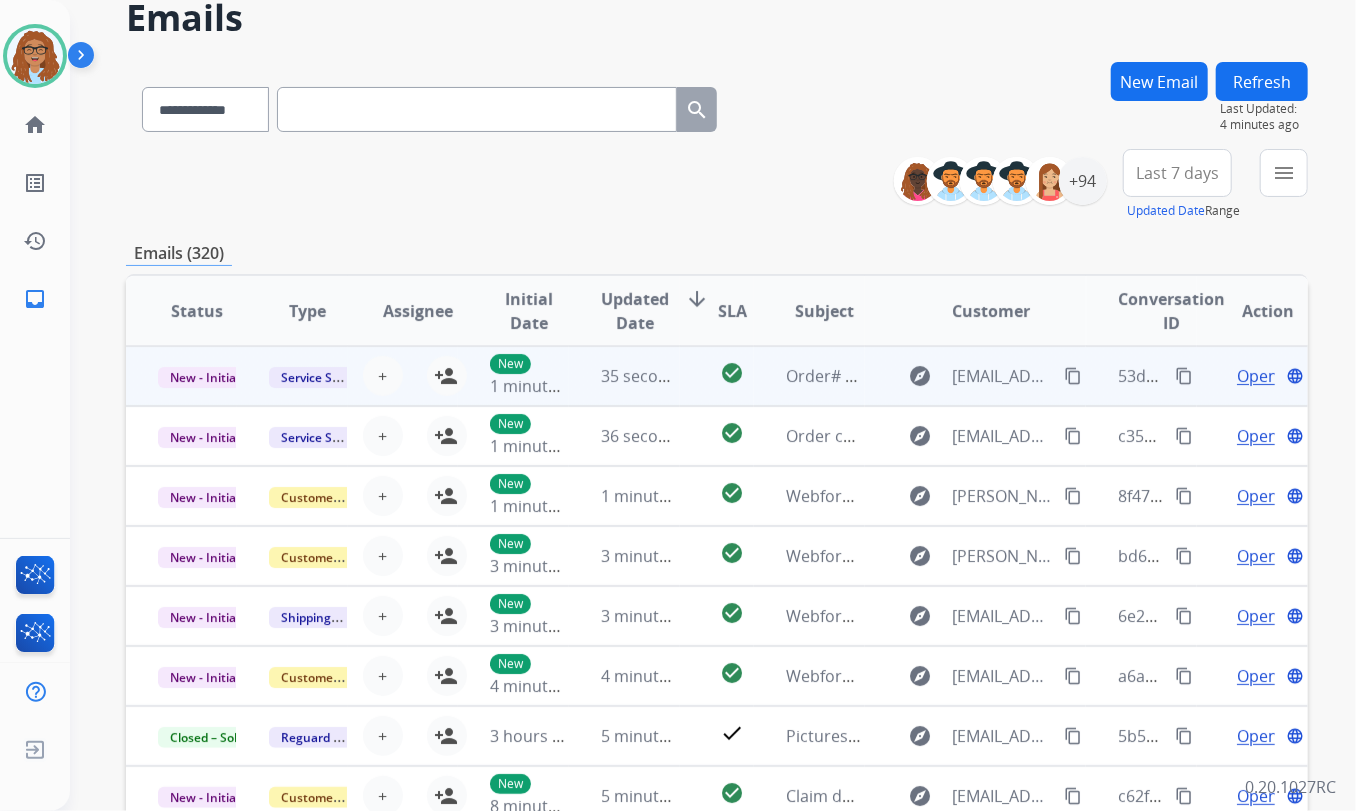 scroll, scrollTop: 90, scrollLeft: 0, axis: vertical 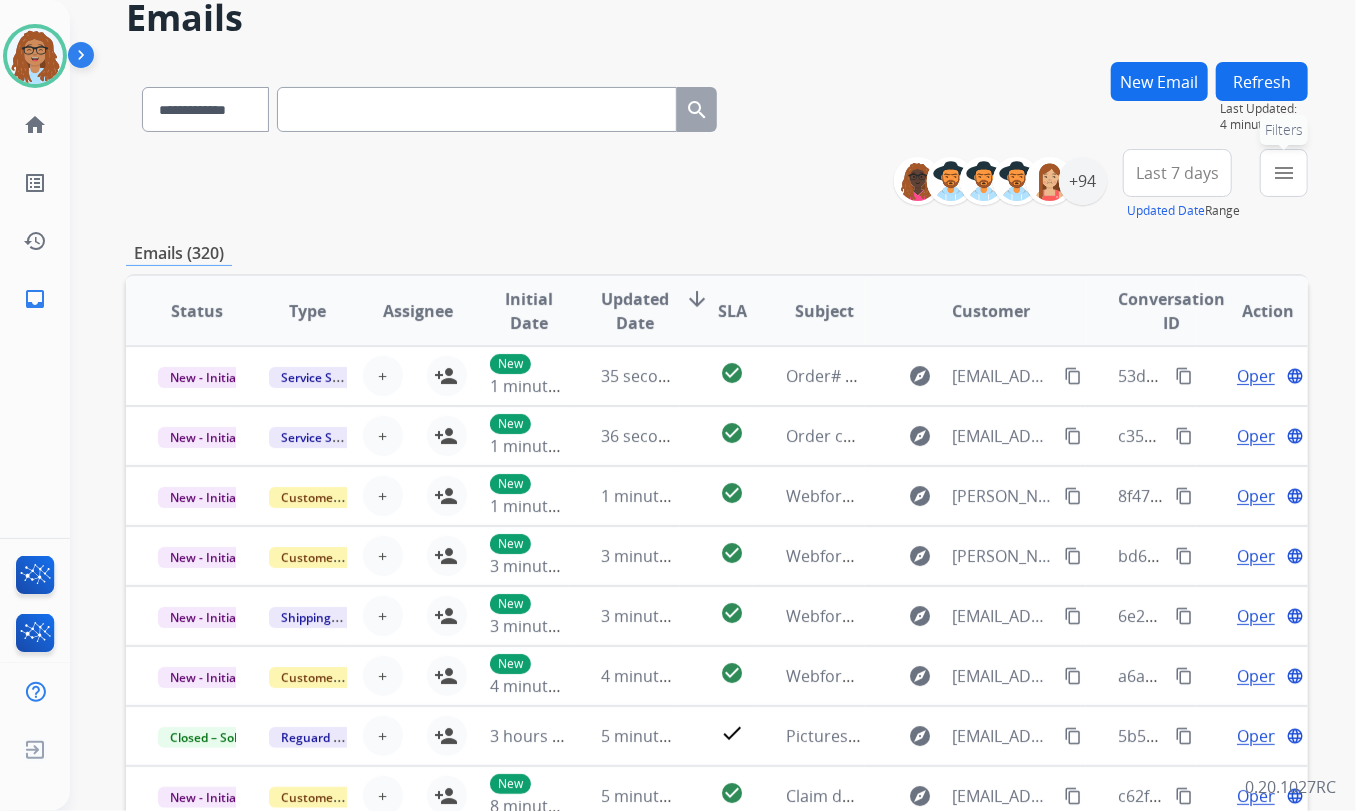 click on "menu  Filters" at bounding box center (1284, 173) 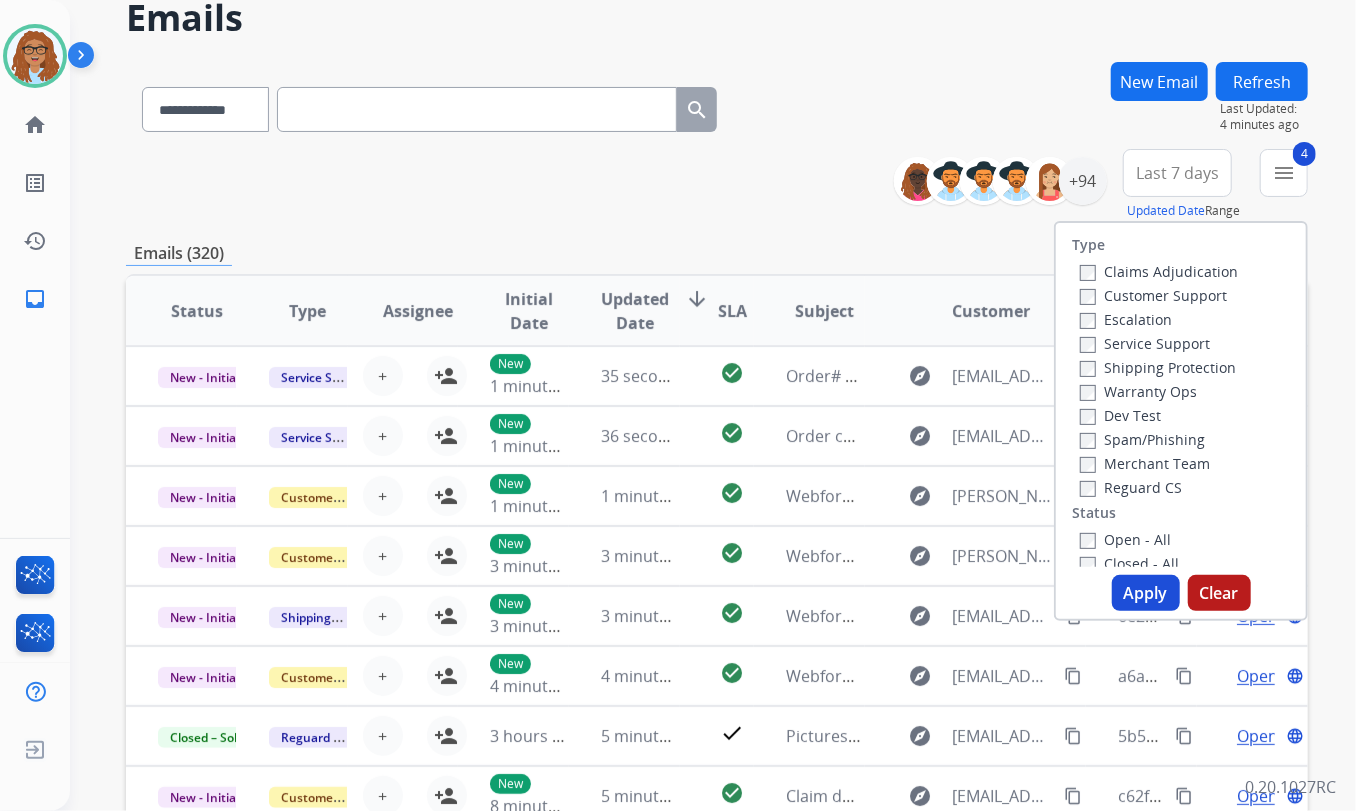 click on "Apply" at bounding box center [1146, 593] 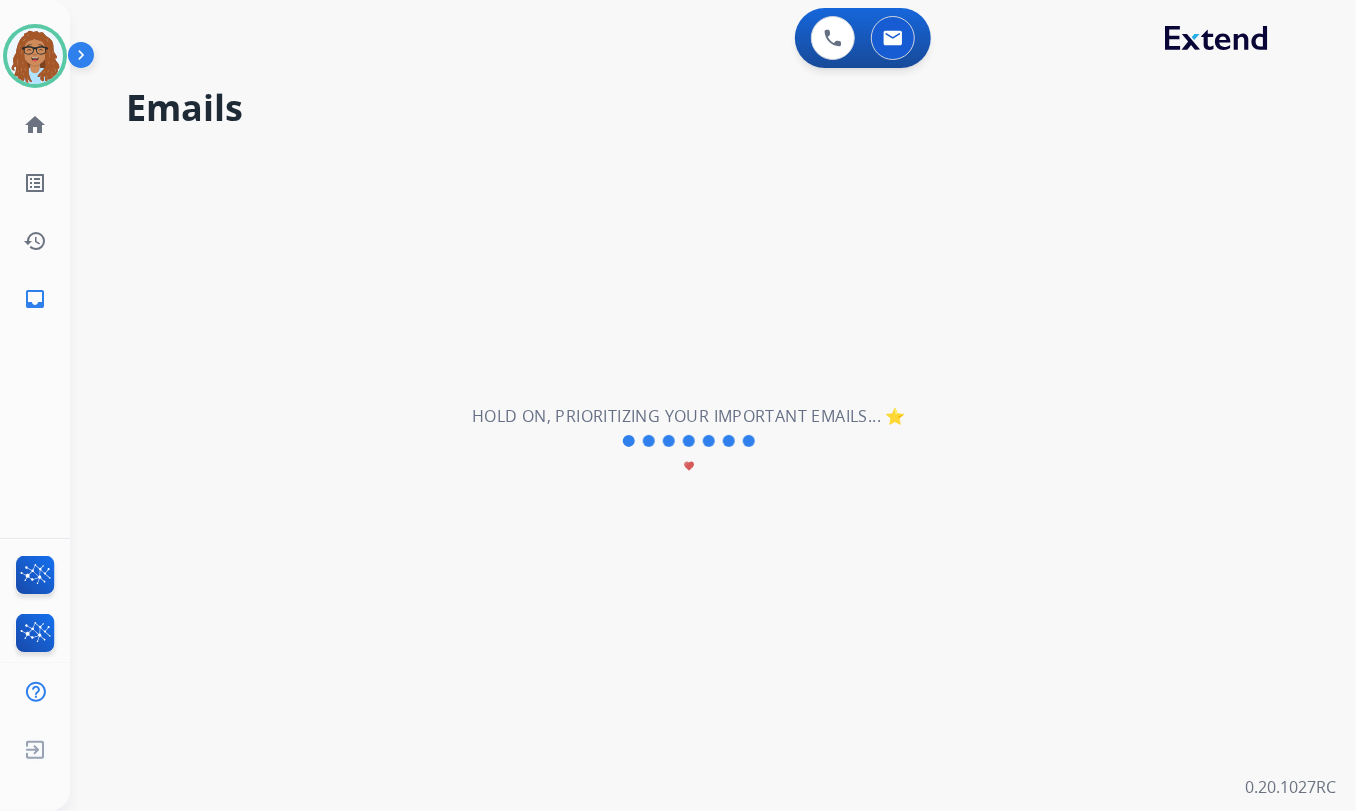 scroll, scrollTop: 0, scrollLeft: 0, axis: both 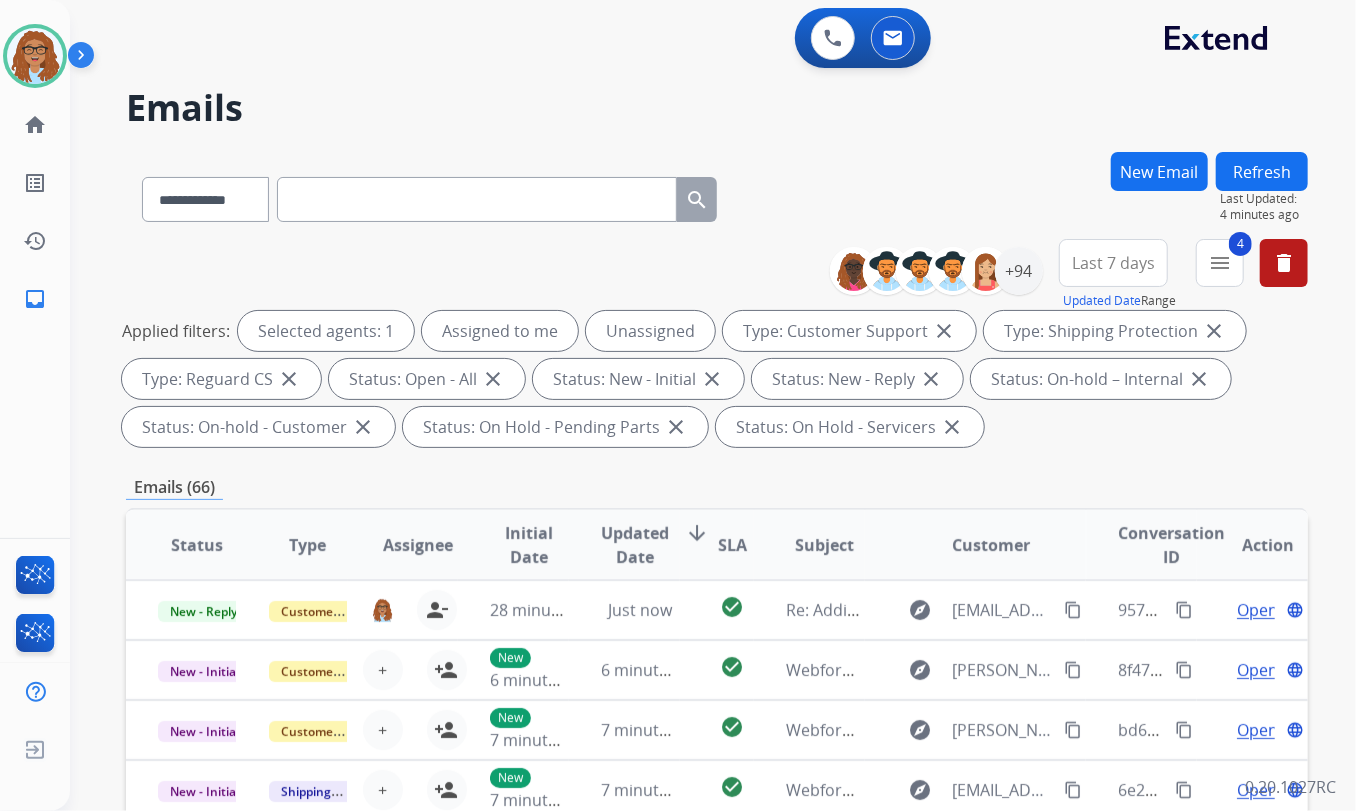click on "Last 7 days" at bounding box center (1113, 263) 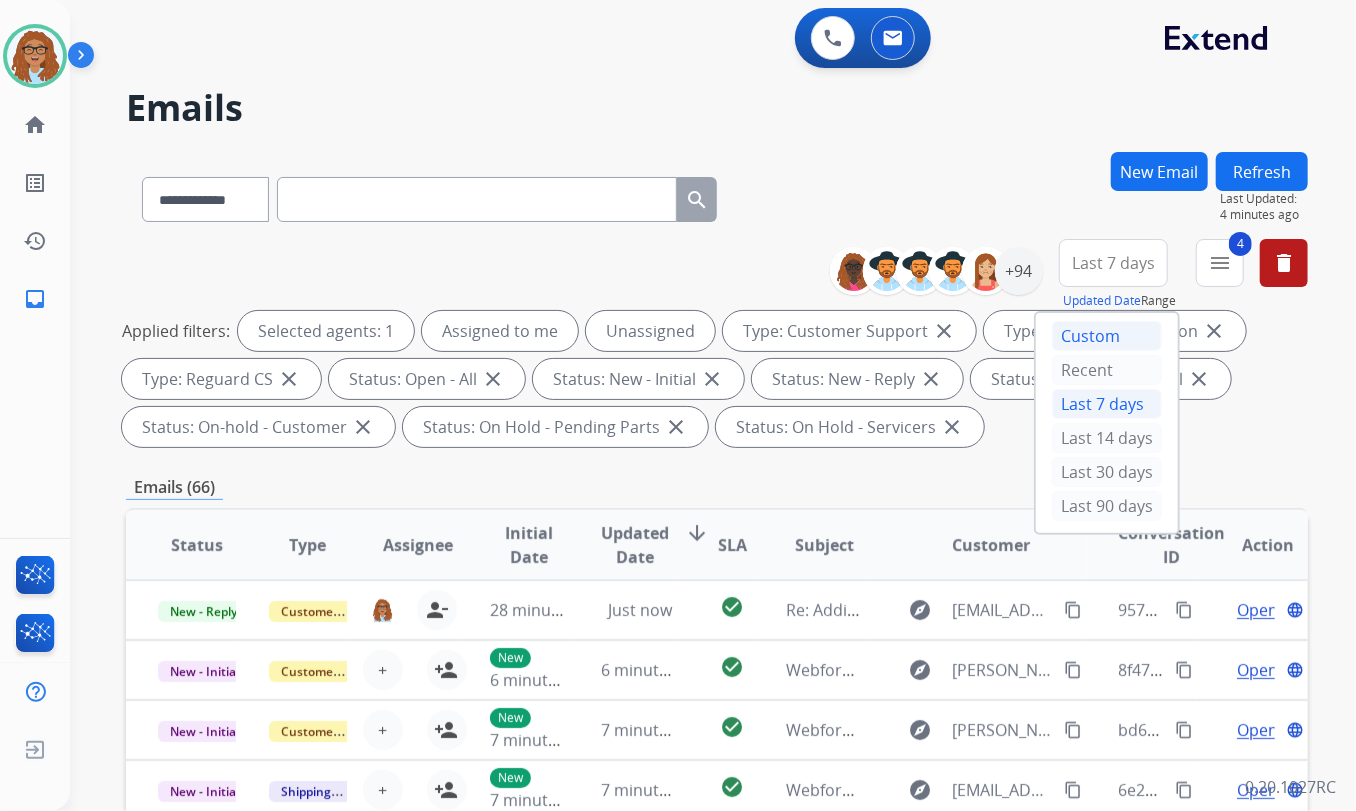 click on "Custom" at bounding box center [1107, 336] 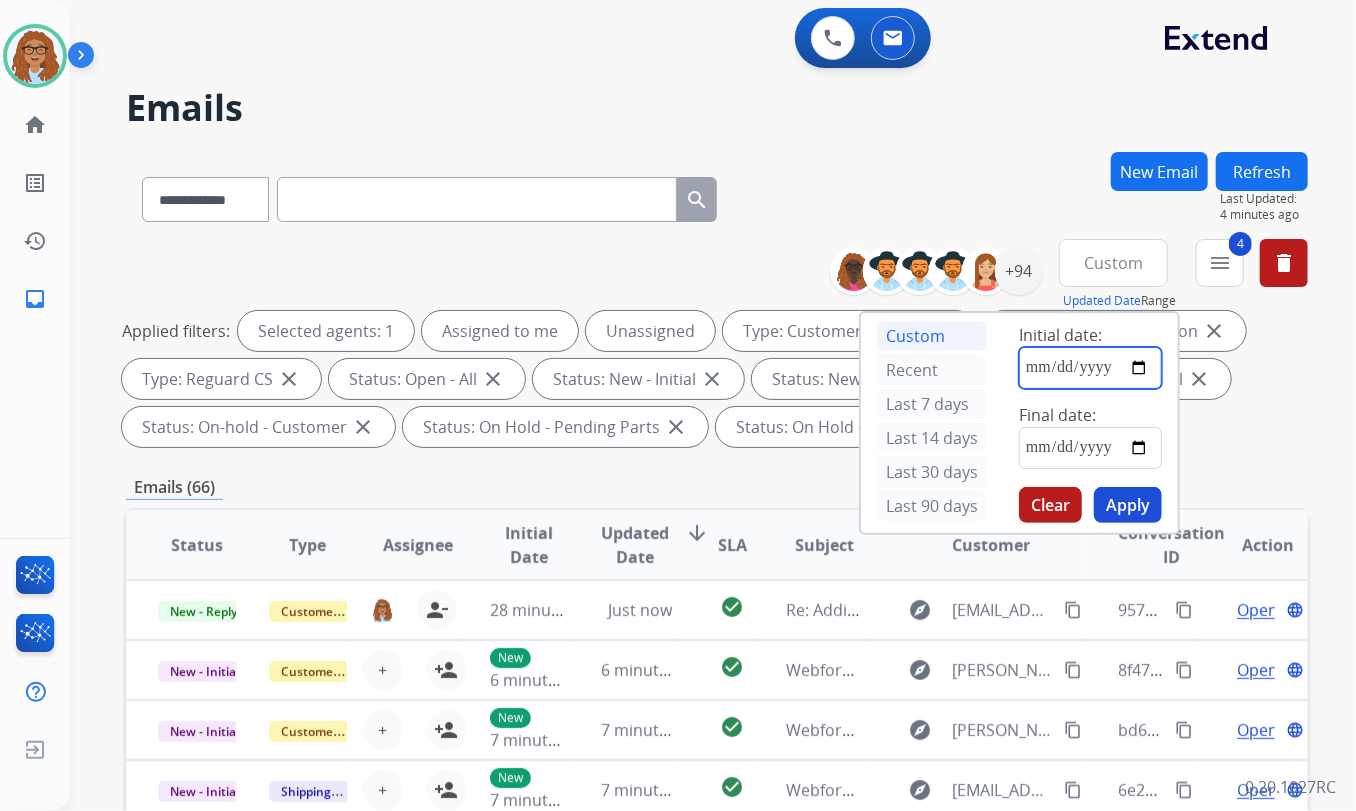 drag, startPoint x: 1140, startPoint y: 366, endPoint x: 1135, endPoint y: 379, distance: 13.928389 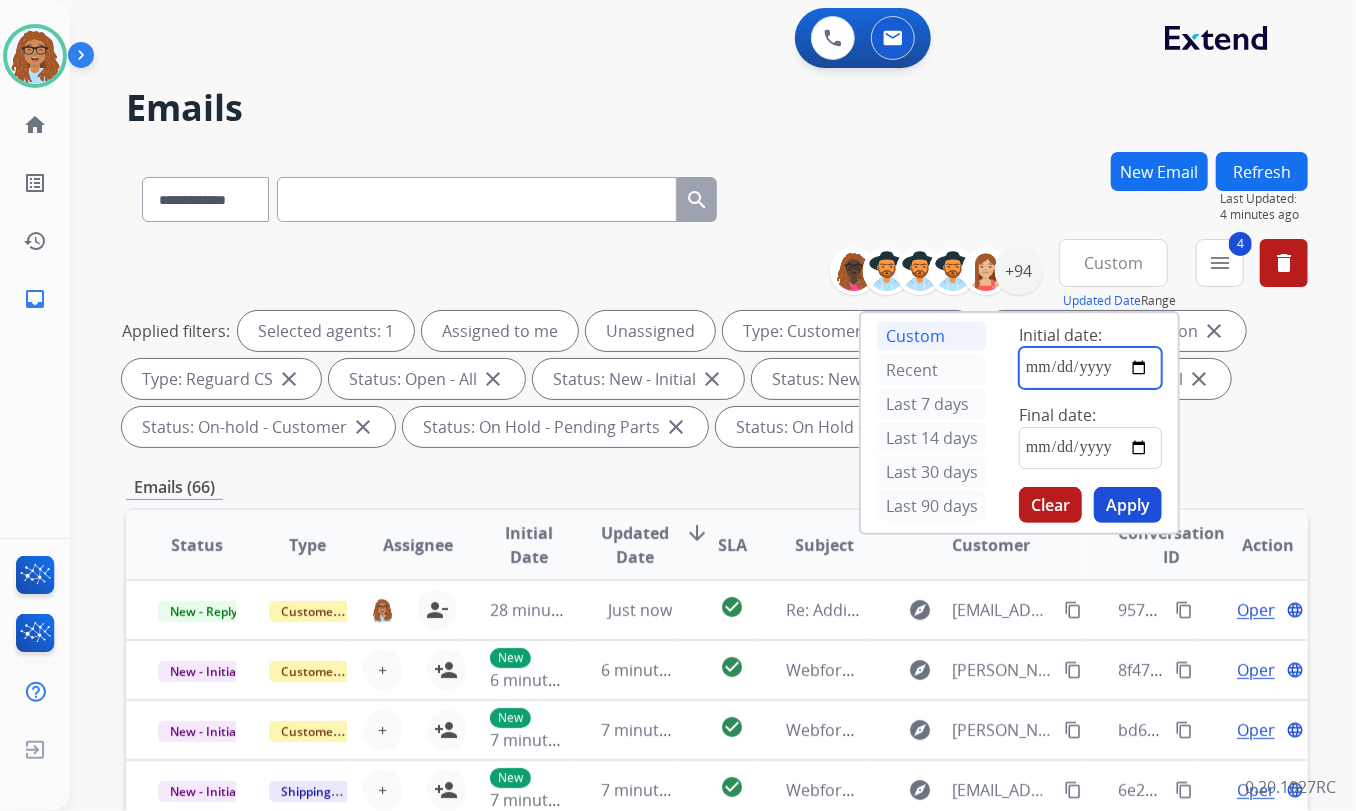 type on "**********" 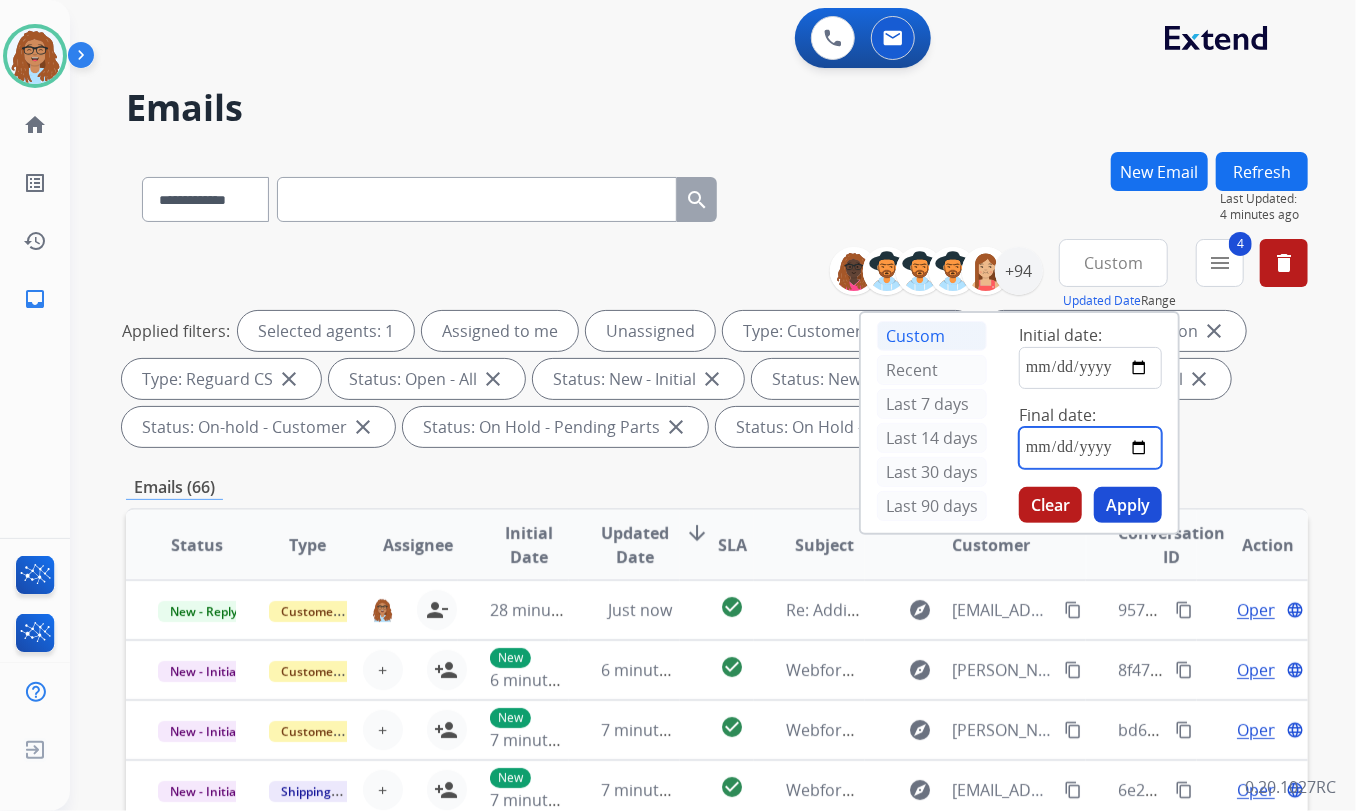 click at bounding box center (1090, 448) 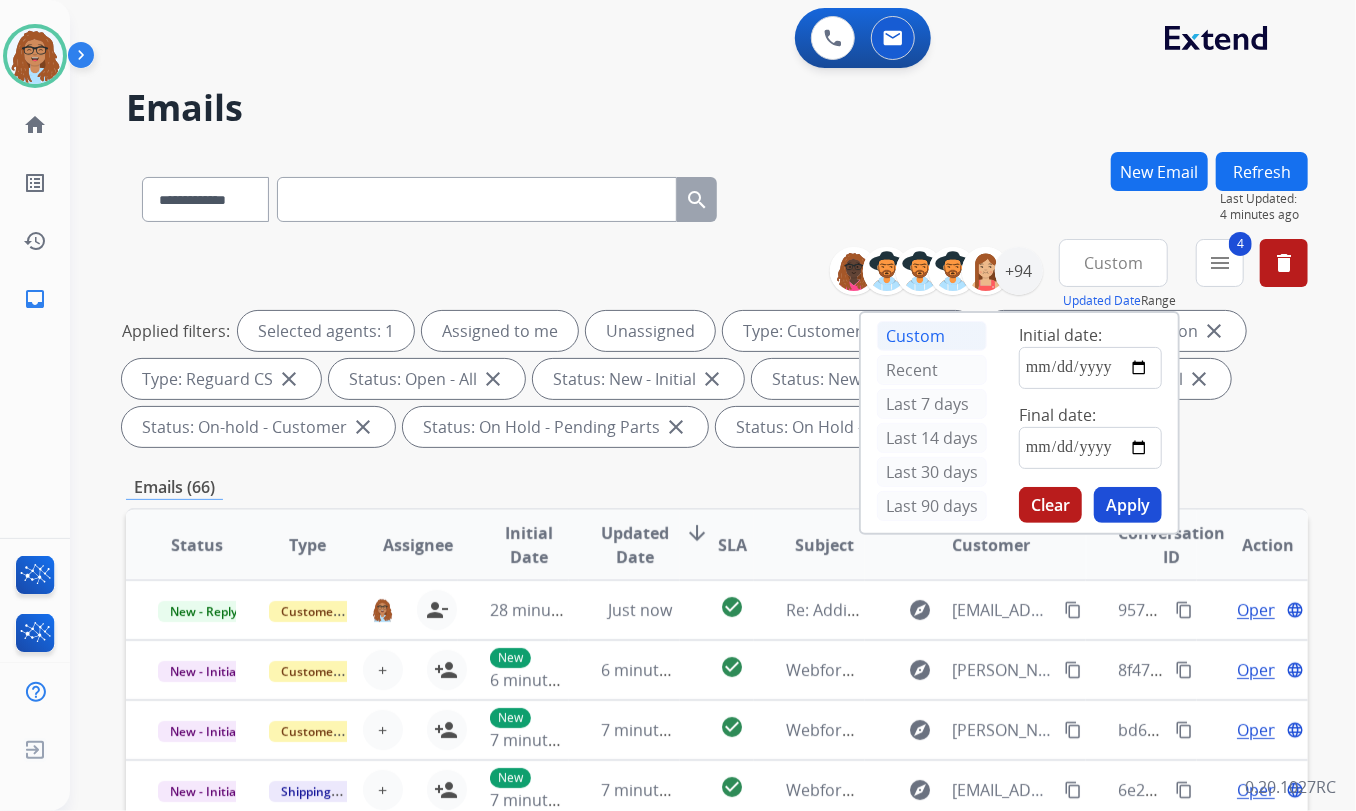 click on "Apply" at bounding box center (1128, 505) 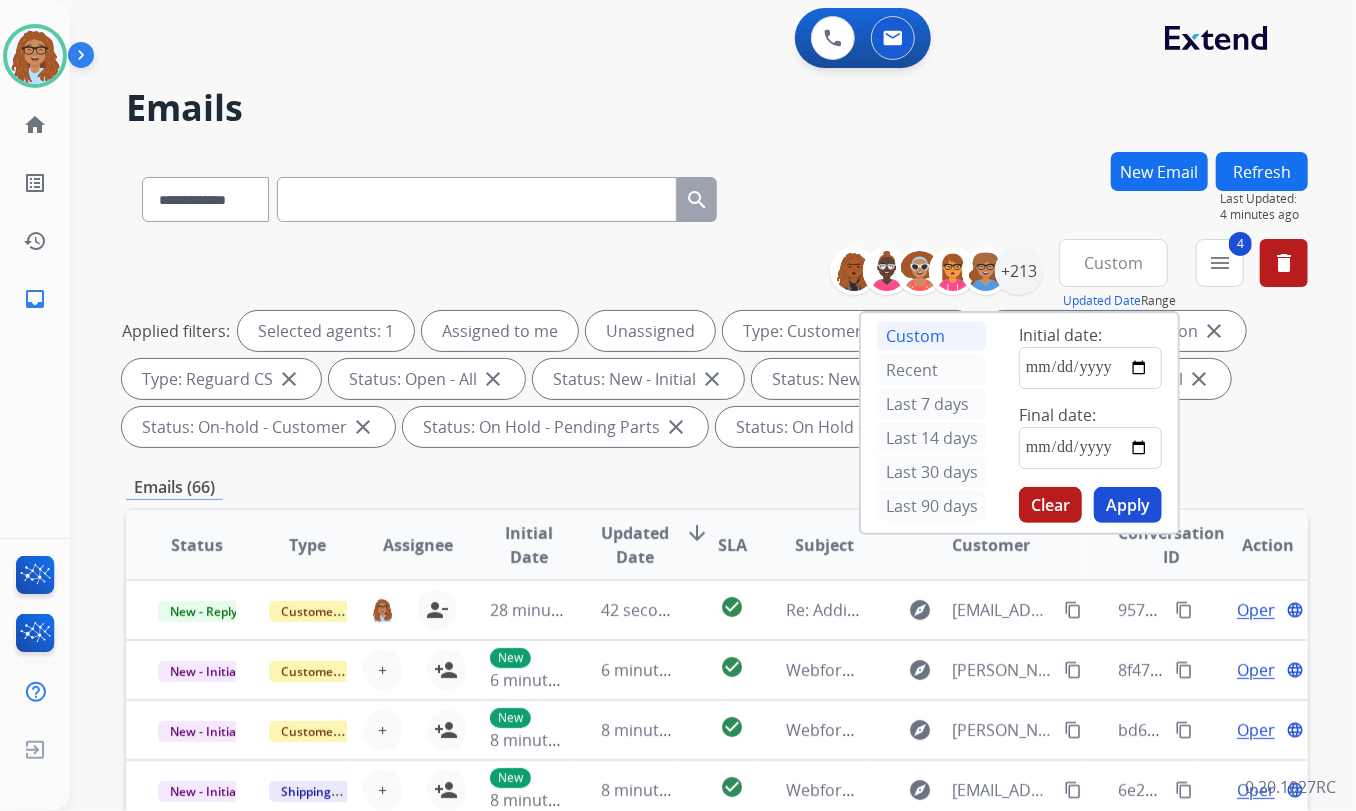 click on "**********" at bounding box center [717, 195] 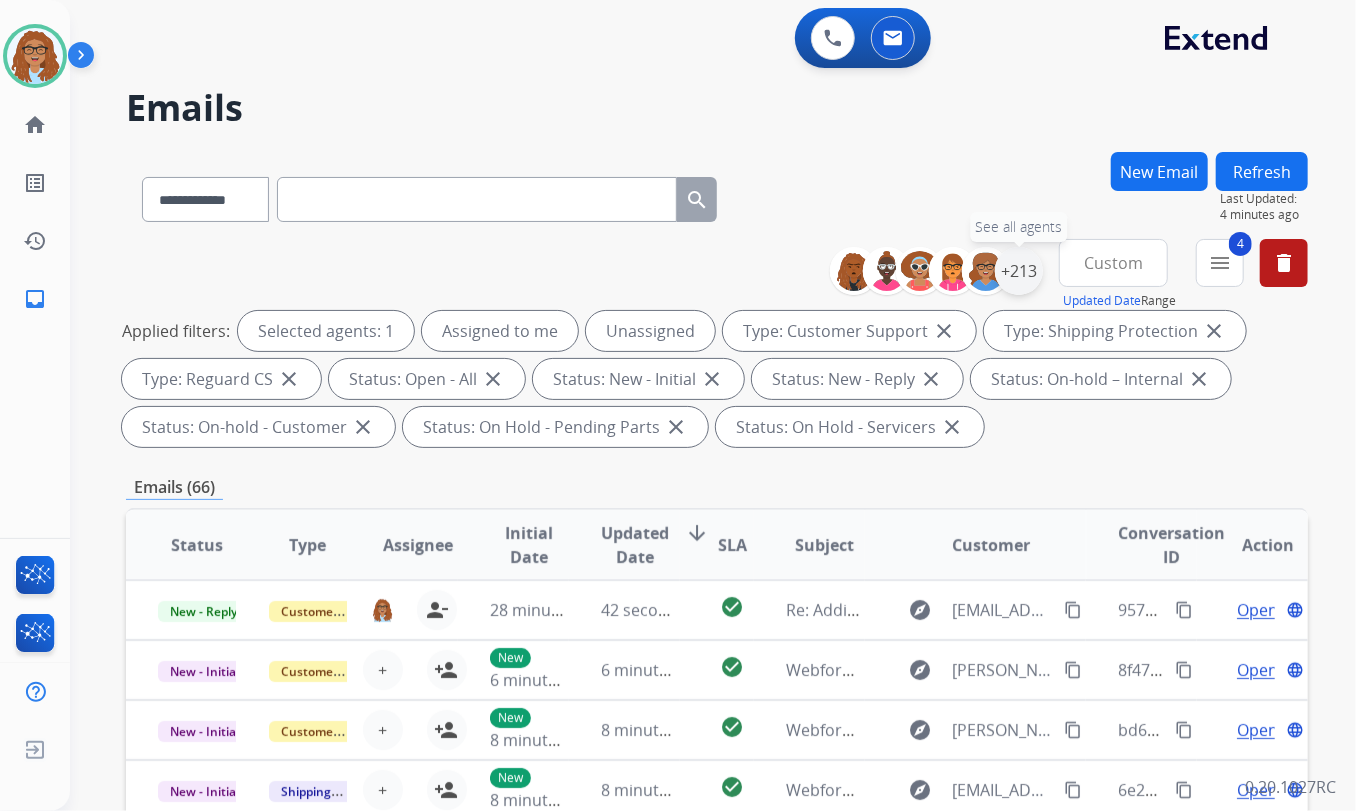 click on "+213" at bounding box center (1019, 271) 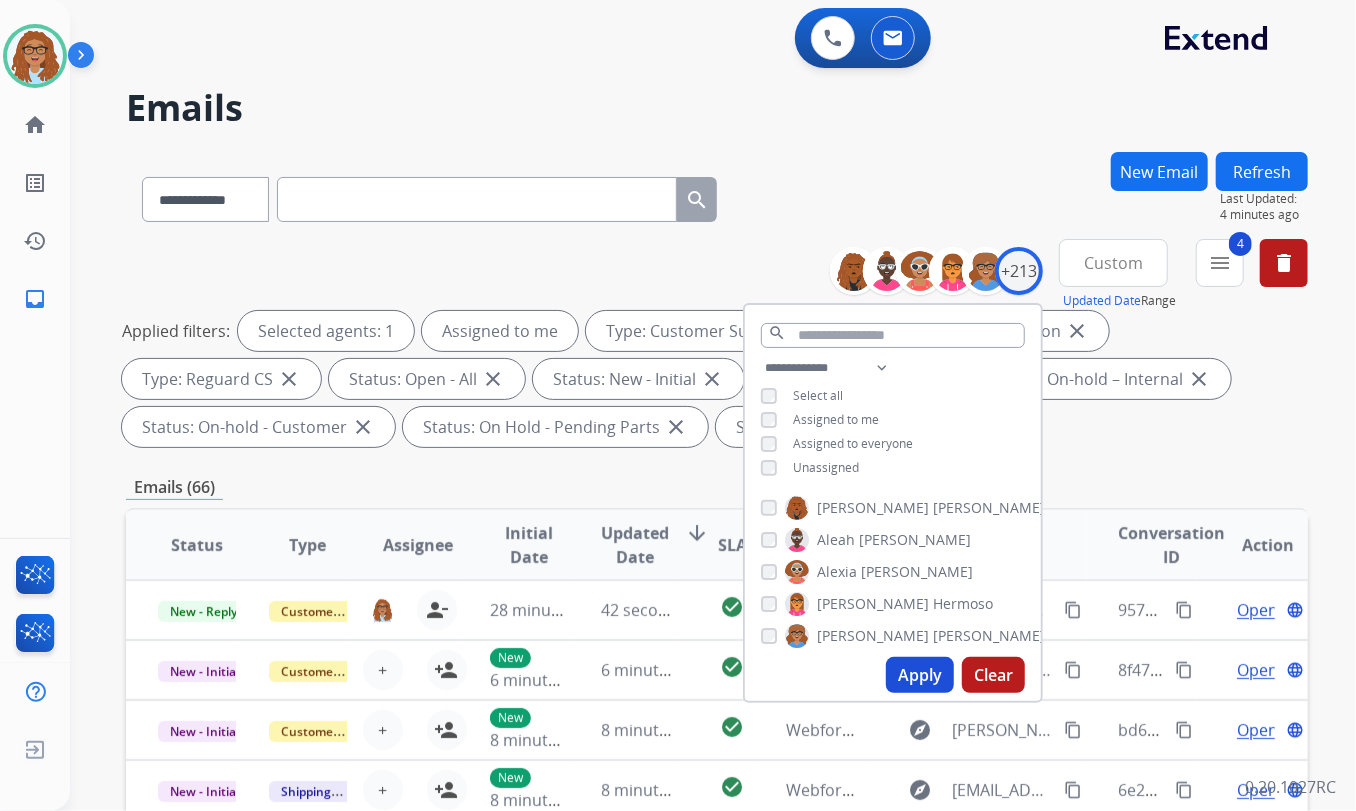 click on "Apply" at bounding box center [920, 675] 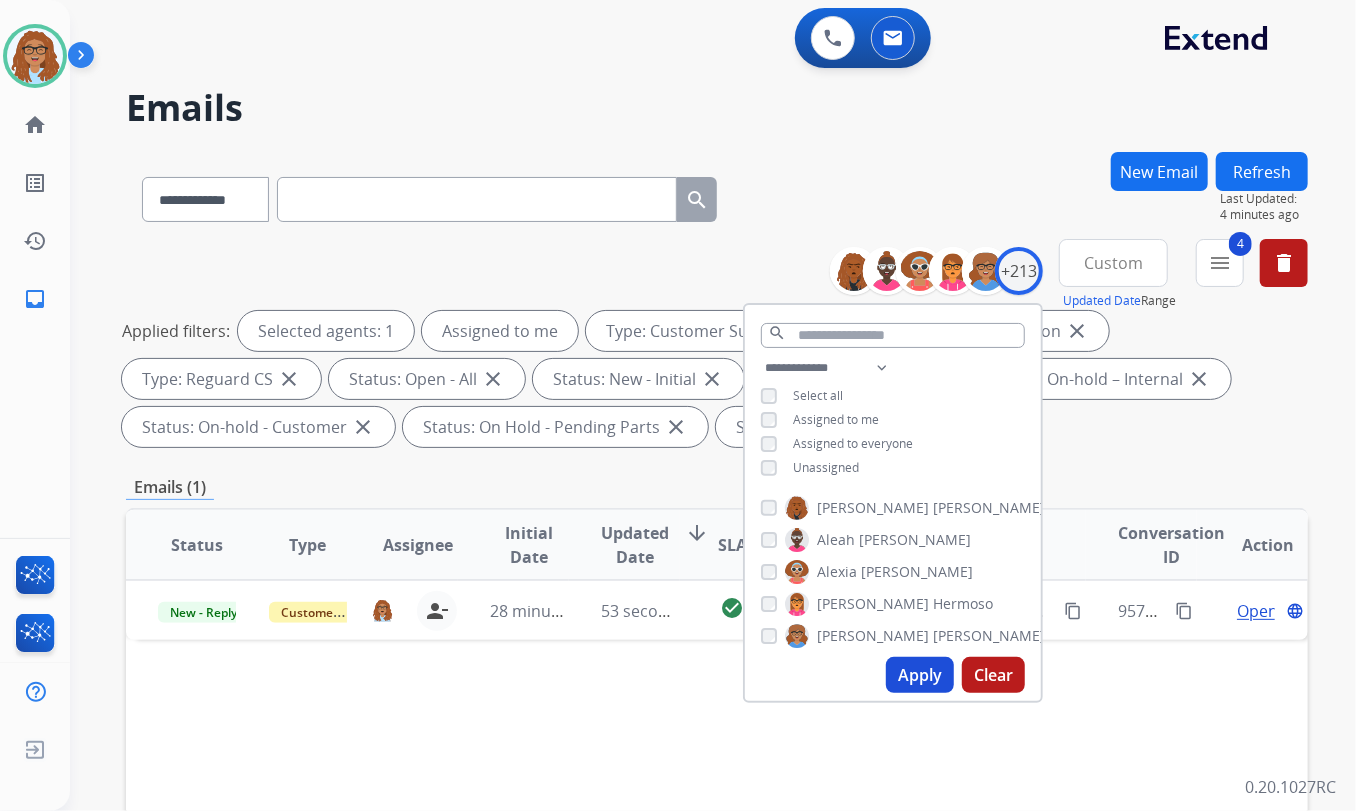 click on "**********" at bounding box center [717, 195] 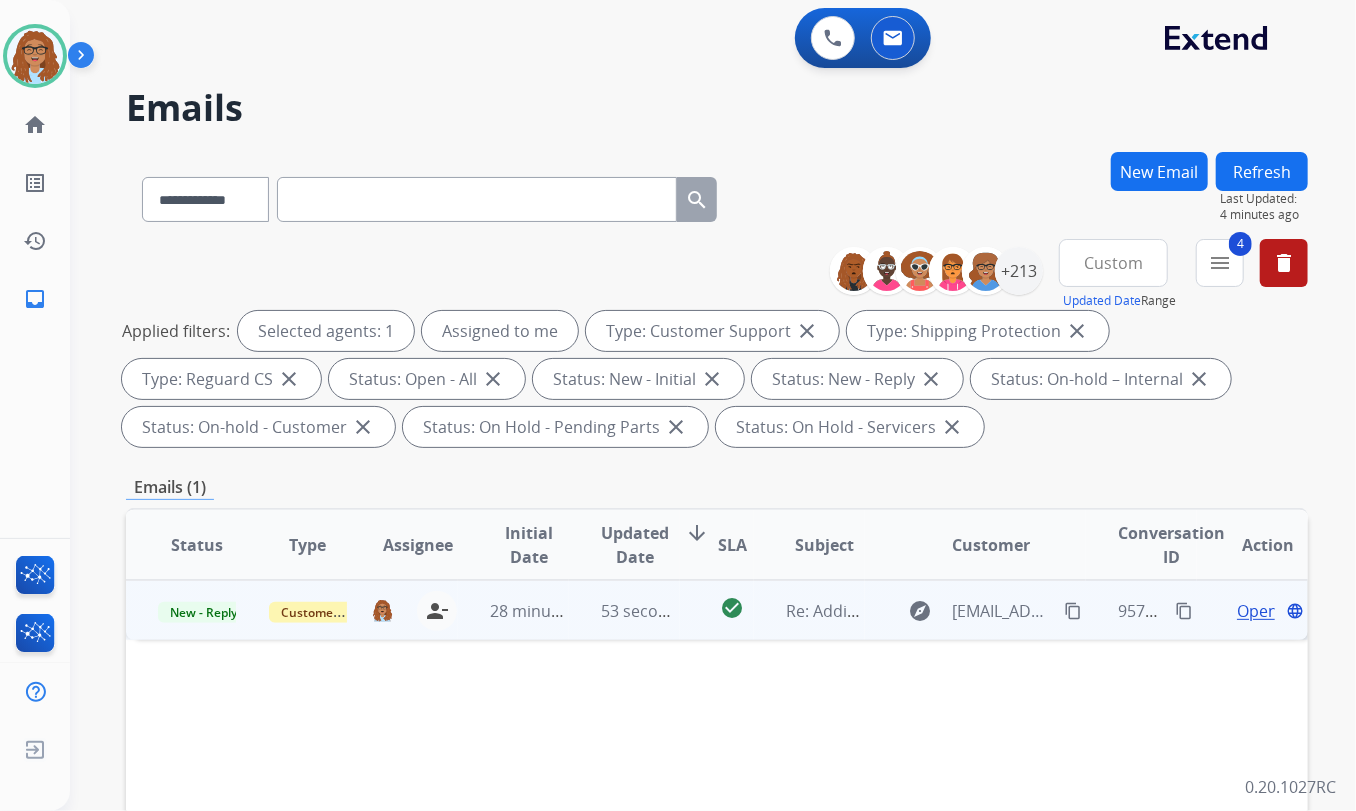 click on "Open" at bounding box center [1257, 611] 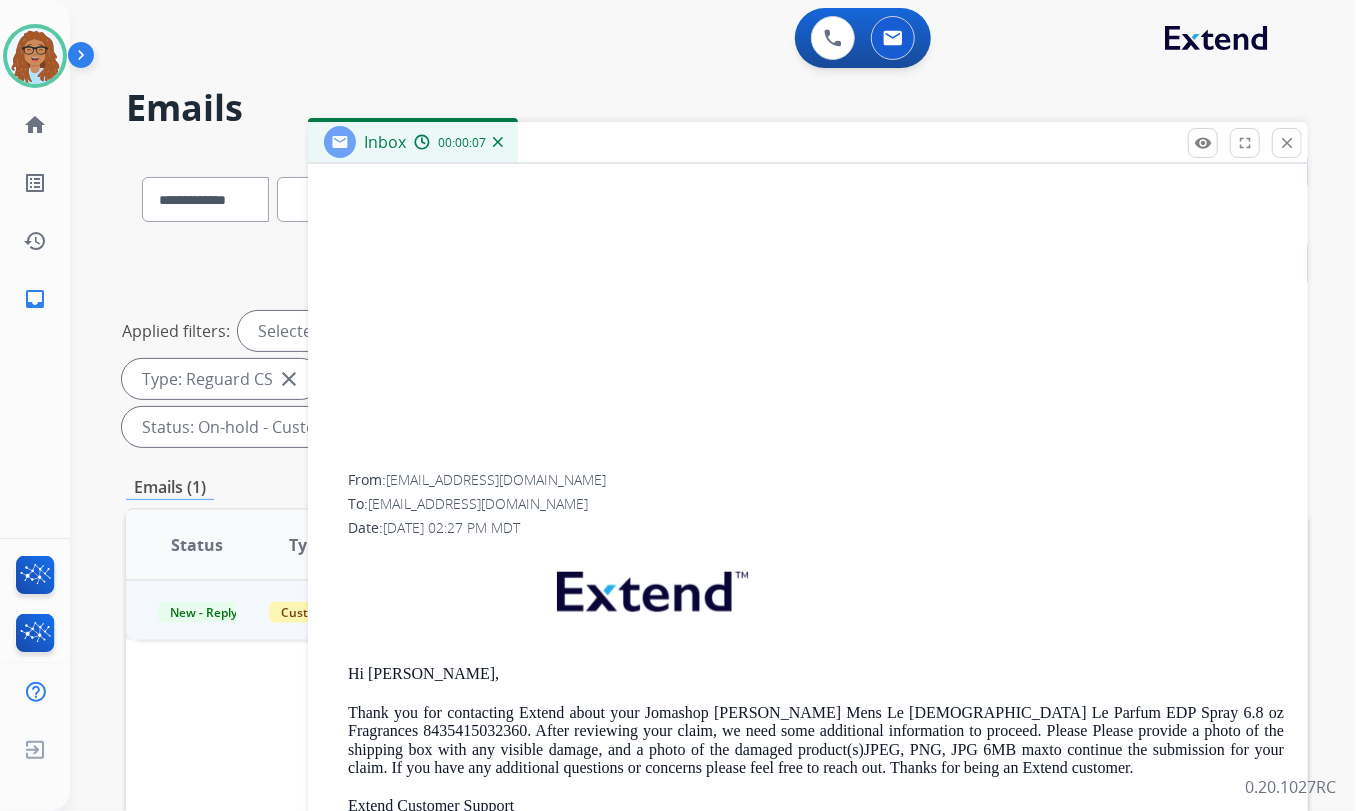 scroll, scrollTop: 1032, scrollLeft: 0, axis: vertical 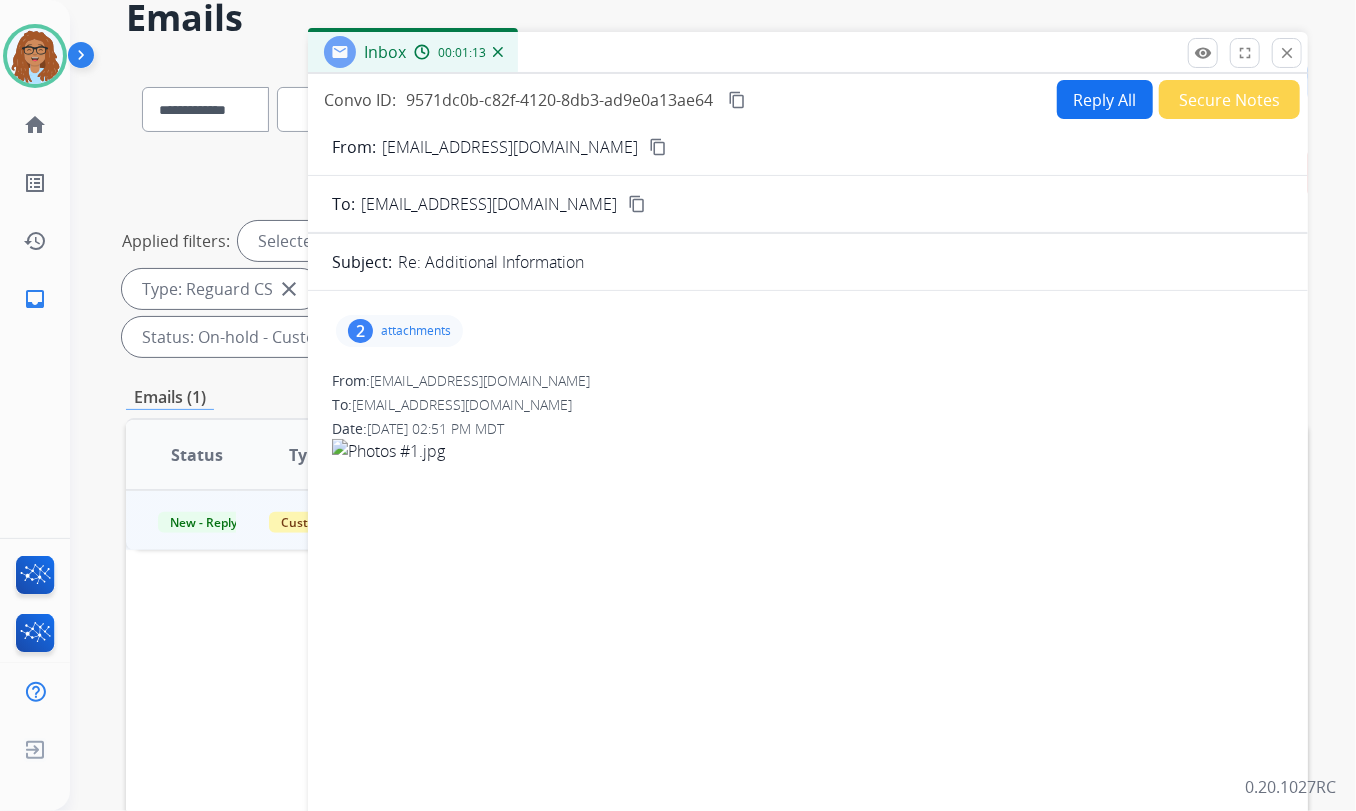 drag, startPoint x: 1281, startPoint y: 57, endPoint x: 1279, endPoint y: 70, distance: 13.152946 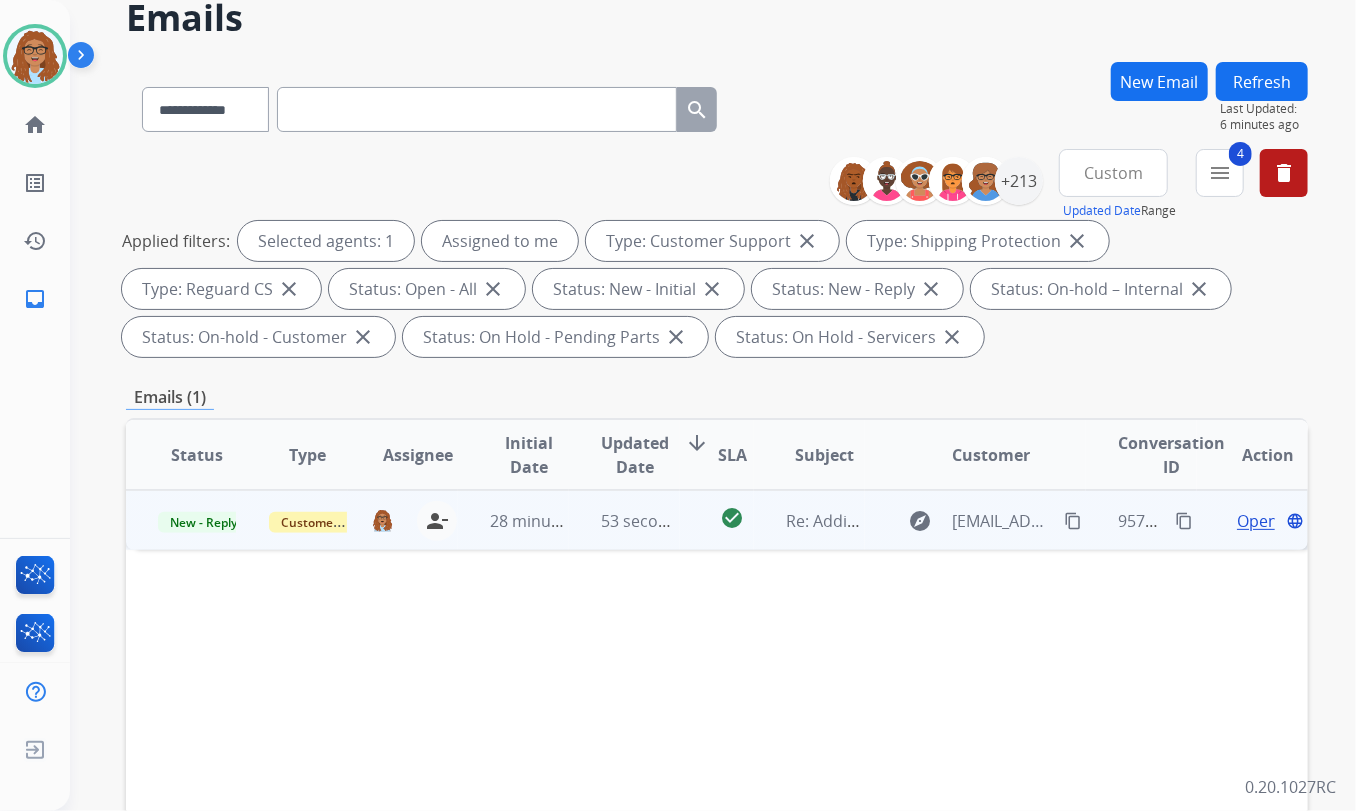 click on "content_copy" at bounding box center (1184, 521) 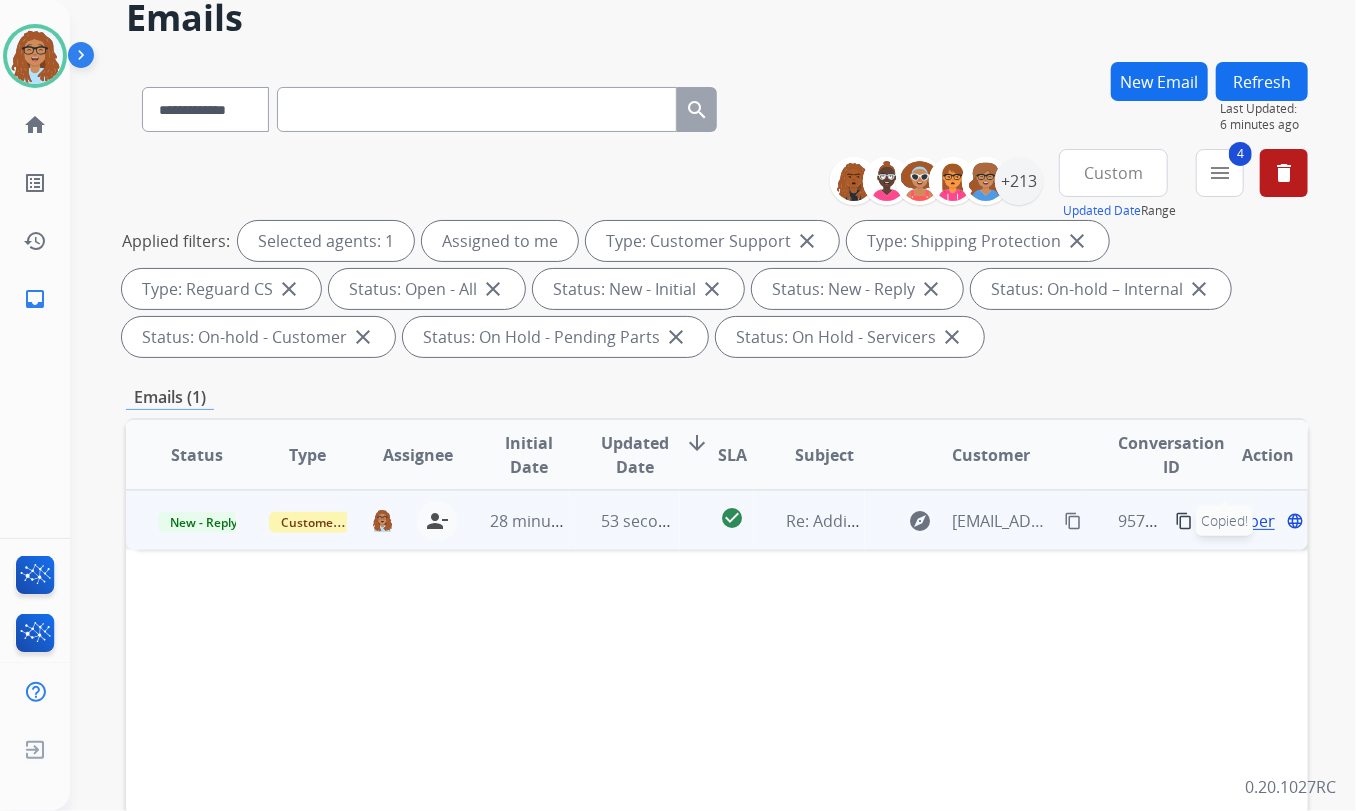 click on "content_copy" at bounding box center [1184, 521] 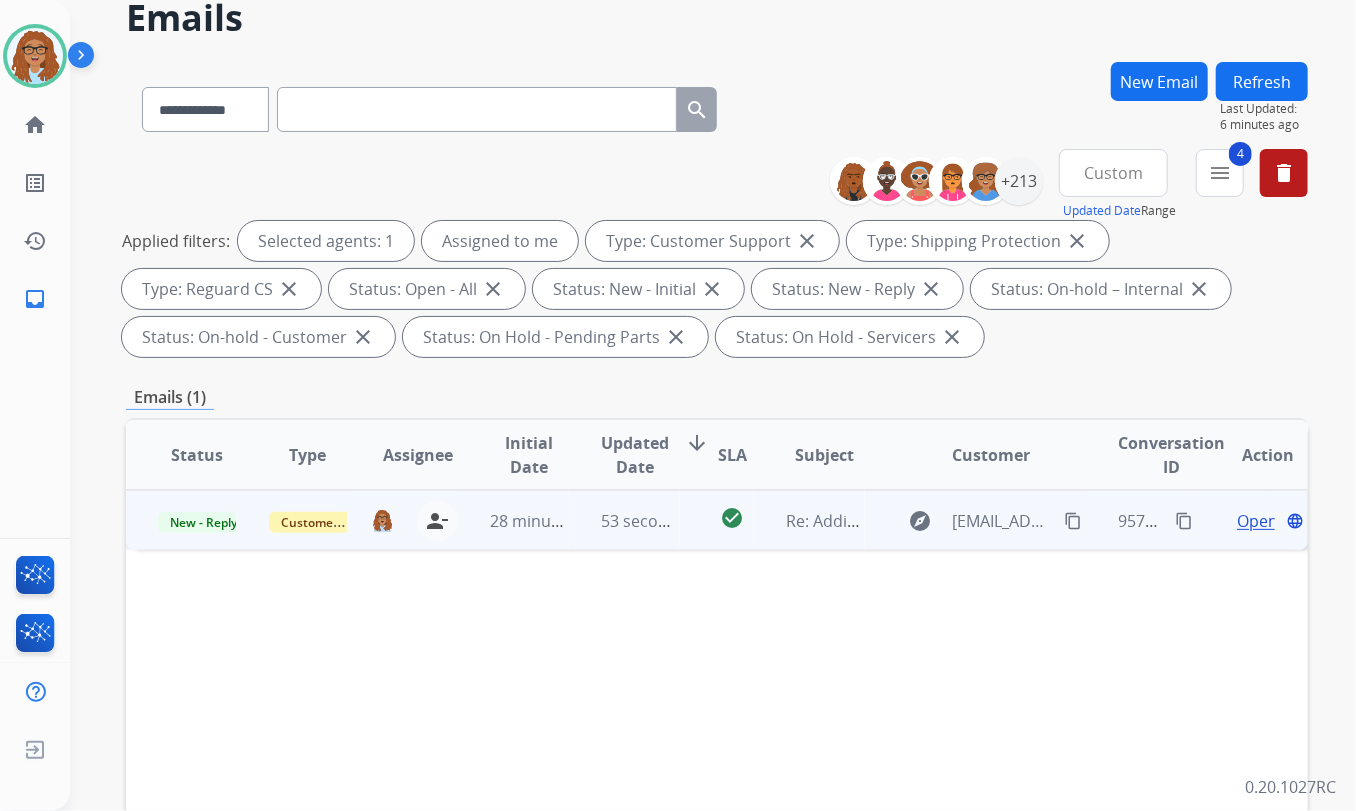 drag, startPoint x: 1060, startPoint y: 522, endPoint x: 1046, endPoint y: 523, distance: 14.035668 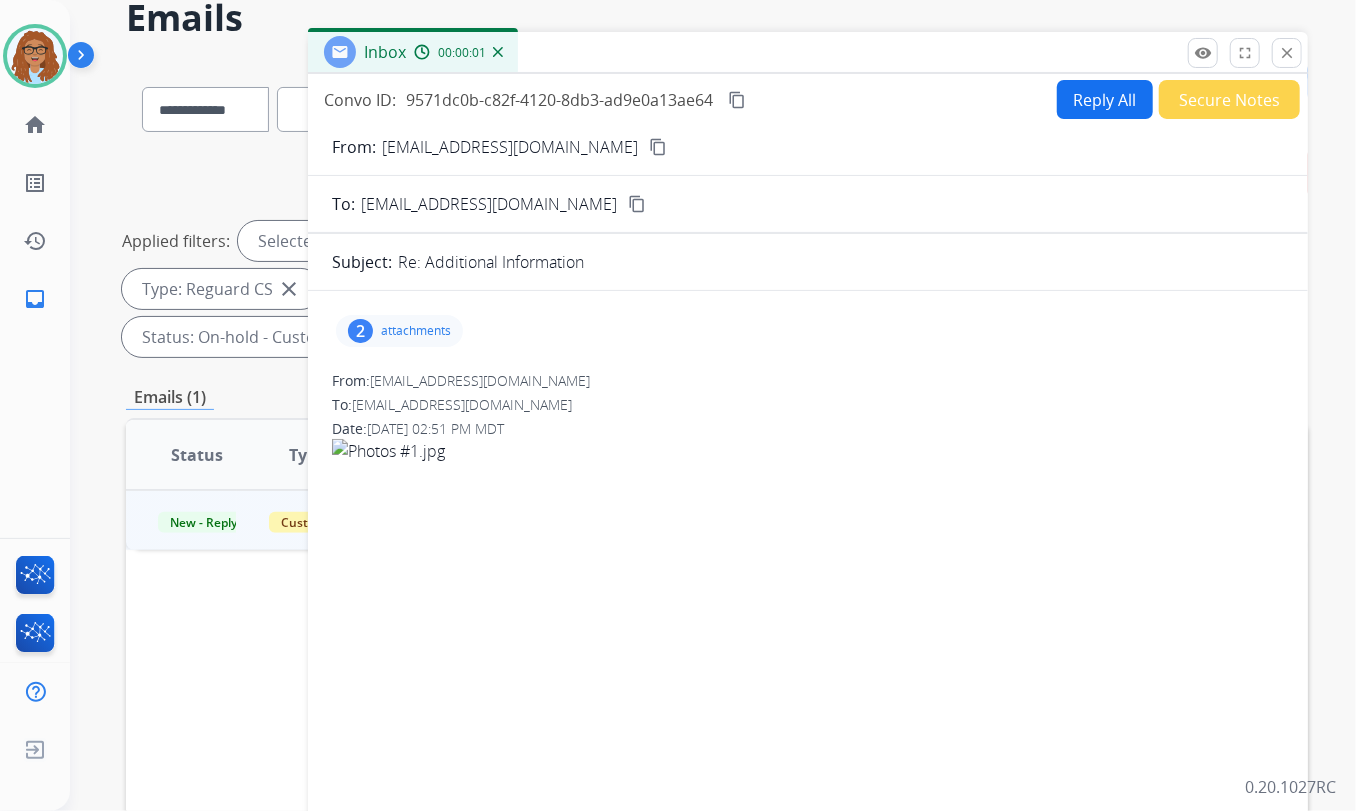 click on "2" at bounding box center [360, 331] 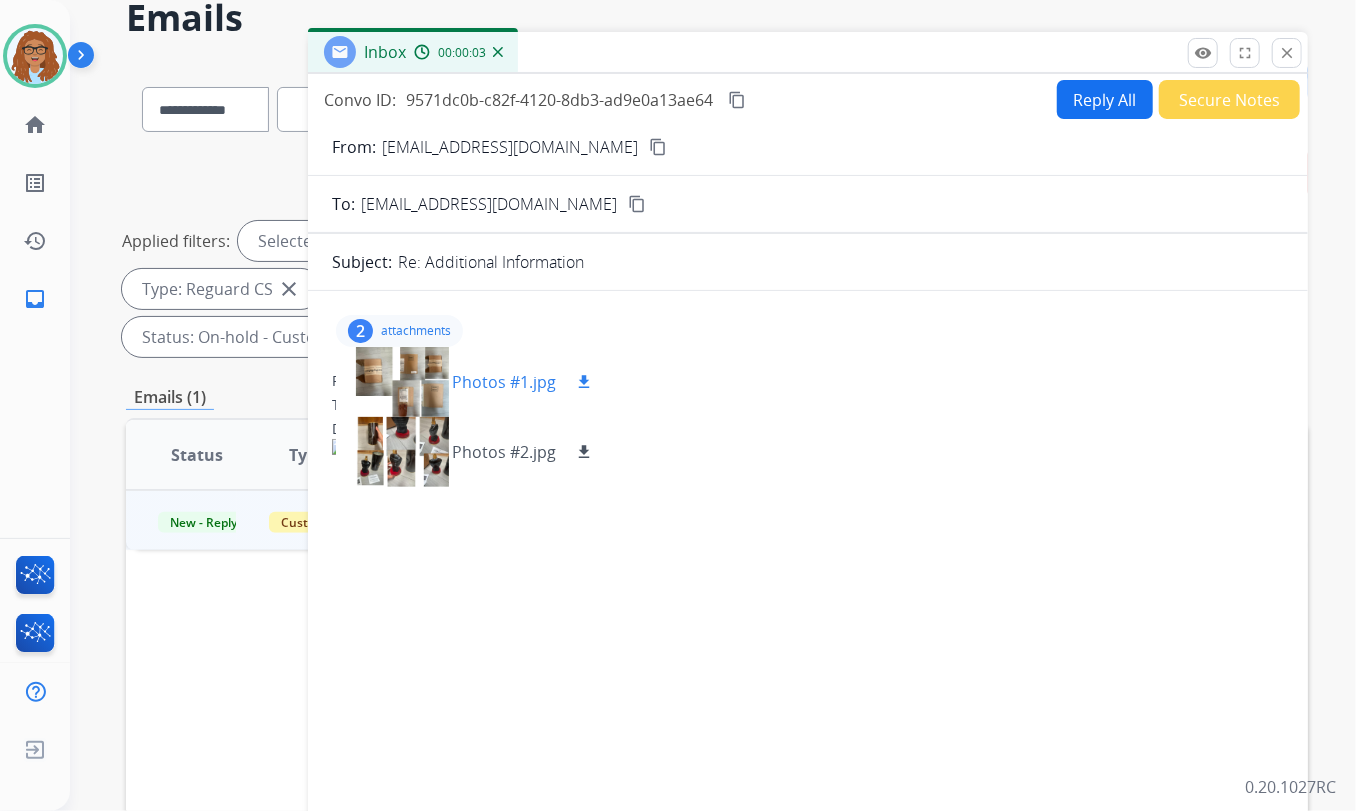 click on "download" at bounding box center (584, 382) 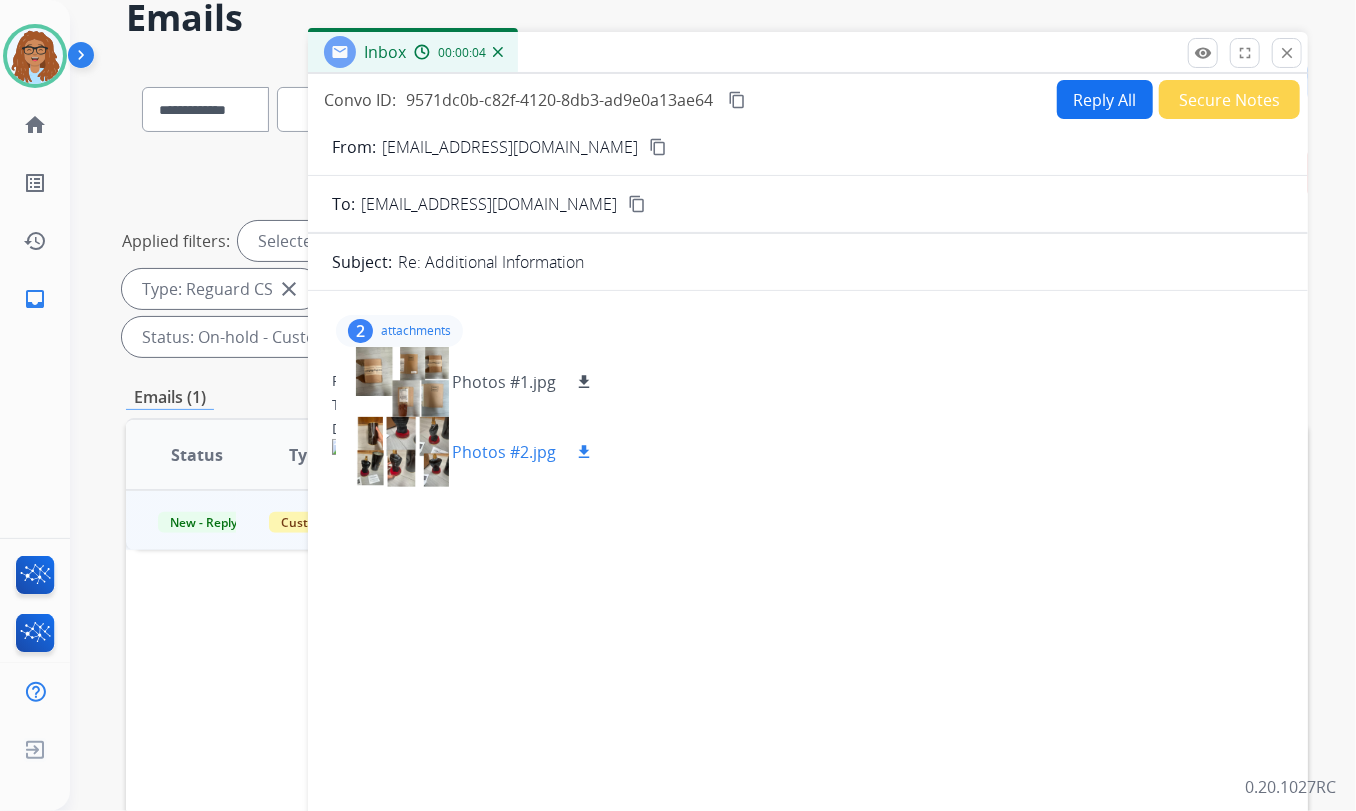 click on "download" at bounding box center (584, 452) 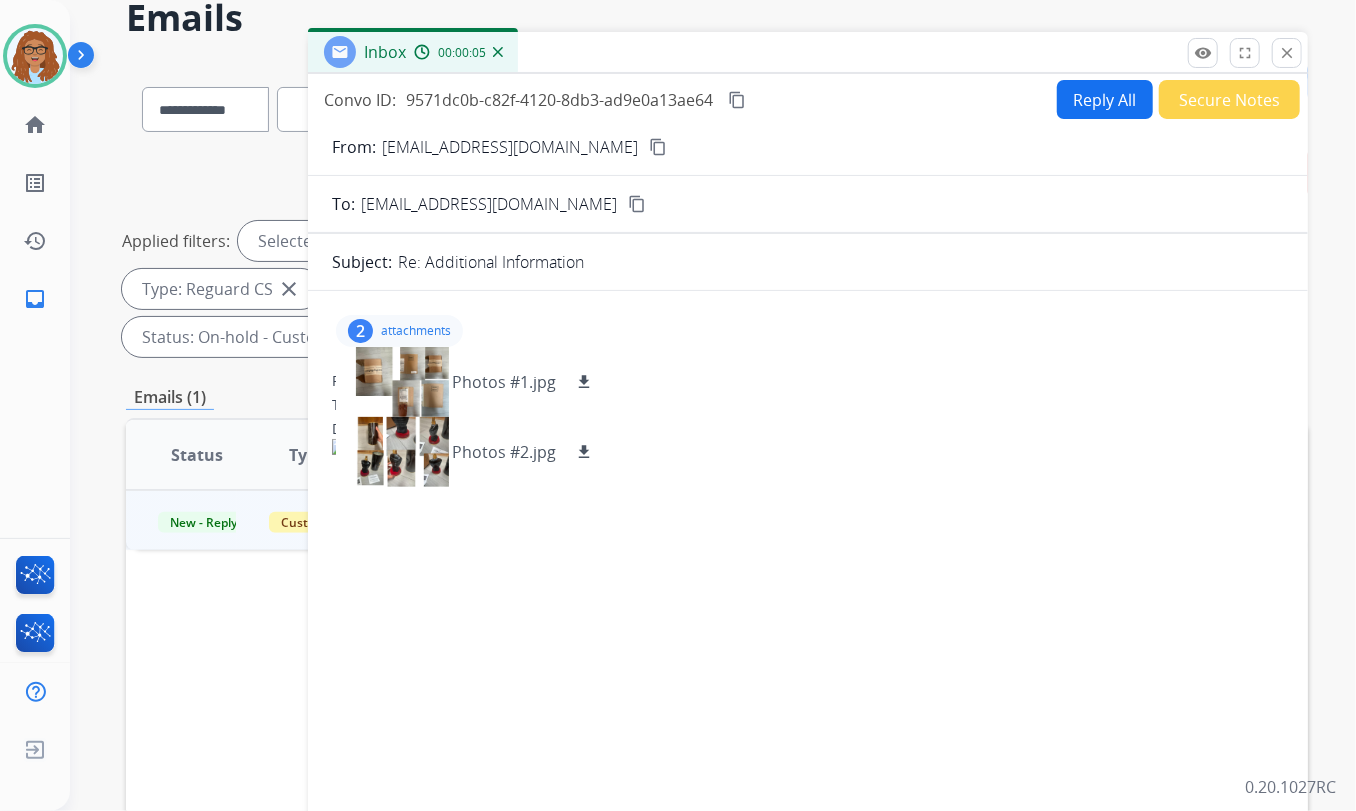 drag, startPoint x: 354, startPoint y: 330, endPoint x: 424, endPoint y: 320, distance: 70.71068 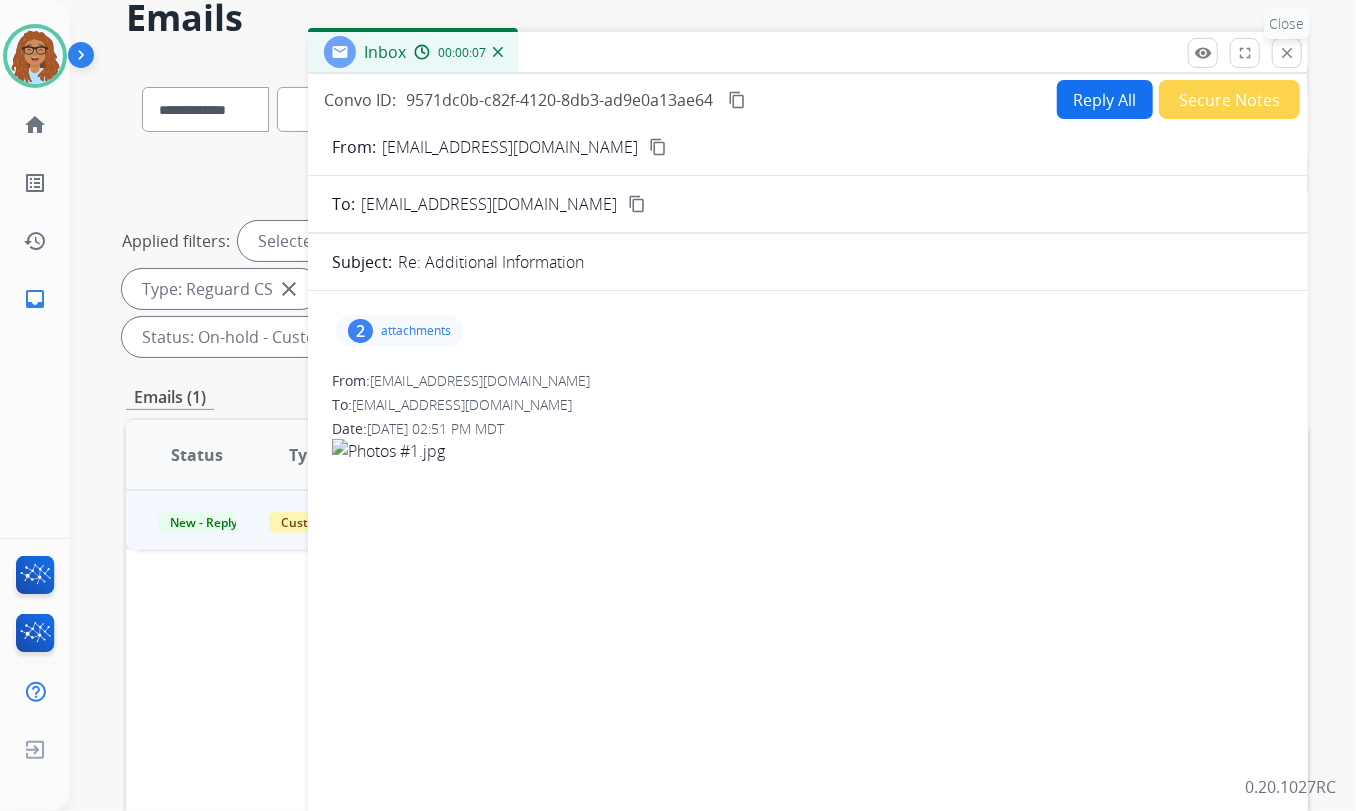 click on "close" at bounding box center [1287, 53] 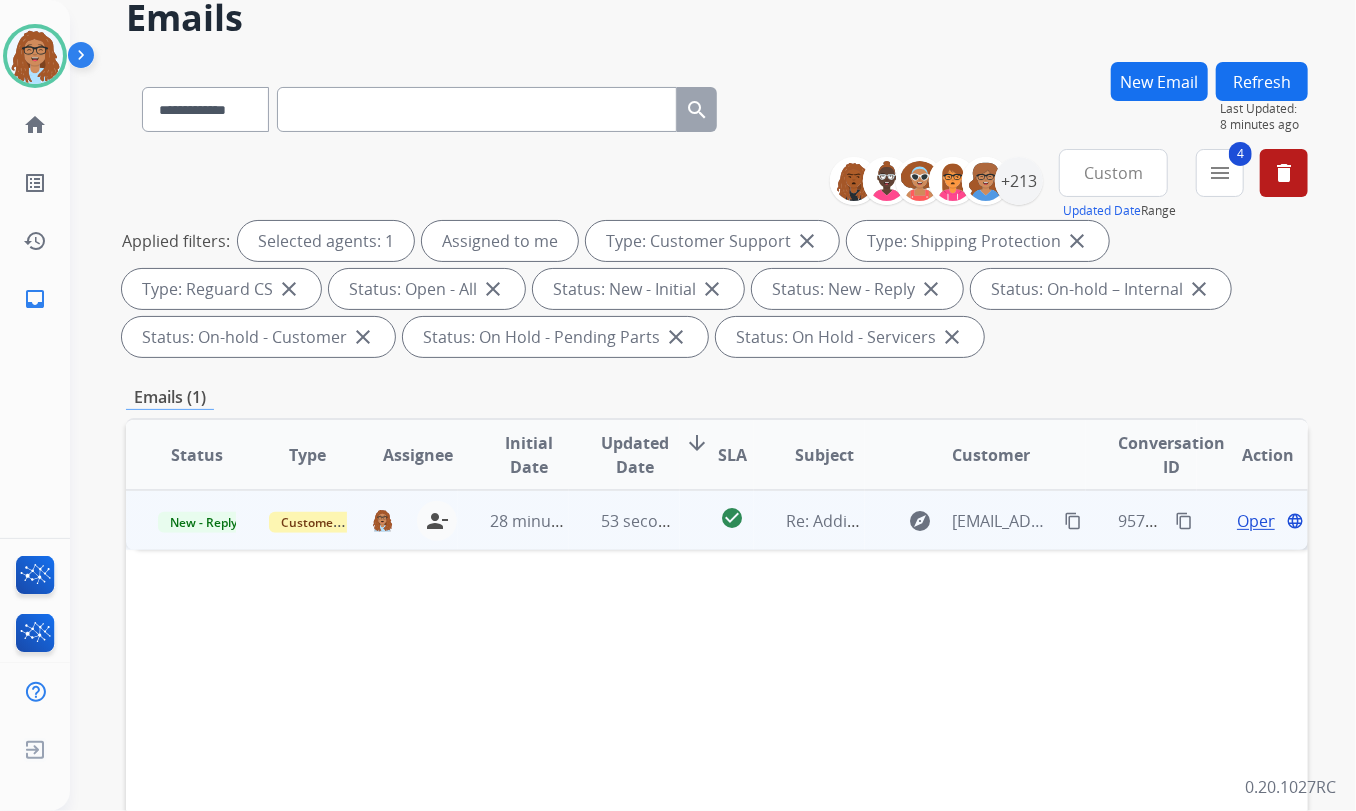 click on "Open" at bounding box center [1257, 521] 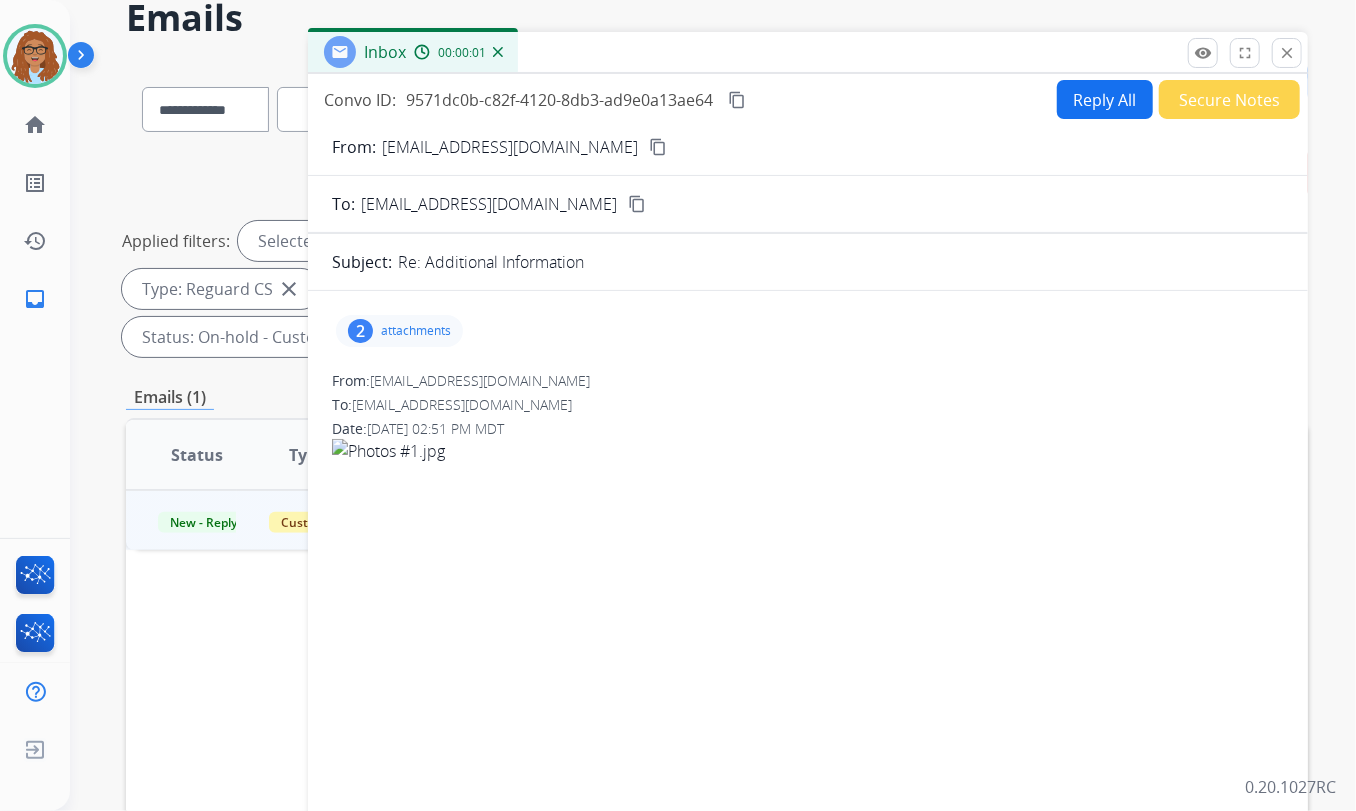 click on "2" at bounding box center (360, 331) 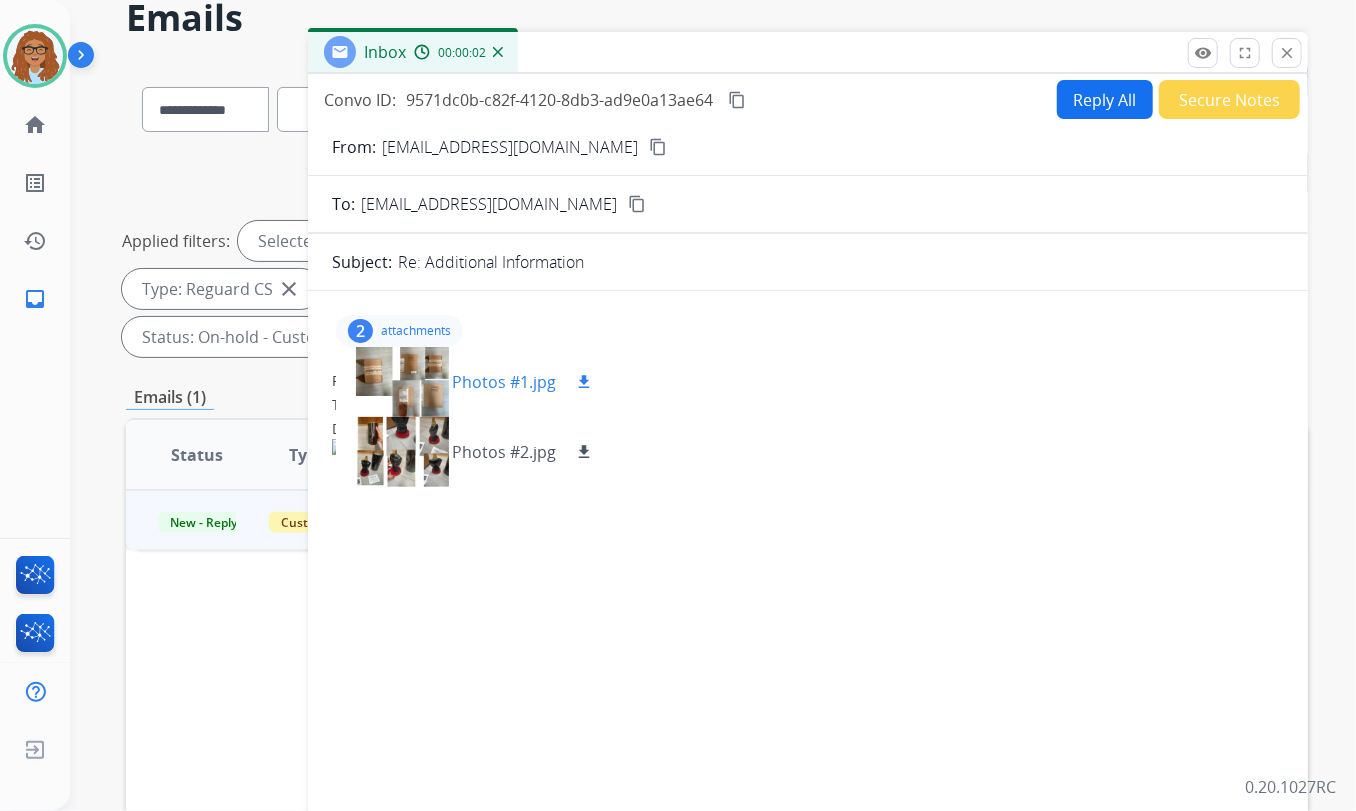 click at bounding box center [402, 382] 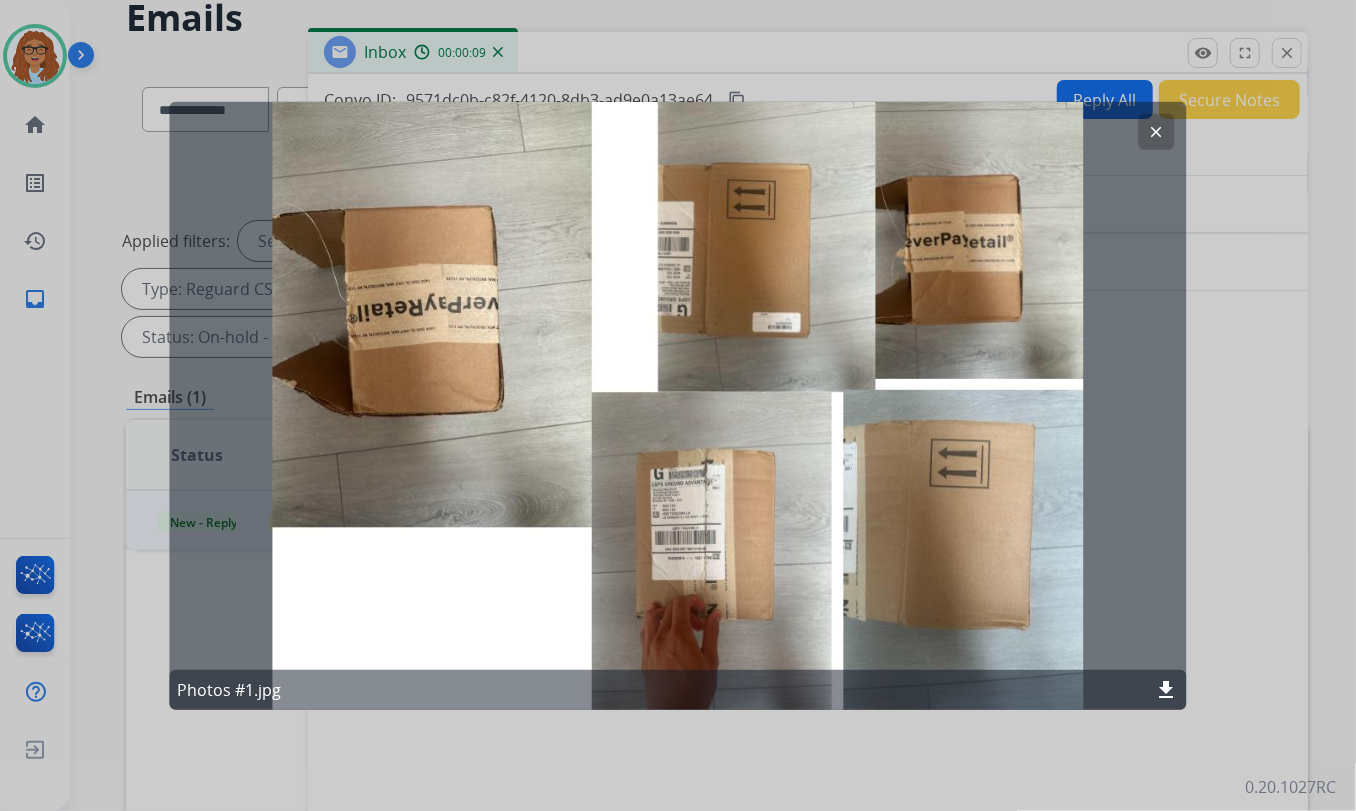 click on "clear" 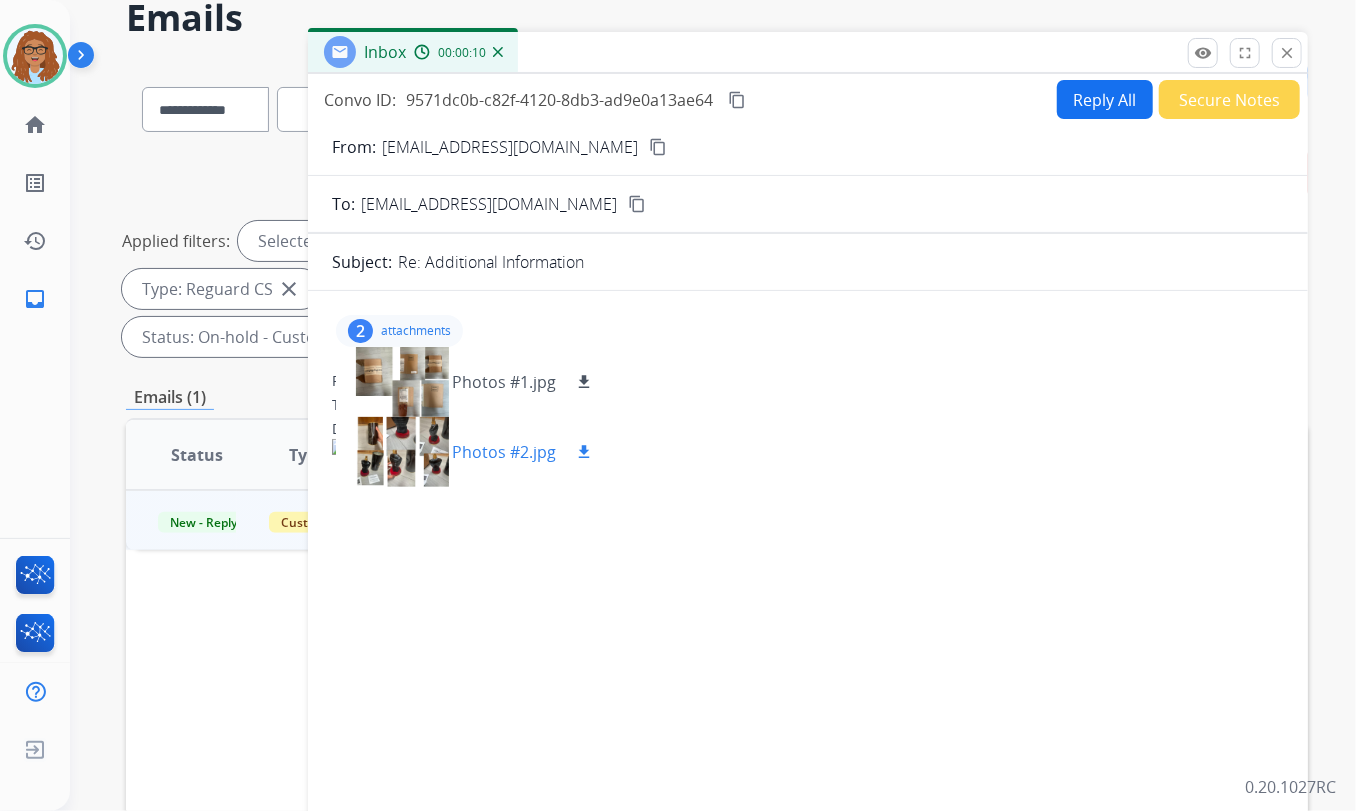 click at bounding box center (402, 452) 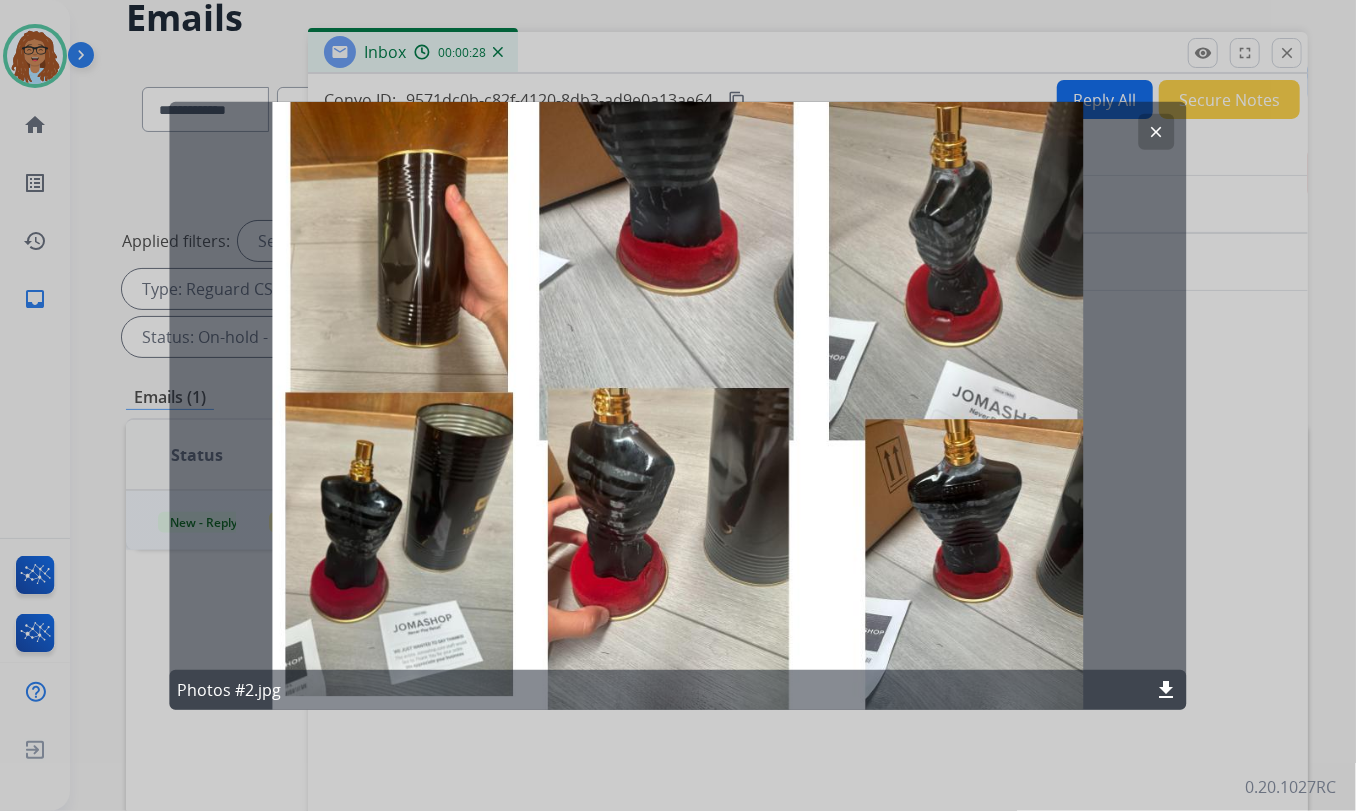 drag, startPoint x: 845, startPoint y: 547, endPoint x: 1099, endPoint y: 514, distance: 256.13474 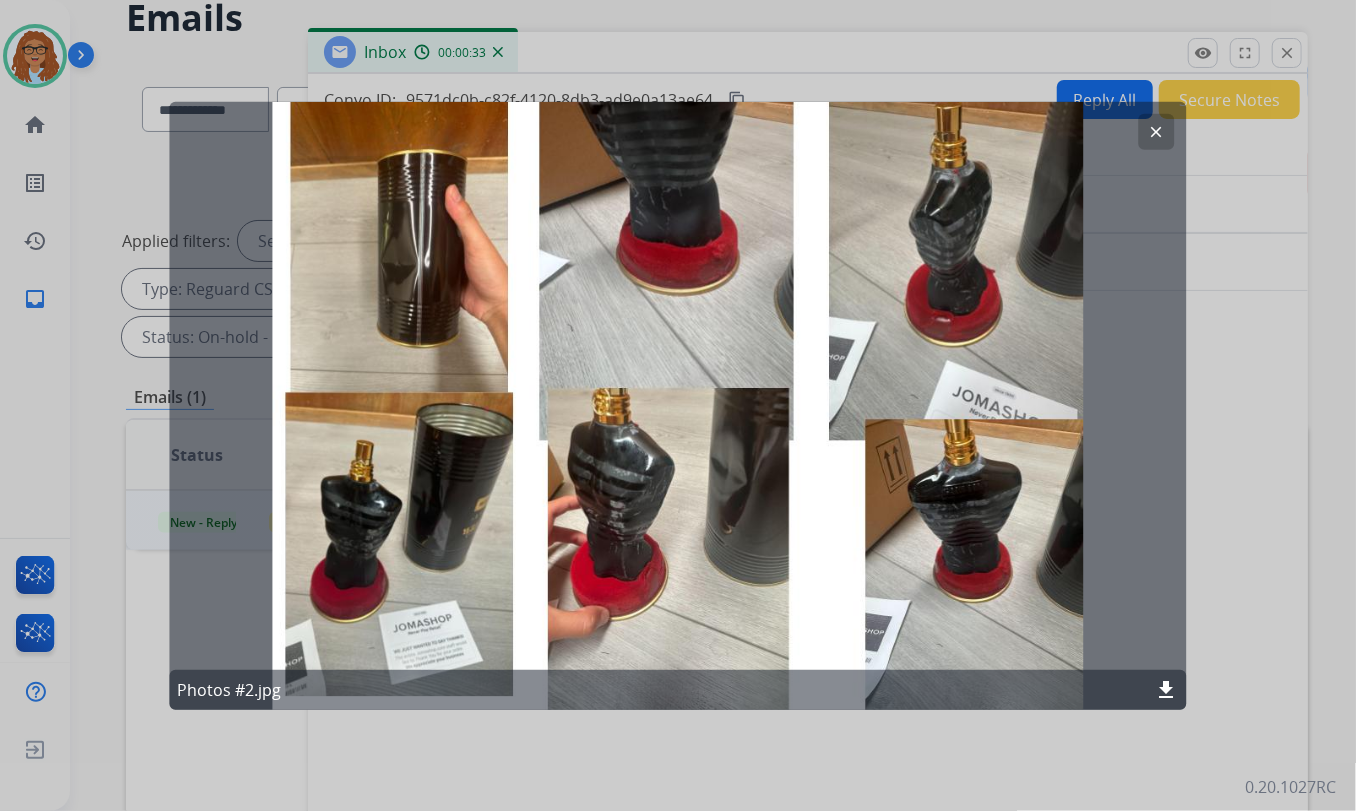 click on "clear" 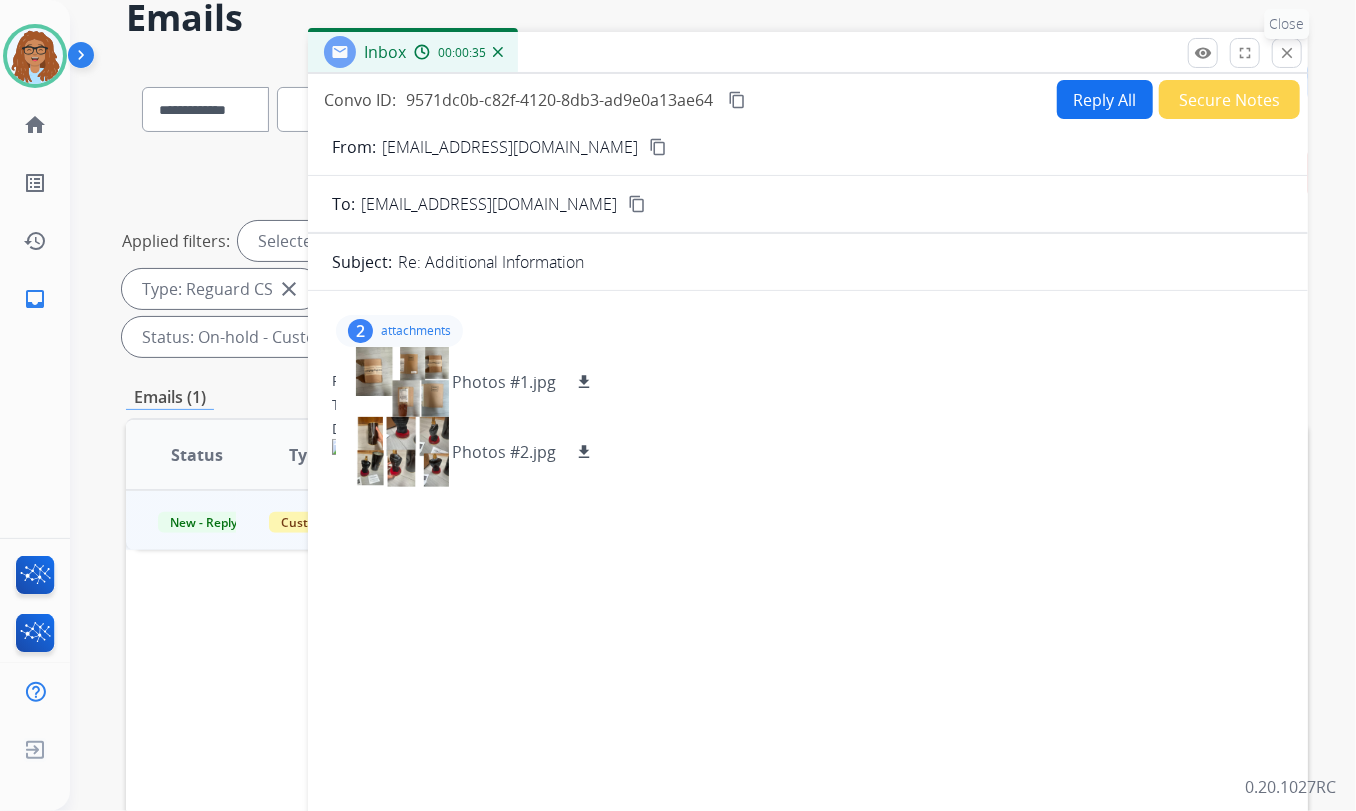 click on "close" at bounding box center [1287, 53] 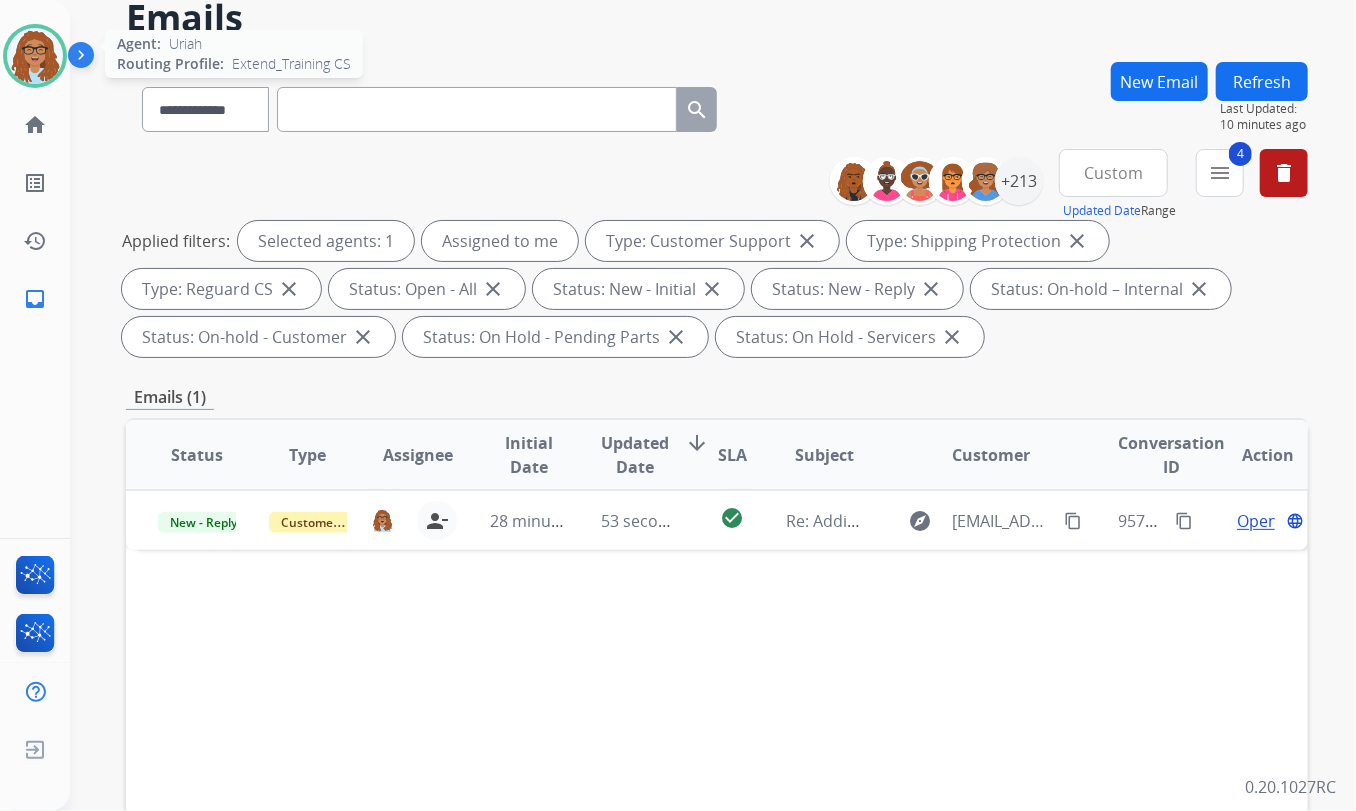 click at bounding box center (35, 56) 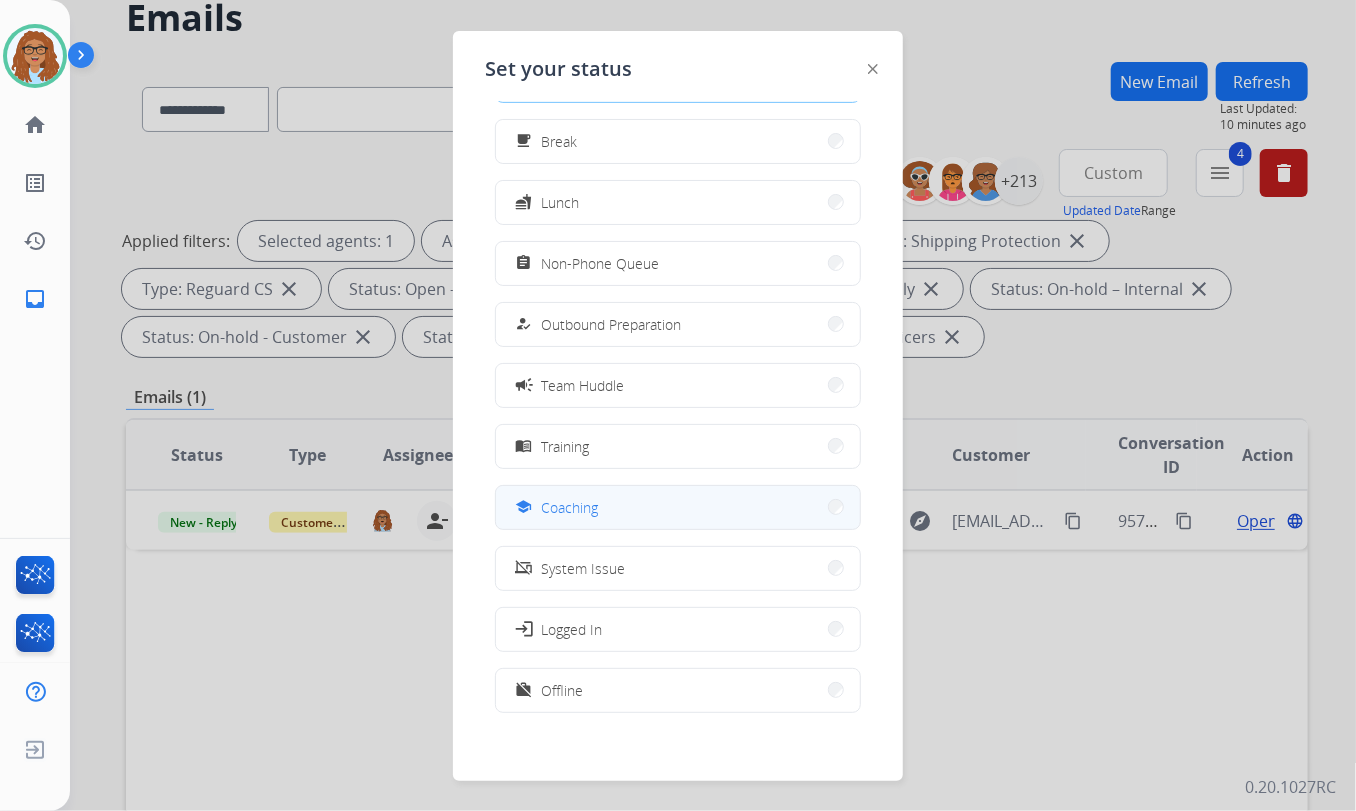 scroll, scrollTop: 67, scrollLeft: 0, axis: vertical 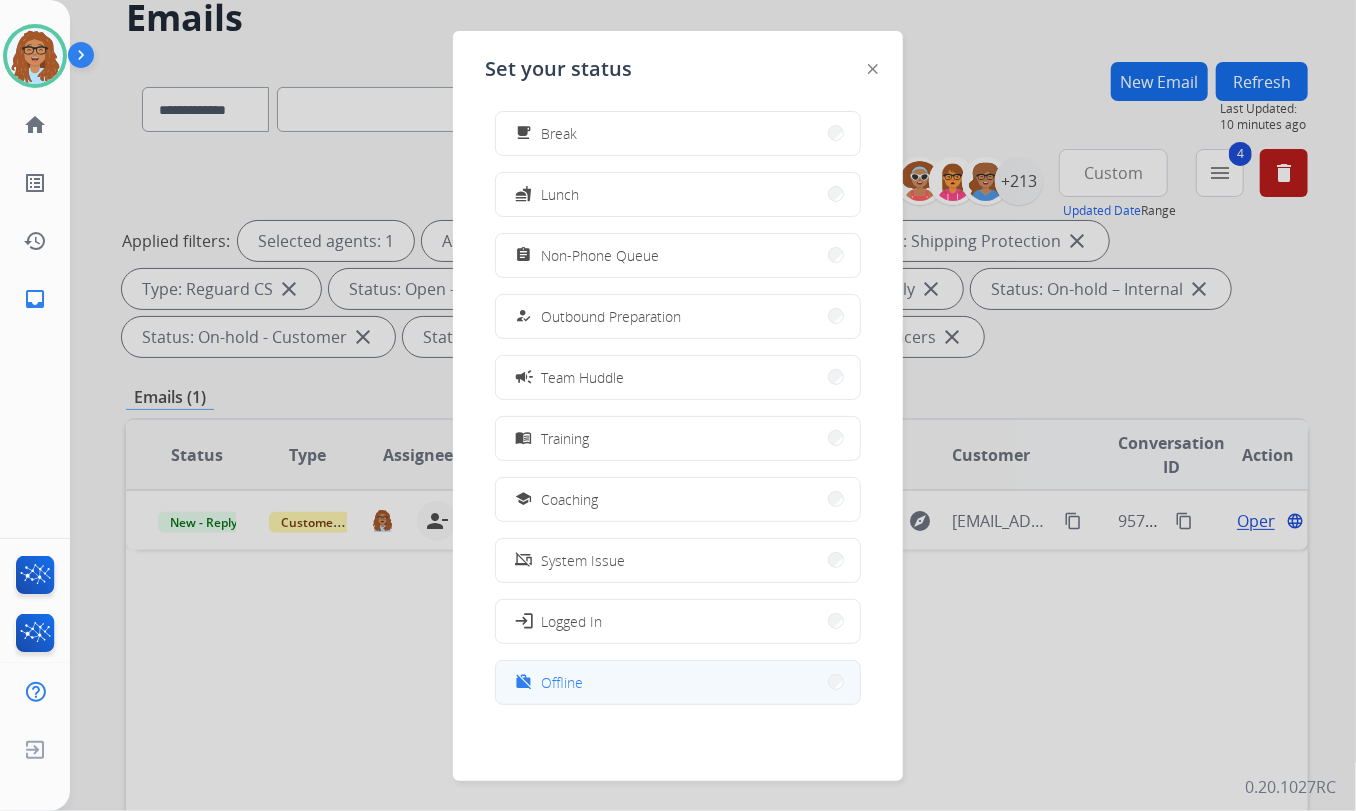 click on "work_off Offline" at bounding box center [678, 682] 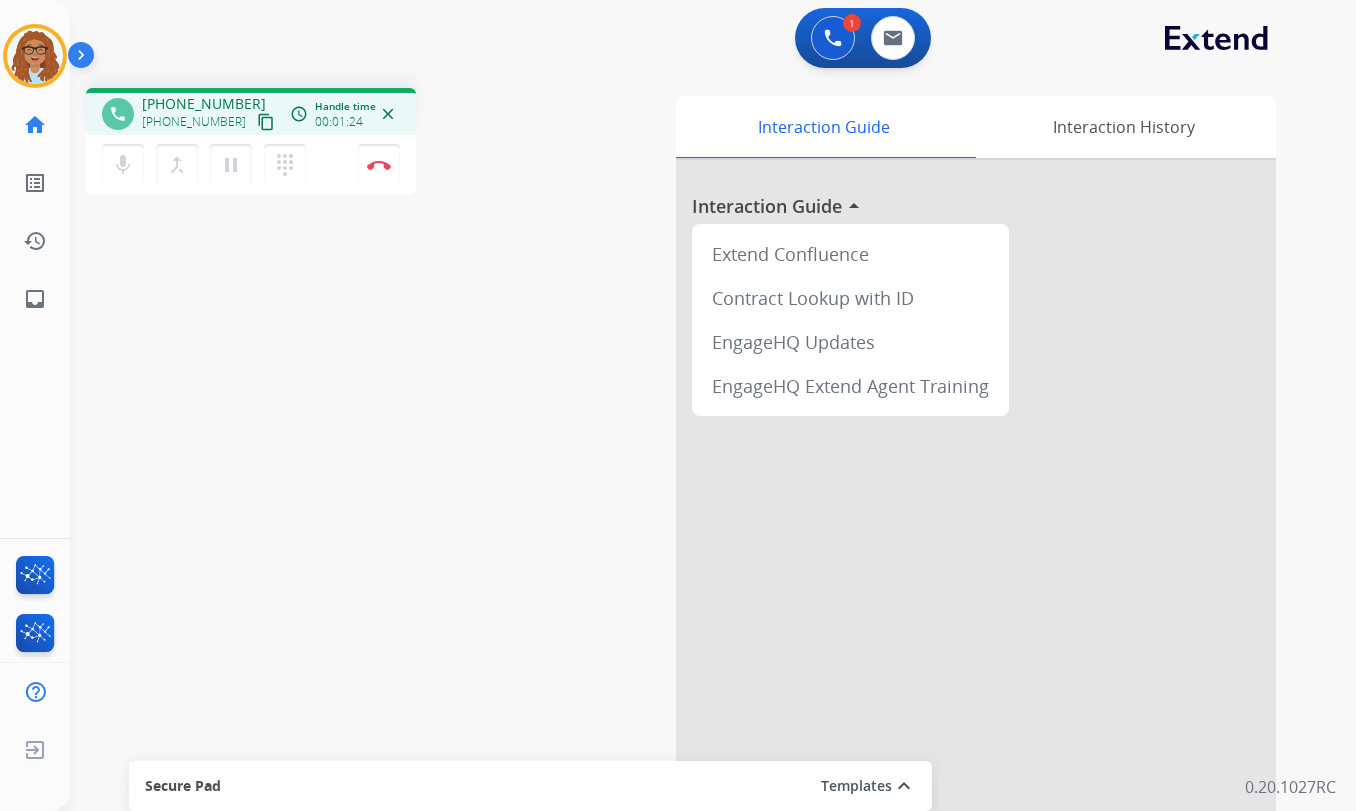 scroll, scrollTop: 0, scrollLeft: 0, axis: both 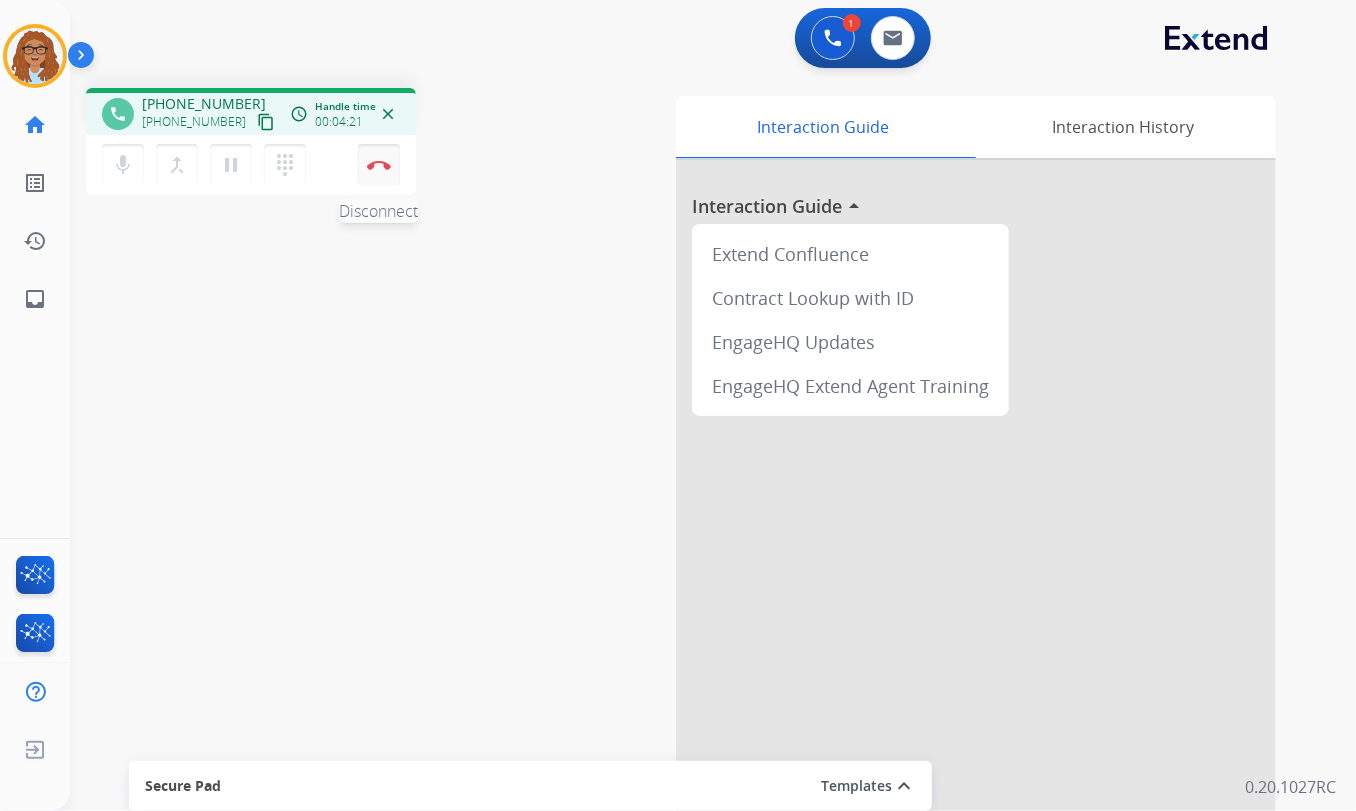 click on "Disconnect" at bounding box center (379, 165) 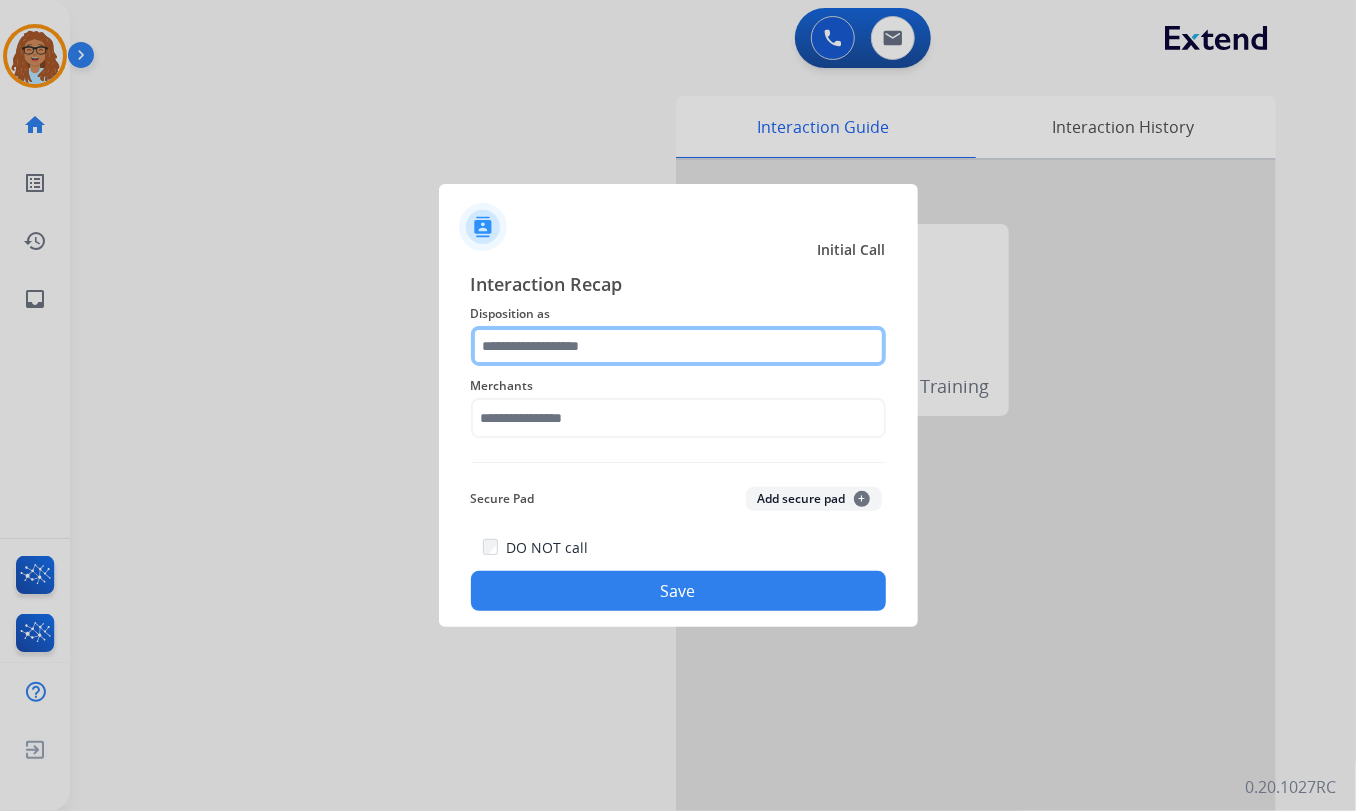 click 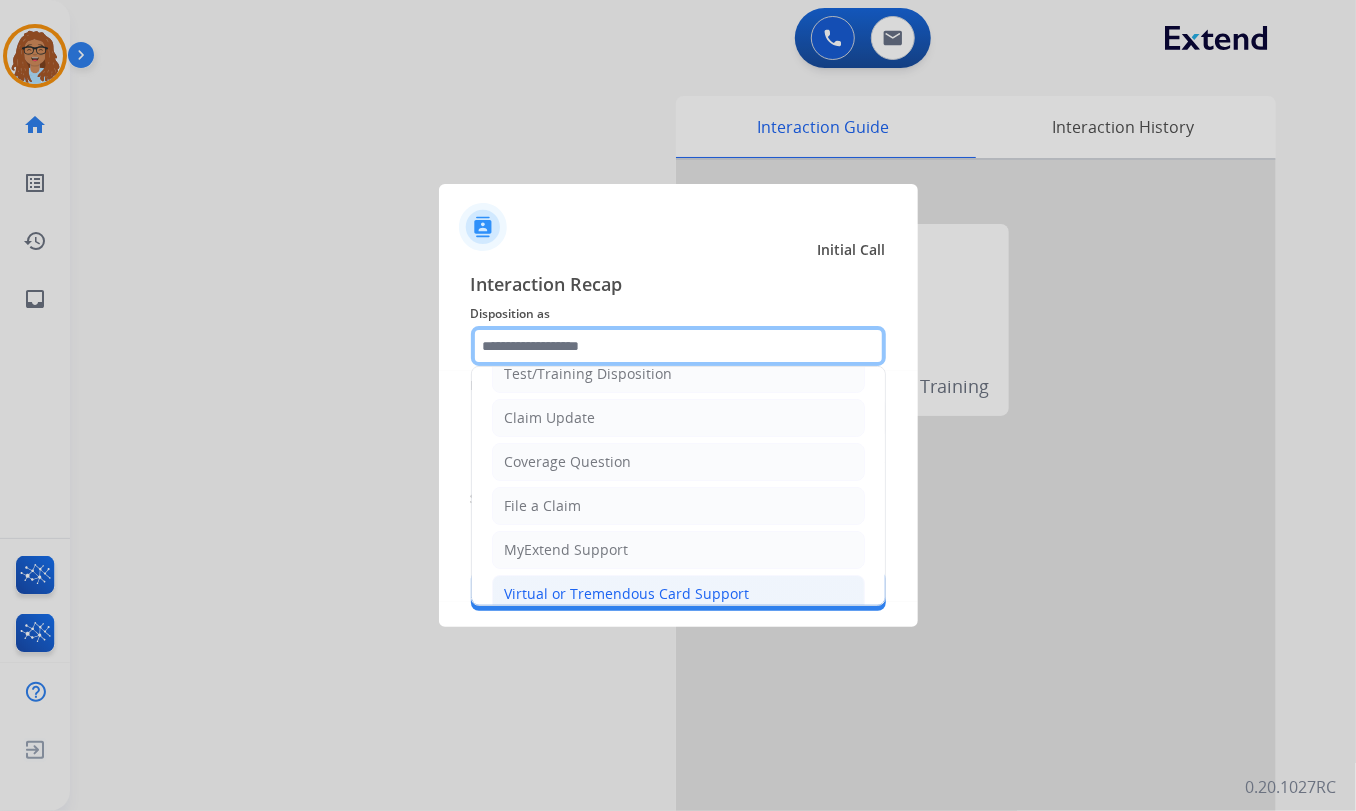 scroll, scrollTop: 181, scrollLeft: 0, axis: vertical 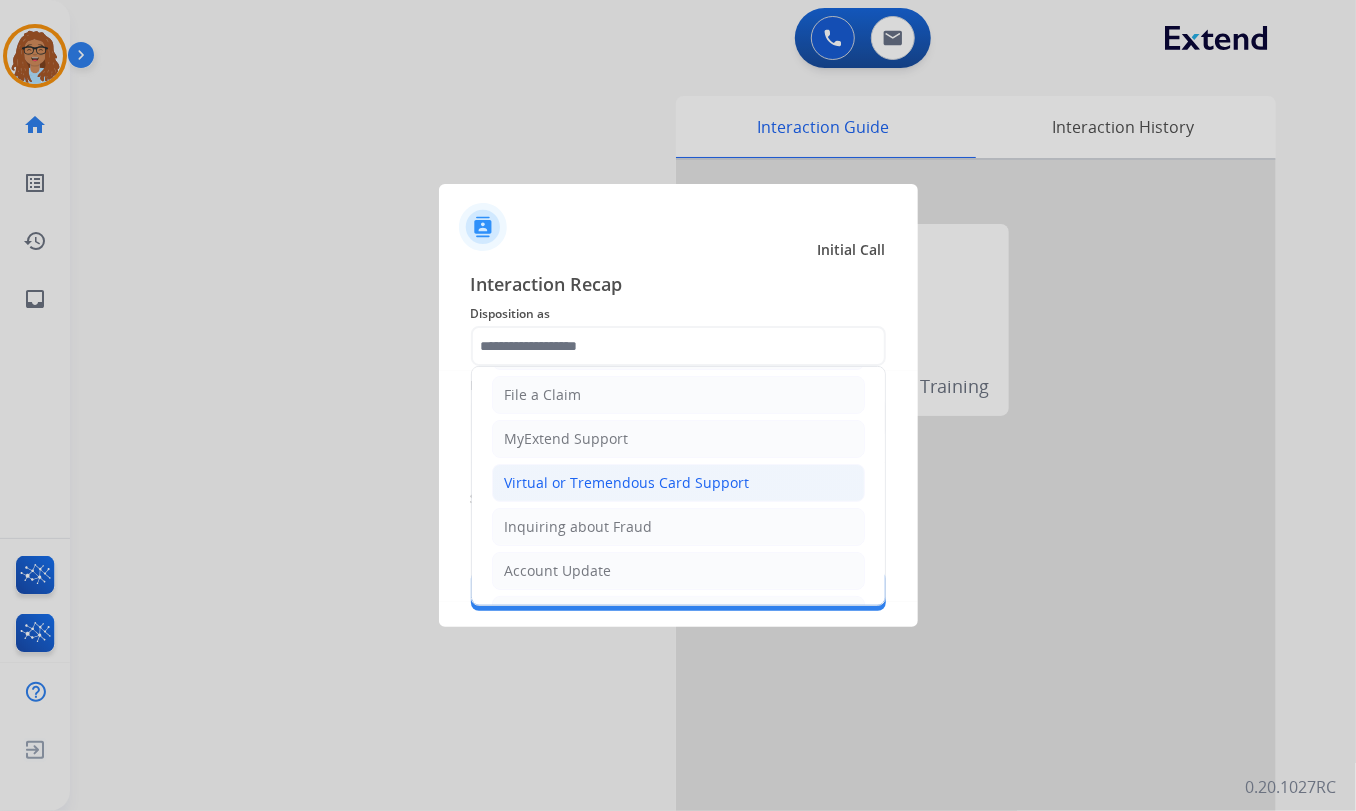 click on "Virtual or Tremendous Card Support" 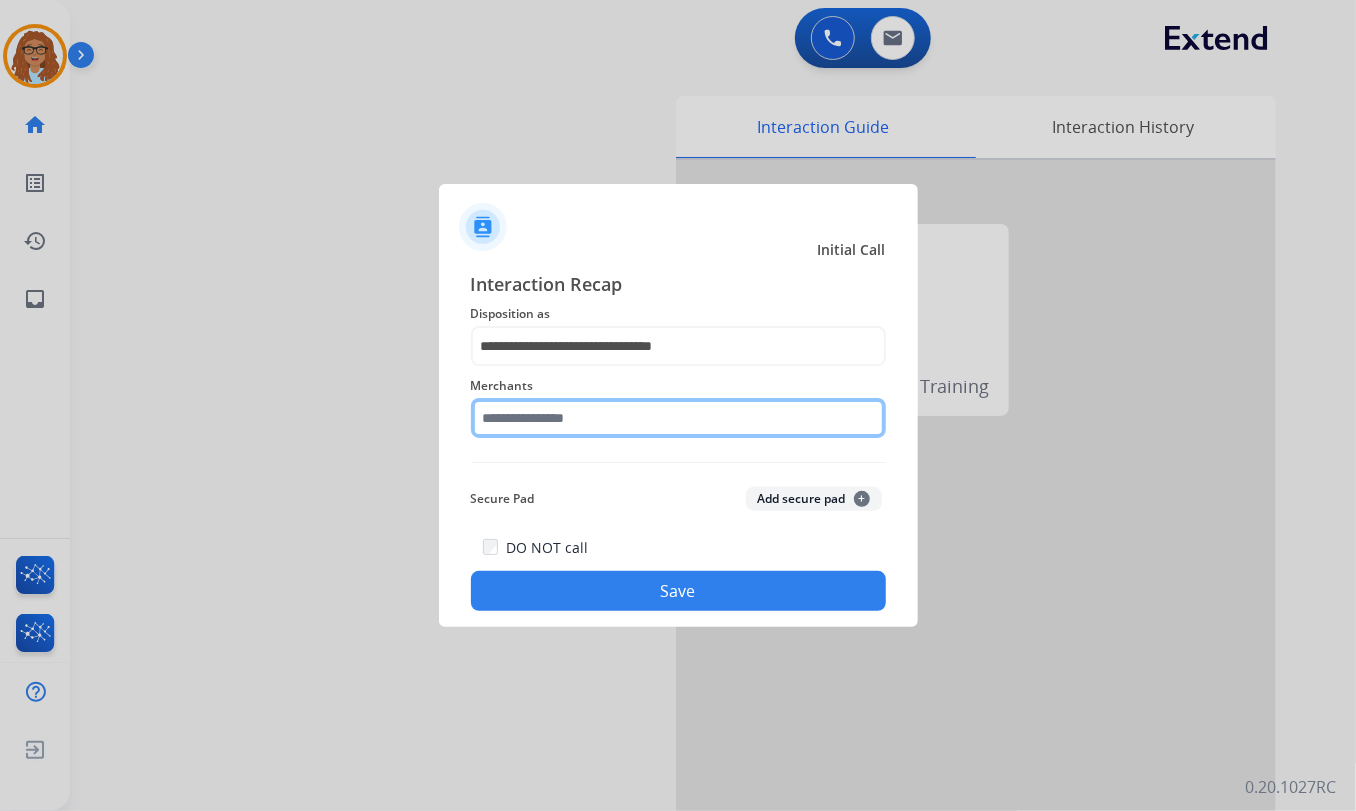 click 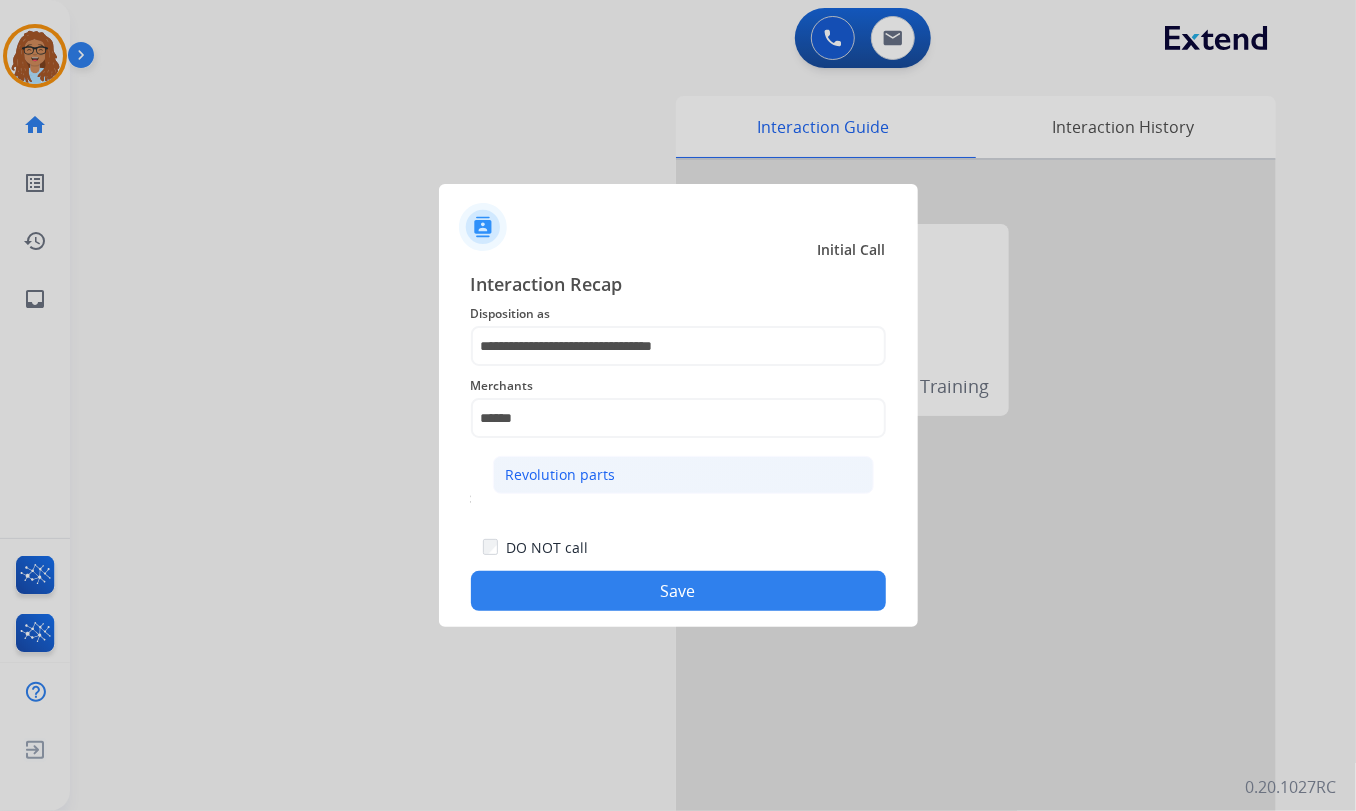 click on "Revolution parts" 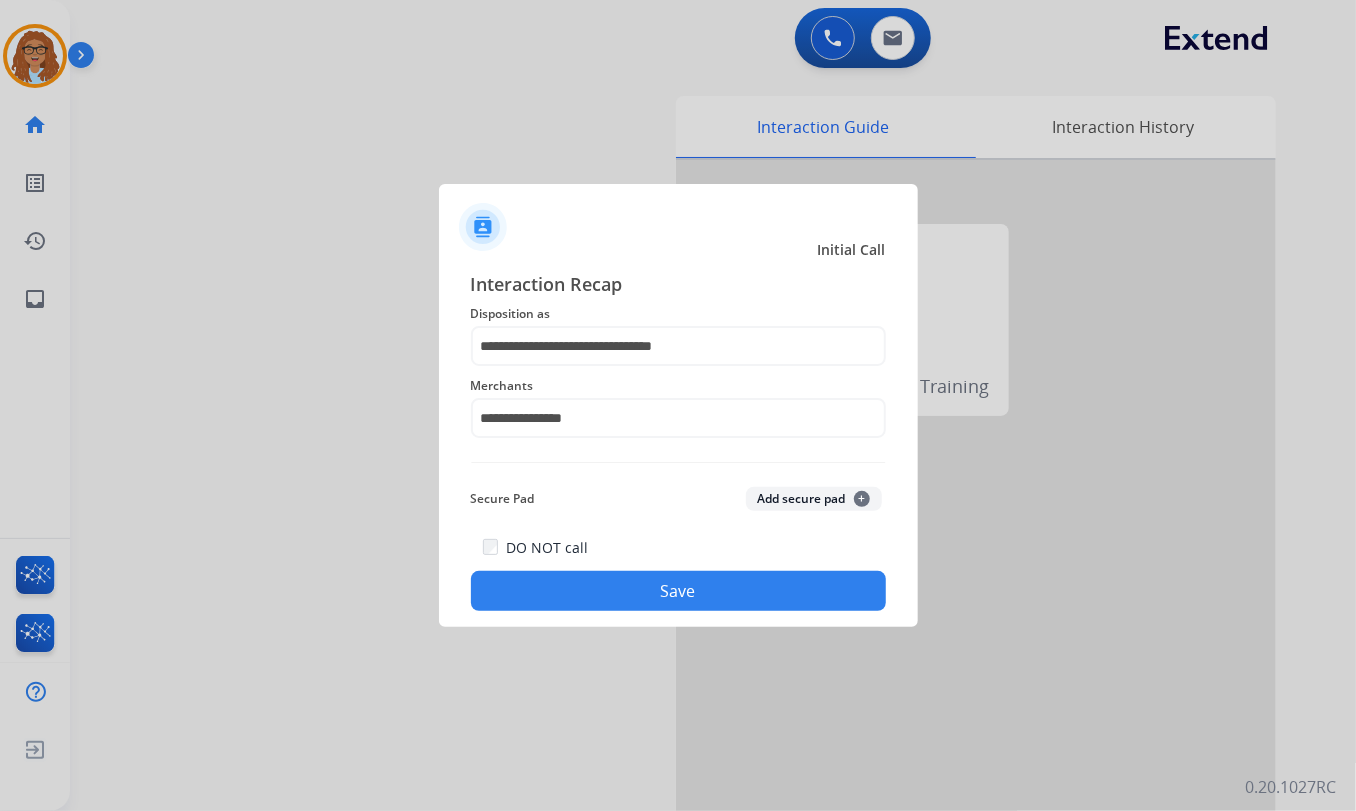click on "Save" 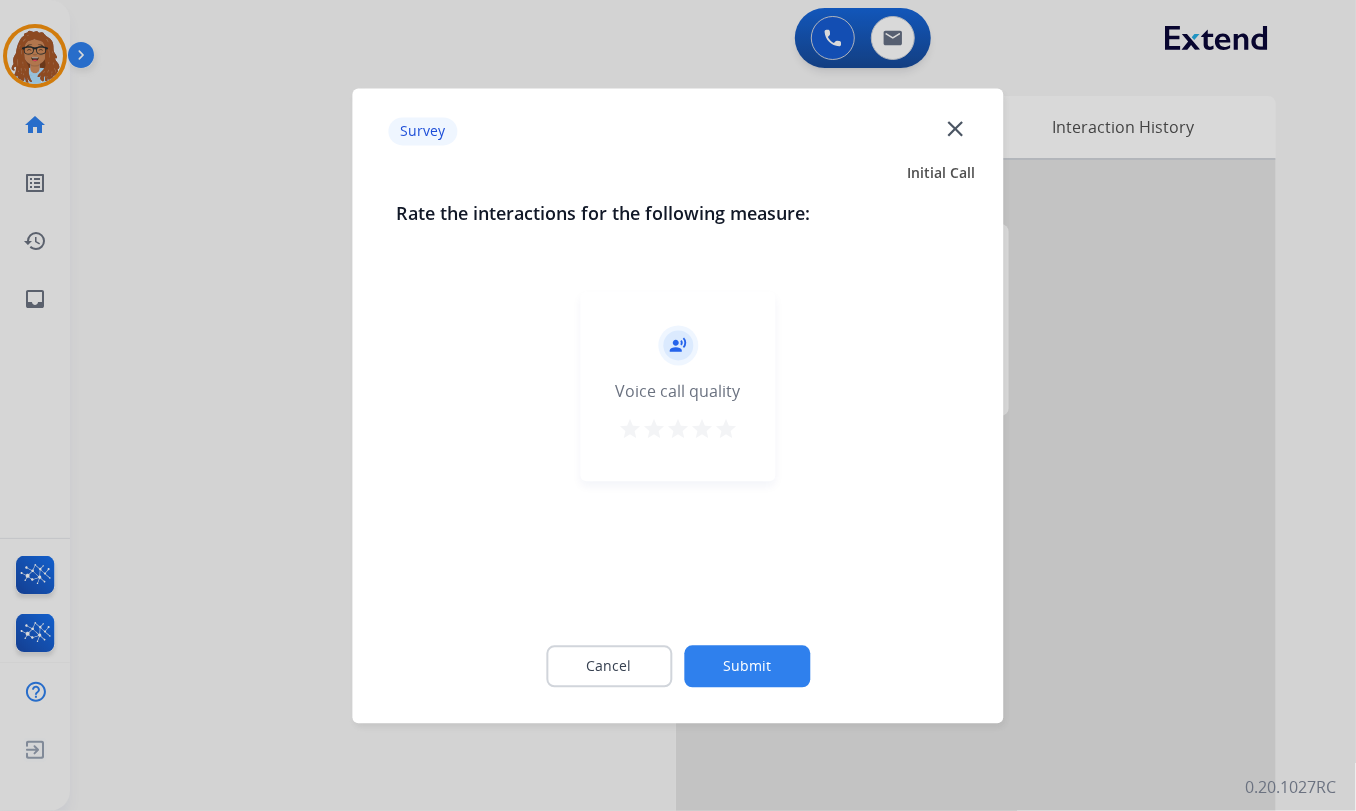 click on "close" 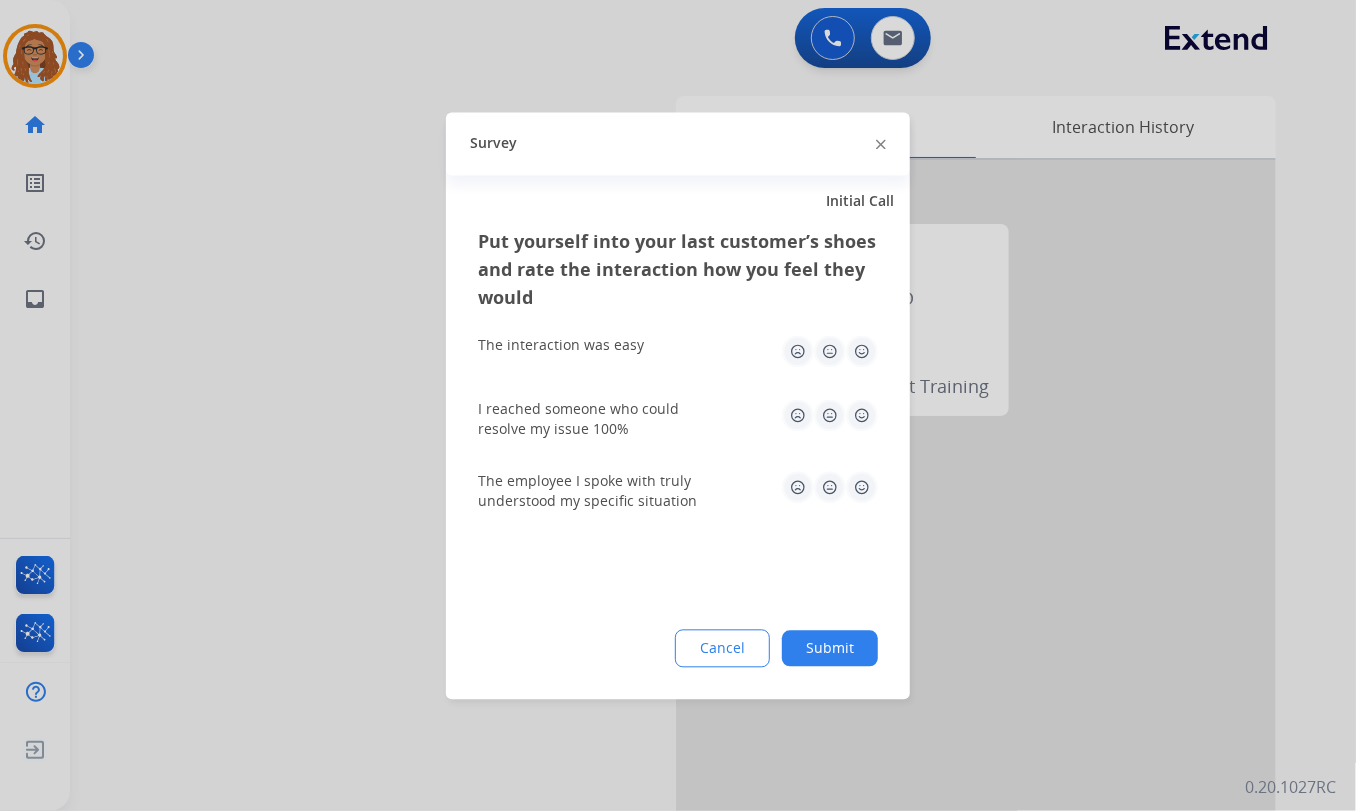 click 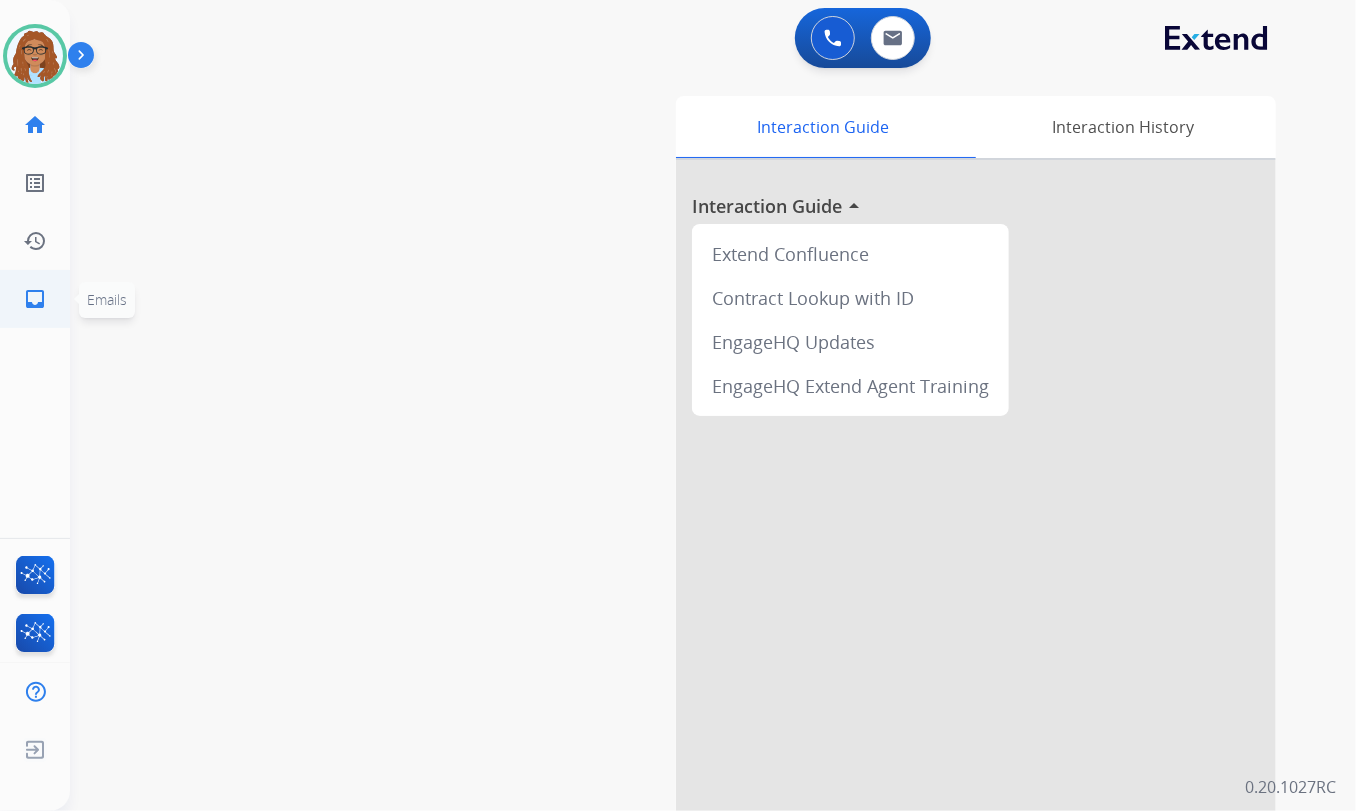 click on "inbox  Emails" 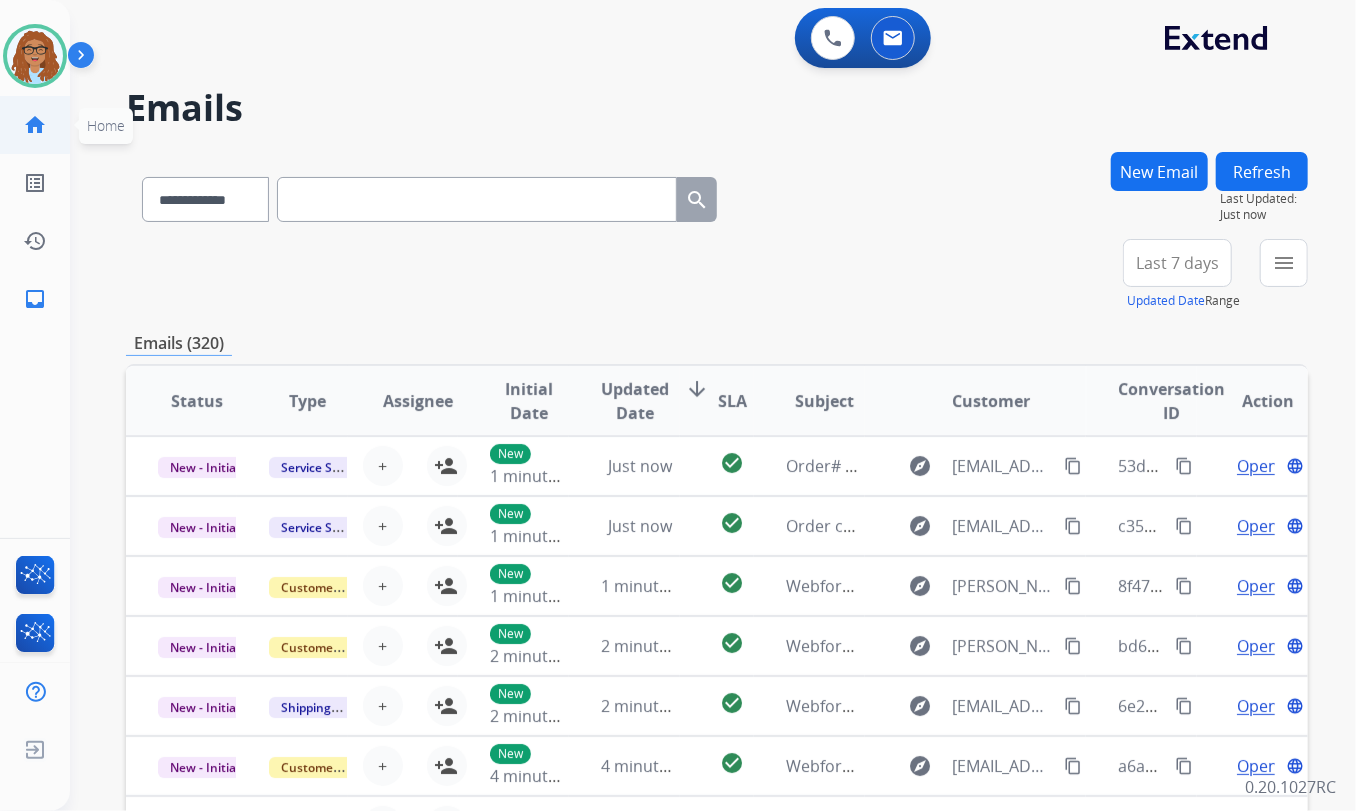 click on "home" 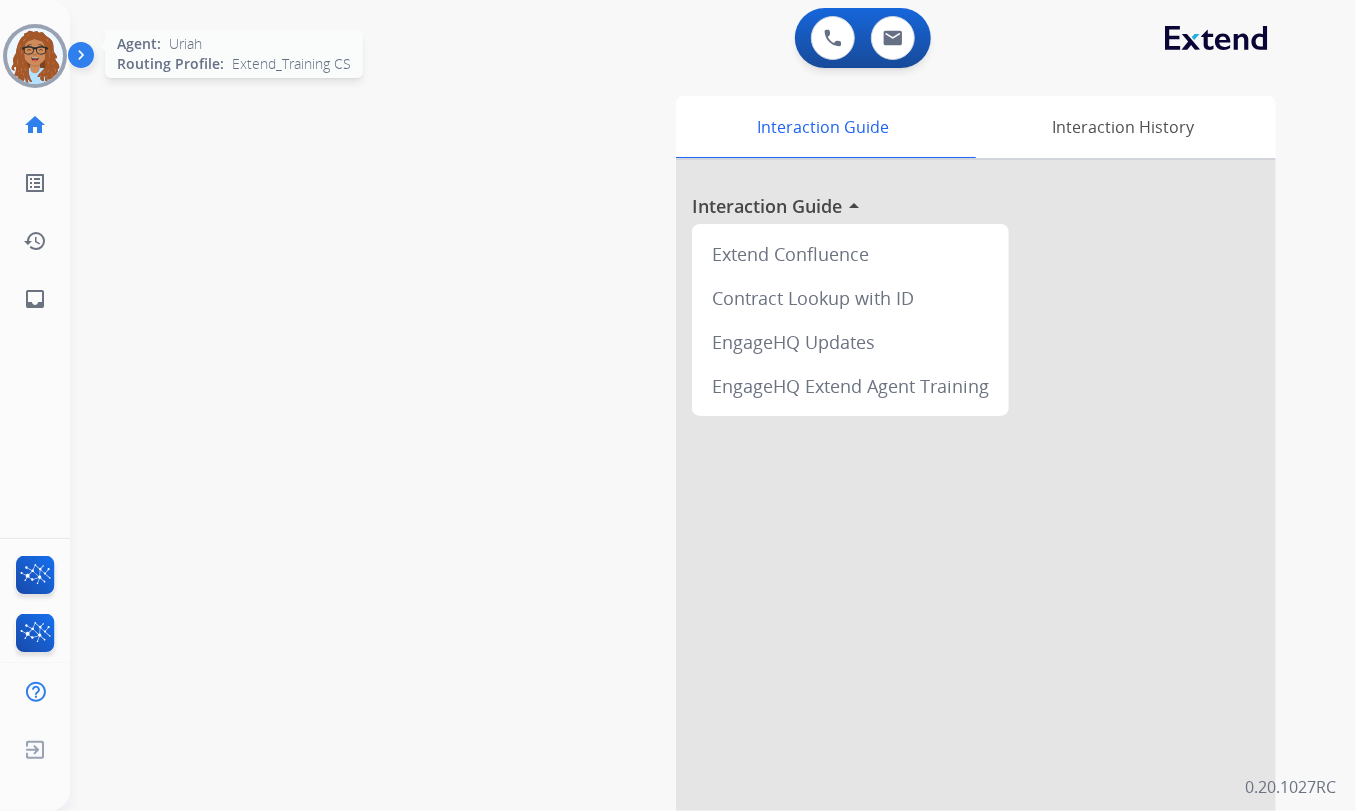 click at bounding box center (35, 56) 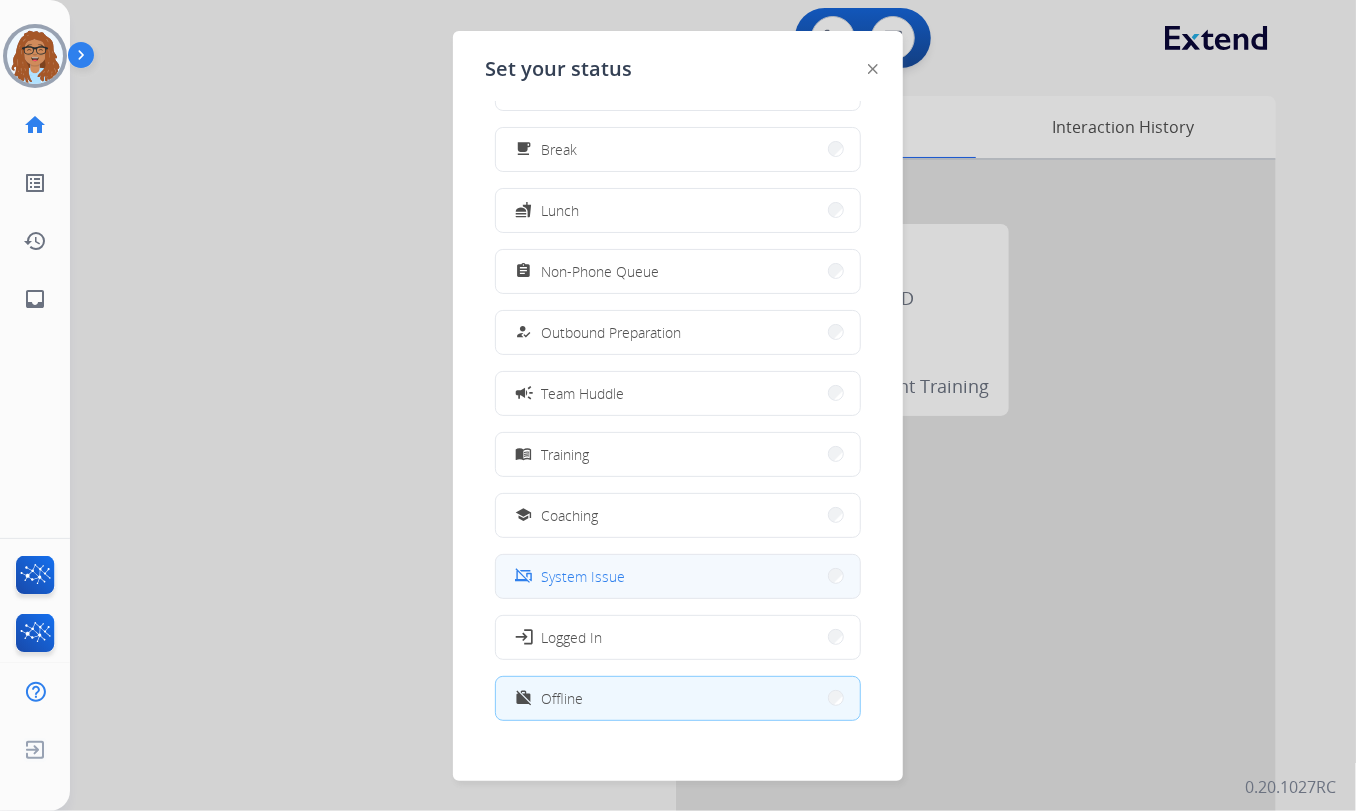 scroll, scrollTop: 67, scrollLeft: 0, axis: vertical 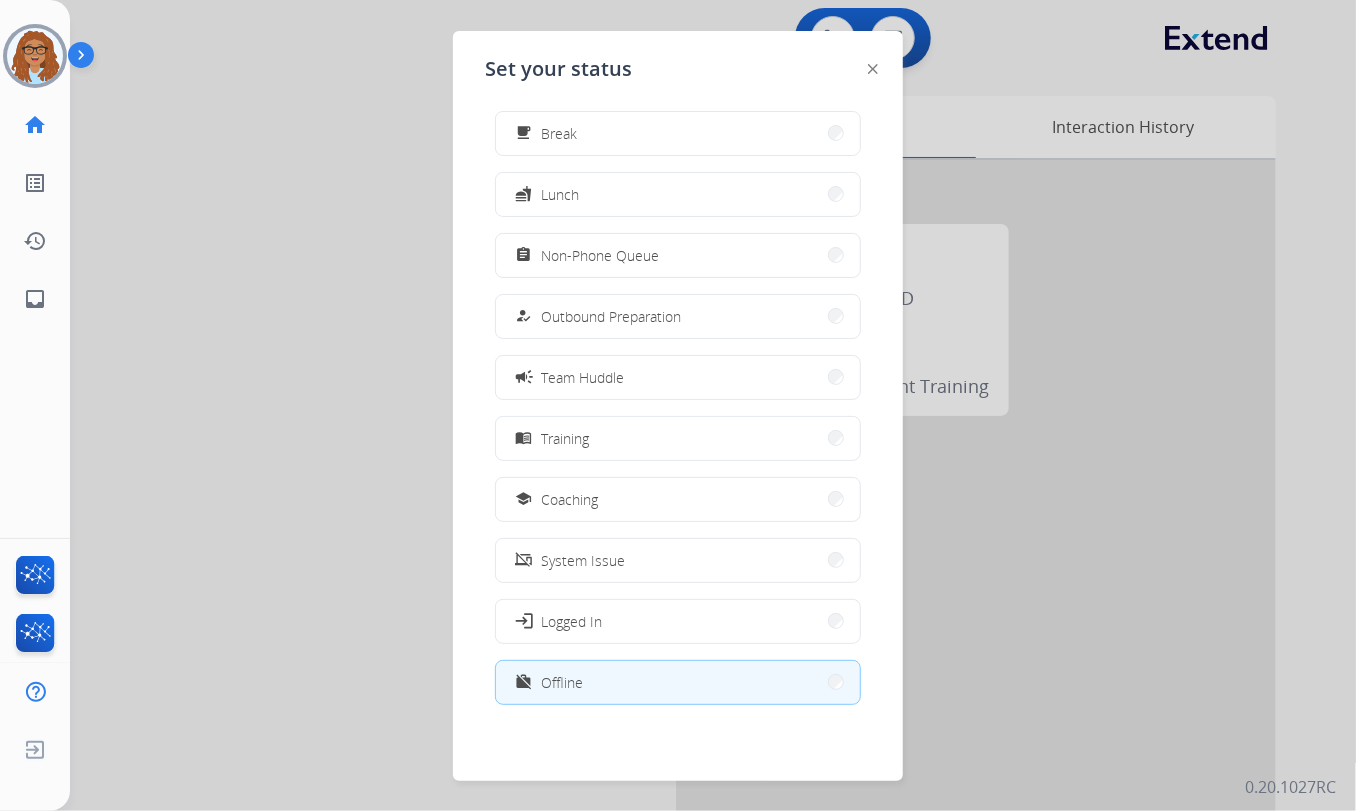 drag, startPoint x: 542, startPoint y: 676, endPoint x: 550, endPoint y: 650, distance: 27.202942 